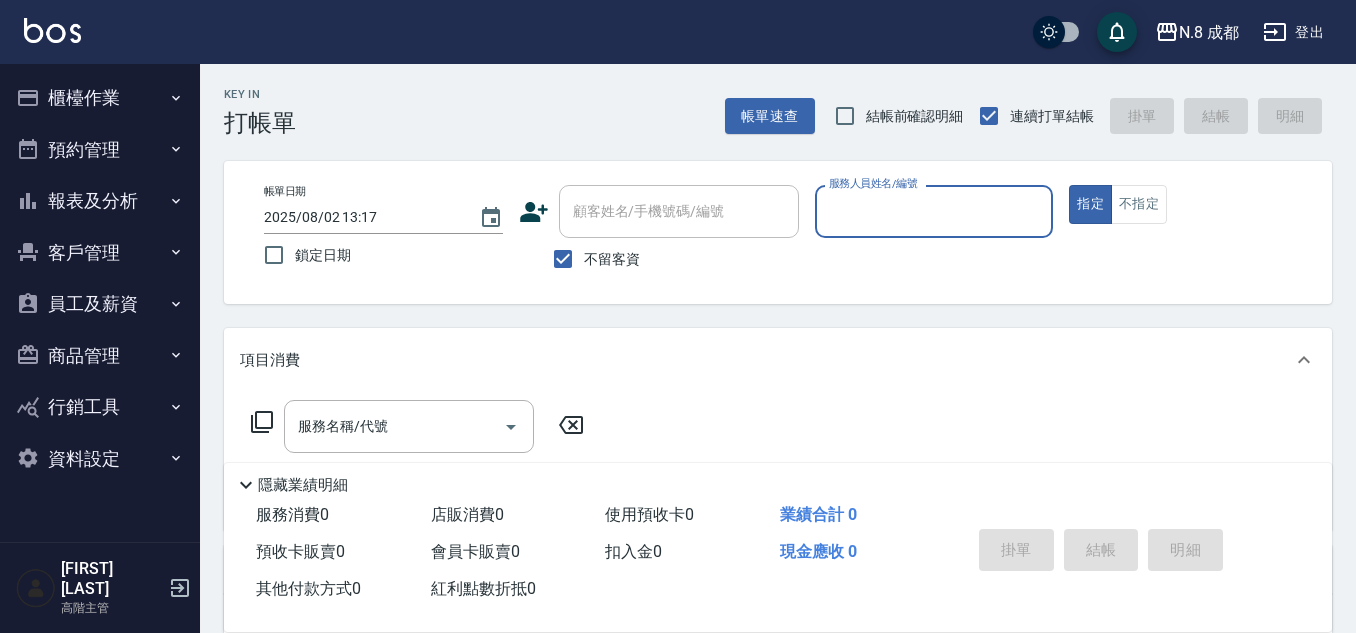scroll, scrollTop: 0, scrollLeft: 0, axis: both 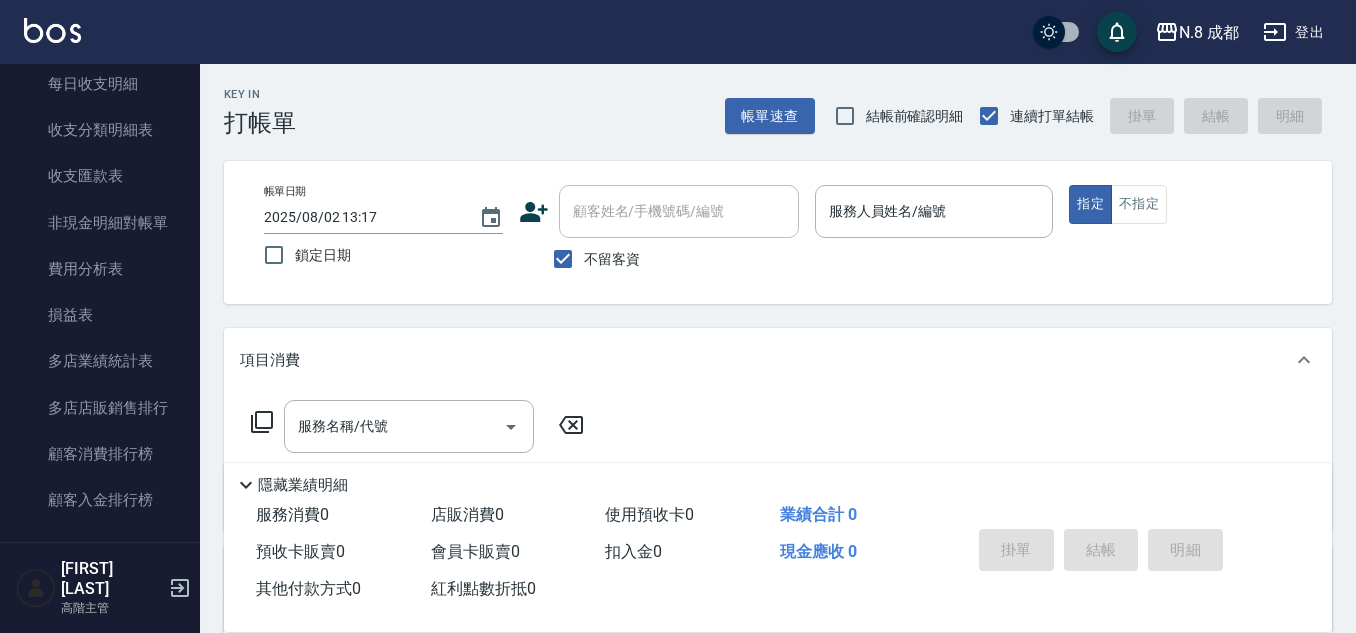 click on "項目消費" at bounding box center [766, 360] 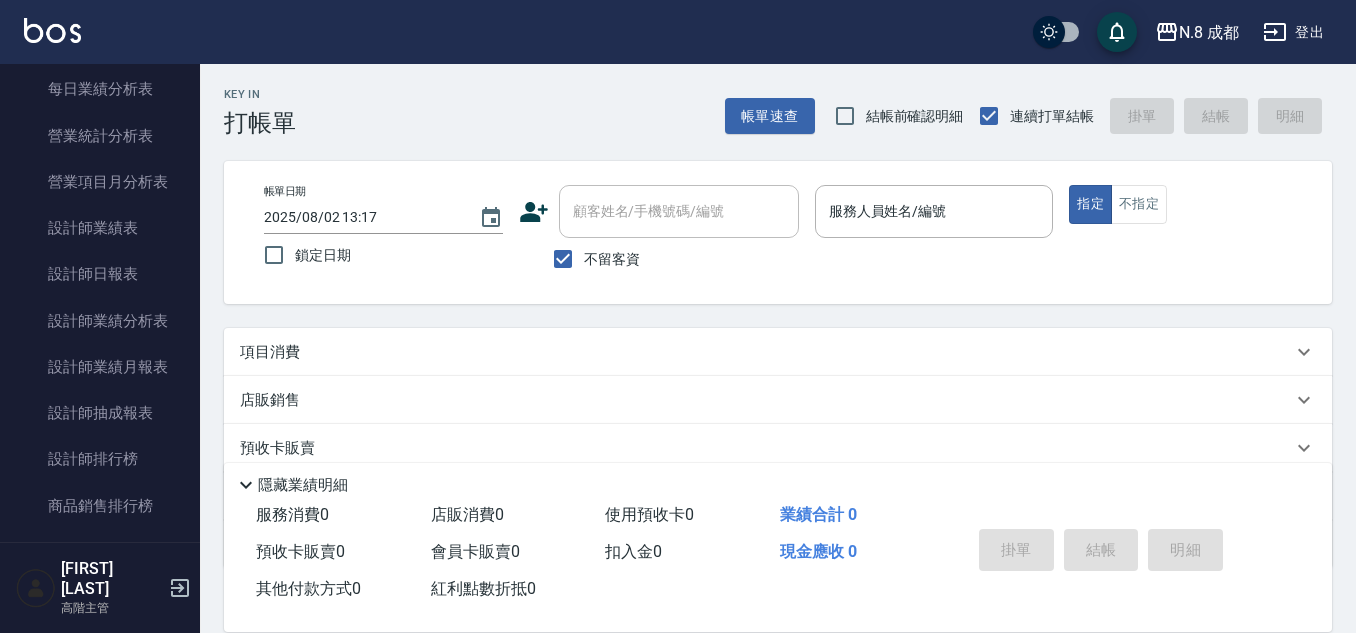 scroll, scrollTop: 700, scrollLeft: 0, axis: vertical 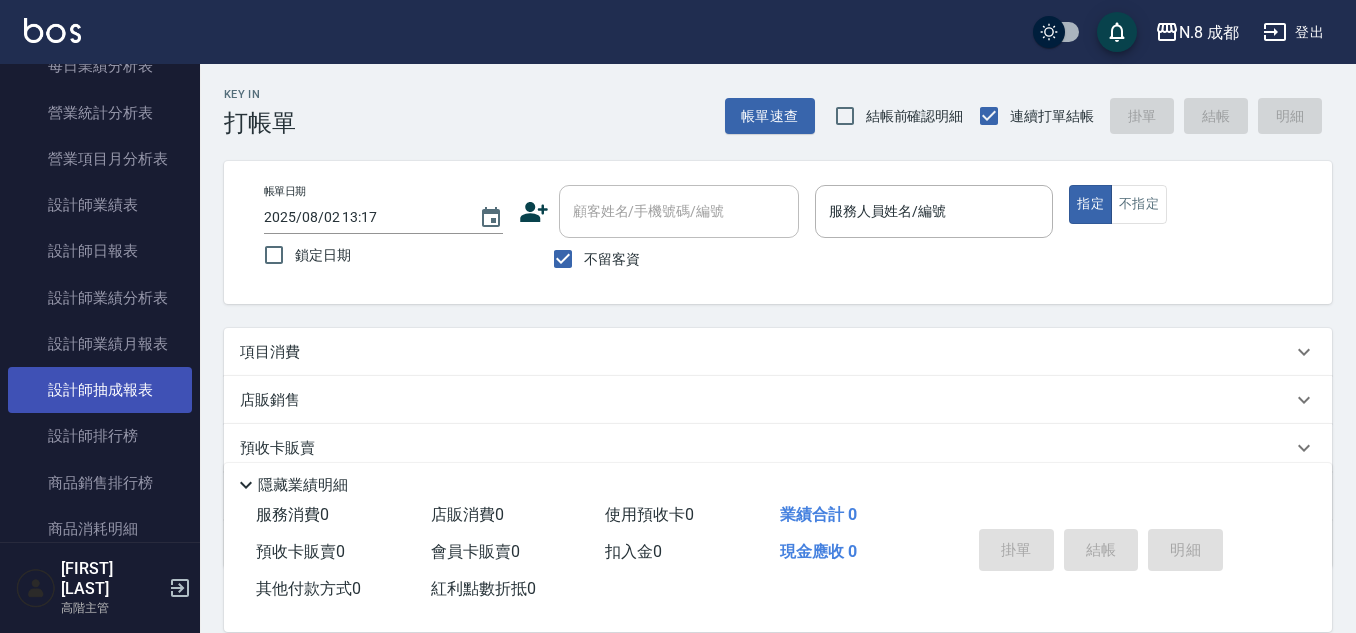 click on "設計師抽成報表" at bounding box center [100, 390] 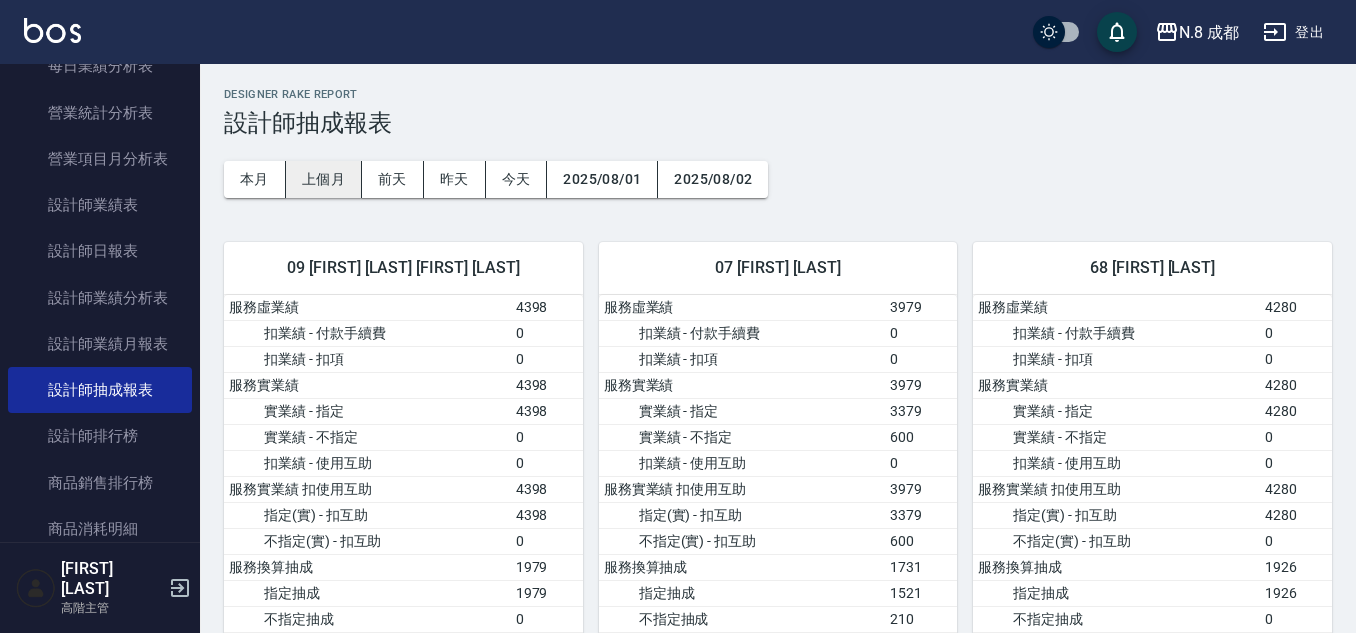 click on "上個月" at bounding box center (324, 179) 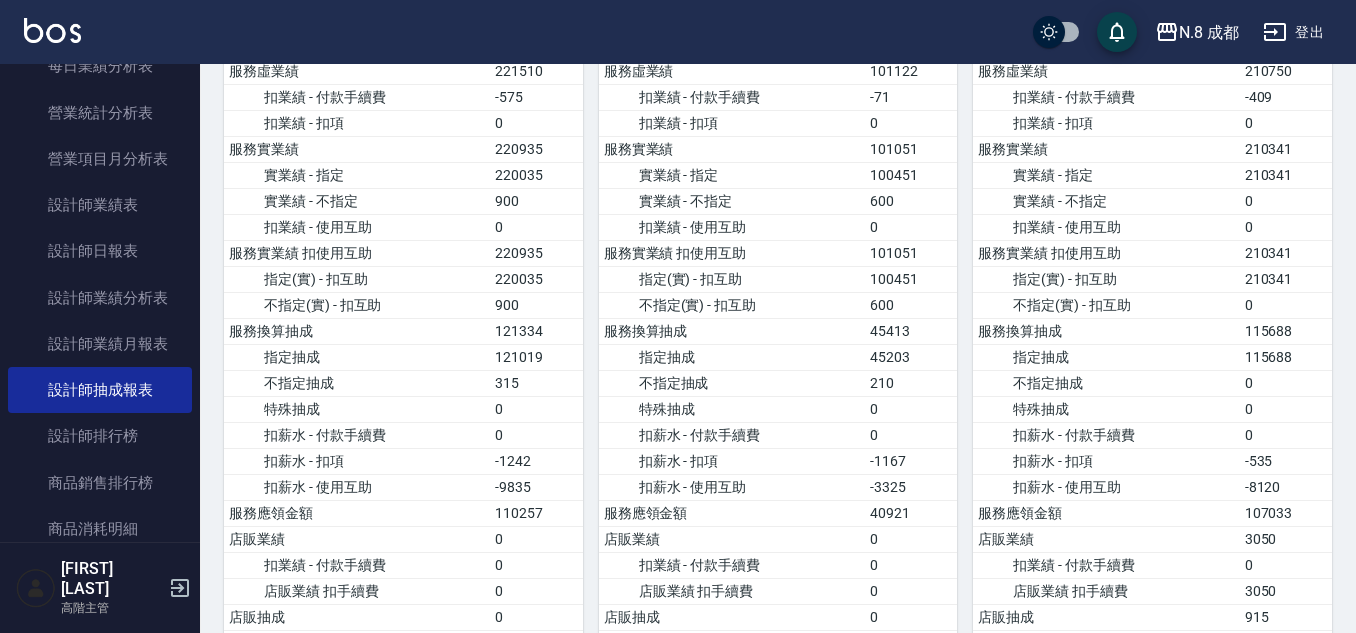 scroll, scrollTop: 200, scrollLeft: 0, axis: vertical 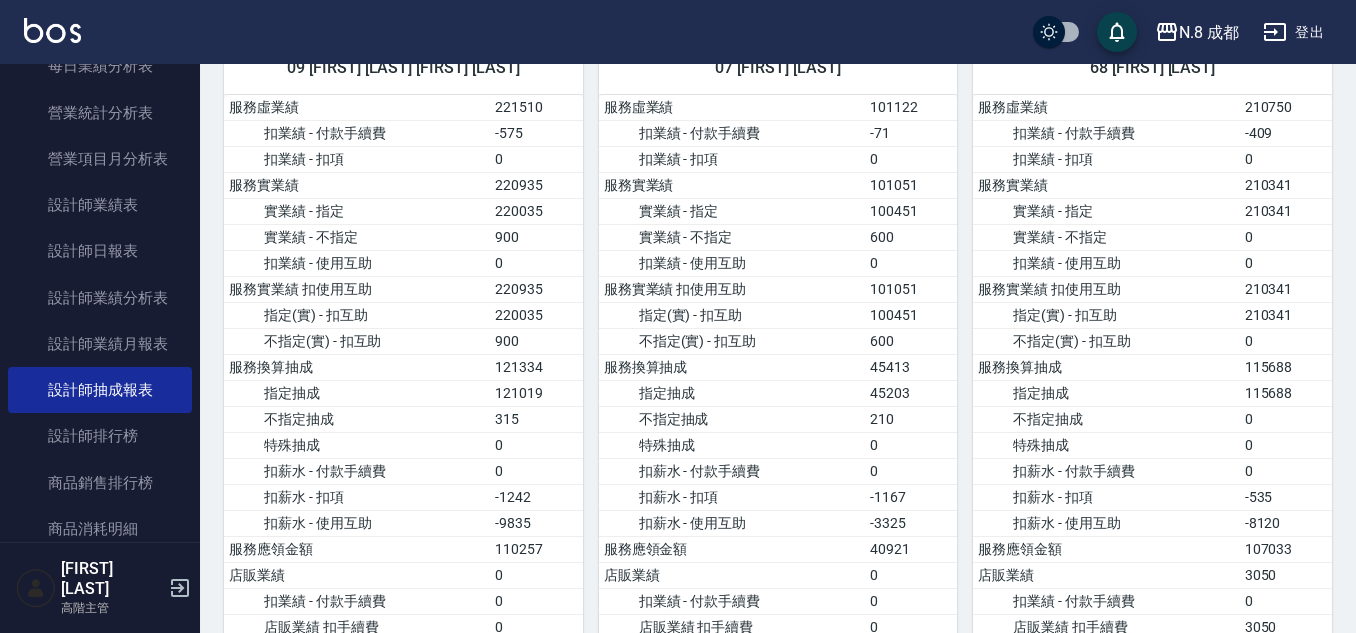 click on "不指定(實) - 扣互助" at bounding box center (1106, 341) 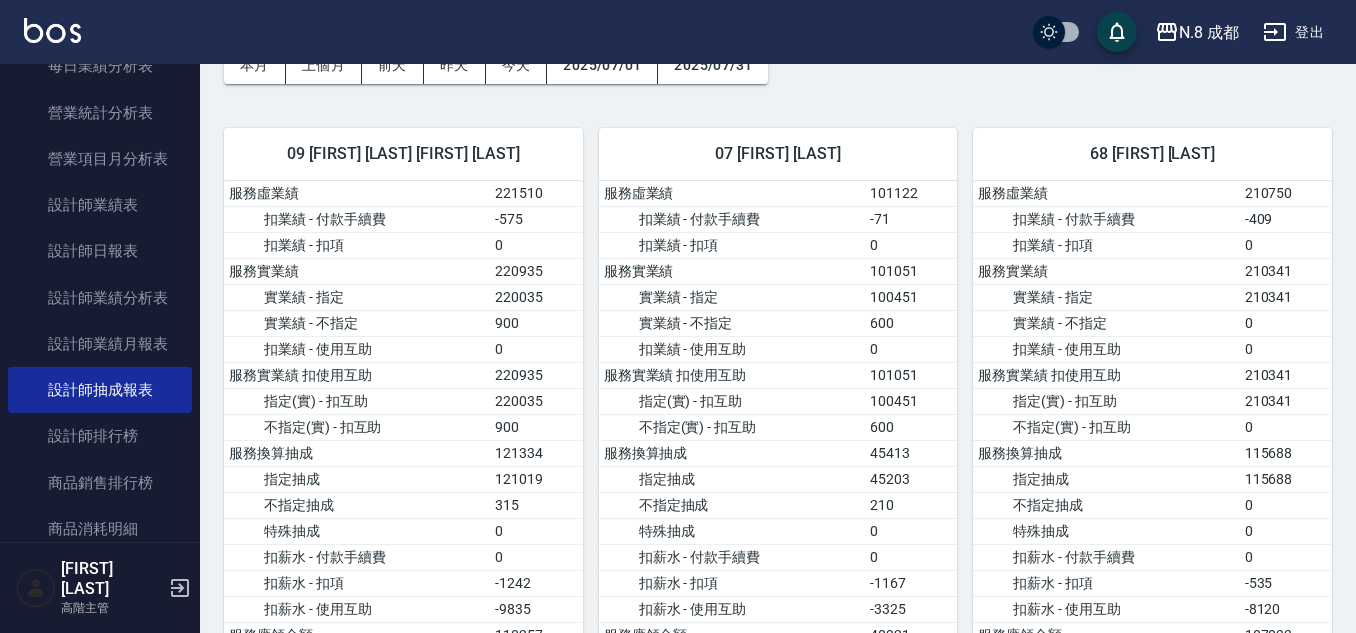scroll, scrollTop: 0, scrollLeft: 0, axis: both 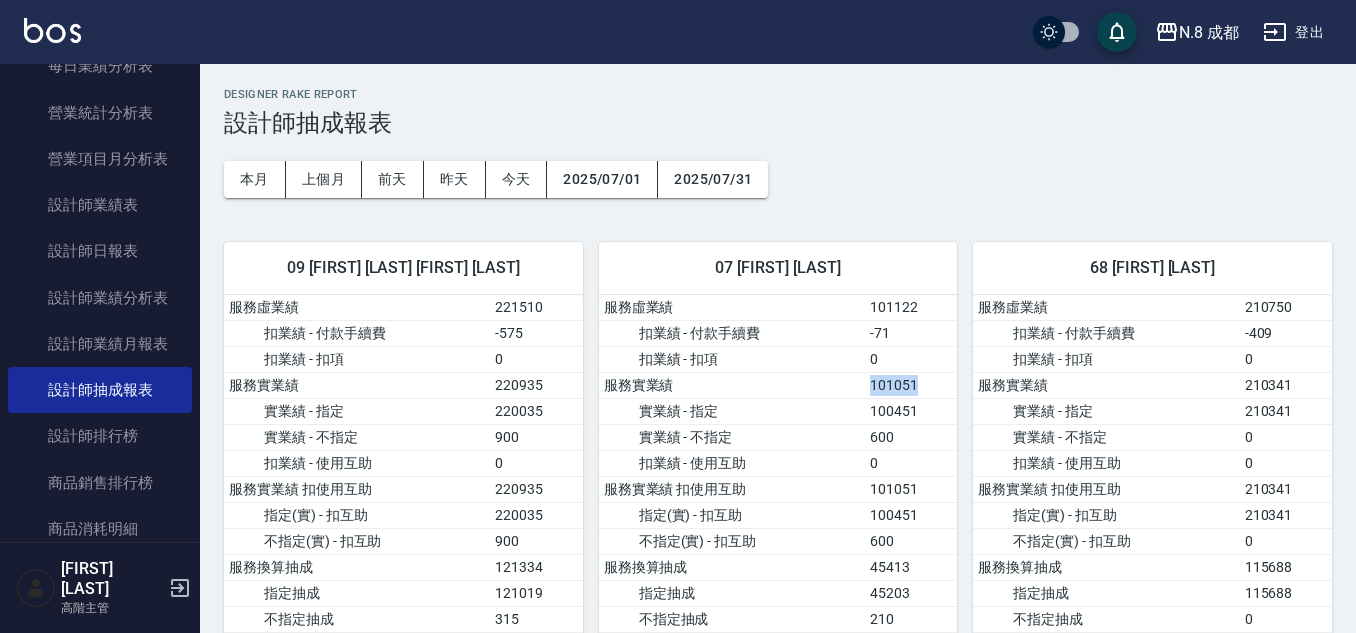 drag, startPoint x: 872, startPoint y: 383, endPoint x: 937, endPoint y: 389, distance: 65.27634 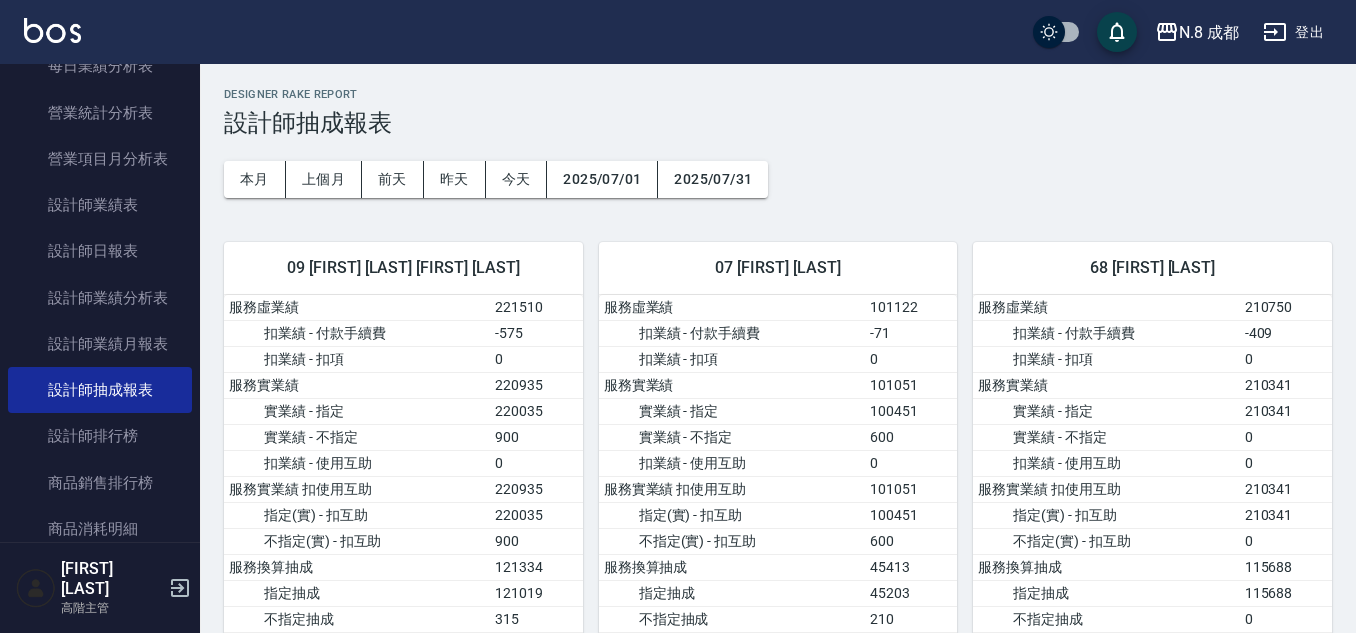 click on "不指定(實) - 扣互助" at bounding box center [732, 541] 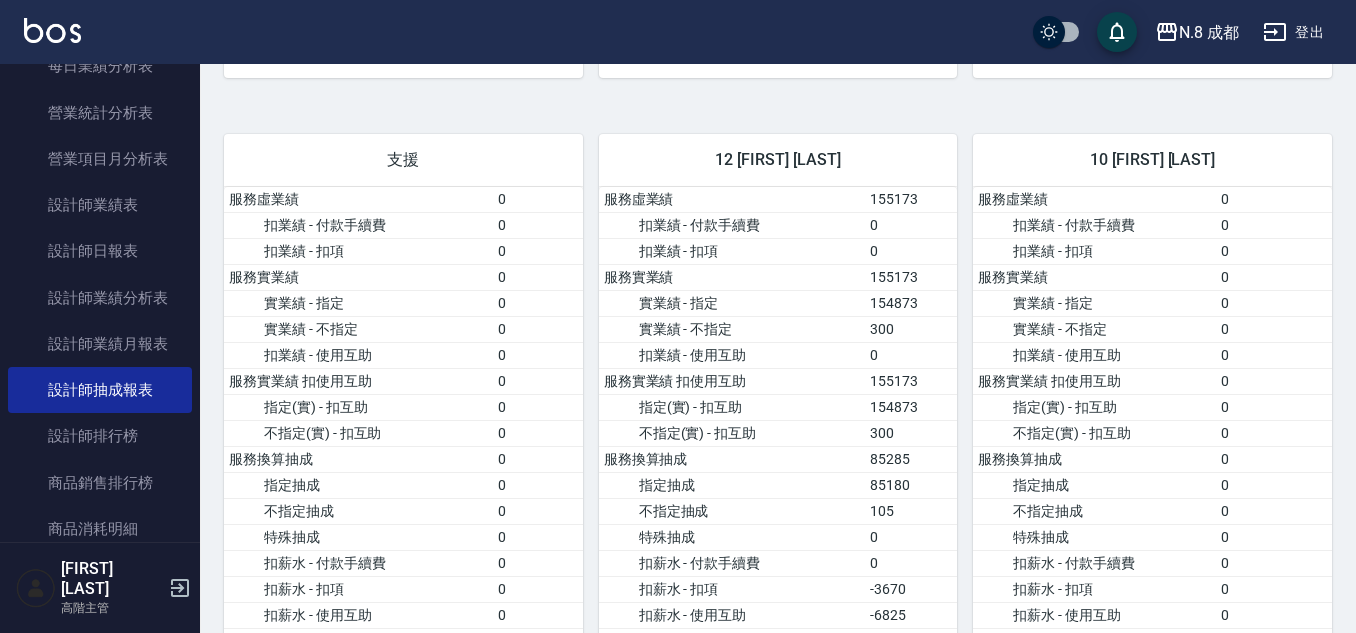 scroll, scrollTop: 1000, scrollLeft: 0, axis: vertical 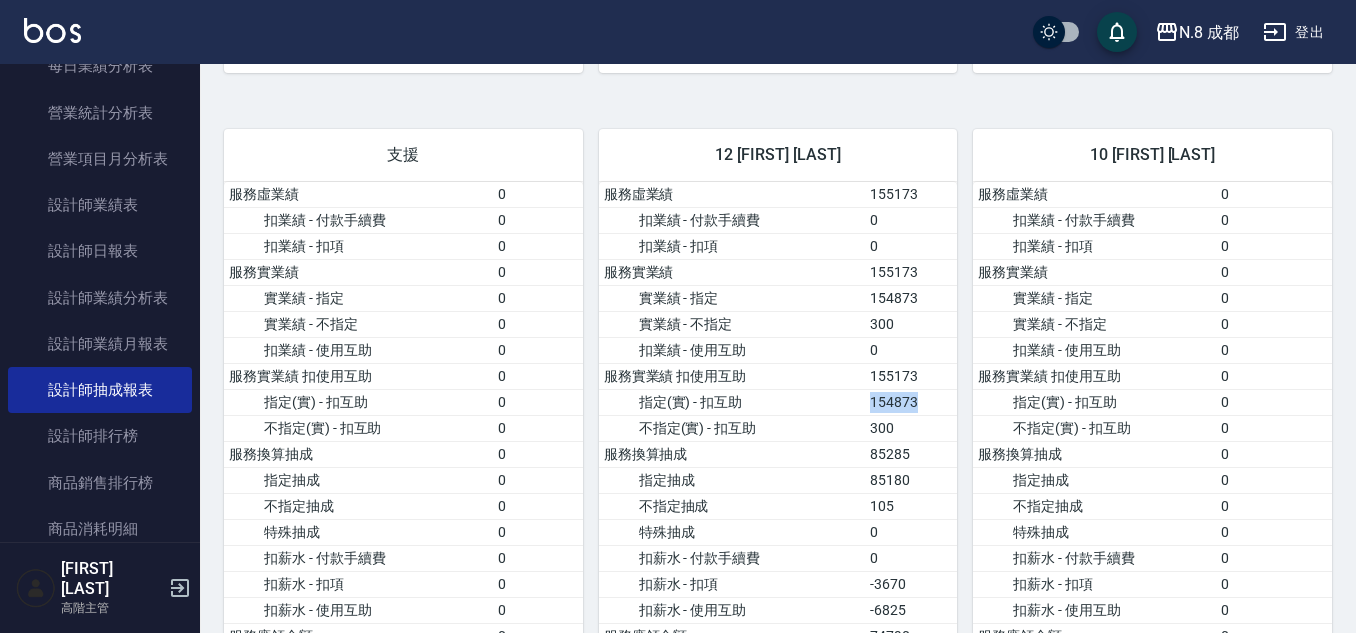drag, startPoint x: 860, startPoint y: 403, endPoint x: 950, endPoint y: 412, distance: 90.44888 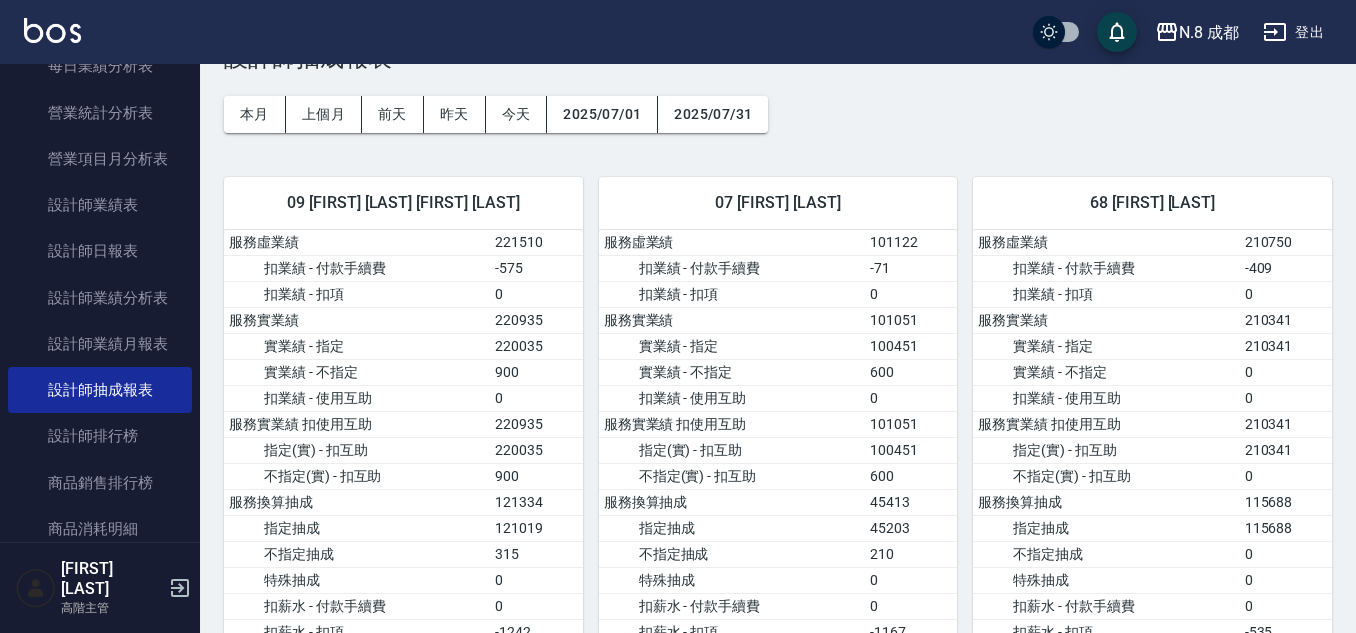 scroll, scrollTop: 100, scrollLeft: 0, axis: vertical 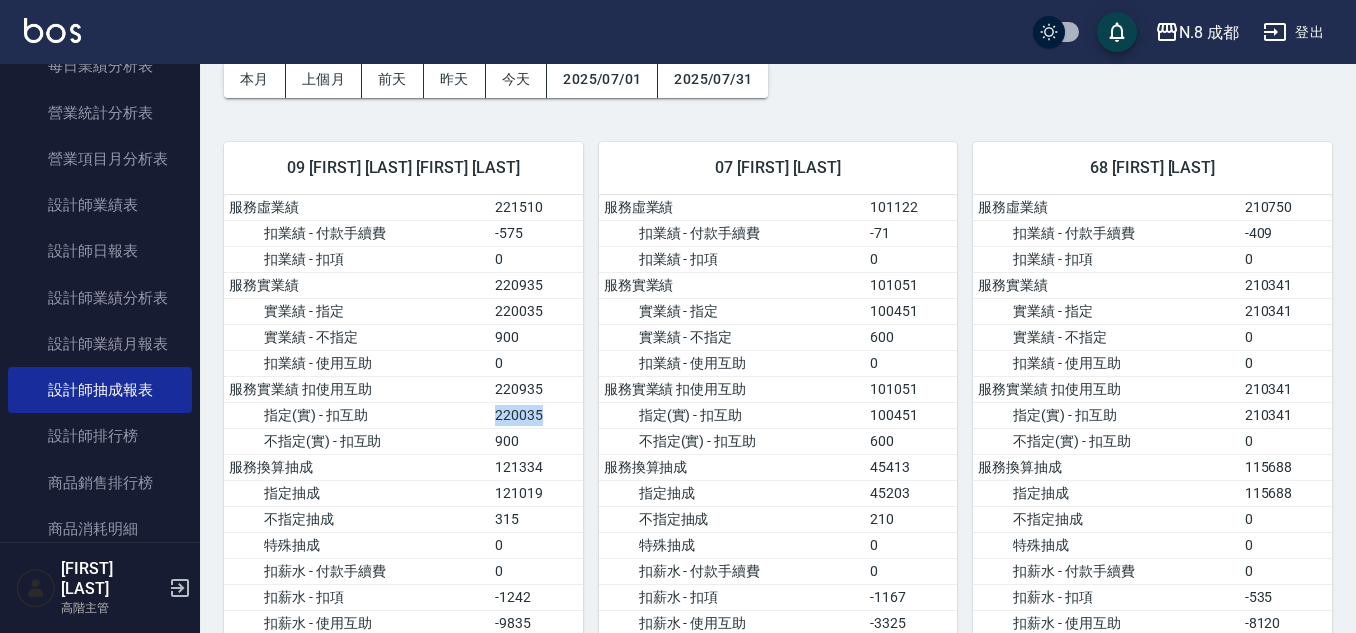 drag, startPoint x: 487, startPoint y: 409, endPoint x: 565, endPoint y: 413, distance: 78.10249 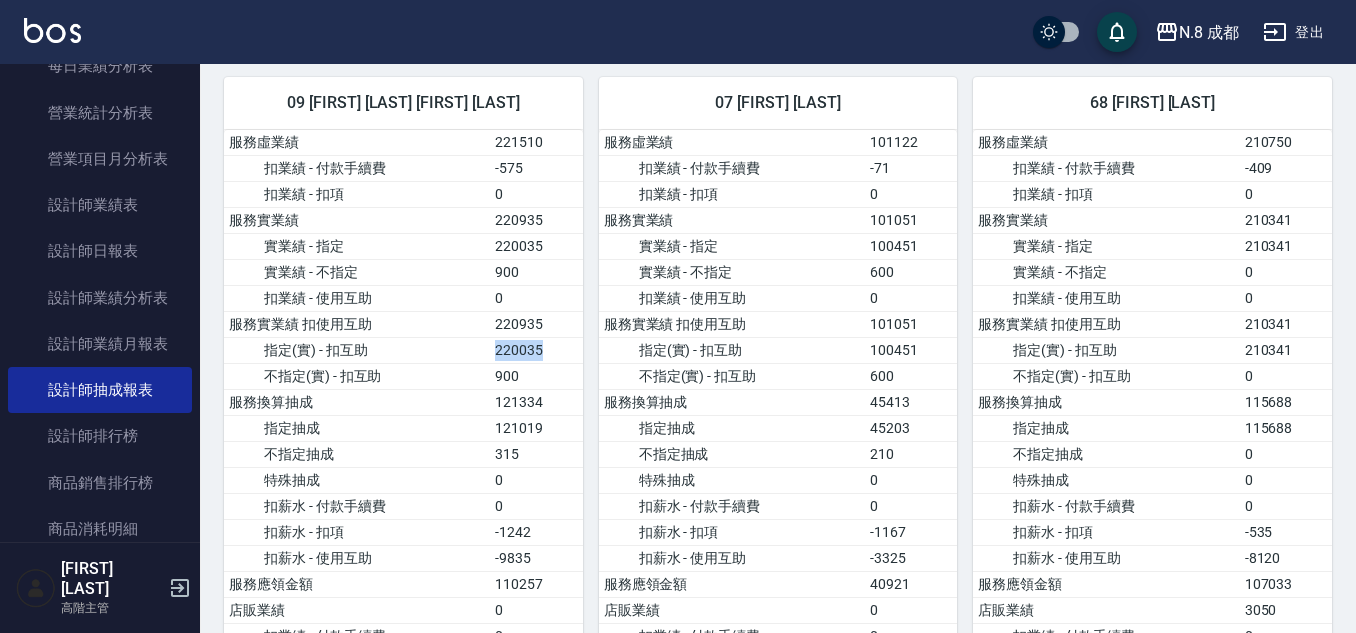 scroll, scrollTop: 200, scrollLeft: 0, axis: vertical 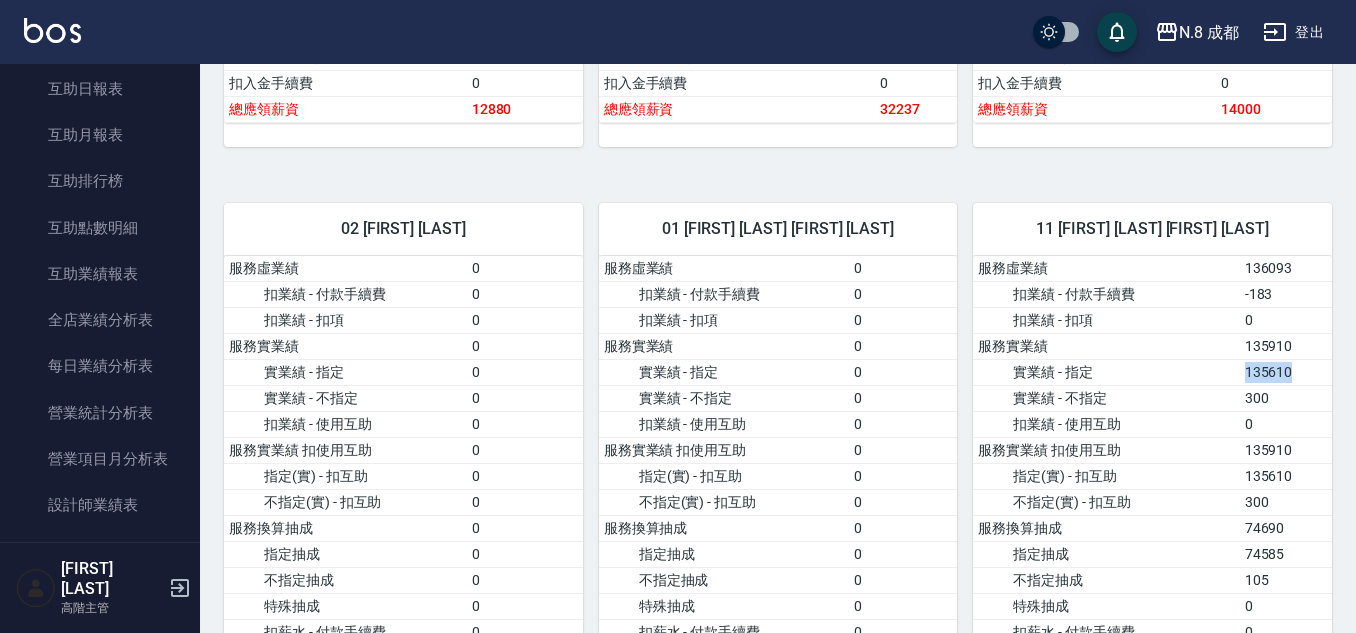 drag, startPoint x: 1267, startPoint y: 370, endPoint x: 1328, endPoint y: 368, distance: 61.03278 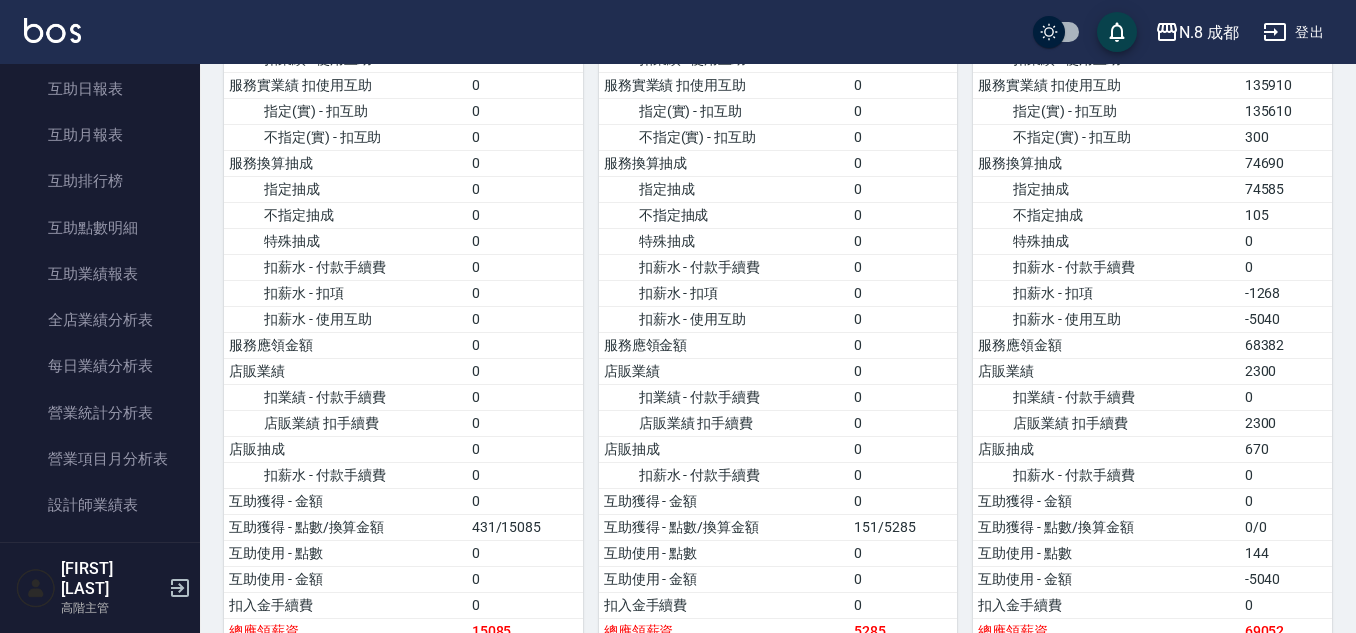 scroll, scrollTop: 3100, scrollLeft: 0, axis: vertical 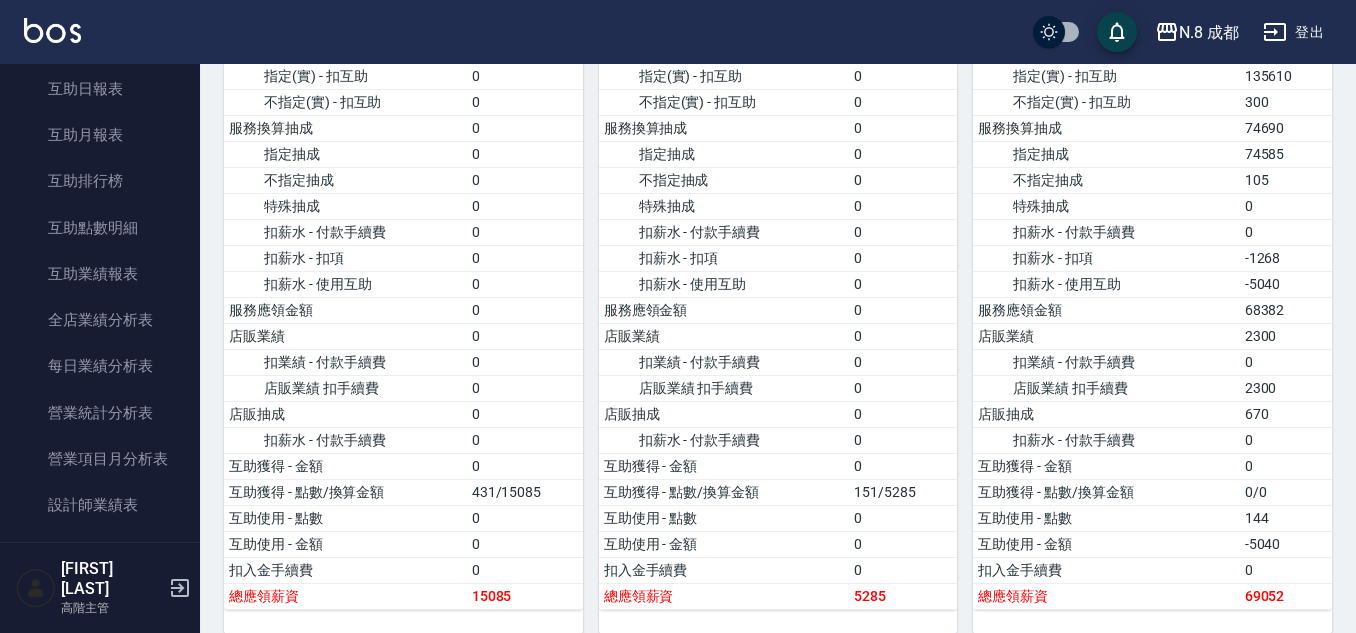 click on "總應領薪資" at bounding box center [1106, 596] 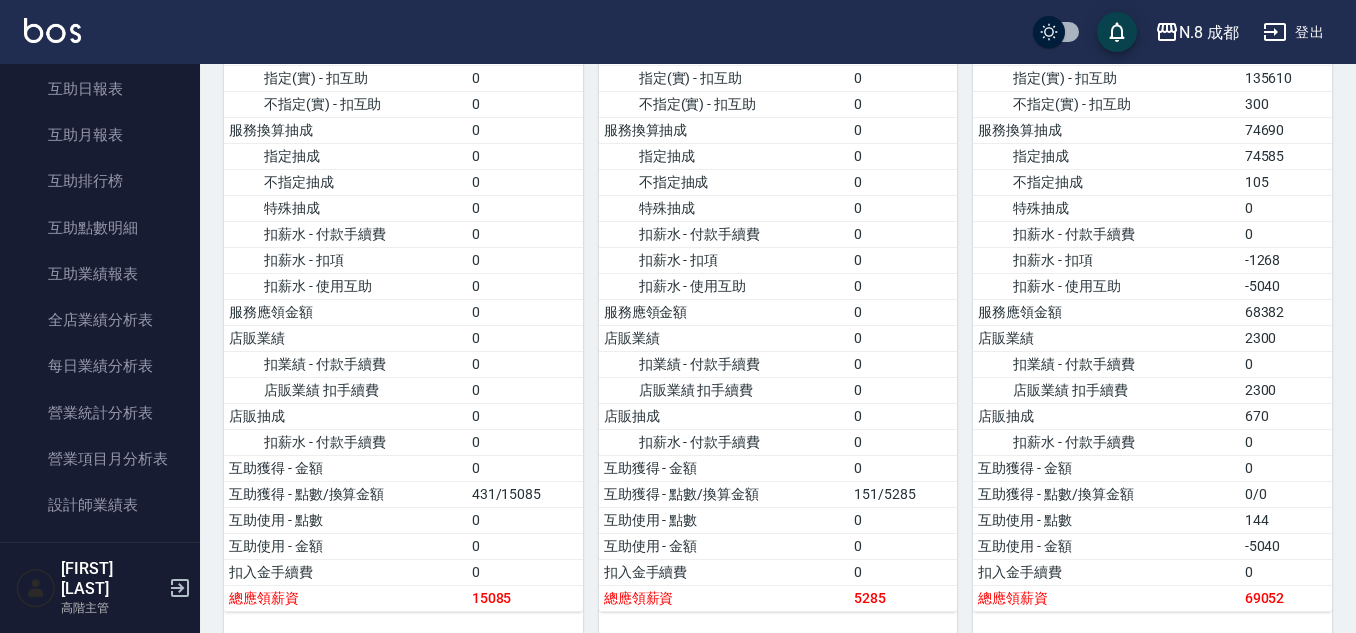 scroll, scrollTop: 3100, scrollLeft: 0, axis: vertical 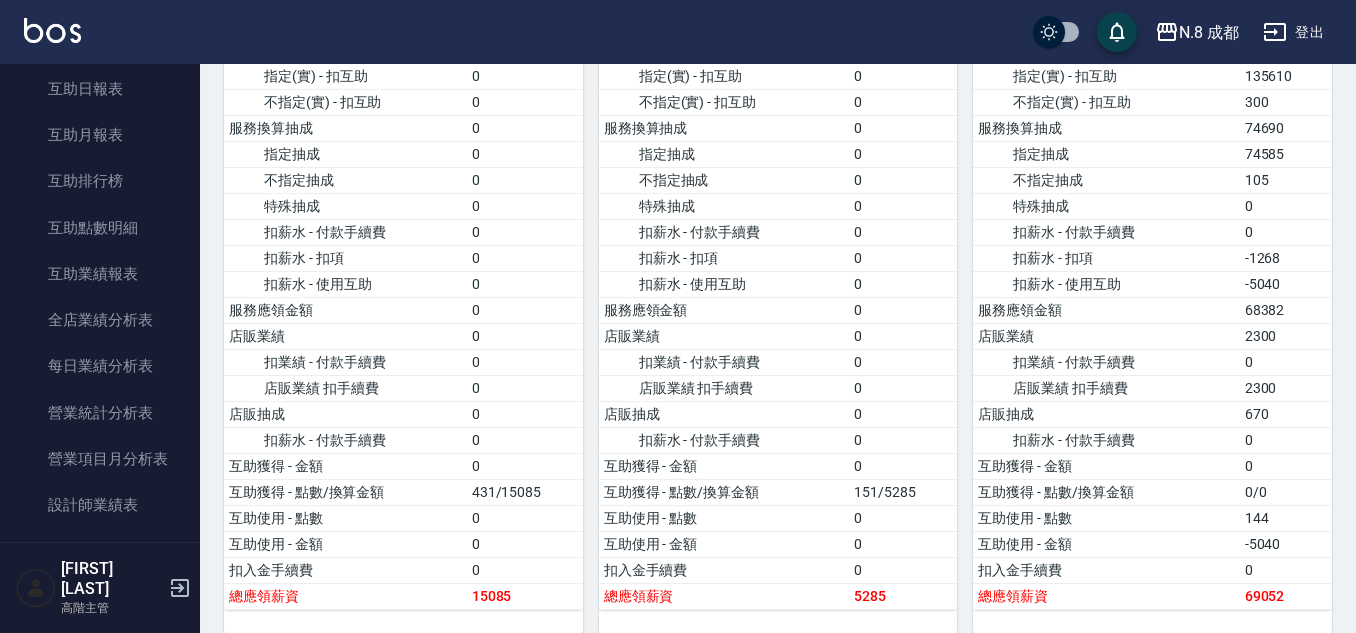 click on "互助使用 - 點數" at bounding box center [1106, 518] 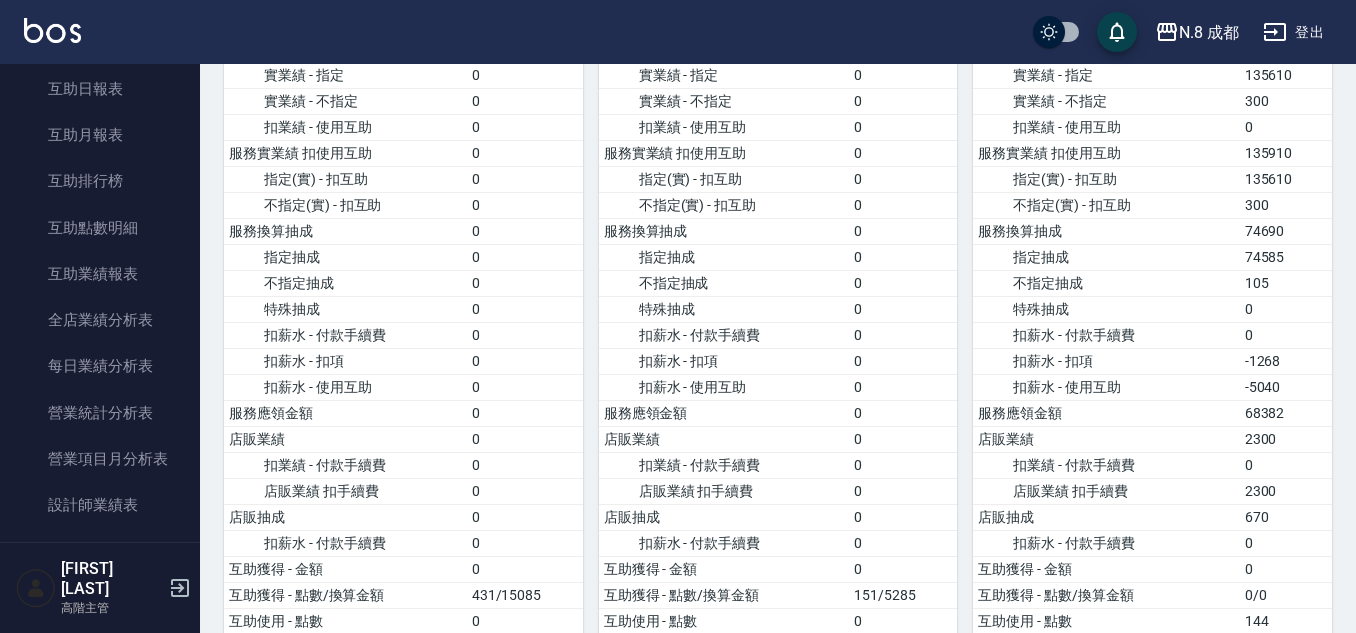 scroll, scrollTop: 2900, scrollLeft: 0, axis: vertical 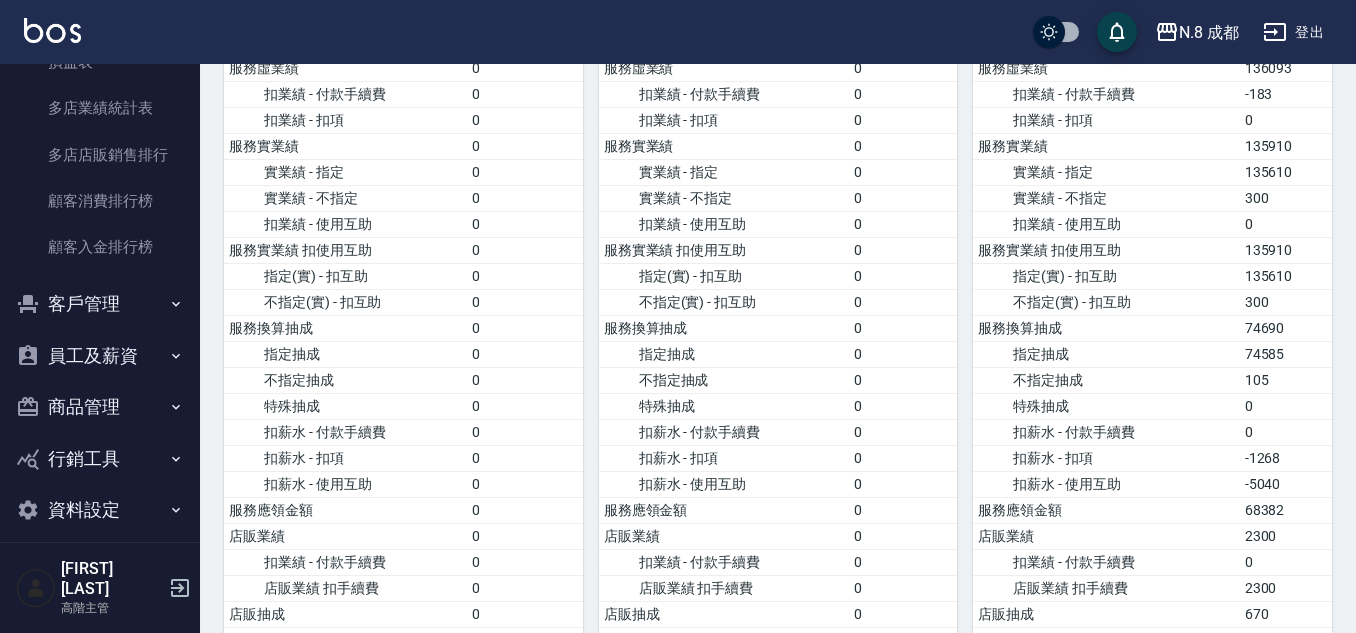 click on "員工及薪資" at bounding box center [100, 356] 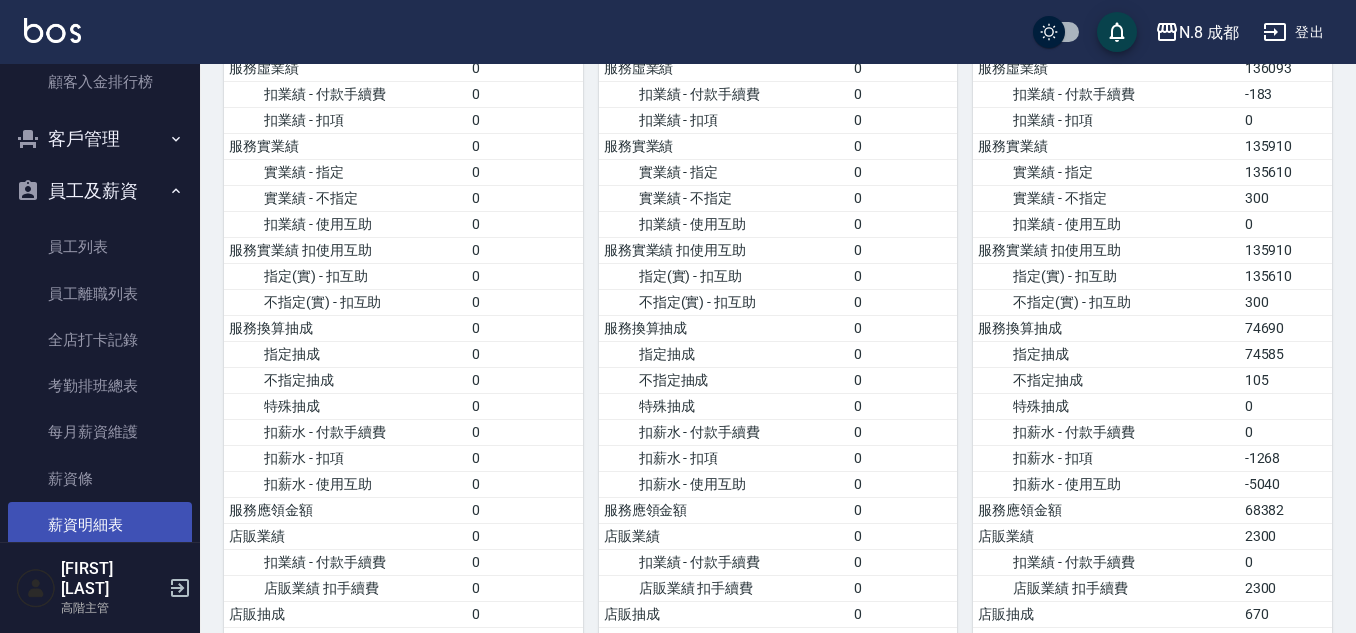 scroll, scrollTop: 2153, scrollLeft: 0, axis: vertical 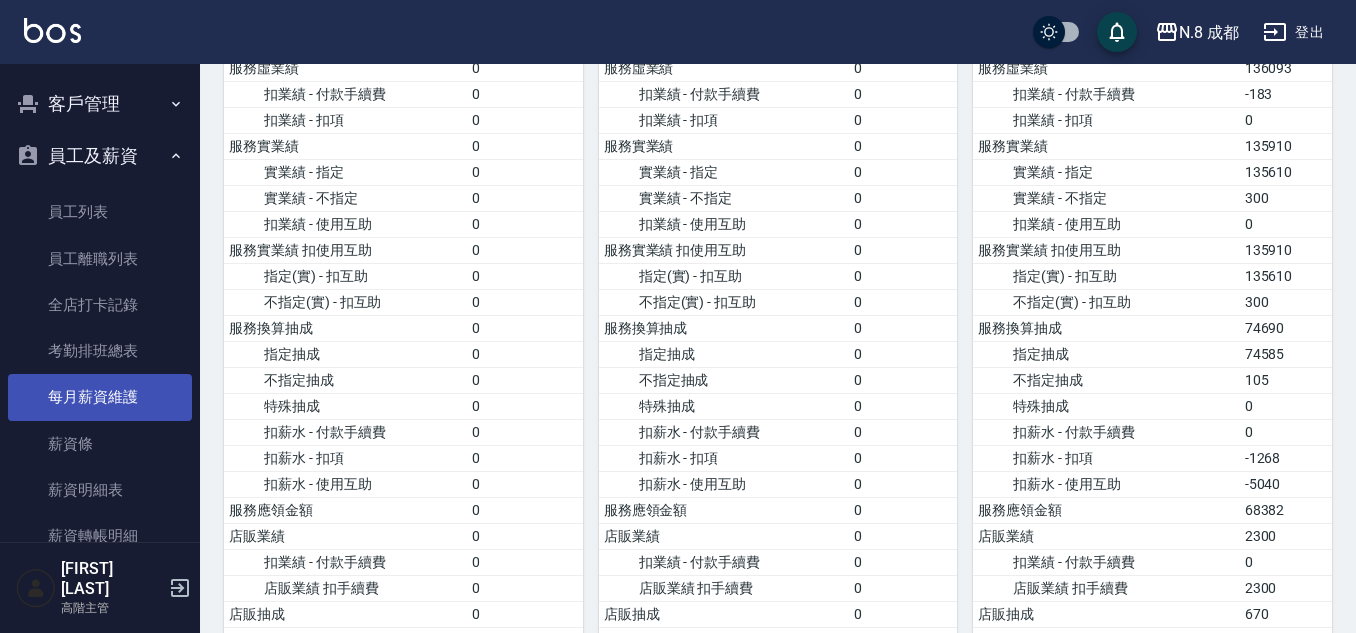click on "每月薪資維護" at bounding box center [100, 397] 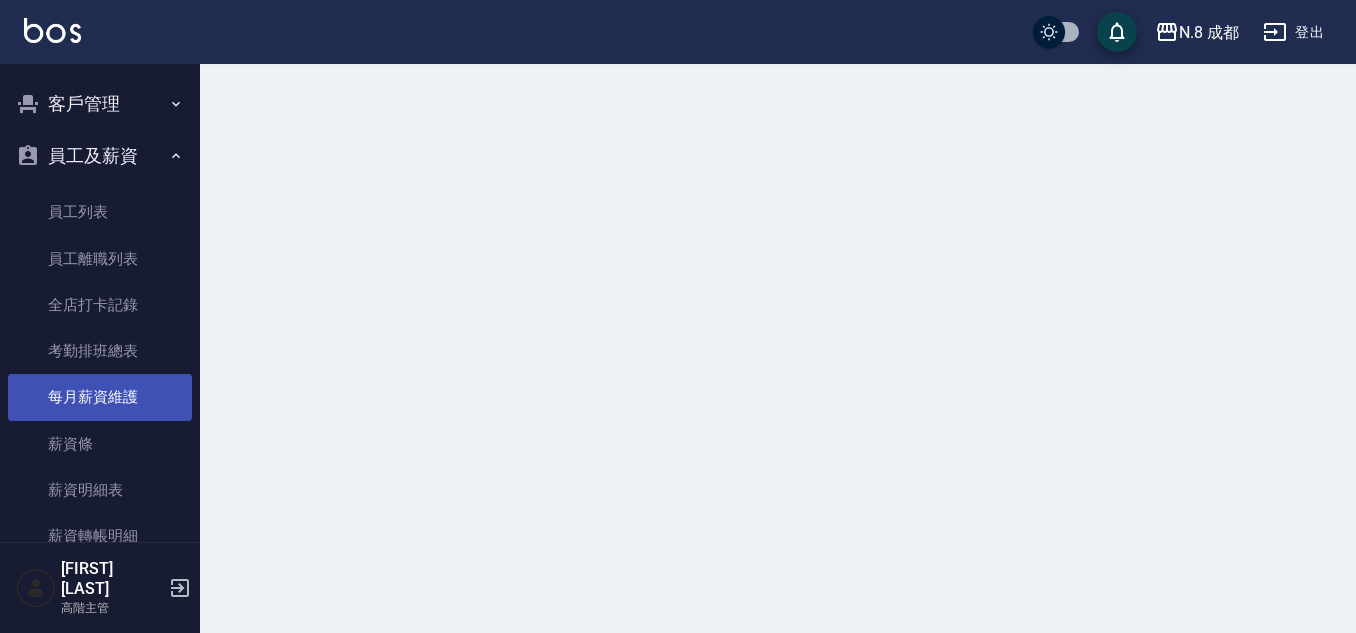 scroll, scrollTop: 0, scrollLeft: 0, axis: both 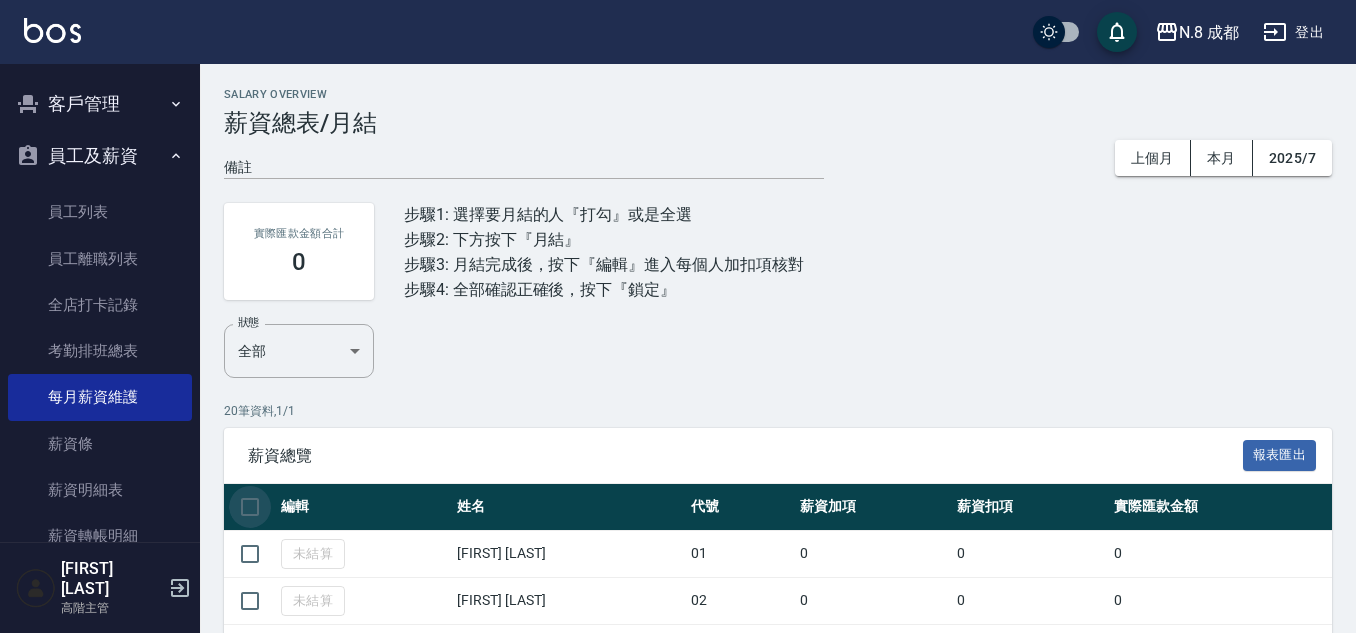 click at bounding box center (250, 507) 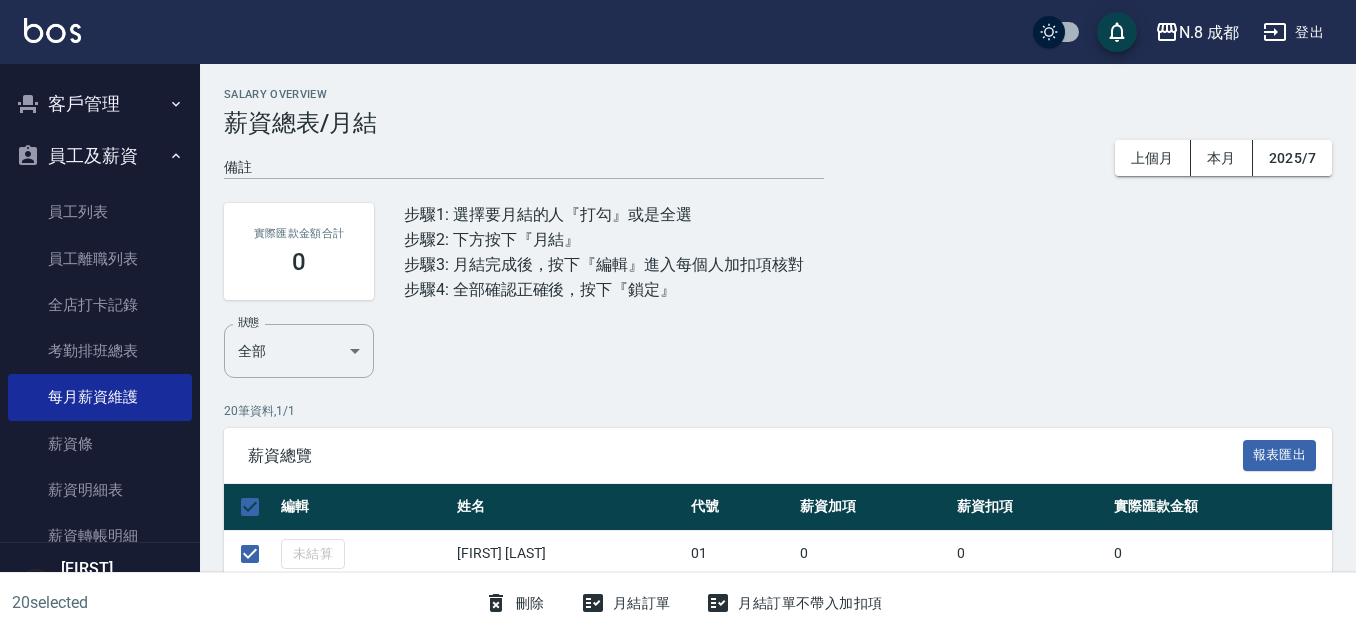 click on "月結訂單不帶入加扣項" at bounding box center [794, 603] 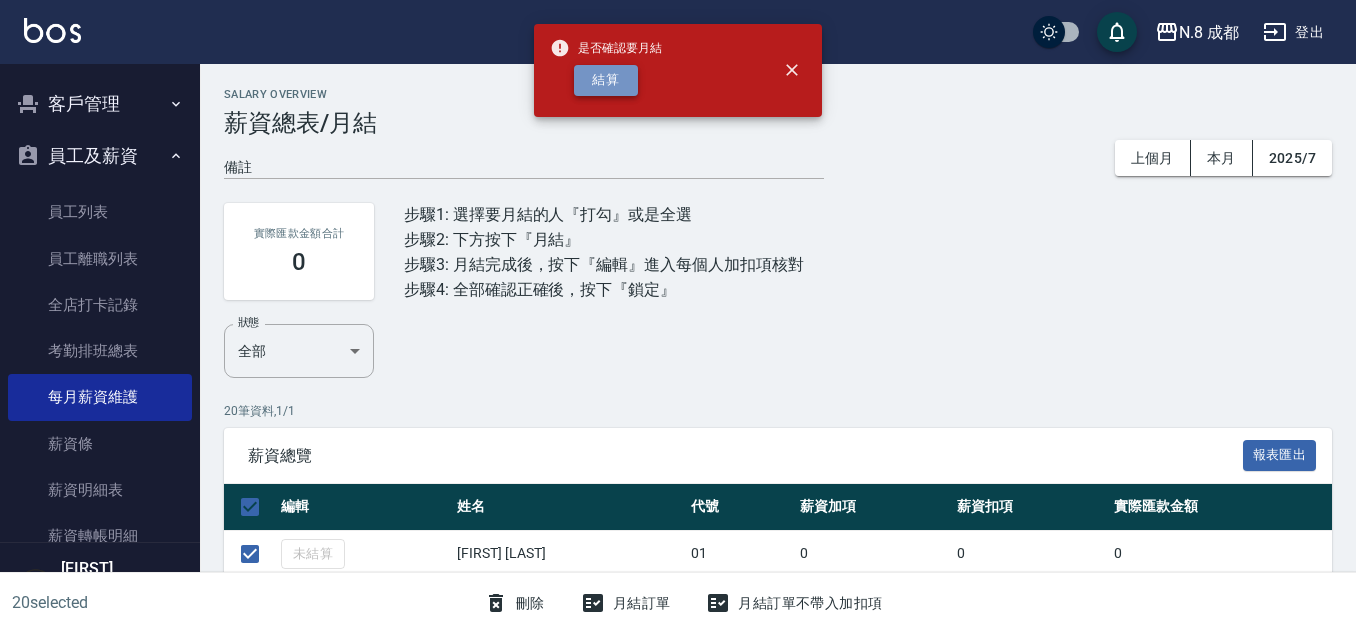 click on "結算" at bounding box center [606, 80] 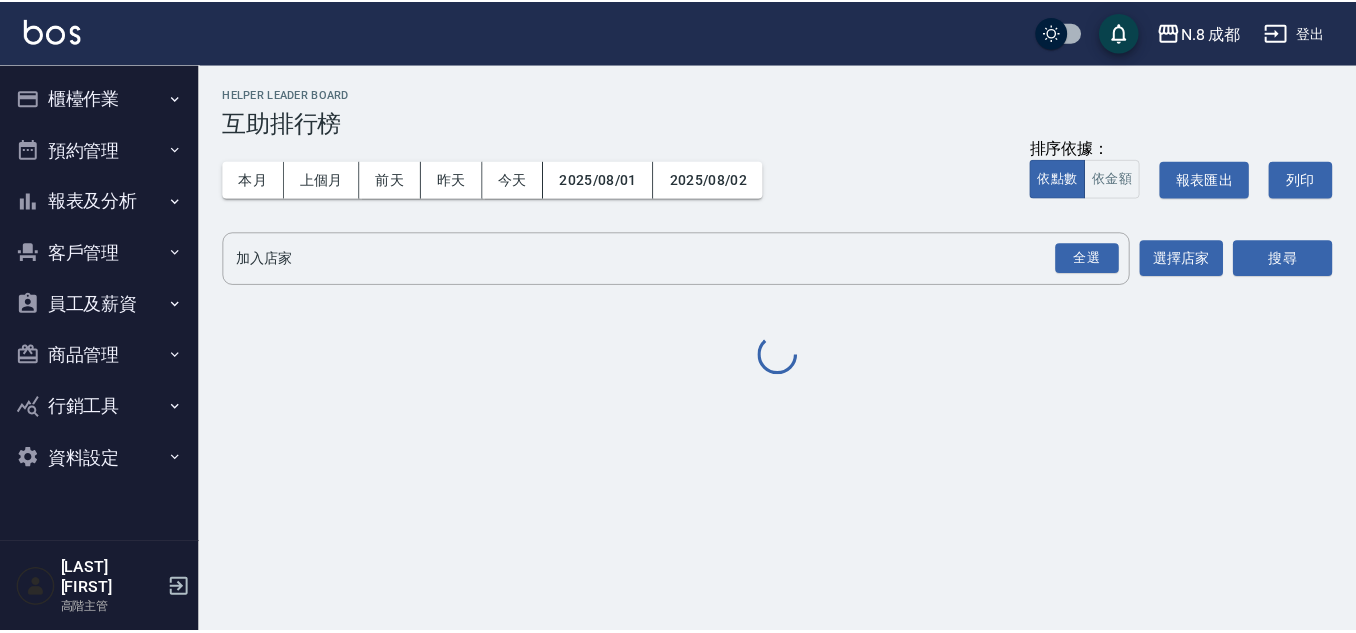 scroll, scrollTop: 0, scrollLeft: 0, axis: both 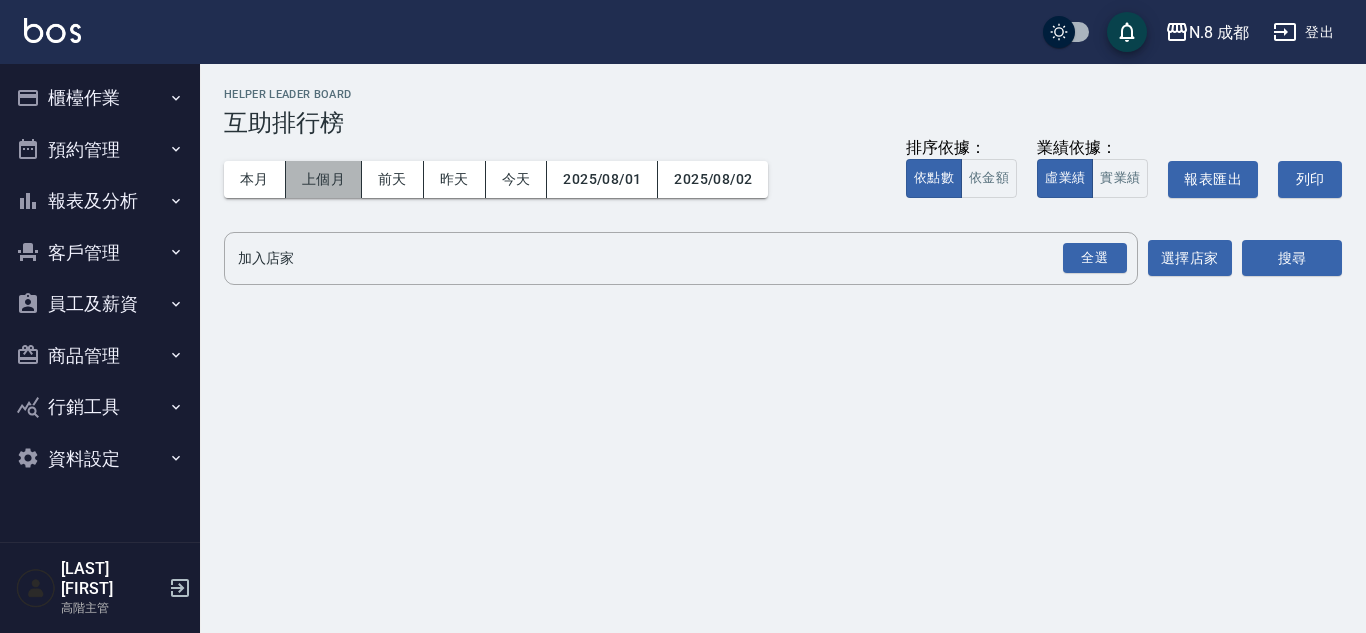 click on "上個月" at bounding box center (324, 179) 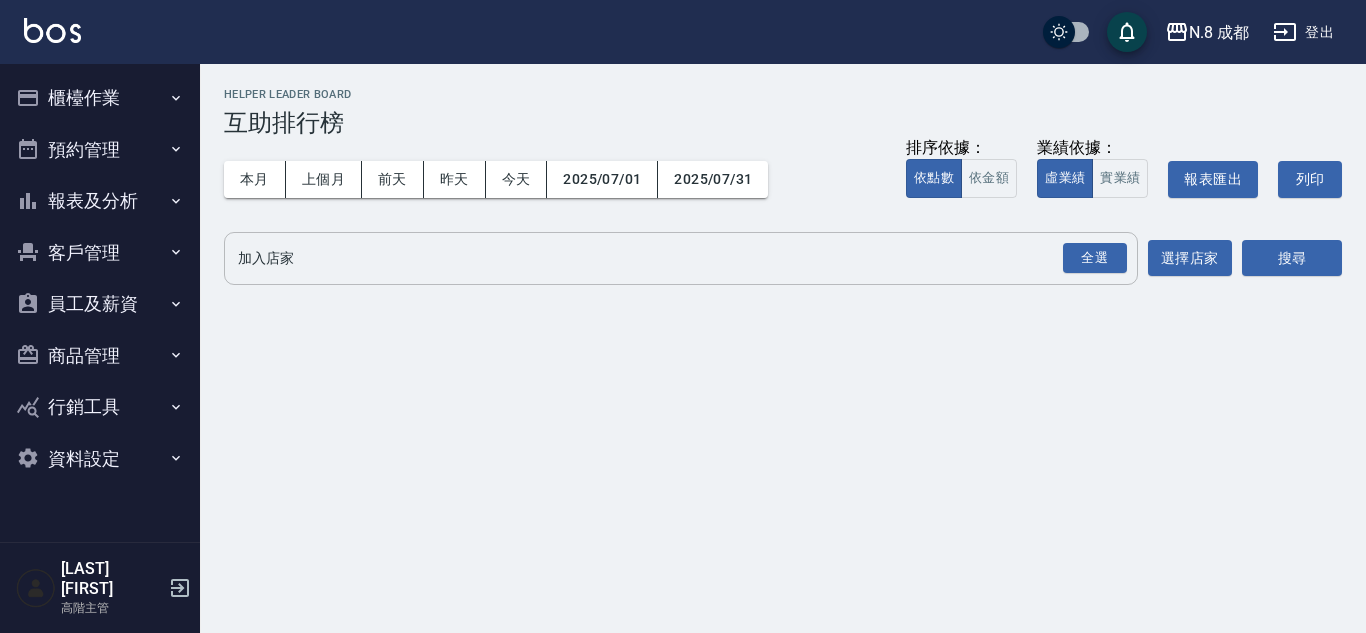 click on "加入店家" at bounding box center [666, 258] 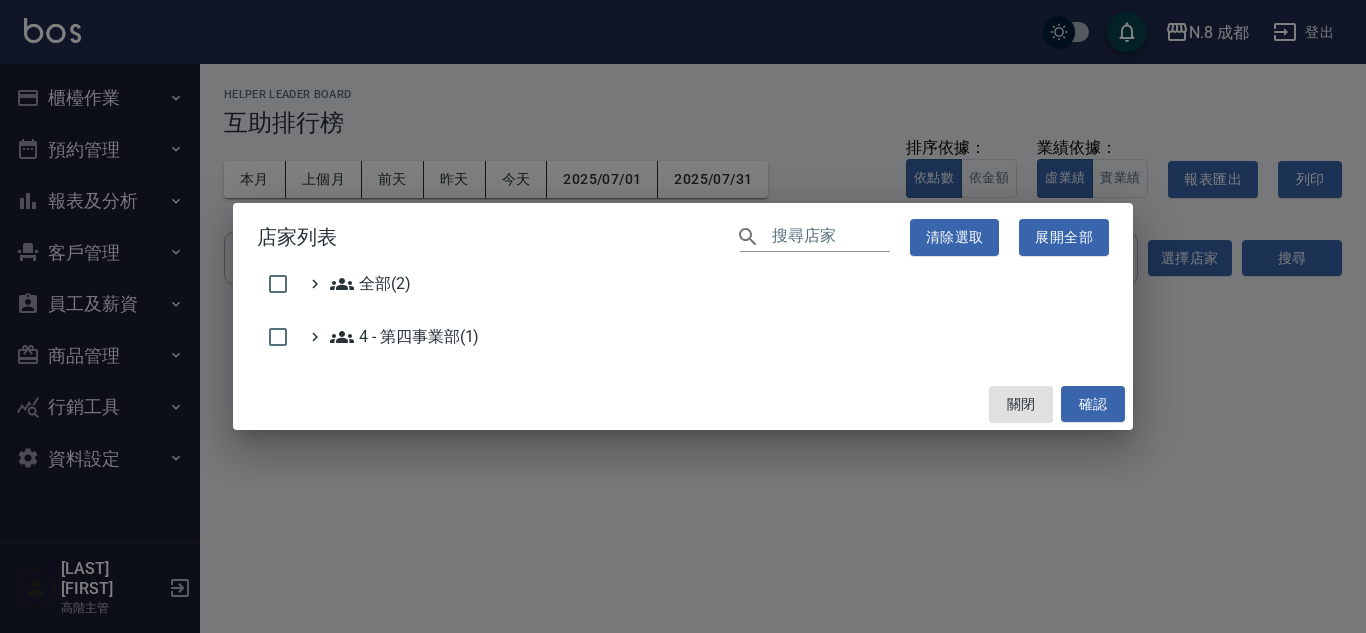 click on "全部(2)" at bounding box center [683, 288] 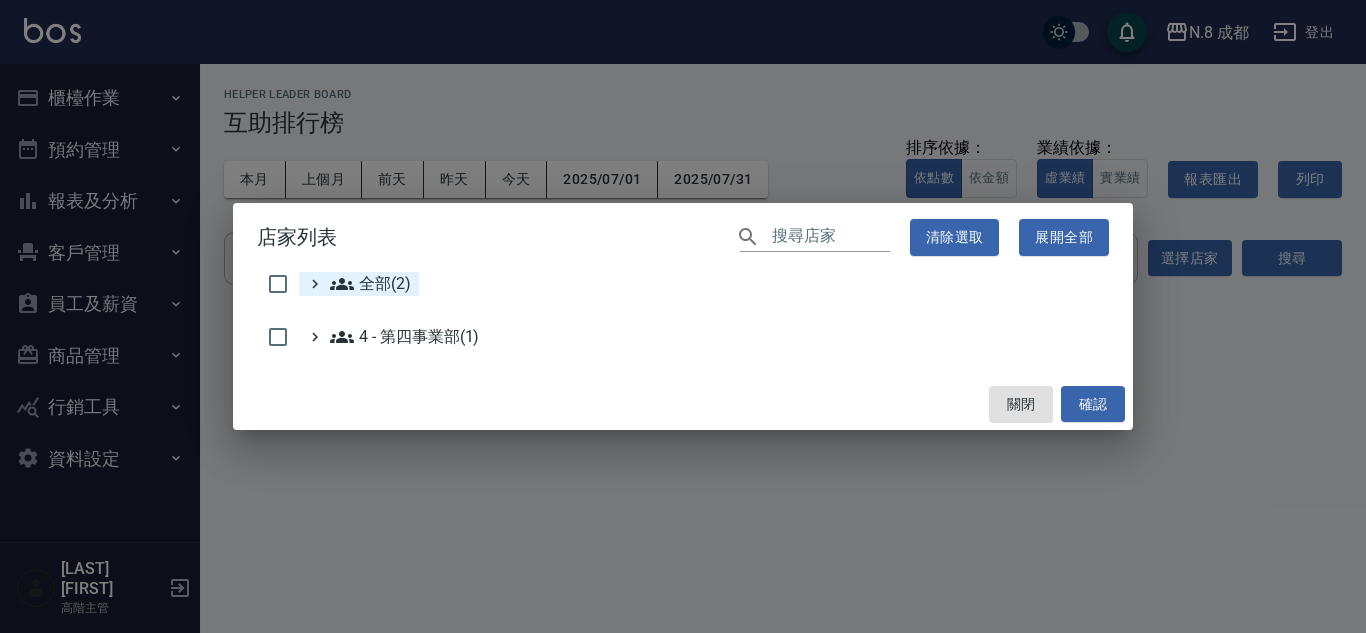 click on "全部(2)" at bounding box center [370, 284] 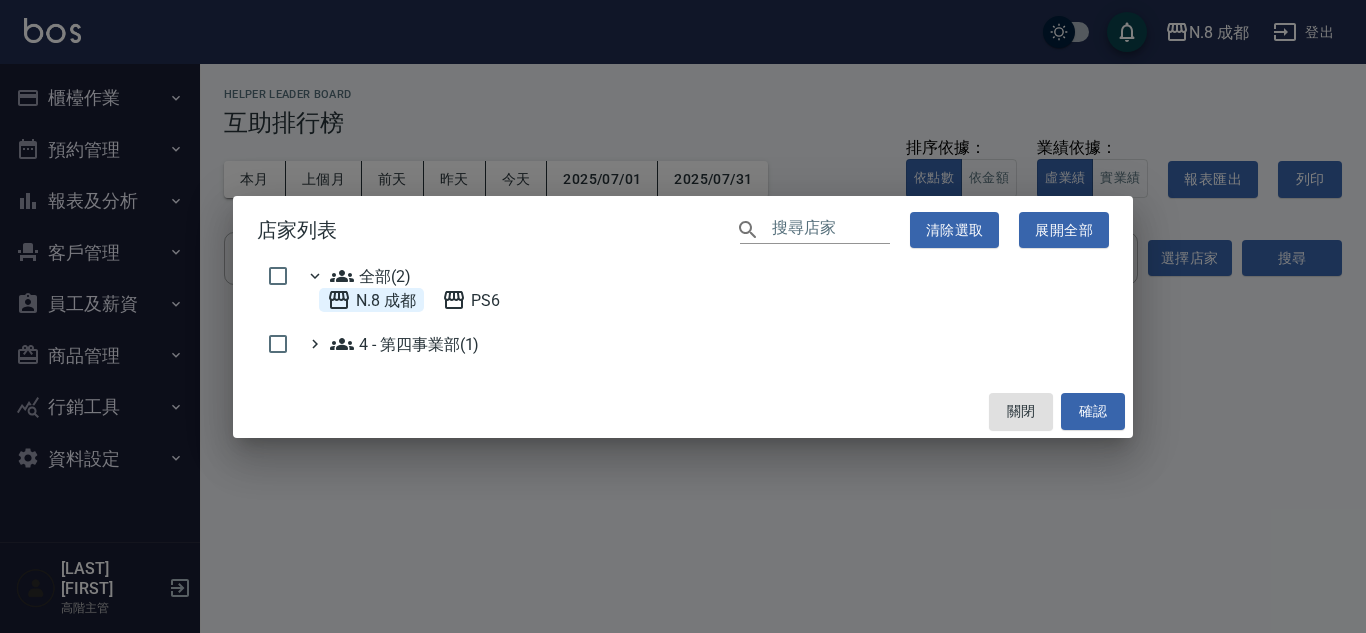click on "N.8 成都" at bounding box center (371, 300) 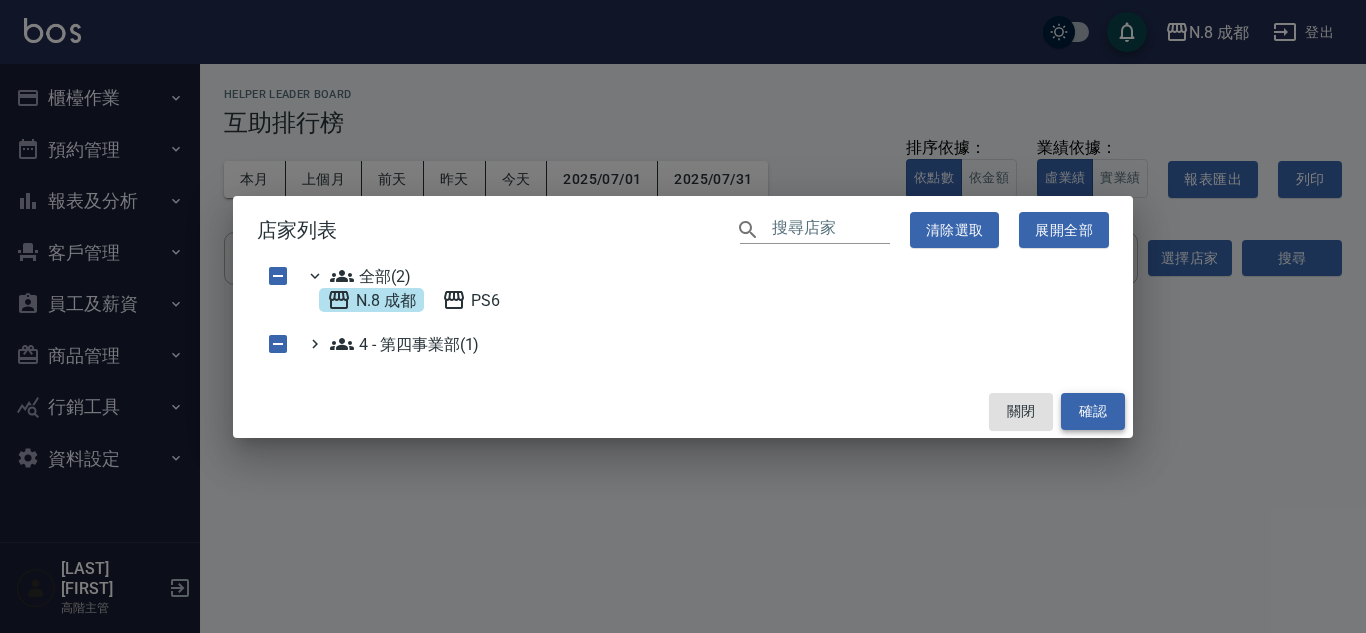 click on "確認" at bounding box center (1093, 411) 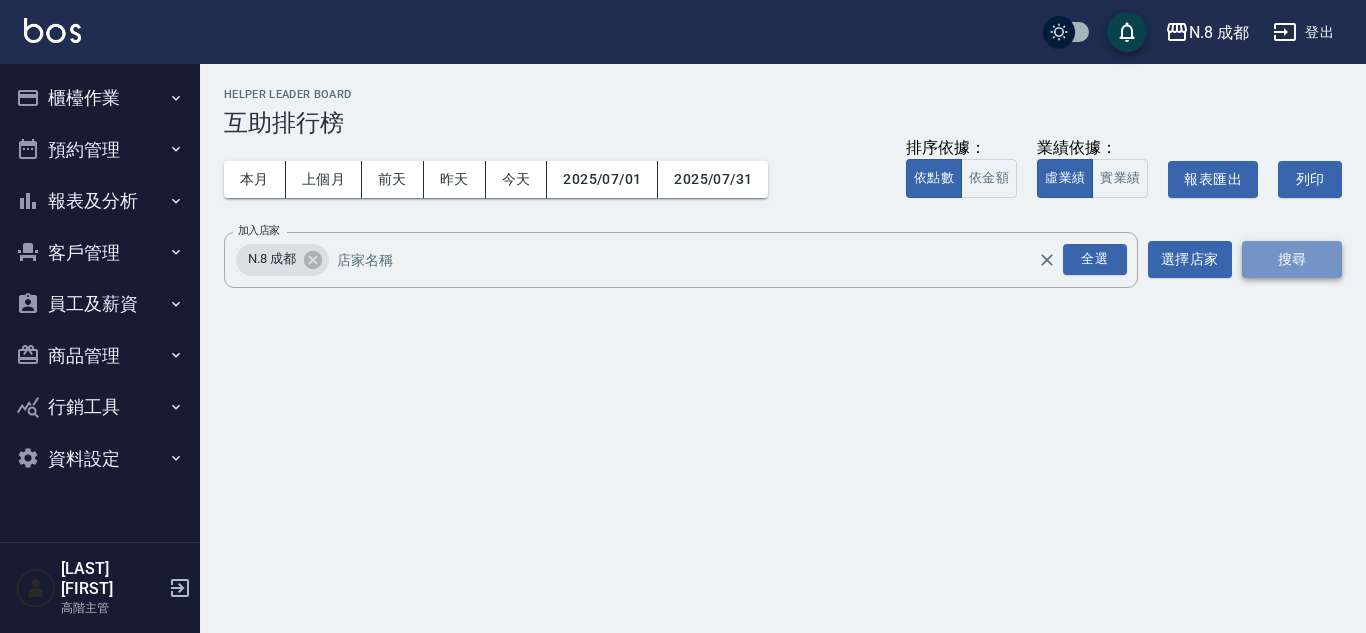 click on "搜尋" at bounding box center (1292, 259) 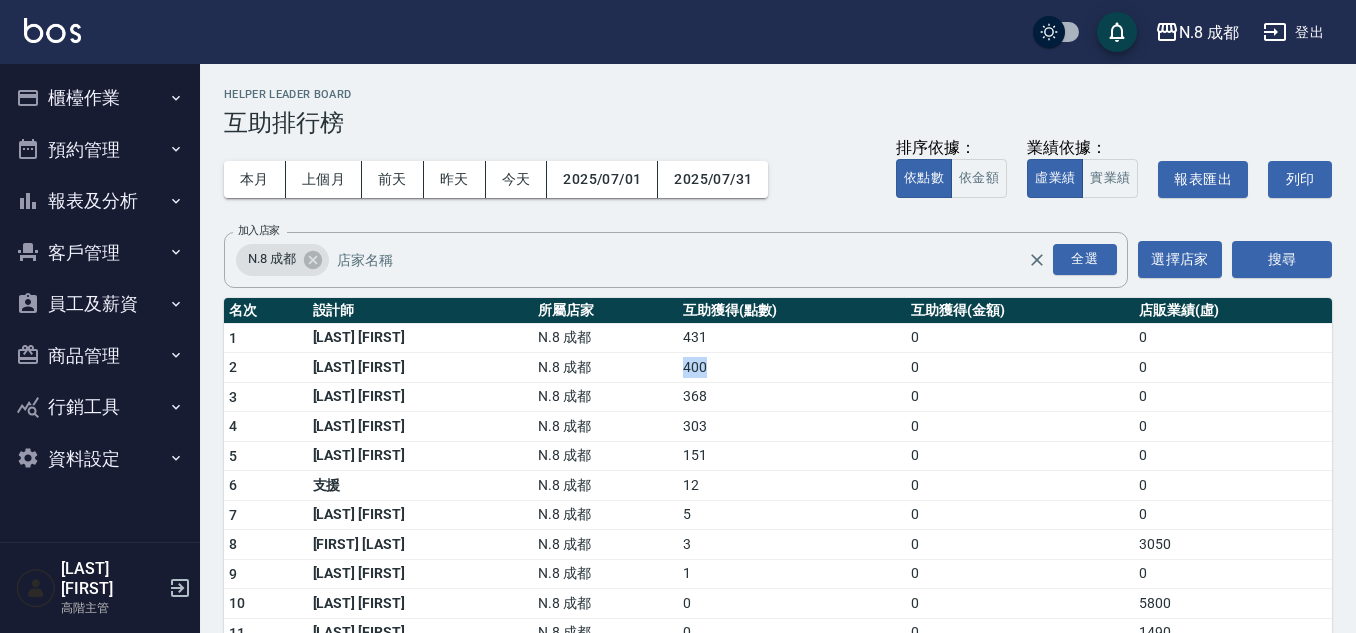 drag, startPoint x: 598, startPoint y: 366, endPoint x: 656, endPoint y: 376, distance: 58.855755 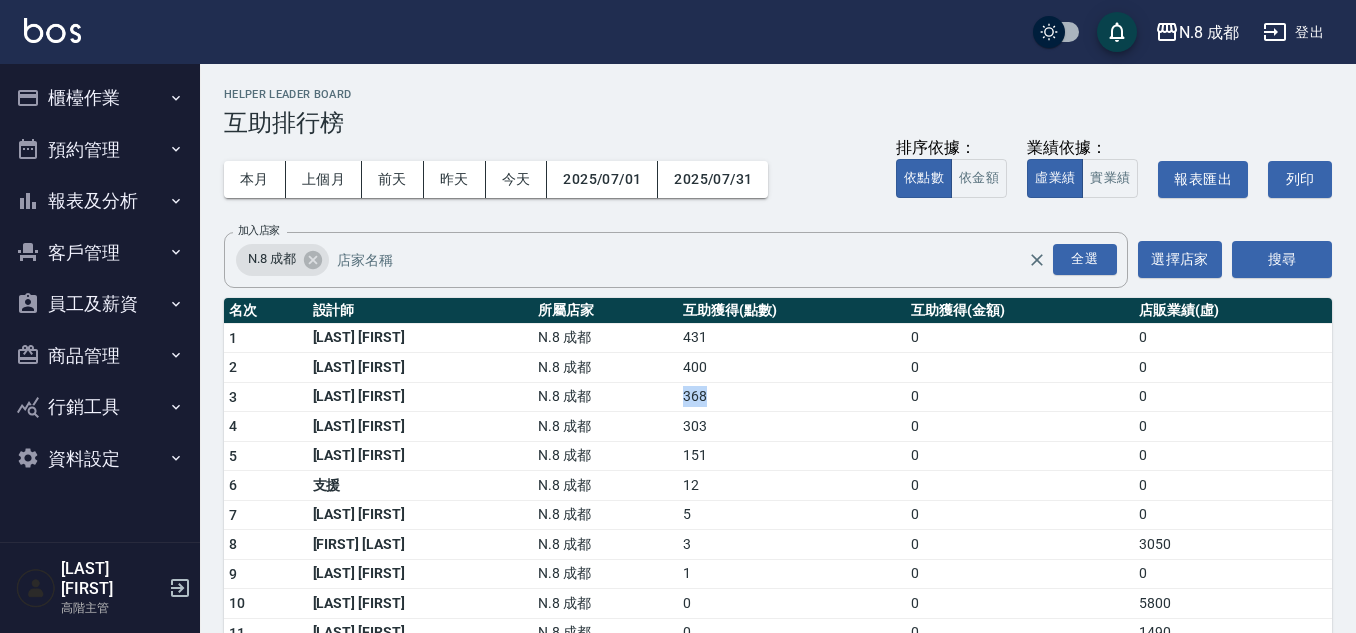 drag, startPoint x: 600, startPoint y: 393, endPoint x: 647, endPoint y: 395, distance: 47.042534 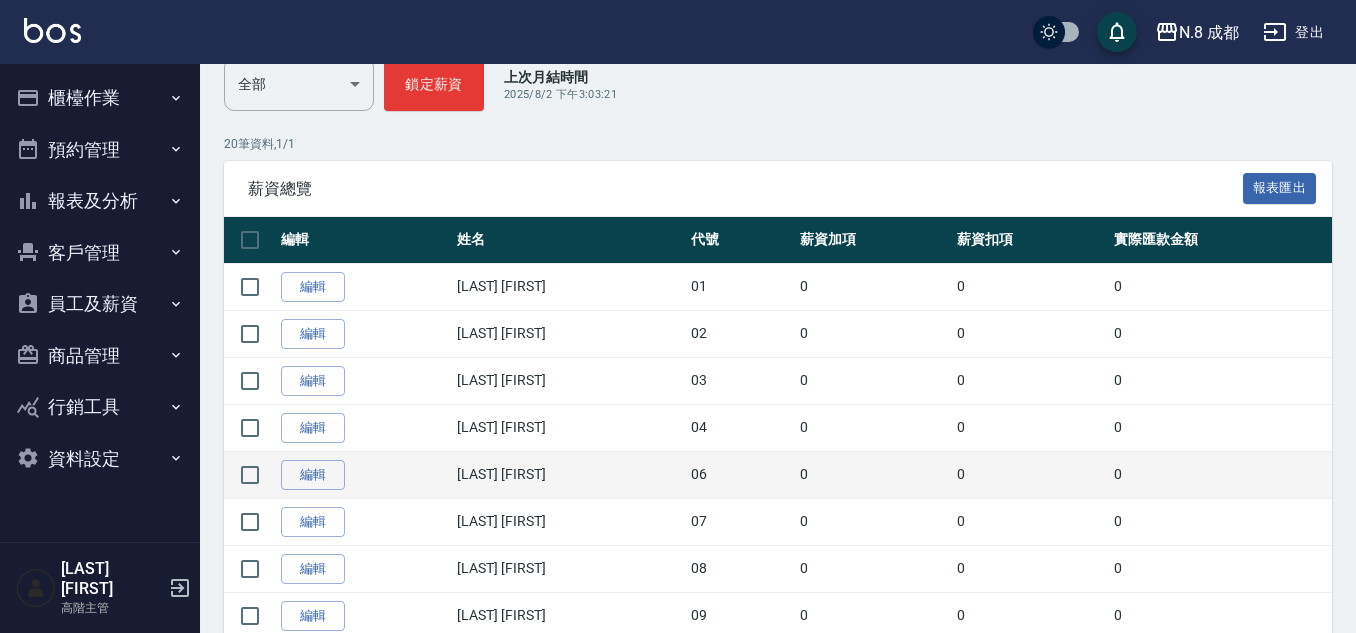 scroll, scrollTop: 300, scrollLeft: 0, axis: vertical 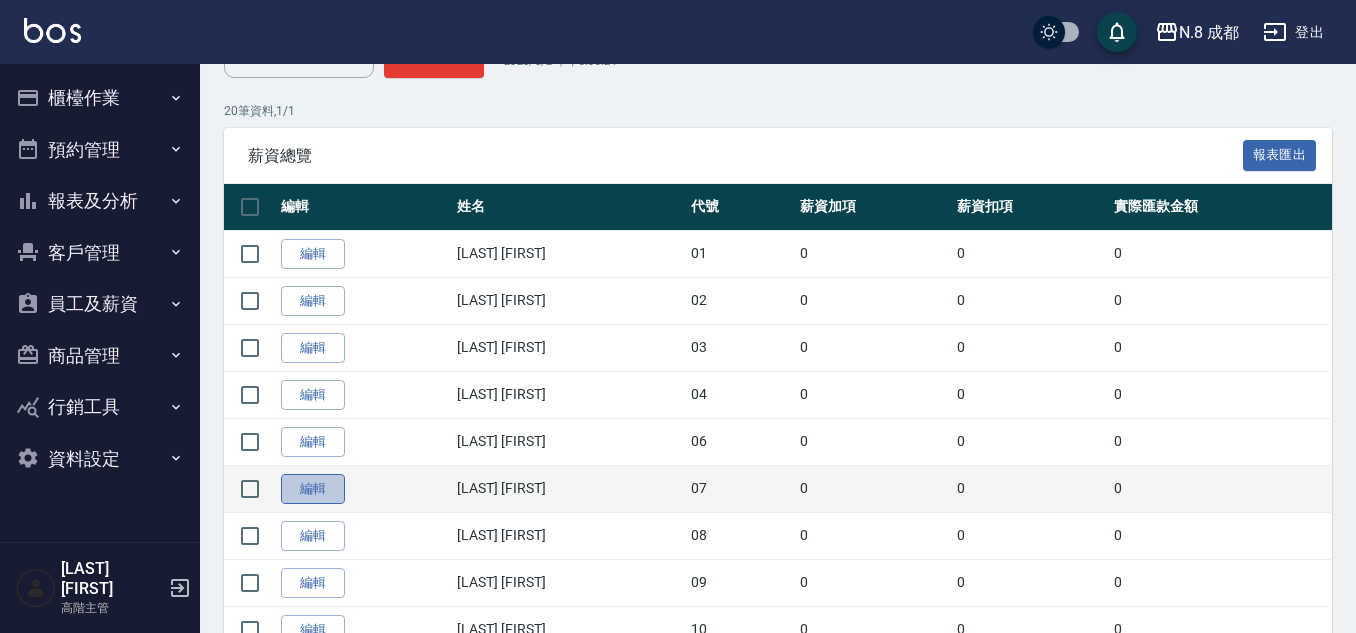 click on "編輯" at bounding box center (313, 489) 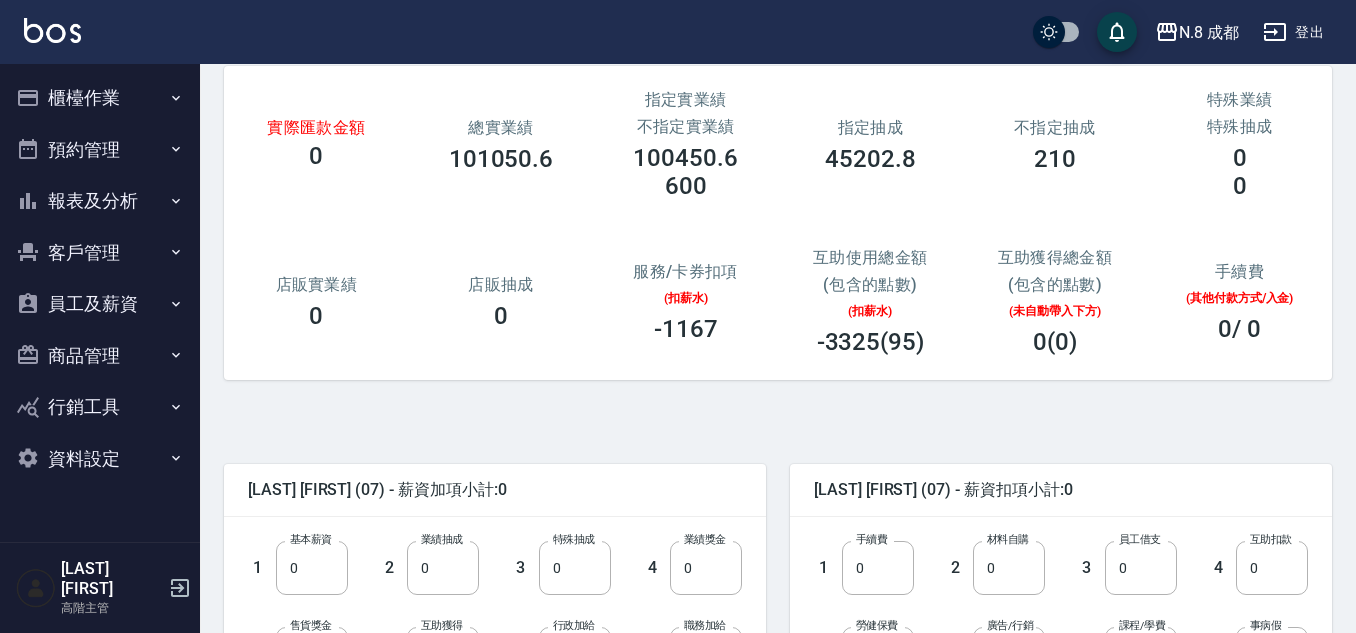 scroll, scrollTop: 300, scrollLeft: 0, axis: vertical 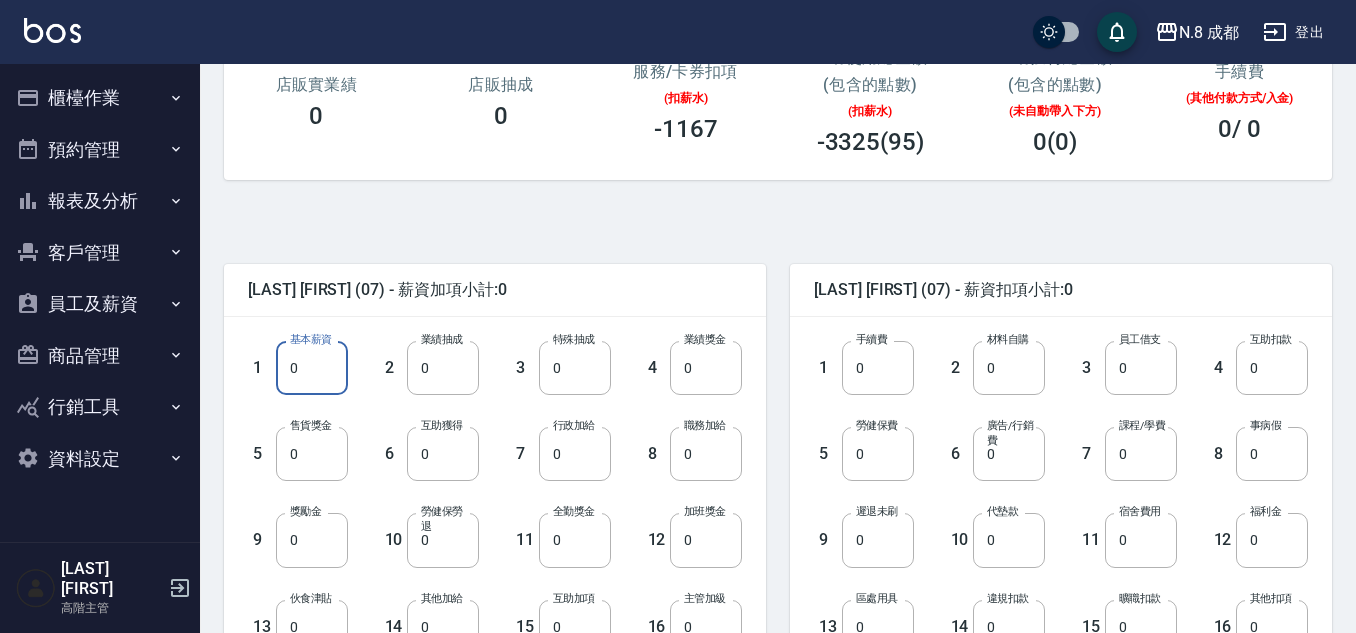 click on "0" at bounding box center (312, 368) 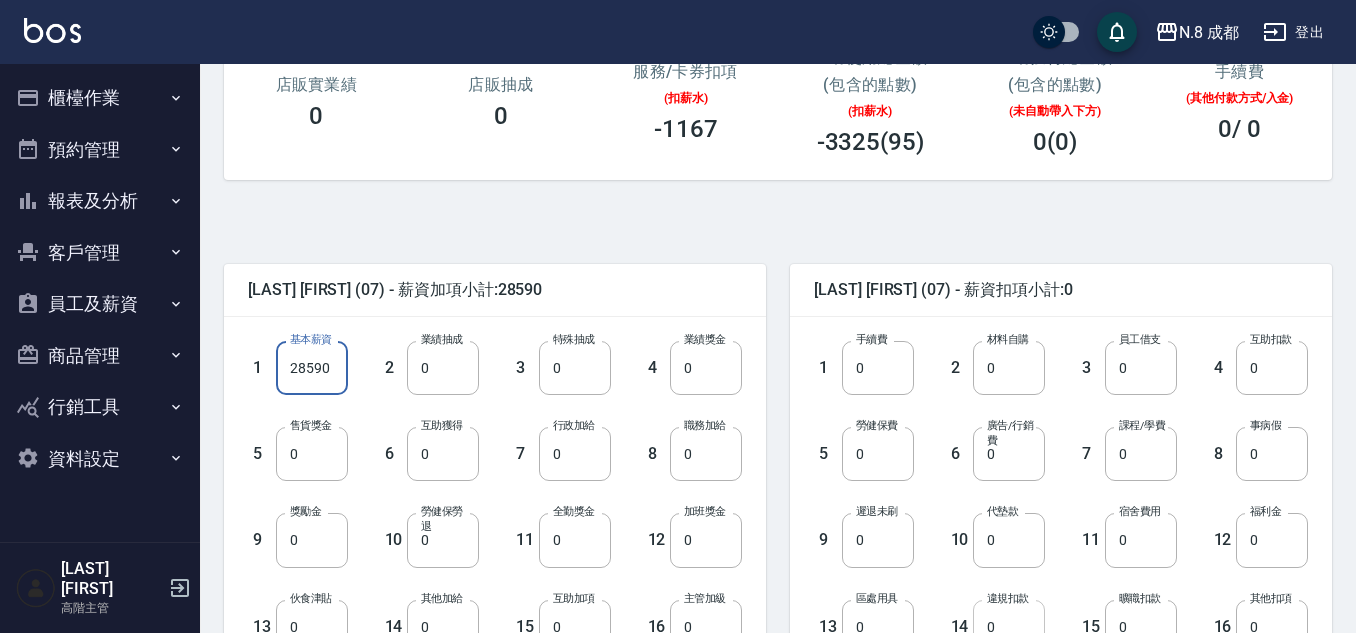type on "28590" 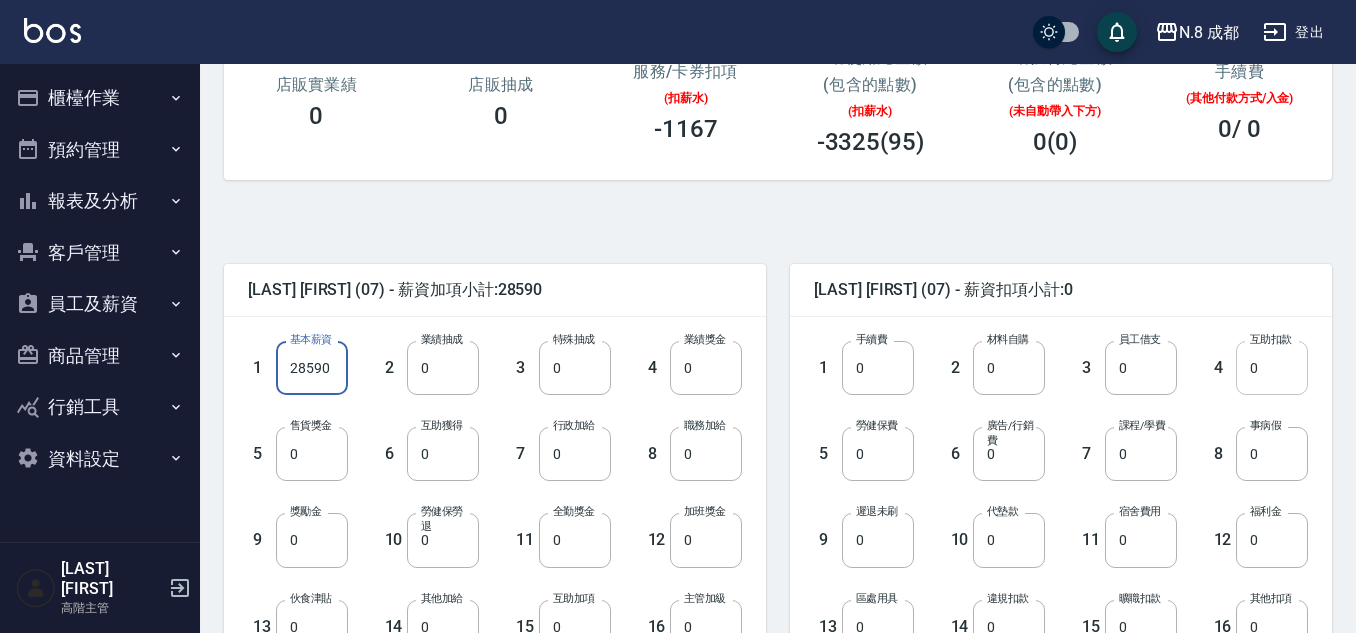 click on "0" at bounding box center (1272, 368) 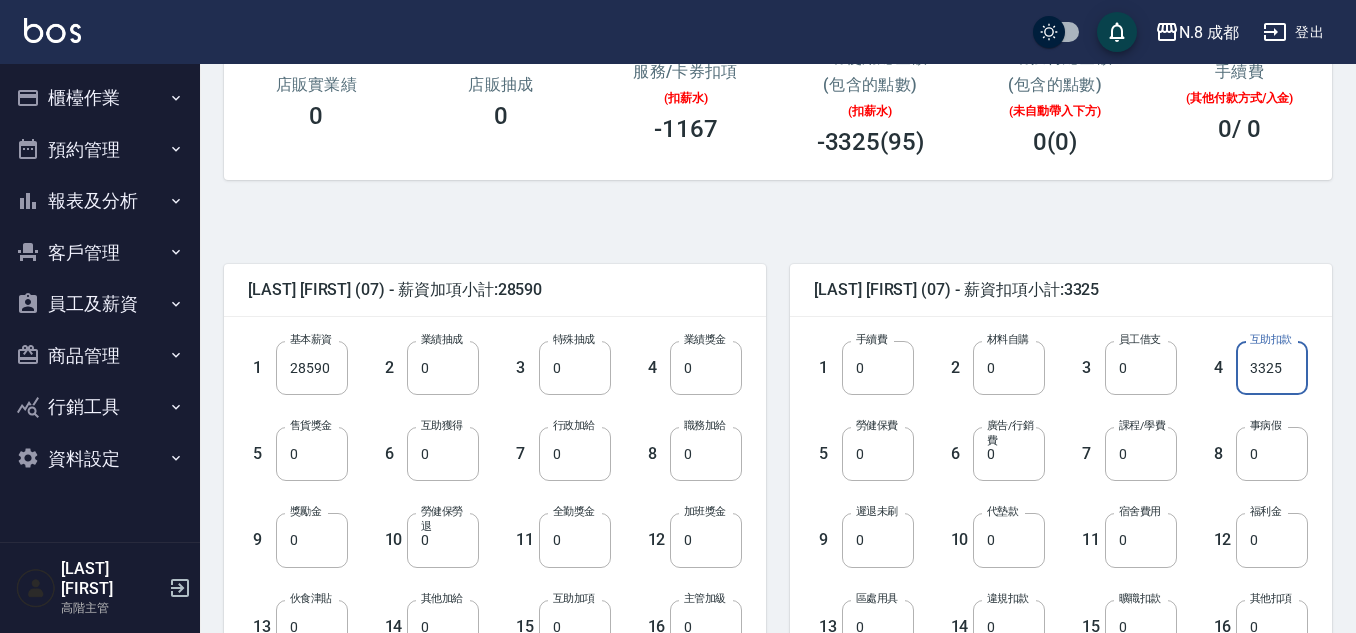 type on "3325" 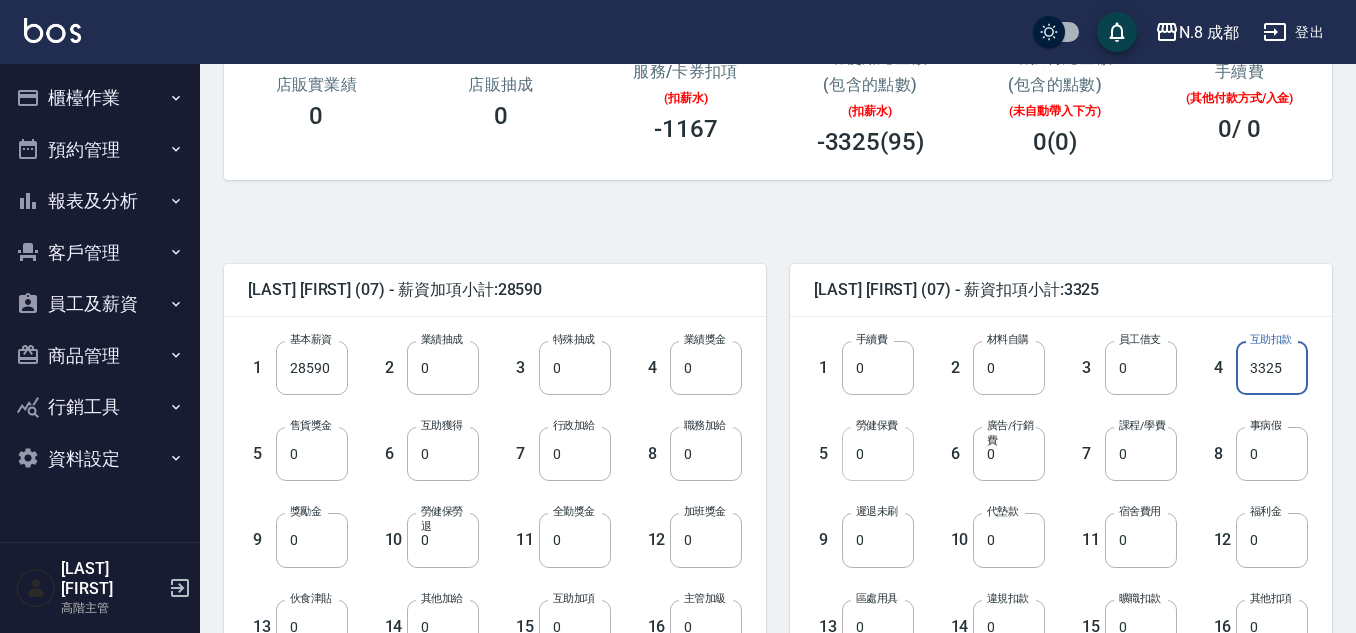 click on "0" at bounding box center [878, 454] 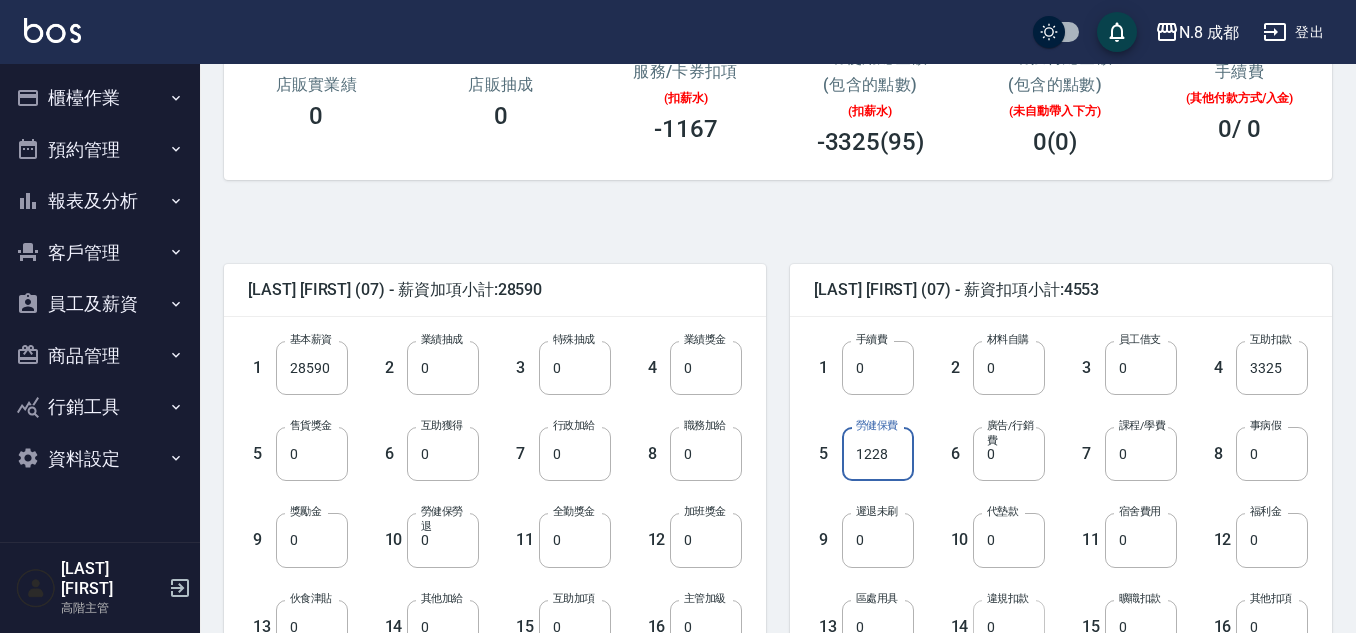 type on "1228" 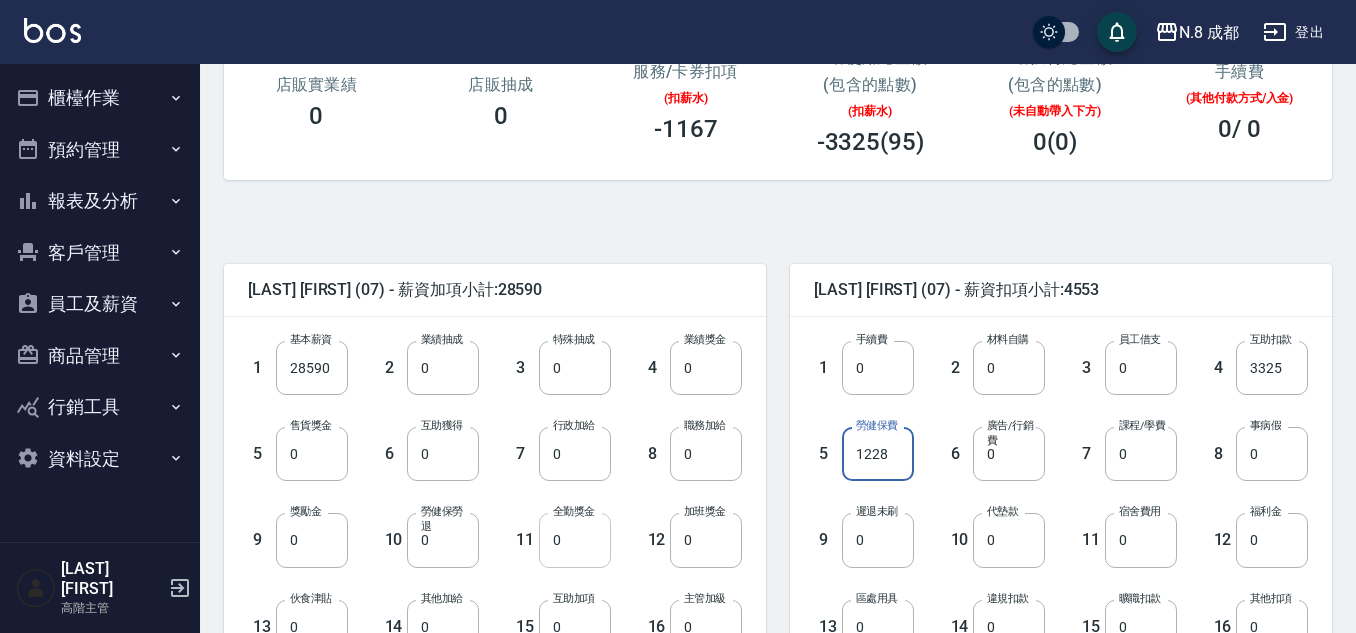 click on "0" at bounding box center (575, 540) 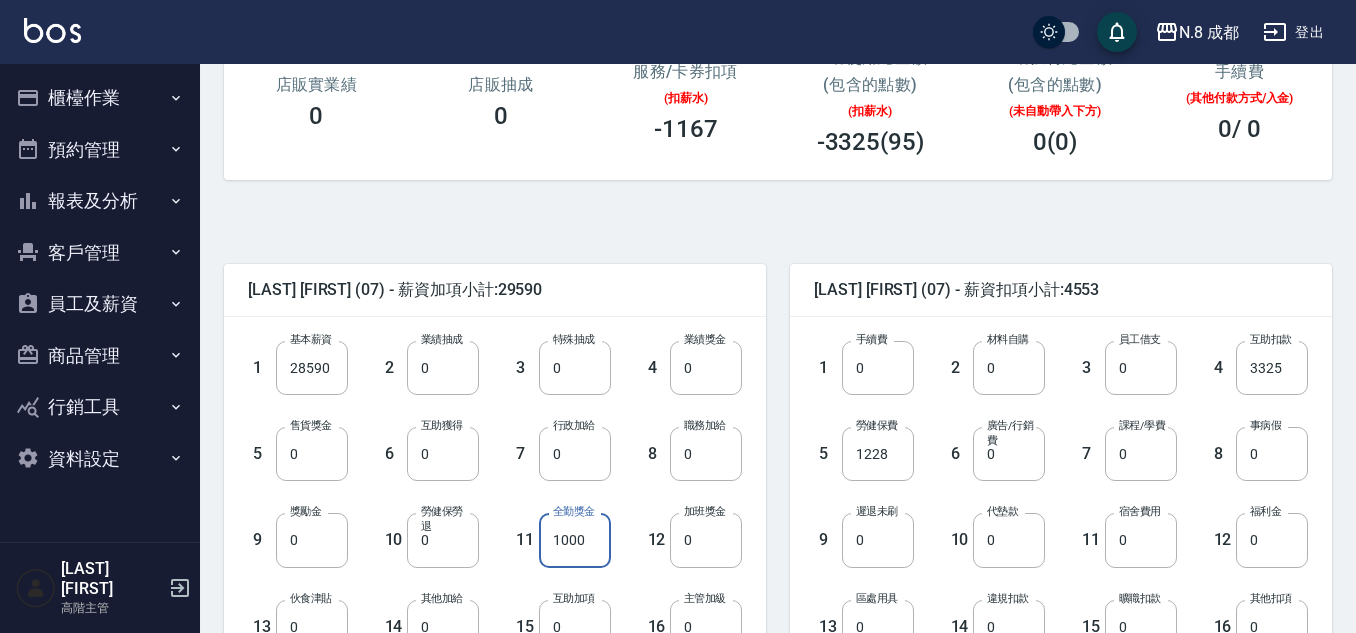 type on "1000" 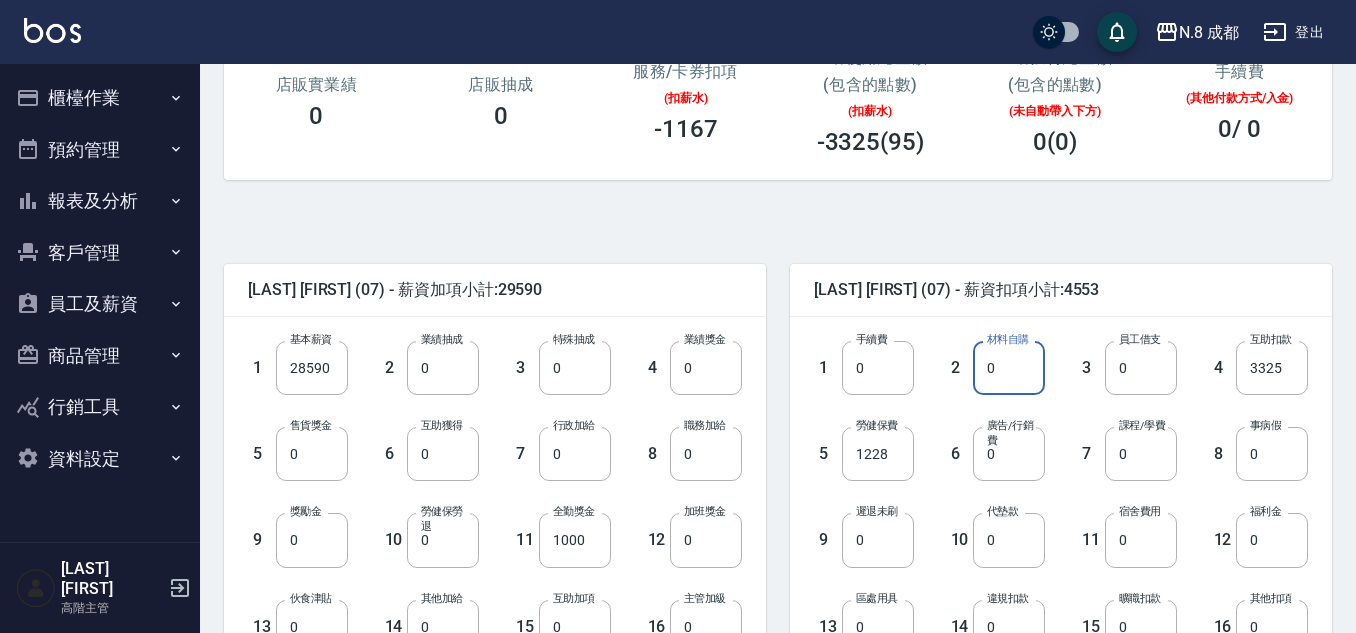click on "0" at bounding box center [1009, 368] 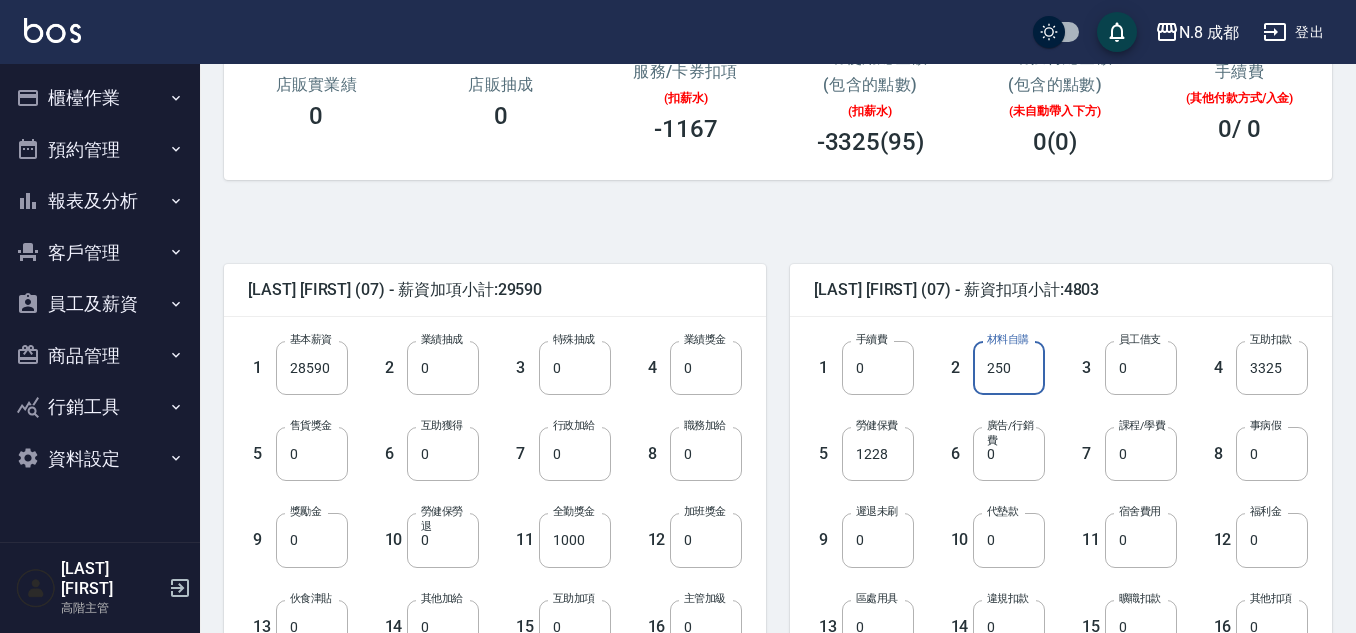 type on "250" 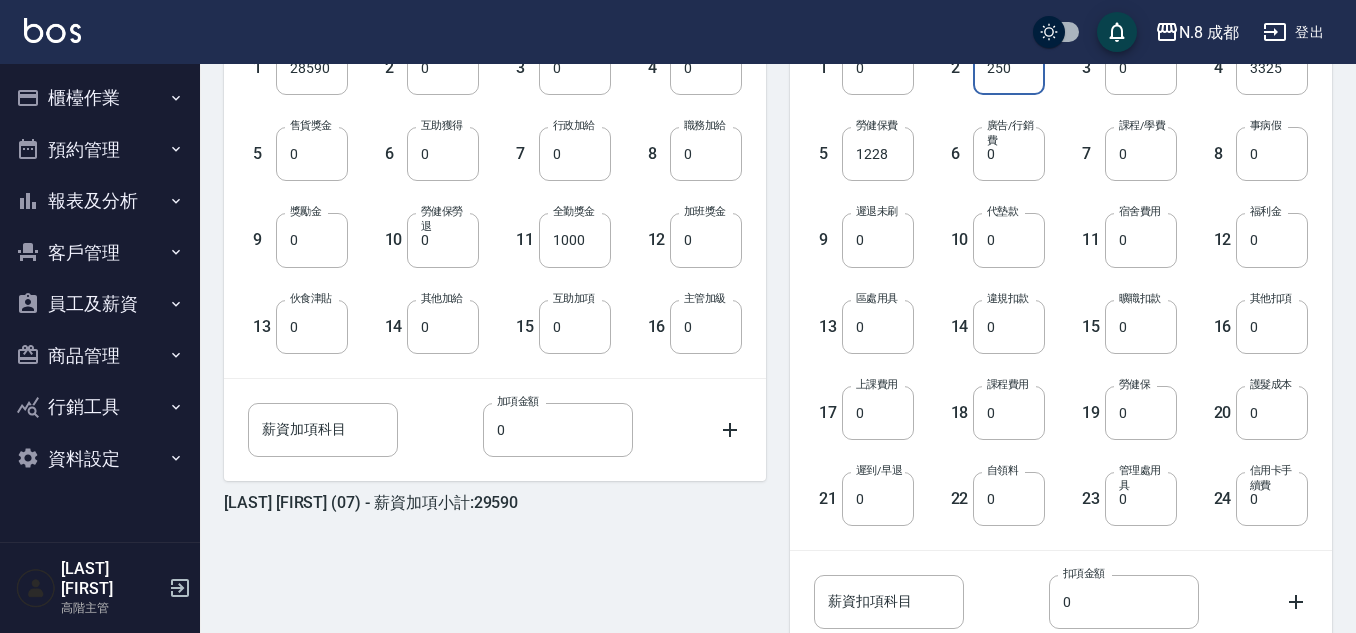 scroll, scrollTop: 753, scrollLeft: 0, axis: vertical 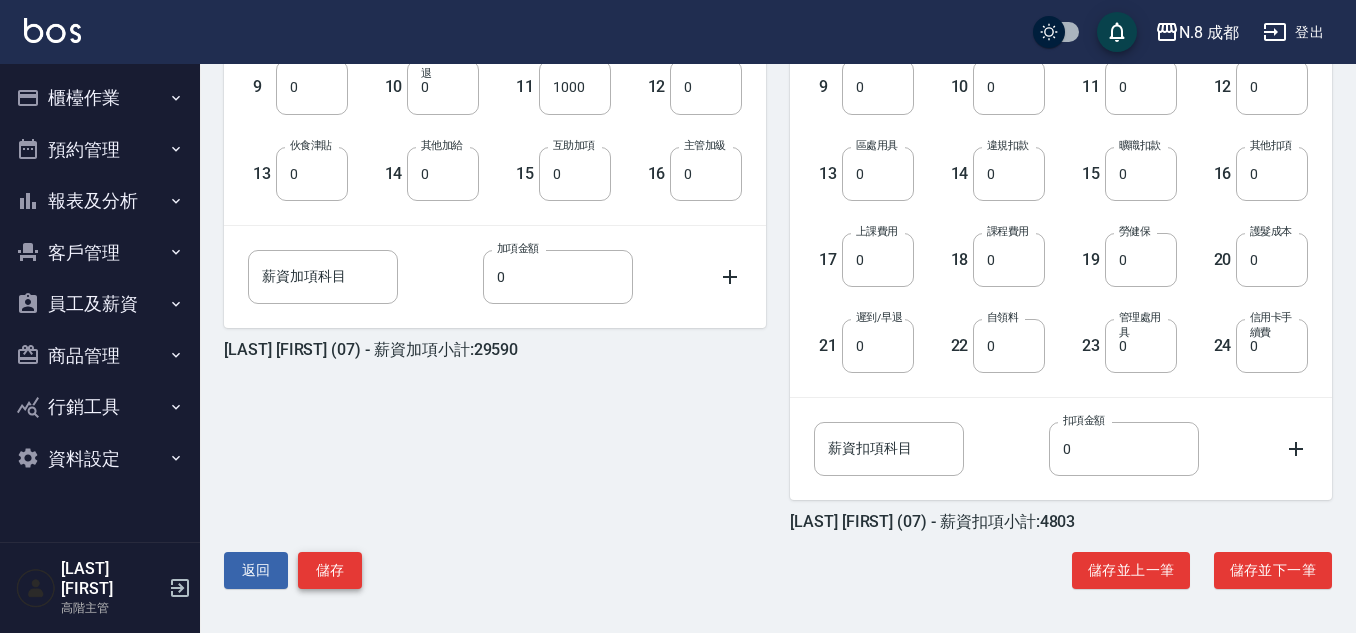 click on "儲存" at bounding box center [330, 570] 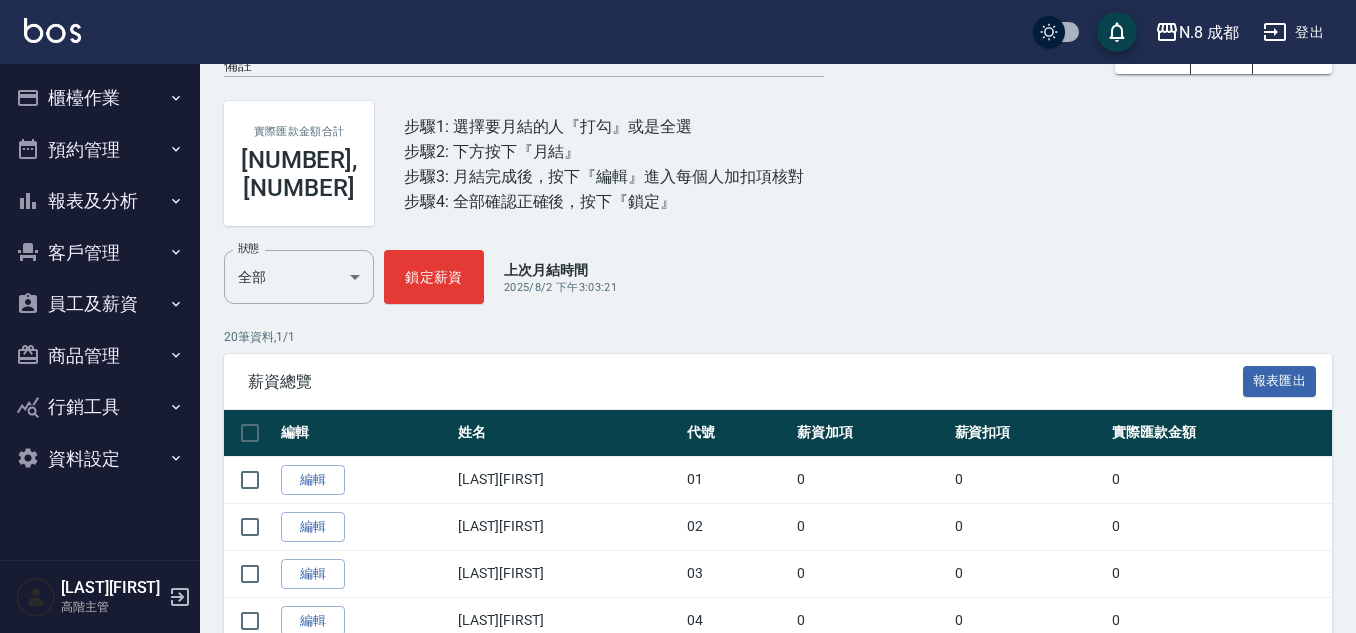 scroll, scrollTop: 600, scrollLeft: 0, axis: vertical 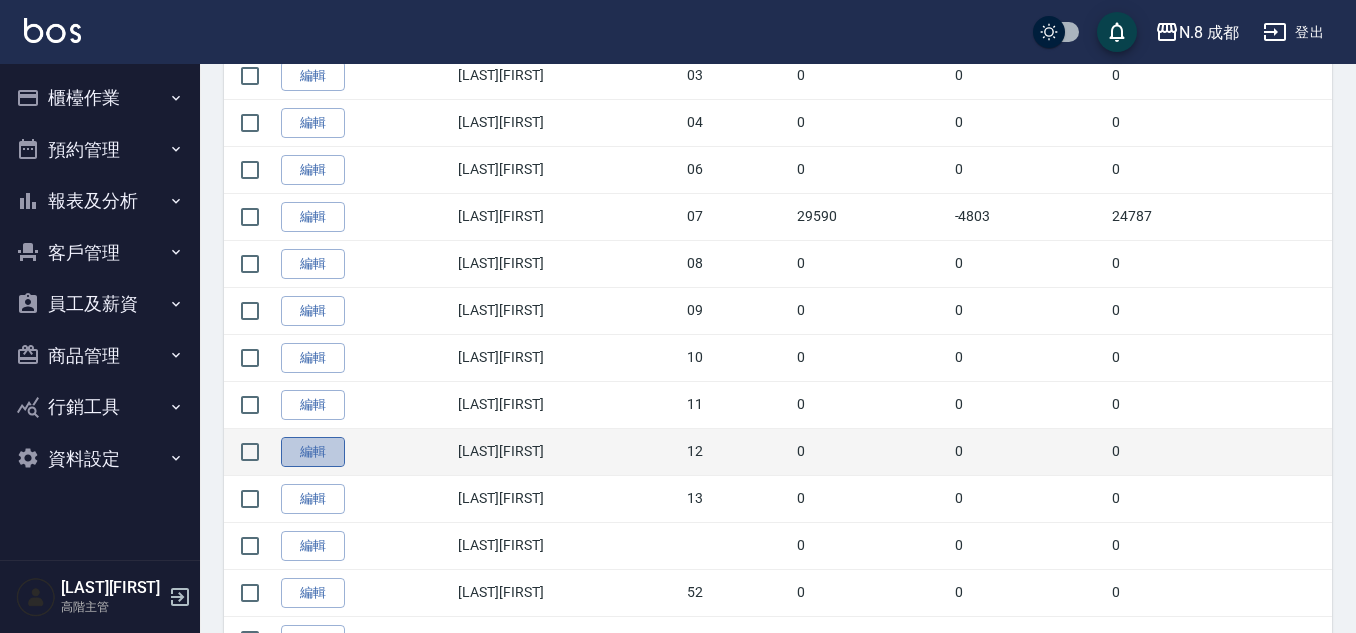 click on "編輯" at bounding box center (313, 452) 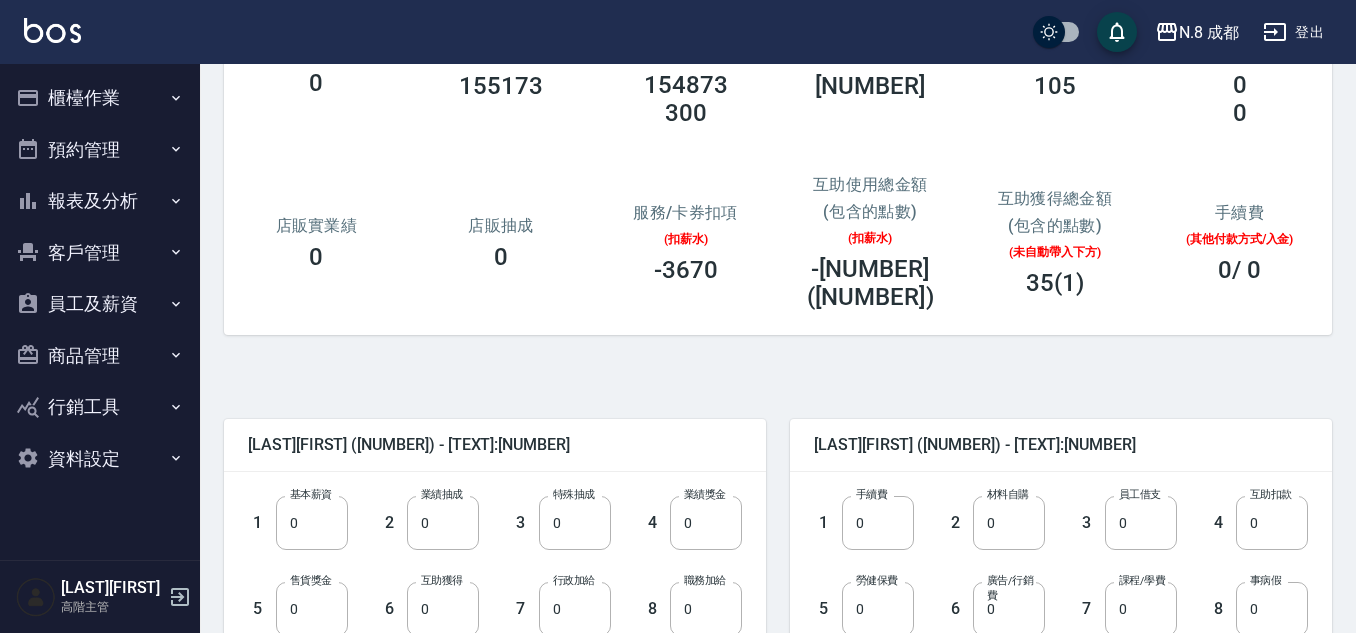 scroll, scrollTop: 300, scrollLeft: 0, axis: vertical 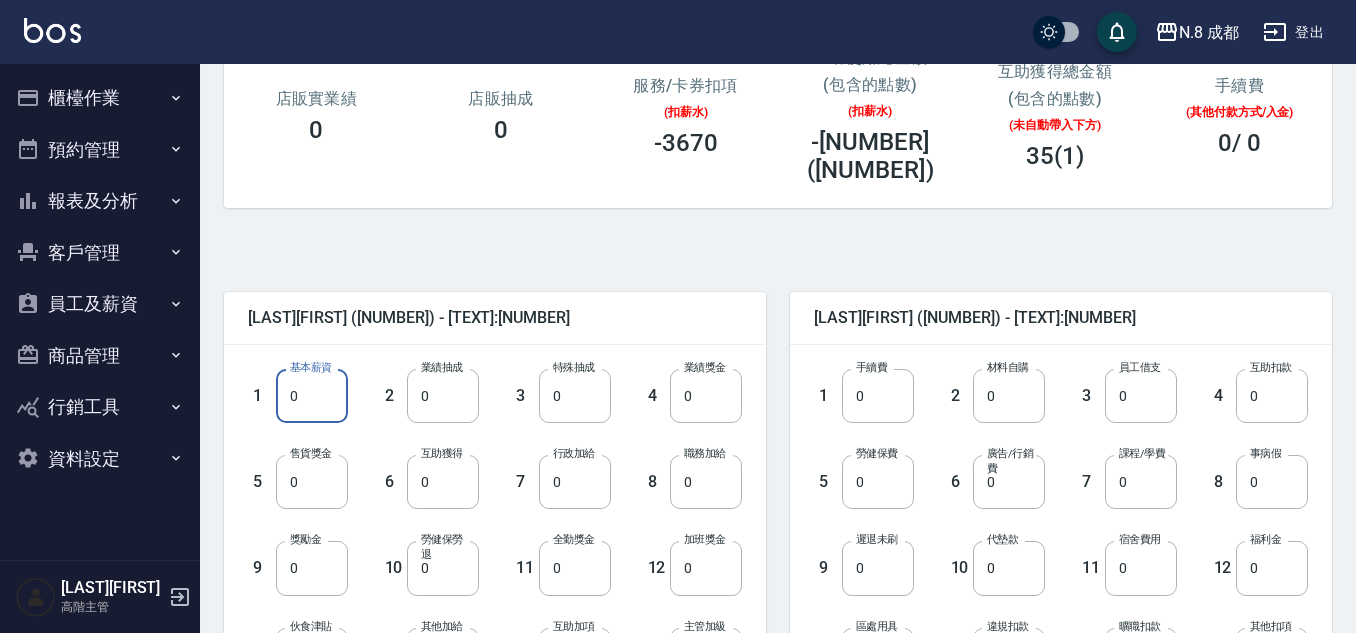 click on "0" at bounding box center [312, 396] 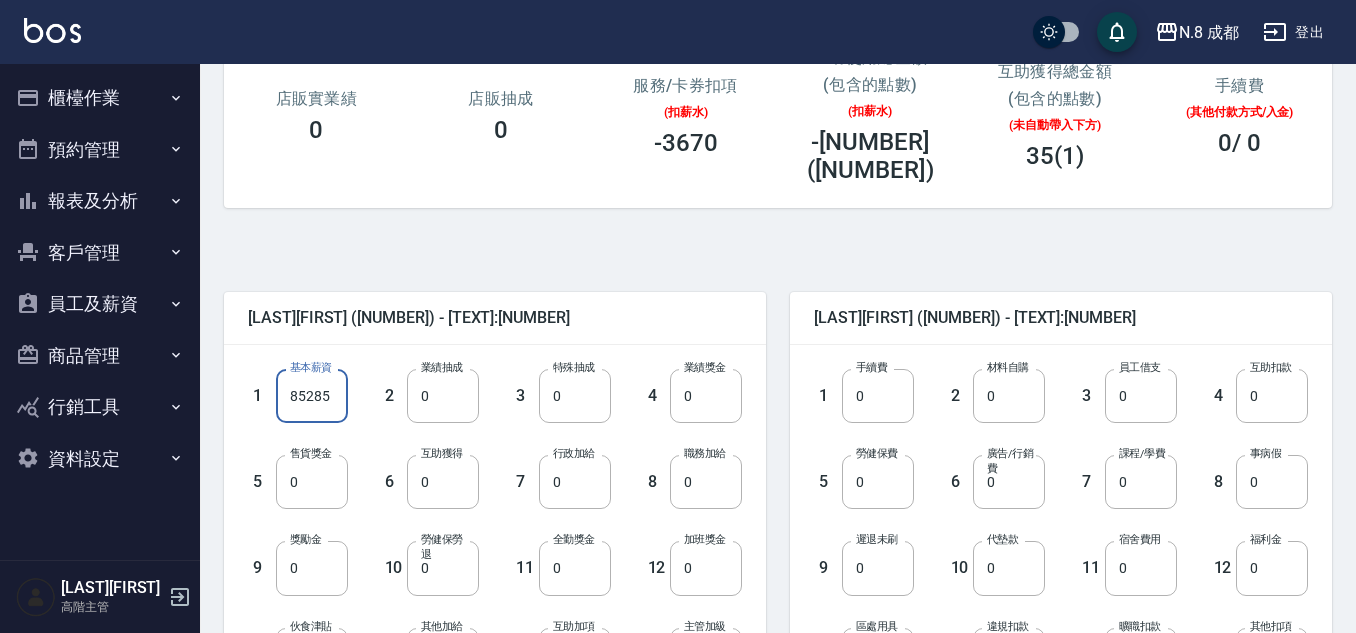 type on "85285" 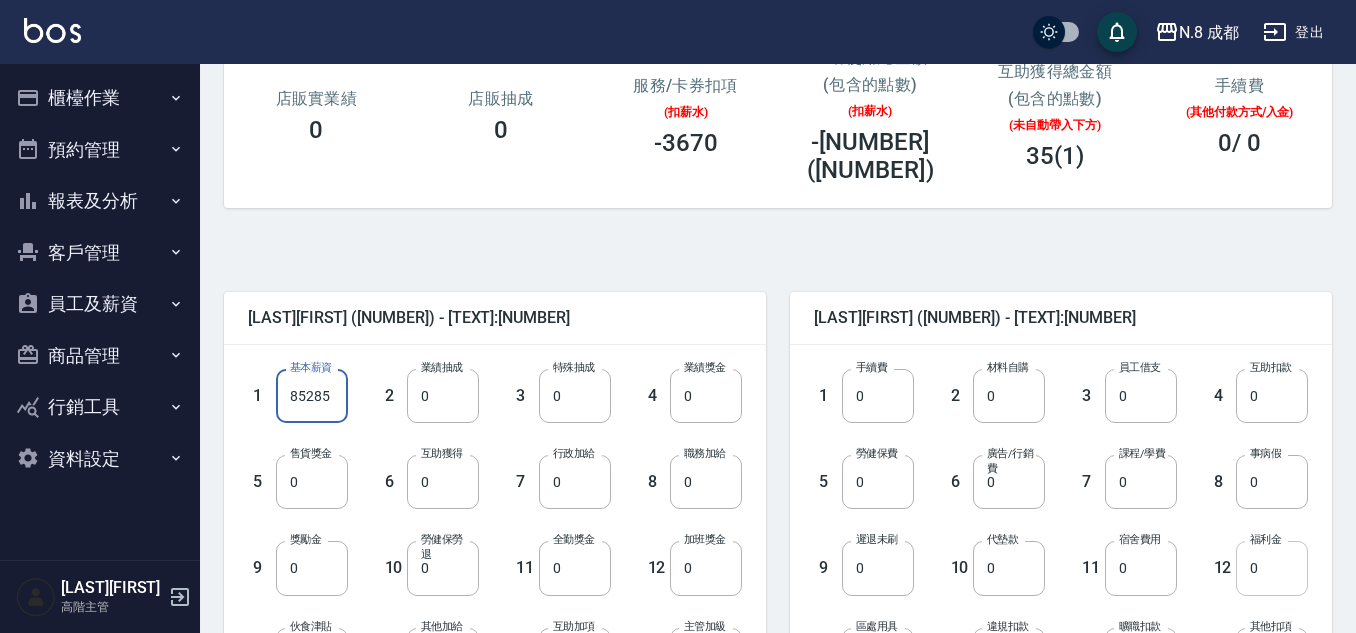 scroll, scrollTop: 500, scrollLeft: 0, axis: vertical 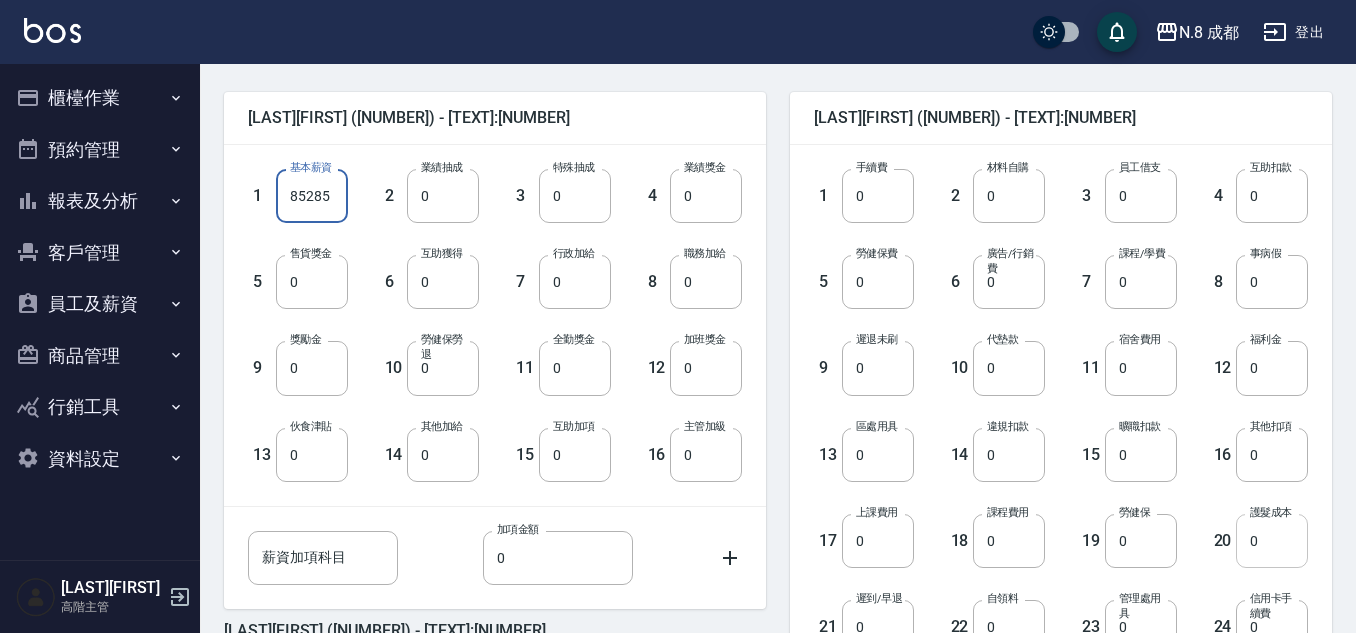 click on "0" at bounding box center (1272, 541) 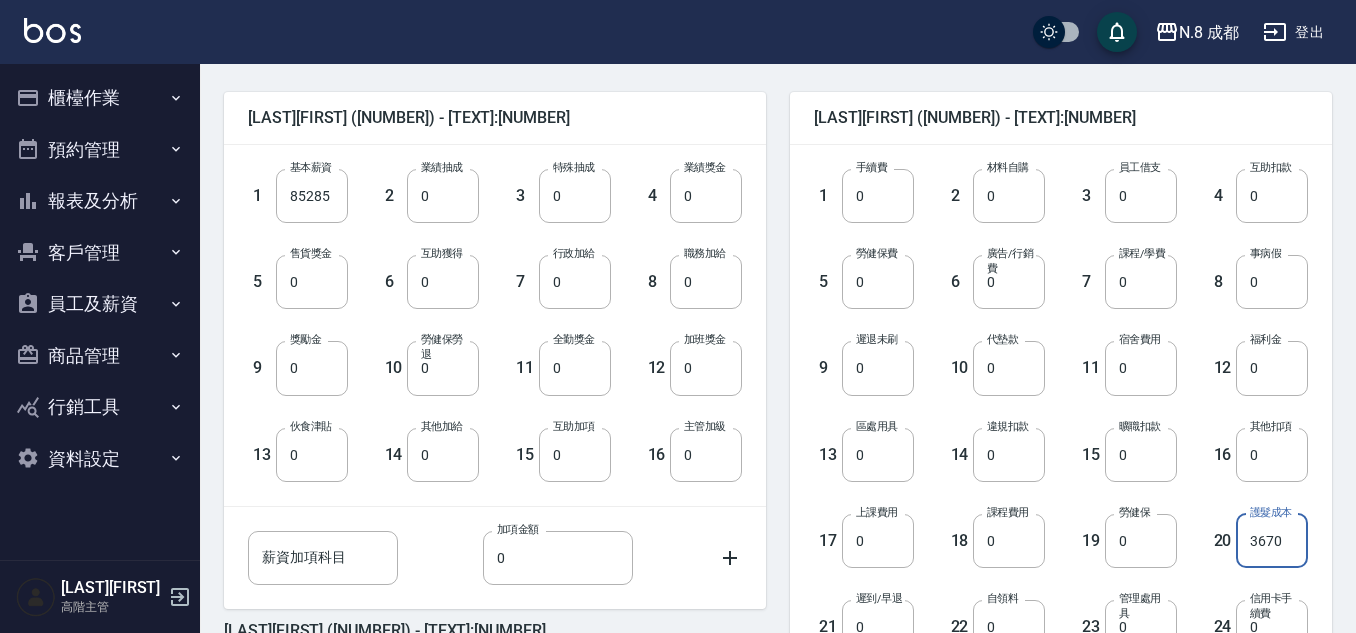 type on "3670" 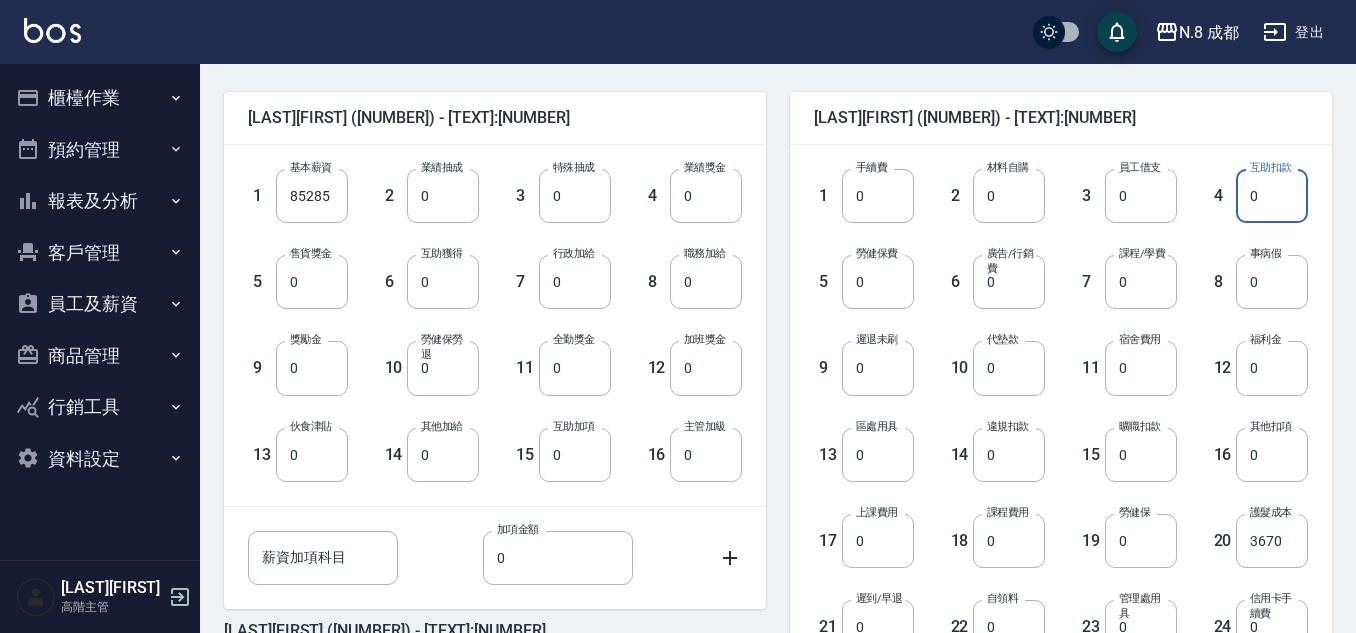 click on "0" at bounding box center (1272, 196) 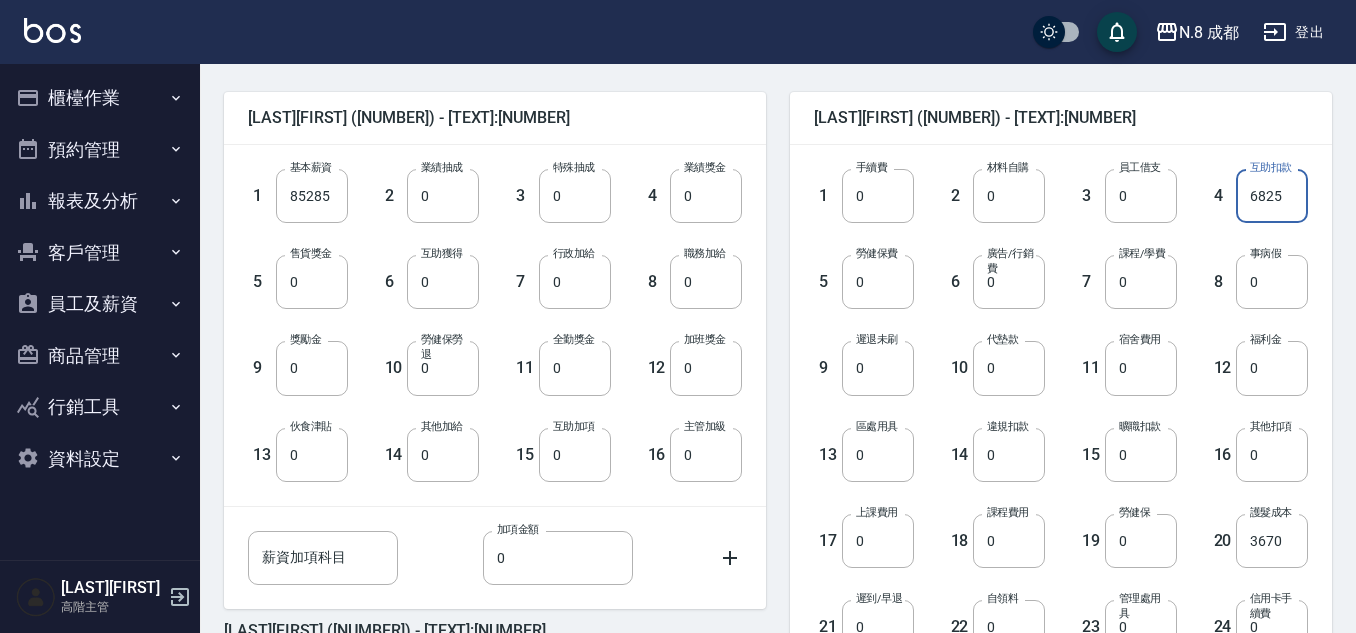 type on "6825" 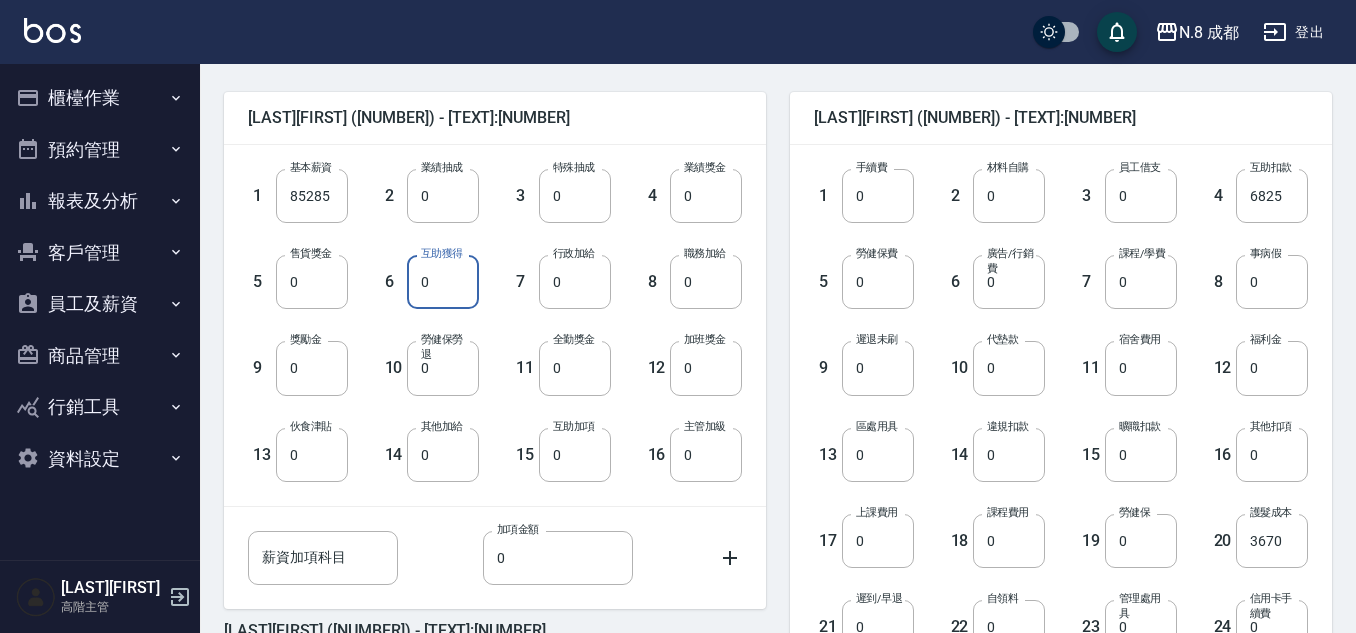 click on "0" at bounding box center [443, 282] 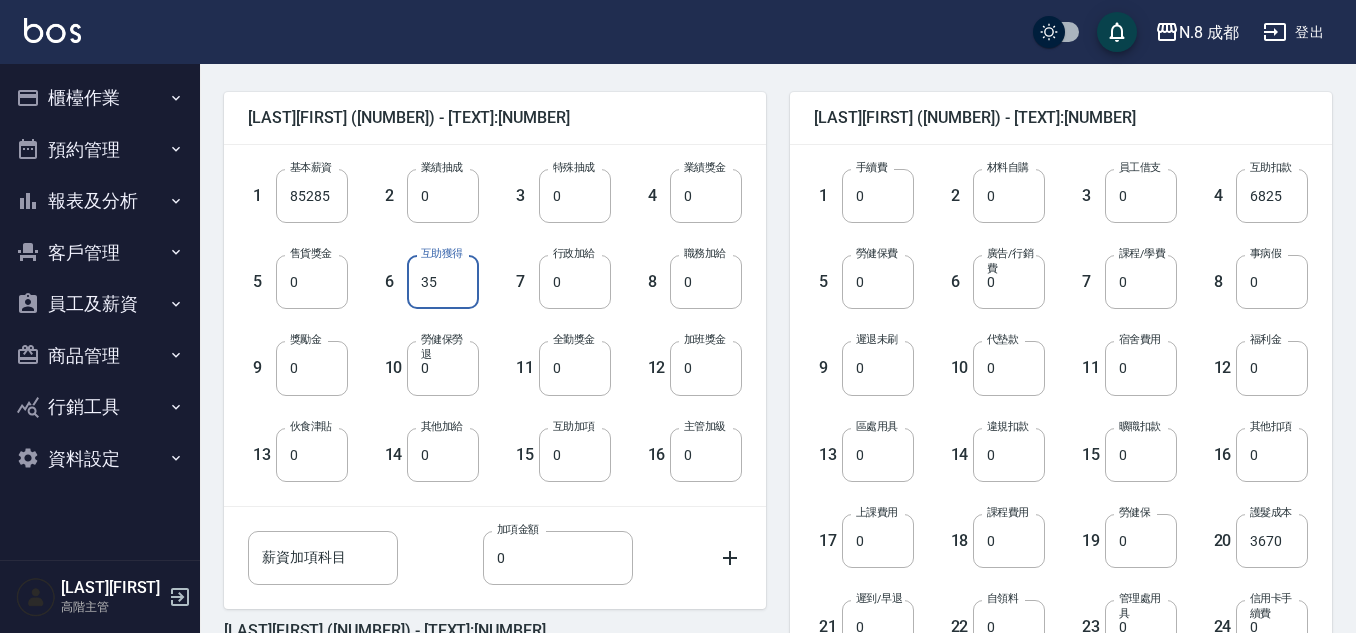 type on "35" 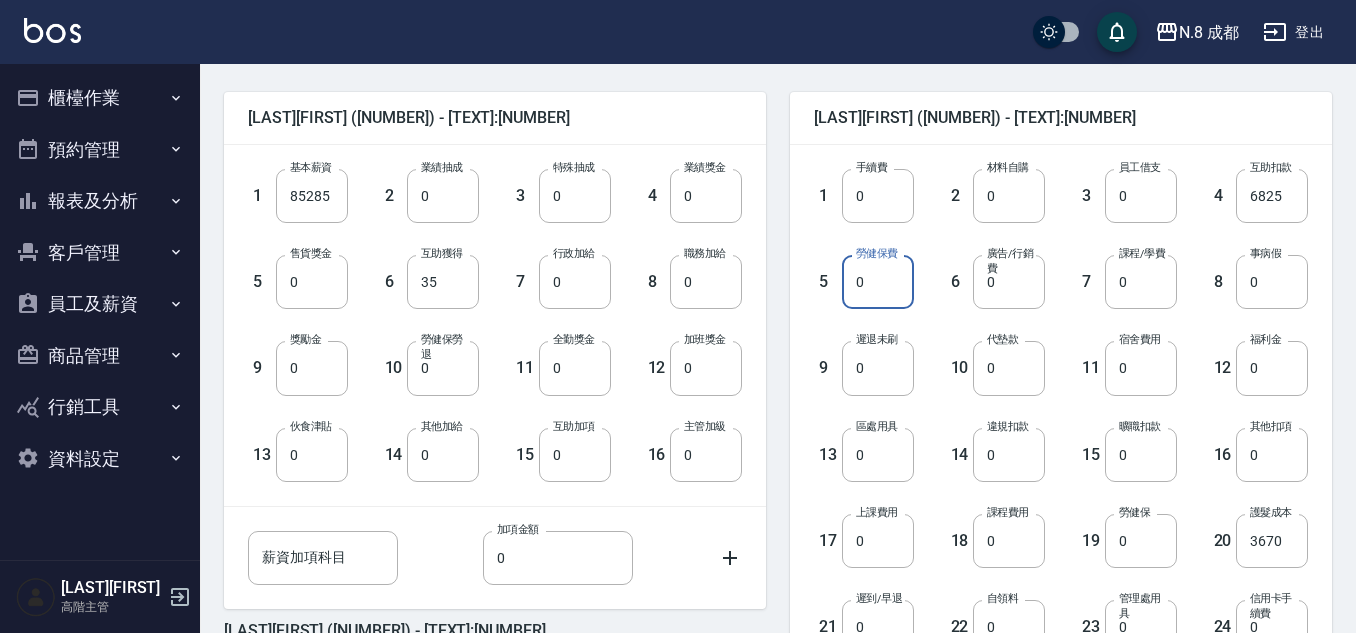 click on "0" at bounding box center (878, 282) 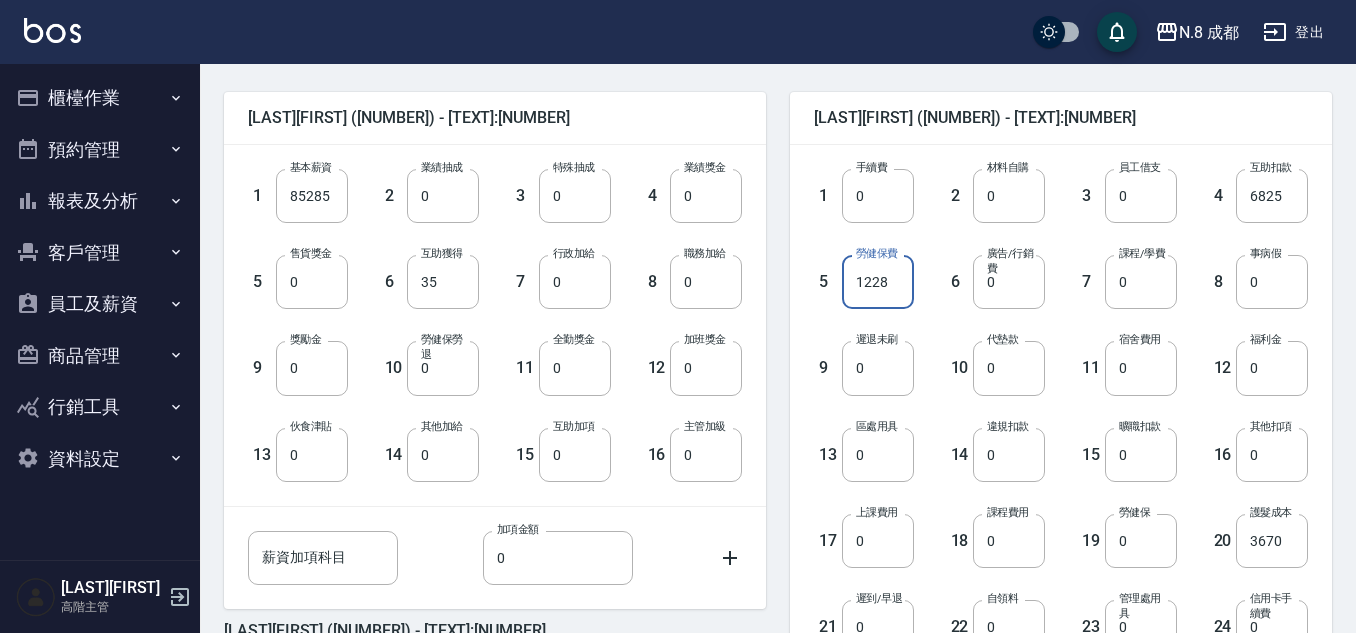 type on "1228" 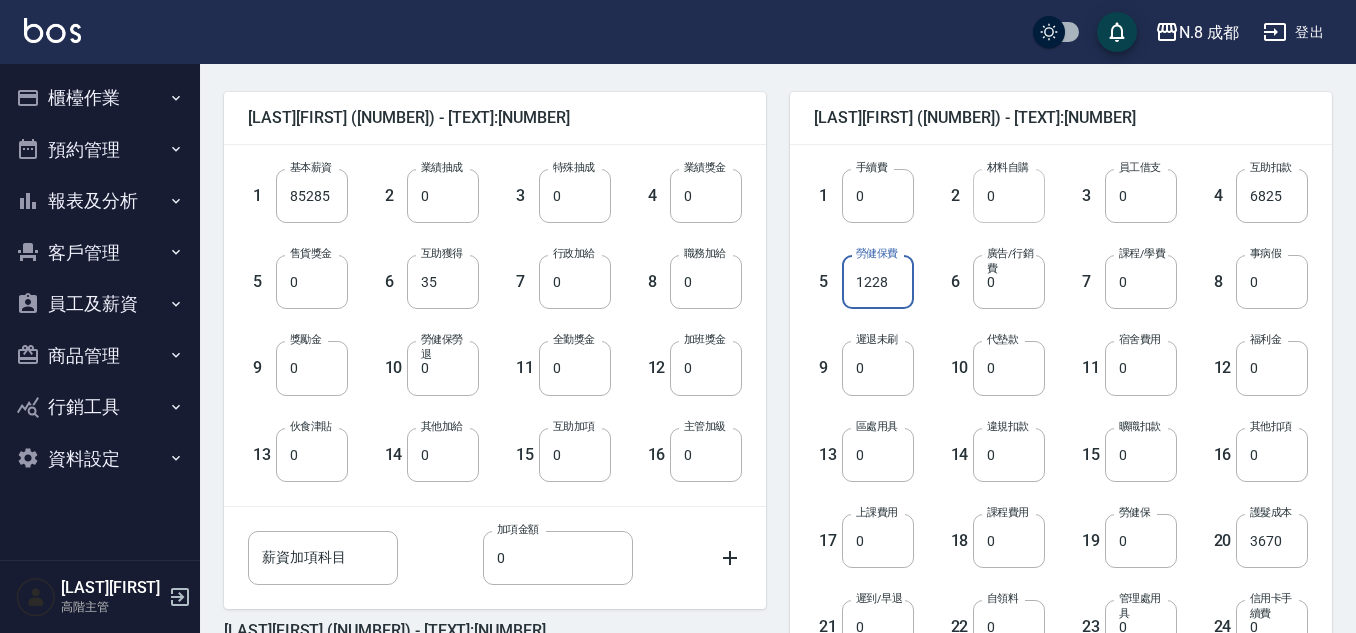click on "0" at bounding box center (1009, 196) 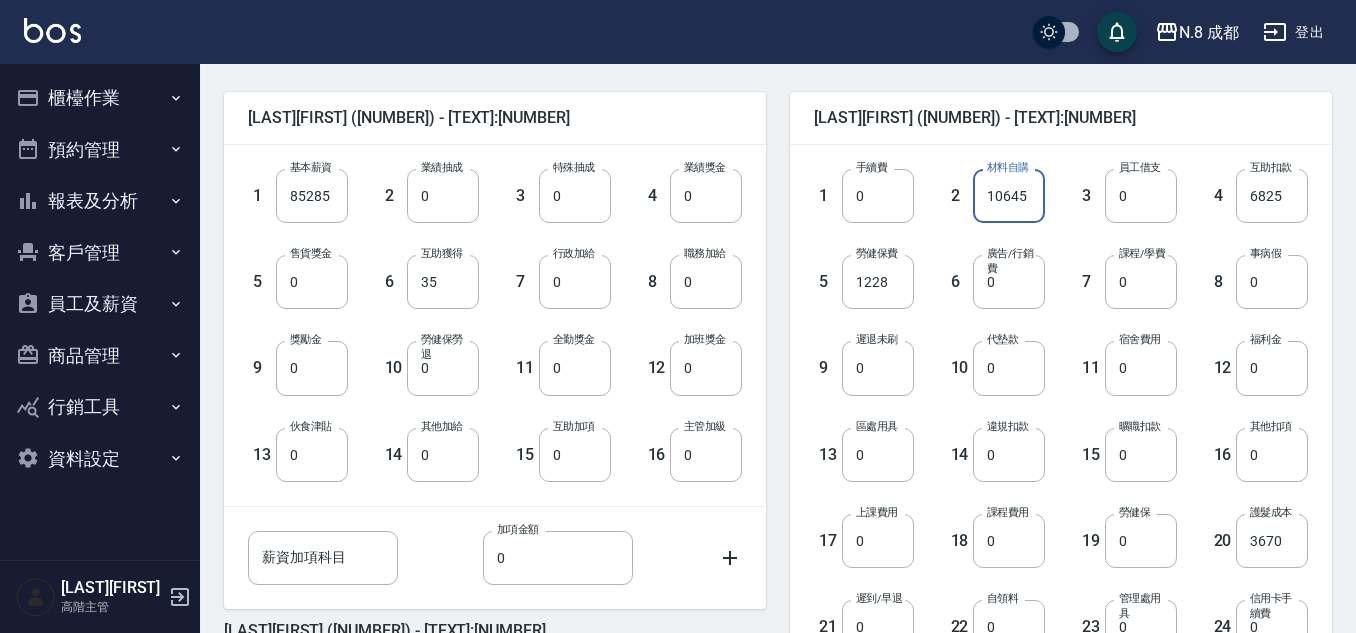 type on "10645" 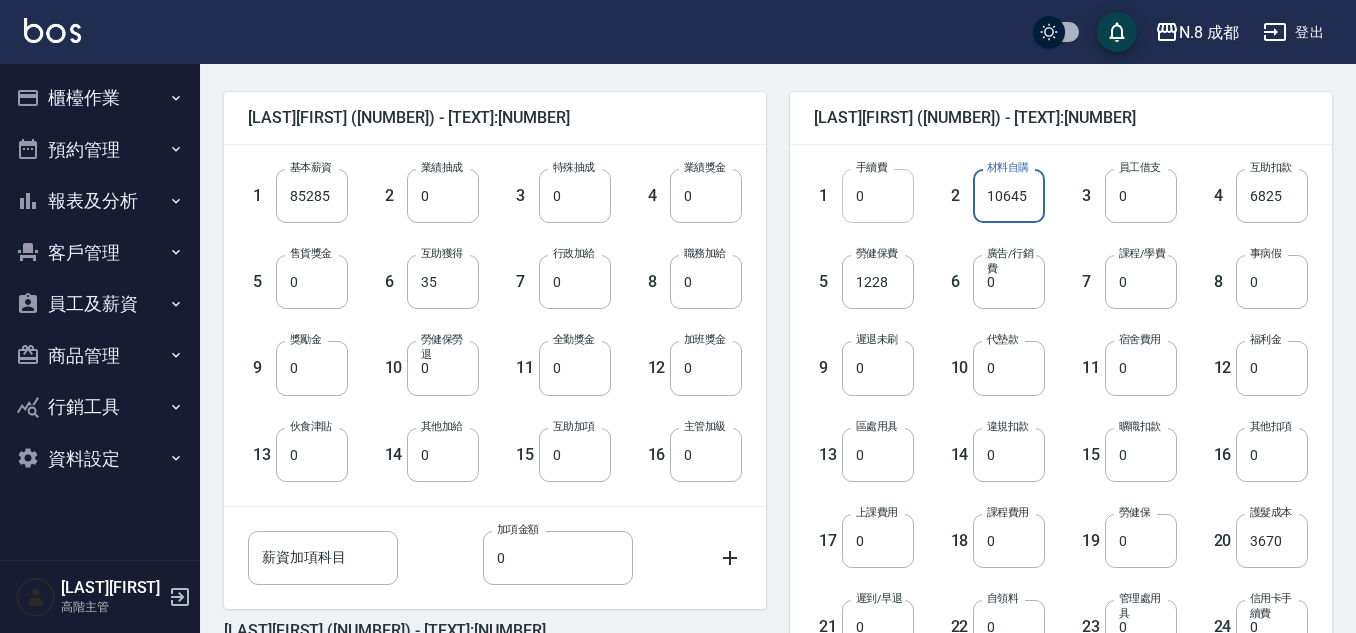 click on "0" at bounding box center (878, 196) 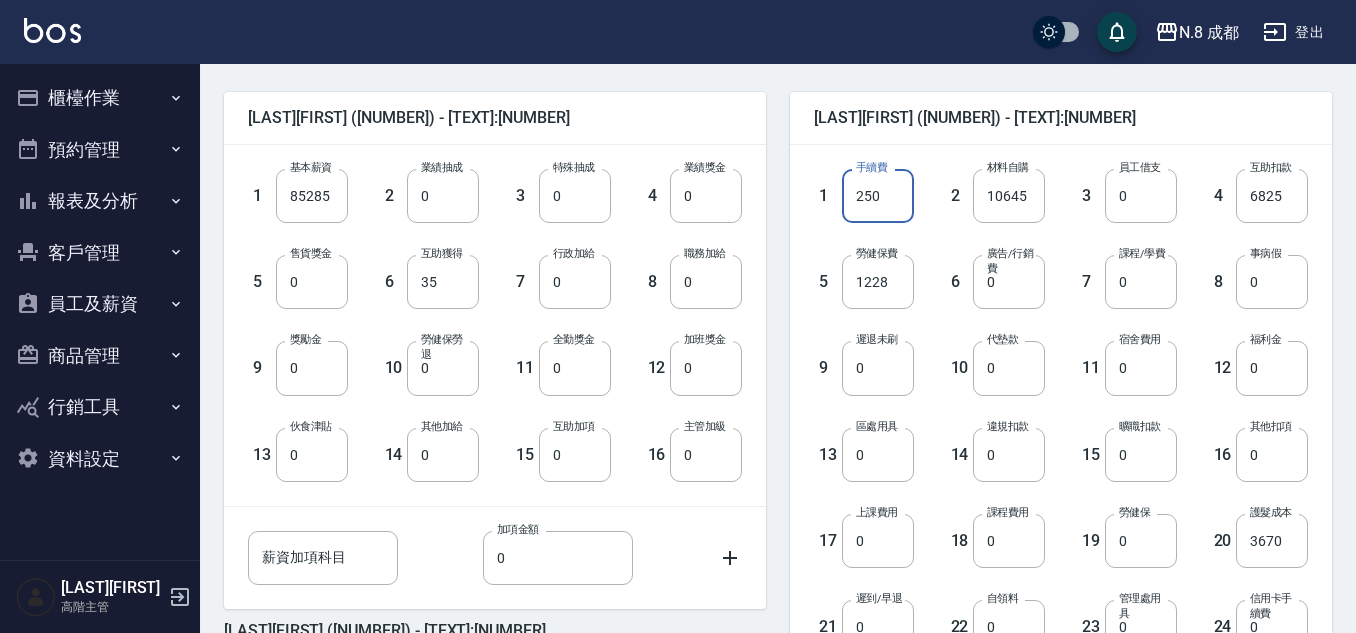 type on "250" 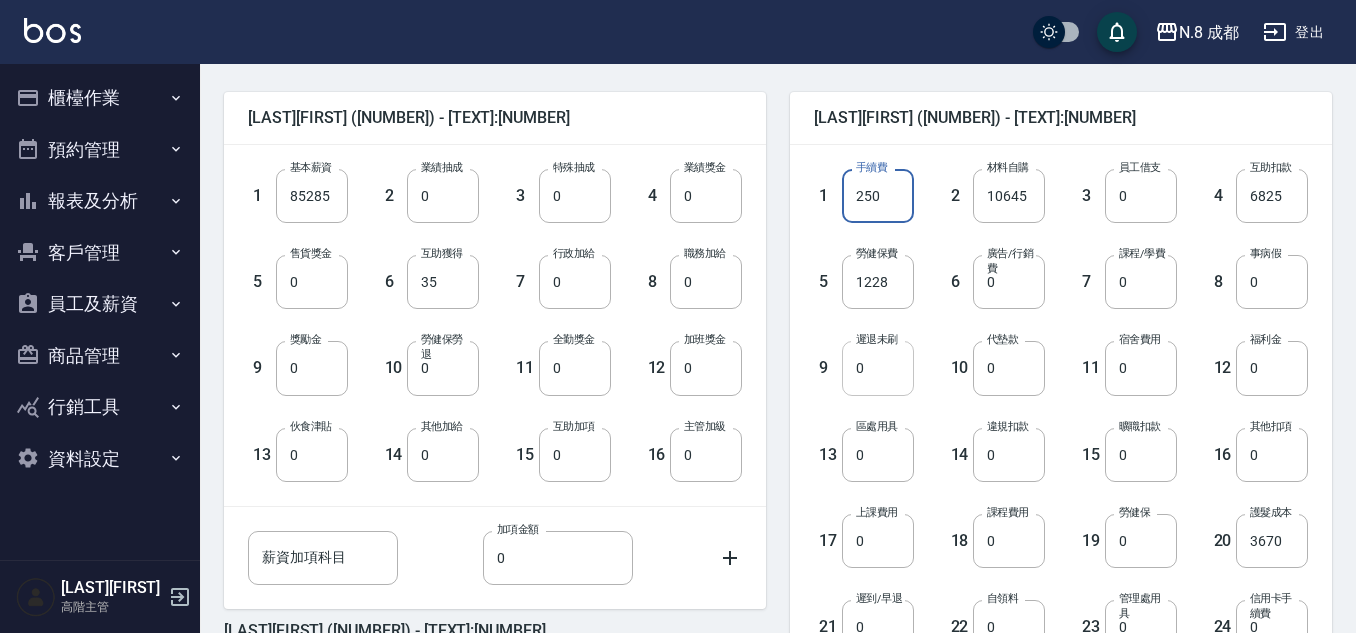 click on "0" at bounding box center (878, 368) 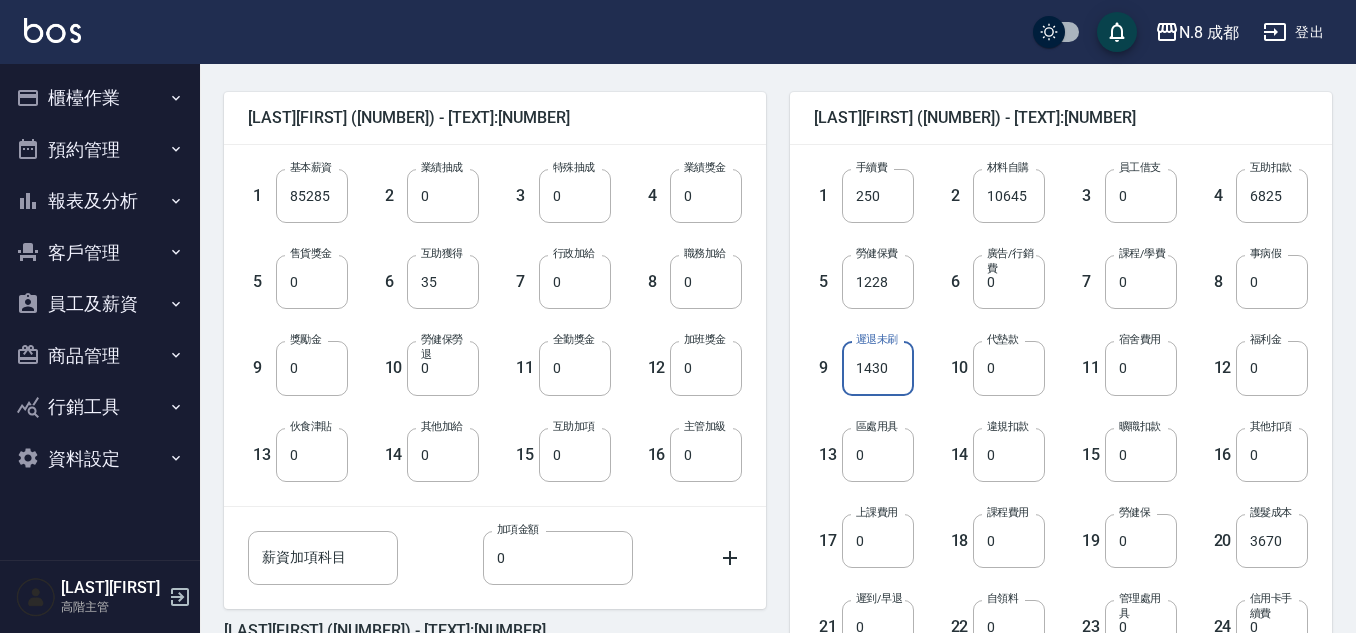 type on "1430" 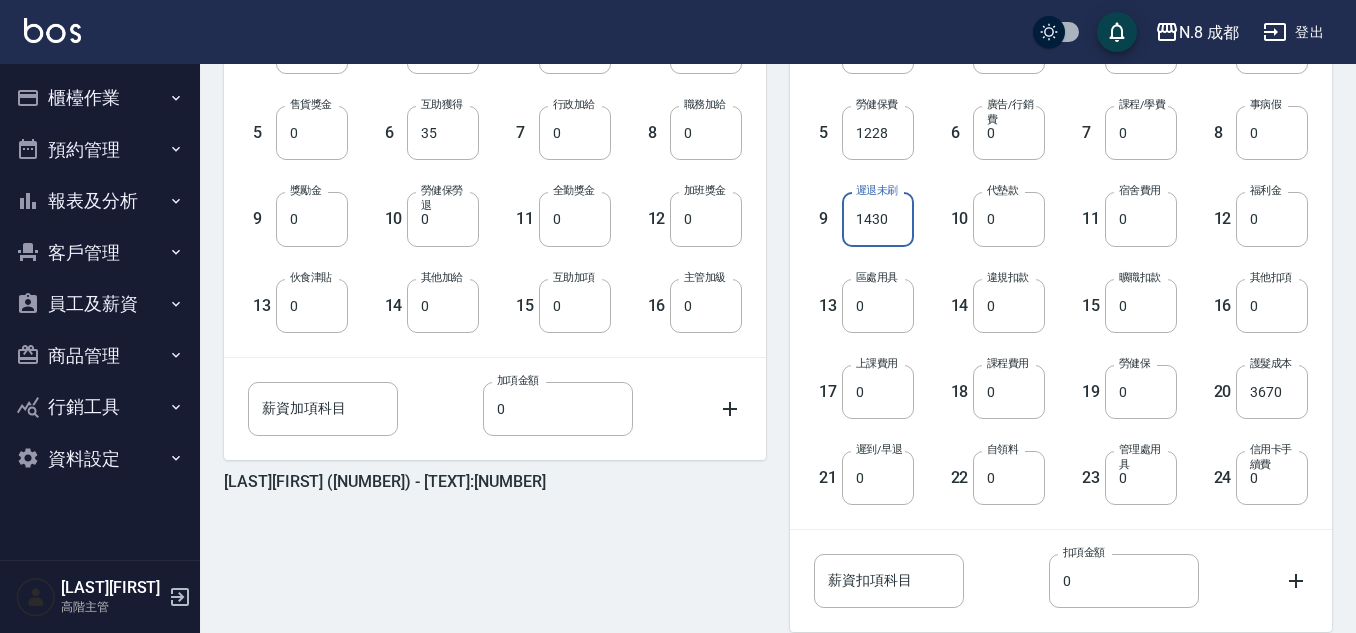 scroll, scrollTop: 753, scrollLeft: 0, axis: vertical 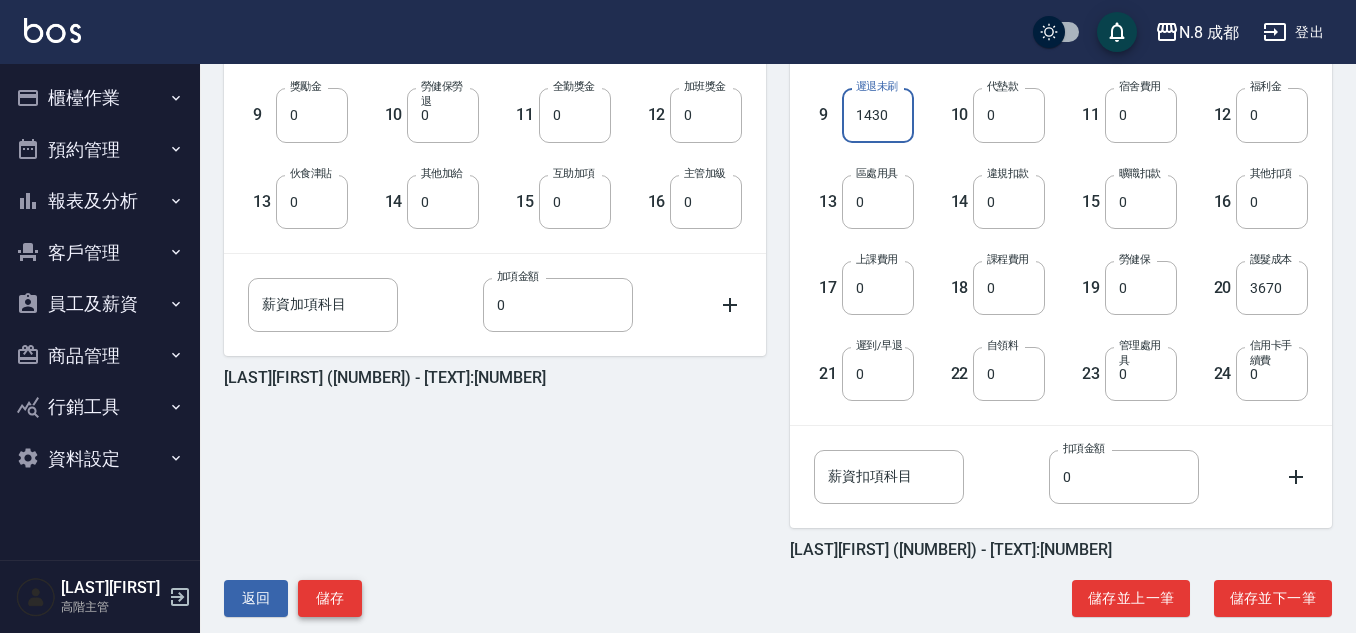 click on "儲存" at bounding box center (330, 598) 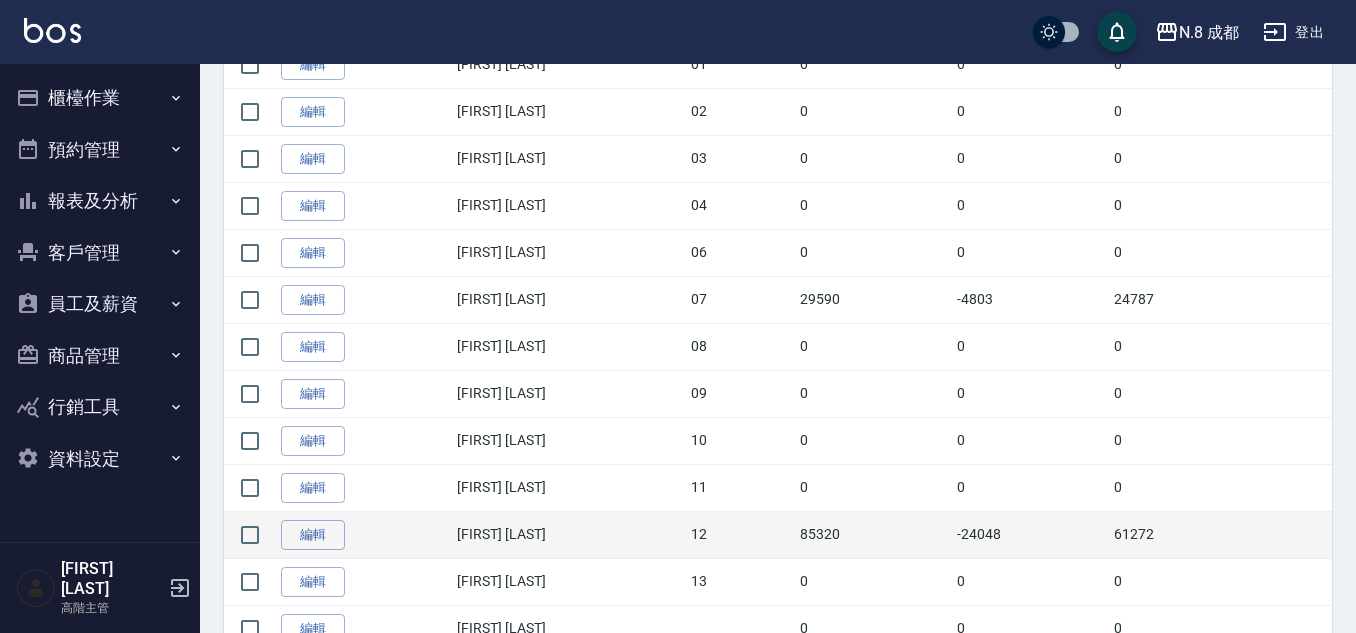 scroll, scrollTop: 600, scrollLeft: 0, axis: vertical 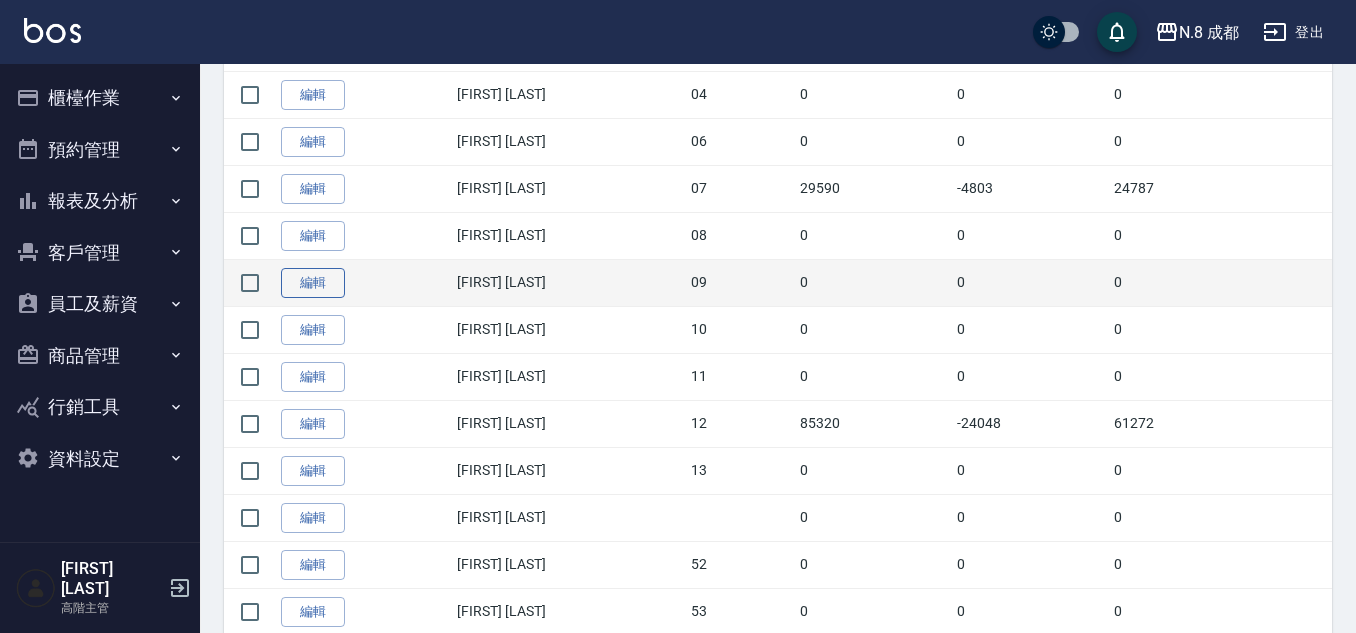 click on "編輯" at bounding box center [313, 283] 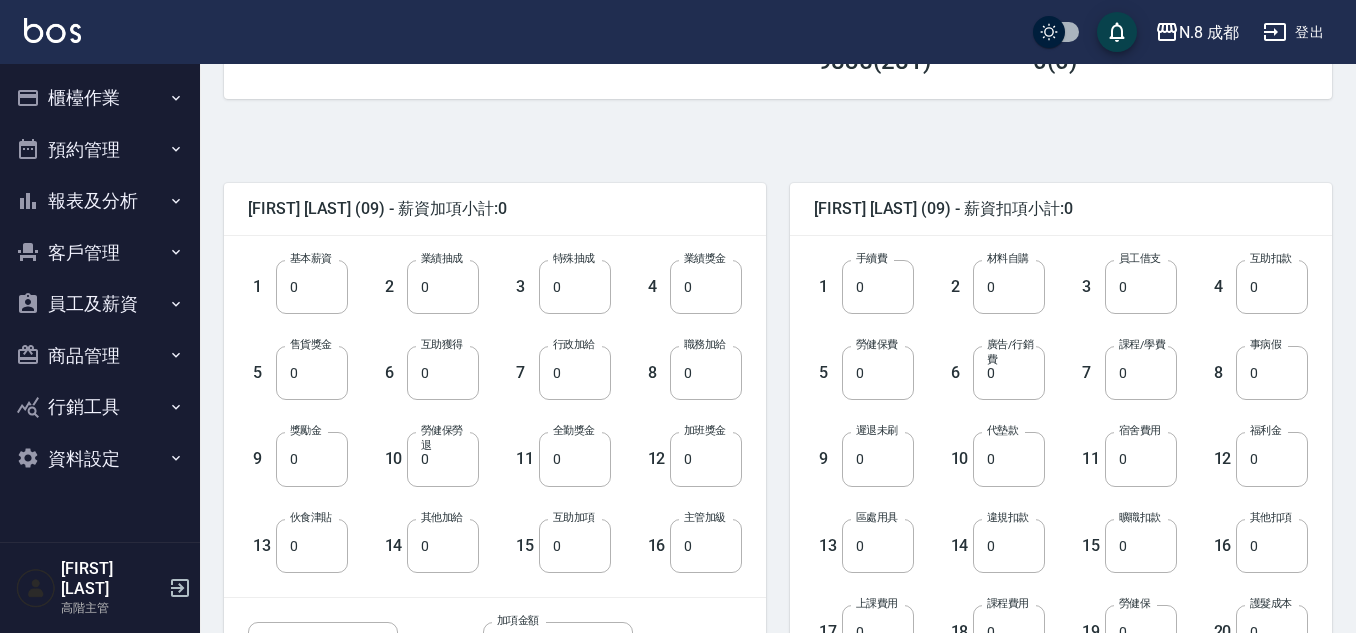 scroll, scrollTop: 400, scrollLeft: 0, axis: vertical 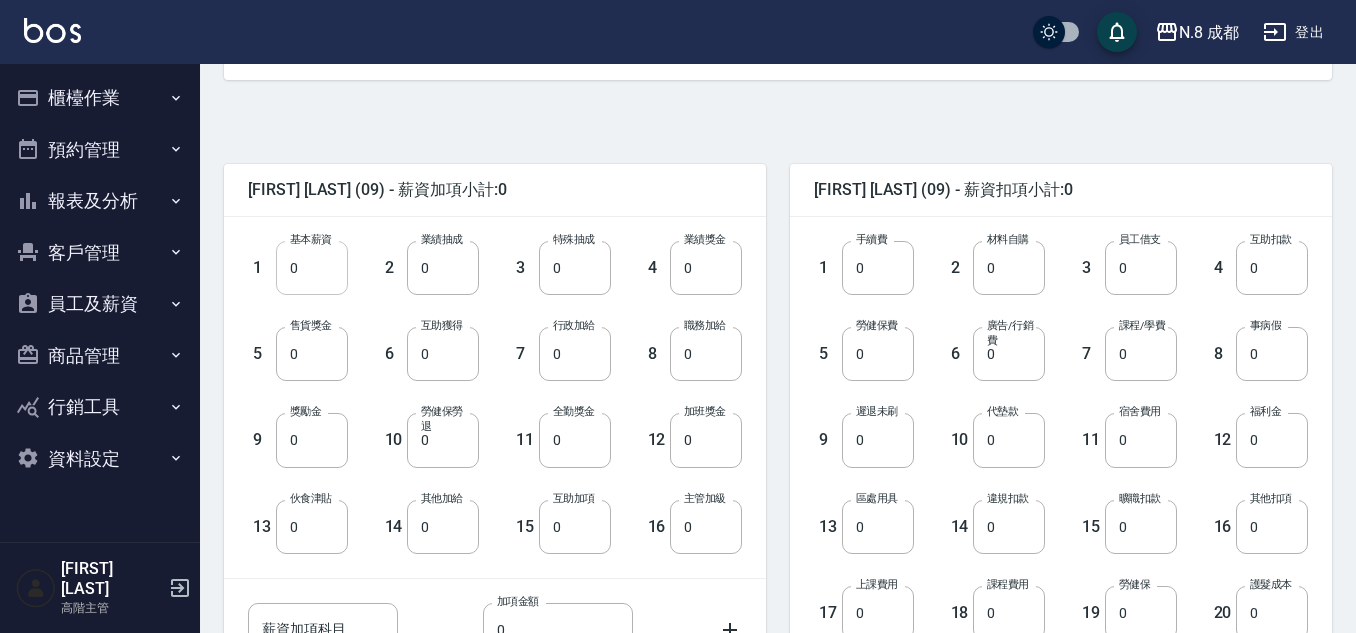 click on "0" at bounding box center (312, 268) 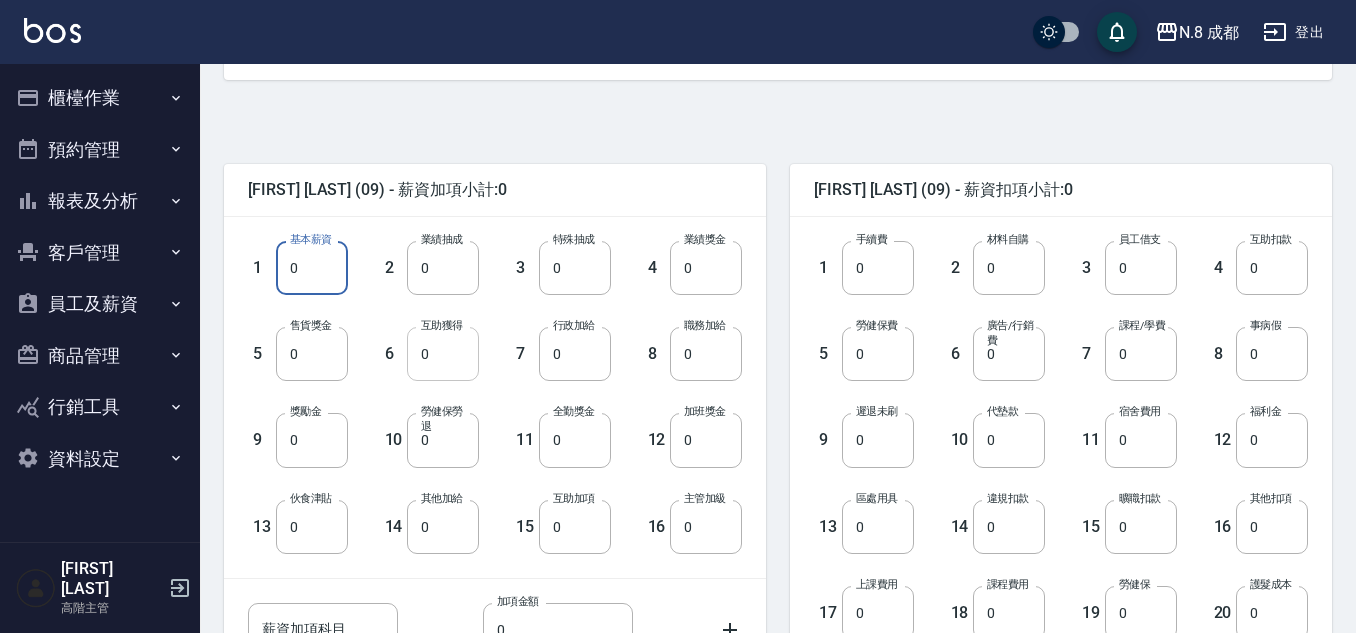 paste on "79527" 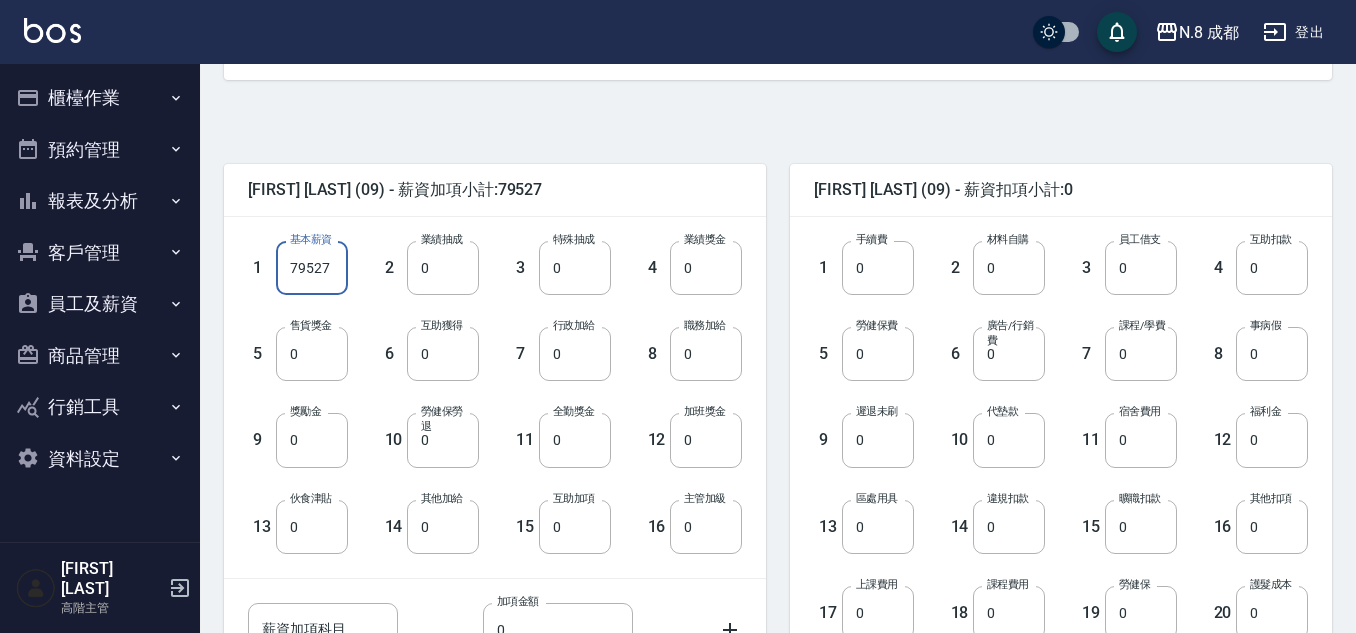 type on "79527" 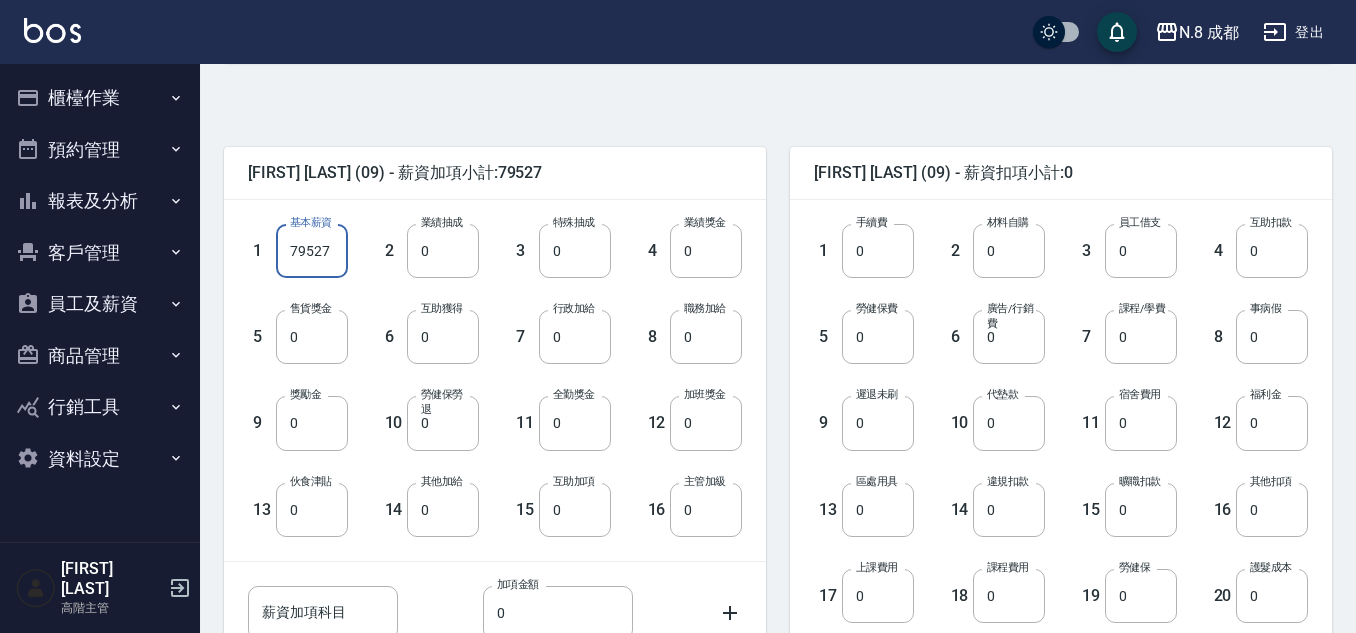 scroll, scrollTop: 700, scrollLeft: 0, axis: vertical 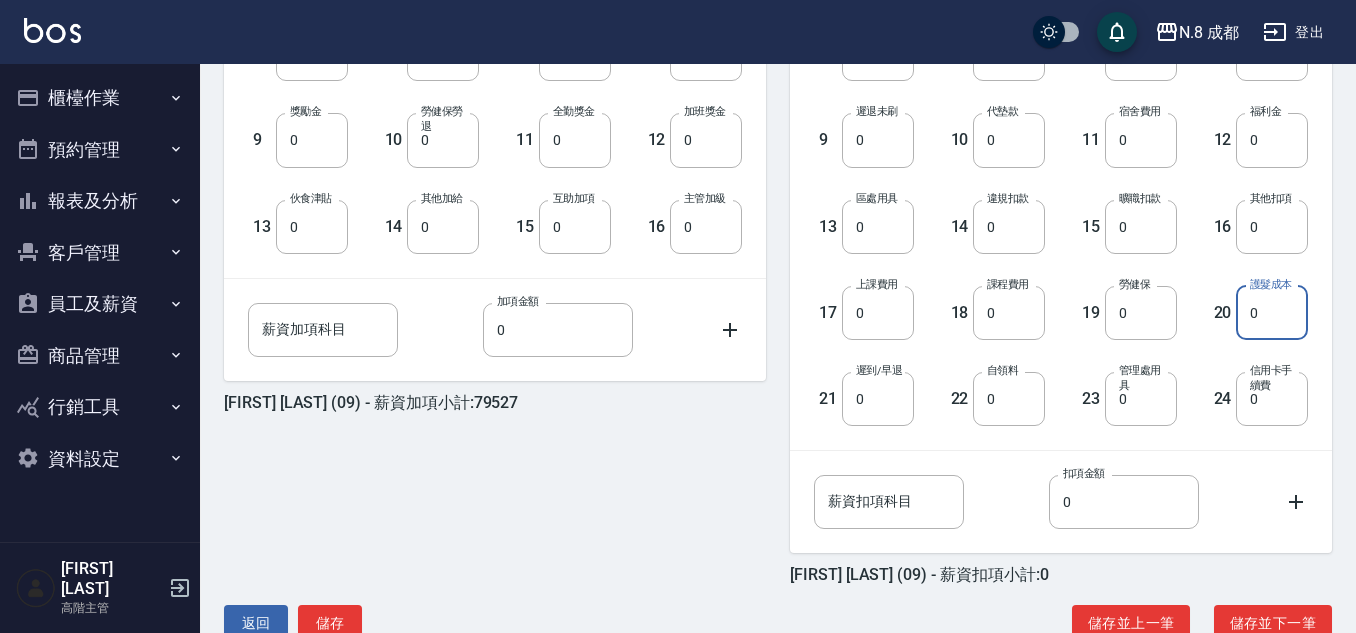 click on "0" at bounding box center (1272, 313) 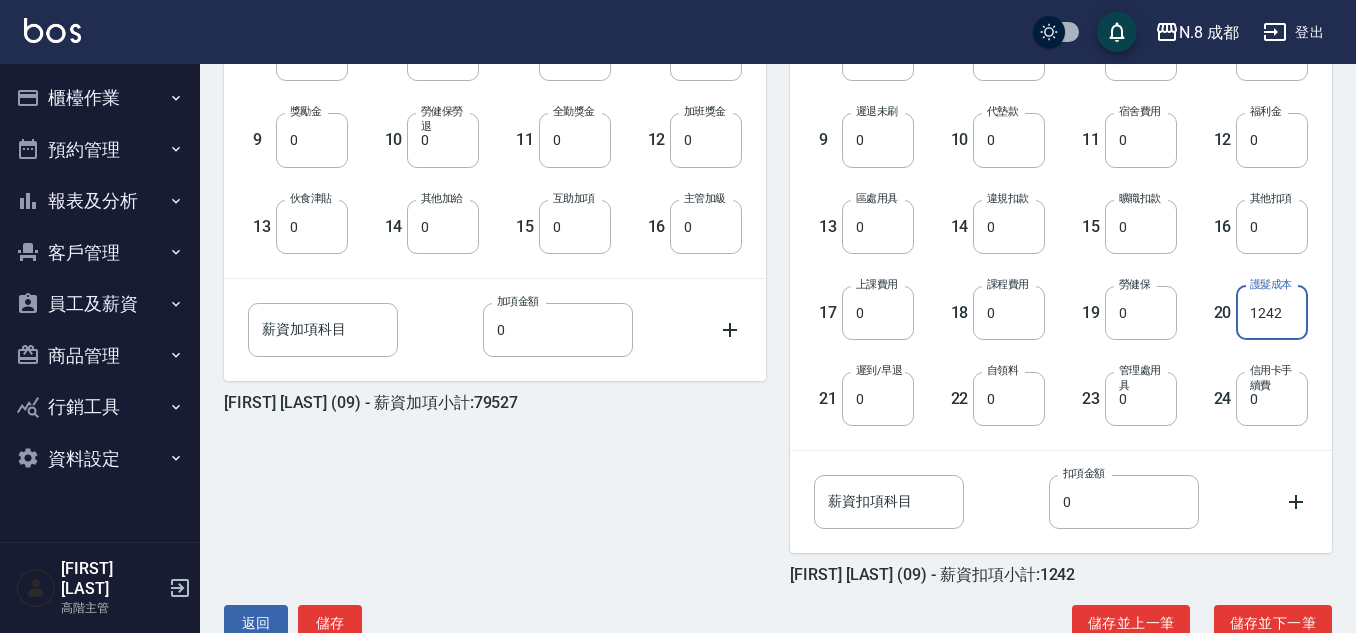 type on "1242" 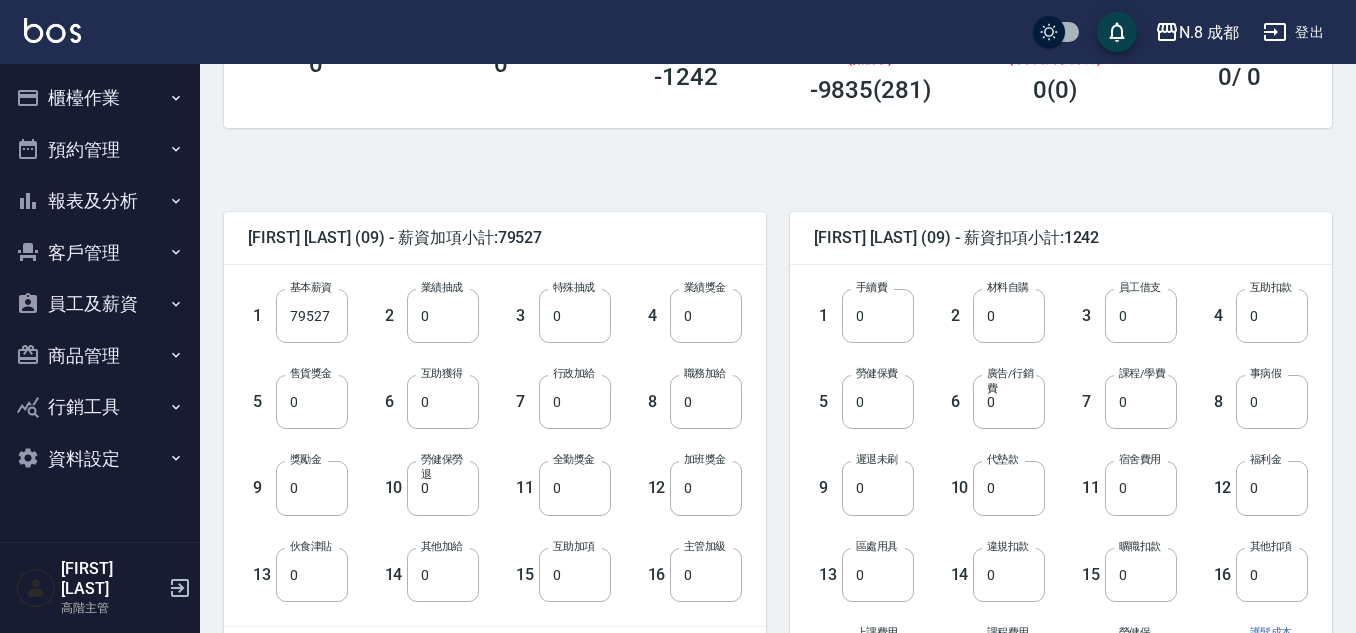 scroll, scrollTop: 300, scrollLeft: 0, axis: vertical 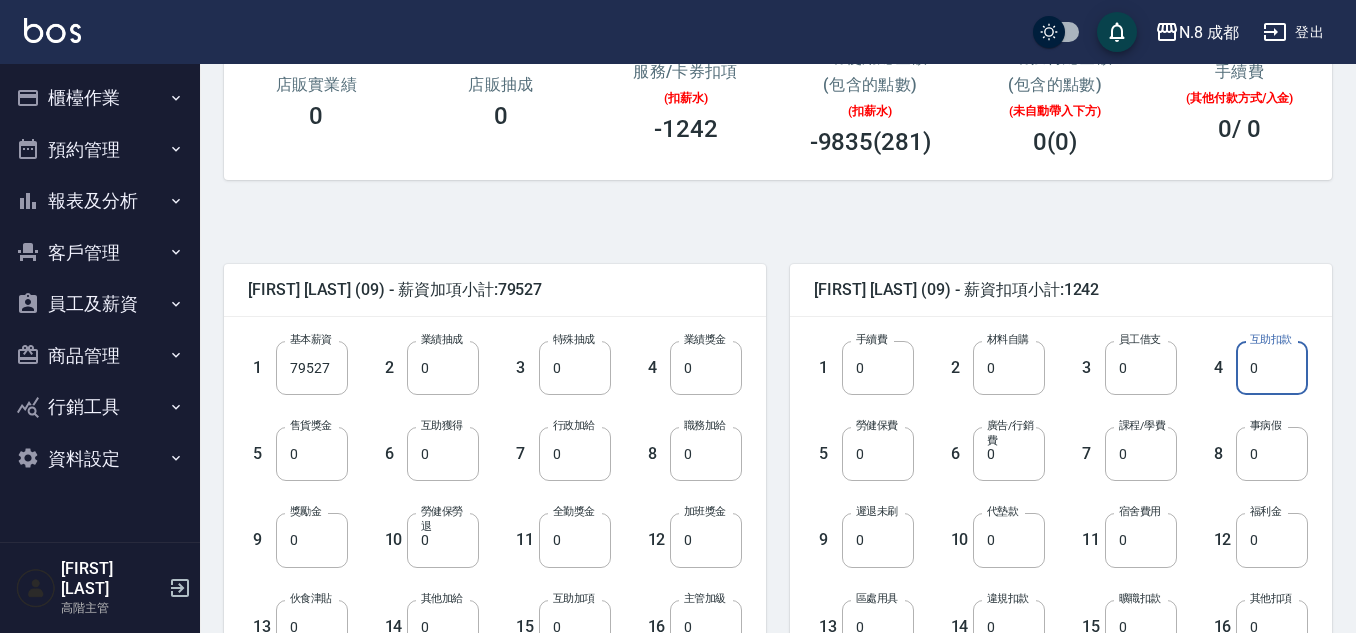 drag, startPoint x: 1264, startPoint y: 363, endPoint x: 1263, endPoint y: 353, distance: 10.049875 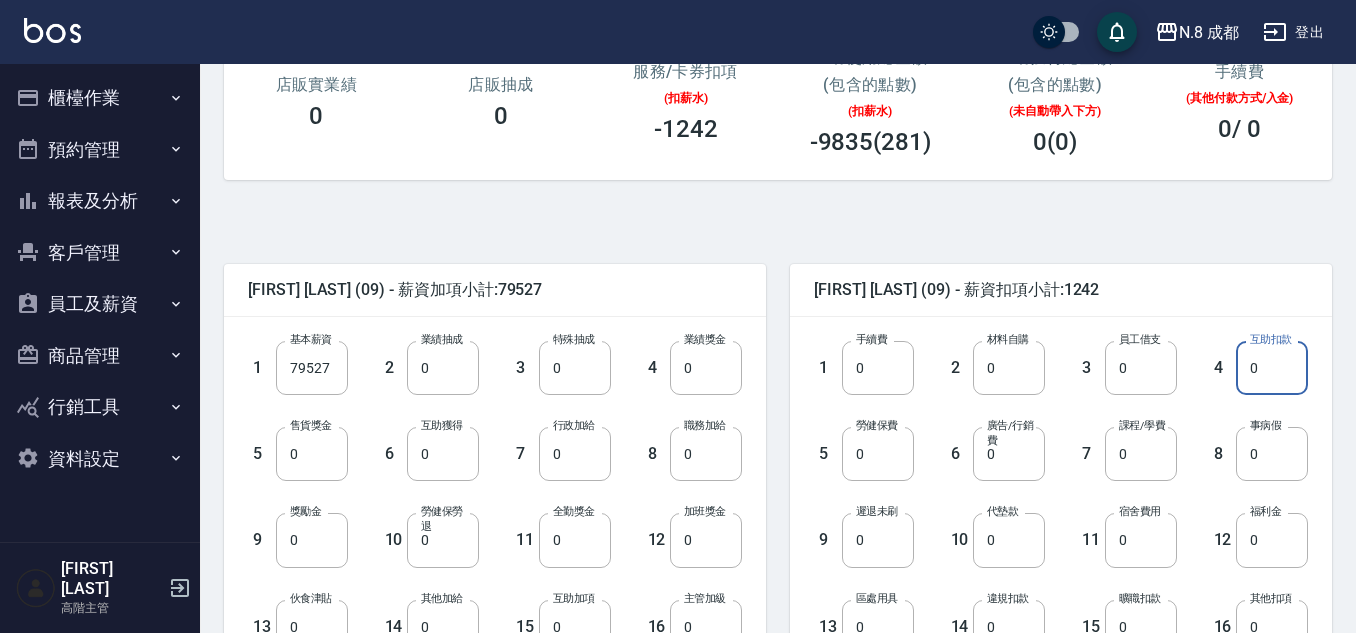 click on "0" at bounding box center [1272, 368] 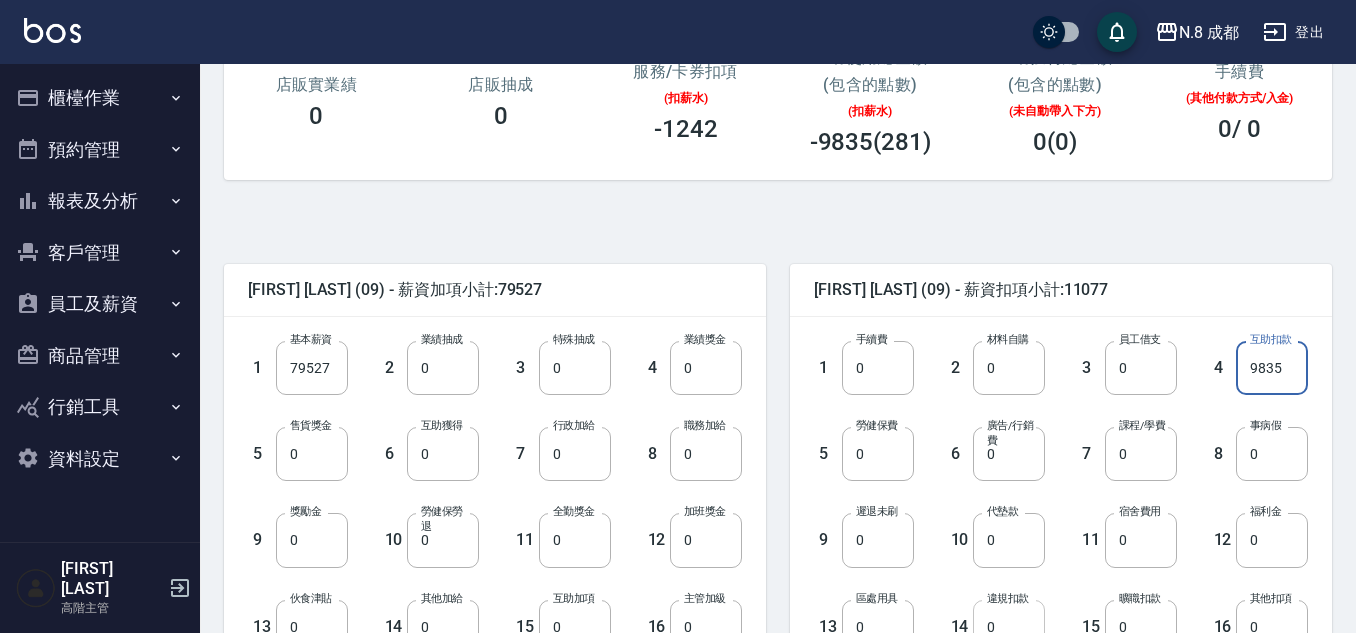 type on "9835" 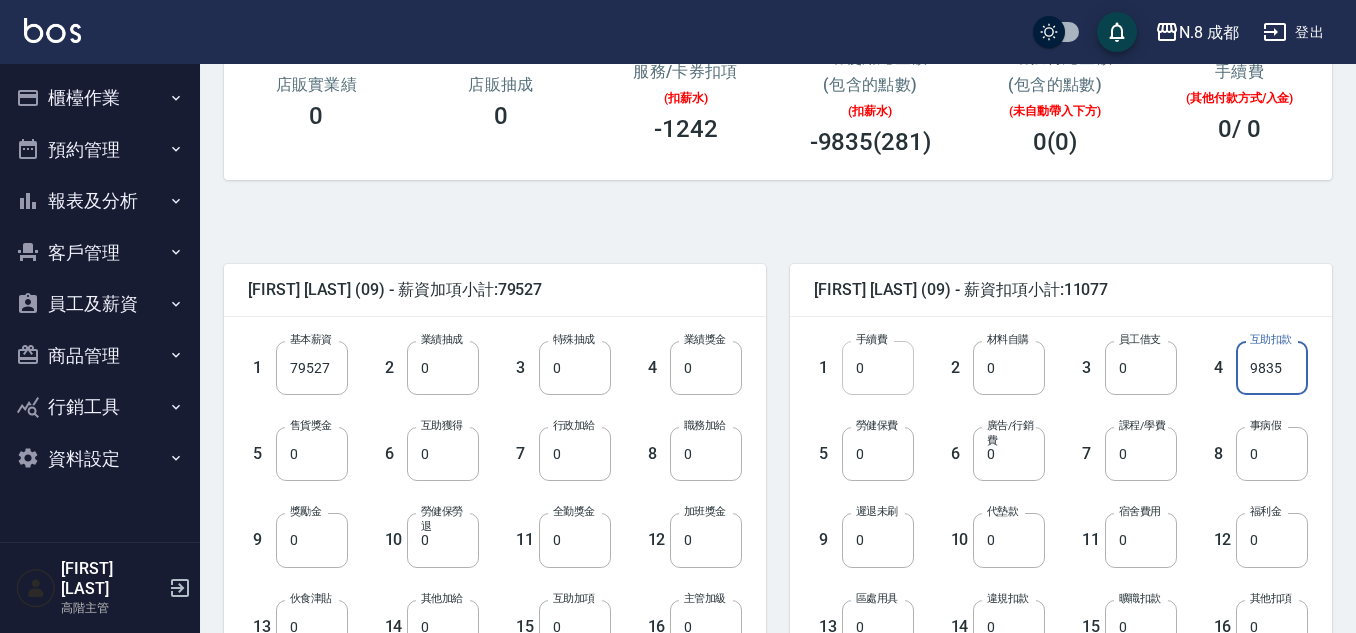 click on "0" at bounding box center [878, 368] 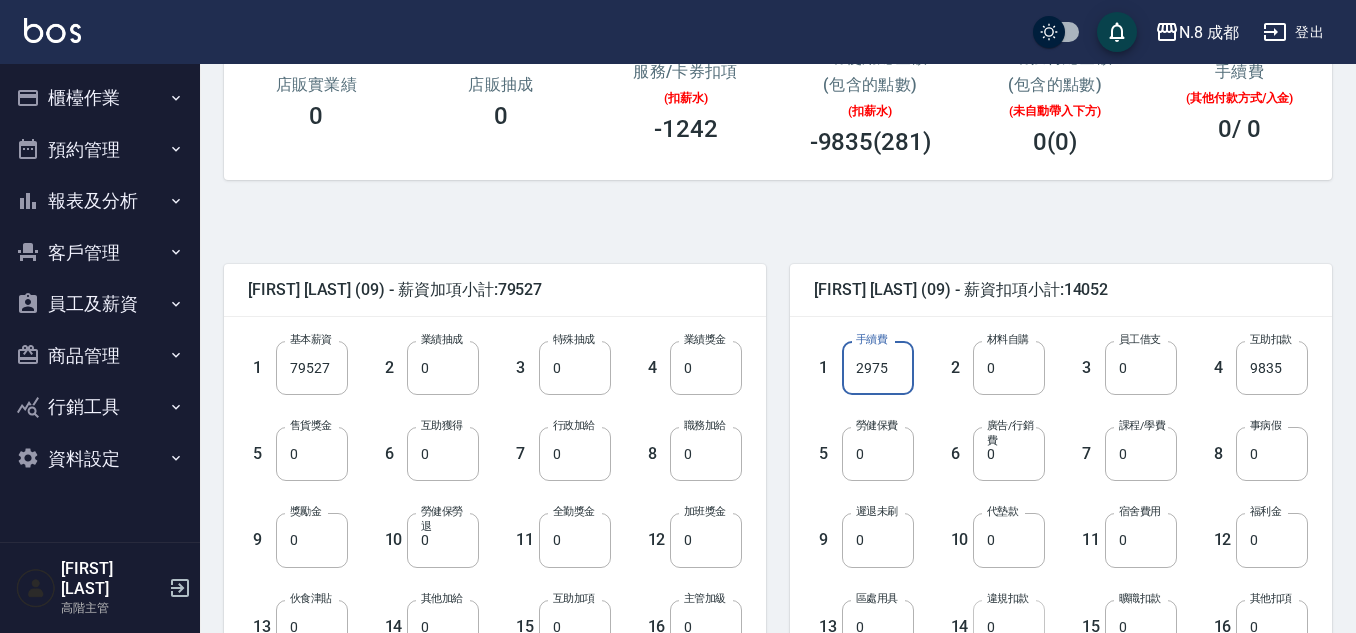 type on "2975" 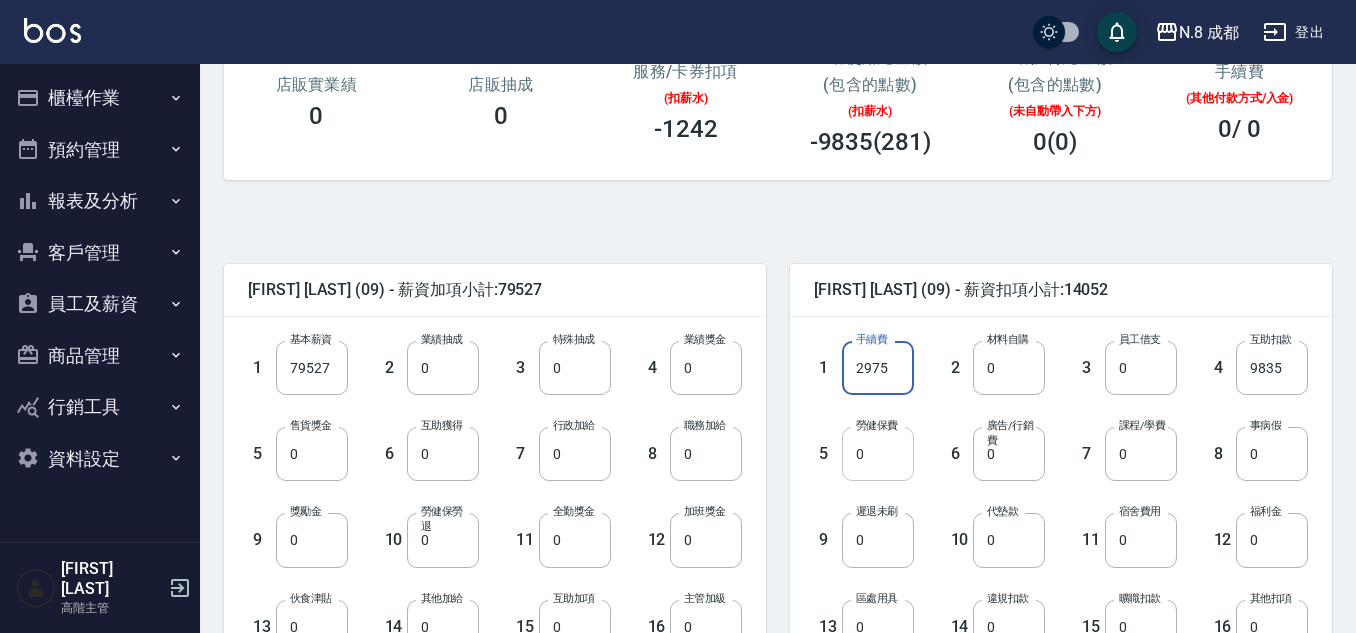 click on "0" at bounding box center [878, 454] 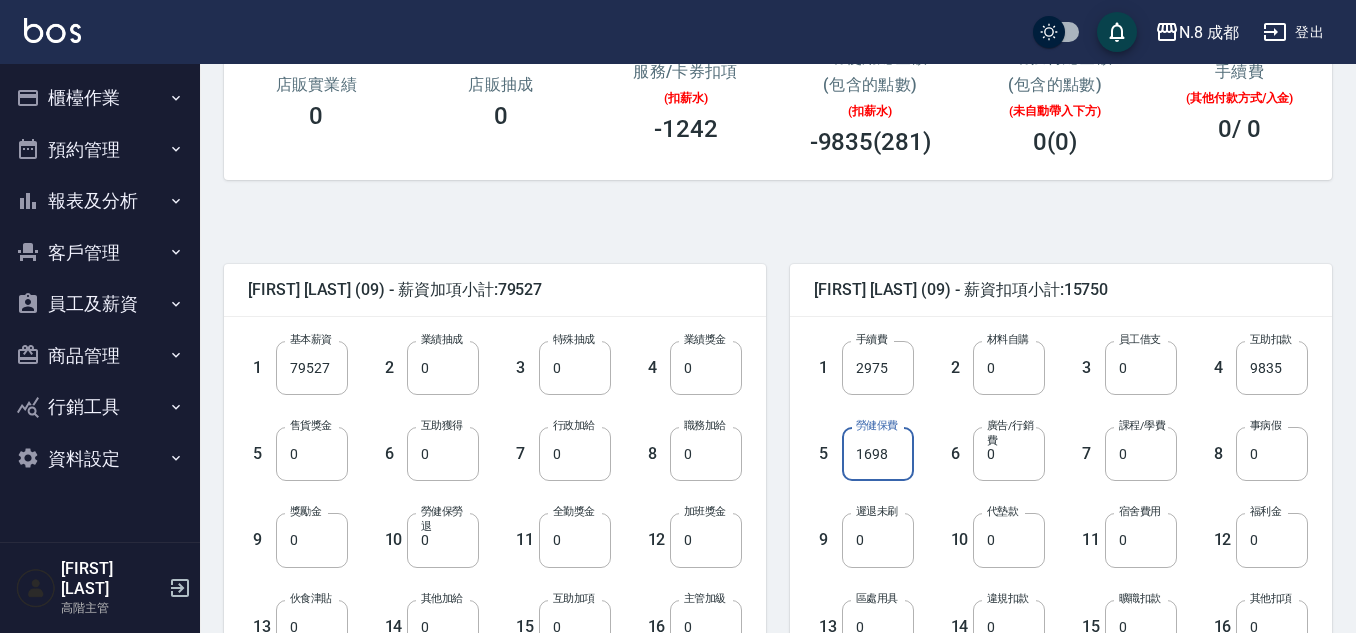 type on "1698" 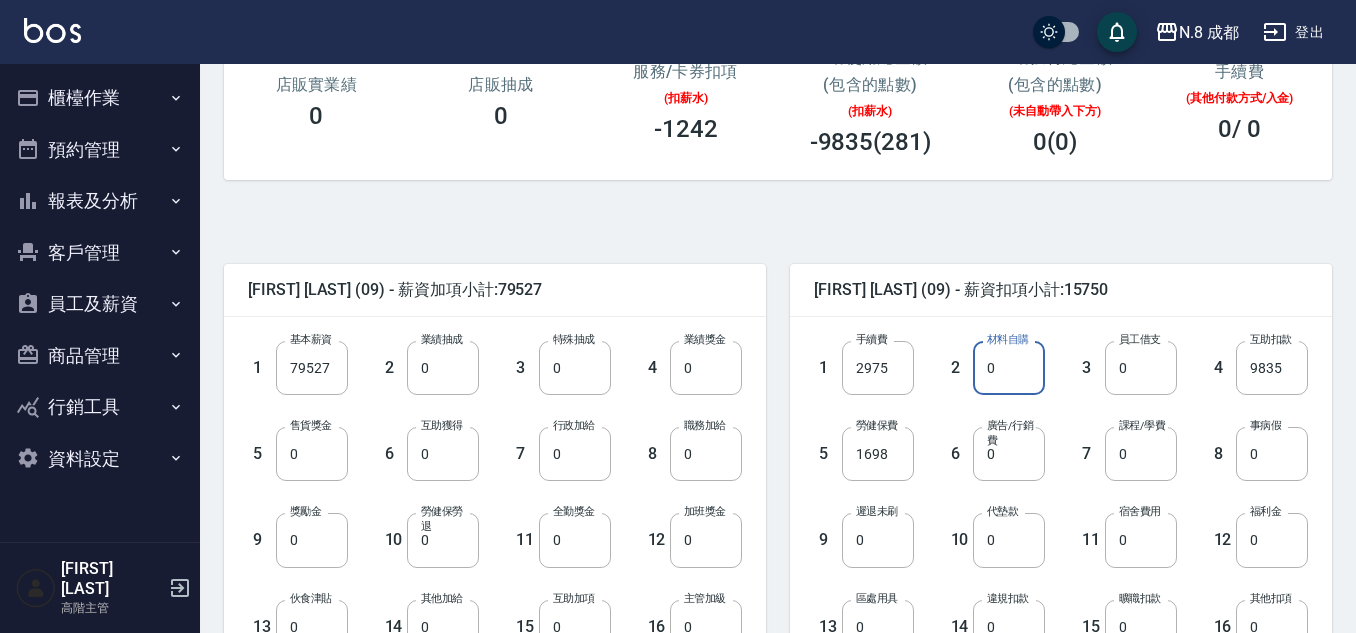 click on "0" at bounding box center [1009, 368] 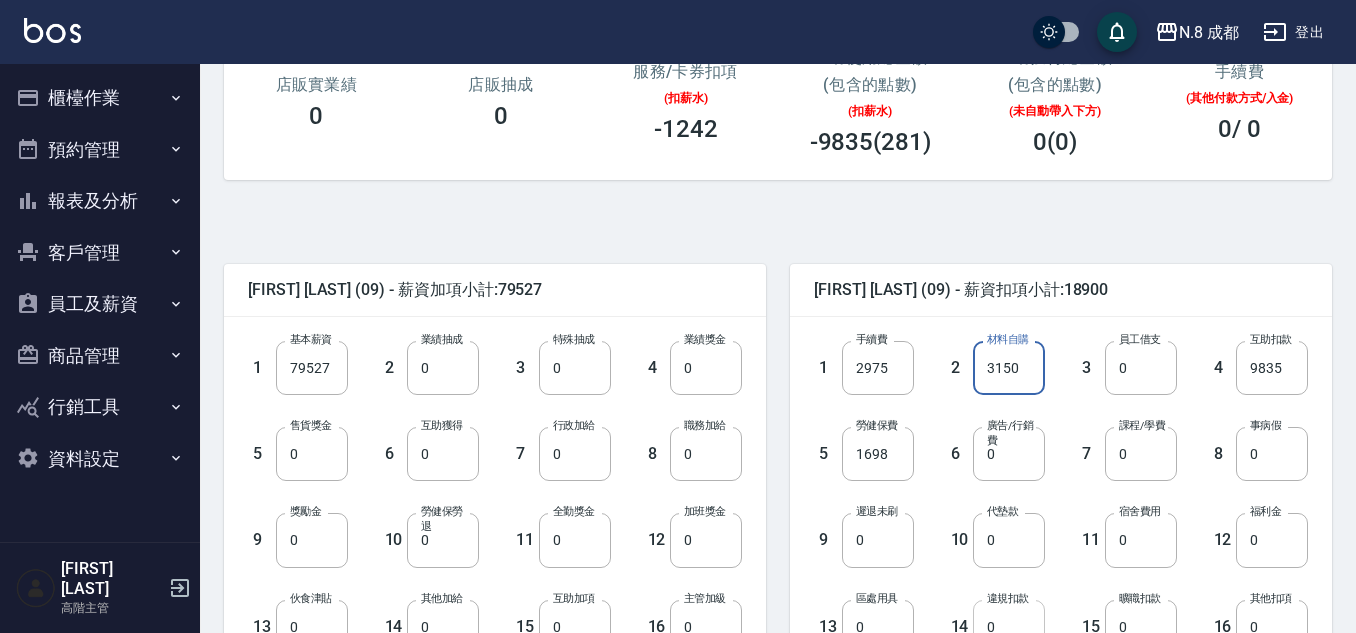 type on "3150" 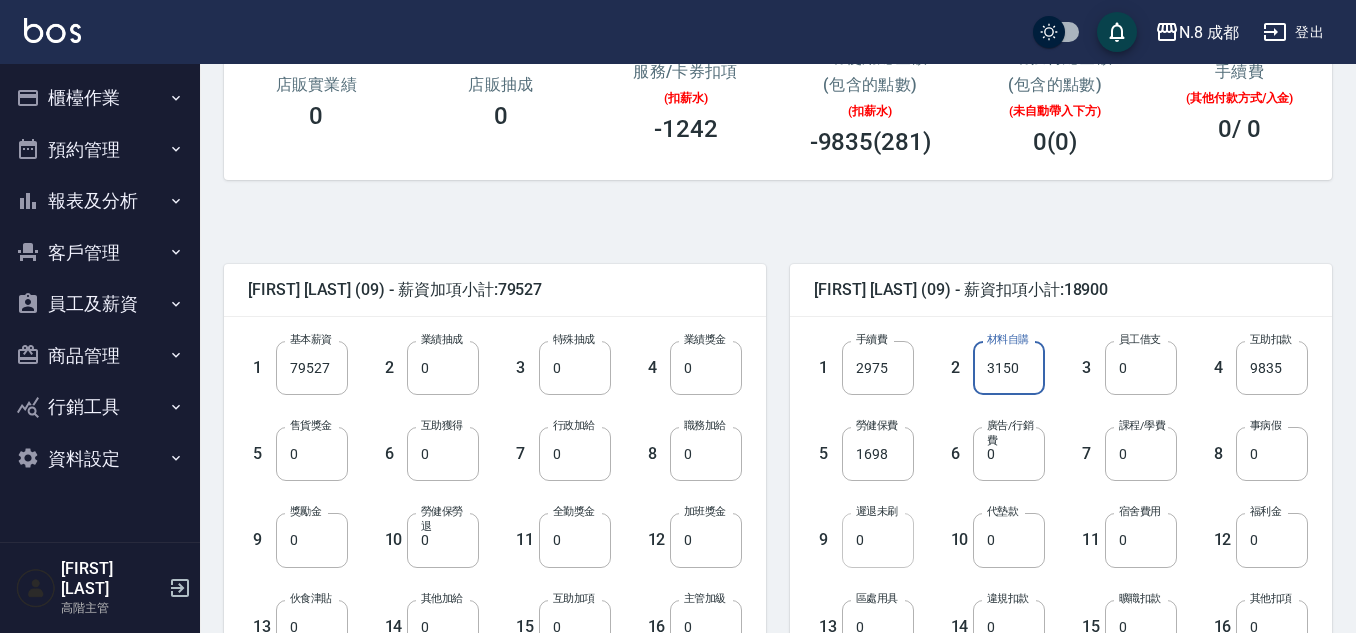click on "0" at bounding box center [878, 540] 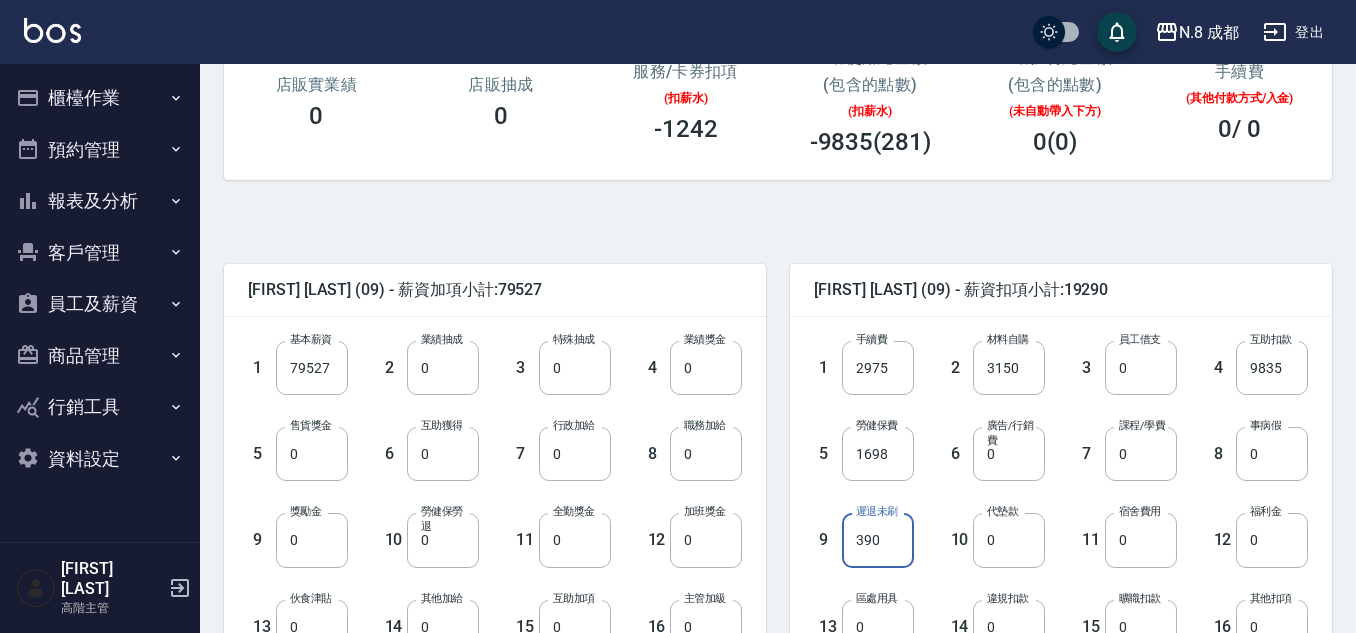 type on "390" 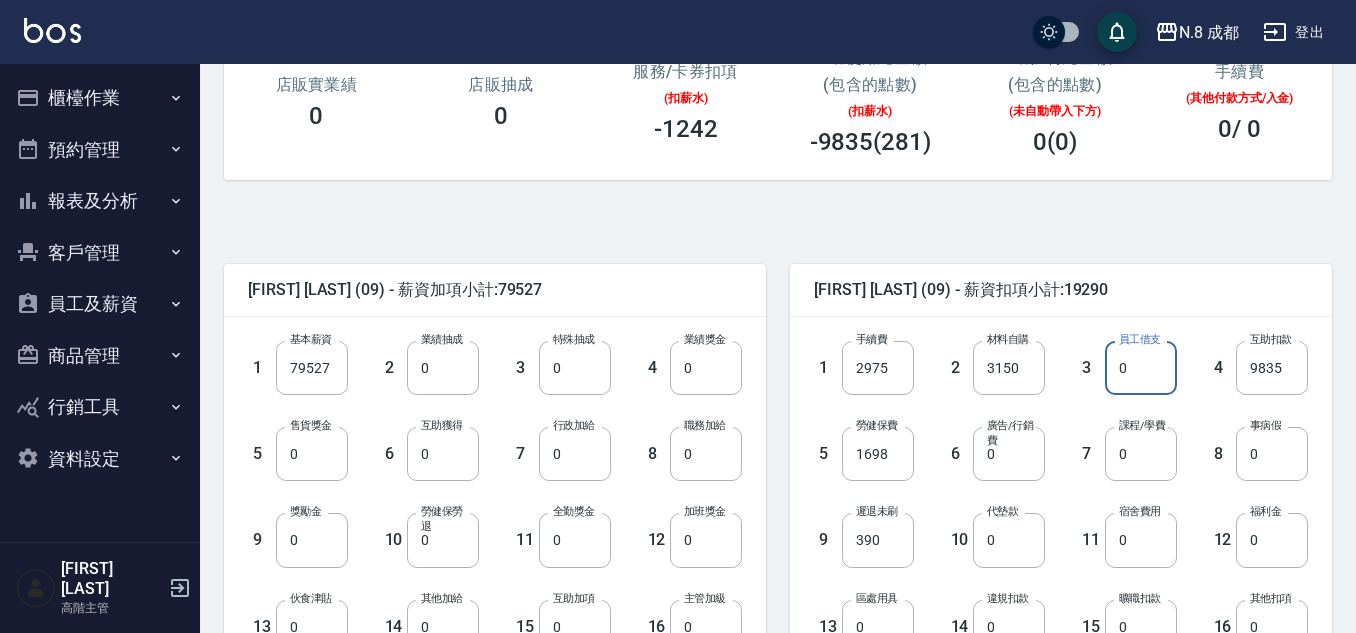 click on "0" at bounding box center (1141, 368) 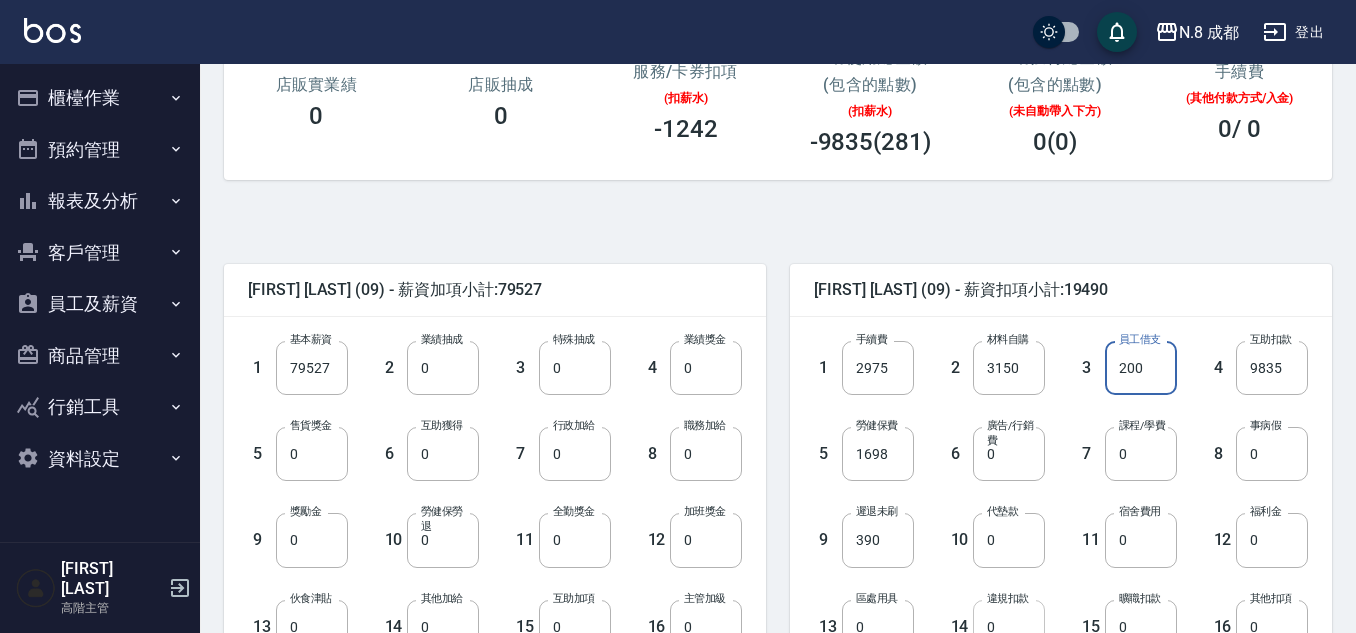type on "200" 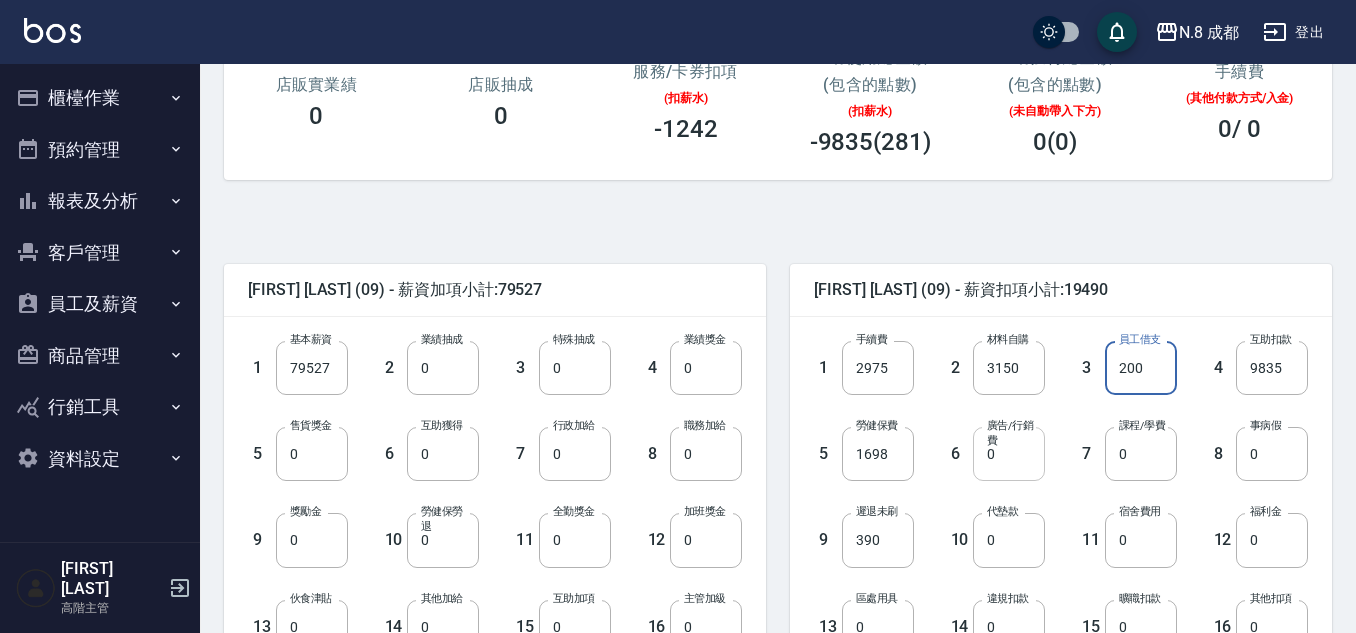 click on "0" at bounding box center (1009, 454) 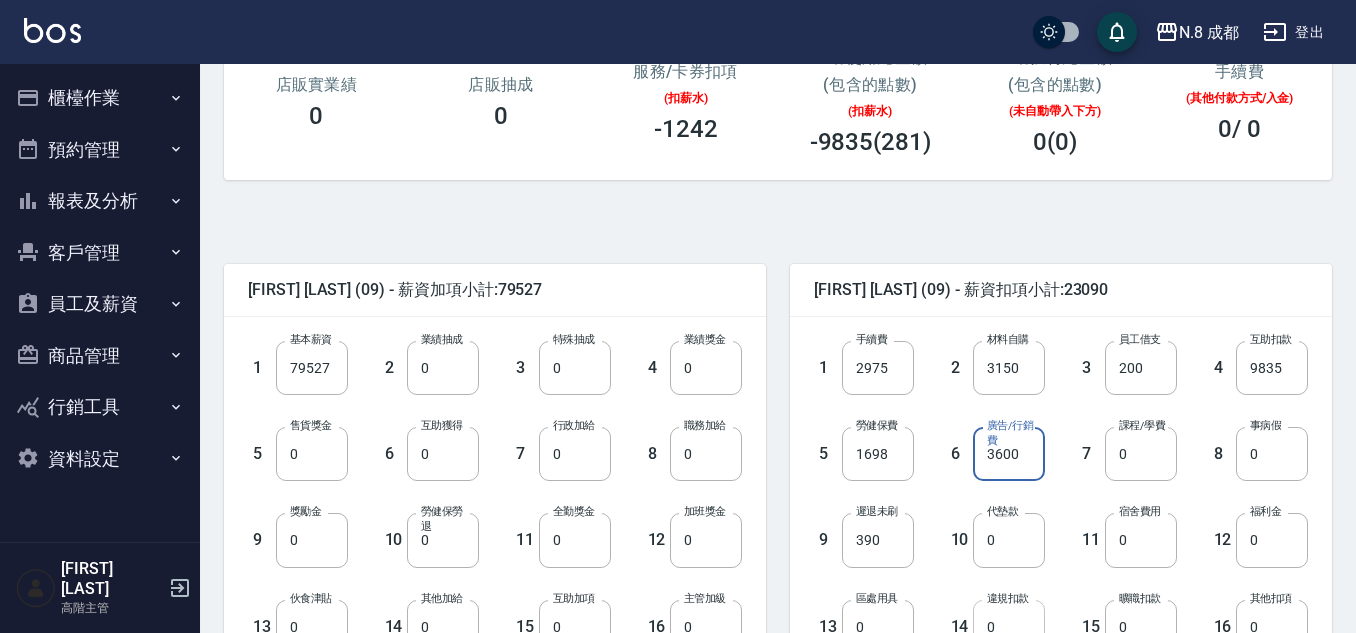 type on "3600" 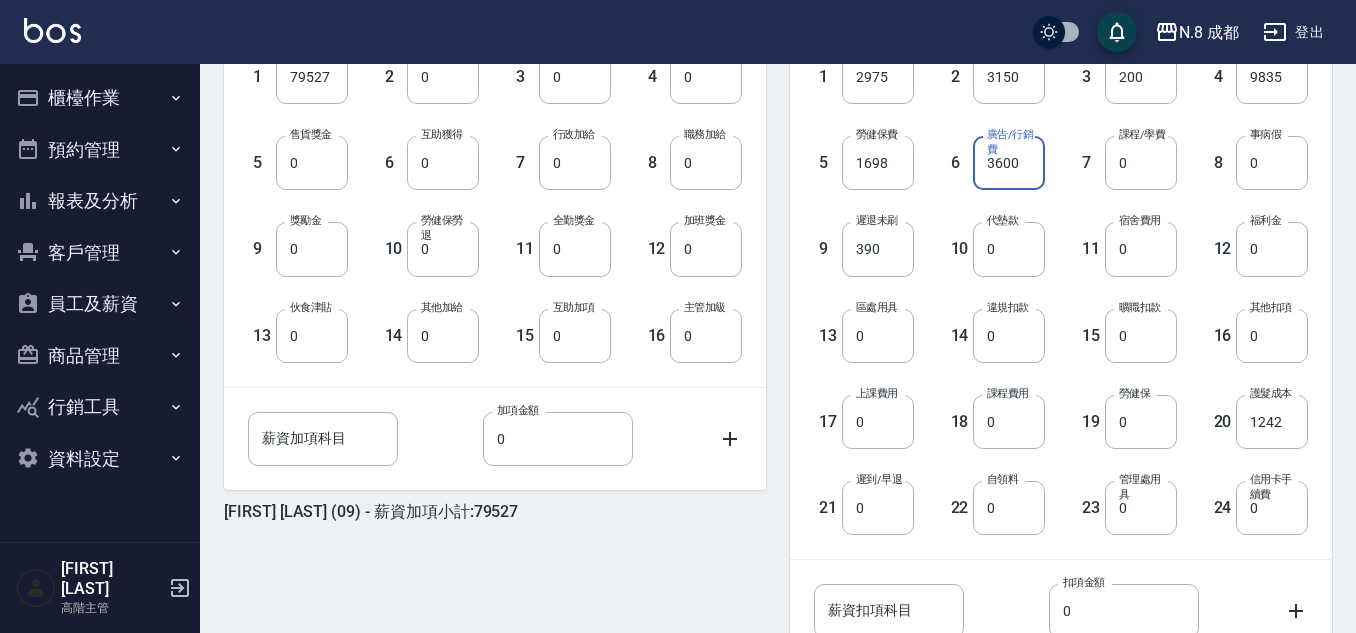 scroll, scrollTop: 700, scrollLeft: 0, axis: vertical 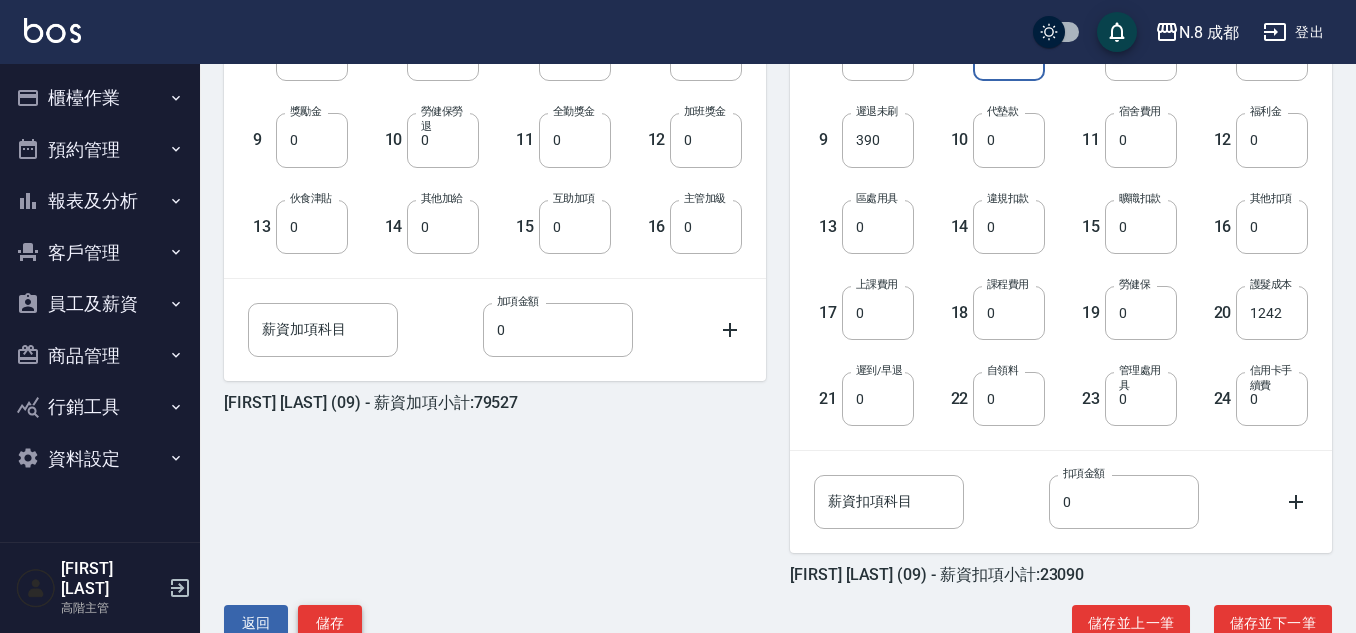 click on "儲存" at bounding box center [330, 623] 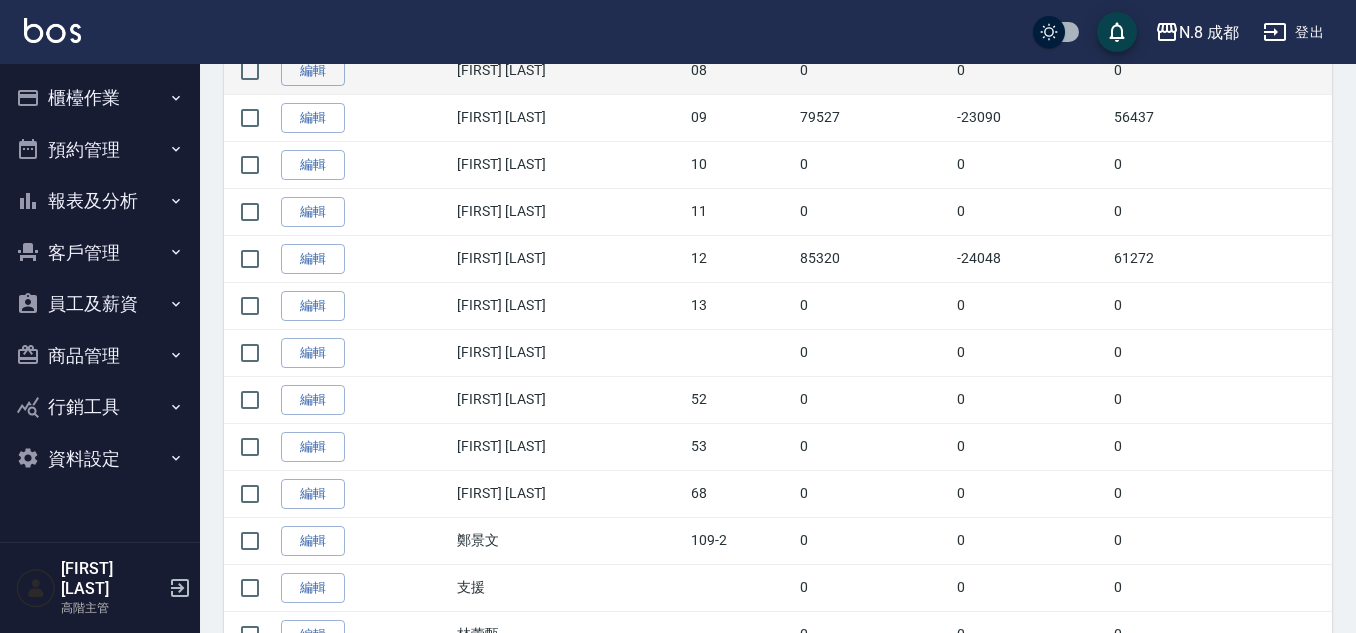 scroll, scrollTop: 800, scrollLeft: 0, axis: vertical 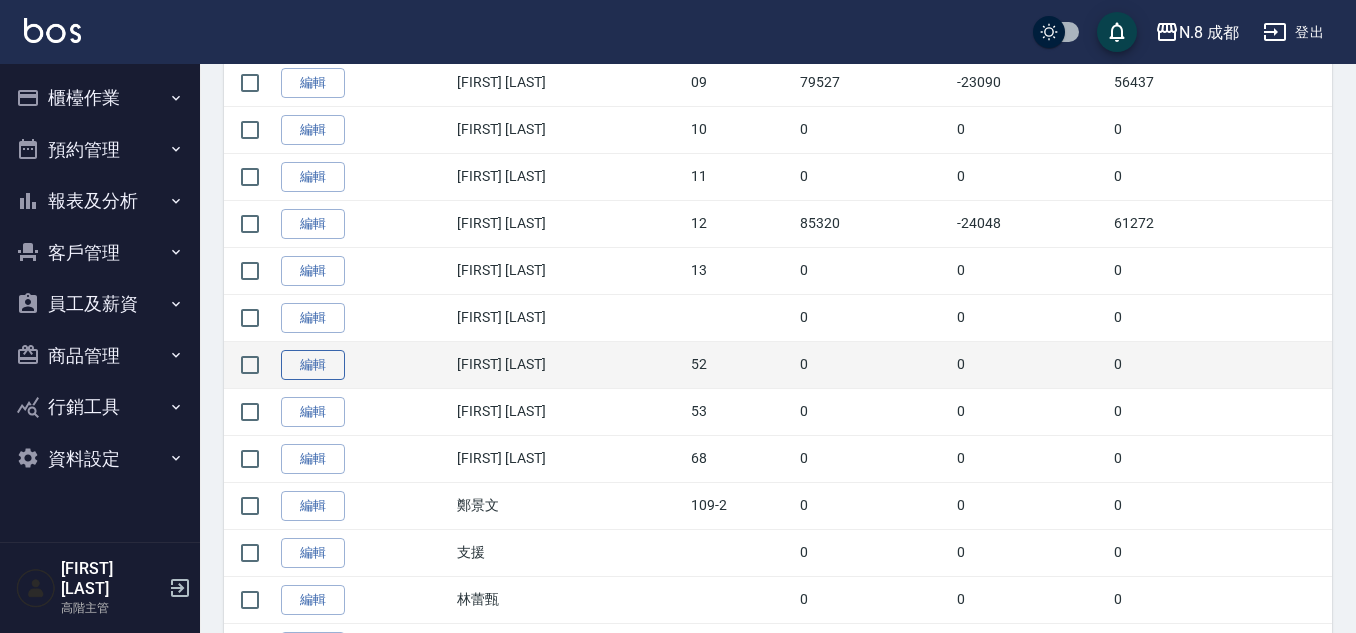 click on "編輯" at bounding box center [313, 365] 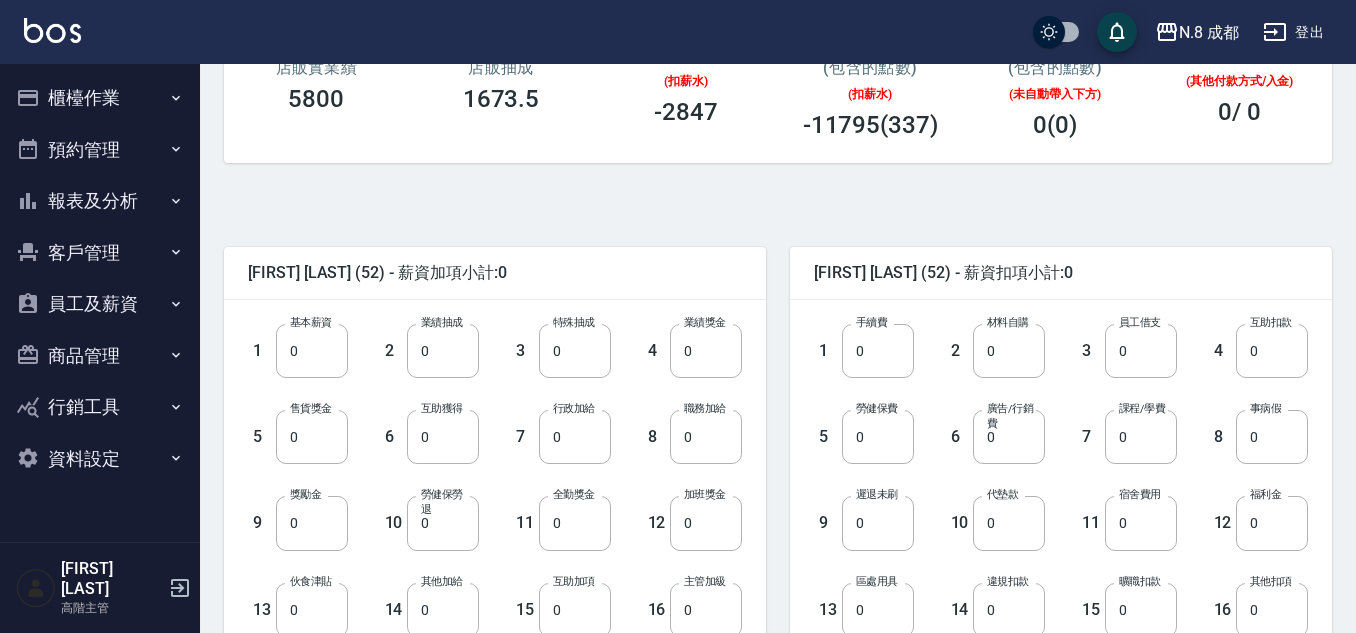 scroll, scrollTop: 500, scrollLeft: 0, axis: vertical 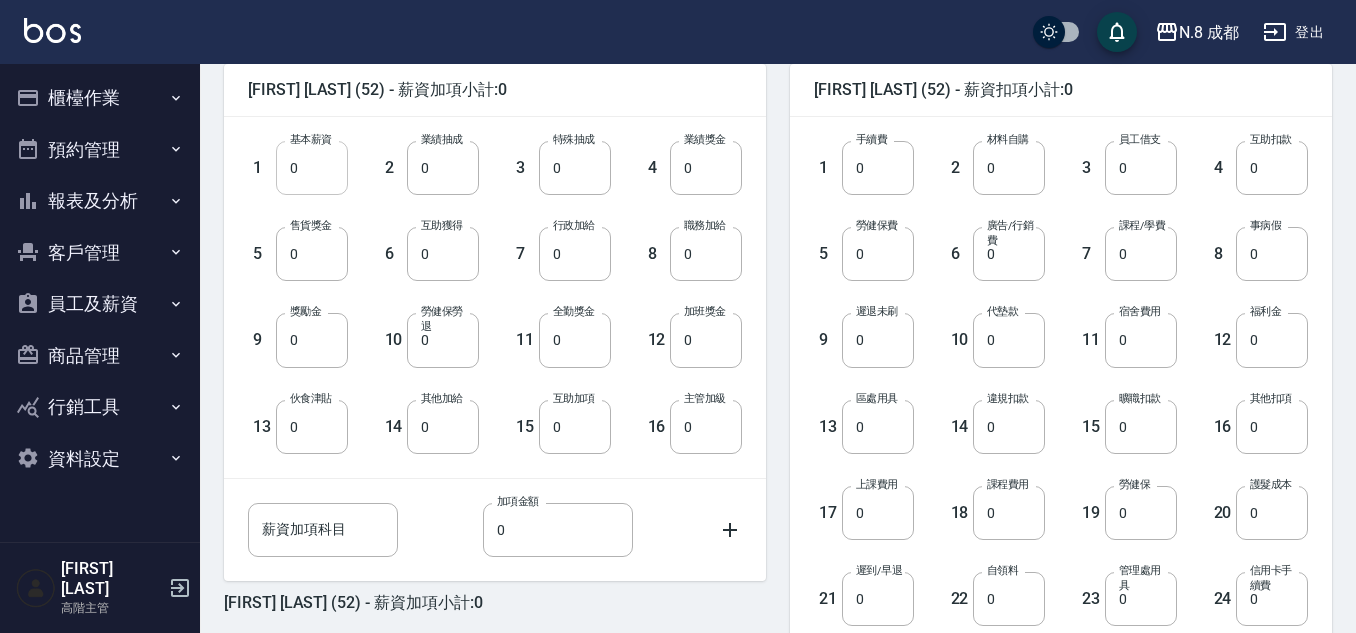 click on "0" at bounding box center [312, 168] 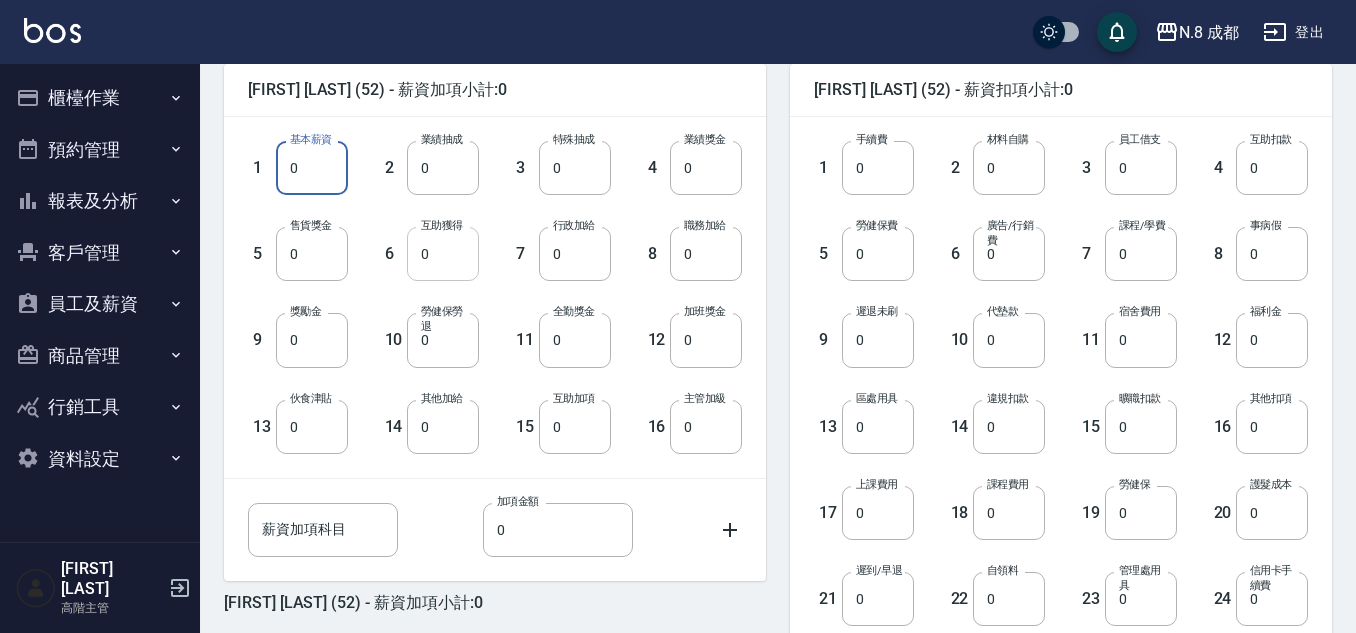 paste on "123819" 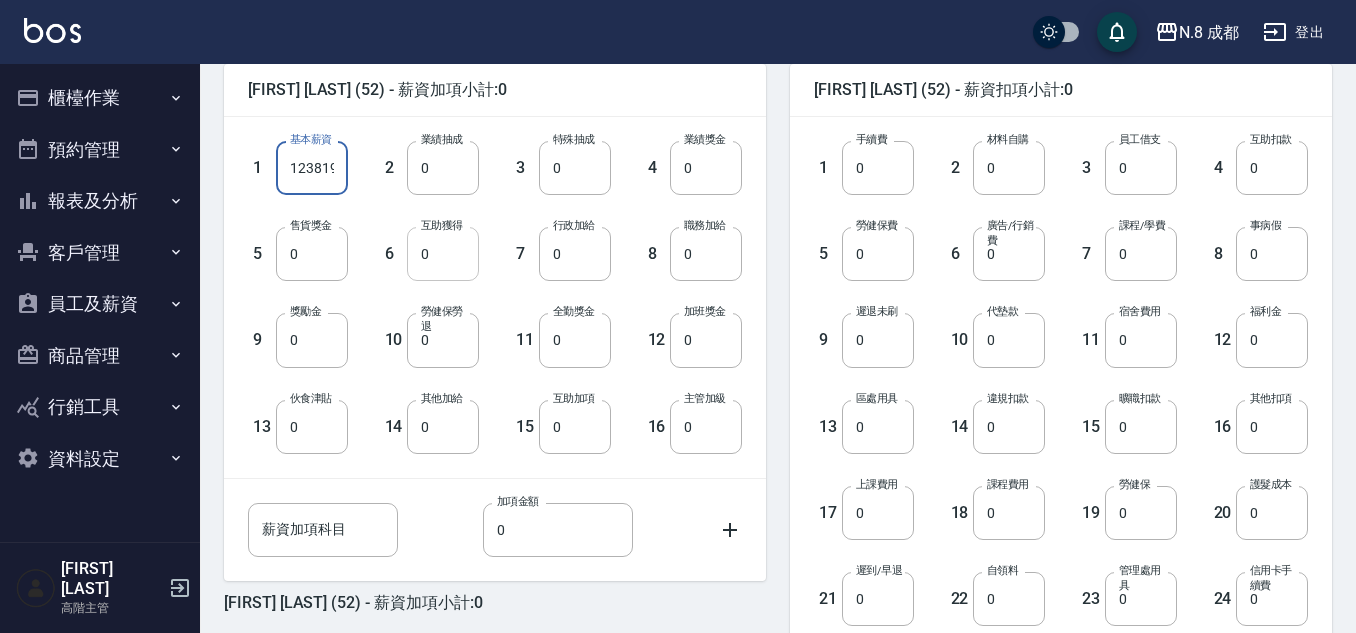 scroll, scrollTop: 0, scrollLeft: 3, axis: horizontal 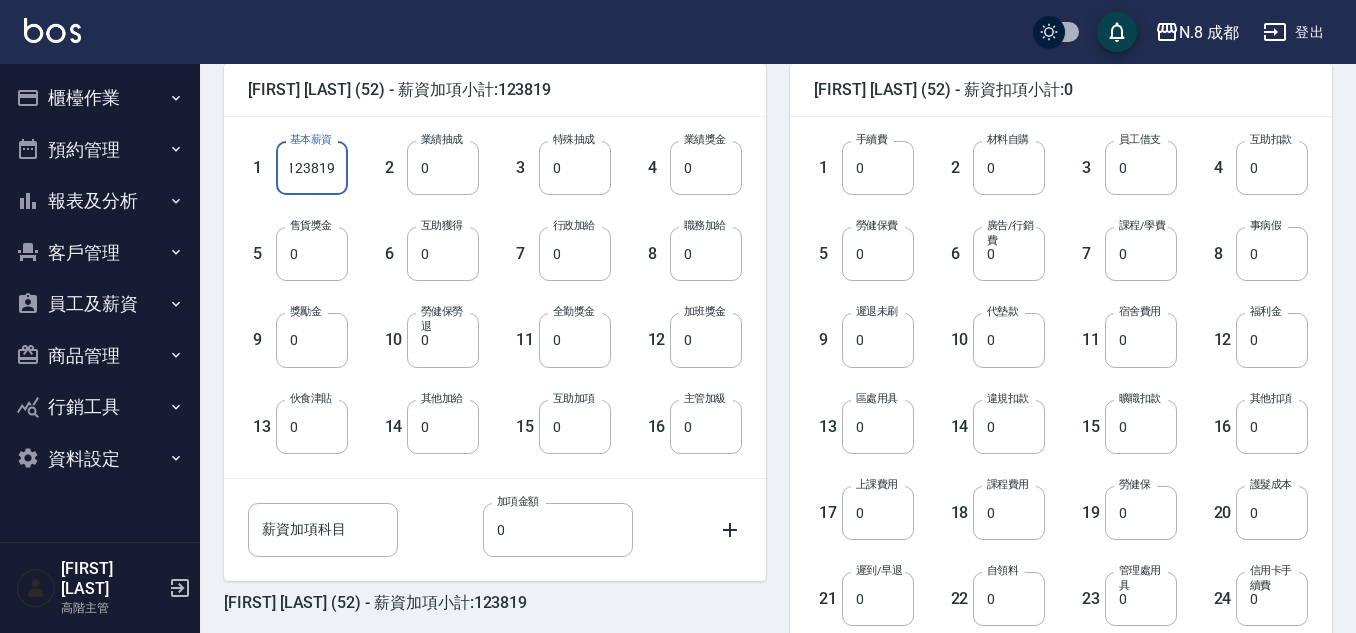 type on "123819" 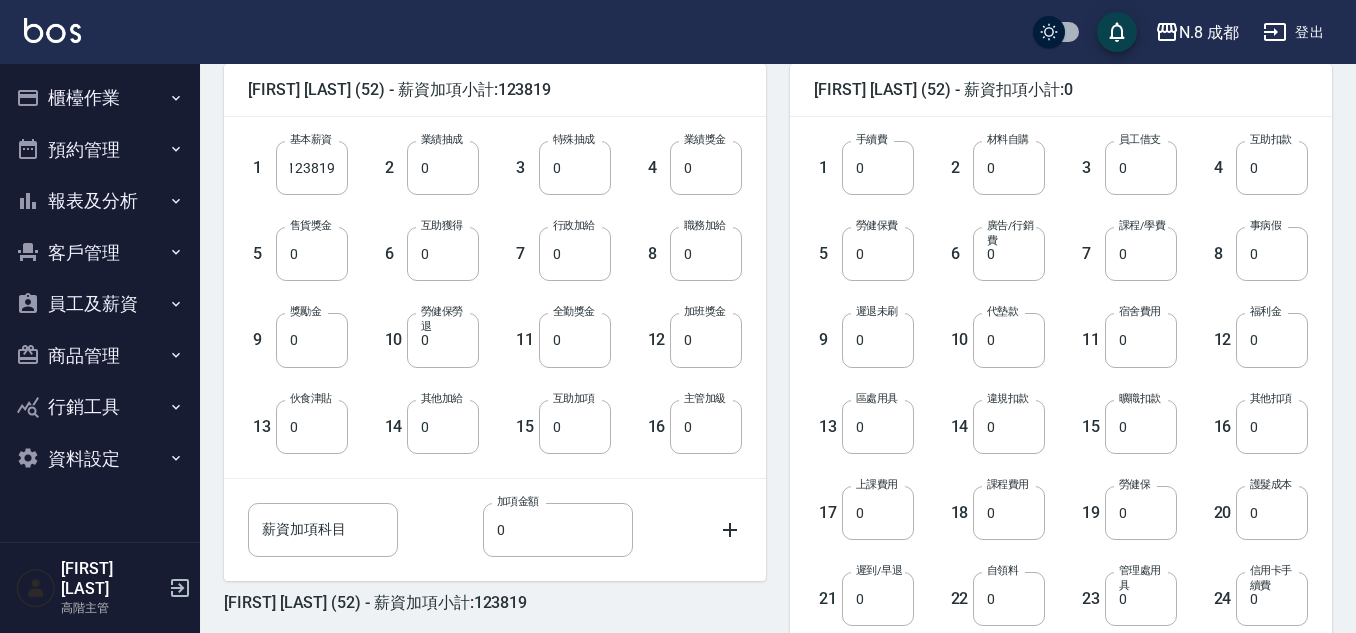 scroll, scrollTop: 0, scrollLeft: 0, axis: both 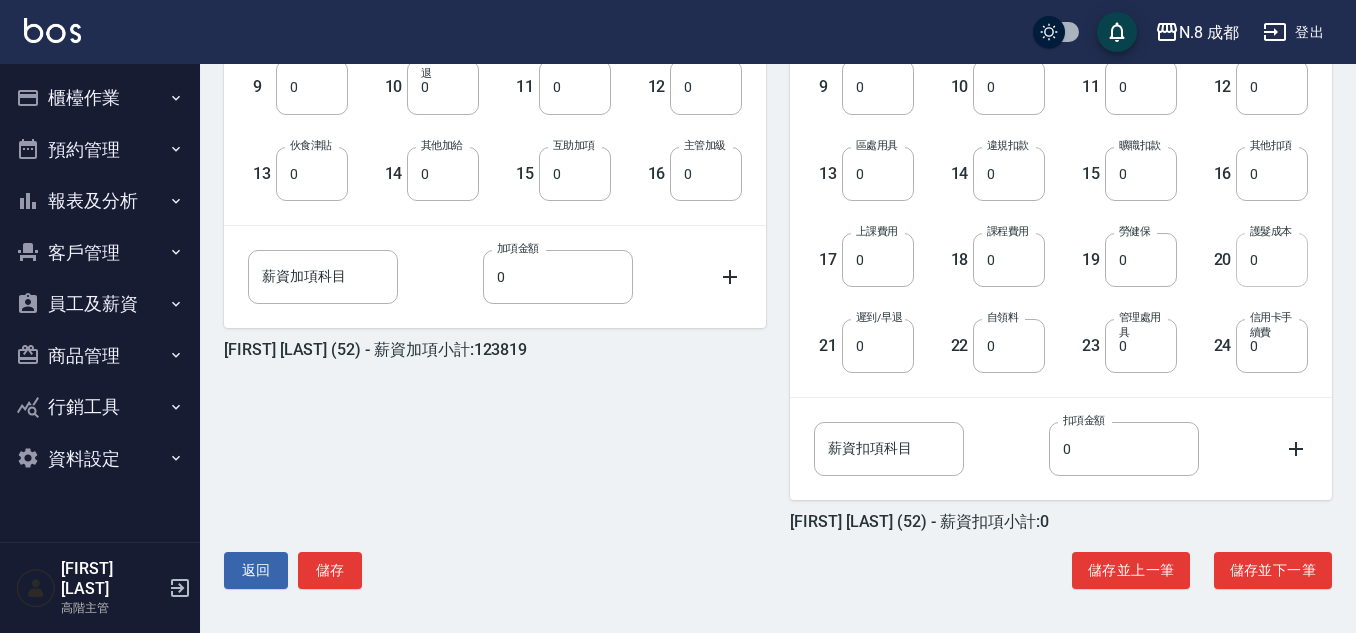 click on "0" at bounding box center [1272, 260] 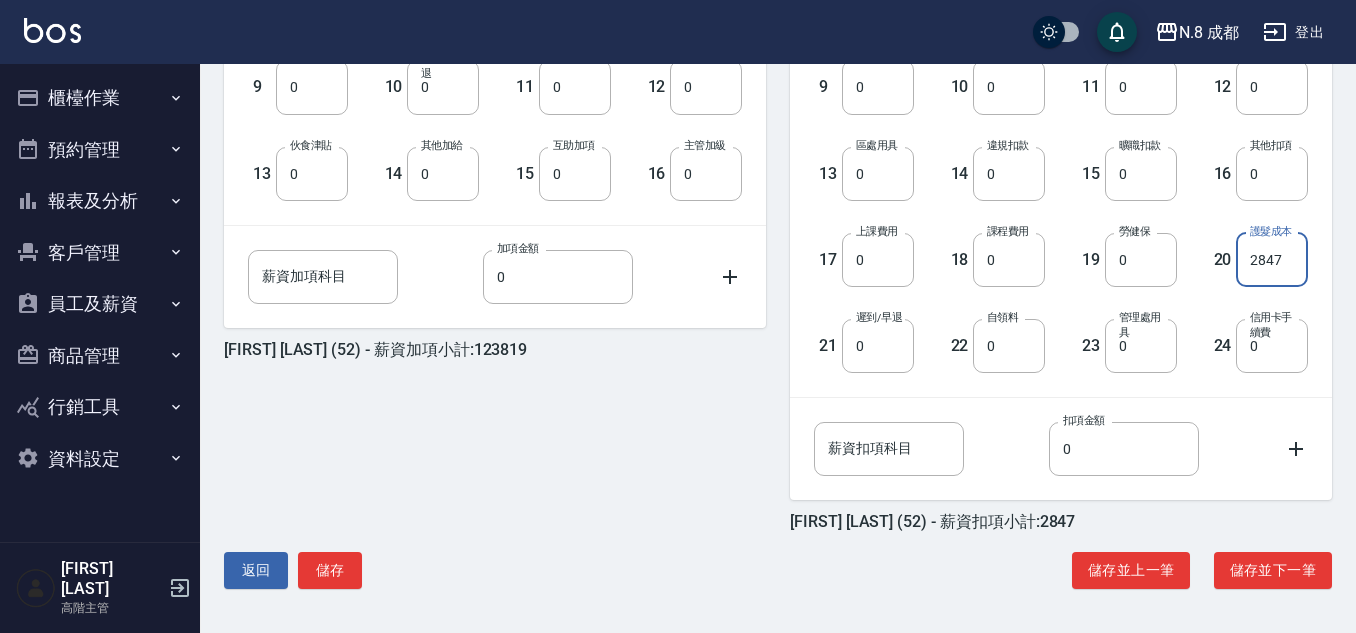 type on "2847" 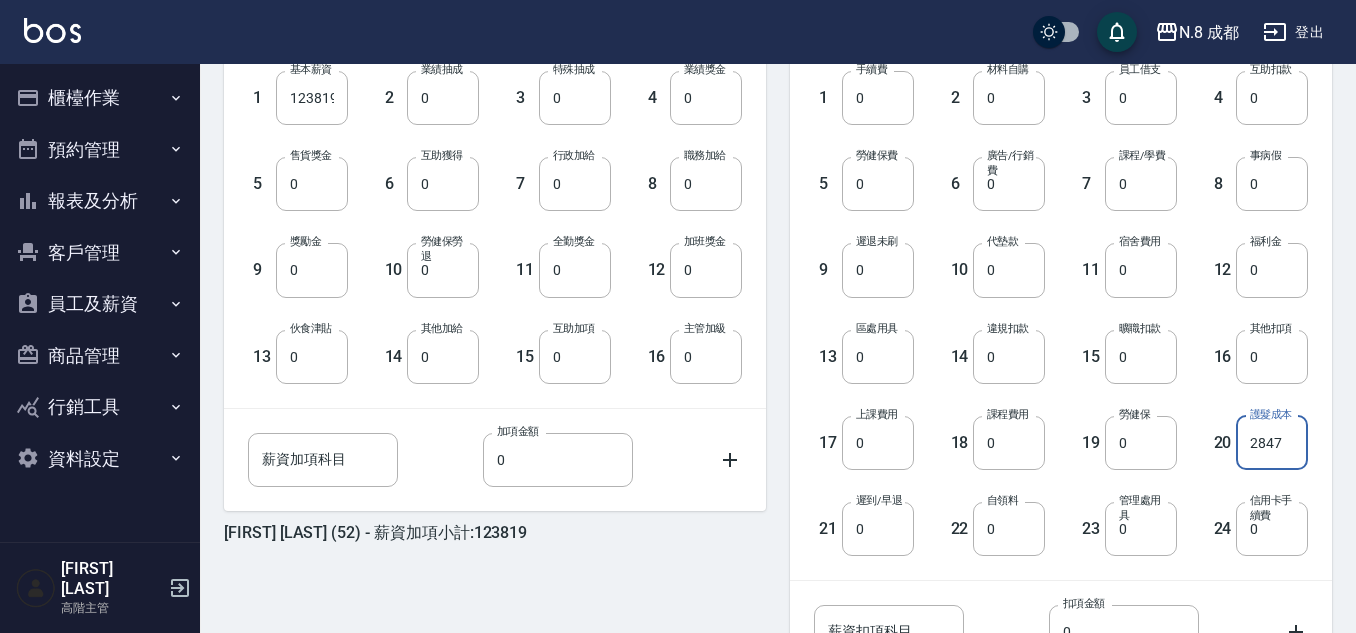 scroll, scrollTop: 353, scrollLeft: 0, axis: vertical 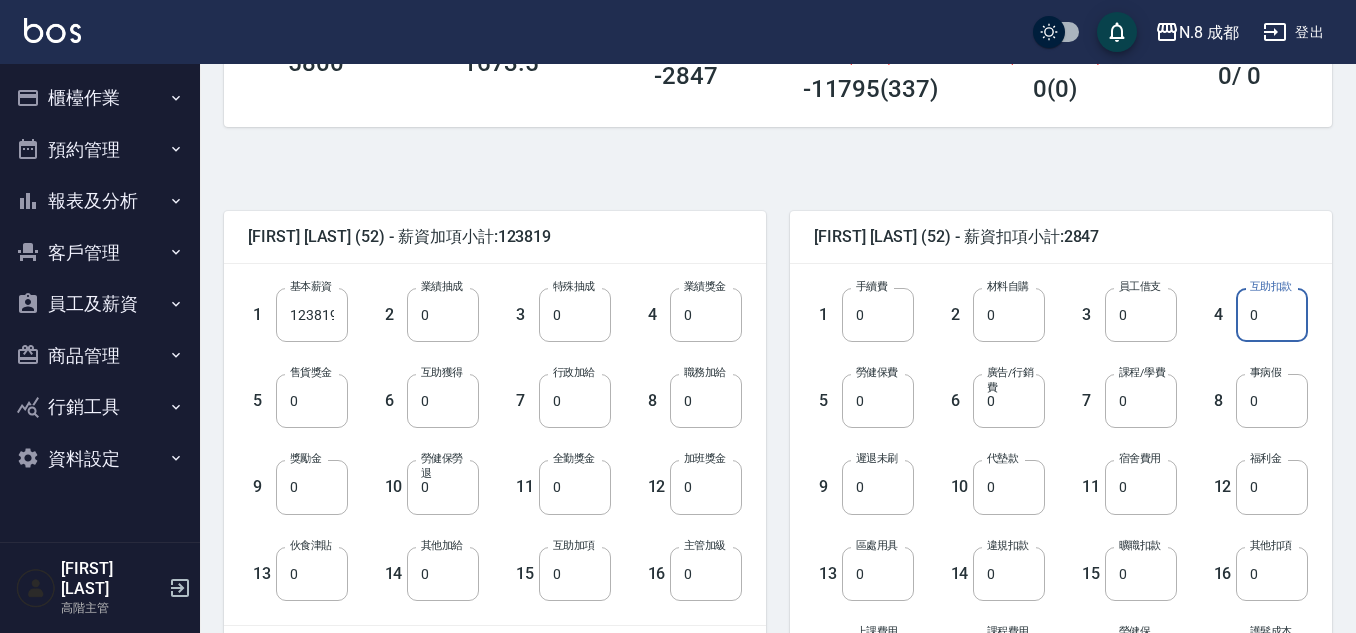 click on "0" at bounding box center [1272, 315] 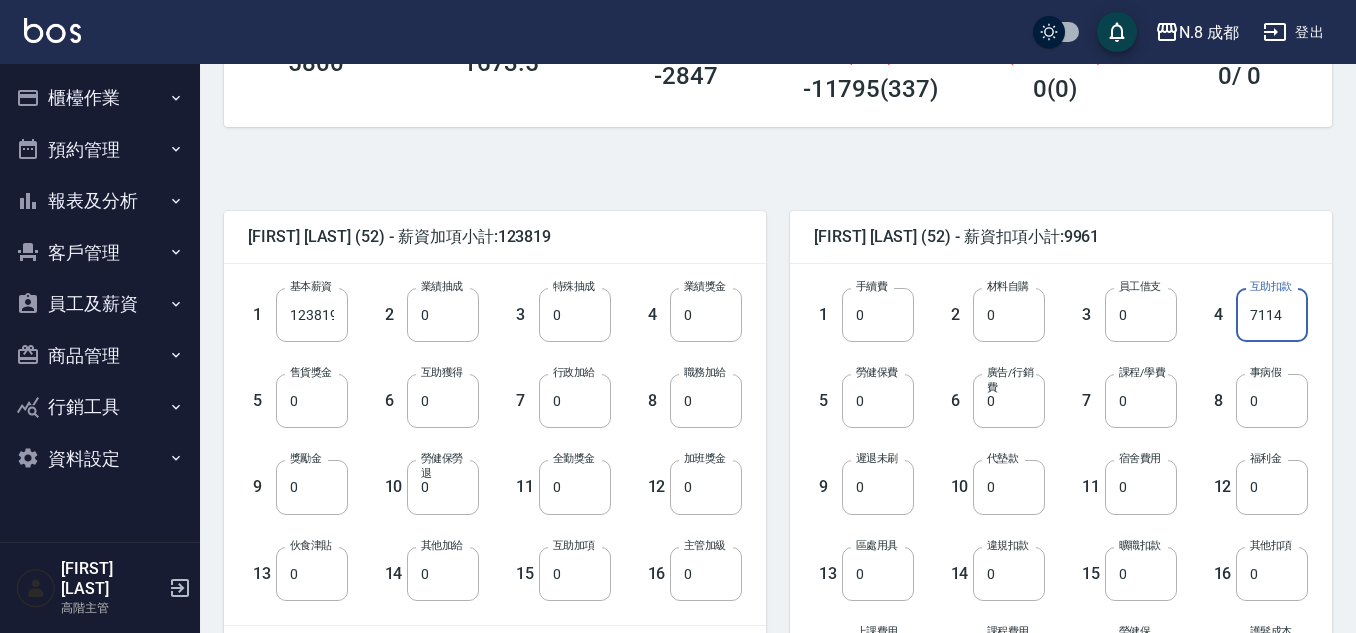 type on "7114" 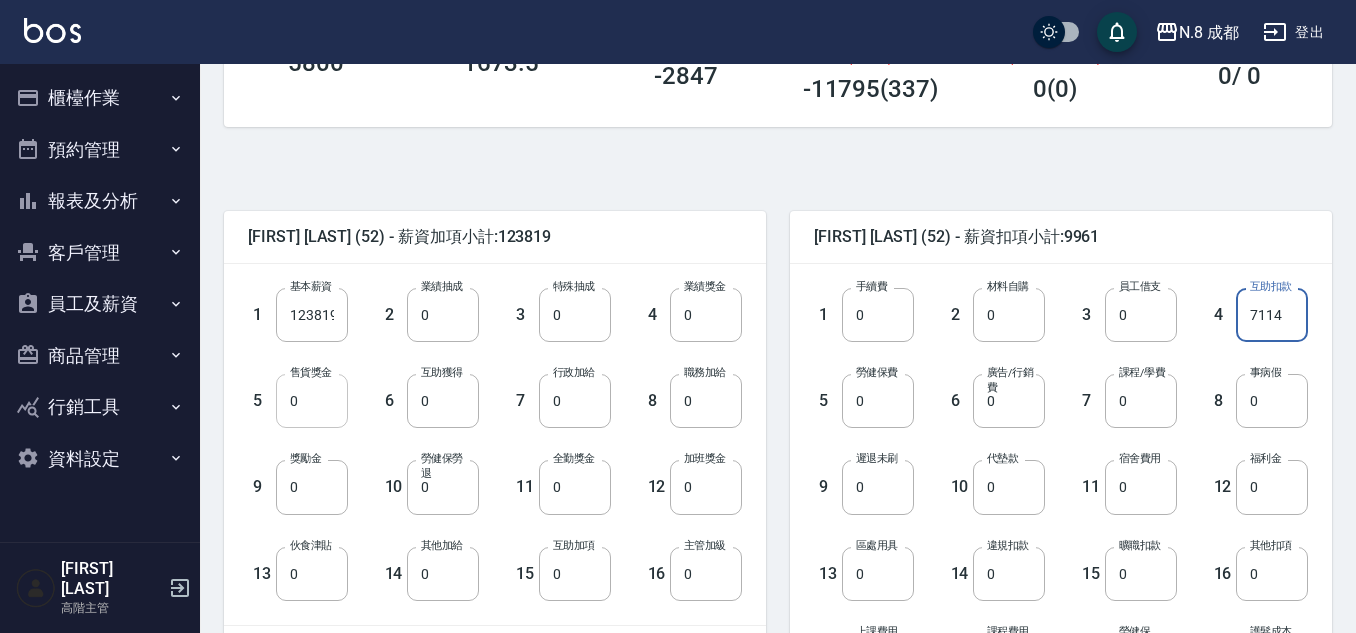 click on "0" at bounding box center [312, 401] 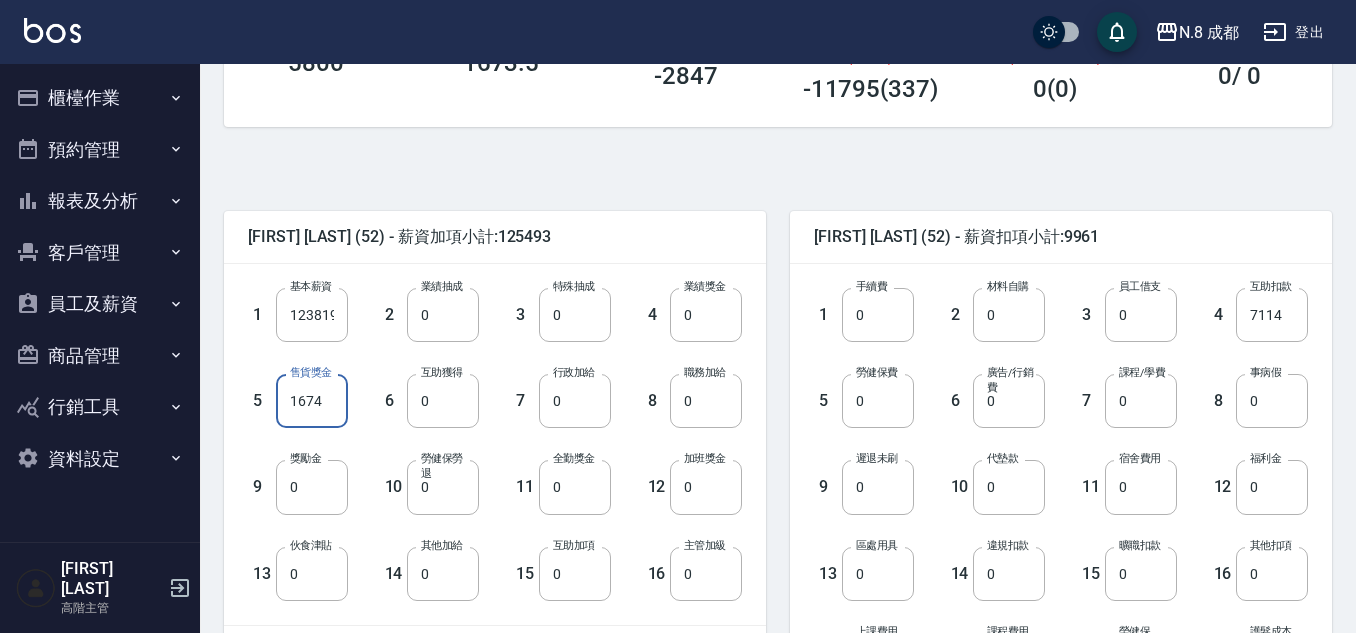 type on "1674" 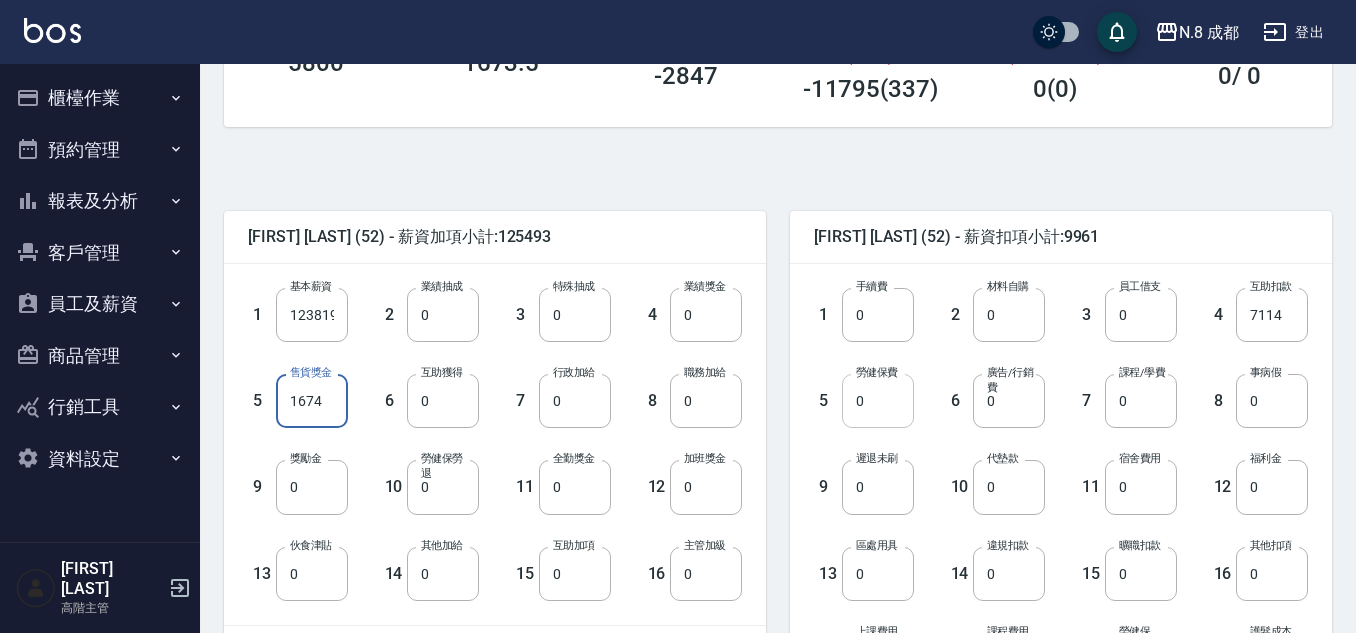 click on "0" at bounding box center [878, 401] 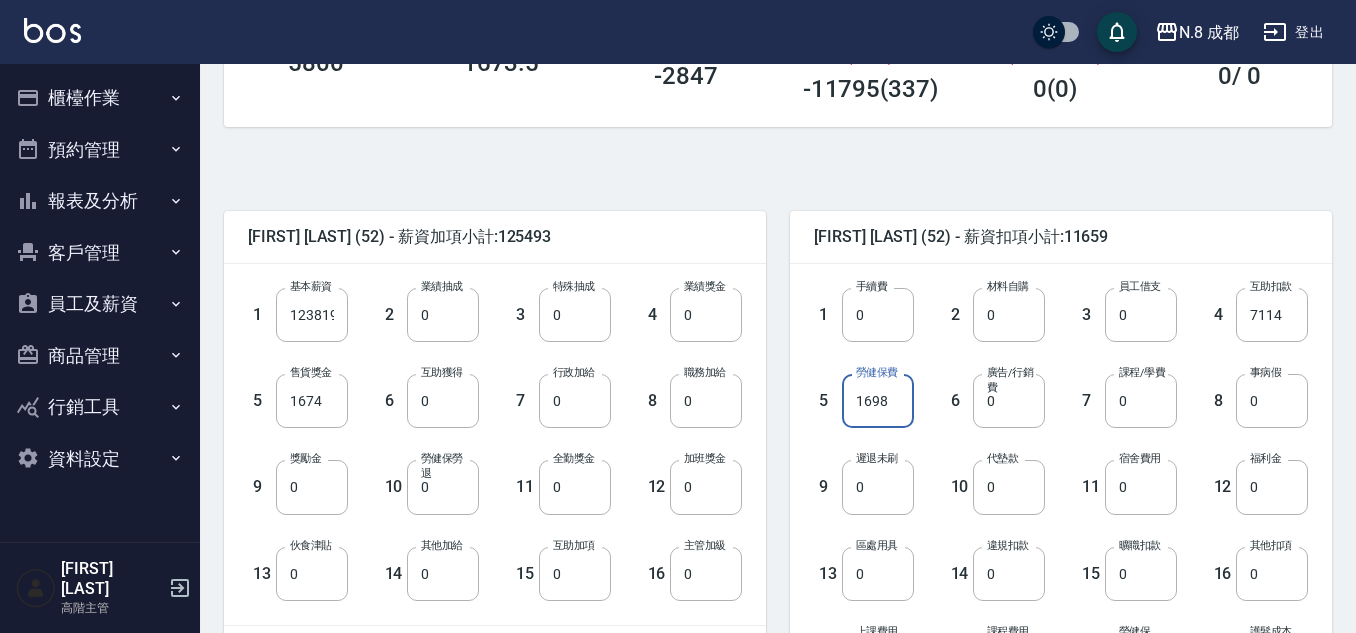 type on "1698" 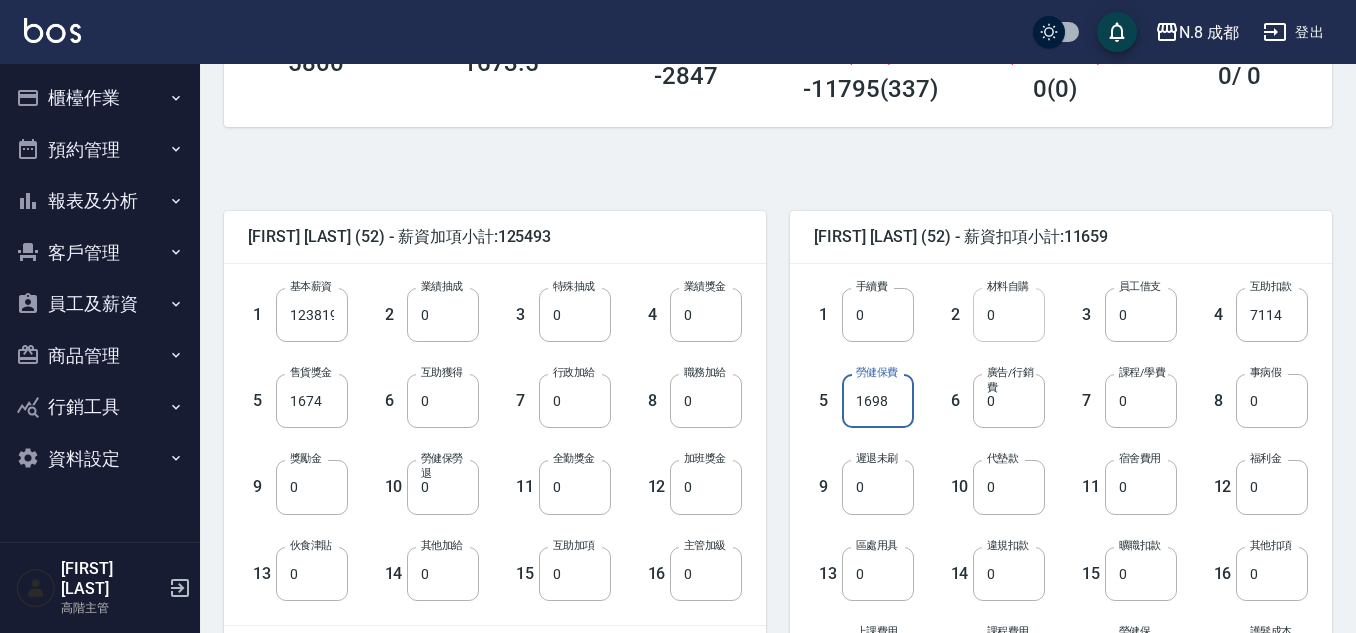 click on "0" at bounding box center (1009, 315) 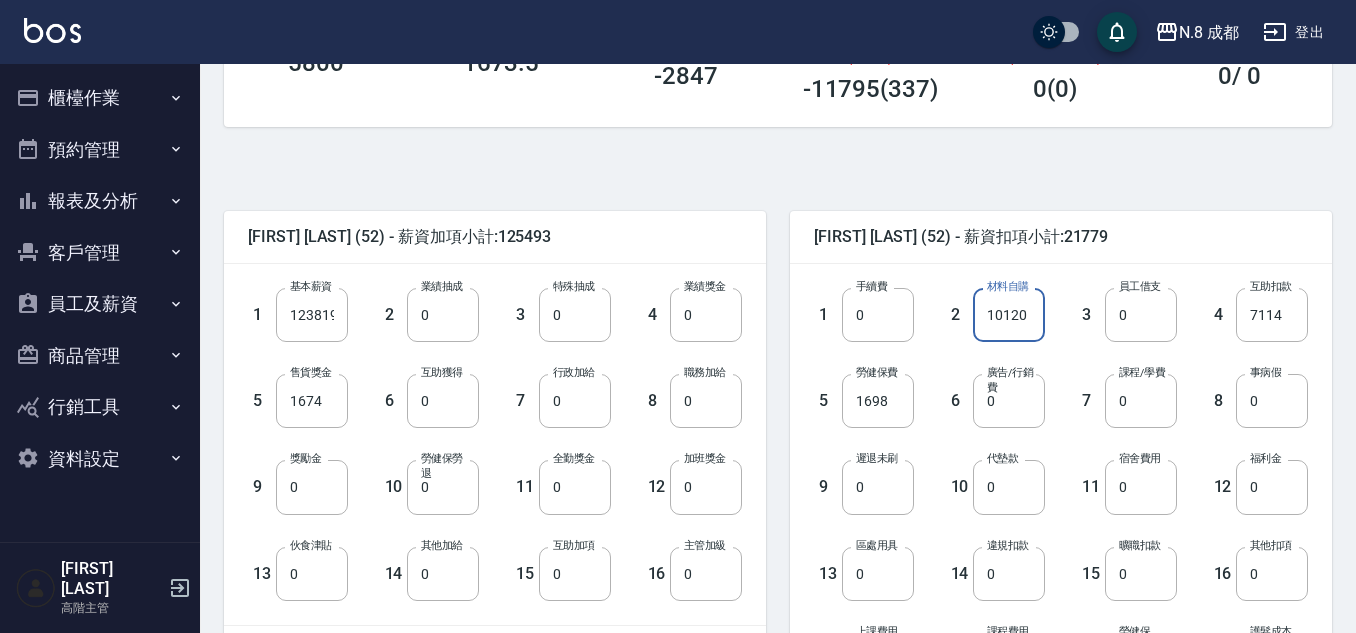 type on "10120" 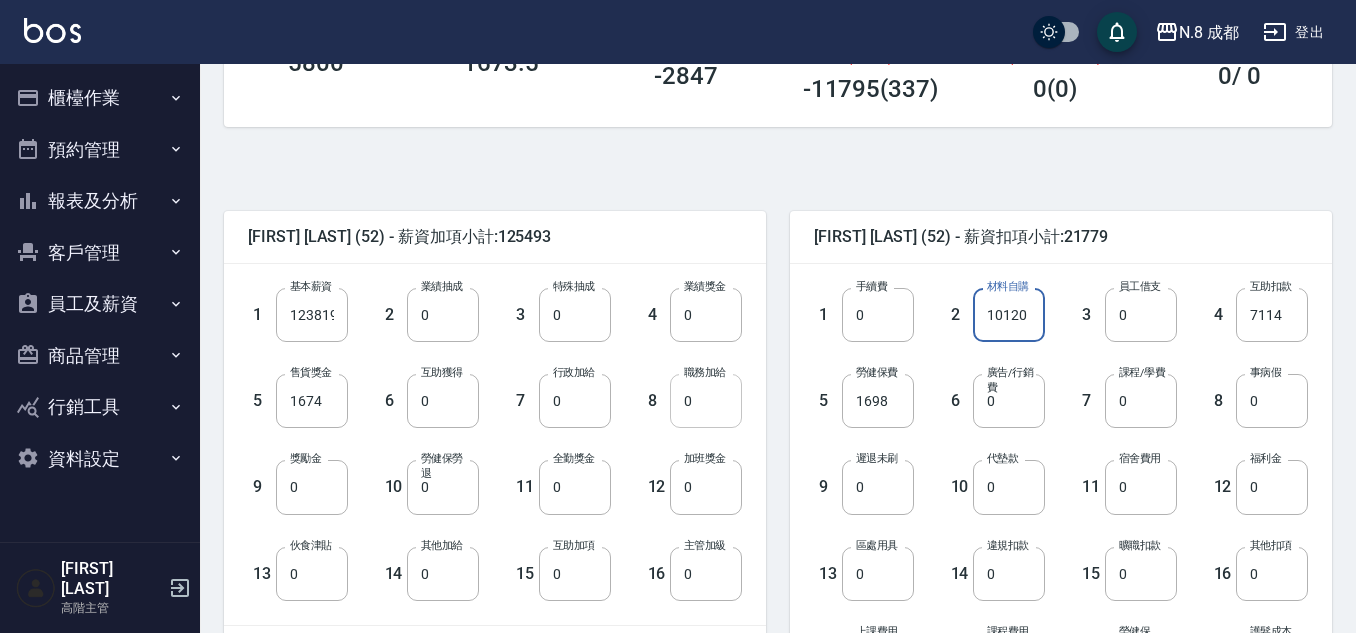 click on "0" at bounding box center [706, 401] 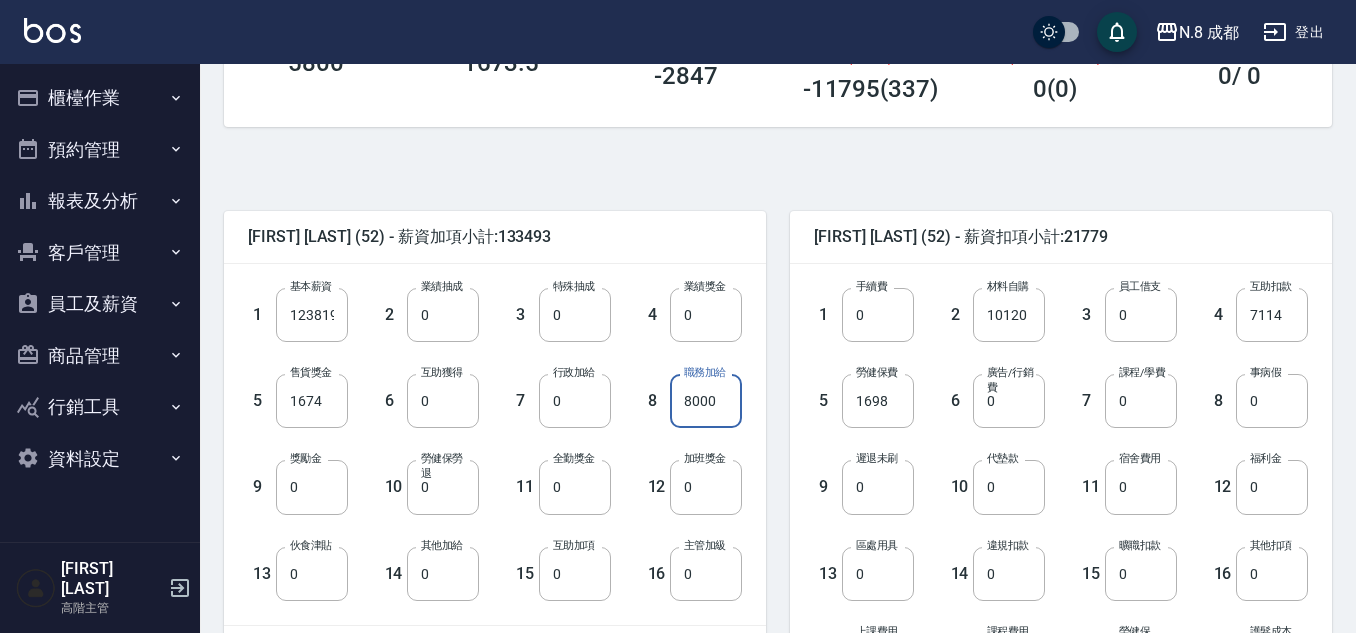 type on "8000" 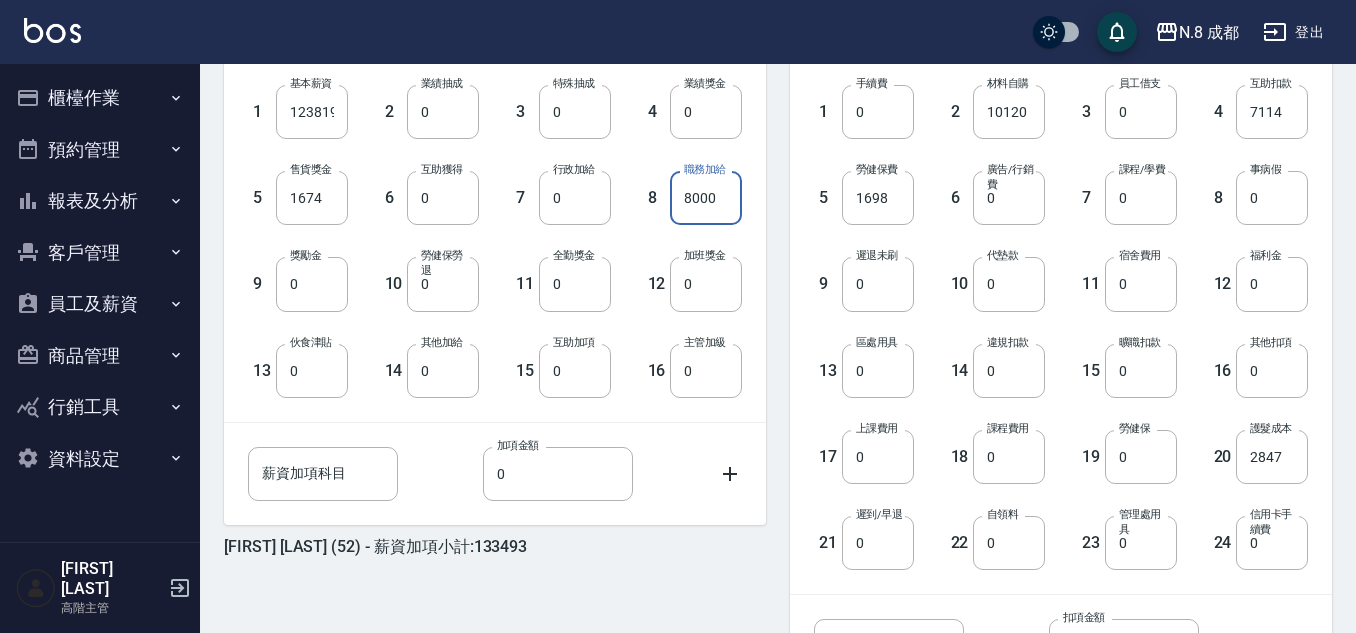 scroll, scrollTop: 753, scrollLeft: 0, axis: vertical 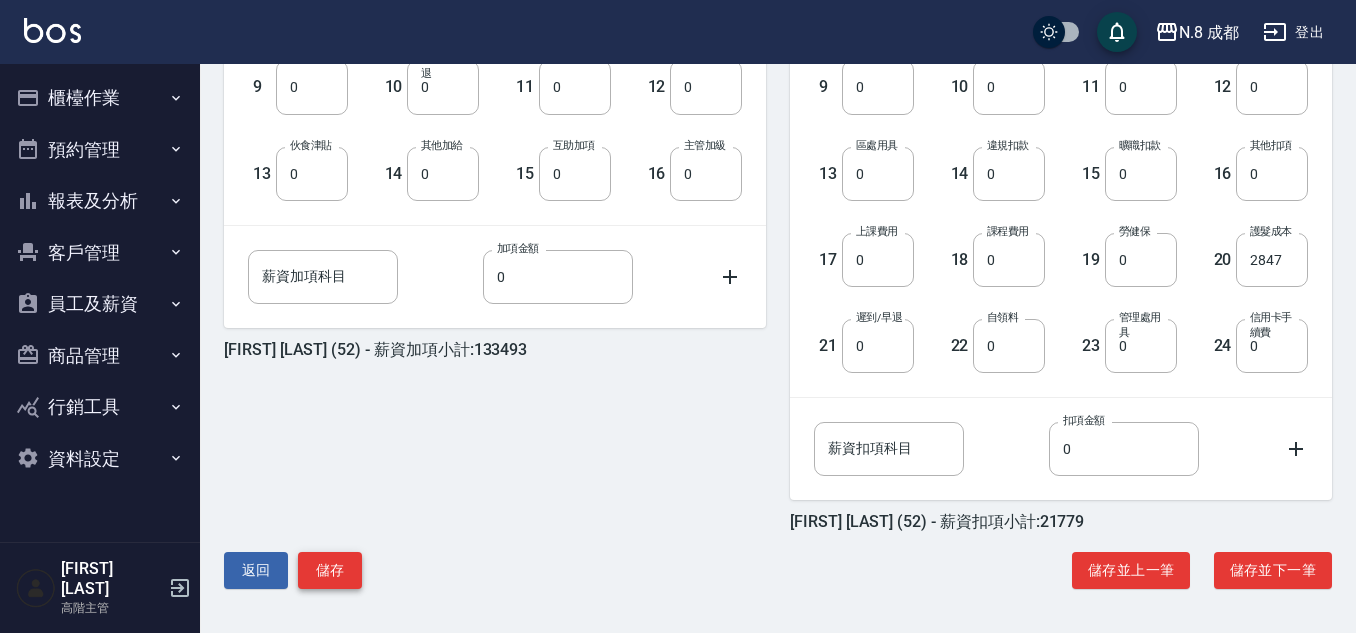 click on "儲存" at bounding box center [330, 570] 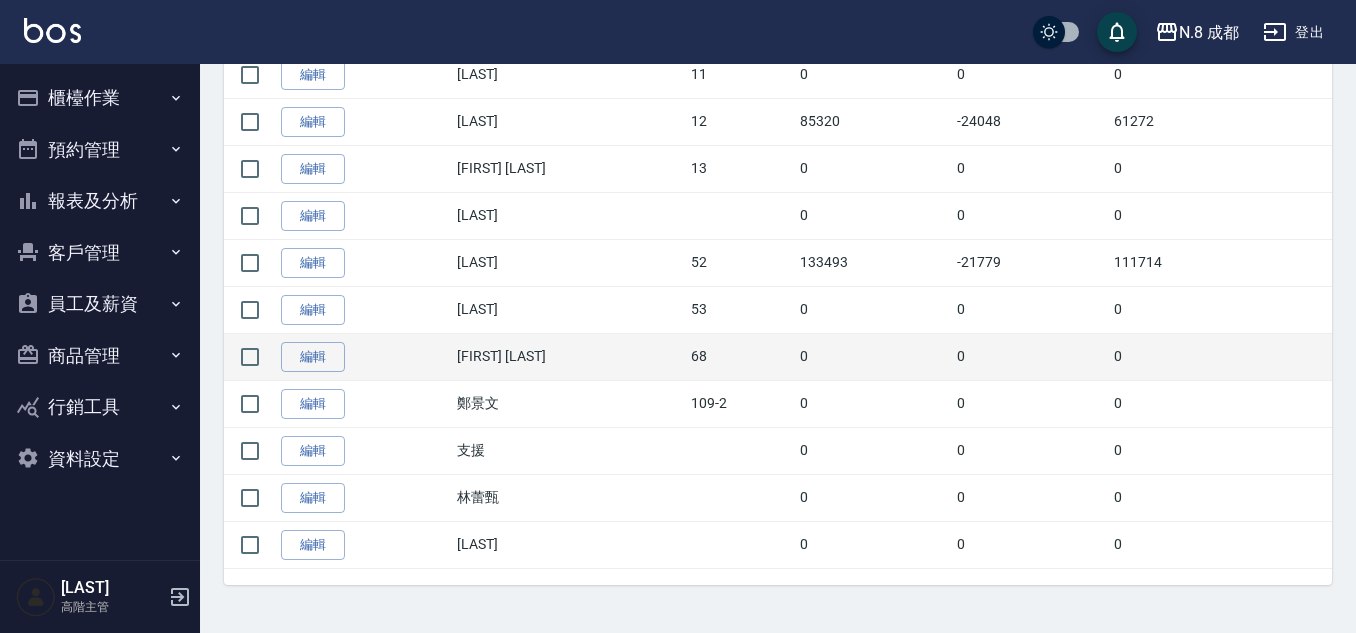 scroll, scrollTop: 802, scrollLeft: 0, axis: vertical 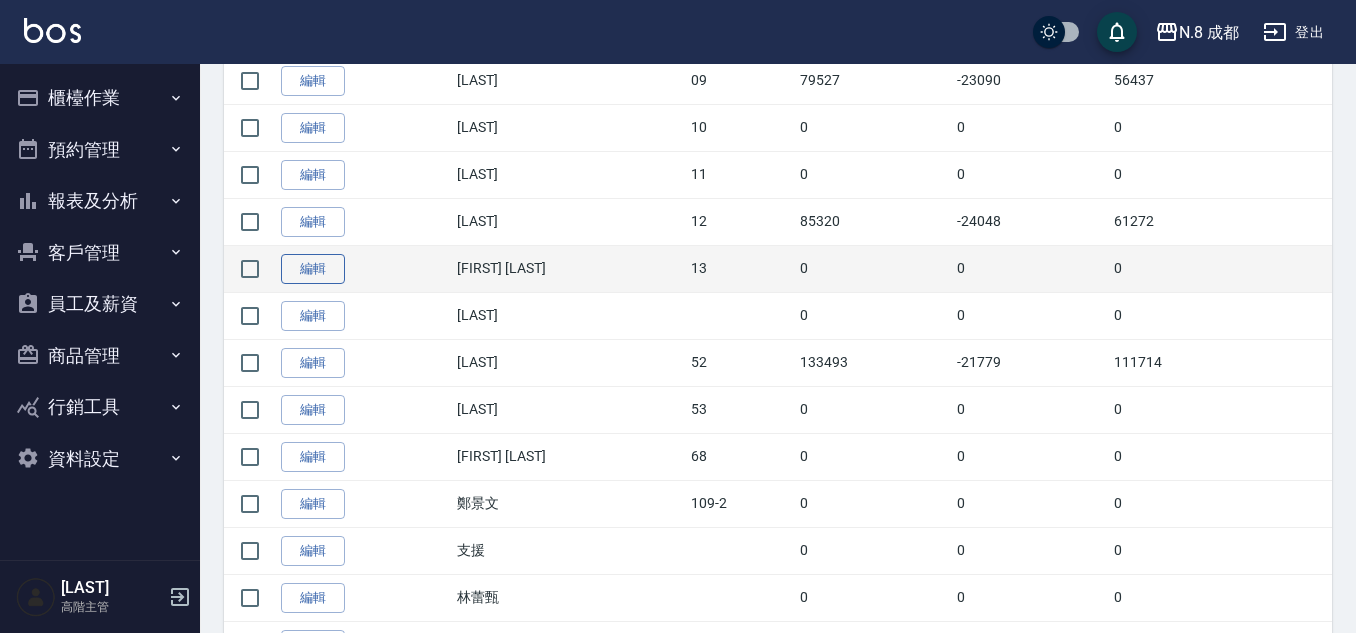 click on "編輯" at bounding box center (313, 269) 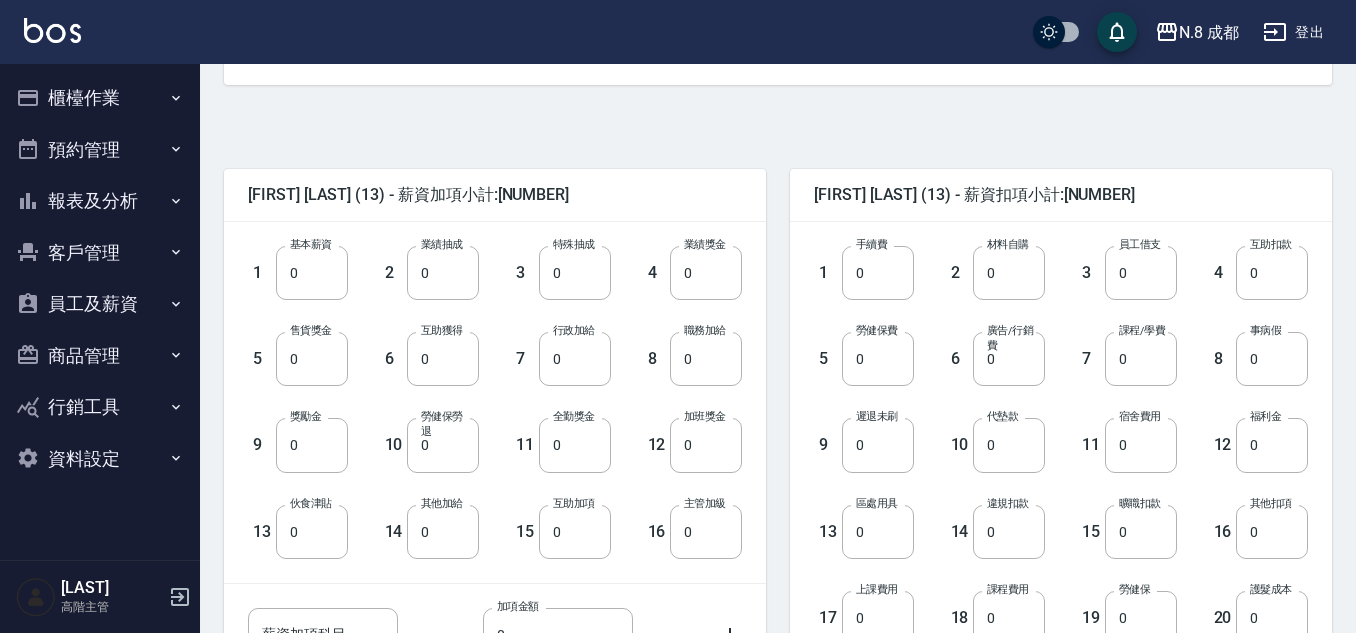 scroll, scrollTop: 400, scrollLeft: 0, axis: vertical 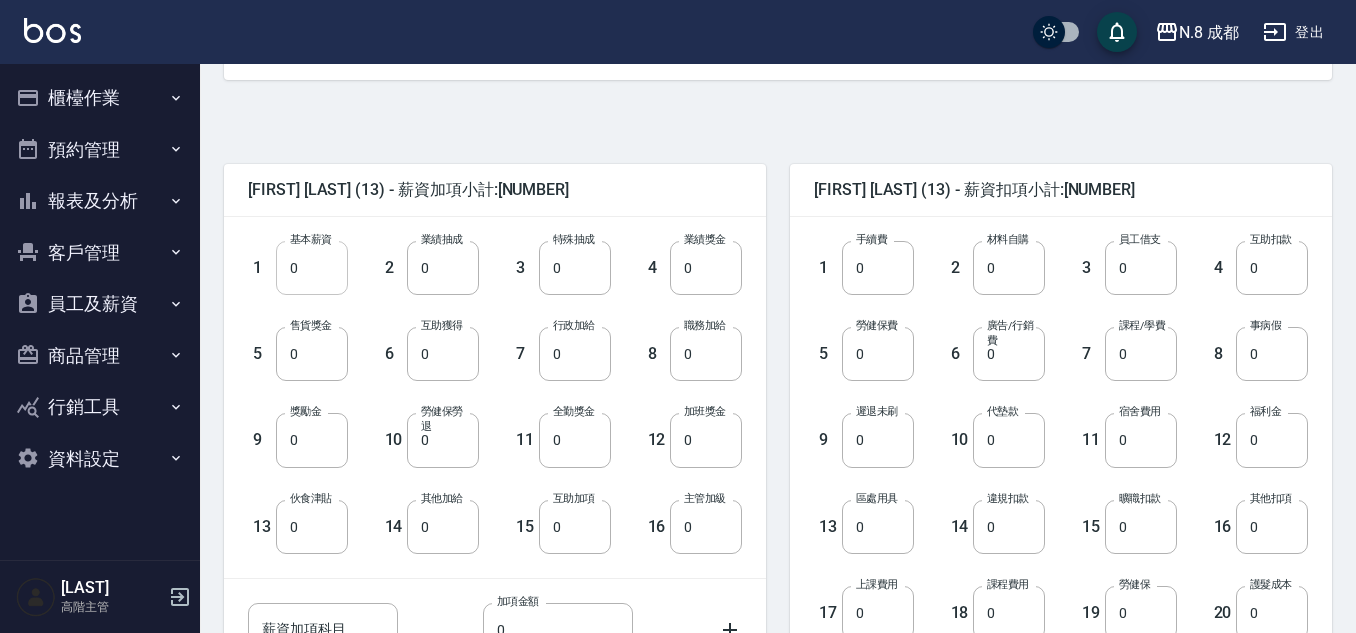 click on "0" at bounding box center [312, 268] 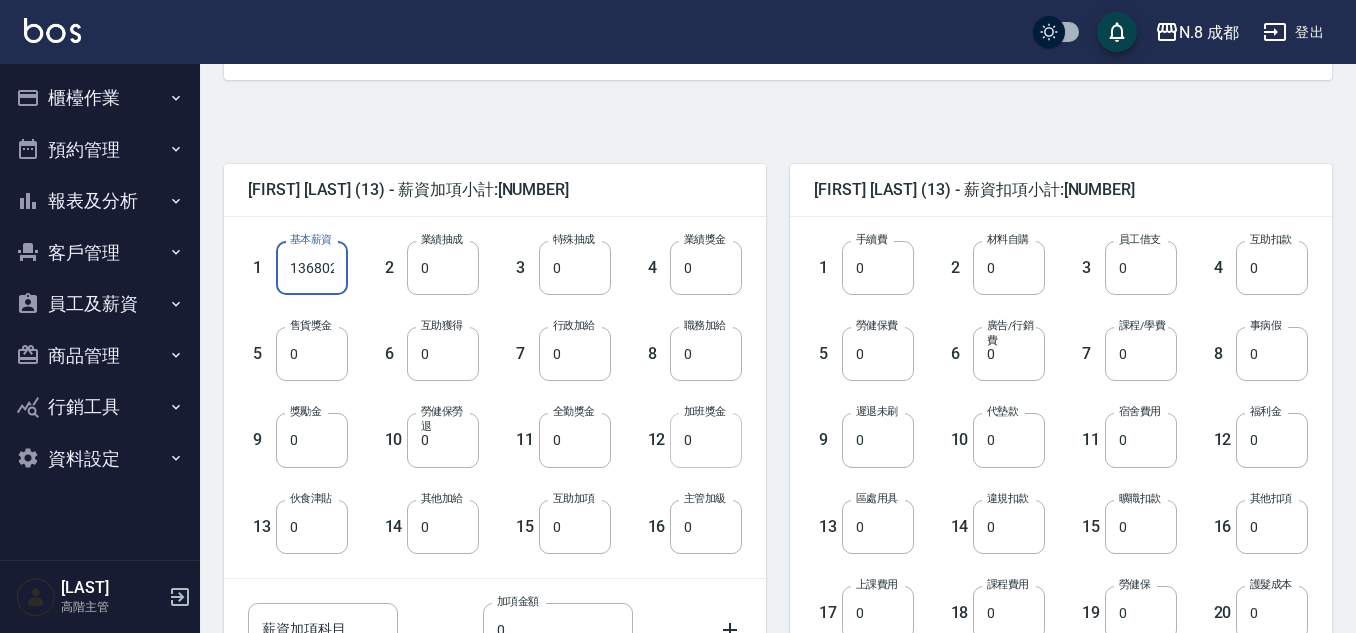 scroll, scrollTop: 0, scrollLeft: 3, axis: horizontal 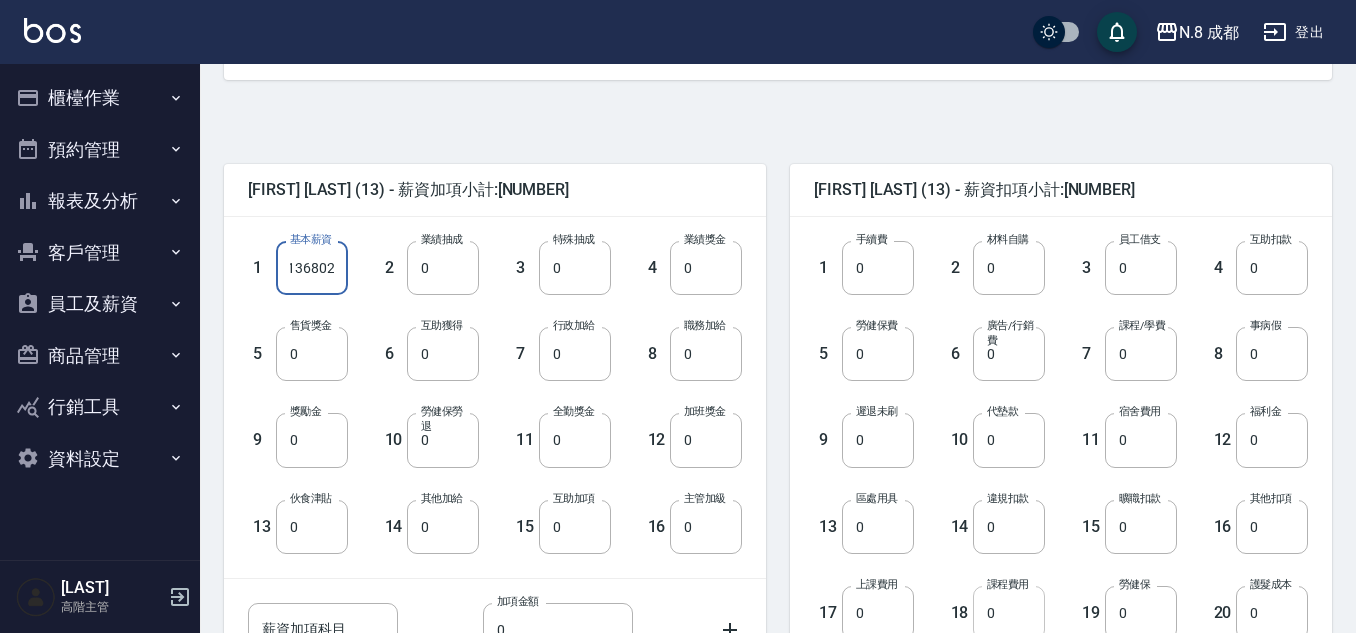 type on "136802" 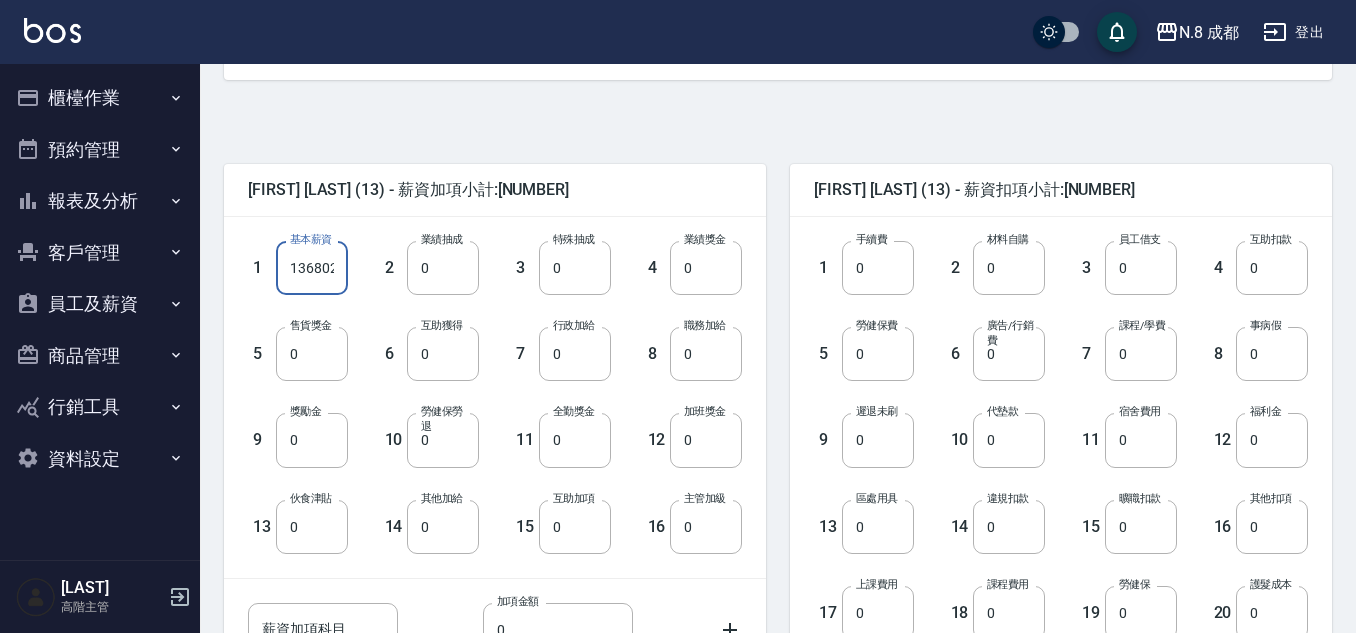scroll, scrollTop: 500, scrollLeft: 0, axis: vertical 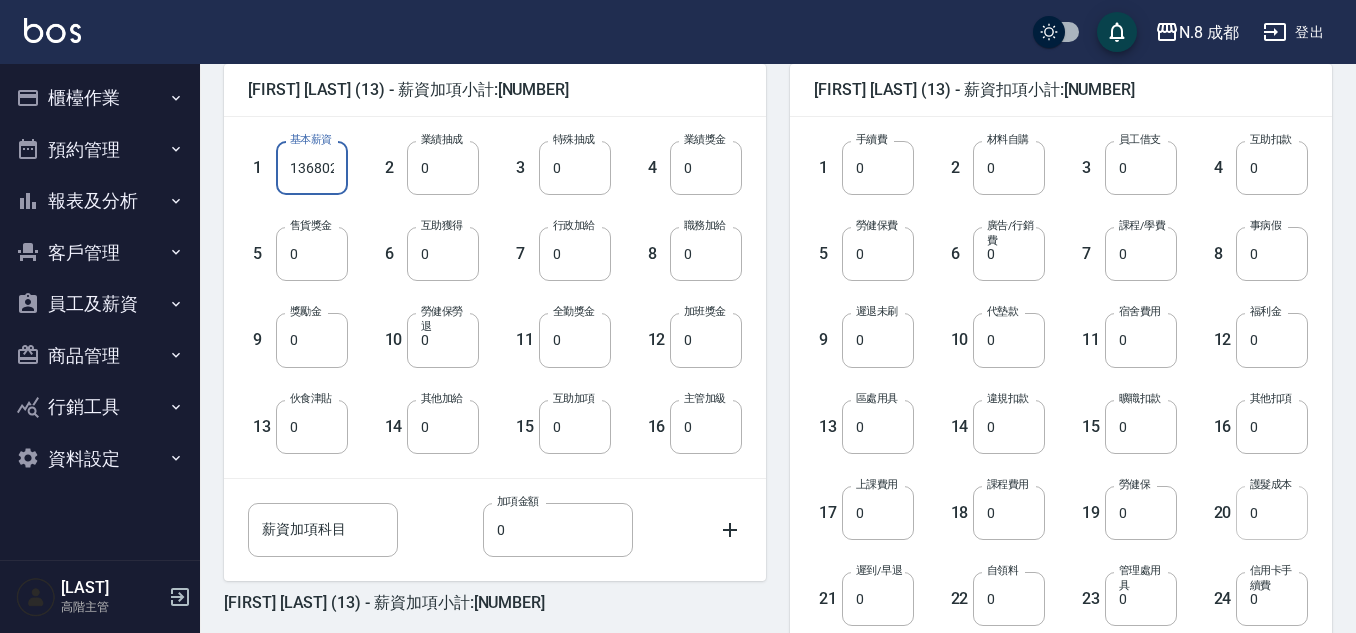 click on "0" at bounding box center (1272, 513) 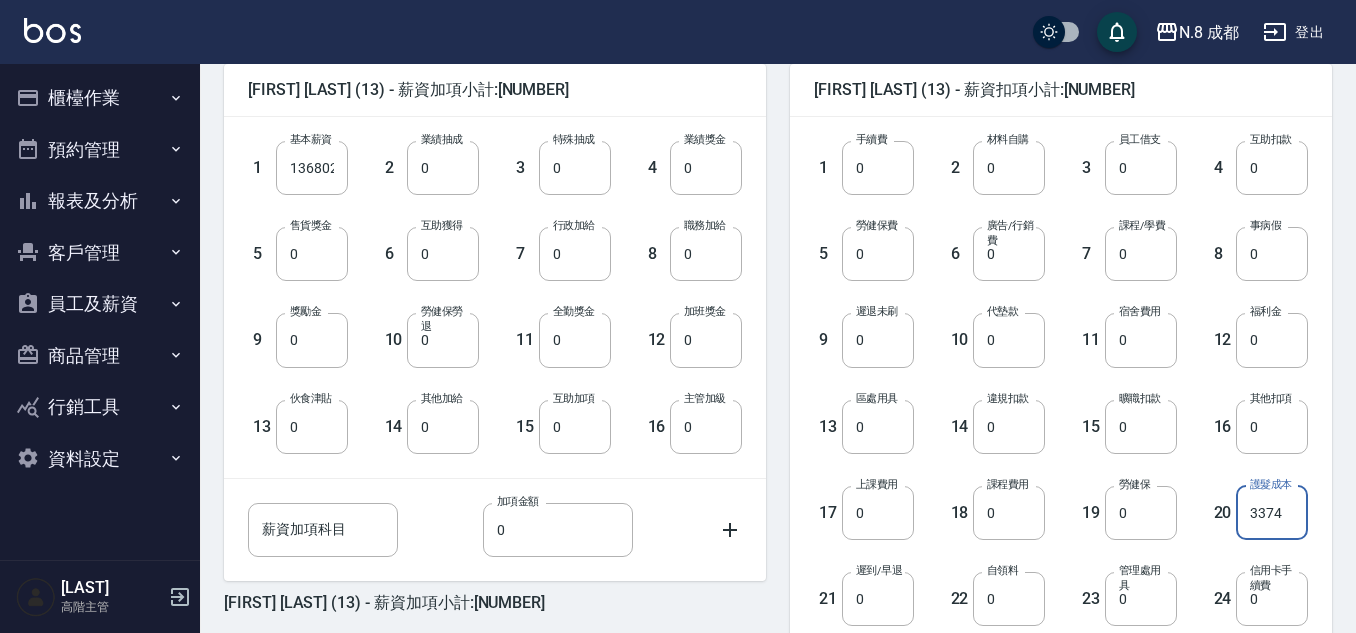 type on "3374" 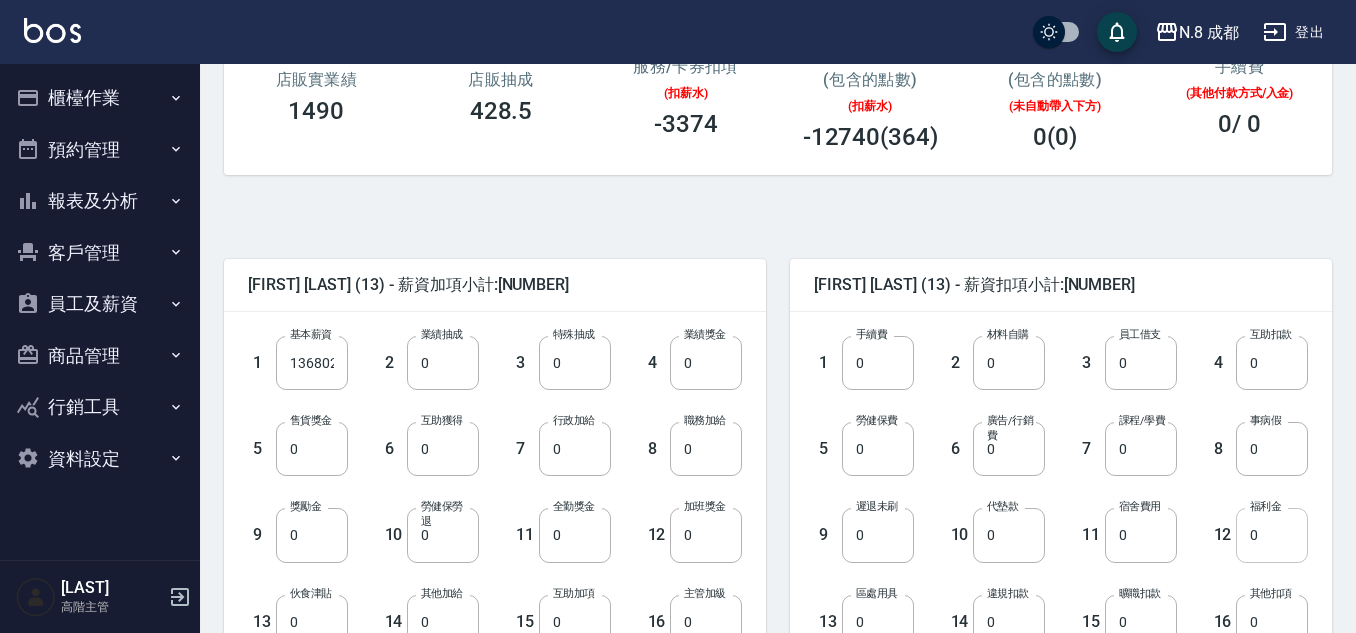 scroll, scrollTop: 400, scrollLeft: 0, axis: vertical 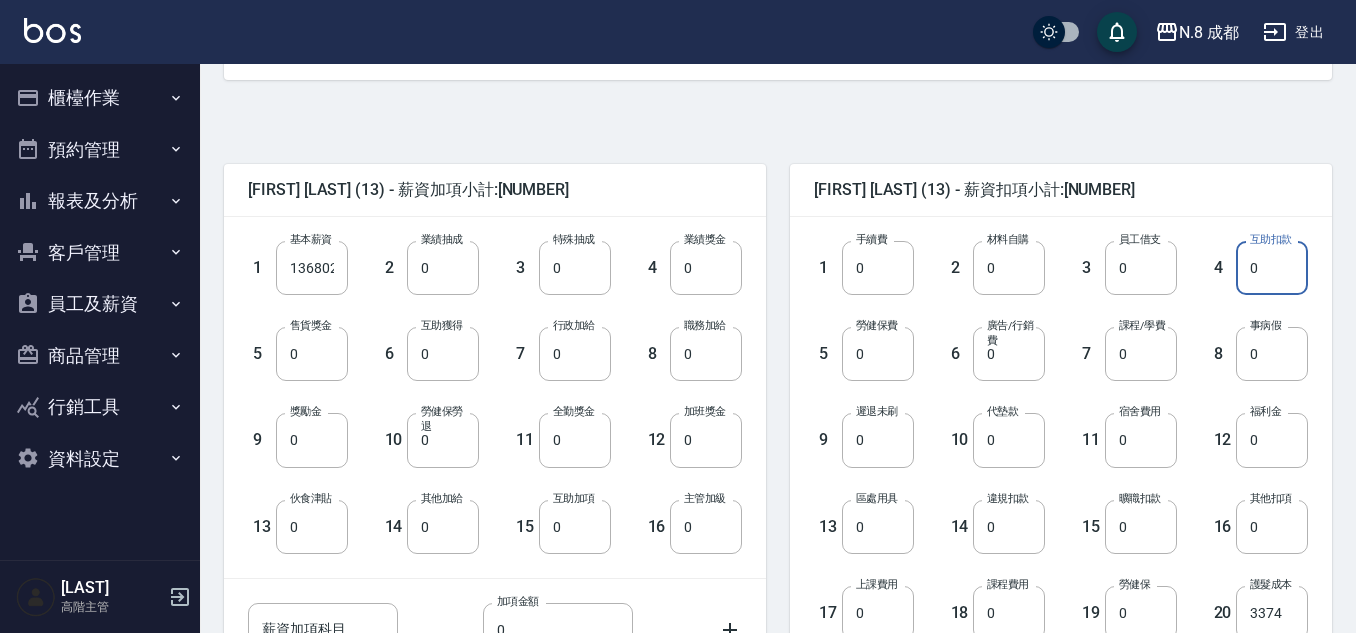 click on "0" at bounding box center [1272, 268] 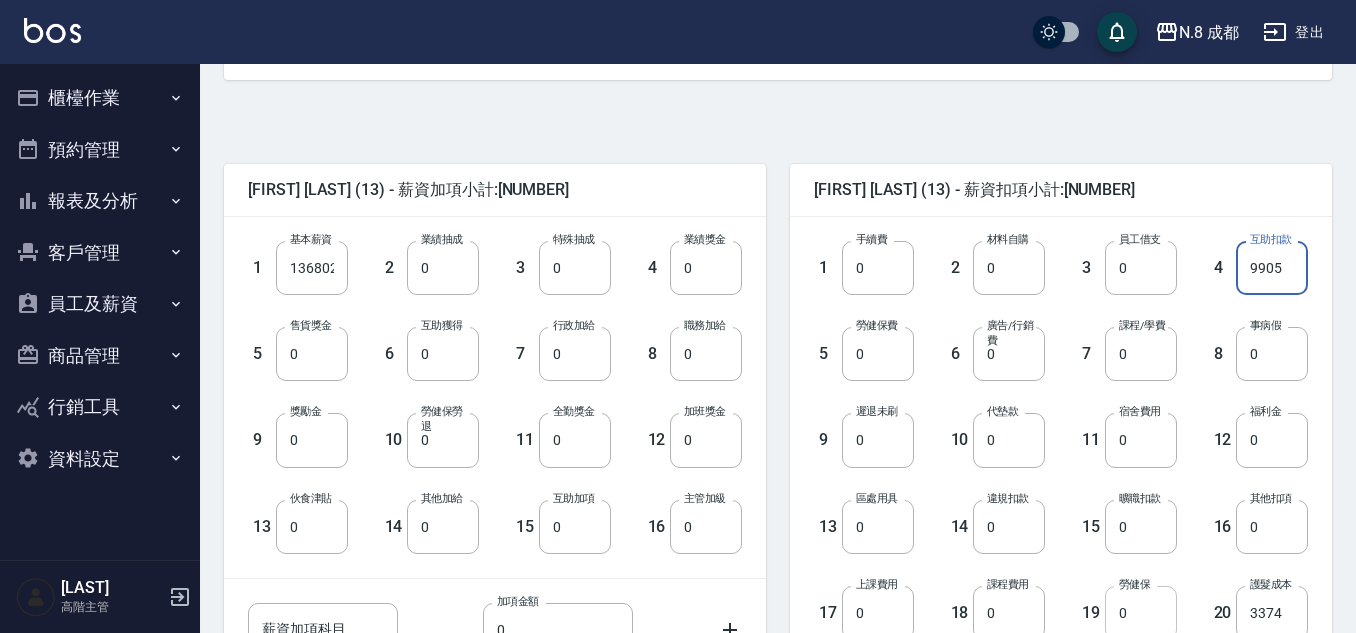 type on "9905" 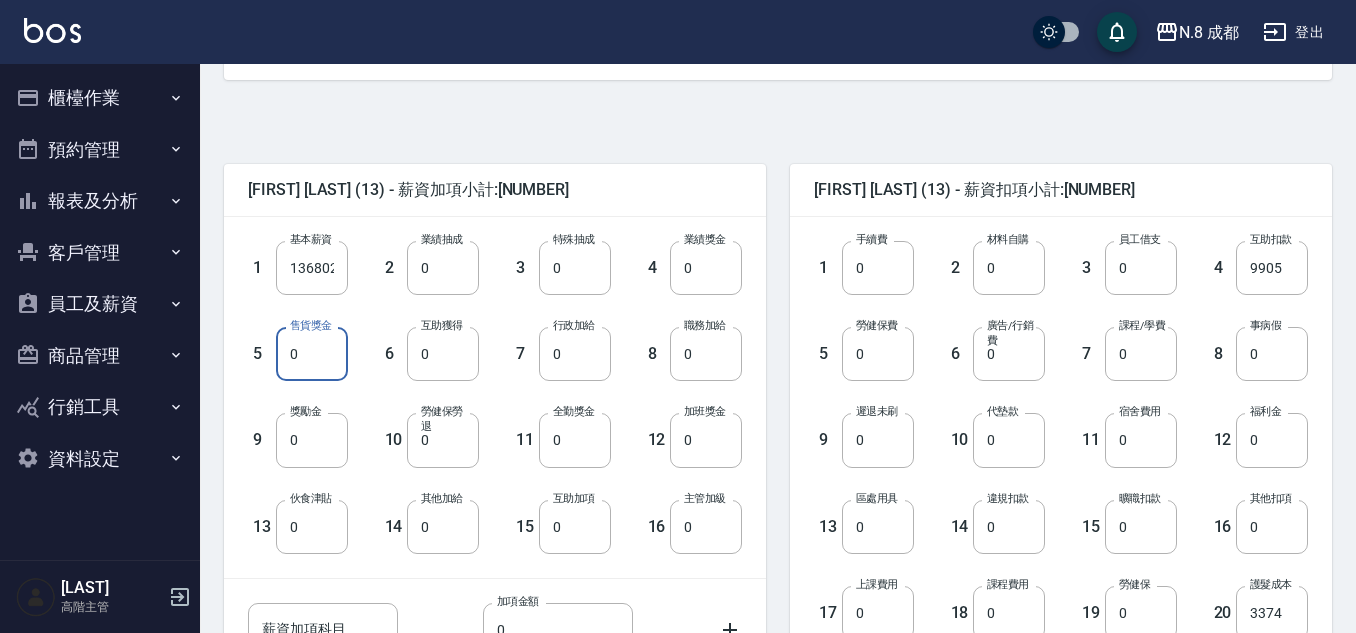 click on "0" at bounding box center (312, 354) 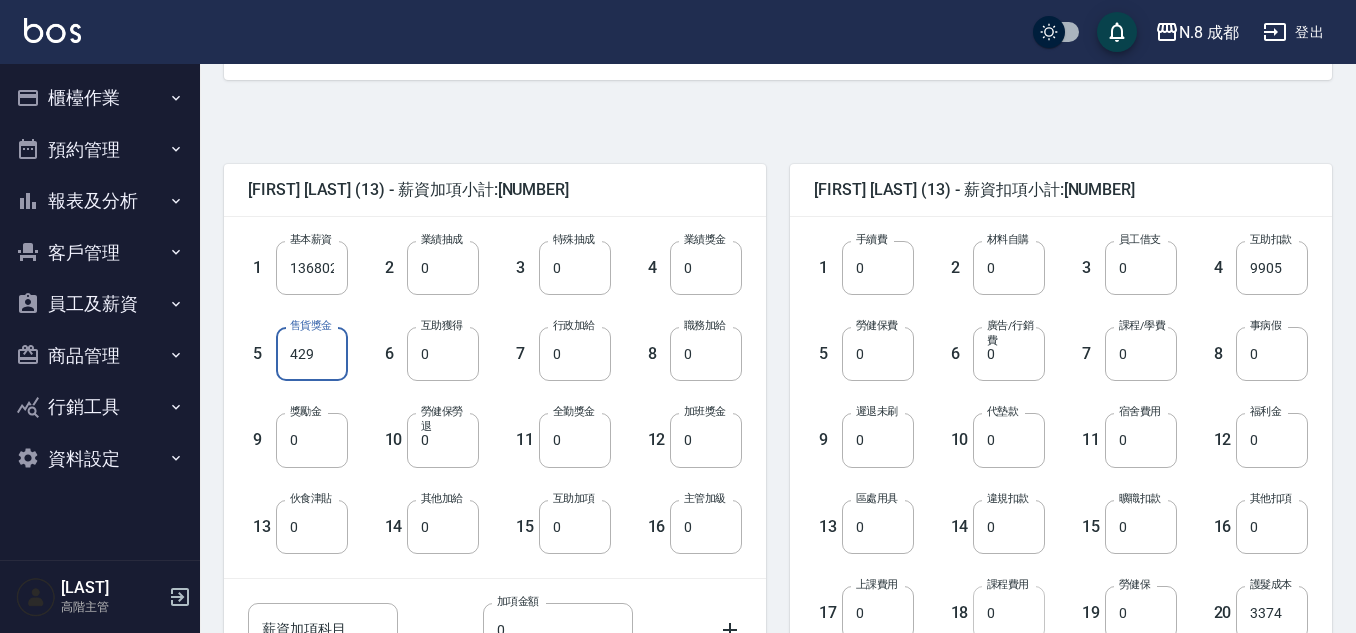 type on "429" 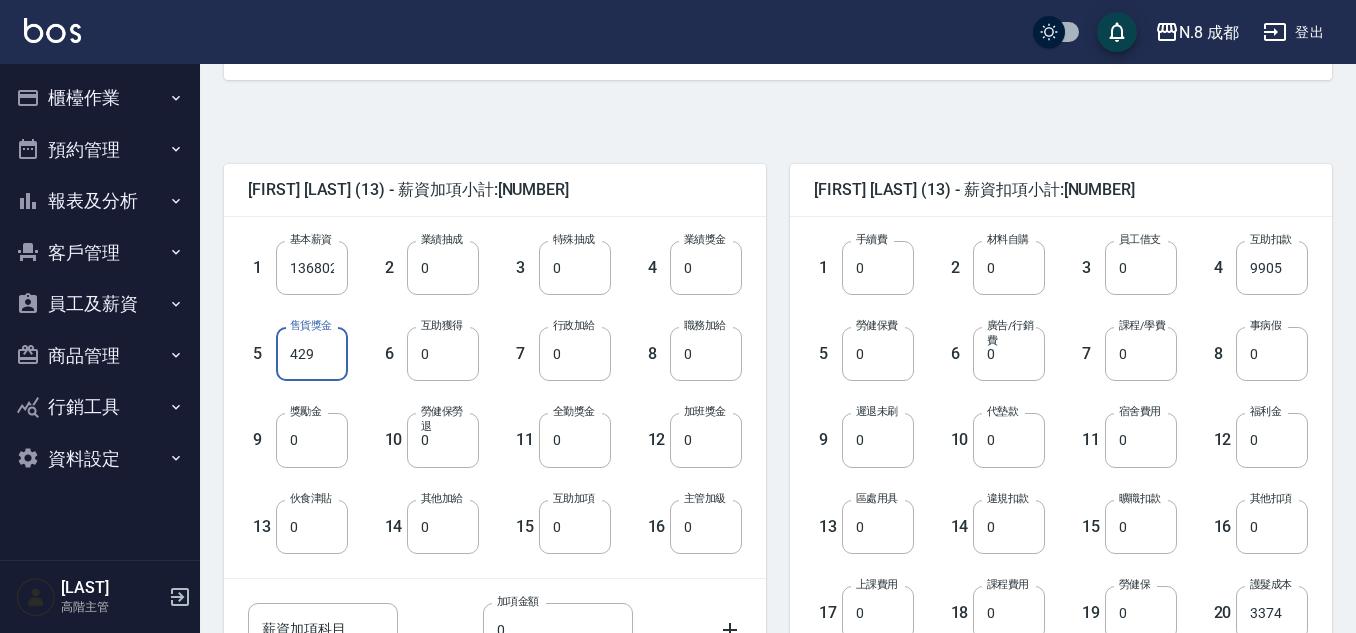 drag, startPoint x: 852, startPoint y: 322, endPoint x: 859, endPoint y: 331, distance: 11.401754 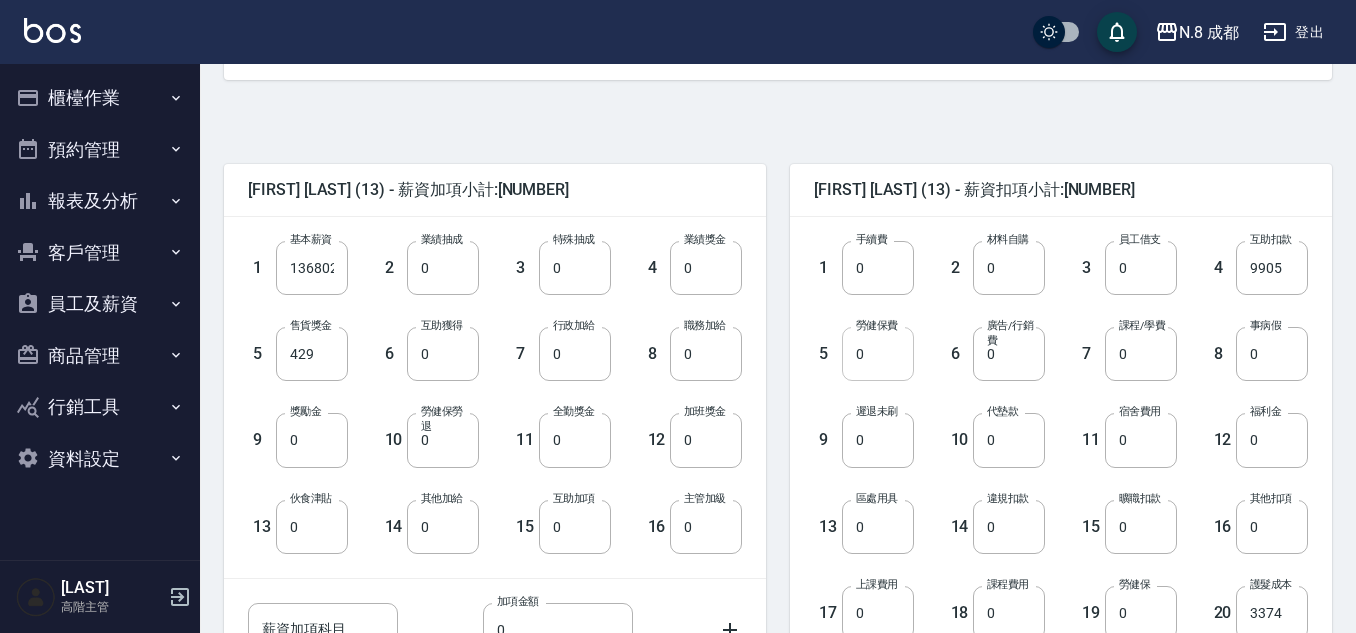 click on "0" at bounding box center (878, 354) 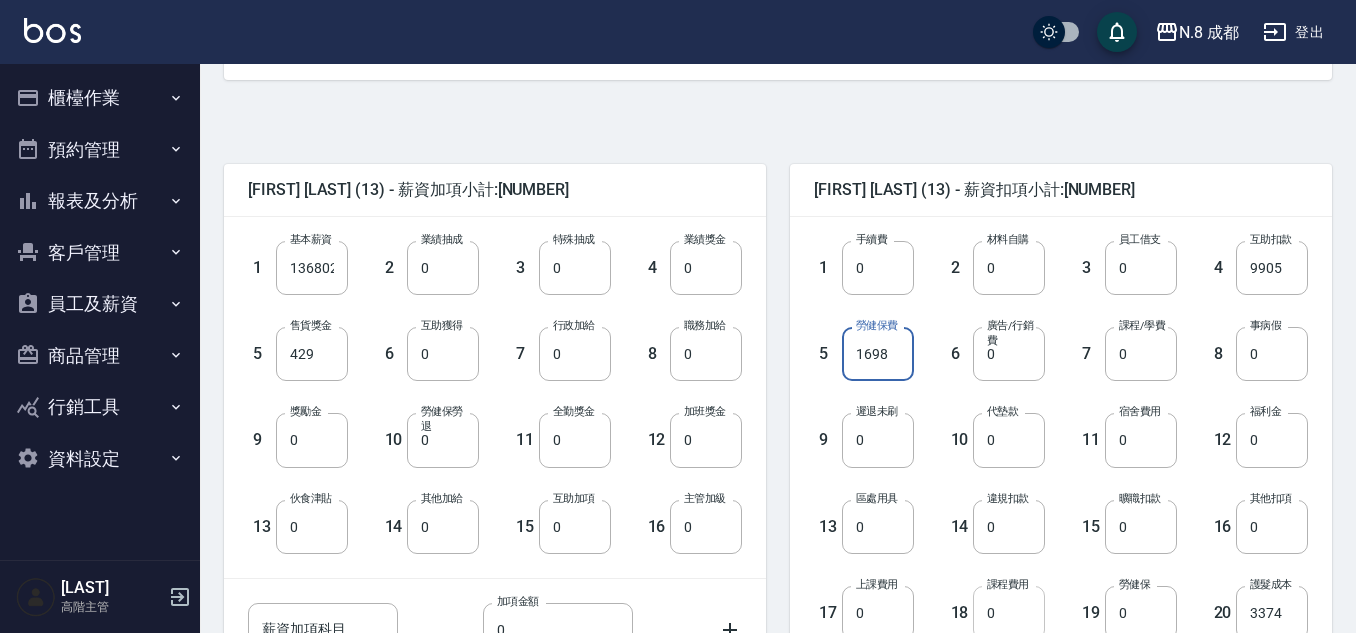 type on "1698" 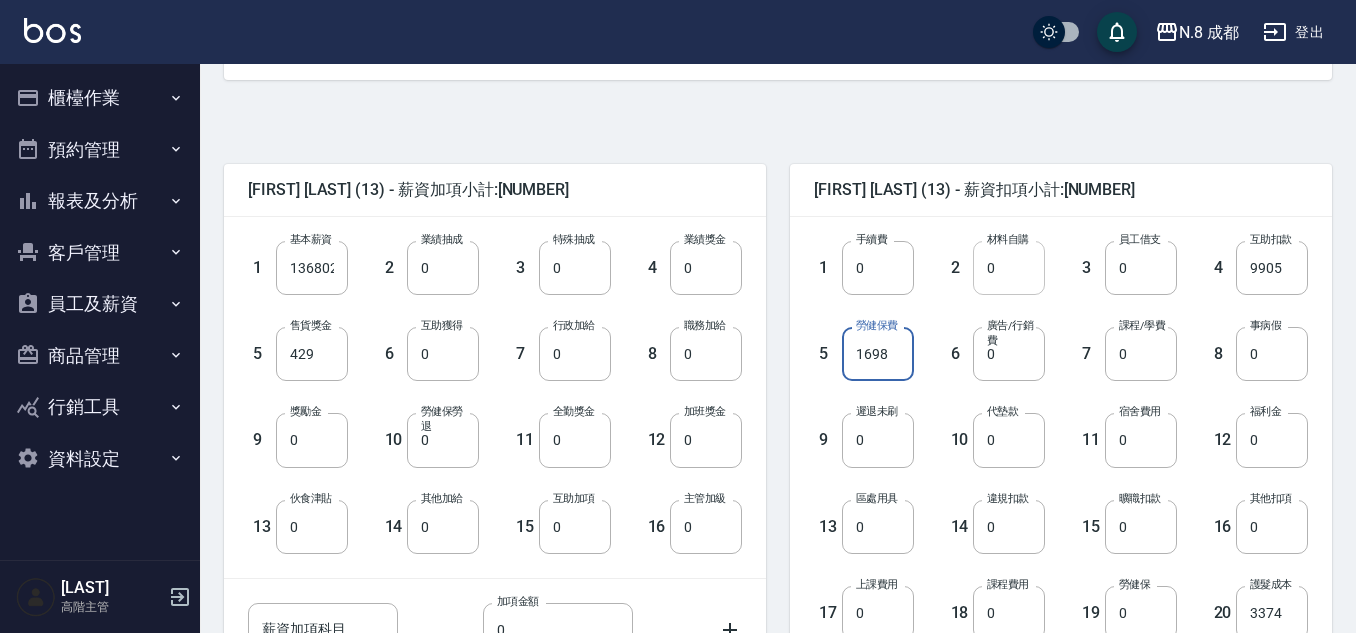 click on "0" at bounding box center [1009, 268] 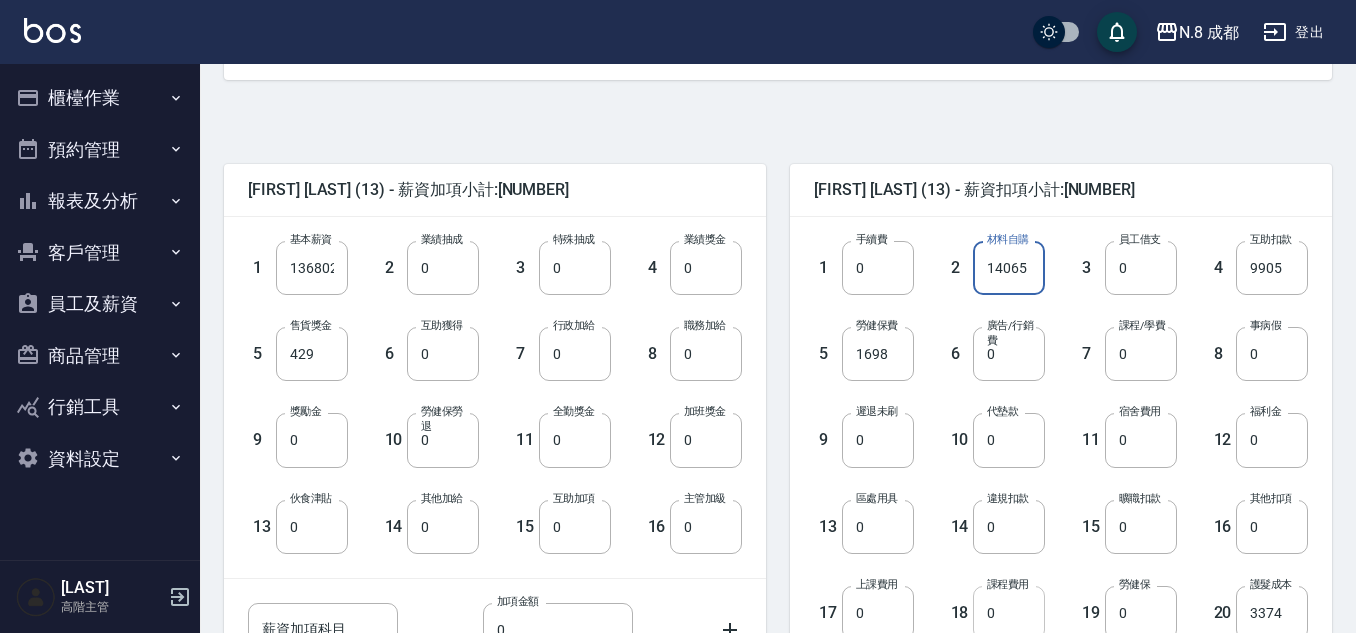 type on "14065" 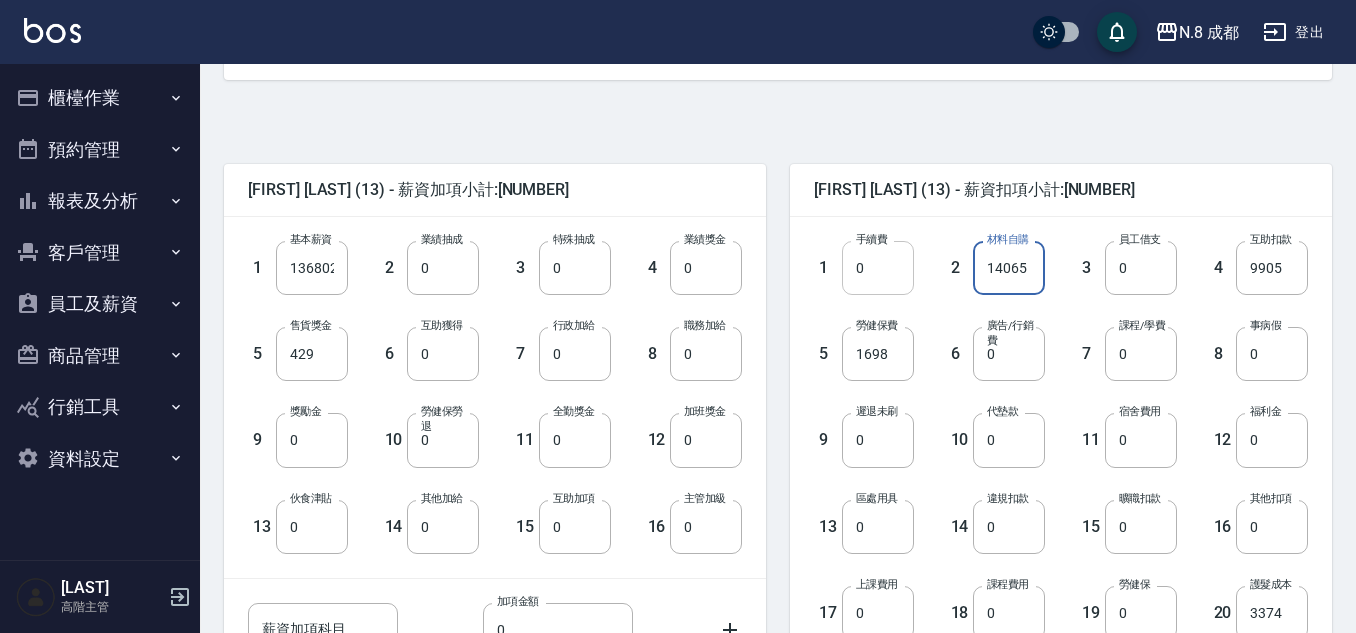 click on "0" at bounding box center (878, 268) 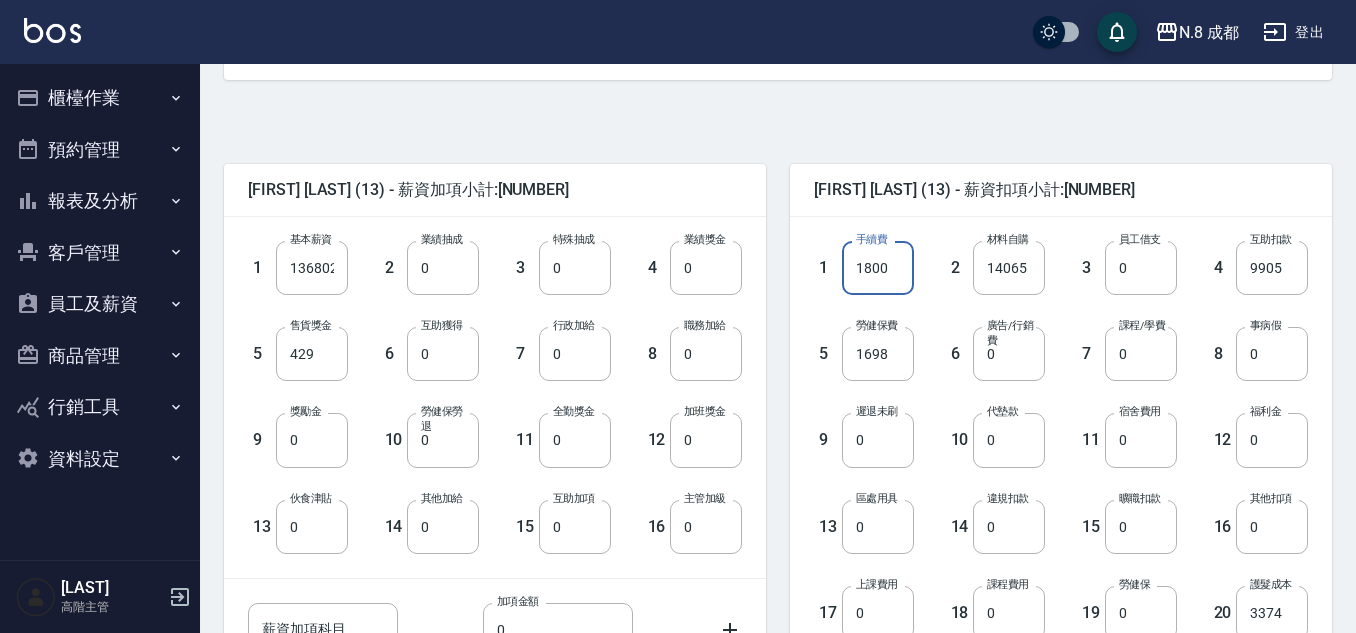 type on "1800" 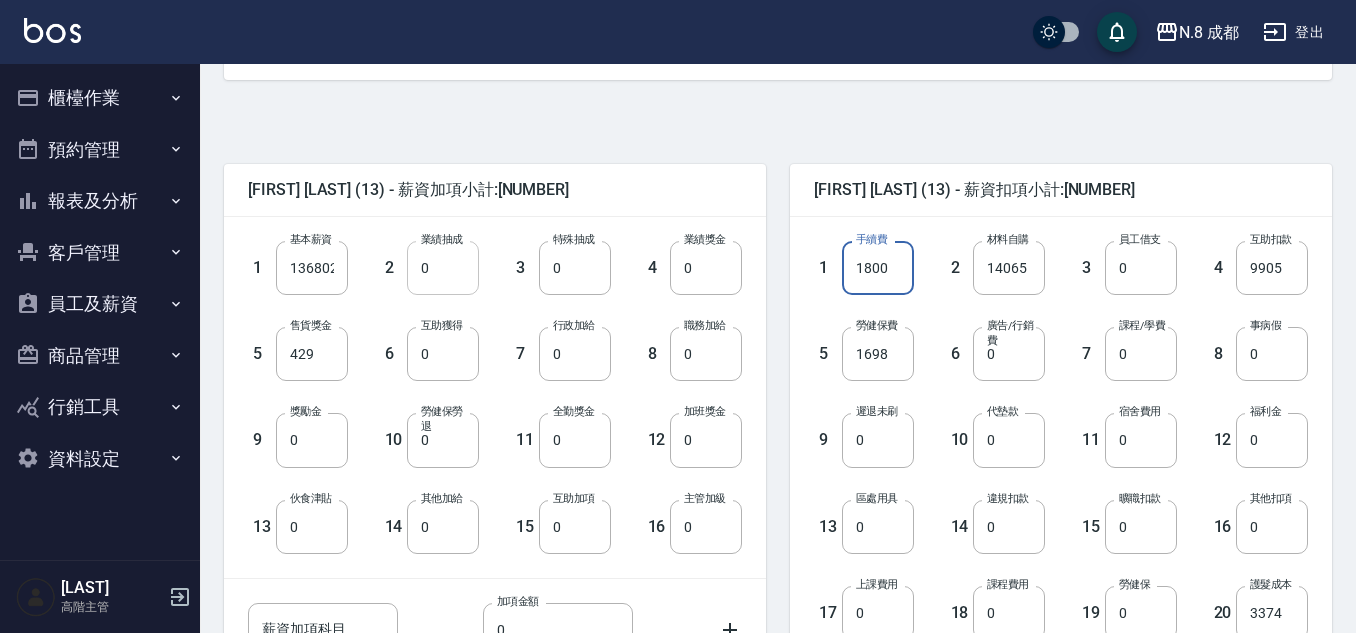 click on "0" at bounding box center [443, 268] 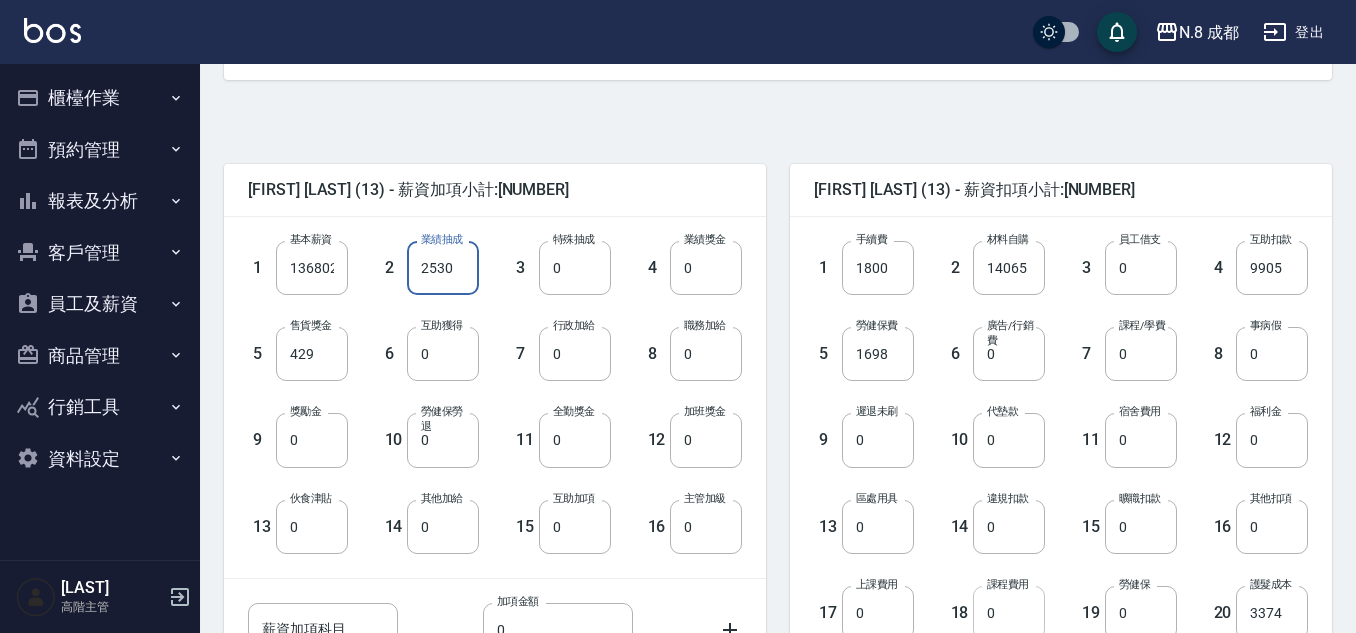 type on "2530" 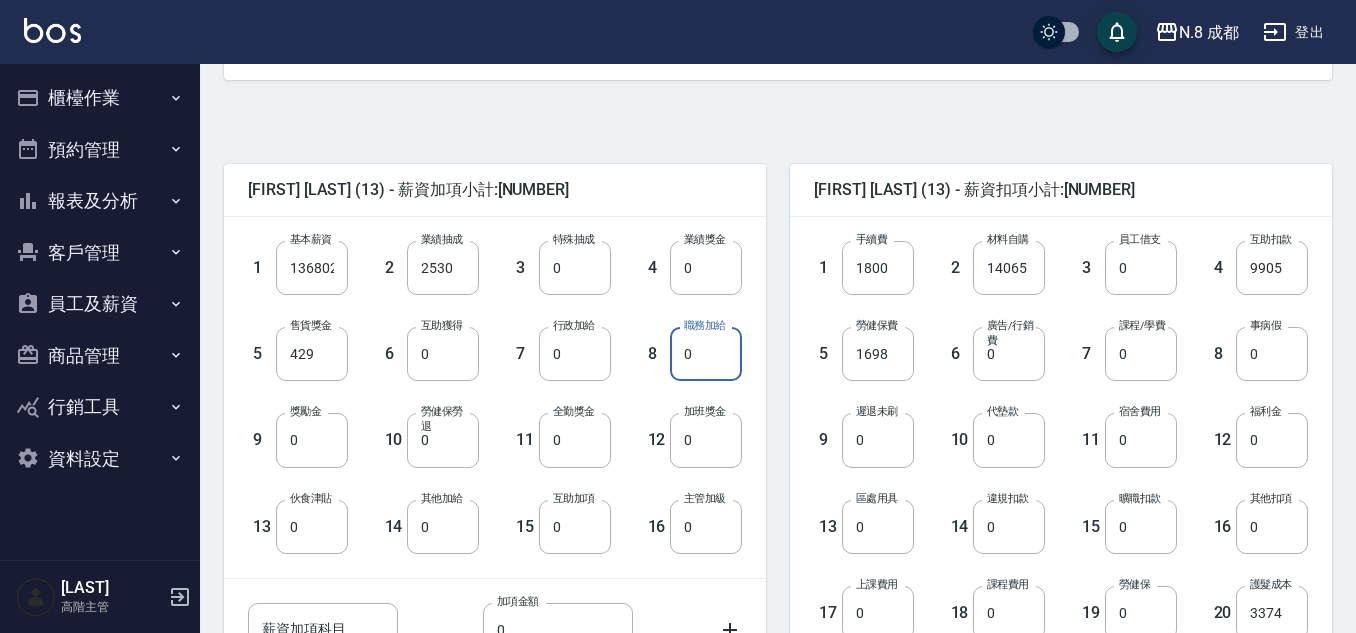 click on "0" at bounding box center [706, 354] 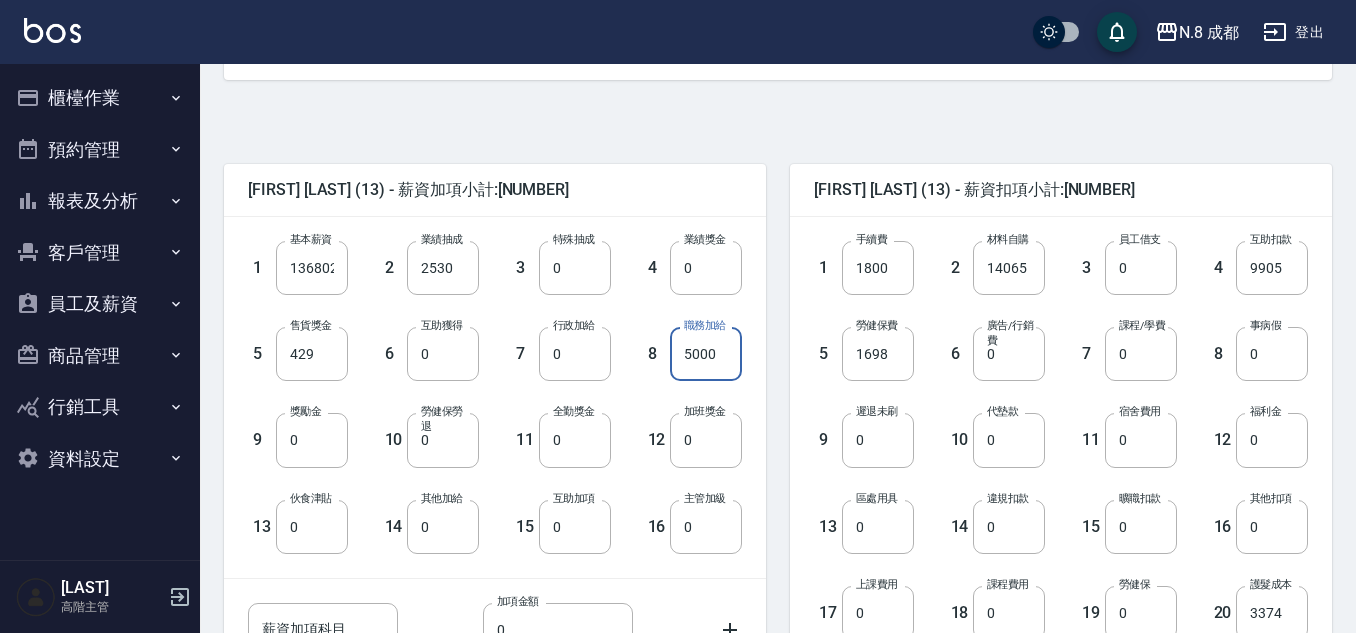 type on "5000" 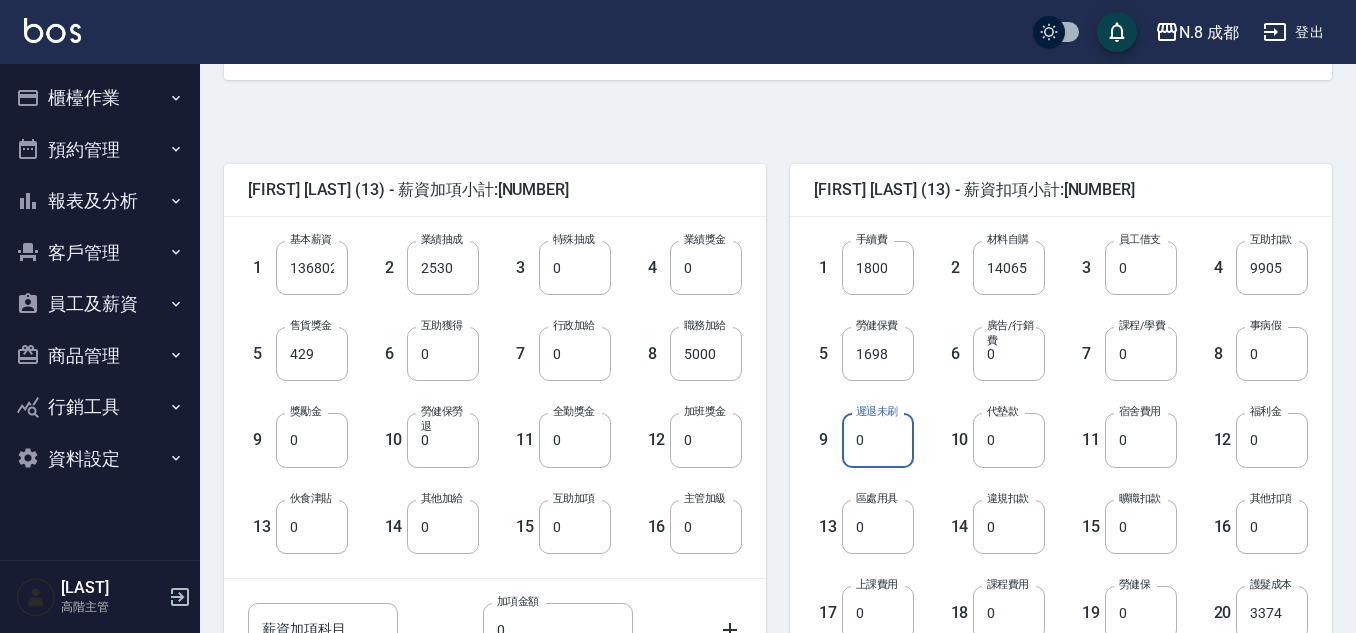 click on "0" at bounding box center (878, 440) 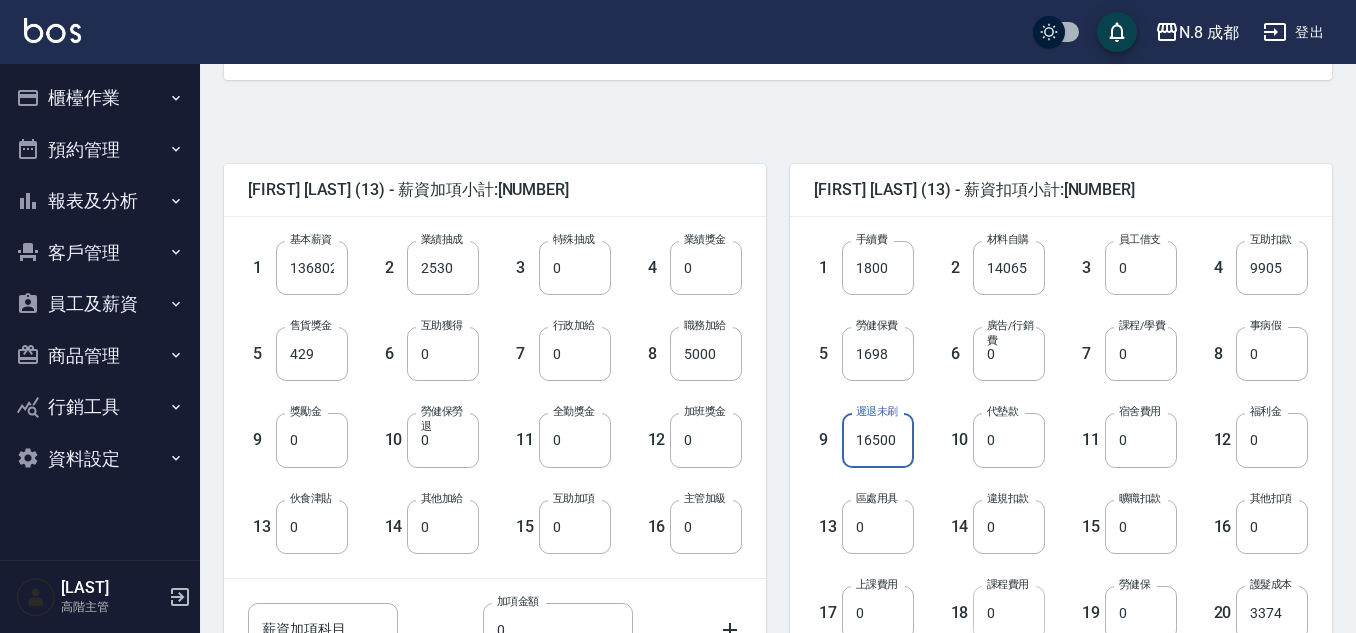 type on "16500" 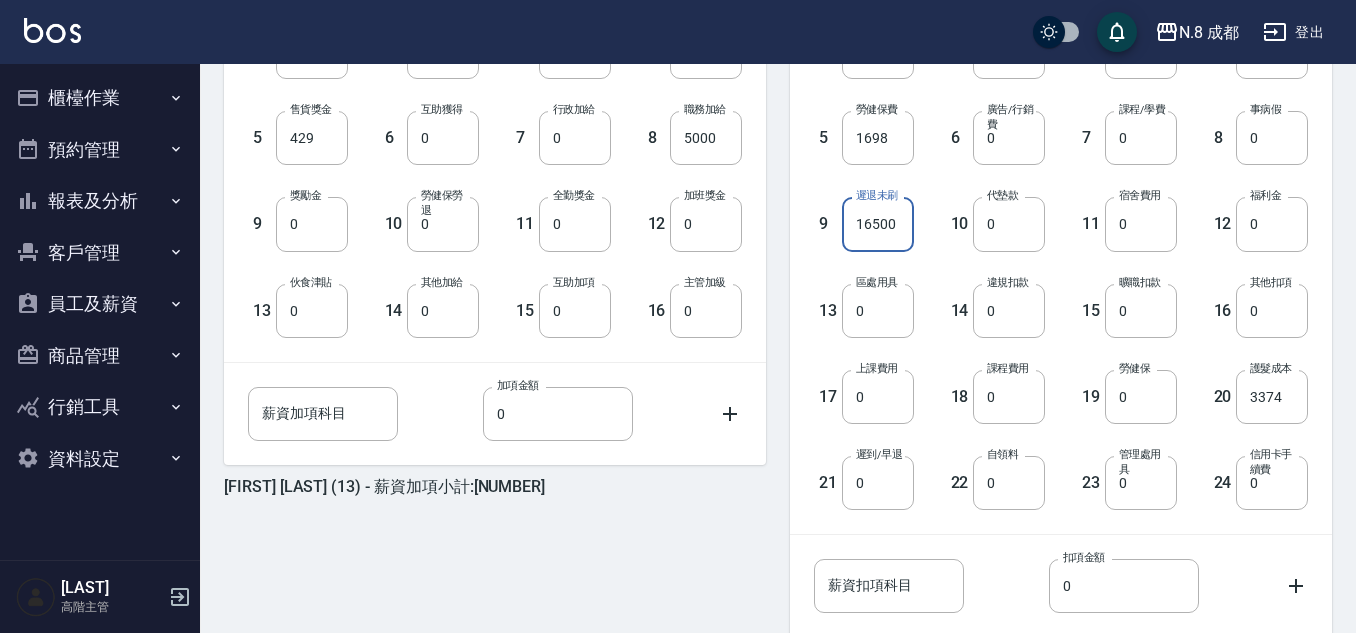 scroll, scrollTop: 753, scrollLeft: 0, axis: vertical 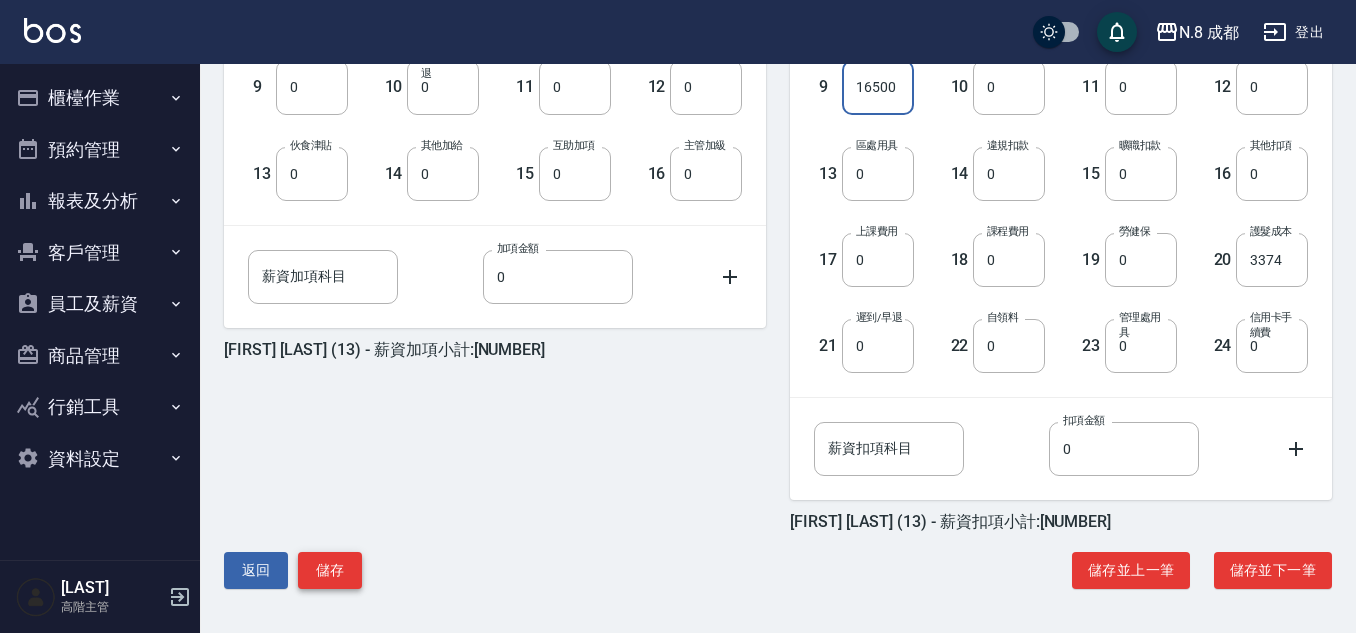 click on "儲存" at bounding box center [330, 570] 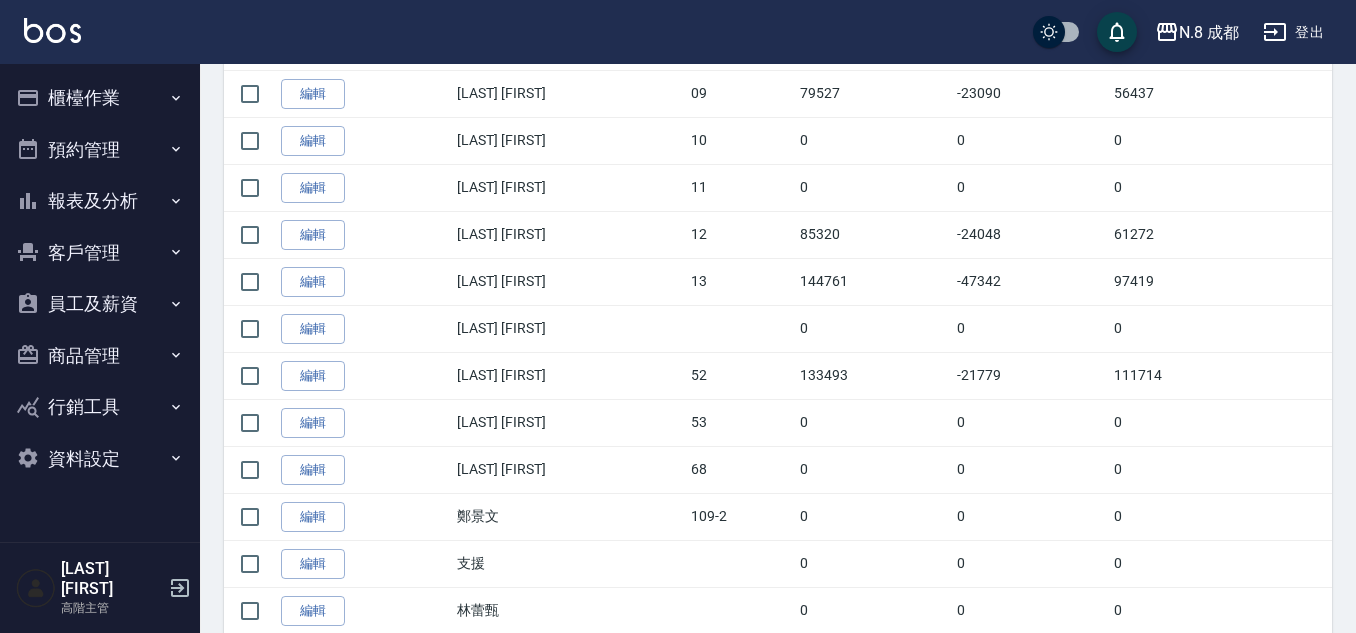 scroll, scrollTop: 800, scrollLeft: 0, axis: vertical 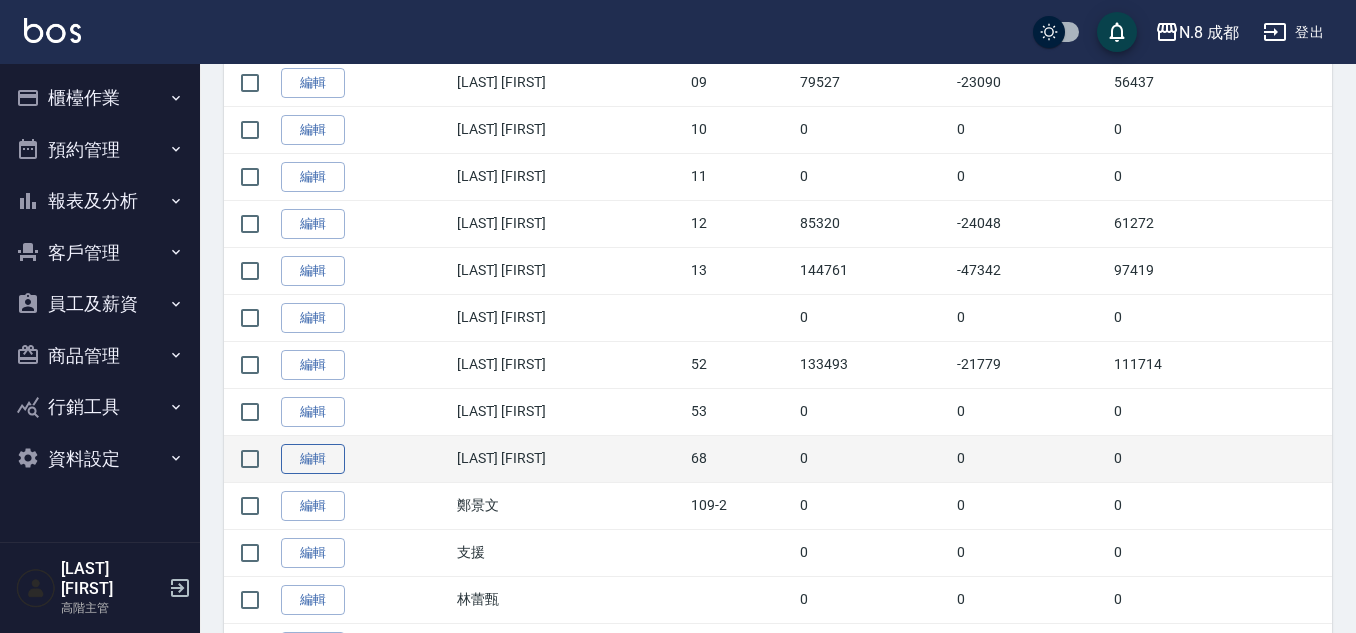 click on "編輯" at bounding box center [313, 459] 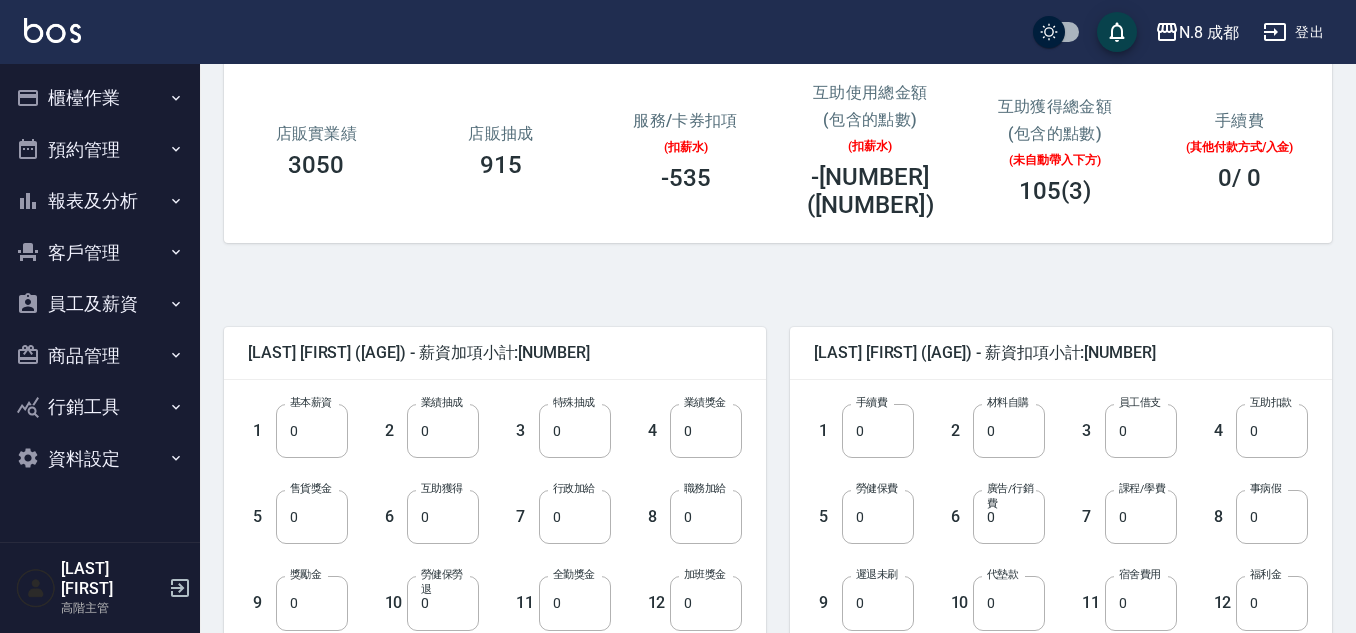scroll, scrollTop: 300, scrollLeft: 0, axis: vertical 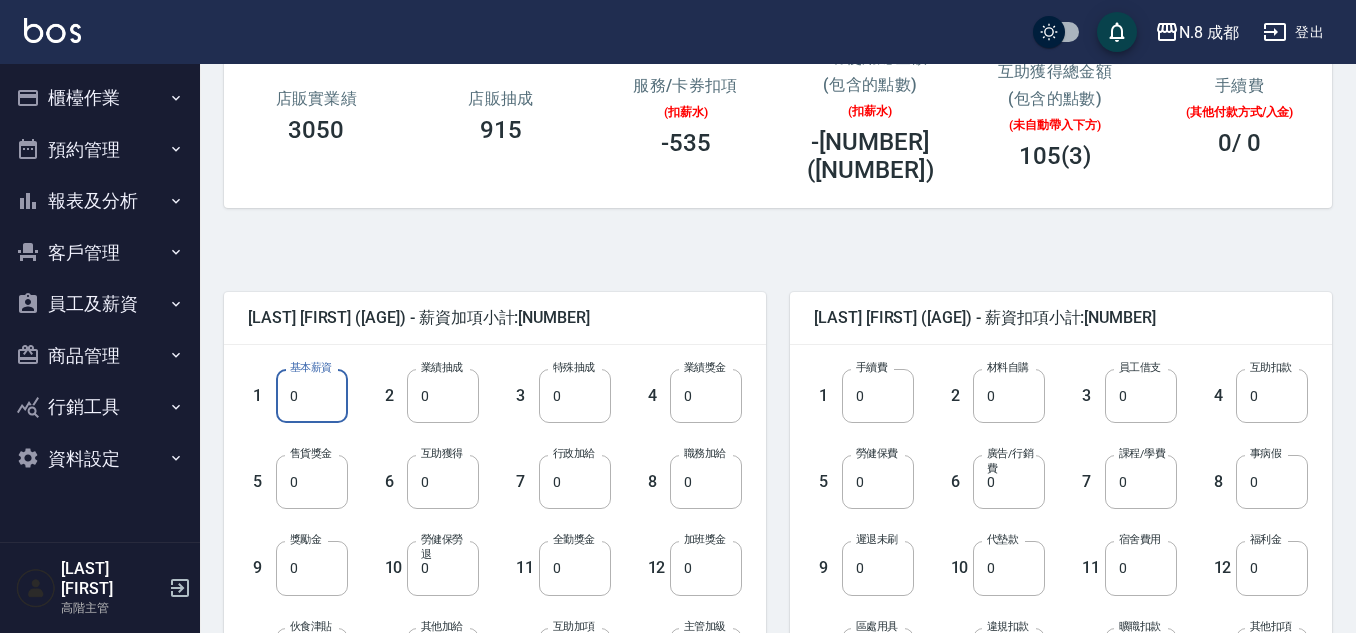 click on "0" at bounding box center (312, 396) 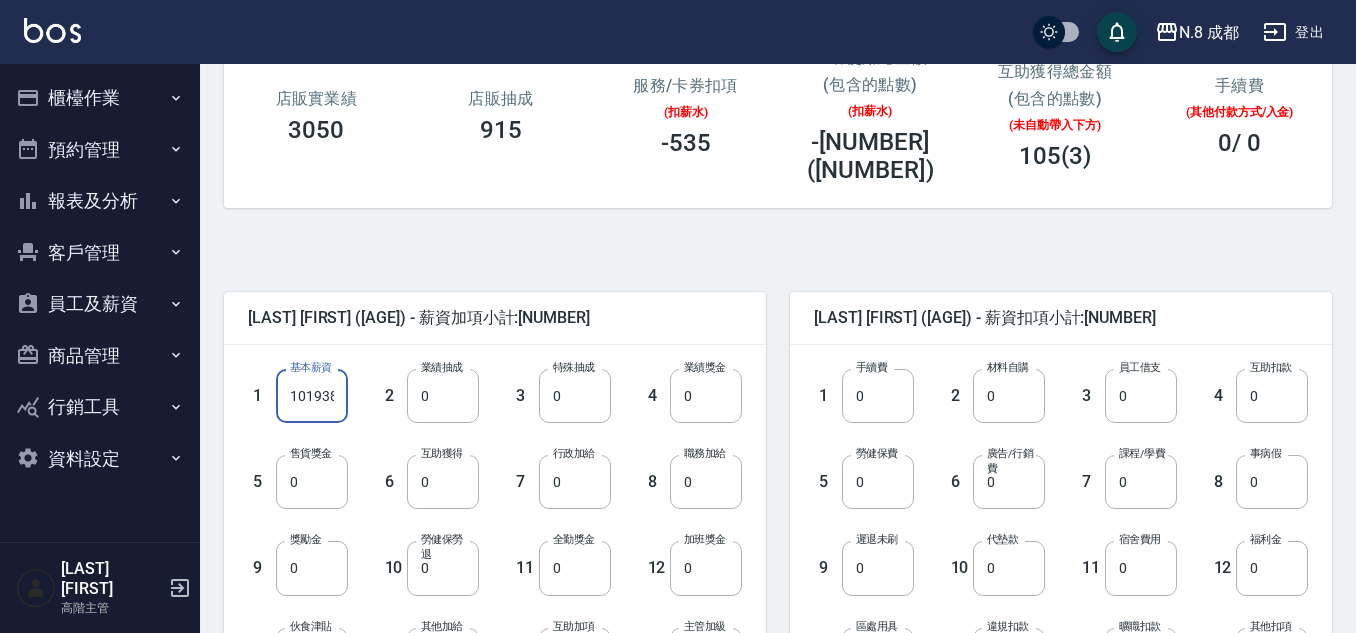 scroll, scrollTop: 0, scrollLeft: 3, axis: horizontal 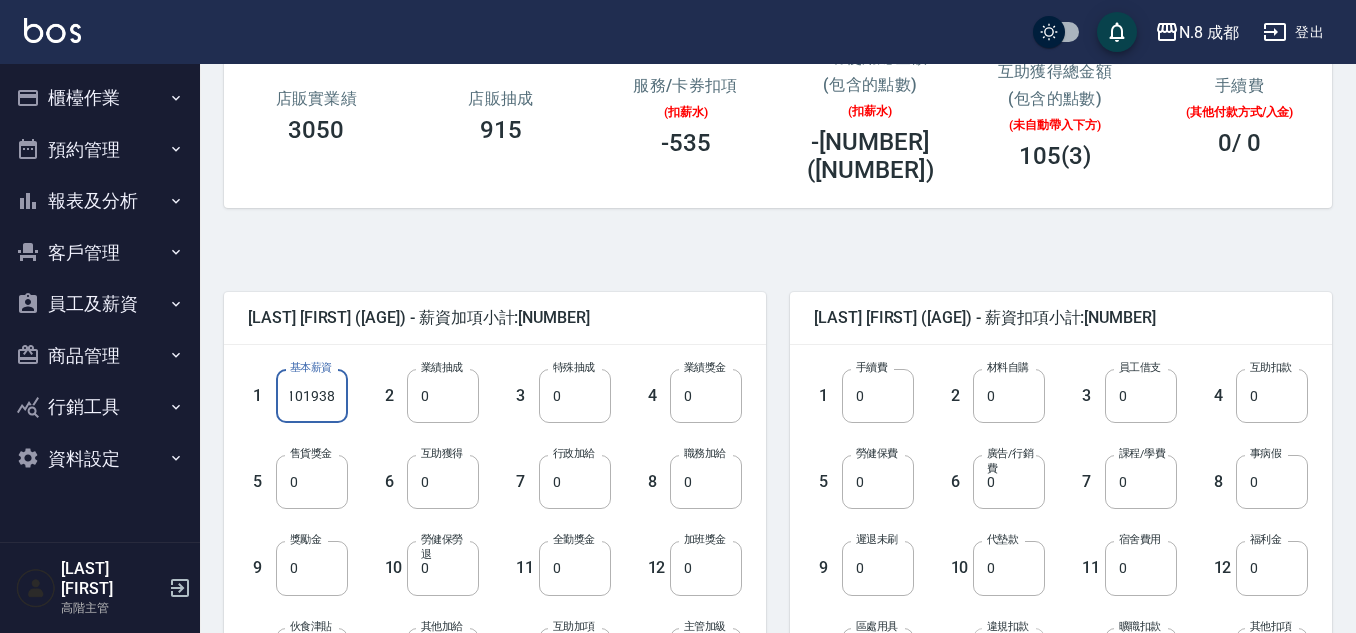 type on "101938" 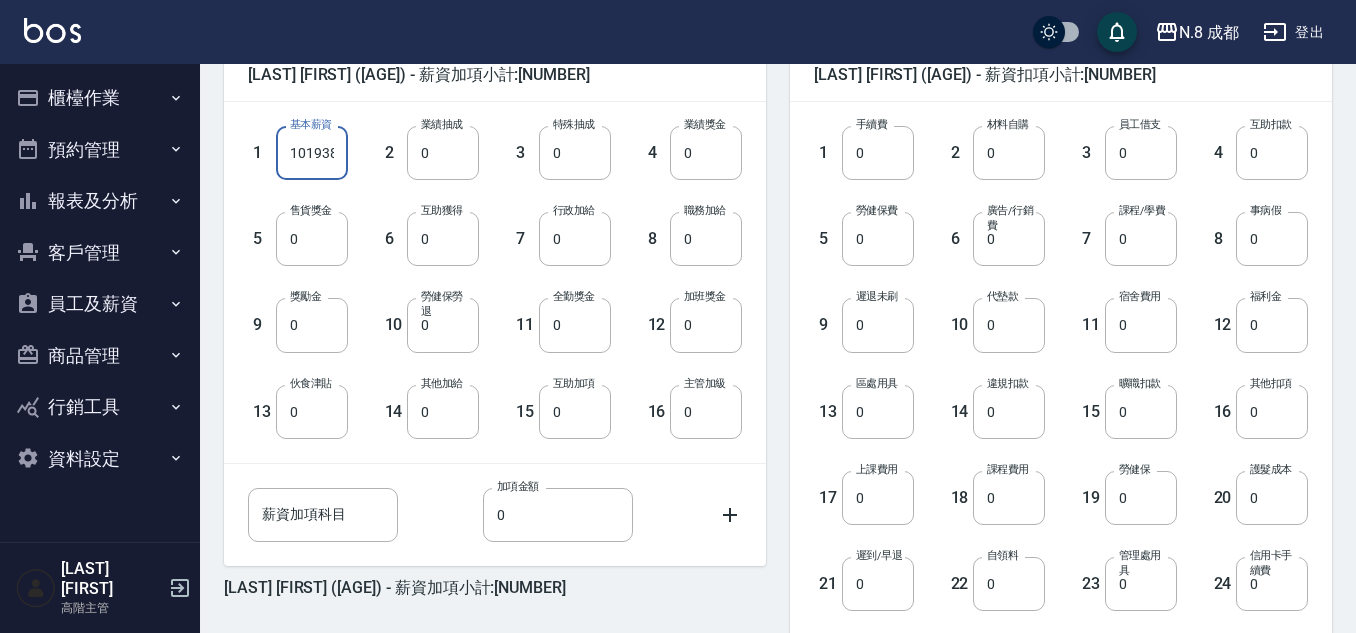 scroll, scrollTop: 600, scrollLeft: 0, axis: vertical 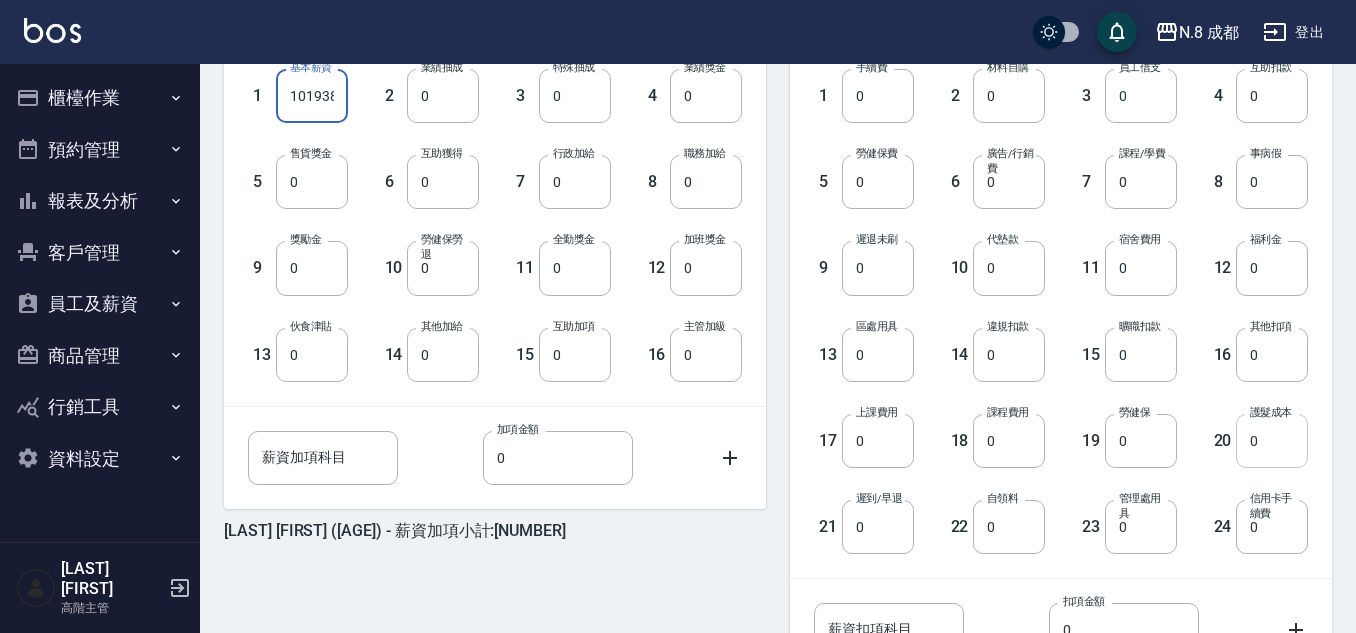 click on "0" at bounding box center [1272, 441] 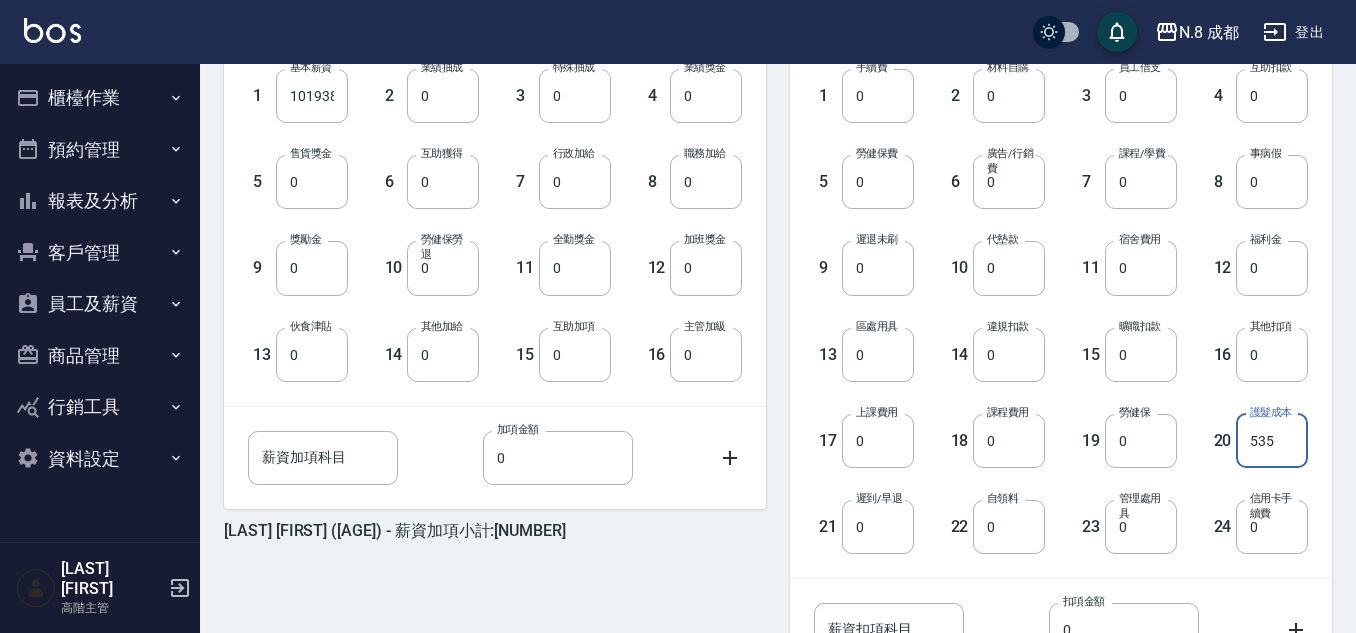type on "535" 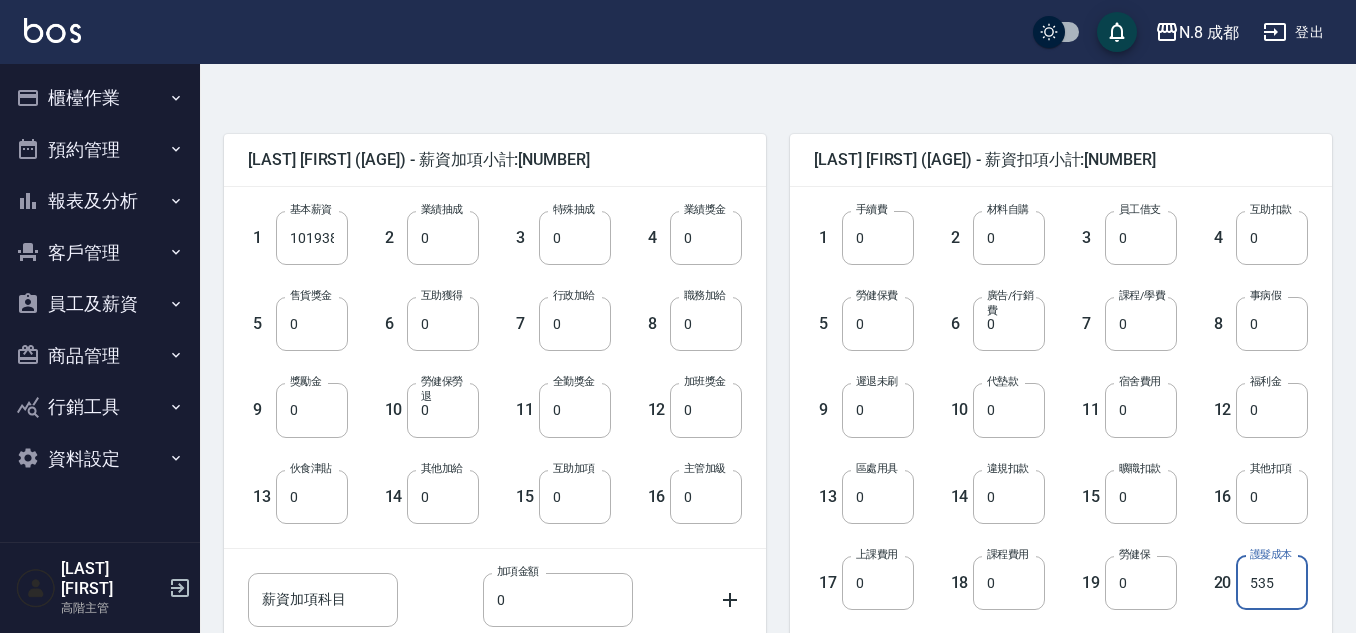 scroll, scrollTop: 300, scrollLeft: 0, axis: vertical 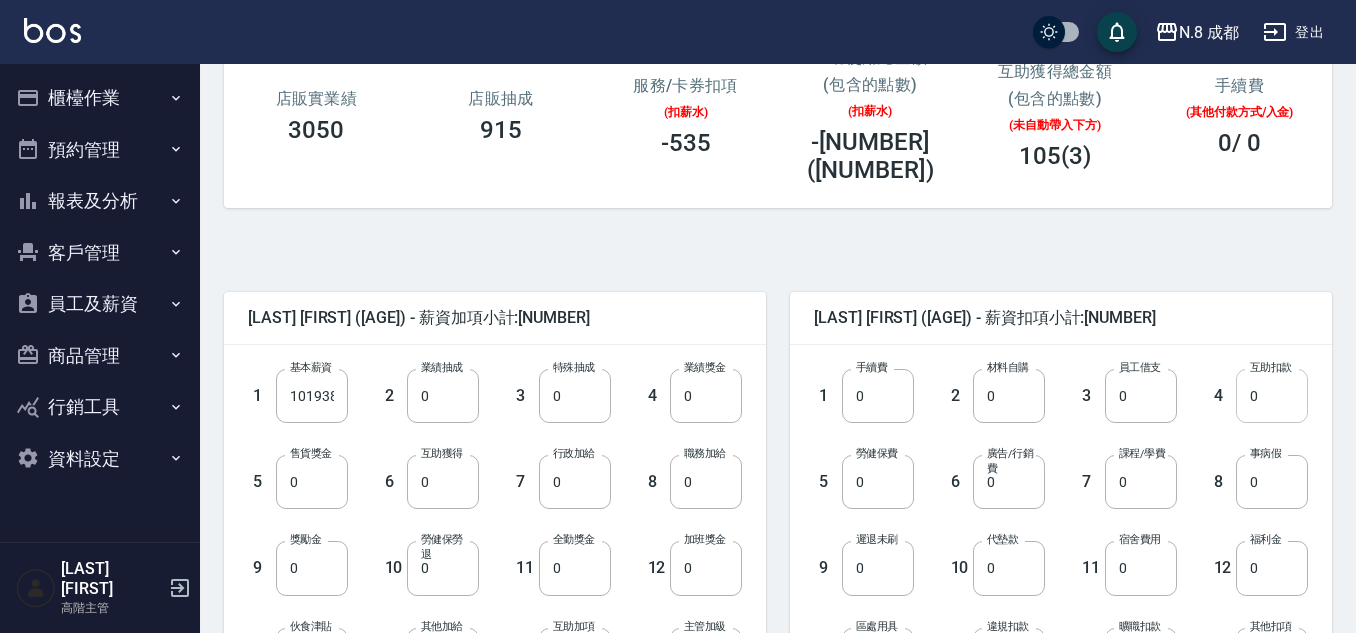 click on "0" at bounding box center [1272, 396] 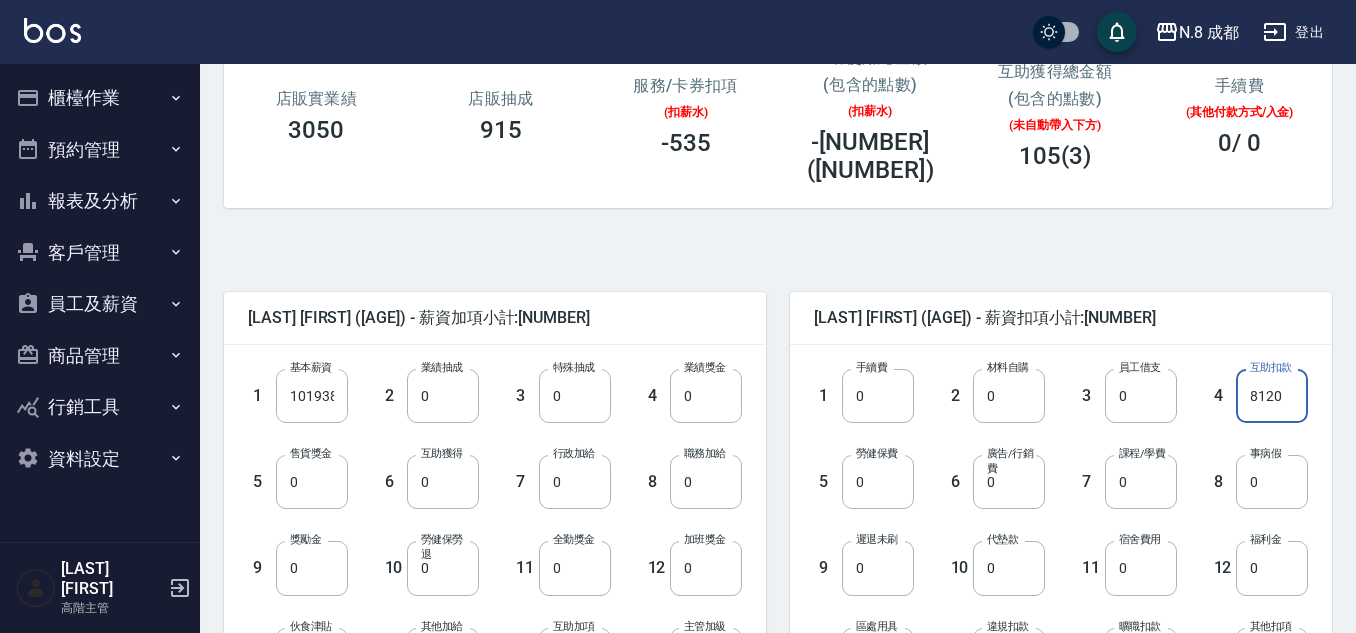 type on "8120" 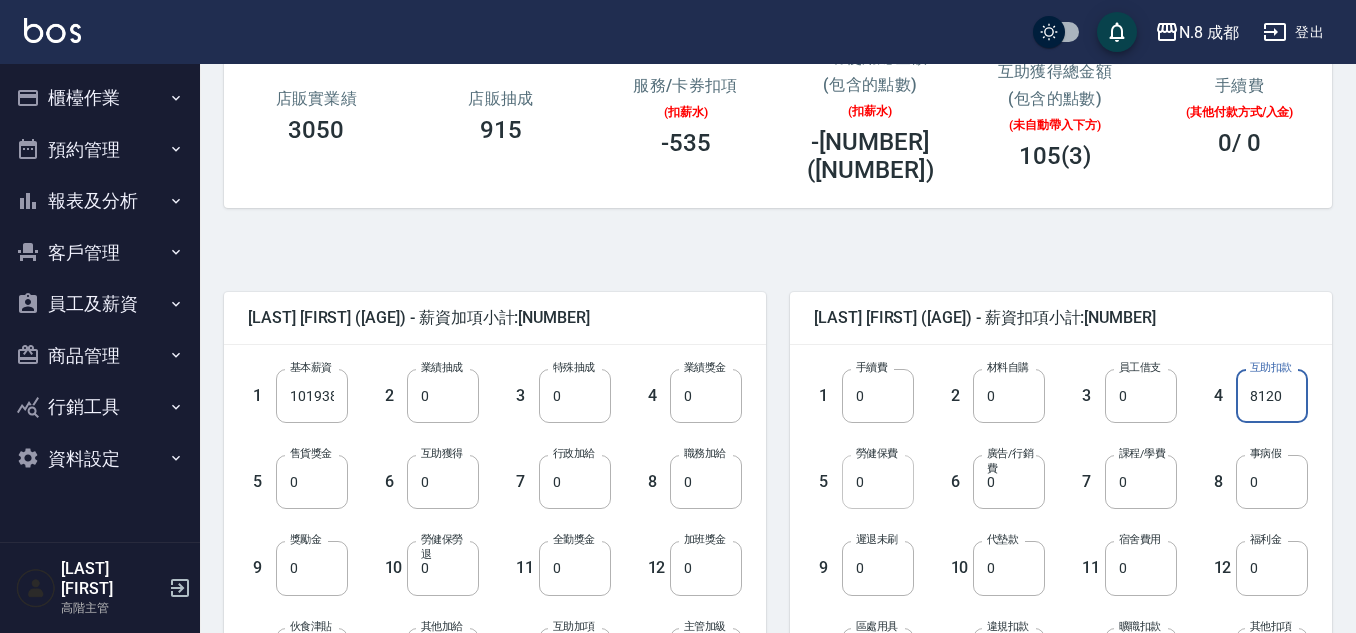 click on "0" at bounding box center [878, 482] 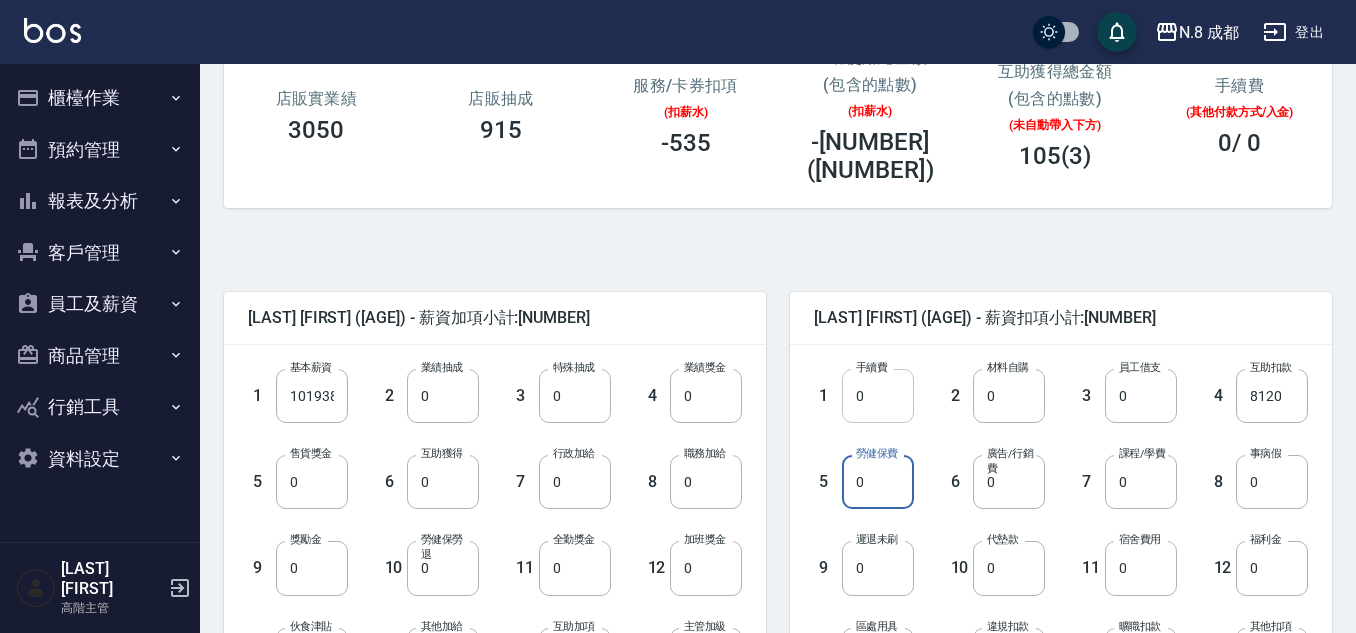 click on "0" at bounding box center [878, 396] 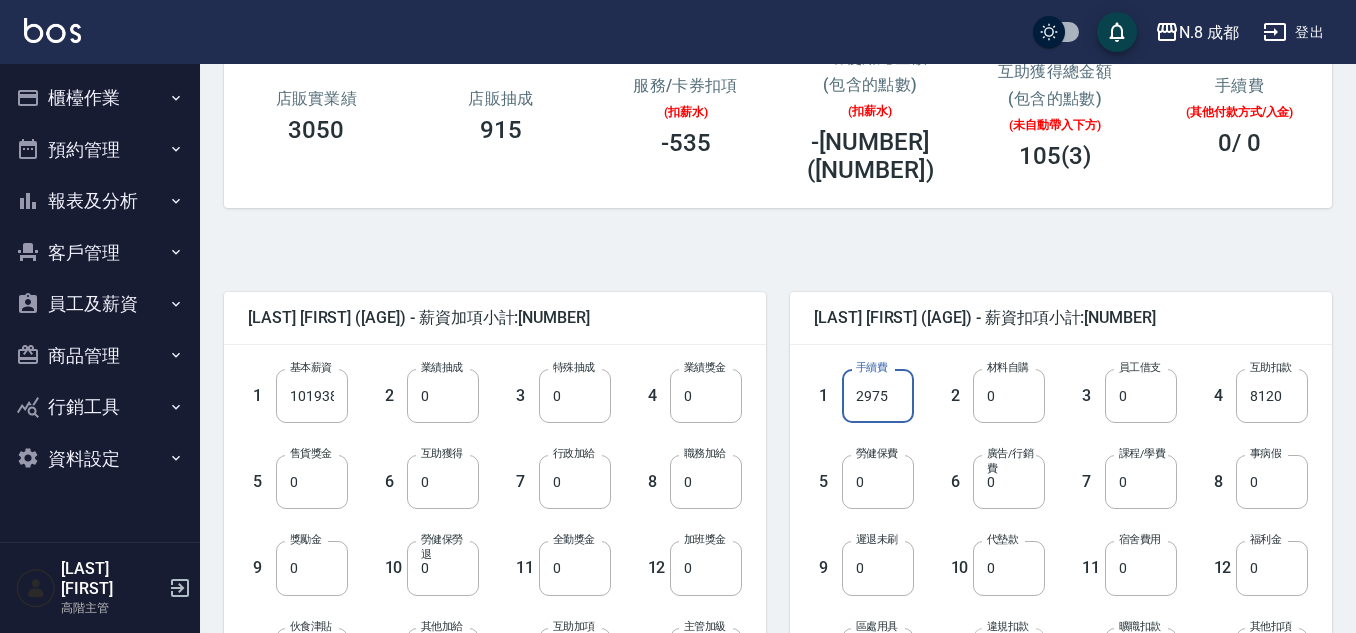 type on "2975" 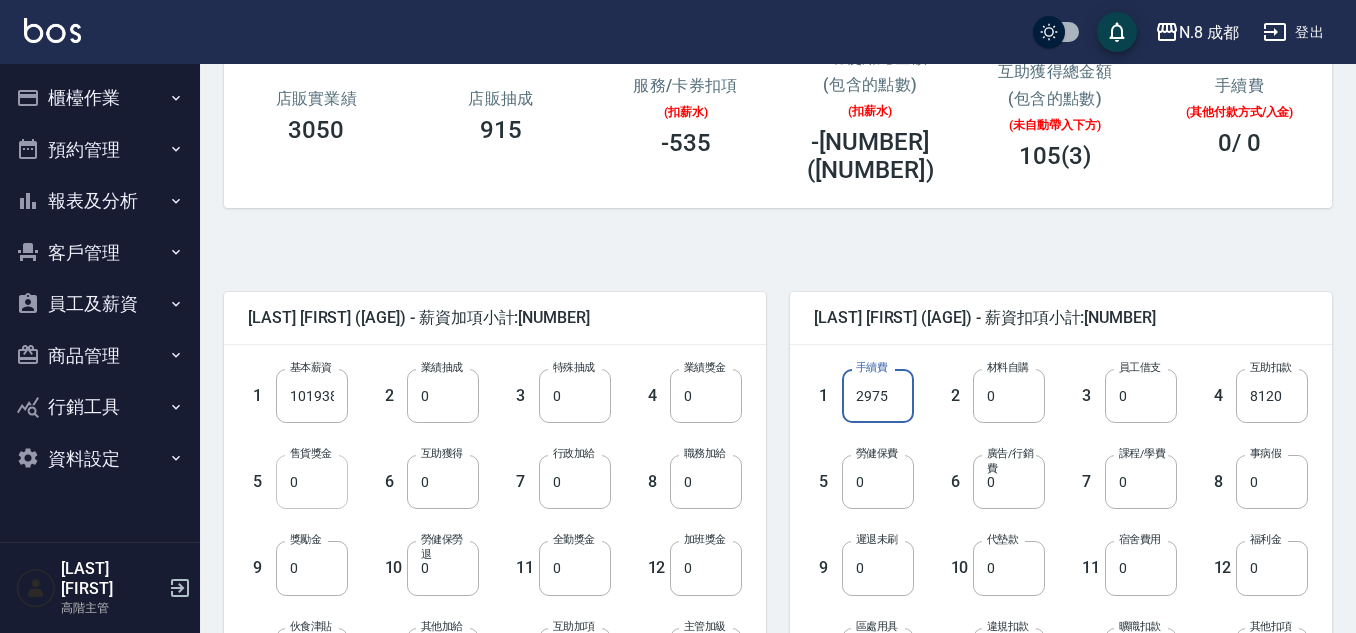 click on "0" at bounding box center (312, 482) 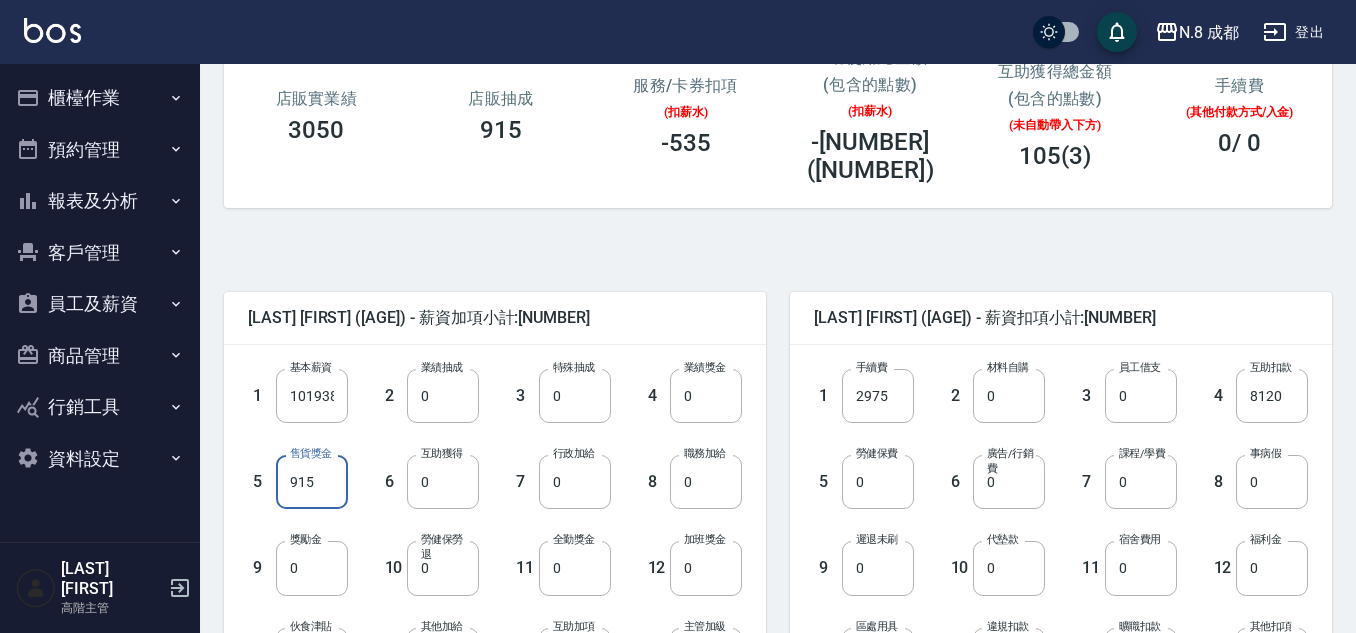 type on "915" 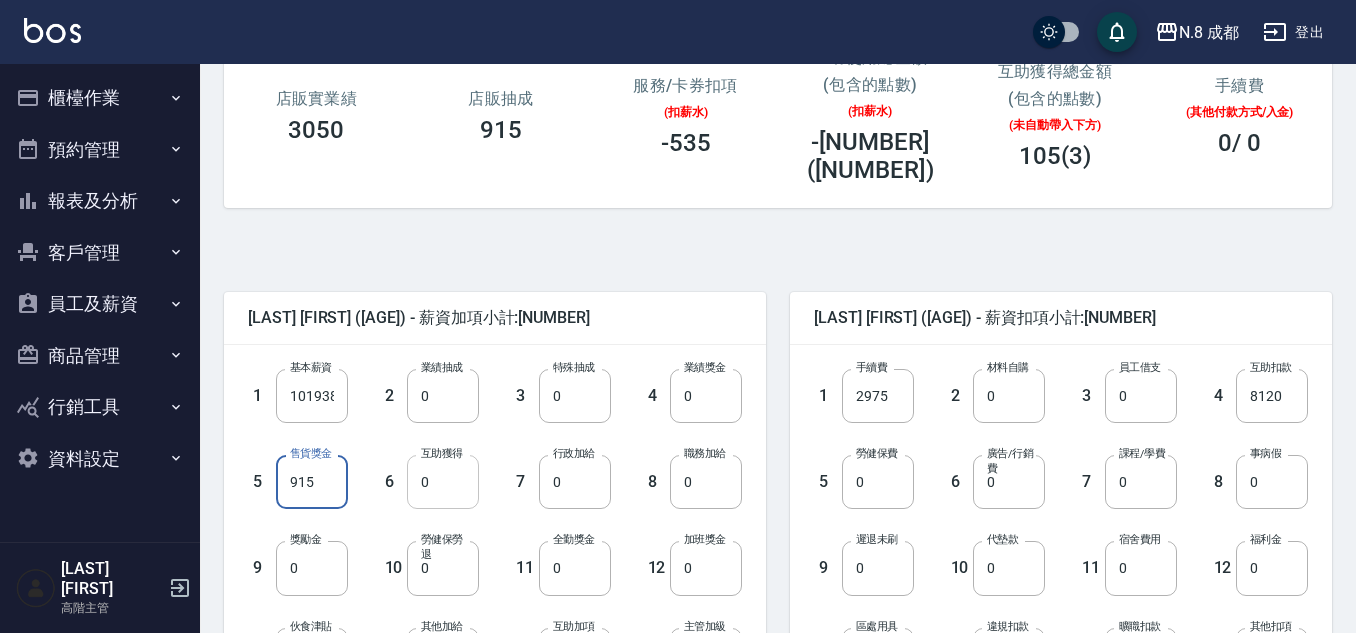 click on "0" at bounding box center (443, 482) 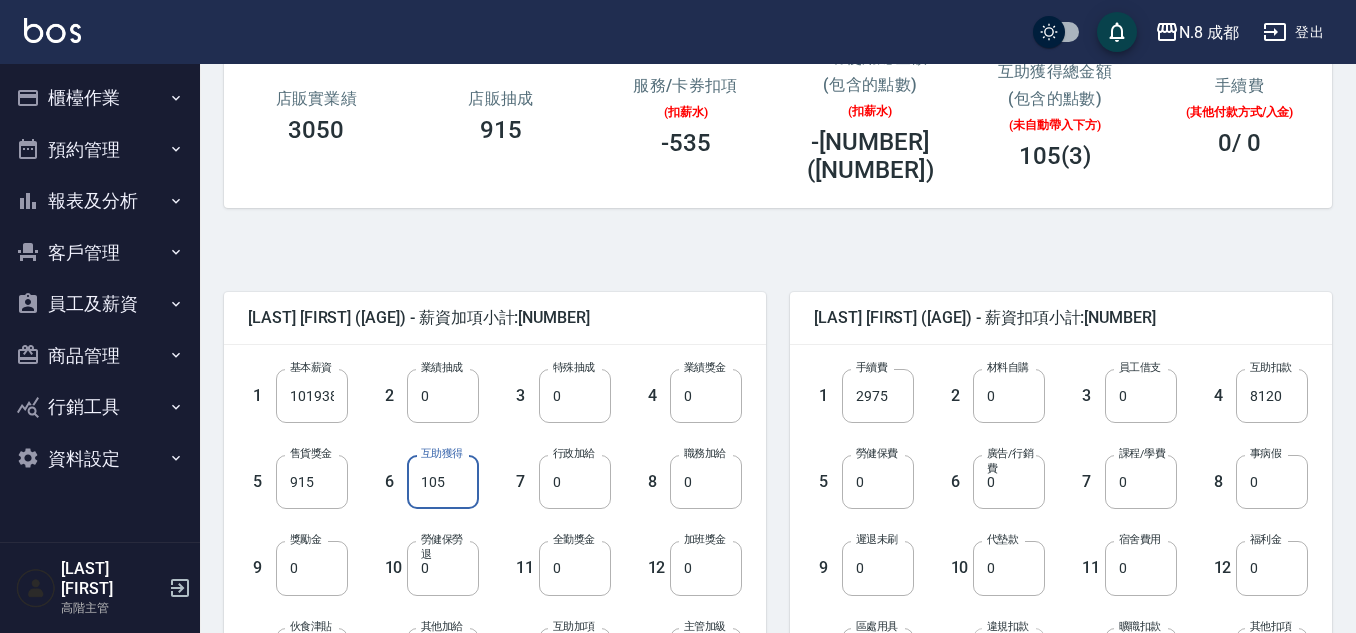 type on "105" 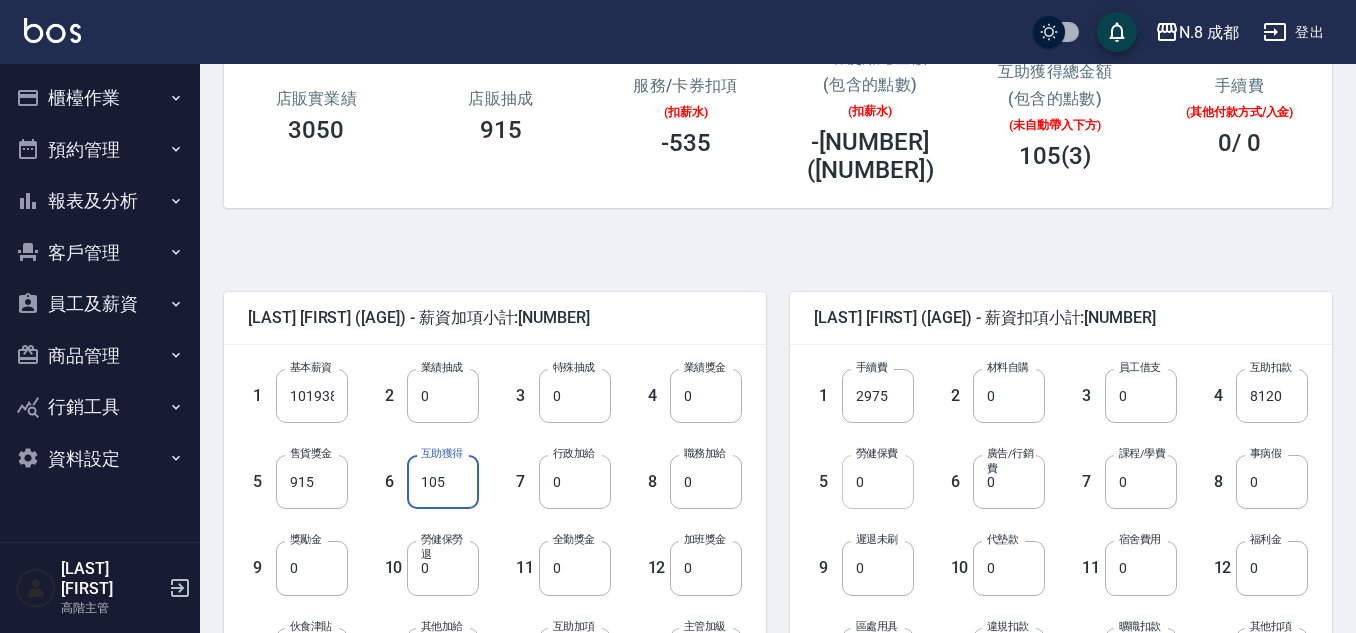 click on "0" at bounding box center [878, 482] 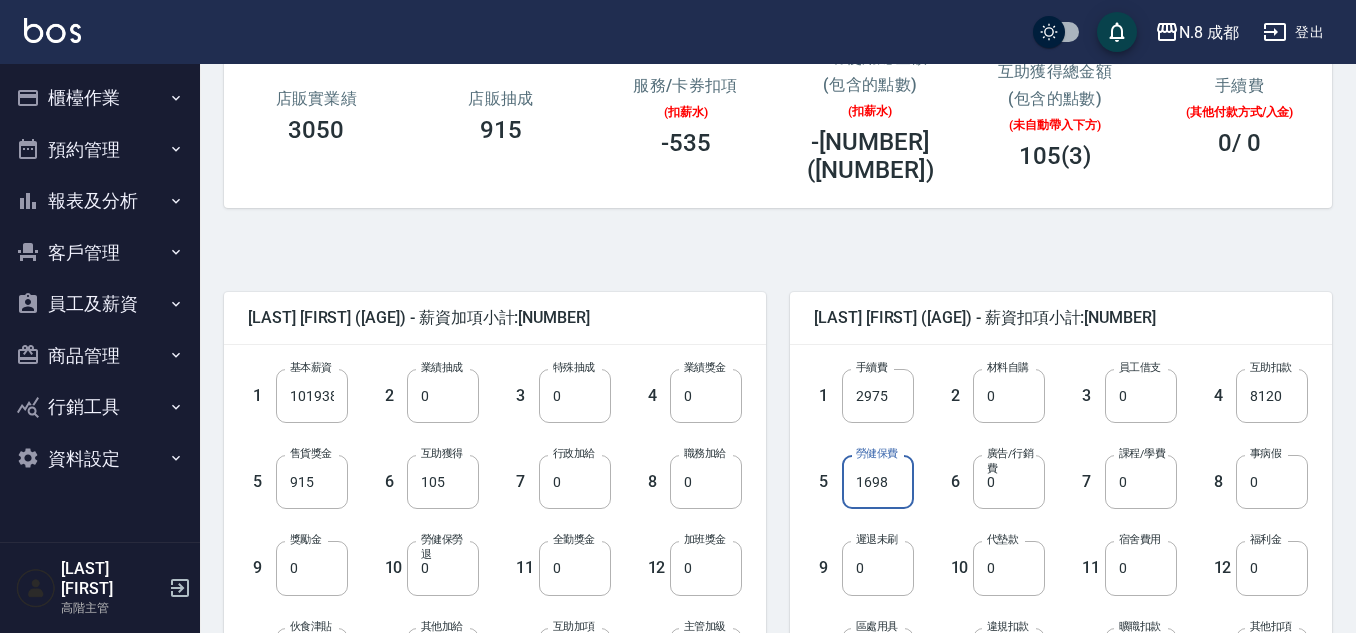 type on "1698" 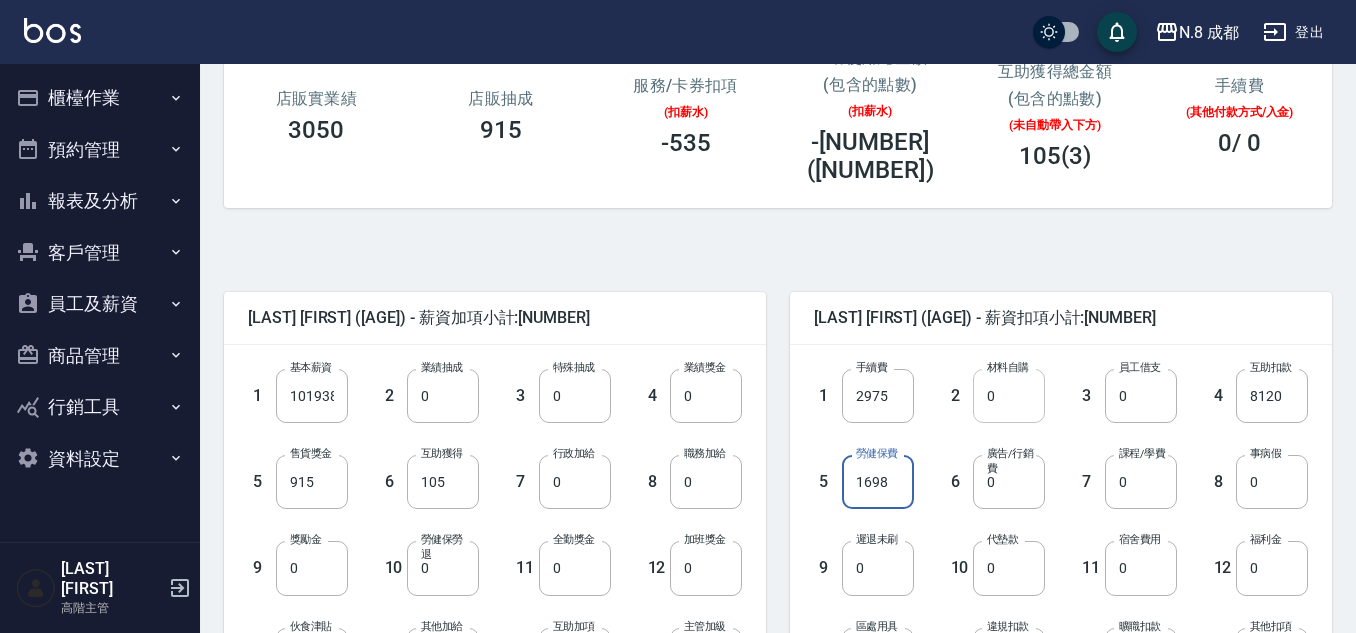click on "0" at bounding box center (1009, 396) 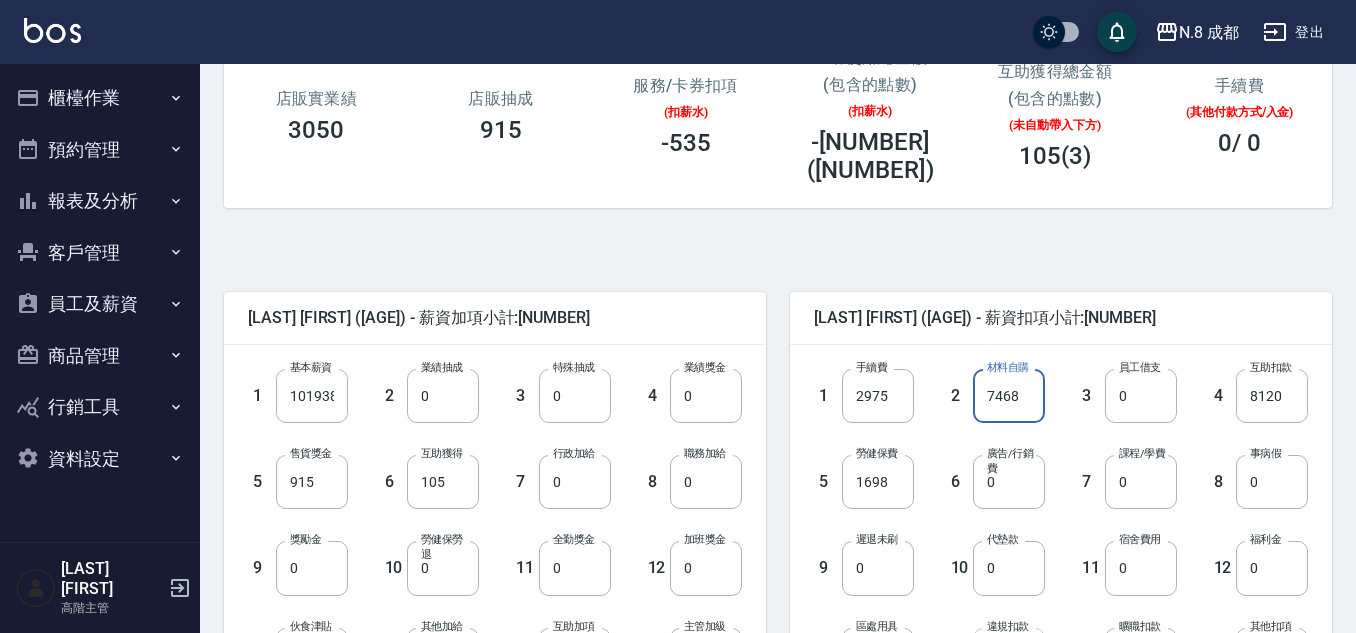 type on "7468" 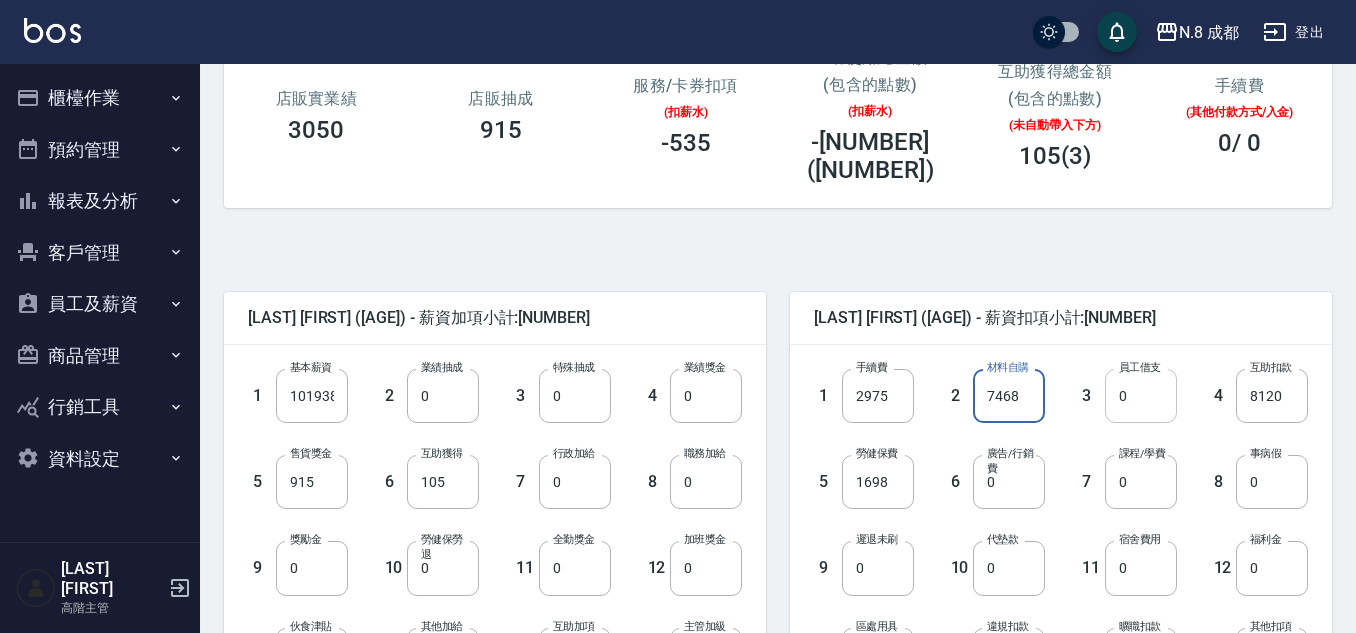 click on "0" at bounding box center [1141, 396] 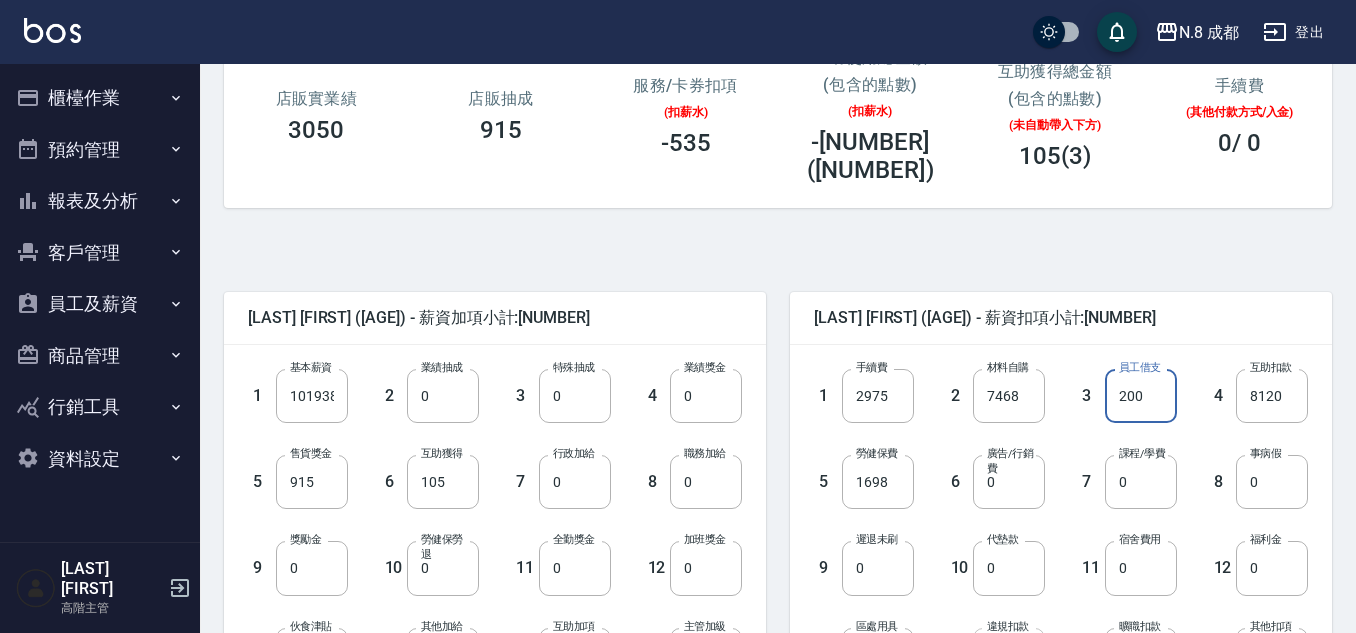 type on "200" 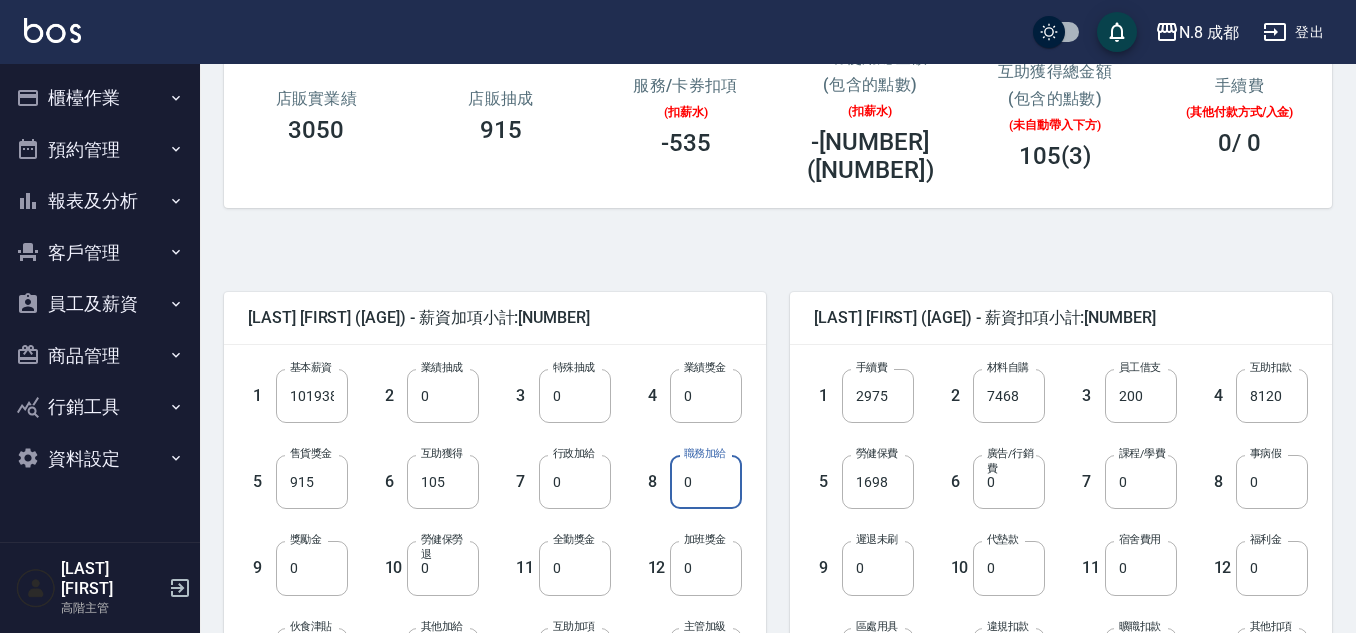 click on "0" at bounding box center [706, 482] 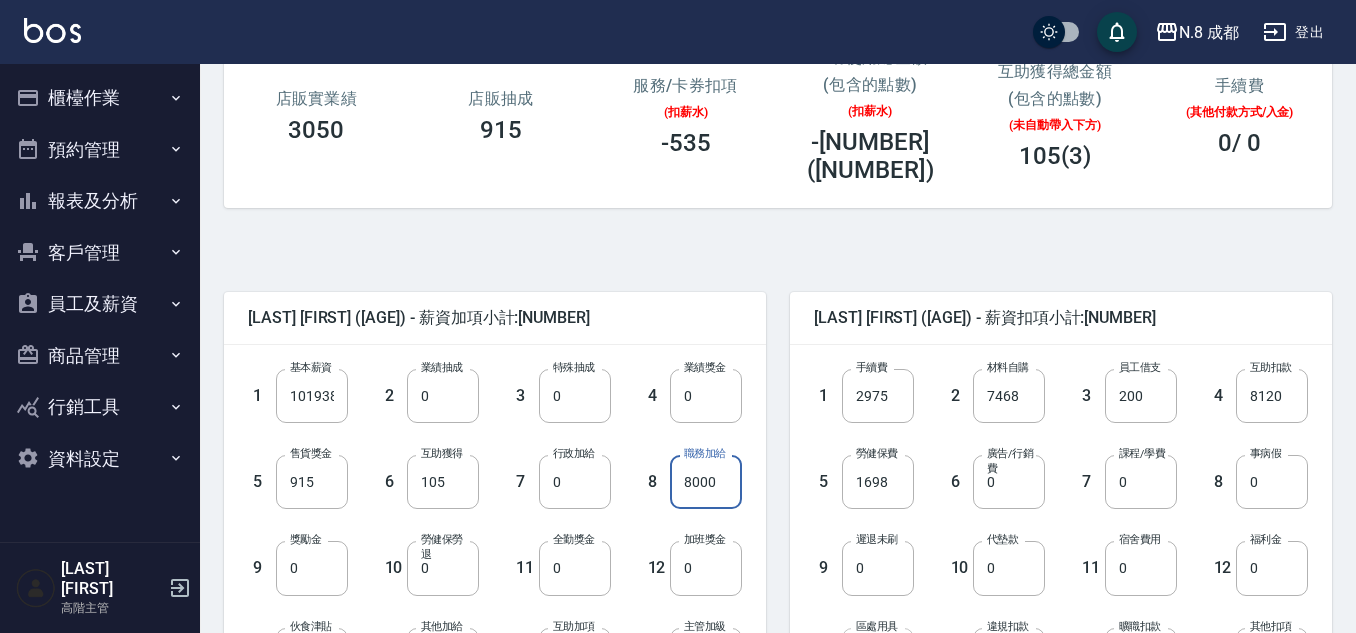 type on "8000" 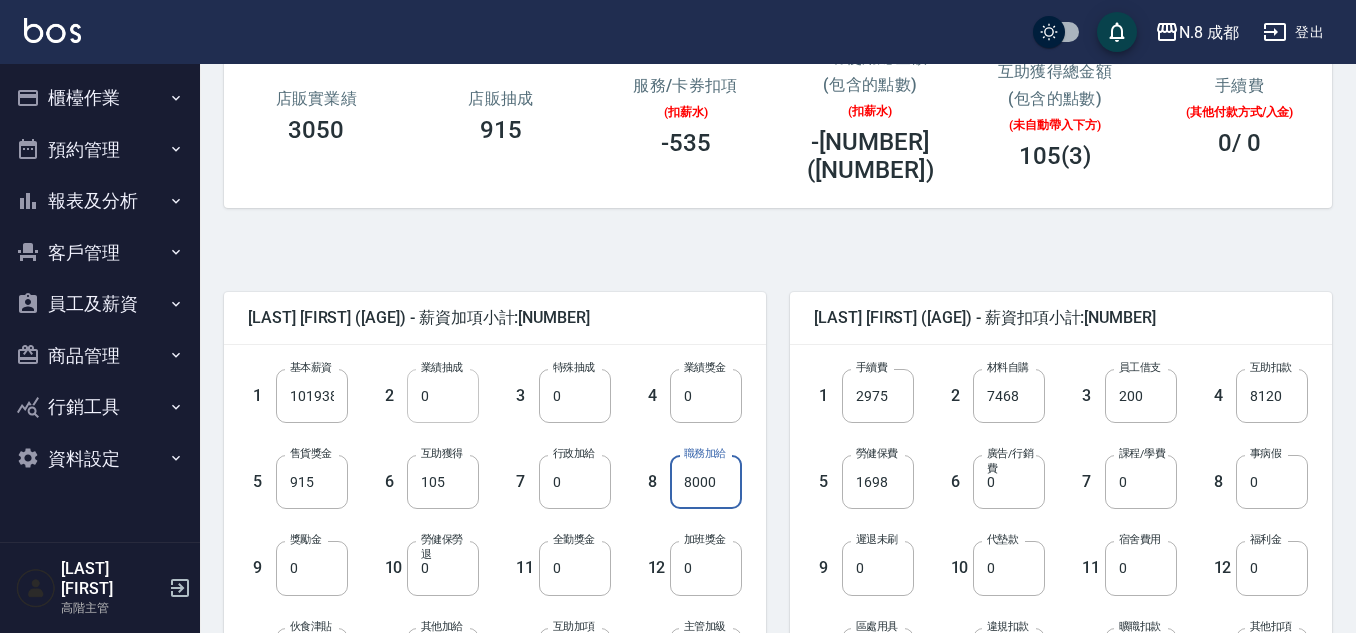 click on "0" at bounding box center [443, 396] 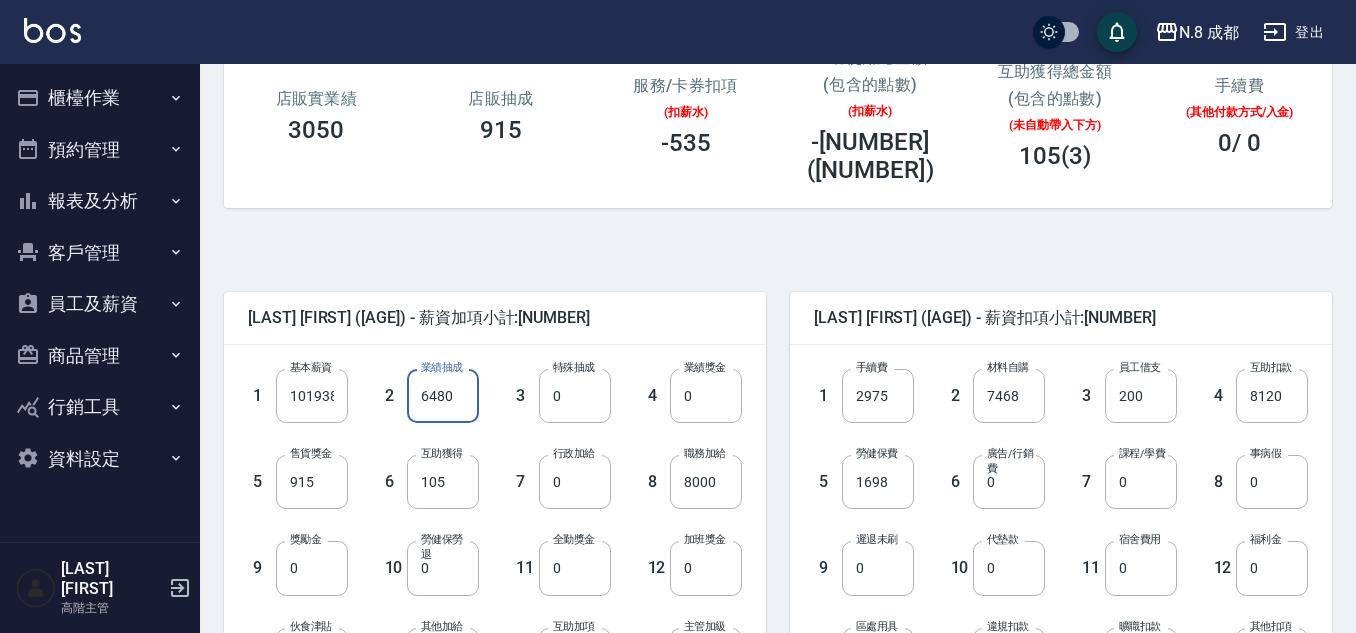 type on "6480" 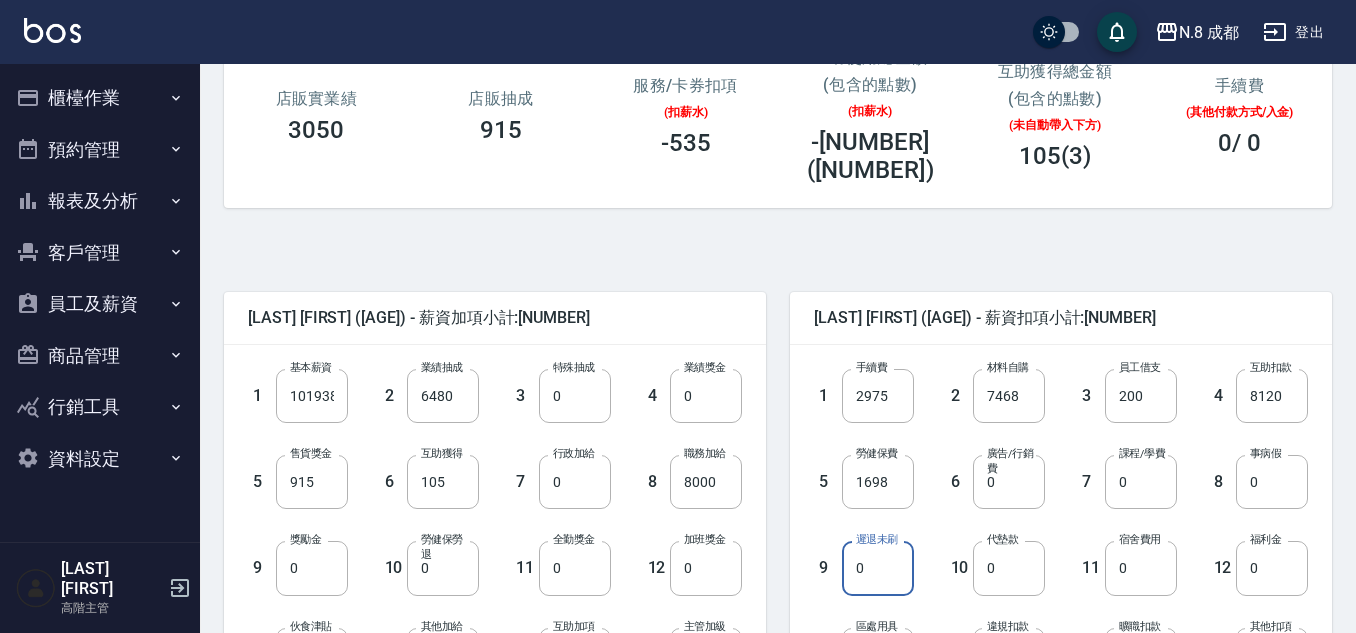 click on "0" at bounding box center [878, 568] 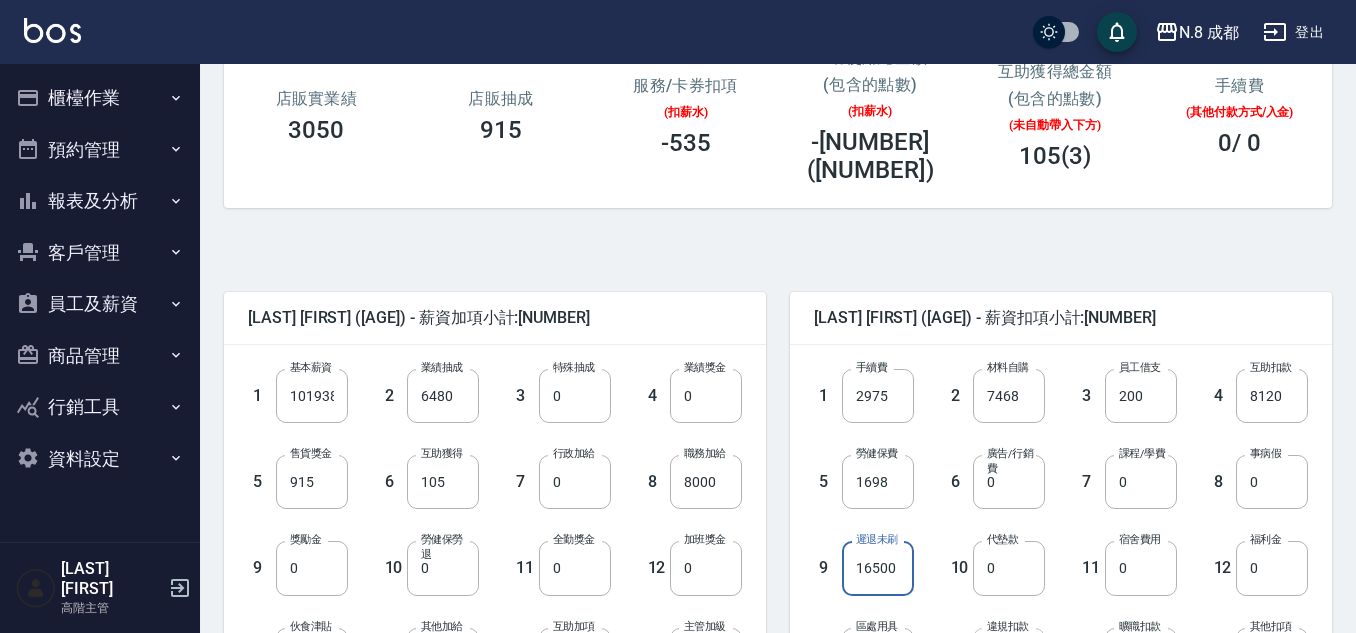 type on "16500" 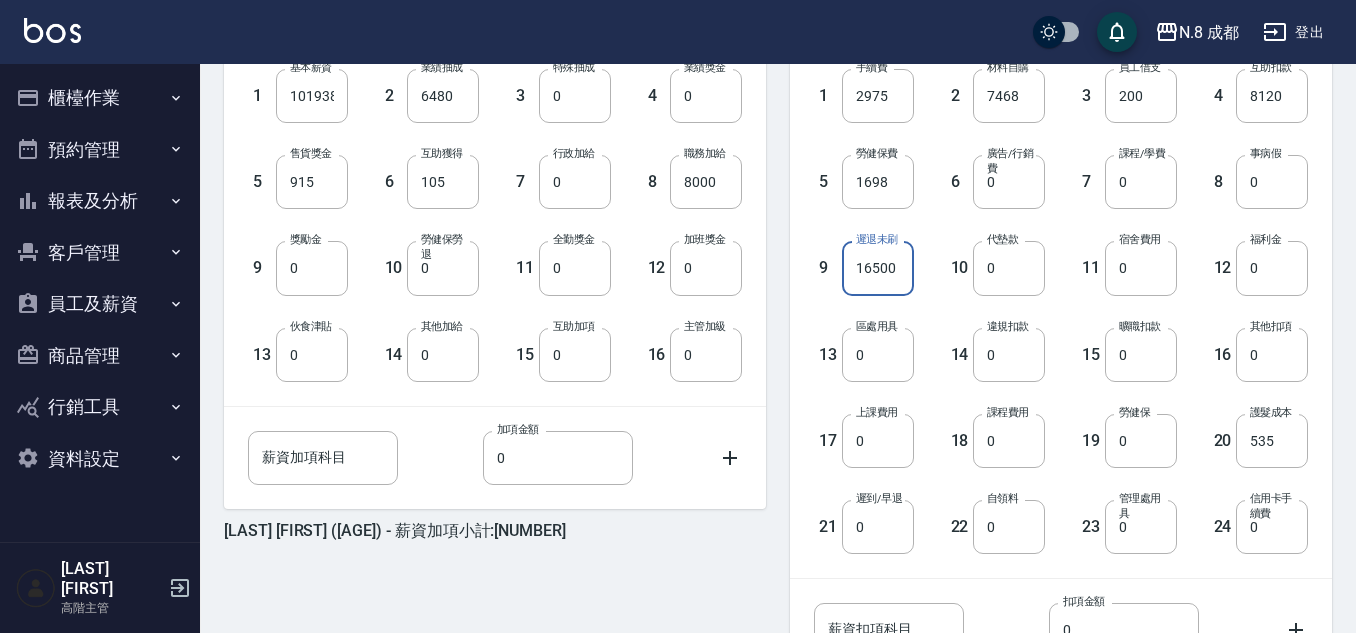 scroll, scrollTop: 753, scrollLeft: 0, axis: vertical 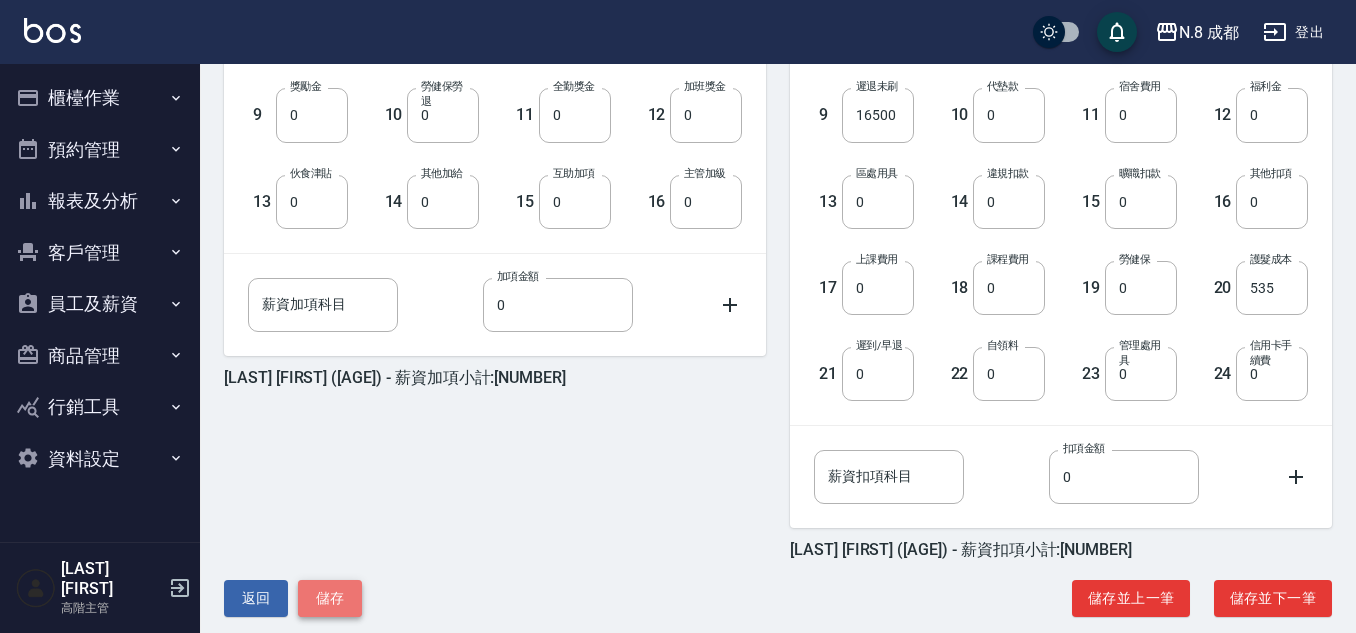 click on "儲存" at bounding box center [330, 598] 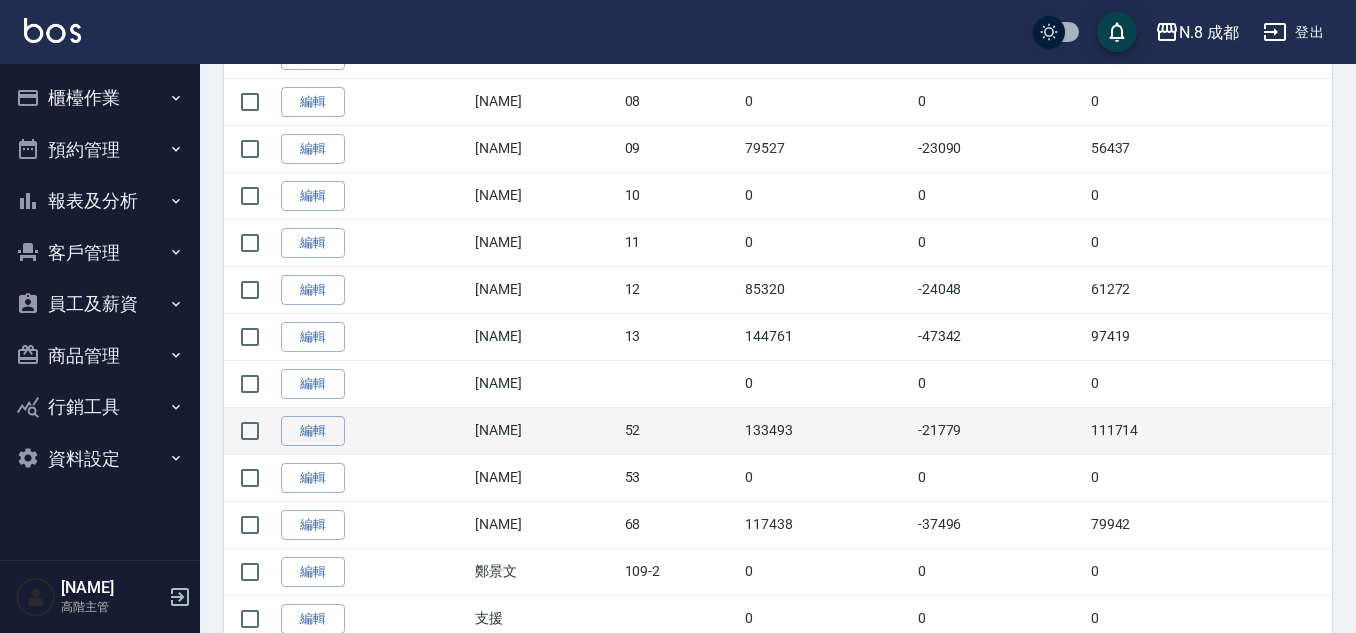 scroll, scrollTop: 700, scrollLeft: 0, axis: vertical 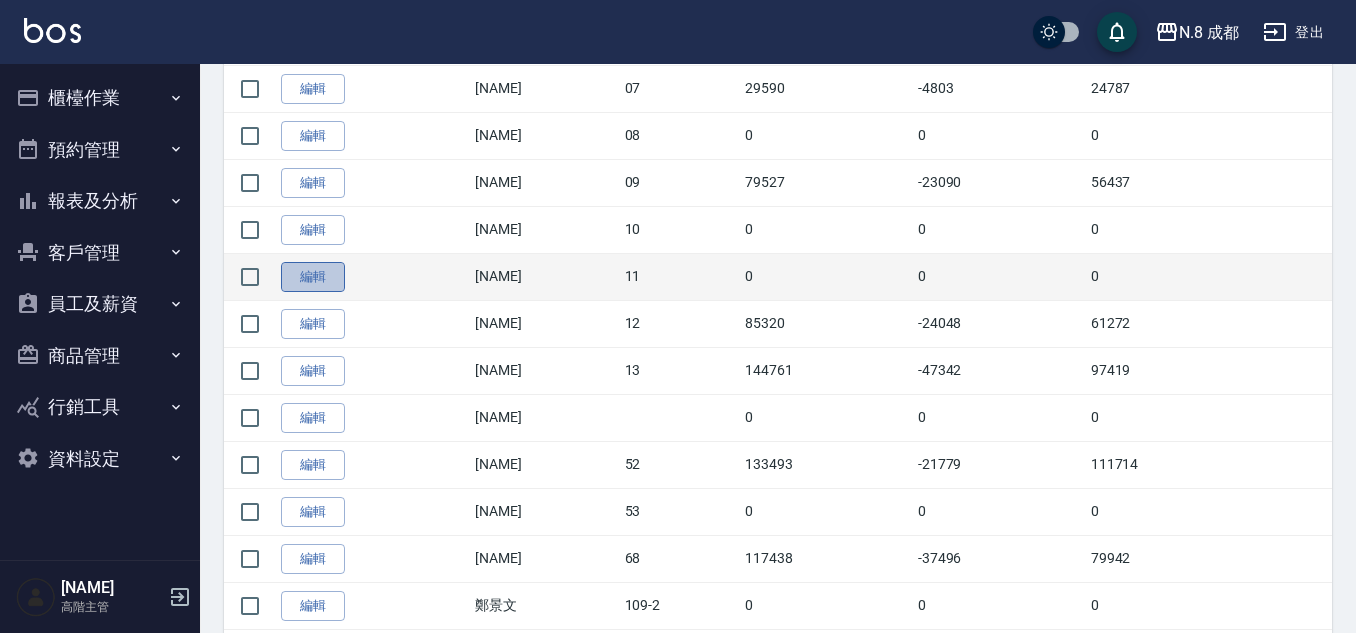click on "編輯" at bounding box center (313, 277) 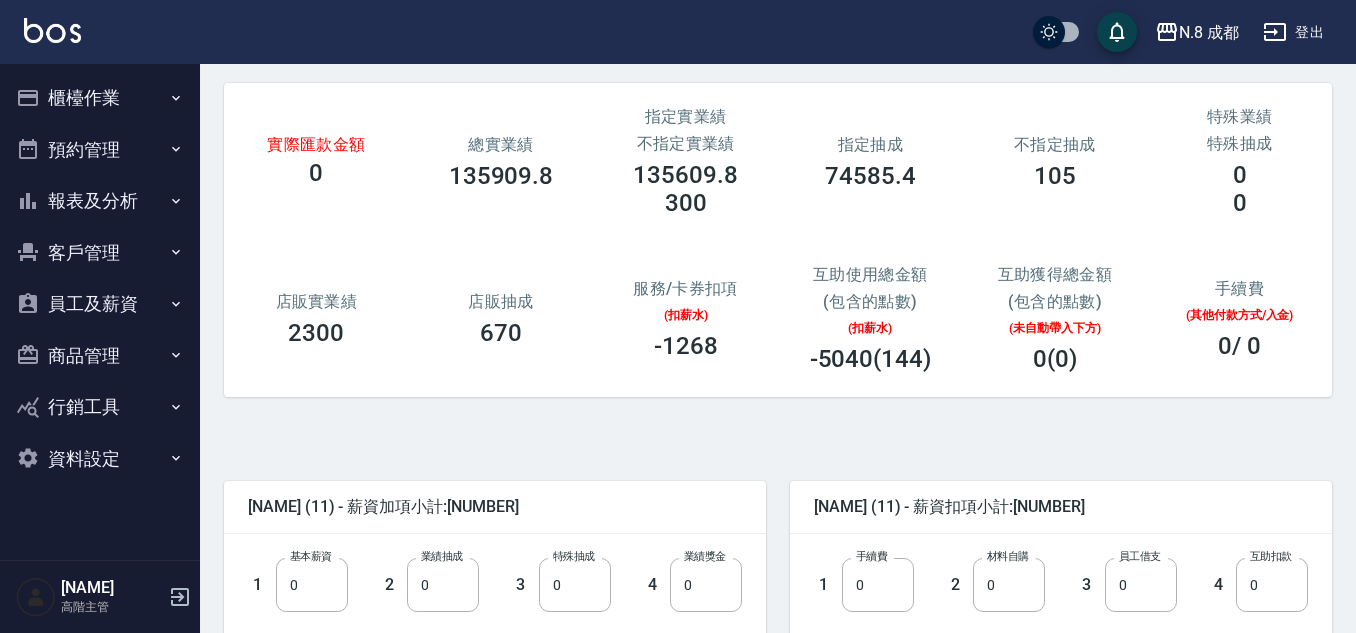 scroll, scrollTop: 200, scrollLeft: 0, axis: vertical 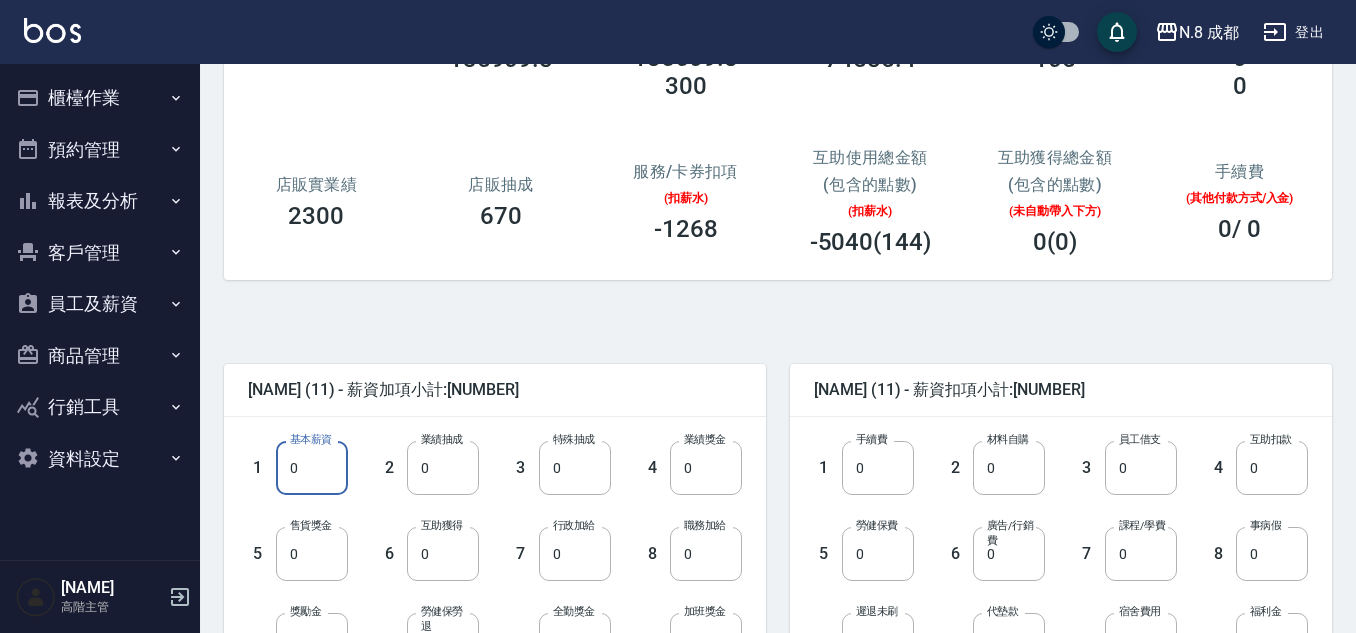 click on "0" at bounding box center [312, 468] 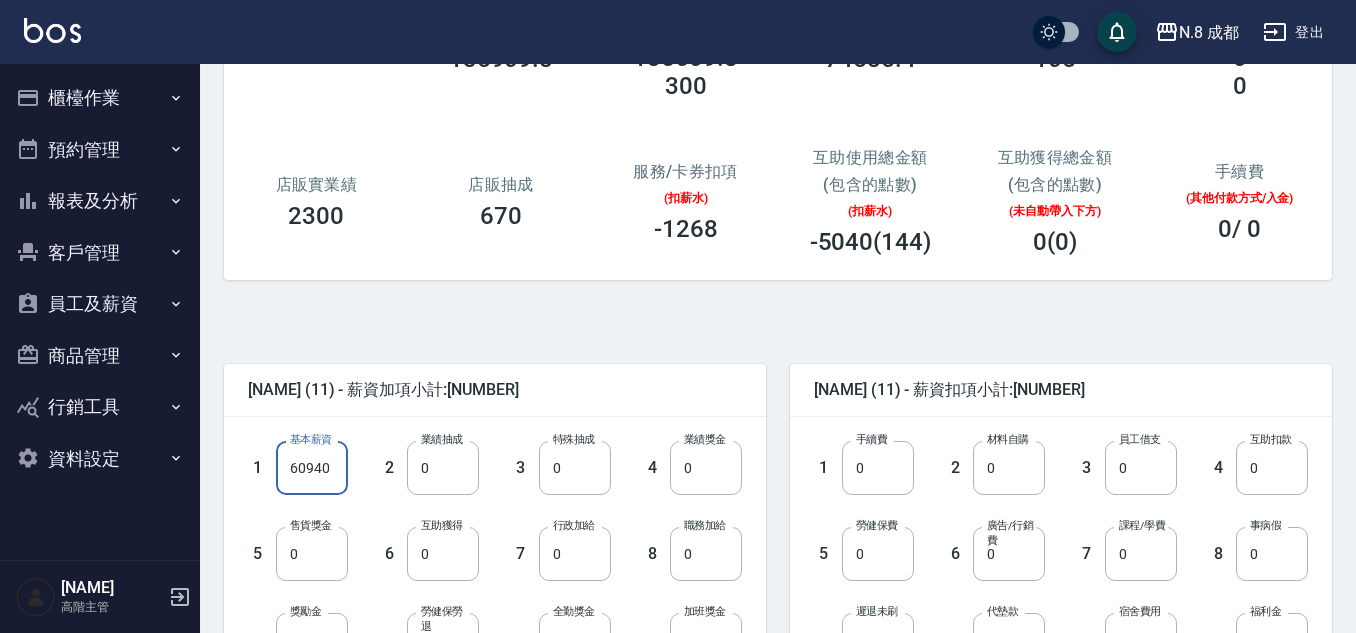 type on "60940" 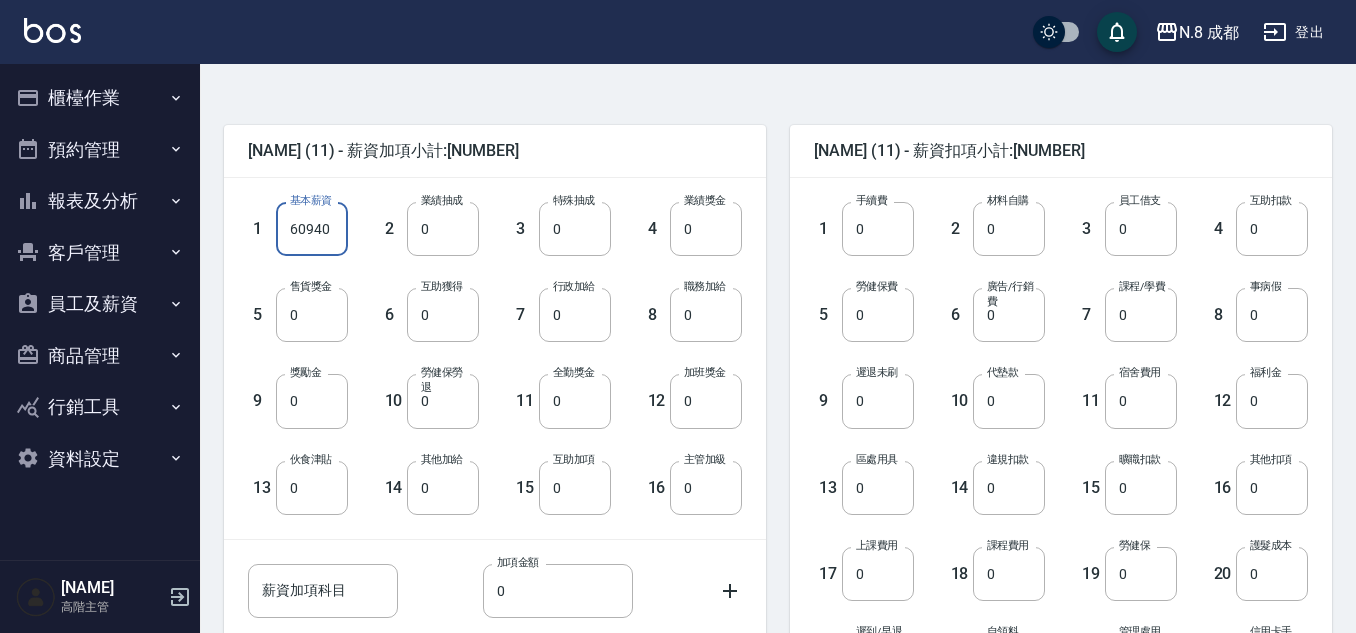 scroll, scrollTop: 600, scrollLeft: 0, axis: vertical 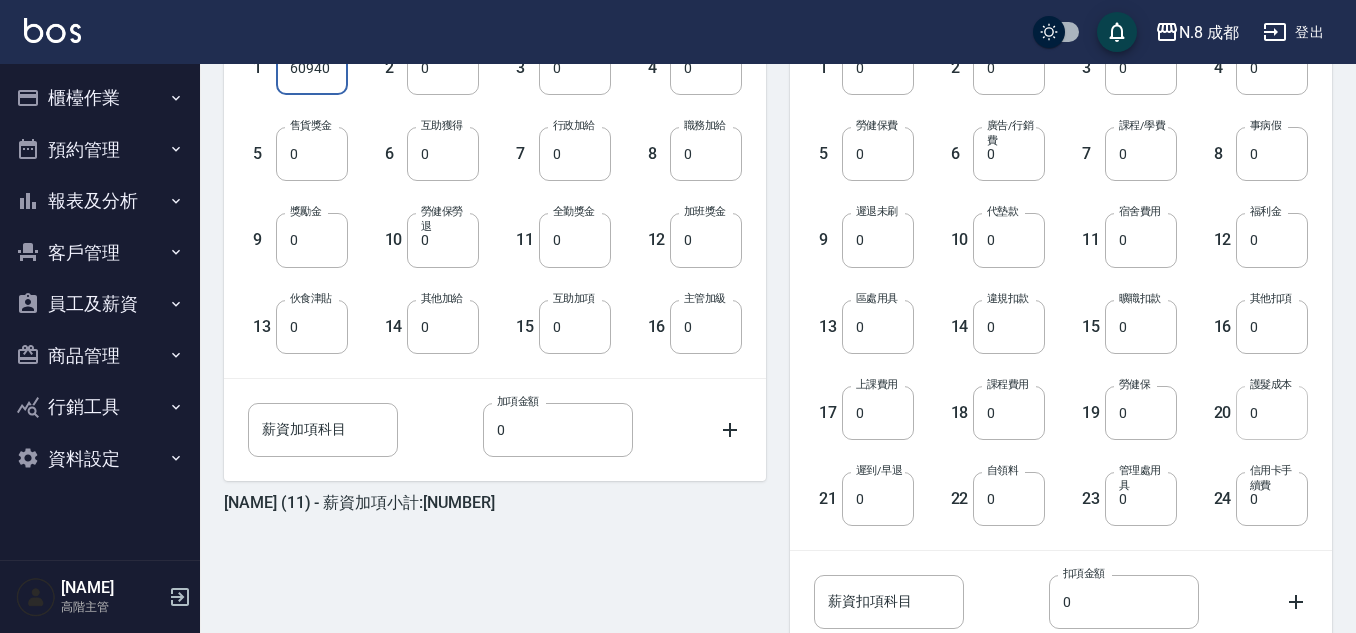 click on "0" at bounding box center [1272, 413] 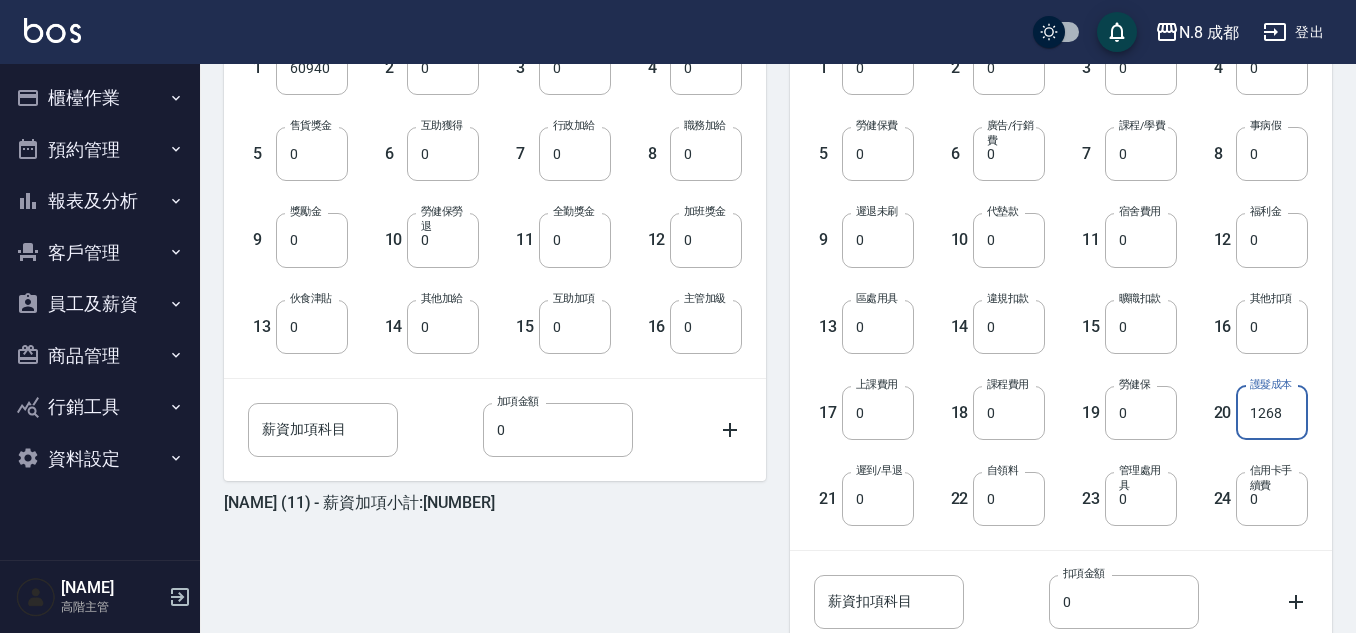 type on "1268" 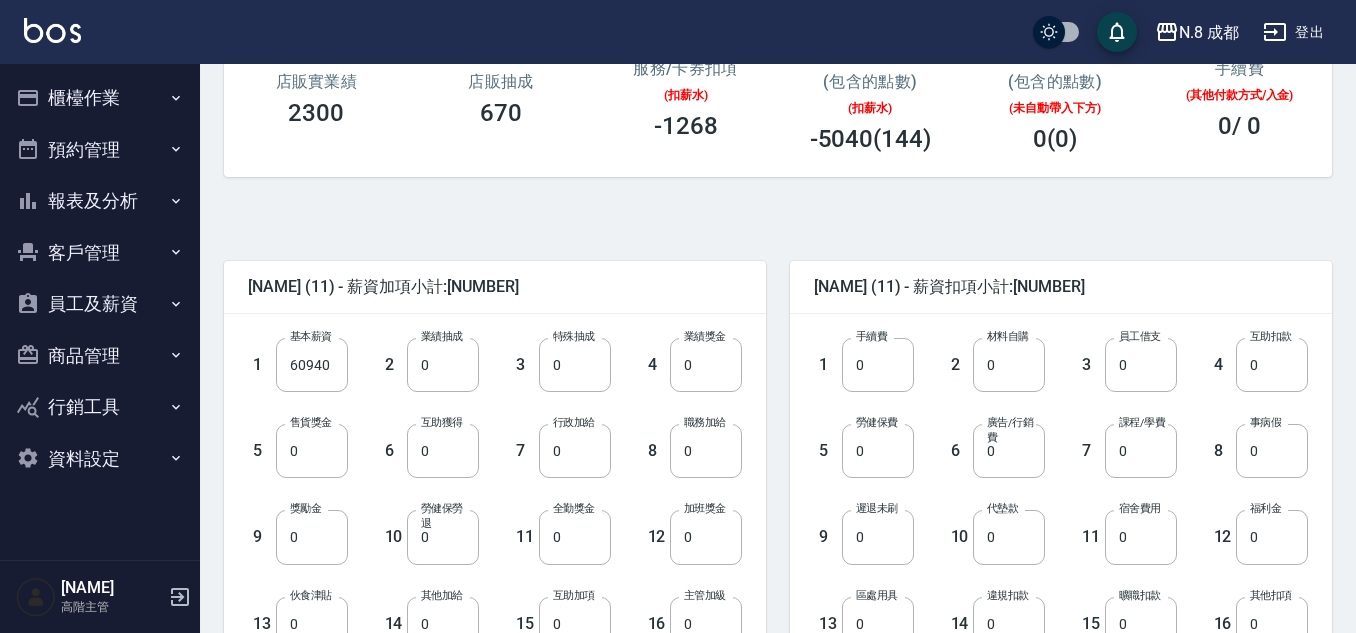 scroll, scrollTop: 300, scrollLeft: 0, axis: vertical 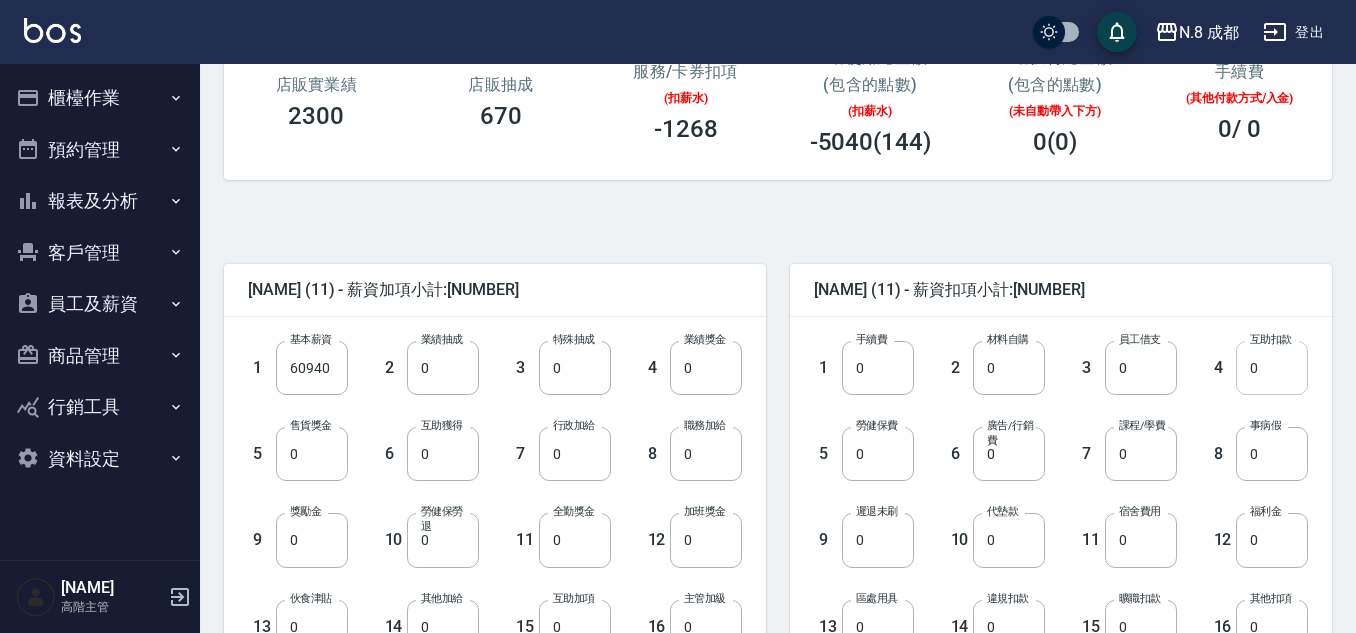 click on "0" at bounding box center [1272, 368] 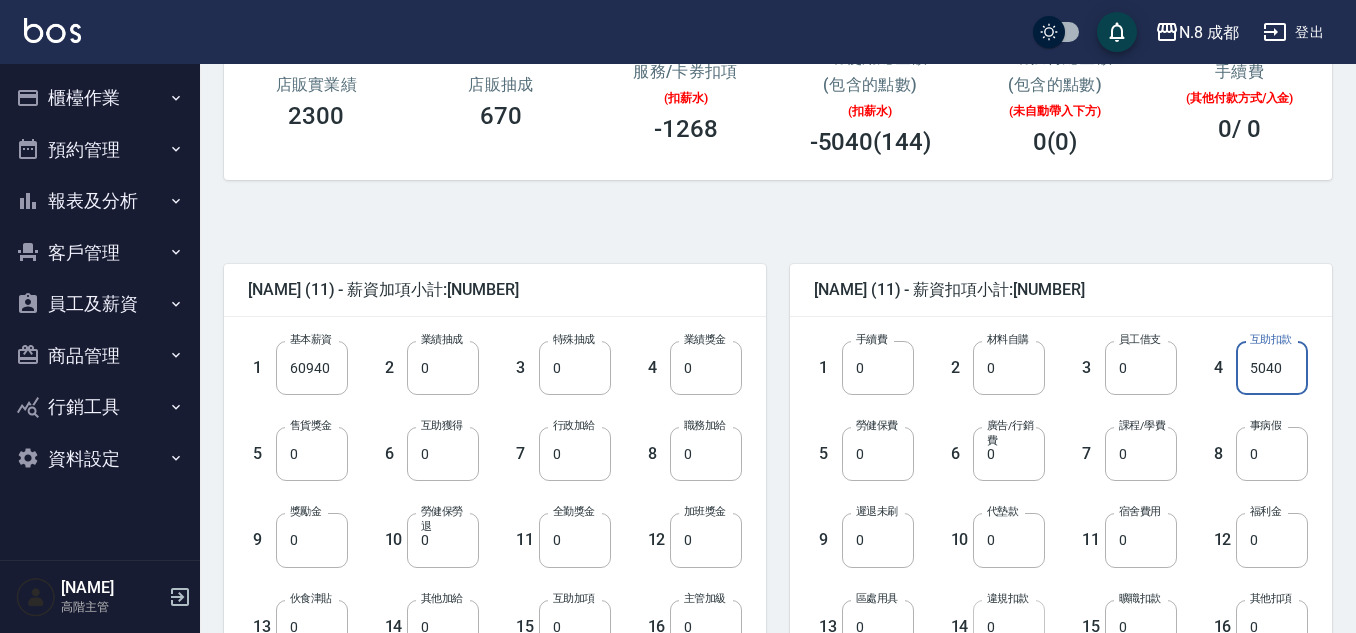 type on "5040" 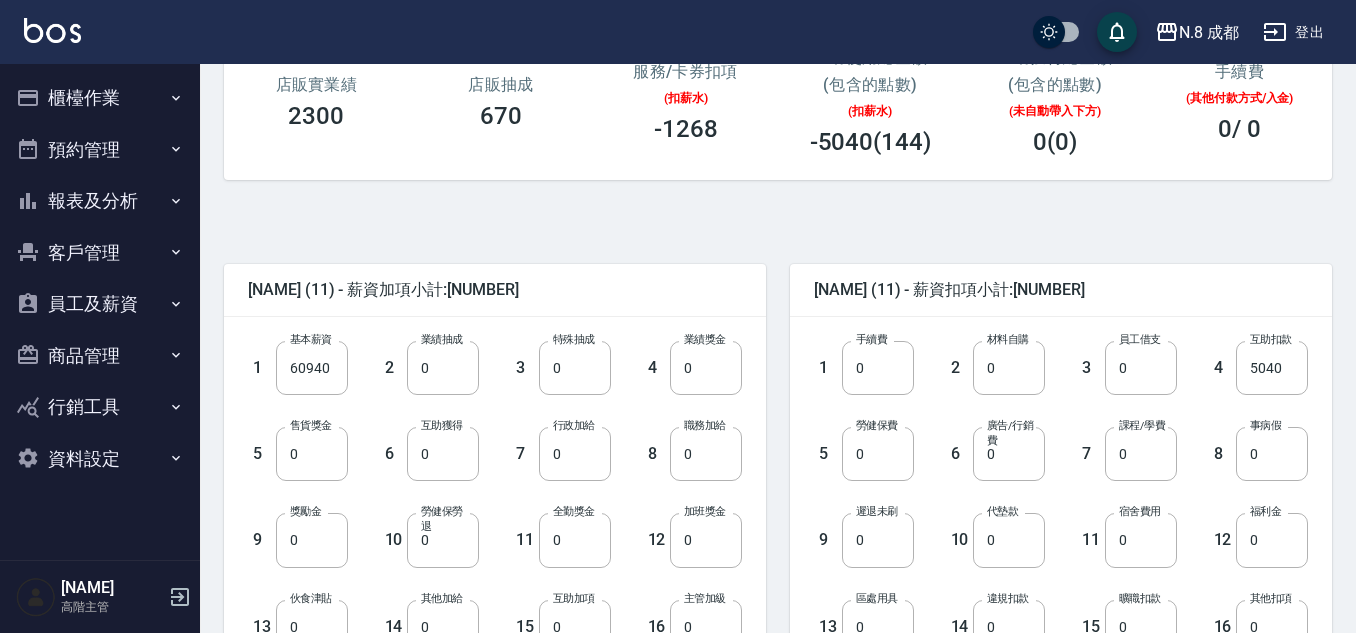 click on "手續費" at bounding box center (871, 339) 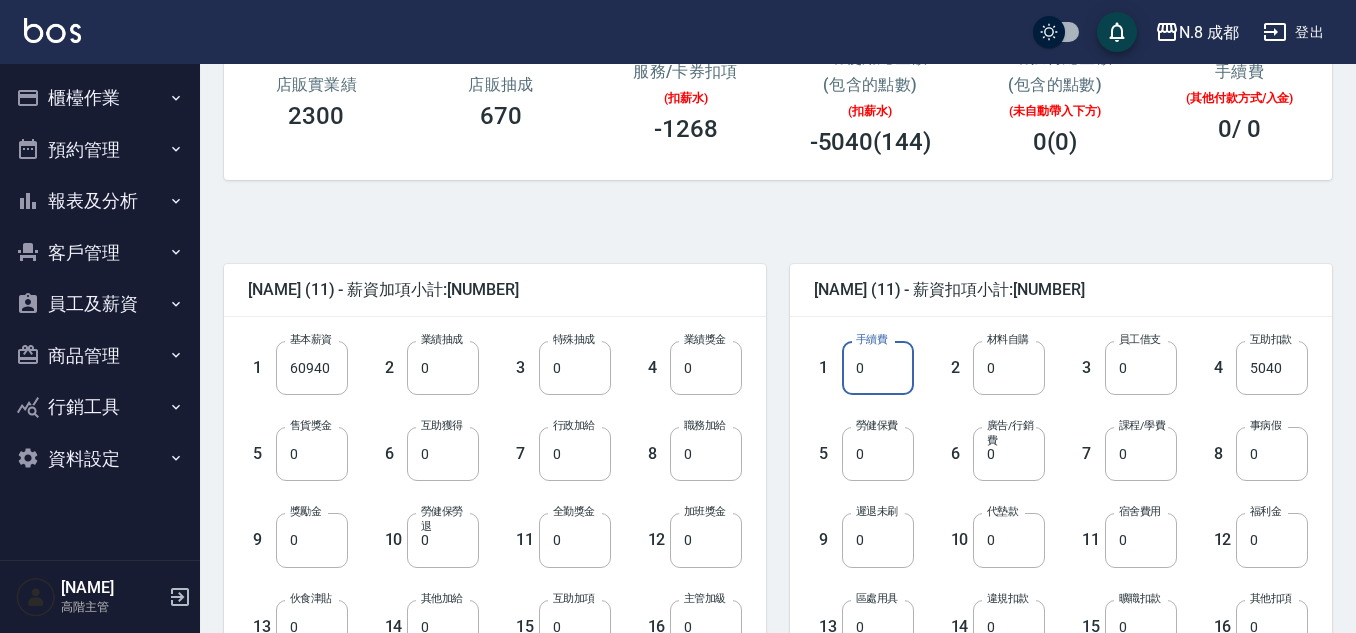 click on "0" at bounding box center [878, 368] 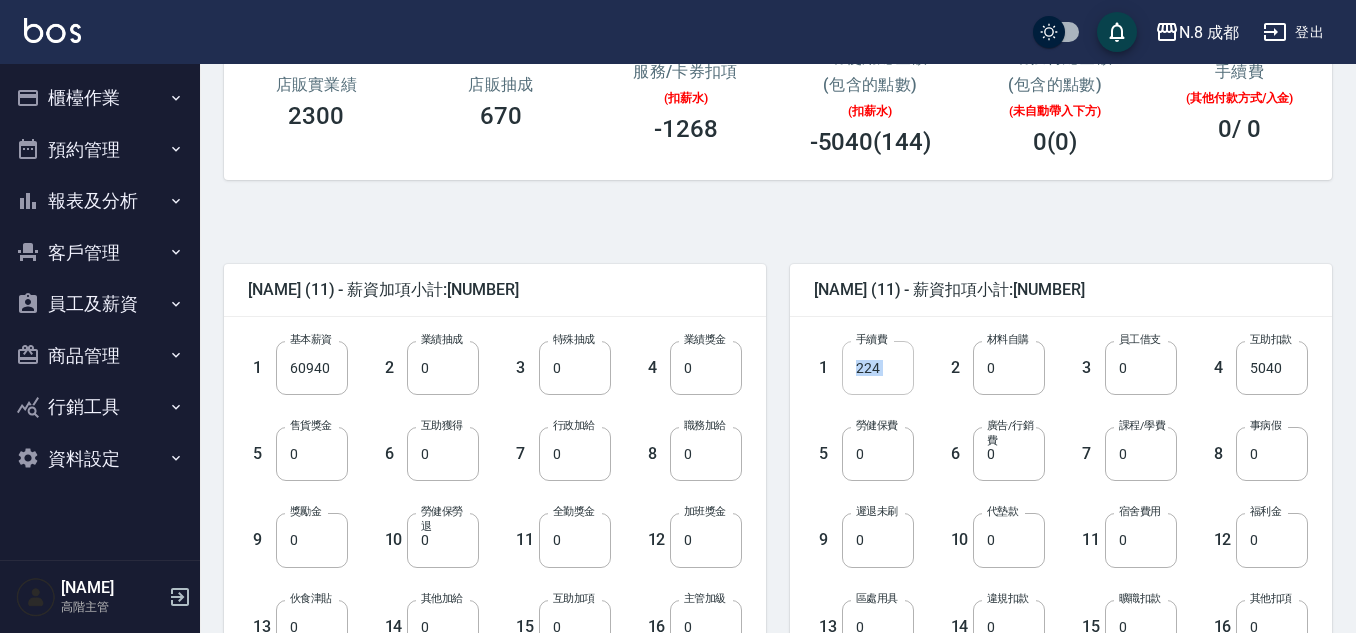 drag, startPoint x: 923, startPoint y: 376, endPoint x: 875, endPoint y: 376, distance: 48 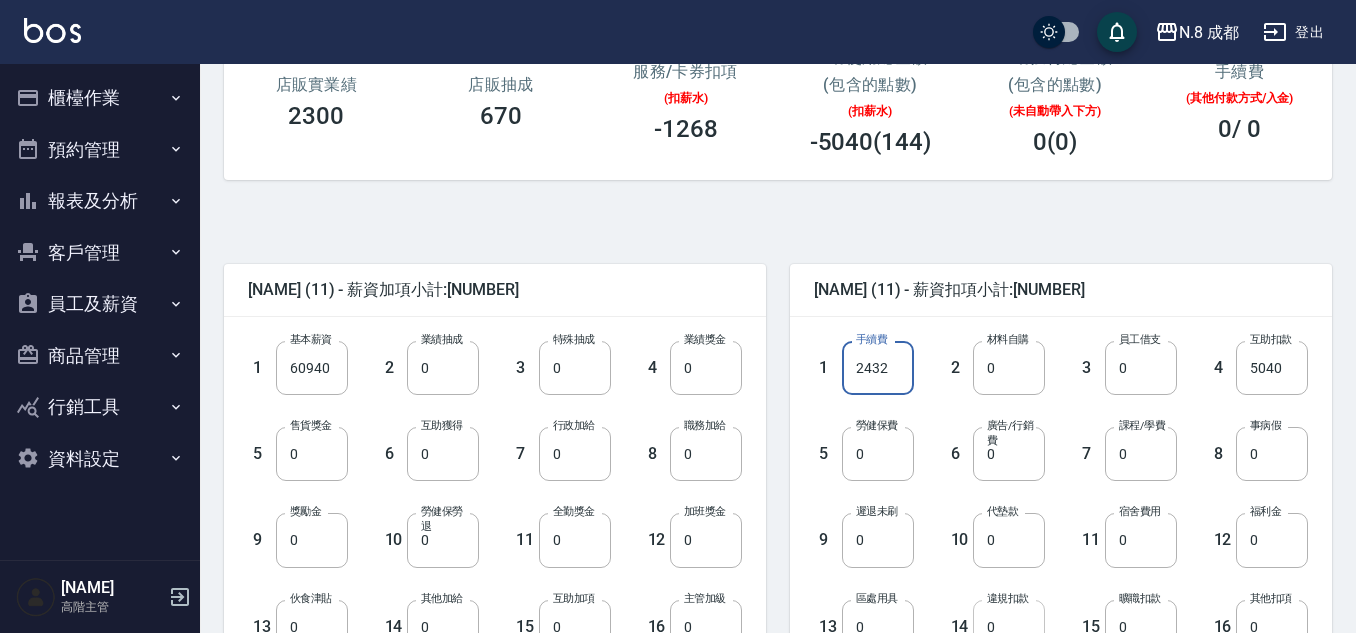 type on "2432" 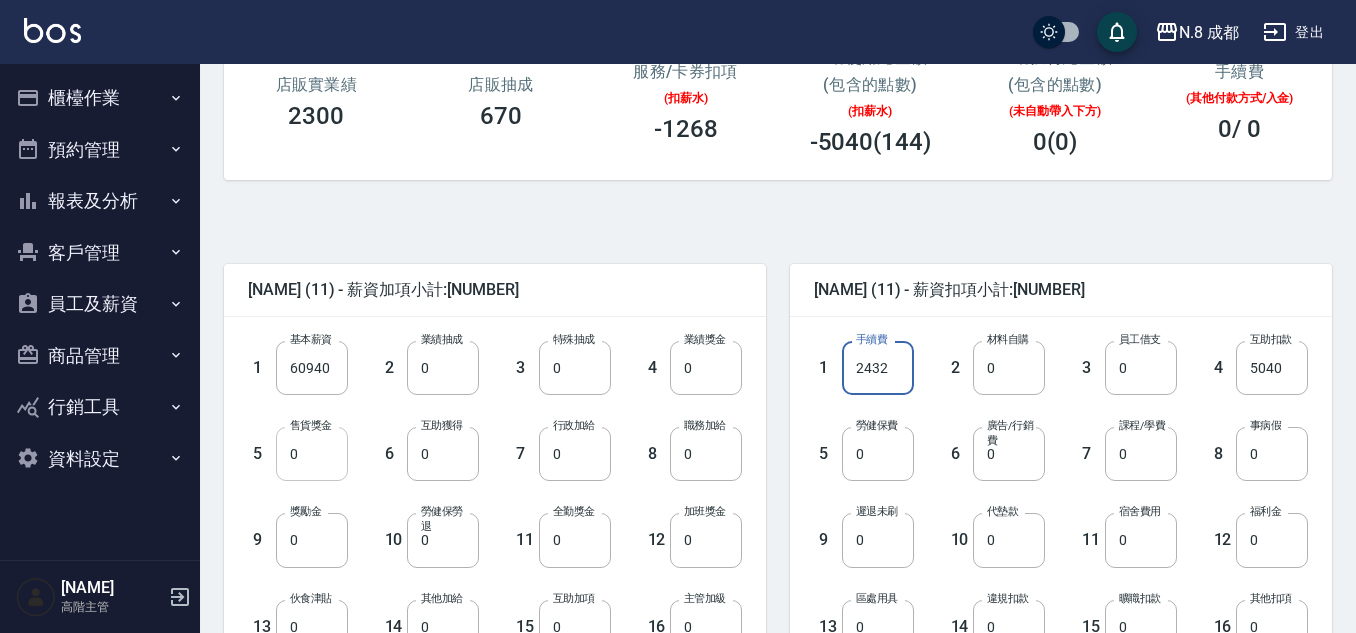 click on "0" at bounding box center (312, 454) 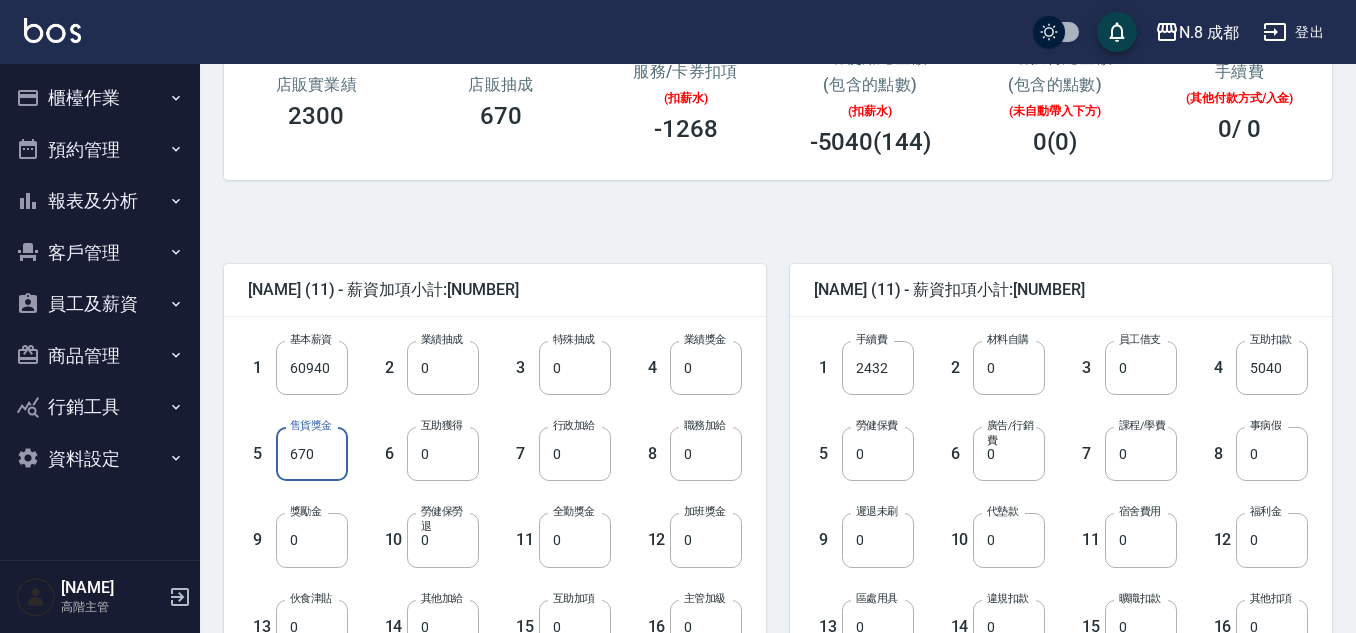 type on "670" 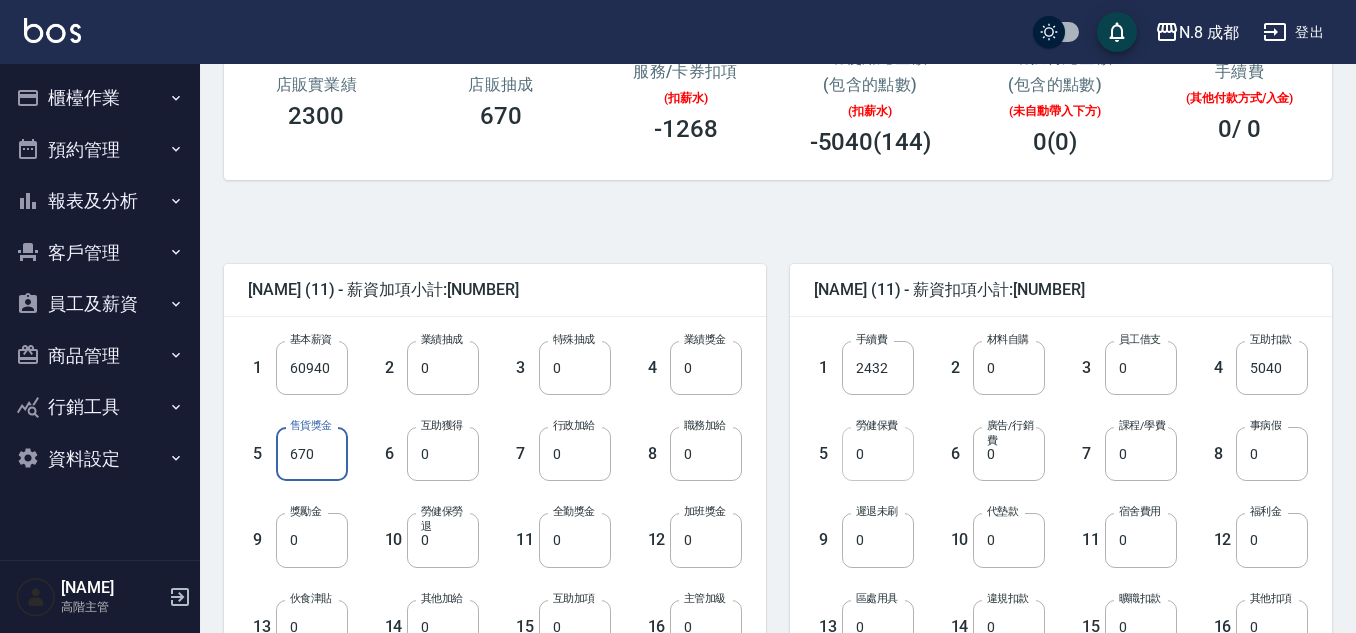click on "0" at bounding box center (878, 454) 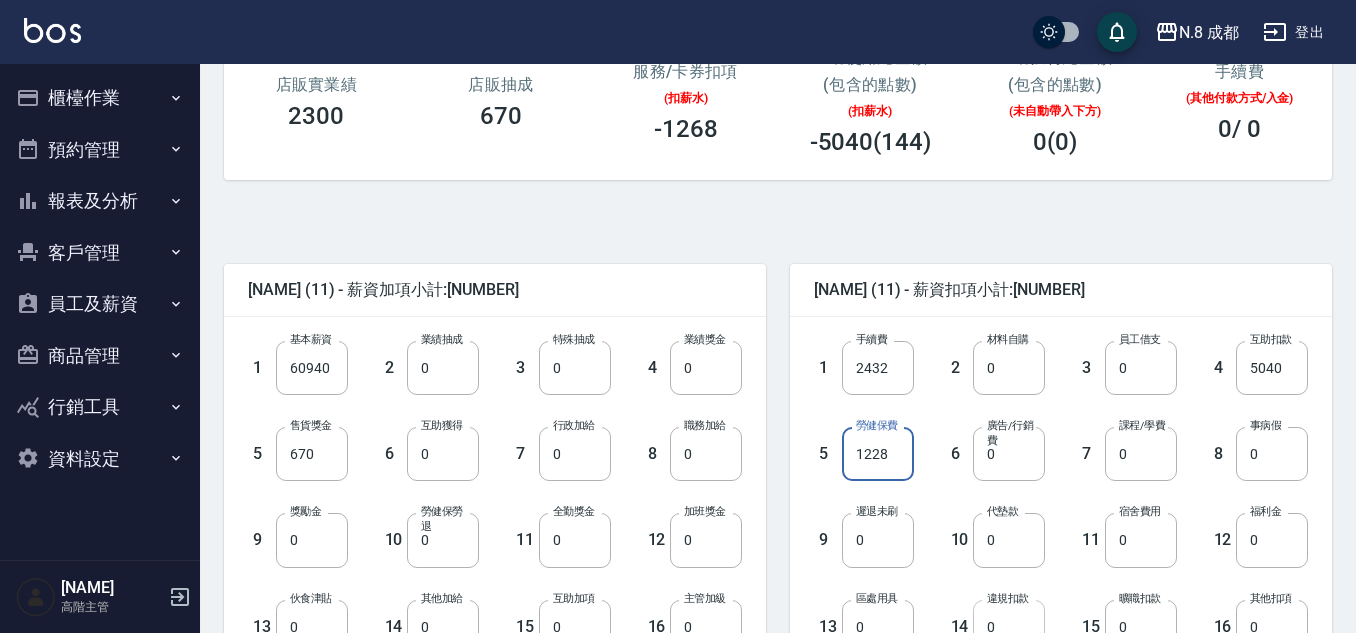 type on "1228" 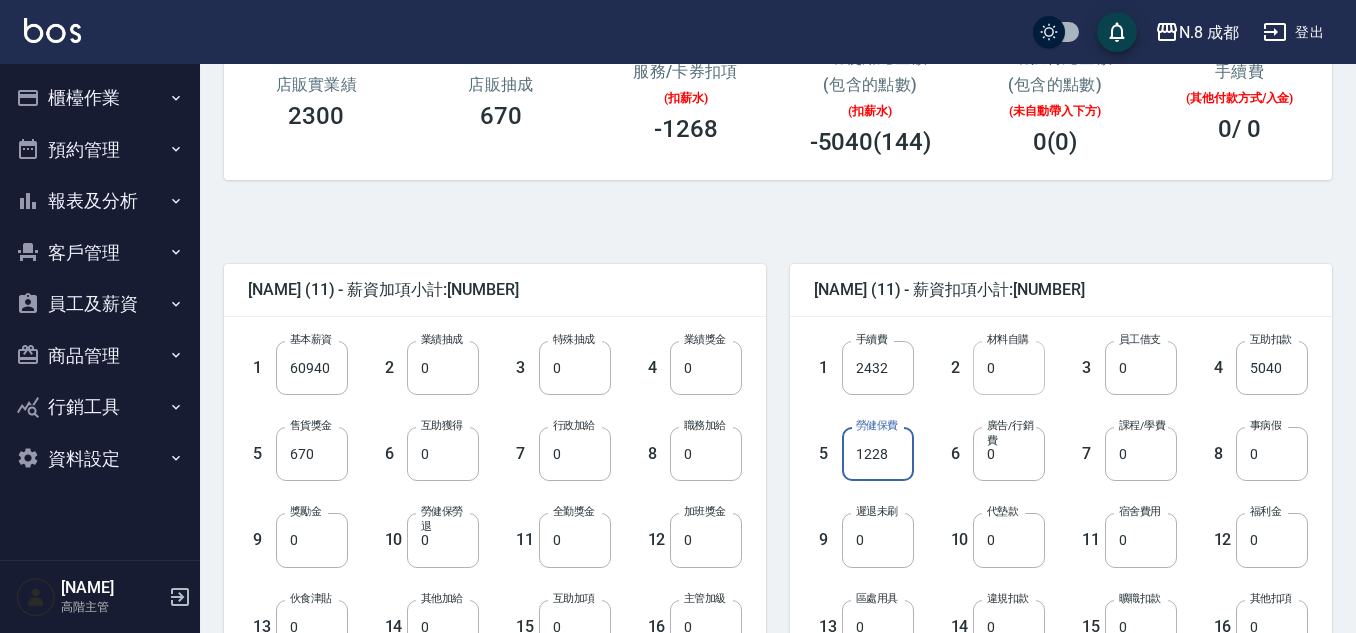 click on "0" at bounding box center [1009, 368] 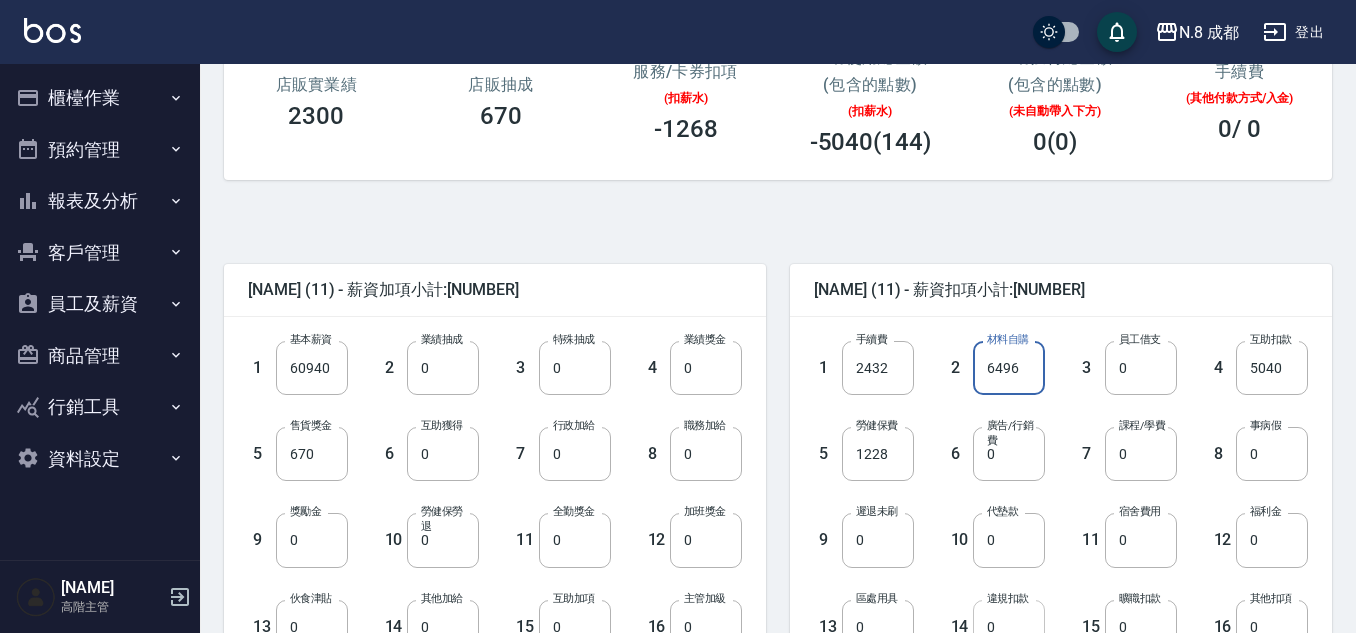 type on "6496" 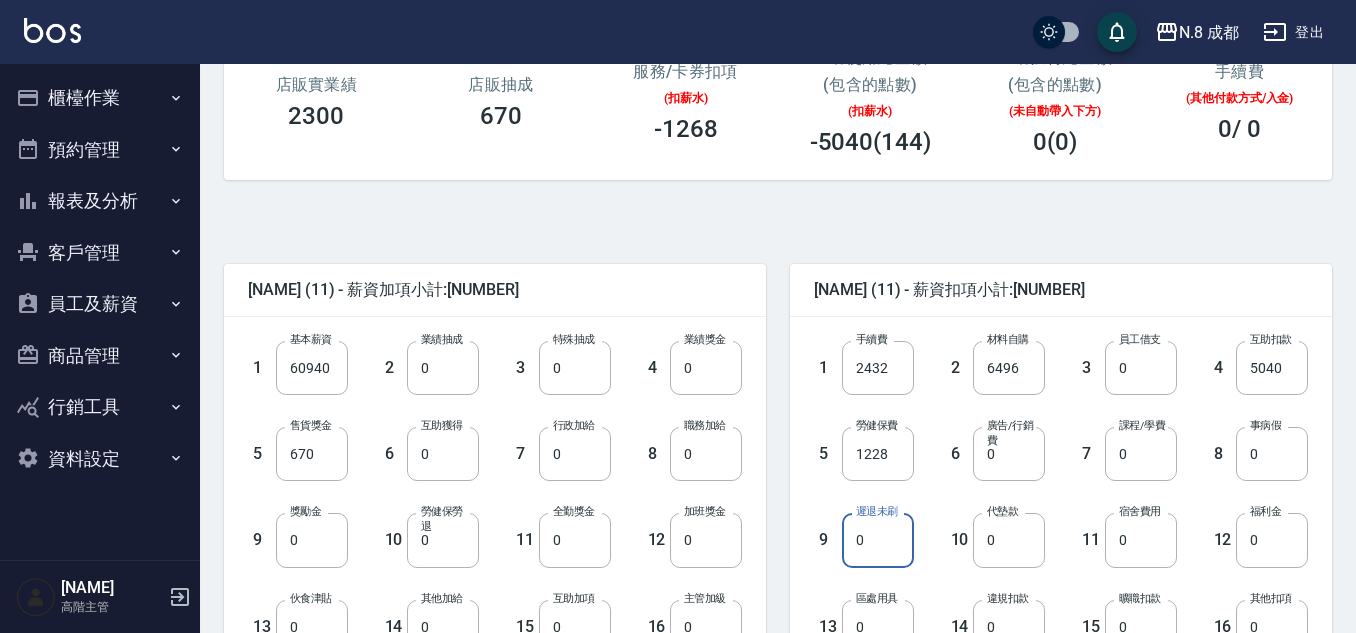 click on "0" at bounding box center [878, 540] 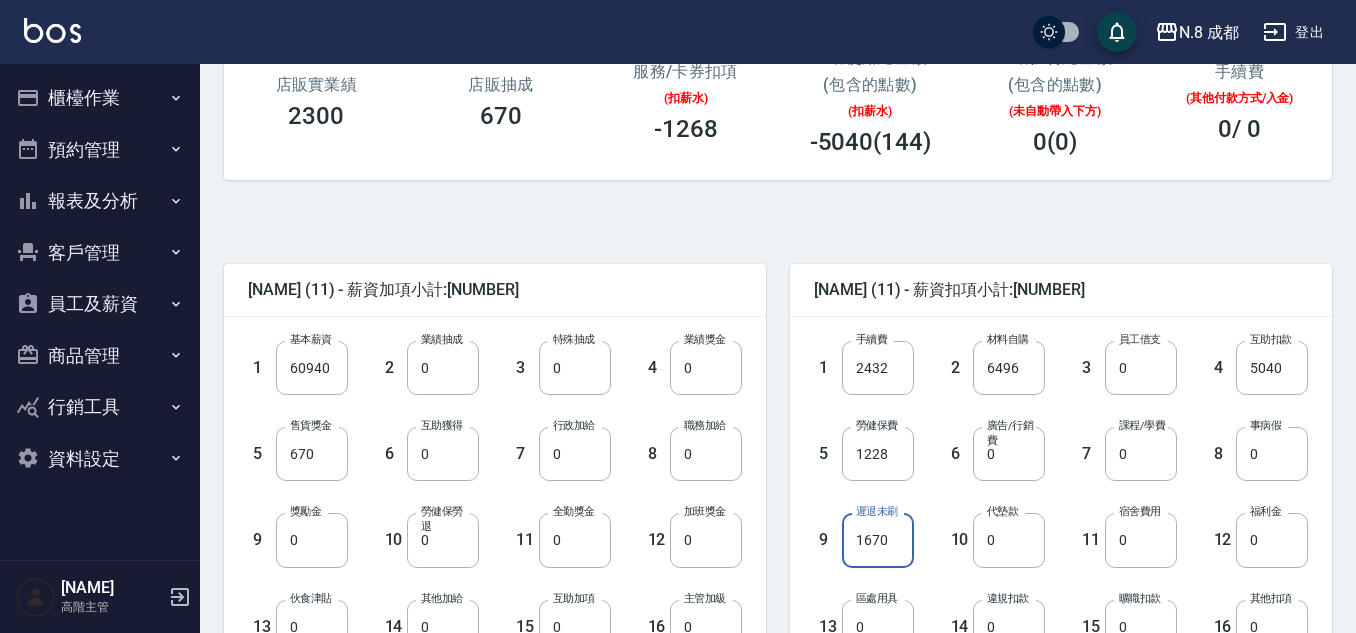 type on "1670" 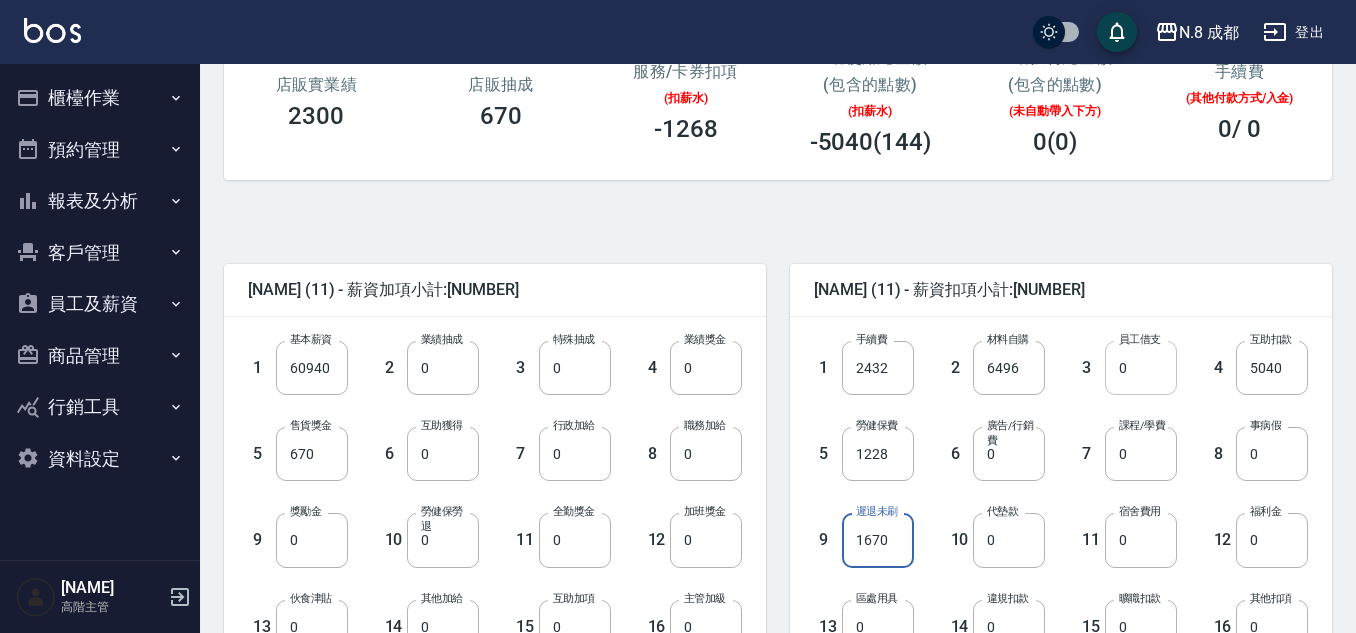 click on "0" at bounding box center (1141, 368) 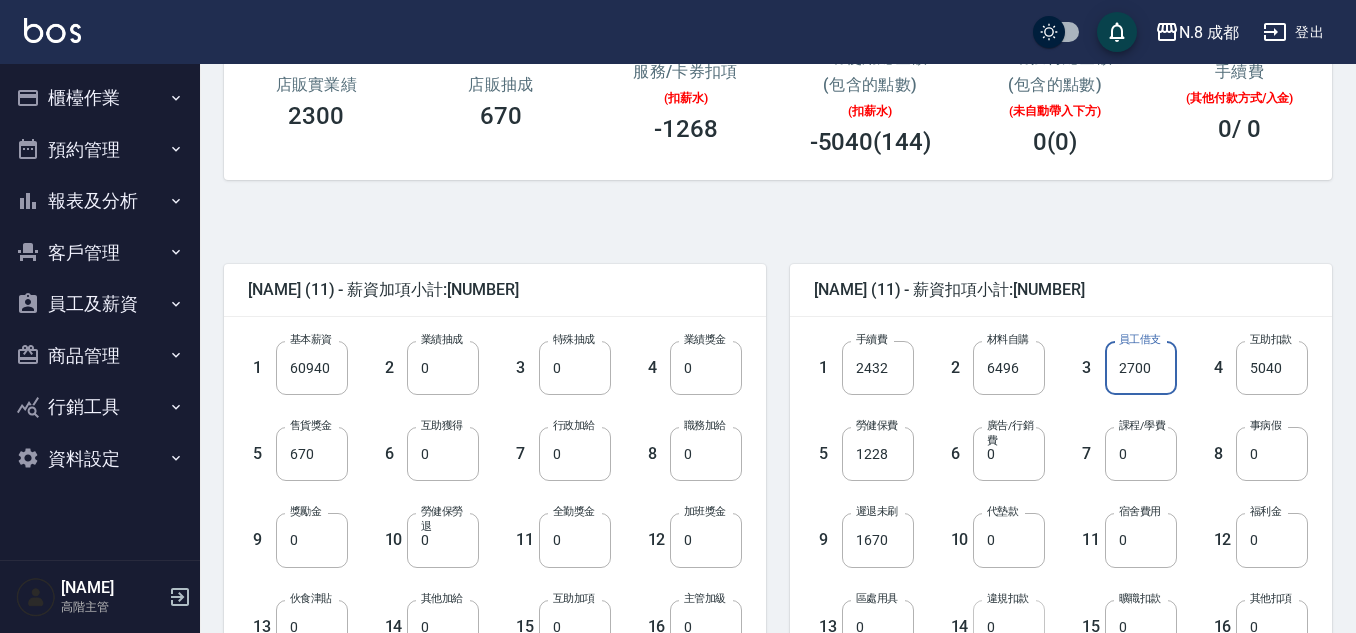 type on "2700" 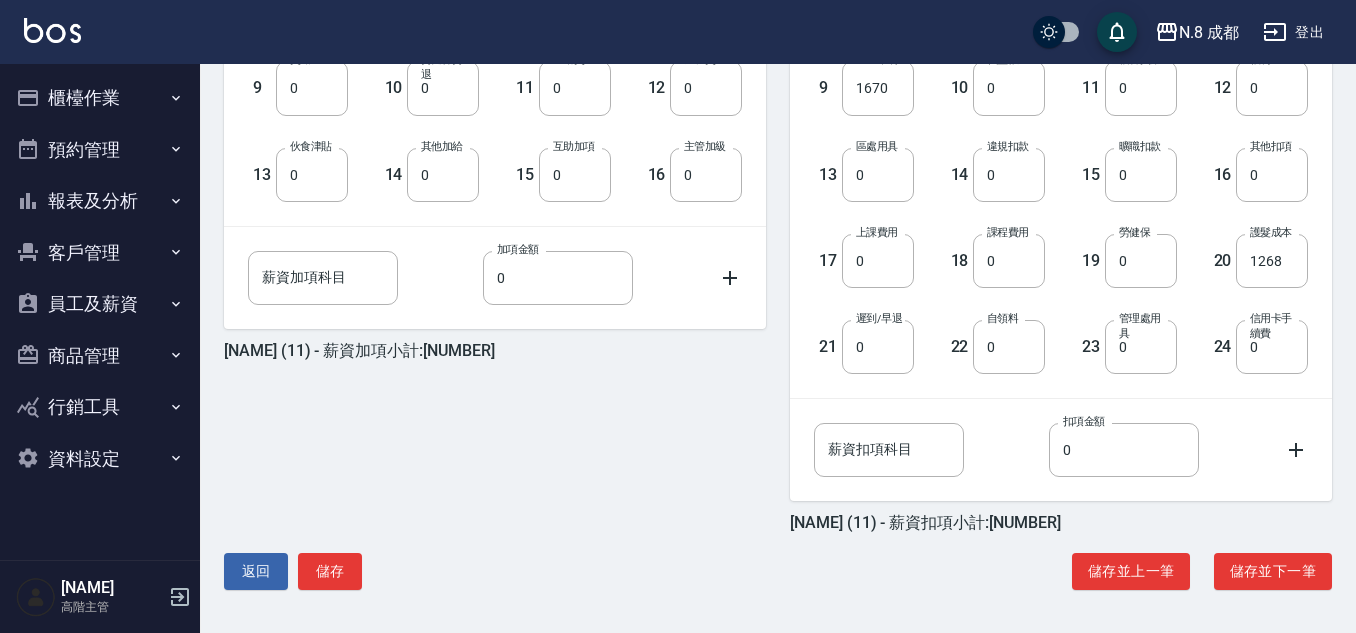 scroll, scrollTop: 753, scrollLeft: 0, axis: vertical 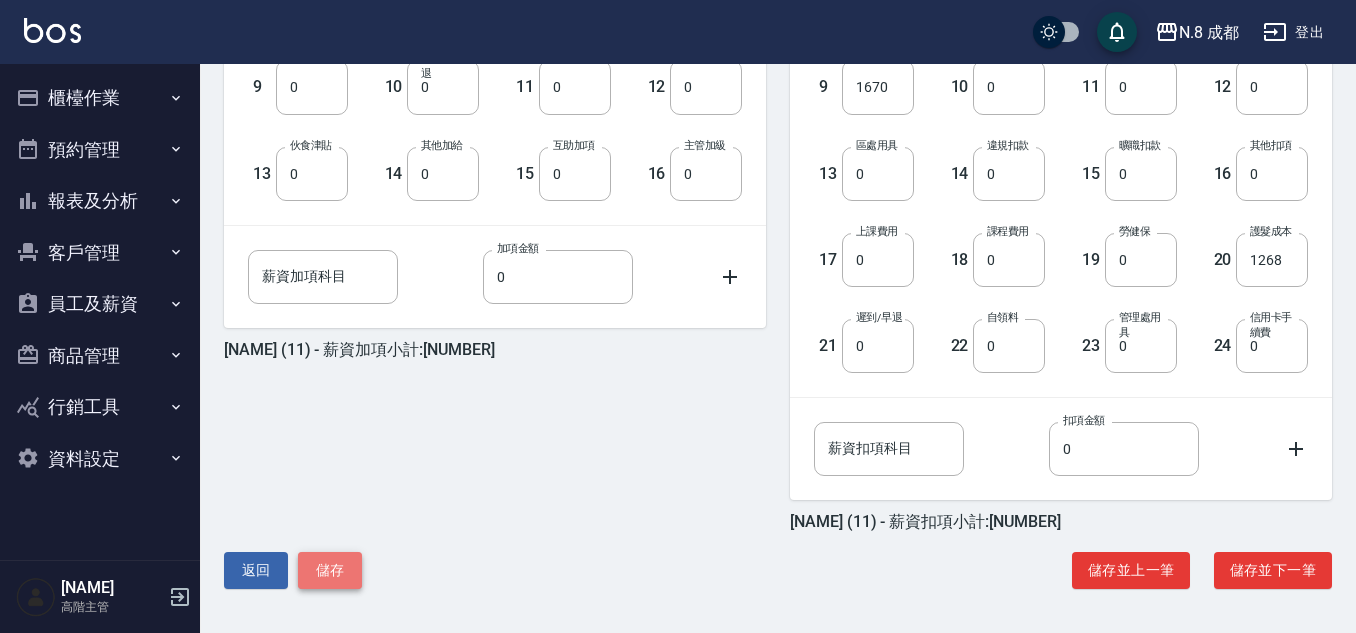 click on "儲存" at bounding box center [330, 570] 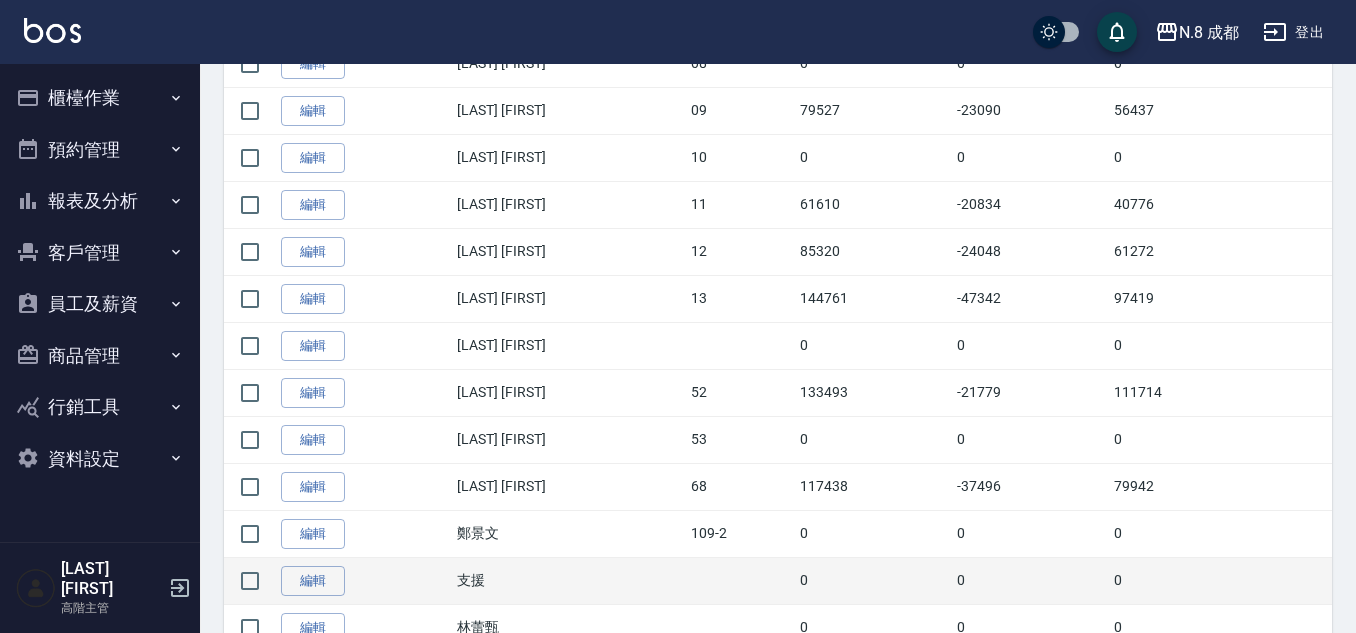 scroll, scrollTop: 902, scrollLeft: 0, axis: vertical 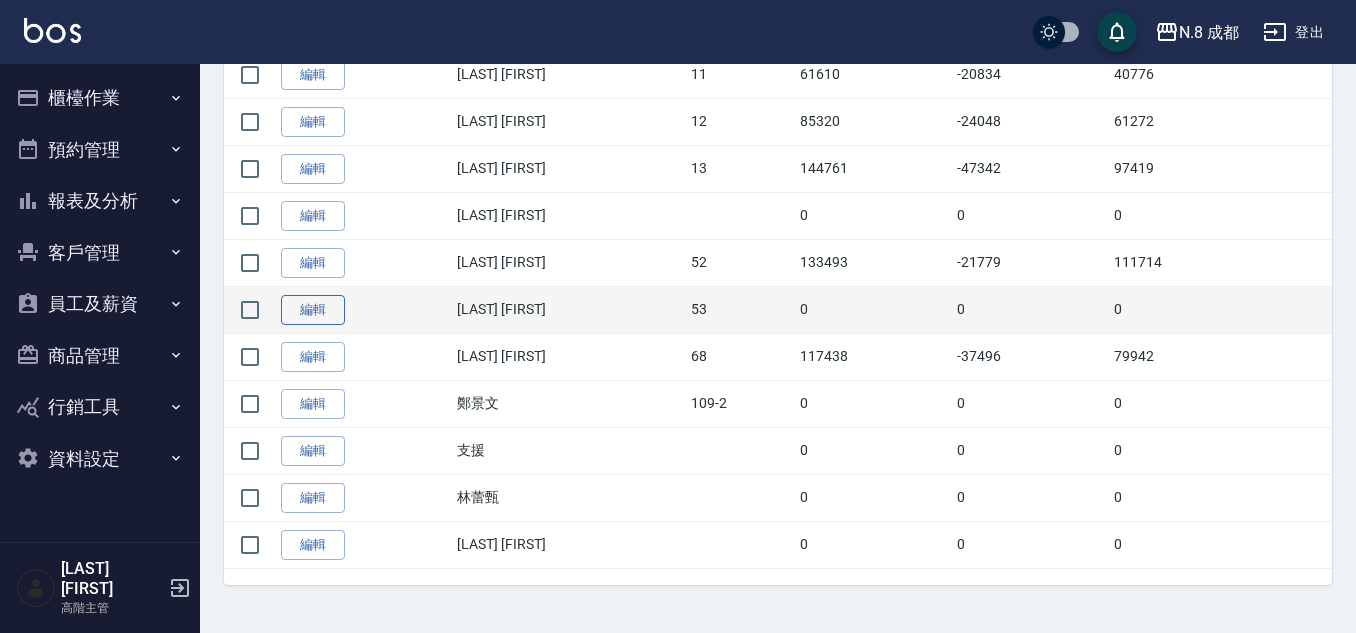 click on "編輯" at bounding box center [313, 310] 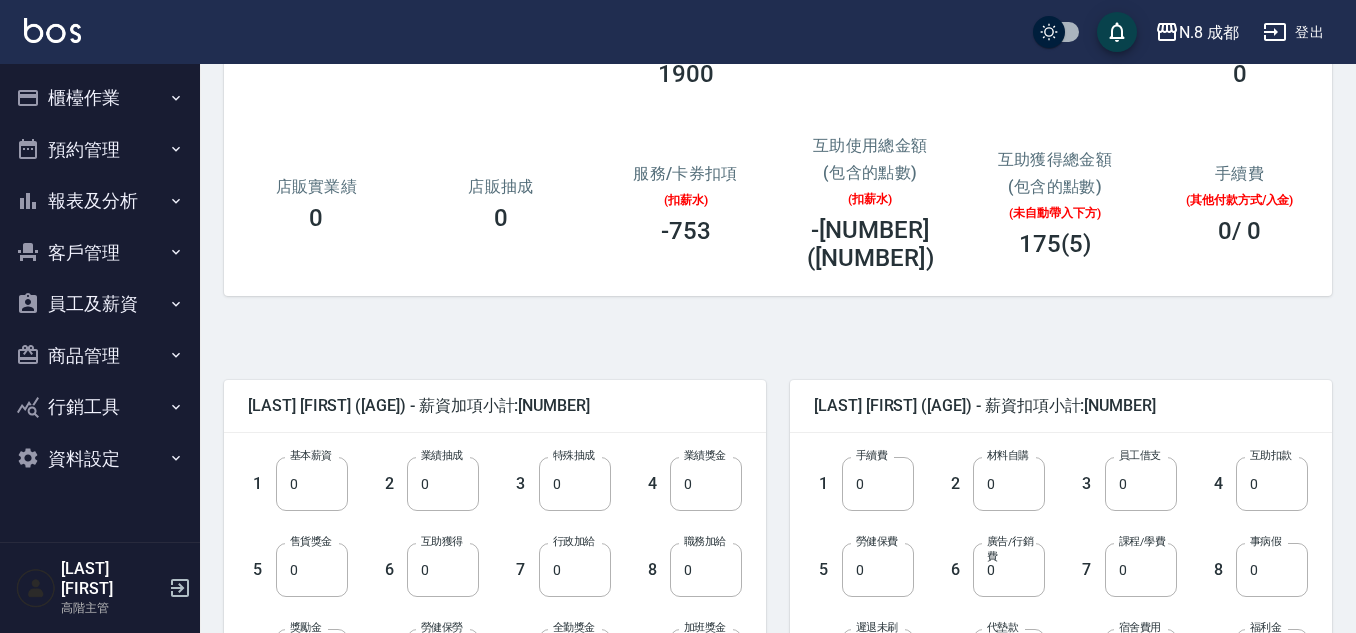 scroll, scrollTop: 400, scrollLeft: 0, axis: vertical 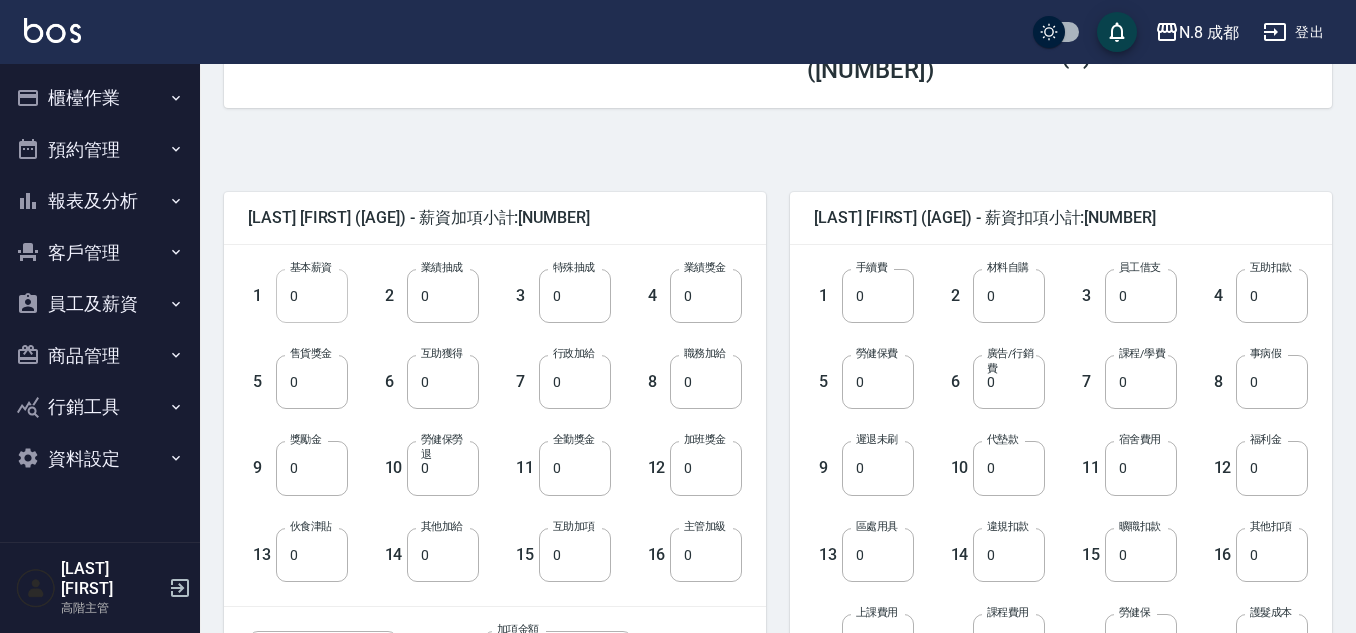 click on "0" at bounding box center [312, 296] 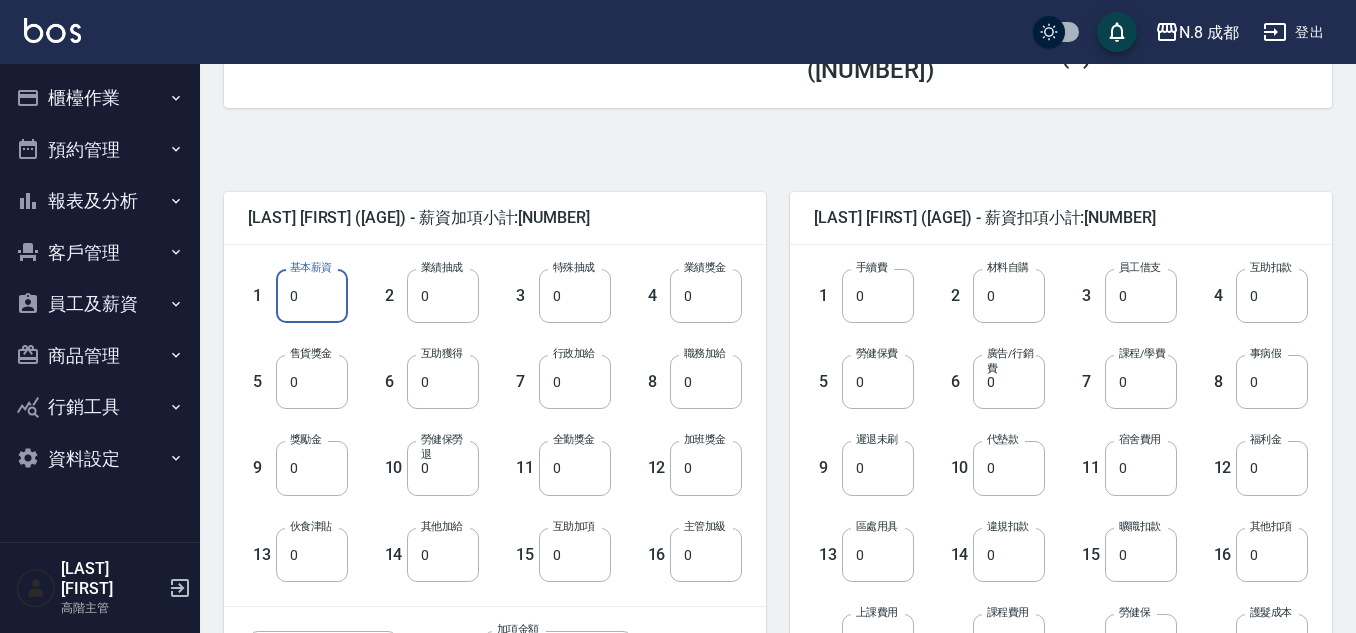 paste on "2859" 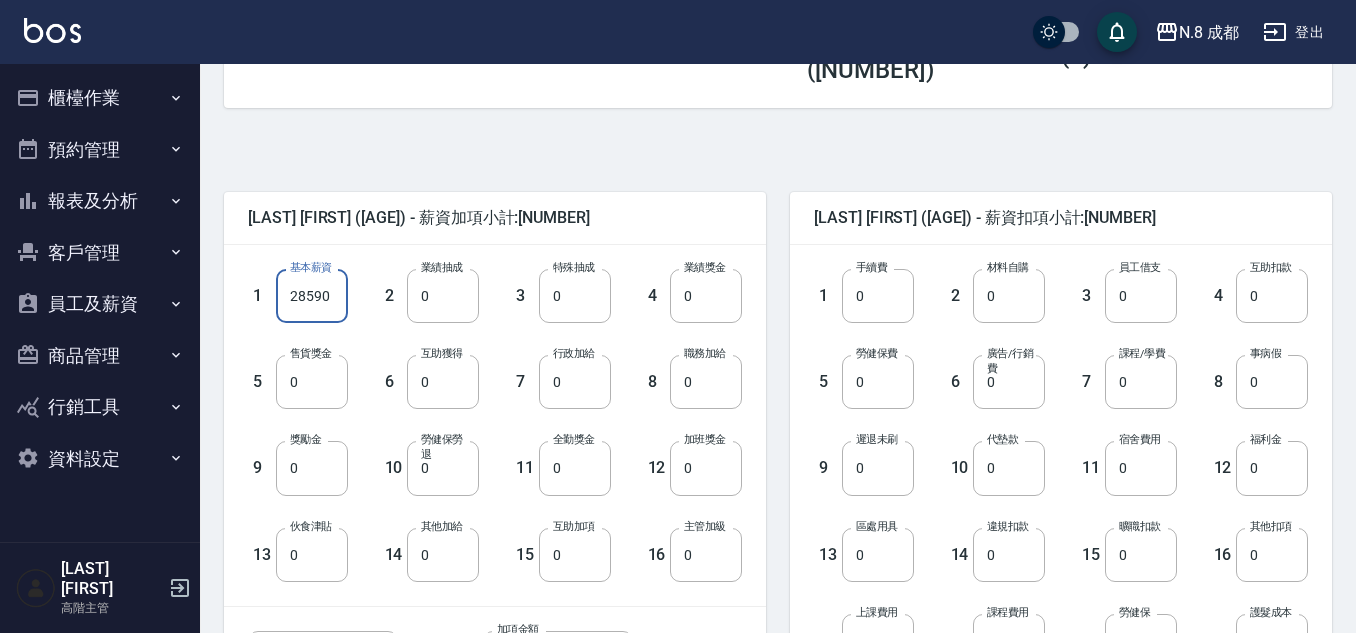 type on "28590" 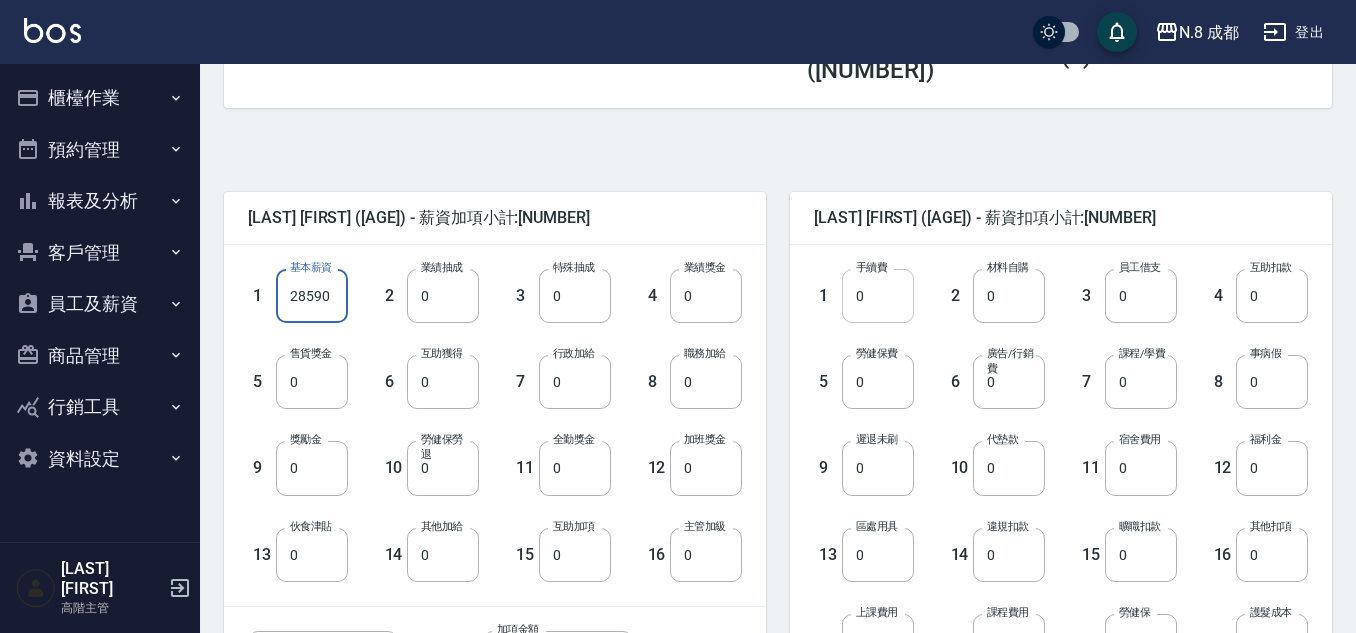 click on "0" at bounding box center [878, 296] 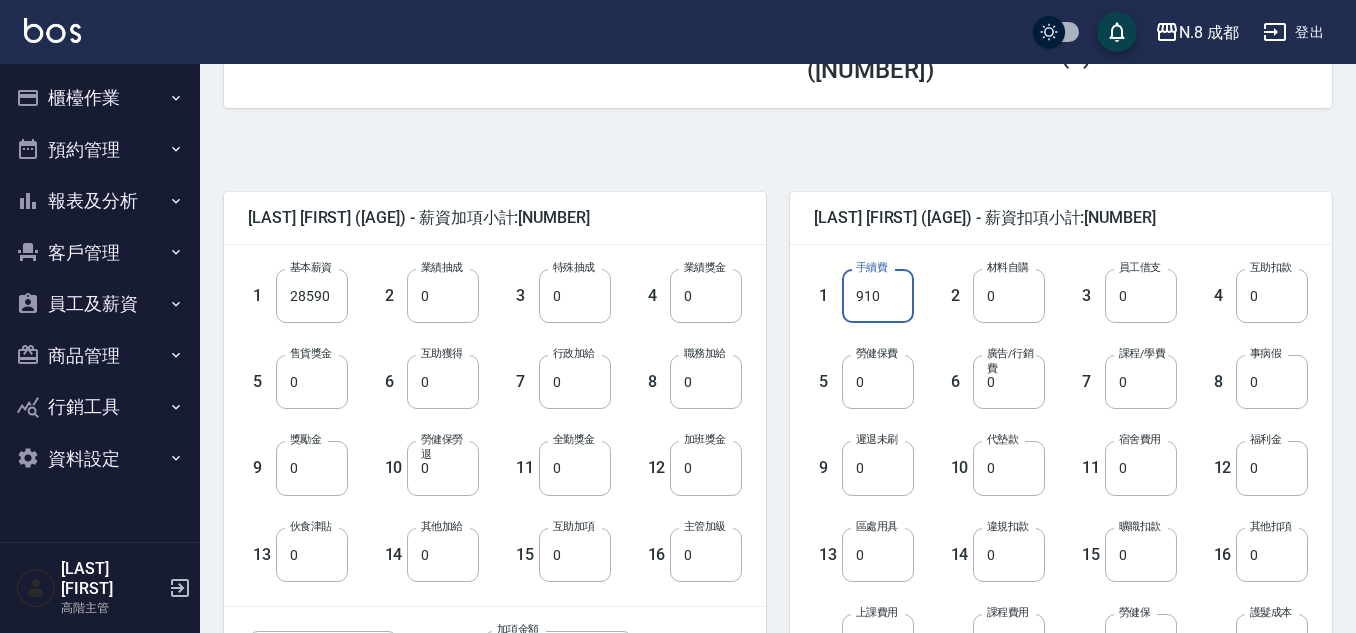 type on "910" 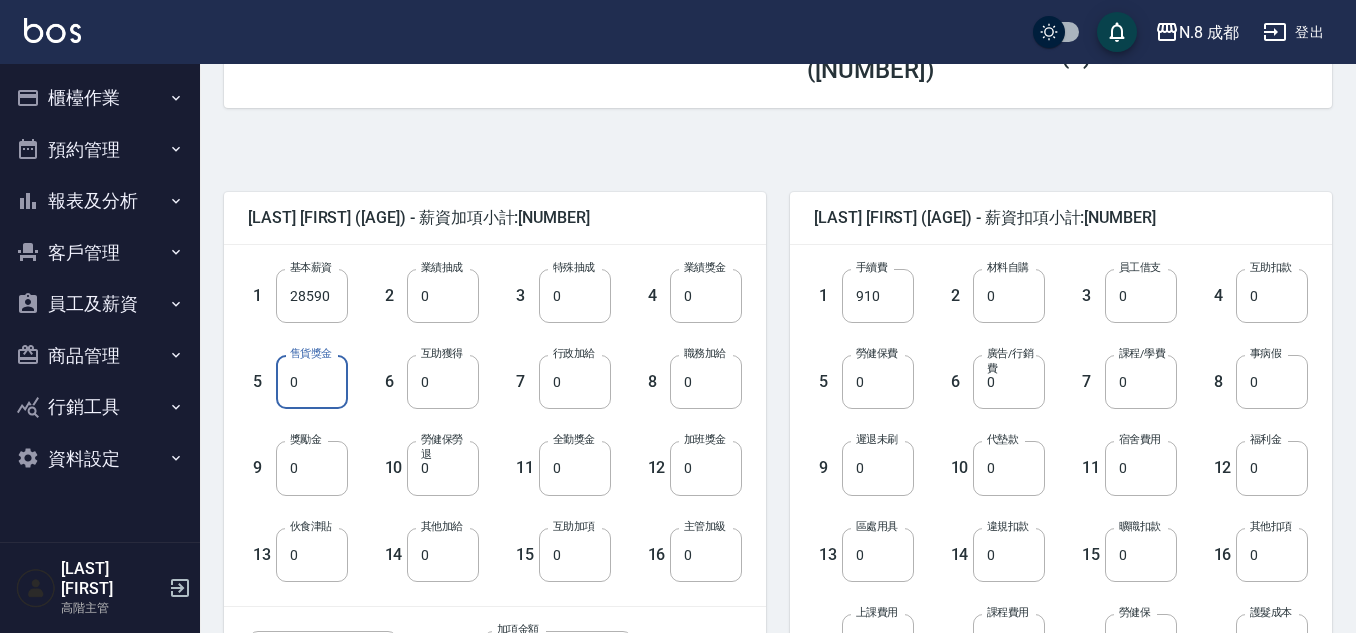 click on "0" at bounding box center [312, 382] 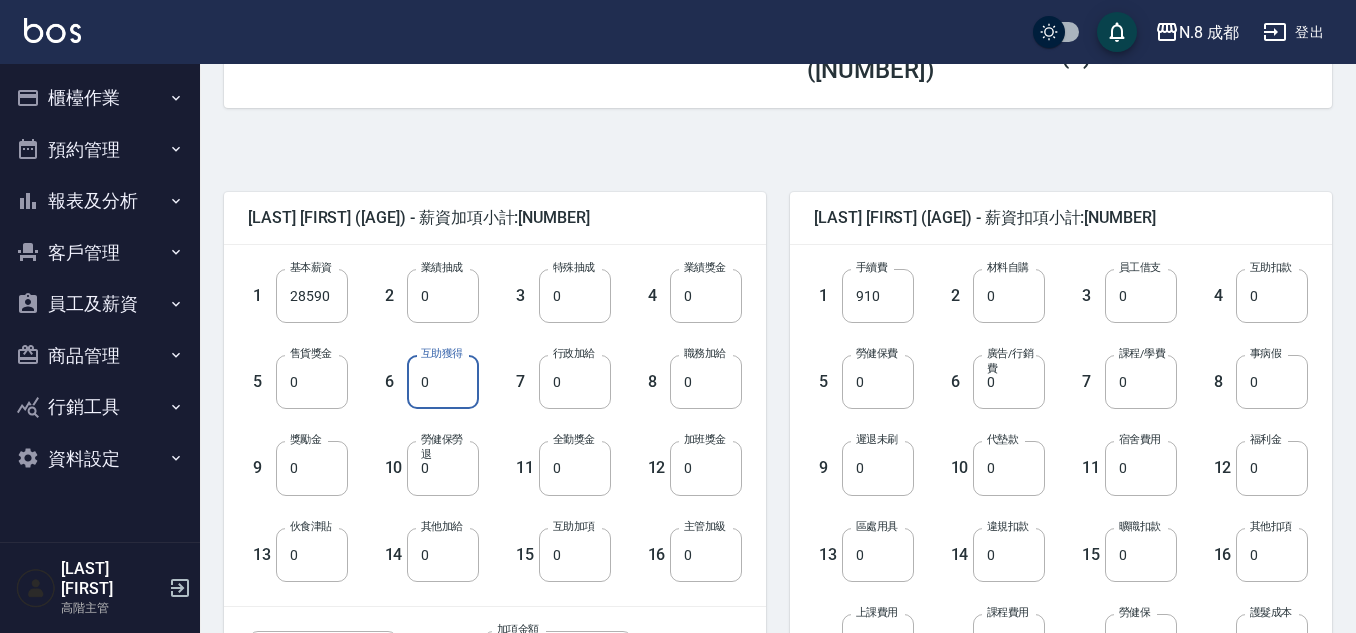 click on "0" at bounding box center [443, 382] 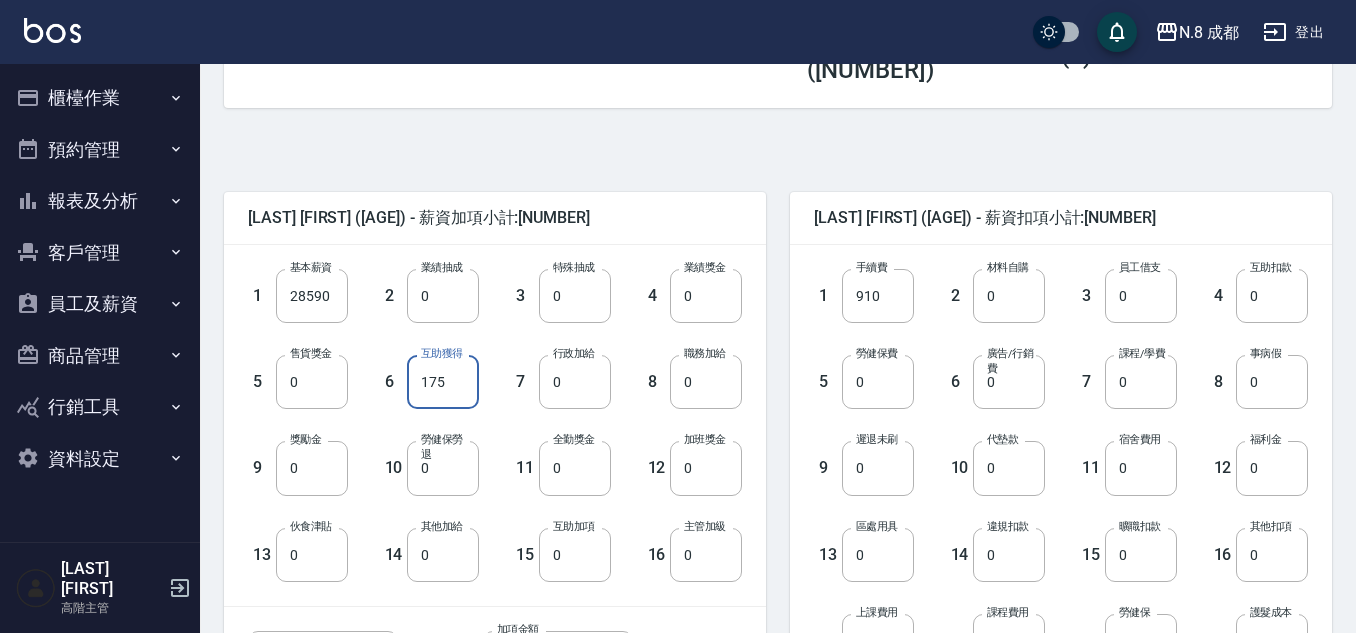 type on "175" 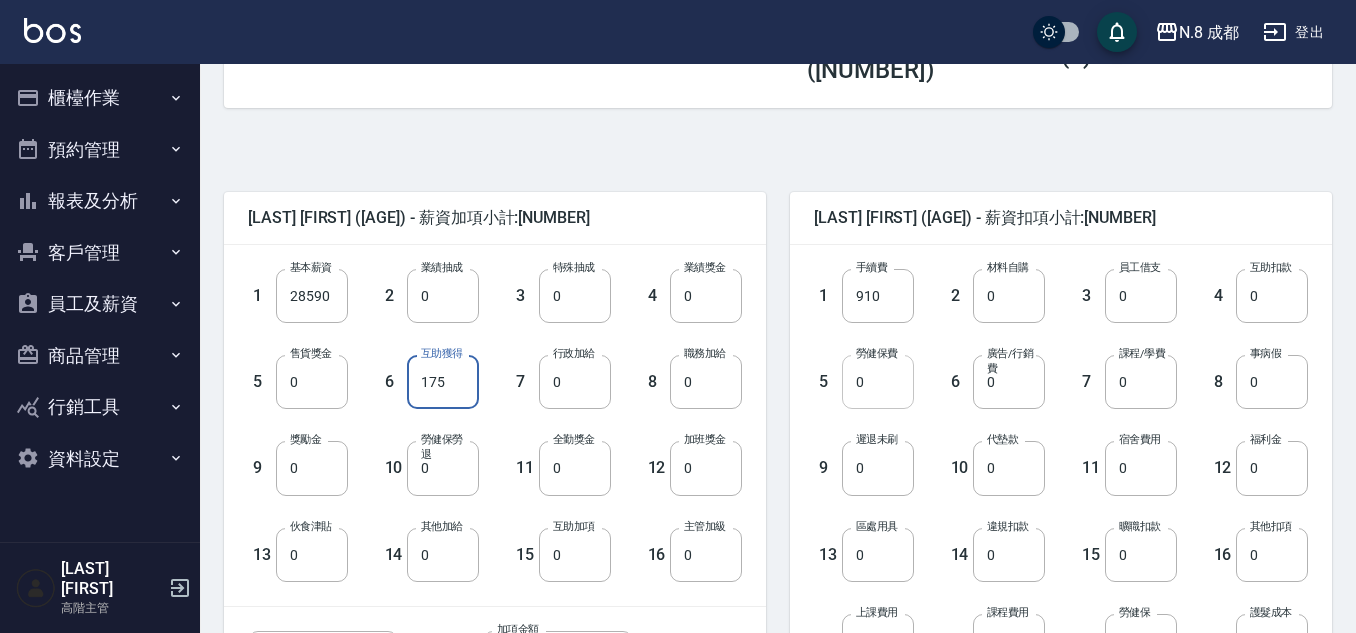 click on "0" at bounding box center [878, 382] 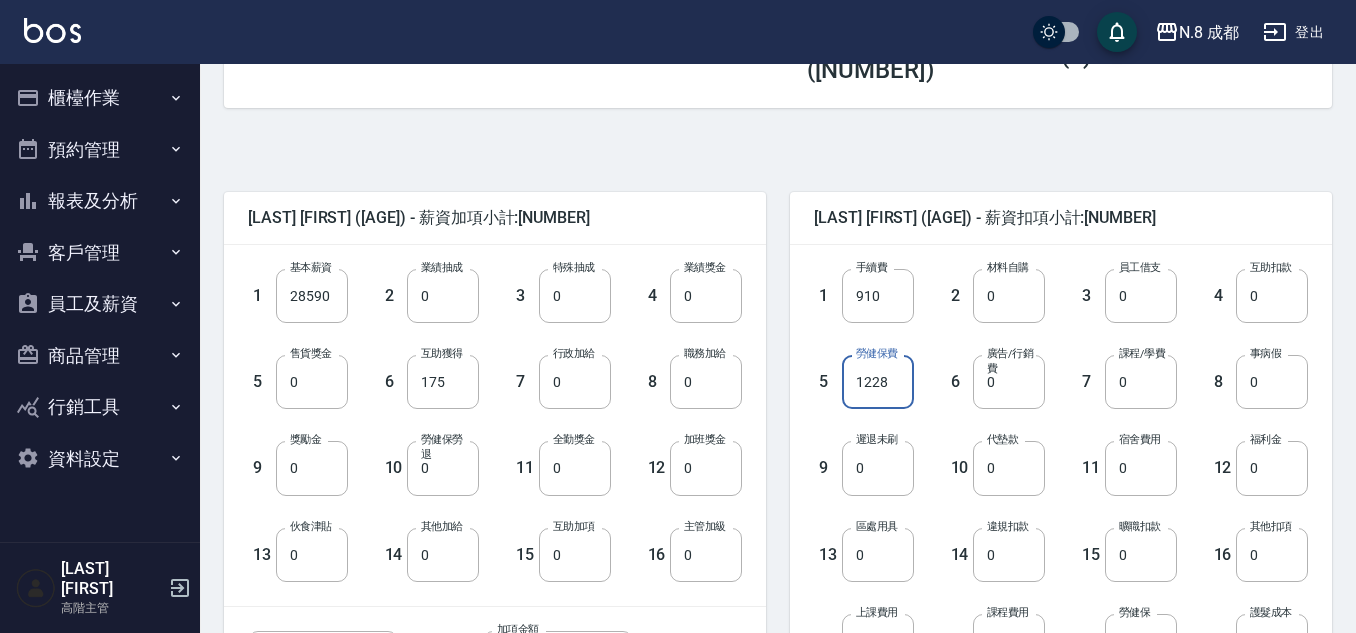 type on "1228" 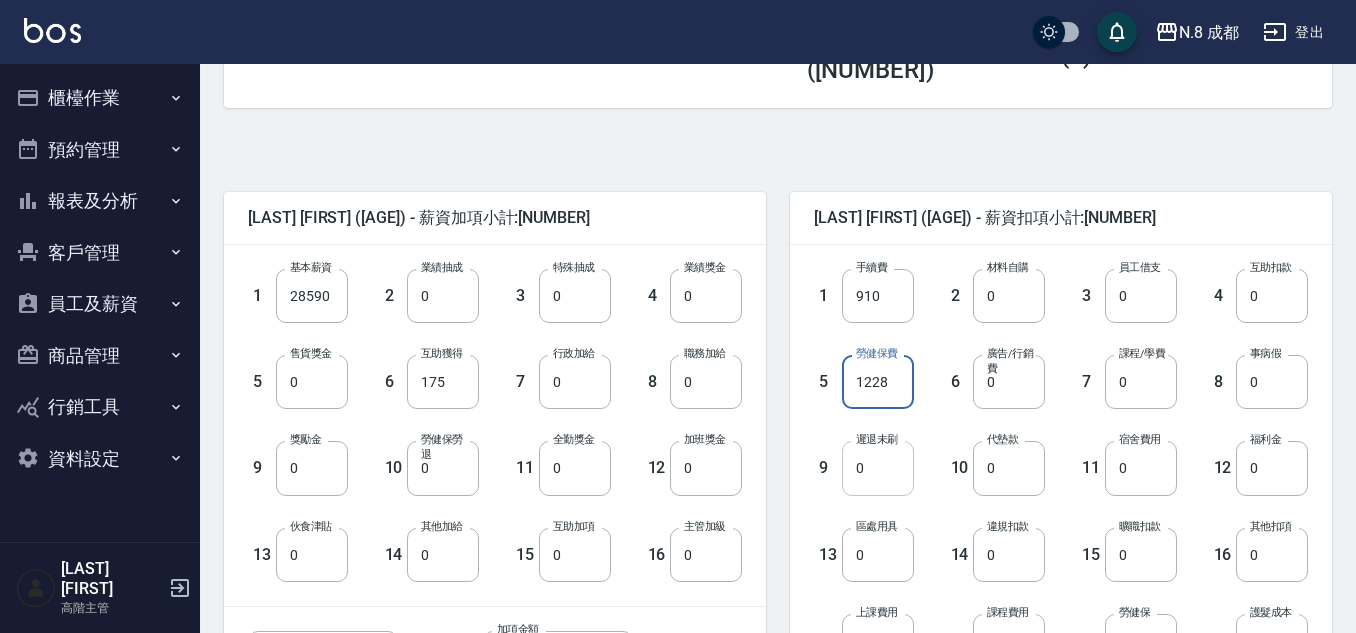 click on "0" at bounding box center (878, 468) 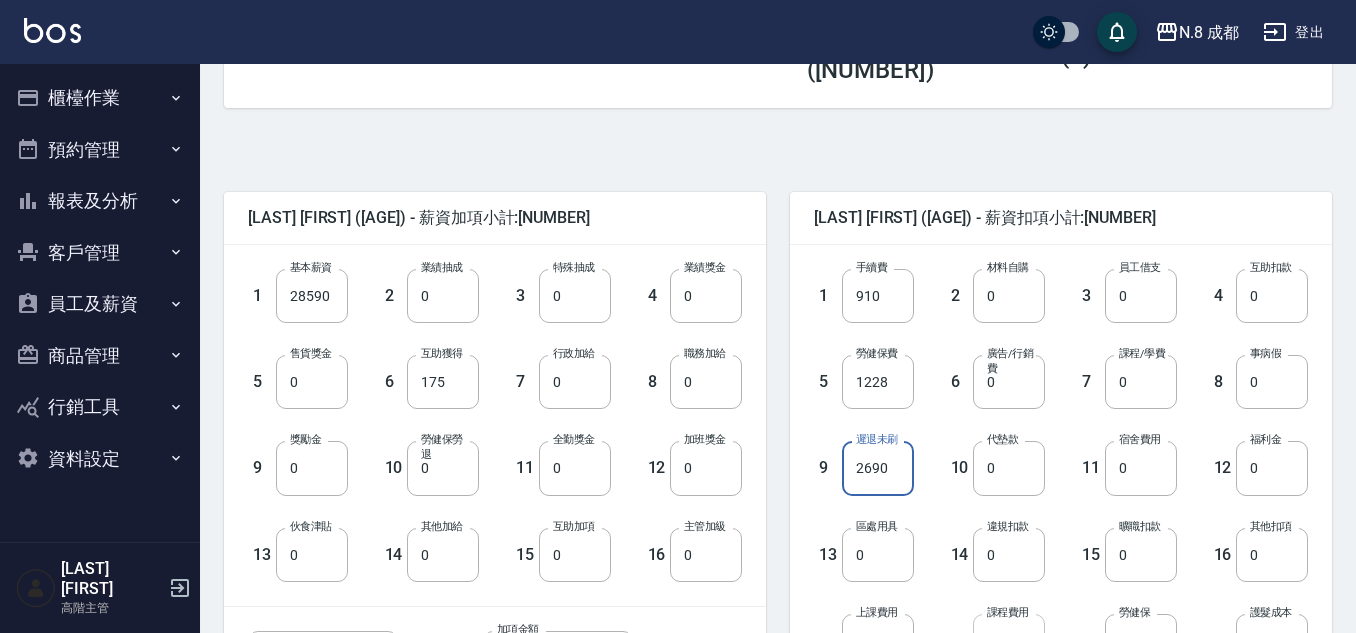 type on "2690" 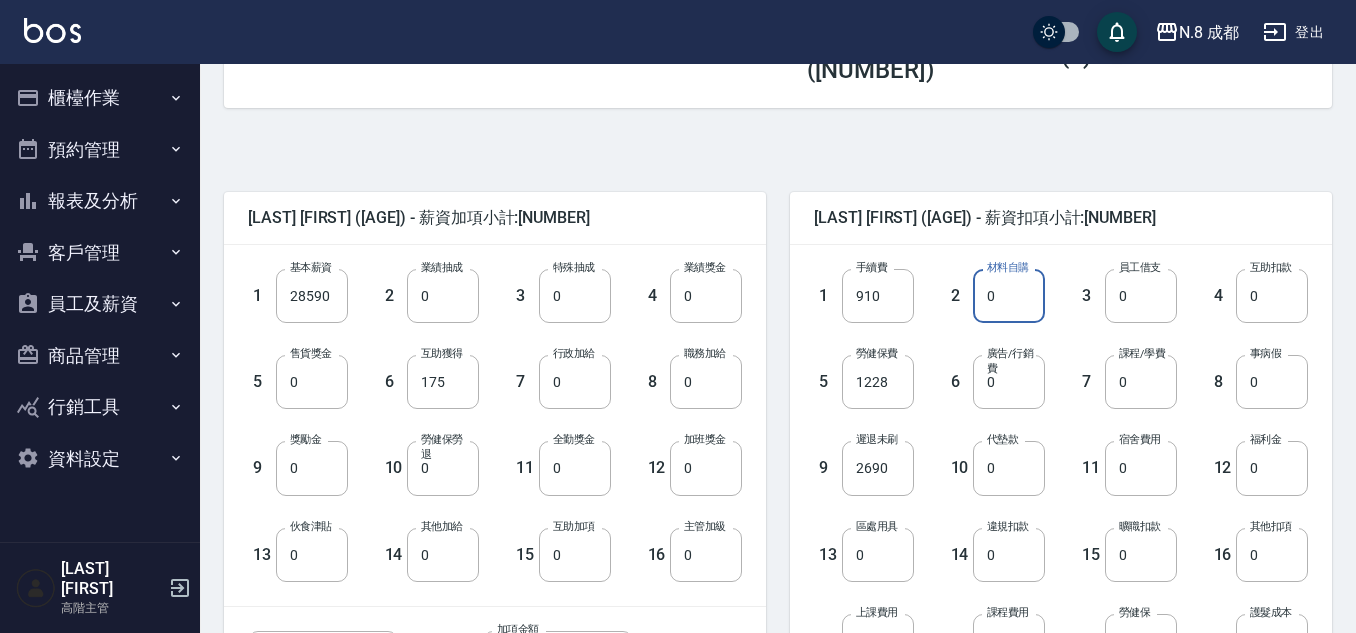 click on "0" at bounding box center [1009, 296] 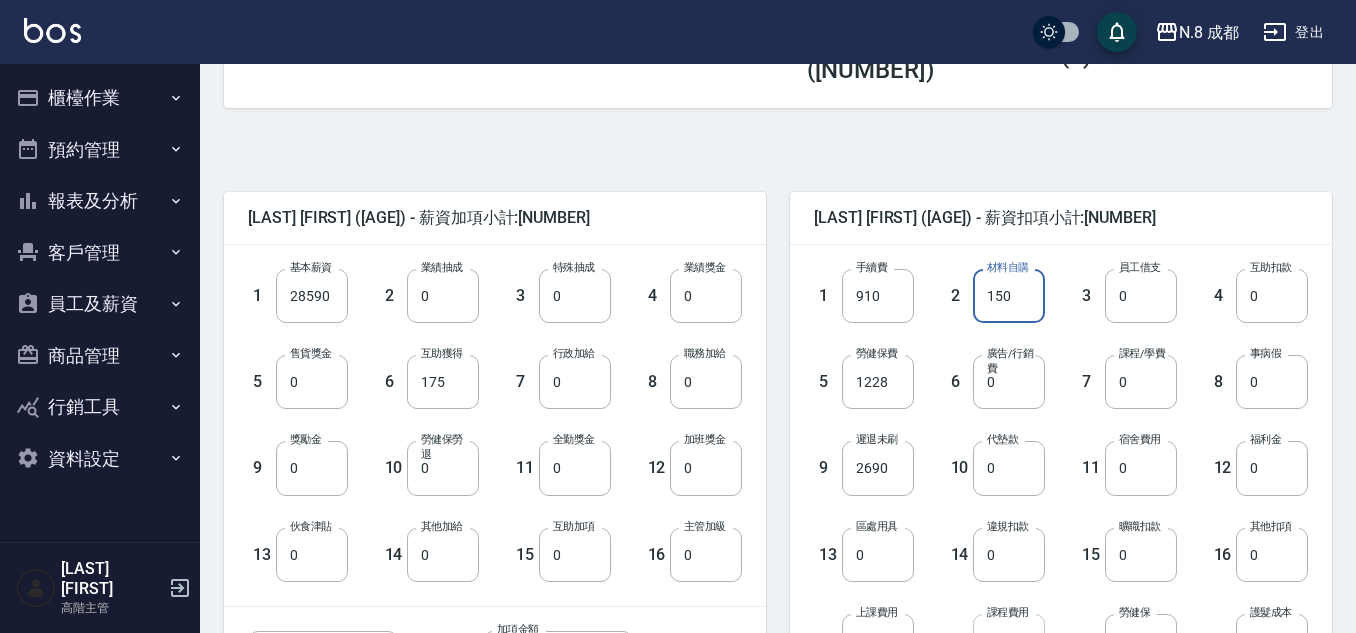 type on "150" 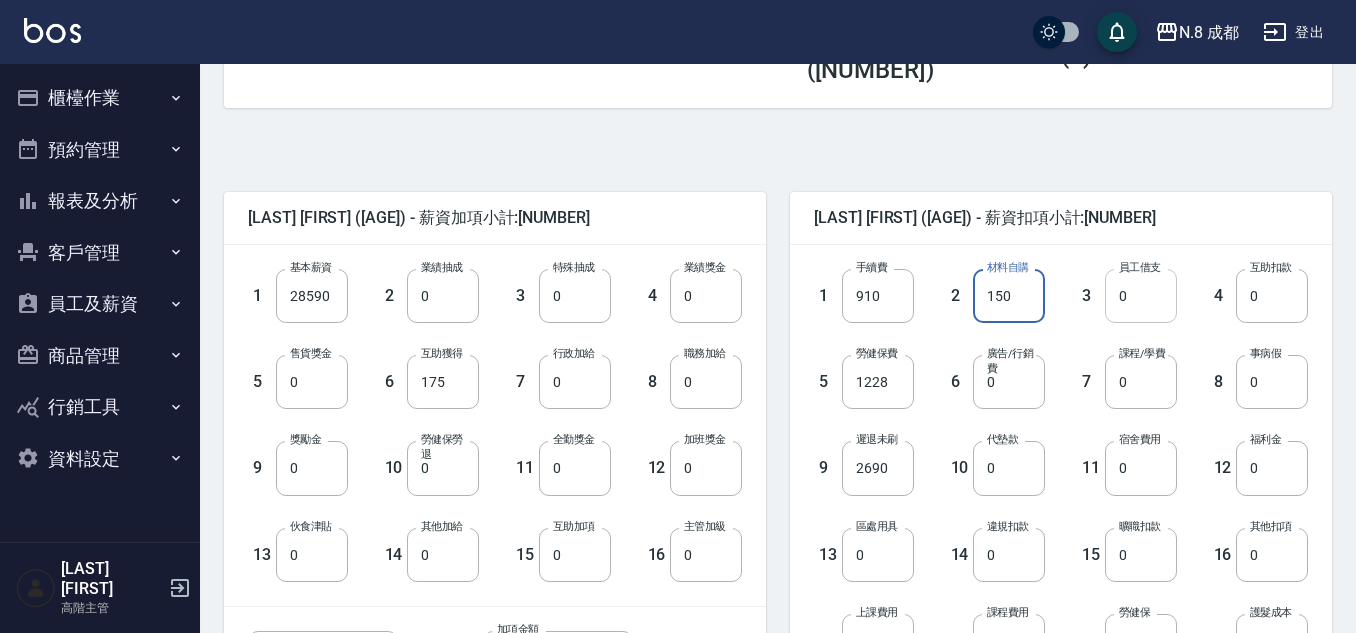 click on "0" at bounding box center [1141, 296] 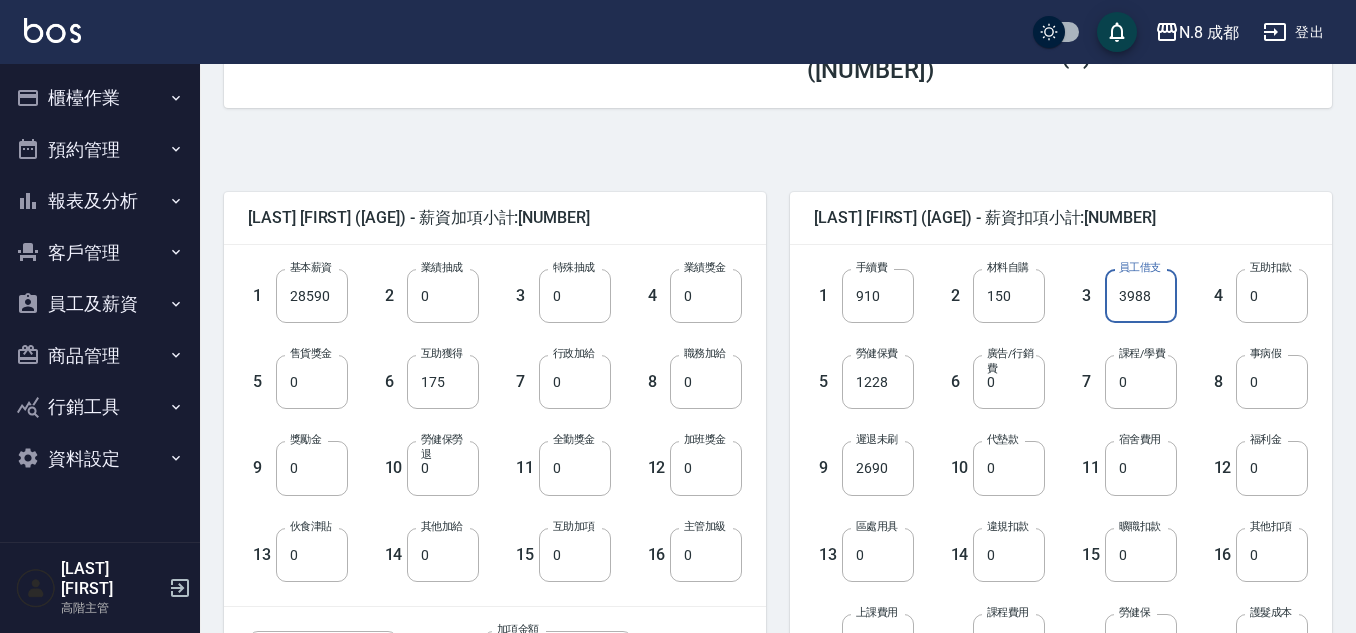 type on "3988" 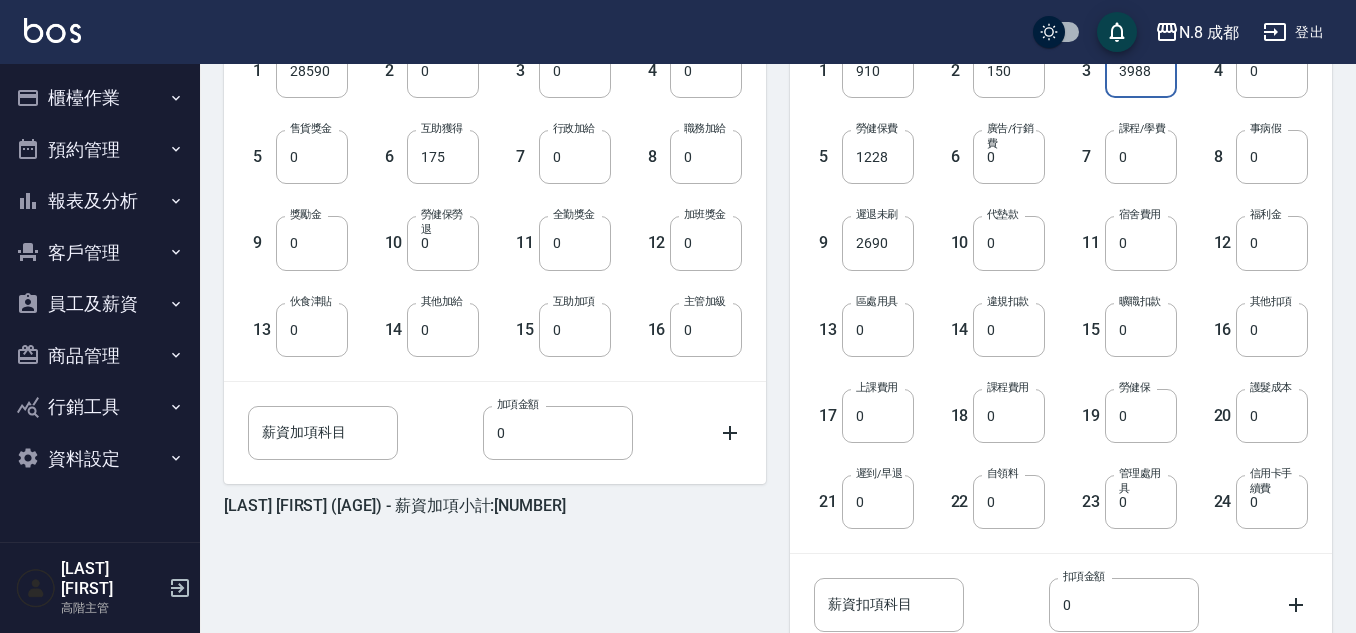 scroll, scrollTop: 753, scrollLeft: 0, axis: vertical 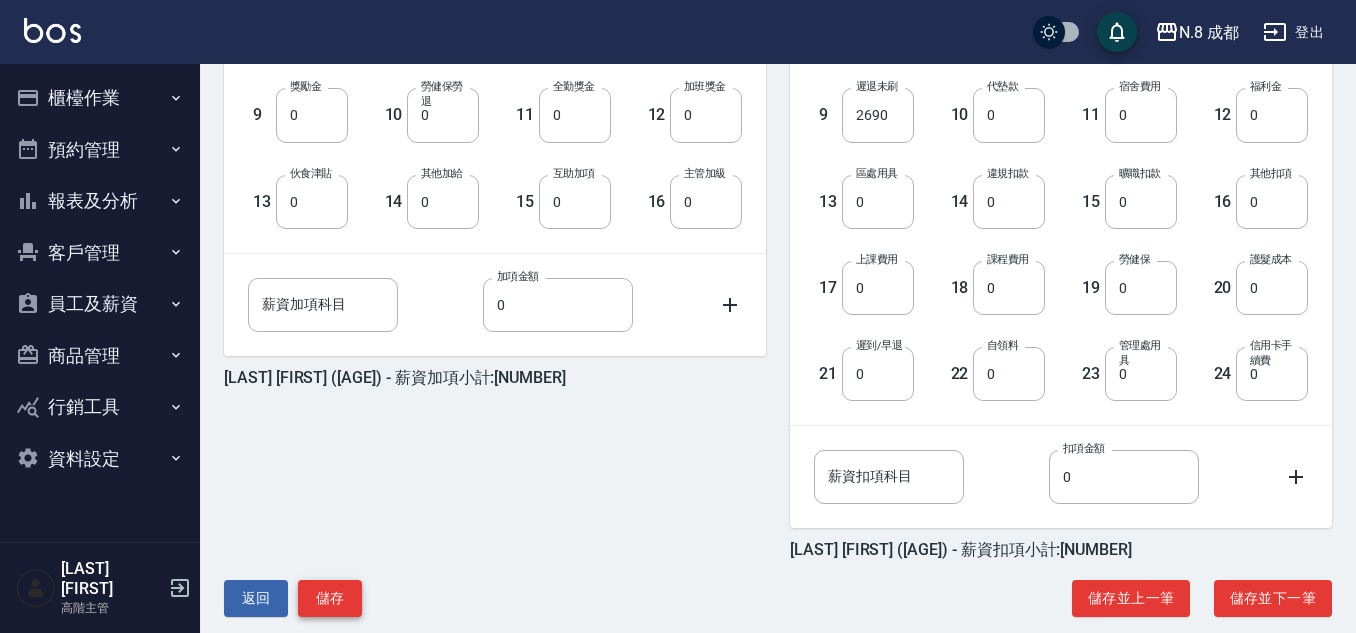 click on "儲存" at bounding box center (330, 598) 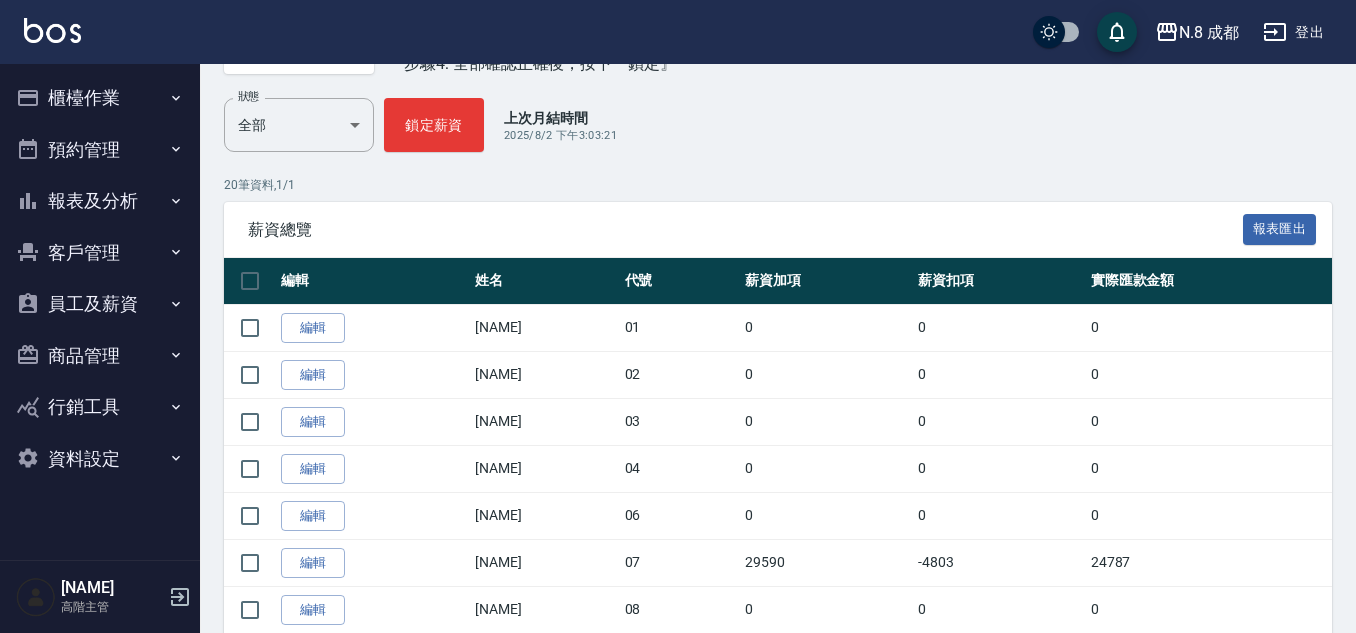 scroll, scrollTop: 100, scrollLeft: 0, axis: vertical 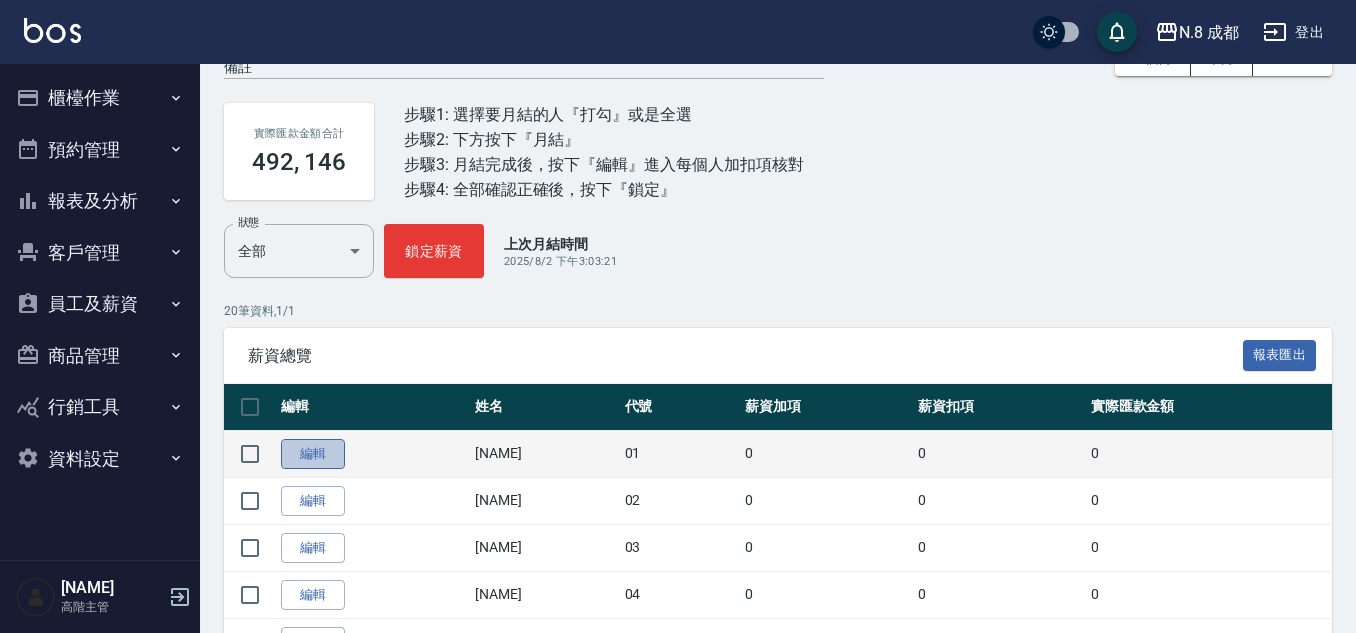 click on "編輯" at bounding box center [313, 454] 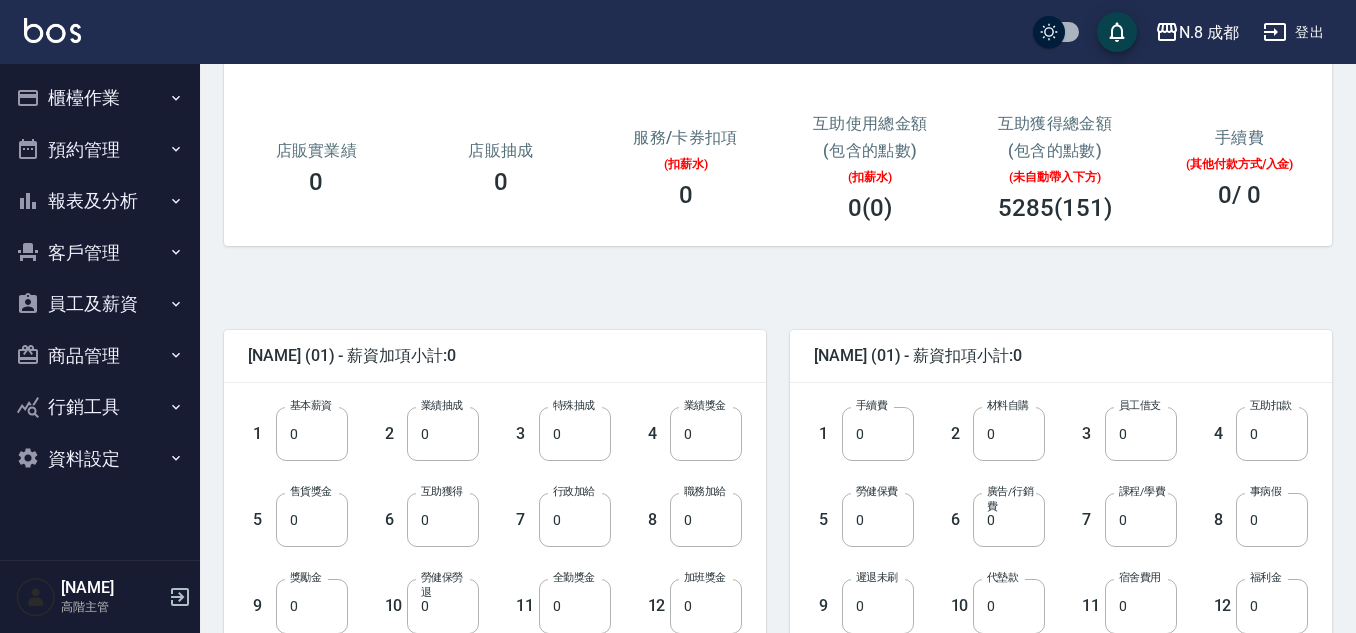 scroll, scrollTop: 300, scrollLeft: 0, axis: vertical 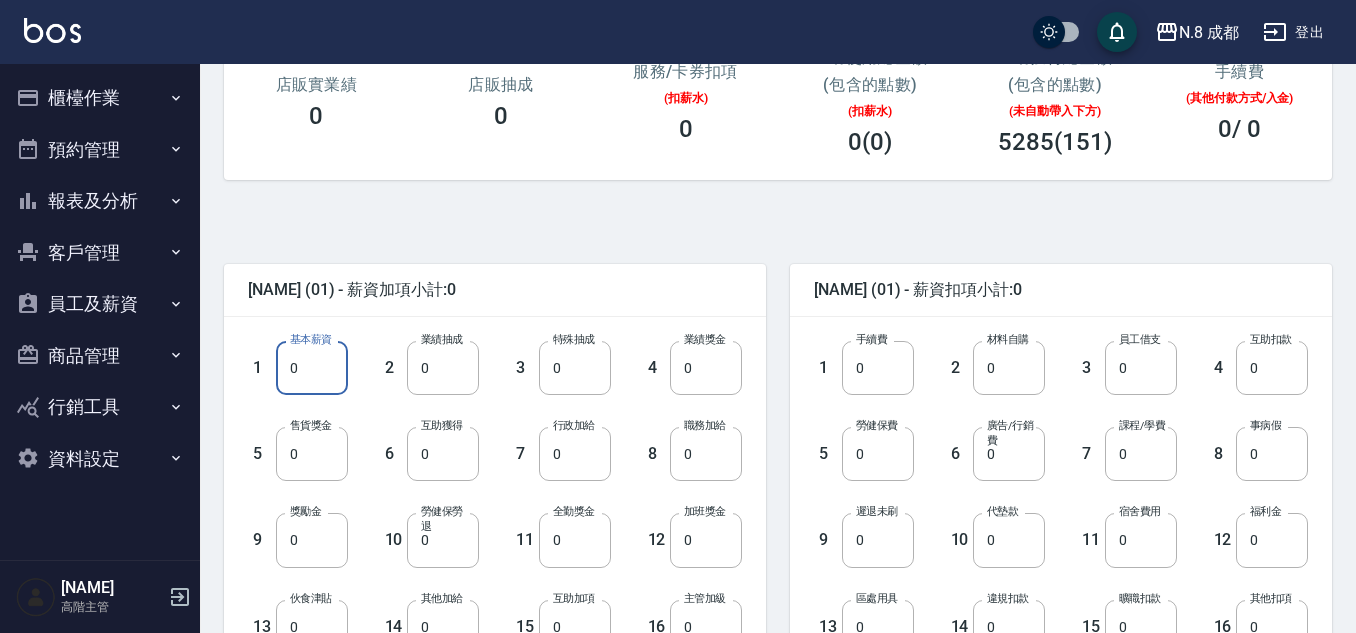 click on "0" at bounding box center (312, 368) 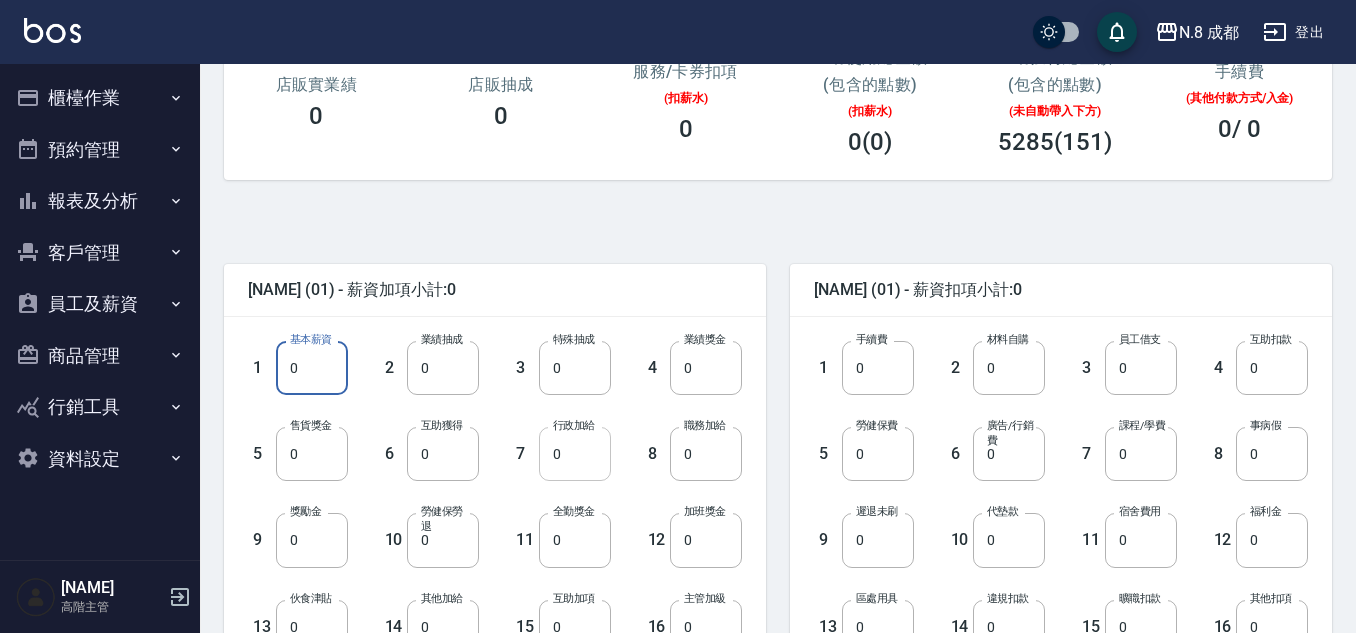 paste on "3030" 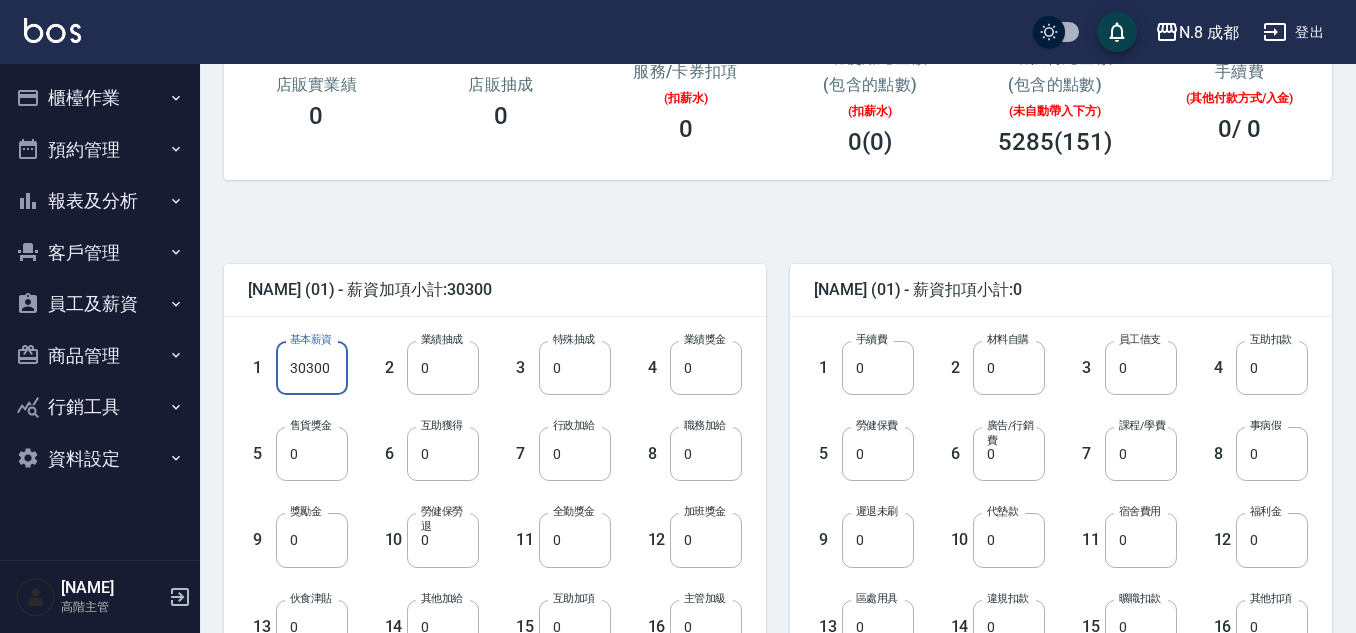 type on "30300" 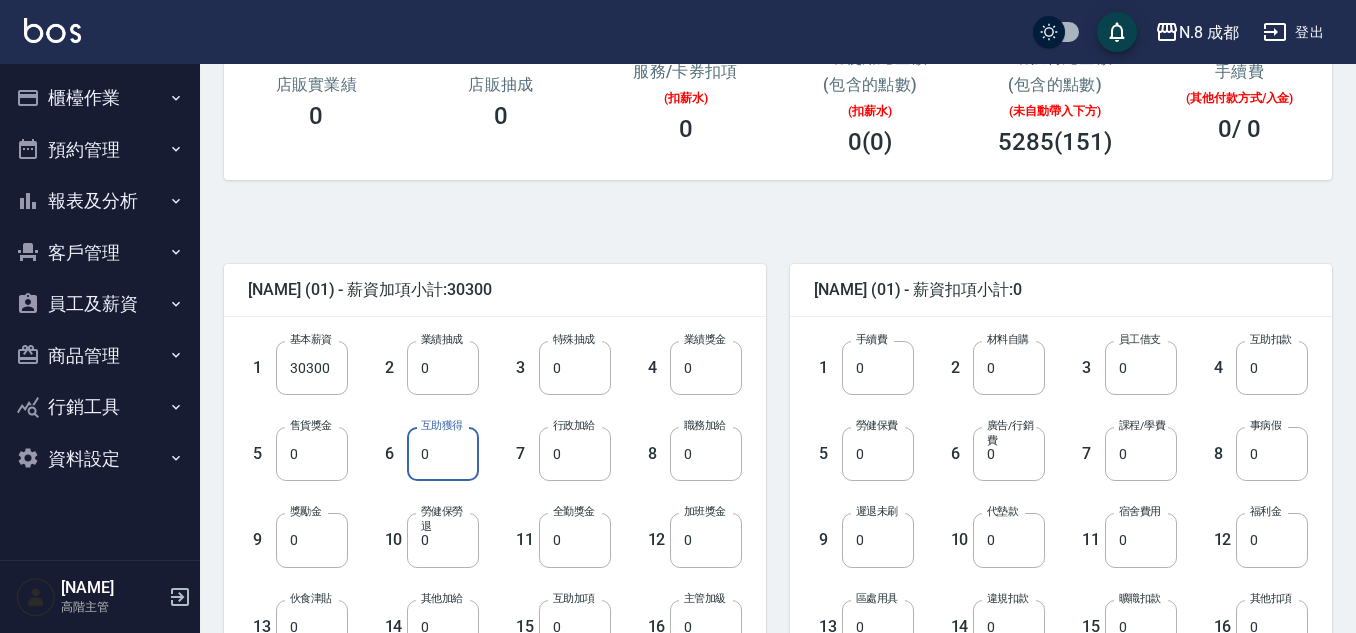 click on "0" at bounding box center [443, 454] 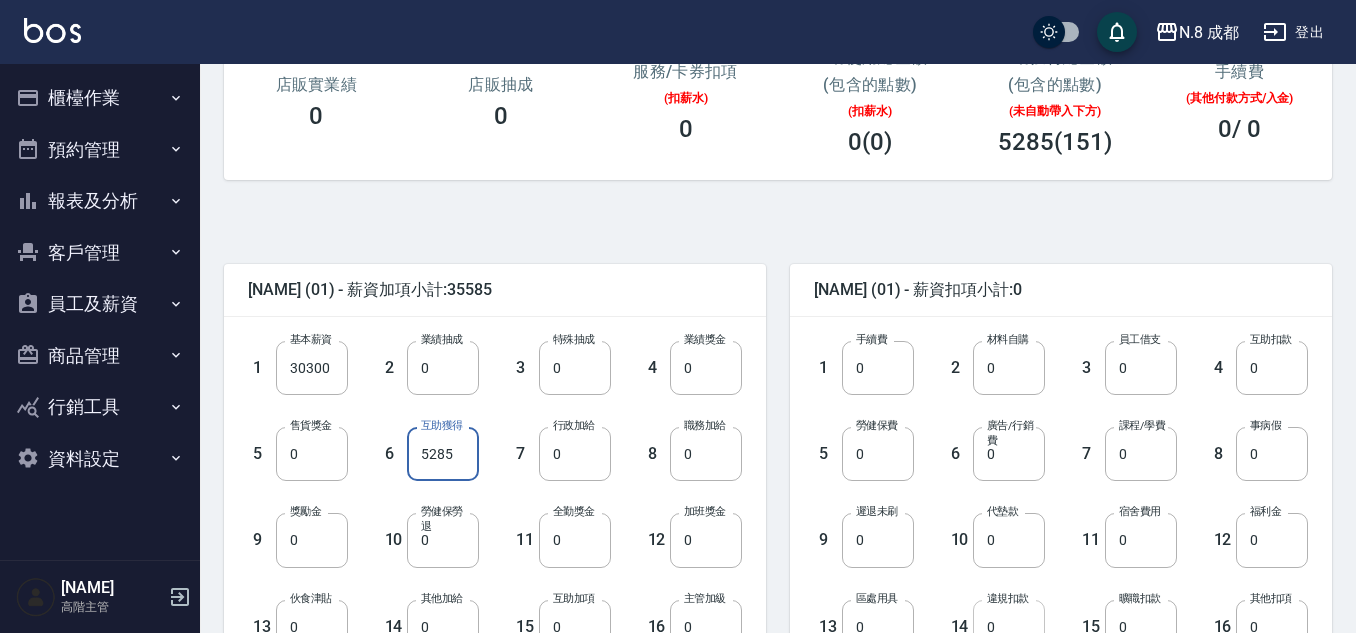 type on "5285" 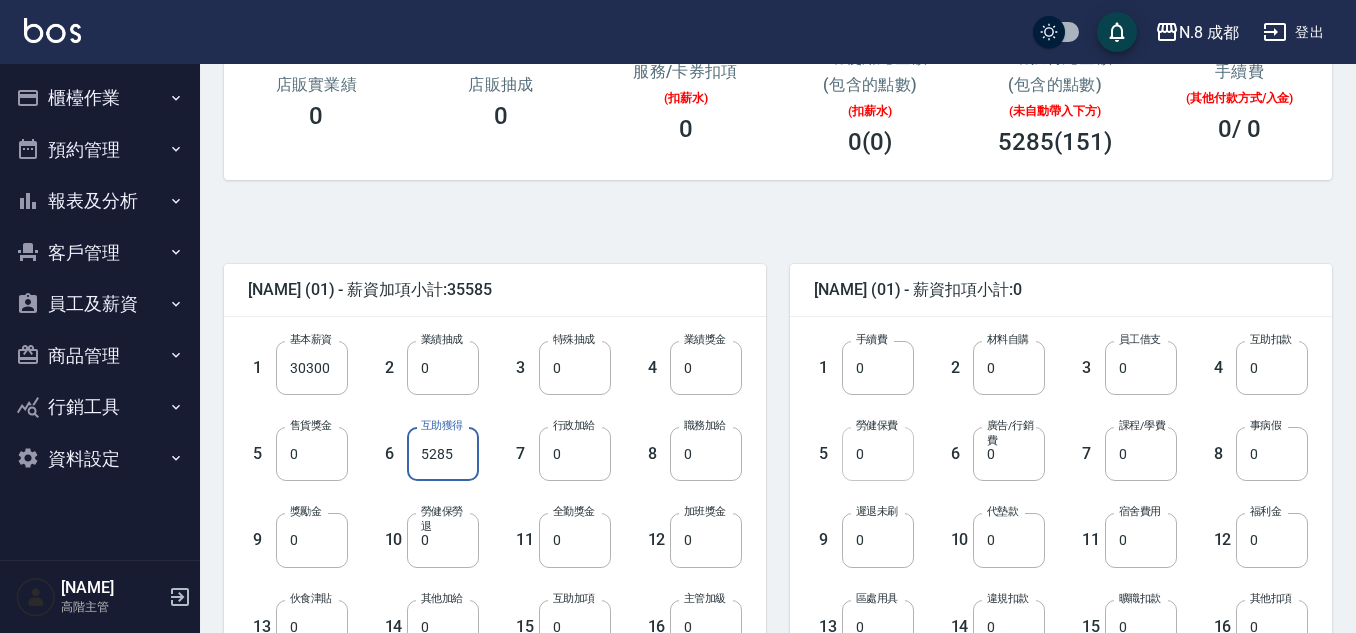 click on "0" at bounding box center [878, 454] 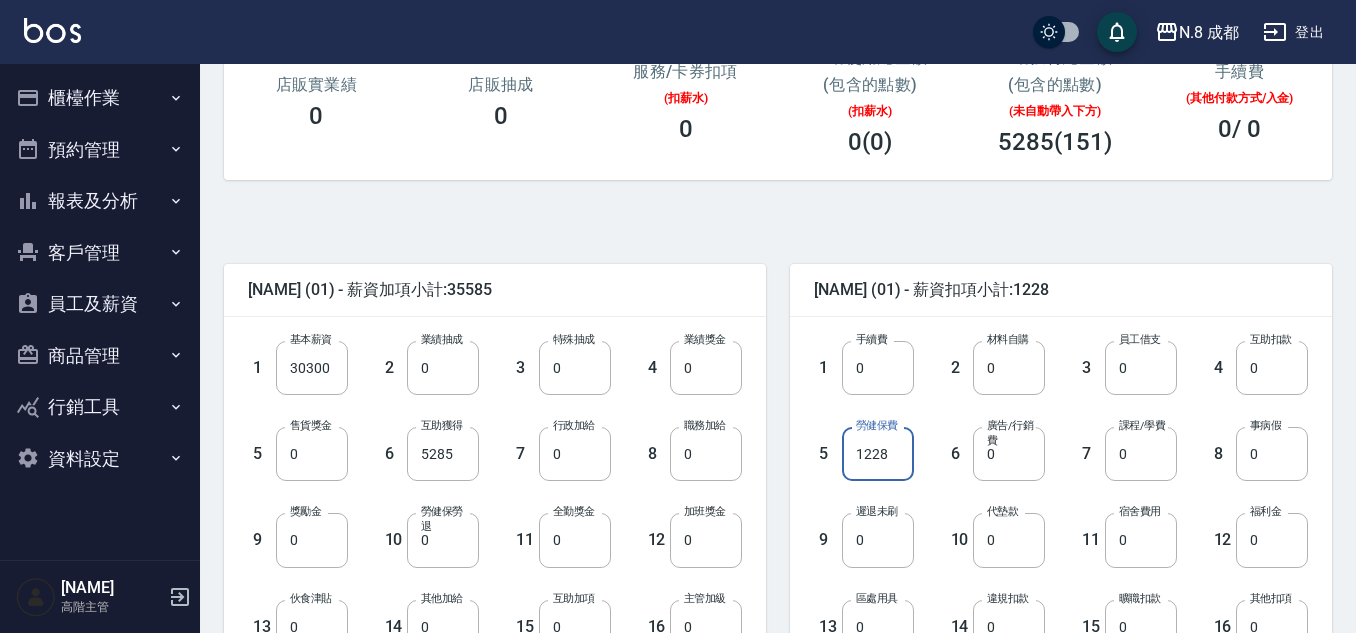 type on "1228" 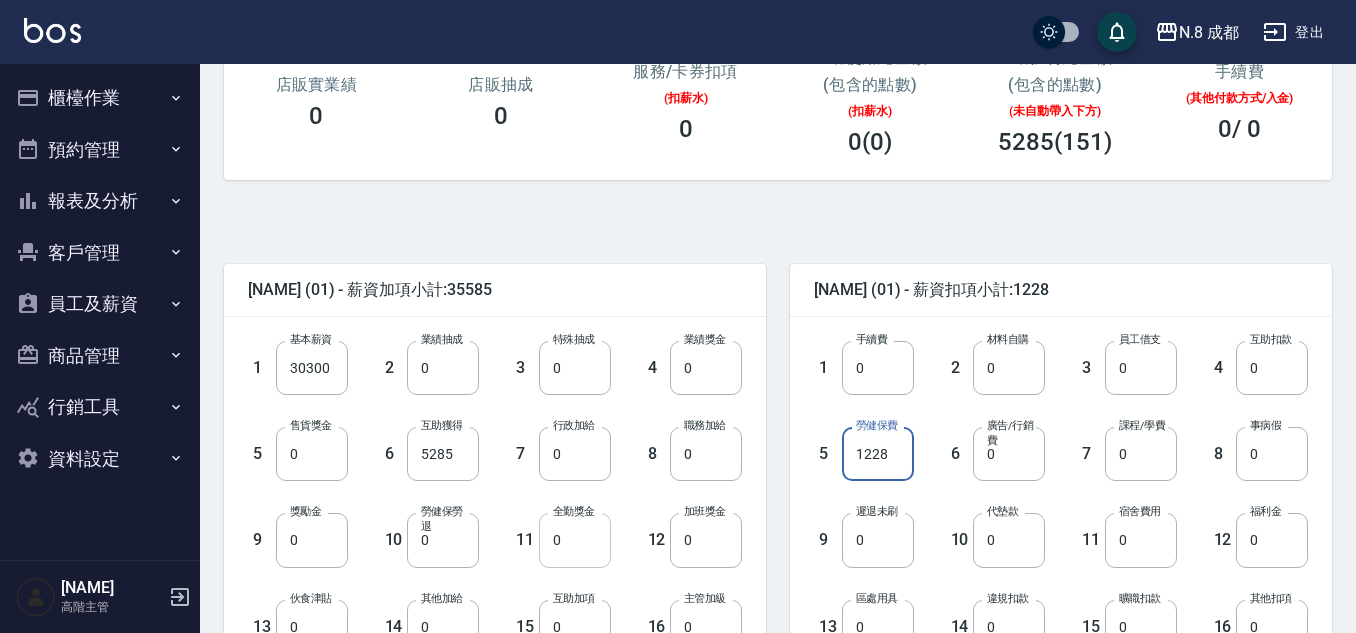 click on "0" at bounding box center [575, 540] 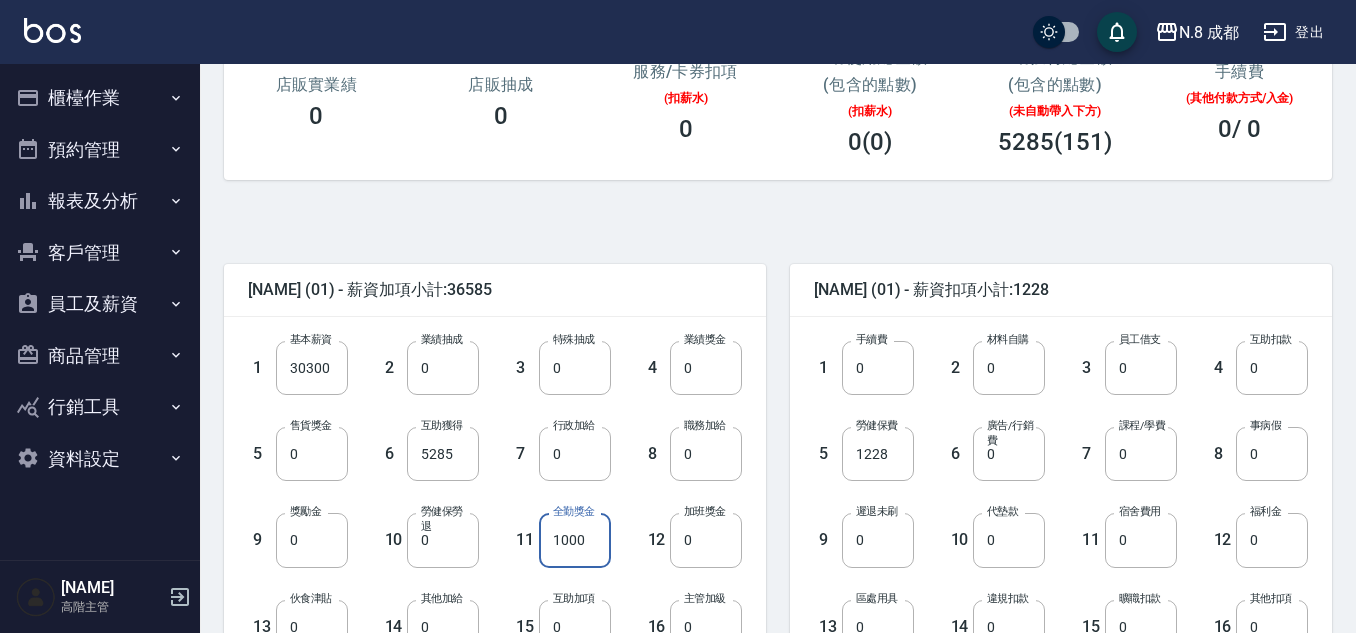 type on "1000" 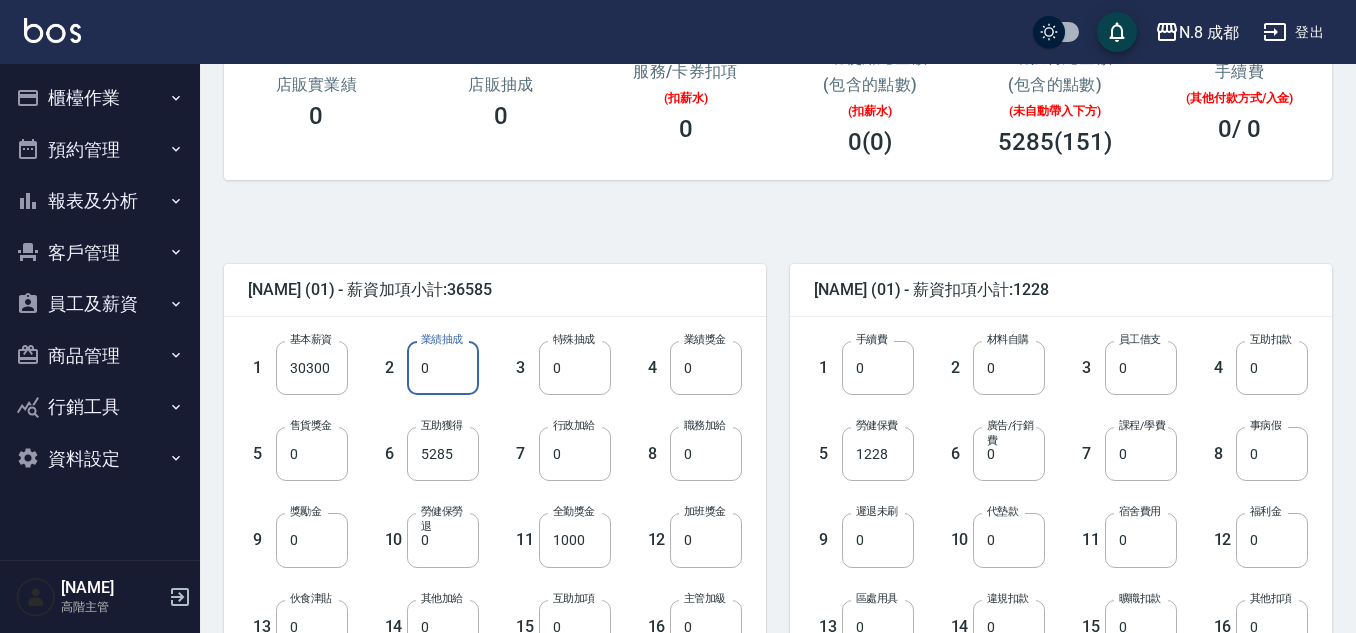 click on "0" at bounding box center (443, 368) 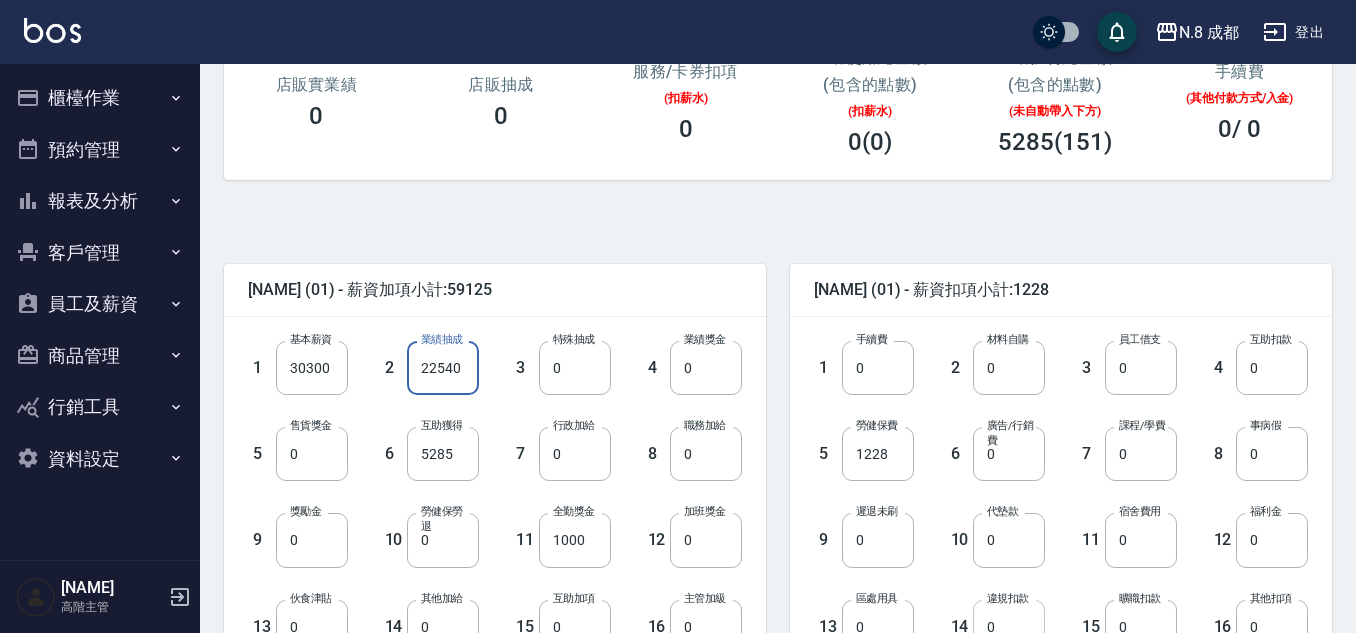 type on "22540" 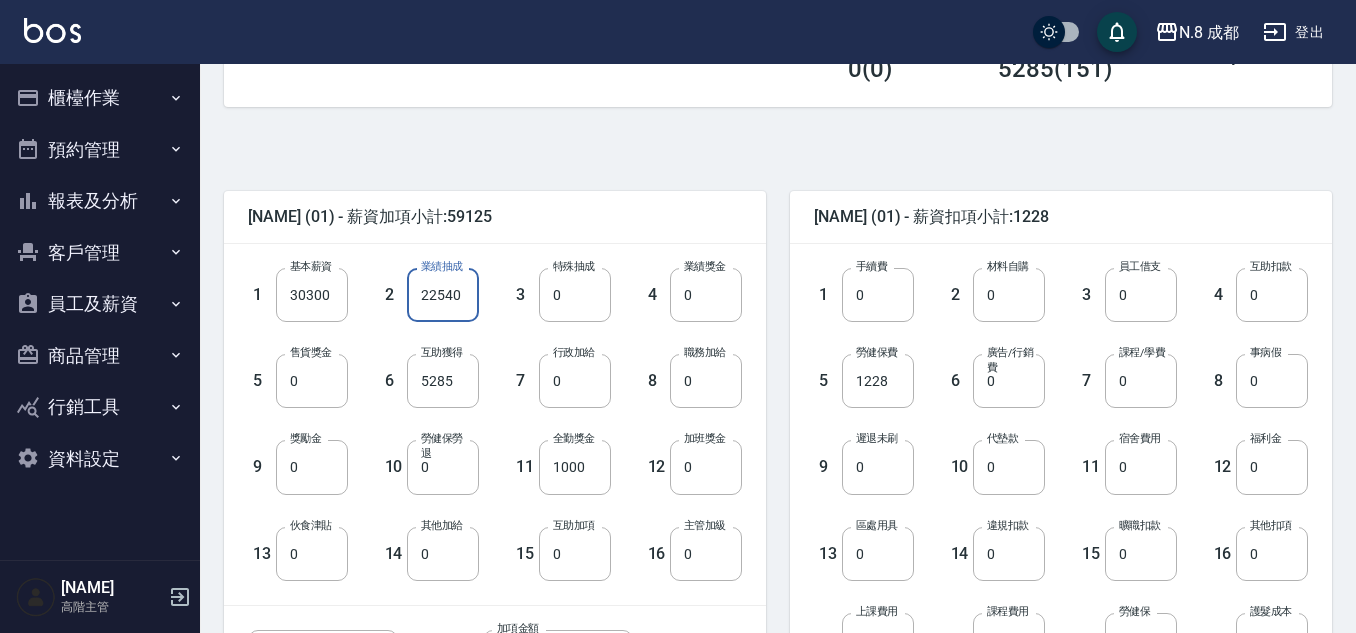 scroll, scrollTop: 700, scrollLeft: 0, axis: vertical 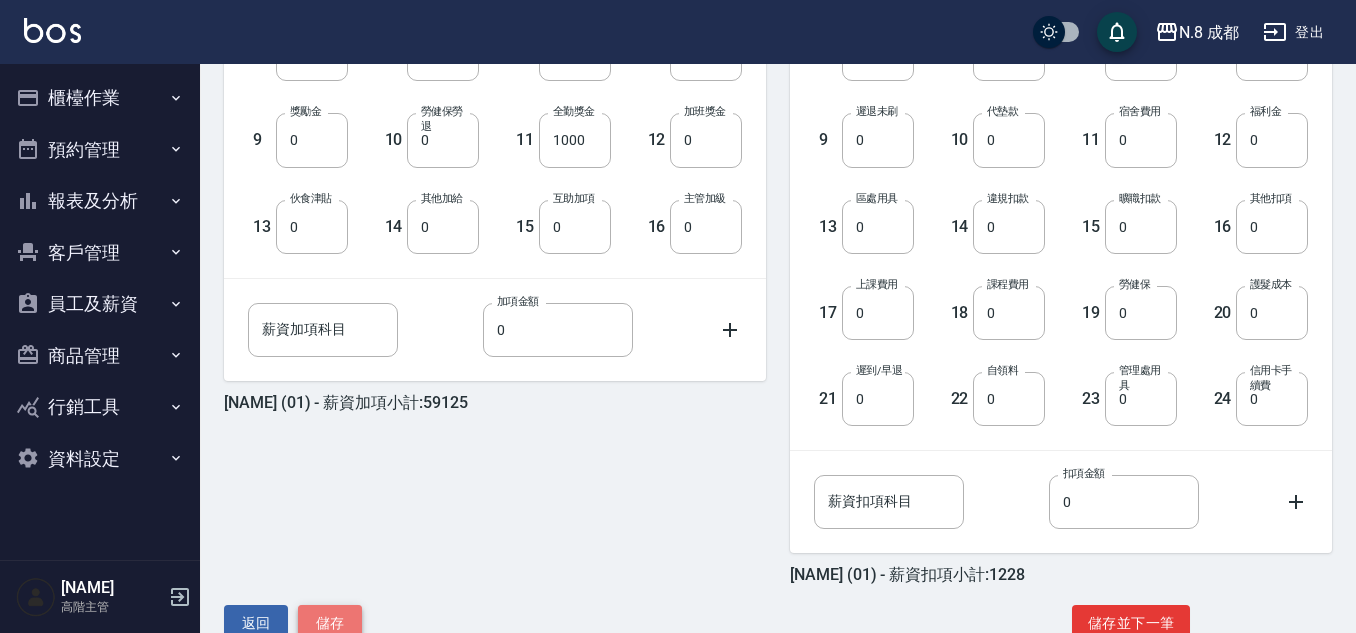 click on "儲存" at bounding box center [330, 623] 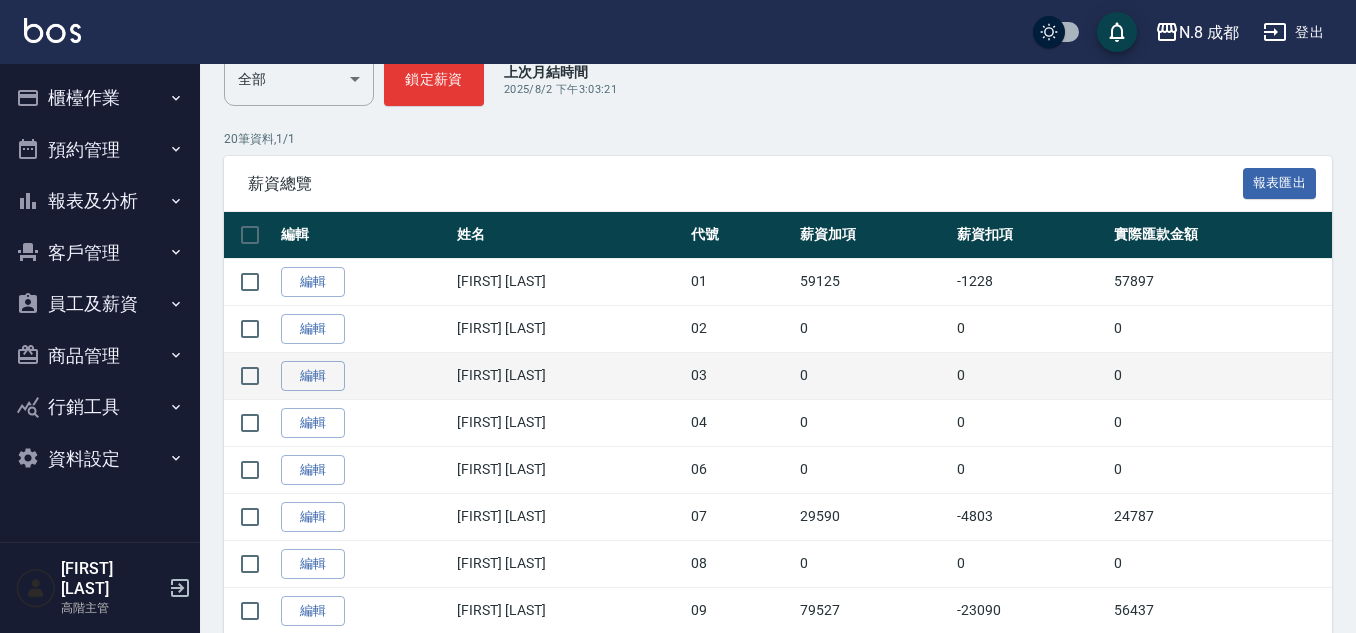 scroll, scrollTop: 300, scrollLeft: 0, axis: vertical 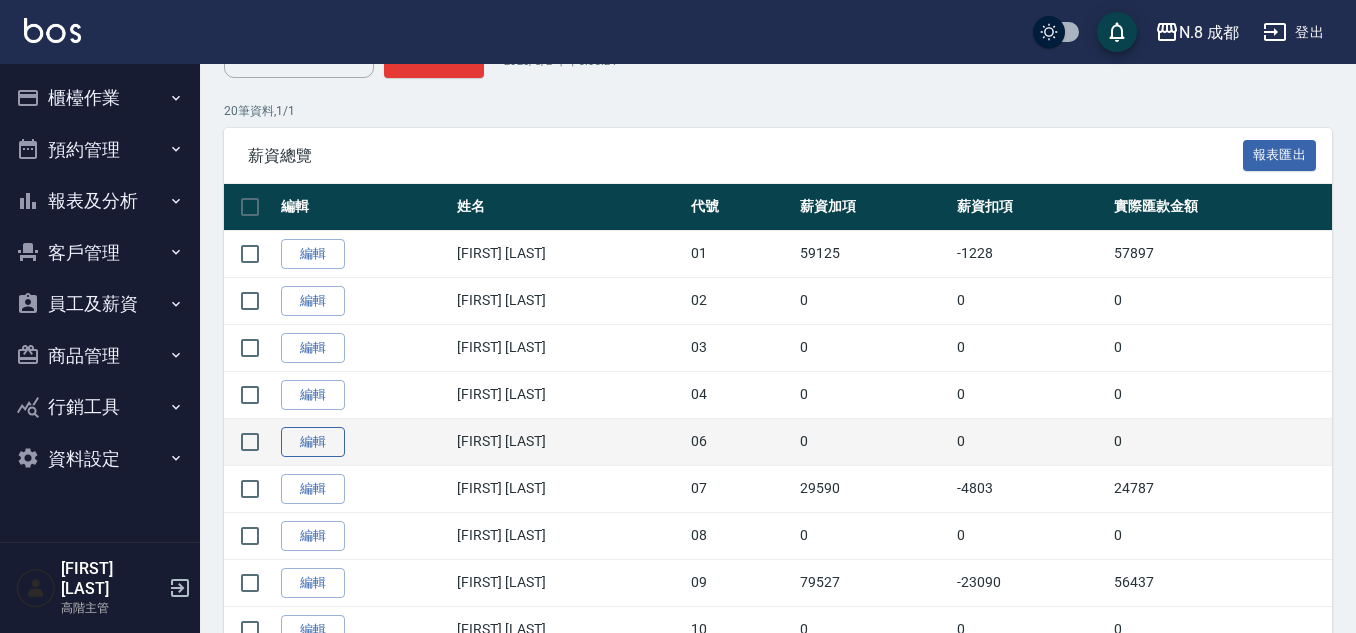 click on "編輯" at bounding box center (313, 442) 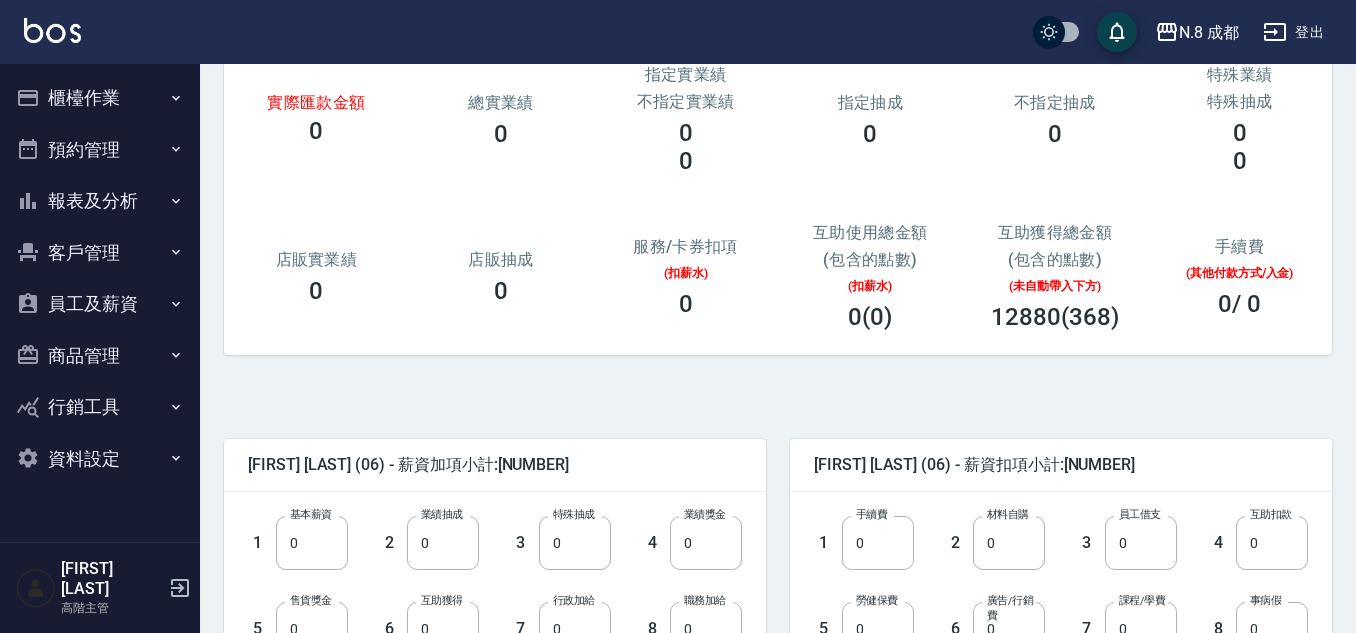 scroll, scrollTop: 300, scrollLeft: 0, axis: vertical 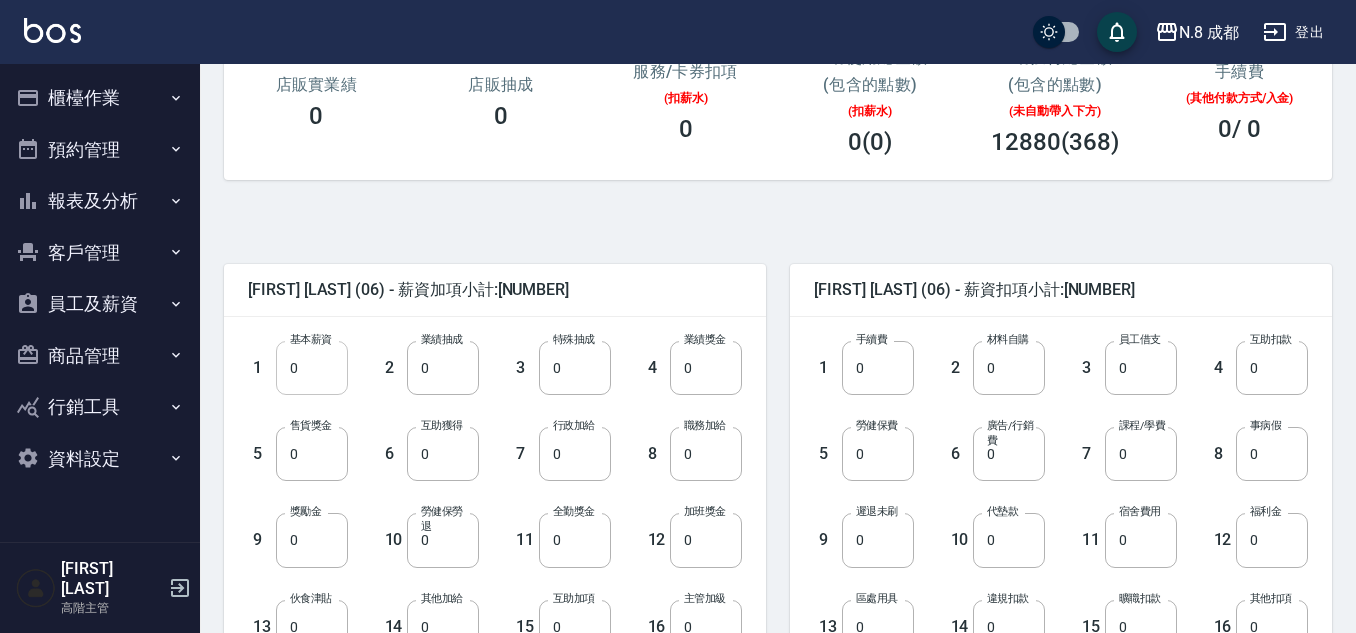 click on "0" at bounding box center (312, 368) 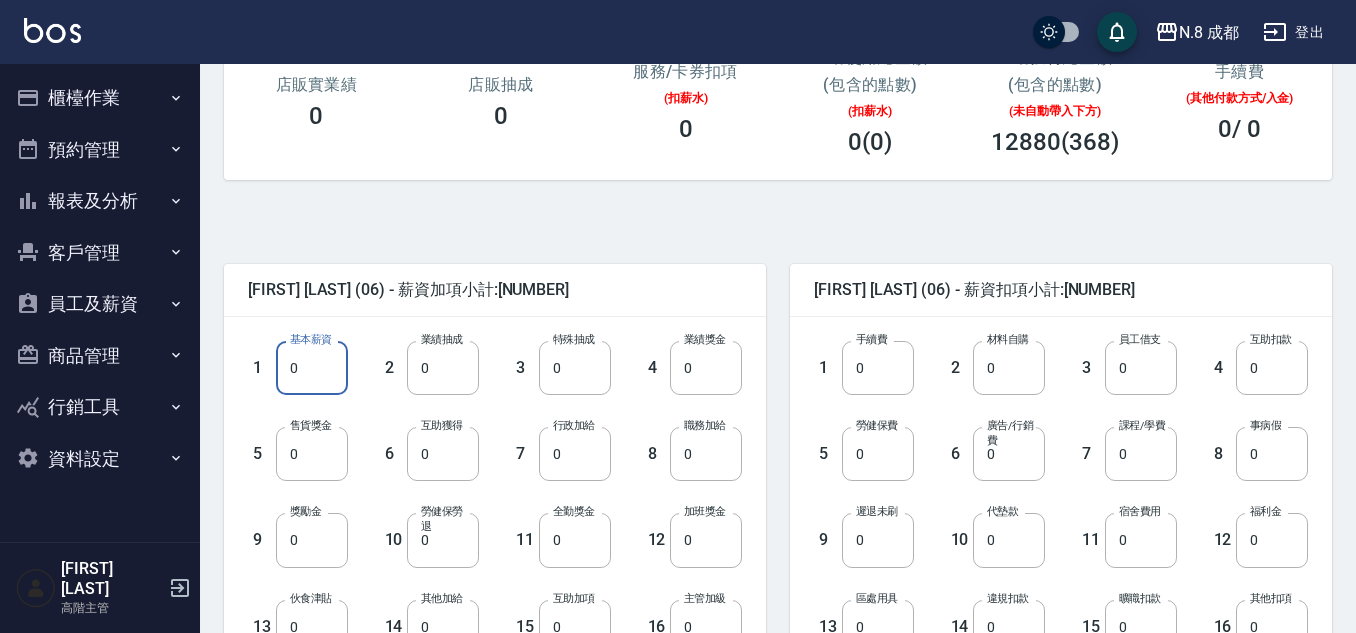 paste on "2859" 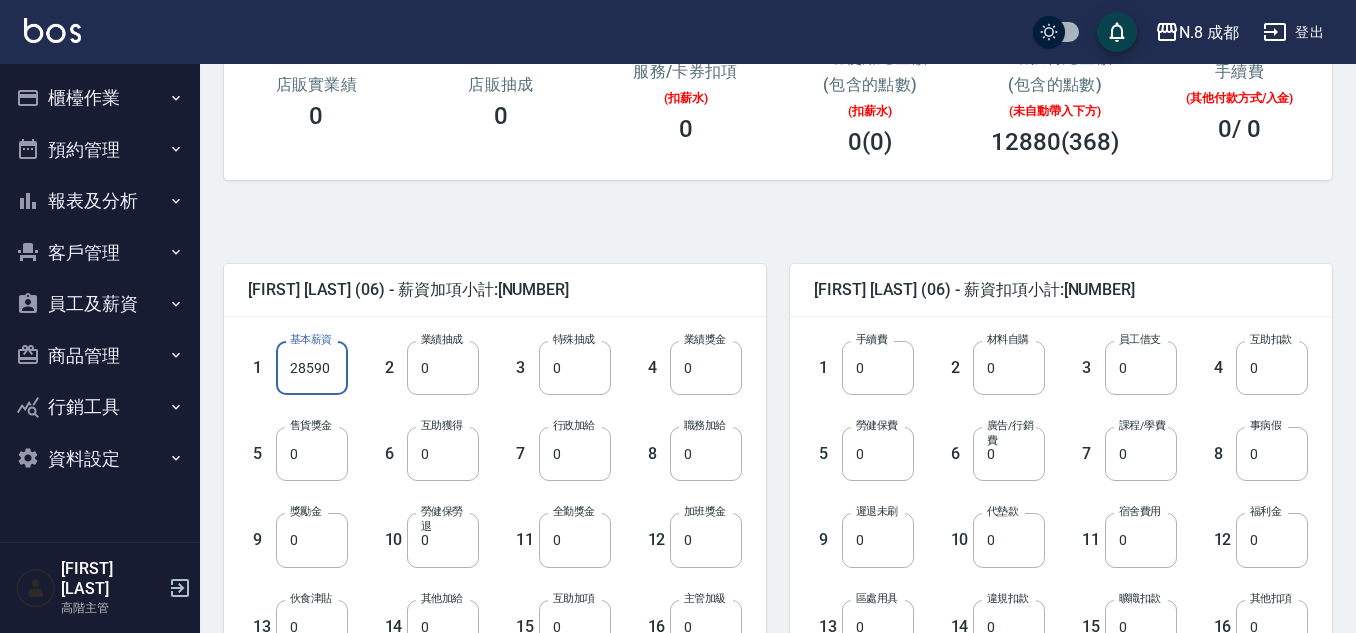 type on "28590" 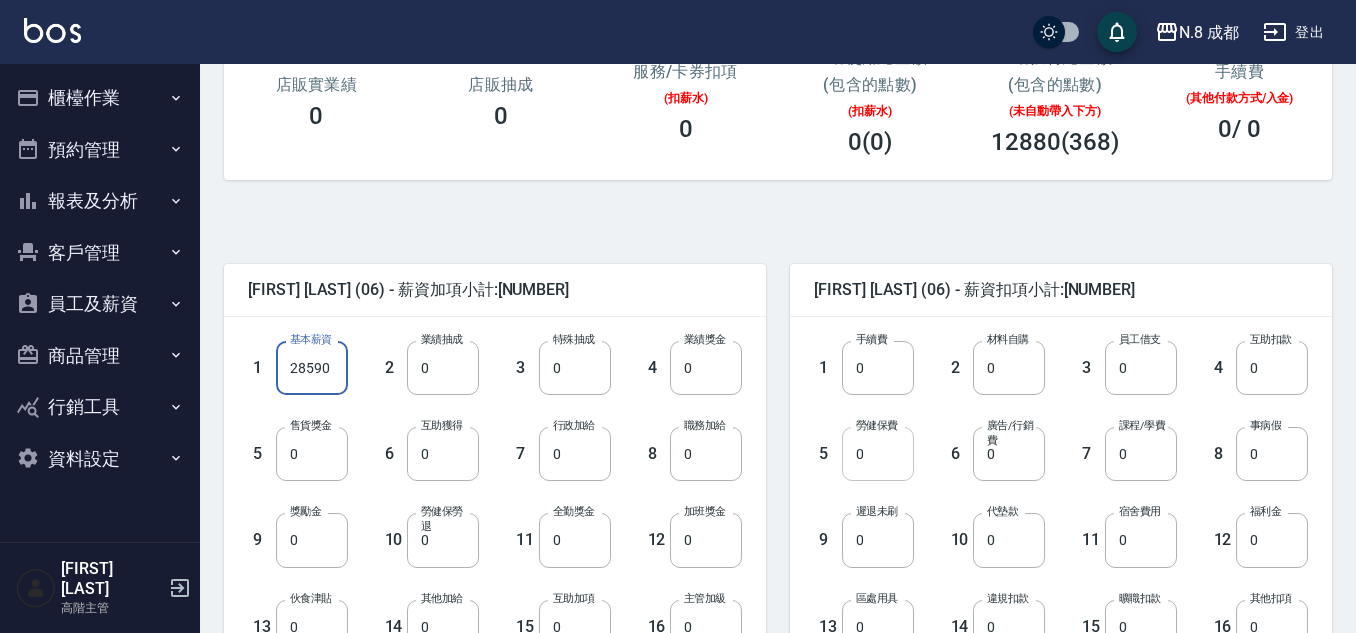 click on "0" at bounding box center (878, 454) 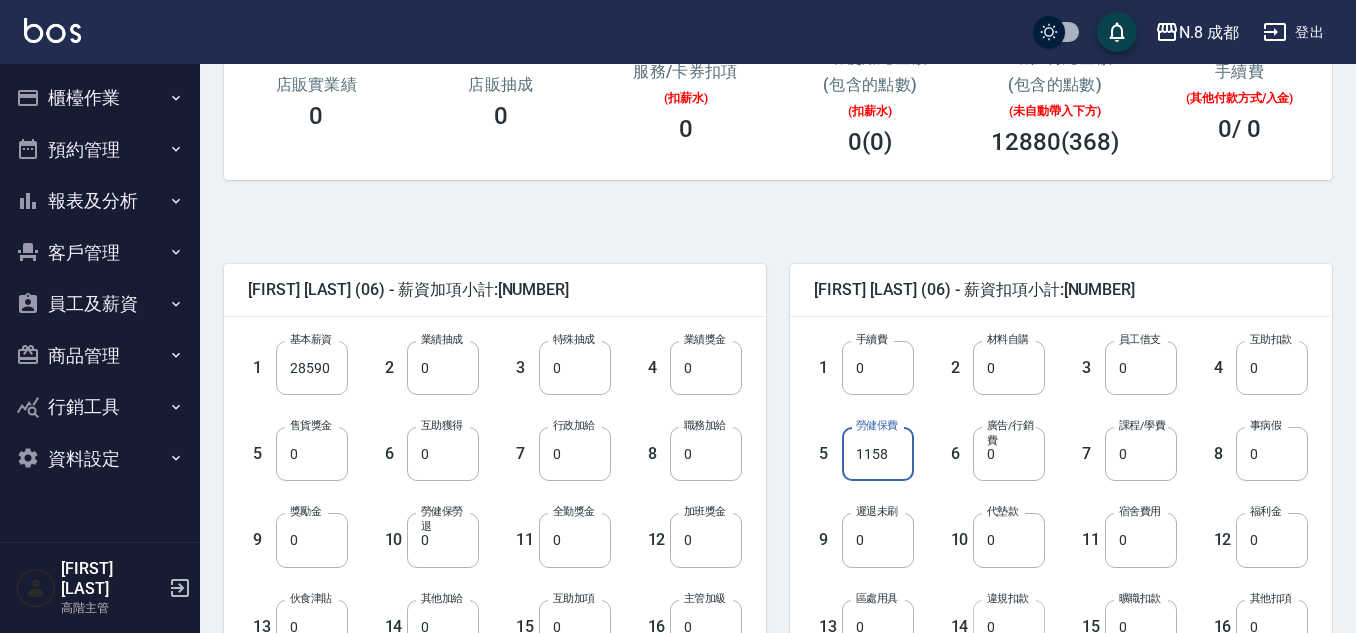 type on "1158" 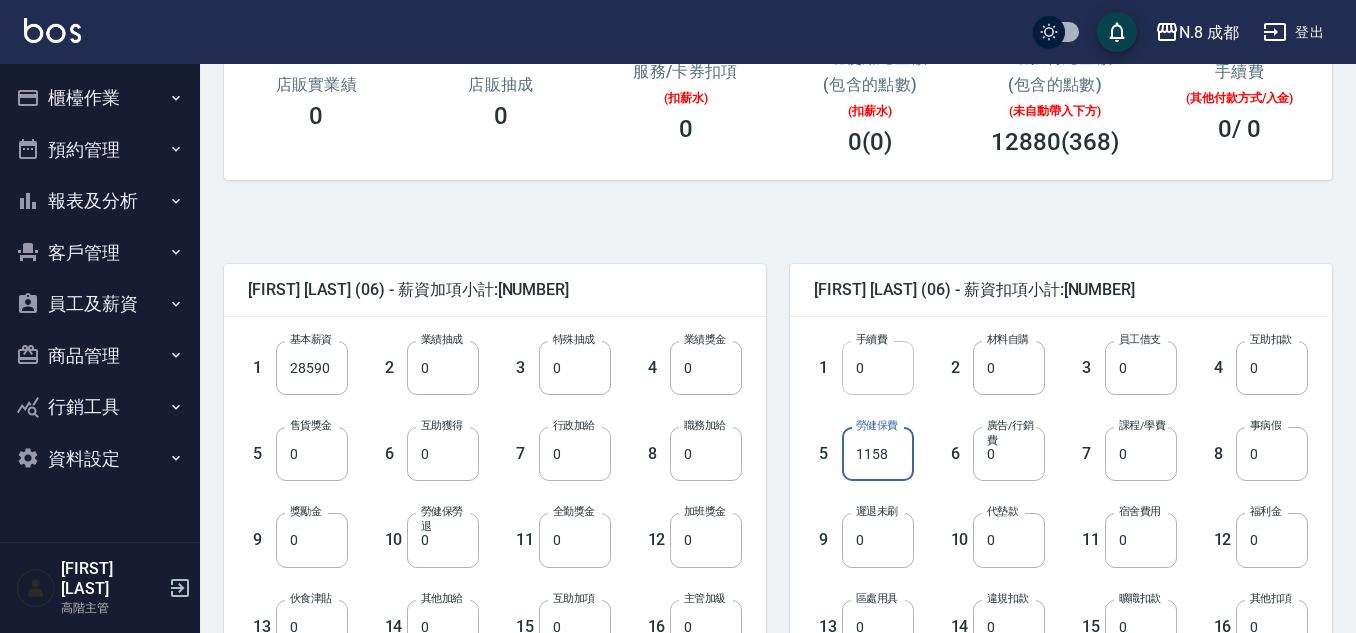 click on "0" at bounding box center [878, 368] 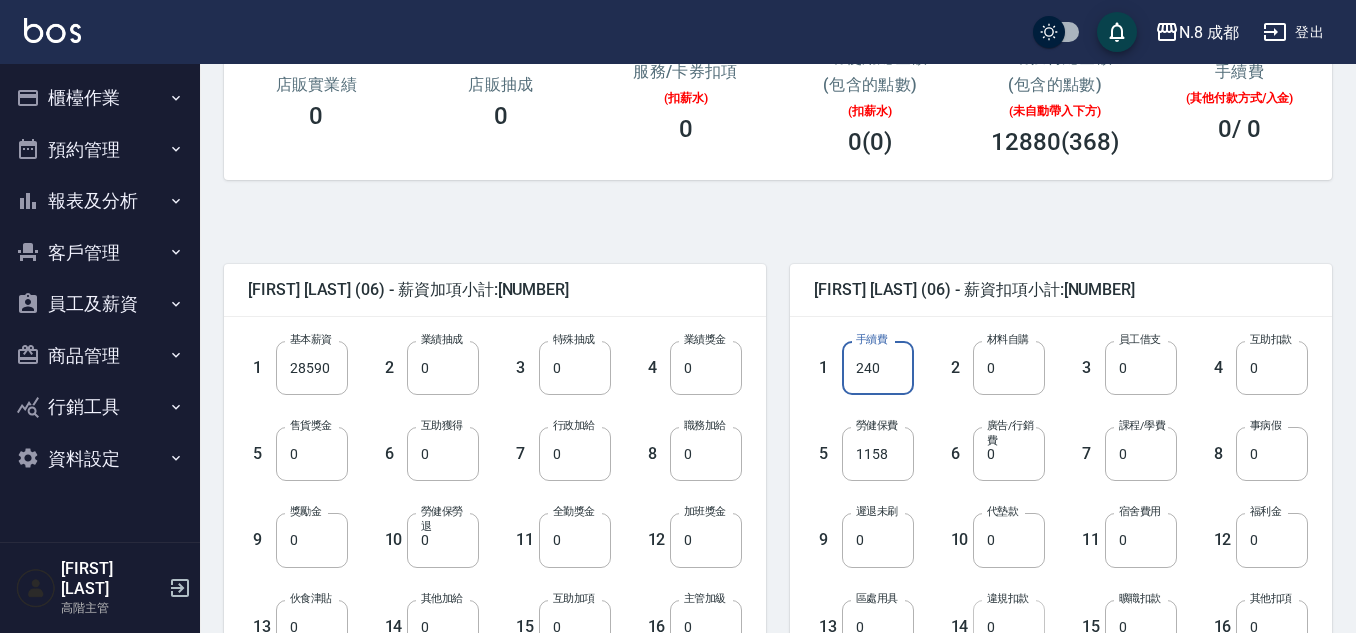 type on "240" 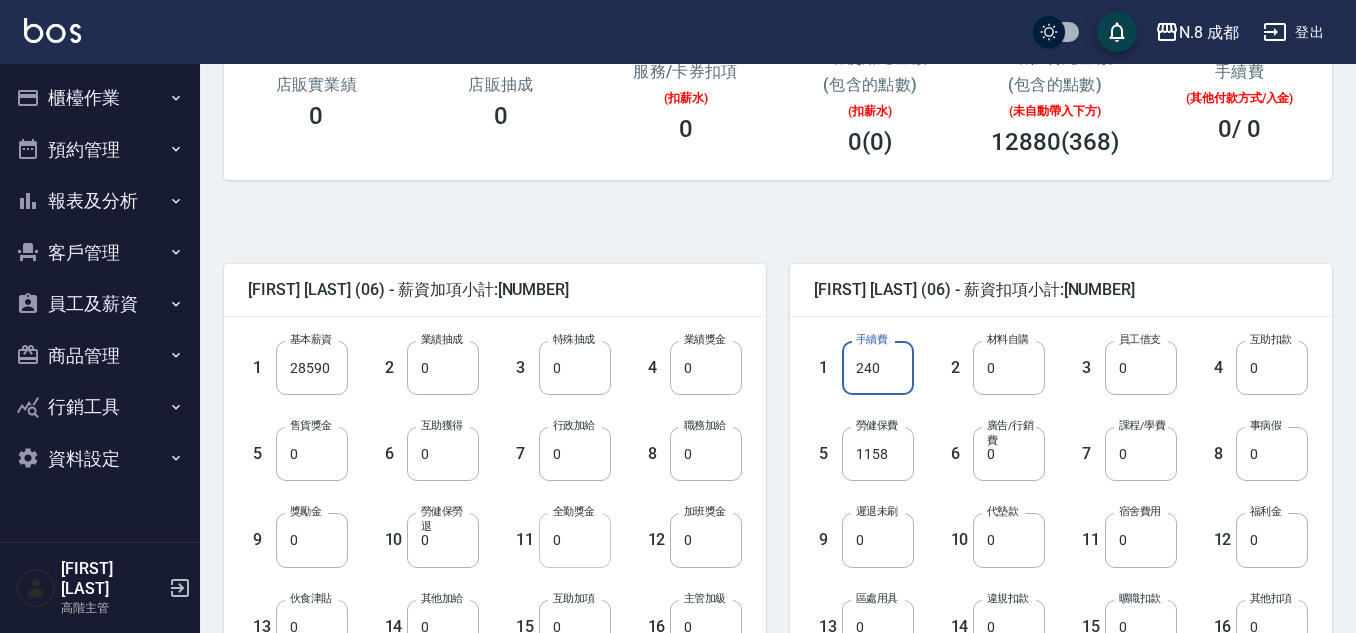 click on "0" at bounding box center (575, 540) 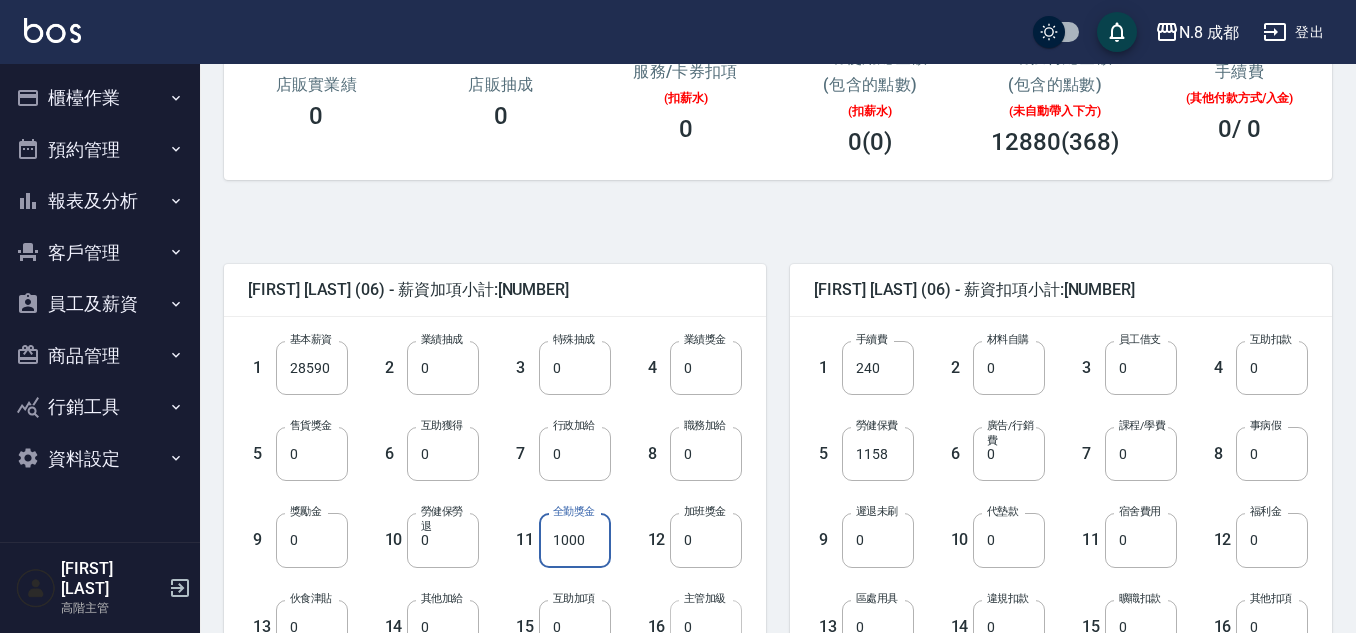 type on "1000" 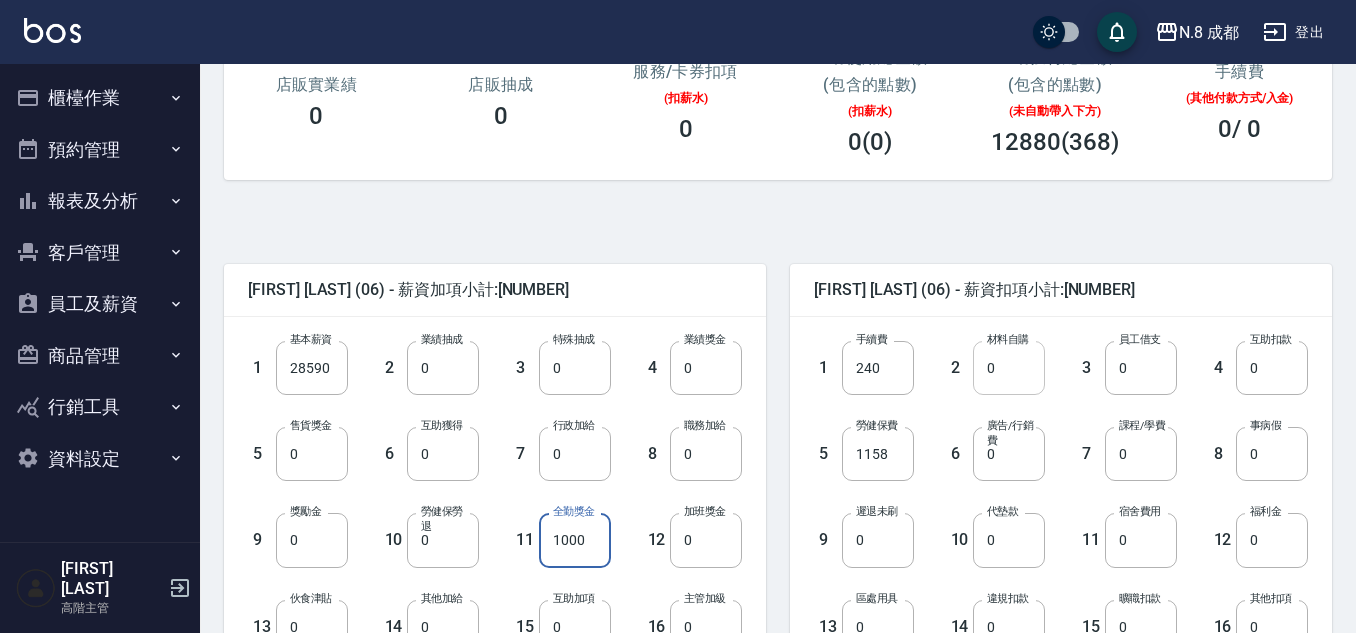 click on "0" at bounding box center [1009, 368] 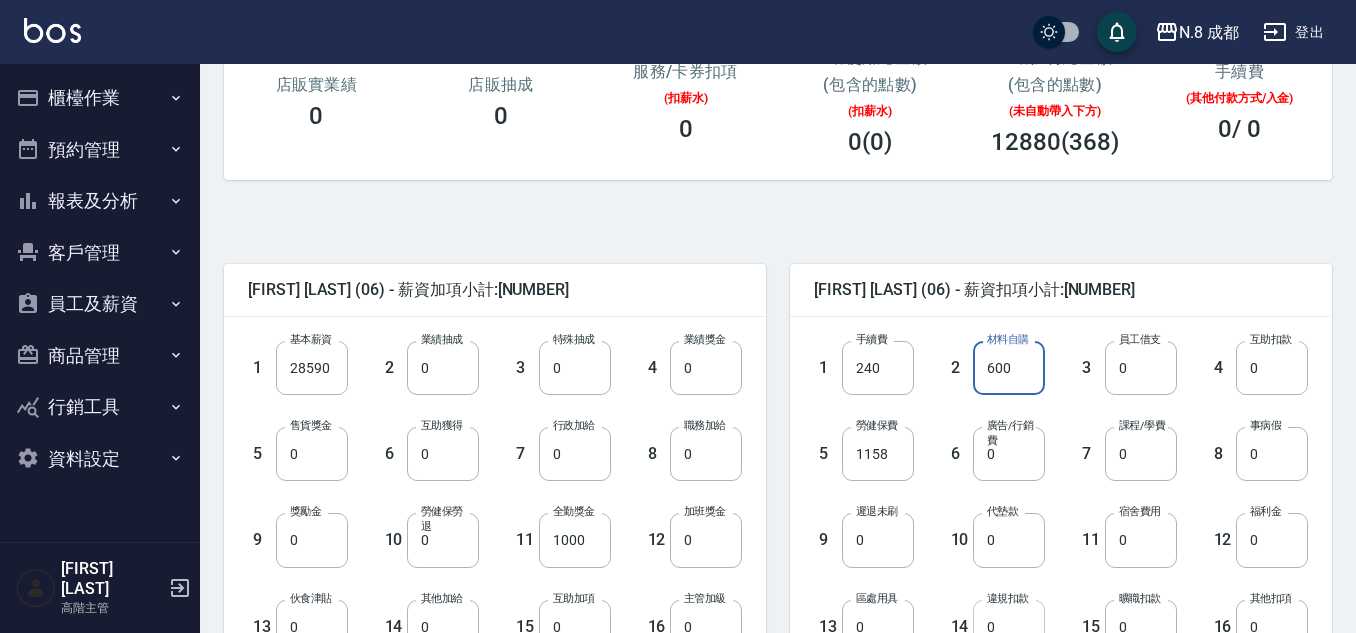 type on "600" 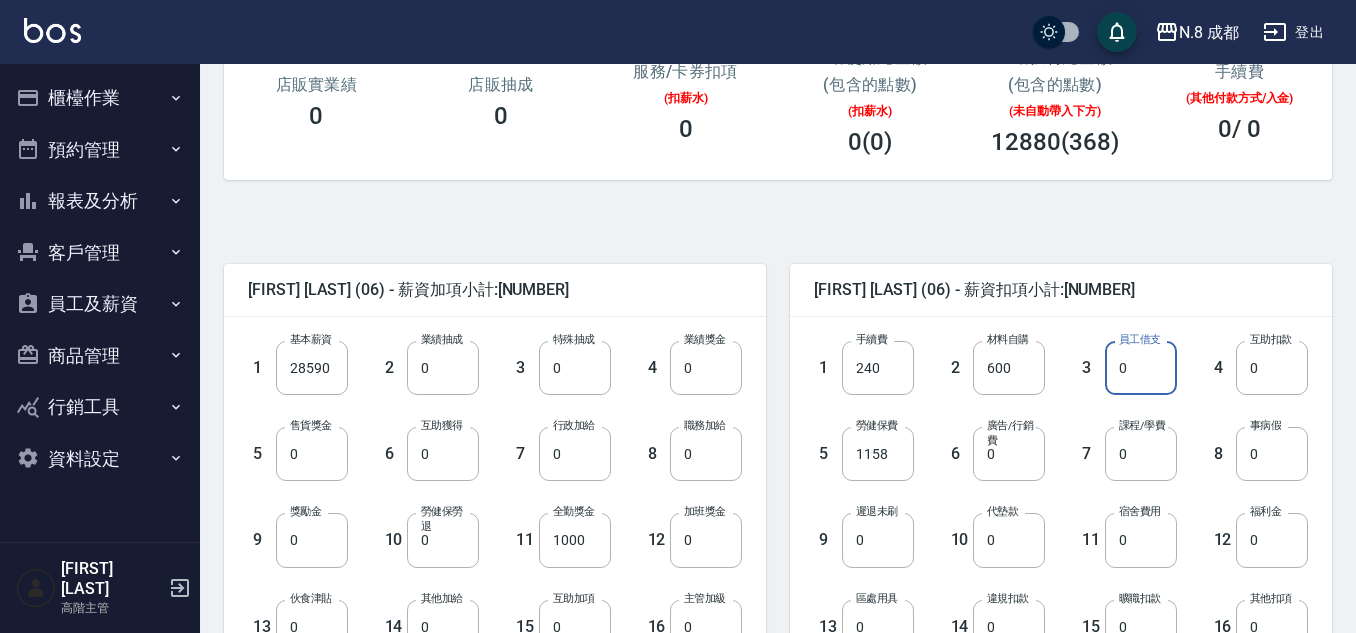 click on "0" at bounding box center [1141, 368] 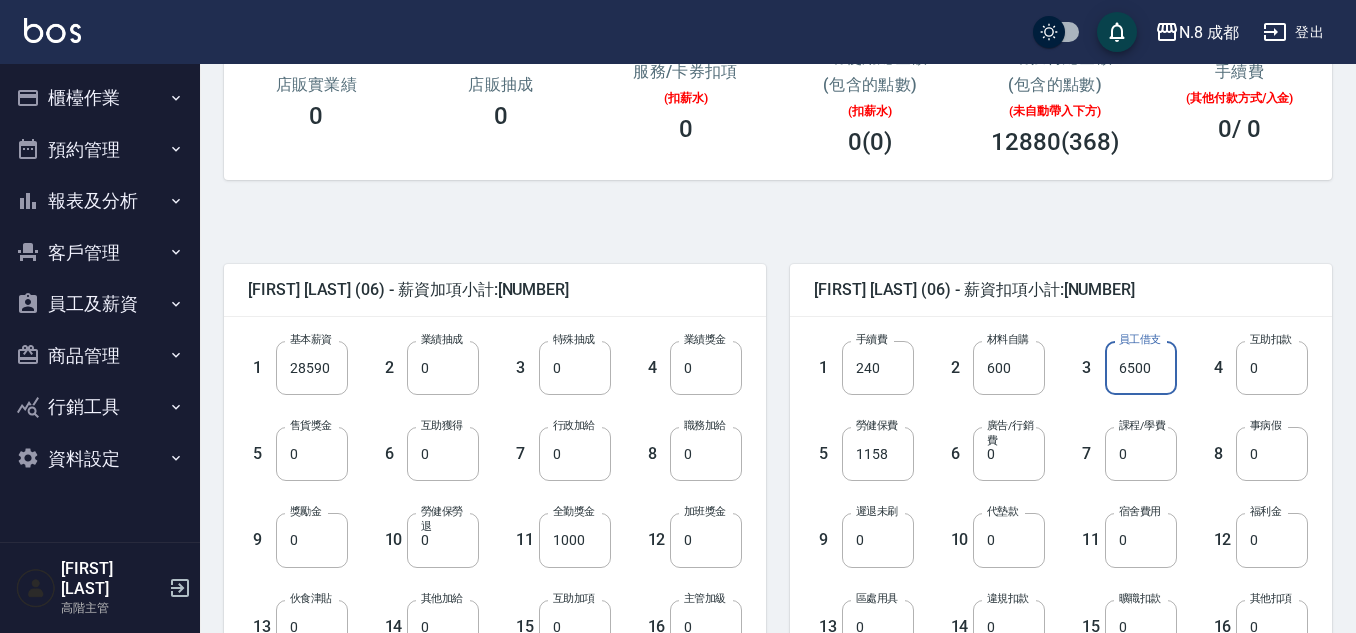 type on "6500" 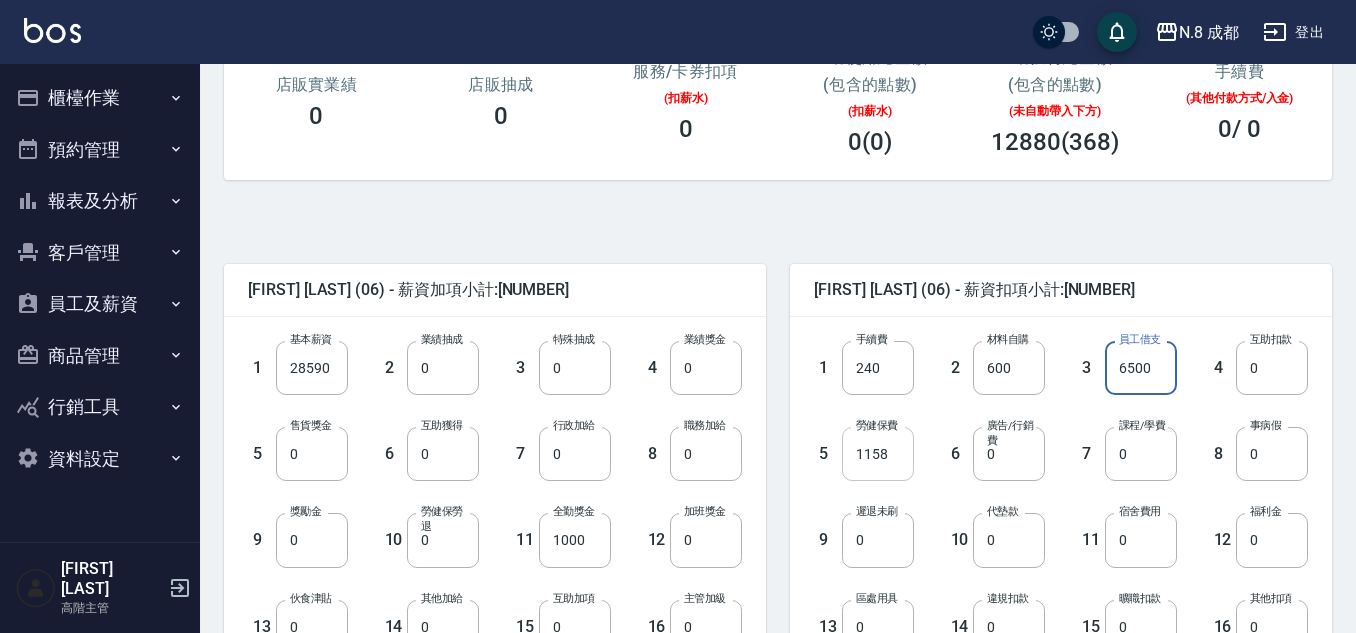 click on "1158" at bounding box center [878, 454] 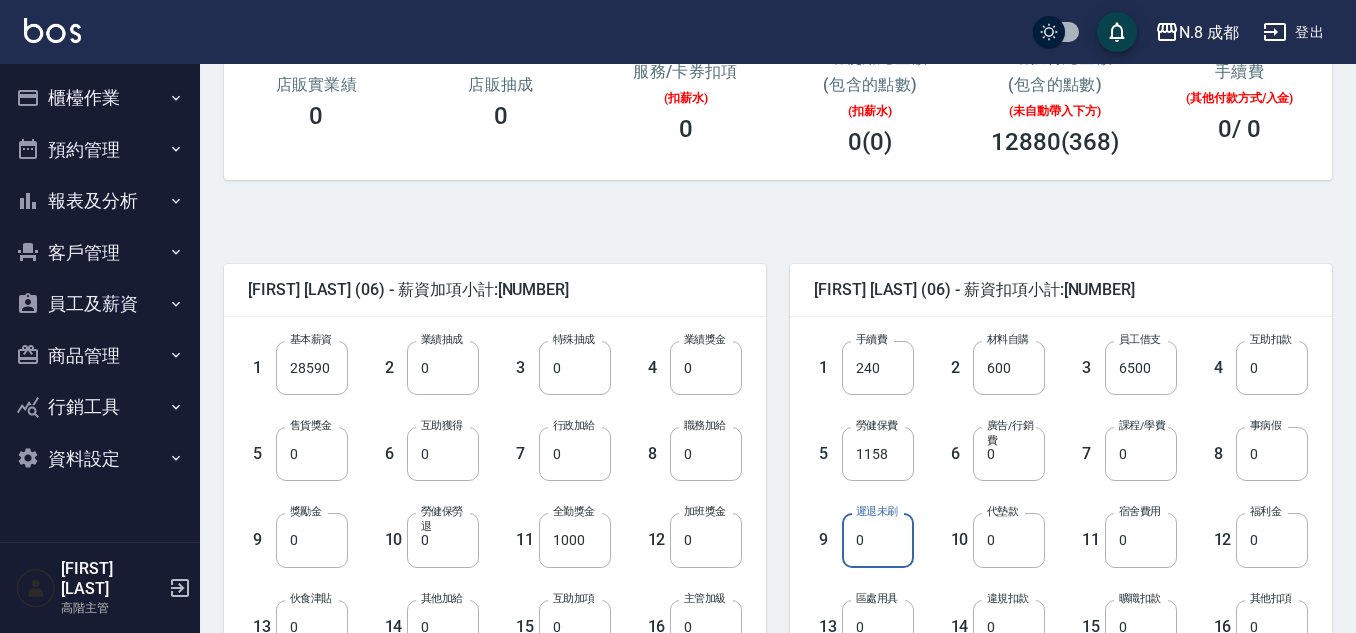 click on "0" at bounding box center [878, 540] 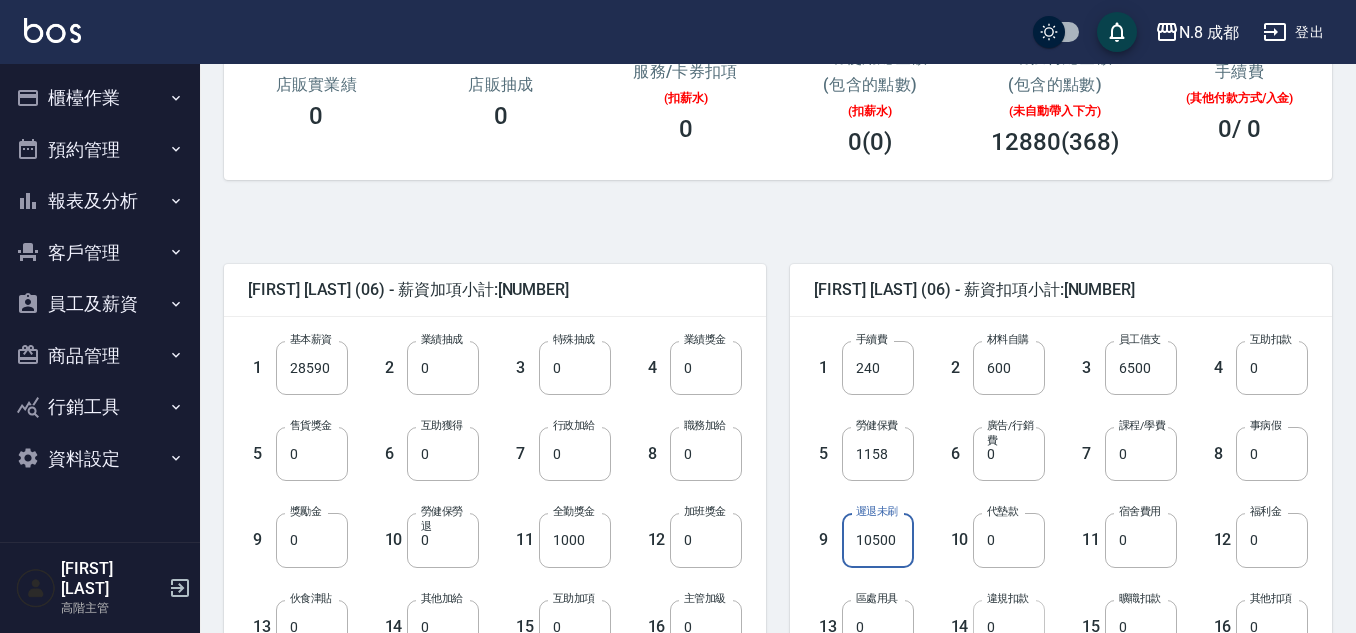 type on "10500" 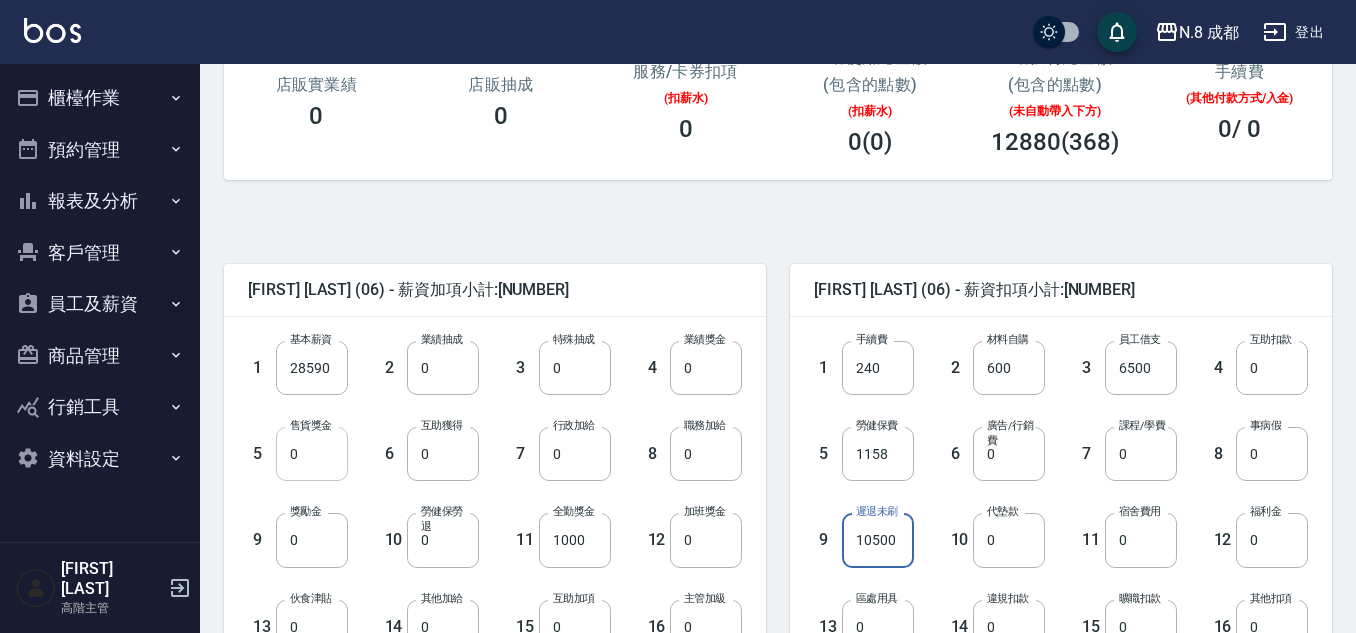 click on "0" at bounding box center (312, 454) 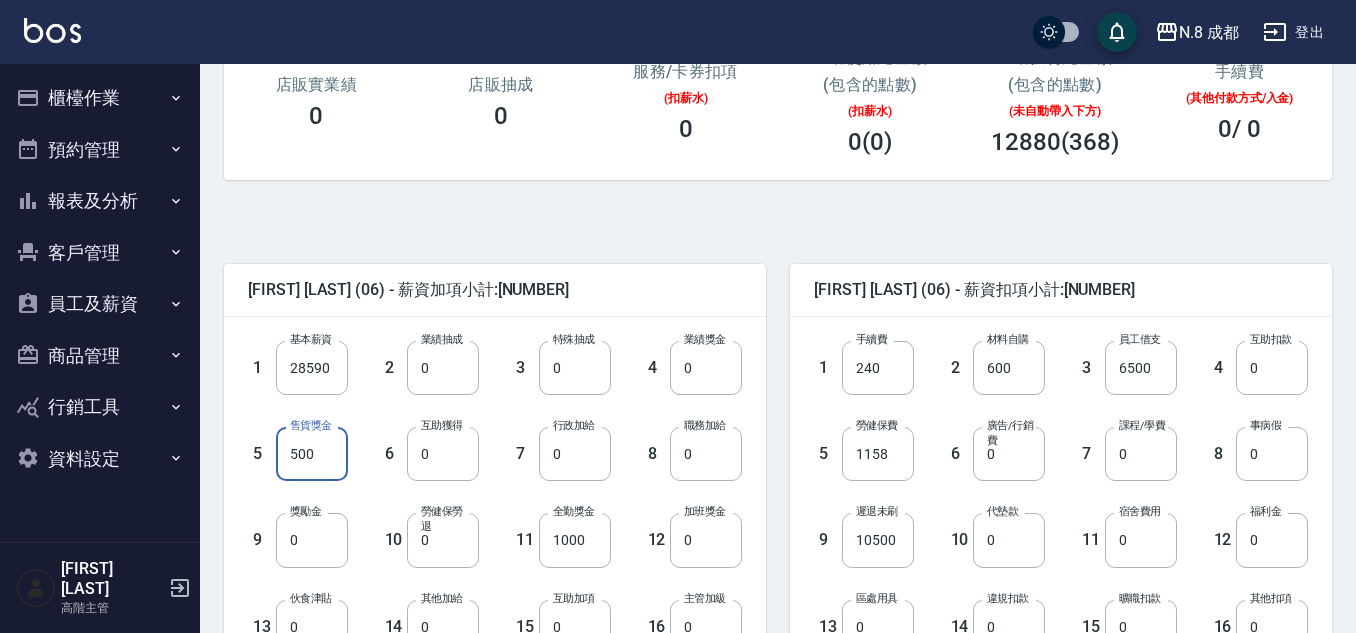 type on "500" 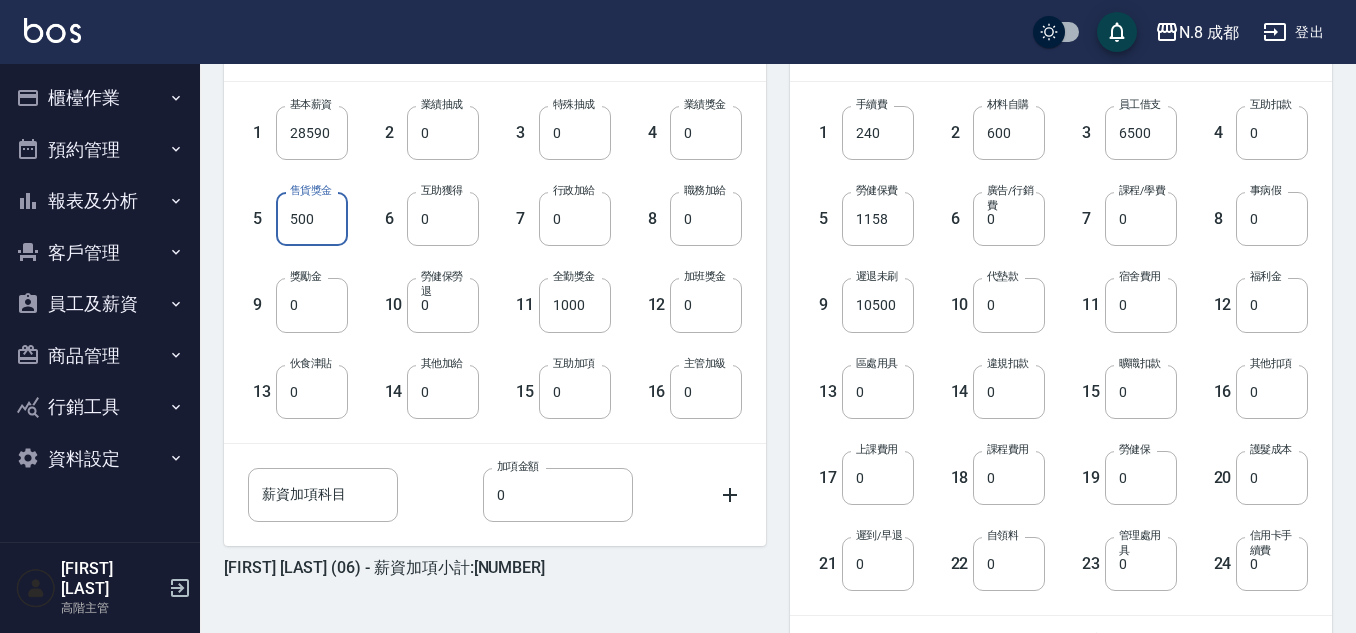 scroll, scrollTop: 700, scrollLeft: 0, axis: vertical 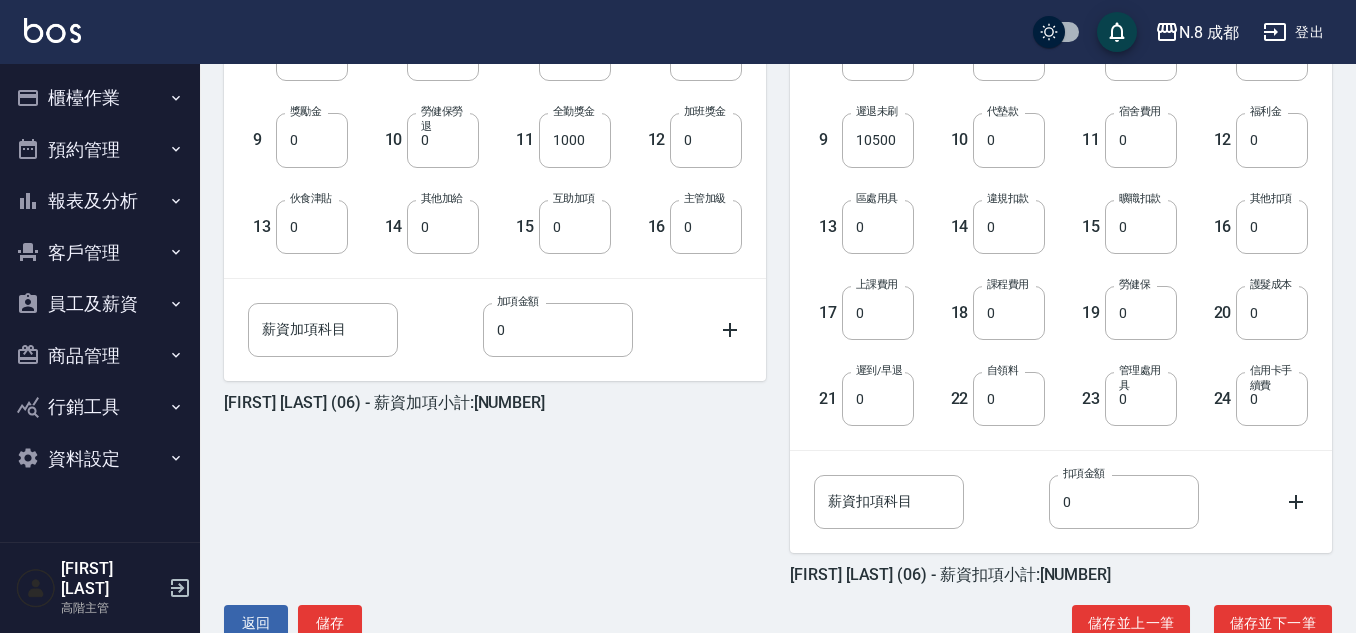 click on "王瀧彬 (06) - 薪資加項小計:30090 1 基本薪資 28590 基本薪資 2 業績抽成 0 業績抽成 3 特殊抽成 0 特殊抽成 4 業績獎金 0 業績獎金 5 售貨獎金 500 售貨獎金 6 互助獲得 0 互助獲得 7 行政加給 0 行政加給 8 職務加給 0 職務加給 9 獎勵金 0 獎勵金 10 勞健保勞退 0 勞健保勞退 11 全勤獎金 1000 全勤獎金 12 加班獎金 0 加班獎金 13 伙食津貼 0 伙食津貼 14 其他加給 0 其他加給 15 互助加項 0 互助加項 16 主管加級 0 主管加級 薪資加項科目 薪資加項科目 加項金額 0 加項金額 王瀧彬 (06) - 薪資加項小計:30090 王瀧彬 (06) - 薪資扣項小計:18998 1 手續費 240 手續費 2 材料自購 600 材料自購 3 員工借支 6500 員工借支 4 互助扣款 0 互助扣款 5 勞健保費 1158 勞健保費 6 廣告/行銷費 0 廣告/行銷費 7 課程/學費 0 課程/學費 8 事病假 0 事病假 9 遲退未刷 10500 遲退未刷 10 代墊款 0 代墊款 11 宿舍費用 0 12 0 13 0 0" at bounding box center (770, 232) 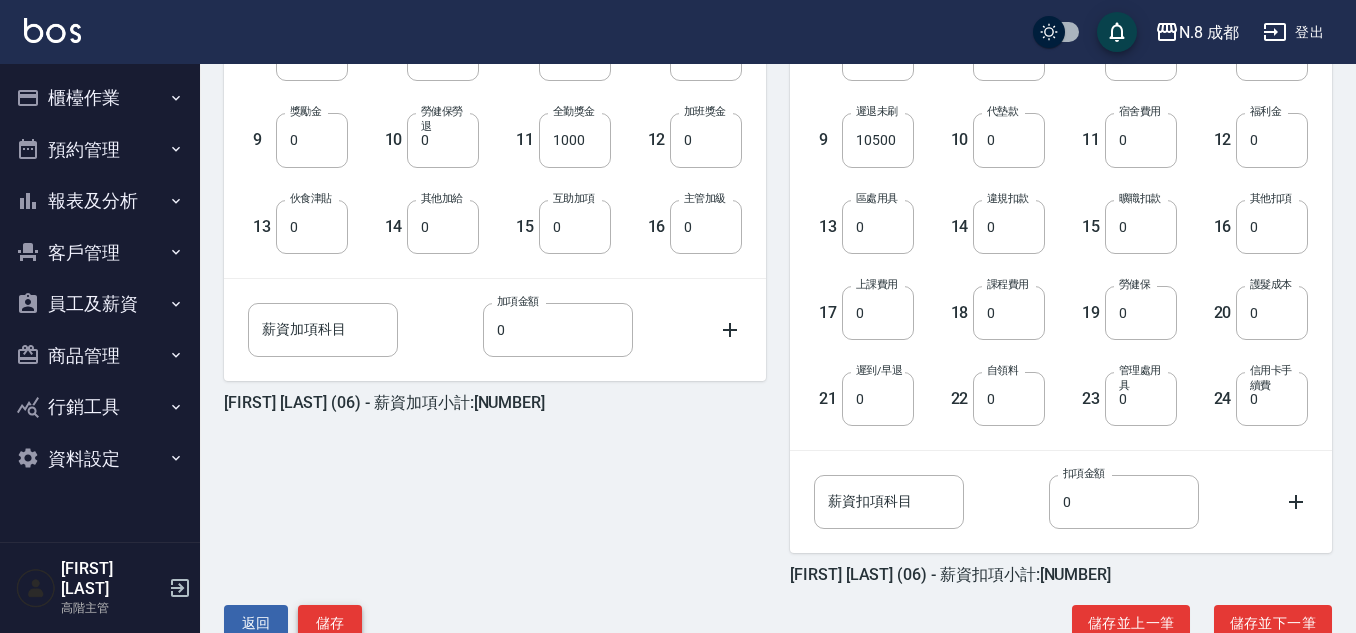 click on "儲存" at bounding box center [330, 623] 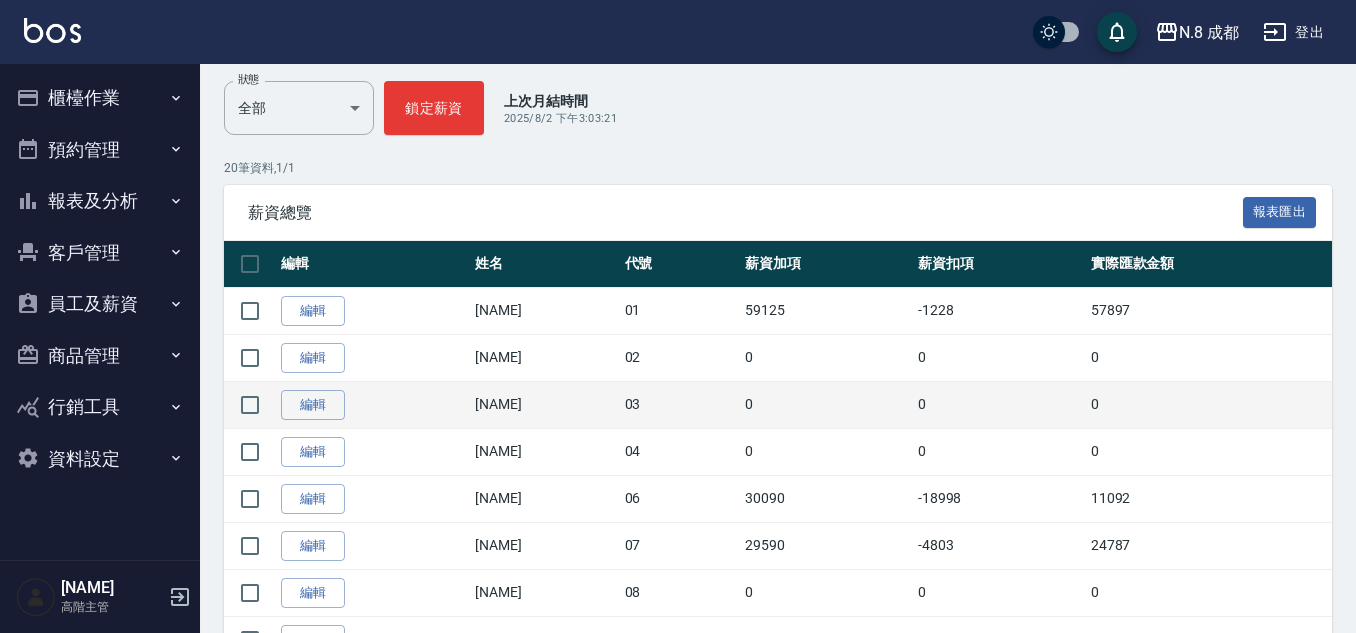 scroll, scrollTop: 400, scrollLeft: 0, axis: vertical 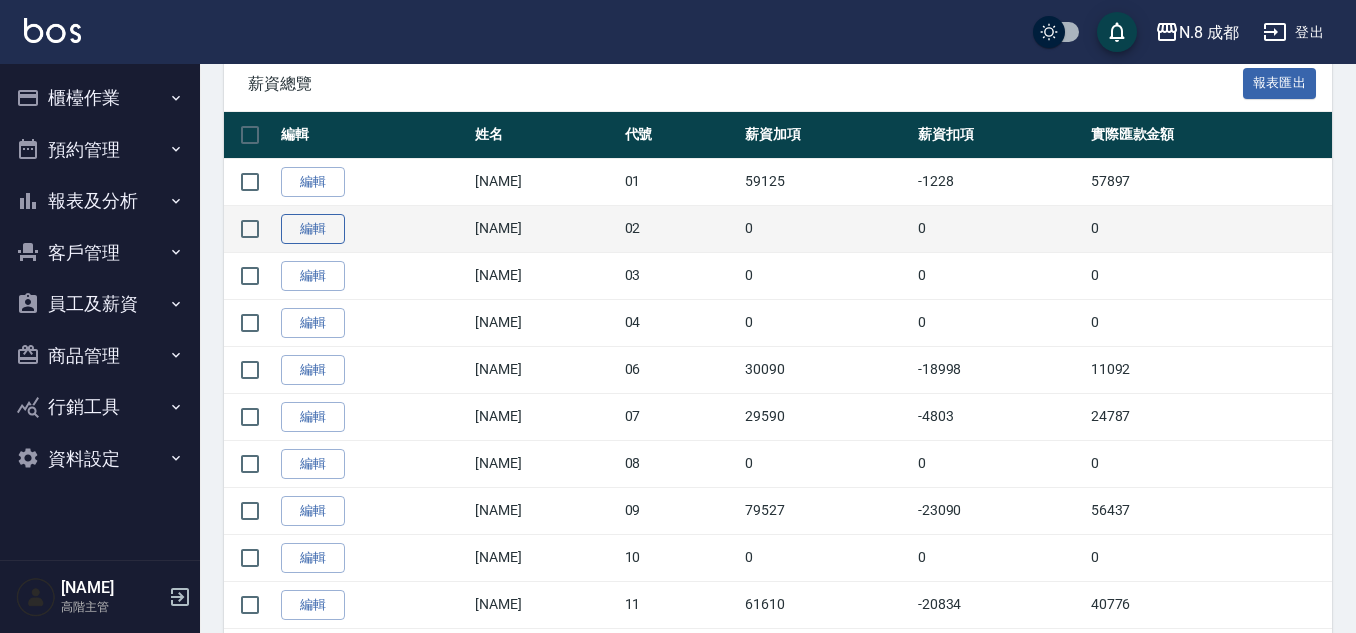 click on "編輯" at bounding box center [313, 229] 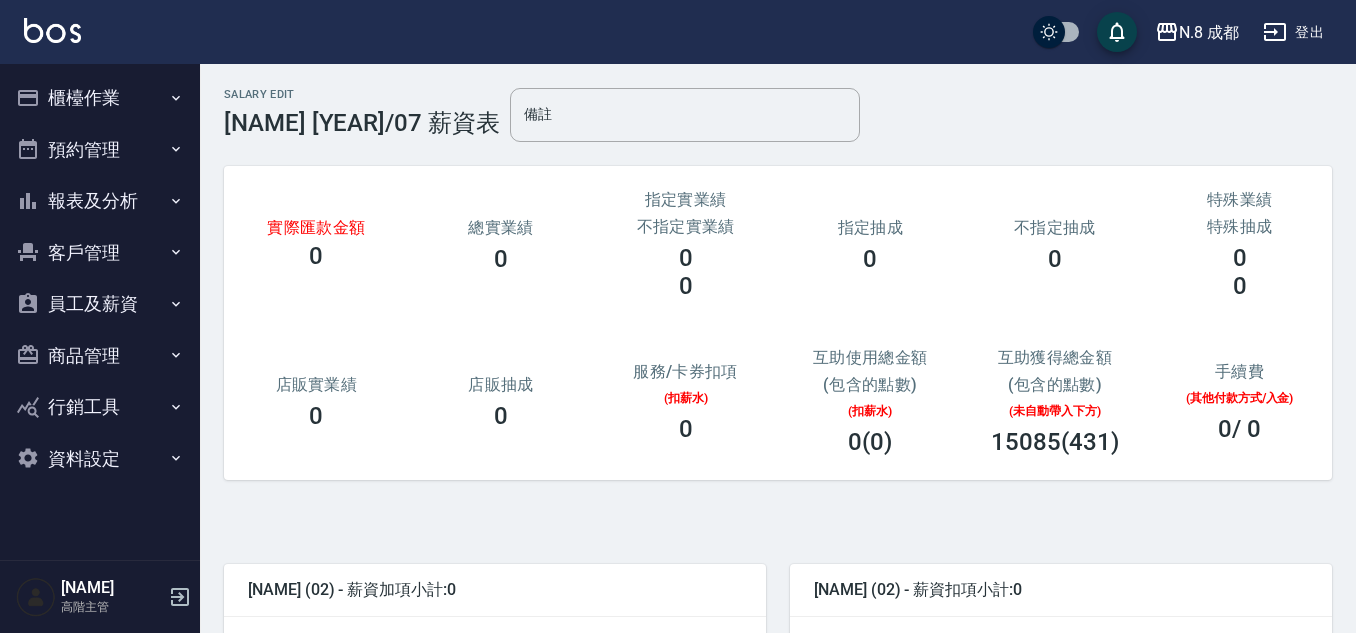 scroll, scrollTop: 400, scrollLeft: 0, axis: vertical 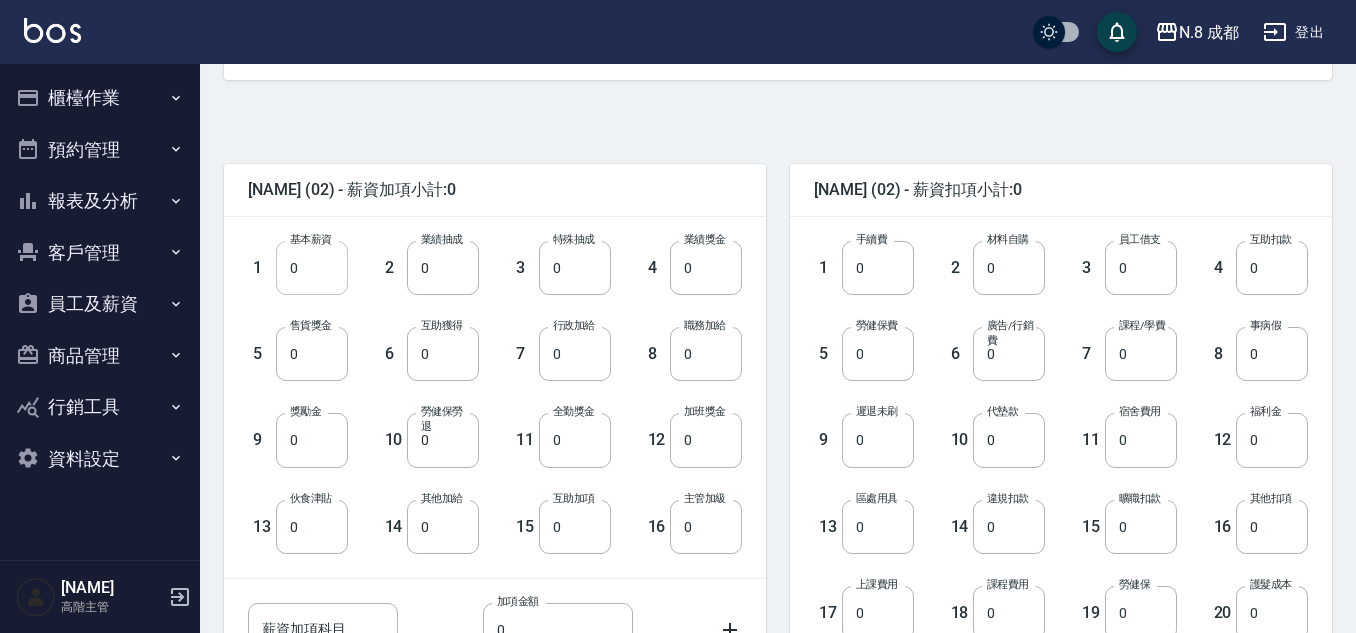 click on "0" at bounding box center [312, 268] 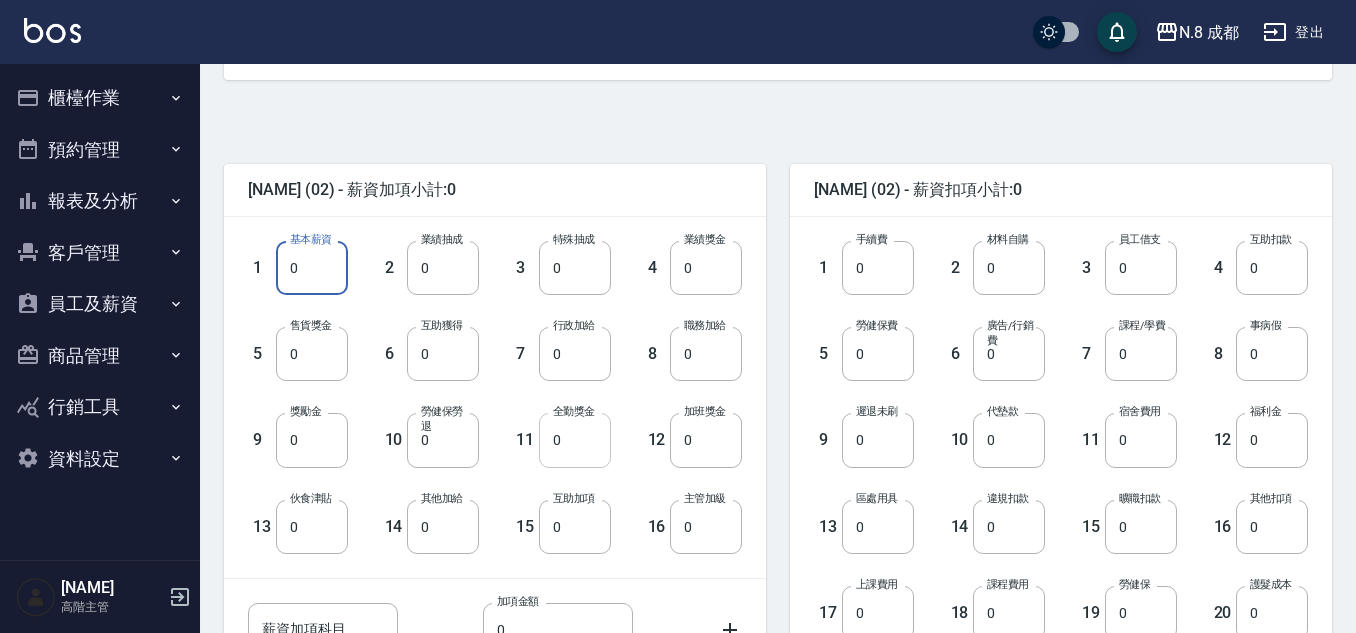 paste on "2859" 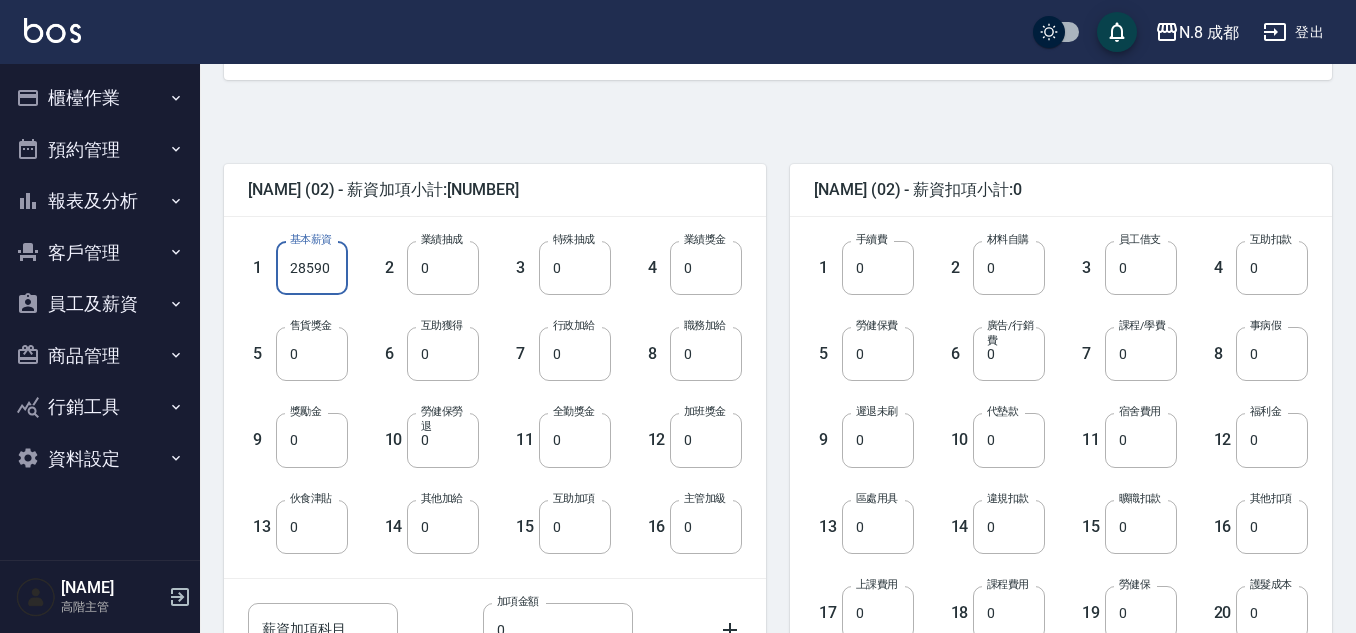 type on "28590" 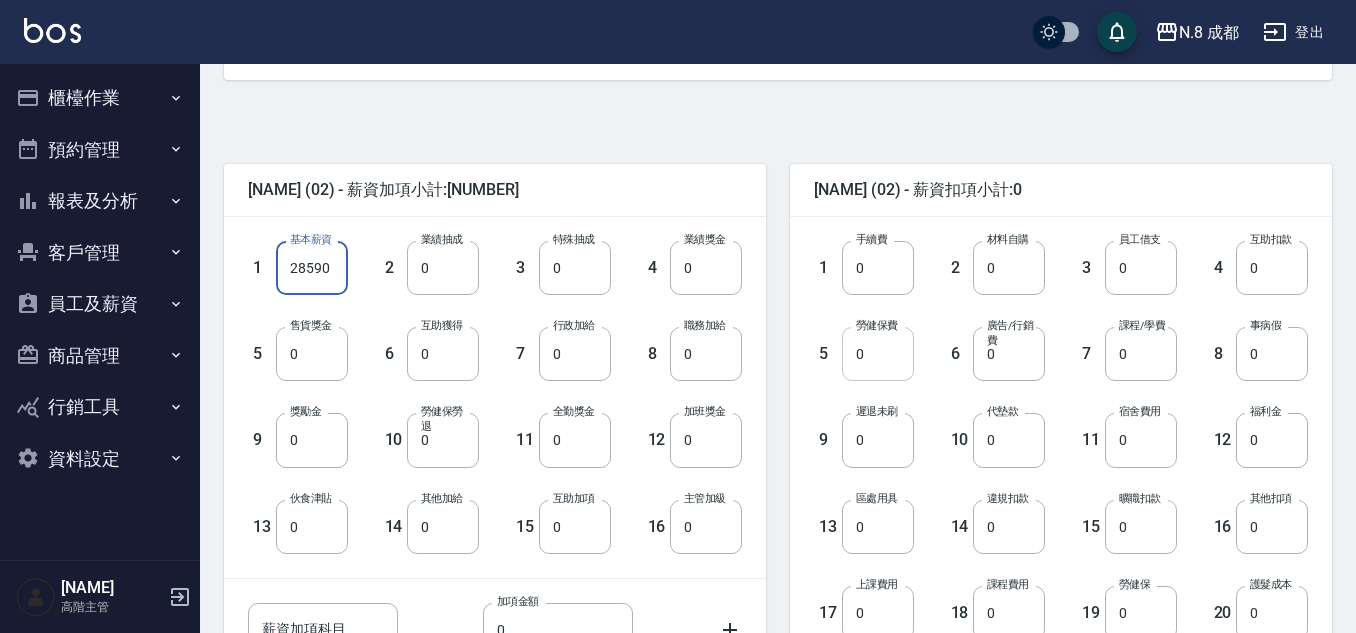 click on "0" at bounding box center [878, 354] 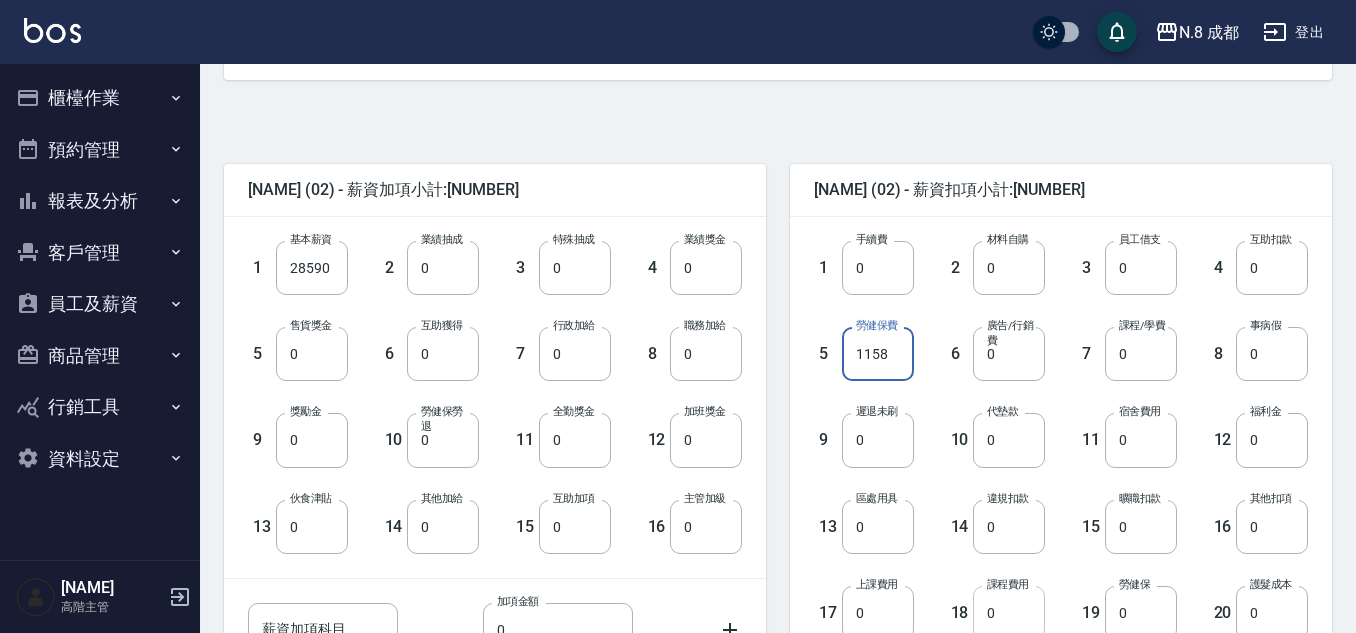 type on "1158" 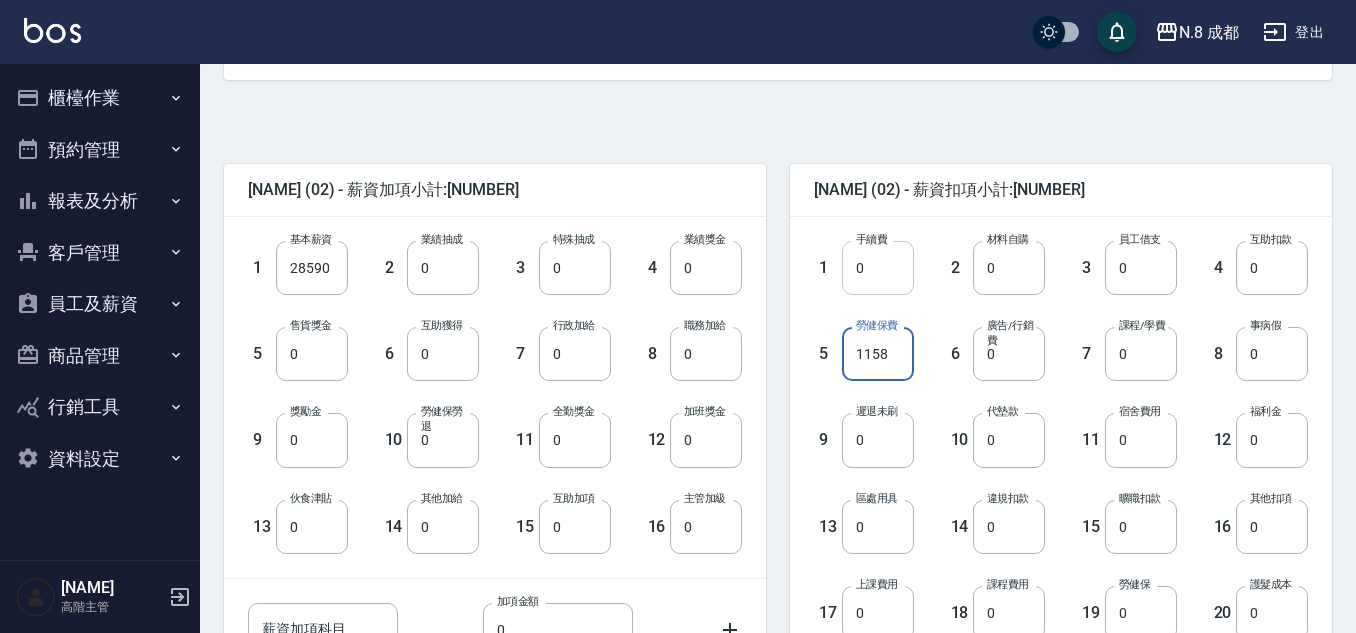 click on "0" at bounding box center (878, 268) 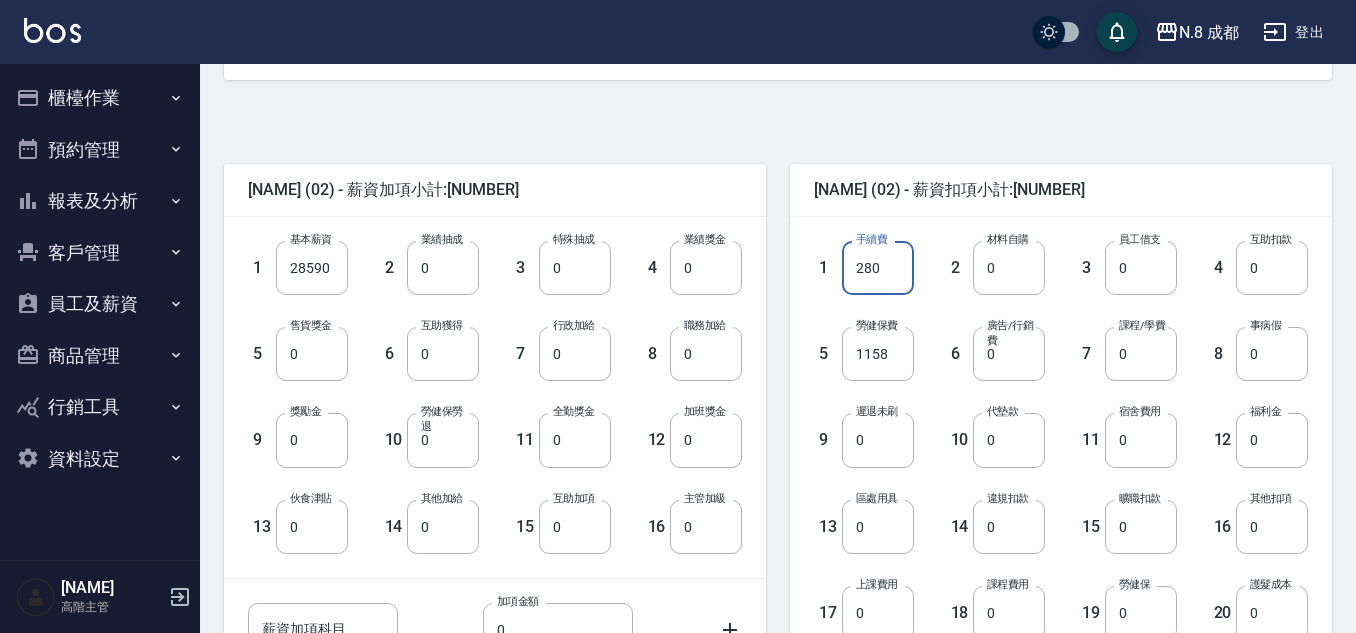 type on "280" 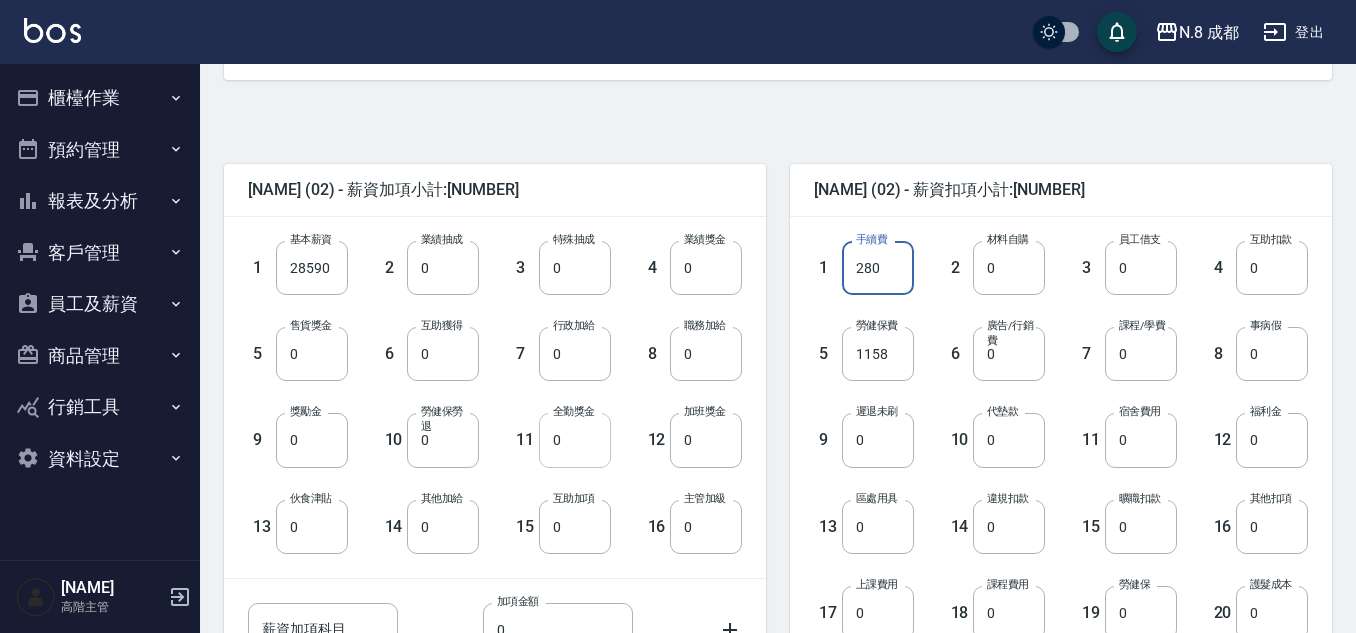 click on "0" at bounding box center (575, 440) 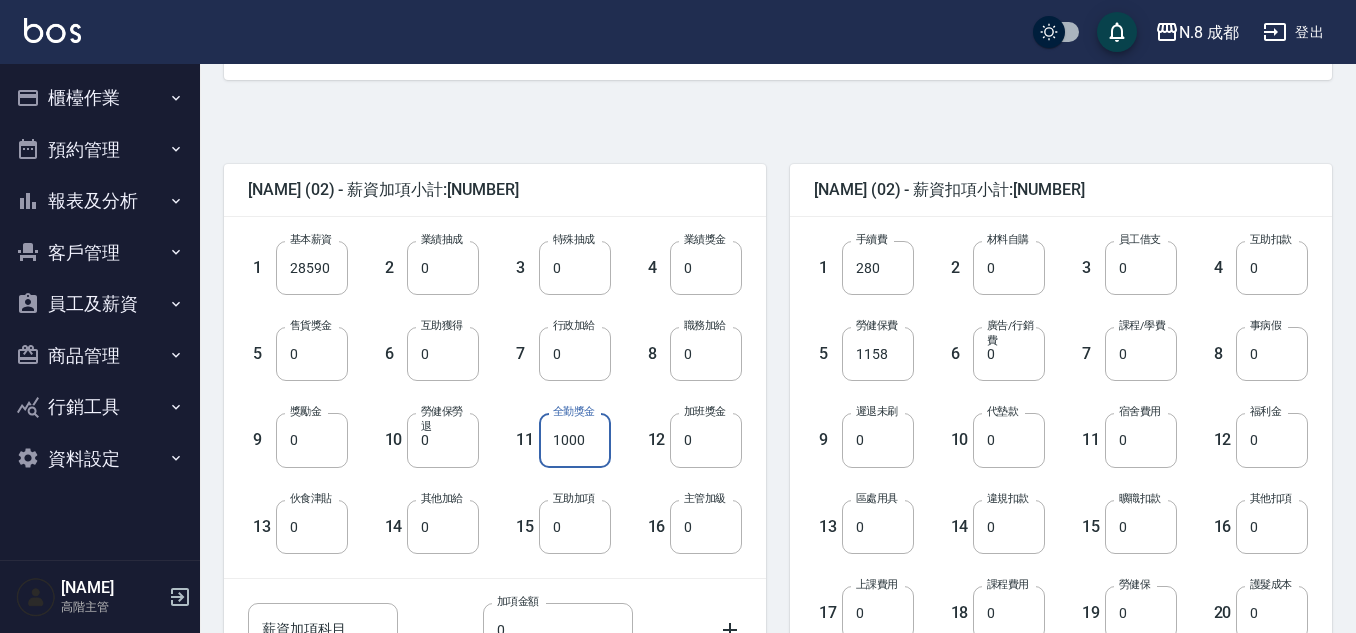 type on "1000" 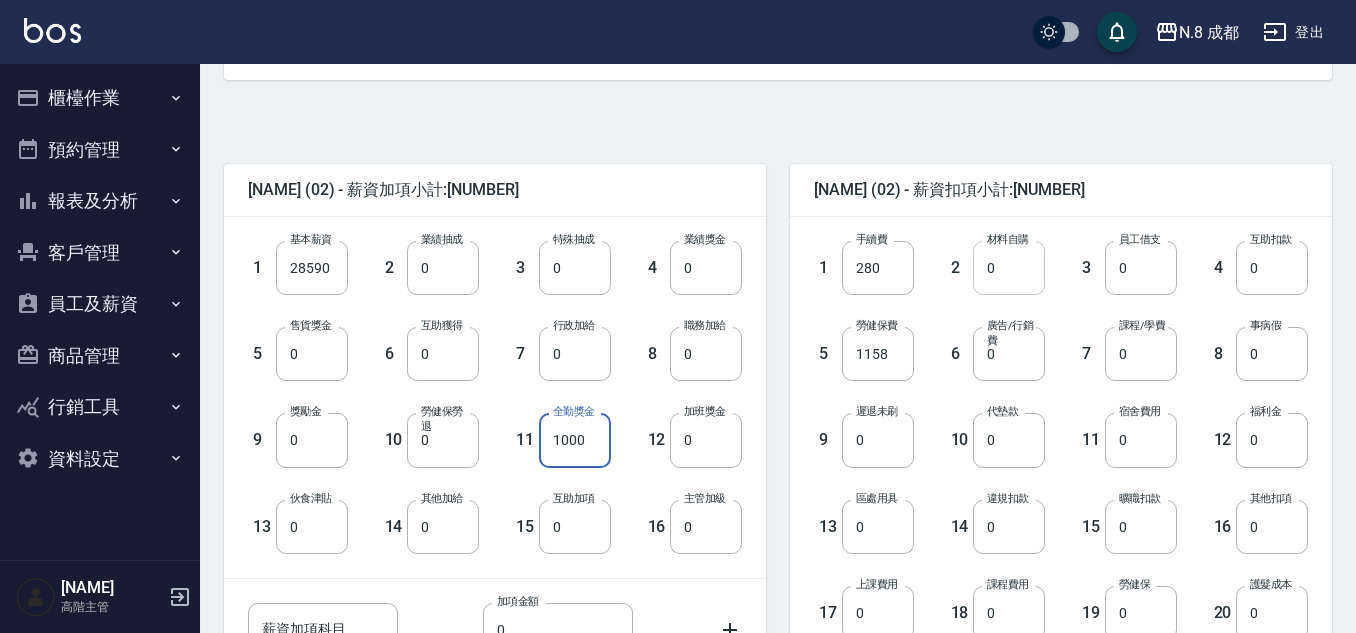 click on "0" at bounding box center [1009, 268] 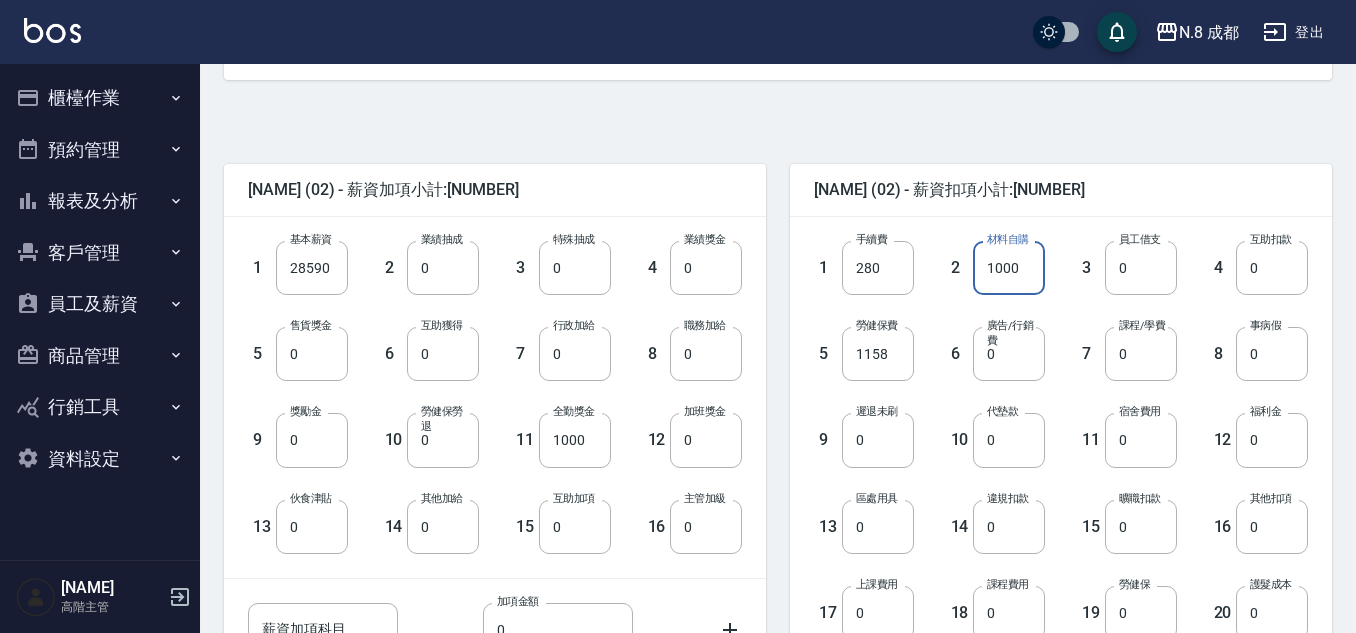 type on "1000" 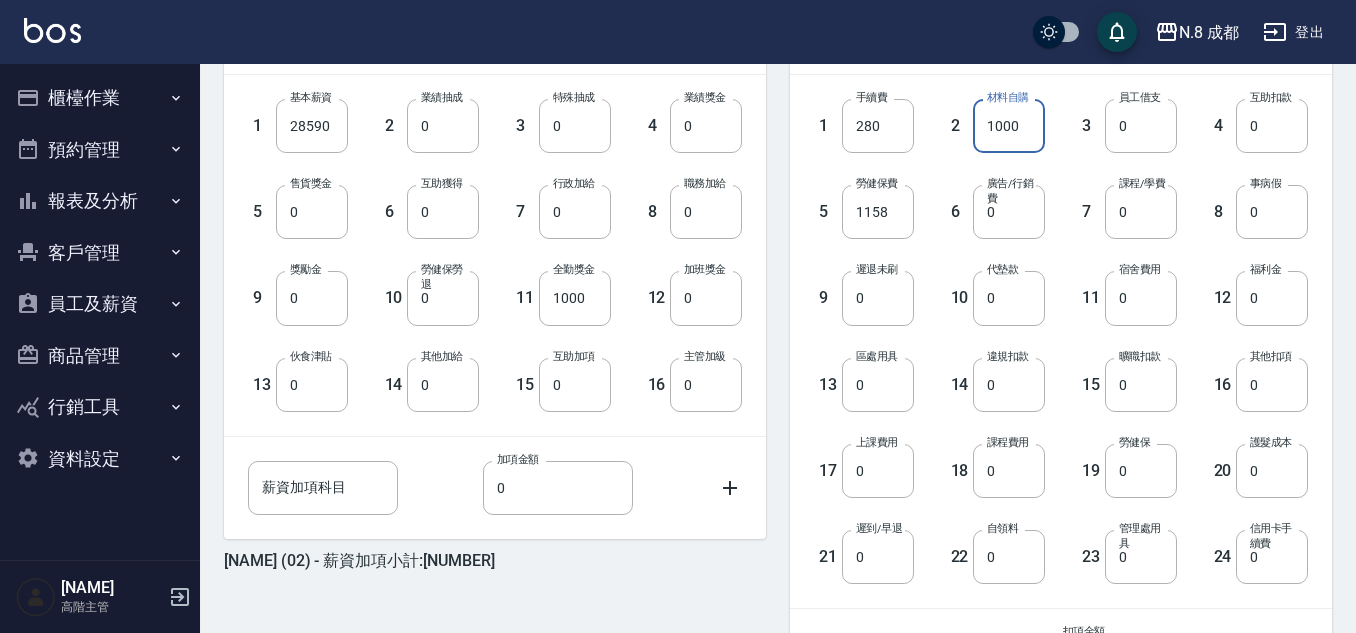 scroll, scrollTop: 753, scrollLeft: 0, axis: vertical 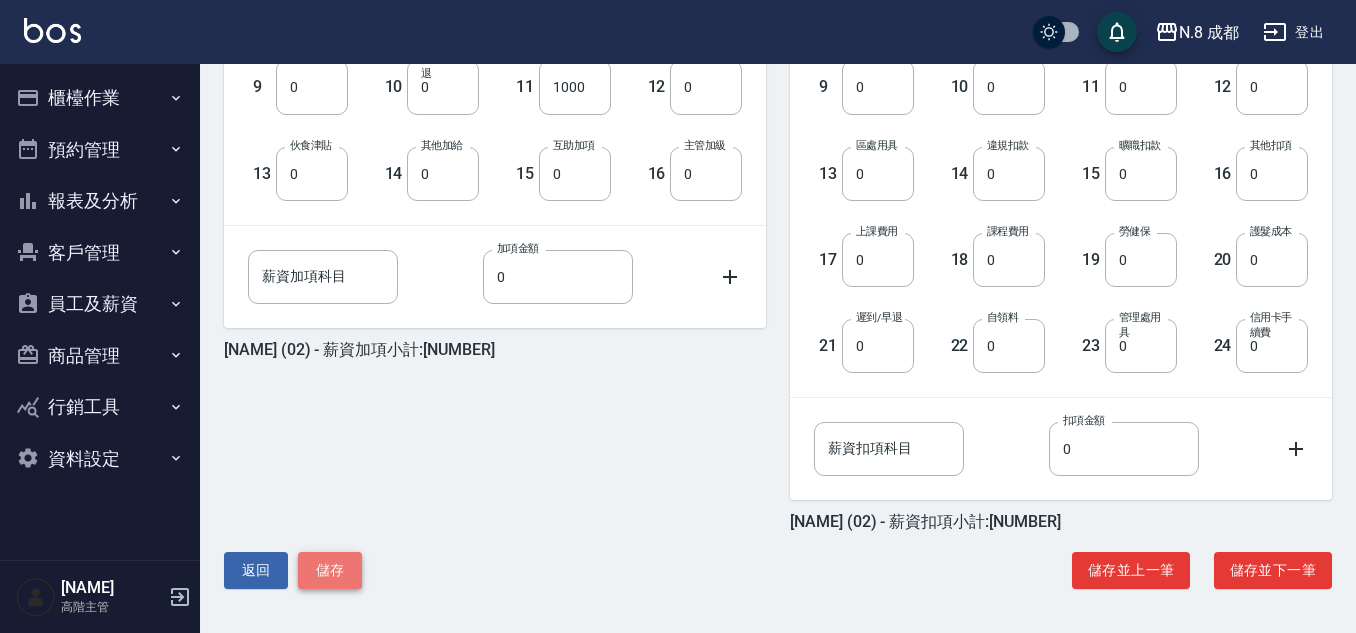 click on "儲存" at bounding box center (330, 570) 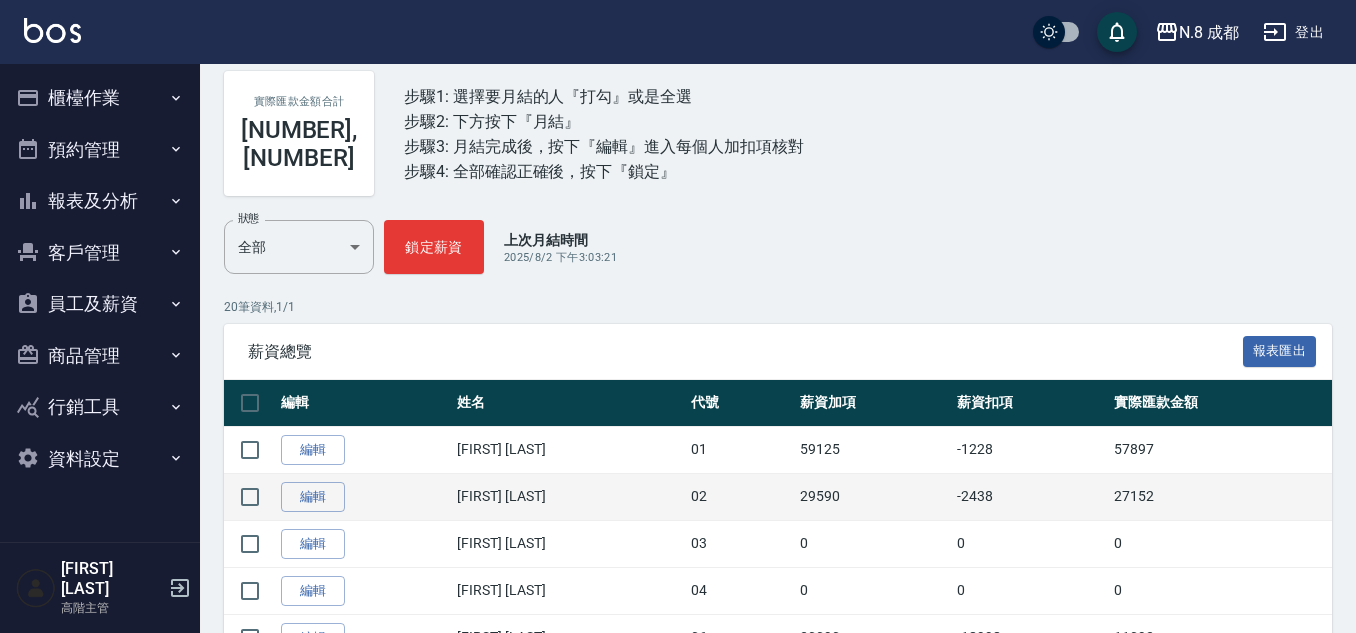 scroll, scrollTop: 300, scrollLeft: 0, axis: vertical 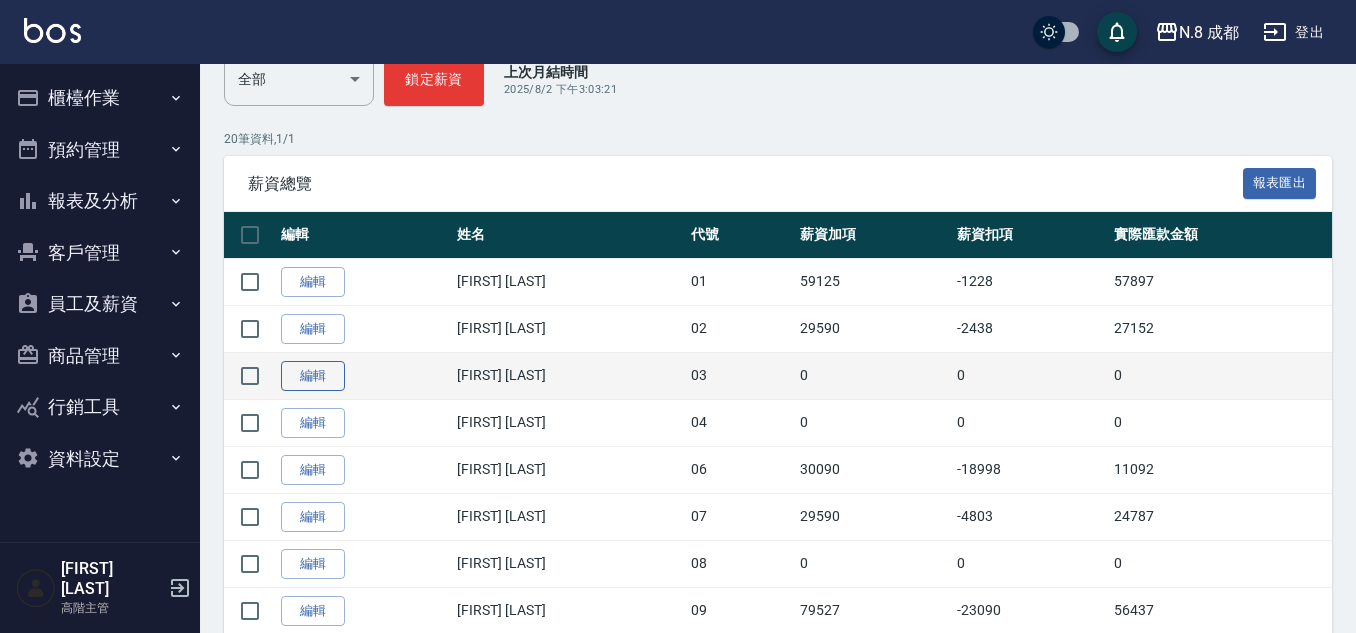 click on "編輯" at bounding box center [313, 376] 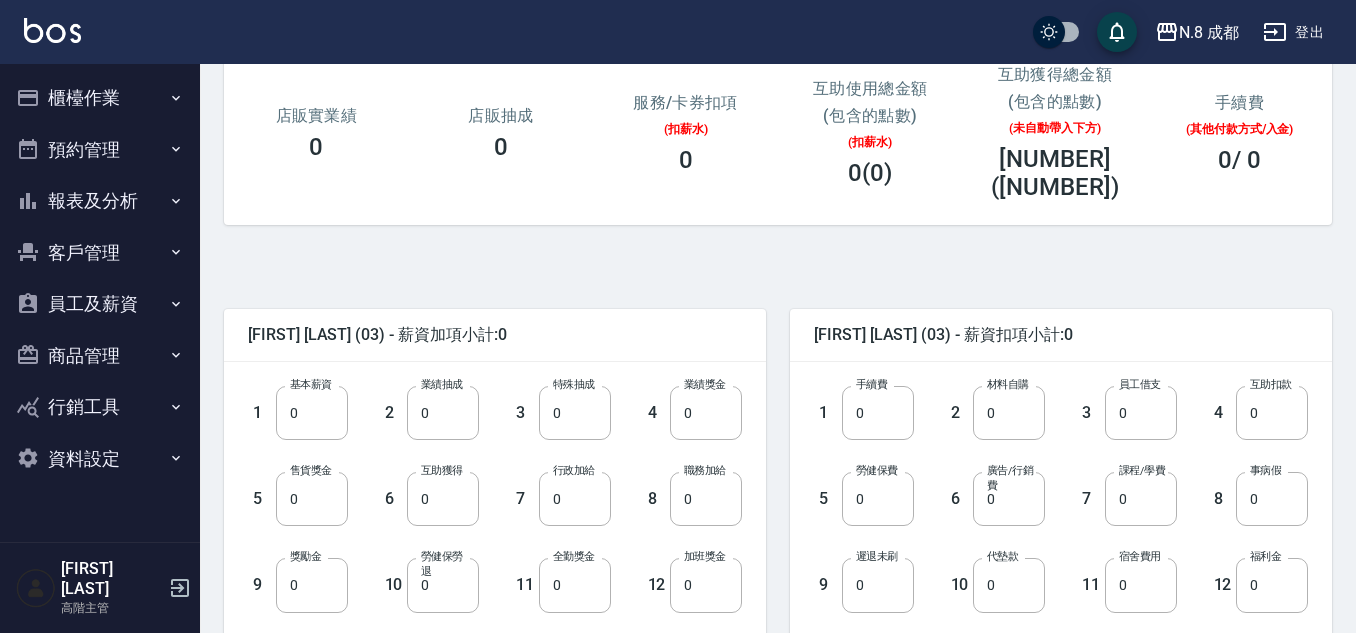 scroll, scrollTop: 400, scrollLeft: 0, axis: vertical 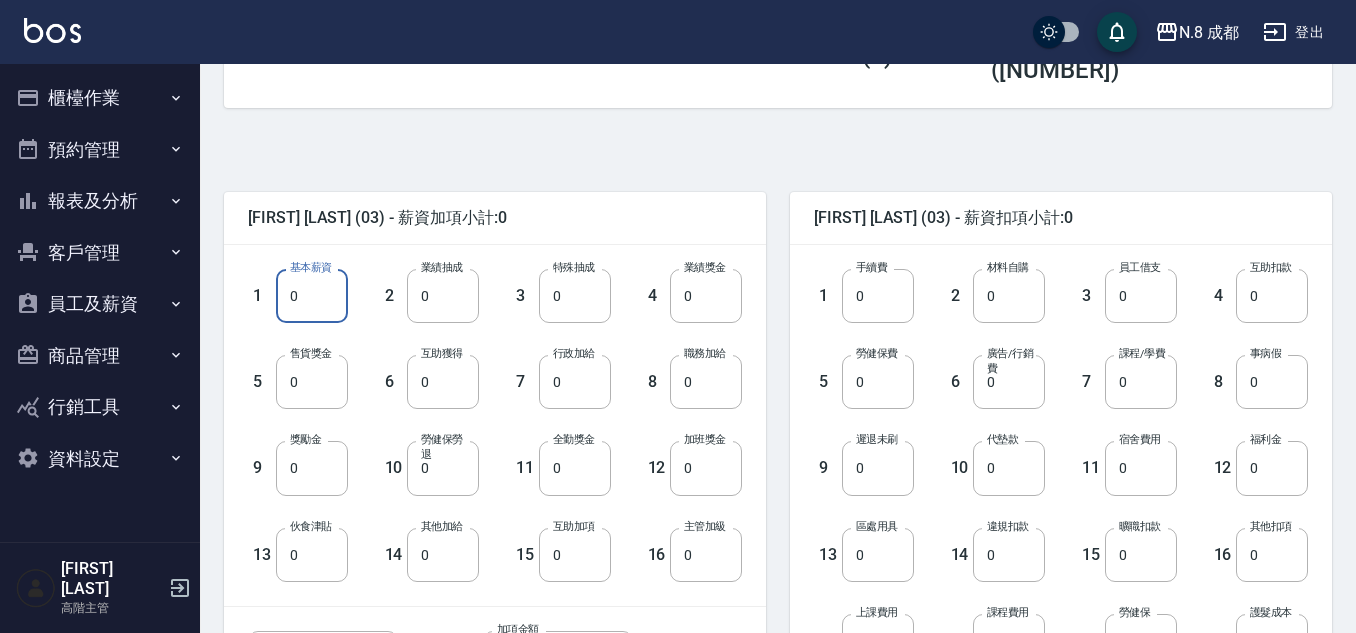 click on "0" at bounding box center (312, 296) 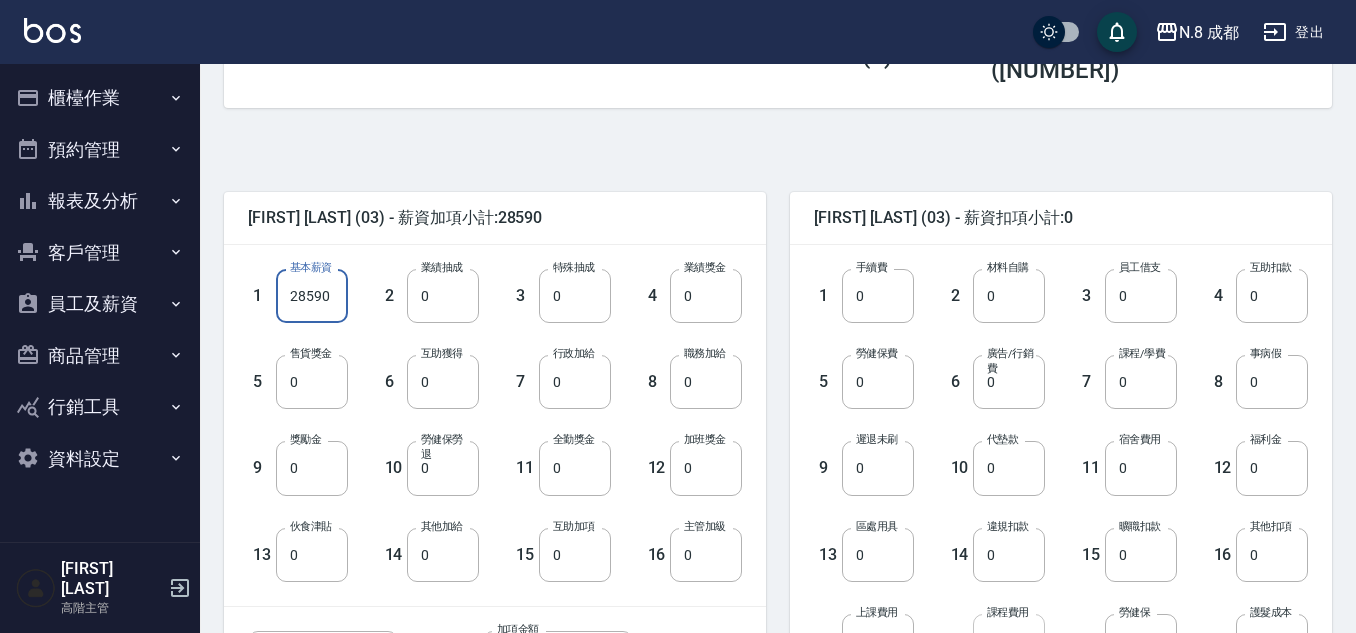 type on "28590" 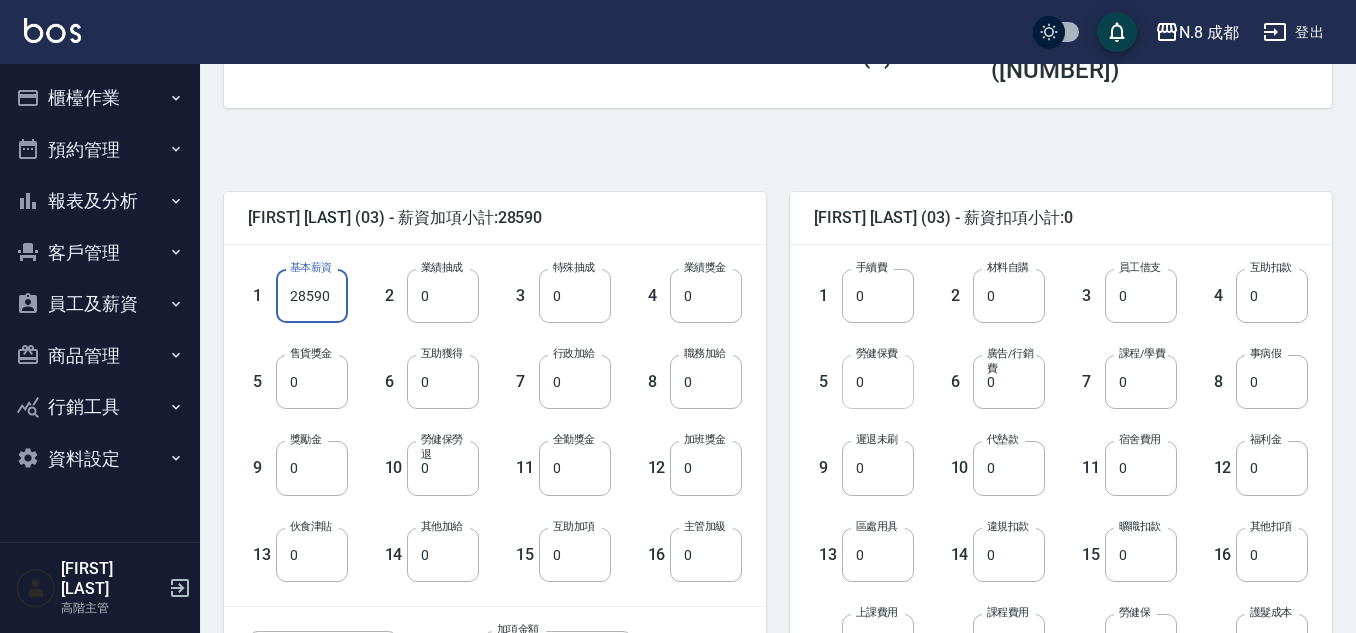 click on "0" at bounding box center [878, 382] 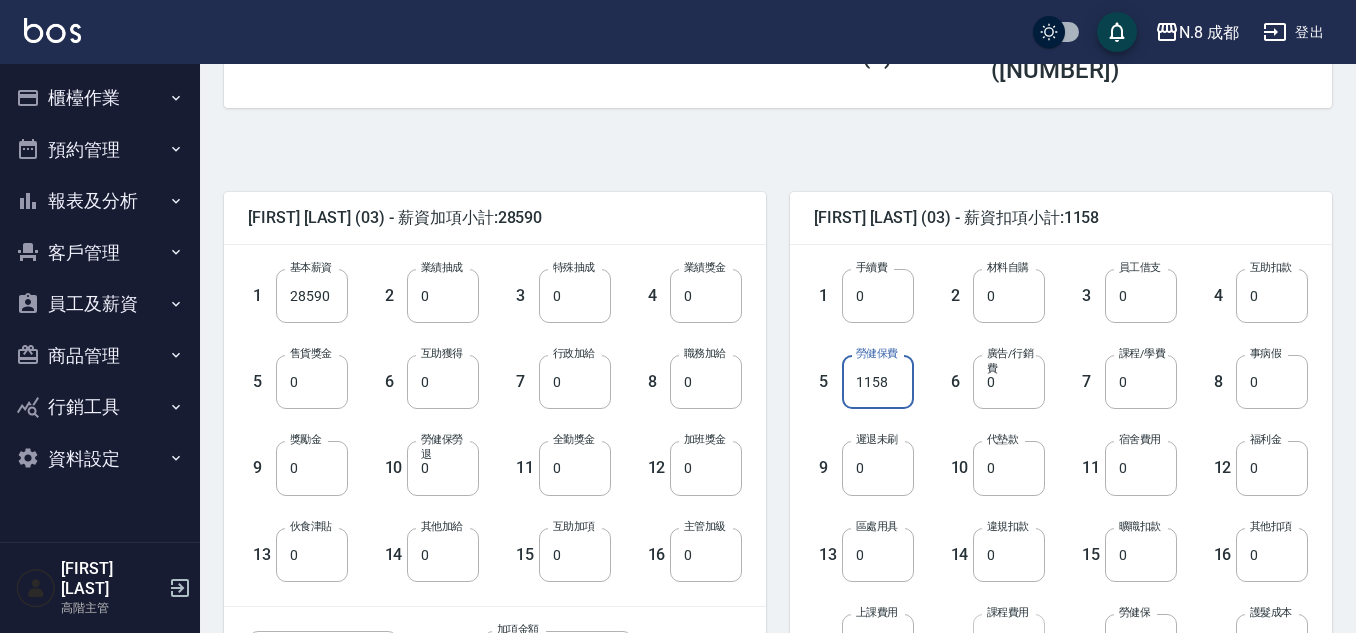 type on "1158" 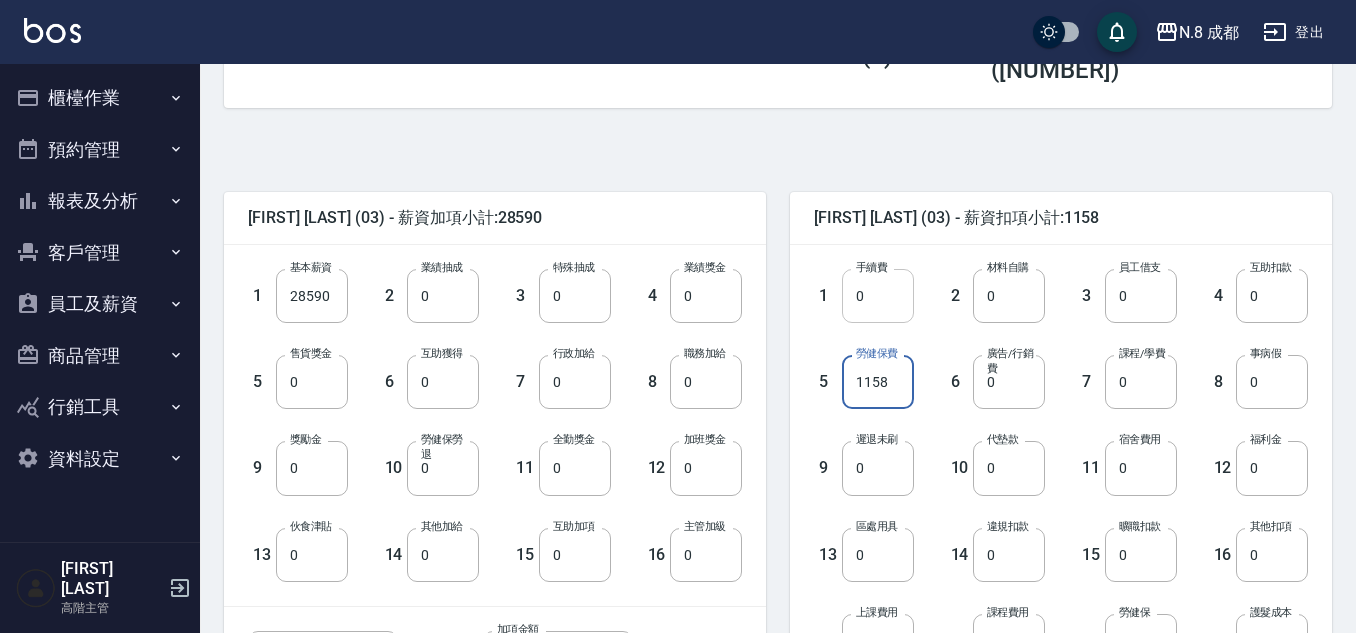 click on "0" at bounding box center (878, 296) 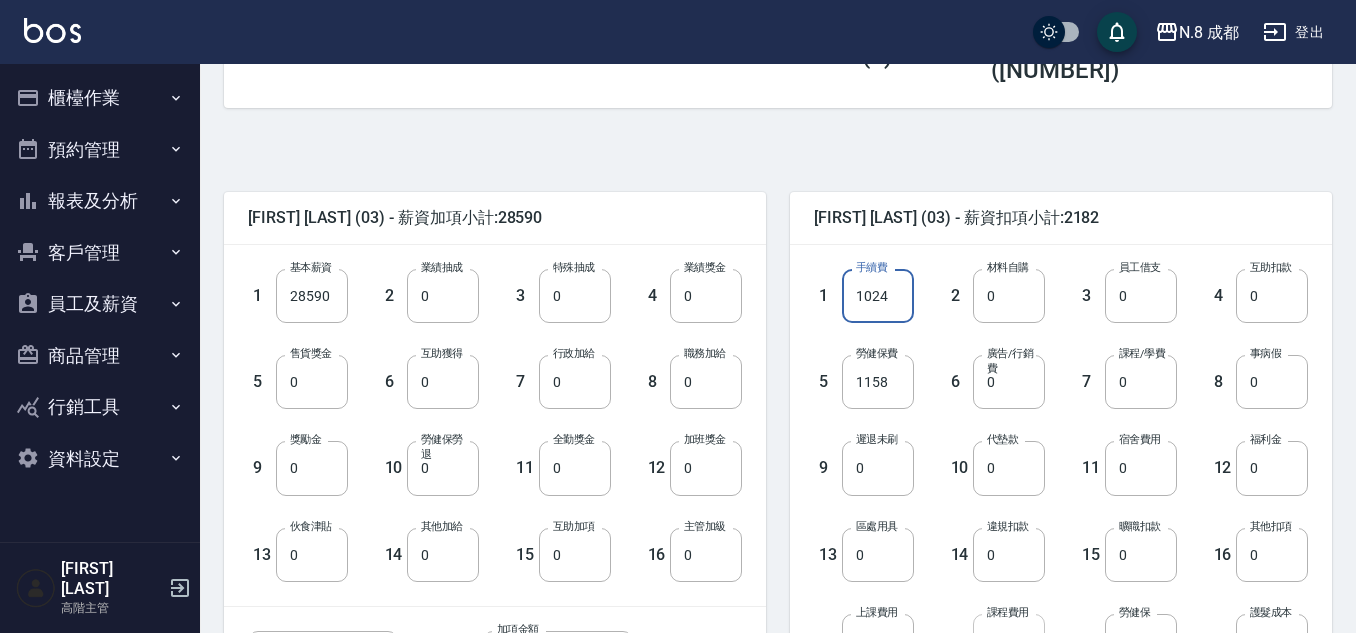 type on "1024" 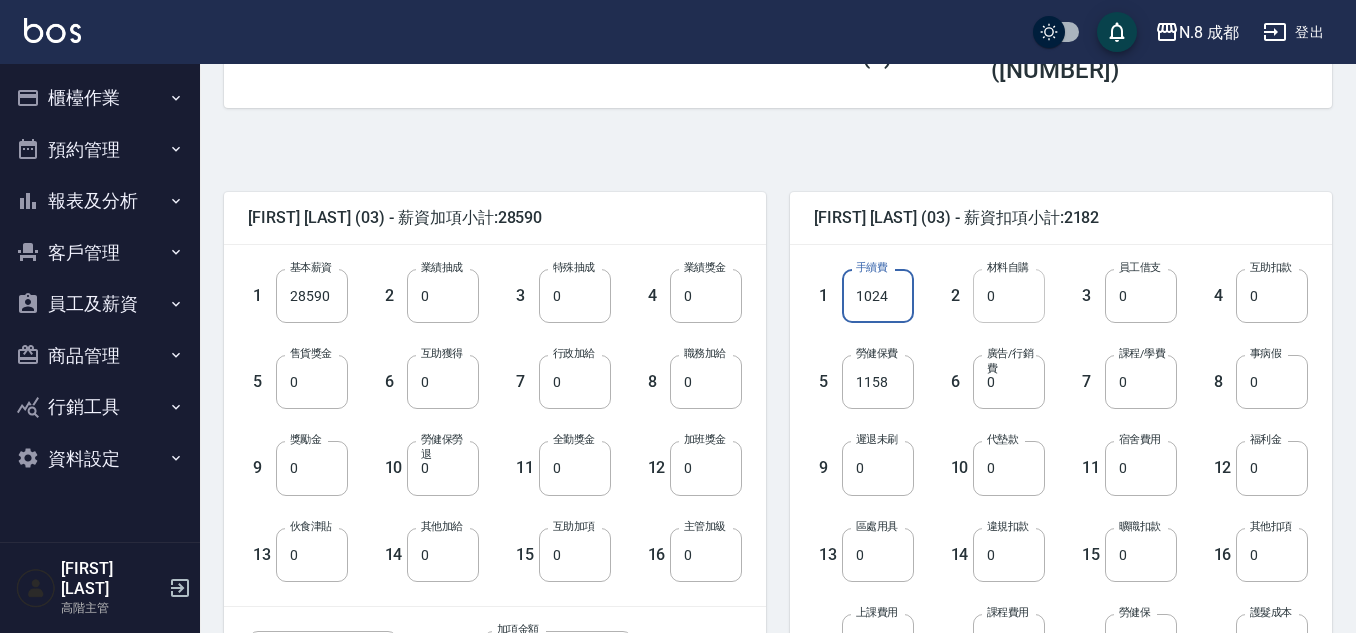 click on "0" at bounding box center [1009, 296] 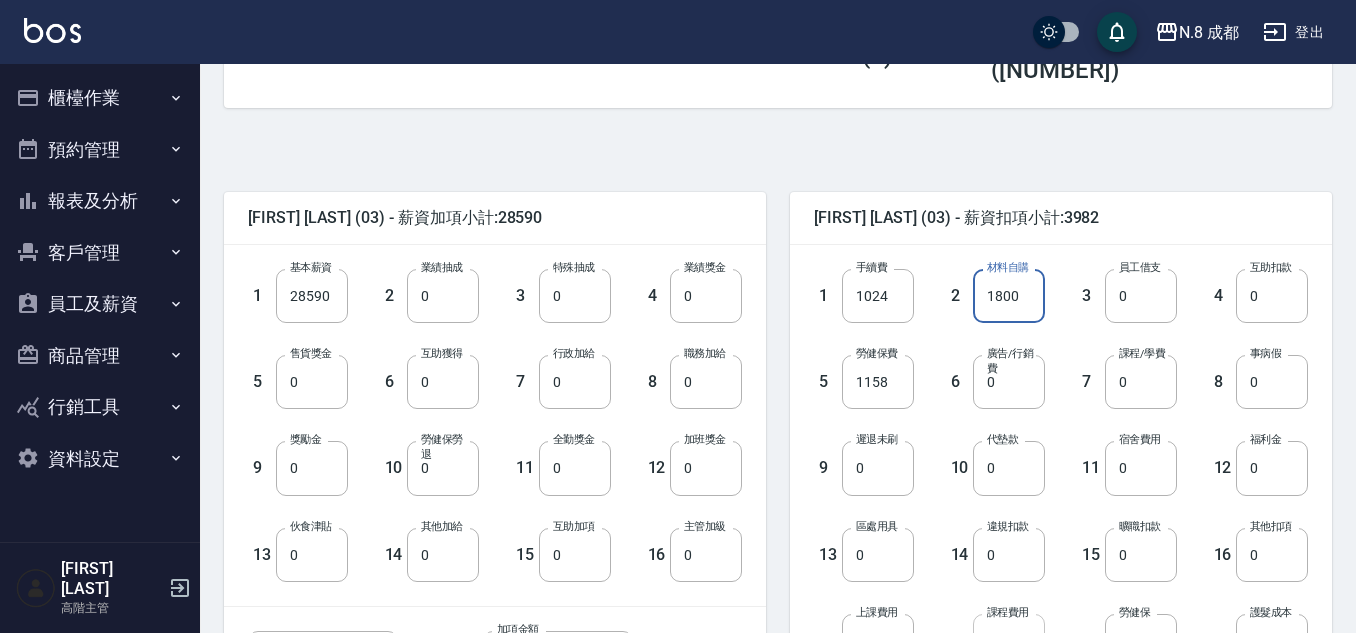 type on "1800" 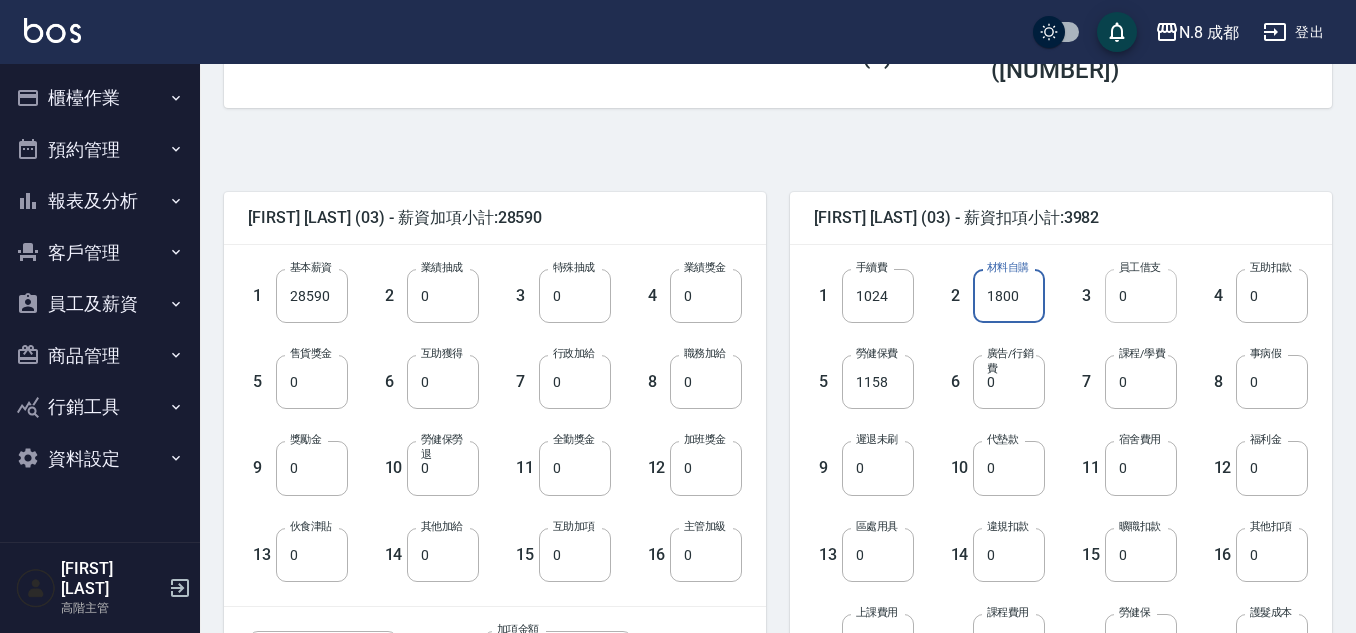 click on "0" at bounding box center [1141, 296] 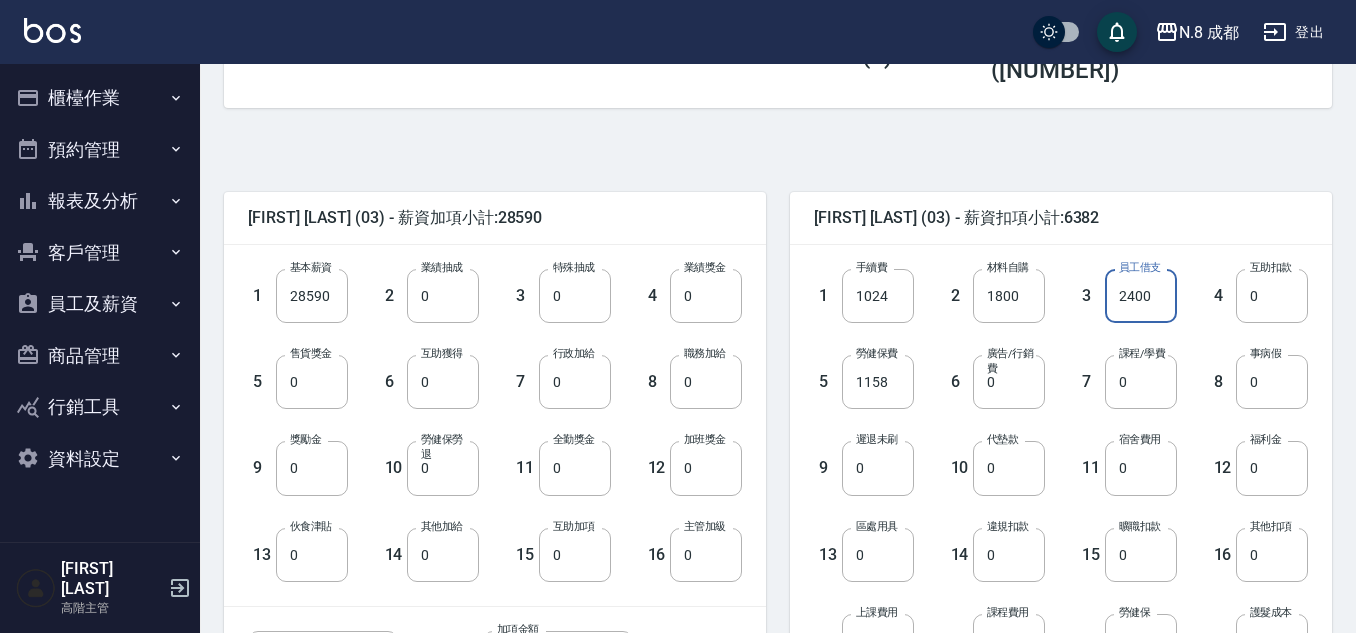 type on "2400" 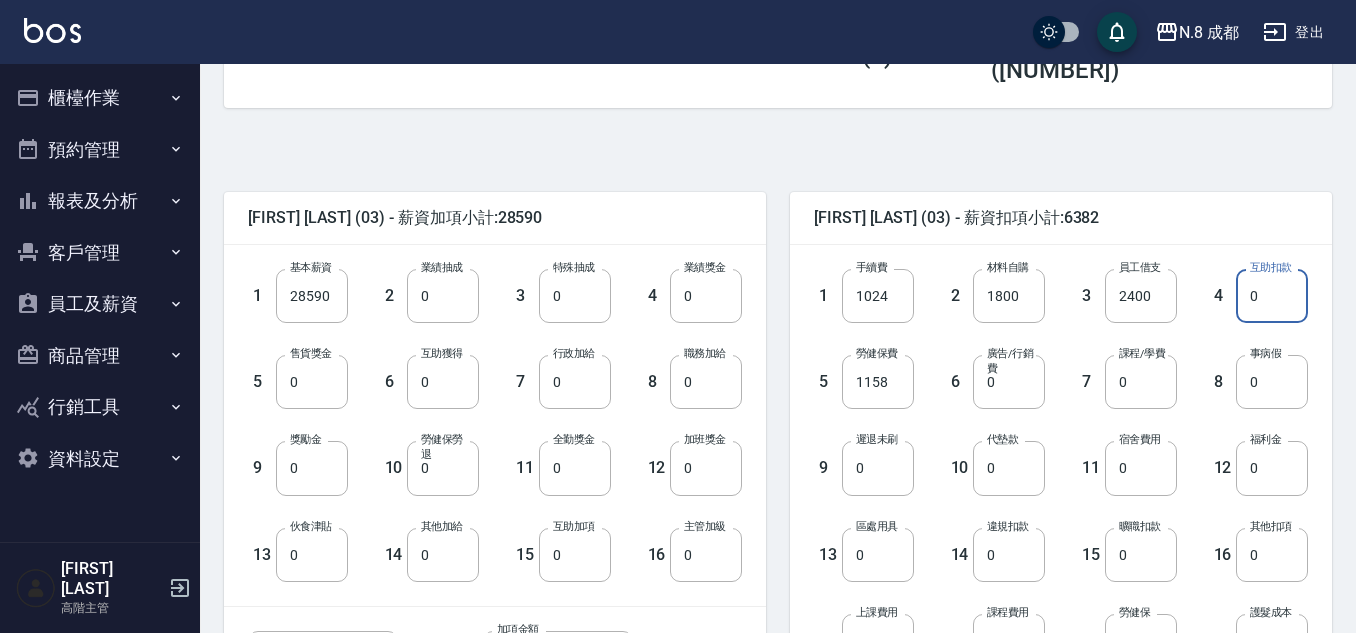 click on "0" at bounding box center (1272, 296) 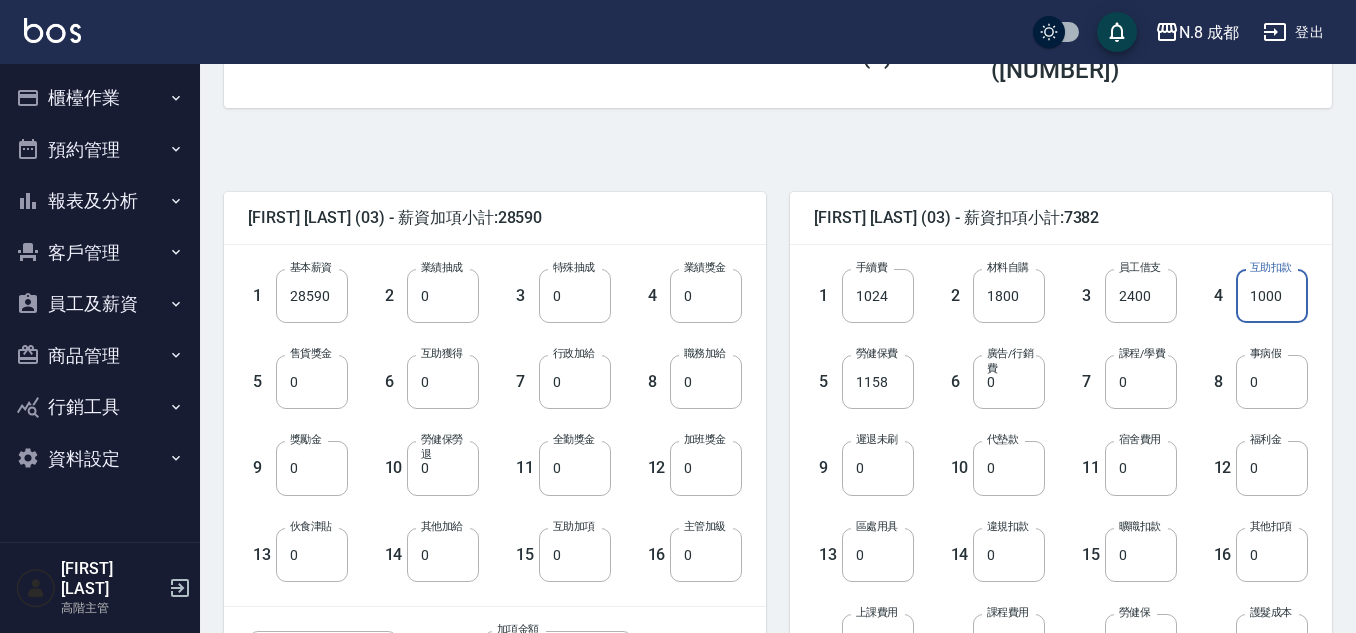 type on "1000" 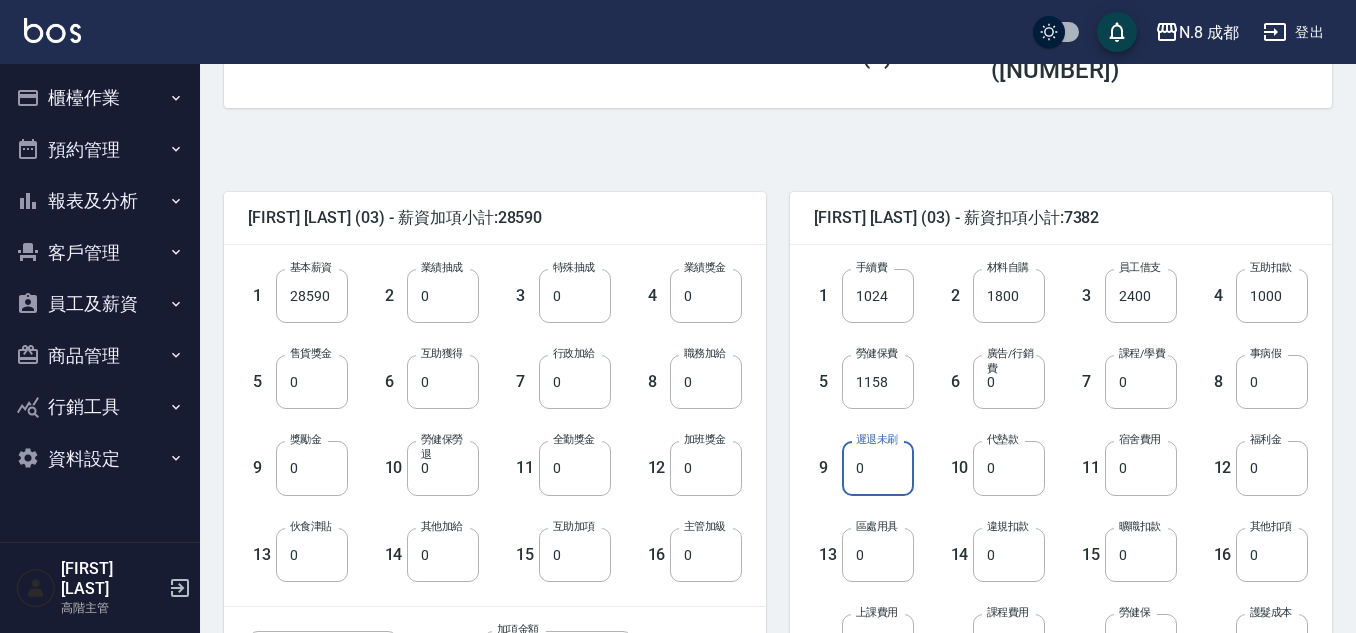 click on "0" at bounding box center (878, 468) 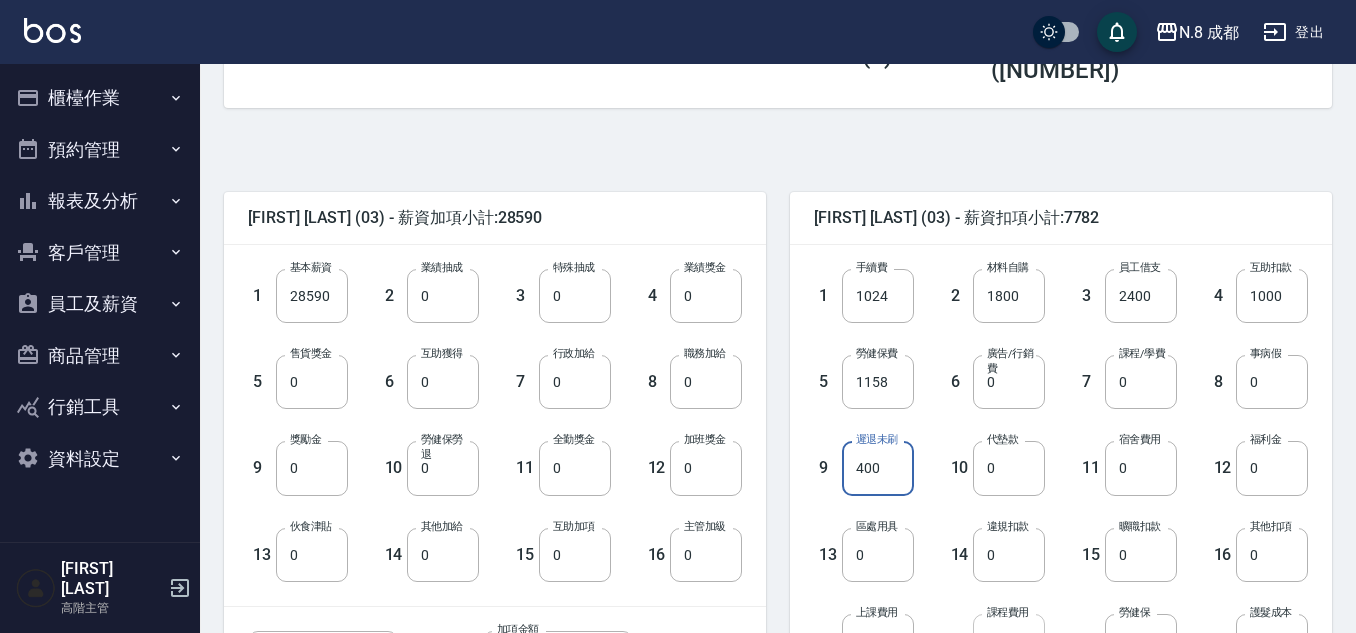 type on "400" 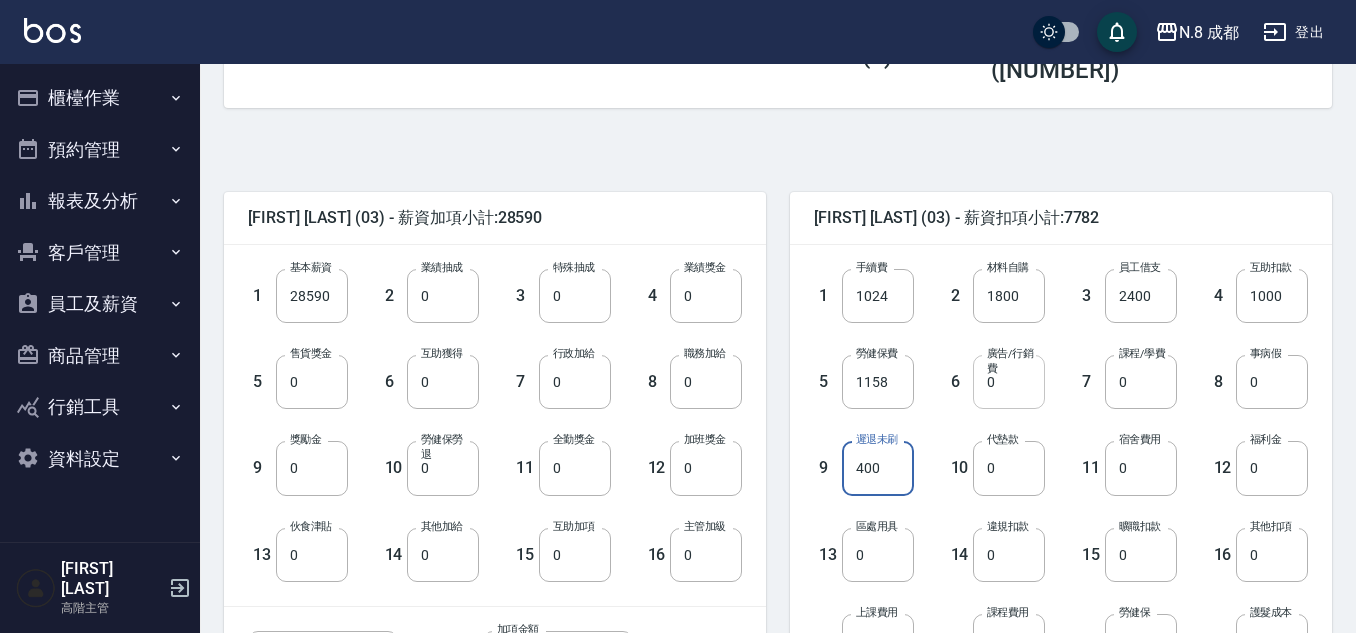 click on "0" at bounding box center (1009, 382) 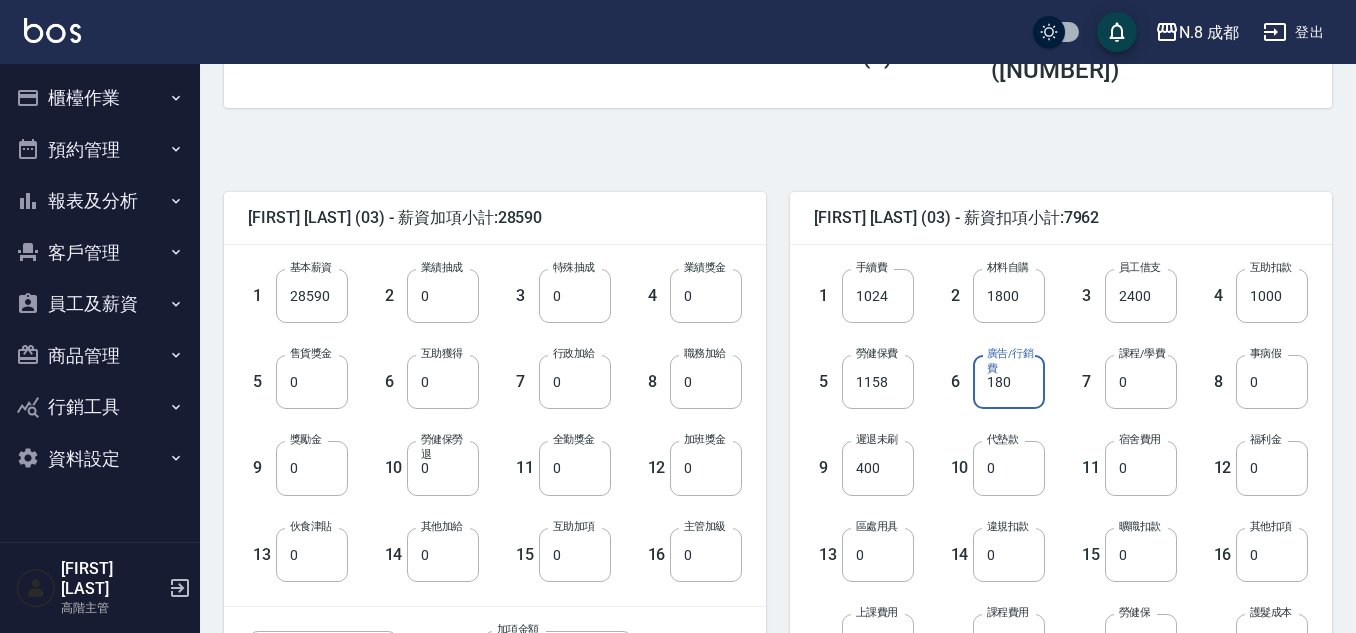 type on "180" 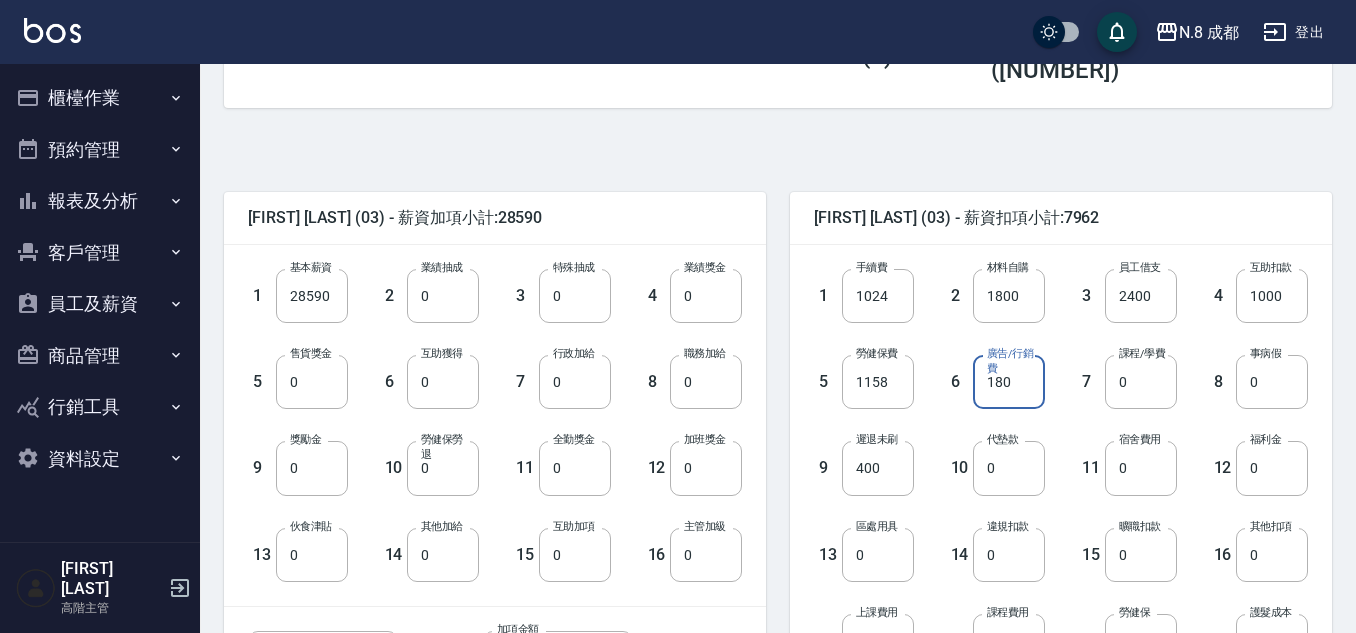 scroll, scrollTop: 753, scrollLeft: 0, axis: vertical 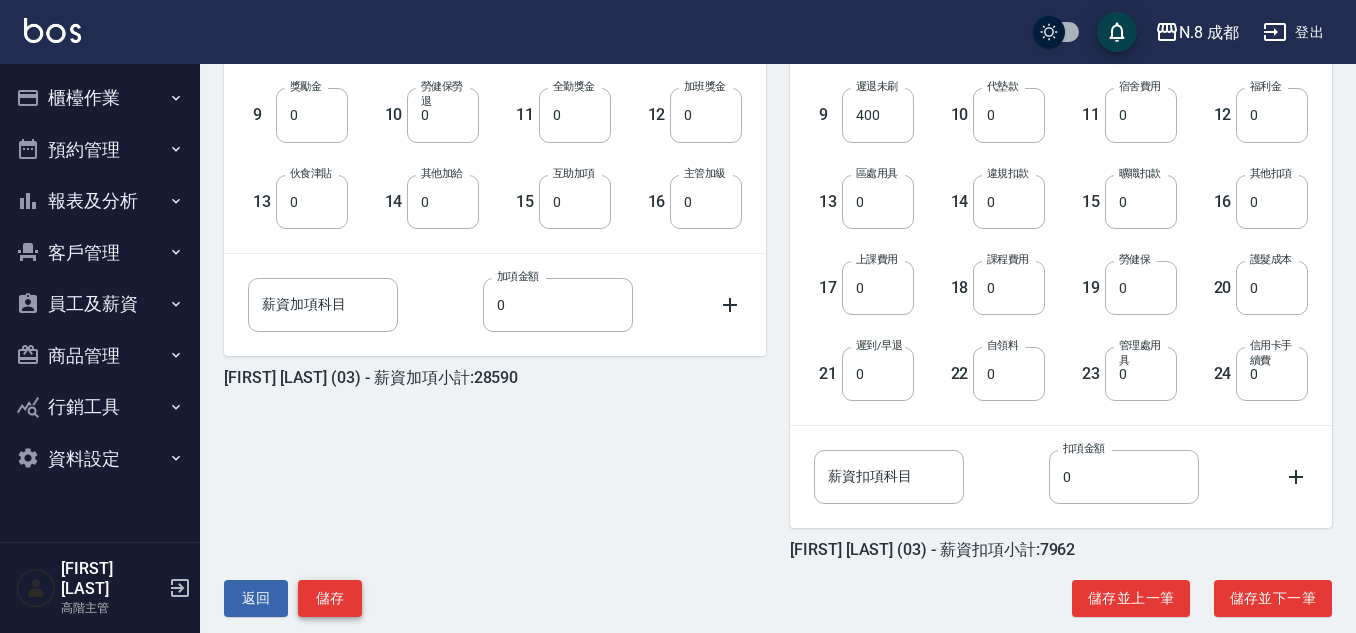 click on "儲存" at bounding box center (330, 598) 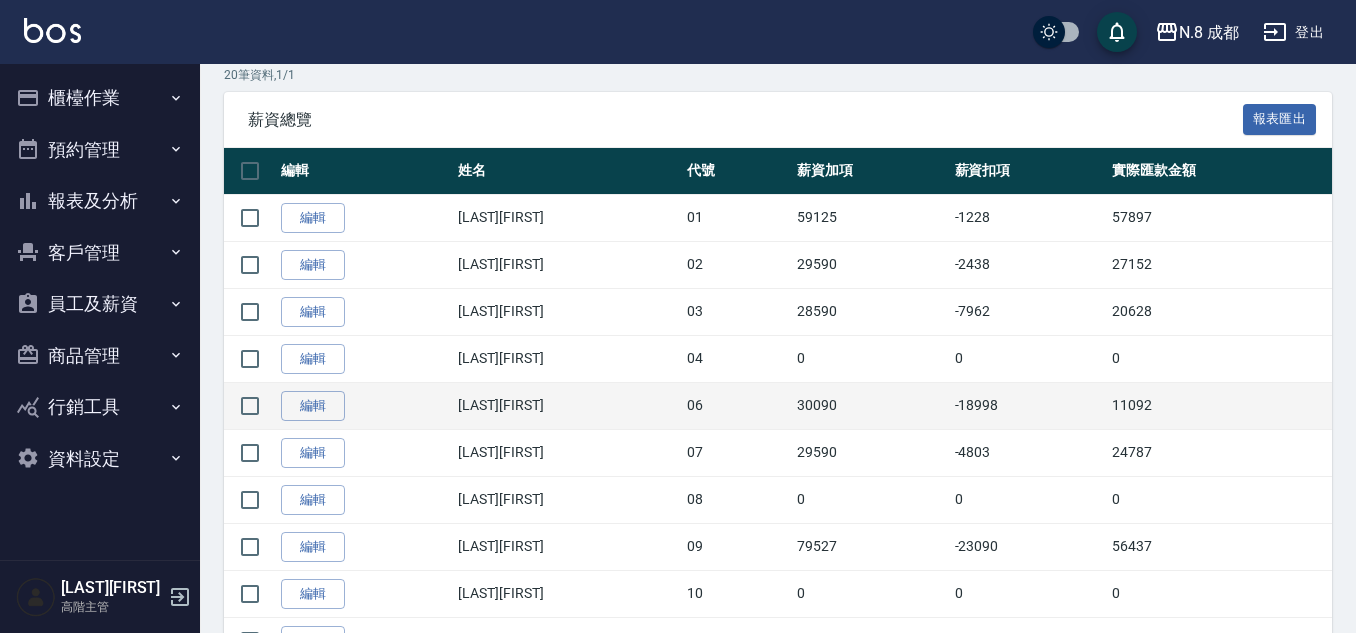 scroll, scrollTop: 500, scrollLeft: 0, axis: vertical 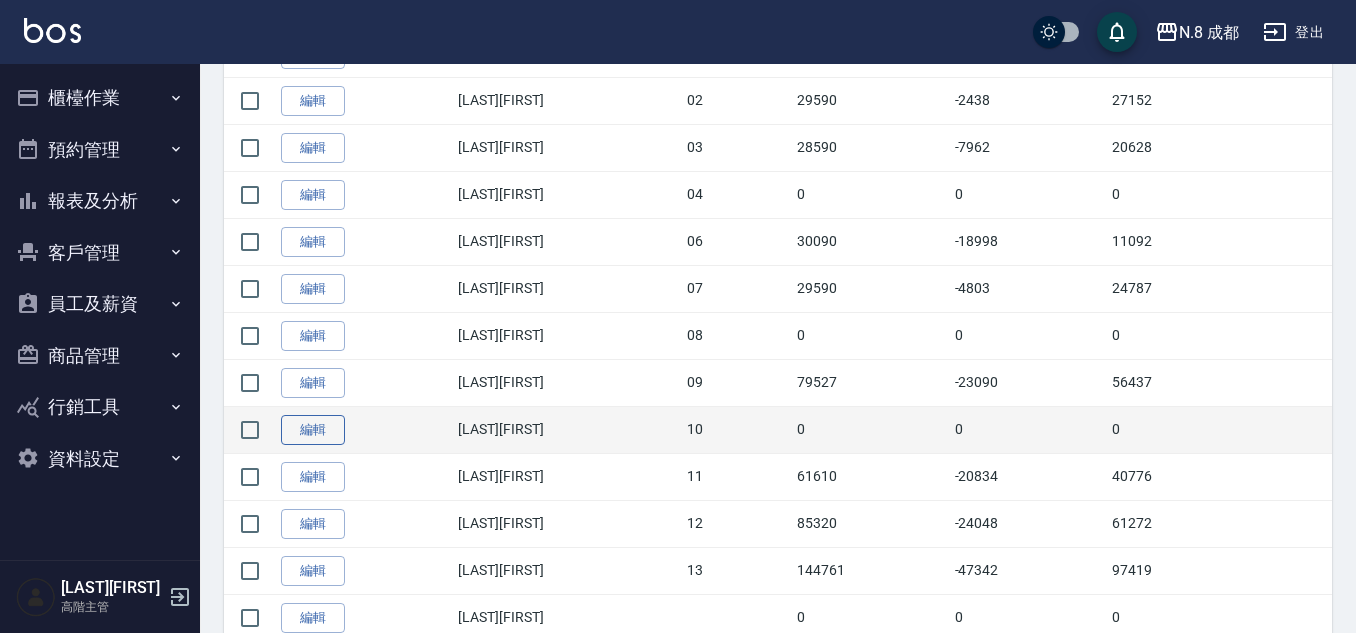 click on "編輯" at bounding box center (313, 430) 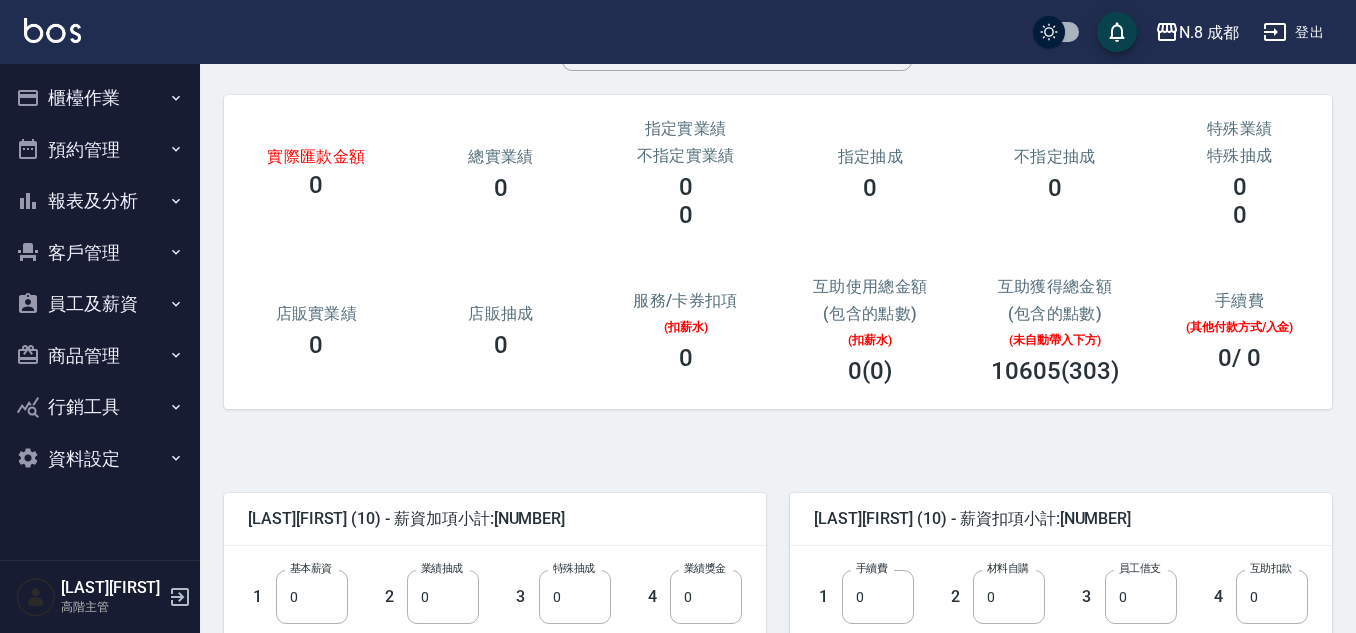 scroll, scrollTop: 200, scrollLeft: 0, axis: vertical 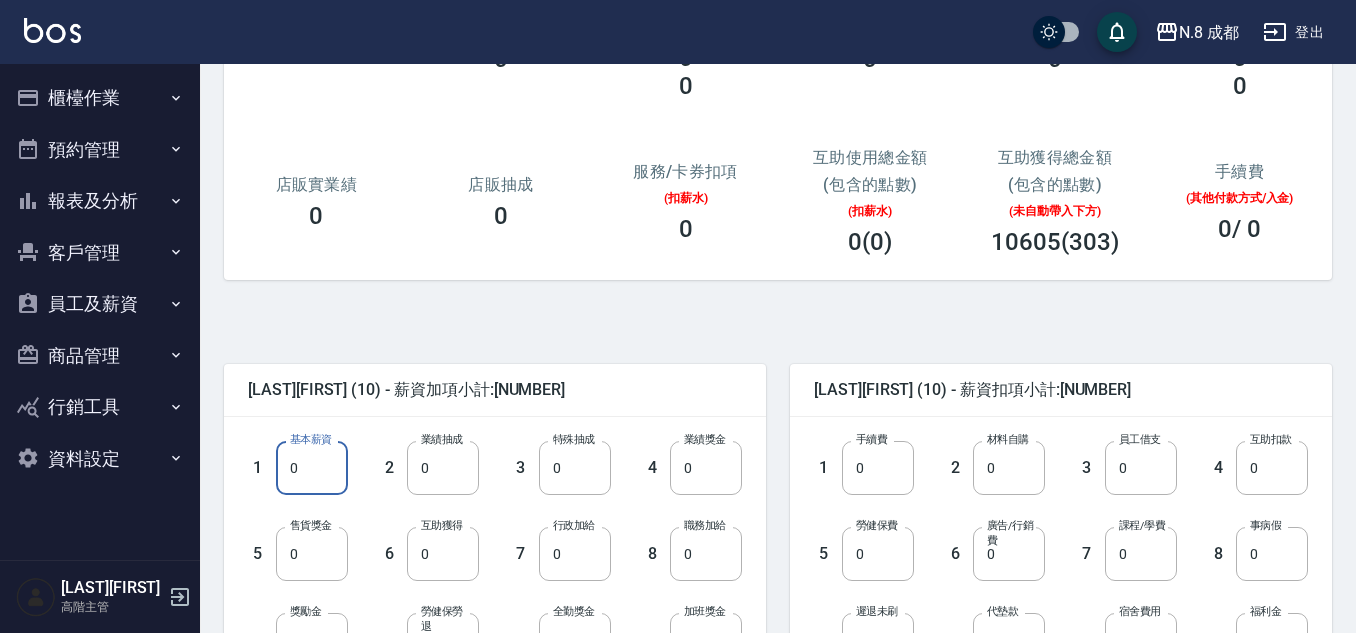 click on "0" at bounding box center (312, 468) 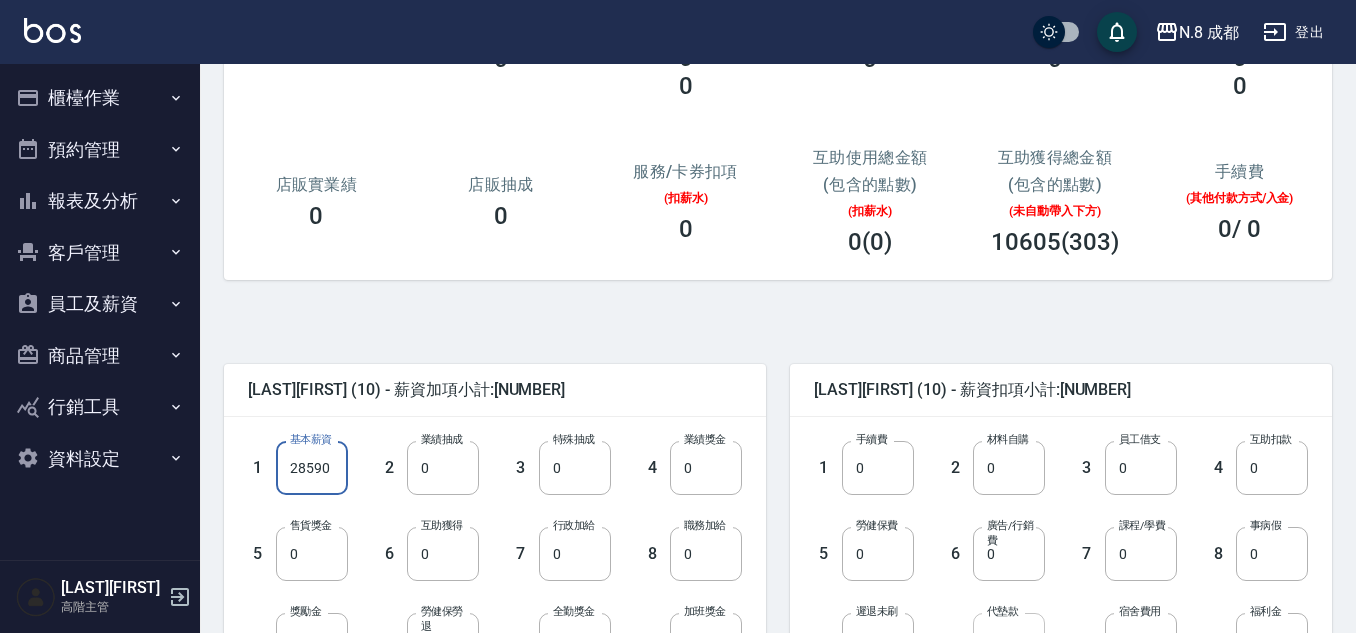type on "28590" 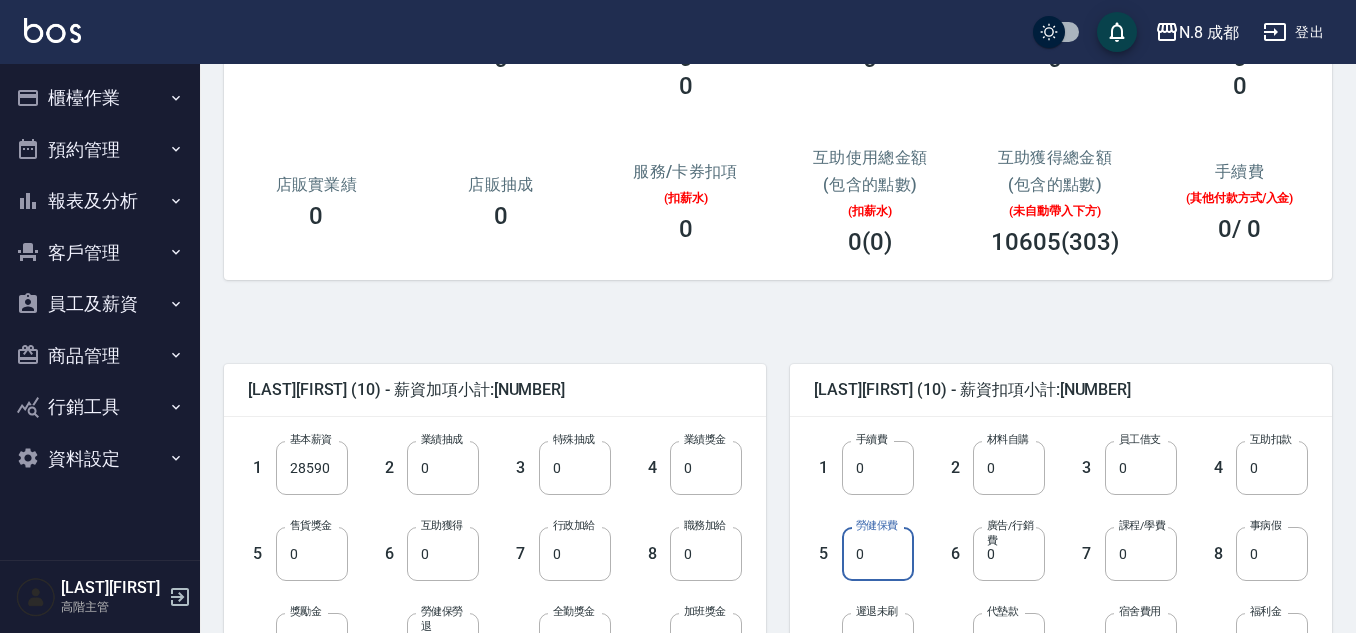 click on "0" at bounding box center (878, 554) 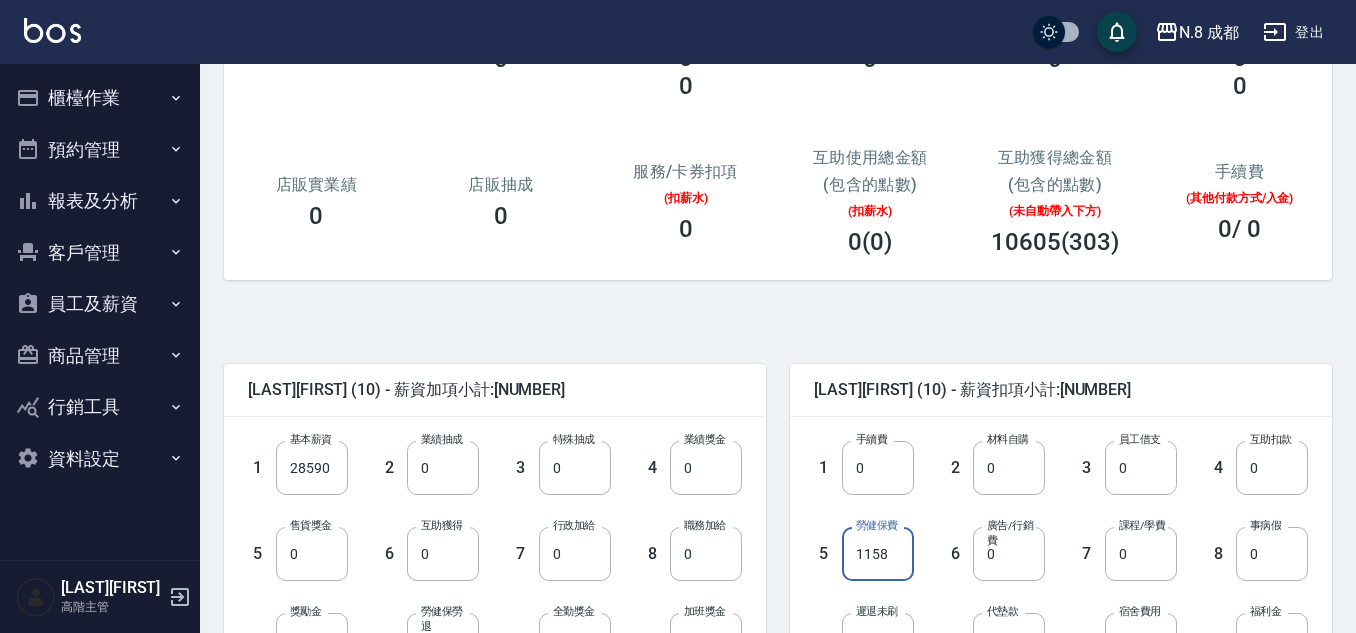 type on "1158" 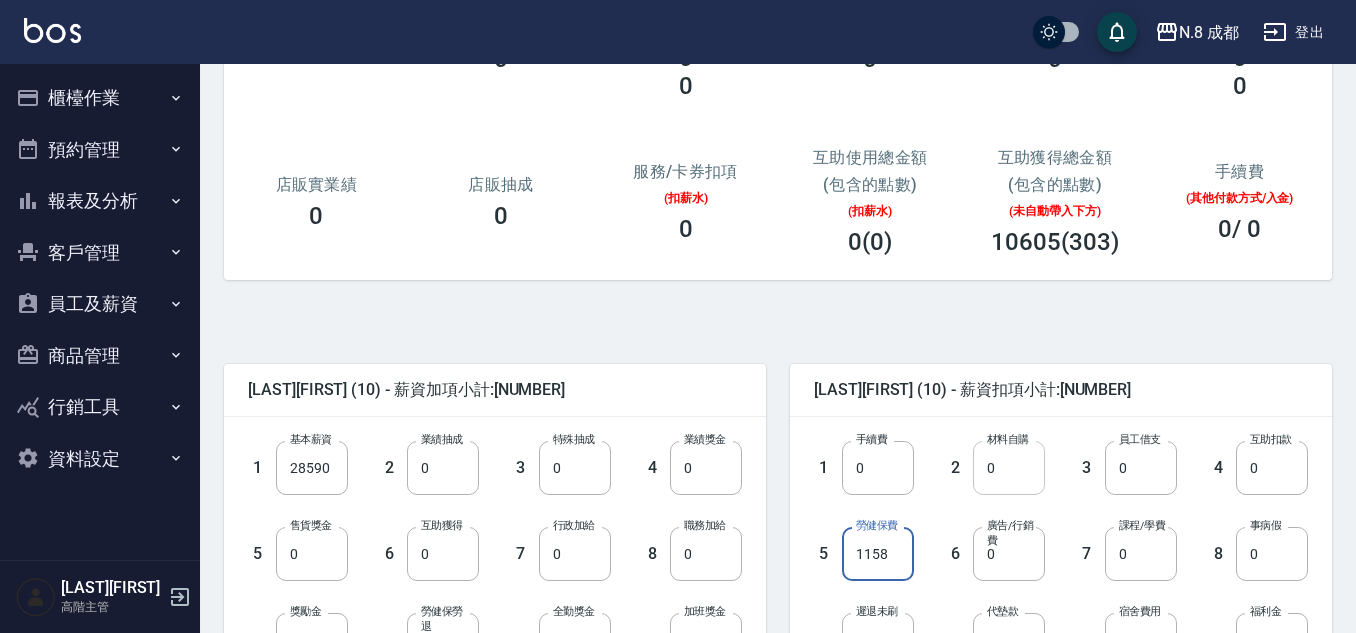 click on "0" at bounding box center (1009, 468) 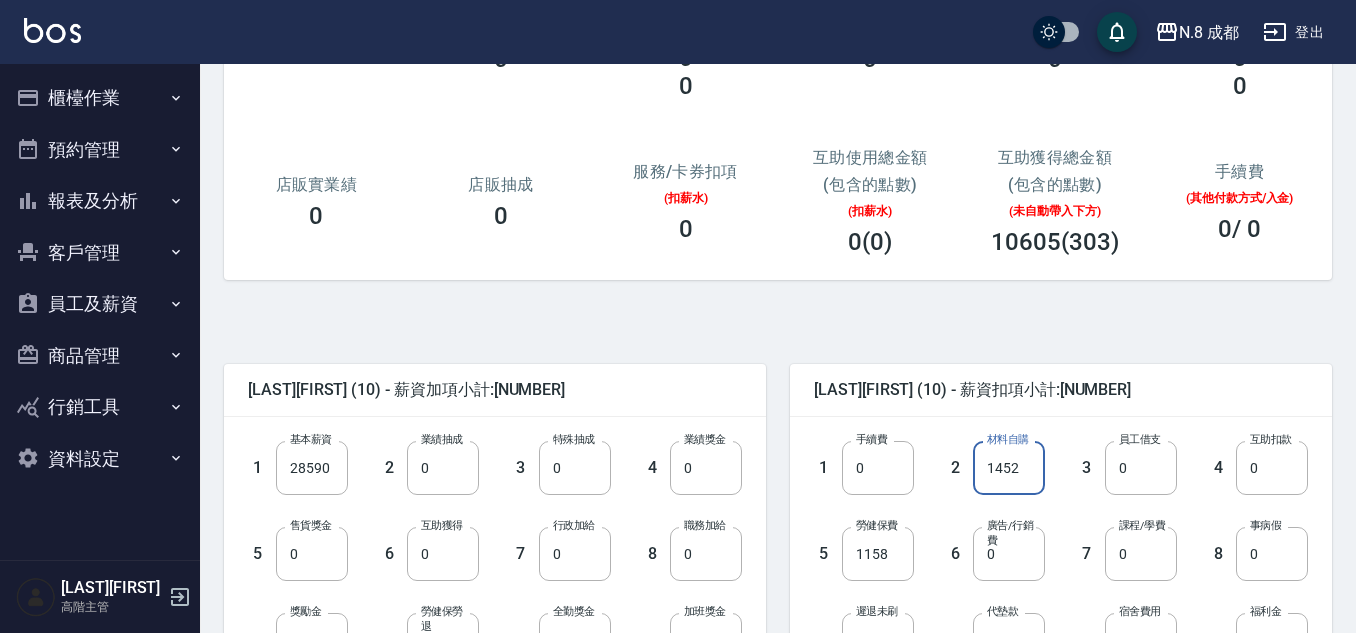 type on "1452" 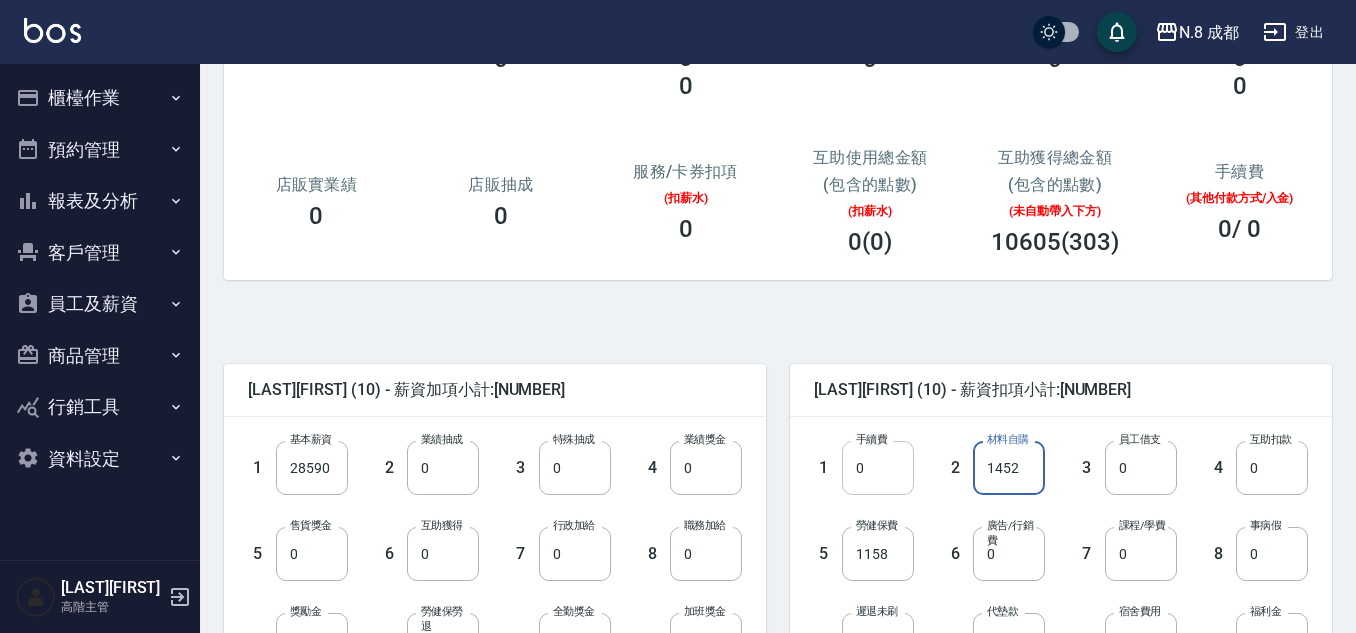 click on "0" at bounding box center (878, 468) 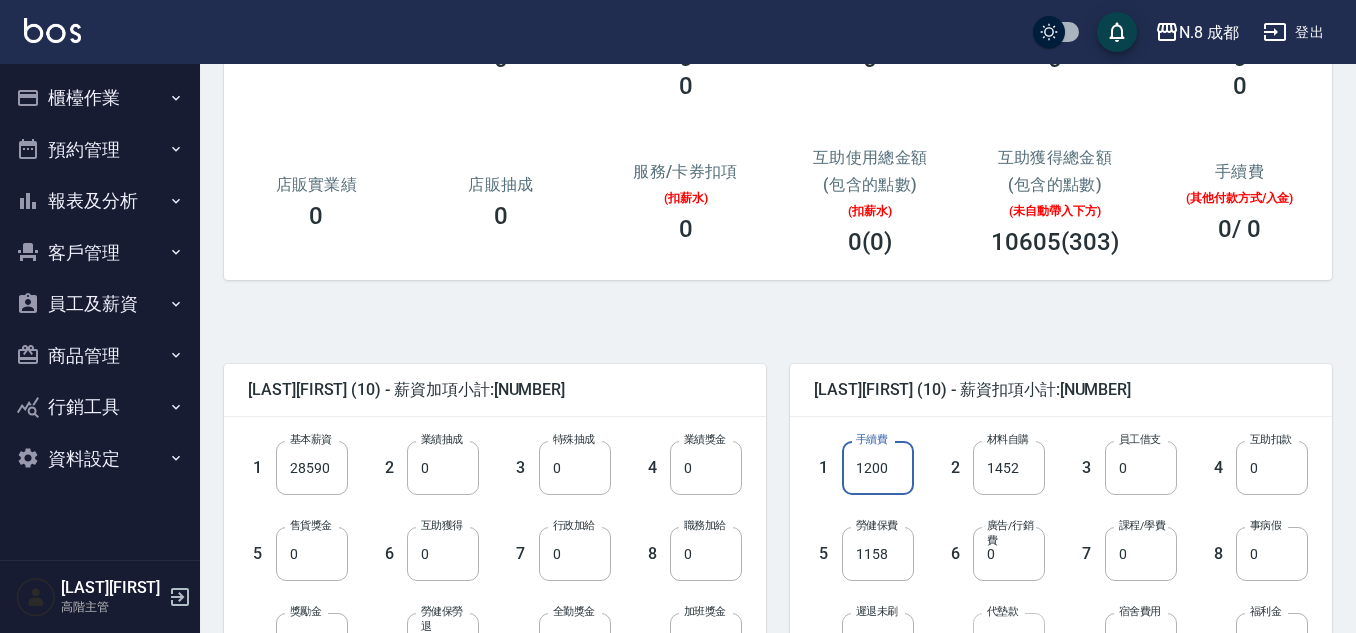 type on "1200" 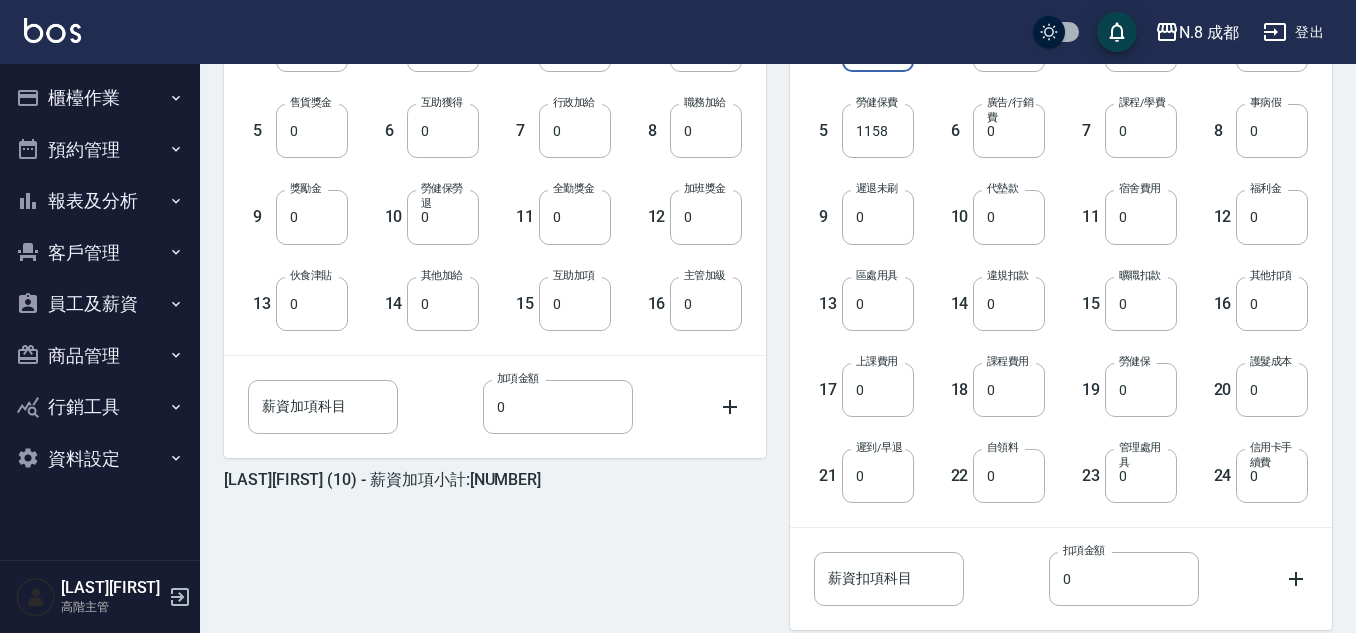 scroll, scrollTop: 753, scrollLeft: 0, axis: vertical 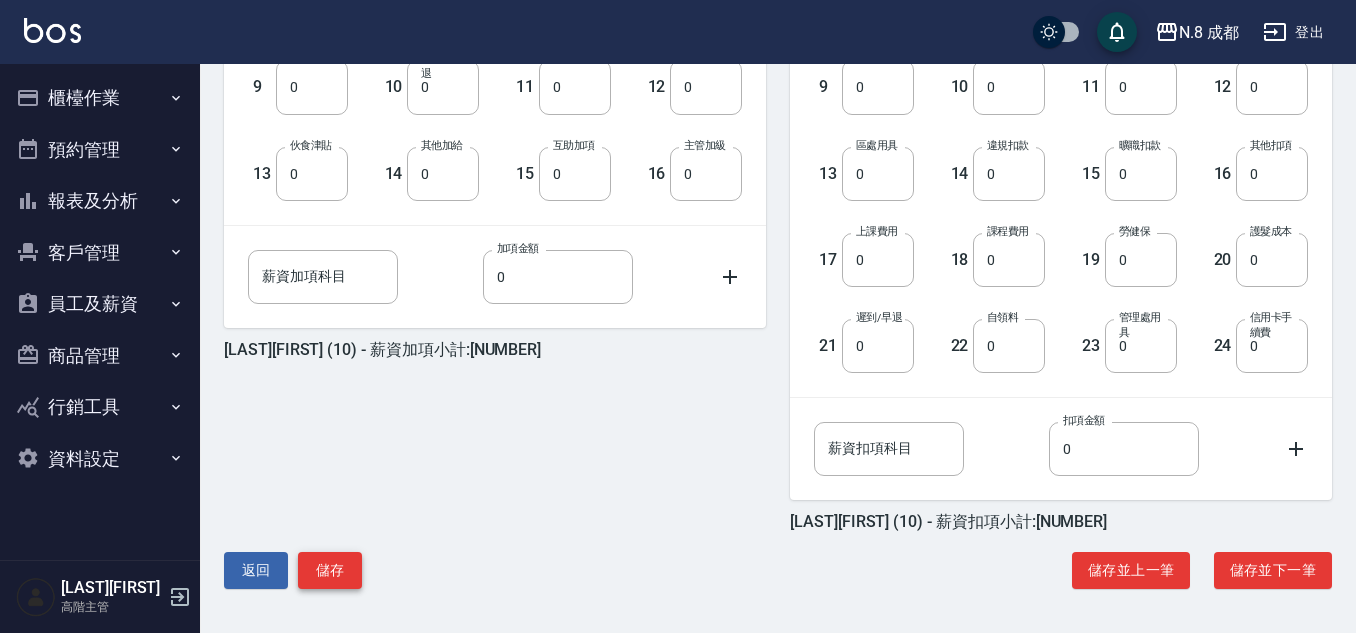click on "儲存" at bounding box center (330, 570) 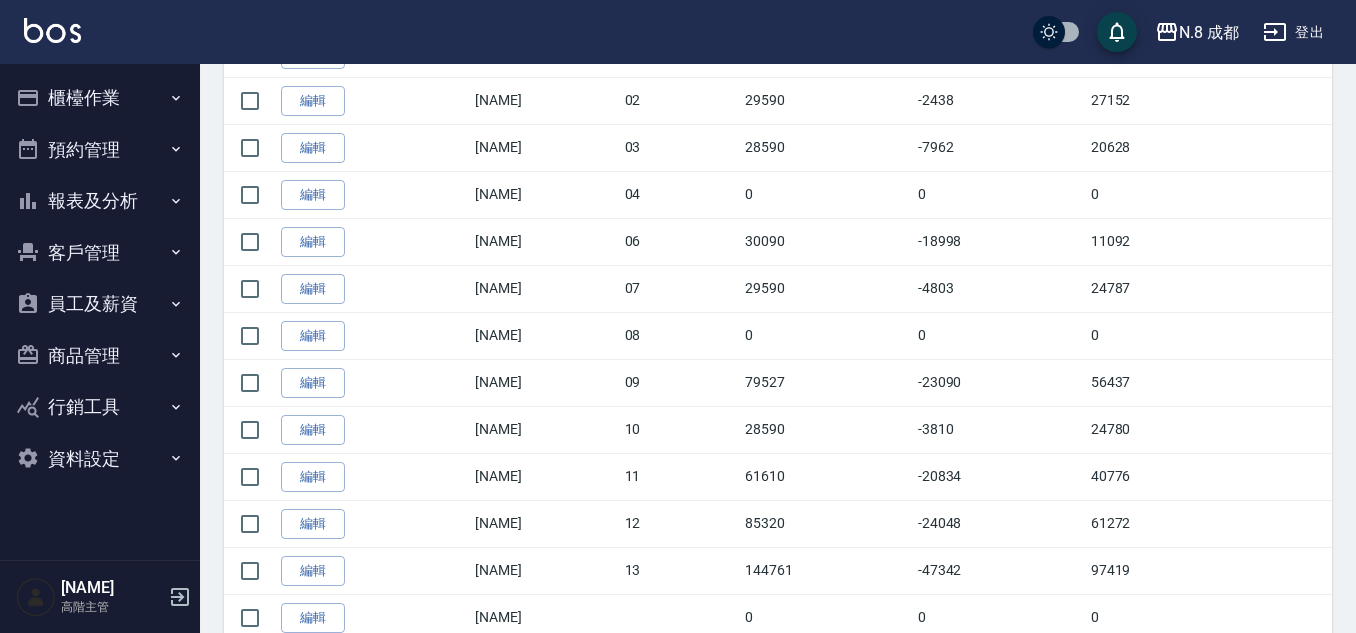 scroll, scrollTop: 0, scrollLeft: 0, axis: both 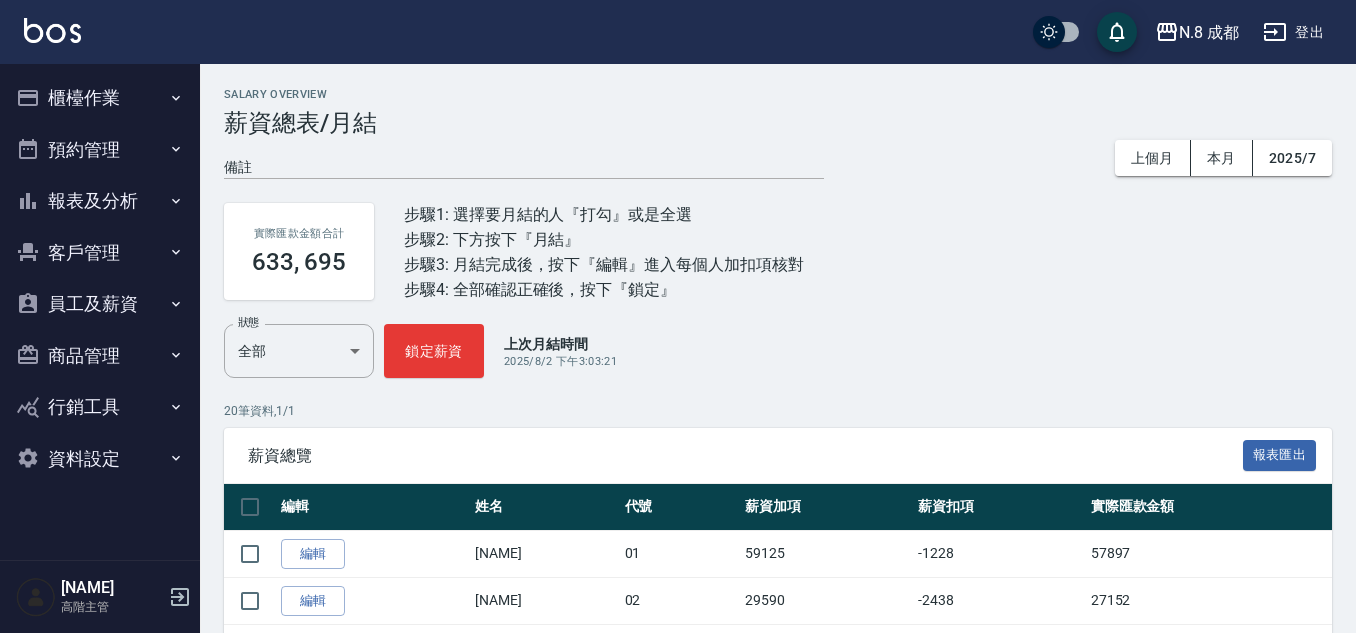 click on "報表及分析" at bounding box center [100, 201] 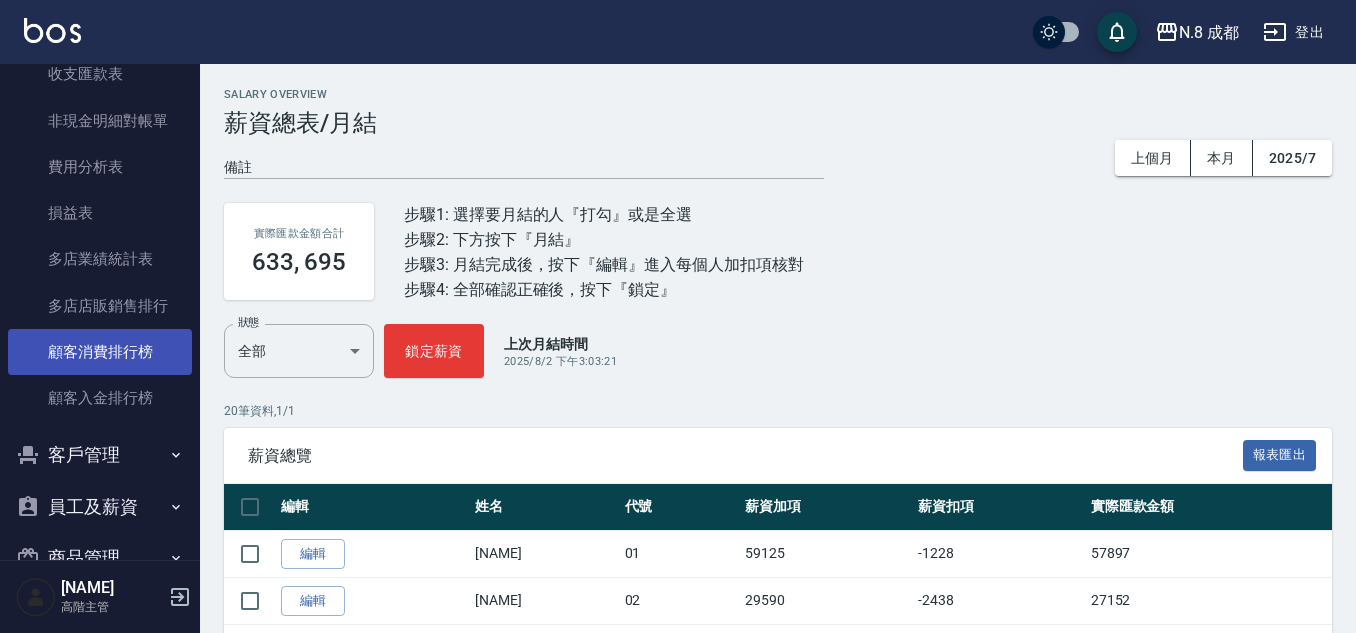 scroll, scrollTop: 1753, scrollLeft: 0, axis: vertical 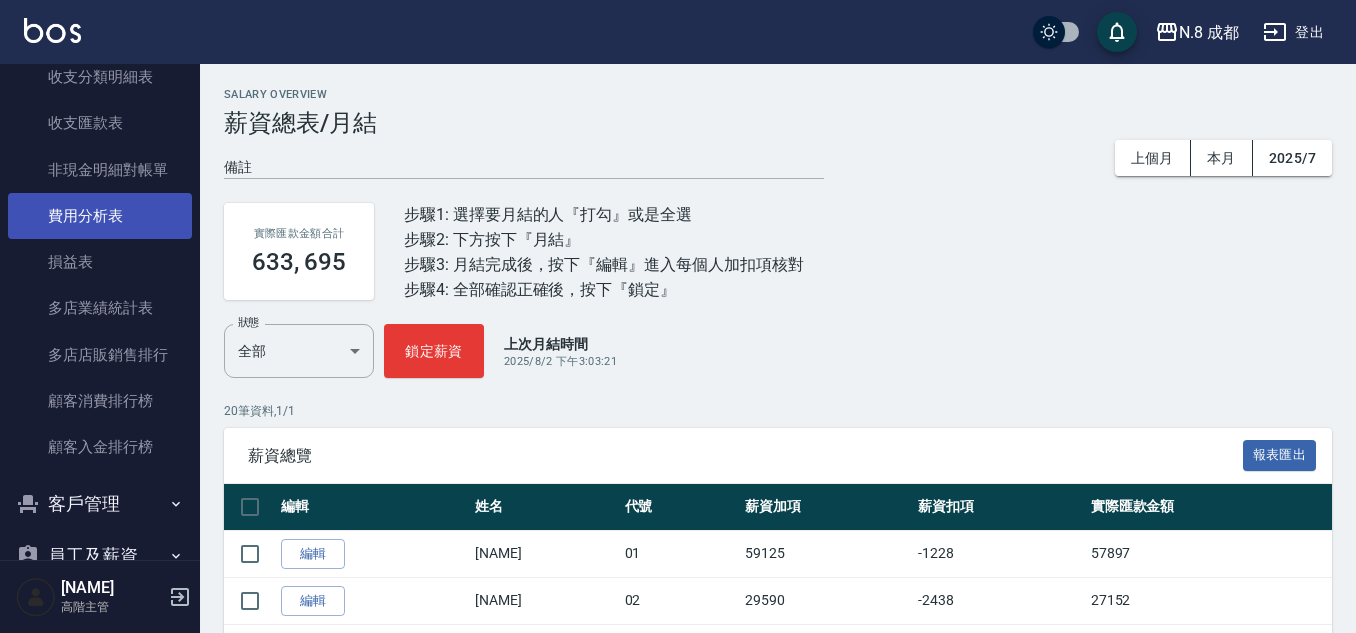 click on "費用分析表" at bounding box center [100, 216] 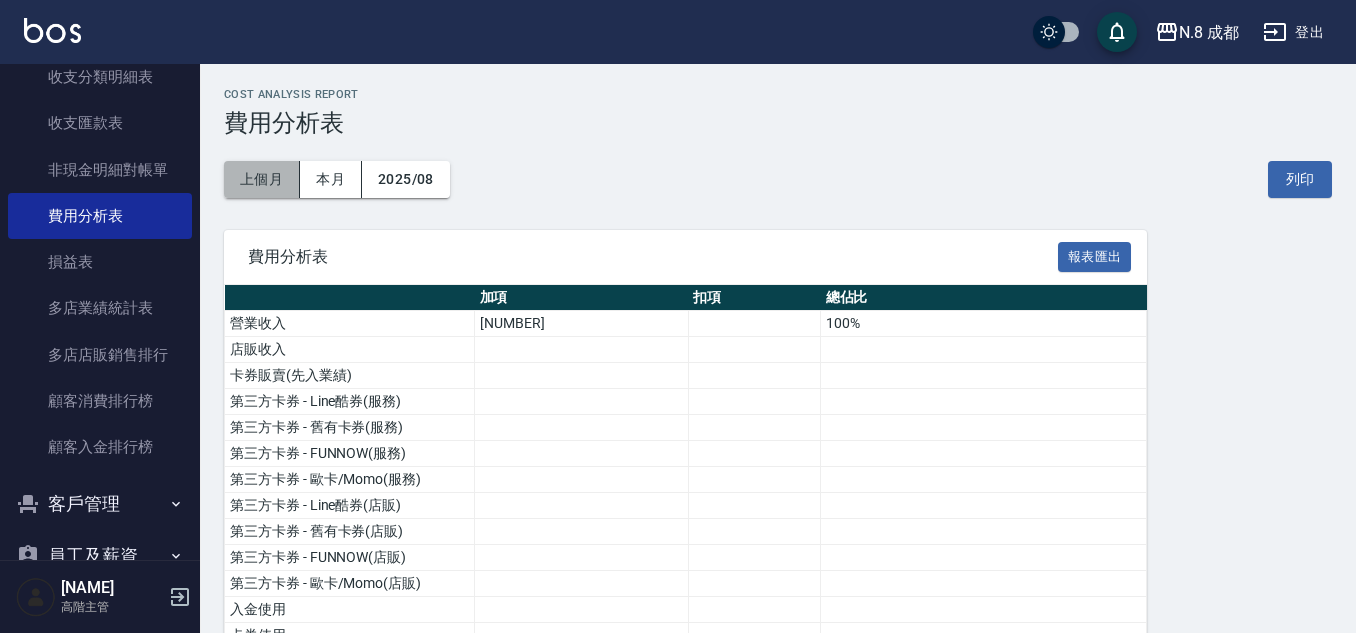 click on "上個月" at bounding box center (262, 179) 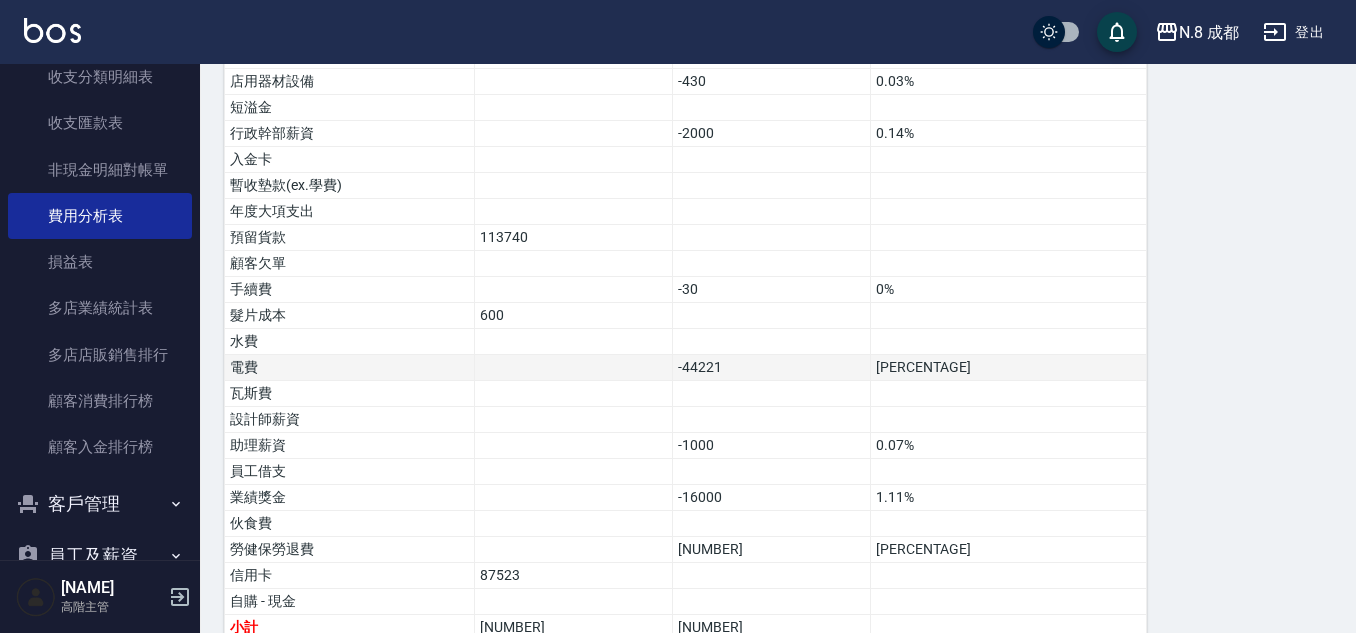 scroll, scrollTop: 1494, scrollLeft: 0, axis: vertical 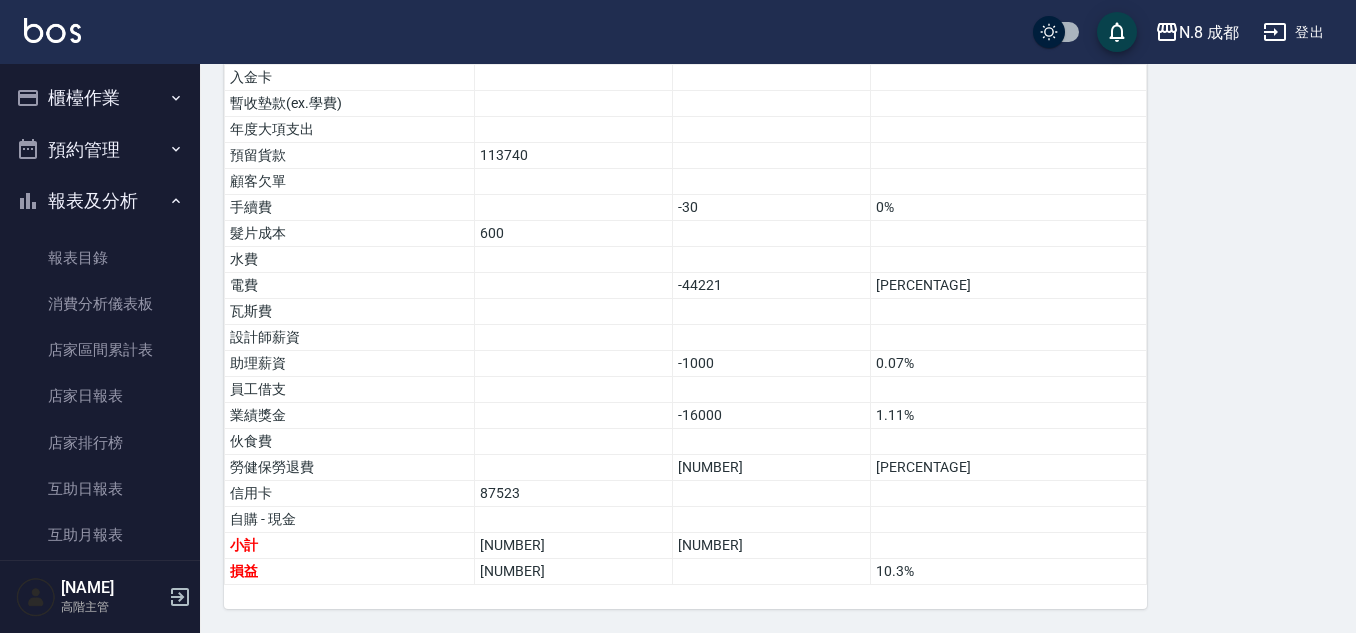 click on "櫃檯作業" at bounding box center [100, 98] 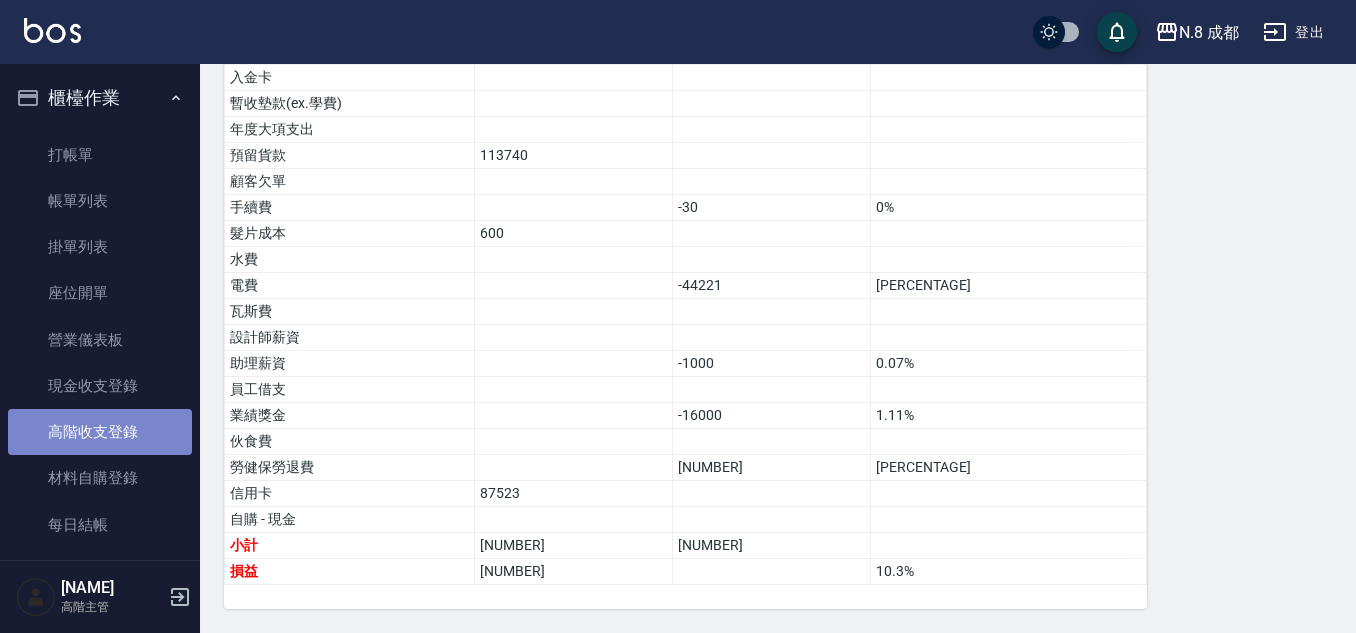 click on "高階收支登錄" at bounding box center [100, 432] 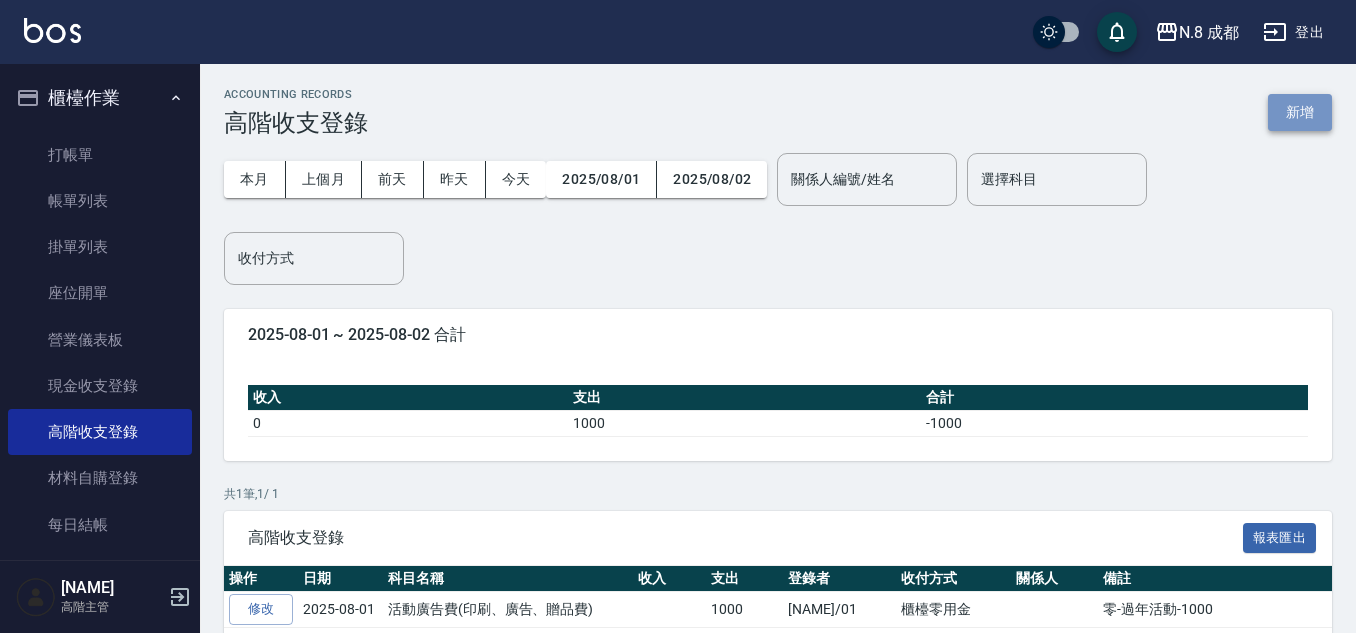 click on "新增" at bounding box center [1300, 112] 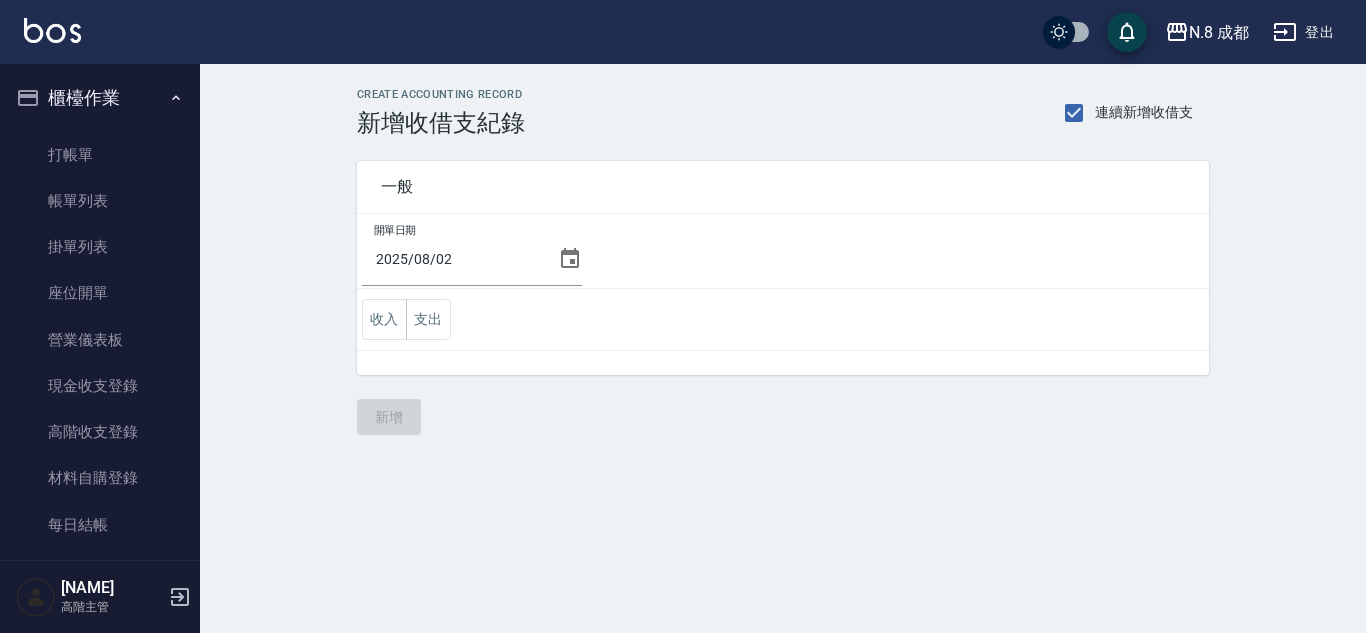 click 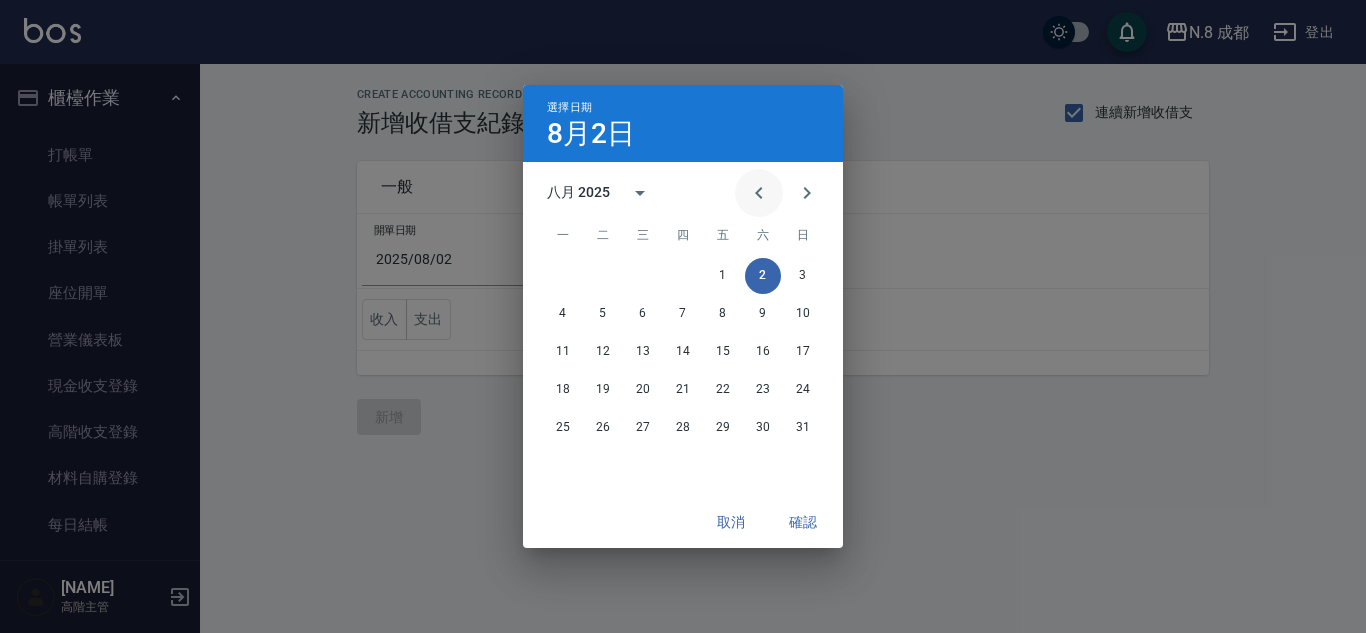 click 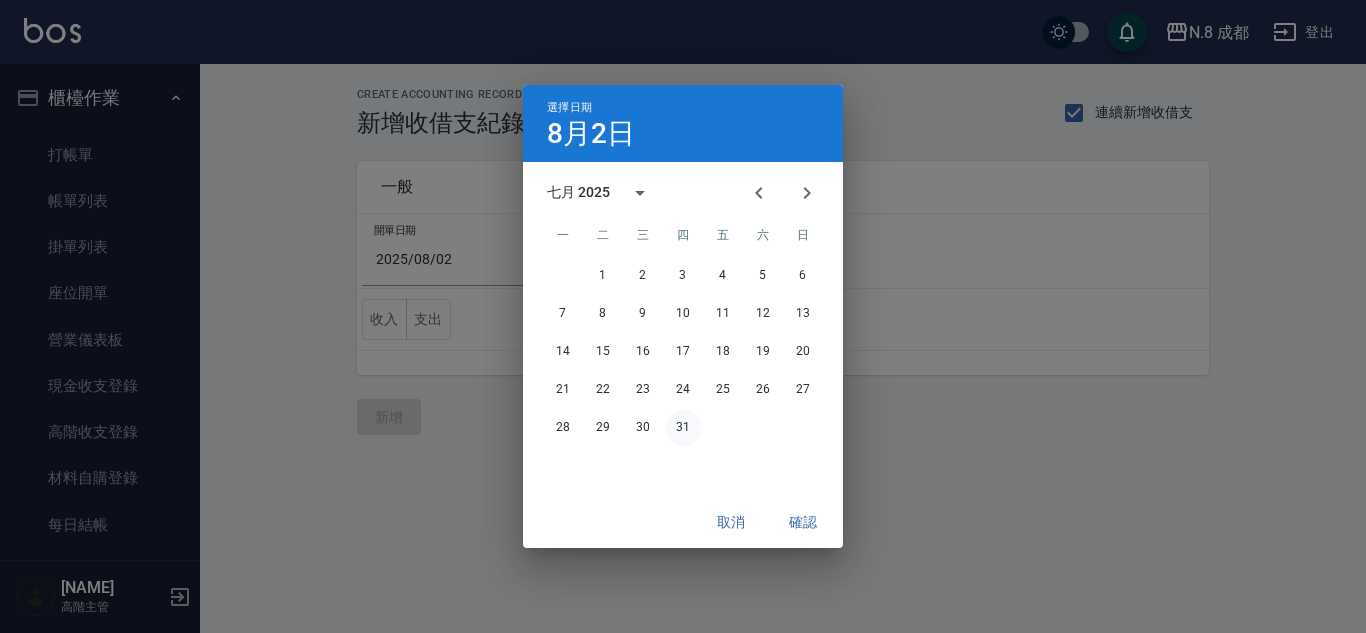 click on "28 29 30 31" at bounding box center [683, 428] 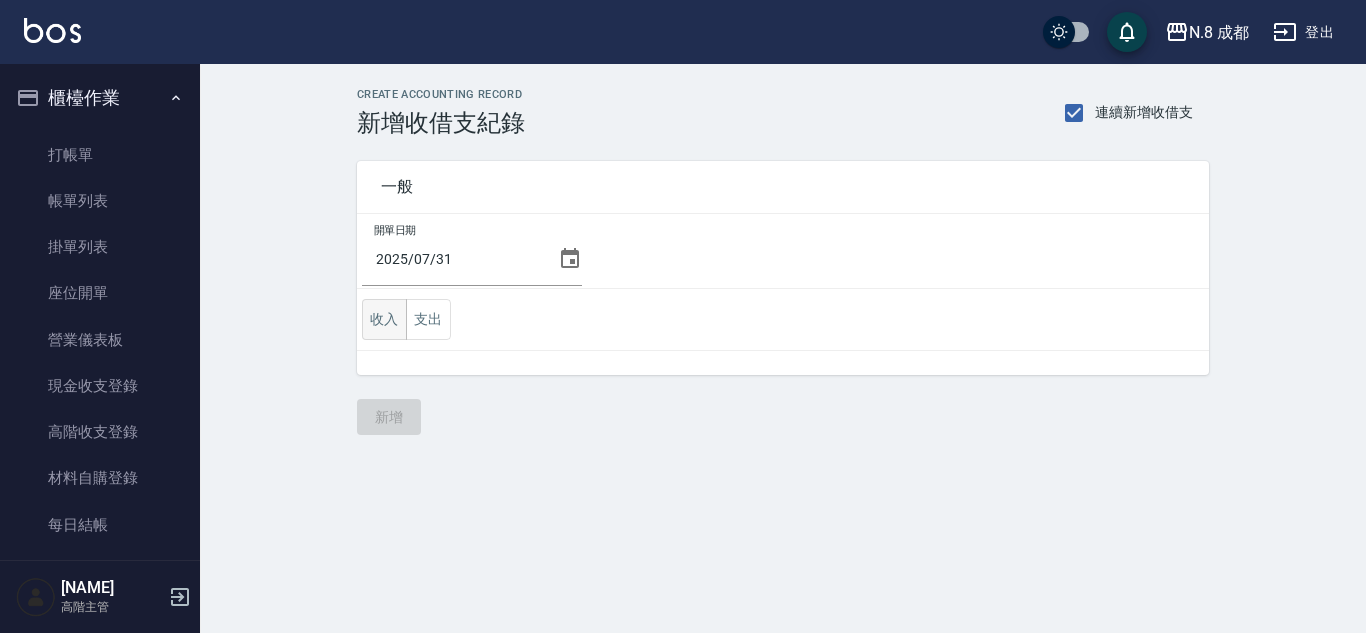 click on "收入" at bounding box center (384, 319) 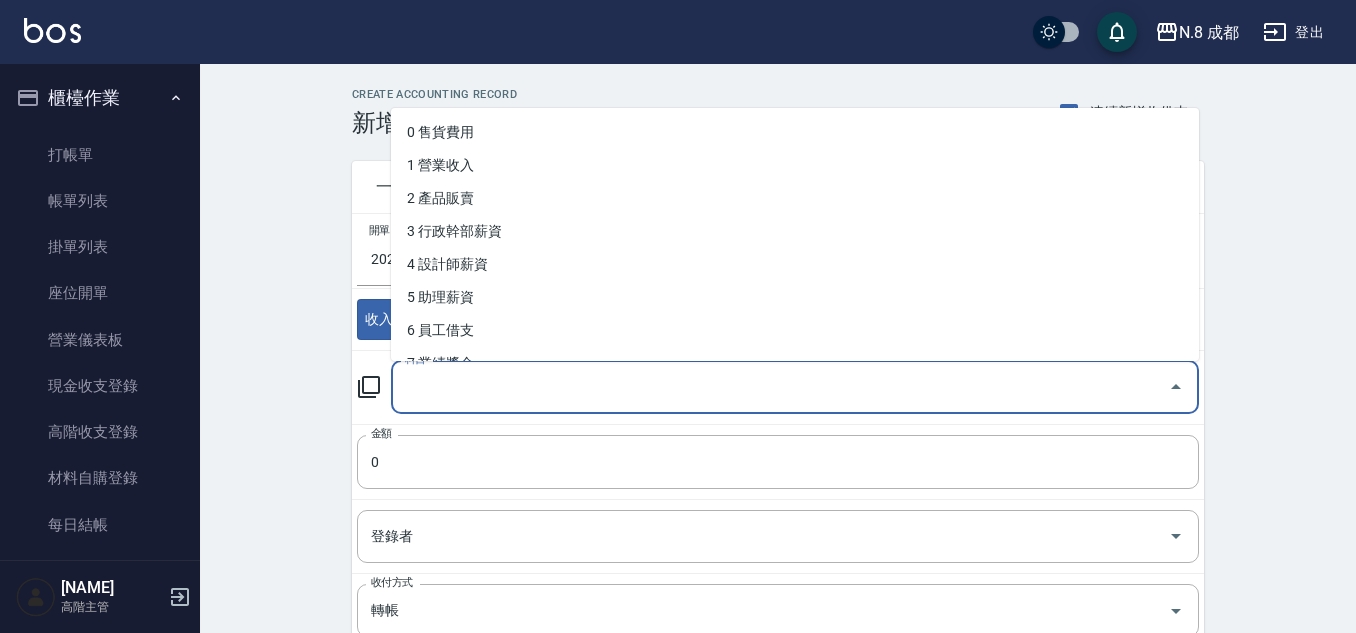 click on "科目" at bounding box center [780, 387] 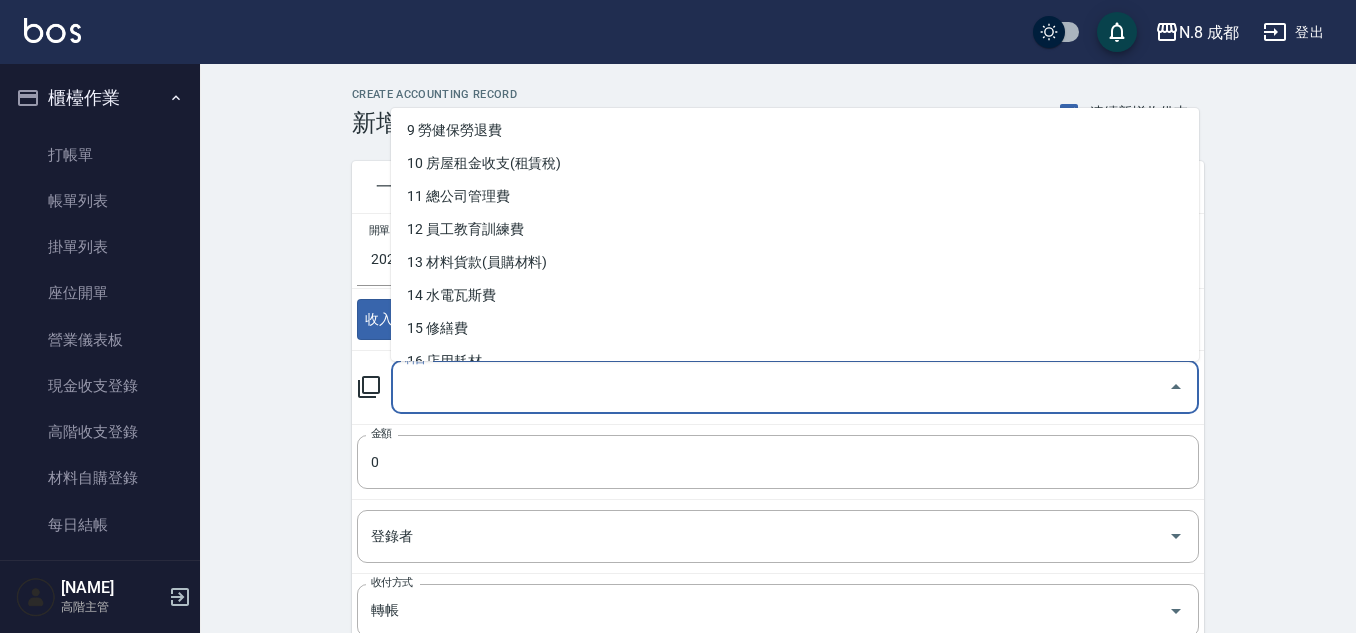 scroll, scrollTop: 300, scrollLeft: 0, axis: vertical 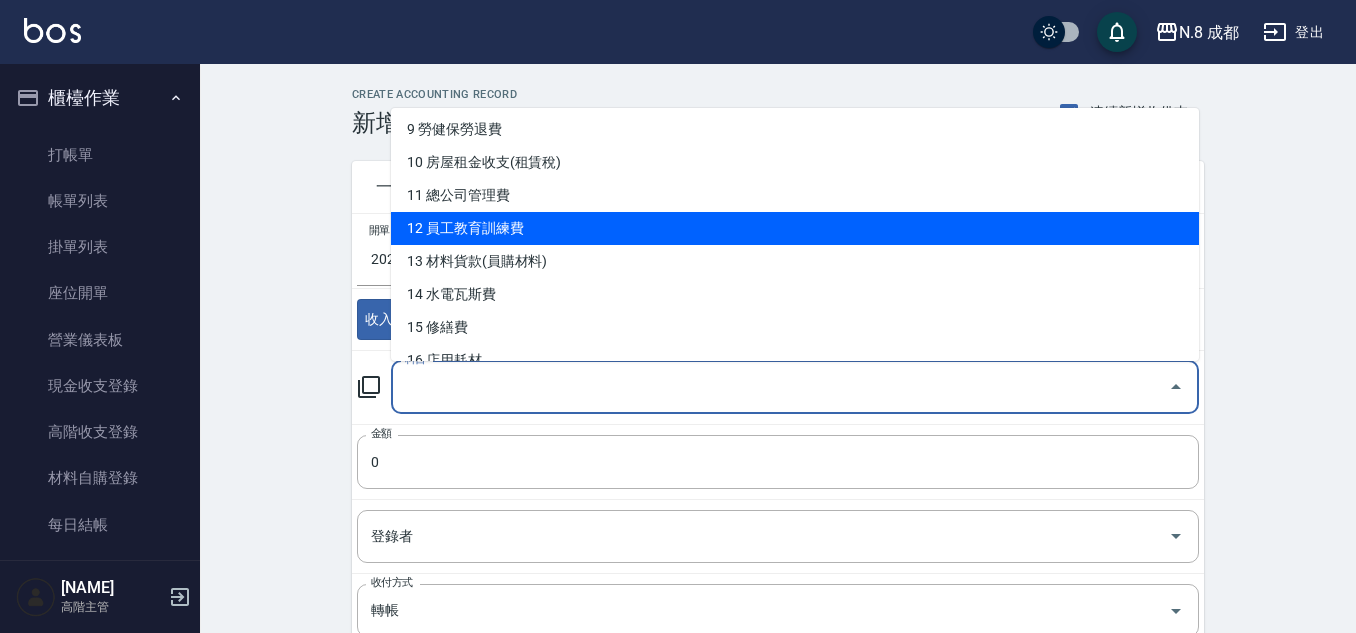 click on "12 員工教育訓練費" at bounding box center (795, 228) 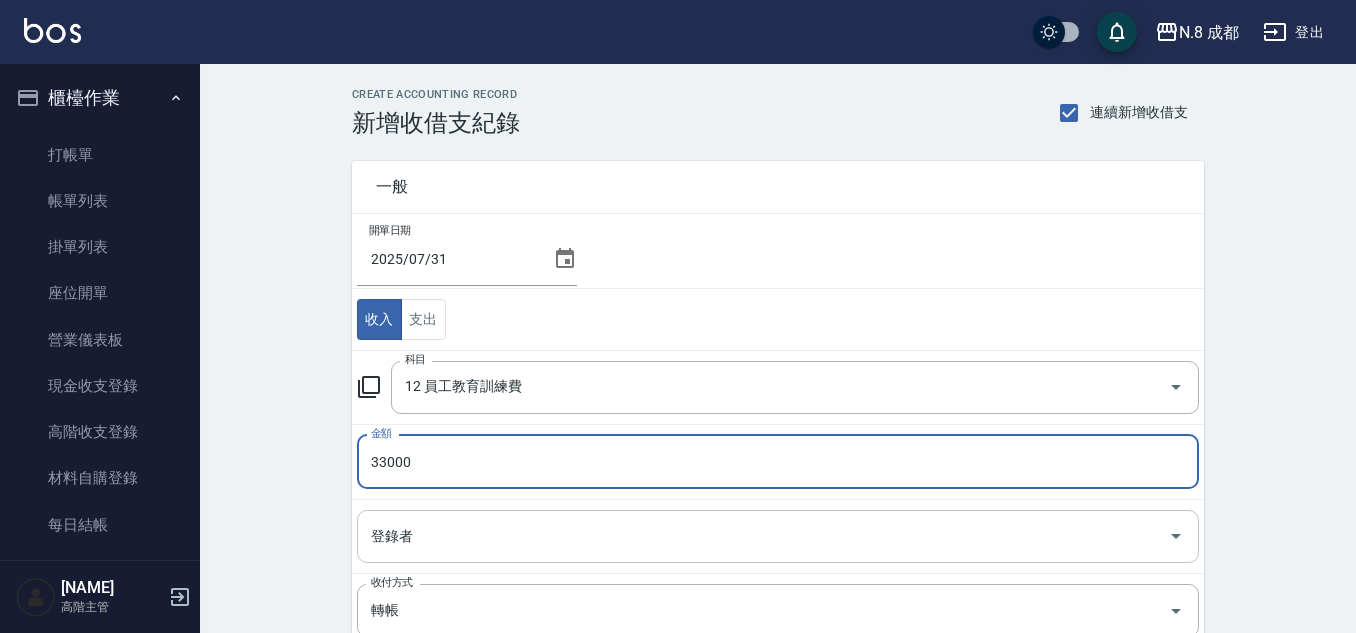 type on "33000" 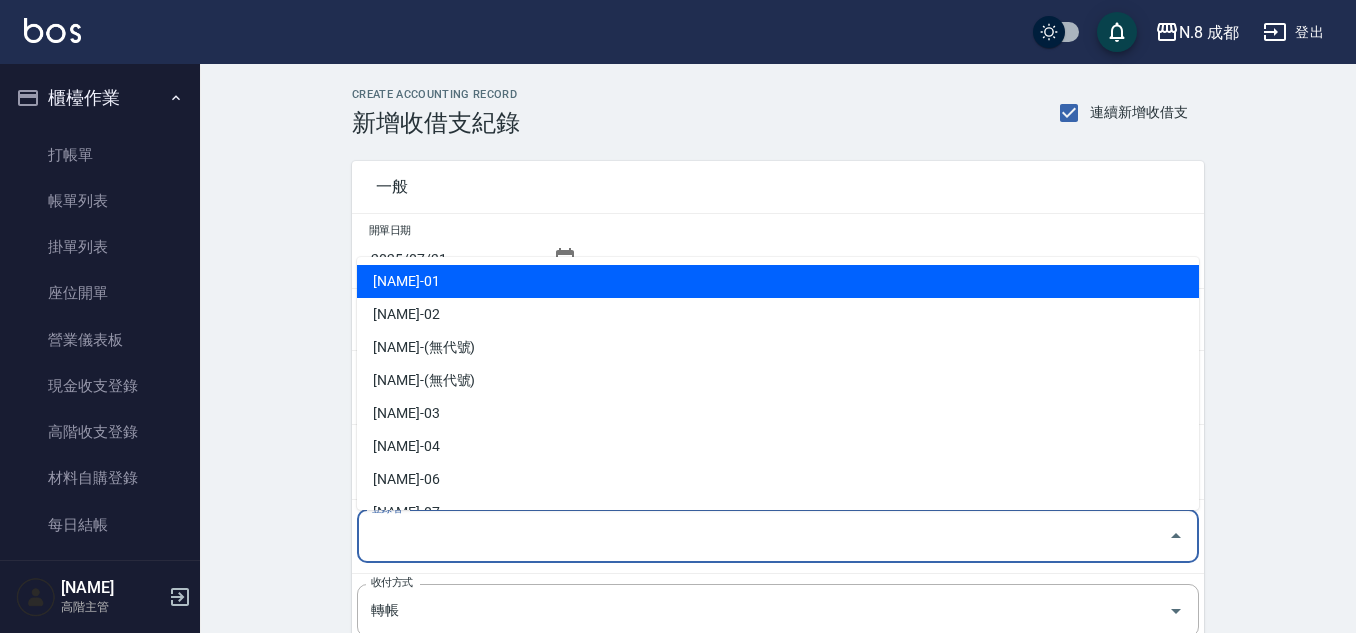click on "登錄者" at bounding box center [763, 536] 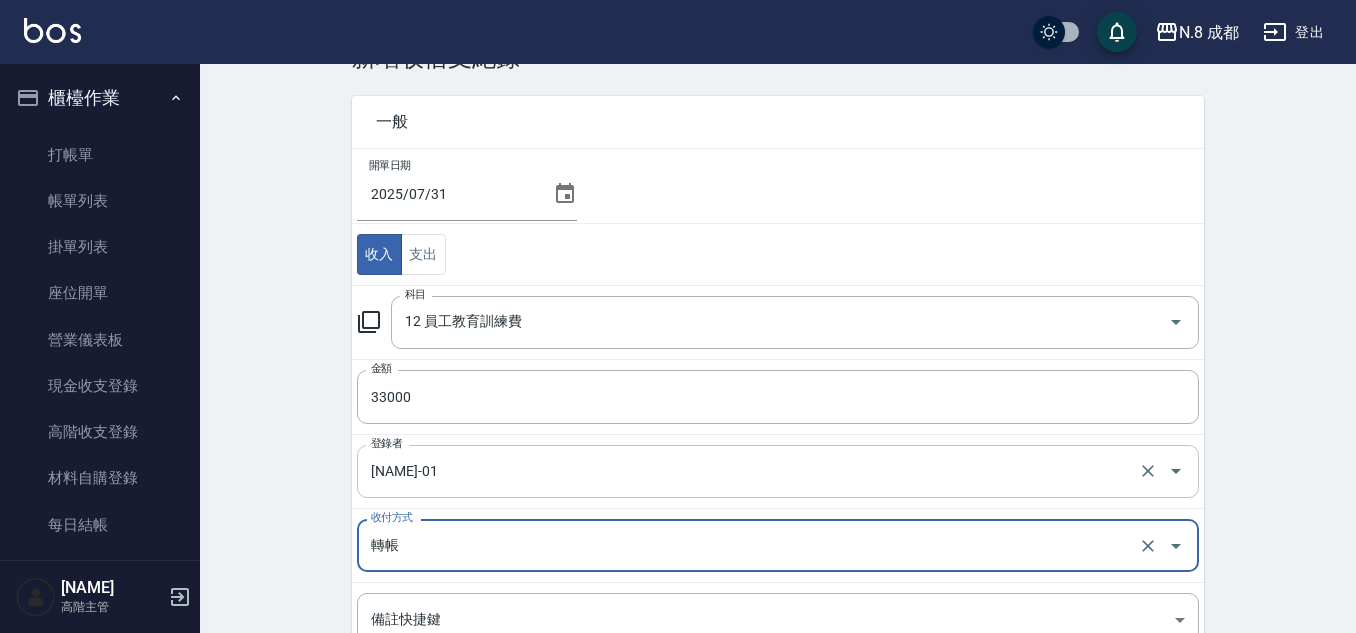 scroll, scrollTop: 100, scrollLeft: 0, axis: vertical 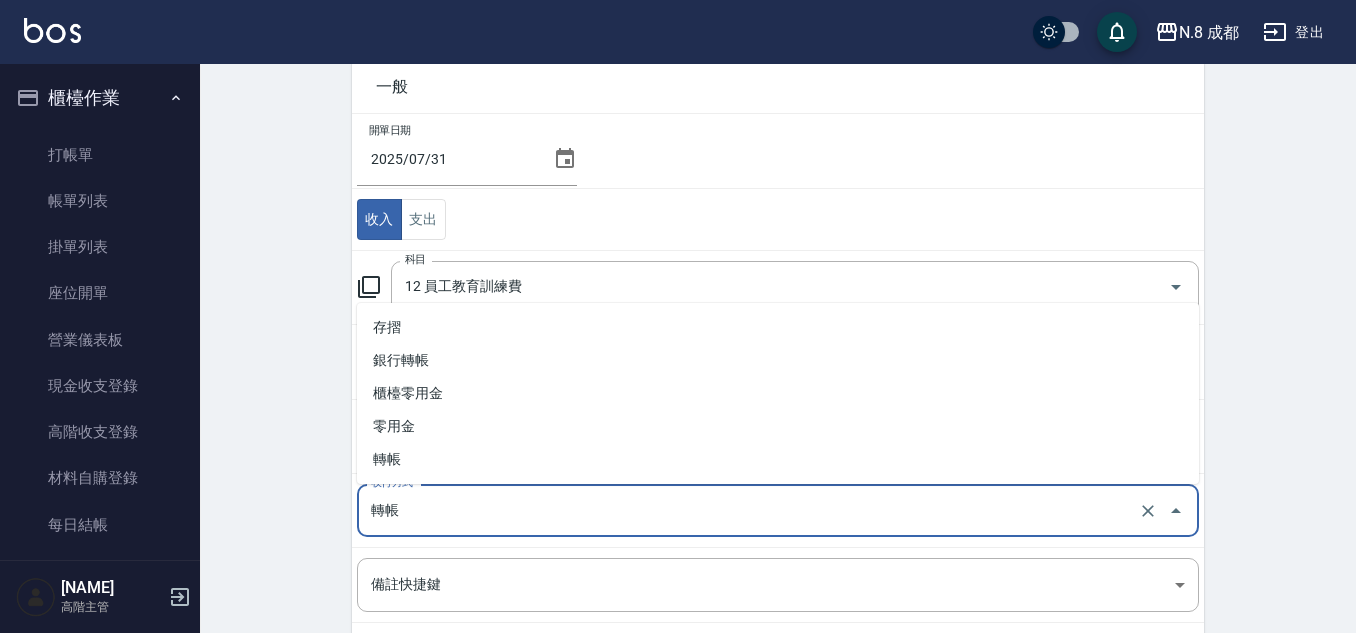 click on "轉帳" at bounding box center [750, 510] 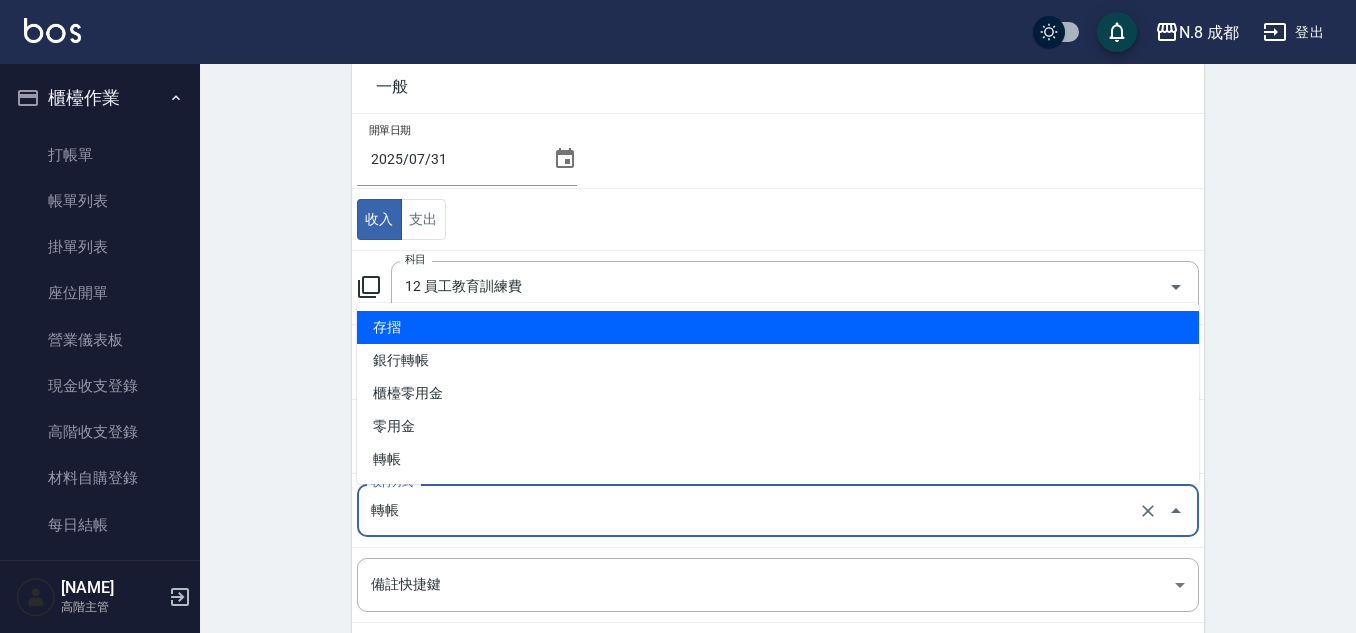 click on "存摺" at bounding box center [778, 327] 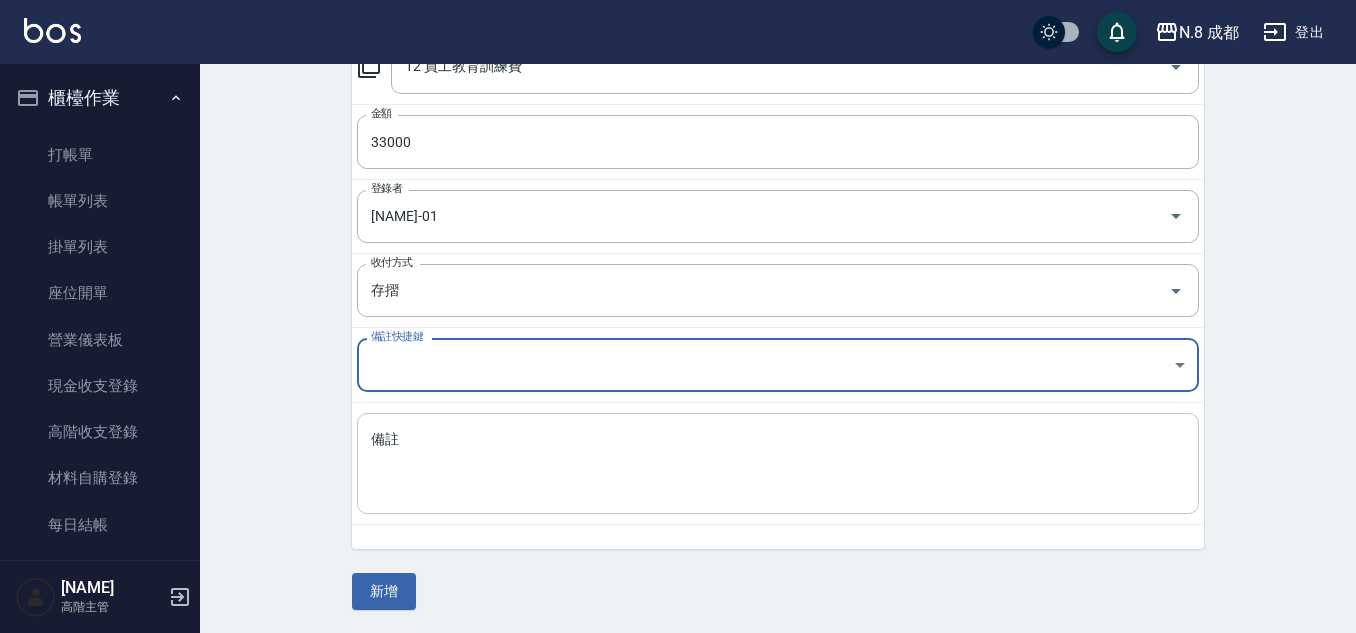 scroll, scrollTop: 321, scrollLeft: 0, axis: vertical 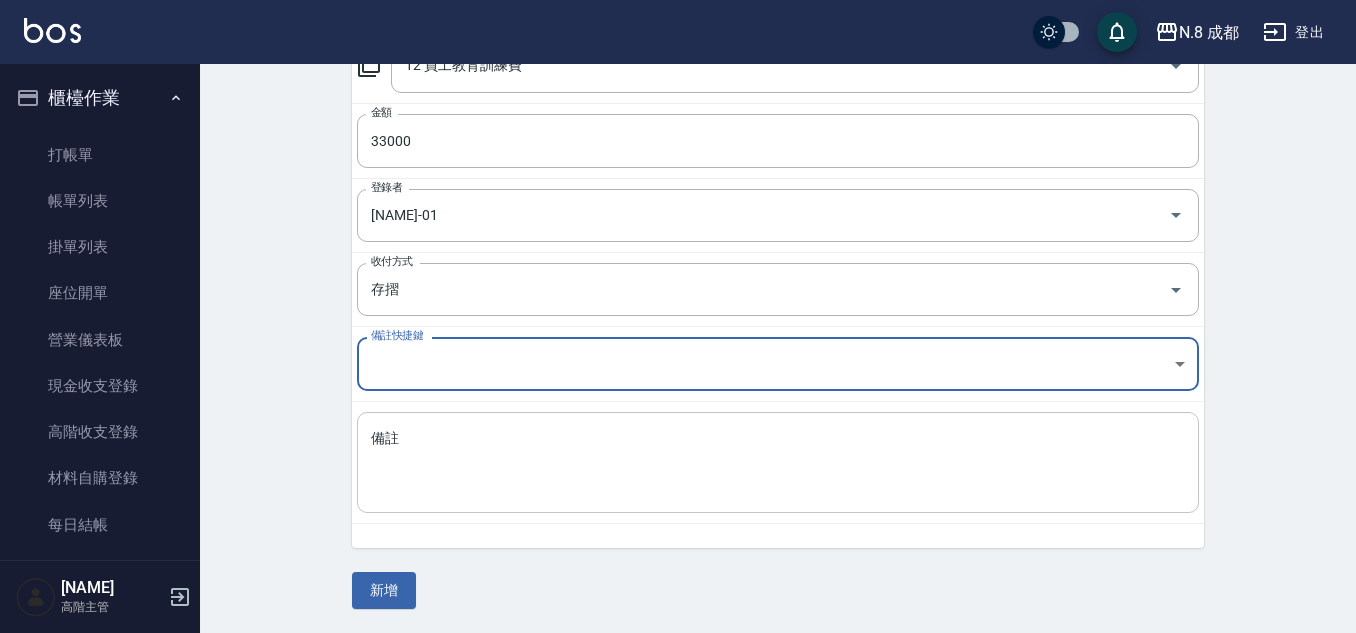 click on "備註" at bounding box center [778, 463] 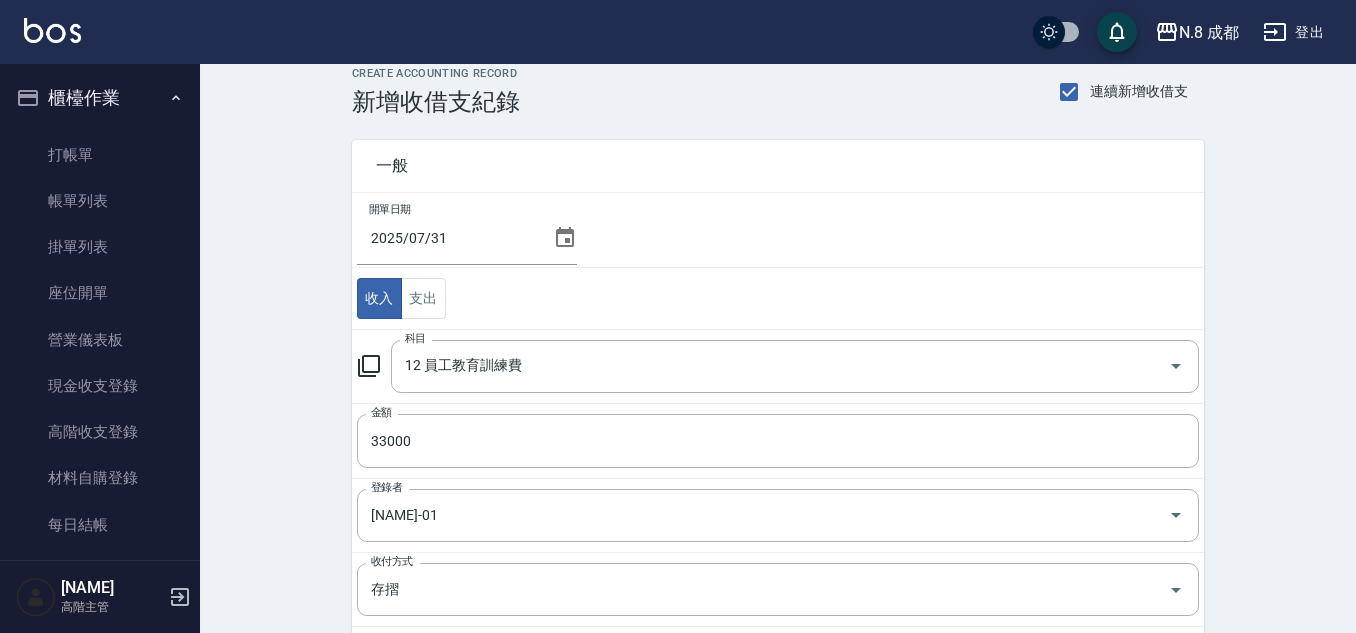 scroll, scrollTop: 321, scrollLeft: 0, axis: vertical 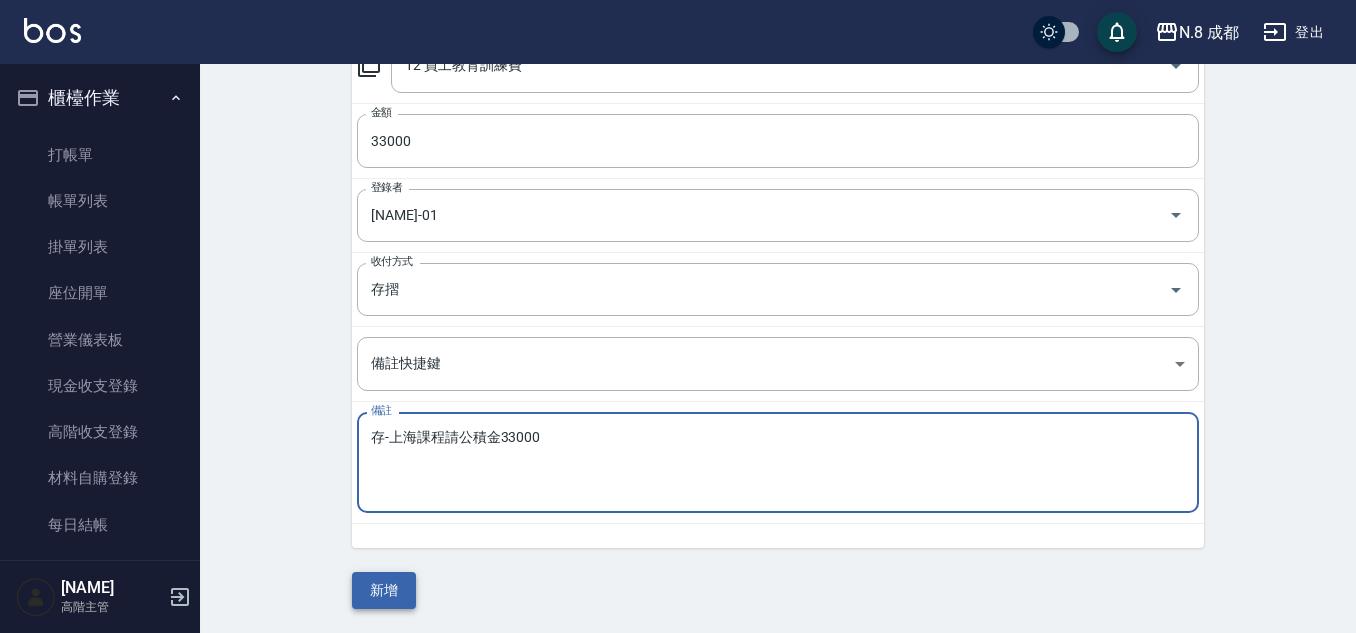 type on "存-上海課程請公積金33000" 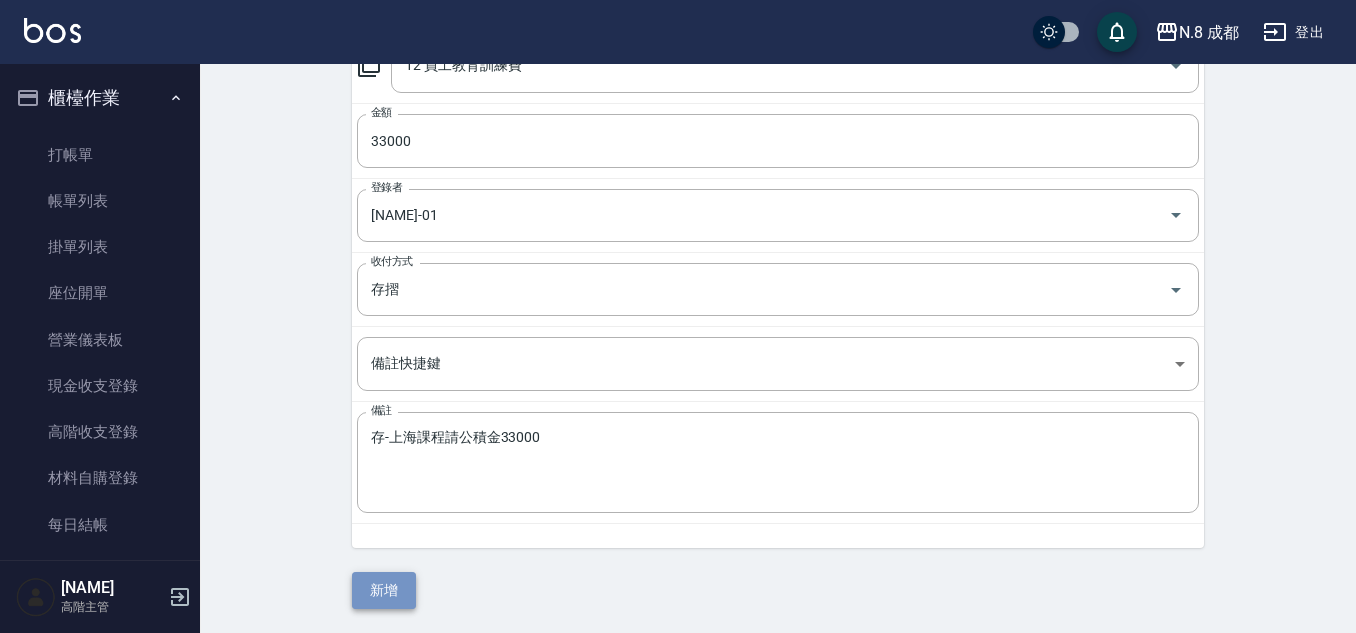 click on "新增" at bounding box center (384, 590) 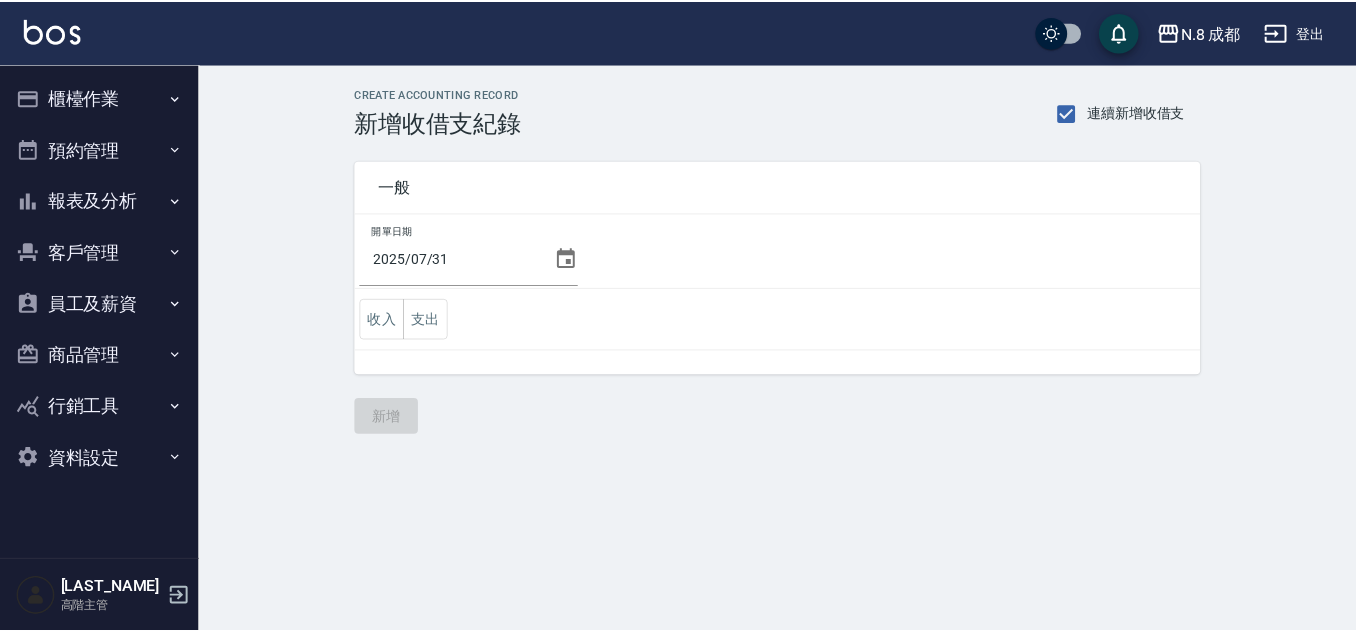 scroll, scrollTop: 0, scrollLeft: 0, axis: both 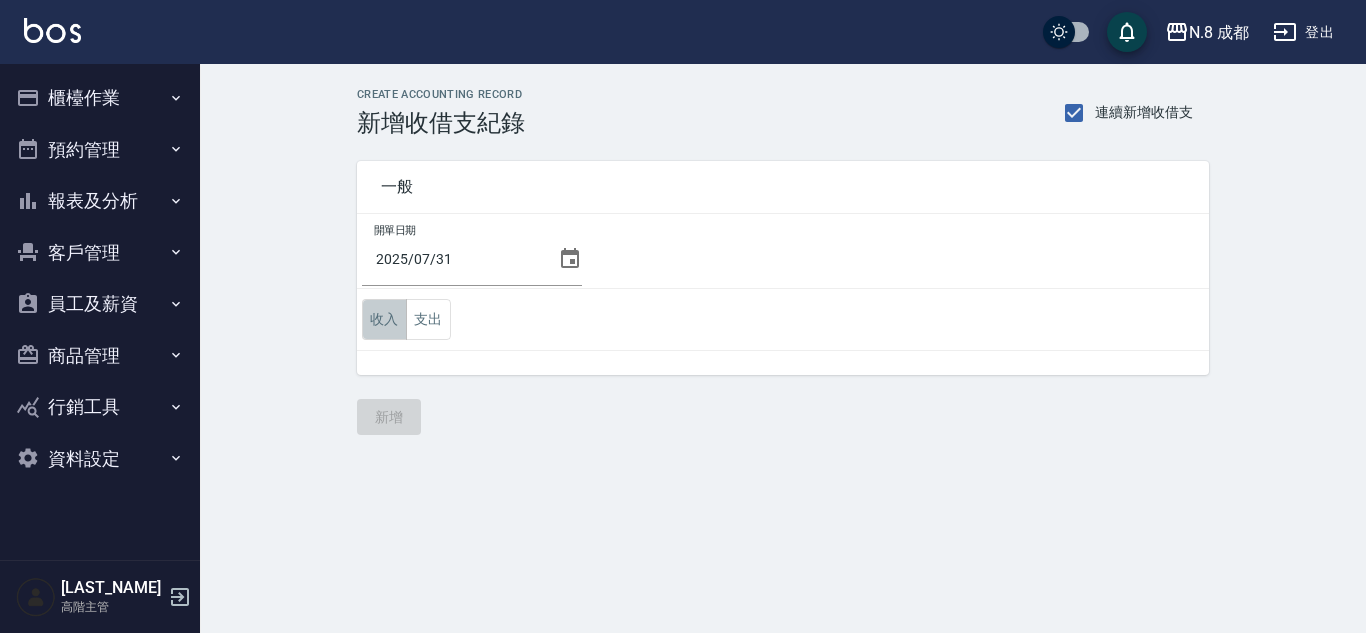 click on "收入" at bounding box center [384, 319] 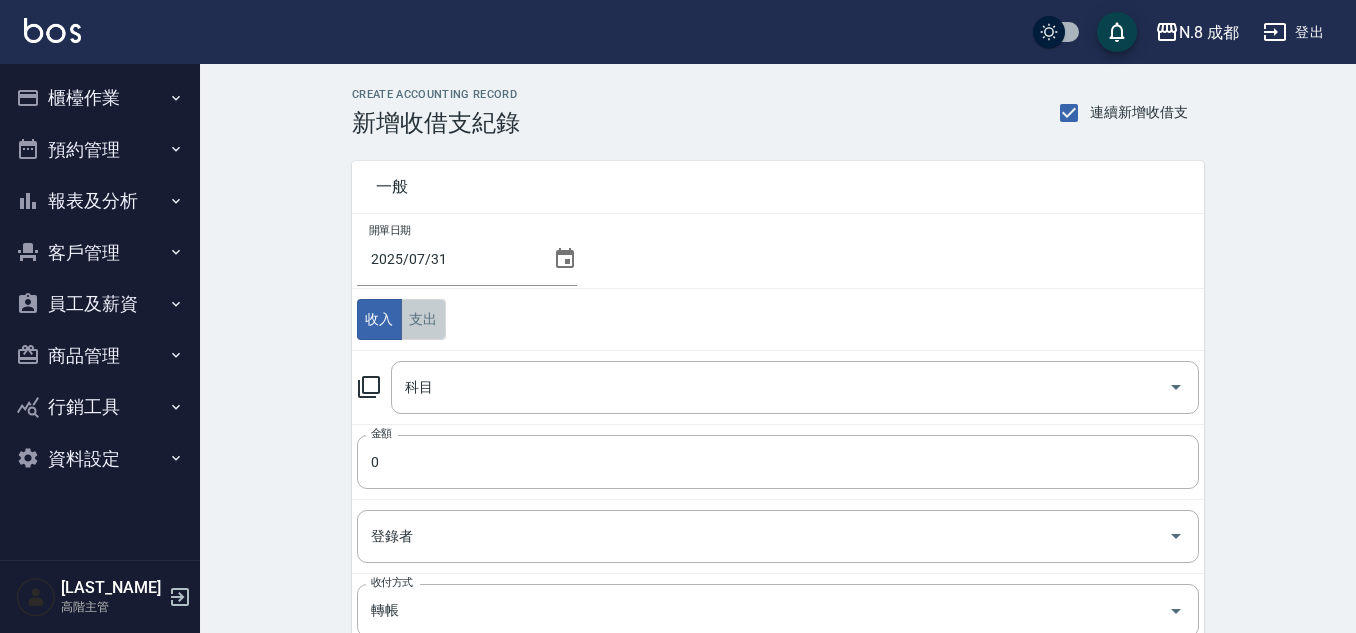 click on "支出" at bounding box center [423, 319] 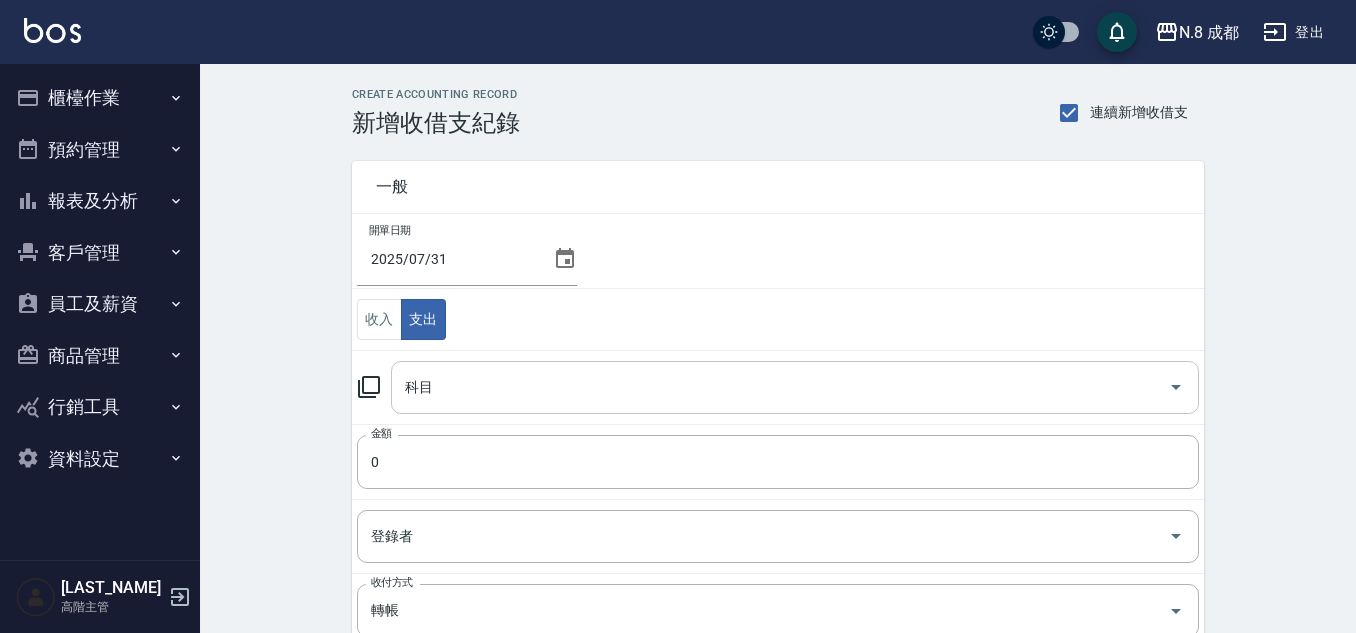 click on "科目" at bounding box center (780, 387) 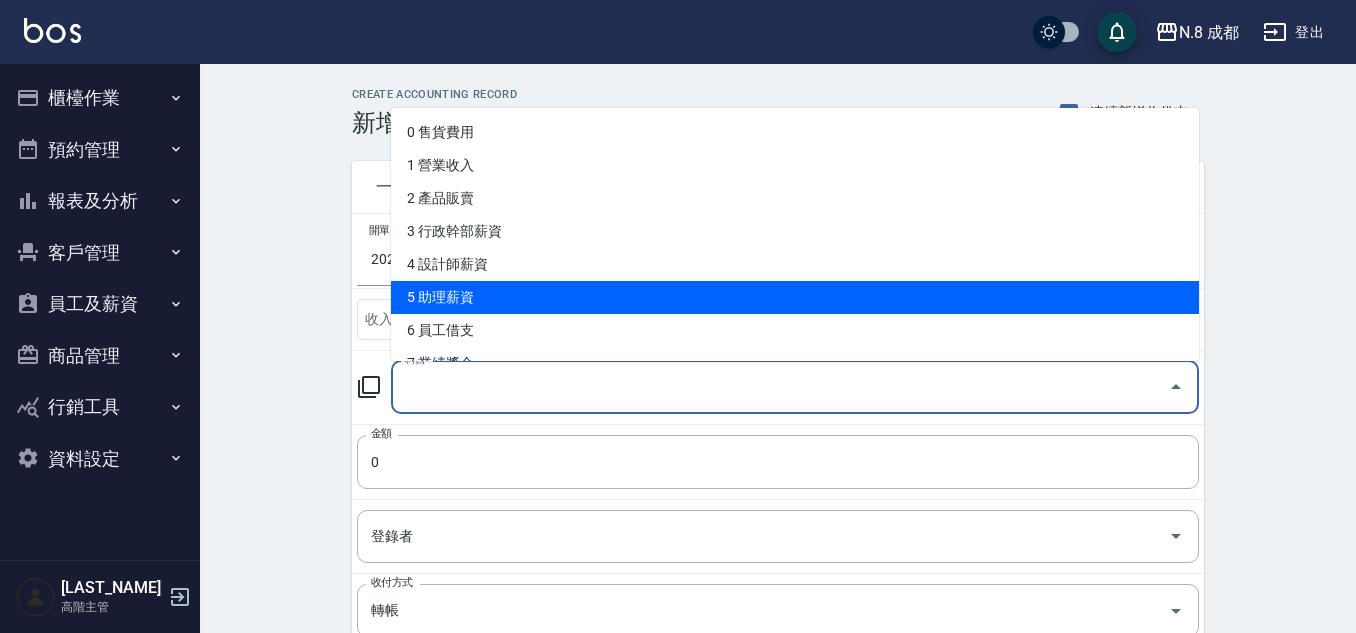 click on "CREATE ACCOUNTING RECORD 新增收借支紀錄 連續新增收借支 一般 開單日期 [DATE] 收入 支出 科目 科目 金額 0 金額 登錄者 登錄者 收付方式 轉帳 收付方式 備註快捷鍵 ​ 備註快捷鍵 備註 x 備註 新增" at bounding box center (778, 509) 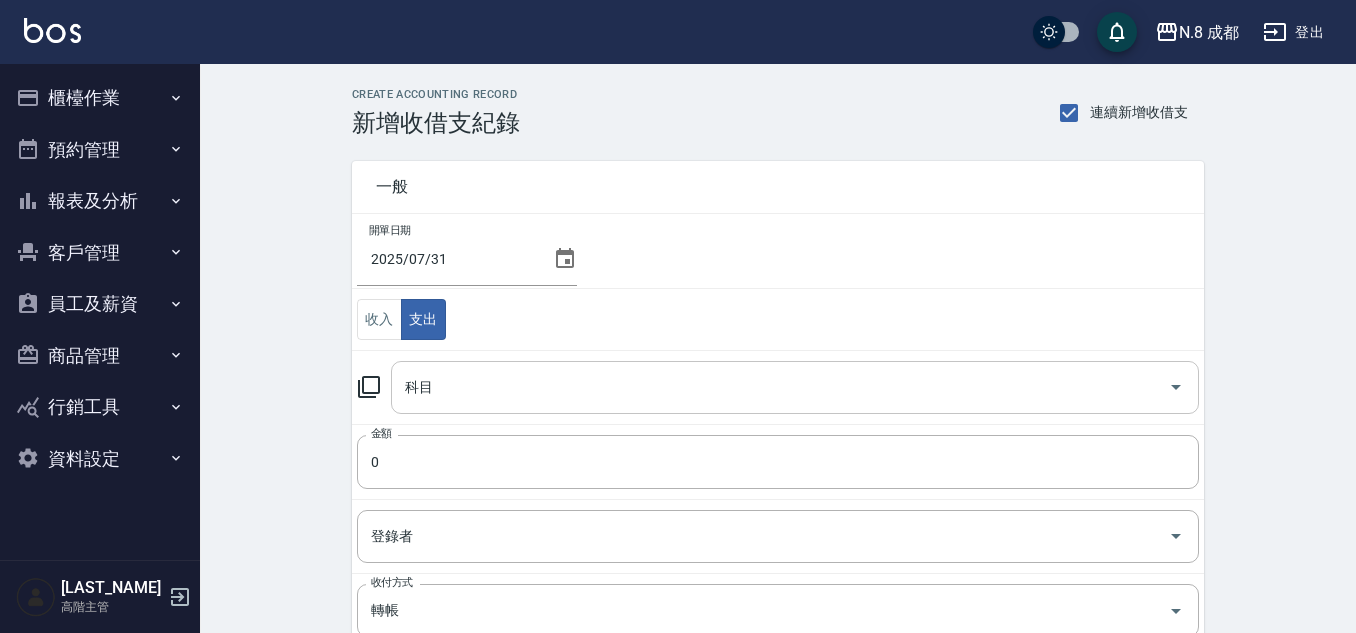 click on "科目" at bounding box center (780, 387) 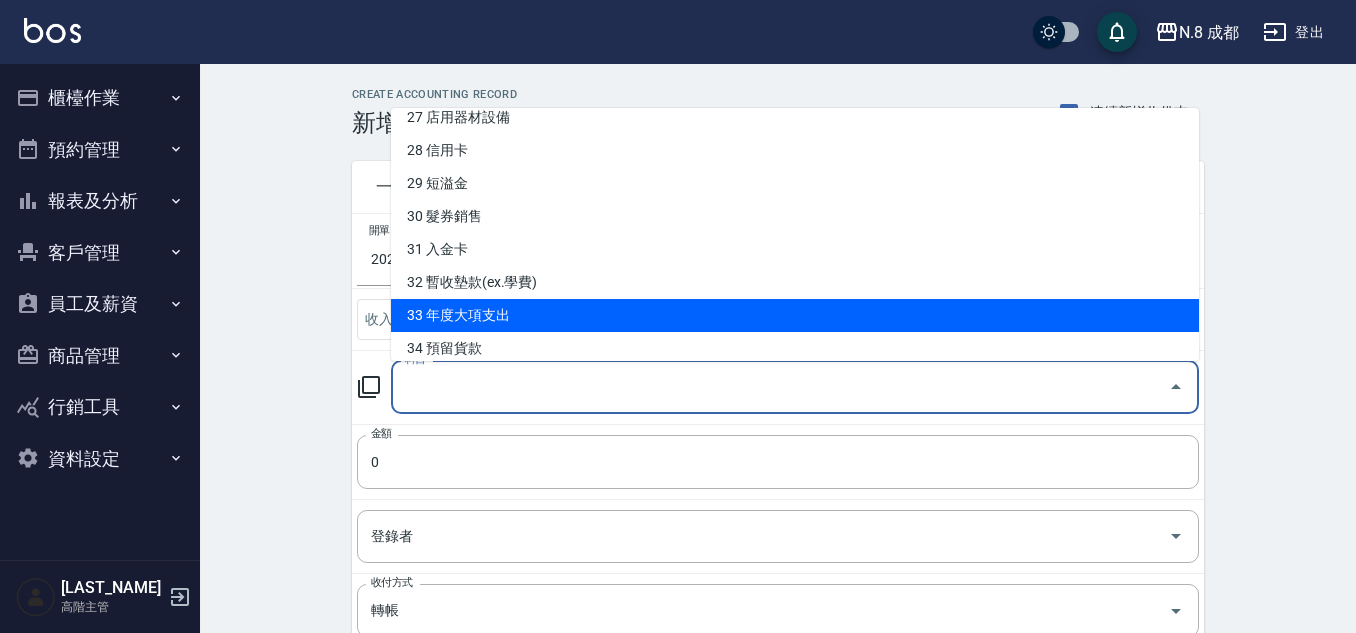 scroll, scrollTop: 1083, scrollLeft: 0, axis: vertical 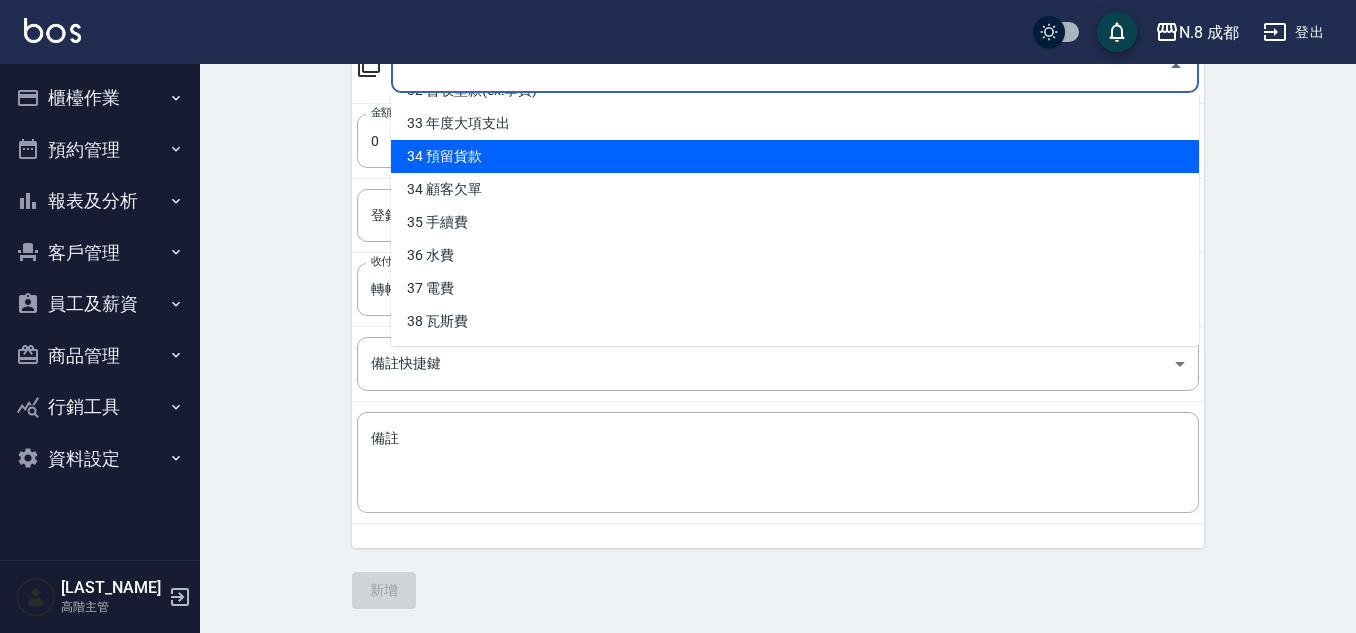 click on "34 預留貨款" at bounding box center (795, 156) 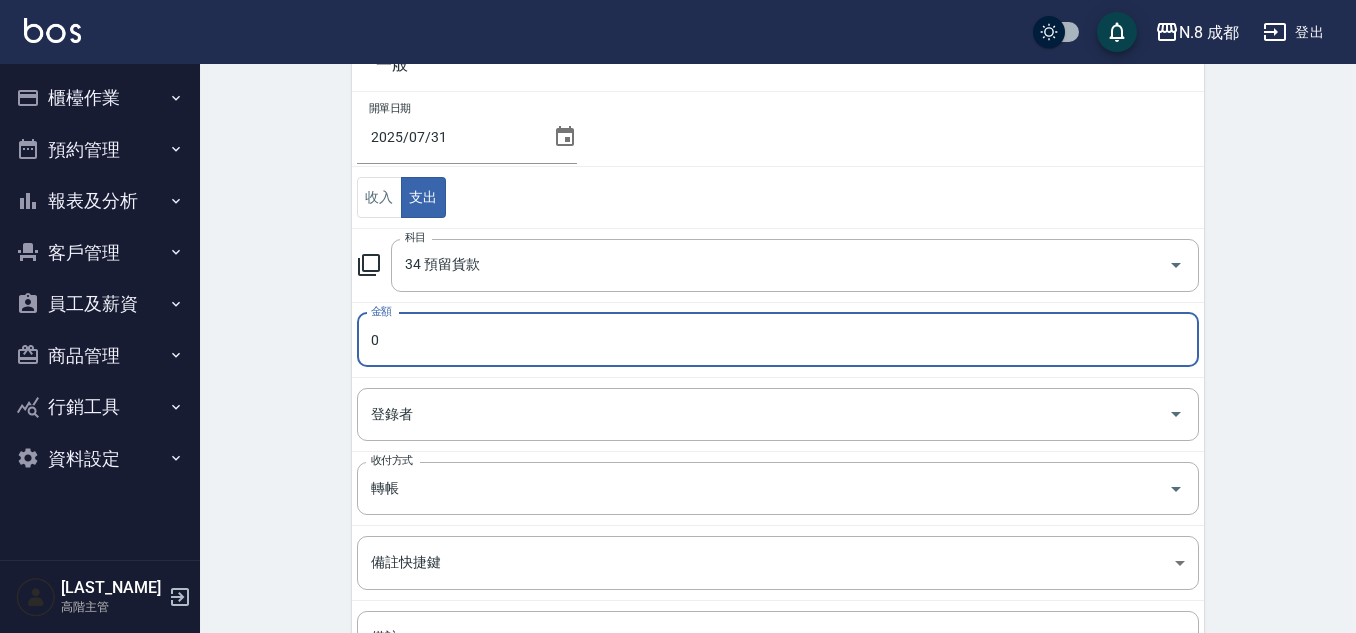 scroll, scrollTop: 121, scrollLeft: 0, axis: vertical 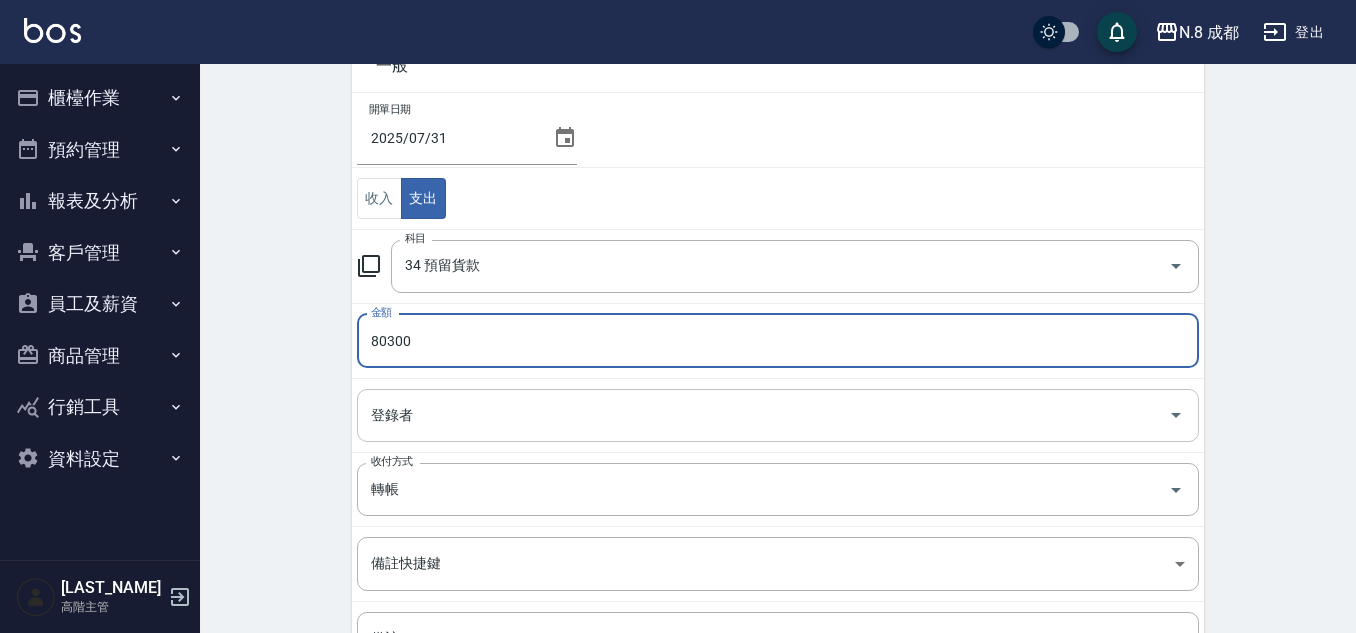 type on "80300" 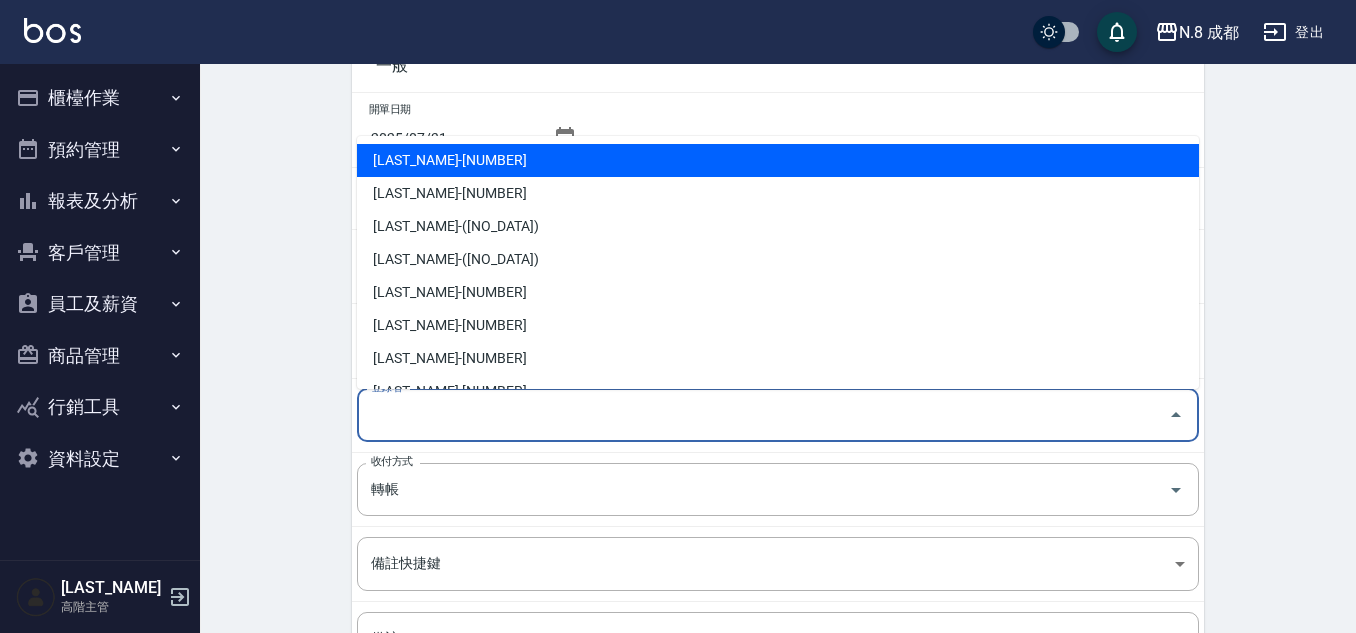 click on "登錄者" at bounding box center (763, 415) 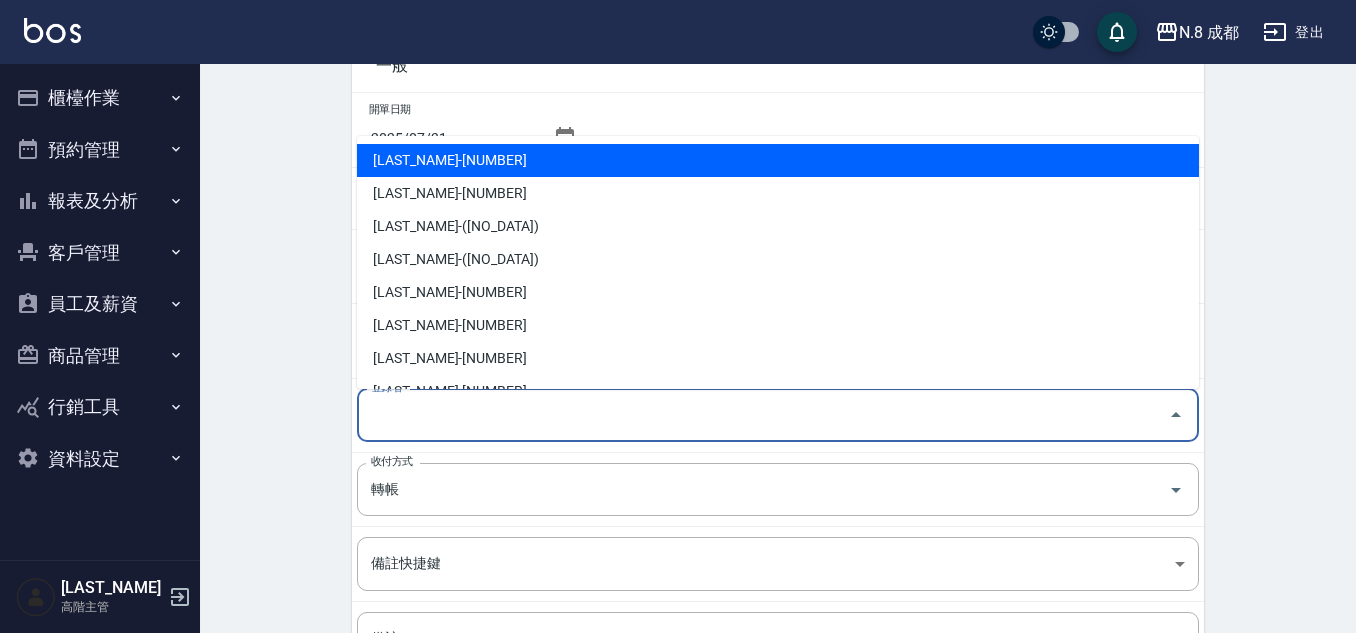 click on "[LAST_NAME]-[NUMBER]" at bounding box center [778, 160] 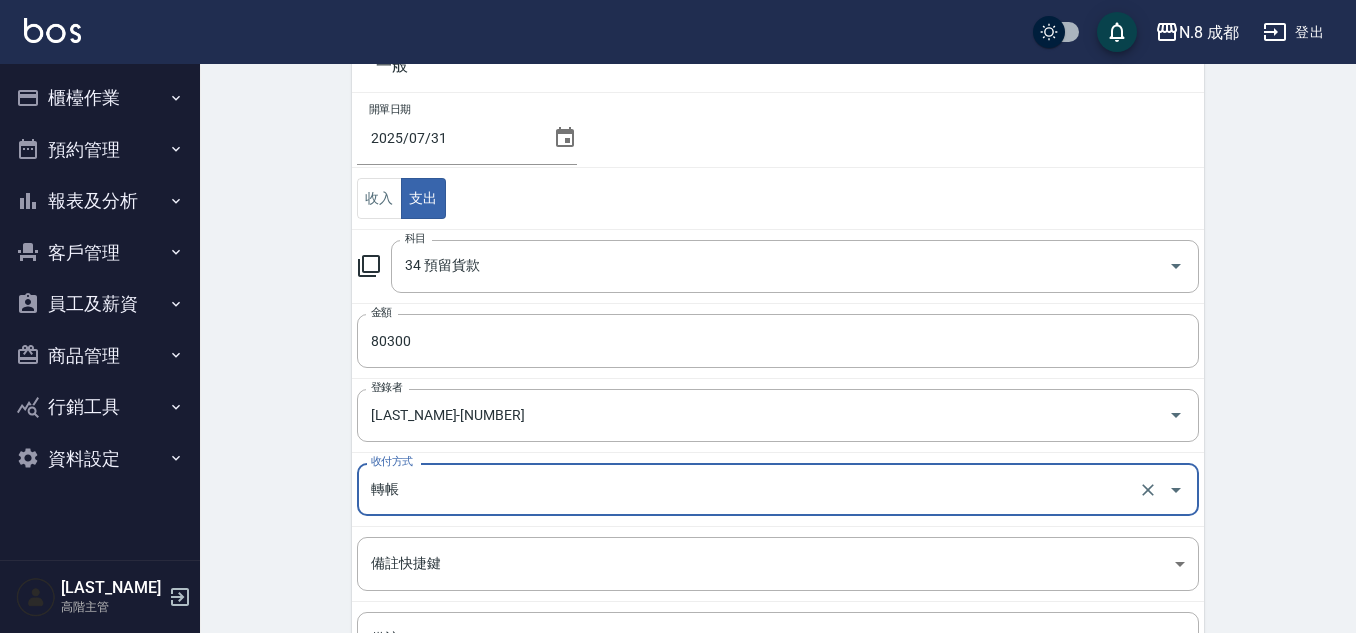 click on "轉帳" at bounding box center [750, 489] 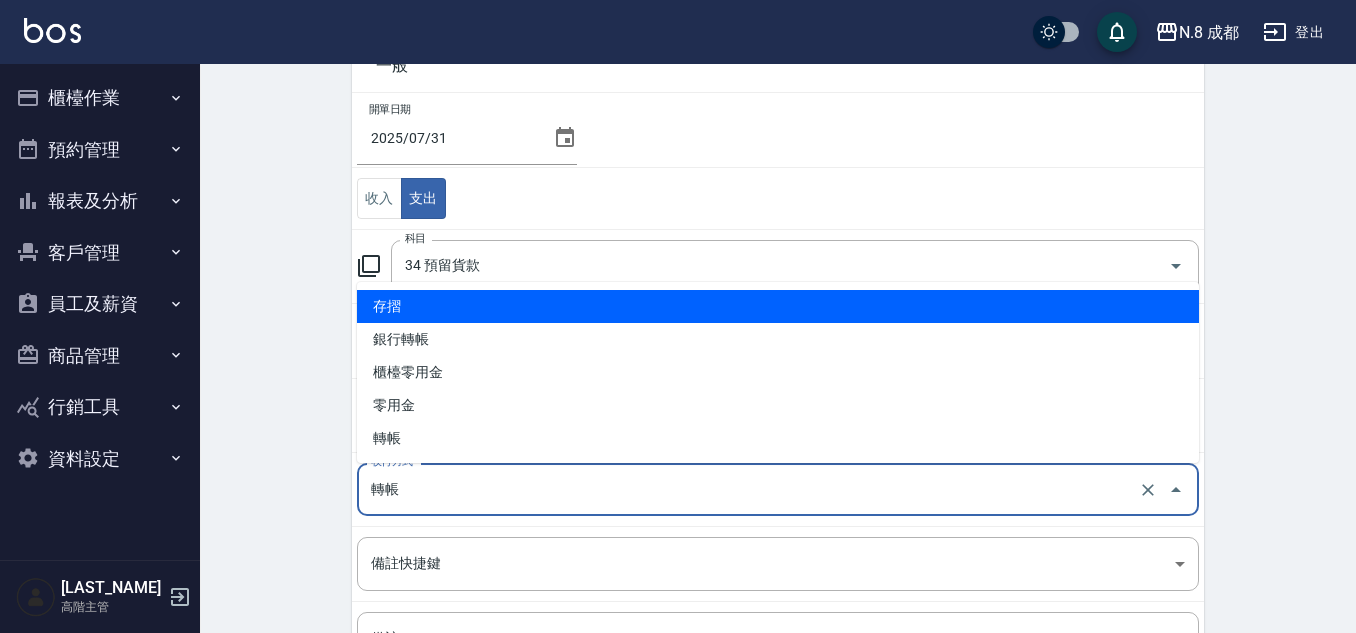click on "存摺" at bounding box center (778, 306) 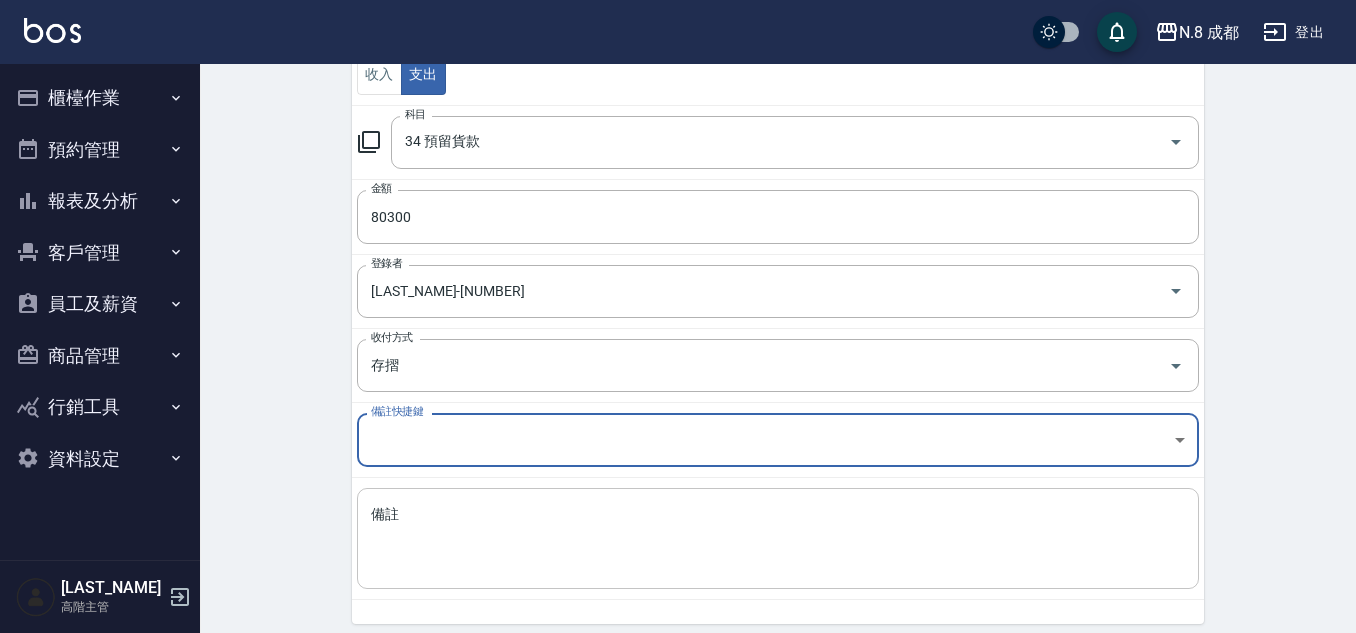scroll, scrollTop: 321, scrollLeft: 0, axis: vertical 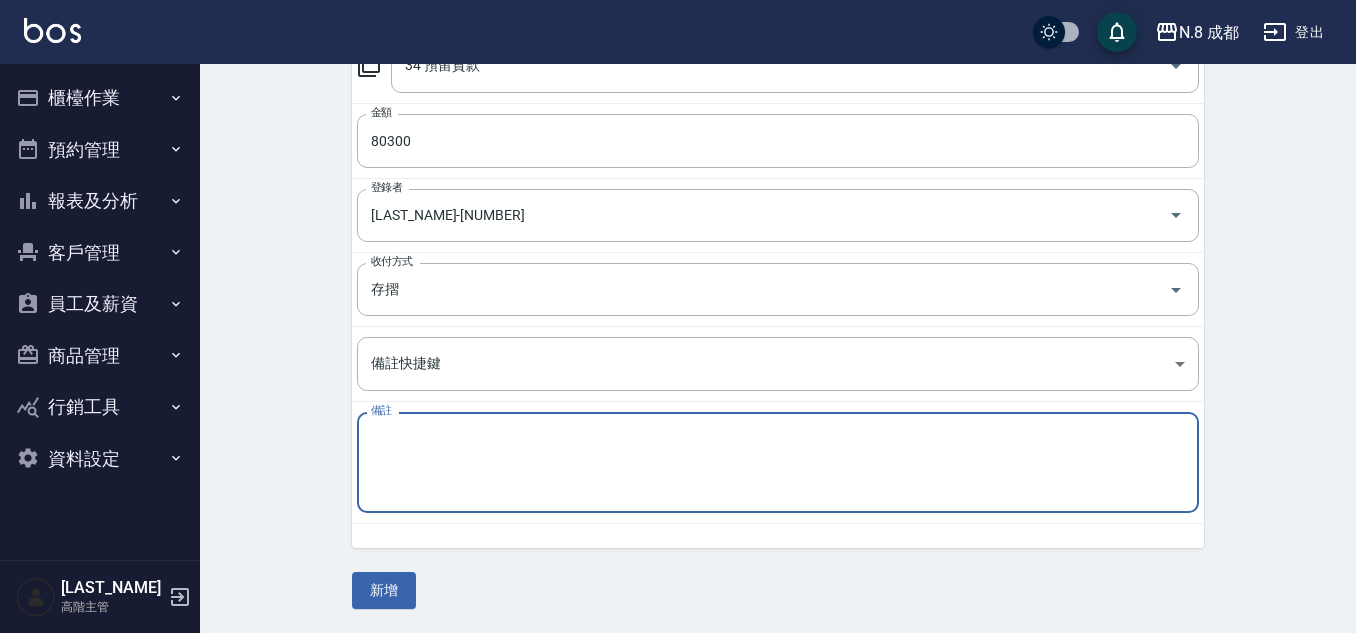 click on "備註" at bounding box center (778, 463) 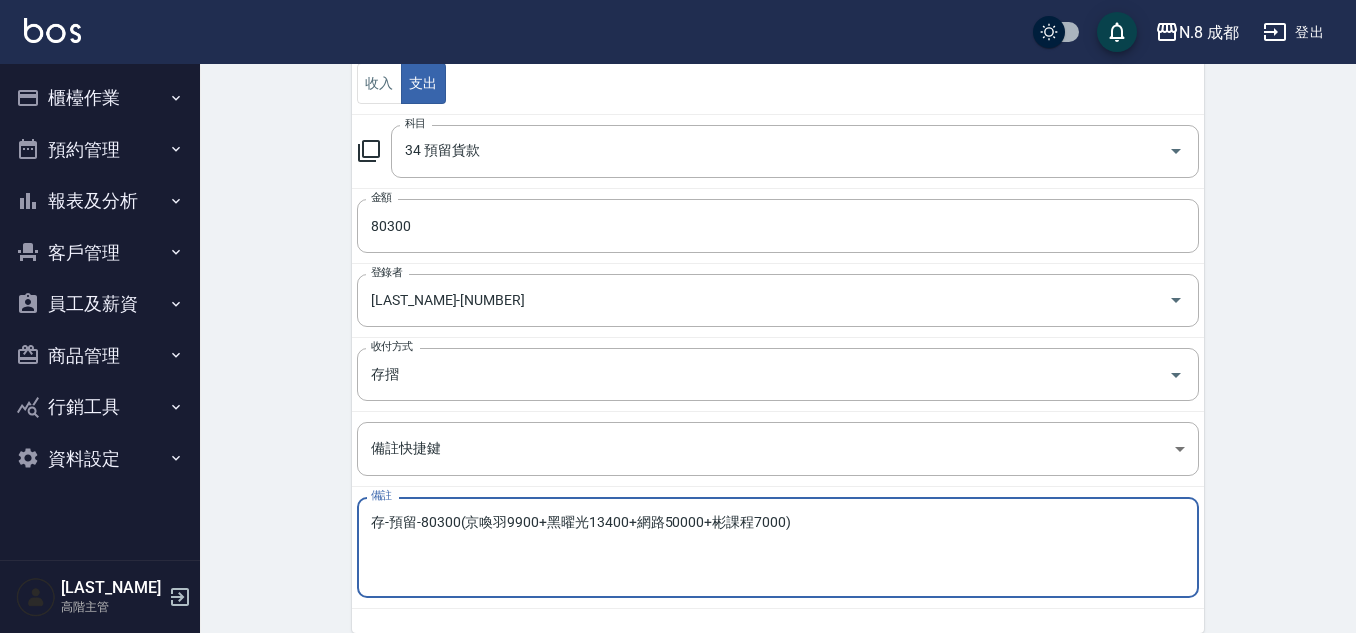 scroll, scrollTop: 321, scrollLeft: 0, axis: vertical 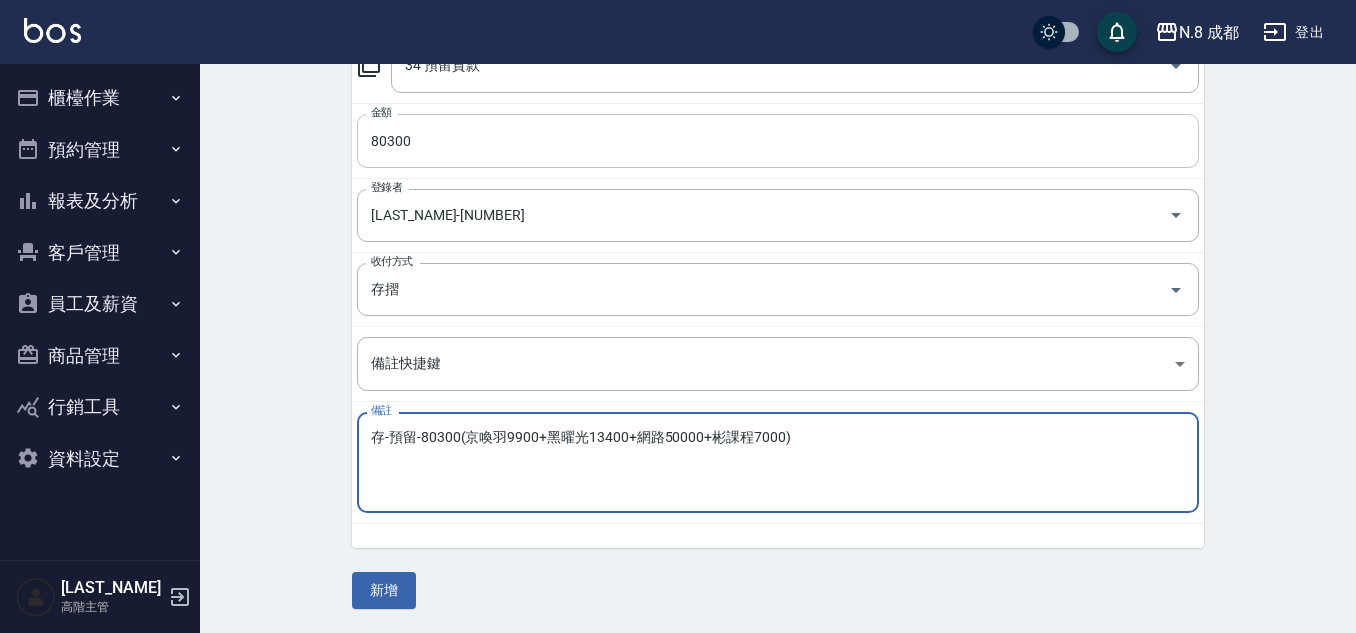 type on "存-預留-80300(京喚羽9900+黑曜光13400+網路50000+彬課程7000)" 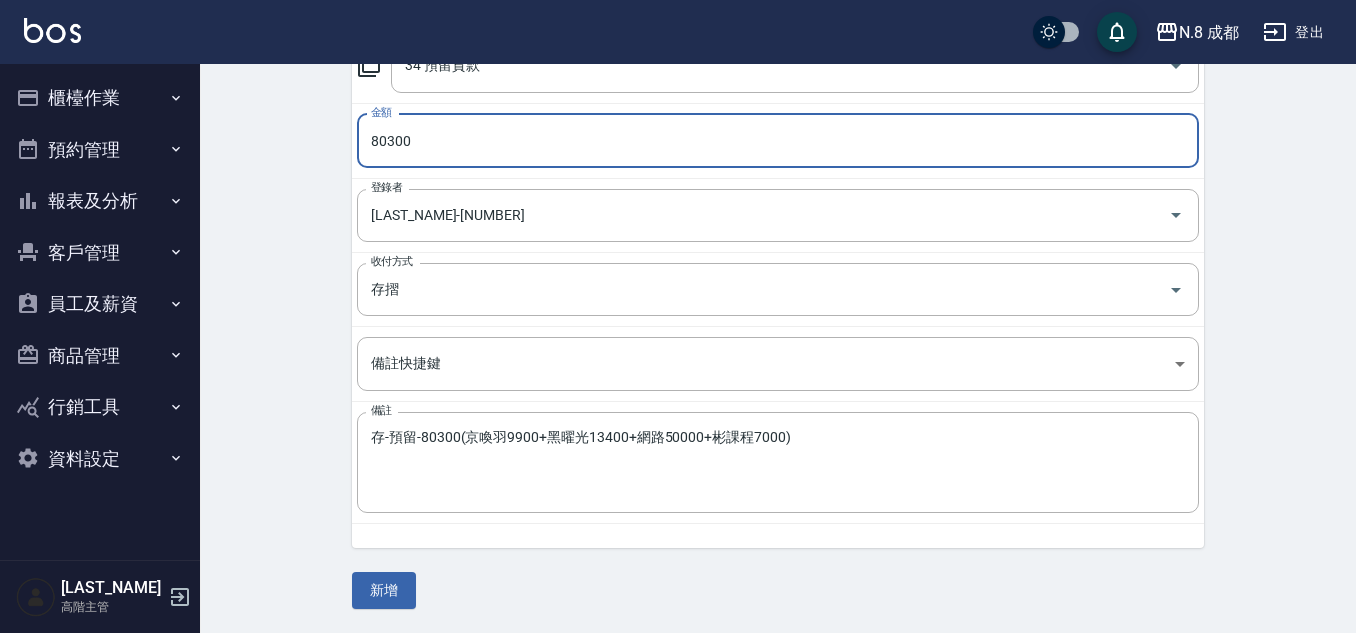 click on "CREATE ACCOUNTING RECORD 新增收借支紀錄 連續新增收借支 一般 開單日期 2025/07/31 收入 支出 科目 34 預留貨款 科目 金額 80300 金額 登錄者 詹子函-01 登錄者 收付方式 存摺 收付方式 備註快捷鍵 ​ 備註快捷鍵 備註 存-預留-80300(京喚羽9900+黑曜光13400+網路50000+彬課程7000) x 備註 新增" at bounding box center [778, 188] 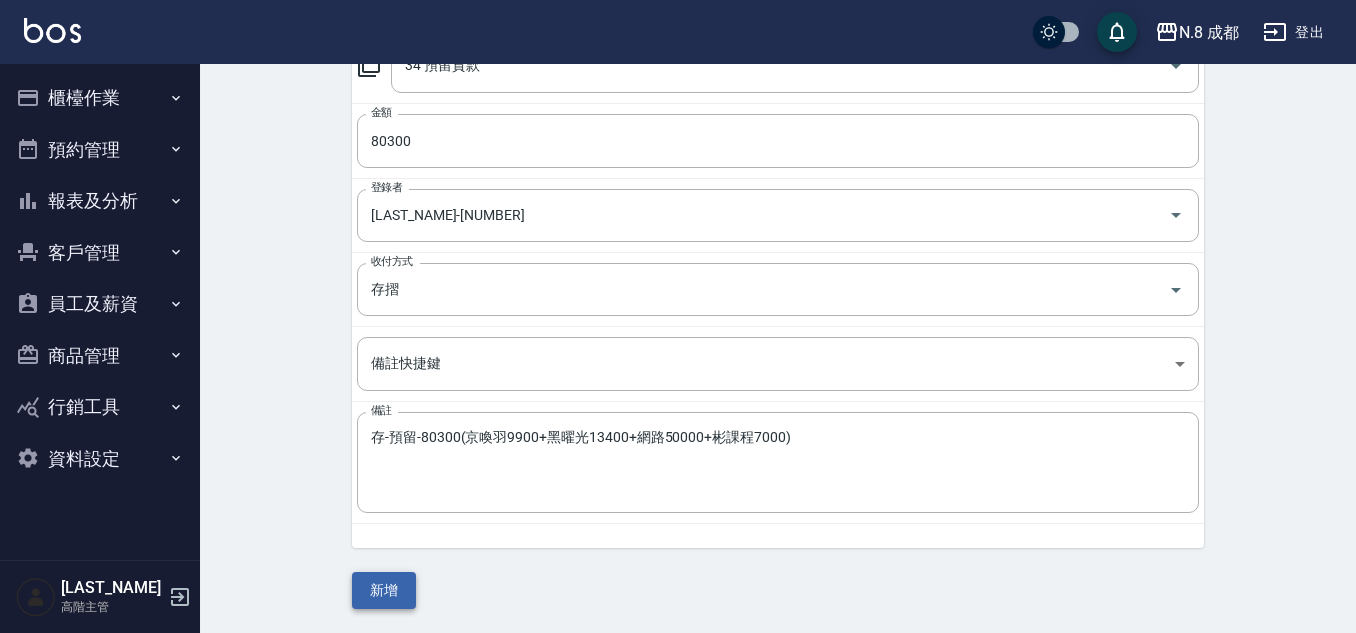 click on "新增" at bounding box center (384, 590) 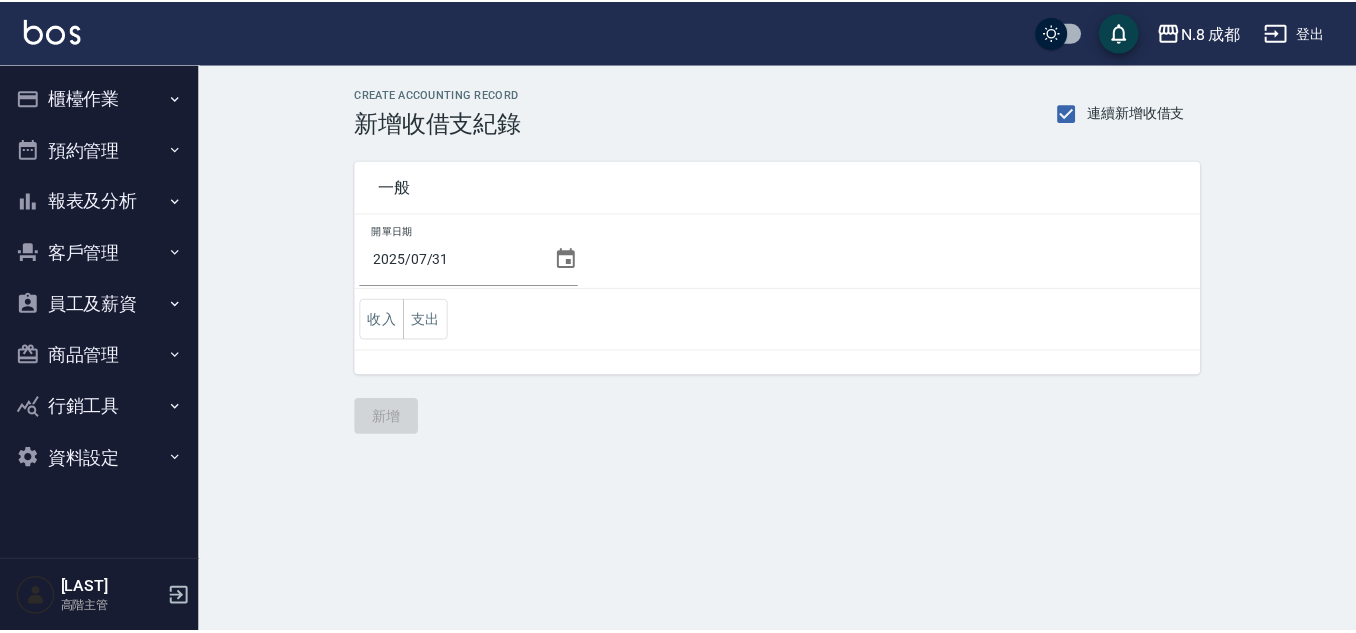 scroll, scrollTop: 0, scrollLeft: 0, axis: both 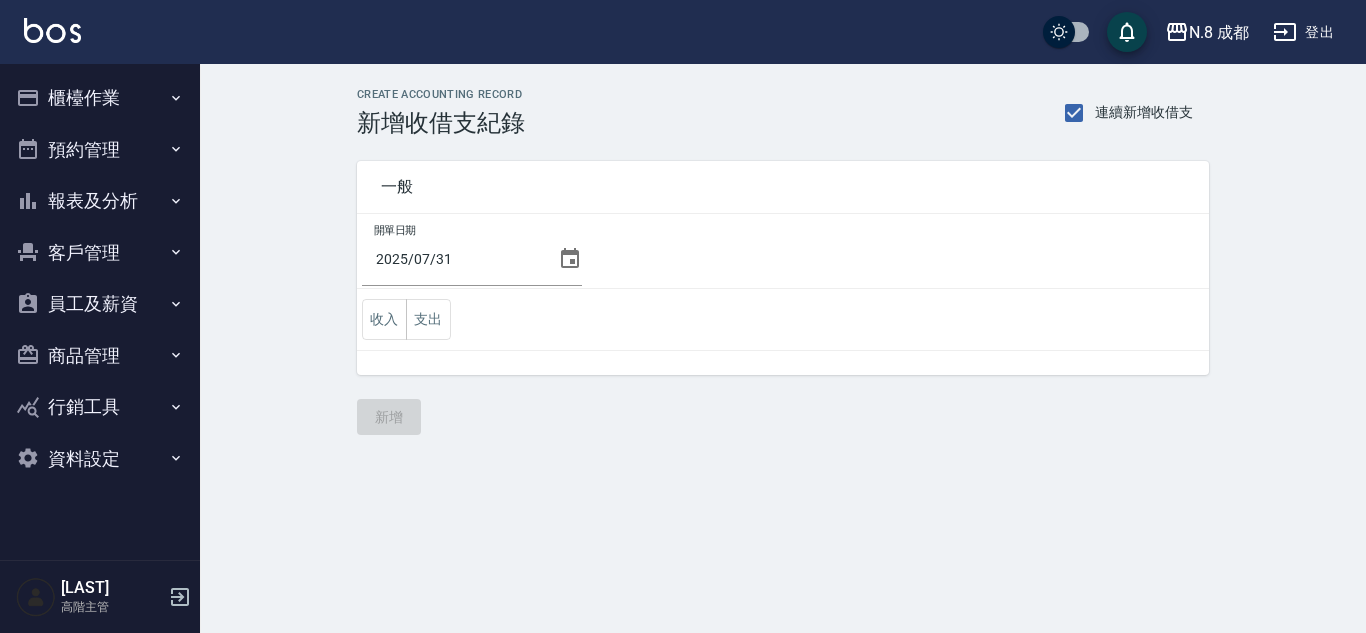 click 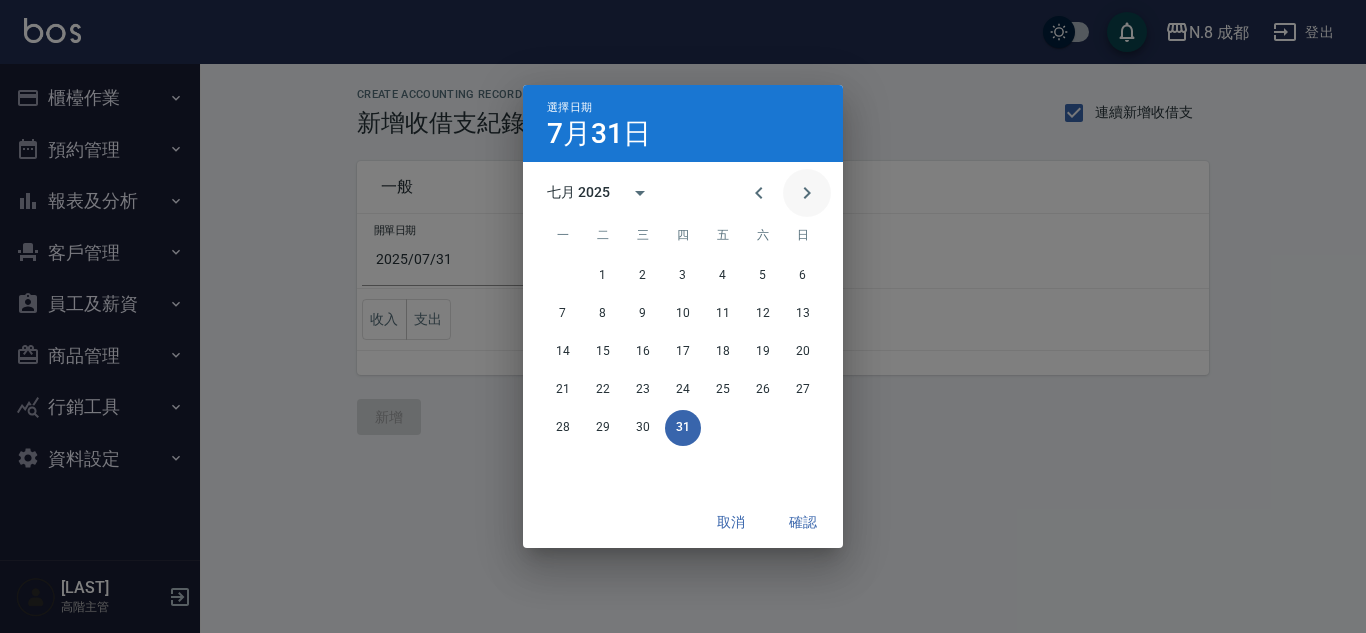 click 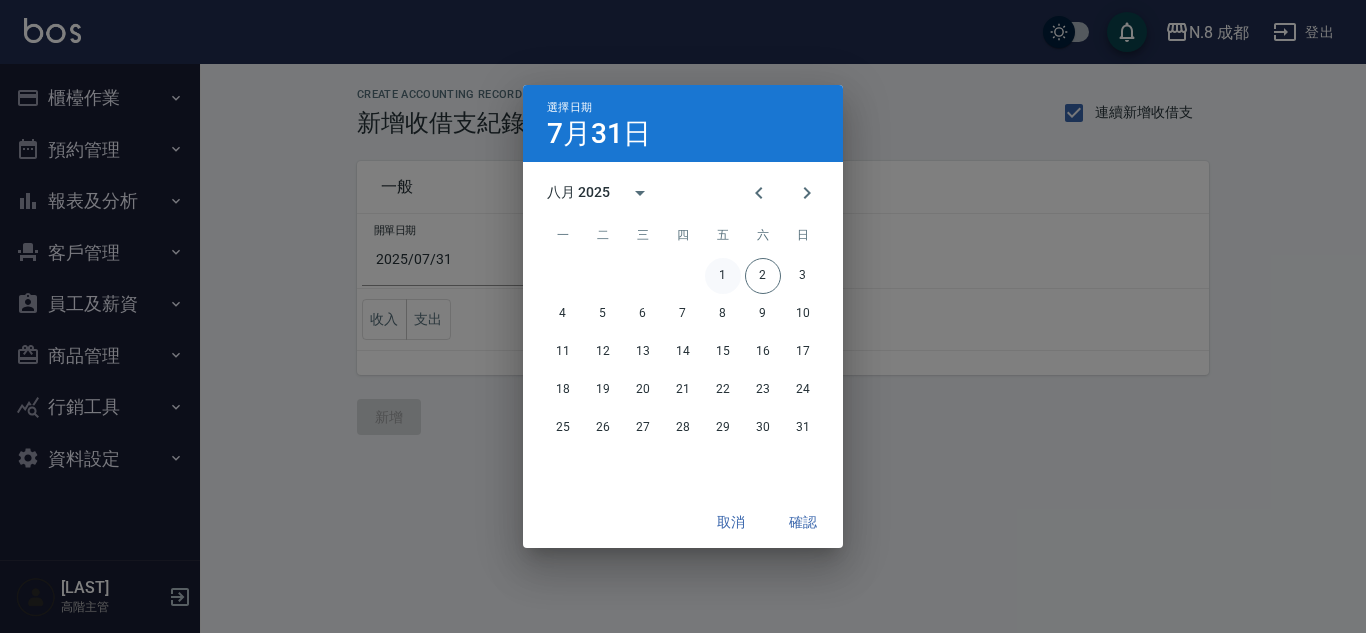click on "1" at bounding box center [723, 276] 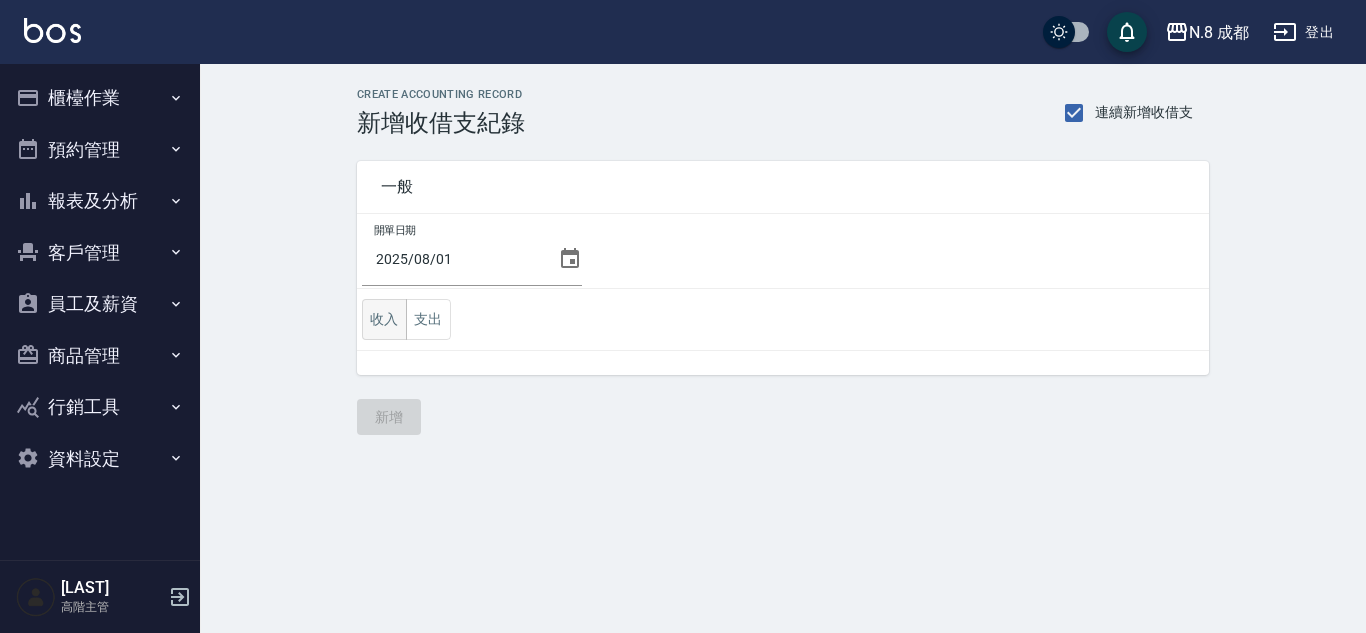 click on "收入" at bounding box center (384, 319) 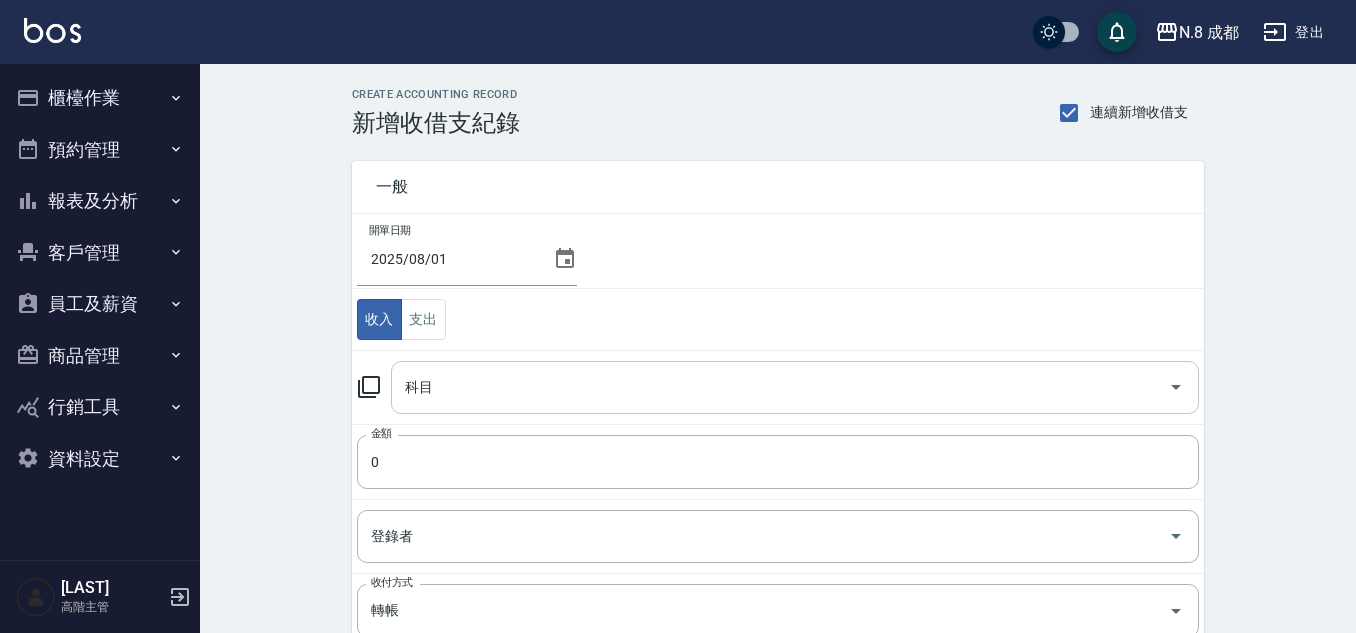 click on "科目" at bounding box center [780, 387] 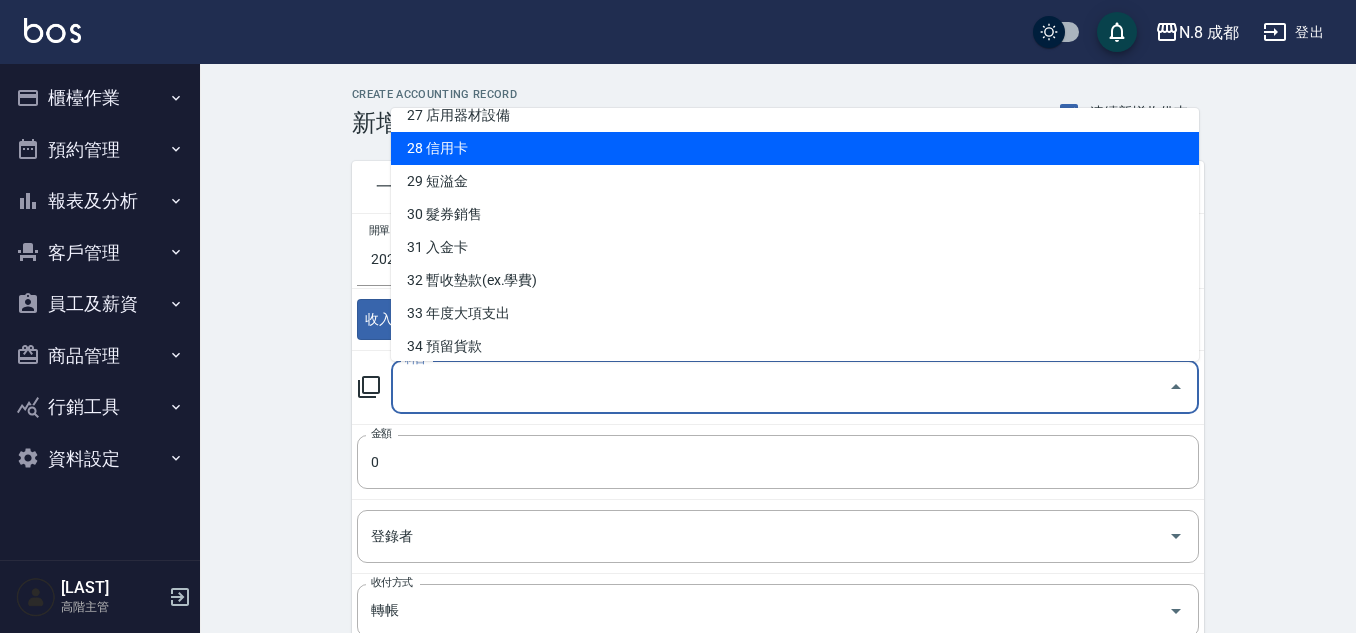 scroll, scrollTop: 984, scrollLeft: 0, axis: vertical 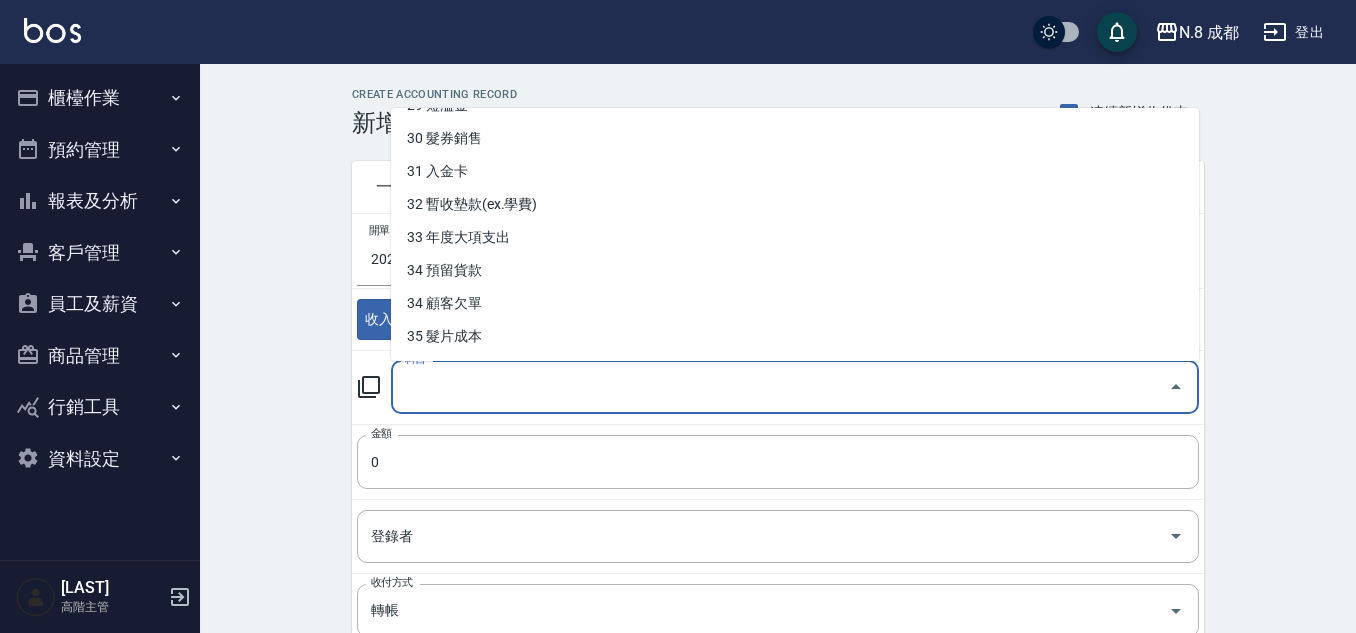 click on "34 預留貨款" at bounding box center [795, 270] 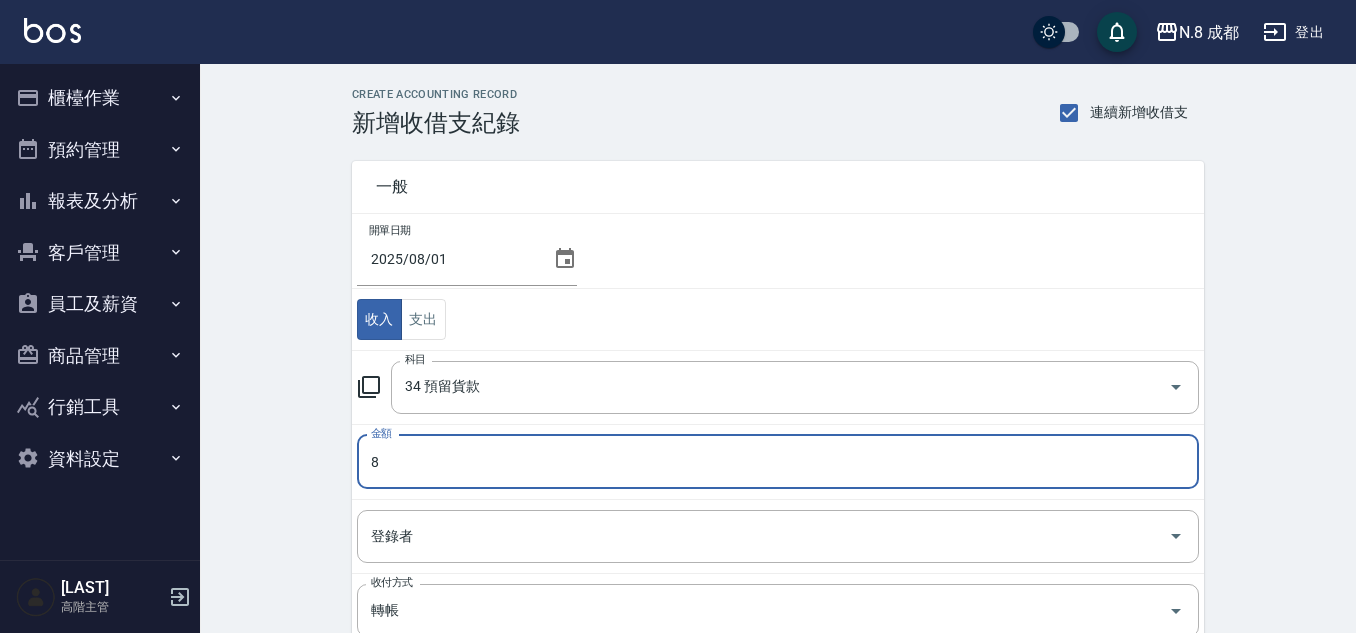 drag, startPoint x: 387, startPoint y: 456, endPoint x: 313, endPoint y: 457, distance: 74.00676 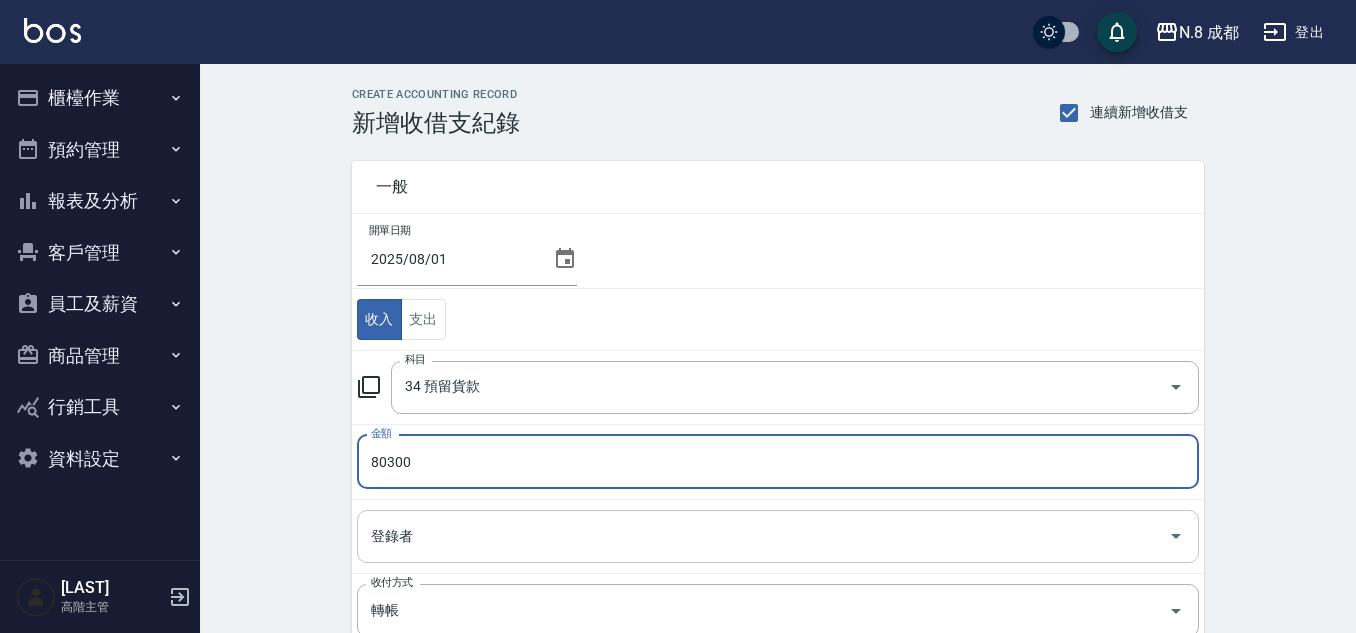 type on "80300" 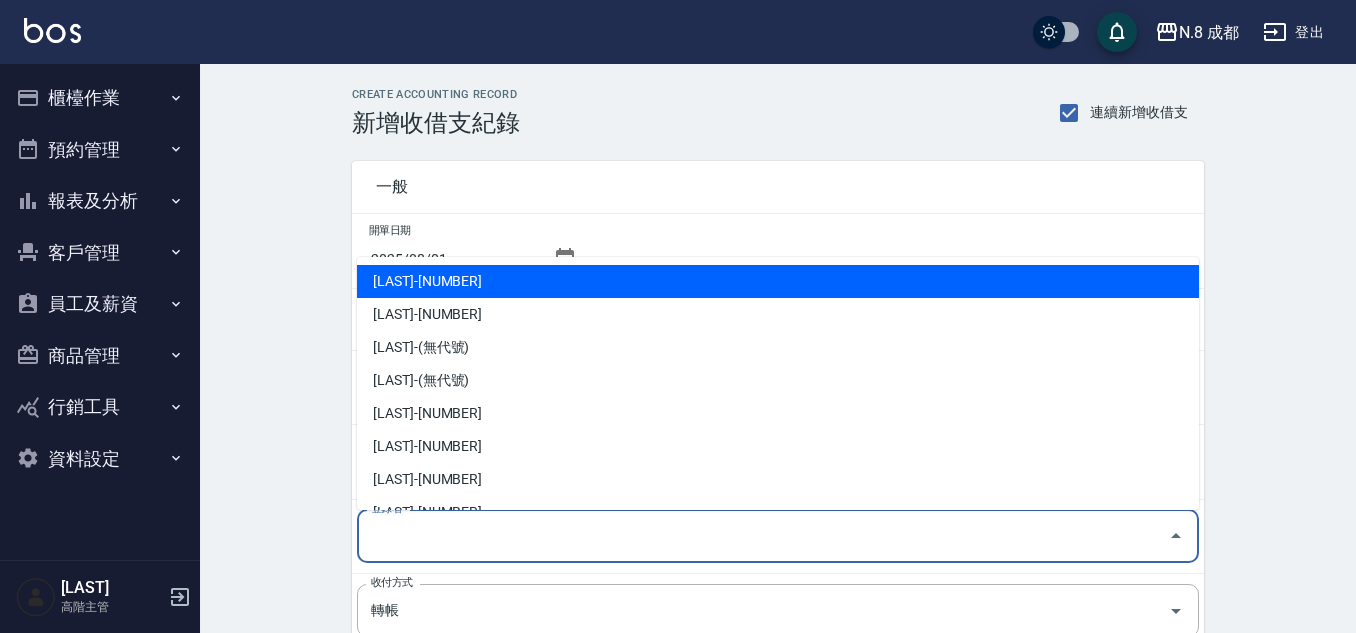 click on "登錄者" at bounding box center (763, 536) 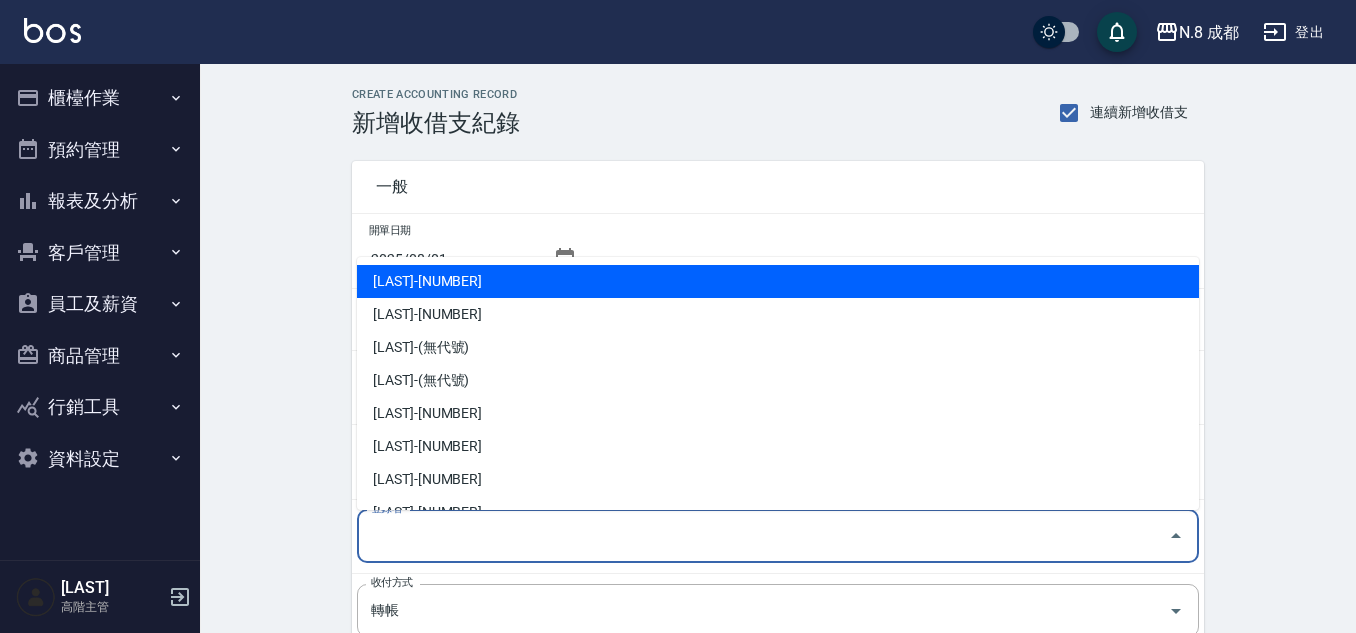 click on "詹子函-01" at bounding box center (778, 281) 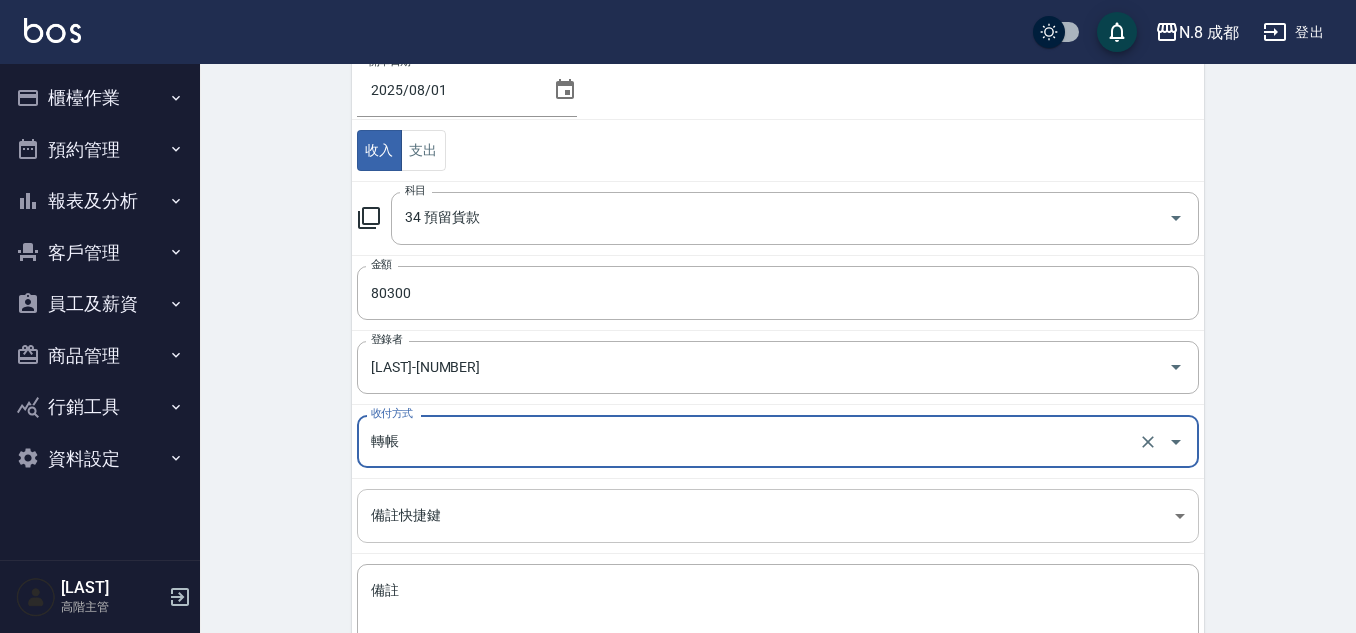 scroll, scrollTop: 321, scrollLeft: 0, axis: vertical 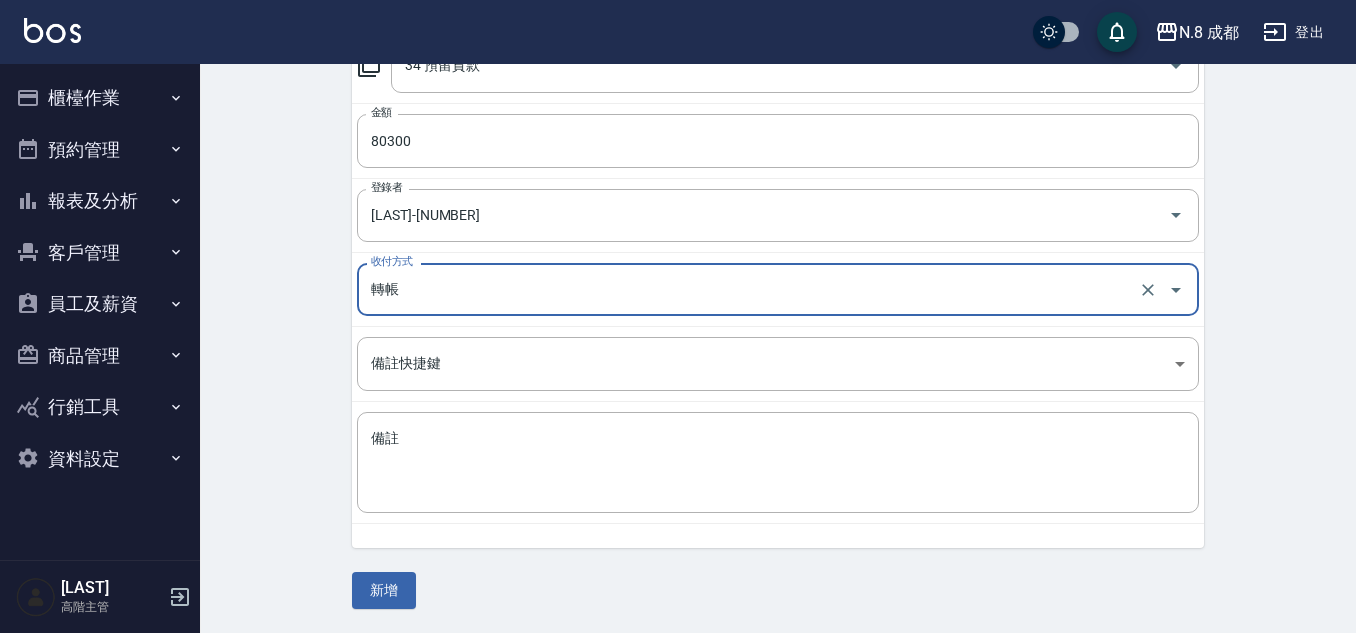 click on "轉帳" at bounding box center (750, 289) 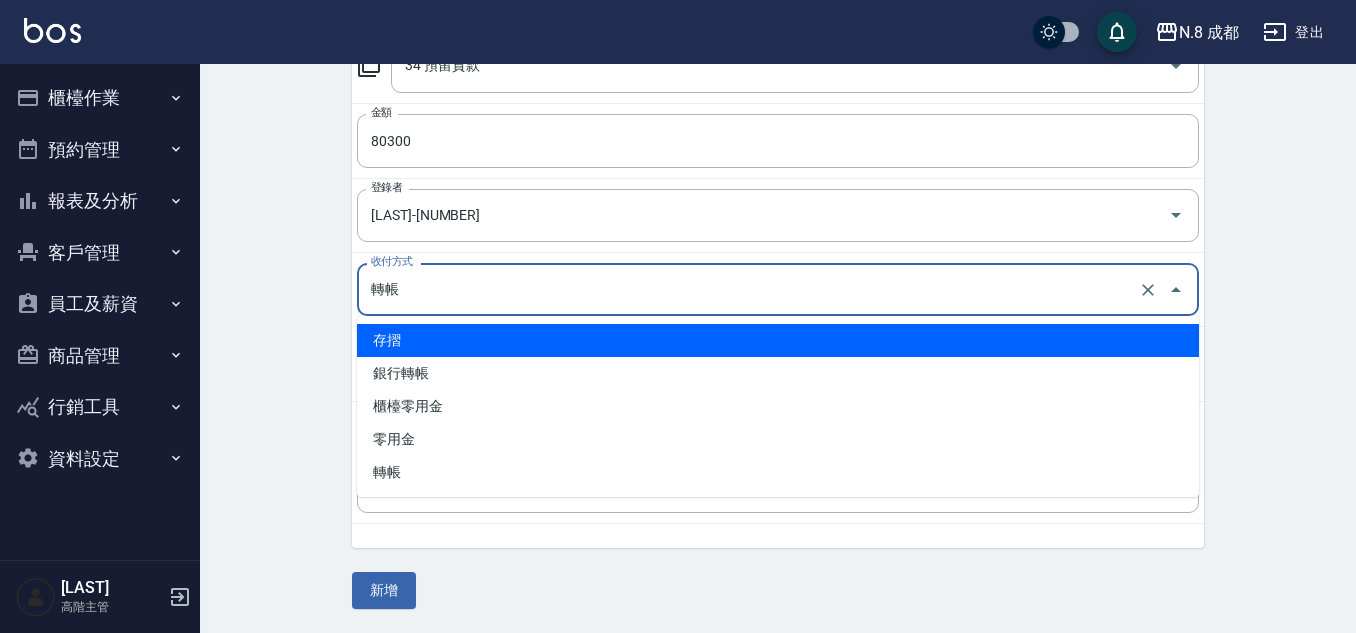 click on "存摺" at bounding box center (778, 340) 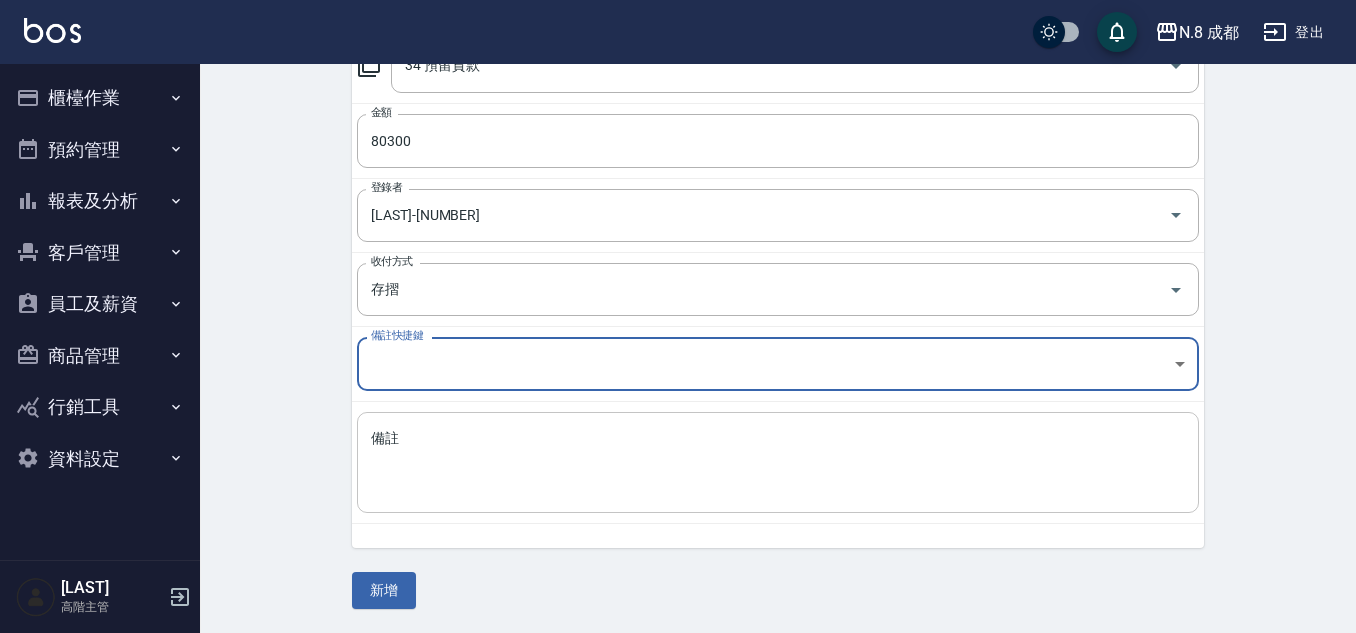 click on "備註" at bounding box center [778, 463] 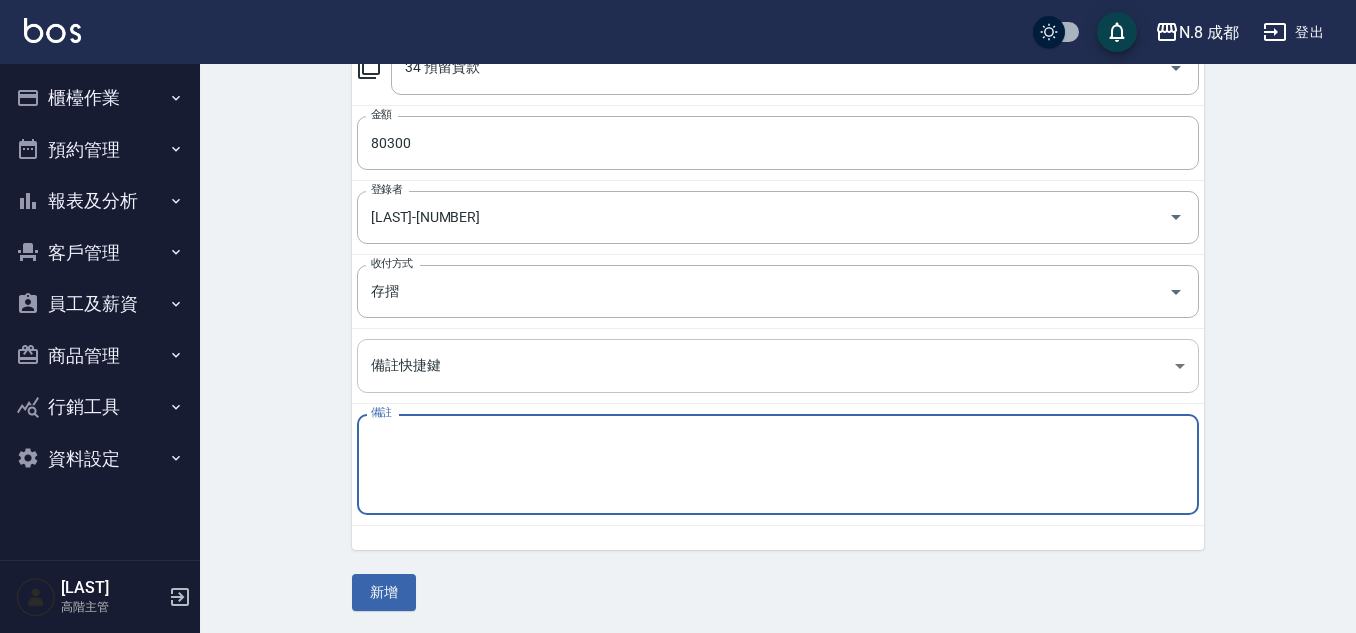 scroll, scrollTop: 321, scrollLeft: 0, axis: vertical 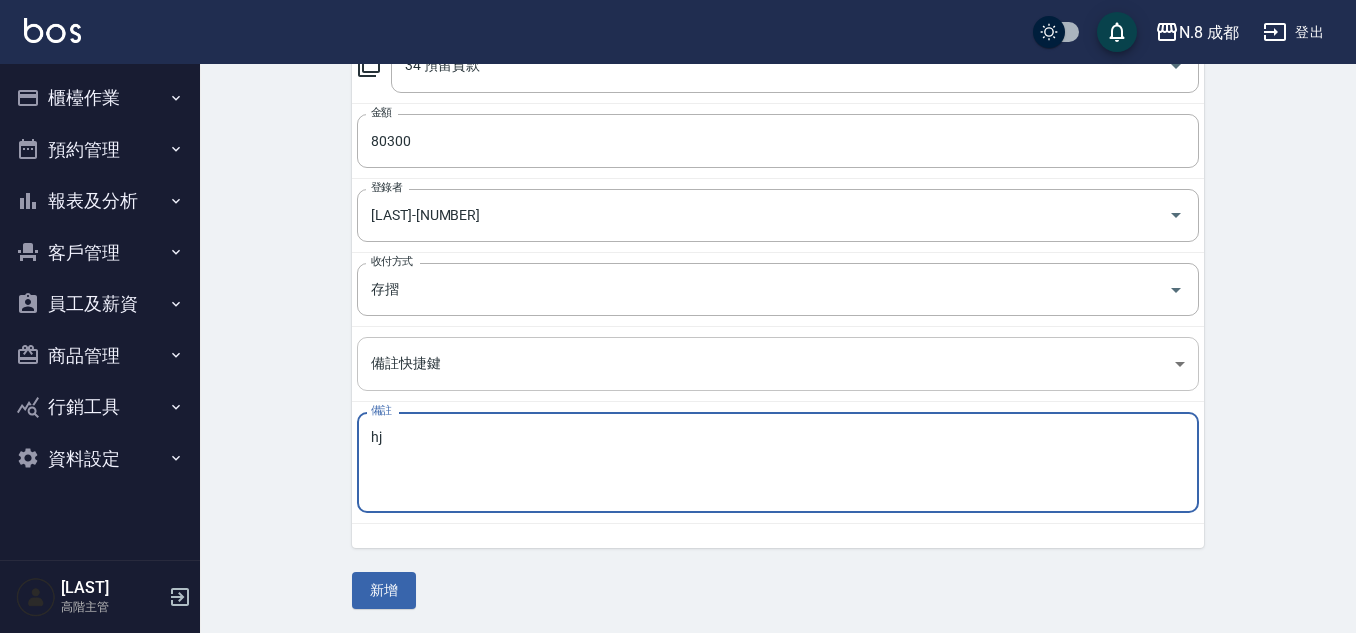 type on "h" 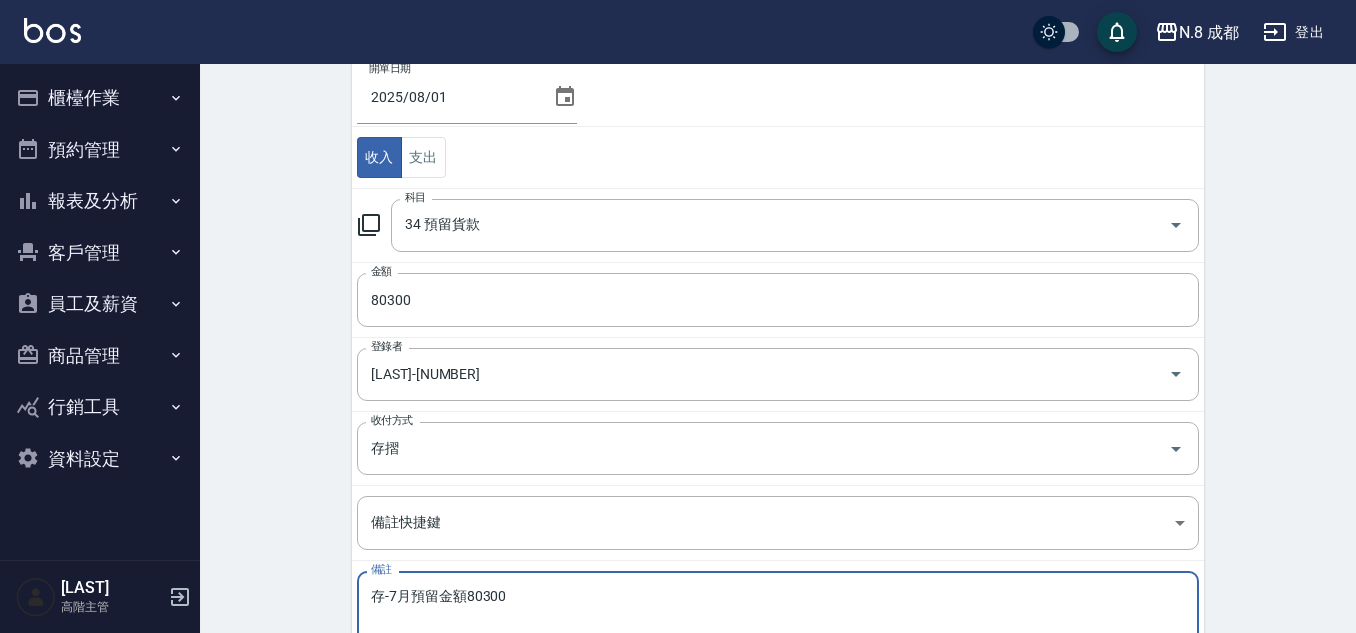 scroll, scrollTop: 321, scrollLeft: 0, axis: vertical 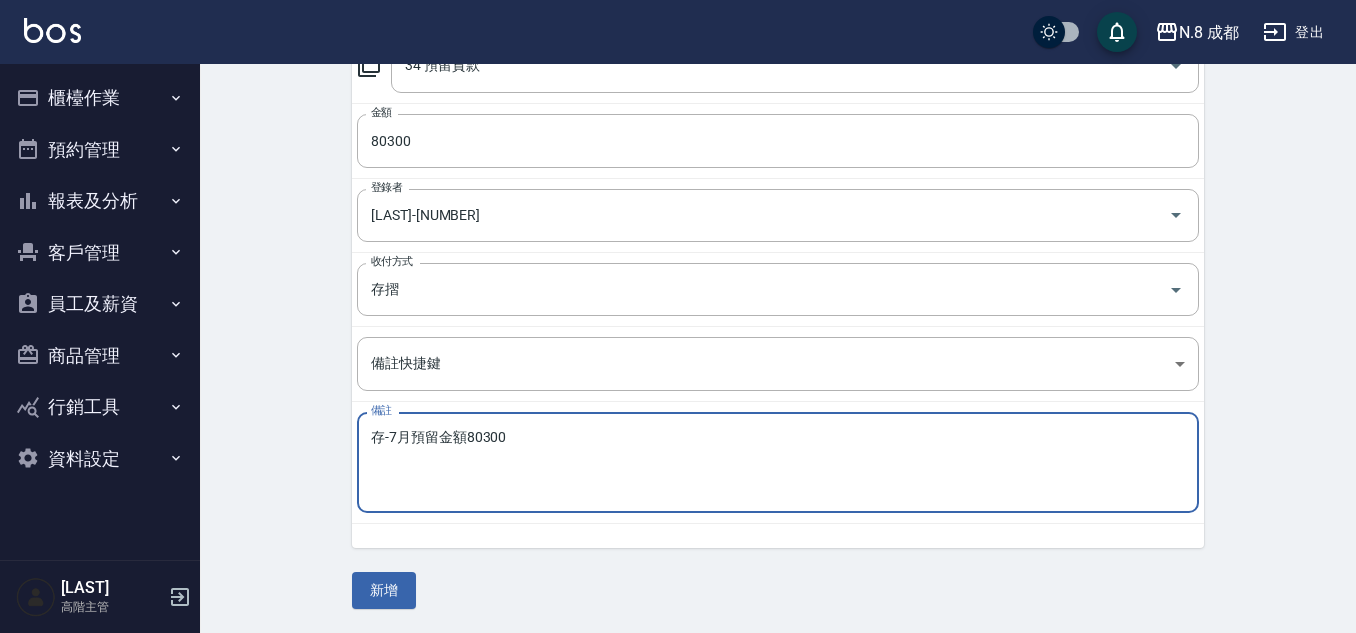 type on "存-7月預留金額80300" 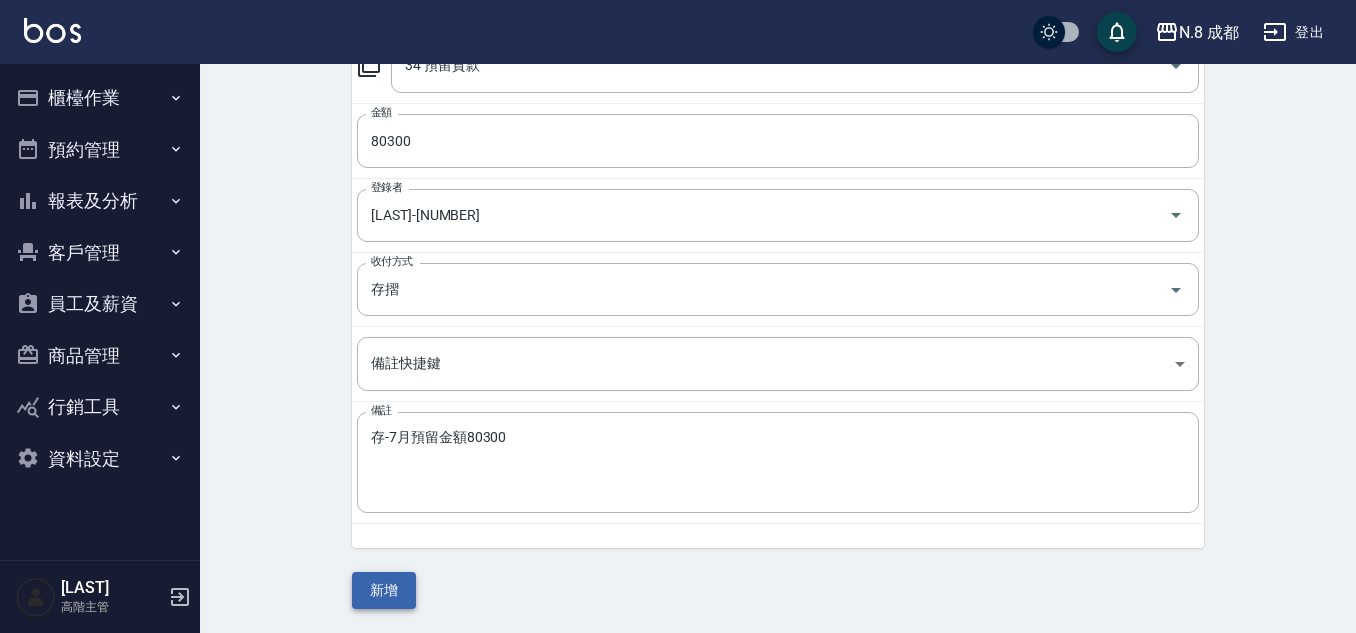 click on "新增" at bounding box center [384, 590] 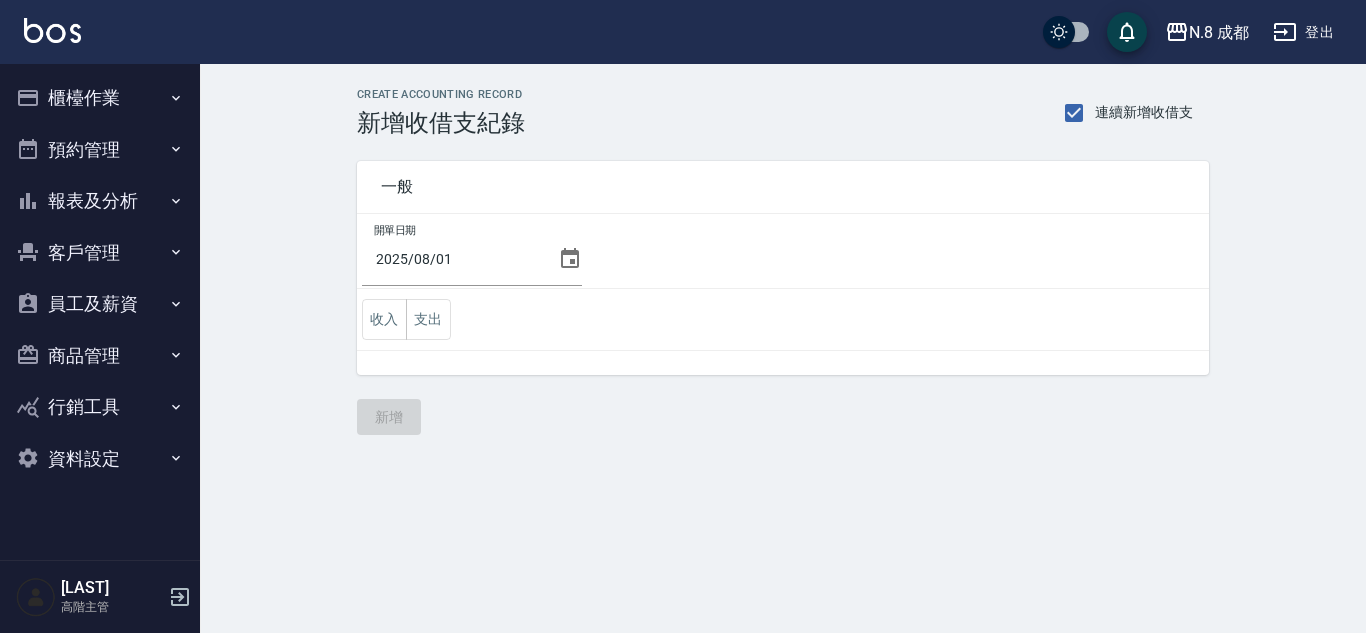scroll, scrollTop: 0, scrollLeft: 0, axis: both 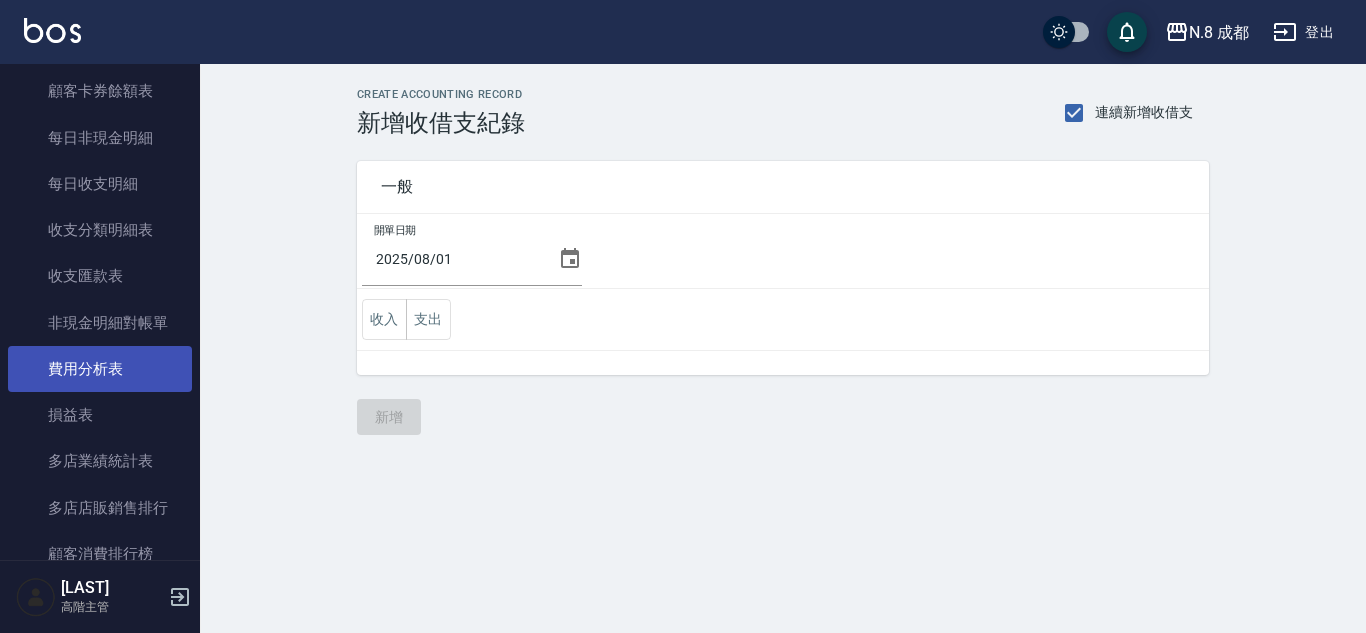click on "費用分析表" at bounding box center (100, 369) 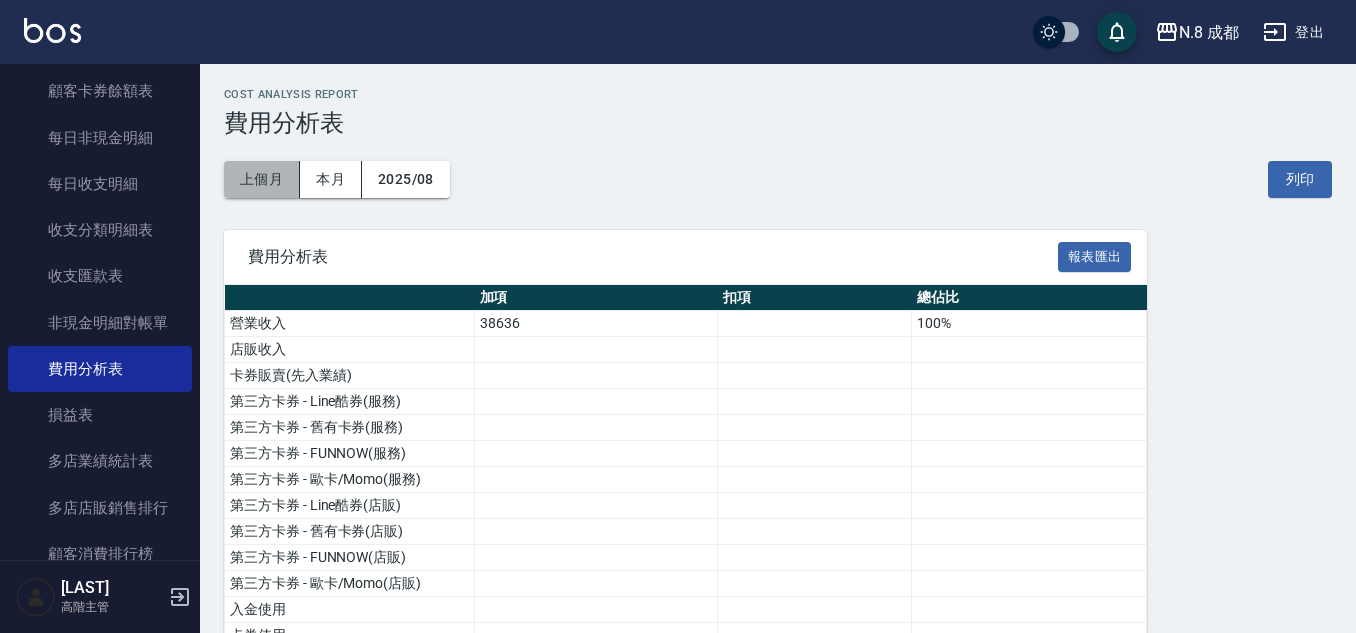 click on "上個月" at bounding box center [262, 179] 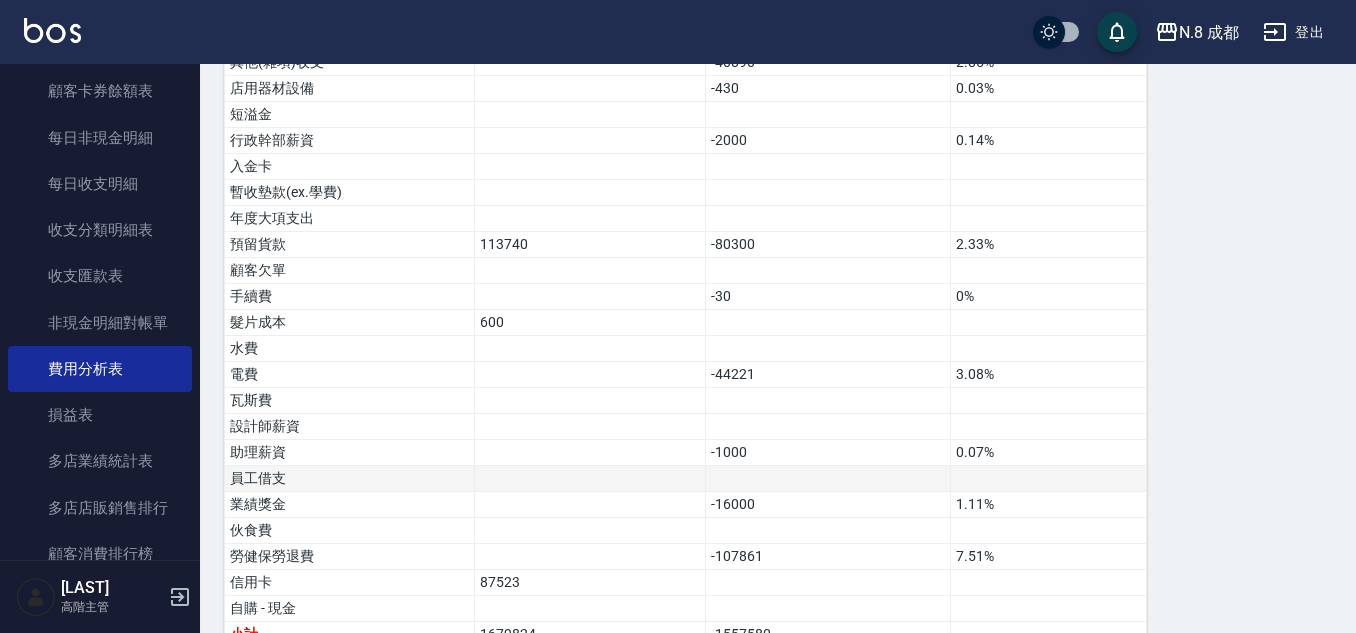 scroll, scrollTop: 1494, scrollLeft: 0, axis: vertical 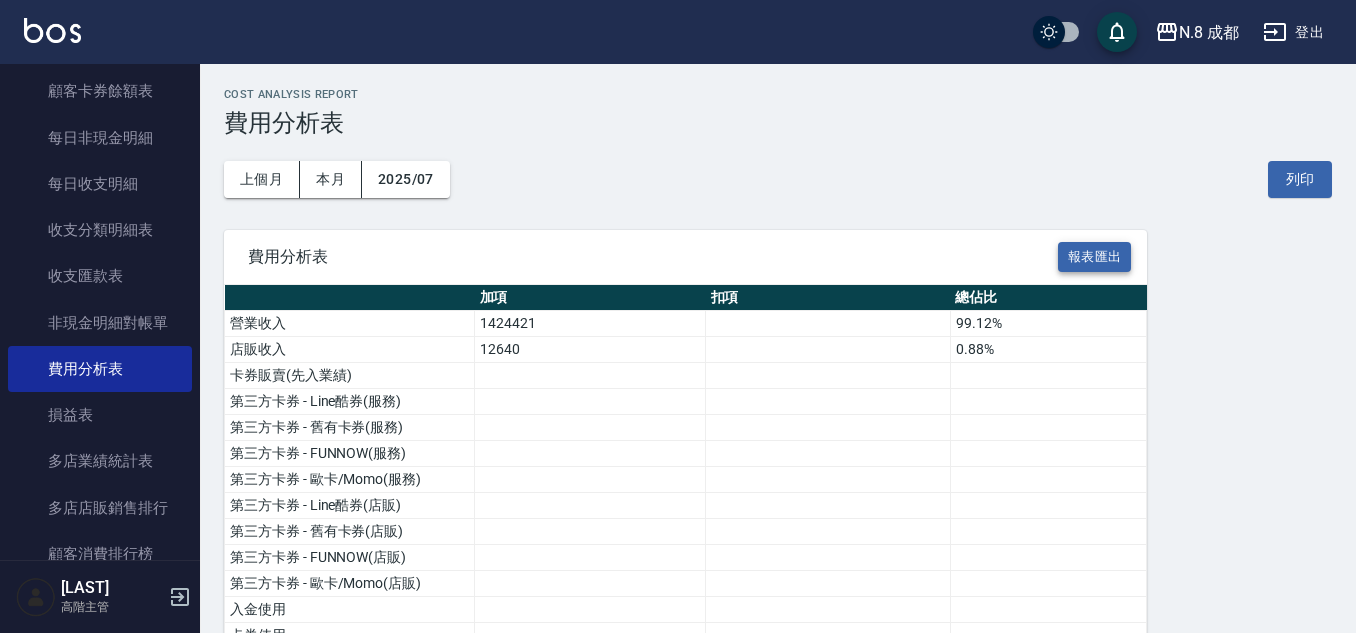 click on "報表匯出" at bounding box center [1095, 257] 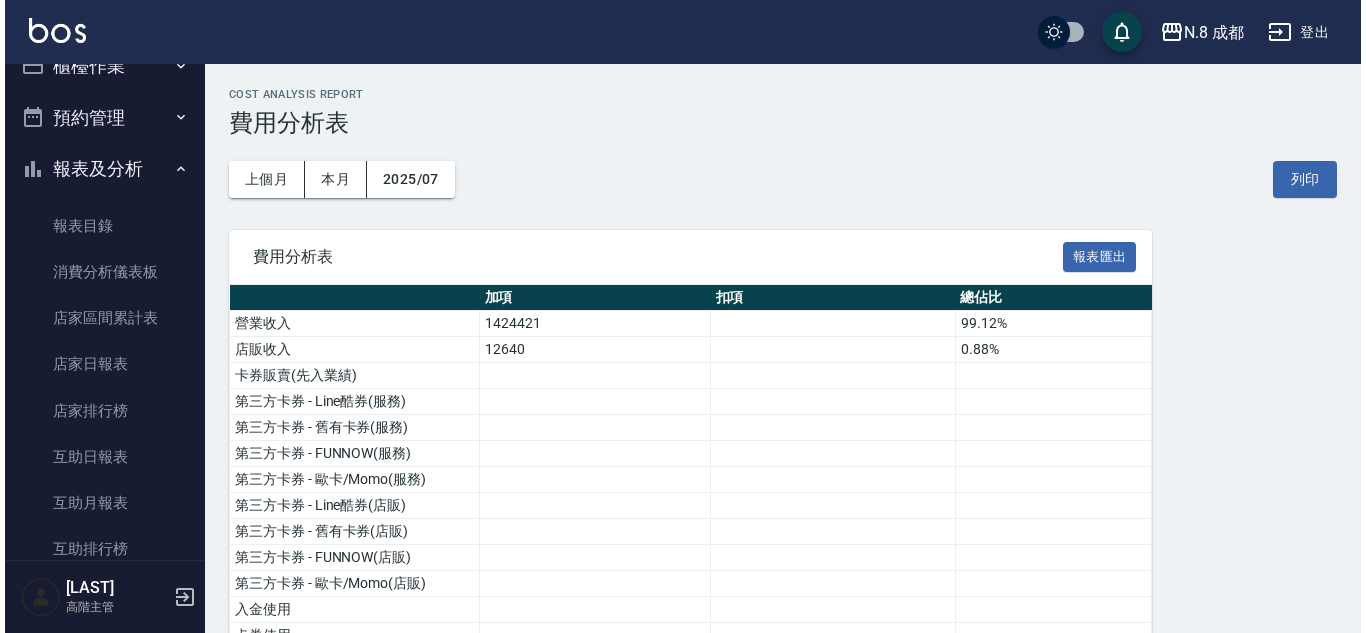scroll, scrollTop: 0, scrollLeft: 0, axis: both 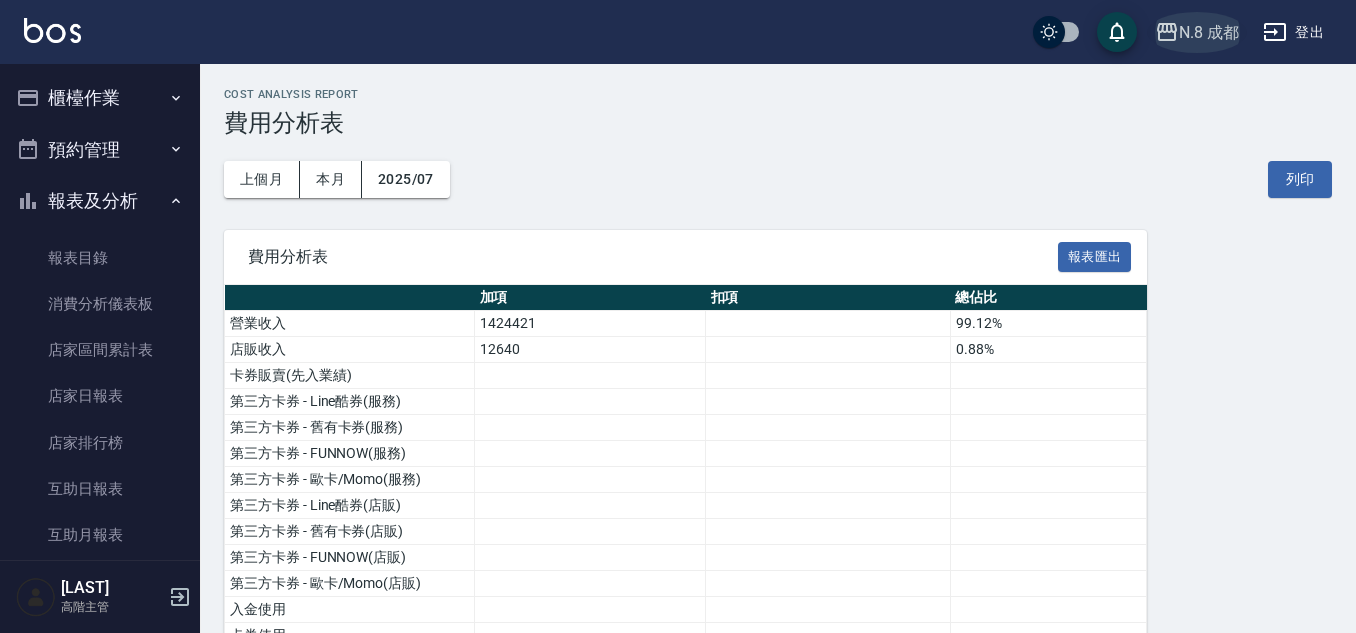 click on "N.8 成都" at bounding box center [1209, 32] 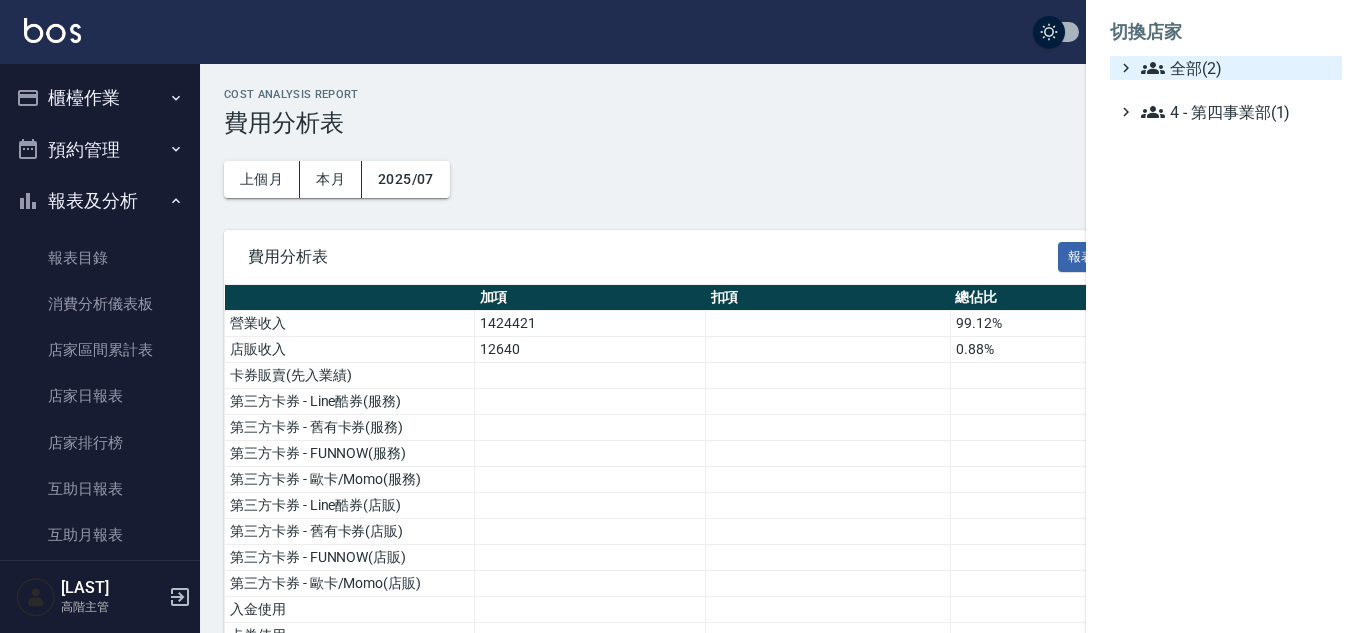 click on "全部(2)" at bounding box center (1237, 68) 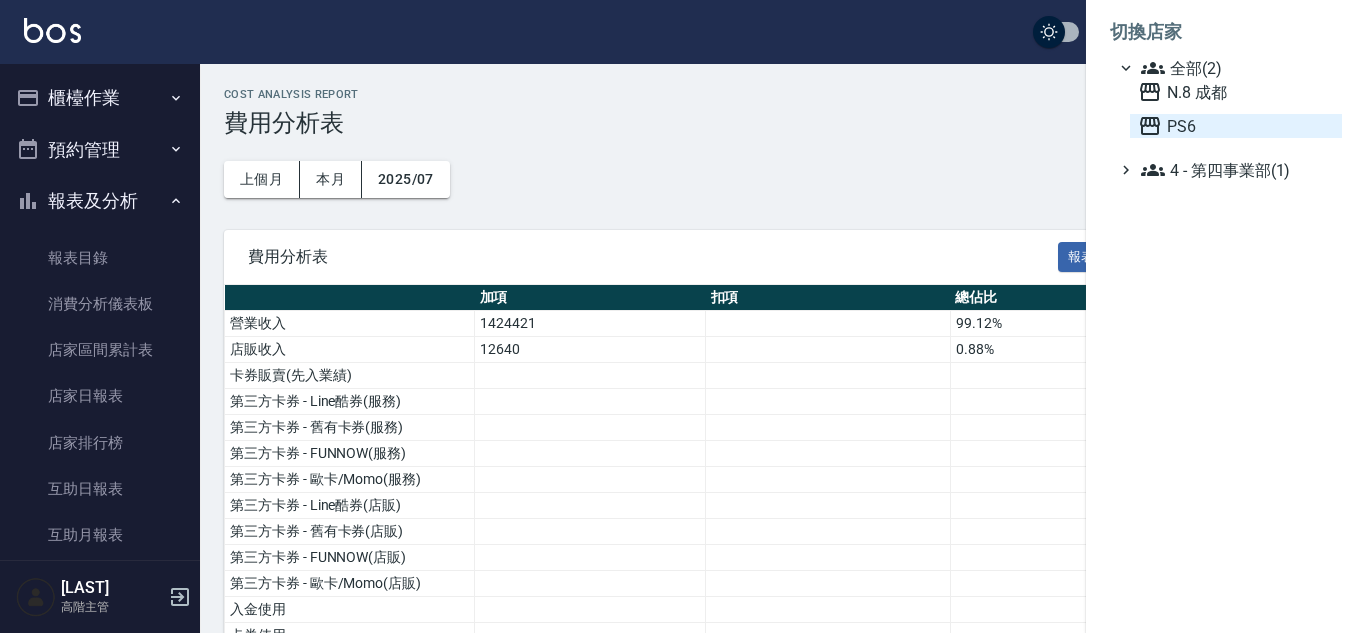 click on "PS6" at bounding box center (1236, 126) 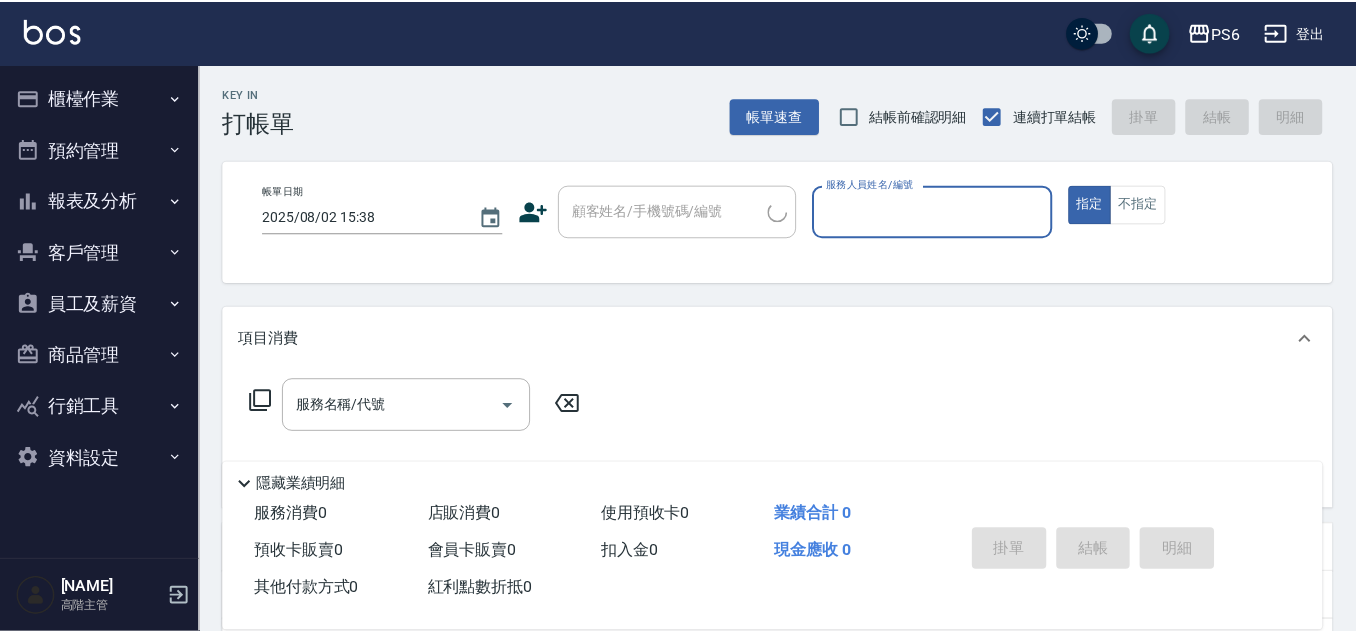 scroll, scrollTop: 0, scrollLeft: 0, axis: both 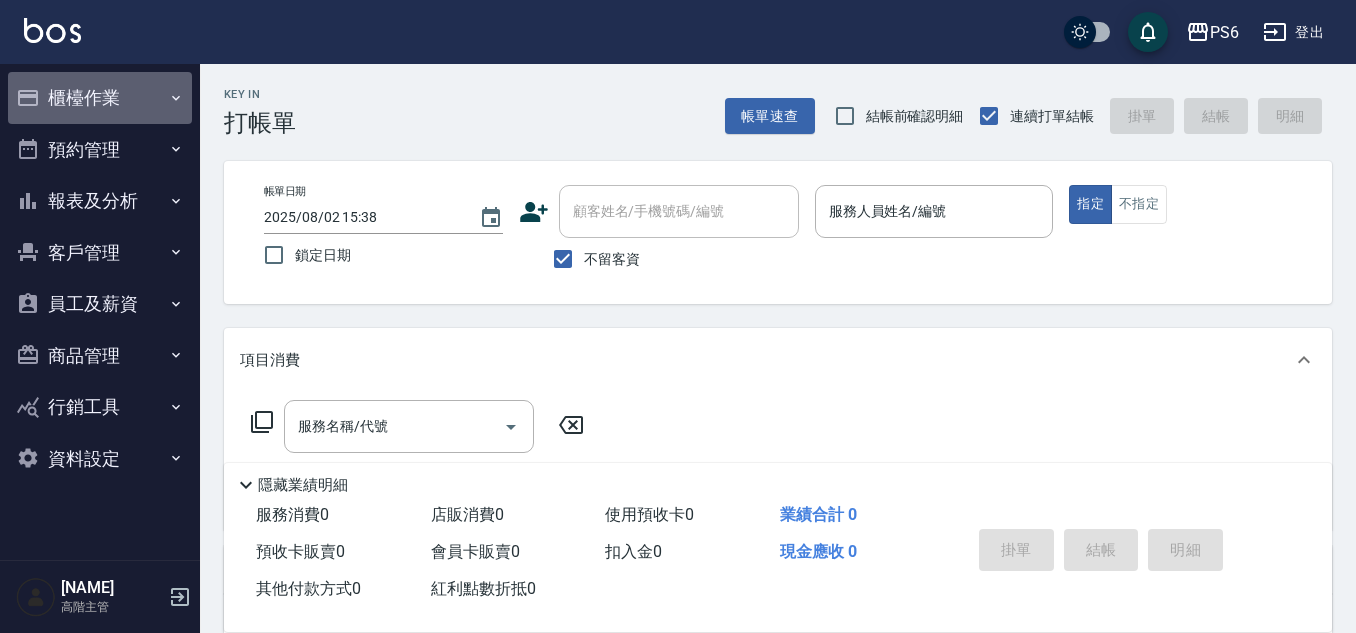 click on "櫃檯作業" at bounding box center (100, 98) 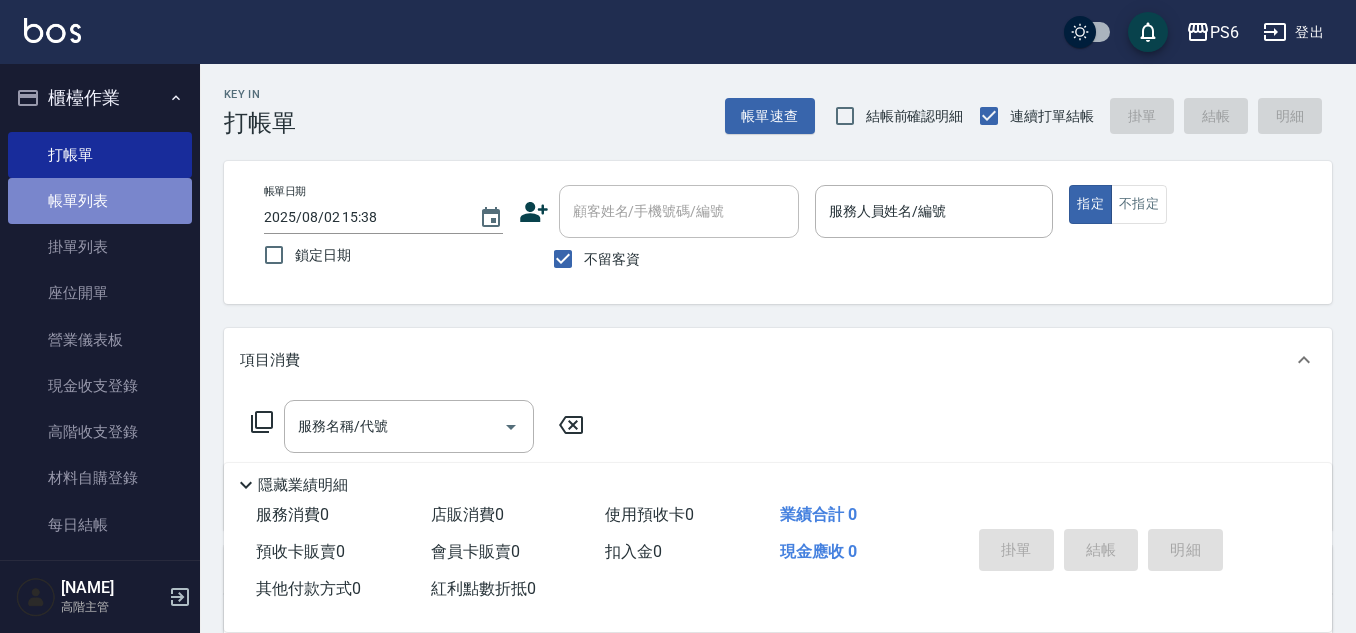 click on "帳單列表" at bounding box center (100, 201) 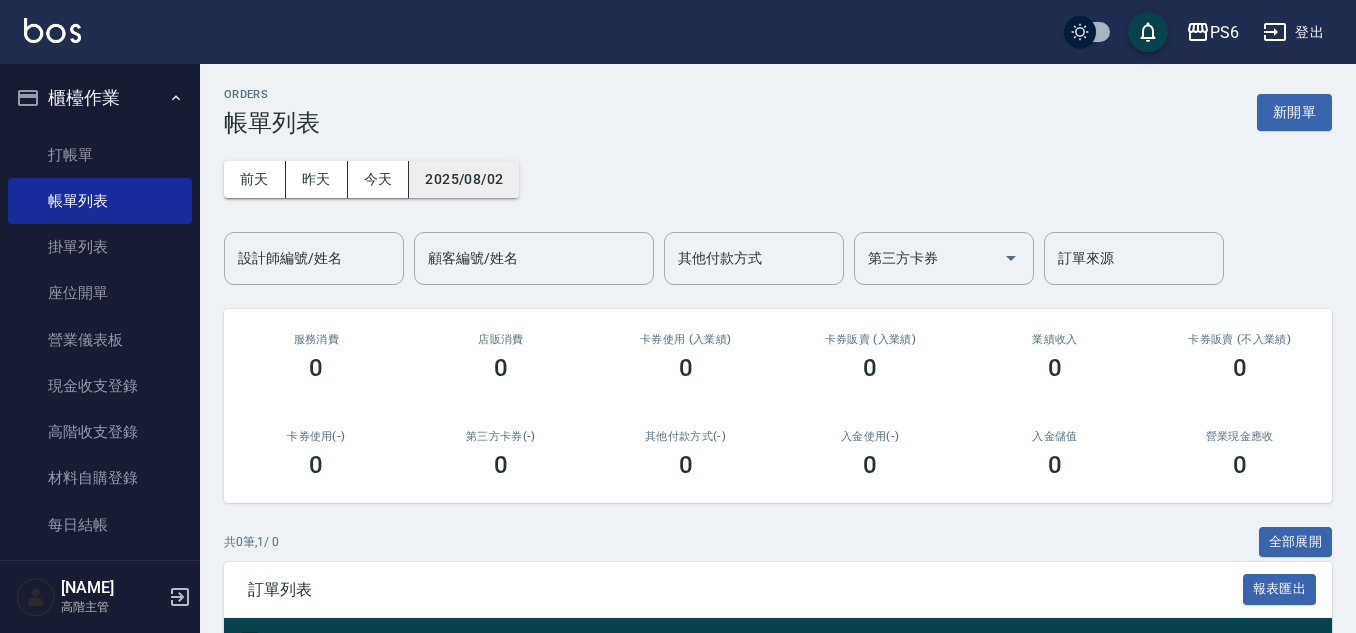 click on "2025/08/02" at bounding box center [464, 179] 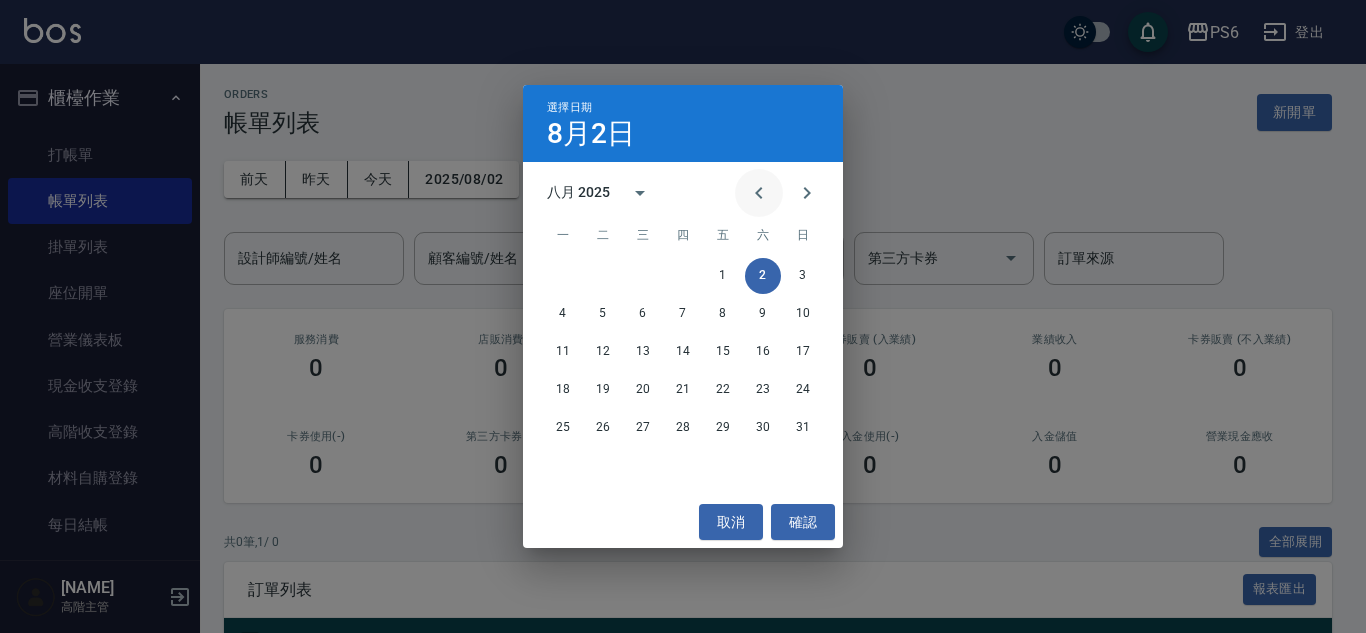 click 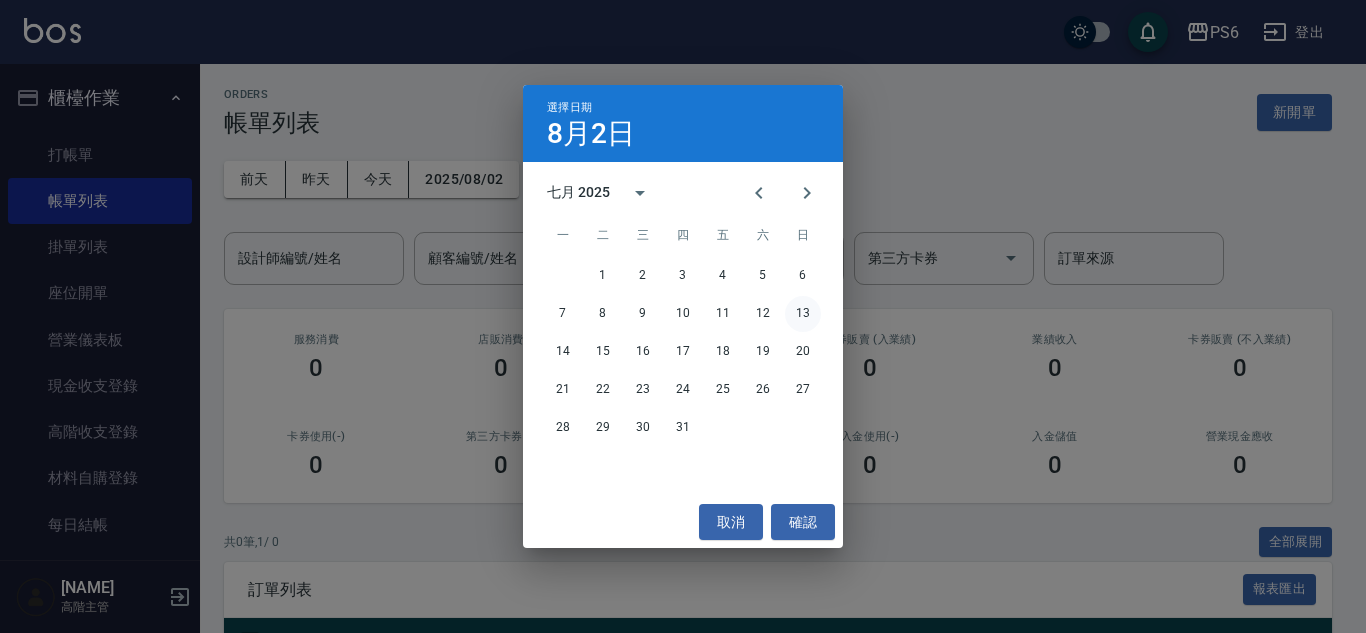 click on "13" at bounding box center (803, 314) 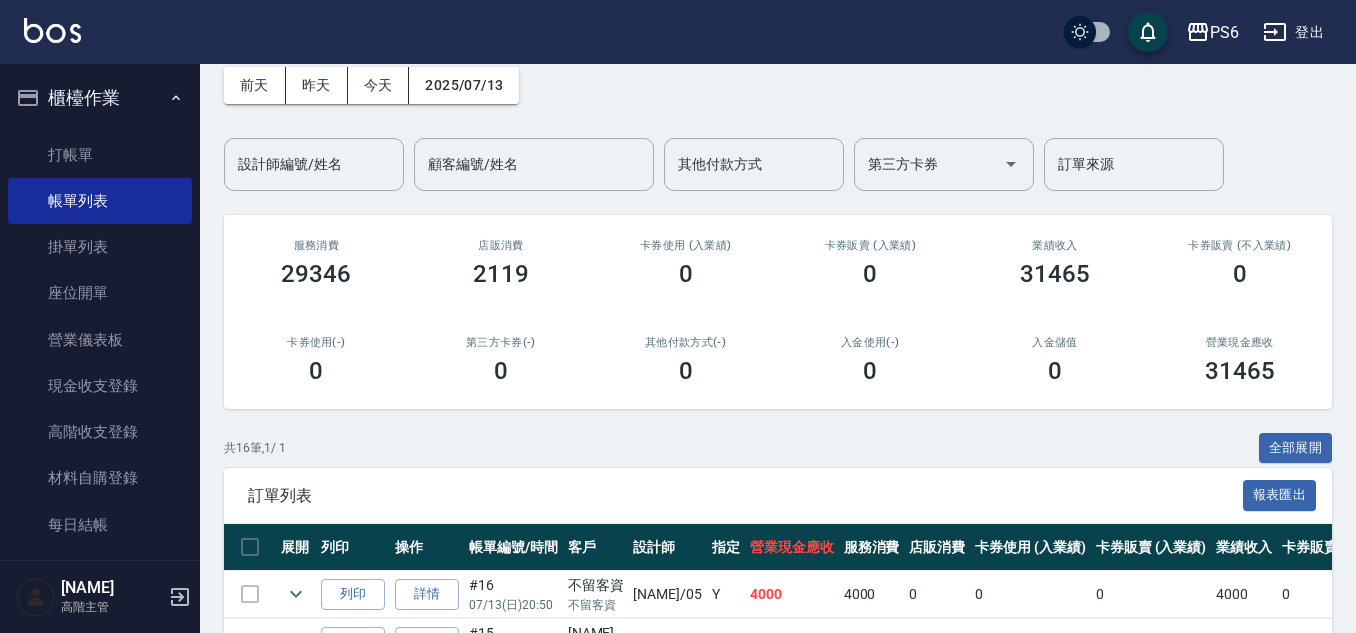 scroll, scrollTop: 0, scrollLeft: 0, axis: both 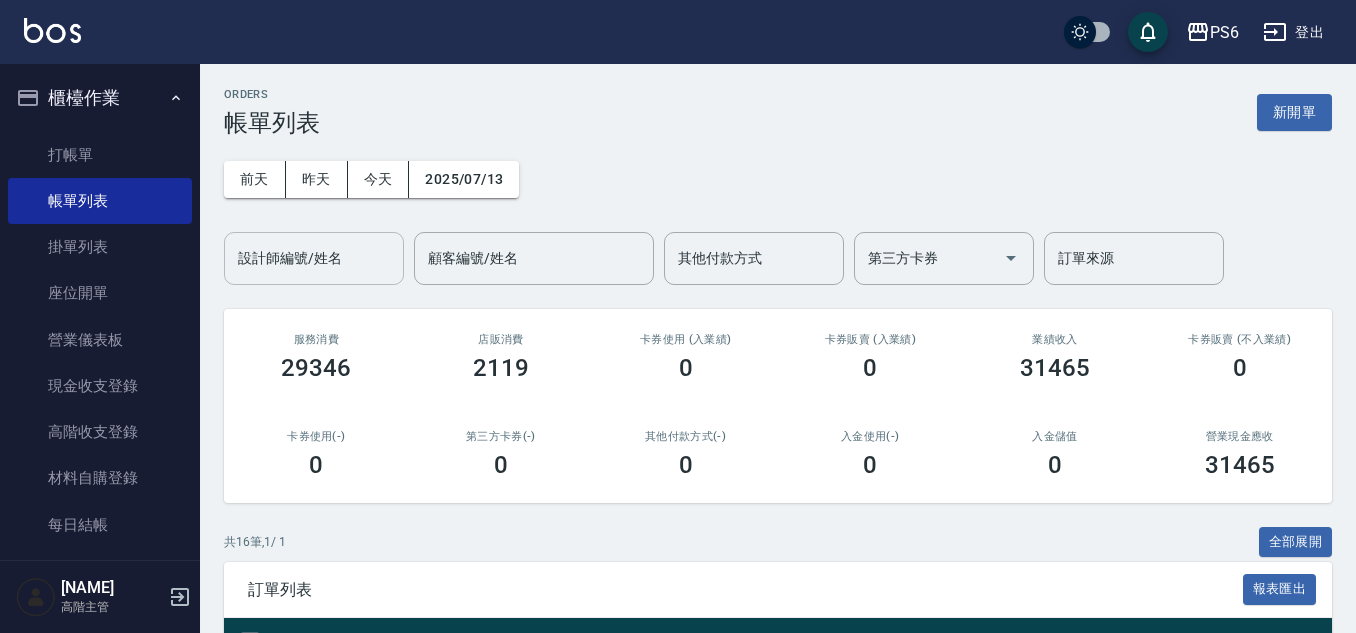 click on "設計師編號/姓名" at bounding box center [314, 258] 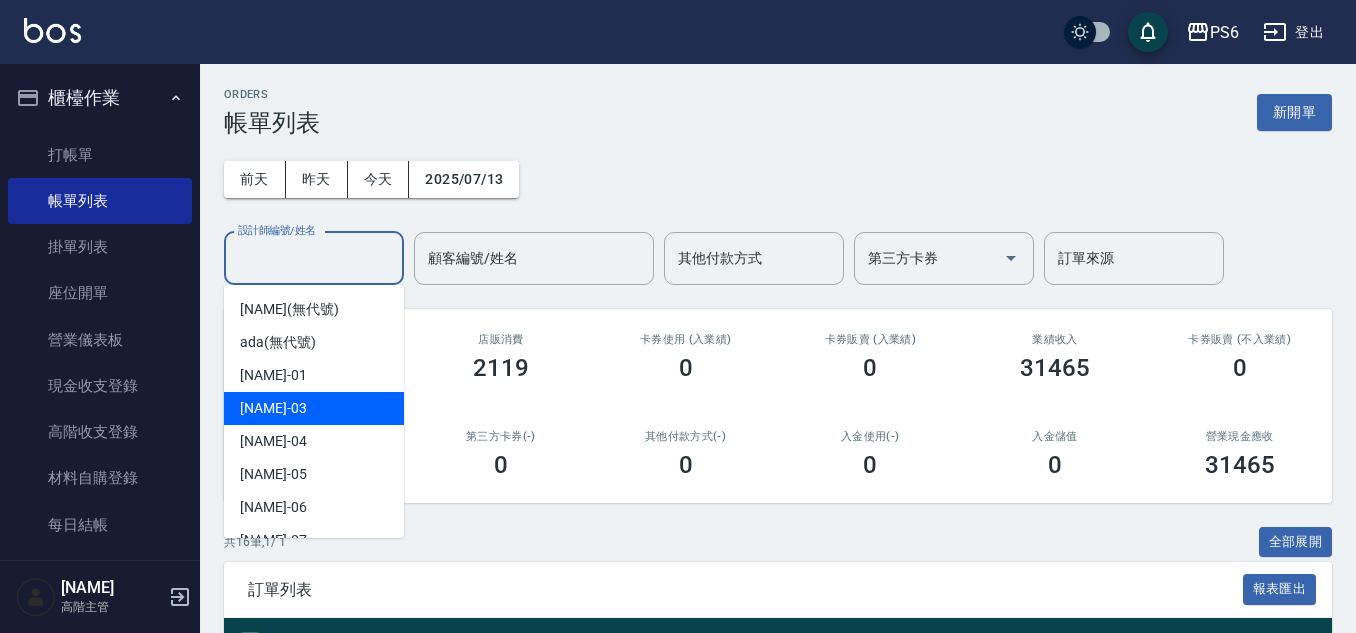 click on "[NAME] -[NUMBER]" at bounding box center (314, 408) 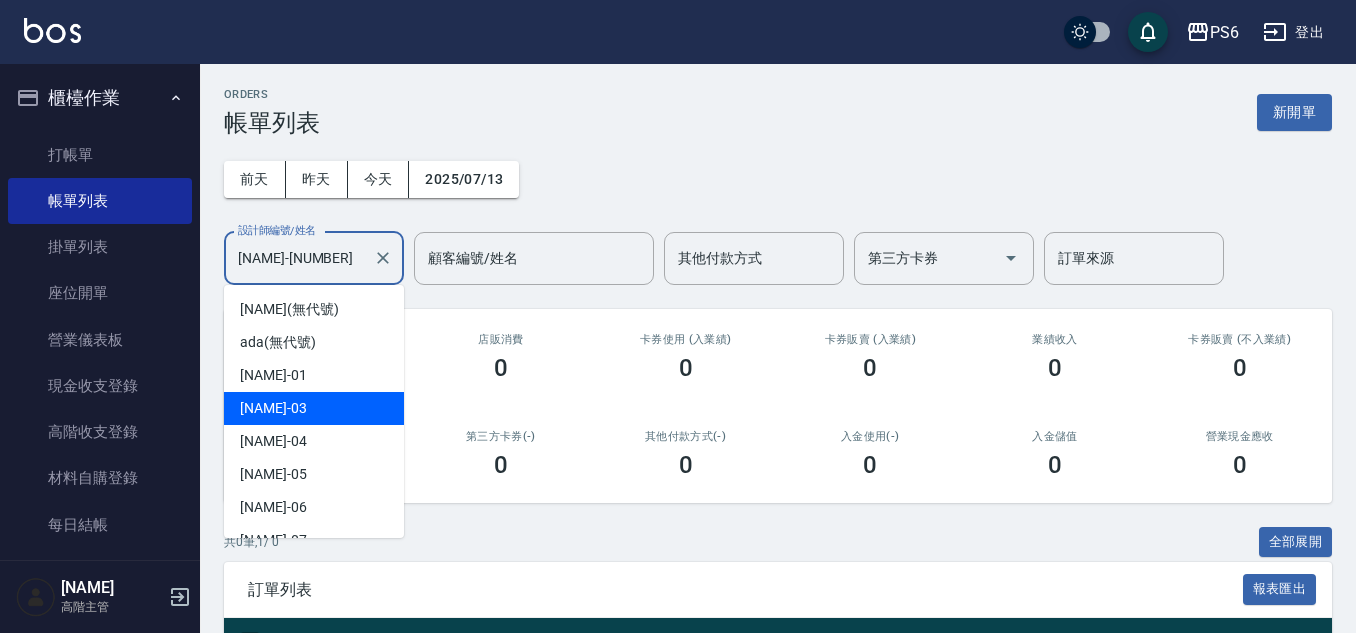 click on "[NAME]-[NUMBER]" at bounding box center (299, 258) 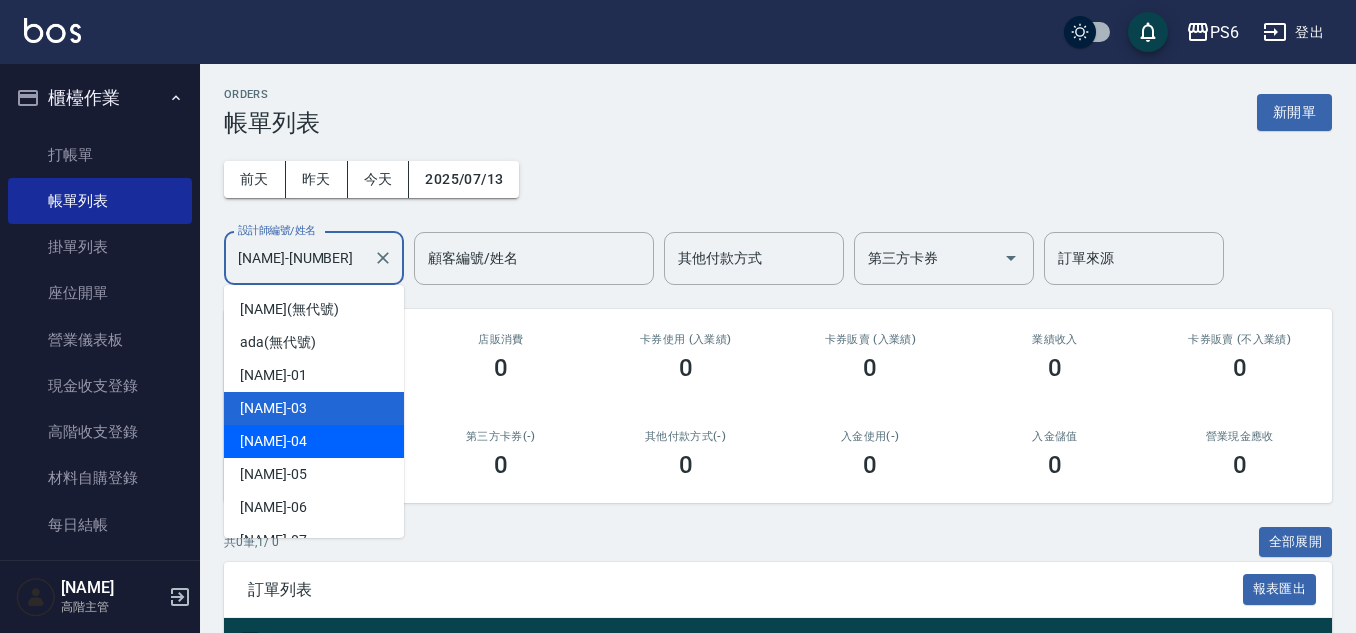 click on "[NAME] -[NUMBER]" at bounding box center [273, 441] 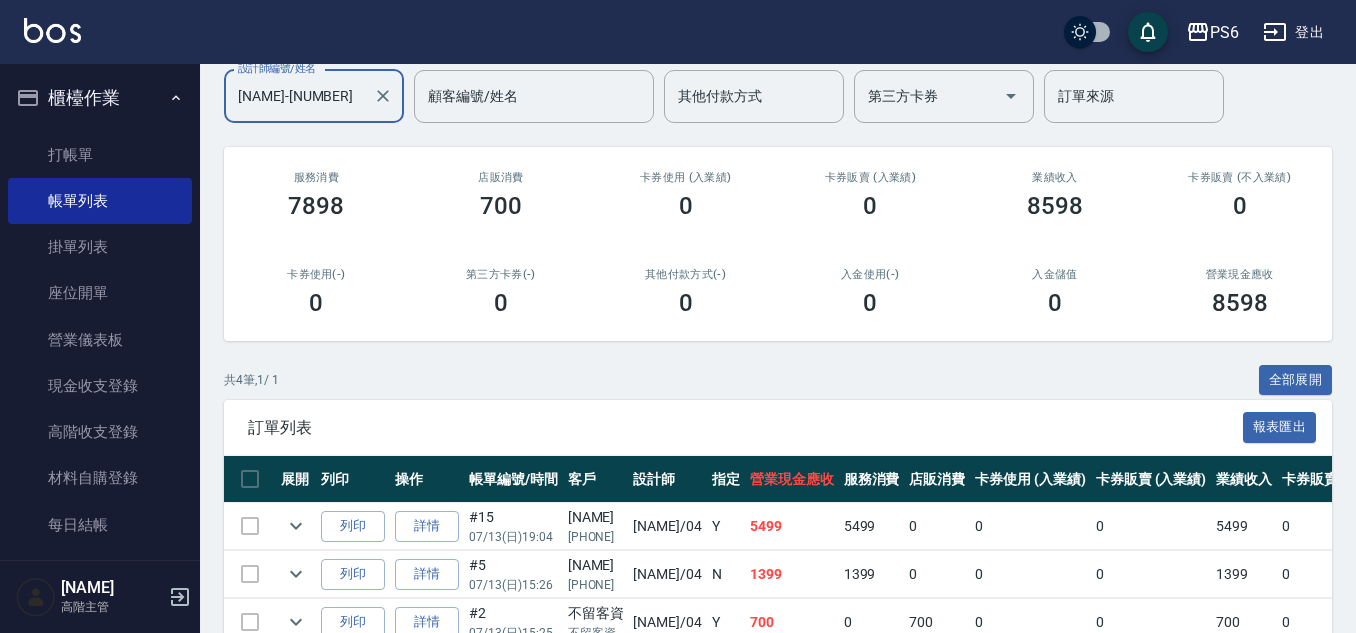 scroll, scrollTop: 17, scrollLeft: 0, axis: vertical 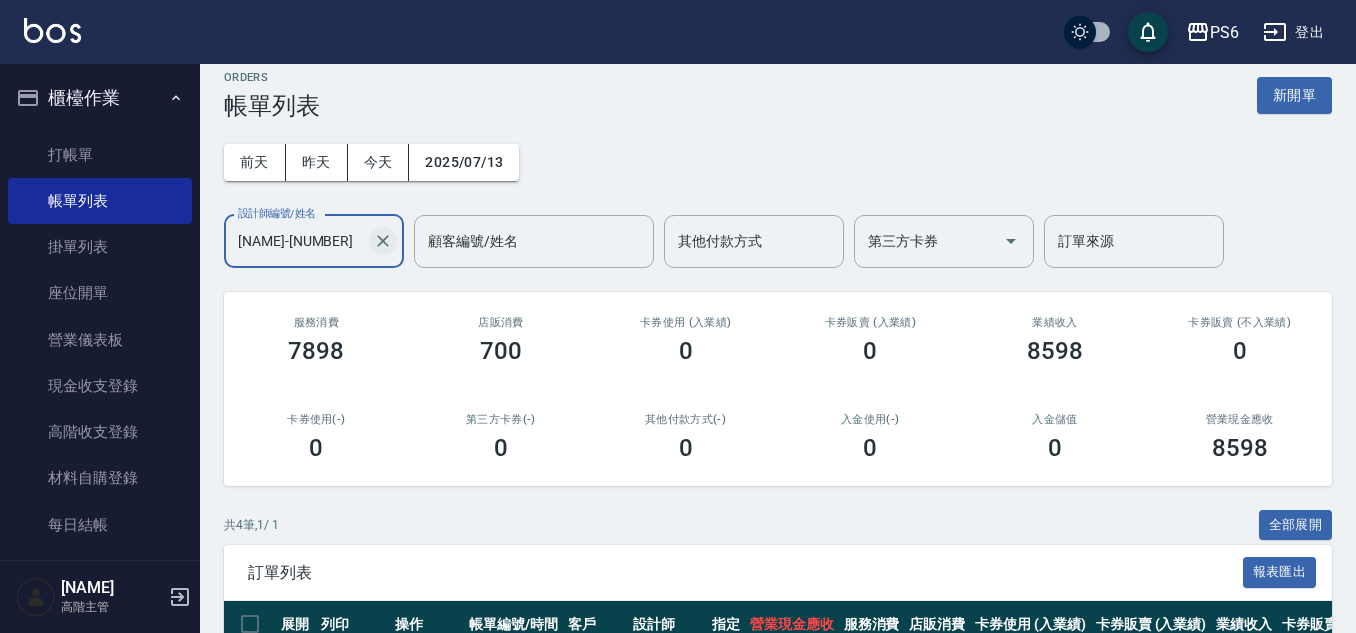click at bounding box center [383, 241] 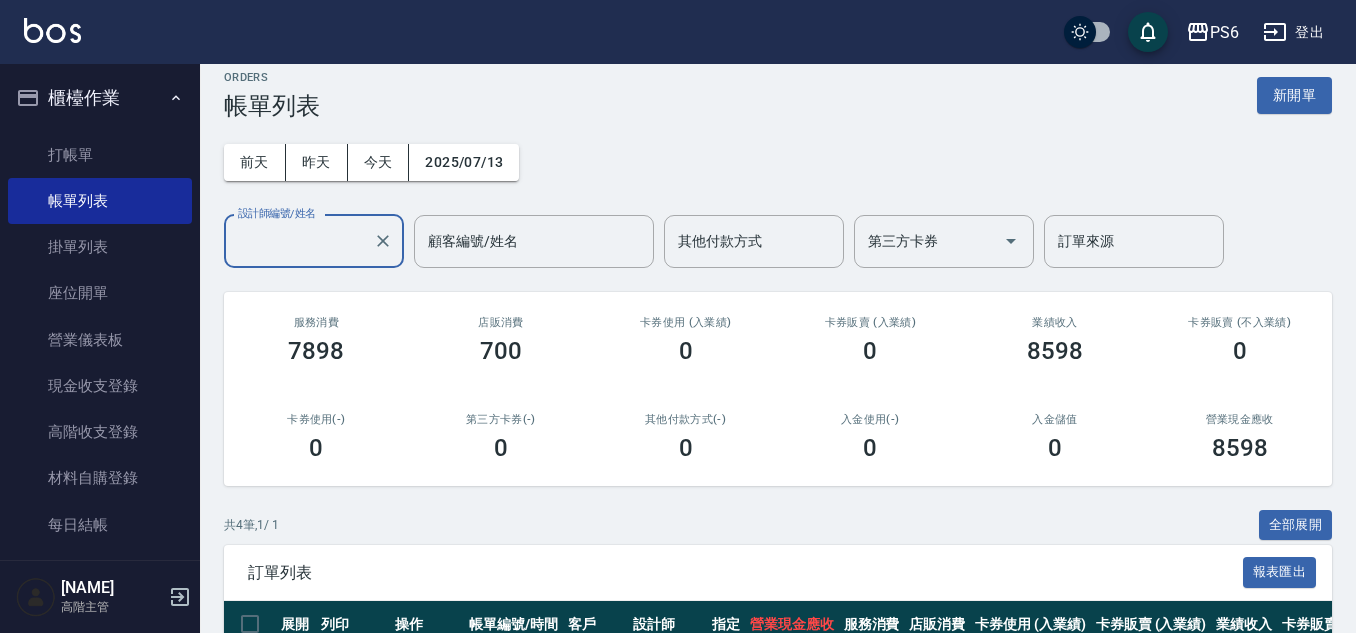 scroll, scrollTop: 0, scrollLeft: 0, axis: both 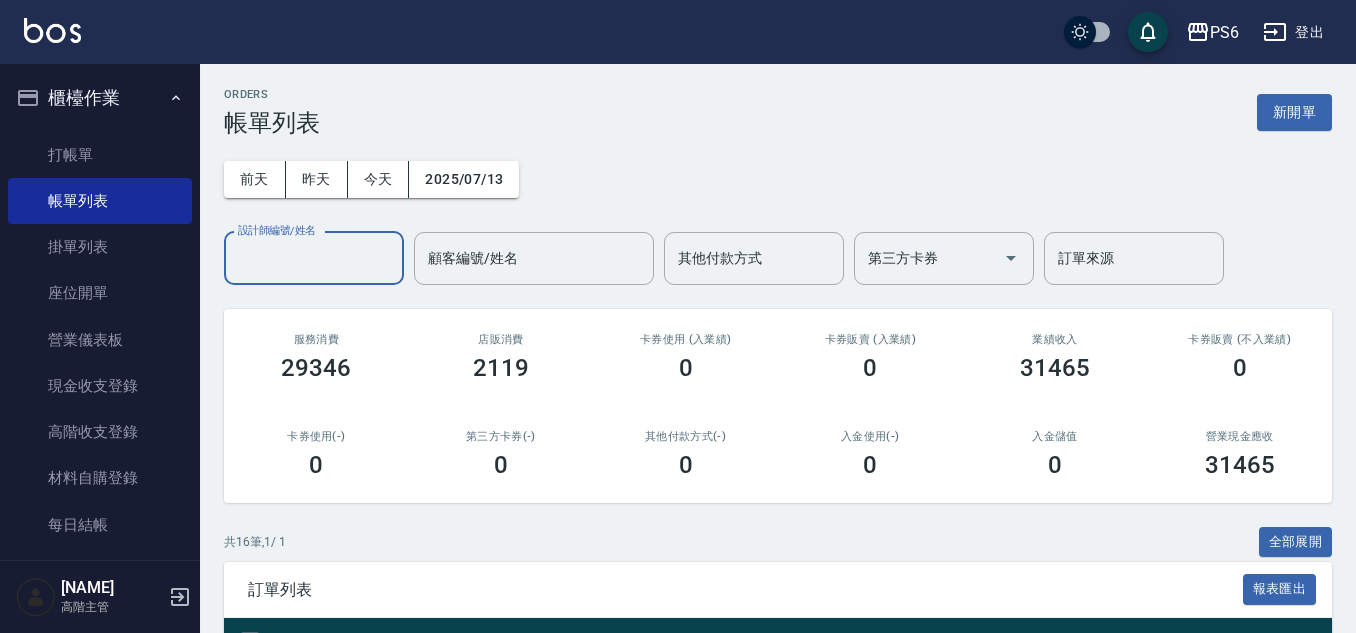 click on "設計師編號/姓名" at bounding box center (314, 258) 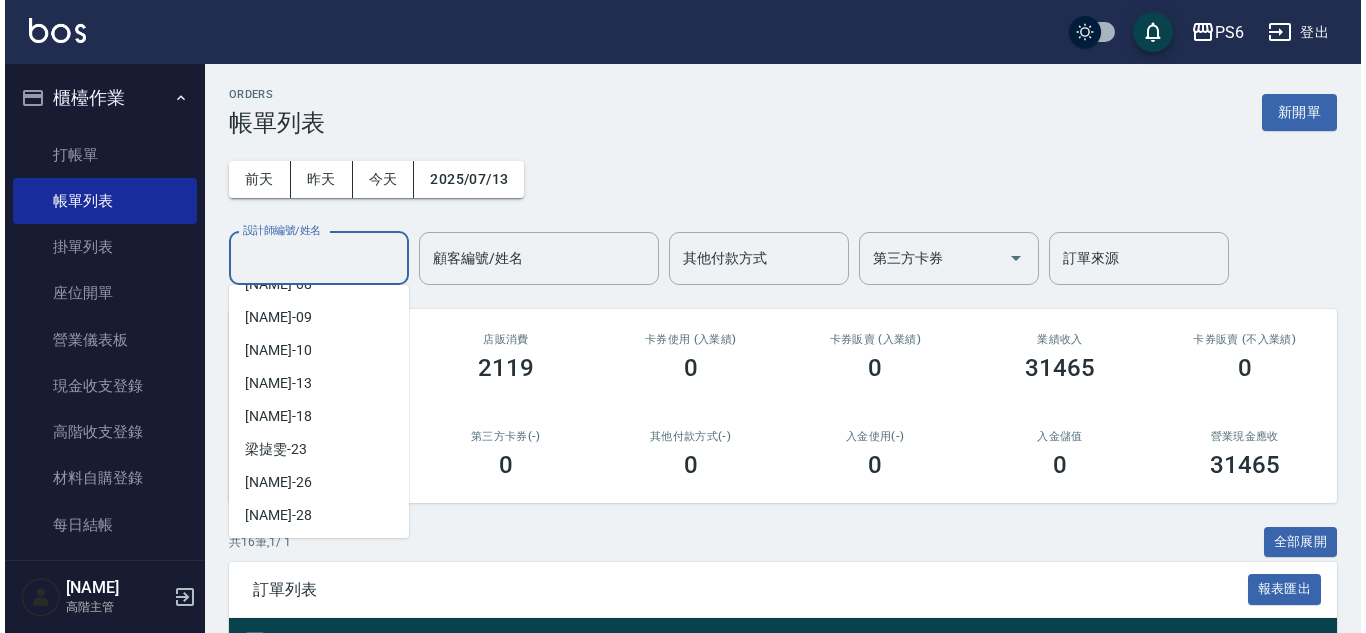 scroll, scrollTop: 291, scrollLeft: 0, axis: vertical 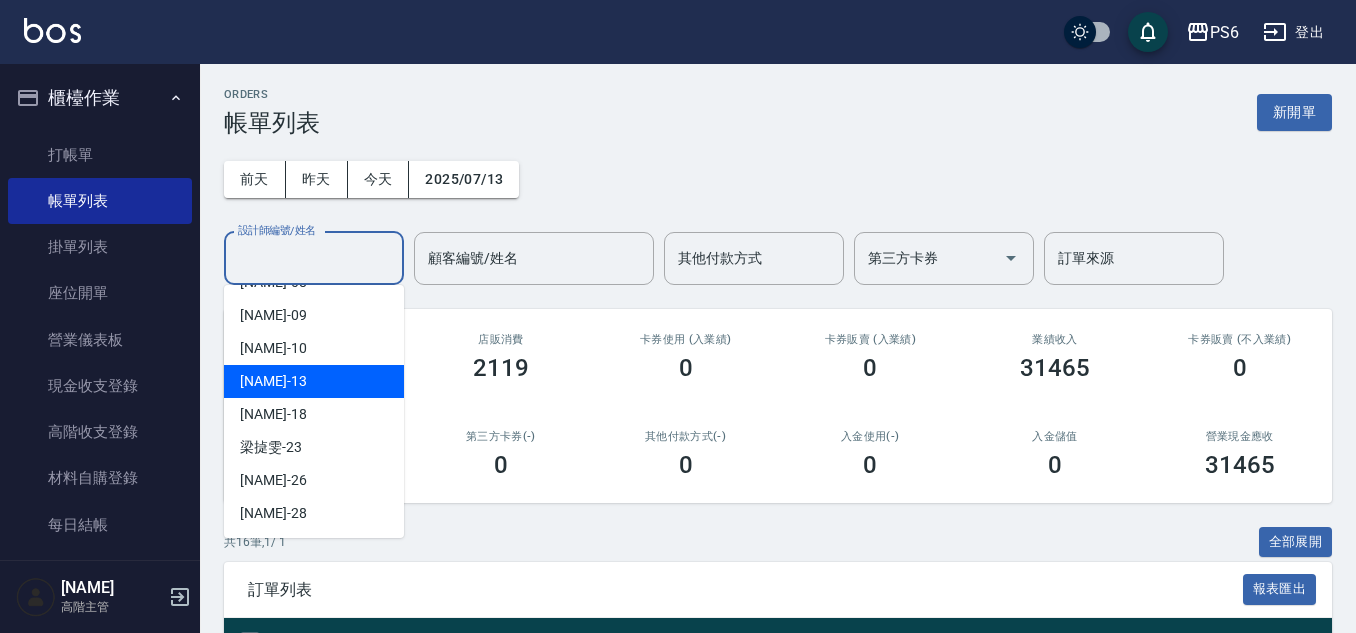 click on "王伃蒨 -13" at bounding box center (314, 381) 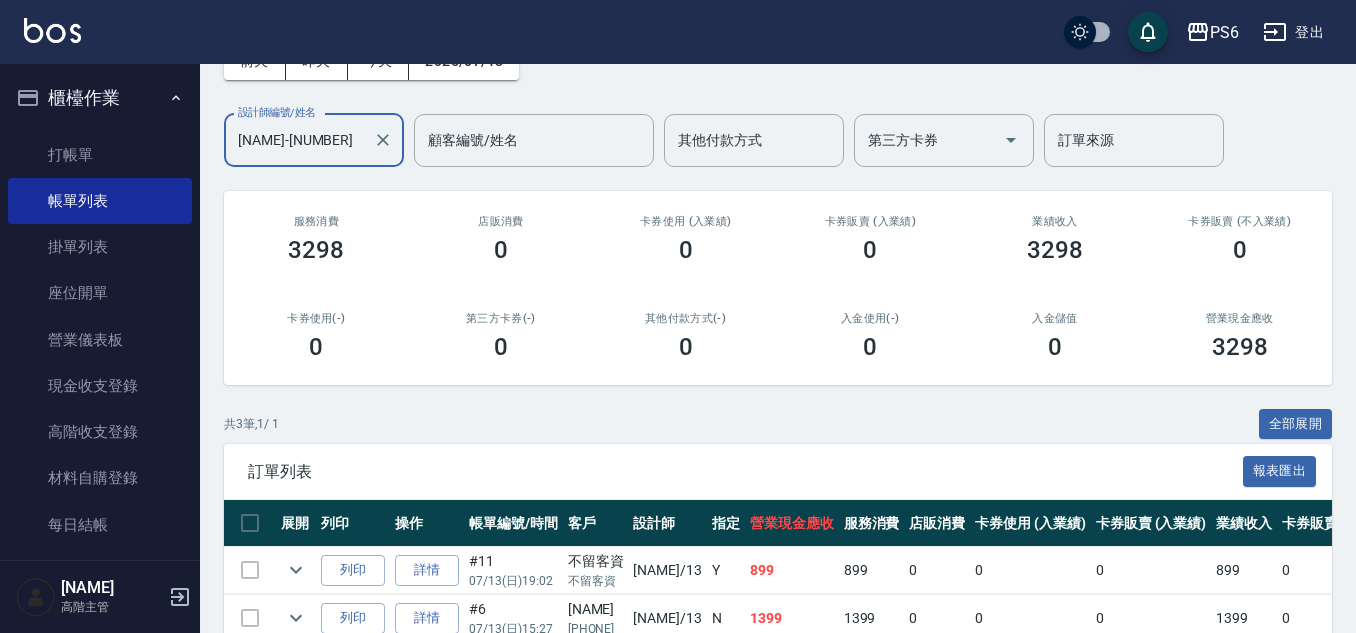 scroll, scrollTop: 0, scrollLeft: 0, axis: both 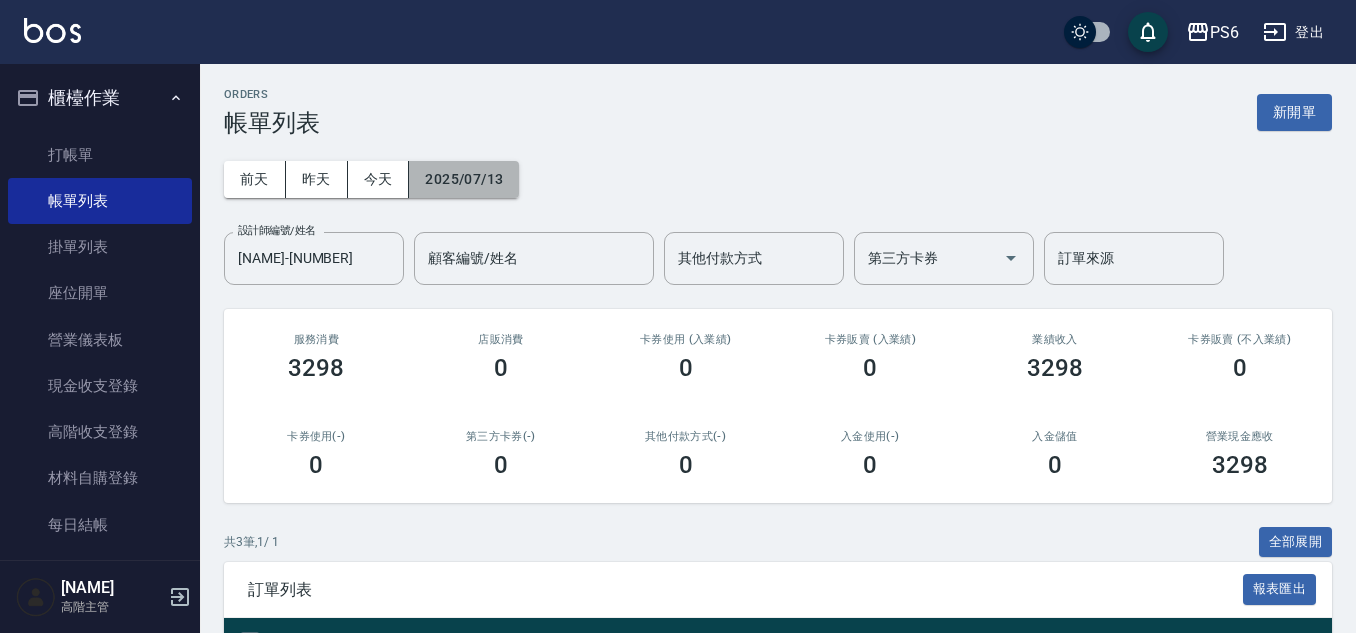 click on "2025/07/13" at bounding box center [464, 179] 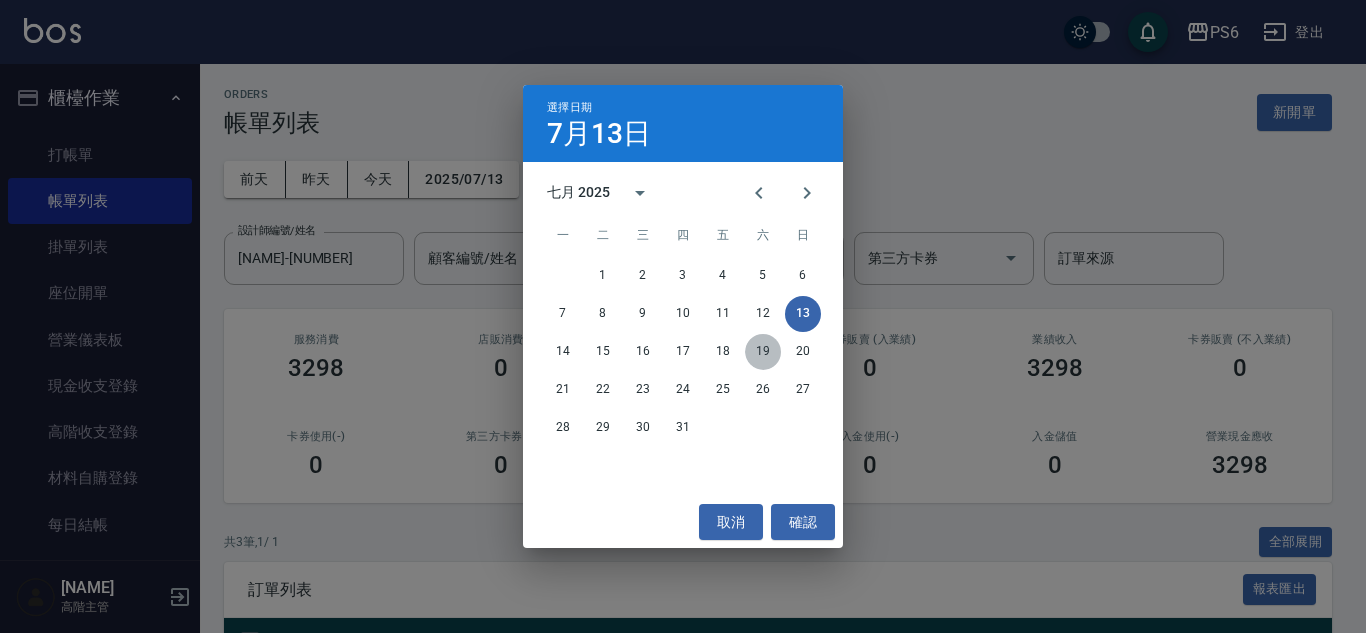 click on "19" at bounding box center [763, 352] 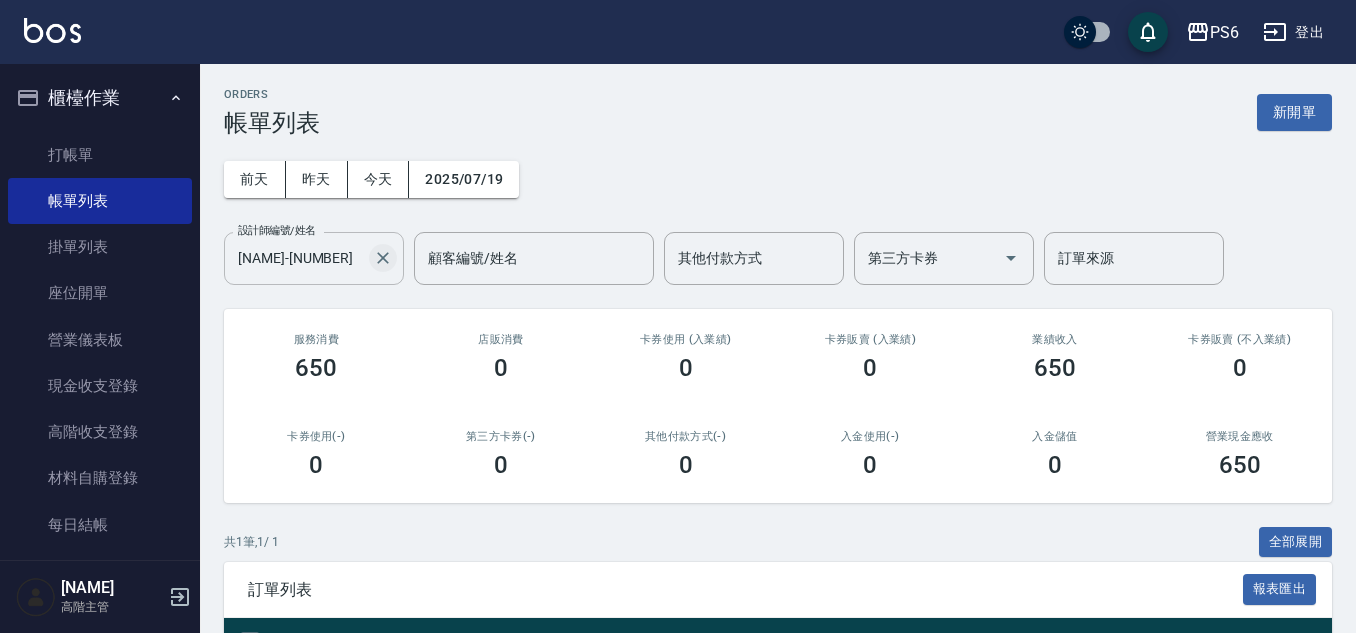 click 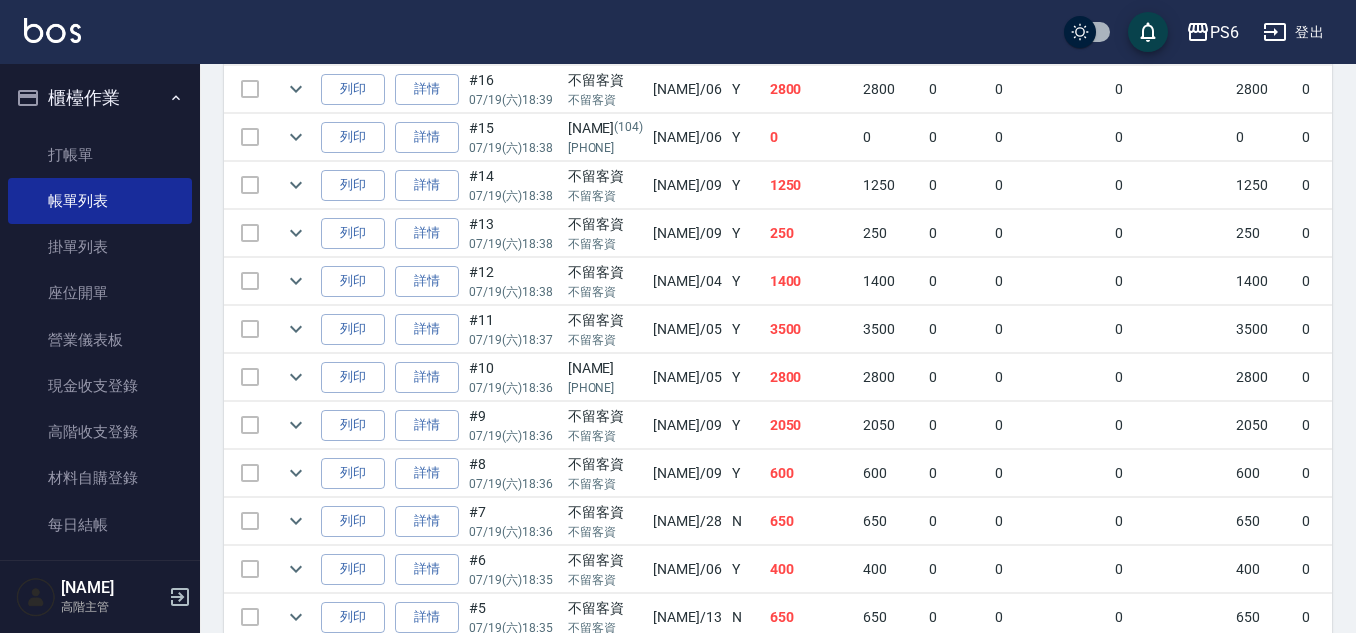 scroll, scrollTop: 641, scrollLeft: 0, axis: vertical 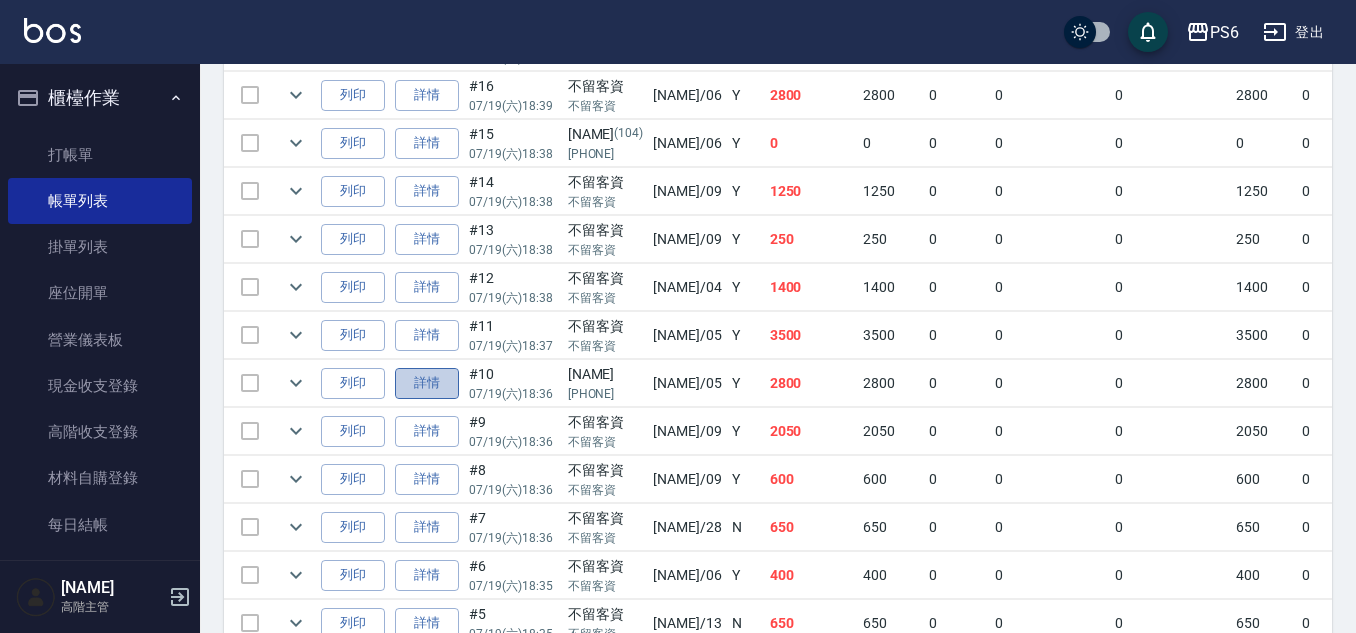 click on "詳情" at bounding box center (427, 383) 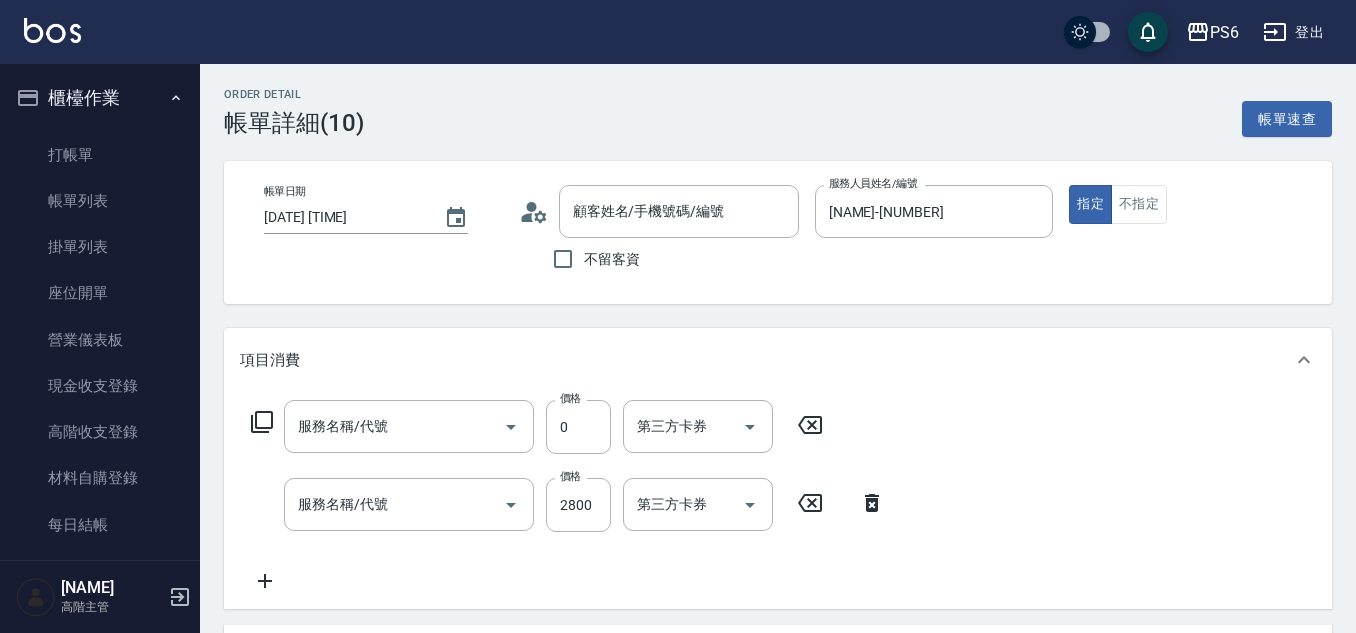 type on "2025/07/19 18:36" 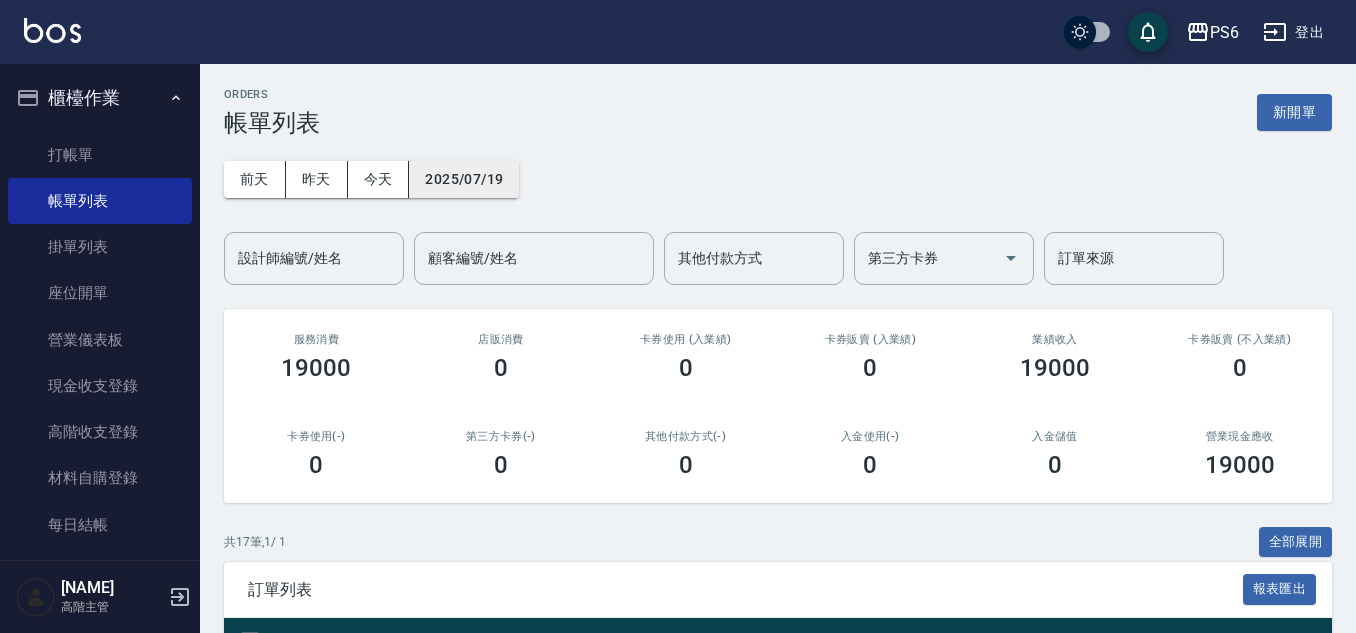 click on "2025/07/19" at bounding box center (464, 179) 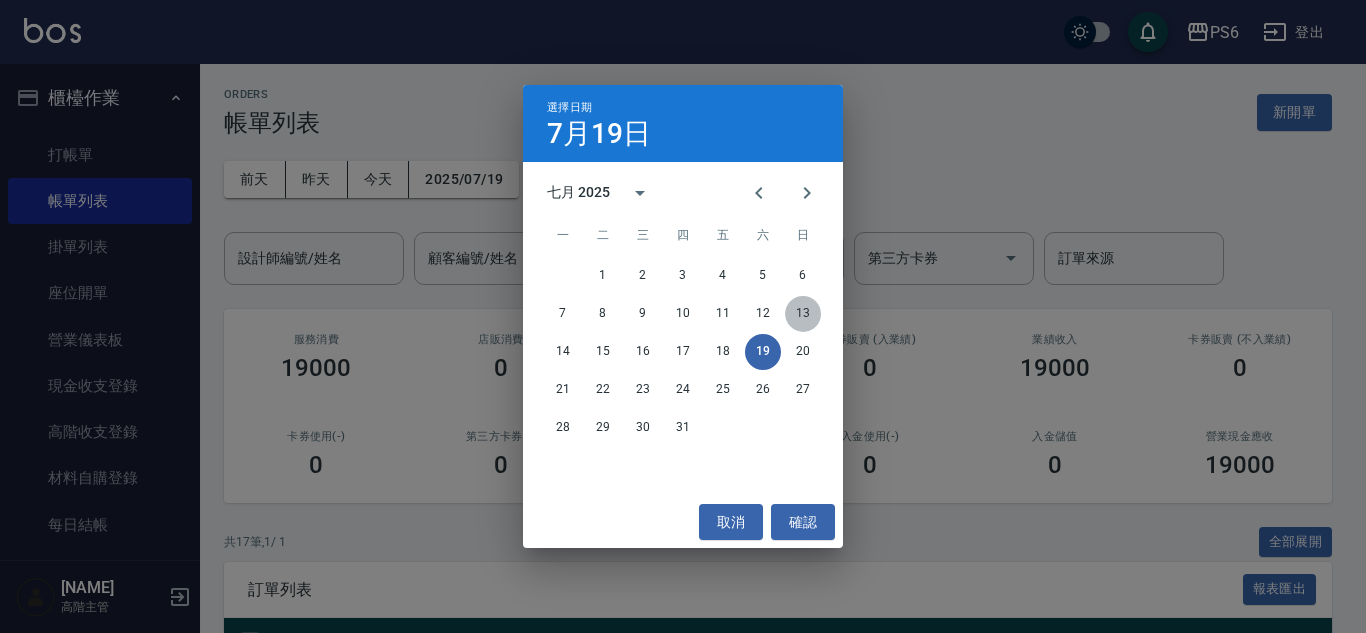 click on "13" at bounding box center (803, 314) 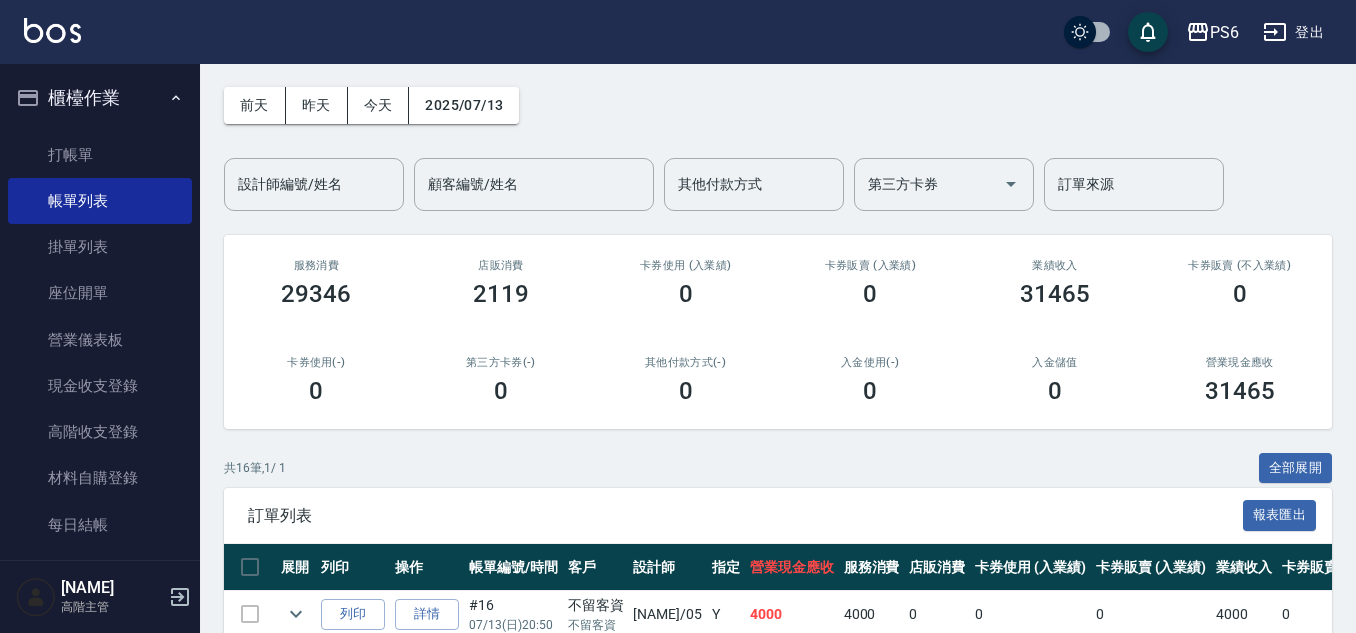 scroll, scrollTop: 400, scrollLeft: 0, axis: vertical 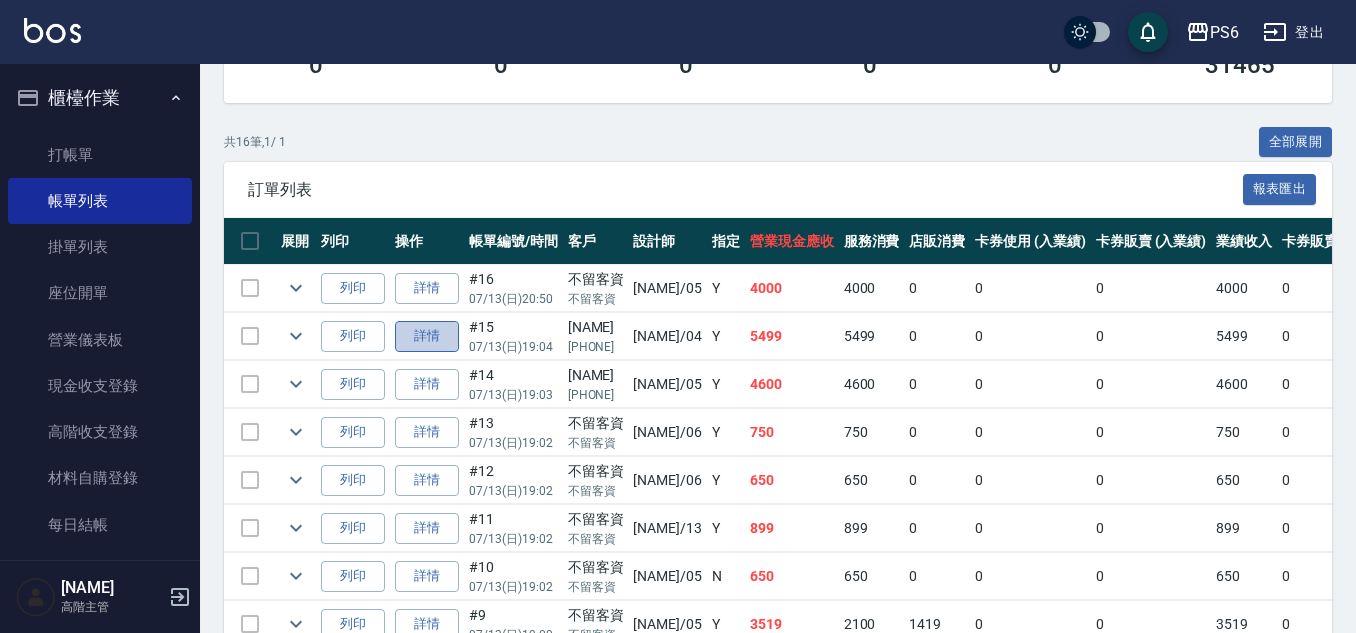 click on "詳情" at bounding box center [427, 336] 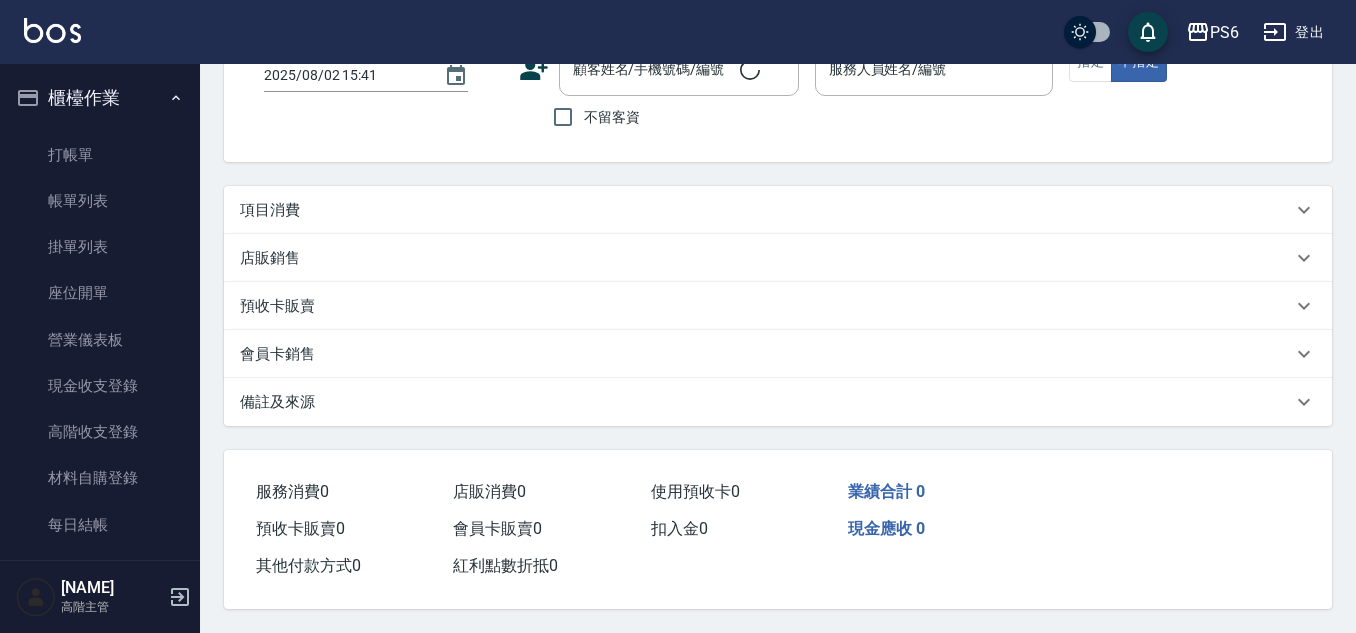 scroll, scrollTop: 0, scrollLeft: 0, axis: both 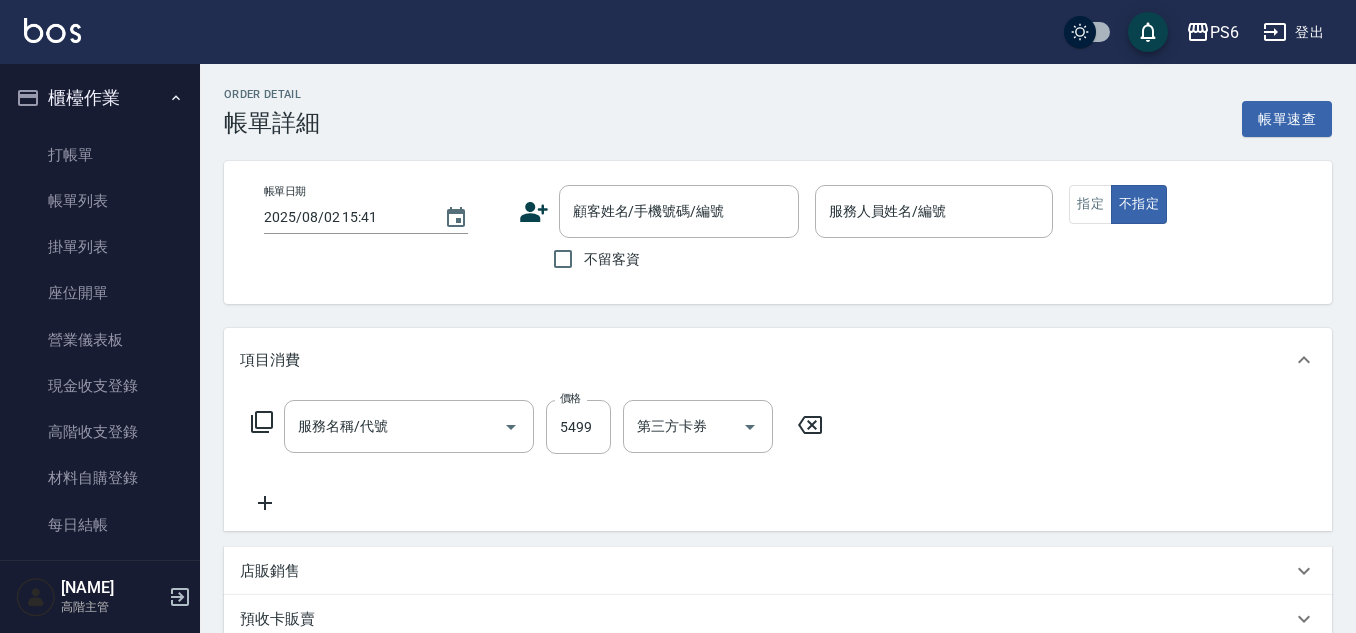 type on "2025/07/13 19:04" 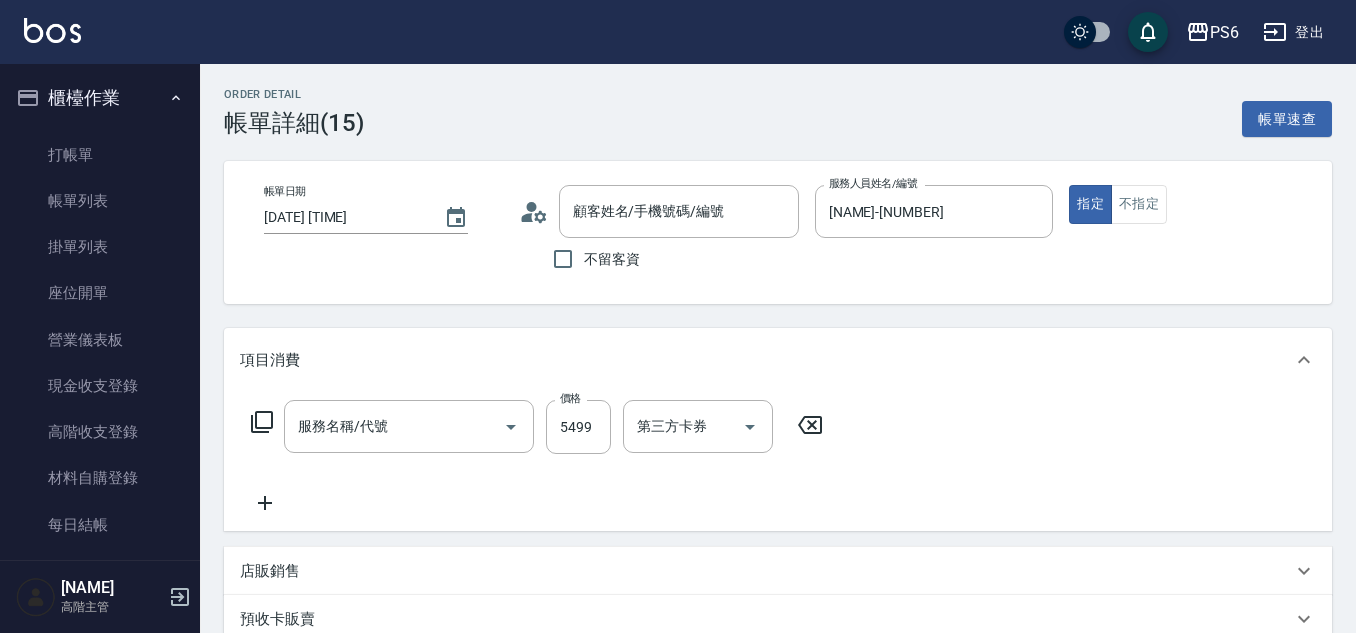 type on "網路客價(901)" 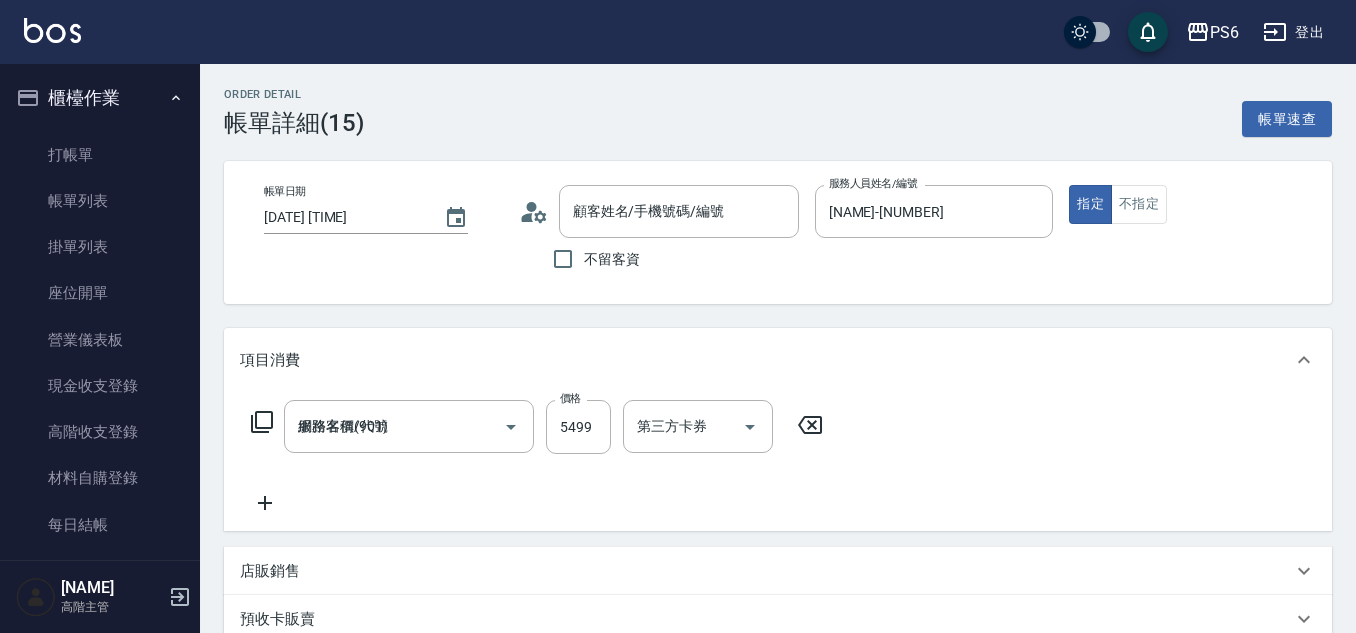 type on "謝惠萍/0921158684/" 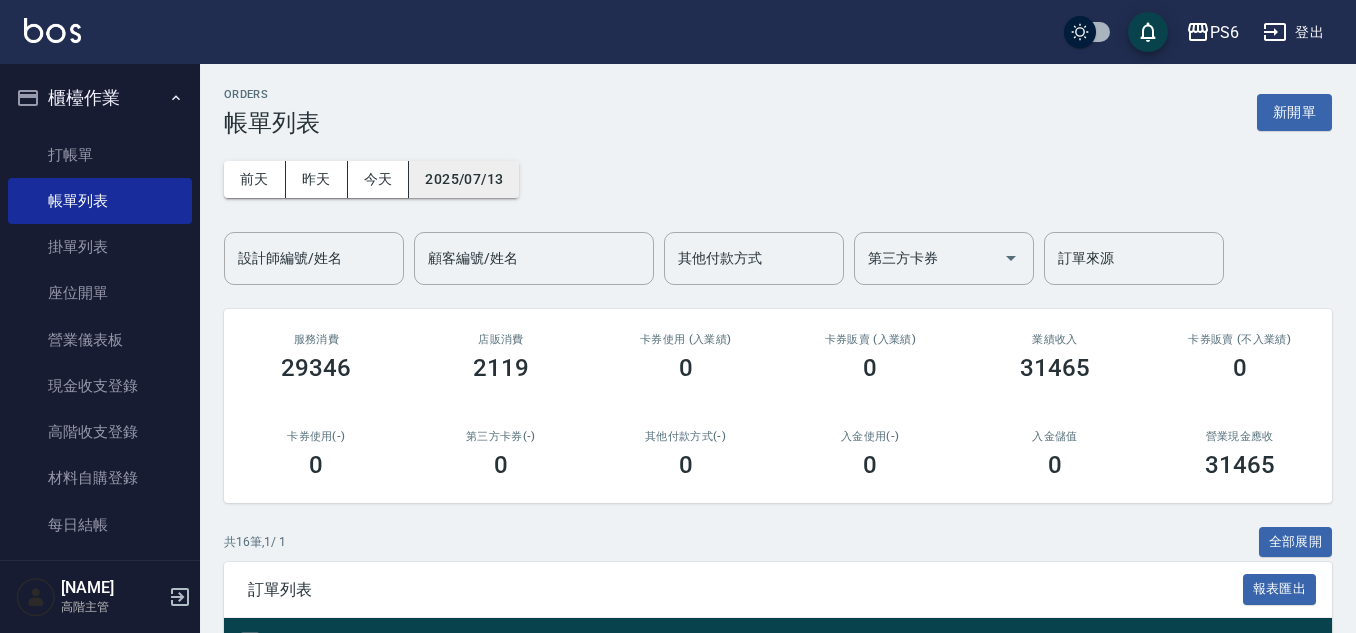 click on "2025/07/13" at bounding box center [464, 179] 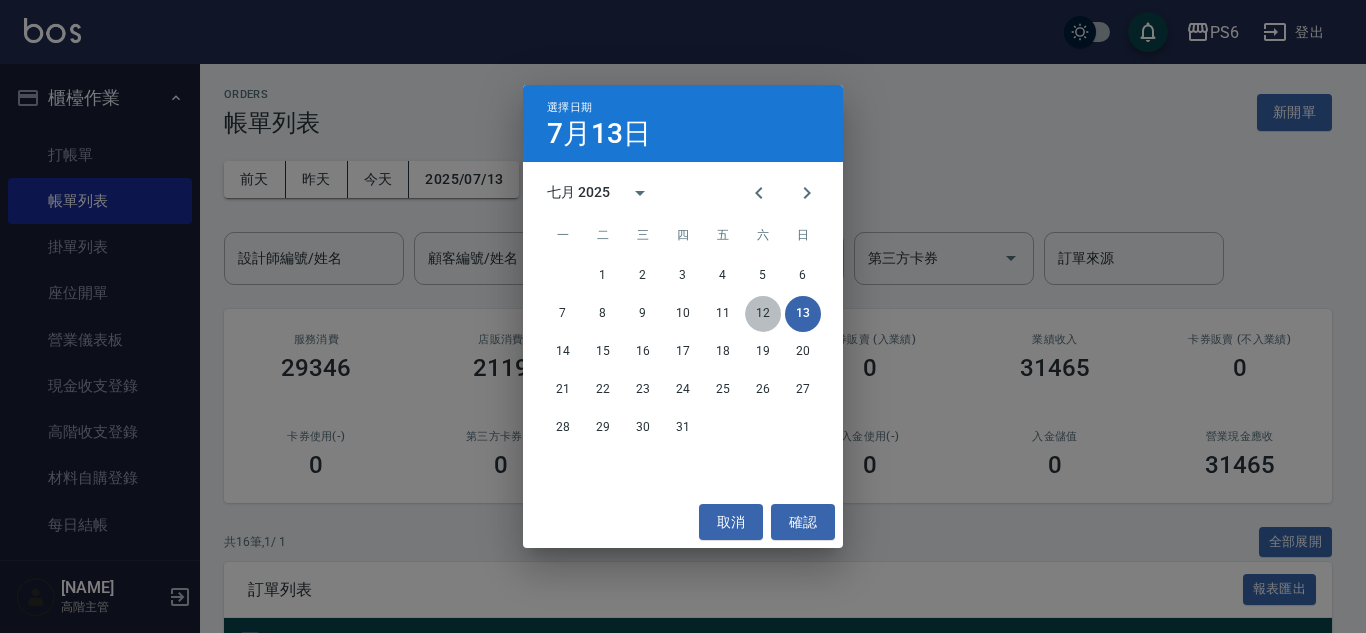 click on "12" at bounding box center (763, 314) 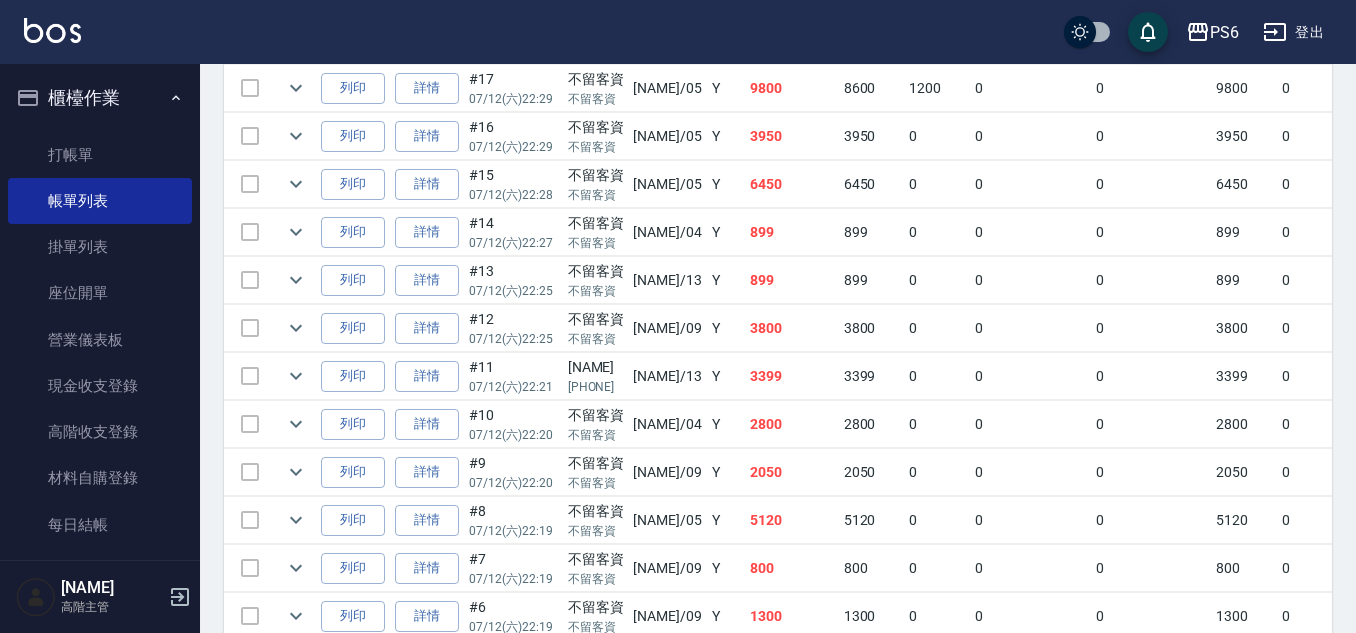 scroll, scrollTop: 900, scrollLeft: 0, axis: vertical 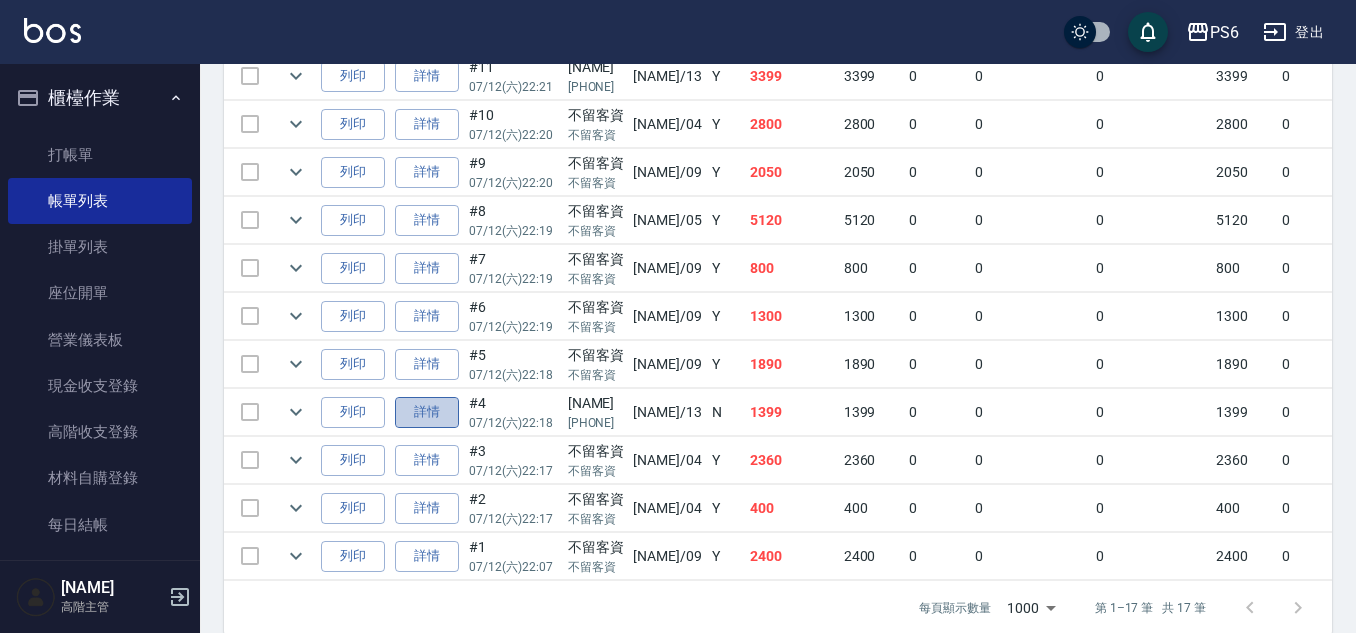 click on "詳情" at bounding box center (427, 412) 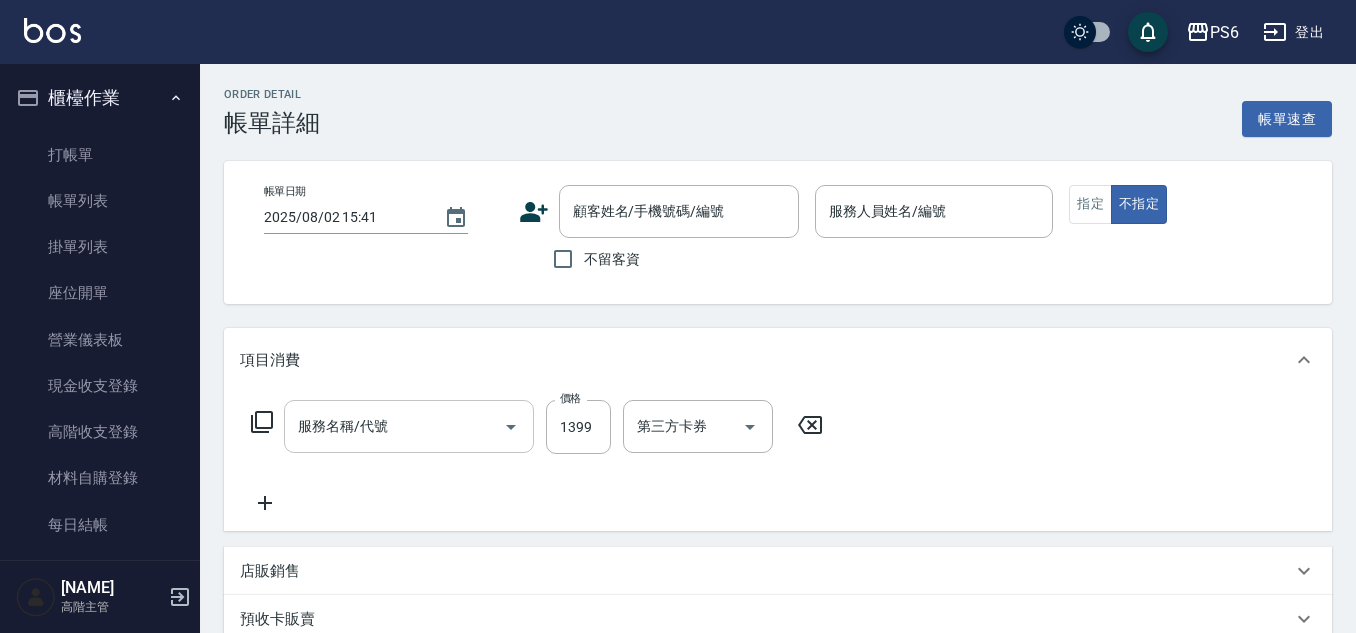 type on "2025/07/12 22:18" 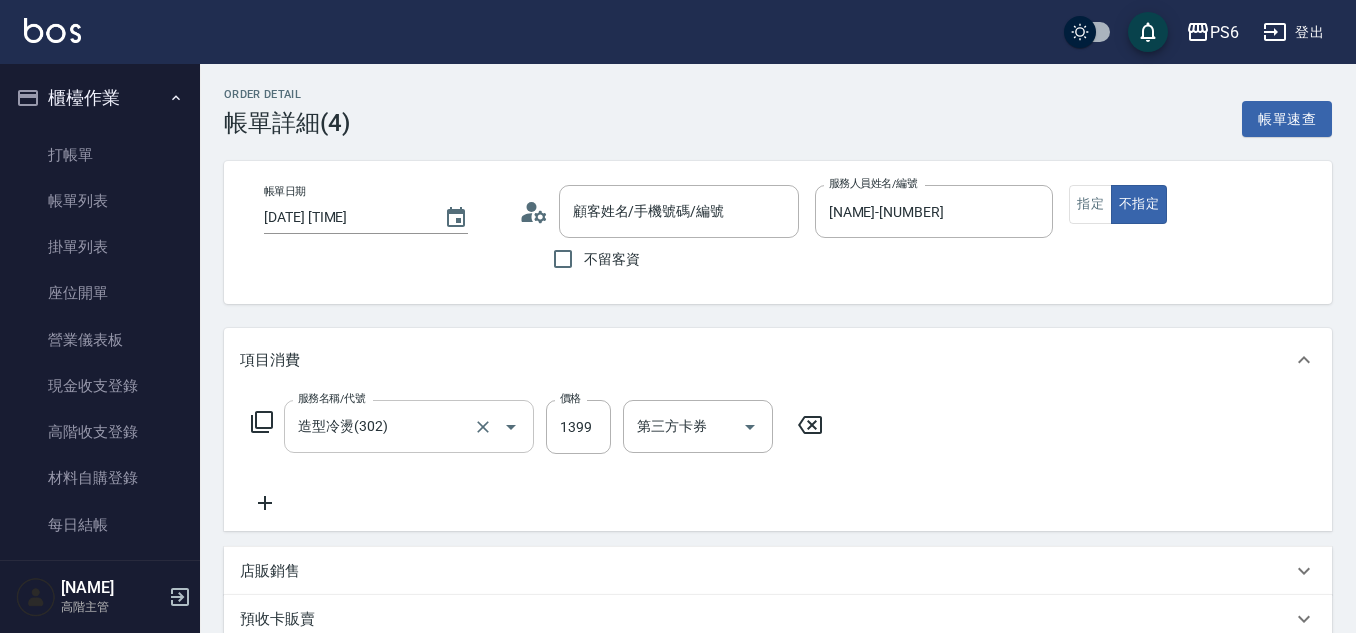 type on "林讌伃/0939183832/" 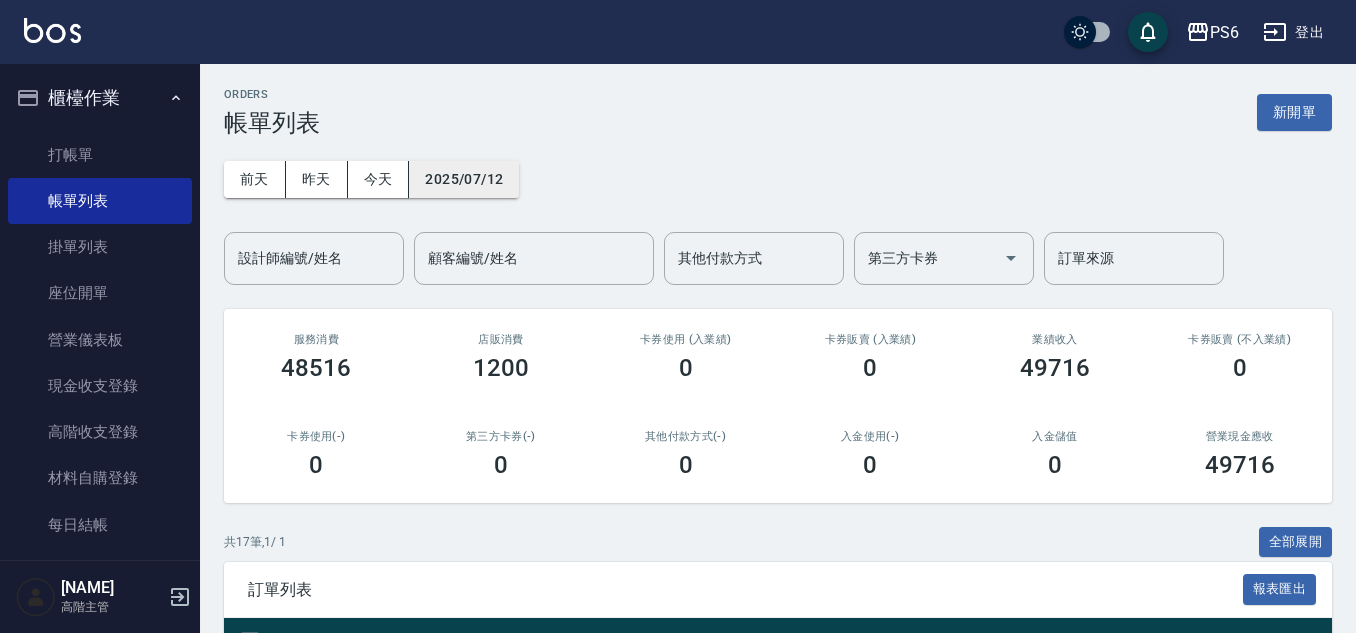 click on "2025/07/12" at bounding box center (464, 179) 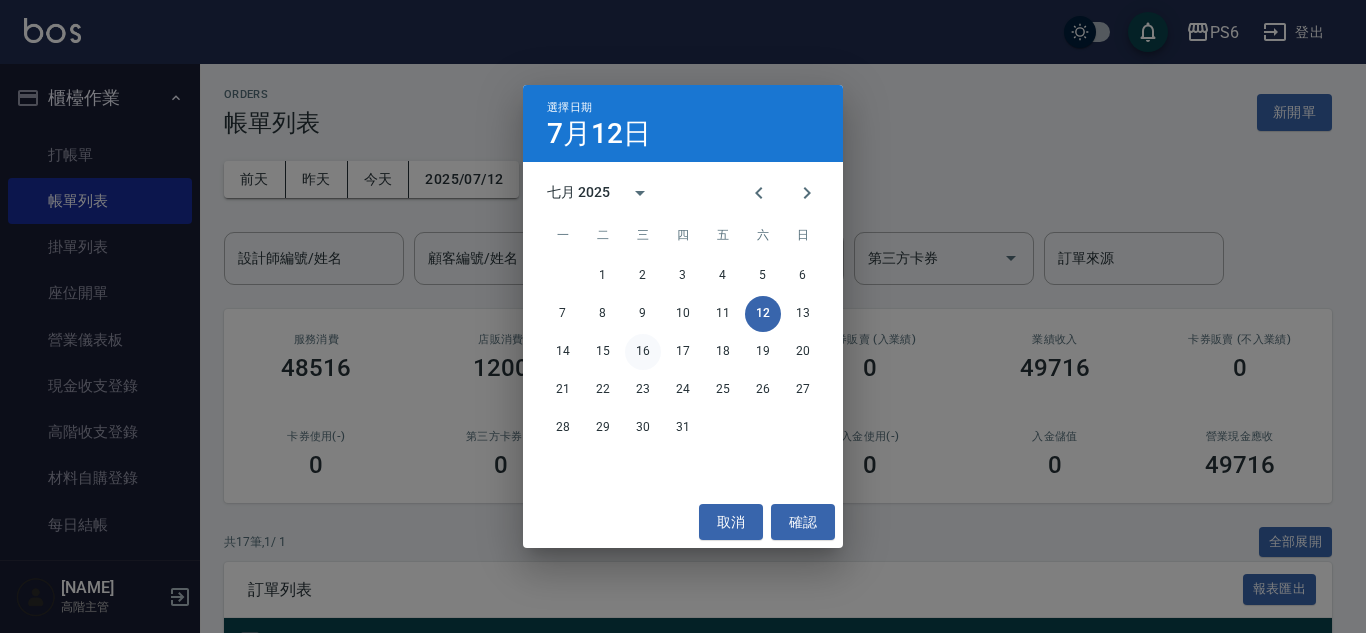 click on "16" at bounding box center [643, 352] 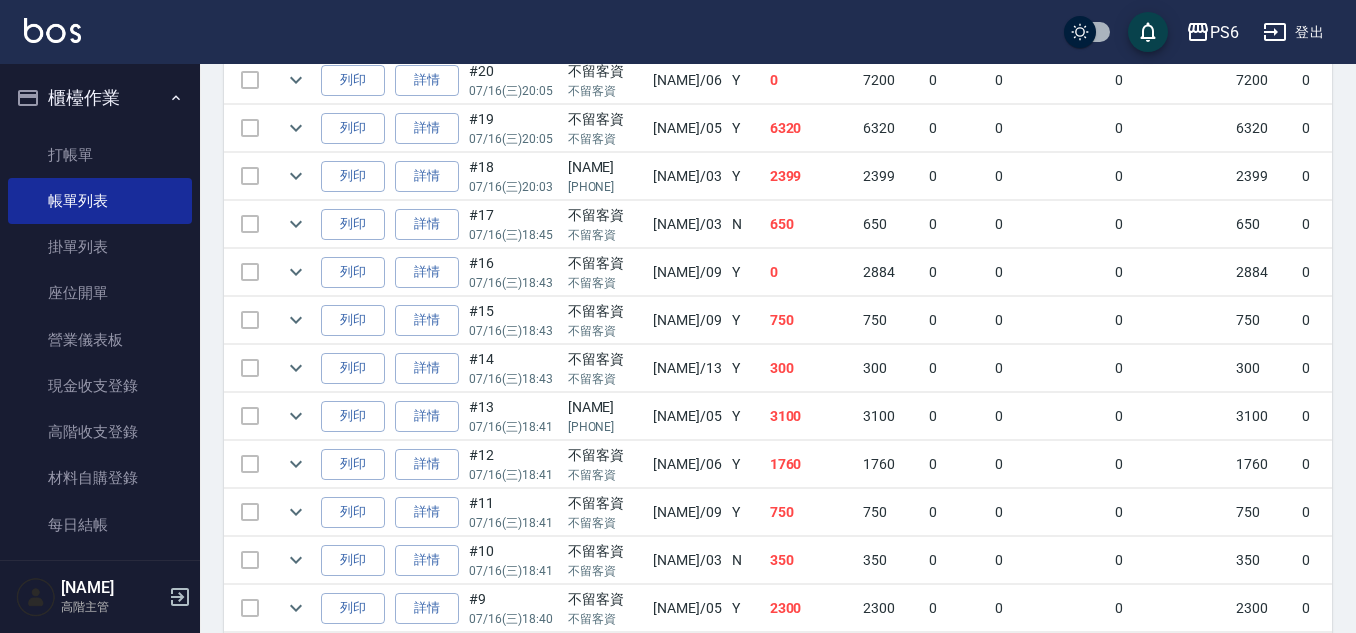 scroll, scrollTop: 777, scrollLeft: 0, axis: vertical 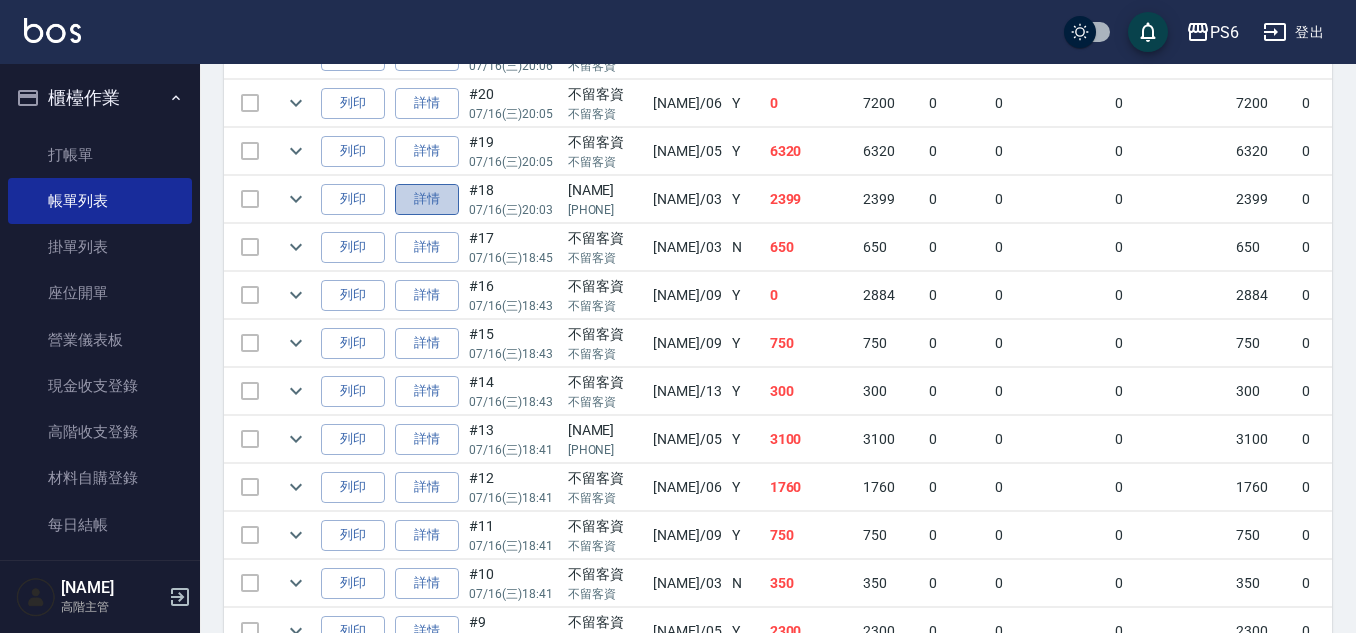 click on "詳情" at bounding box center (427, 199) 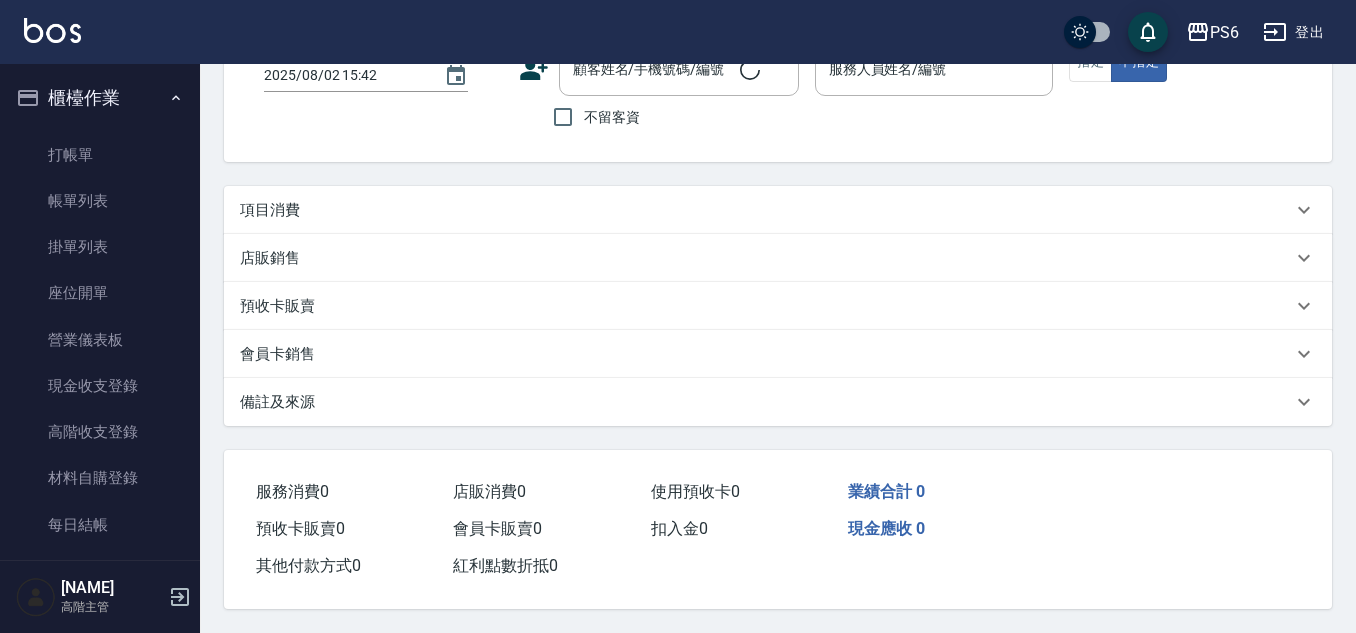 scroll, scrollTop: 0, scrollLeft: 0, axis: both 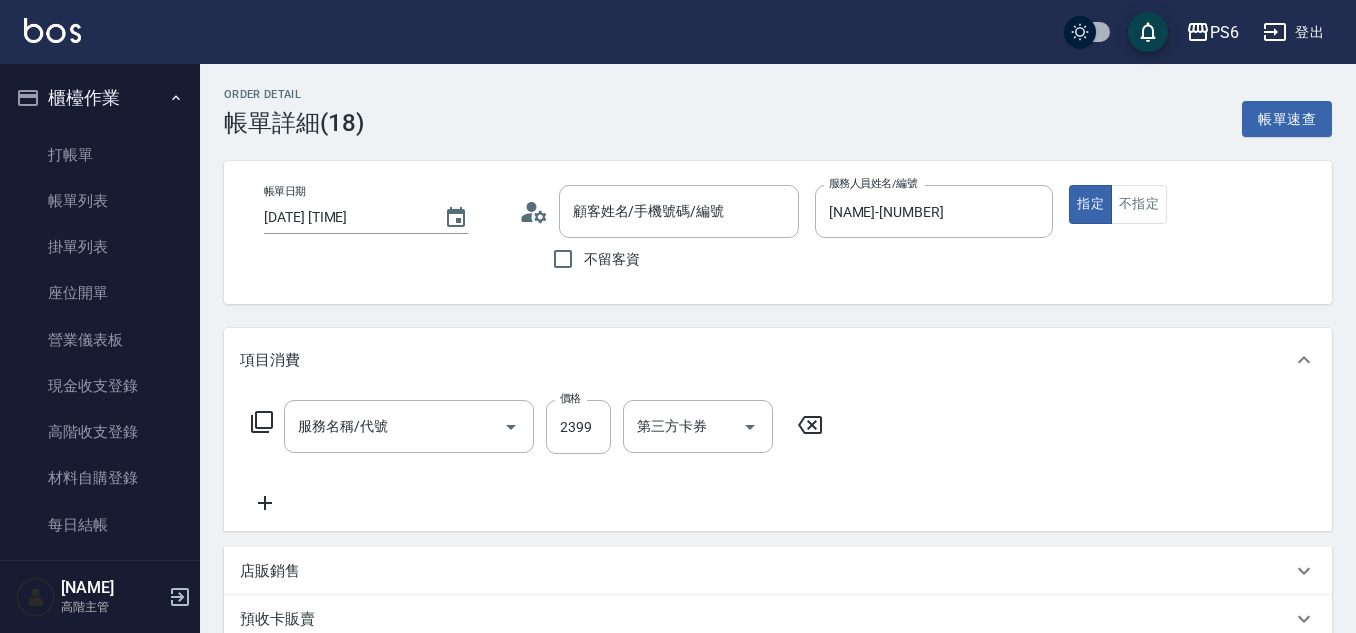type on "2025/07/16 20:03" 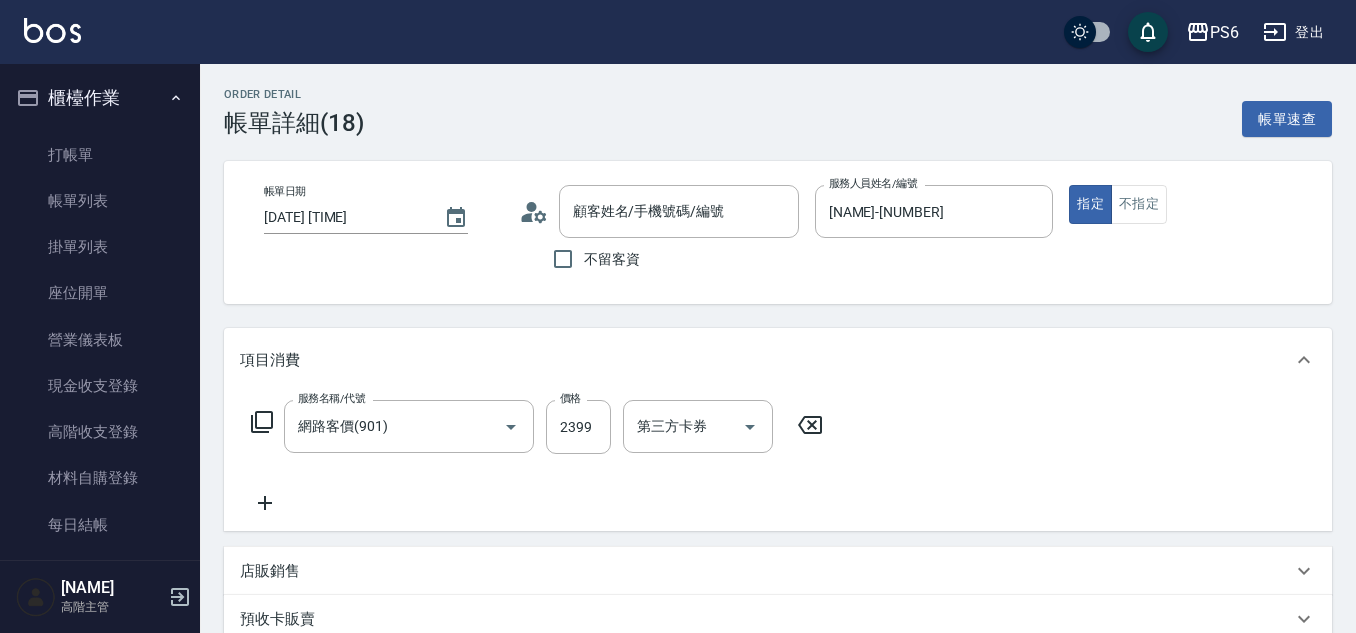 type on "呂佳琪/0978310866/" 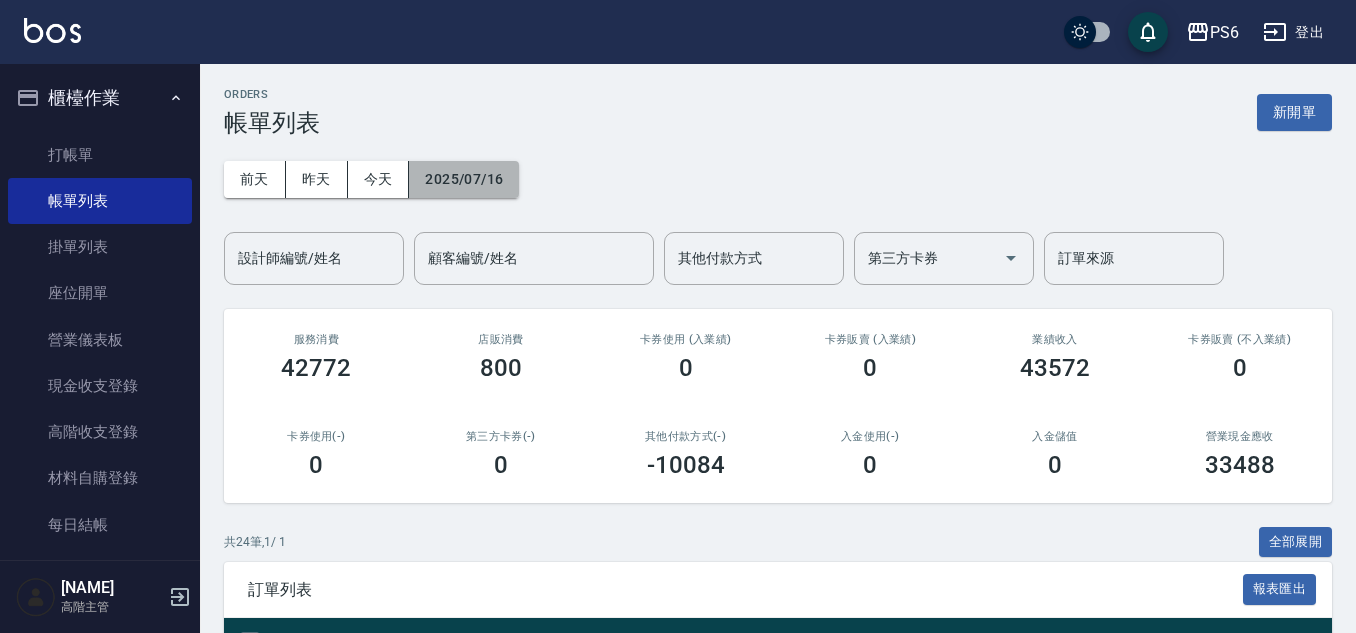 click on "2025/07/16" at bounding box center (464, 179) 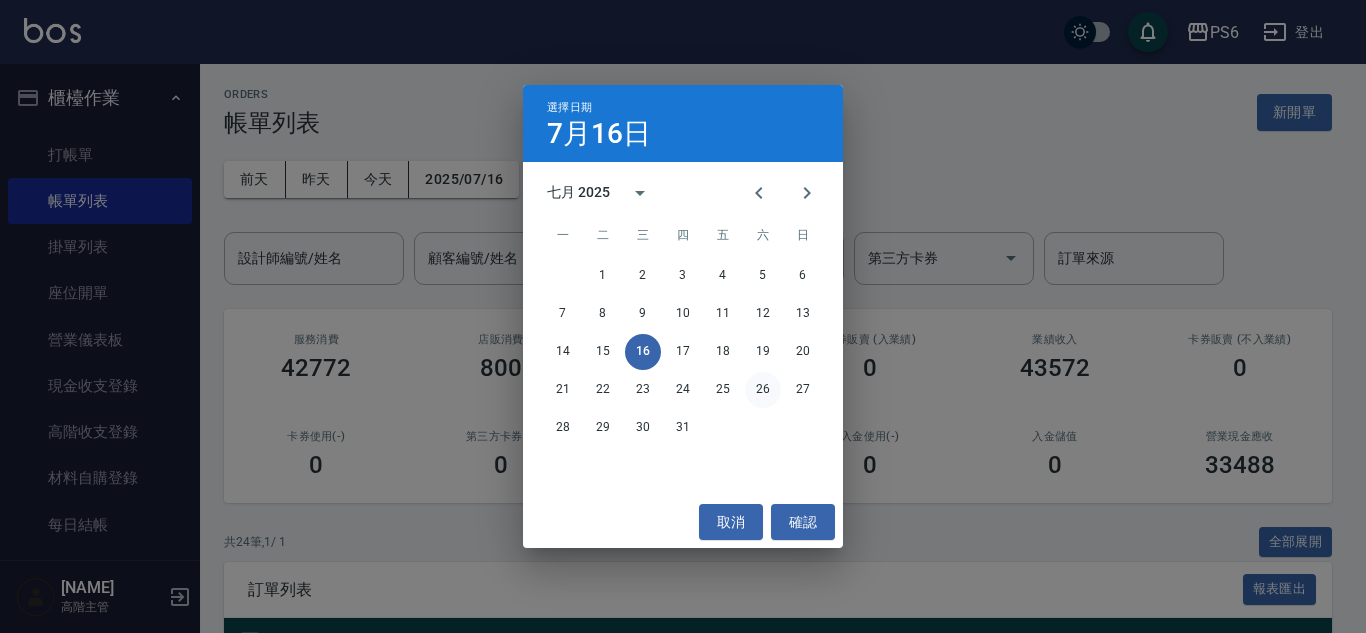 click on "26" at bounding box center [763, 390] 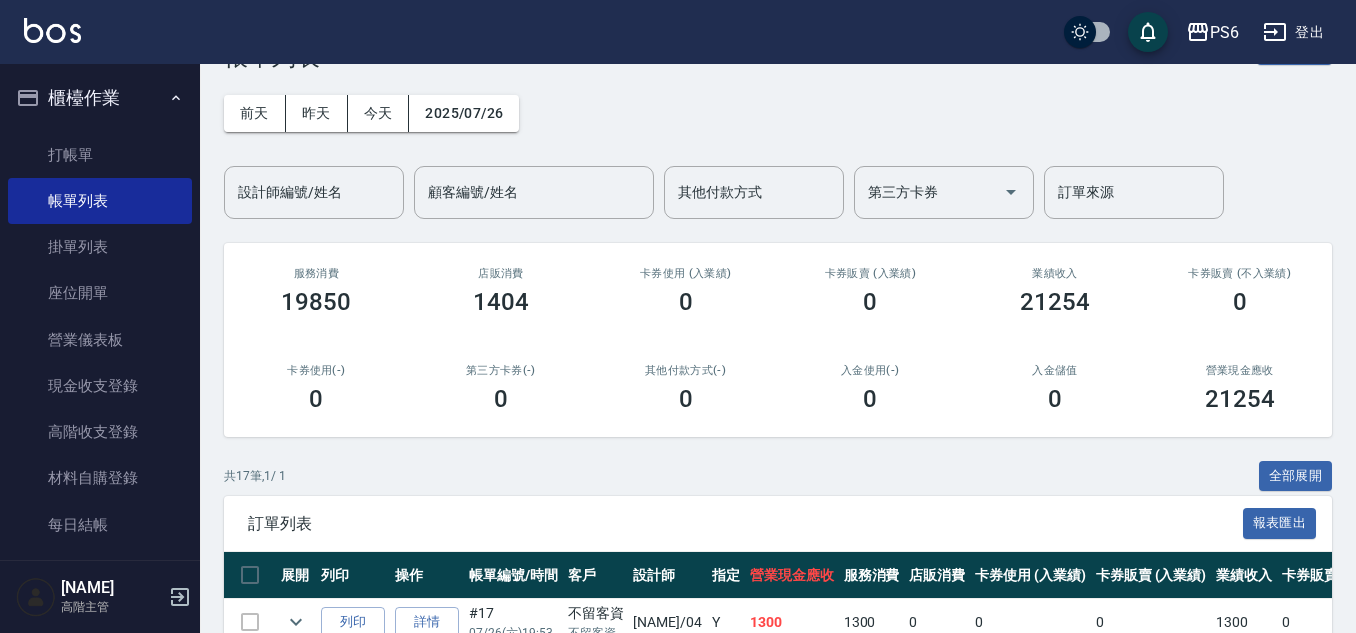scroll, scrollTop: 0, scrollLeft: 0, axis: both 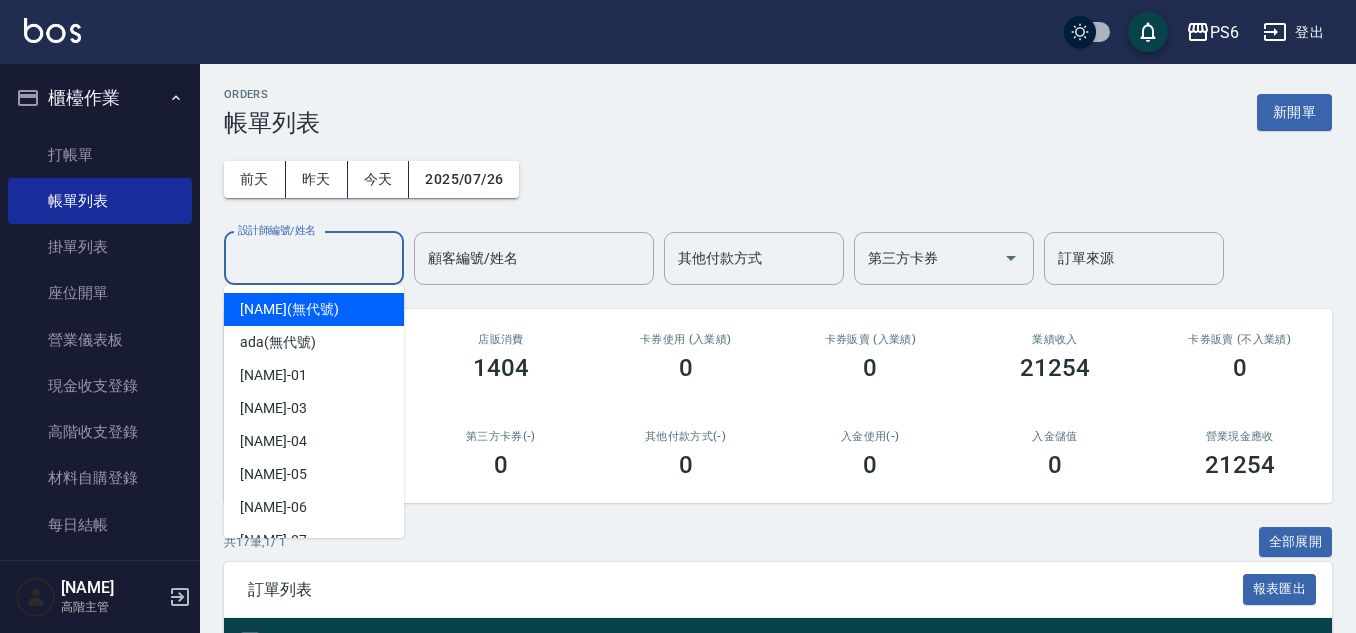 click on "設計師編號/姓名" at bounding box center (314, 258) 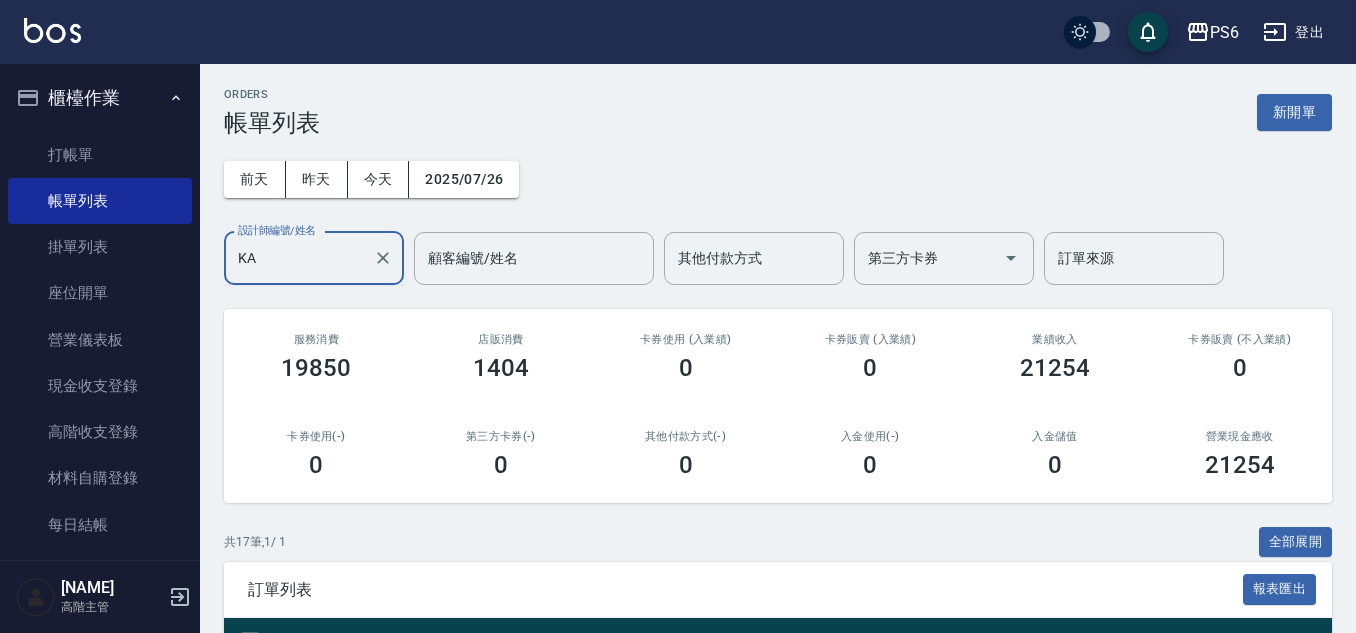 type on "K" 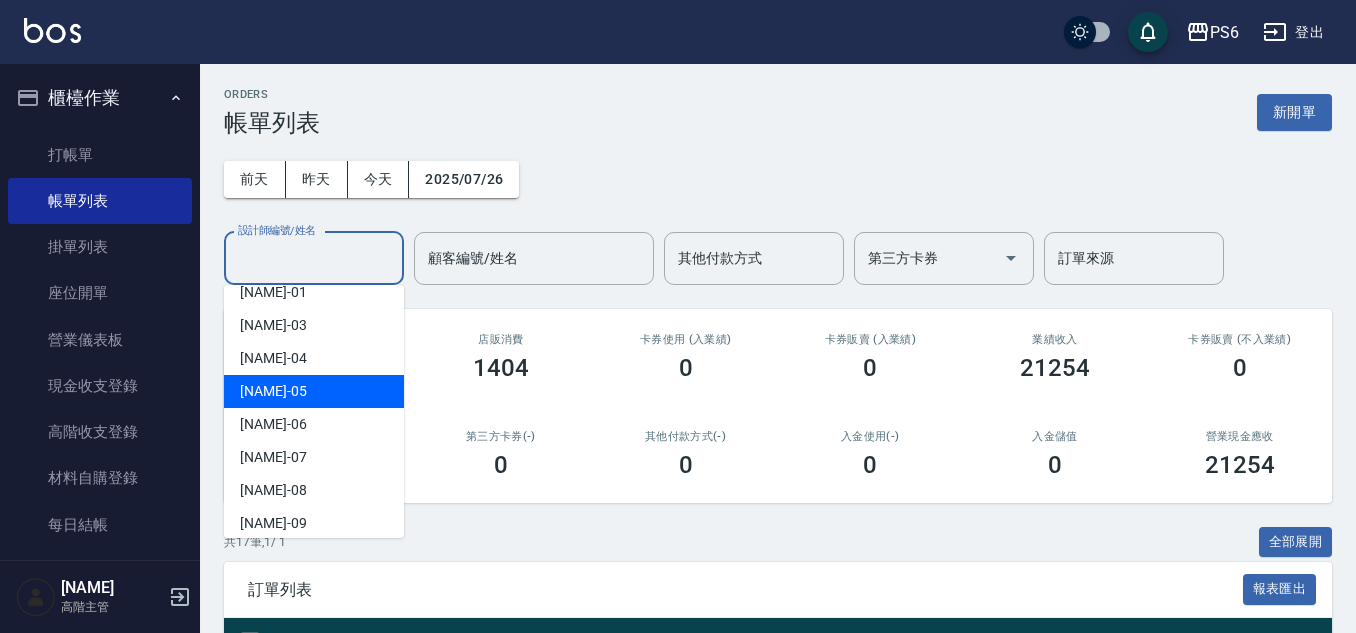 scroll, scrollTop: 200, scrollLeft: 0, axis: vertical 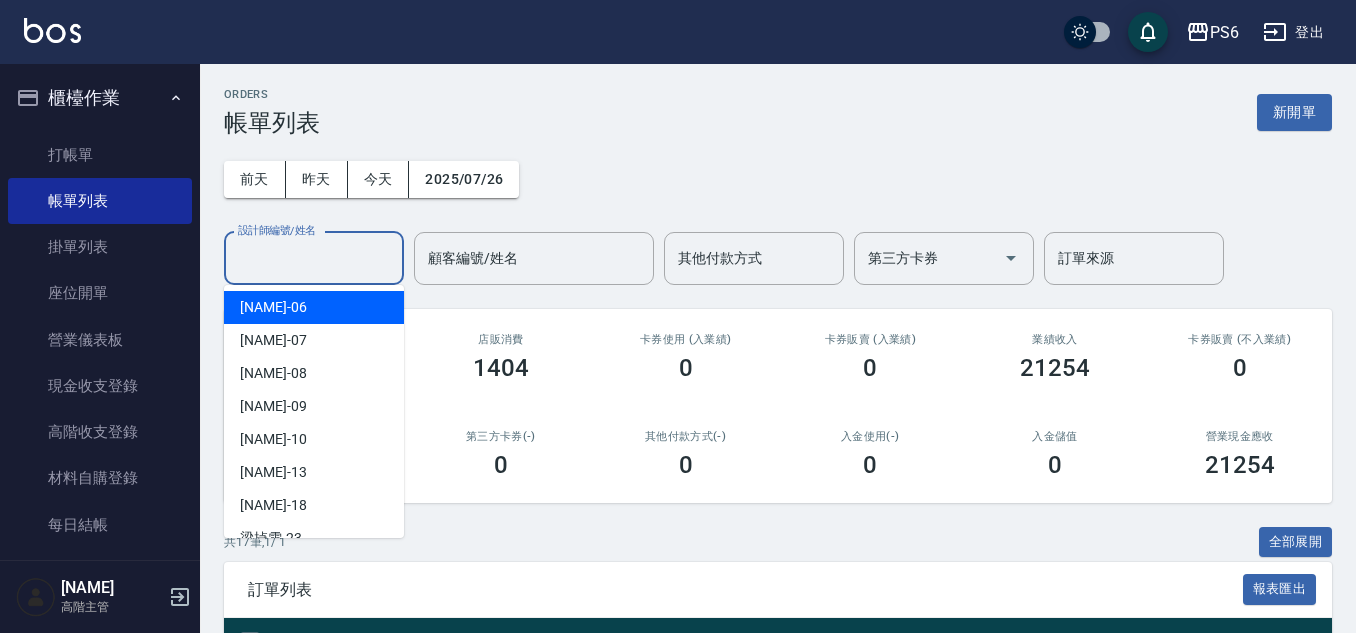 click on "李佳凌 -06" at bounding box center (314, 307) 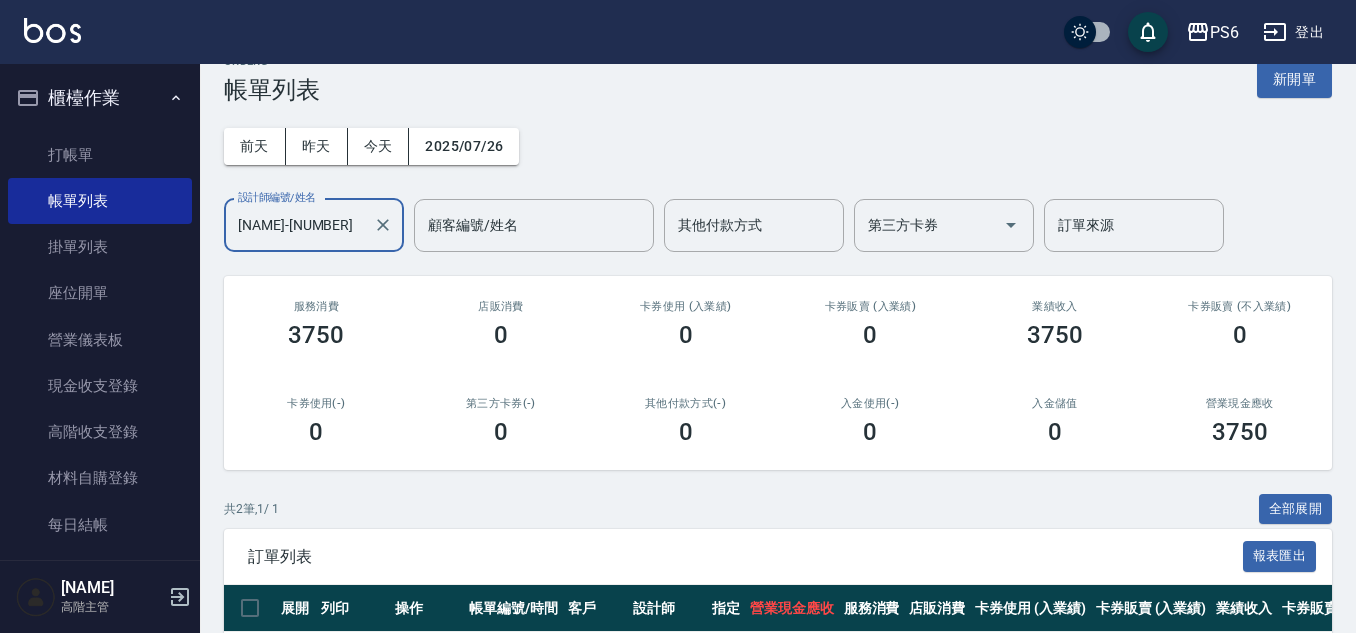 scroll, scrollTop: 0, scrollLeft: 0, axis: both 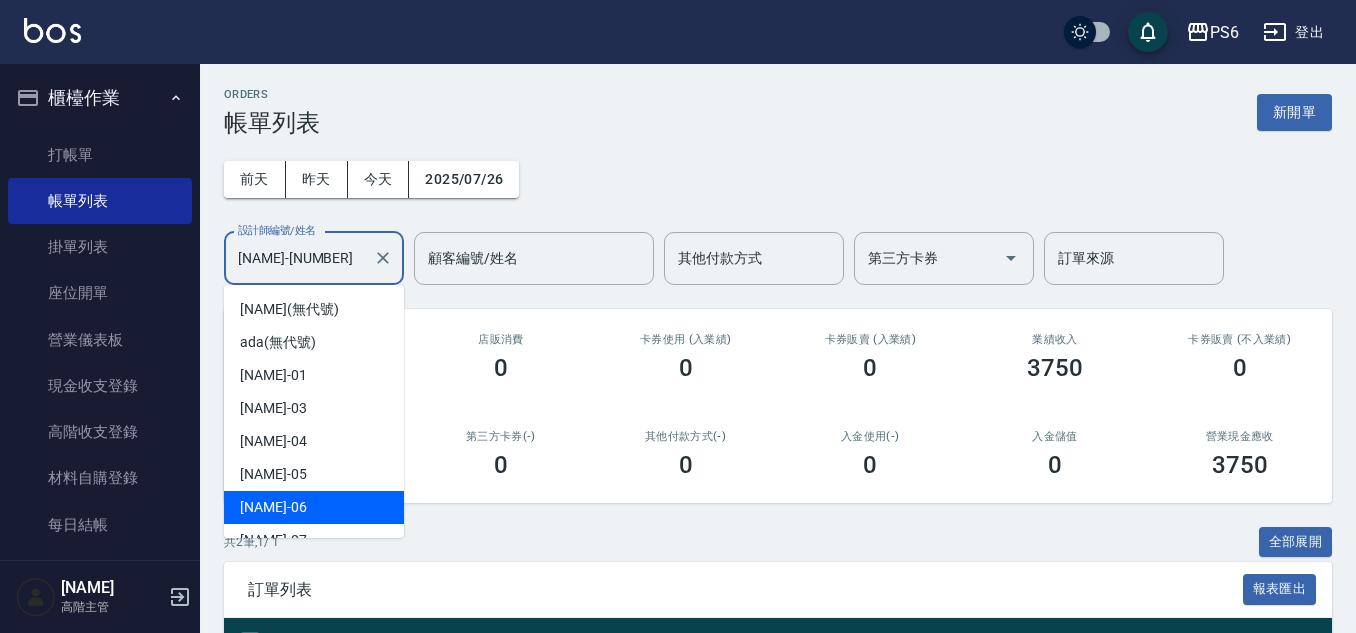 click on "李佳凌-06" at bounding box center (299, 258) 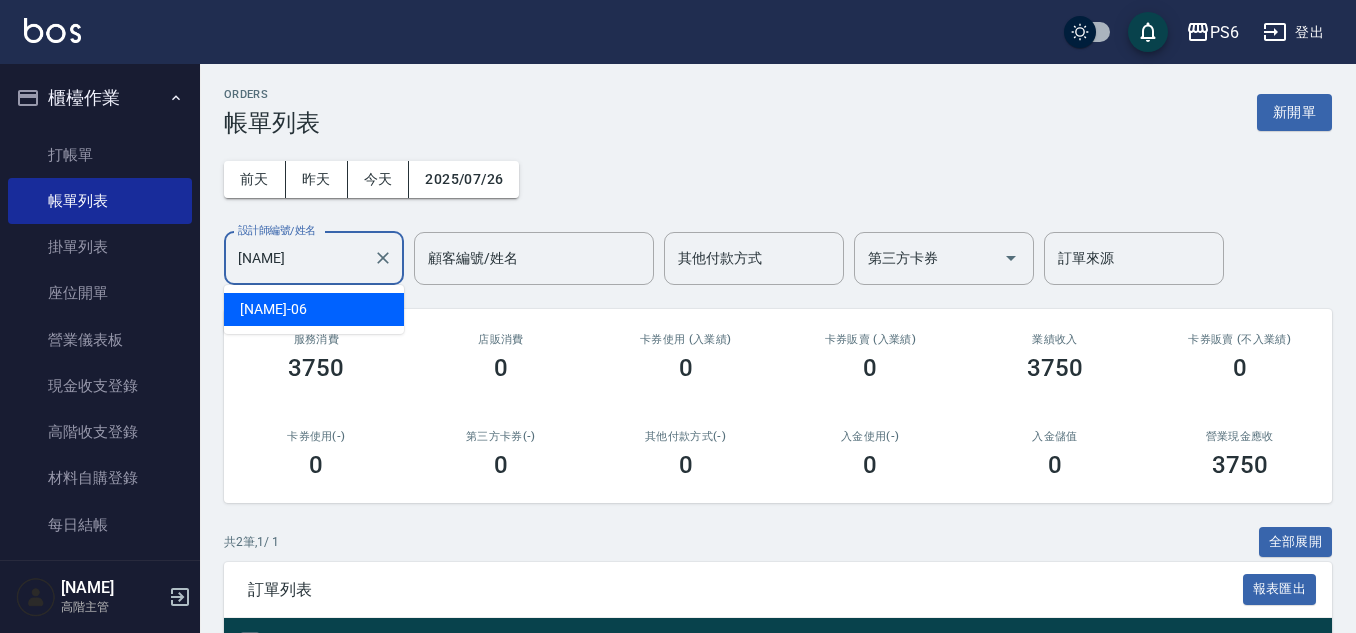 type on "李" 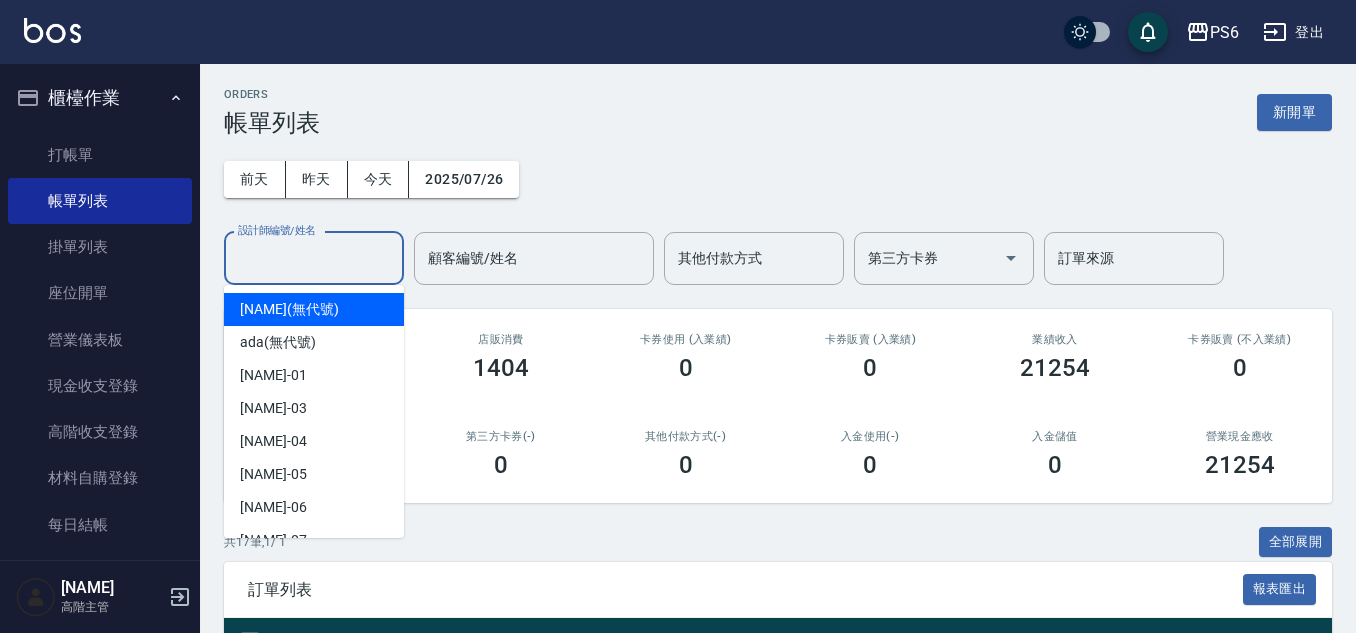 type on "4" 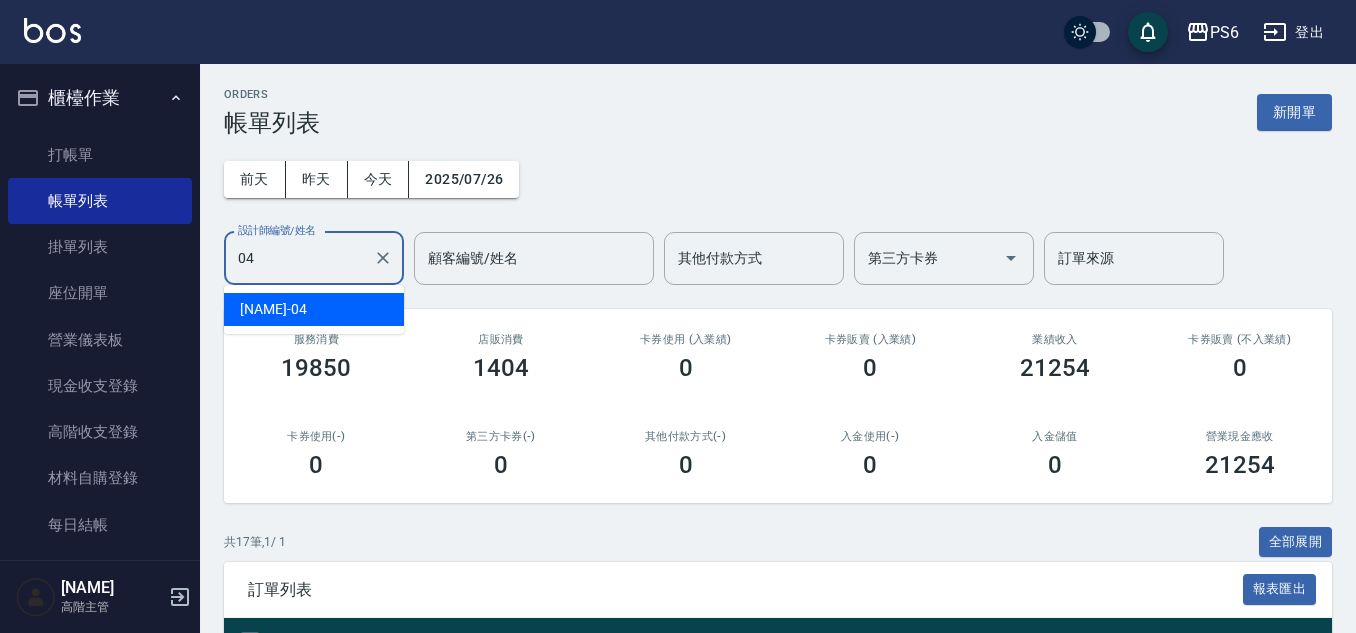 click on "吳婉瑜 -04" at bounding box center (314, 309) 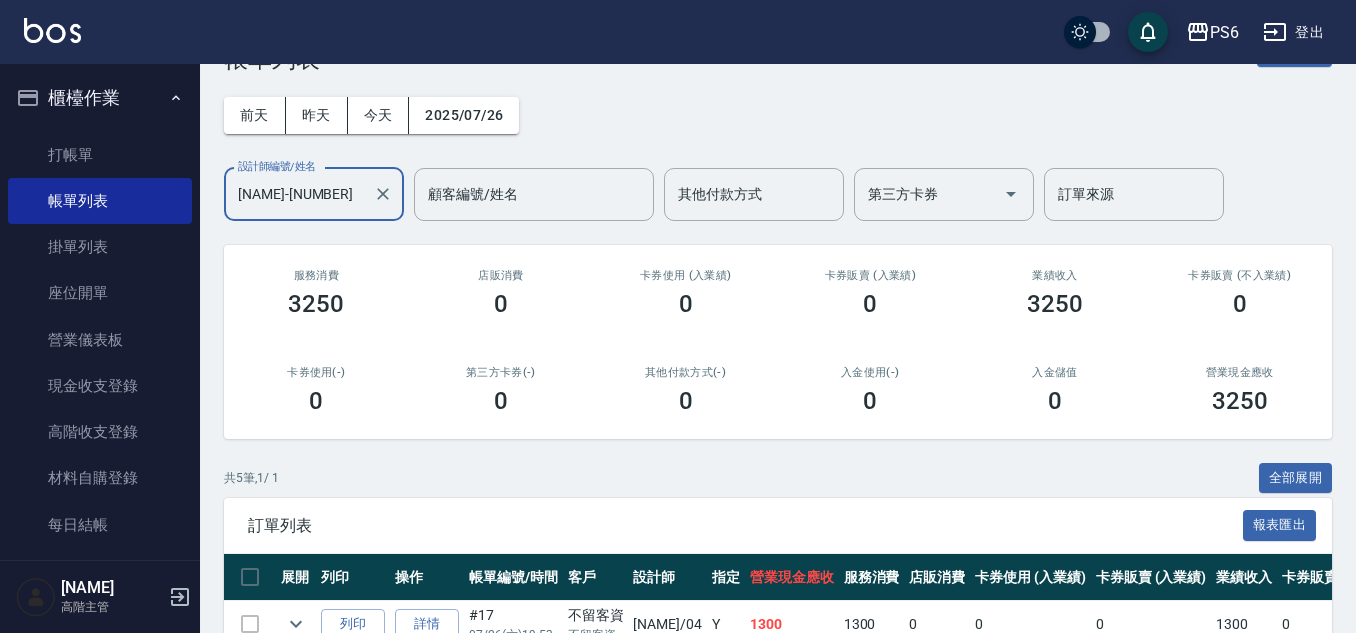 scroll, scrollTop: 0, scrollLeft: 0, axis: both 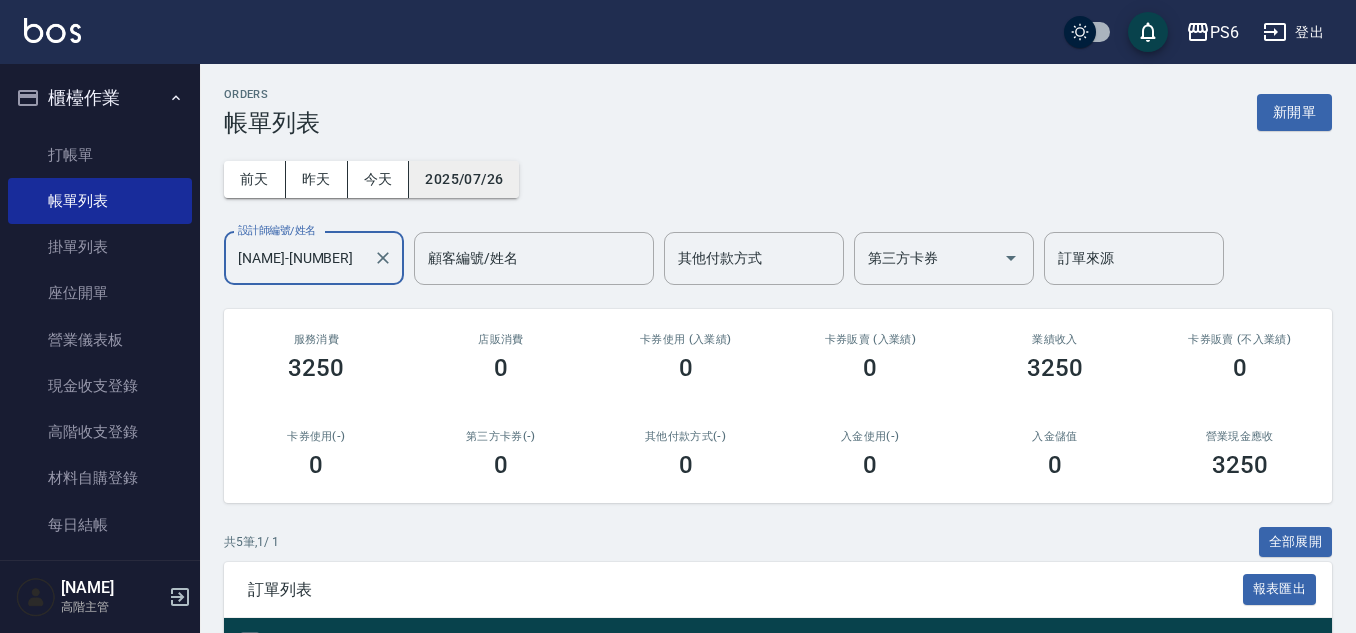 type on "[NAME]-[PHONE]" 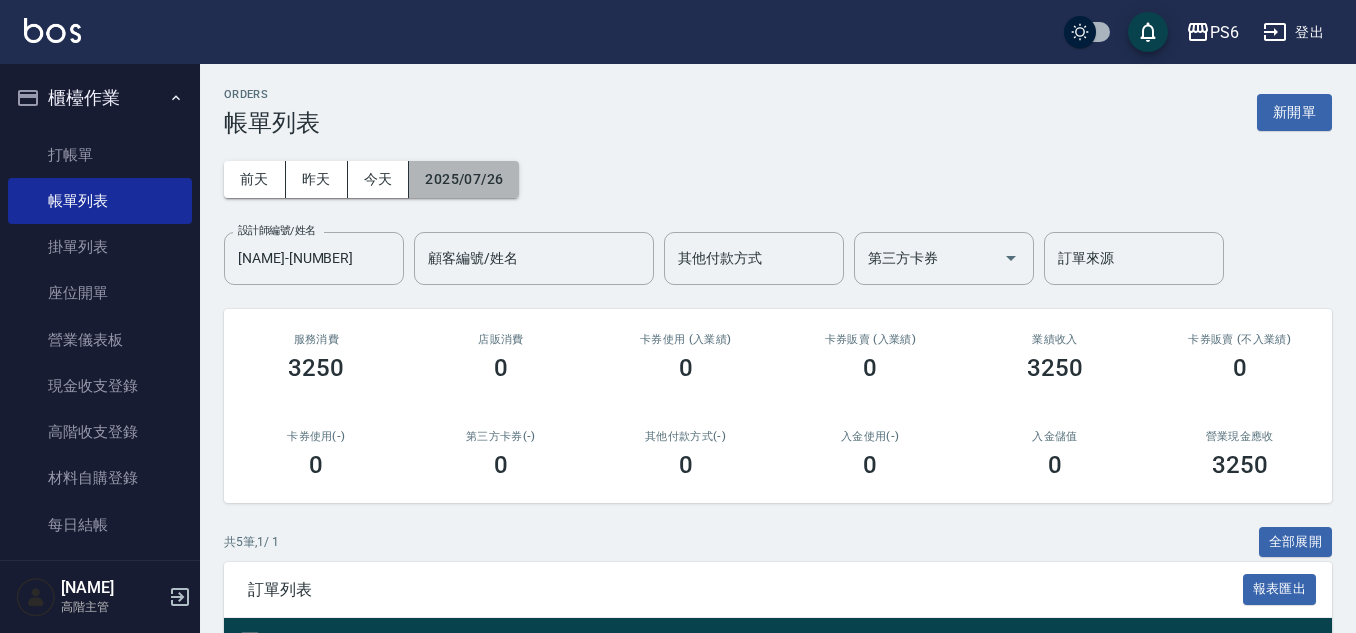 click on "2025/07/26" at bounding box center (464, 179) 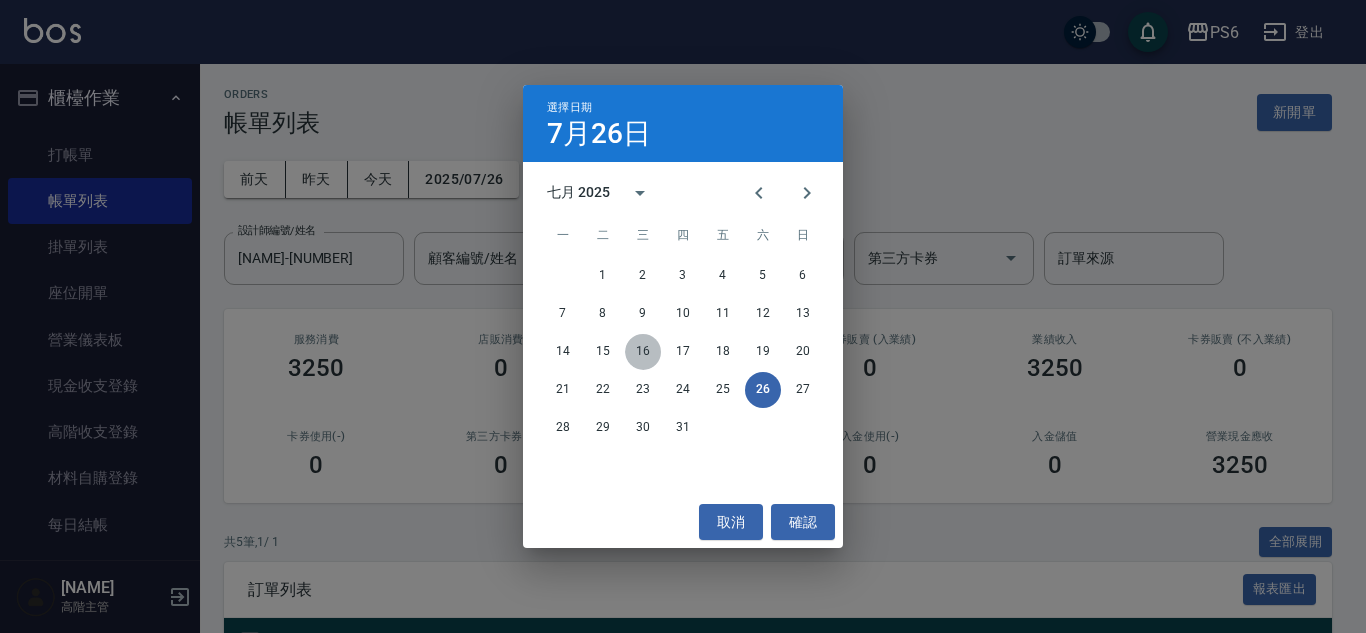click on "16" at bounding box center (643, 352) 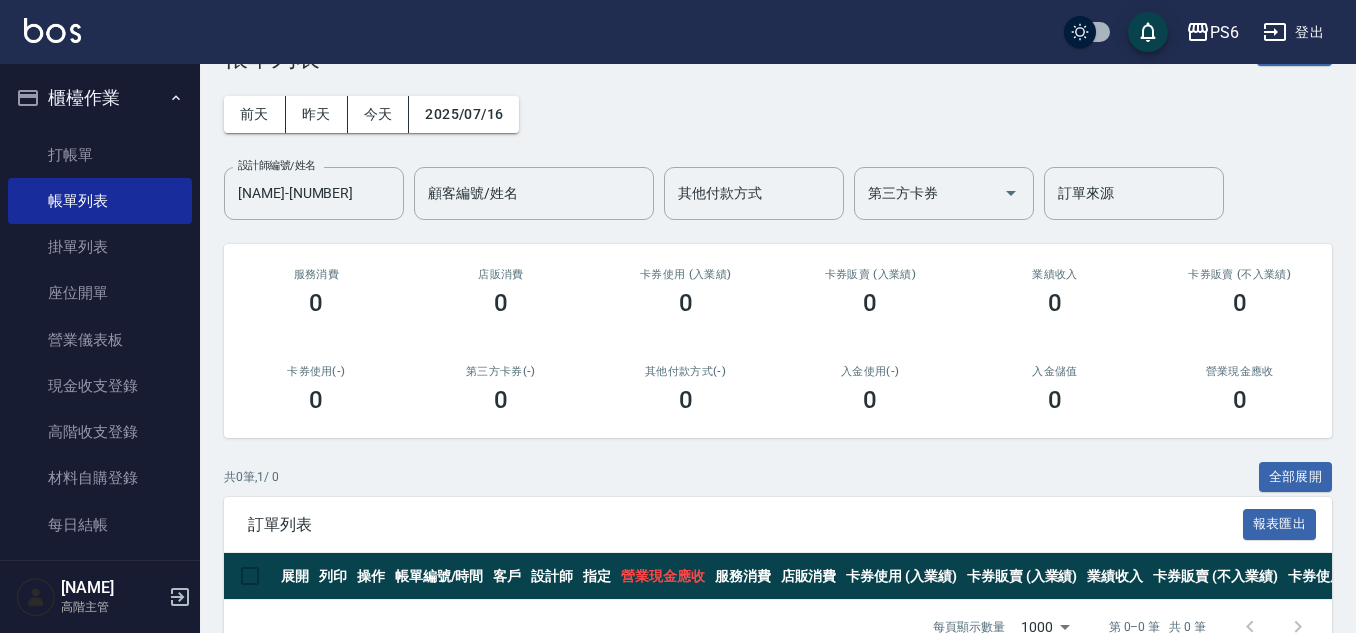 scroll, scrollTop: 0, scrollLeft: 0, axis: both 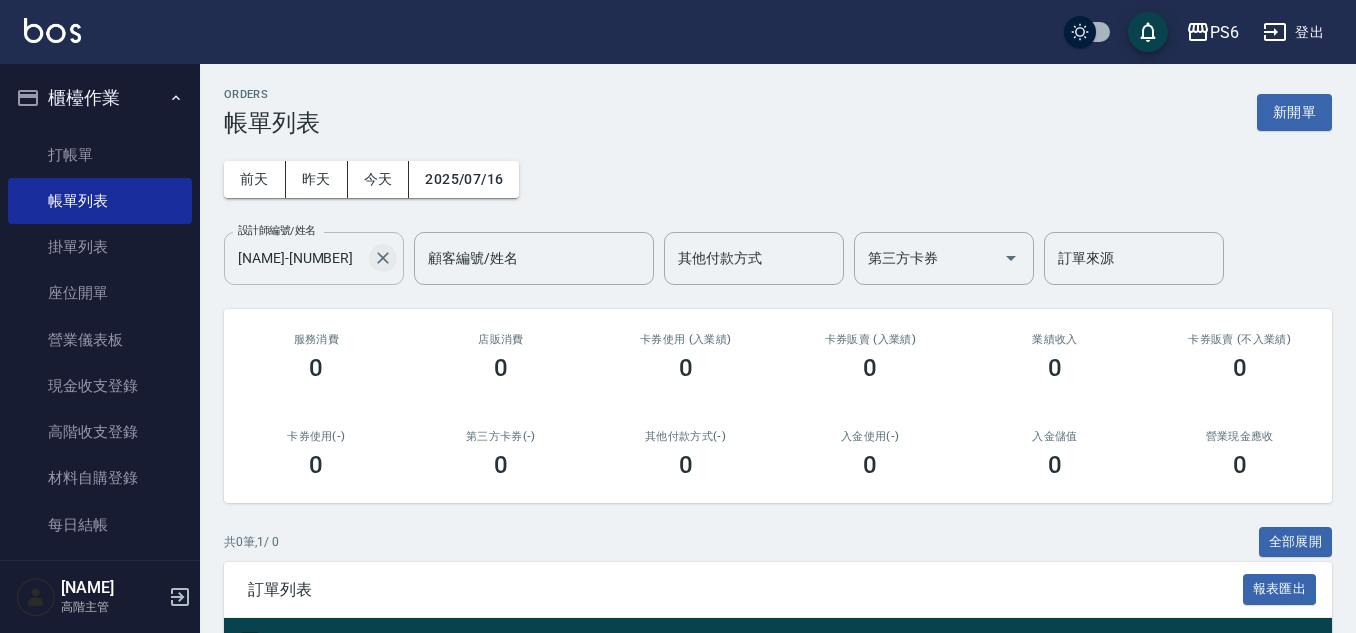 click 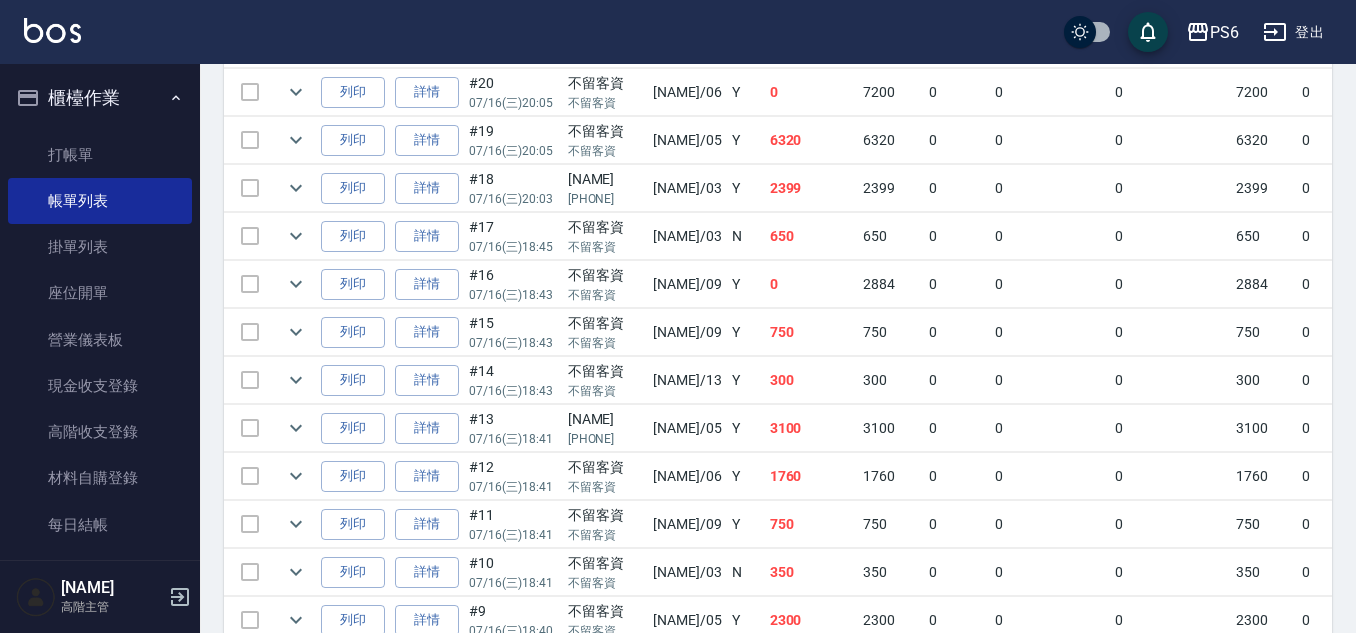 scroll, scrollTop: 800, scrollLeft: 0, axis: vertical 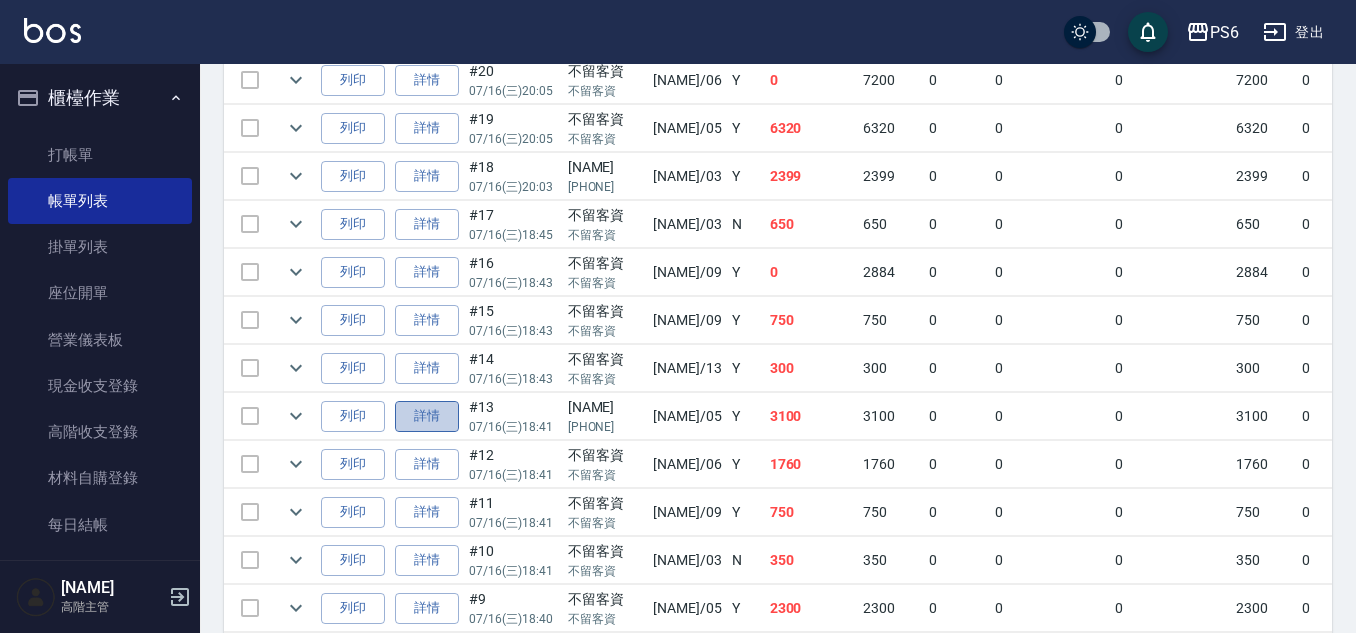 click on "詳情" at bounding box center [427, 416] 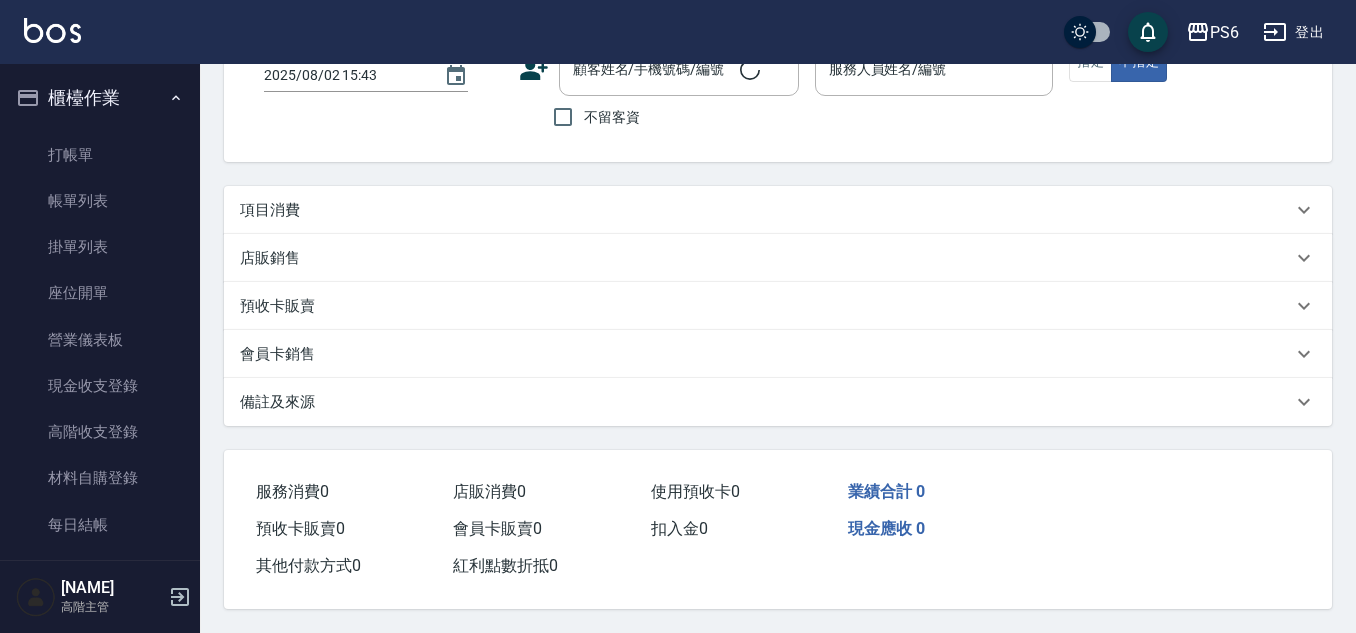 scroll, scrollTop: 0, scrollLeft: 0, axis: both 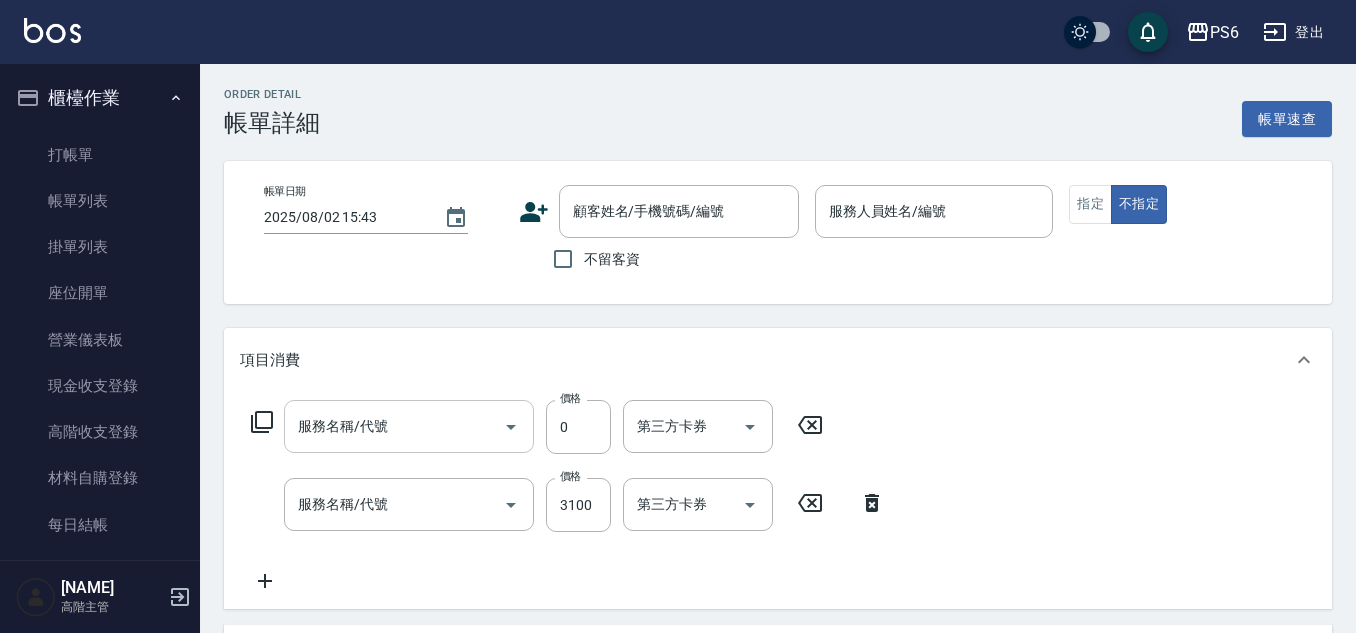 type on "2025/07/16 18:41" 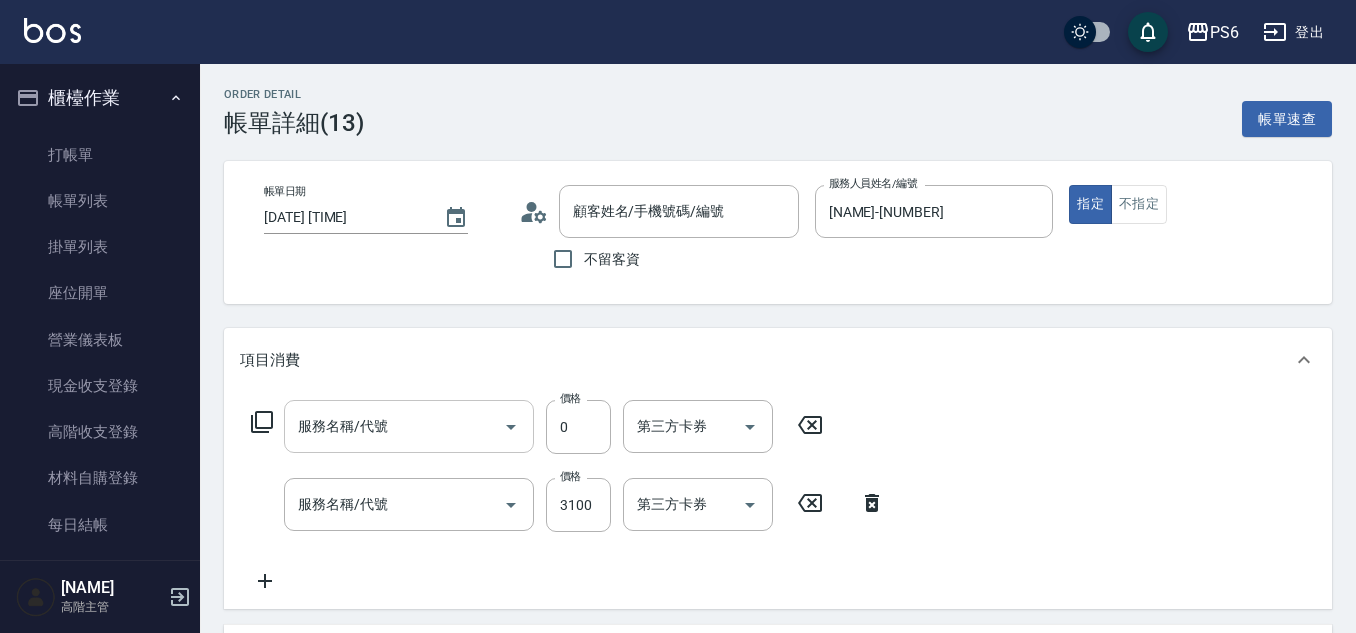 type on "互助6點(6)" 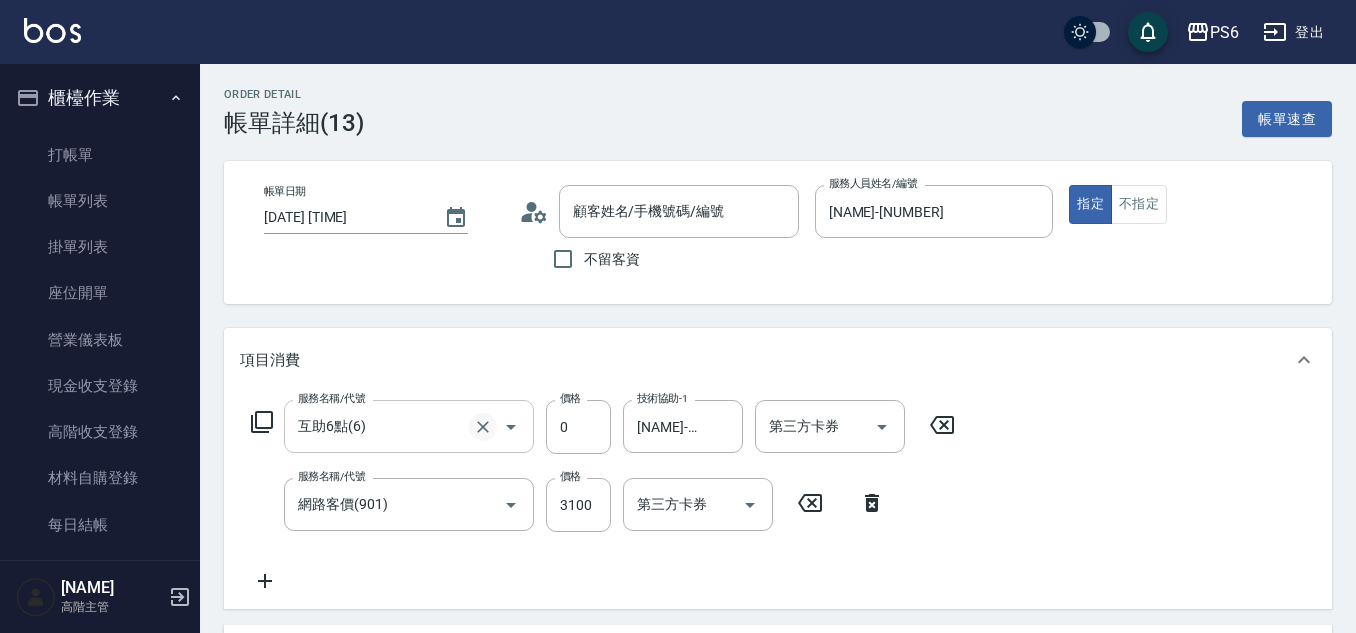 type on "勝美雲/0987000944/" 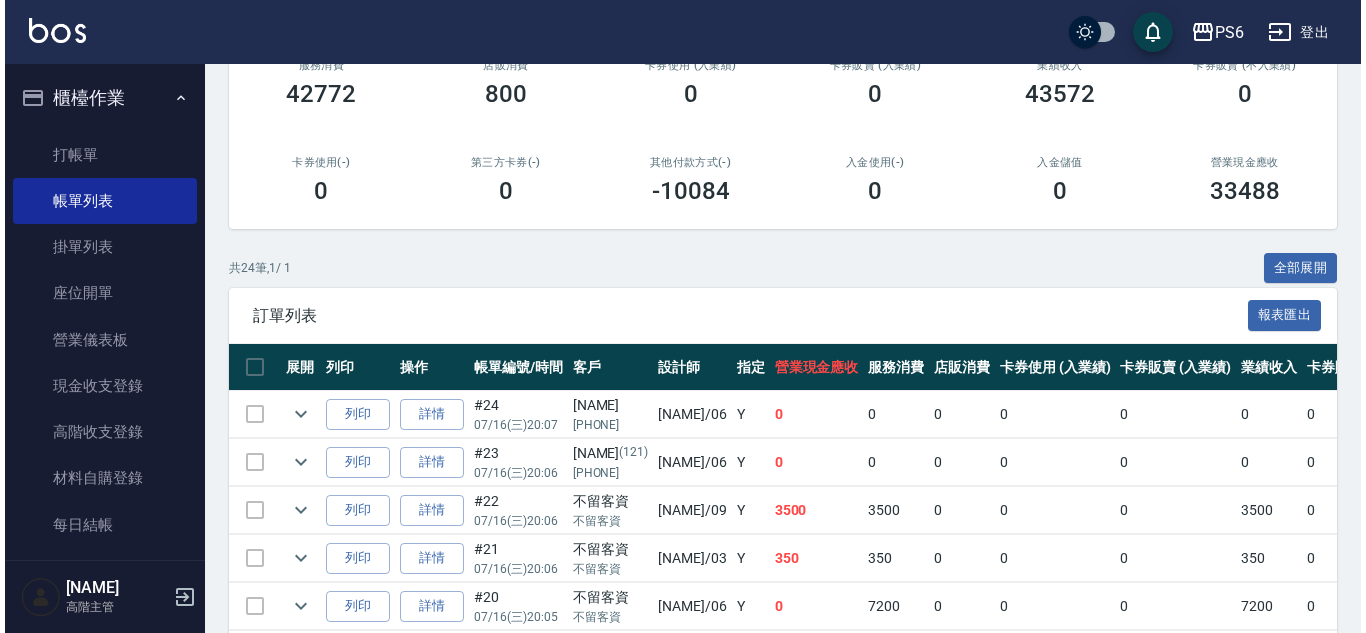 scroll, scrollTop: 77, scrollLeft: 0, axis: vertical 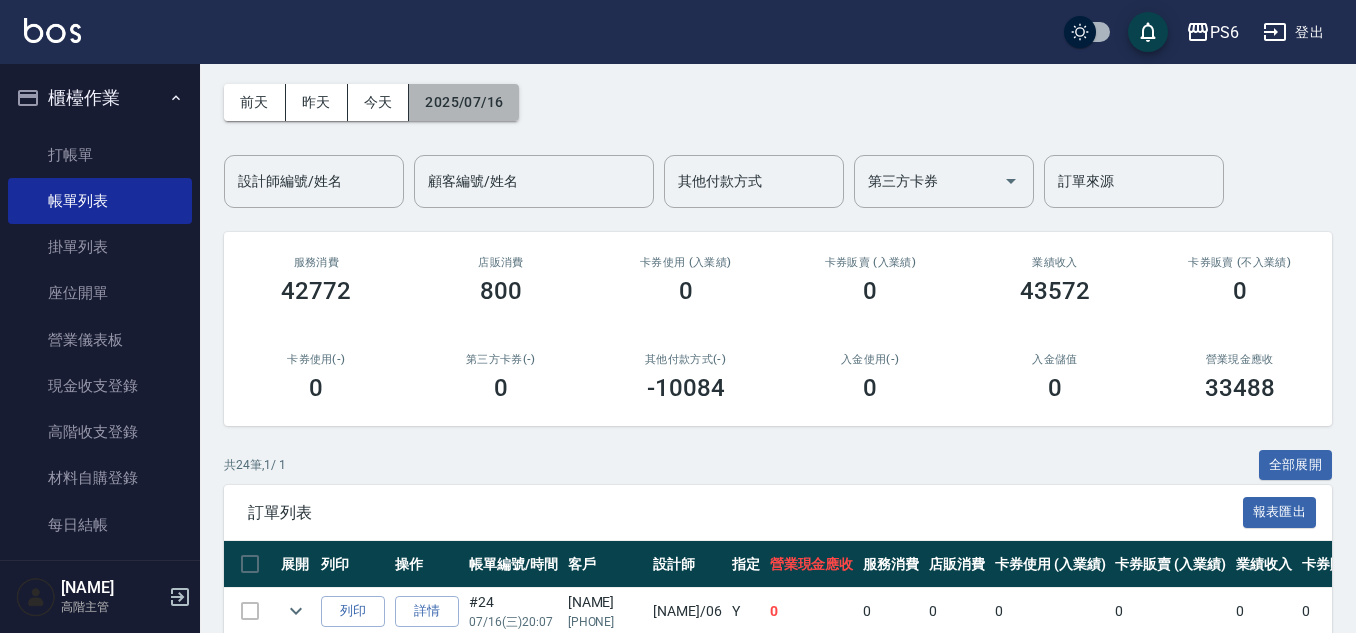 click on "2025/07/16" at bounding box center [464, 102] 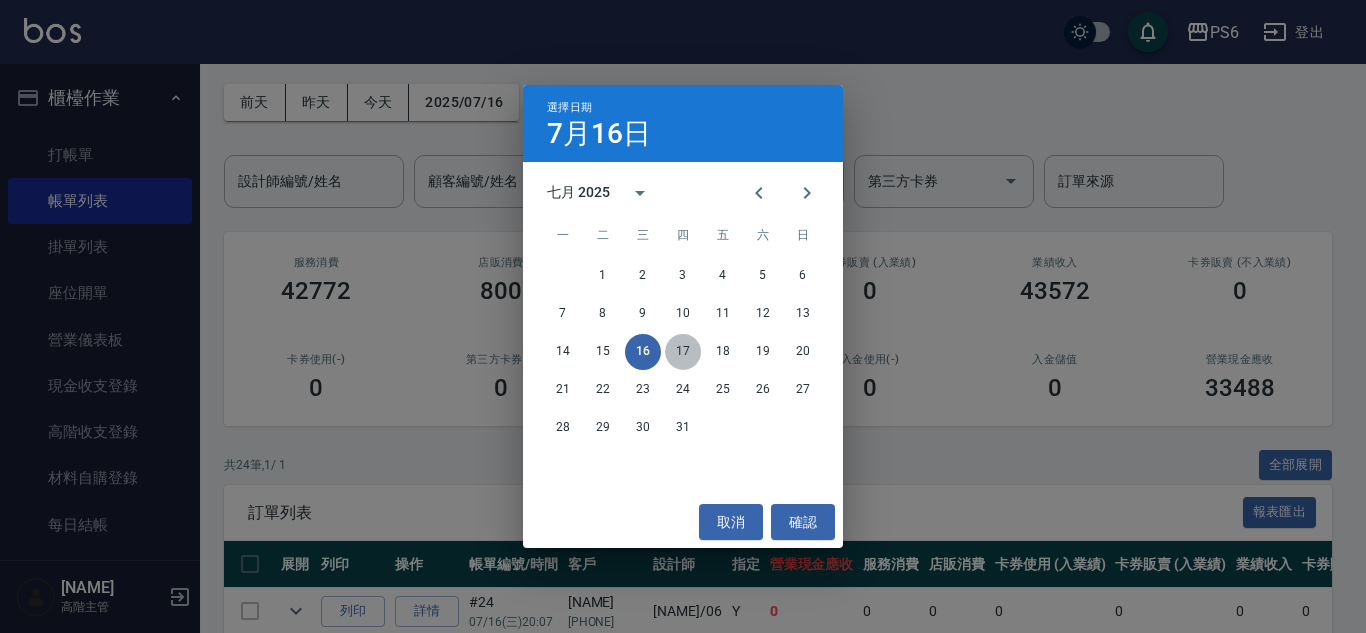click on "17" at bounding box center [683, 352] 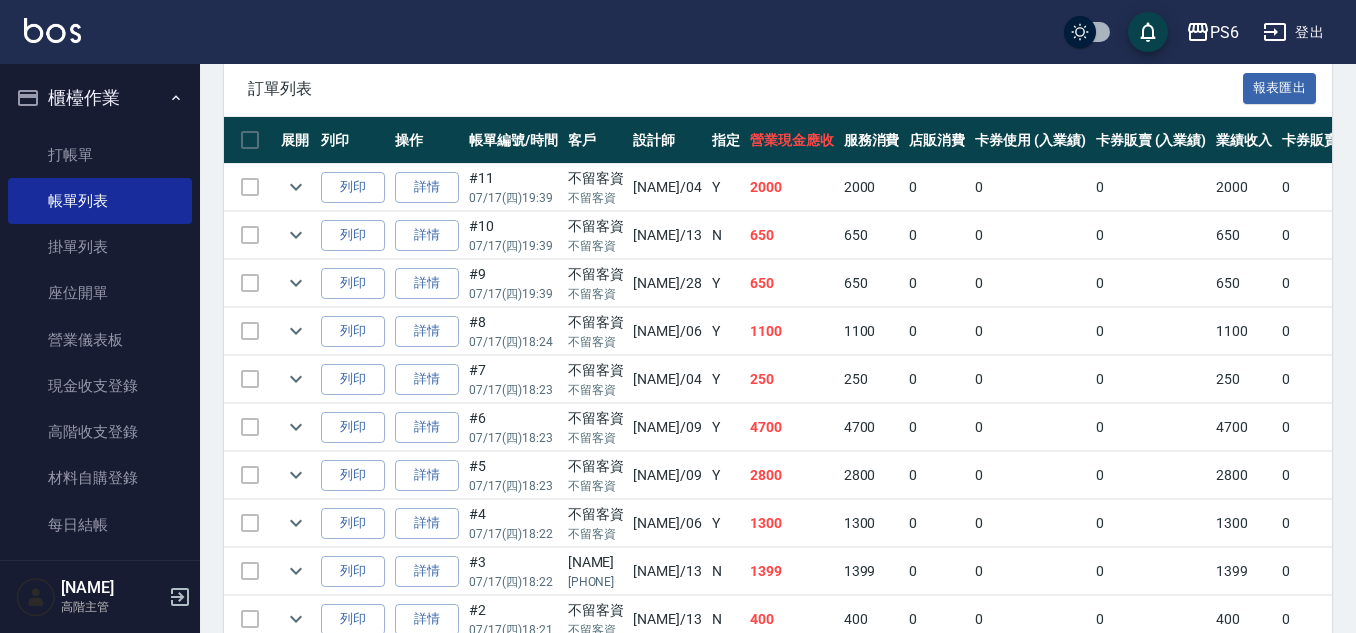 scroll, scrollTop: 653, scrollLeft: 0, axis: vertical 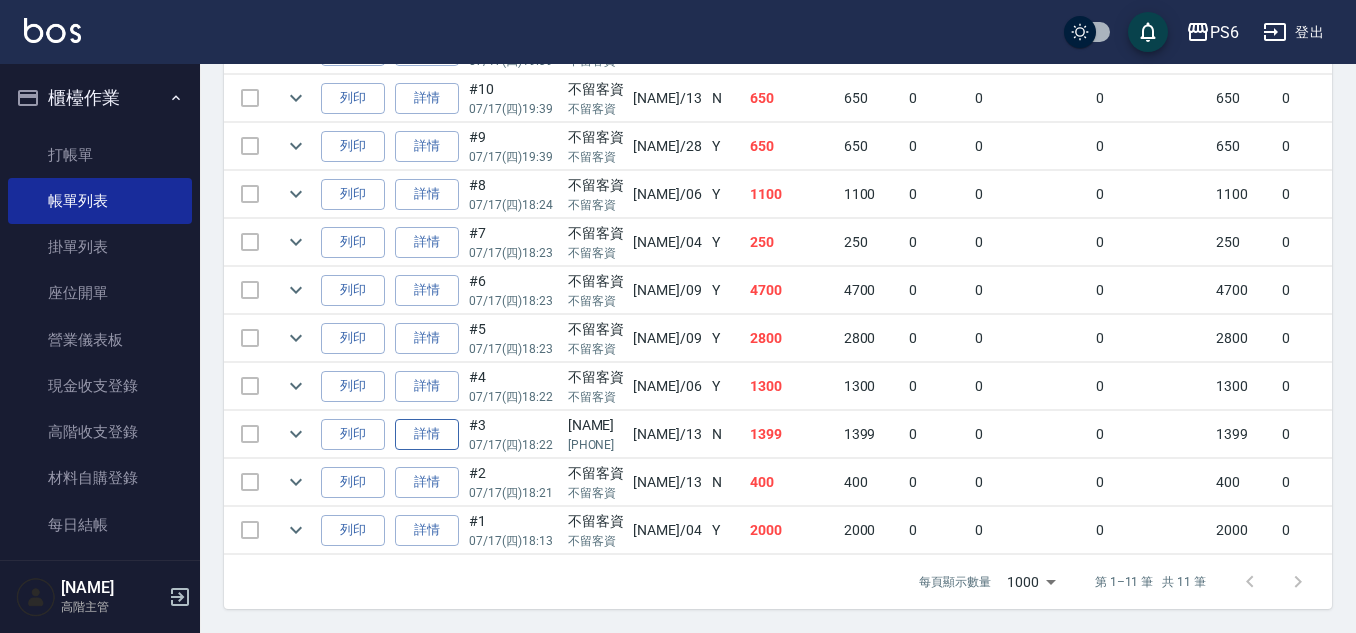 click on "詳情" at bounding box center (427, 434) 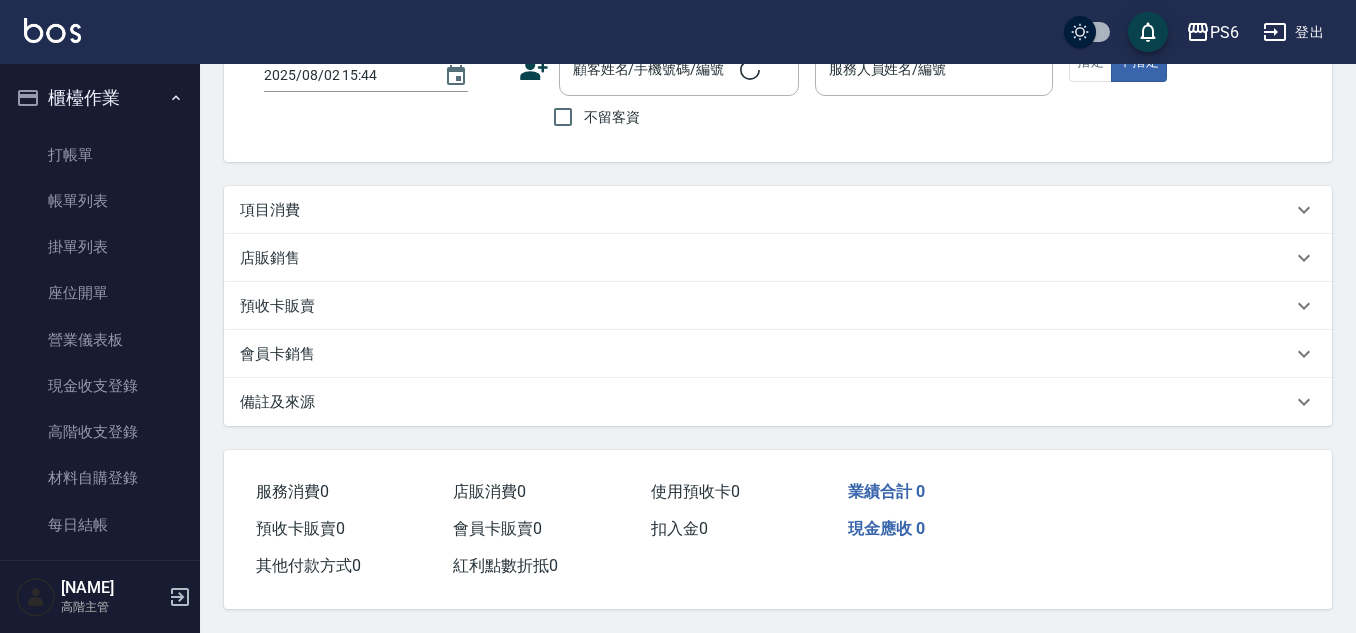scroll, scrollTop: 0, scrollLeft: 0, axis: both 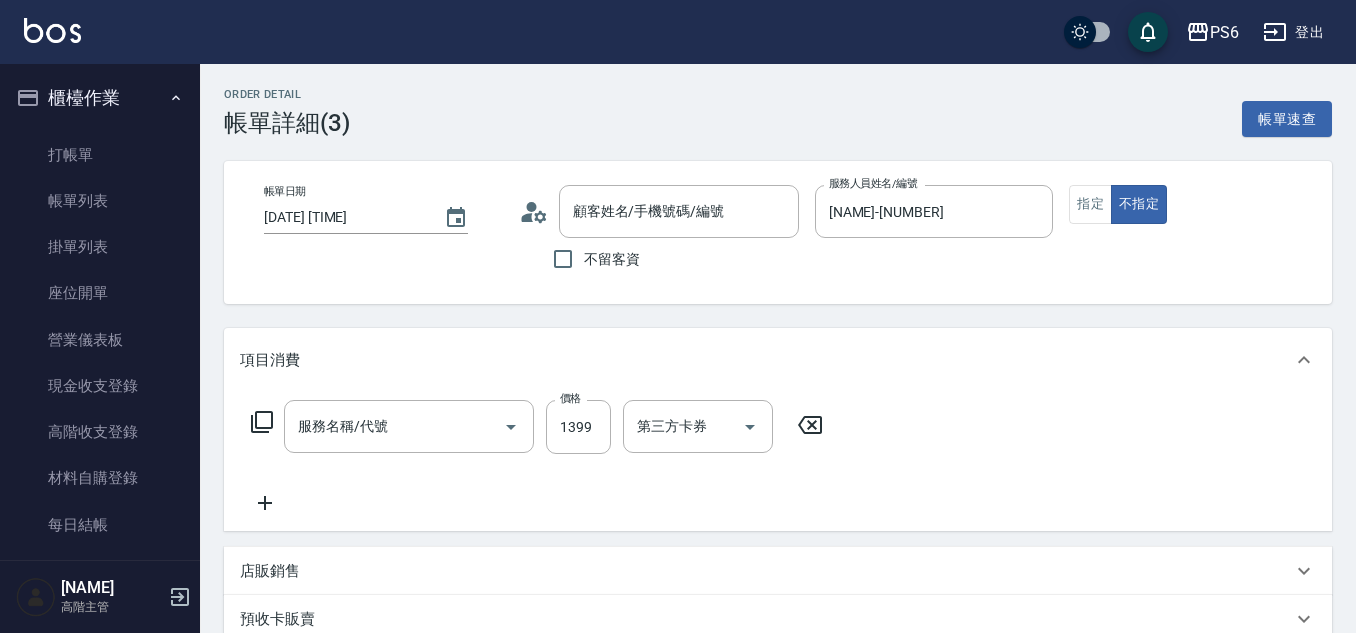 type on "2025/07/17 18:22" 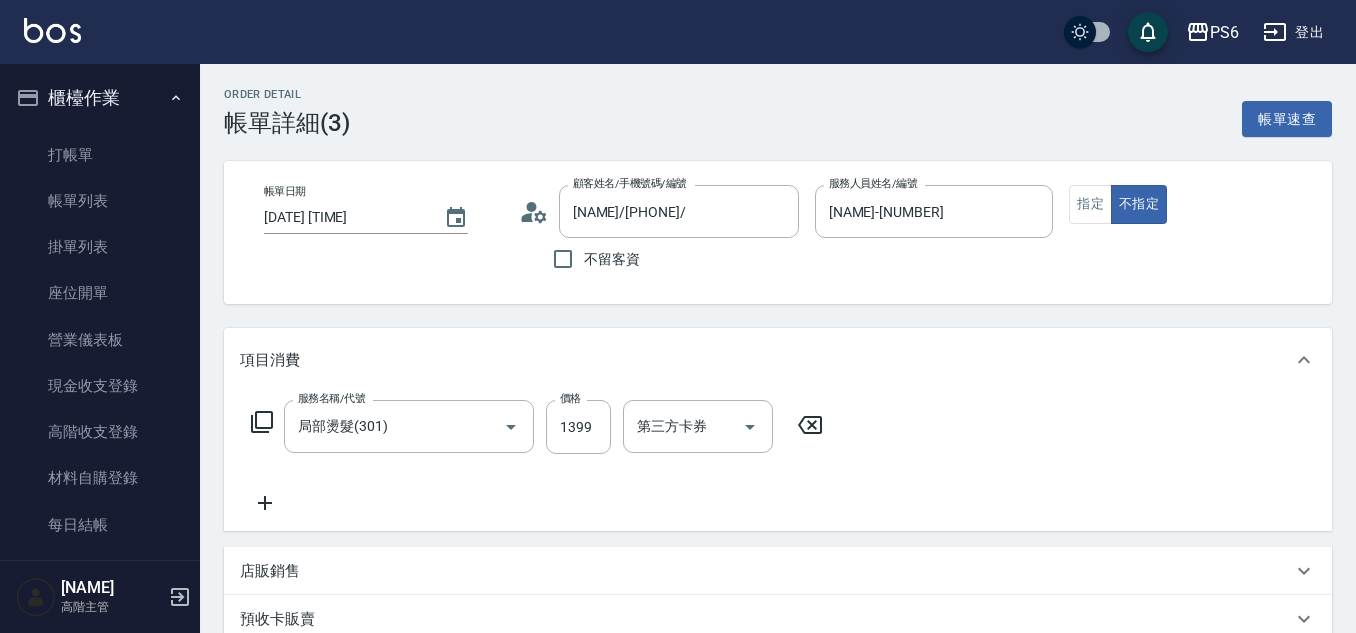 type on "薛永馨/0955128797/" 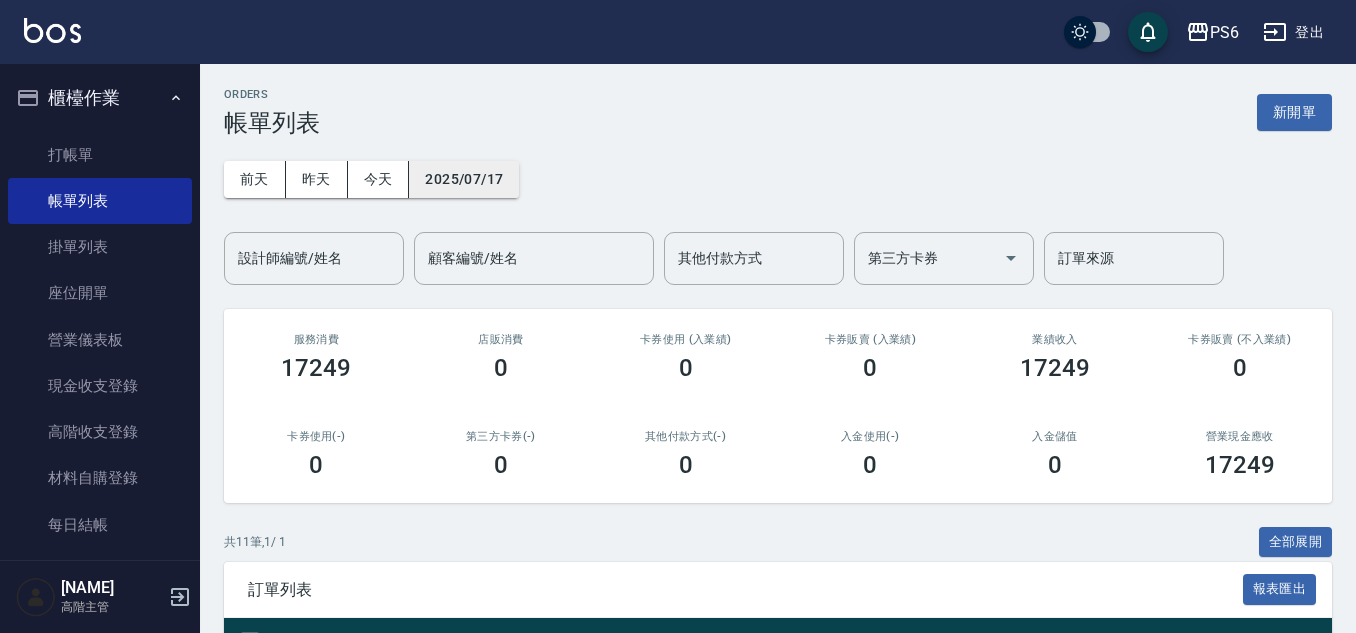 click on "2025/07/17" at bounding box center [464, 179] 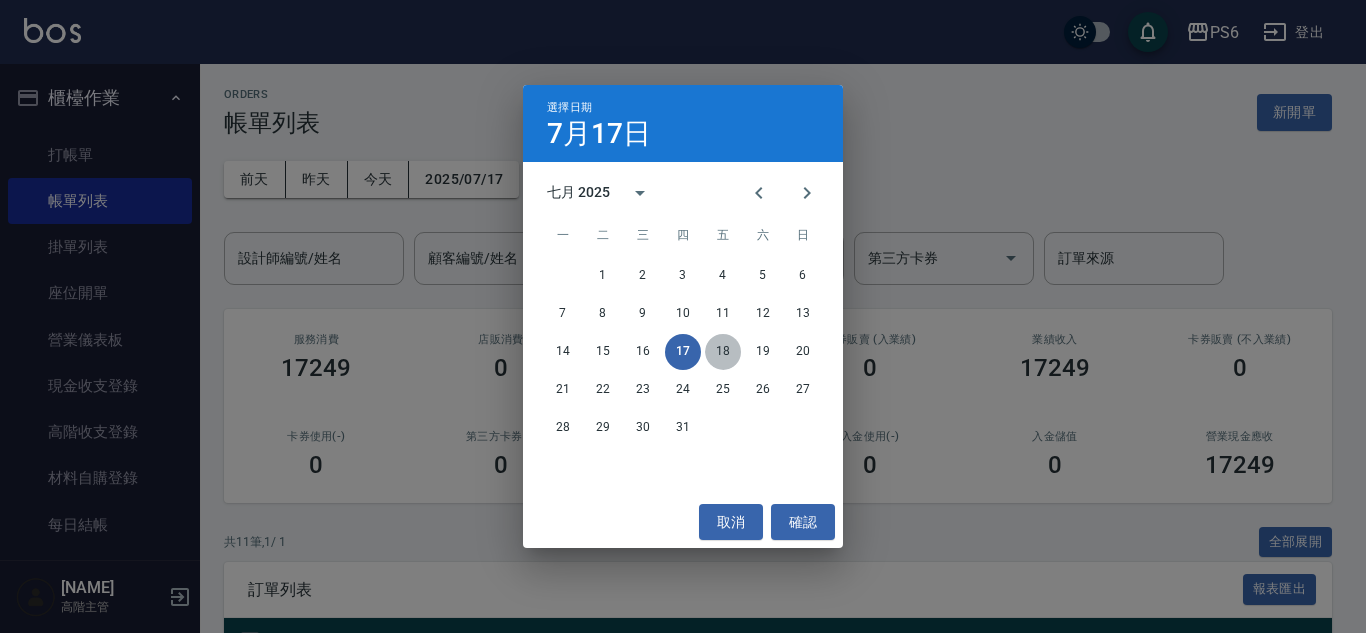 click on "18" at bounding box center [723, 352] 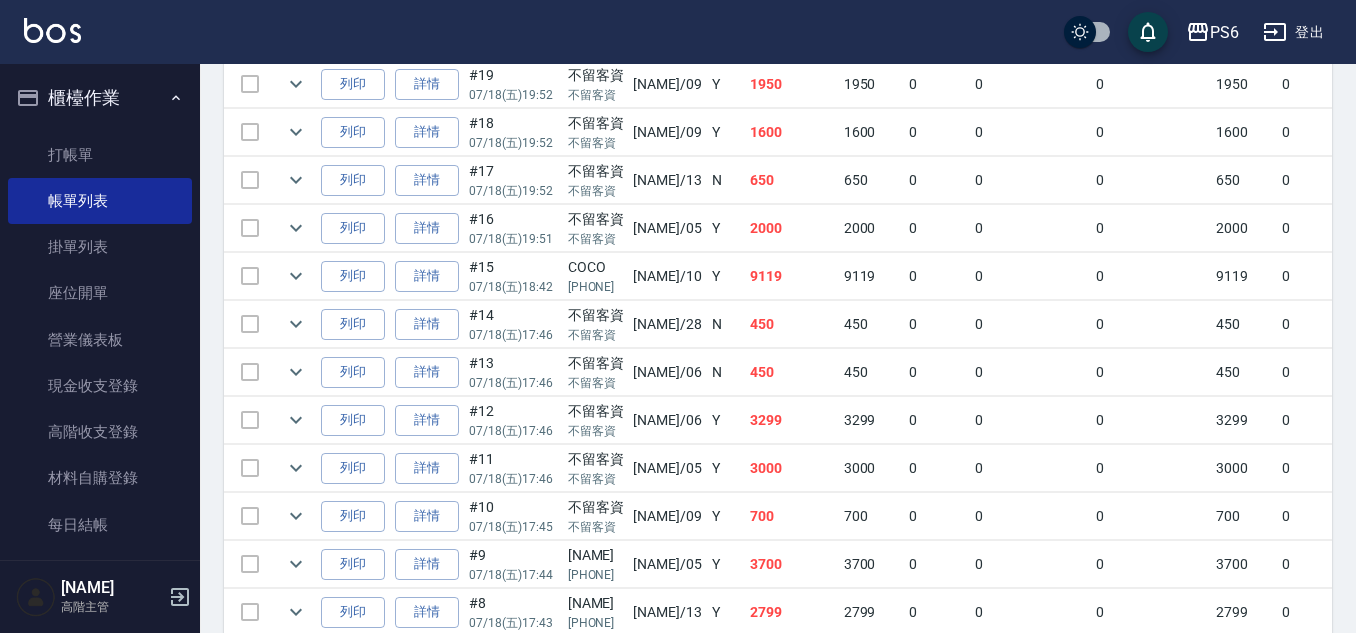 scroll, scrollTop: 900, scrollLeft: 0, axis: vertical 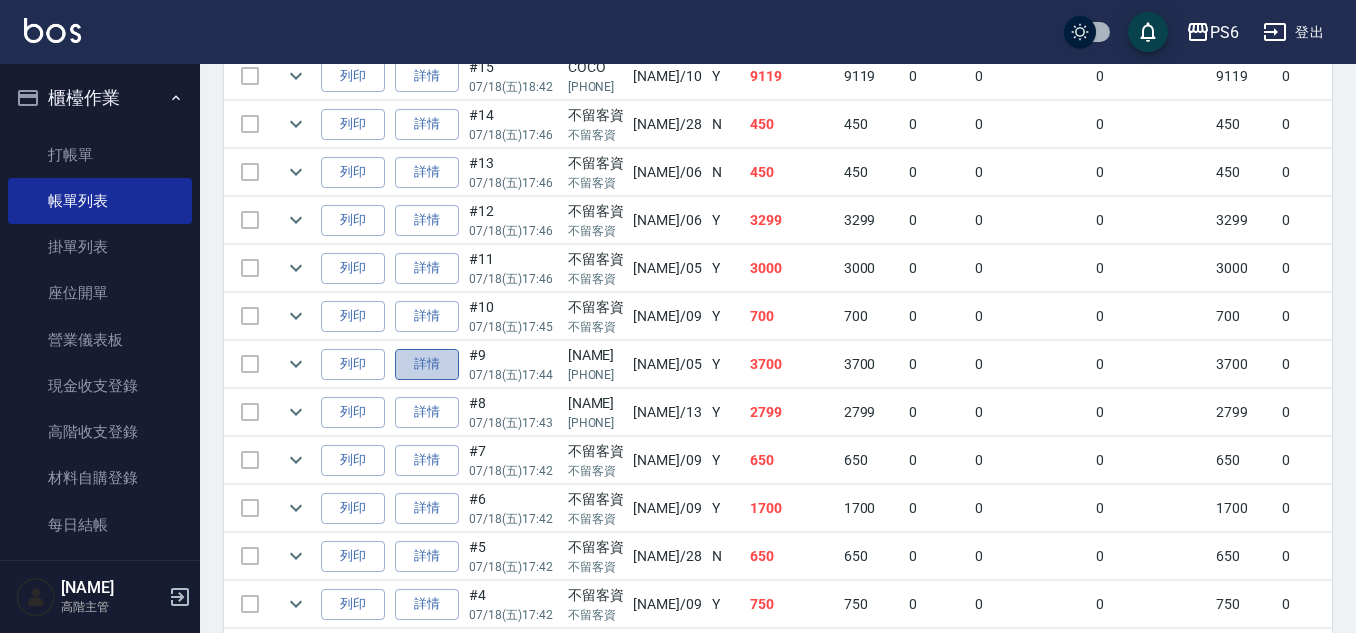 click on "詳情" at bounding box center (427, 364) 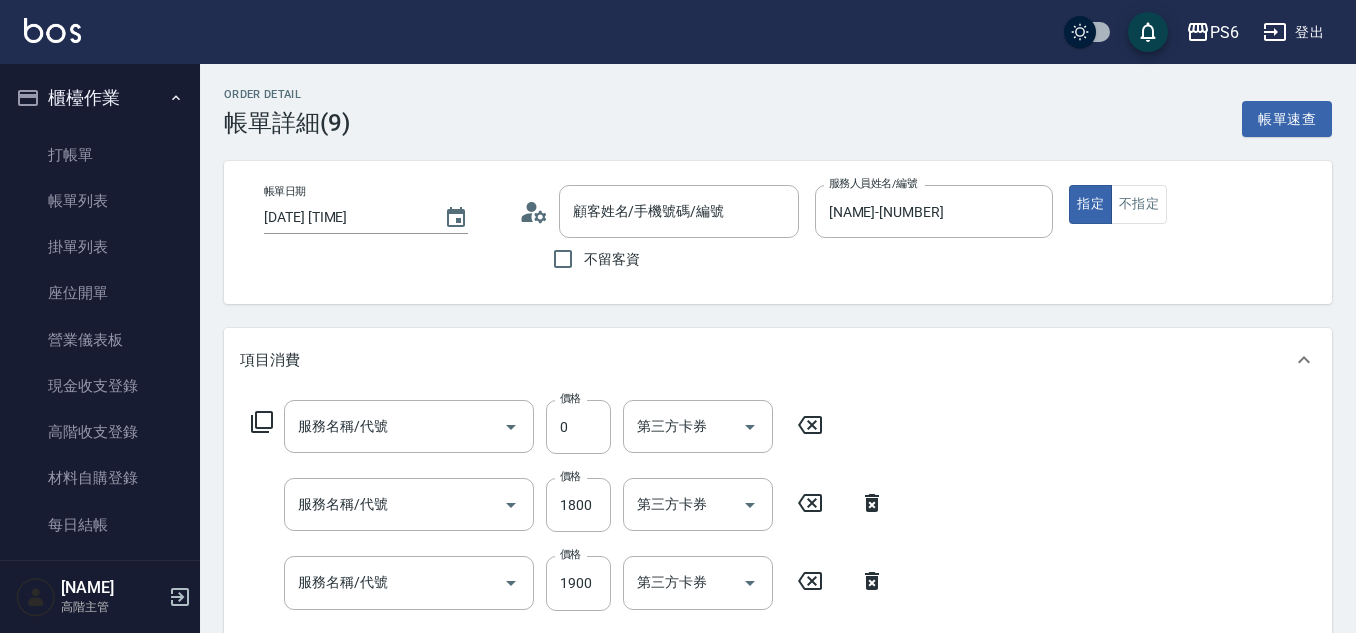 type on "2025/07/18 17:44" 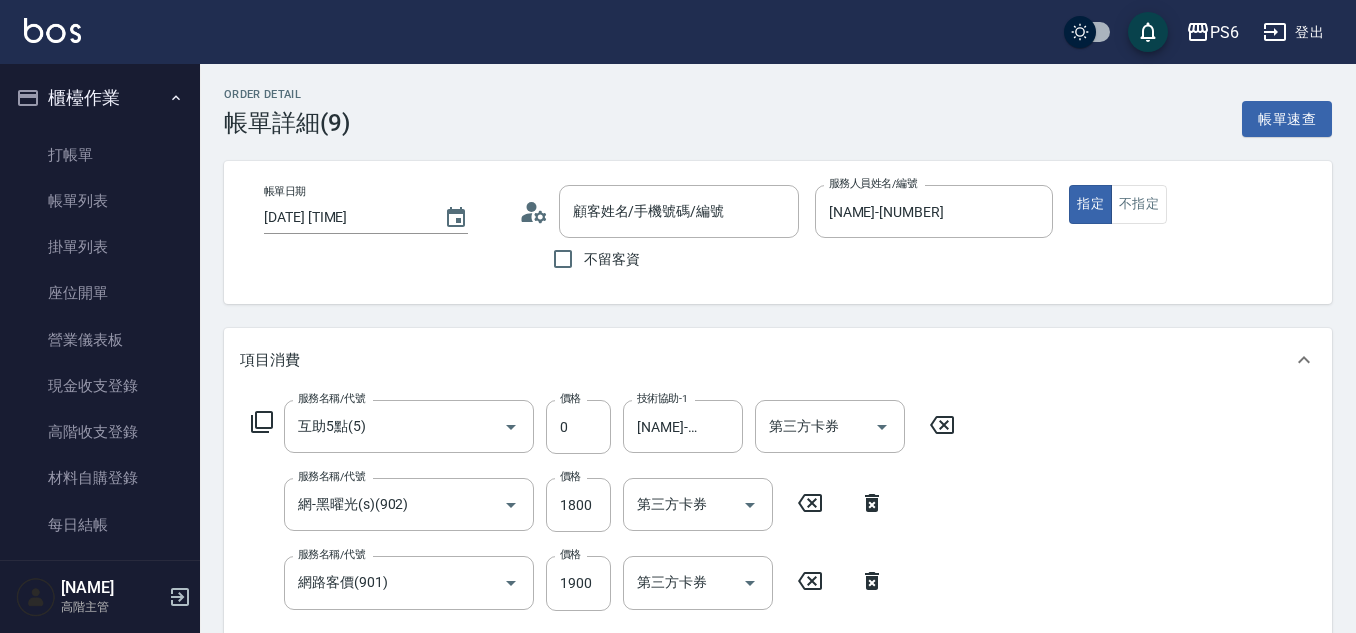 type on "杜佳情/0927958908/" 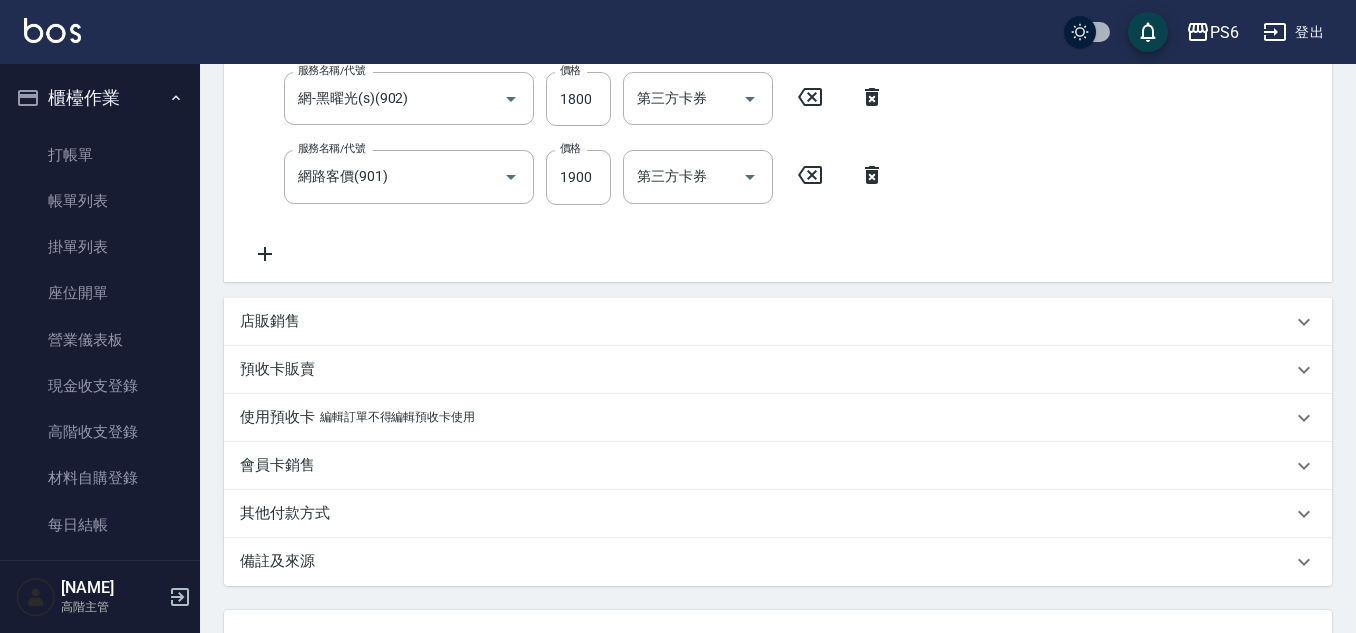 scroll, scrollTop: 575, scrollLeft: 0, axis: vertical 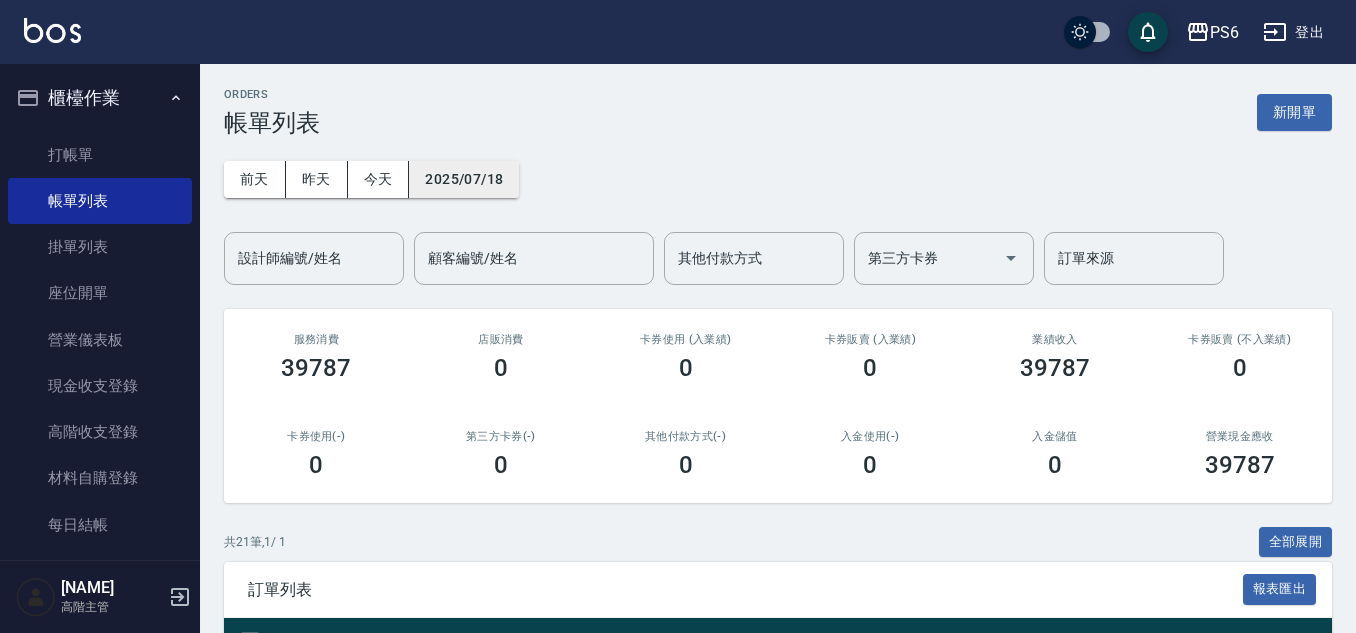 click on "2025/07/18" at bounding box center [464, 179] 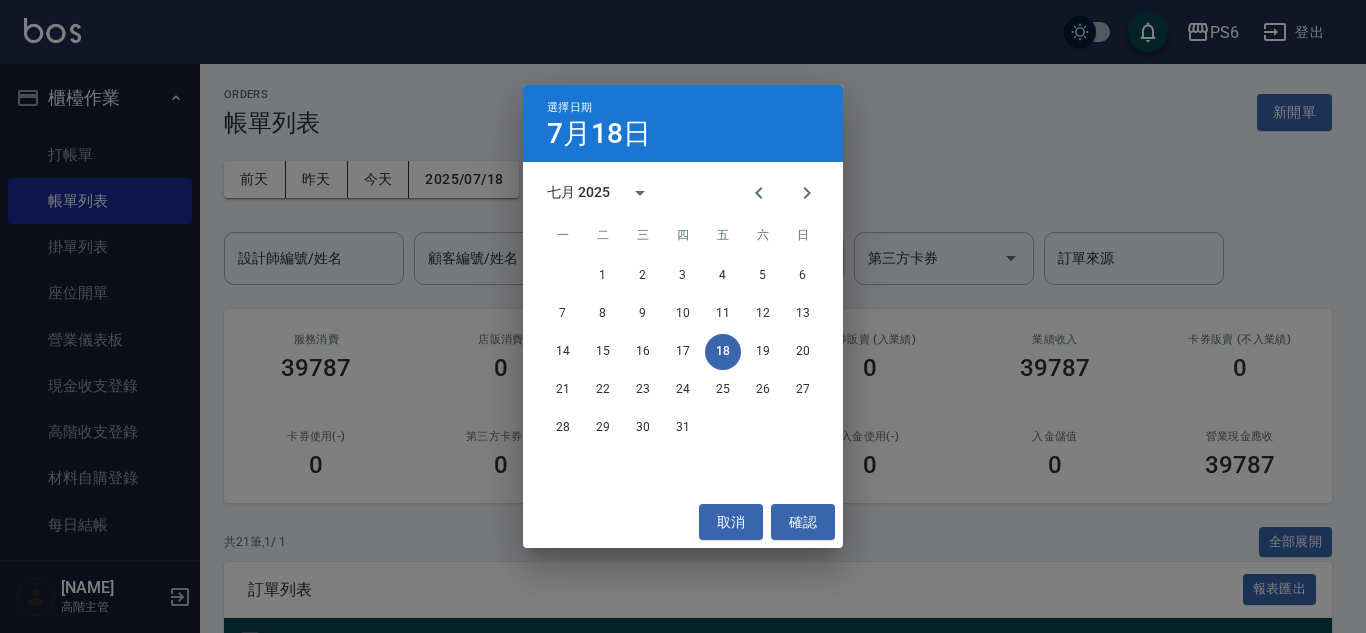 click on "選擇日期 7月18日 七月 2025 一 二 三 四 五 六 日 1 2 3 4 5 6 7 8 9 10 11 12 13 14 15 16 17 18 19 20 21 22 23 24 25 26 27 28 29 30 31 取消 確認" at bounding box center [683, 316] 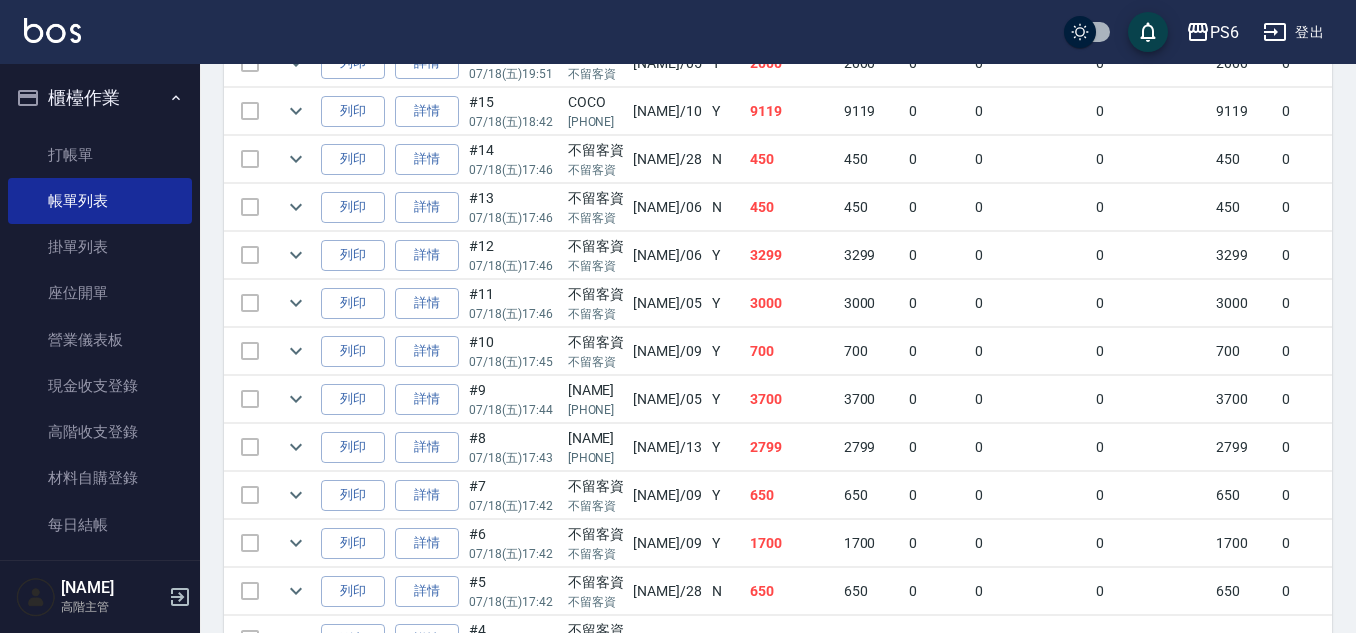 scroll, scrollTop: 900, scrollLeft: 0, axis: vertical 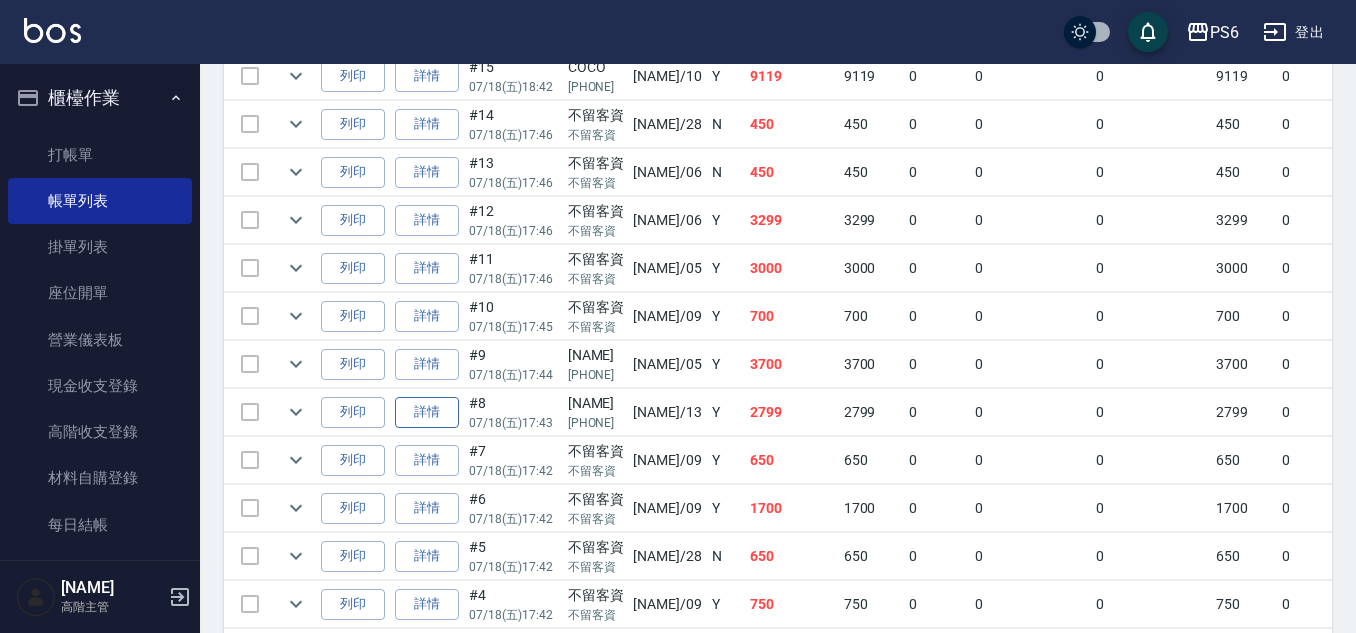 click on "詳情" at bounding box center [427, 412] 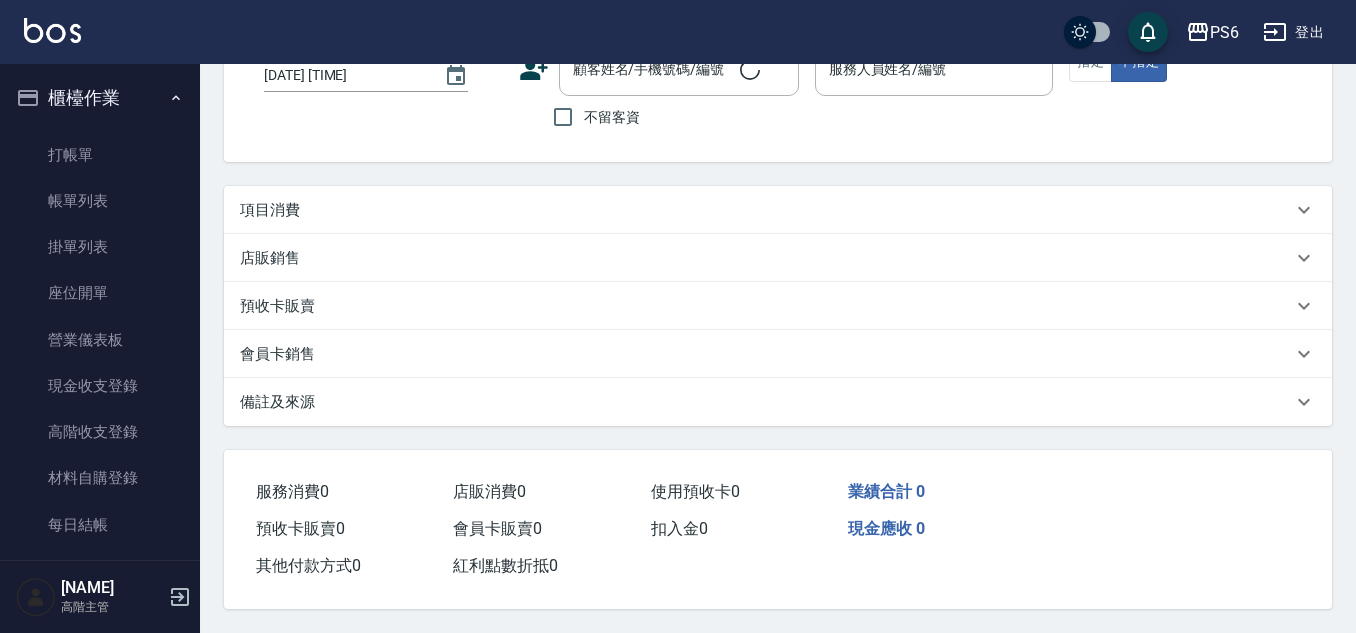 scroll, scrollTop: 0, scrollLeft: 0, axis: both 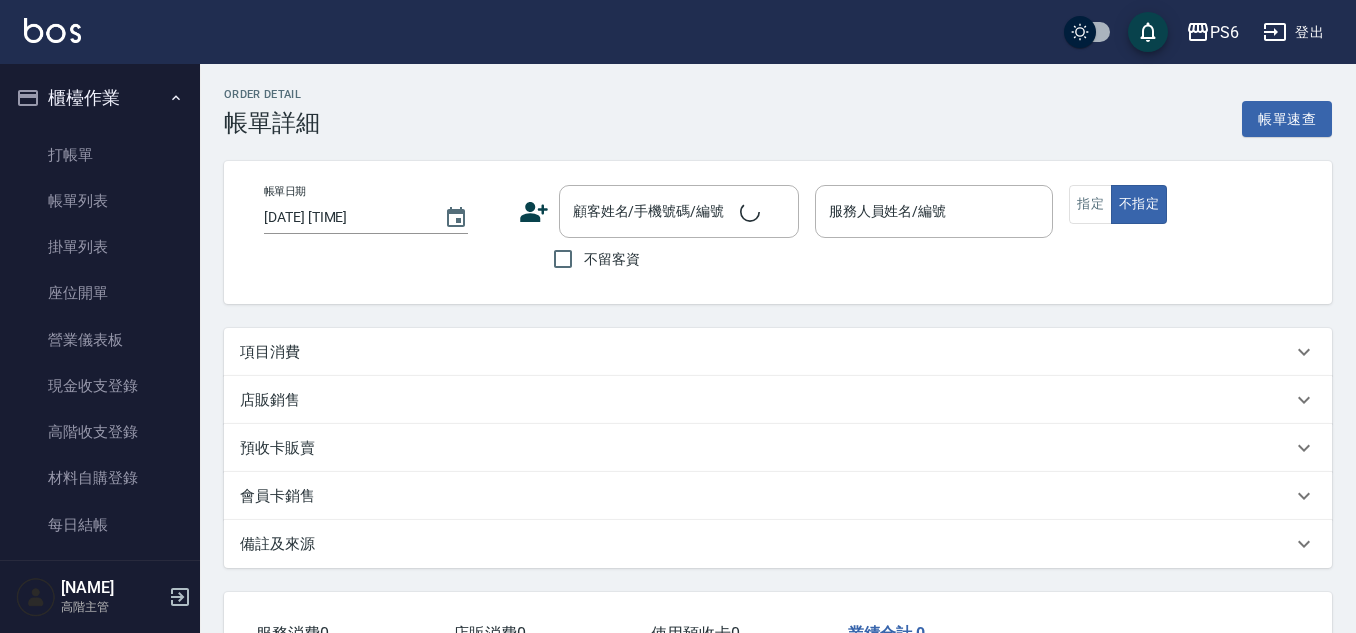 type on "2025/07/18 17:43" 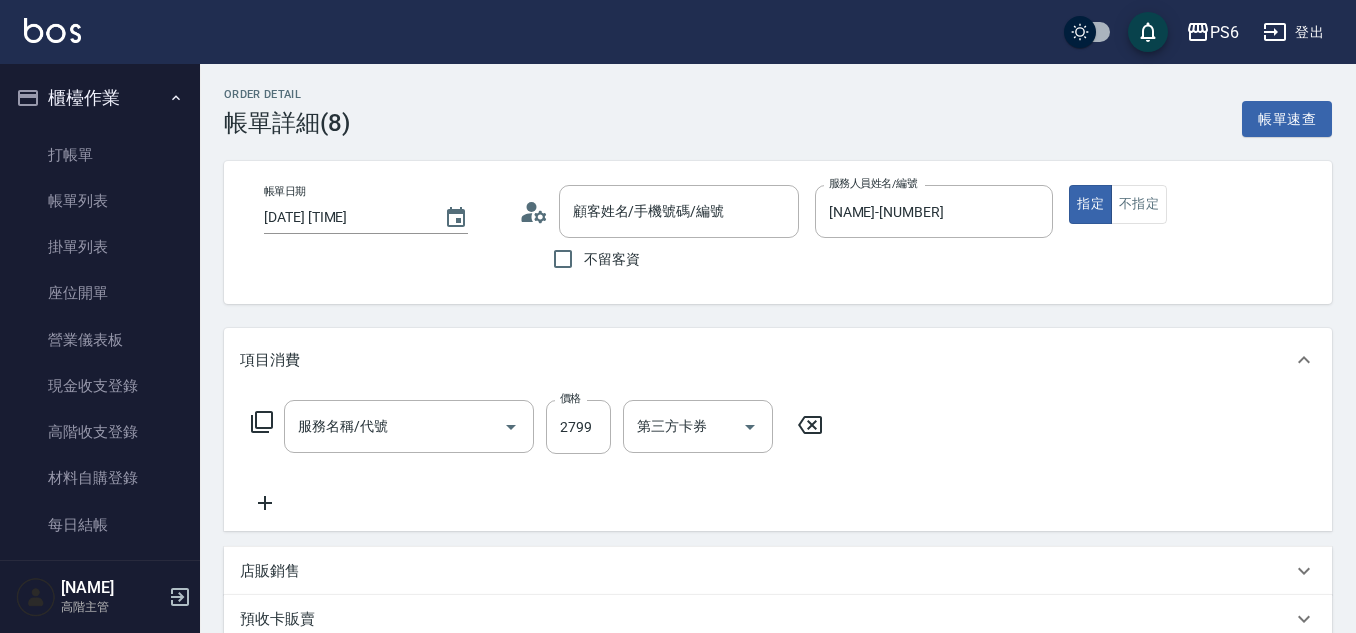 type on "許念彤/0922437644/" 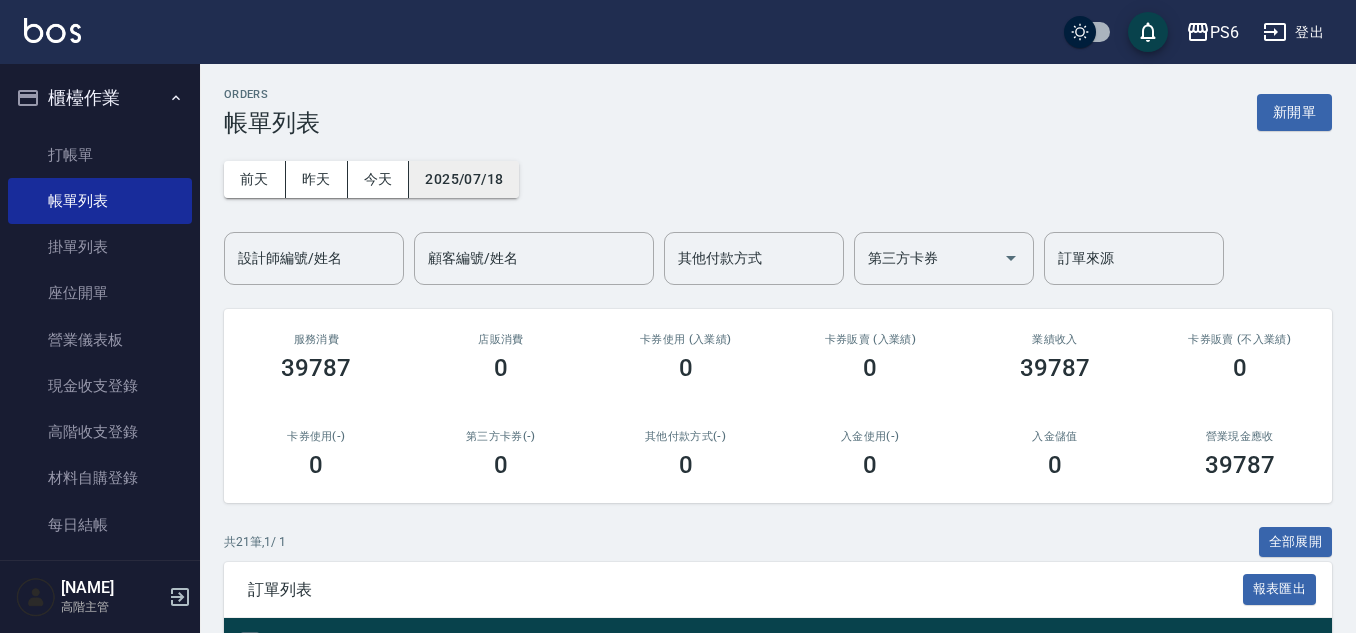 click on "2025/07/18" at bounding box center (464, 179) 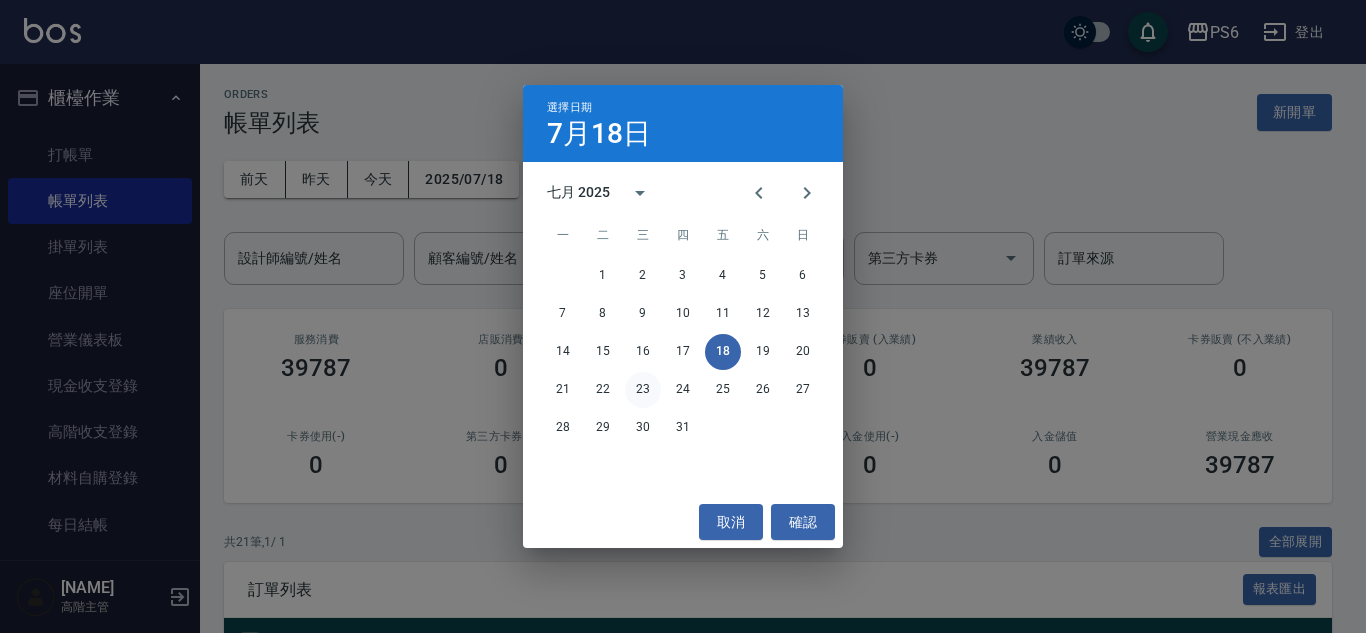 click on "23" at bounding box center [643, 390] 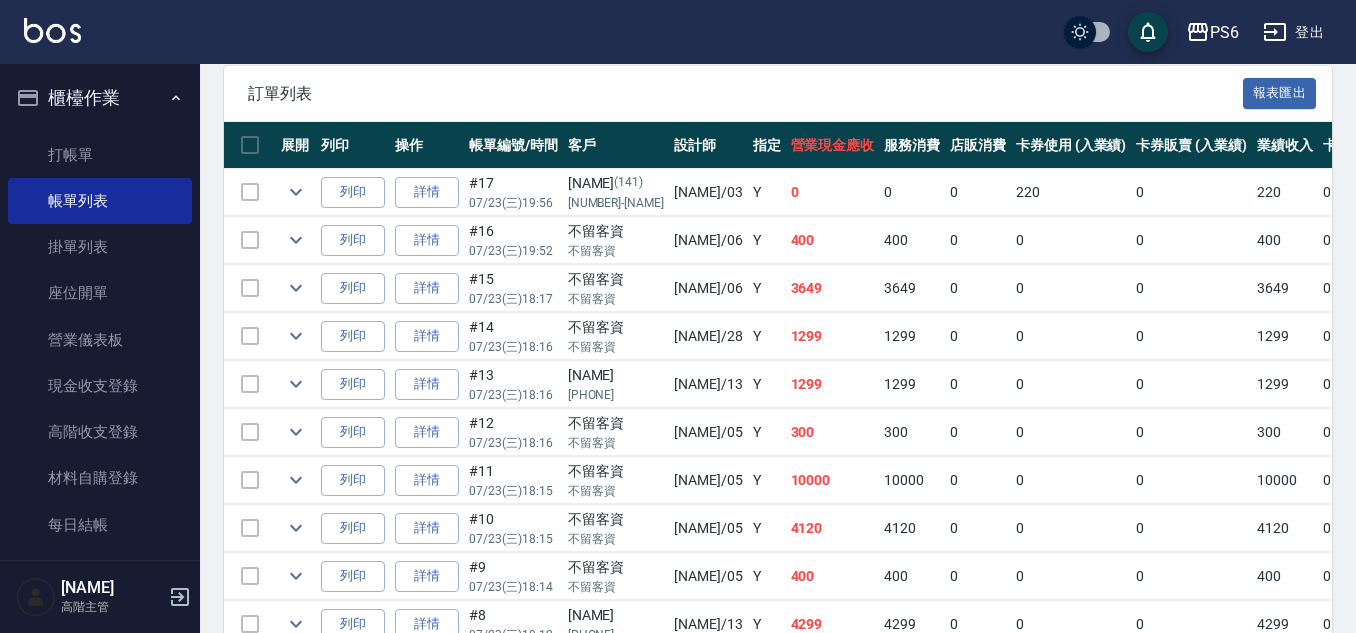 scroll, scrollTop: 600, scrollLeft: 0, axis: vertical 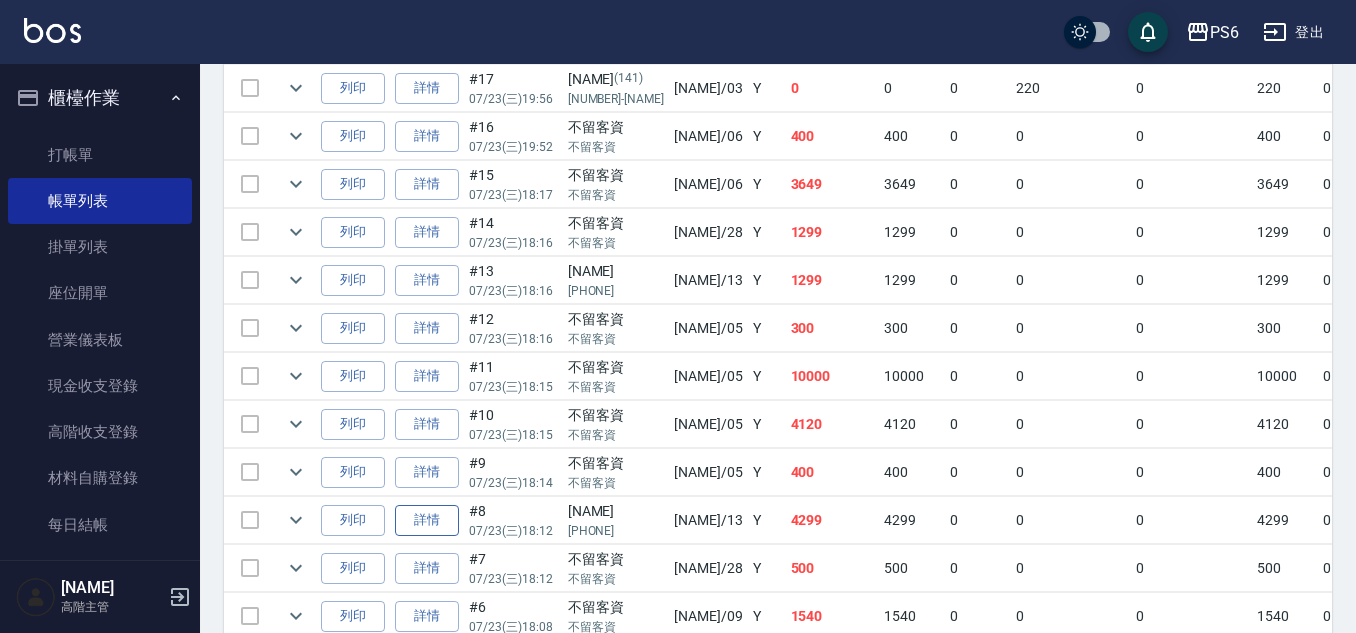 click on "詳情" at bounding box center (427, 520) 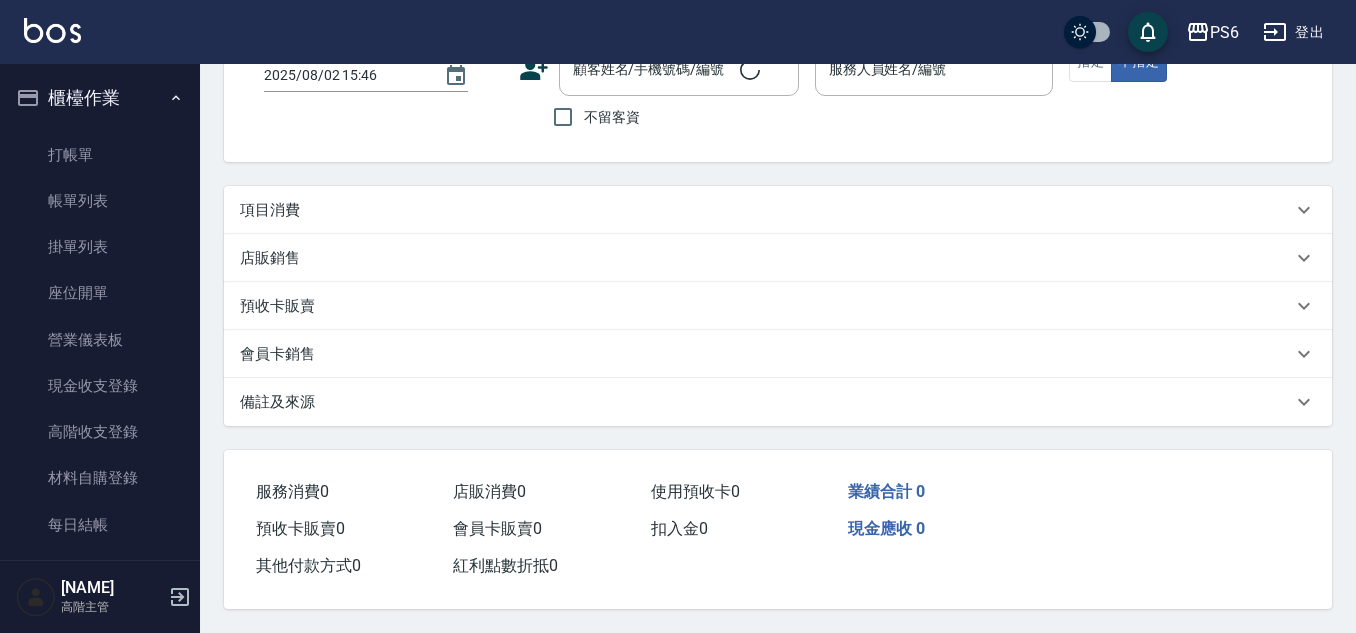 scroll, scrollTop: 0, scrollLeft: 0, axis: both 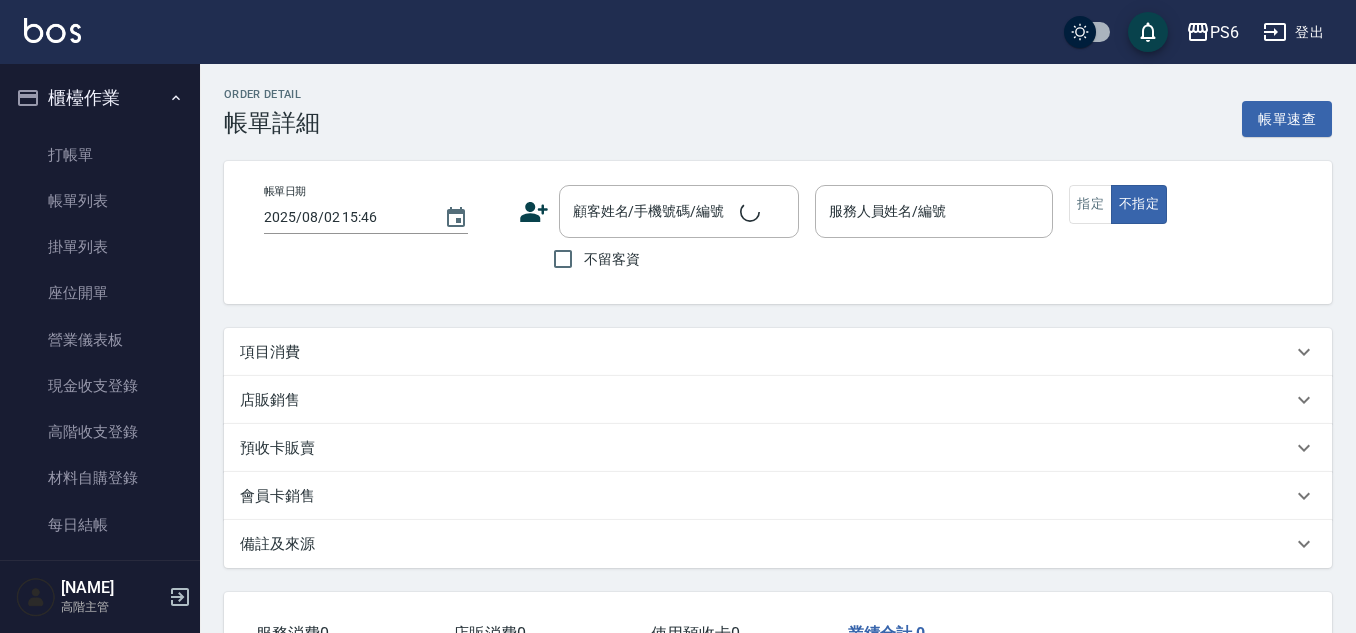 type on "2025/07/23 18:12" 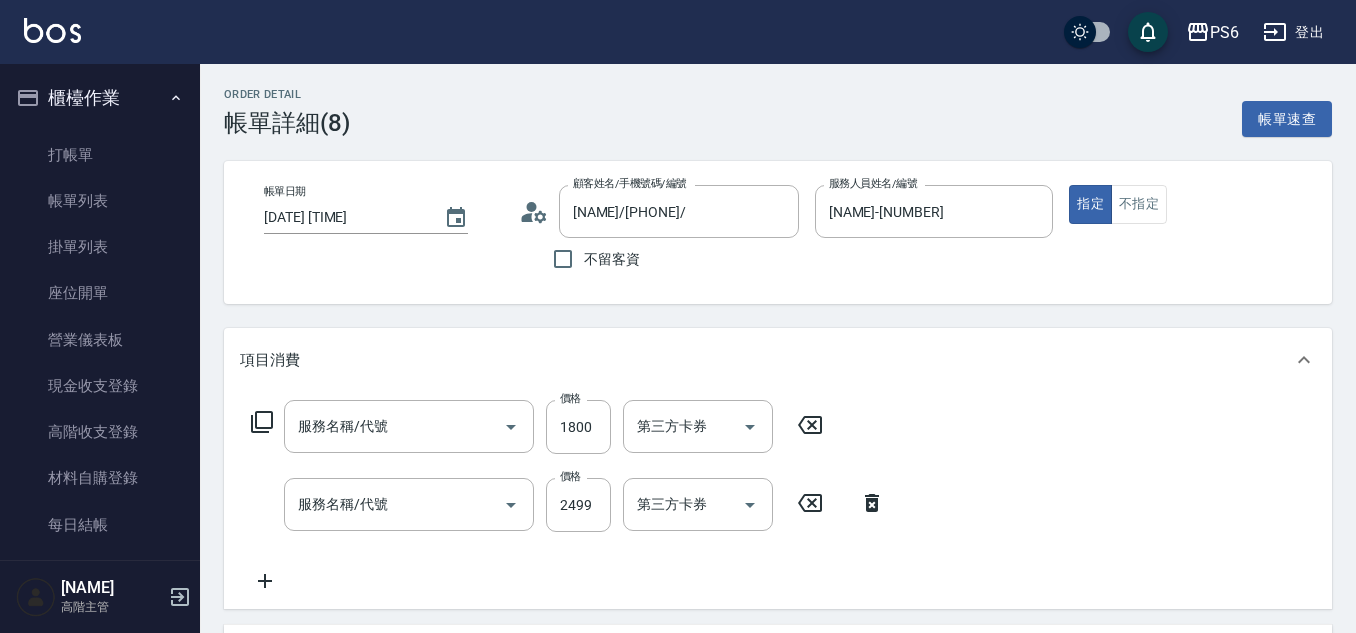 type on "陳玫樺/0958916197/" 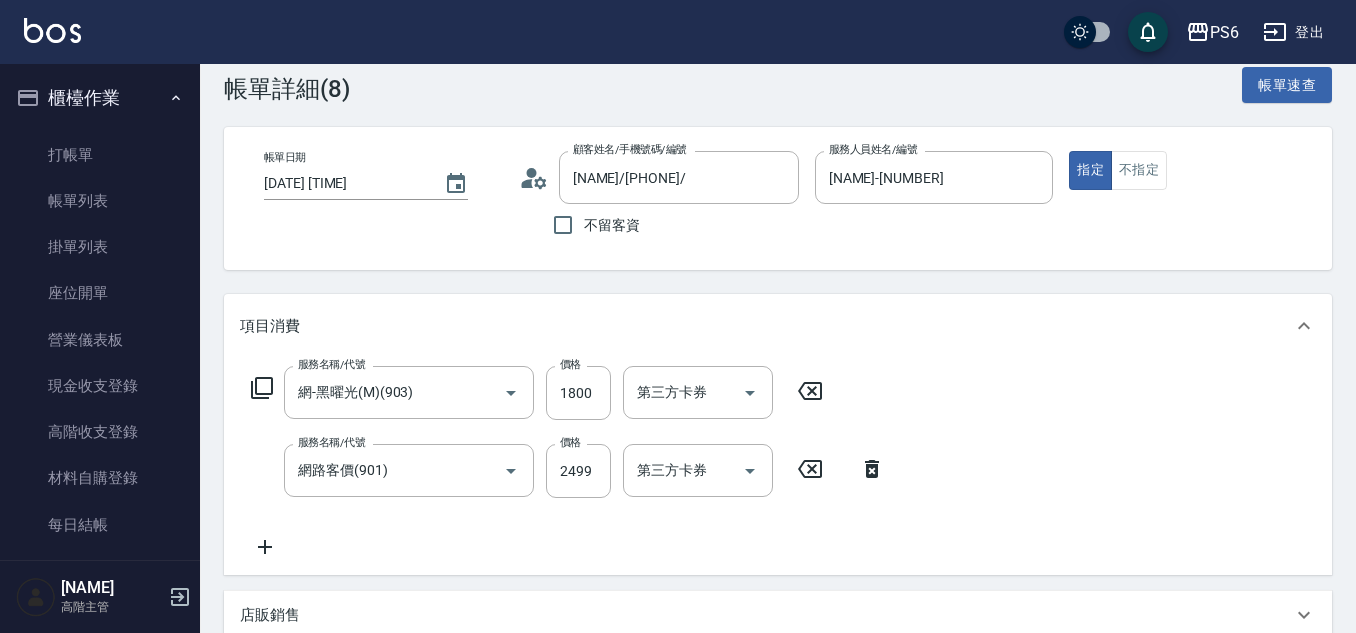 scroll, scrollTop: 0, scrollLeft: 0, axis: both 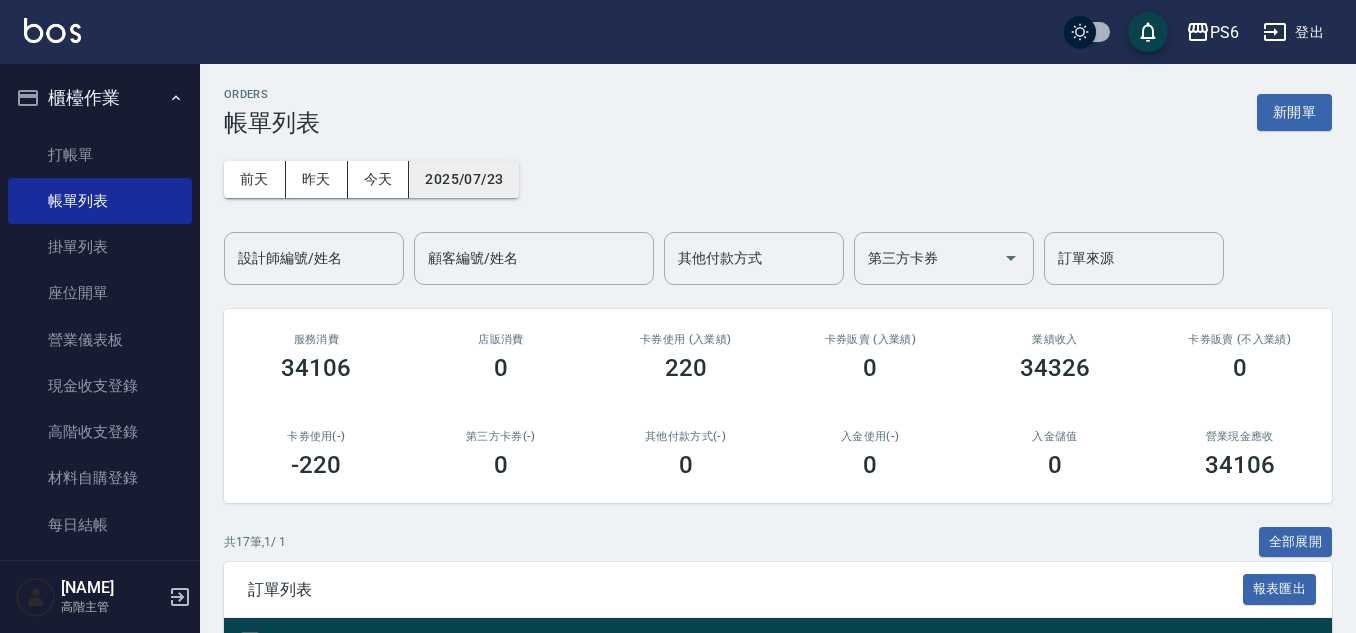click on "2025/07/23" at bounding box center [464, 179] 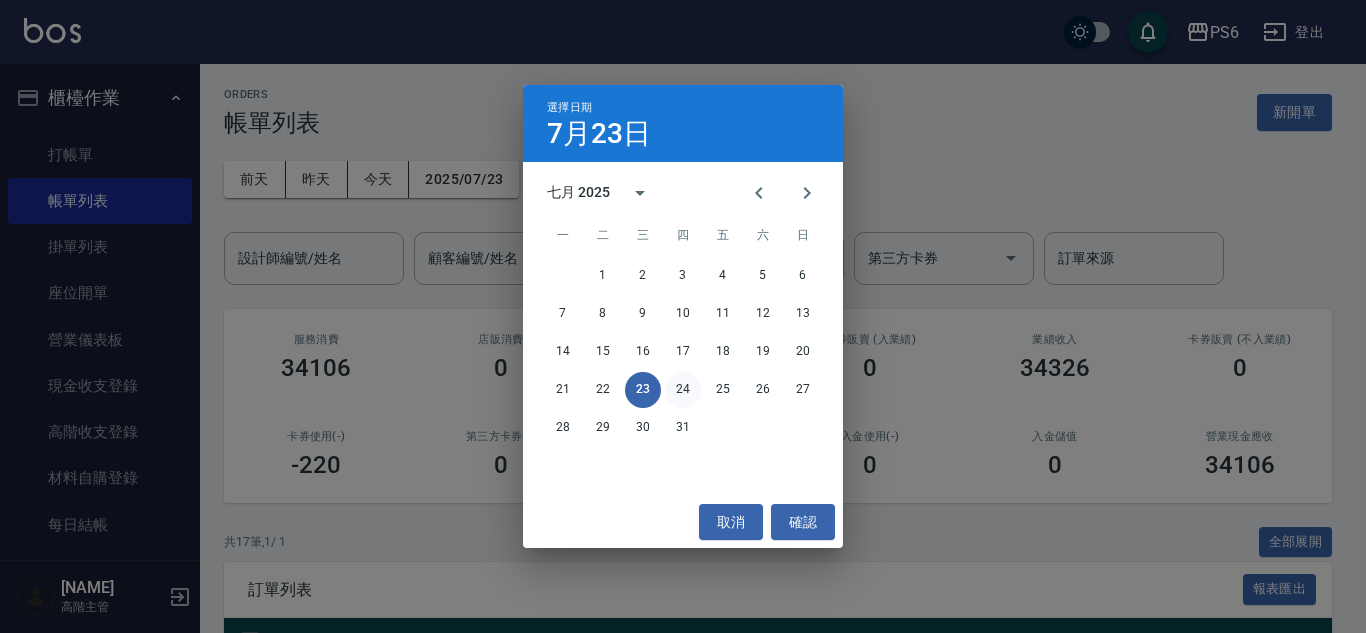 click on "24" at bounding box center (683, 390) 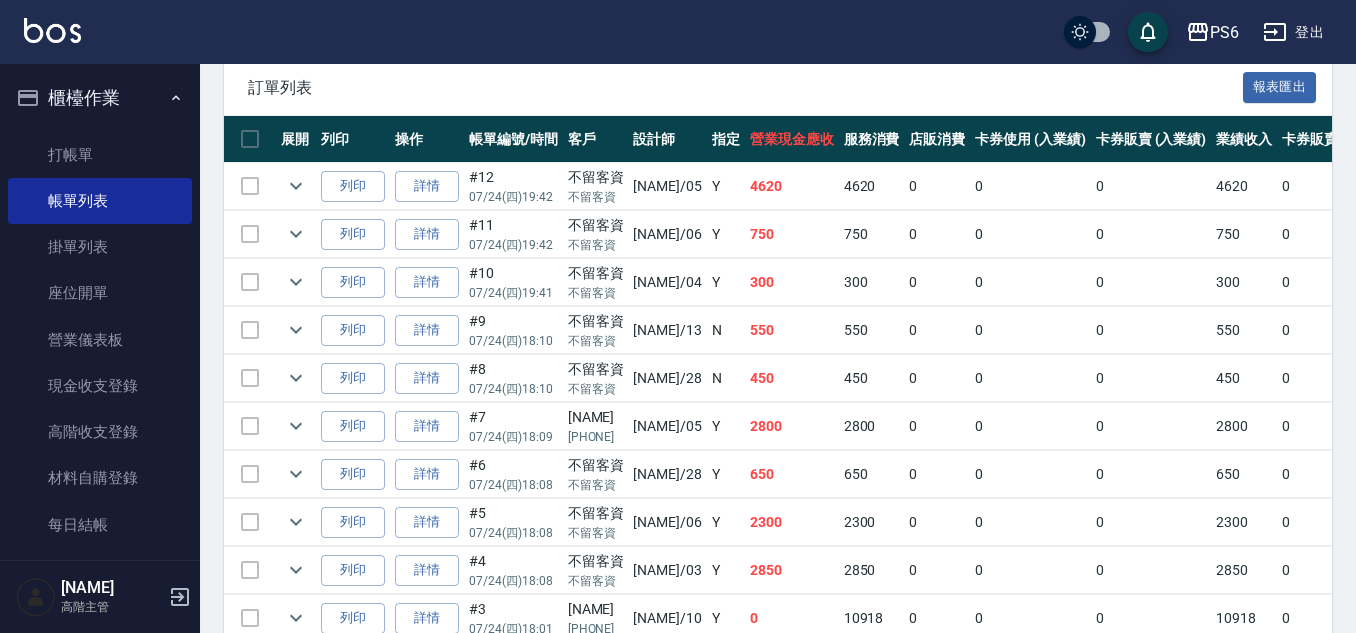 scroll, scrollTop: 600, scrollLeft: 0, axis: vertical 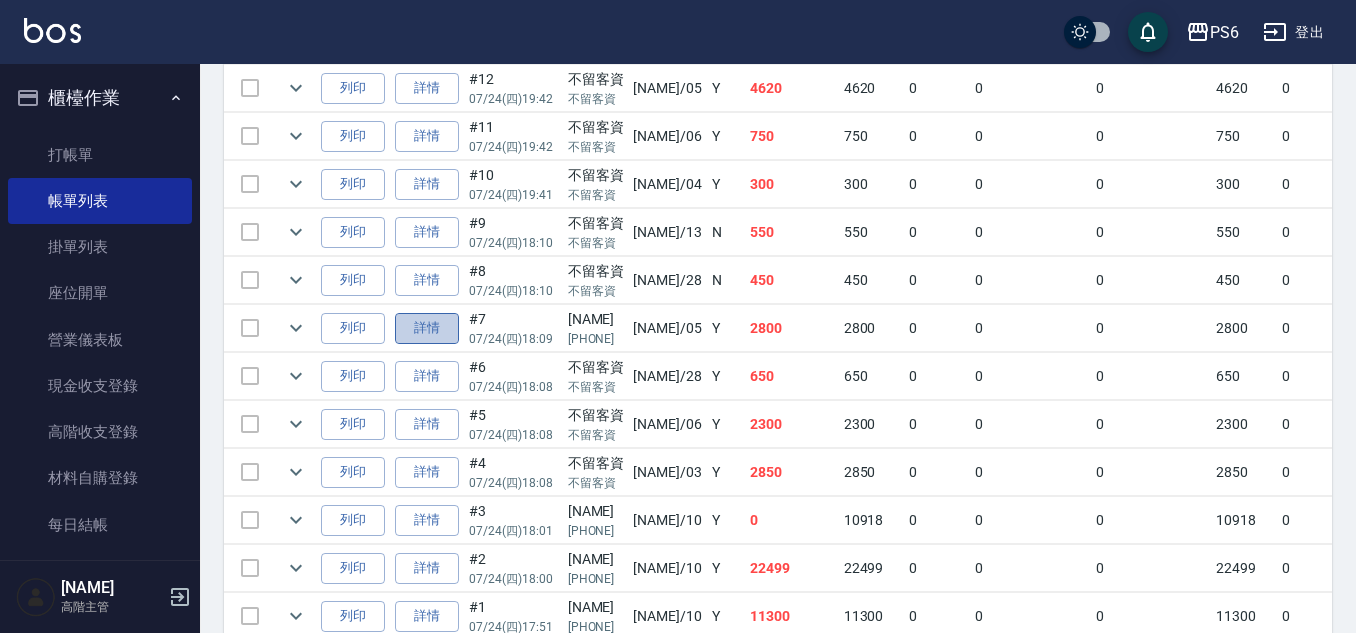 click on "詳情" at bounding box center [427, 328] 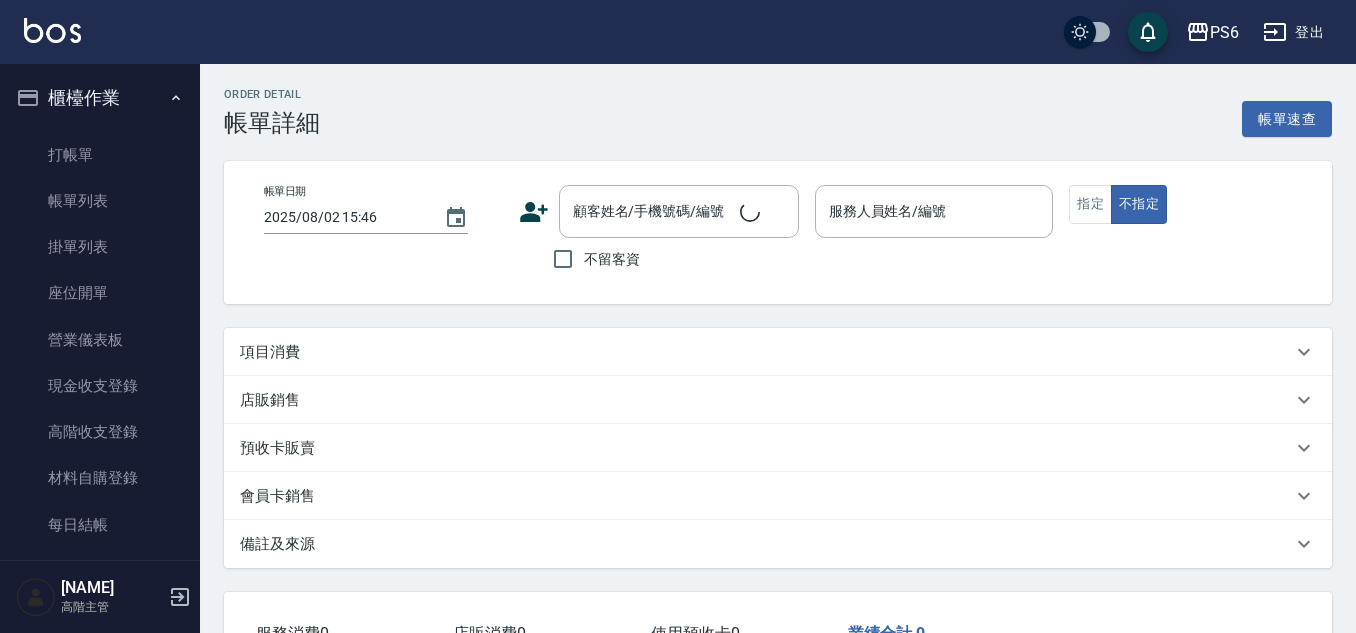 type on "2025/07/24 18:09" 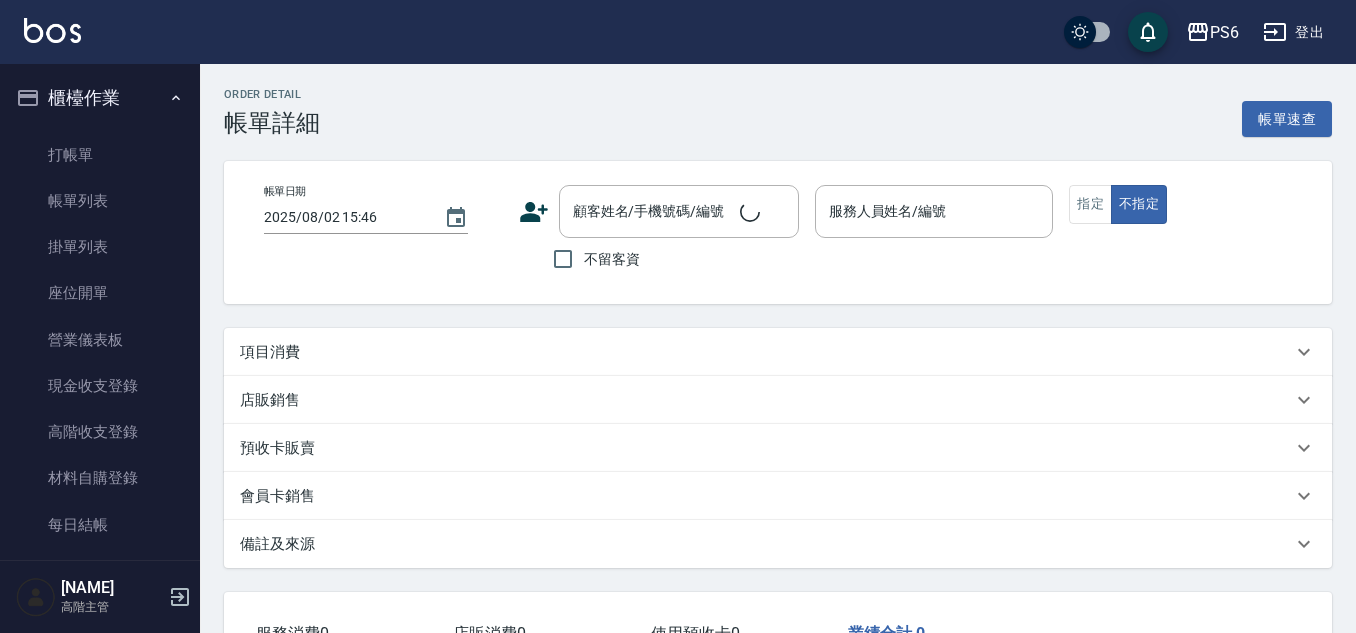type on "林育賢-05" 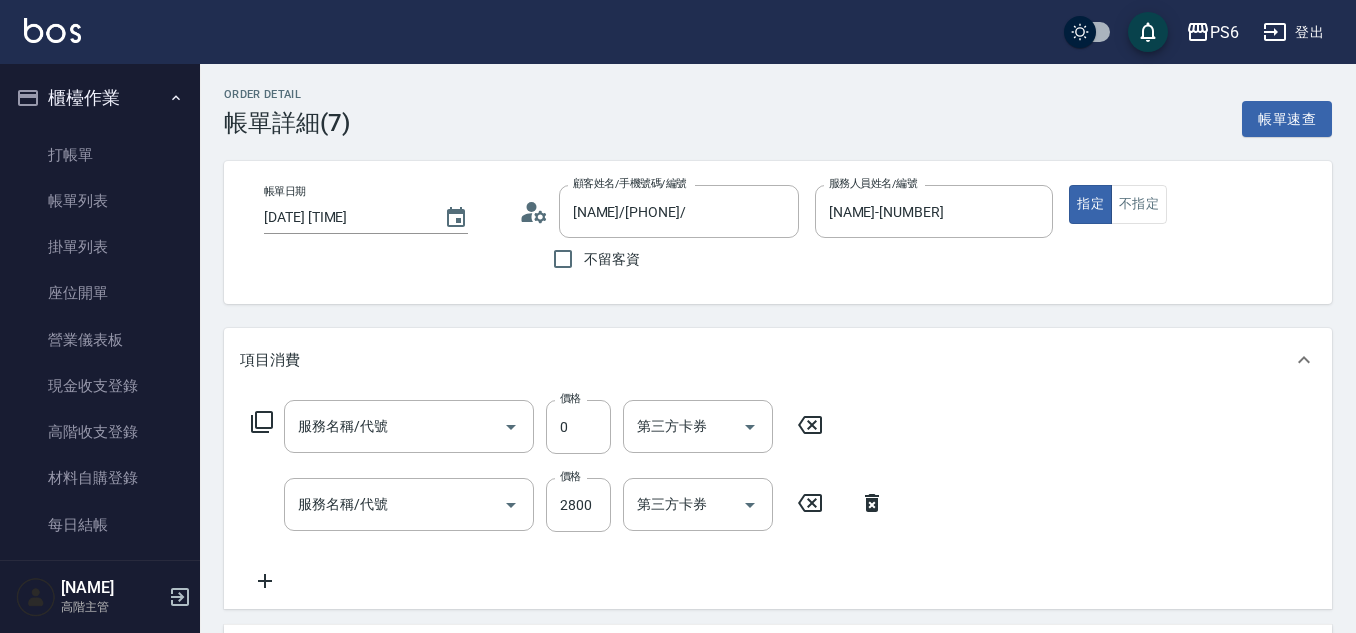 type on "王秀娟/0933841306/" 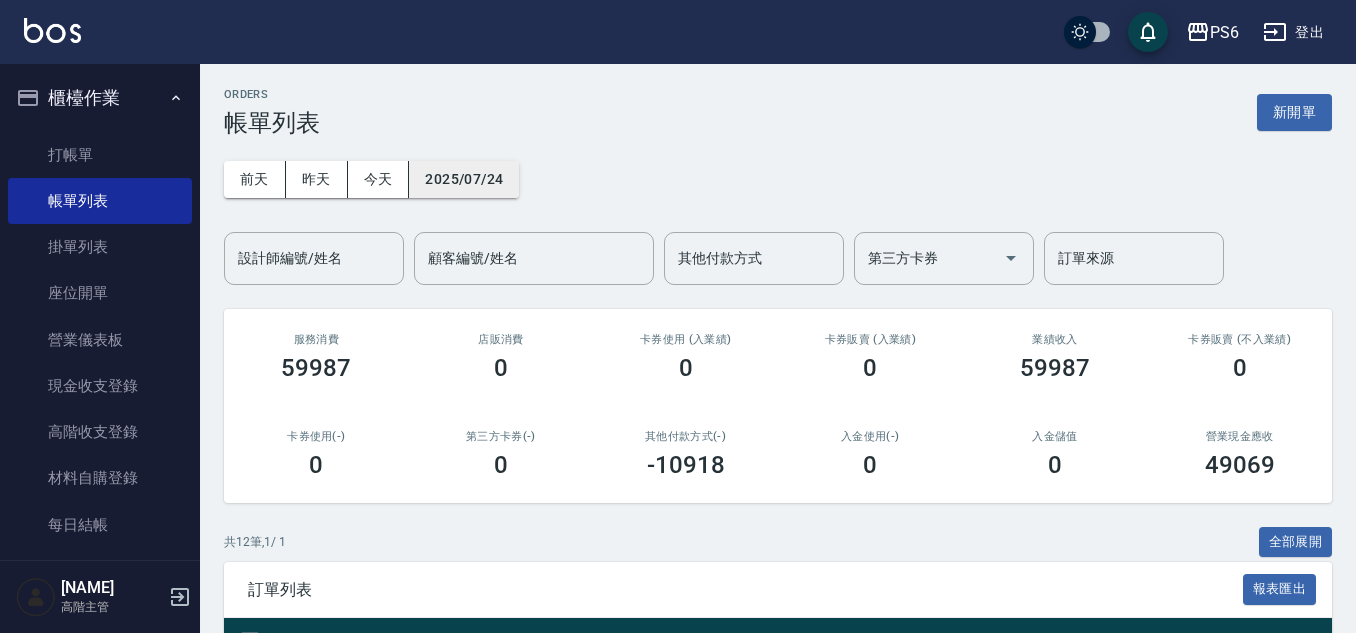 click on "2025/07/24" at bounding box center [464, 179] 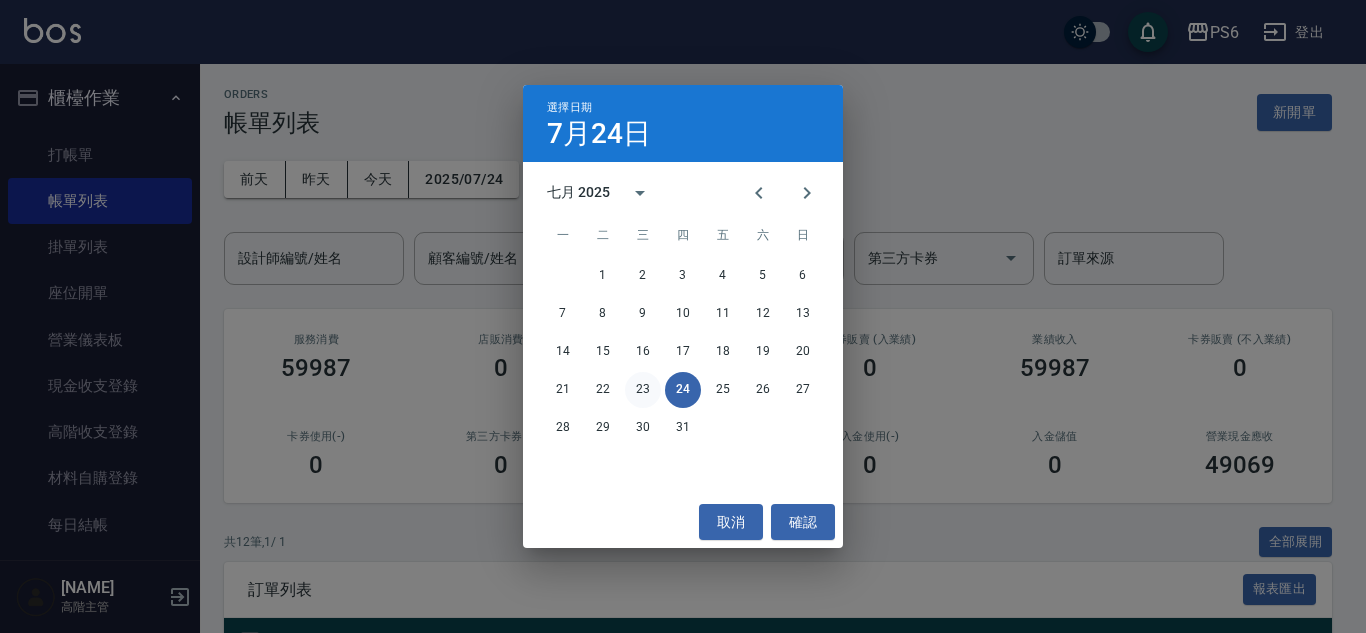 click on "23" at bounding box center (643, 390) 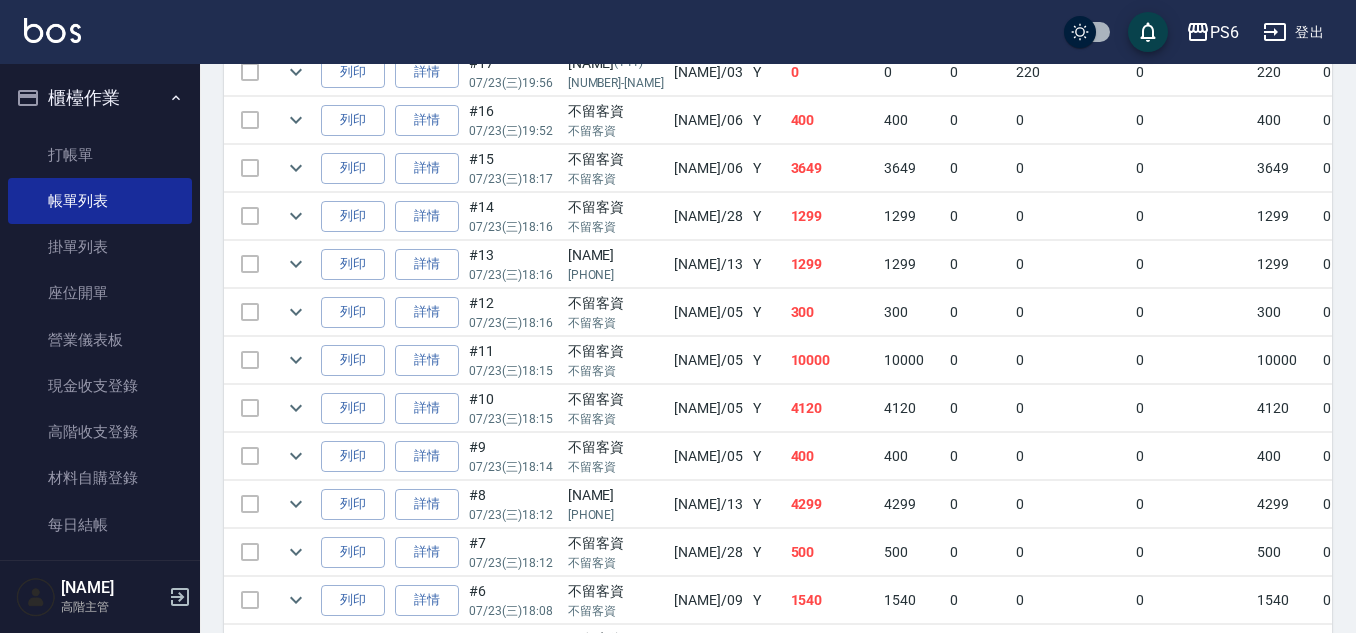 scroll, scrollTop: 741, scrollLeft: 0, axis: vertical 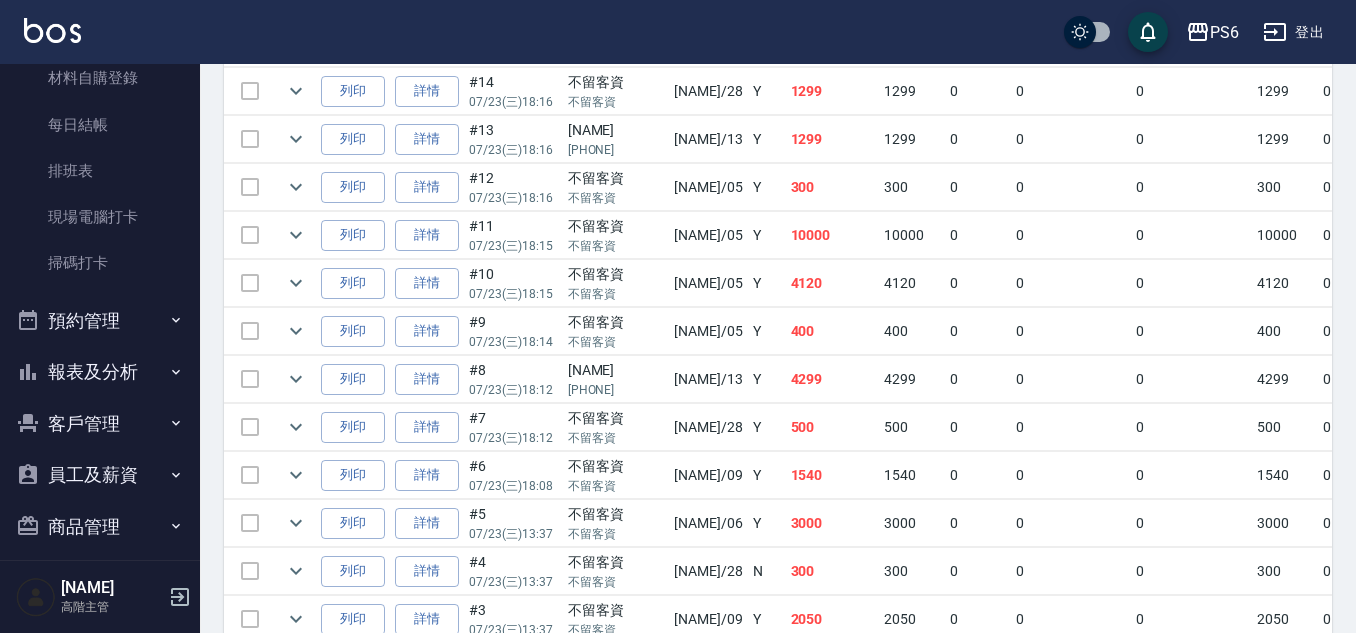 click on "客戶管理" at bounding box center (100, 424) 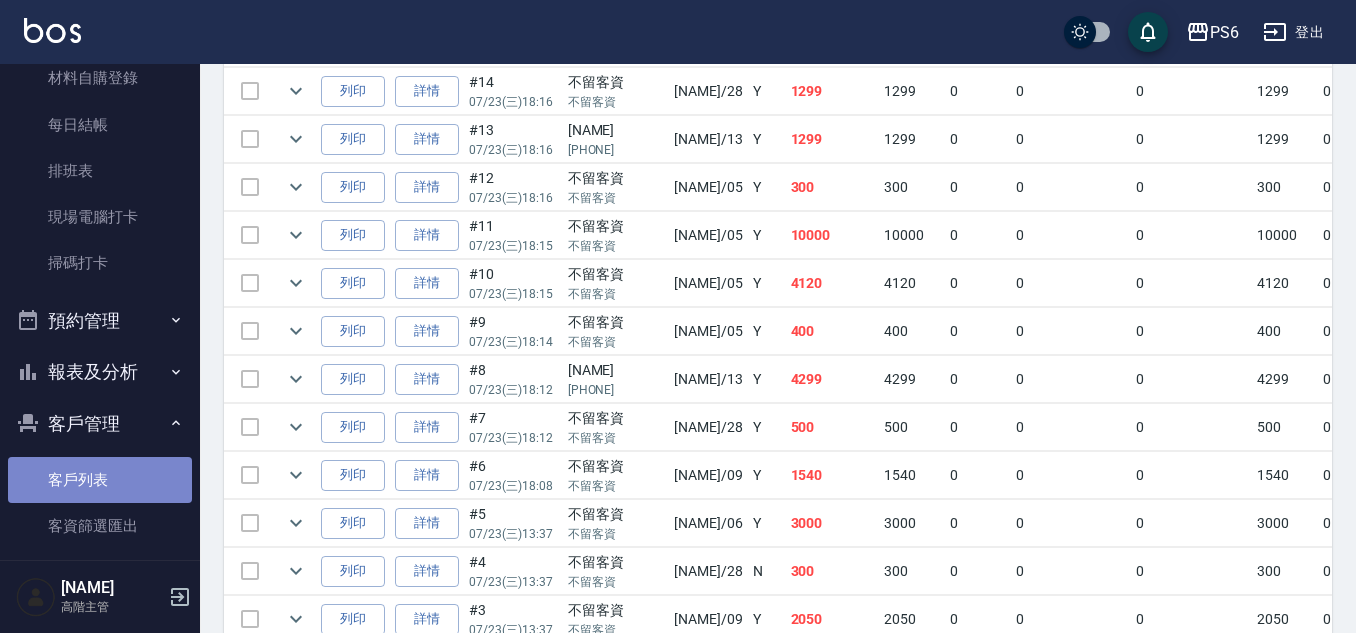 click on "客戶列表" at bounding box center [100, 480] 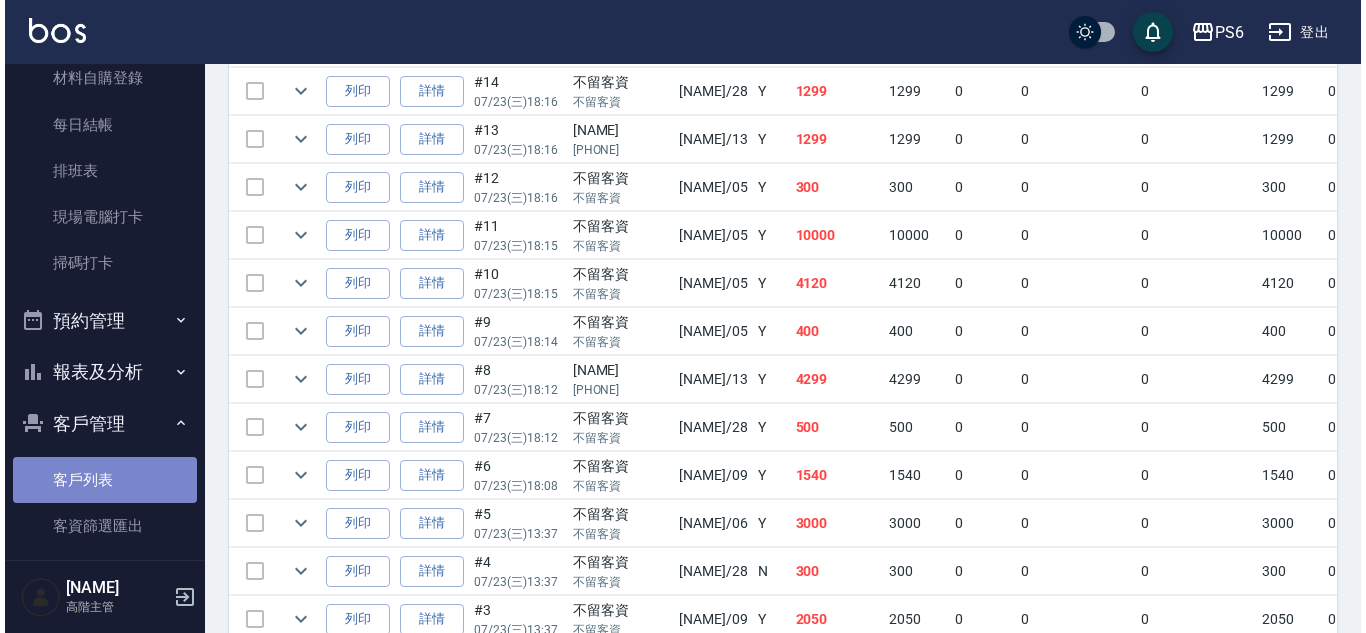 scroll, scrollTop: 0, scrollLeft: 0, axis: both 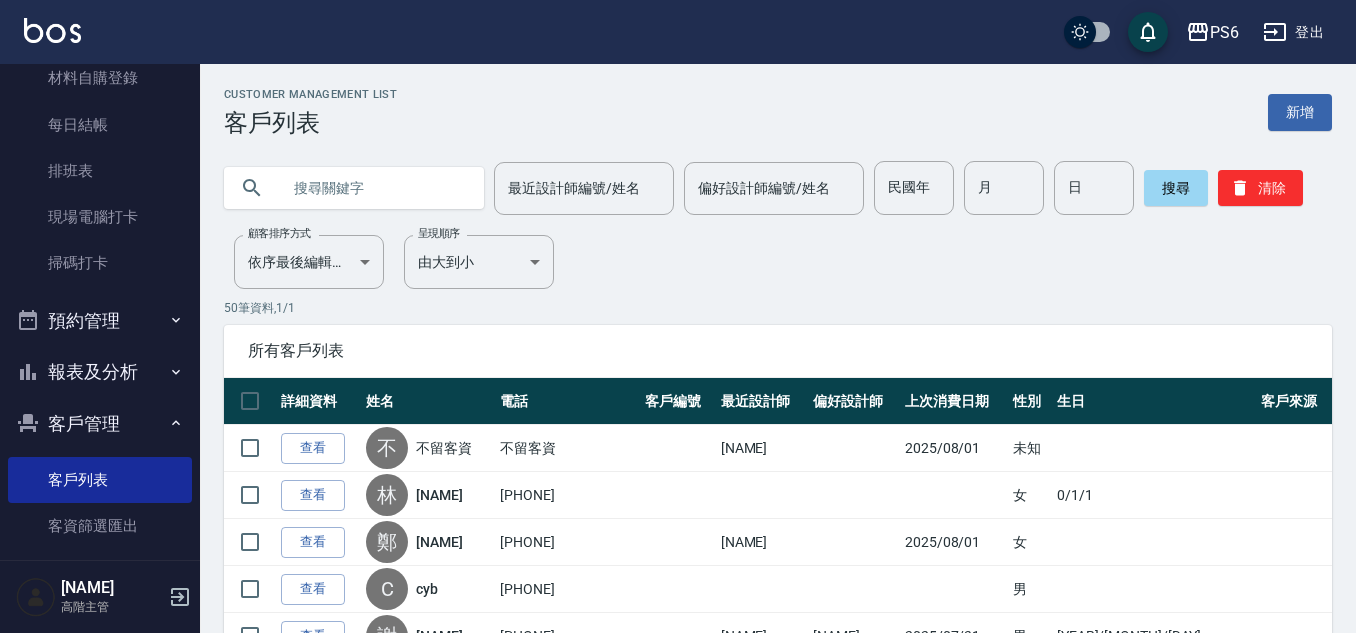 click at bounding box center (374, 188) 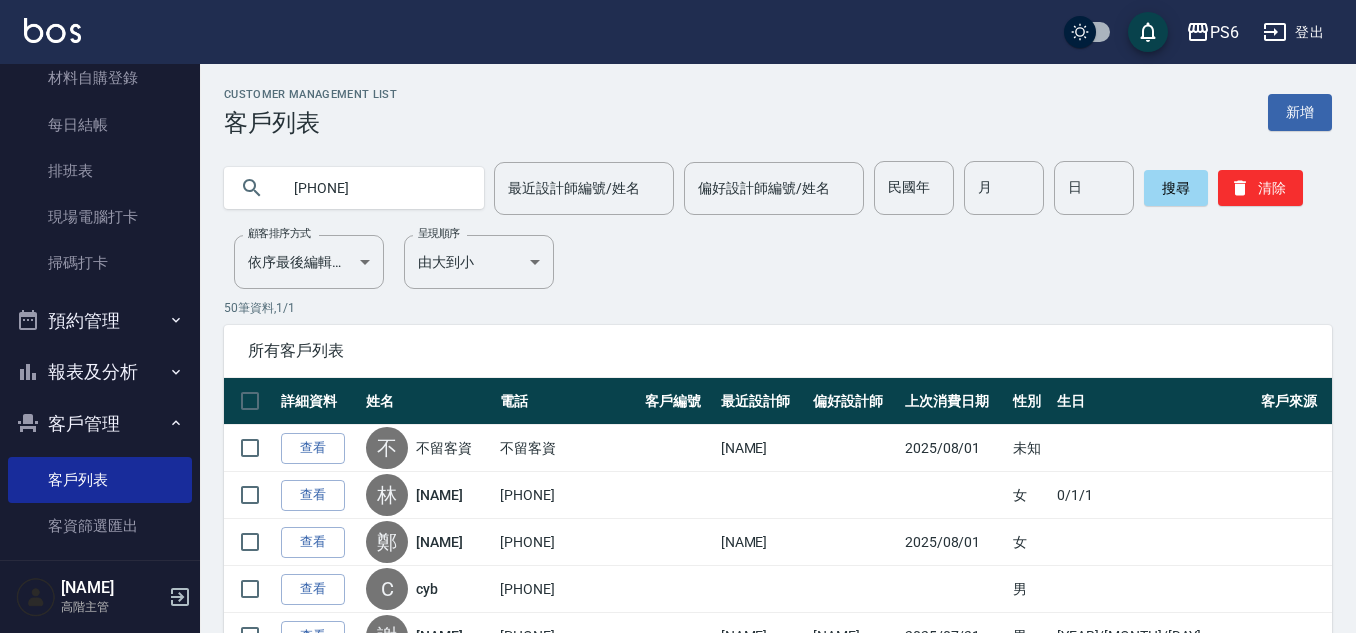 type on "0920147838" 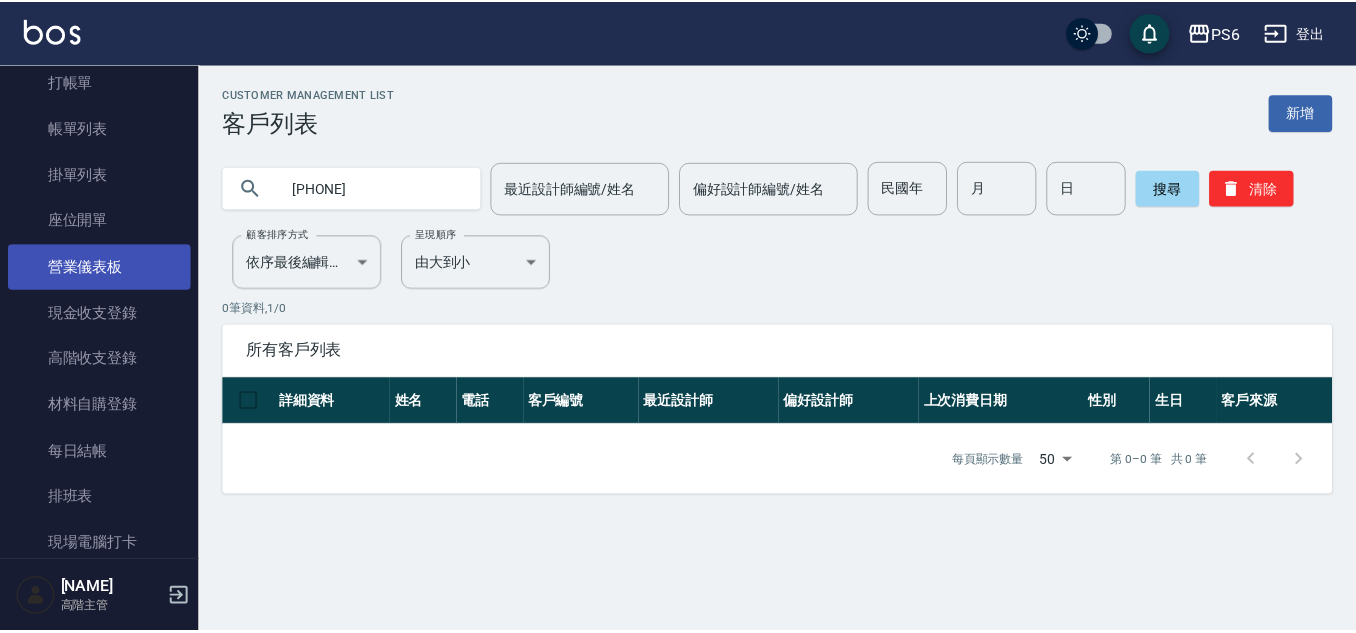 scroll, scrollTop: 0, scrollLeft: 0, axis: both 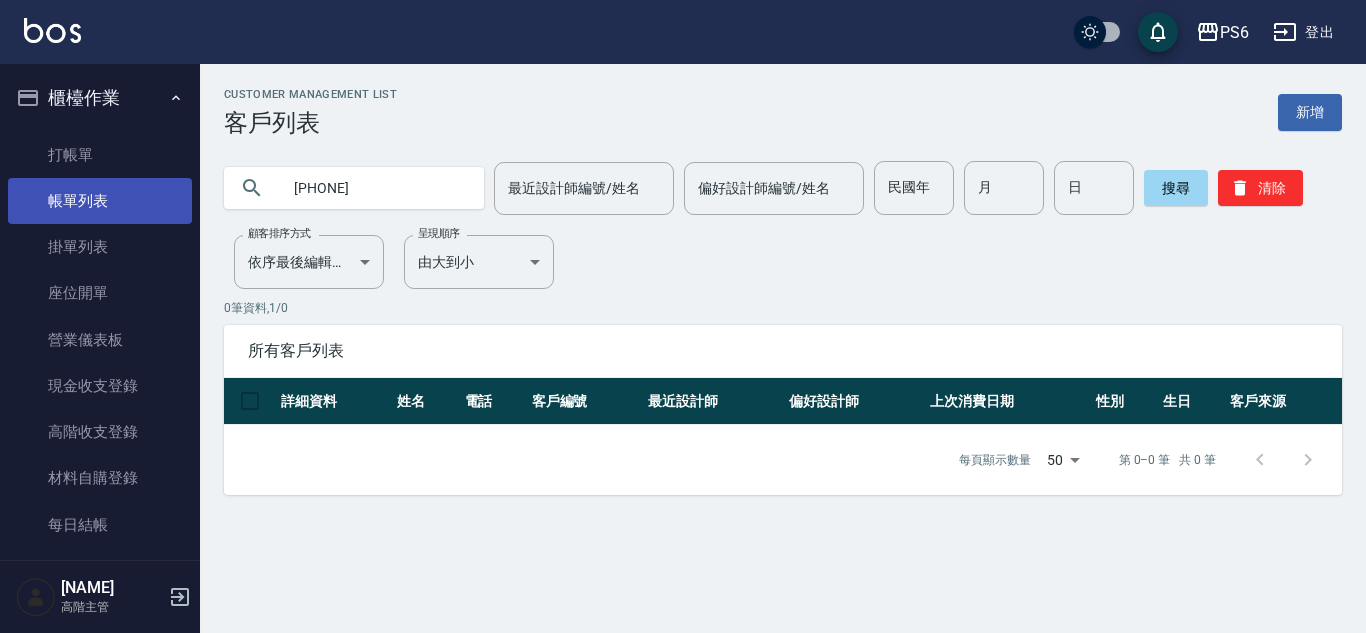 click on "帳單列表" at bounding box center (100, 201) 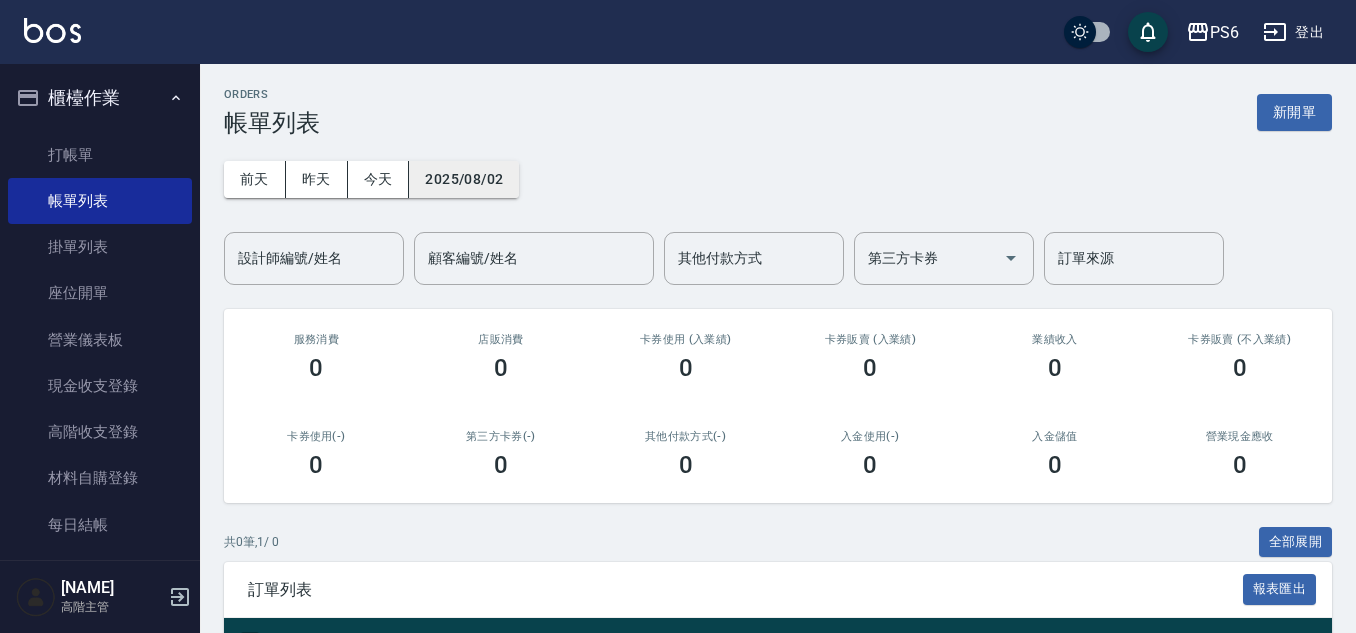 click on "2025/08/02" at bounding box center [464, 179] 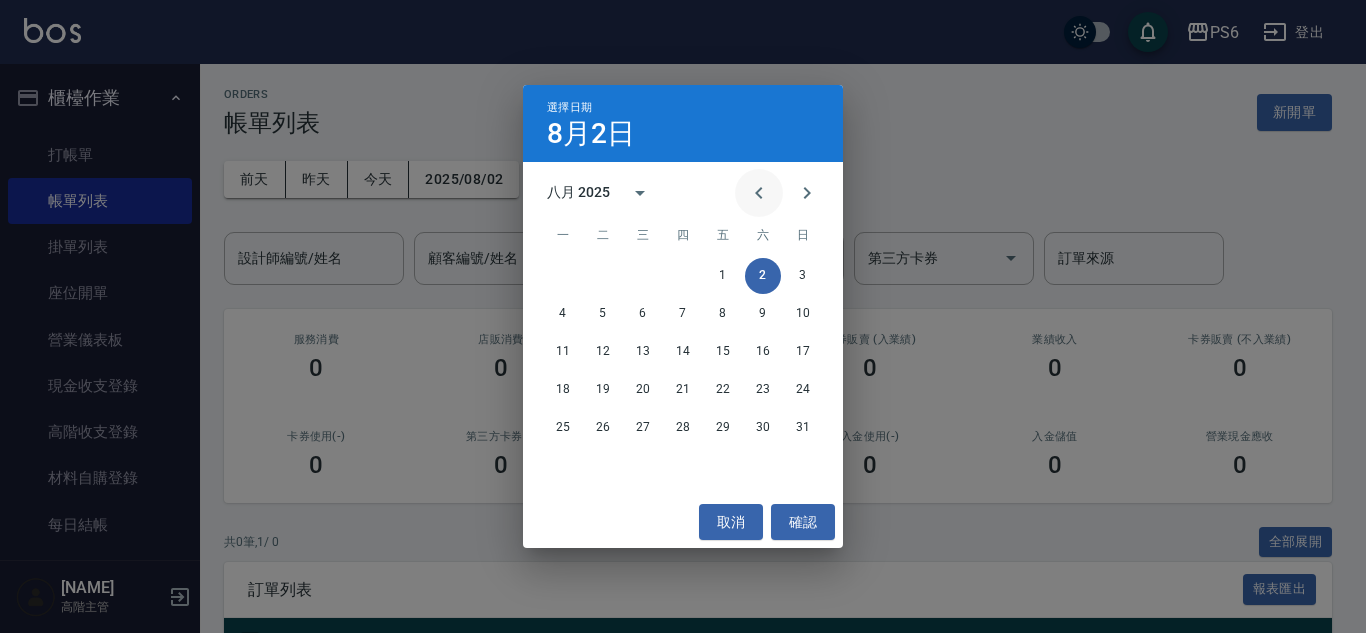 click at bounding box center [759, 193] 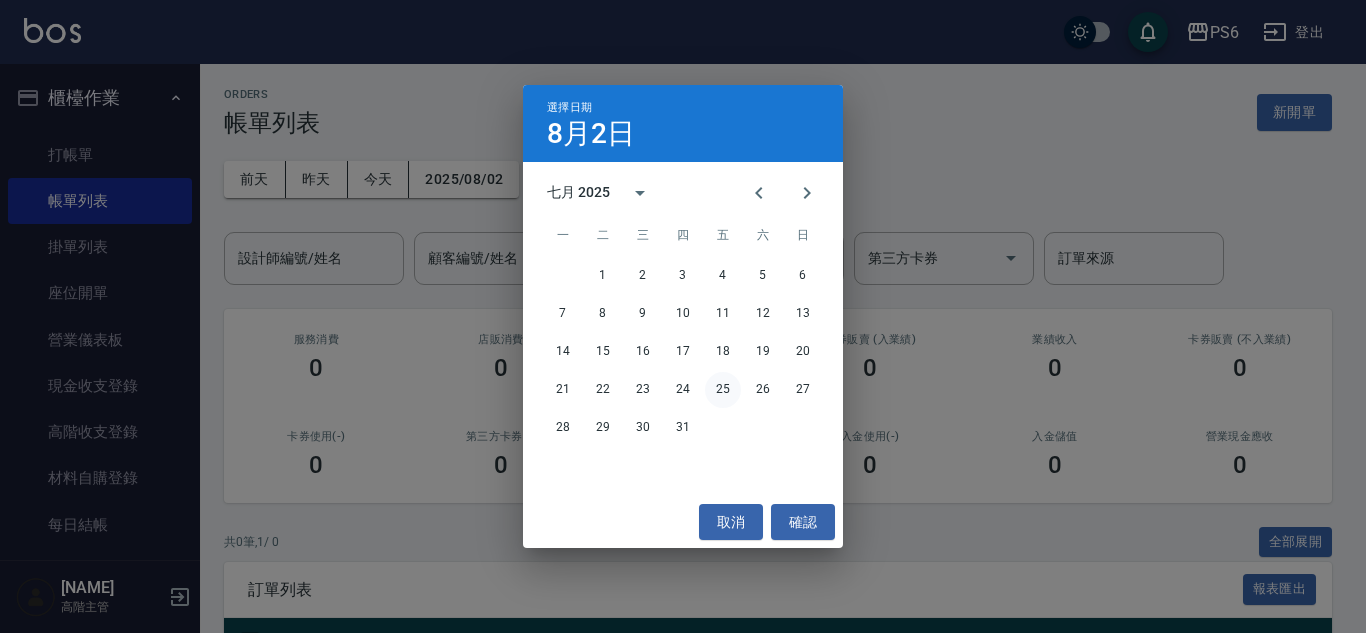 click on "25" at bounding box center (723, 390) 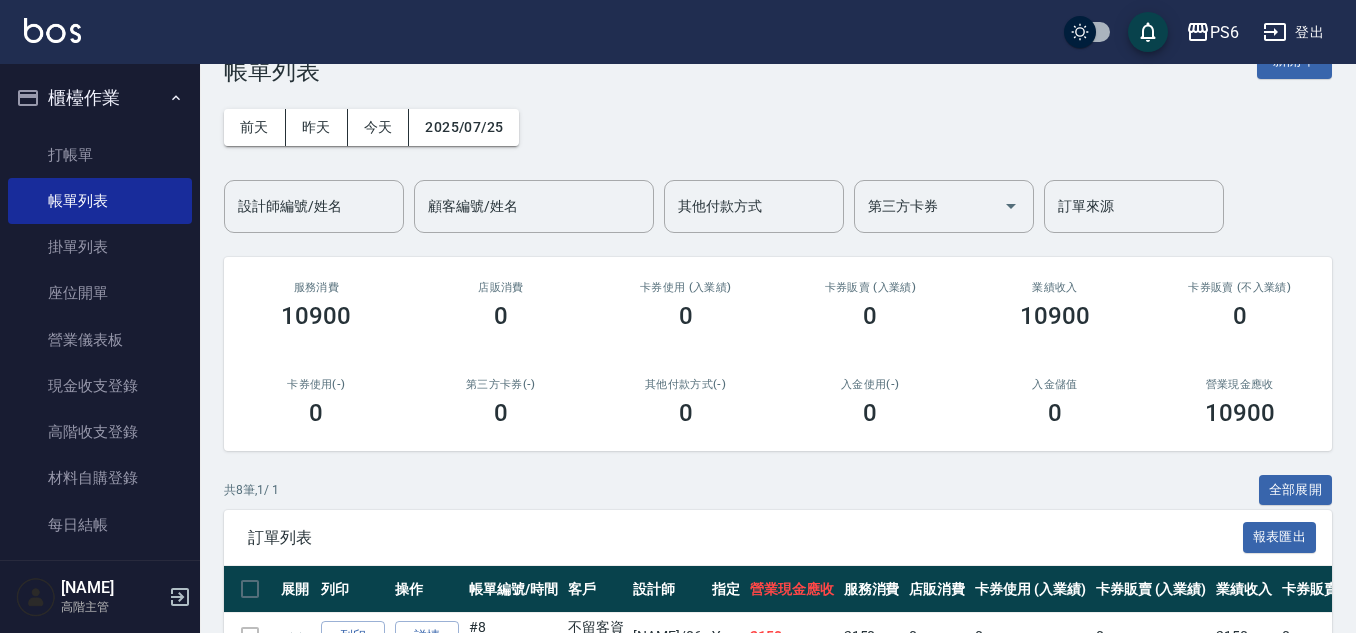 scroll, scrollTop: 0, scrollLeft: 0, axis: both 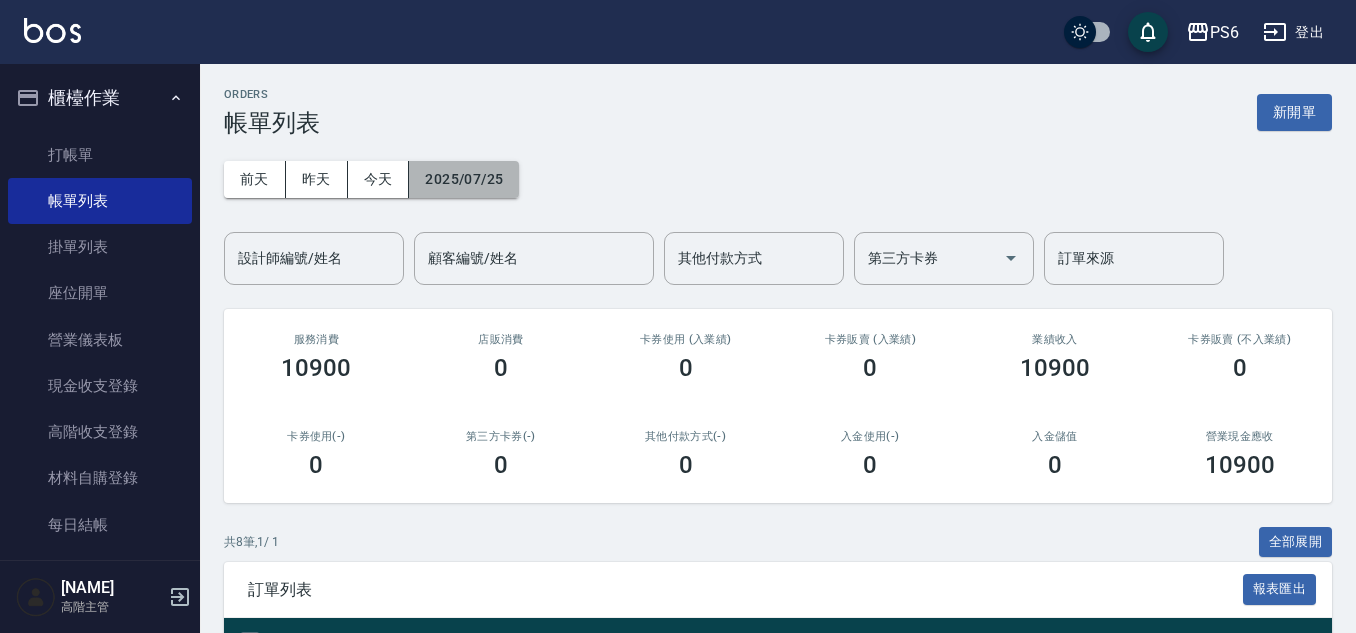 click on "2025/07/25" at bounding box center [464, 179] 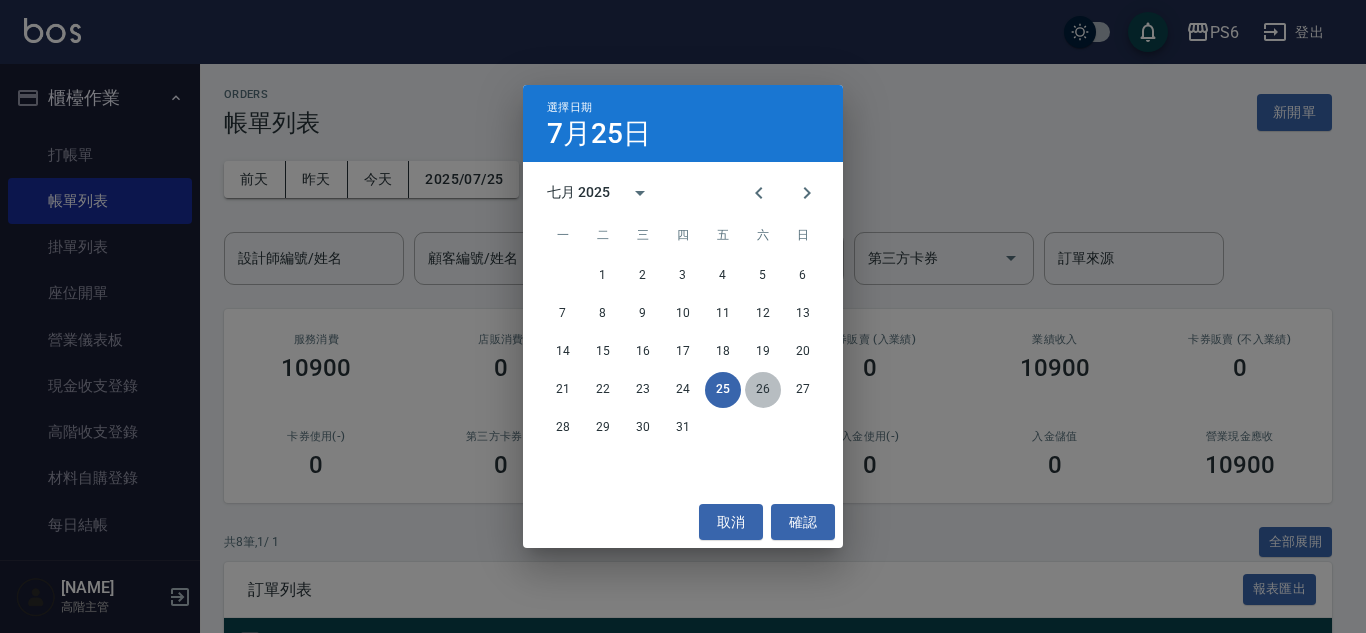 click on "26" at bounding box center (763, 390) 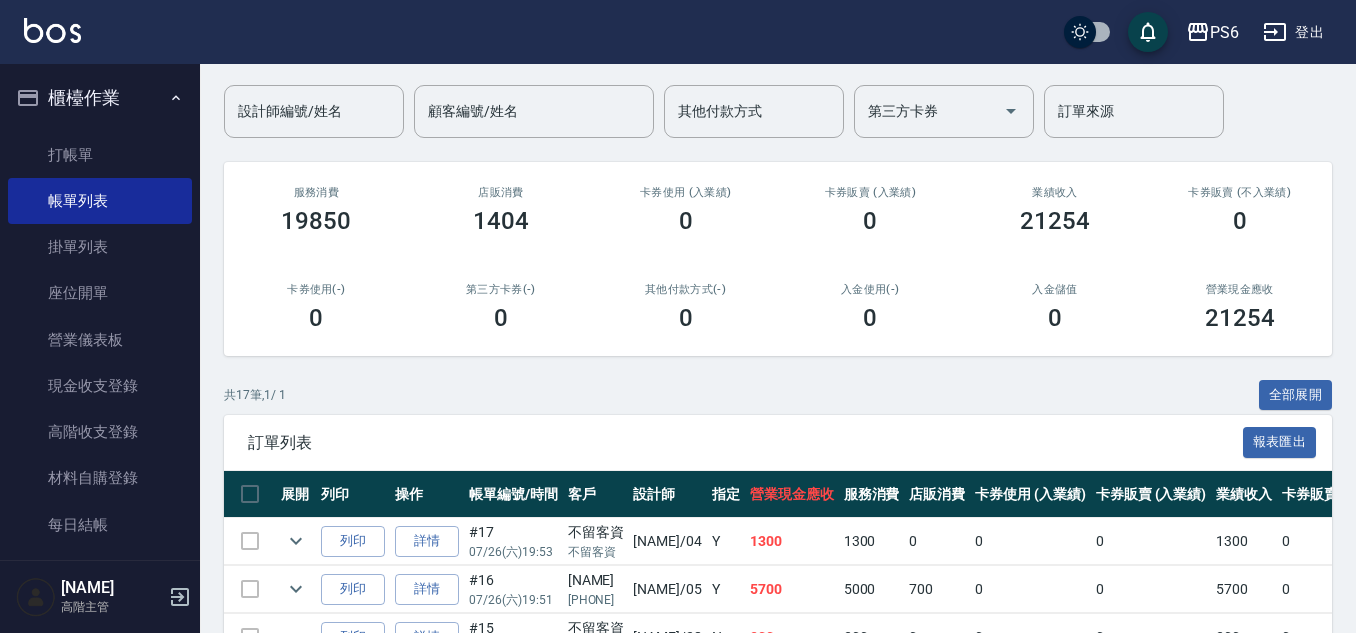 scroll, scrollTop: 0, scrollLeft: 0, axis: both 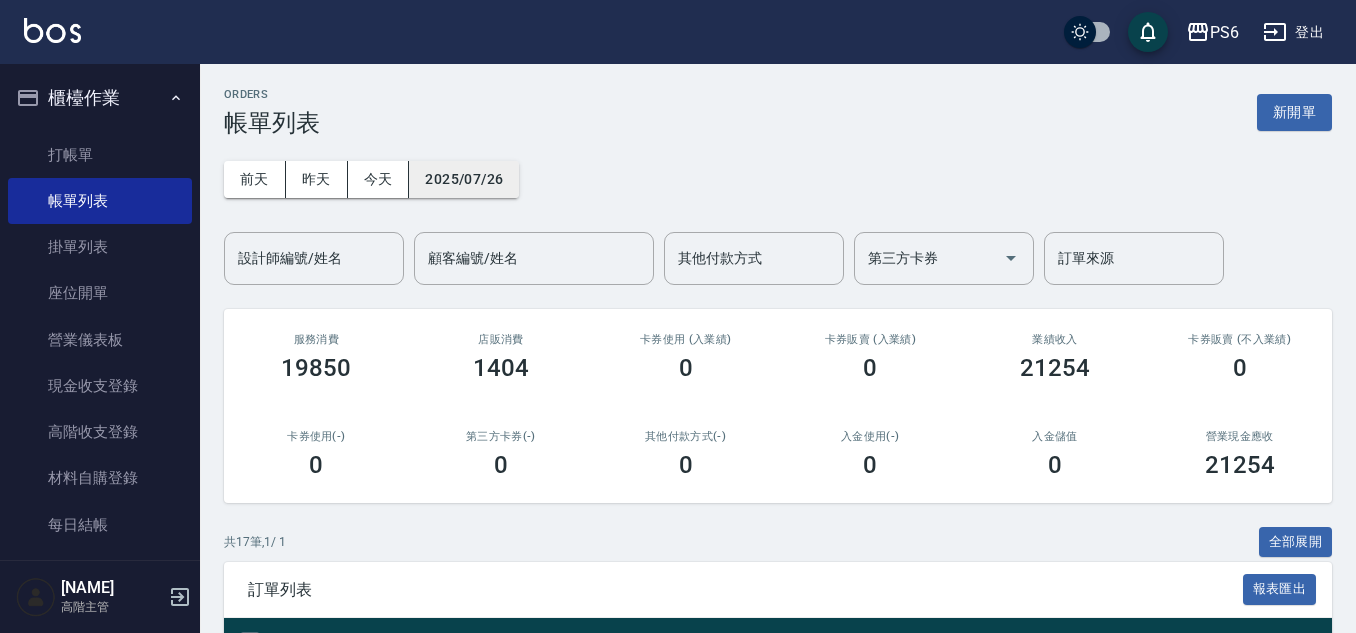 click on "2025/07/26" at bounding box center (464, 179) 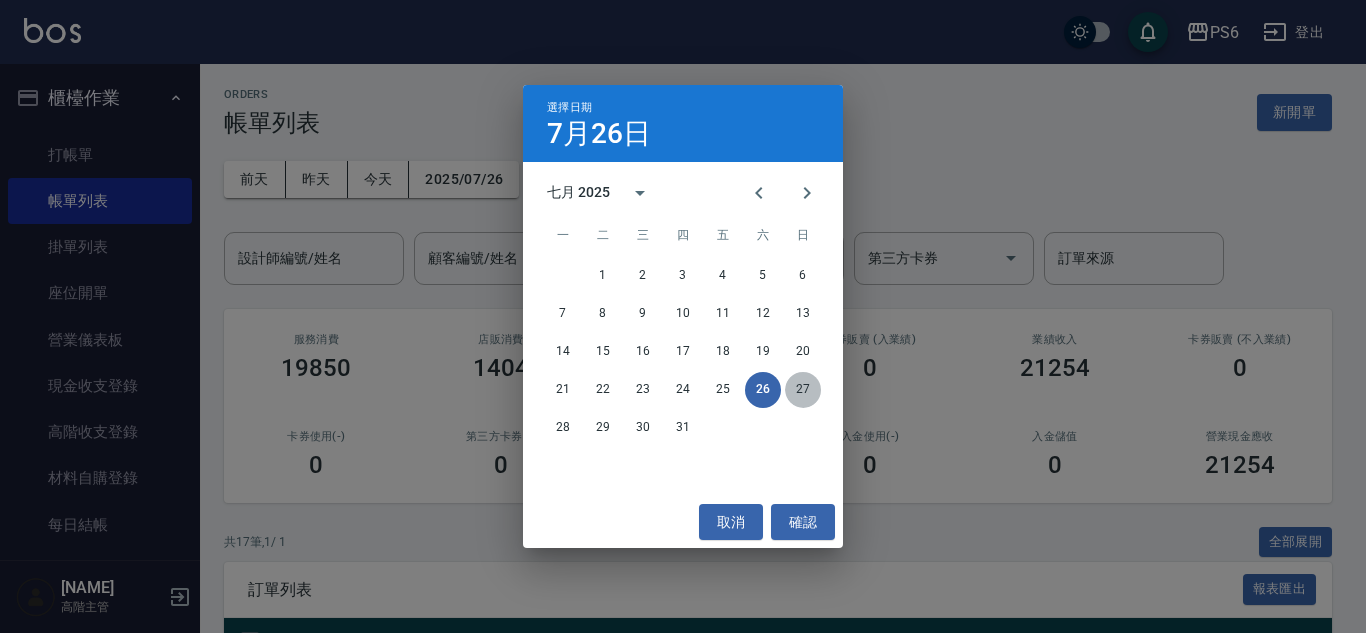 click on "27" at bounding box center [803, 390] 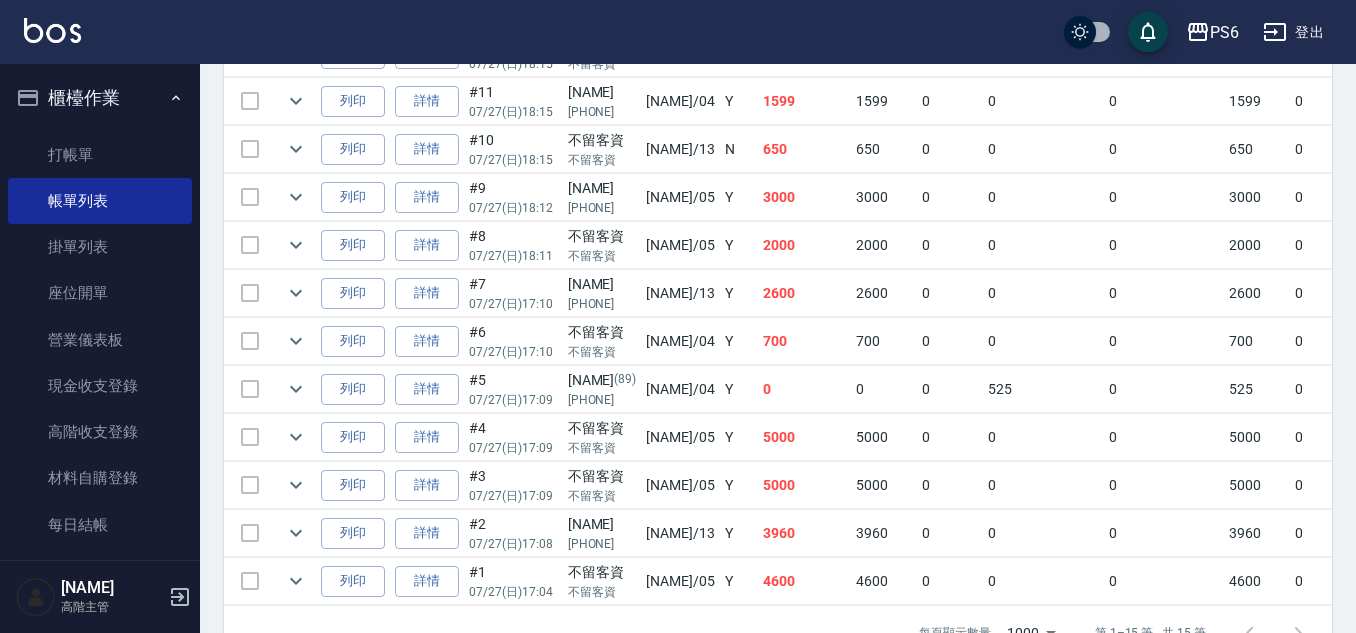 scroll, scrollTop: 800, scrollLeft: 0, axis: vertical 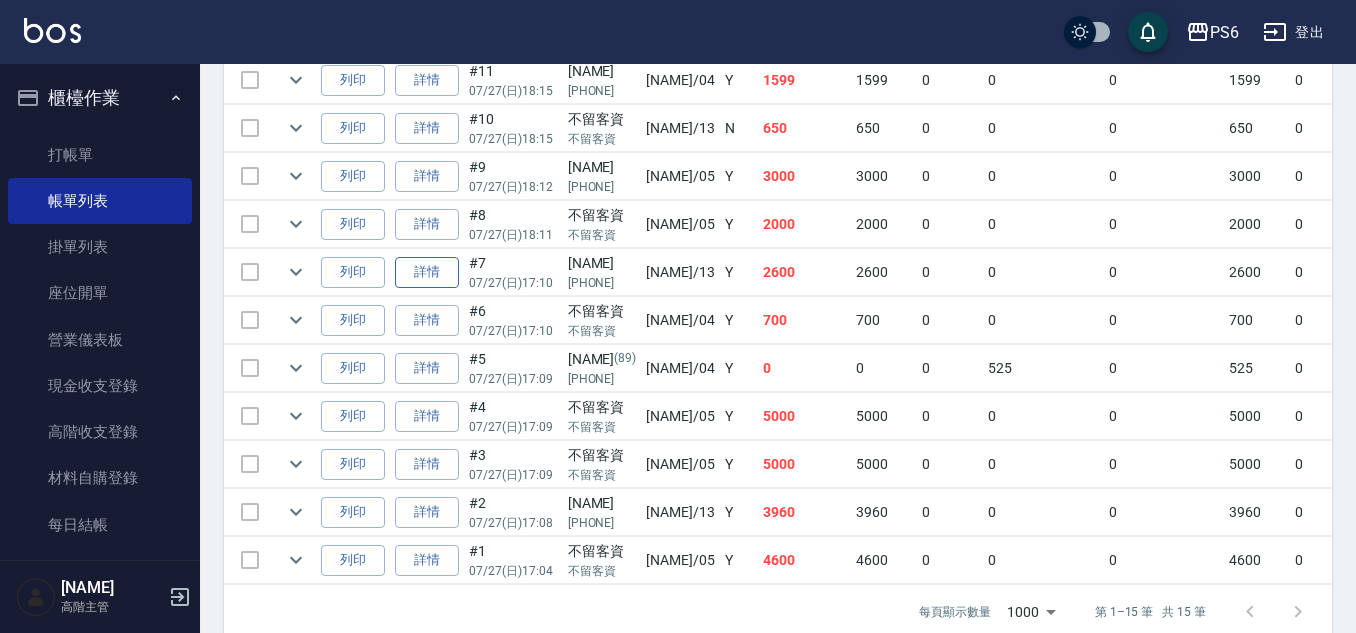 click on "詳情" at bounding box center (427, 272) 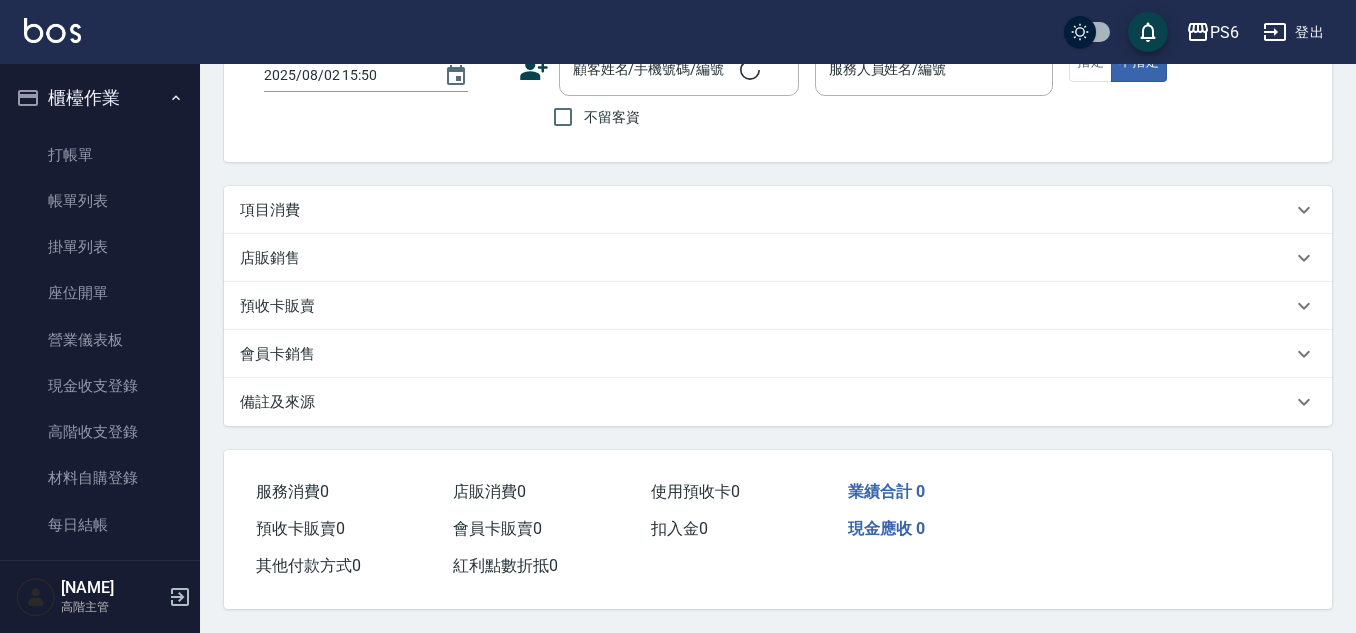 scroll, scrollTop: 0, scrollLeft: 0, axis: both 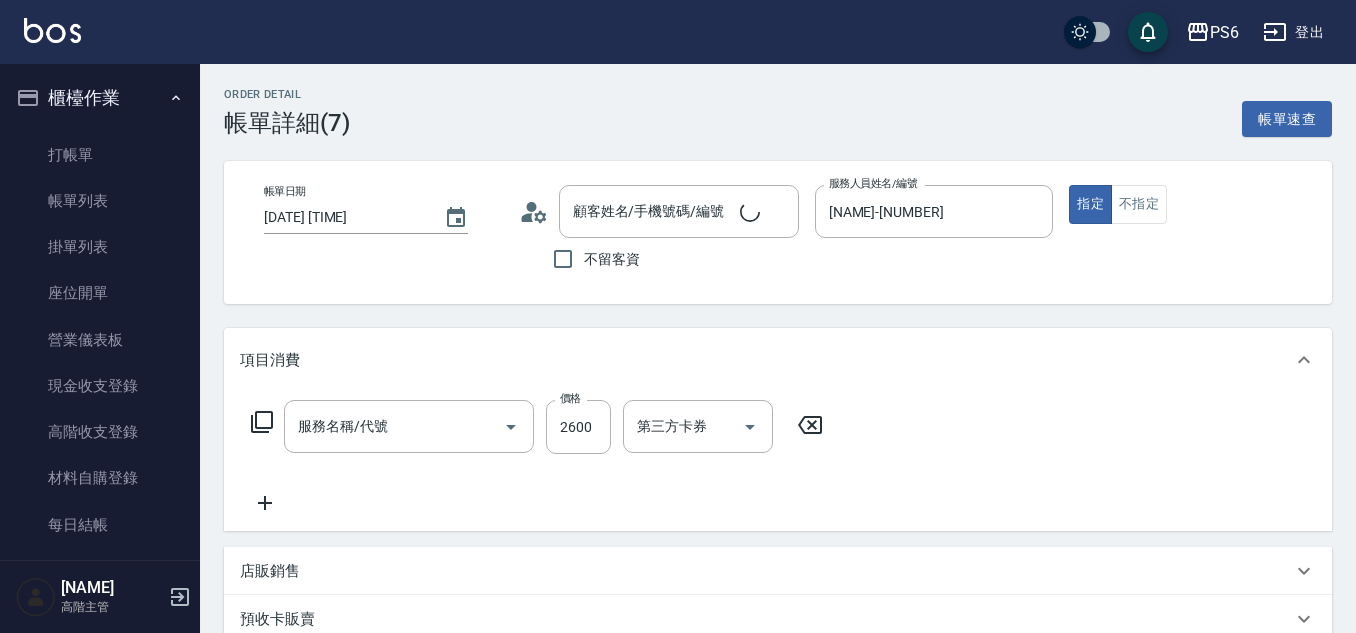 type on "2025/07/27 17:10" 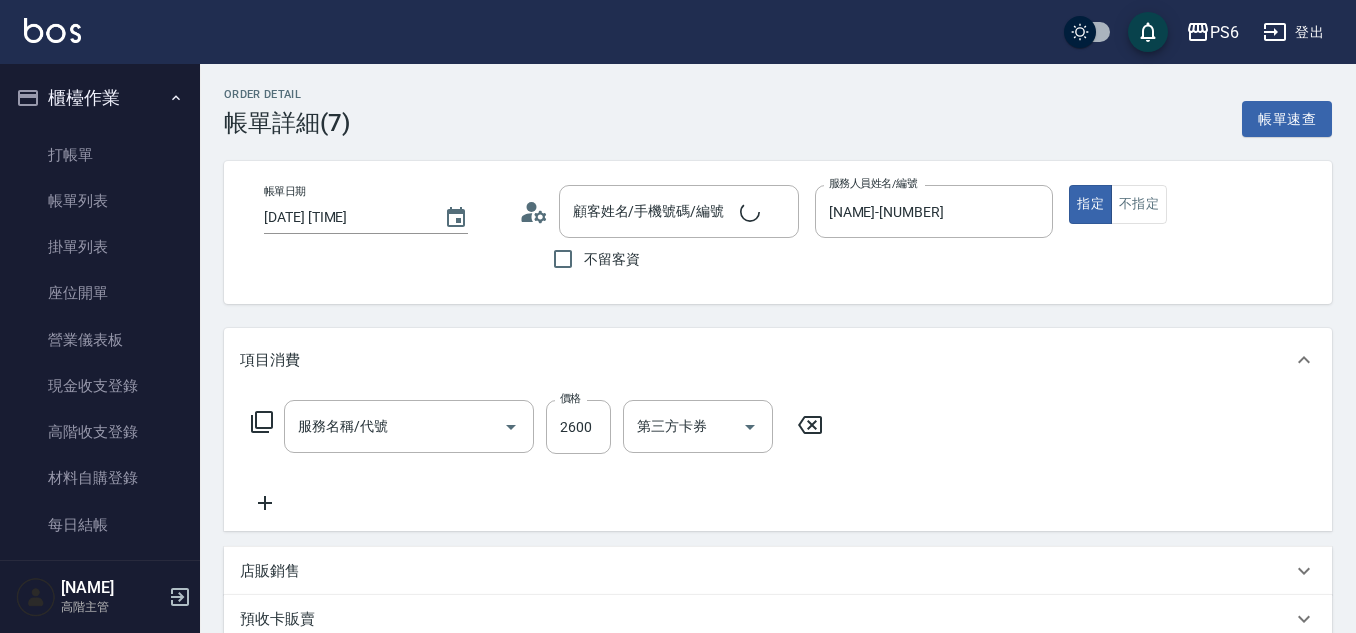 type on "王伃蒨-13" 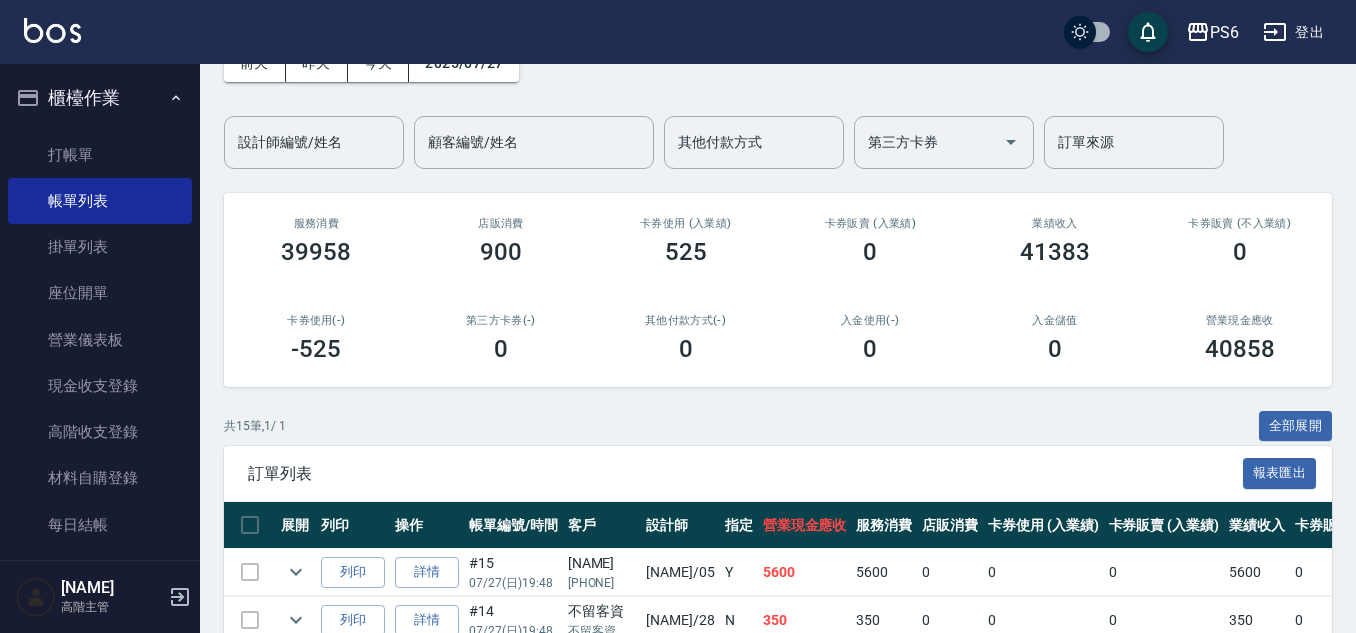 scroll, scrollTop: 200, scrollLeft: 0, axis: vertical 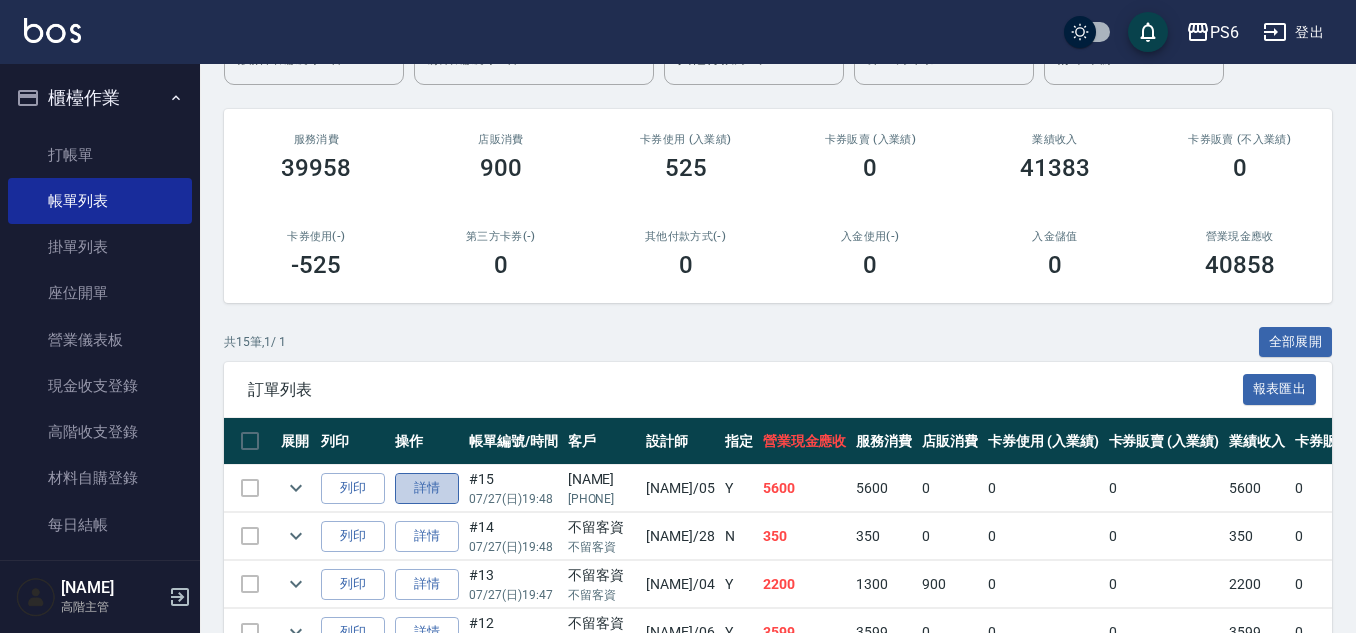 click on "詳情" at bounding box center (427, 488) 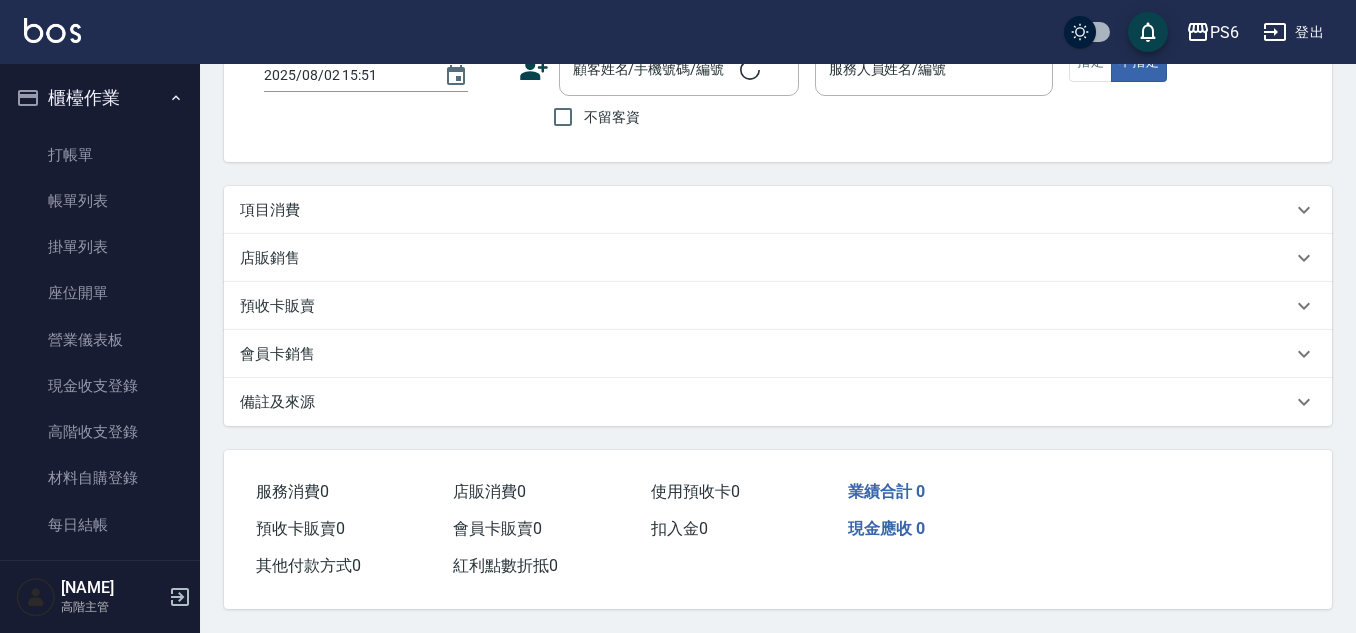 scroll, scrollTop: 0, scrollLeft: 0, axis: both 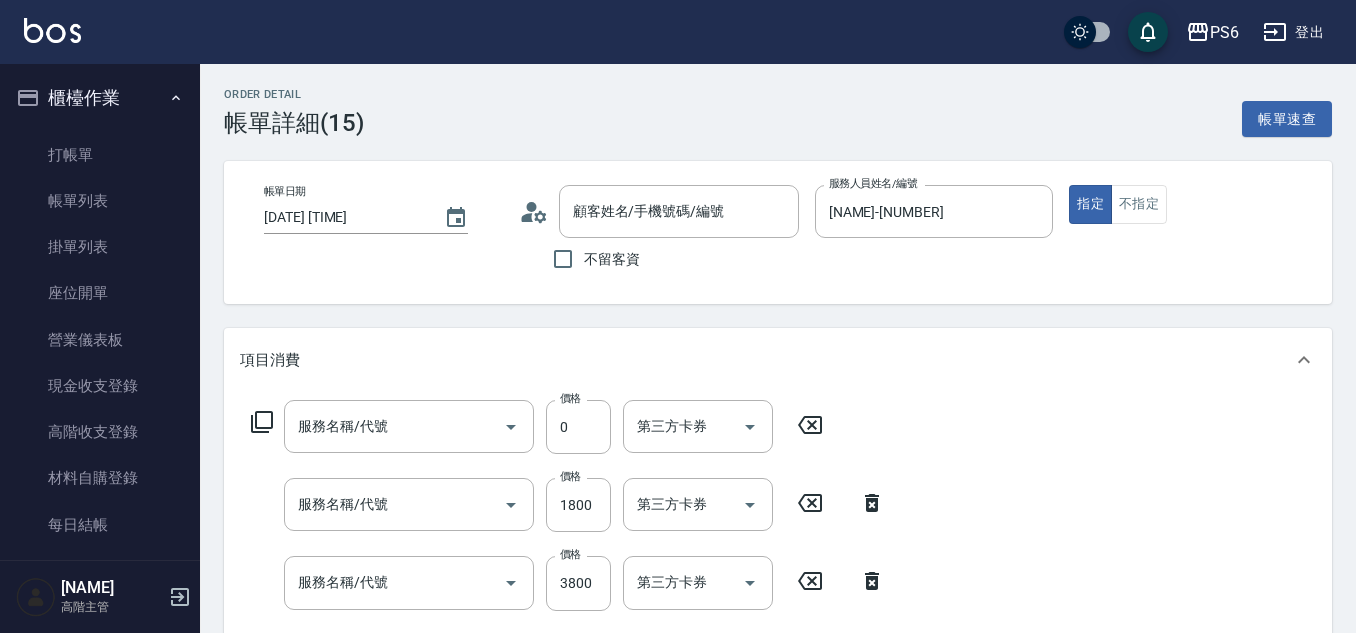 type on "2025/07/27 19:48" 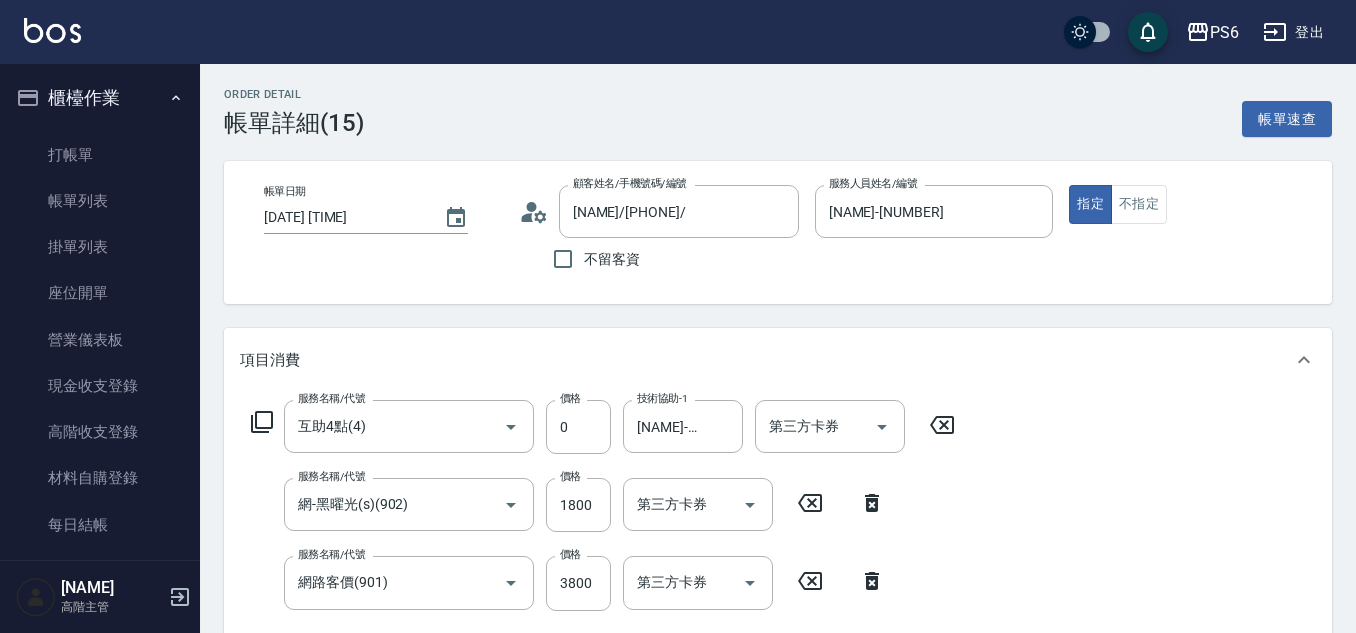 type on "曾心蘭/0920248169/" 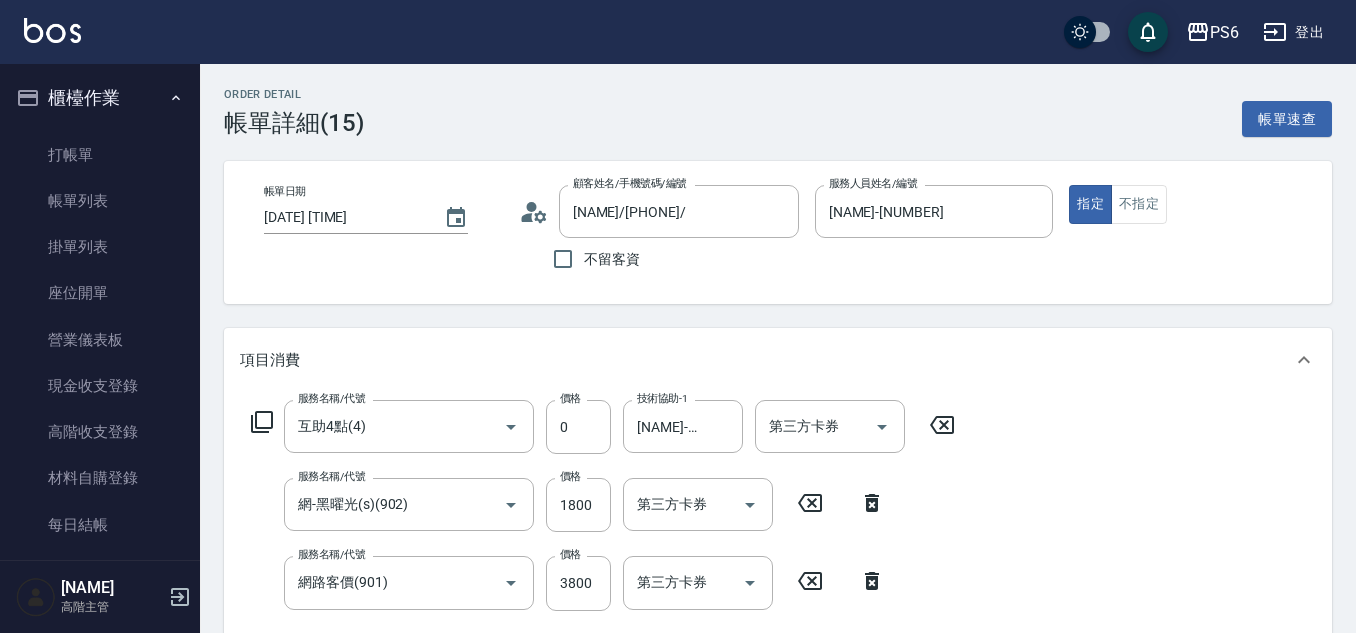 type on "互助4點(4)" 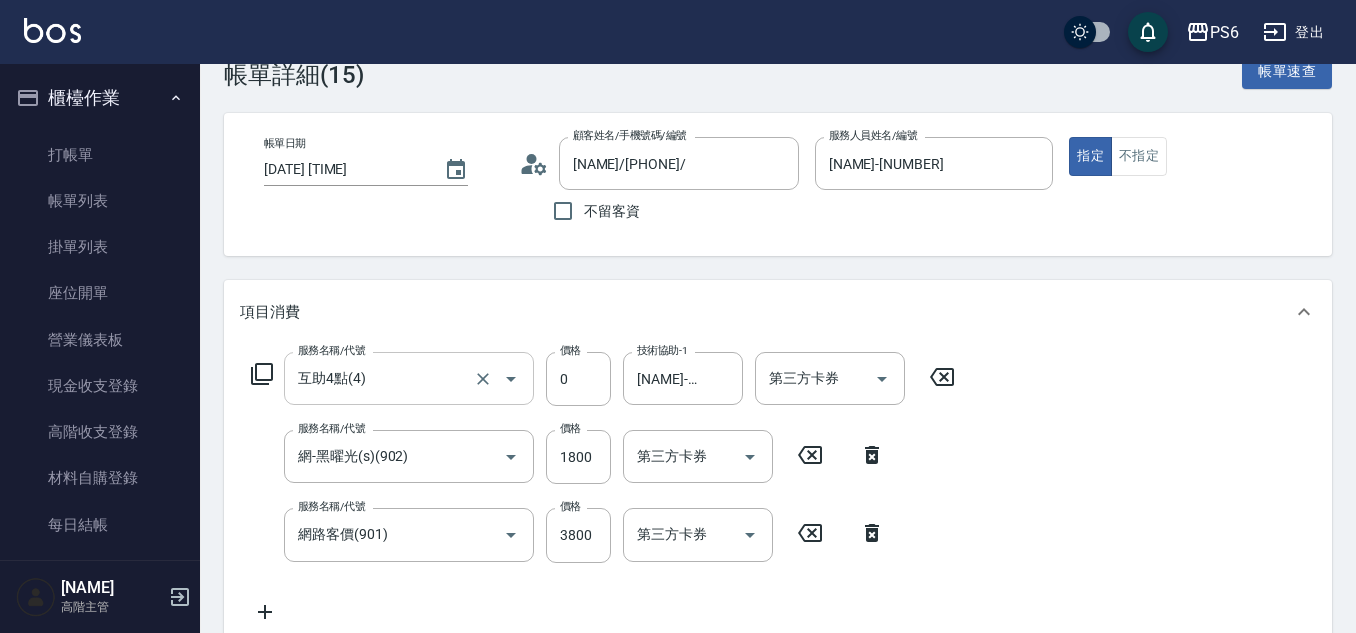 scroll, scrollTop: 0, scrollLeft: 0, axis: both 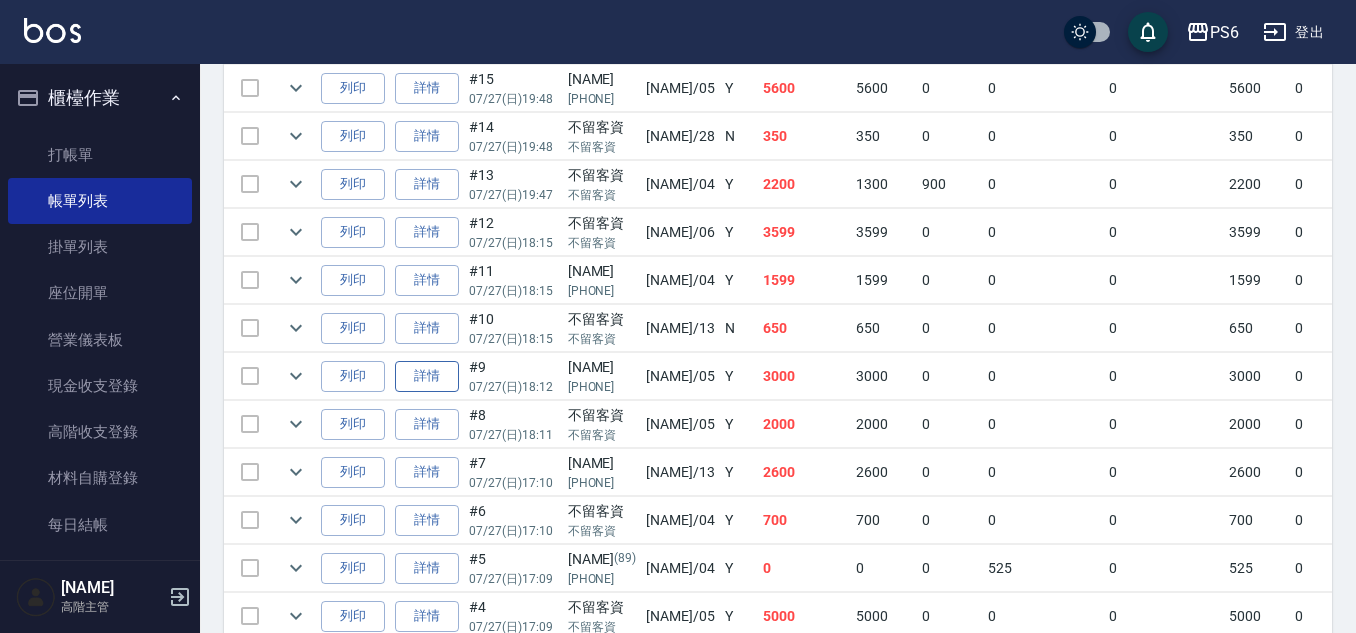 click on "詳情" at bounding box center (427, 376) 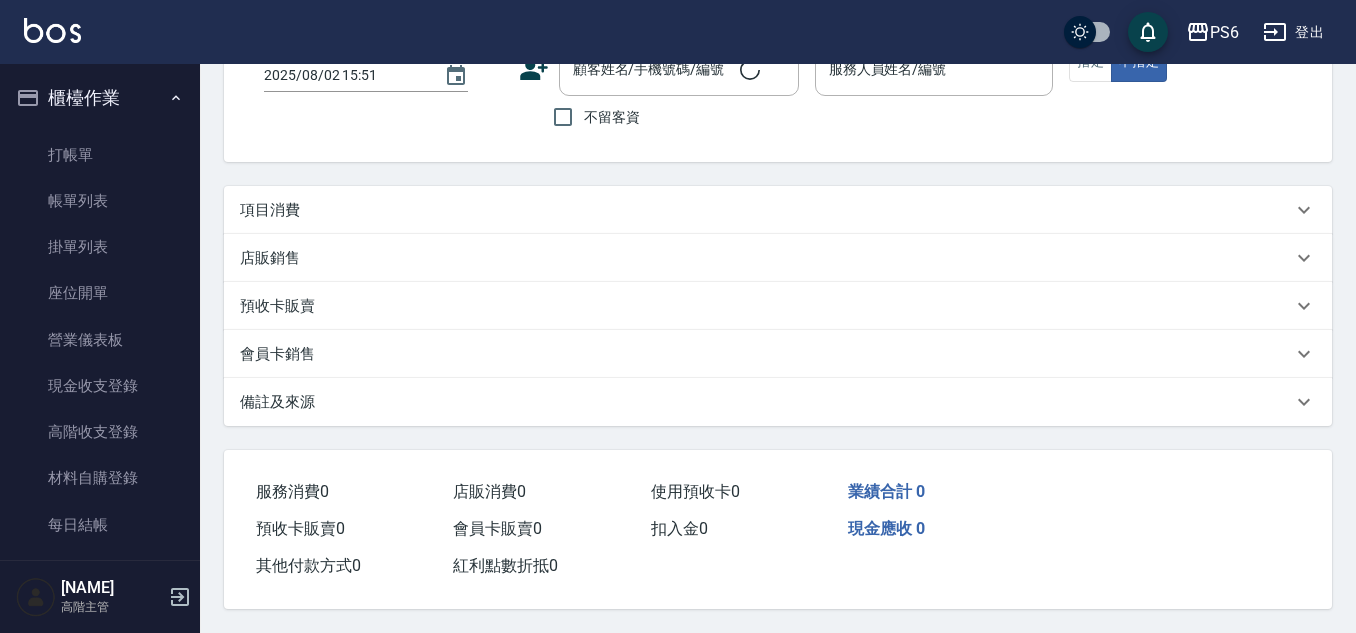 scroll, scrollTop: 0, scrollLeft: 0, axis: both 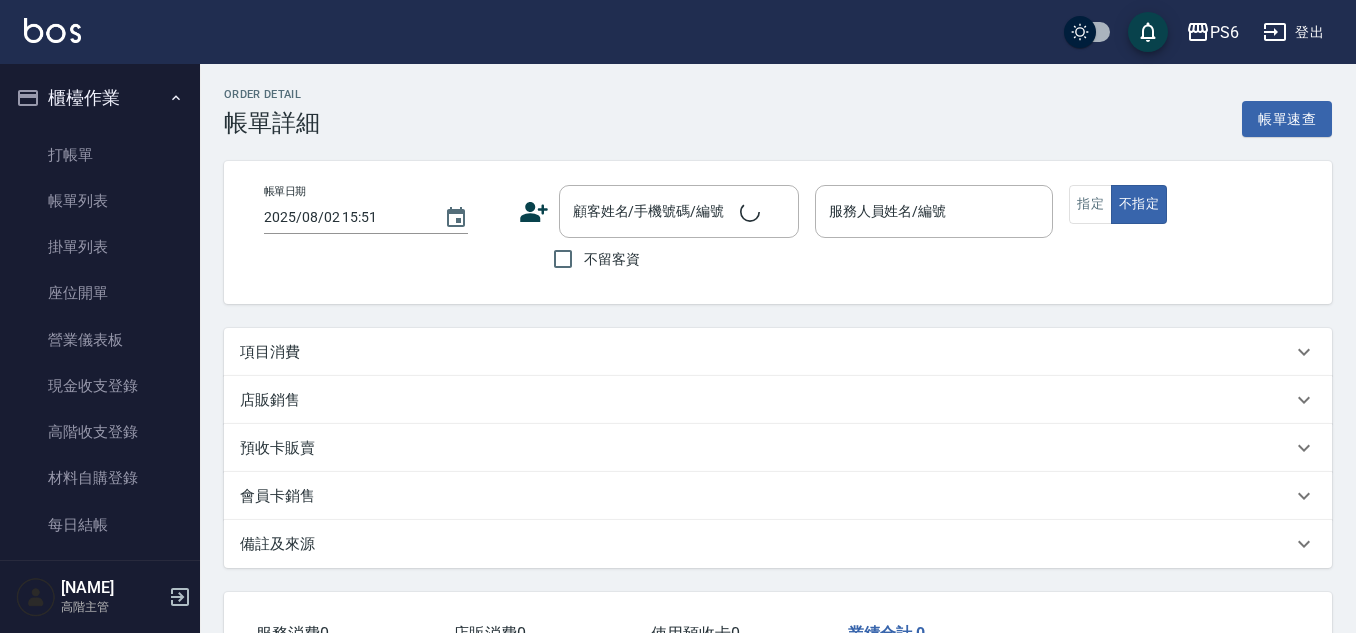 type on "2025/07/27 18:12" 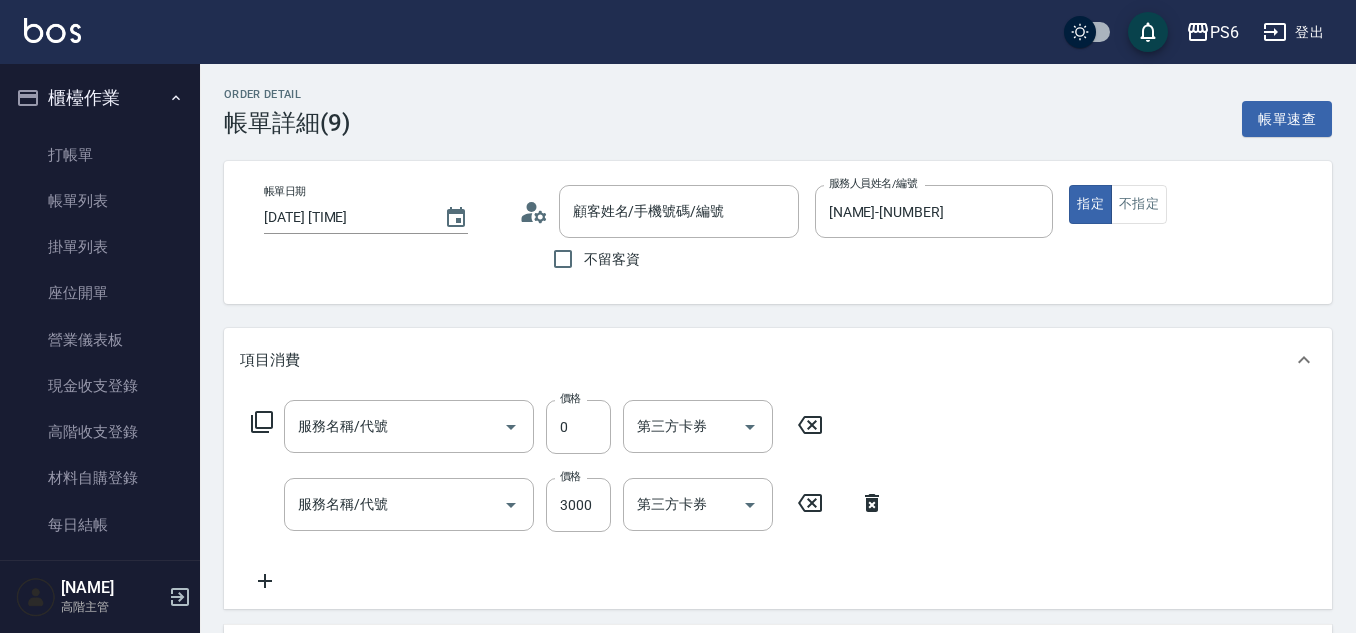 type on "曾淇雯/0936206626/" 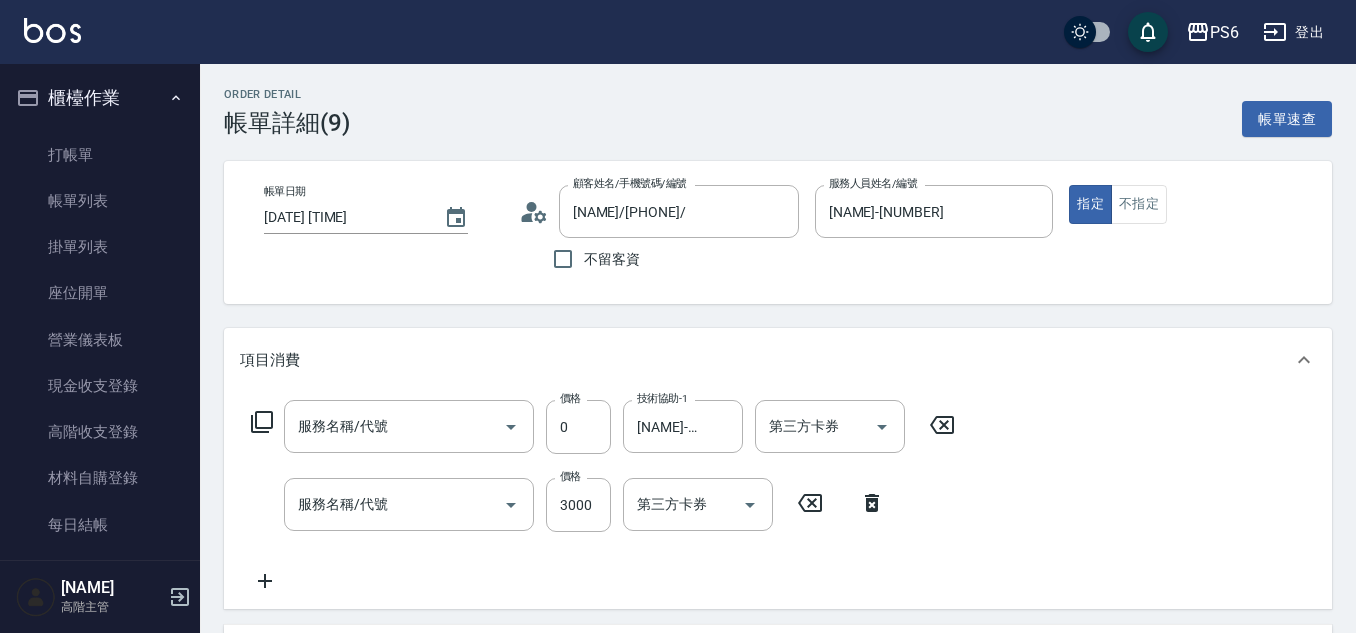 type on "互助2點(2)" 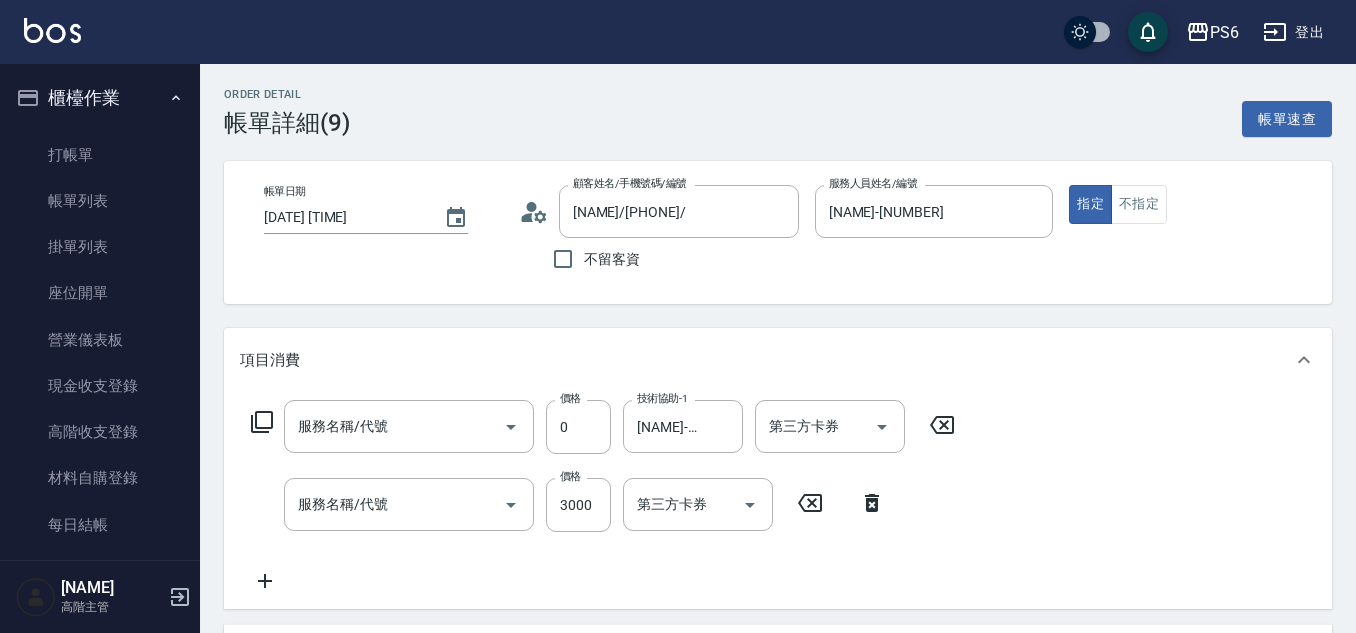 type on "網路客價(901)" 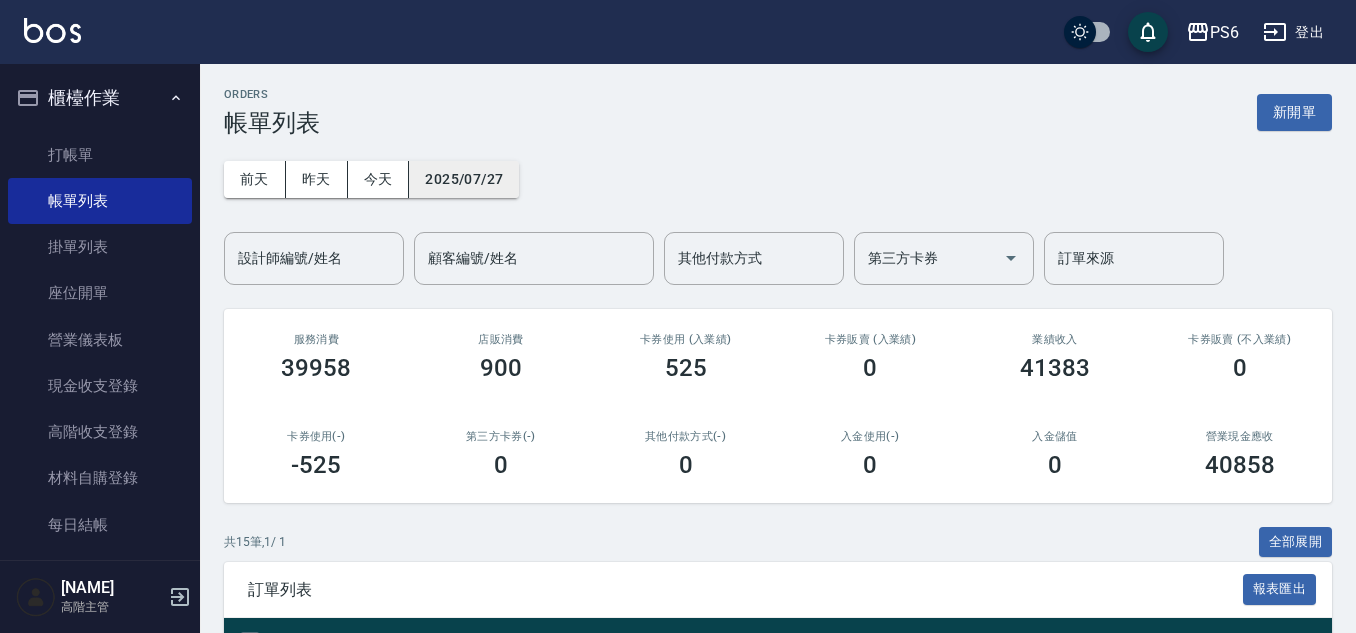 click on "2025/07/27" at bounding box center [464, 179] 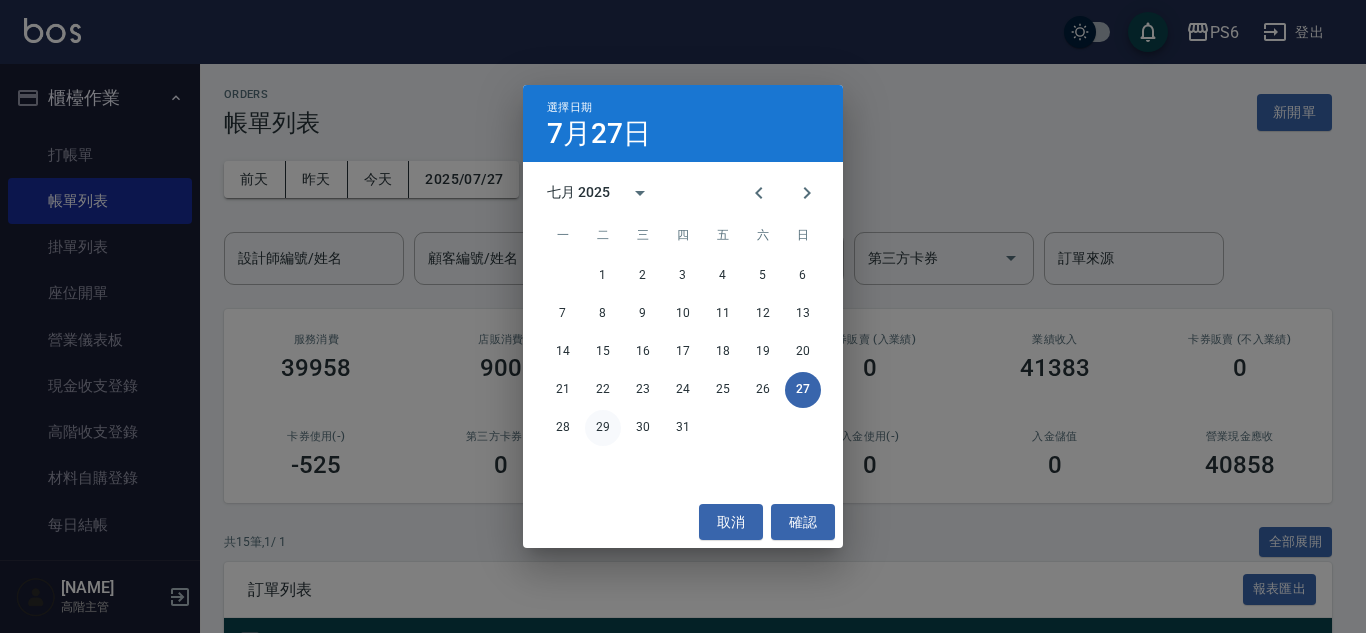 click on "29" at bounding box center [603, 428] 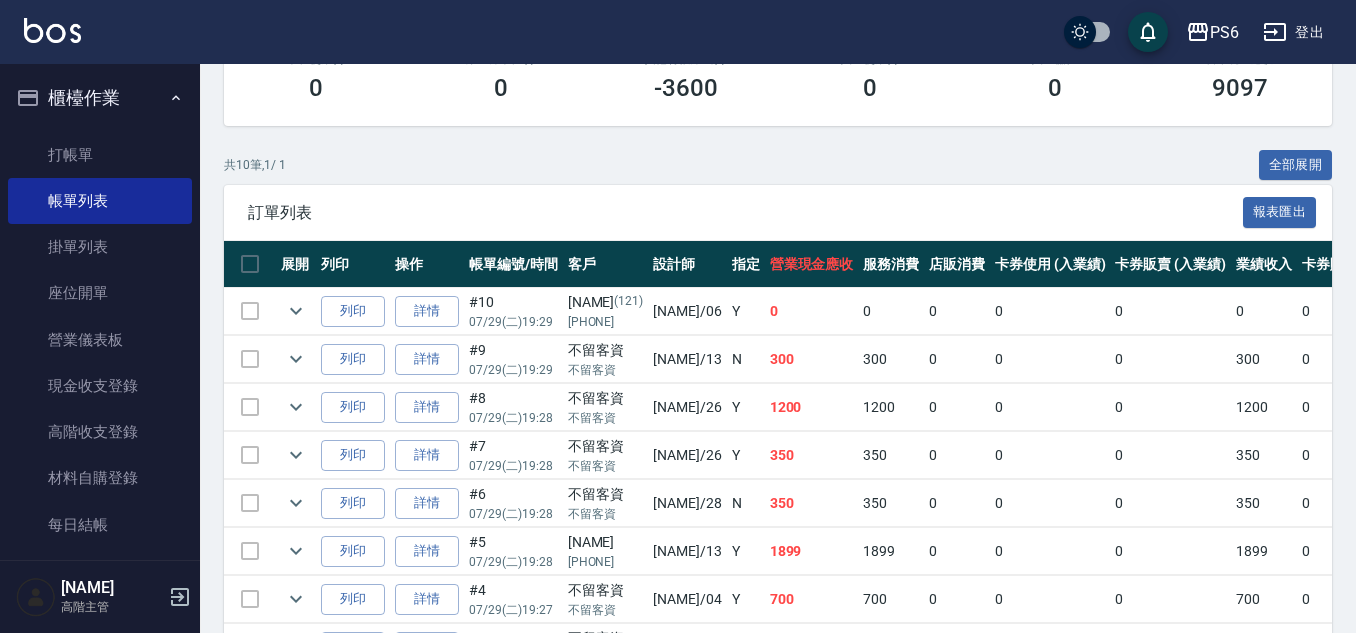 scroll, scrollTop: 400, scrollLeft: 0, axis: vertical 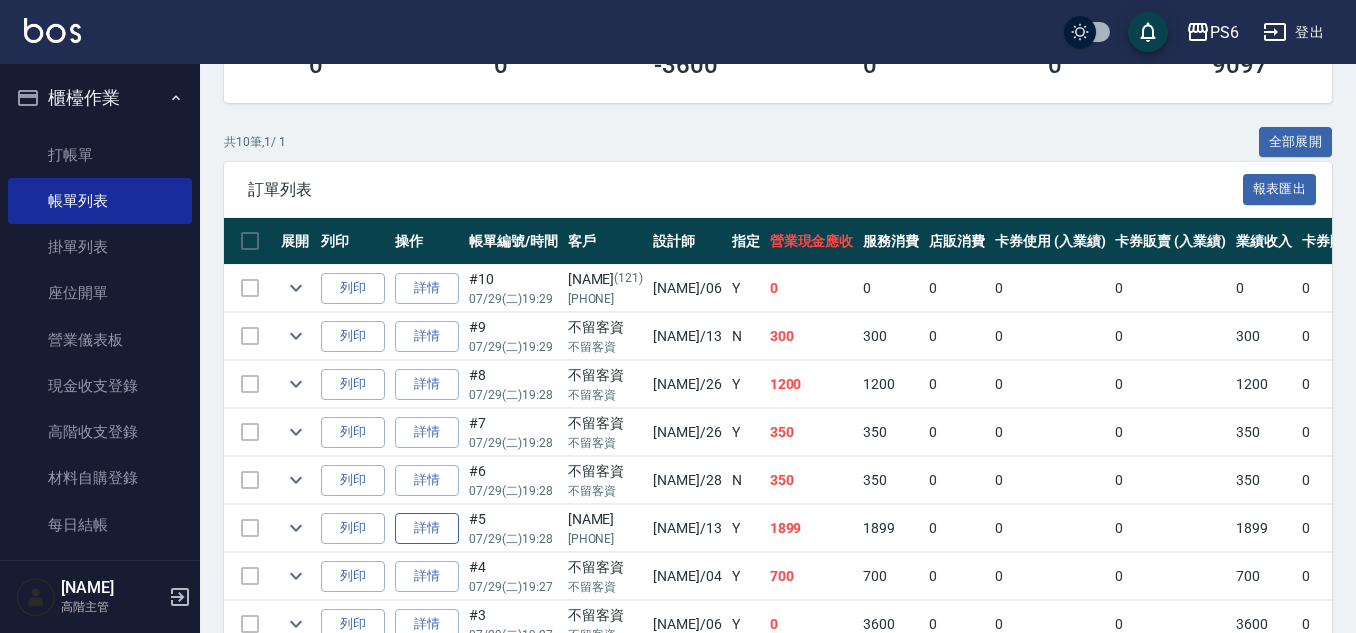 click on "詳情" at bounding box center (427, 528) 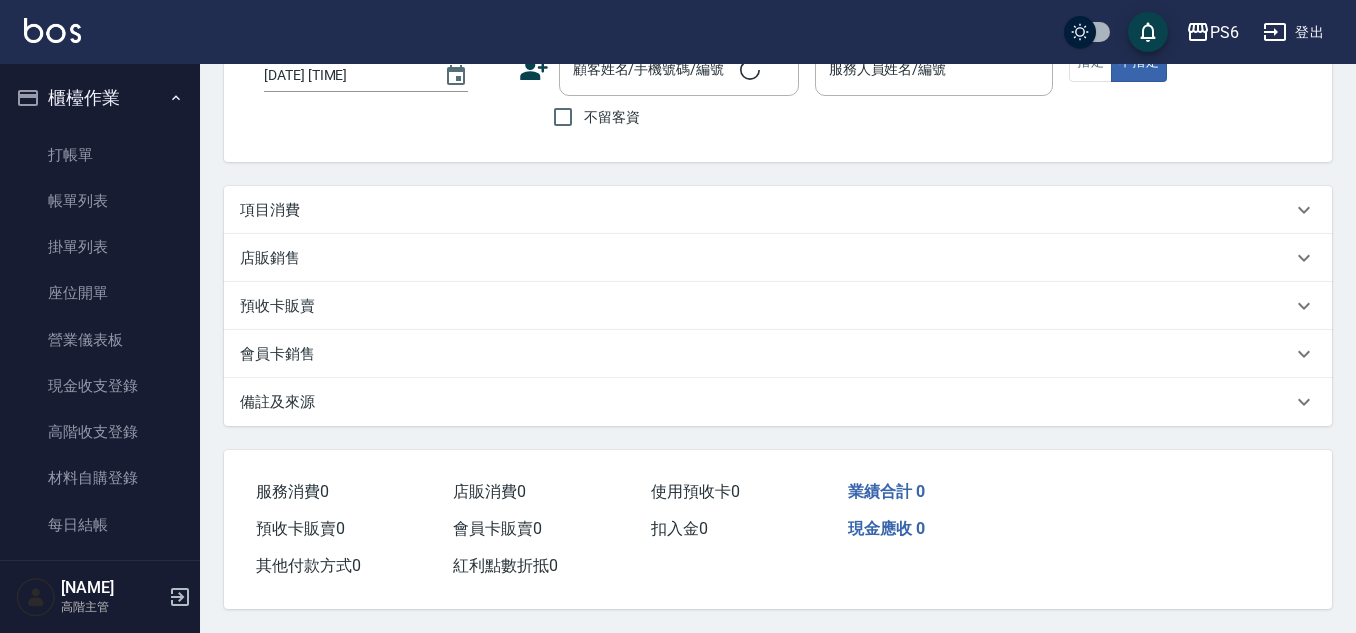 scroll, scrollTop: 0, scrollLeft: 0, axis: both 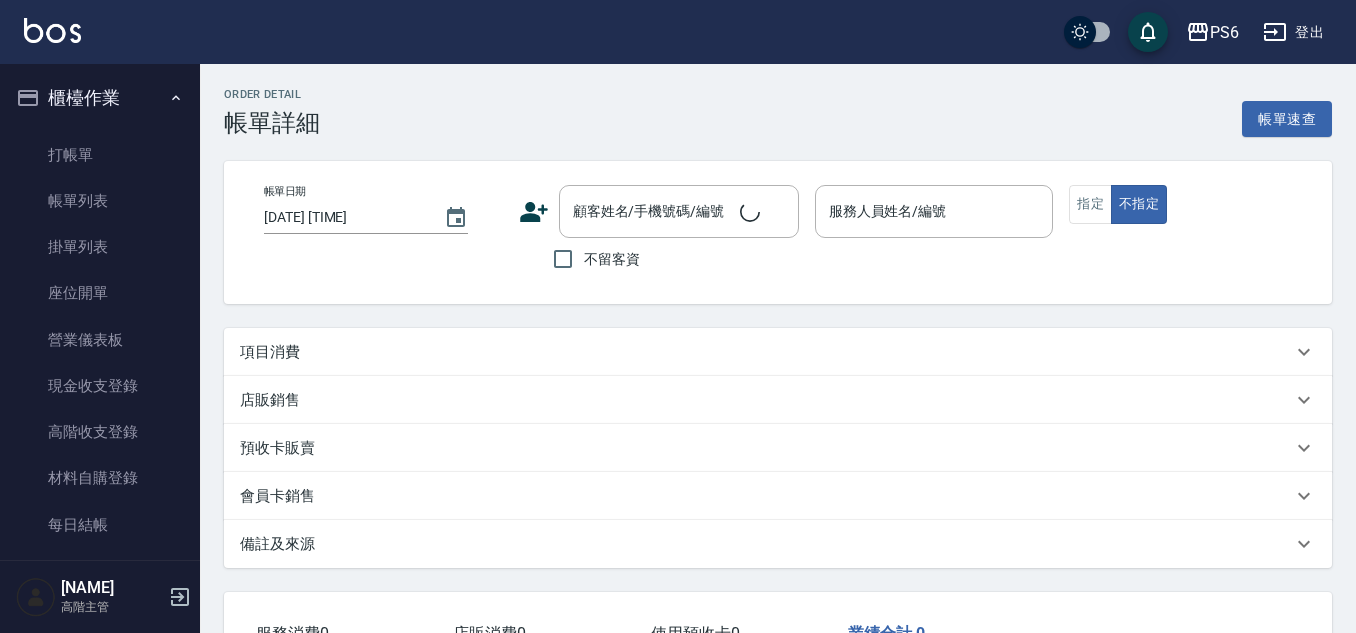 type on "2025/07/29 19:28" 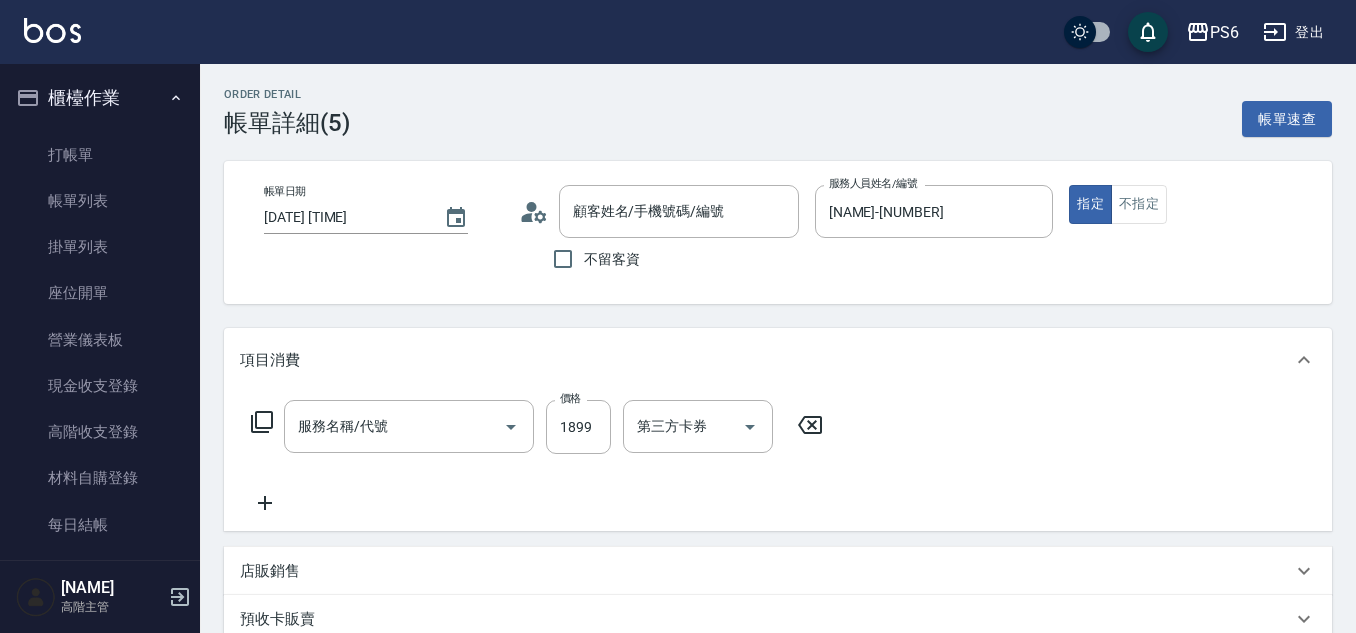 type on "林小姐/0938838375/" 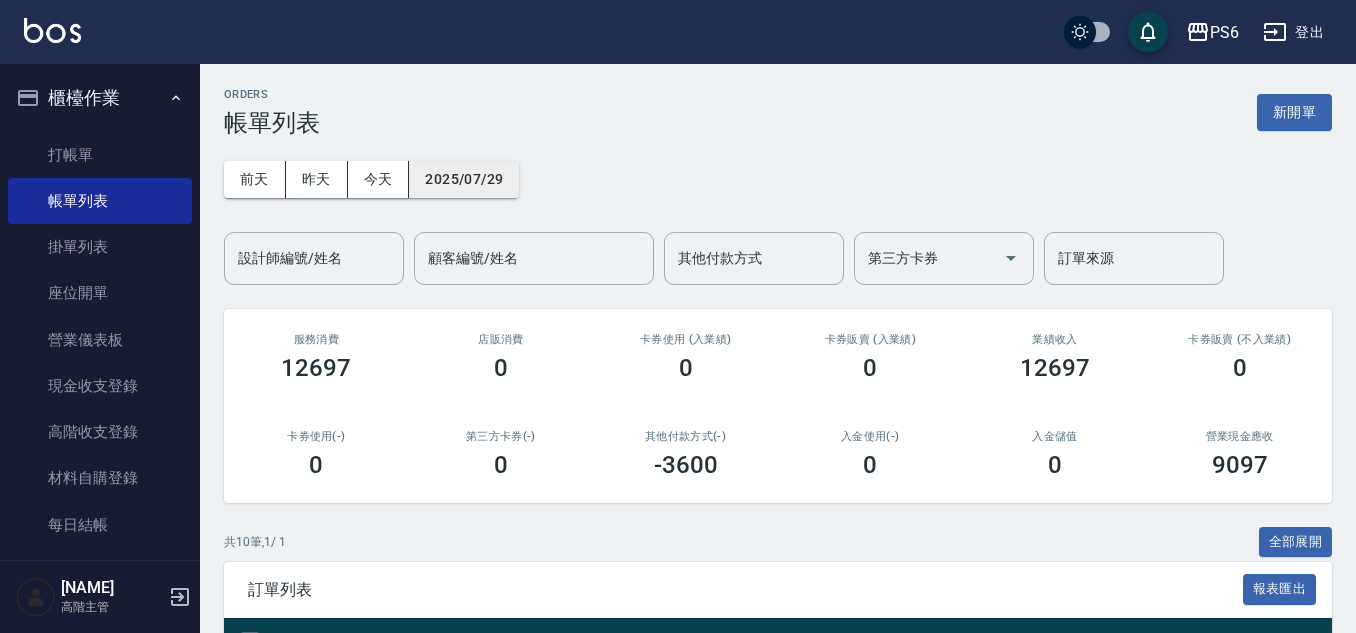 click on "2025/07/29" at bounding box center [464, 179] 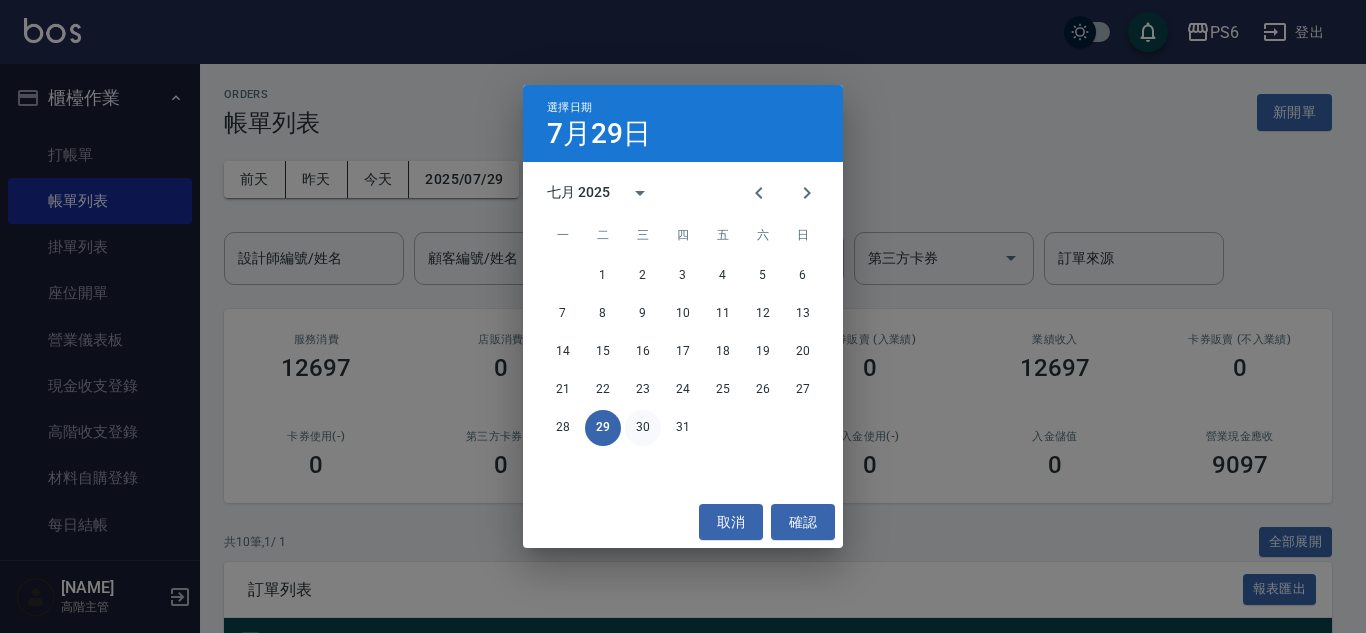 click on "30" at bounding box center (643, 428) 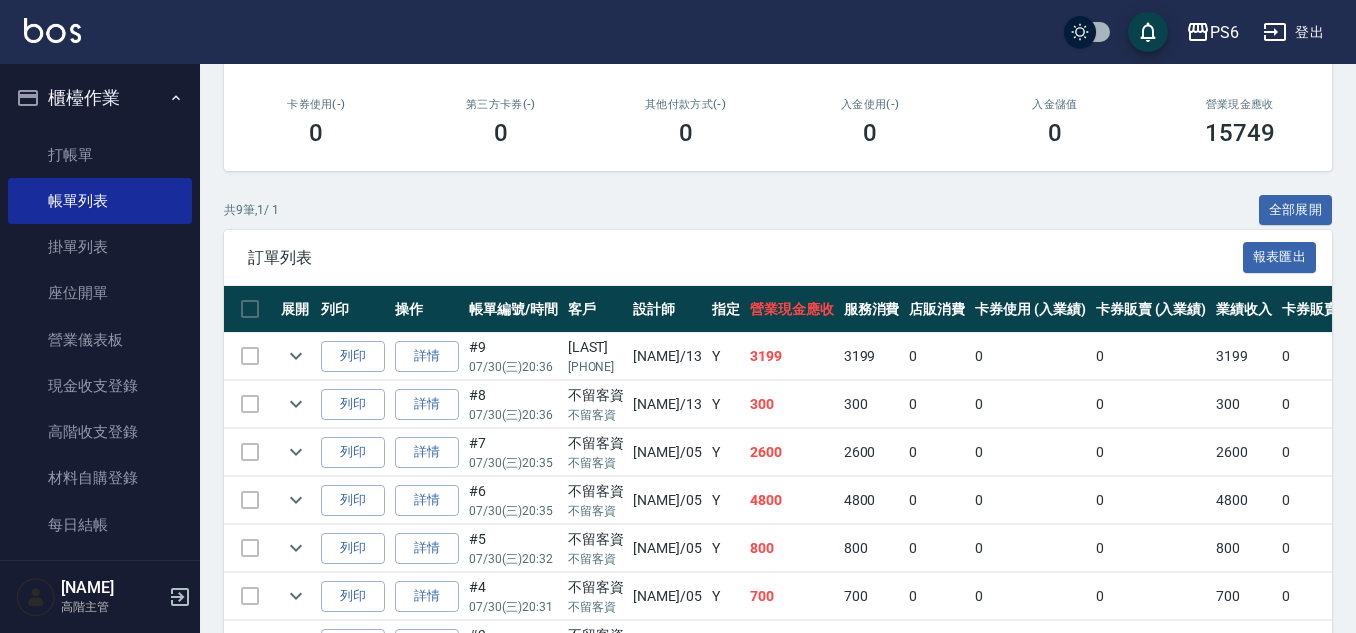 scroll, scrollTop: 400, scrollLeft: 0, axis: vertical 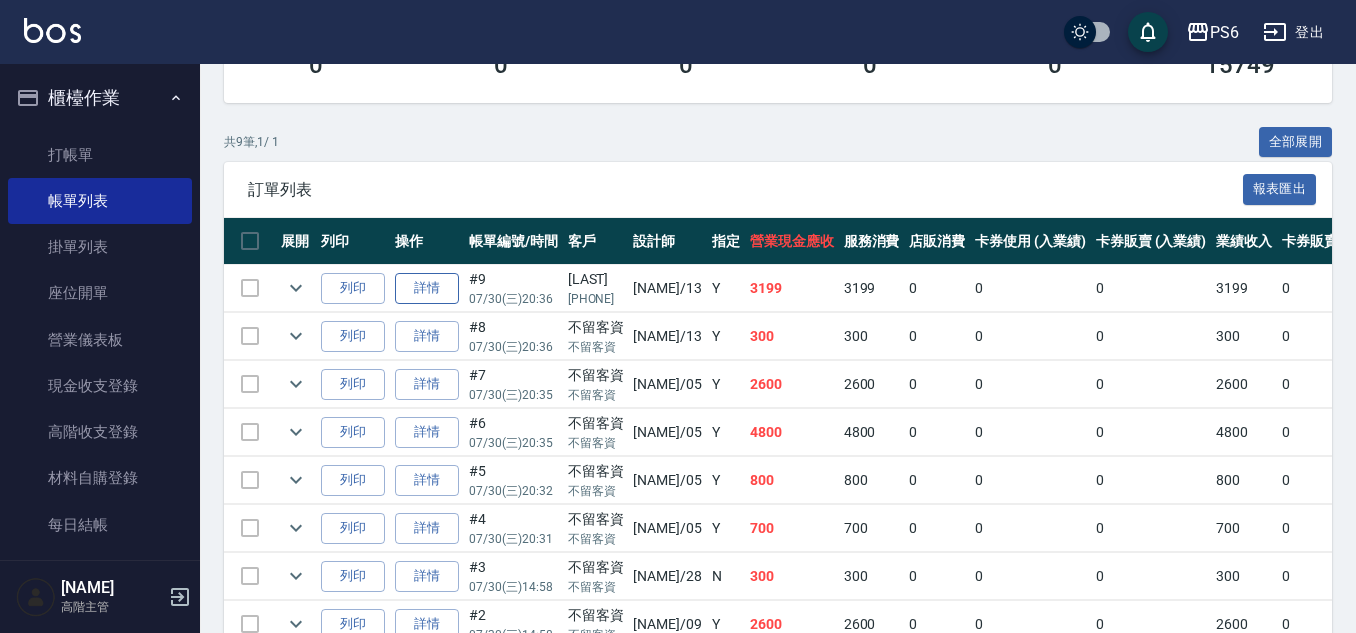 click on "詳情" at bounding box center [427, 288] 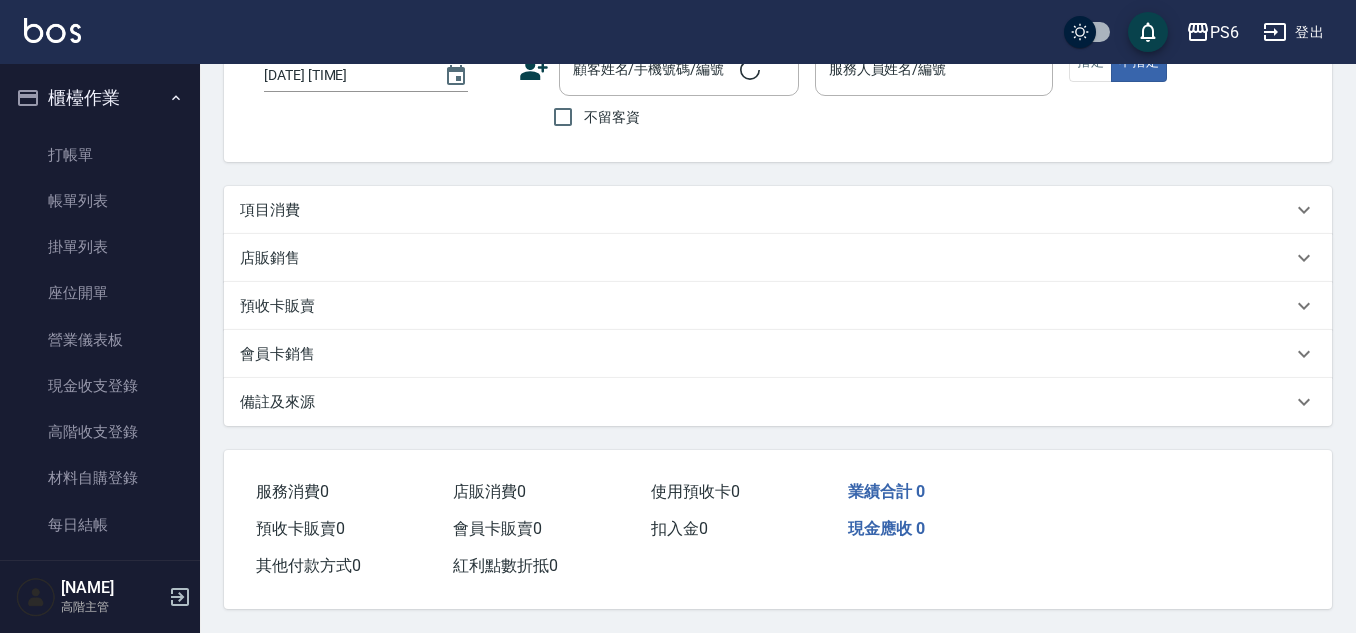 scroll, scrollTop: 0, scrollLeft: 0, axis: both 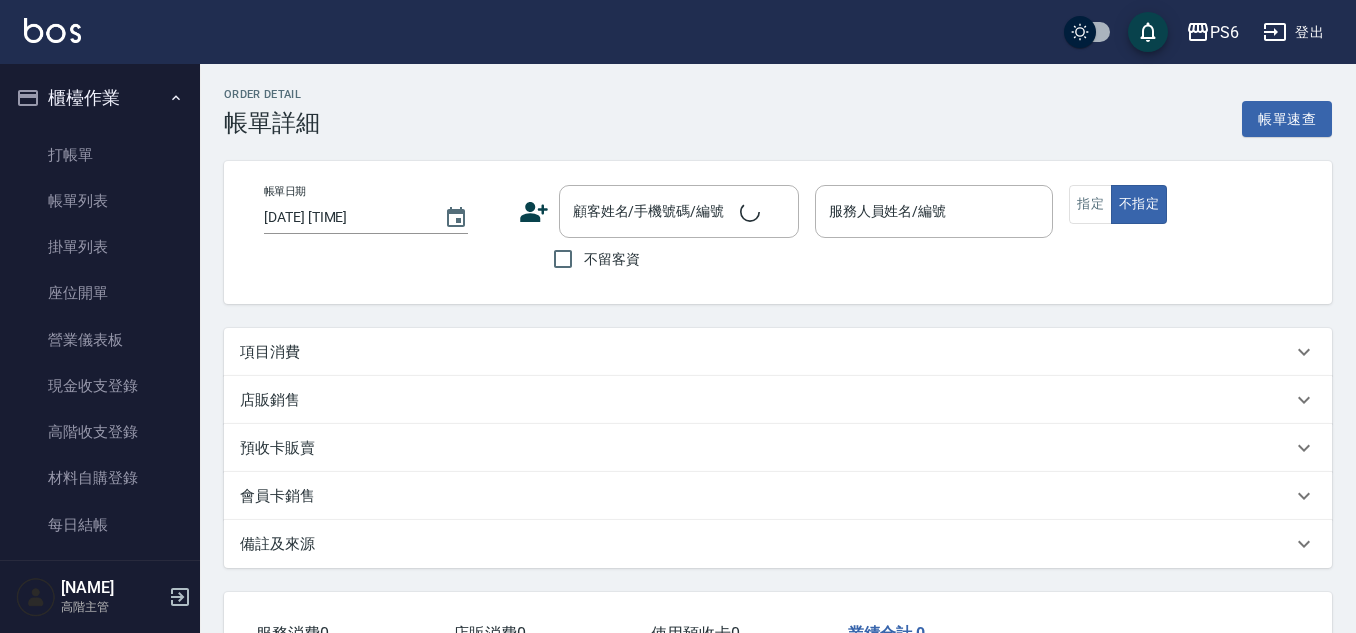 type on "2025/07/30 20:36" 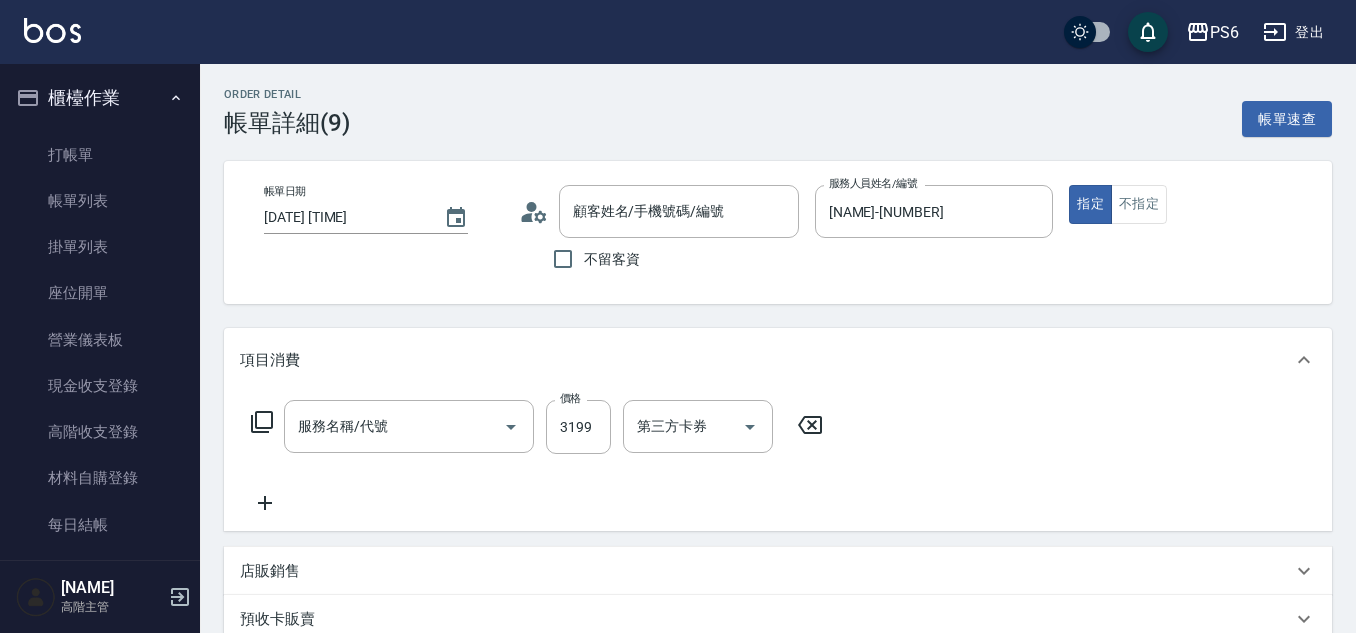 type on "余小姐/0916953968/" 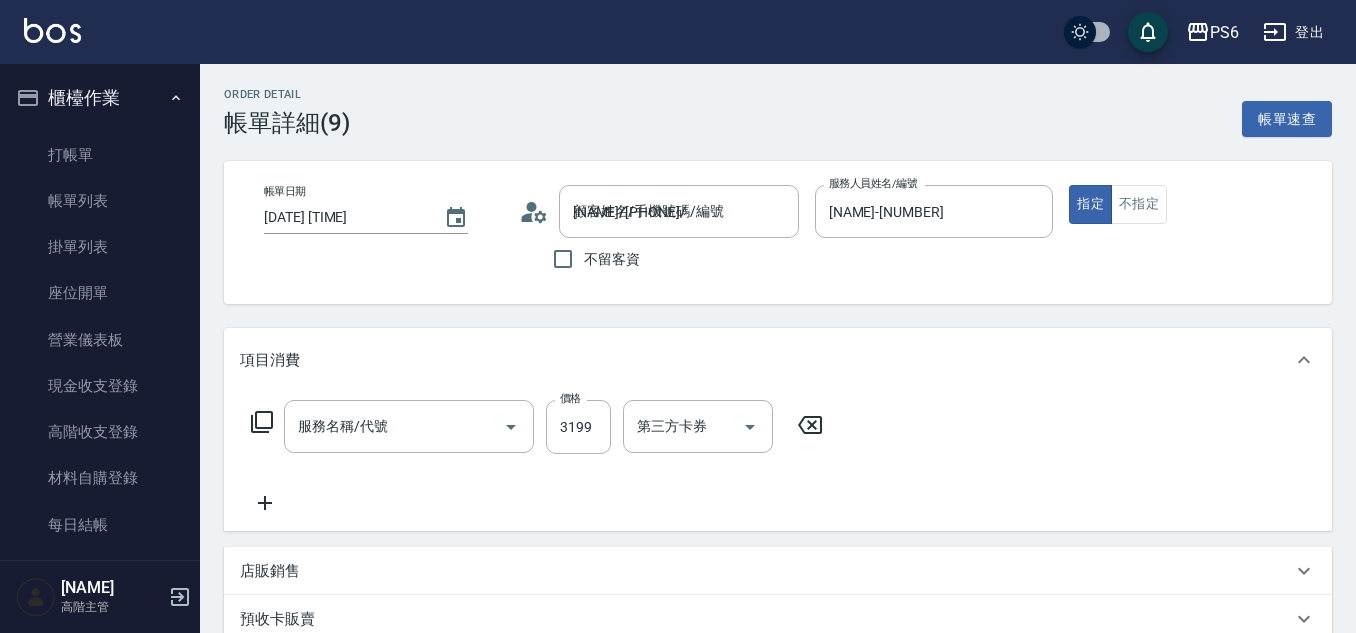 type on "網路客價(901)" 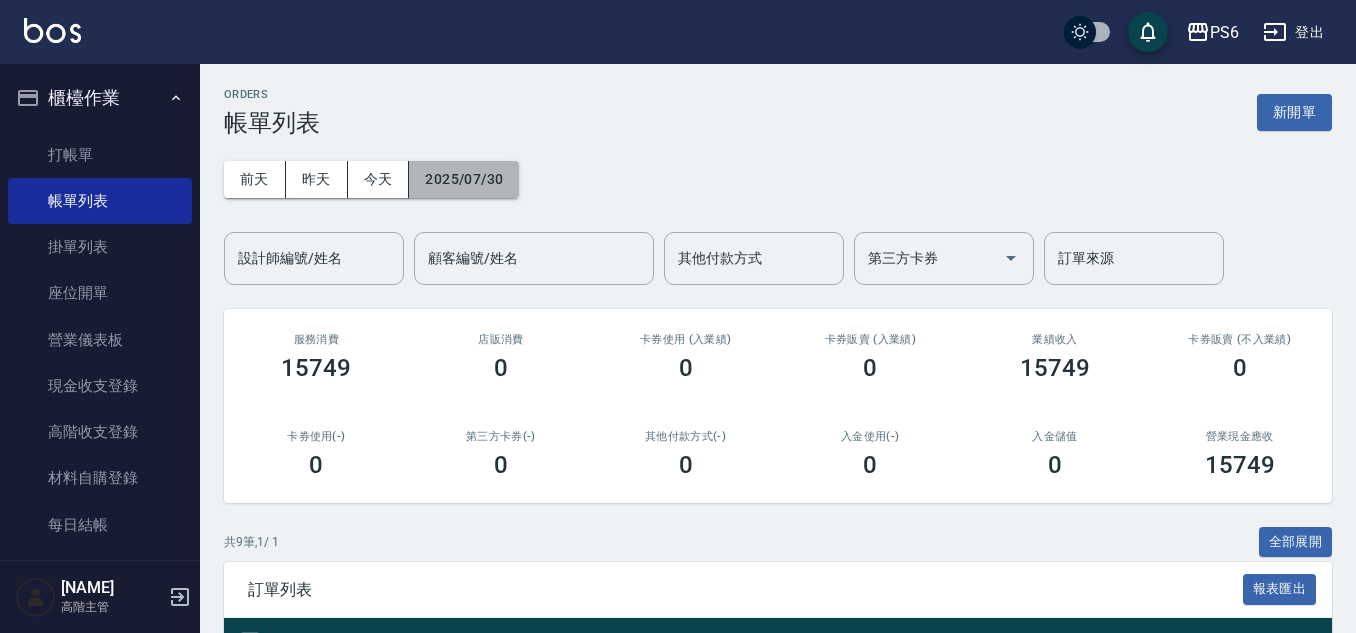 click on "2025/07/30" at bounding box center (464, 179) 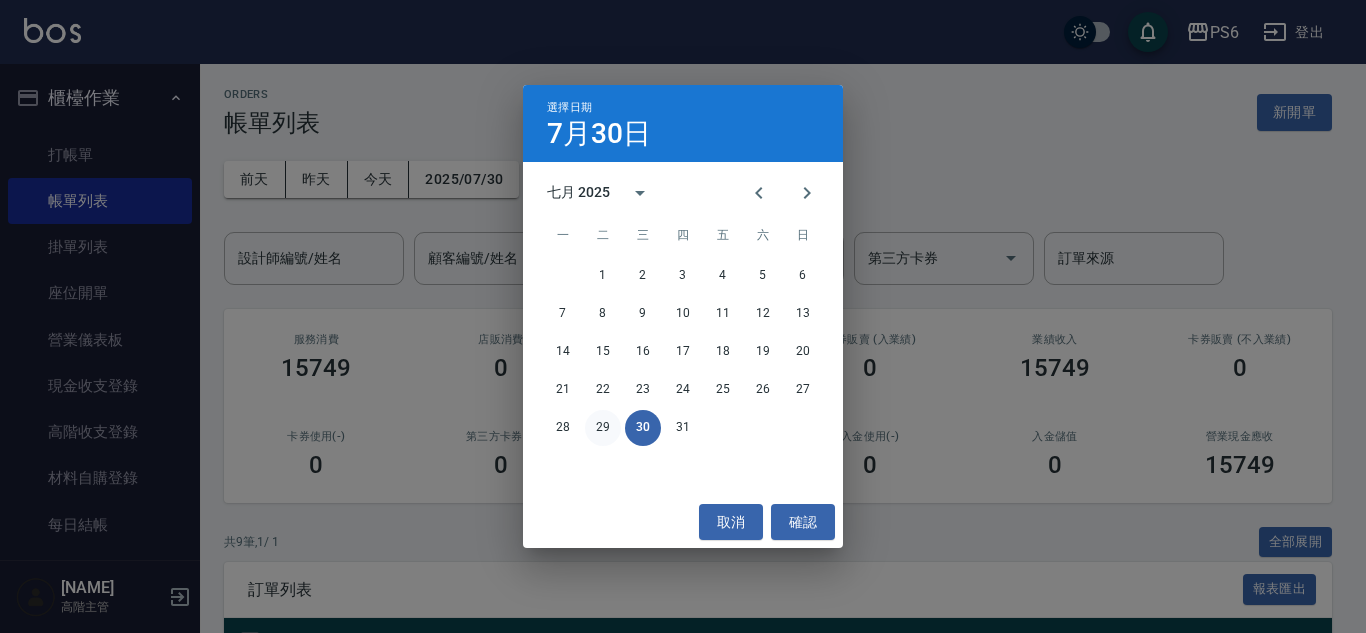 click on "29" at bounding box center (603, 428) 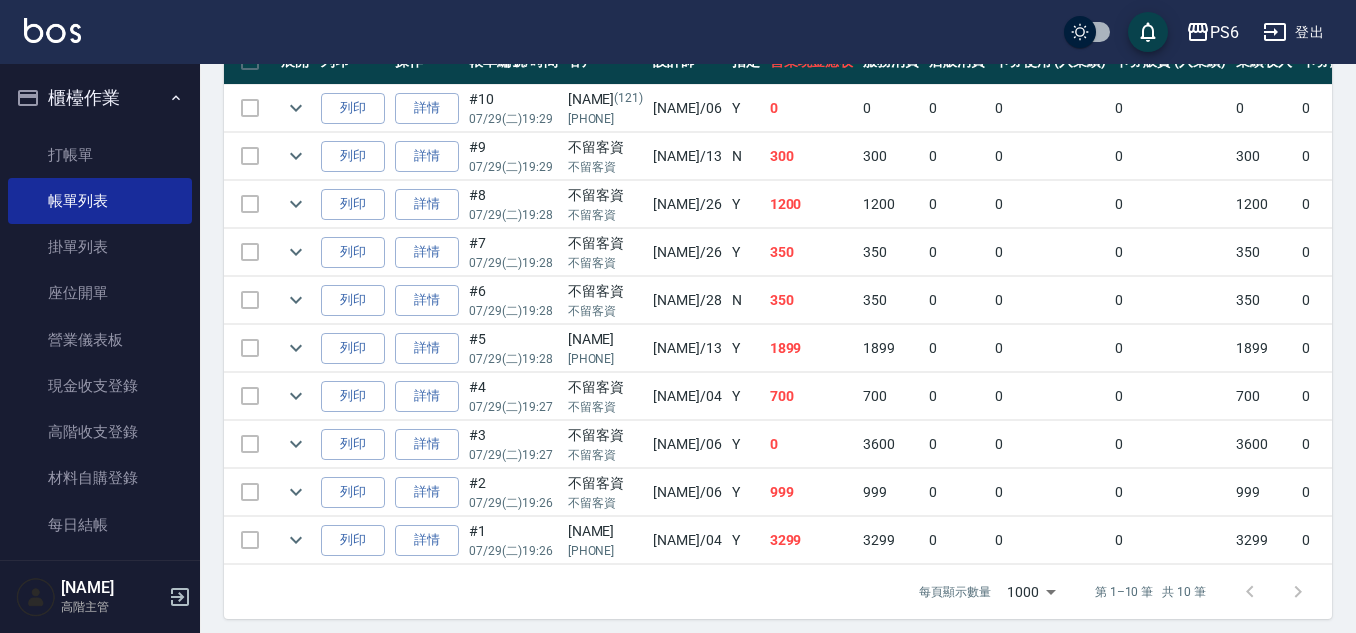 scroll, scrollTop: 605, scrollLeft: 0, axis: vertical 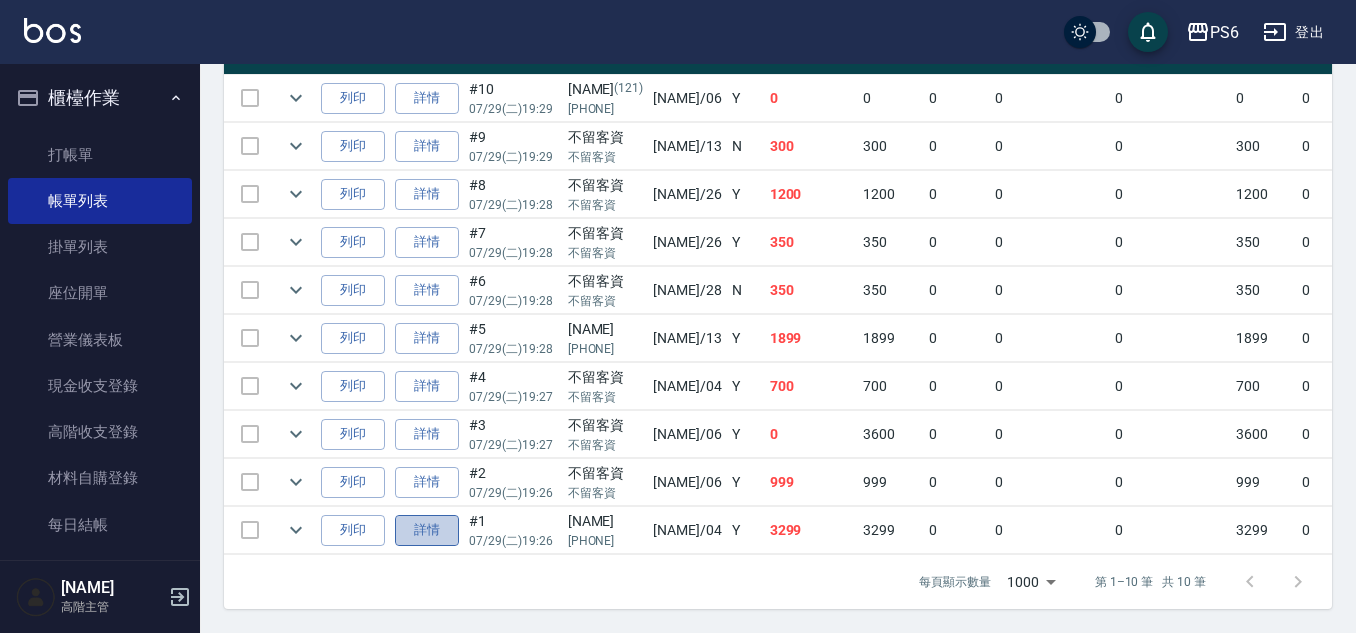 click on "詳情" at bounding box center (427, 530) 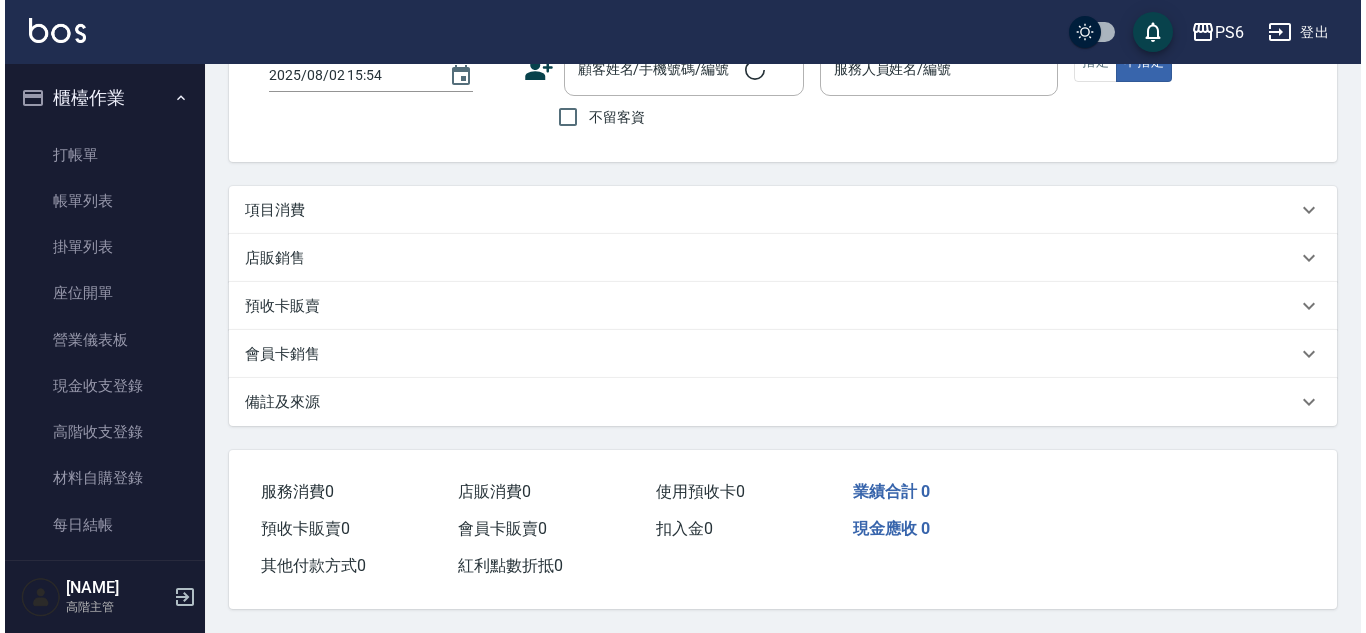 scroll, scrollTop: 0, scrollLeft: 0, axis: both 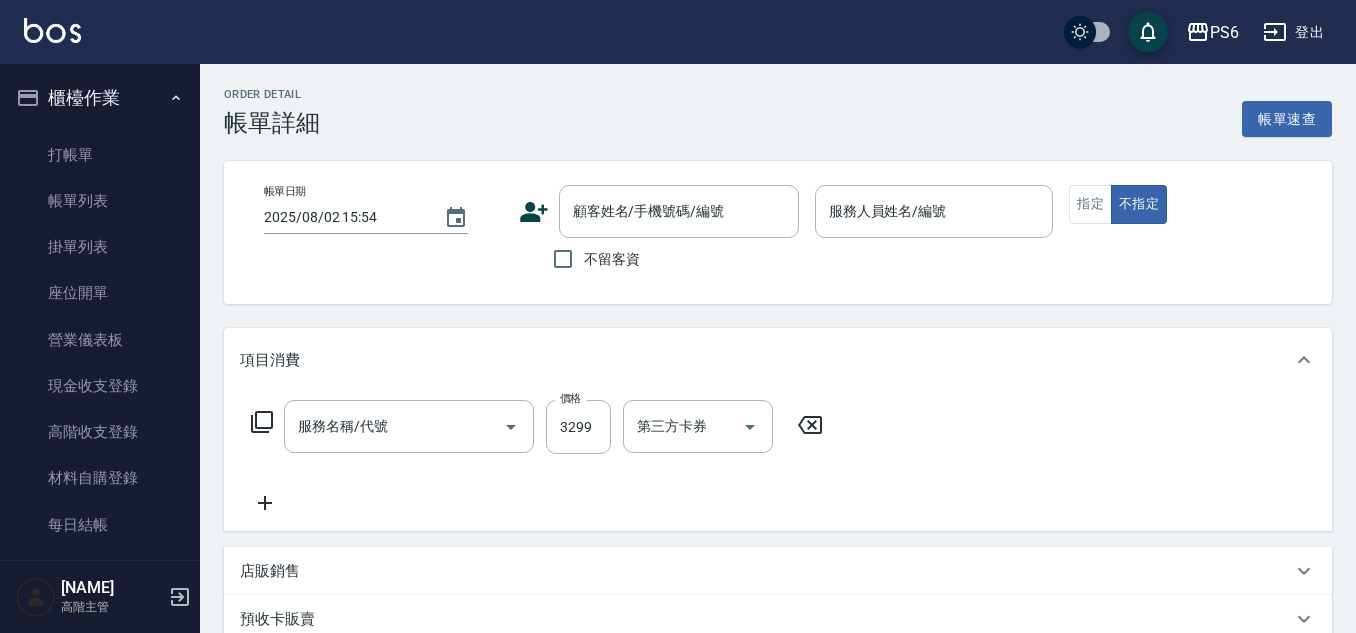 type on "2025/07/29 19:26" 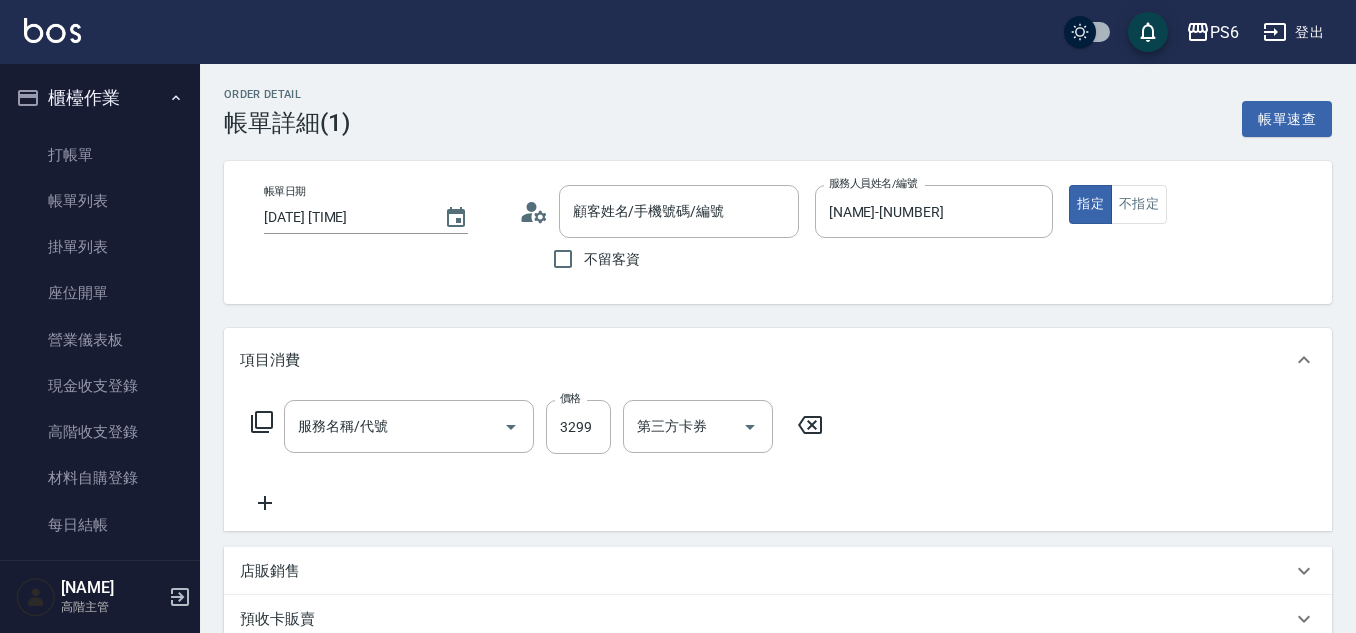 type on "網路客價(901)" 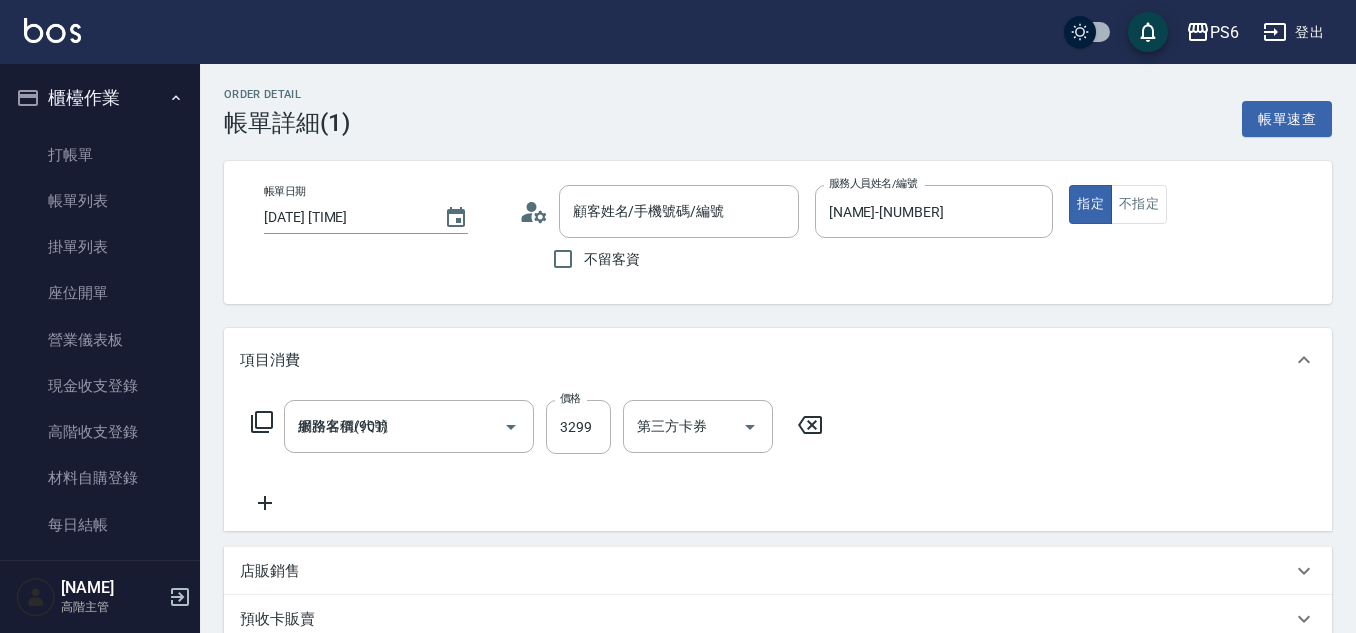 type on "王玲美/0933220603/" 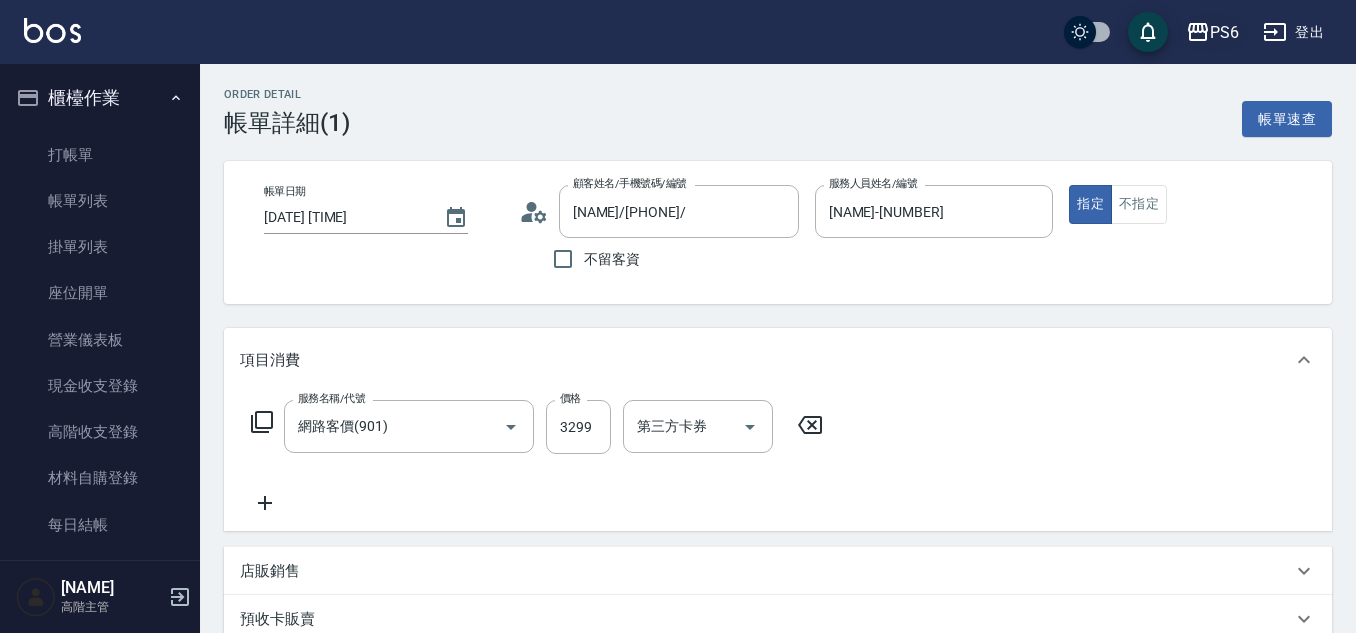 click 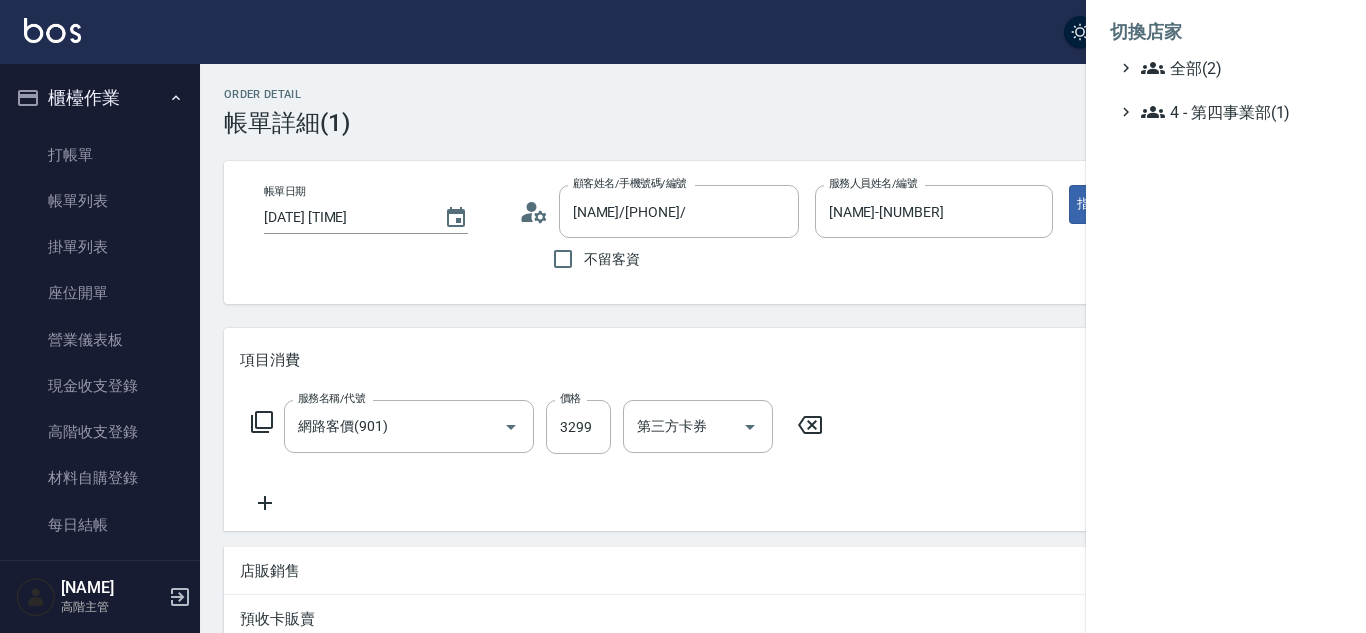 click on "切換店家" at bounding box center [1226, 32] 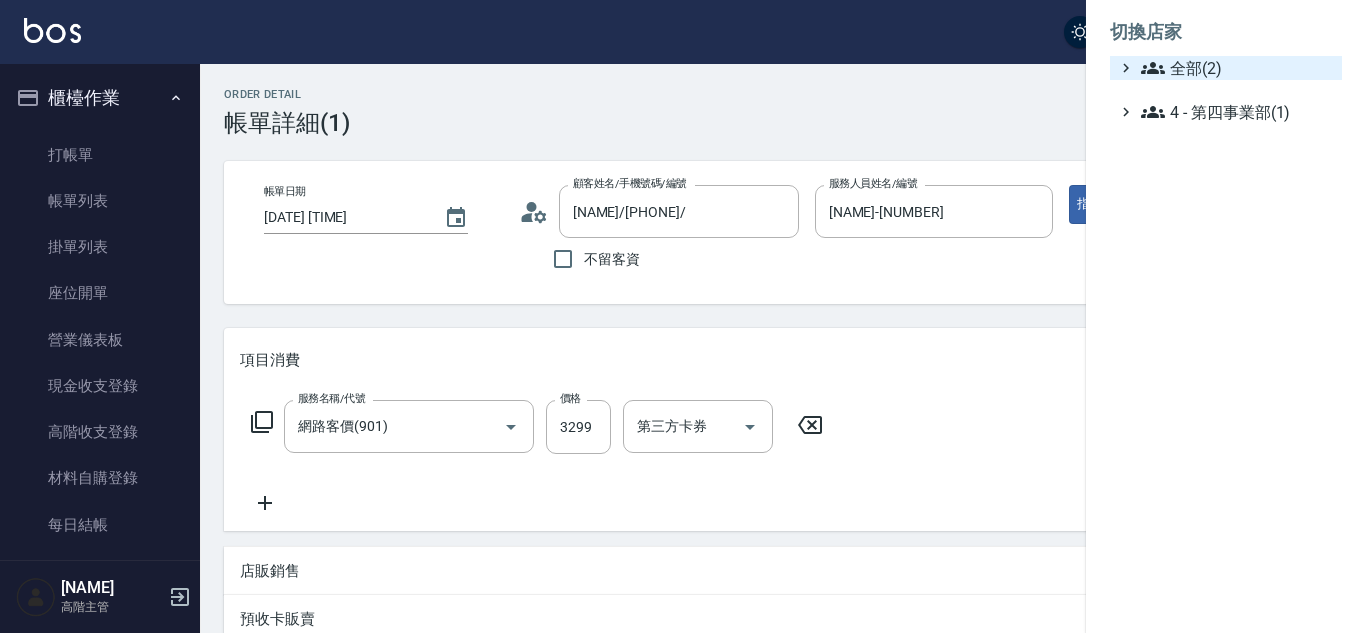 click on "全部(2)" at bounding box center (1237, 68) 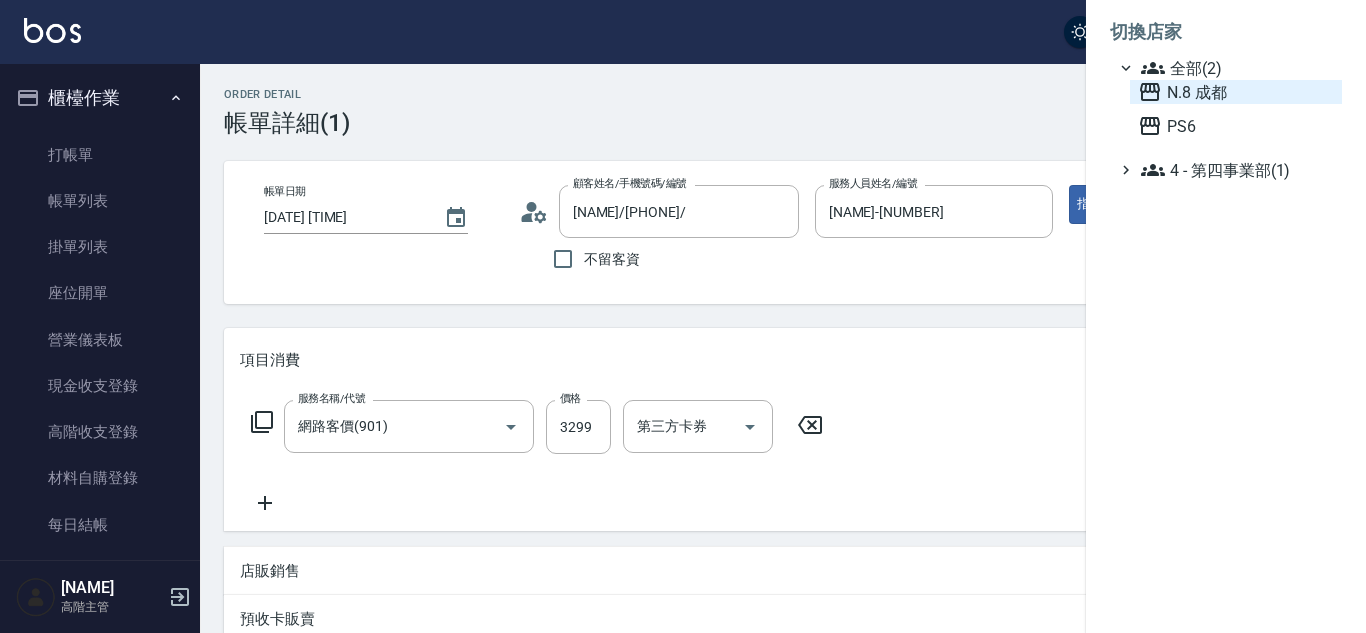 click on "N.8 成都" at bounding box center (1236, 92) 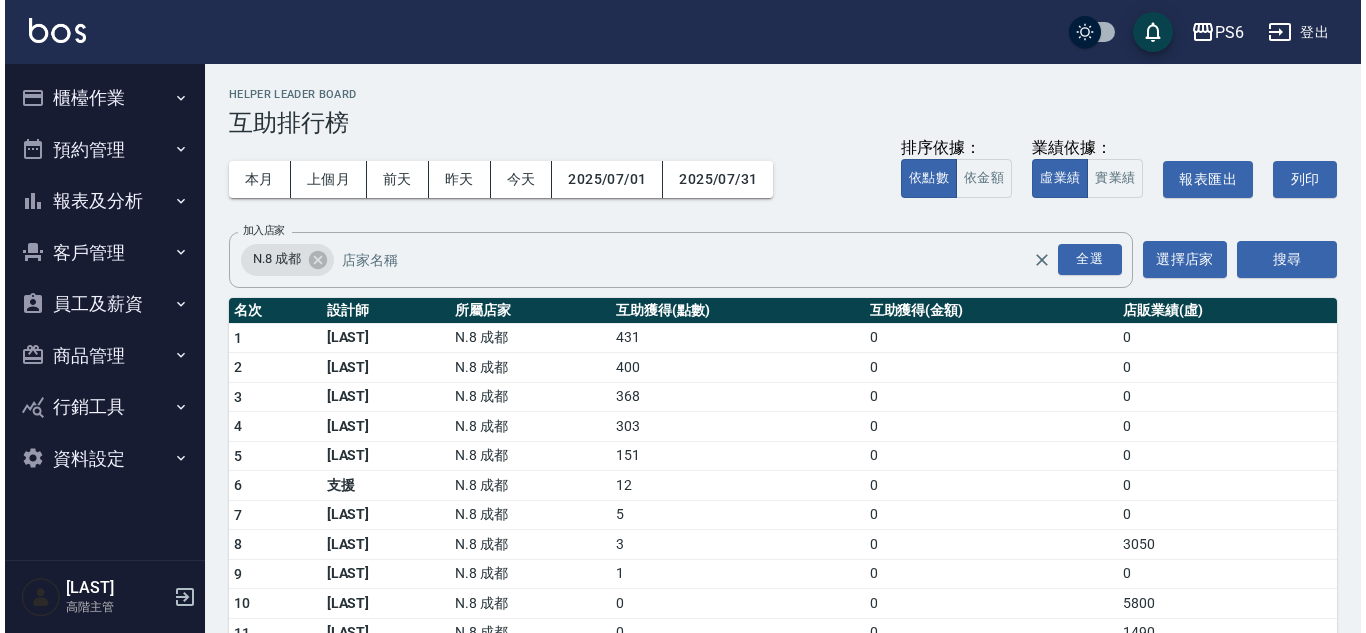 scroll, scrollTop: 0, scrollLeft: 0, axis: both 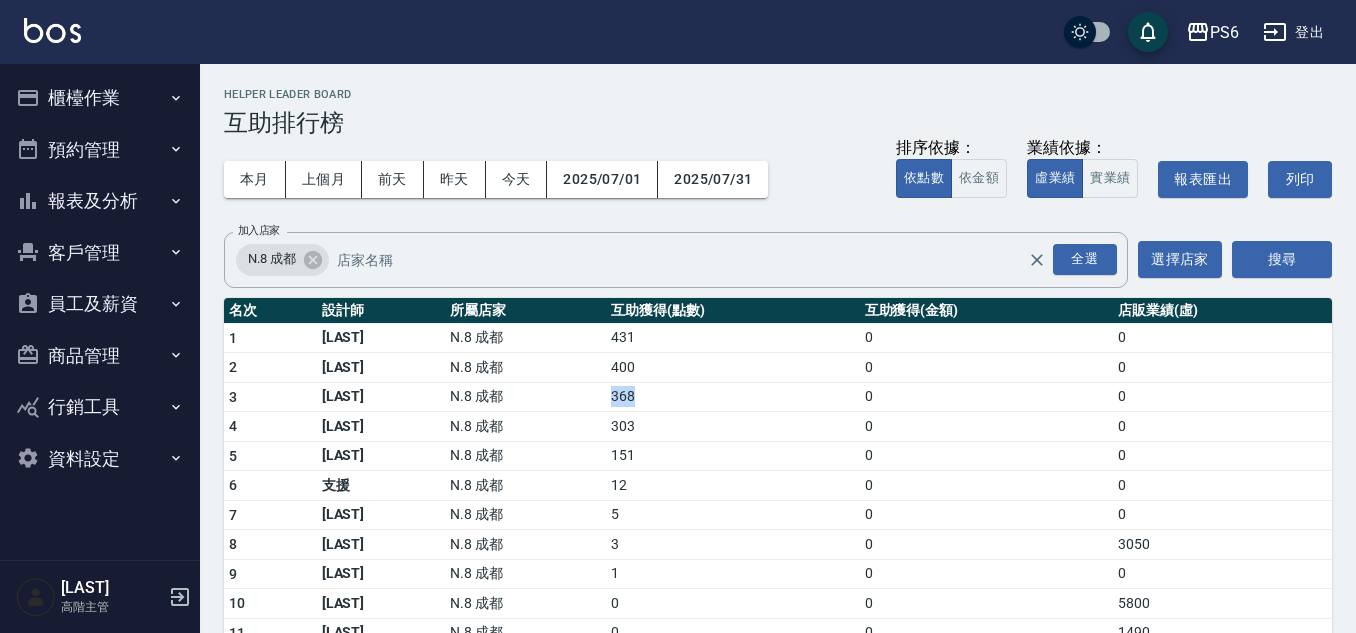 click on "客戶管理" at bounding box center (100, 253) 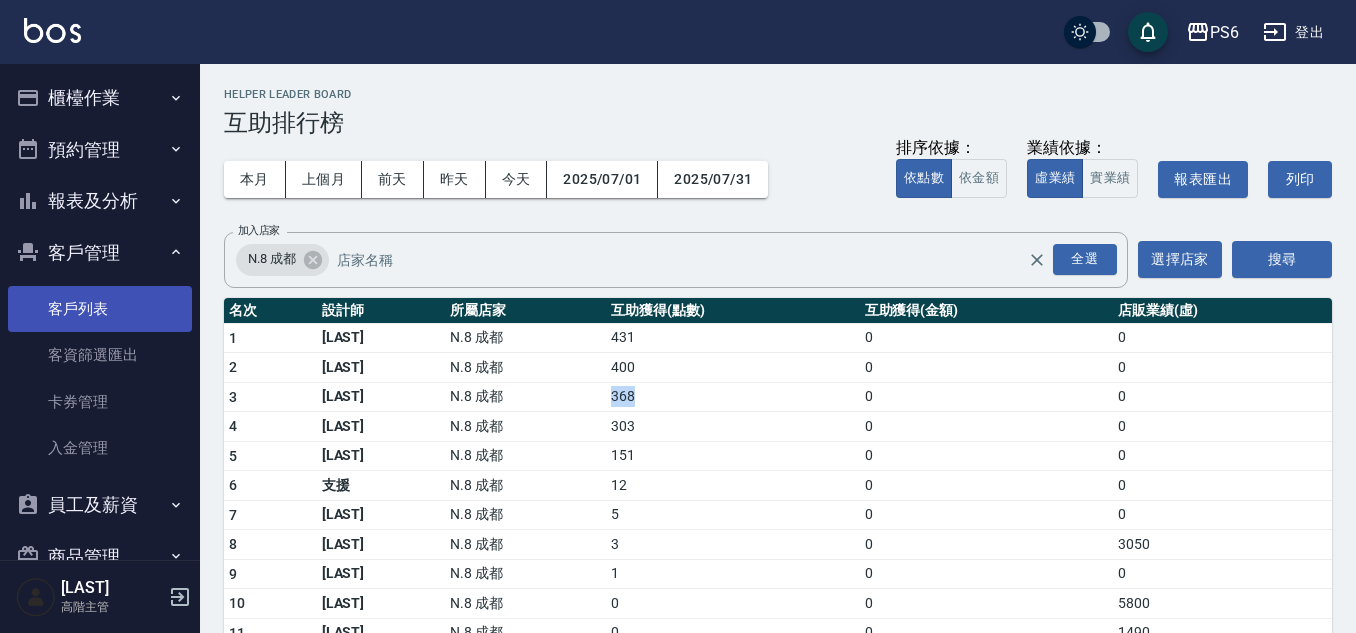 click on "客戶列表" at bounding box center (100, 309) 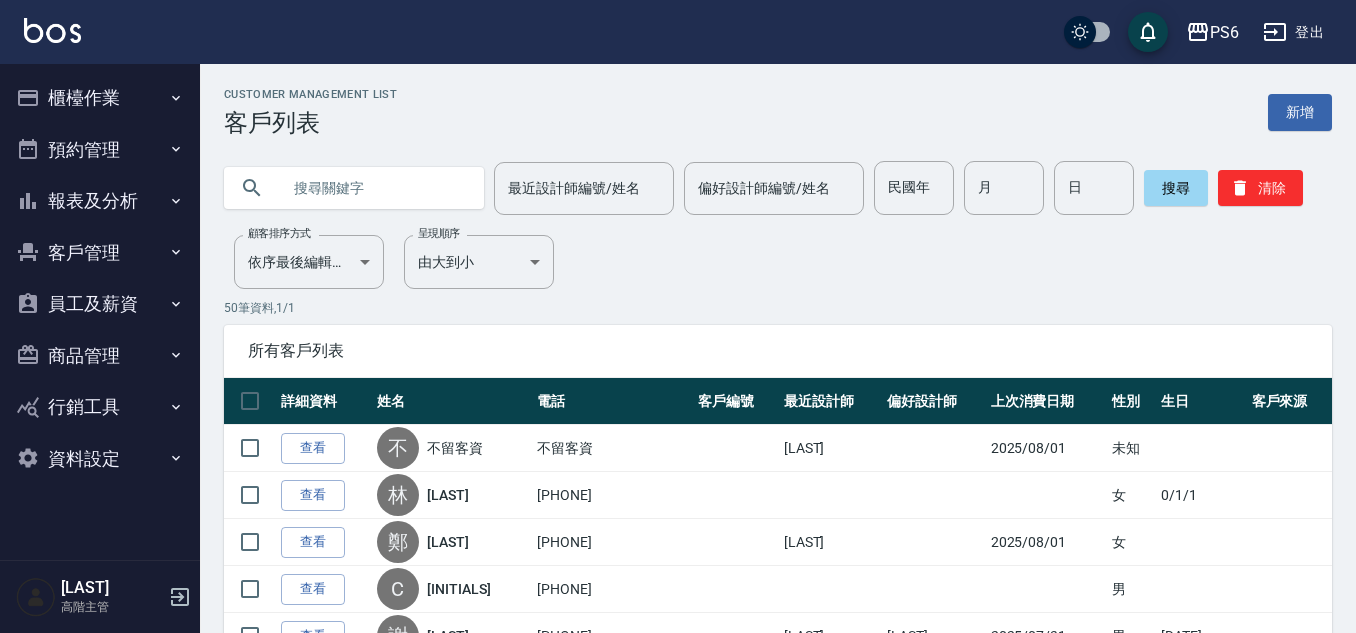 click at bounding box center (374, 188) 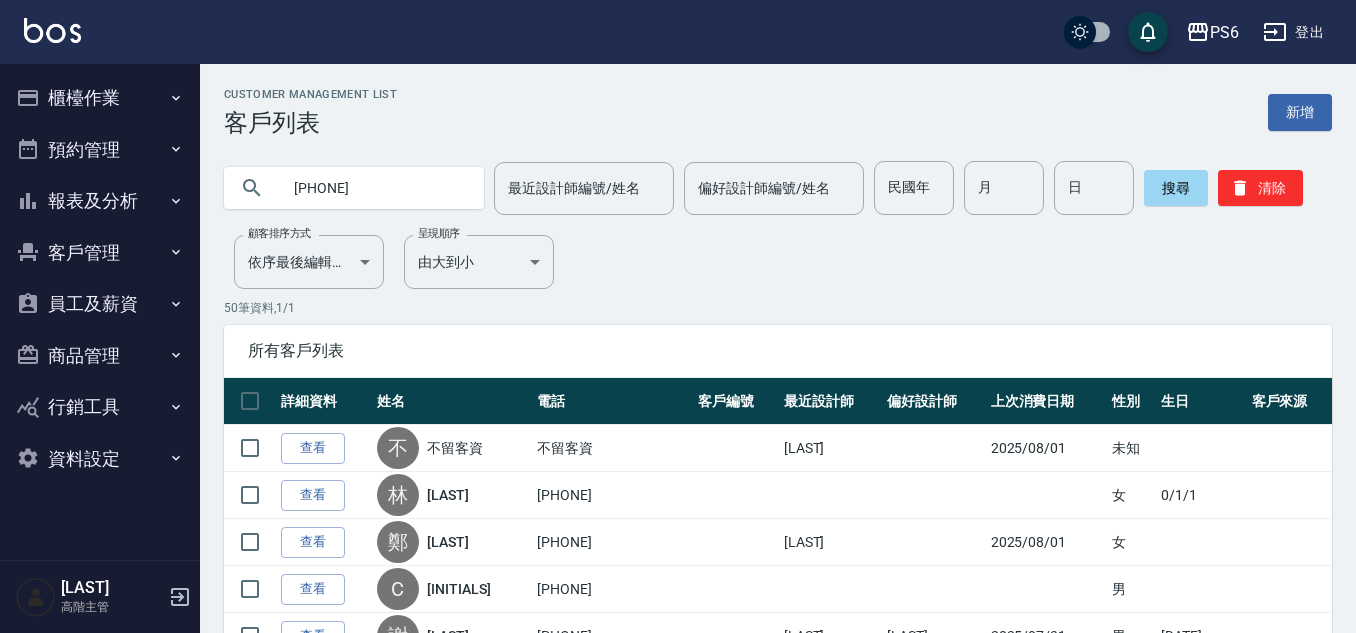 type on "0939200448" 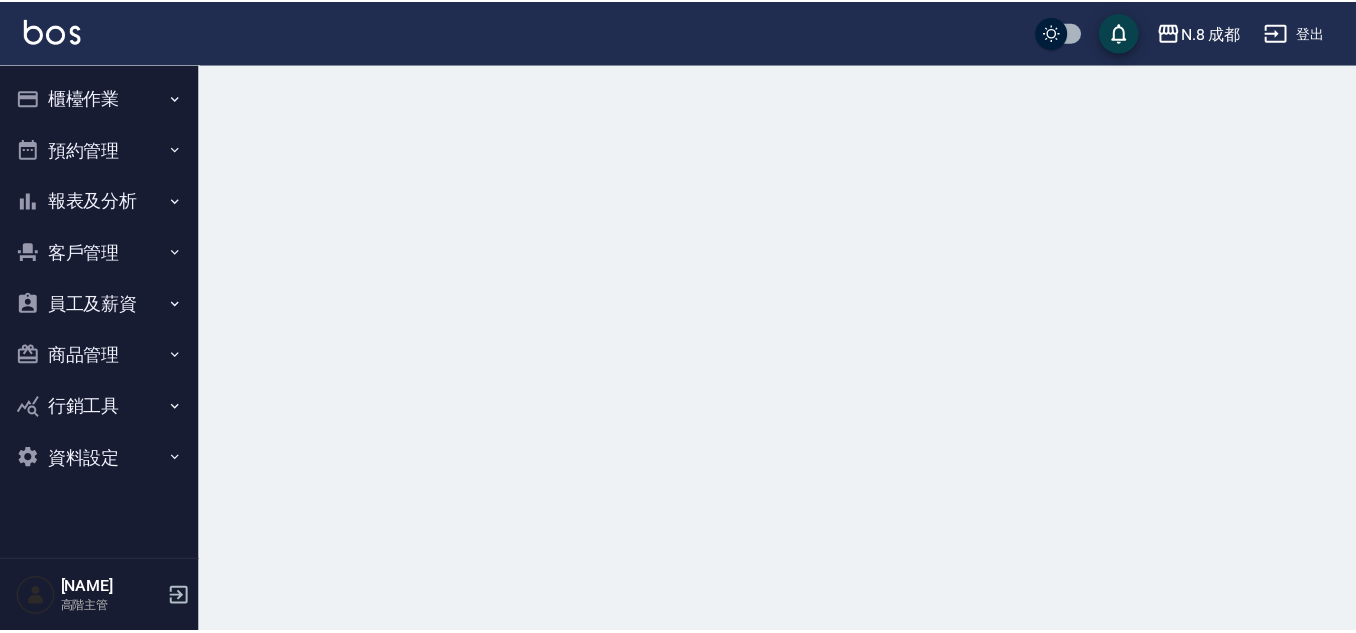 scroll, scrollTop: 0, scrollLeft: 0, axis: both 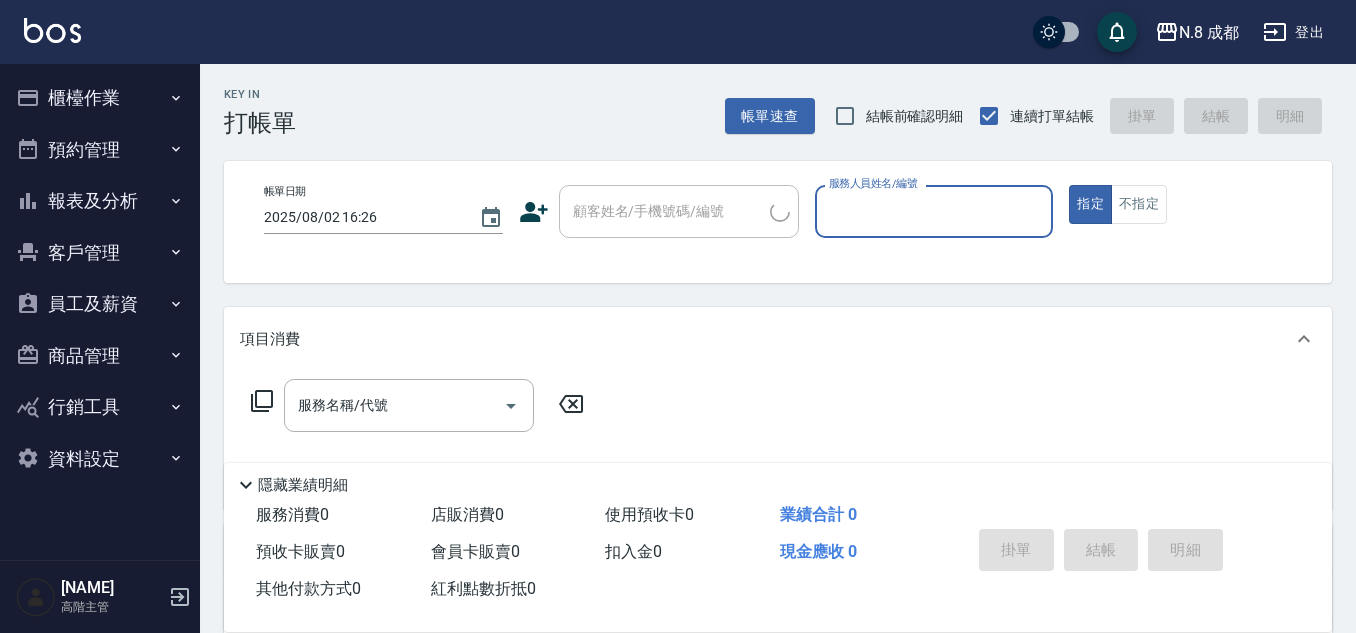 click on "員工及薪資" at bounding box center [100, 304] 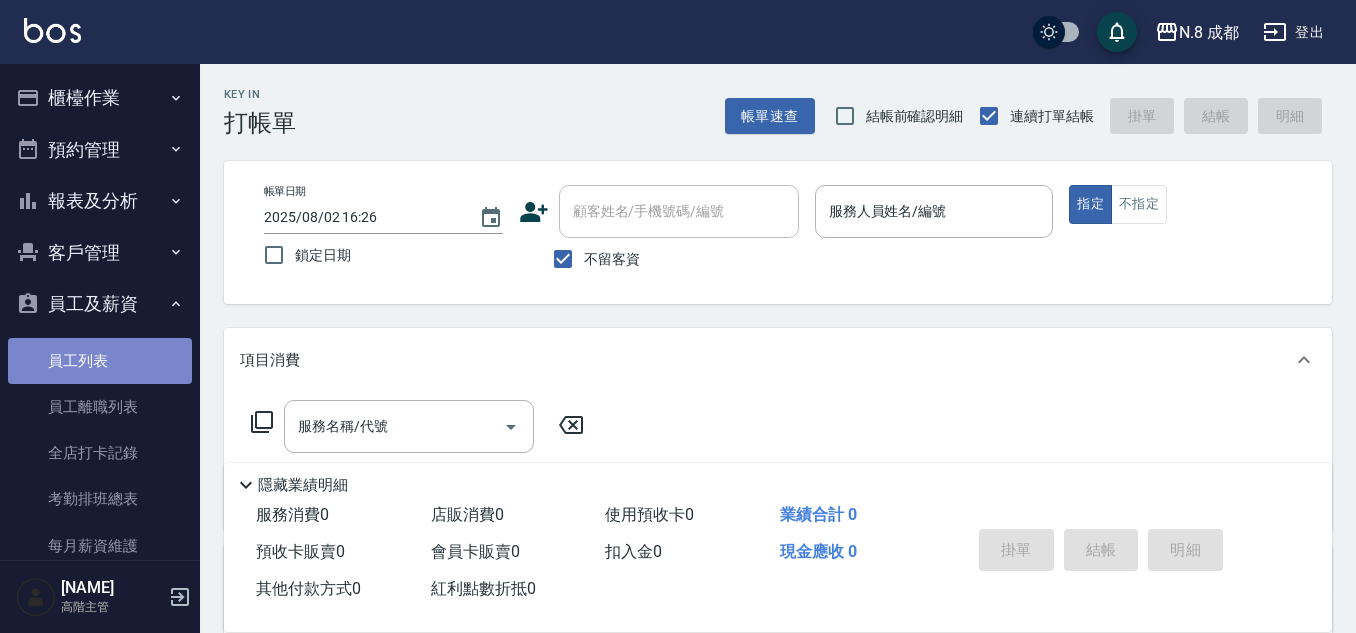click on "員工列表" at bounding box center (100, 361) 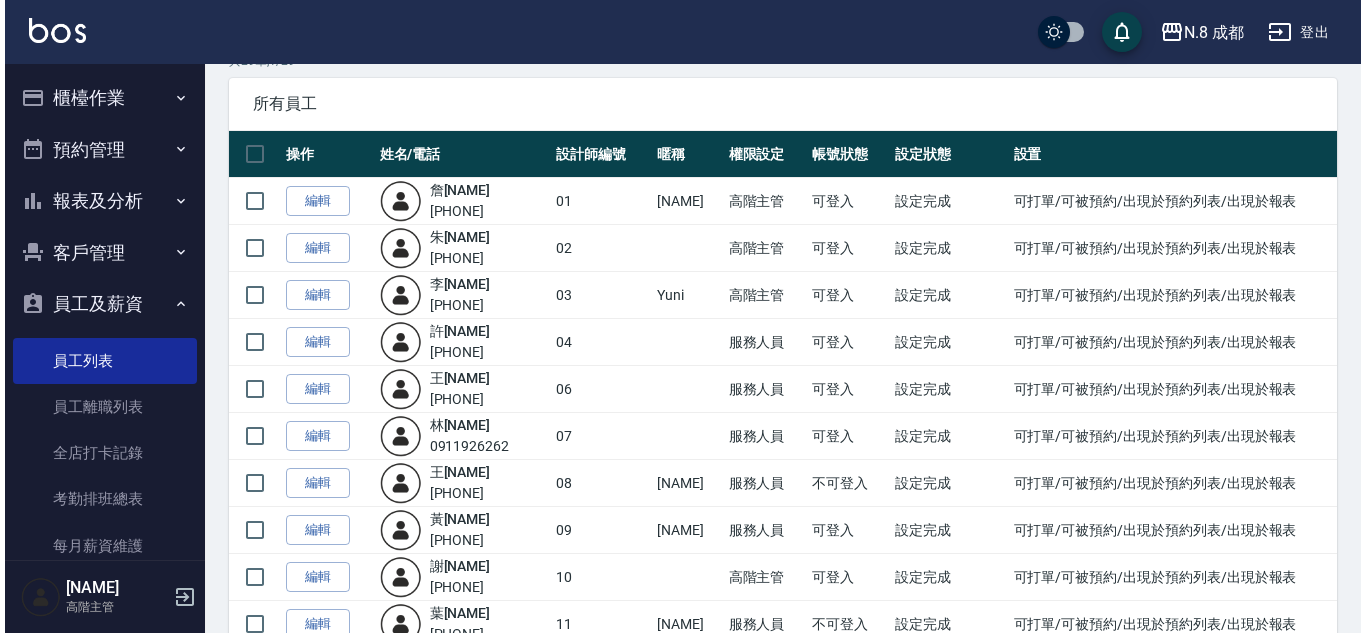 scroll, scrollTop: 100, scrollLeft: 0, axis: vertical 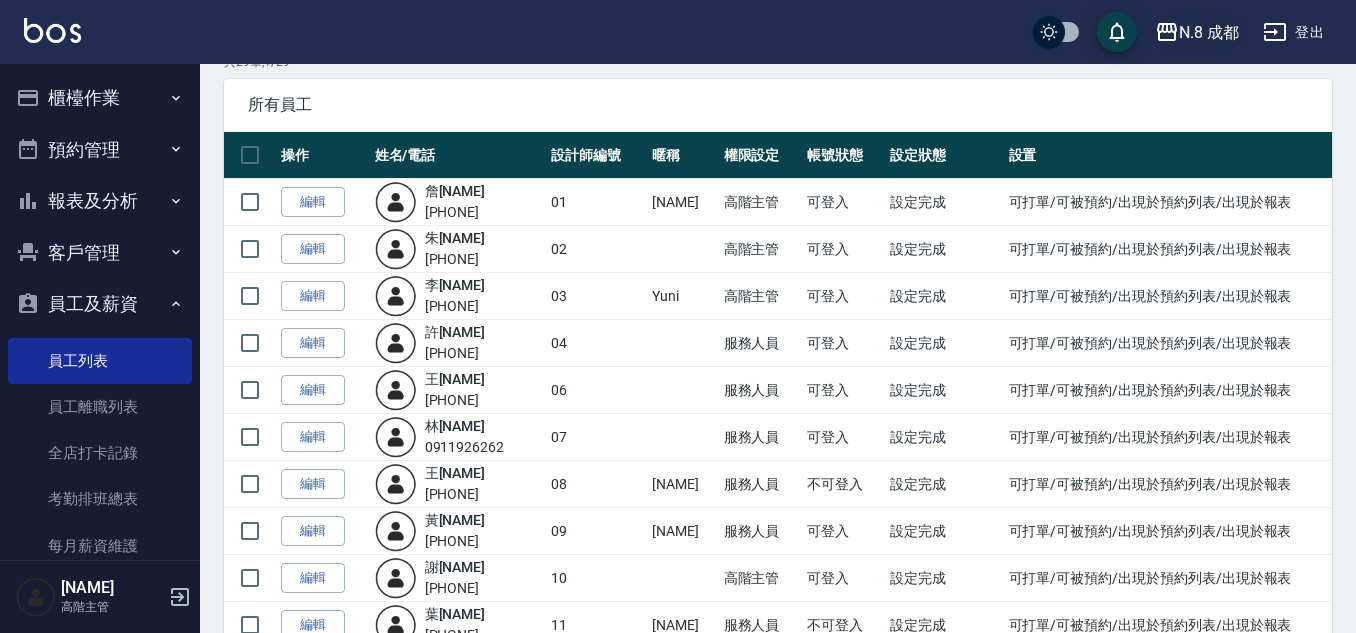 click on "N.8 成都" at bounding box center (1209, 32) 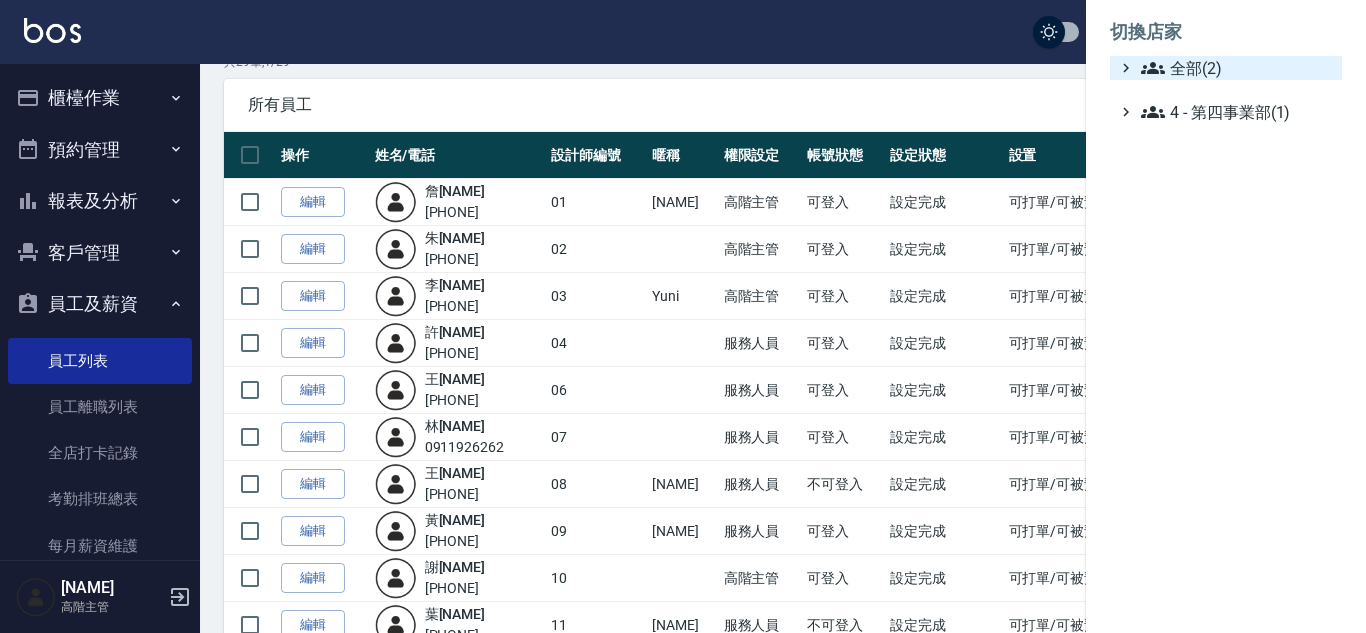 click on "全部(2)" at bounding box center [1237, 68] 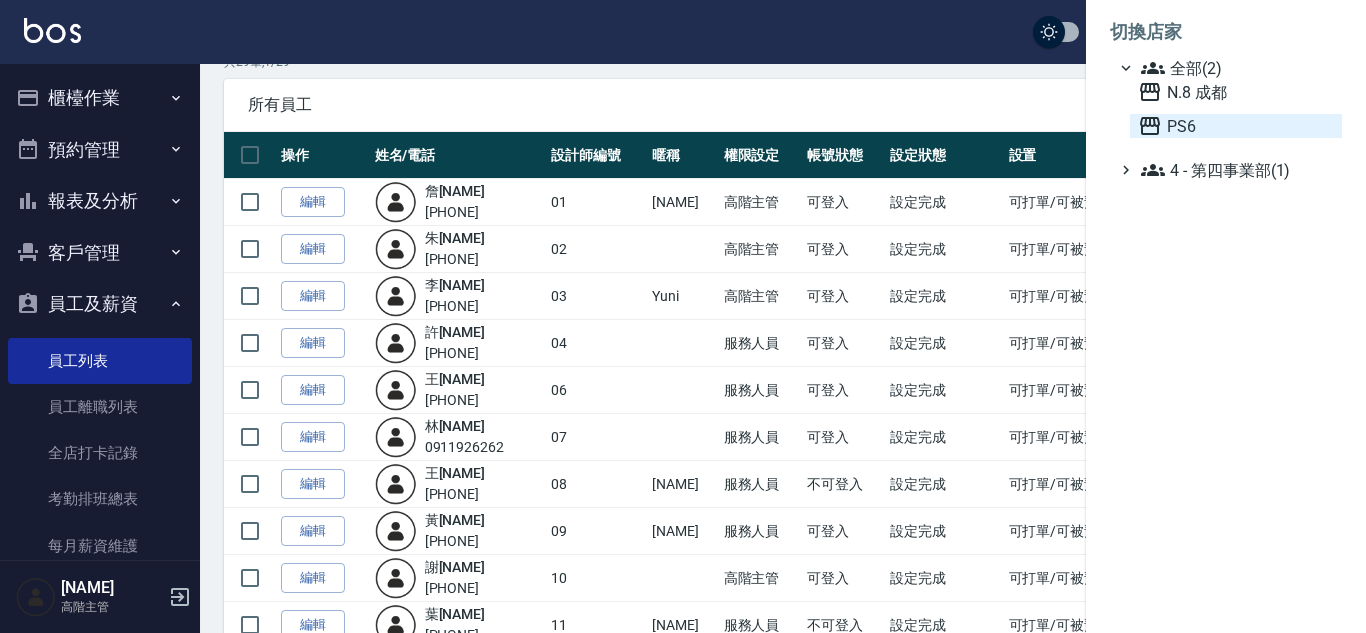 click on "PS6" at bounding box center (1236, 126) 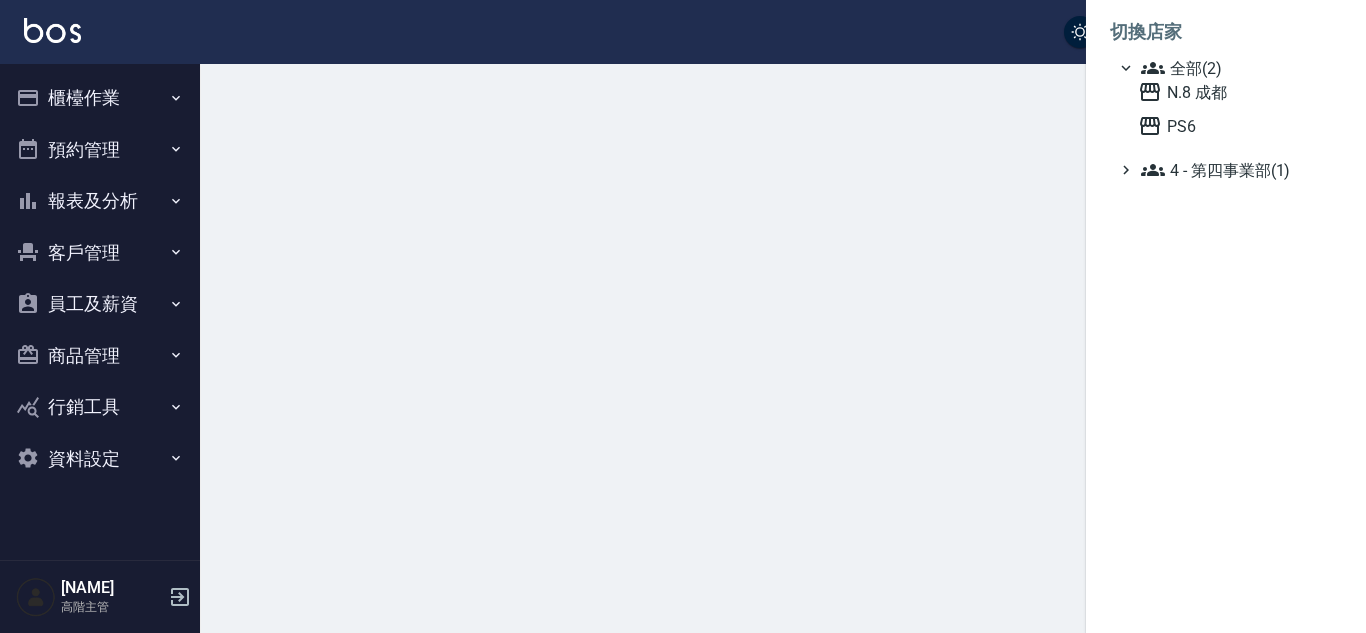 scroll, scrollTop: 0, scrollLeft: 0, axis: both 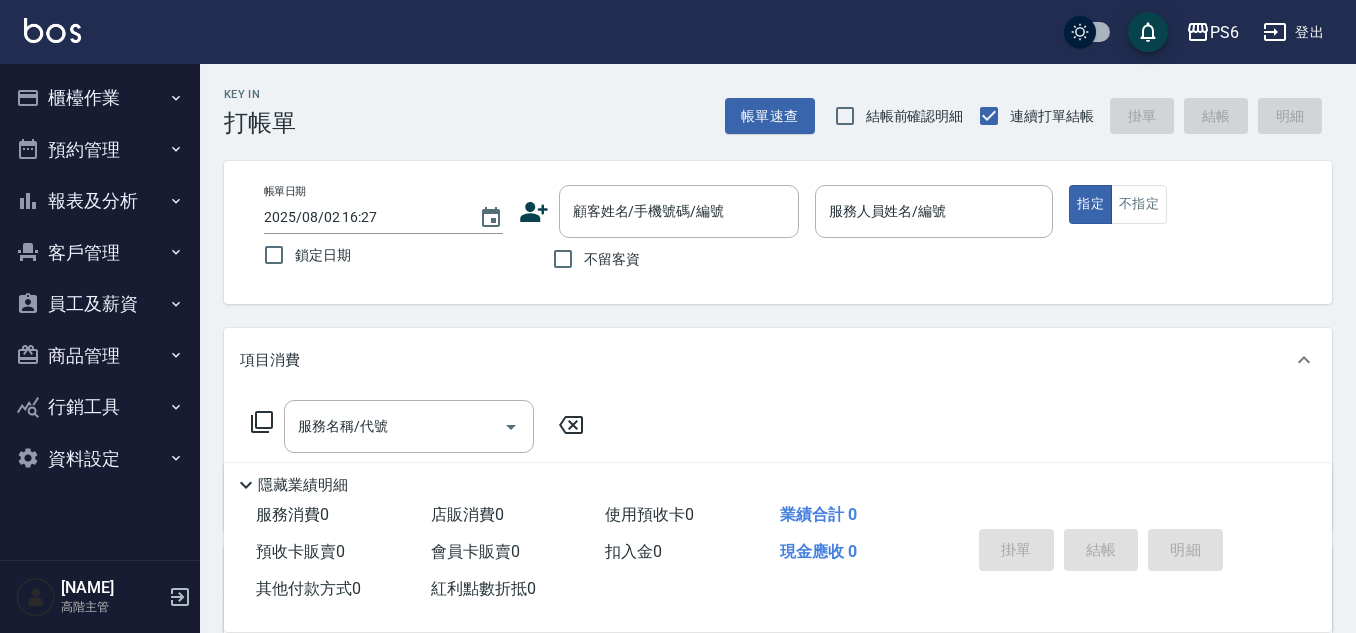 click on "服務名稱/代號 服務名稱/代號" at bounding box center [778, 461] 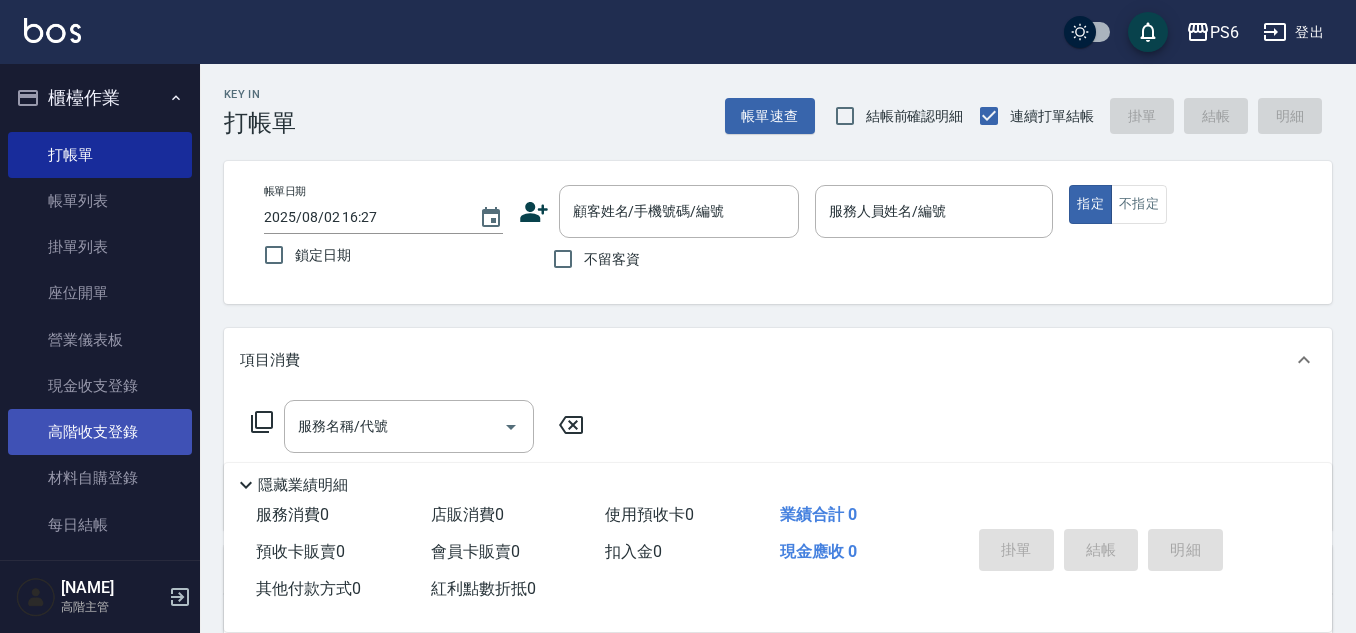 click on "高階收支登錄" at bounding box center [100, 432] 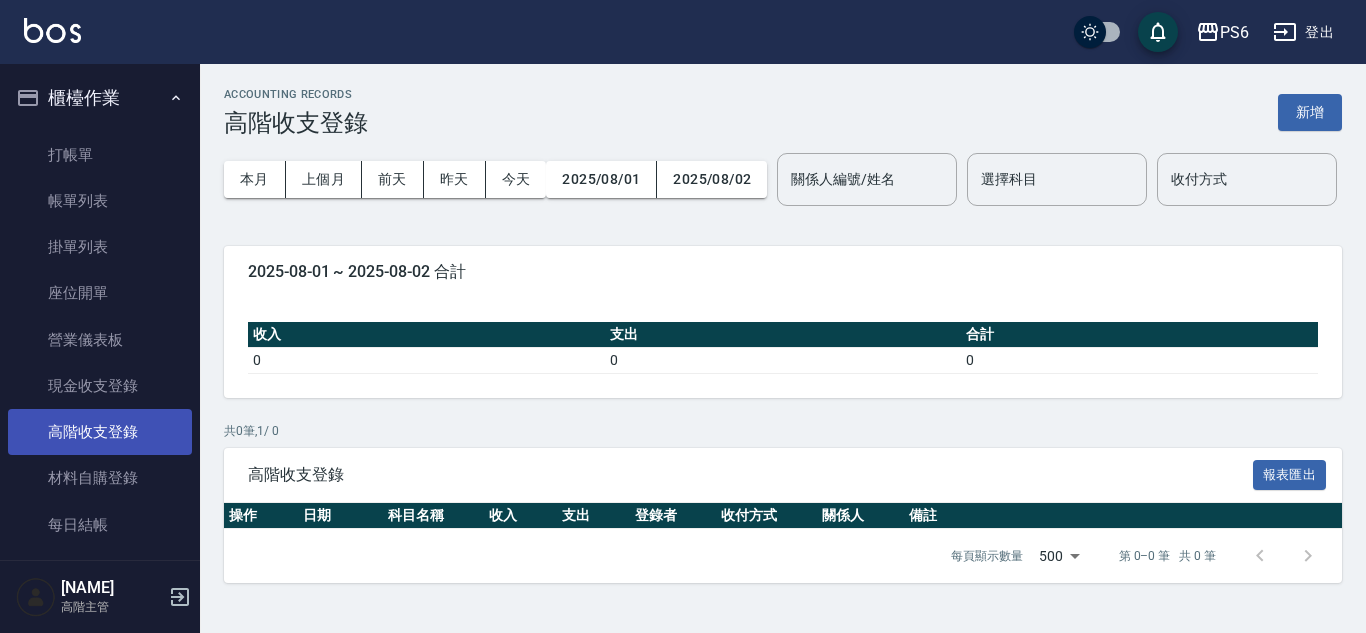 click on "高階收支登錄" at bounding box center (100, 432) 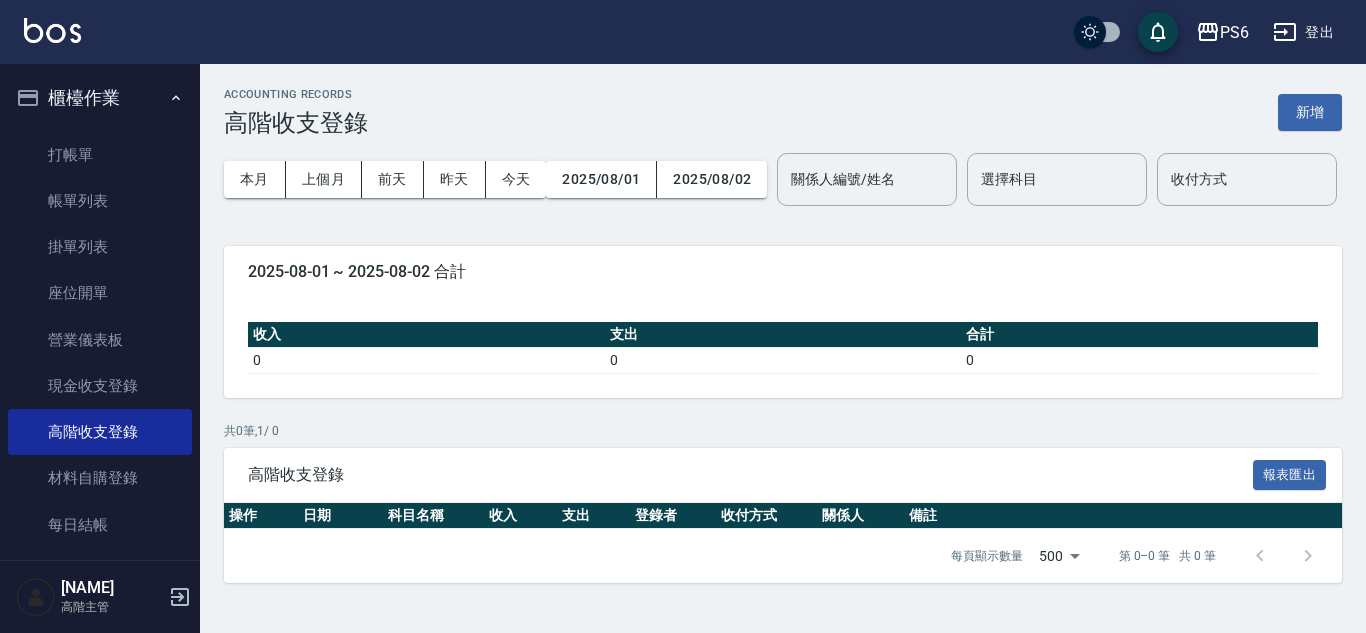 click on "本月 上個月 前天 昨天 今天 2025/08/01 2025/08/02" at bounding box center [495, 179] 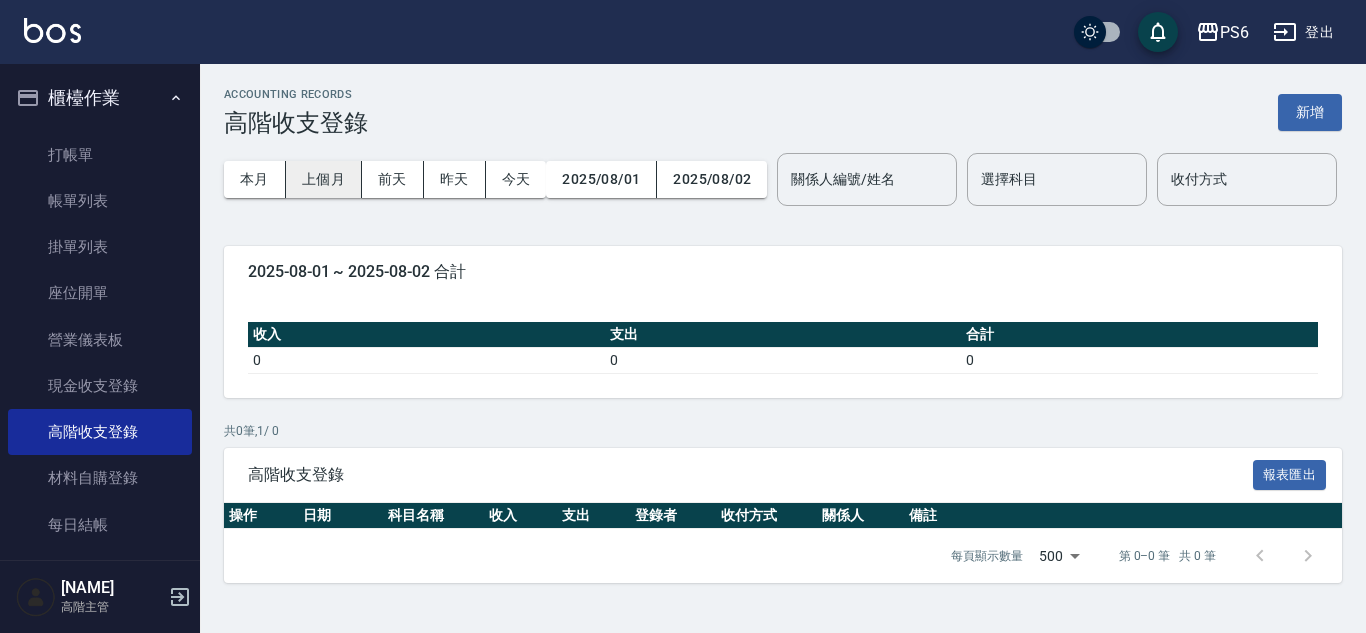 click on "上個月" at bounding box center (324, 179) 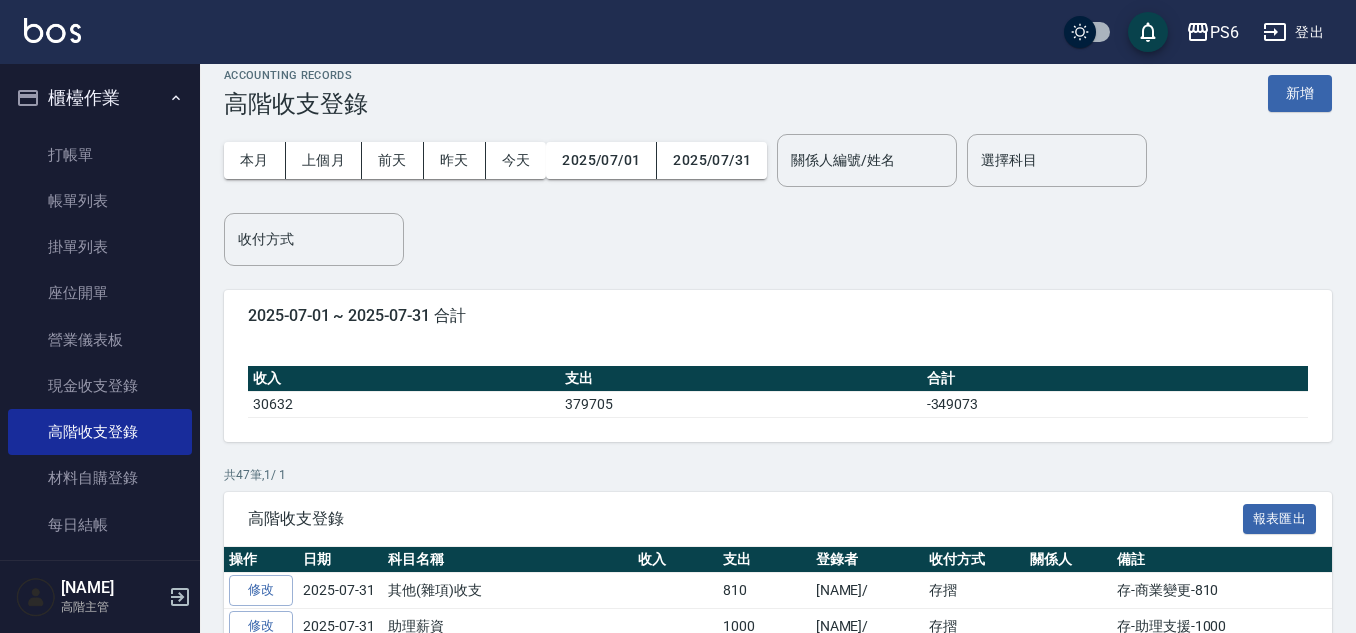 scroll, scrollTop: 18, scrollLeft: 0, axis: vertical 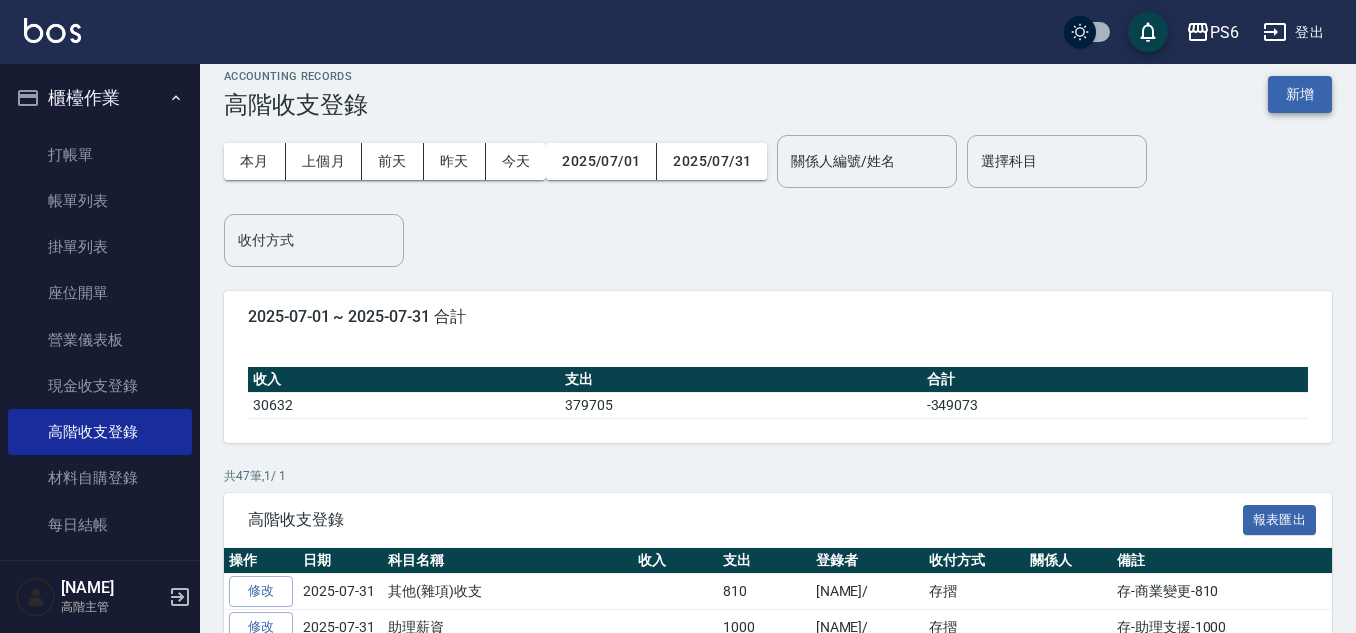 click on "新增" at bounding box center [1300, 94] 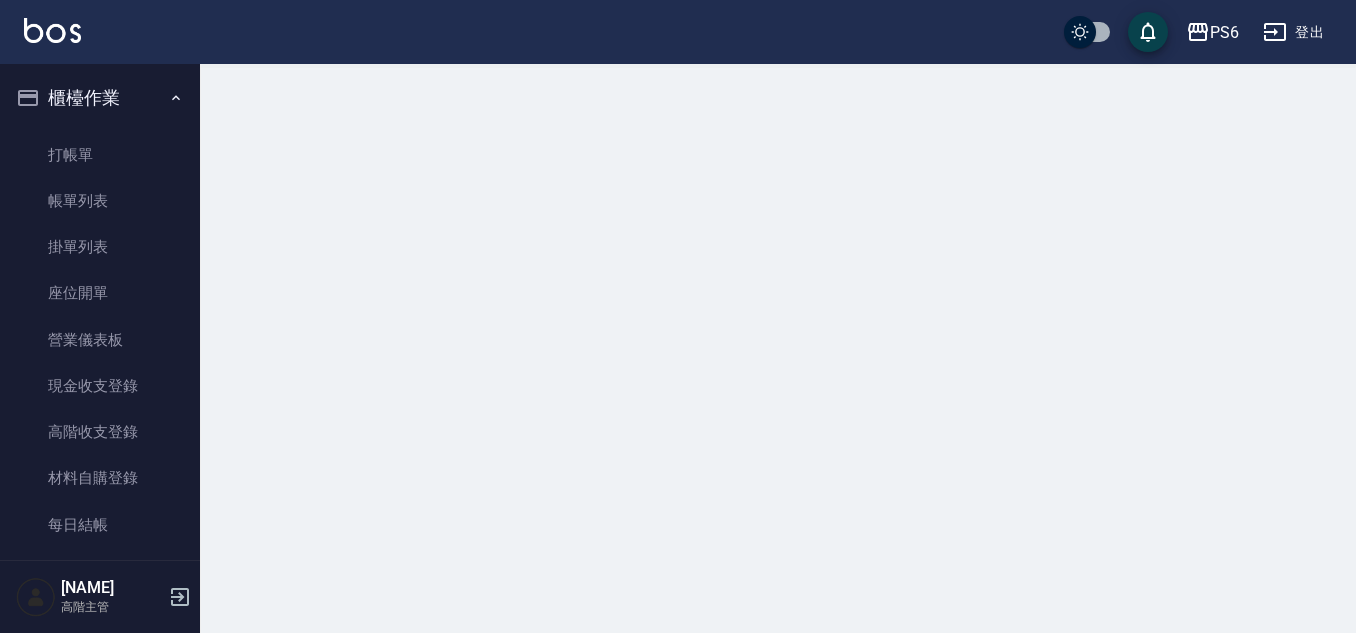 scroll, scrollTop: 0, scrollLeft: 0, axis: both 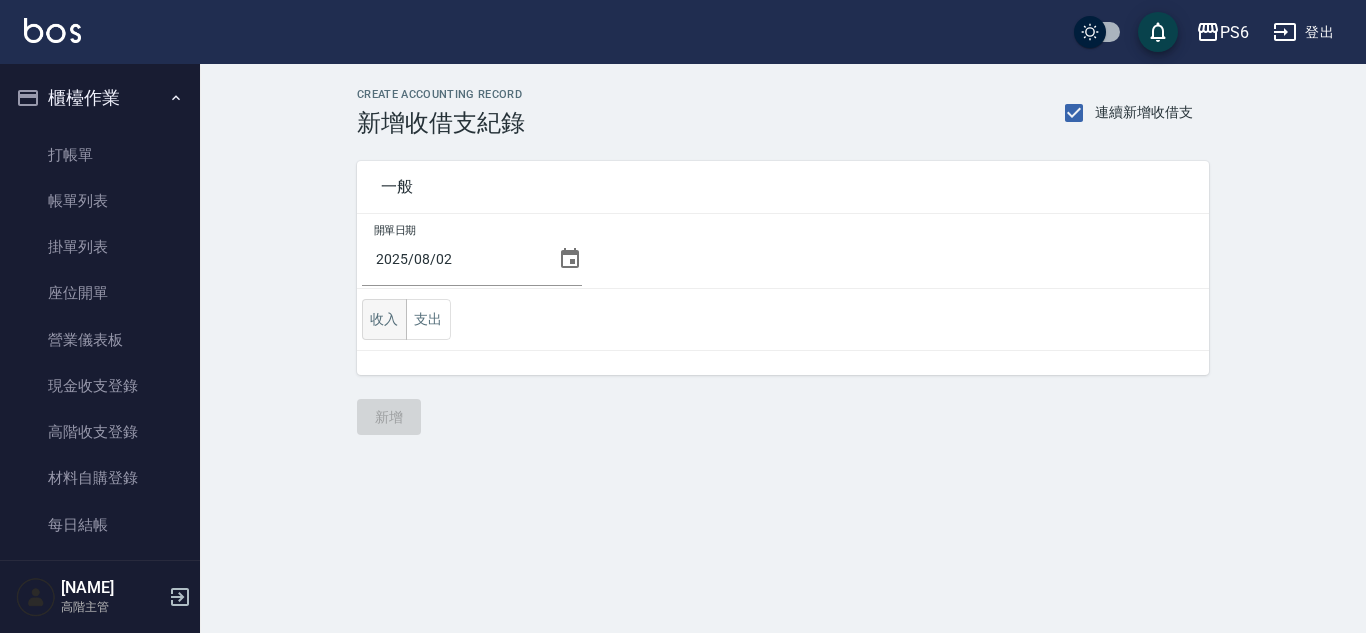click on "收入" at bounding box center (384, 319) 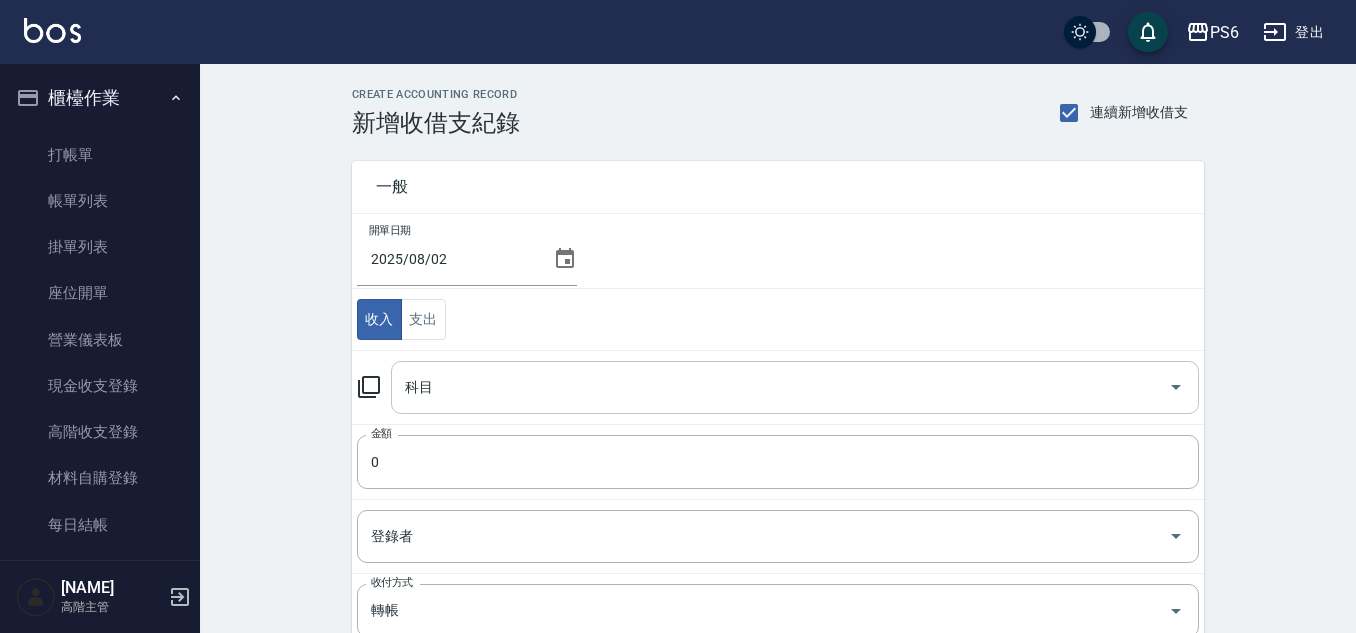 click on "科目" at bounding box center (780, 387) 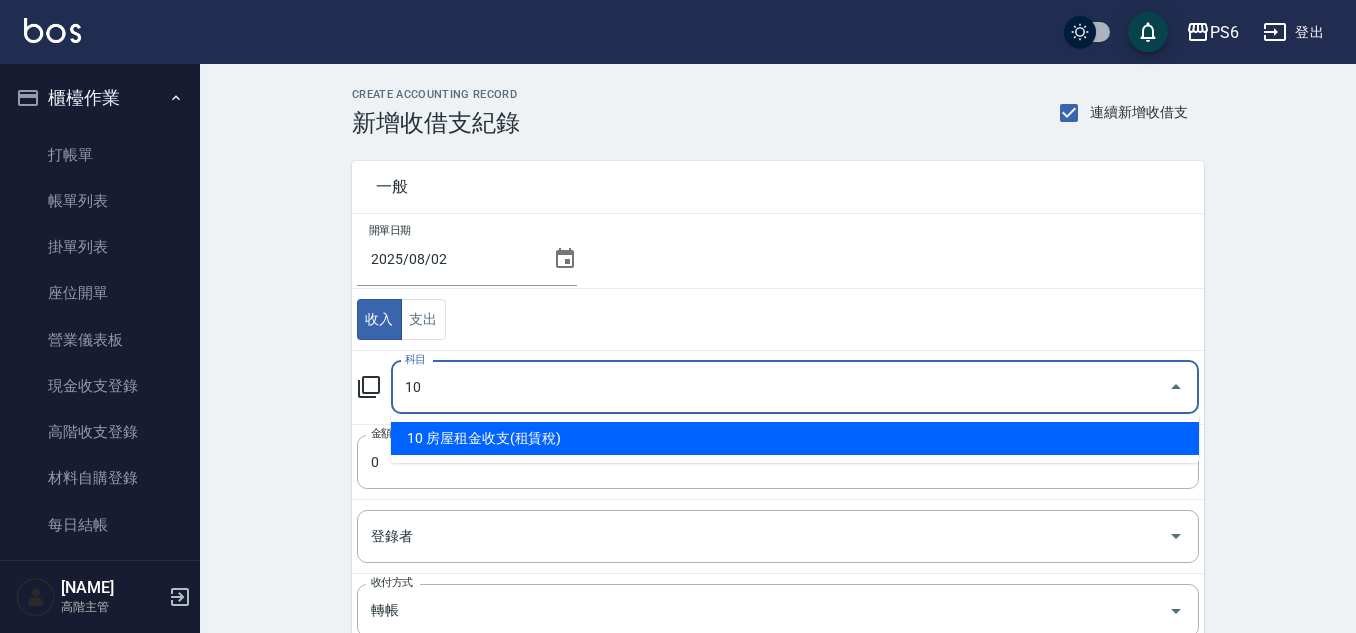 click on "10 房屋租金收支(租賃稅)" at bounding box center (795, 438) 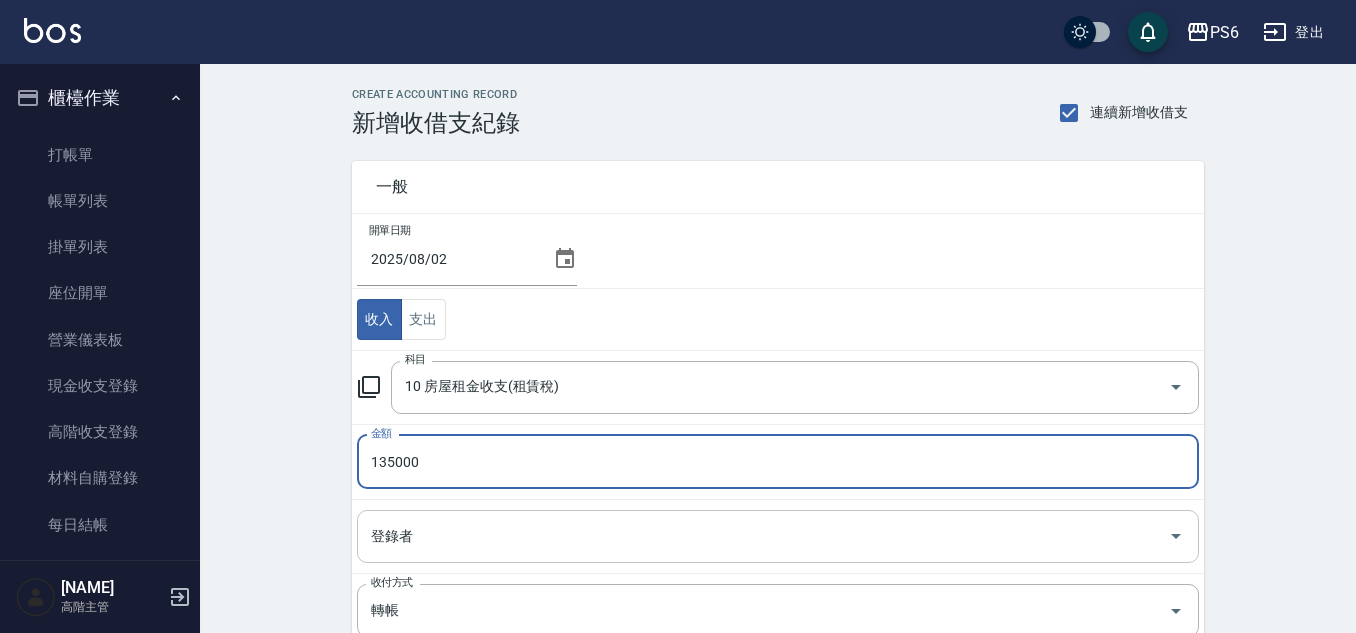 click on "登錄者" at bounding box center (778, 536) 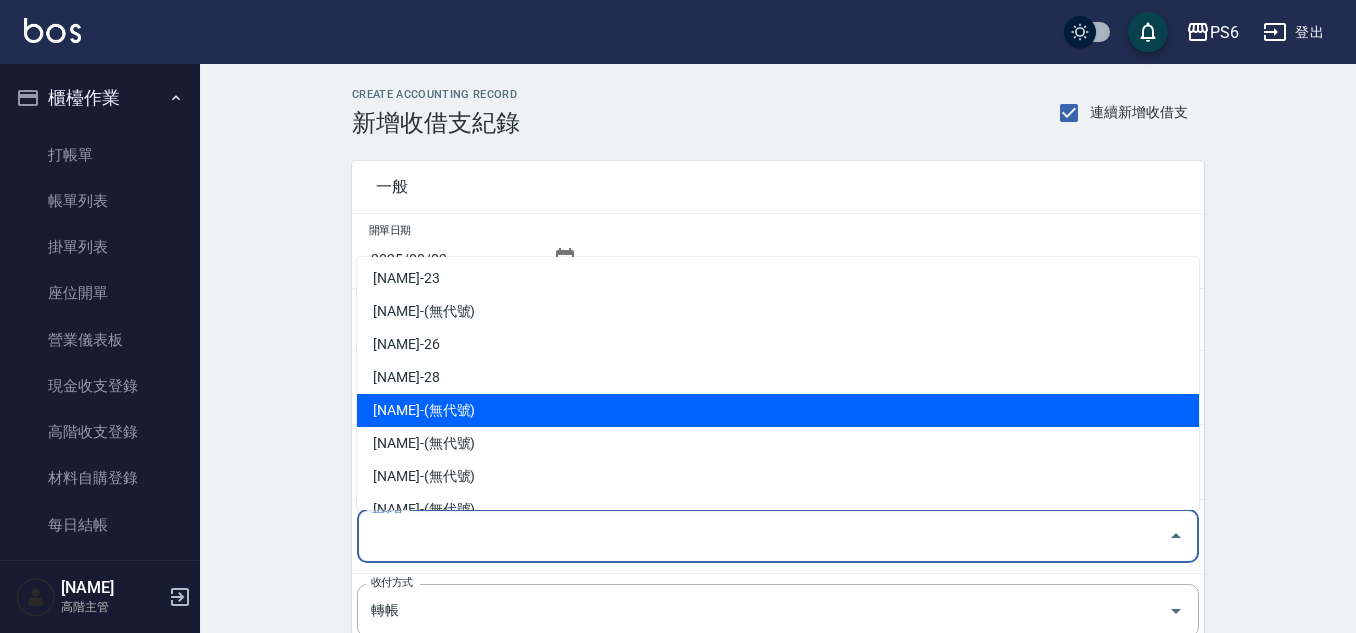 scroll, scrollTop: 500, scrollLeft: 0, axis: vertical 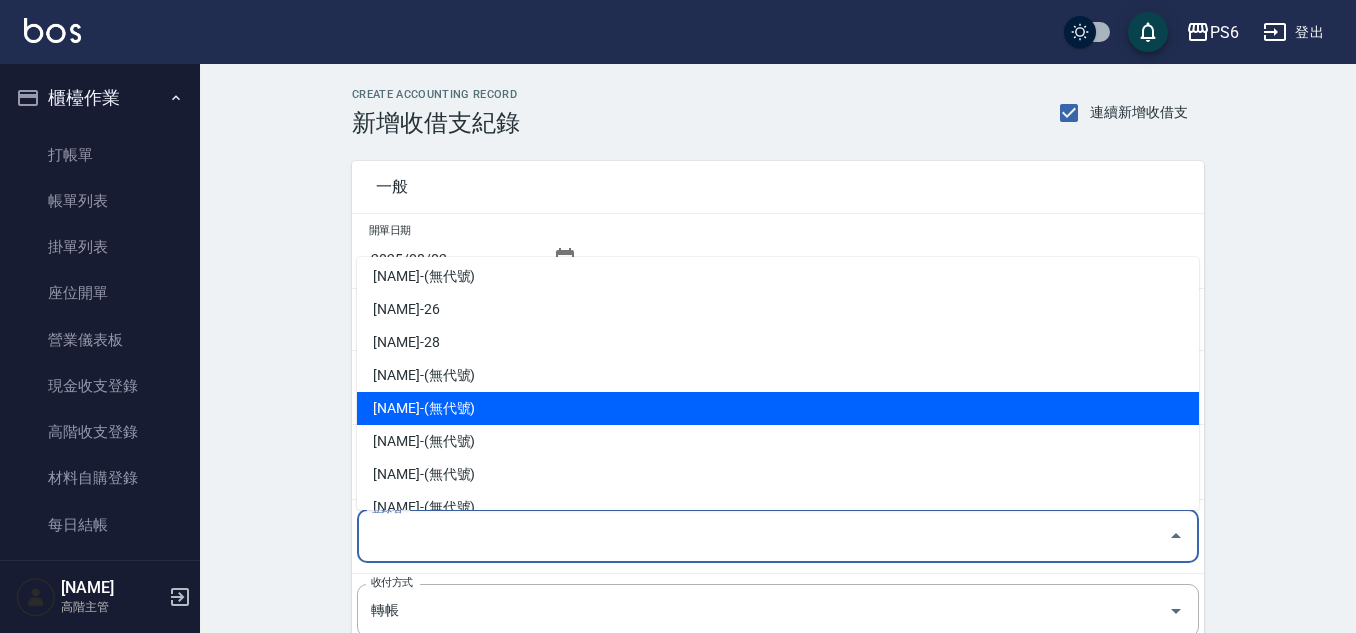 click on "詹子函-(無代號)" at bounding box center (778, 408) 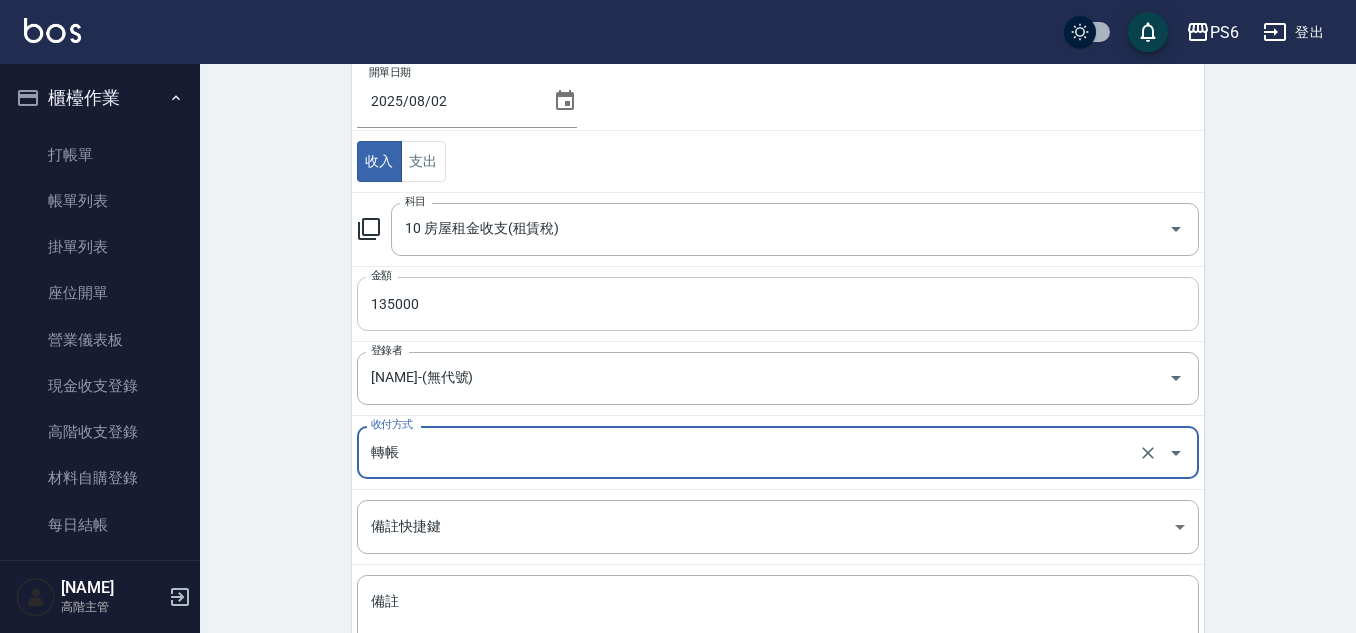 scroll, scrollTop: 300, scrollLeft: 0, axis: vertical 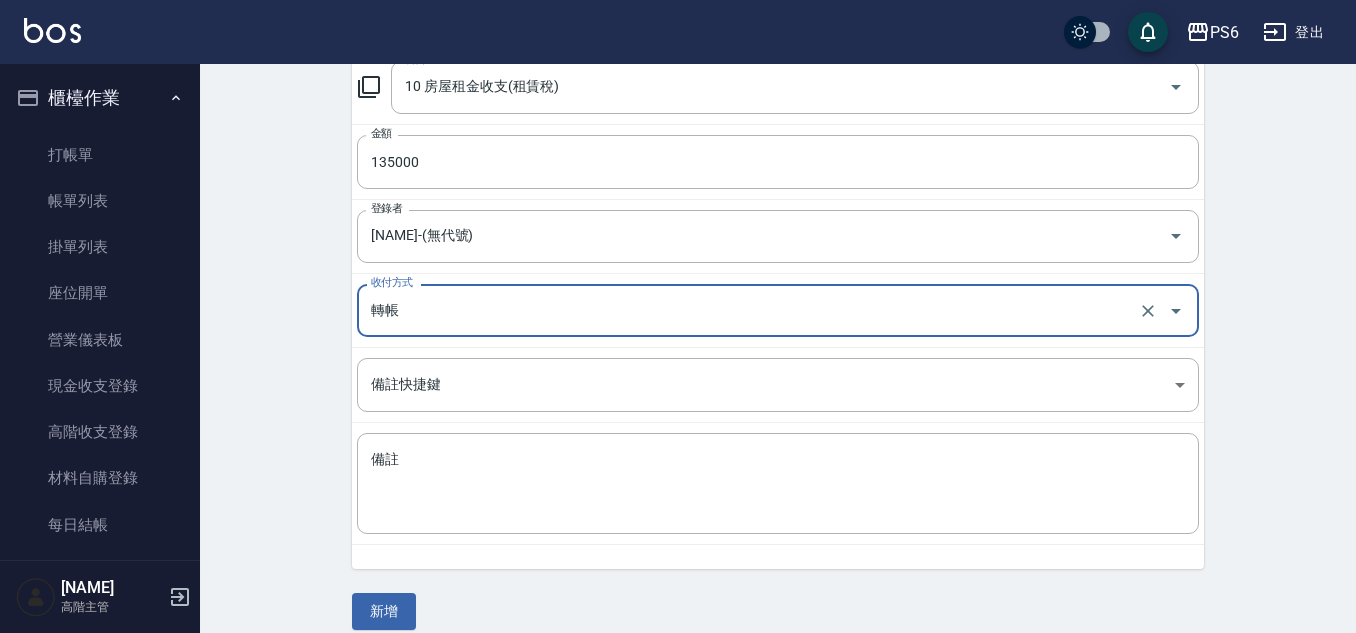 click on "轉帳 收付方式" at bounding box center [778, 310] 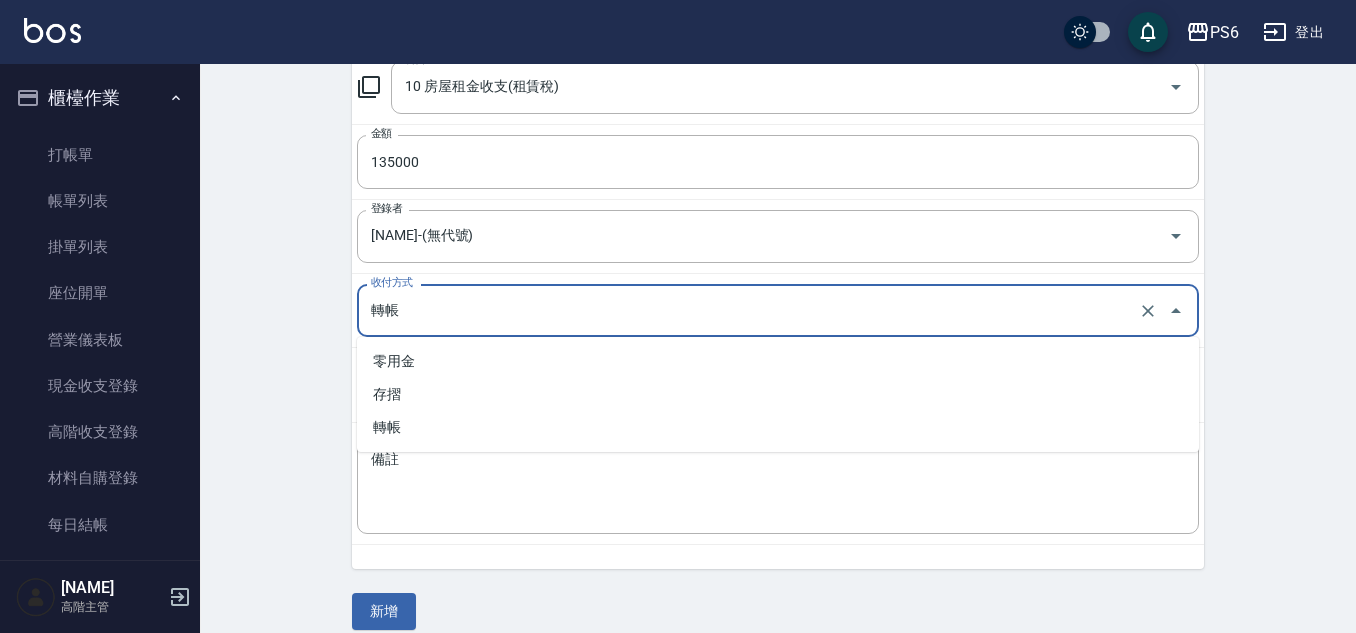 click on "轉帳" at bounding box center (750, 310) 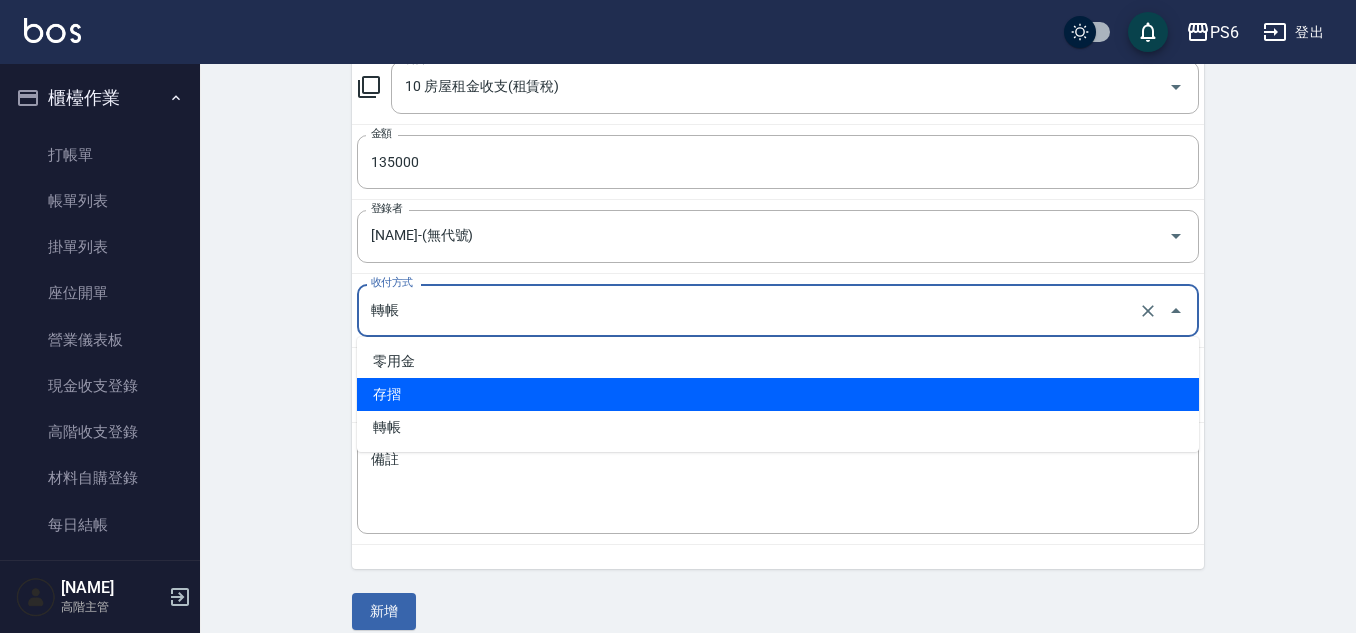 click on "存摺" at bounding box center (778, 394) 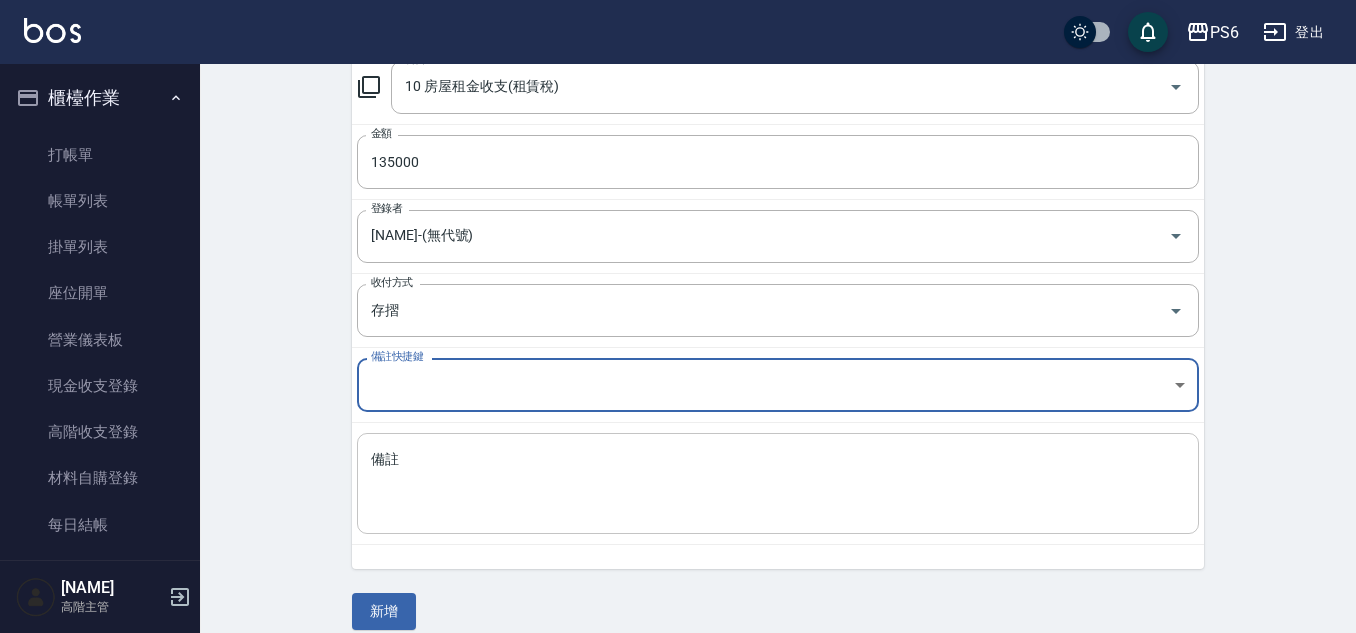 click on "備註" at bounding box center (778, 484) 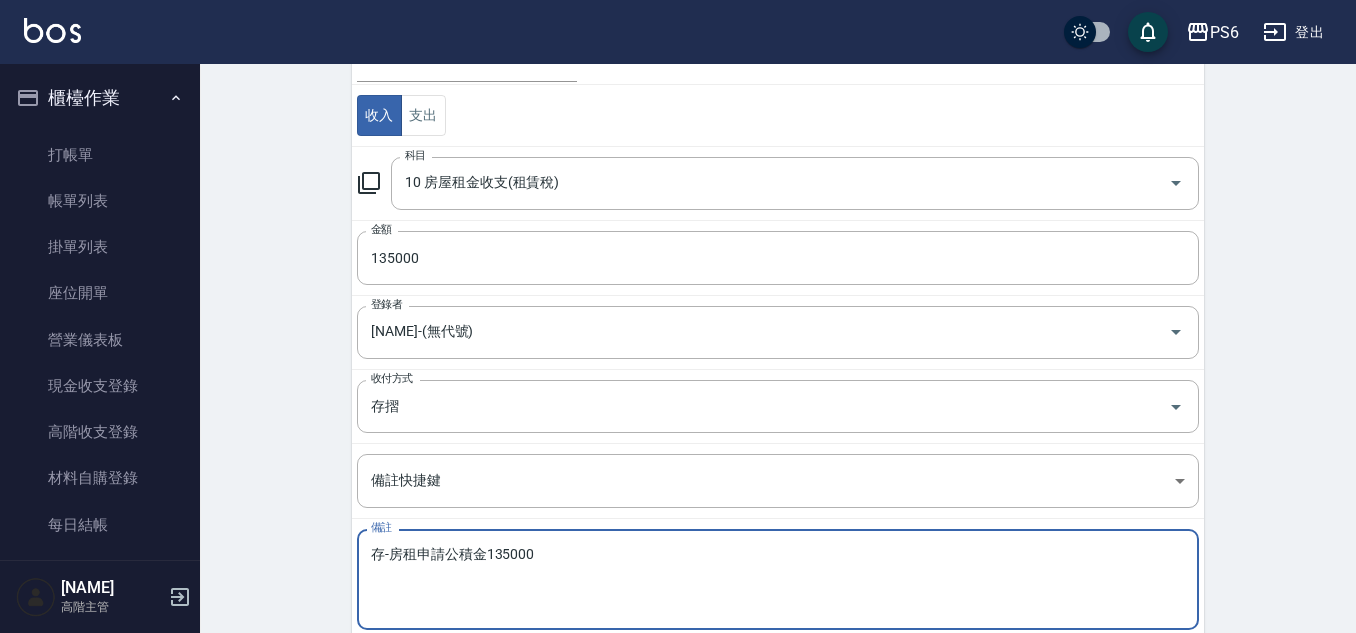 scroll, scrollTop: 100, scrollLeft: 0, axis: vertical 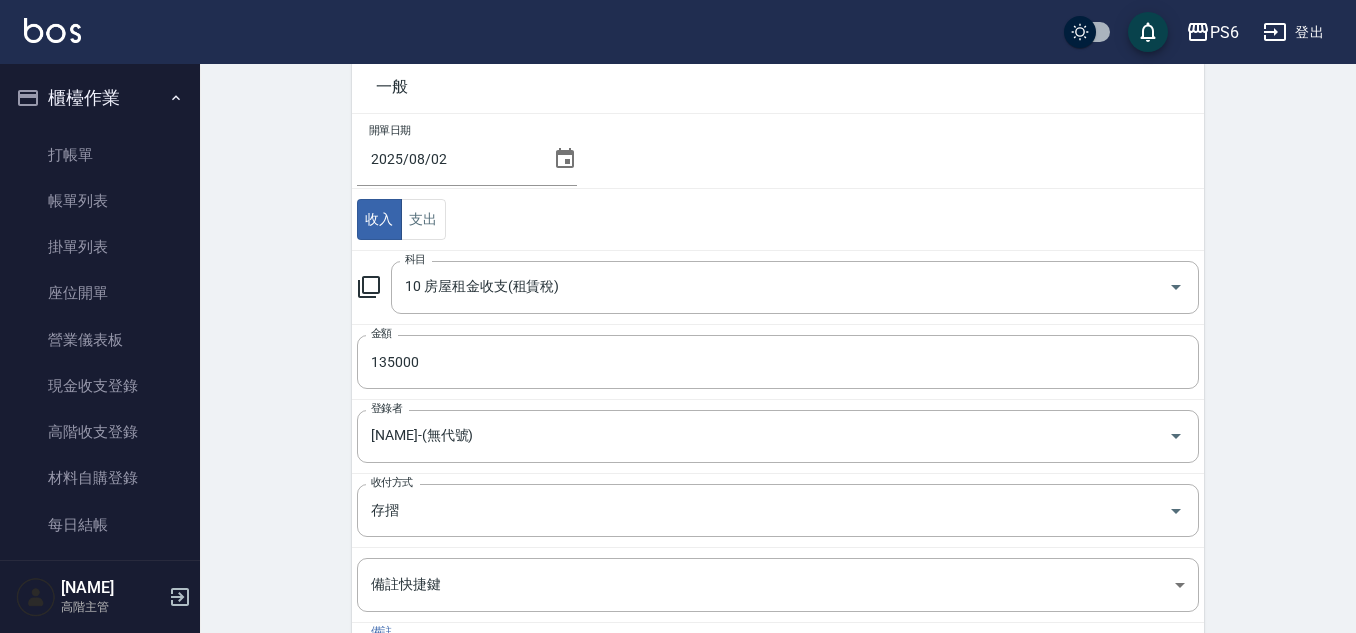 type on "存-房租申請公積金135000" 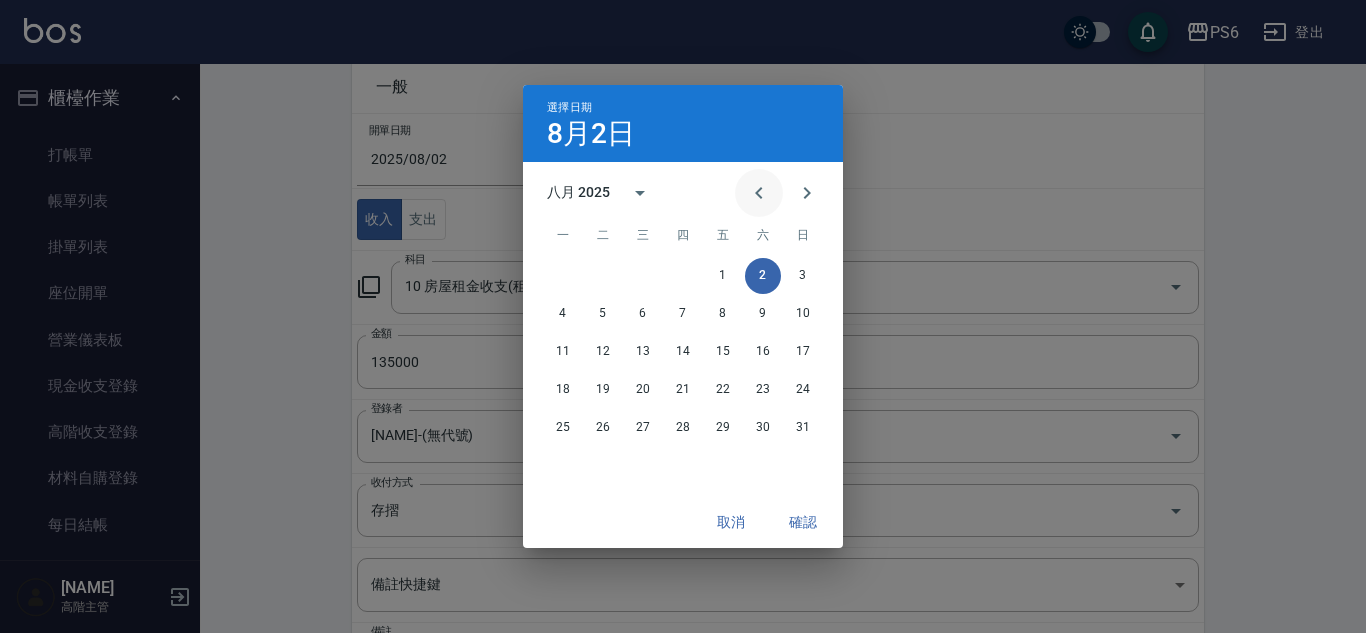 click 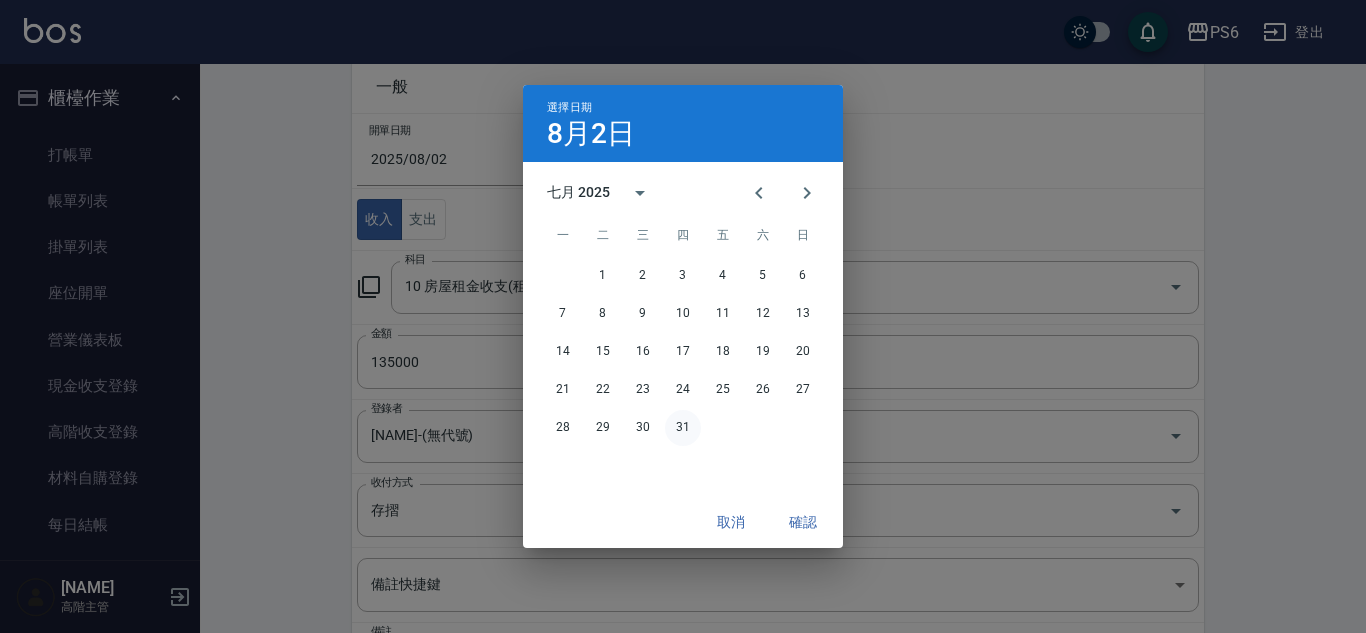 click on "31" at bounding box center [683, 428] 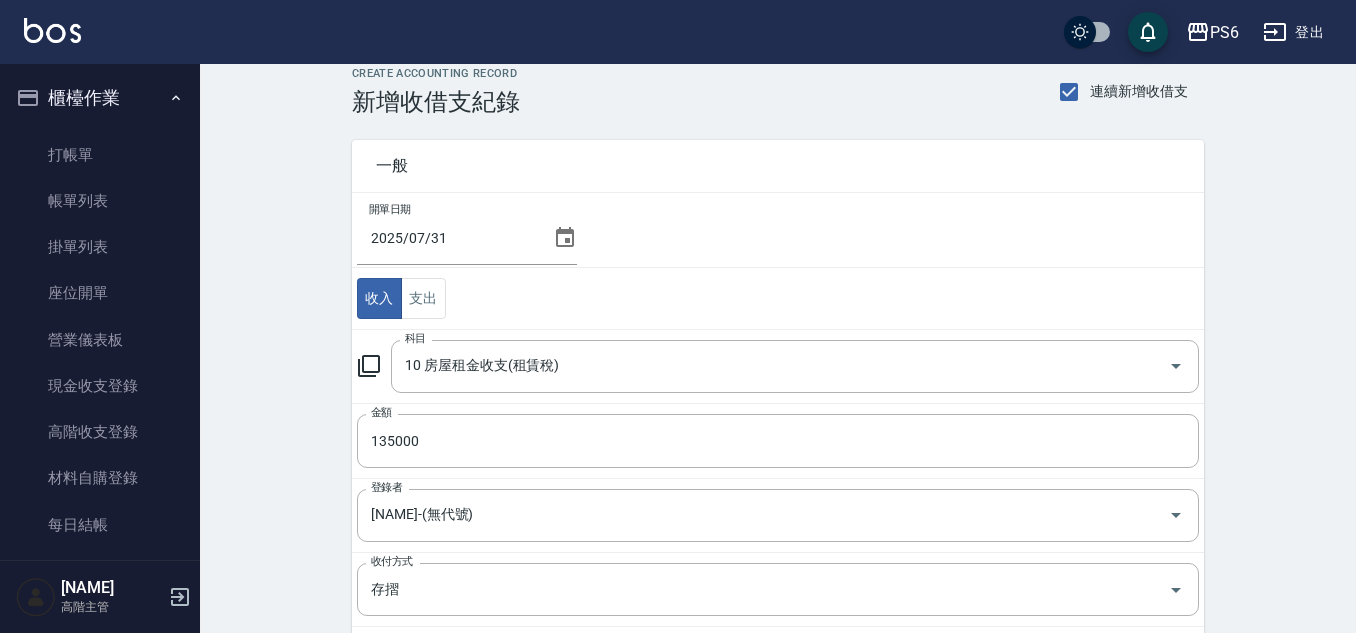 scroll, scrollTop: 321, scrollLeft: 0, axis: vertical 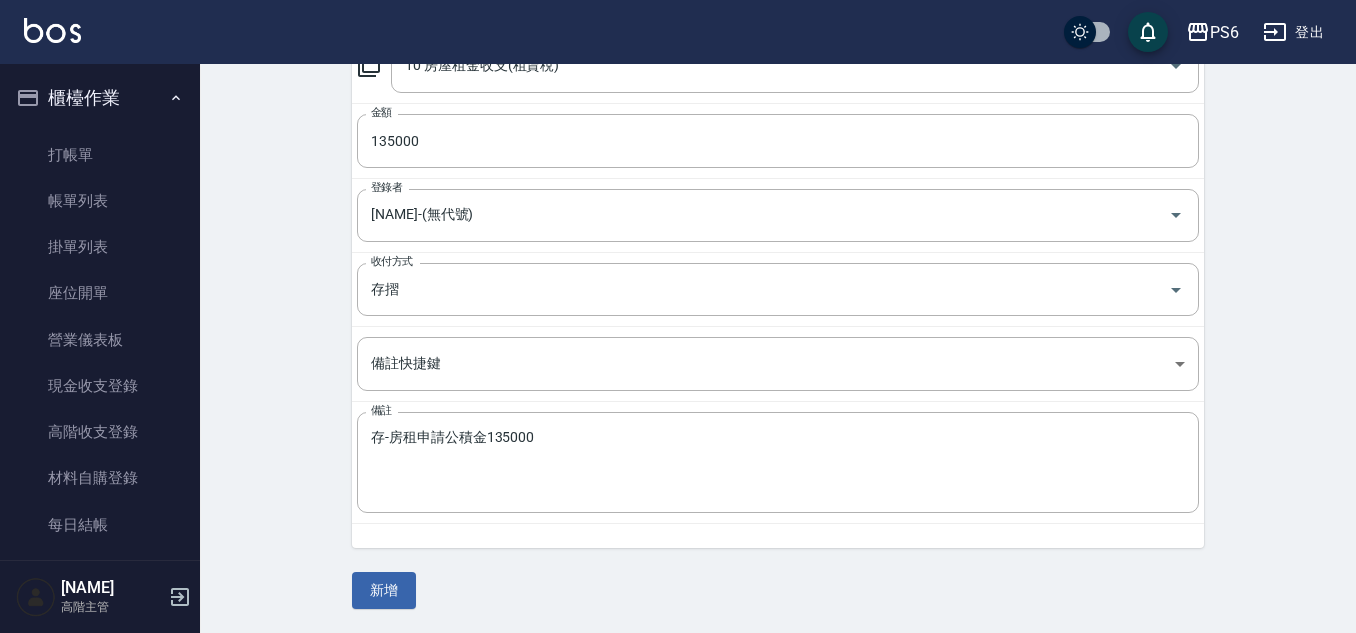 click on "CREATE ACCOUNTING RECORD 新增收借支紀錄 連續新增收借支 一般 開單日期 2025/07/31 收入 支出 科目 10 房屋租金收支(租賃稅) 科目 金額 135000 金額 登錄者 詹子函-(無代號) 登錄者 收付方式 存摺 收付方式 備註快捷鍵 ​ 備註快捷鍵 備註 存-房租申請公積金135000 x 備註 新增" at bounding box center [778, 188] 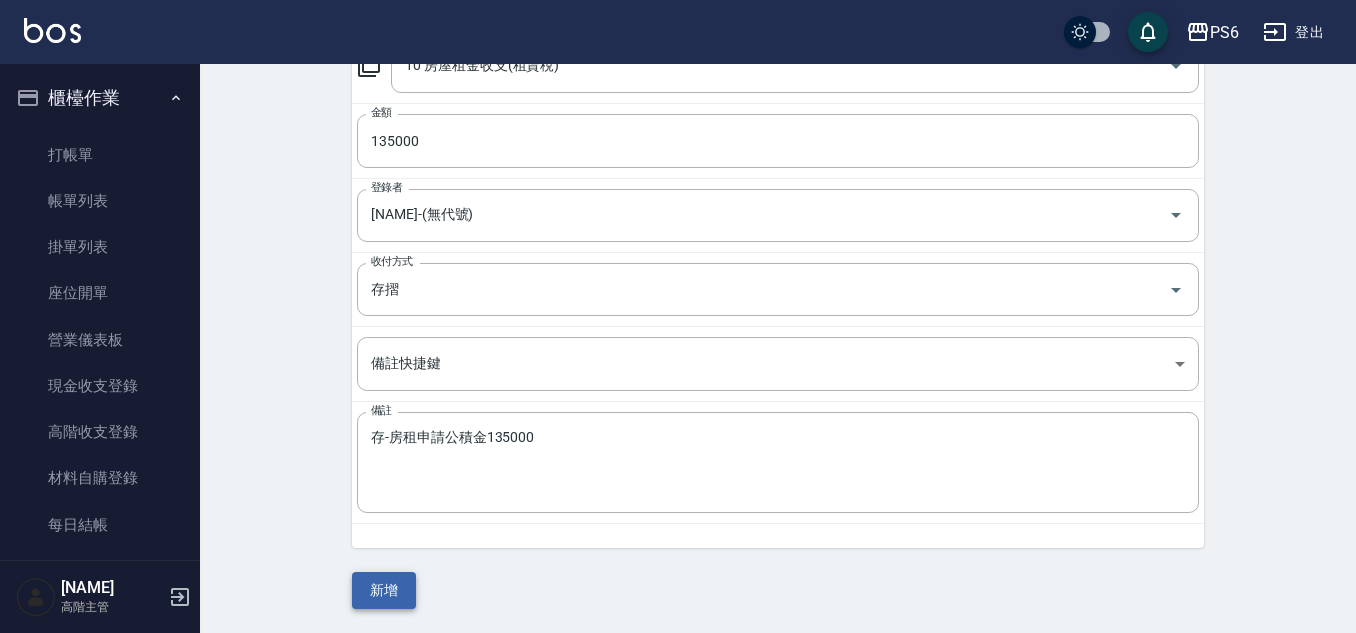 click on "新增" at bounding box center (384, 590) 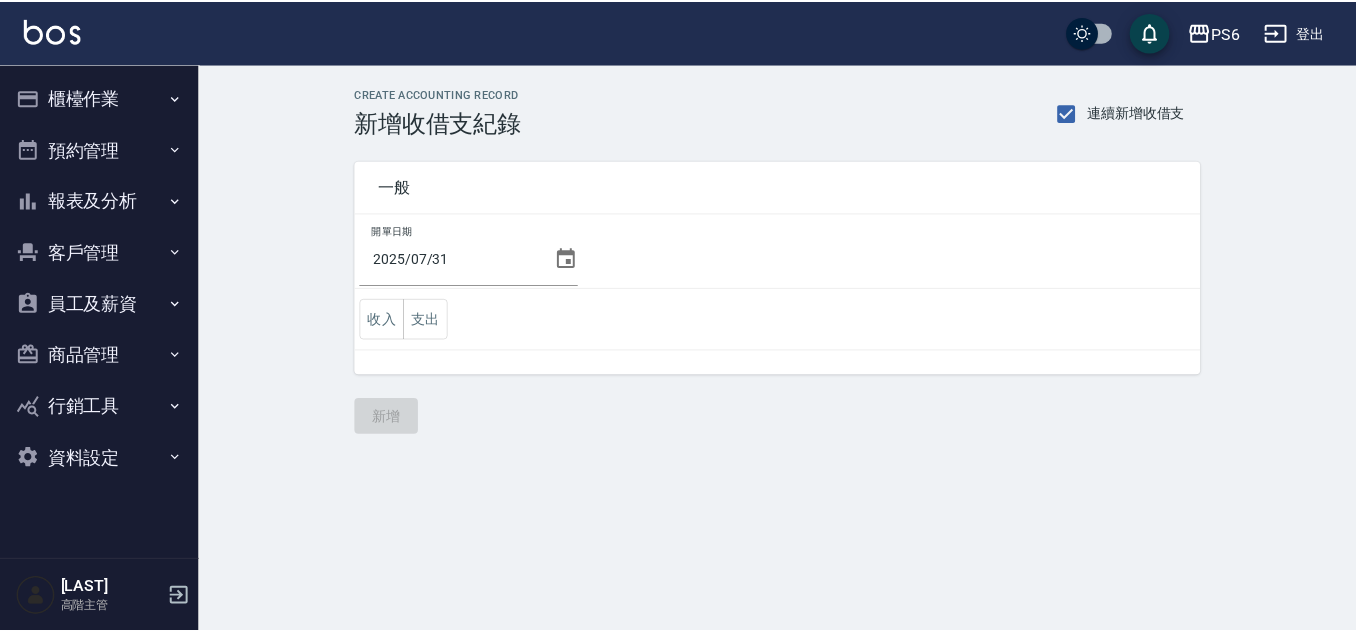 scroll, scrollTop: 0, scrollLeft: 0, axis: both 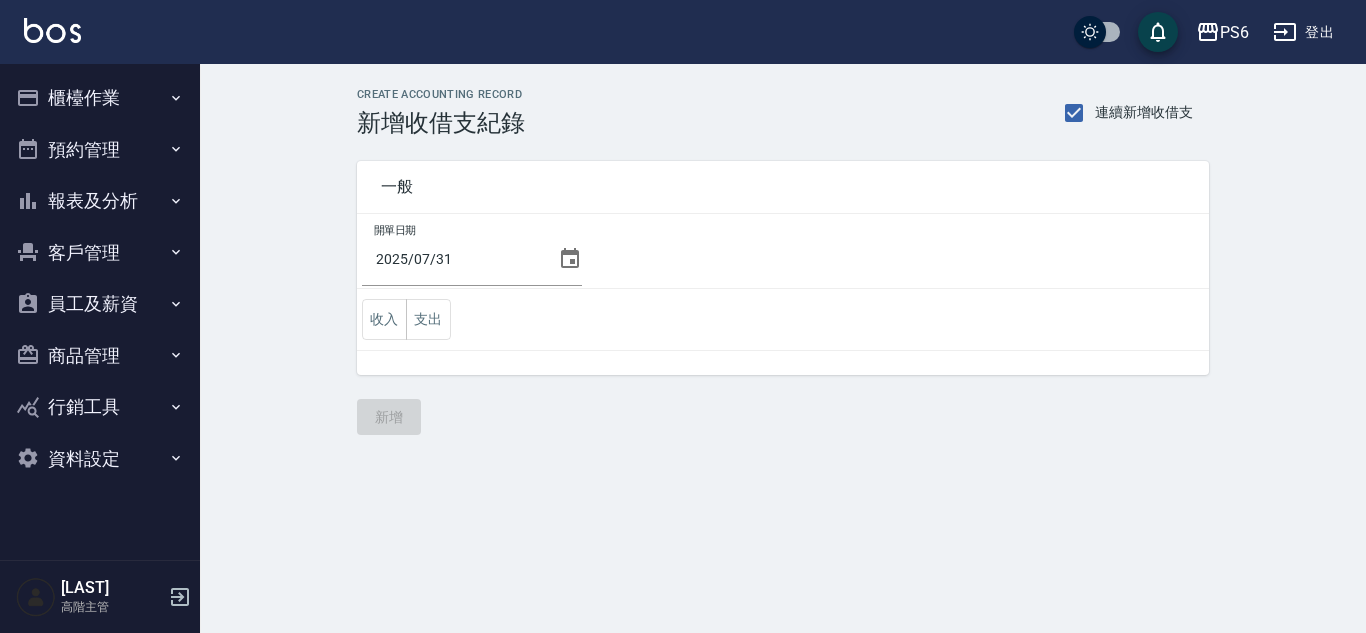 click on "櫃檯作業" at bounding box center [100, 98] 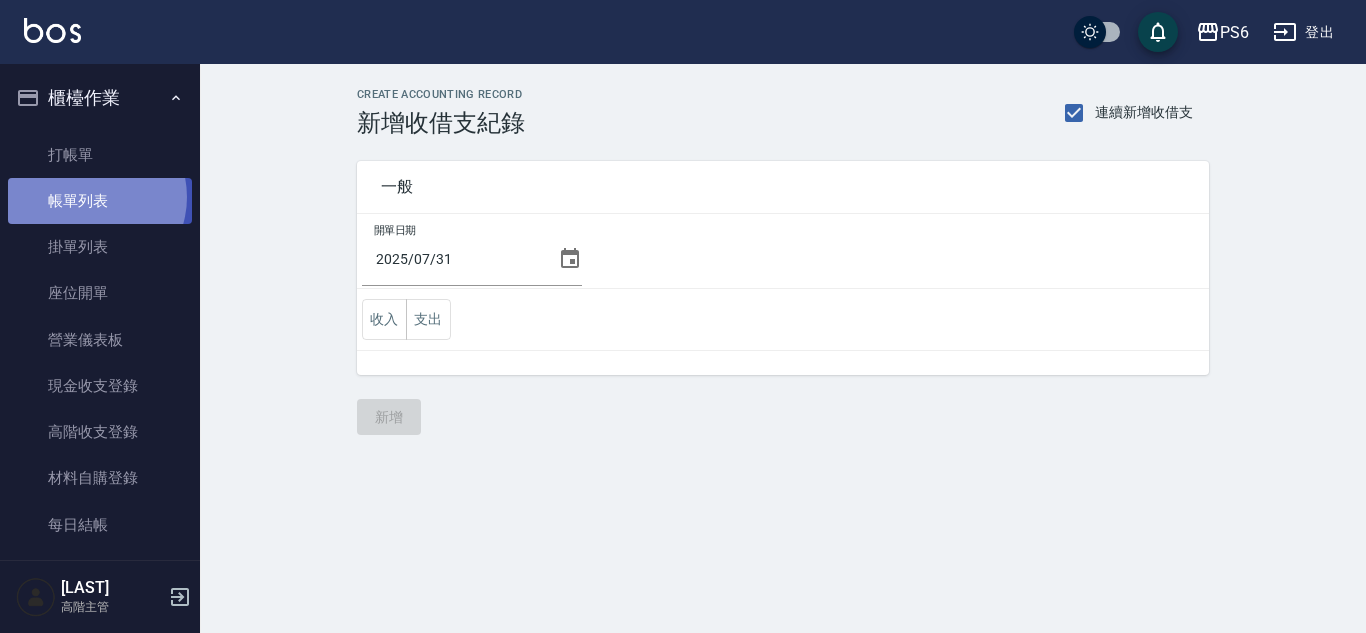 click on "帳單列表" at bounding box center [100, 201] 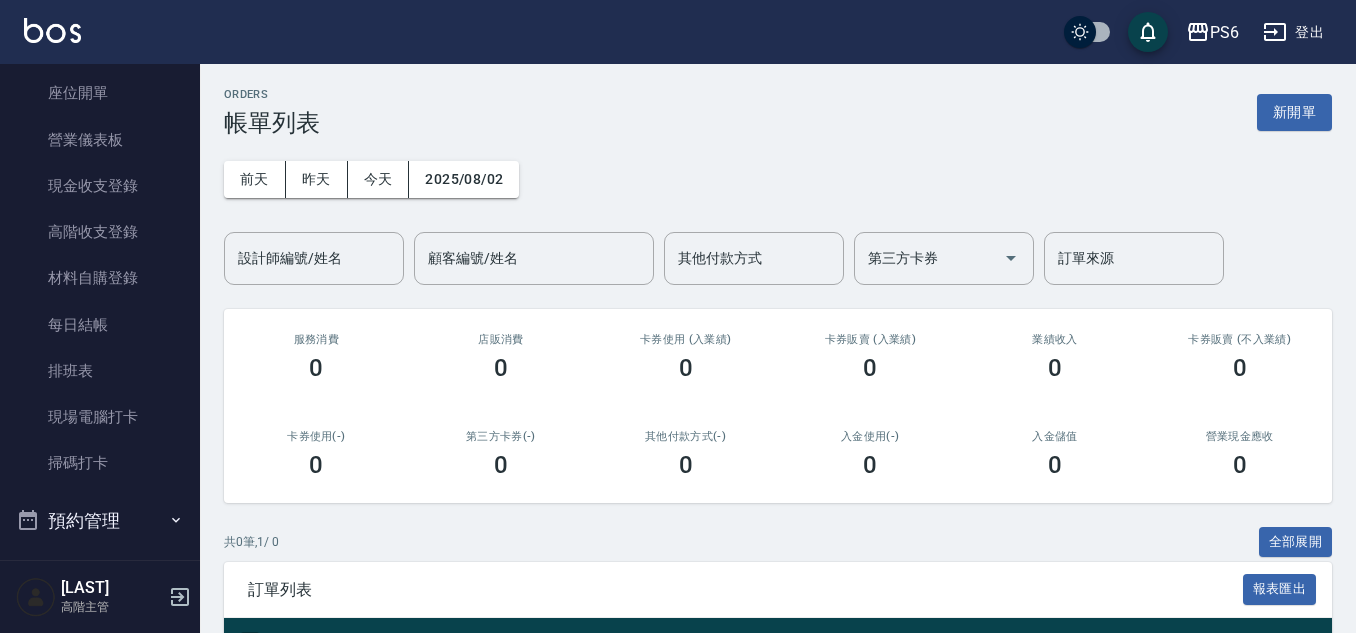 scroll, scrollTop: 400, scrollLeft: 0, axis: vertical 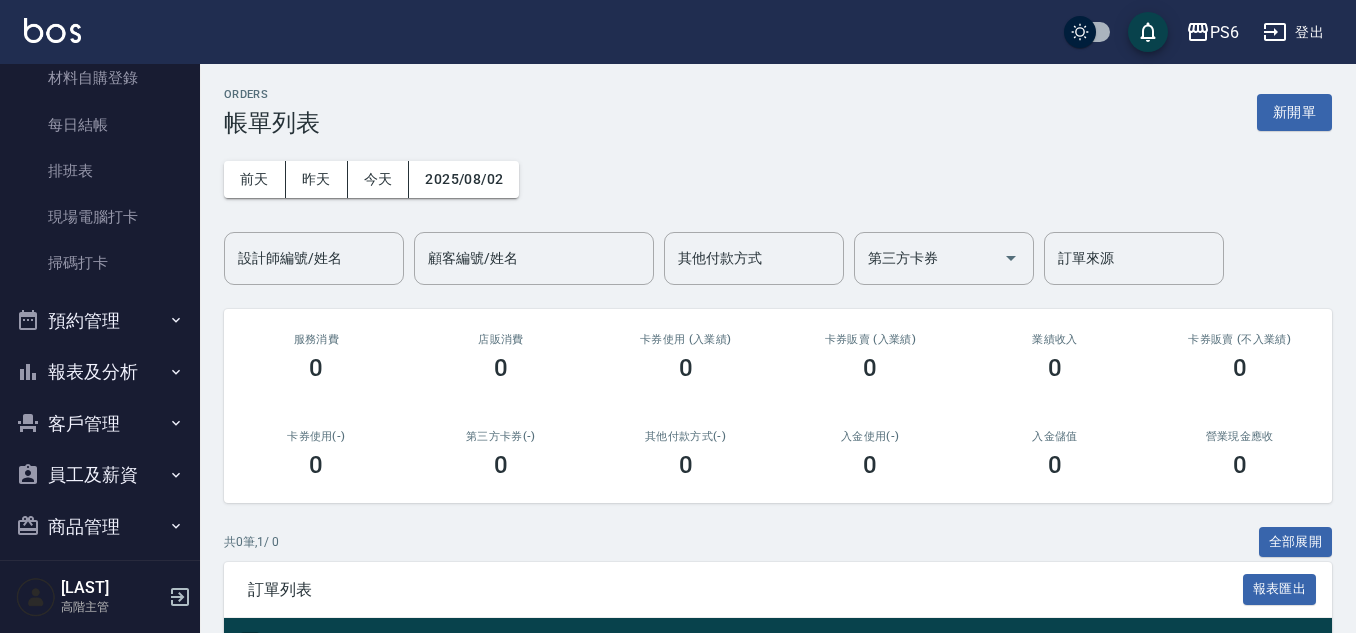 click on "客戶管理" at bounding box center [100, 424] 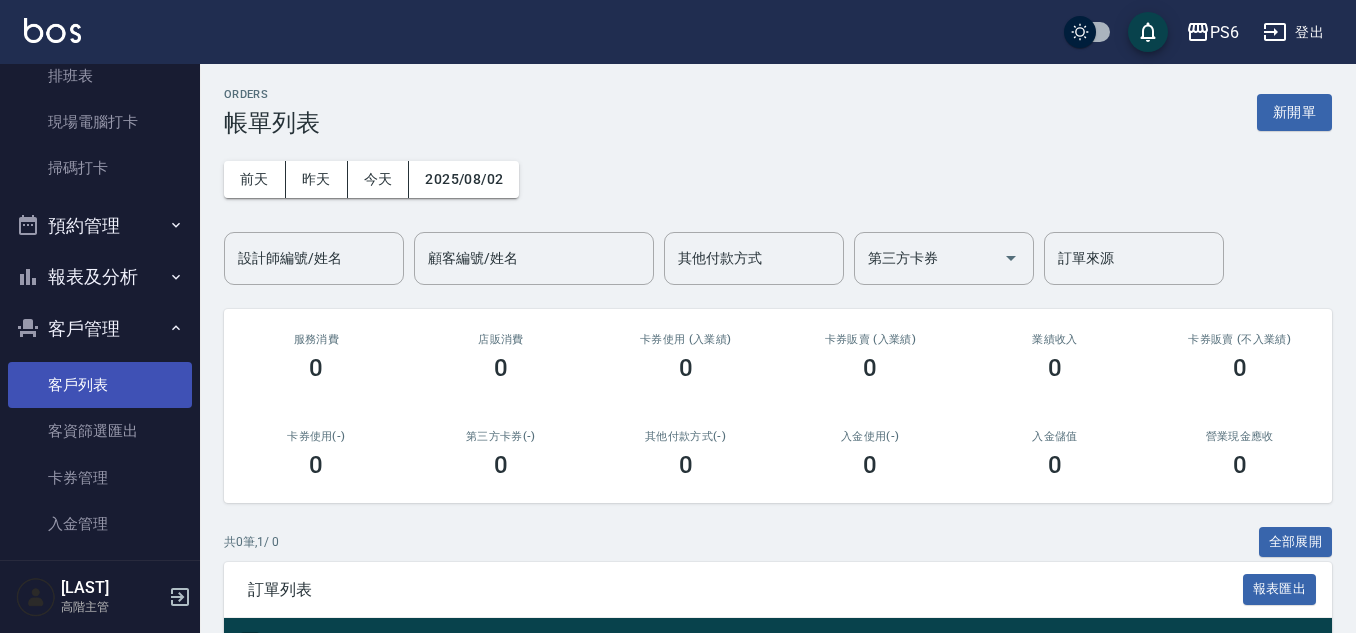 scroll, scrollTop: 600, scrollLeft: 0, axis: vertical 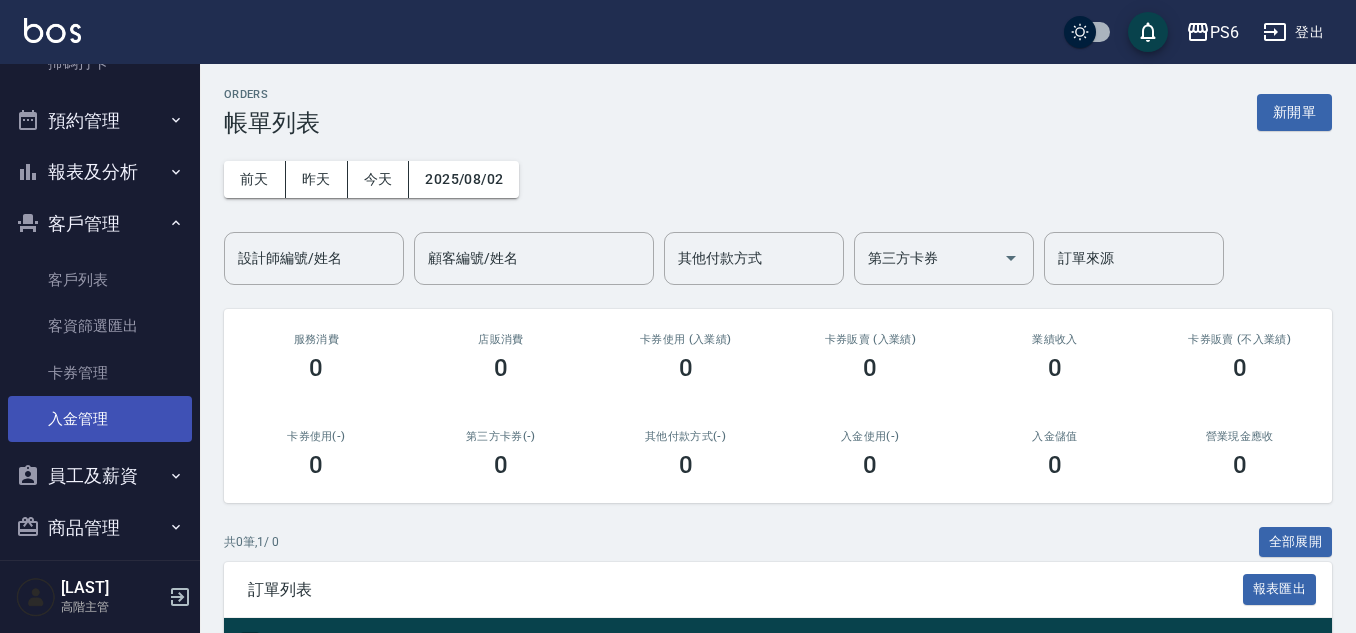 click on "入金管理" at bounding box center (100, 419) 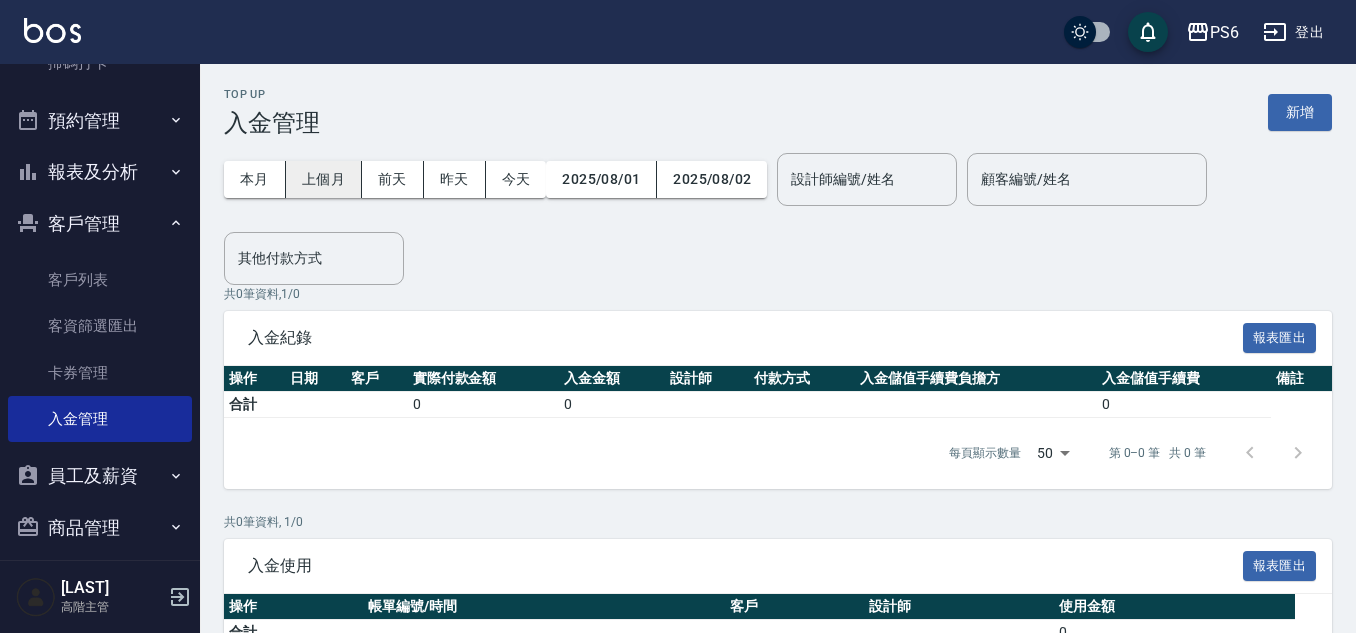 click on "上個月" at bounding box center (324, 179) 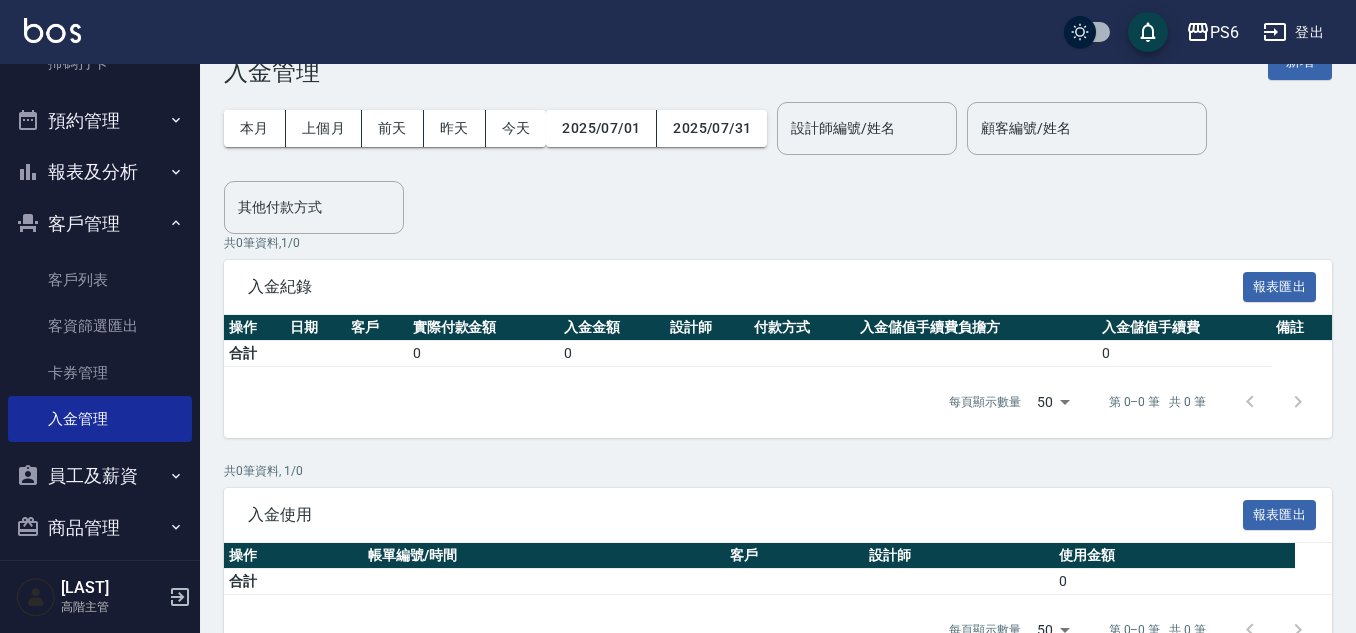 scroll, scrollTop: 0, scrollLeft: 0, axis: both 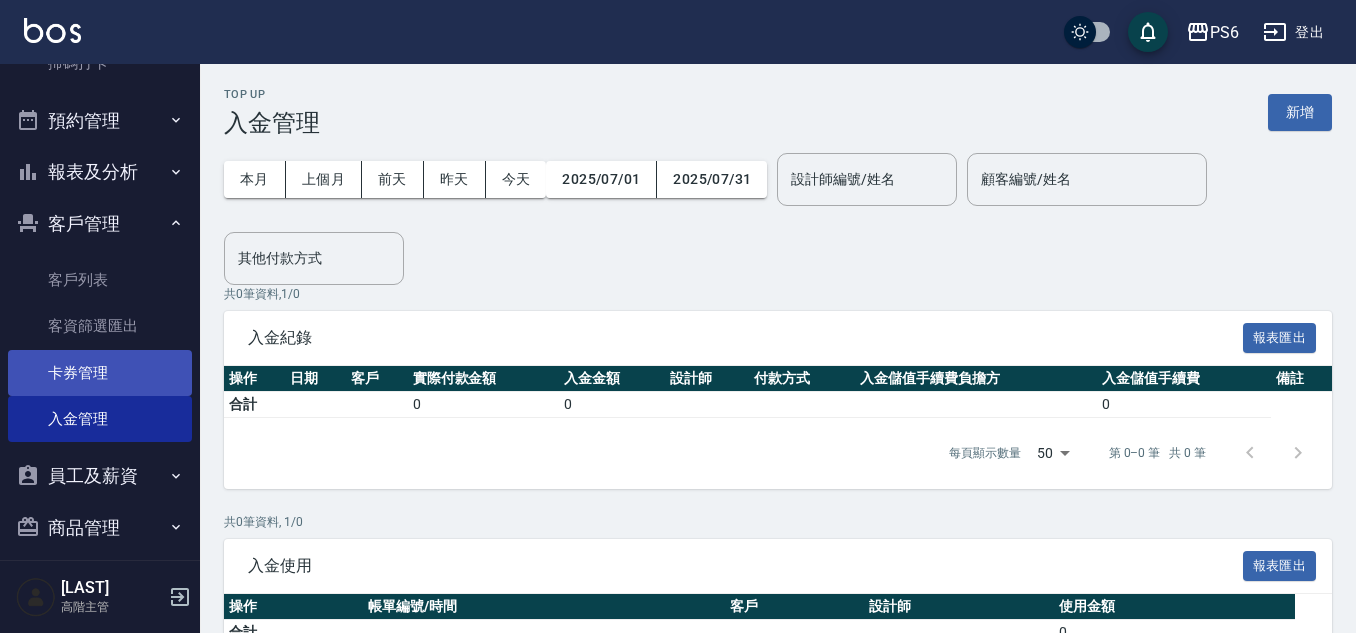 click on "卡券管理" at bounding box center [100, 373] 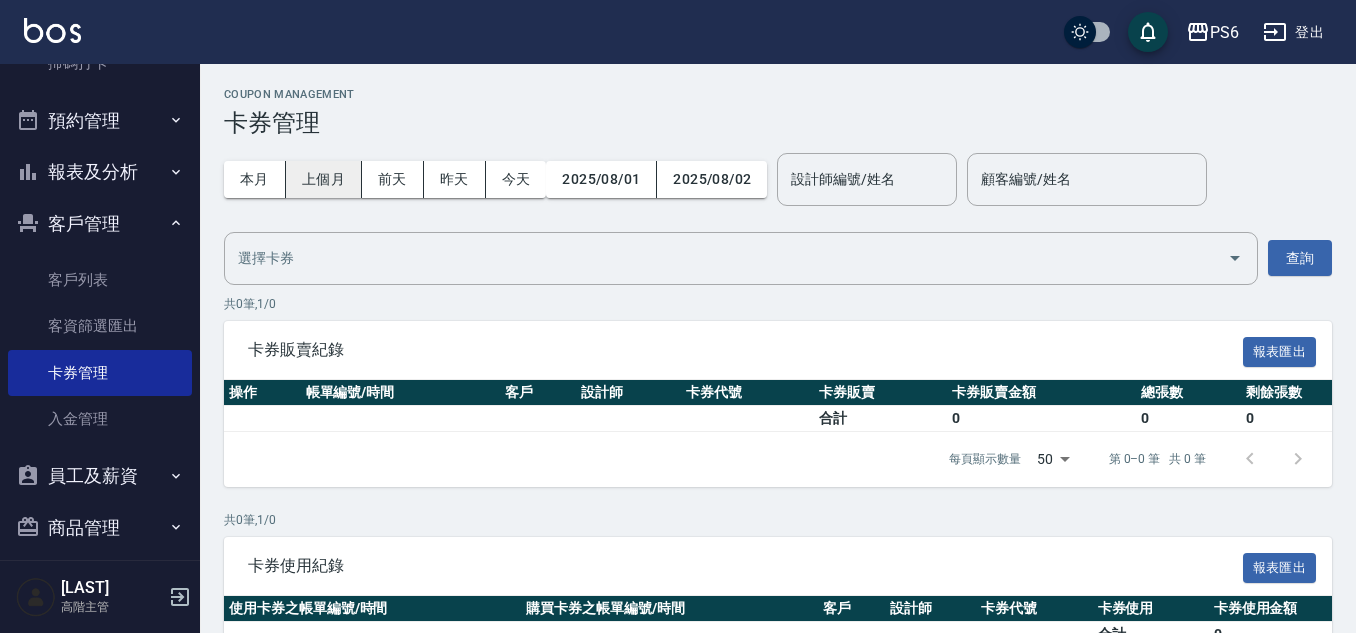 click on "上個月" at bounding box center (324, 179) 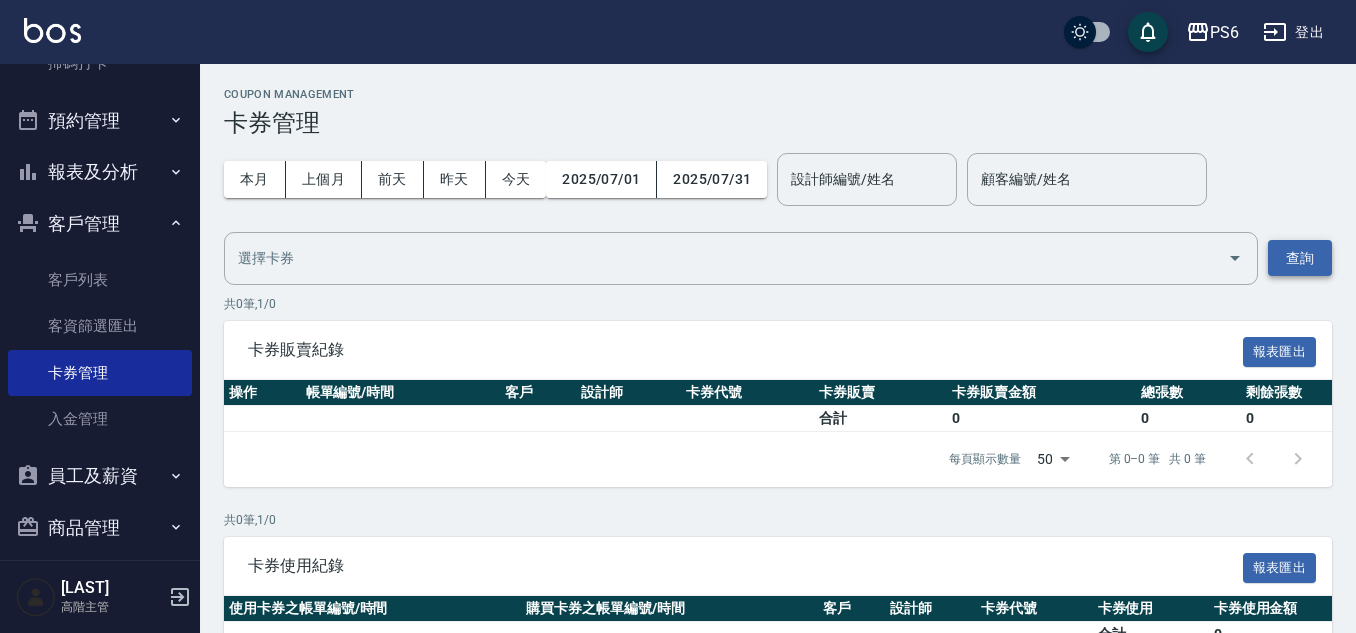 click on "查詢" at bounding box center [1300, 258] 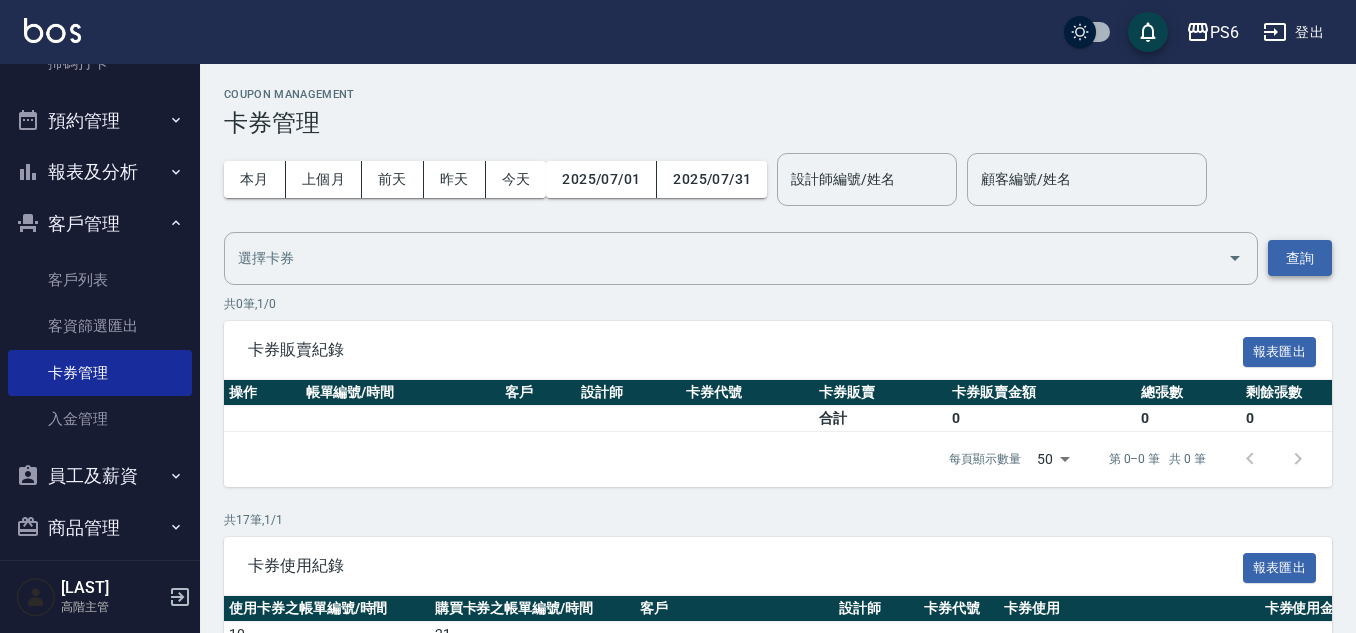 click on "查詢" at bounding box center [1300, 258] 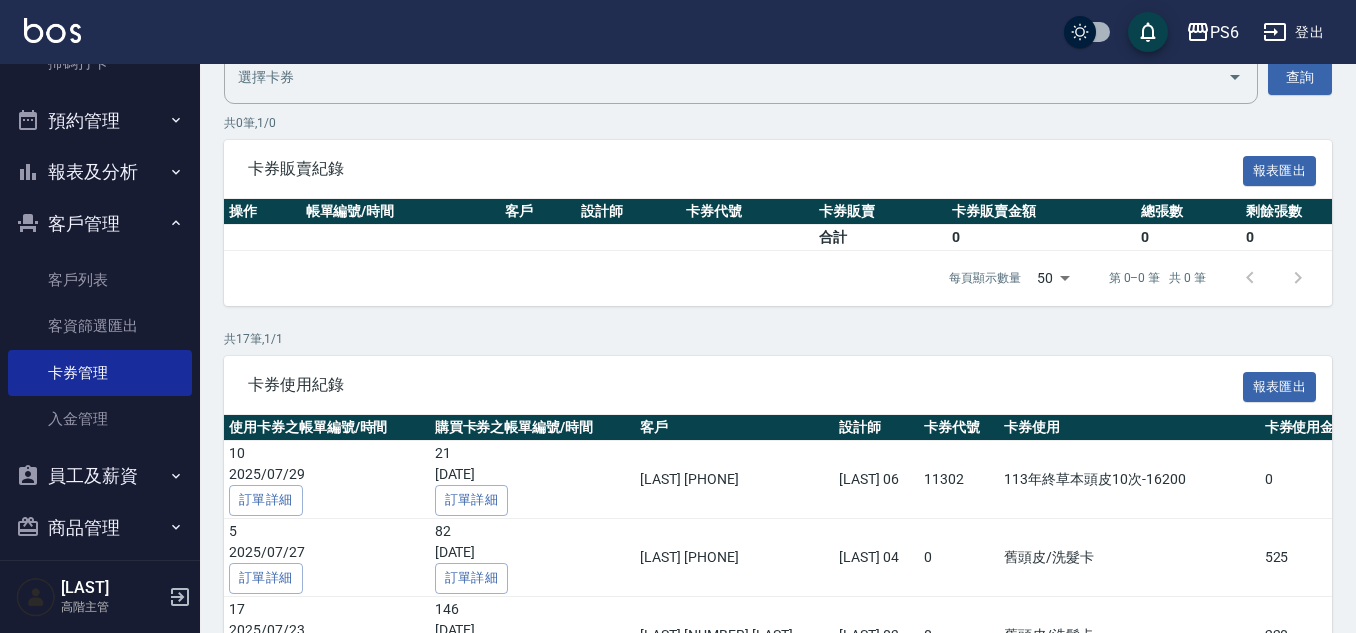 scroll, scrollTop: 400, scrollLeft: 0, axis: vertical 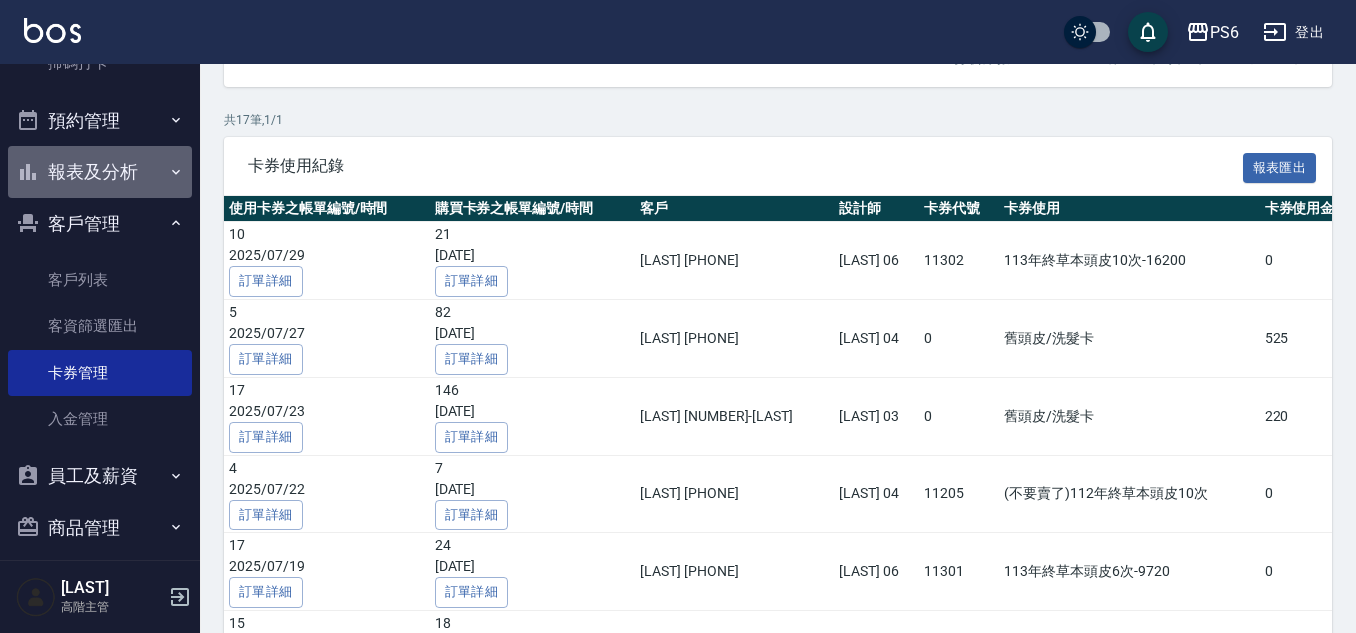 click on "報表及分析" at bounding box center (100, 172) 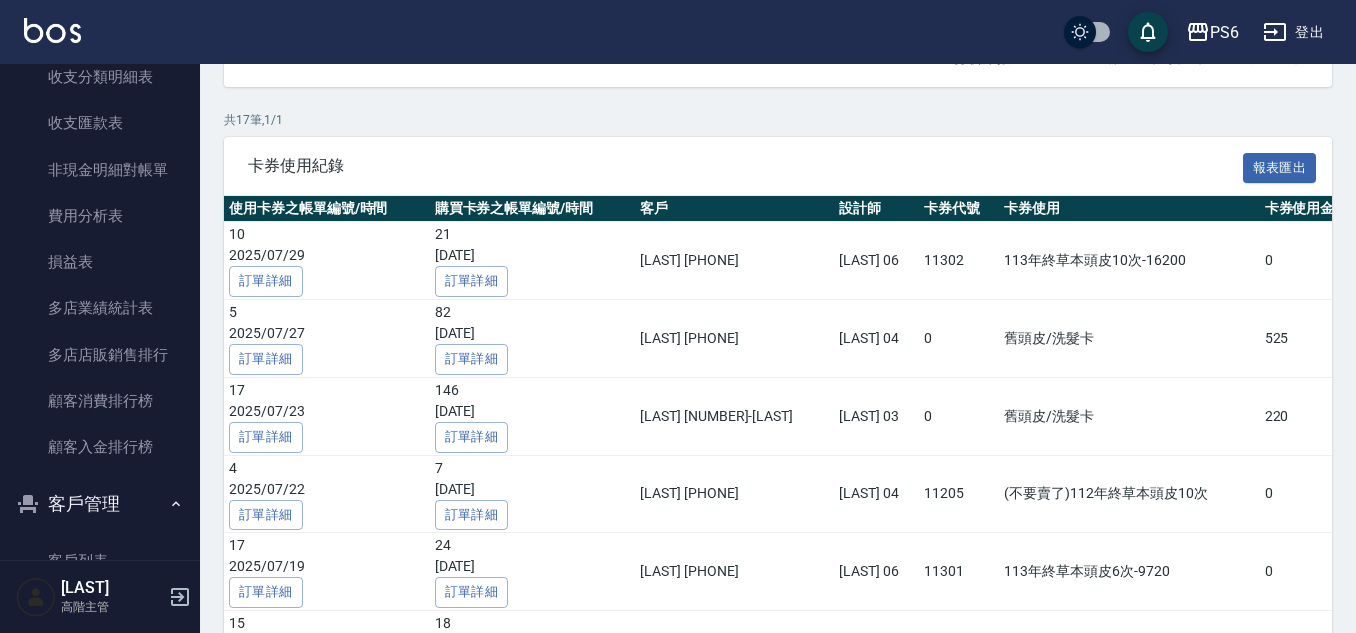 scroll, scrollTop: 2300, scrollLeft: 0, axis: vertical 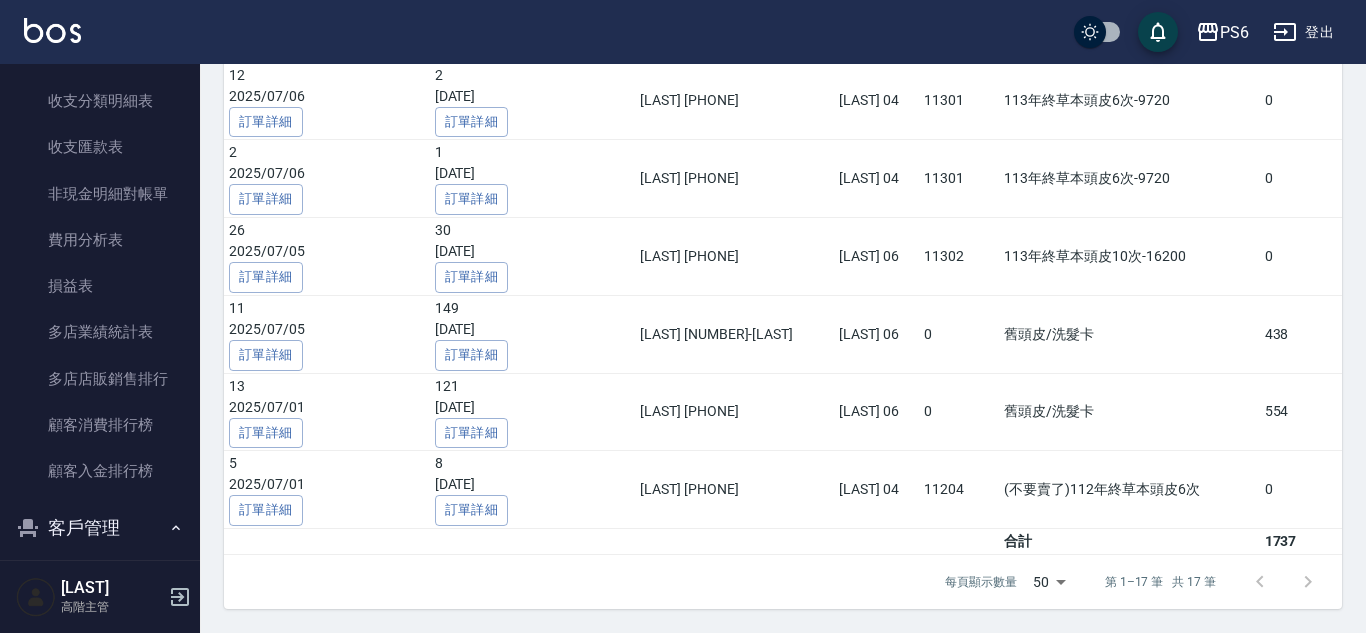 click on "PS6 登出 櫃檯作業 打帳單 帳單列表 掛單列表 座位開單 營業儀表板 現金收支登錄 高階收支登錄 材料自購登錄 每日結帳 排班表 現場電腦打卡 掃碼打卡 預約管理 預約管理 單日預約紀錄 單週預約紀錄 報表及分析 報表目錄 消費分析儀表板 店家區間累計表 店家日報表 店家排行榜 互助日報表 互助月報表 互助排行榜 互助點數明細 互助業績報表 全店業績分析表 每日業績分析表 營業統計分析表 營業項目月分析表 設計師業績表 設計師日報表 設計師業績分析表 設計師業績月報表 設計師抽成報表 設計師排行榜 商品銷售排行榜 商品消耗明細 商品進銷貨報表 商品庫存表 商品庫存盤點表 會員卡銷售報表 服務扣項明細表 單一服務項目查詢 店販抽成明細 店販分類抽成明細 顧客入金餘額表 顧客卡券餘額表 每日非現金明細 每日收支明細 收支分類明細表 收支匯款表 損益表 0" at bounding box center (683, -391) 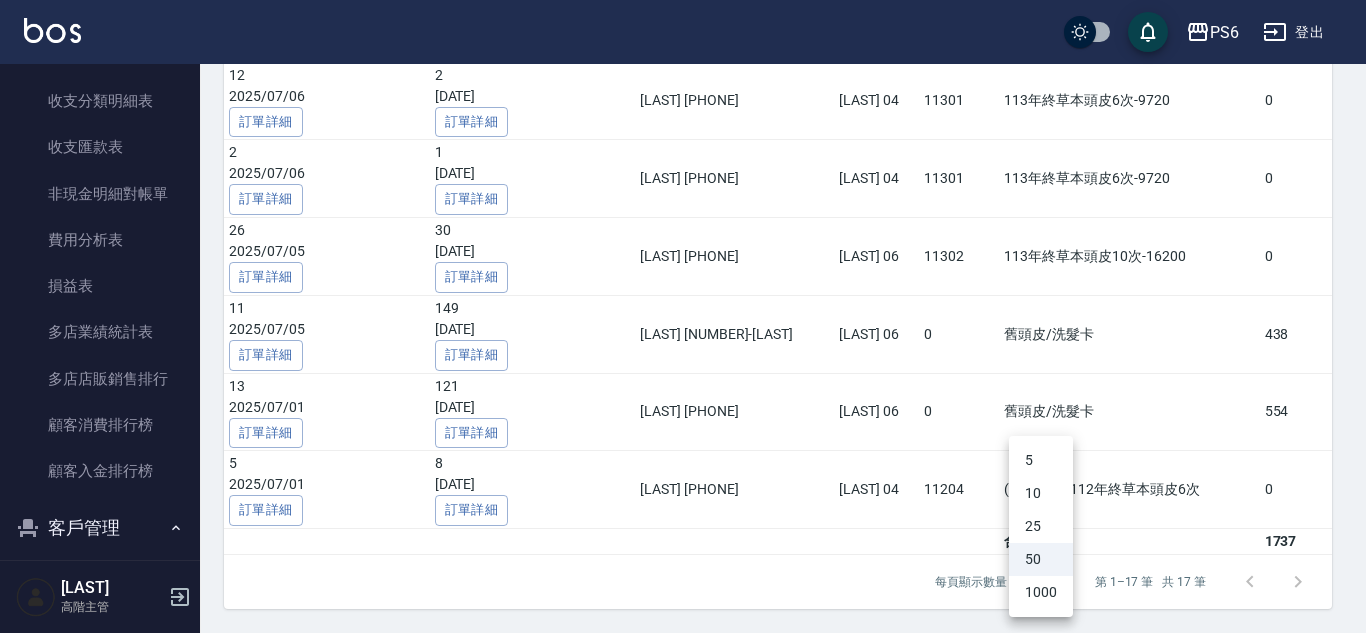 click on "1000" at bounding box center (1041, 592) 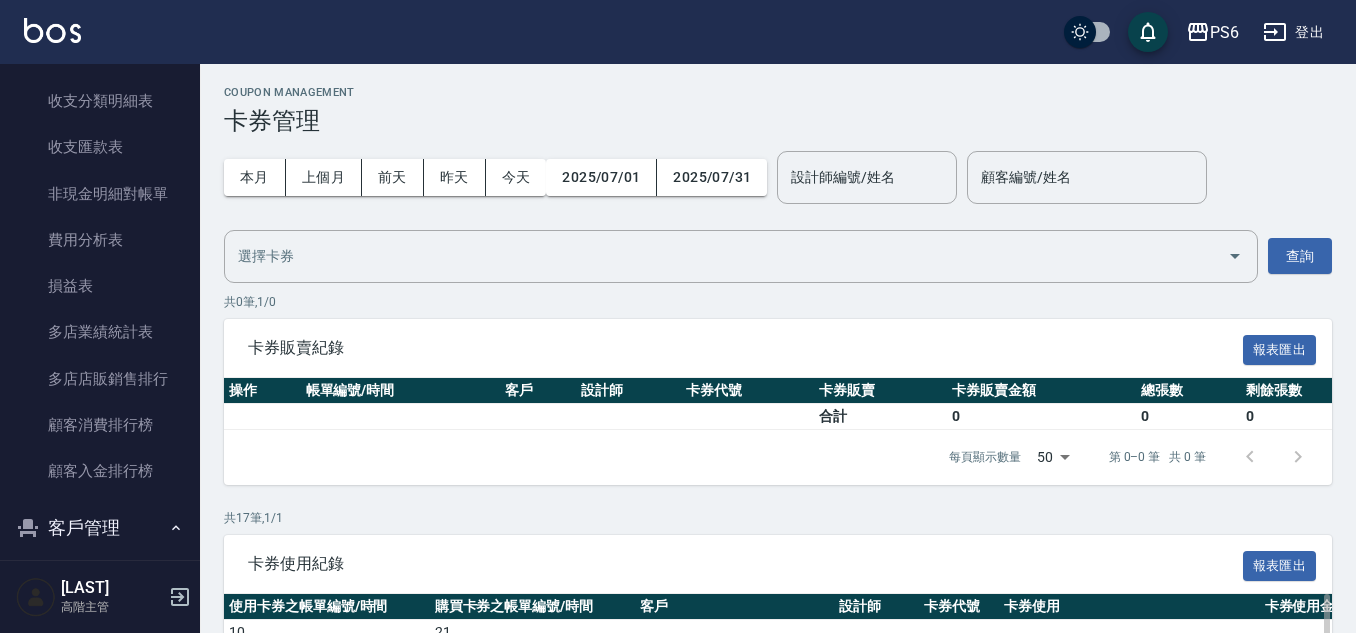 scroll, scrollTop: 0, scrollLeft: 0, axis: both 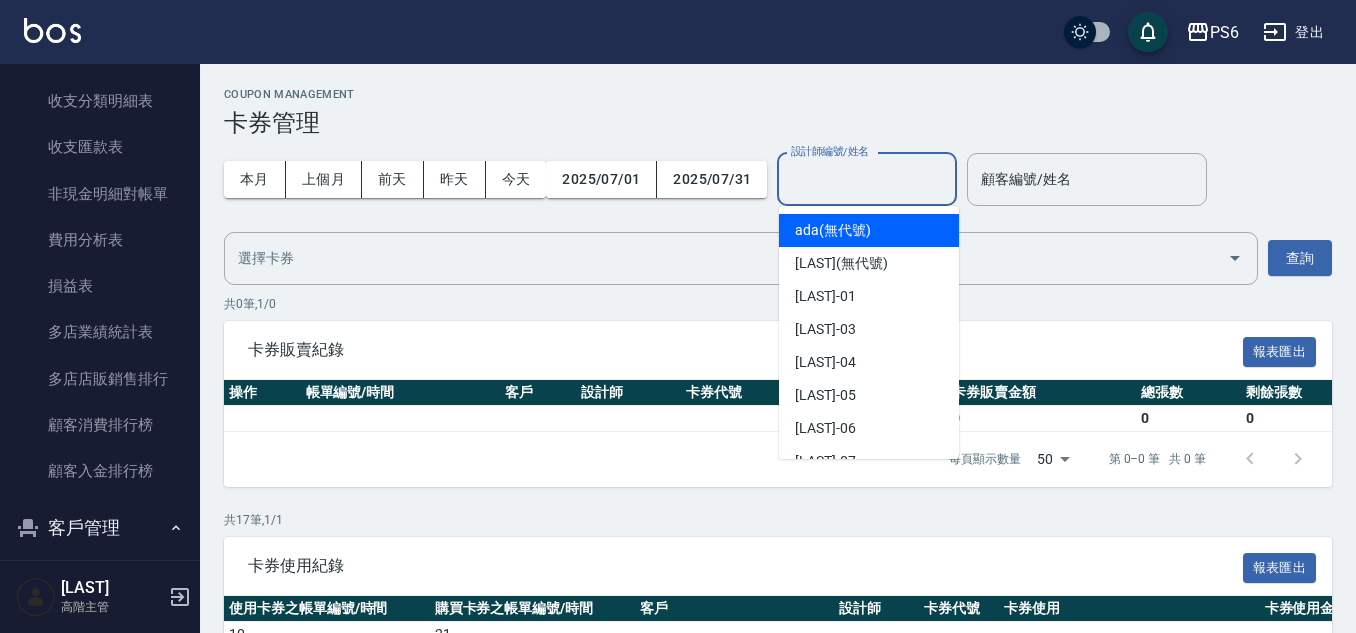 click on "設計師編號/姓名" at bounding box center (867, 179) 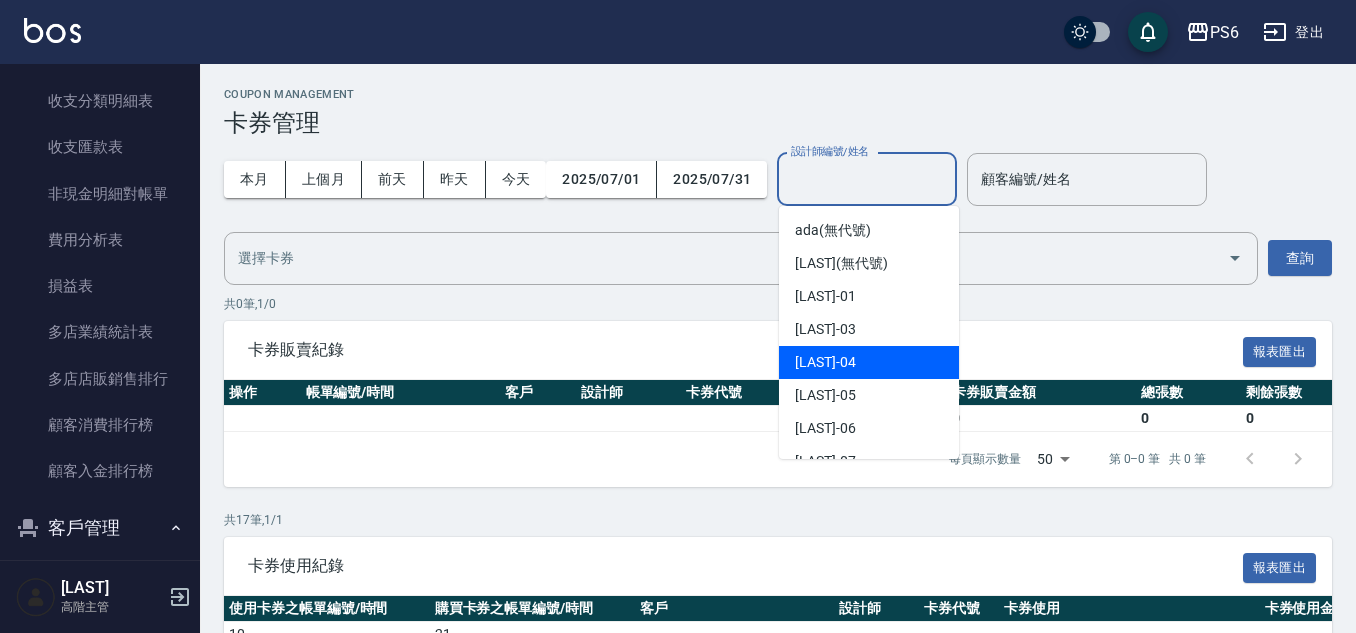 click on "吳婉瑜 -04" at bounding box center (869, 362) 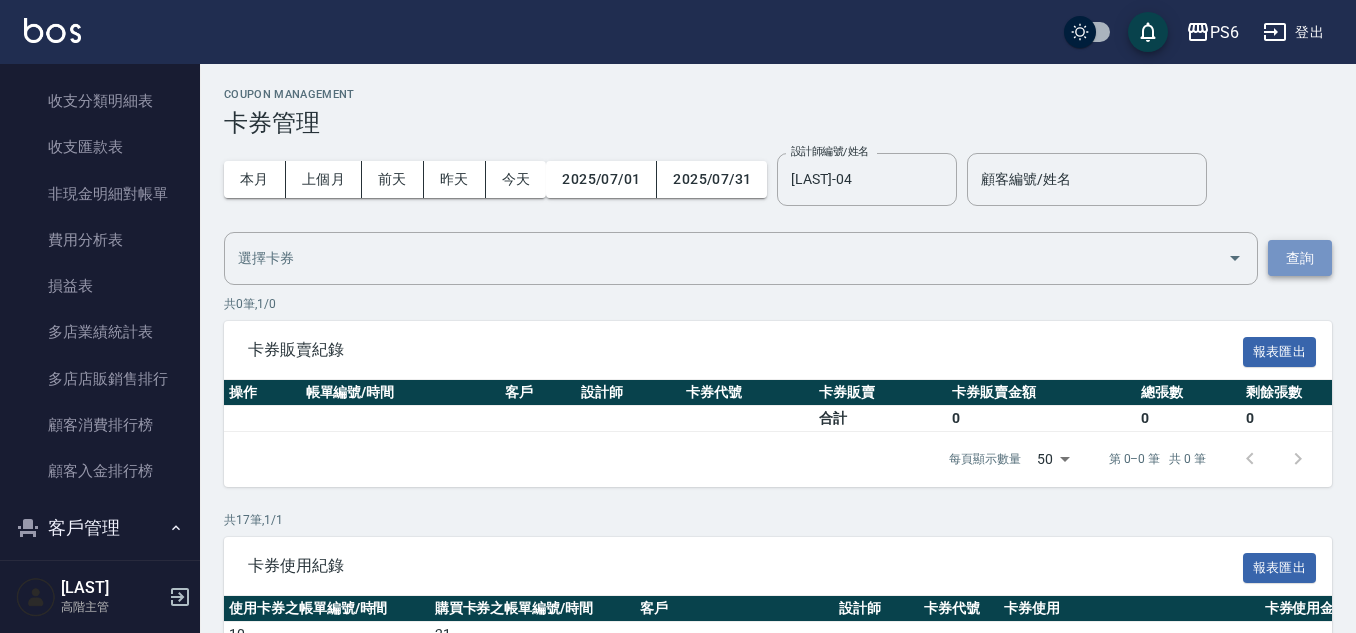 click on "查詢" at bounding box center (1300, 258) 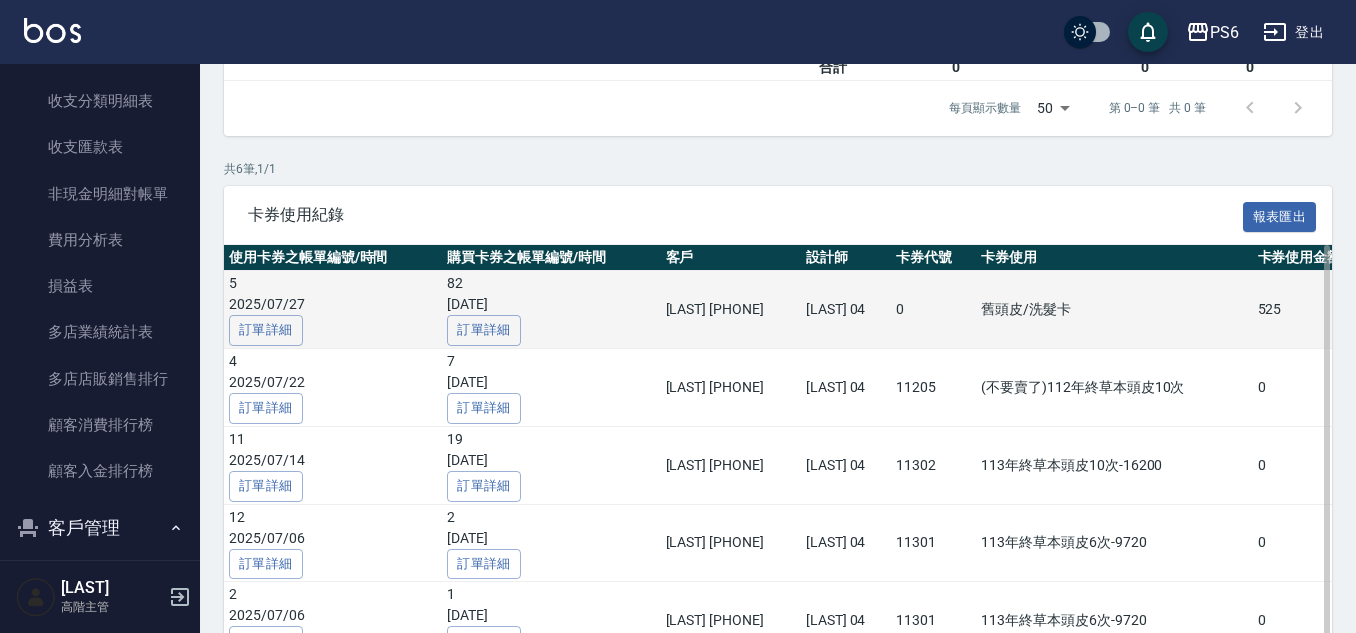scroll, scrollTop: 360, scrollLeft: 0, axis: vertical 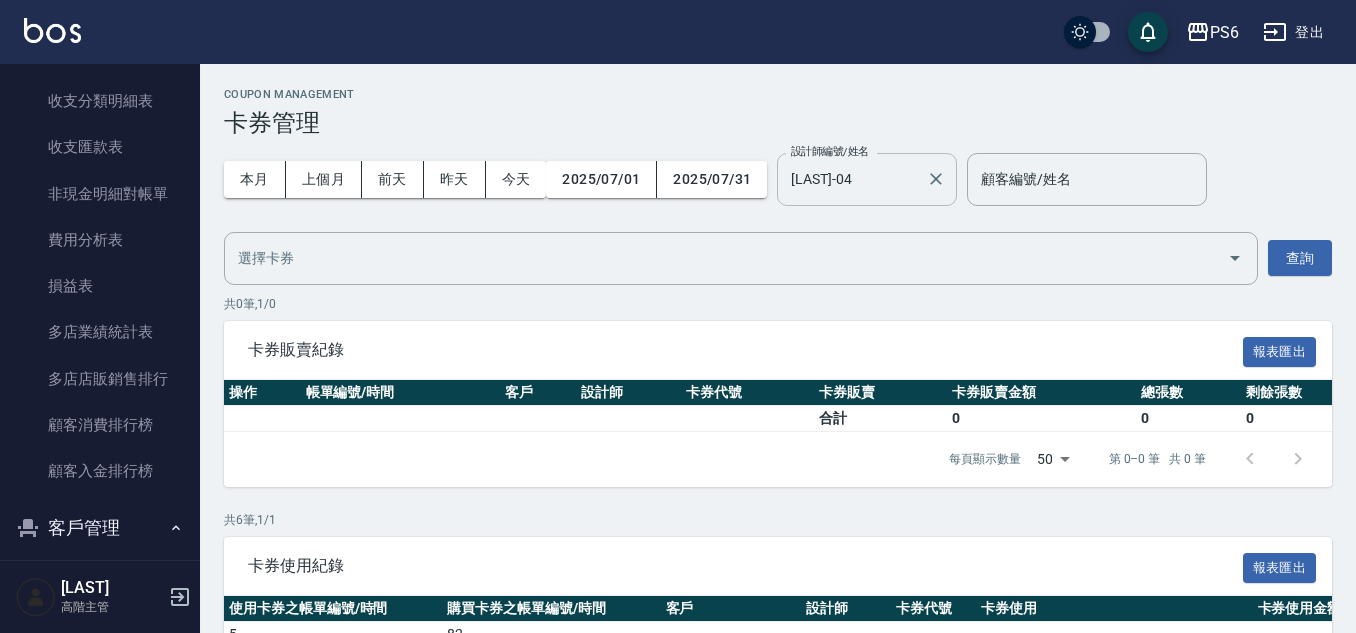 drag, startPoint x: 942, startPoint y: 186, endPoint x: 877, endPoint y: 177, distance: 65.62012 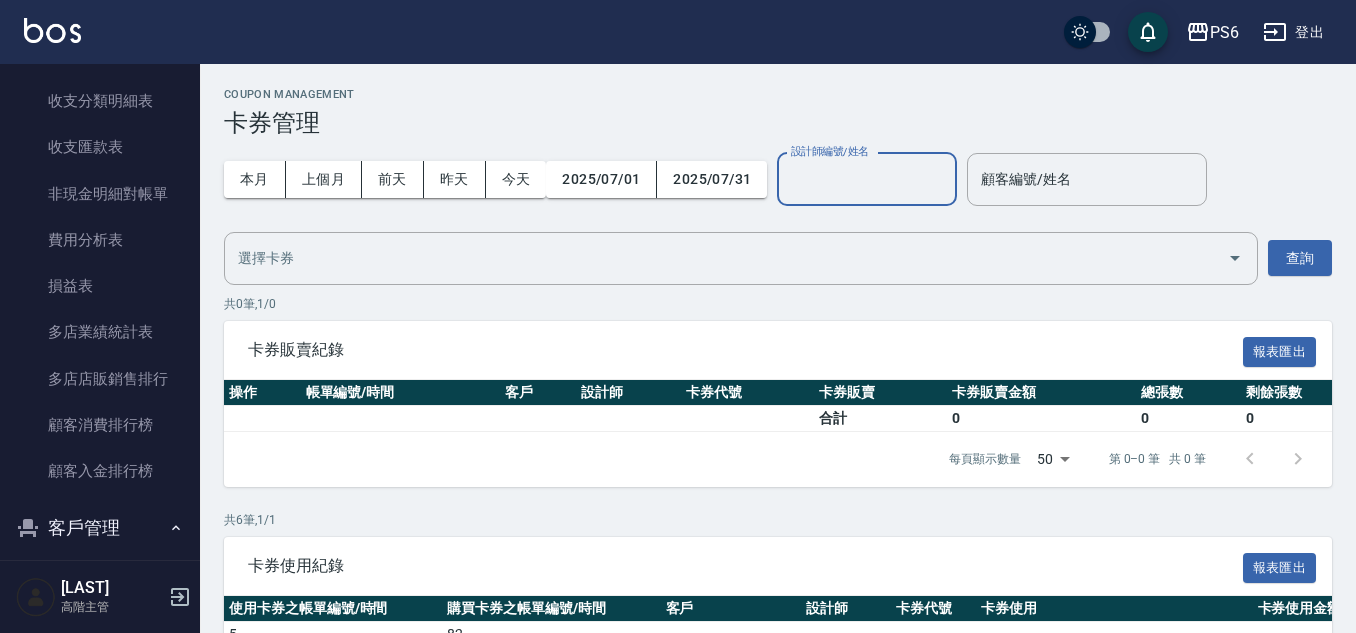 click on "設計師編號/姓名" at bounding box center [867, 179] 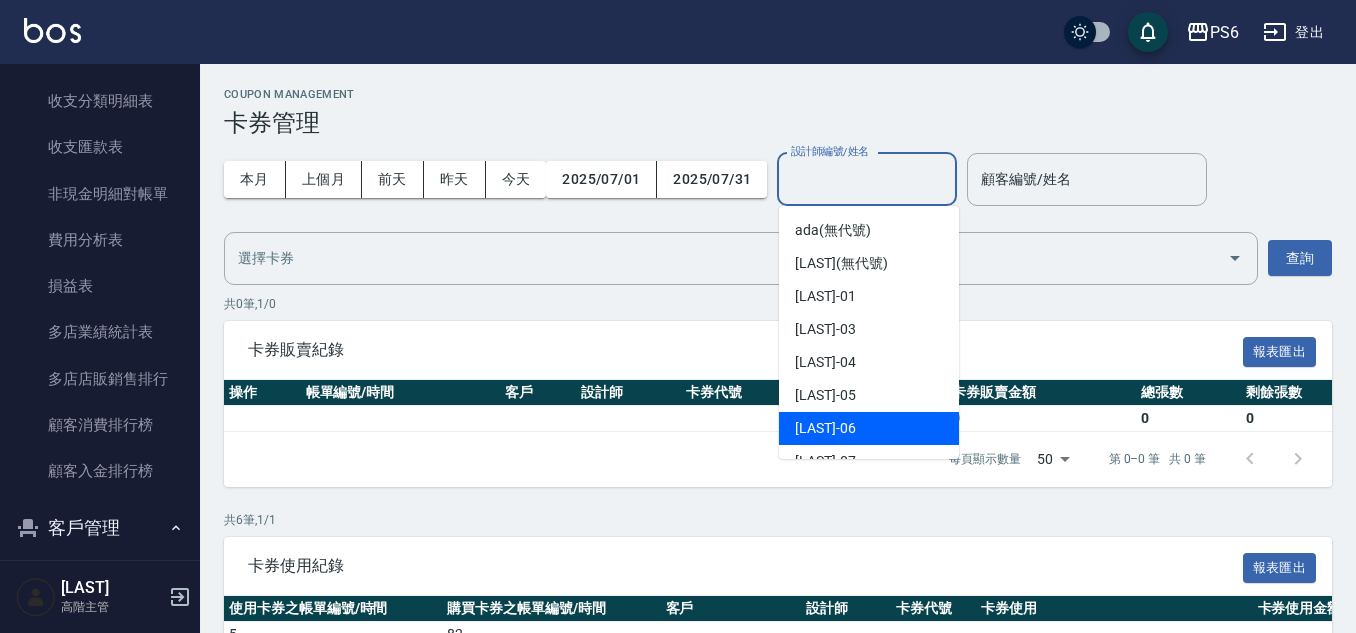 scroll, scrollTop: 100, scrollLeft: 0, axis: vertical 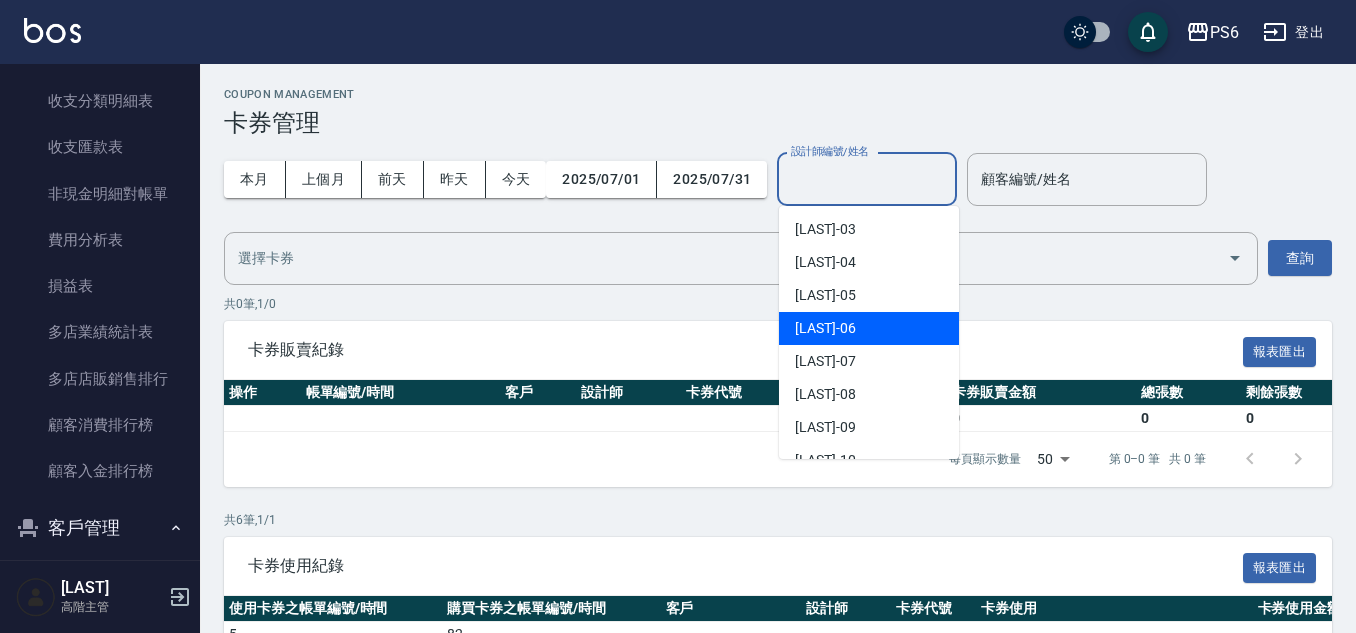 click on "李佳凌 -06" at bounding box center (869, 328) 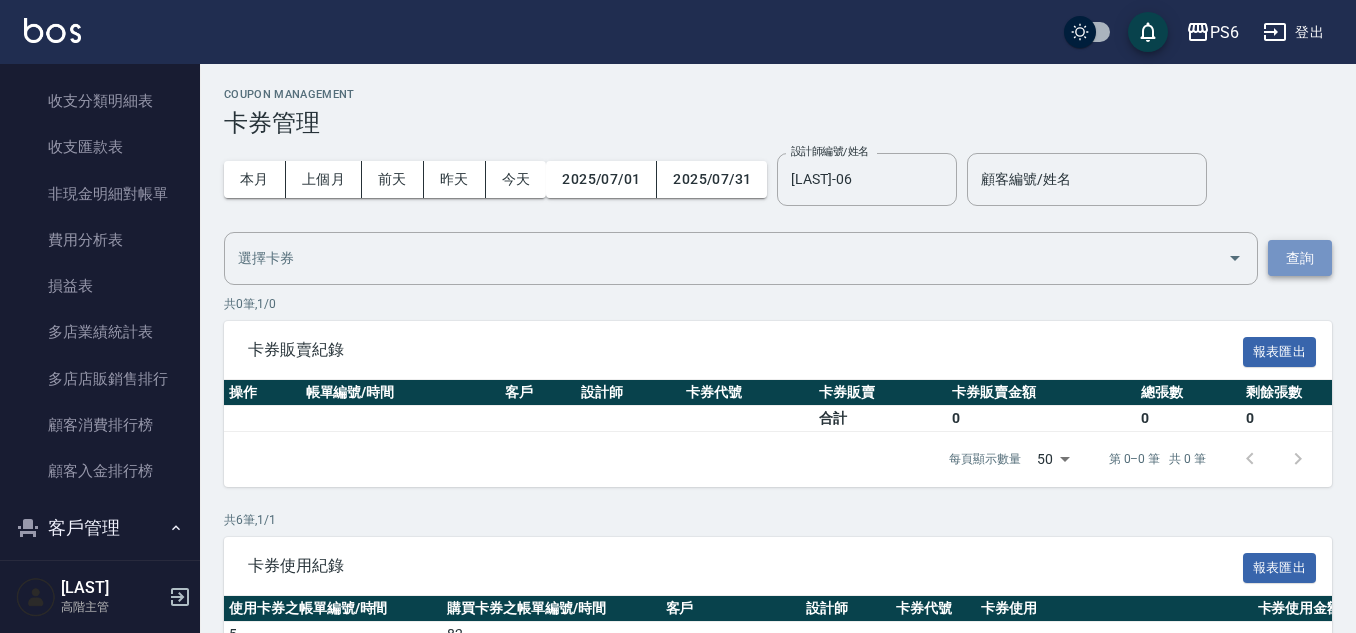 click on "查詢" at bounding box center [1300, 258] 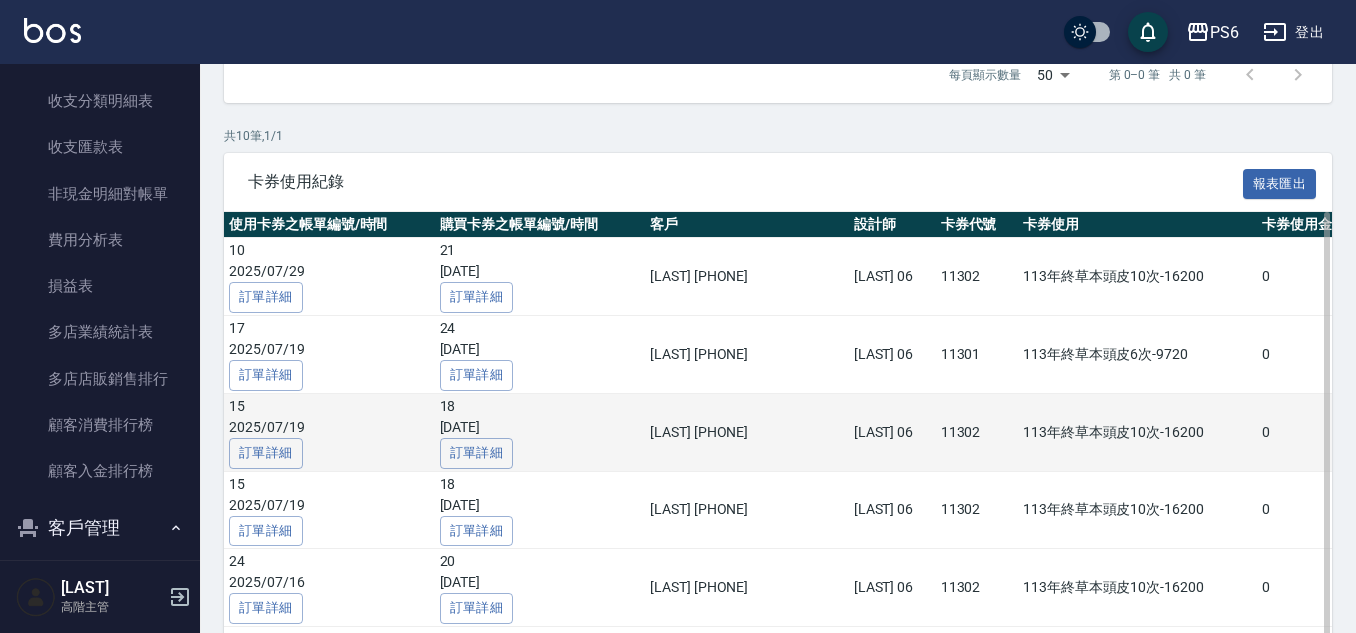 scroll, scrollTop: 371, scrollLeft: 0, axis: vertical 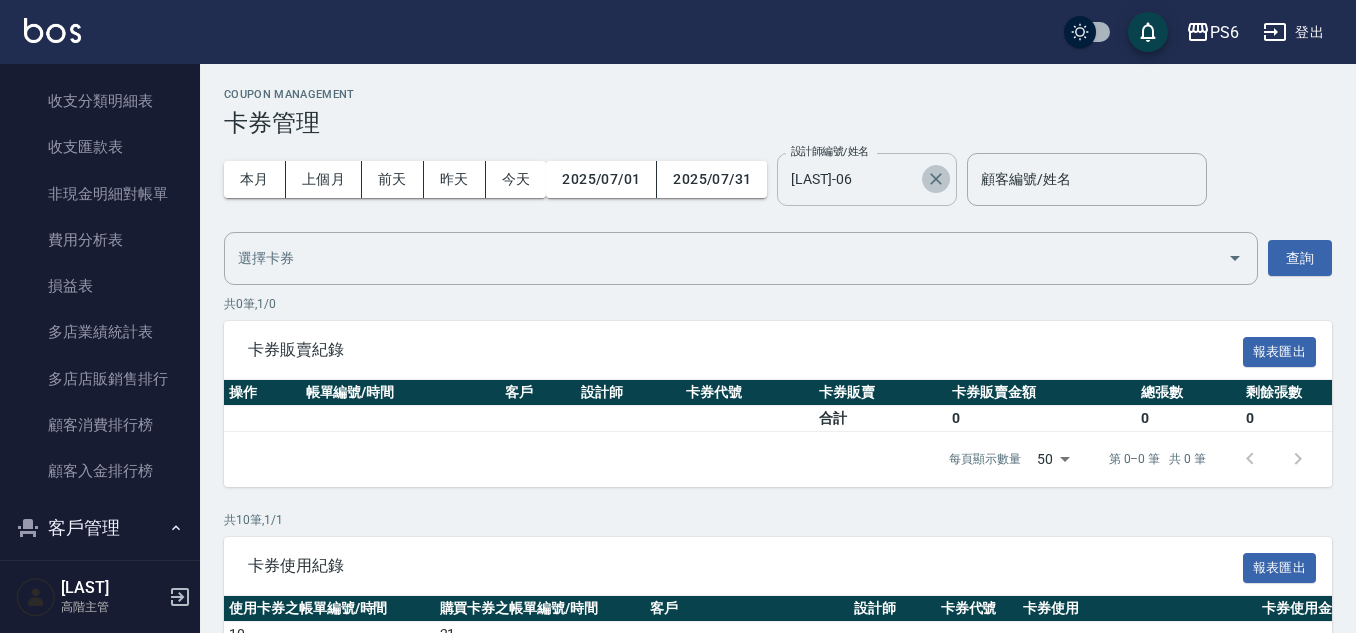 click 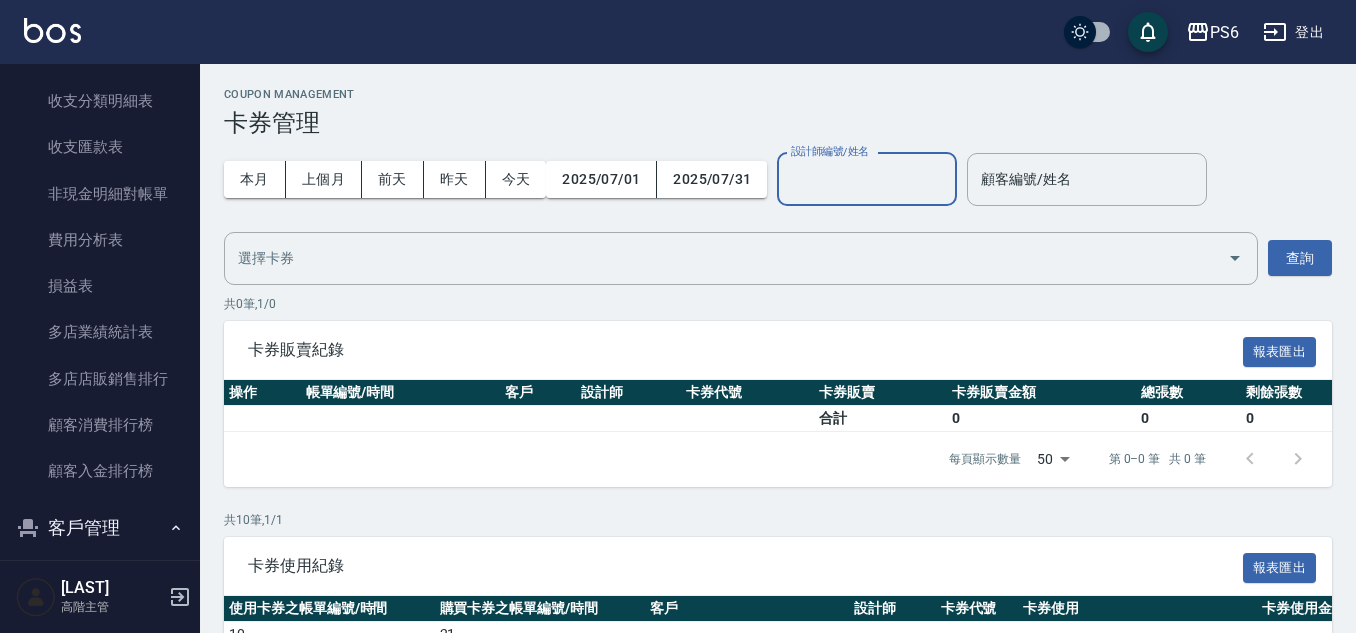 click on "設計師編號/姓名" at bounding box center (867, 179) 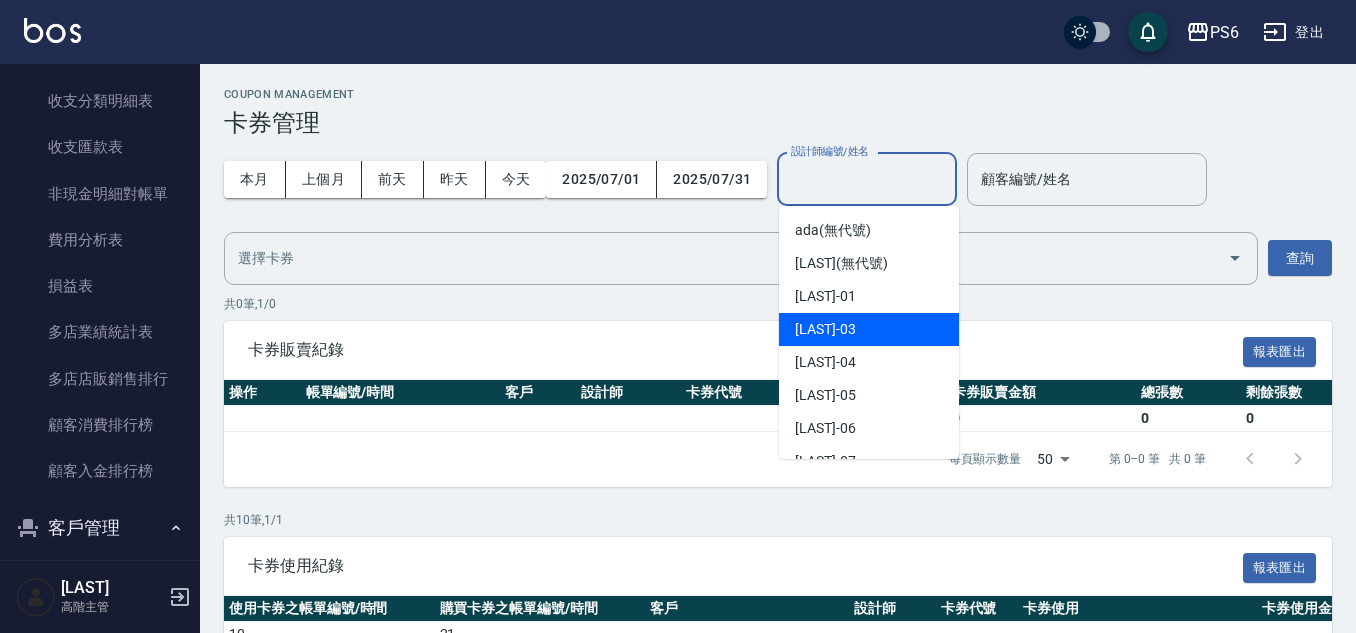 click on "莊婉蓁 -03" at bounding box center (869, 329) 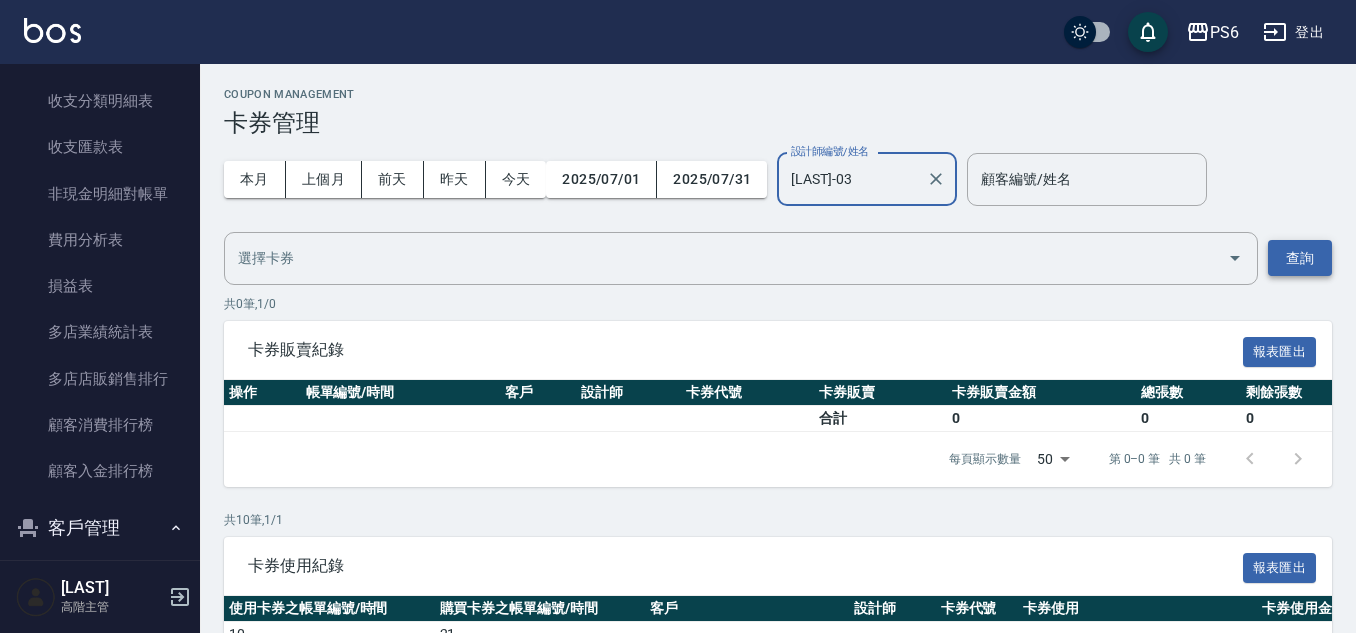 click on "查詢" at bounding box center [1300, 258] 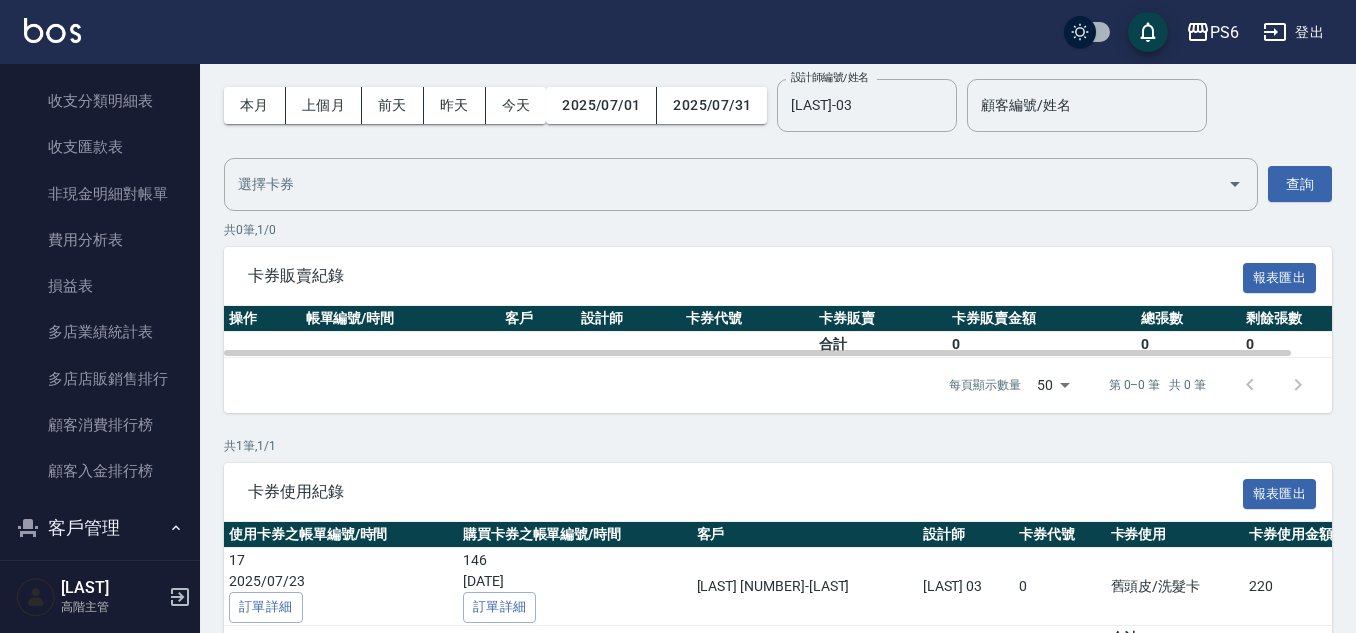 scroll, scrollTop: 0, scrollLeft: 0, axis: both 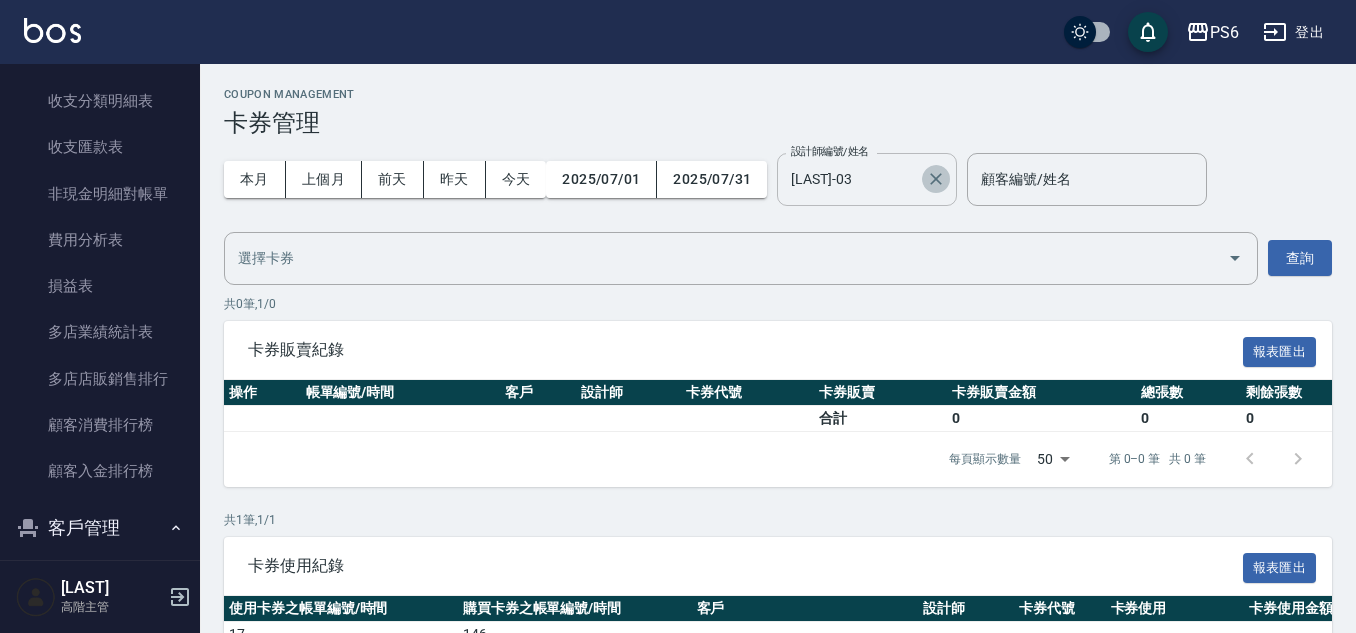 click at bounding box center [936, 179] 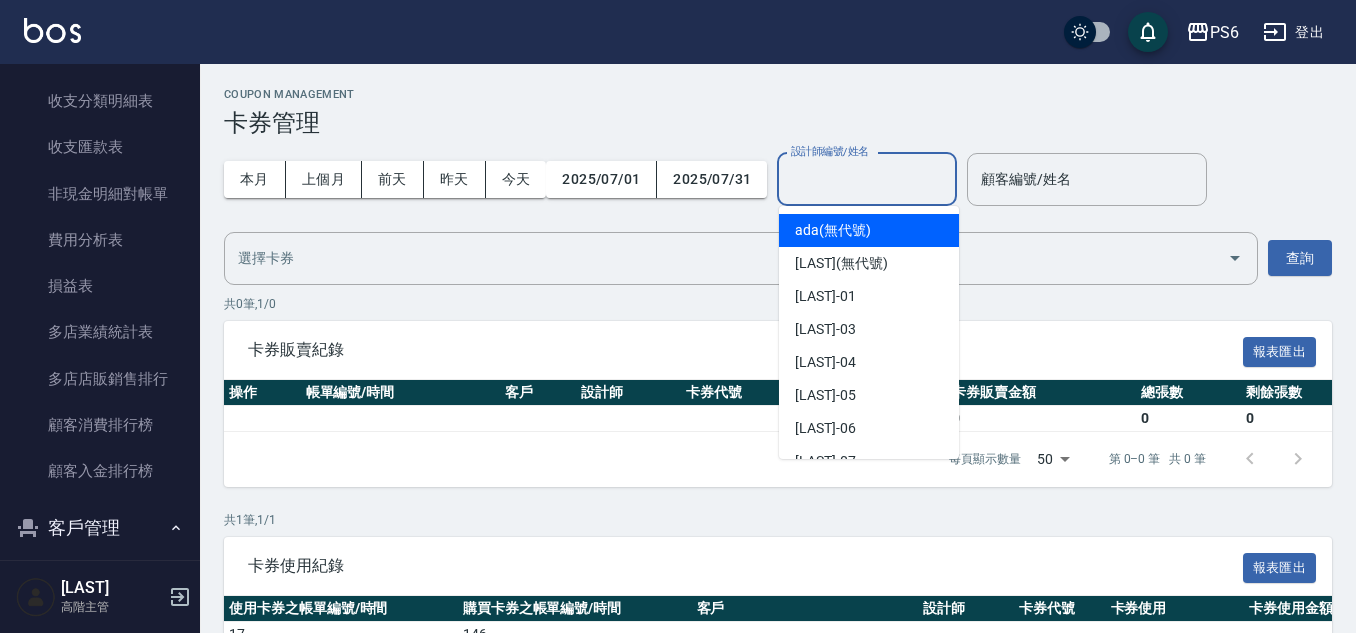 click on "設計師編號/姓名" at bounding box center (867, 179) 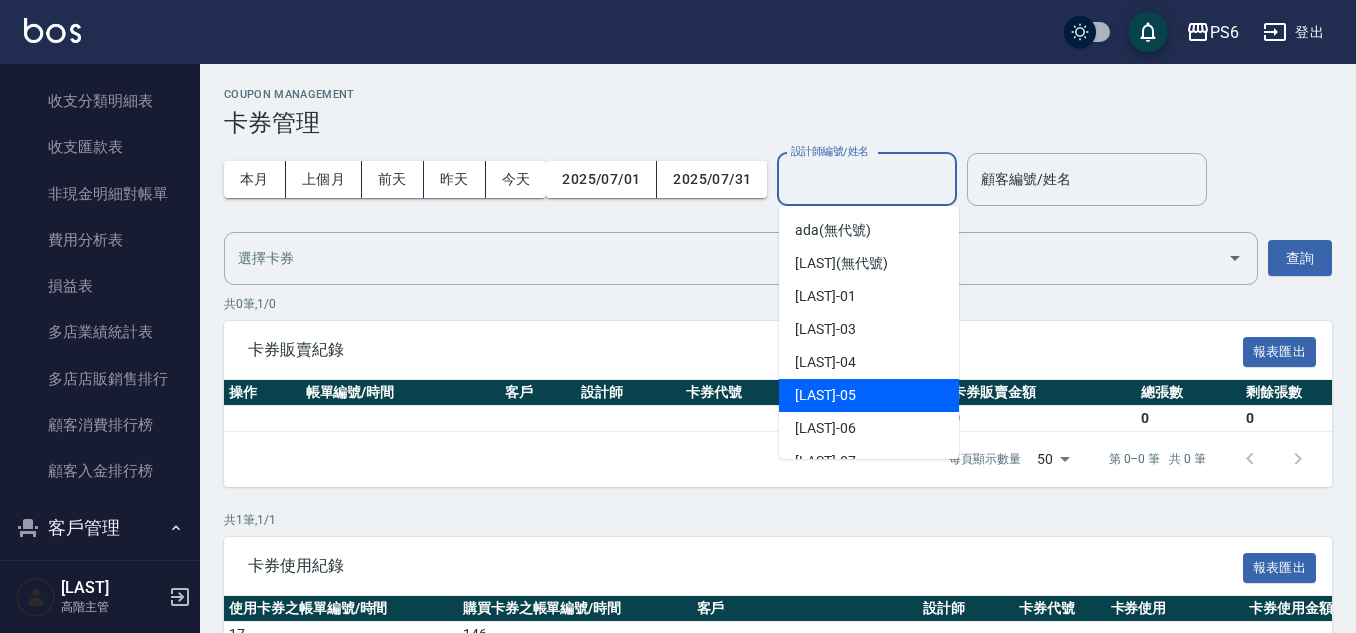 click on "林育賢 -05" at bounding box center (869, 395) 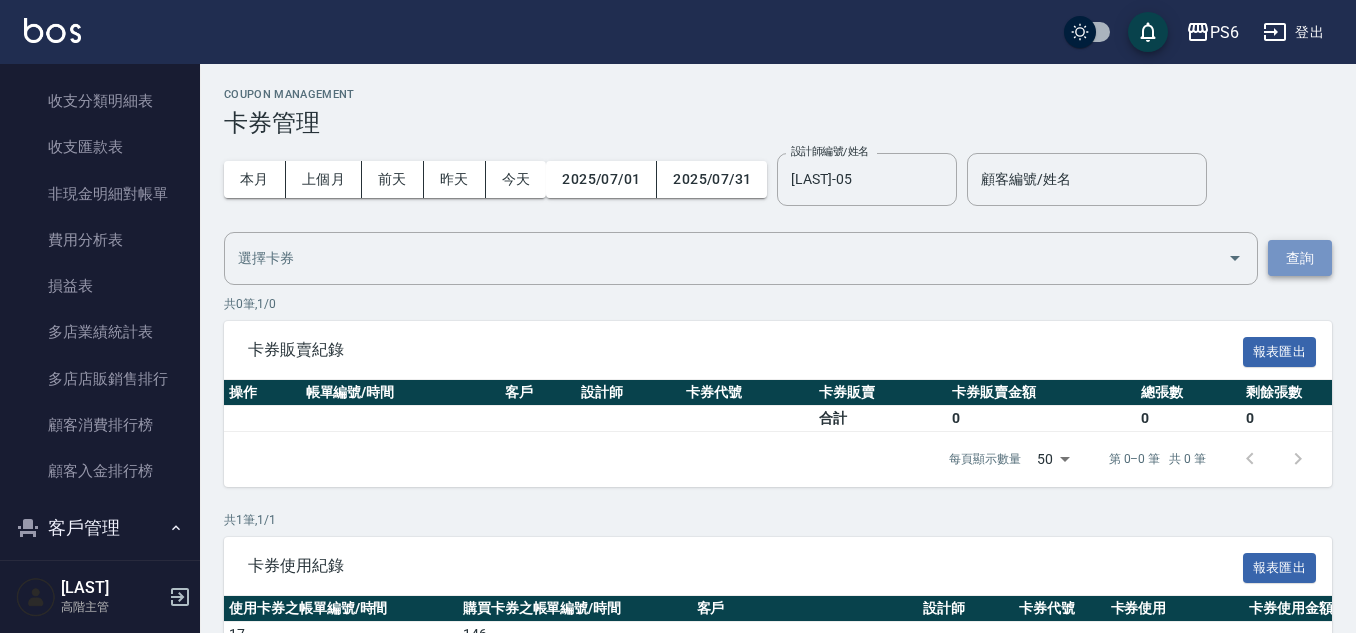 click on "查詢" at bounding box center (1300, 258) 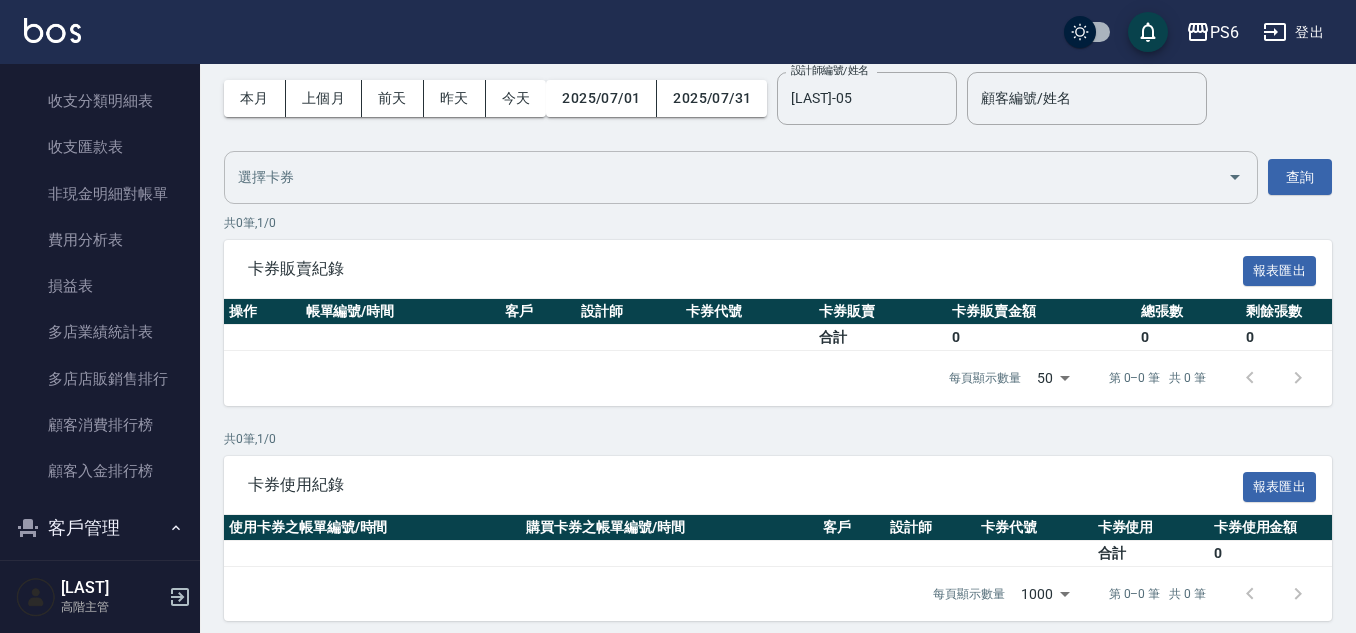 scroll, scrollTop: 0, scrollLeft: 0, axis: both 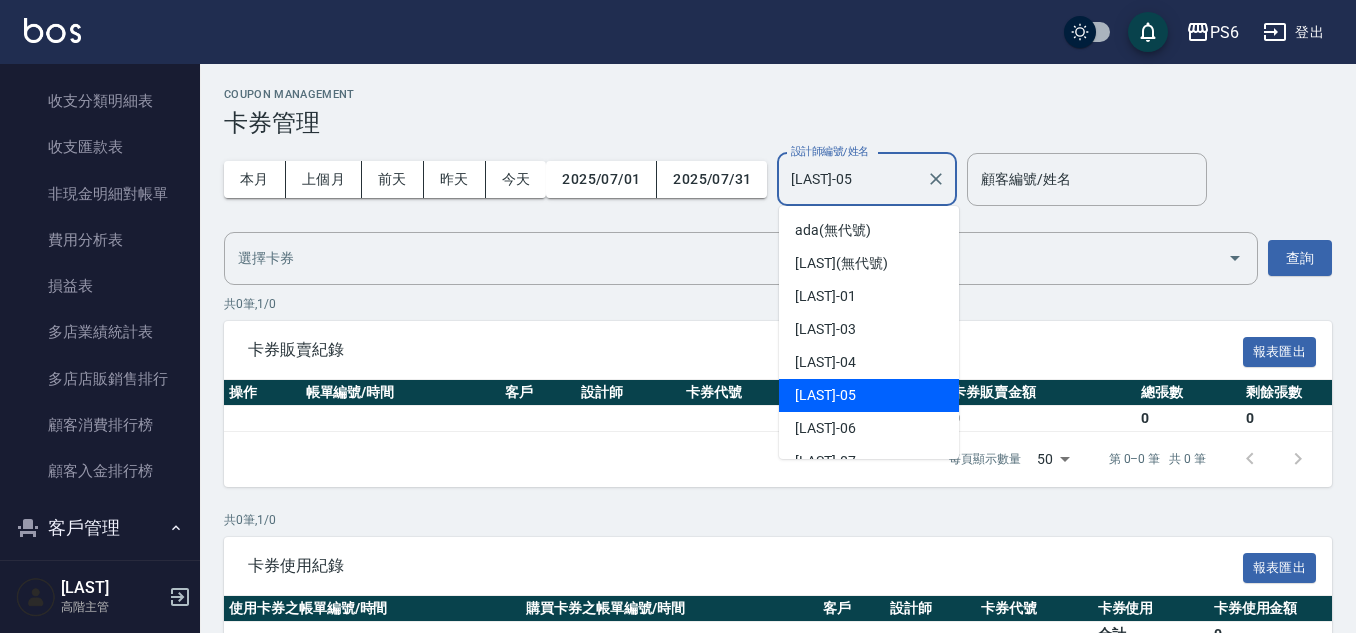 click on "林育賢-05" at bounding box center (852, 179) 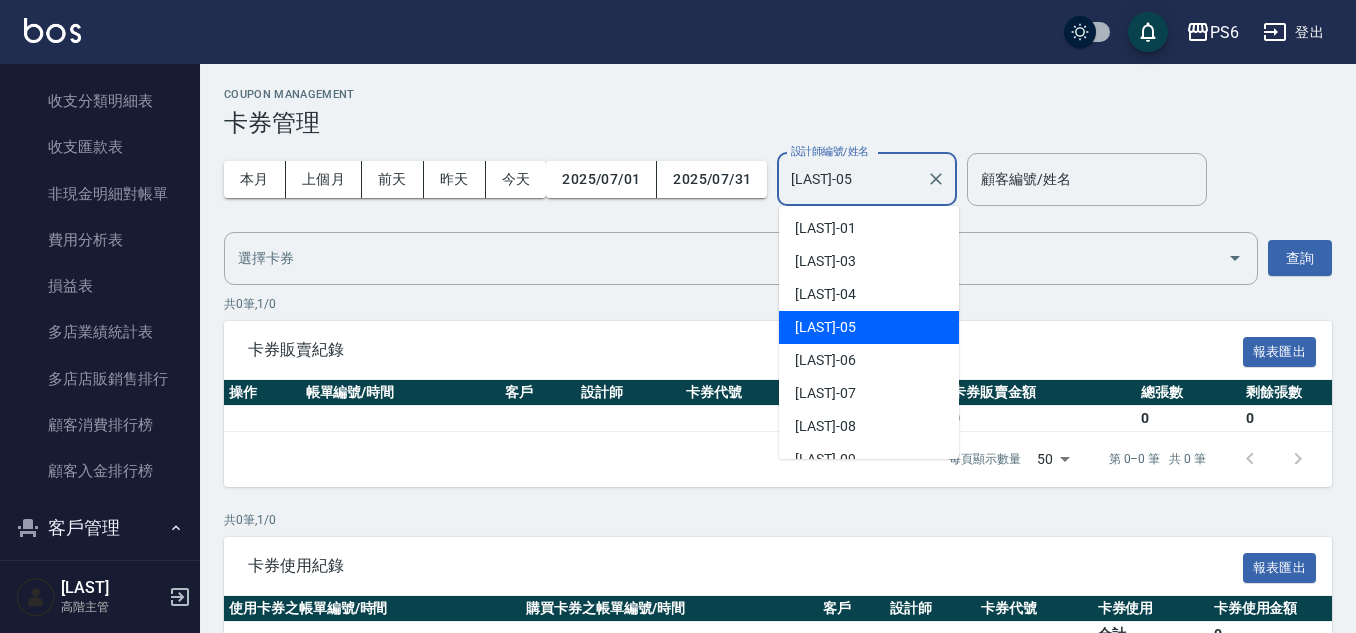 scroll, scrollTop: 100, scrollLeft: 0, axis: vertical 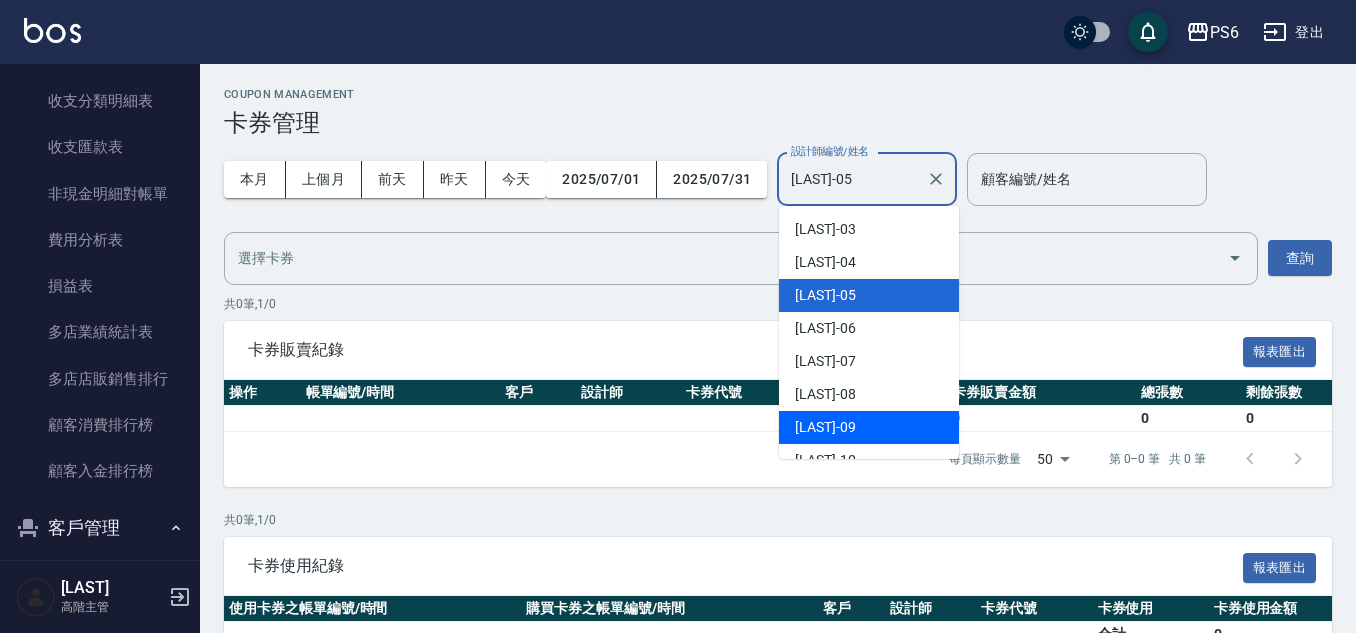 click on "范翠如 -09" at bounding box center (869, 427) 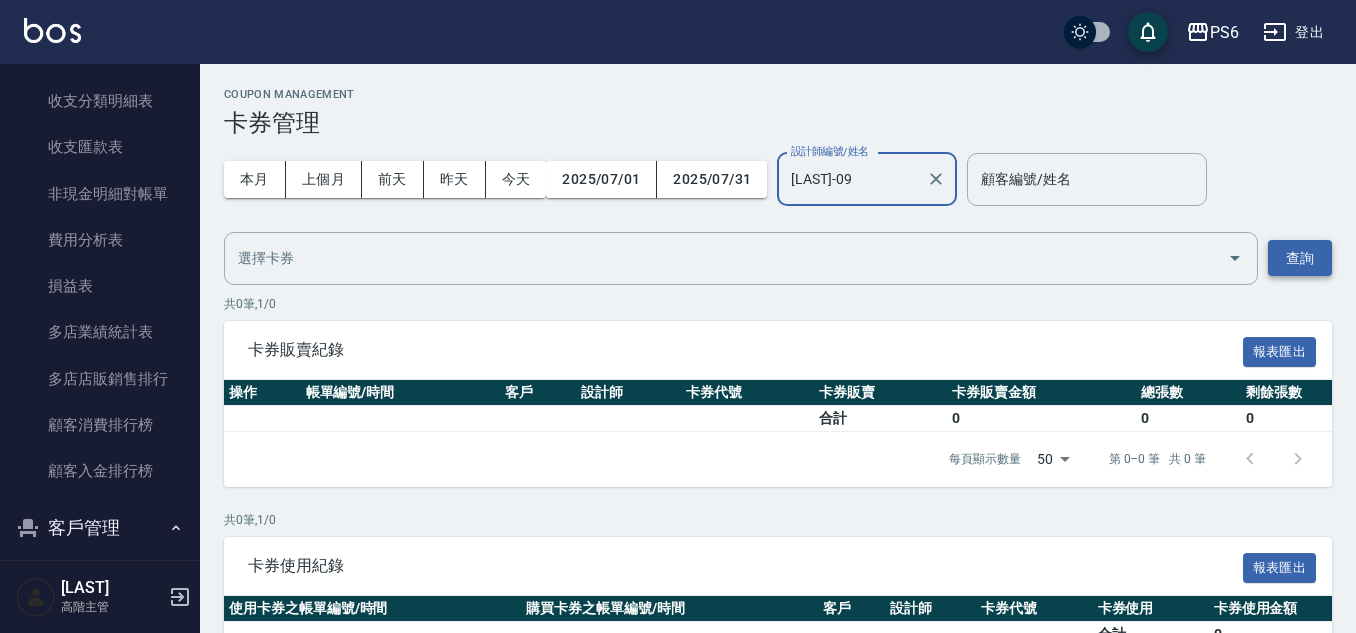 click on "查詢" at bounding box center (1300, 258) 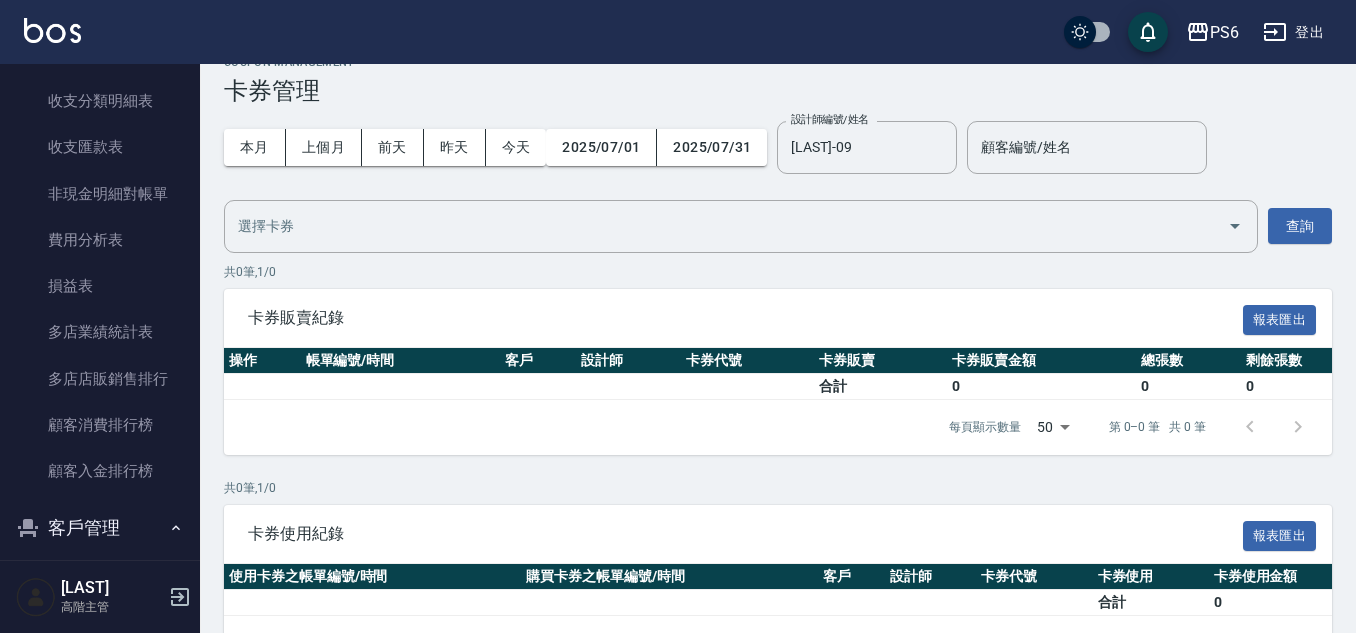 scroll, scrollTop: 0, scrollLeft: 0, axis: both 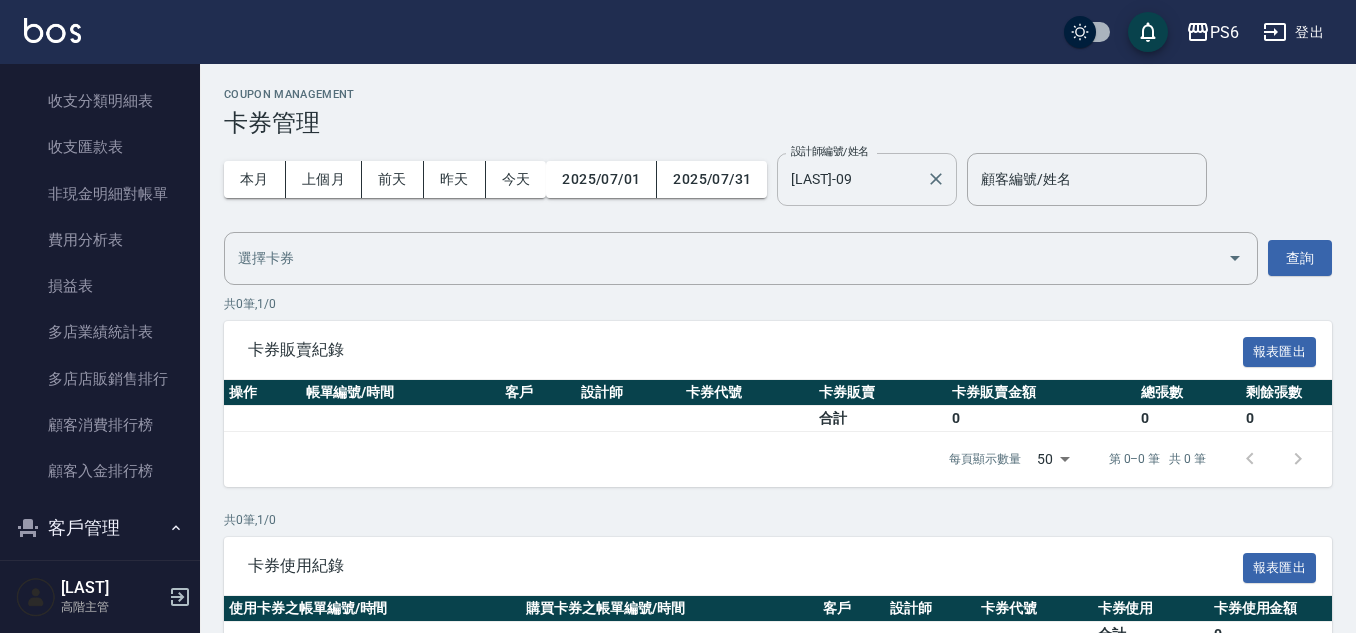 click on "范翠如-09" at bounding box center [852, 179] 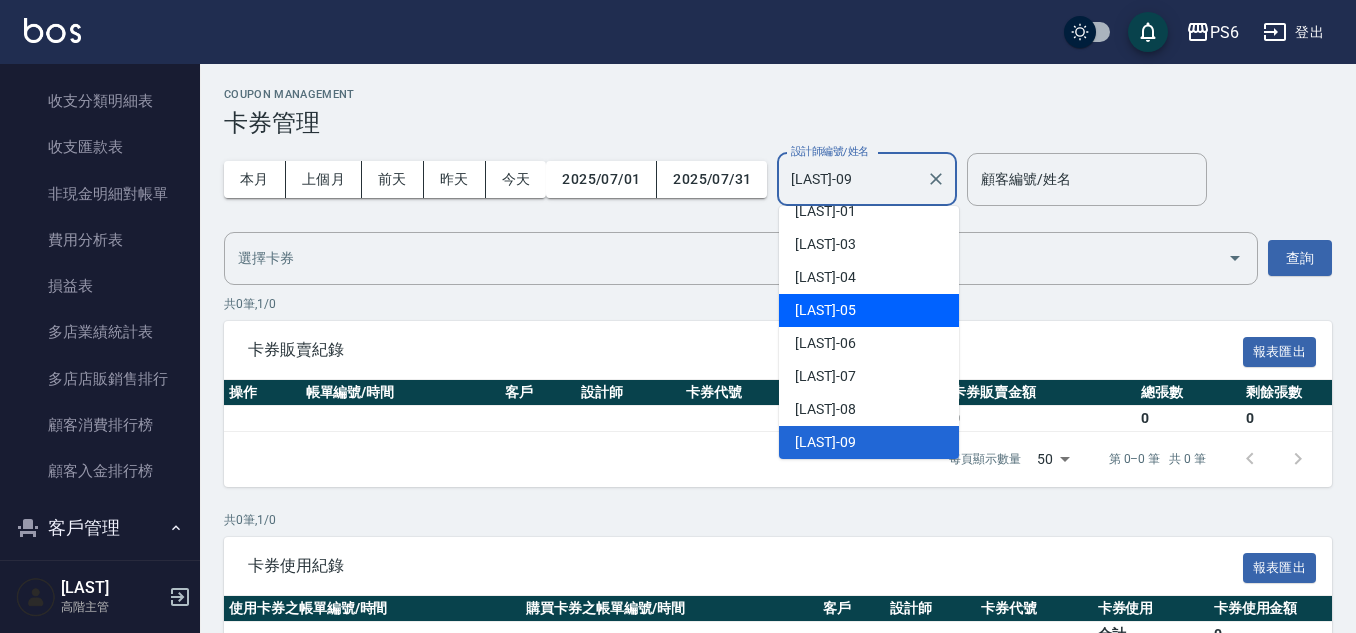scroll, scrollTop: 185, scrollLeft: 0, axis: vertical 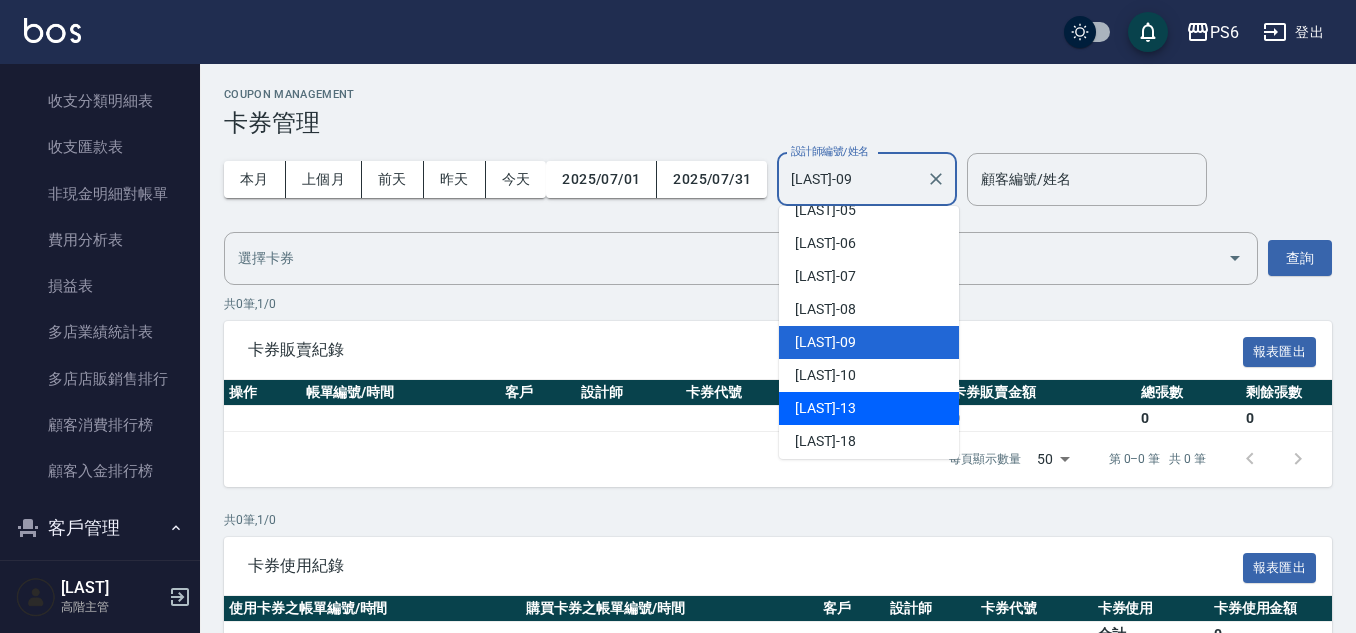 click on "王伃蒨 -13" at bounding box center [869, 408] 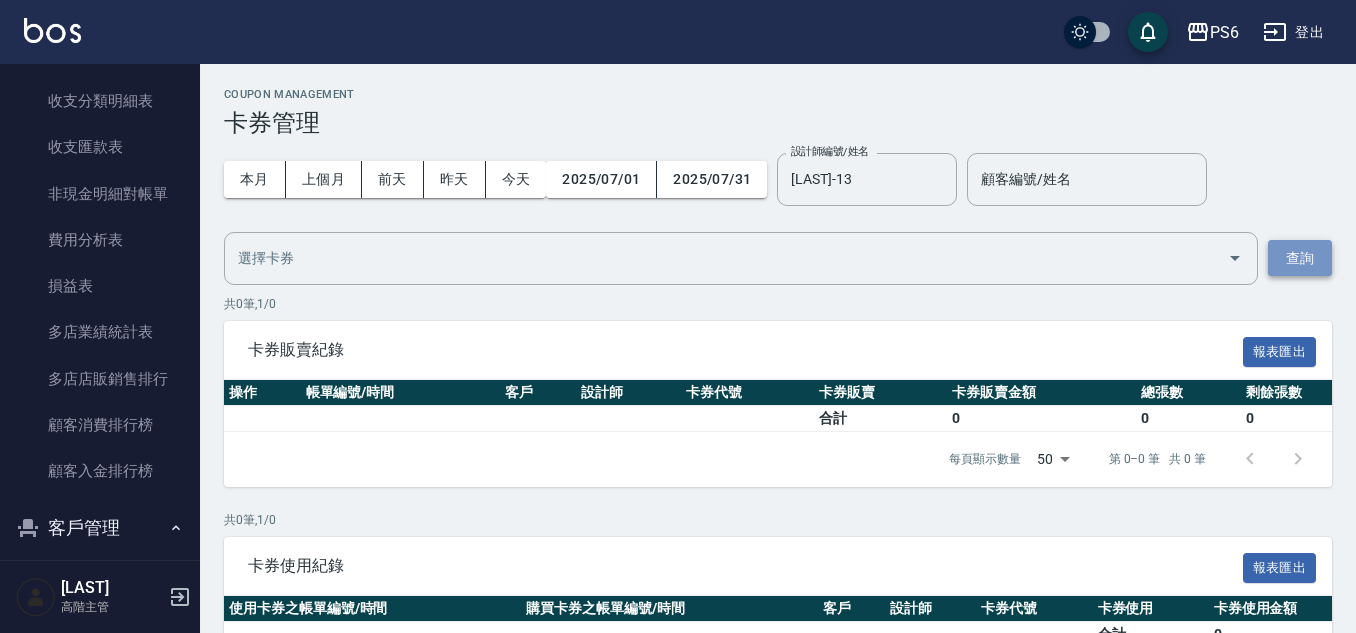 click on "查詢" at bounding box center (1300, 258) 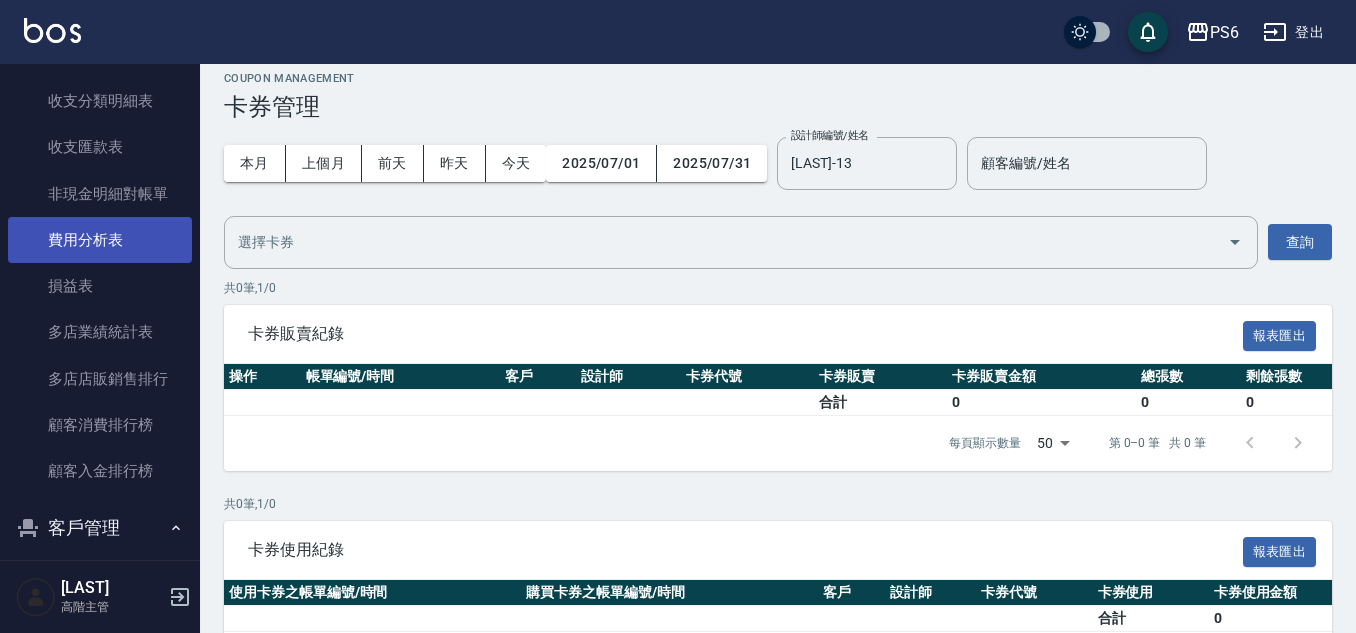 scroll, scrollTop: 0, scrollLeft: 0, axis: both 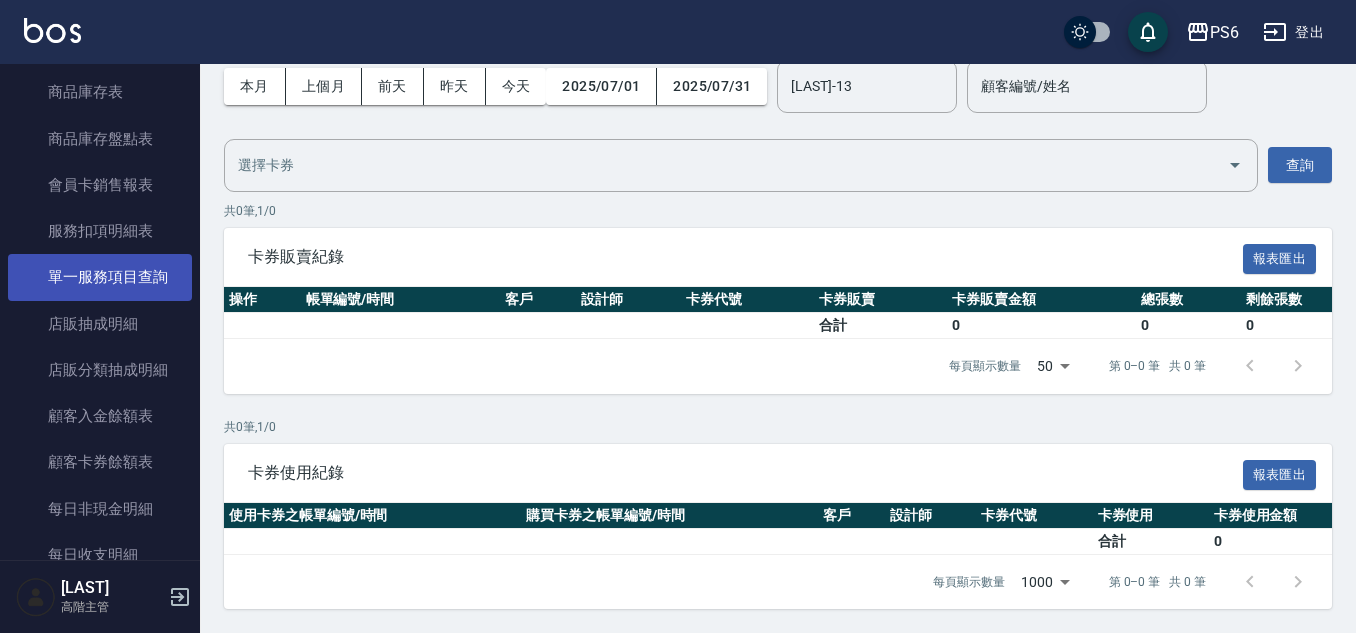 click on "單一服務項目查詢" at bounding box center (100, 277) 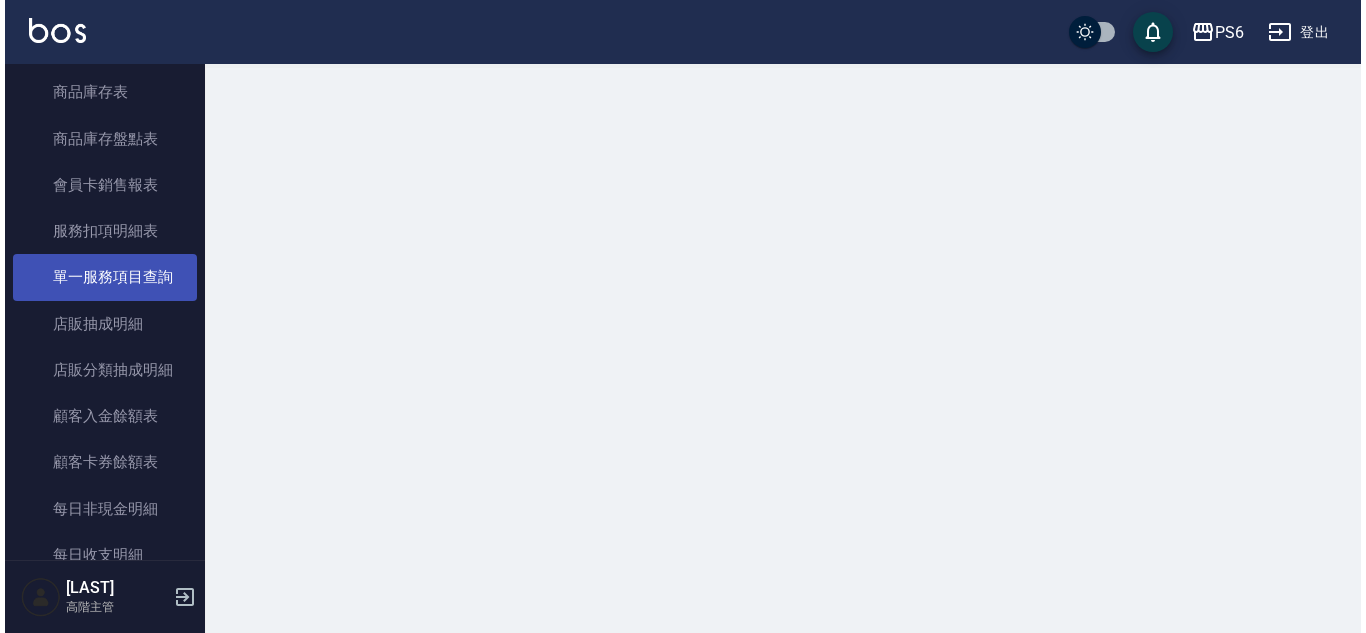 scroll, scrollTop: 0, scrollLeft: 0, axis: both 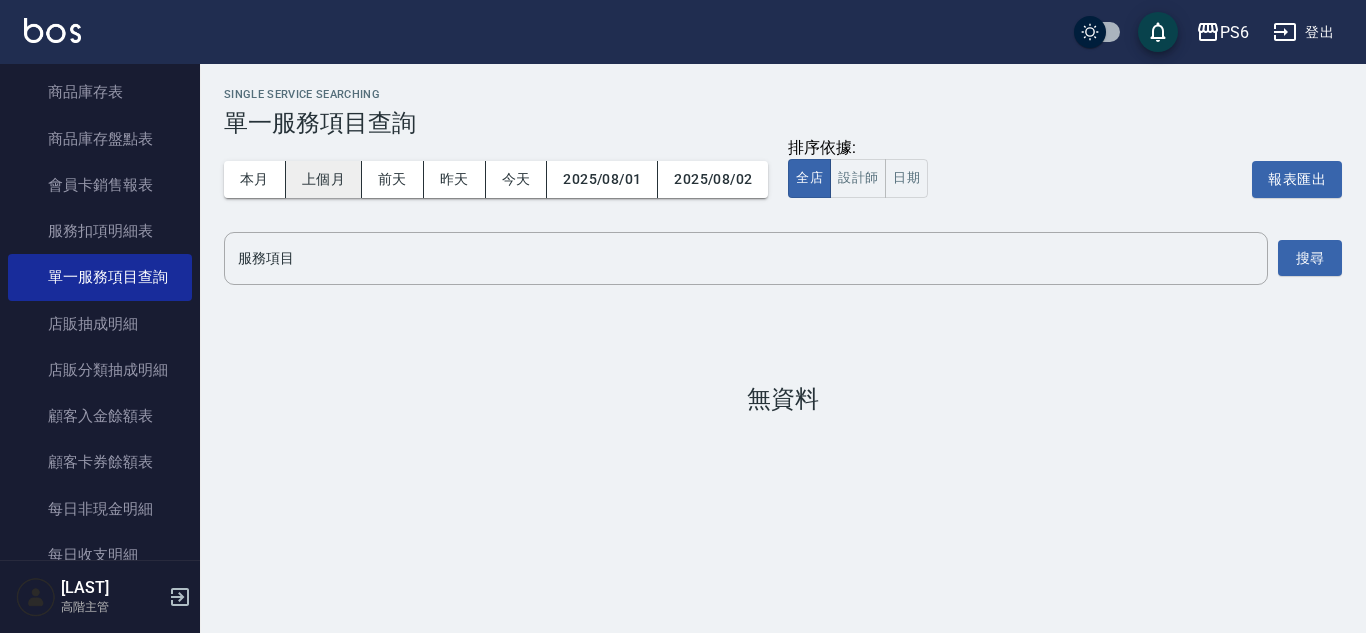 click on "上個月" at bounding box center (324, 179) 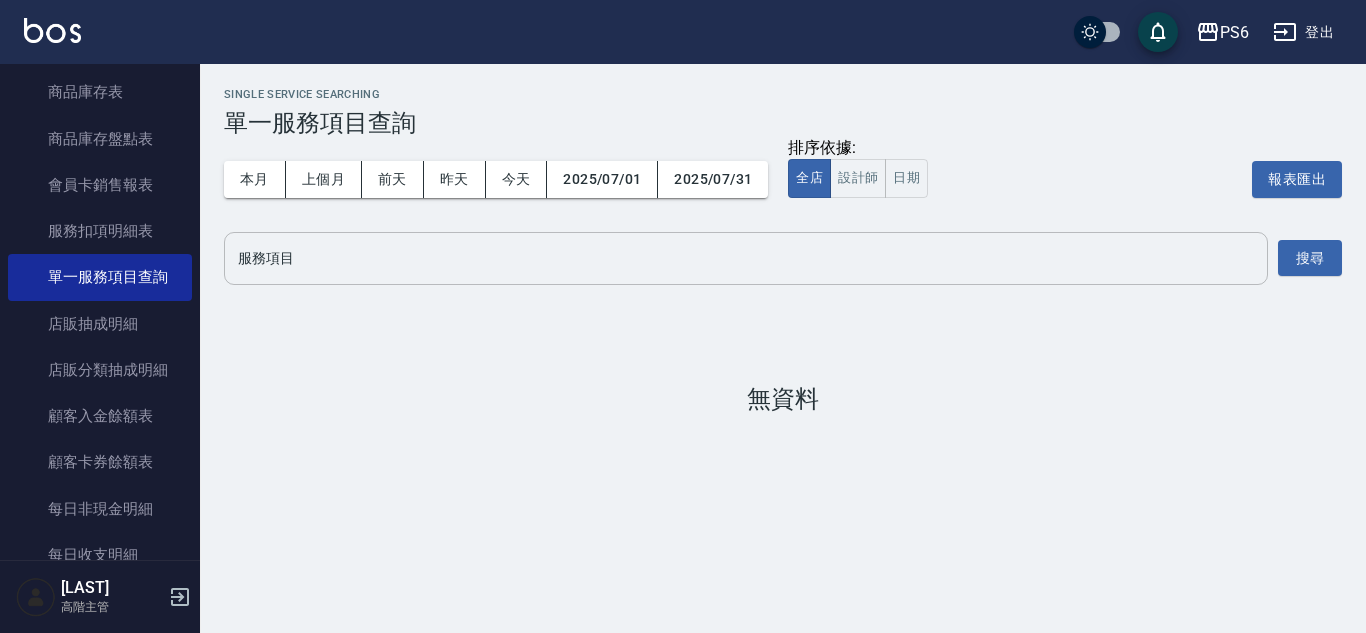click on "服務項目" at bounding box center [746, 258] 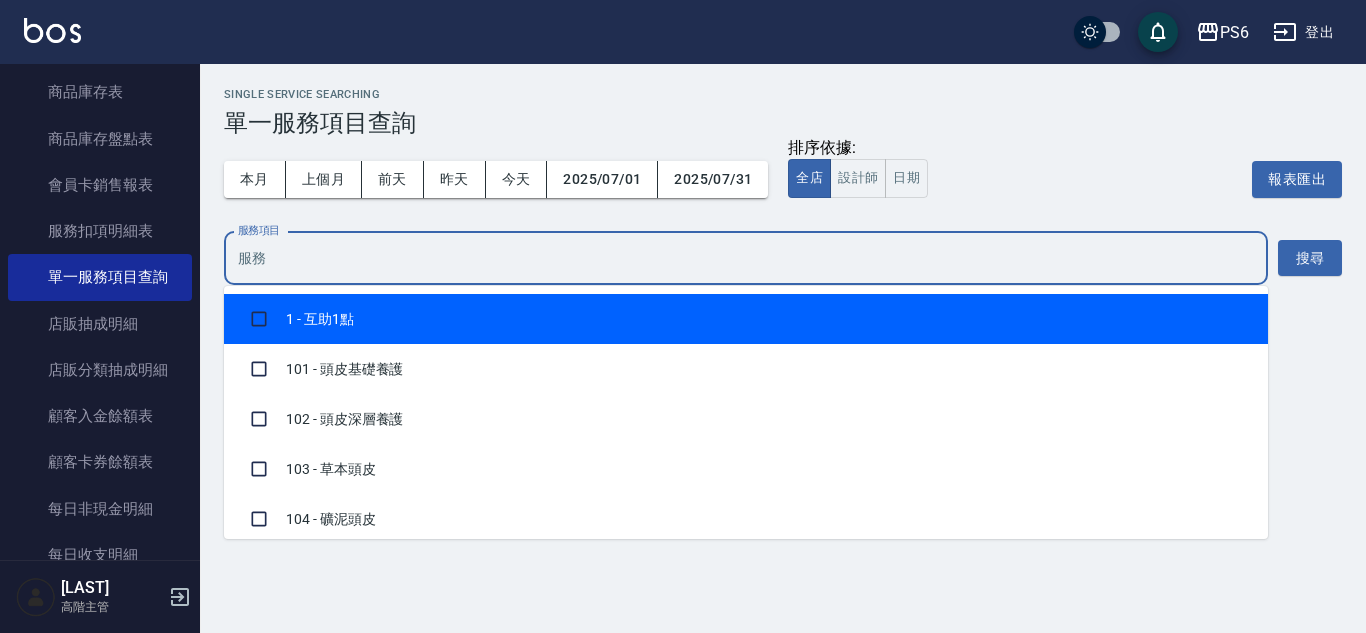 click on "服務項目" at bounding box center (746, 258) 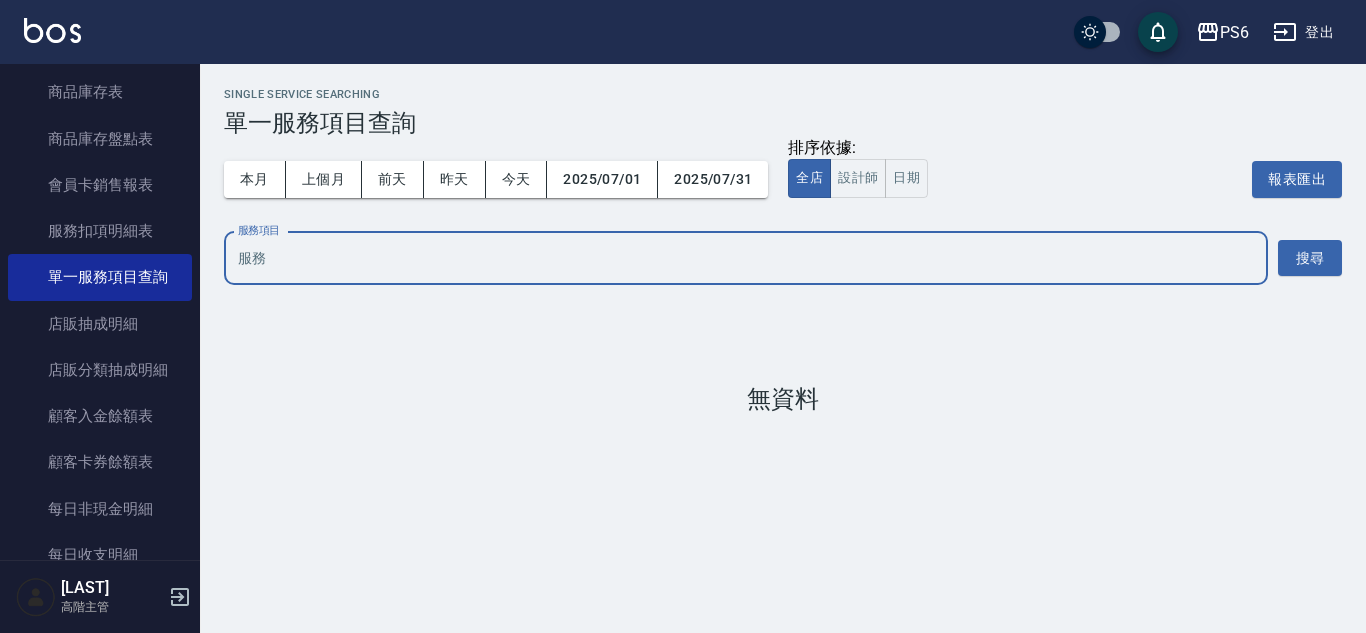 click on "服務項目" at bounding box center [746, 258] 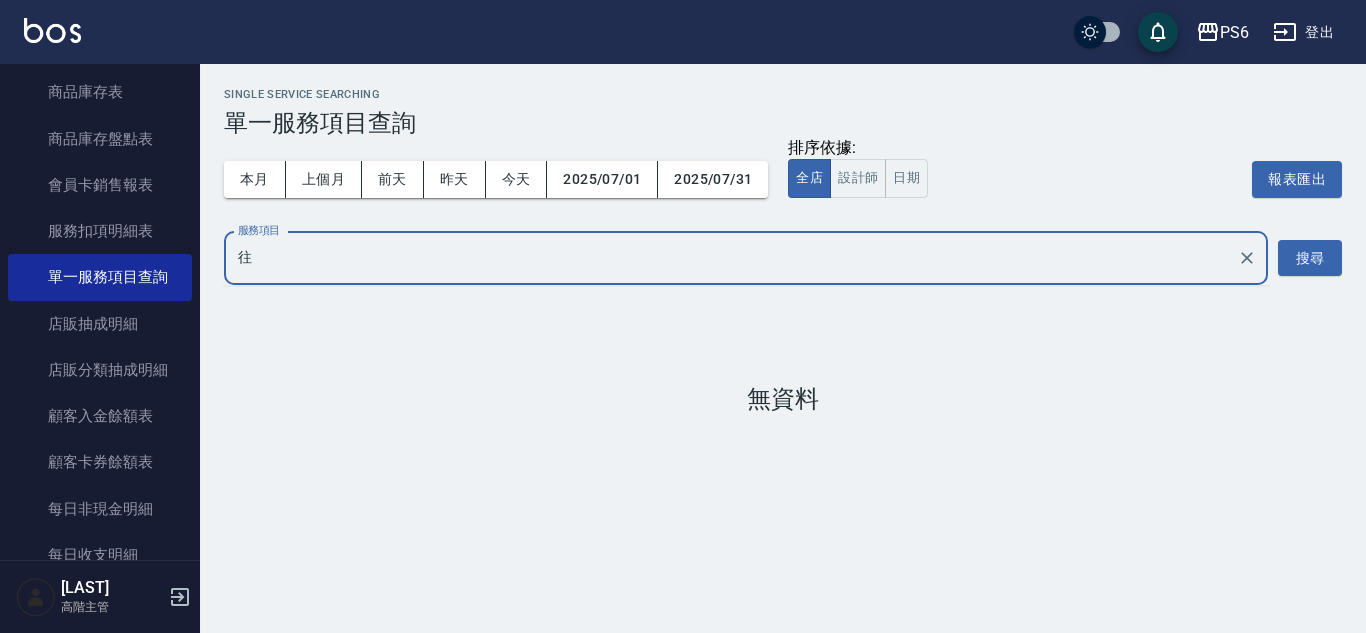 type on "網" 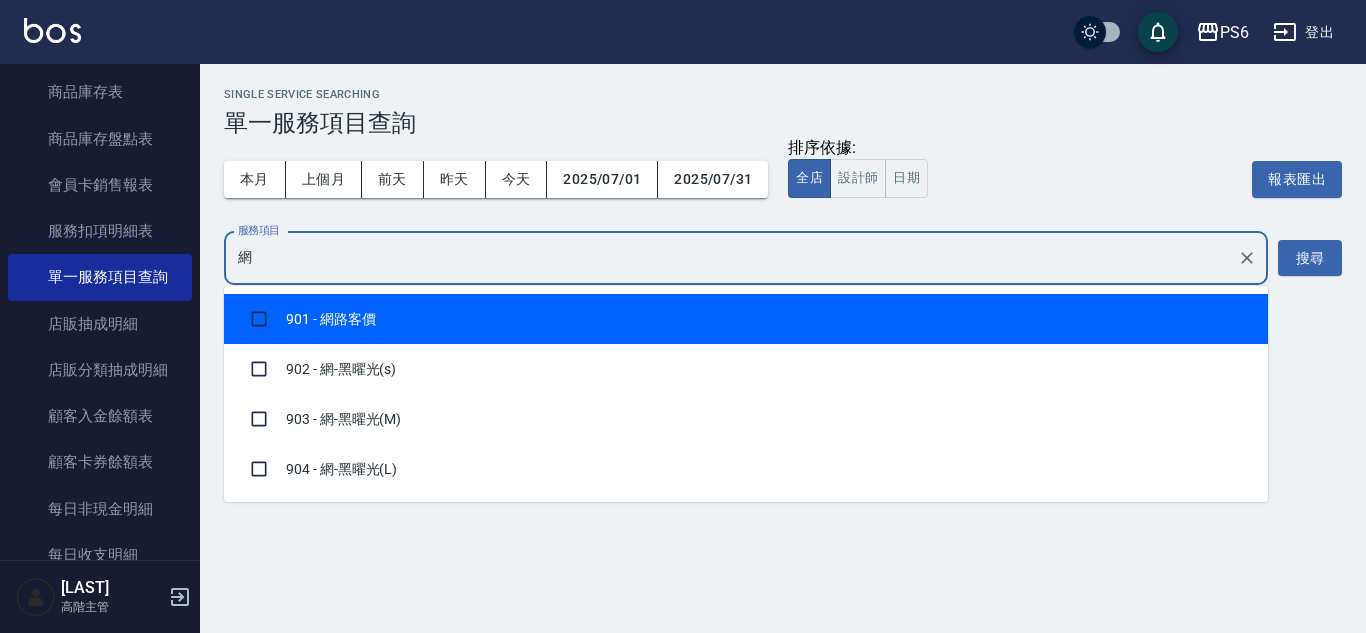 click on "901 - 網路客價" at bounding box center [746, 319] 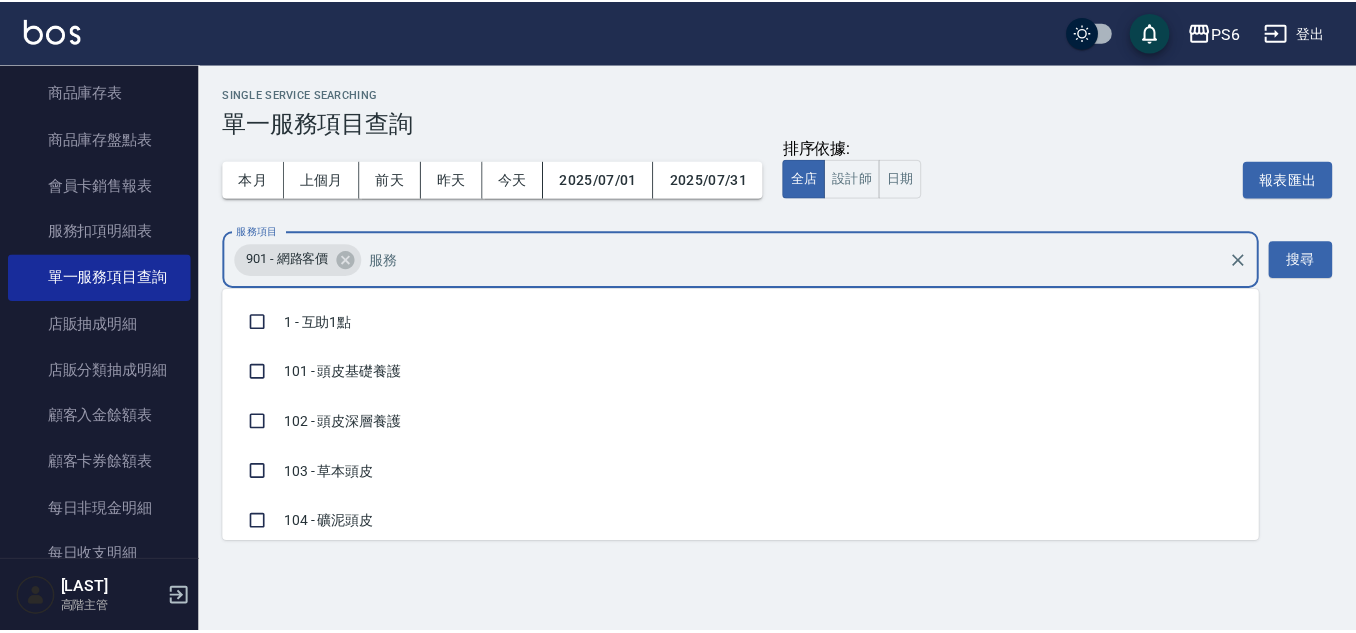 scroll, scrollTop: 2705, scrollLeft: 0, axis: vertical 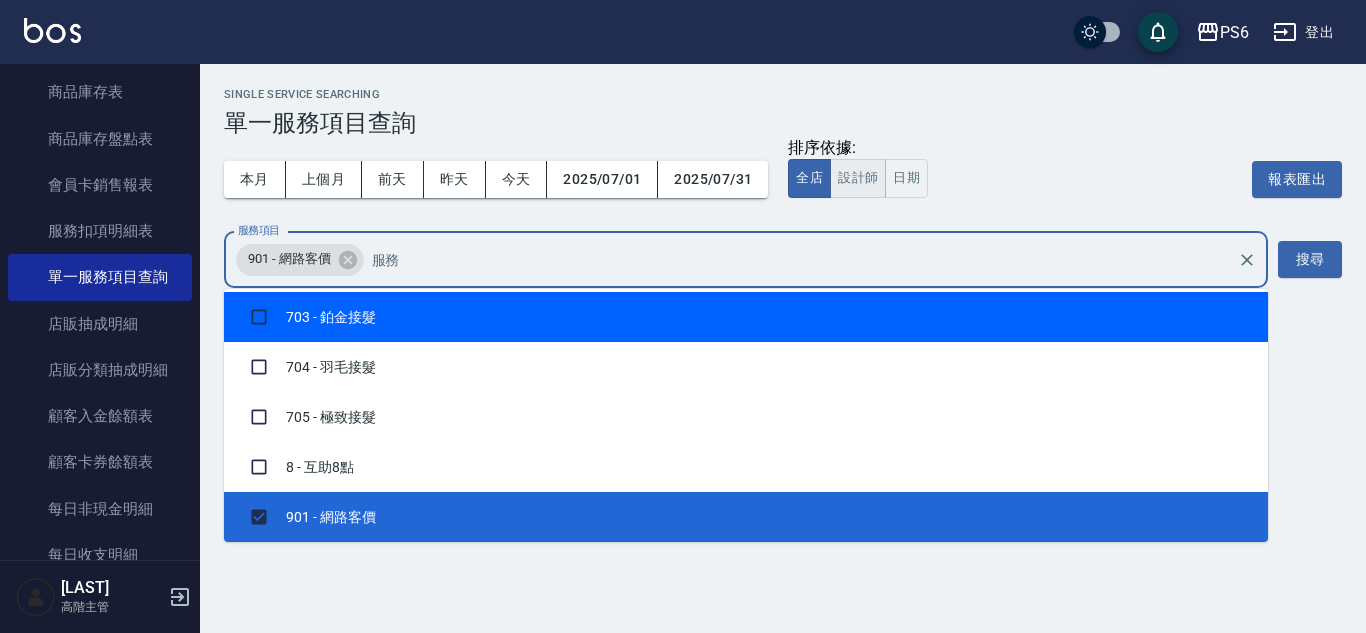 click on "設計師" at bounding box center [858, 178] 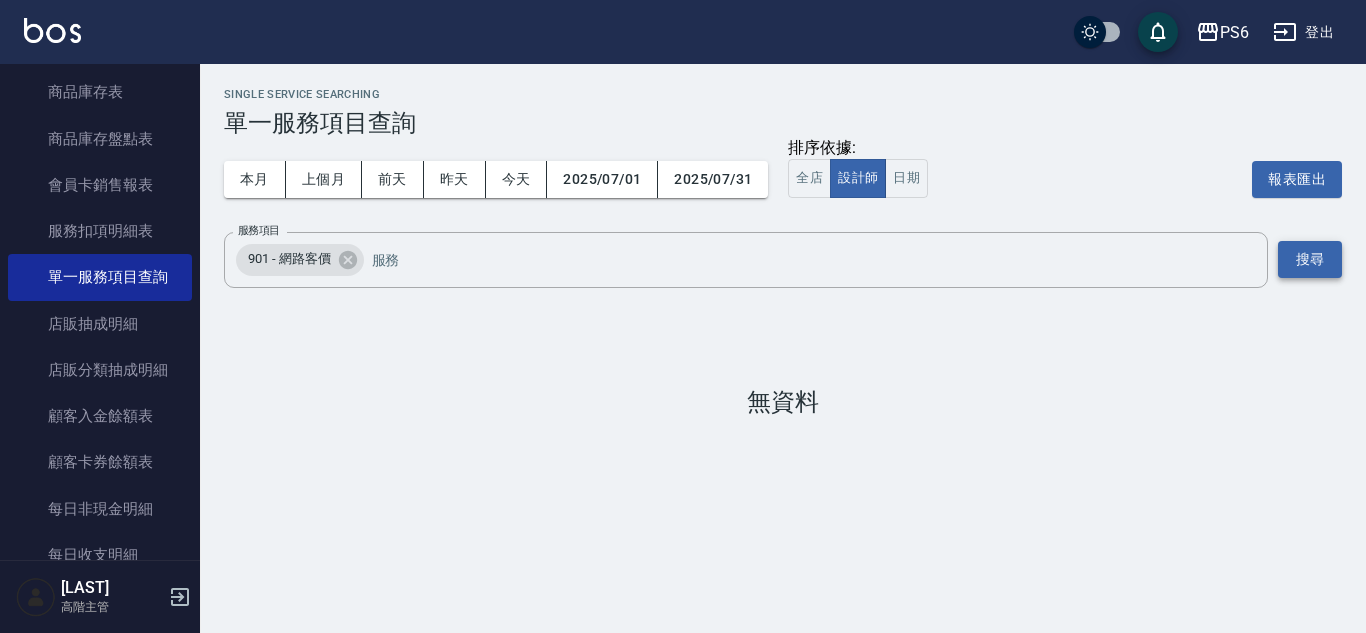 click on "搜尋" at bounding box center (1310, 259) 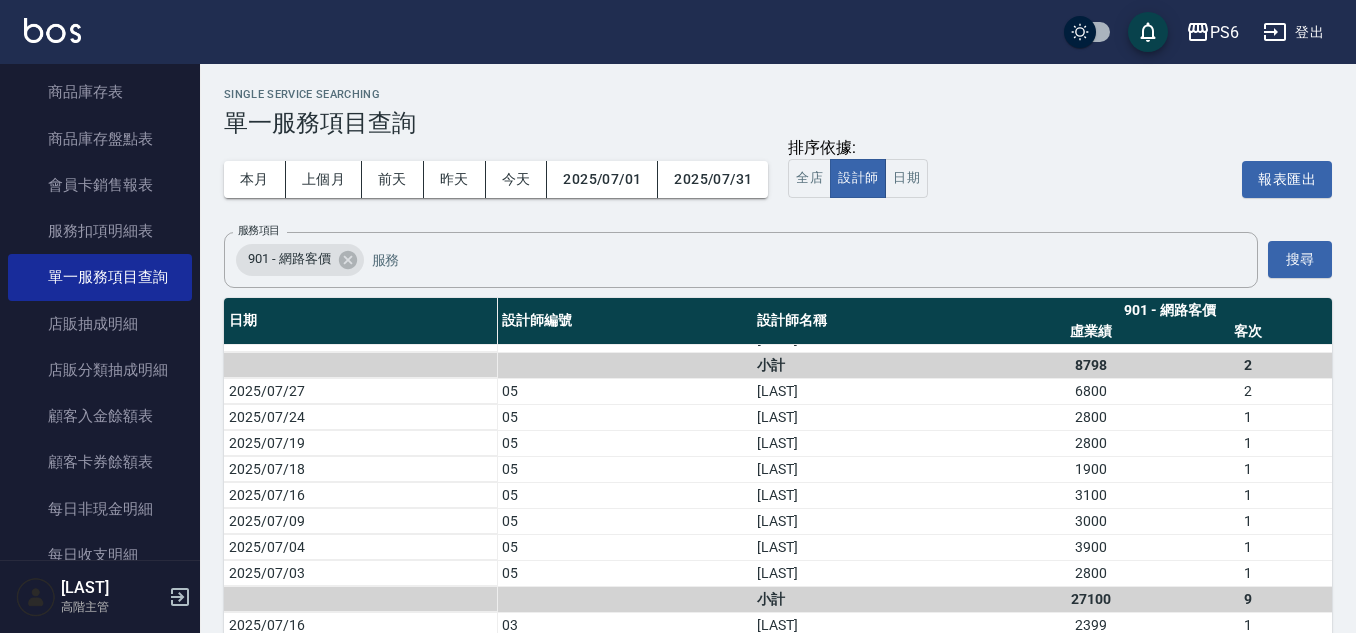 scroll, scrollTop: 262, scrollLeft: 0, axis: vertical 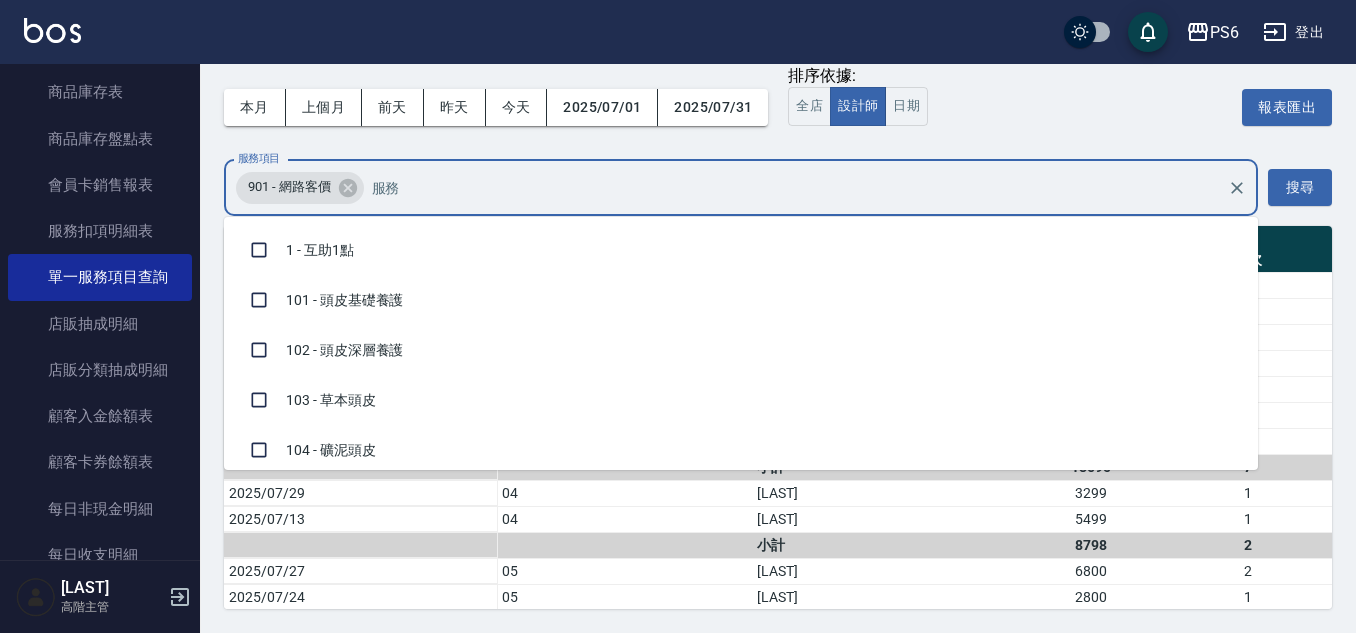click on "服務項目" at bounding box center [793, 187] 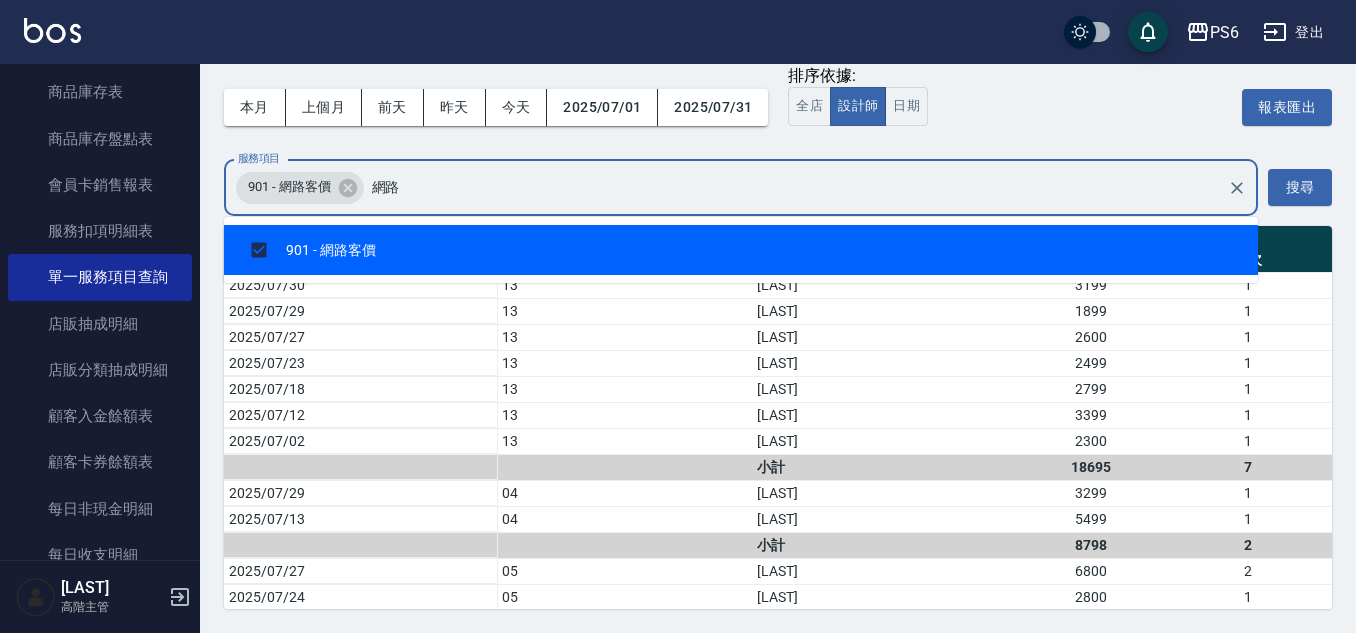 type on "網" 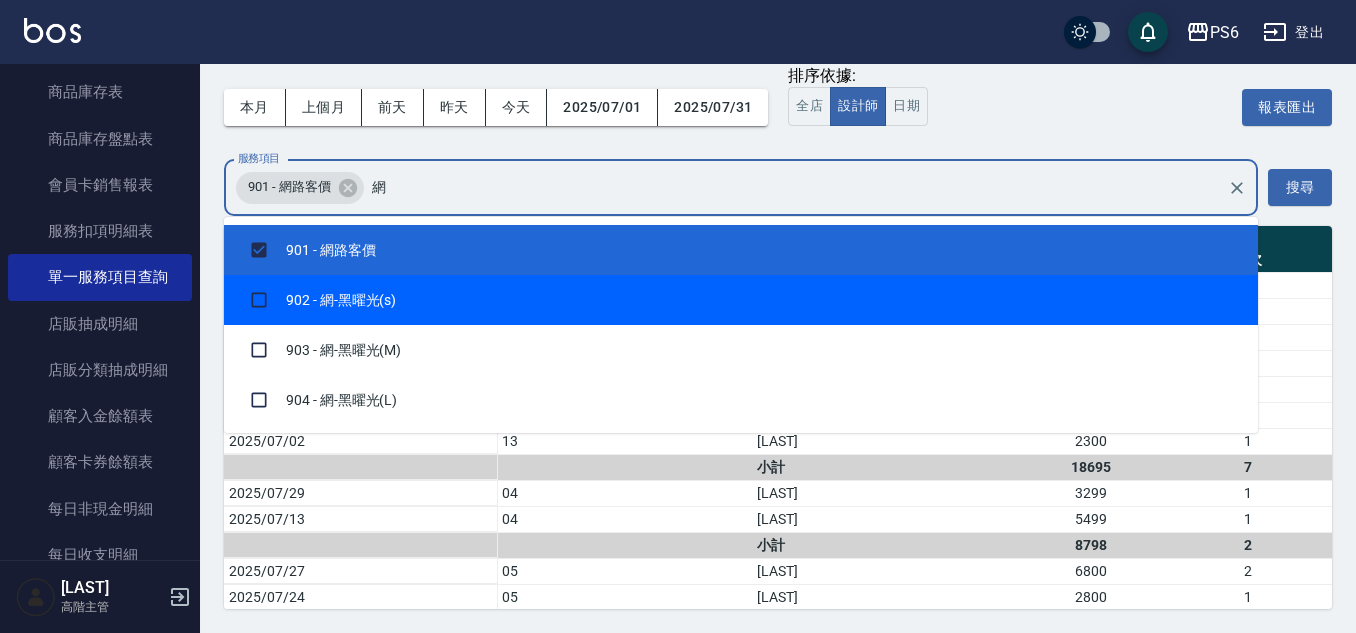 click on "902 - 網-黑曜光(s)" at bounding box center [741, 300] 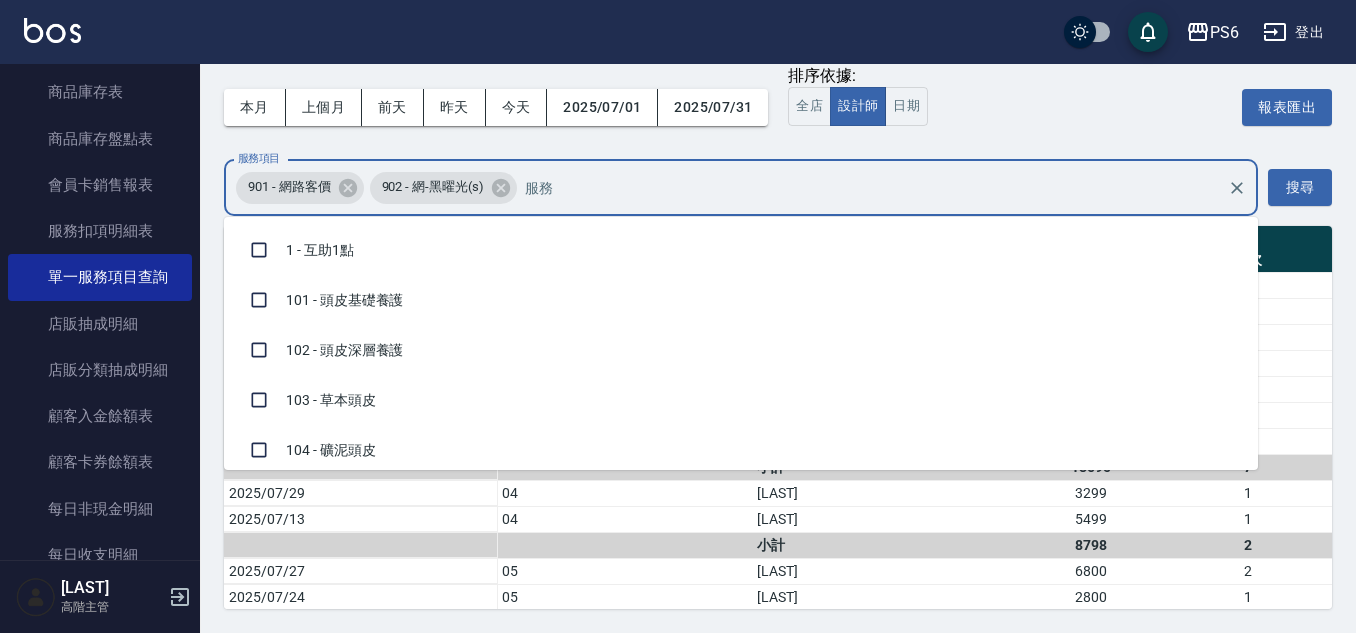 scroll, scrollTop: 2705, scrollLeft: 0, axis: vertical 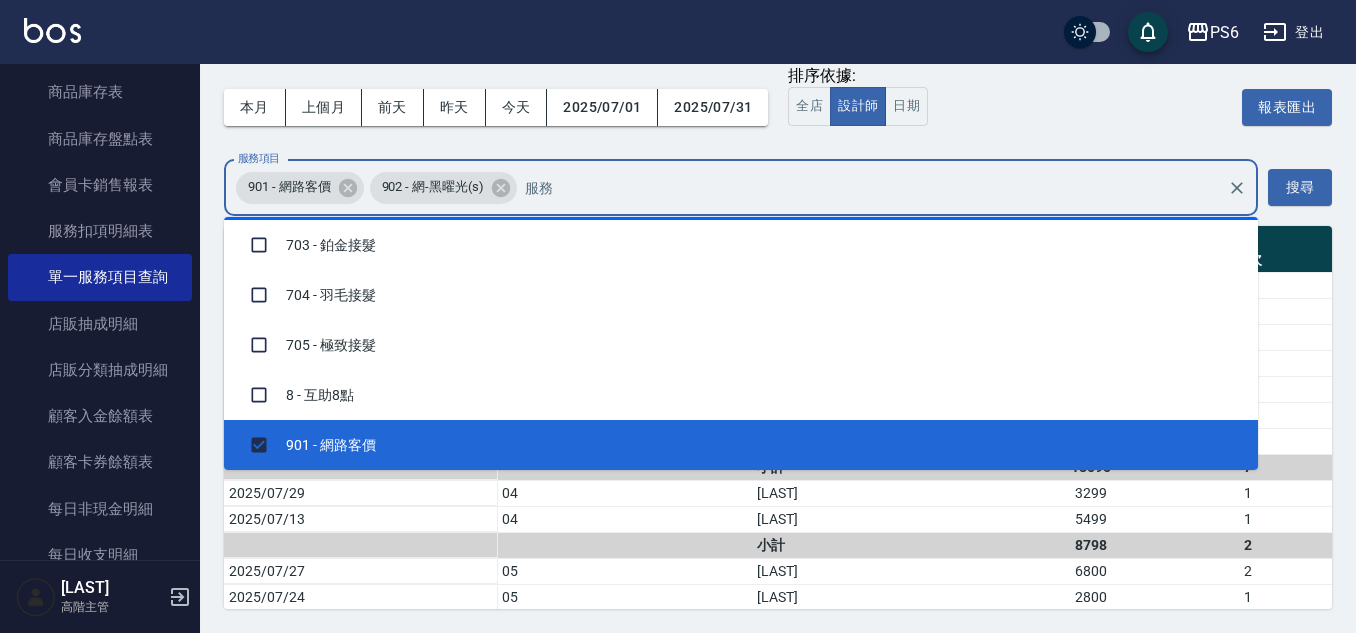 click on "服務項目" at bounding box center [869, 187] 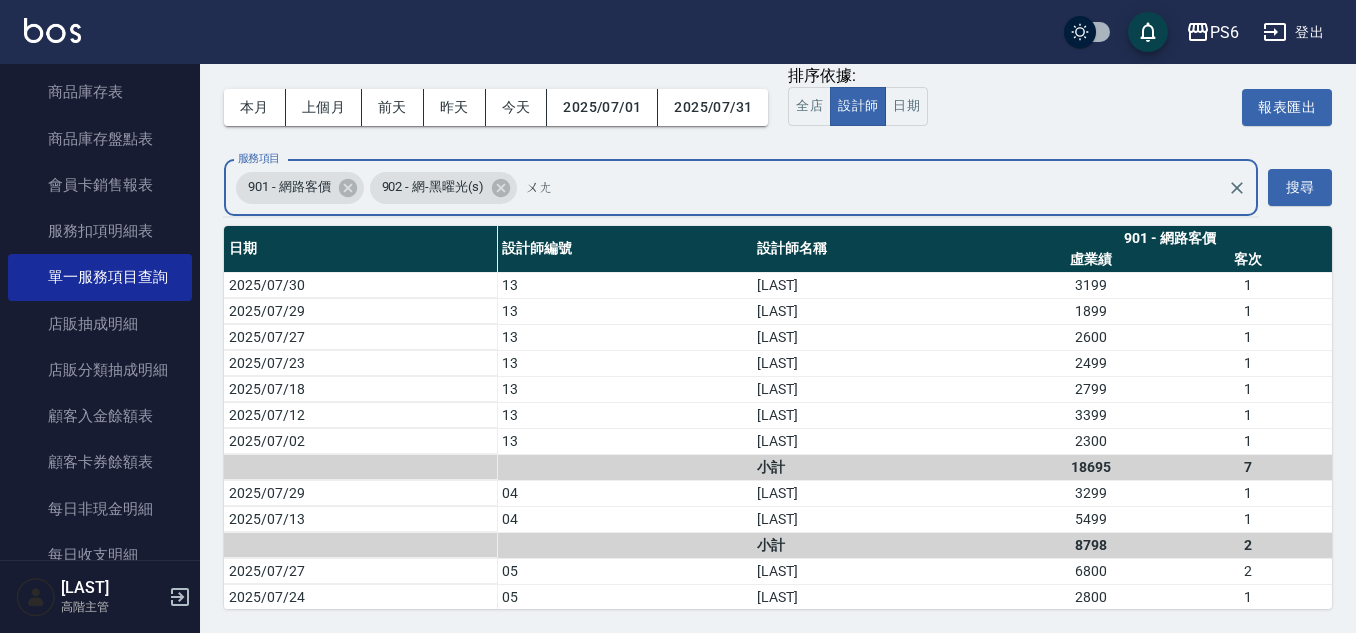 type on "網" 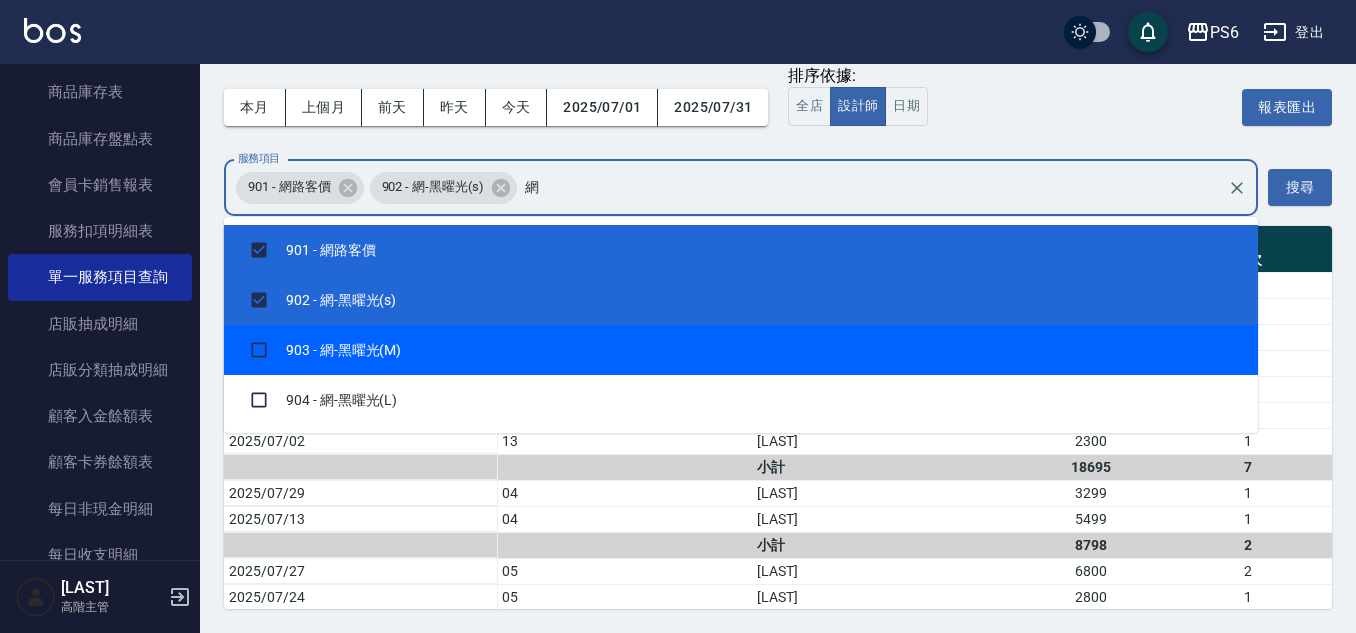 click on "903 - 網-黑曜光(M)" at bounding box center (741, 350) 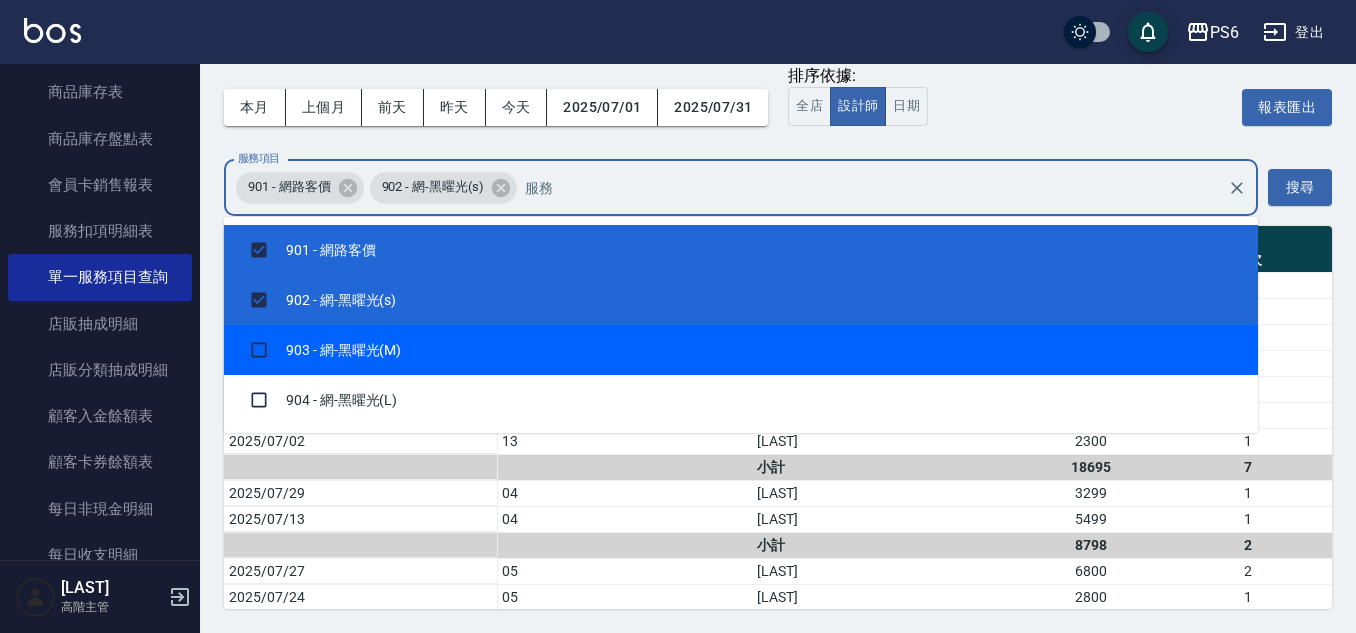 scroll, scrollTop: 2705, scrollLeft: 0, axis: vertical 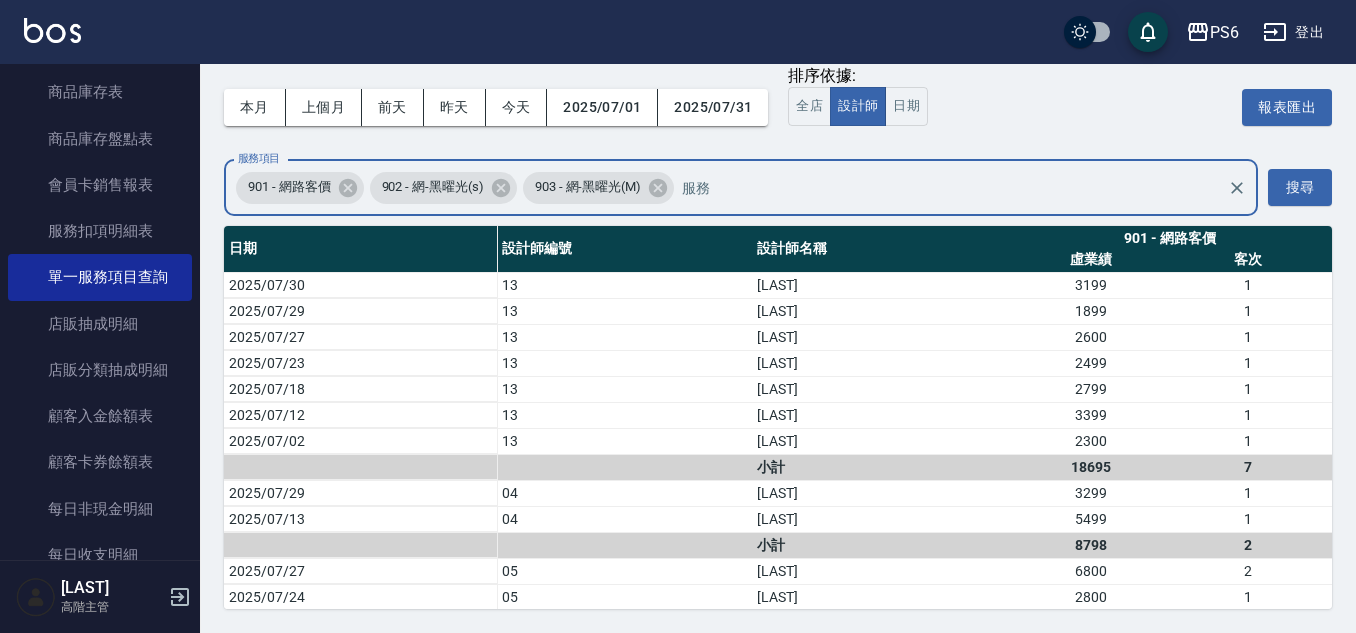 click on "服務項目" at bounding box center [948, 187] 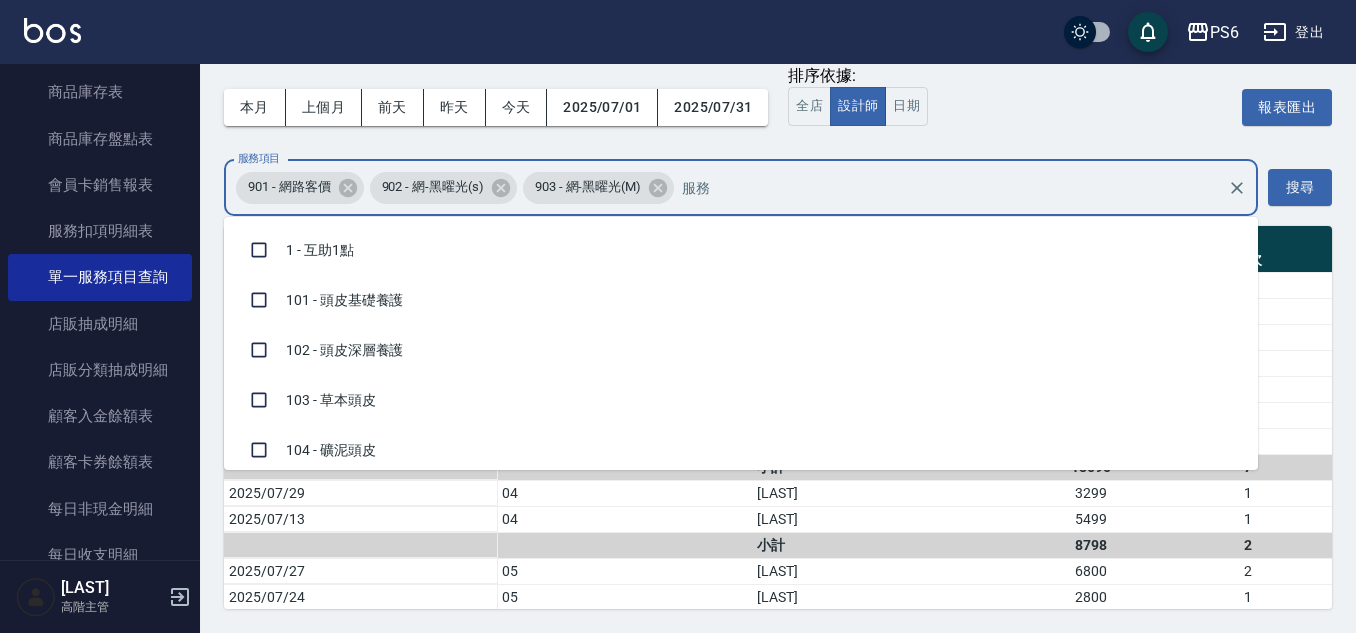 scroll, scrollTop: 2705, scrollLeft: 0, axis: vertical 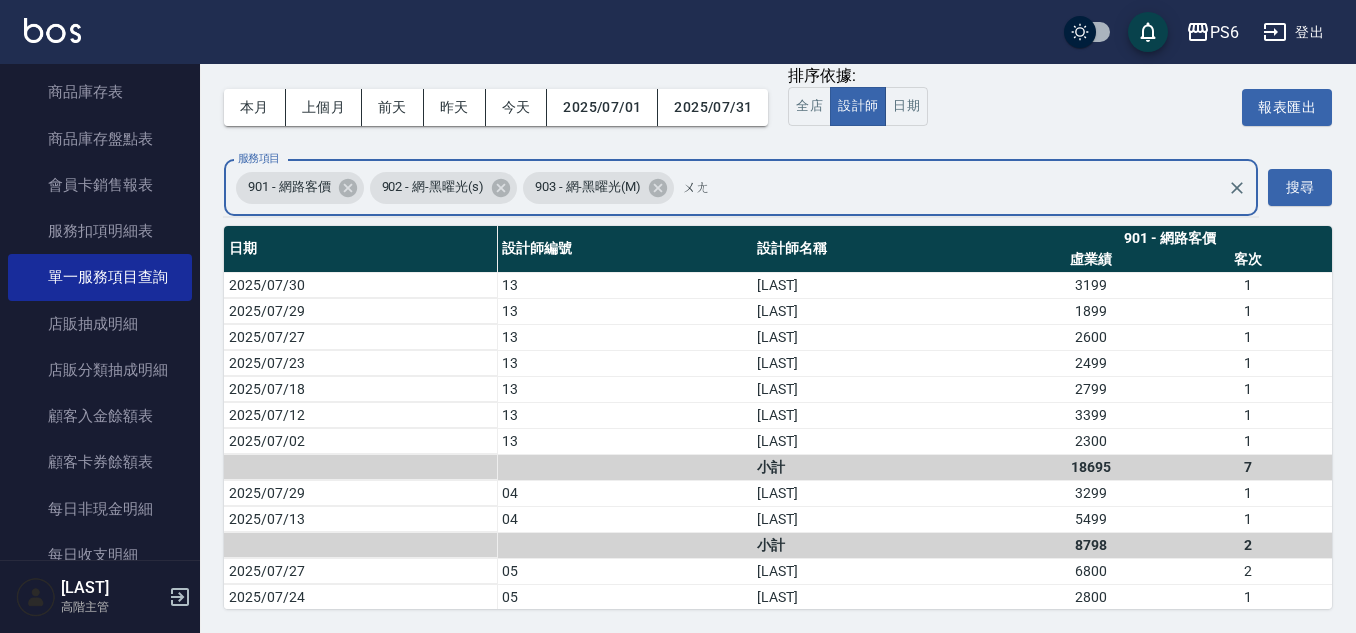 type on "網" 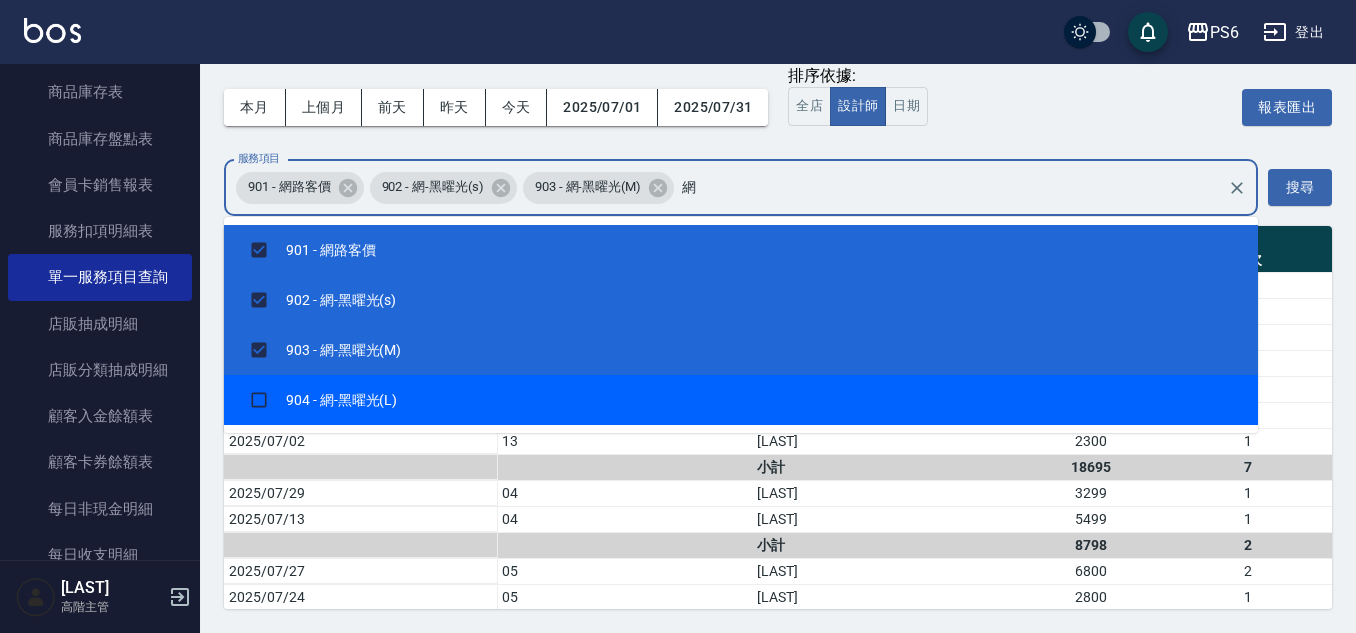 click on "904 - 網-黑曜光(L)" at bounding box center (741, 400) 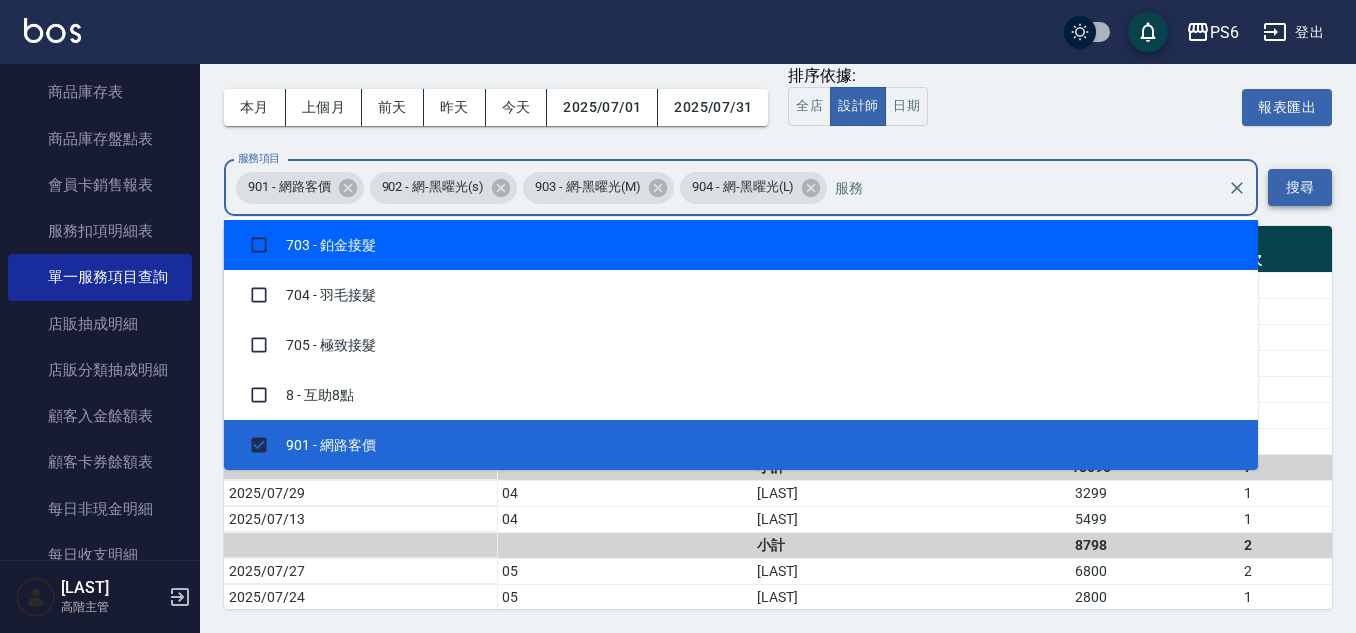 click on "搜尋" at bounding box center (1300, 187) 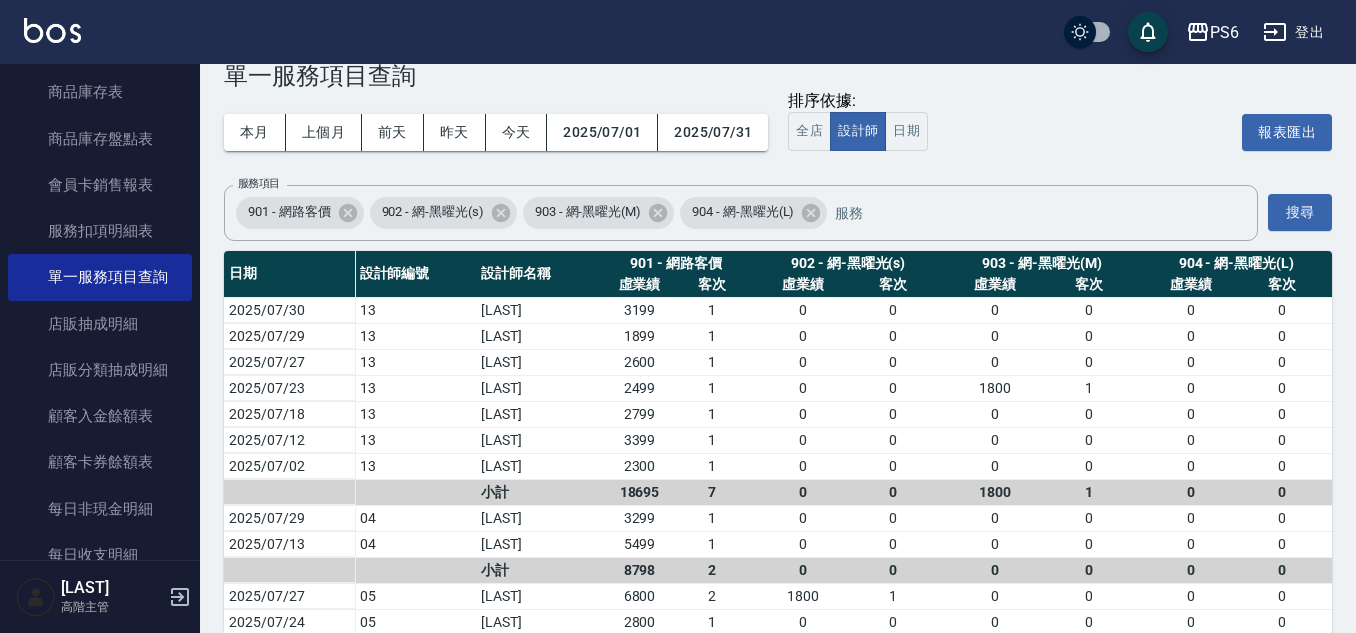 scroll, scrollTop: 73, scrollLeft: 0, axis: vertical 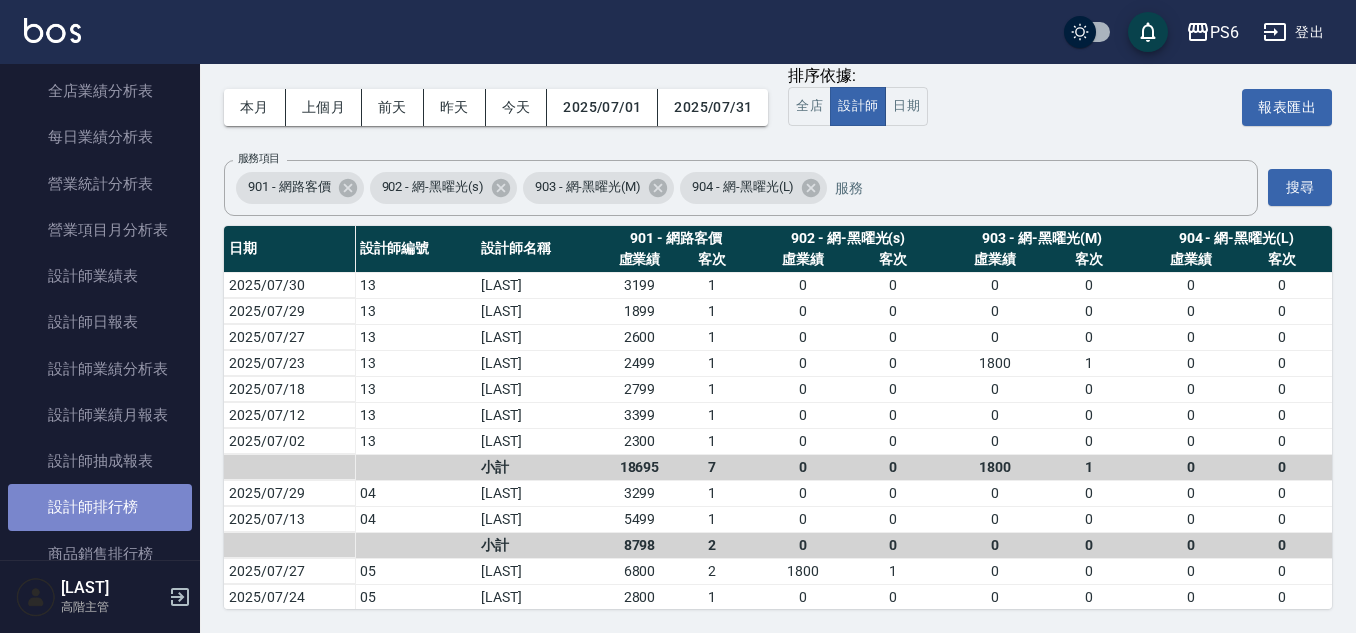 click on "設計師排行榜" at bounding box center (100, 507) 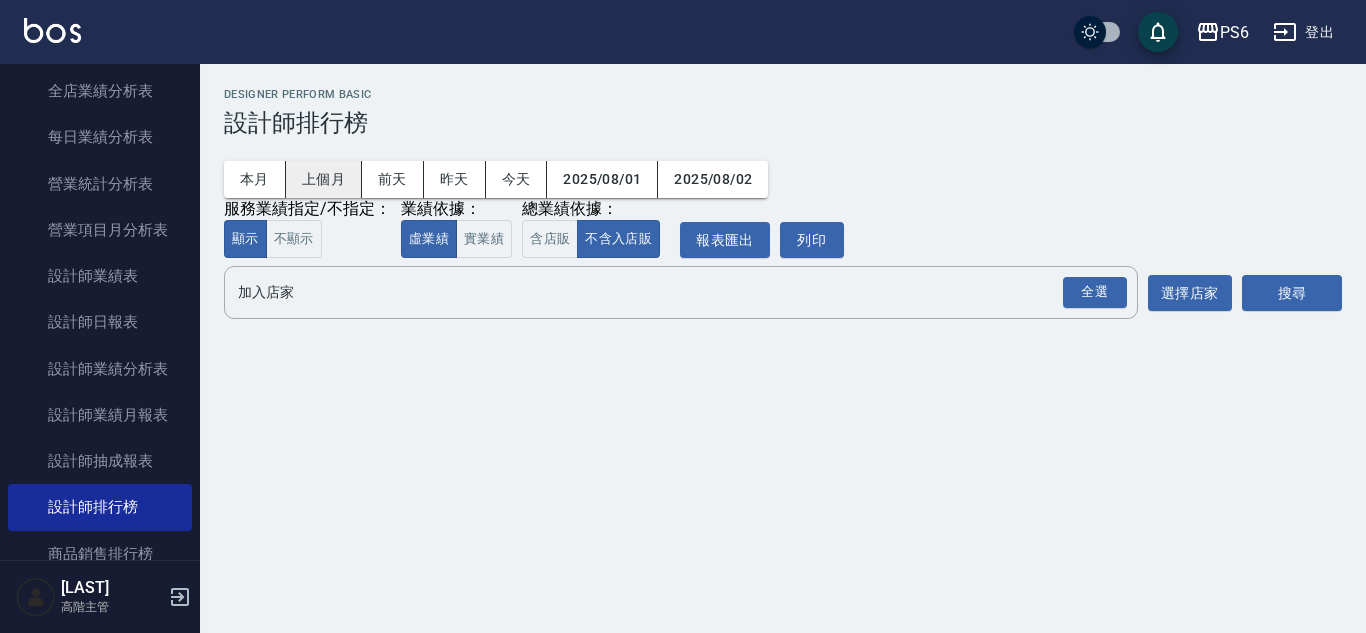 click on "上個月" at bounding box center (324, 179) 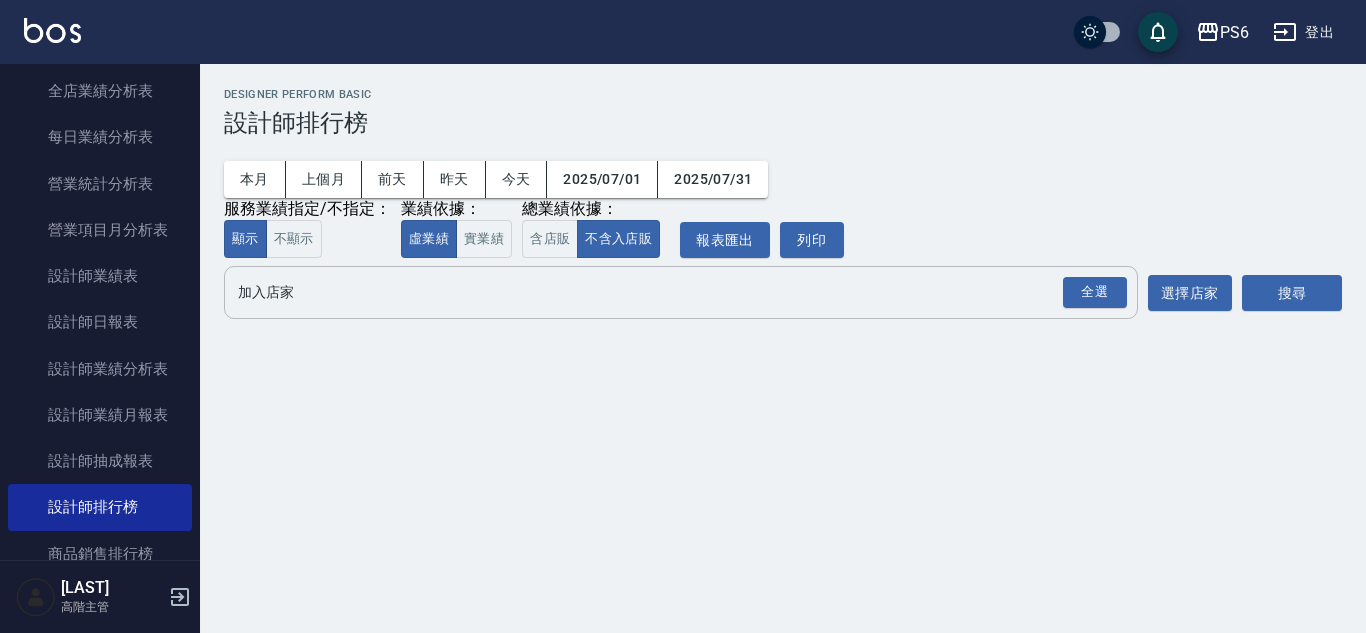click on "加入店家" at bounding box center (666, 292) 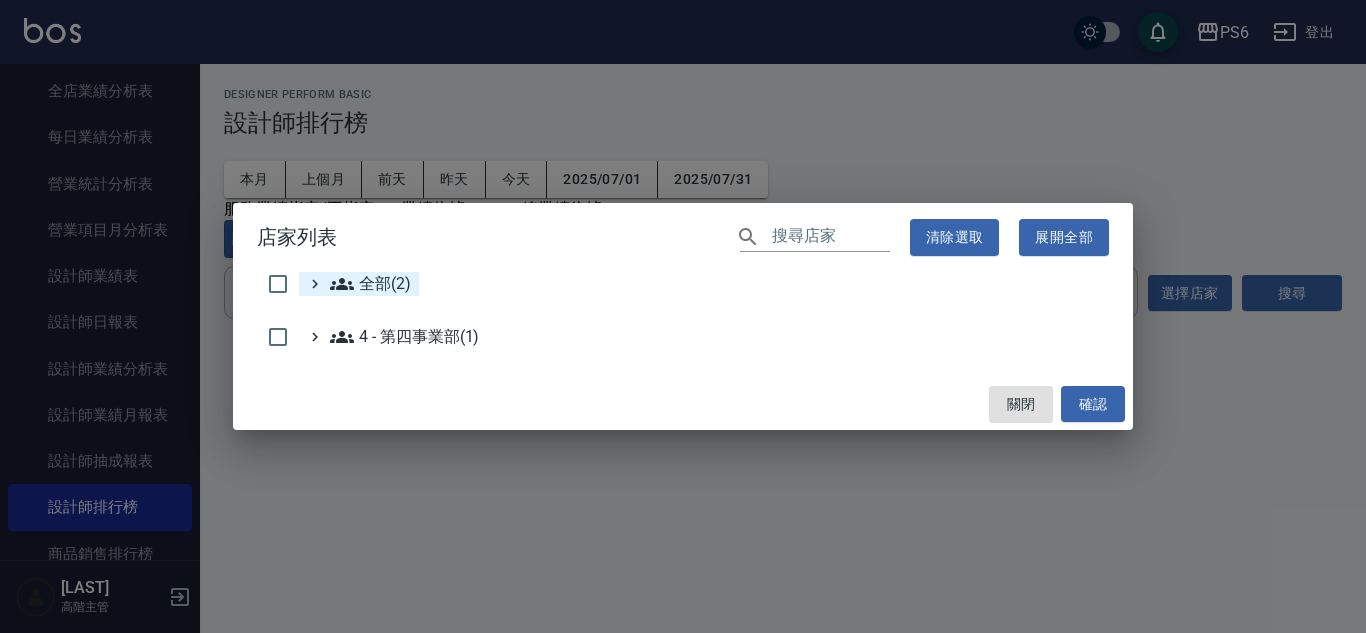 click on "全部(2)" at bounding box center (370, 284) 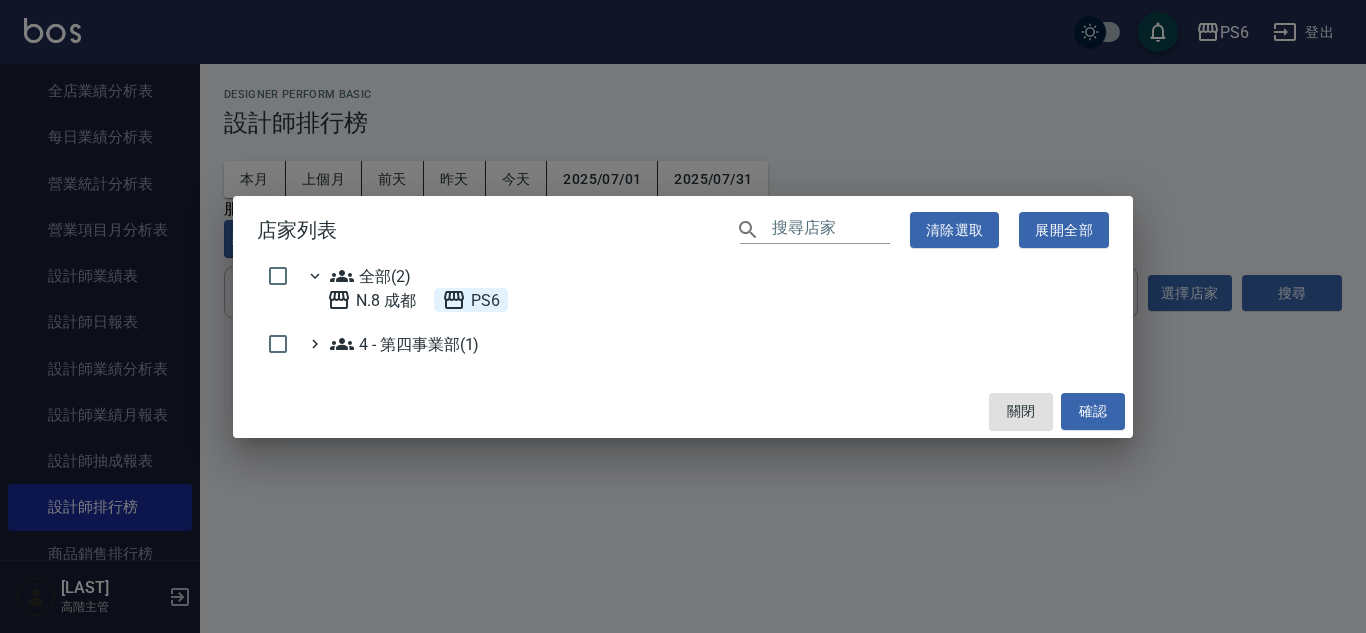 click on "PS6" at bounding box center (471, 300) 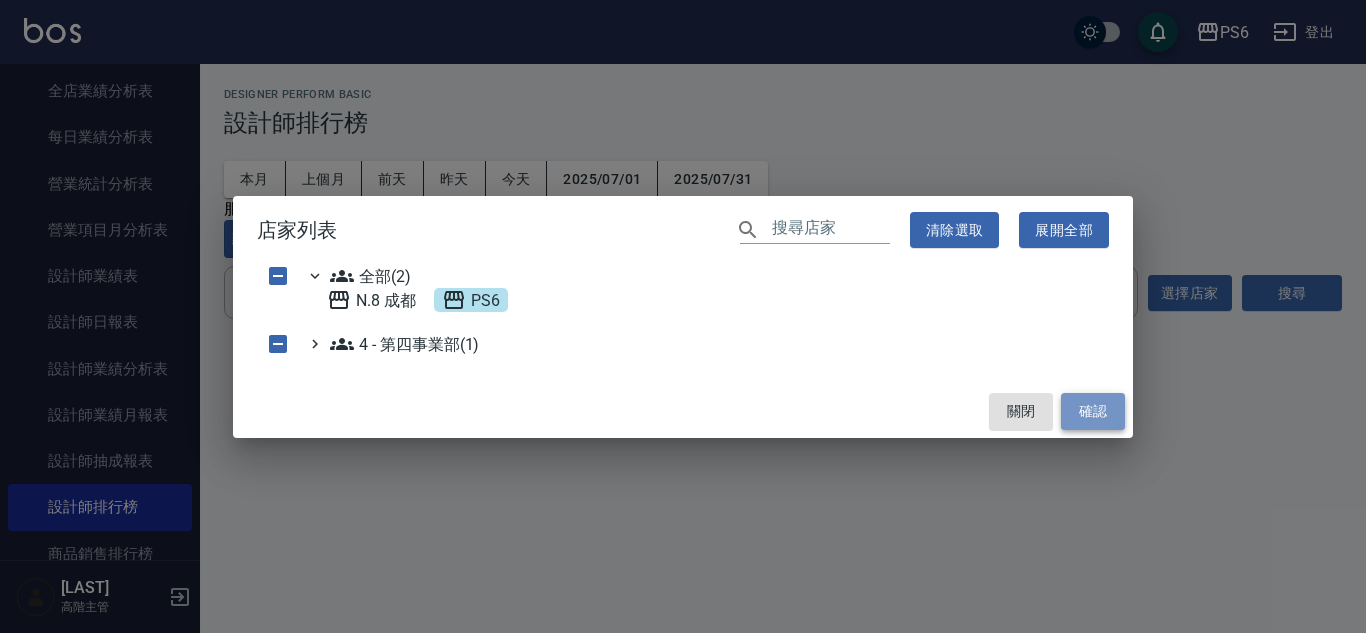 click on "確認" at bounding box center (1093, 411) 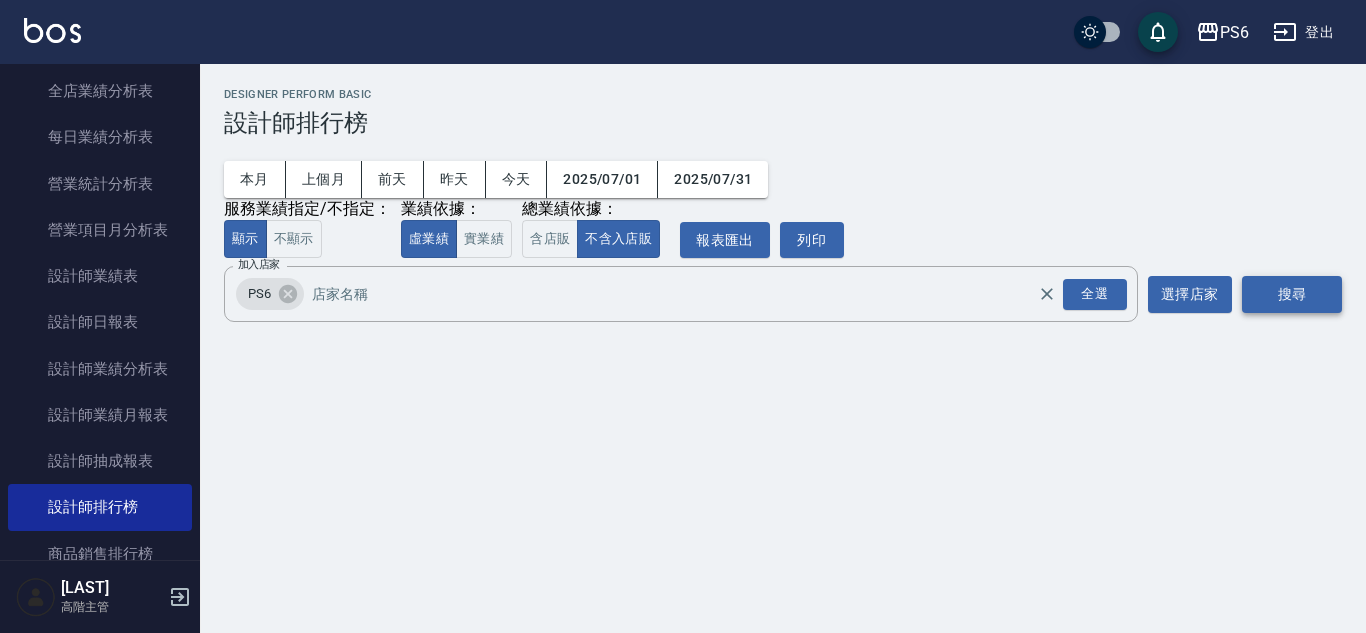 click on "搜尋" at bounding box center (1292, 294) 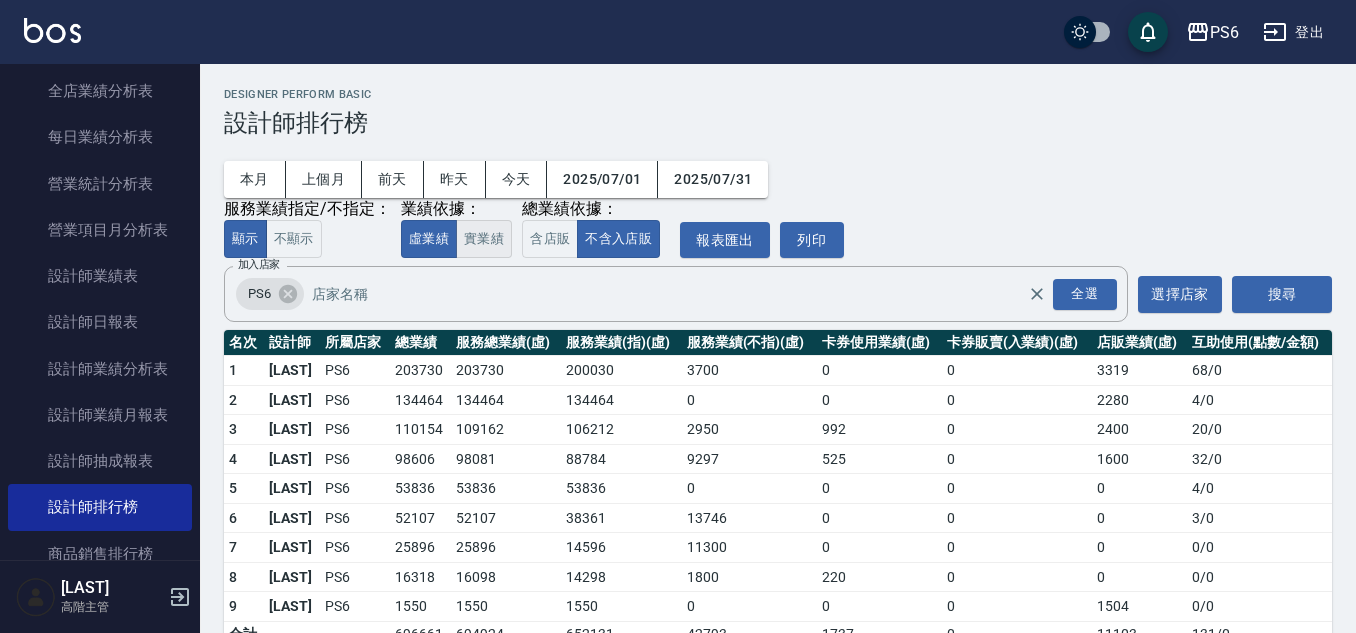 click on "實業績" at bounding box center [484, 239] 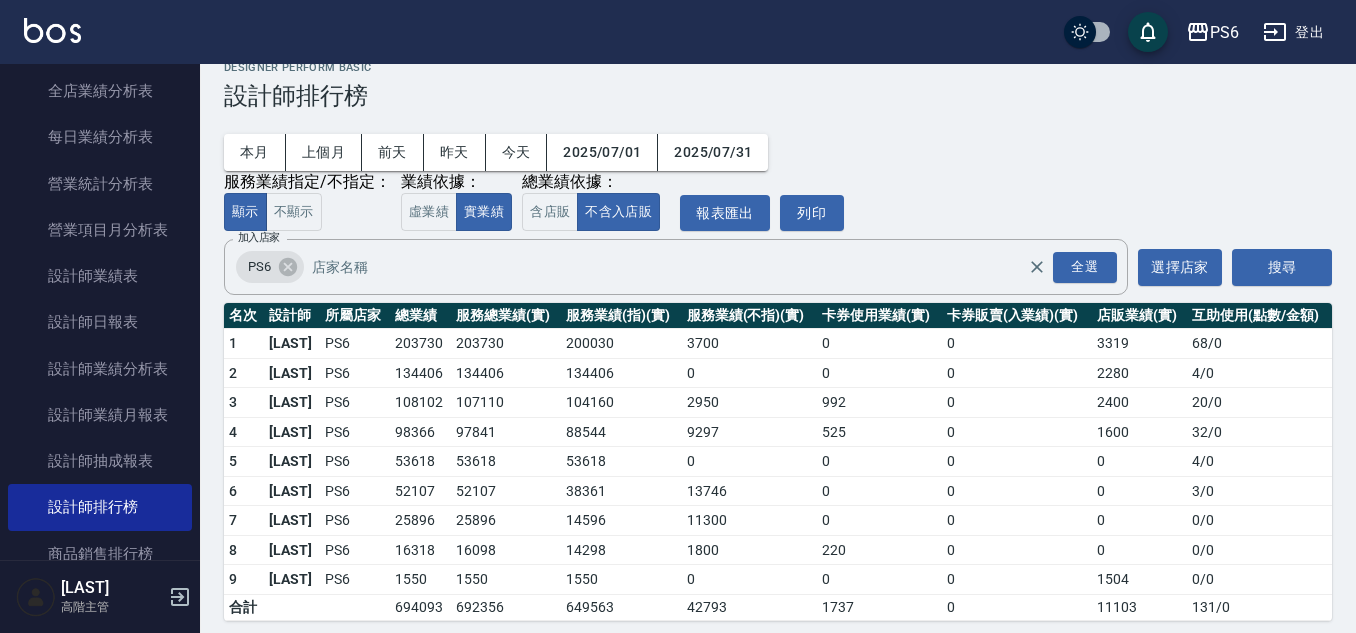 scroll, scrollTop: 42, scrollLeft: 0, axis: vertical 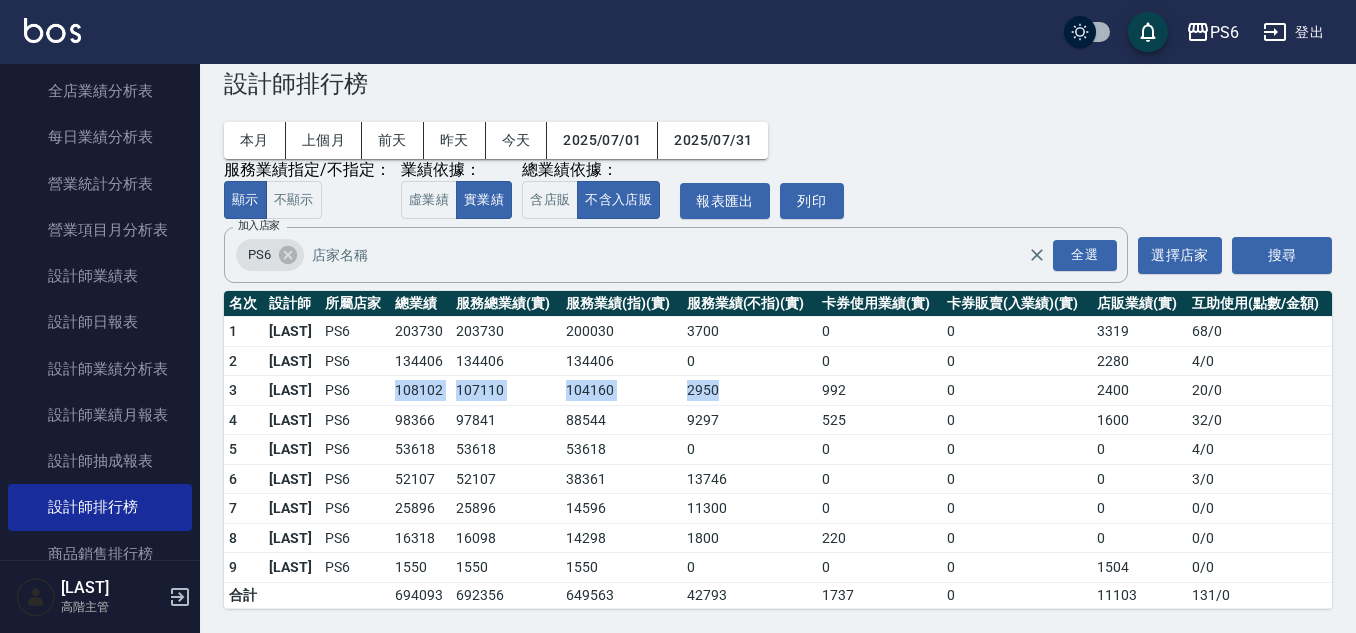 drag, startPoint x: 372, startPoint y: 391, endPoint x: 755, endPoint y: 385, distance: 383.047 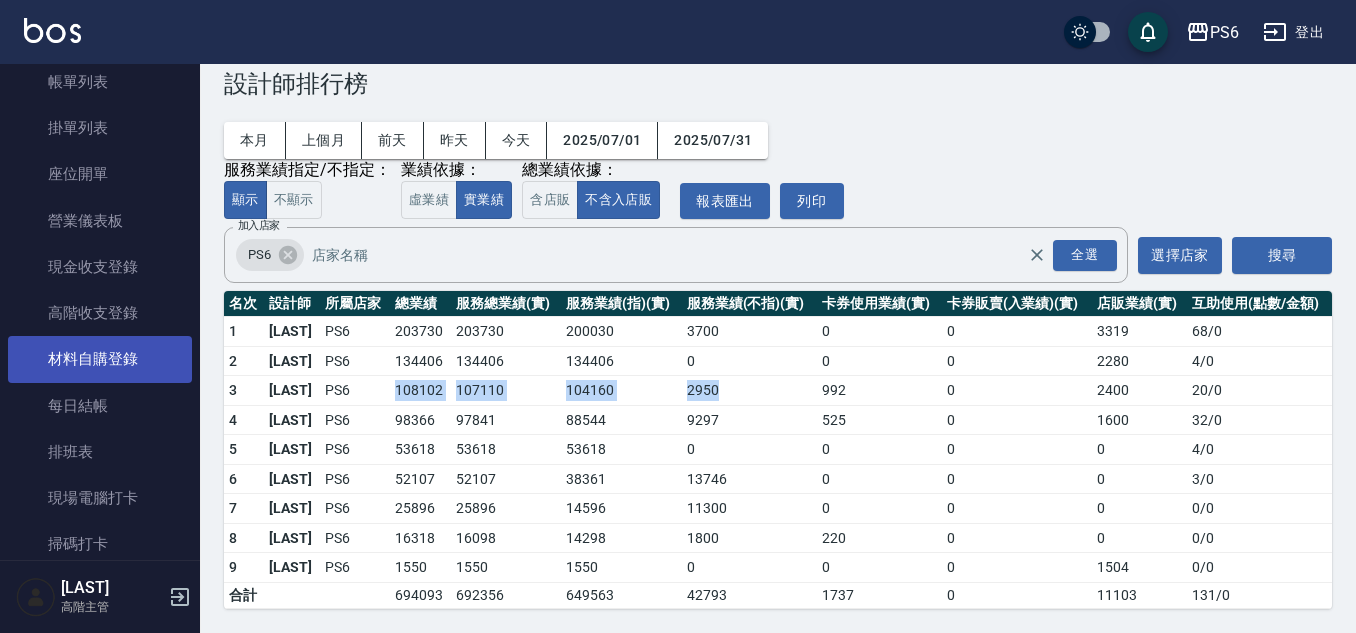 scroll, scrollTop: 0, scrollLeft: 0, axis: both 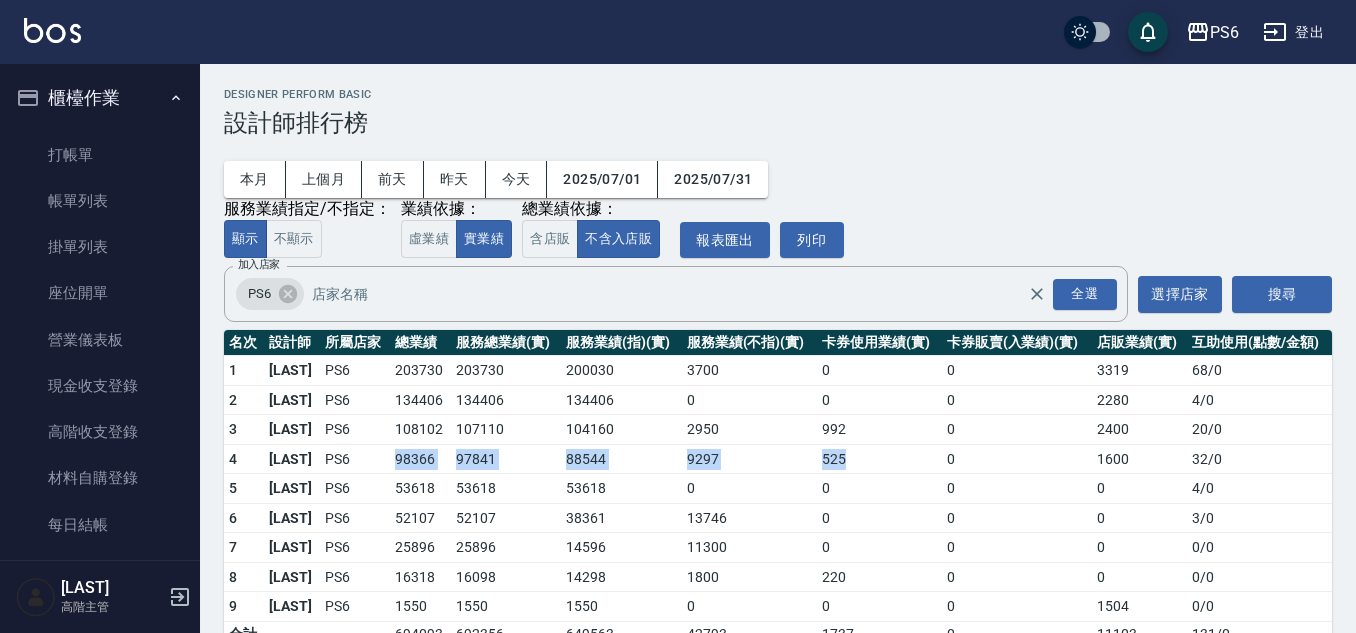 drag, startPoint x: 396, startPoint y: 457, endPoint x: 876, endPoint y: 454, distance: 480.00937 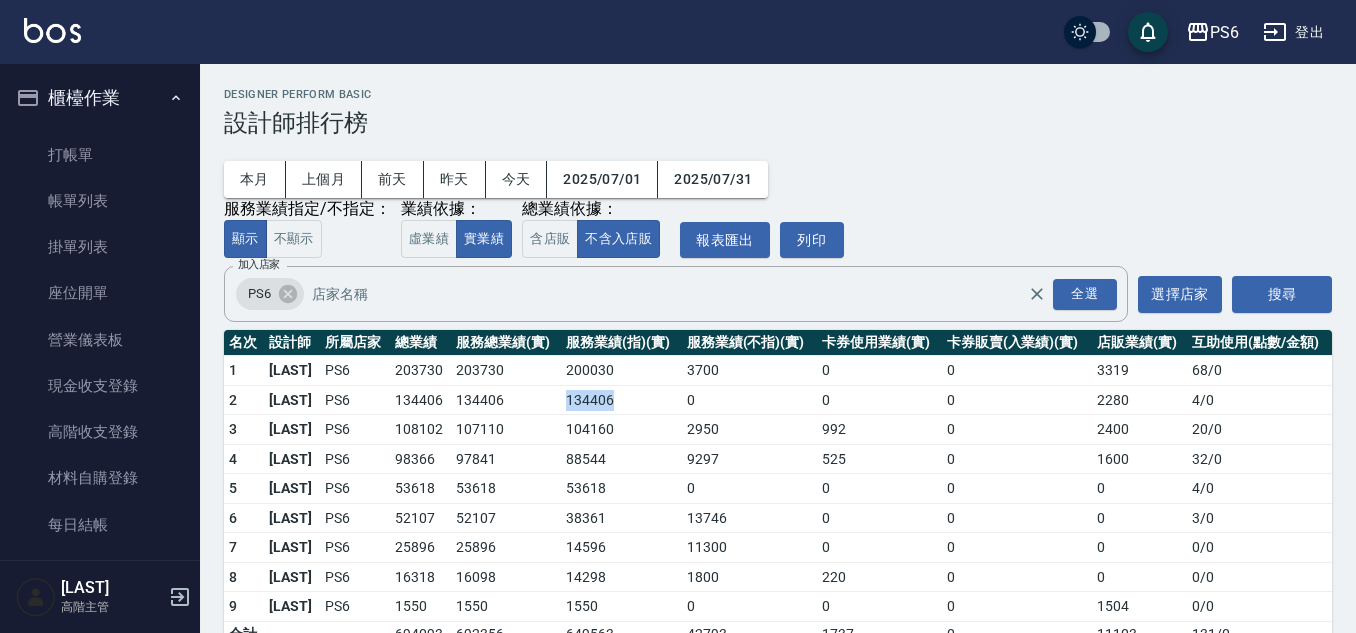 drag, startPoint x: 567, startPoint y: 398, endPoint x: 649, endPoint y: 397, distance: 82.006096 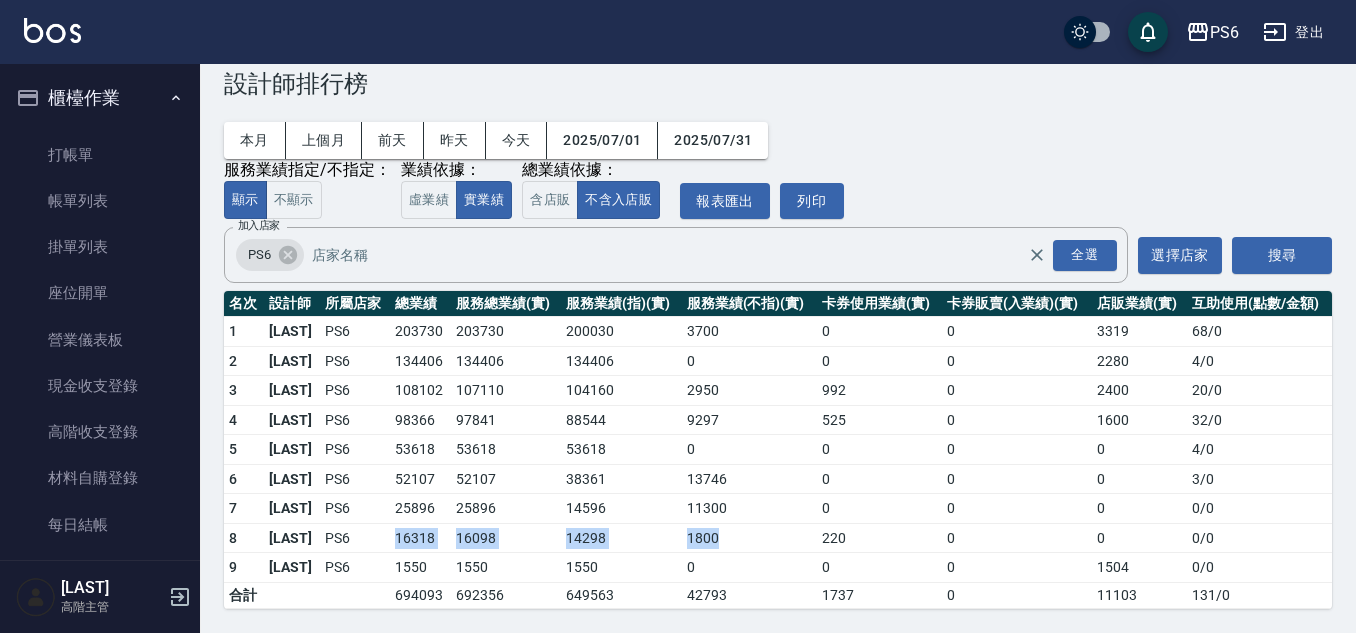 drag, startPoint x: 391, startPoint y: 536, endPoint x: 731, endPoint y: 532, distance: 340.02353 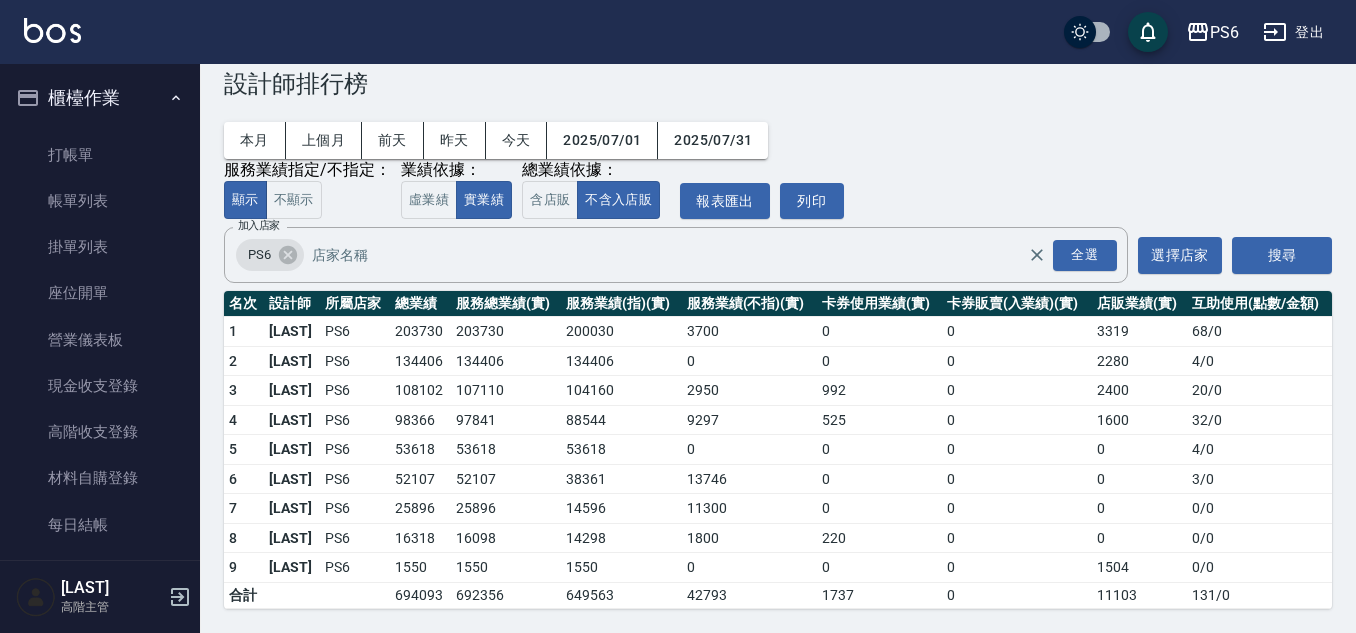 click on "134406" at bounding box center (506, 361) 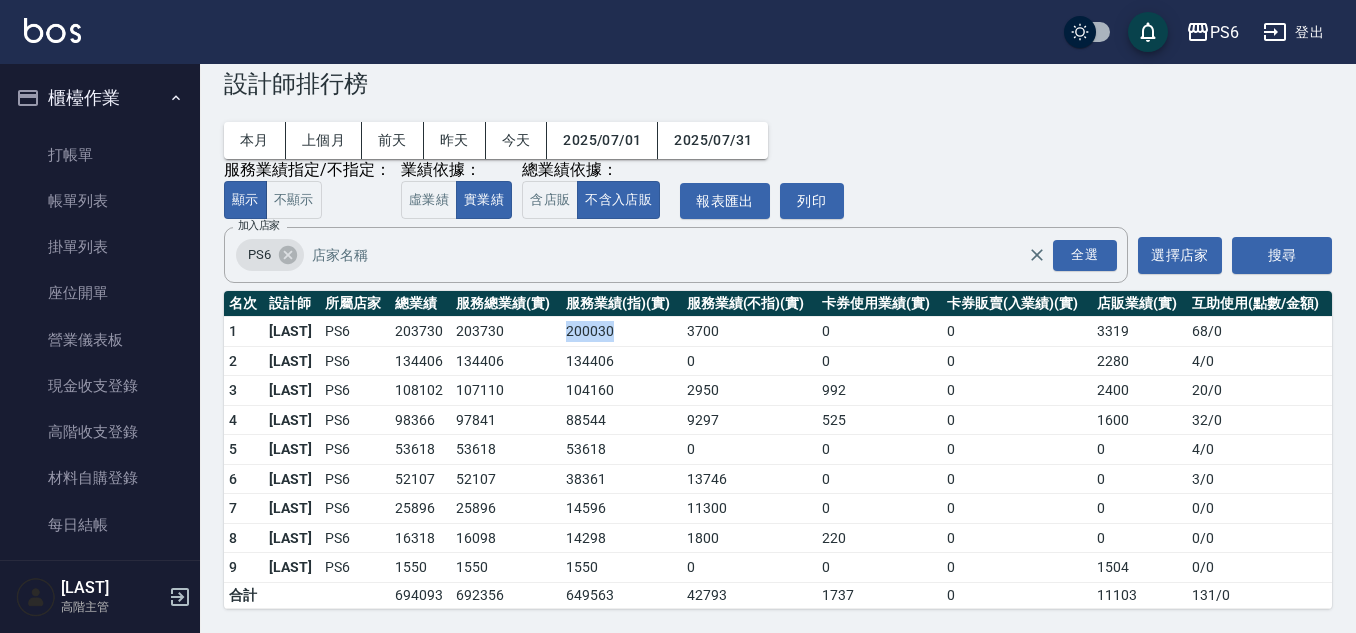 drag, startPoint x: 565, startPoint y: 328, endPoint x: 628, endPoint y: 328, distance: 63 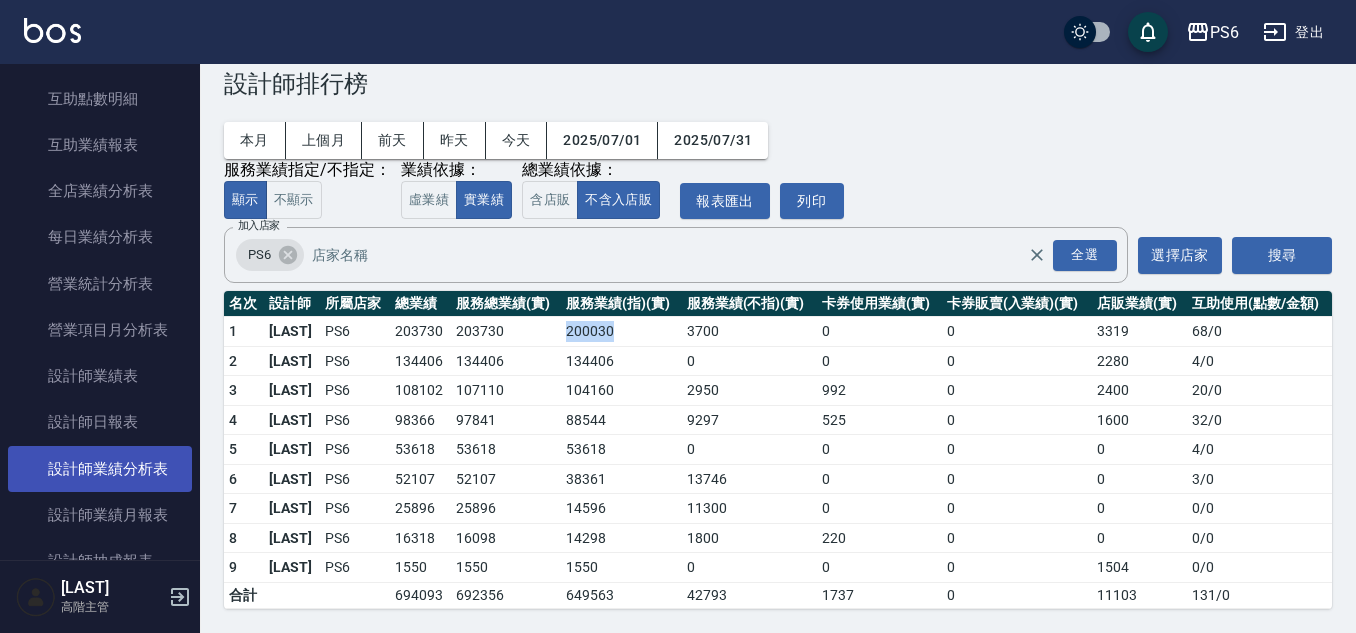 scroll, scrollTop: 1200, scrollLeft: 0, axis: vertical 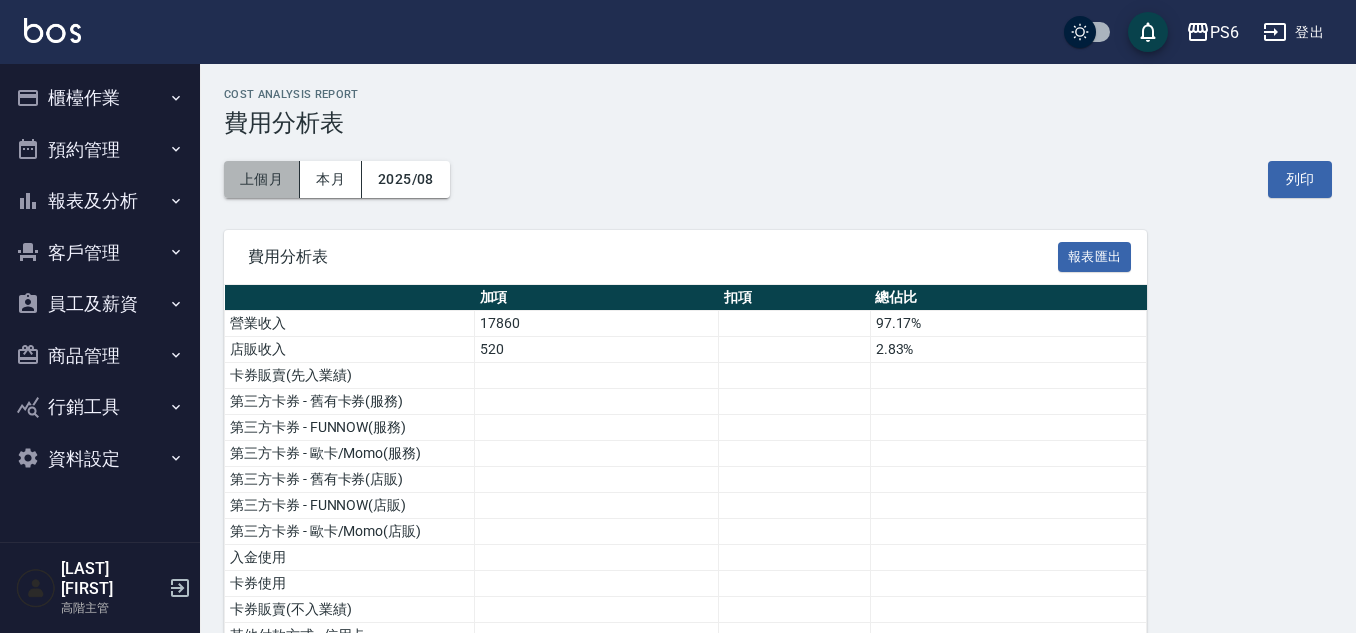 click on "上個月" at bounding box center [262, 179] 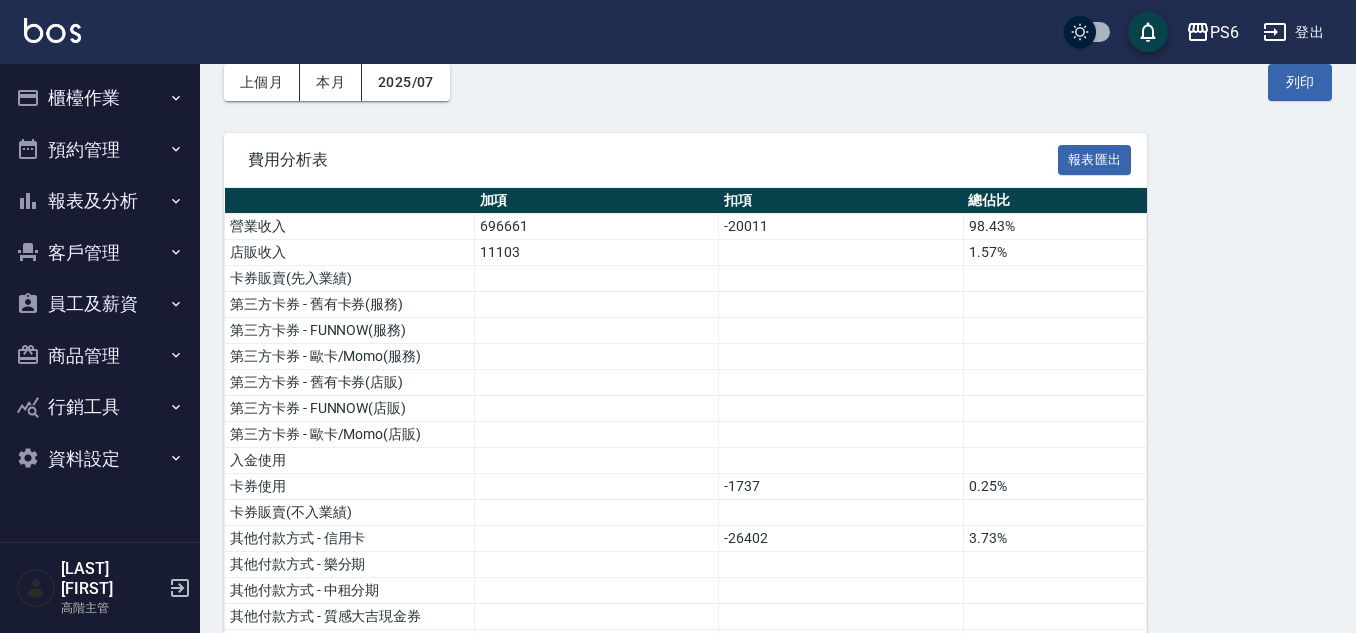 scroll, scrollTop: 200, scrollLeft: 0, axis: vertical 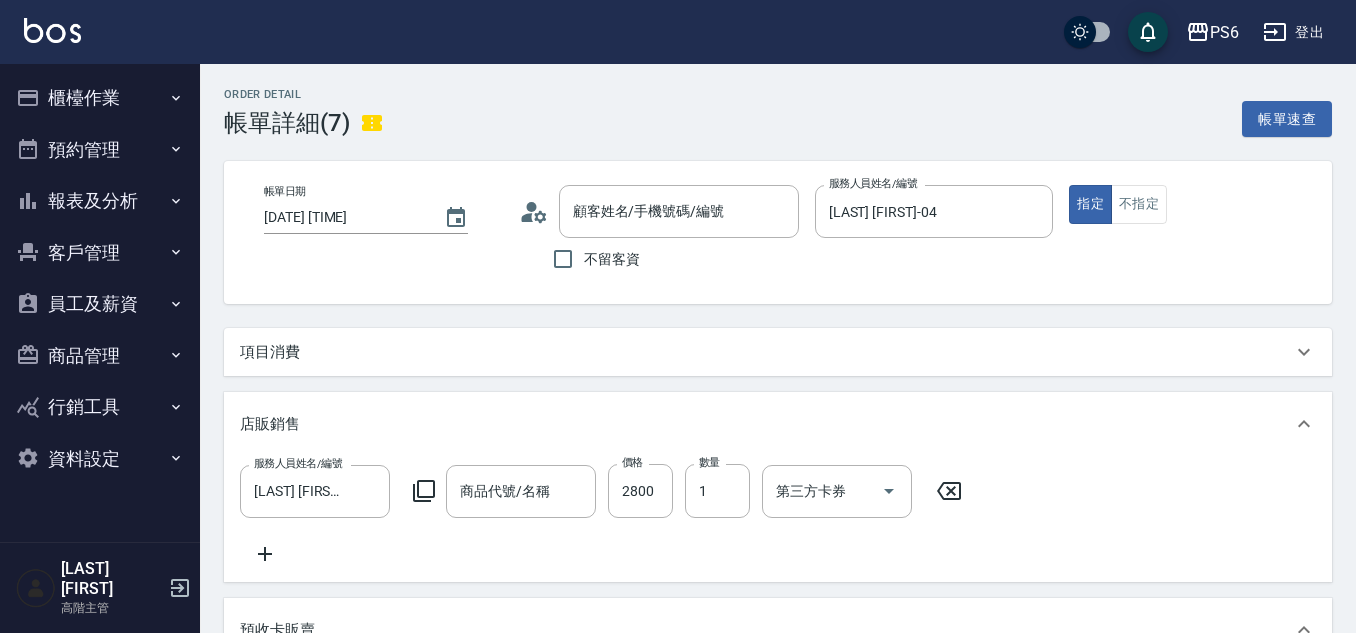 type on "何首烏" 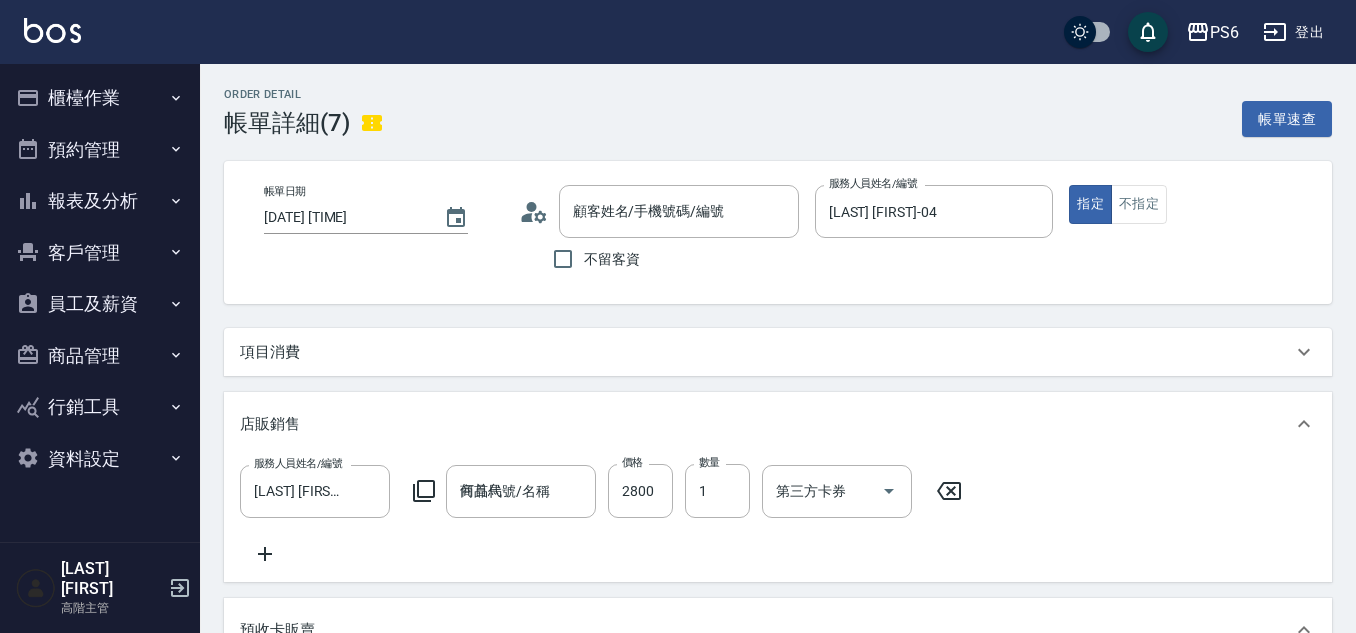 type on "[LAST] [FIRST]/[PHONE]/[NUMBER]" 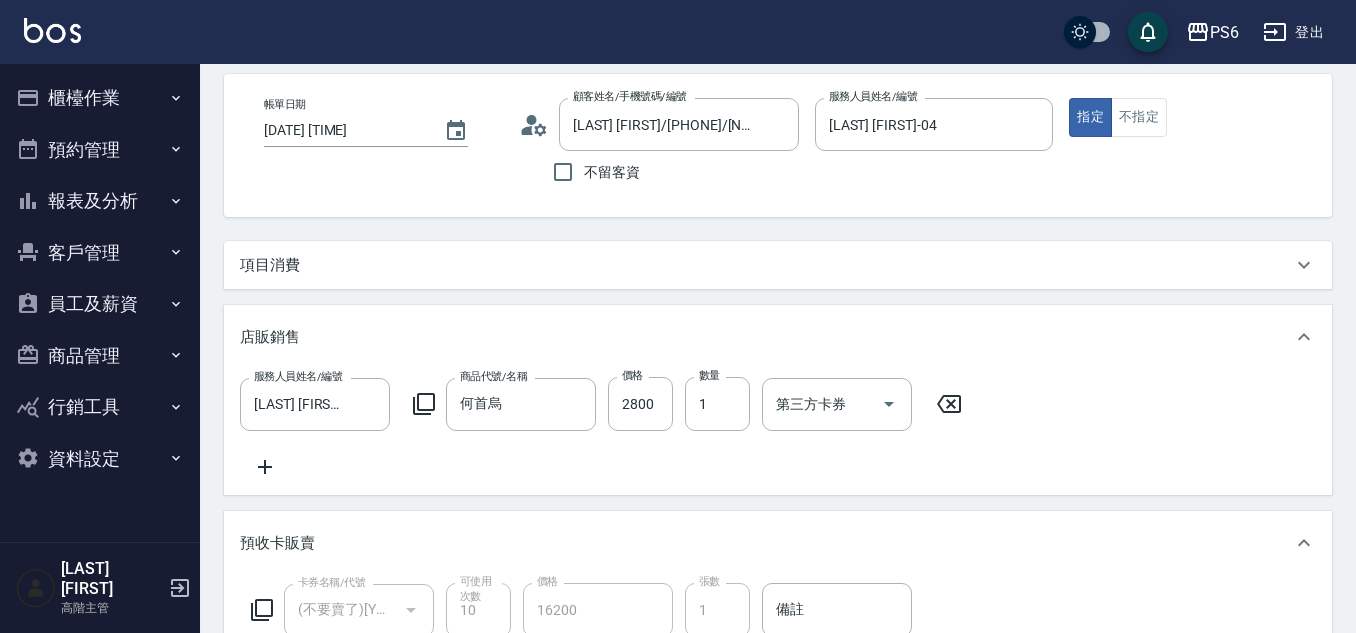 scroll, scrollTop: 0, scrollLeft: 0, axis: both 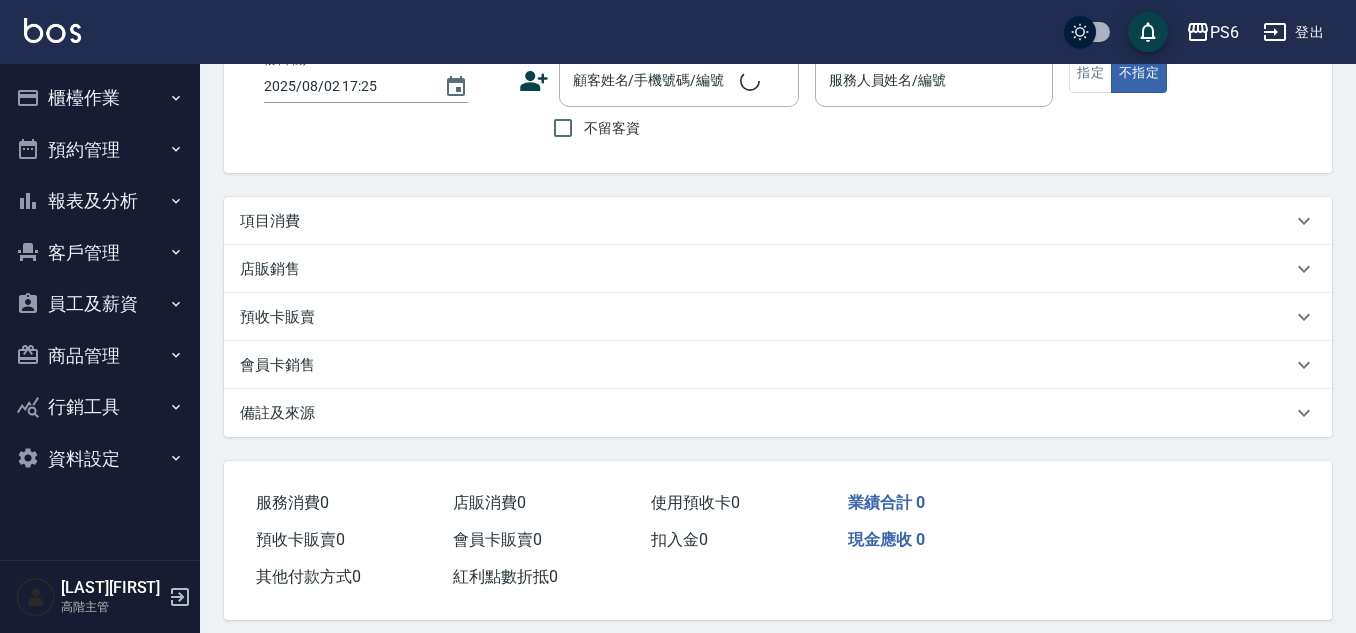 type on "[YEAR]/[MONTH]/[DAY] [HOUR]:[MINUTE]" 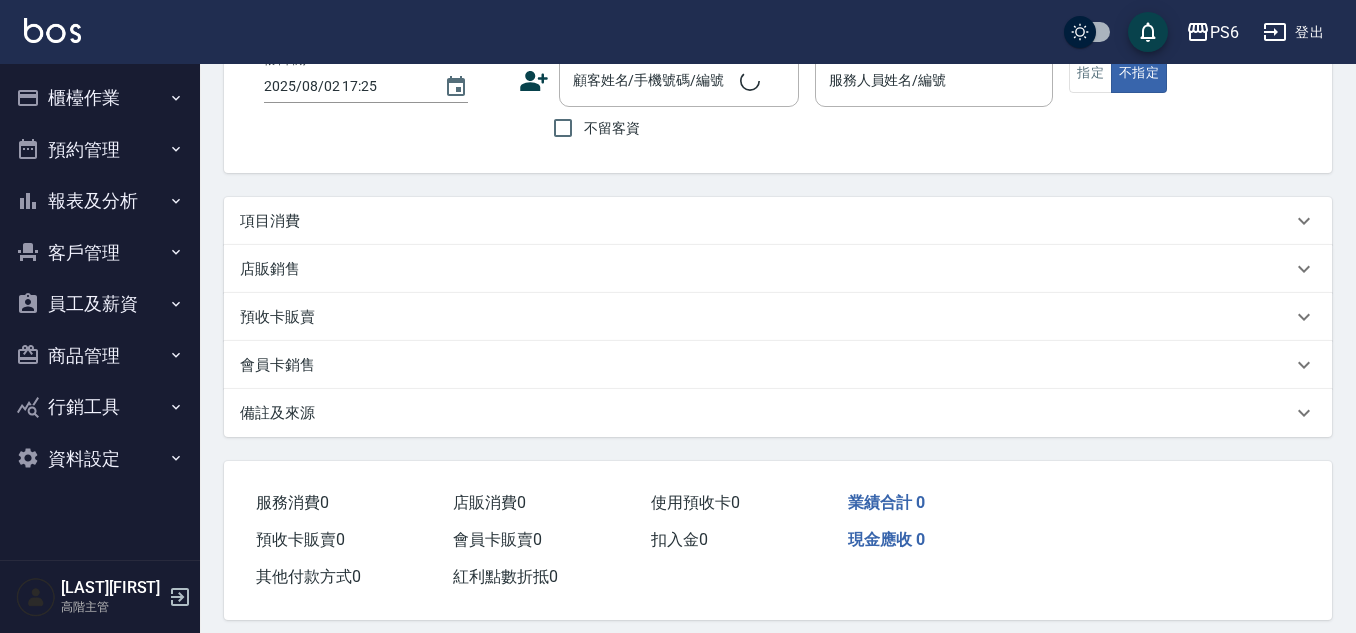 type on "[LAST][FIRST]-[PHONE]" 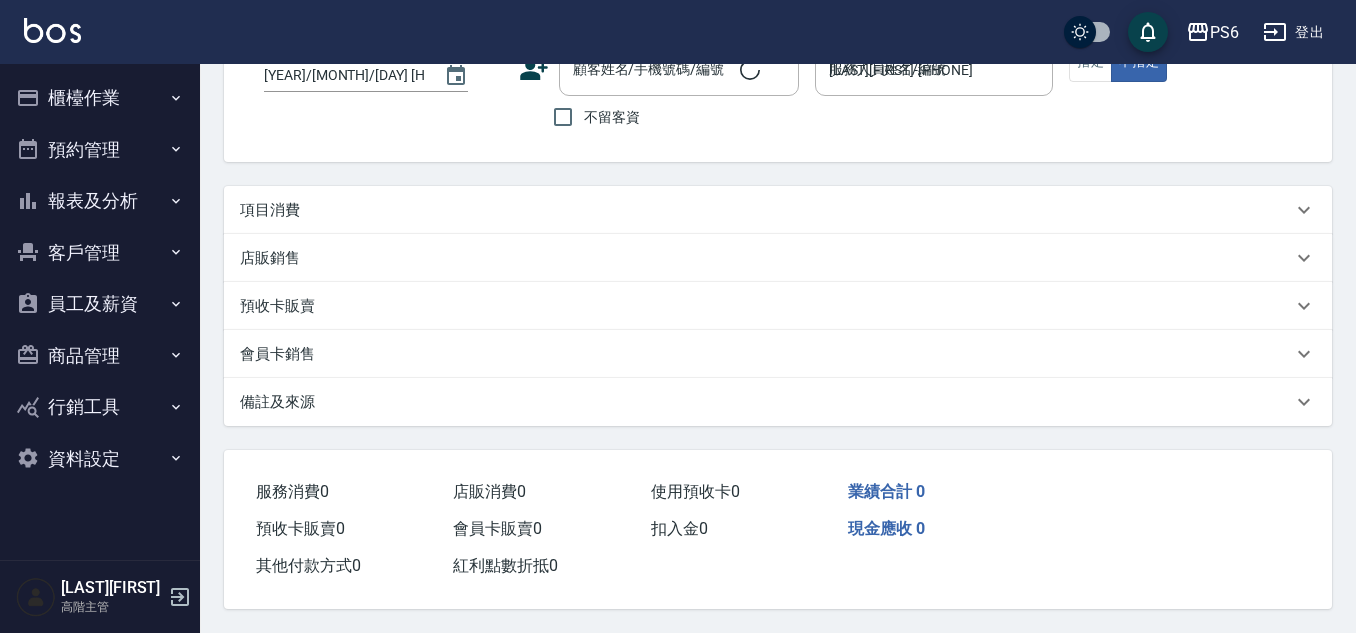 scroll, scrollTop: 35, scrollLeft: 0, axis: vertical 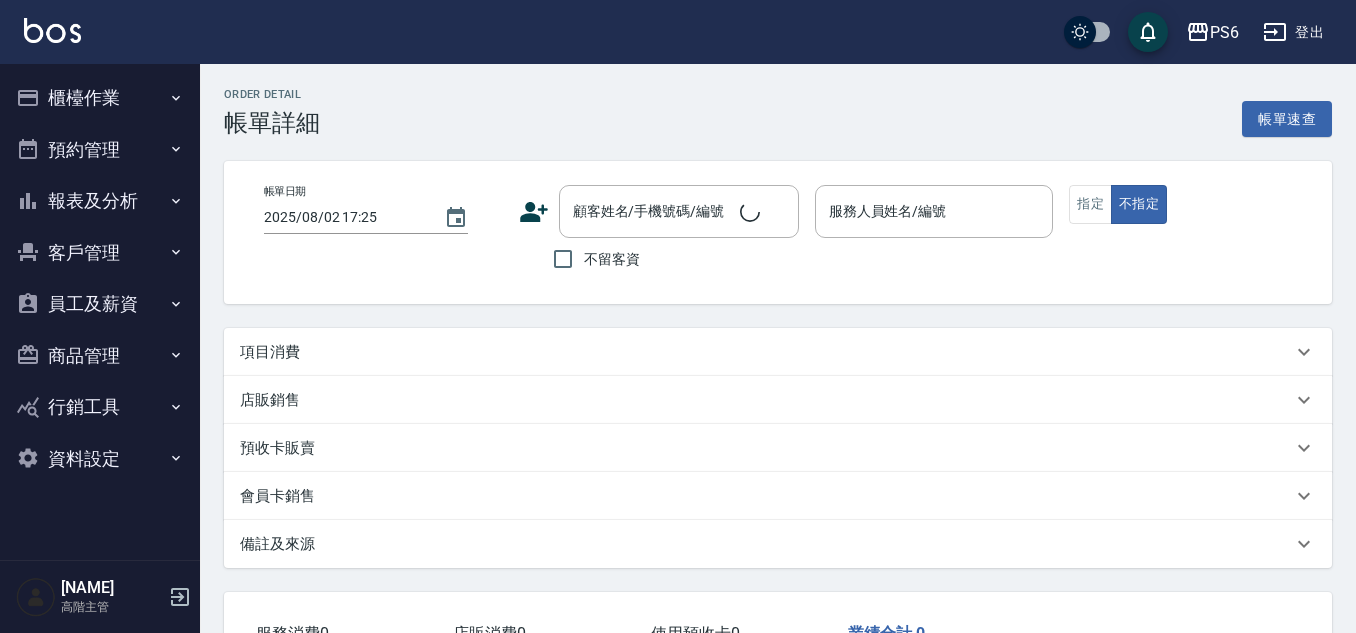 type on "[DATE] [TIME]" 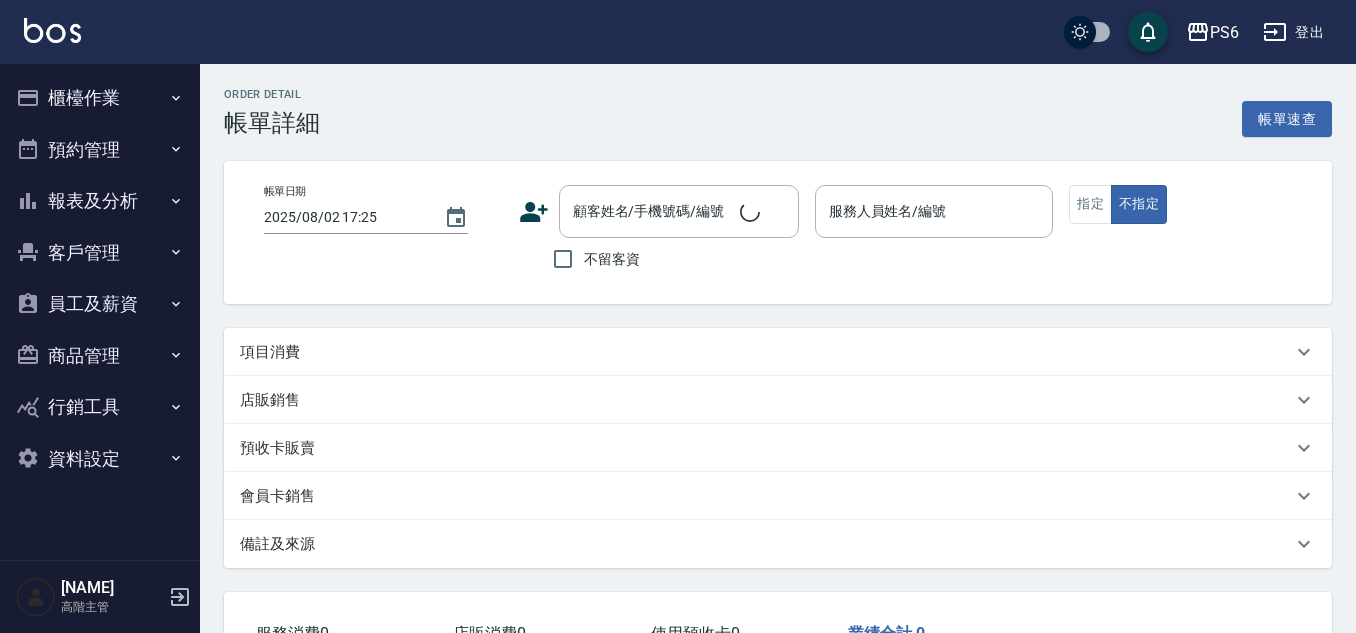 type on "[NAME]-[PHONE]" 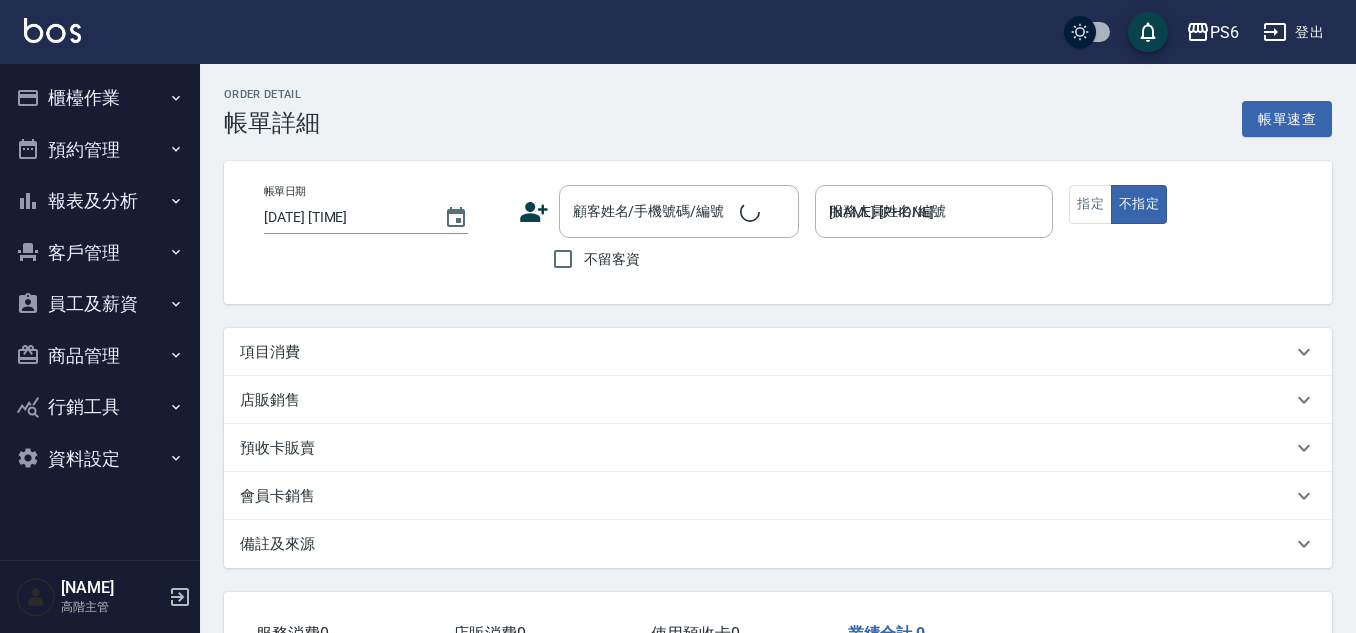 scroll, scrollTop: 0, scrollLeft: 0, axis: both 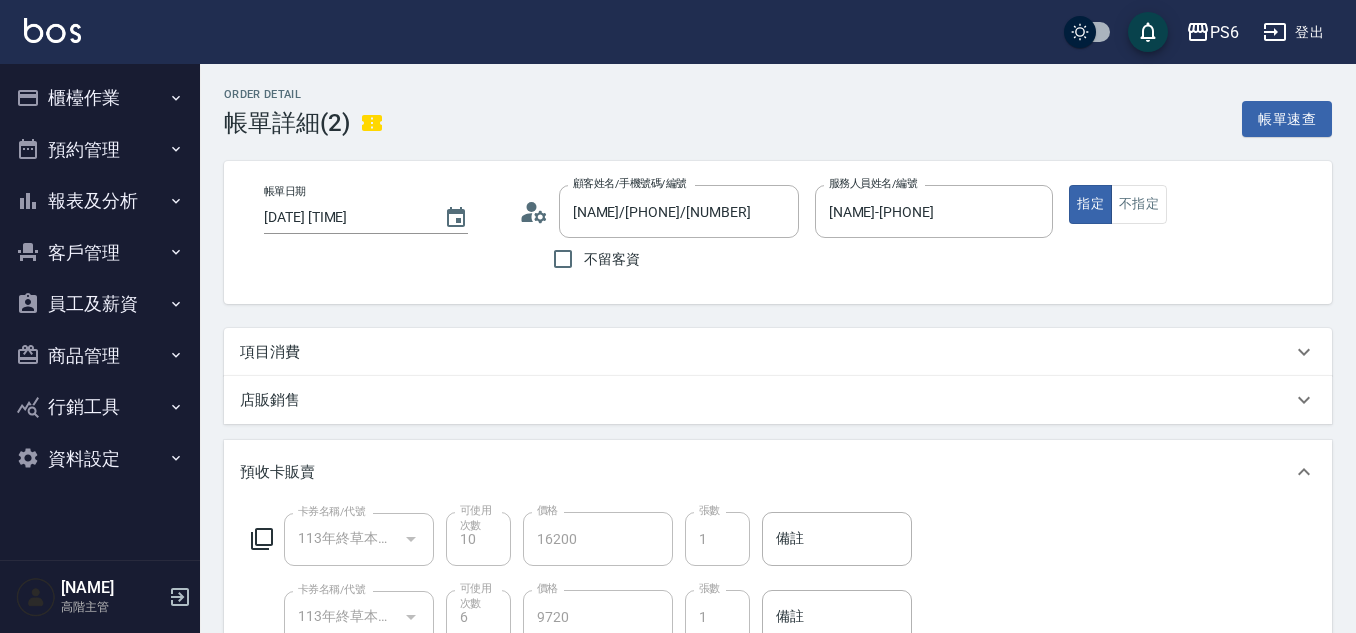 type on "[NAME]/[PHONE]/[NUMBER]" 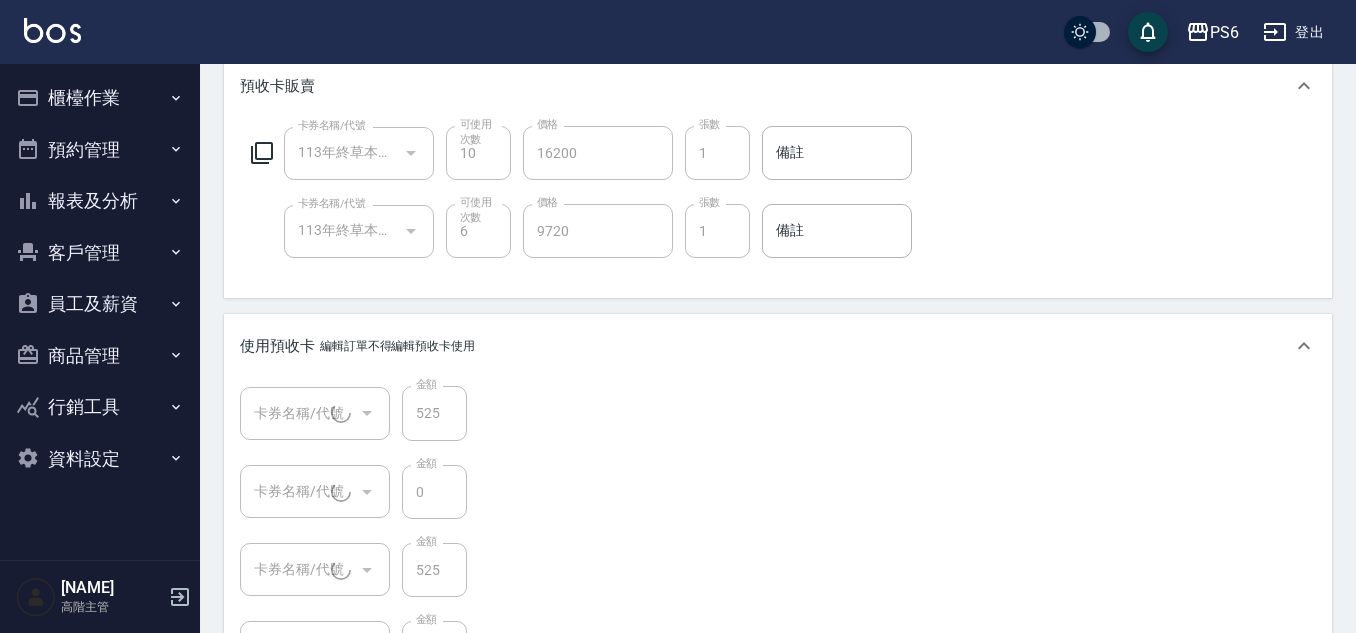 type on "舊頭皮卡(1/5)" 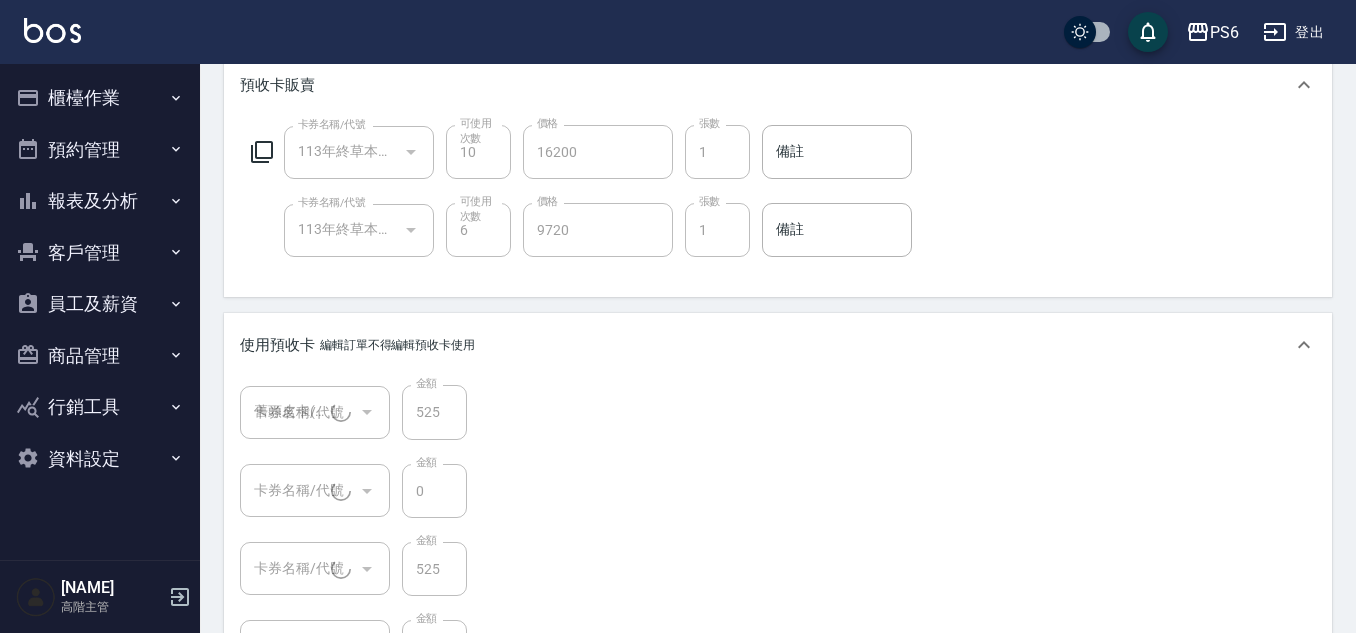 type on "112年終草本頭皮10次(1/4)" 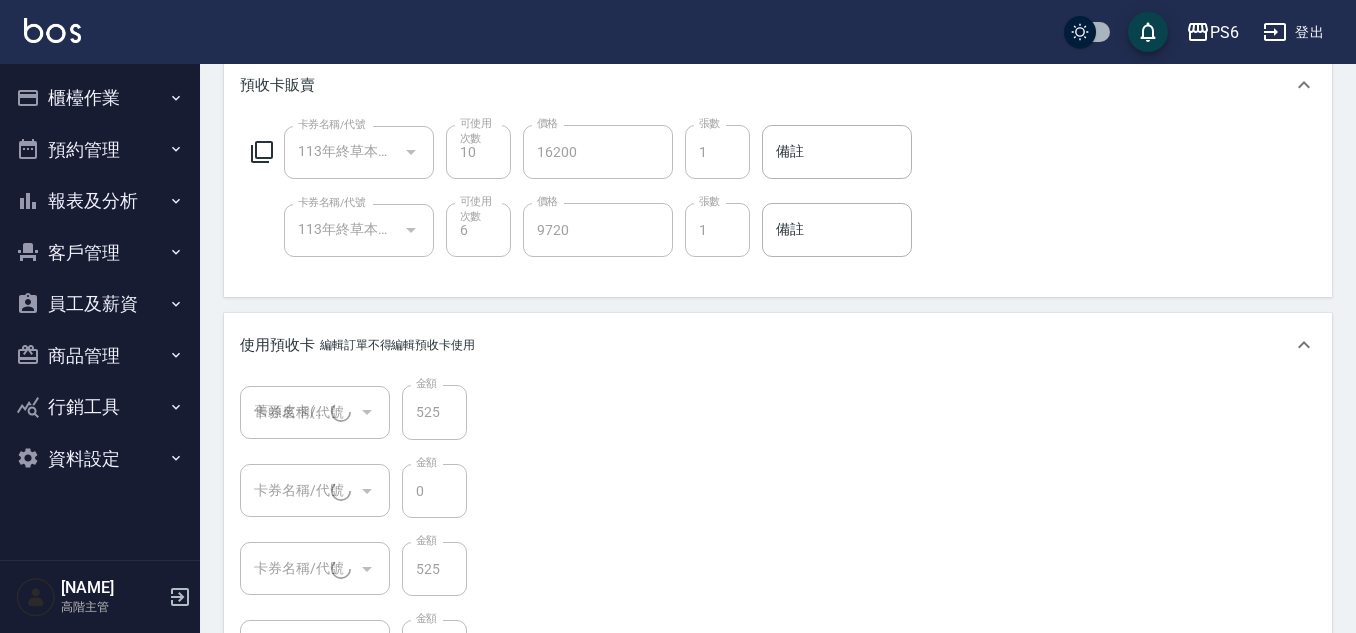 type on "舊頭皮卡(2/5)" 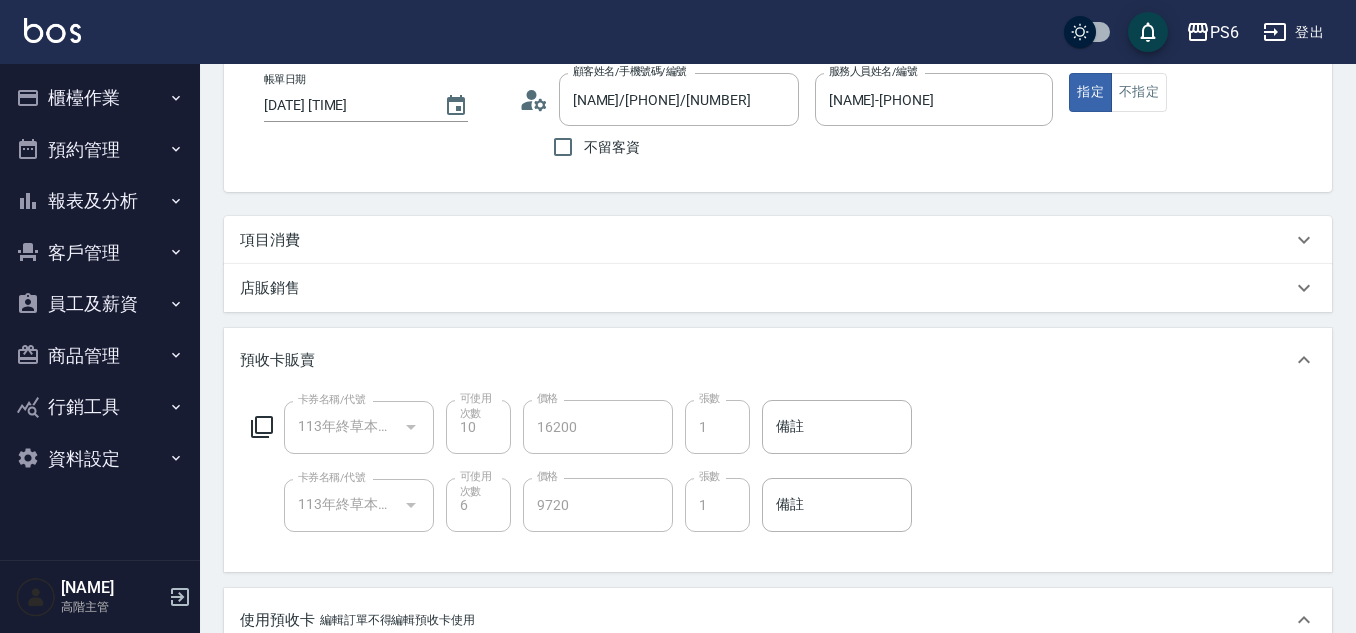 scroll, scrollTop: 0, scrollLeft: 0, axis: both 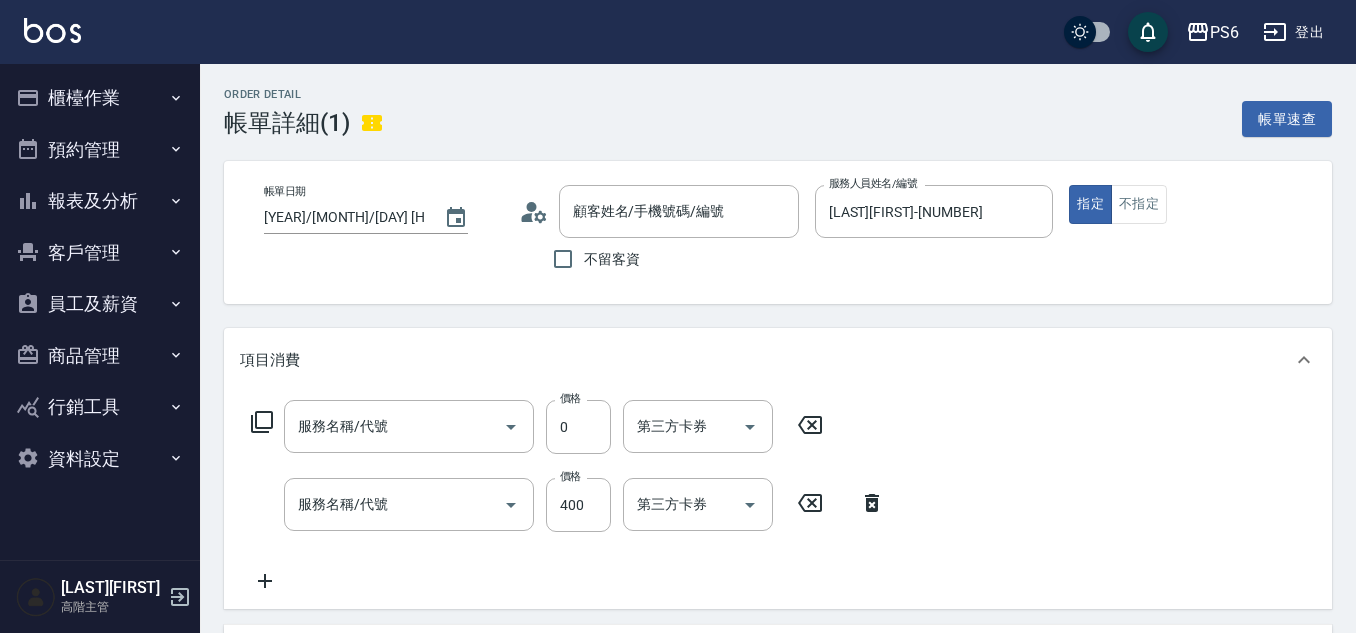 type on "互助1點(1)" 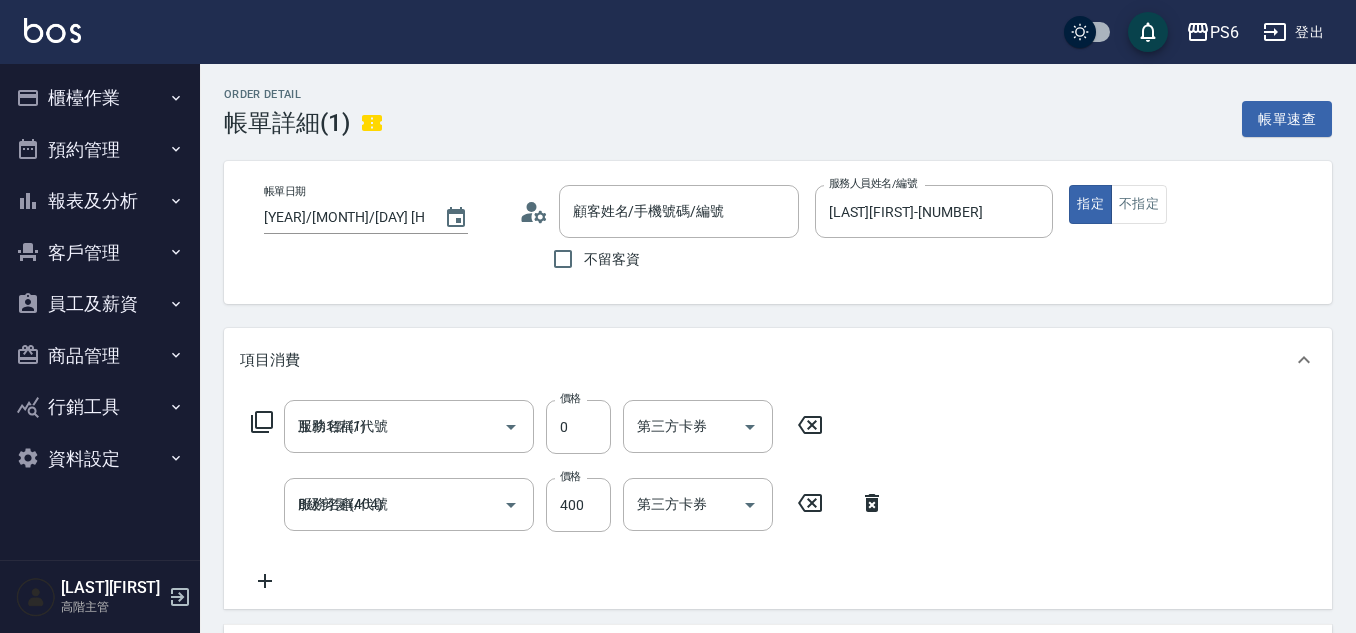 type on "[LAST][FIRST]/[PHONE]/null" 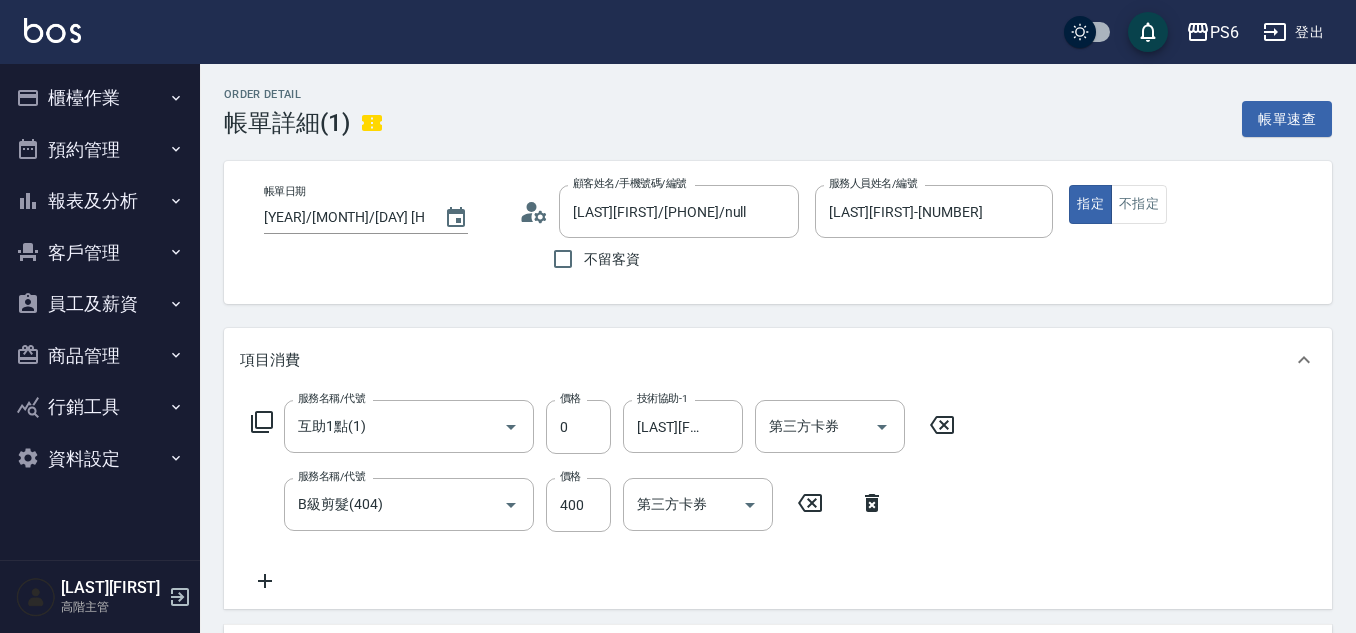 scroll, scrollTop: 0, scrollLeft: 0, axis: both 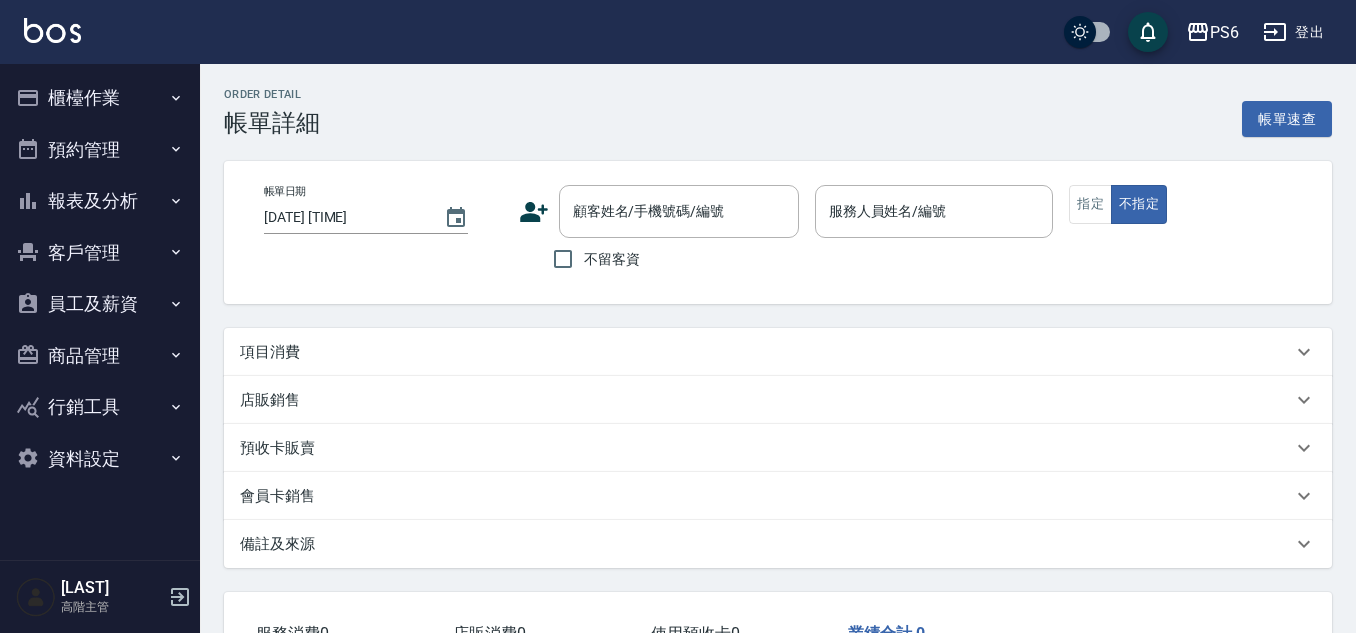 type on "[DATE] [TIME]" 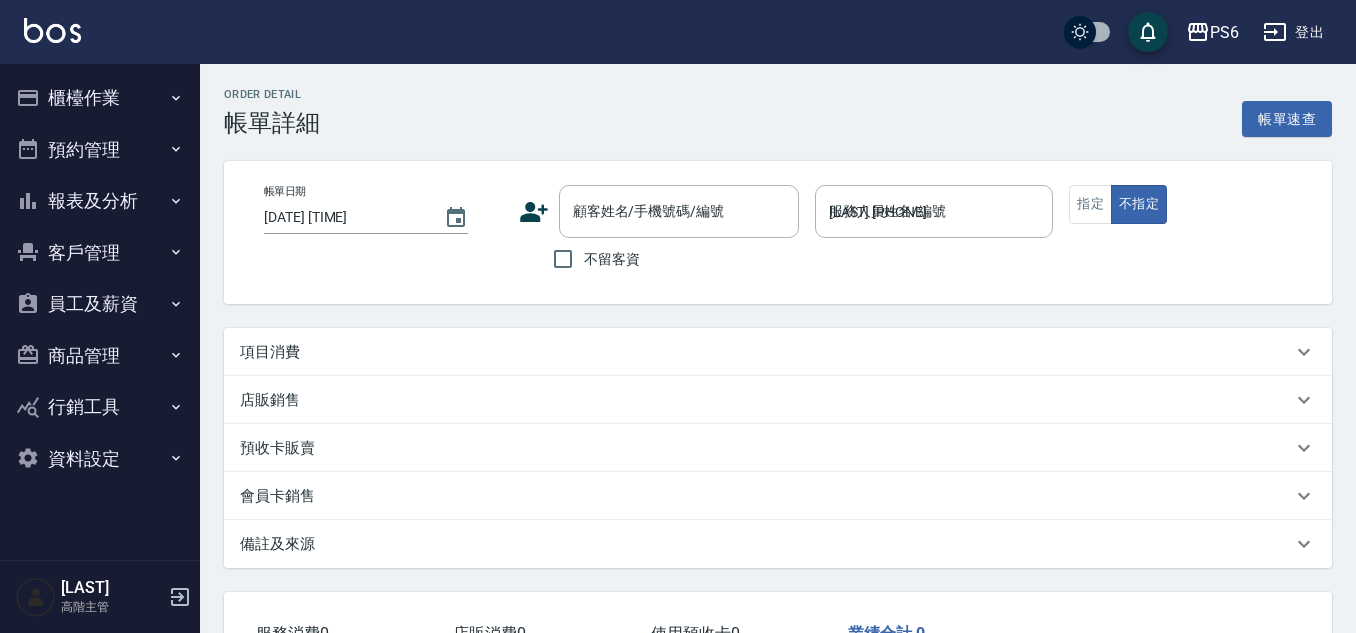 scroll, scrollTop: 35, scrollLeft: 0, axis: vertical 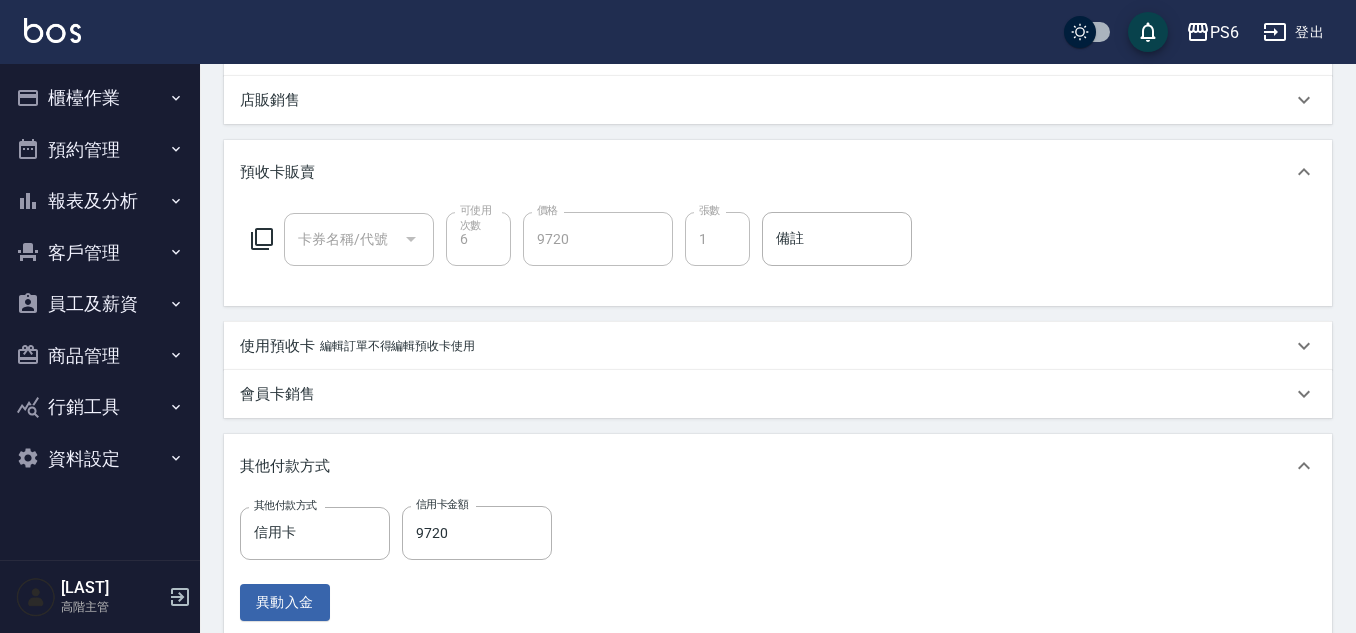 type on "(不要賣了)[YEAR]終草本頭皮6次([YEAR][NUMBER])" 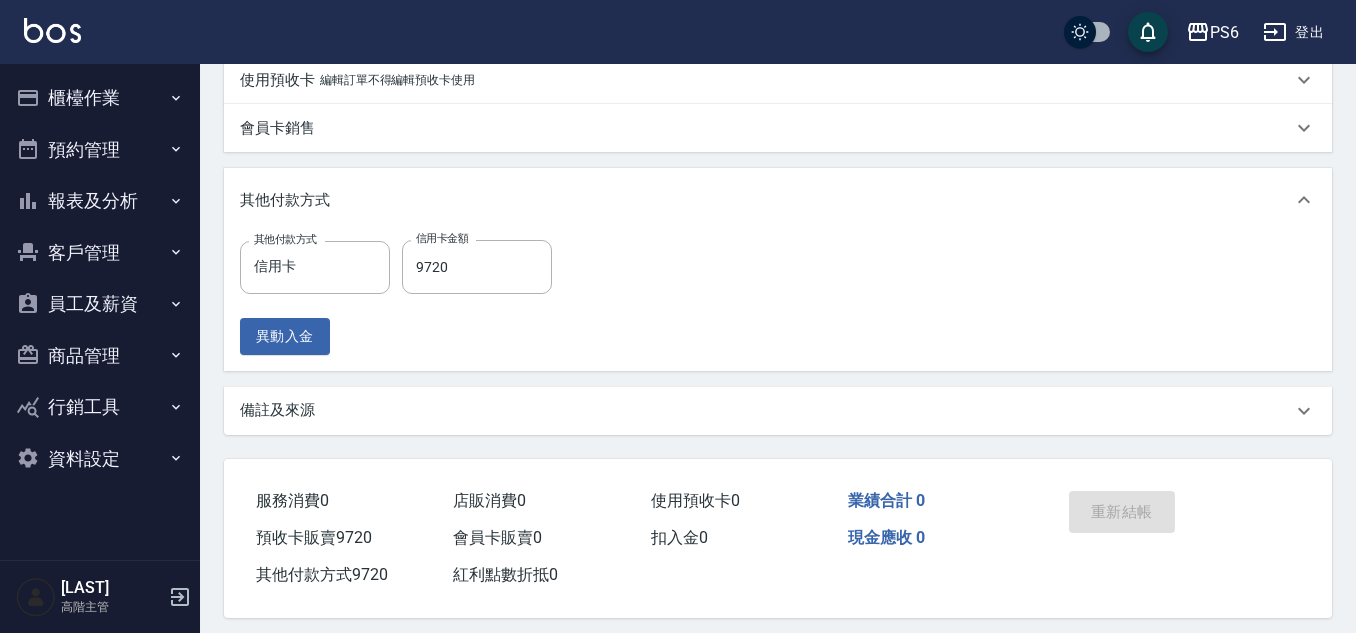 scroll, scrollTop: 584, scrollLeft: 0, axis: vertical 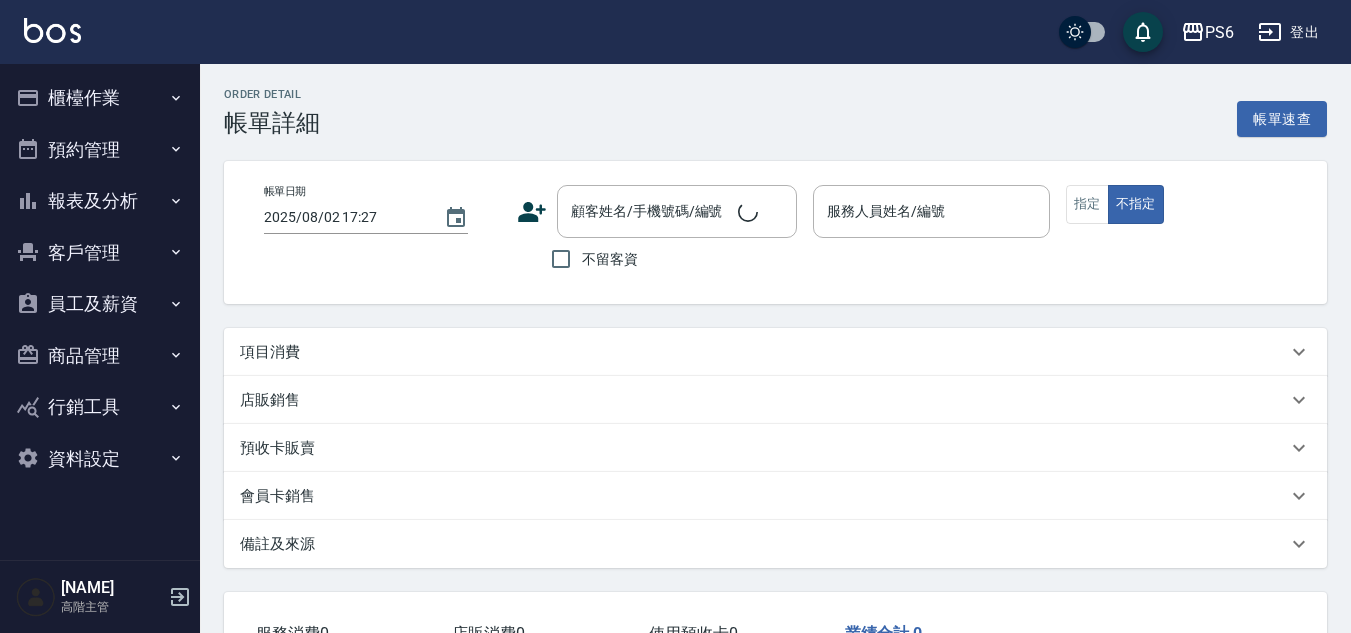 type on "[DATE] [TIME]" 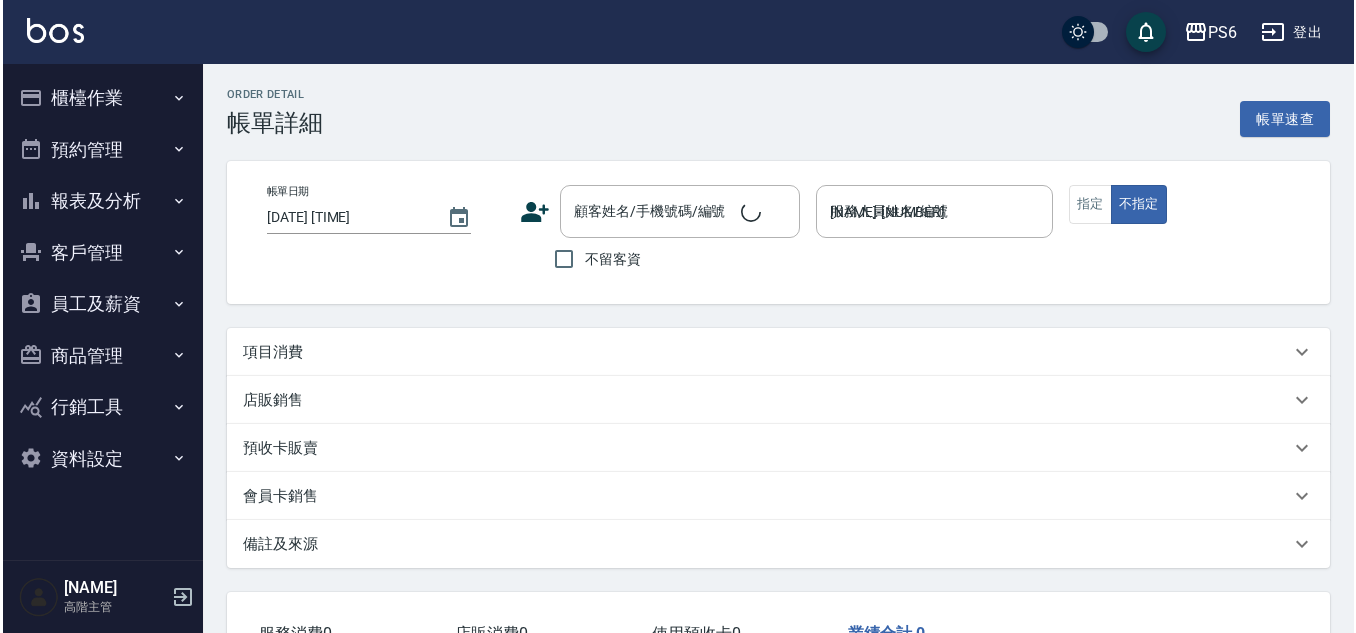 scroll, scrollTop: 0, scrollLeft: 0, axis: both 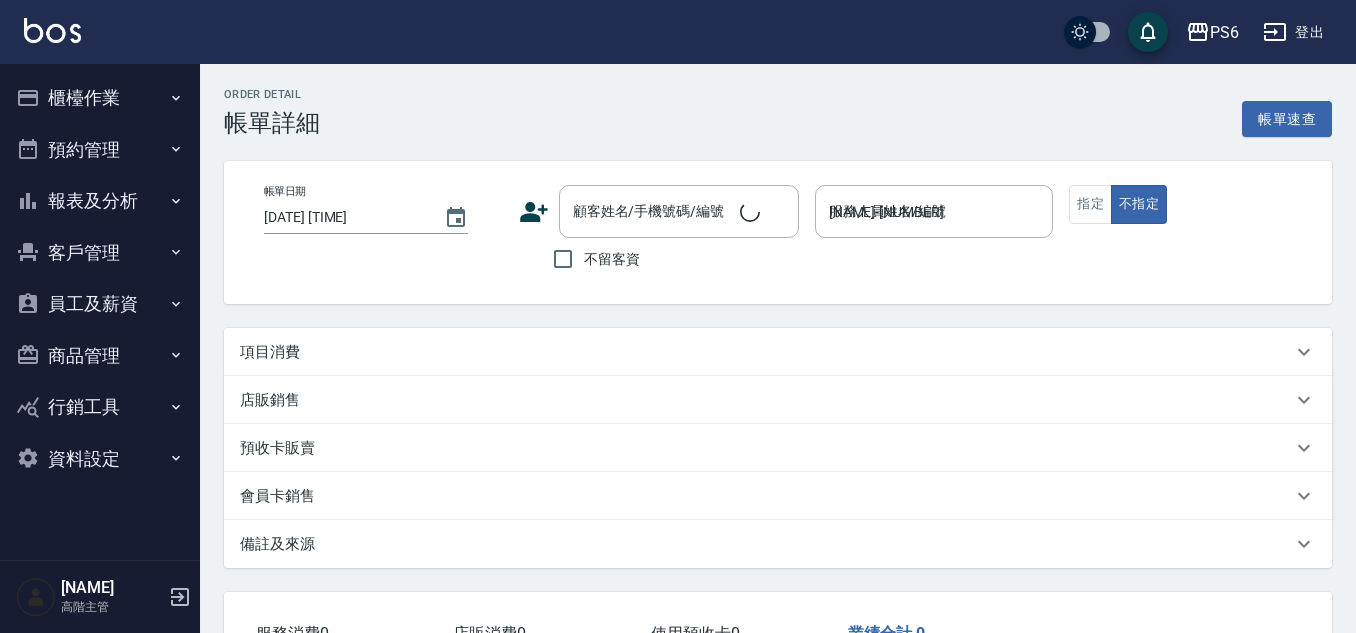 type on "[NAME]/[PHONE]/[NUMBER]" 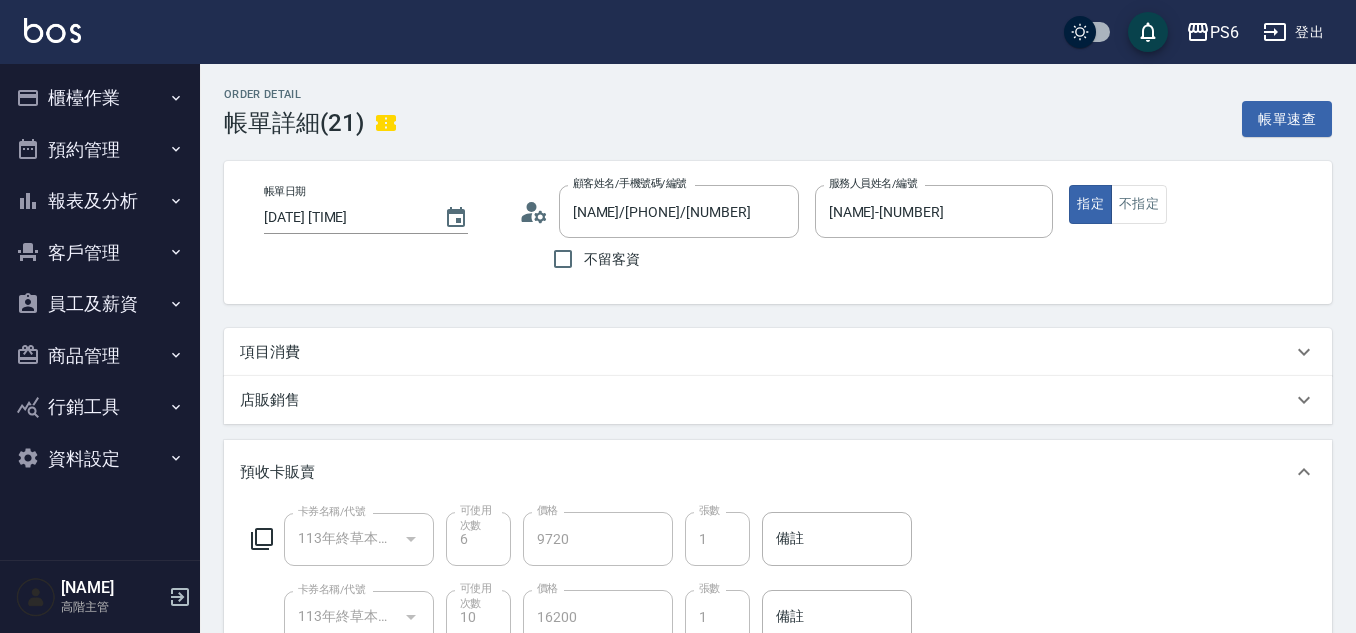 scroll, scrollTop: 0, scrollLeft: 0, axis: both 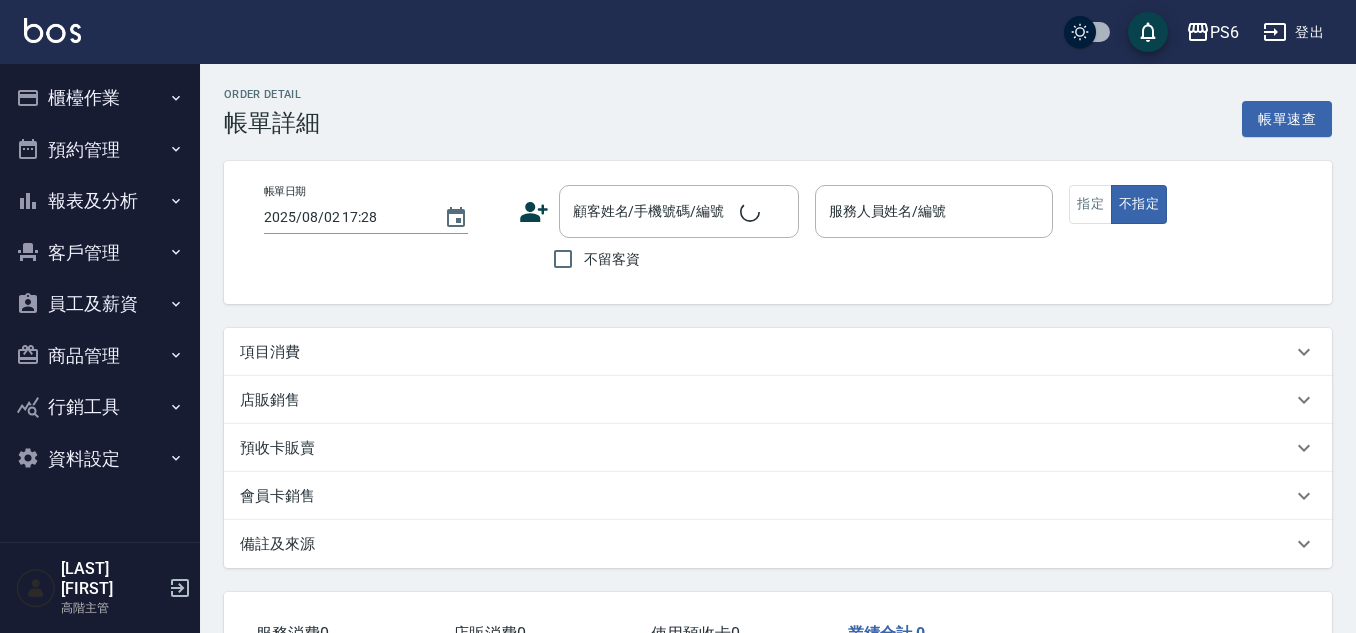 type on "[YEAR]/[MONTH]/[DAY] [HOUR]:[MINUTE]" 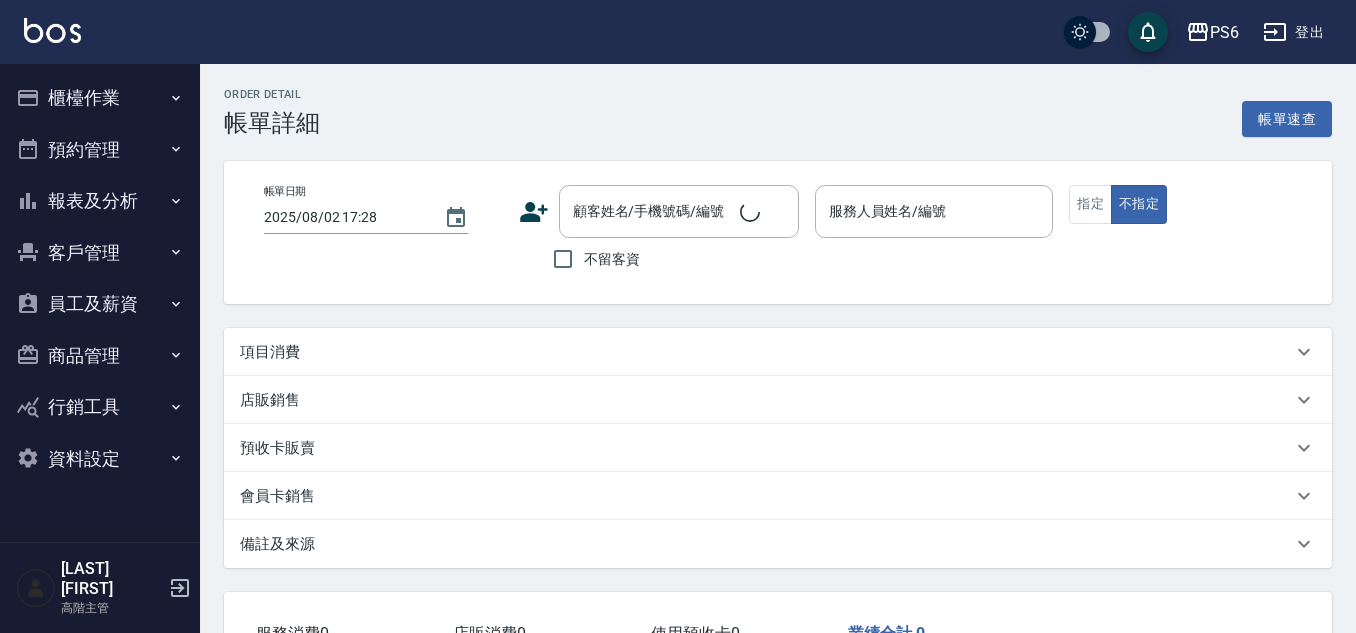 type on "[LAST] [FIRST]-[PHONE]" 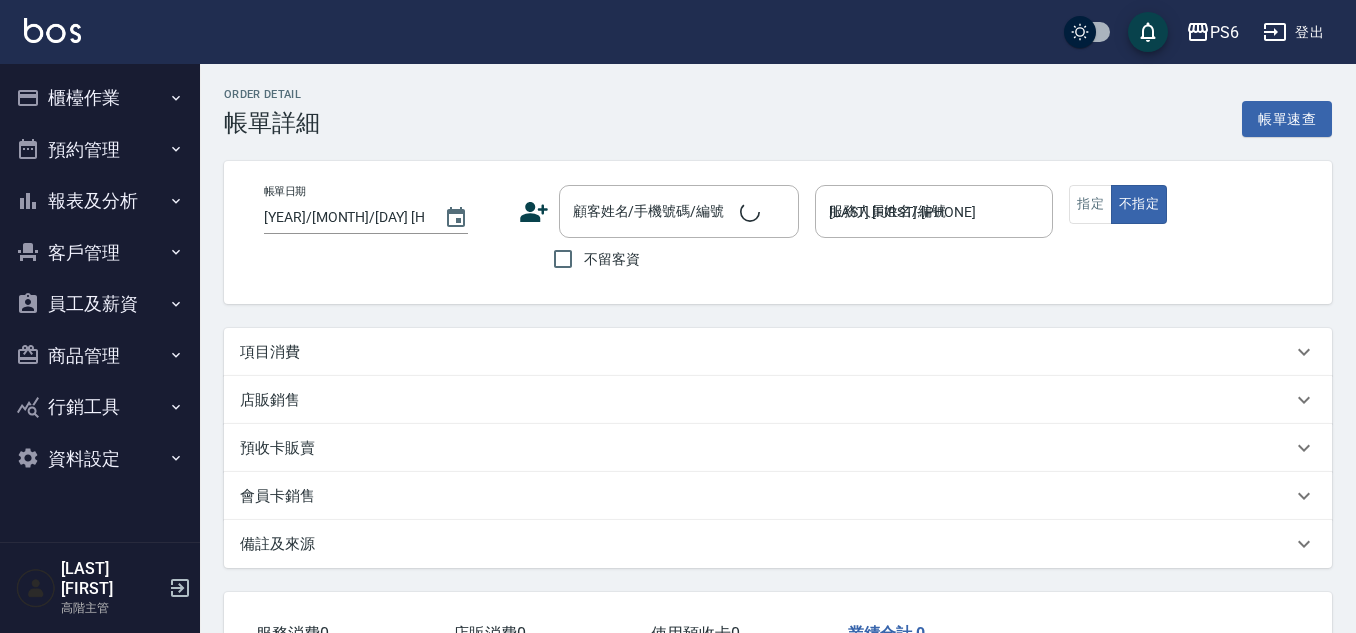 scroll, scrollTop: 35, scrollLeft: 0, axis: vertical 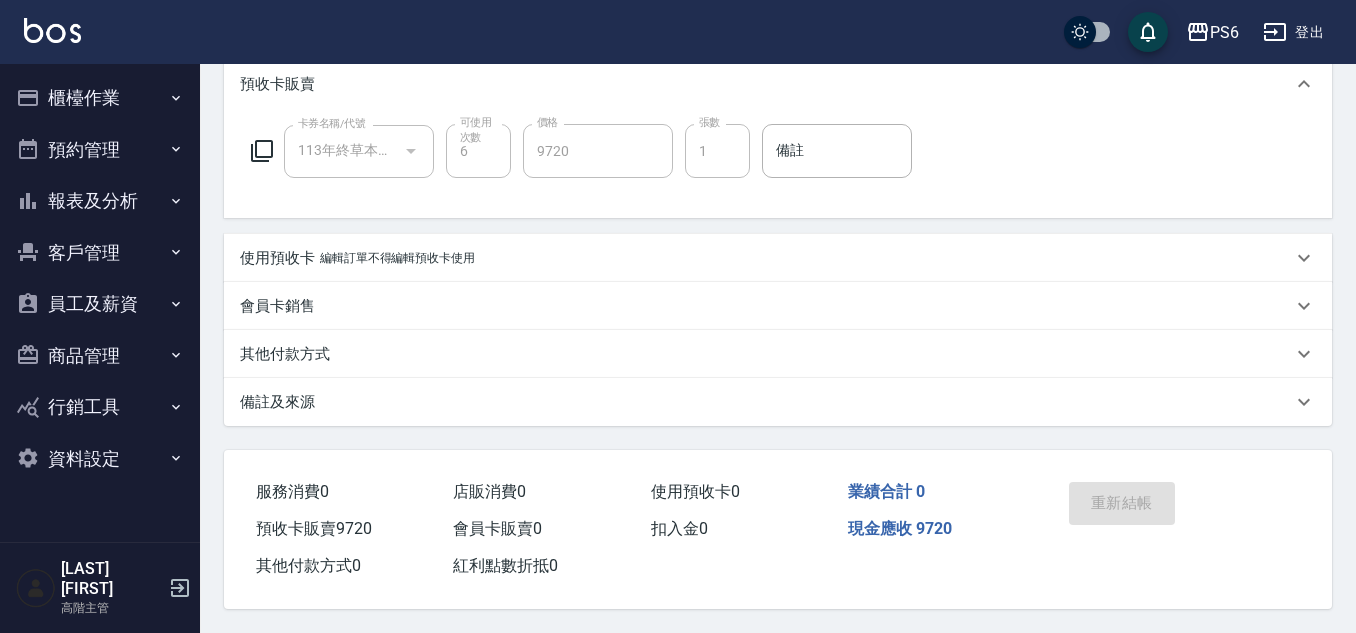 click on "其他付款方式" at bounding box center [766, 354] 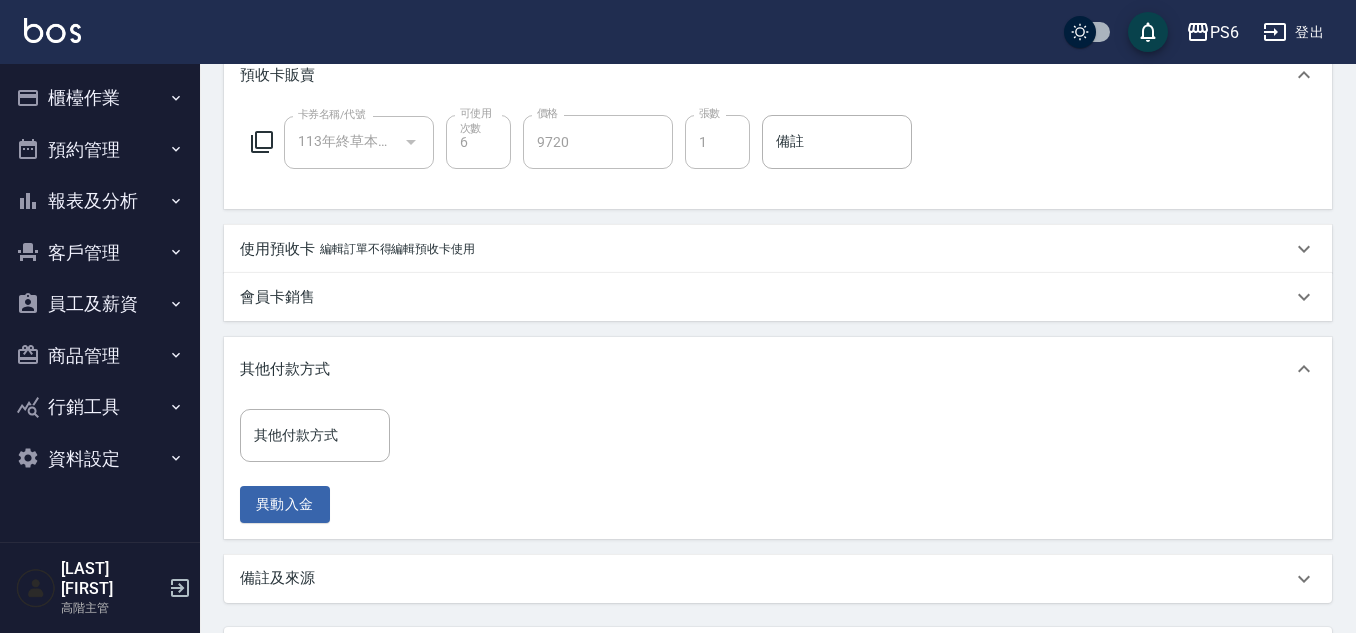 click on "其他付款方式" at bounding box center (285, 369) 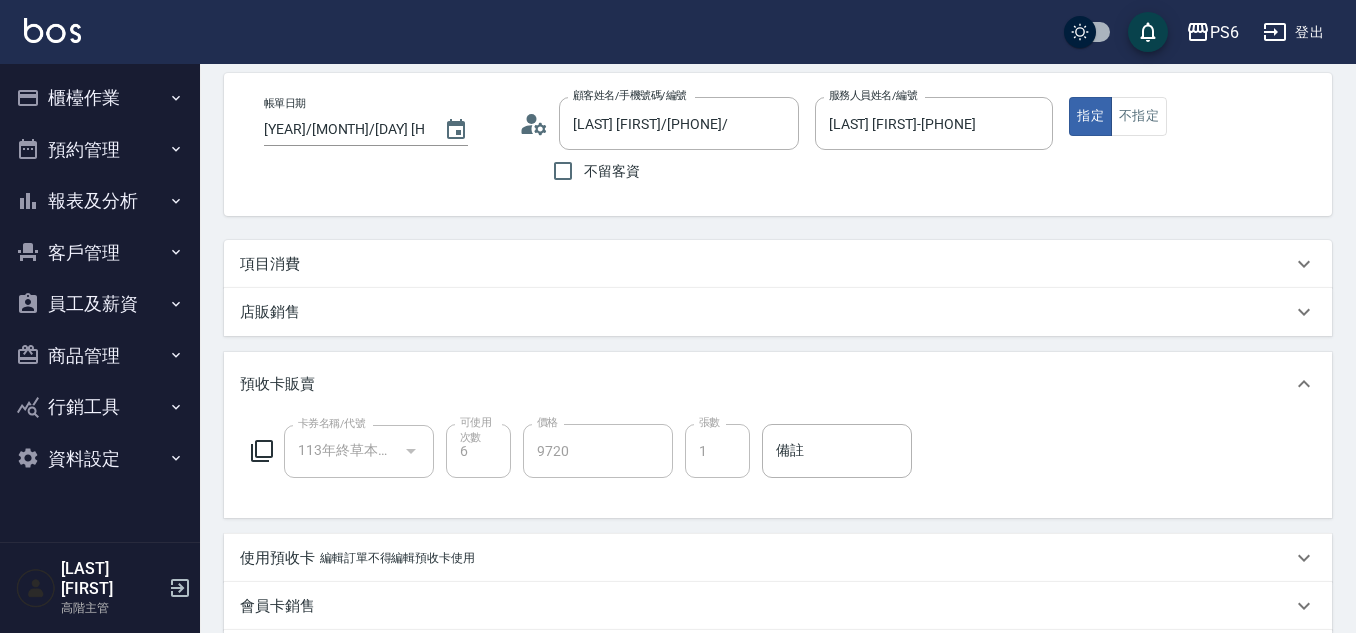 scroll, scrollTop: 0, scrollLeft: 0, axis: both 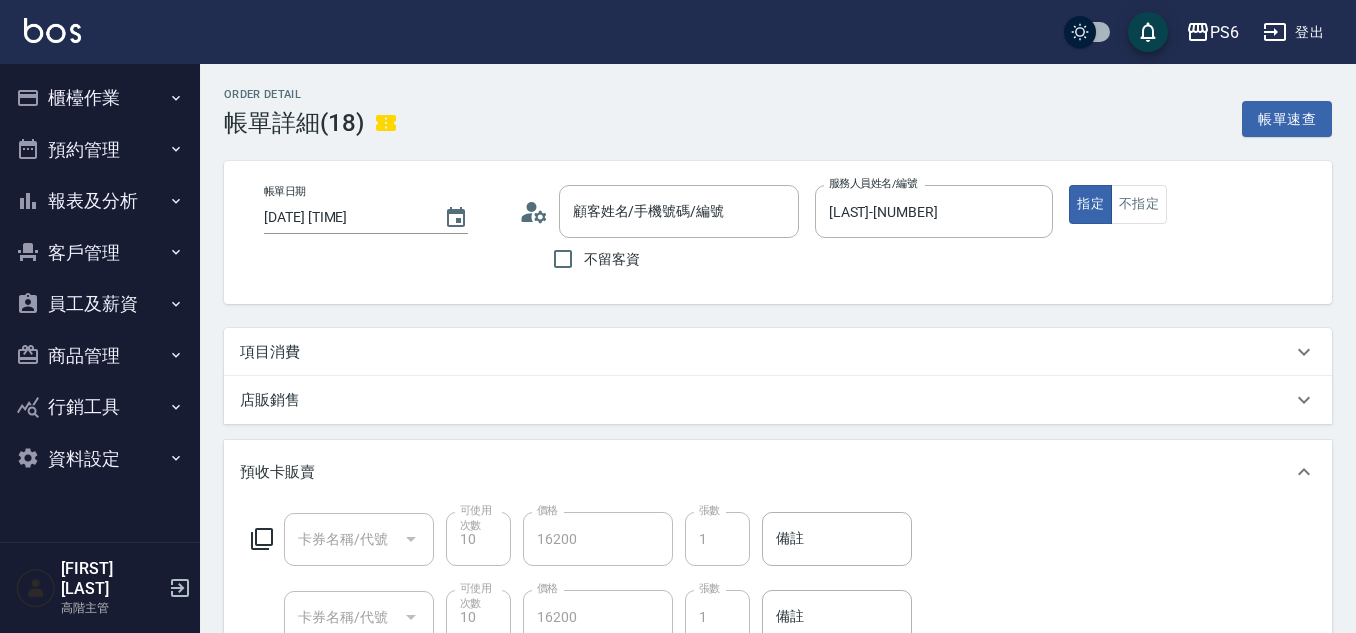 type on "[LAST]/[PHONE]/[POSTAL CODE]" 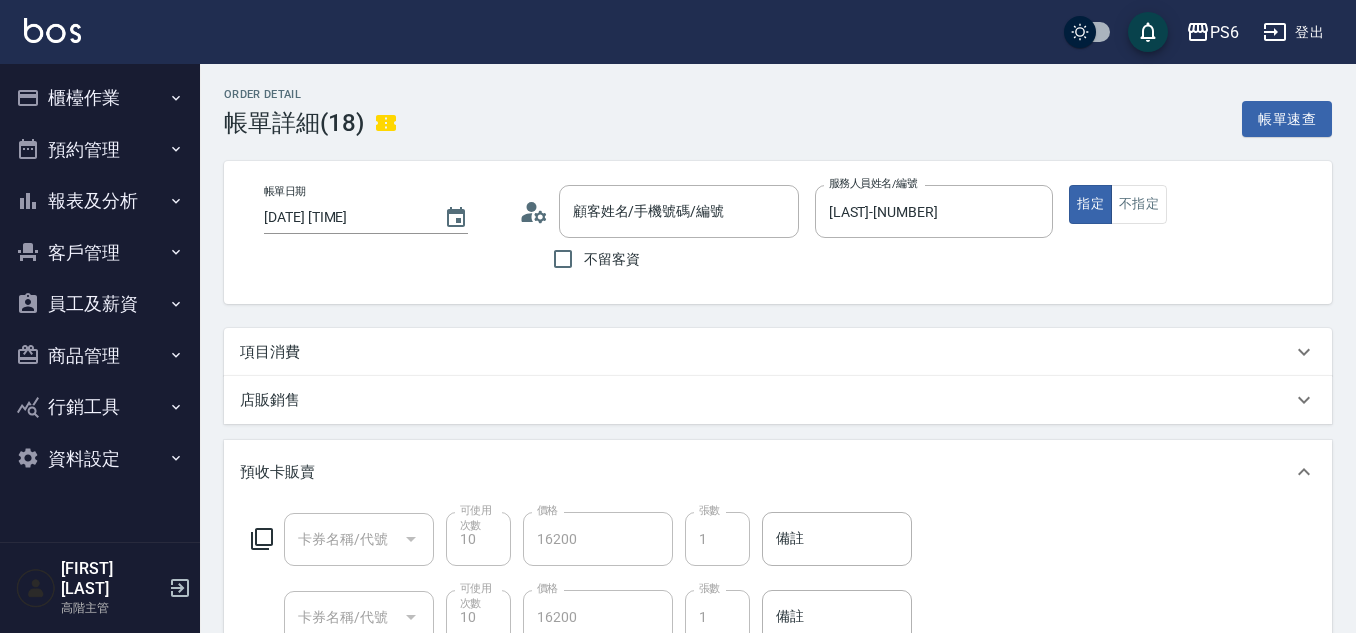 type on "113年終草本頭皮10次-16200(11302)" 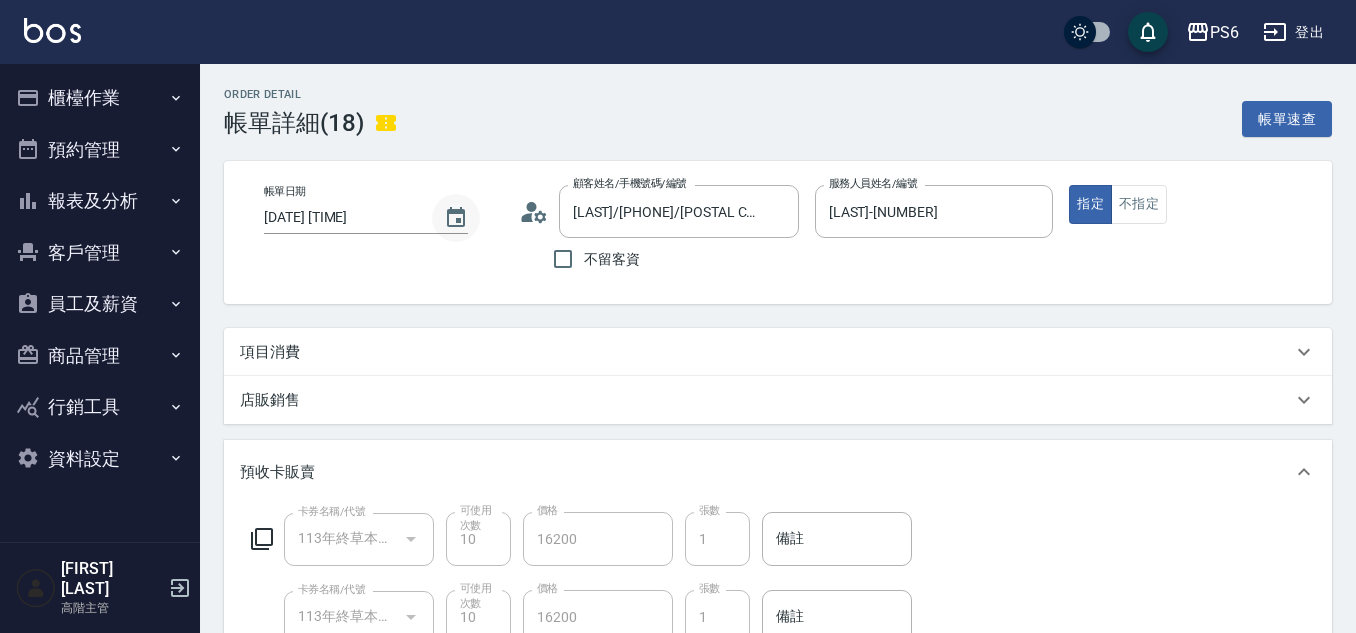 scroll, scrollTop: 0, scrollLeft: 0, axis: both 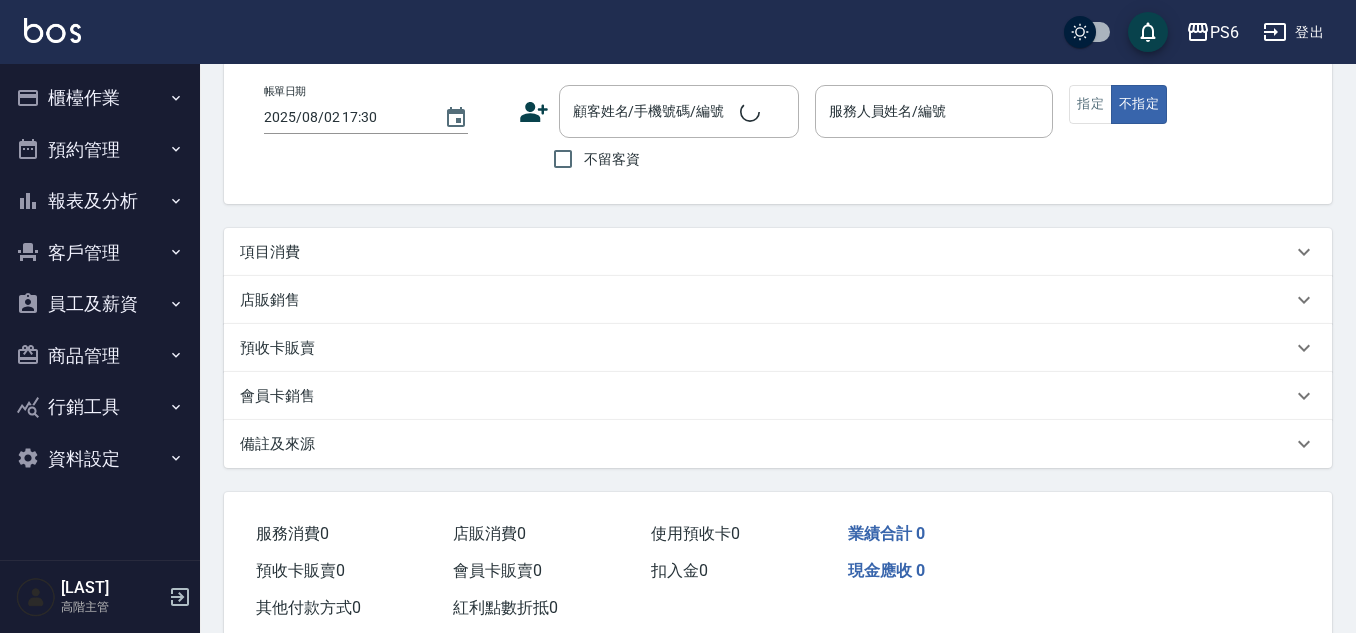 type on "[YEAR]/[MONTH]/[DAY] [HOUR]:[MINUTE]" 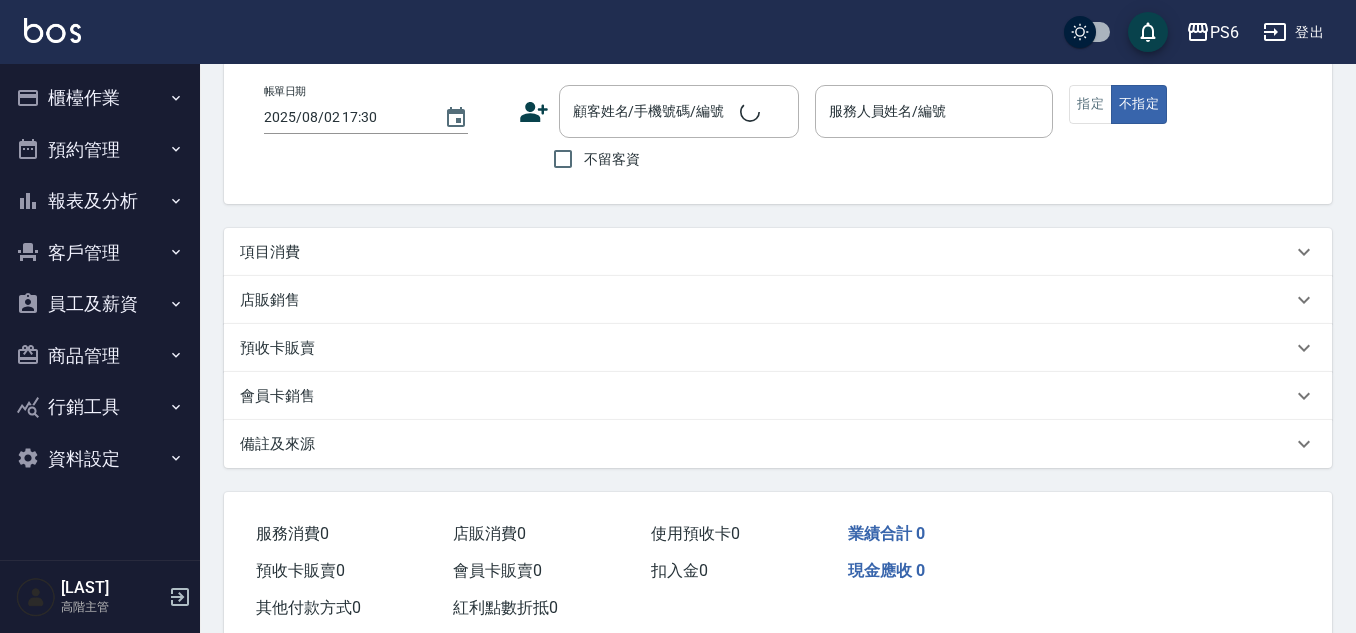 type on "[LAST] [NUMBER]" 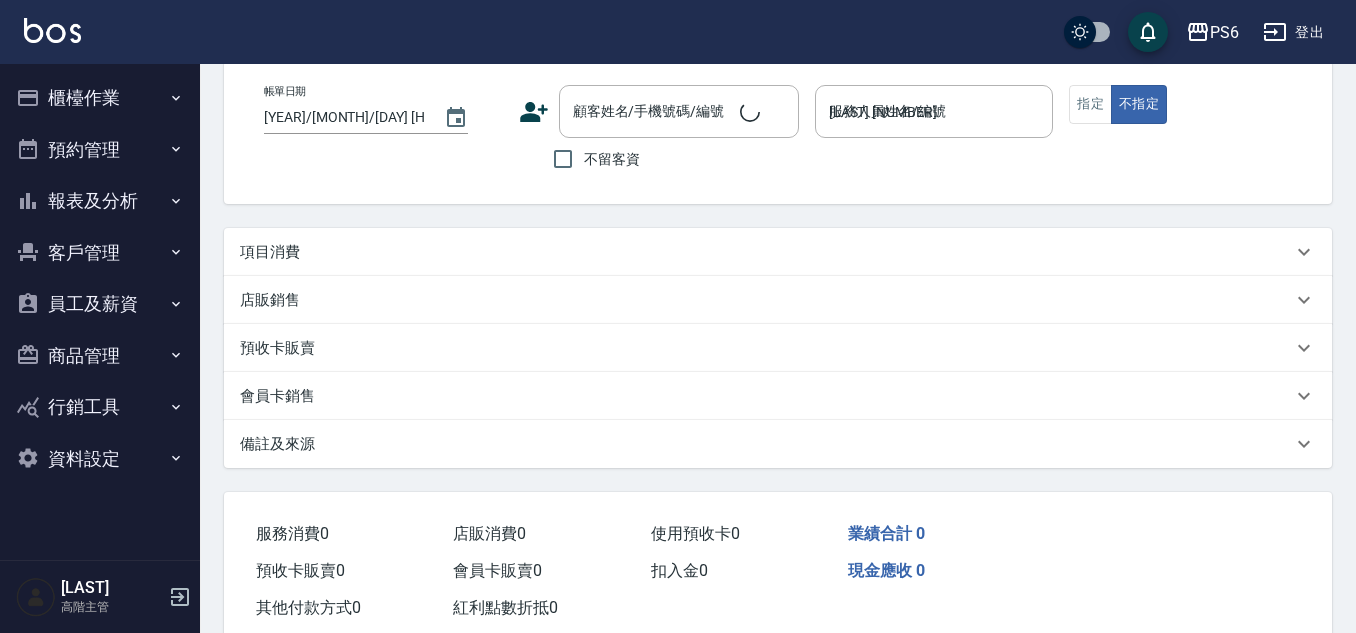 scroll, scrollTop: 1, scrollLeft: 0, axis: vertical 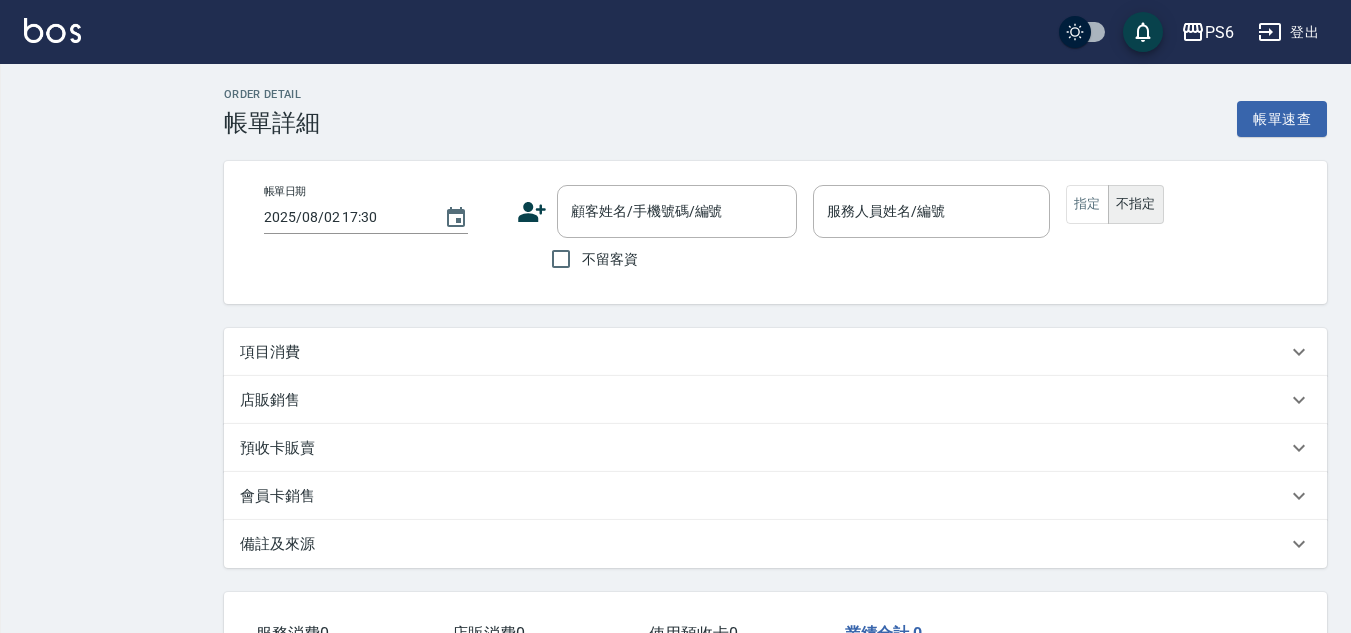 type on "[YEAR]/[MONTH]/[DAY] [HOUR]:[MINUTE]" 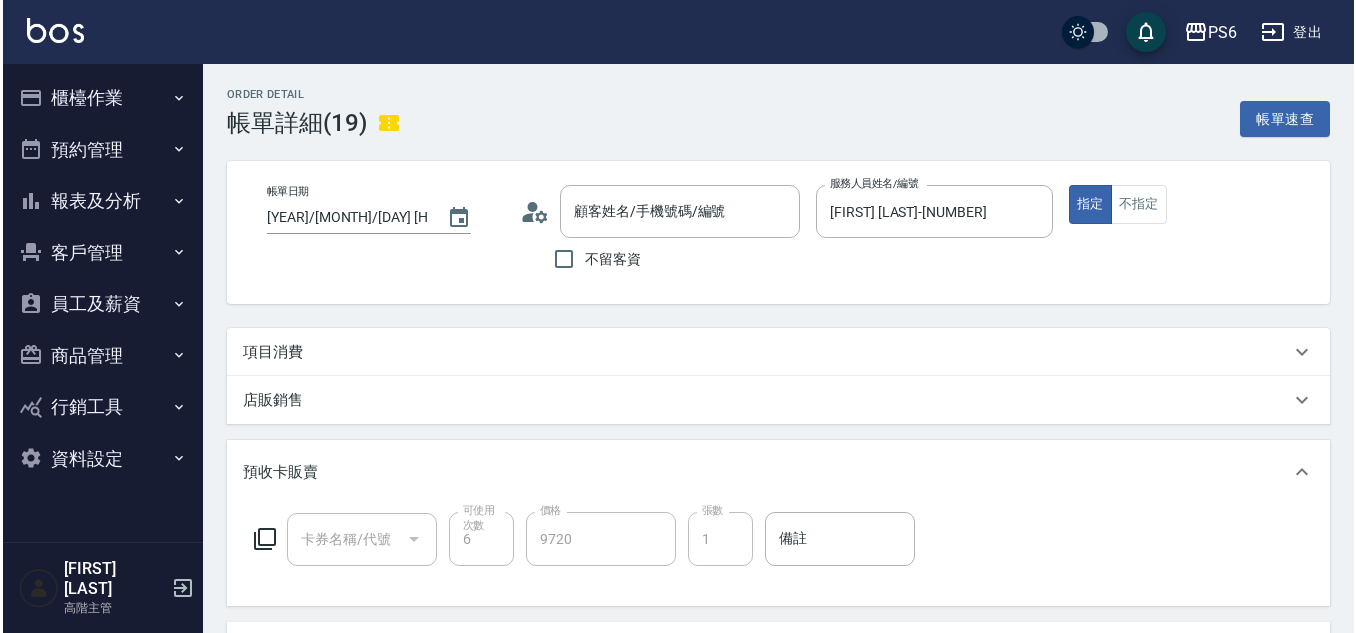 scroll, scrollTop: 0, scrollLeft: 0, axis: both 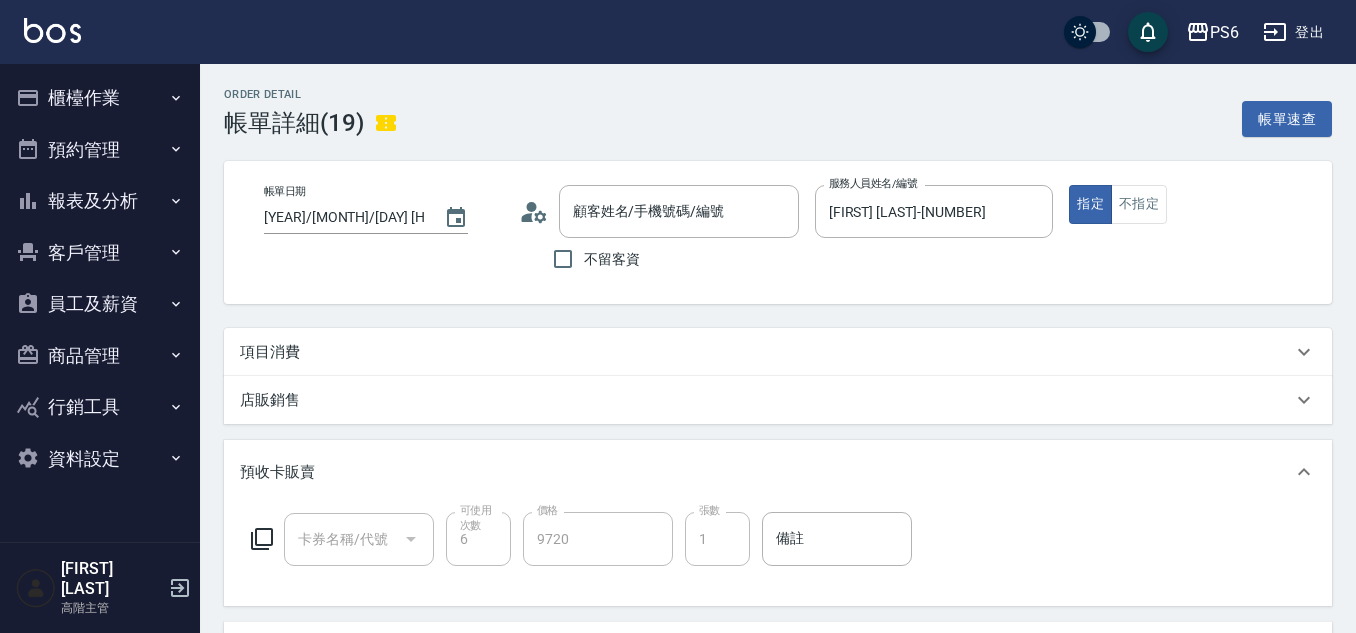 type on "[FIRST] [LAST]/[PHONE]/[NUMBER]" 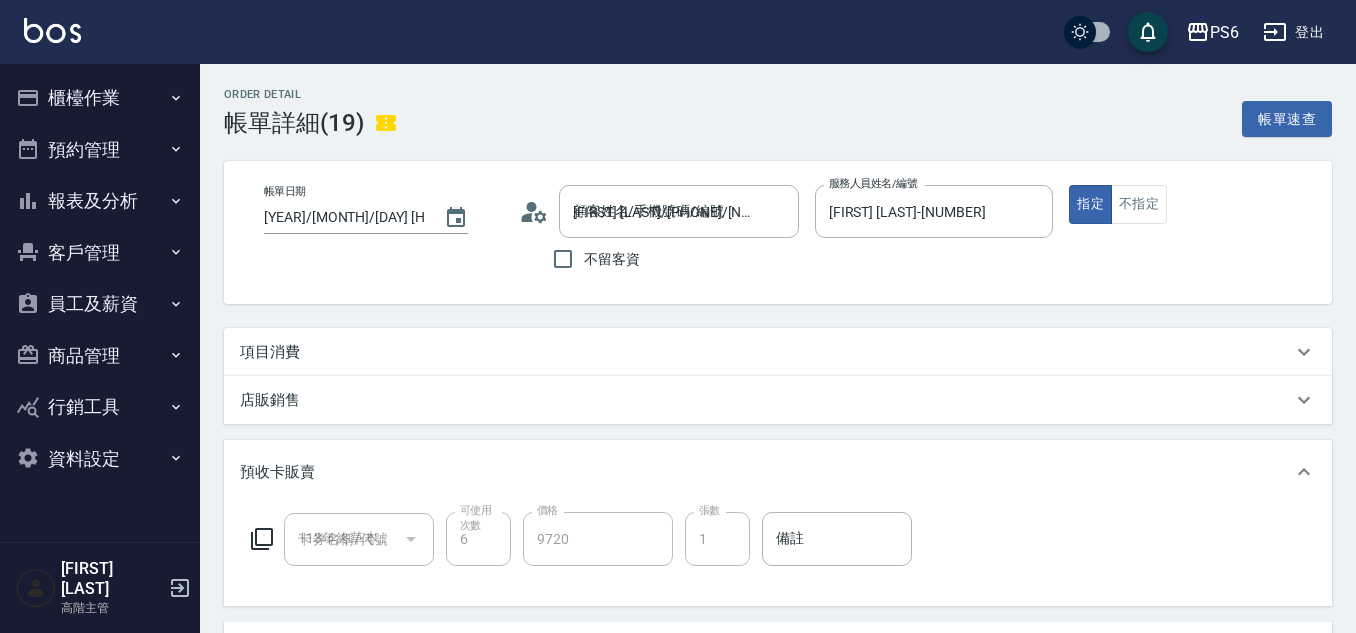 scroll, scrollTop: 0, scrollLeft: 0, axis: both 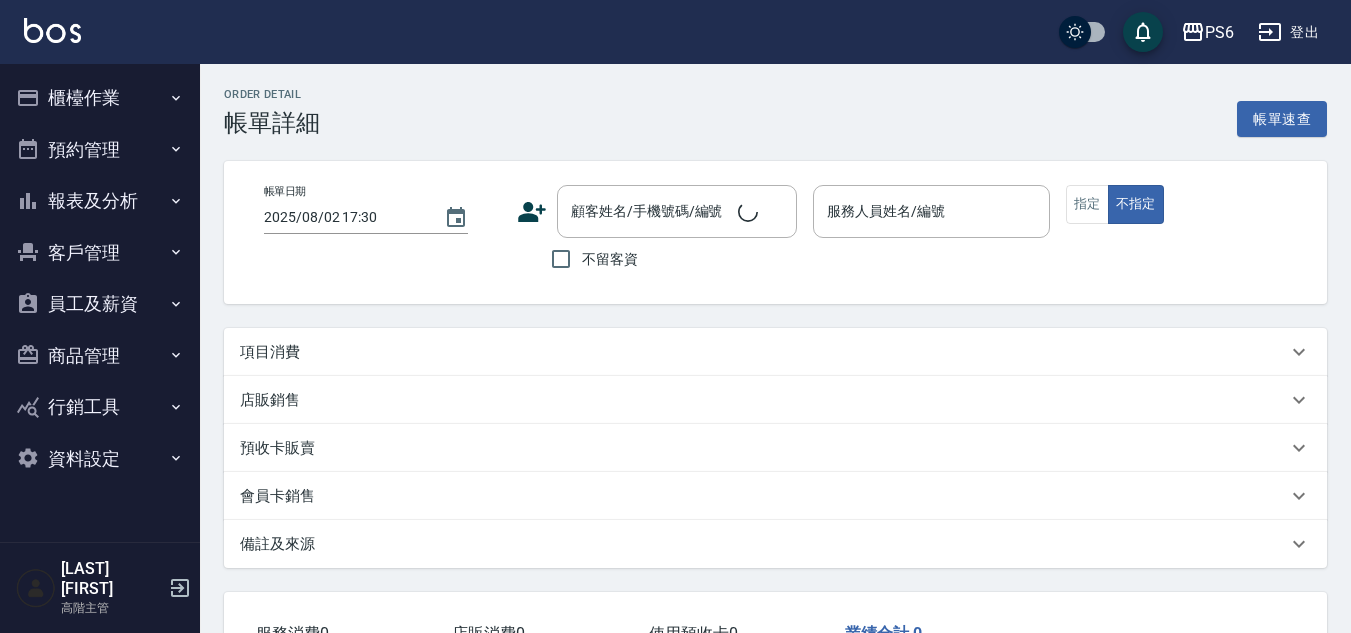 type on "[DATE] [TIME]" 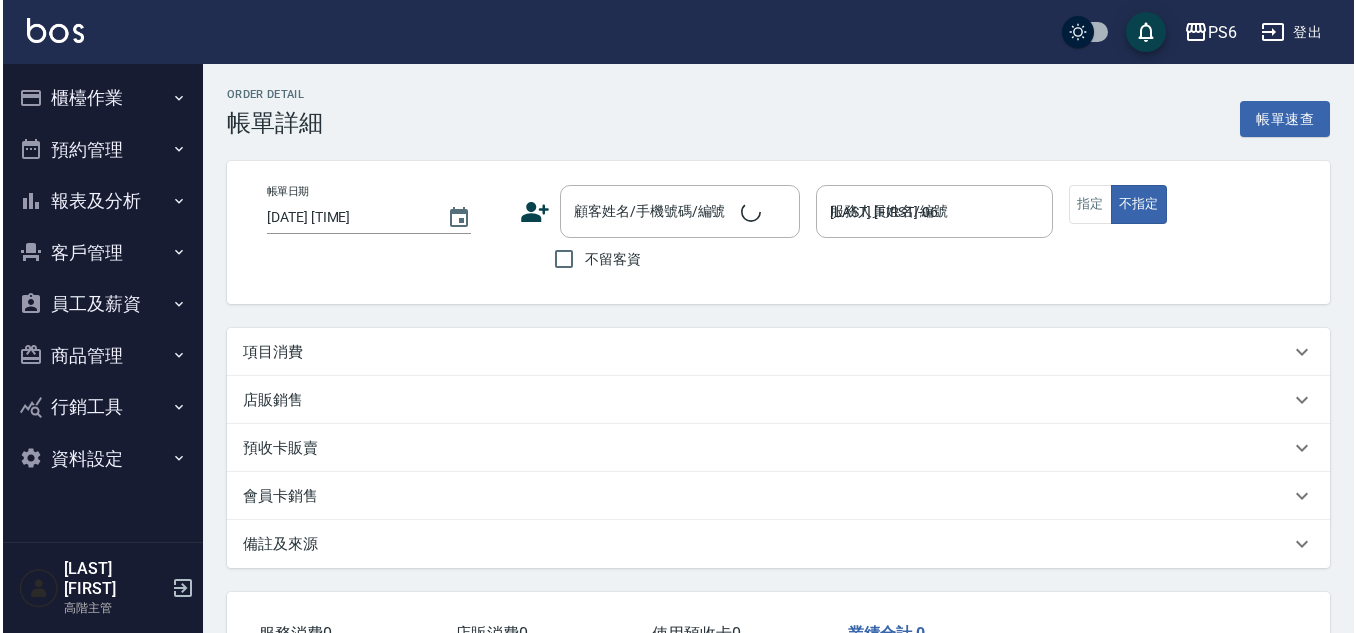 scroll, scrollTop: 0, scrollLeft: 0, axis: both 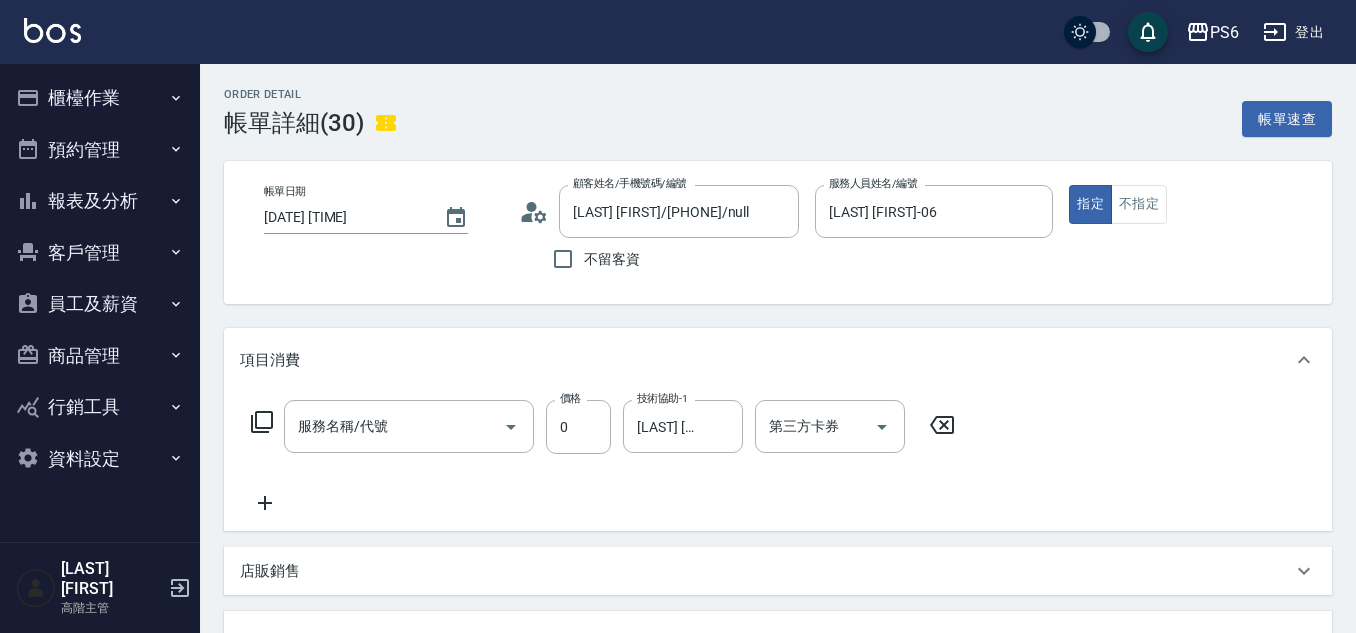 type on "[LAST] [FIRST]/[PHONE]/null" 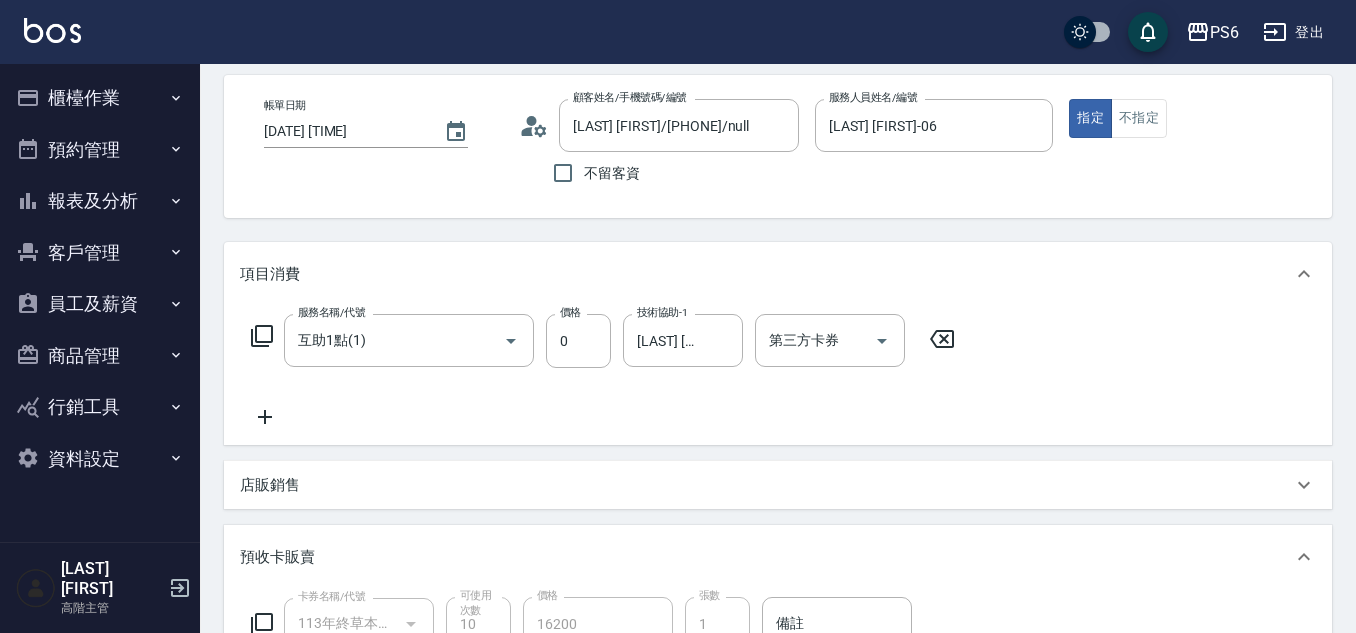 scroll, scrollTop: 0, scrollLeft: 0, axis: both 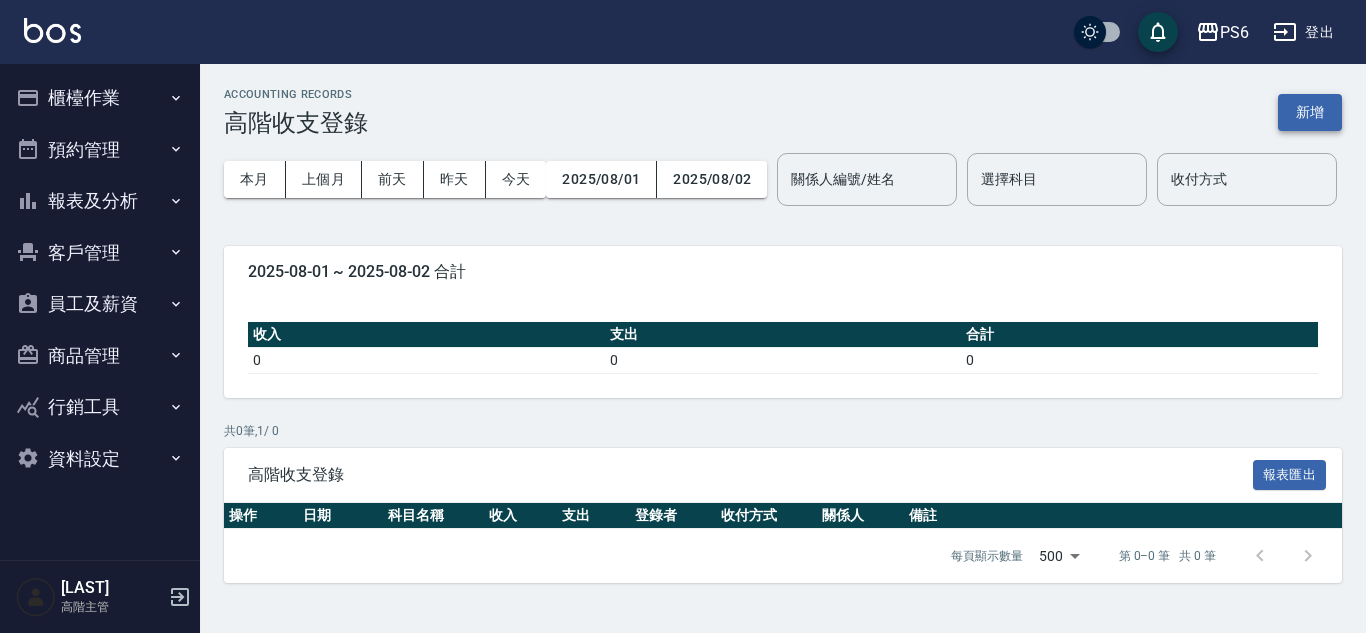 click on "新增" at bounding box center [1310, 112] 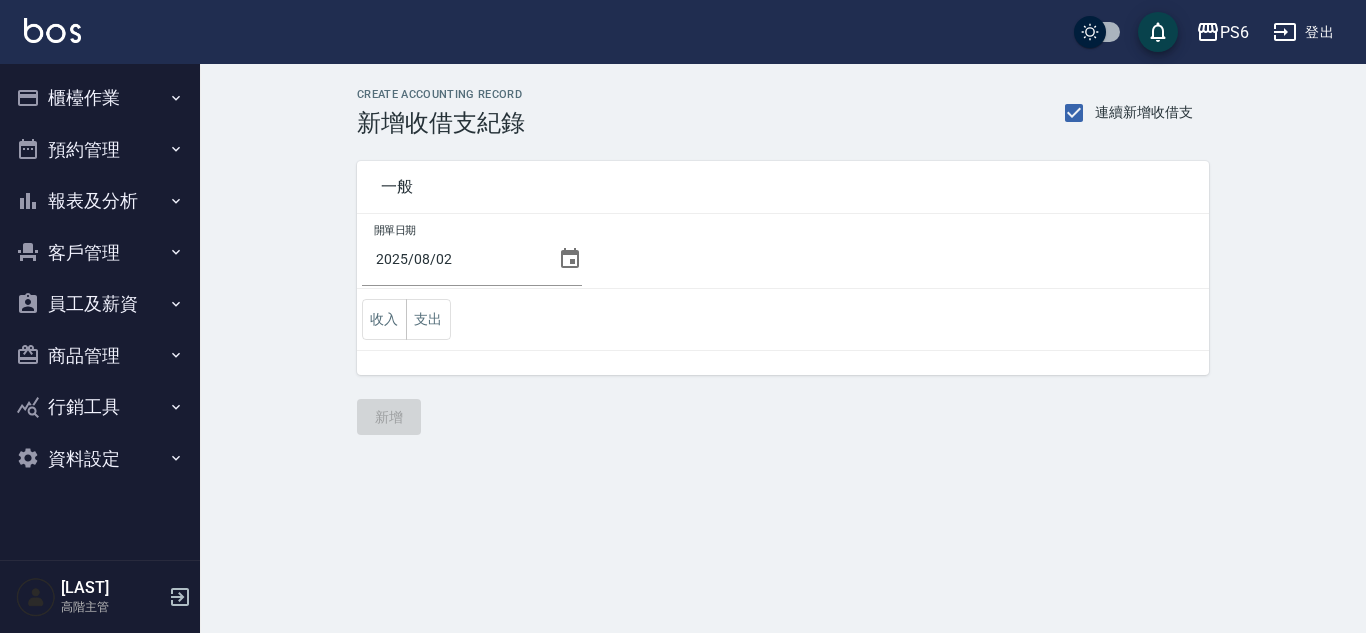 click 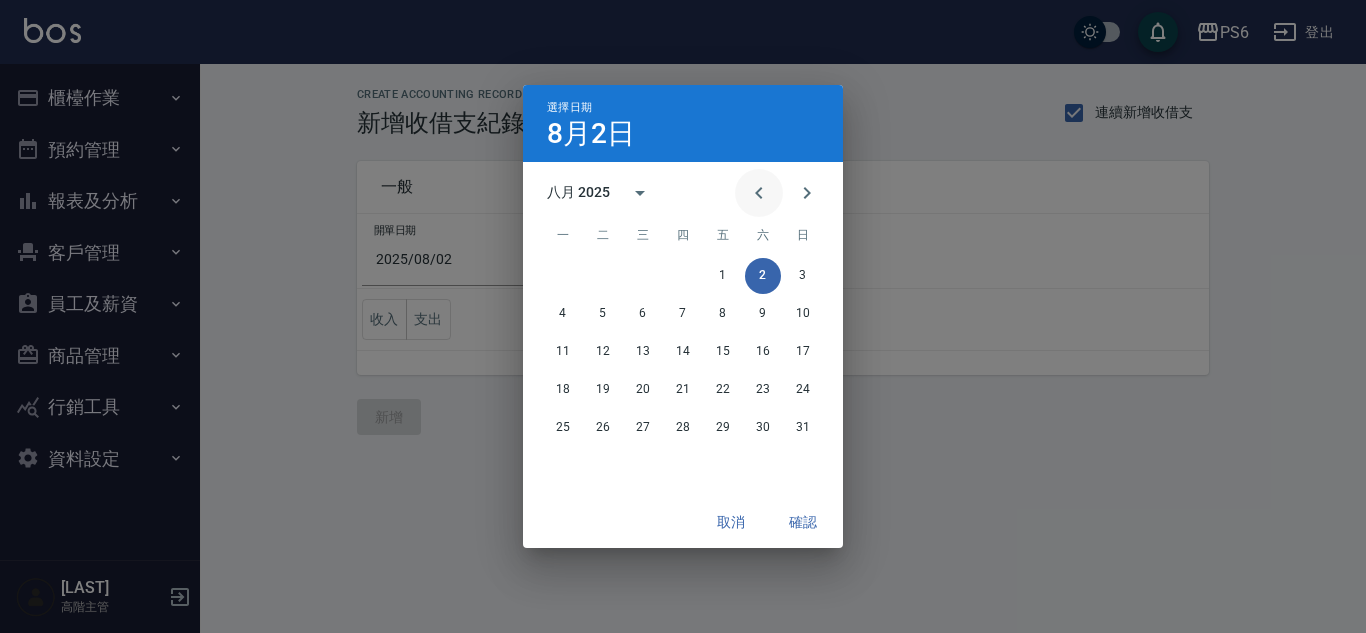 click 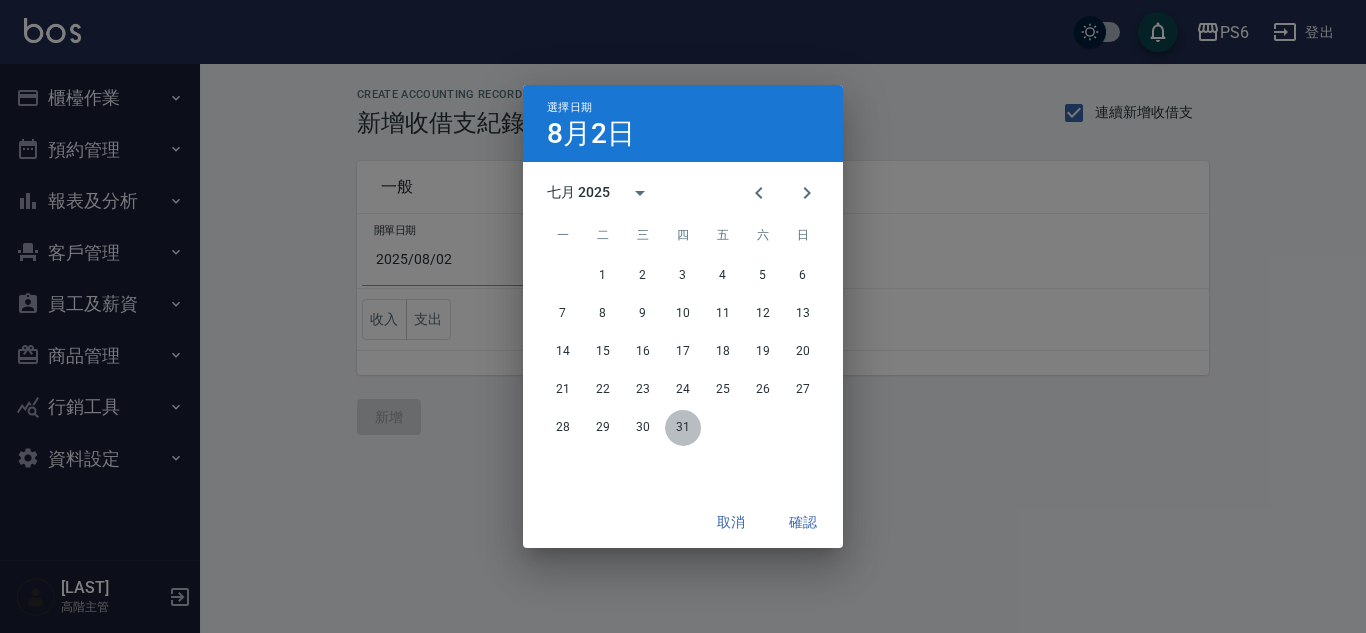 click on "31" at bounding box center (683, 428) 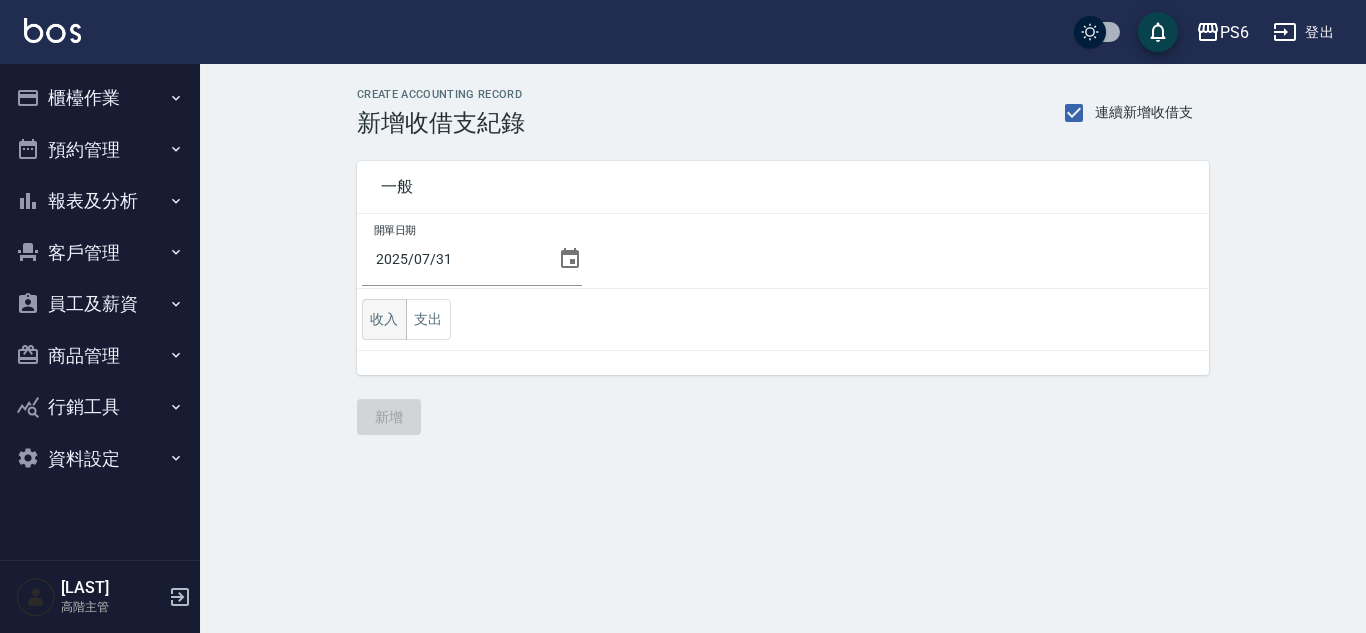 click on "收入" at bounding box center (384, 319) 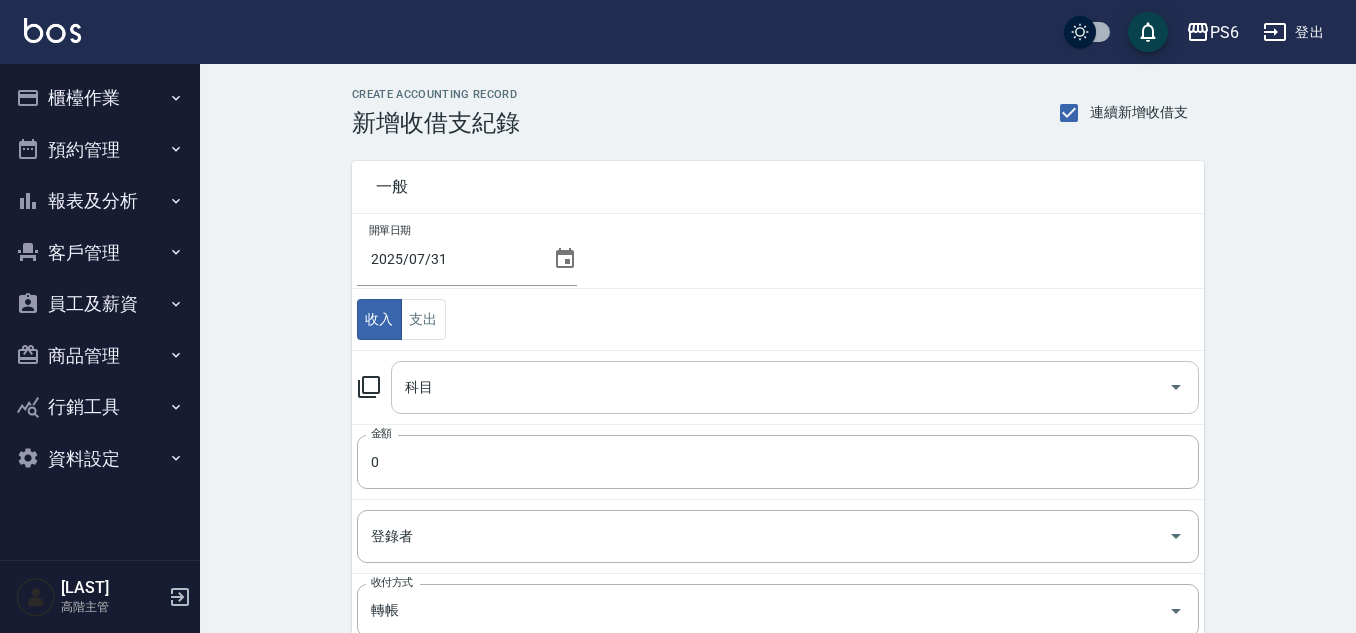 click on "科目" at bounding box center (780, 387) 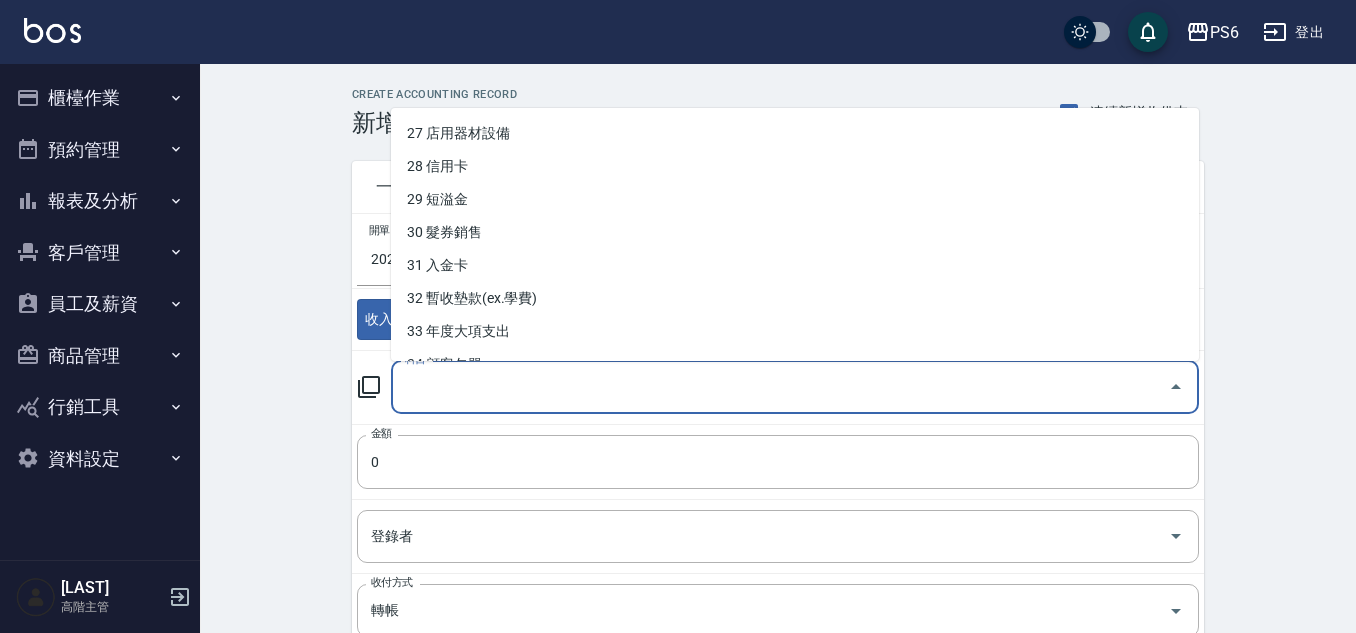 scroll, scrollTop: 1017, scrollLeft: 0, axis: vertical 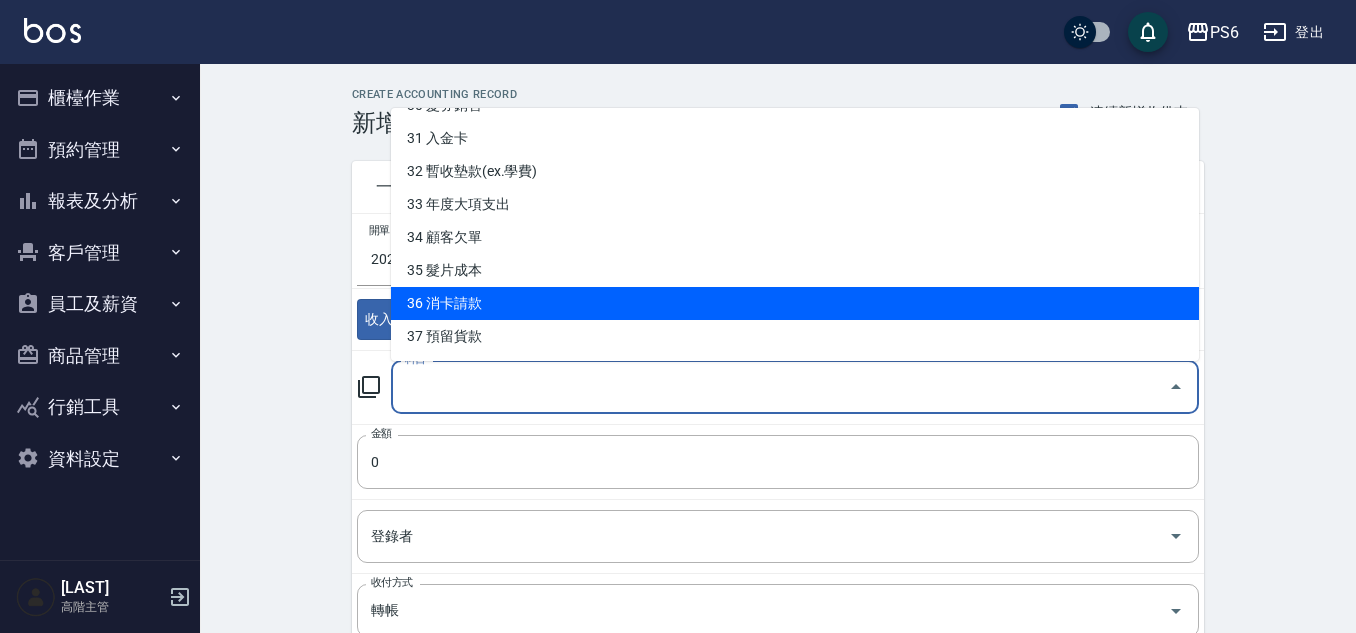 click on "36 消卡請款" at bounding box center (795, 303) 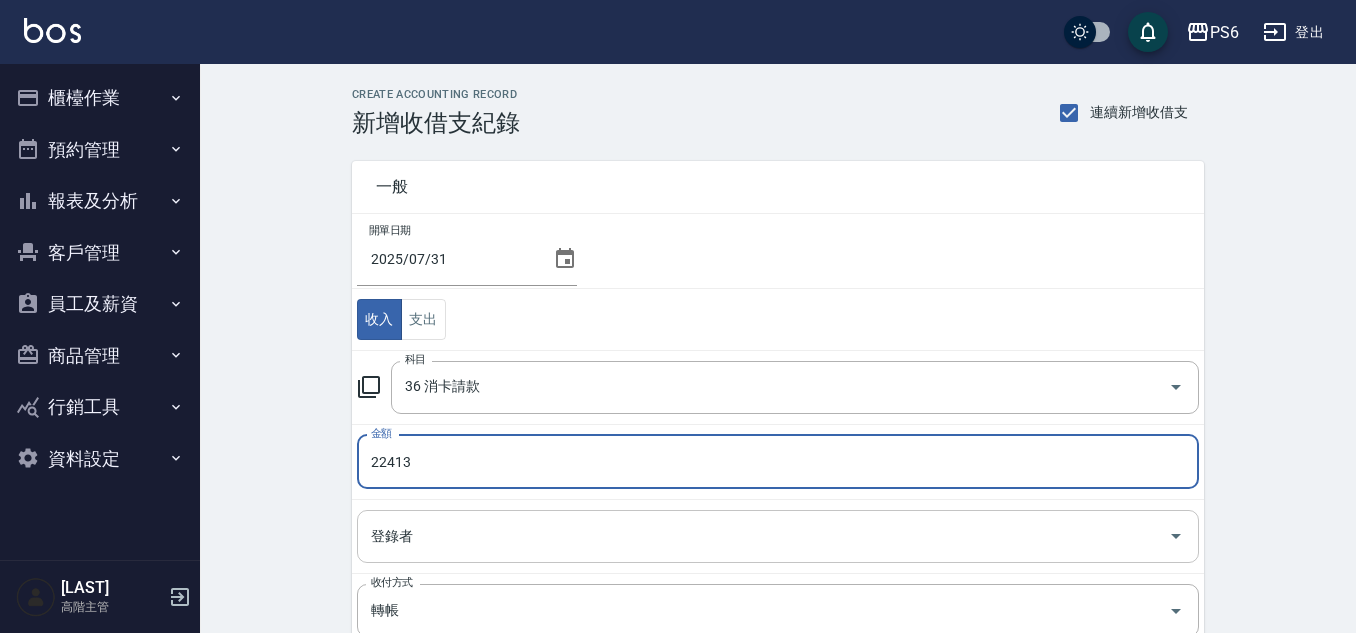 type on "22413" 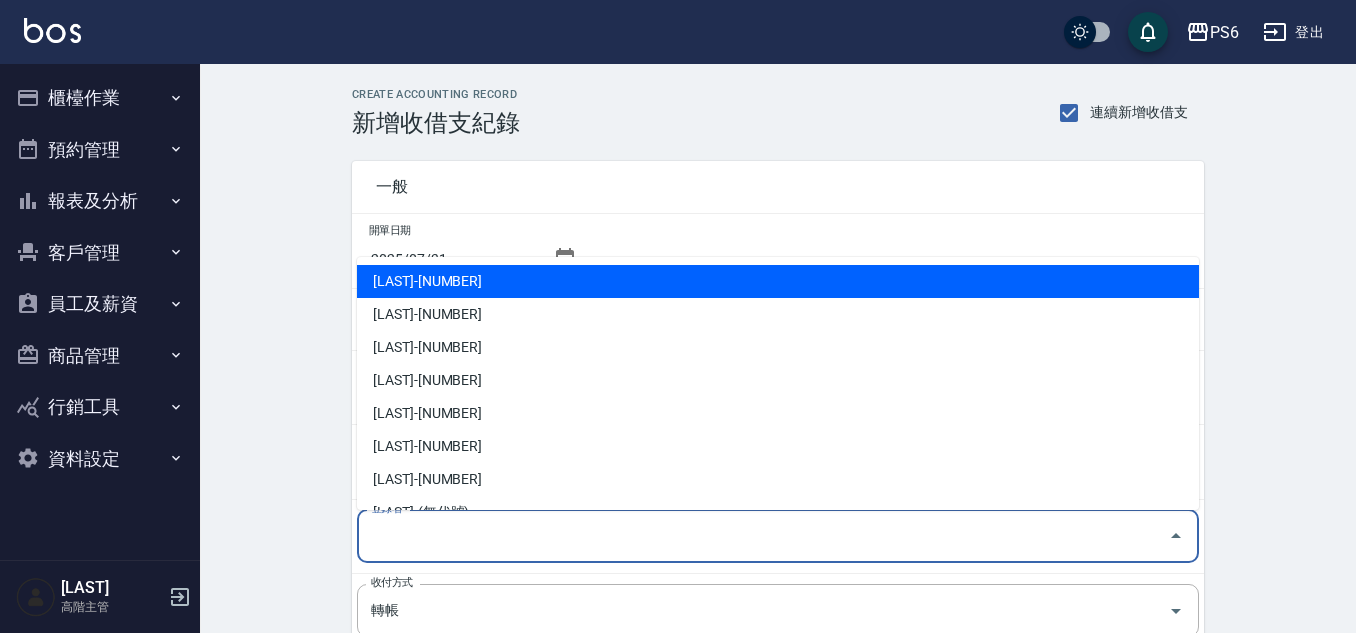 click on "登錄者" at bounding box center [763, 536] 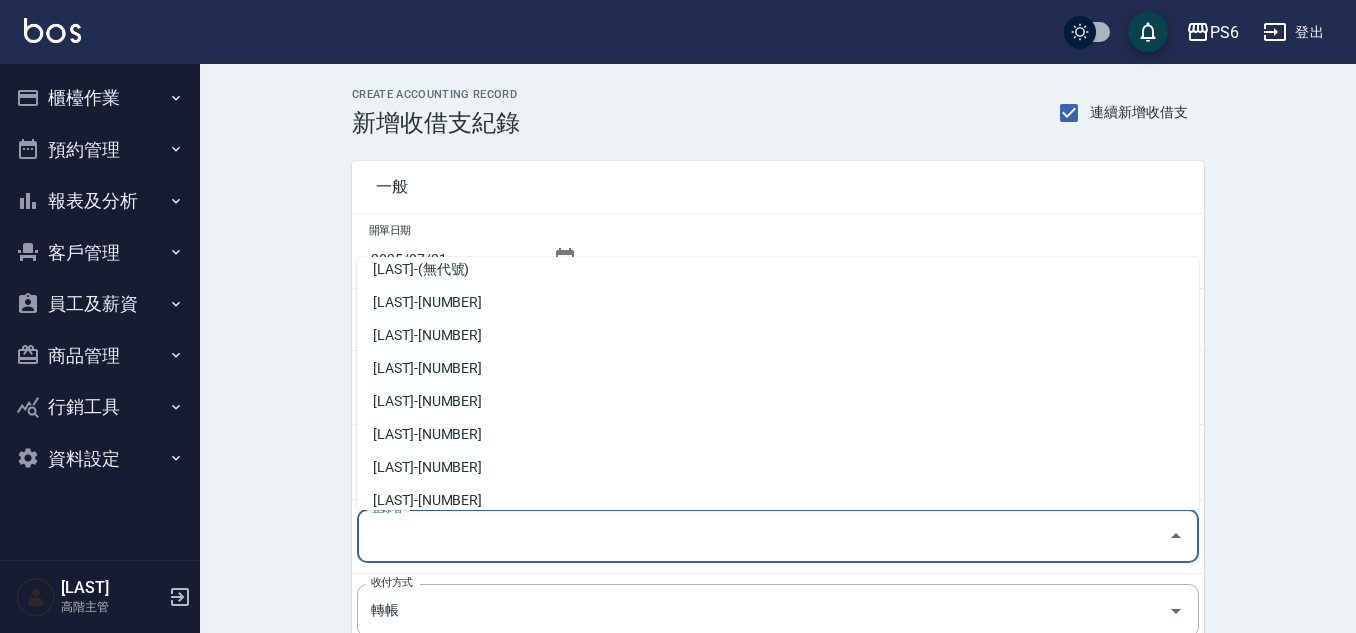 scroll, scrollTop: 500, scrollLeft: 0, axis: vertical 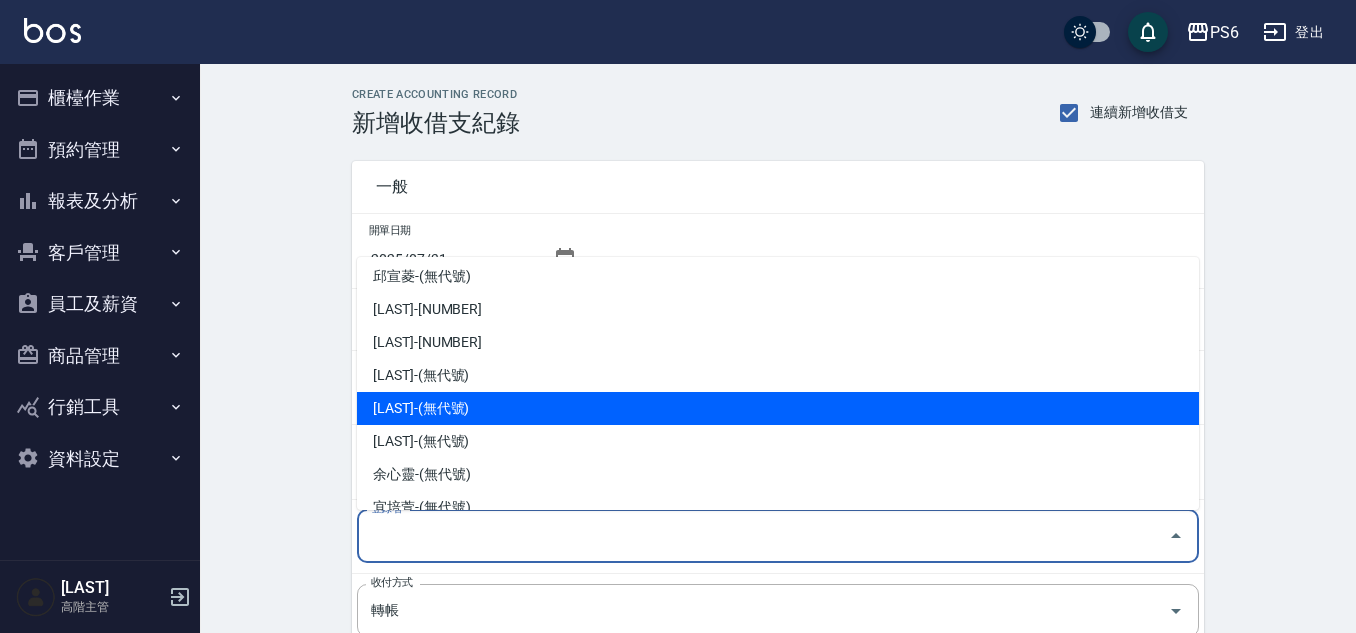 click on "詹子函-(無代號)" at bounding box center [778, 408] 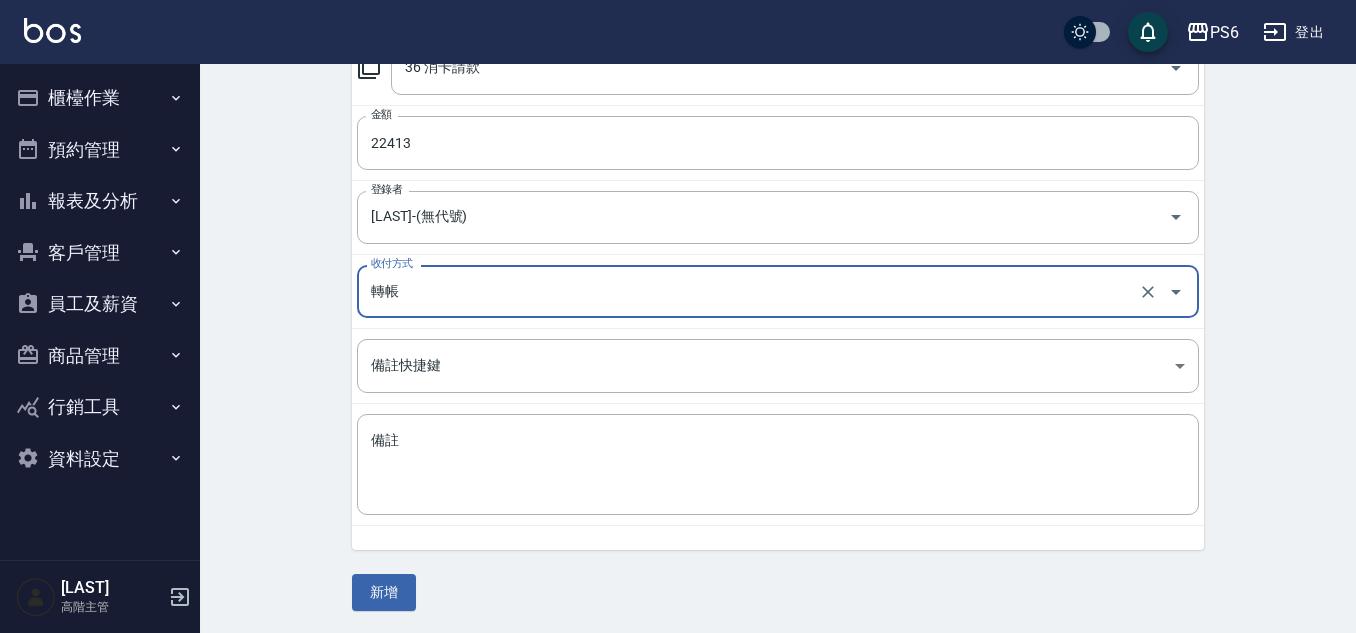 scroll, scrollTop: 321, scrollLeft: 0, axis: vertical 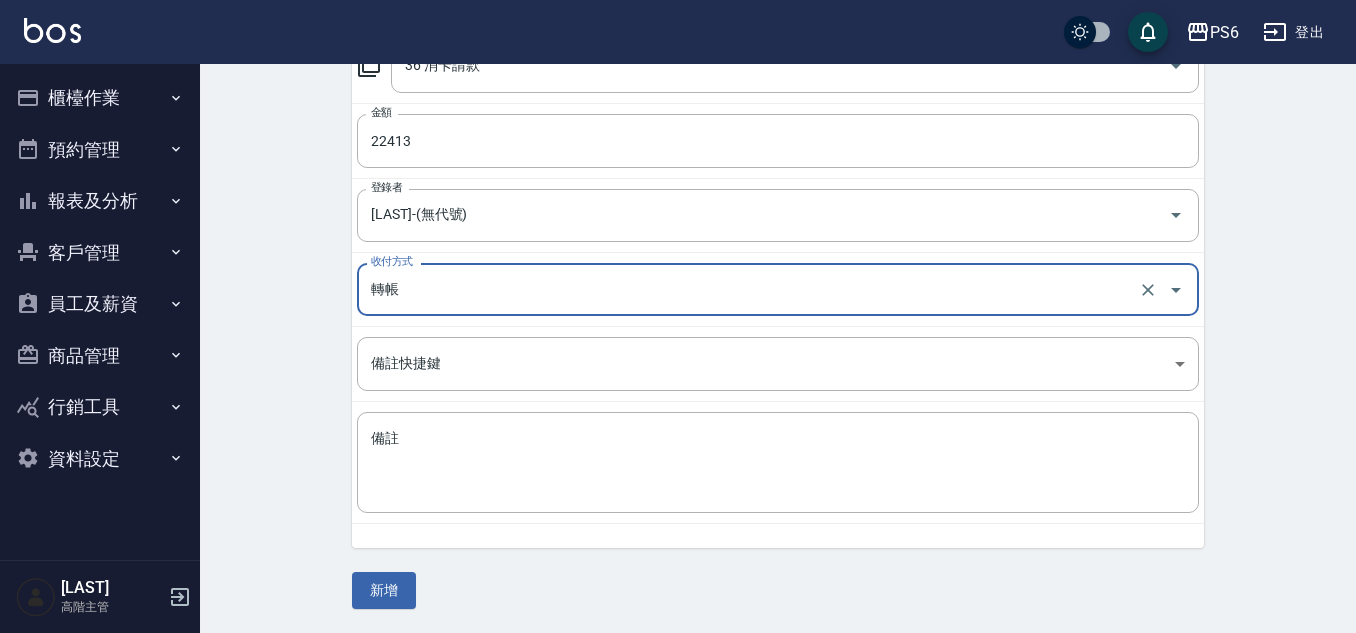 click on "轉帳" at bounding box center (750, 289) 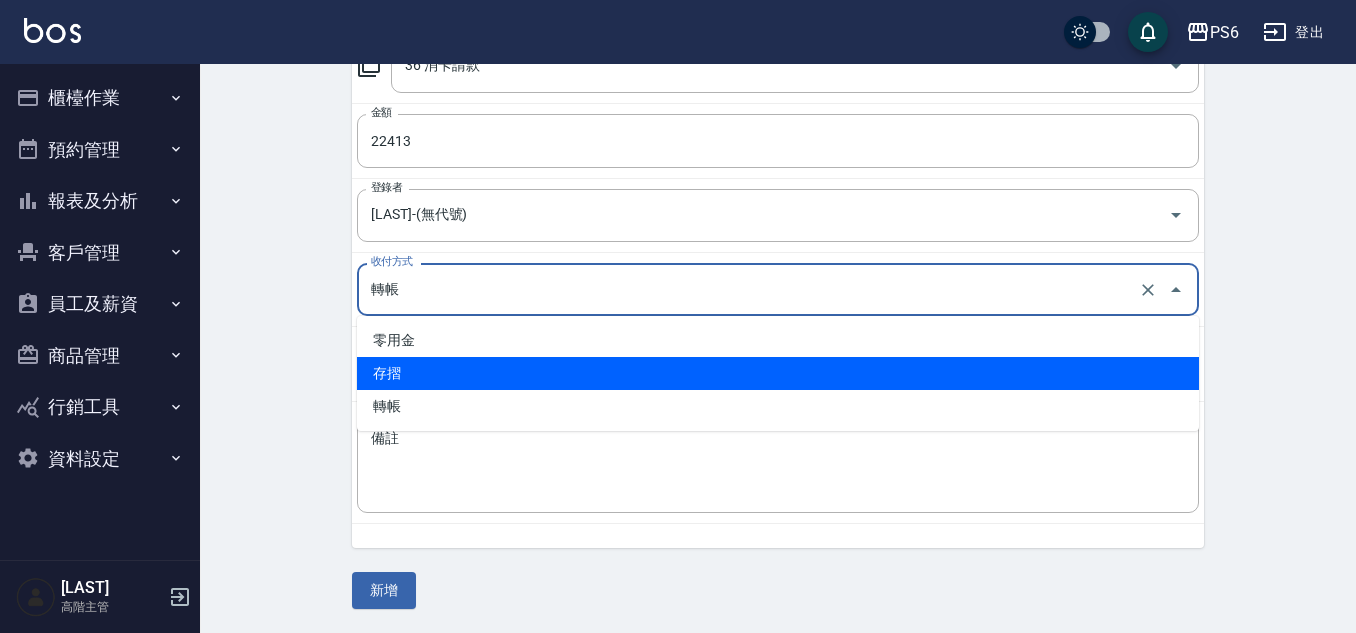 click on "存摺" at bounding box center [778, 373] 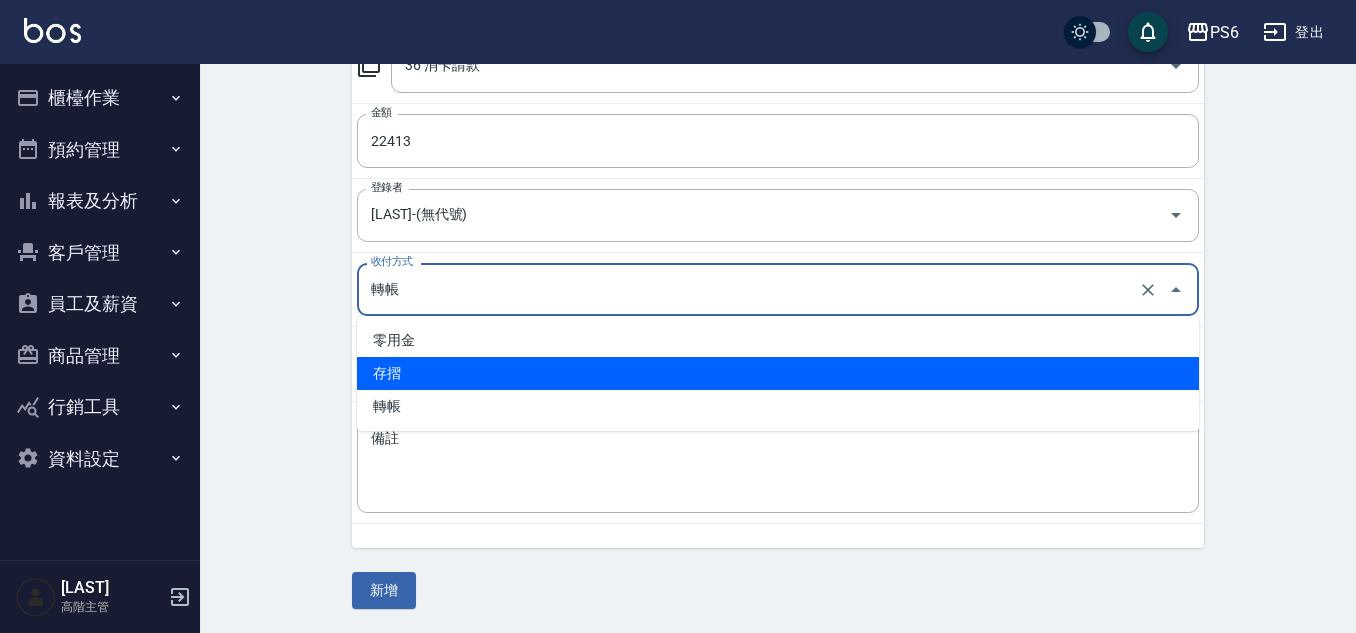 type on "存摺" 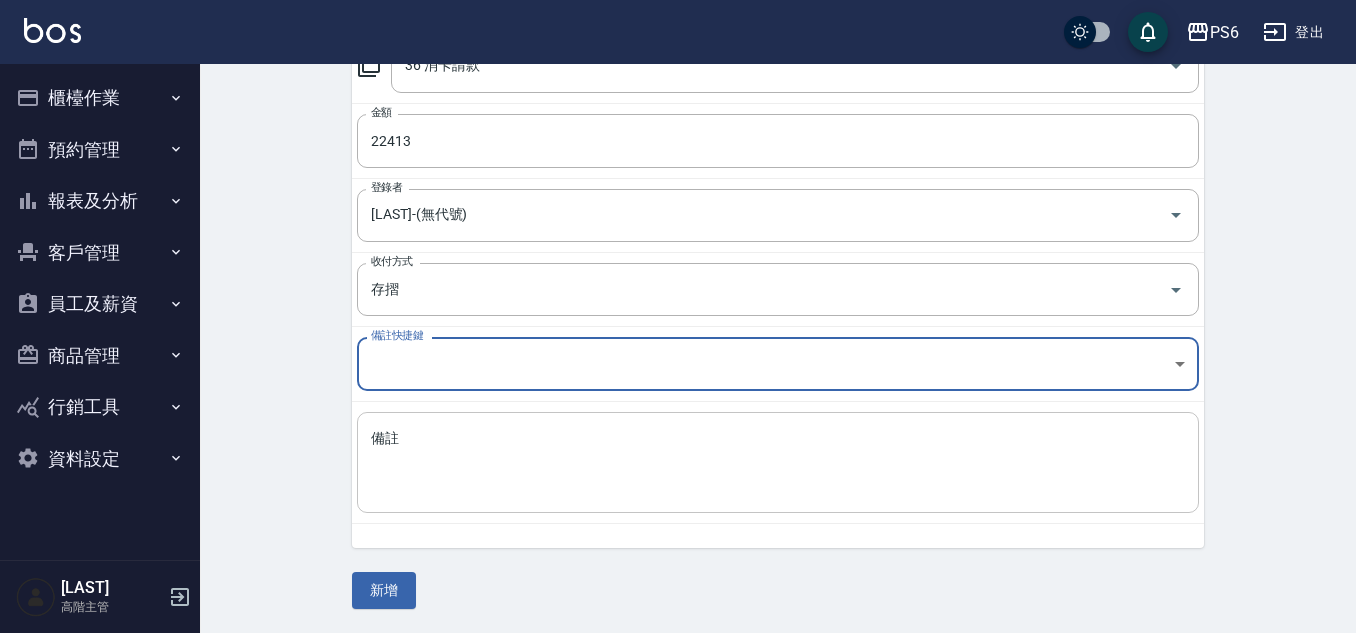 click on "備註" at bounding box center [778, 463] 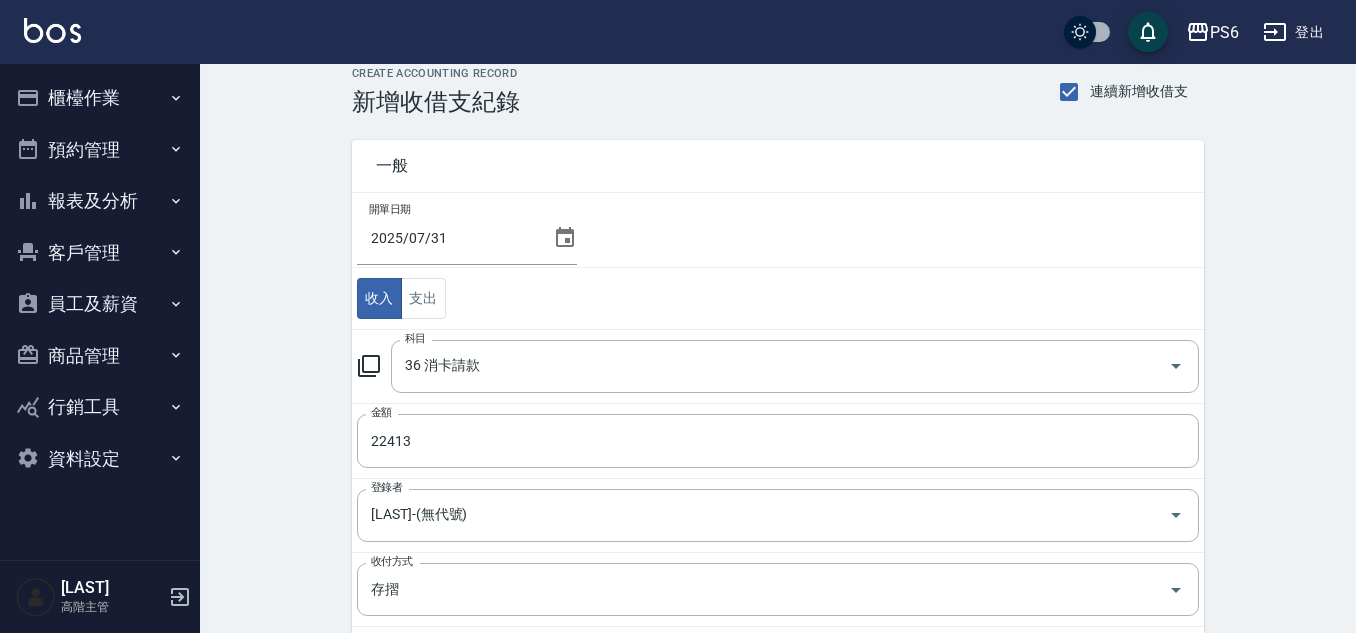 type on "存-消卡請款22413" 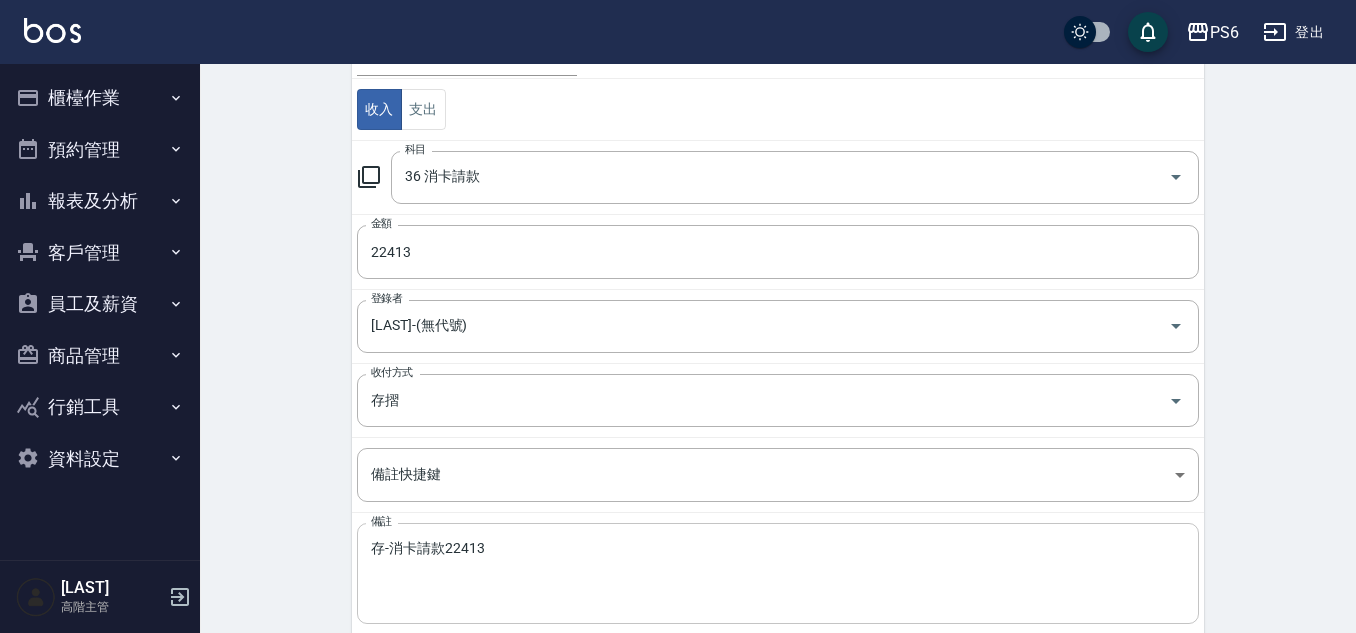 scroll, scrollTop: 321, scrollLeft: 0, axis: vertical 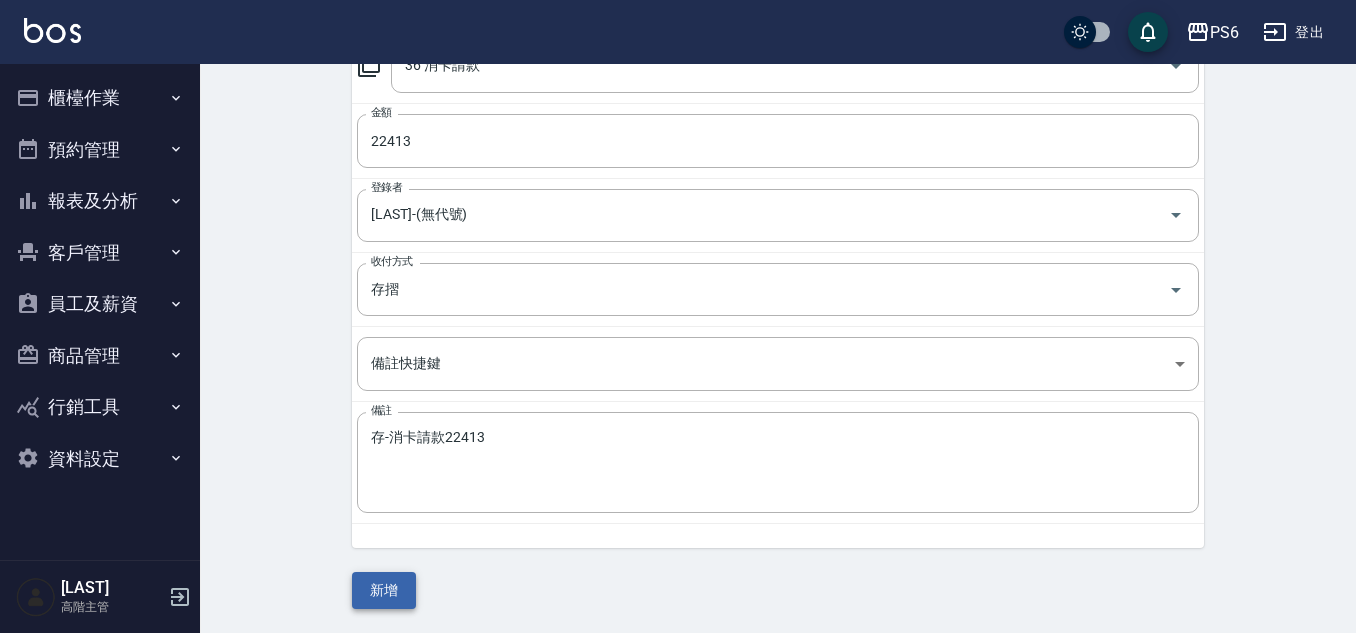 click on "新增" at bounding box center (384, 590) 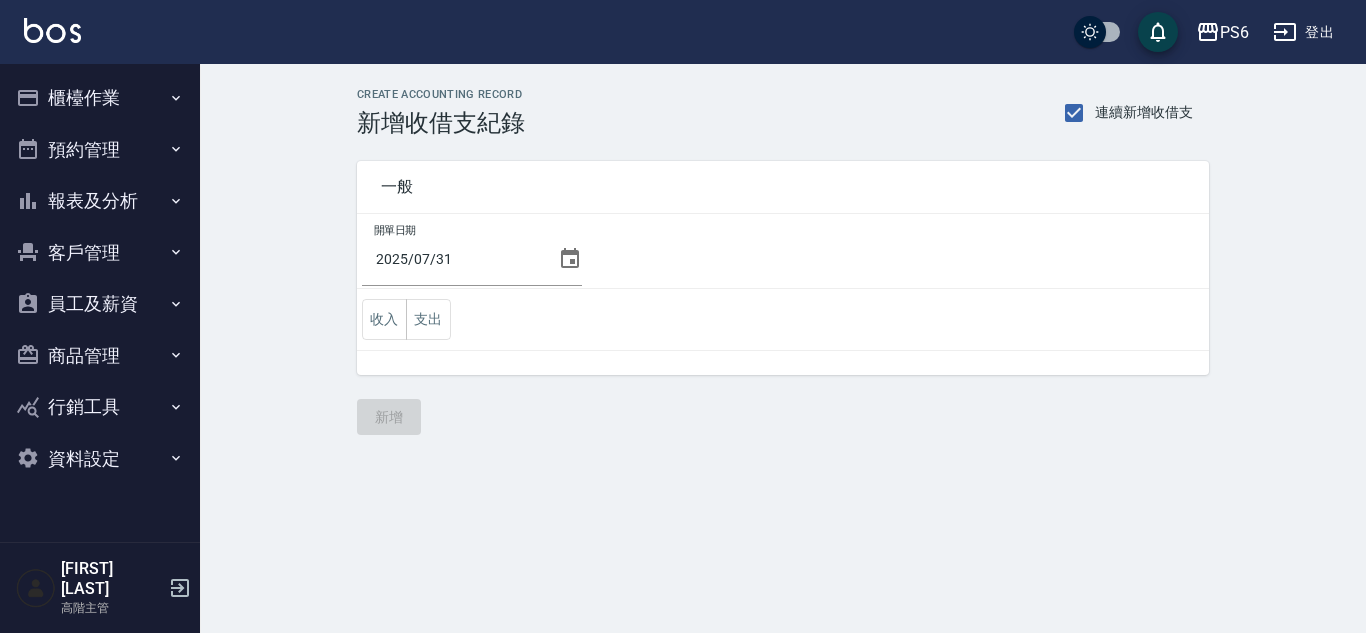 scroll, scrollTop: 0, scrollLeft: 0, axis: both 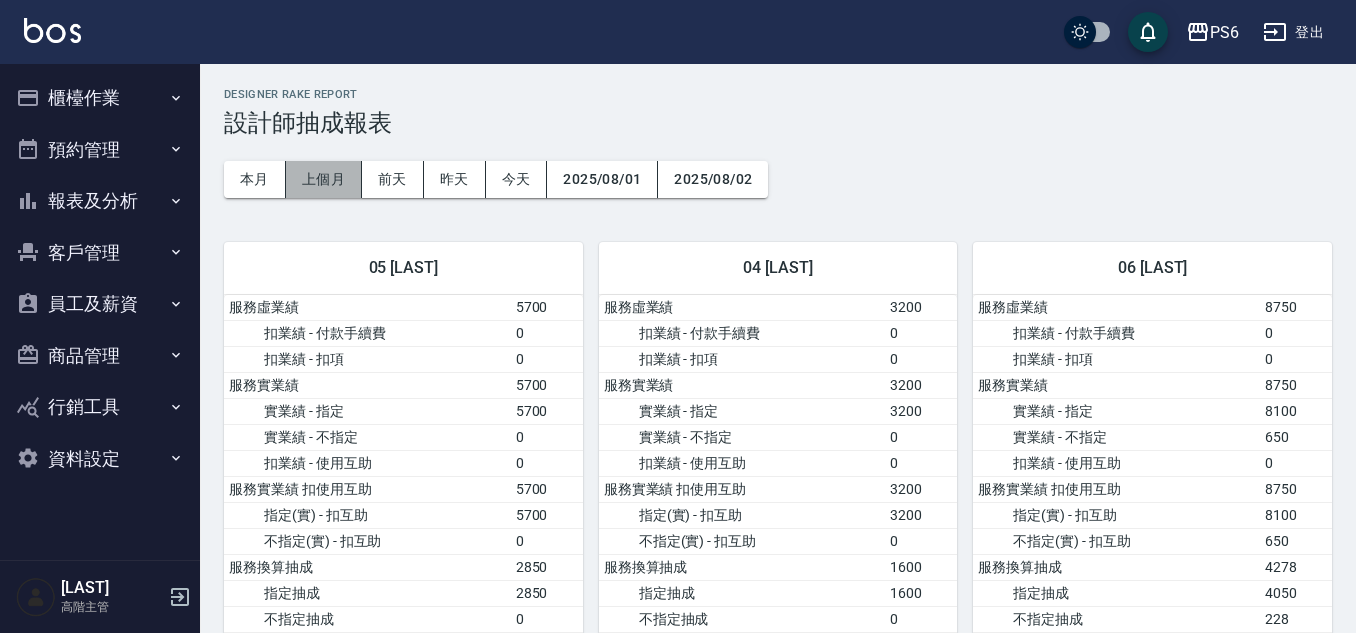 click on "上個月" at bounding box center [324, 179] 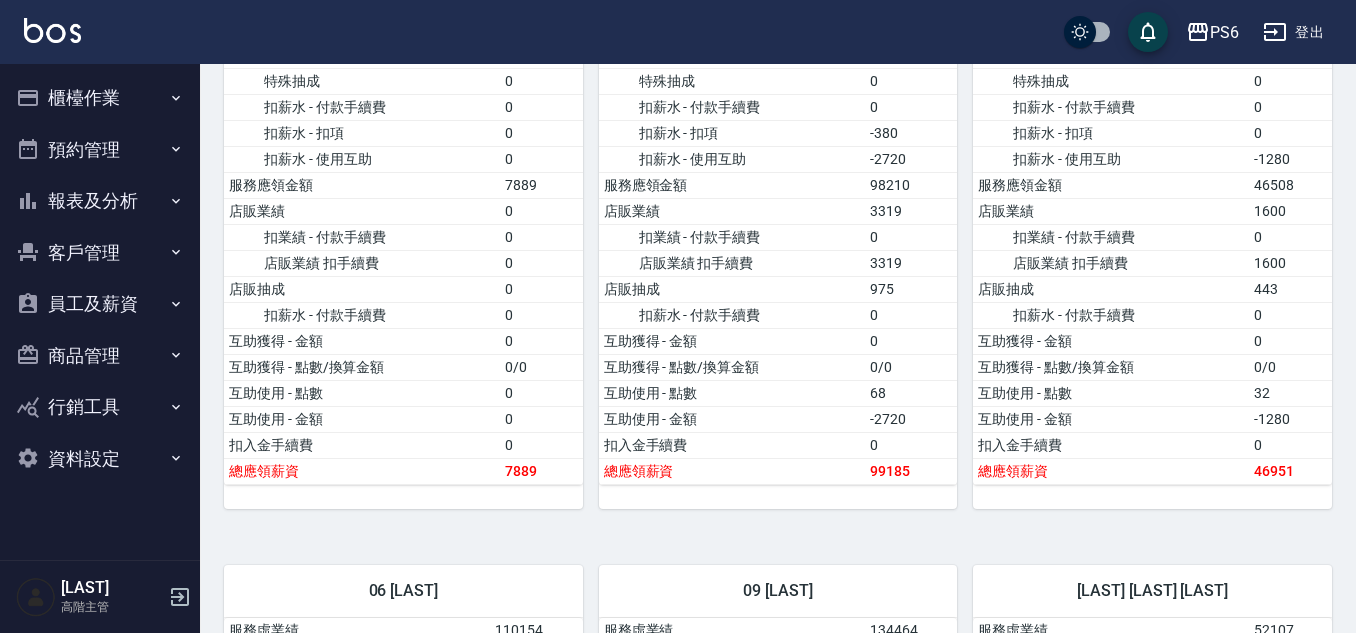 scroll, scrollTop: 600, scrollLeft: 0, axis: vertical 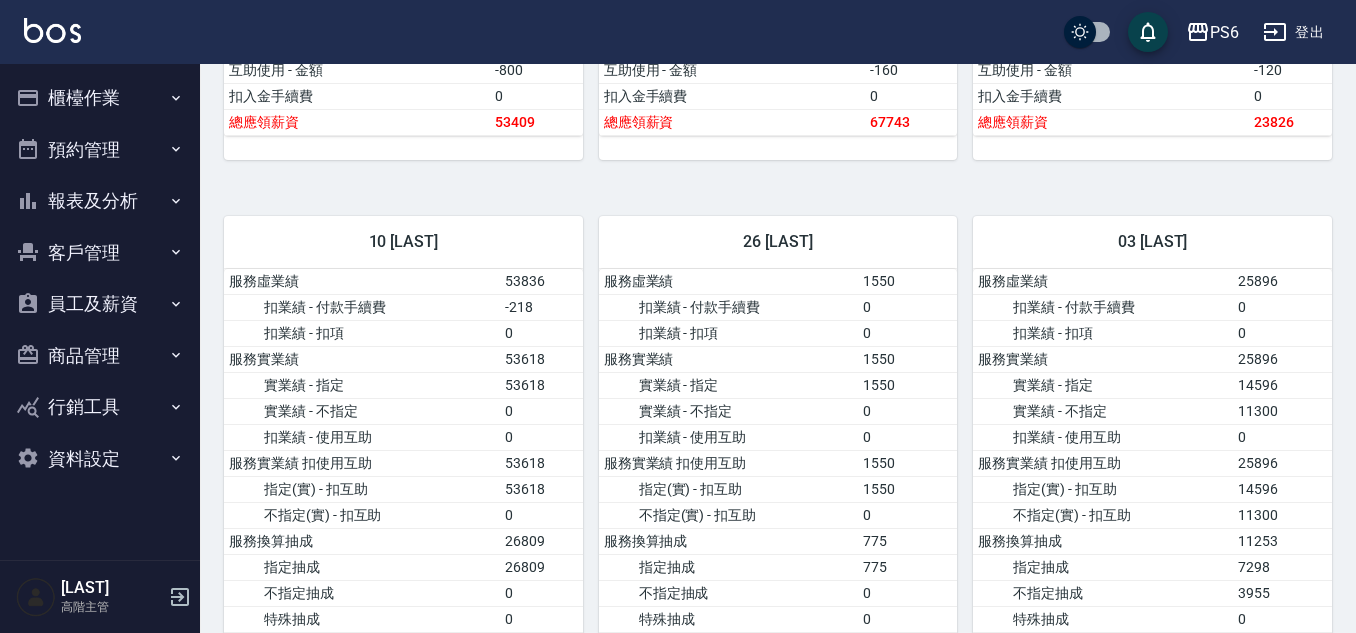 click on "服務實業績" at bounding box center [1102, 359] 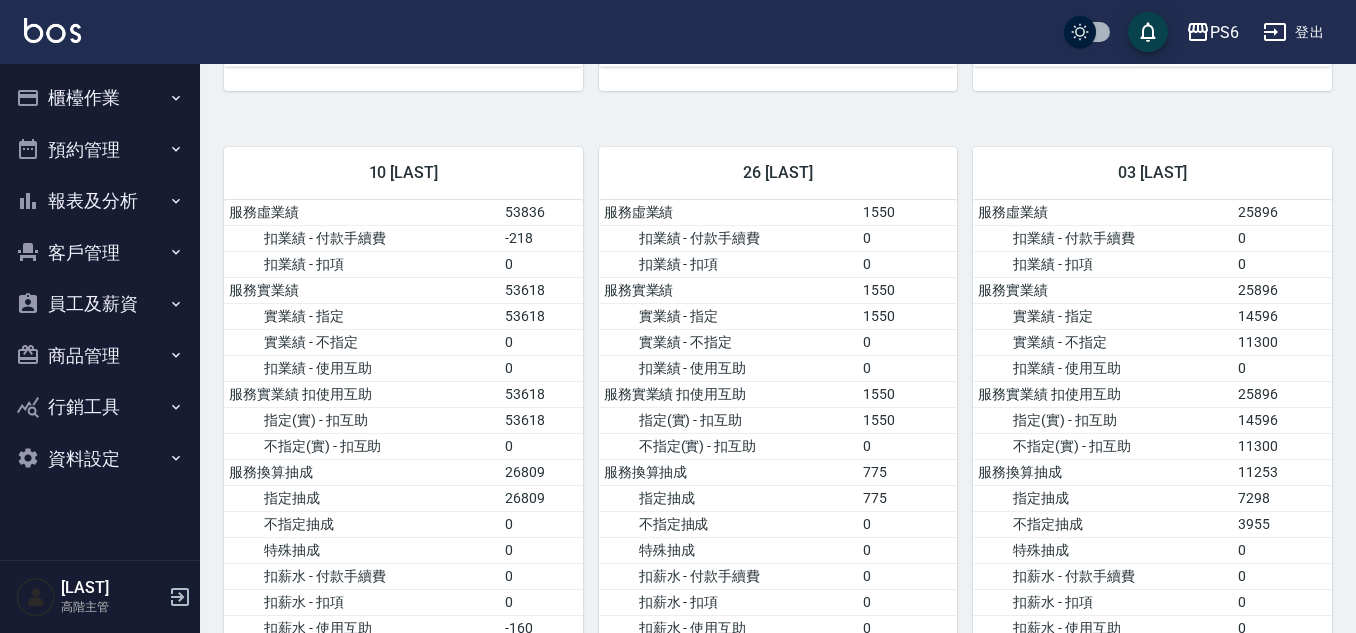 scroll, scrollTop: 1700, scrollLeft: 0, axis: vertical 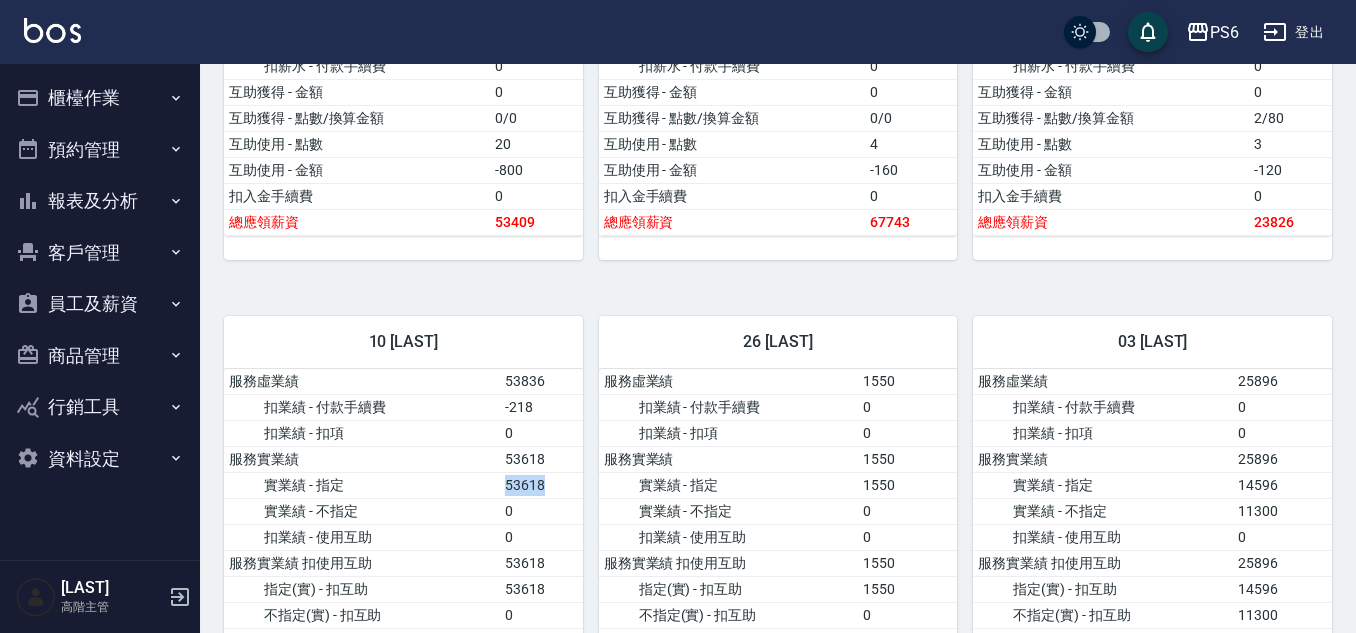 drag, startPoint x: 505, startPoint y: 490, endPoint x: 567, endPoint y: 490, distance: 62 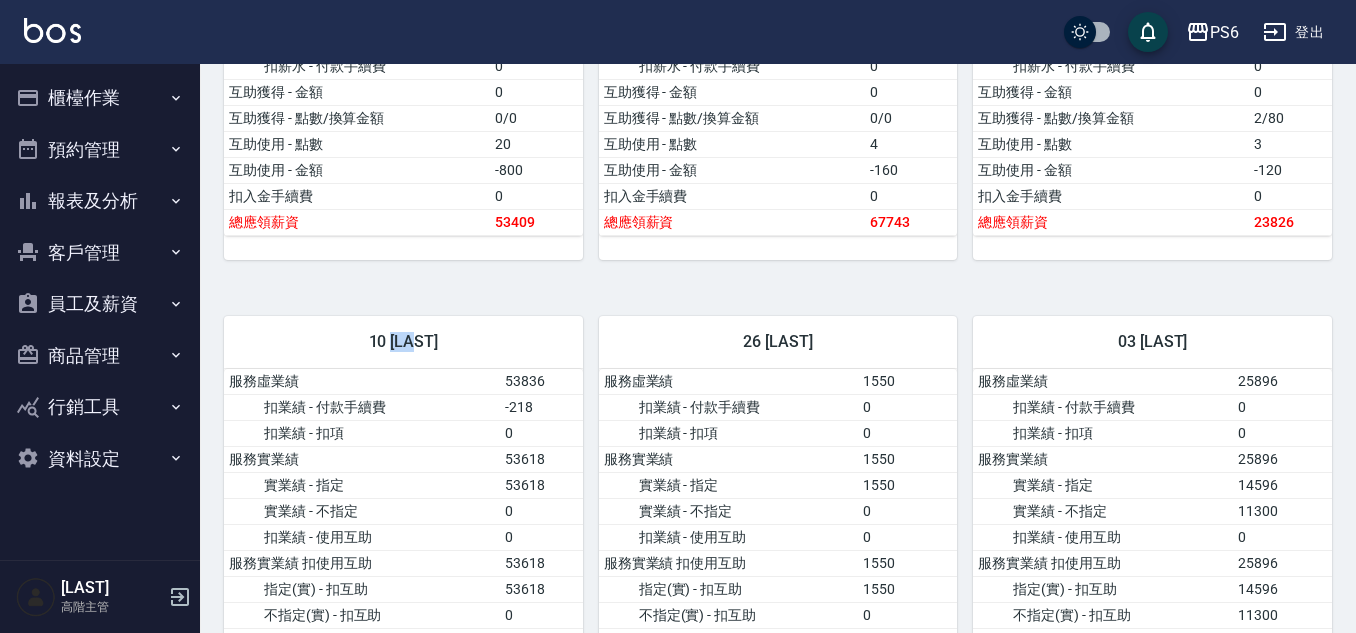 drag, startPoint x: 392, startPoint y: 344, endPoint x: 442, endPoint y: 346, distance: 50.039986 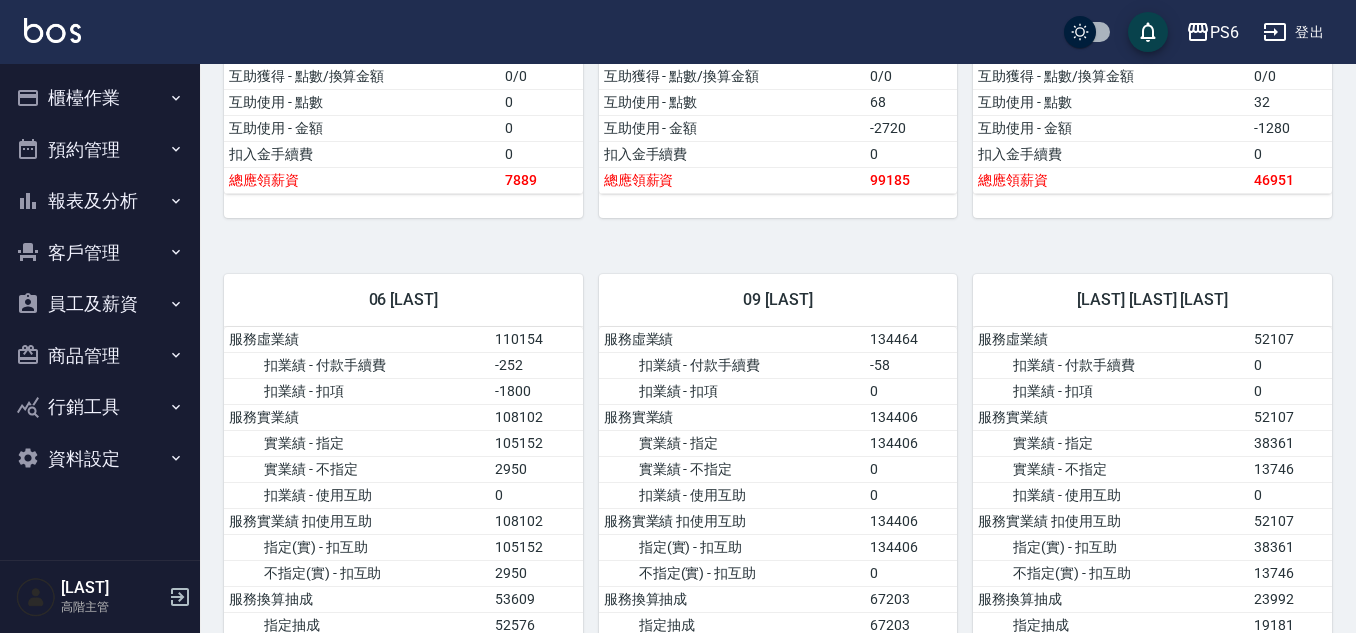 scroll, scrollTop: 958, scrollLeft: 0, axis: vertical 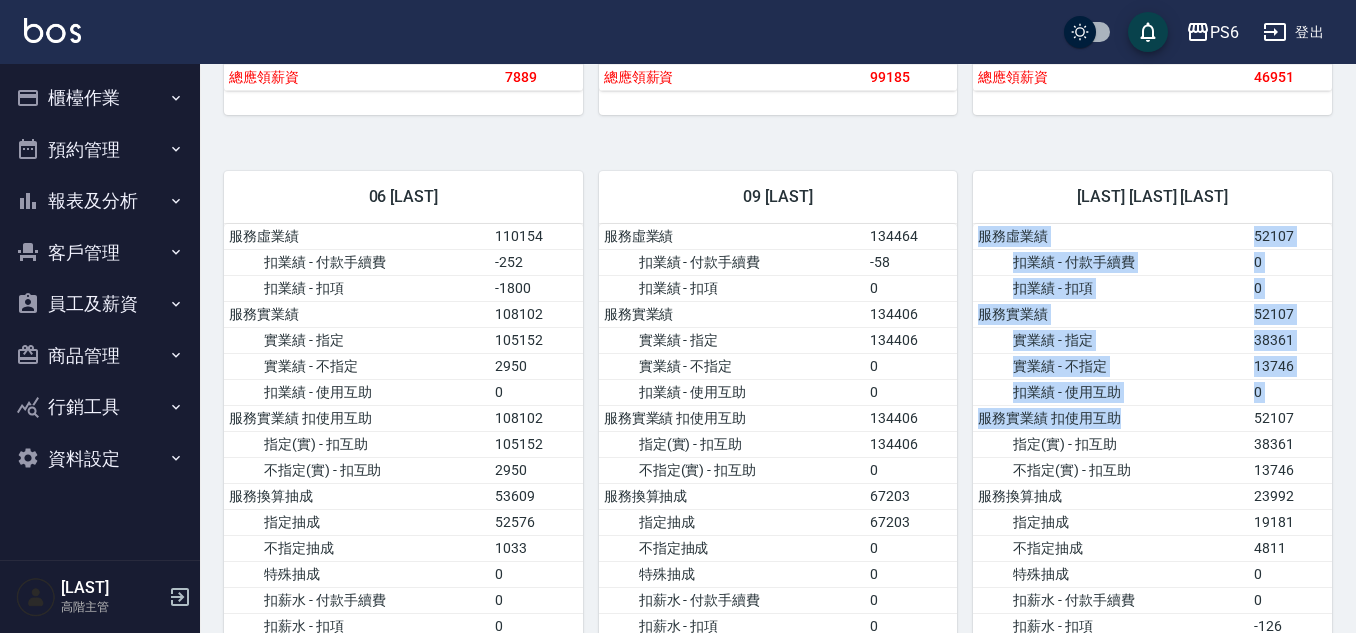 drag, startPoint x: 1243, startPoint y: 422, endPoint x: 1333, endPoint y: 422, distance: 90 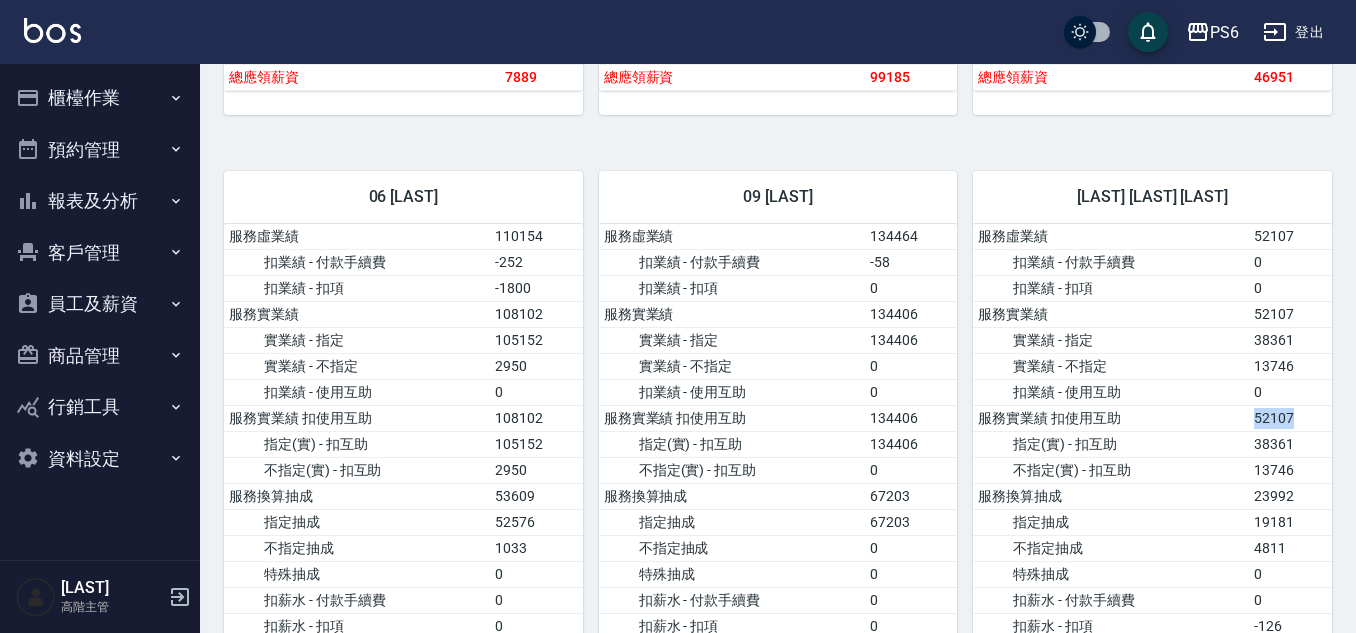 drag, startPoint x: 1255, startPoint y: 415, endPoint x: 1298, endPoint y: 417, distance: 43.046486 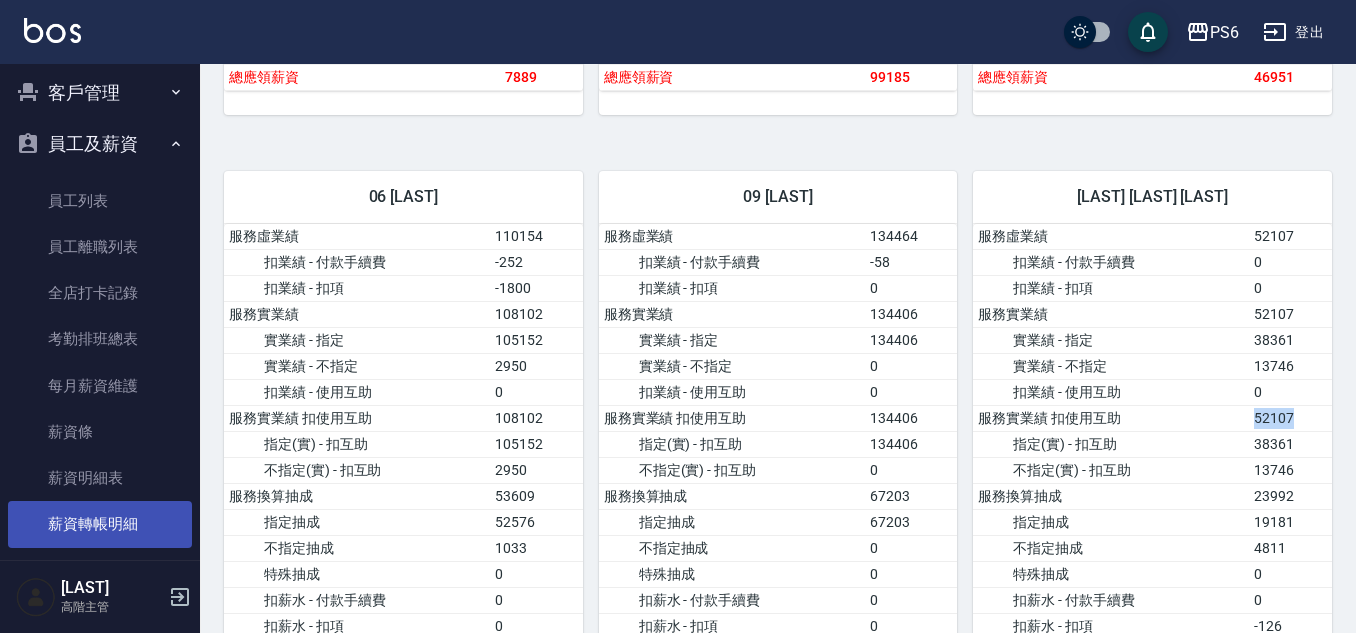 scroll, scrollTop: 0, scrollLeft: 0, axis: both 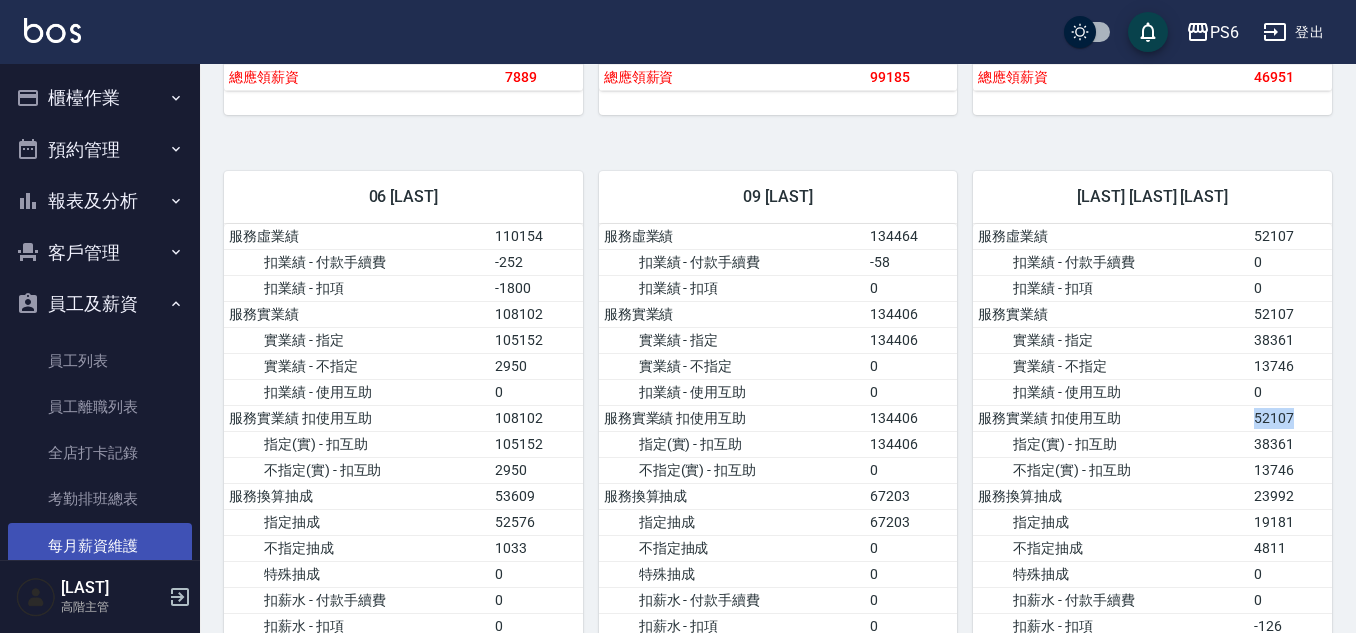 click on "每月薪資維護" at bounding box center [100, 546] 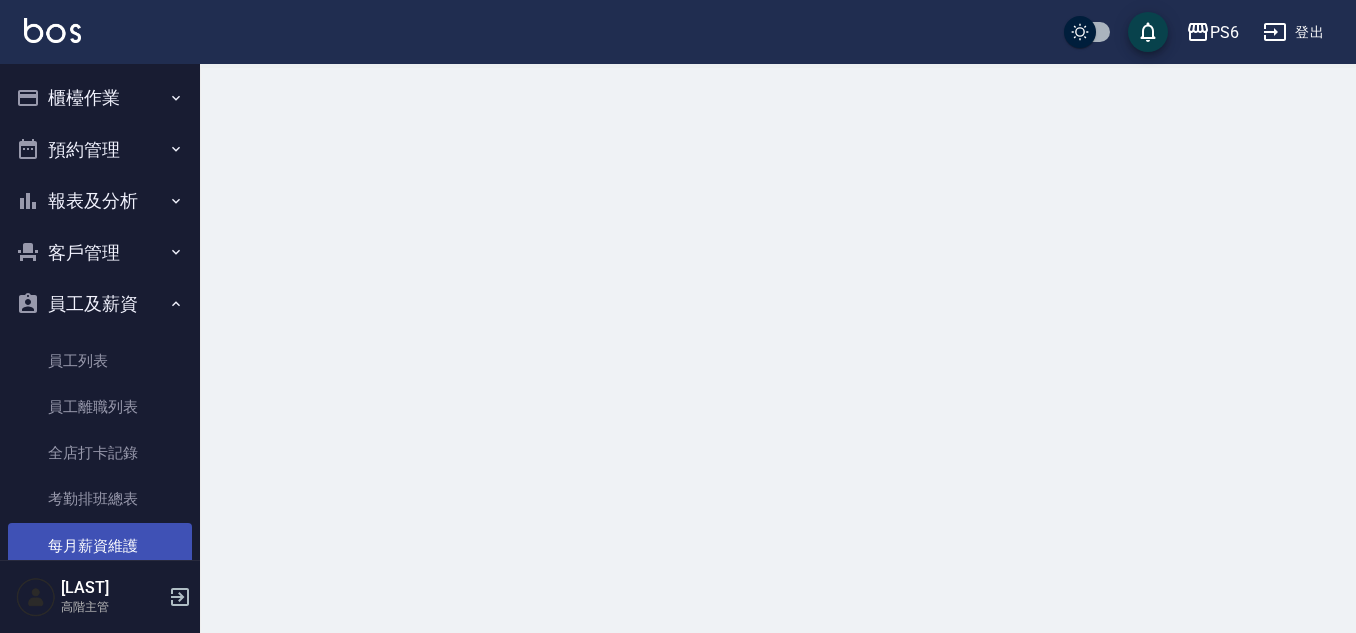 scroll, scrollTop: 0, scrollLeft: 0, axis: both 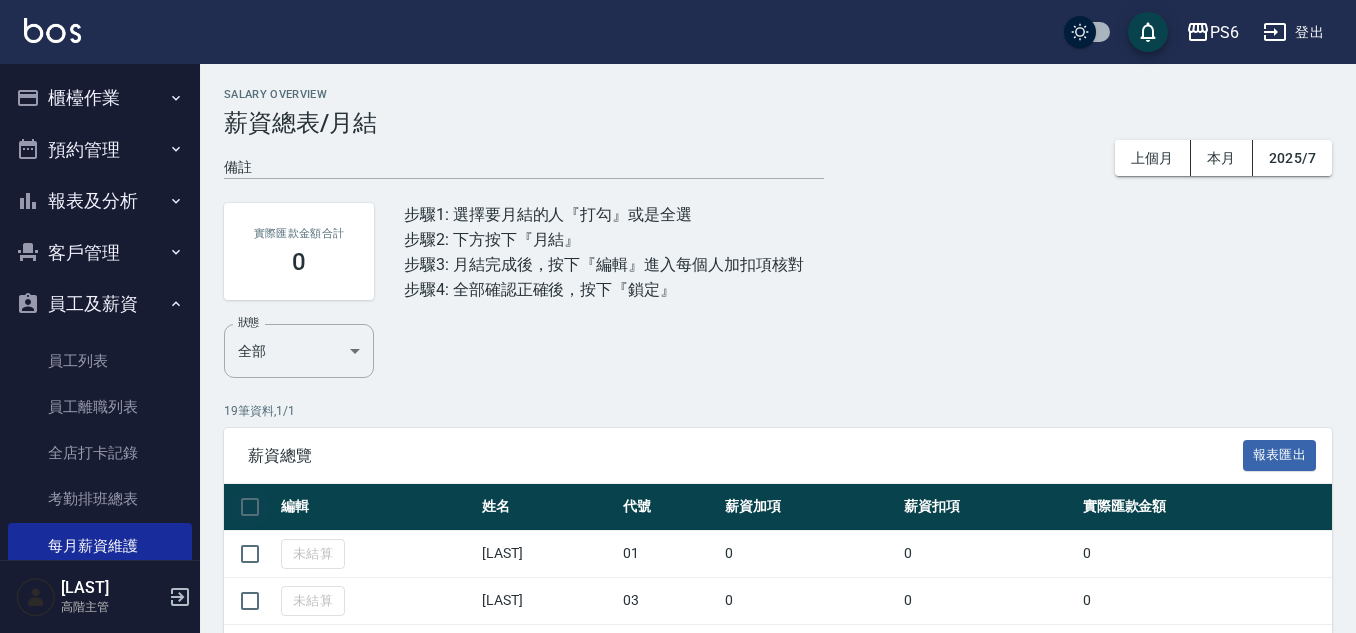 click at bounding box center (250, 507) 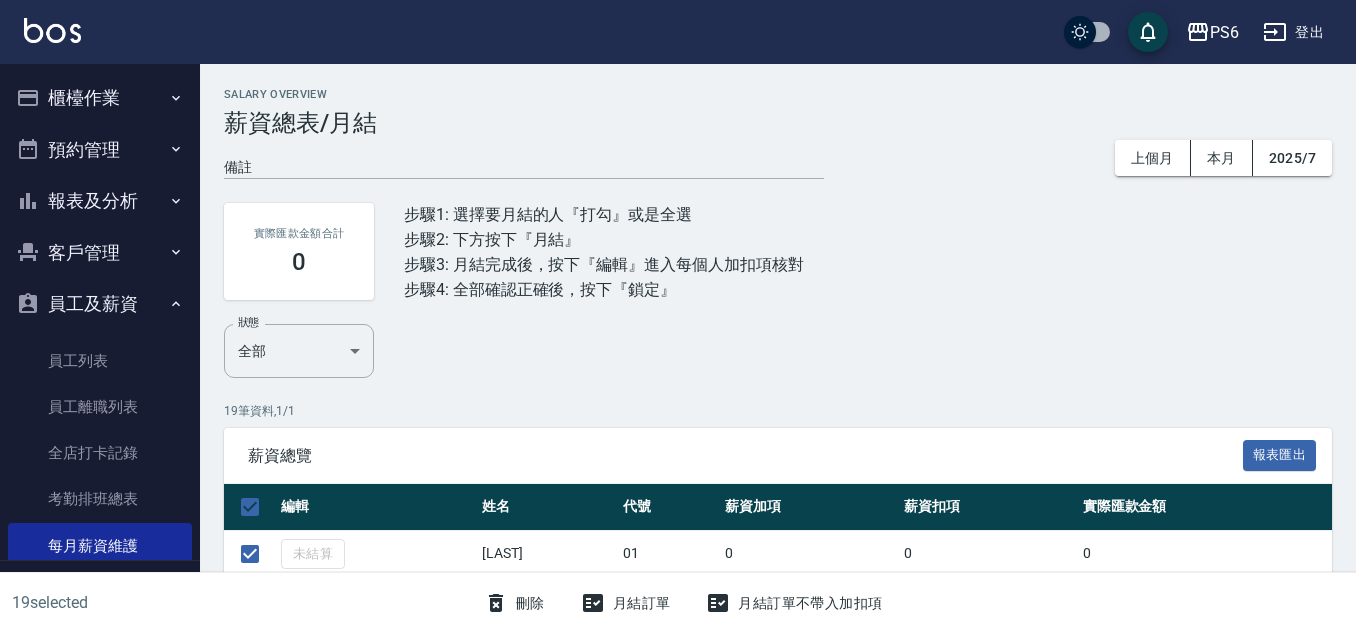 click on "月結訂單不帶入加扣項" at bounding box center (794, 603) 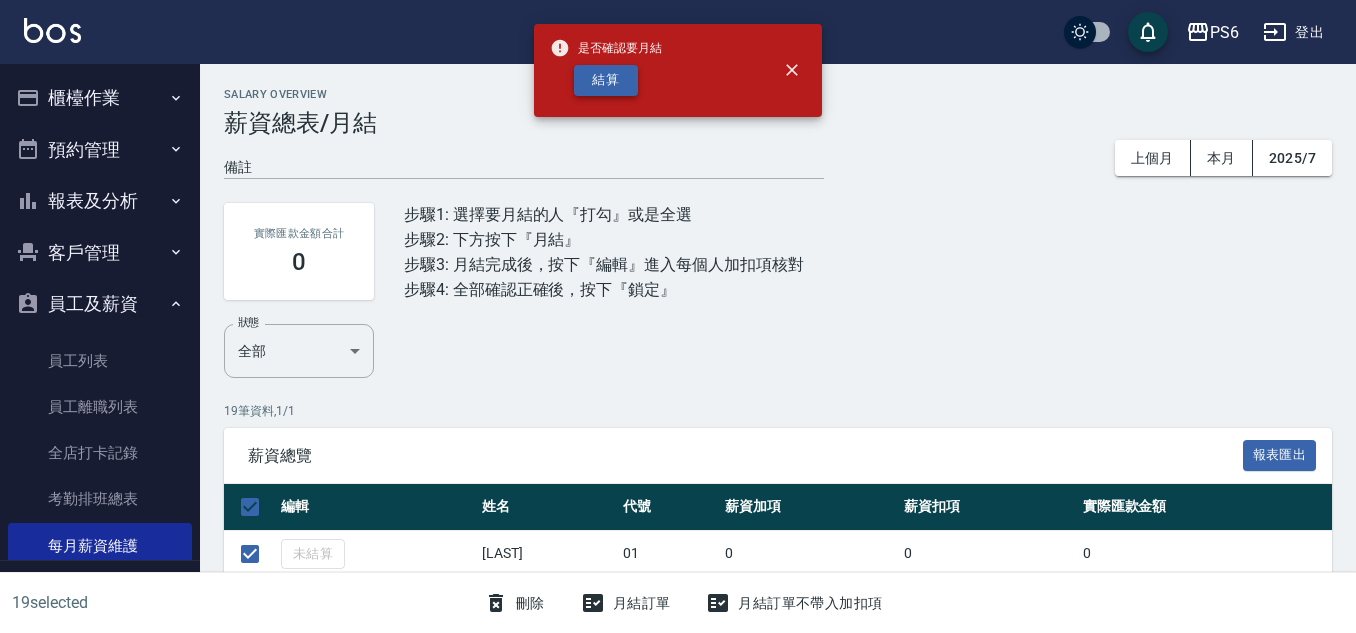 click on "結算" at bounding box center [606, 80] 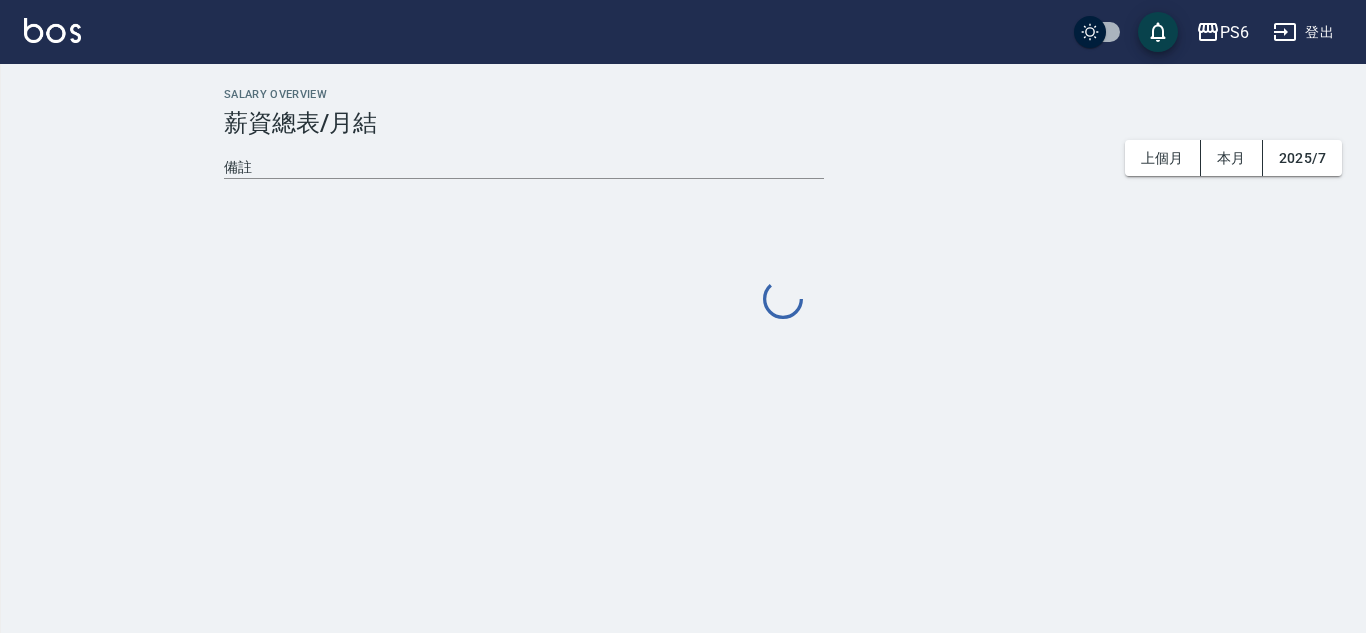 scroll, scrollTop: 0, scrollLeft: 0, axis: both 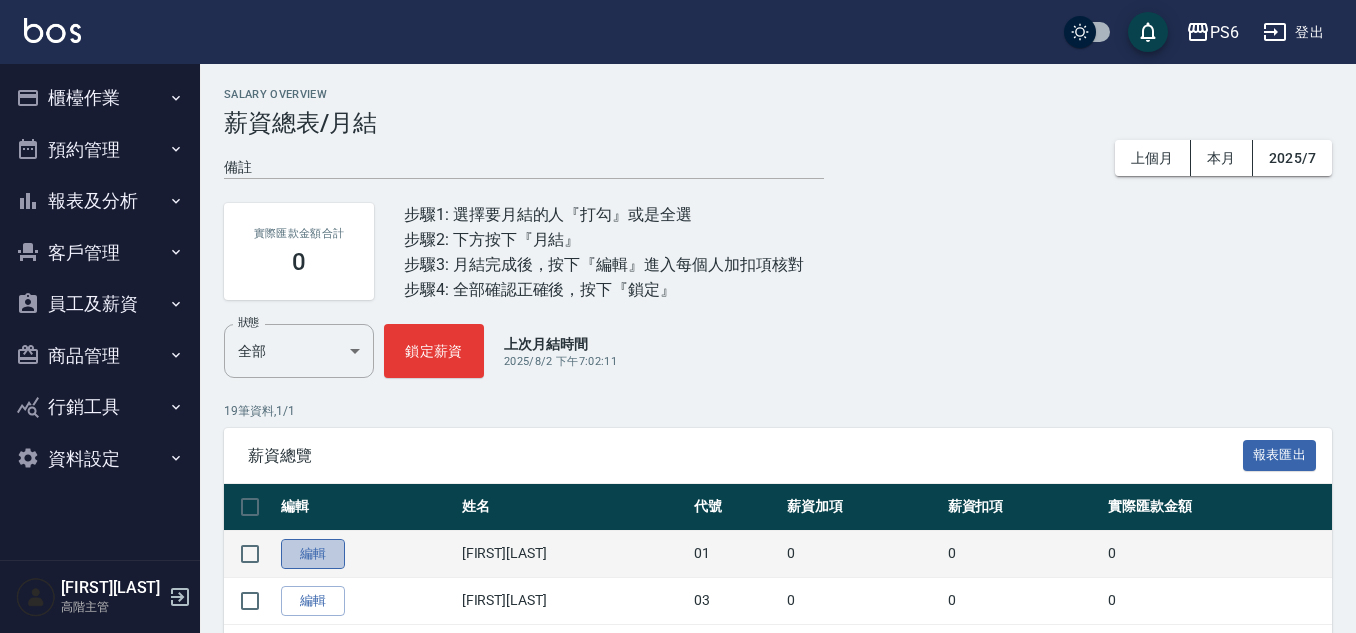 click on "編輯" at bounding box center (313, 554) 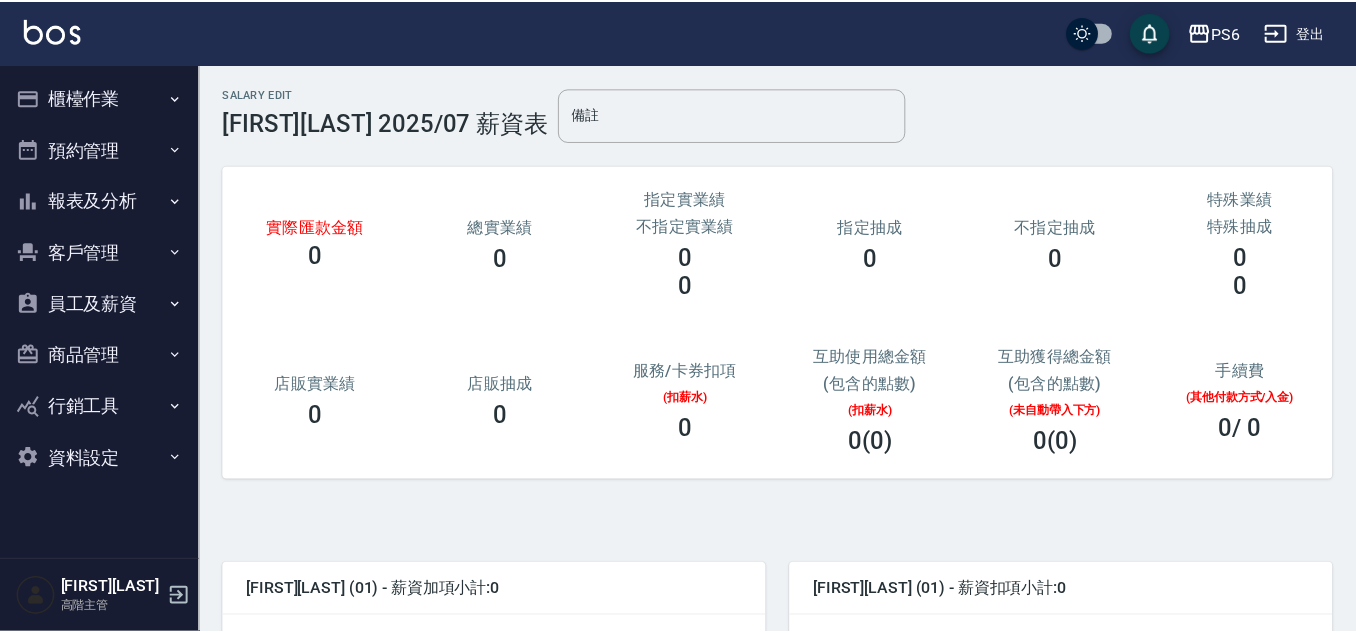 scroll, scrollTop: 200, scrollLeft: 0, axis: vertical 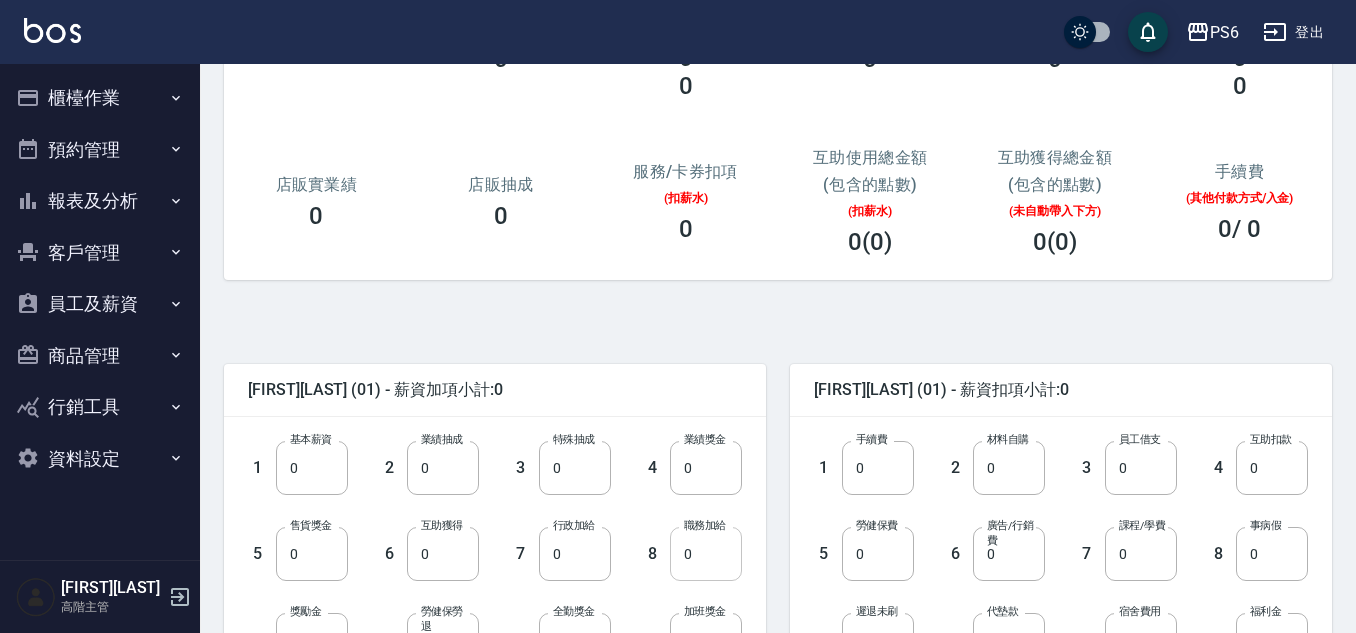 click on "0" at bounding box center (706, 554) 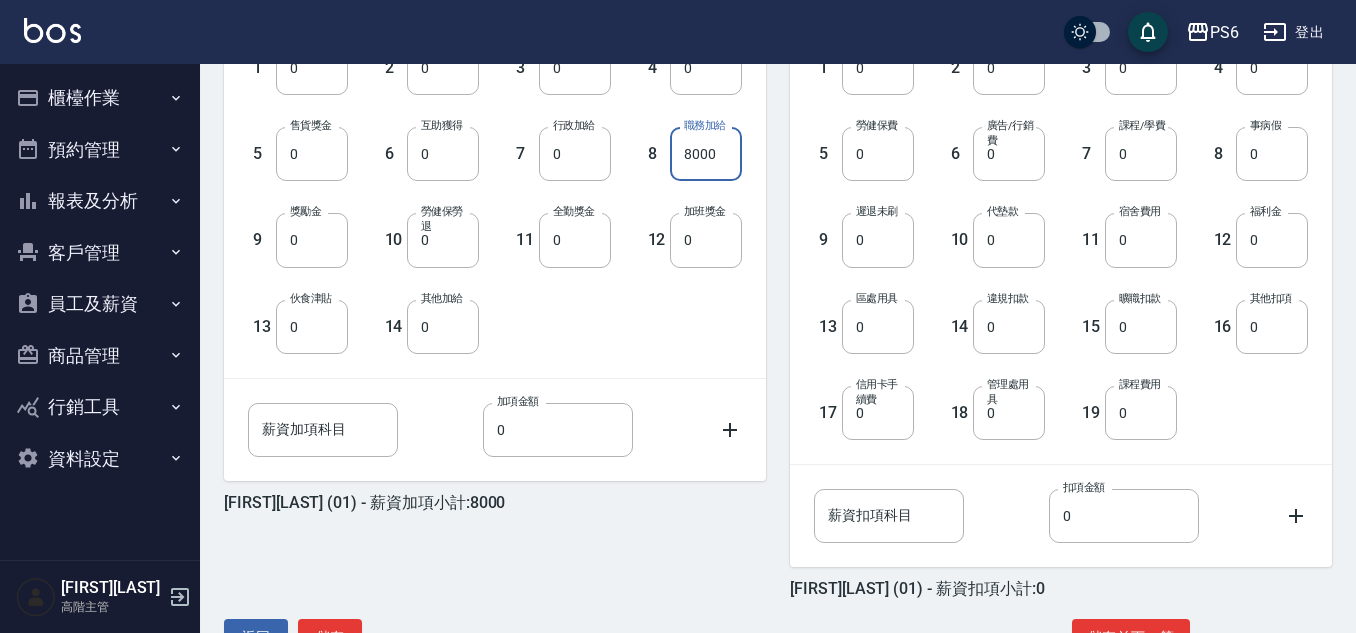 scroll, scrollTop: 666, scrollLeft: 0, axis: vertical 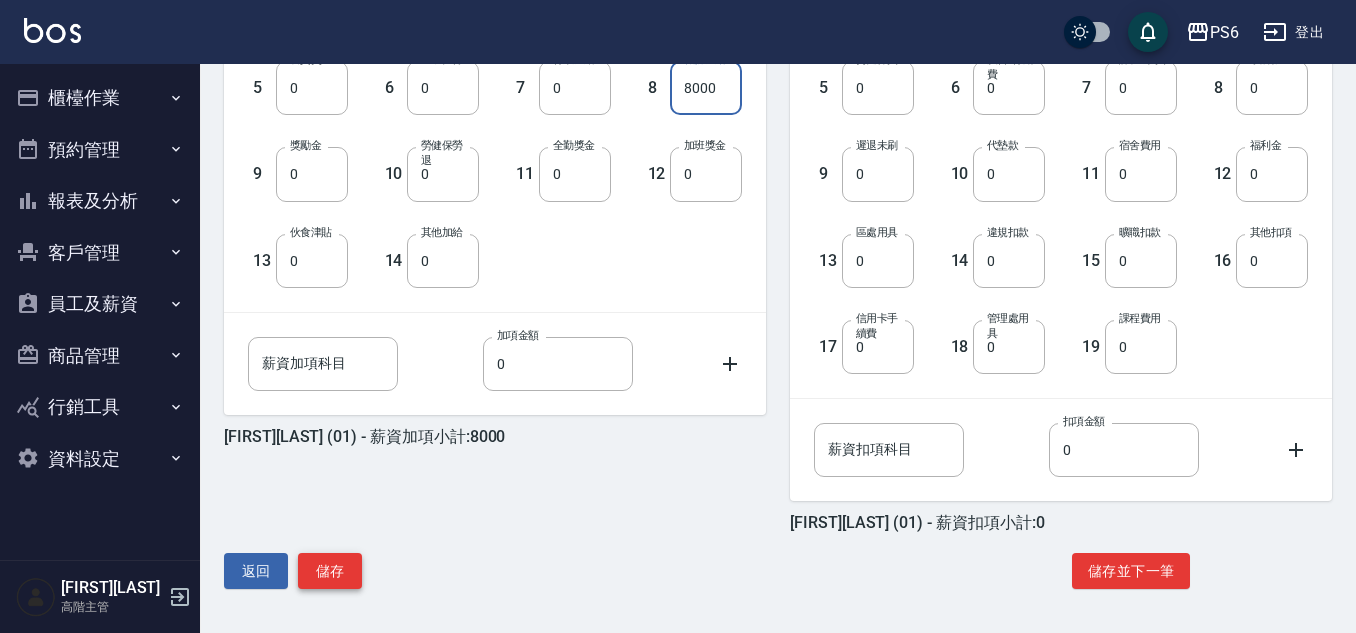 type on "8000" 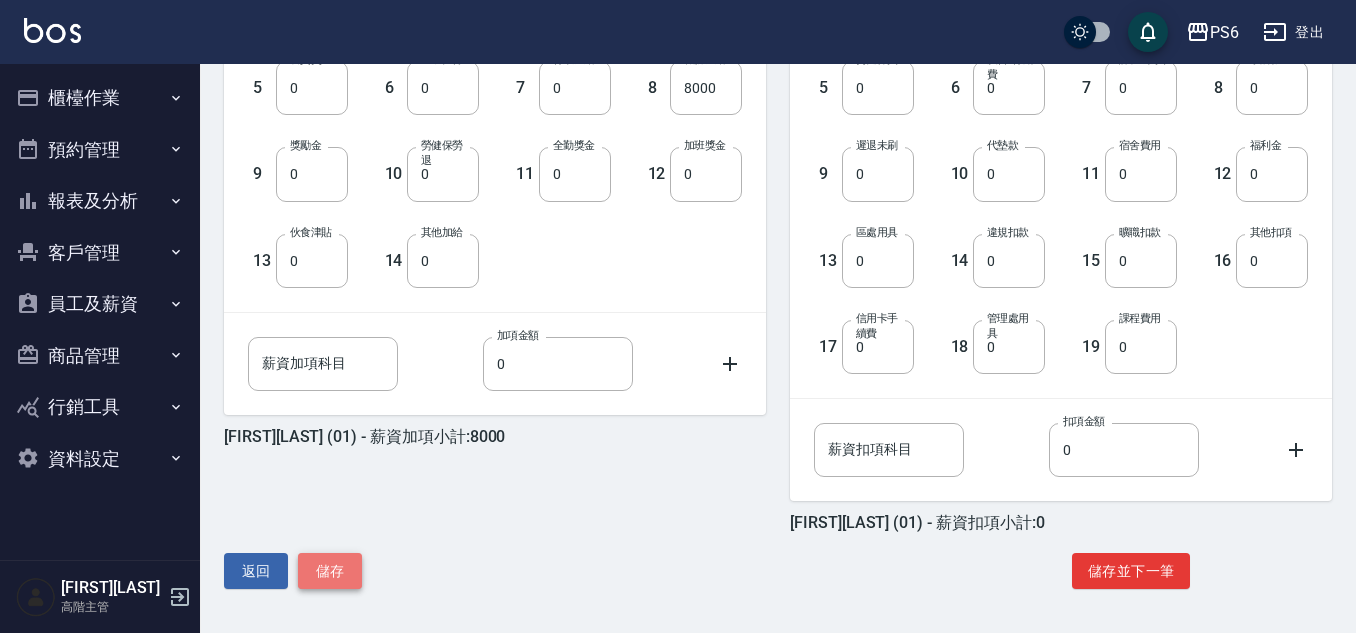 click on "儲存" at bounding box center (330, 571) 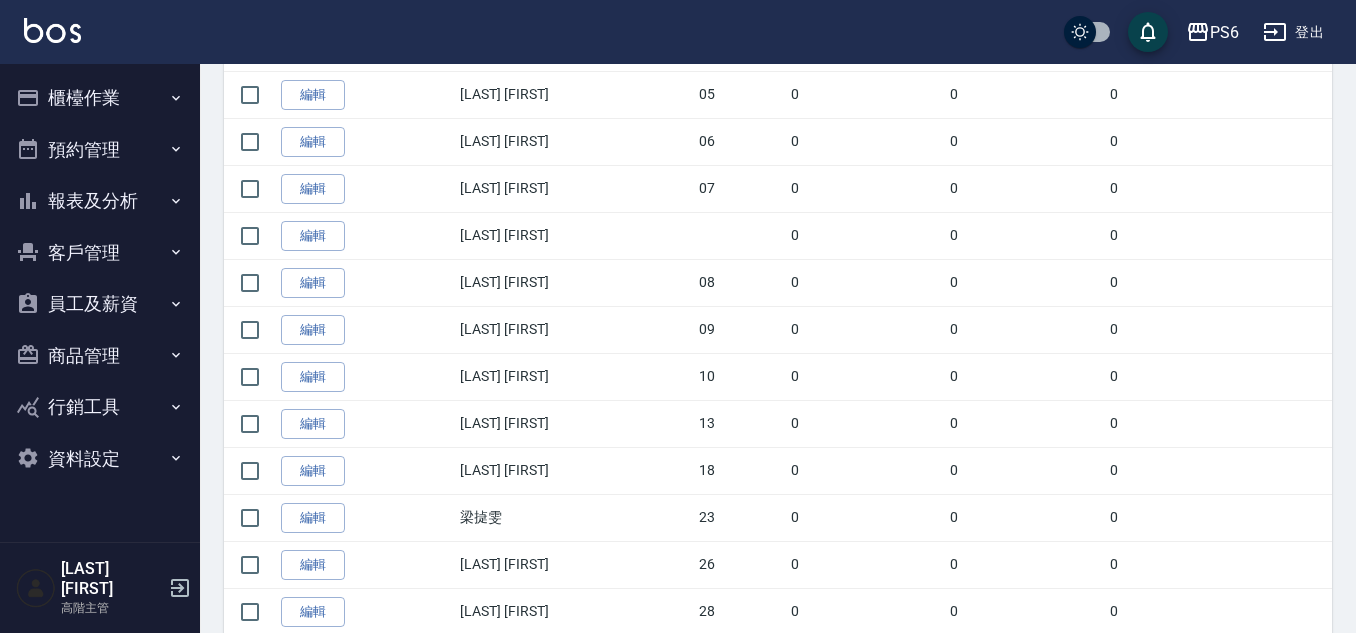 scroll, scrollTop: 855, scrollLeft: 0, axis: vertical 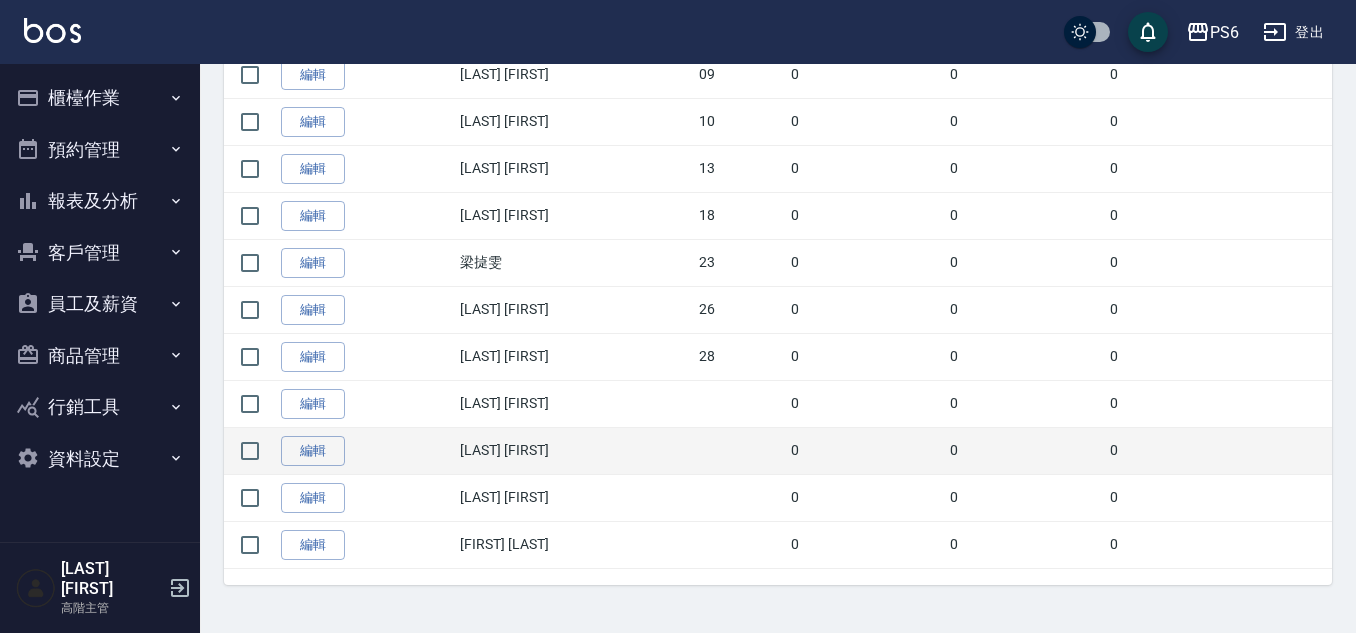 click on "0" at bounding box center [866, 450] 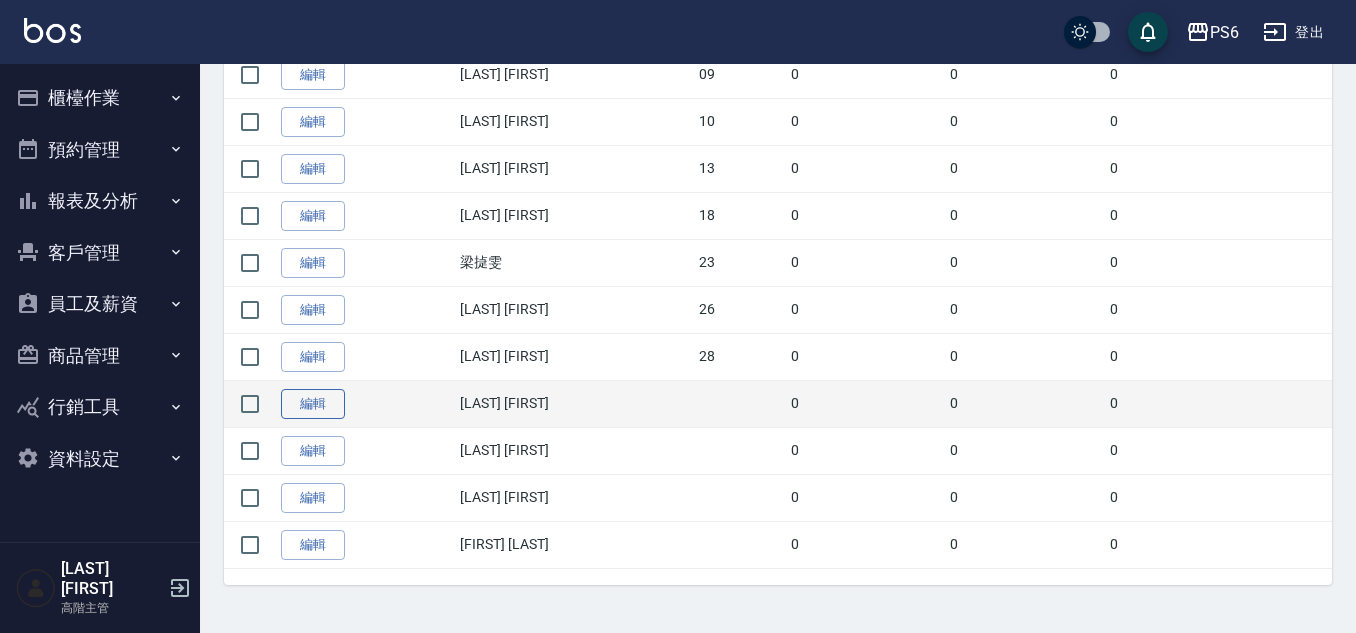 click on "編輯" at bounding box center (313, 404) 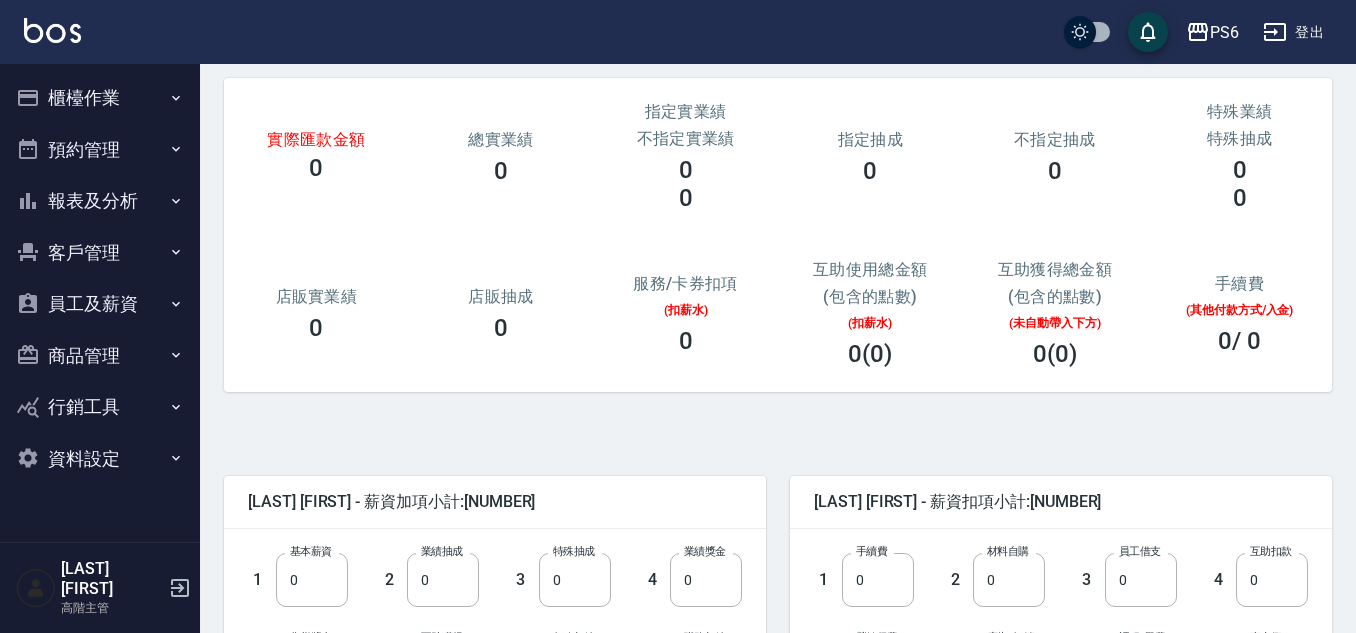 scroll, scrollTop: 200, scrollLeft: 0, axis: vertical 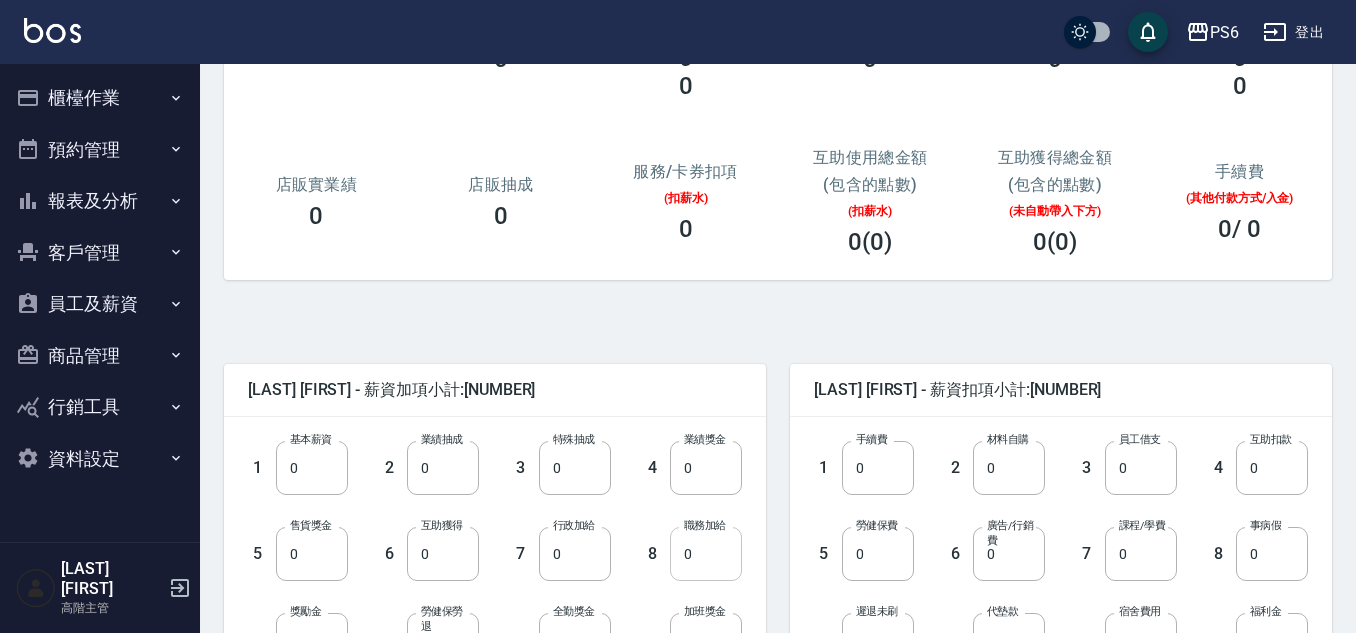 click on "0" at bounding box center (706, 554) 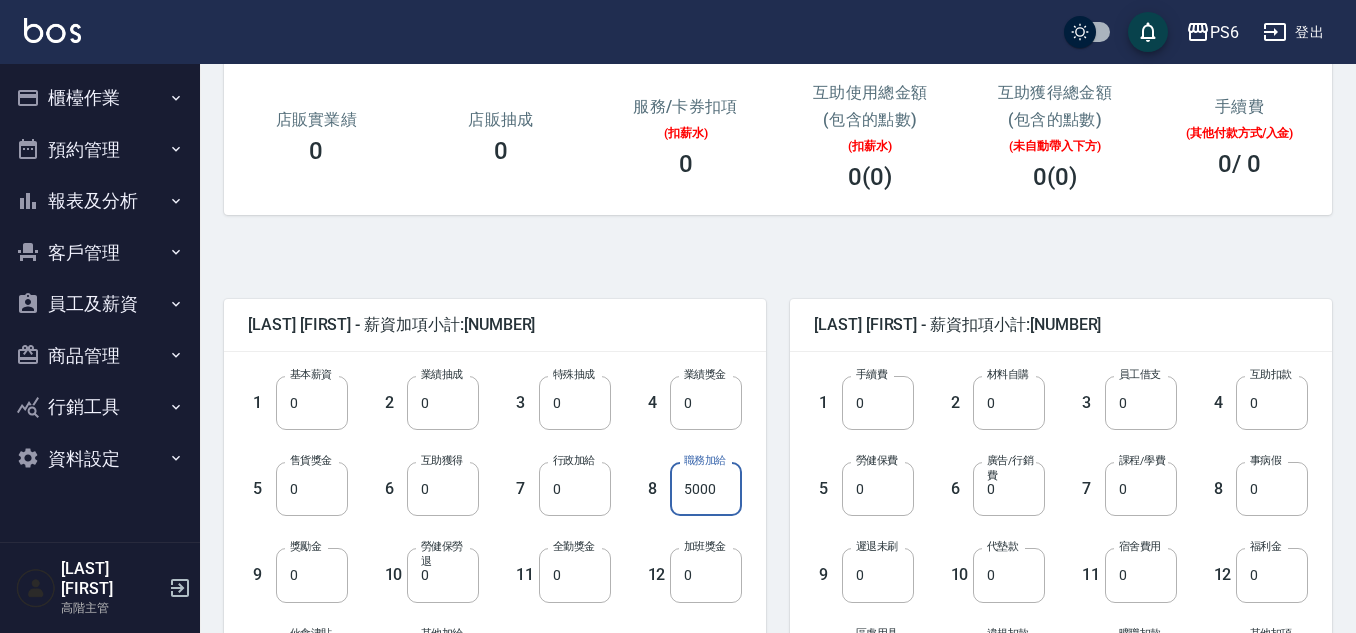 scroll, scrollTop: 300, scrollLeft: 0, axis: vertical 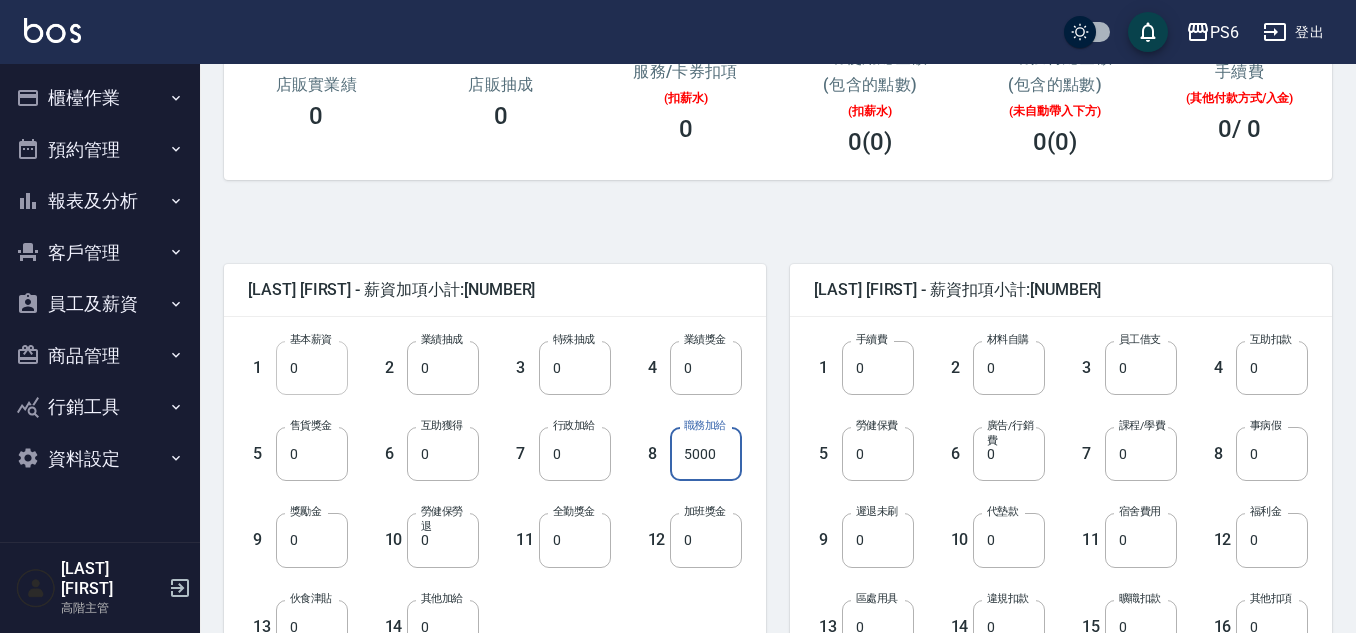 type on "5000" 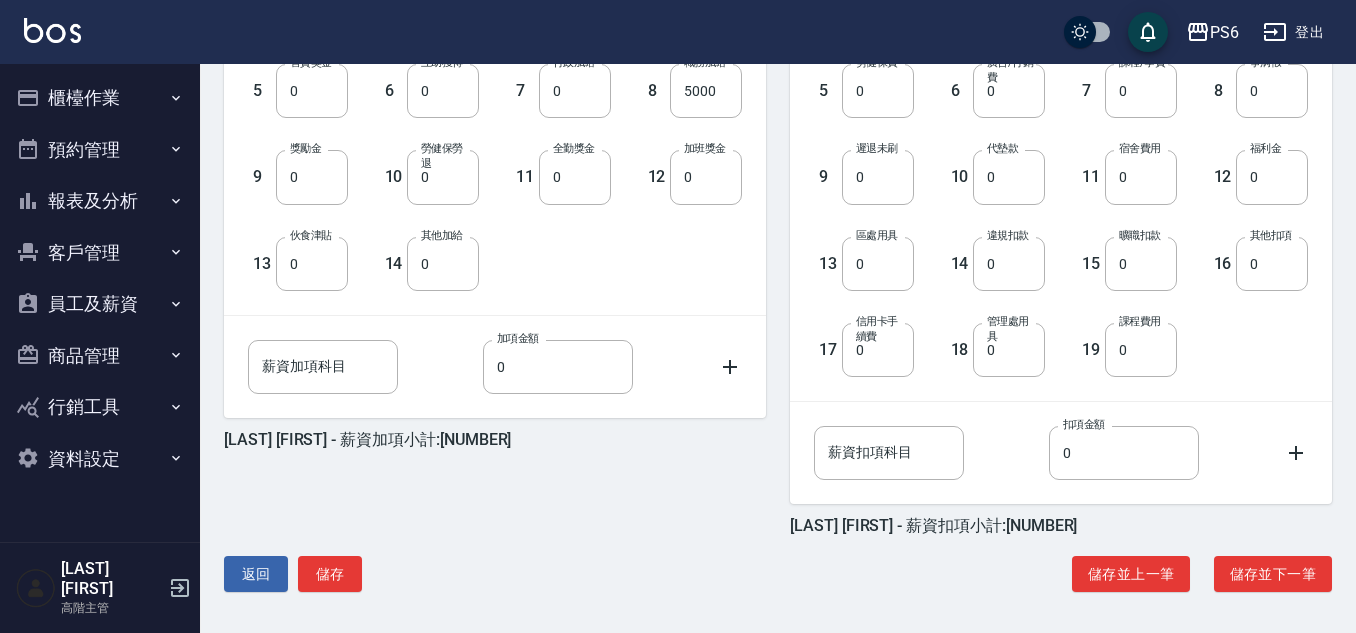scroll, scrollTop: 666, scrollLeft: 0, axis: vertical 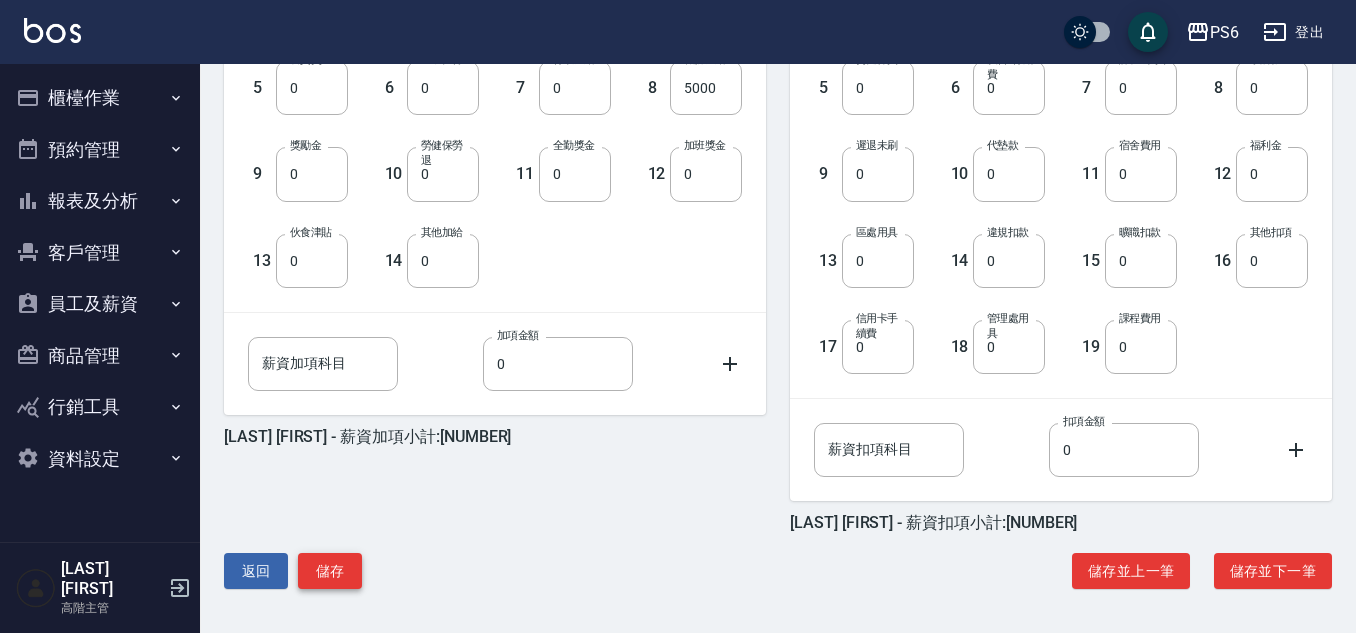 type on "3508" 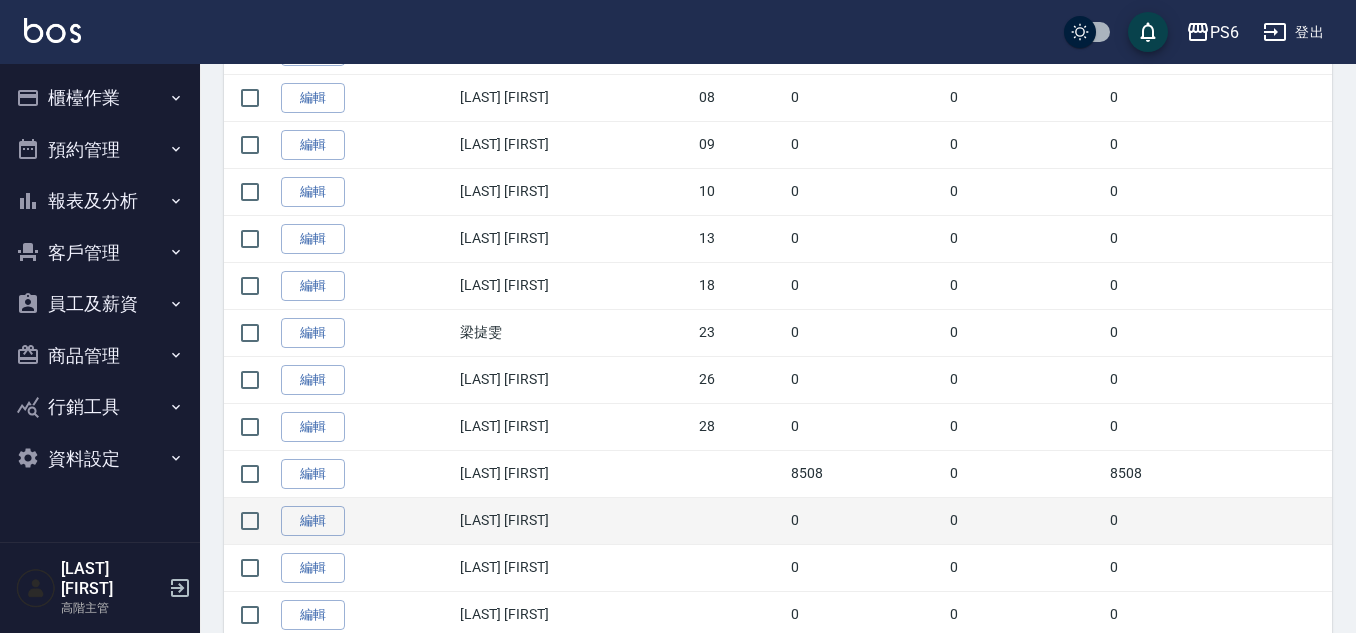 scroll, scrollTop: 855, scrollLeft: 0, axis: vertical 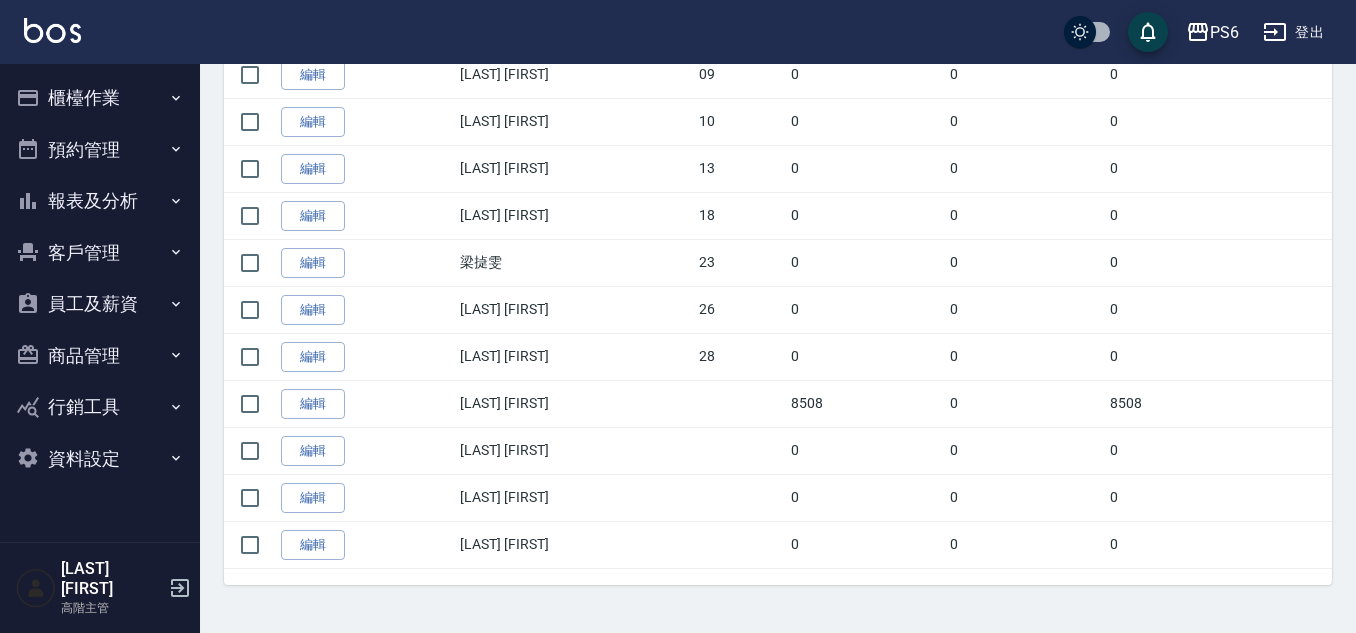 click on "編輯" at bounding box center (313, 451) 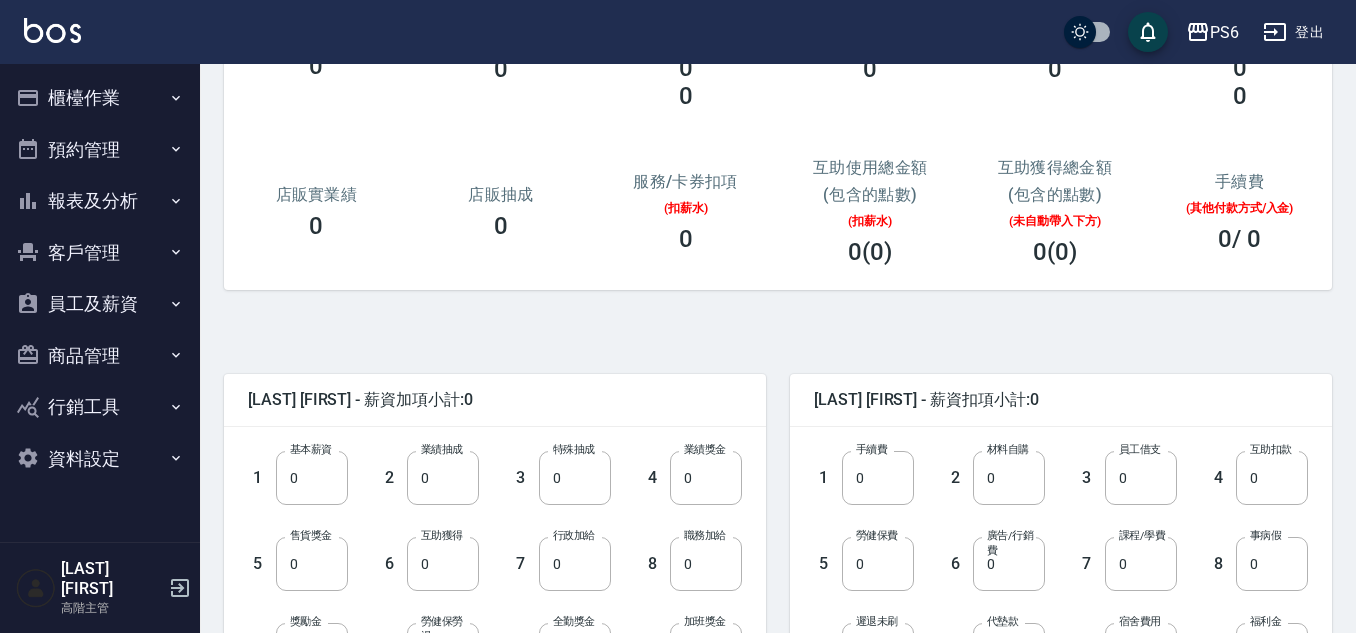 scroll, scrollTop: 400, scrollLeft: 0, axis: vertical 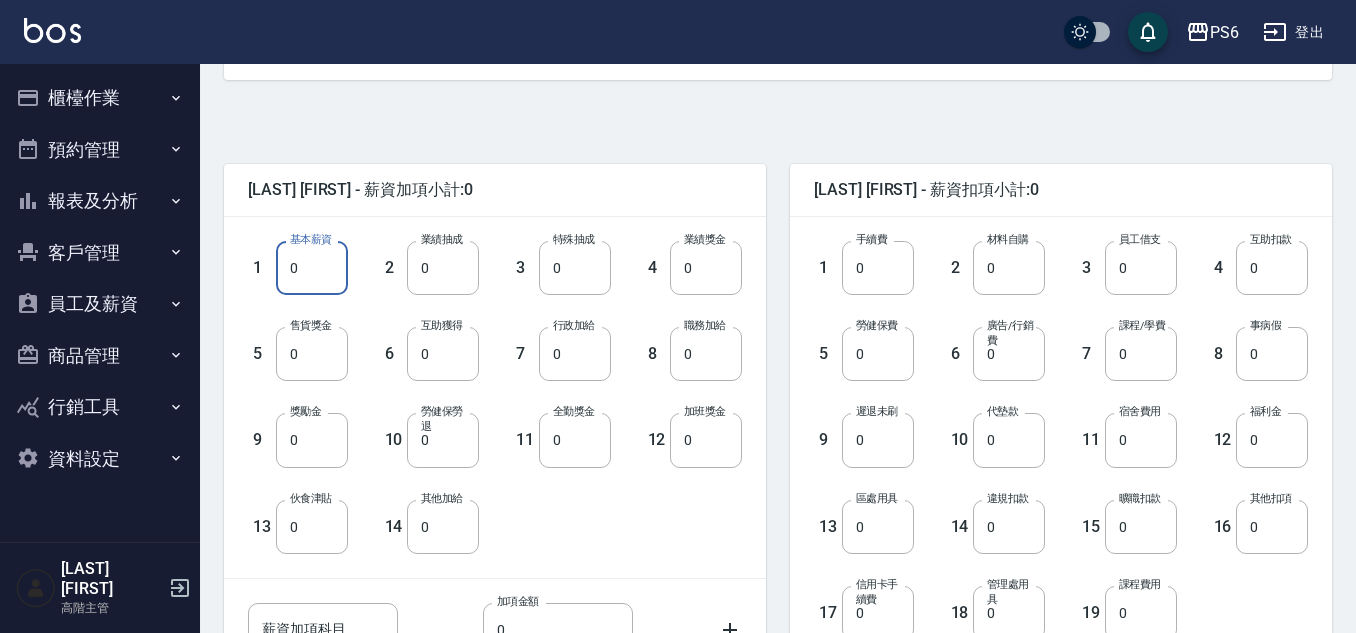 click on "0" at bounding box center (312, 268) 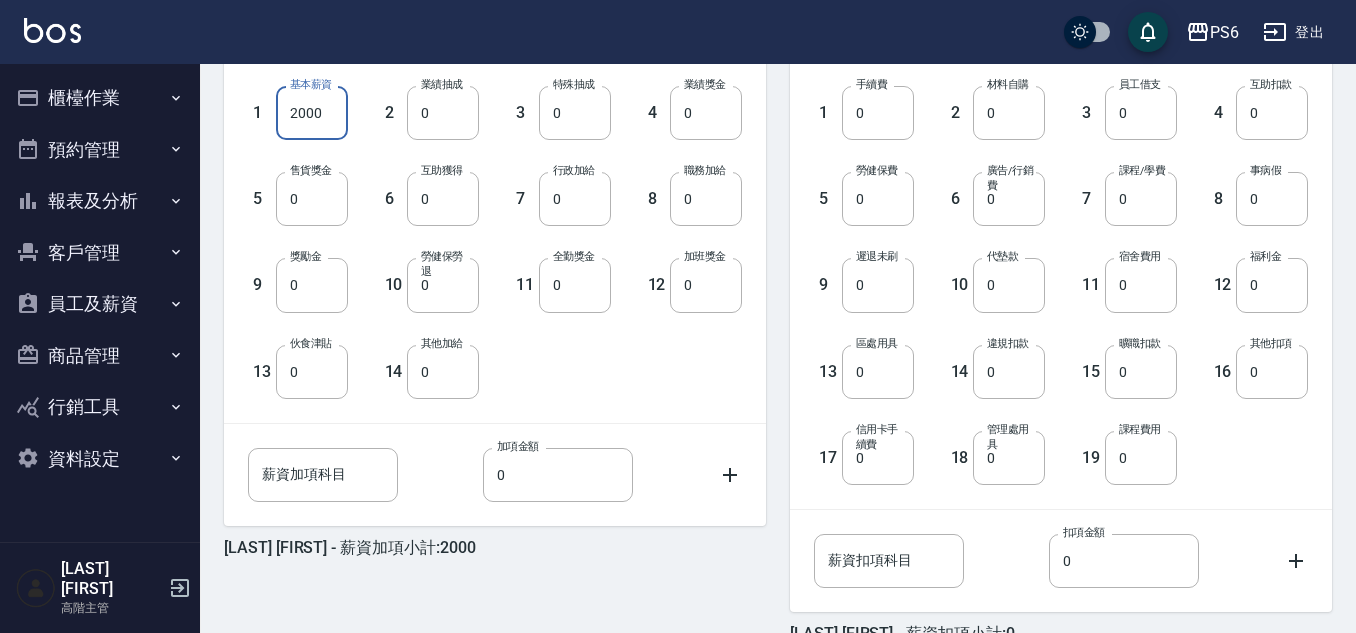 scroll, scrollTop: 666, scrollLeft: 0, axis: vertical 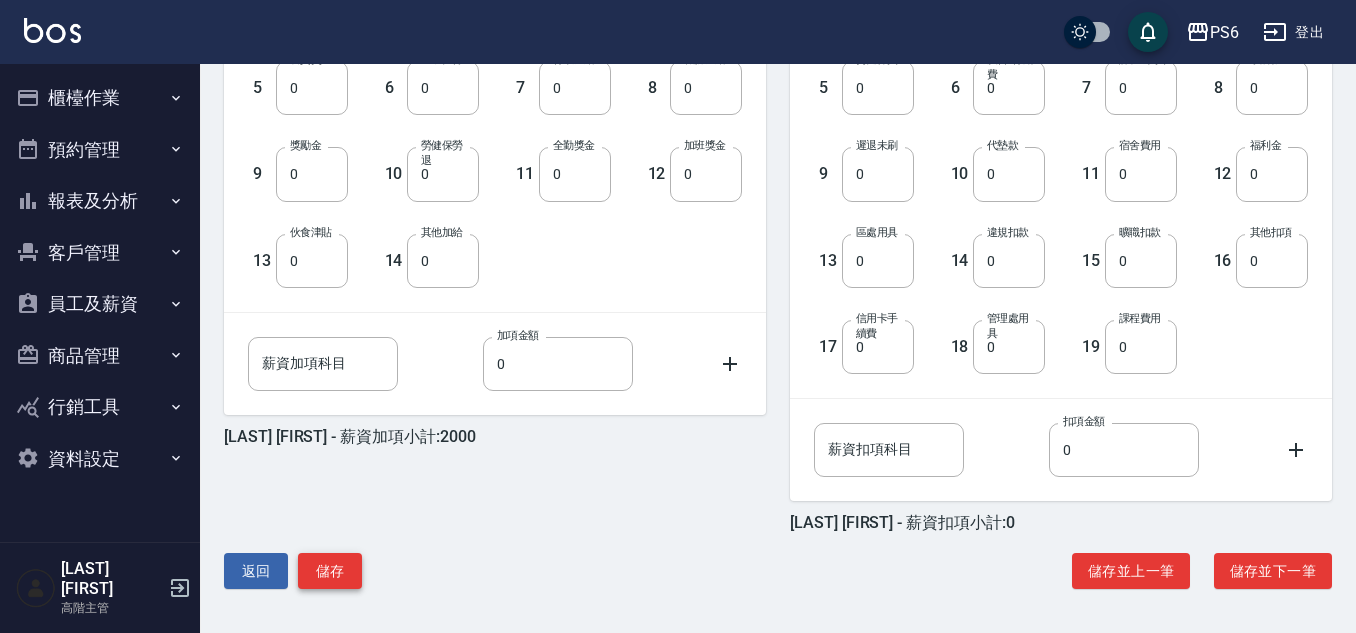 type on "2000" 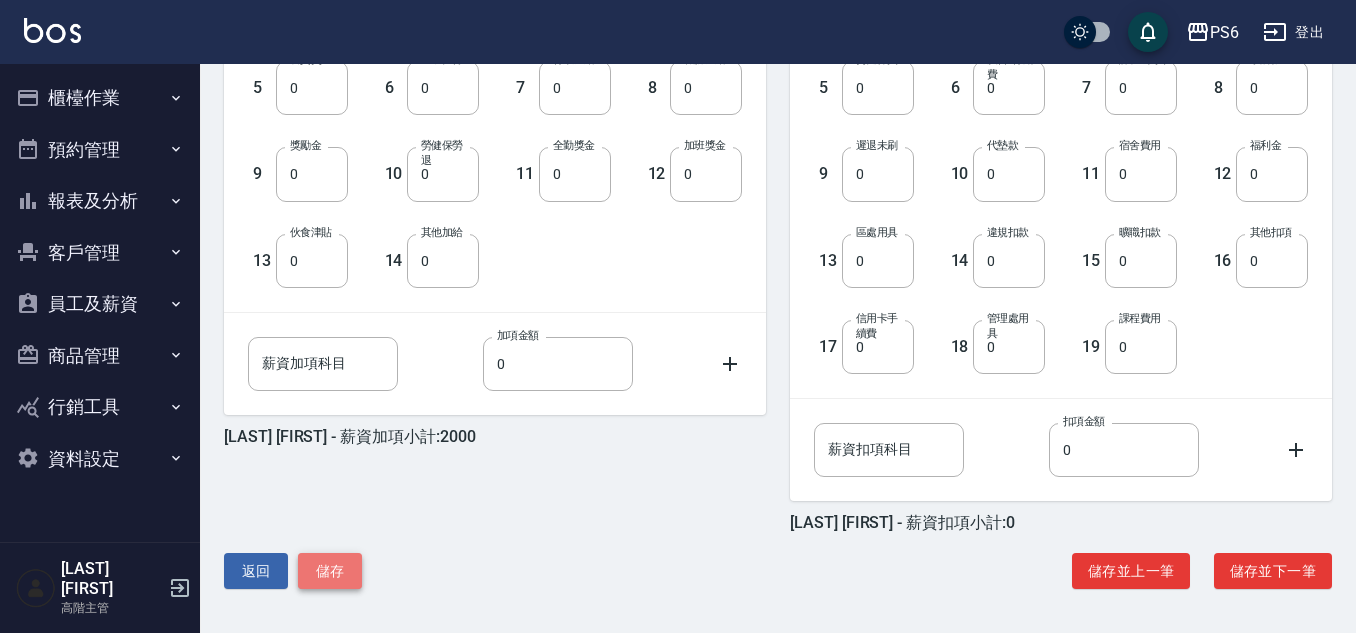click on "儲存" at bounding box center [330, 571] 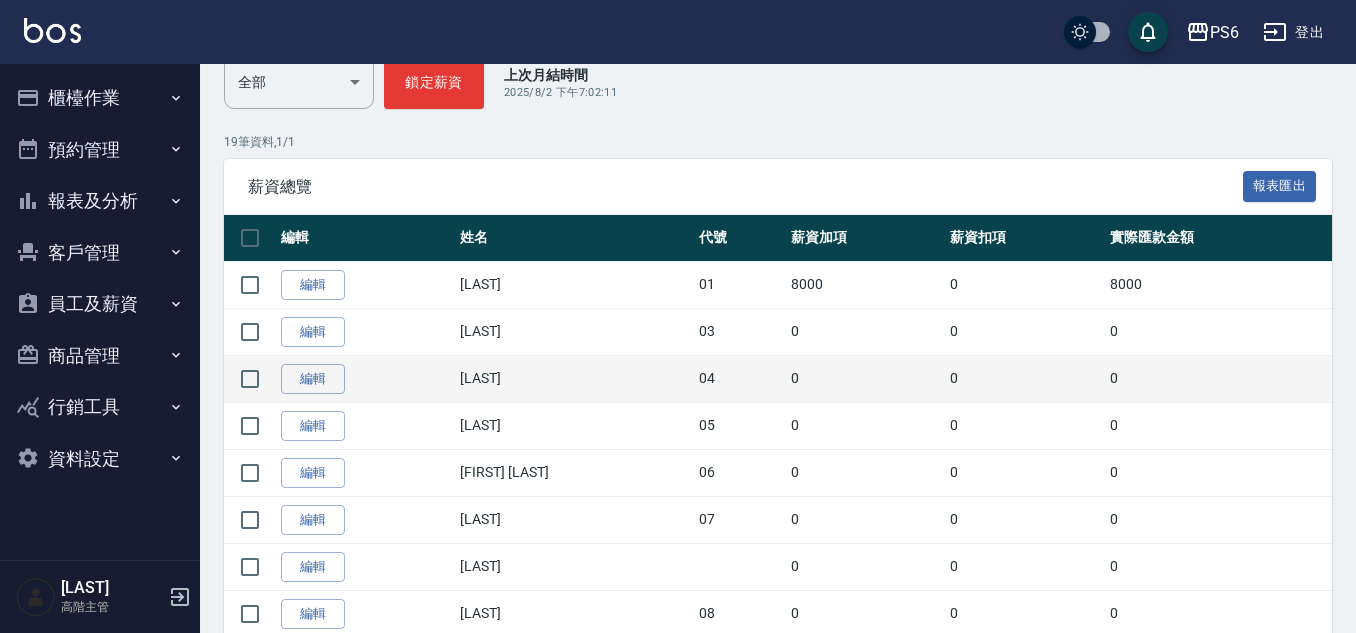 scroll, scrollTop: 300, scrollLeft: 0, axis: vertical 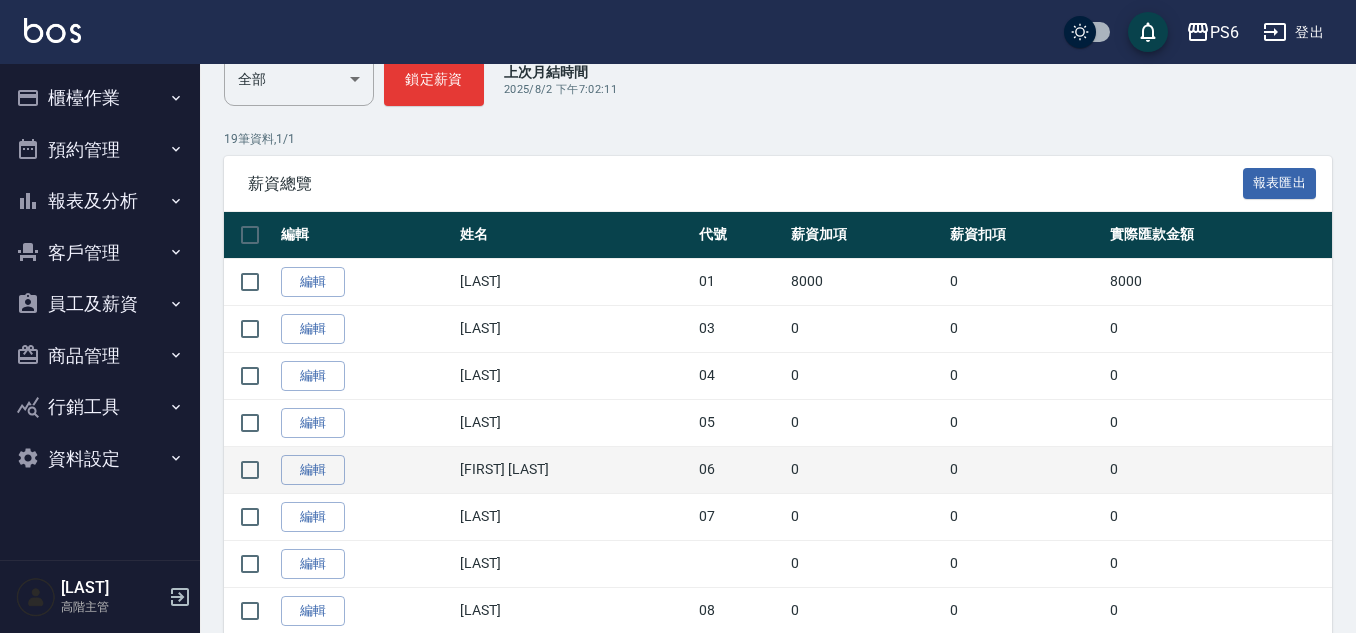 click on "編輯" at bounding box center (365, 469) 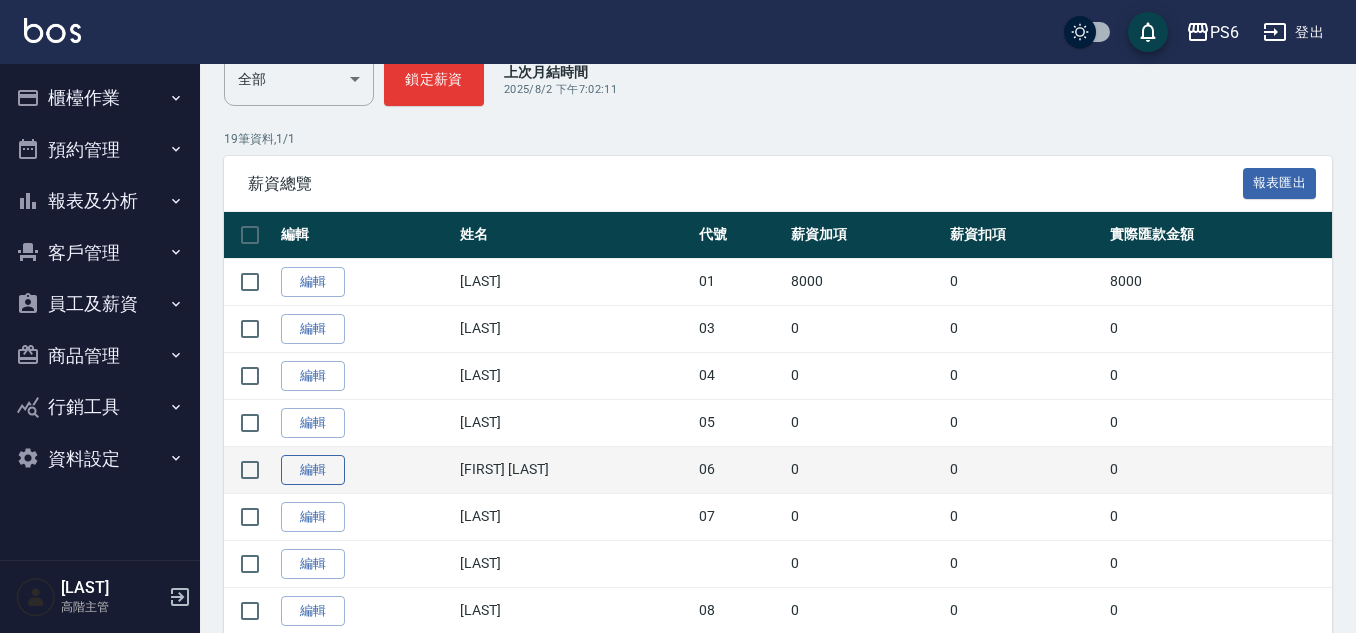 click on "編輯" at bounding box center [313, 470] 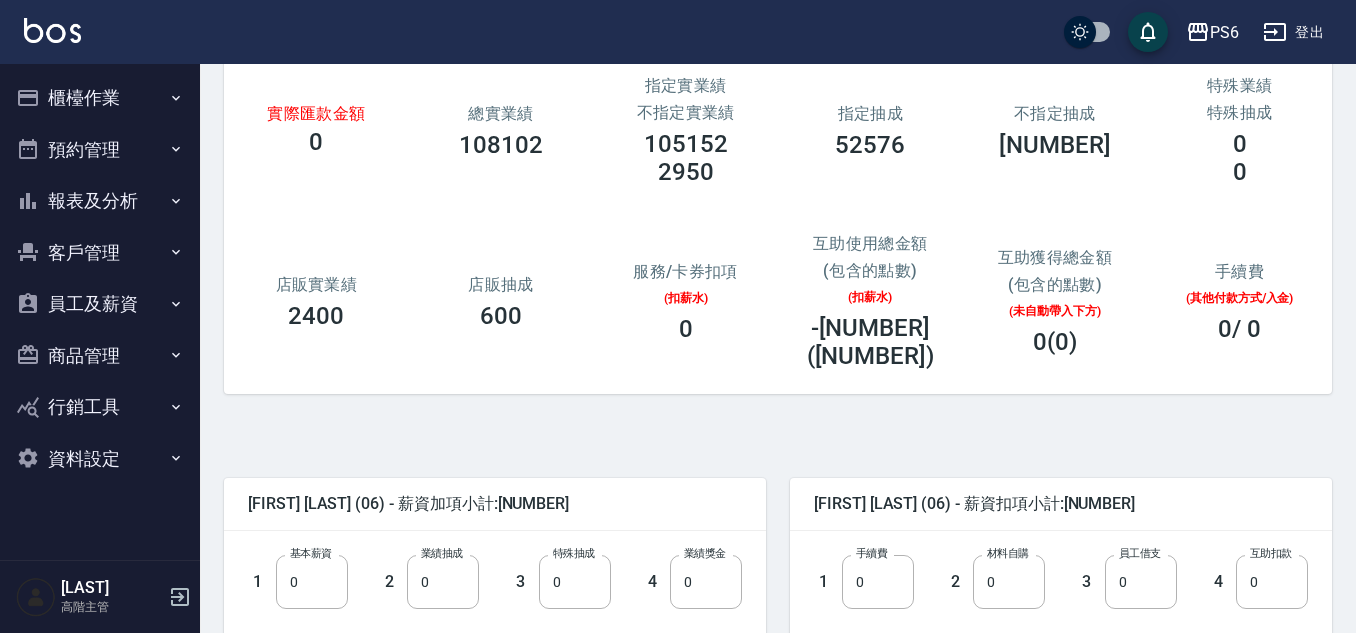 scroll, scrollTop: 200, scrollLeft: 0, axis: vertical 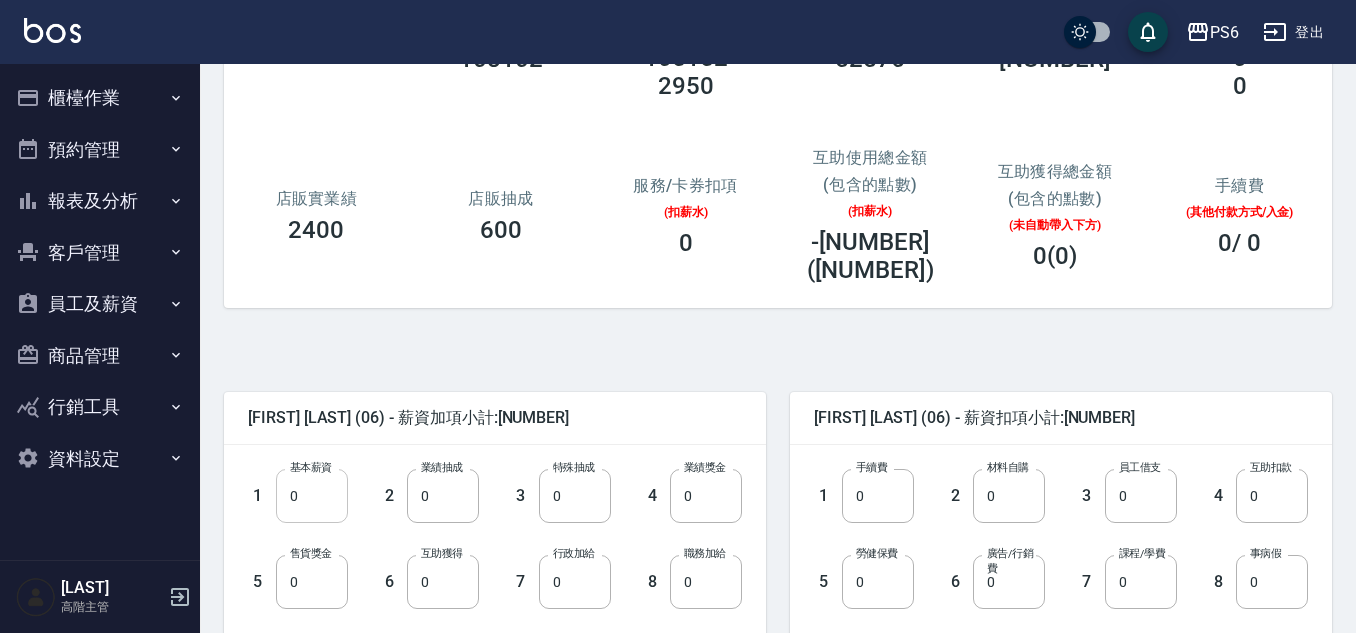 click on "0" at bounding box center (312, 496) 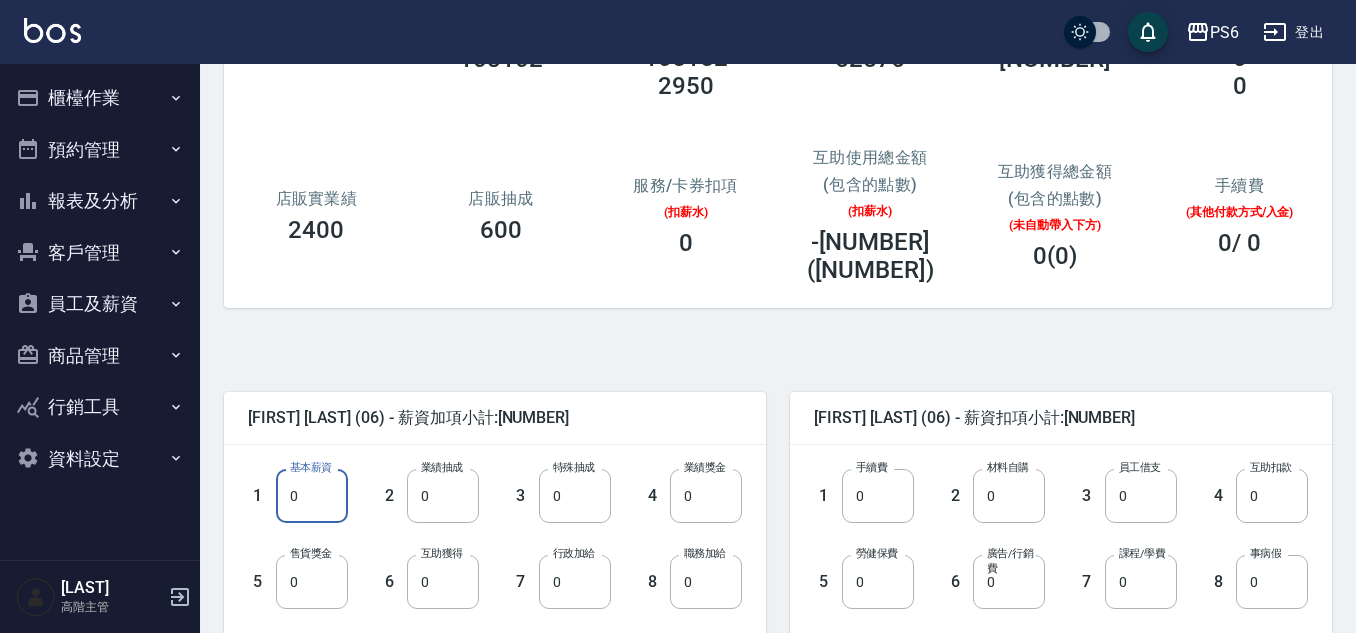 paste on "5208" 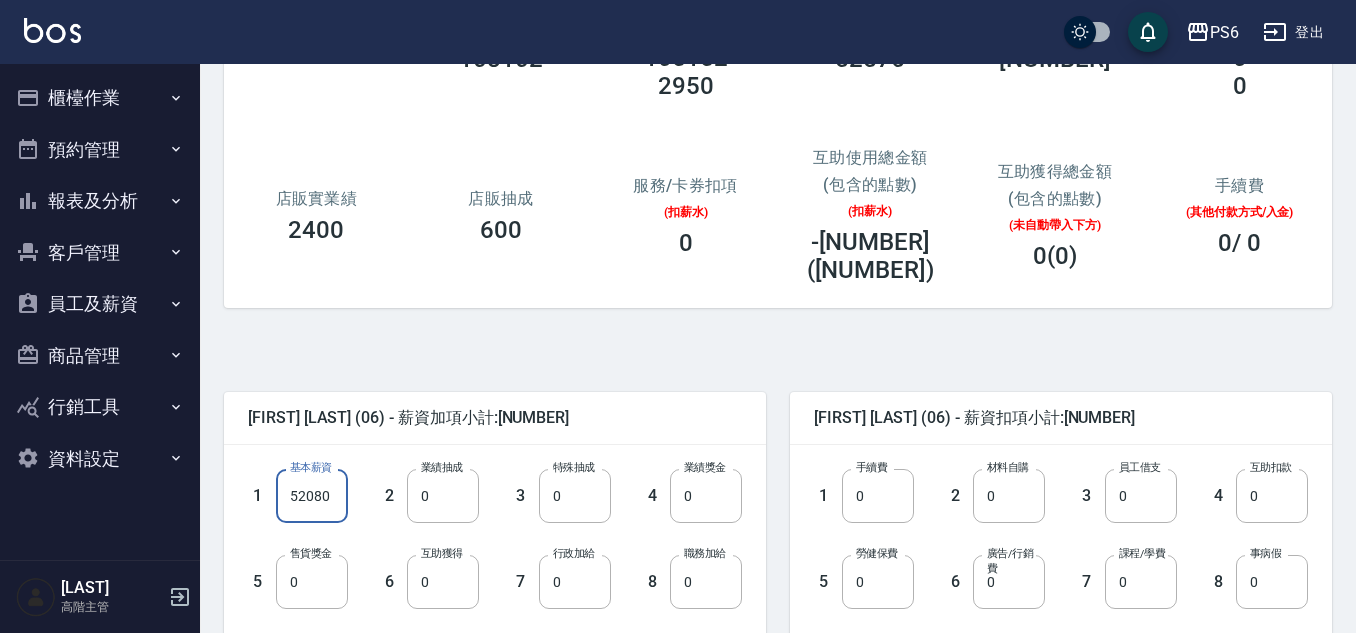 type on "52080" 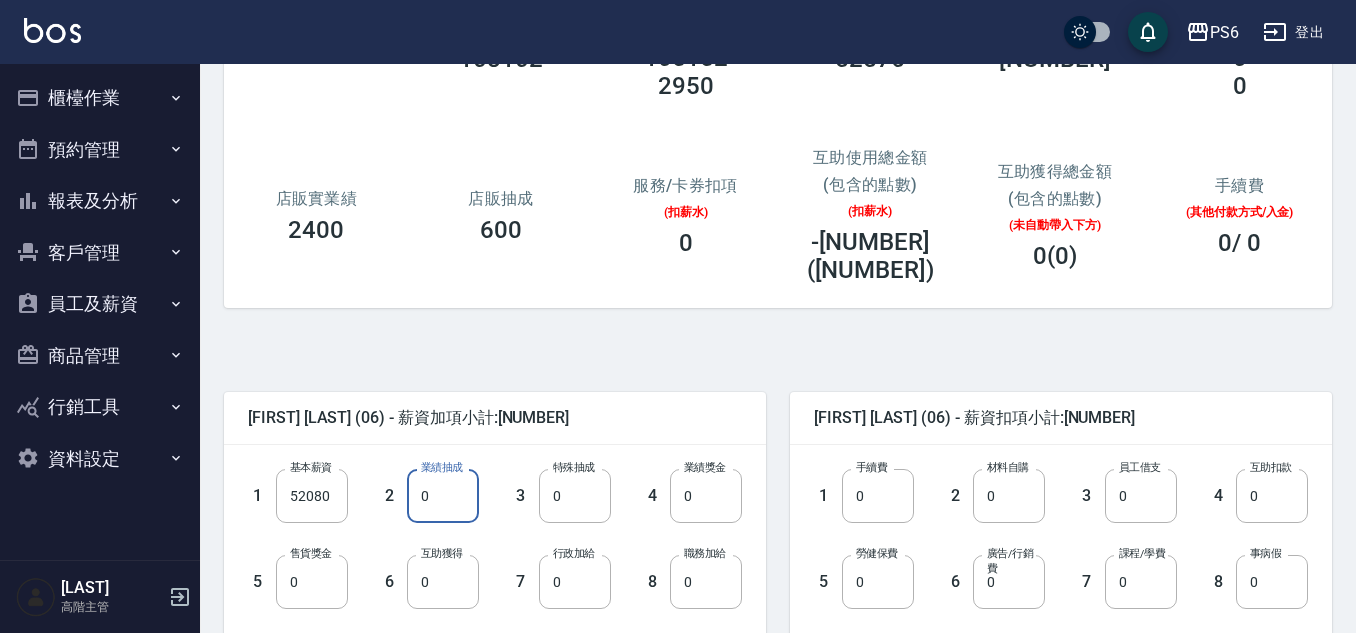 click on "0" at bounding box center [443, 496] 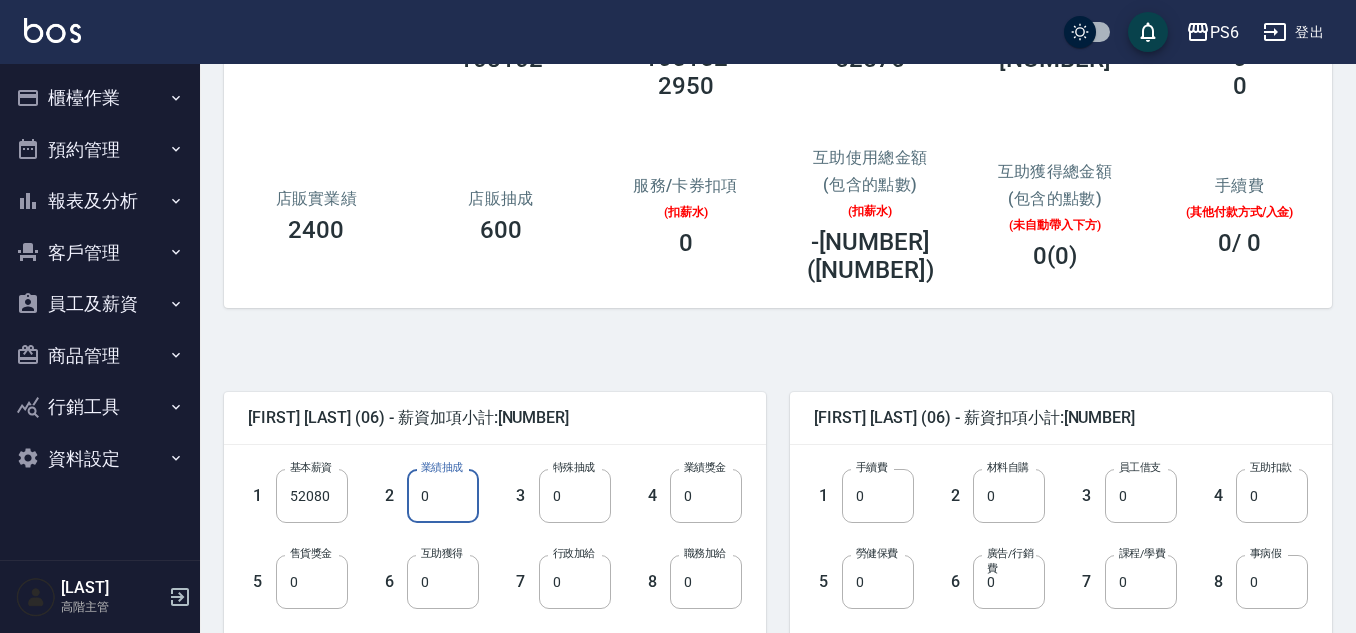 paste on "396" 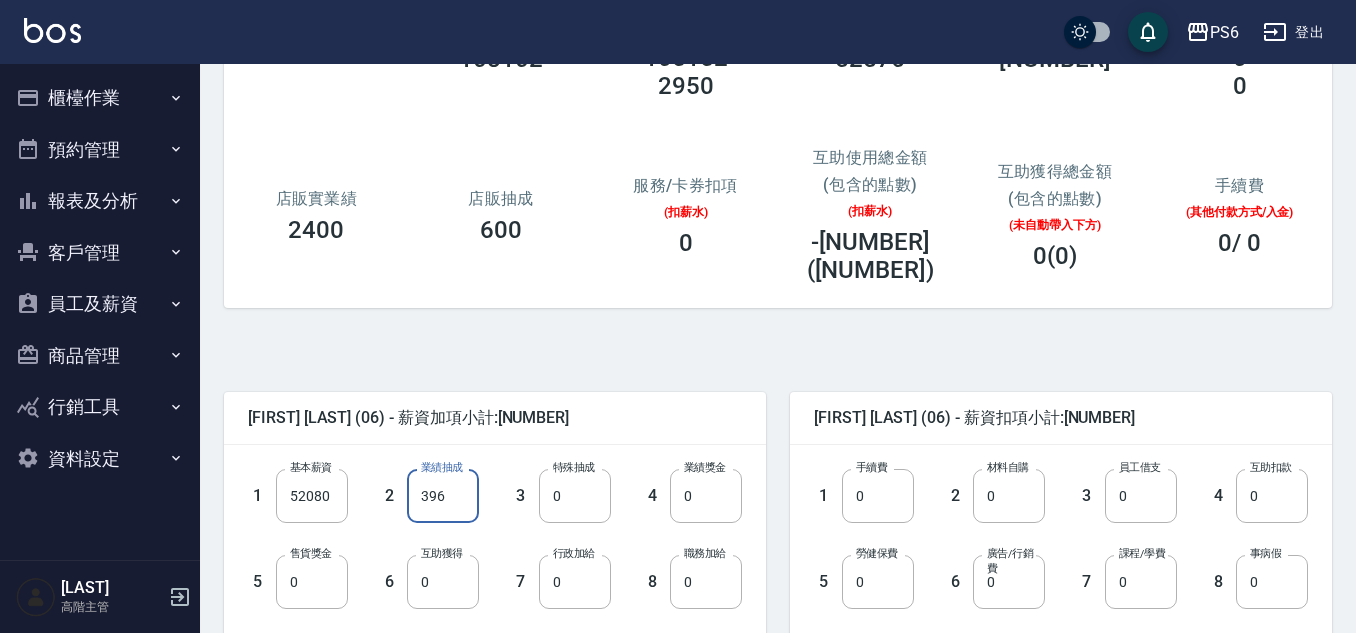 type on "396" 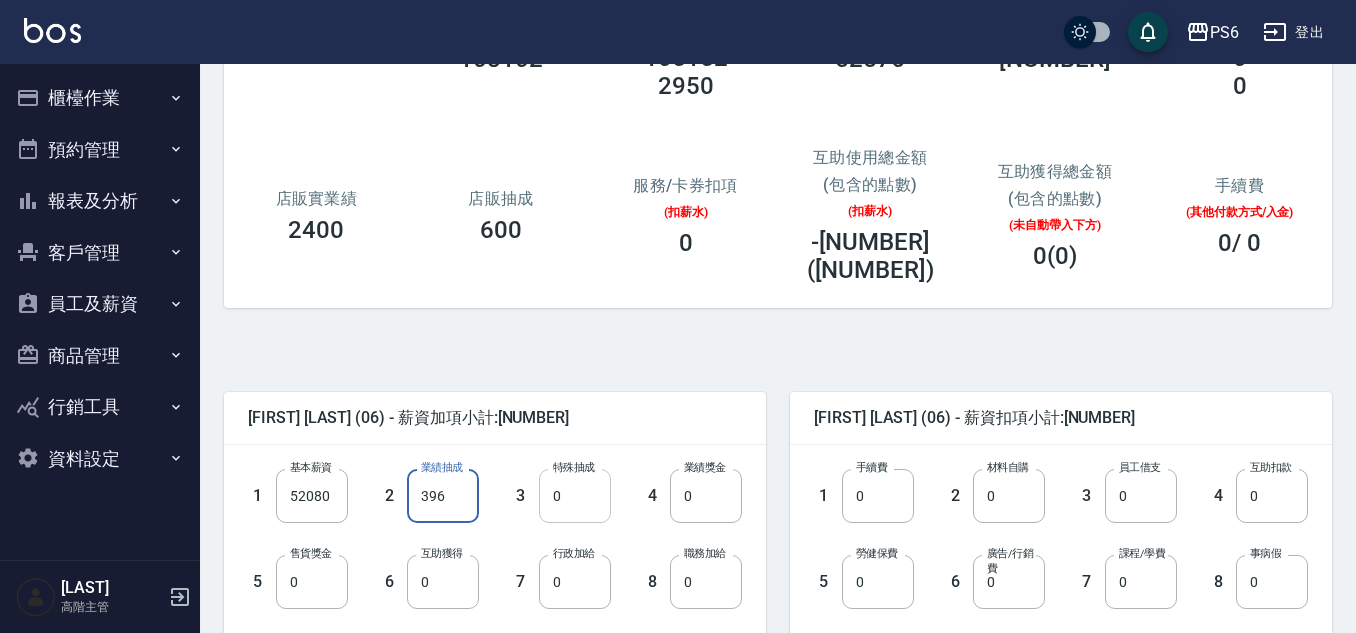 click on "0" at bounding box center [575, 496] 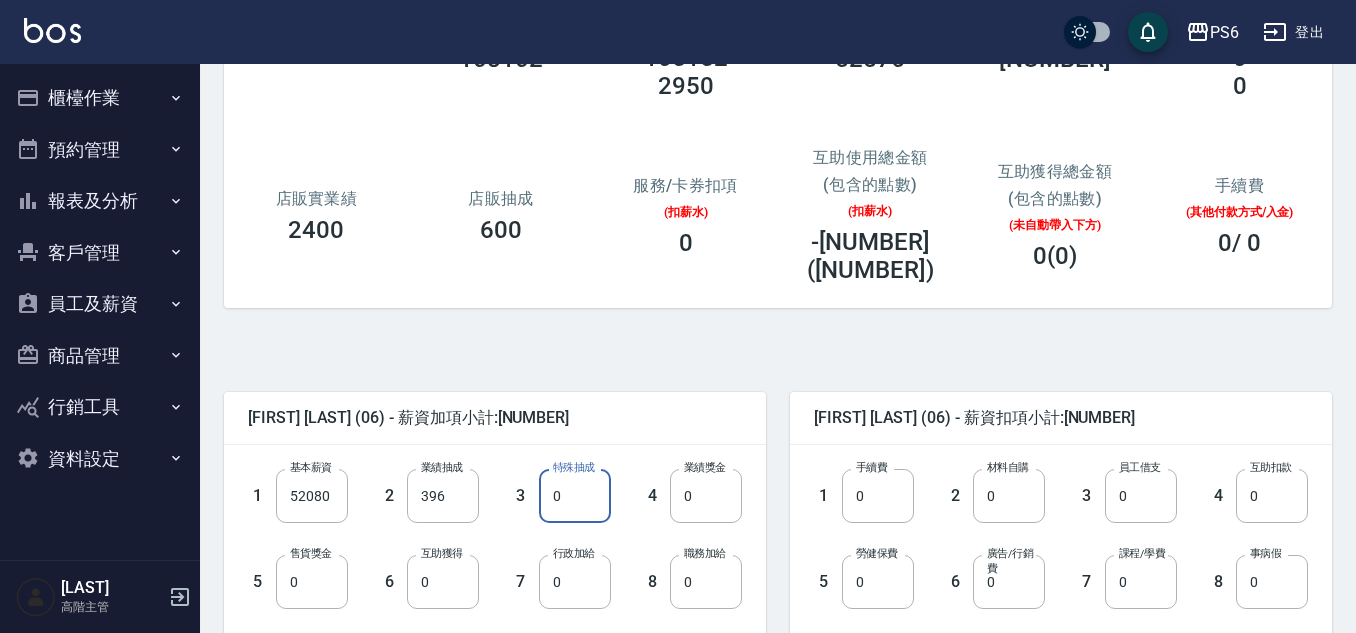 paste on "1033" 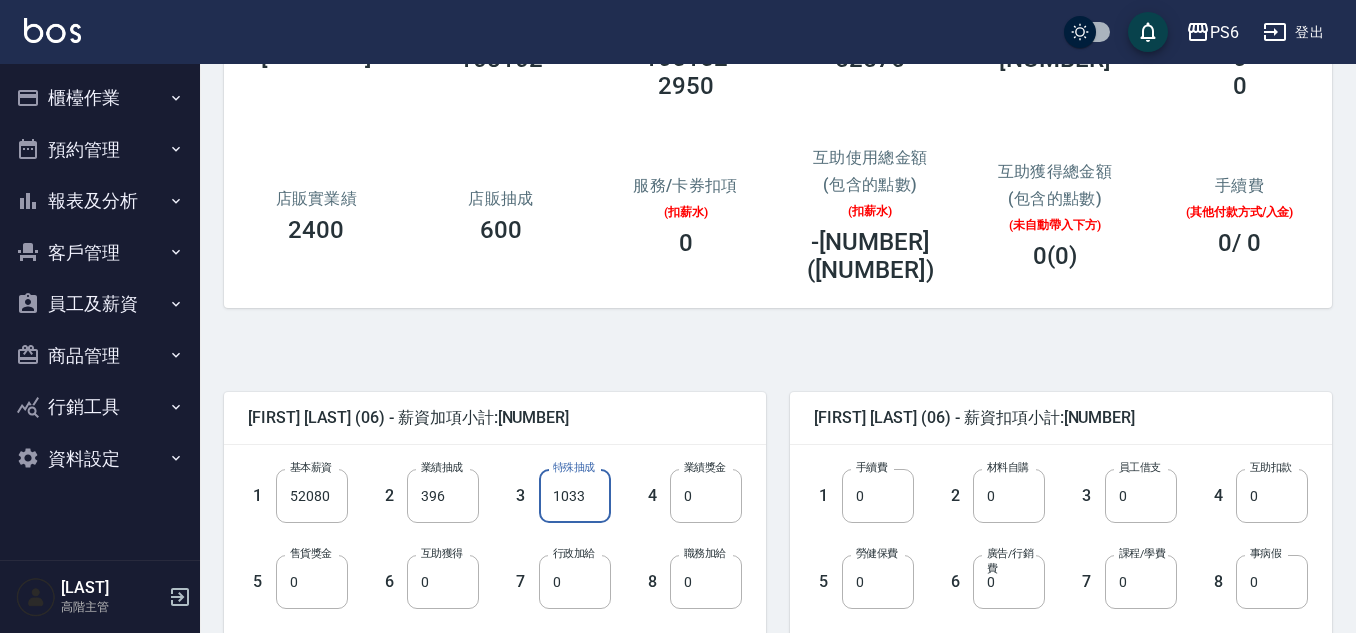 type on "1033" 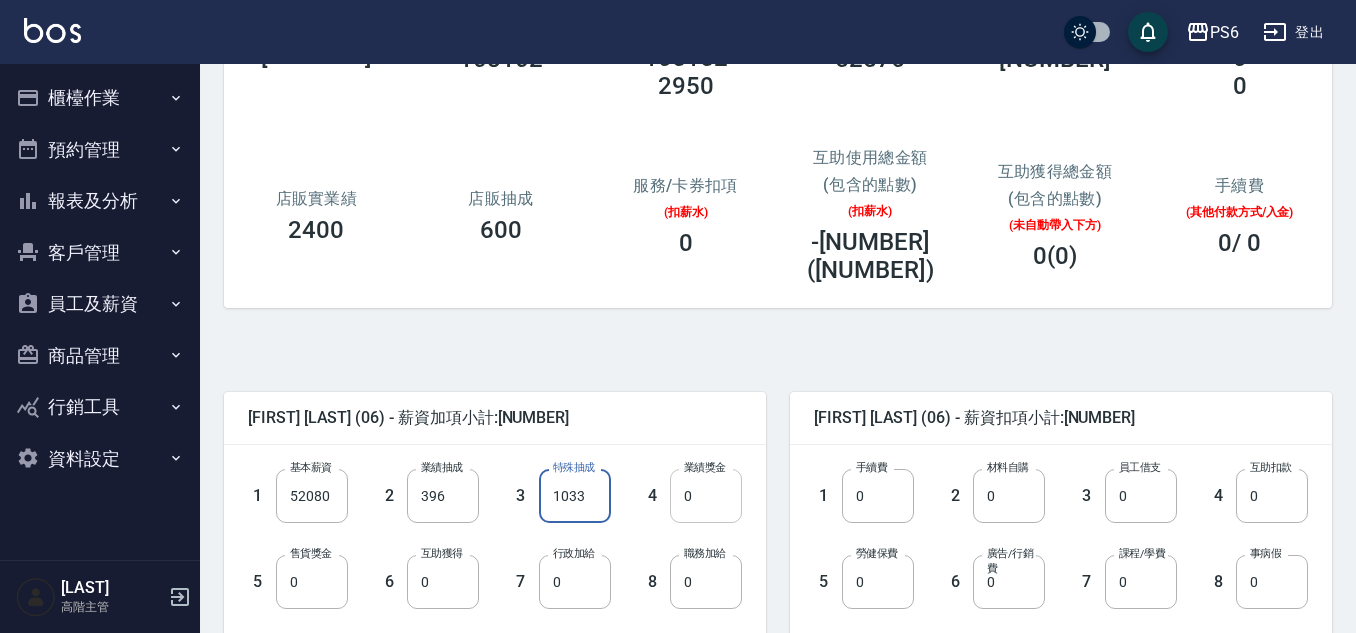 click on "0" at bounding box center (706, 496) 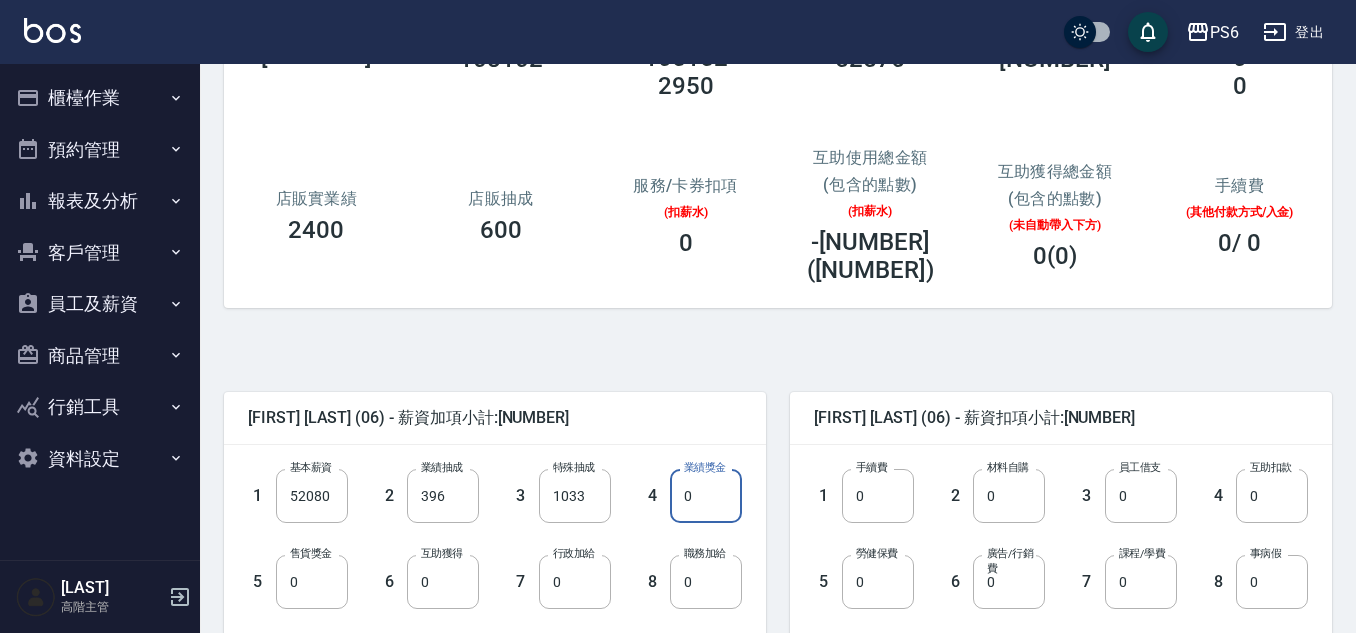 paste on "4459" 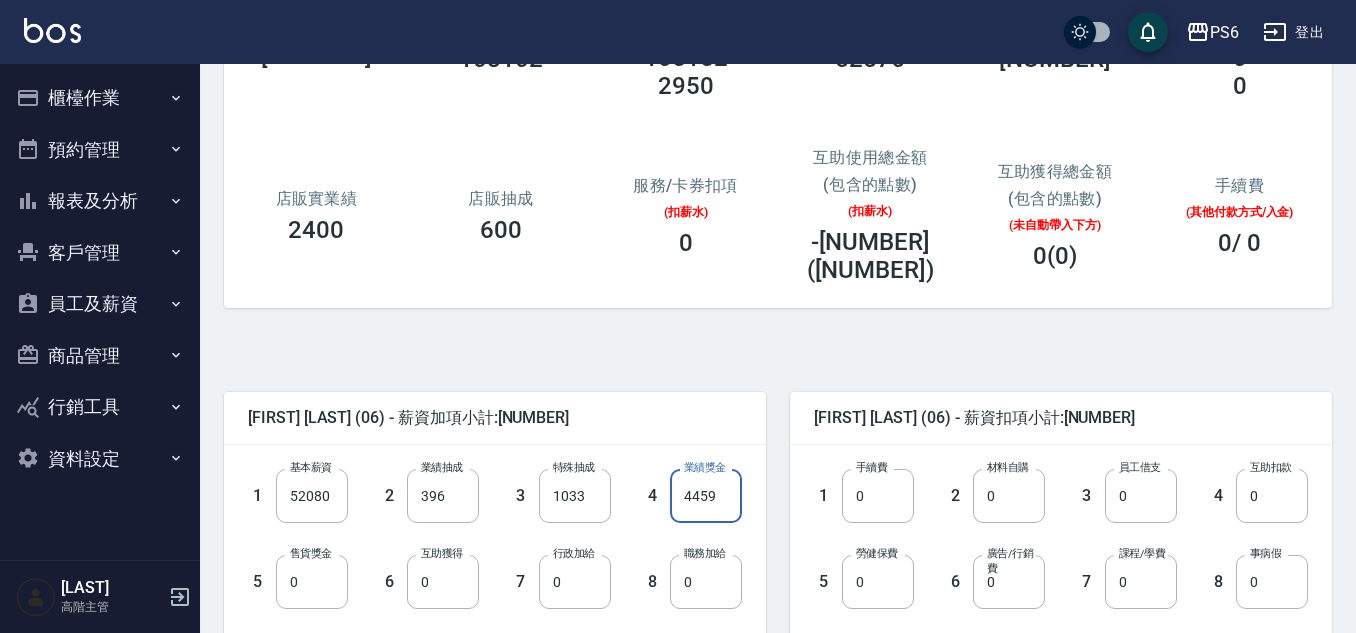 type on "4459" 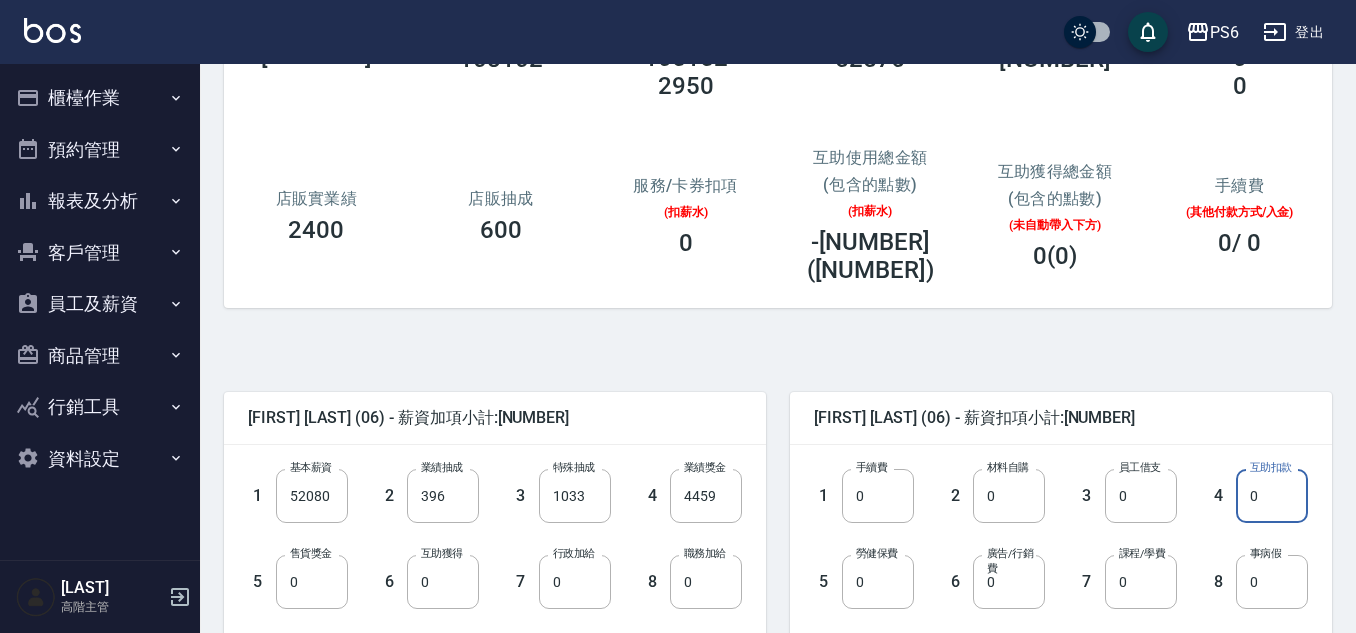 click on "0" at bounding box center [1272, 496] 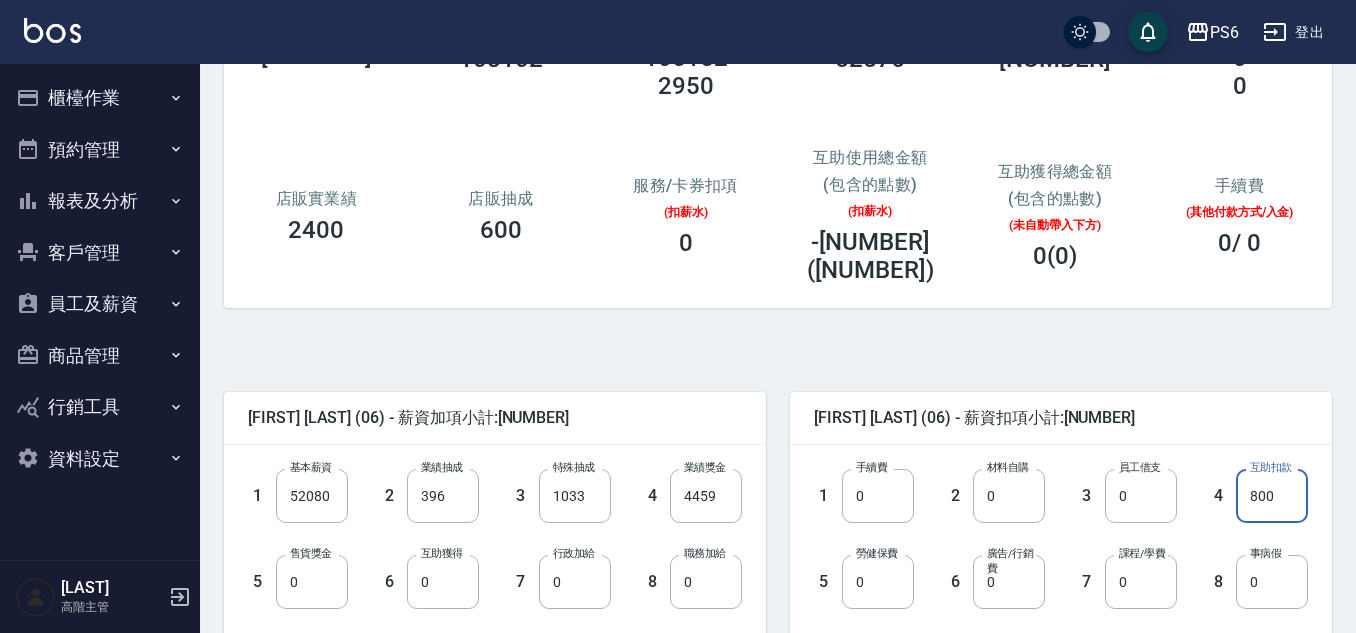 type on "800" 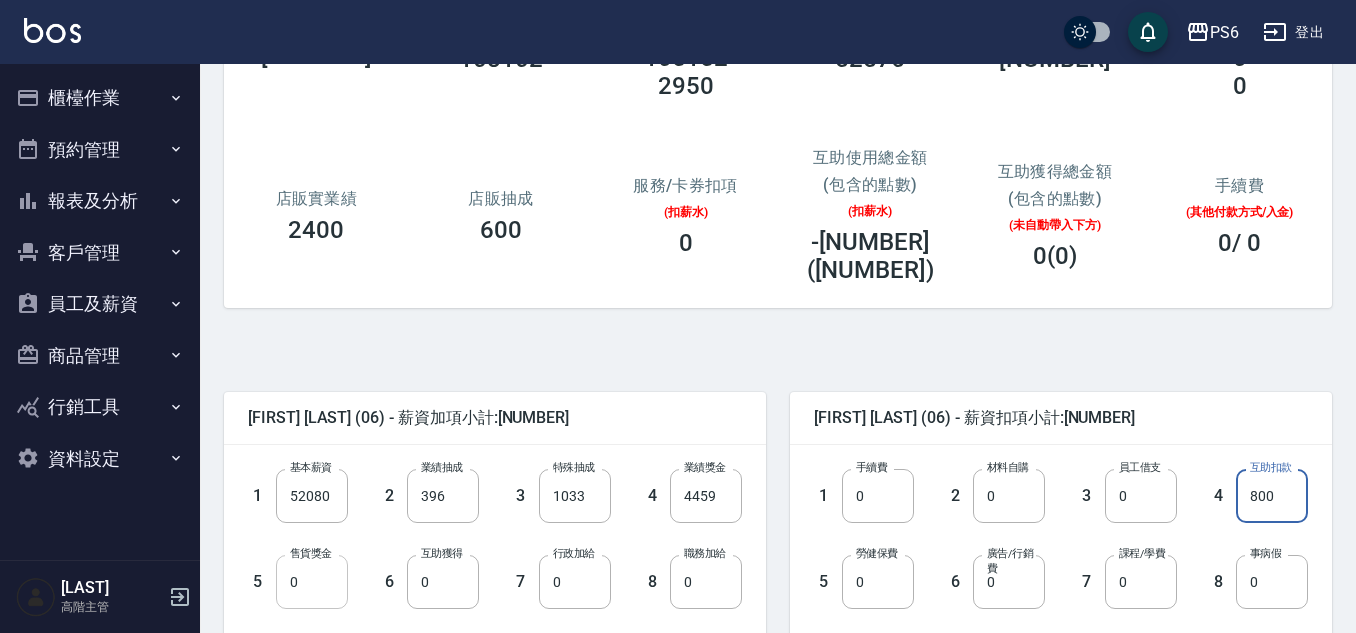 click on "0" at bounding box center [312, 582] 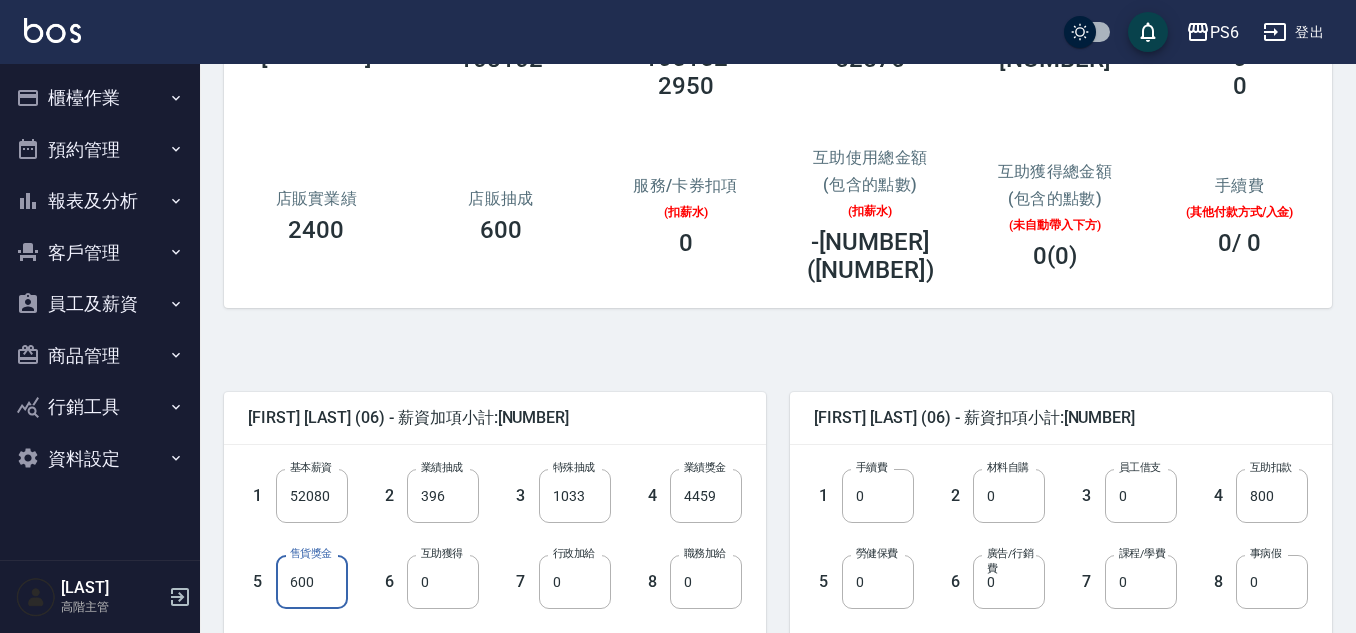 type on "600" 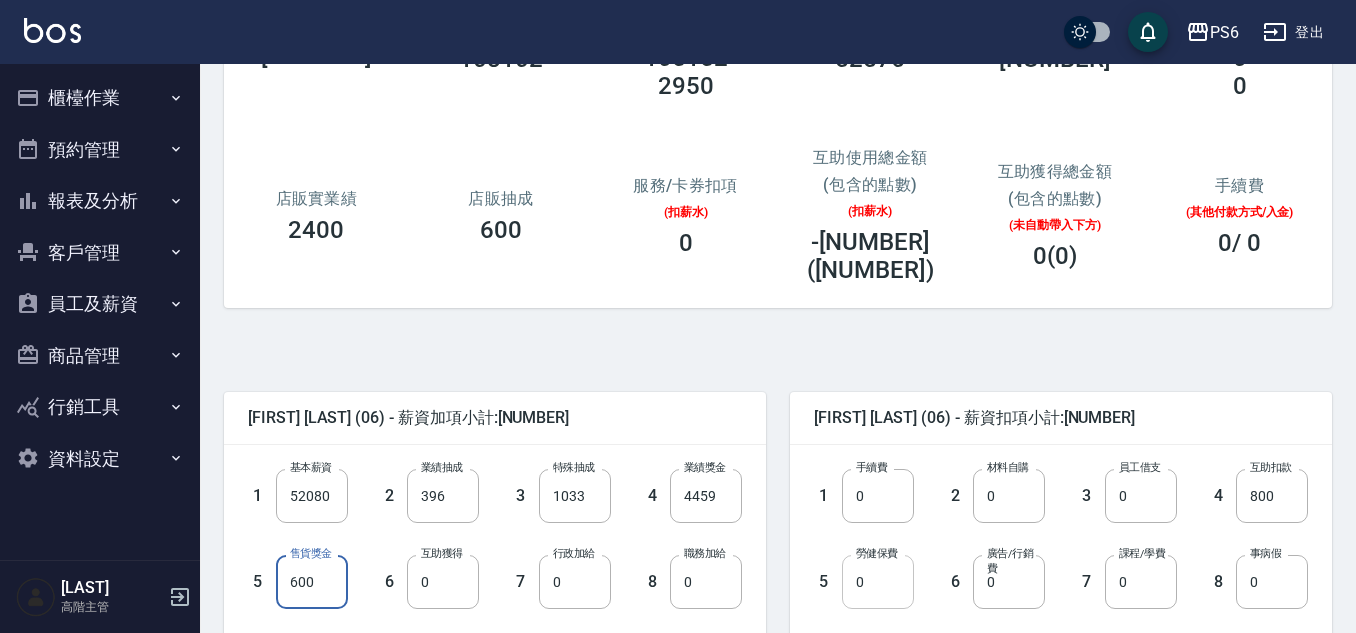 click on "0" at bounding box center (878, 582) 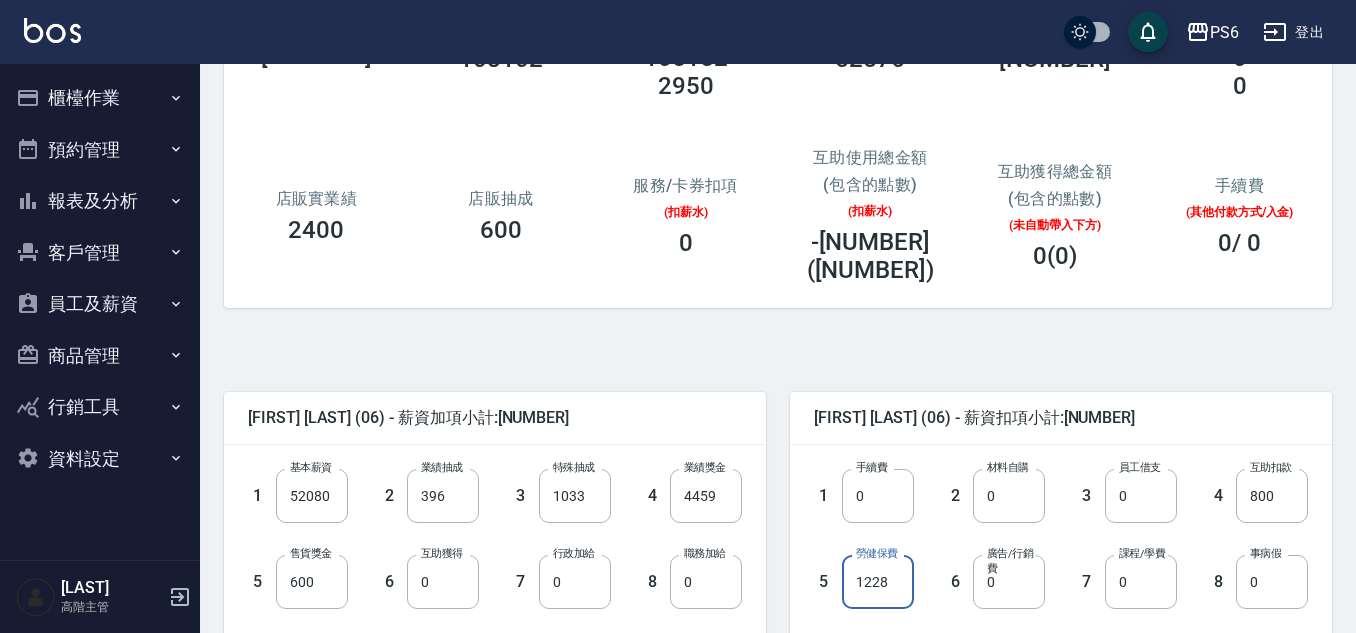 type on "1228" 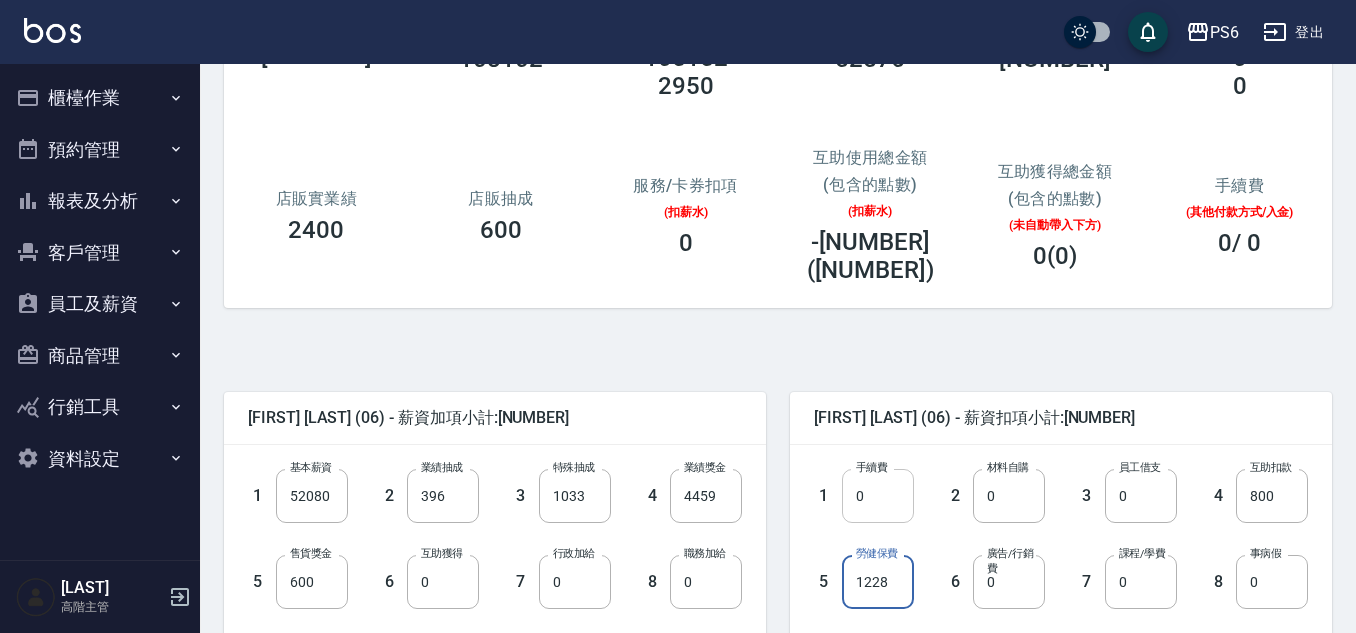 click on "0" at bounding box center [878, 496] 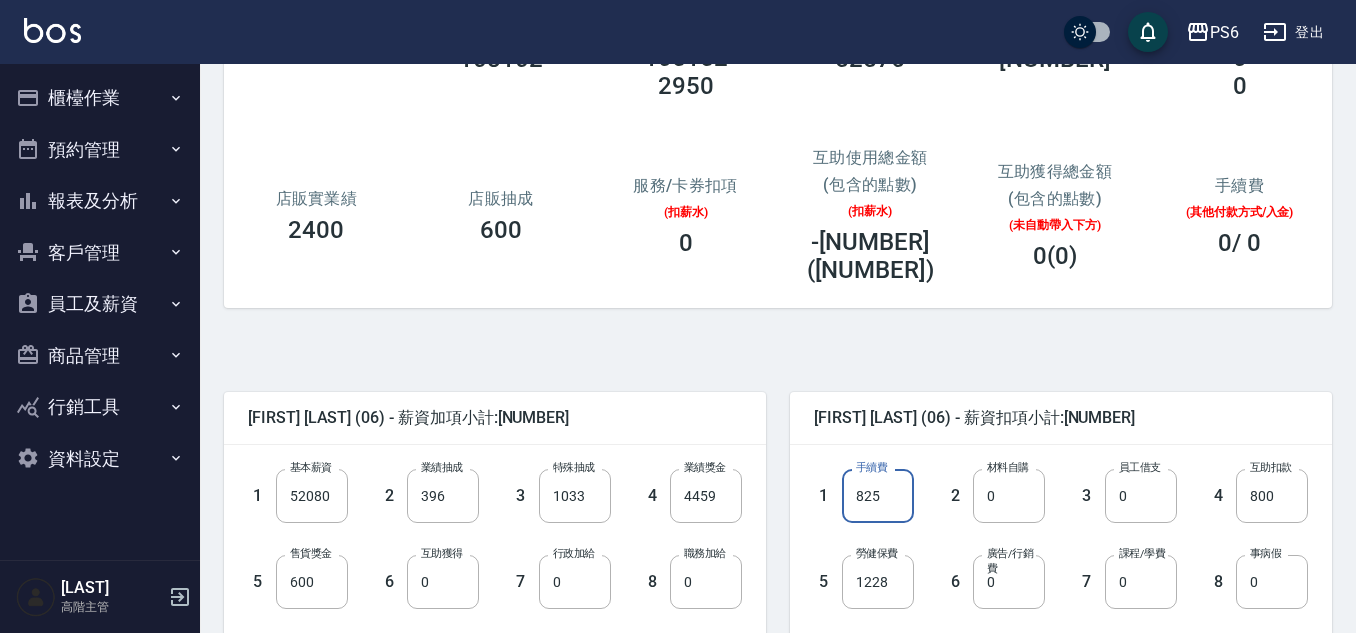 type on "825" 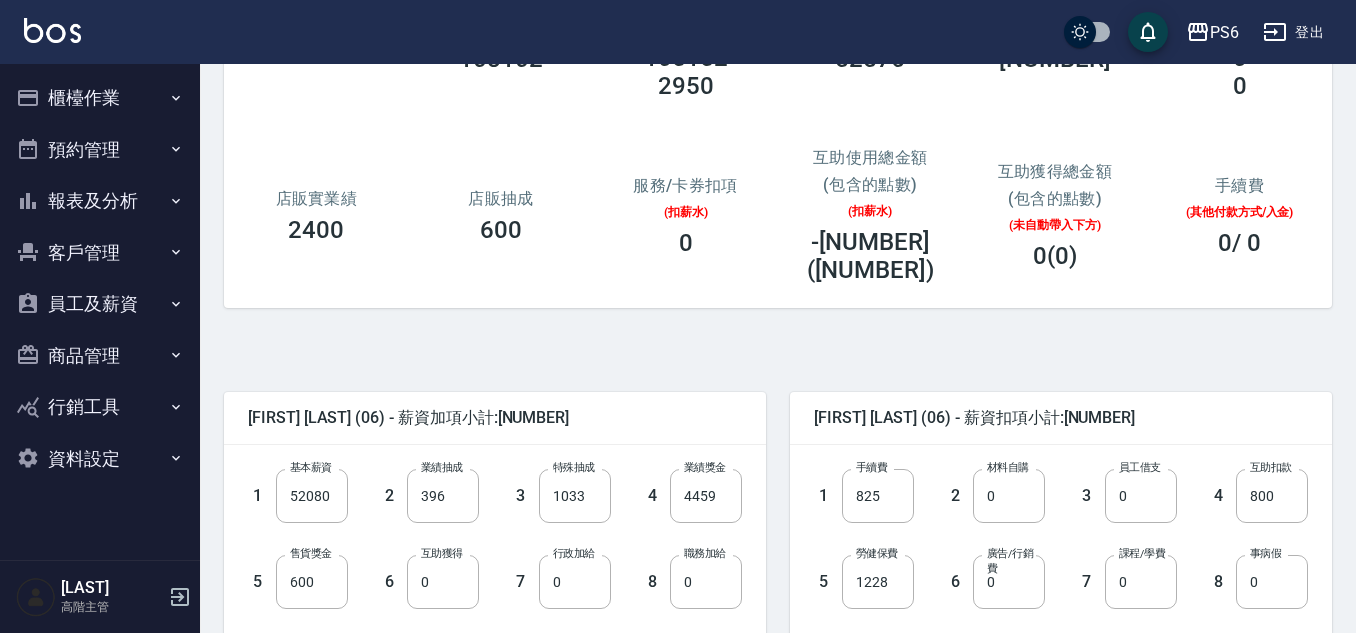 scroll, scrollTop: 216, scrollLeft: 0, axis: vertical 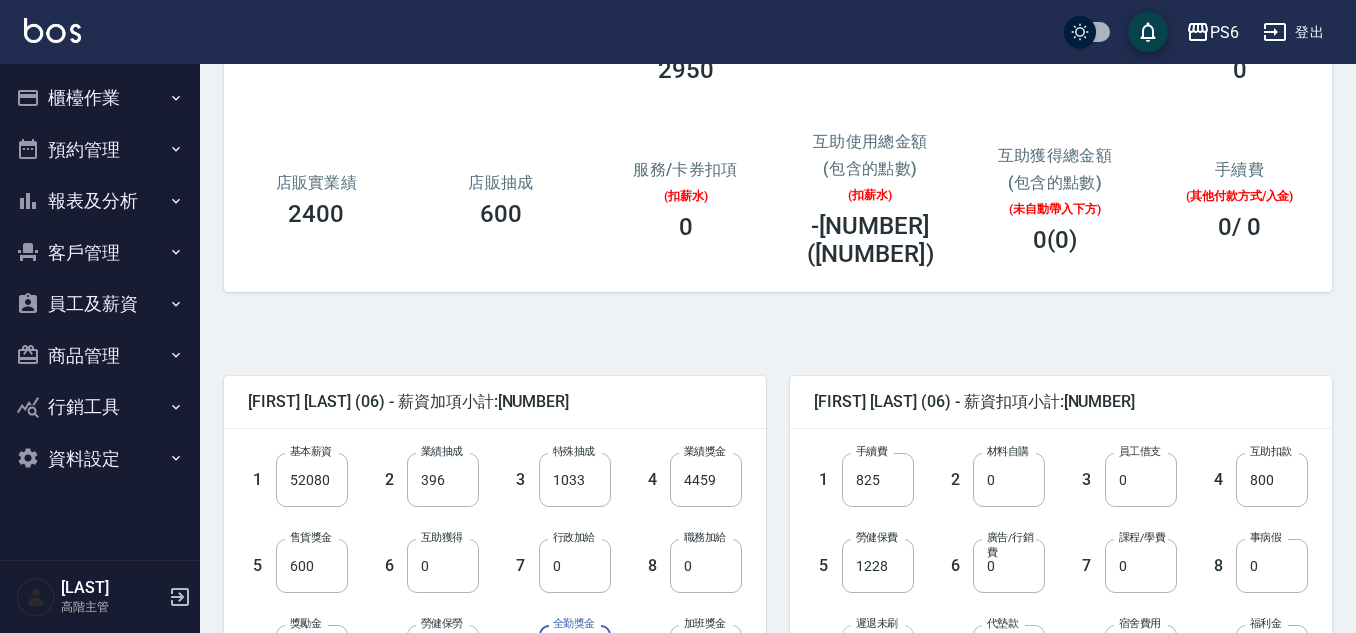 type on "1000" 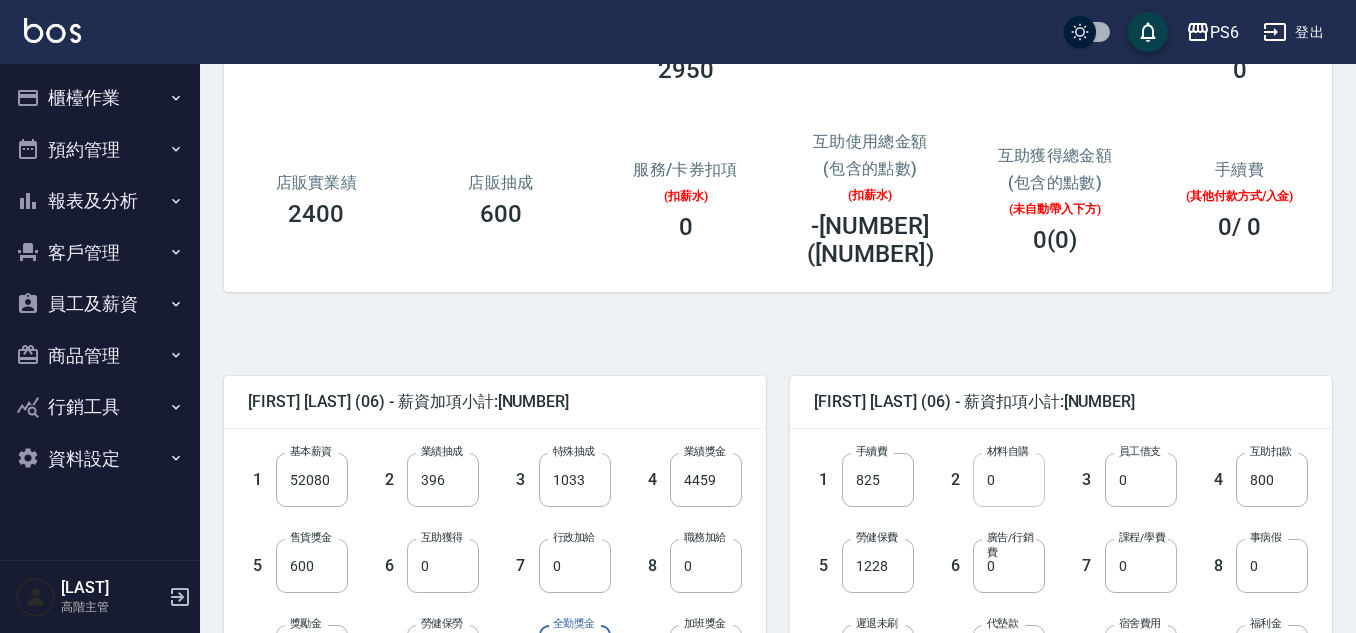 click on "0" at bounding box center (1009, 480) 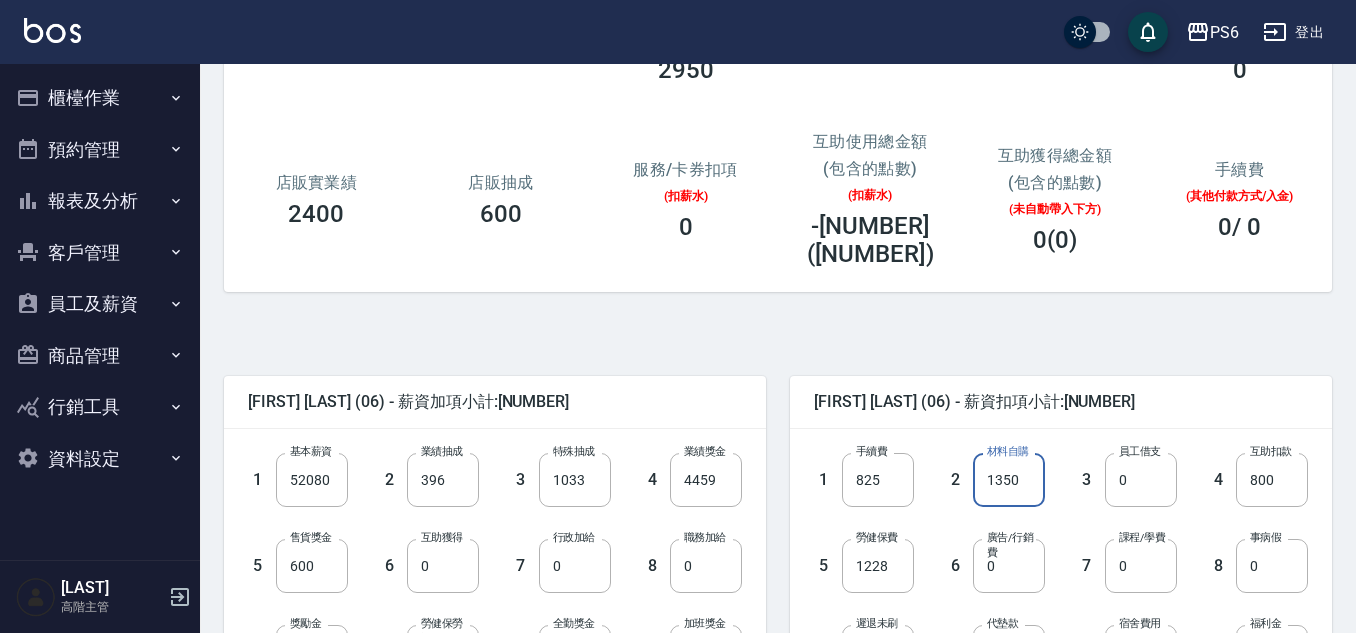 type on "1350" 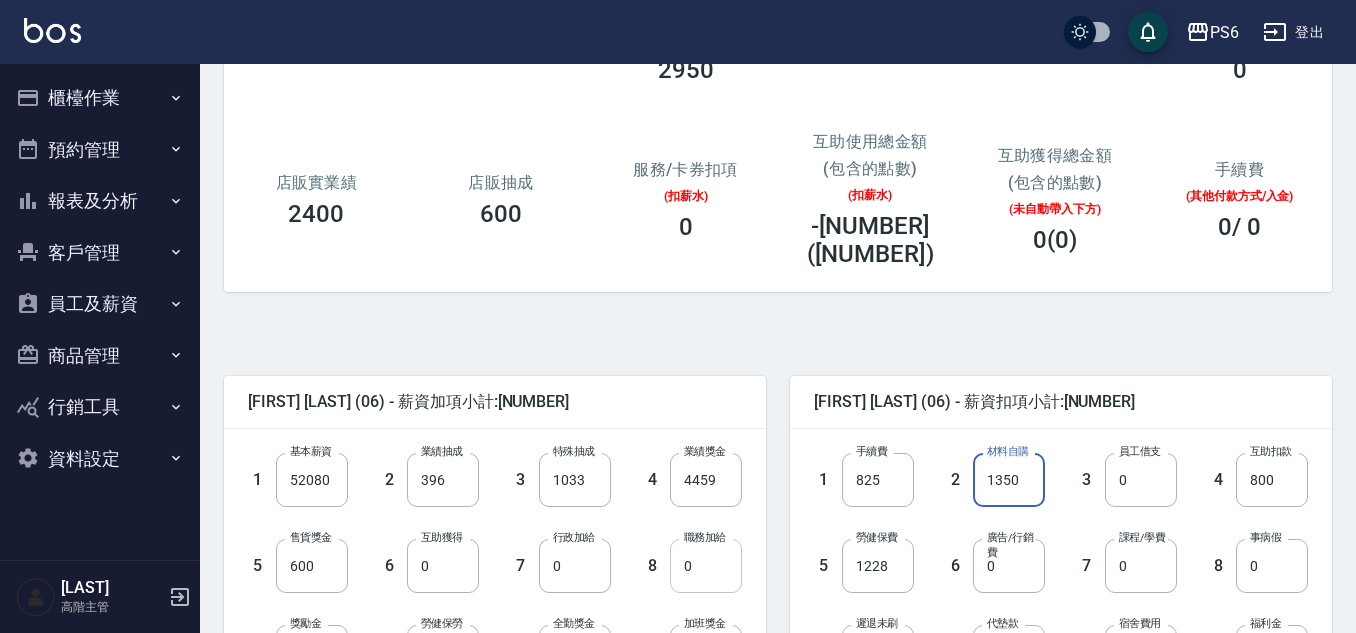 click on "0" at bounding box center [706, 566] 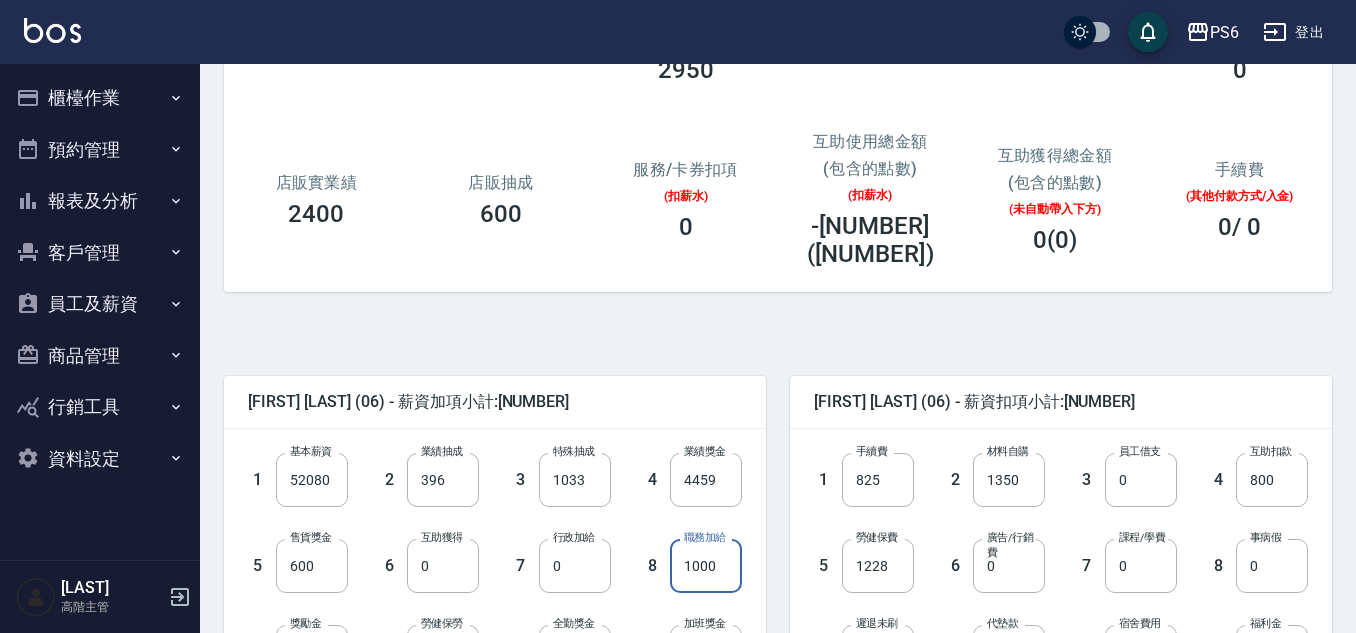 type on "1000" 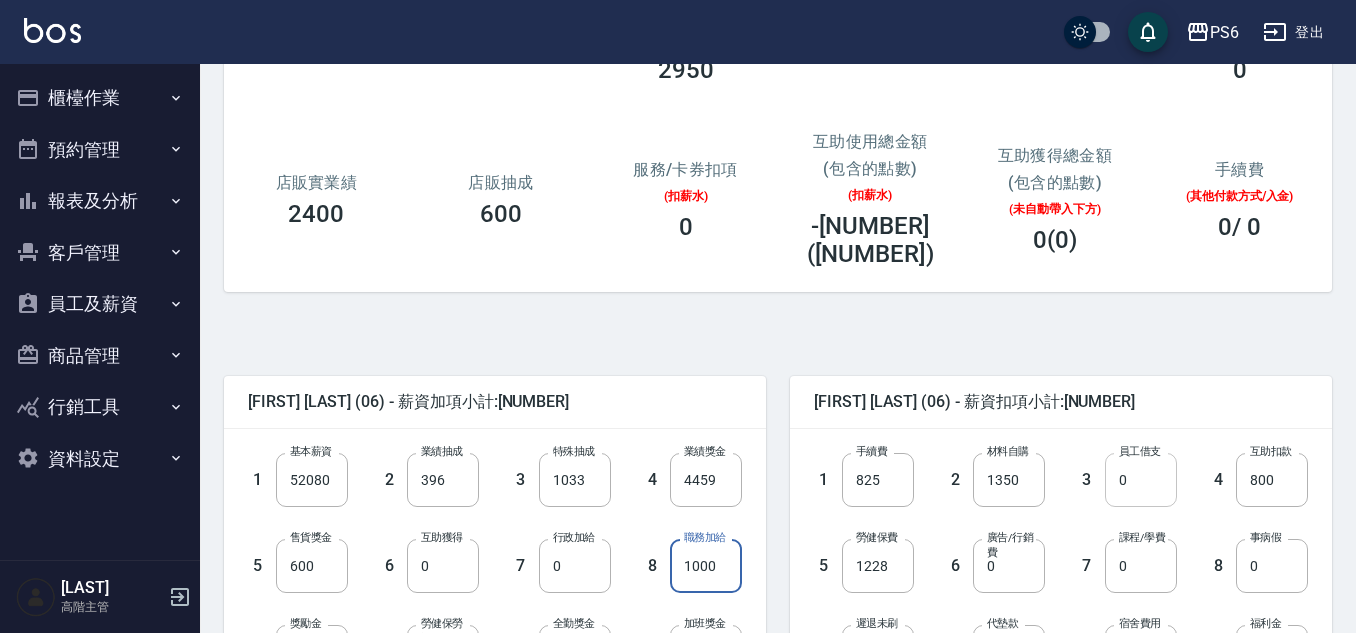 click on "0" at bounding box center [1141, 480] 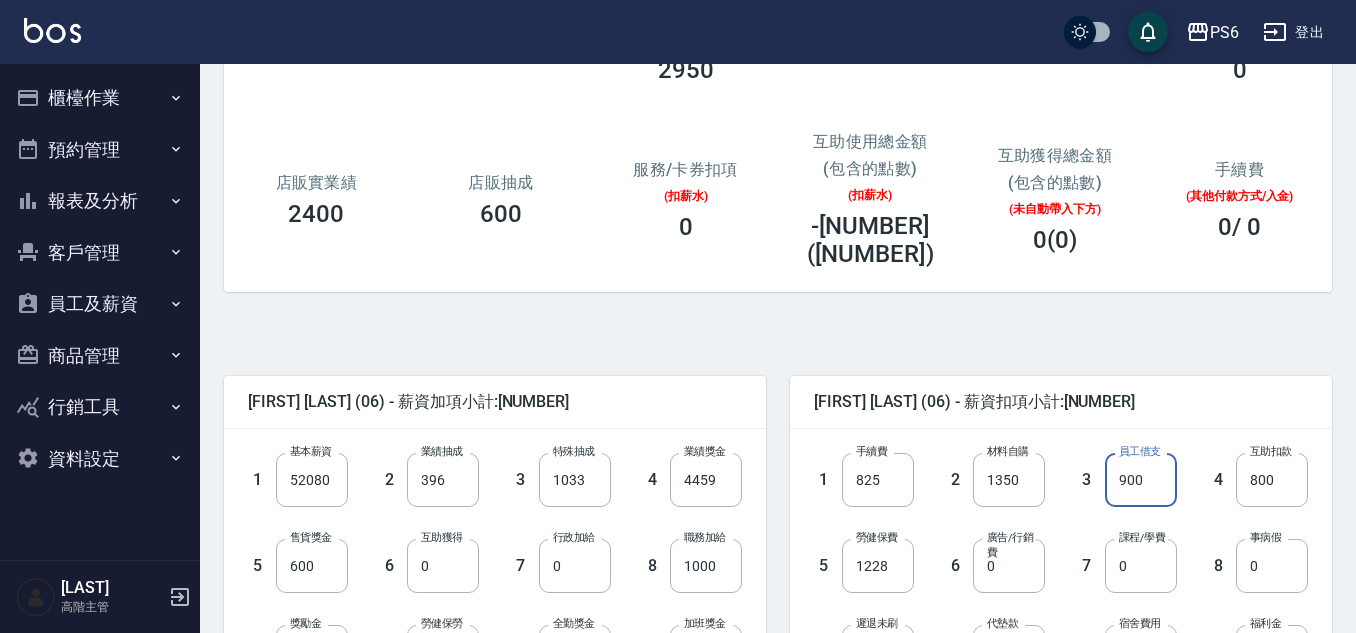 type on "900" 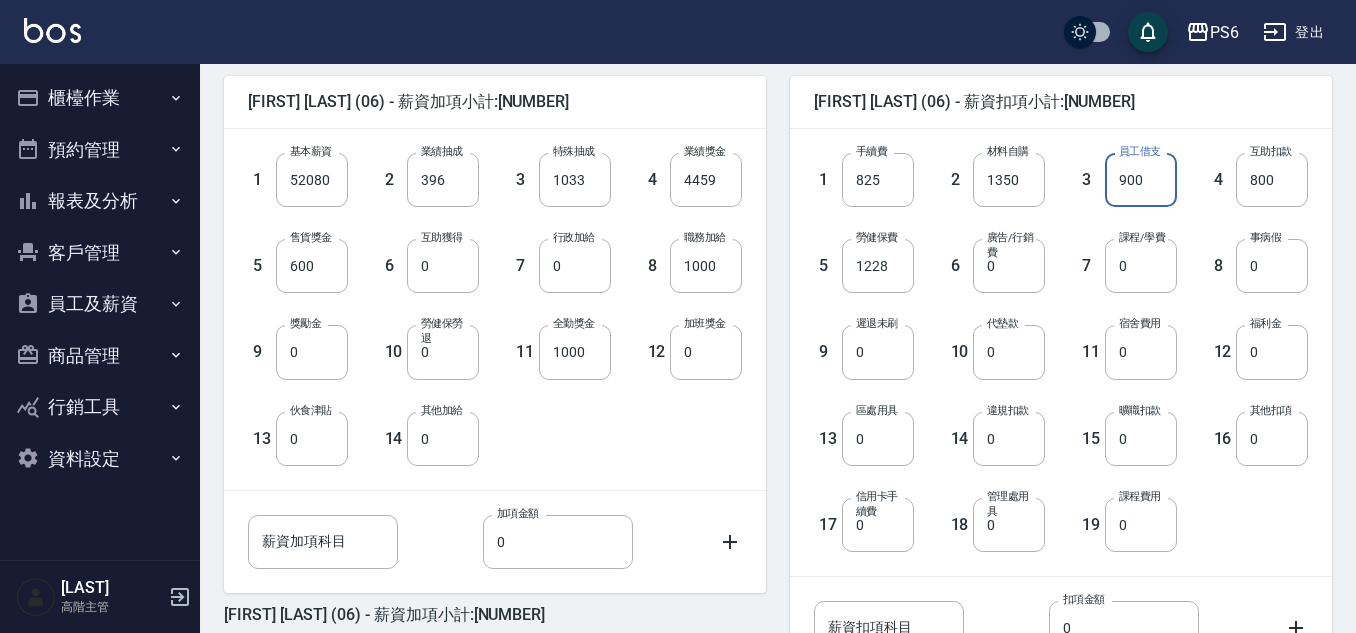 scroll, scrollTop: 666, scrollLeft: 0, axis: vertical 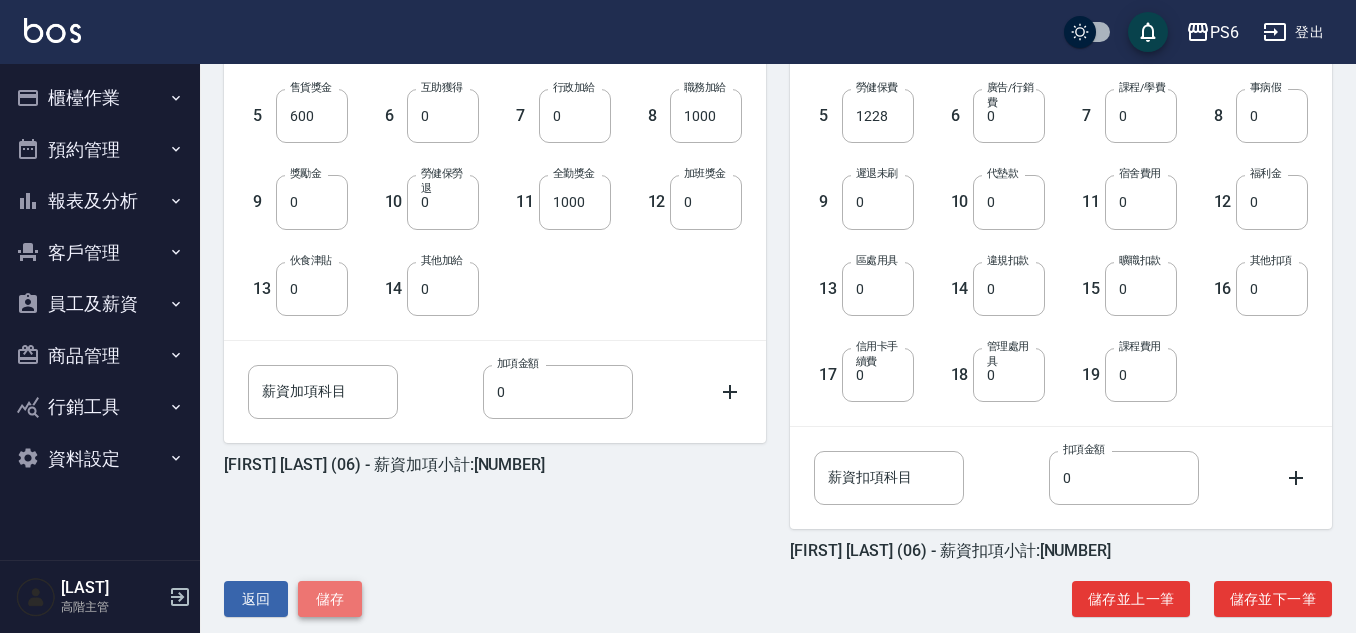click on "儲存" at bounding box center [330, 599] 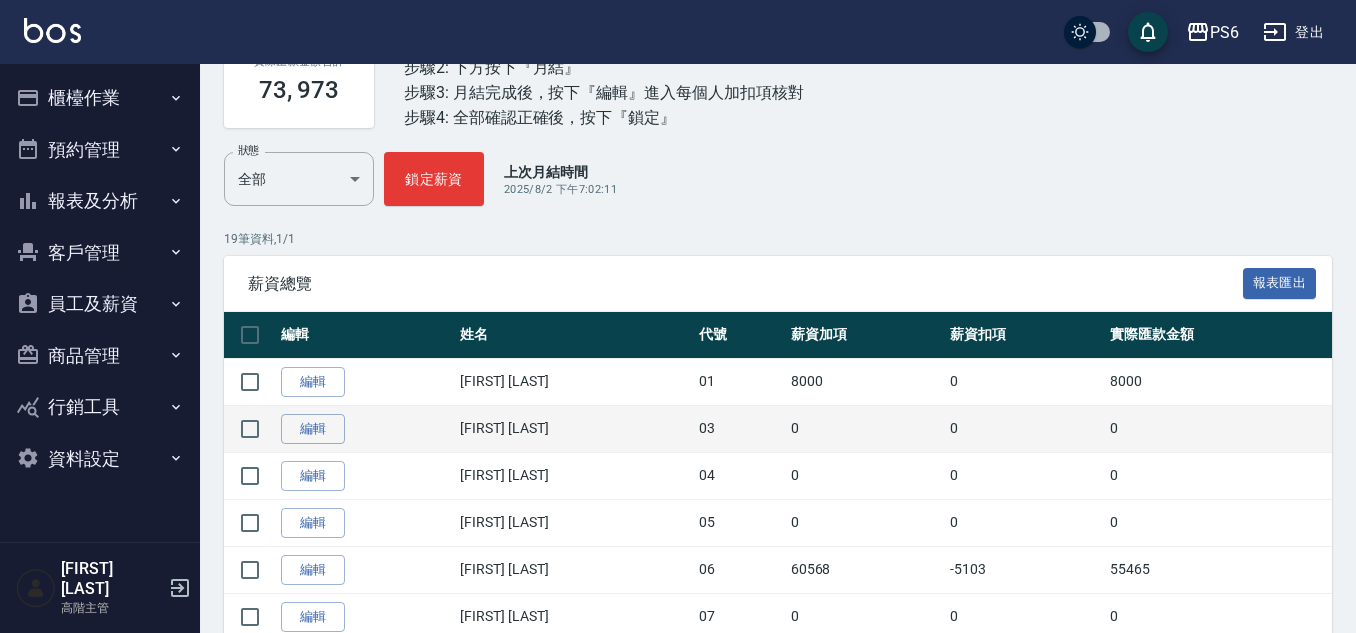 scroll, scrollTop: 400, scrollLeft: 0, axis: vertical 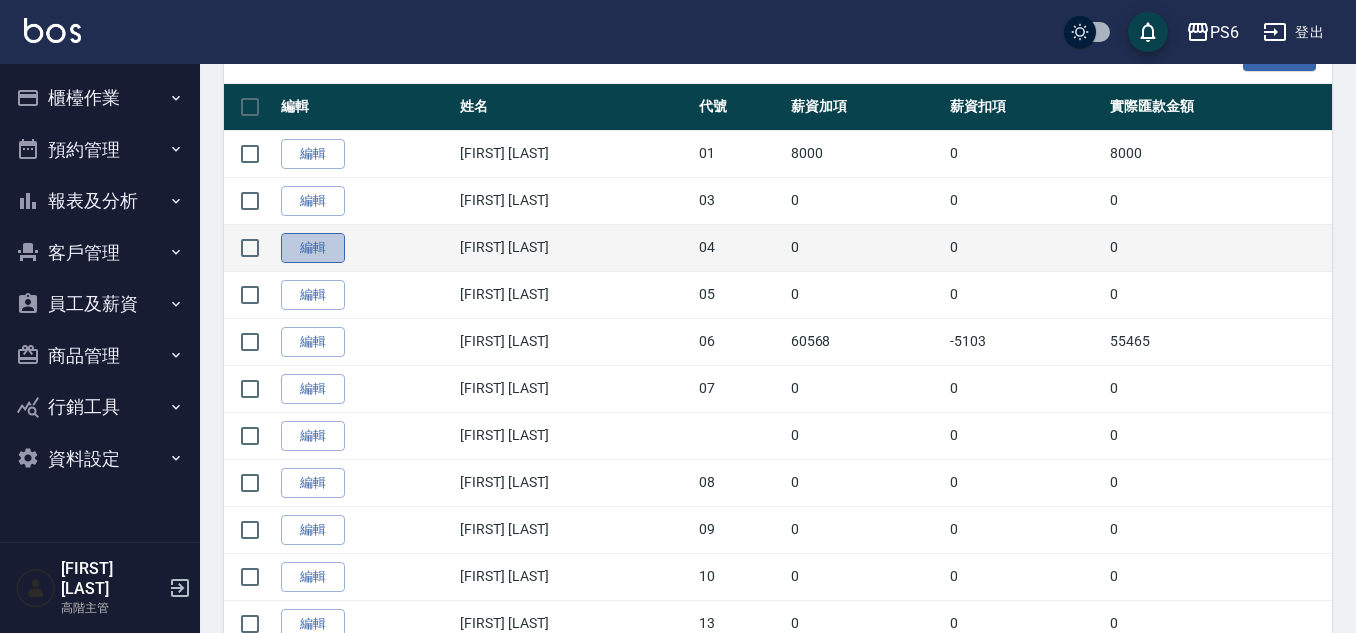 click on "編輯" at bounding box center [313, 248] 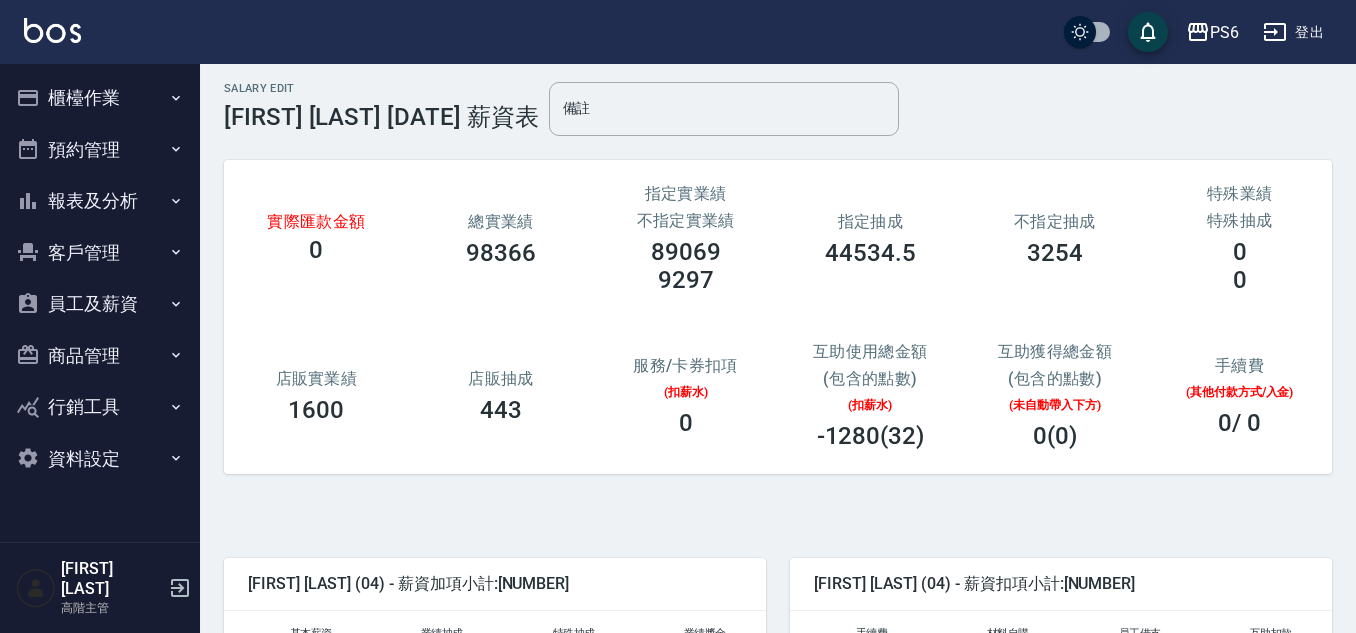 scroll, scrollTop: 300, scrollLeft: 0, axis: vertical 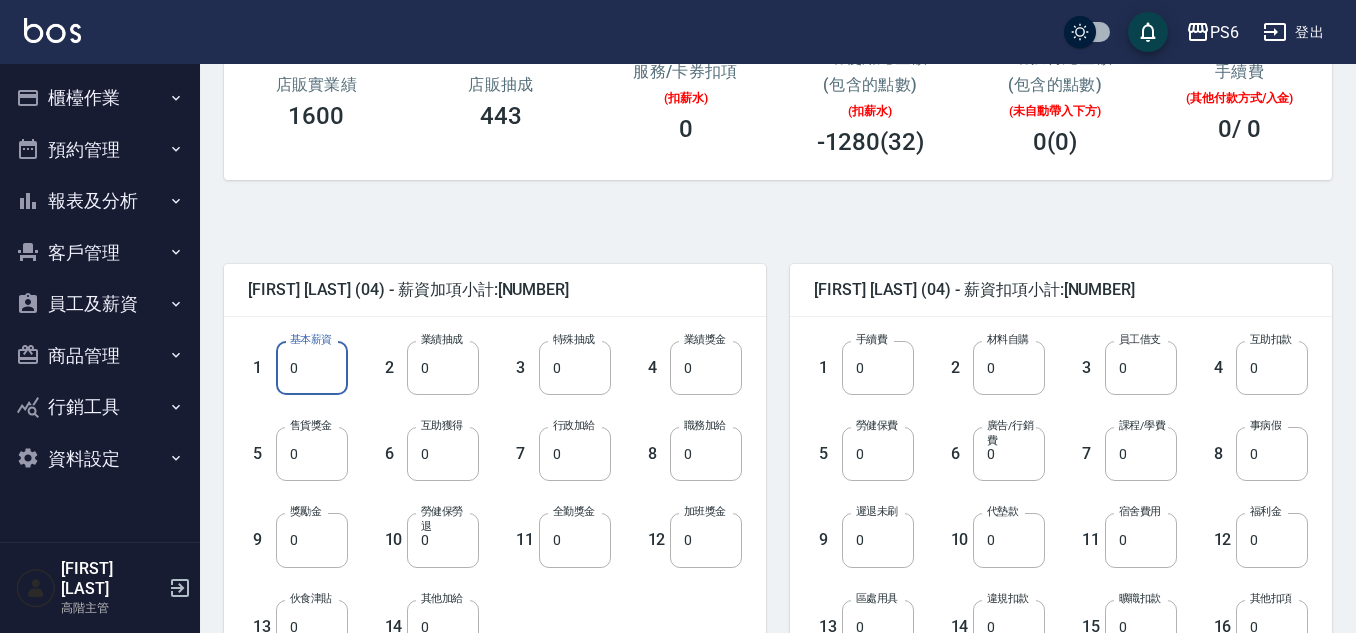 click on "0" at bounding box center (312, 368) 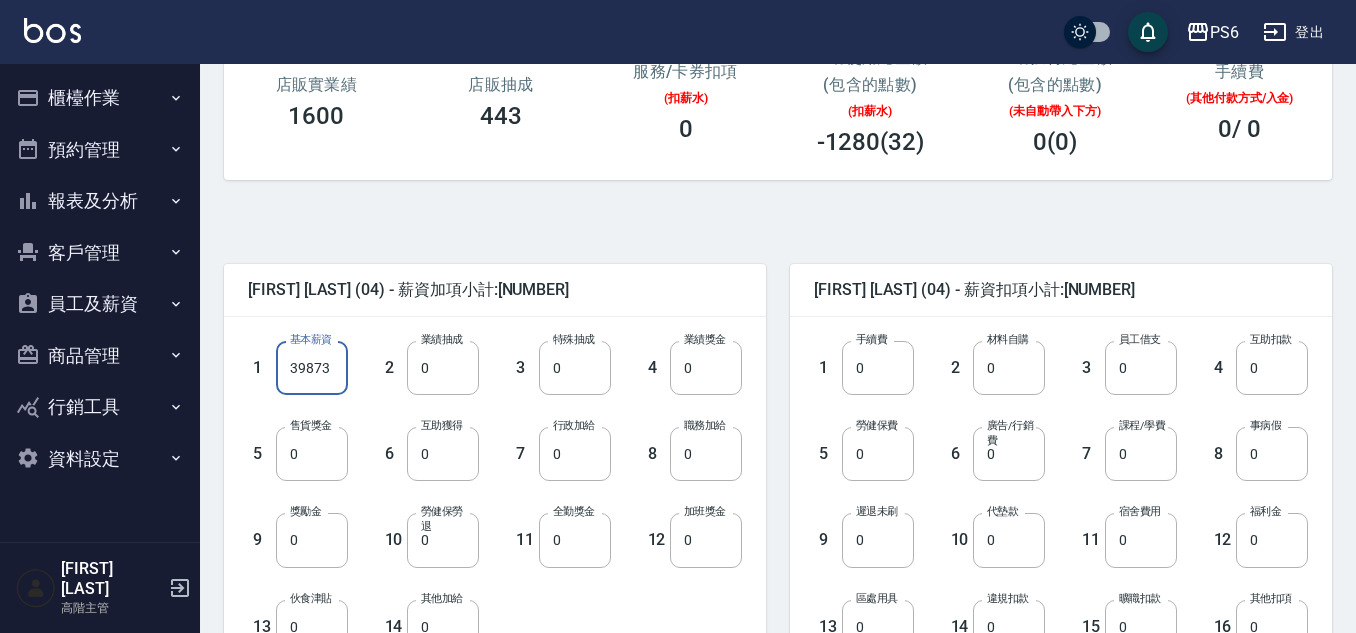type on "39873" 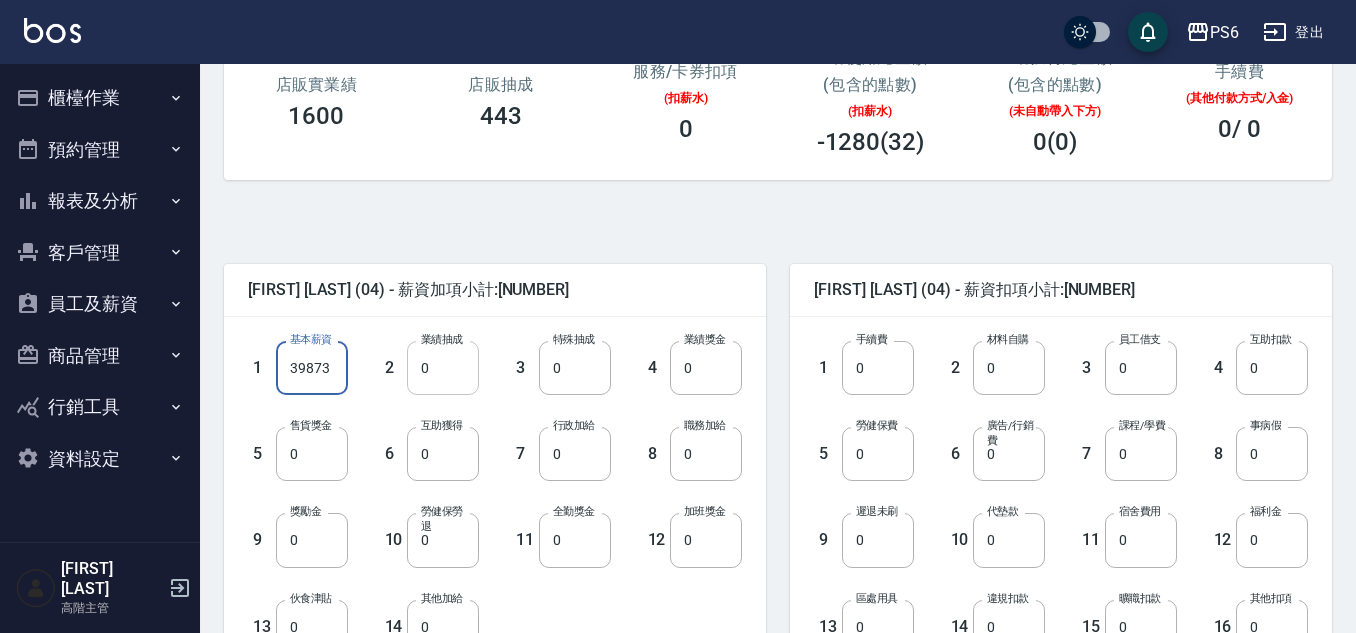 click on "0" at bounding box center [443, 368] 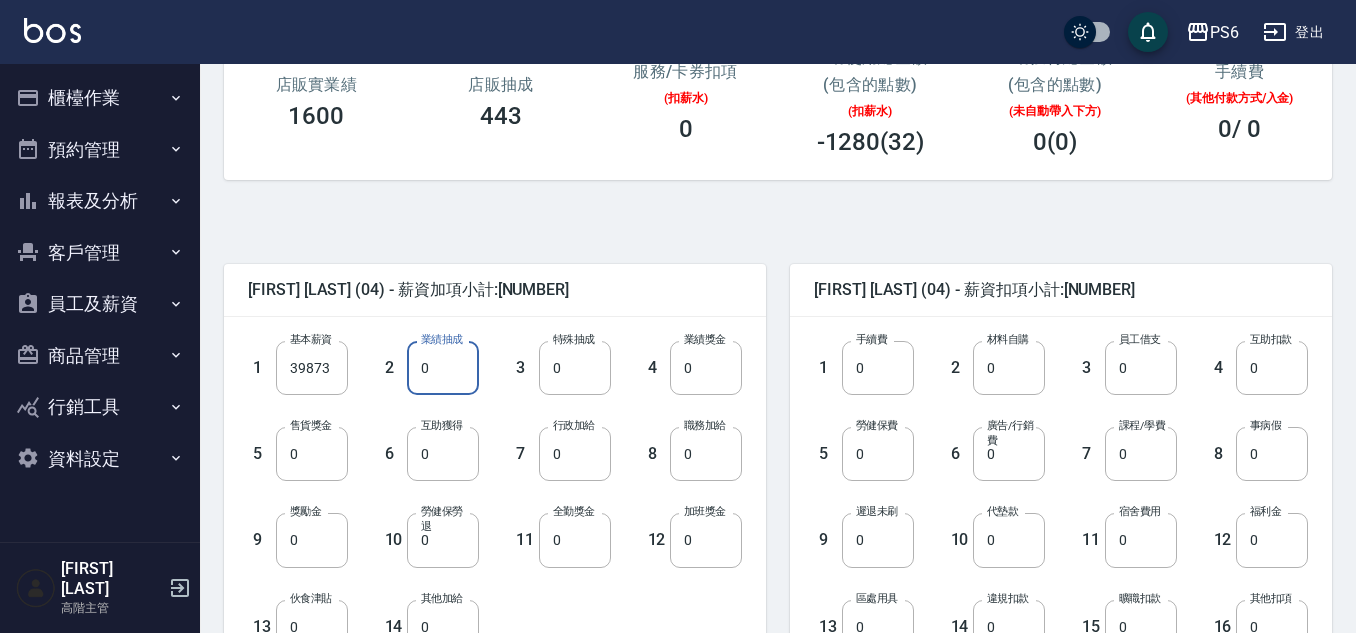 paste on "21" 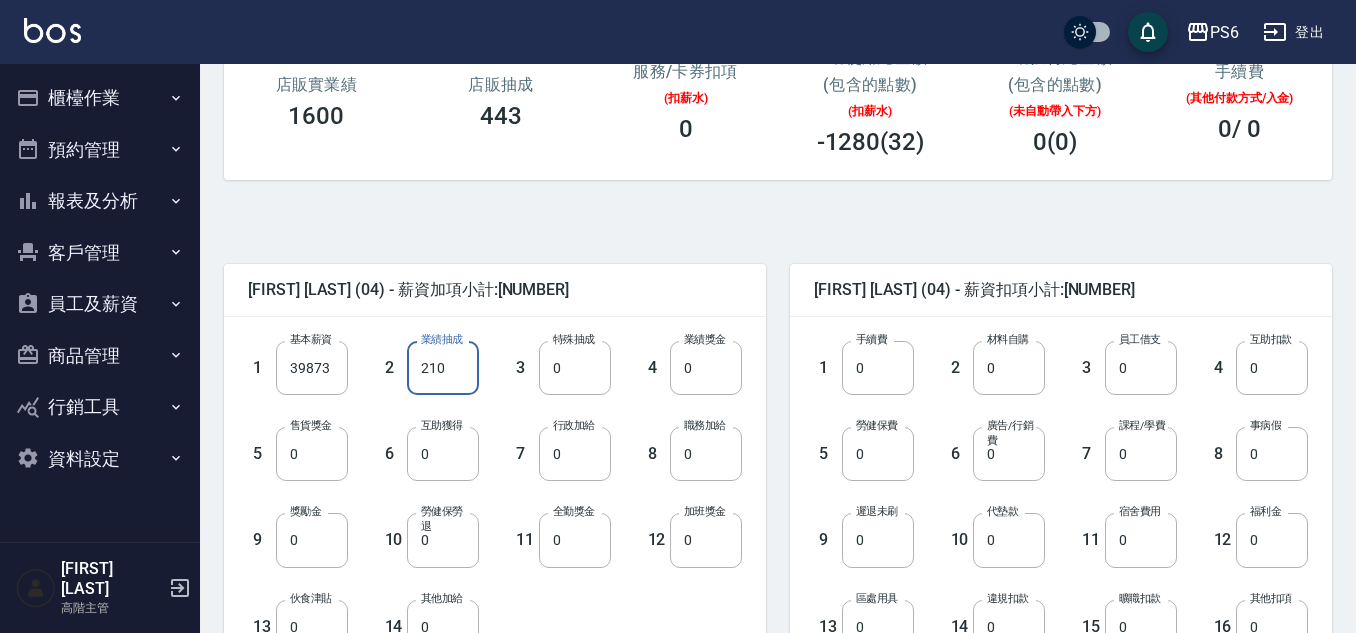 type on "210" 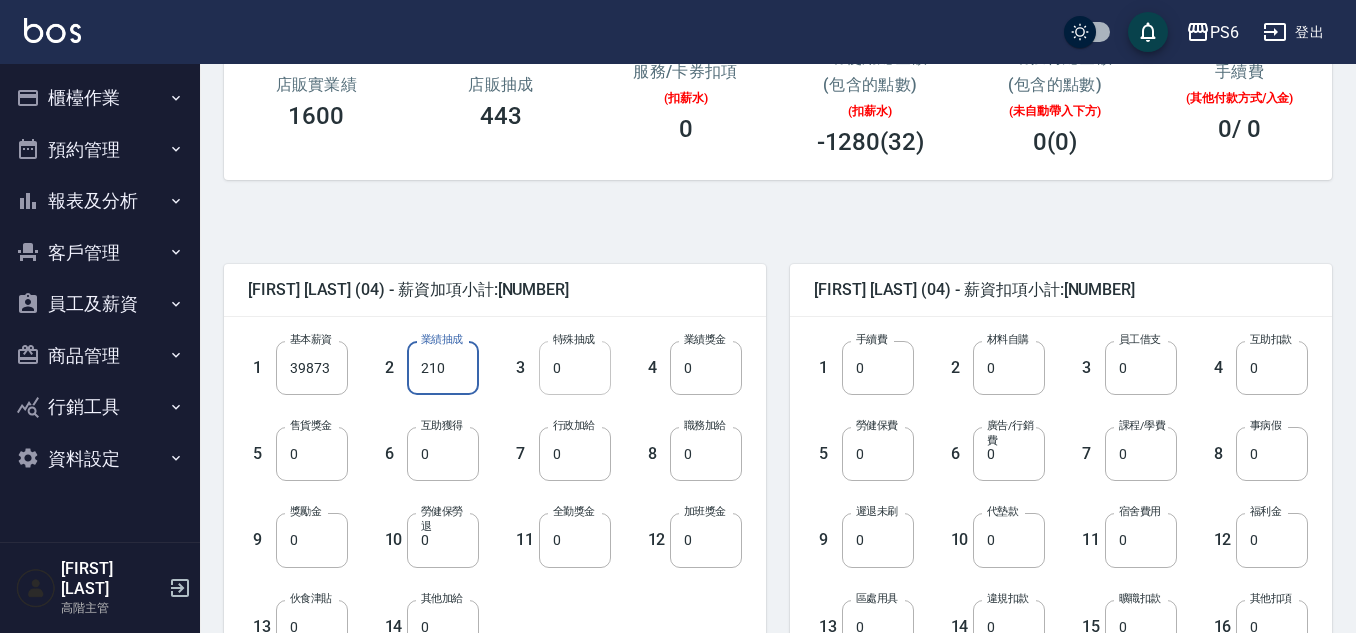 click on "0" at bounding box center [575, 368] 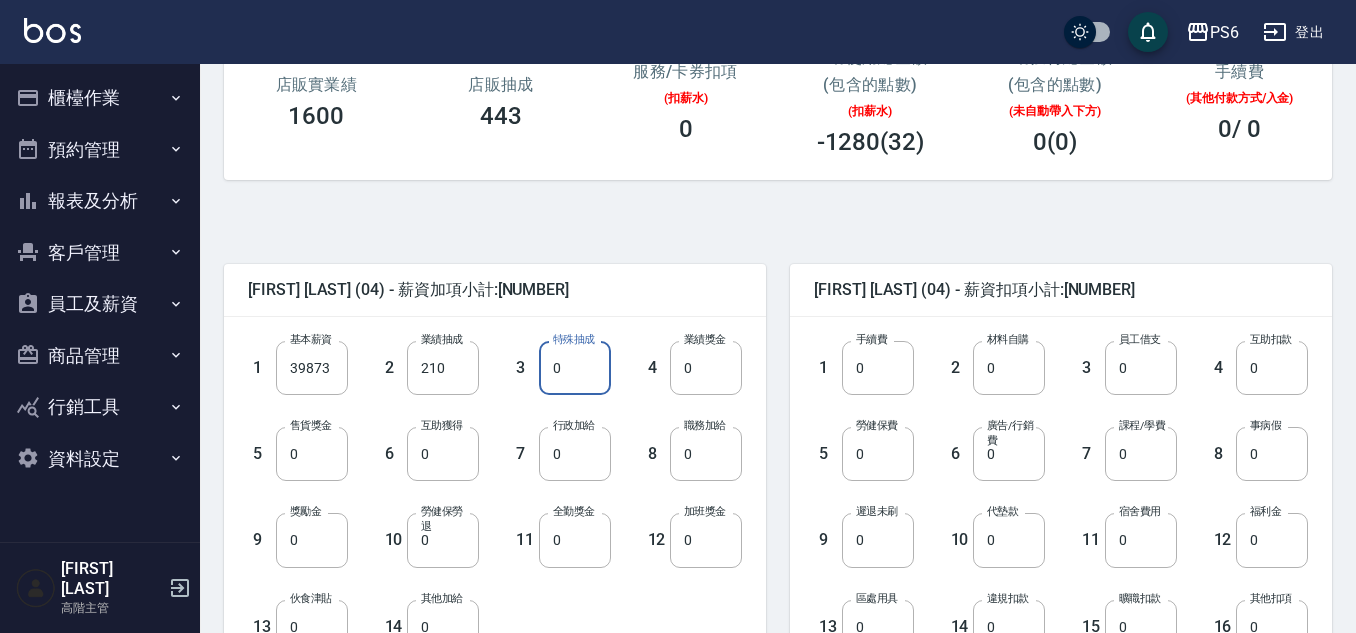 paste on "3254" 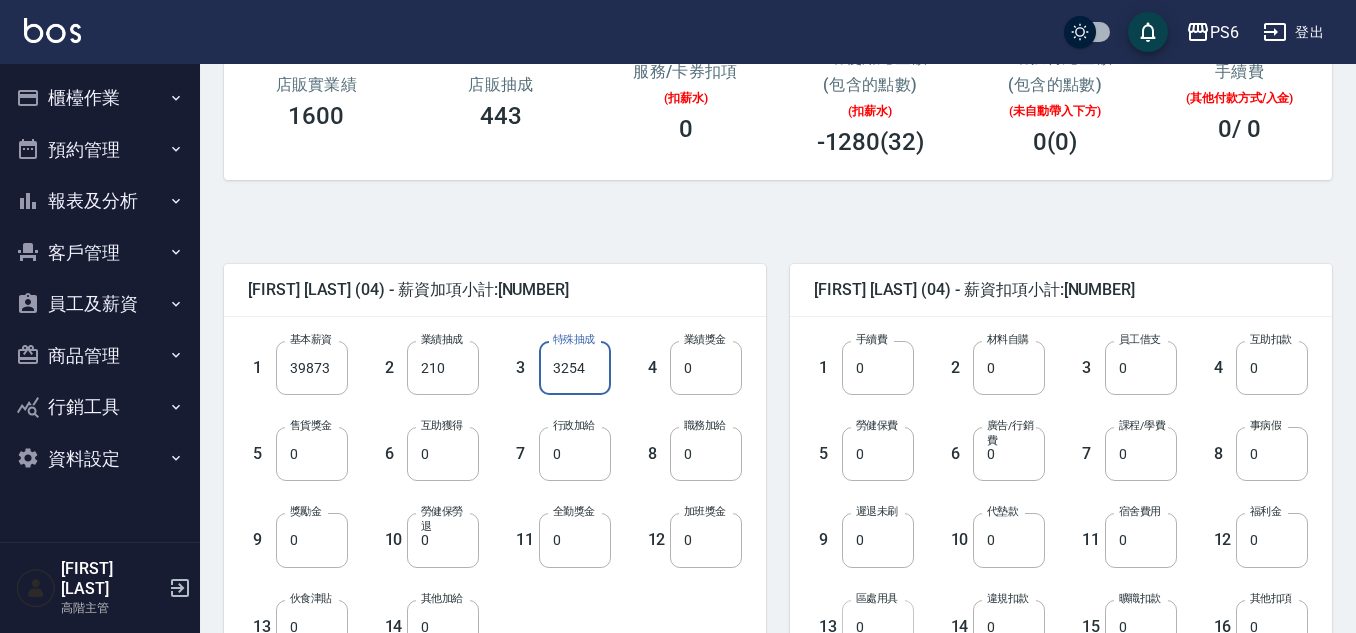 type on "3254" 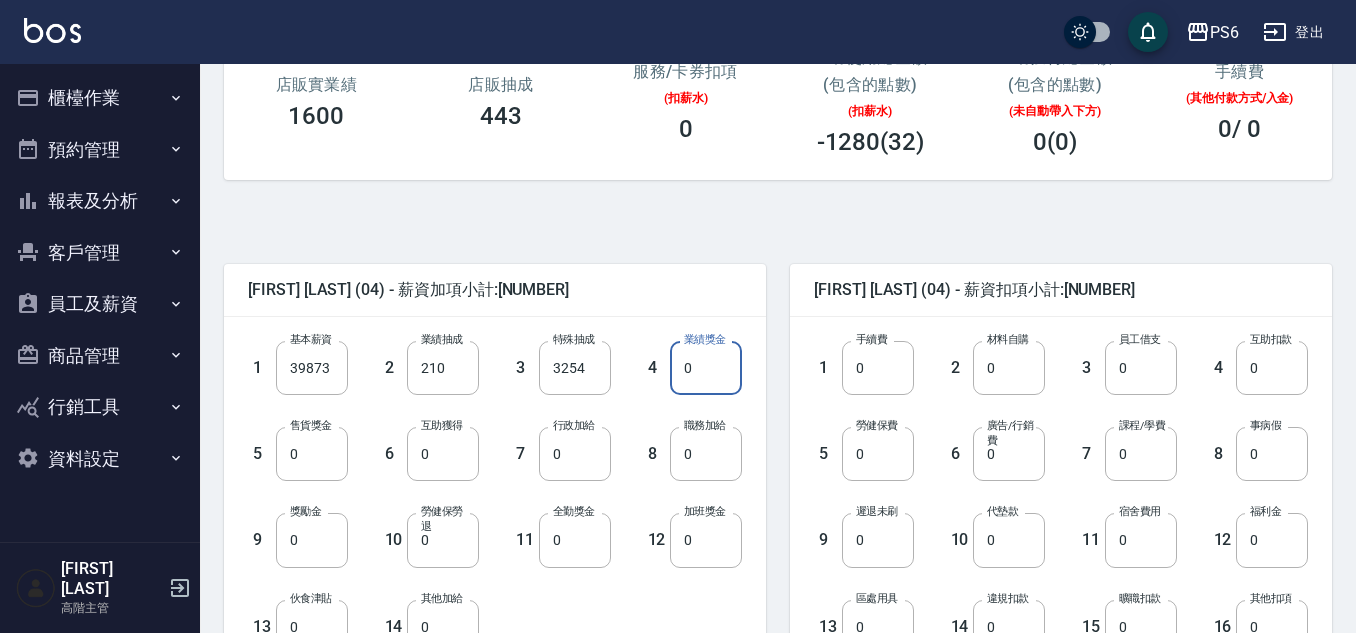click on "0" at bounding box center [706, 368] 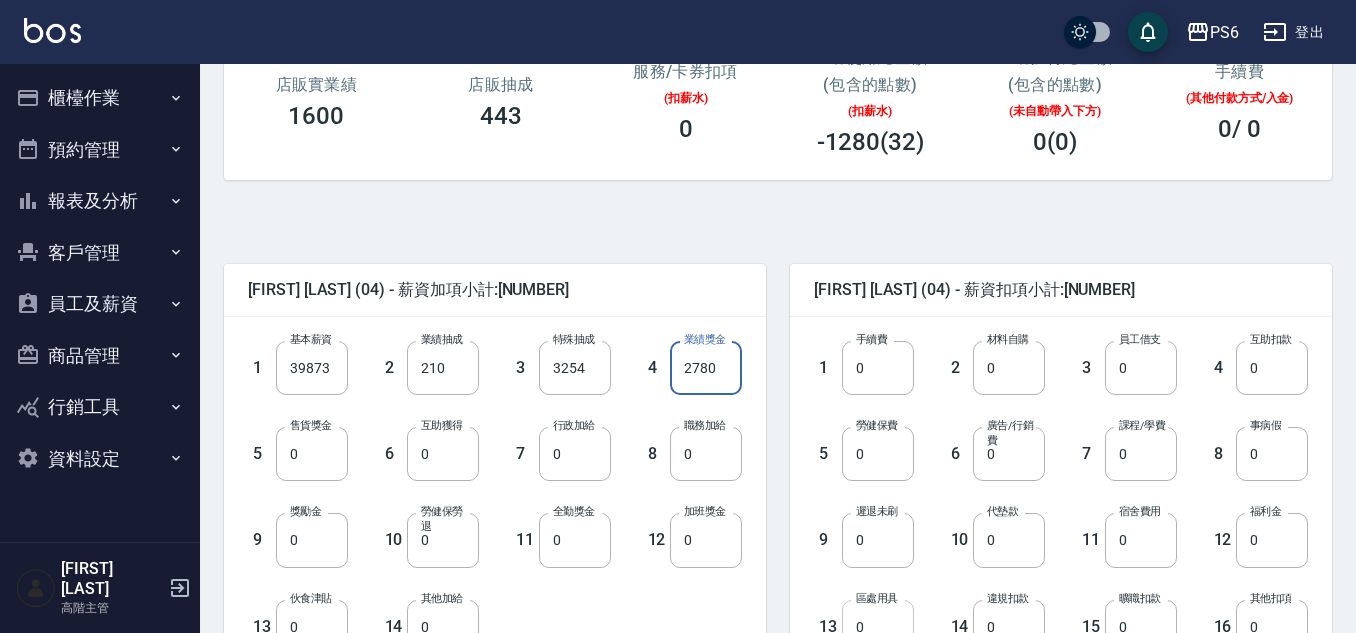 type on "2780" 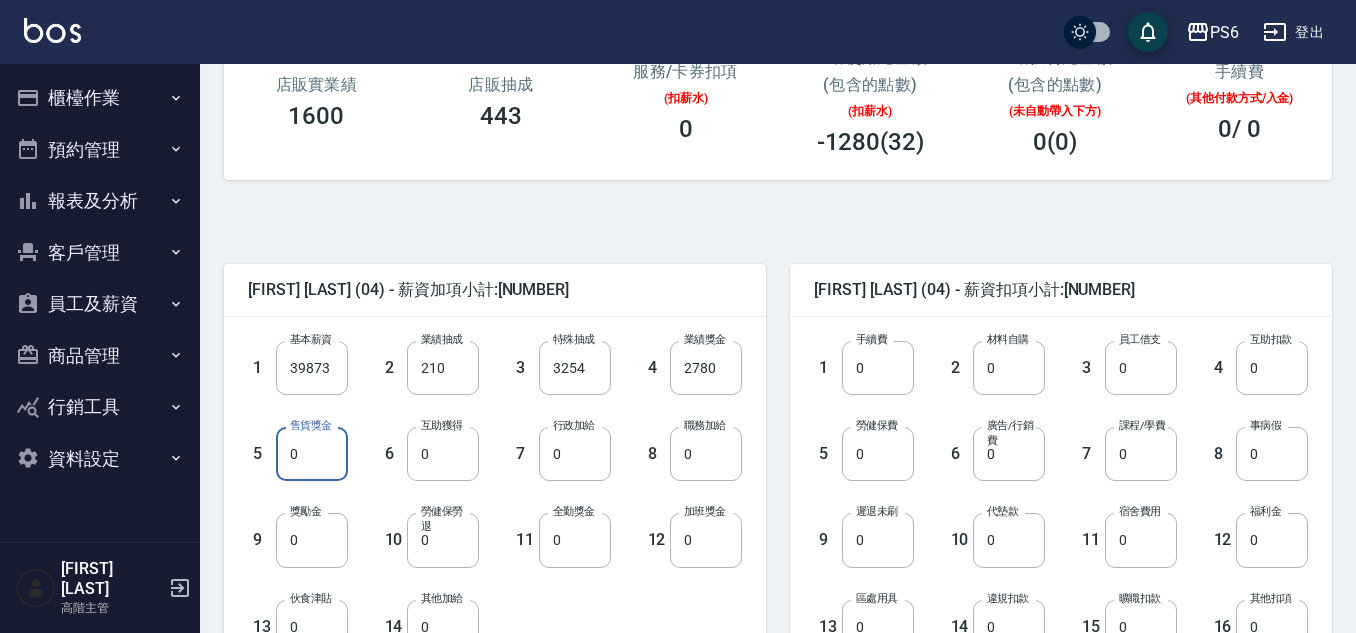 click on "0" at bounding box center (312, 454) 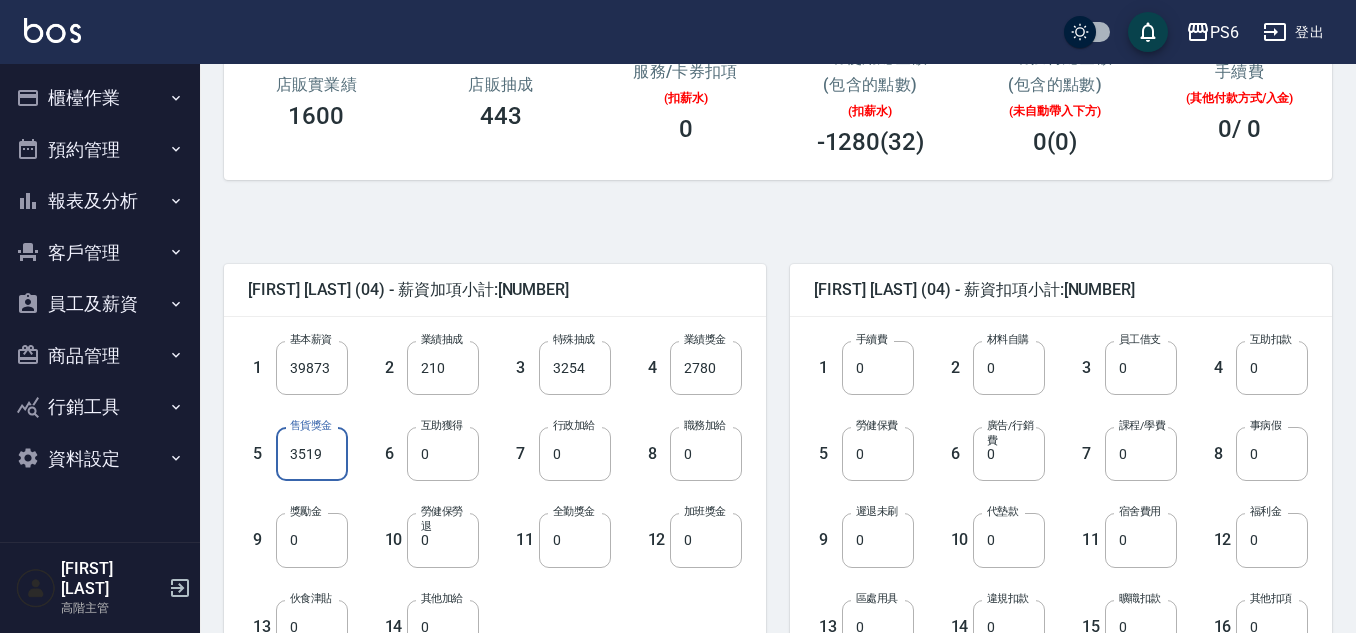 type on "3519" 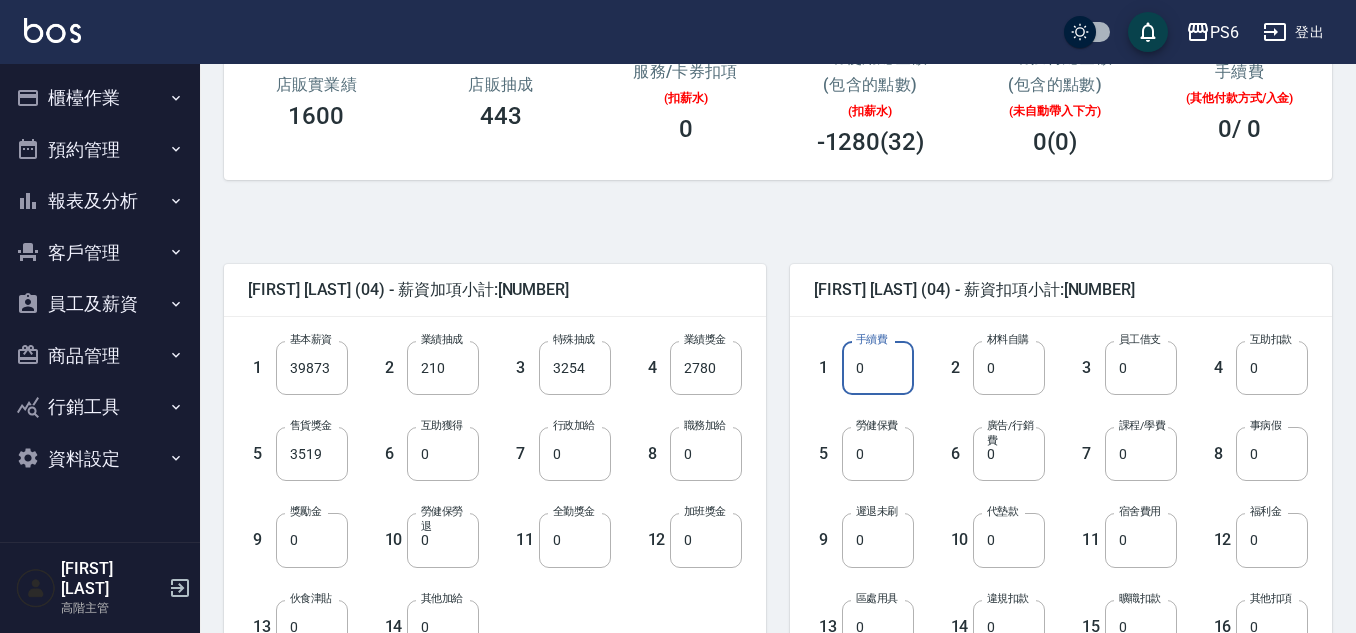 click on "0" at bounding box center (878, 368) 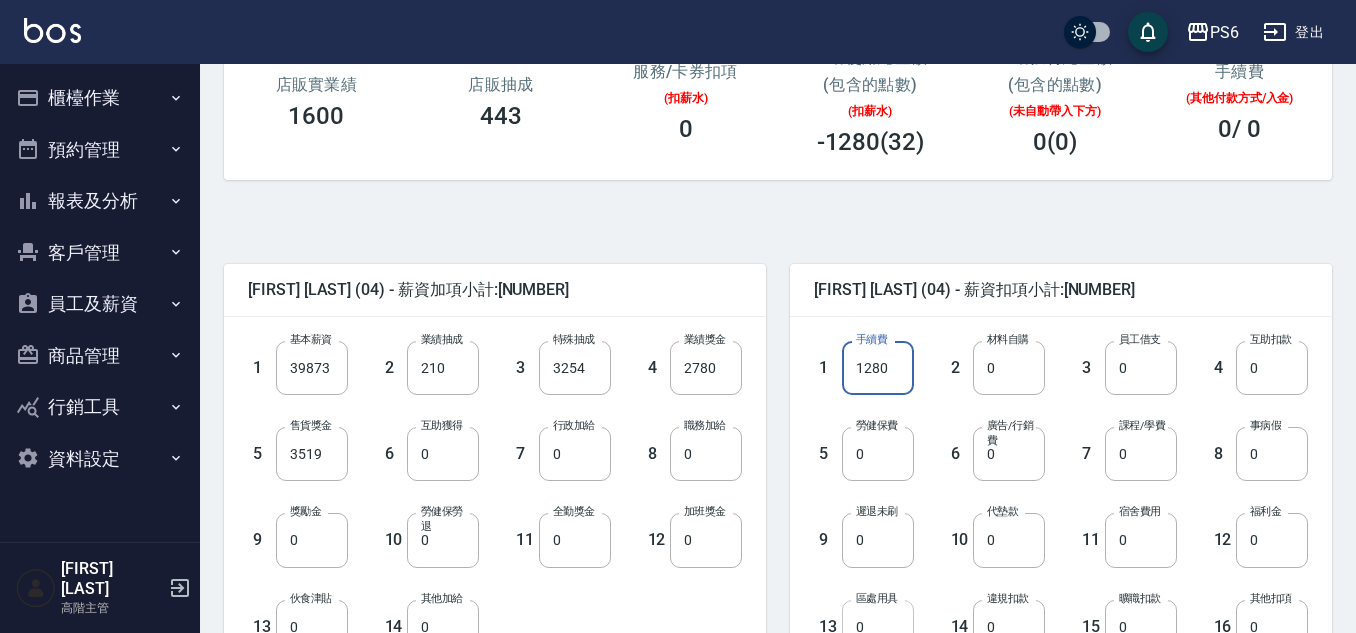 type on "1280" 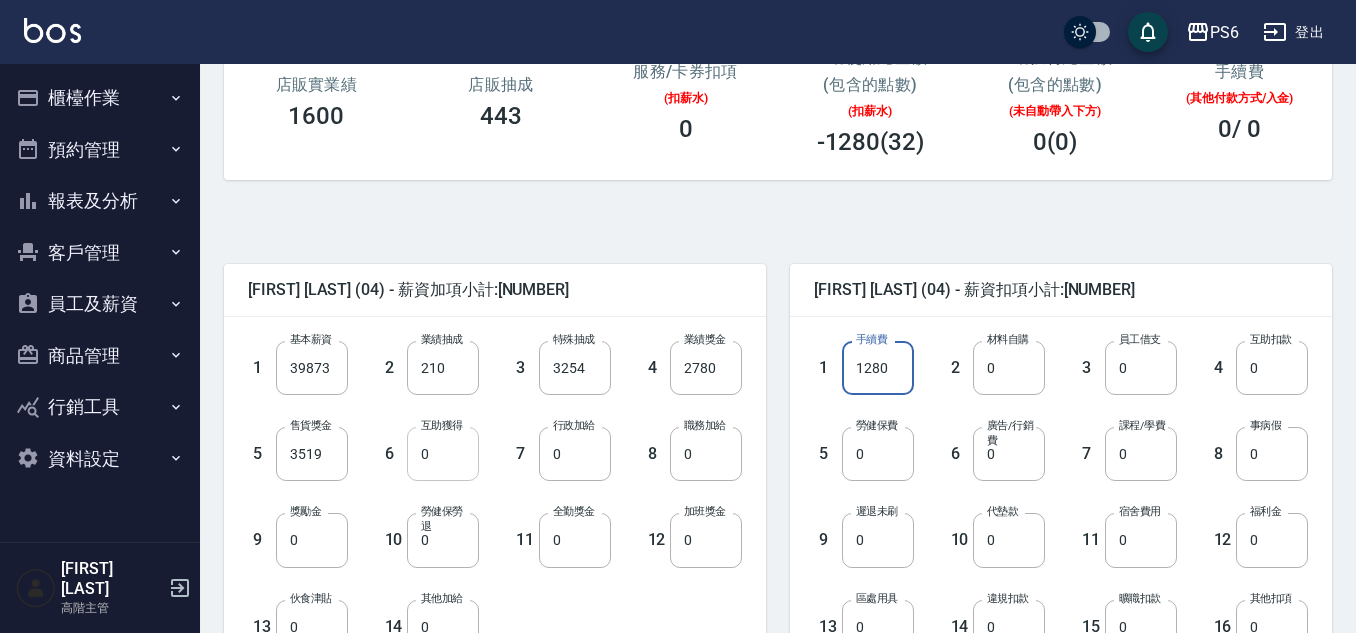 click on "0" at bounding box center [443, 454] 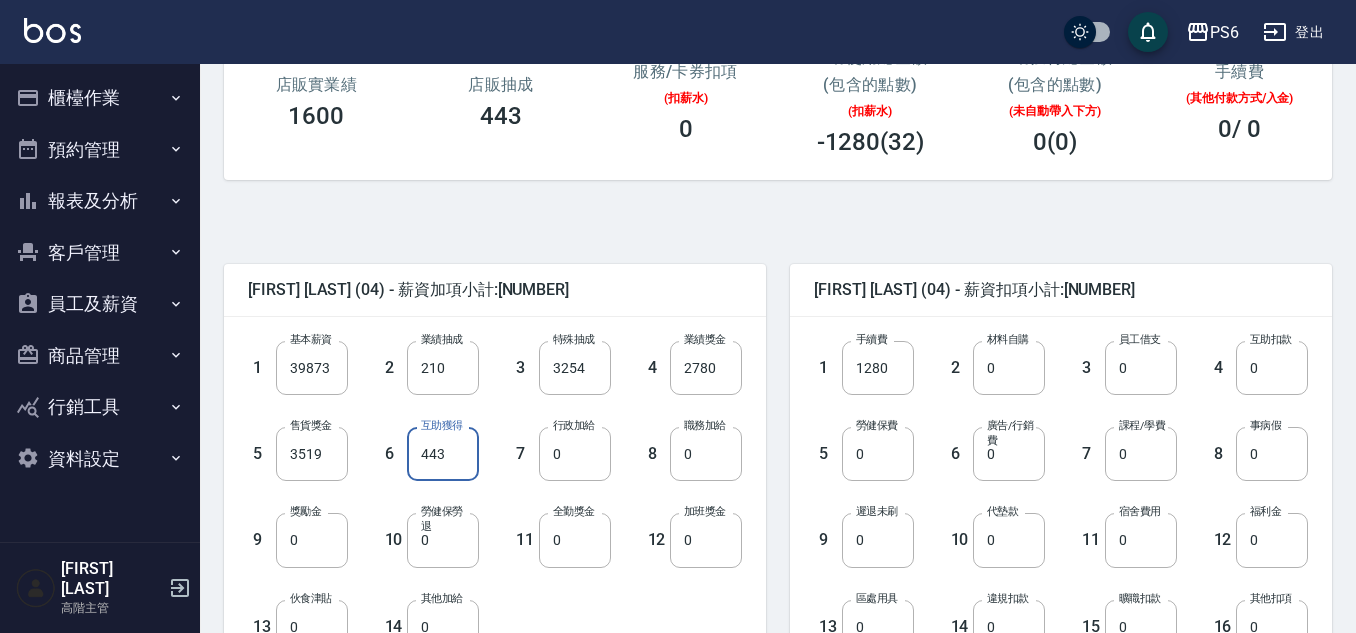 type on "443" 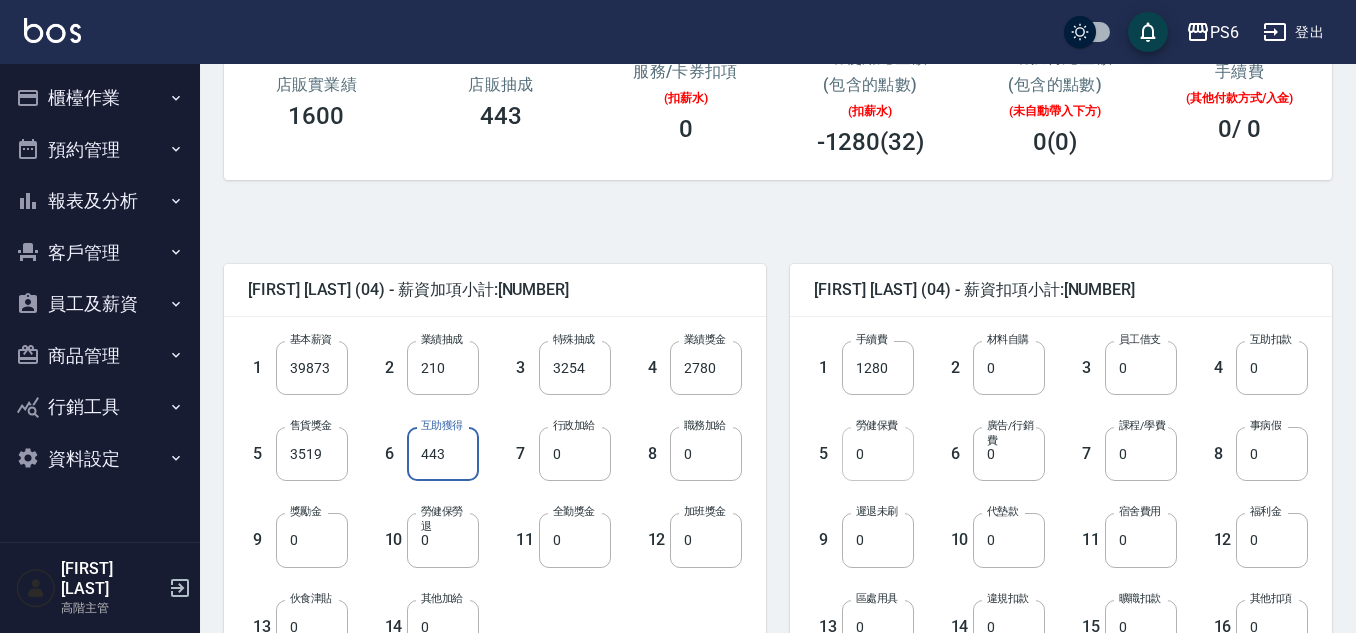 click on "0" at bounding box center [878, 454] 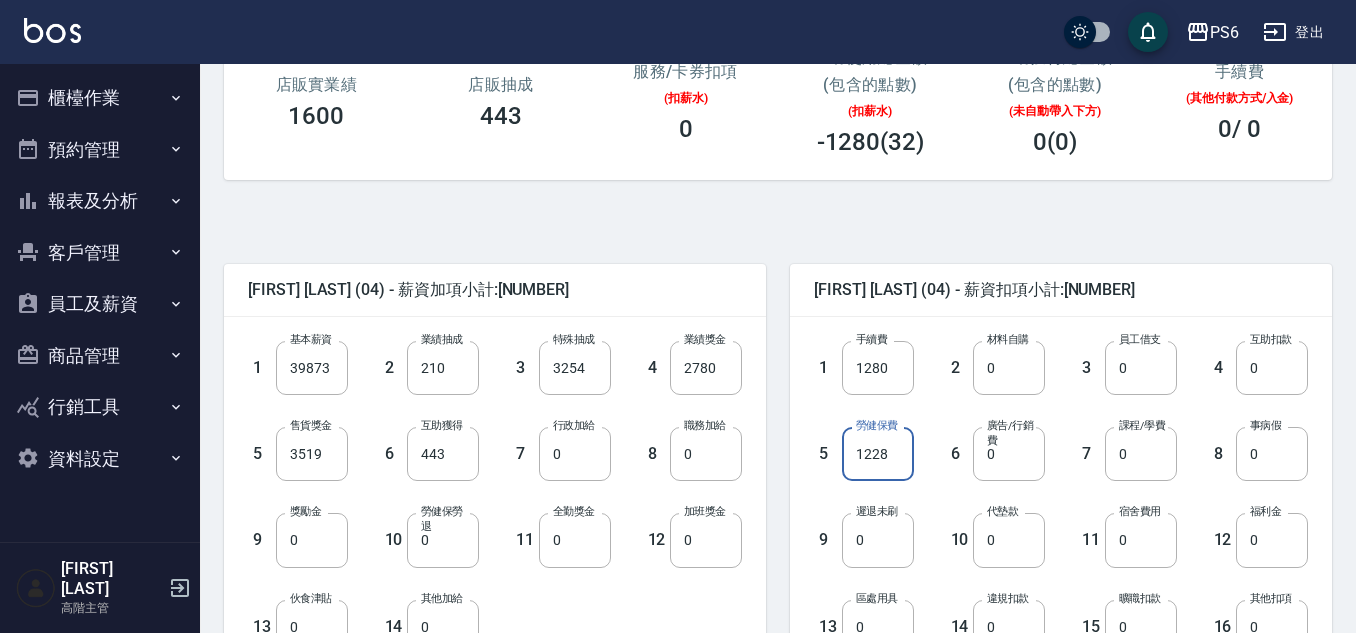 type on "1228" 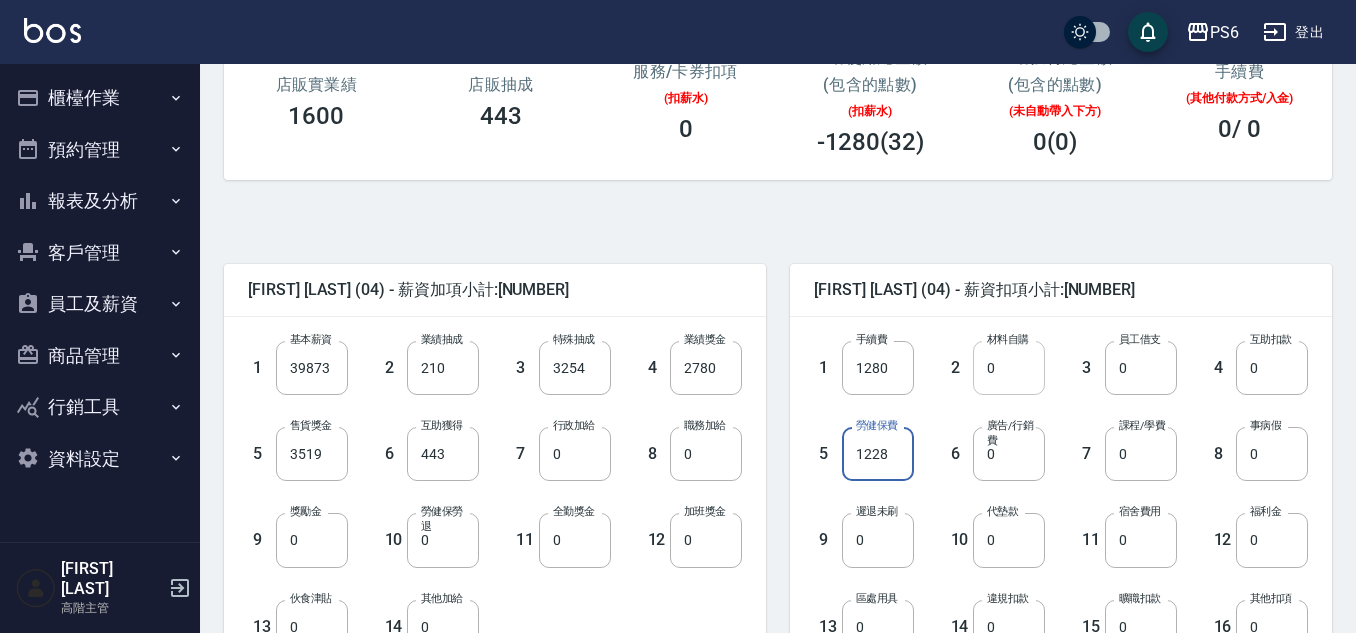 click on "0" at bounding box center (1009, 368) 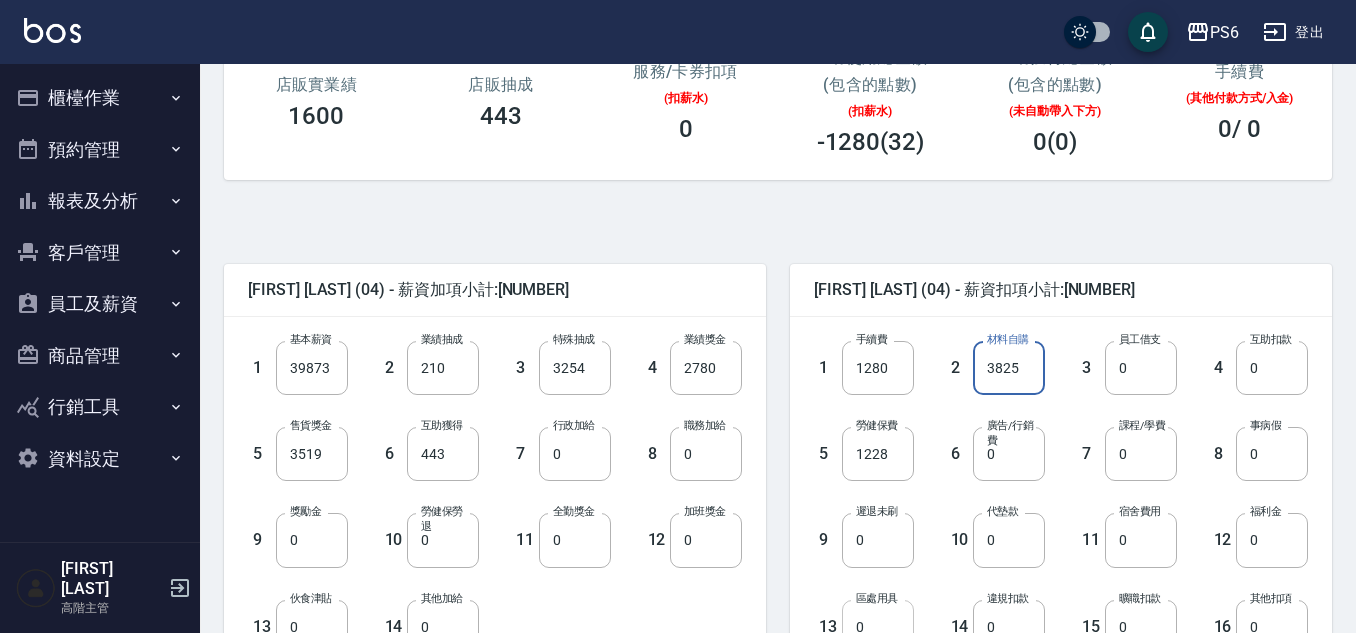 type on "3825" 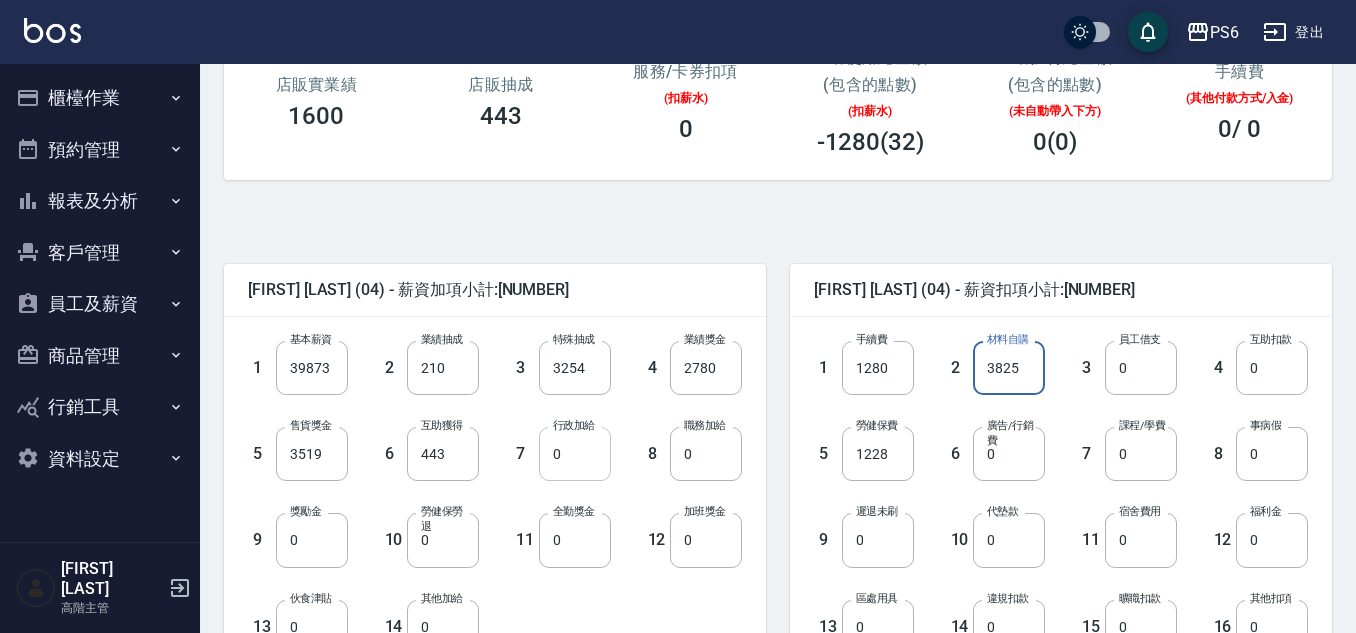click on "0" at bounding box center [575, 454] 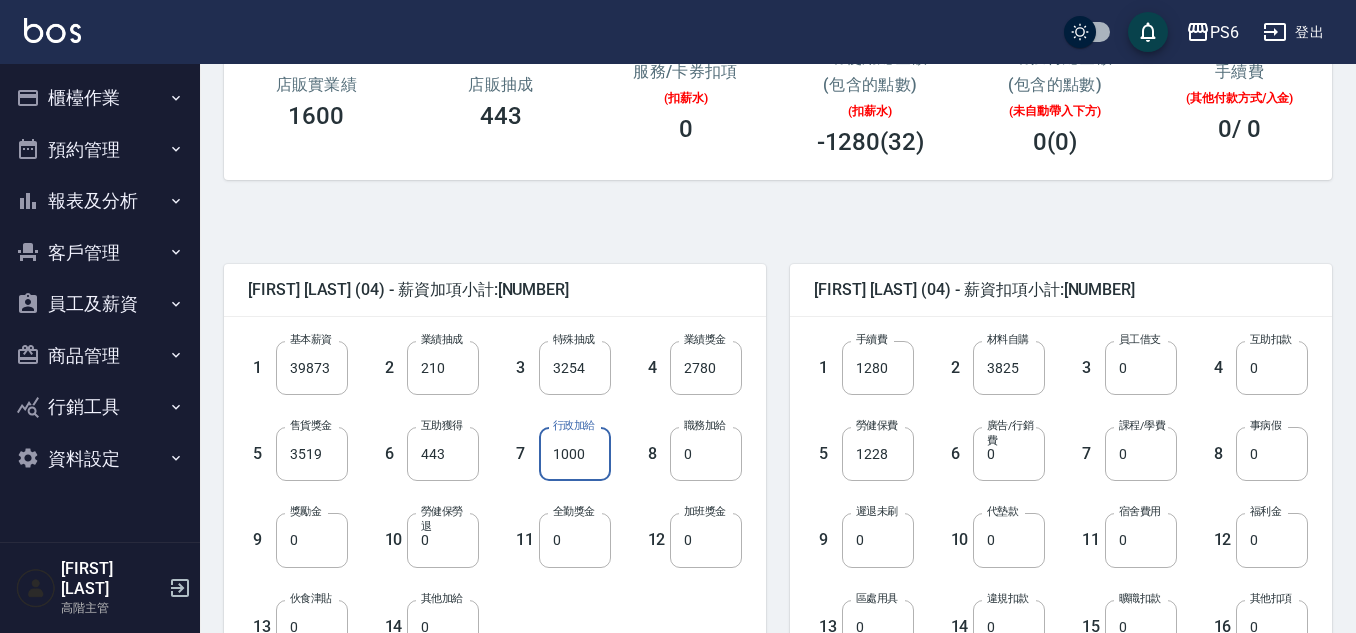 type on "1000" 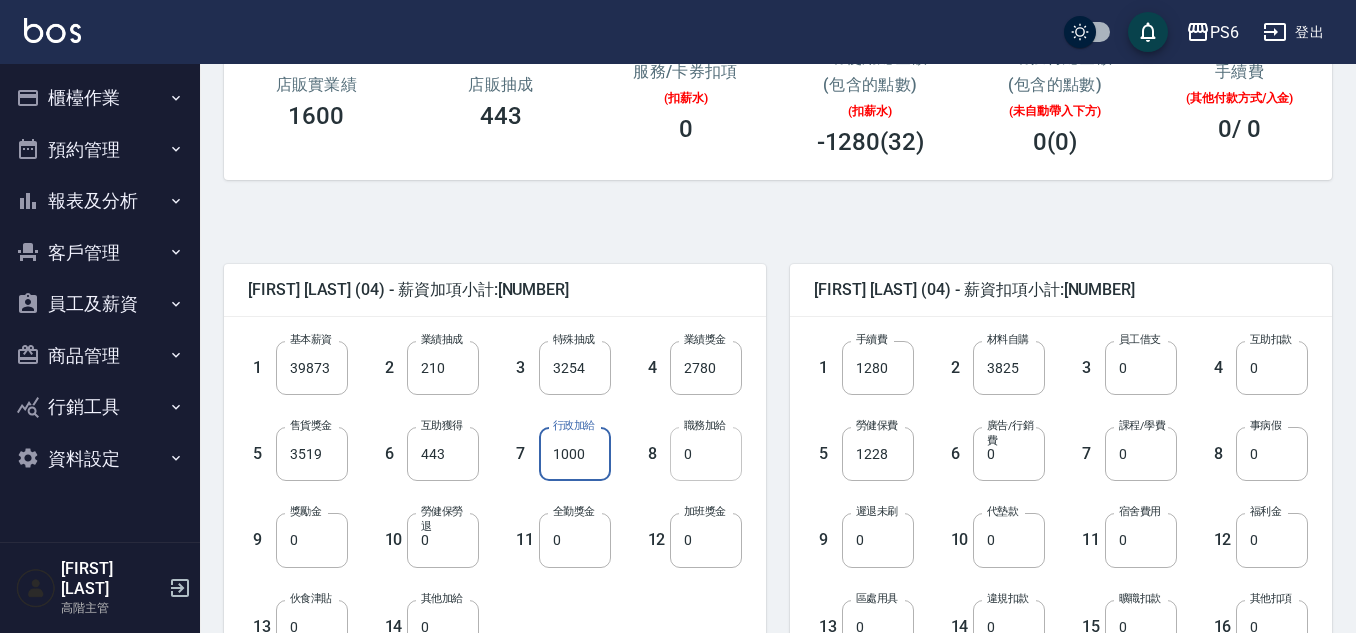 click on "0" at bounding box center [706, 454] 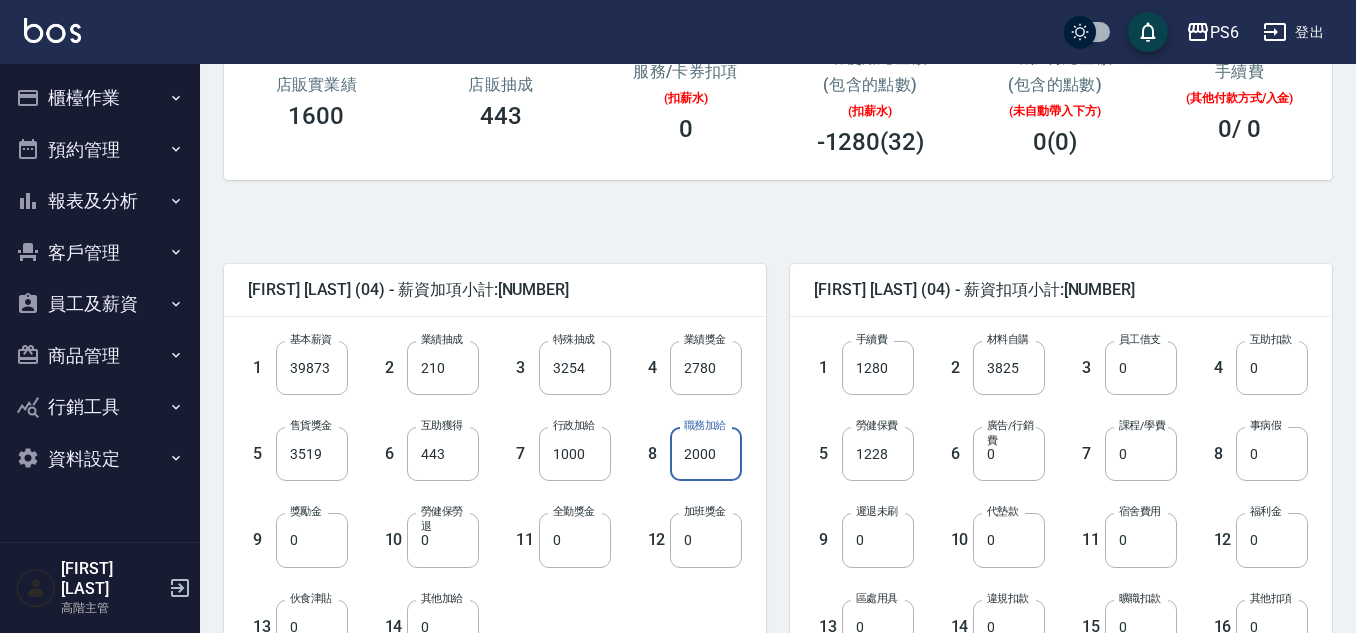 type on "2000" 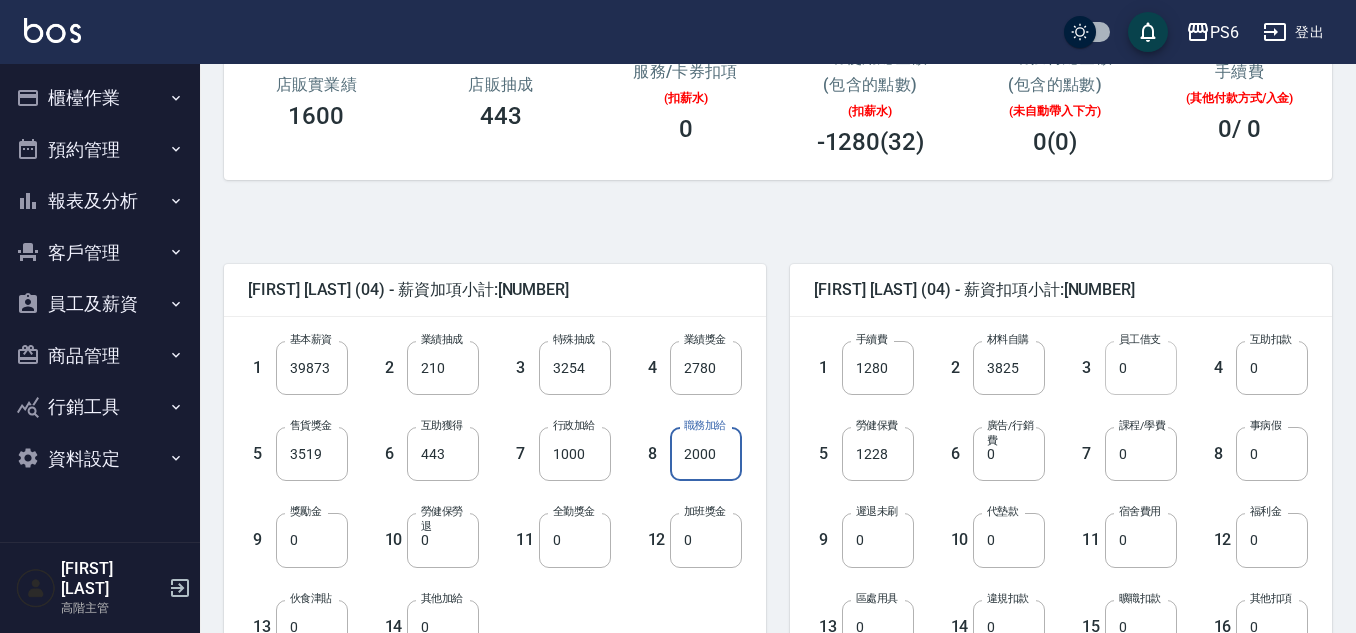 click on "0" at bounding box center [1141, 368] 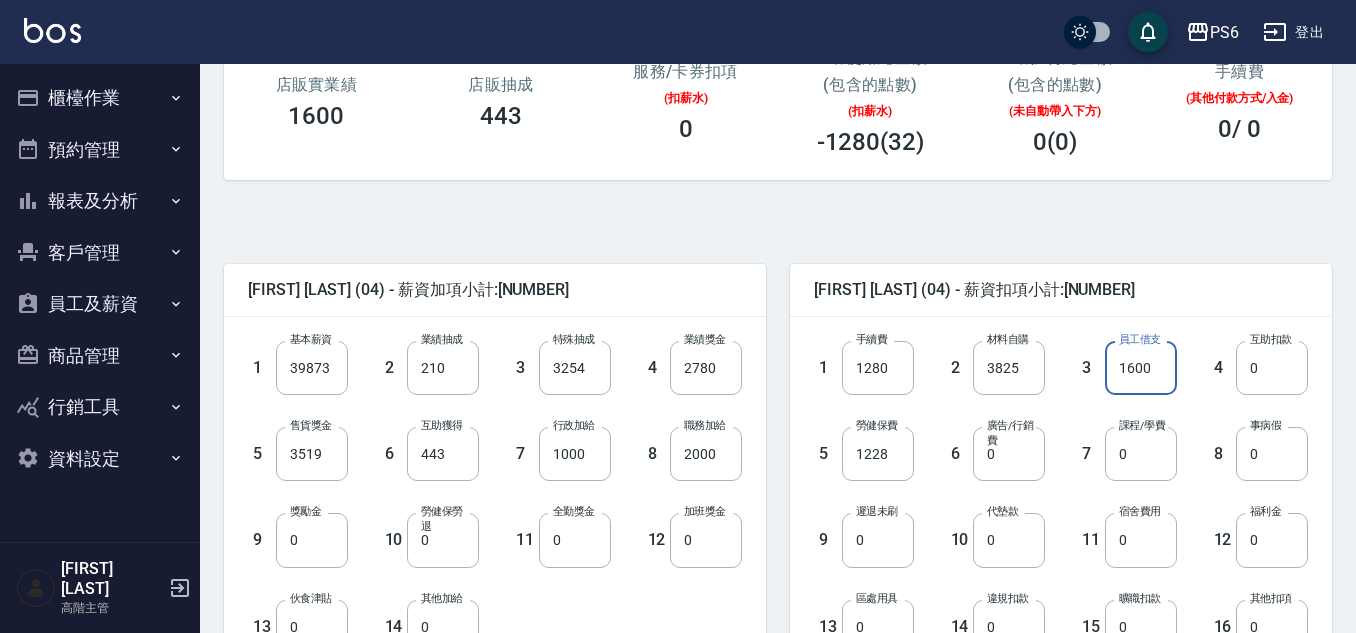 type on "1600" 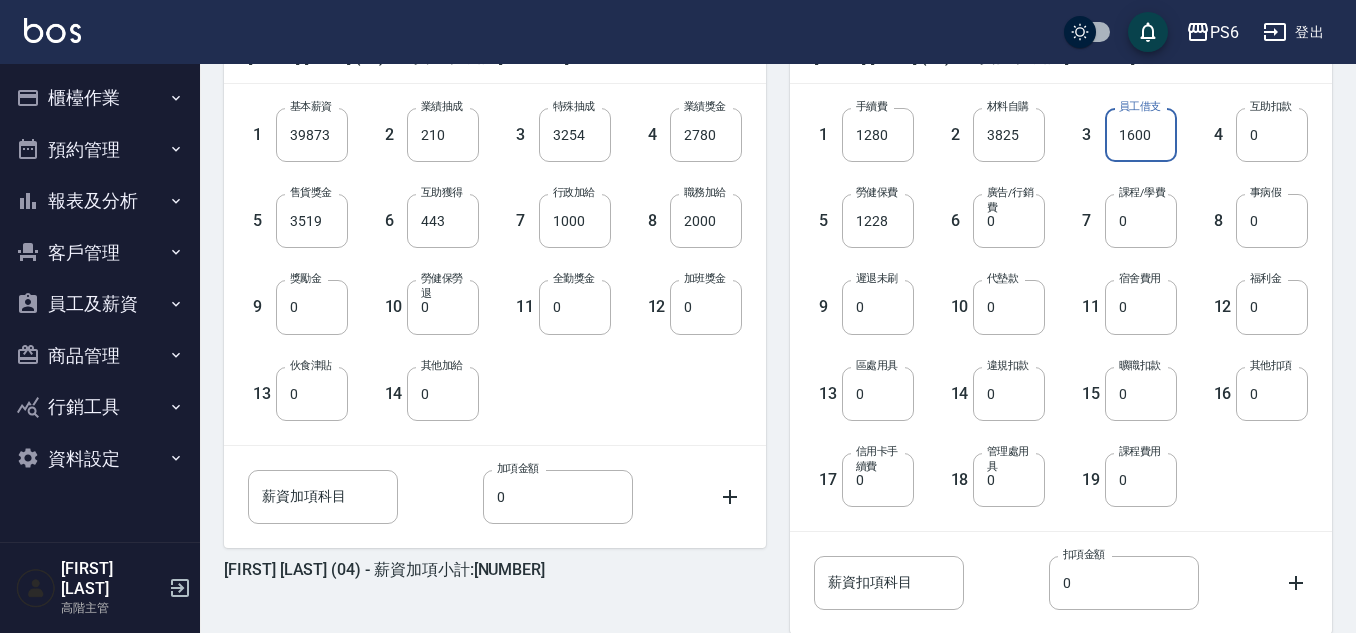 scroll, scrollTop: 666, scrollLeft: 0, axis: vertical 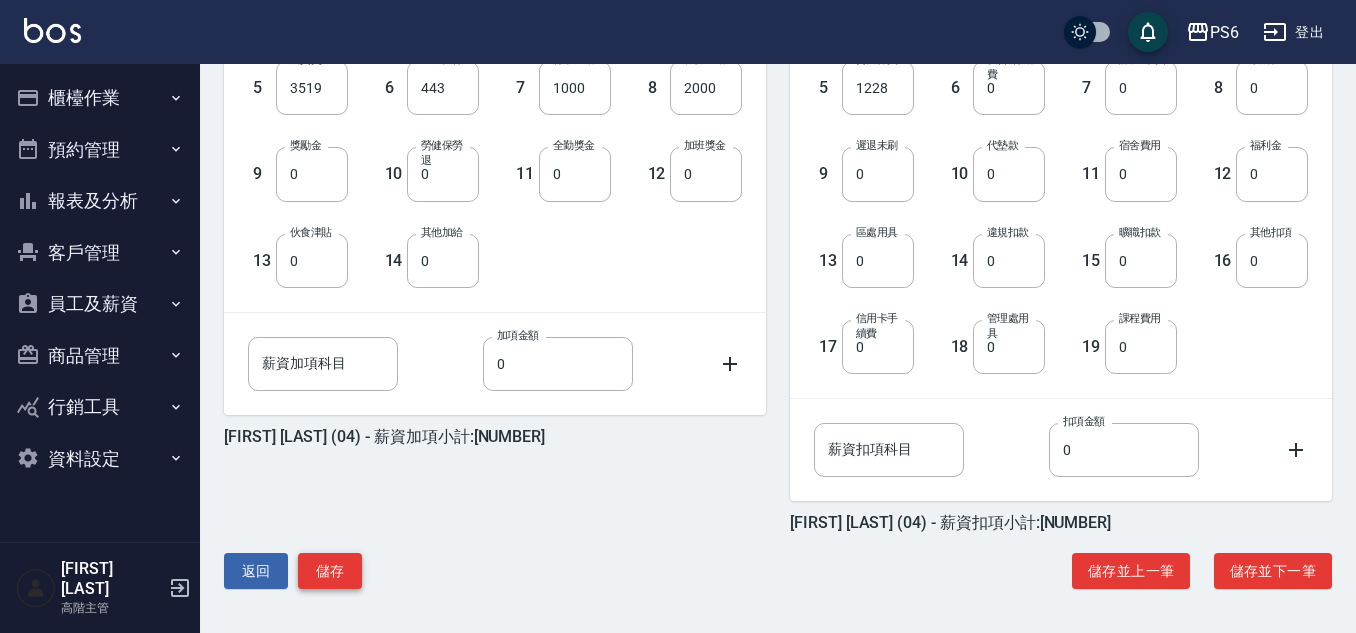 click on "儲存" at bounding box center (330, 571) 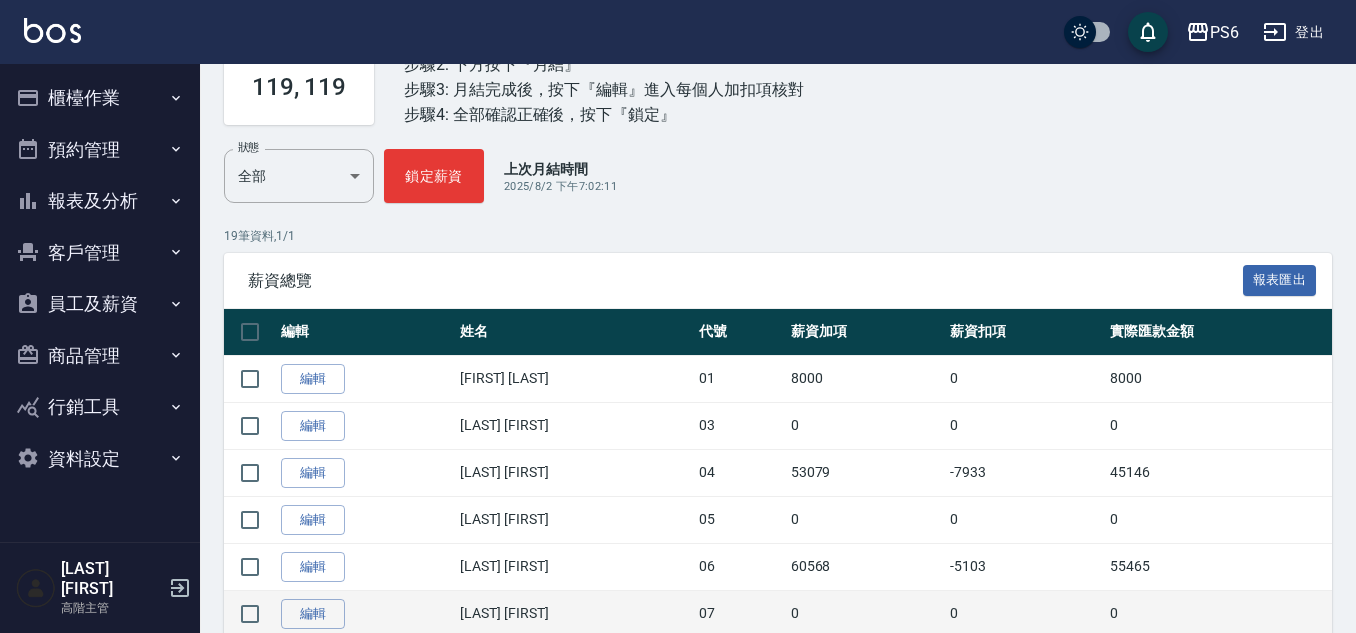 scroll, scrollTop: 400, scrollLeft: 0, axis: vertical 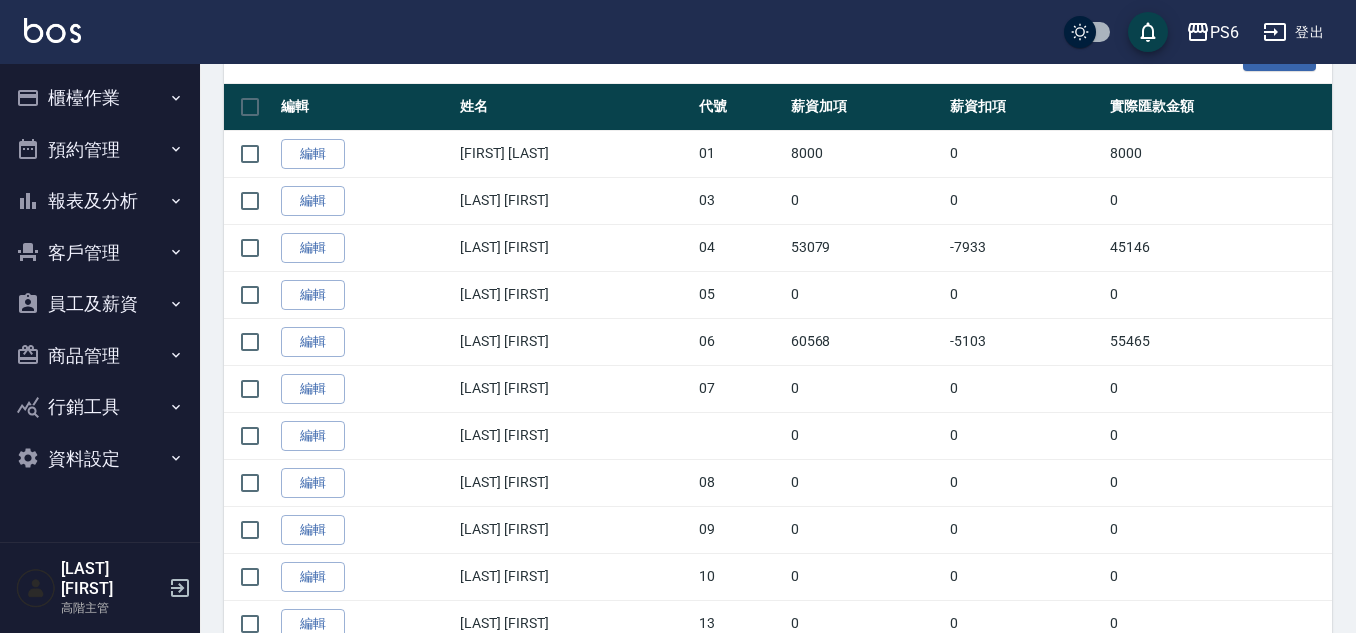click on "編輯" at bounding box center (313, 530) 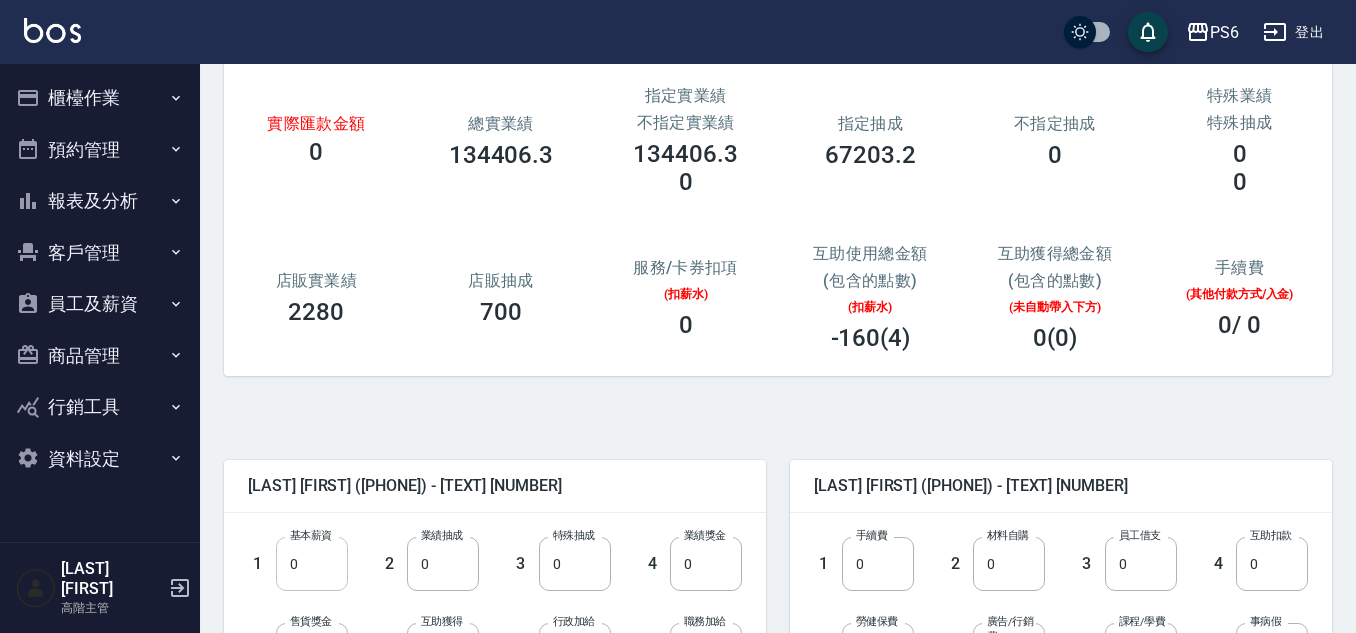 scroll, scrollTop: 200, scrollLeft: 0, axis: vertical 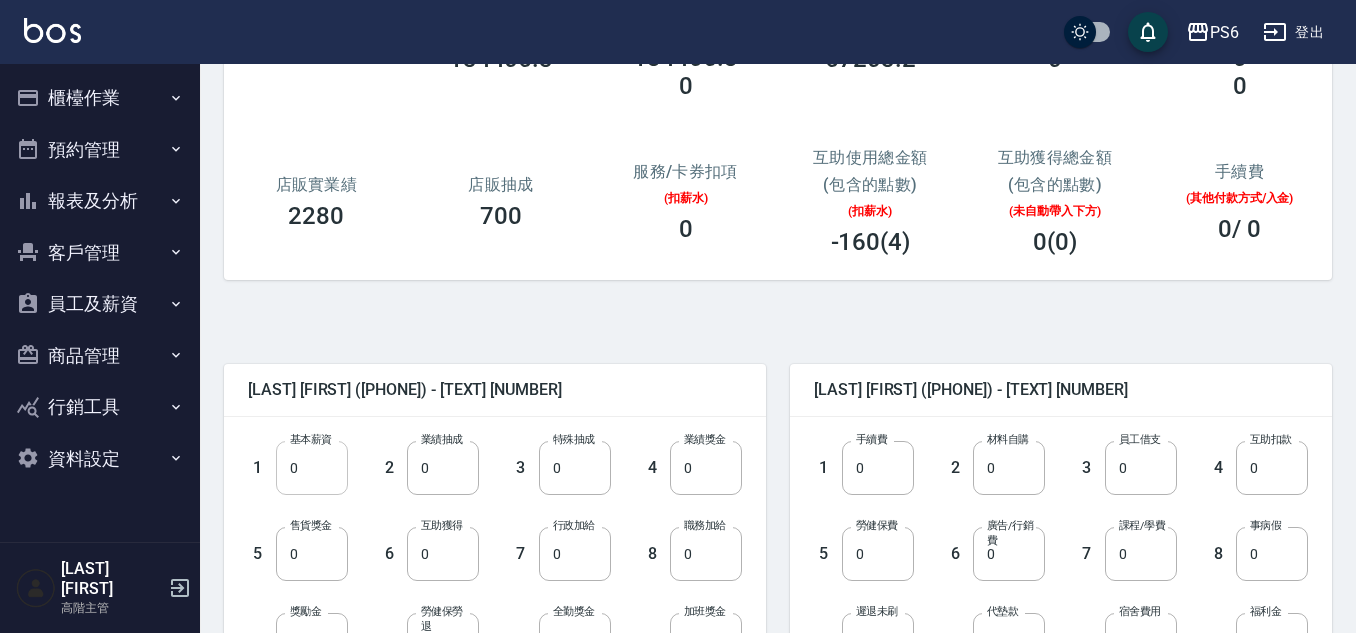 click on "0" at bounding box center [312, 468] 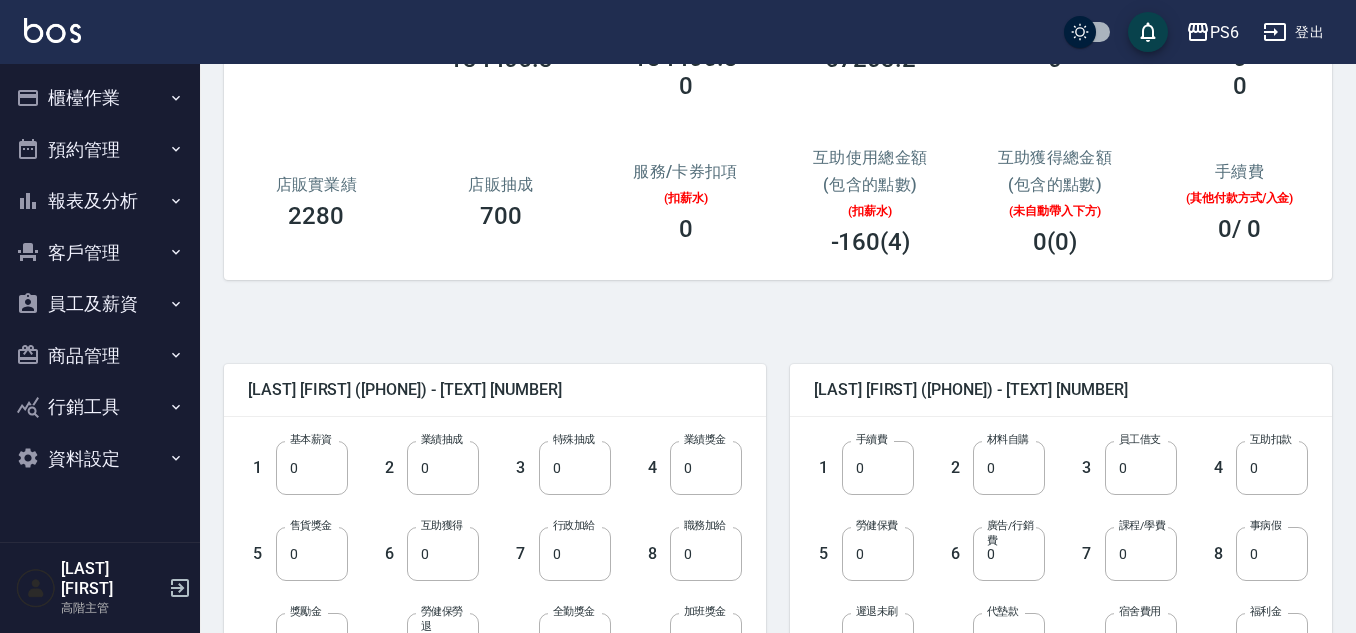 paste on "67203" 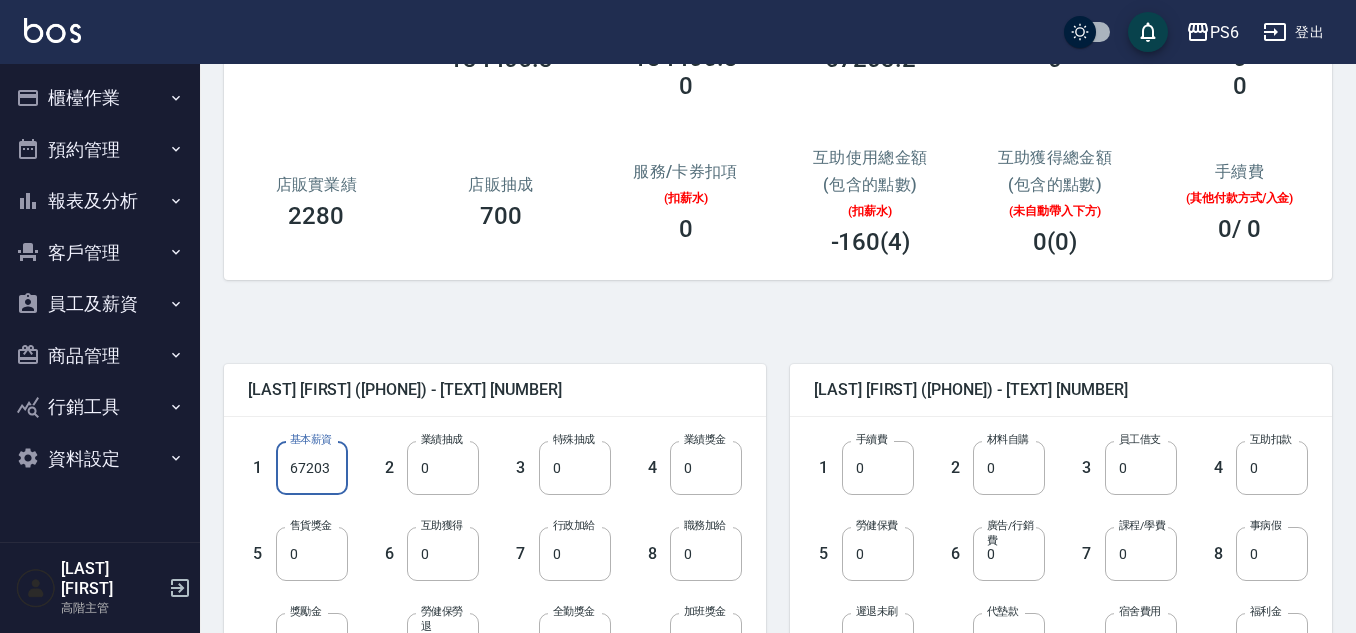 type on "67203" 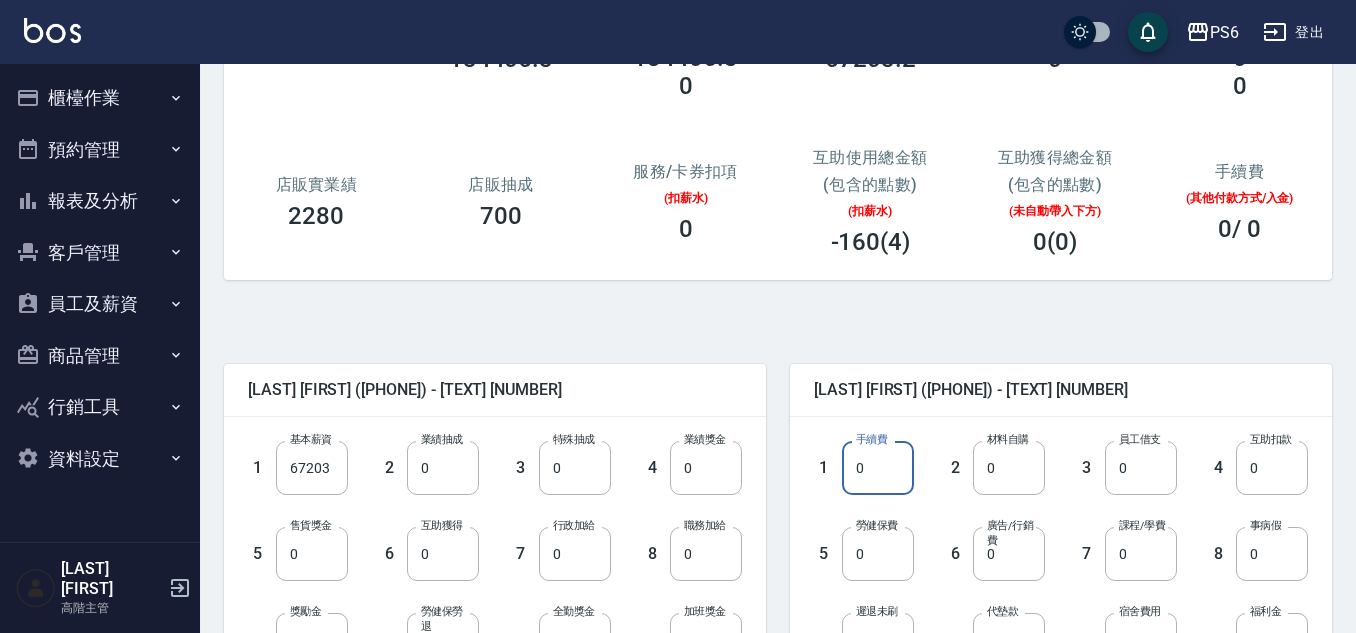 click on "0" at bounding box center [878, 468] 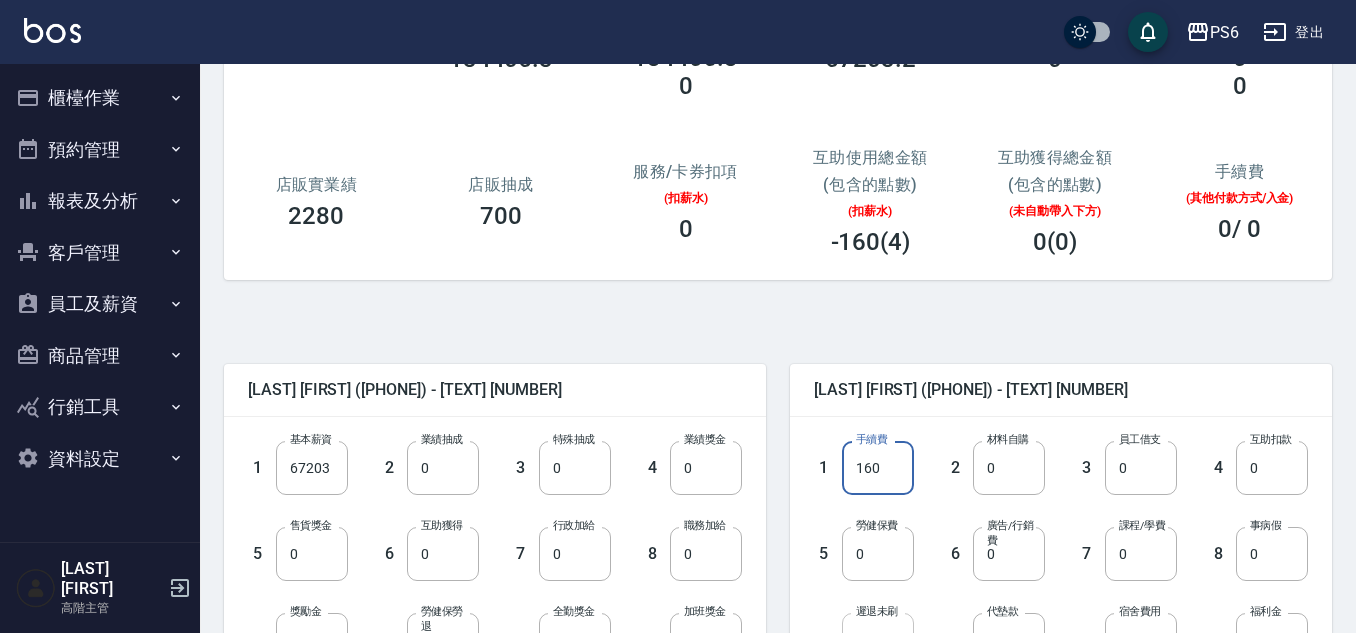 type on "160" 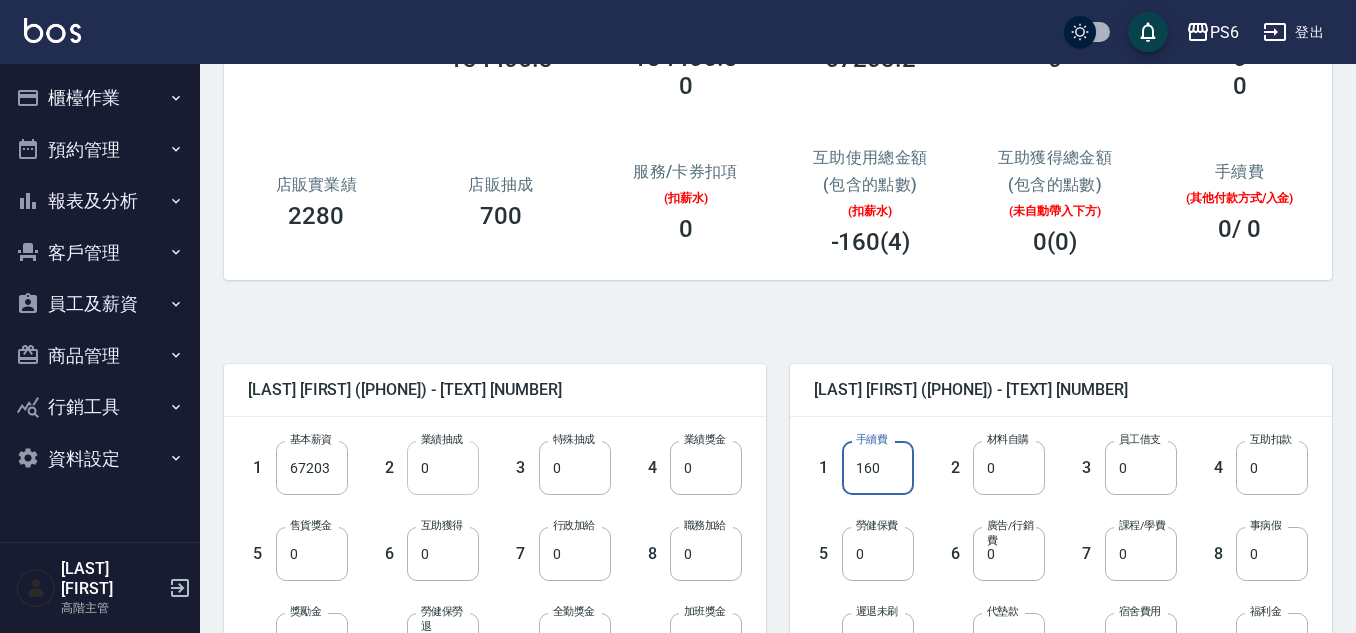 click on "0" at bounding box center [443, 468] 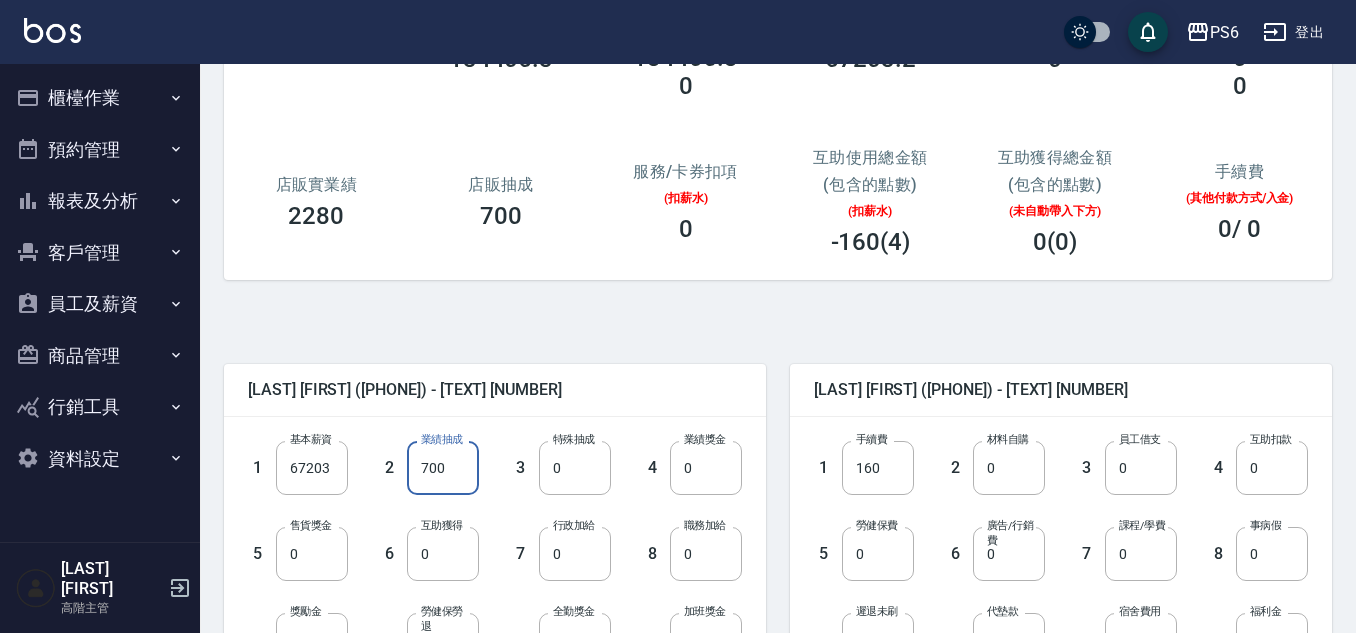 type on "700" 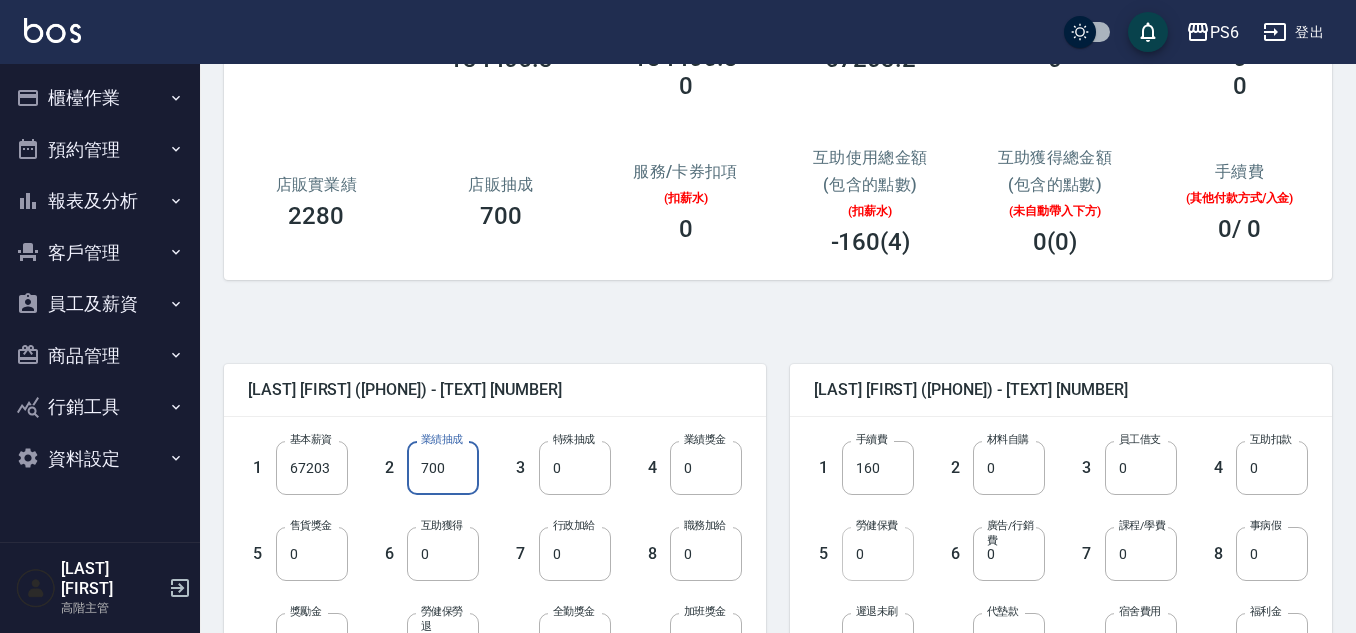 click on "0" at bounding box center (878, 554) 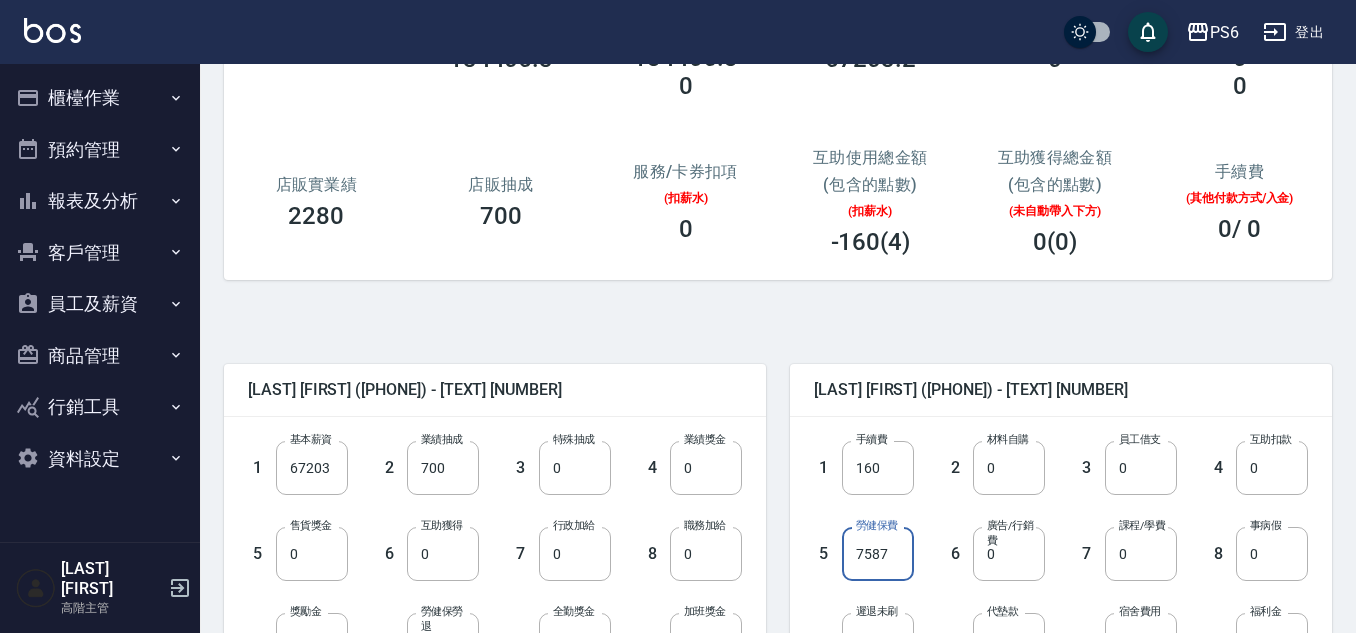 type on "7587" 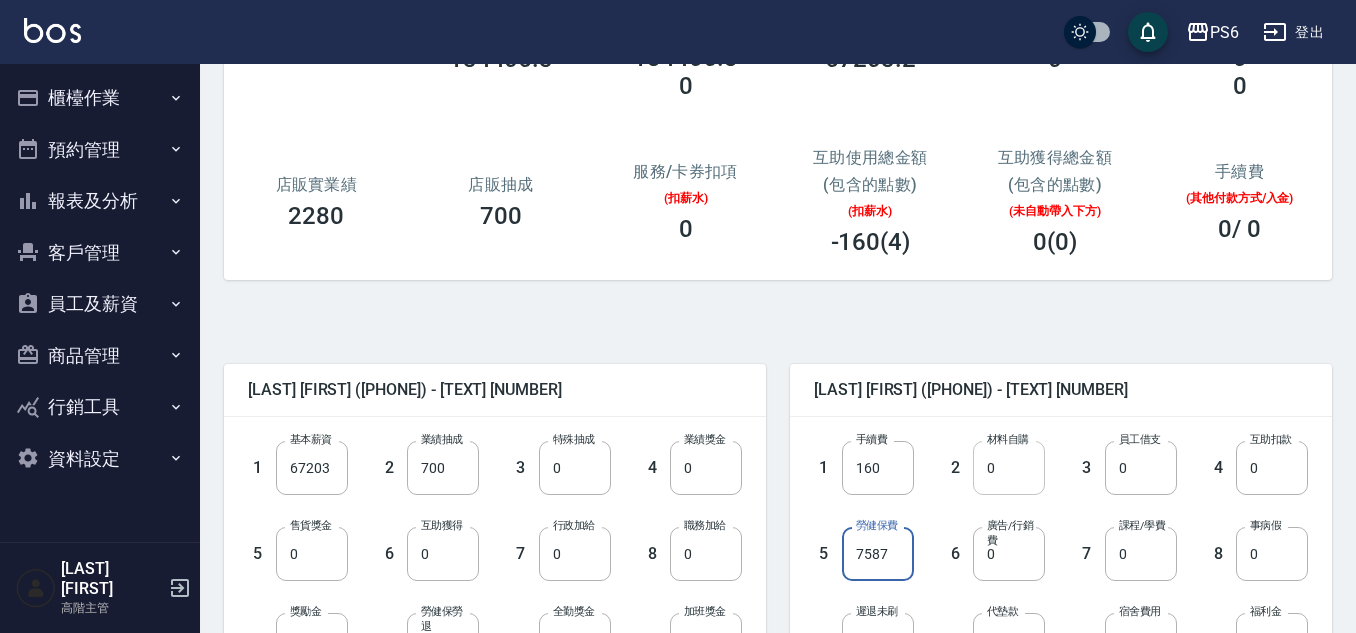 click on "0" at bounding box center (1009, 468) 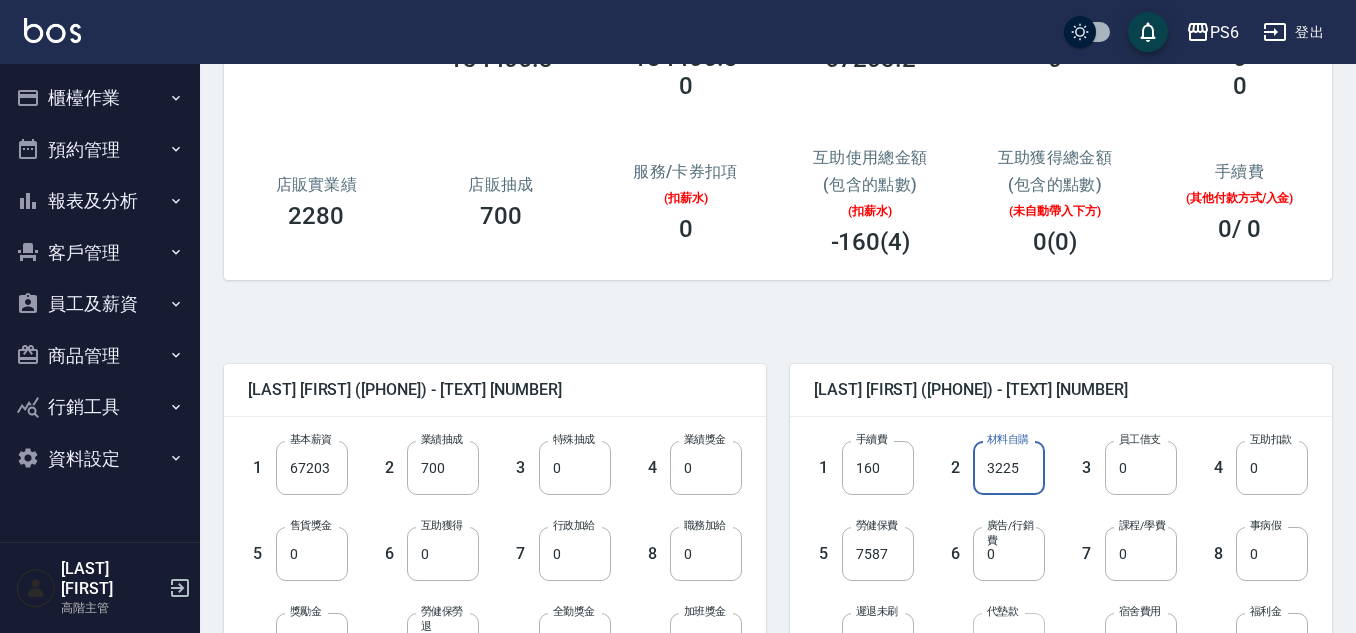 type on "3225" 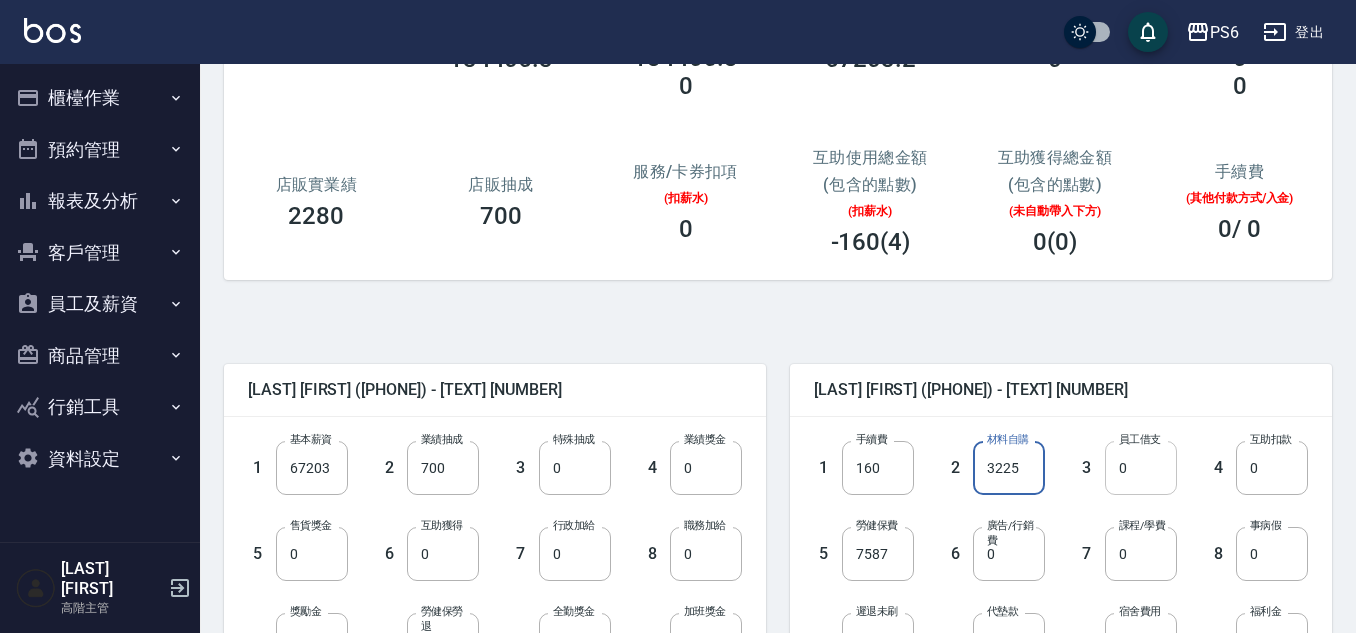 click on "0" at bounding box center [1141, 468] 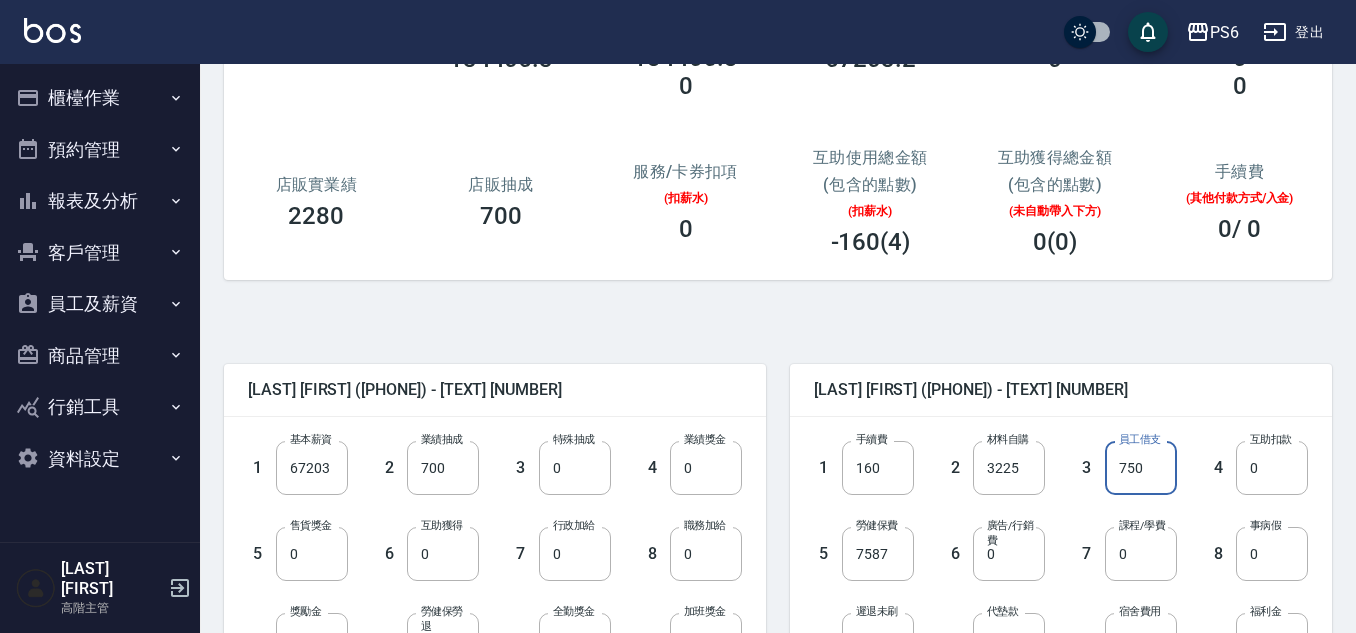type on "750" 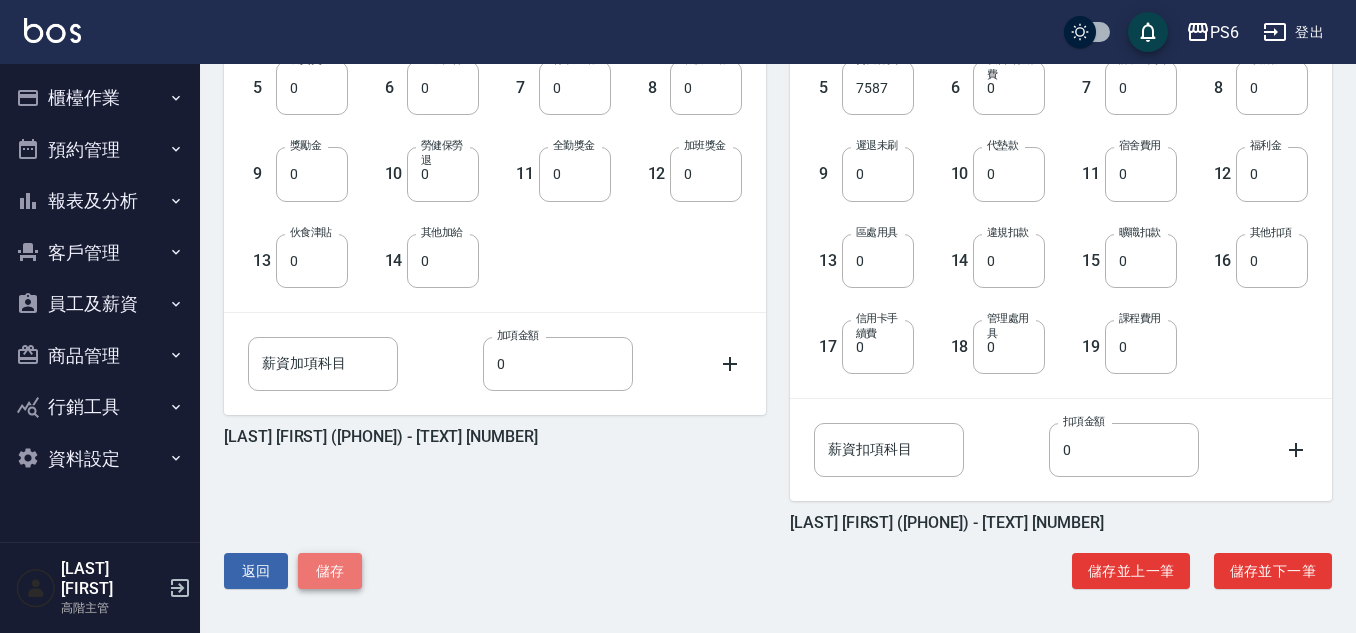 click on "儲存" at bounding box center [330, 571] 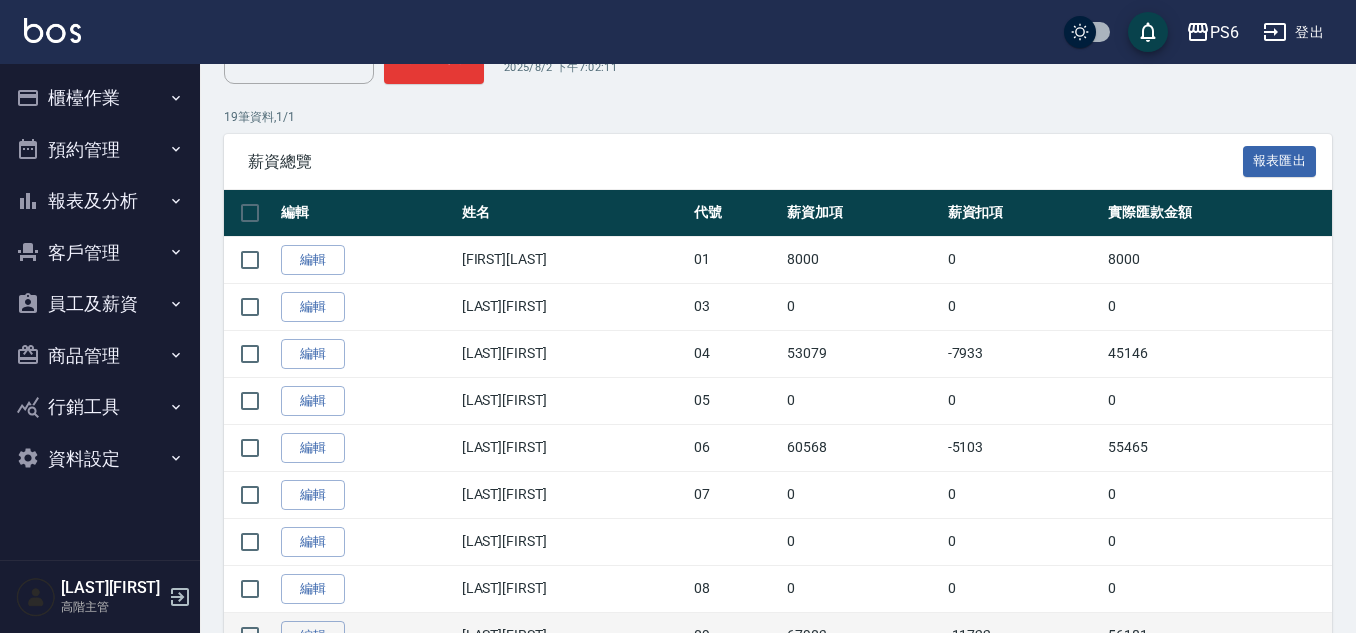 scroll, scrollTop: 400, scrollLeft: 0, axis: vertical 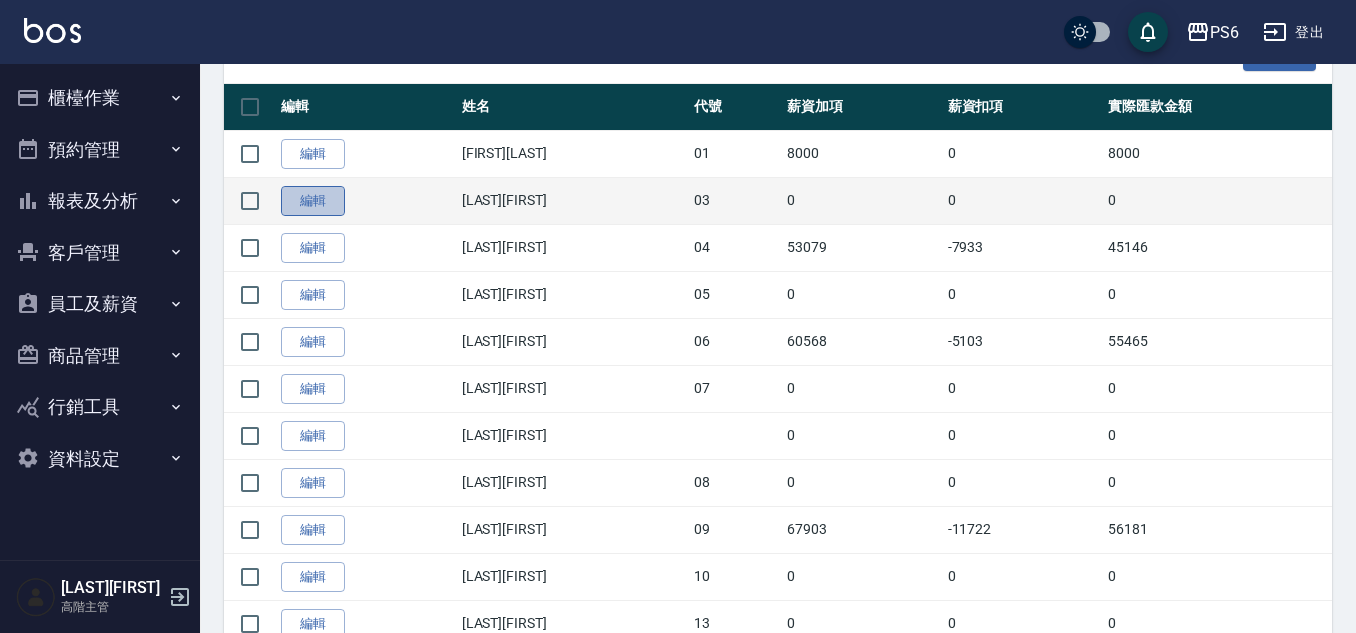 click on "編輯" at bounding box center (313, 201) 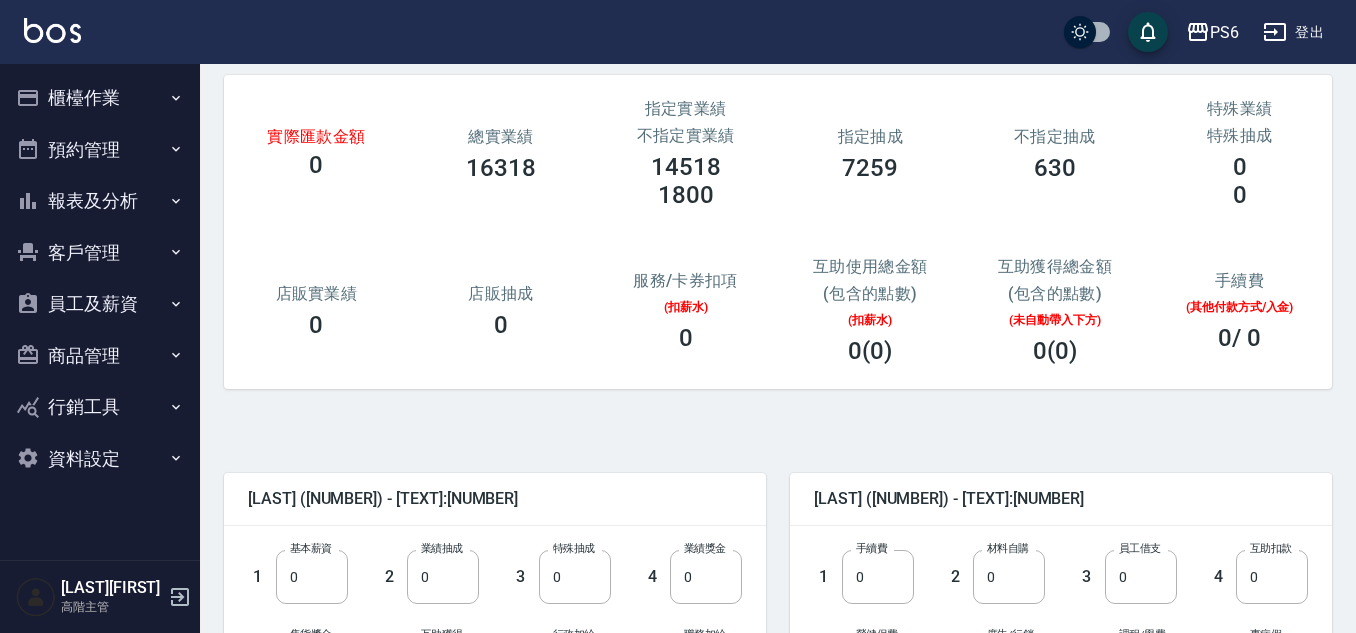 scroll, scrollTop: 300, scrollLeft: 0, axis: vertical 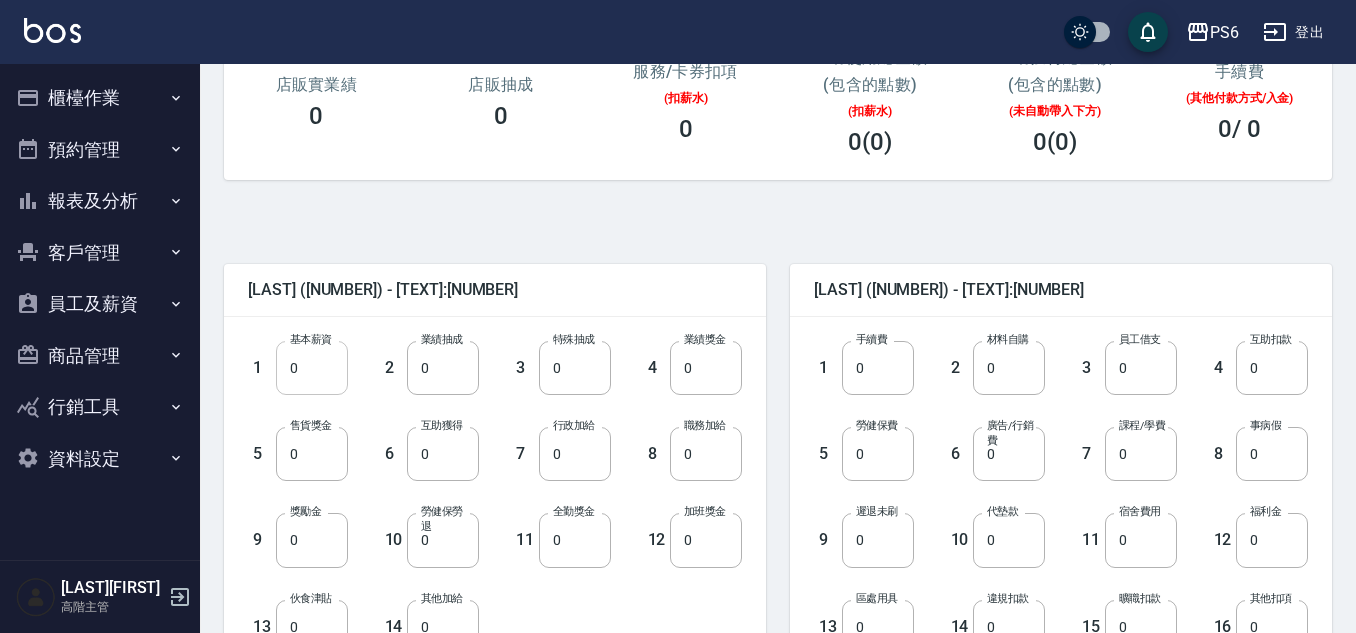 click on "0" at bounding box center [312, 368] 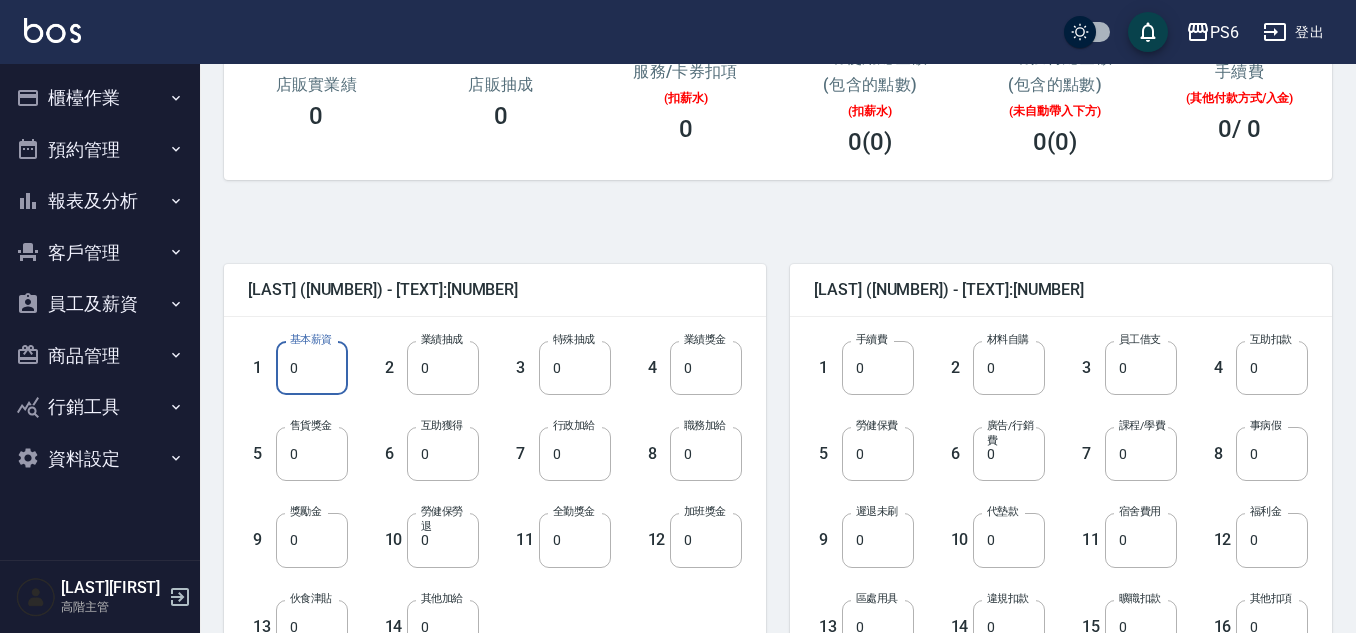 paste on "595" 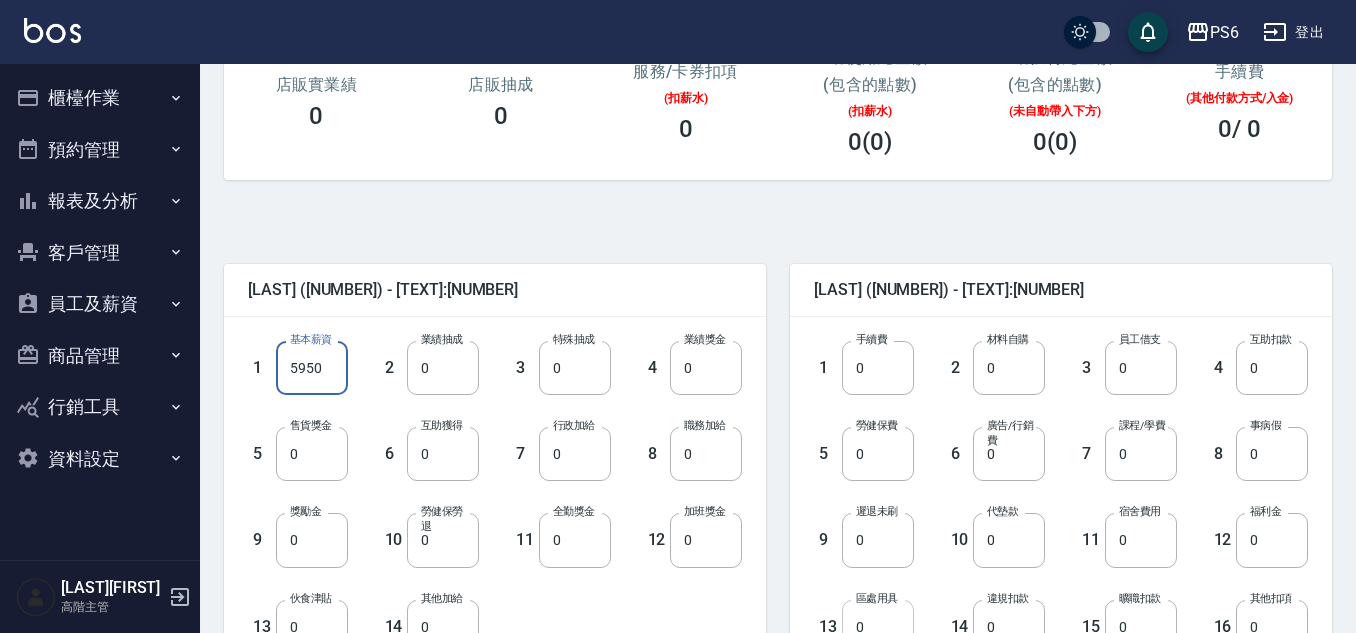 type on "5950" 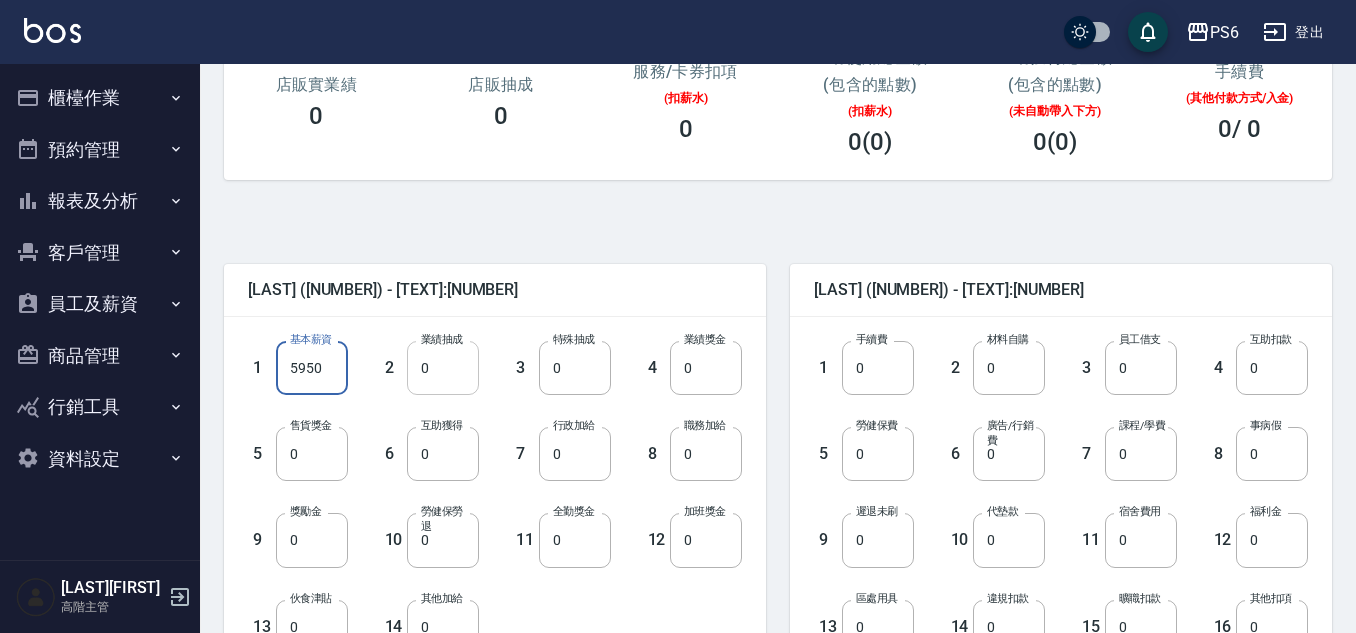 click on "0" at bounding box center [443, 368] 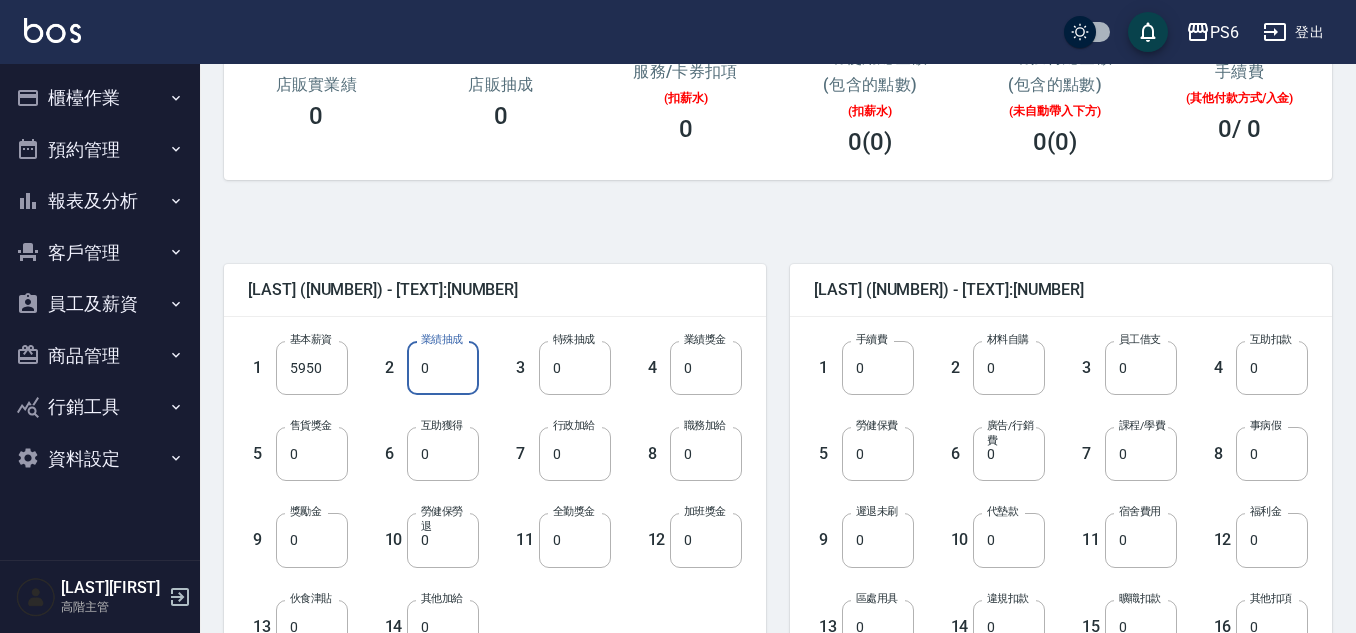 paste on "63" 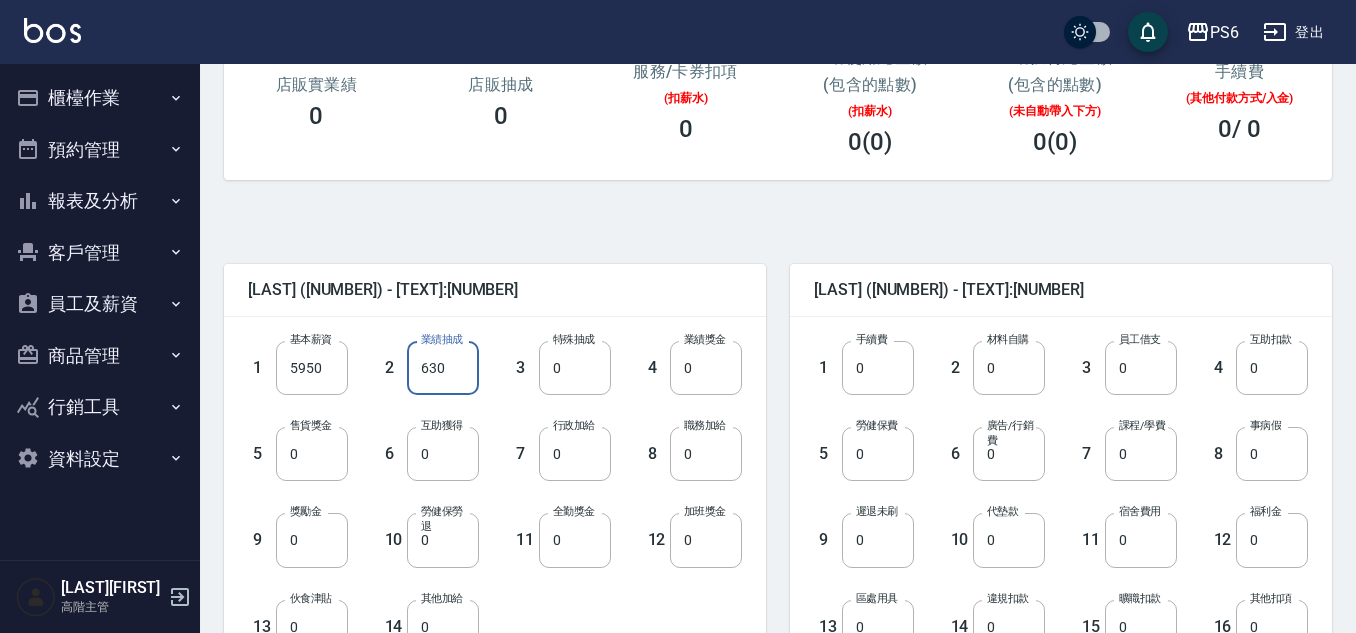 type on "630" 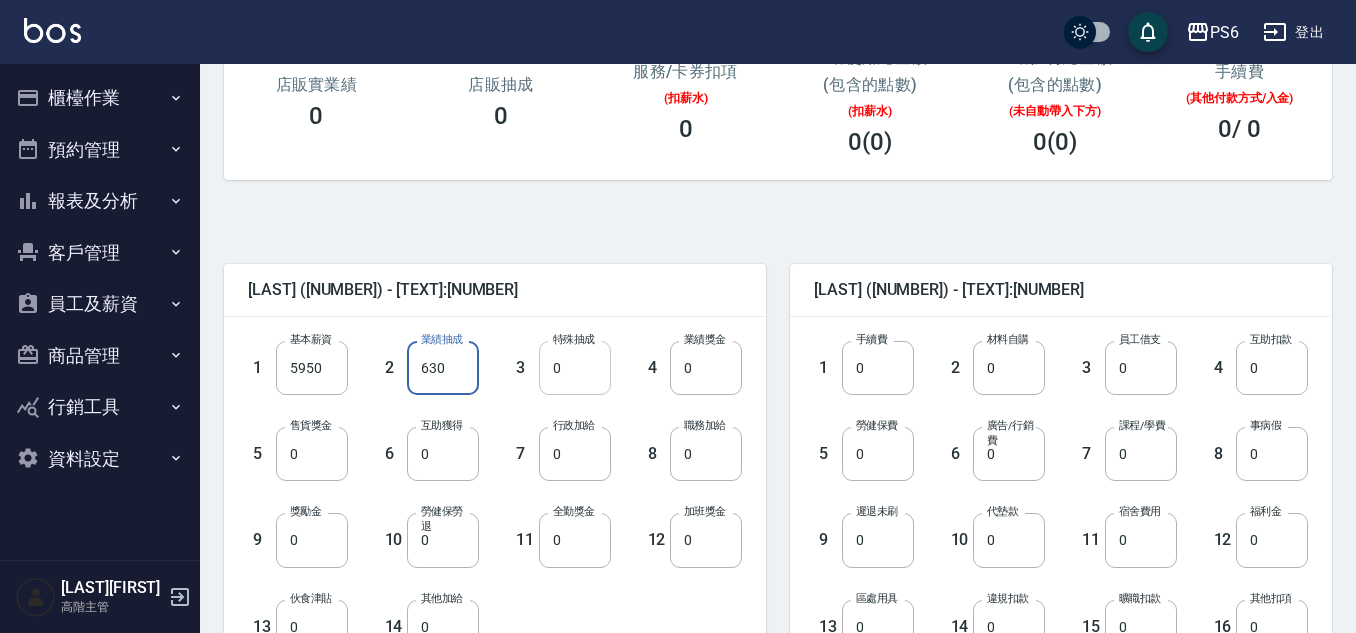 click on "0" at bounding box center [575, 368] 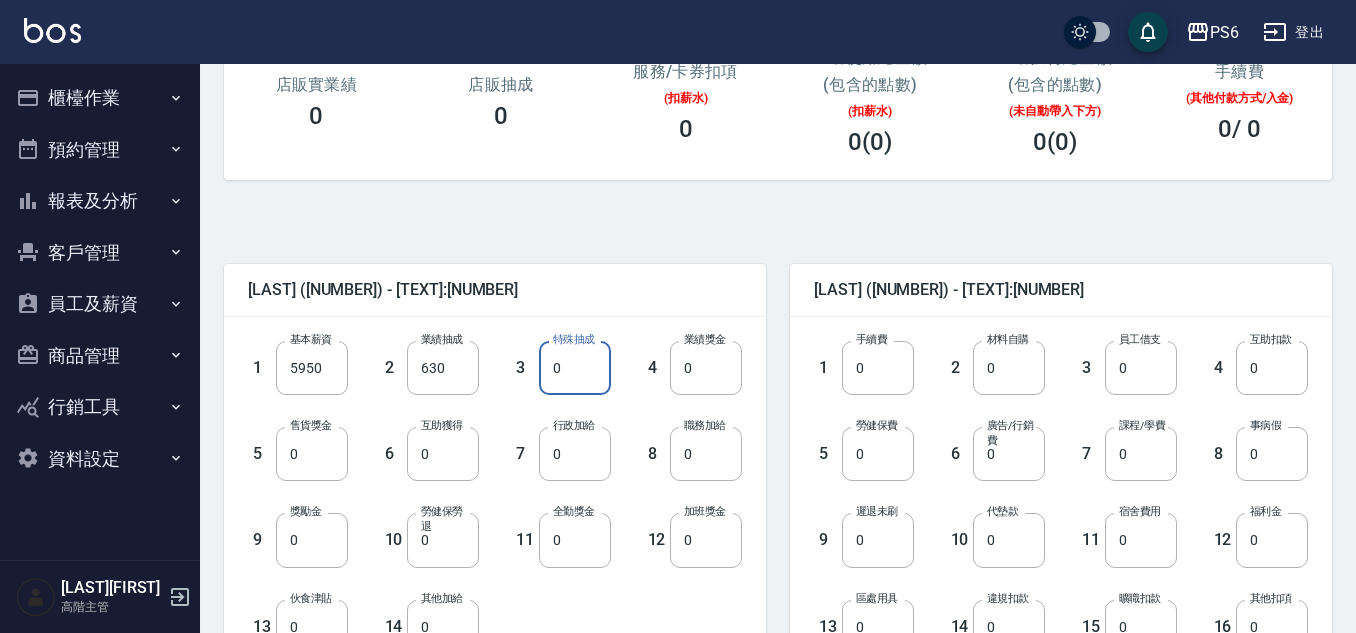 paste on "88" 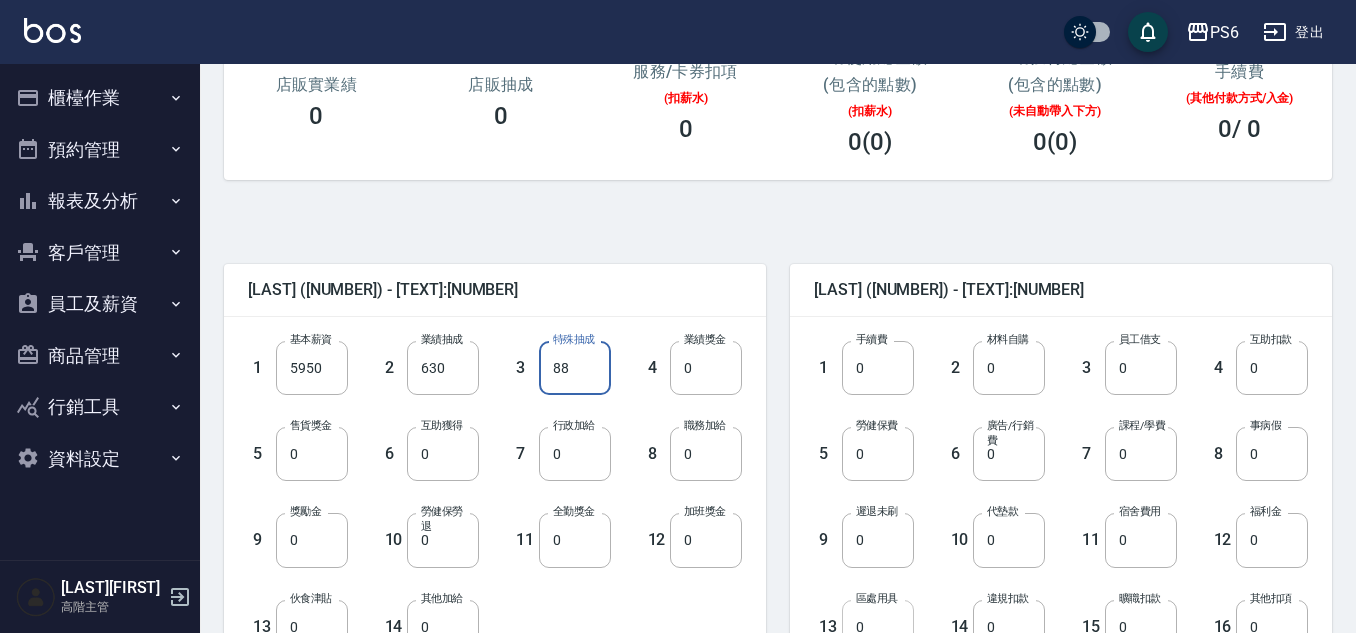 type on "88" 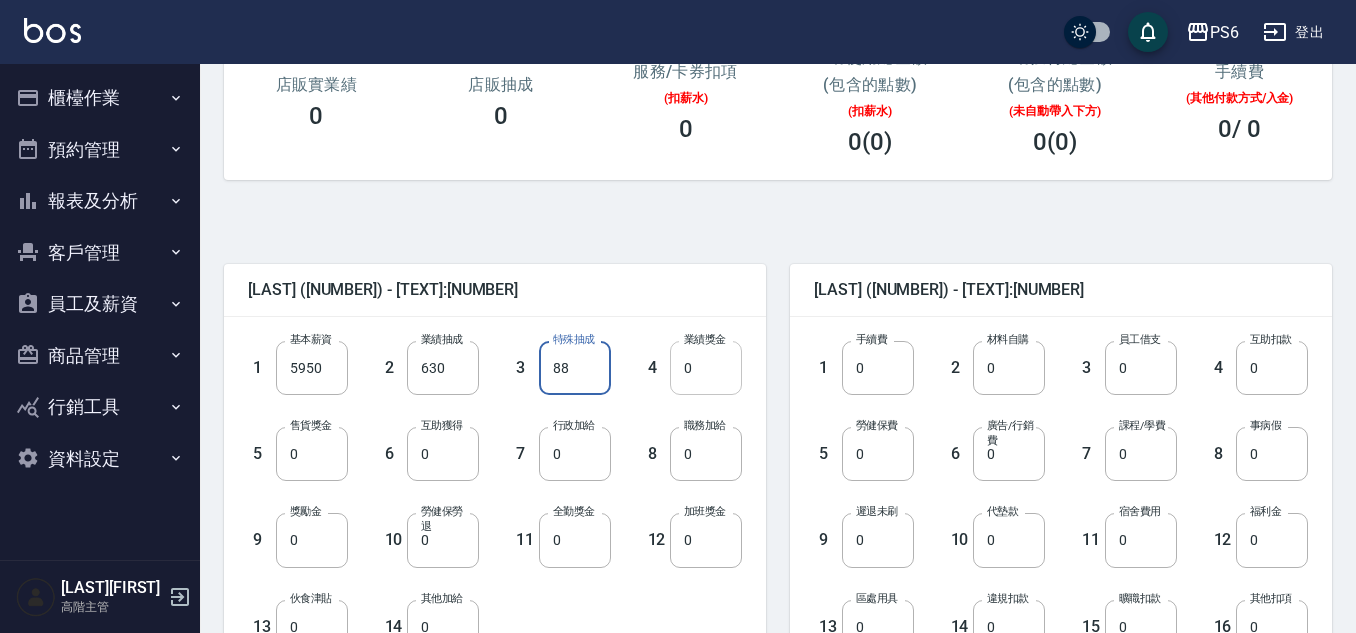 click on "0" at bounding box center [706, 368] 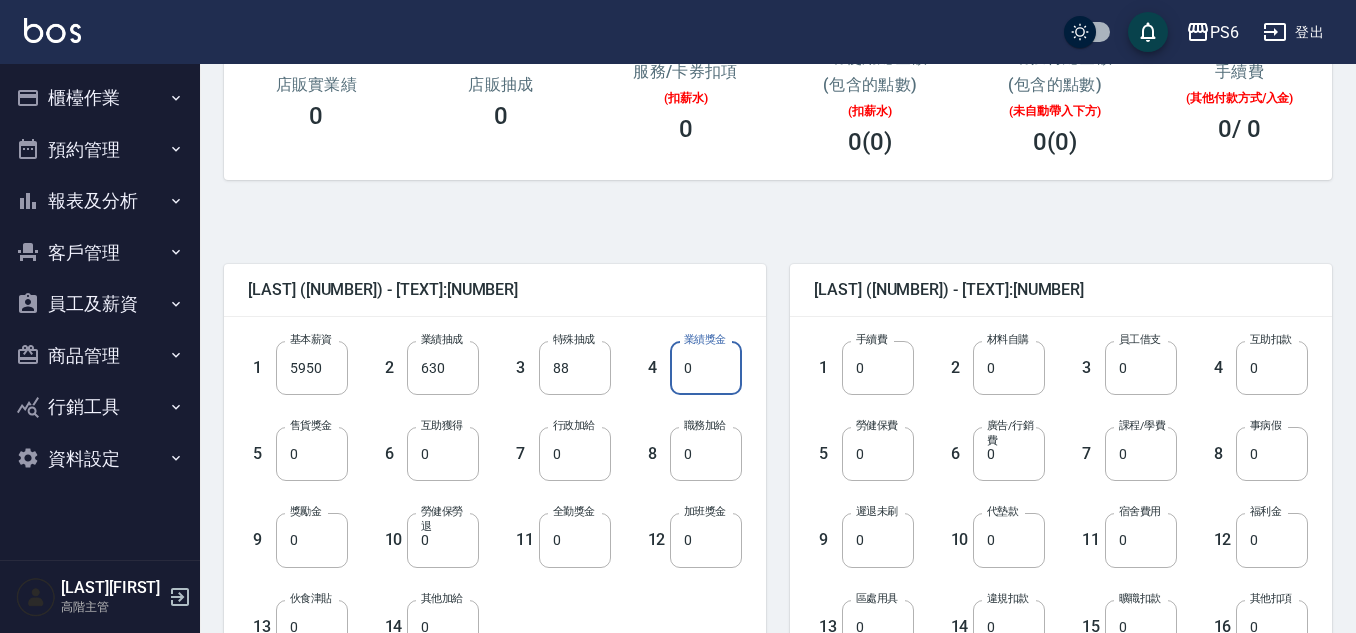 paste on "96" 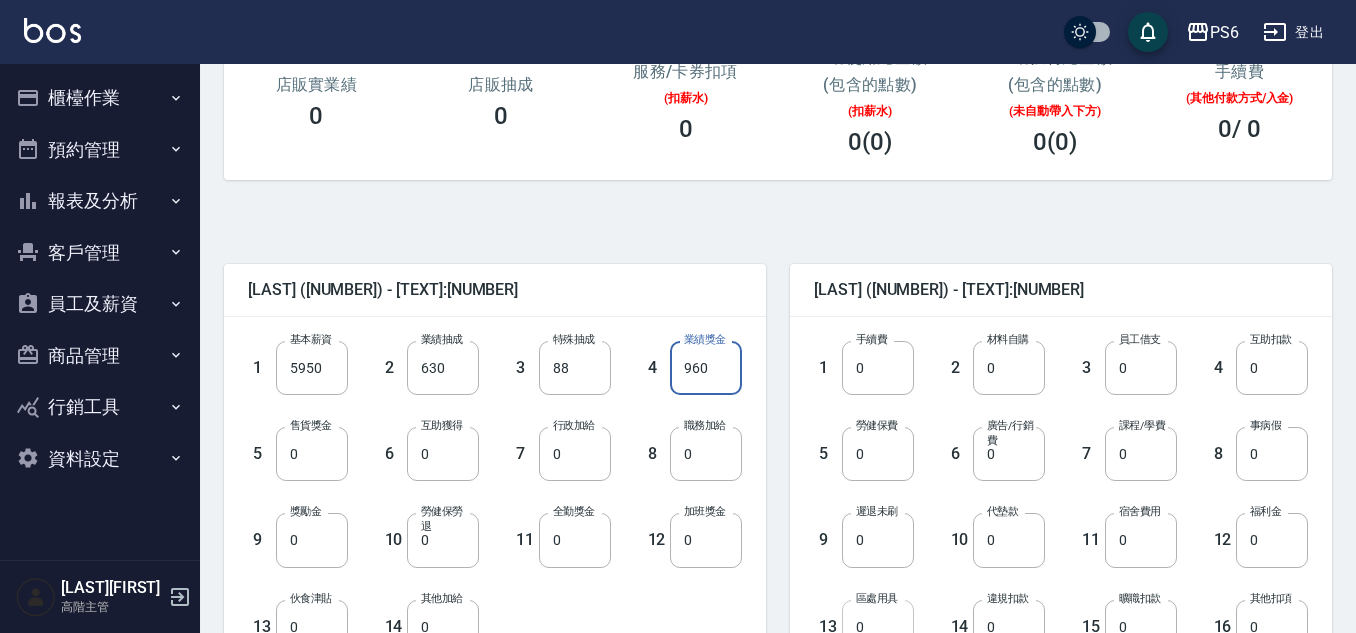 type on "960" 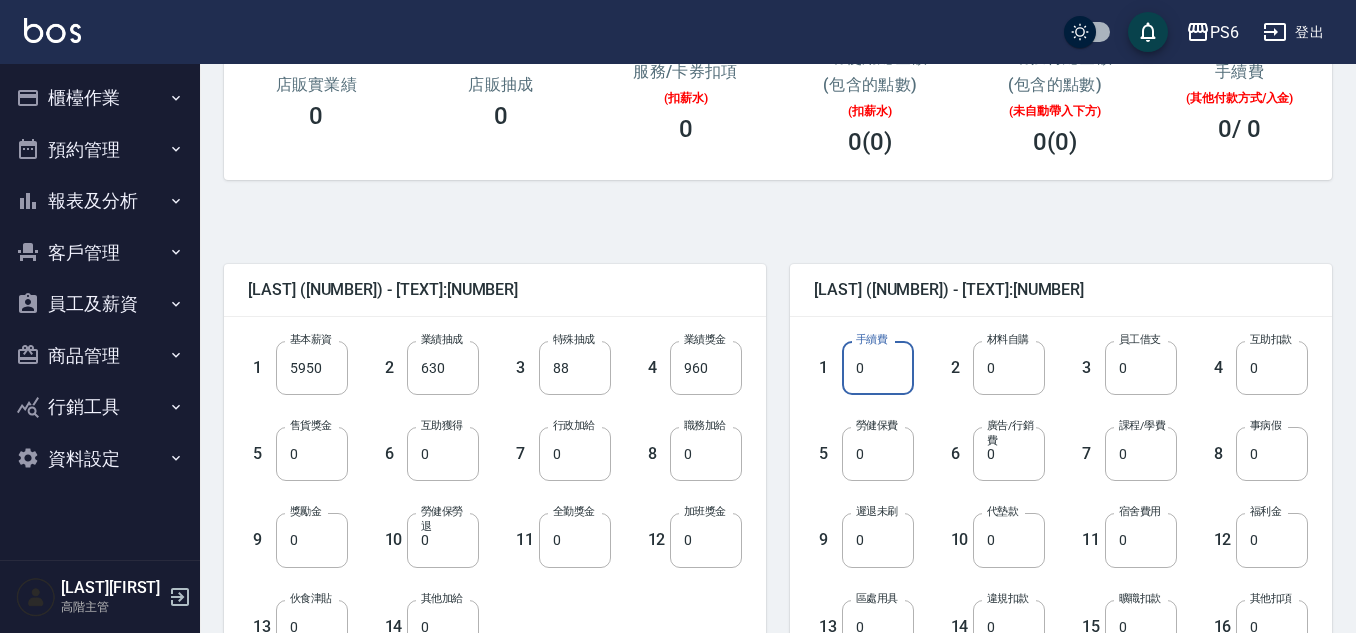 click on "0" at bounding box center (878, 368) 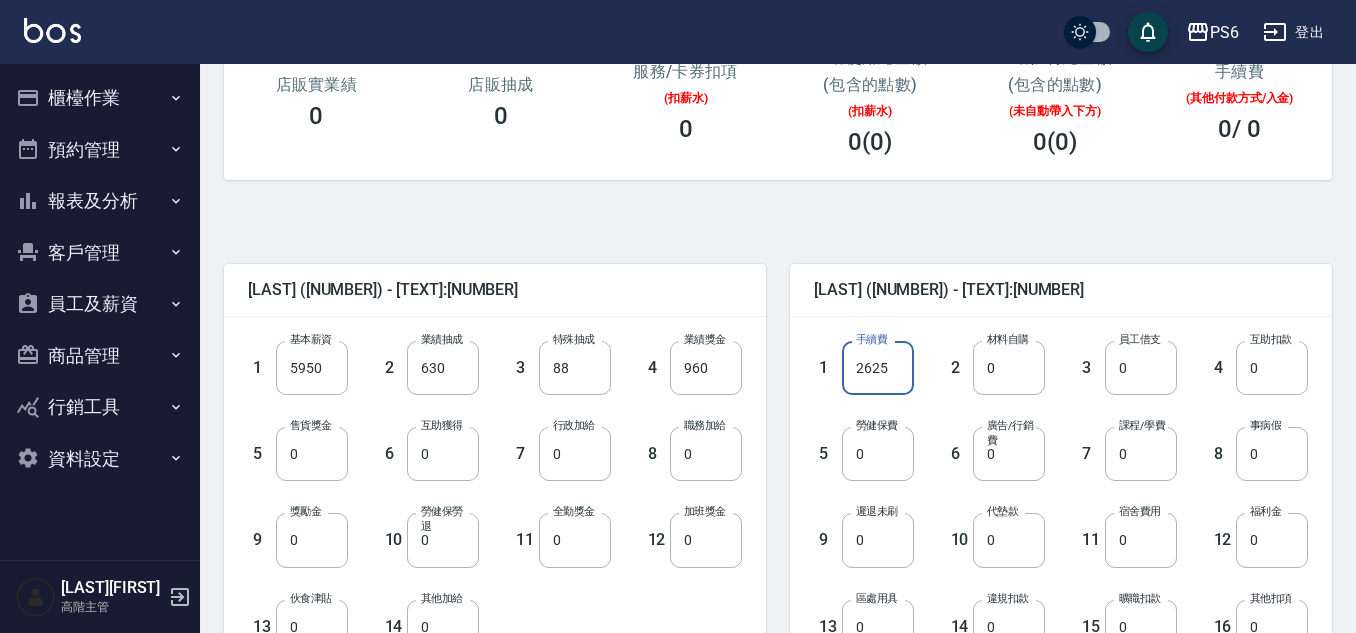 type on "2625" 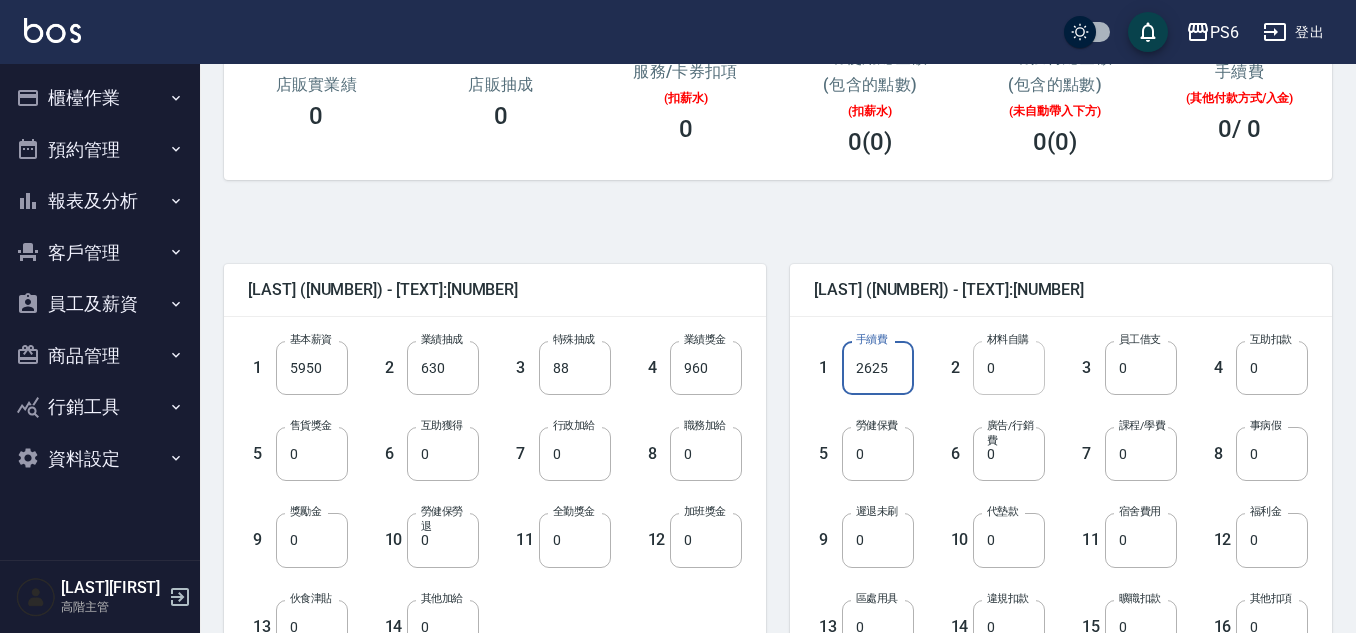 click on "0" at bounding box center [1009, 368] 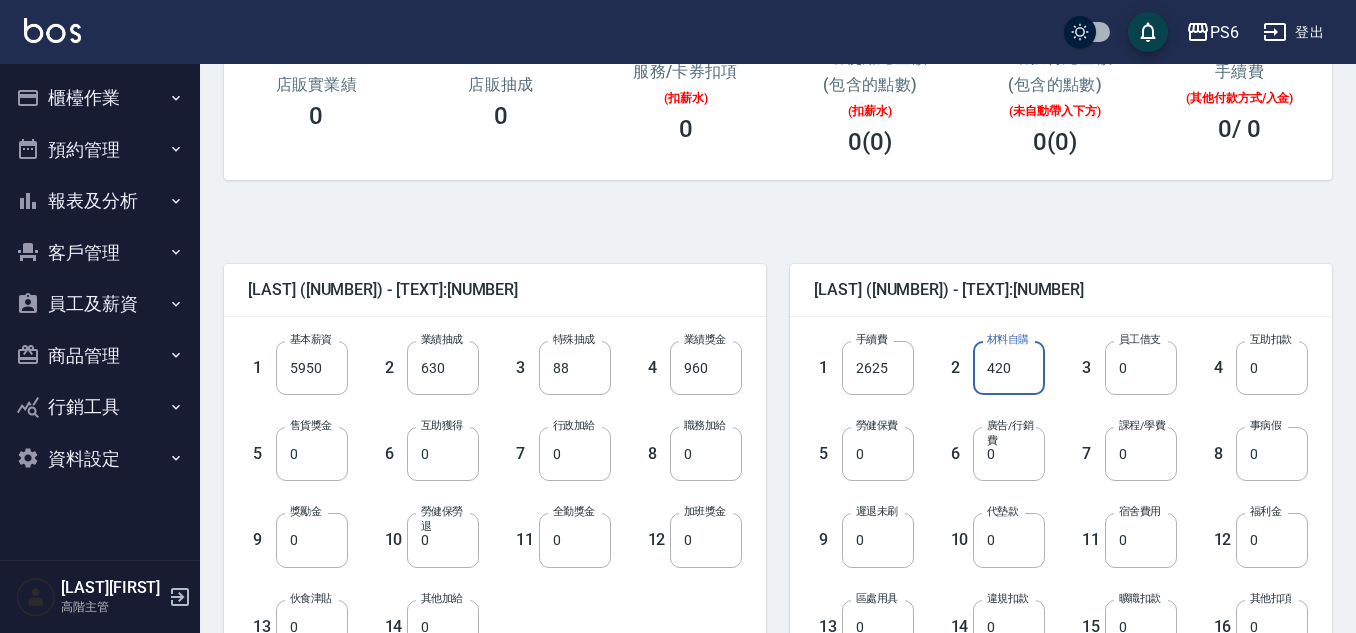 type on "420" 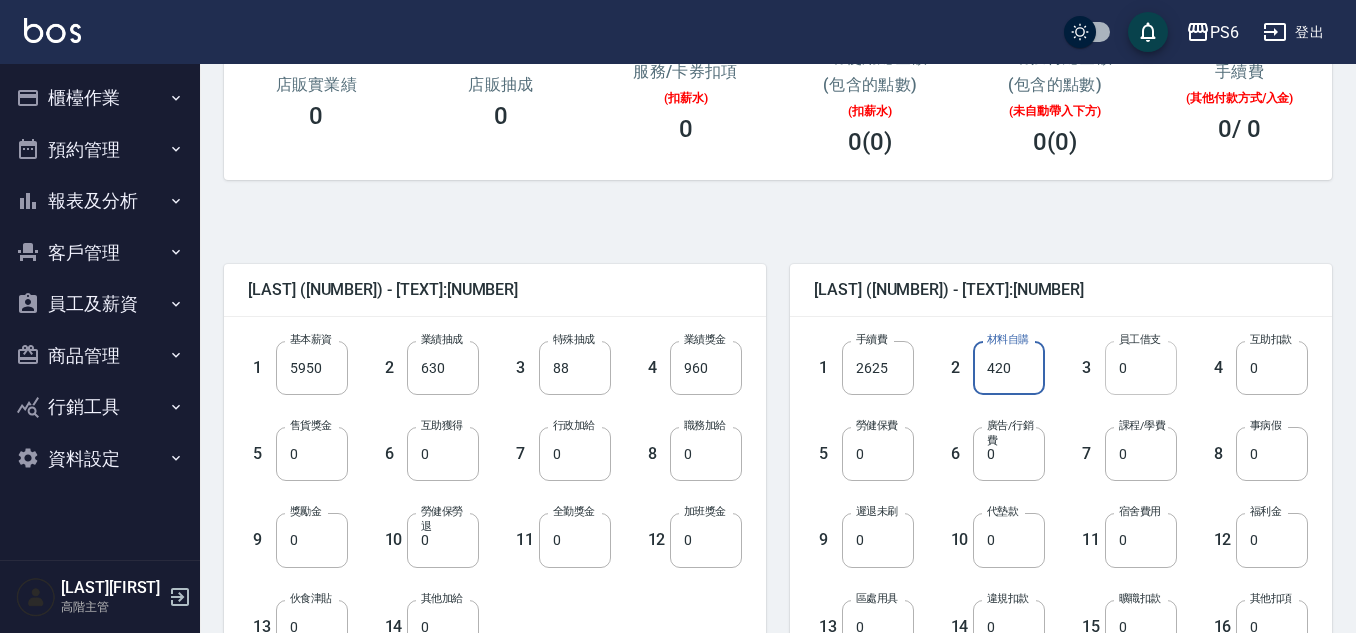 click on "0" at bounding box center (1141, 368) 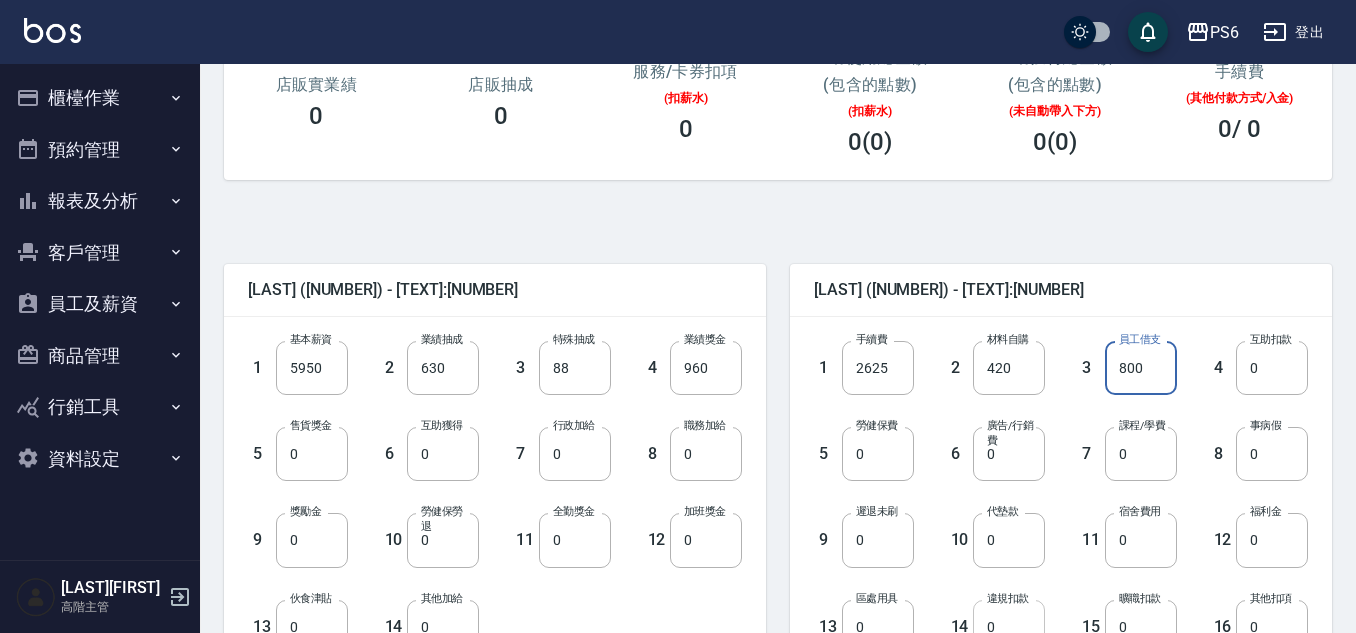 type on "800" 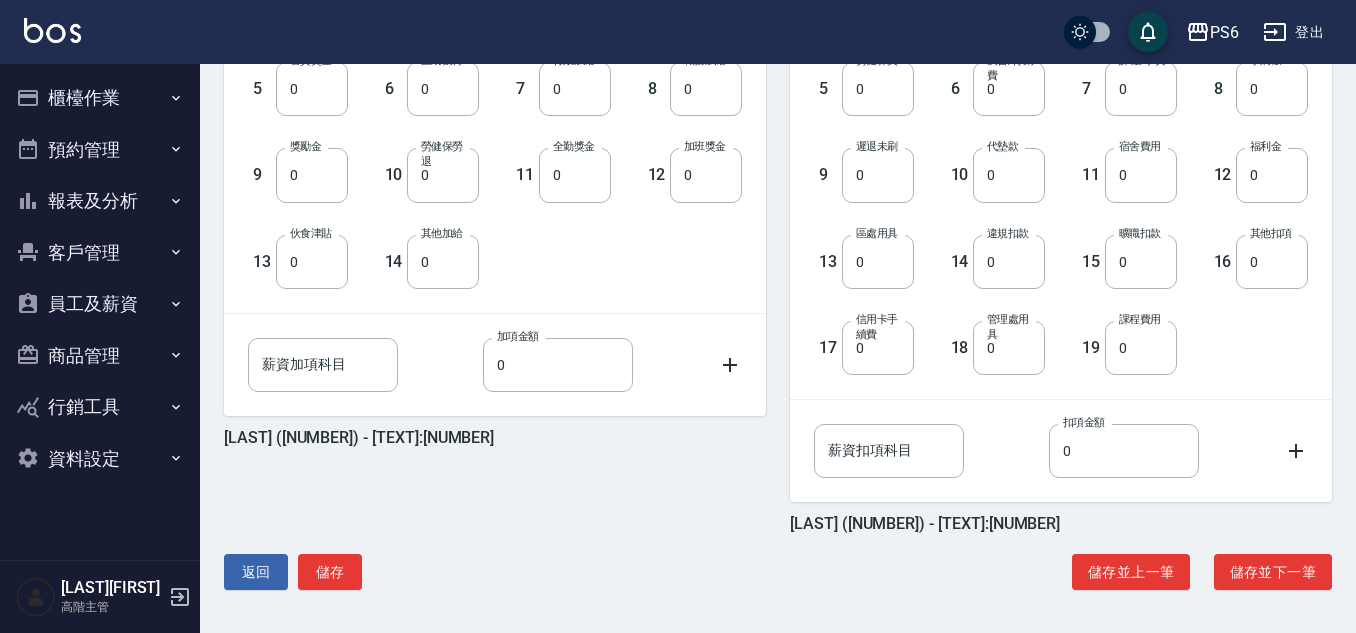 scroll, scrollTop: 666, scrollLeft: 0, axis: vertical 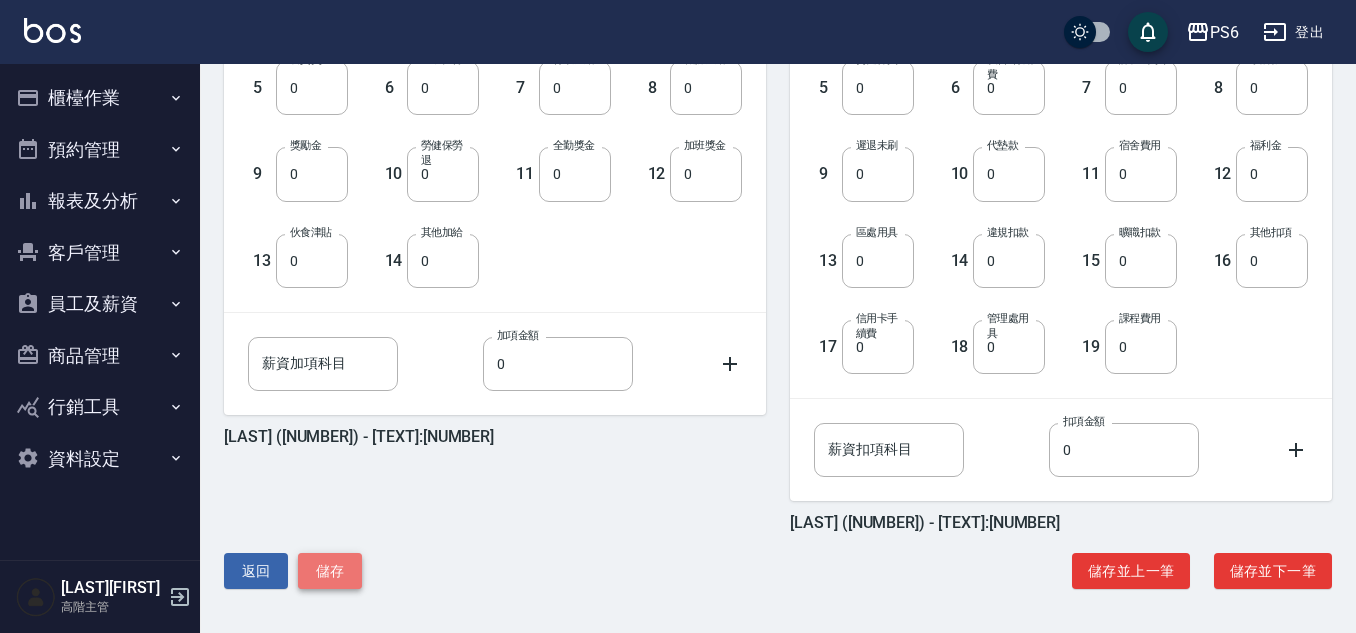 click on "儲存" at bounding box center [330, 571] 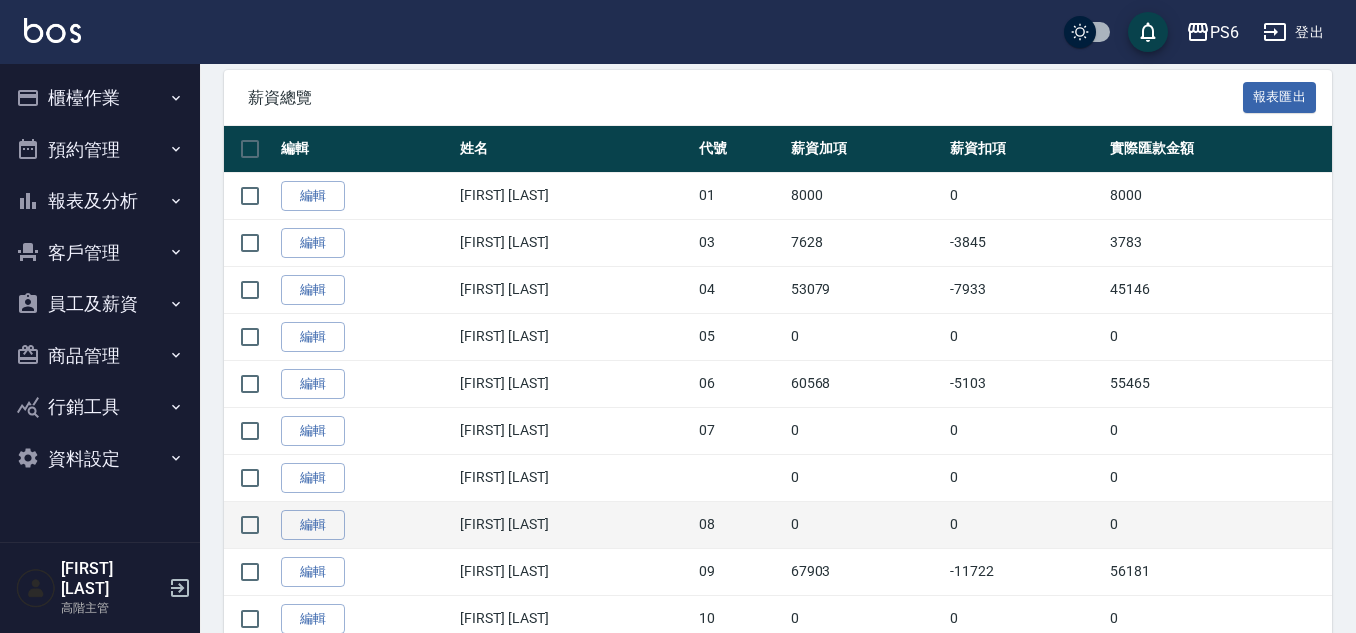 scroll, scrollTop: 500, scrollLeft: 0, axis: vertical 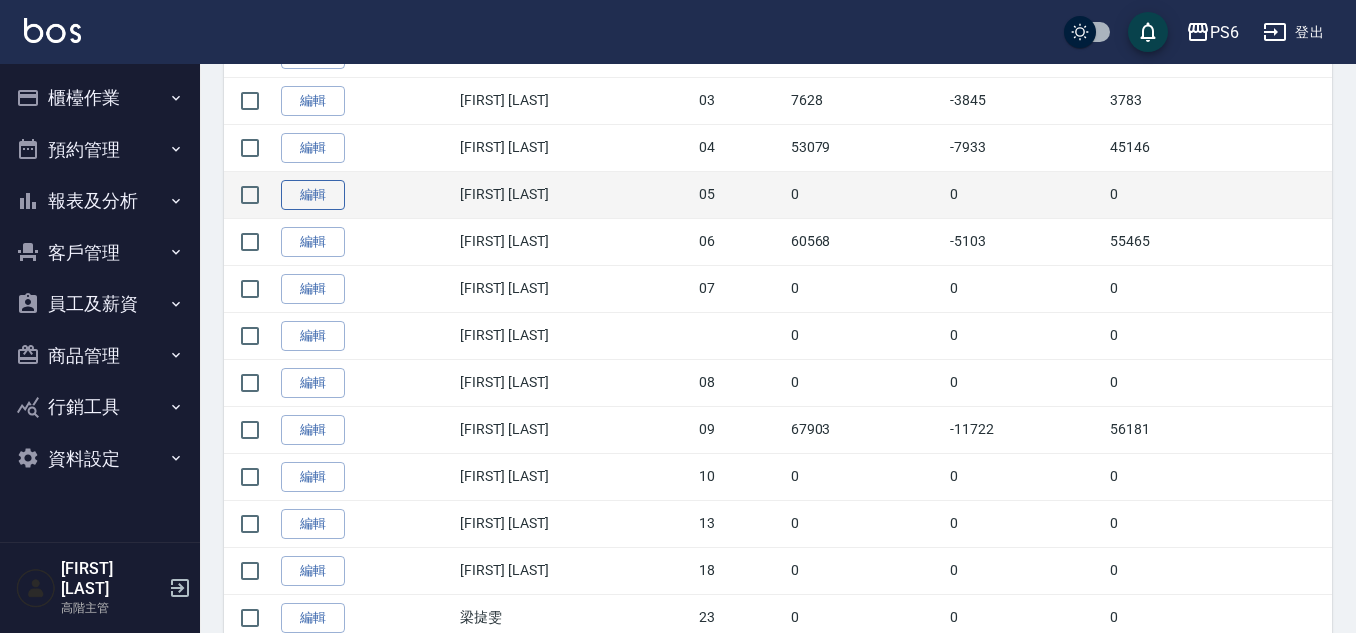 click on "編輯" at bounding box center (313, 195) 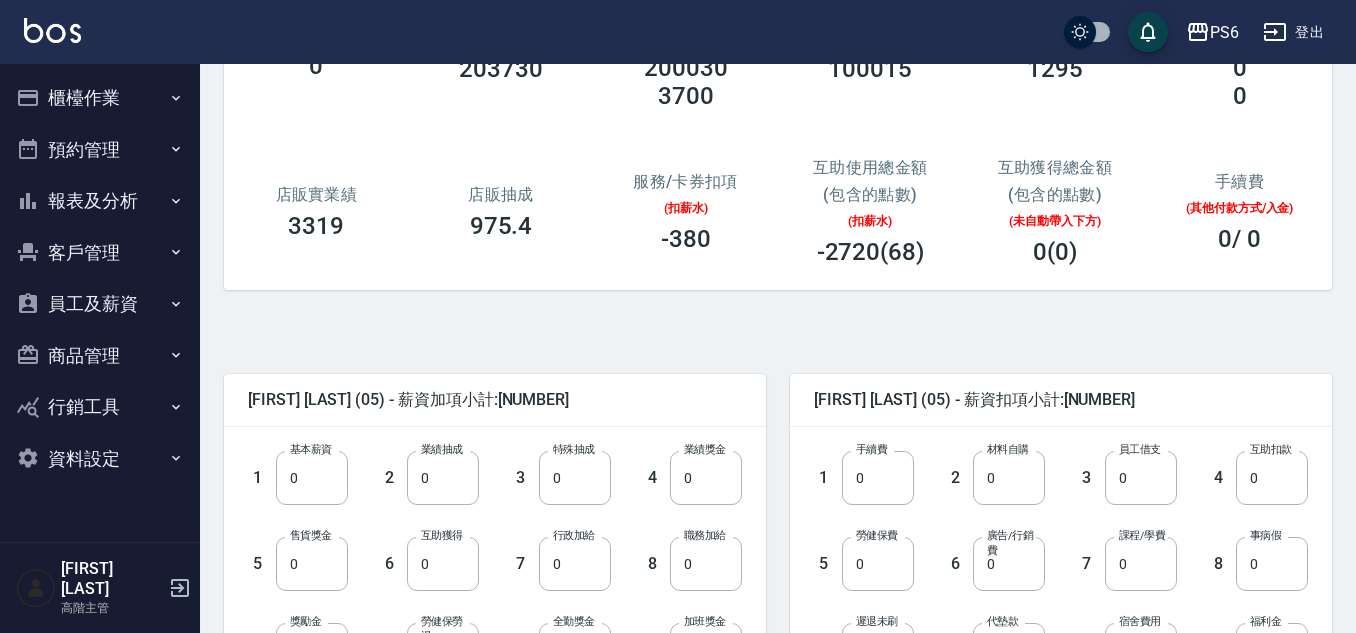 scroll, scrollTop: 300, scrollLeft: 0, axis: vertical 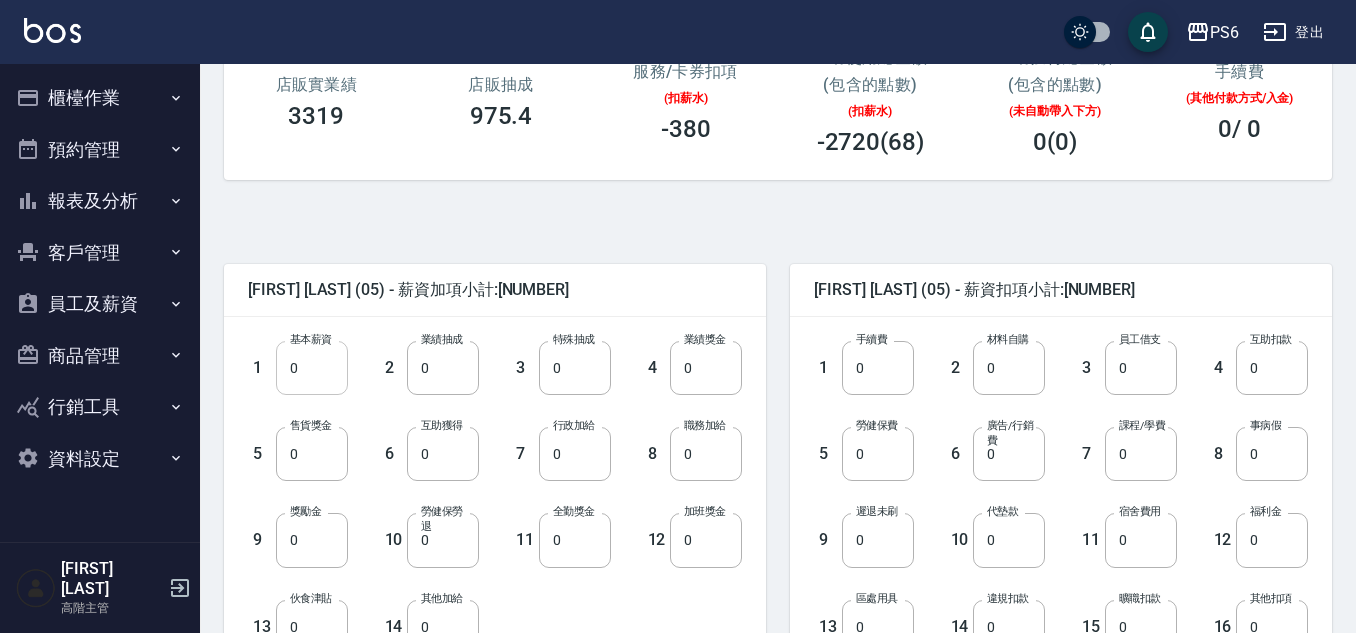 click on "0" at bounding box center [312, 368] 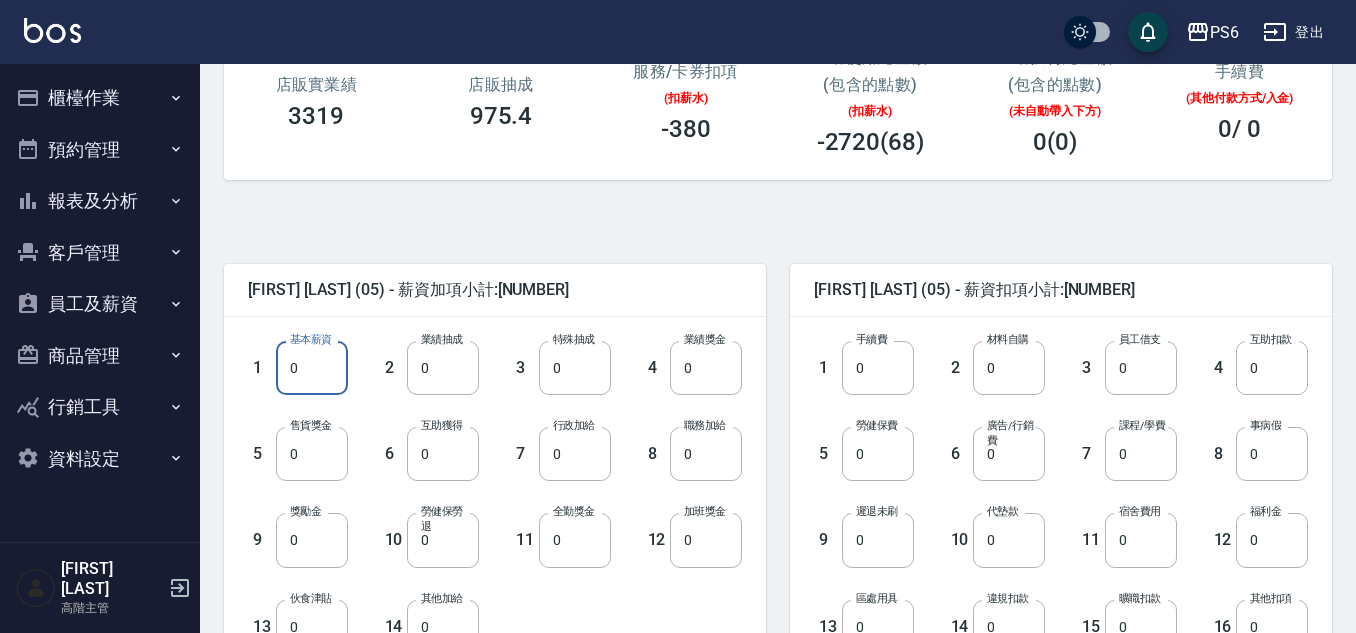 paste on "84665" 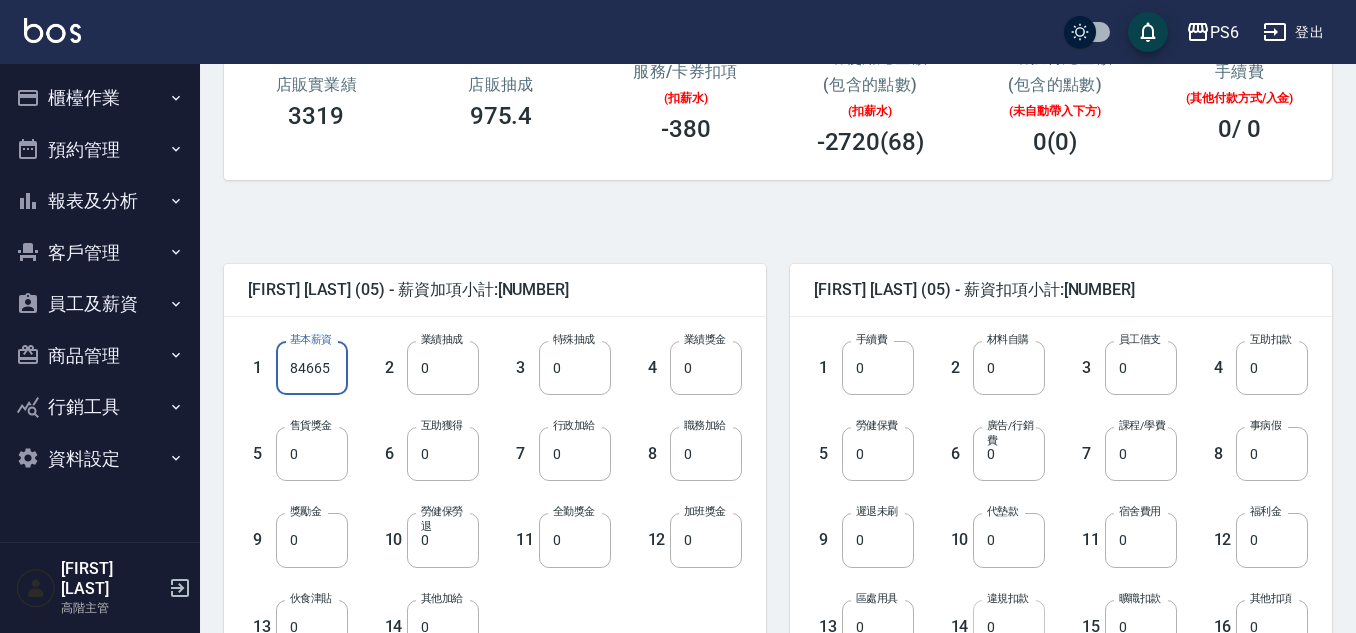 type on "84665" 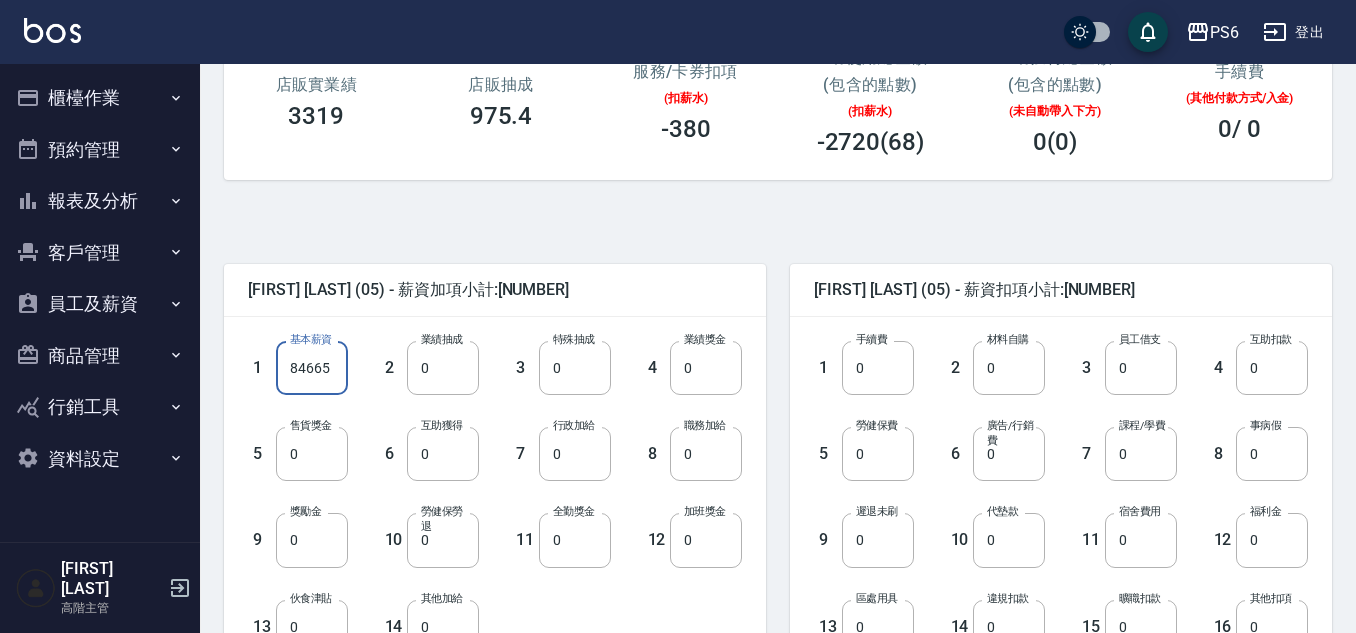 drag, startPoint x: 383, startPoint y: 338, endPoint x: 431, endPoint y: 347, distance: 48.83646 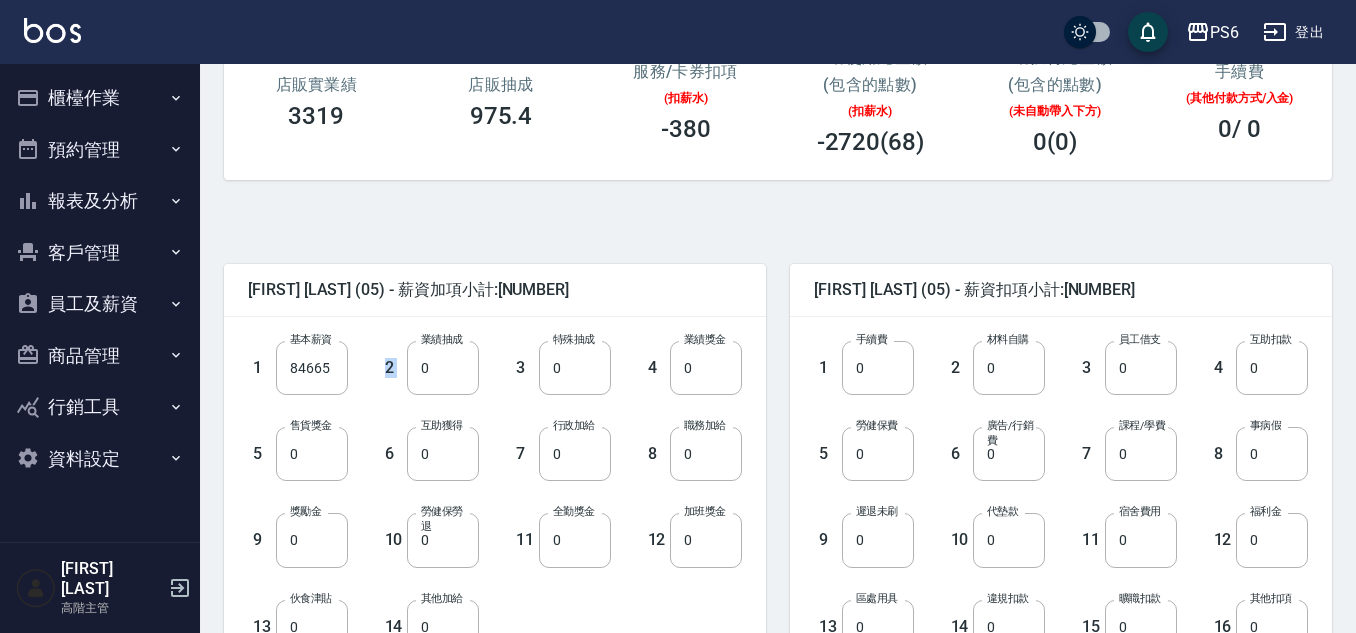 click on "業績抽成" at bounding box center [442, 339] 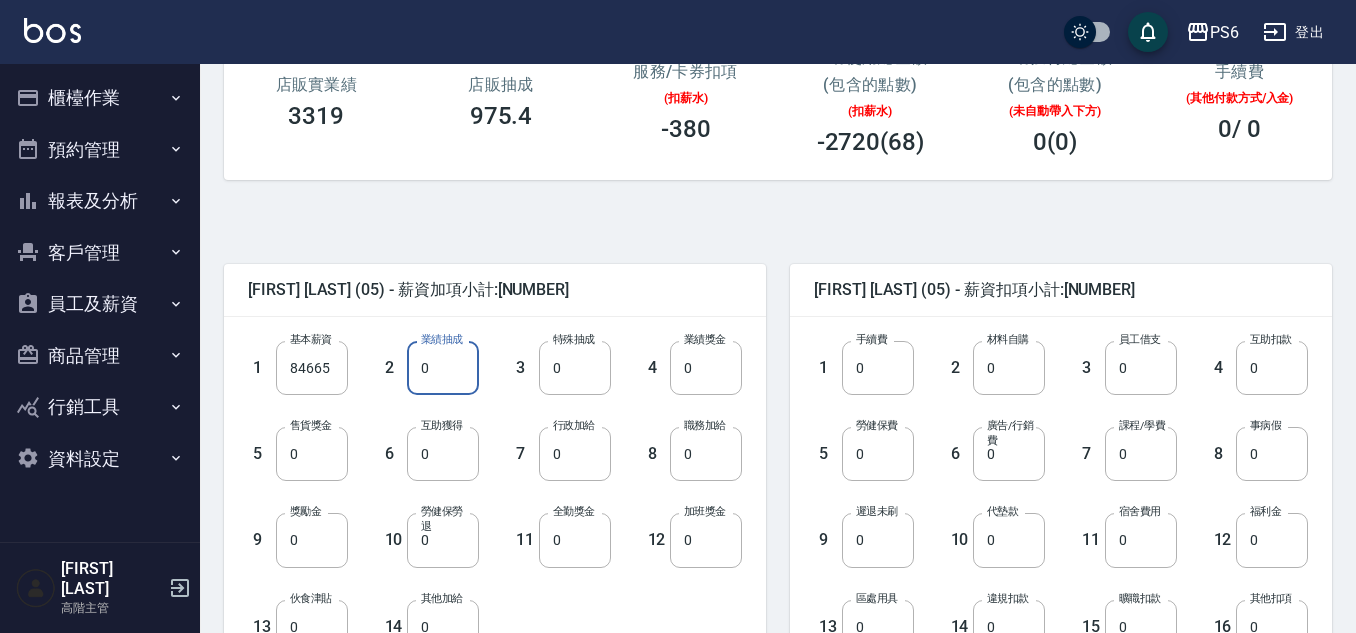 paste on "1295" 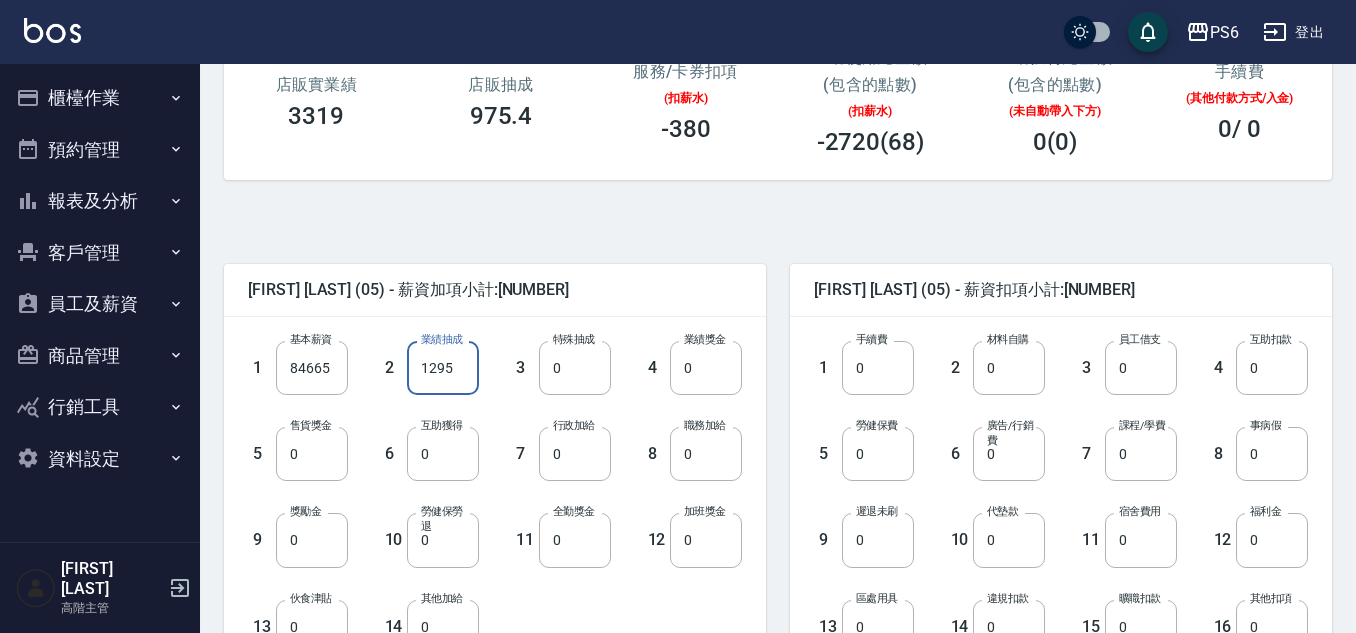 type on "1295" 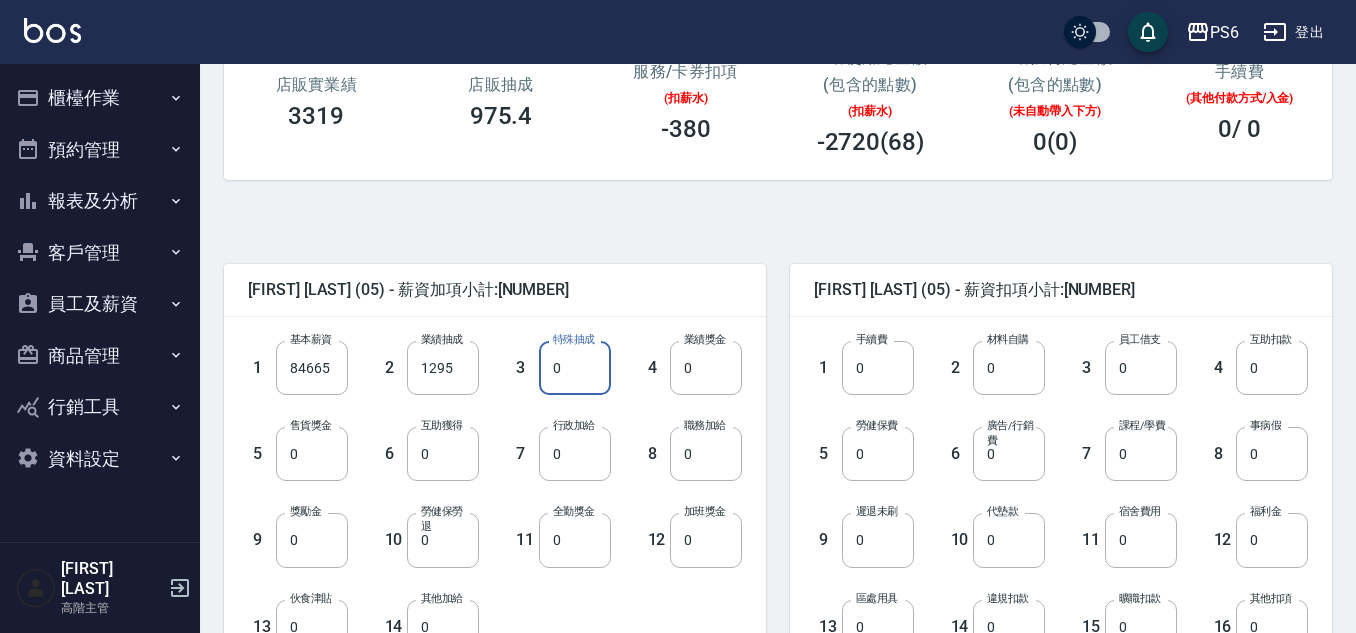 click on "0" at bounding box center (575, 368) 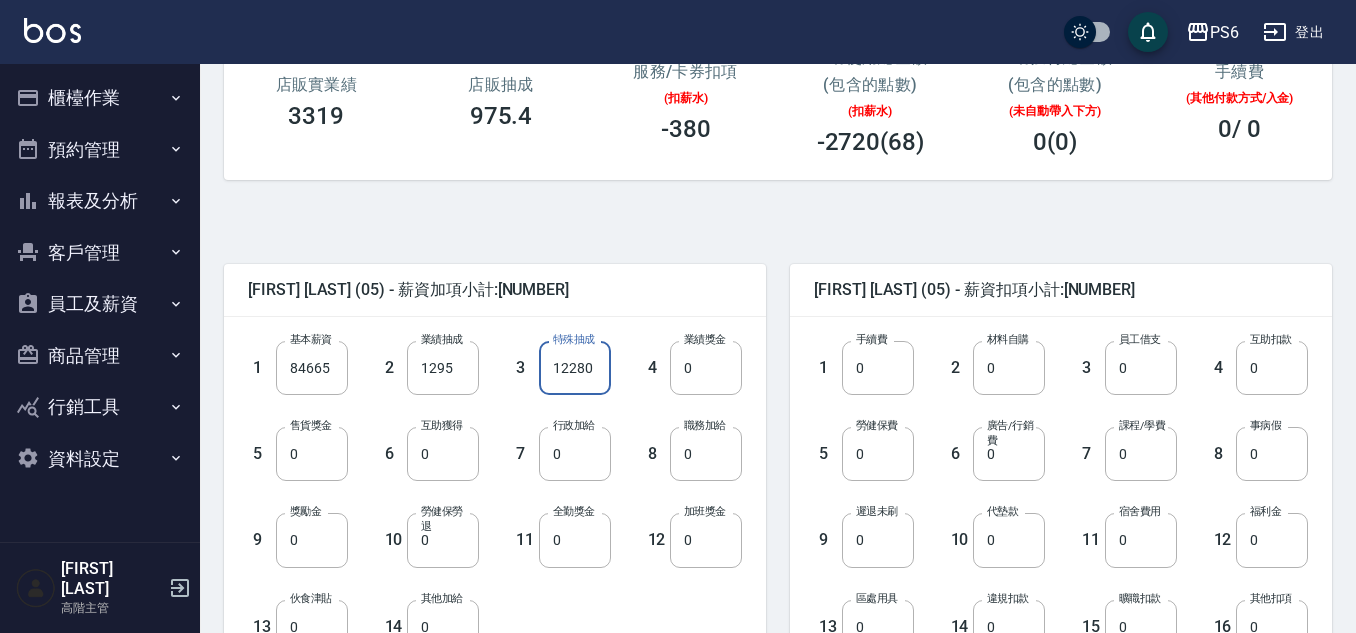 type on "12280" 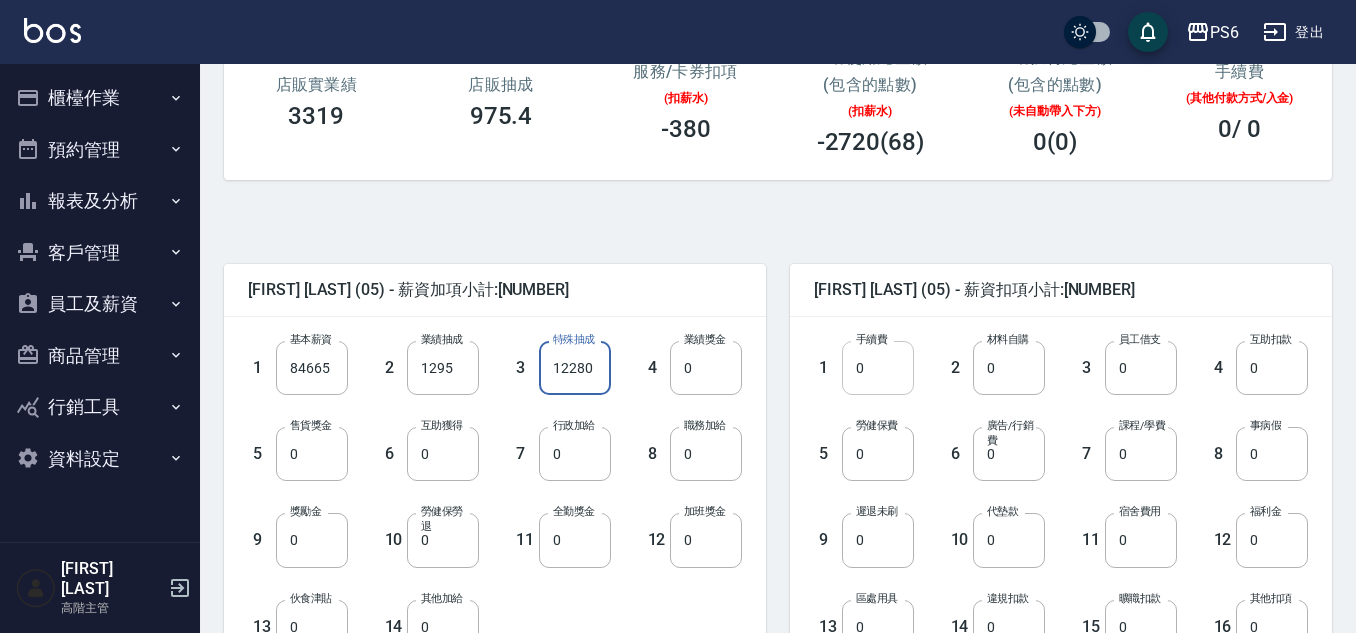 click on "0" at bounding box center (878, 368) 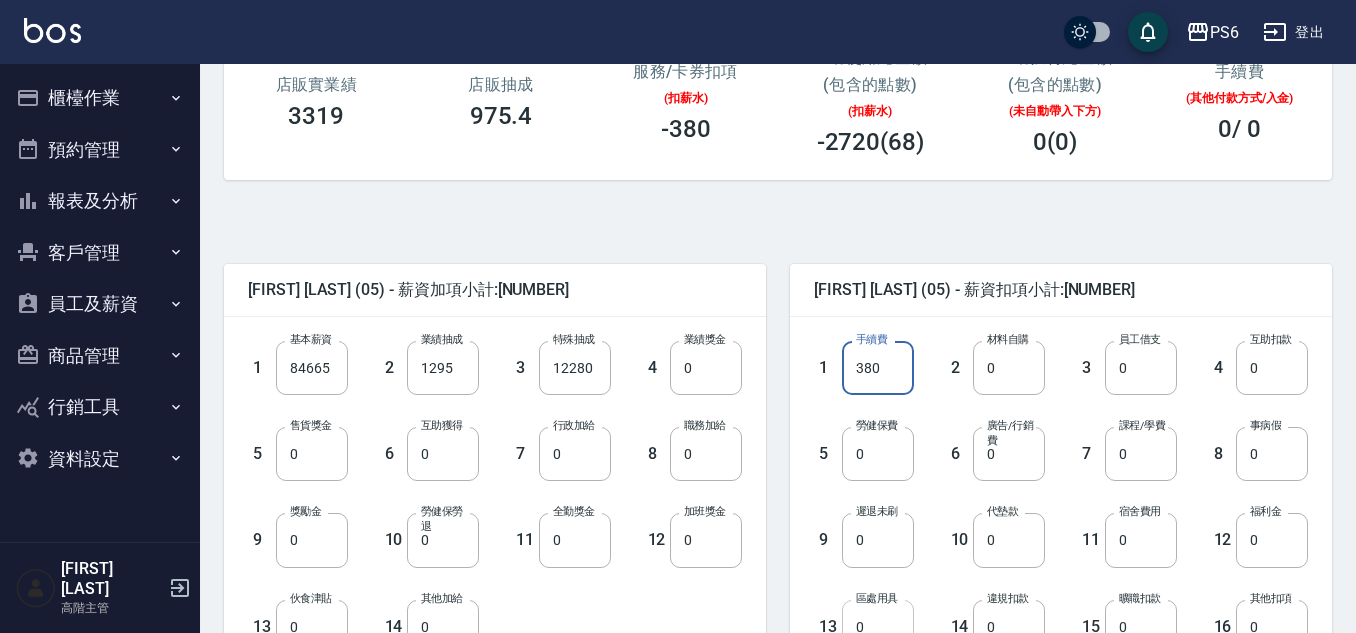 type on "380" 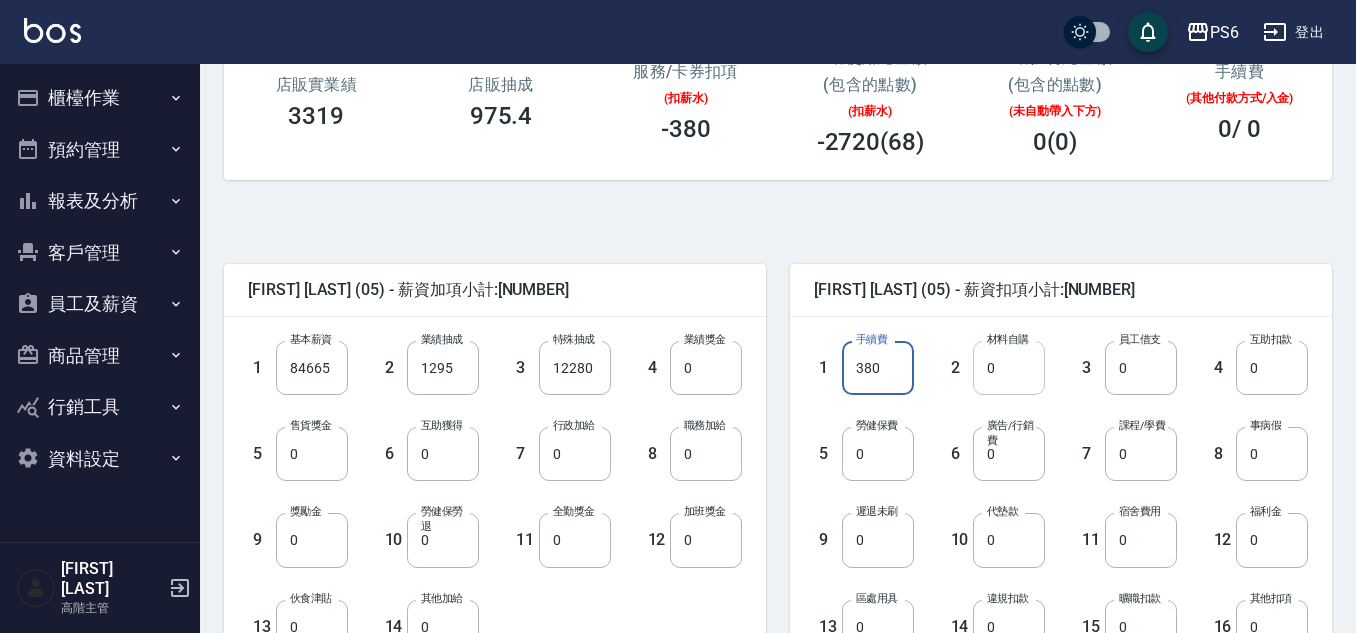 click on "0" at bounding box center (1009, 368) 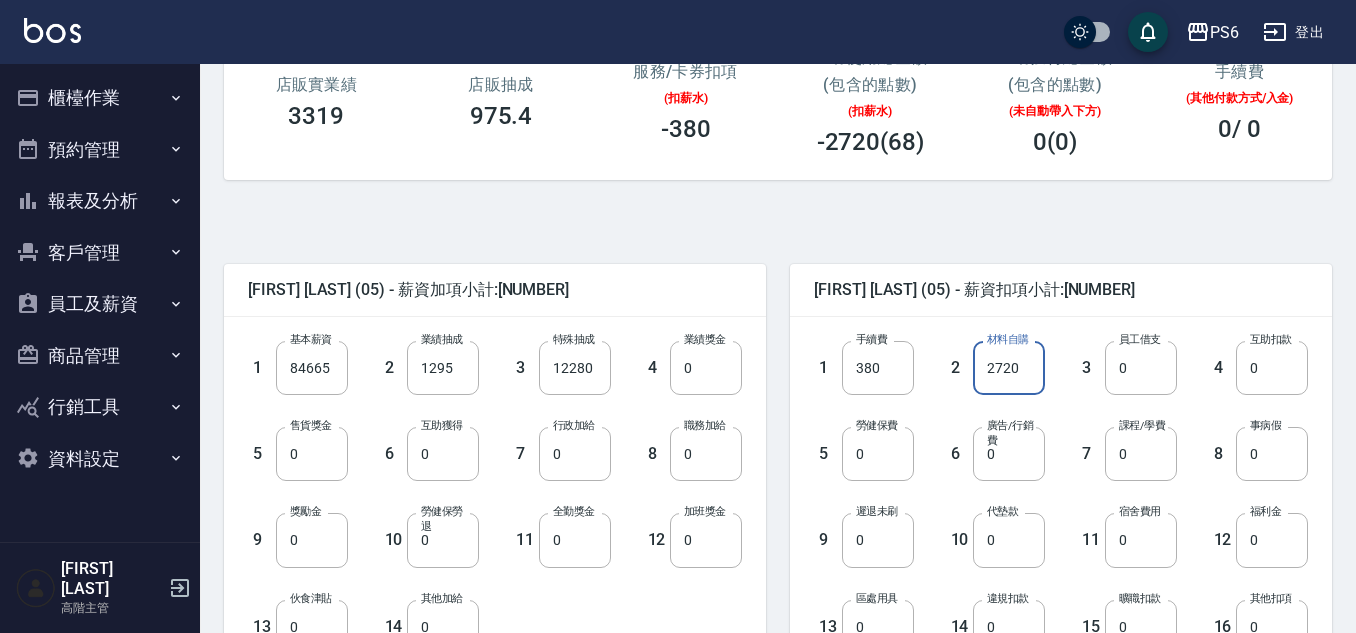 type on "2720" 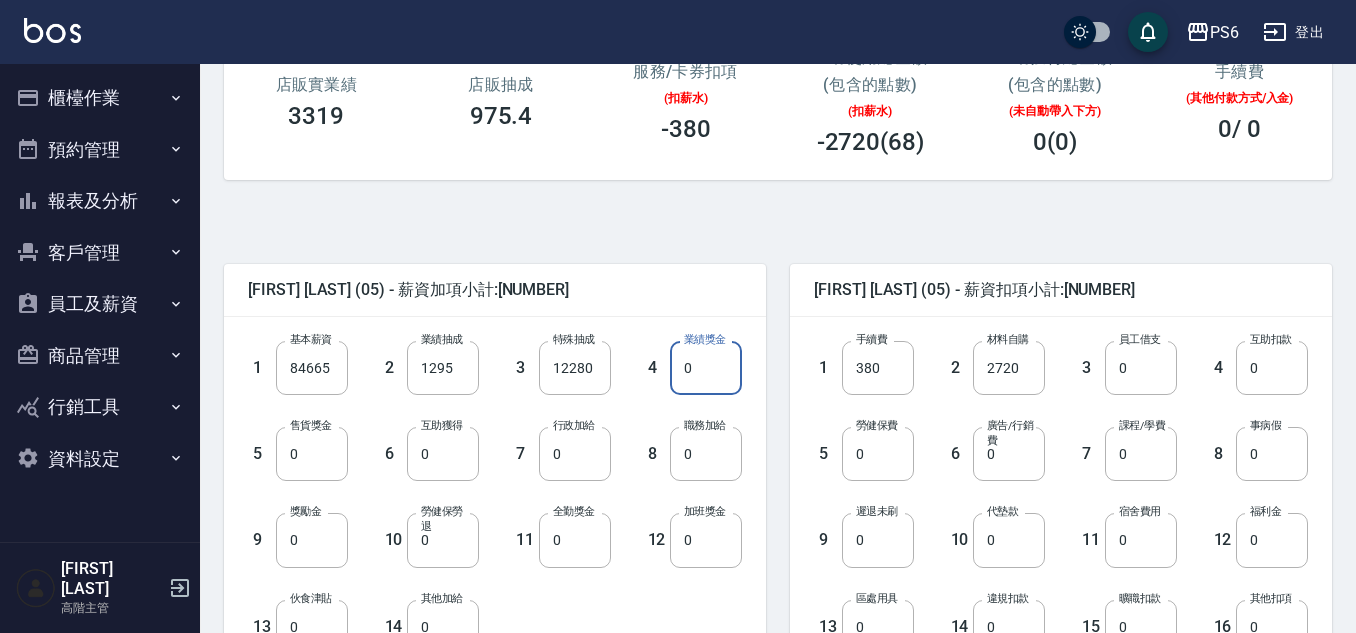 click on "0" at bounding box center (706, 368) 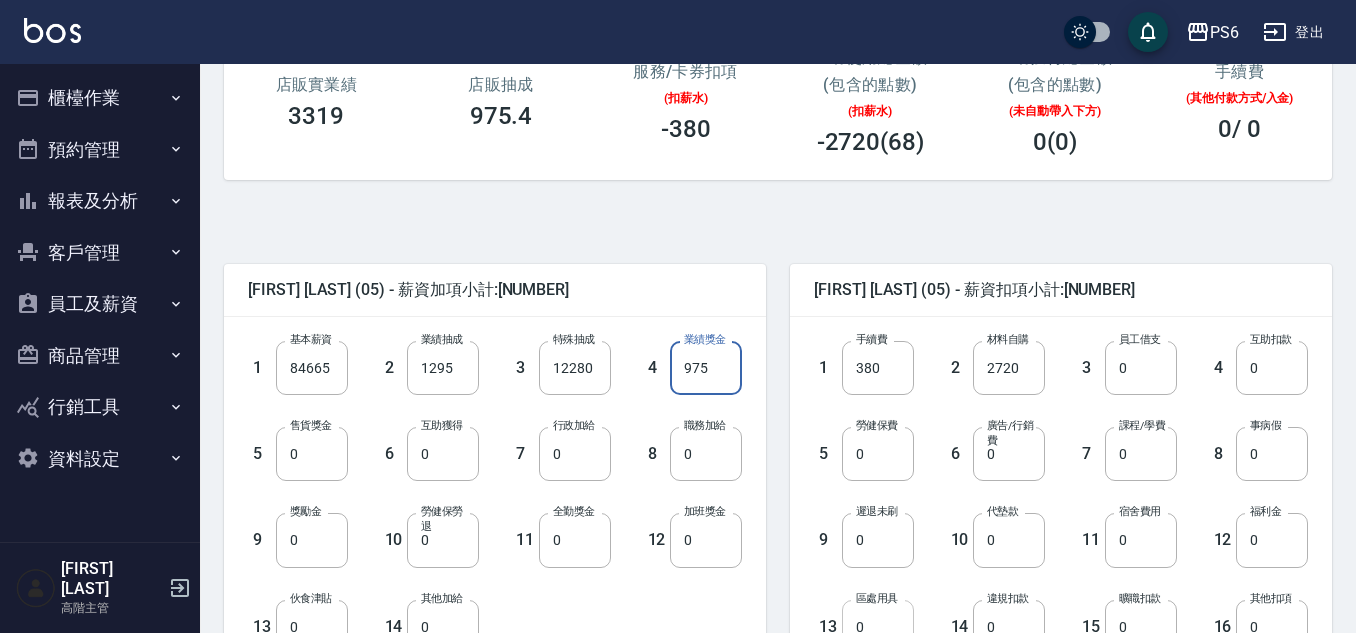 type on "975" 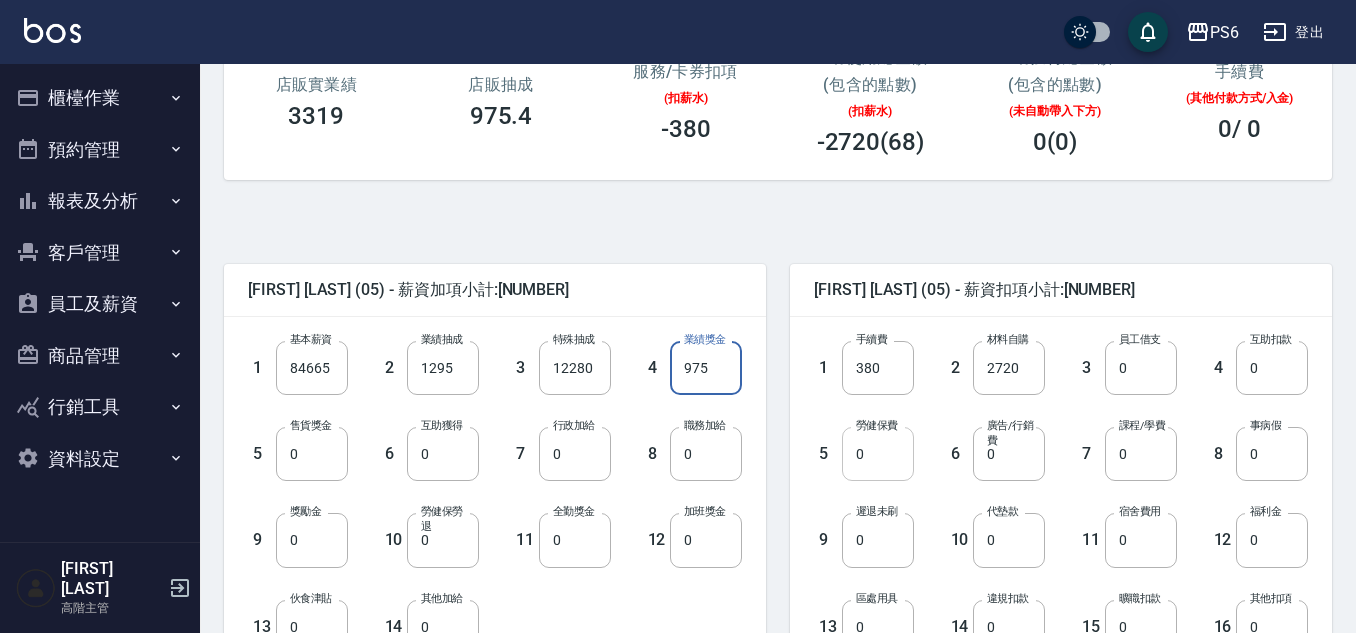 click on "0" at bounding box center (878, 454) 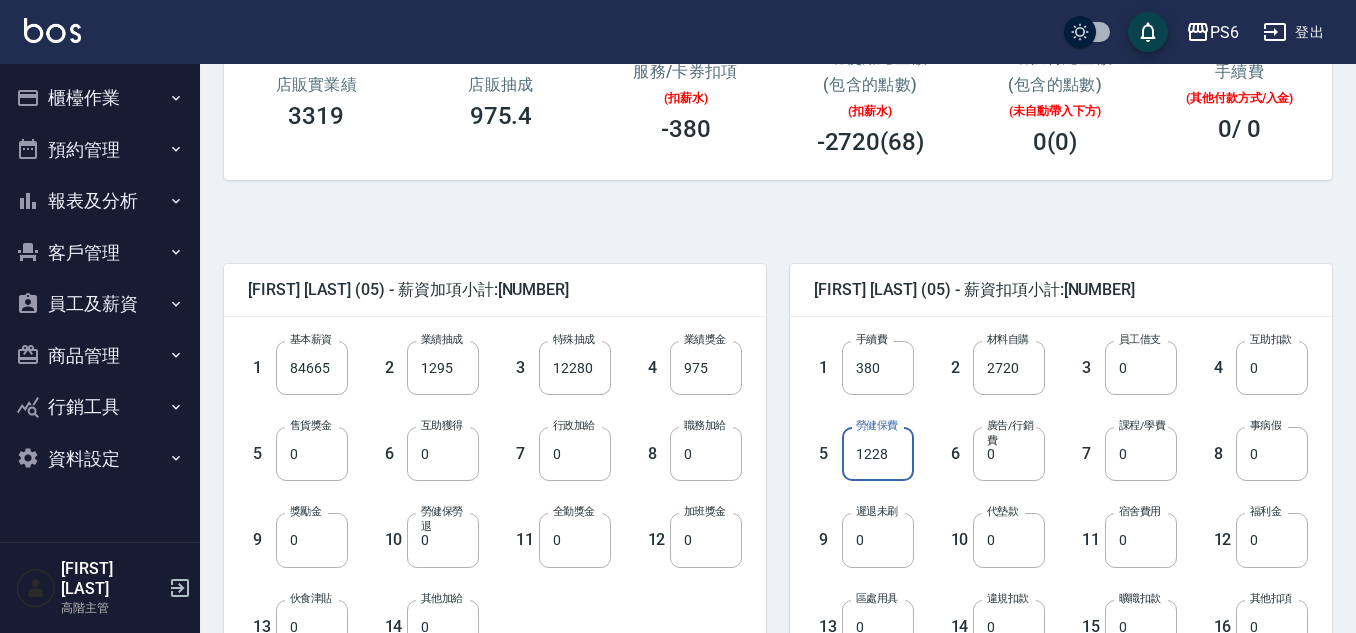 type on "1228" 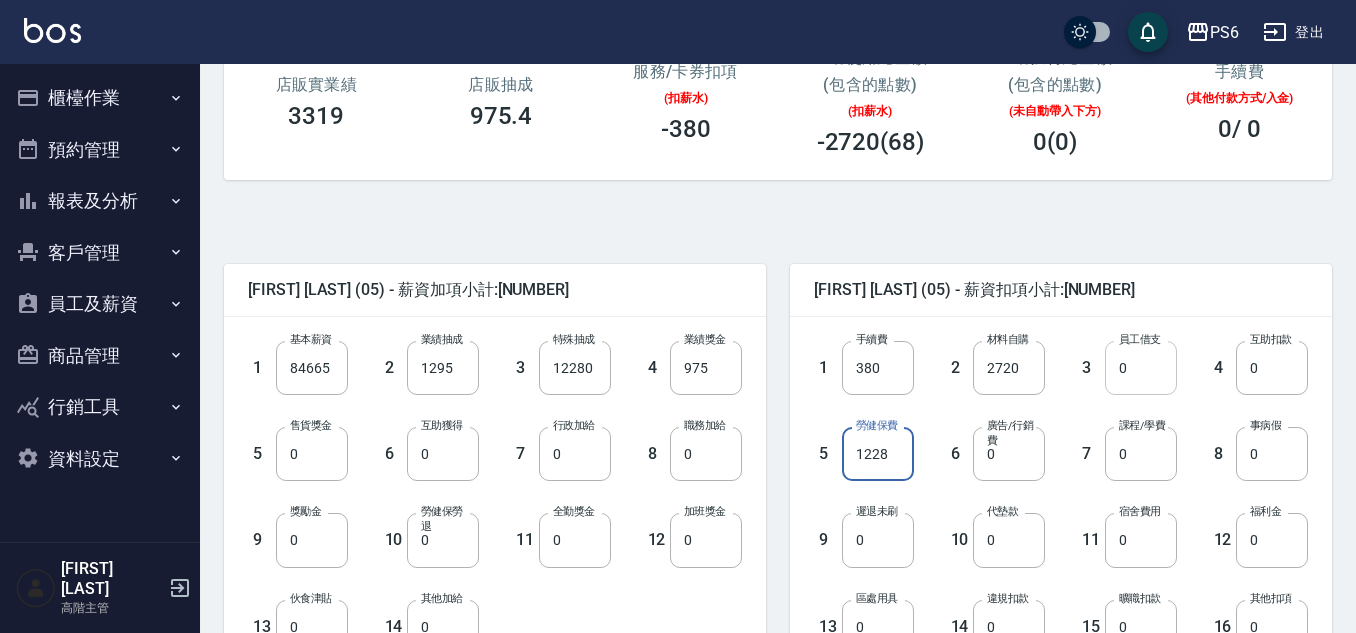 click on "0" at bounding box center [1141, 368] 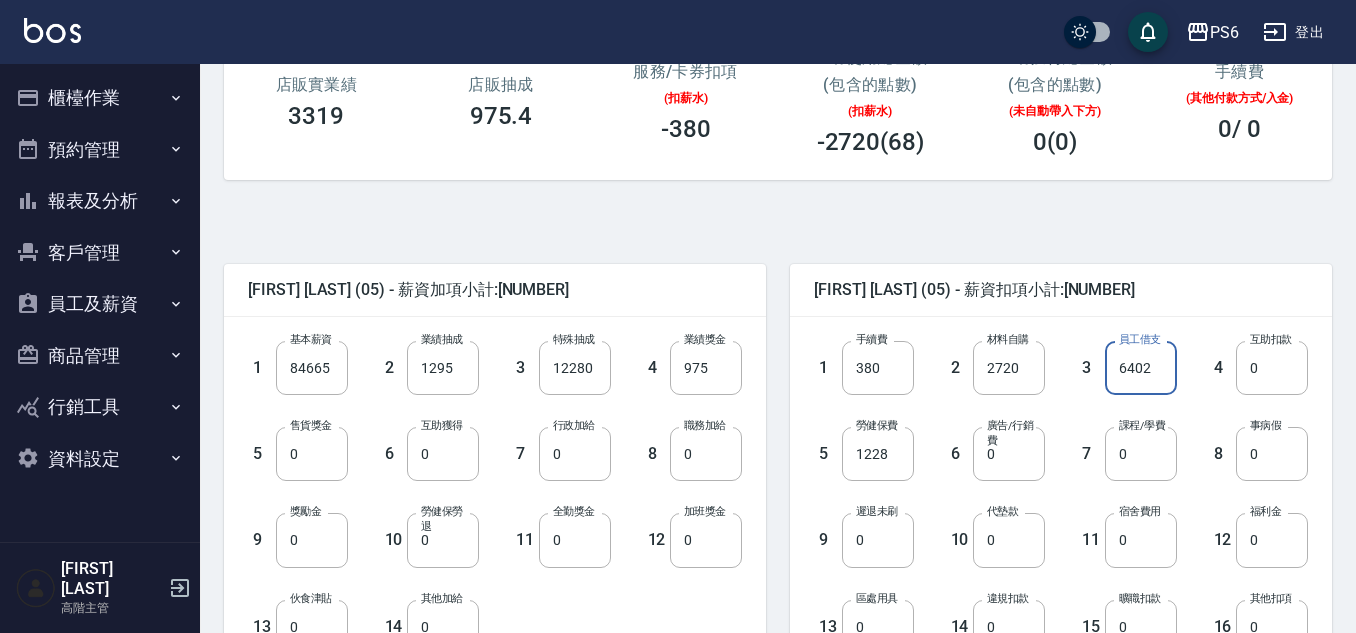 type on "6402" 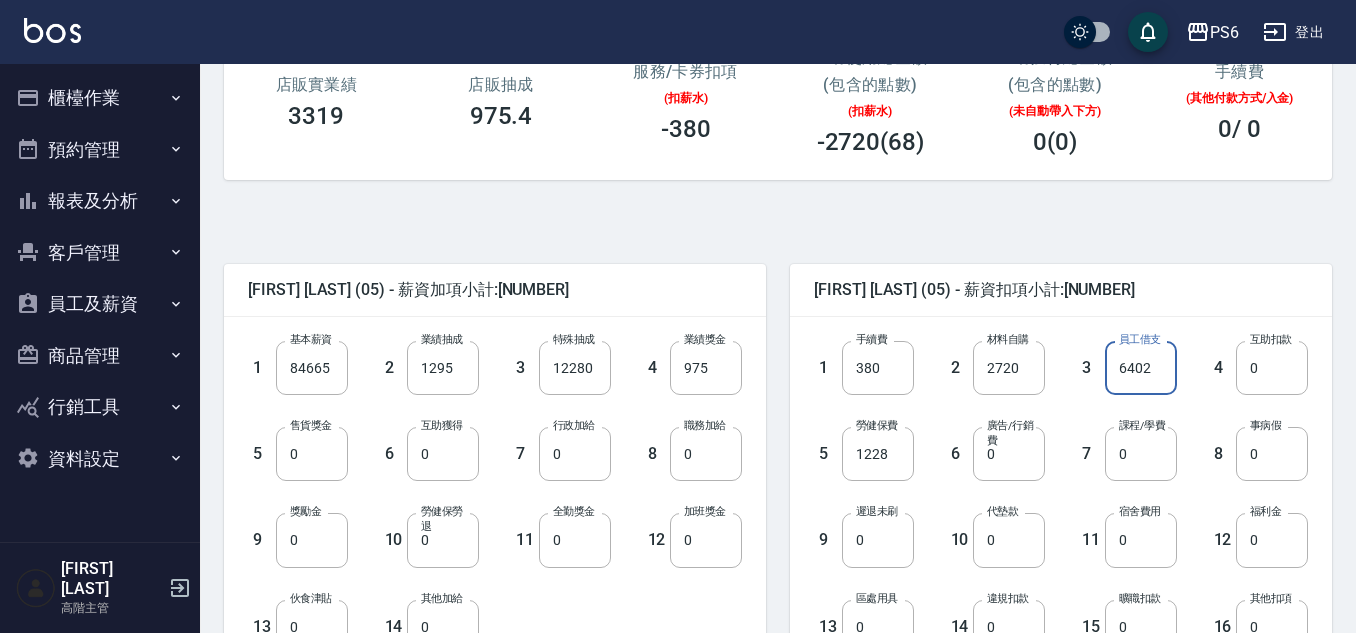 click on "廣告/行銷費" at bounding box center (1010, 433) 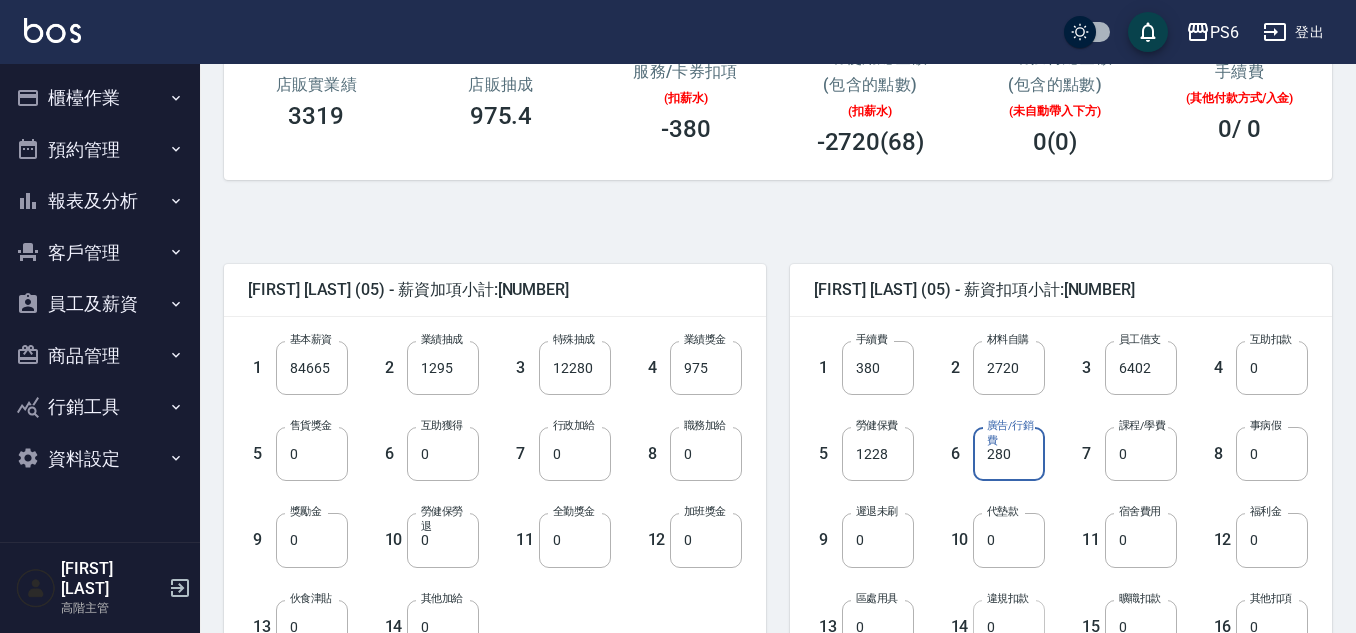 type on "280" 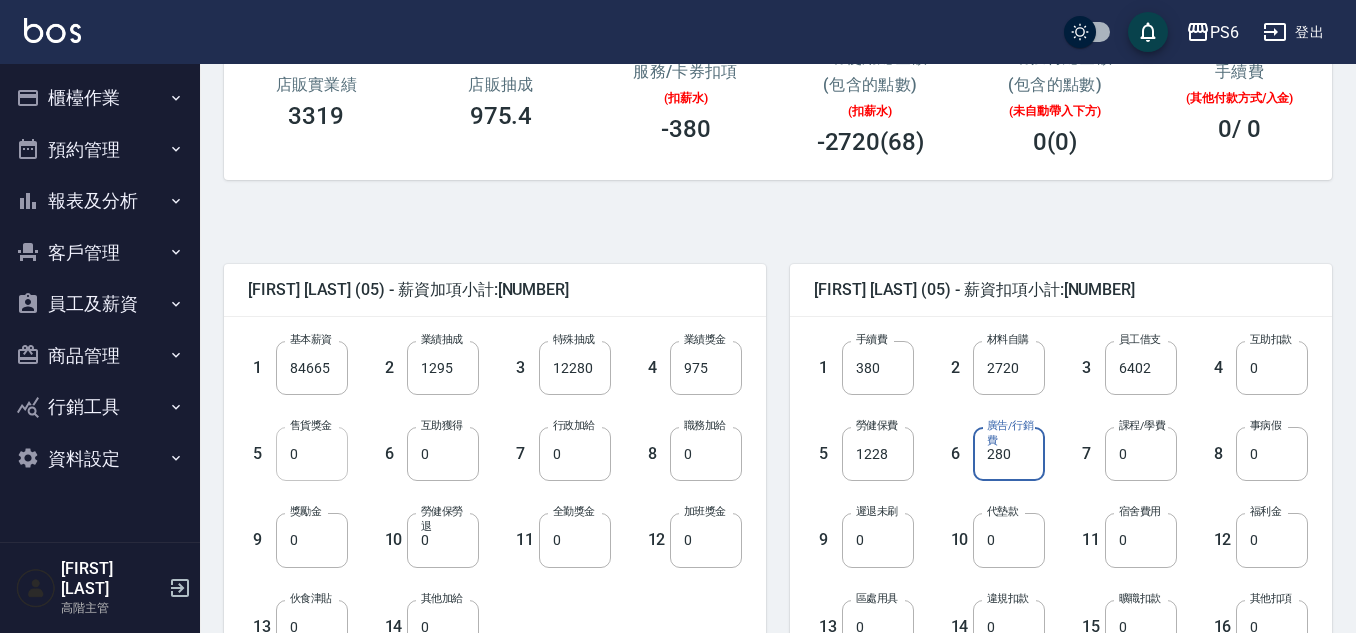 click on "0" at bounding box center (312, 454) 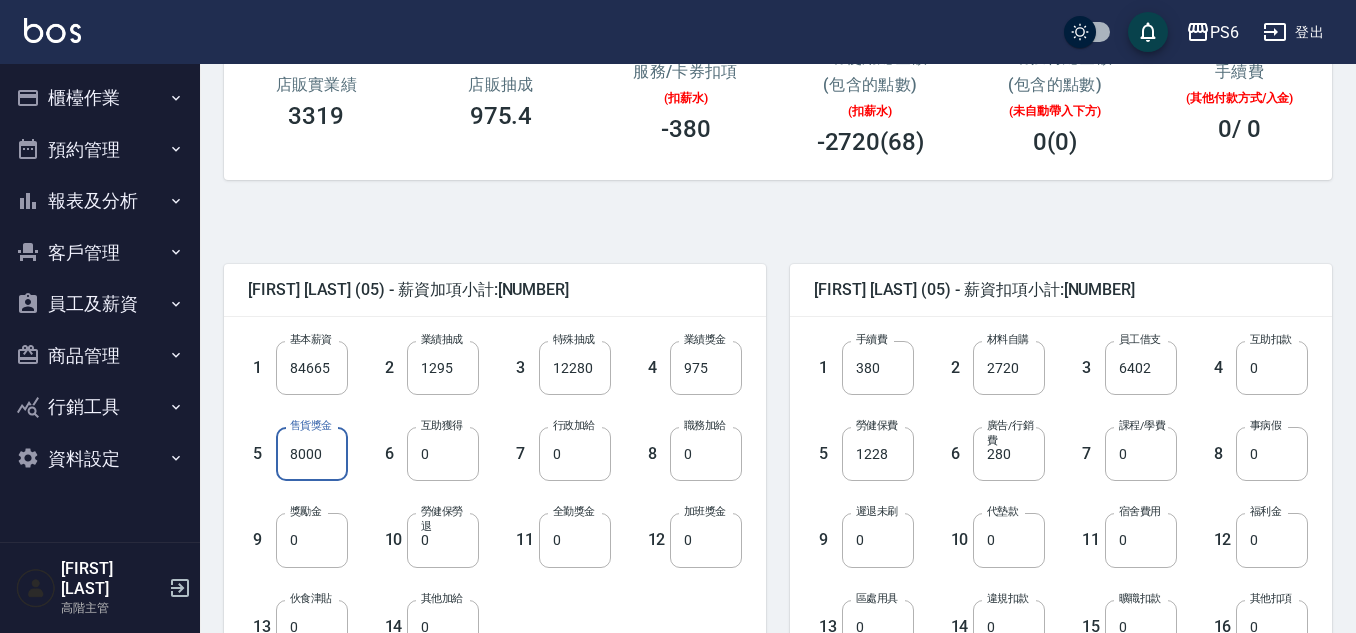 type on "8000" 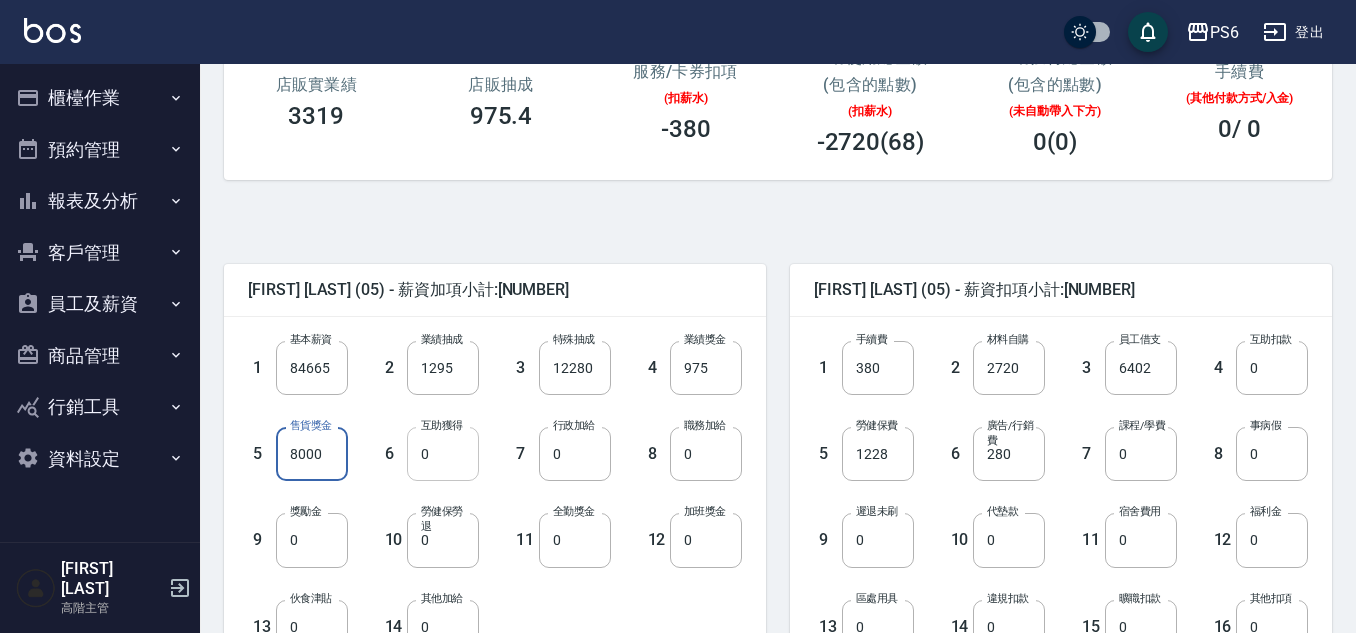 click on "0" at bounding box center [443, 454] 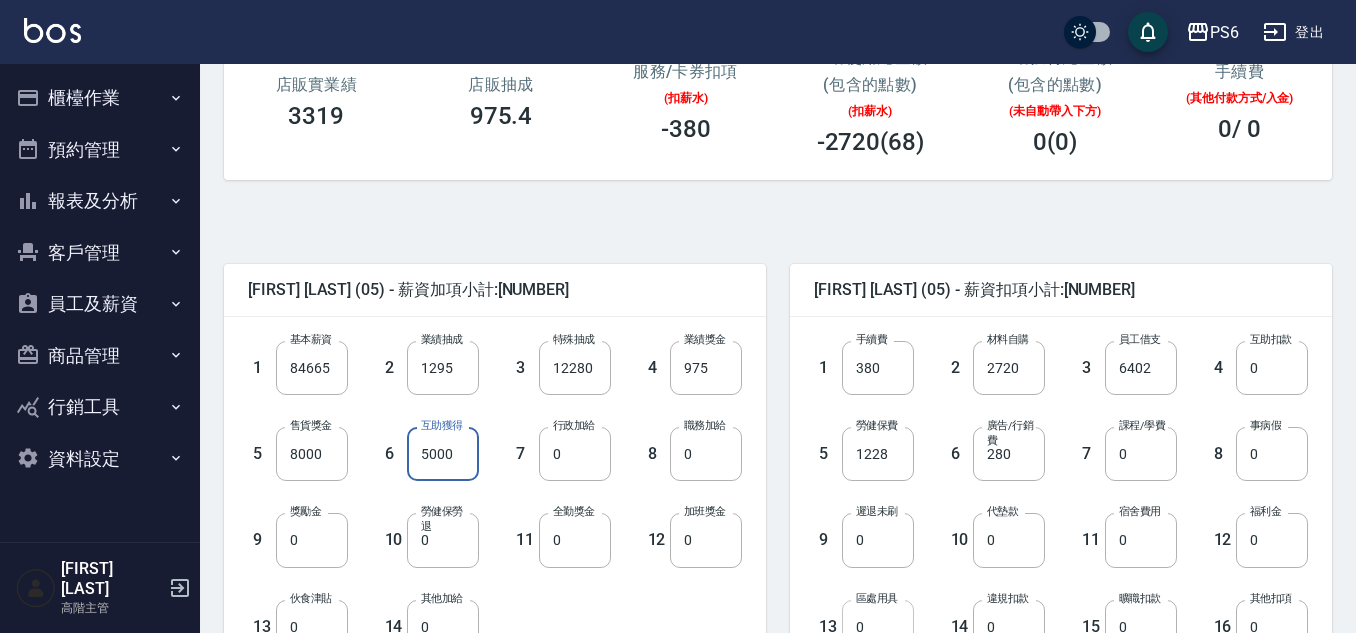 type on "5000" 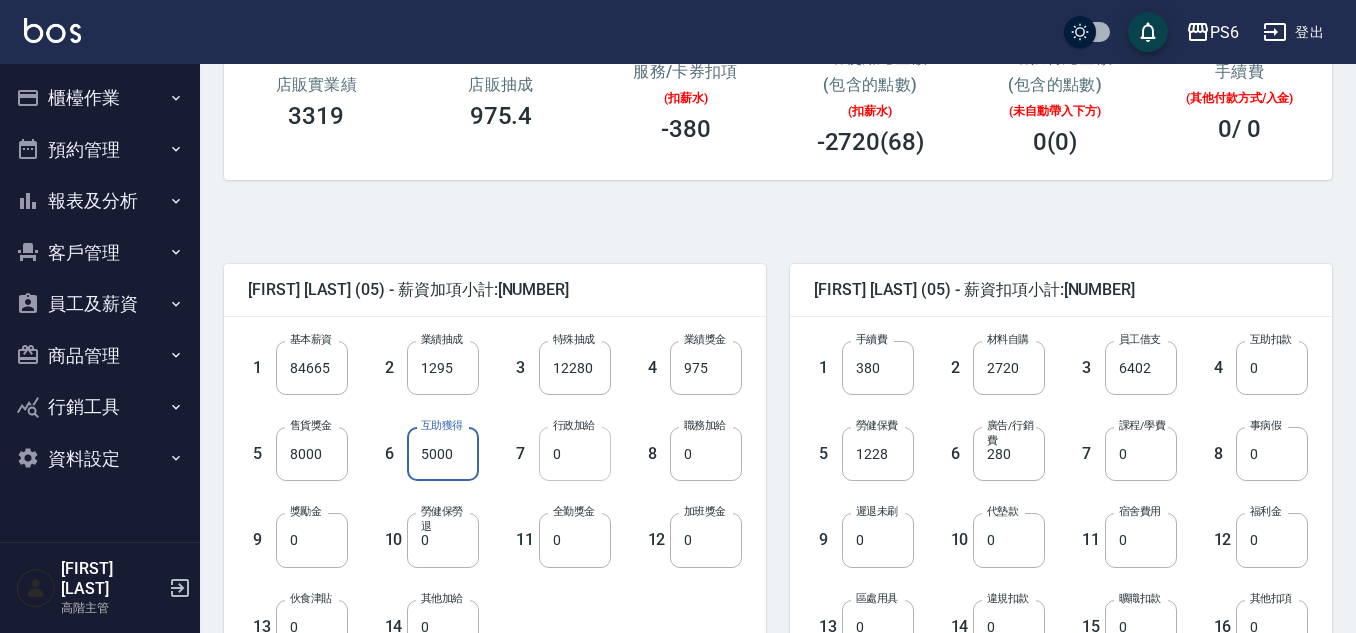 click on "0" at bounding box center [575, 454] 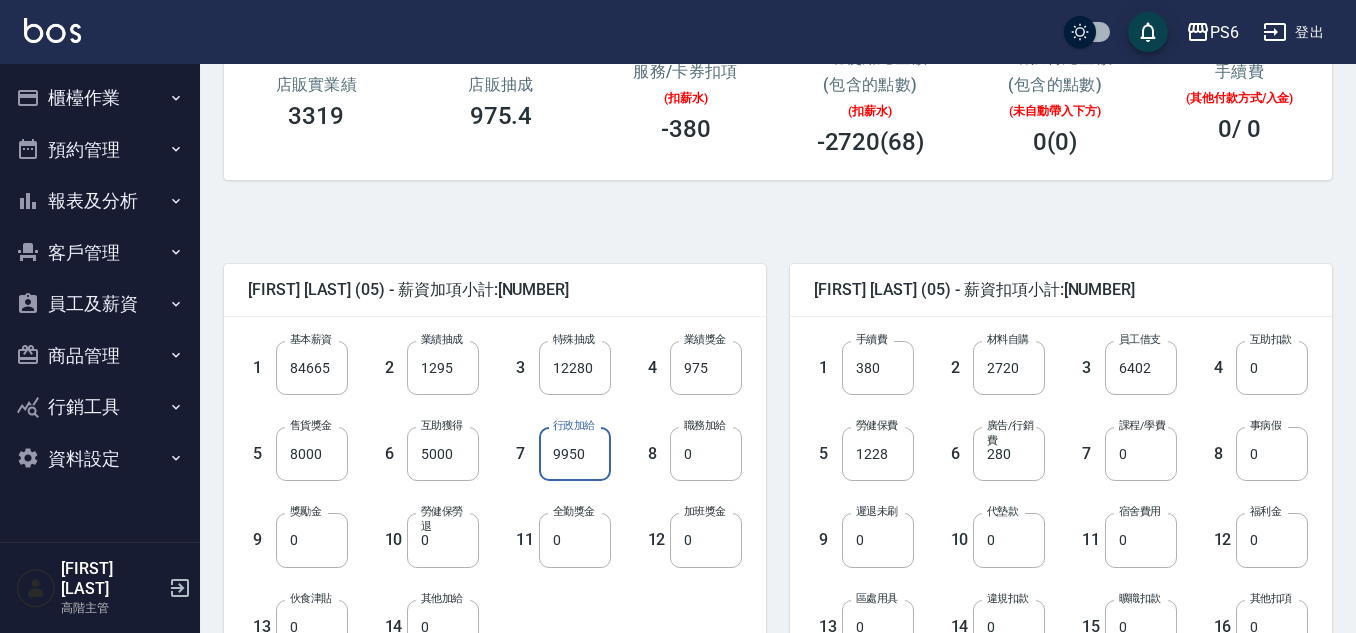 type on "9950" 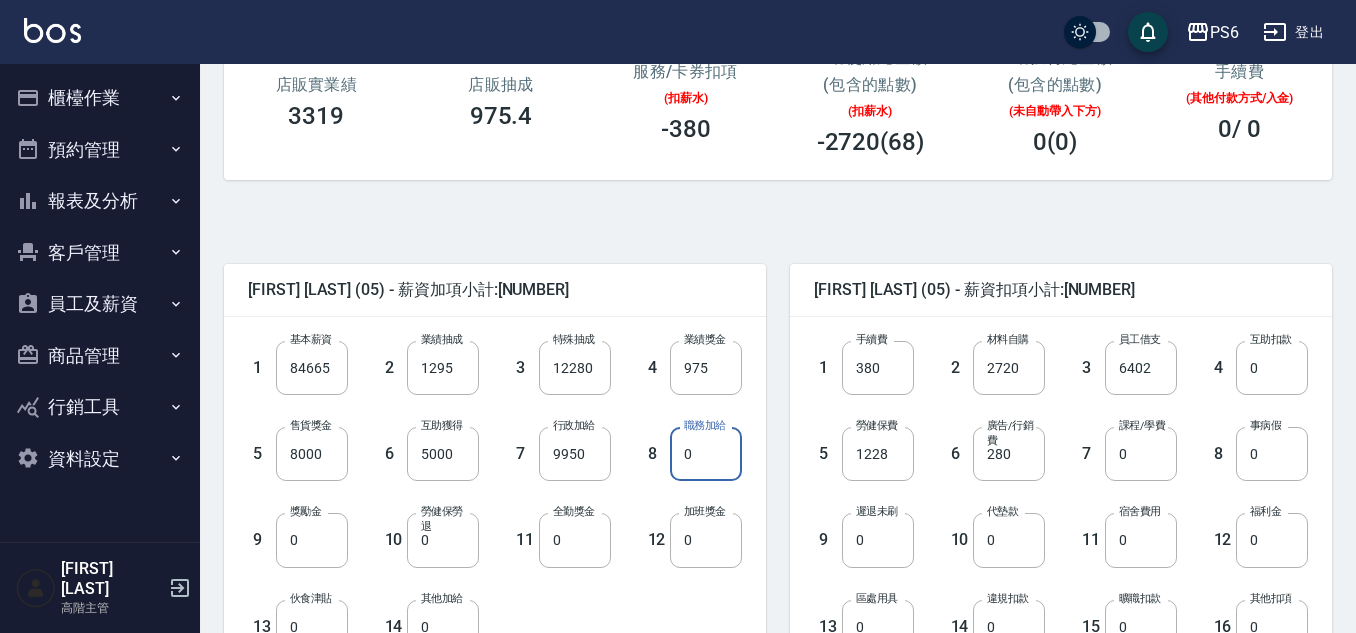 click on "0" at bounding box center [706, 454] 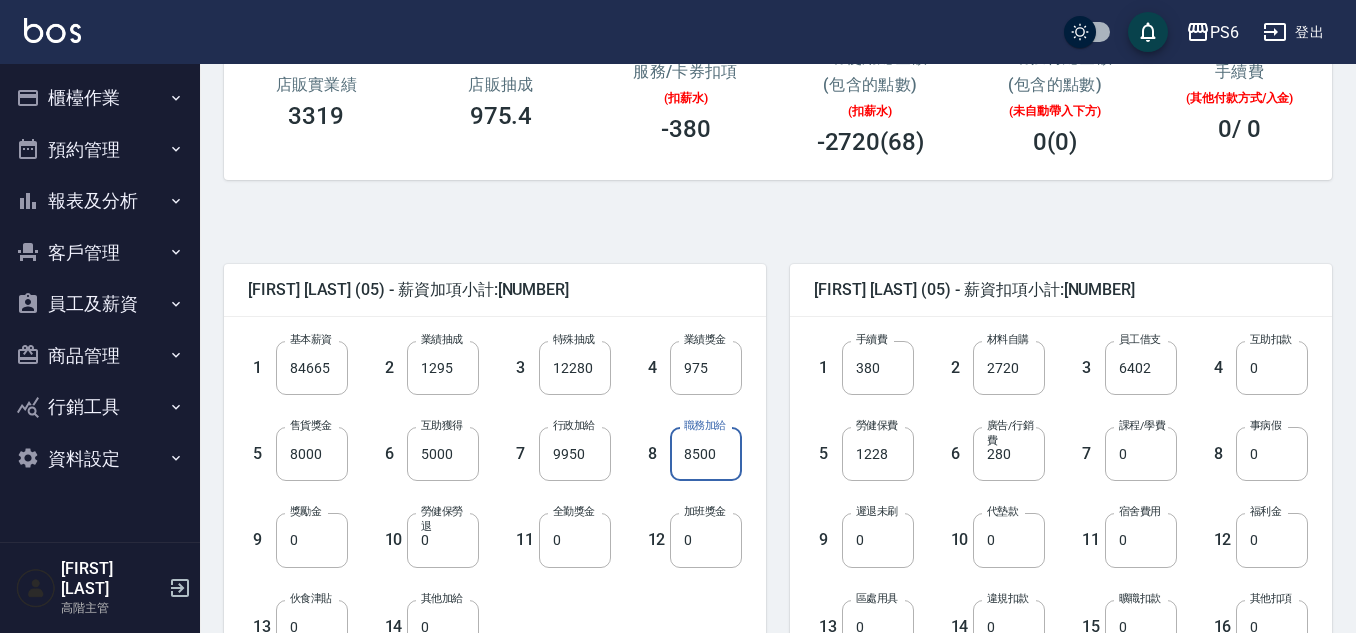 type on "8500" 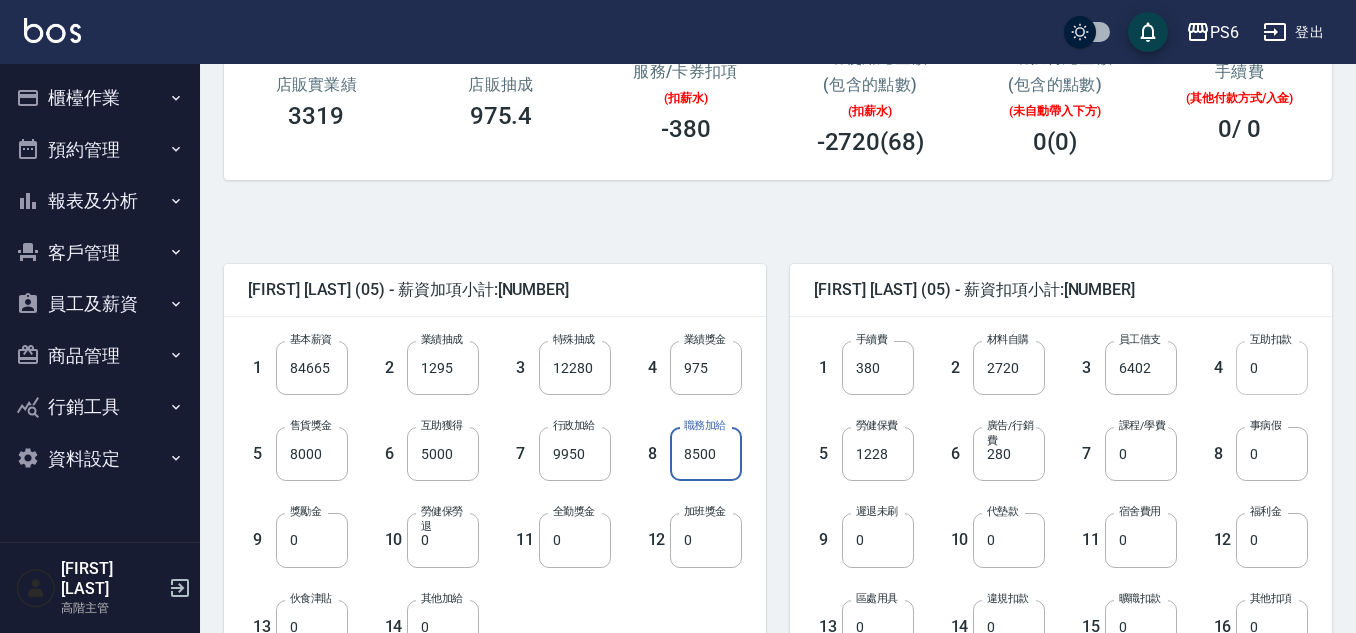 click on "0" at bounding box center (1272, 368) 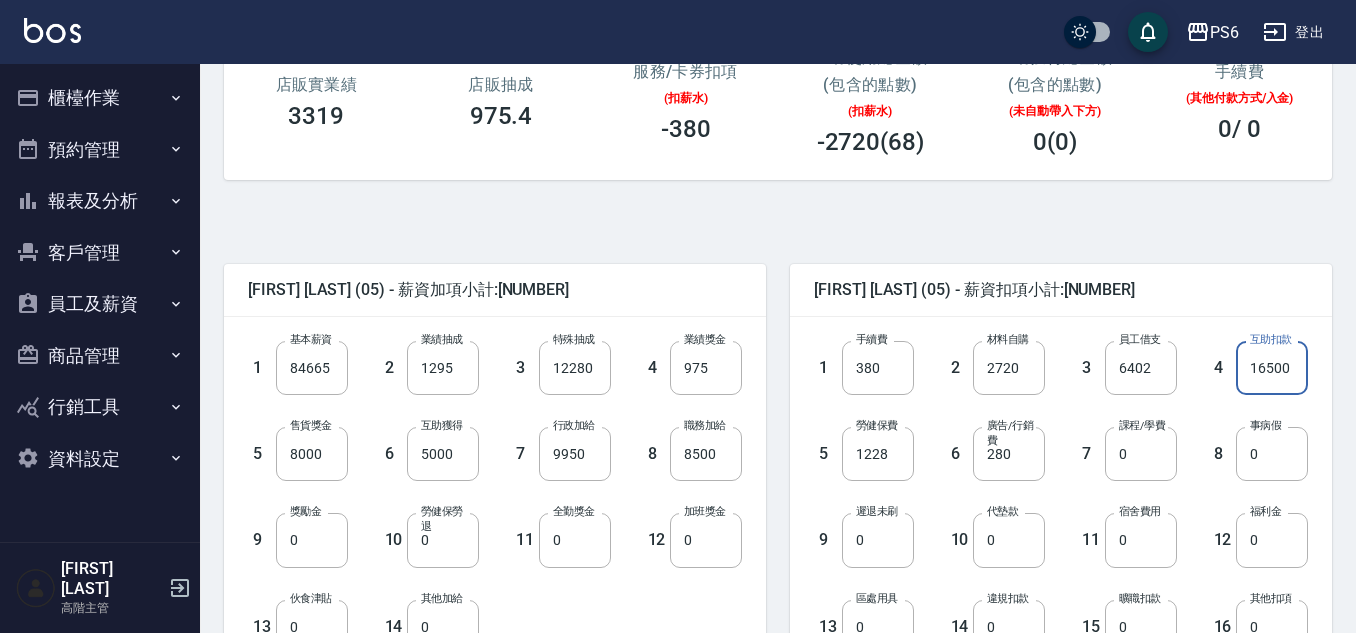 type on "16500" 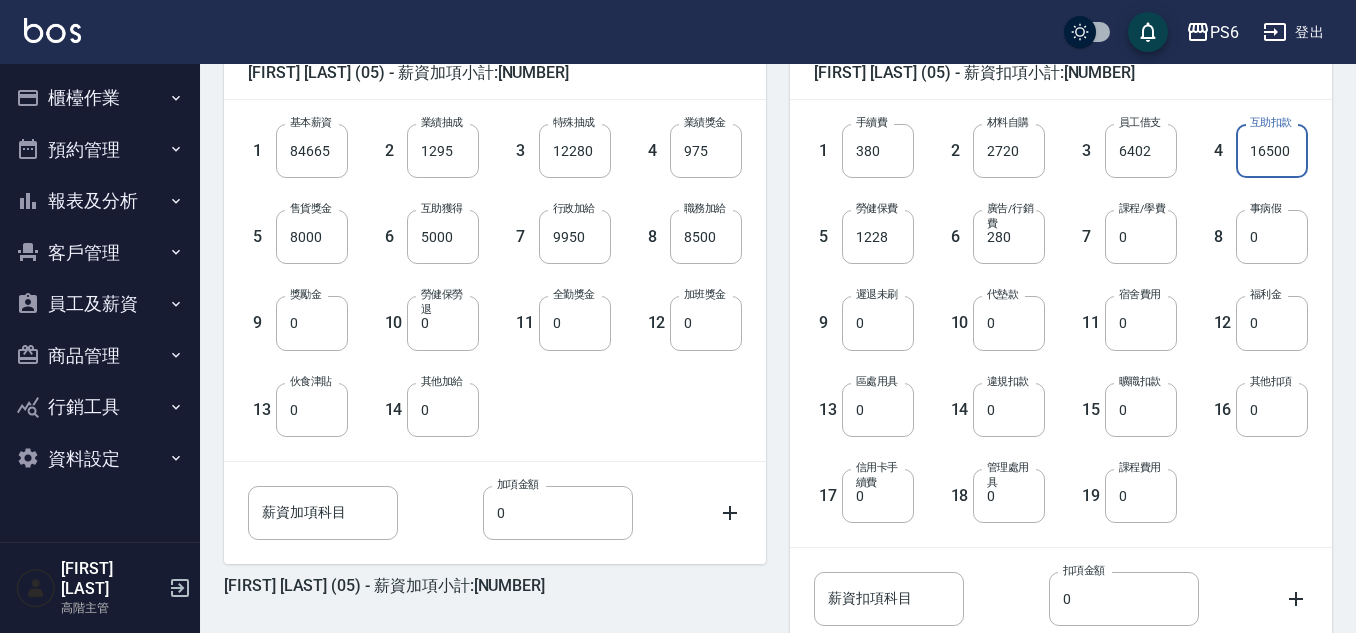 scroll, scrollTop: 666, scrollLeft: 0, axis: vertical 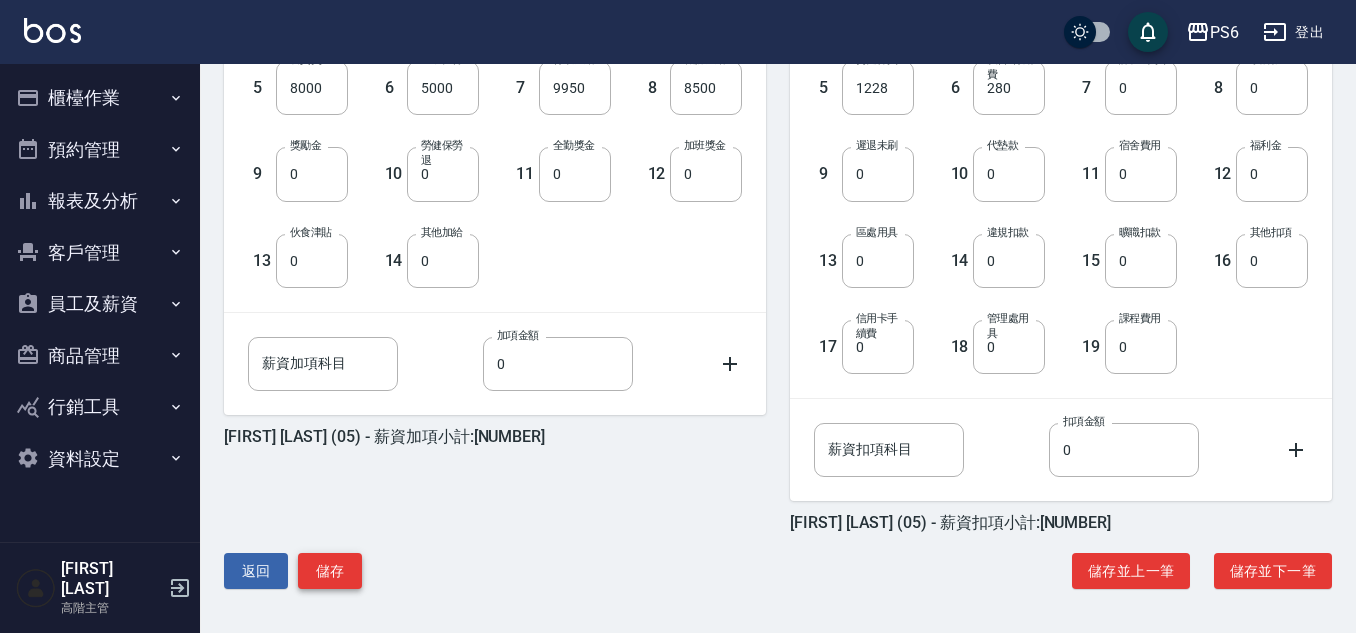 click on "儲存" at bounding box center [330, 571] 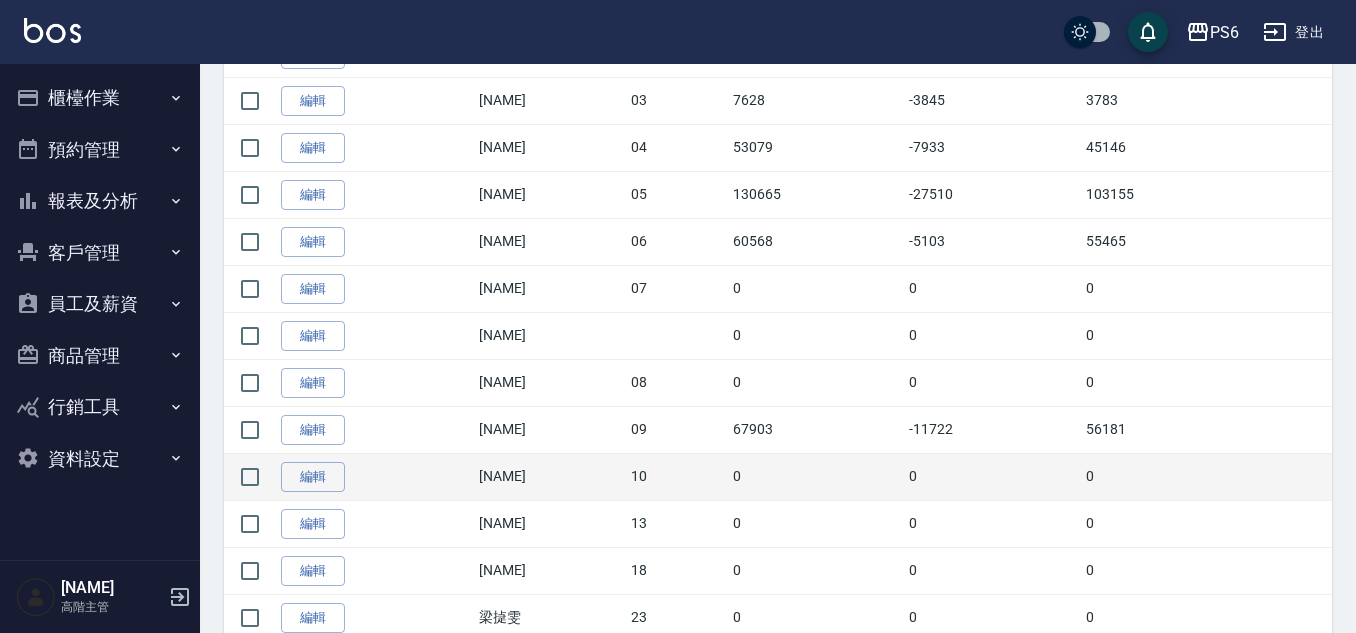scroll, scrollTop: 700, scrollLeft: 0, axis: vertical 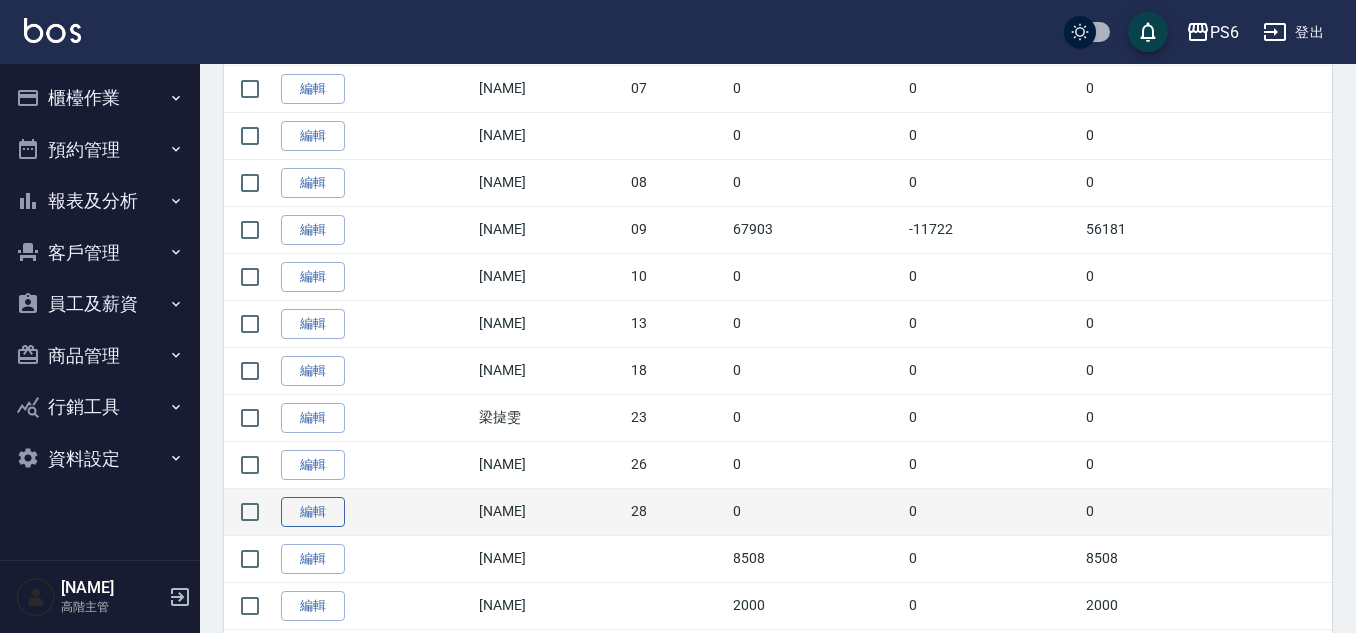 click on "編輯" at bounding box center [313, 512] 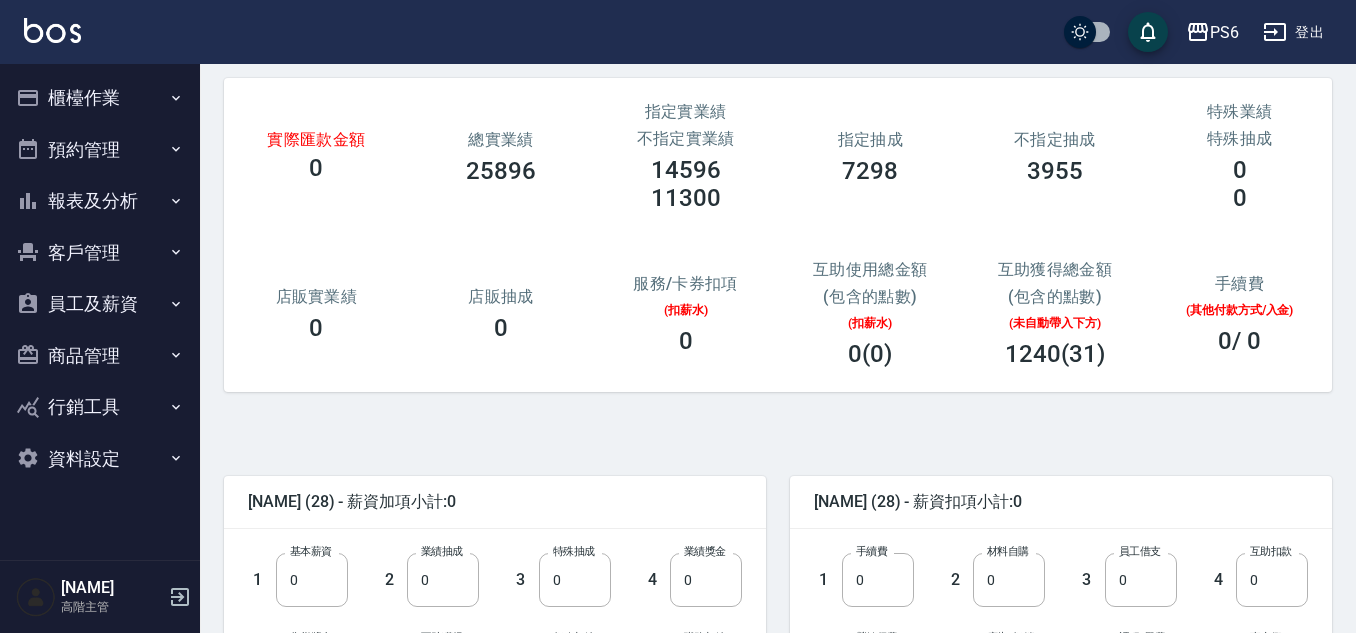scroll, scrollTop: 200, scrollLeft: 0, axis: vertical 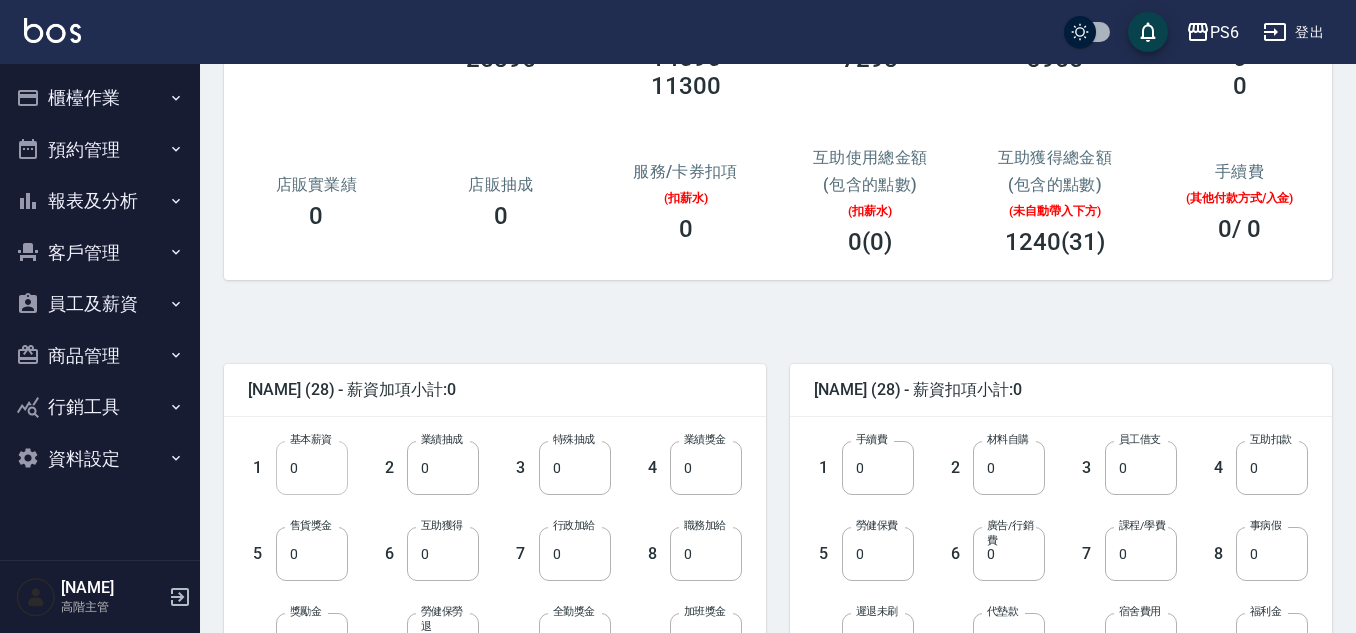 click on "0" at bounding box center [312, 468] 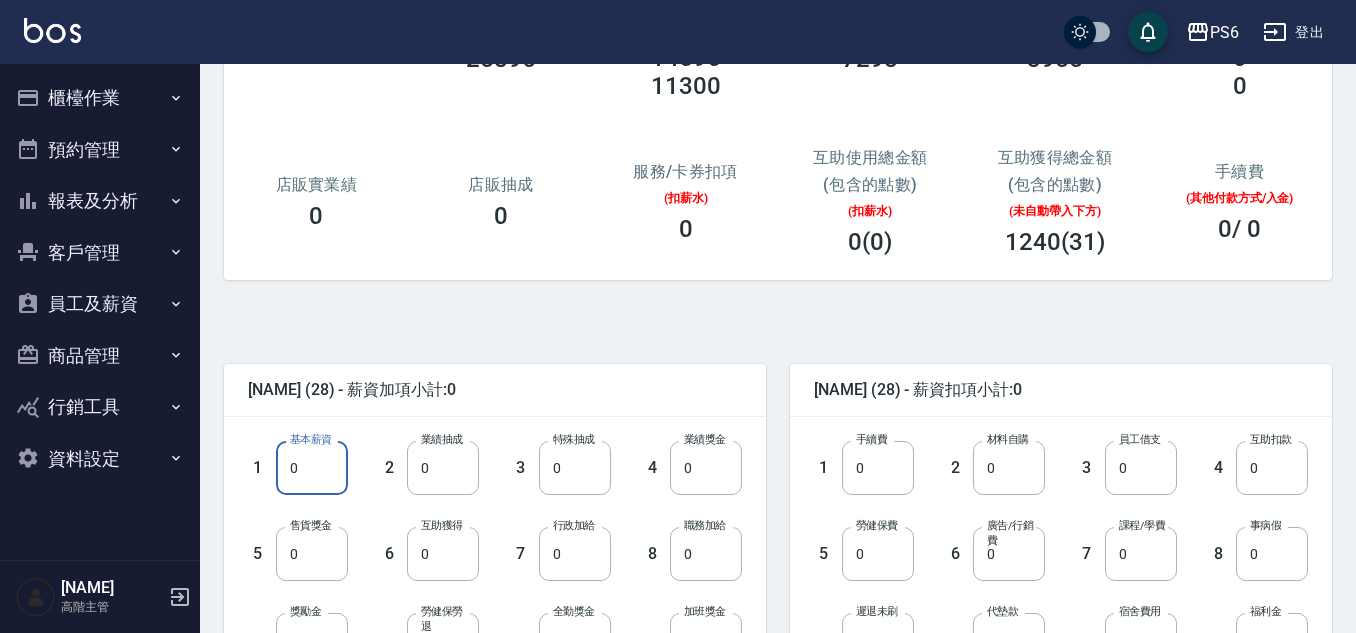 paste on "2859" 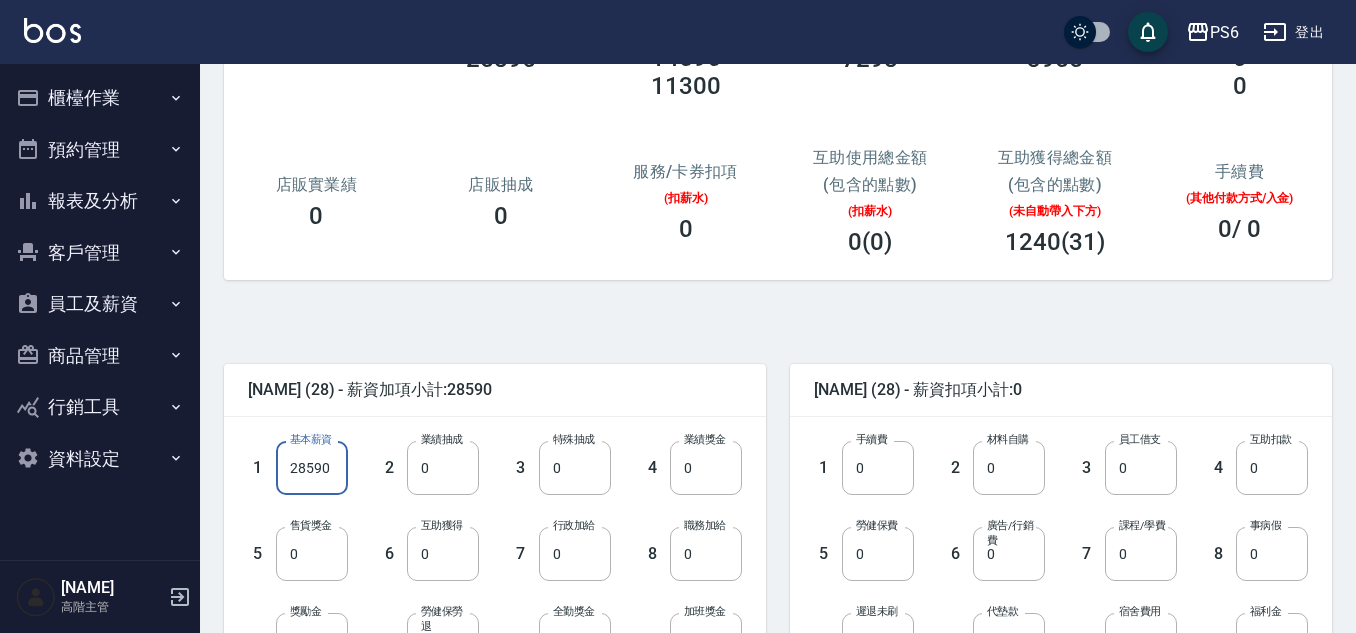type on "28590" 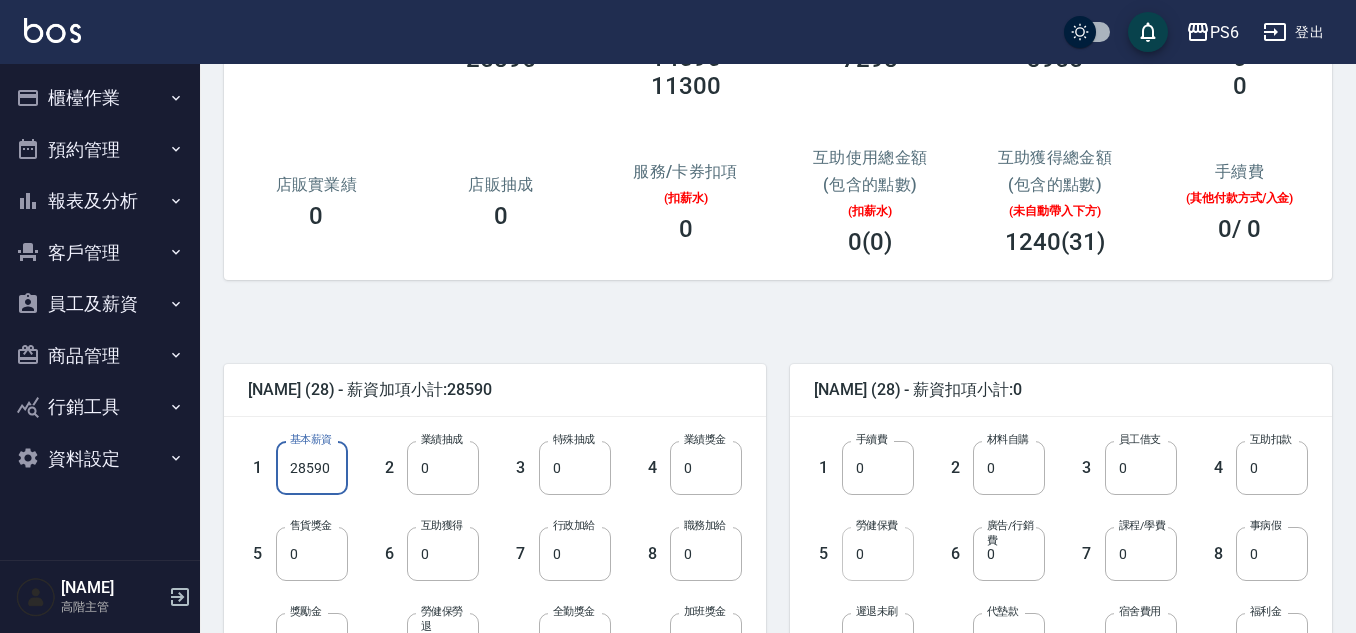 click on "0" at bounding box center [878, 554] 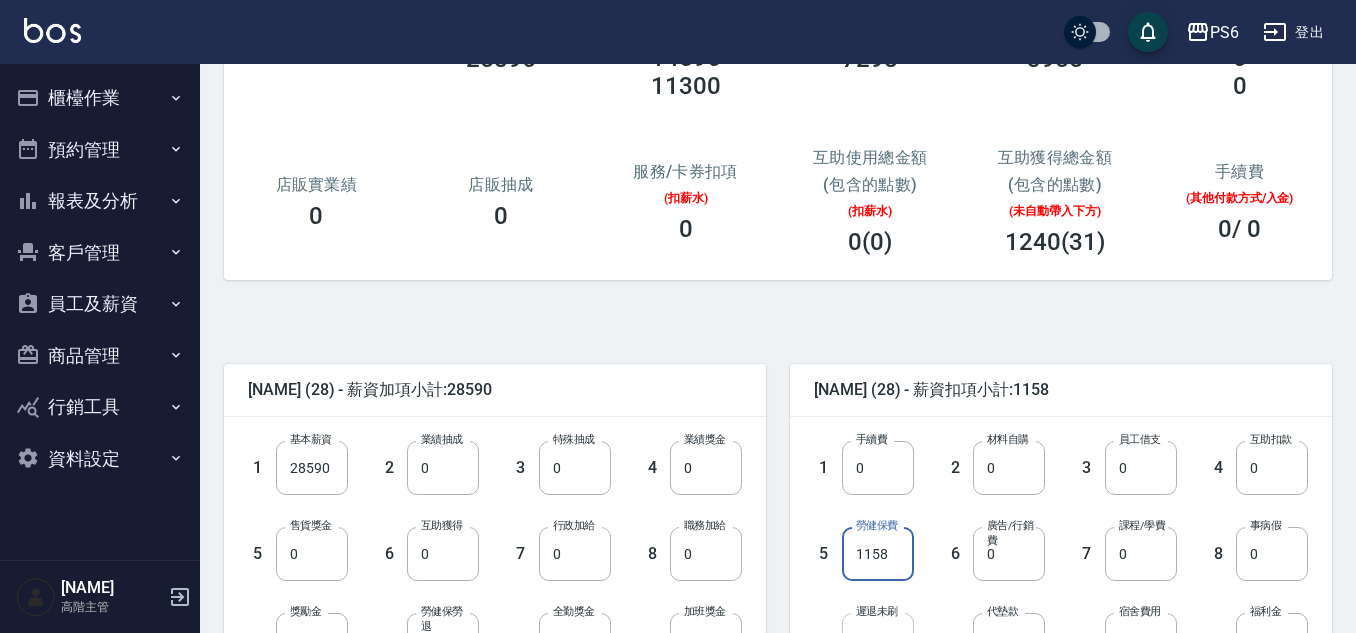 type on "1158" 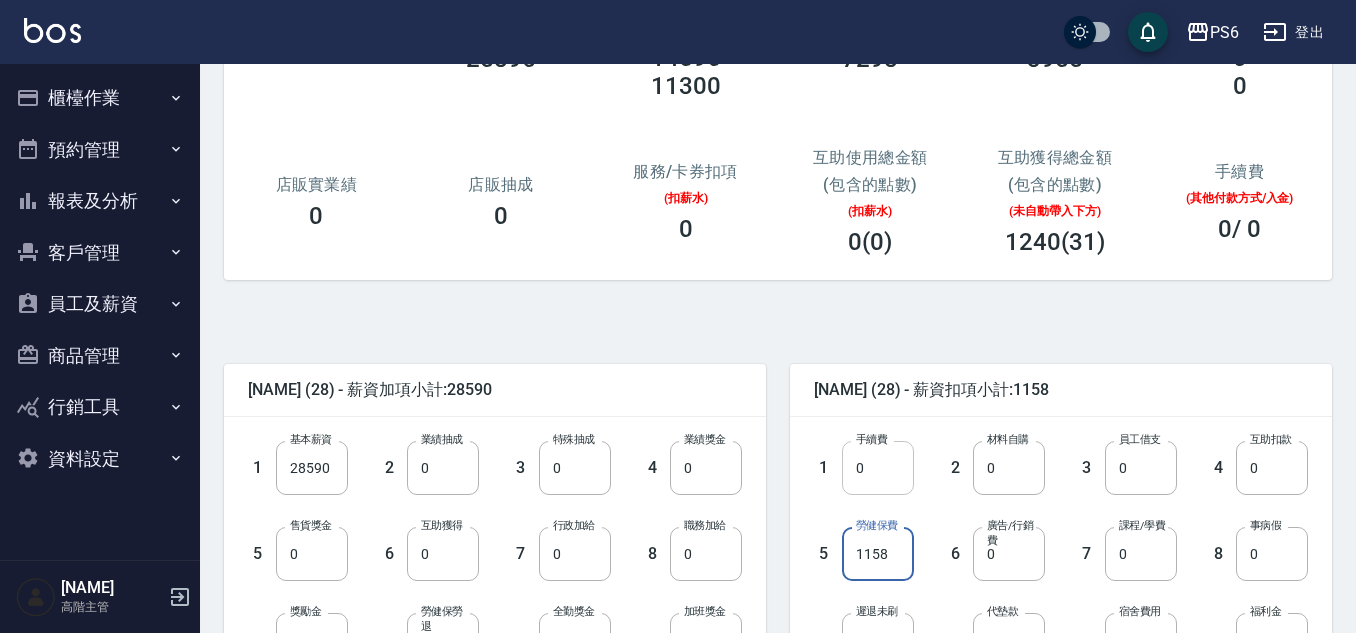 click on "0" at bounding box center [878, 468] 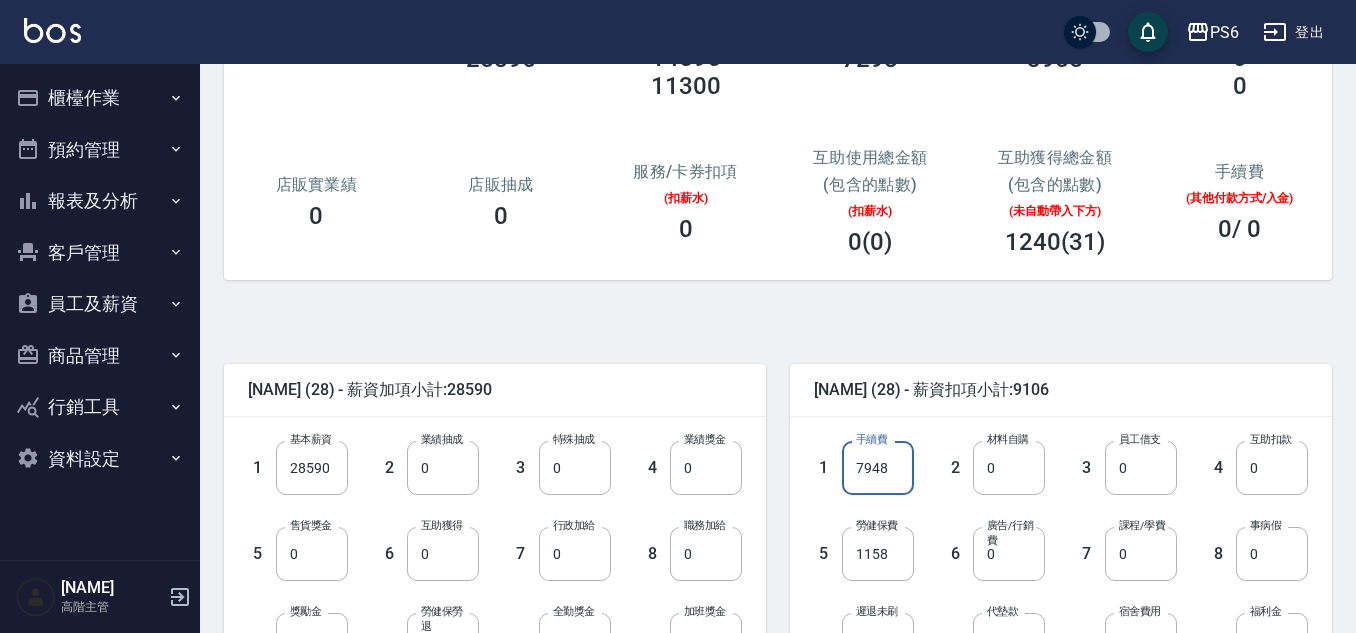 type on "7948" 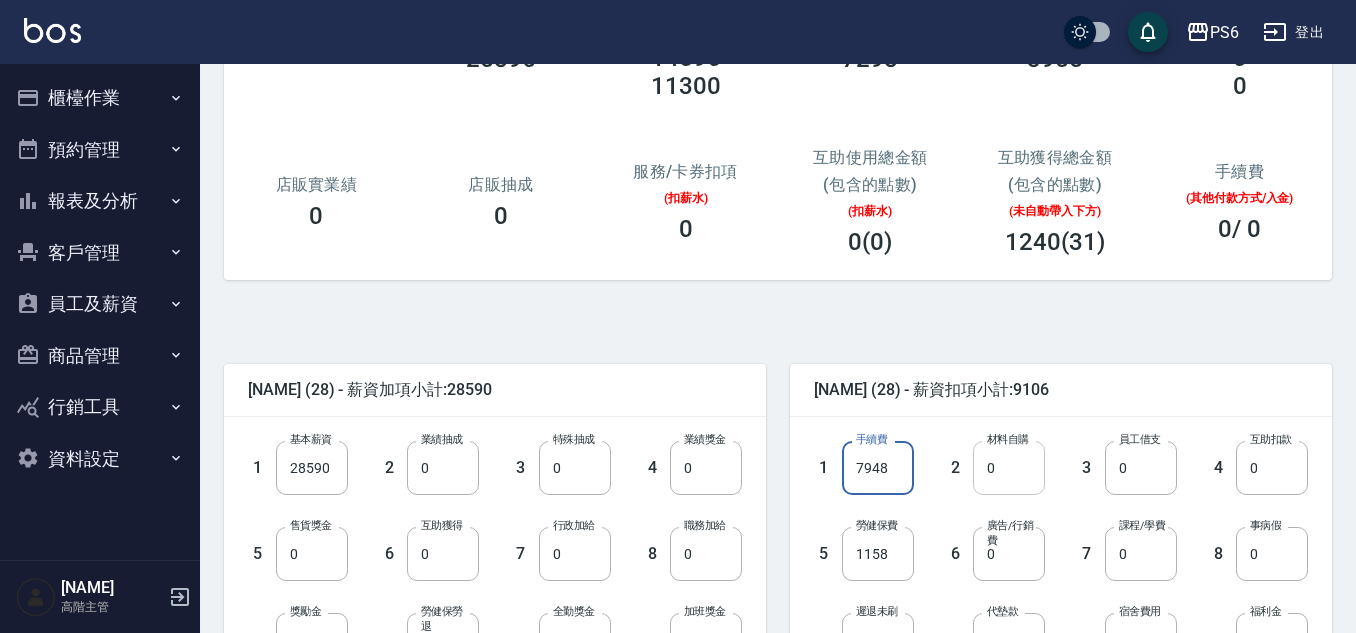 click on "0" at bounding box center (1009, 468) 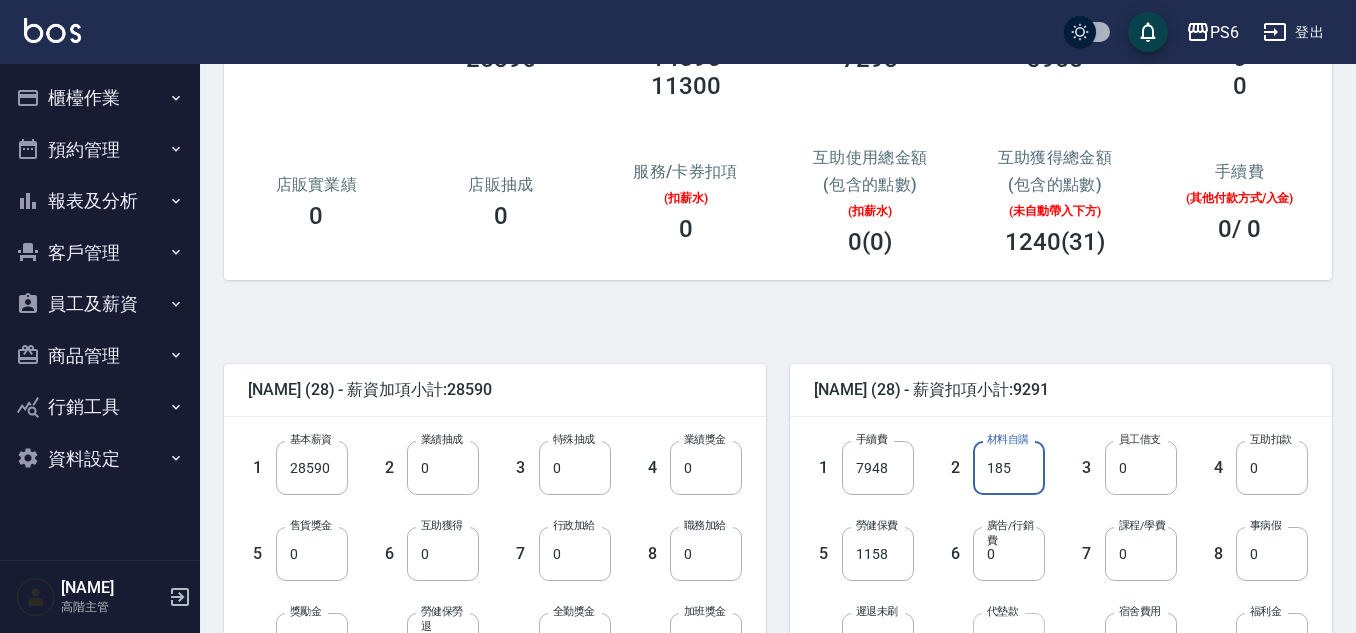 type on "185" 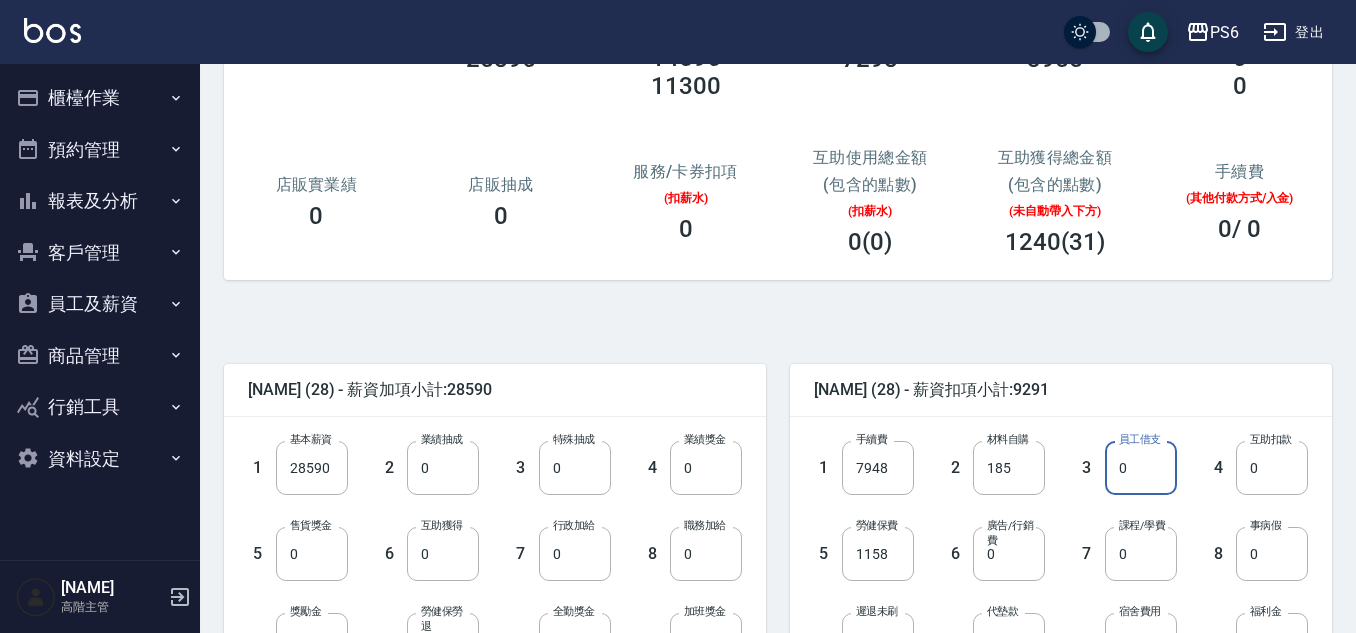 click on "0" at bounding box center (1141, 468) 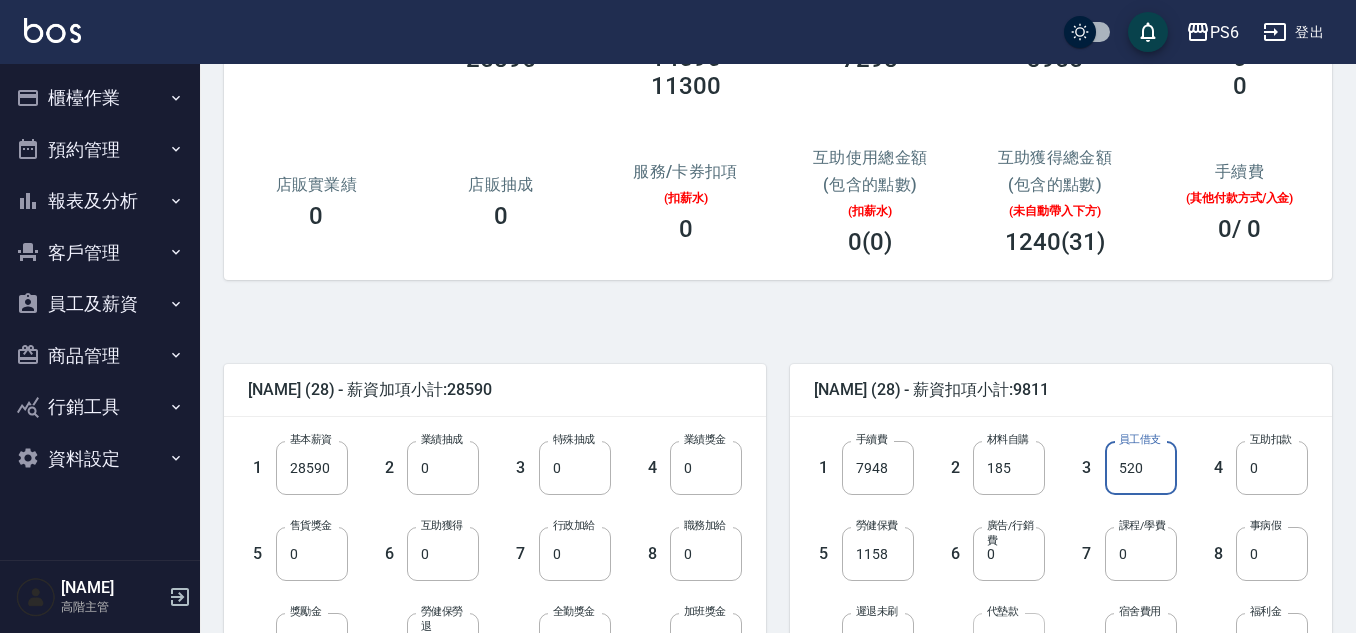 type on "520" 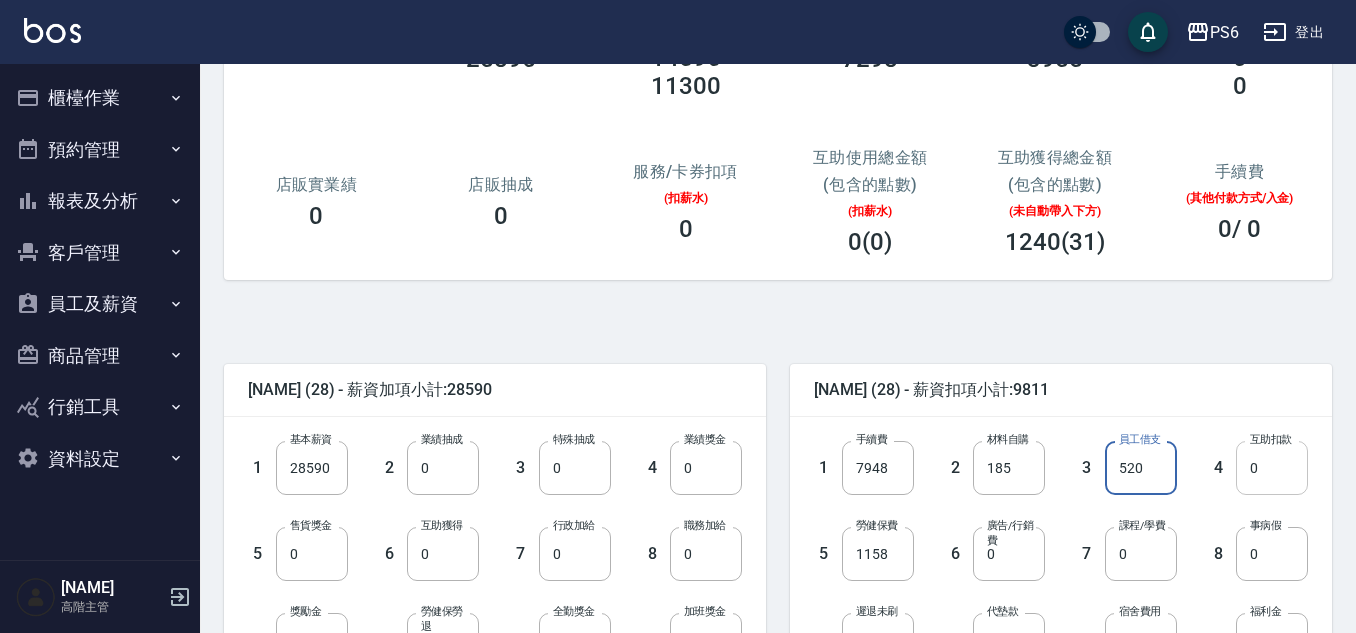 click on "0" at bounding box center (1272, 468) 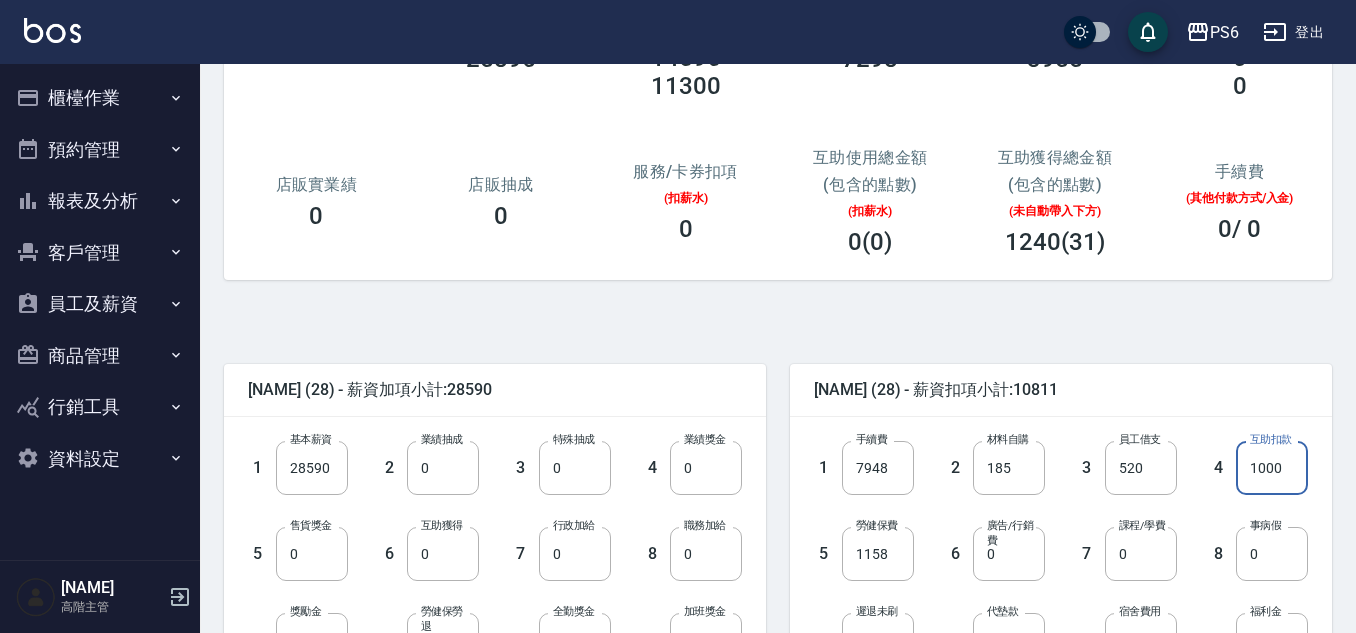 type on "1000" 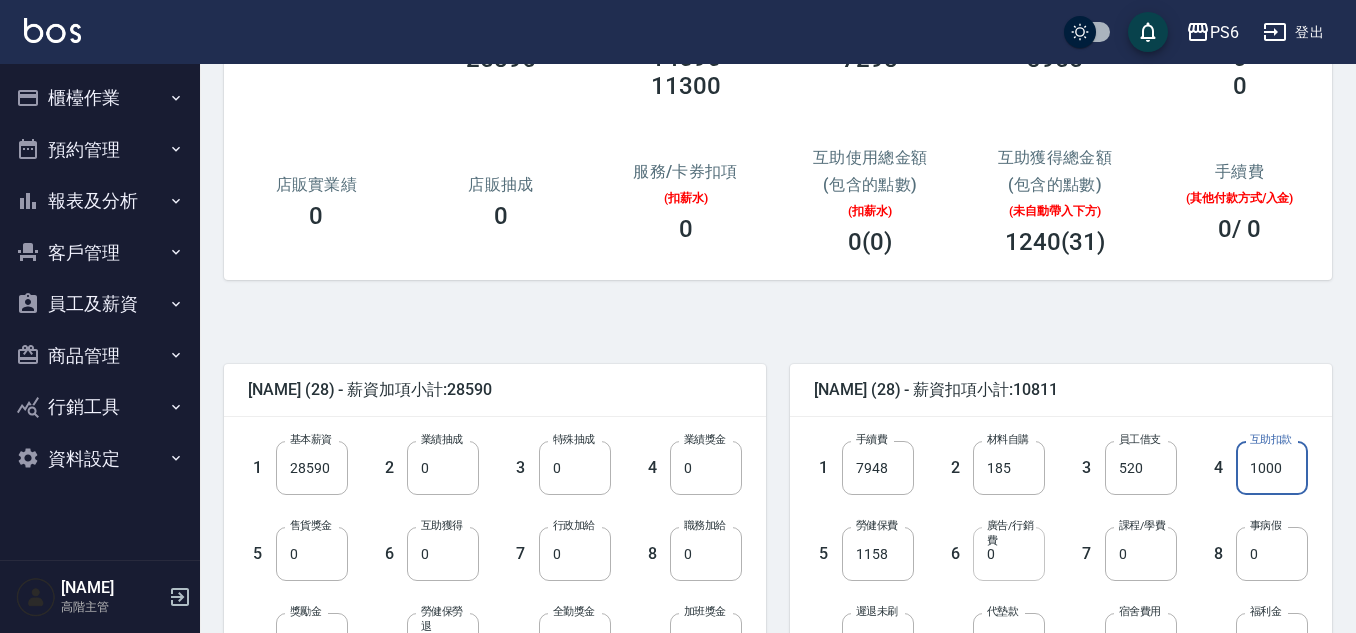 click on "0" at bounding box center [1009, 554] 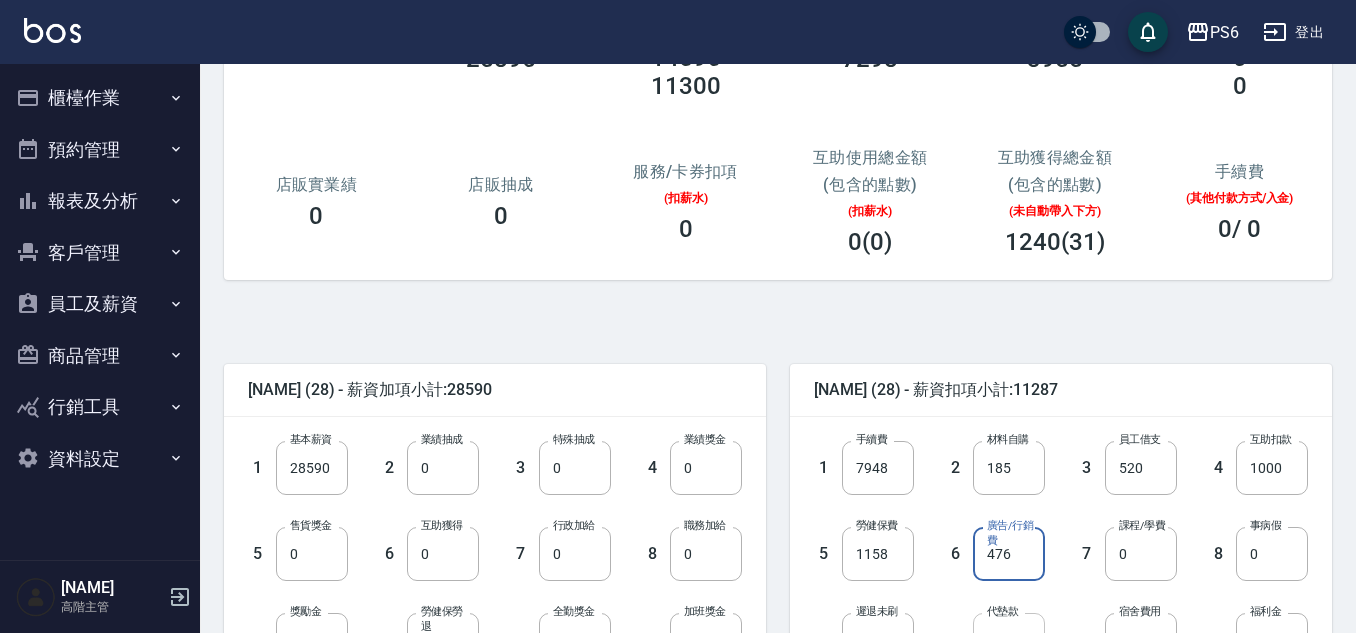 type on "476" 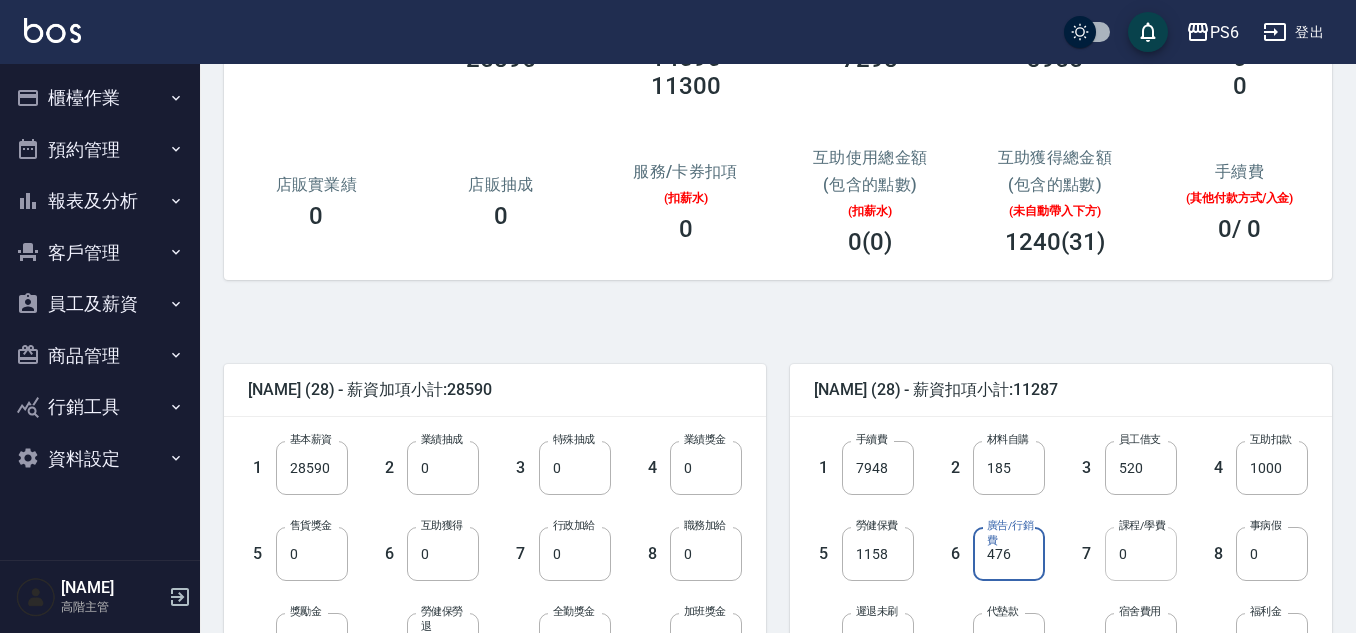 click on "0" at bounding box center (1141, 554) 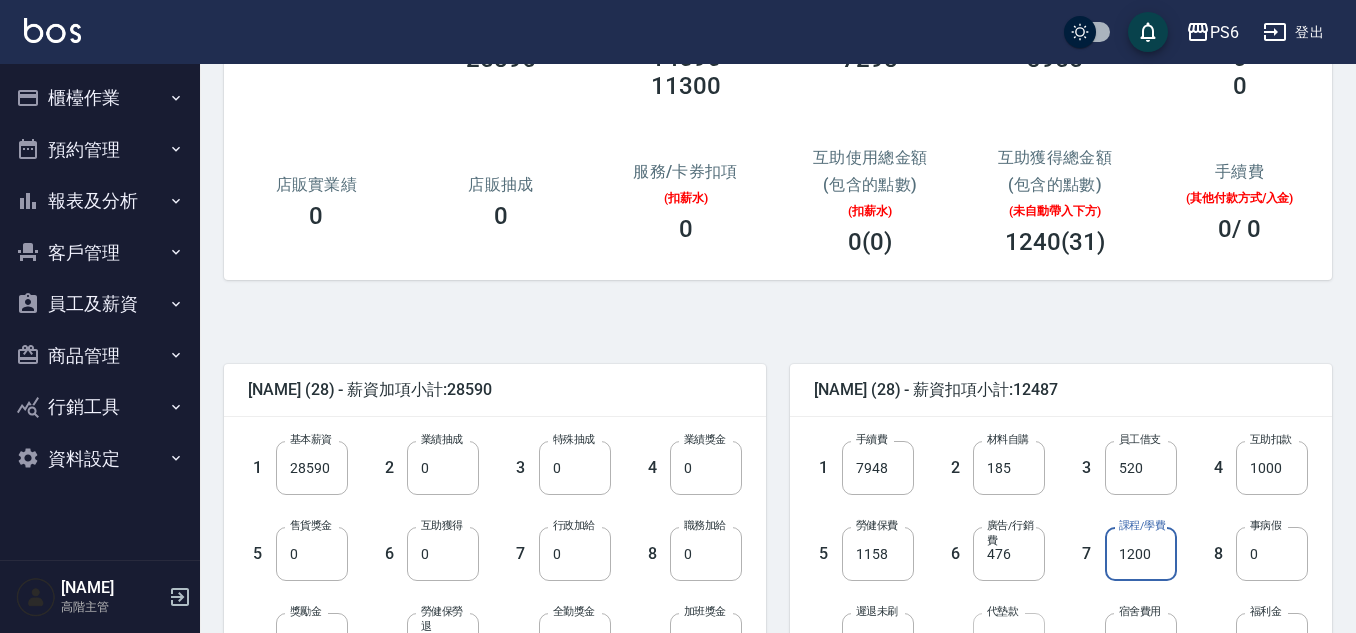 type on "1200" 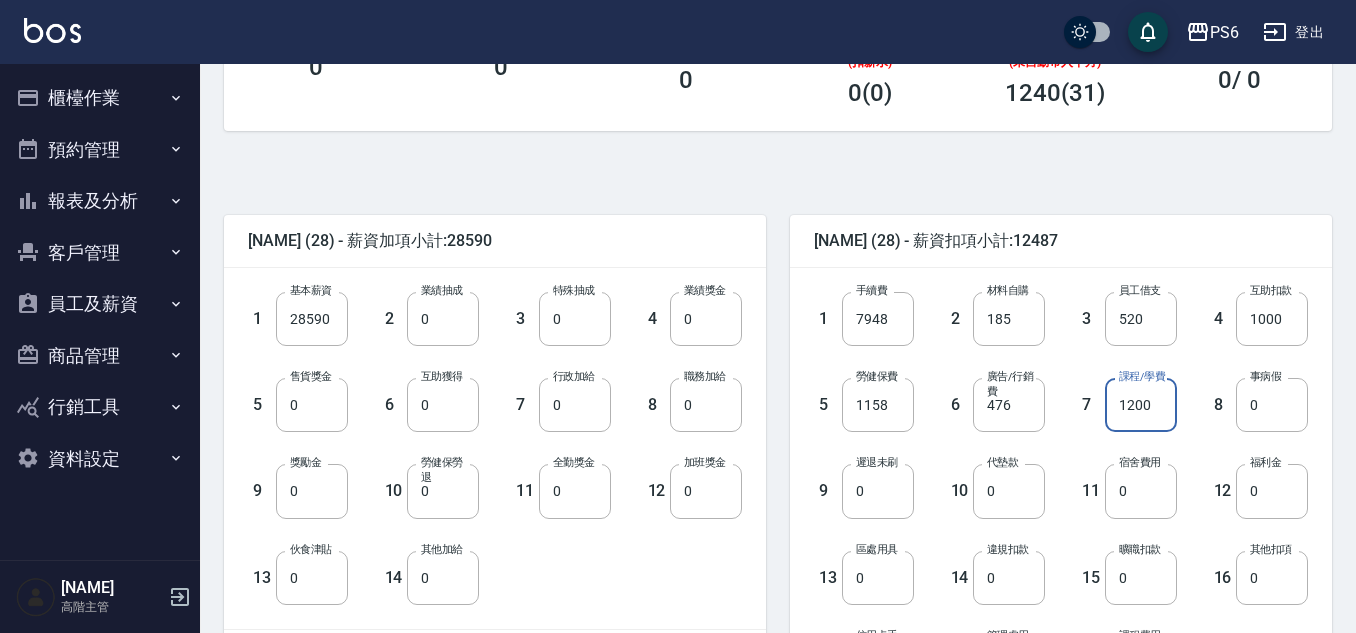 scroll, scrollTop: 666, scrollLeft: 0, axis: vertical 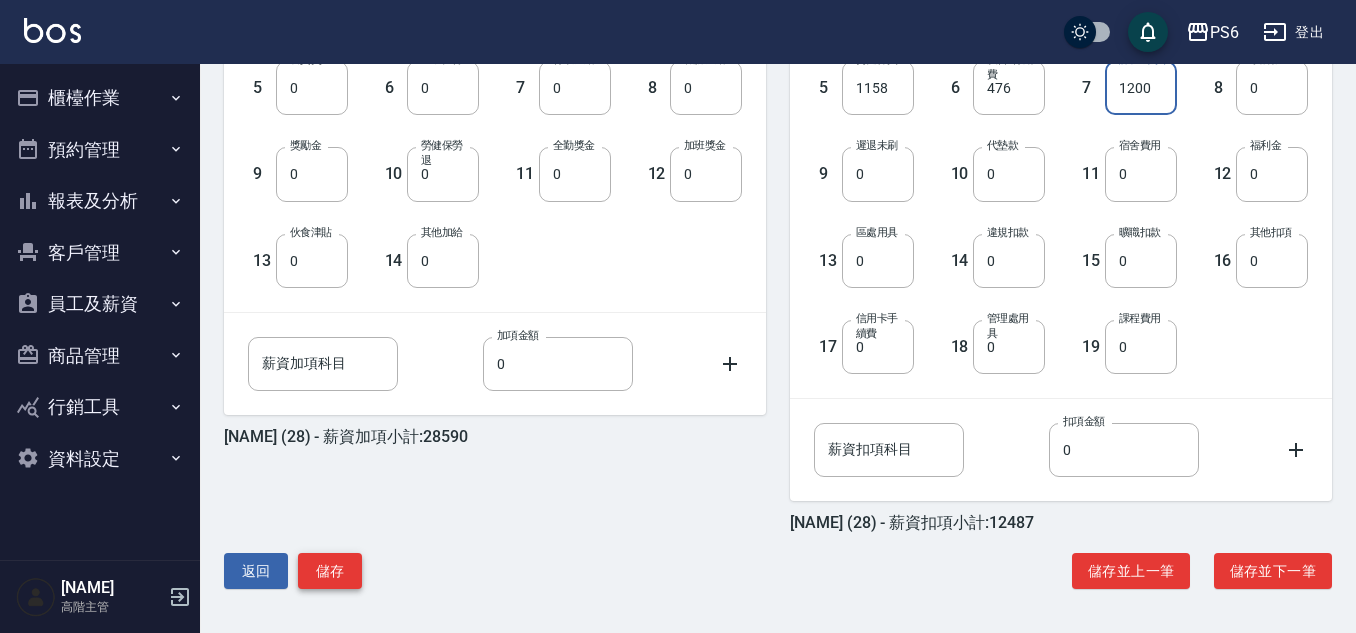 click on "儲存" at bounding box center [330, 571] 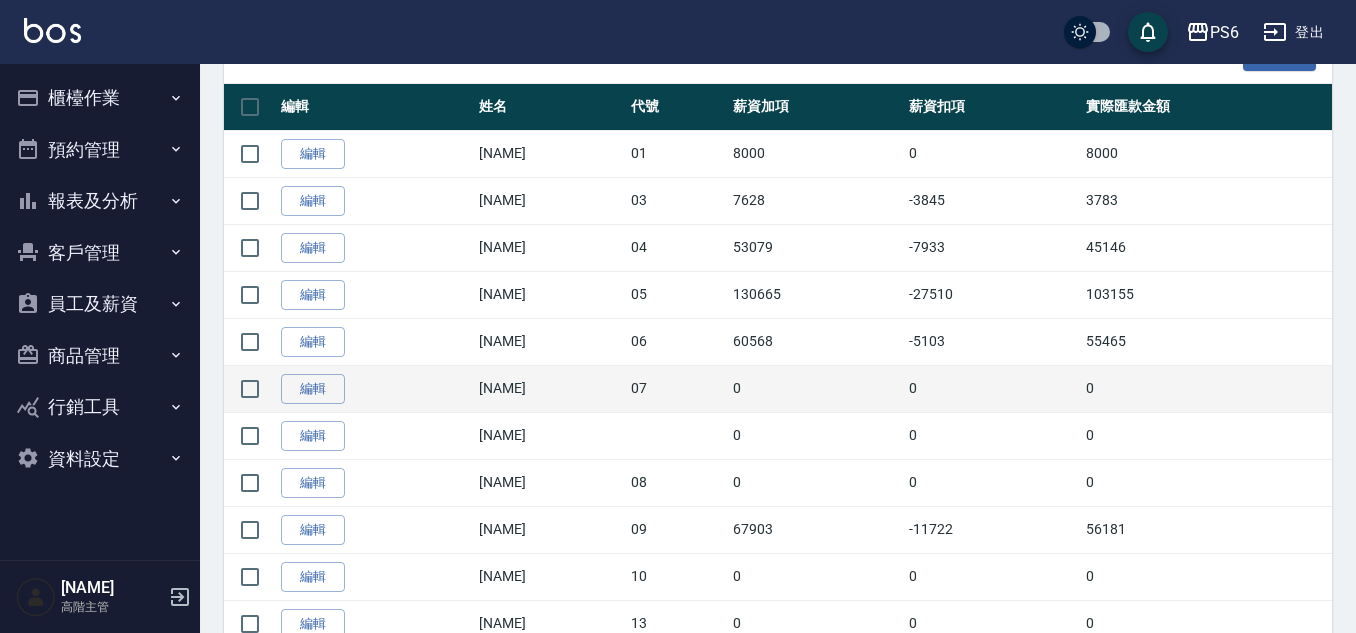 scroll, scrollTop: 855, scrollLeft: 0, axis: vertical 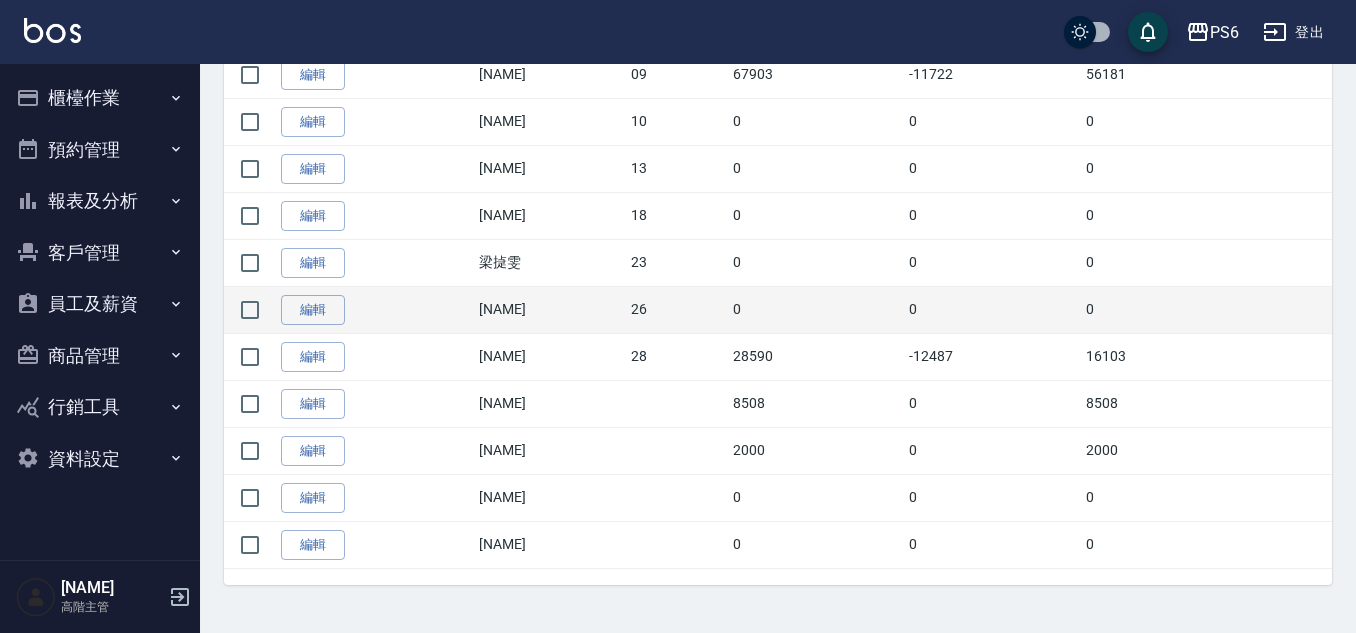 click on "編輯" at bounding box center [375, 309] 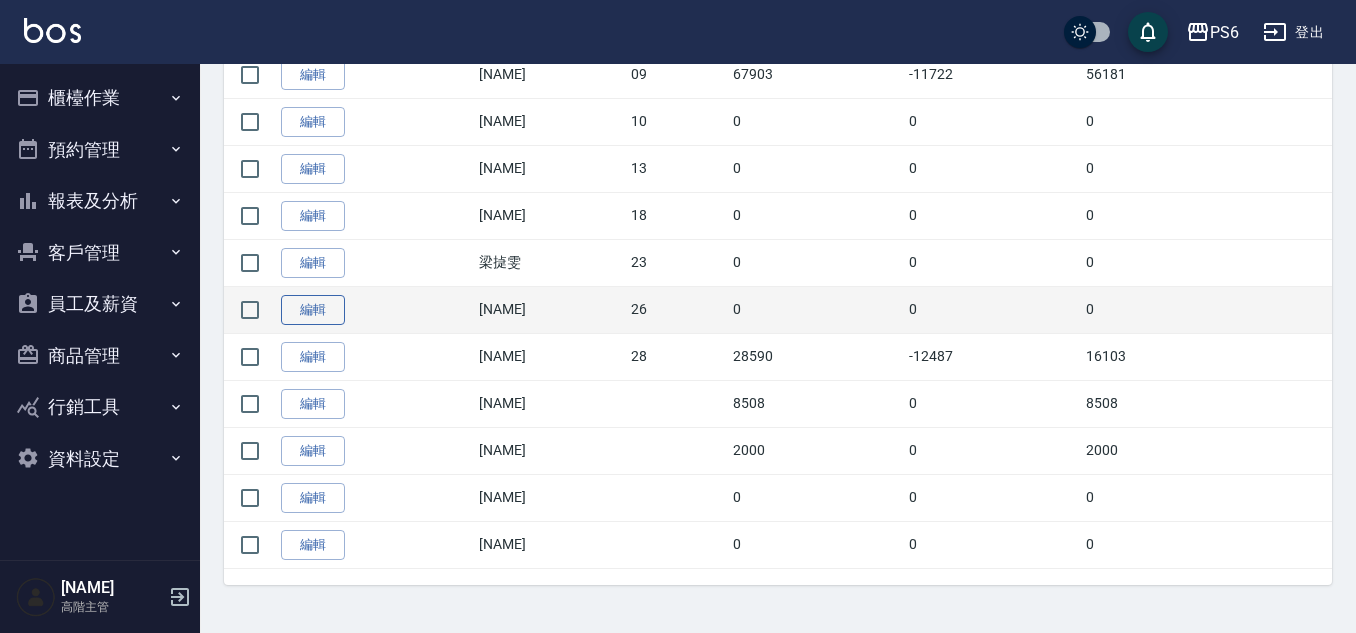 click on "編輯" at bounding box center [313, 310] 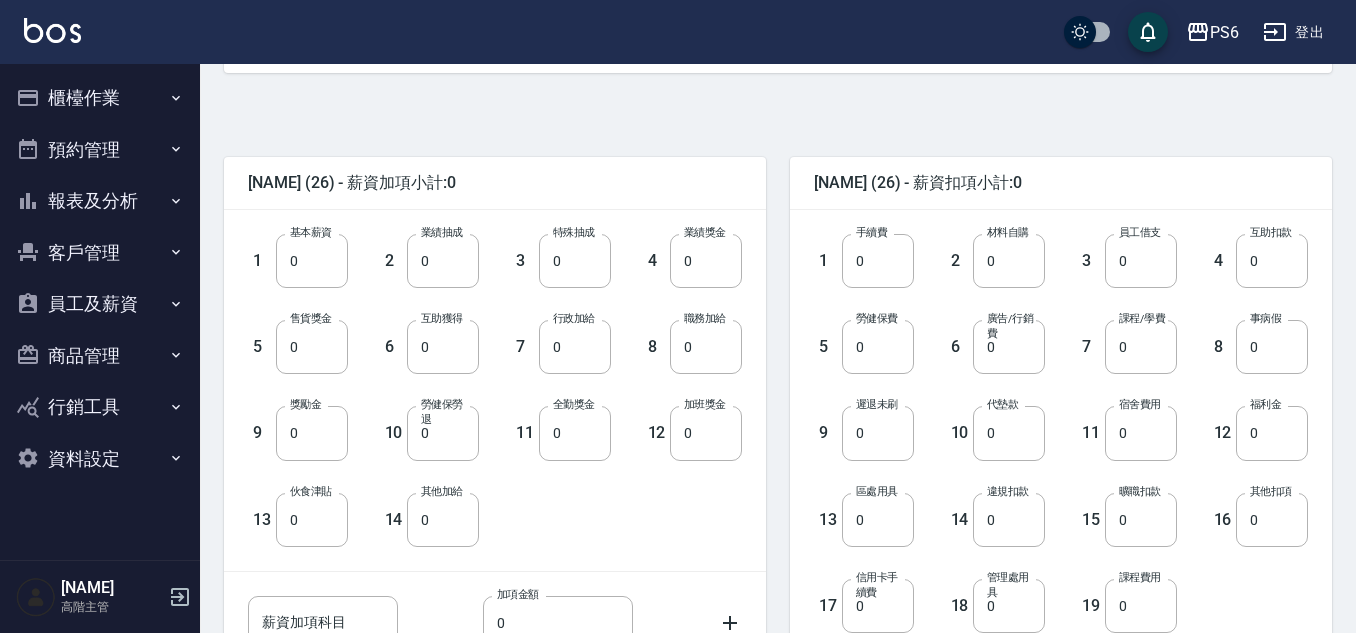 scroll, scrollTop: 200, scrollLeft: 0, axis: vertical 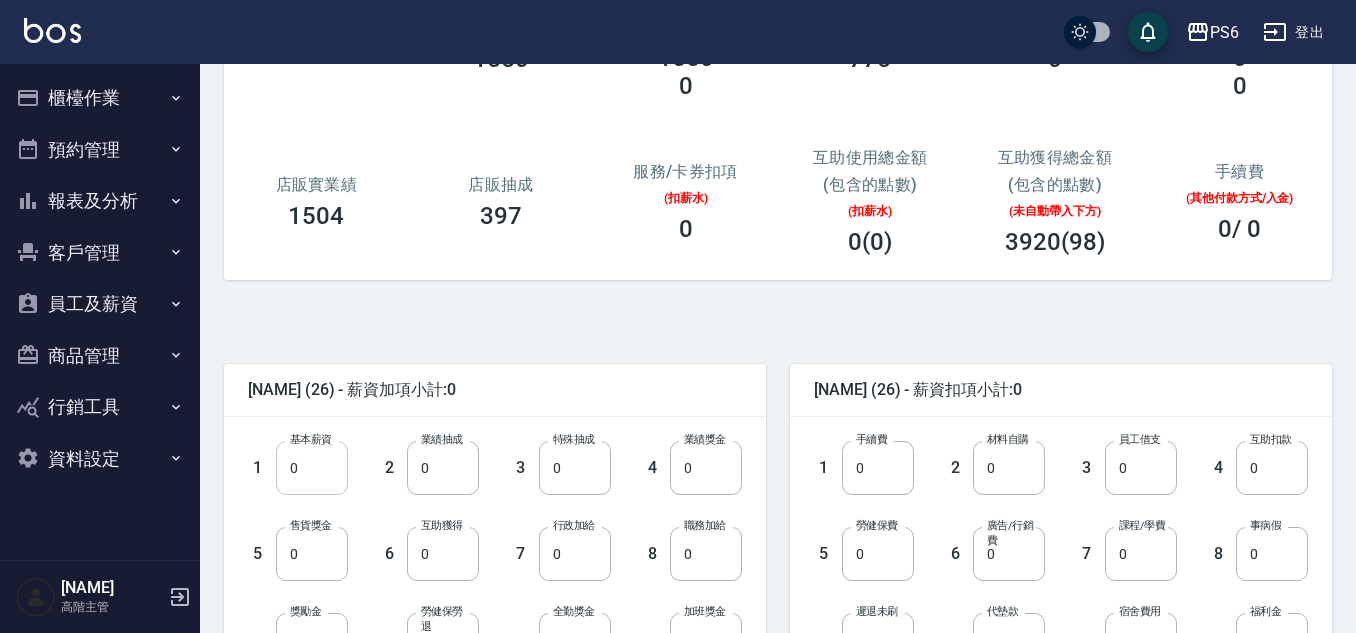 click on "0" at bounding box center [312, 468] 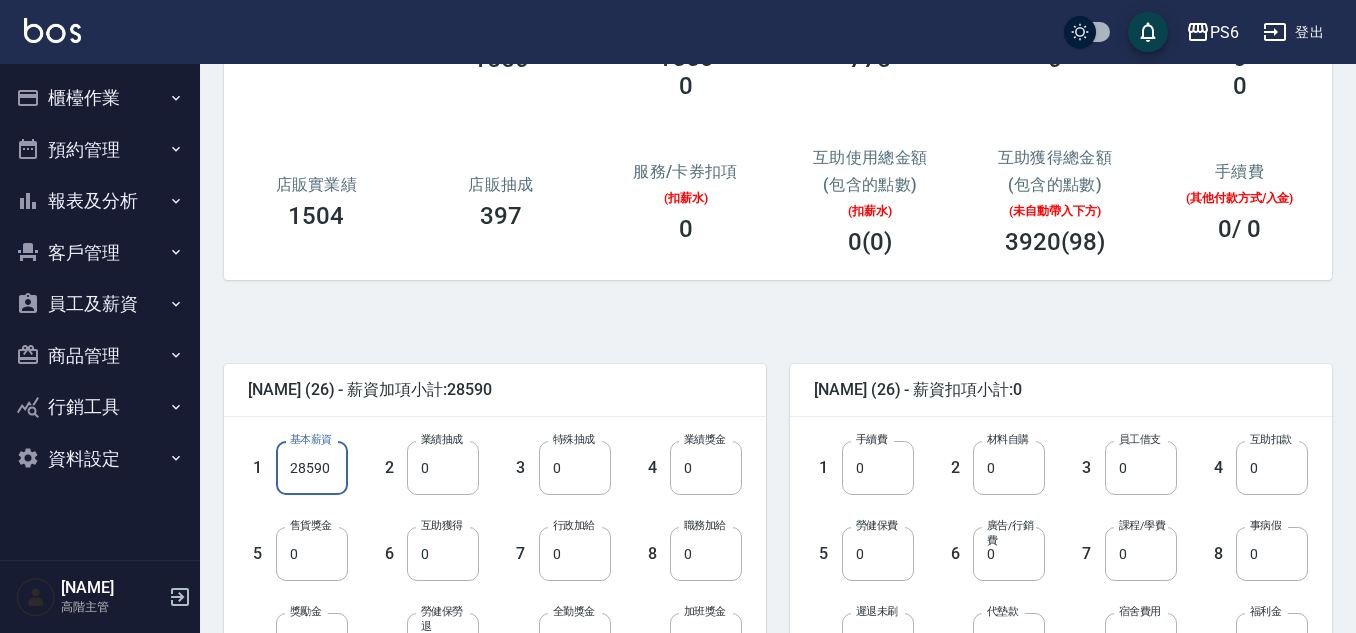 type on "28590" 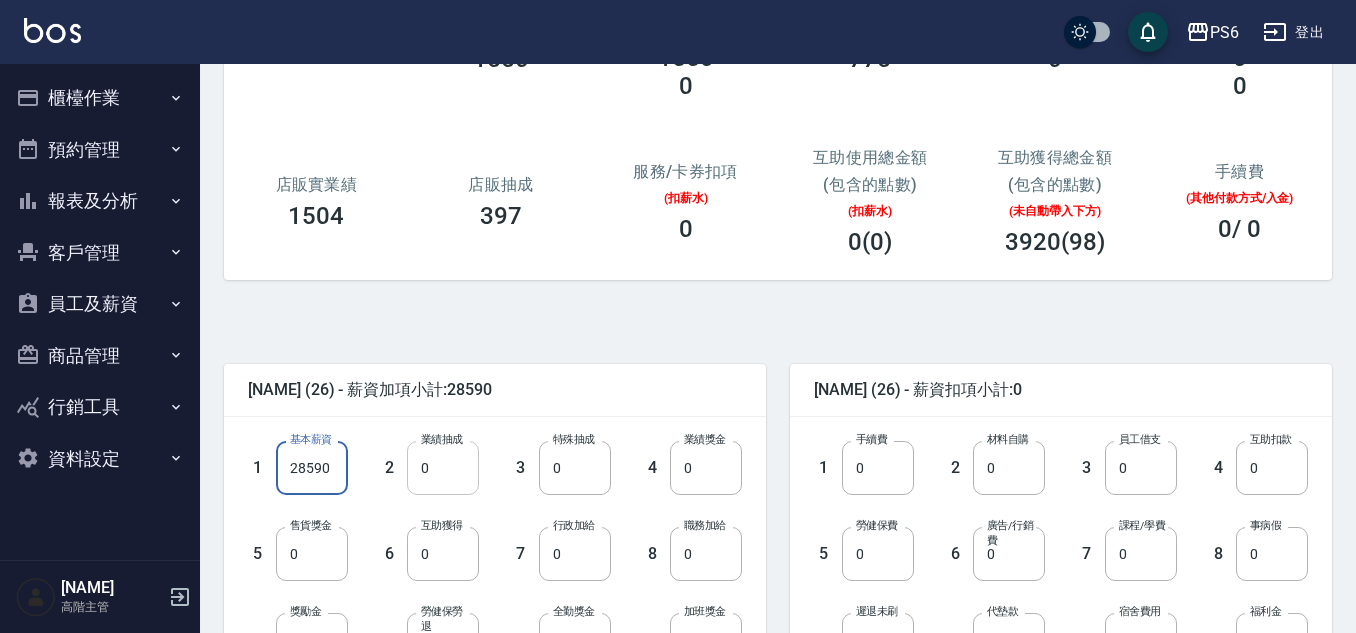 click on "0" at bounding box center [443, 468] 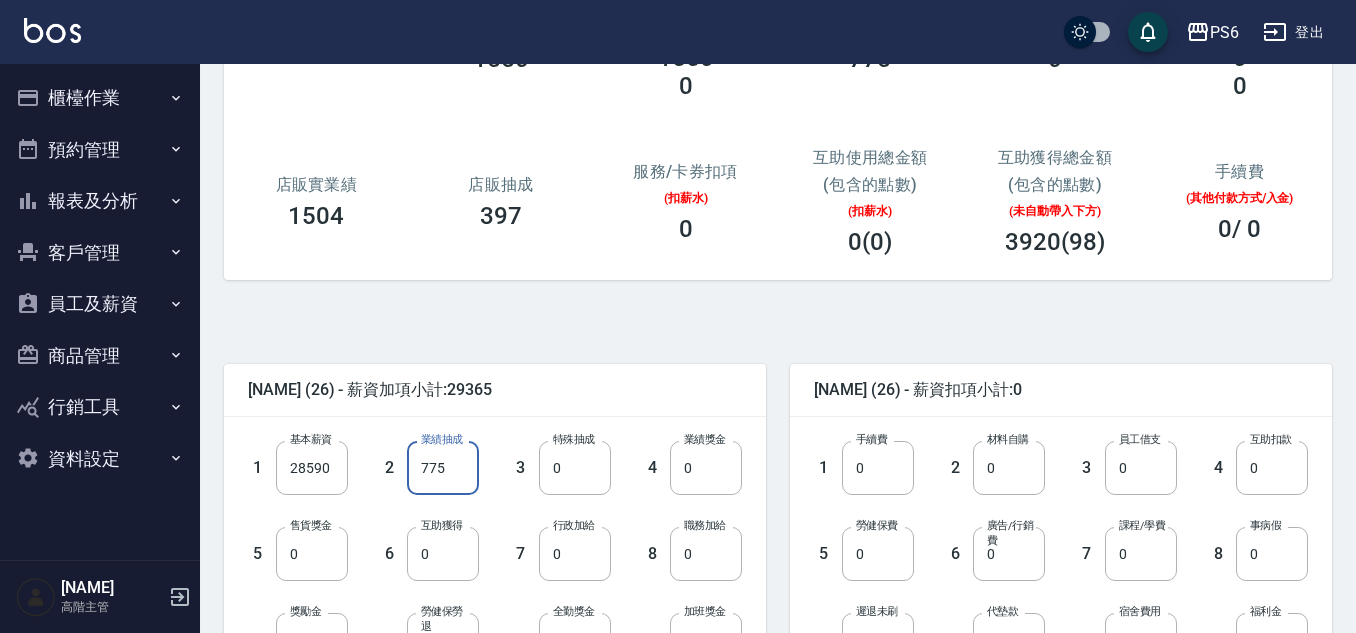 type on "775" 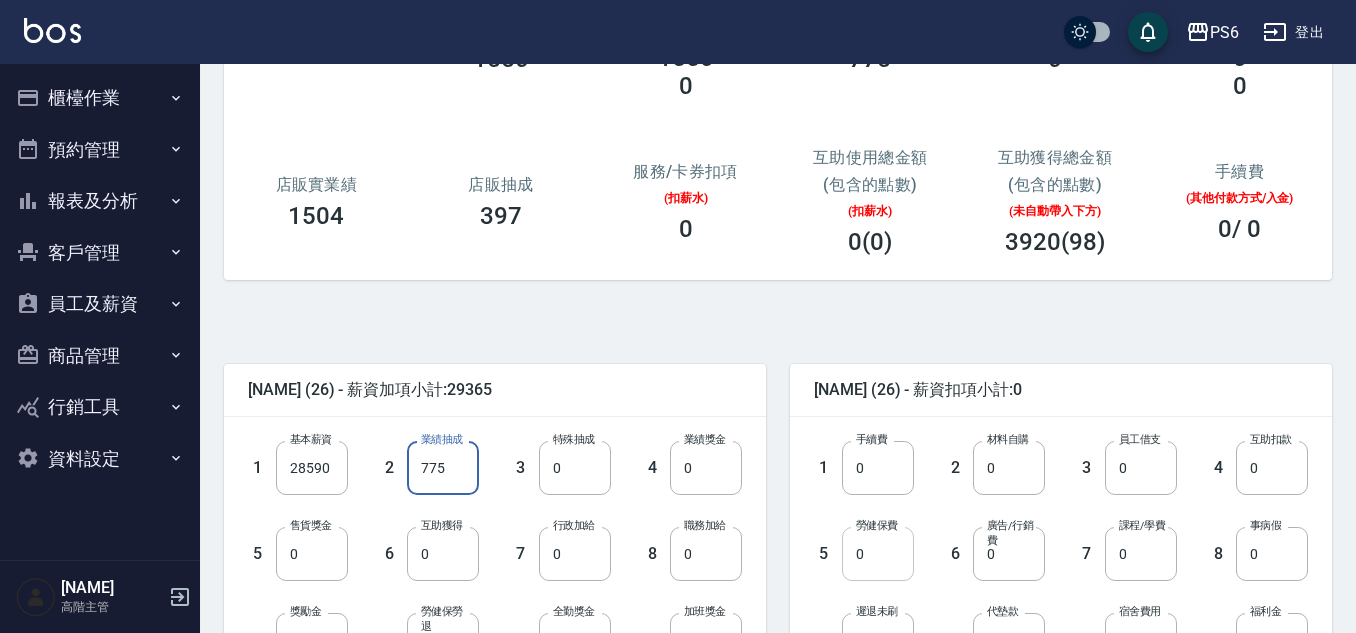click on "0" at bounding box center [878, 554] 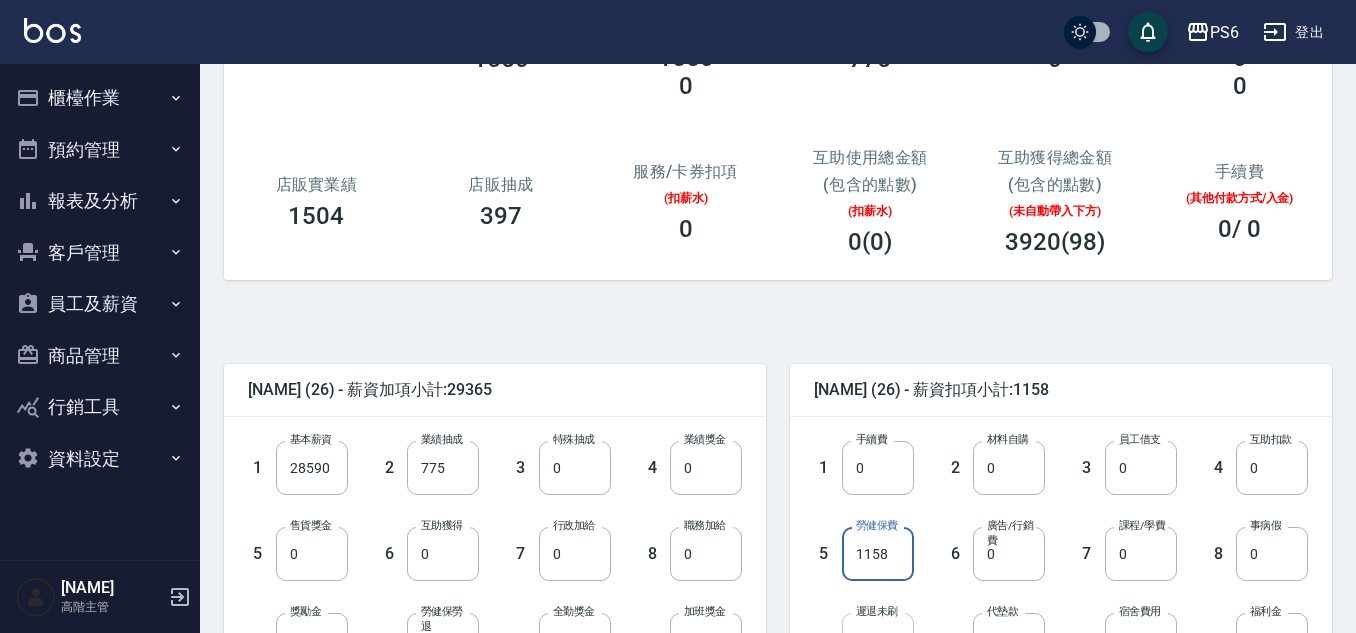 type on "1158" 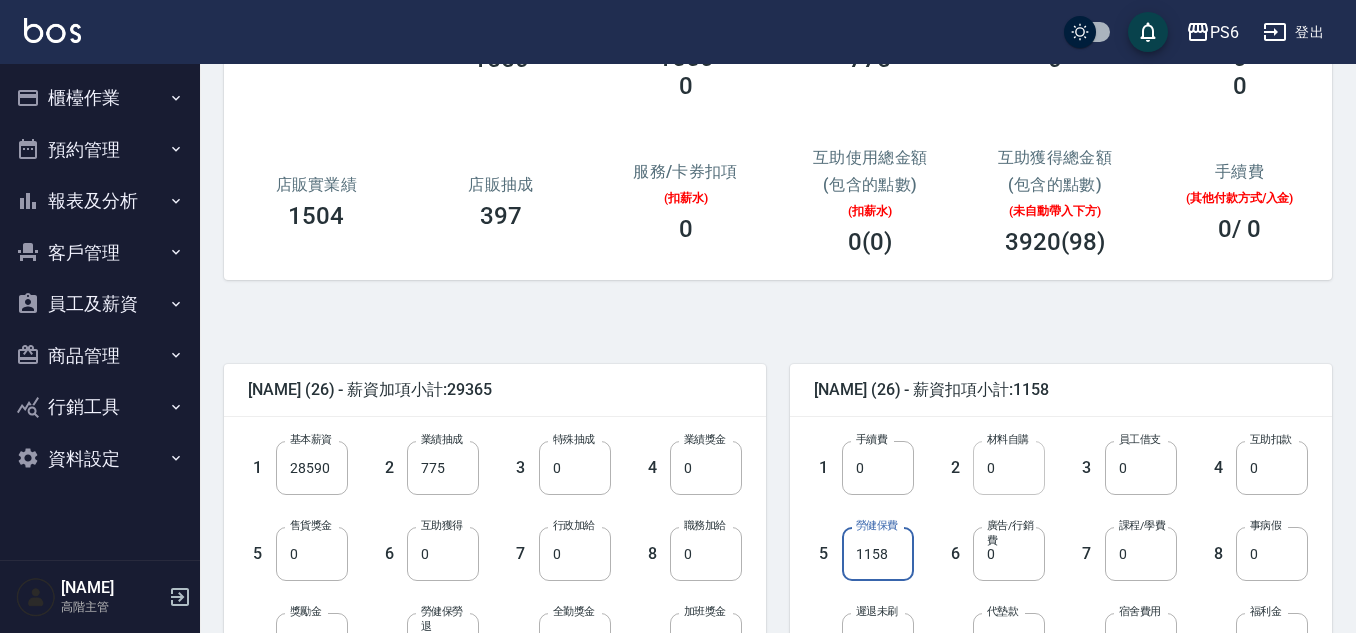 click on "0" at bounding box center (1009, 468) 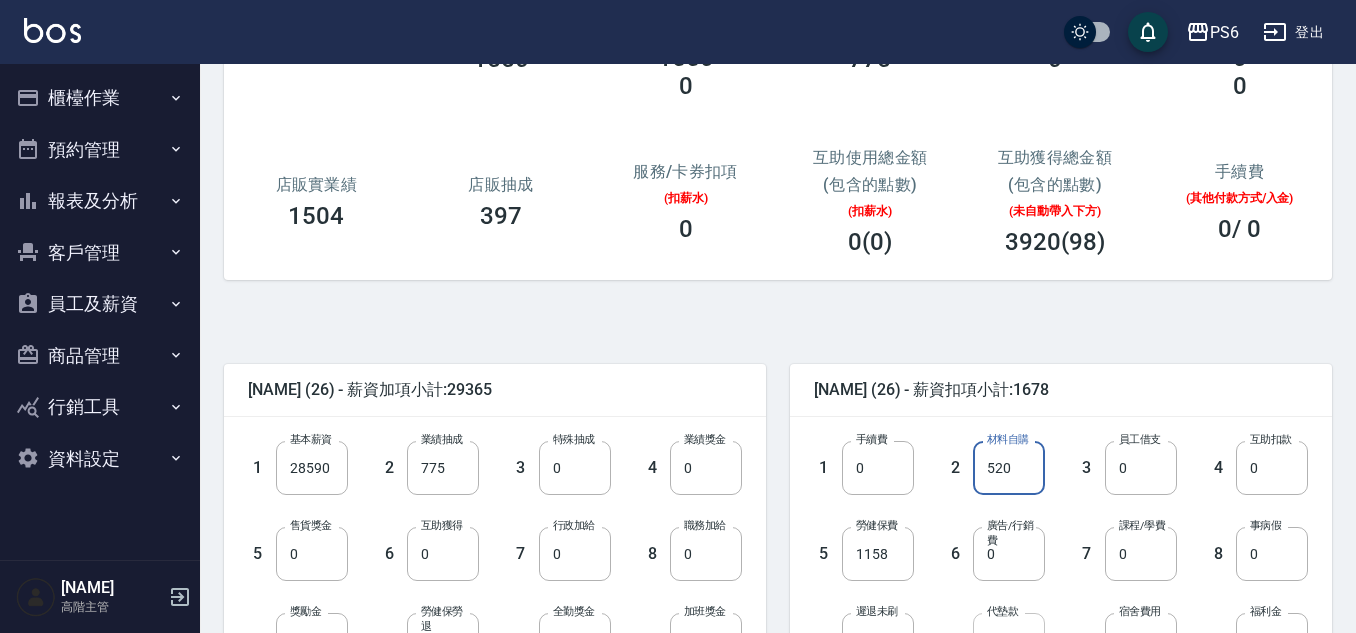 type on "520" 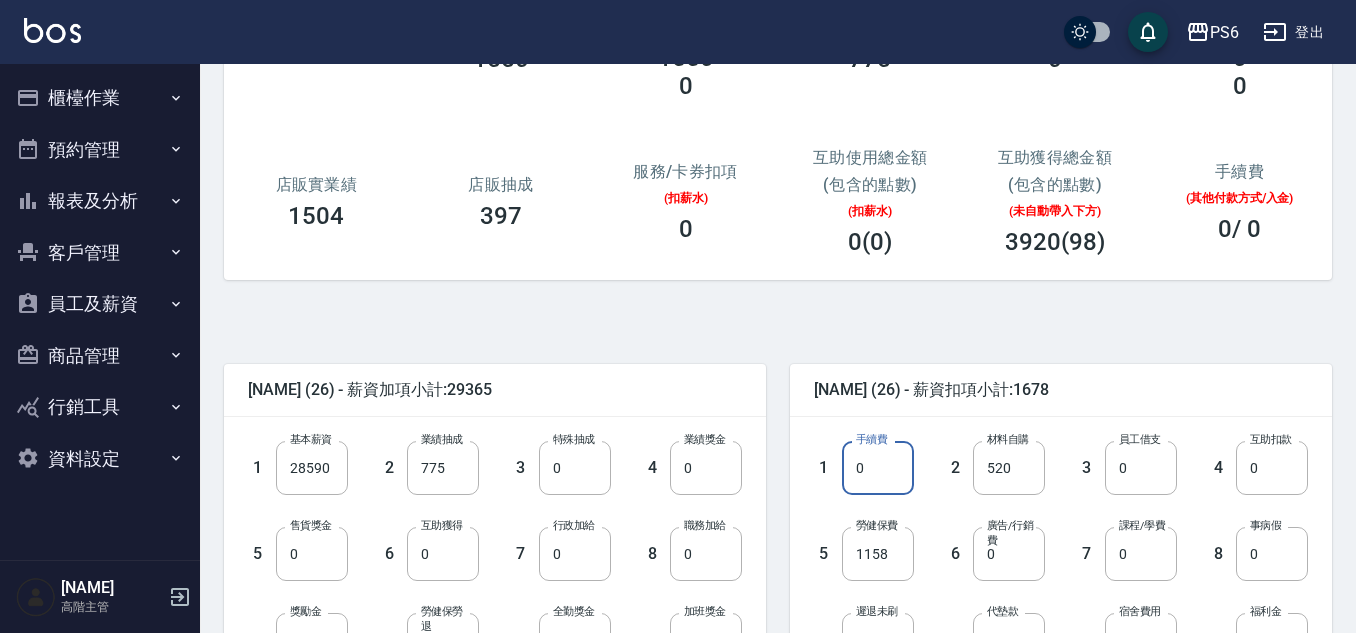 click on "0" at bounding box center [878, 468] 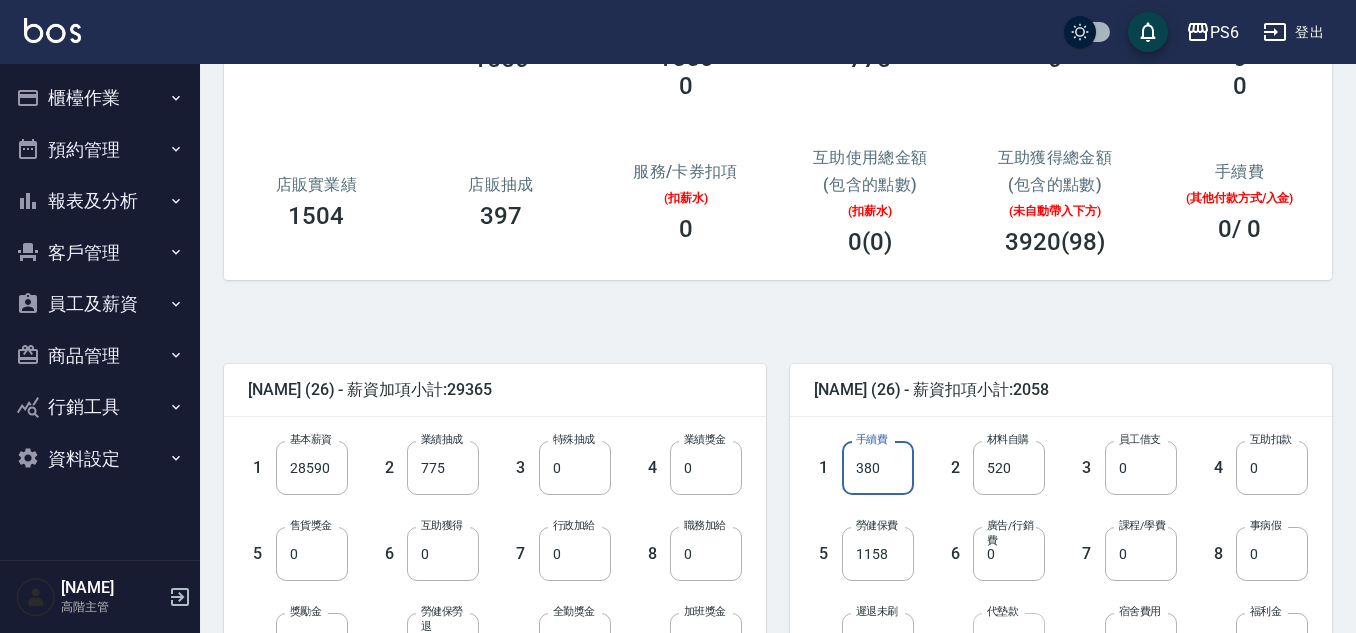type on "380" 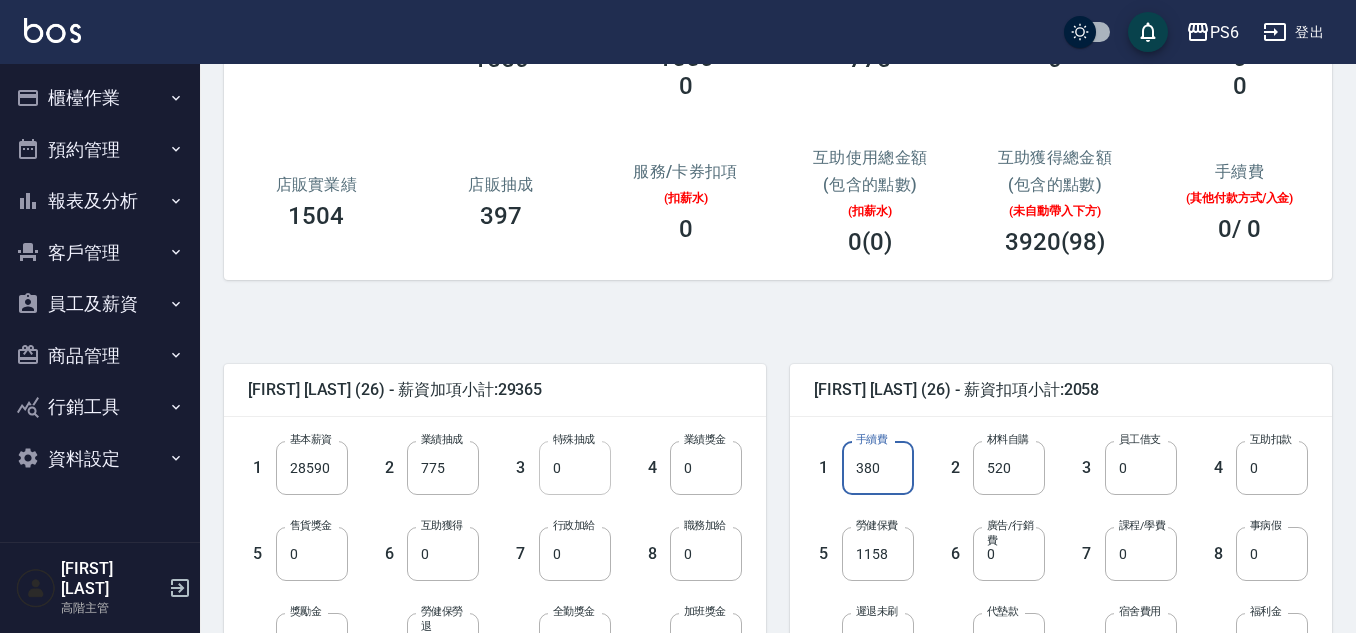 click on "0" 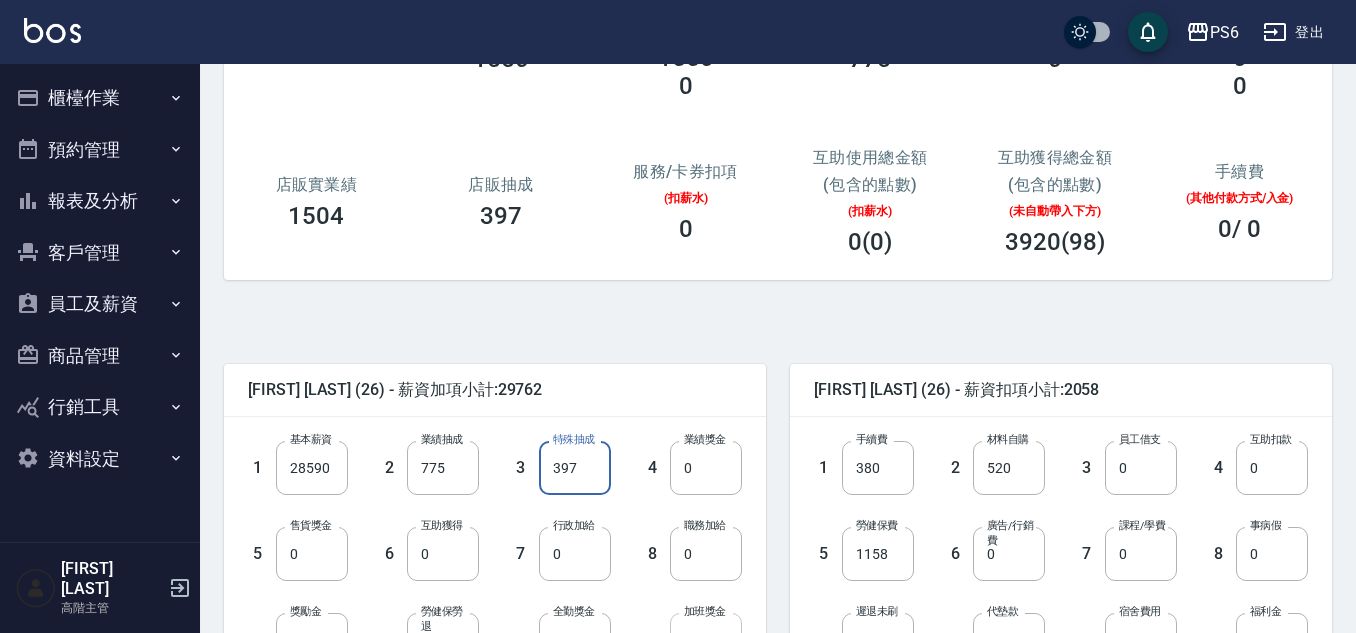 type on "397" 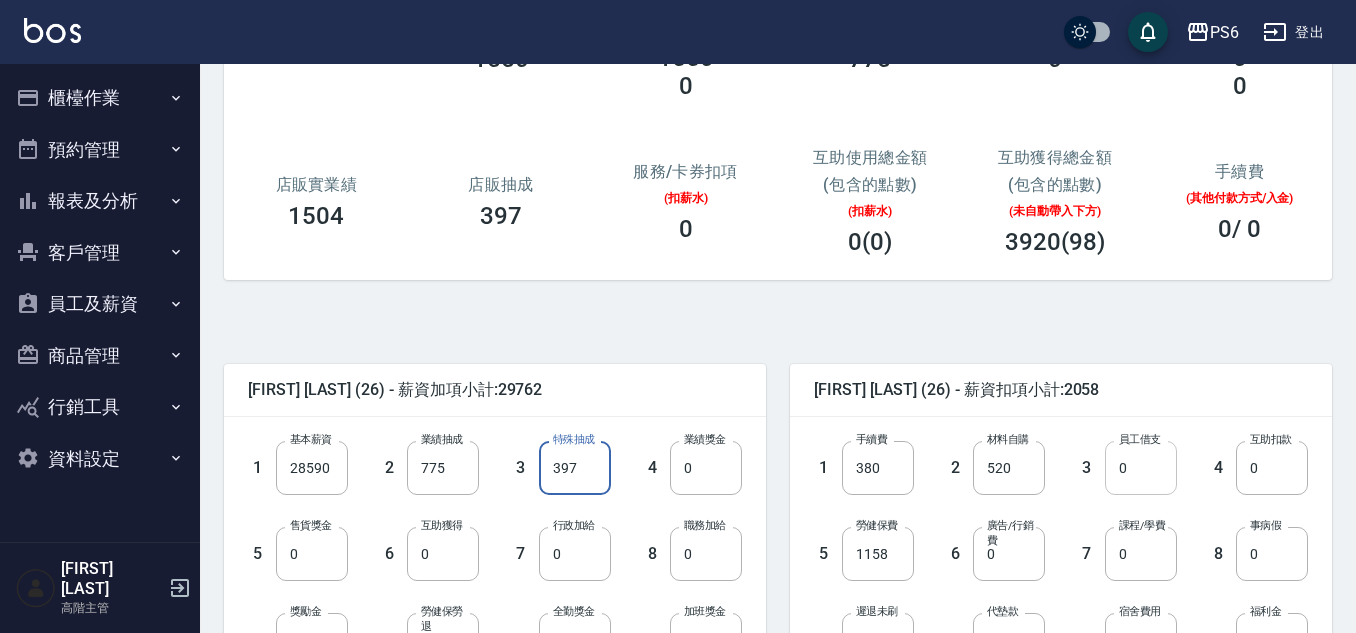 click on "0" 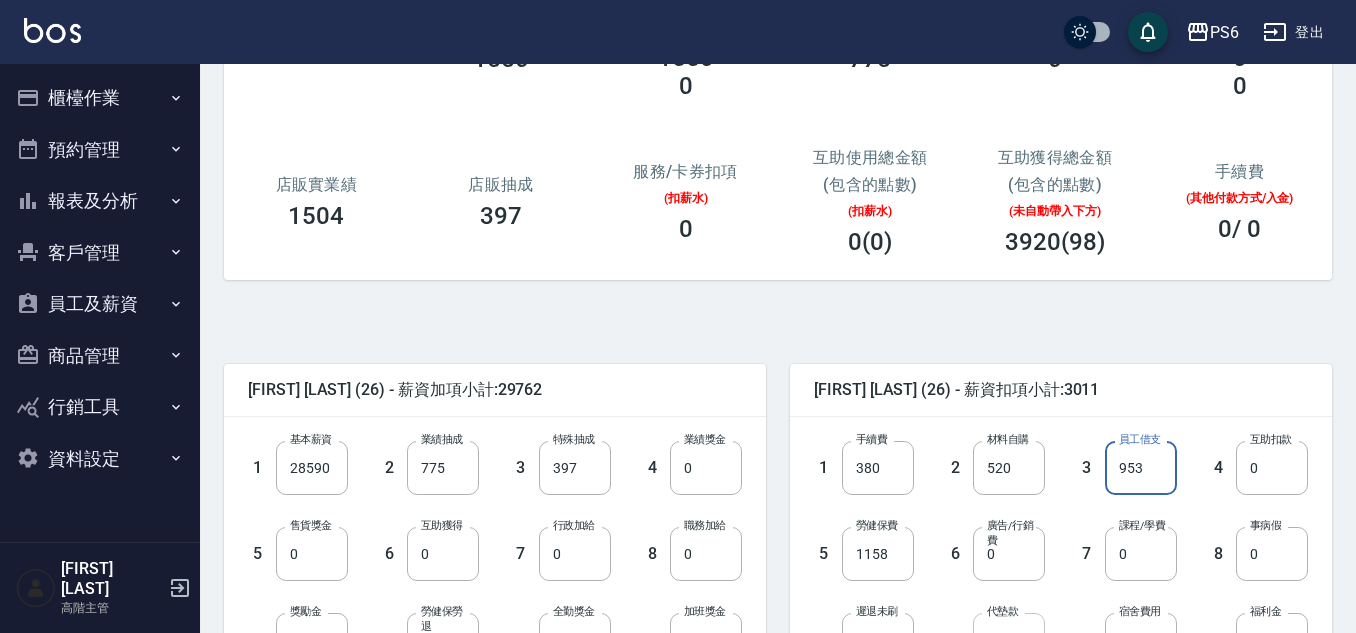type on "953" 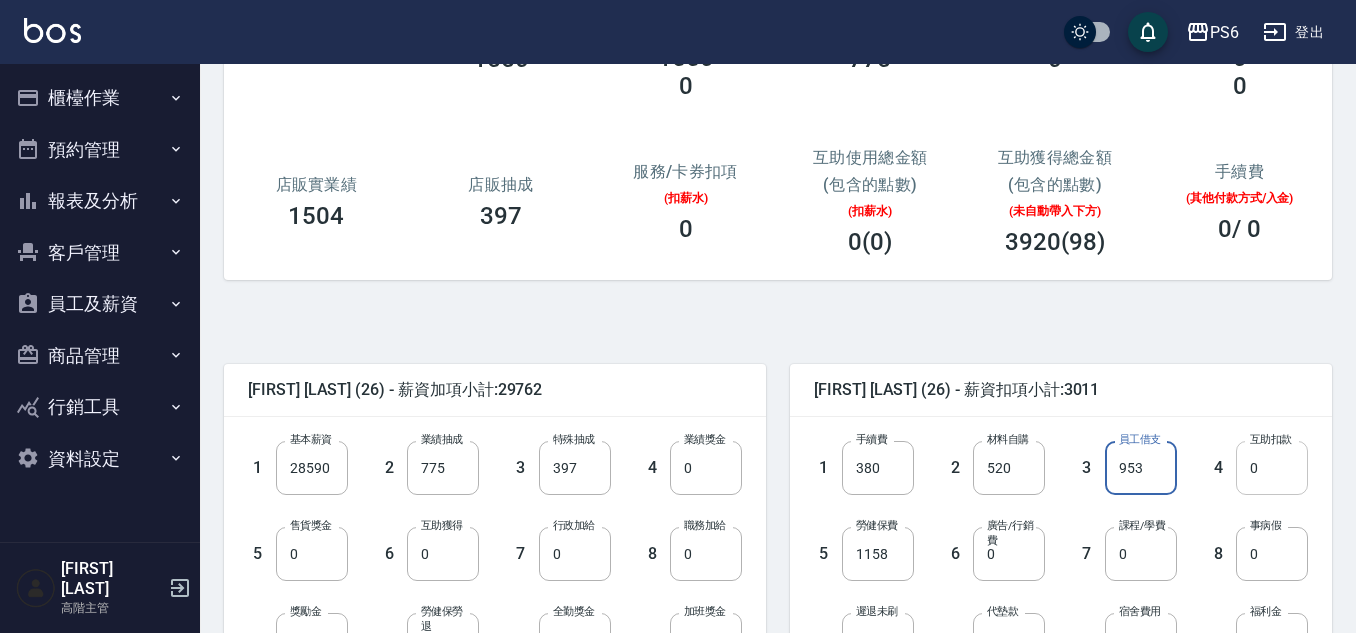 click on "0" 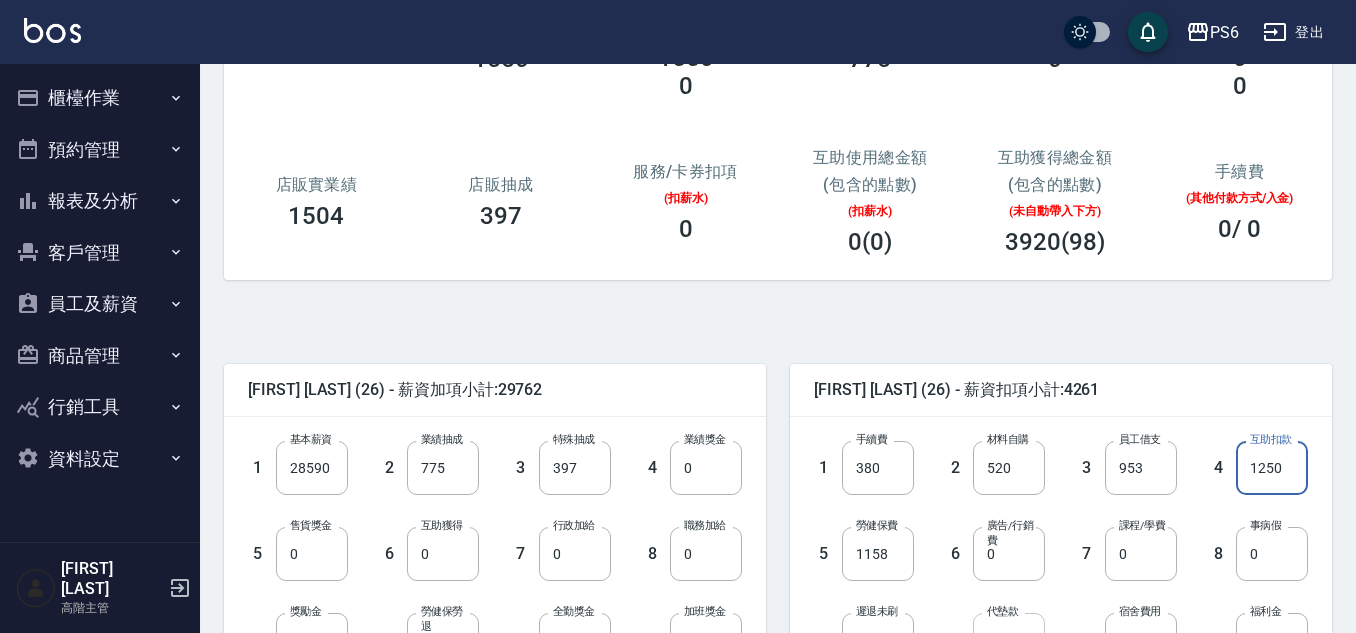 type on "1250" 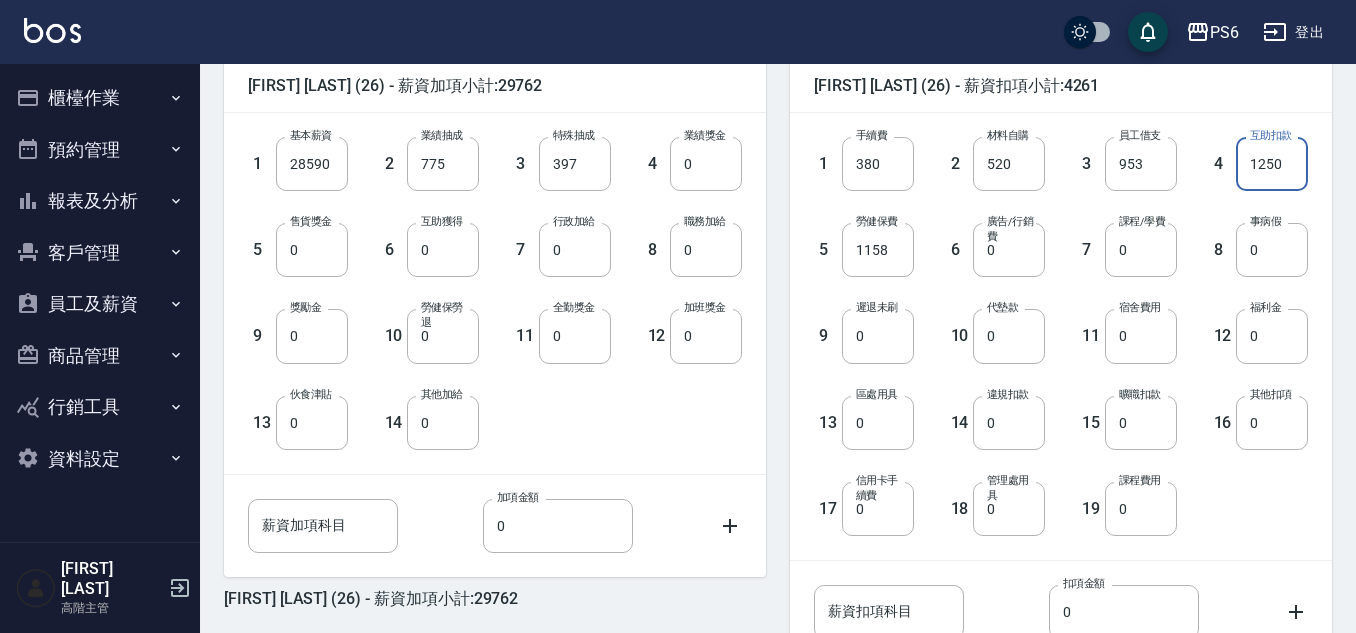 scroll, scrollTop: 666, scrollLeft: 0, axis: vertical 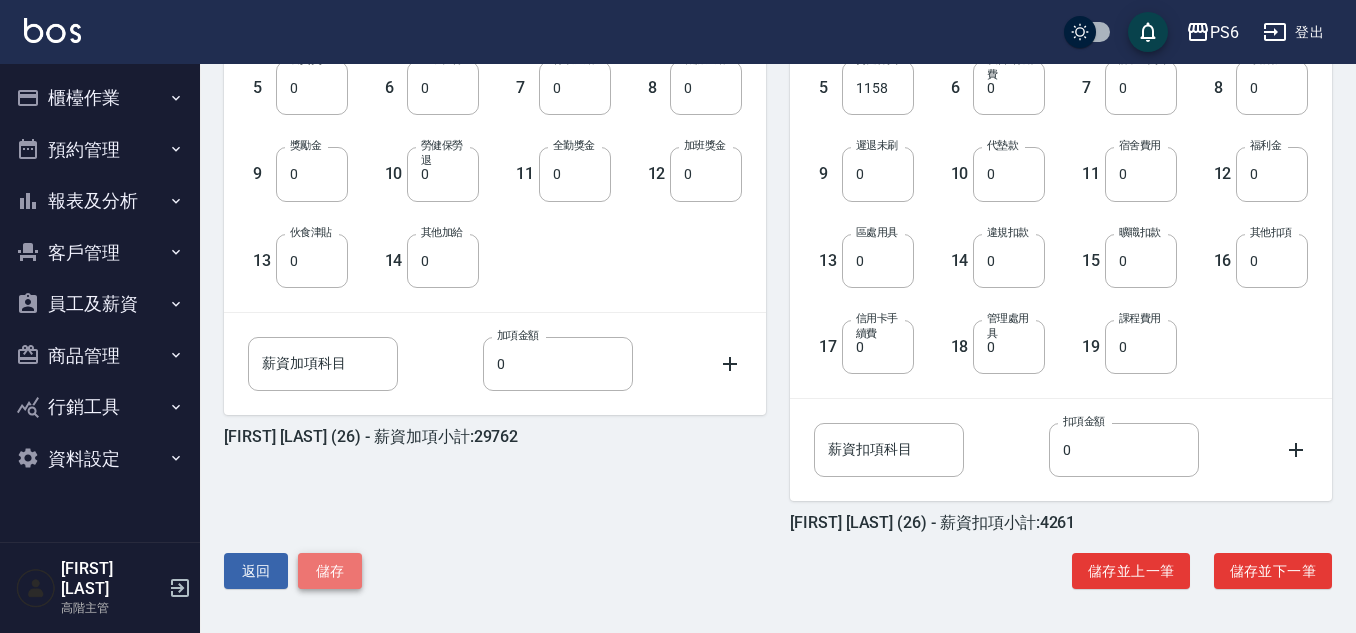 click on "儲存" 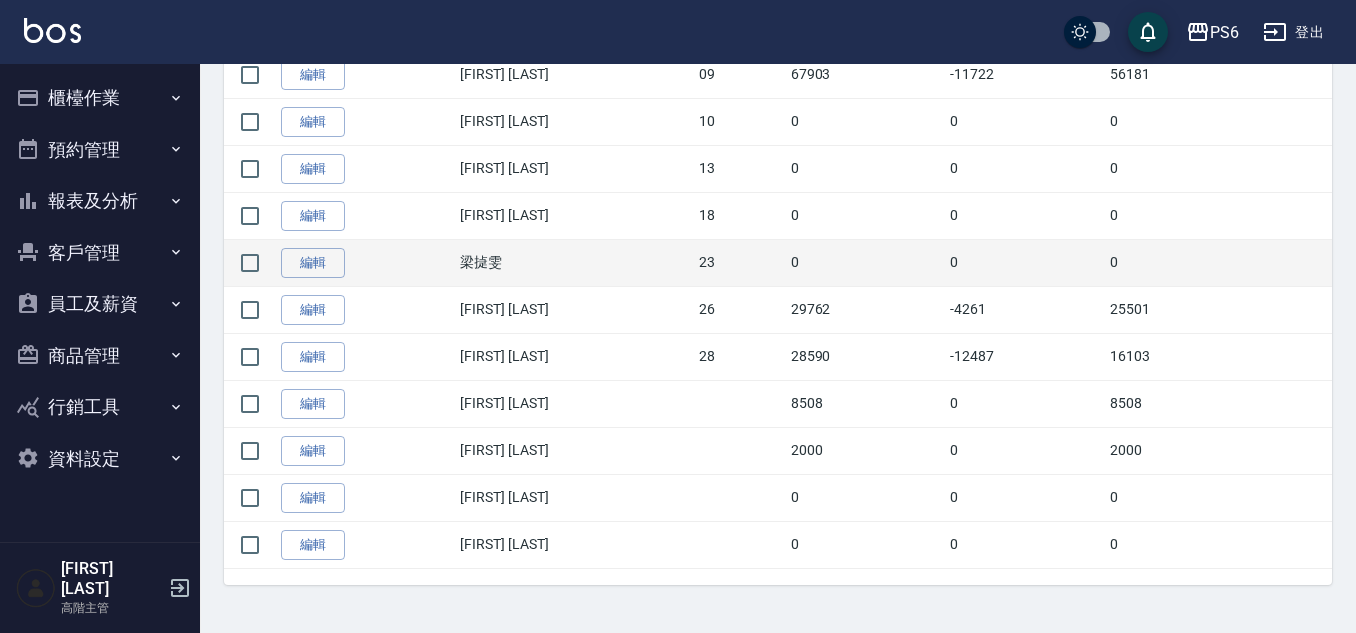 scroll, scrollTop: 755, scrollLeft: 0, axis: vertical 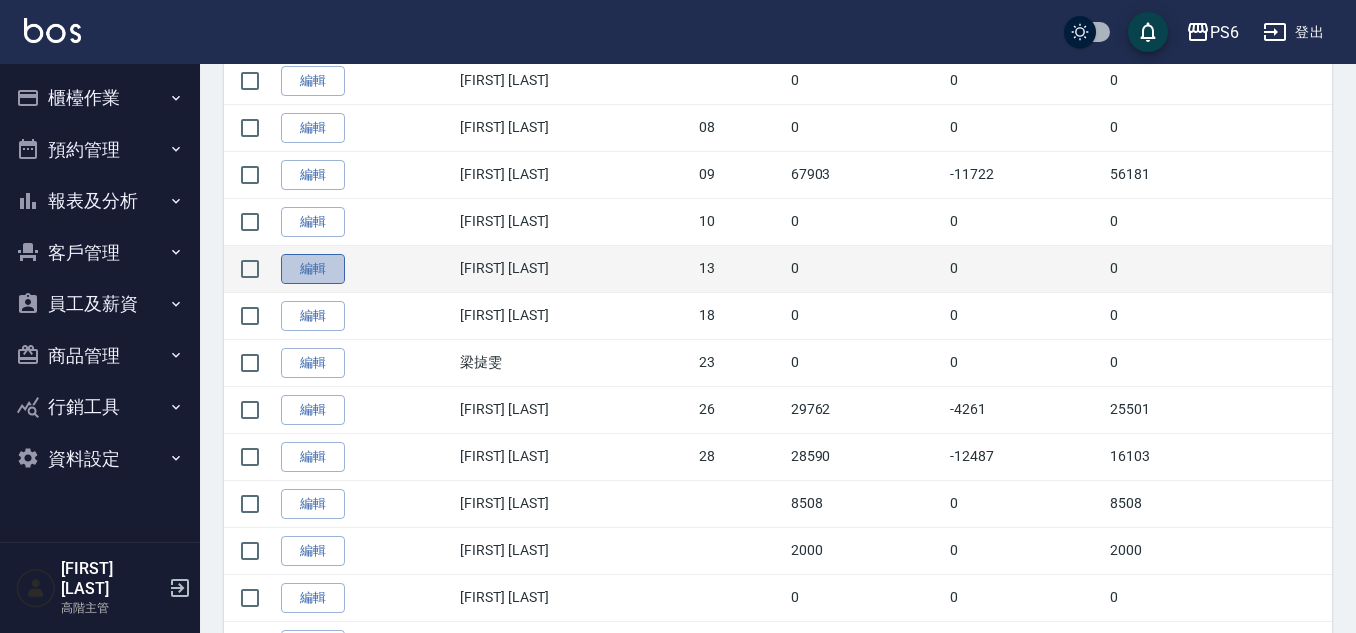 click on "編輯" at bounding box center [313, 269] 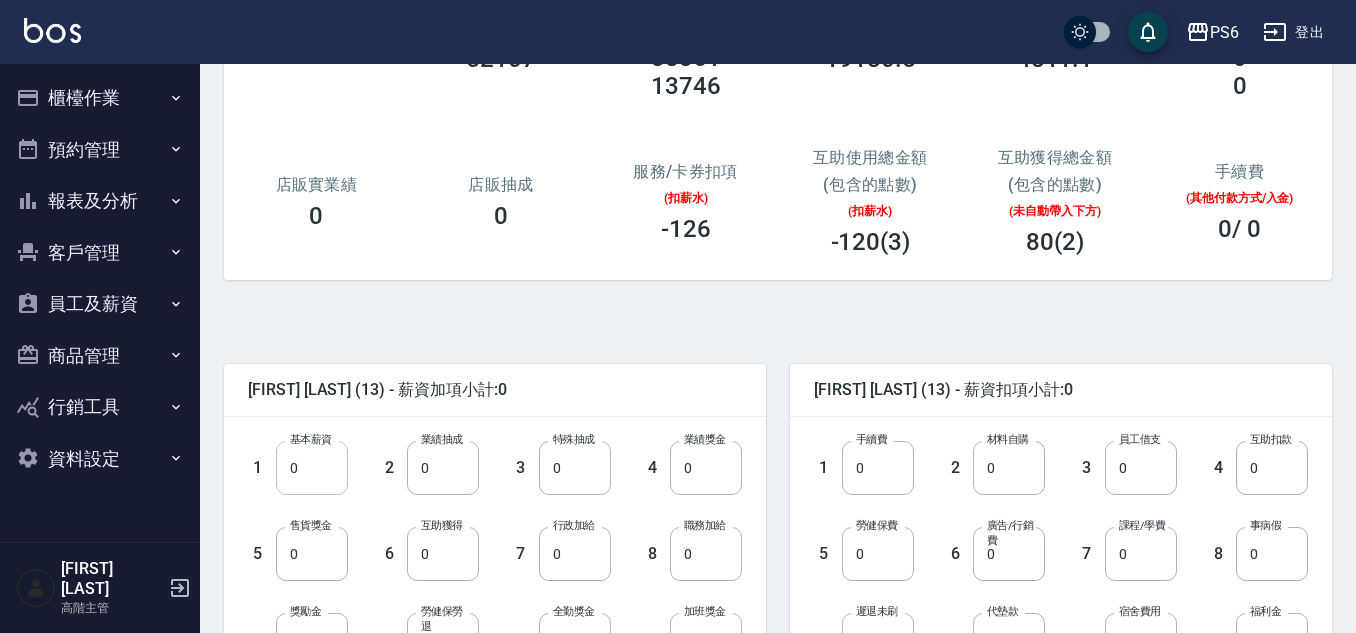 scroll, scrollTop: 400, scrollLeft: 0, axis: vertical 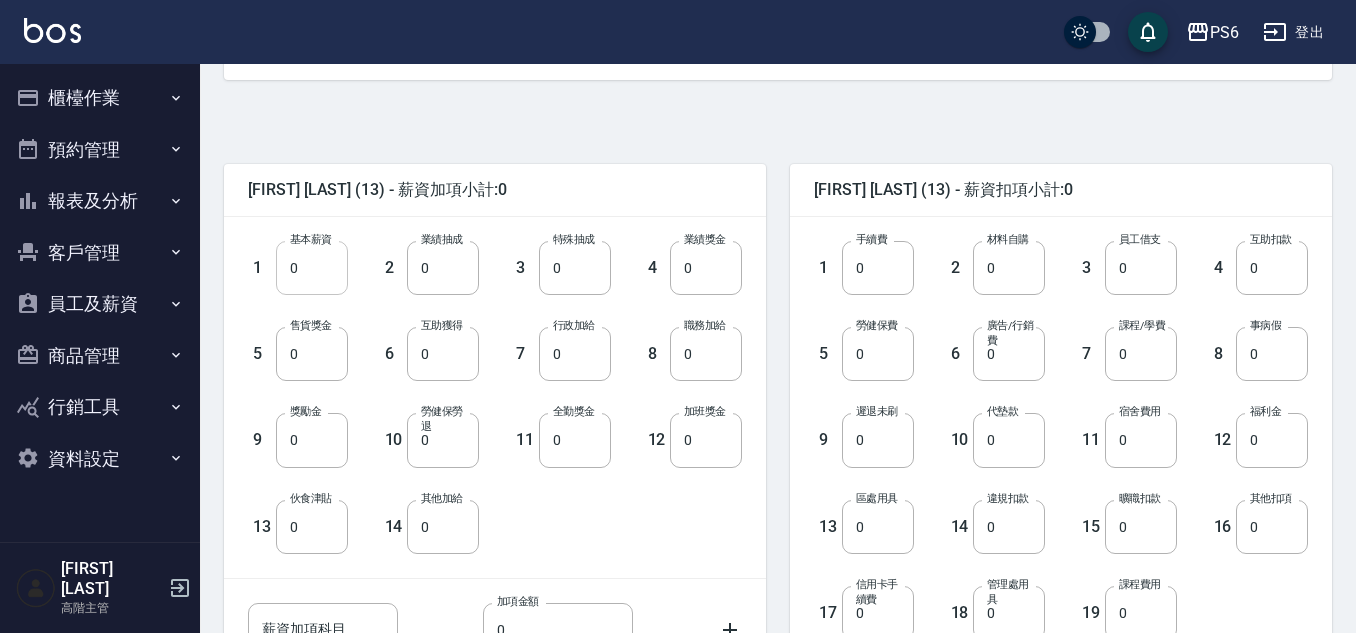 click on "0" at bounding box center [312, 268] 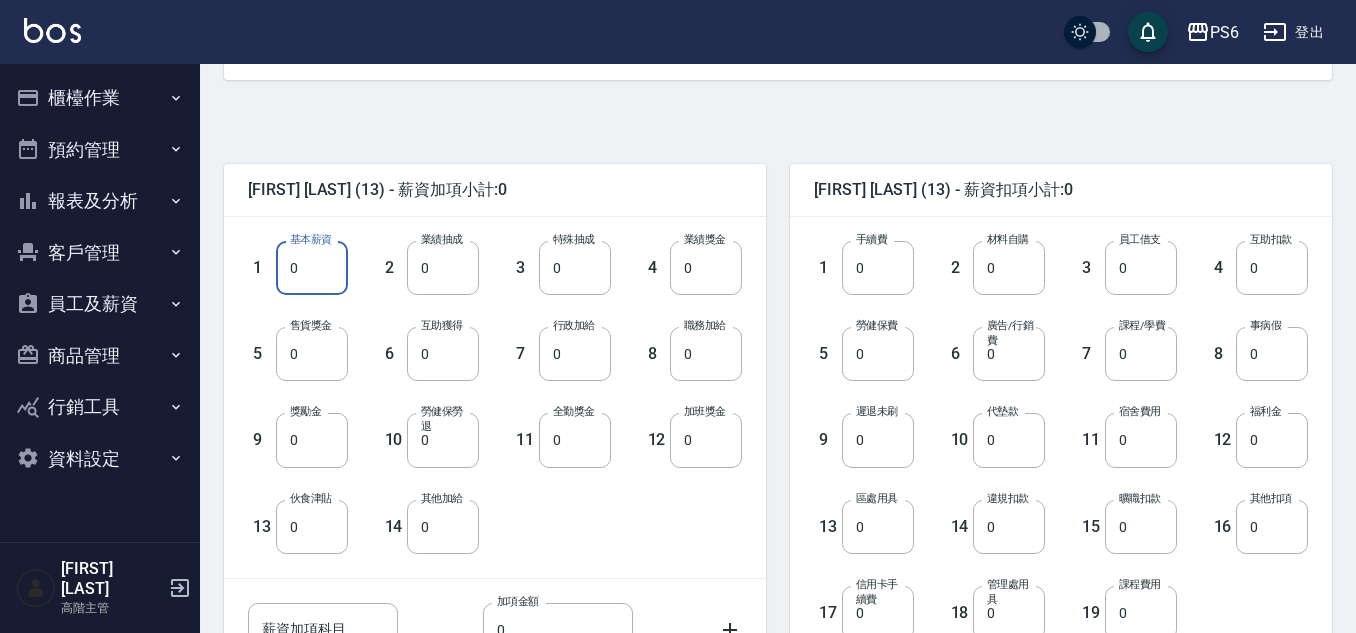 paste on "2859" 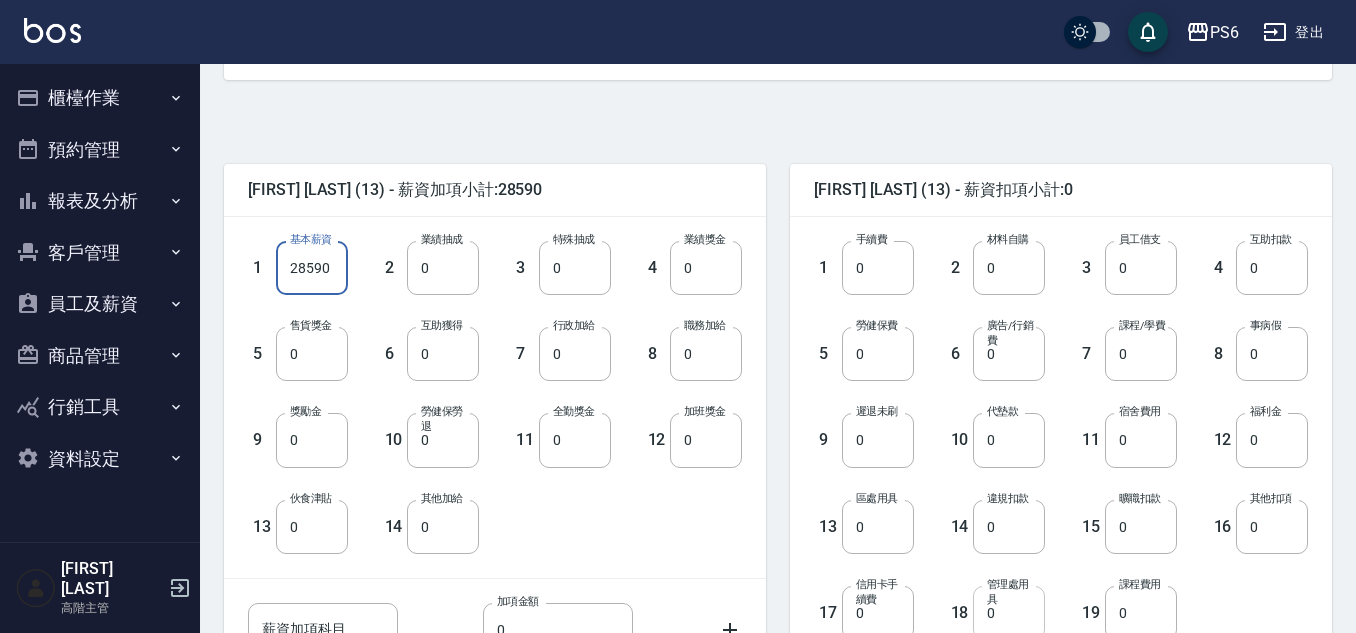 type on "28590" 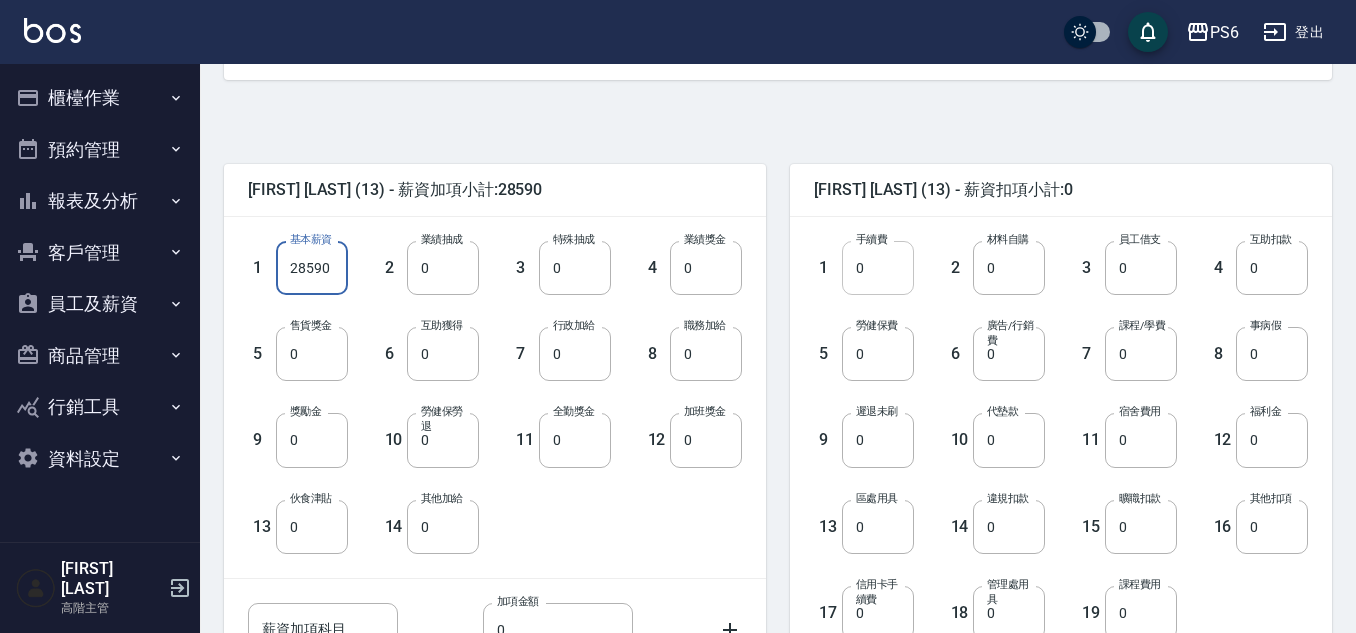 click on "0" at bounding box center (878, 268) 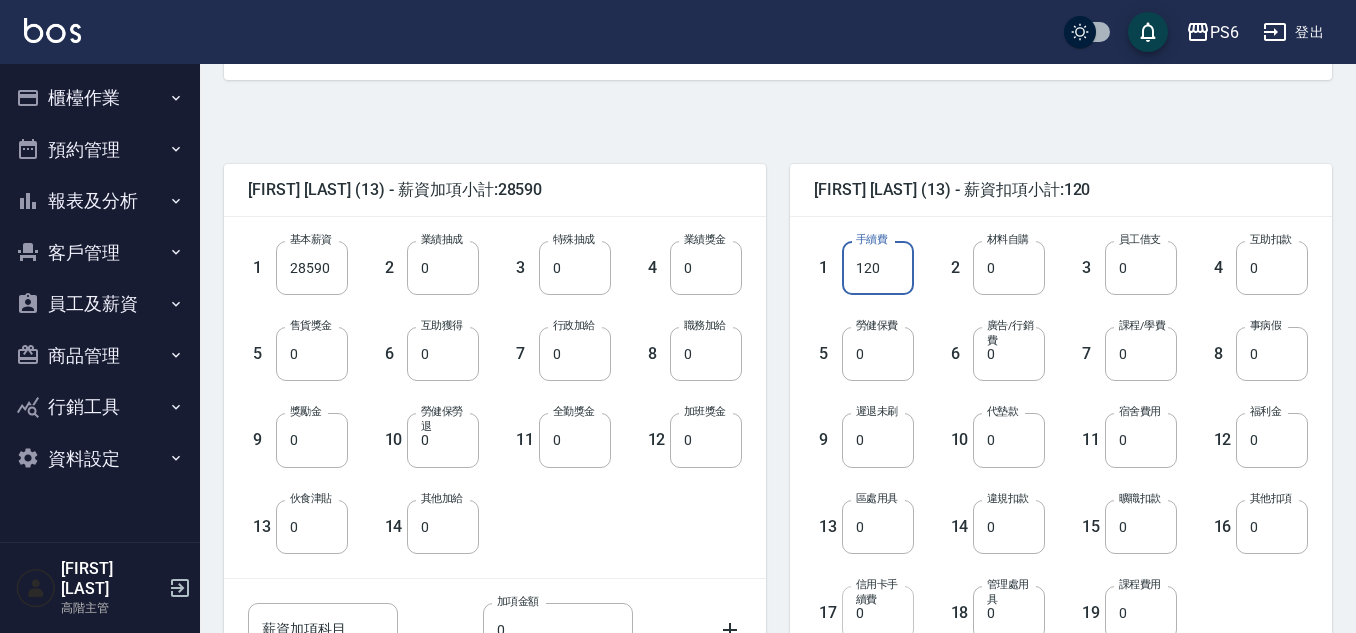 type on "120" 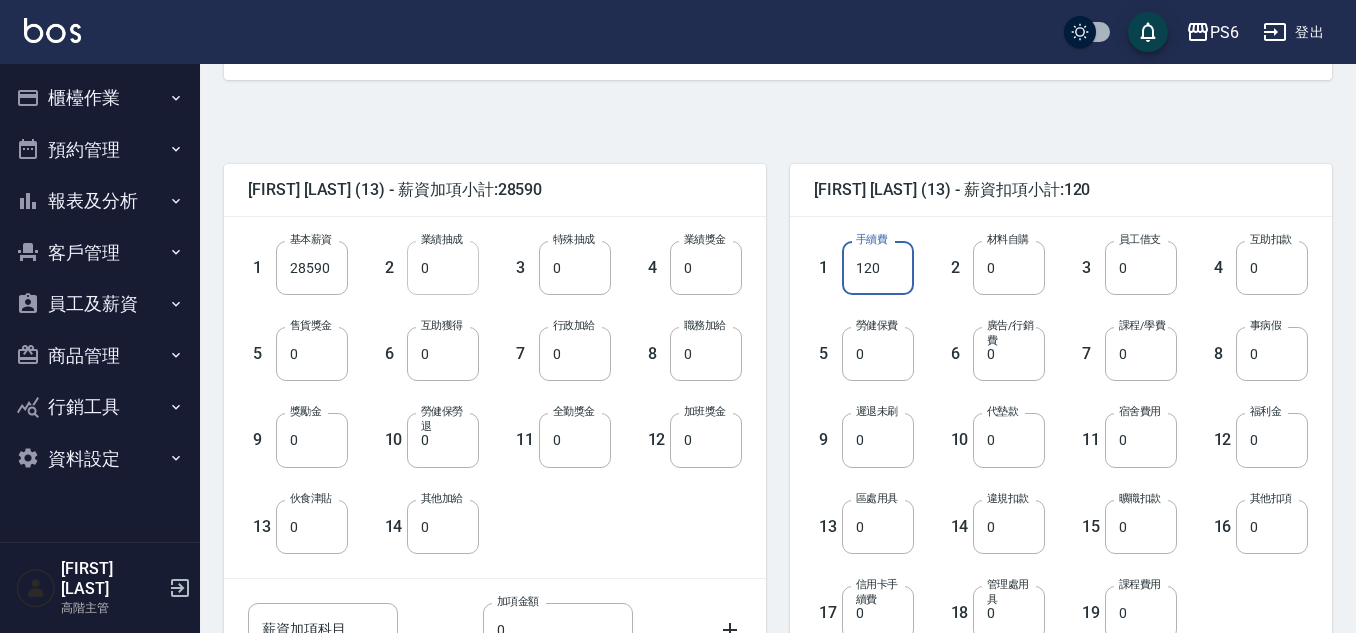 click on "0" at bounding box center [443, 268] 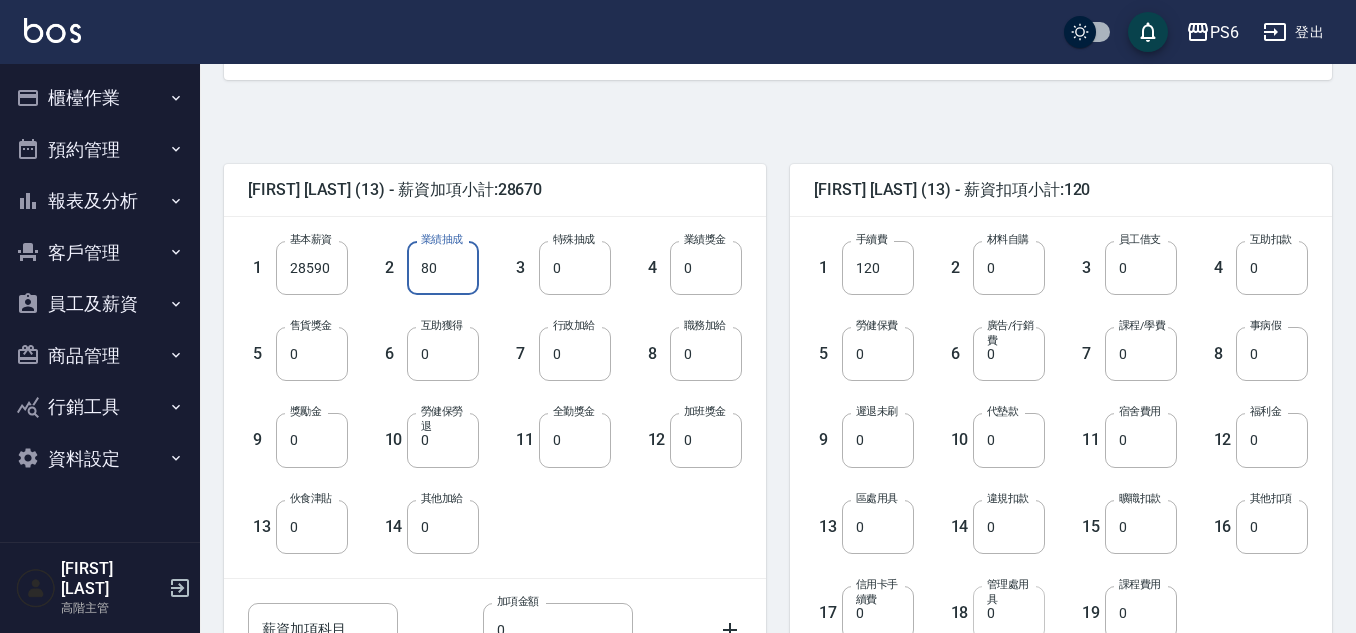 type on "80" 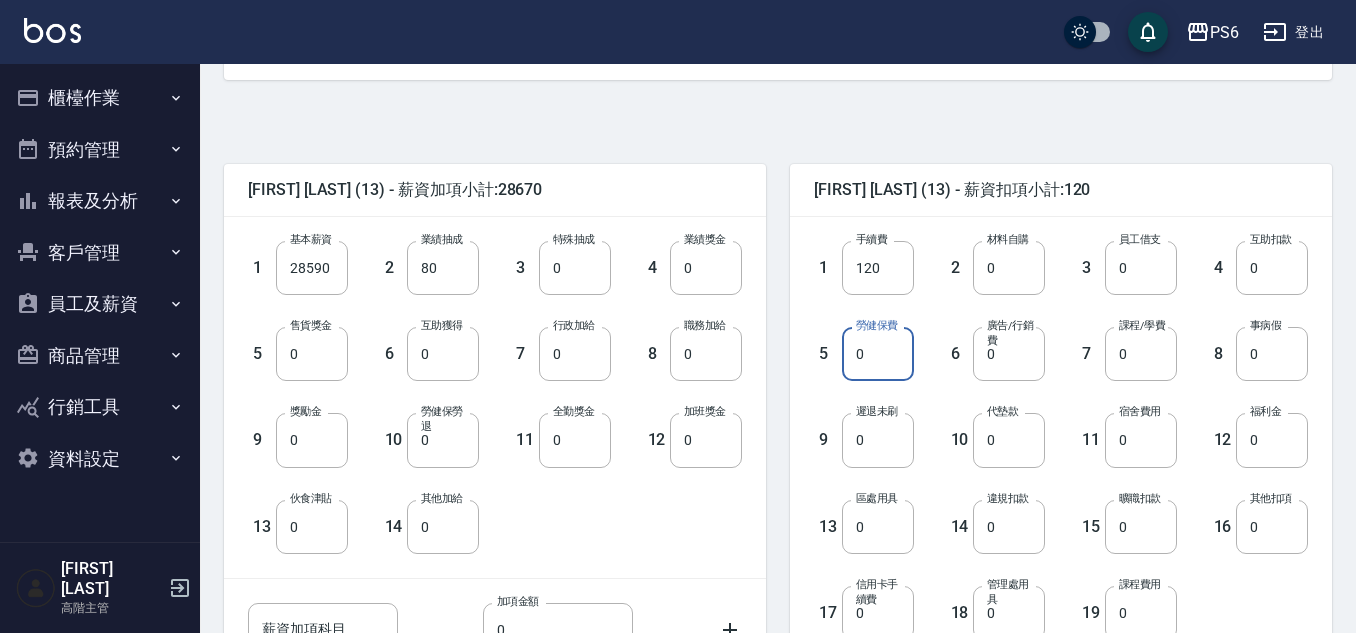 click on "0" at bounding box center (878, 354) 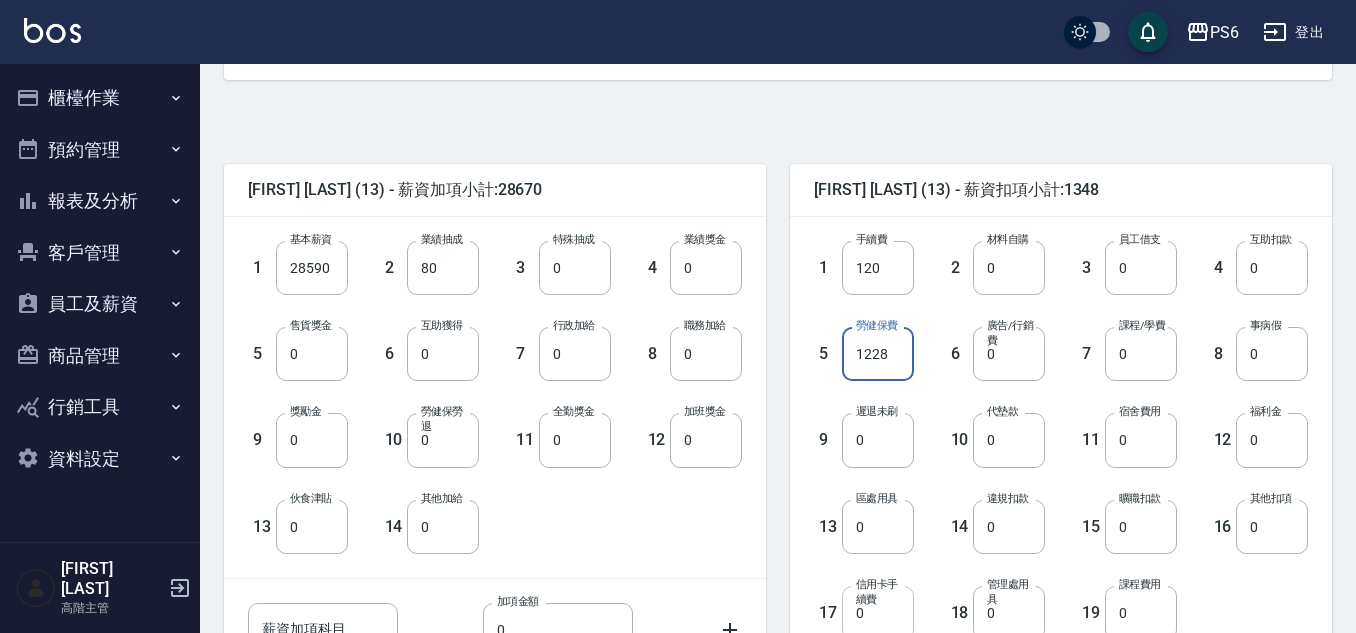 type on "1228" 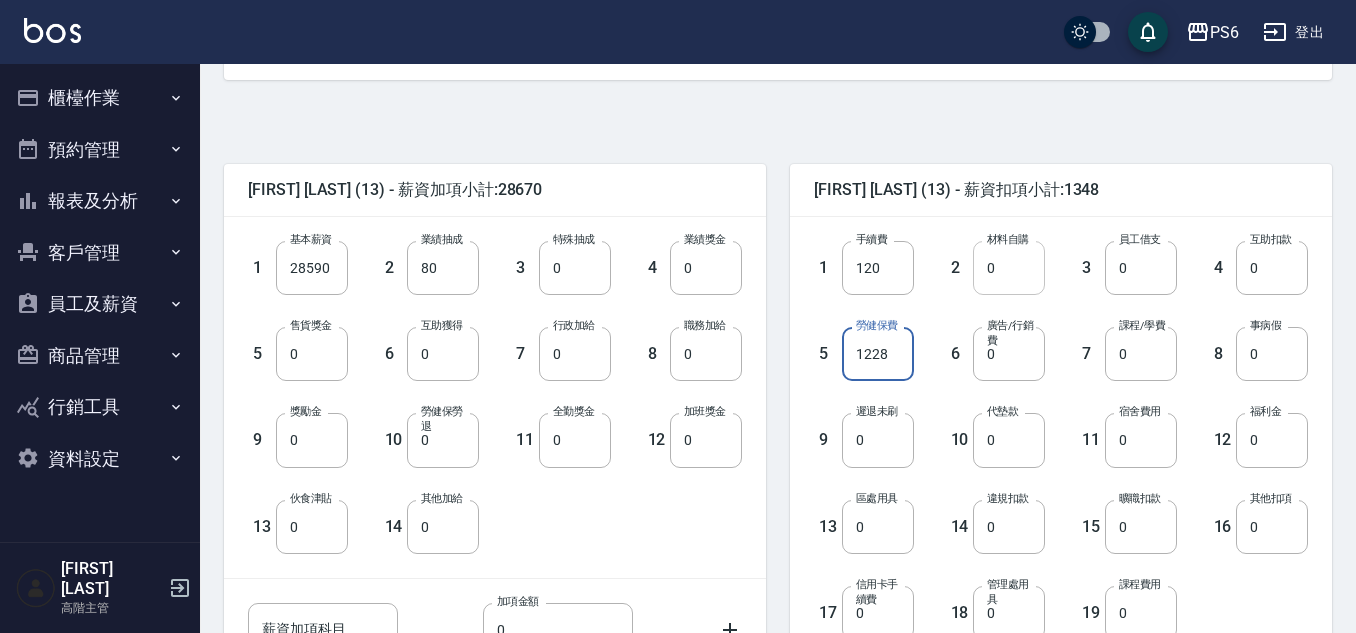 click on "0" at bounding box center [1009, 268] 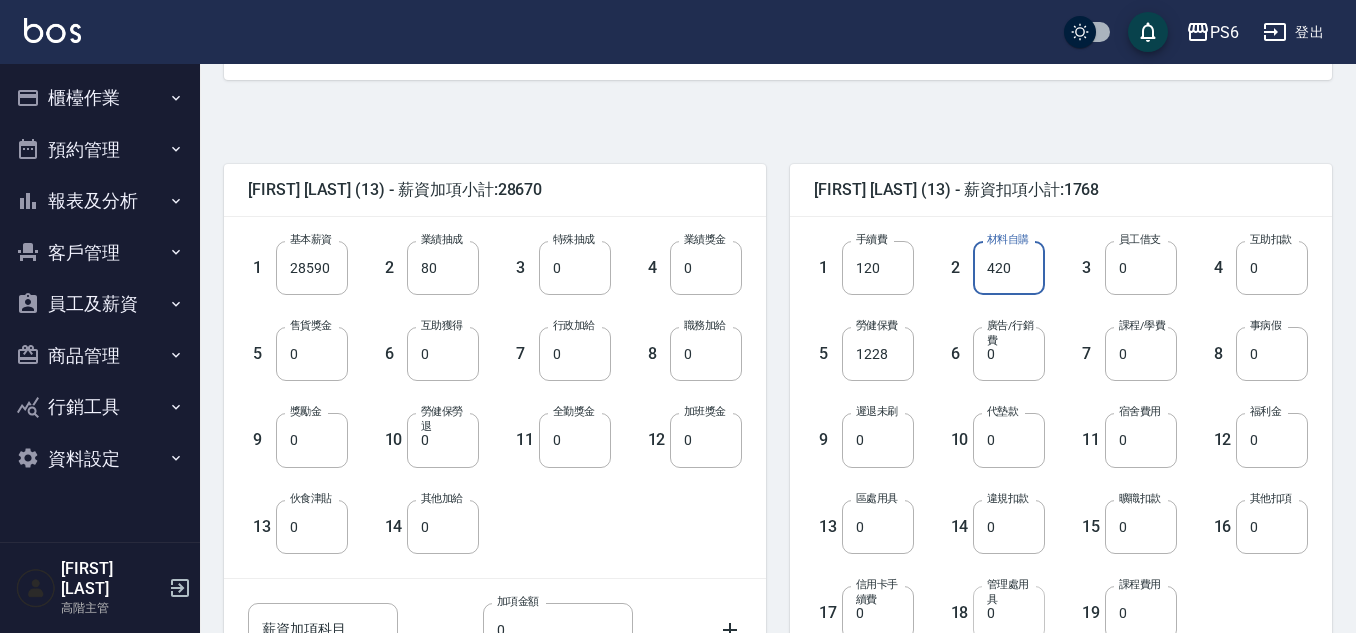 type on "420" 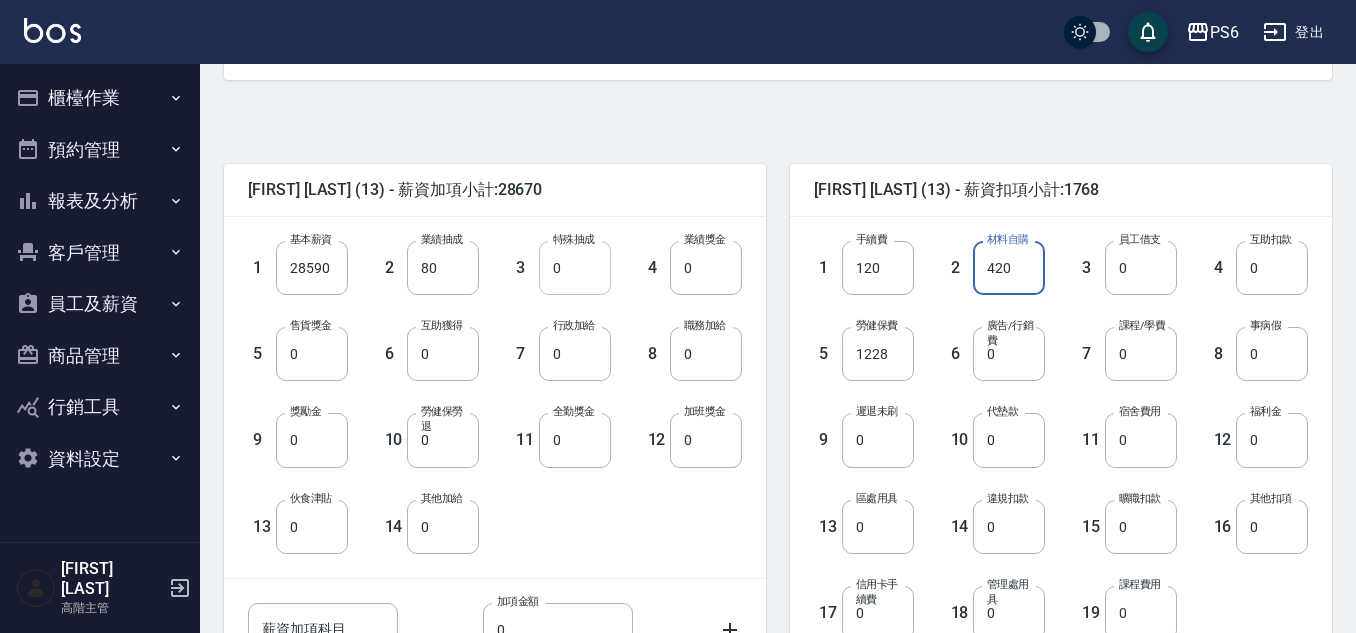 click on "0" at bounding box center (575, 268) 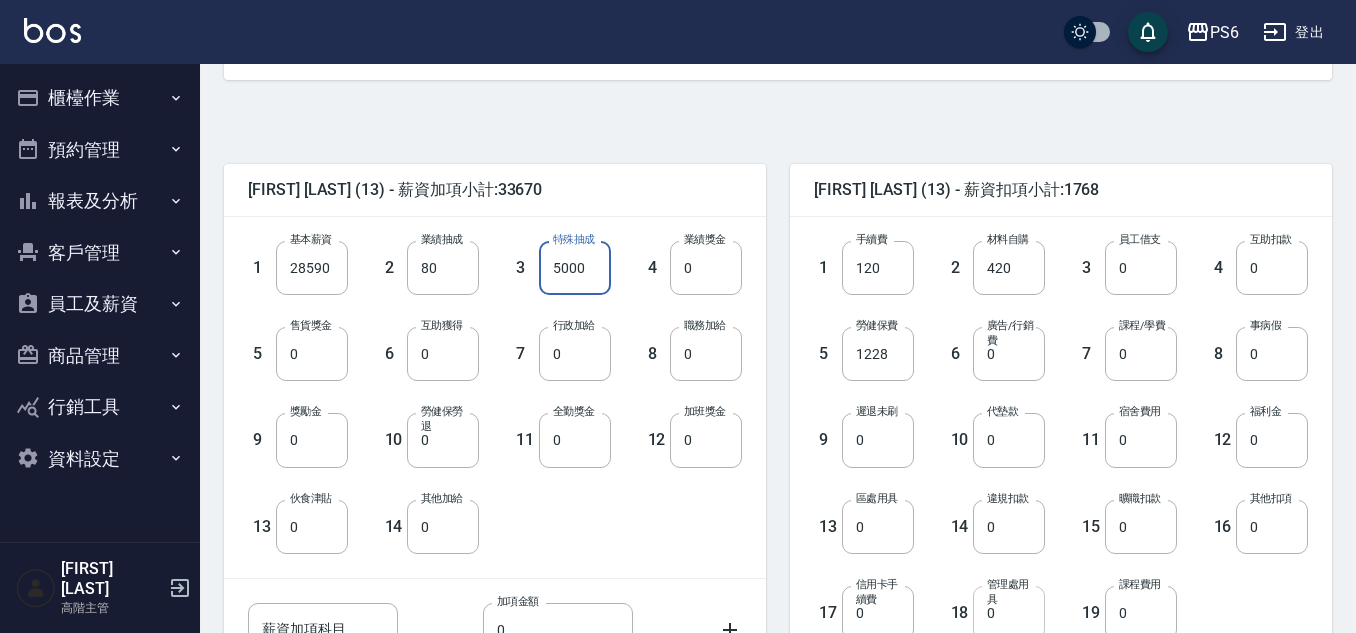 type on "5000" 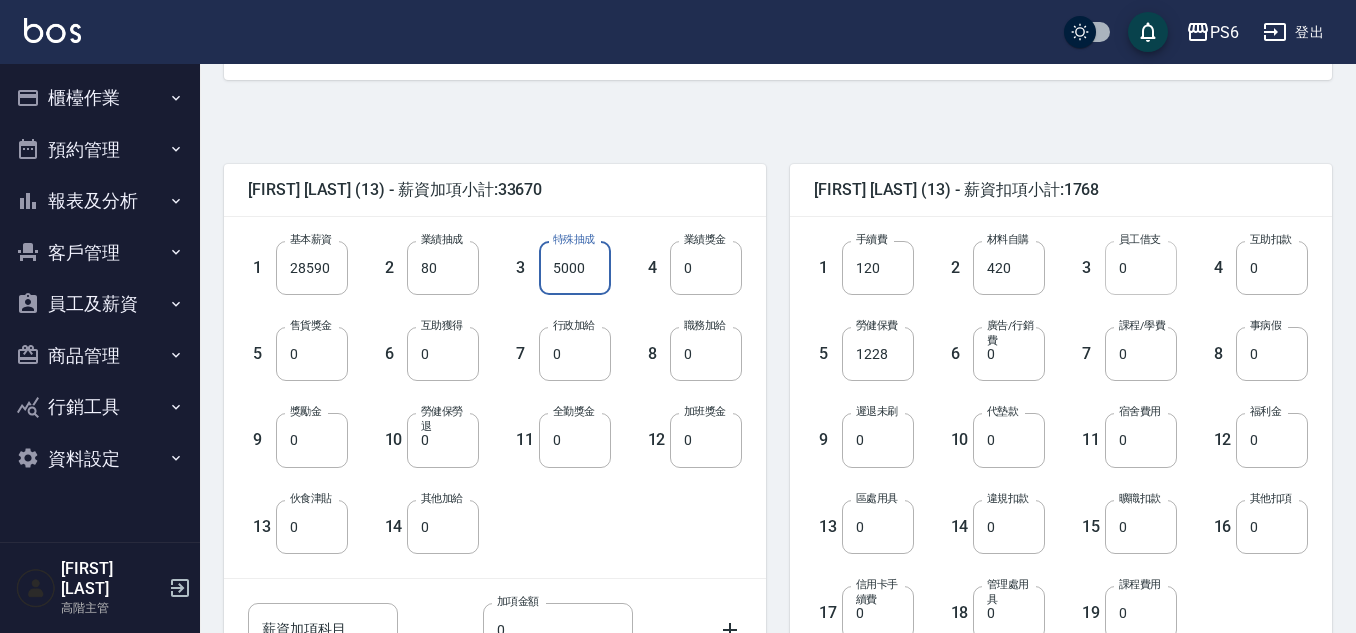 click on "0" at bounding box center [1141, 268] 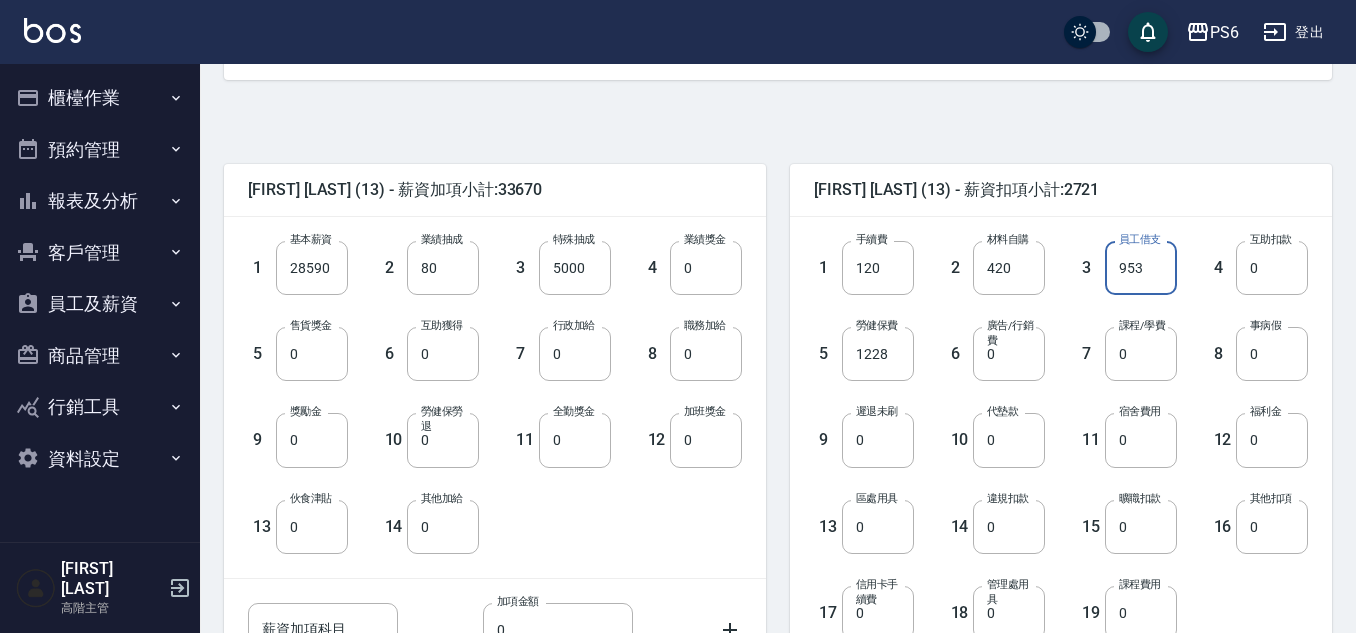 type on "953" 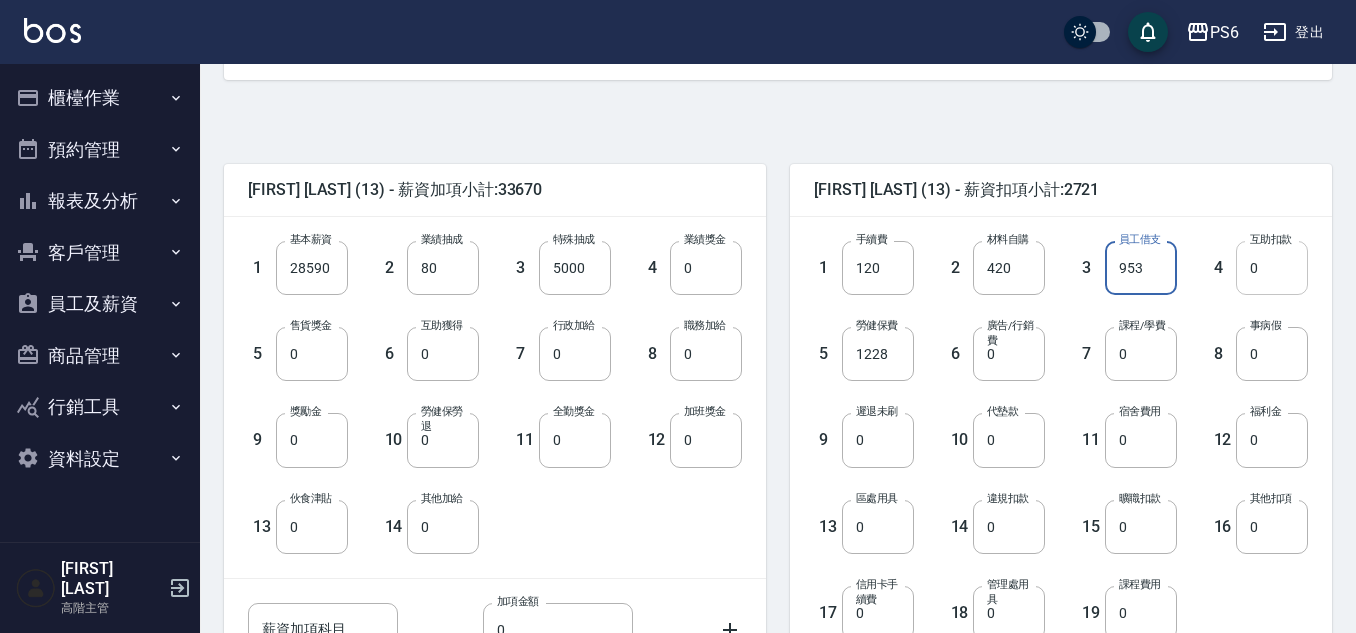 click on "0" at bounding box center (1272, 268) 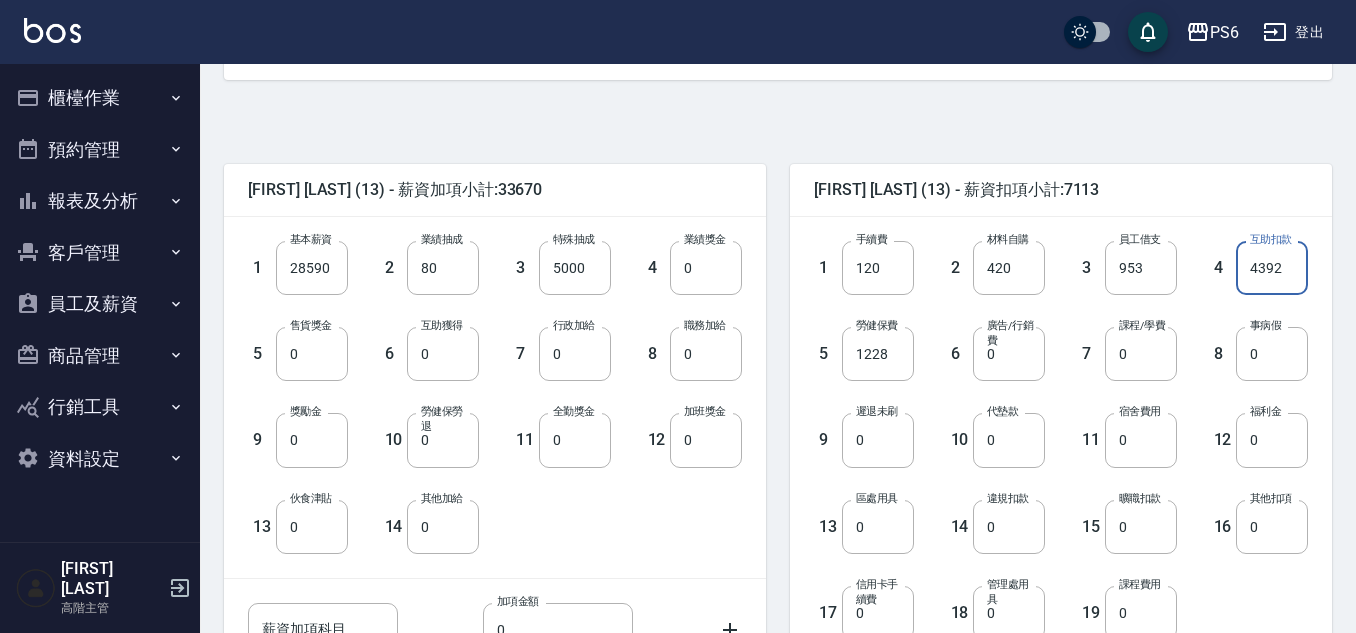 type on "4392" 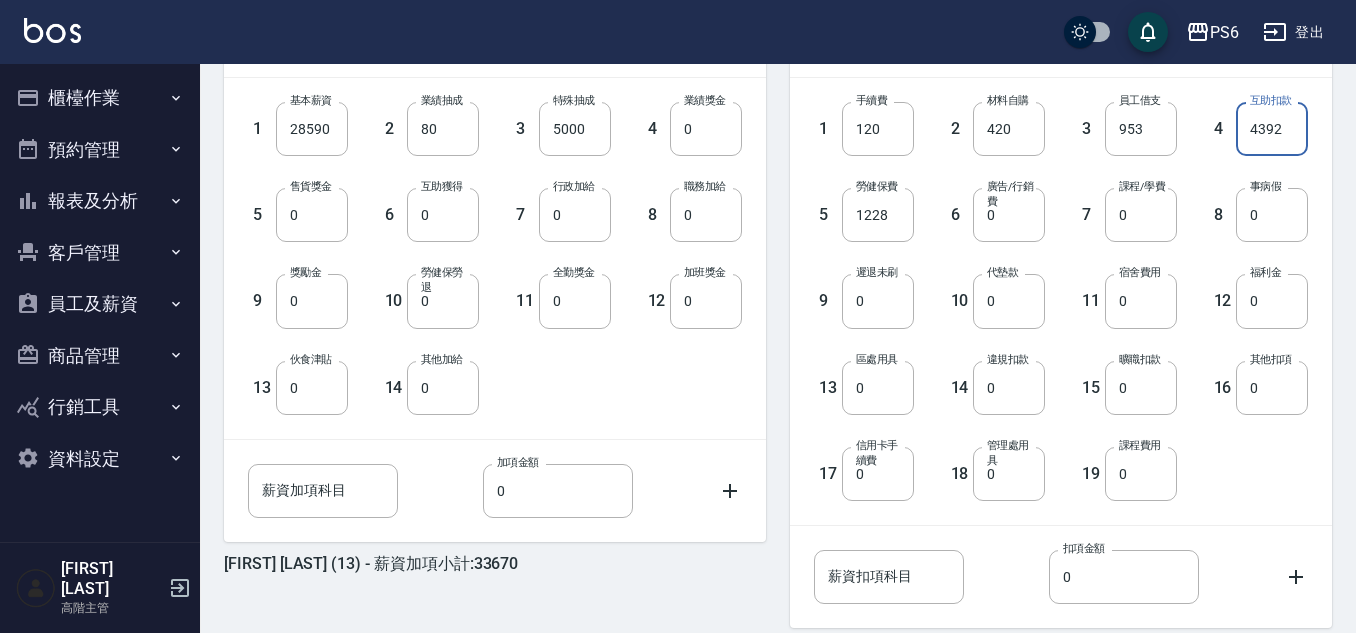 scroll, scrollTop: 666, scrollLeft: 0, axis: vertical 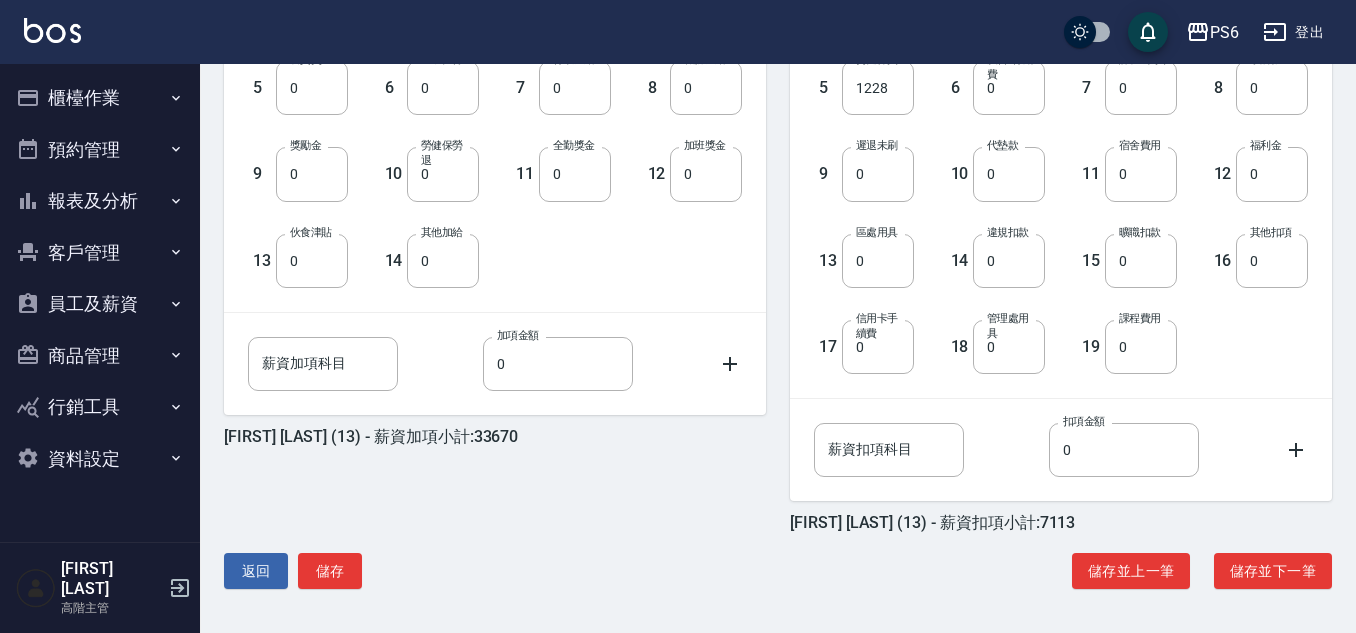 drag, startPoint x: 367, startPoint y: 560, endPoint x: 350, endPoint y: 568, distance: 18.788294 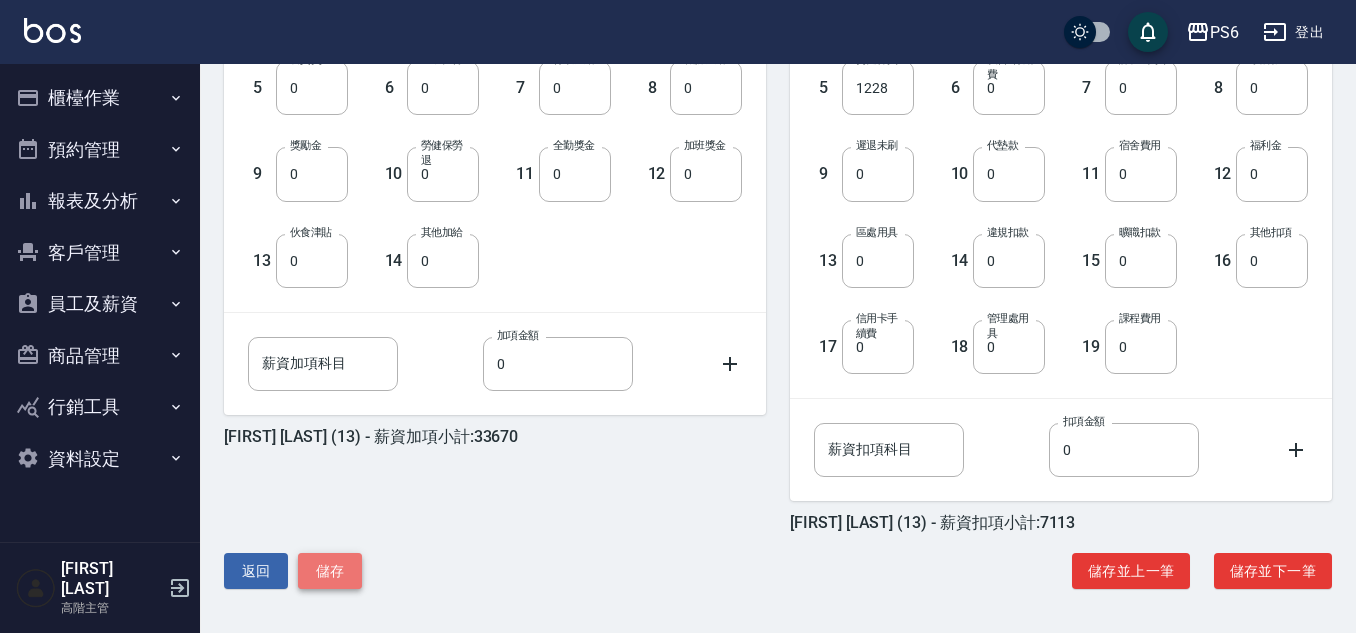 click on "儲存" at bounding box center [330, 571] 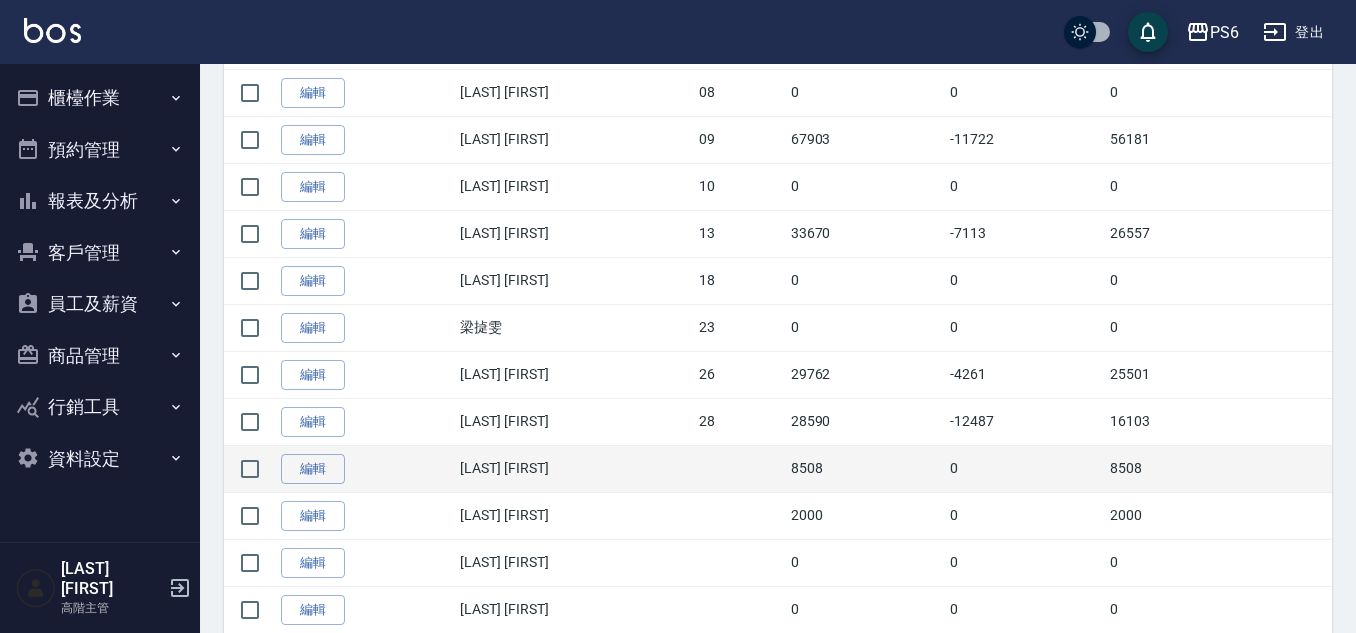 scroll, scrollTop: 755, scrollLeft: 0, axis: vertical 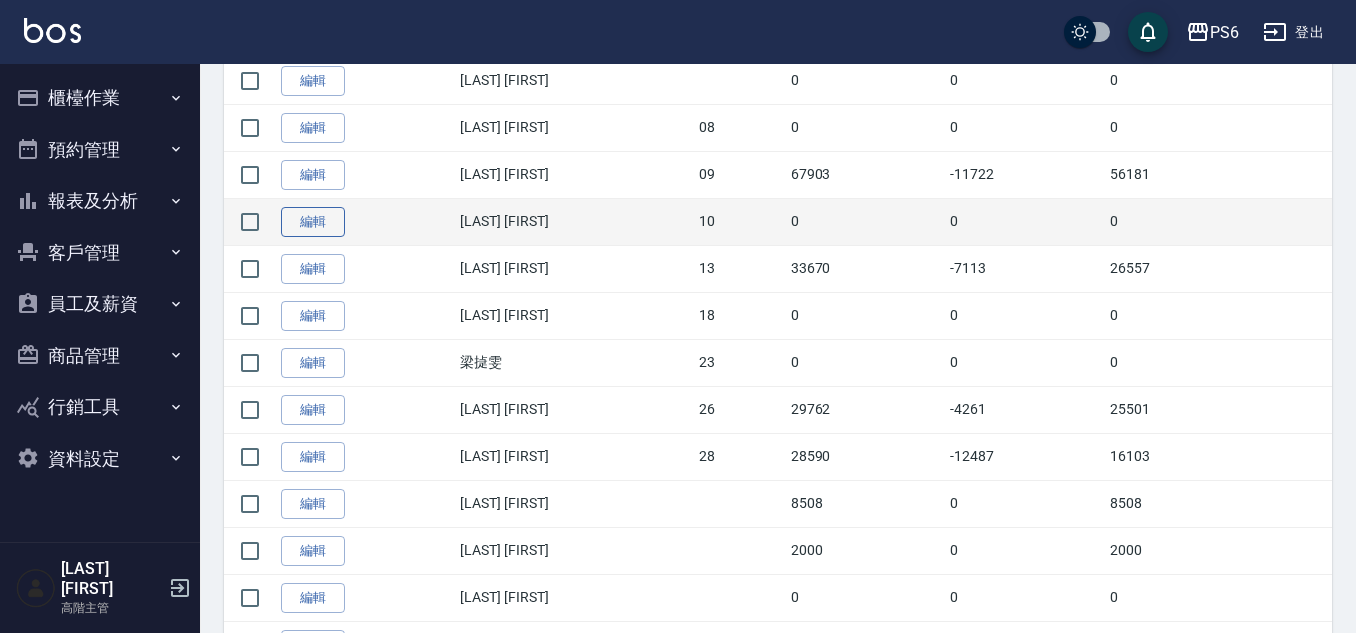 click on "編輯" at bounding box center [313, 222] 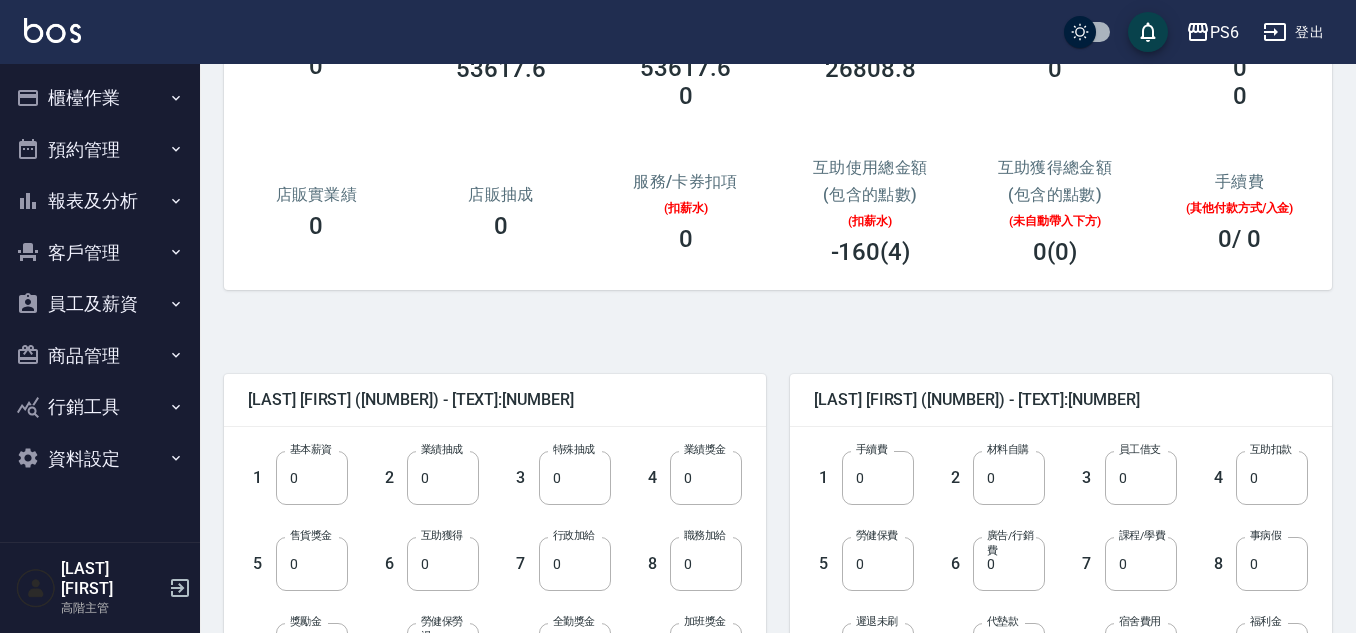 scroll, scrollTop: 300, scrollLeft: 0, axis: vertical 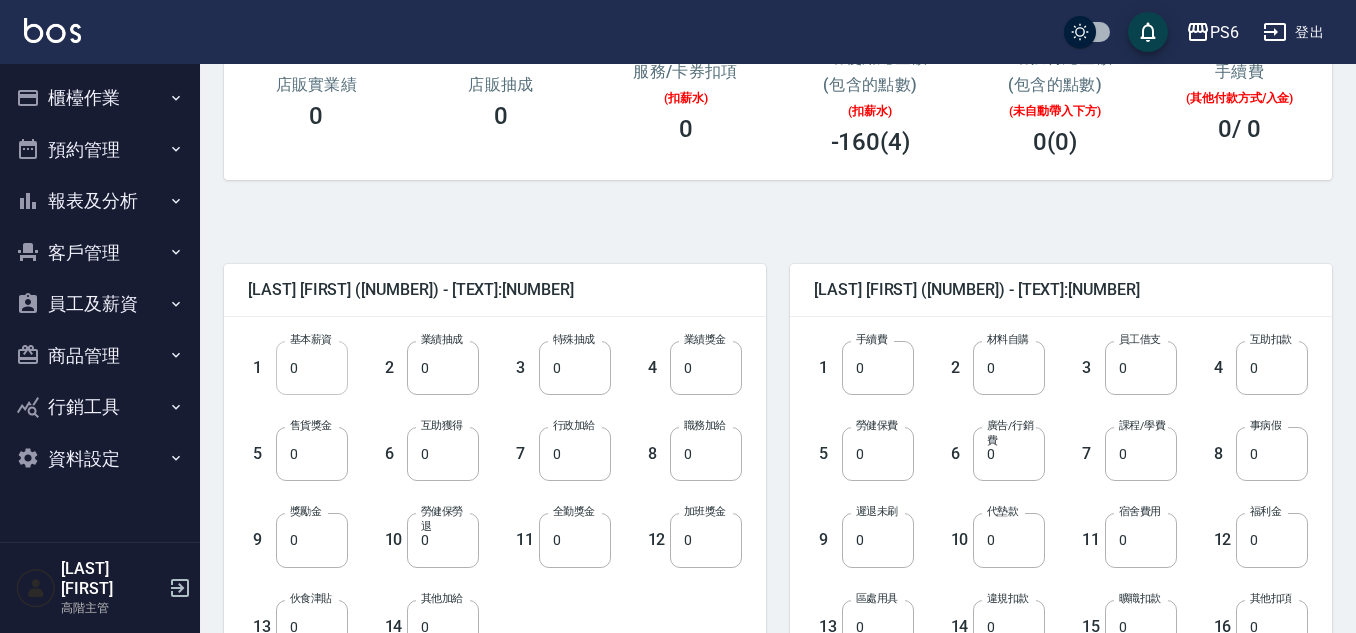 click on "0" at bounding box center [312, 368] 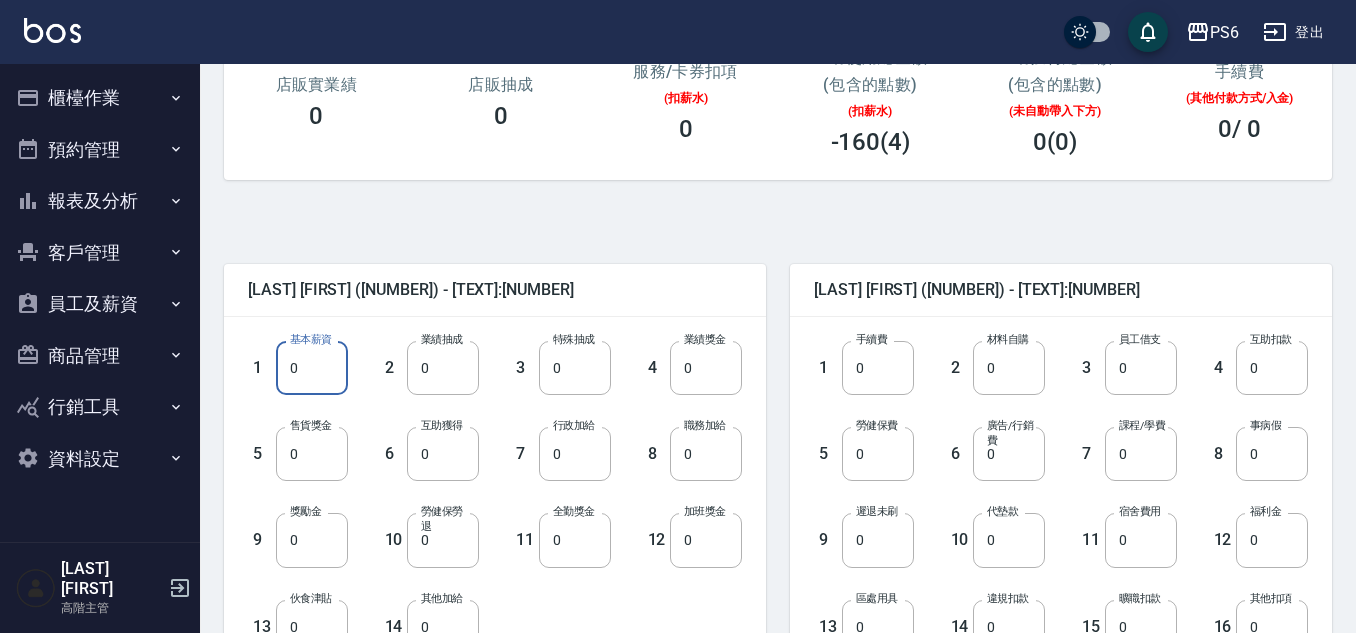 paste on "32171" 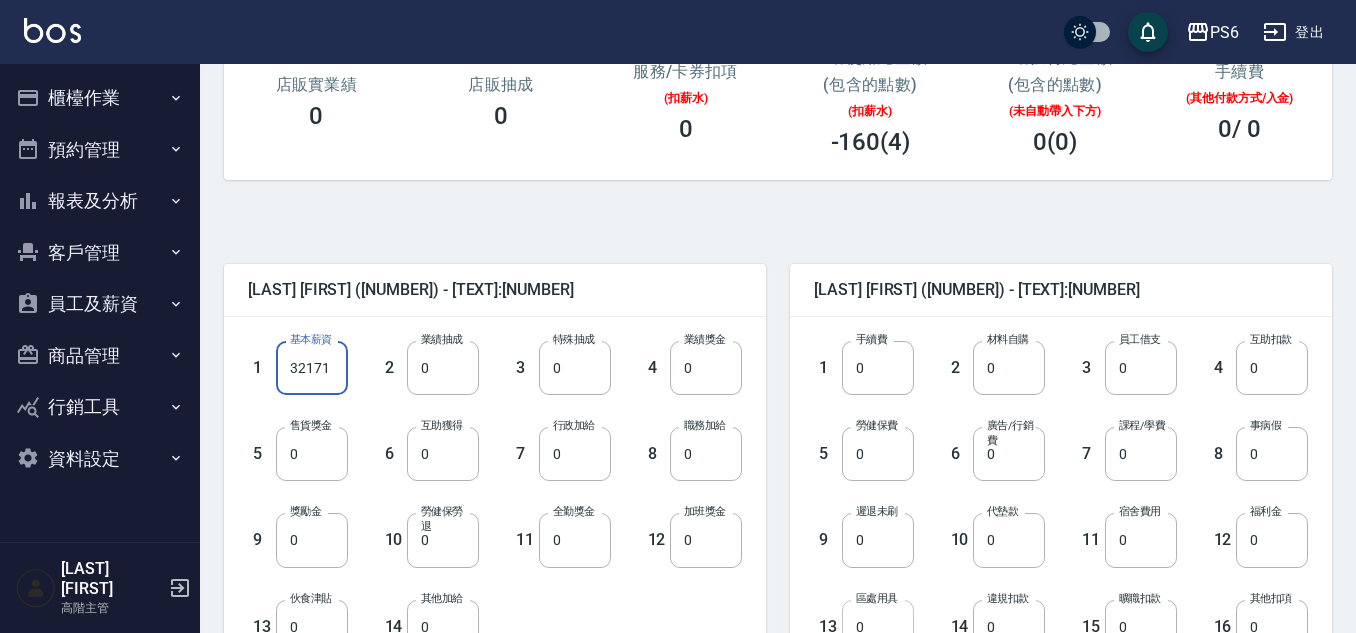 type on "32171" 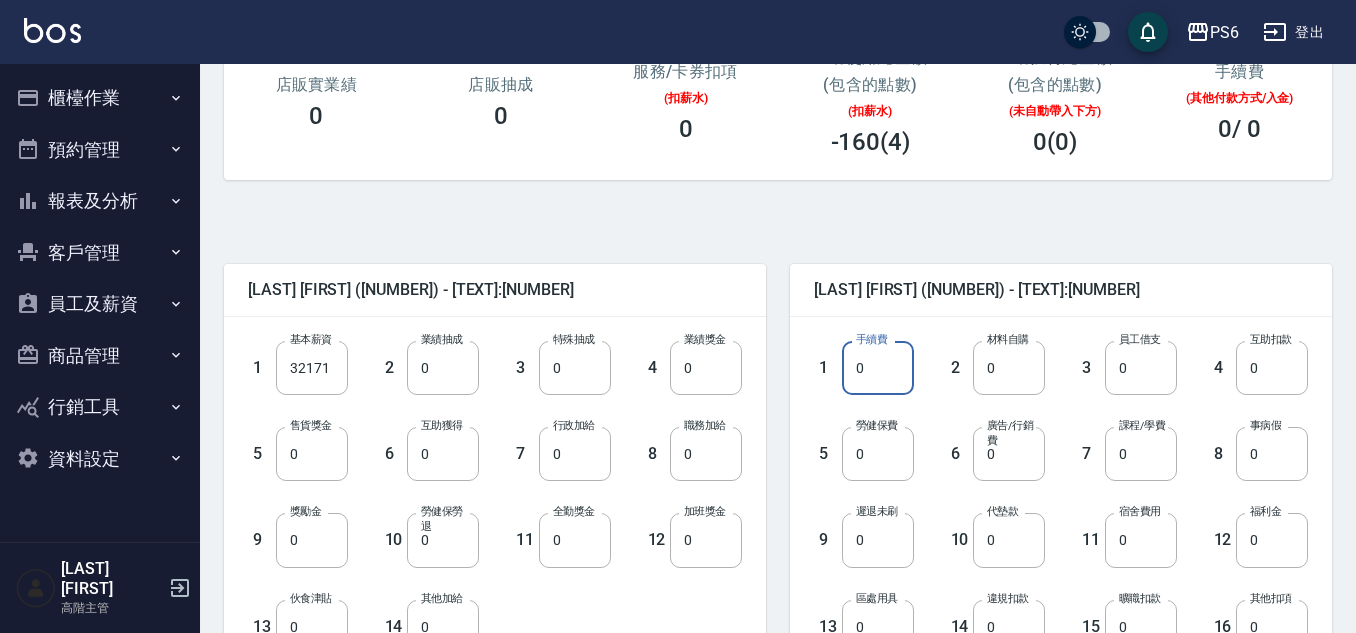 click on "0" at bounding box center (878, 368) 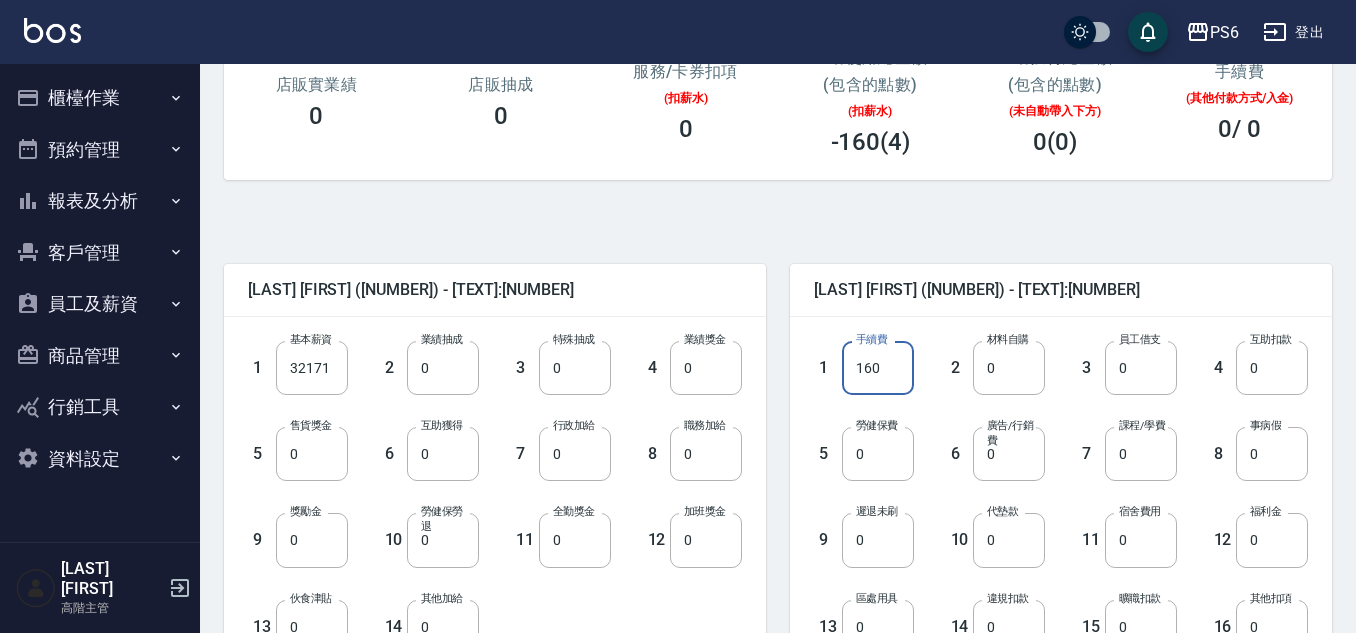type on "160" 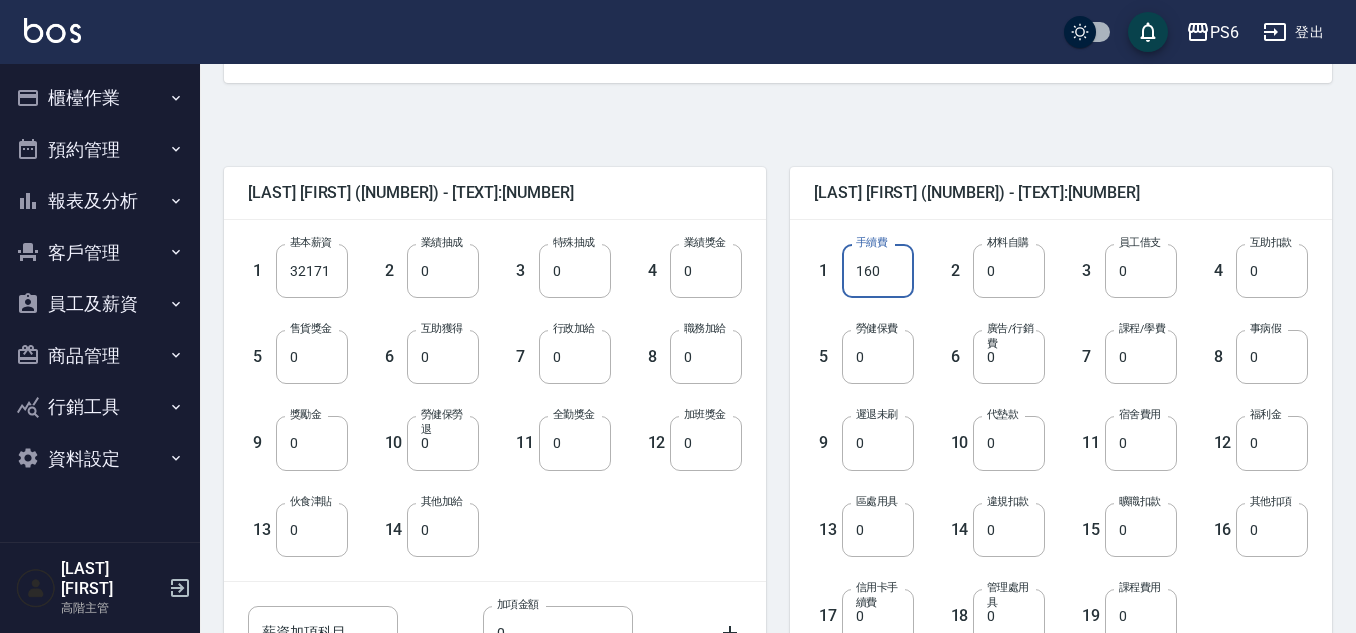 scroll, scrollTop: 666, scrollLeft: 0, axis: vertical 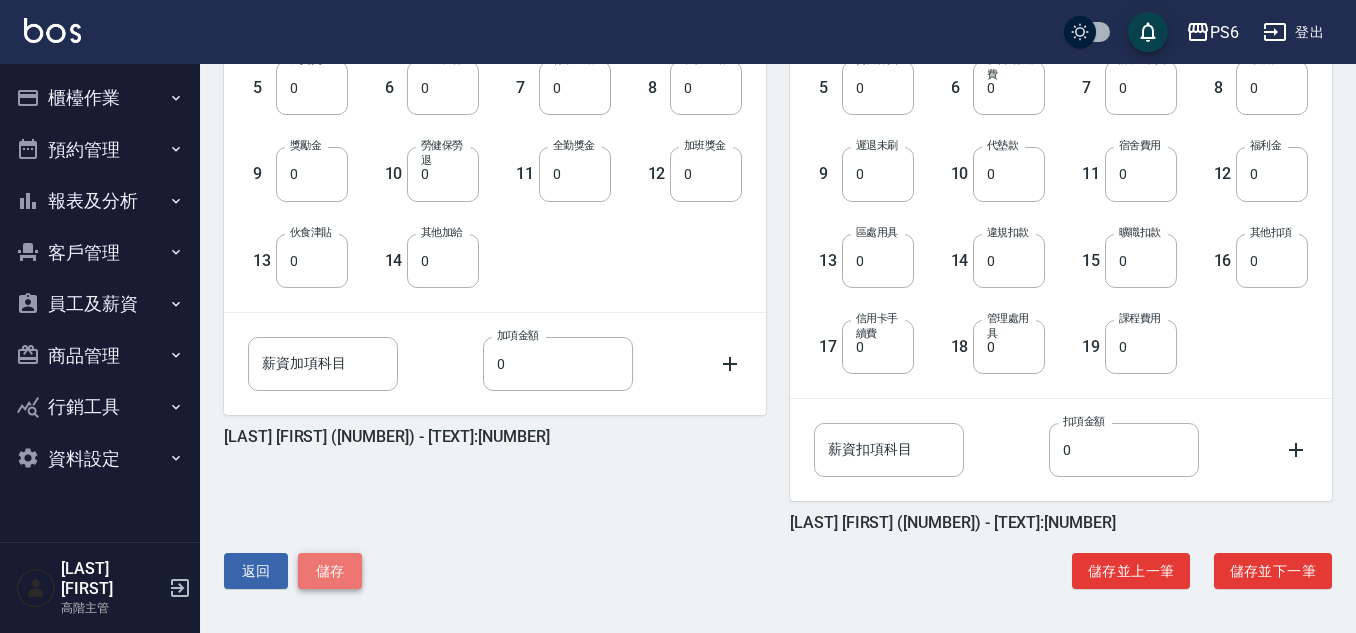 click on "儲存" at bounding box center [330, 571] 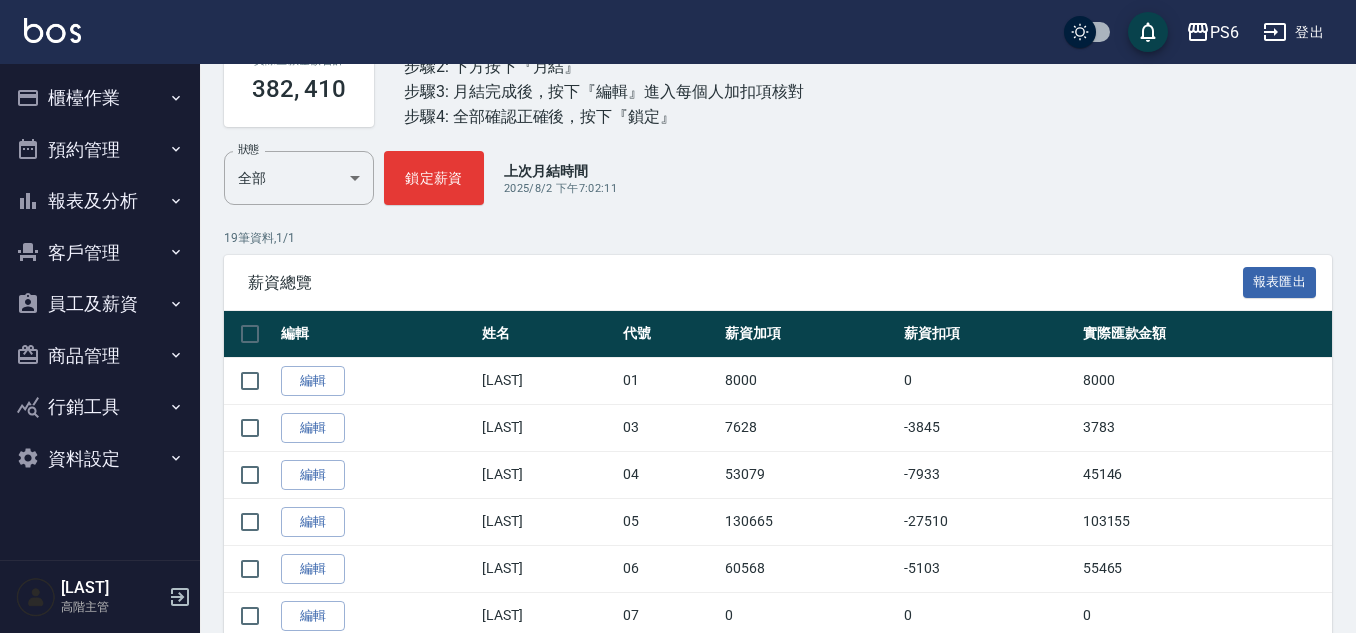 scroll, scrollTop: 0, scrollLeft: 0, axis: both 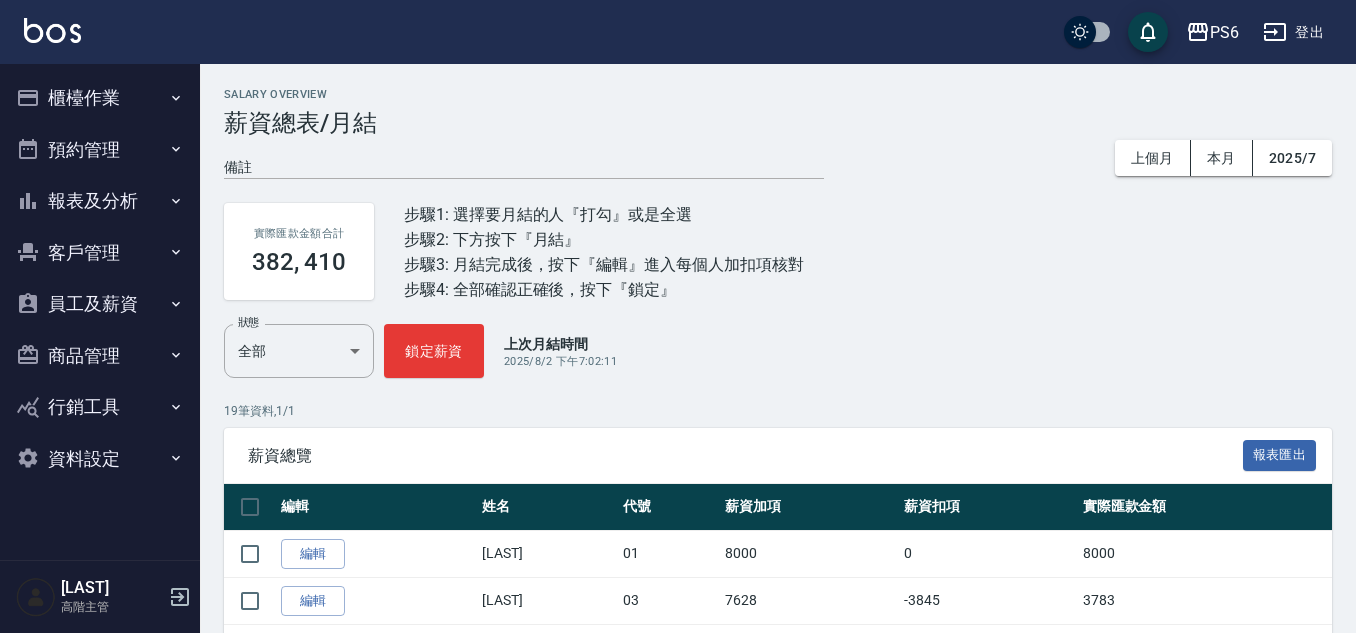 click on "報表及分析" at bounding box center (100, 201) 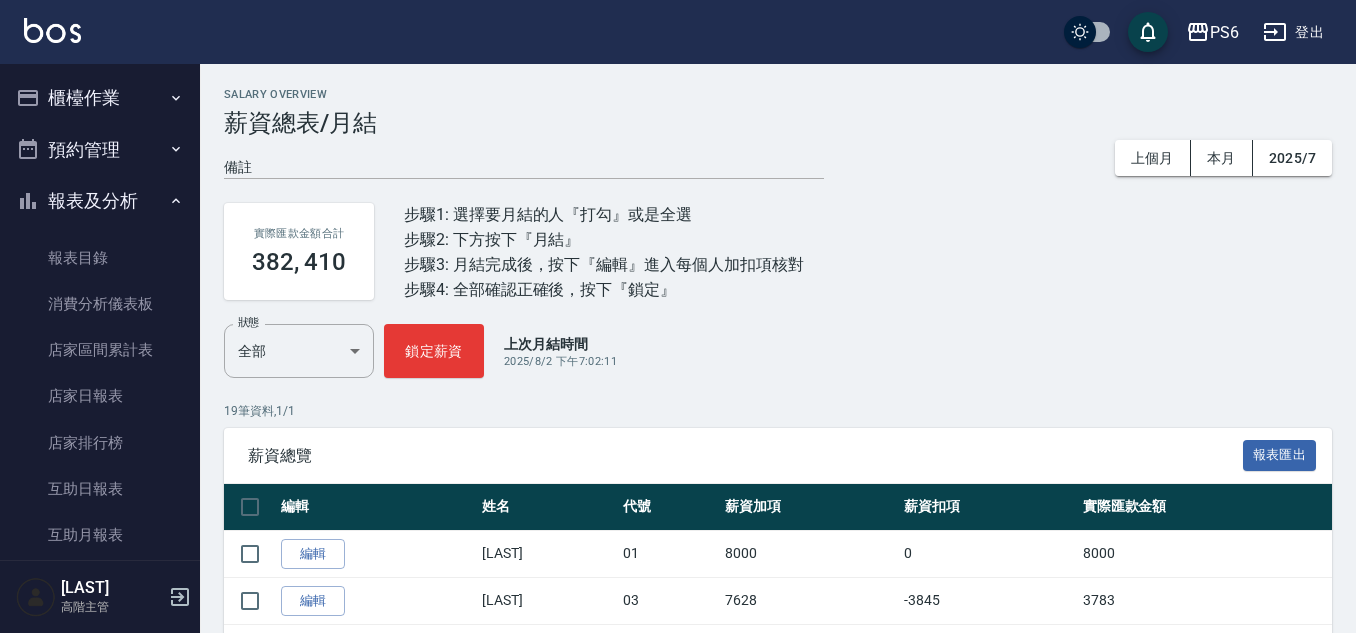 click on "櫃檯作業" at bounding box center (100, 98) 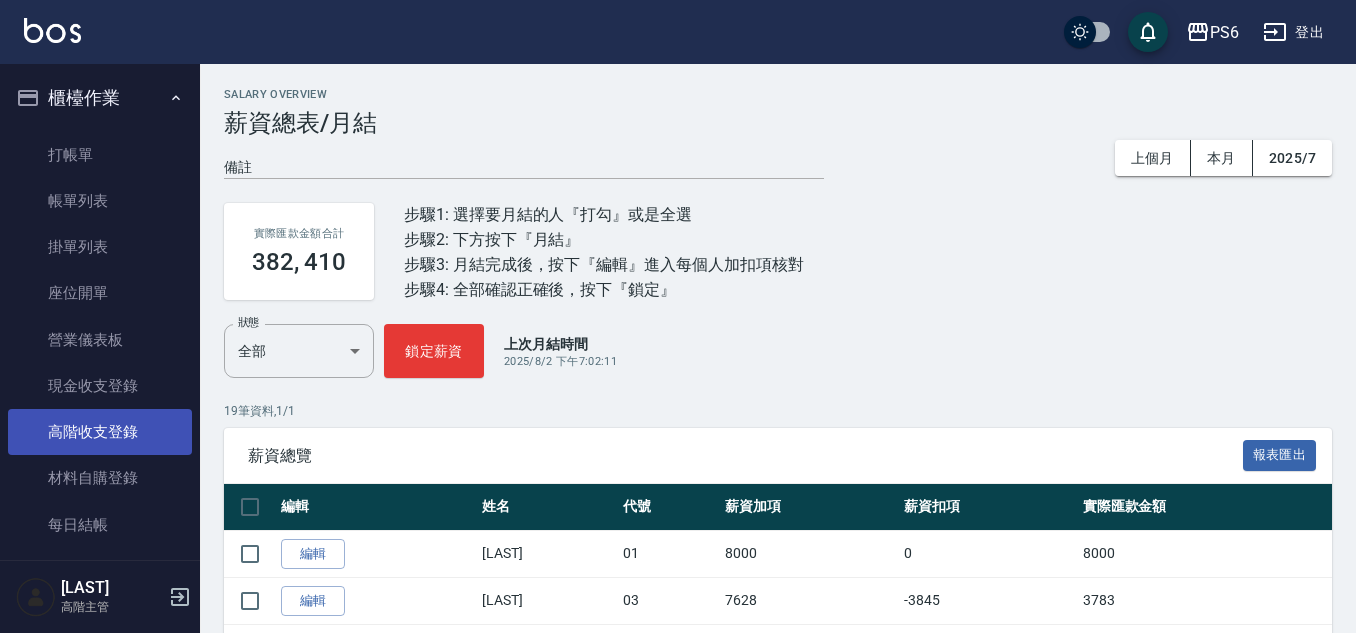 click on "高階收支登錄" at bounding box center [100, 432] 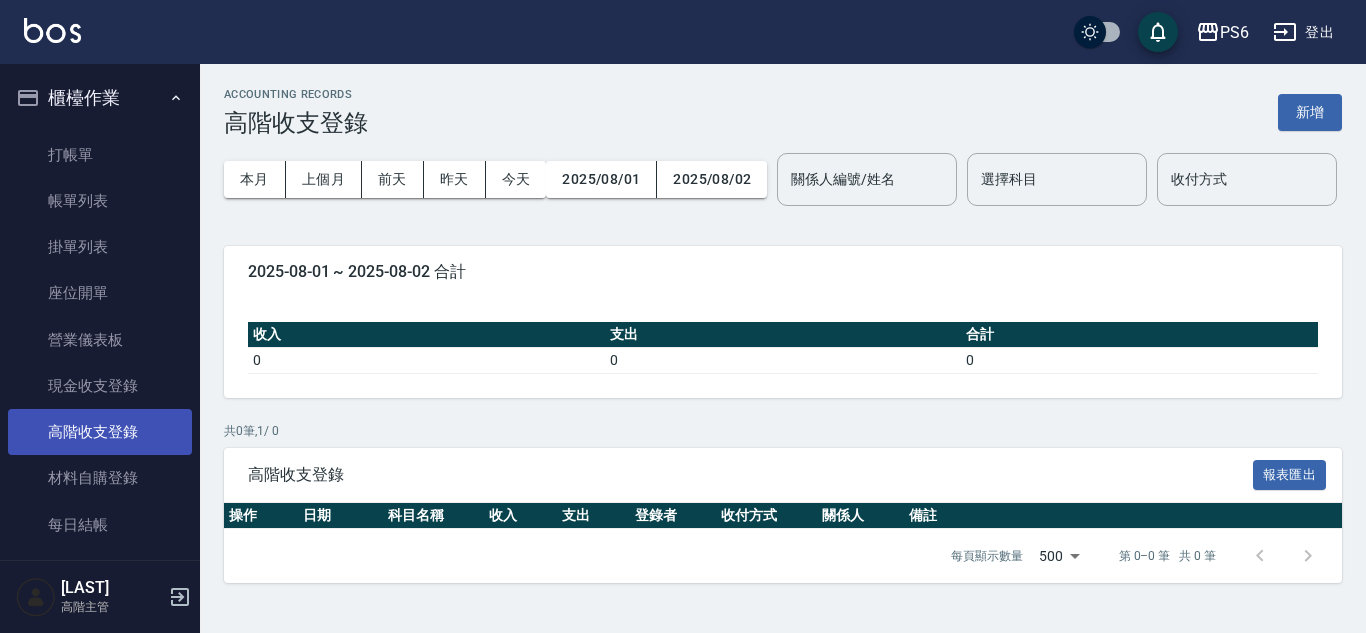 click on "高階收支登錄" at bounding box center (100, 432) 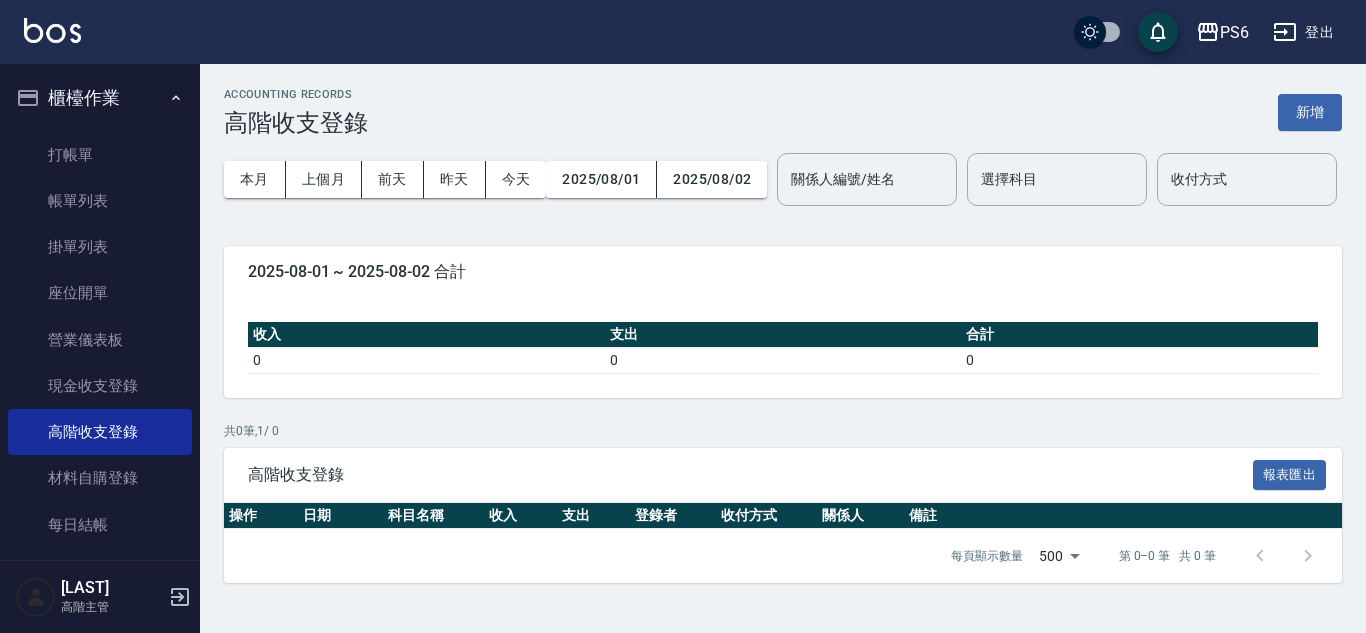 click on "本月 上個月 前天 昨天 今天 2025/08/01 2025/08/02" at bounding box center [495, 179] 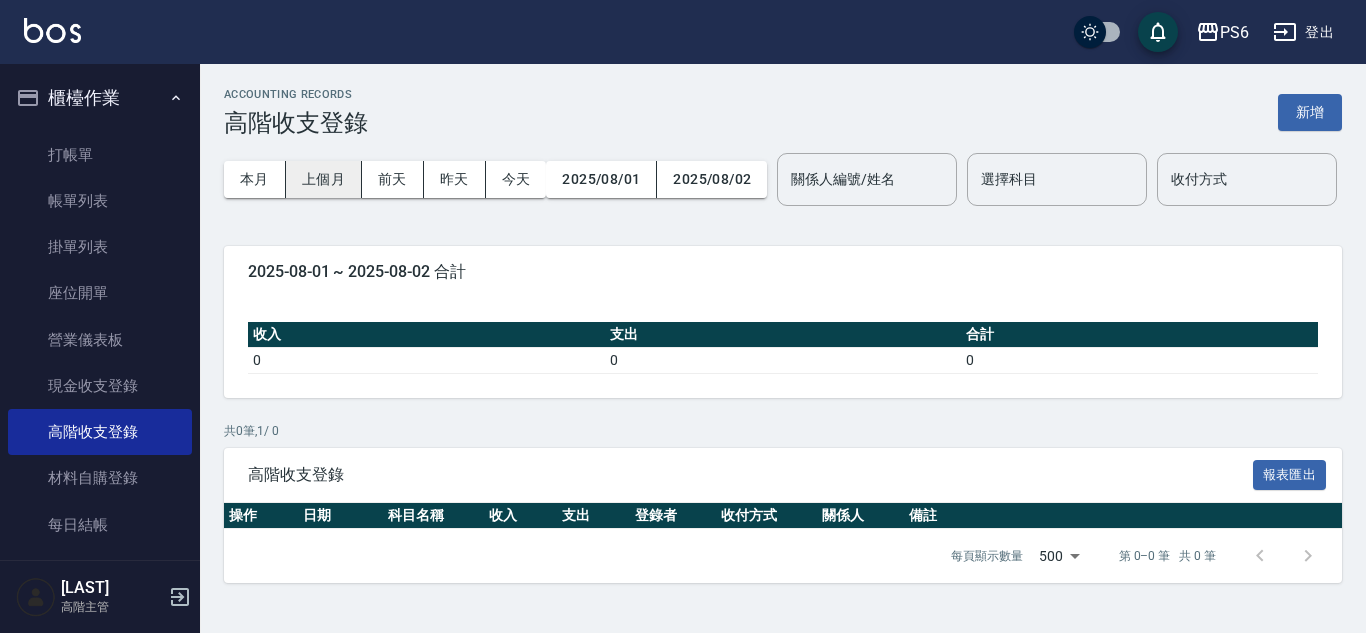 click on "上個月" at bounding box center [324, 179] 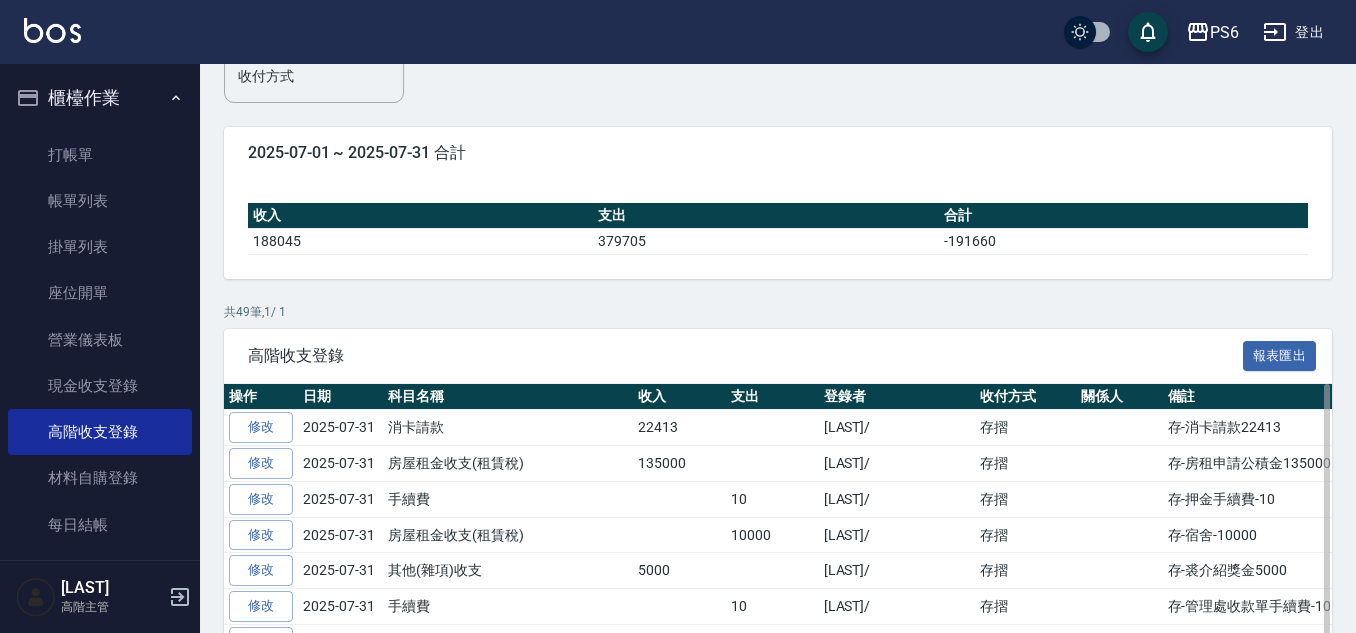 scroll, scrollTop: 0, scrollLeft: 0, axis: both 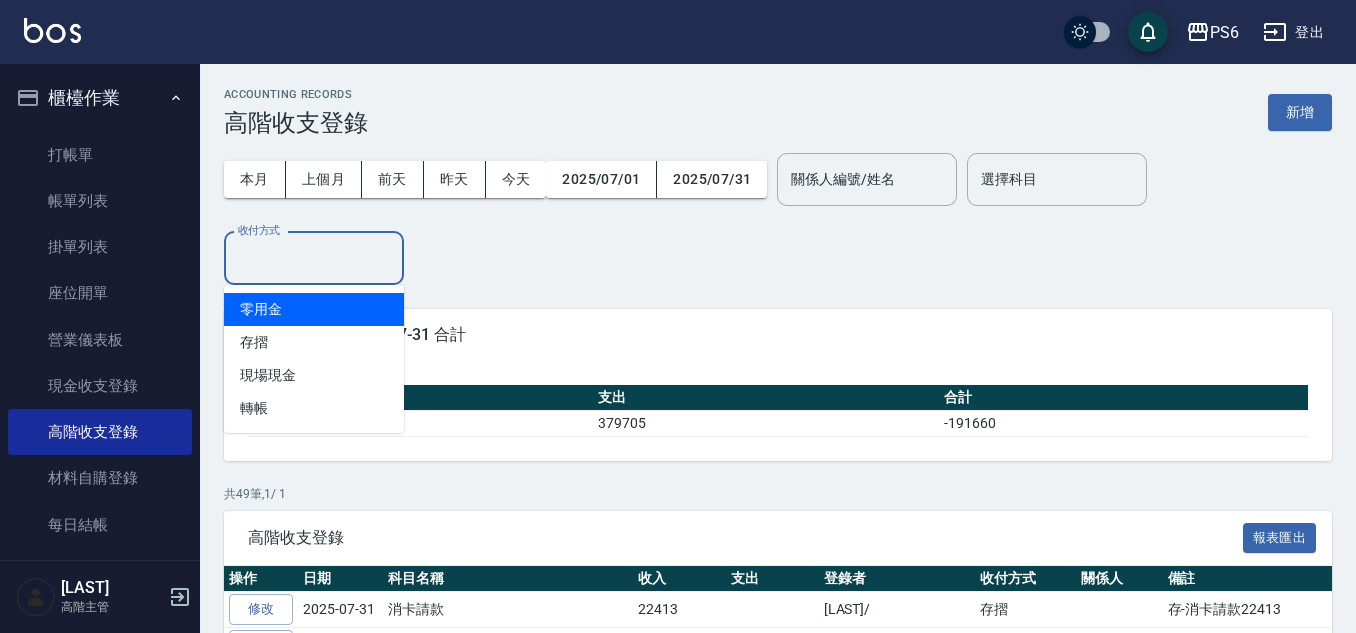 click on "收付方式" at bounding box center [314, 258] 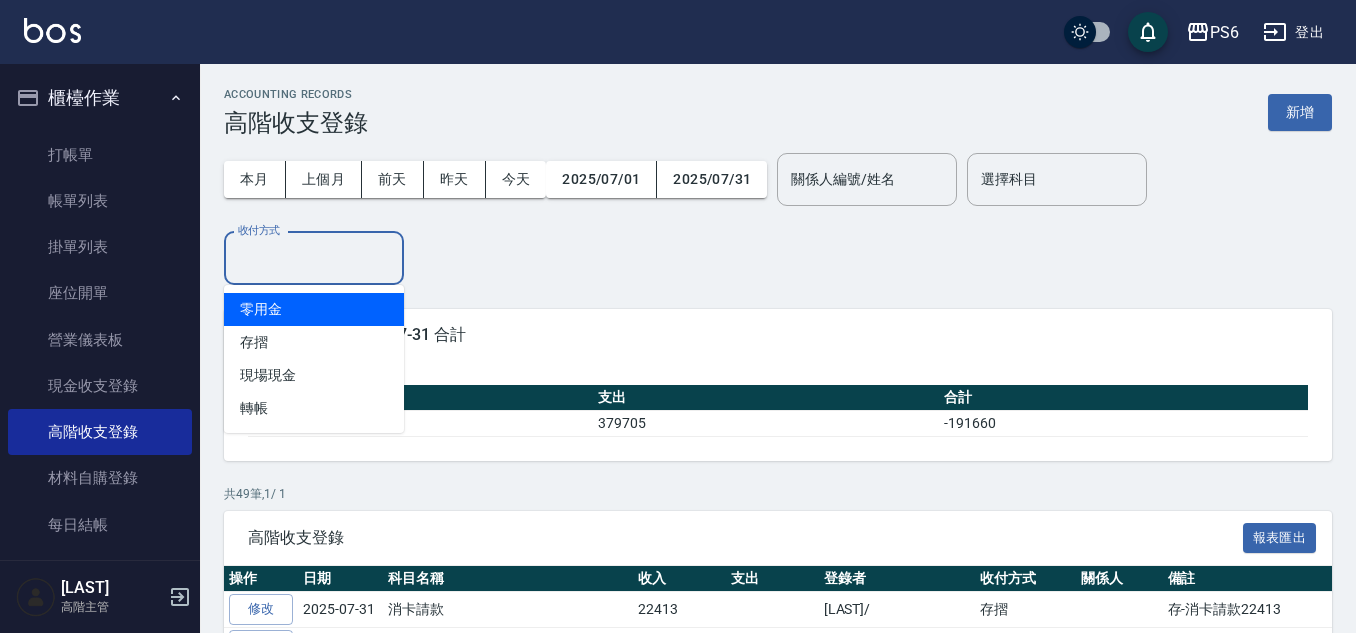 click on "零用金" at bounding box center (314, 309) 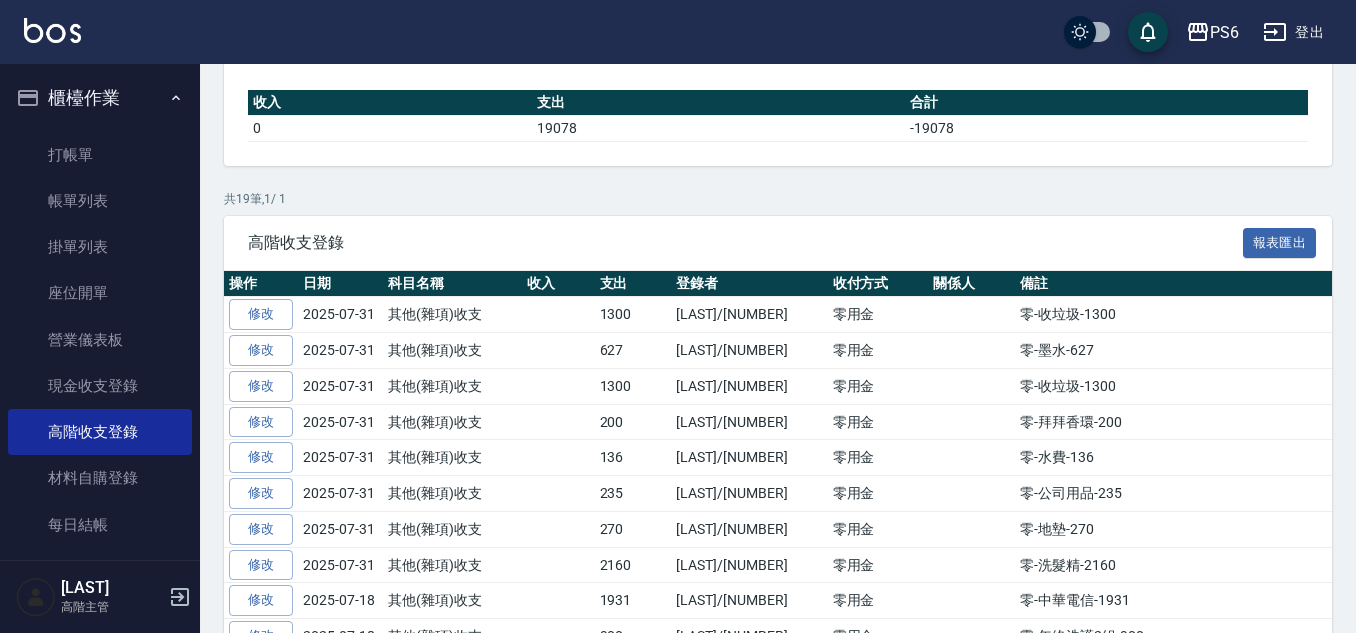 scroll, scrollTop: 300, scrollLeft: 0, axis: vertical 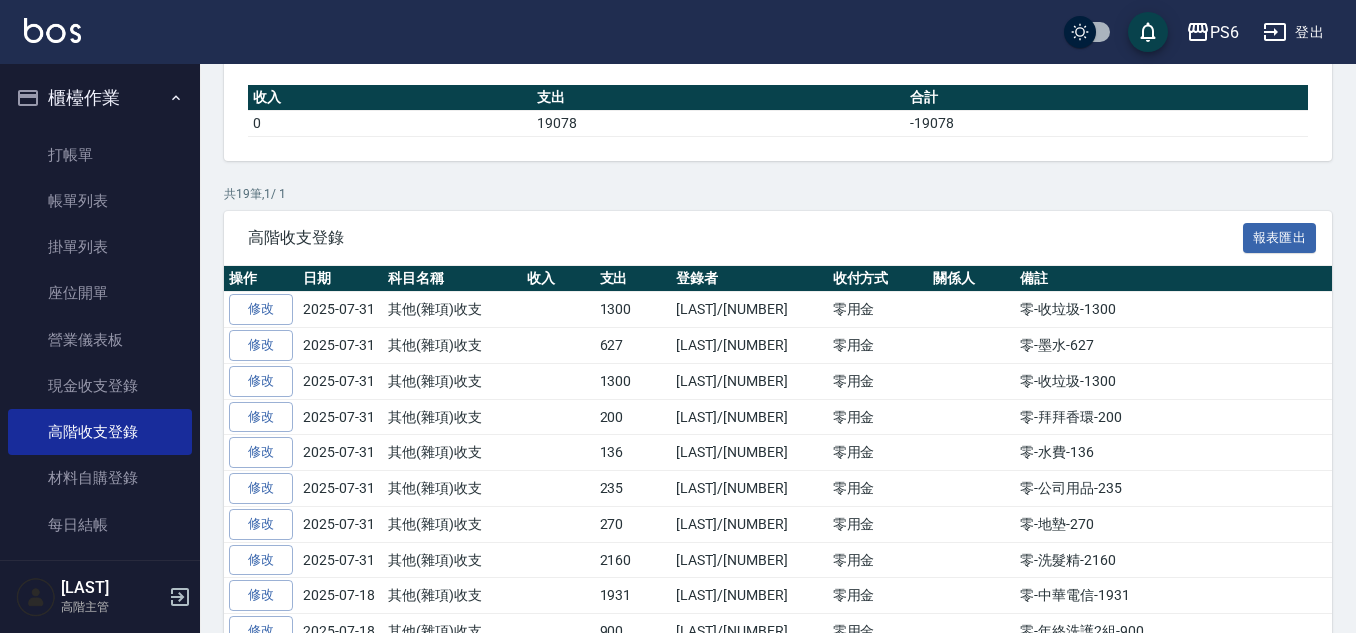 click on "共  19  筆,  1  /   1" at bounding box center (778, 194) 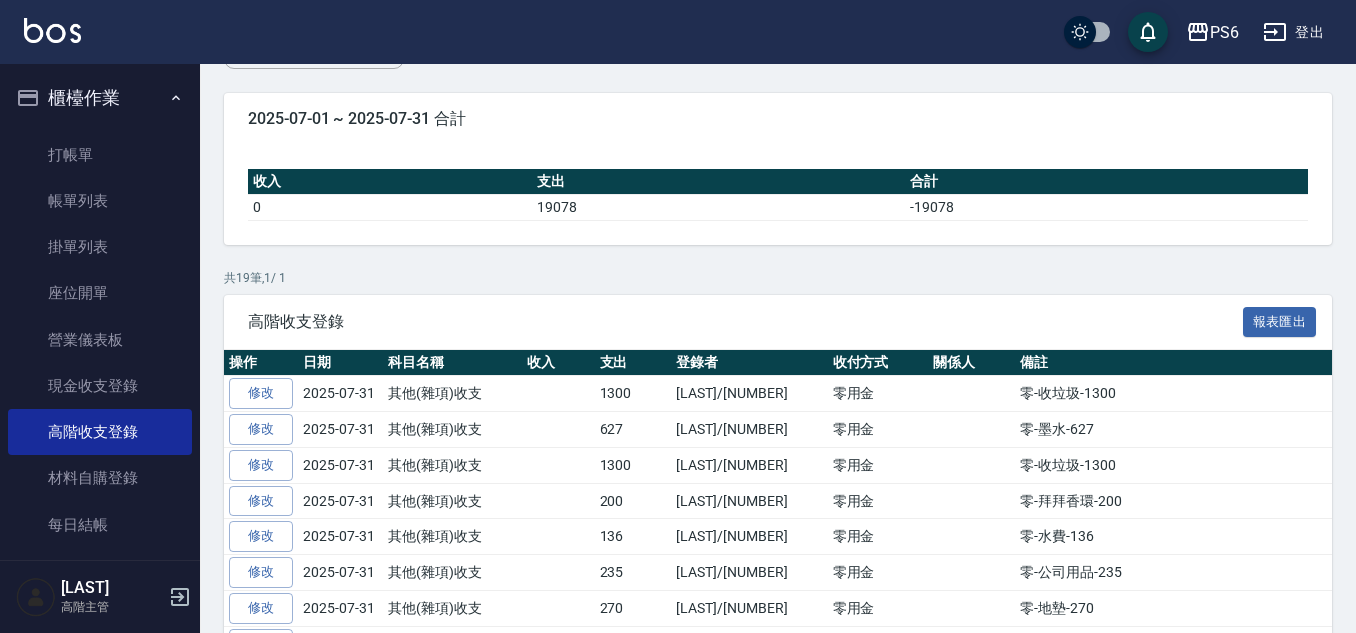 scroll, scrollTop: 0, scrollLeft: 0, axis: both 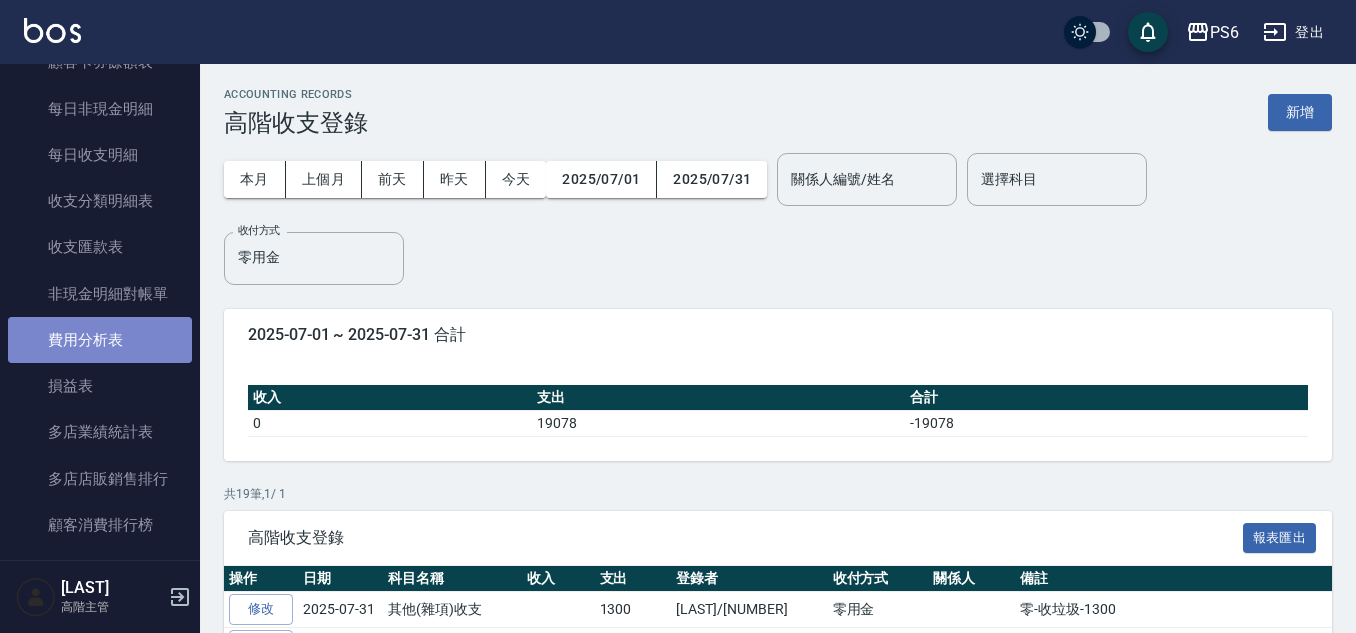 click on "費用分析表" at bounding box center [100, 340] 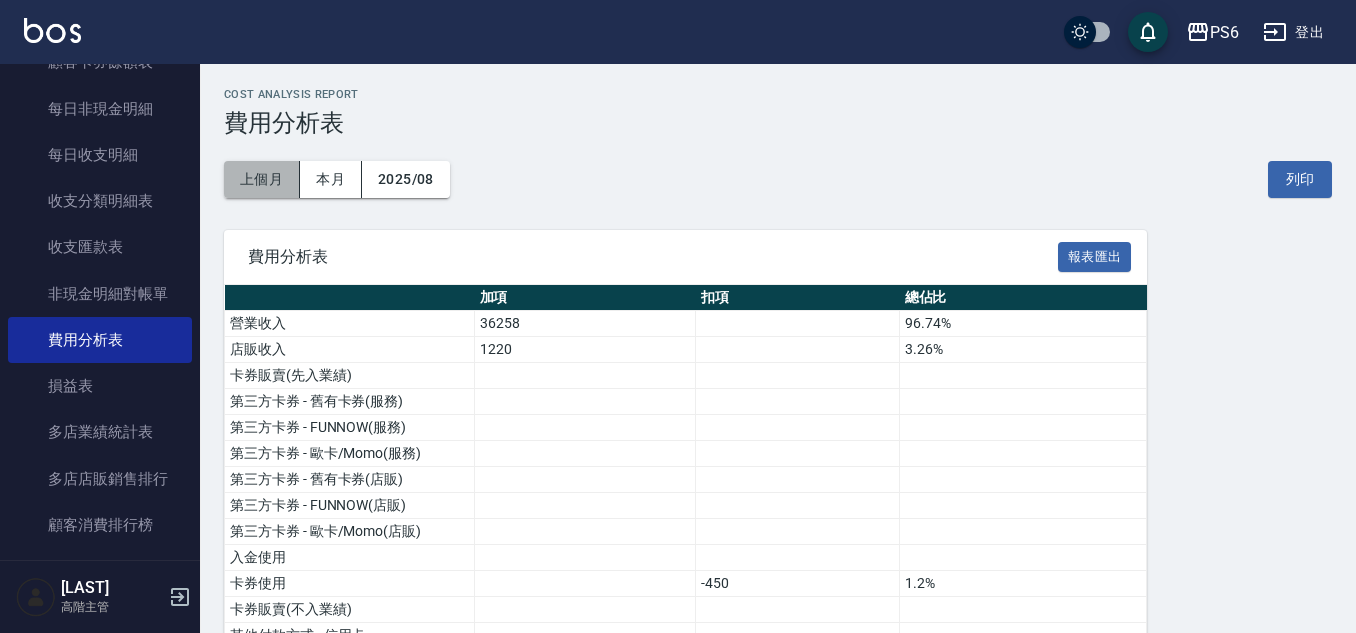 click on "上個月" at bounding box center (262, 179) 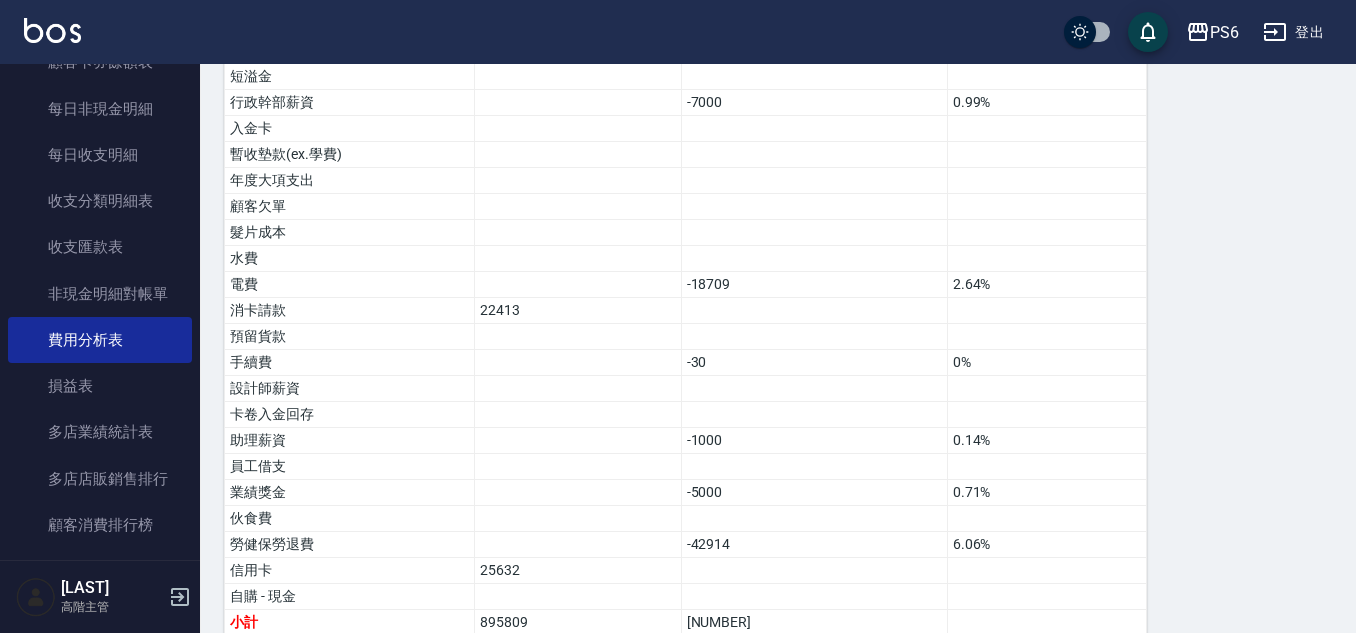 scroll, scrollTop: 1364, scrollLeft: 0, axis: vertical 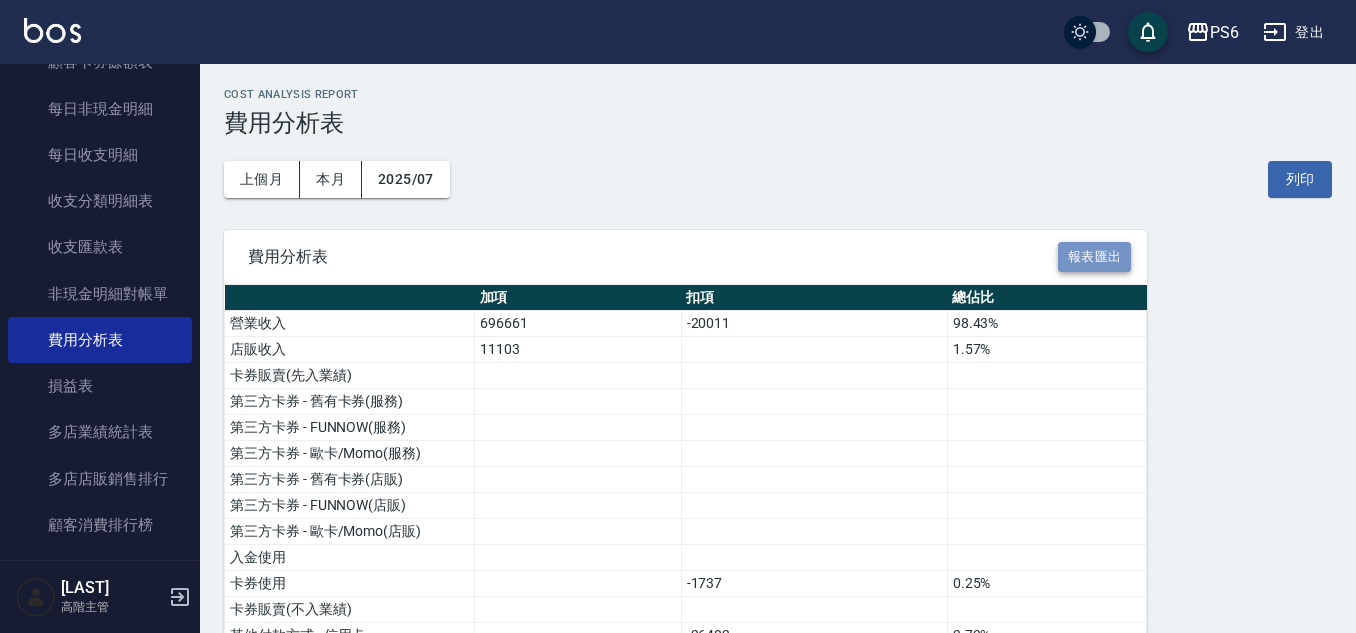 click on "報表匯出" at bounding box center [1095, 257] 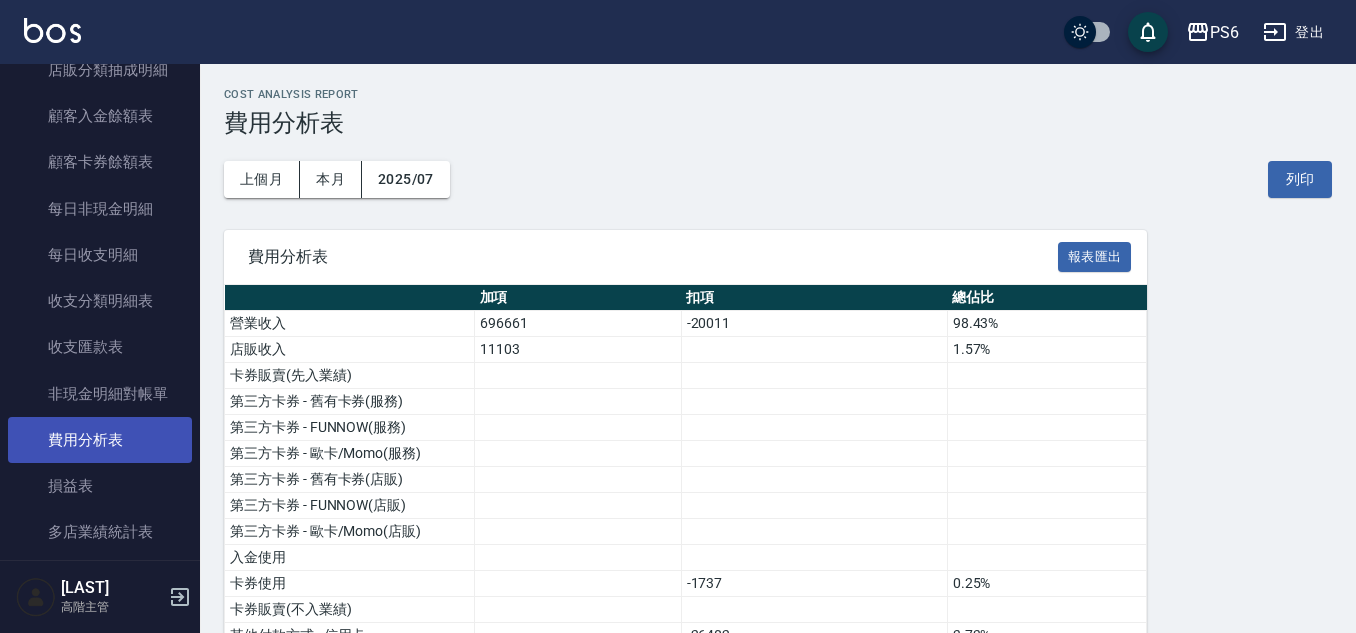scroll, scrollTop: 2400, scrollLeft: 0, axis: vertical 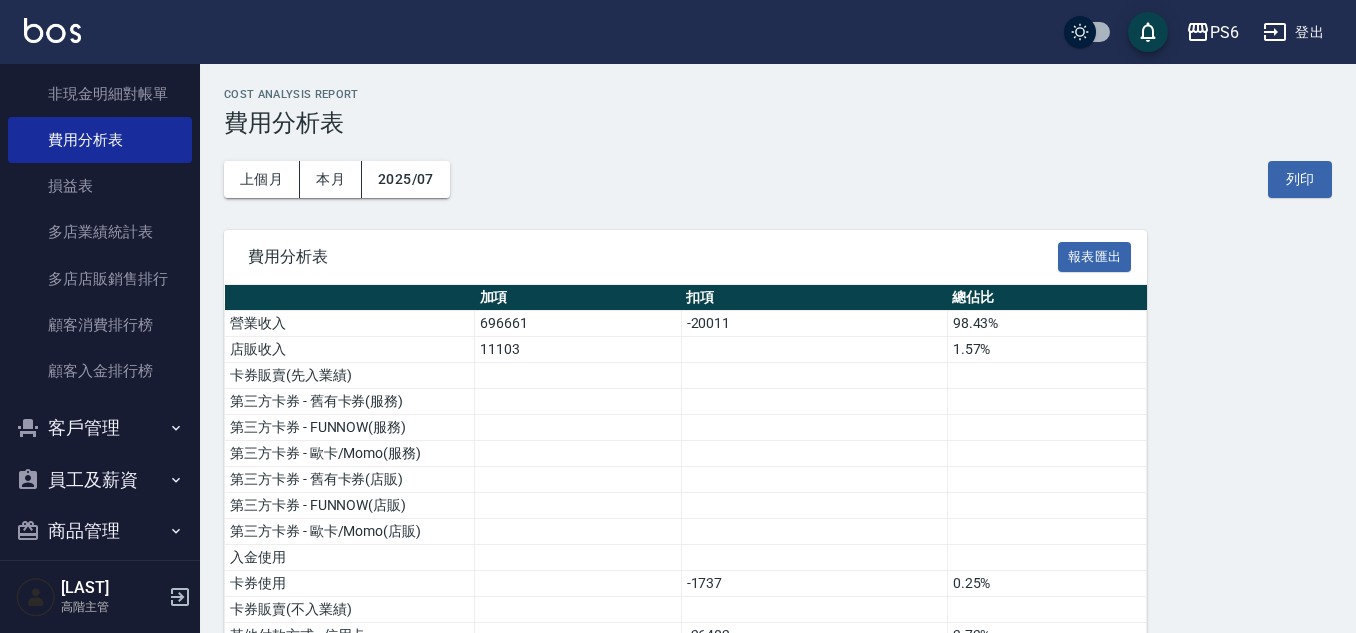 click on "員工及薪資" at bounding box center (100, 480) 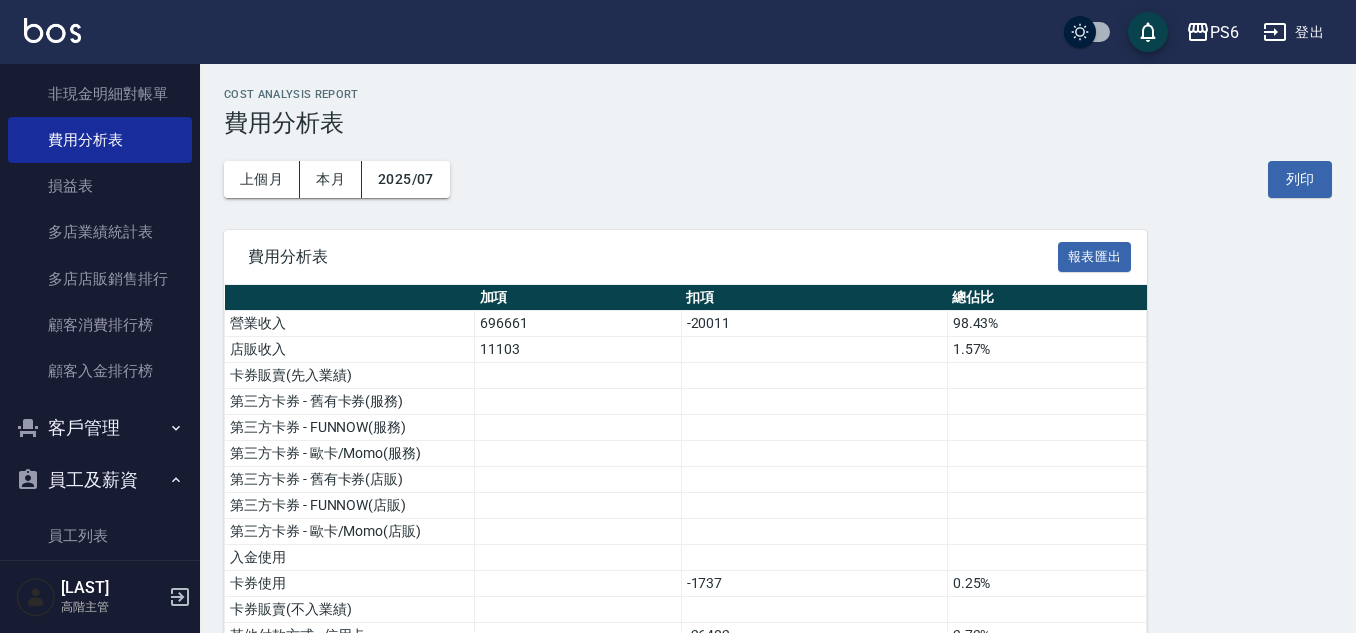 scroll, scrollTop: 2700, scrollLeft: 0, axis: vertical 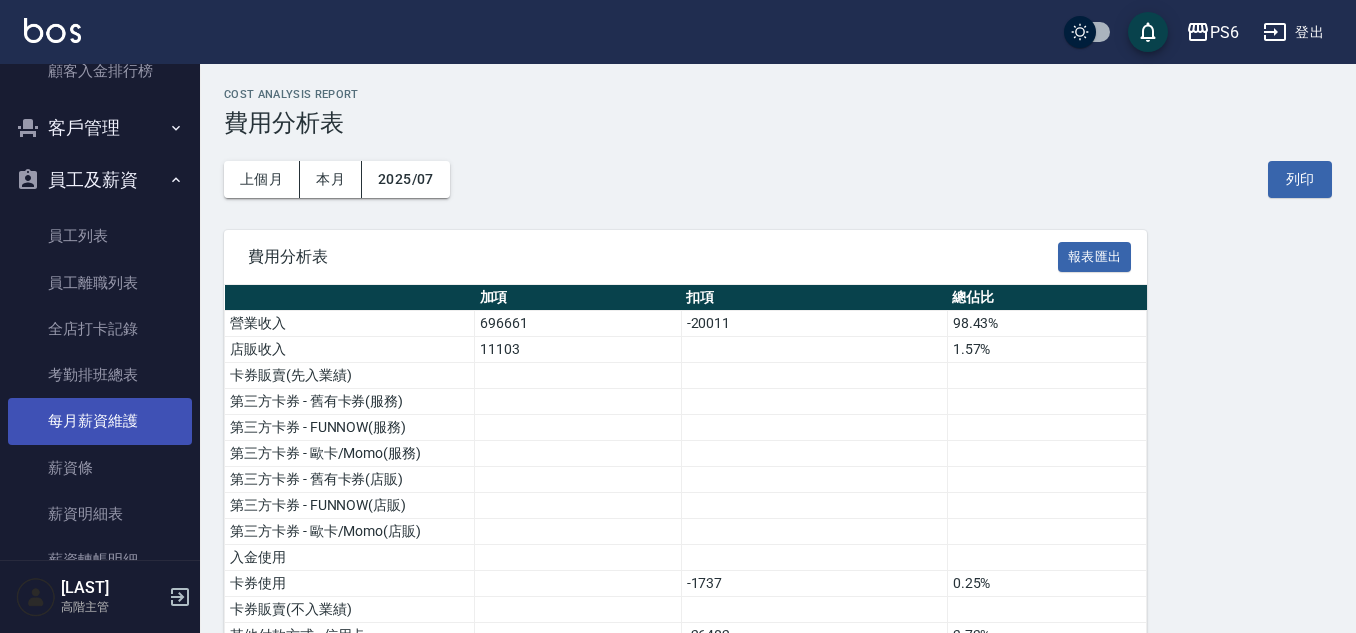 click on "每月薪資維護" at bounding box center (100, 421) 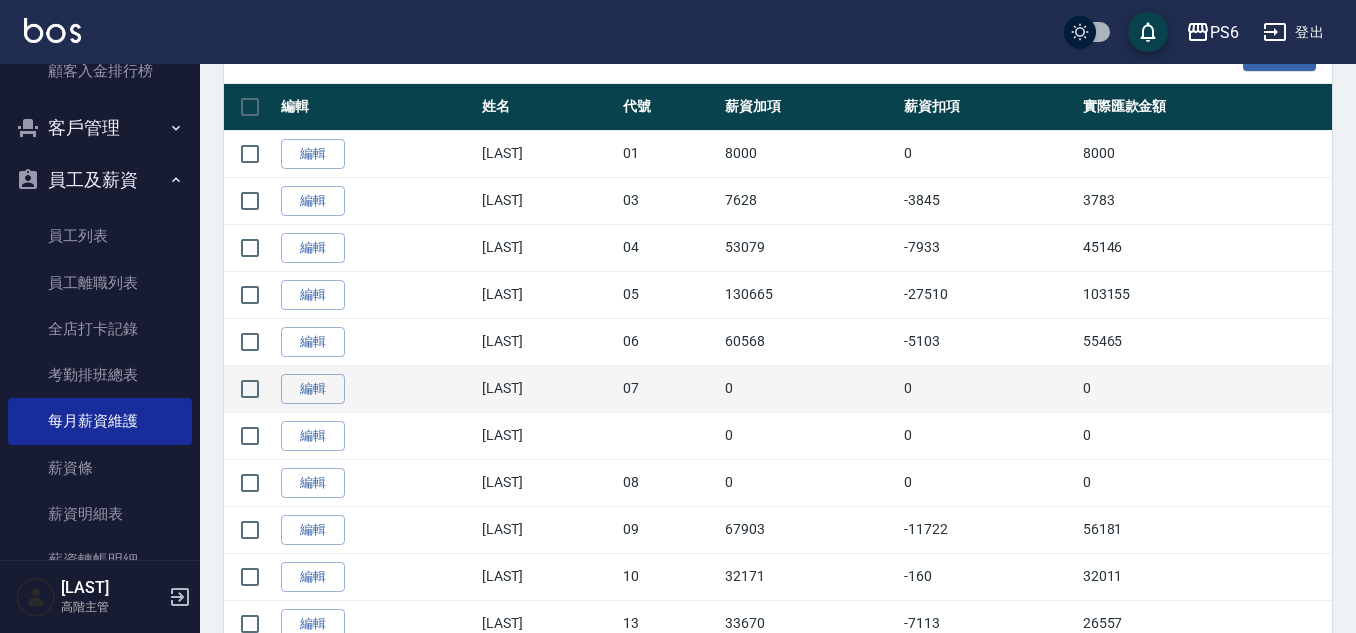 scroll, scrollTop: 600, scrollLeft: 0, axis: vertical 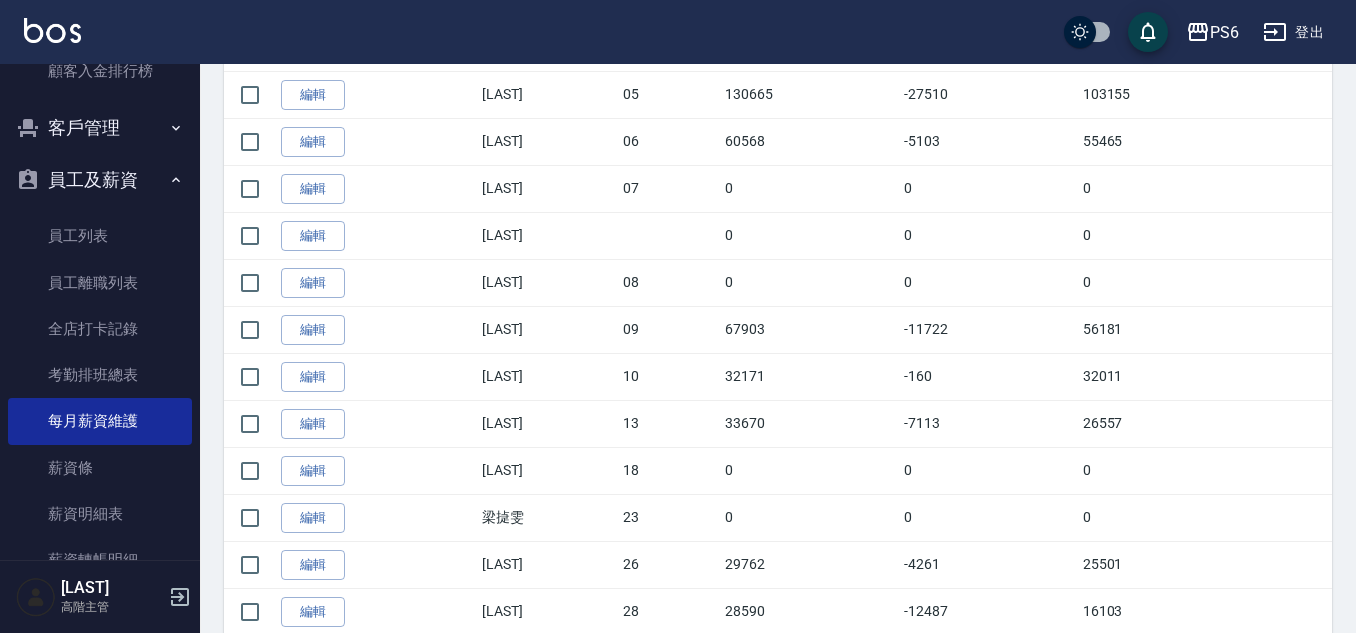 click on "編輯" at bounding box center (313, 424) 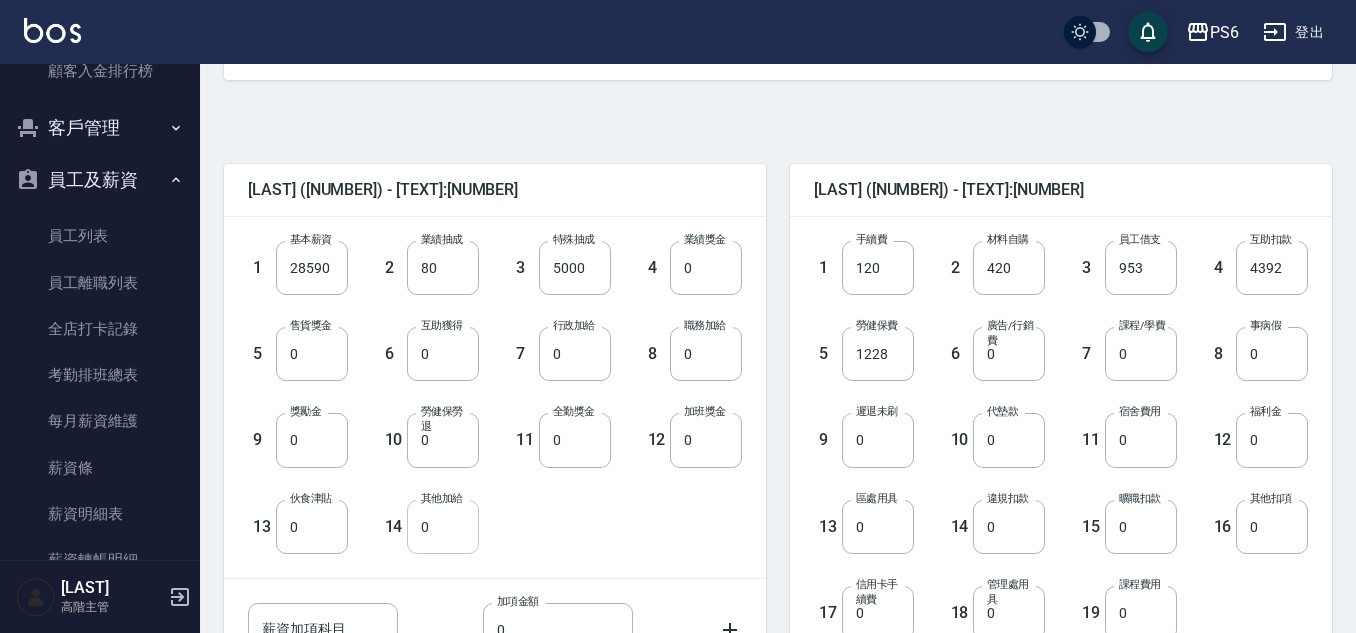scroll, scrollTop: 500, scrollLeft: 0, axis: vertical 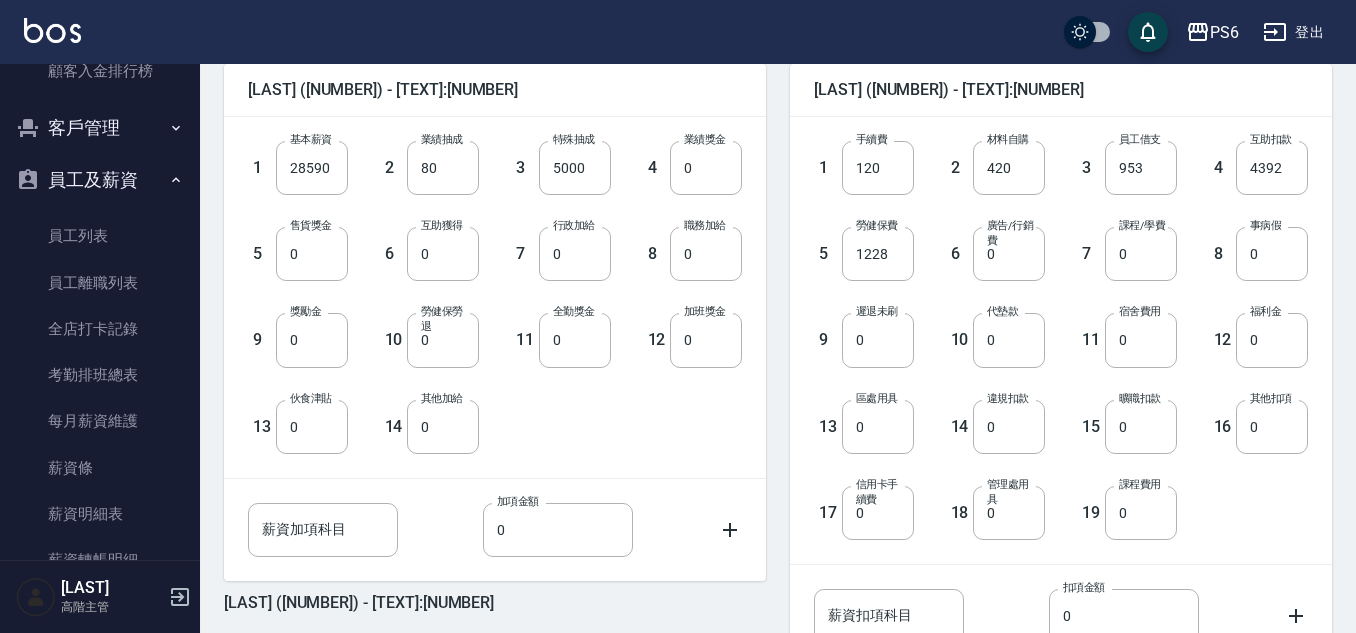 click on "廣告/行銷費" at bounding box center [1010, 233] 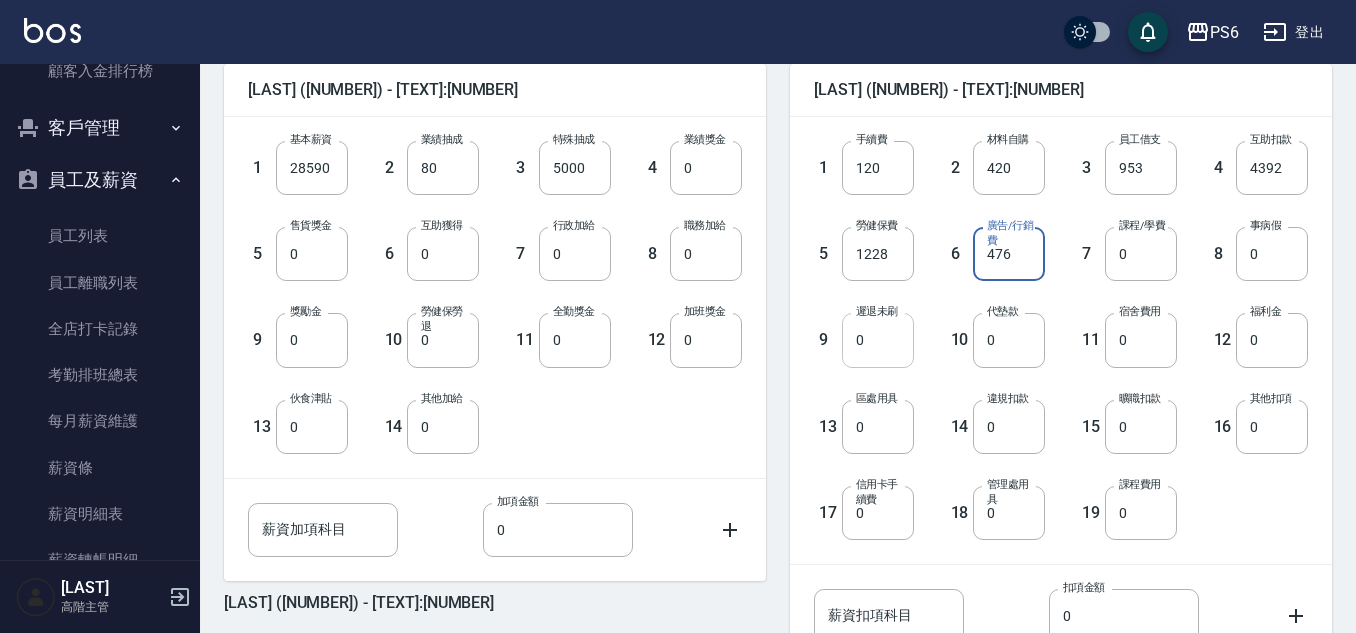 type on "476" 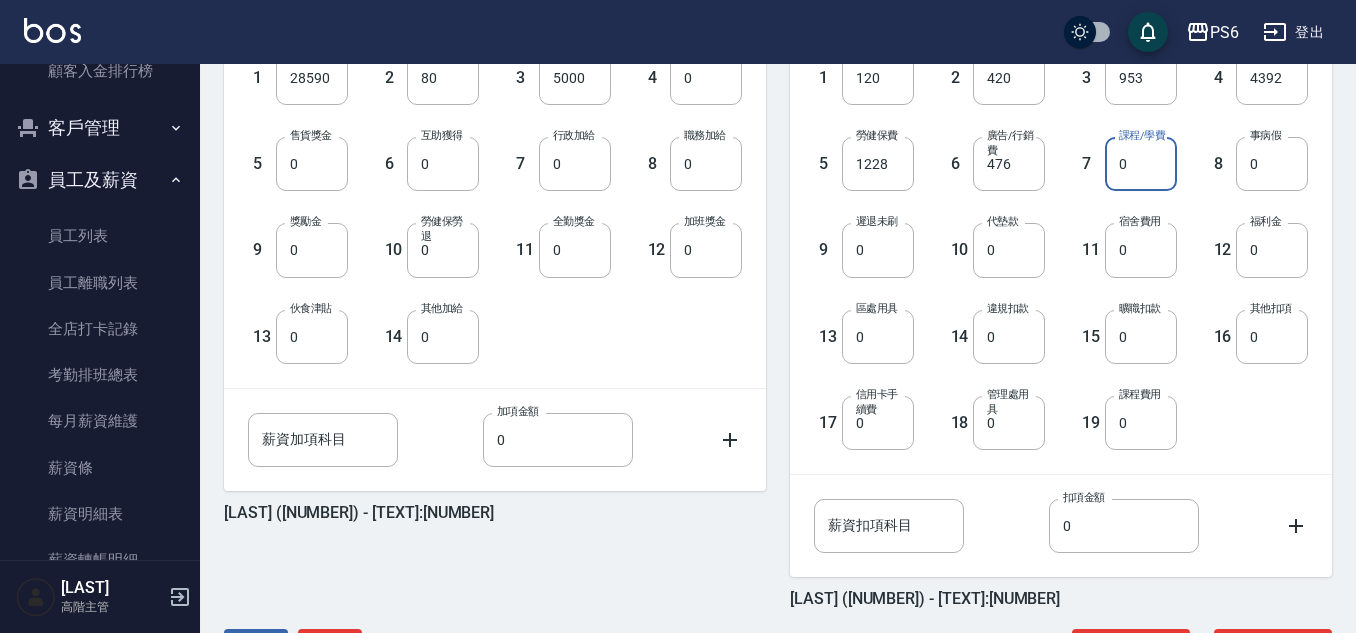 scroll, scrollTop: 666, scrollLeft: 0, axis: vertical 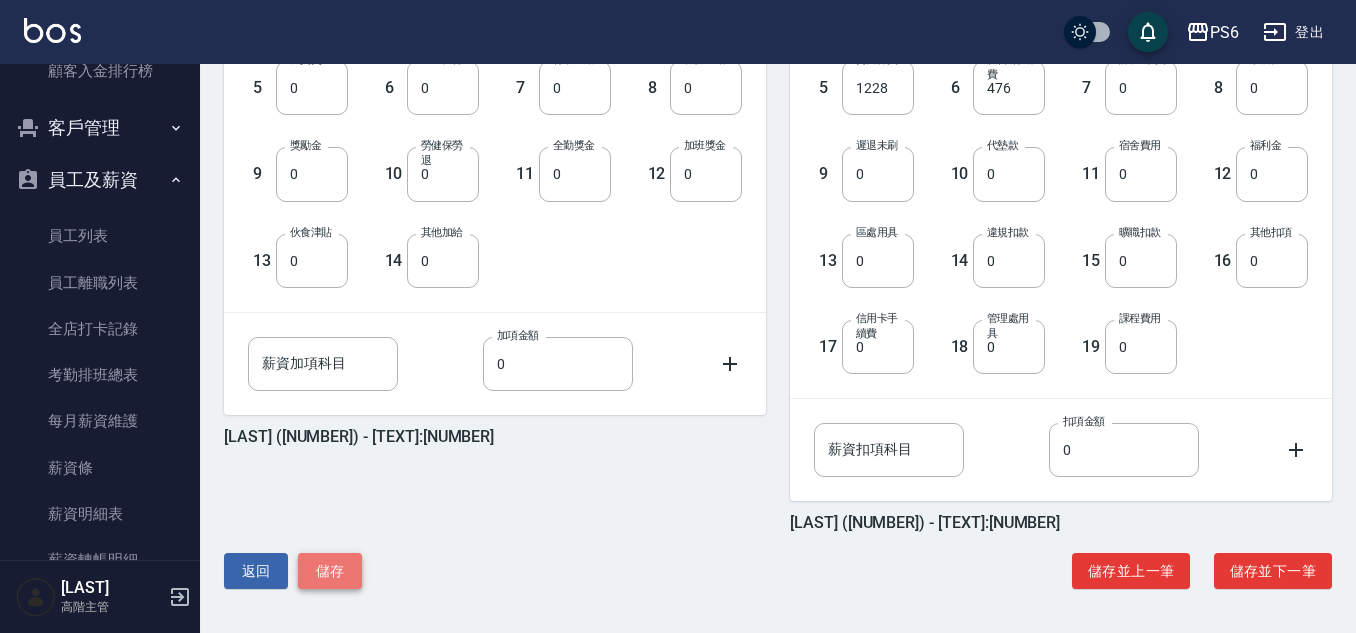 click on "儲存" at bounding box center [330, 571] 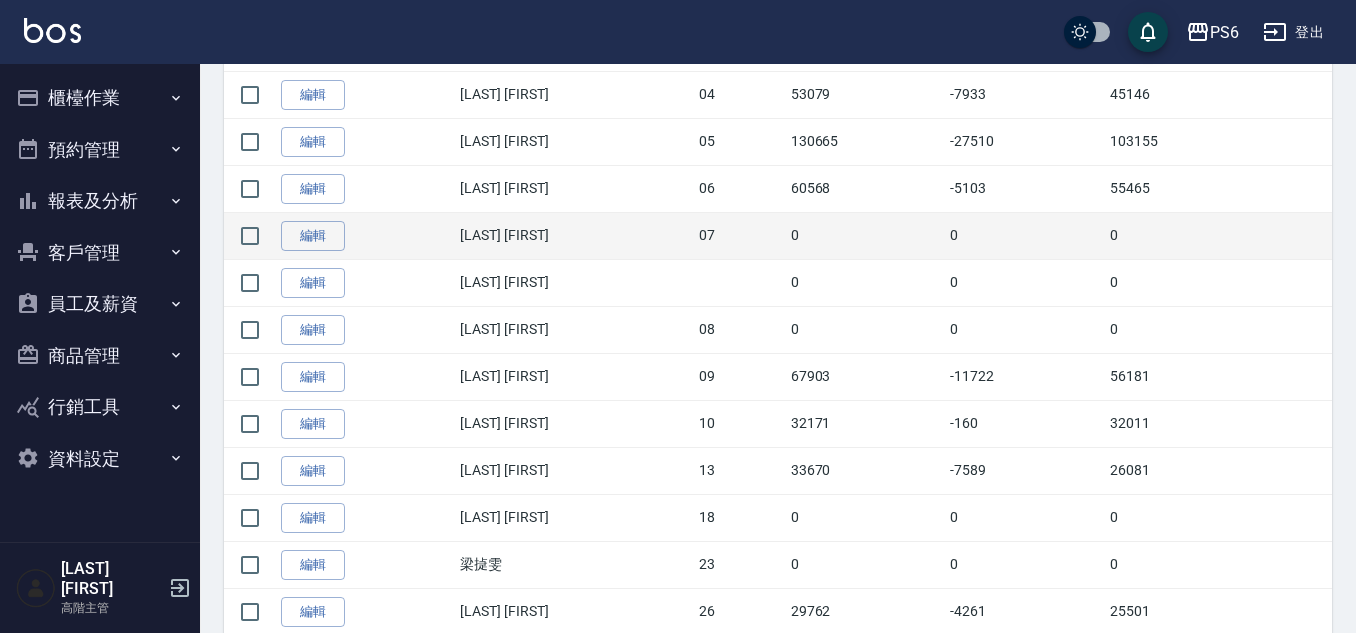 scroll, scrollTop: 600, scrollLeft: 0, axis: vertical 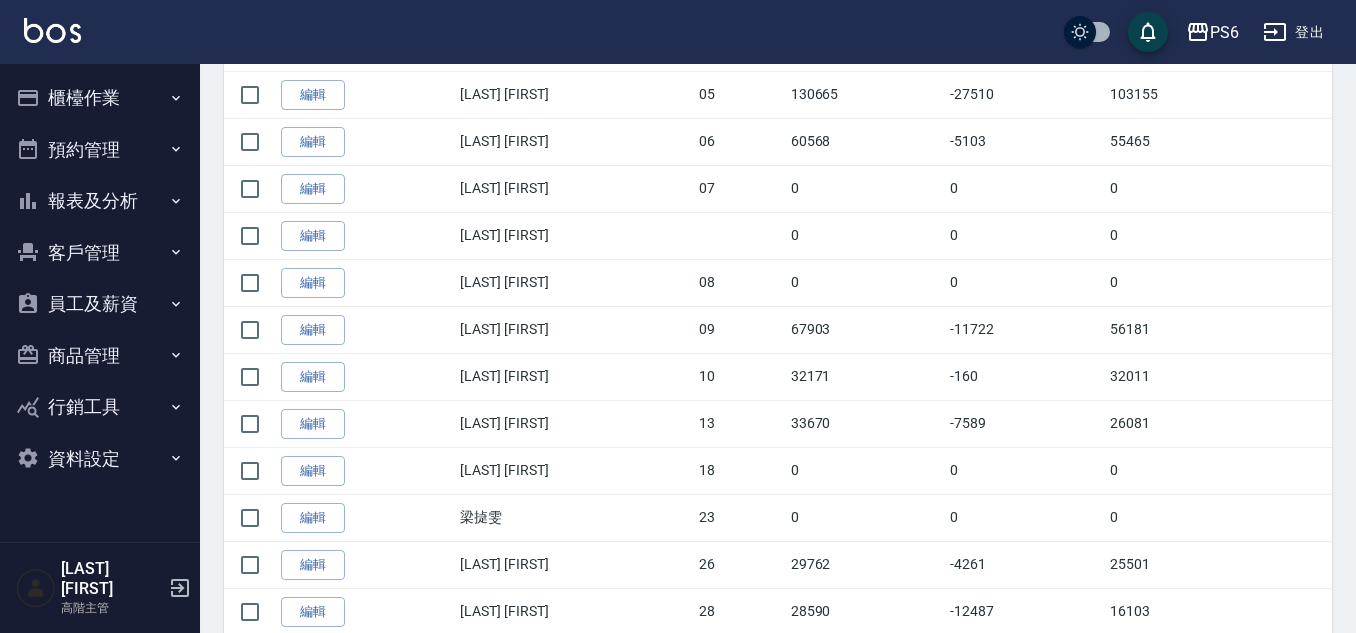 click on "報表及分析" at bounding box center [100, 201] 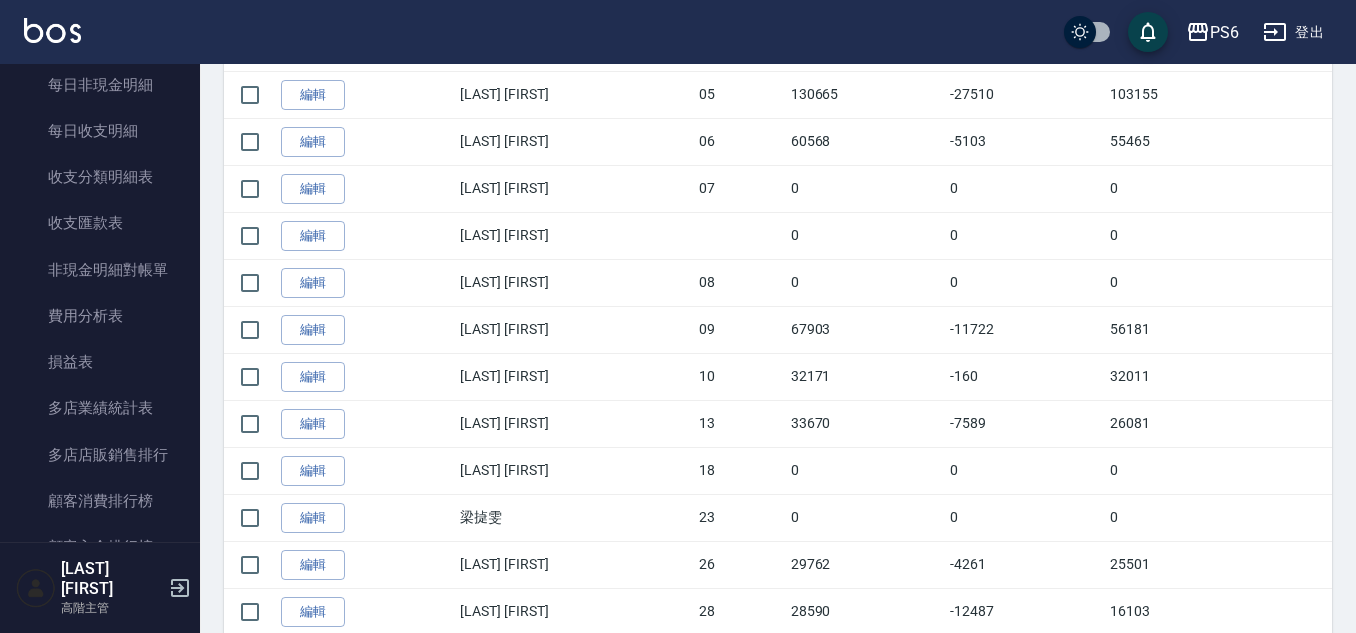 scroll, scrollTop: 1553, scrollLeft: 0, axis: vertical 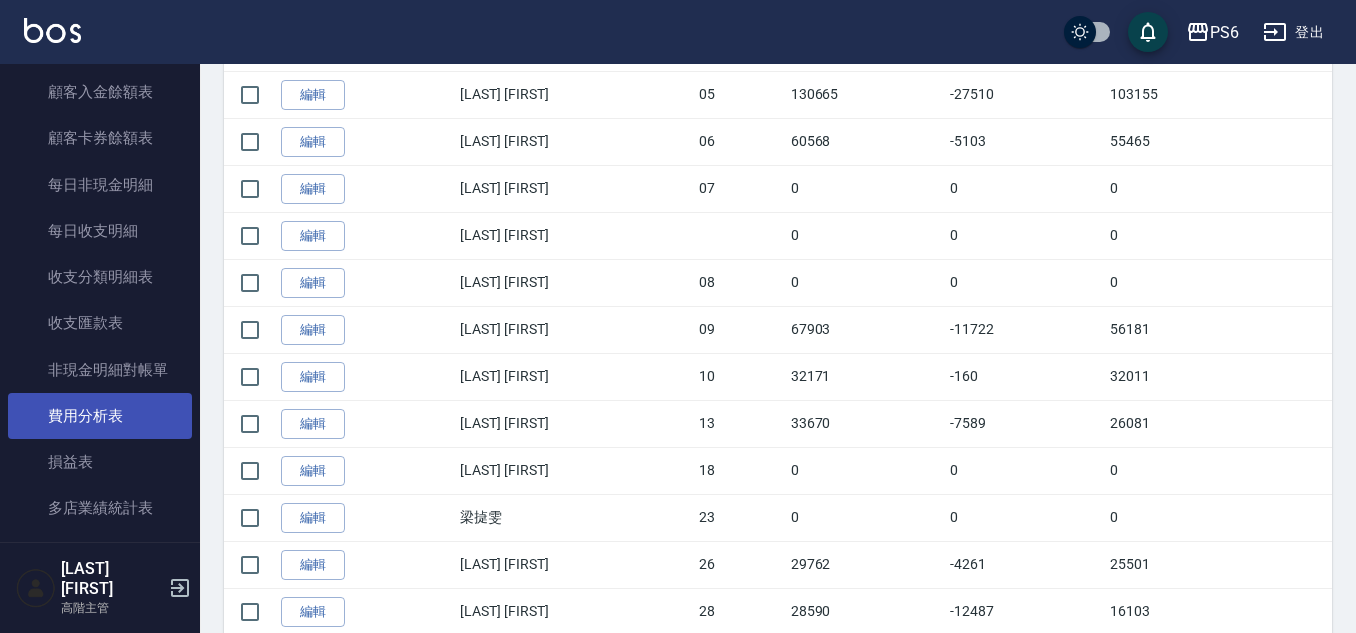 click on "費用分析表" at bounding box center [100, 416] 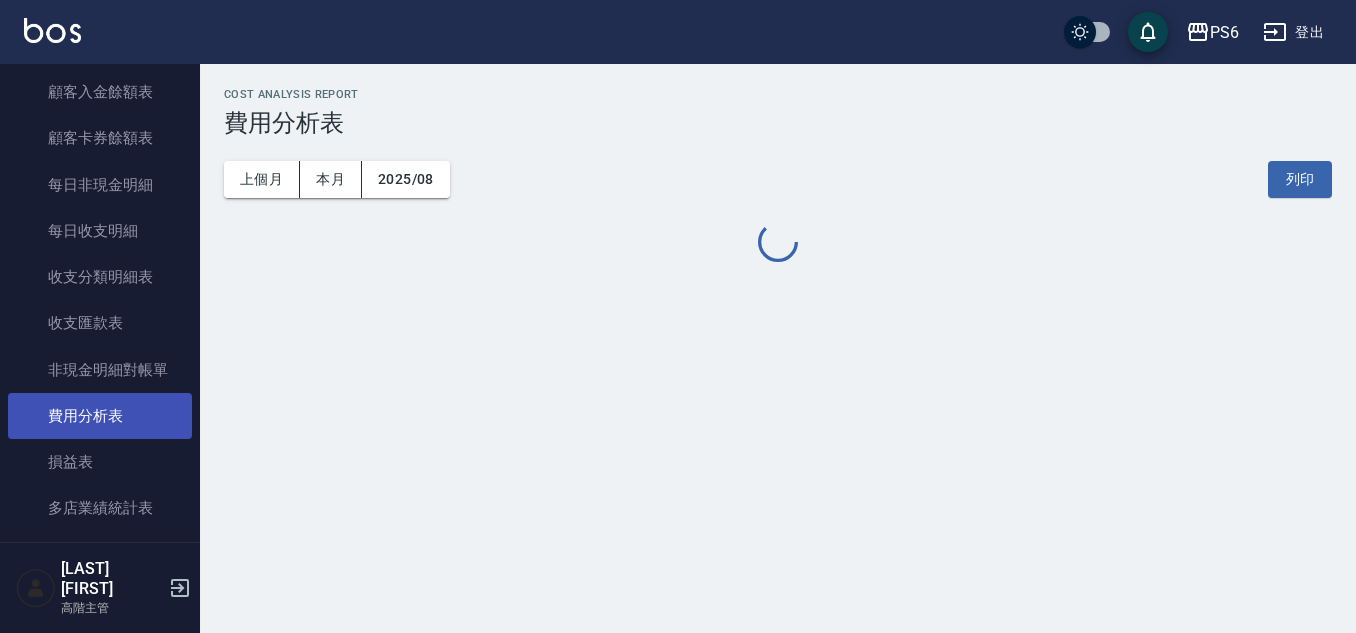 scroll, scrollTop: 0, scrollLeft: 0, axis: both 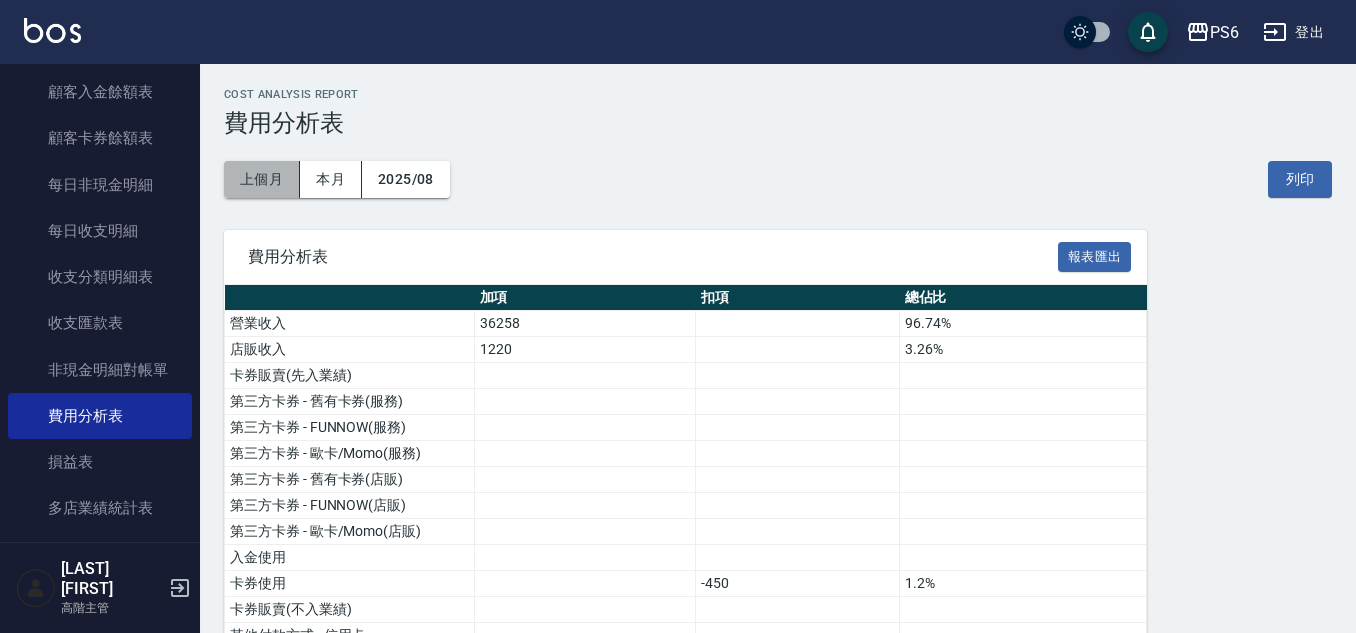 click on "上個月" at bounding box center (262, 179) 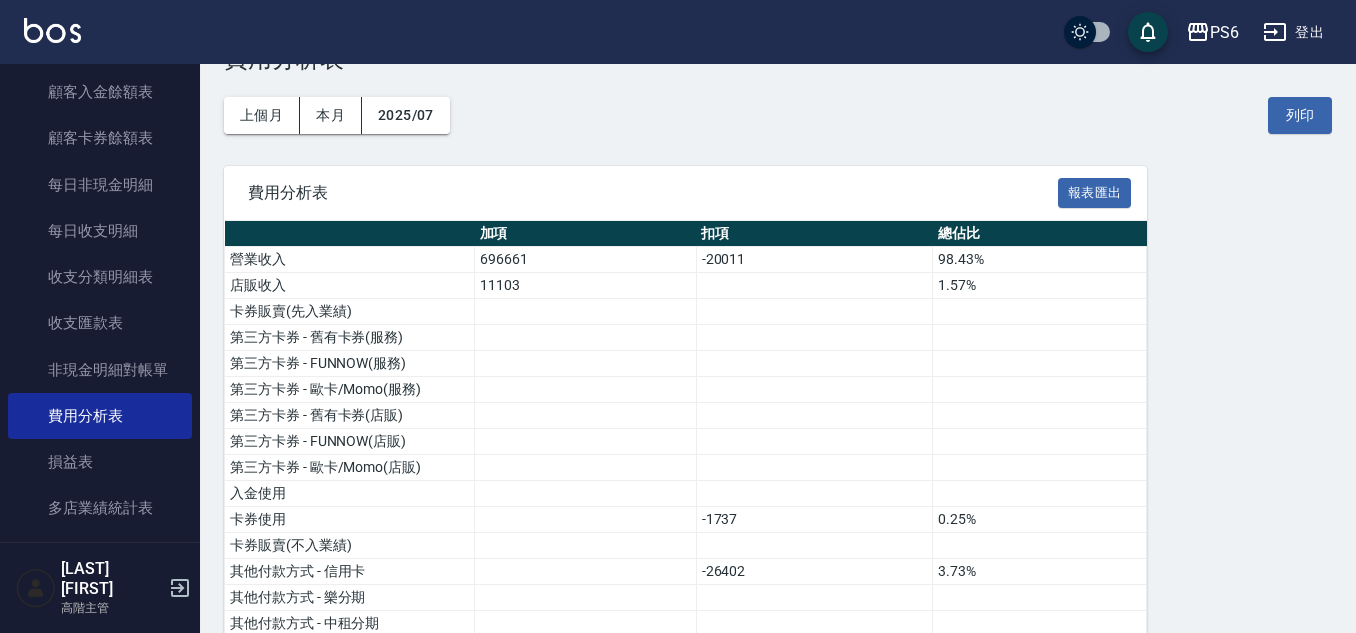 scroll, scrollTop: 0, scrollLeft: 0, axis: both 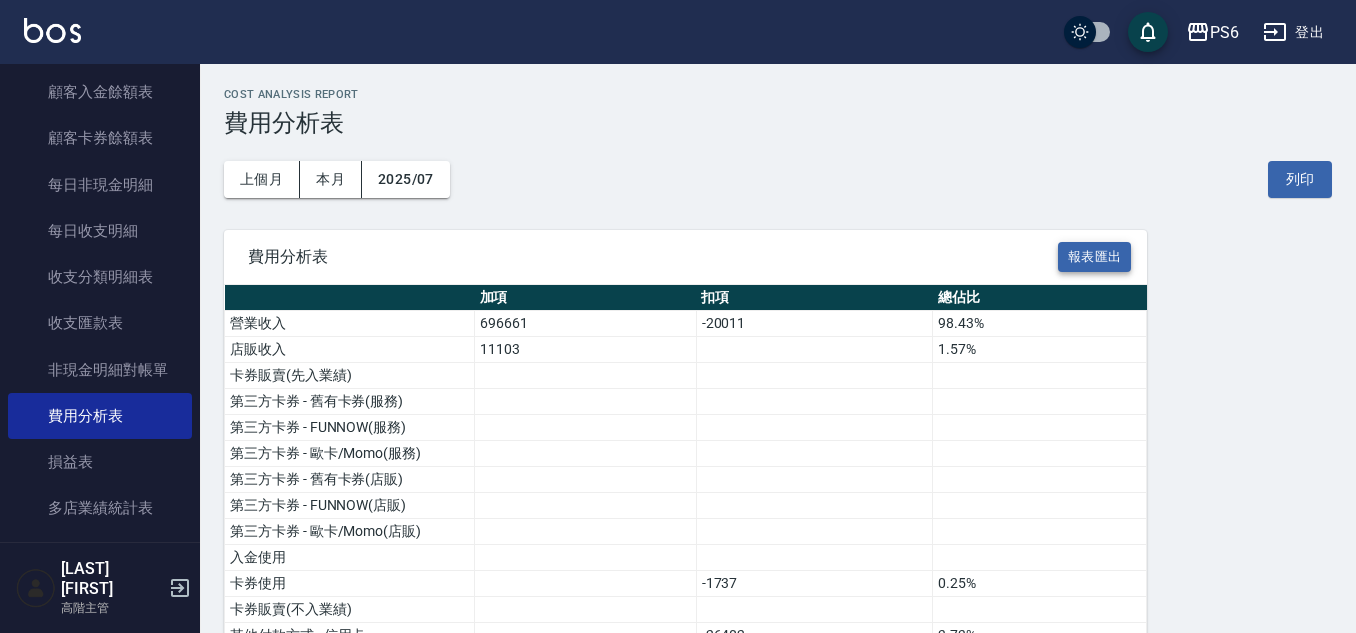 type 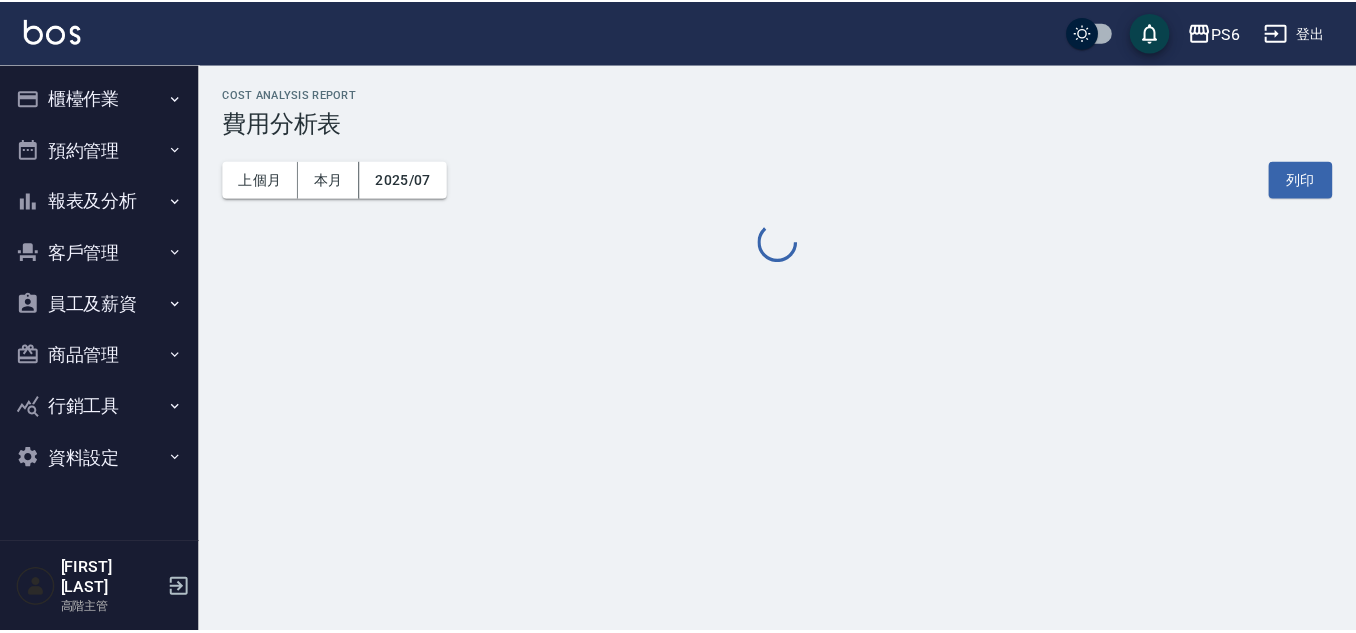 scroll, scrollTop: 0, scrollLeft: 0, axis: both 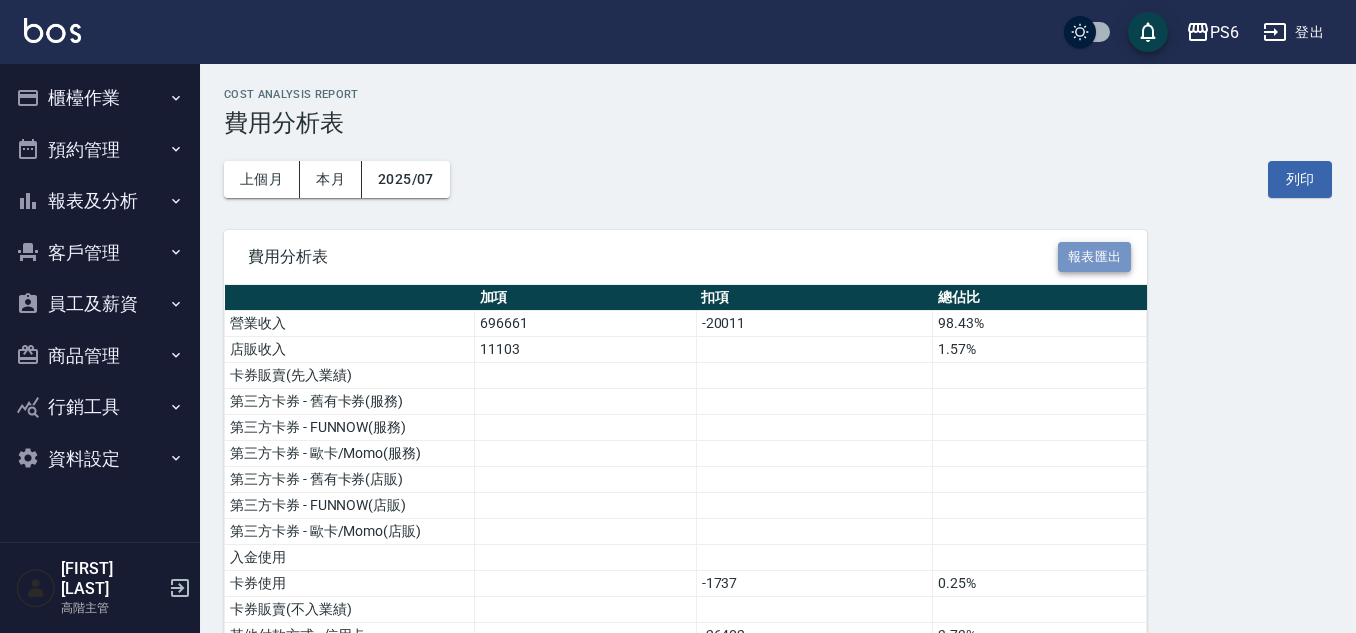 click on "報表匯出" at bounding box center (1095, 257) 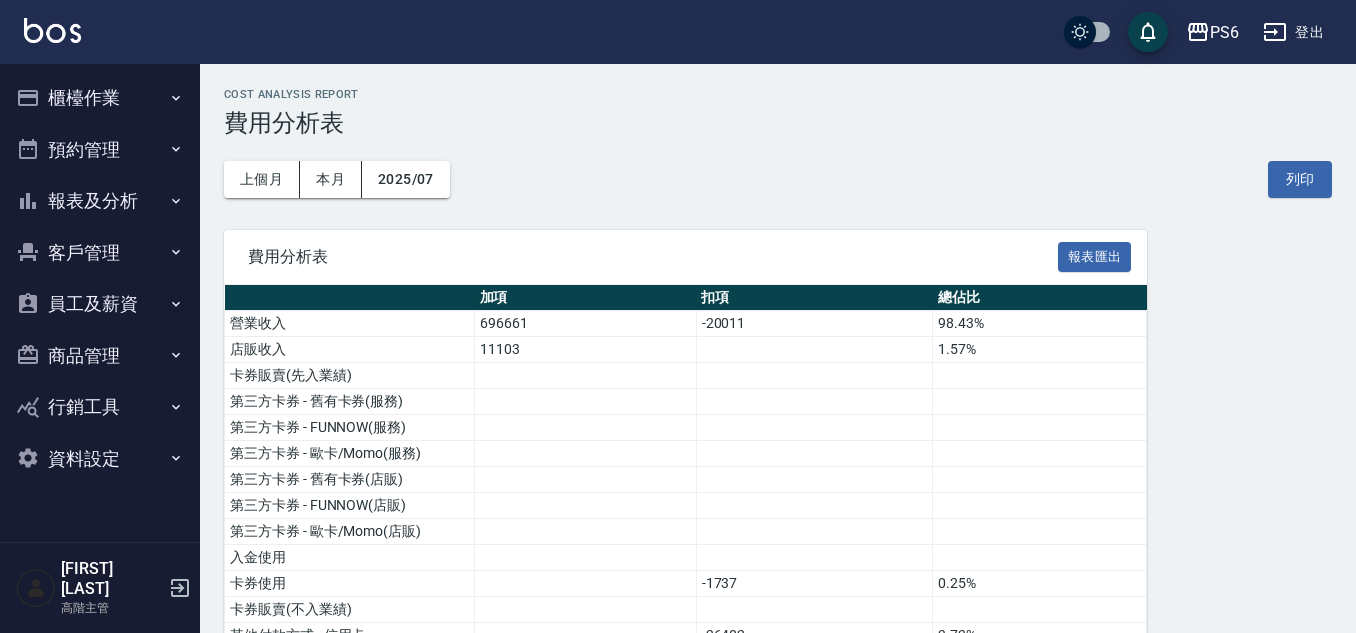 click on "櫃檯作業" at bounding box center (100, 98) 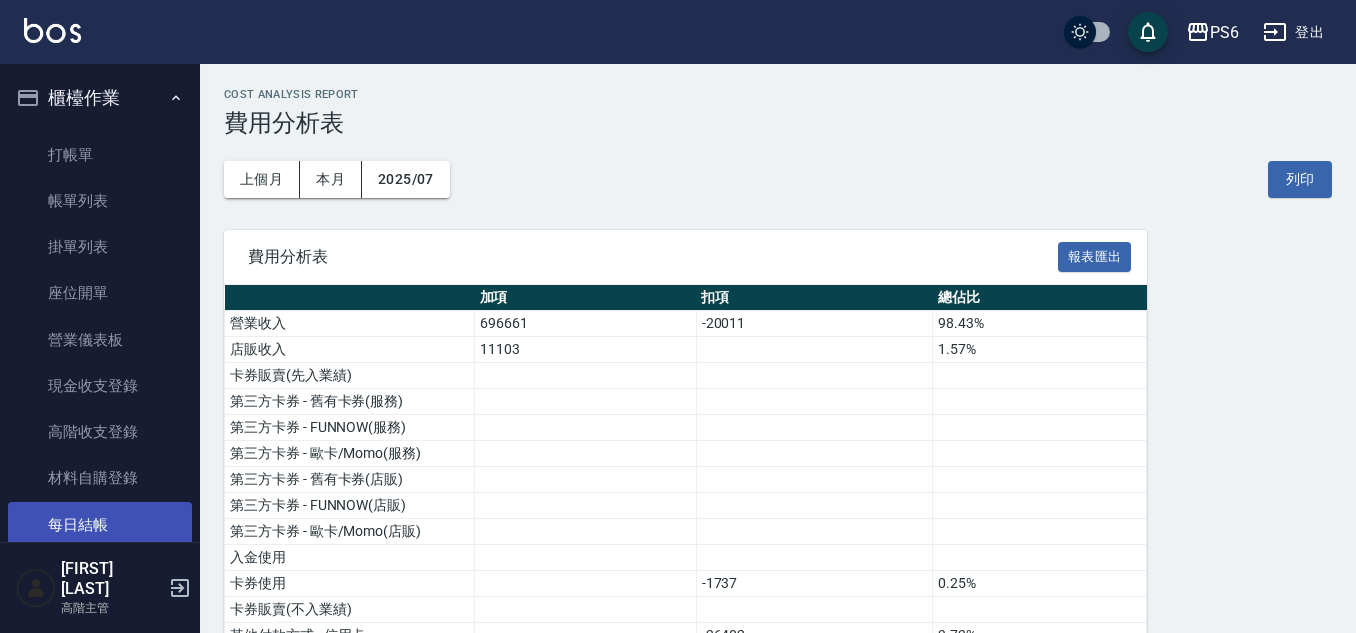 click on "每日結帳" at bounding box center (100, 525) 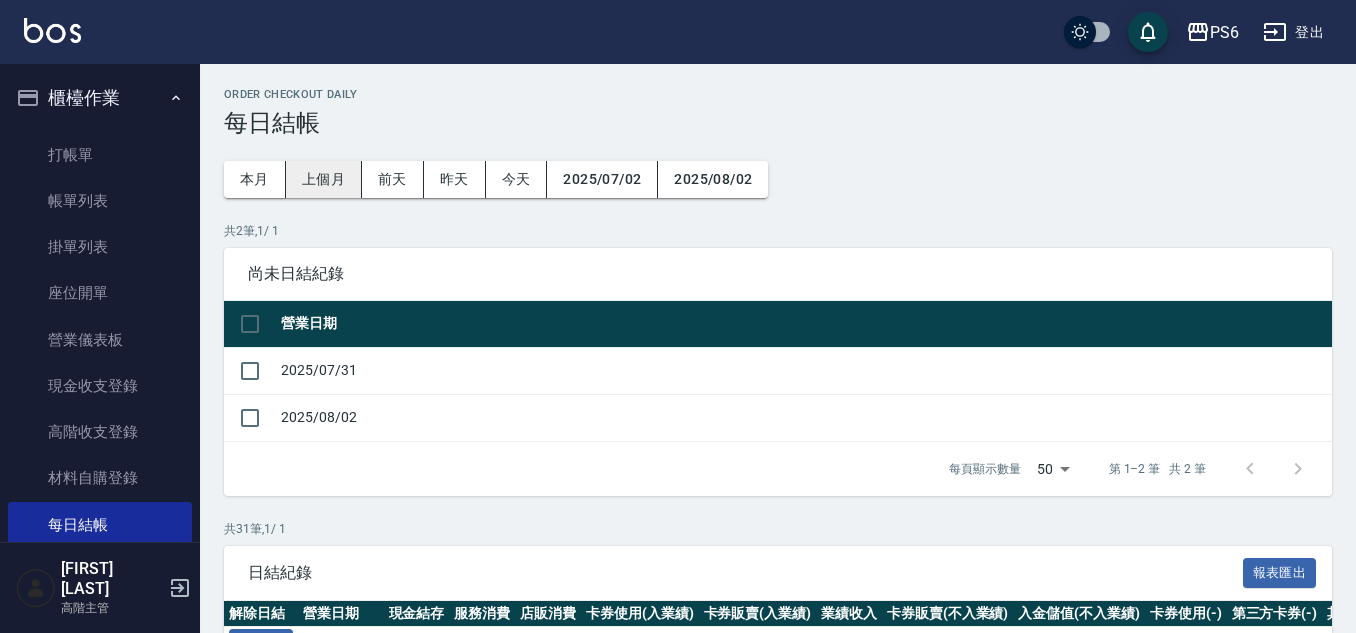 click on "上個月" at bounding box center [324, 179] 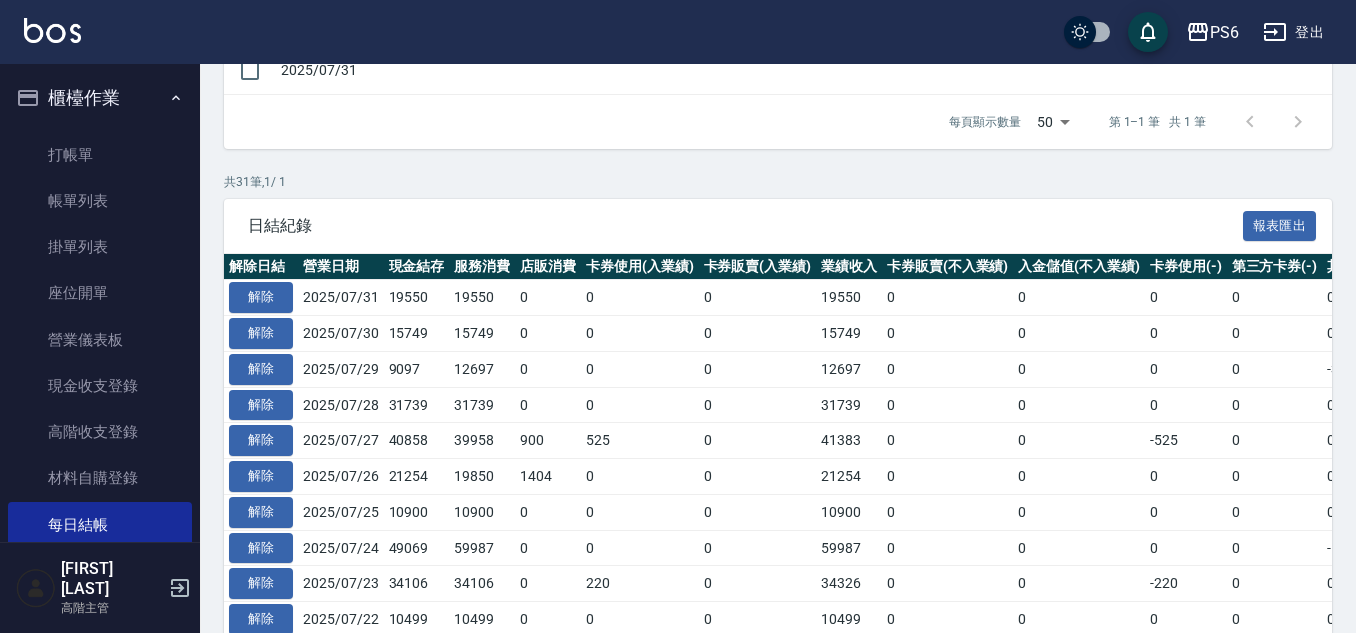 scroll, scrollTop: 100, scrollLeft: 0, axis: vertical 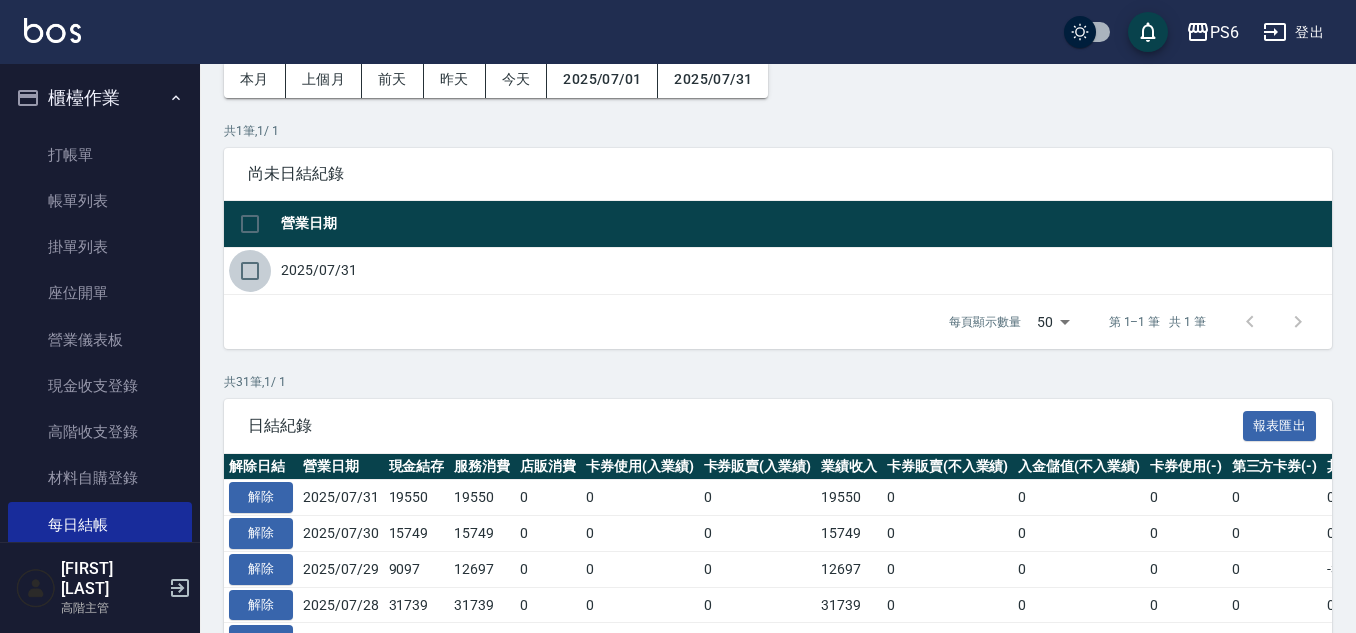 click at bounding box center [250, 271] 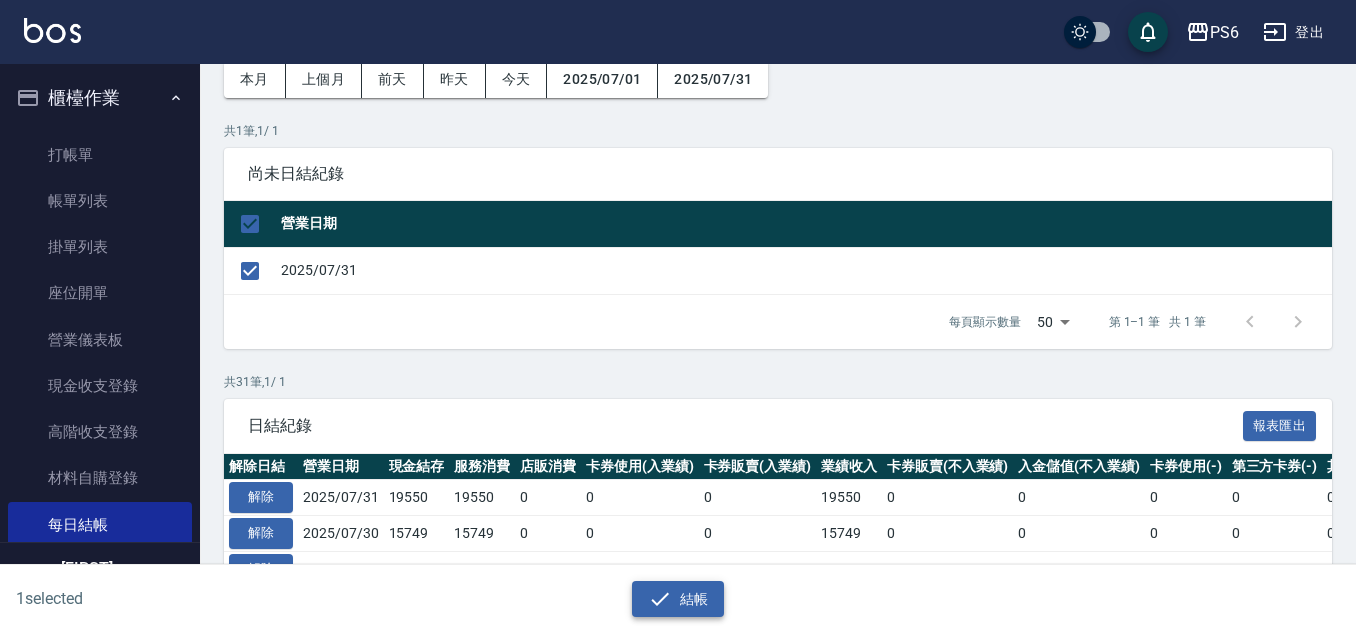 click on "結帳" at bounding box center (678, 599) 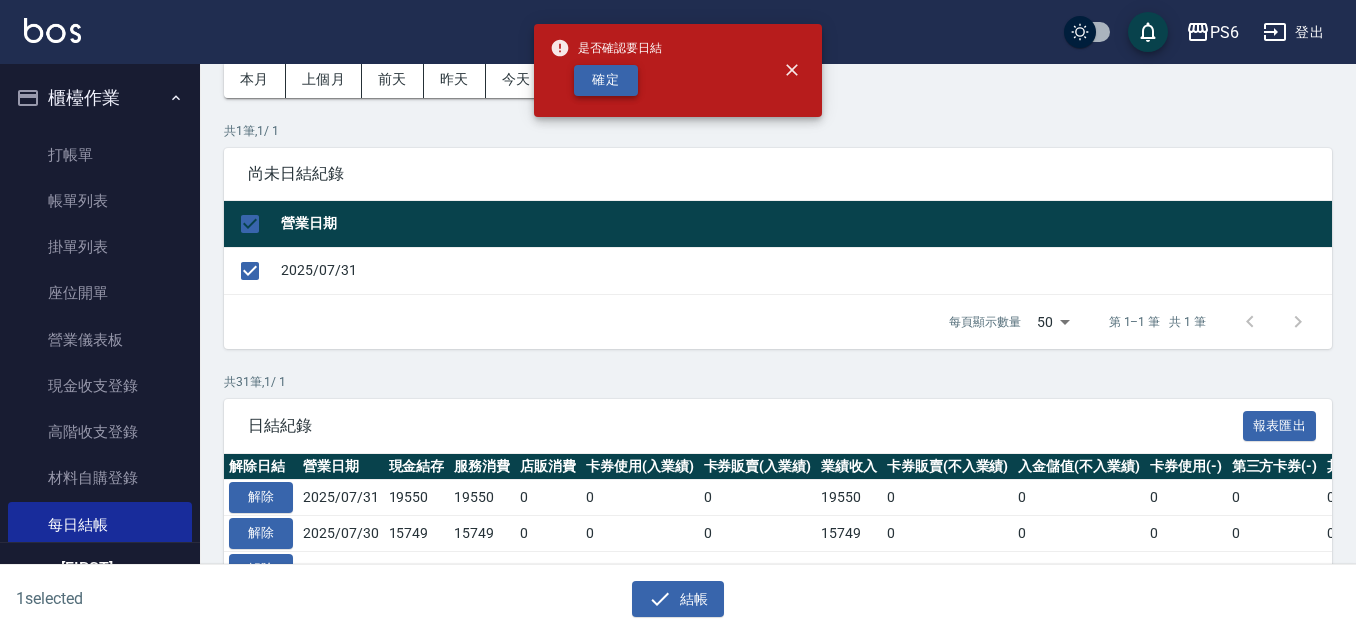 click on "確定" at bounding box center [606, 80] 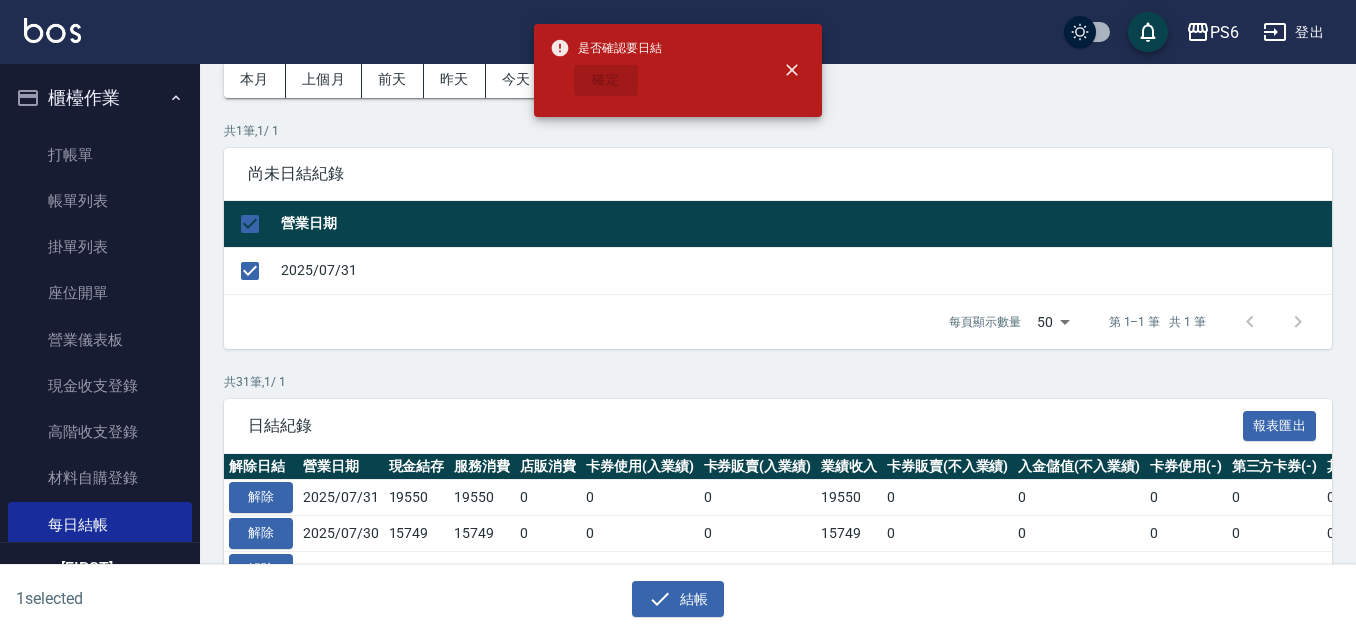 checkbox on "false" 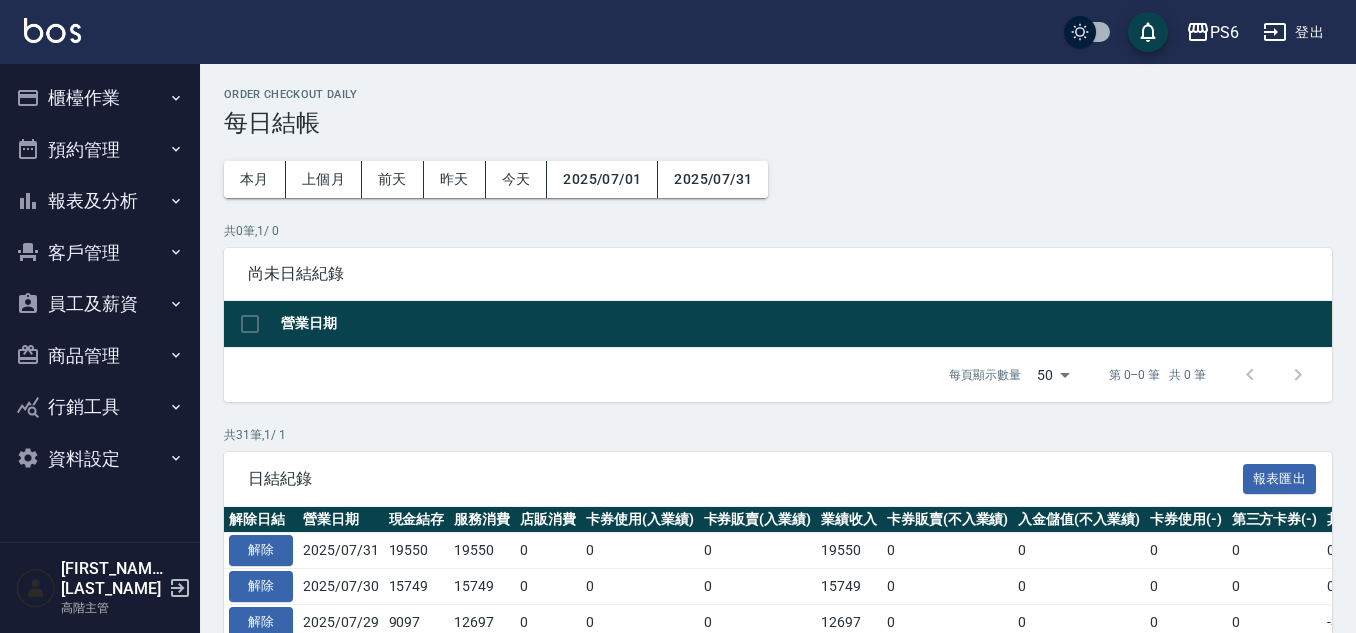 scroll, scrollTop: 200, scrollLeft: 0, axis: vertical 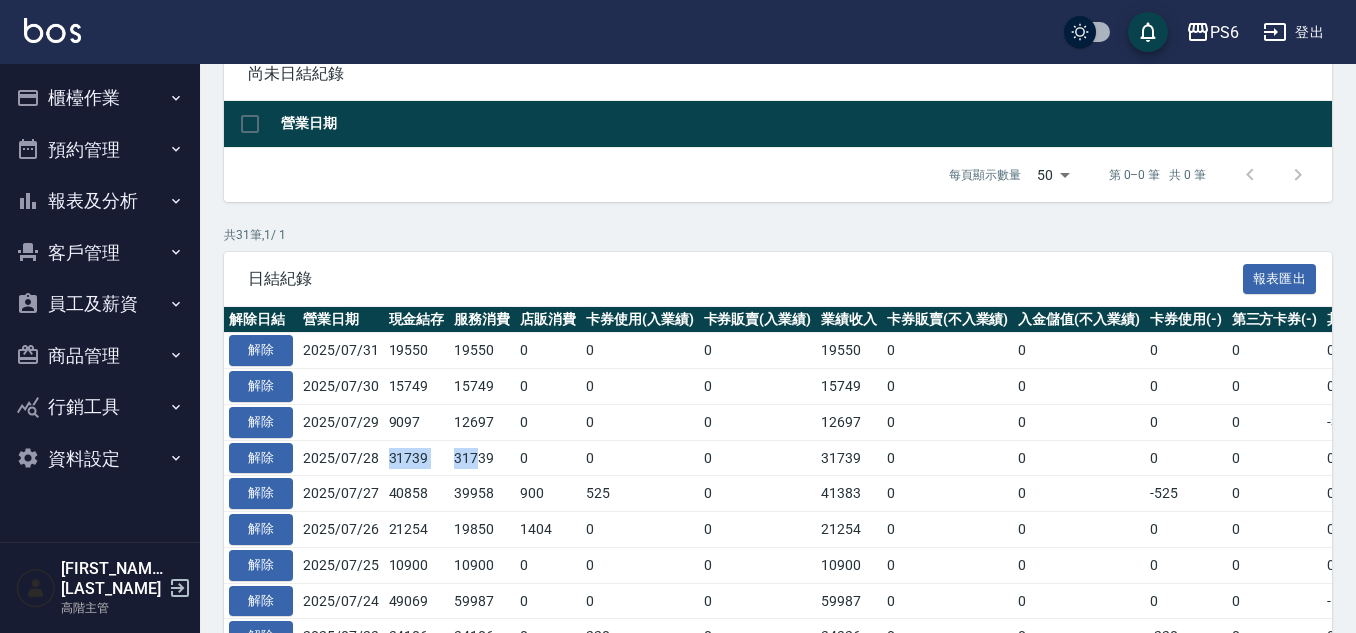 drag, startPoint x: 390, startPoint y: 455, endPoint x: 477, endPoint y: 455, distance: 87 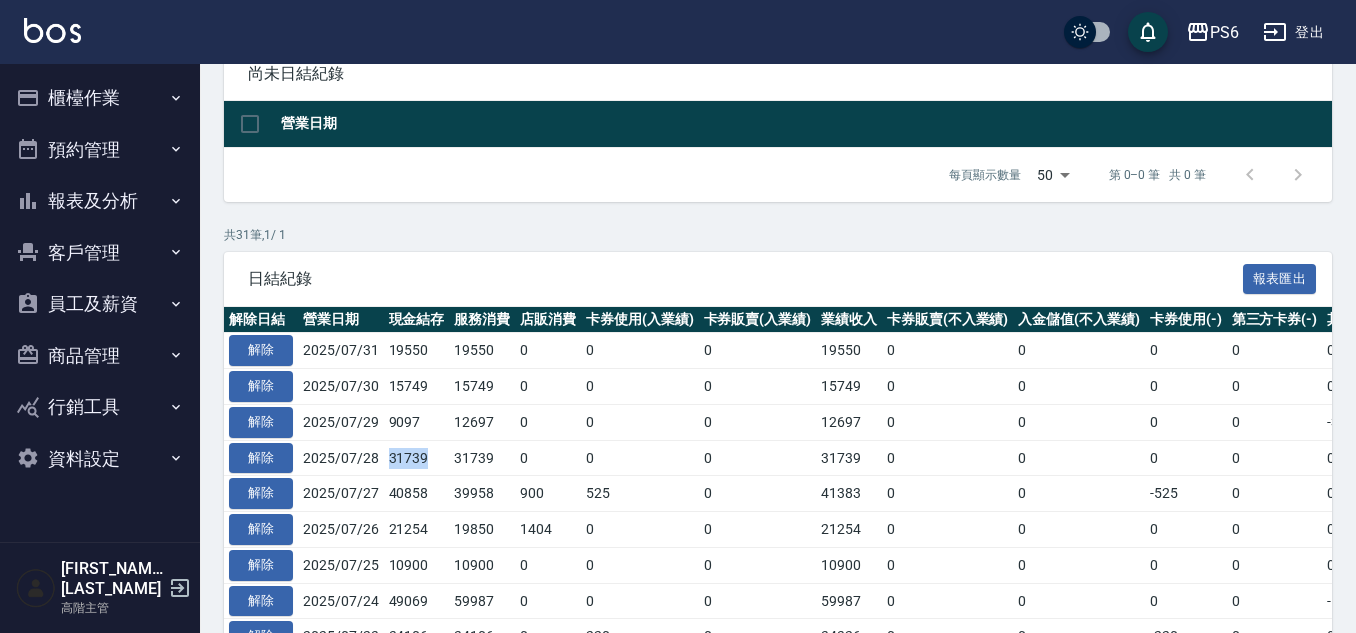 drag, startPoint x: 386, startPoint y: 455, endPoint x: 432, endPoint y: 457, distance: 46.043457 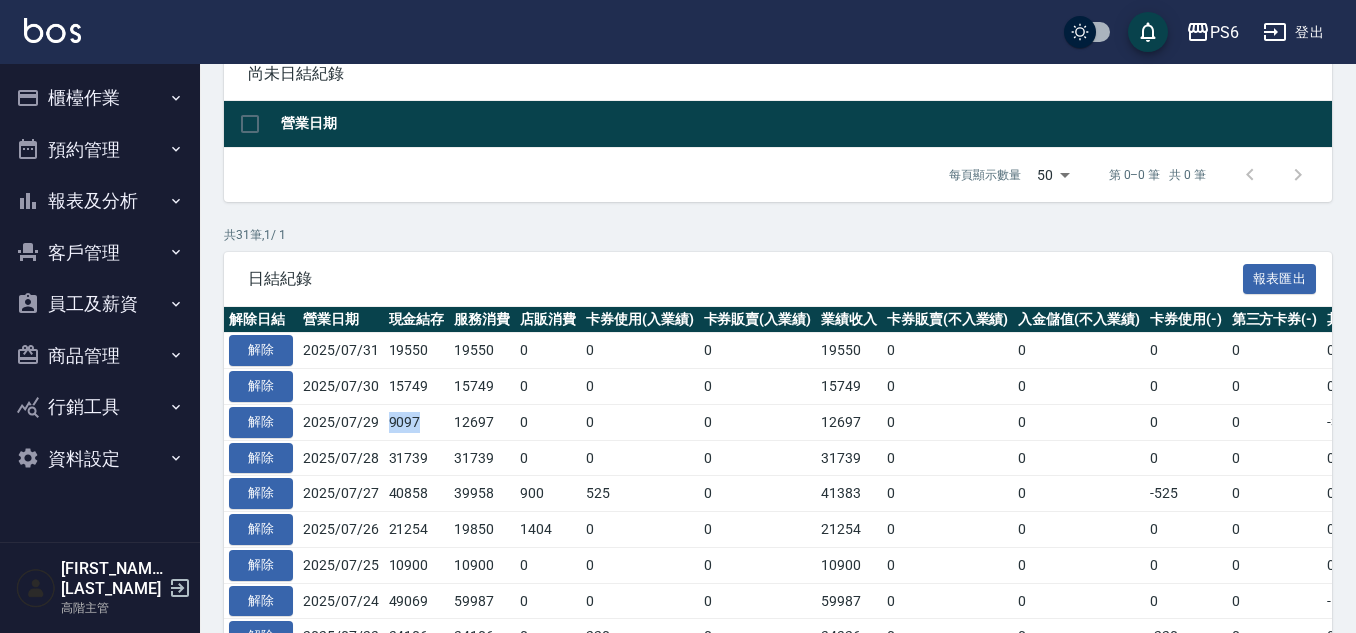 drag, startPoint x: 383, startPoint y: 415, endPoint x: 445, endPoint y: 423, distance: 62.514 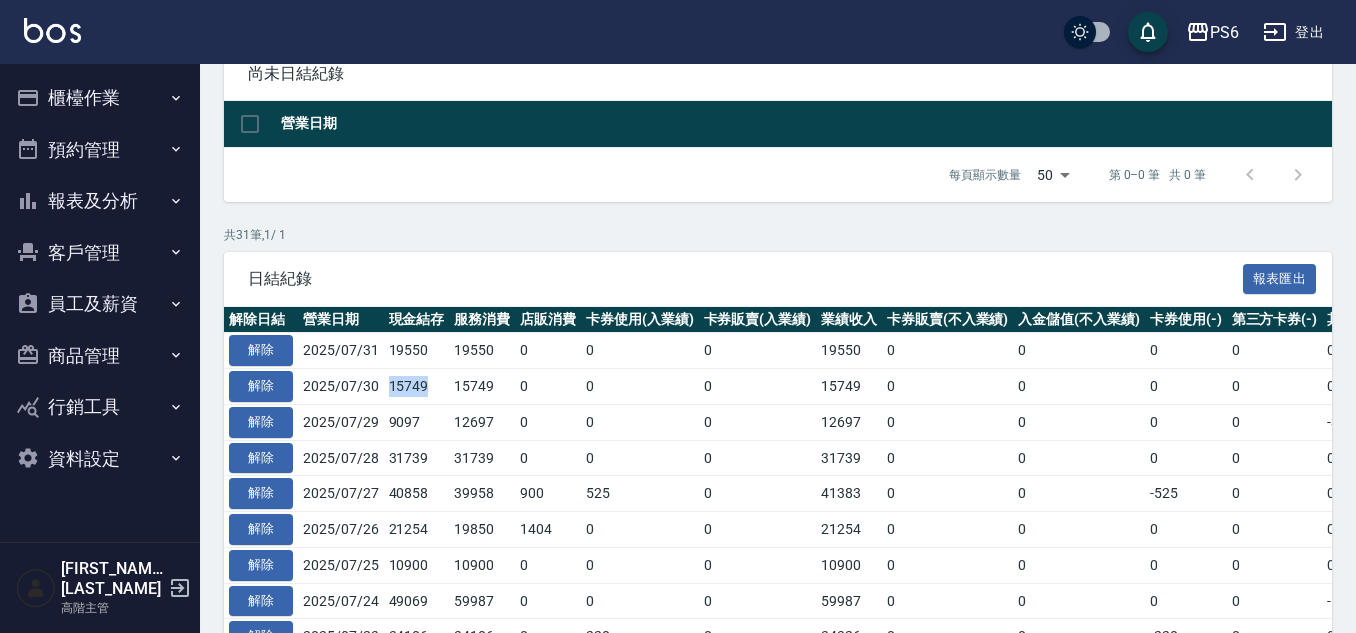 drag, startPoint x: 381, startPoint y: 383, endPoint x: 435, endPoint y: 383, distance: 54 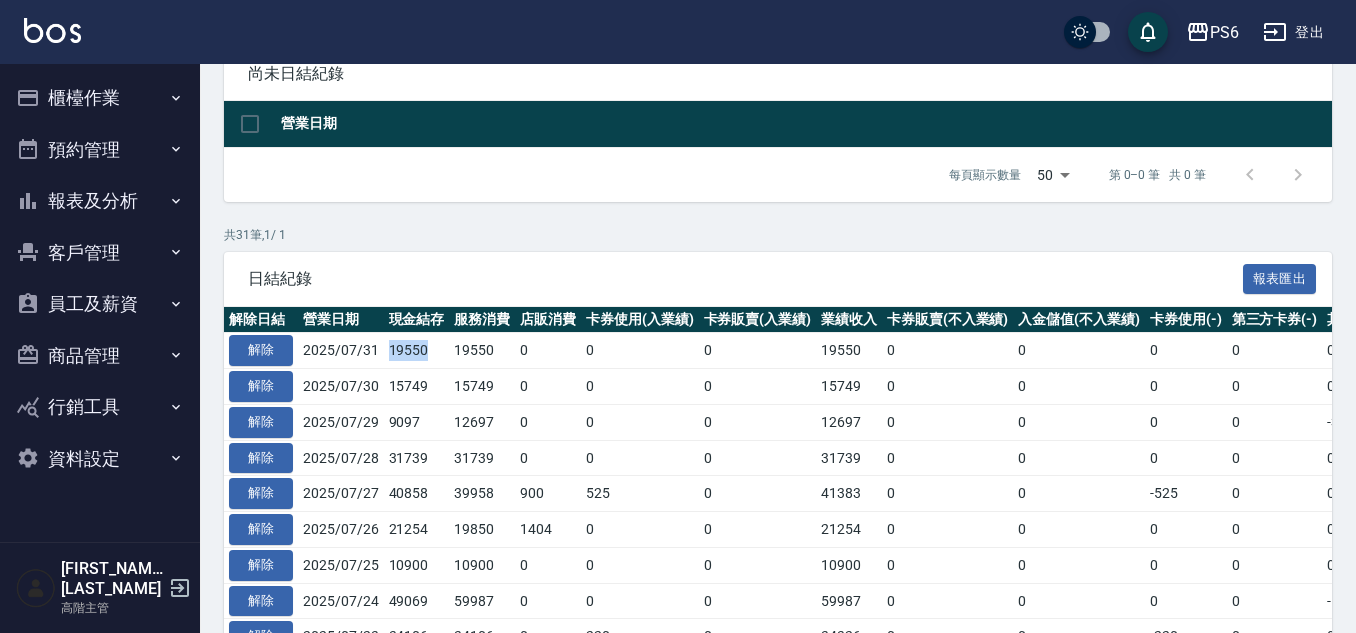 drag, startPoint x: 385, startPoint y: 345, endPoint x: 437, endPoint y: 349, distance: 52.153618 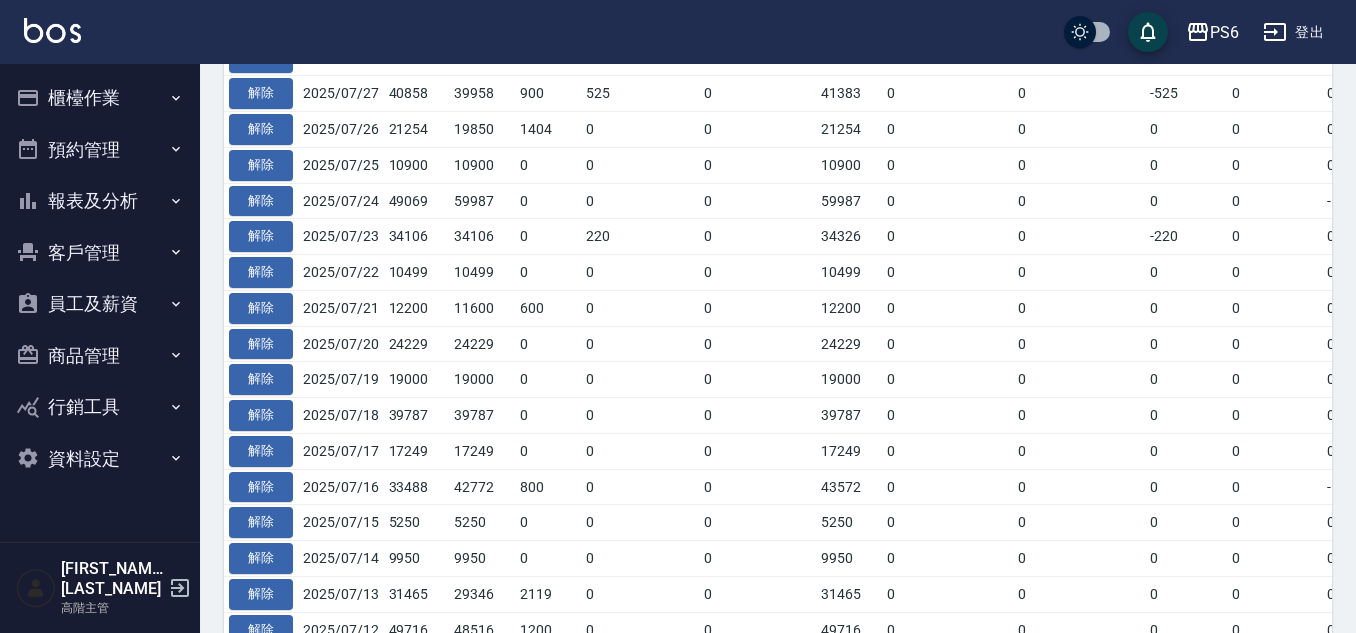 scroll, scrollTop: 700, scrollLeft: 0, axis: vertical 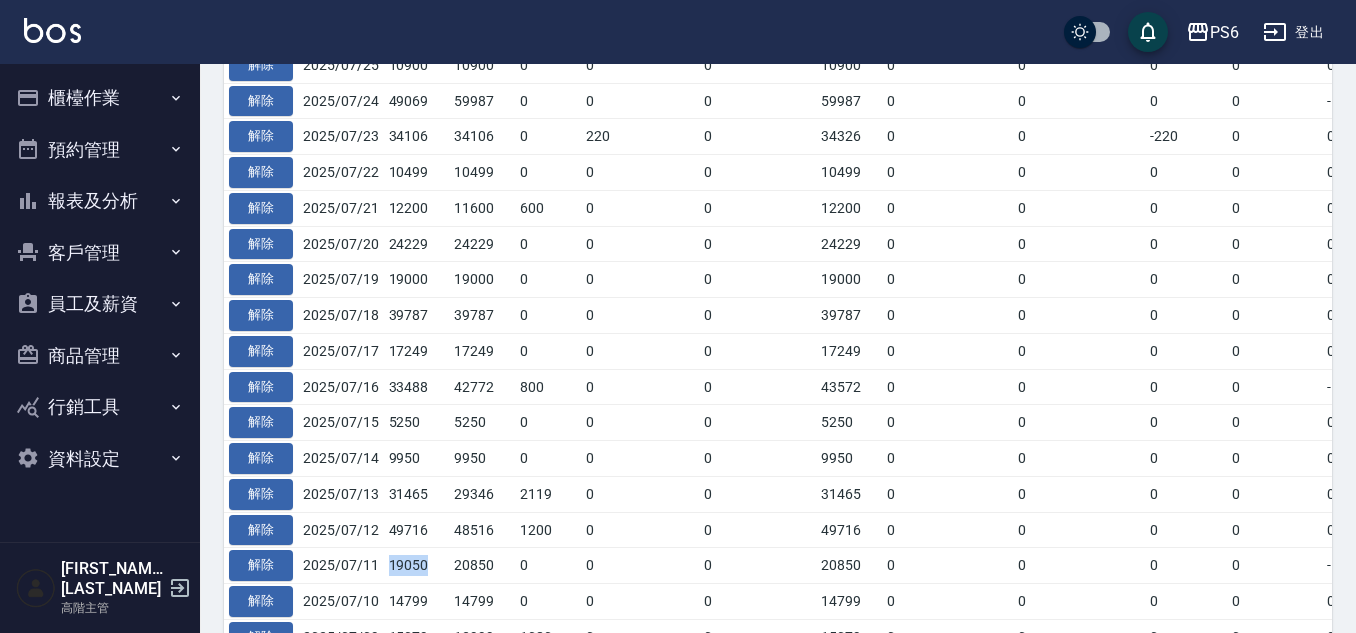 drag, startPoint x: 383, startPoint y: 559, endPoint x: 439, endPoint y: 566, distance: 56.435802 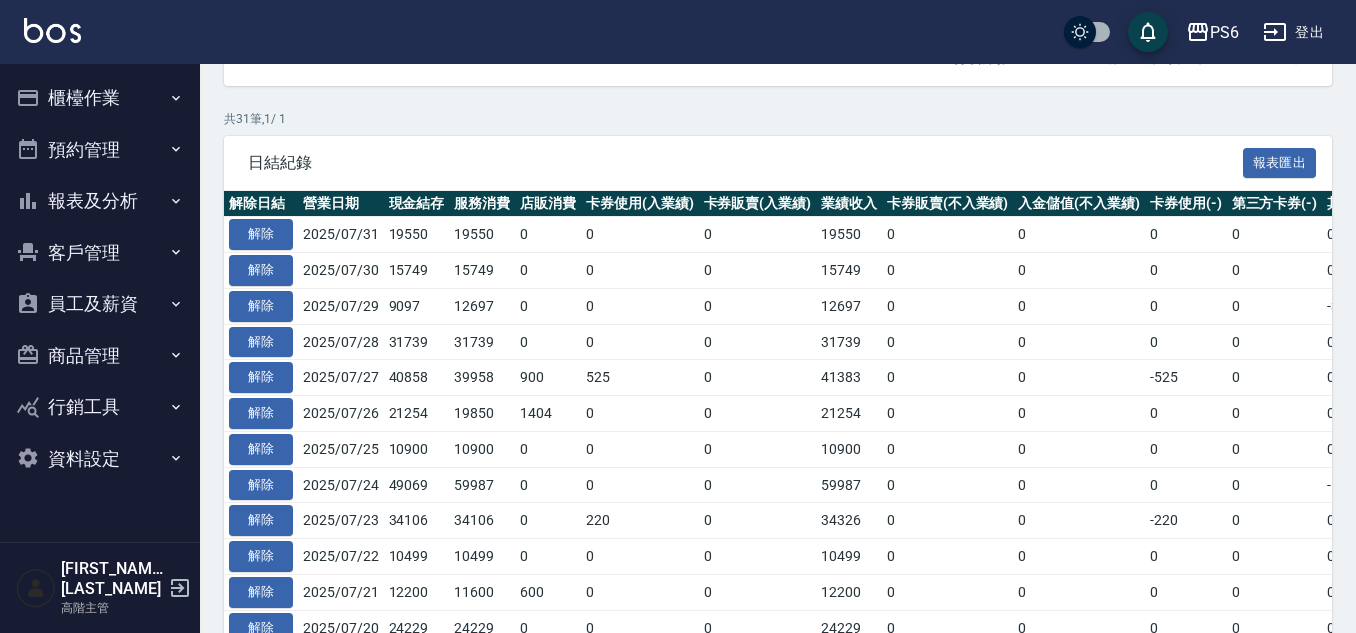 scroll, scrollTop: 0, scrollLeft: 0, axis: both 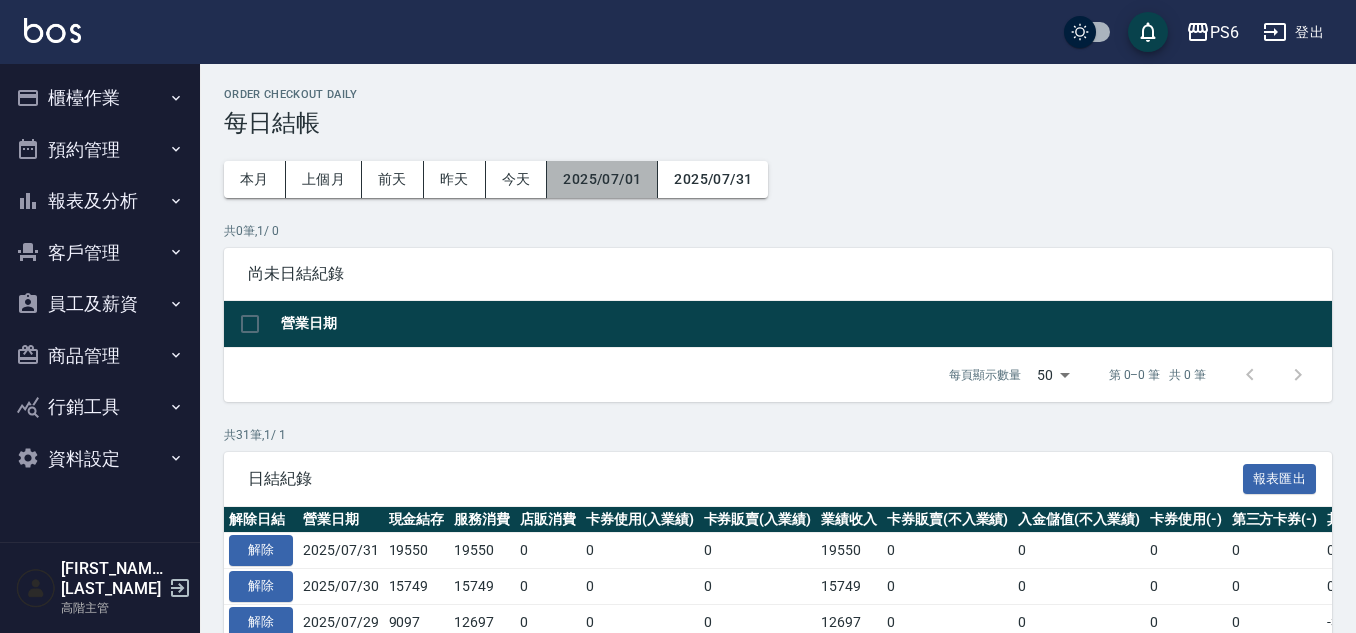 click on "2025/07/01" at bounding box center (602, 179) 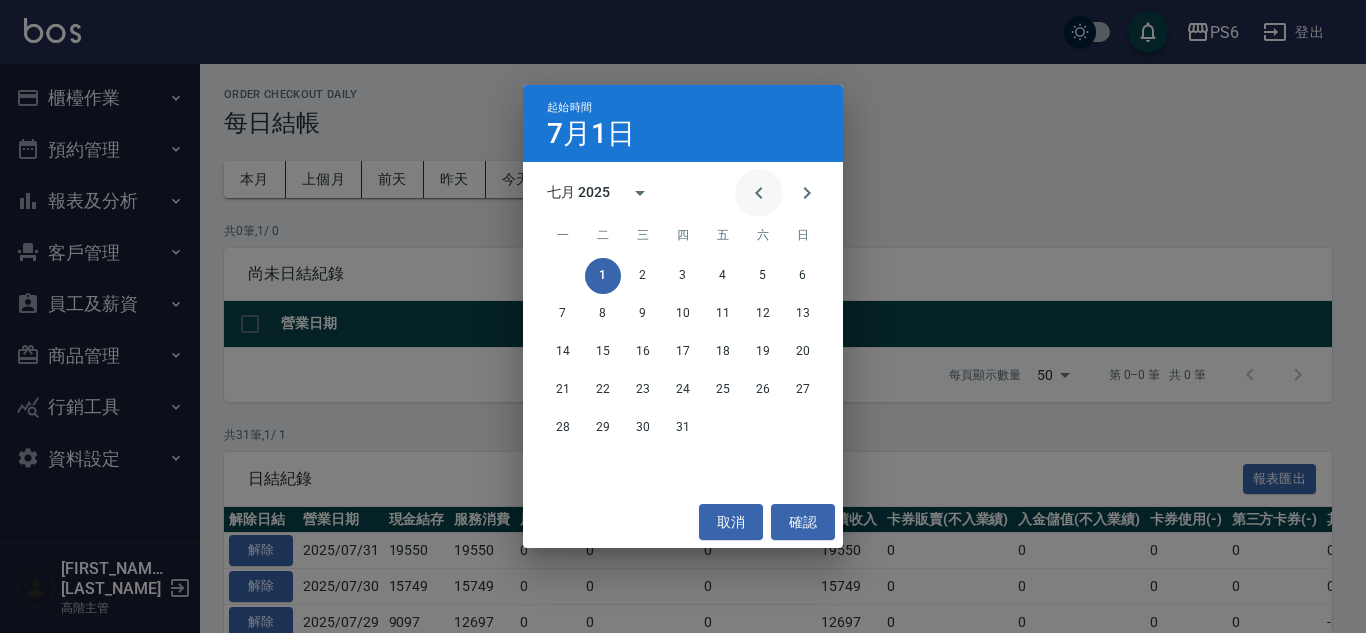 click 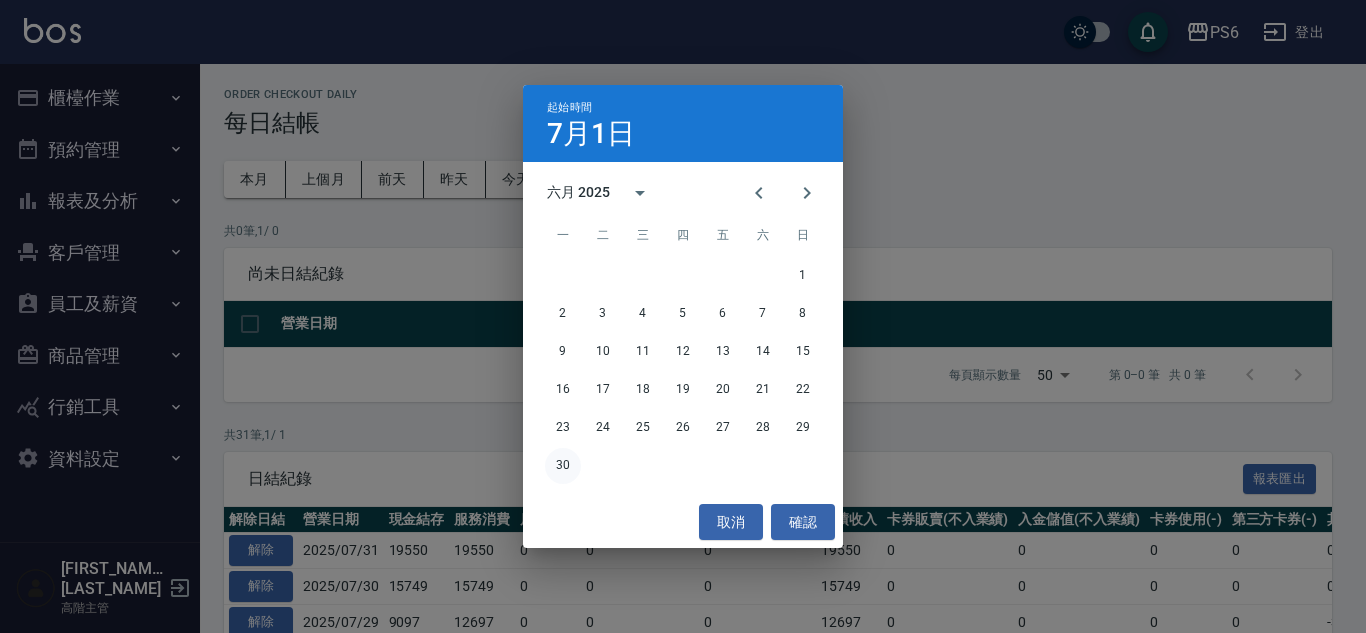 click on "30" at bounding box center [563, 466] 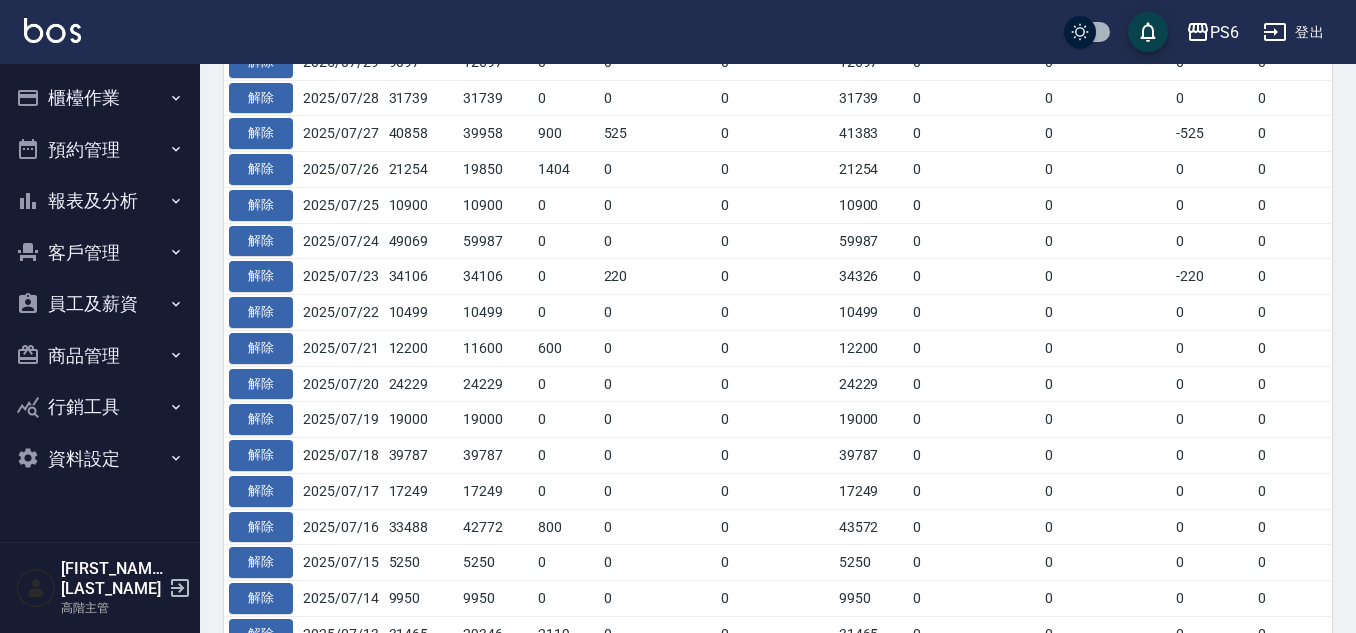 scroll, scrollTop: 64, scrollLeft: 0, axis: vertical 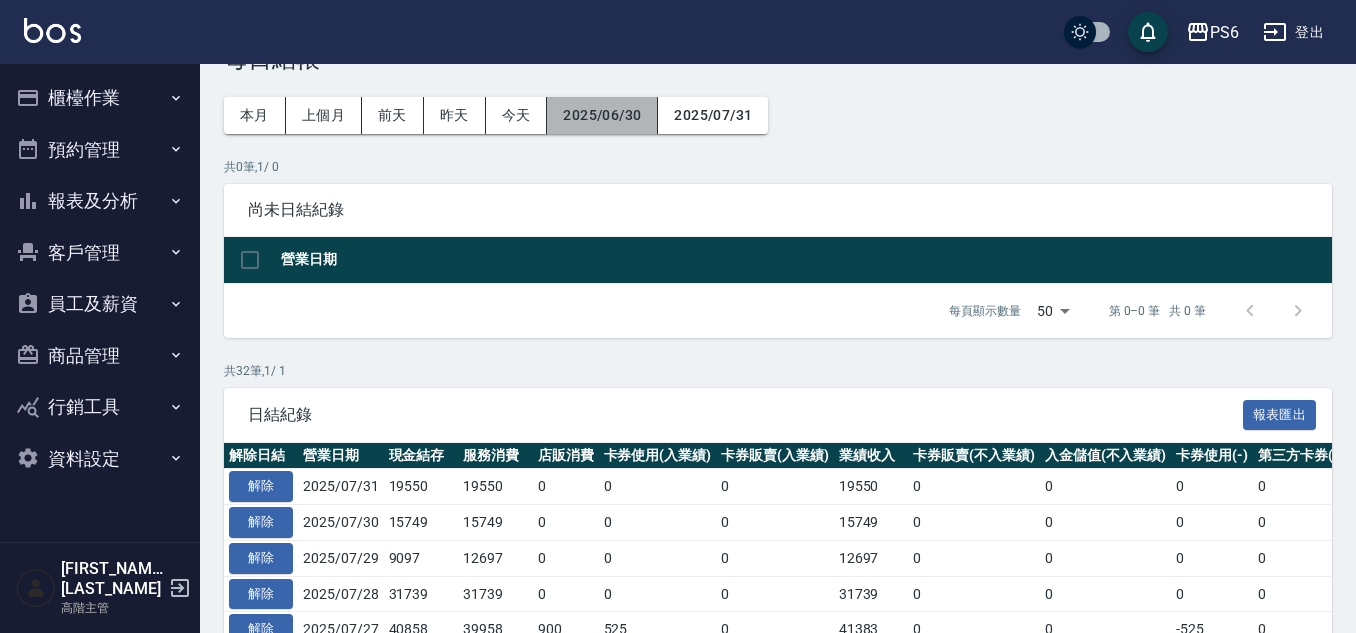 click on "2025/06/30" at bounding box center (602, 115) 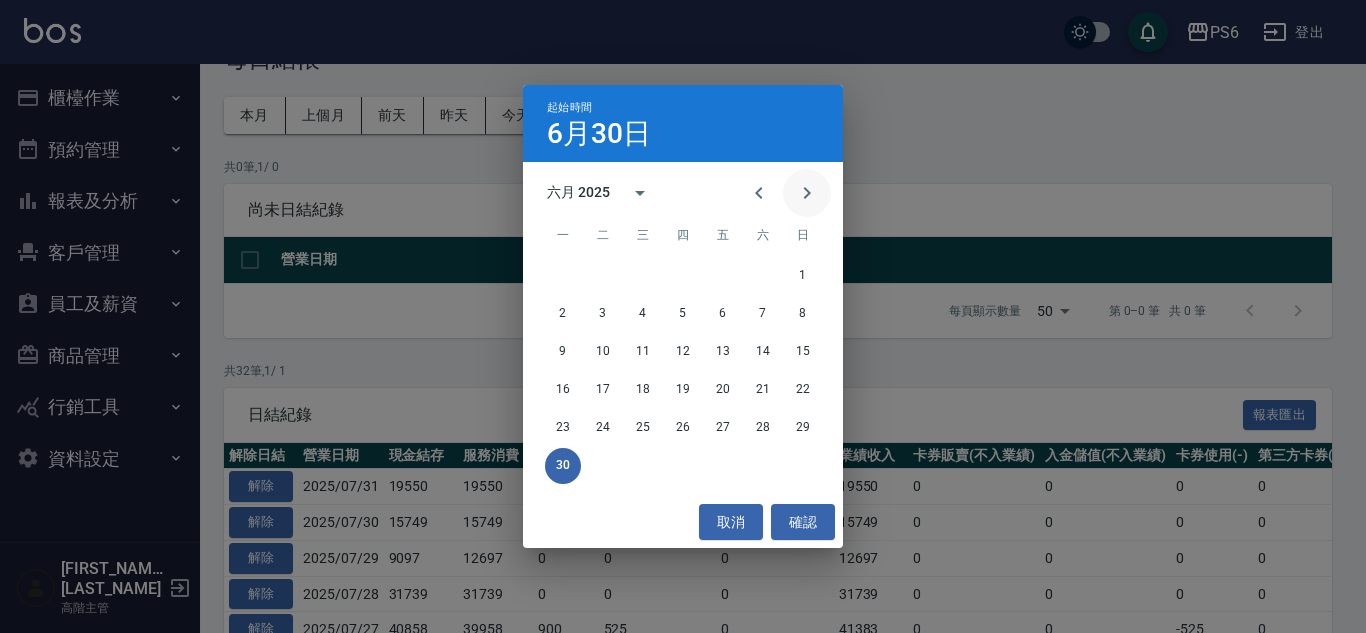 click 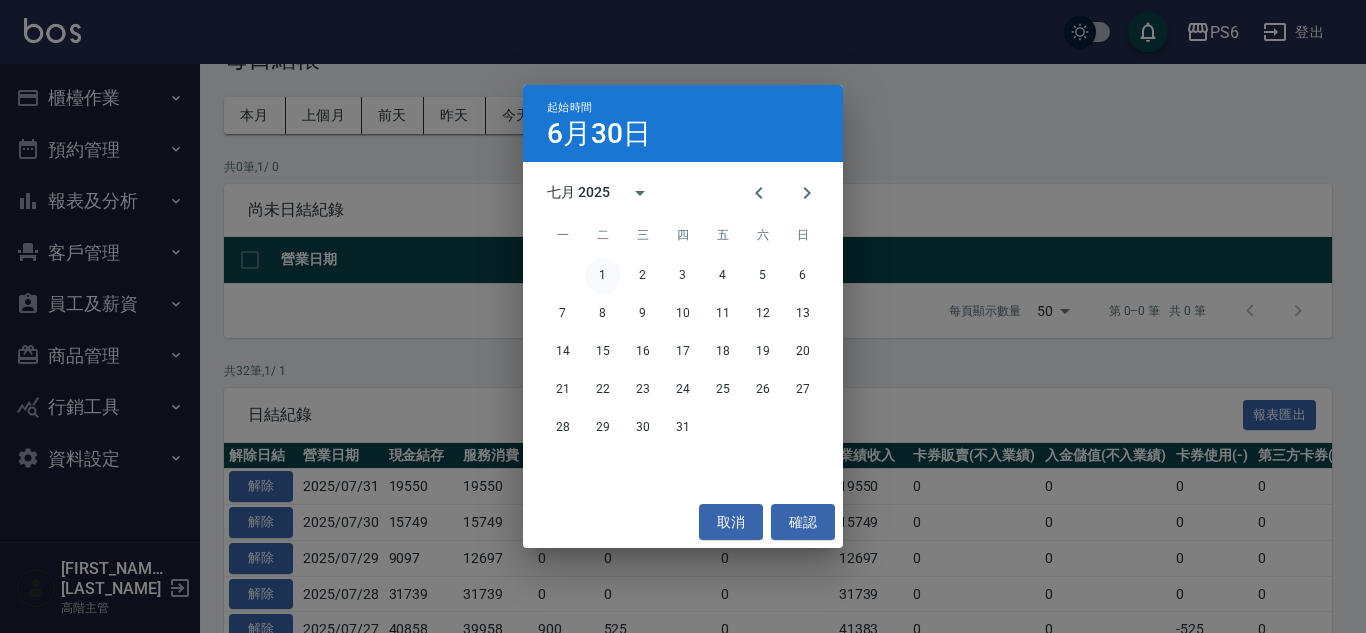 click on "1" at bounding box center (603, 276) 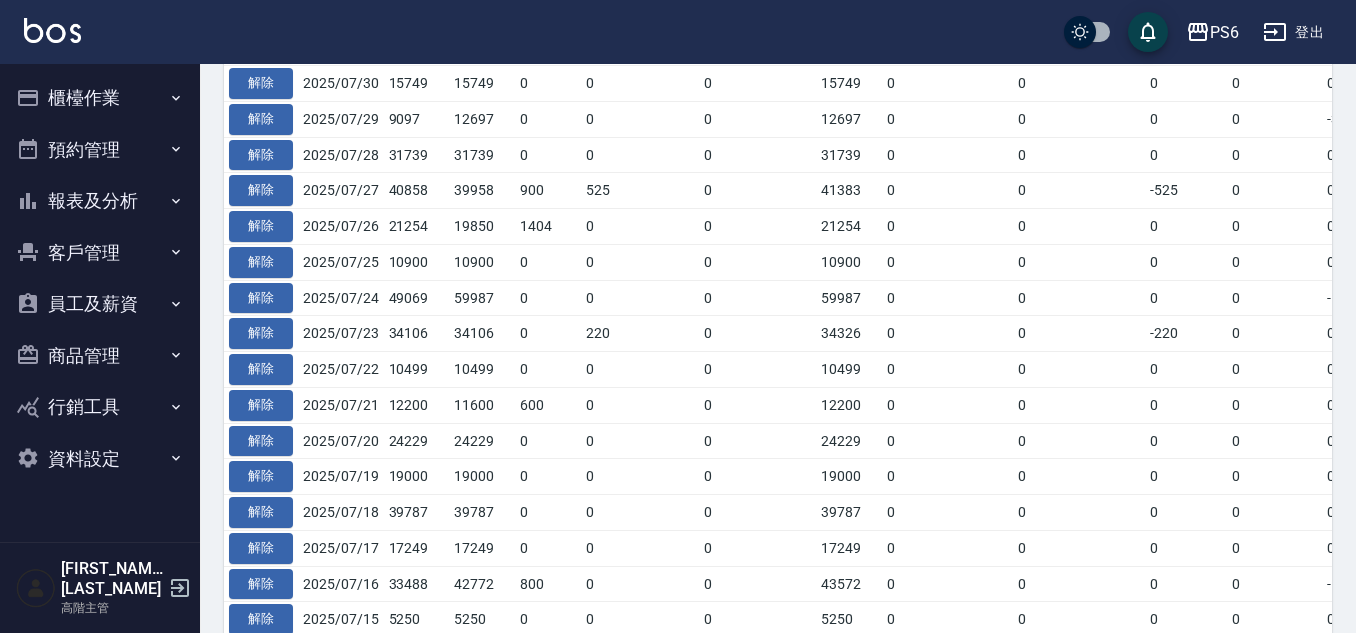 scroll, scrollTop: 864, scrollLeft: 0, axis: vertical 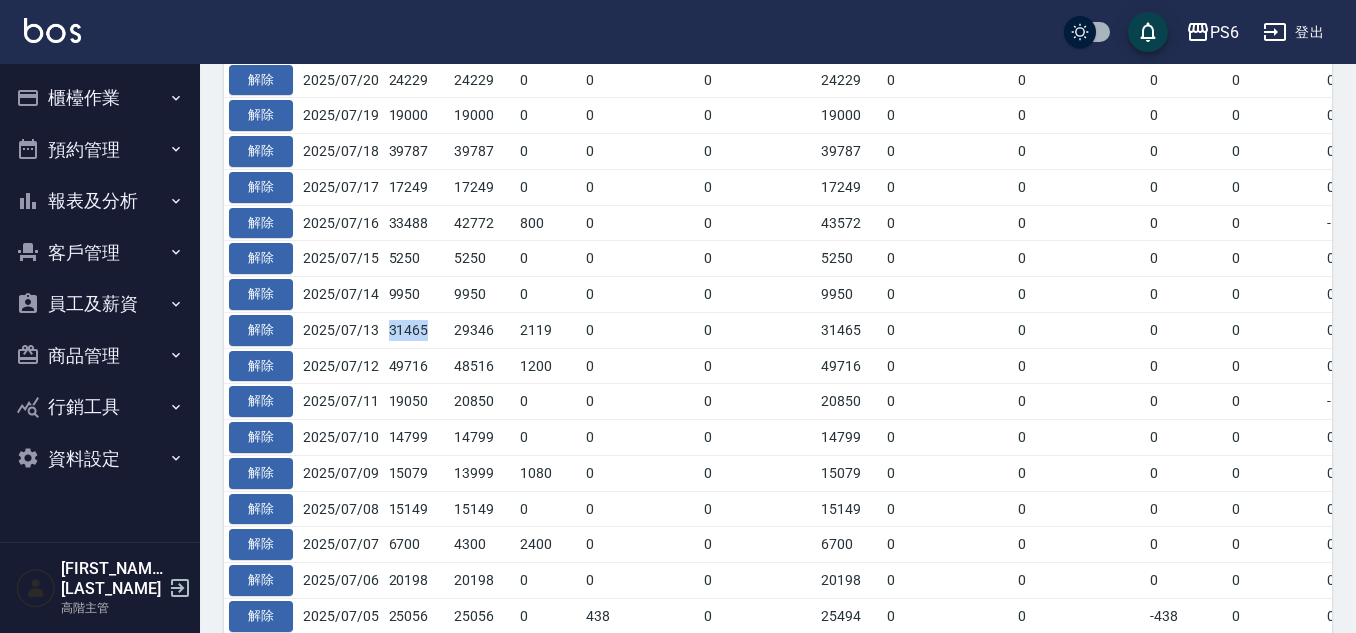 drag, startPoint x: 381, startPoint y: 329, endPoint x: 434, endPoint y: 331, distance: 53.037724 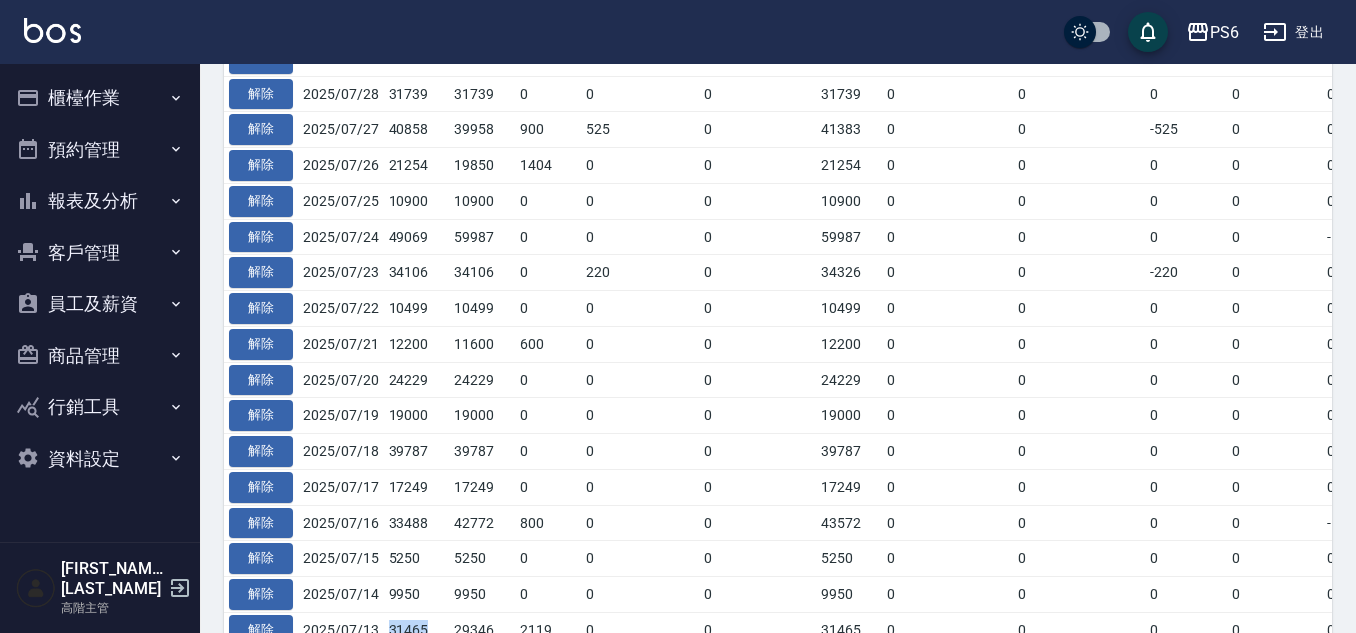 scroll, scrollTop: 664, scrollLeft: 0, axis: vertical 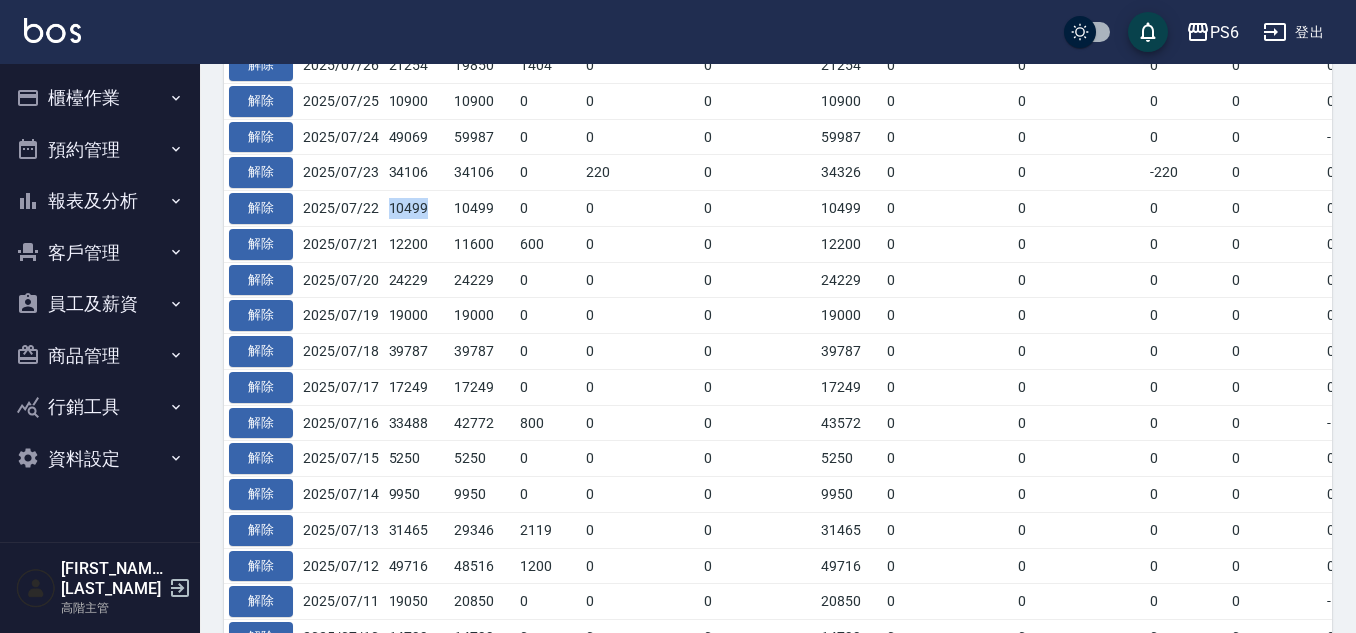 drag, startPoint x: 385, startPoint y: 207, endPoint x: 446, endPoint y: 213, distance: 61.294373 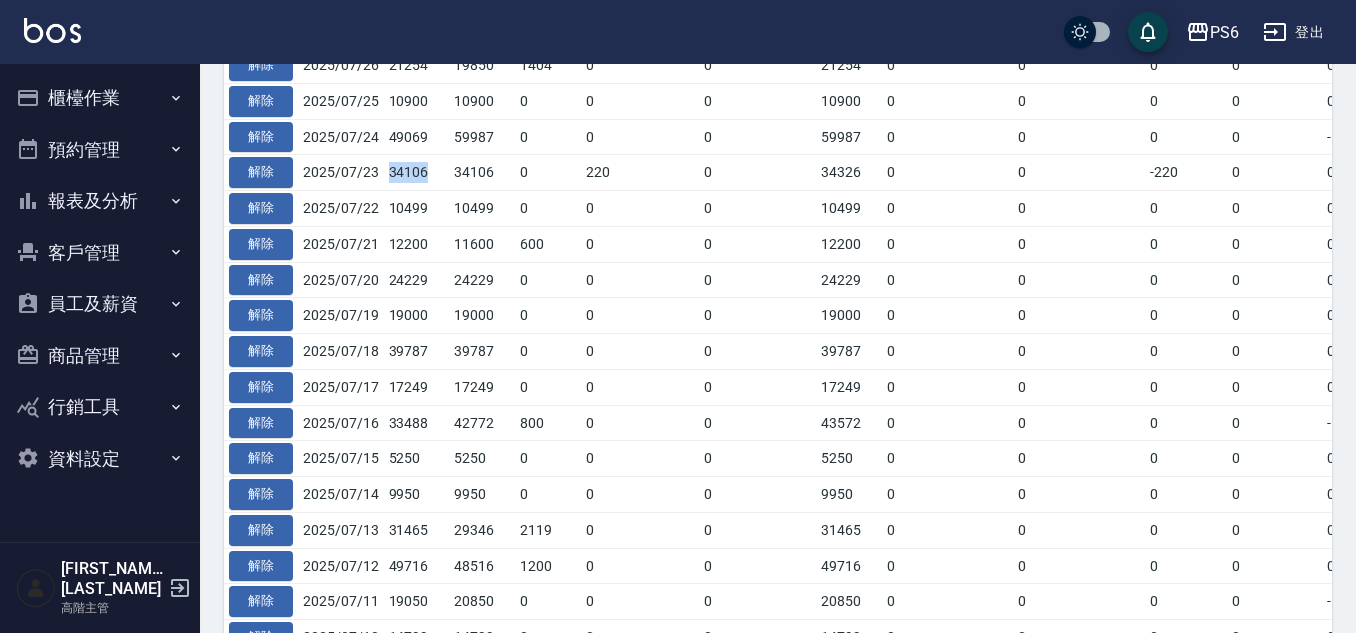 drag, startPoint x: 385, startPoint y: 168, endPoint x: 400, endPoint y: 184, distance: 21.931713 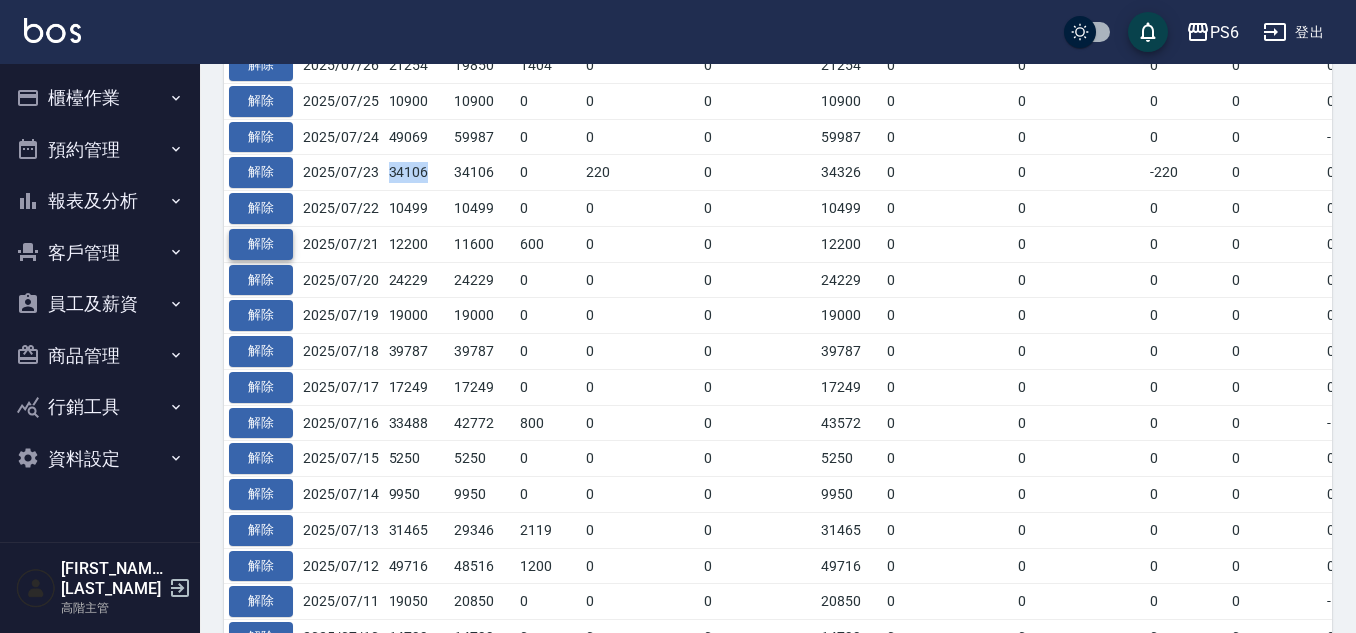 scroll, scrollTop: 564, scrollLeft: 0, axis: vertical 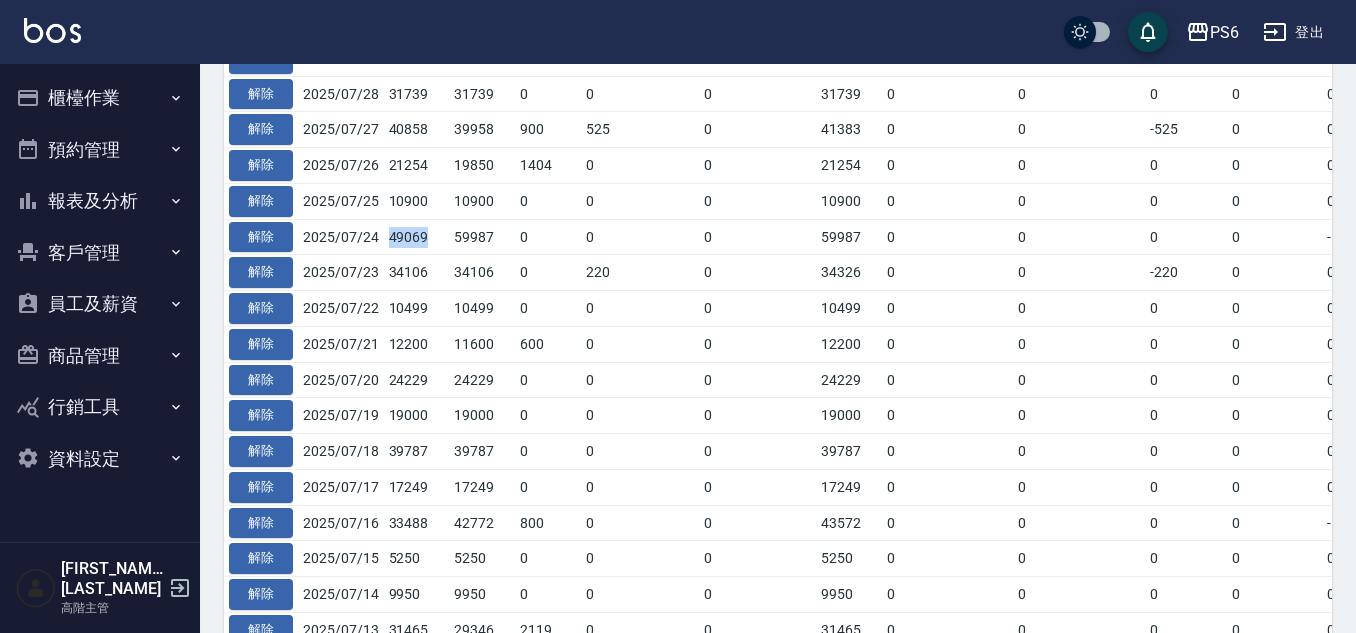 drag, startPoint x: 383, startPoint y: 234, endPoint x: 437, endPoint y: 241, distance: 54.451813 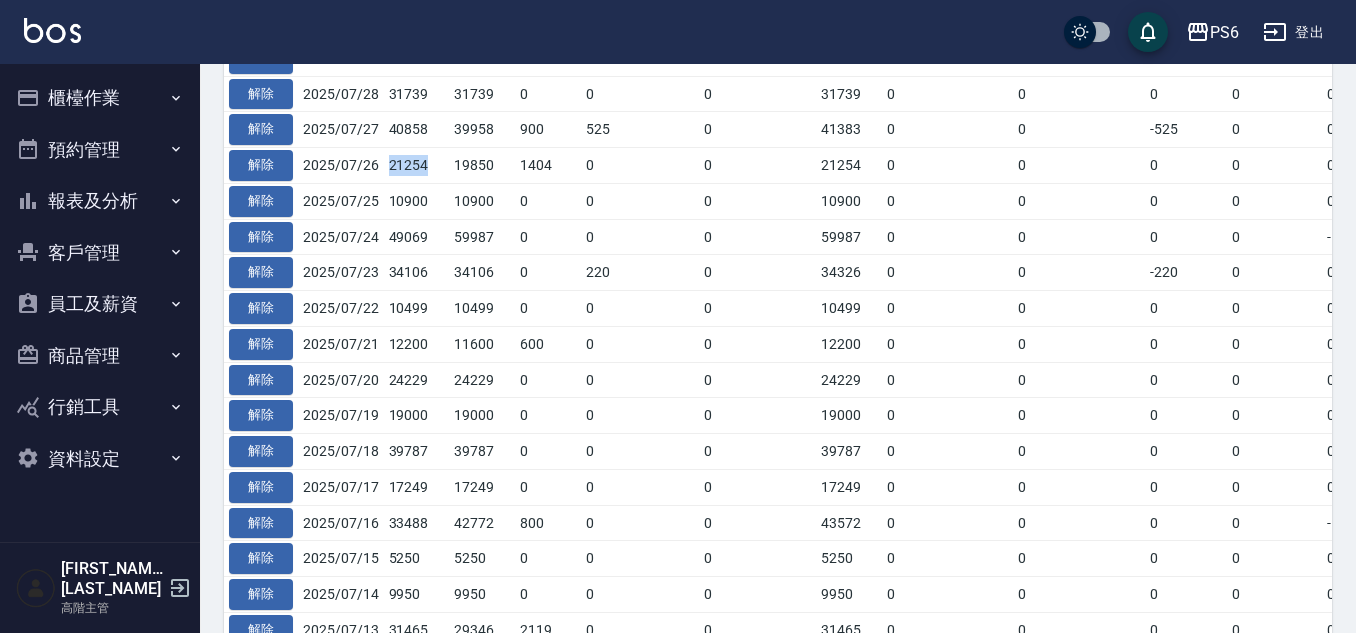 drag, startPoint x: 385, startPoint y: 163, endPoint x: 443, endPoint y: 169, distance: 58.30952 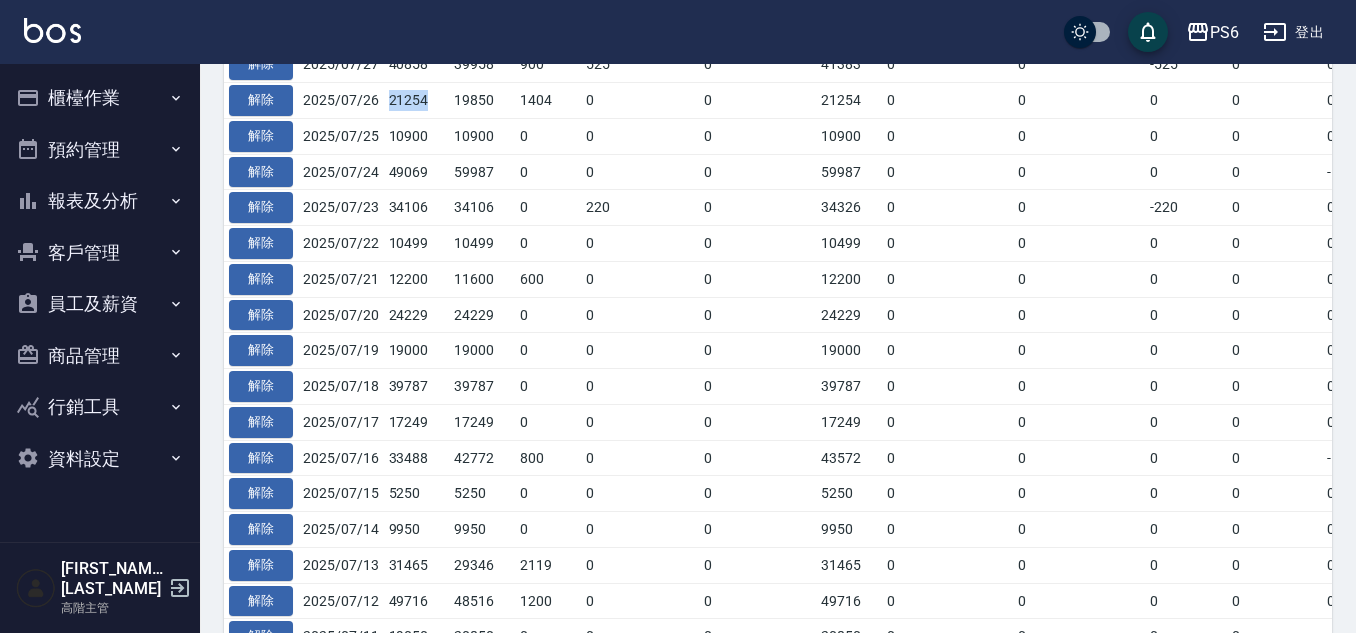 scroll, scrollTop: 664, scrollLeft: 0, axis: vertical 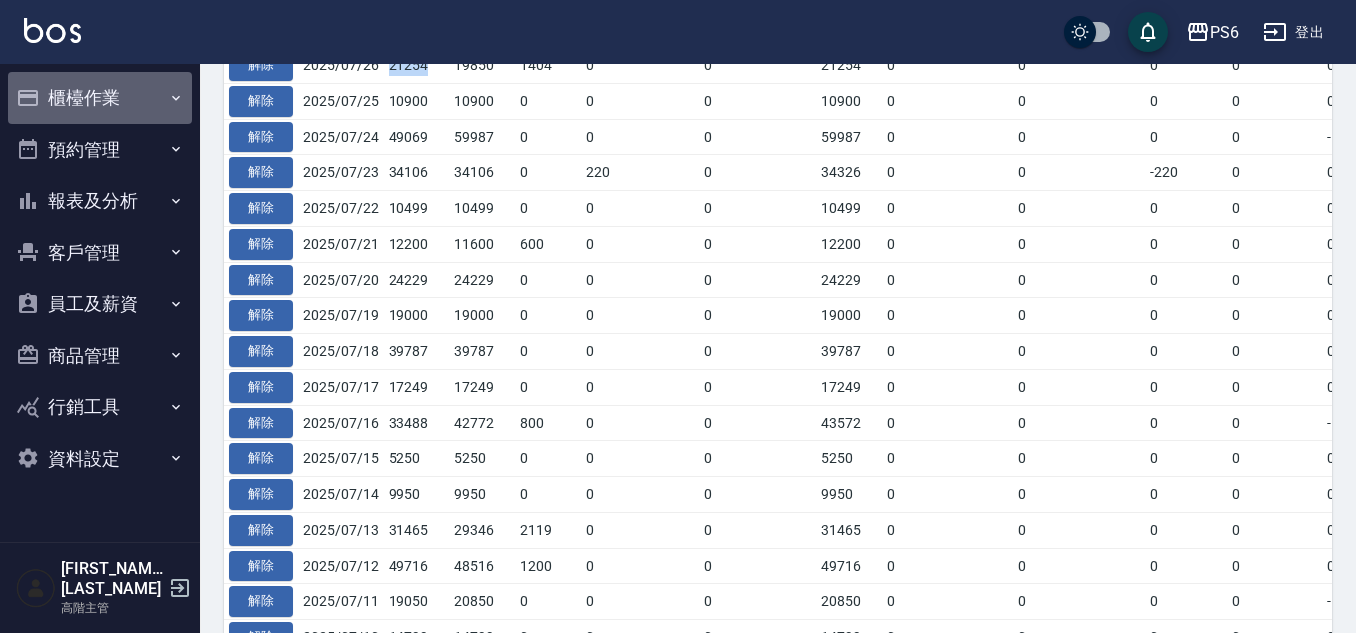 click on "櫃檯作業" at bounding box center [100, 98] 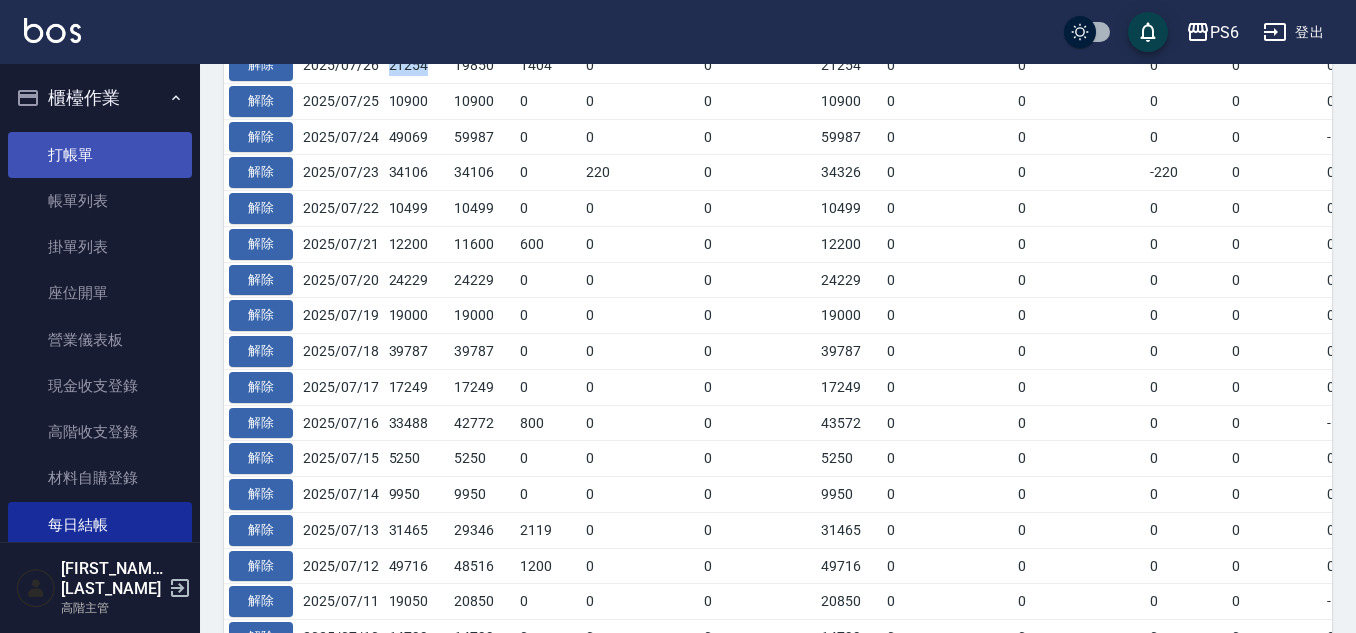 click on "打帳單" at bounding box center (100, 155) 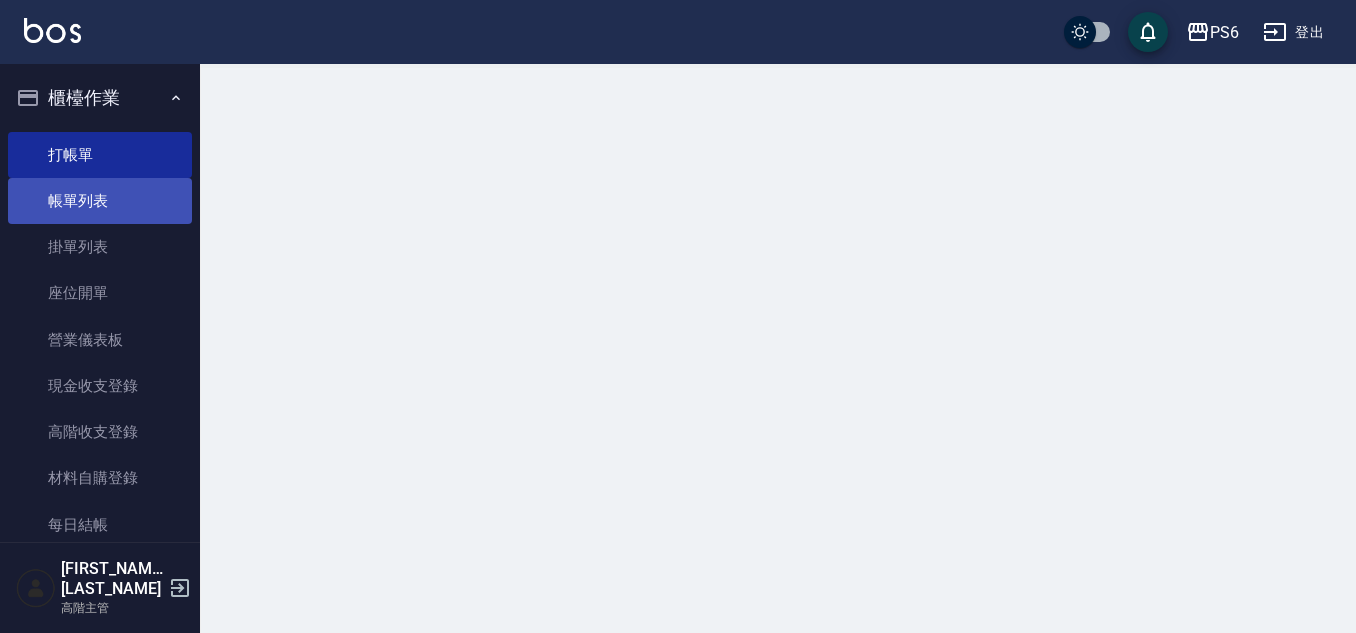 scroll, scrollTop: 0, scrollLeft: 0, axis: both 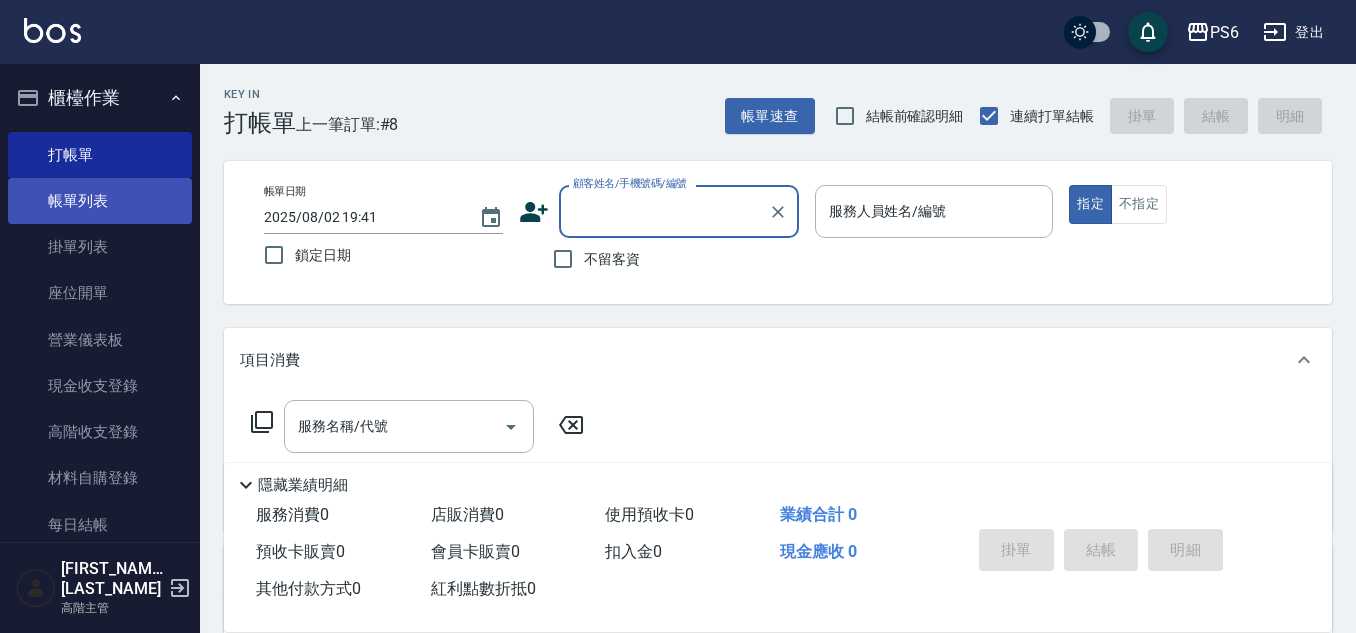 click on "帳單列表" at bounding box center (100, 201) 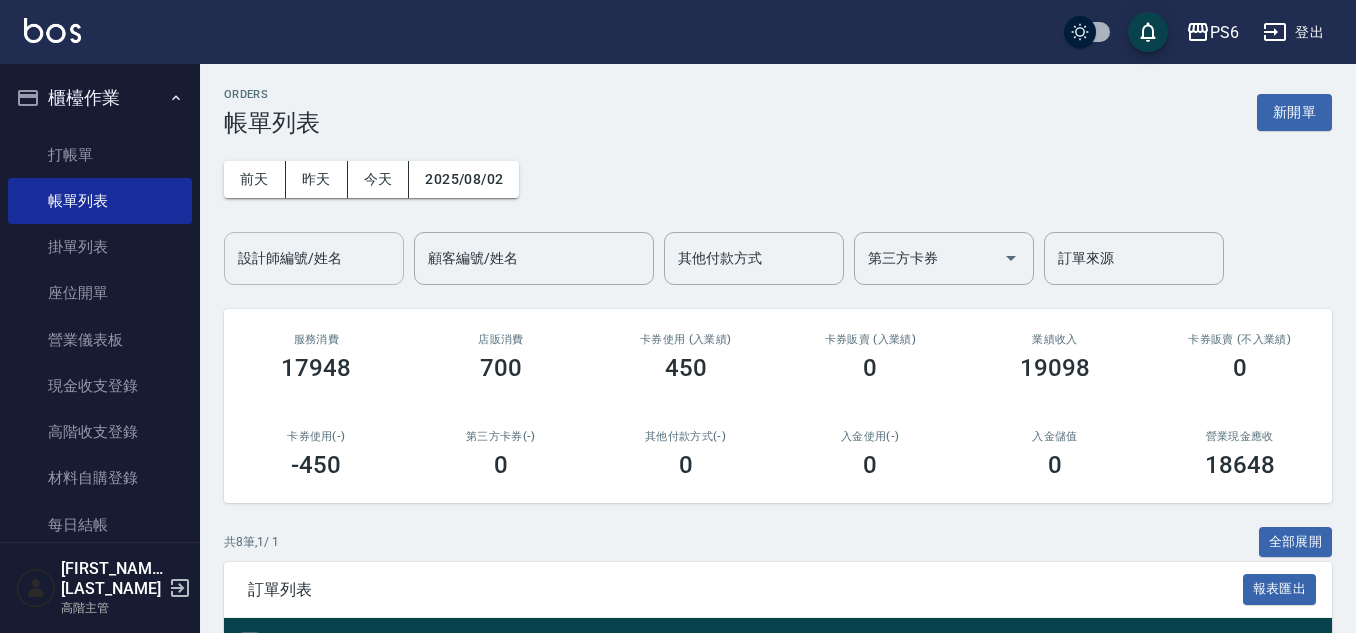 click on "設計師編號/姓名" at bounding box center (314, 258) 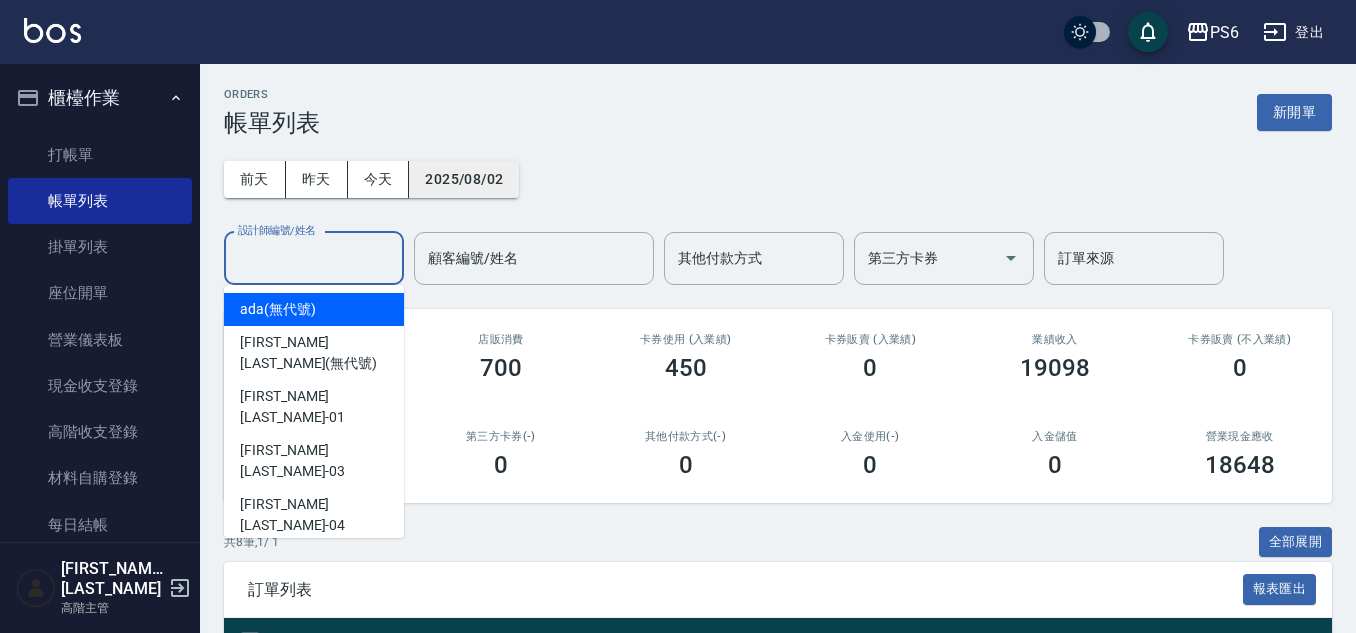 click on "2025/08/02" at bounding box center (464, 179) 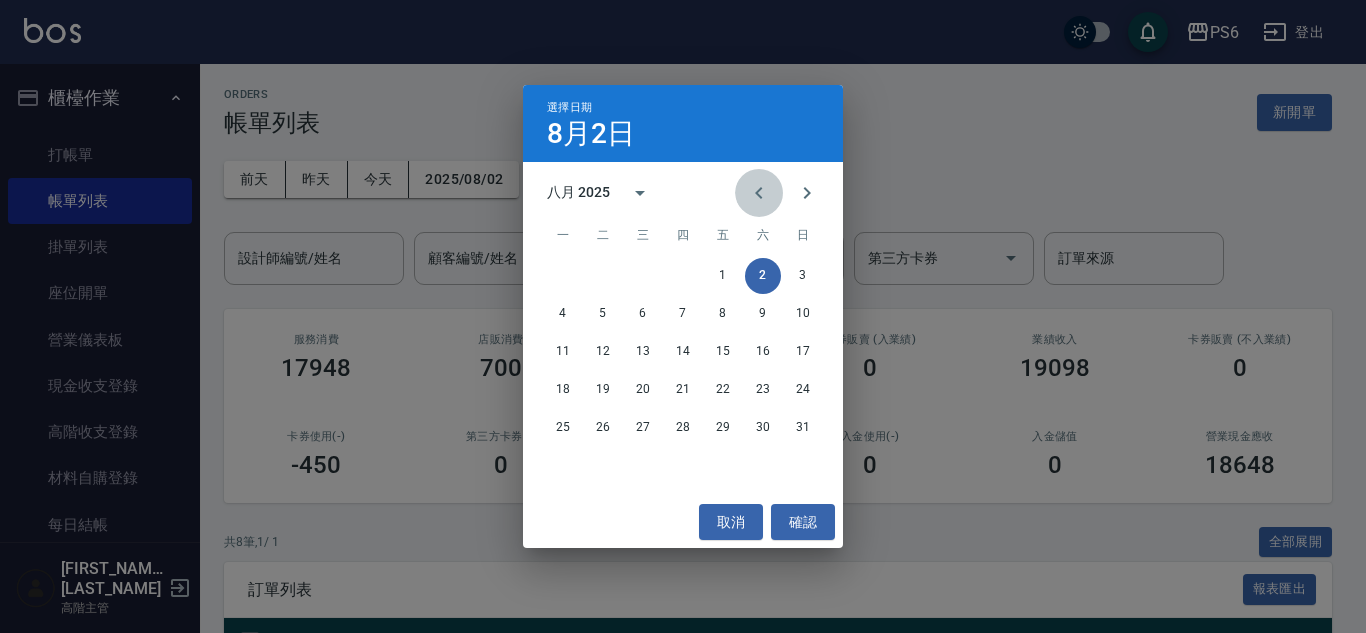 click 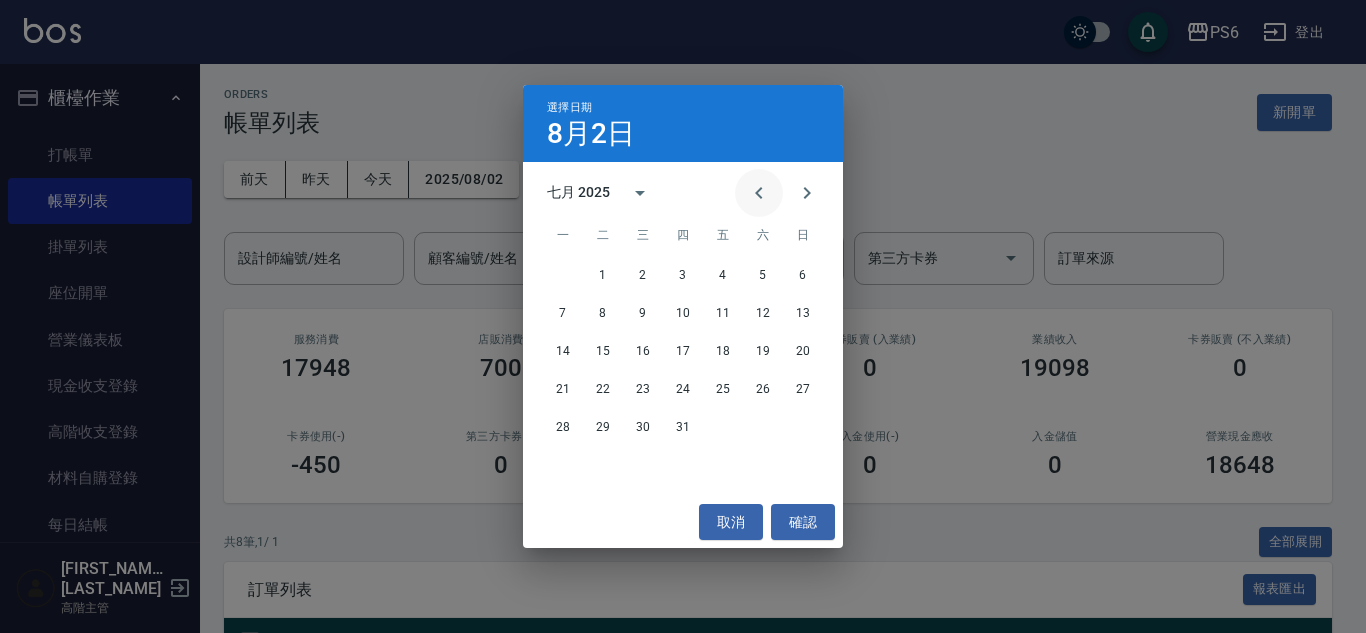 click 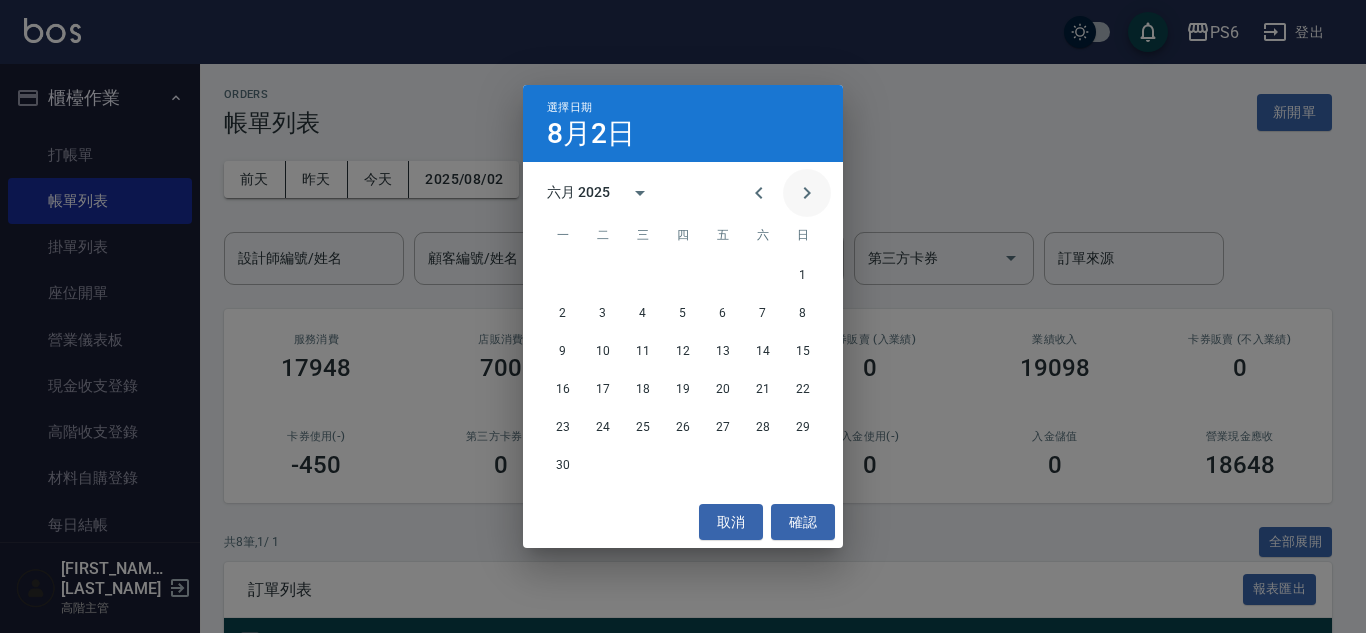 click 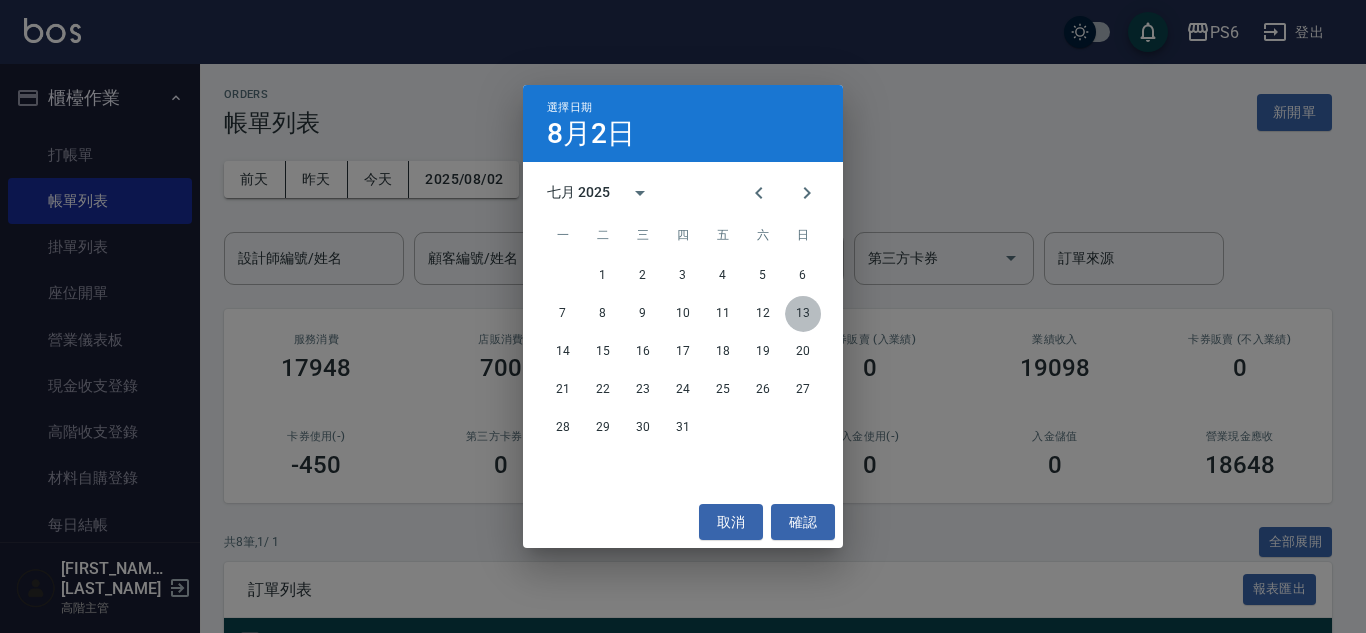 click on "13" at bounding box center (803, 314) 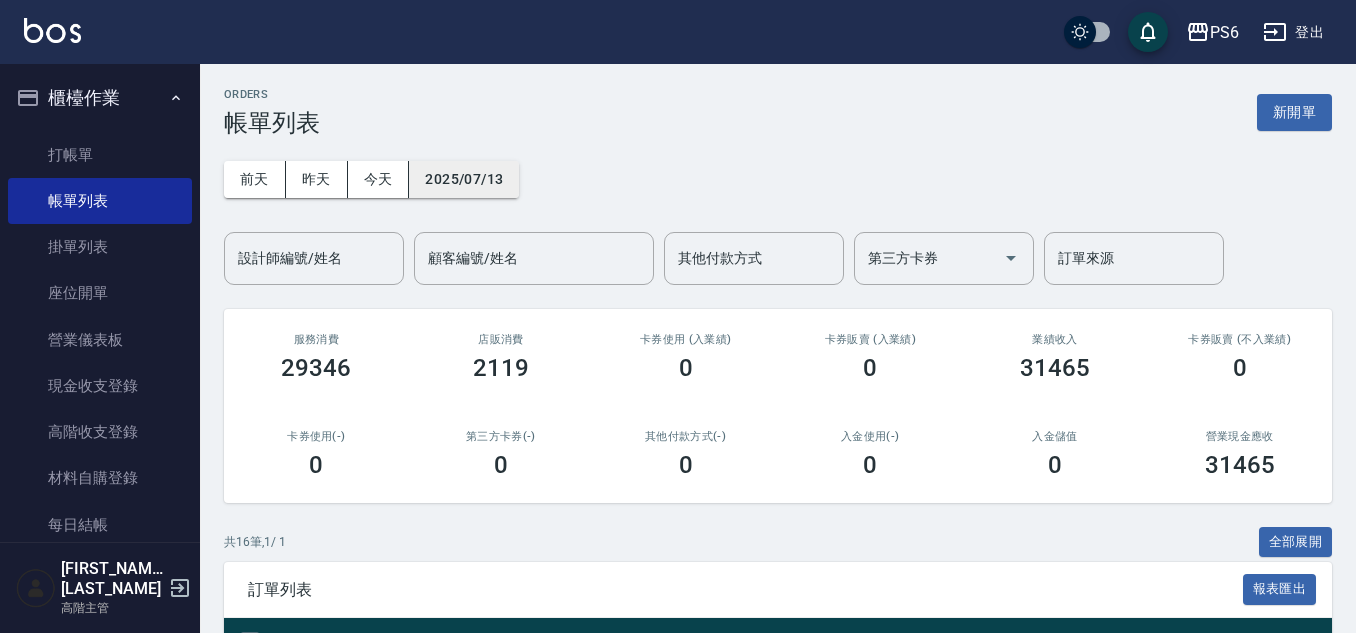 click on "2025/07/13" at bounding box center (464, 179) 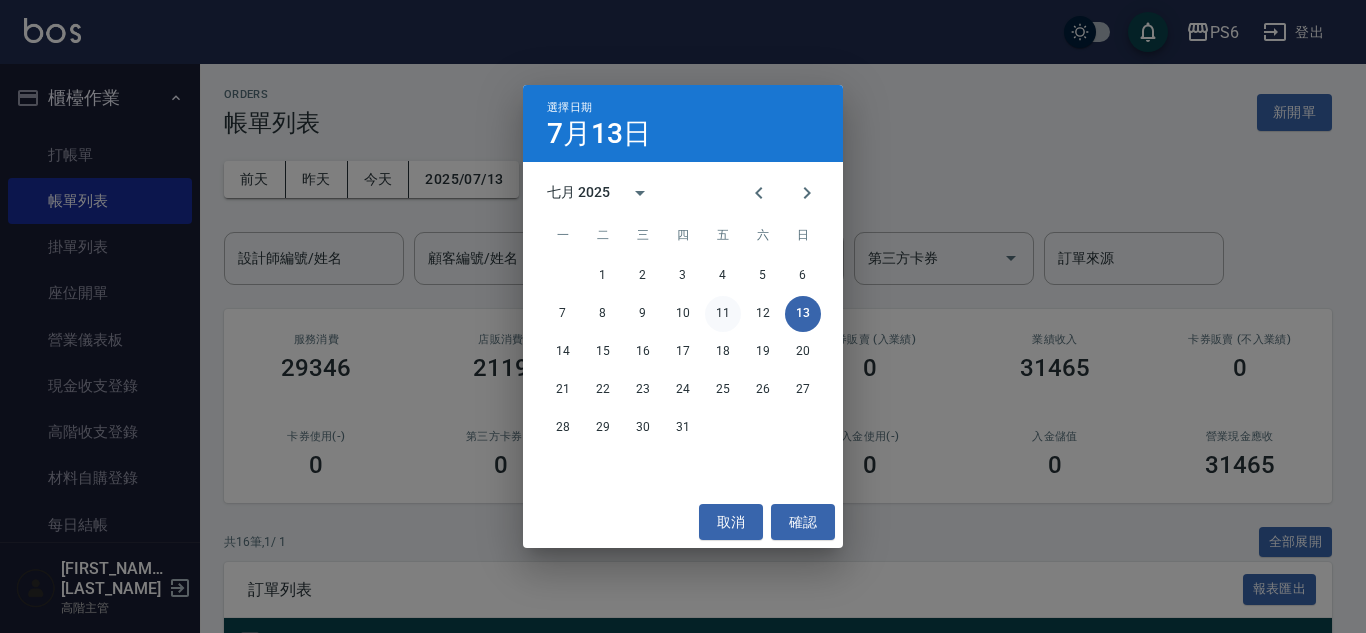 click on "11" at bounding box center [723, 314] 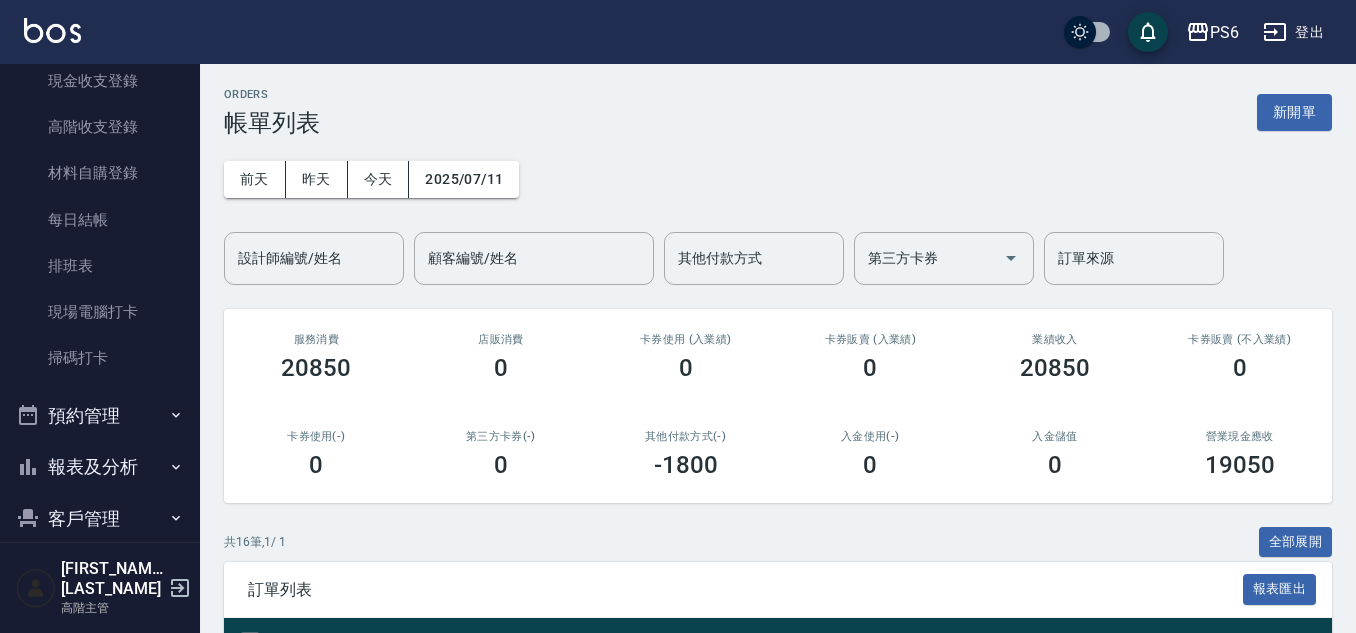 scroll, scrollTop: 200, scrollLeft: 0, axis: vertical 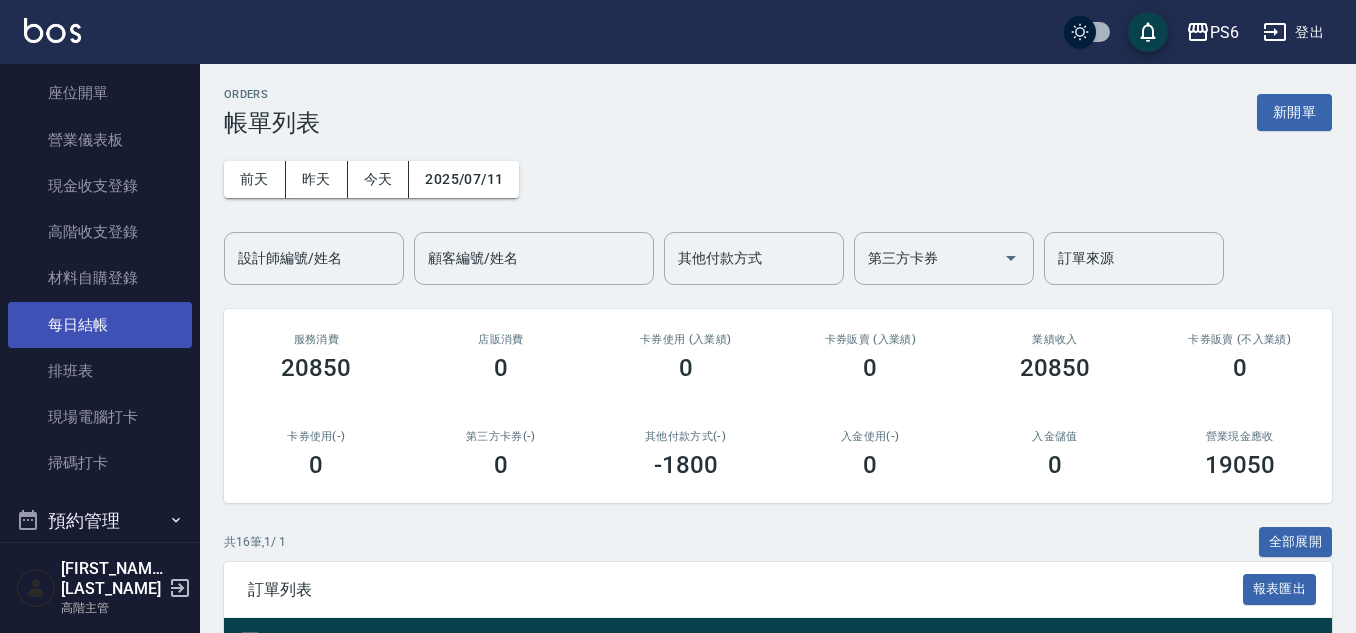 click on "每日結帳" at bounding box center [100, 325] 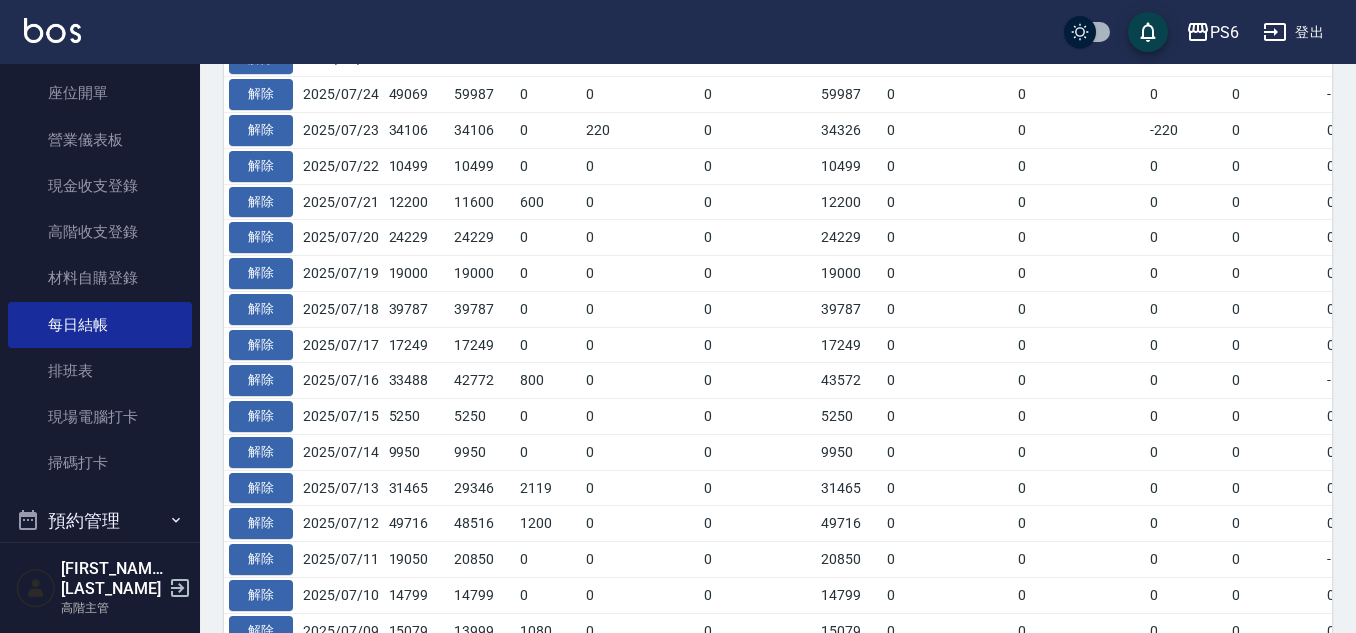 scroll, scrollTop: 800, scrollLeft: 0, axis: vertical 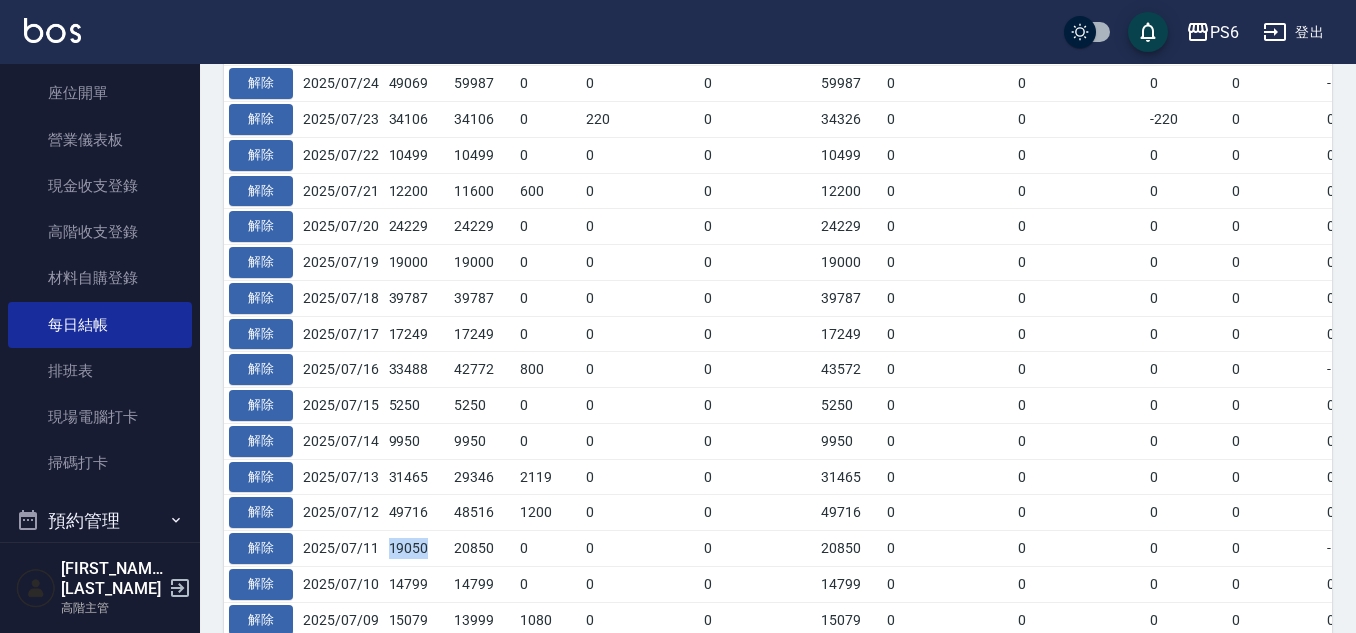 drag, startPoint x: 387, startPoint y: 543, endPoint x: 443, endPoint y: 550, distance: 56.435802 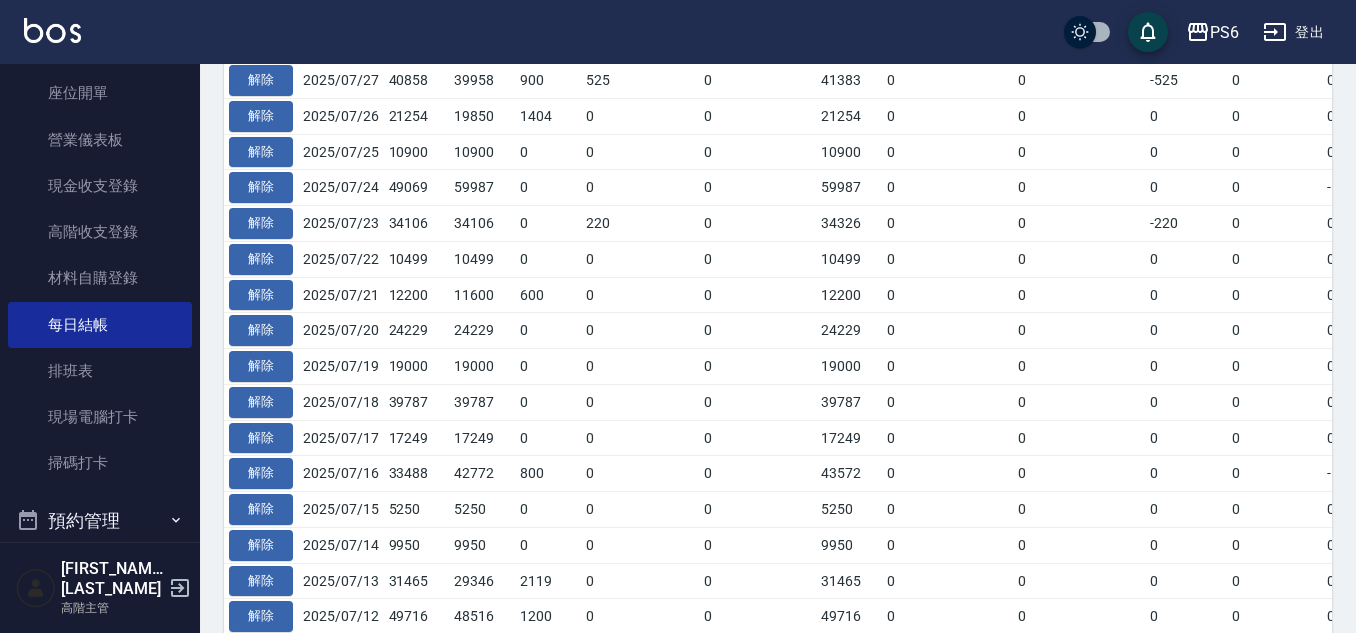 scroll, scrollTop: 700, scrollLeft: 0, axis: vertical 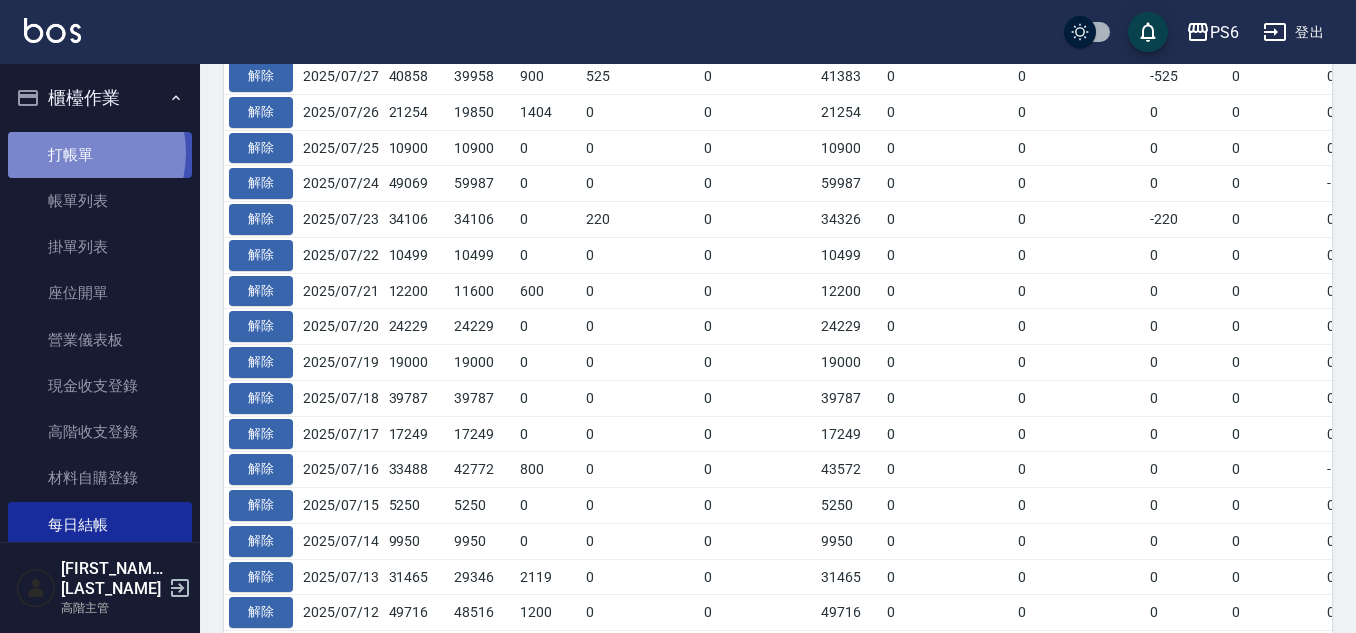 click on "打帳單" at bounding box center (100, 155) 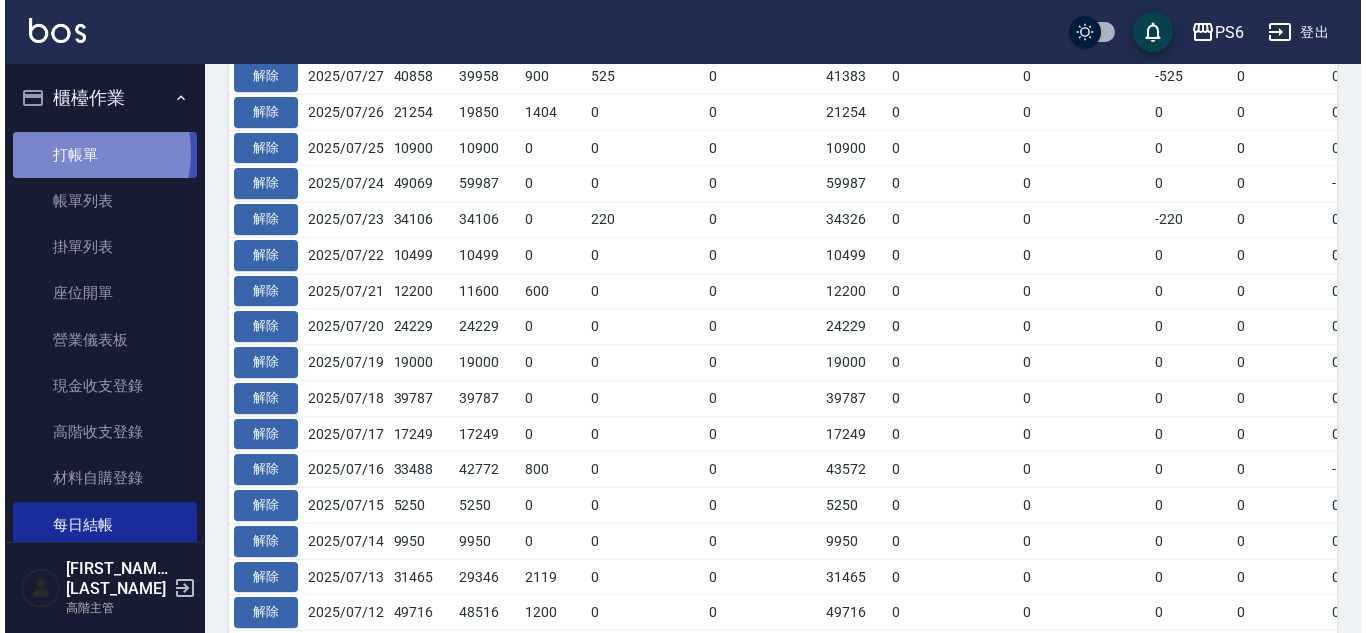 scroll, scrollTop: 0, scrollLeft: 0, axis: both 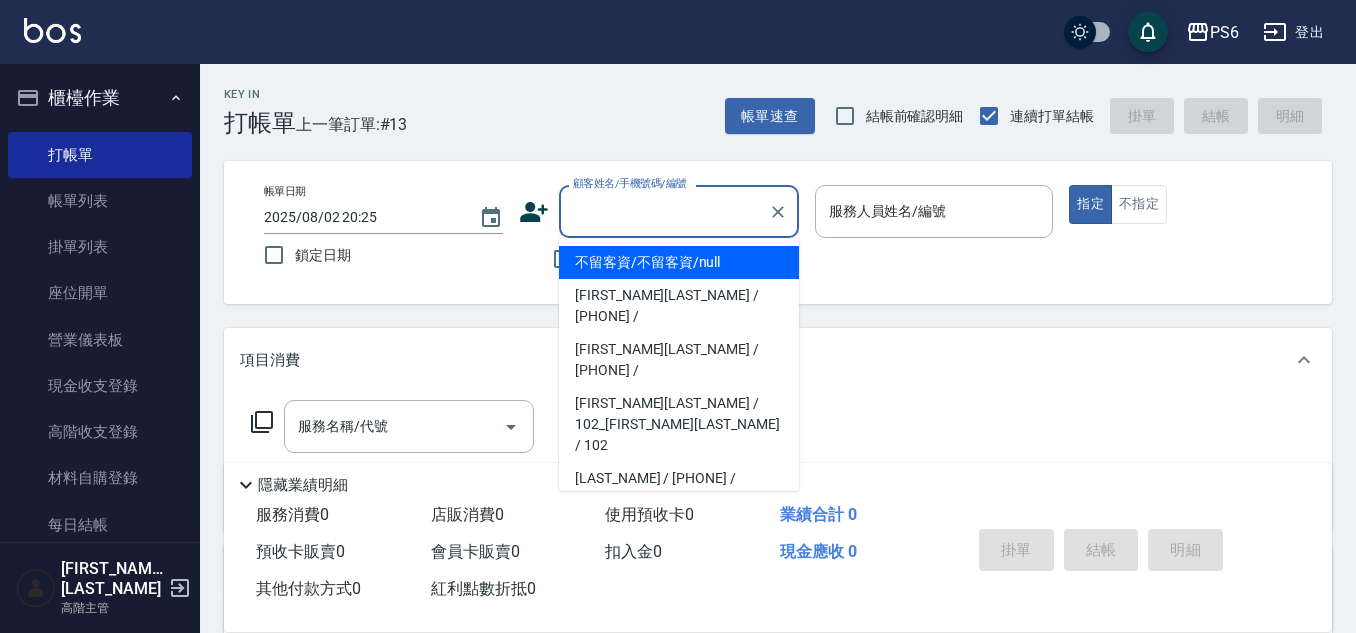 click on "顧客姓名/手機號碼/編號" at bounding box center [664, 211] 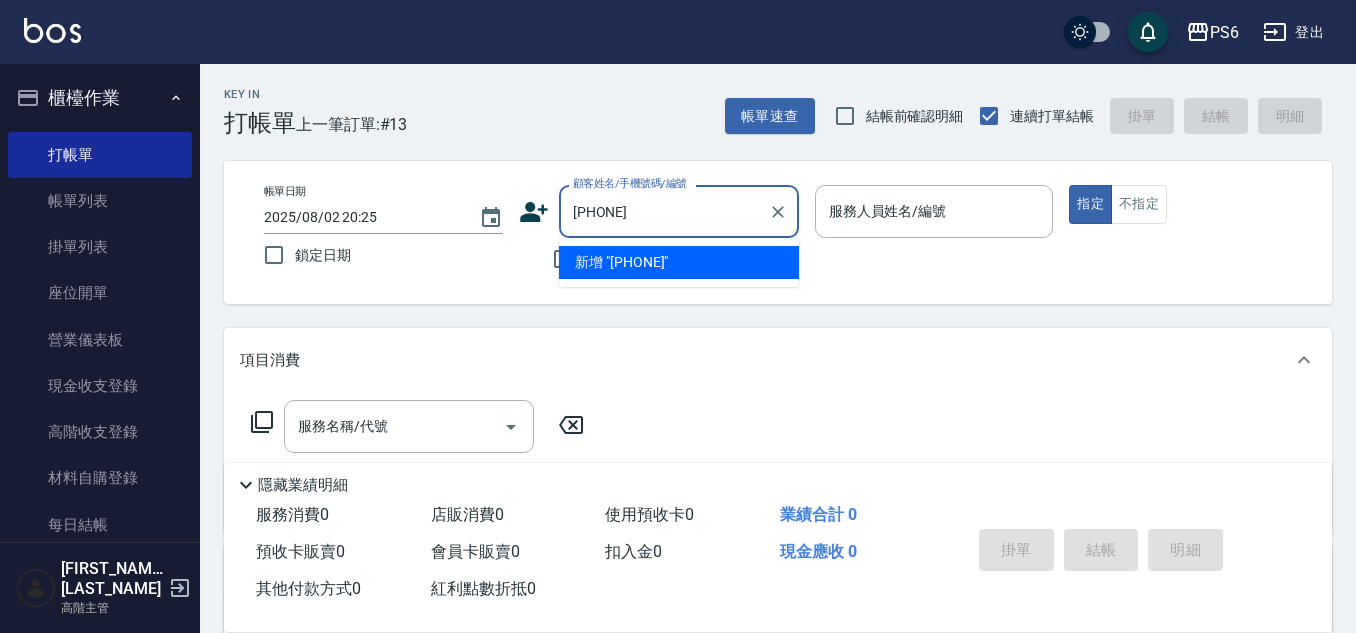 type on "0922665963" 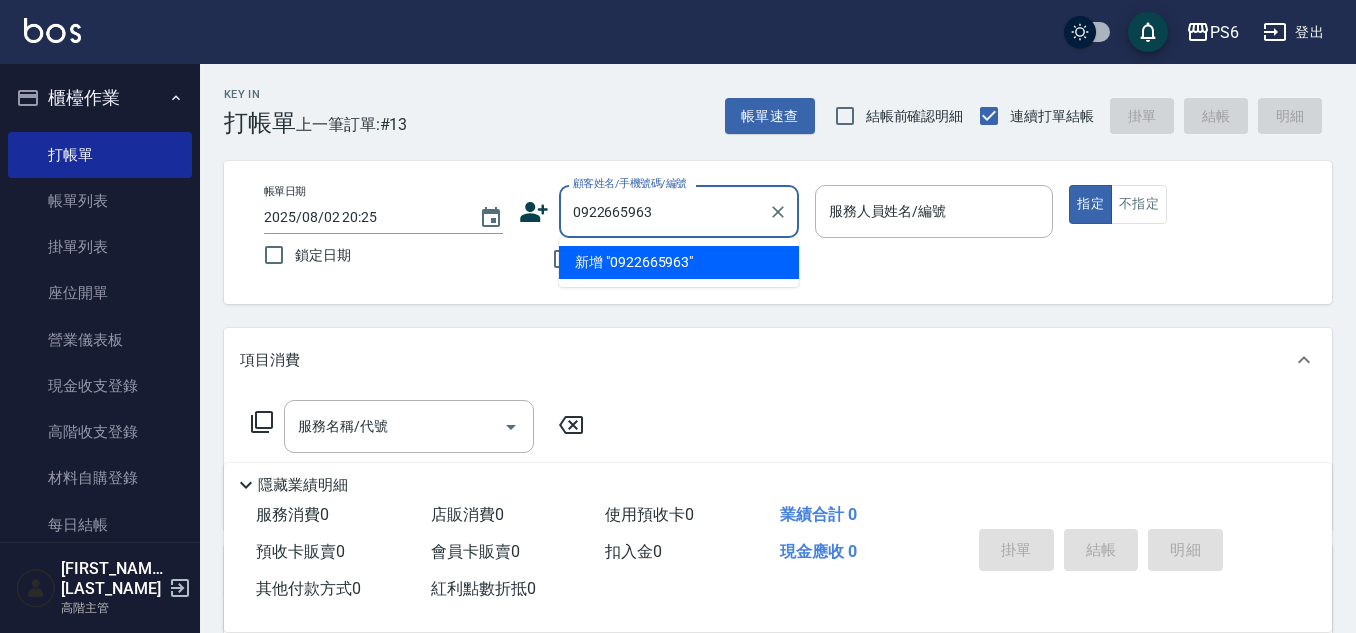 drag, startPoint x: 700, startPoint y: 206, endPoint x: 320, endPoint y: 232, distance: 380.88843 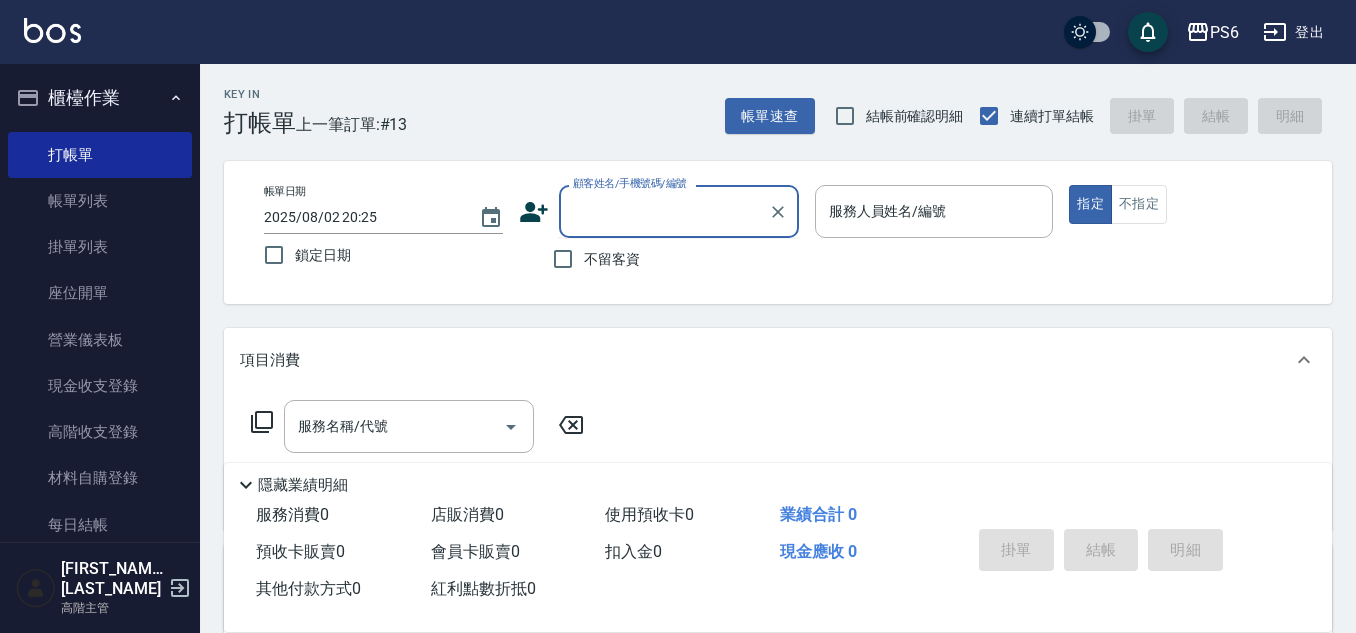 click 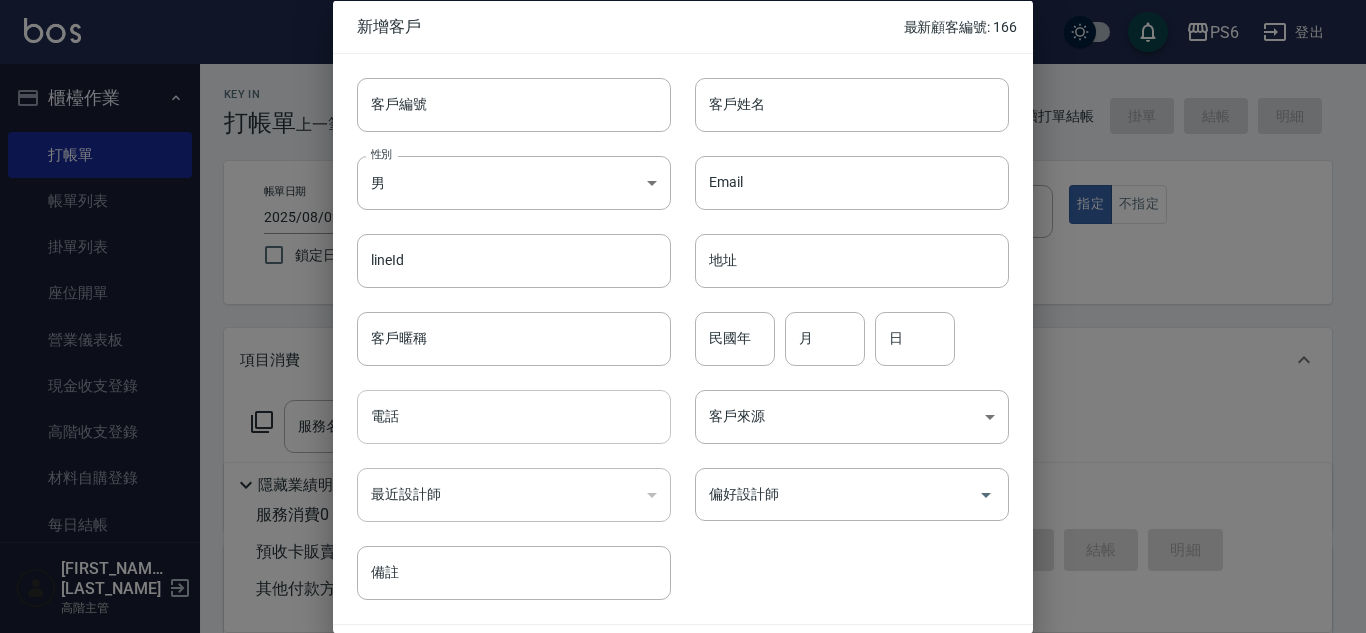 click on "電話" at bounding box center [514, 417] 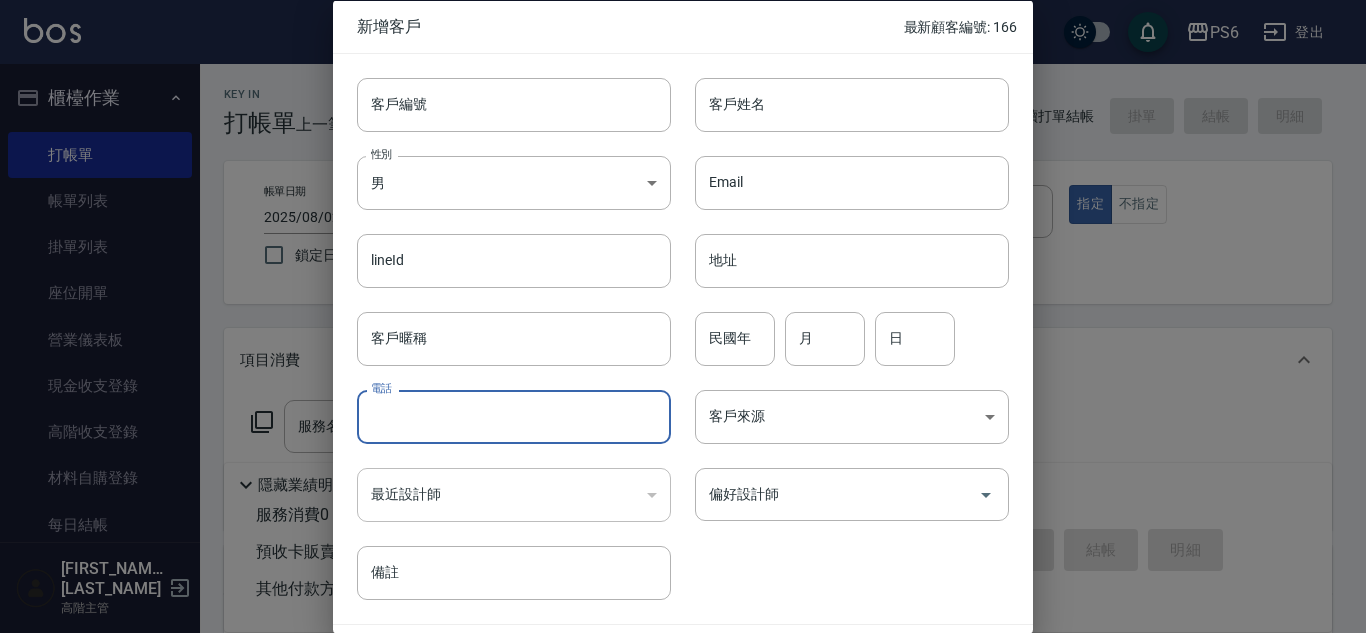 paste on "0922665963" 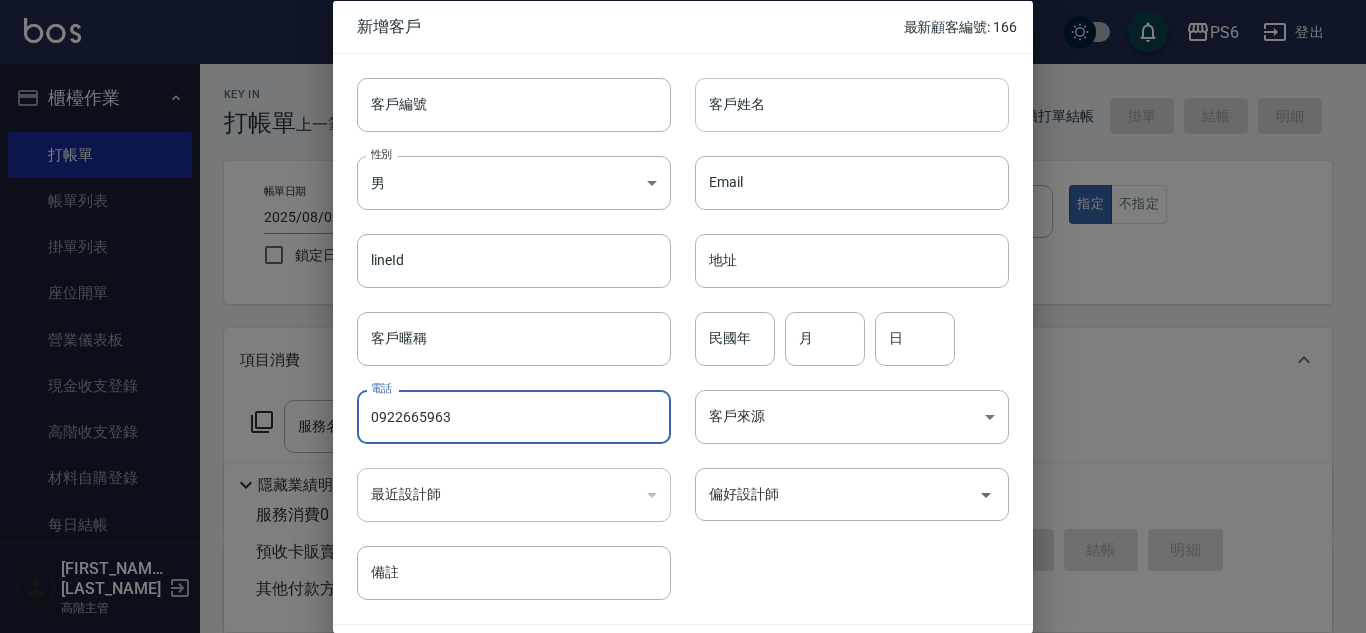 type on "0922665963" 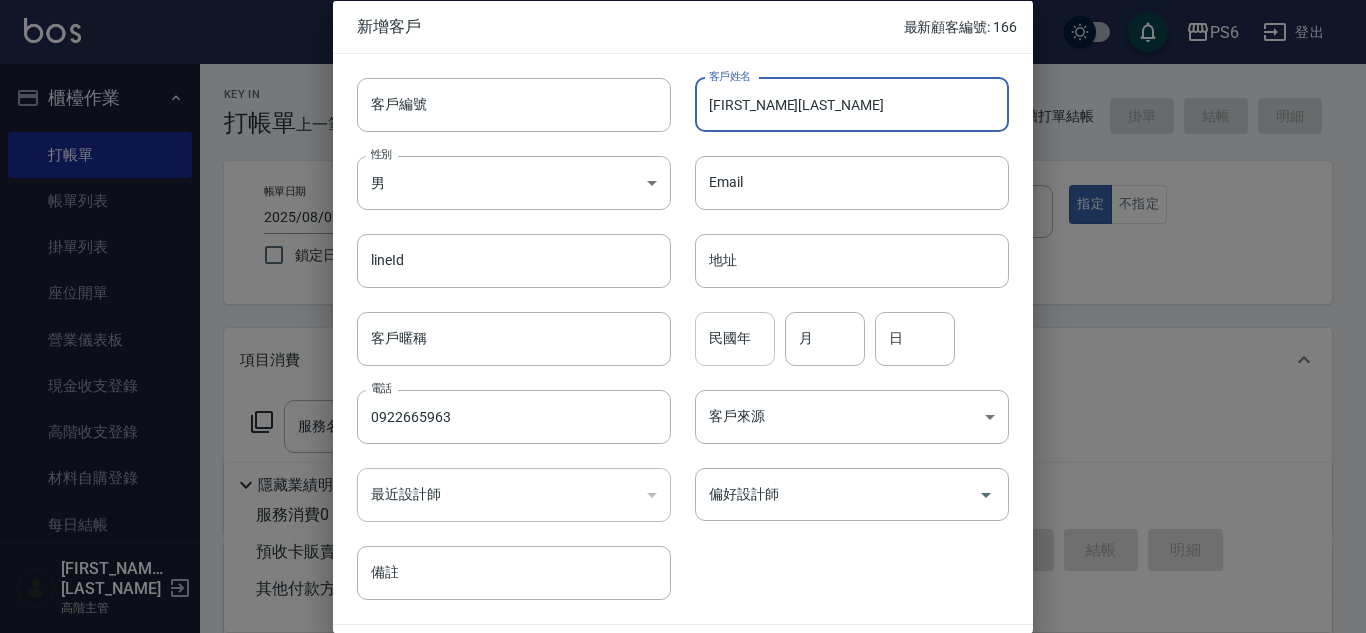 type on "[NAME]" 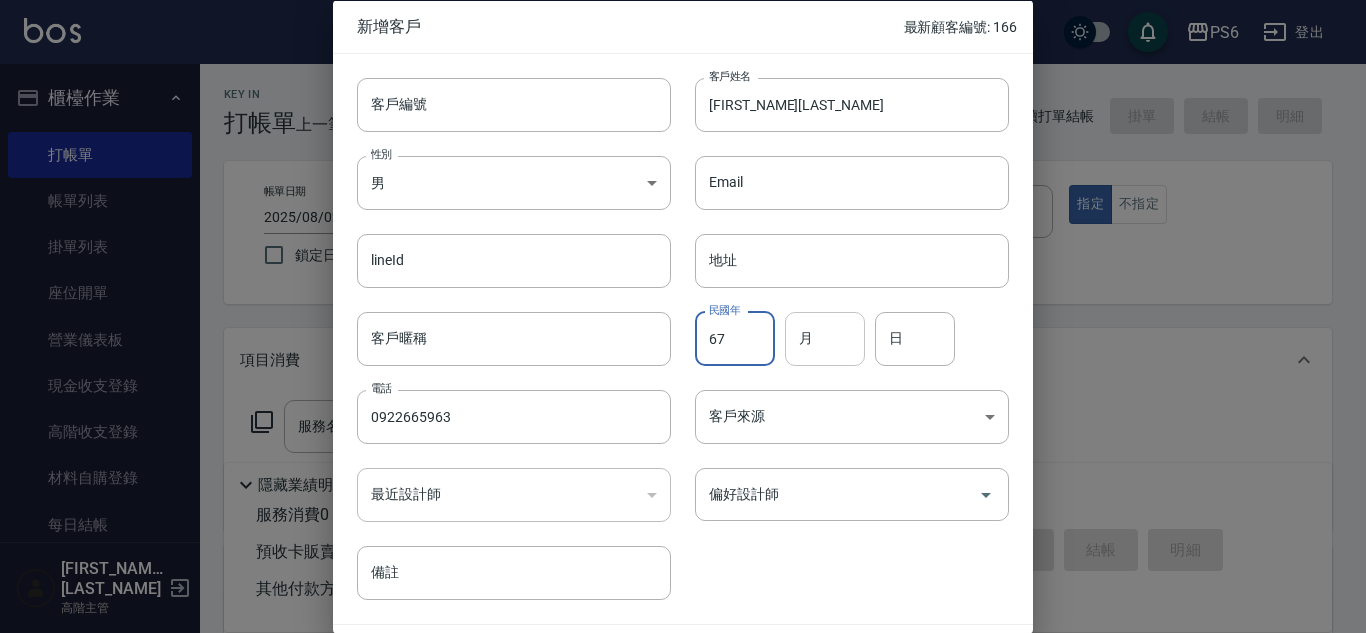 type on "67" 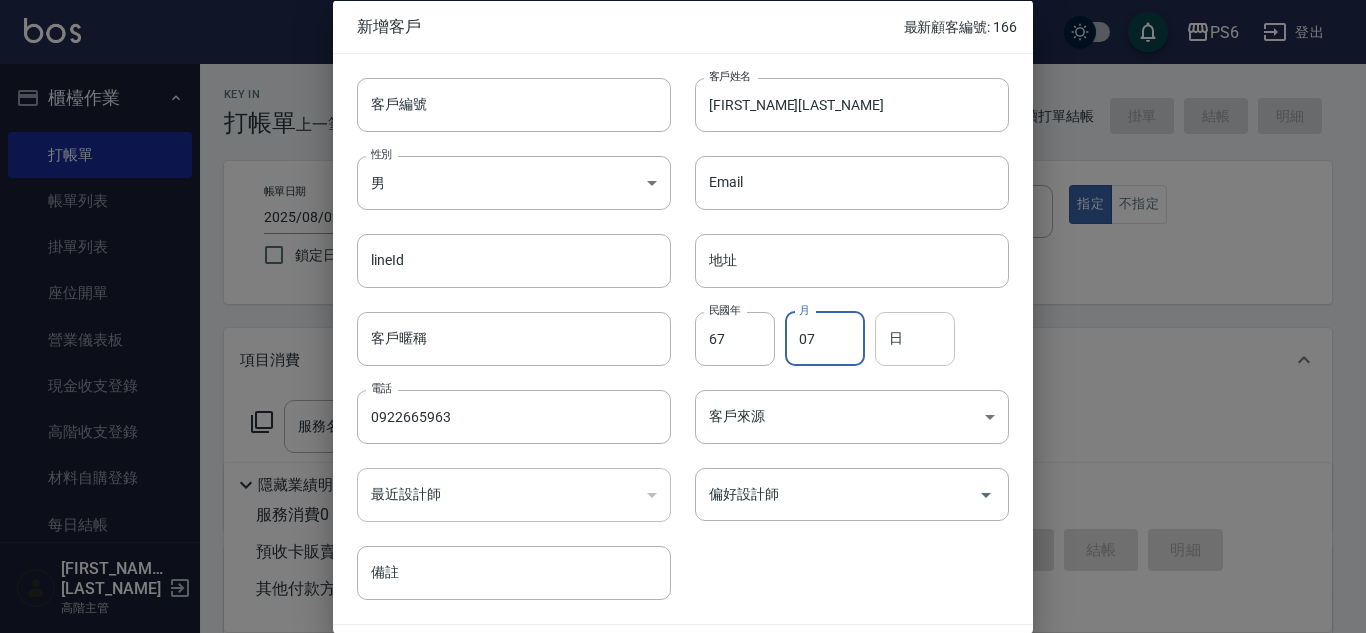 type on "07" 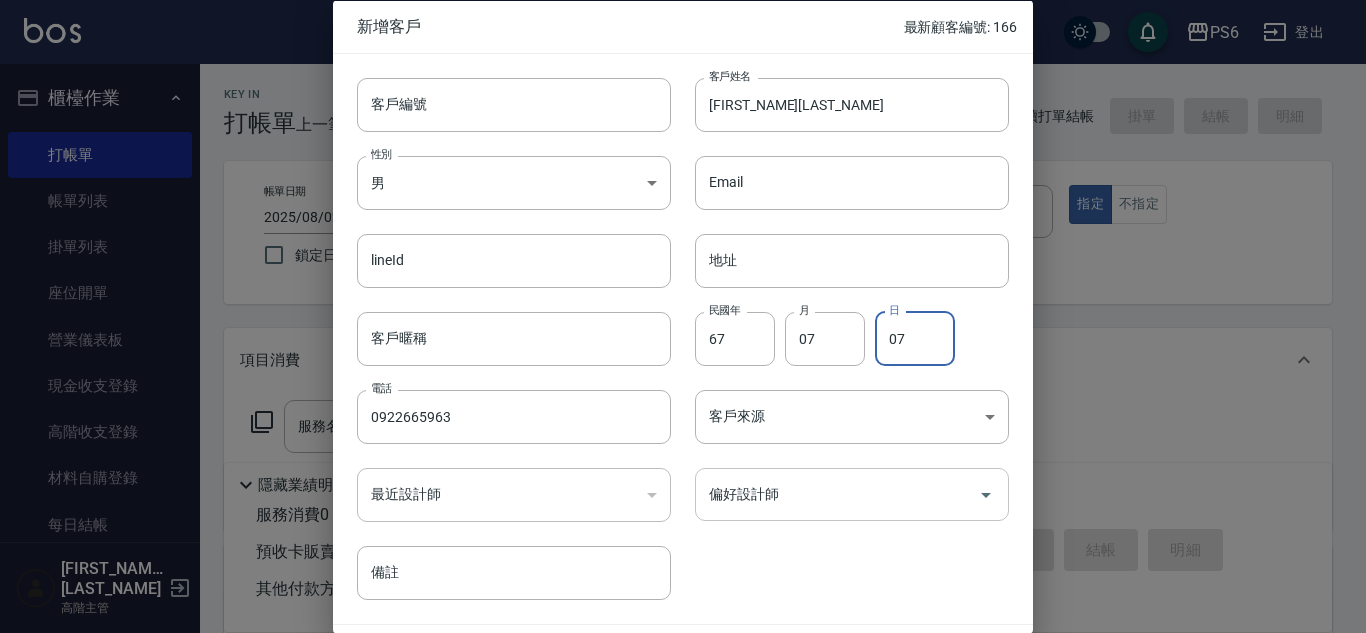 type on "07" 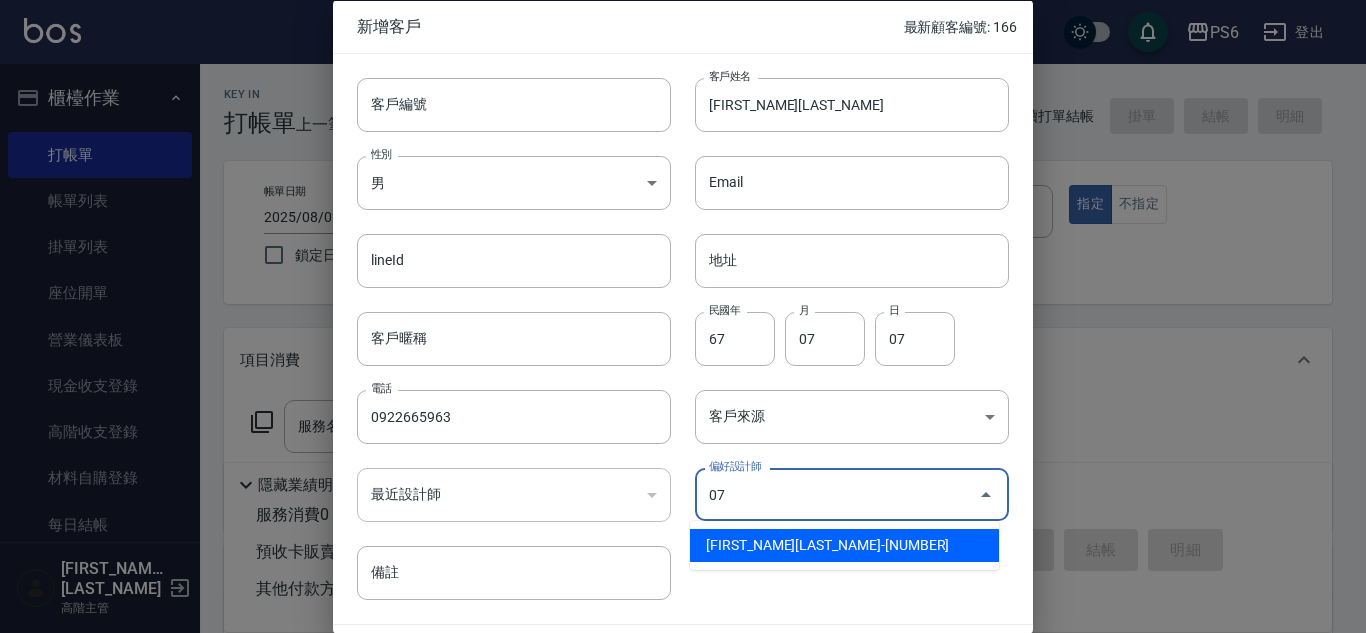 click on "吳苡溶-07" at bounding box center [844, 545] 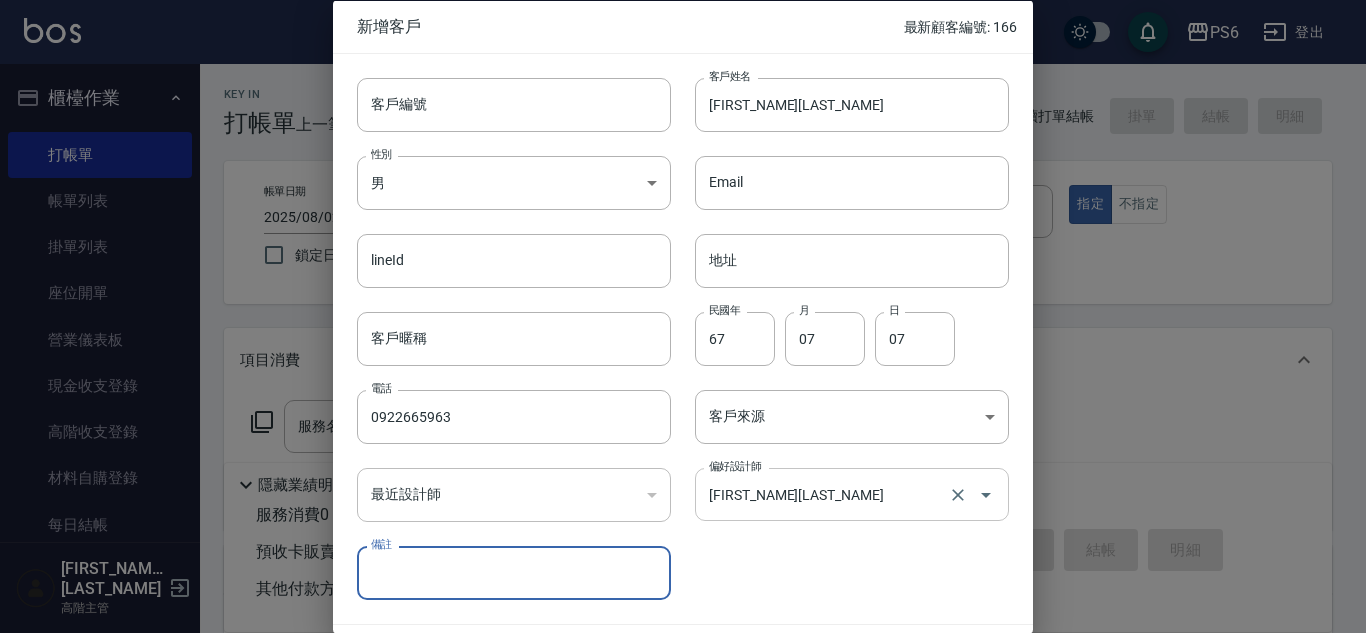 click on "[NAME]" at bounding box center (824, 494) 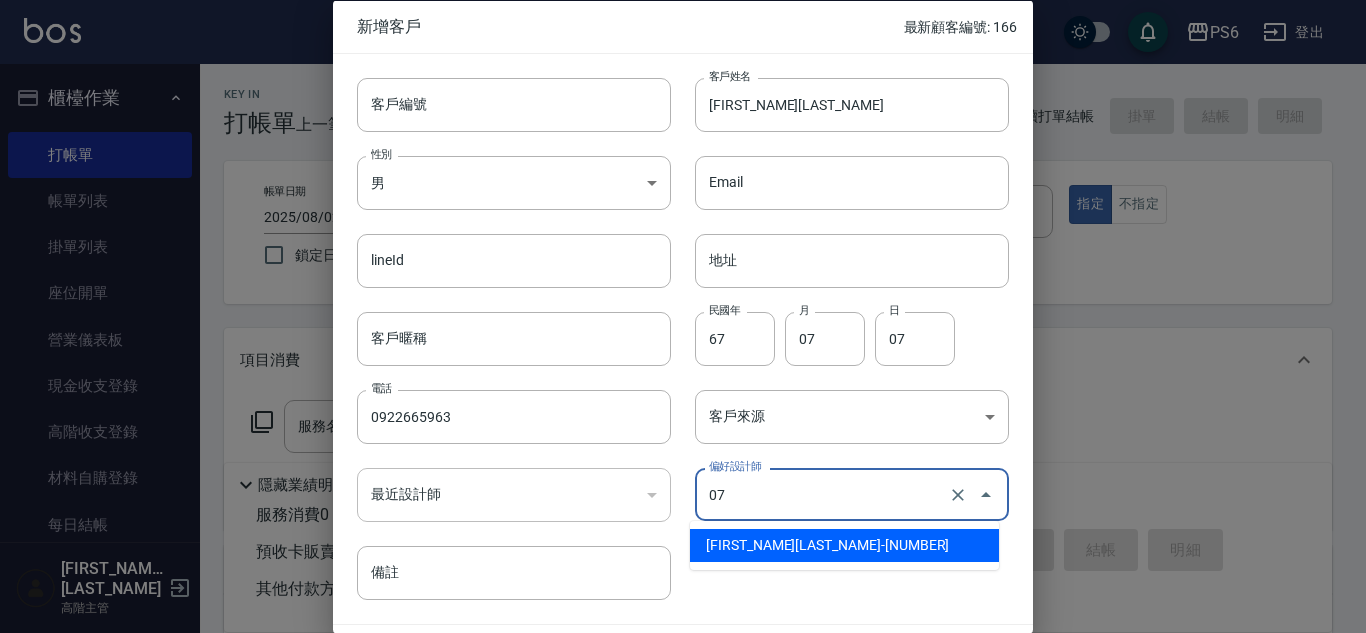 click on "吳苡溶-07" at bounding box center [844, 545] 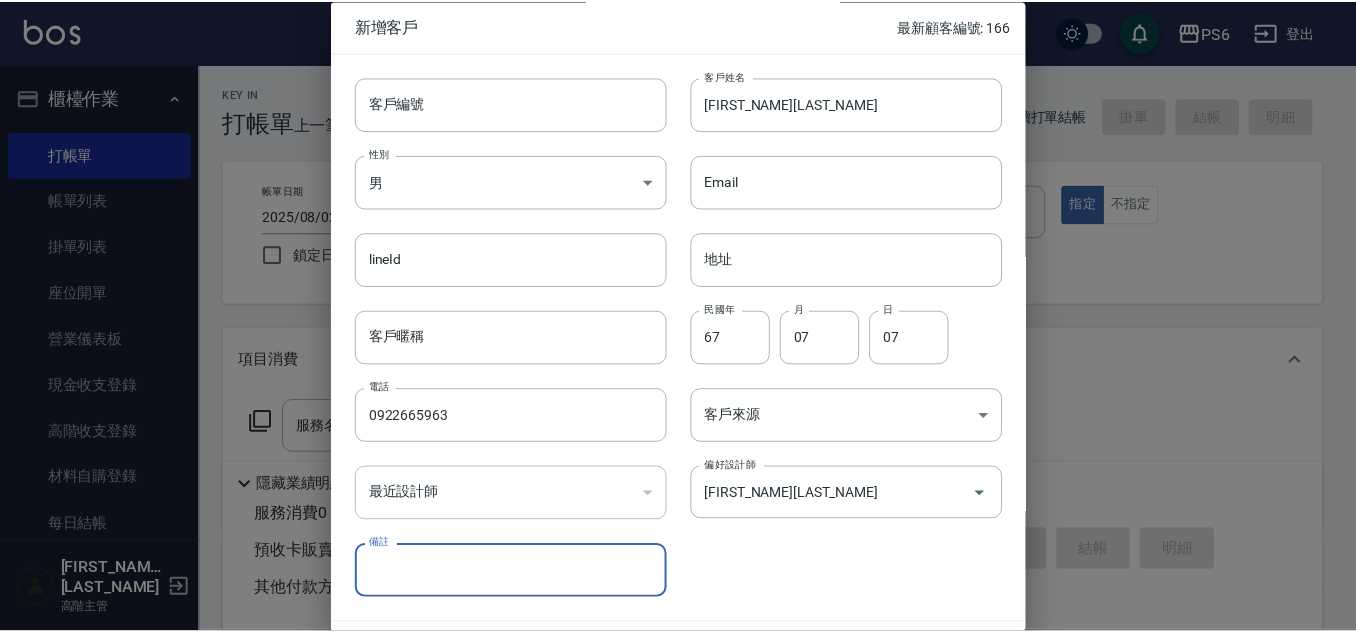 scroll, scrollTop: 60, scrollLeft: 0, axis: vertical 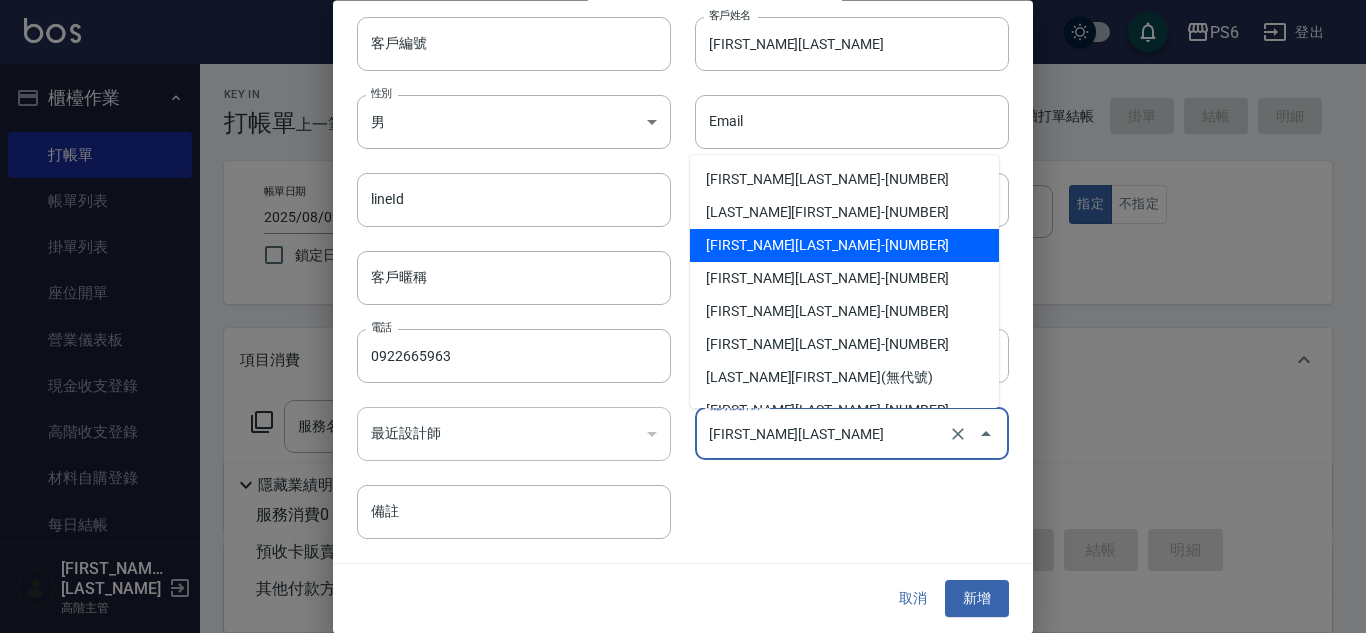 click on "[NAME]" at bounding box center (824, 434) 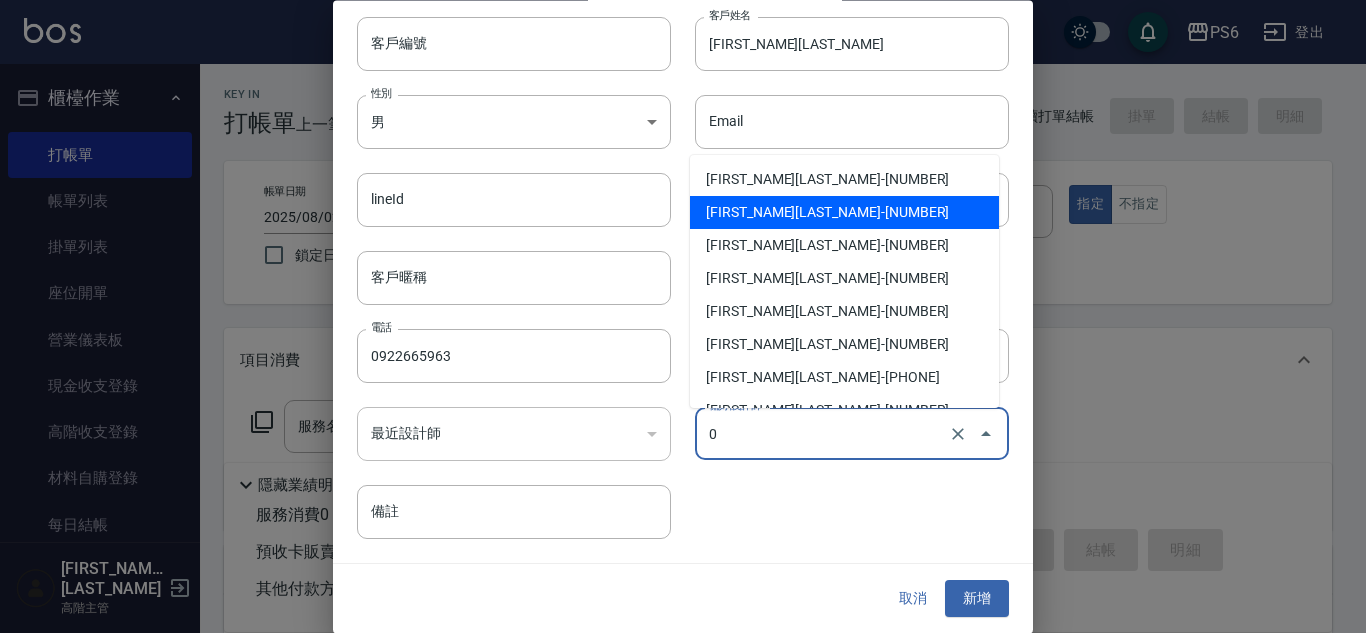 type on "[NAME]" 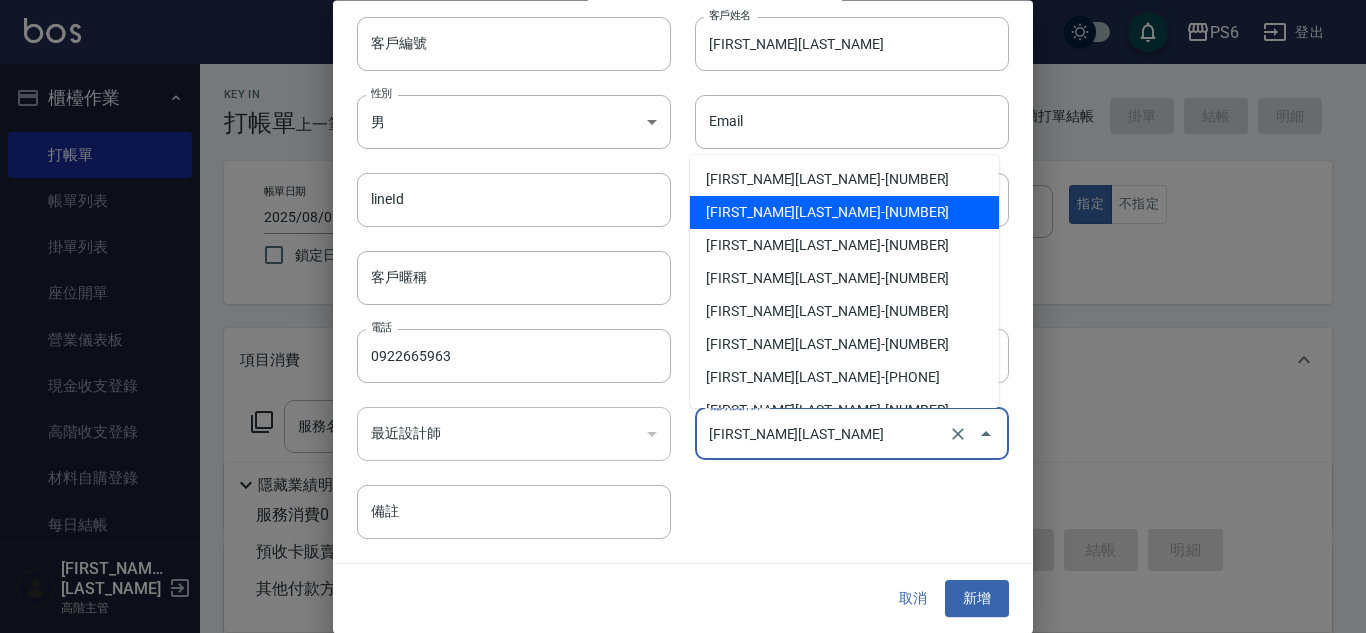 click on "取消" at bounding box center (913, 599) 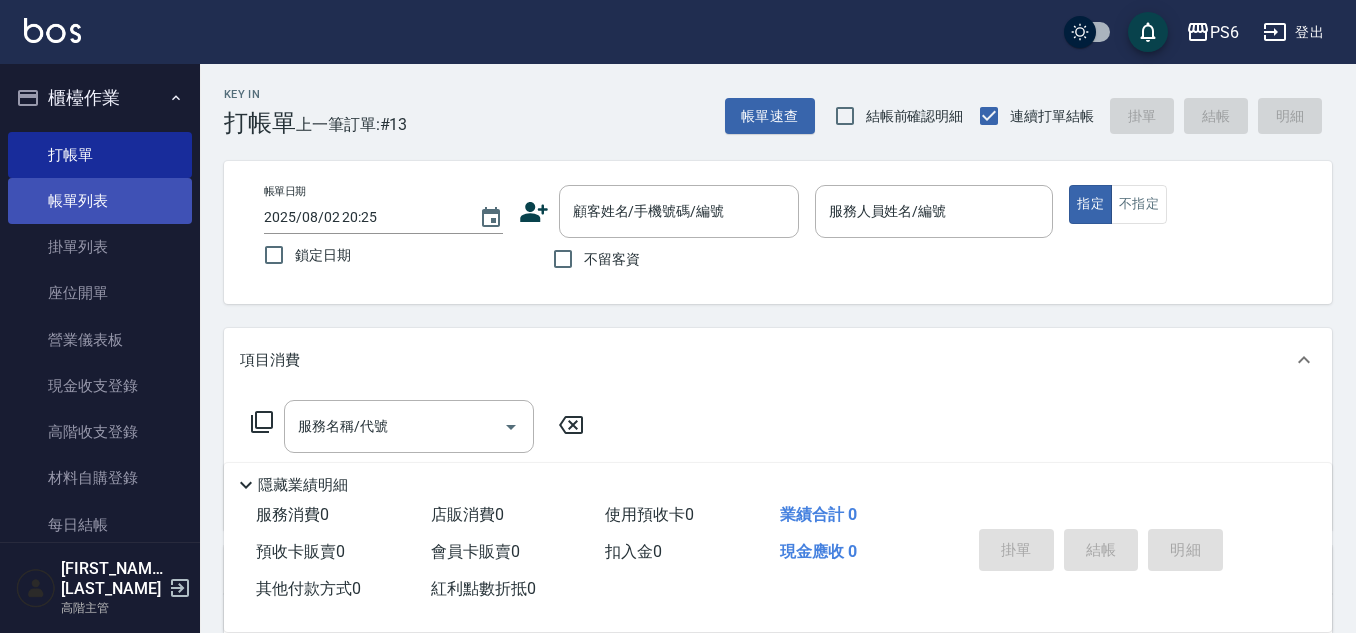 click on "帳單列表" at bounding box center [100, 201] 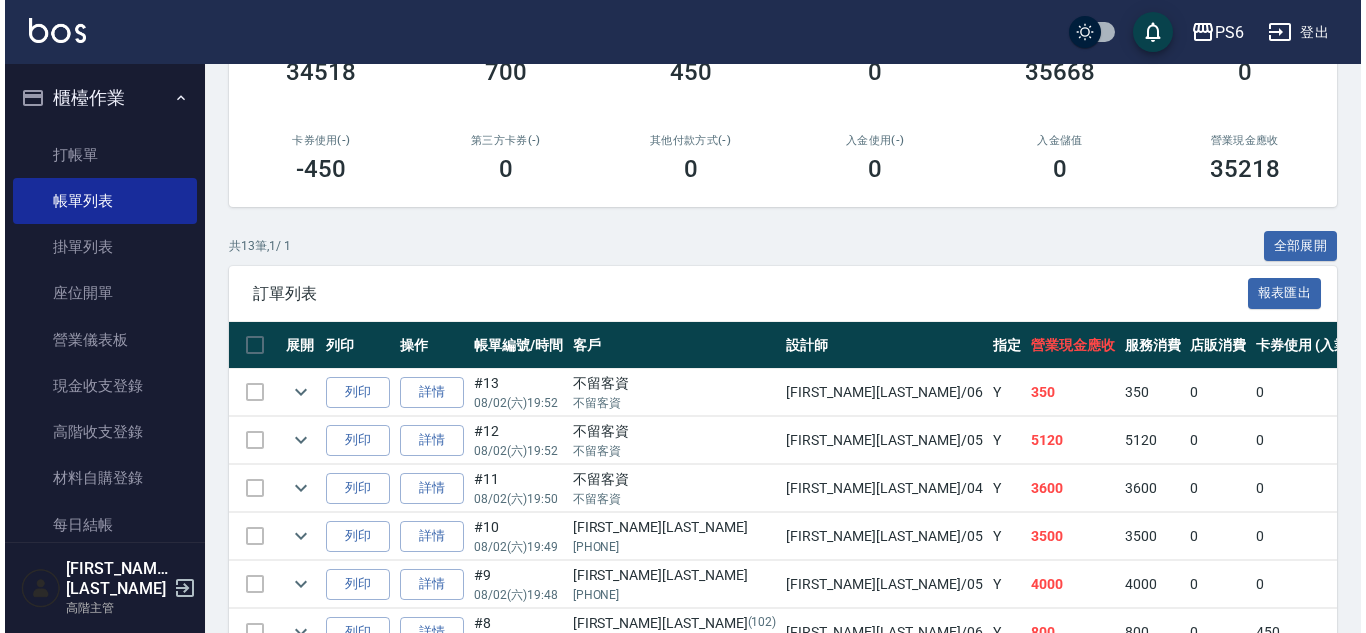 scroll, scrollTop: 0, scrollLeft: 0, axis: both 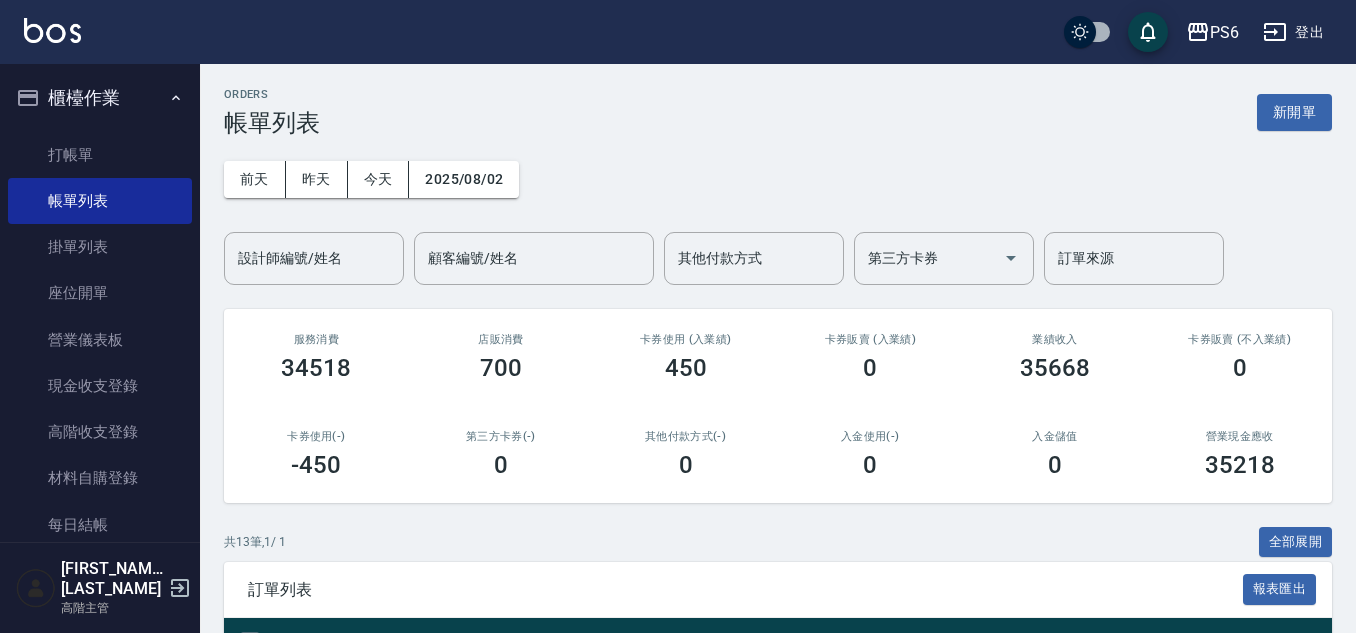 click on "PS6 登出" at bounding box center [678, 32] 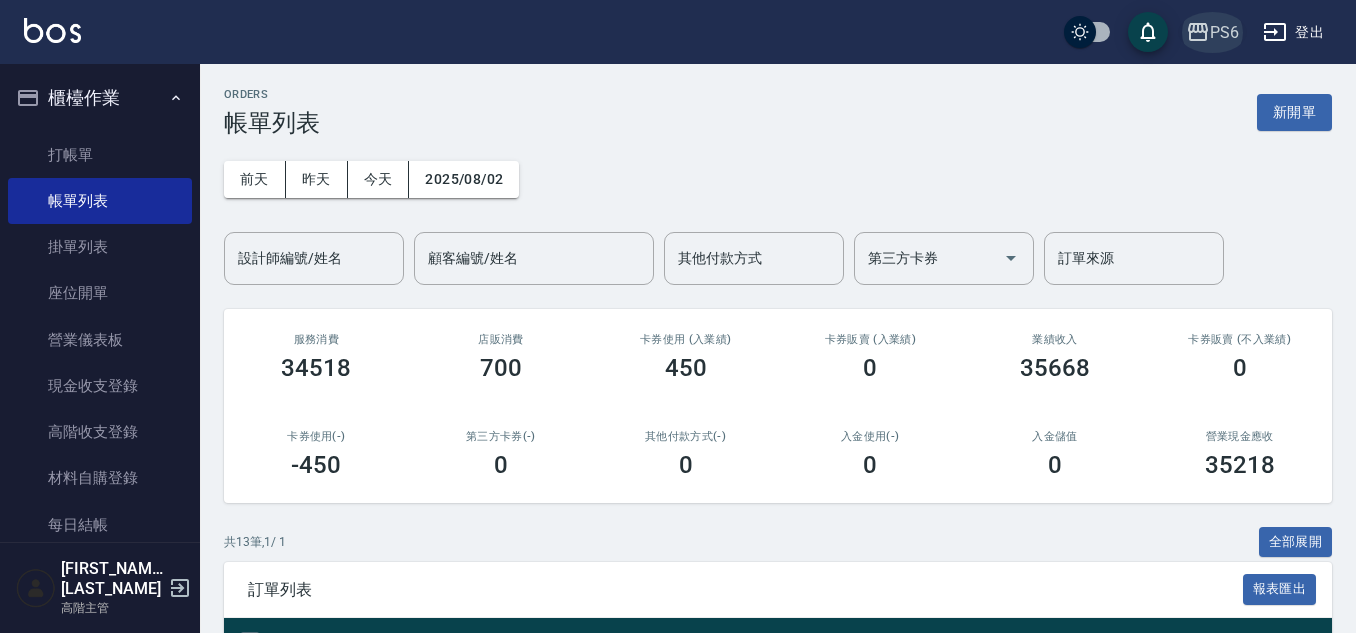 click on "PS6" at bounding box center (1224, 32) 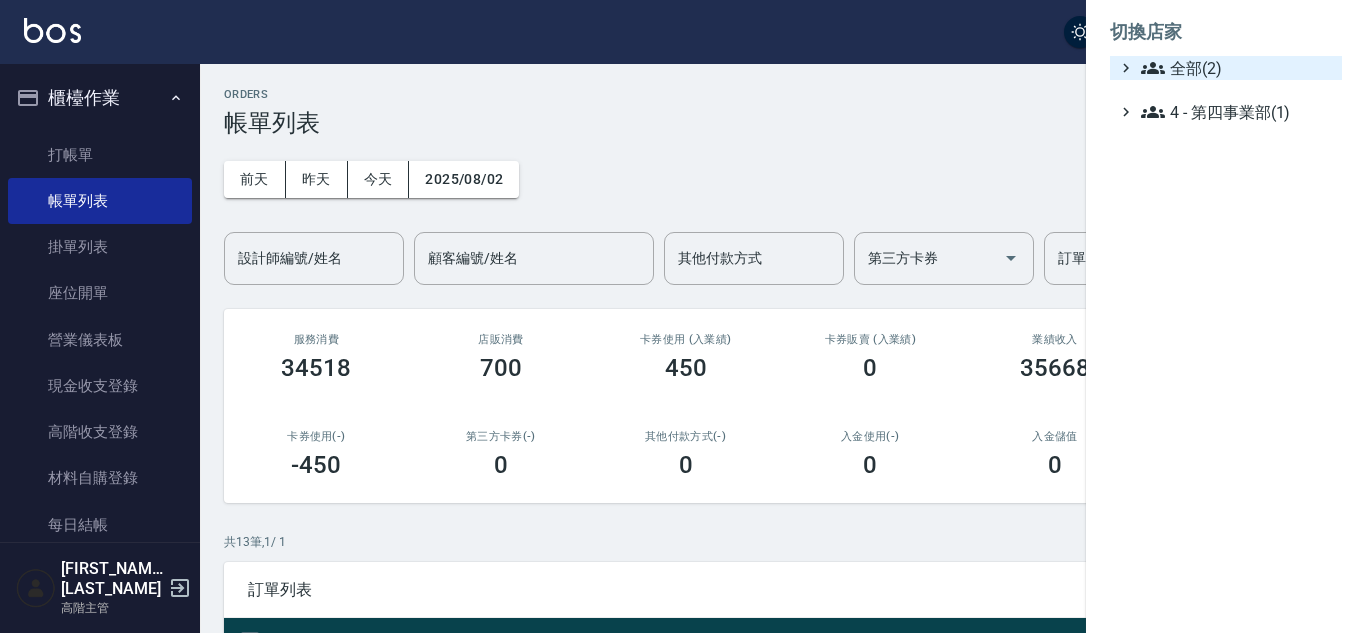 click on "全部(2)" at bounding box center (1237, 68) 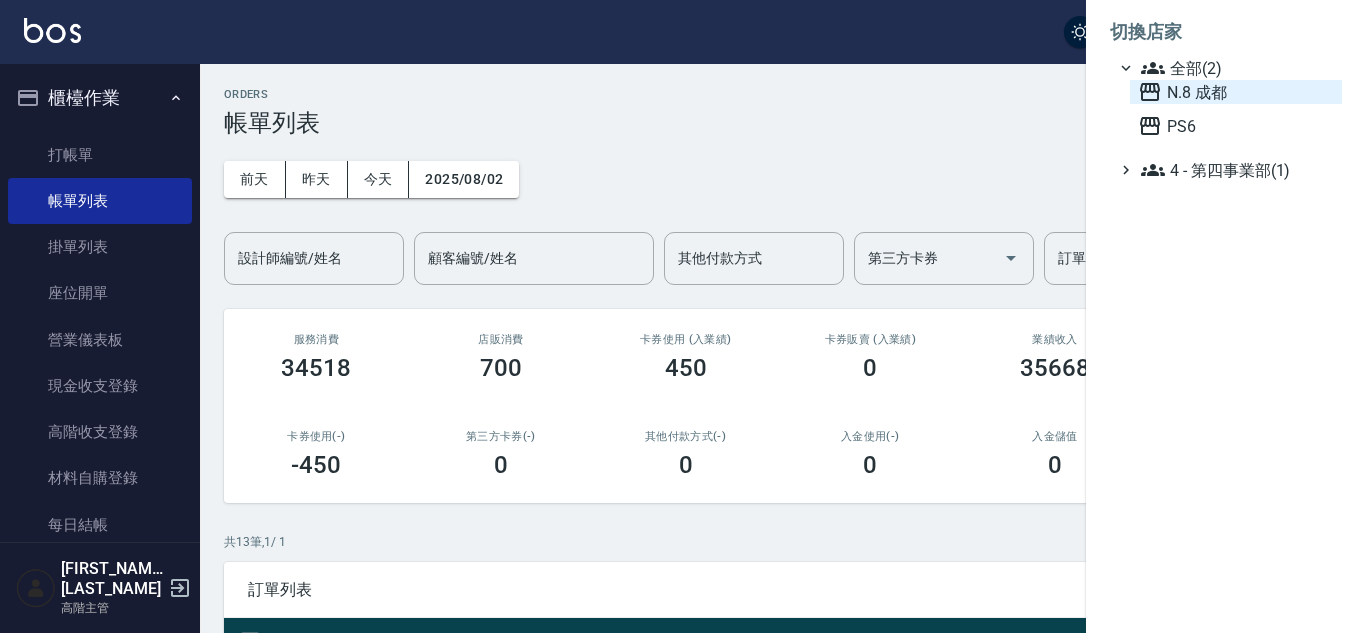 click on "N.8 成都" at bounding box center [1236, 92] 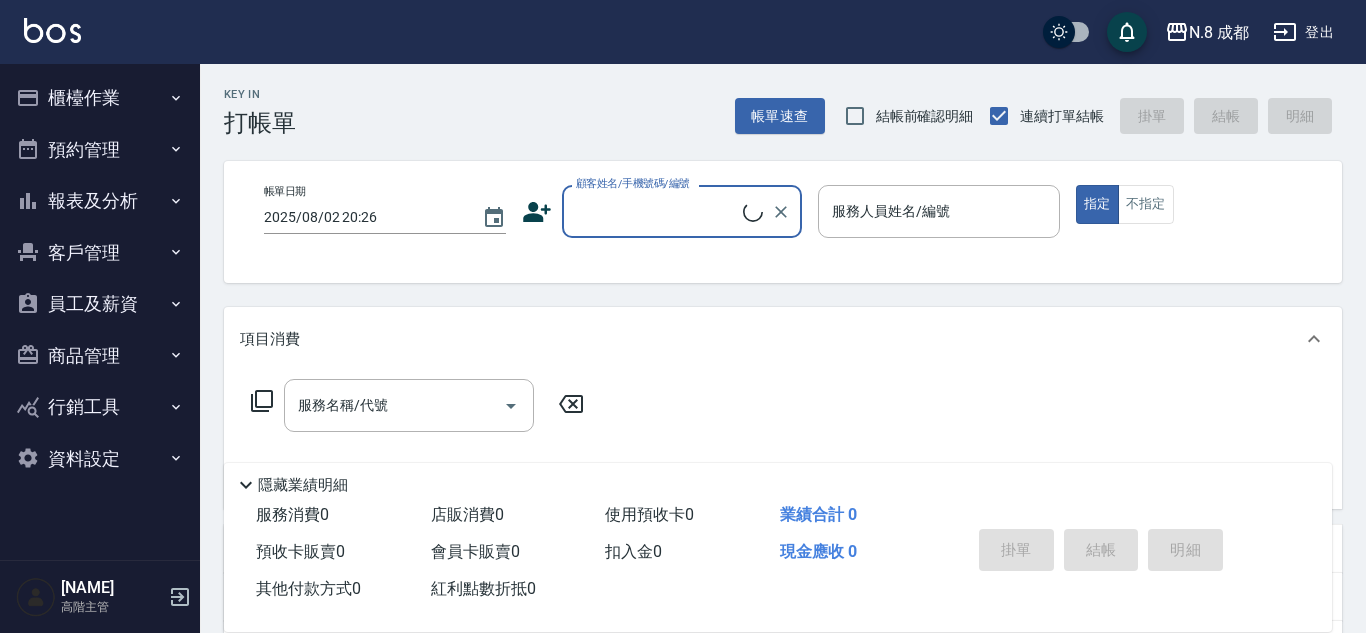 scroll, scrollTop: 0, scrollLeft: 0, axis: both 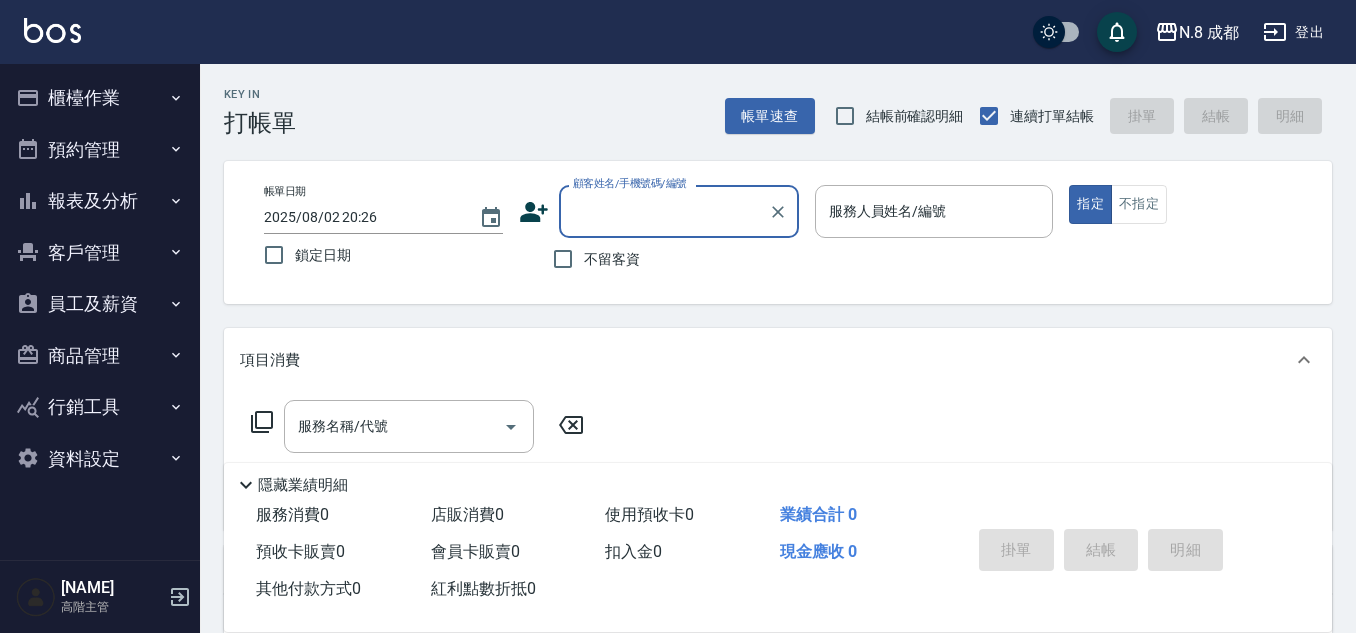 click 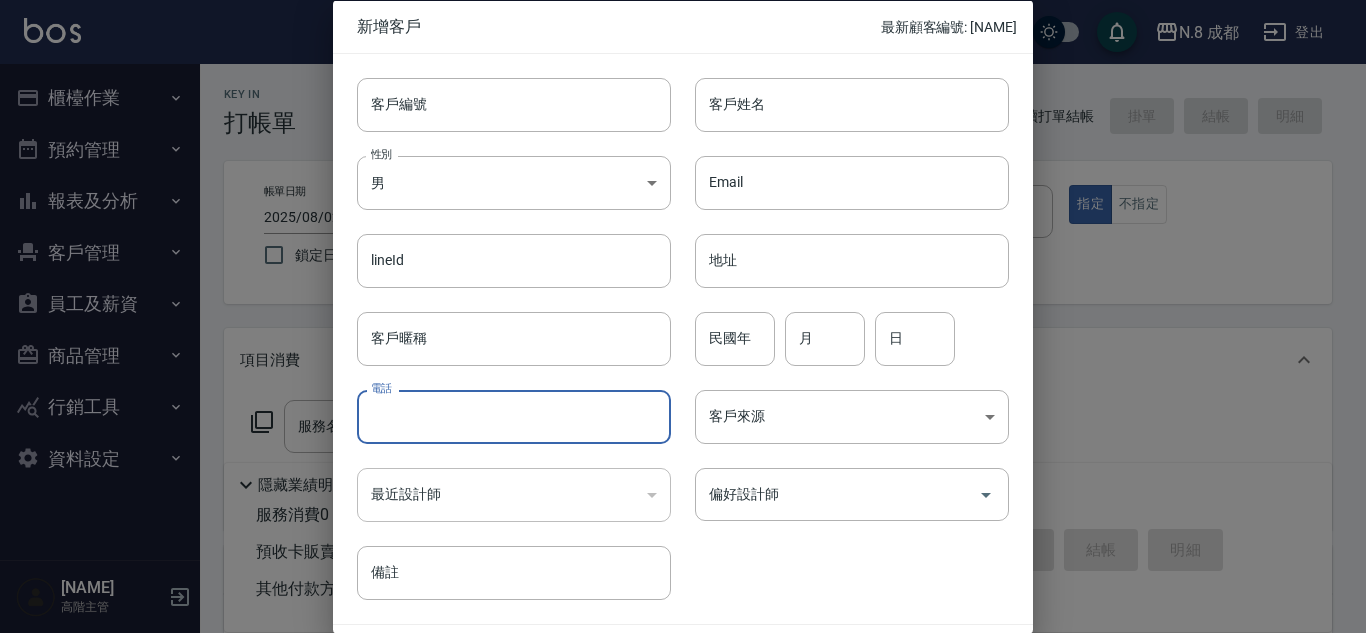 drag, startPoint x: 462, startPoint y: 417, endPoint x: 473, endPoint y: 393, distance: 26.400757 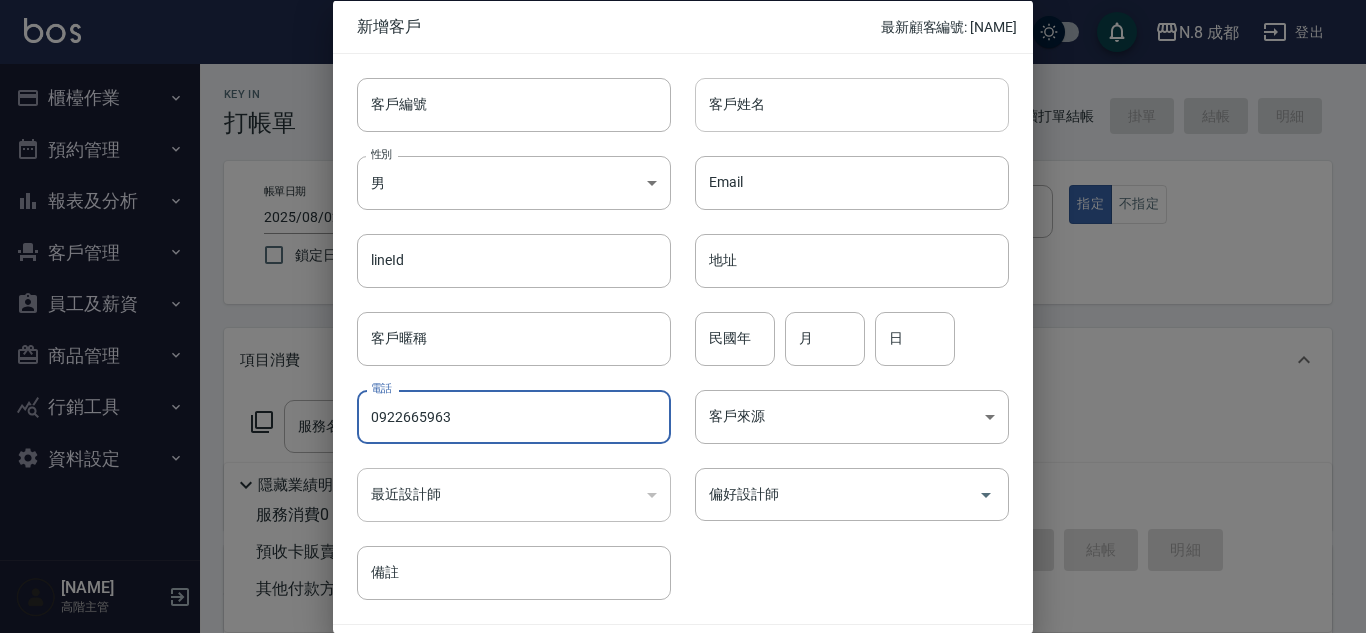 type on "0922665963" 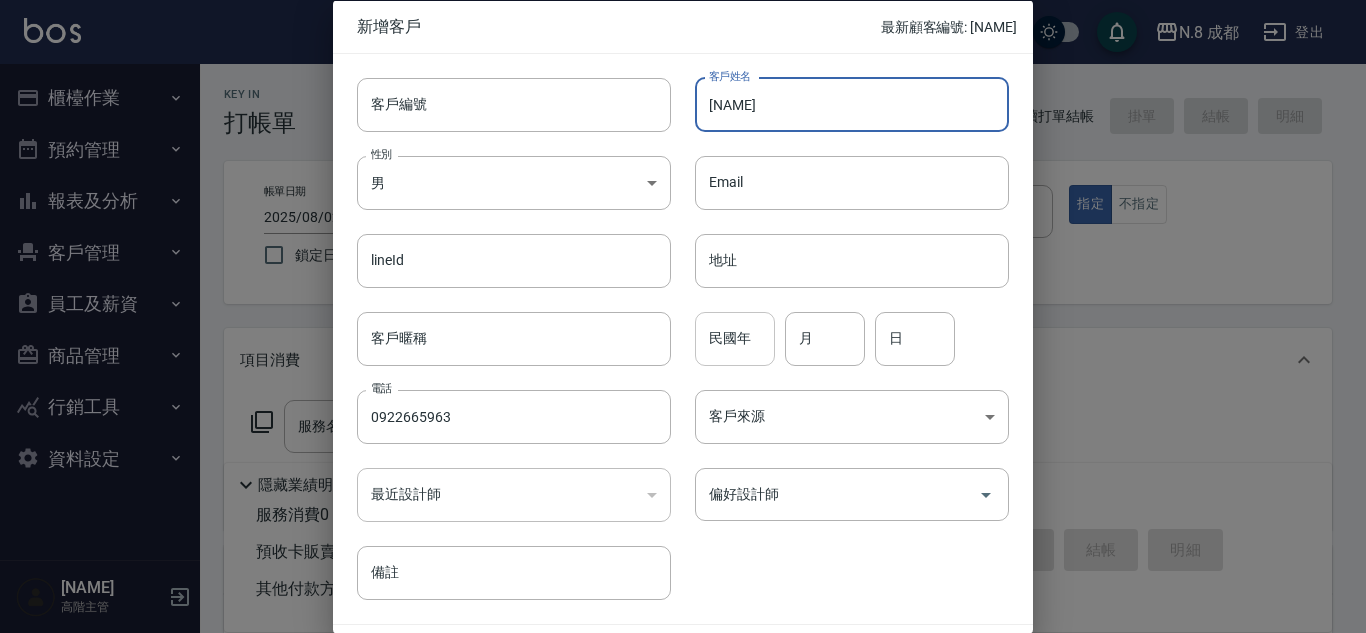 type on "[NAME]" 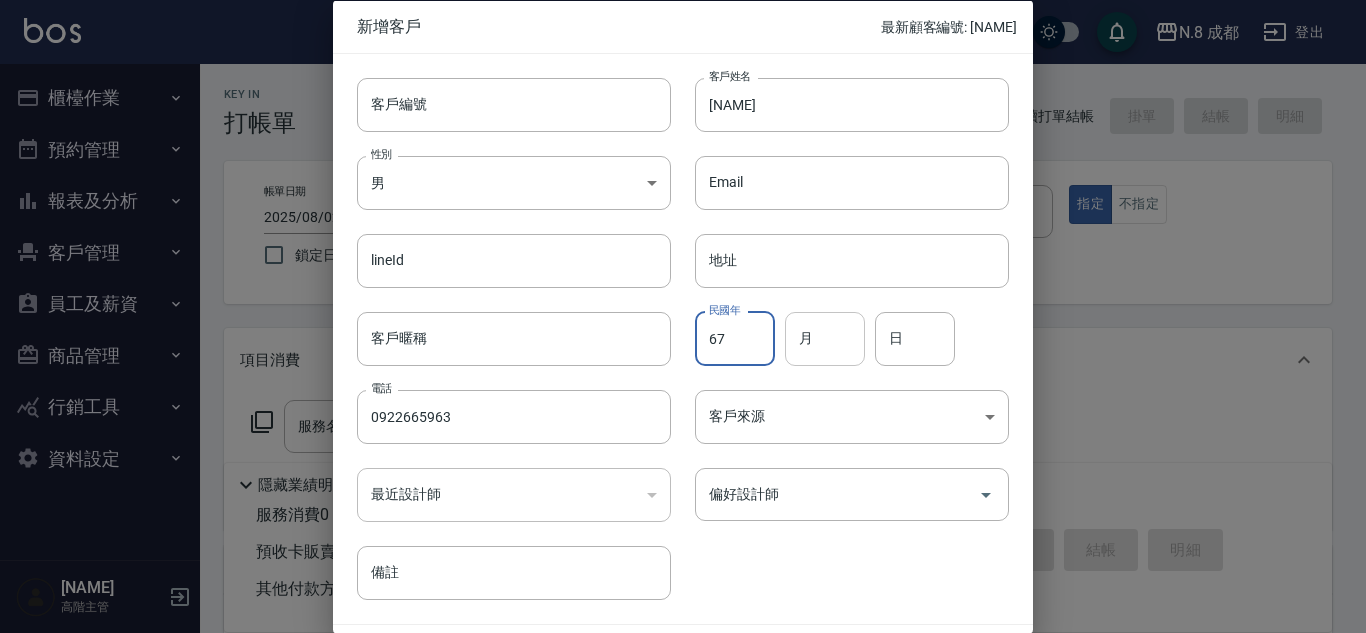 type on "67" 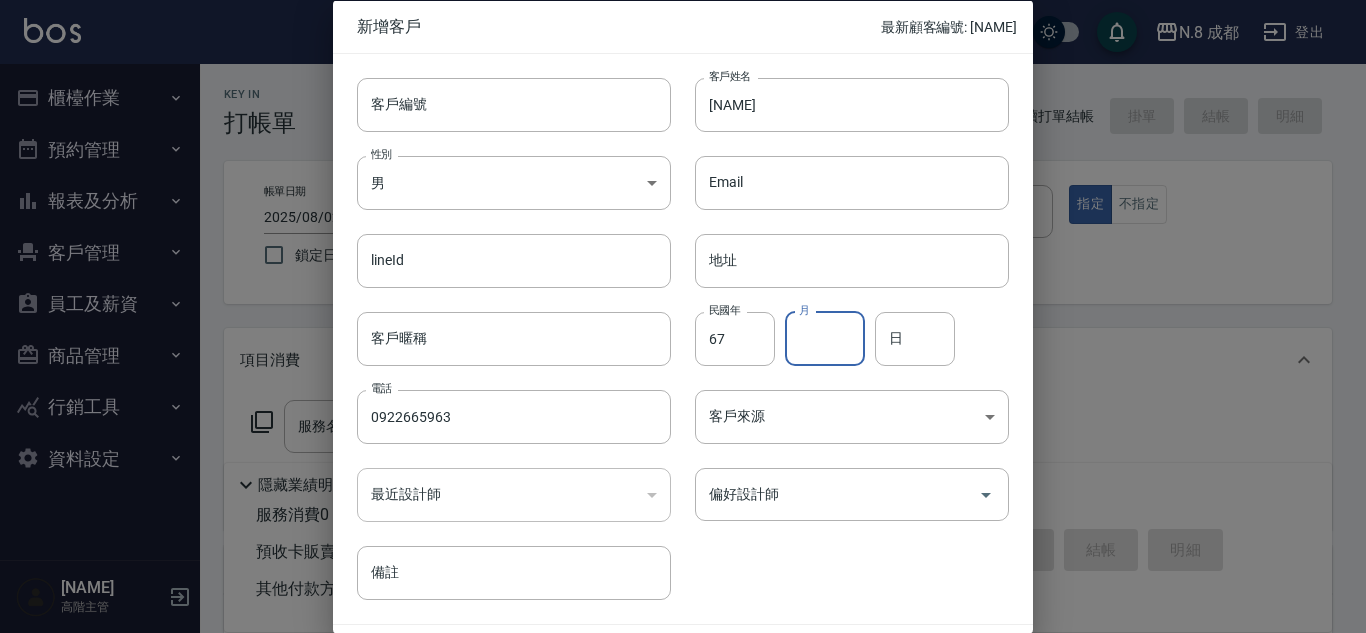 click on "月" at bounding box center (825, 338) 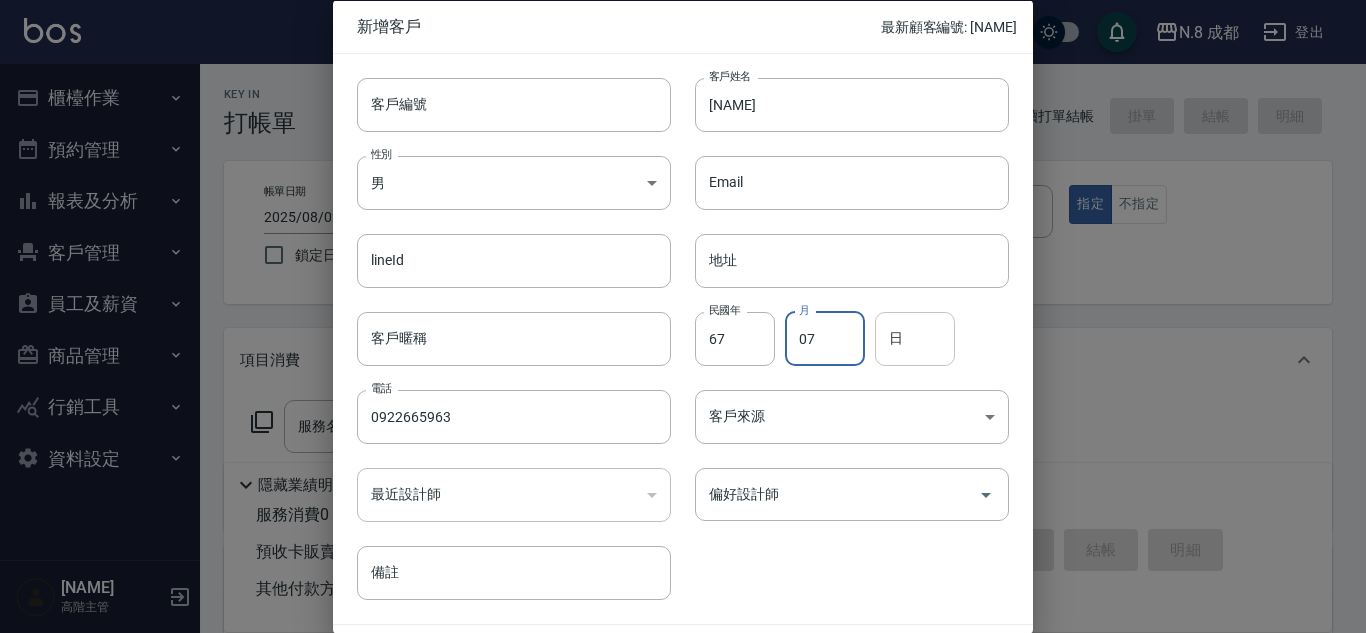 type on "07" 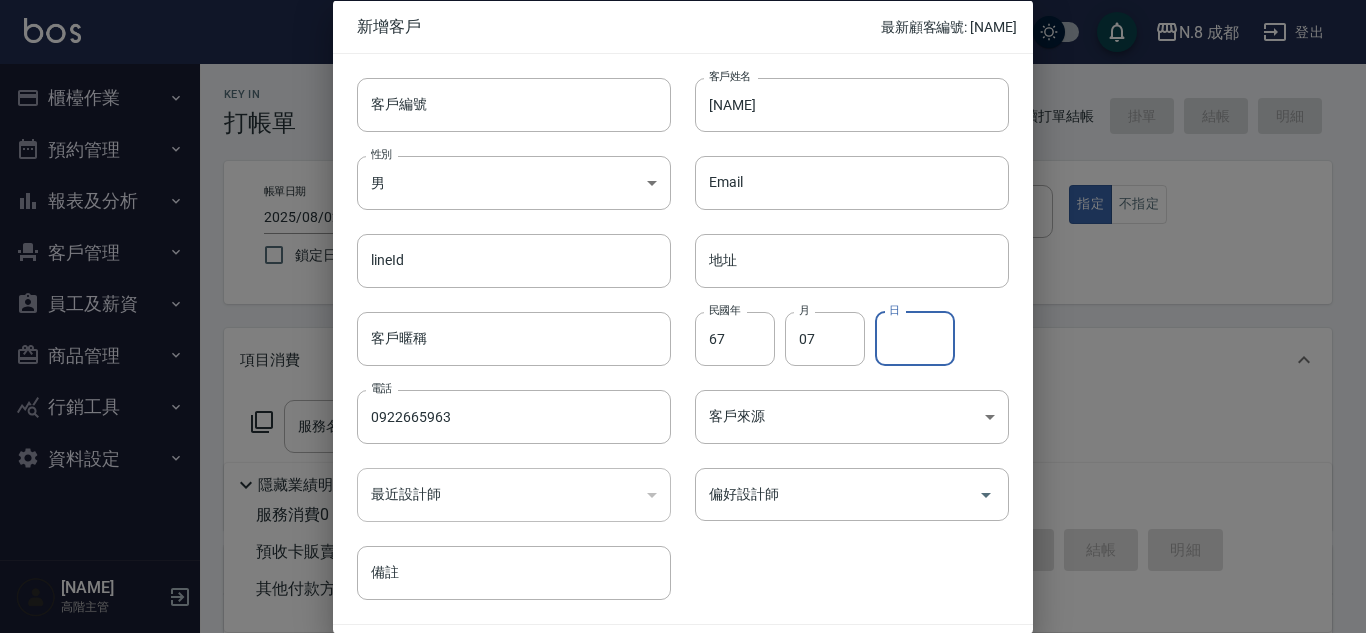 click on "日" at bounding box center (915, 338) 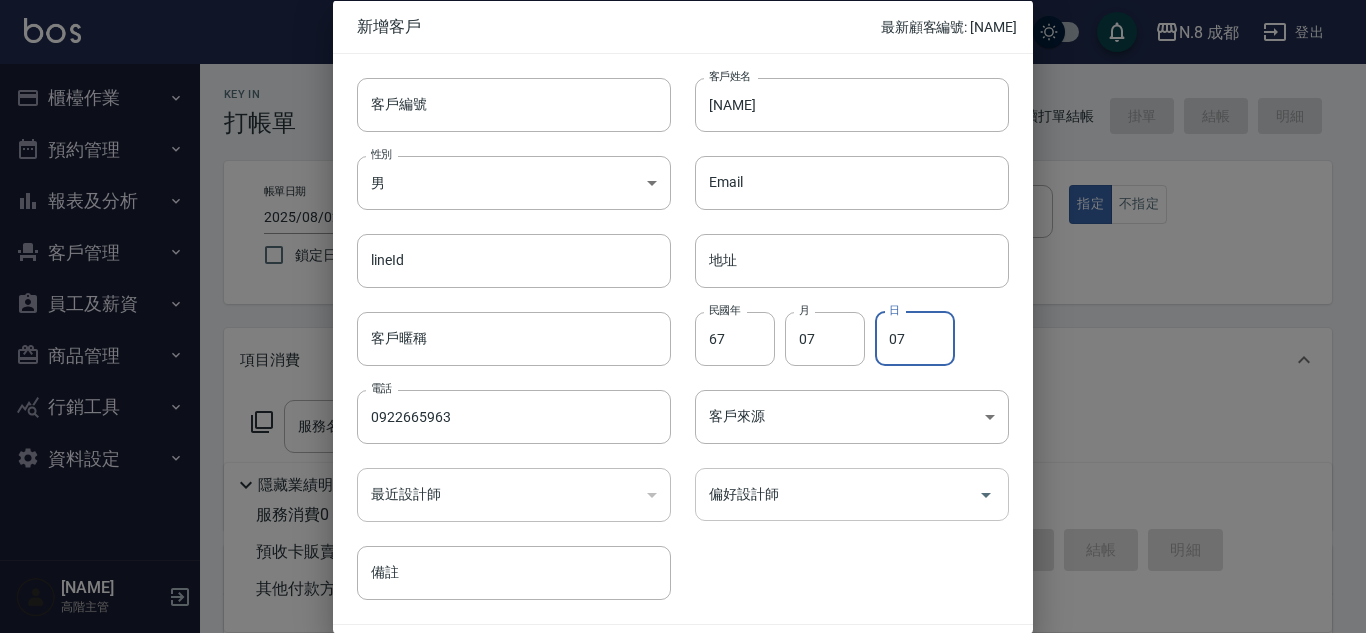 type on "07" 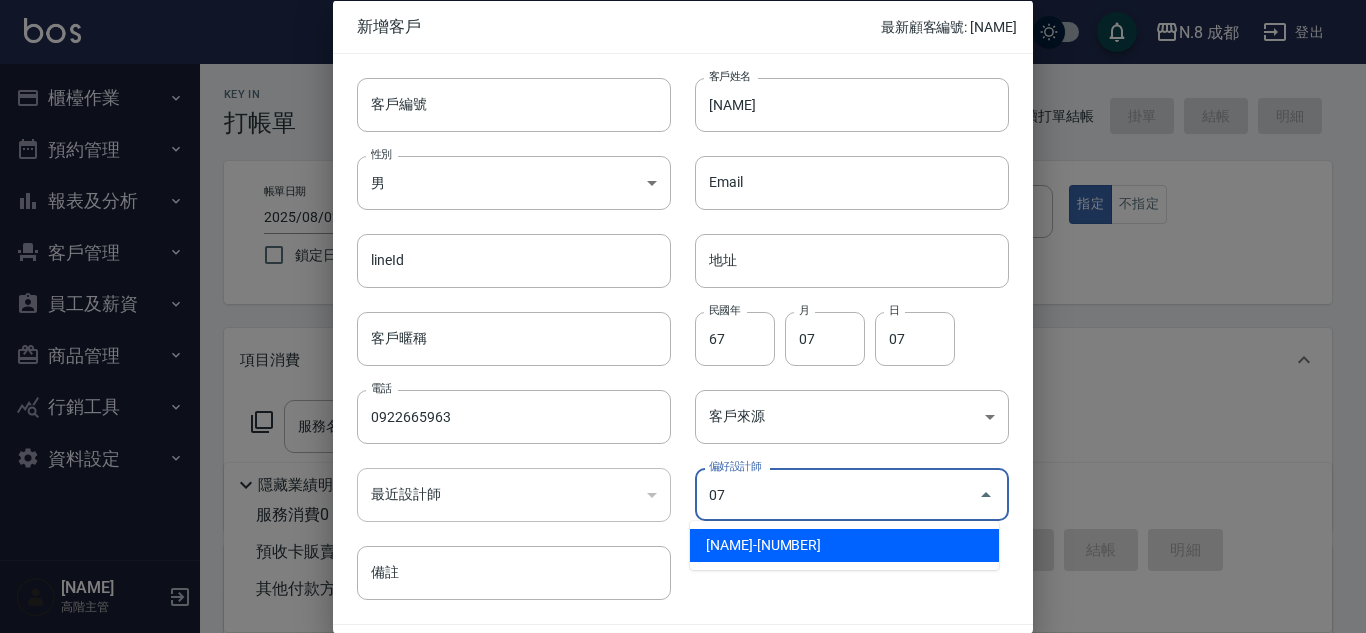 click on "[NAME]-[NUMBER]" at bounding box center [844, 545] 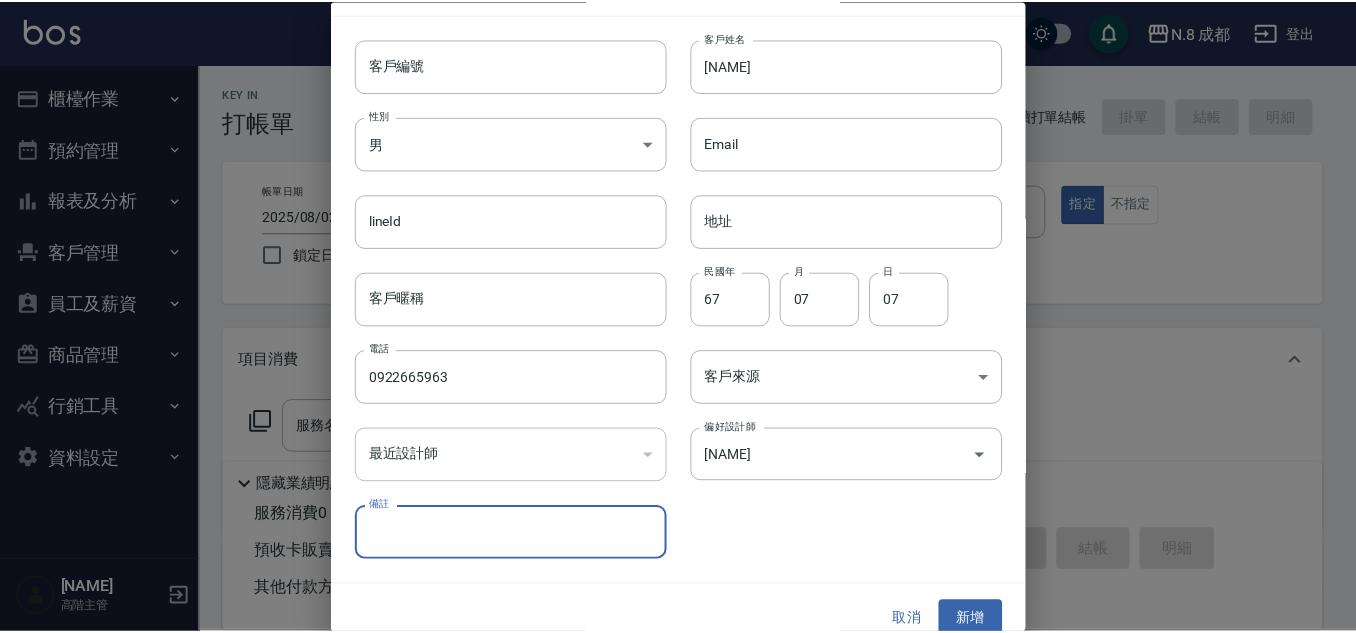 scroll, scrollTop: 60, scrollLeft: 0, axis: vertical 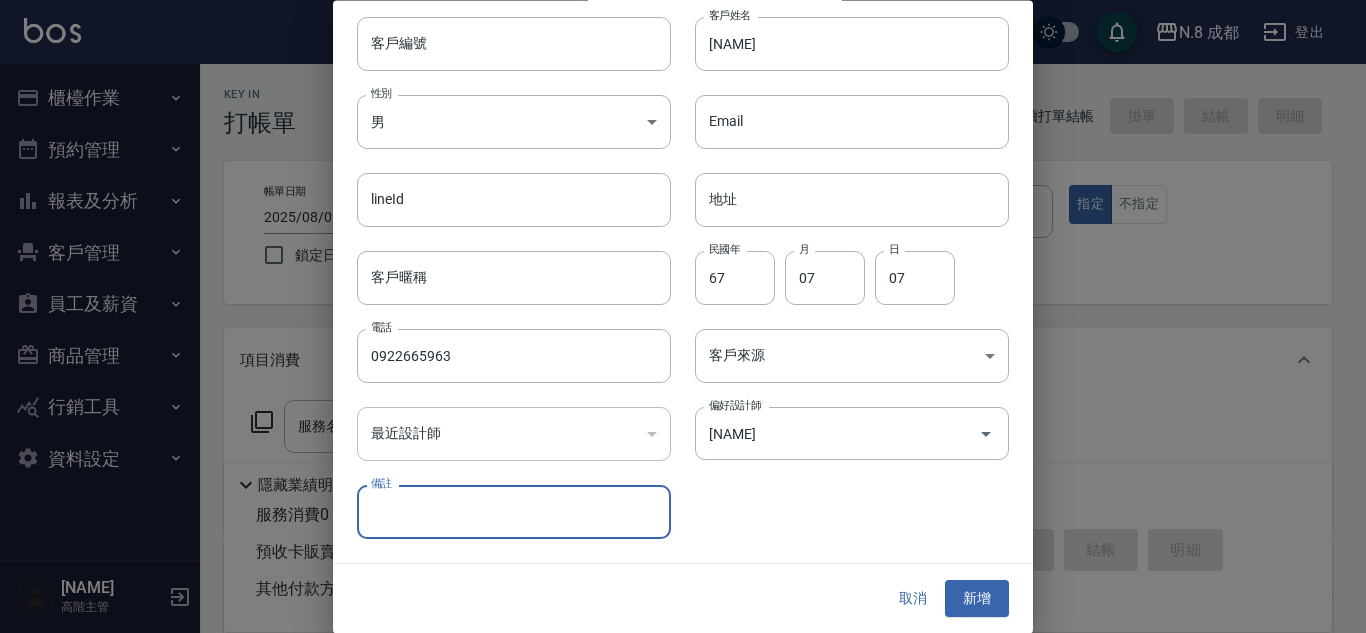 drag, startPoint x: 965, startPoint y: 600, endPoint x: 969, endPoint y: 572, distance: 28.284271 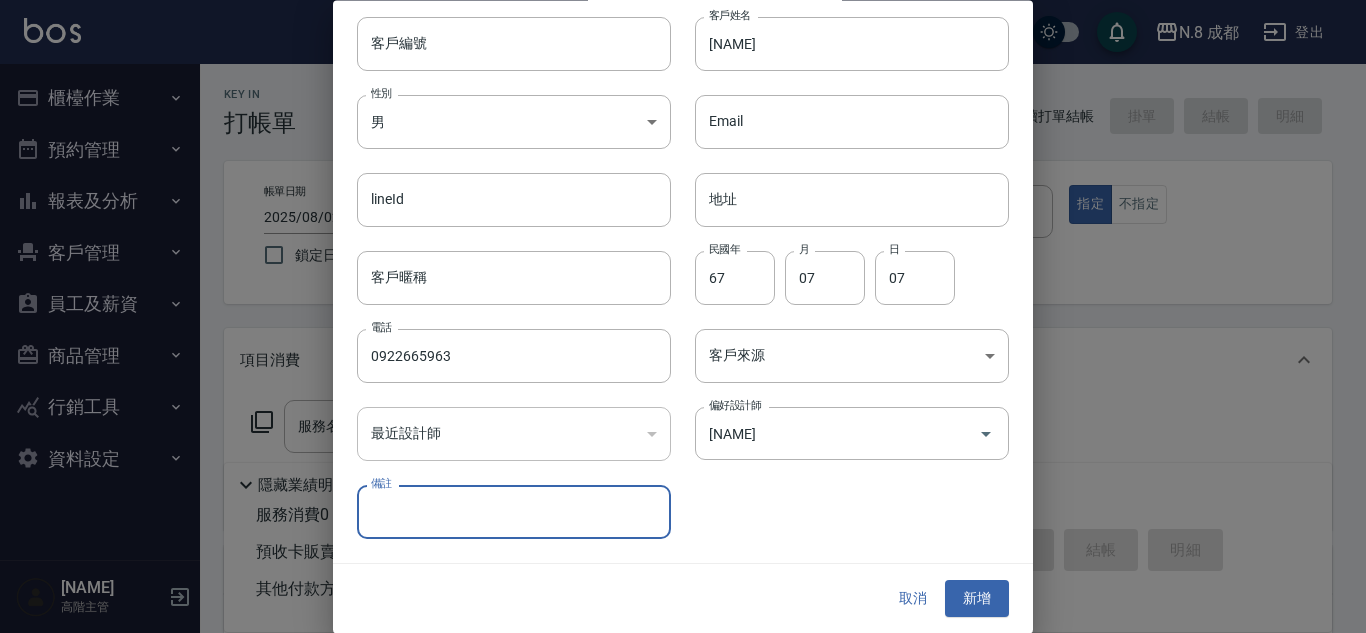 click on "新增" at bounding box center (977, 599) 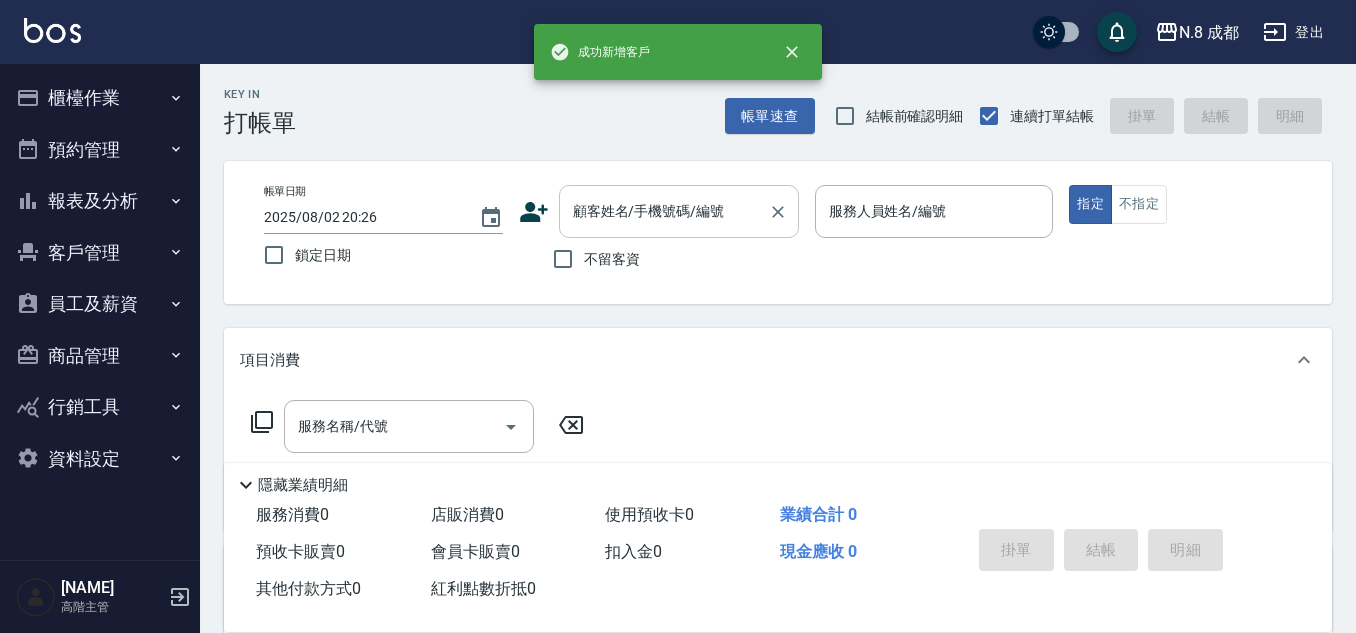 click on "顧客姓名/手機號碼/編號" at bounding box center [664, 211] 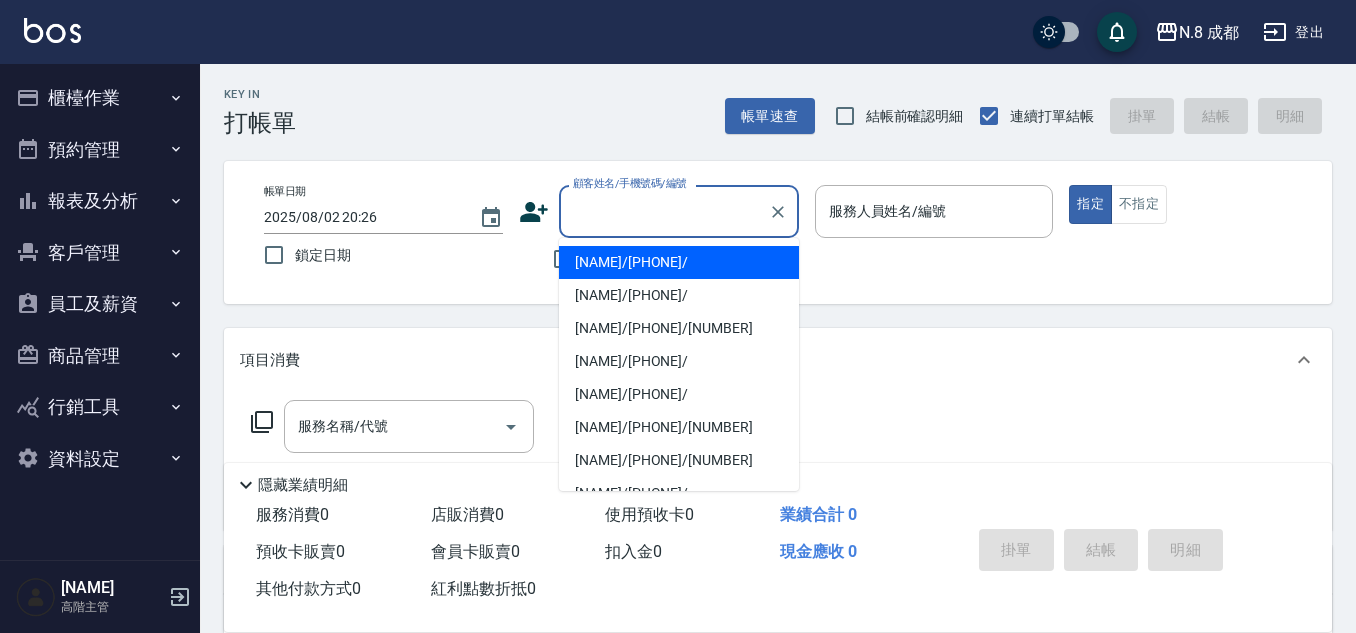 paste on "0922665963" 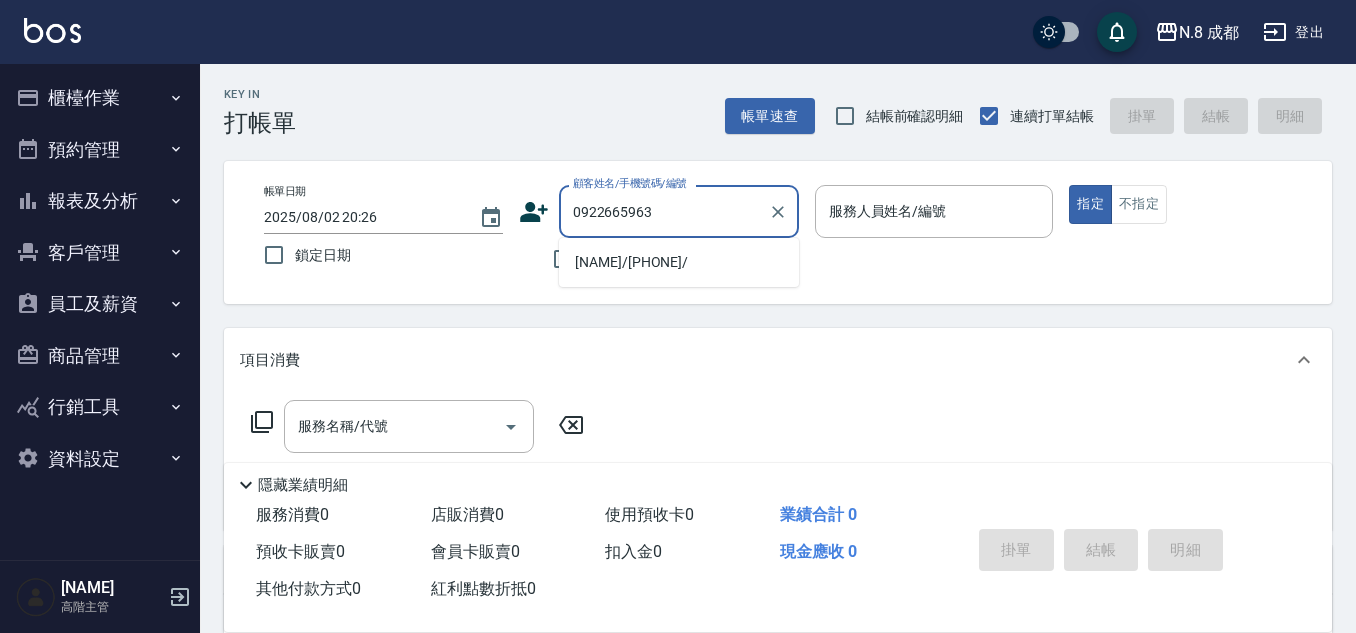click on "羅筠/0922665963/" at bounding box center [679, 262] 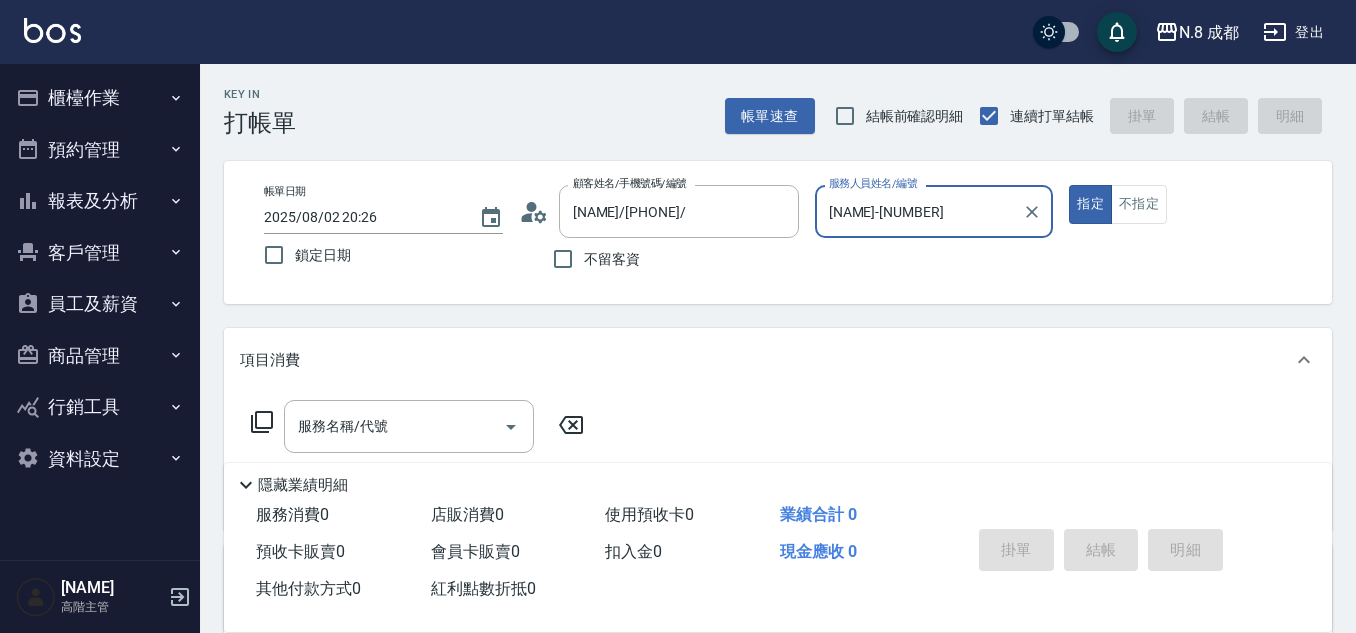 type on "林晏綾-07" 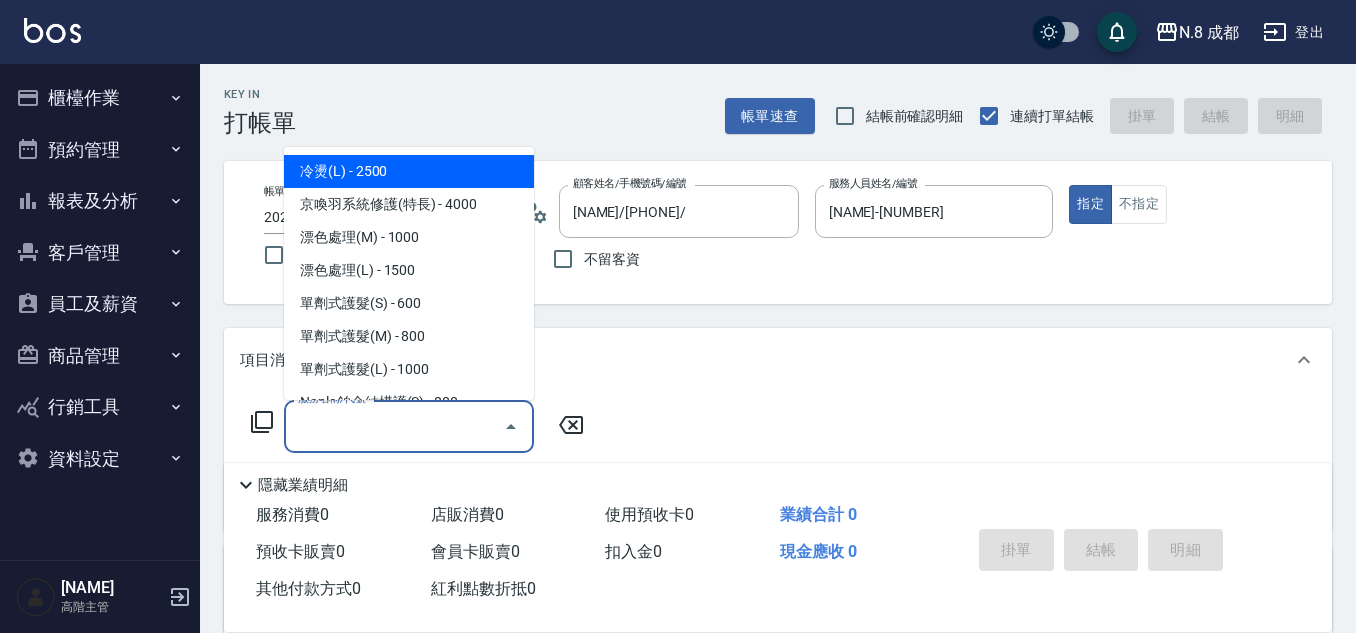 click on "服務名稱/代號" at bounding box center (394, 426) 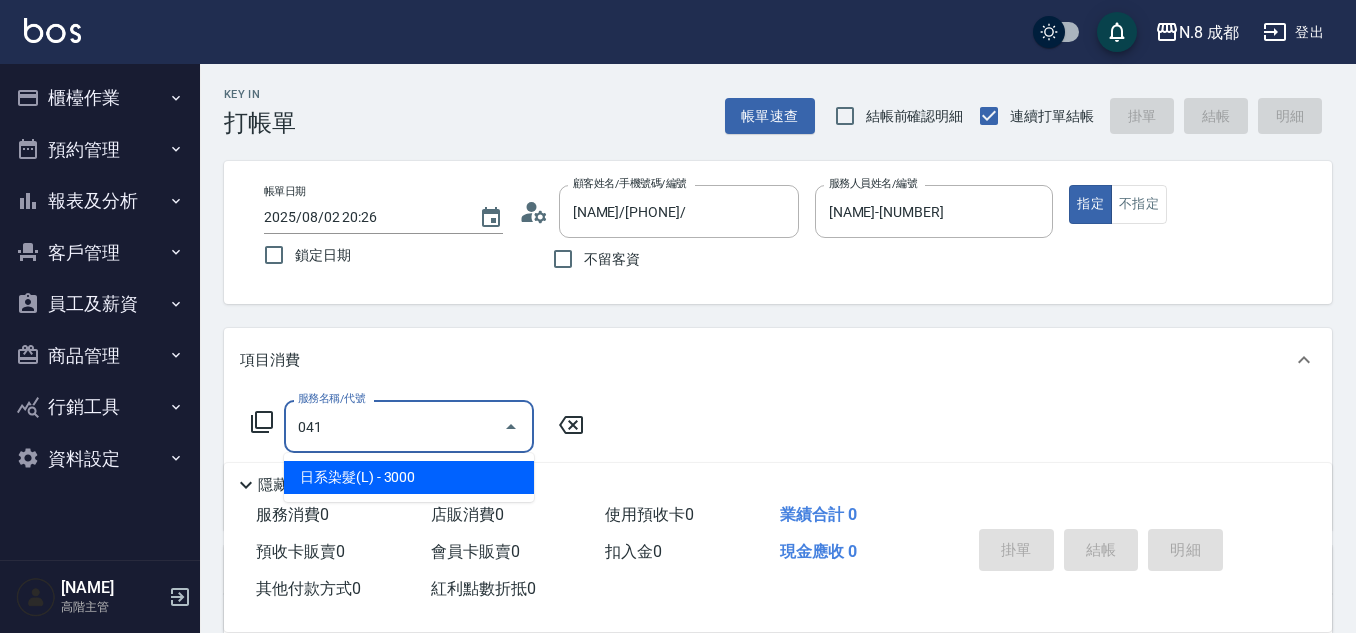 drag, startPoint x: 420, startPoint y: 477, endPoint x: 583, endPoint y: 455, distance: 164.47797 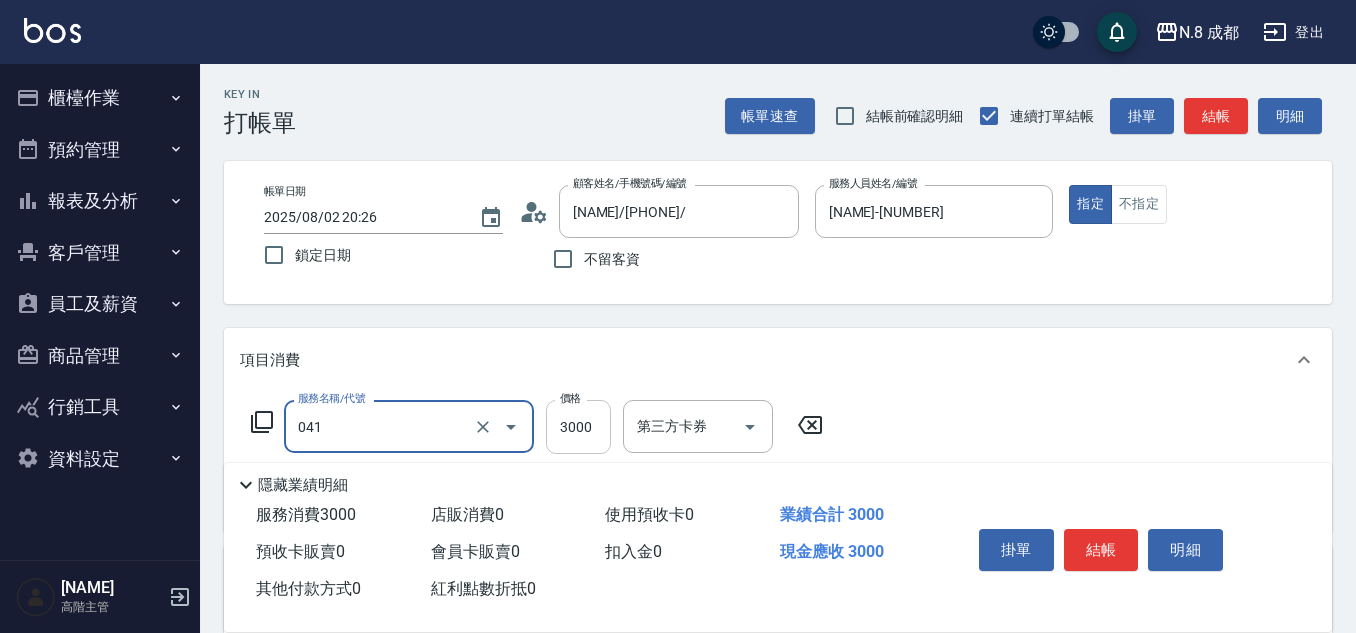 type on "日系染髮(L)(041)" 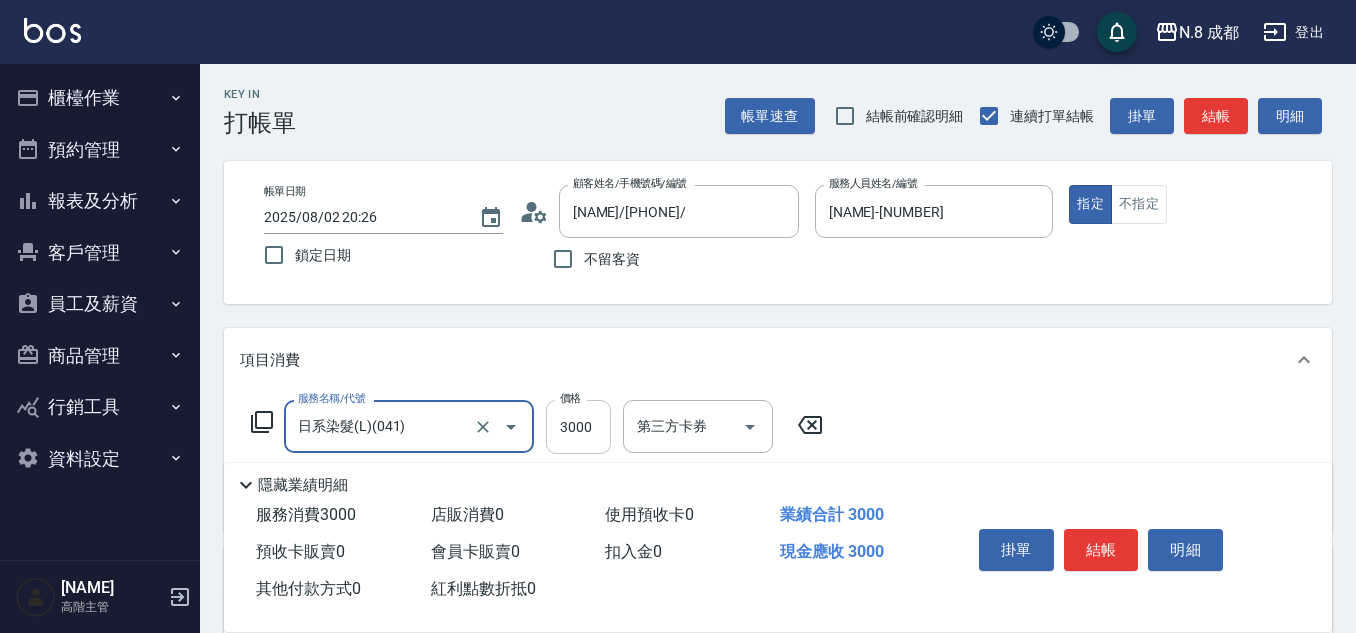click on "3000" at bounding box center (578, 427) 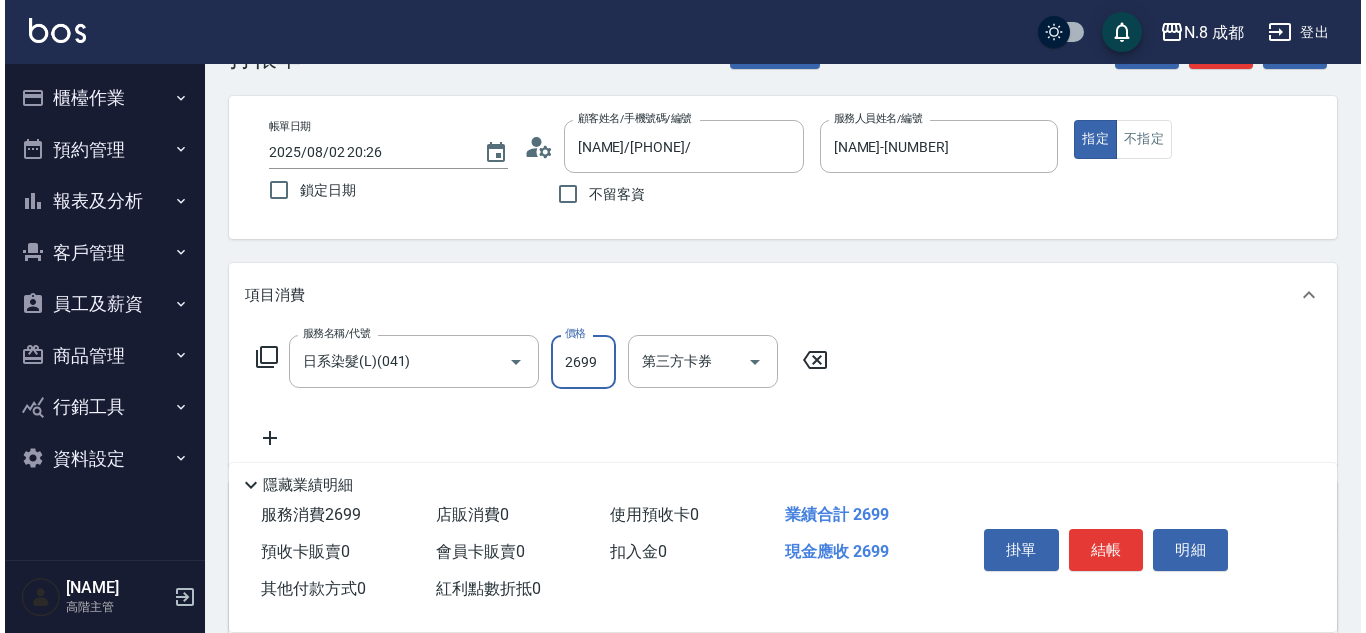 scroll, scrollTop: 100, scrollLeft: 0, axis: vertical 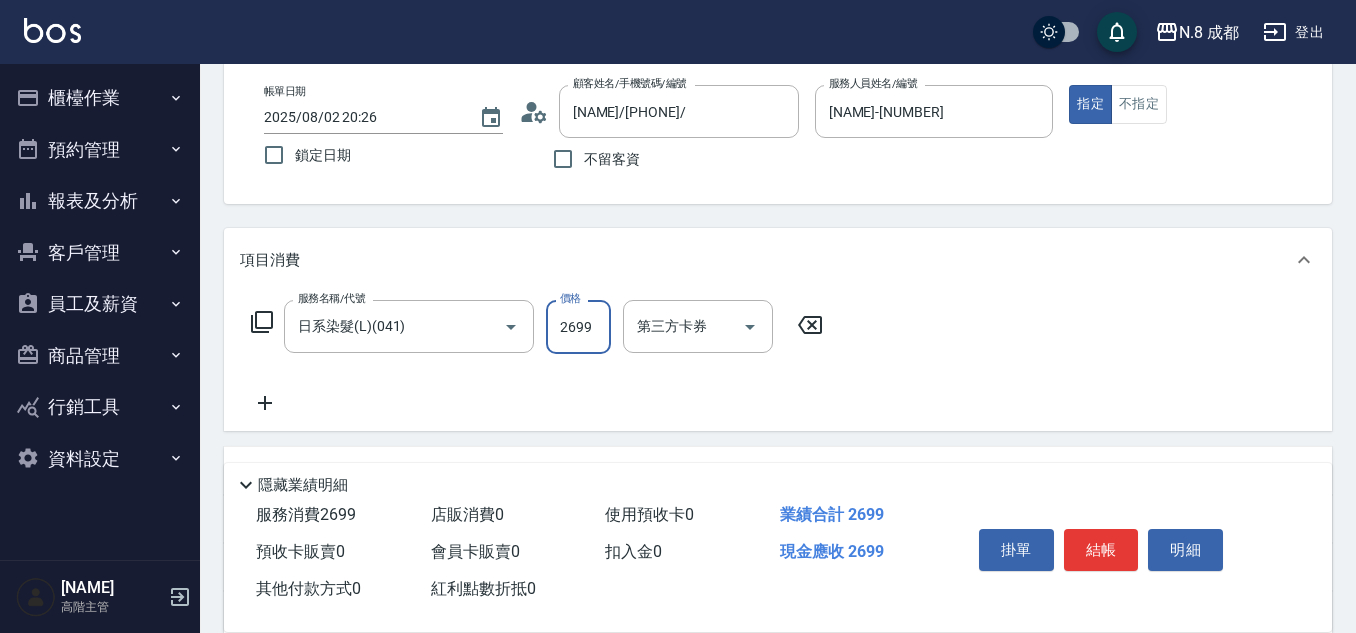 type on "2699" 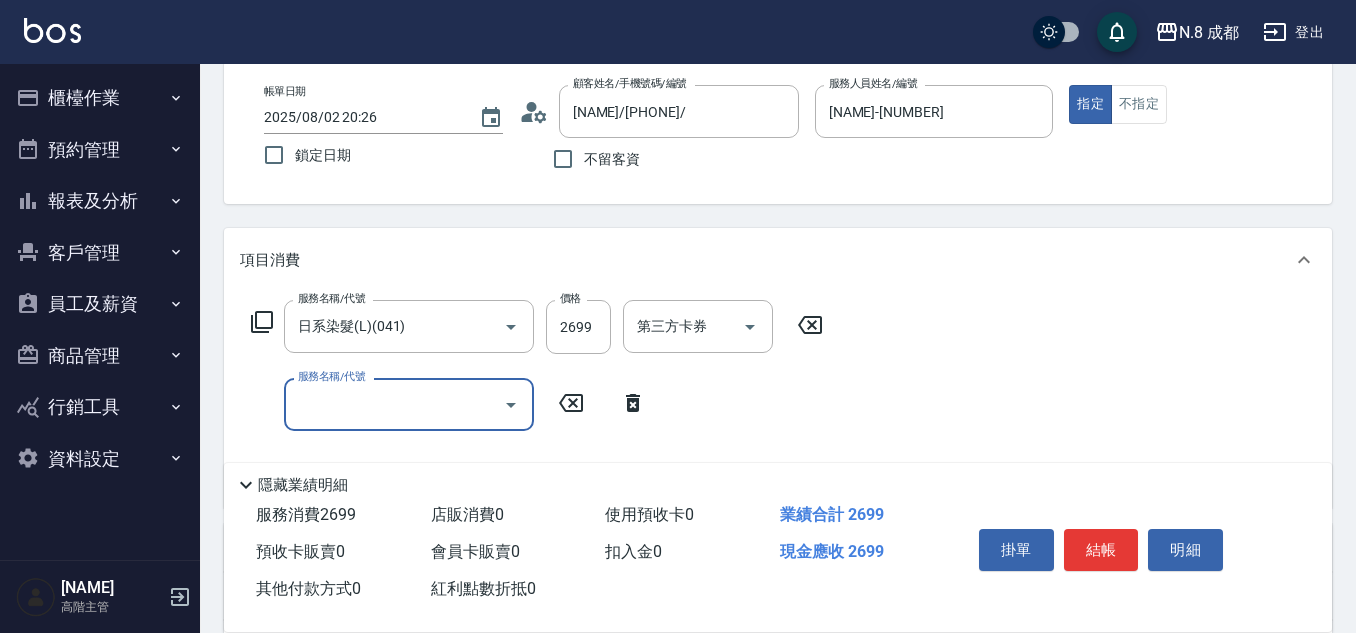 click on "服務名稱/代號" at bounding box center [394, 404] 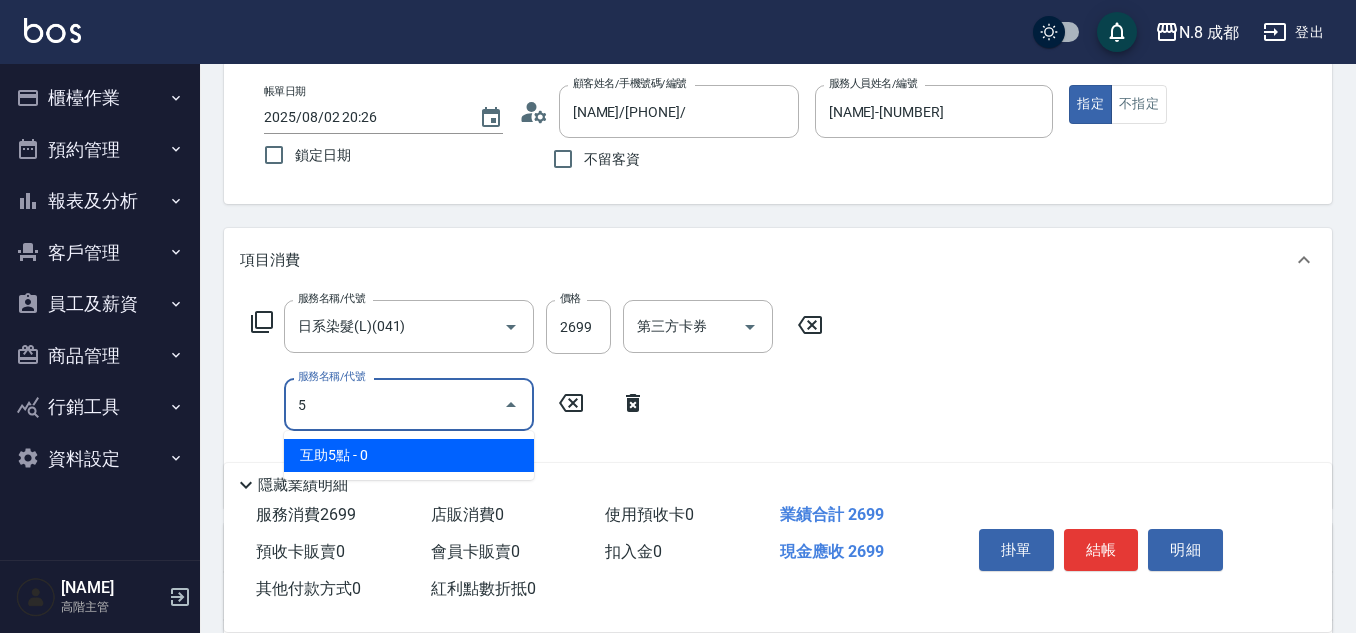 click on "互助5點 - 0" at bounding box center (409, 455) 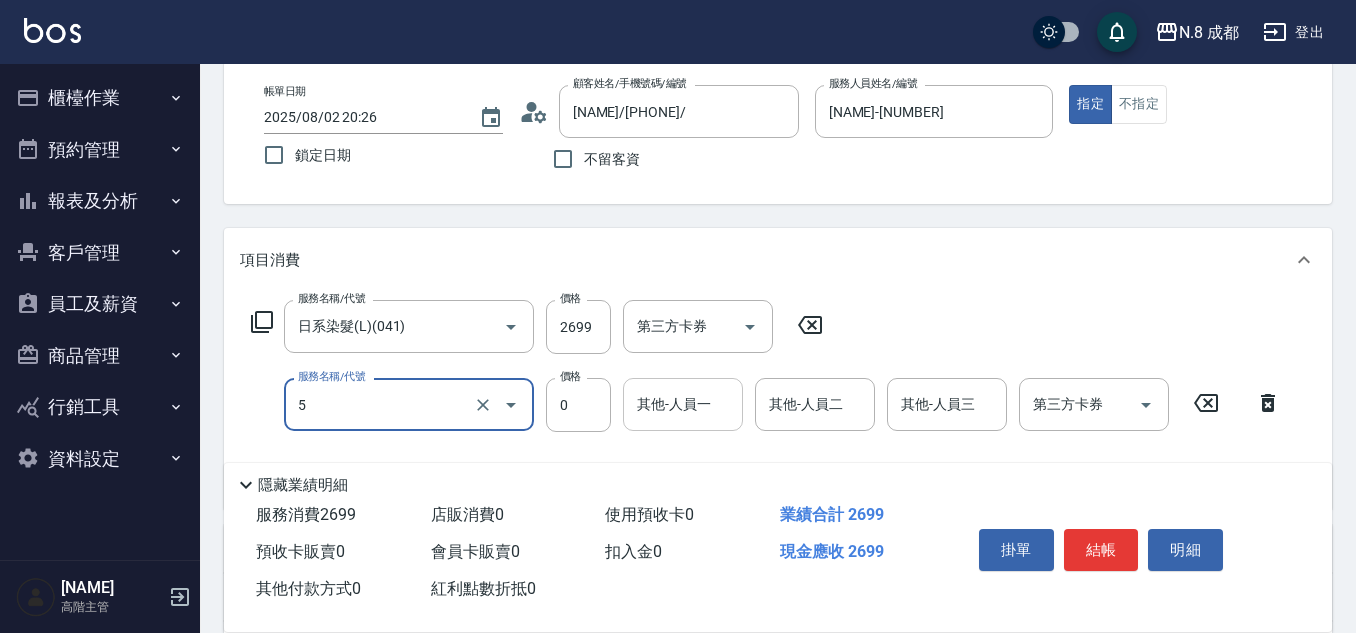 type on "互助5點(5)" 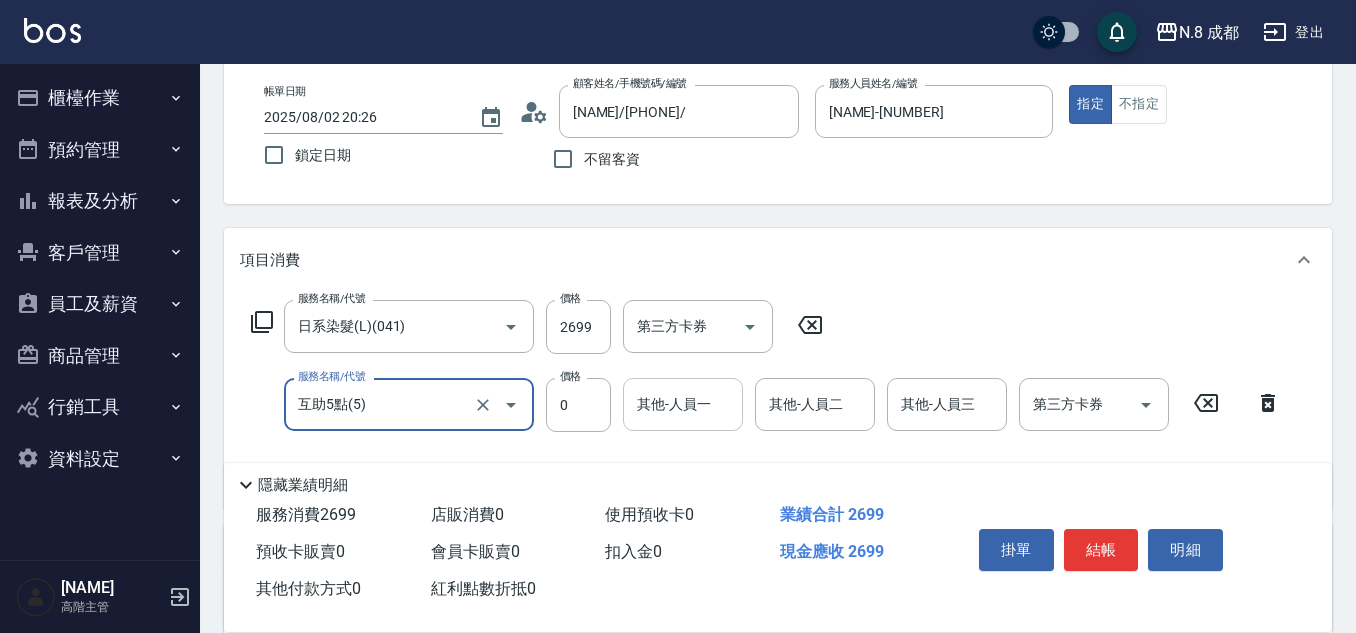 click on "其他-人員一" at bounding box center [683, 404] 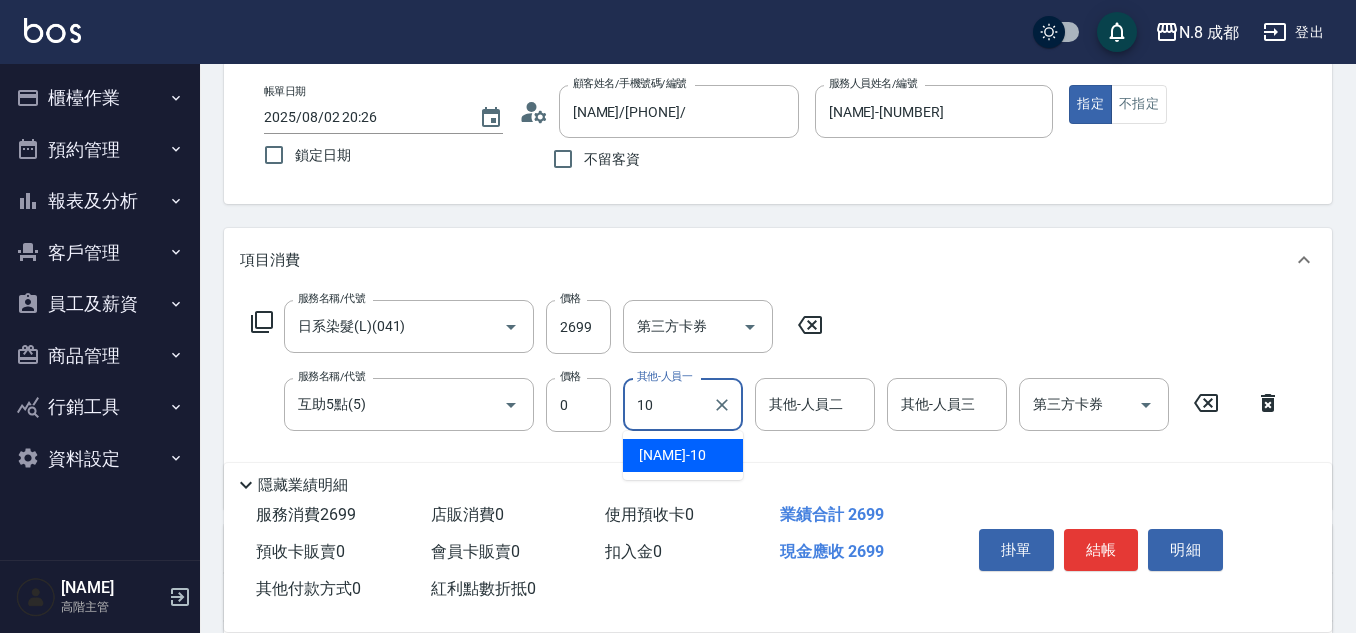 click on "謝宜親 -10" at bounding box center (672, 455) 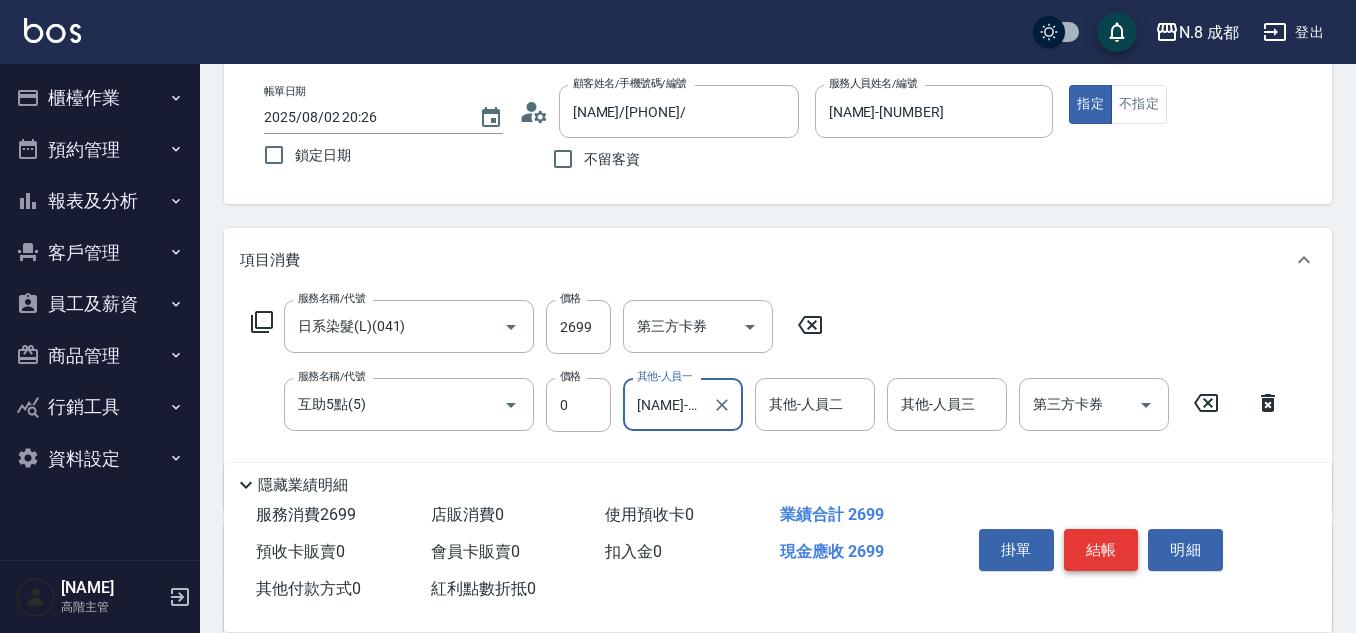 type on "謝宜親-10" 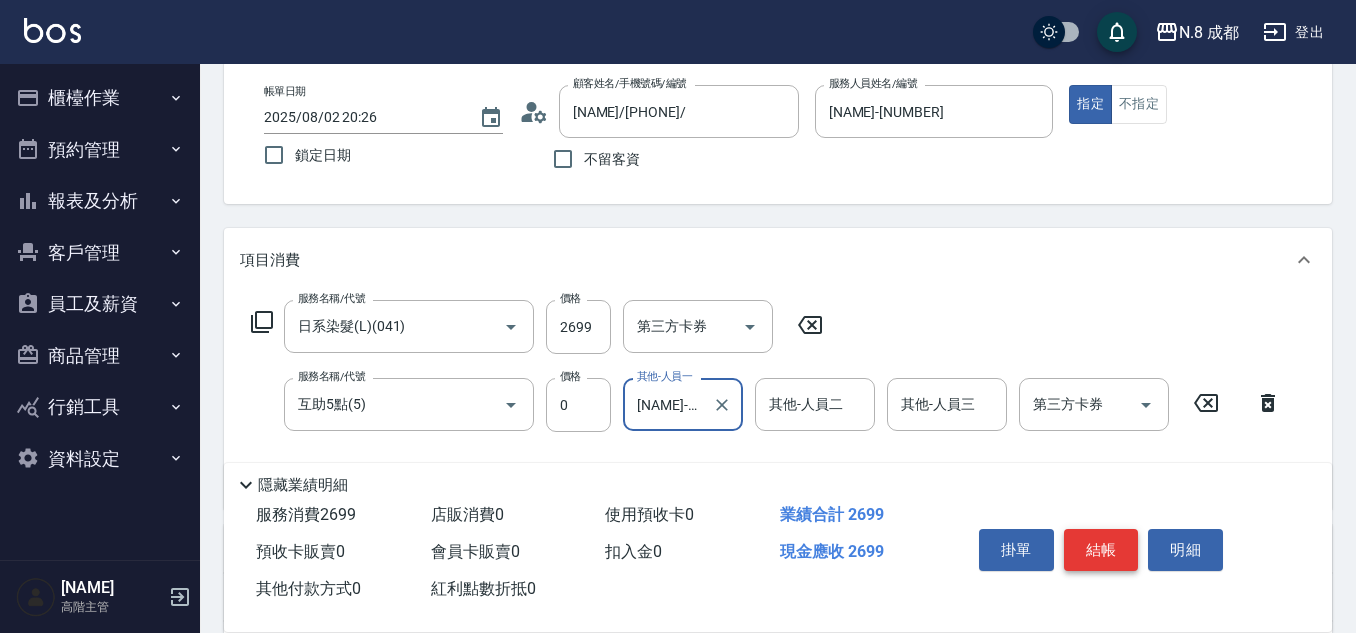 click on "結帳" at bounding box center (1101, 550) 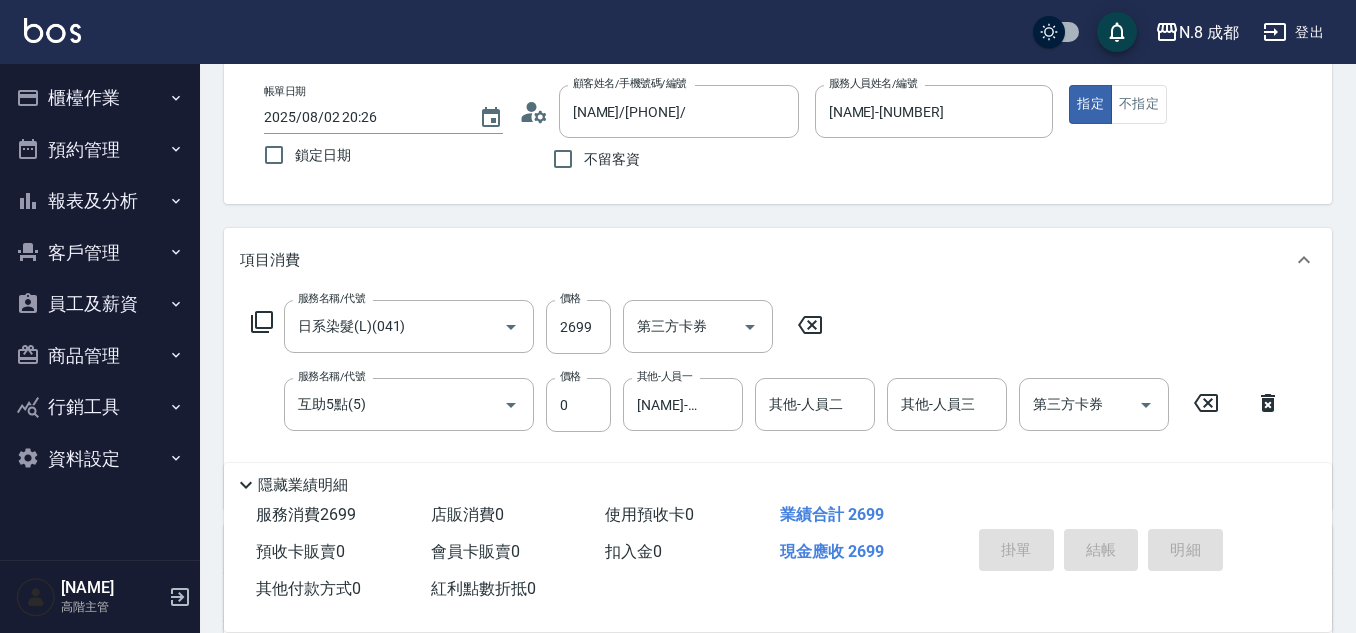 type on "2025/08/02 20:27" 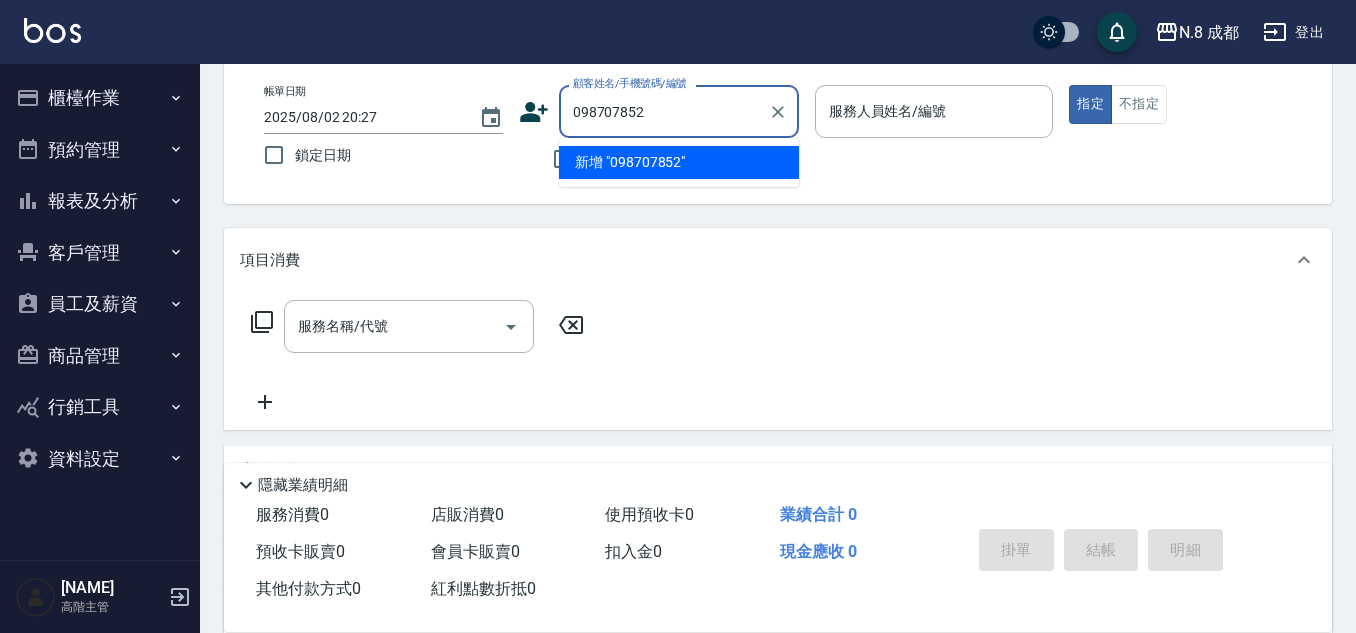 type on "0987078529" 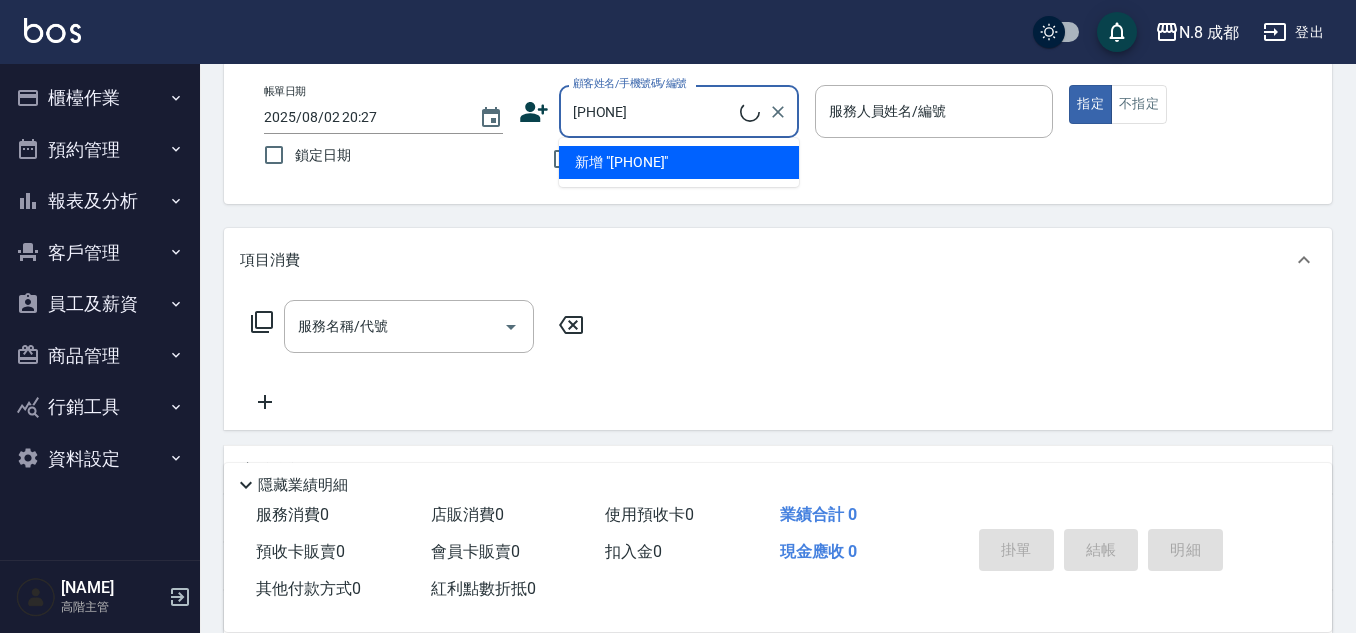 drag, startPoint x: 461, startPoint y: 140, endPoint x: 405, endPoint y: 140, distance: 56 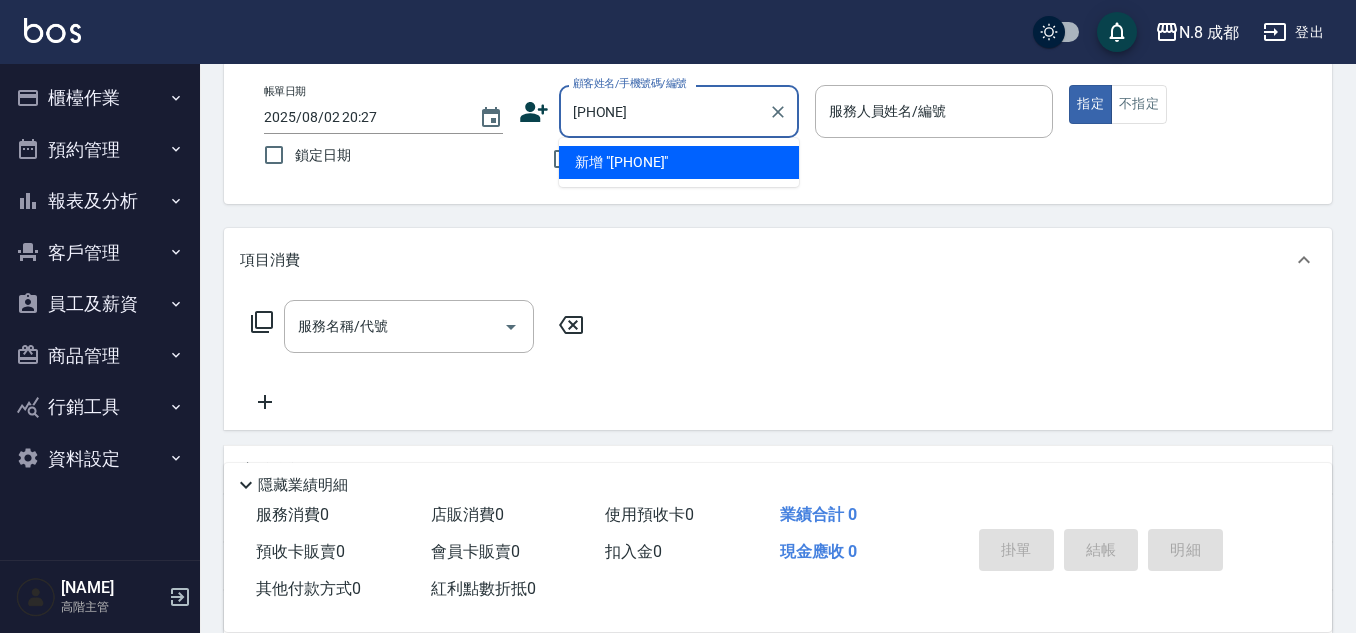 type 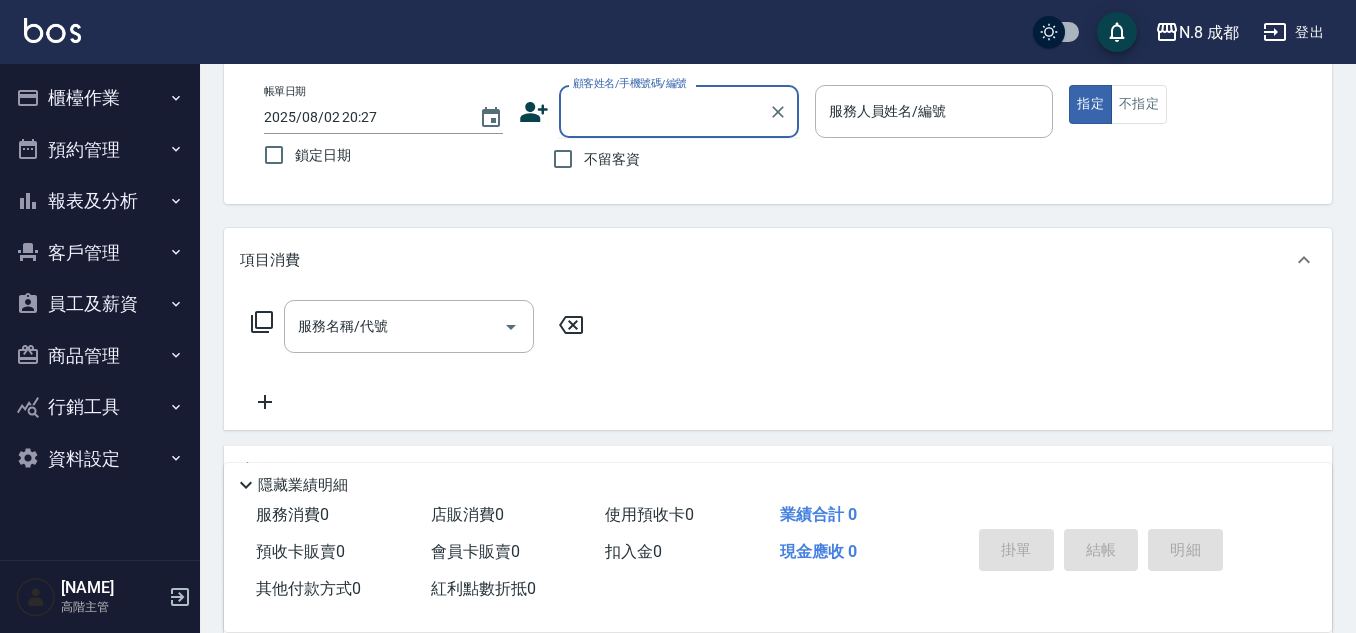 click 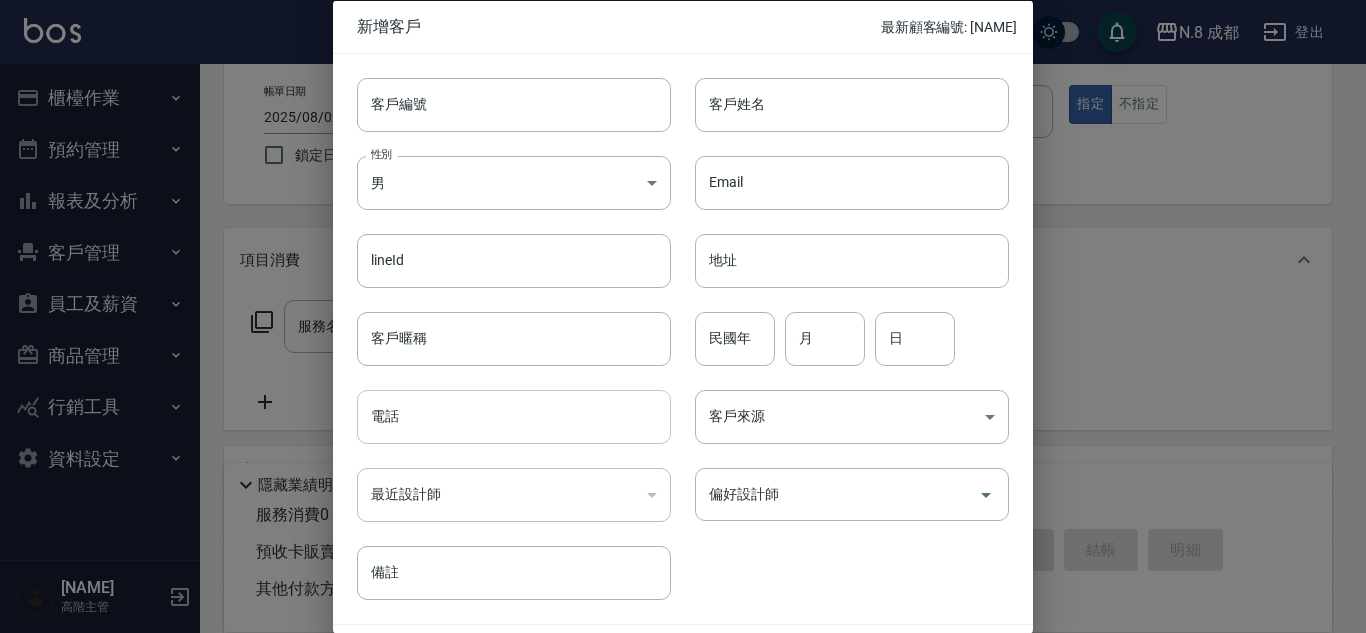 drag, startPoint x: 428, startPoint y: 413, endPoint x: 444, endPoint y: 389, distance: 28.84441 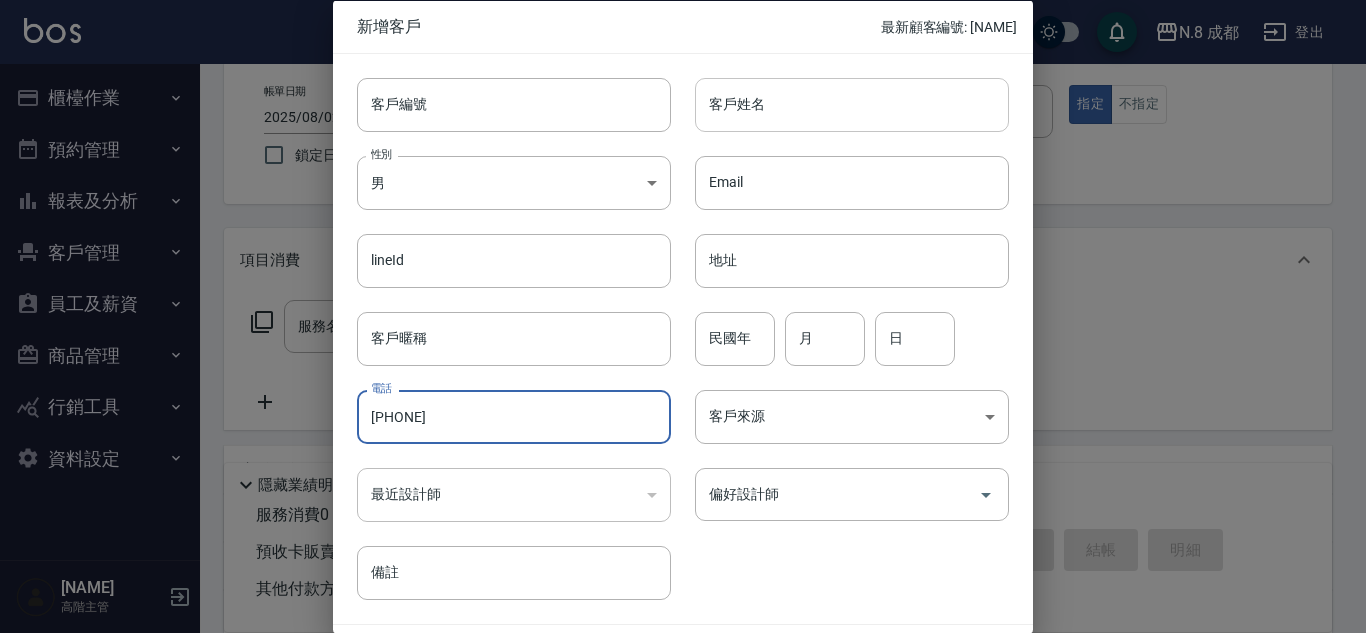type on "0987078529" 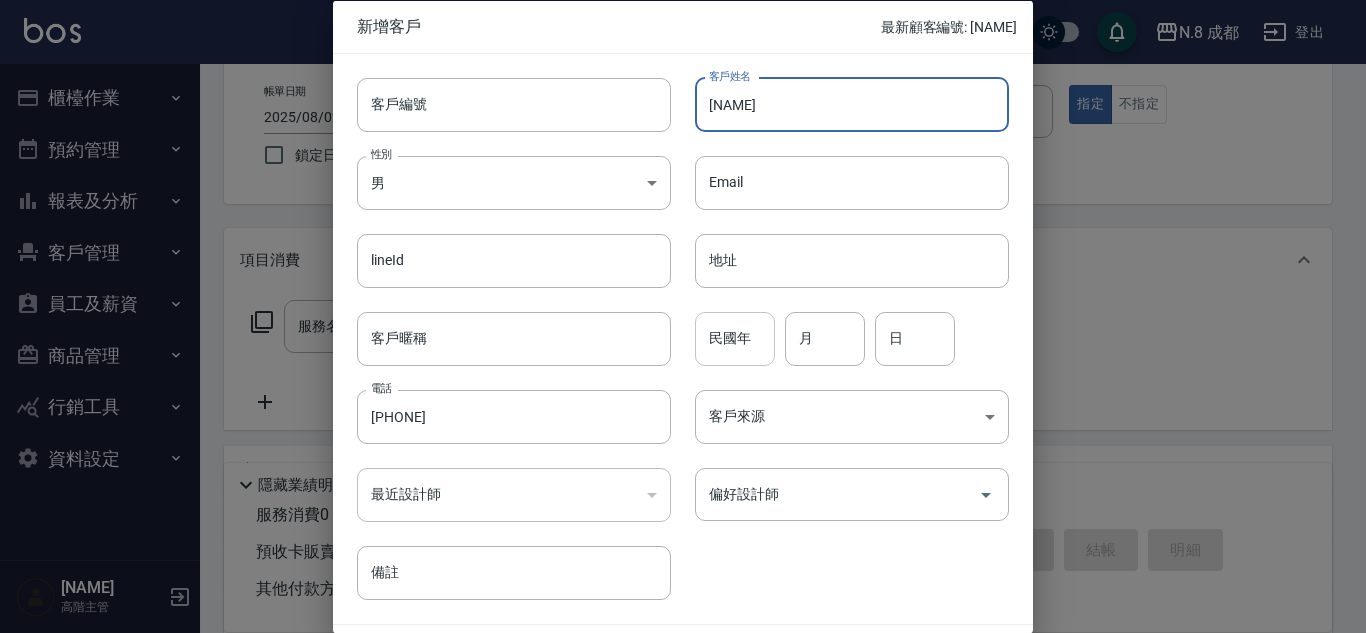type on "張惠雯" 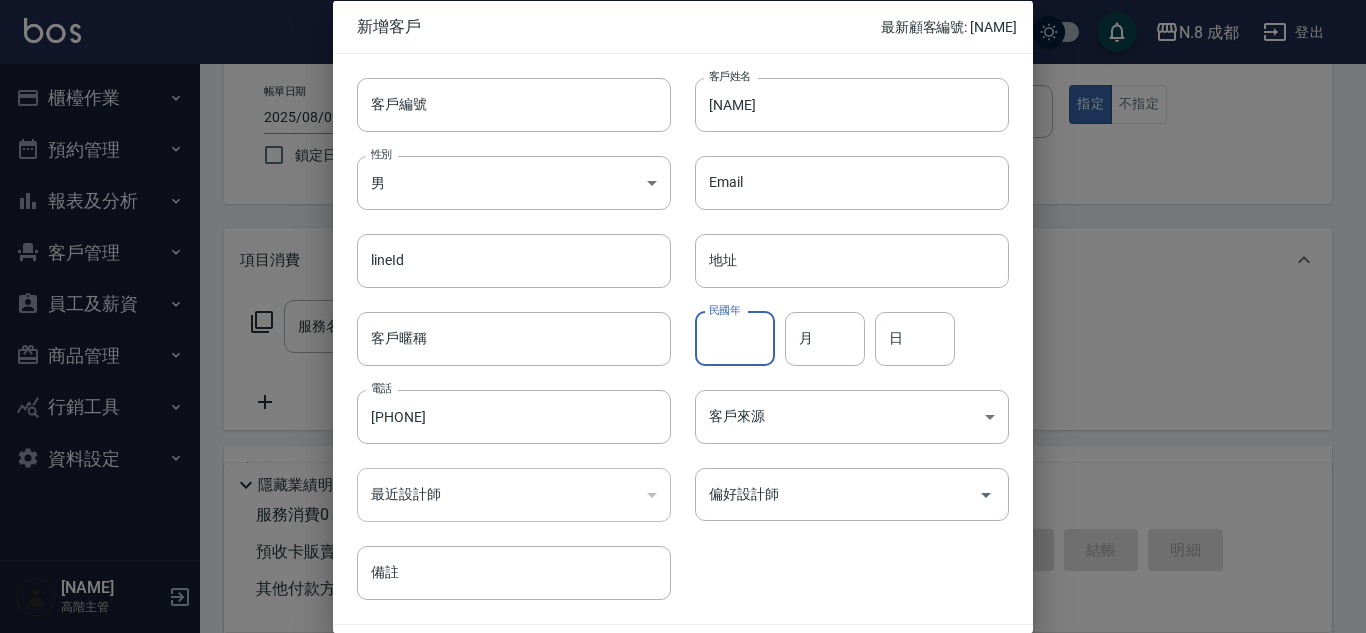 click on "民國年" at bounding box center (735, 338) 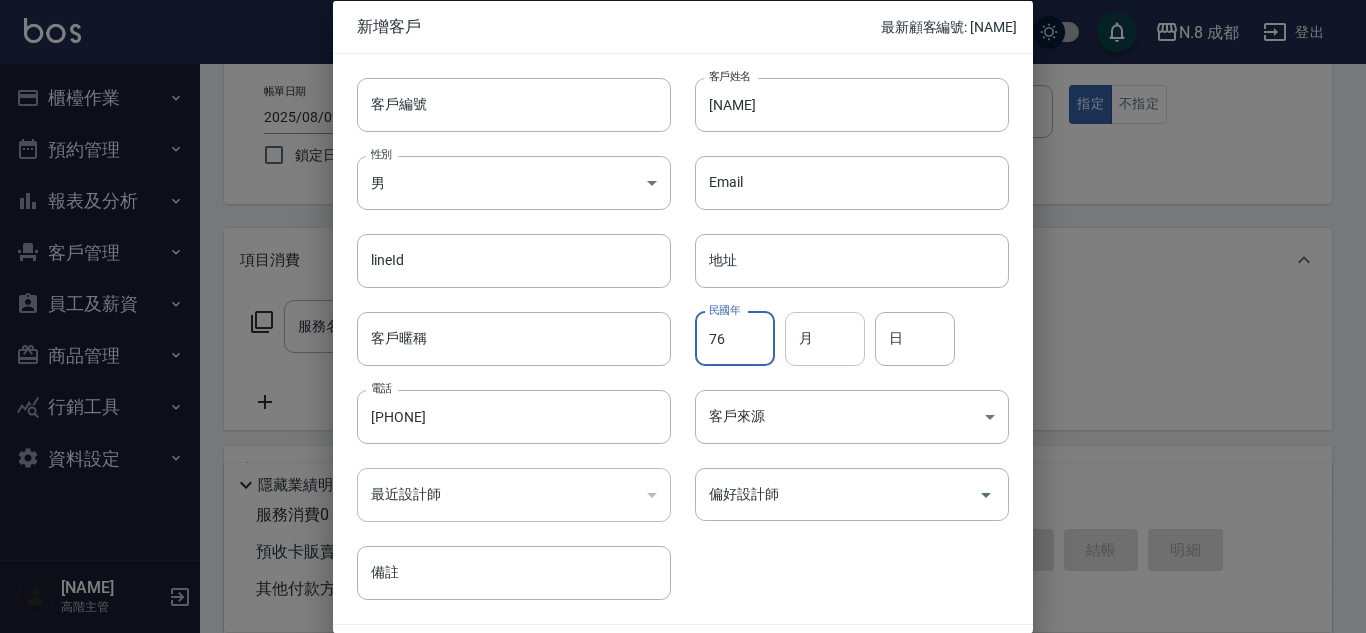 type on "76" 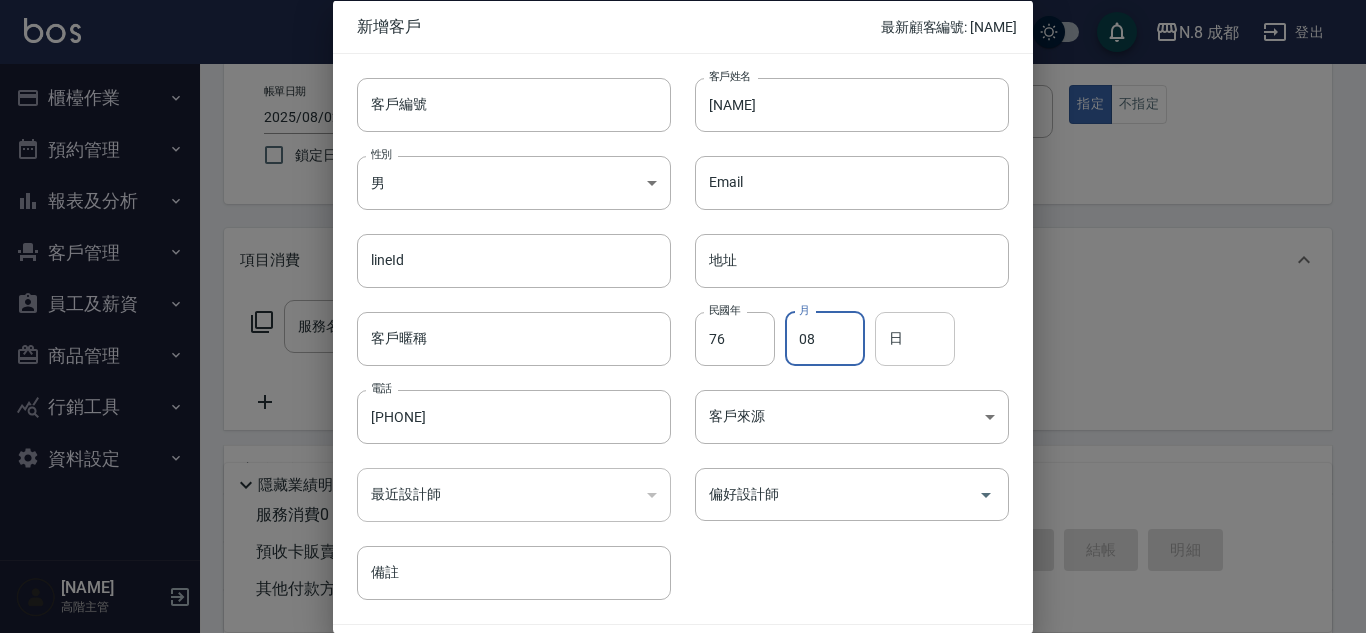 type on "08" 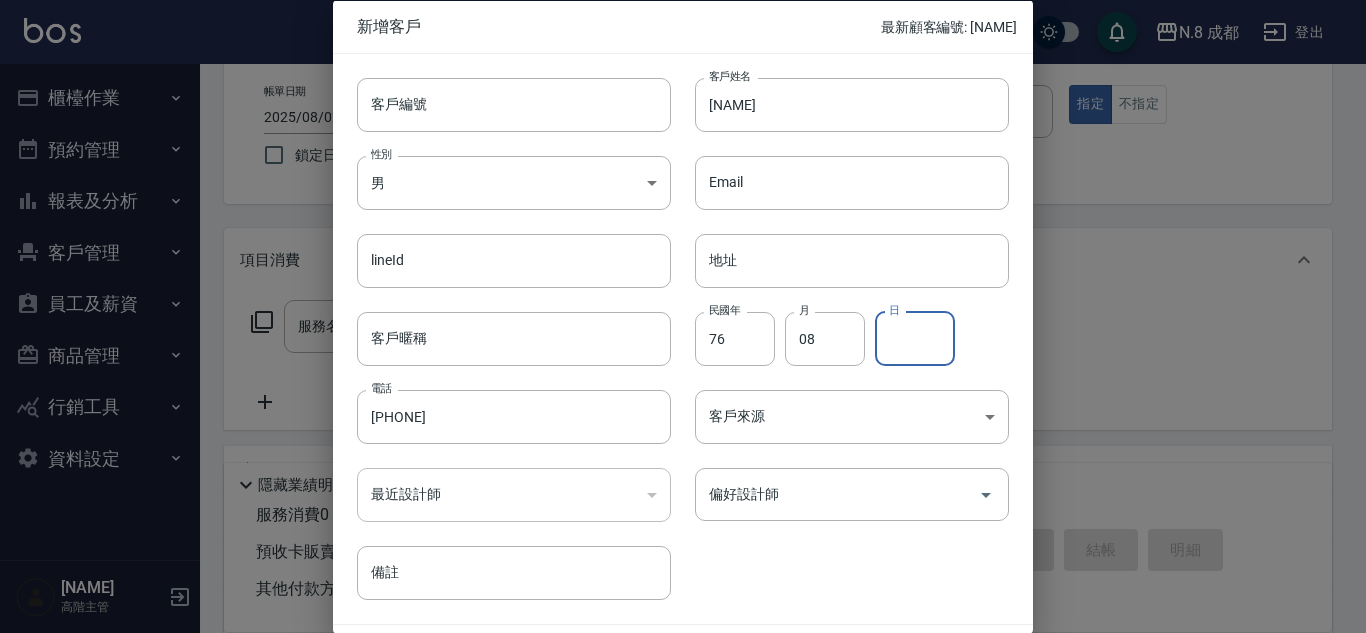 click on "日" at bounding box center [915, 338] 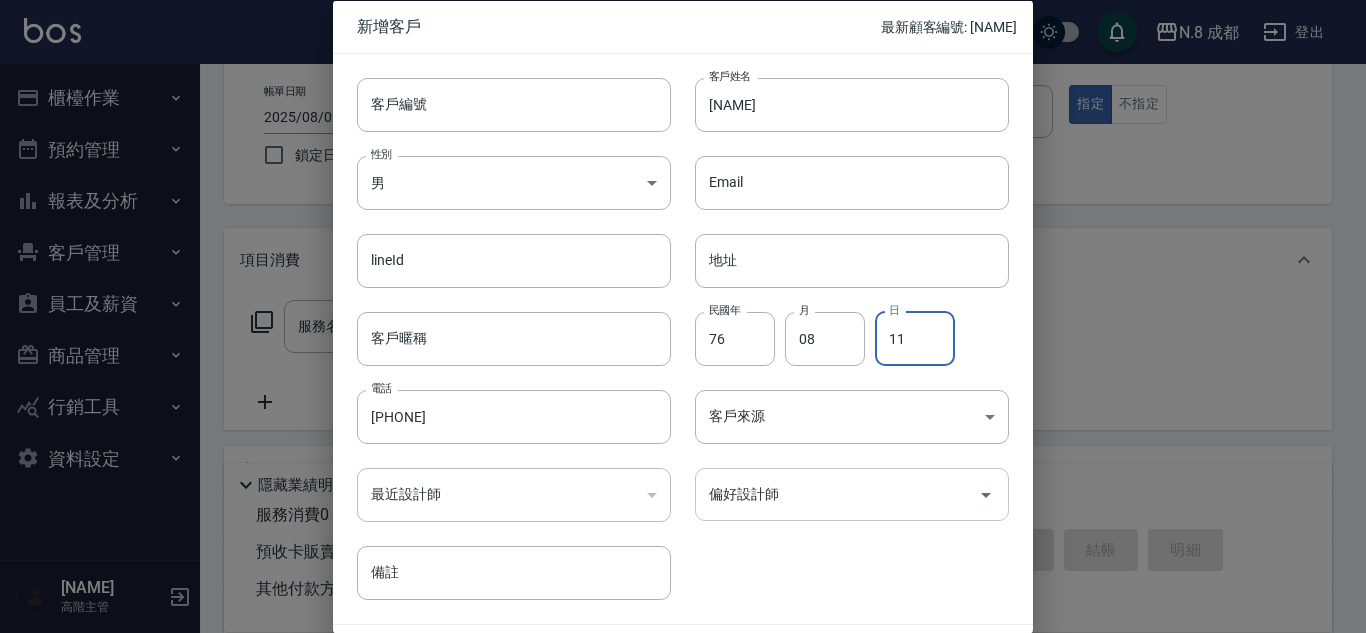 type on "11" 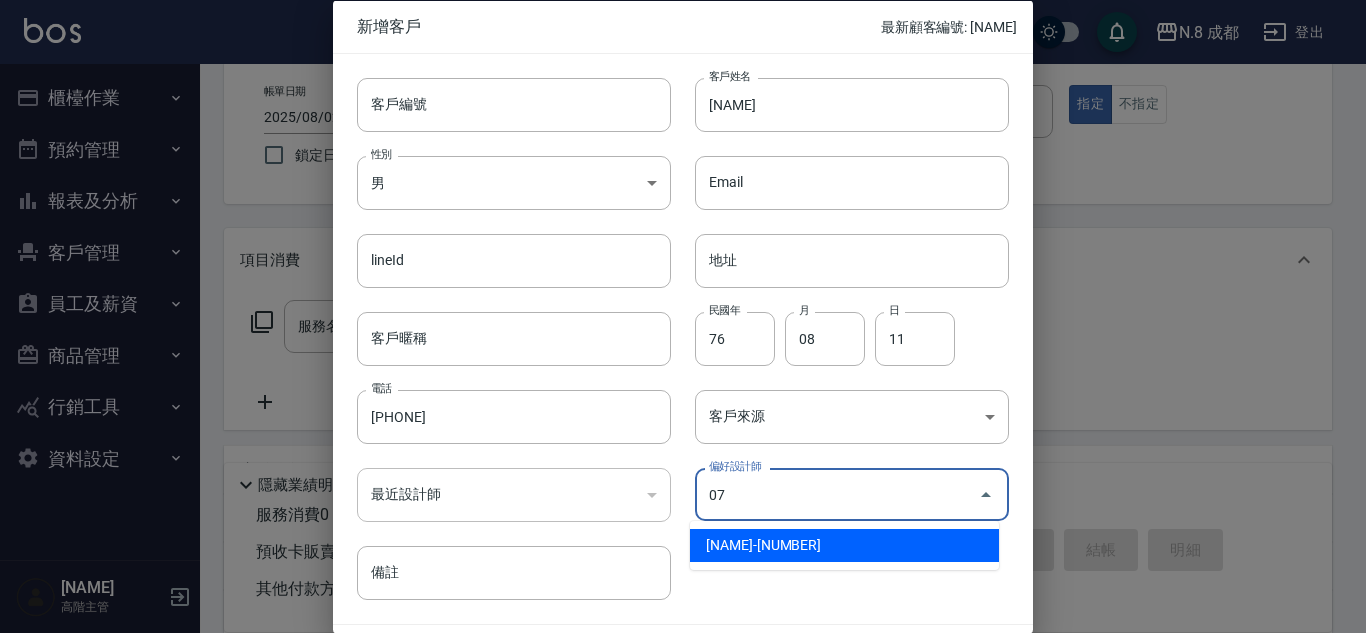 click on "林晏綾-07" at bounding box center (844, 545) 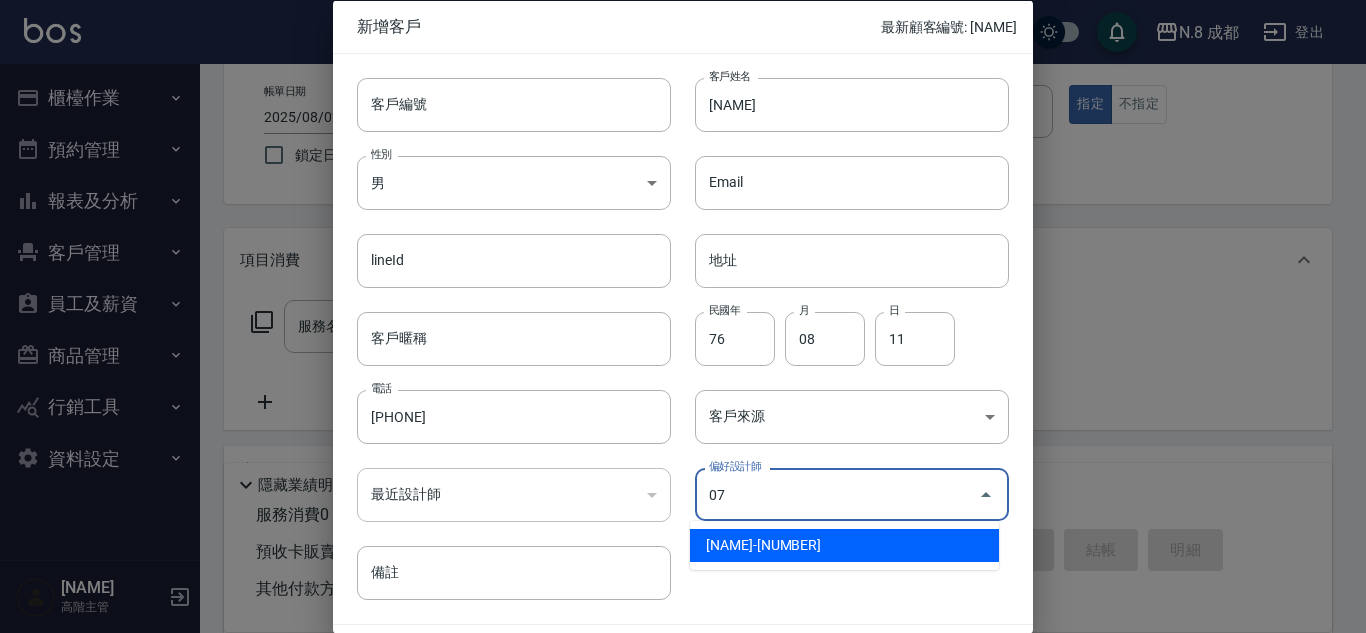 type on "[FIRST] [LAST]" 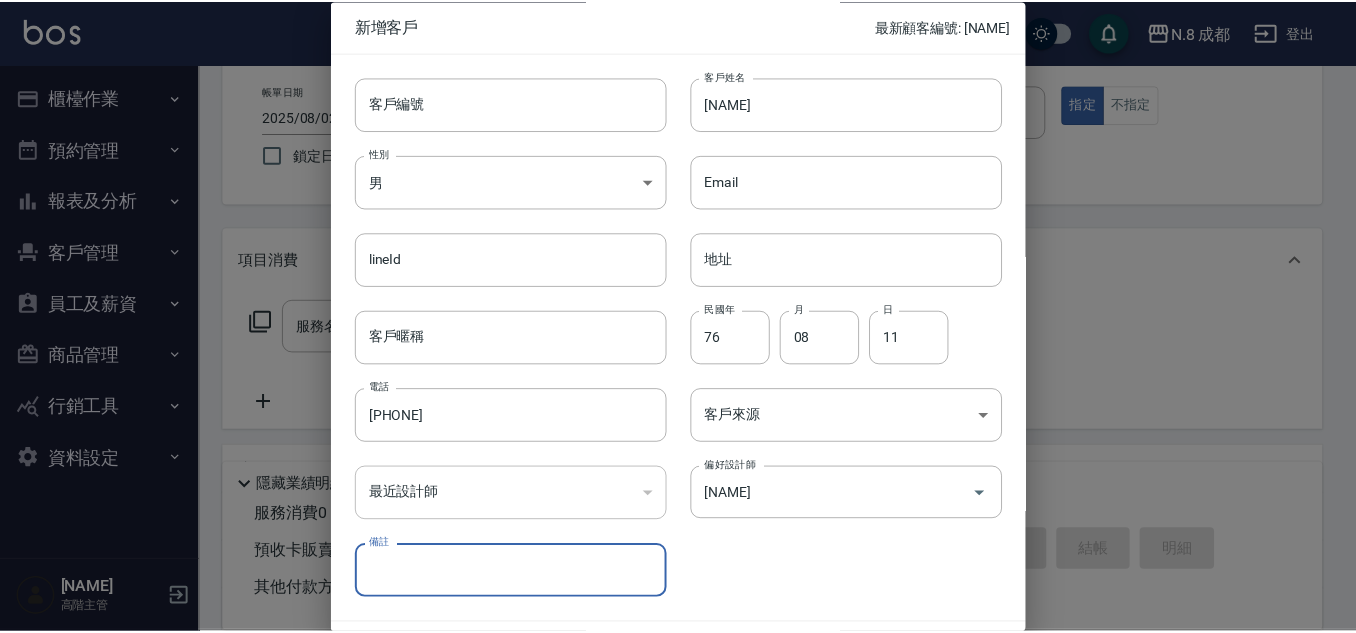 scroll, scrollTop: 60, scrollLeft: 0, axis: vertical 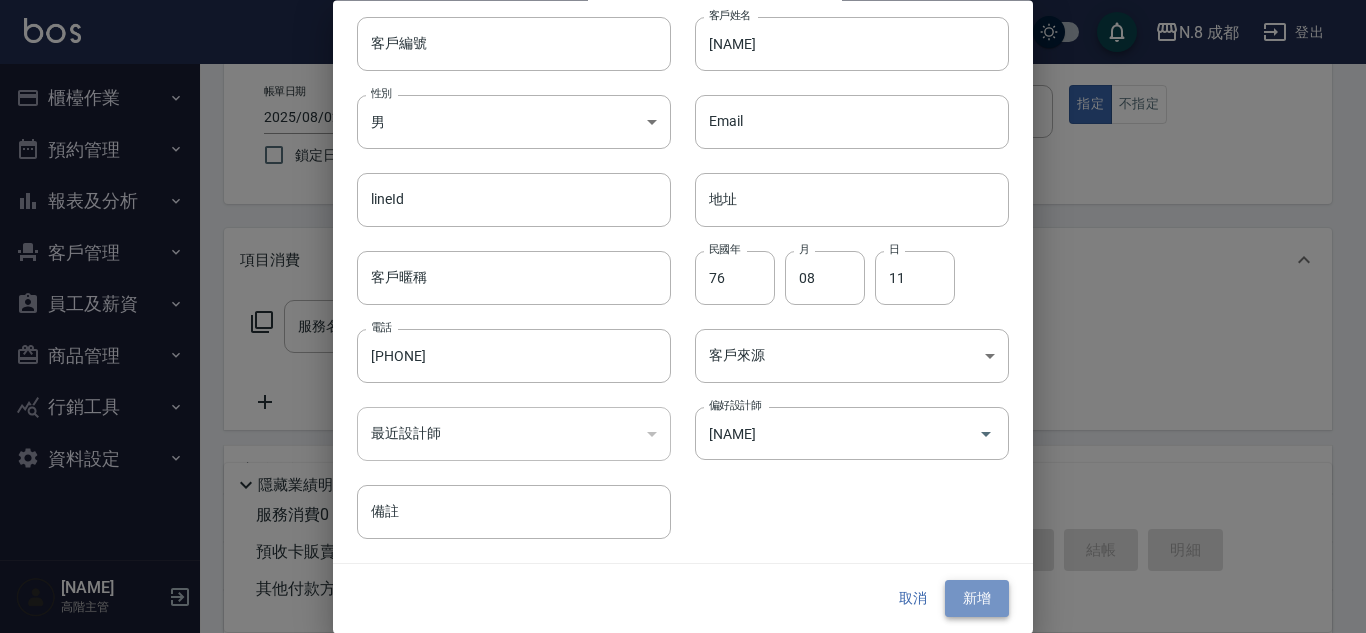 click on "新增" at bounding box center (977, 599) 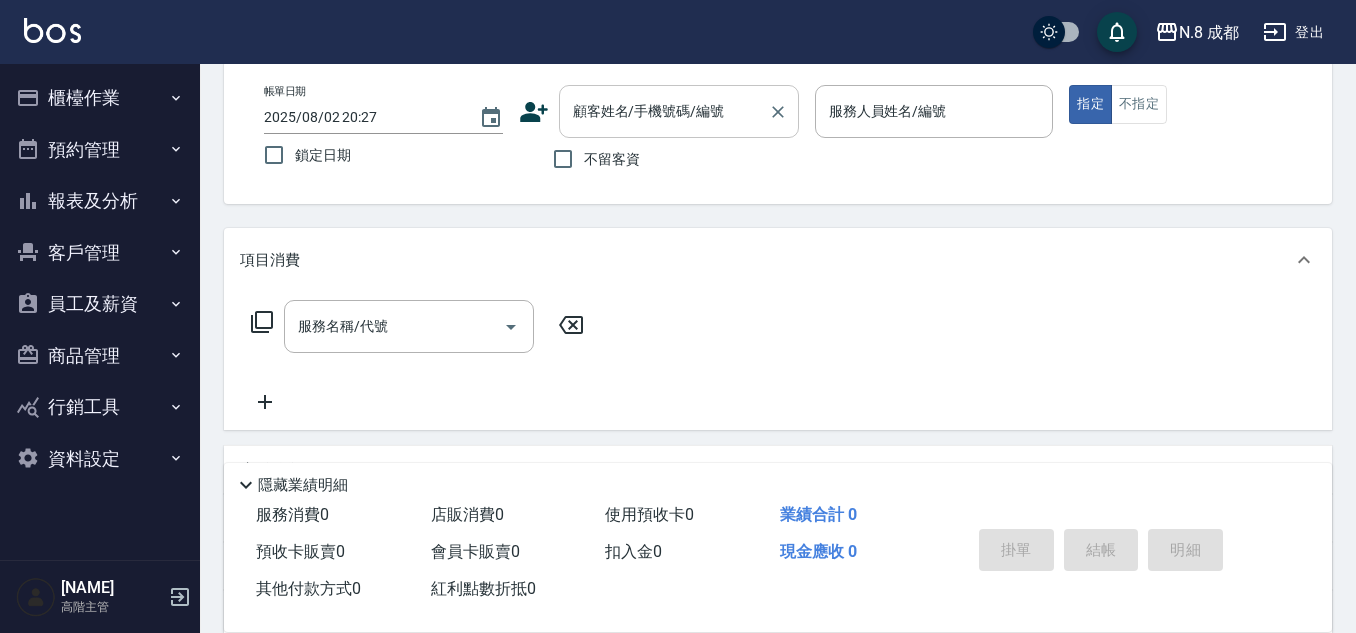 click on "顧客姓名/手機號碼/編號" at bounding box center [664, 111] 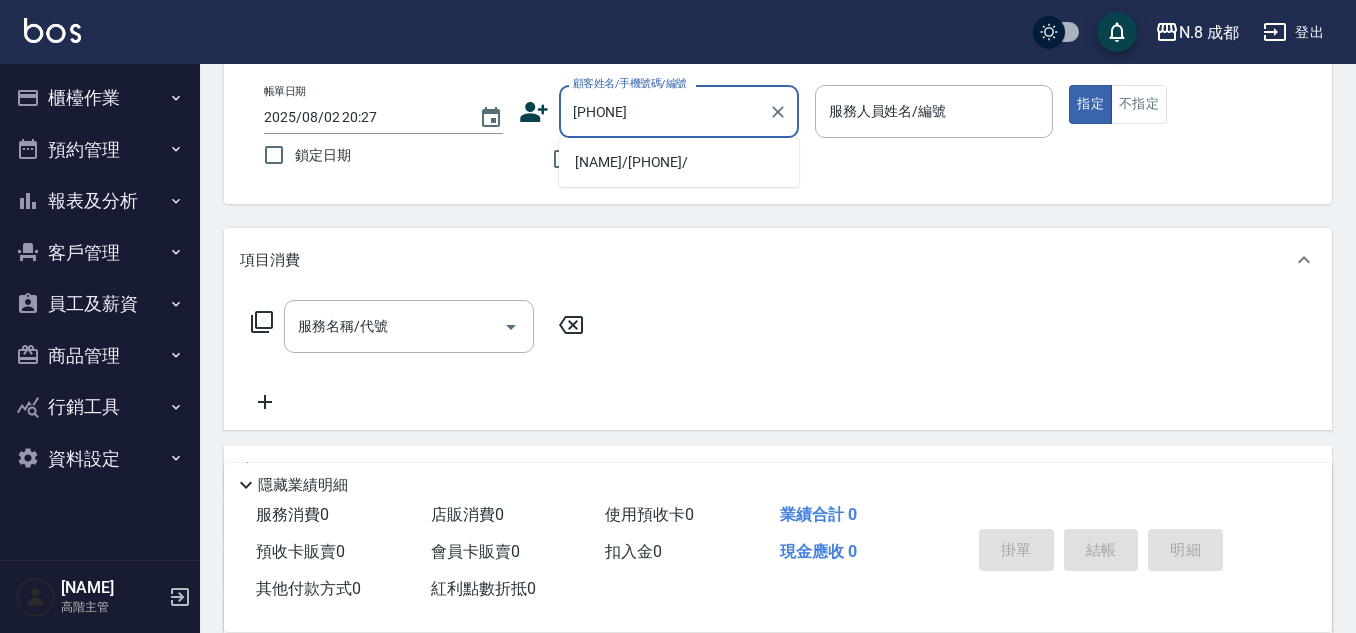 click on "張惠雯/0987078529/" at bounding box center (679, 162) 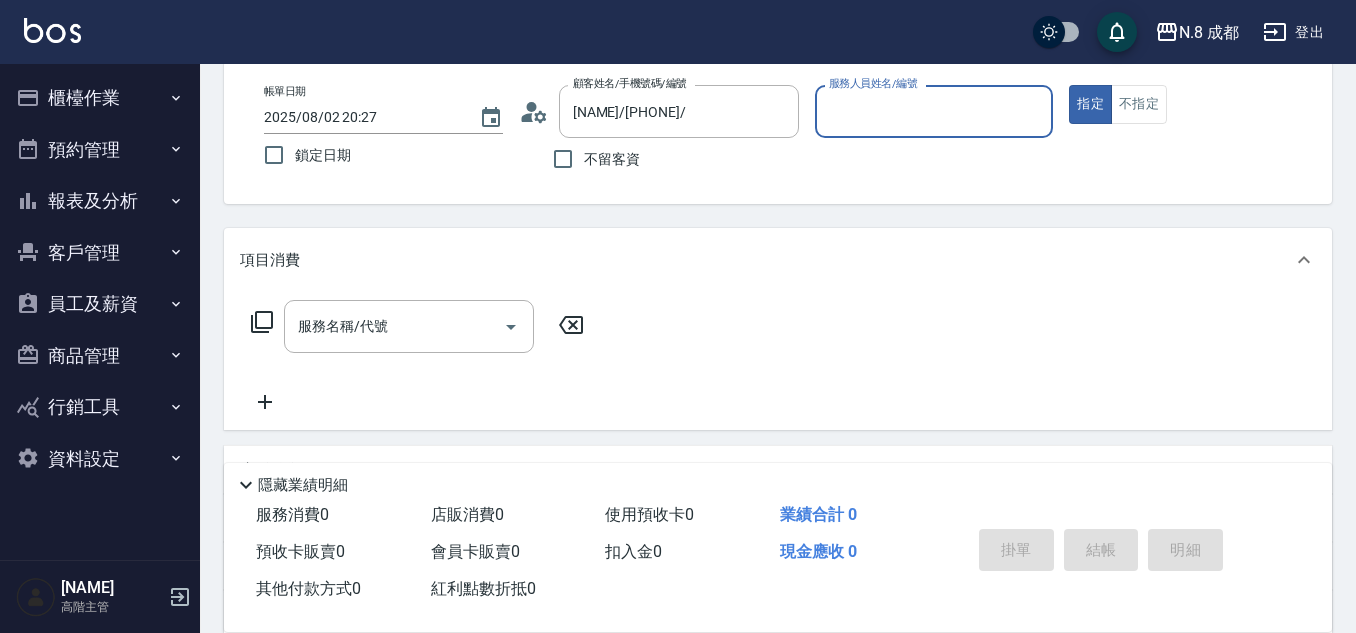 type on "林晏綾-07" 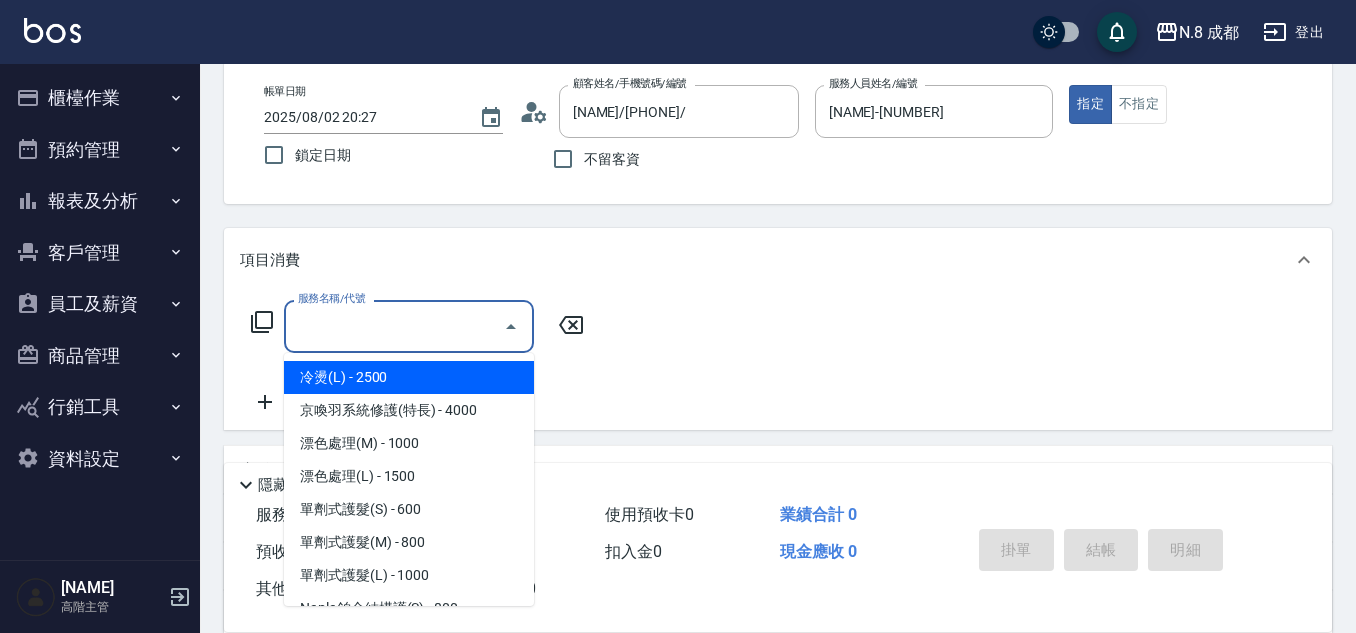click on "服務名稱/代號" at bounding box center [394, 326] 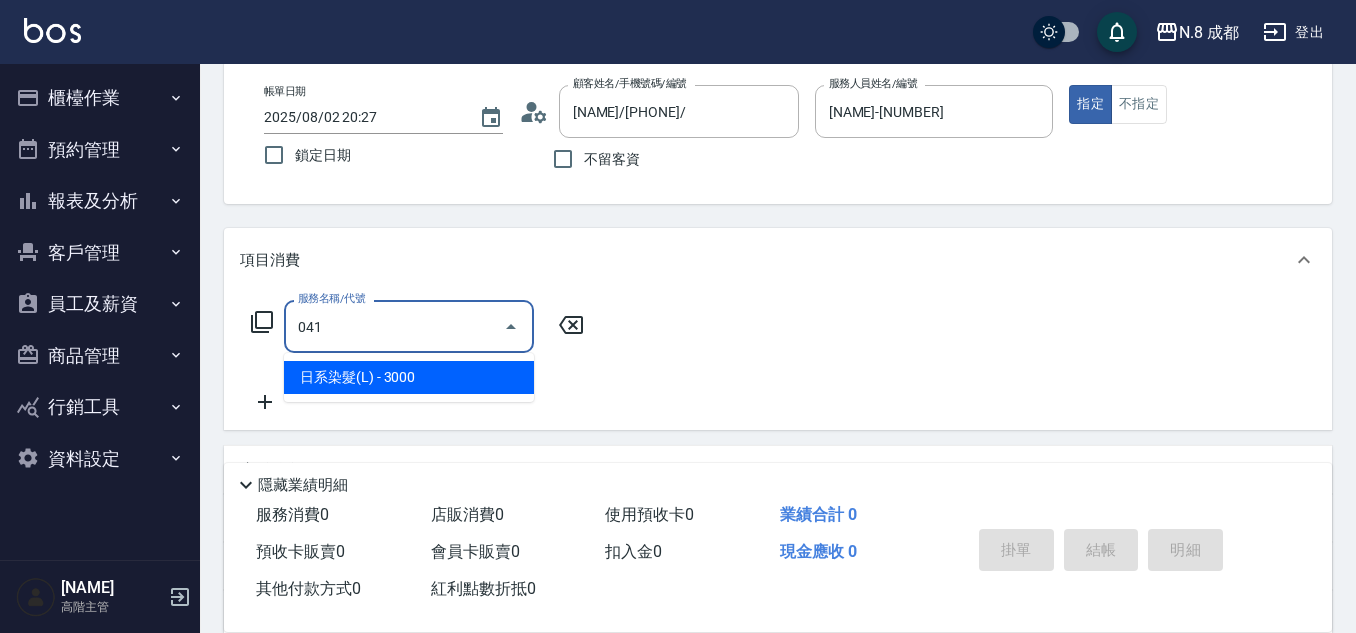 click on "日系染髮(L) - 3000" at bounding box center (409, 377) 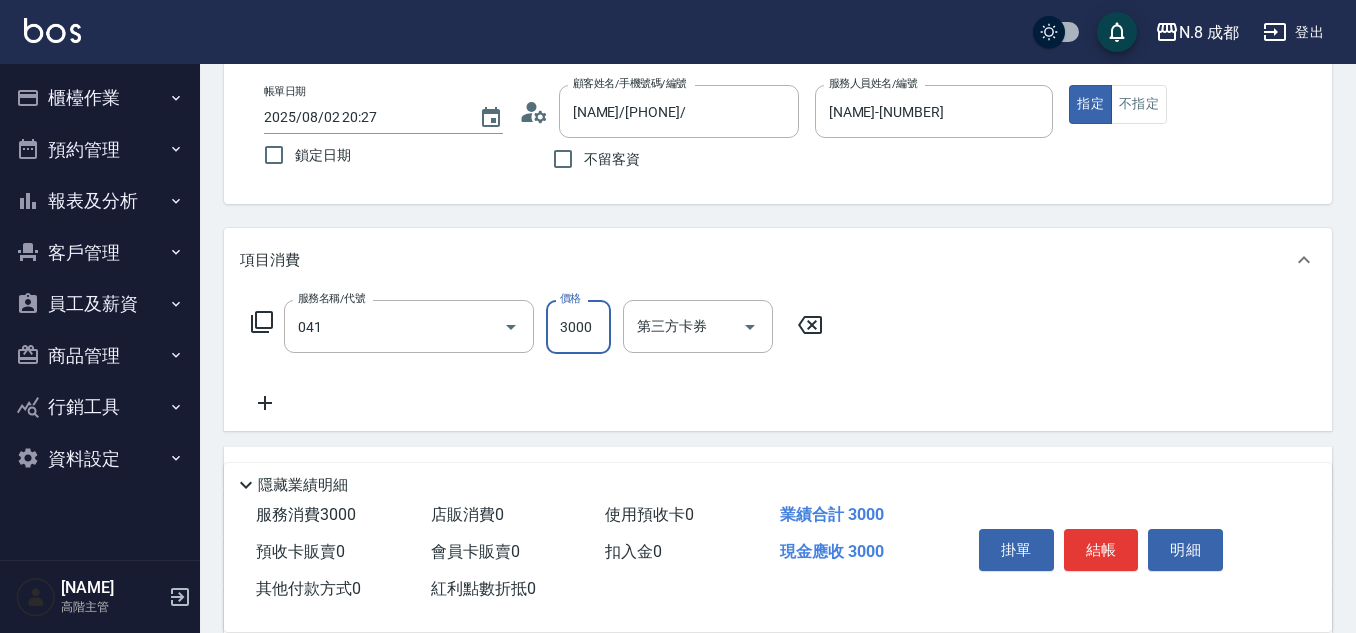 type on "日系染髮(L)(041)" 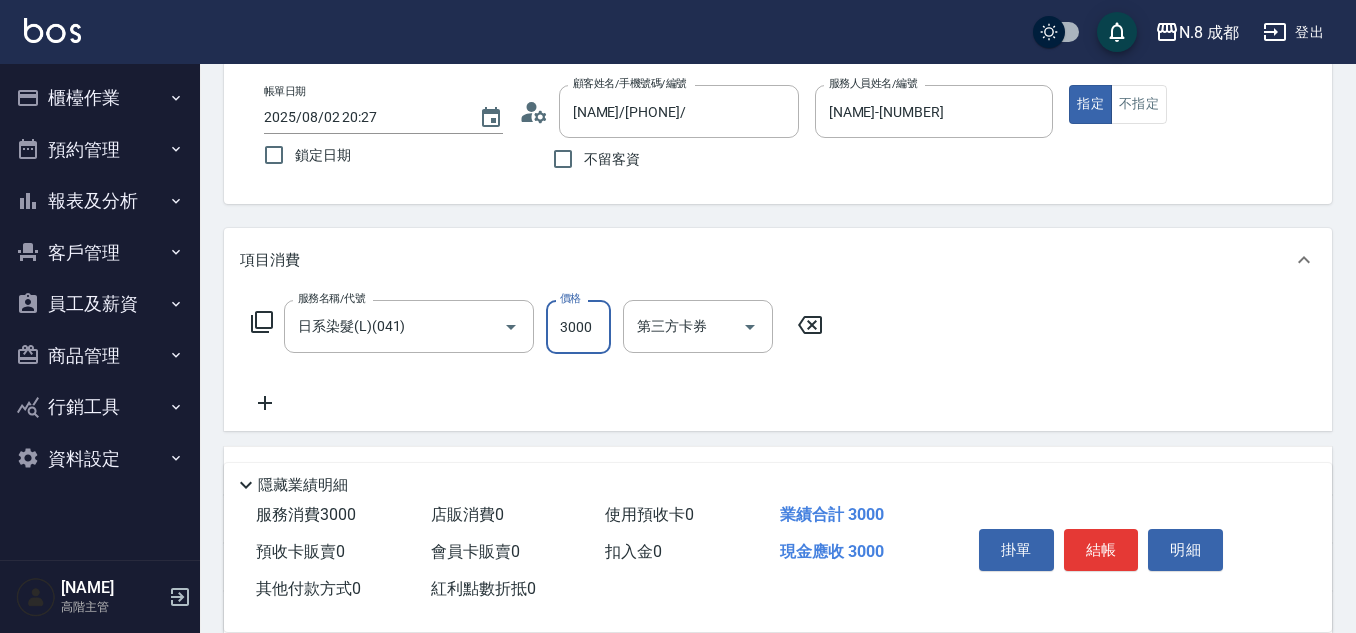 click on "3000" at bounding box center [578, 327] 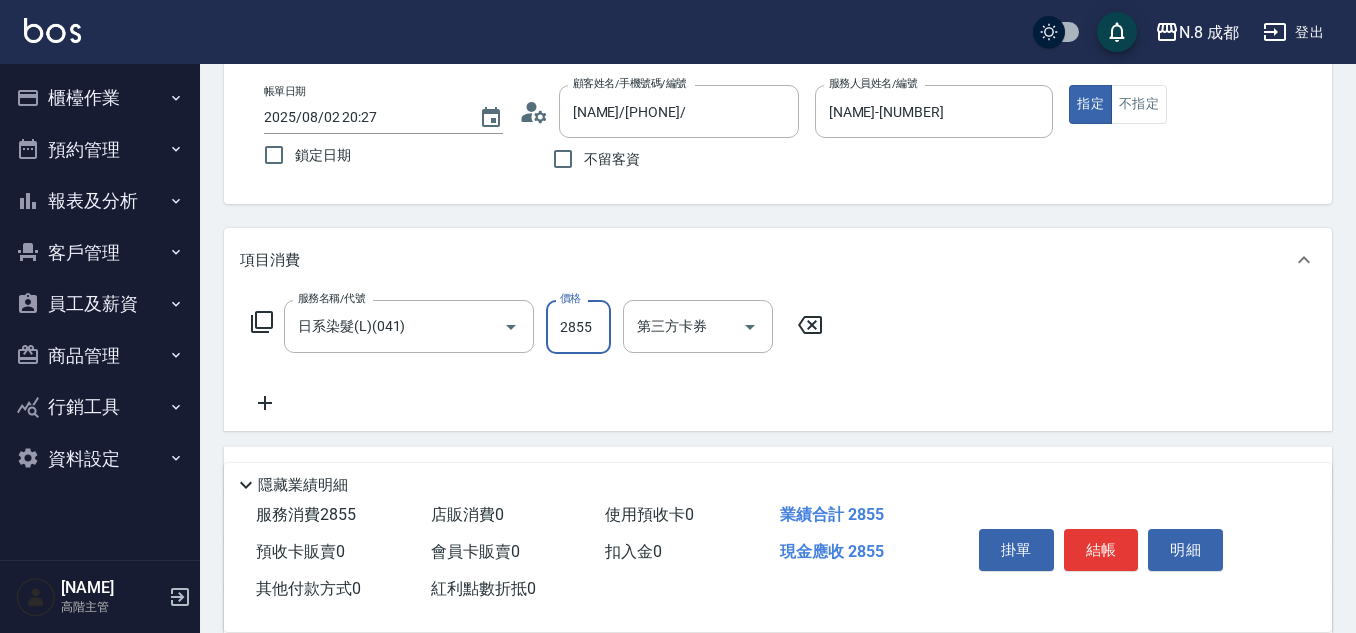 type on "2855" 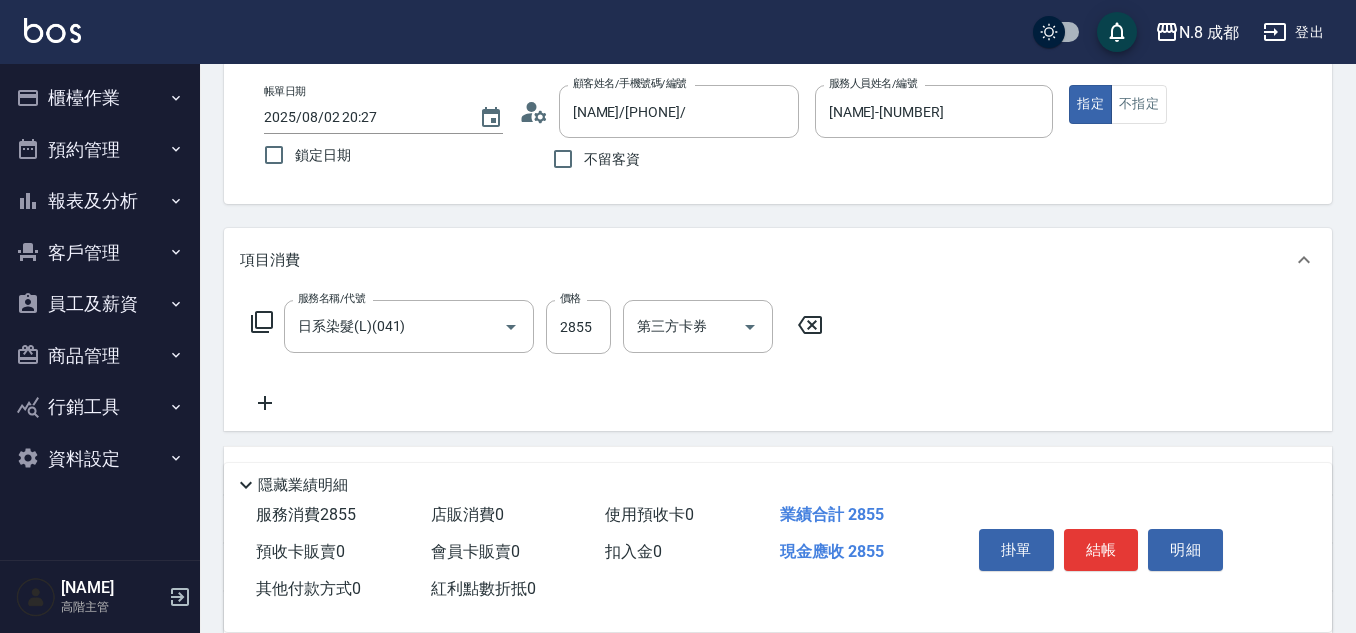 click 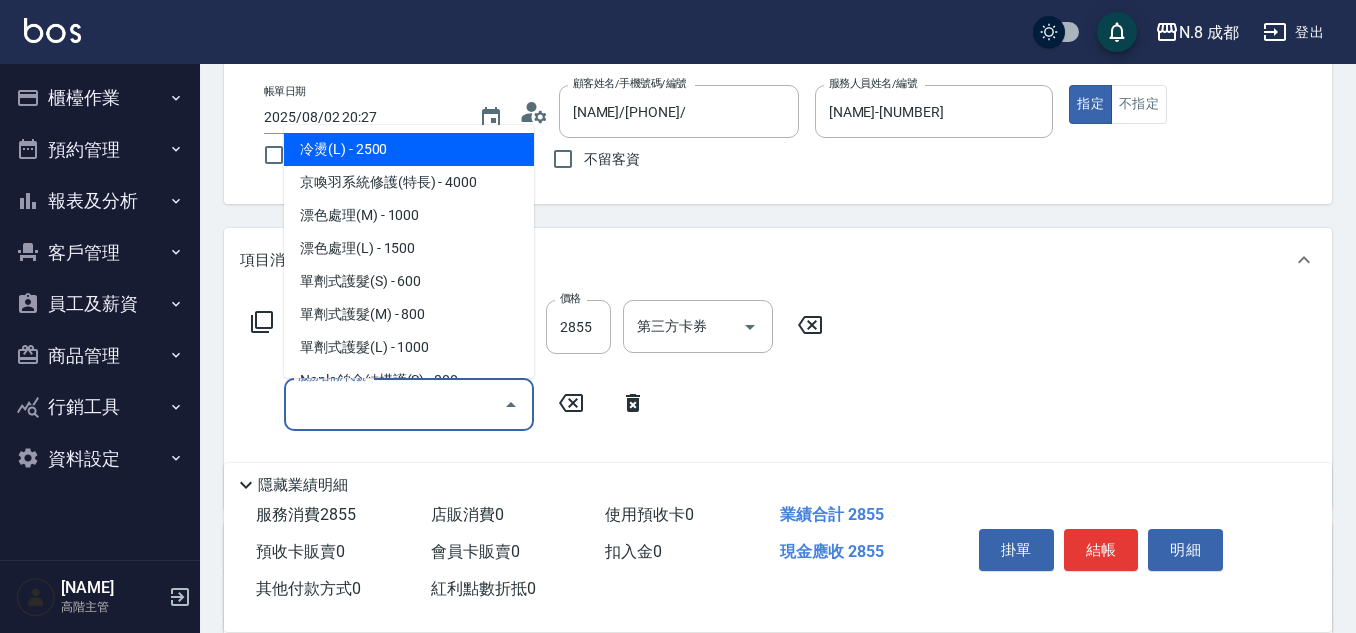 click on "服務名稱/代號" at bounding box center [394, 404] 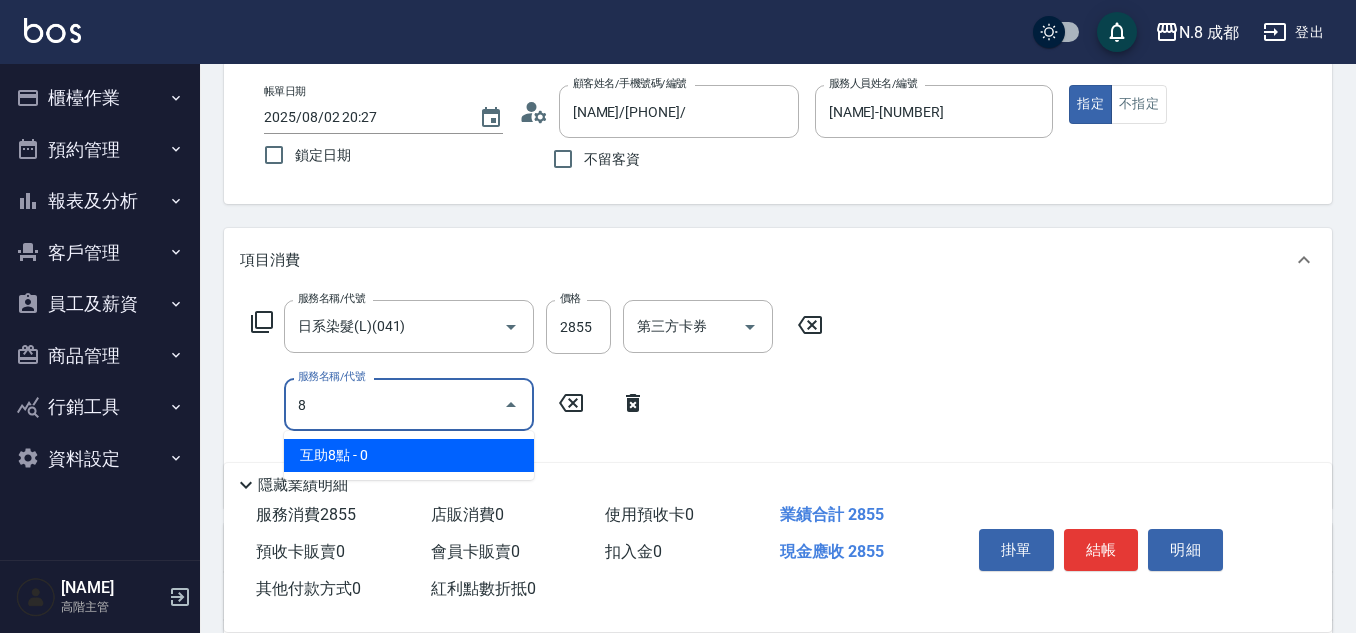 click on "互助8點 - 0" at bounding box center (409, 455) 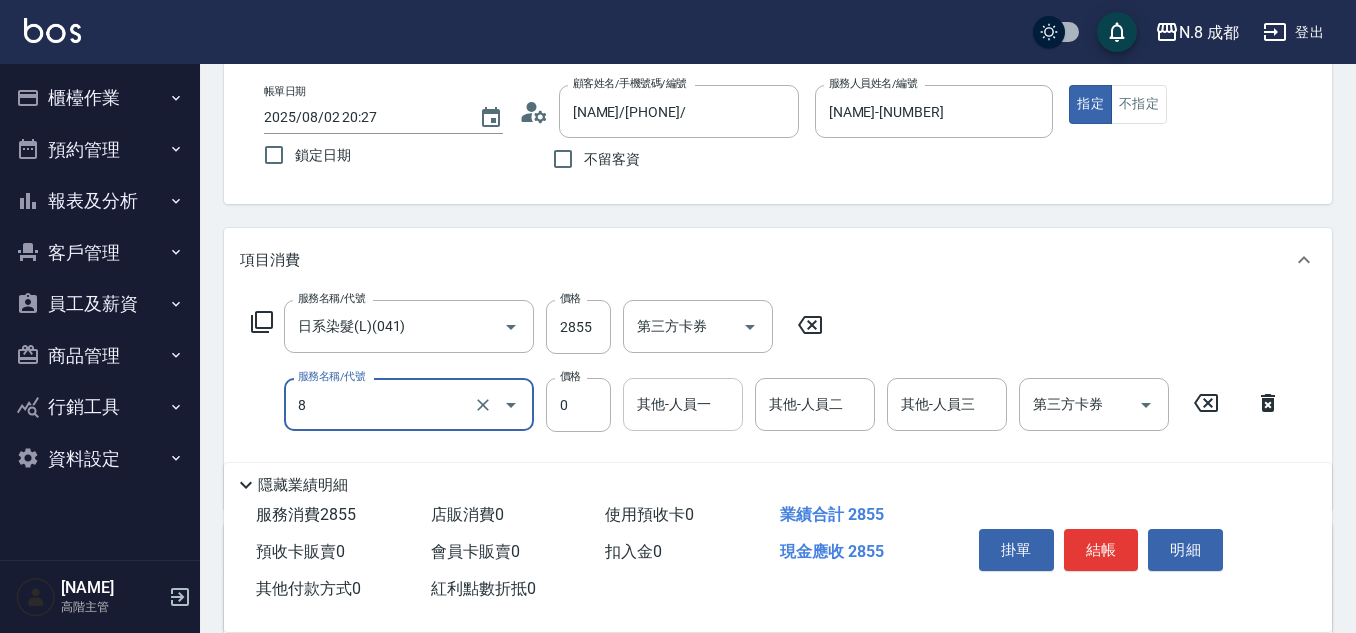 type on "互助8點(8)" 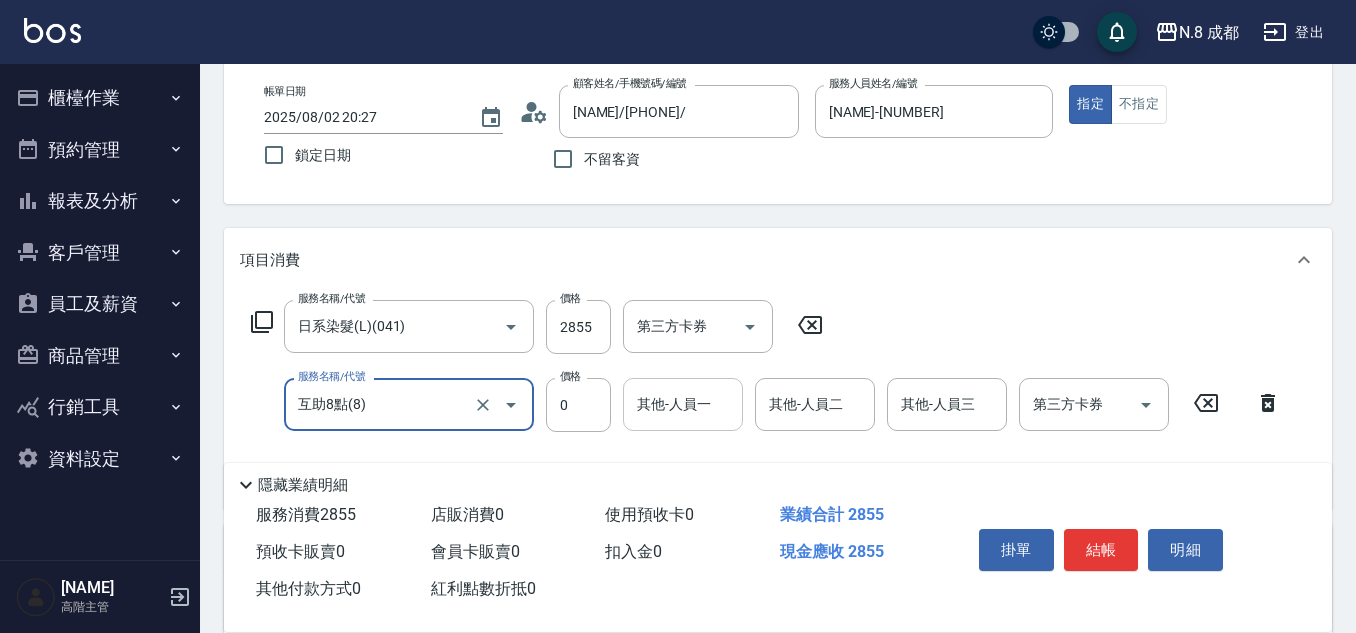 click on "其他-人員一 其他-人員一" at bounding box center [683, 404] 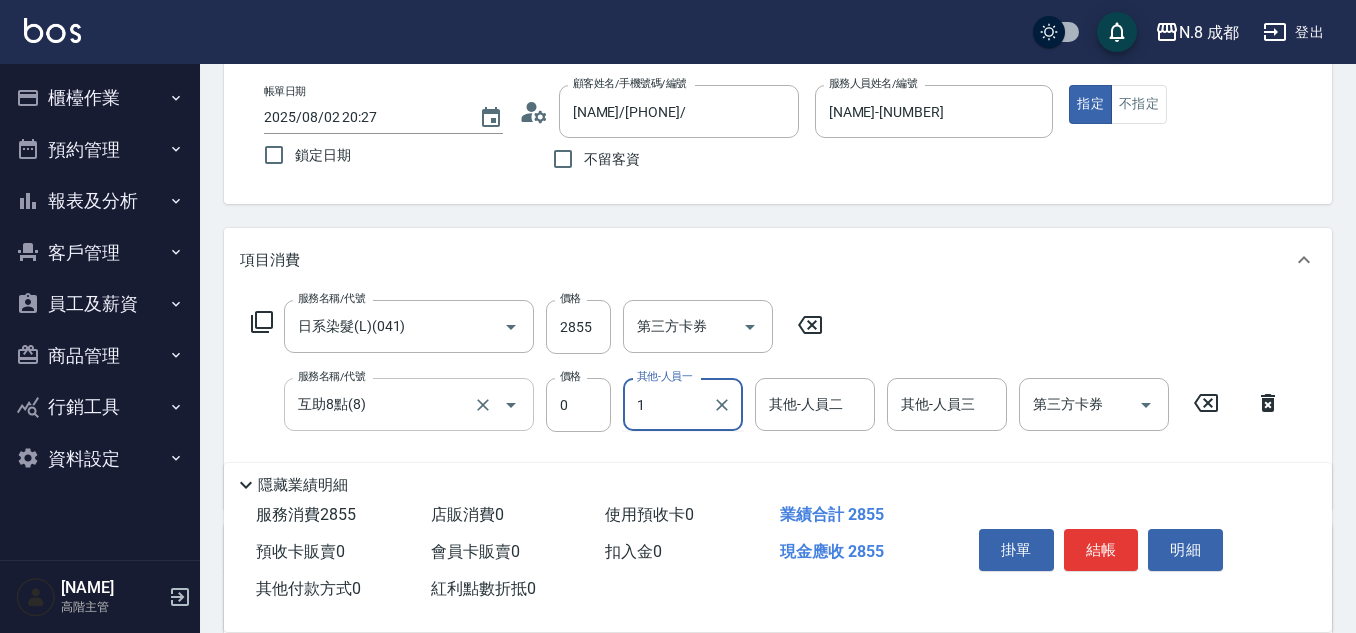 type on "1" 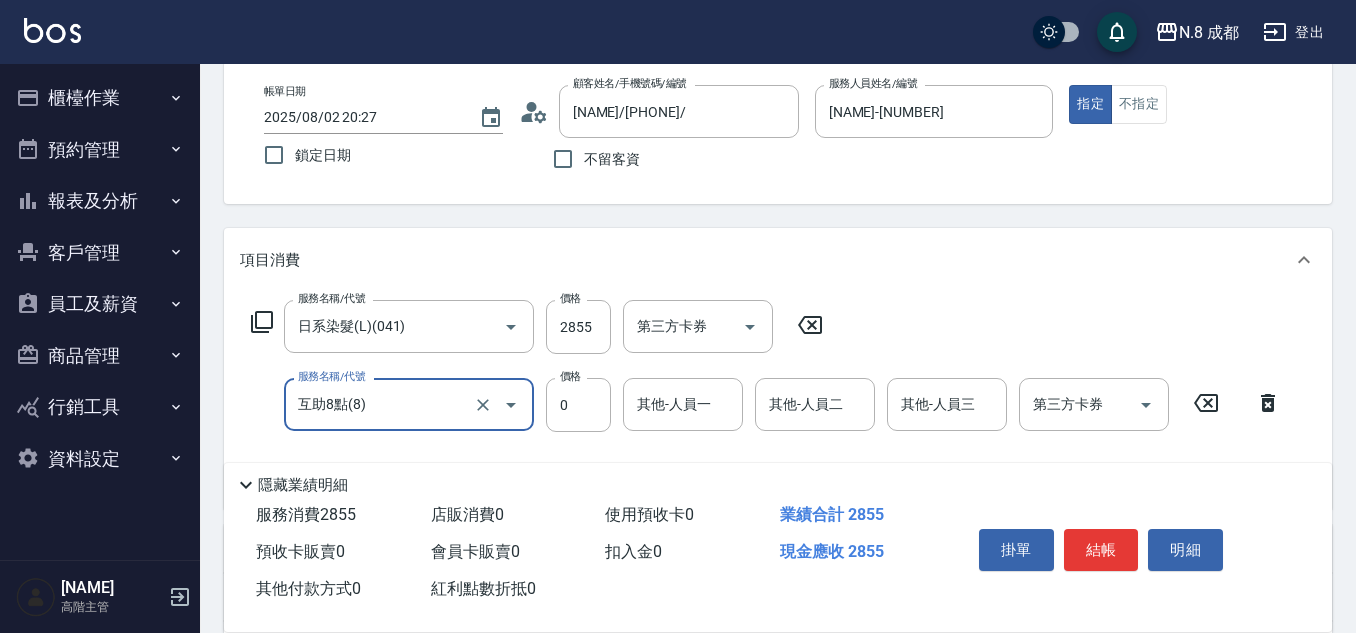 click on "互助8點(8)" at bounding box center (381, 404) 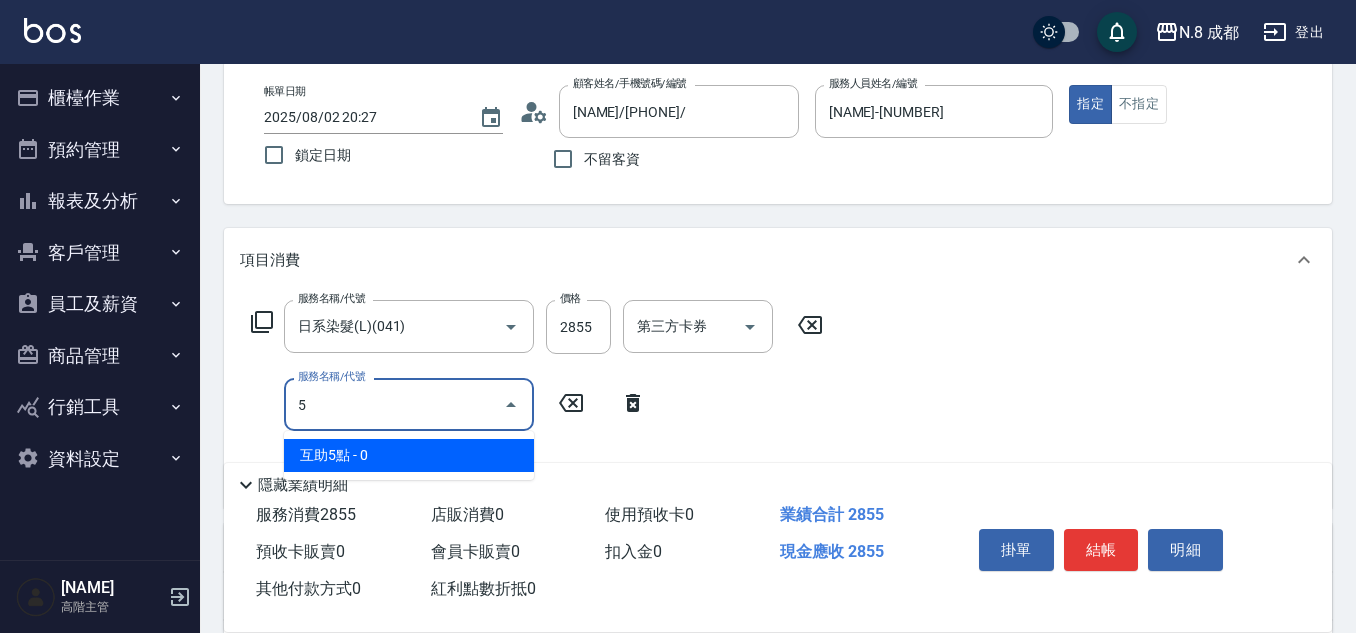 click on "互助5點 - 0" at bounding box center (409, 455) 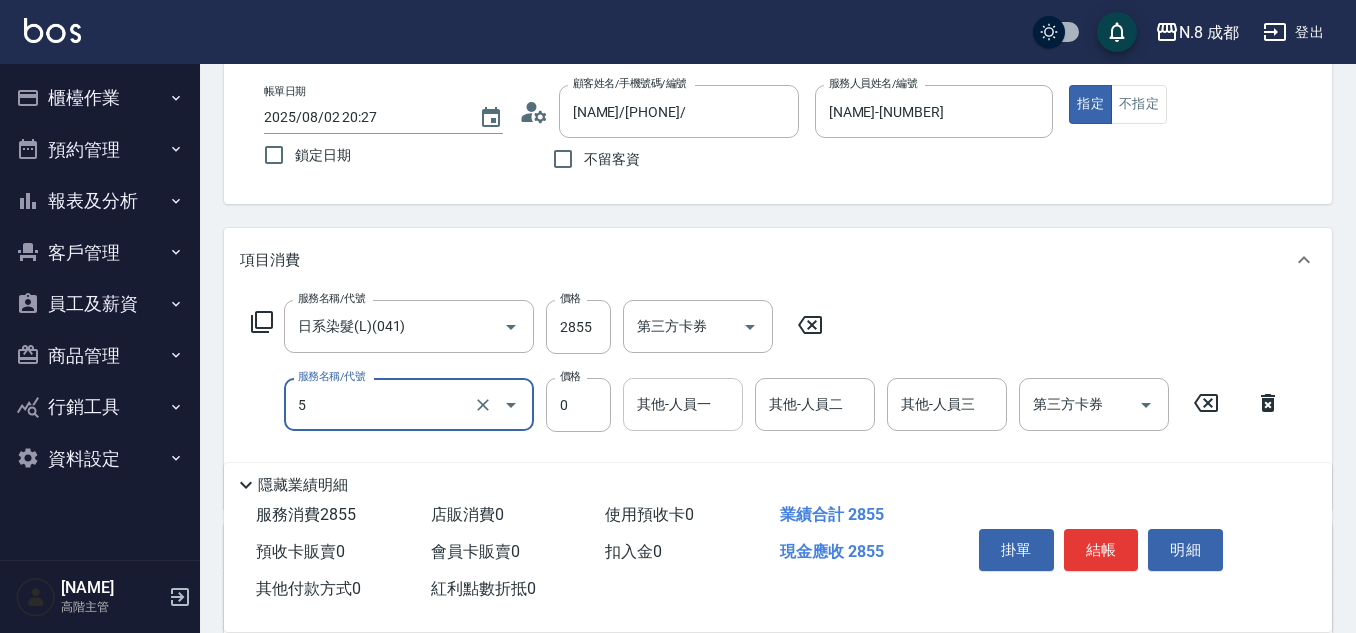 click on "其他-人員一" at bounding box center (683, 404) 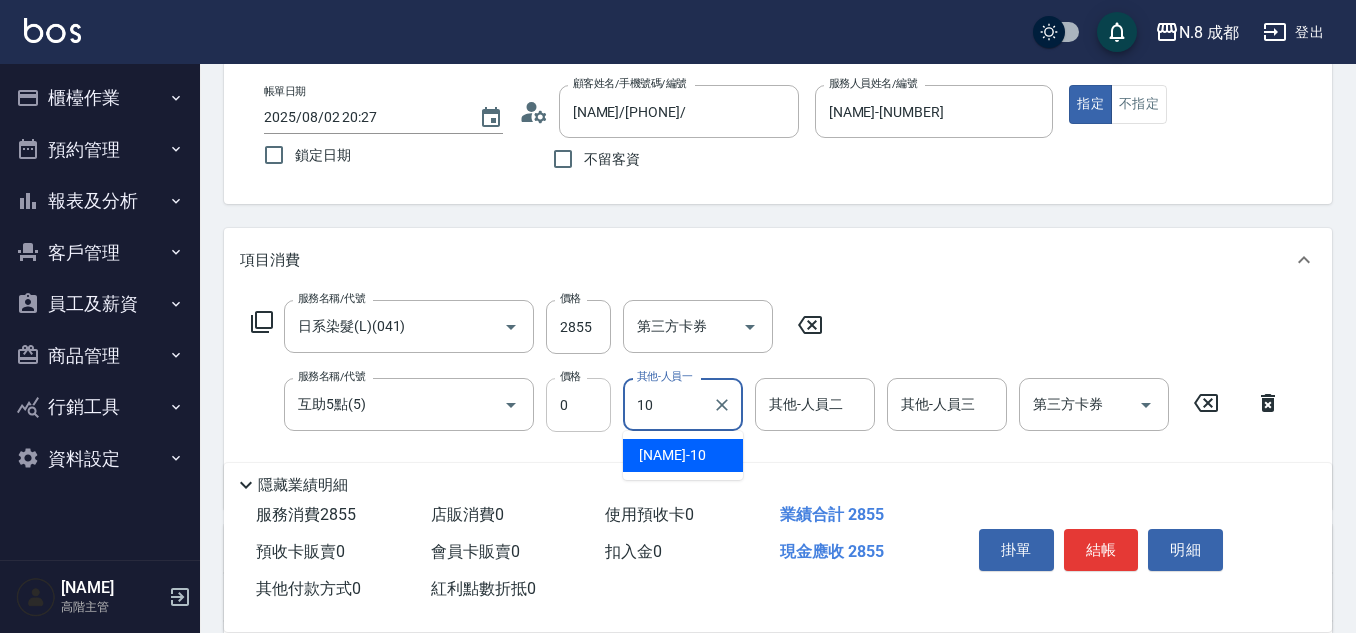 drag, startPoint x: 640, startPoint y: 430, endPoint x: 548, endPoint y: 407, distance: 94.83143 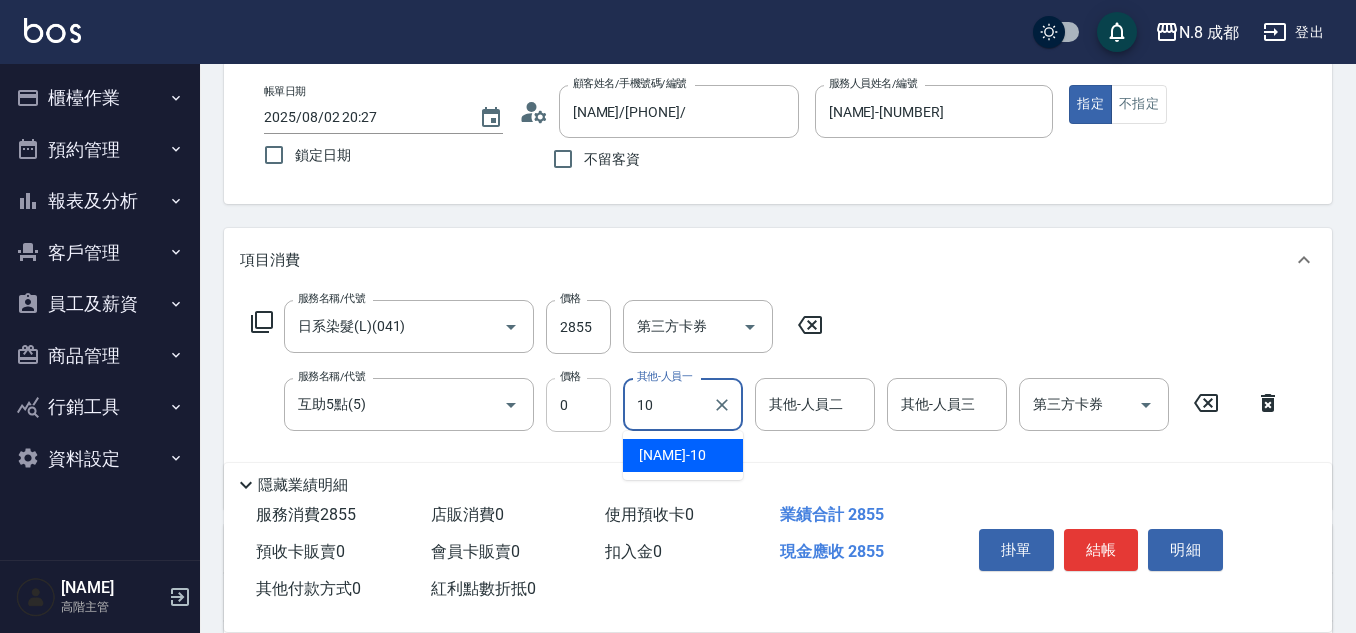 click on "謝宜親 -10" at bounding box center [672, 455] 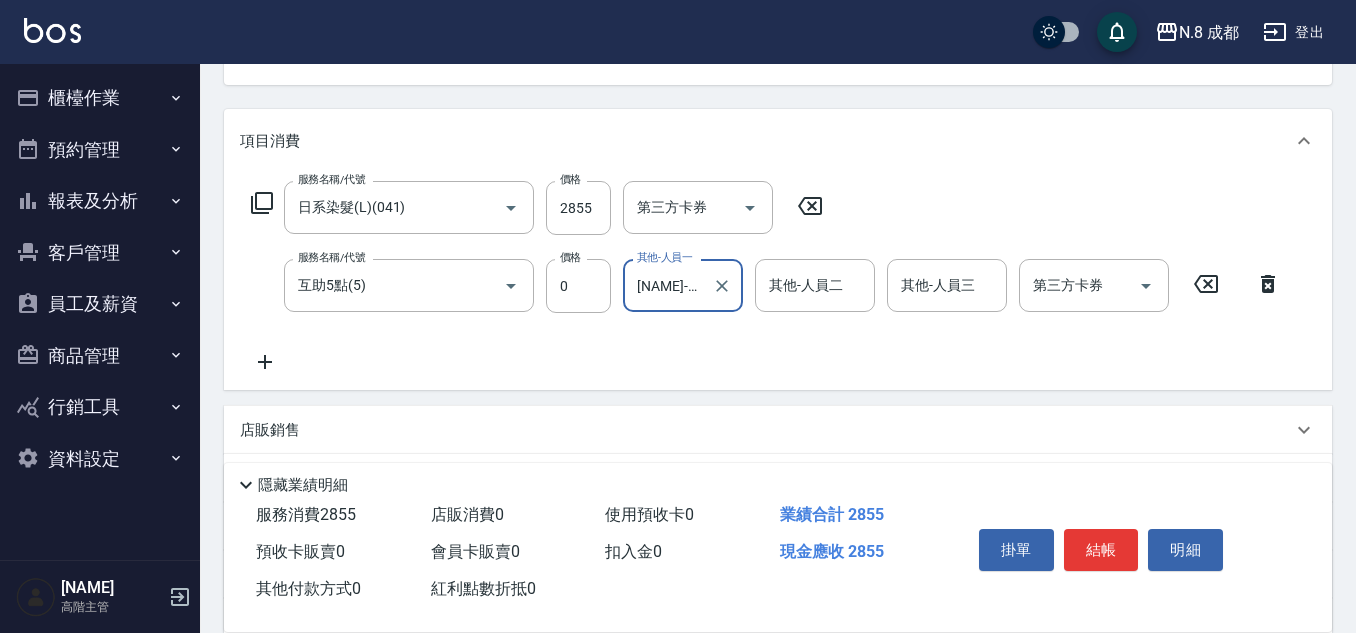 scroll, scrollTop: 424, scrollLeft: 0, axis: vertical 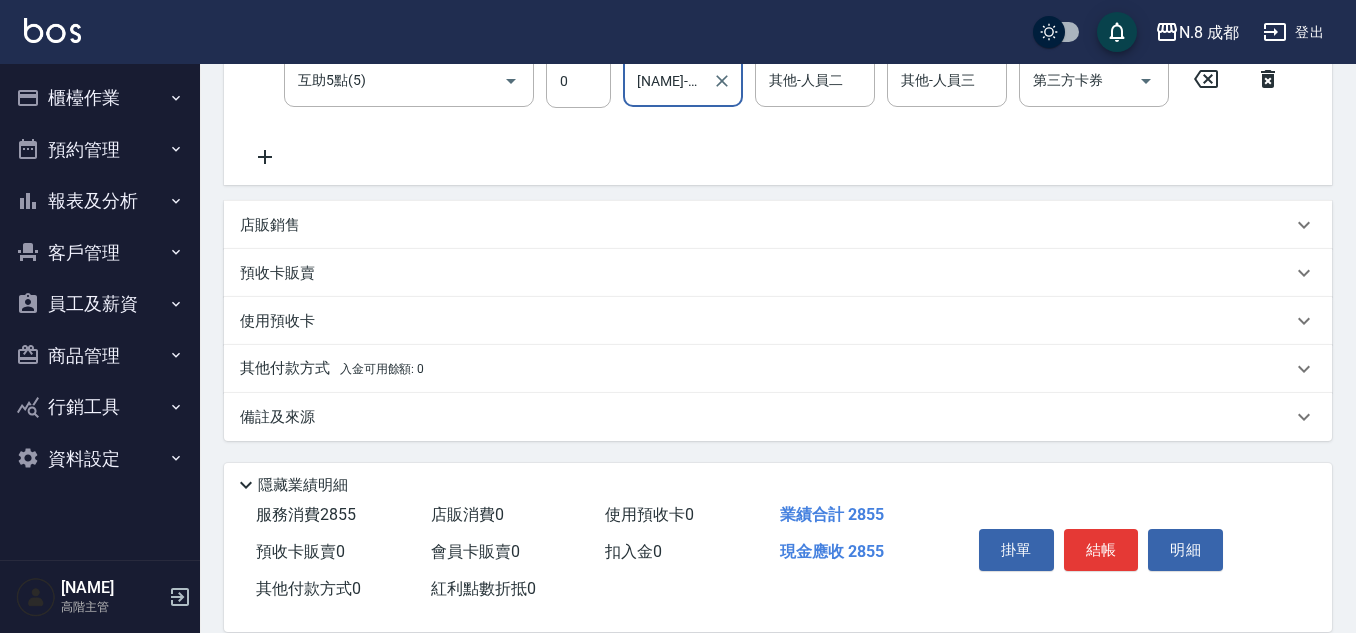 type on "謝宜親-10" 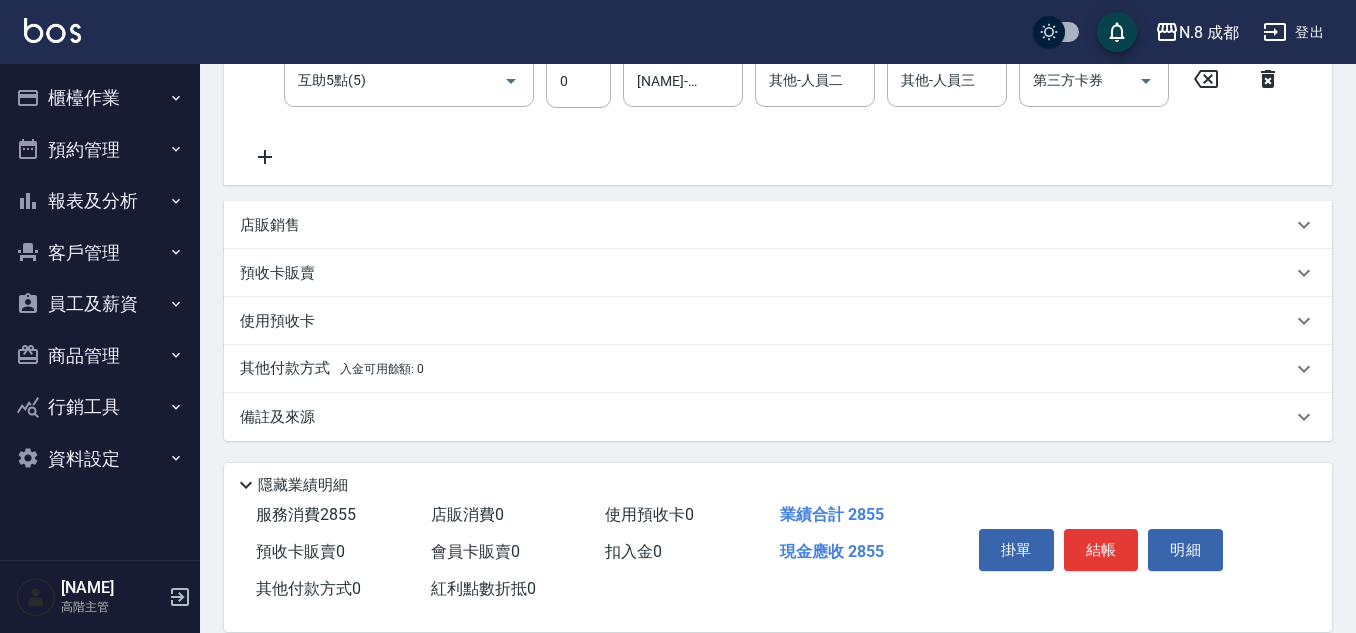 click on "其他付款方式 入金可用餘額: 0" at bounding box center [332, 369] 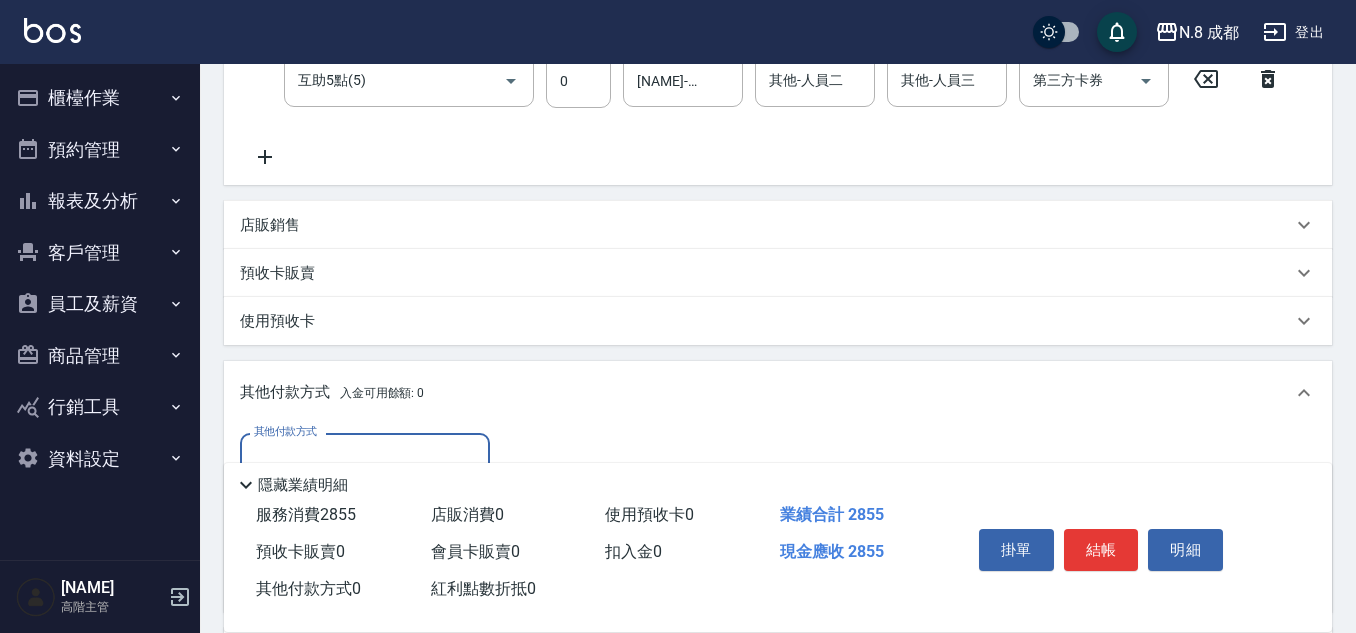 scroll, scrollTop: 0, scrollLeft: 0, axis: both 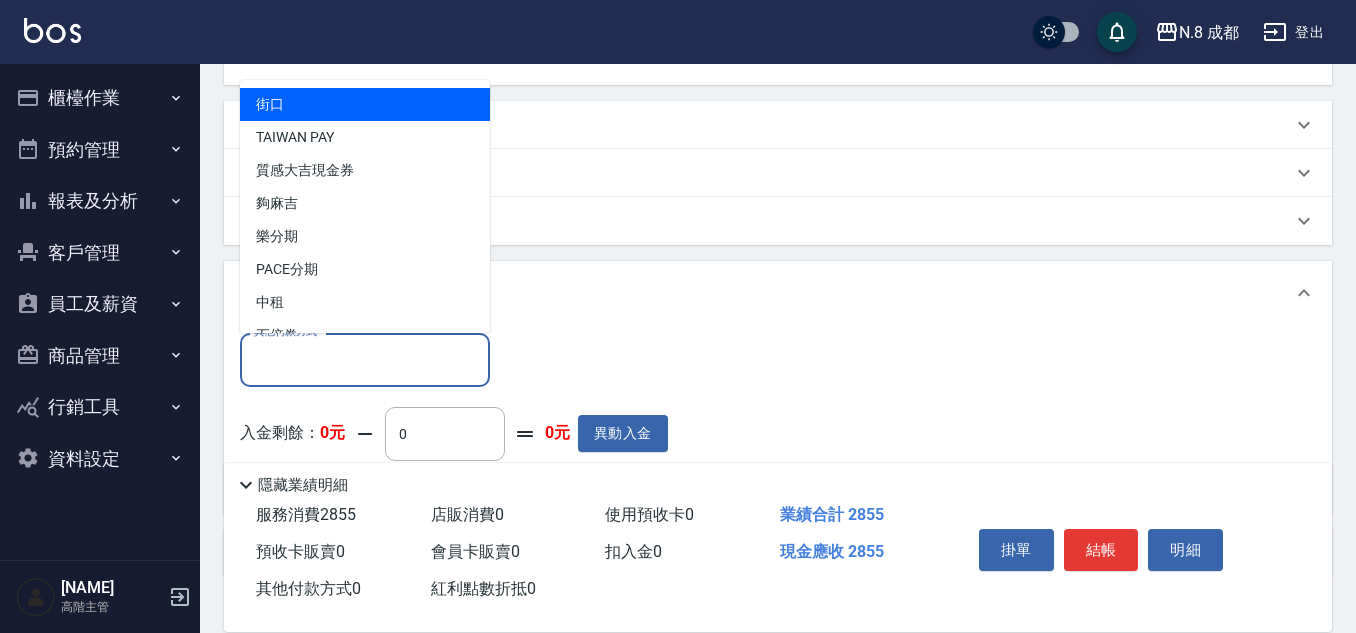 click on "其他付款方式" at bounding box center [365, 359] 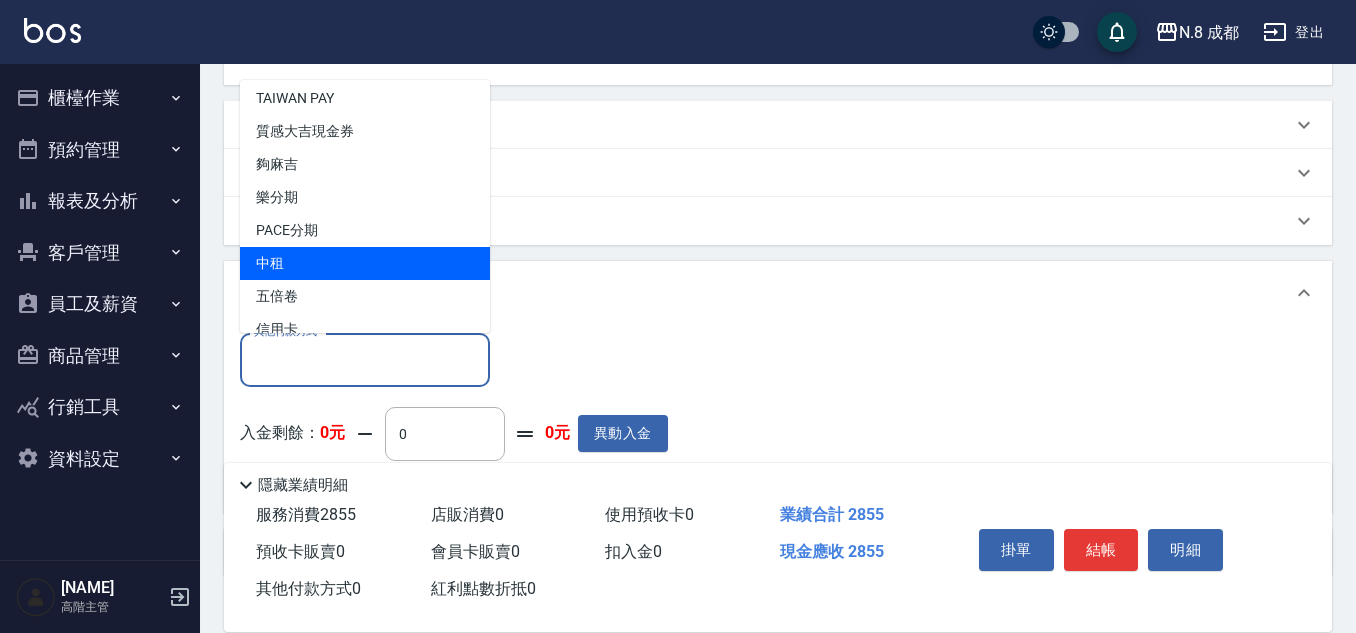 scroll, scrollTop: 60, scrollLeft: 0, axis: vertical 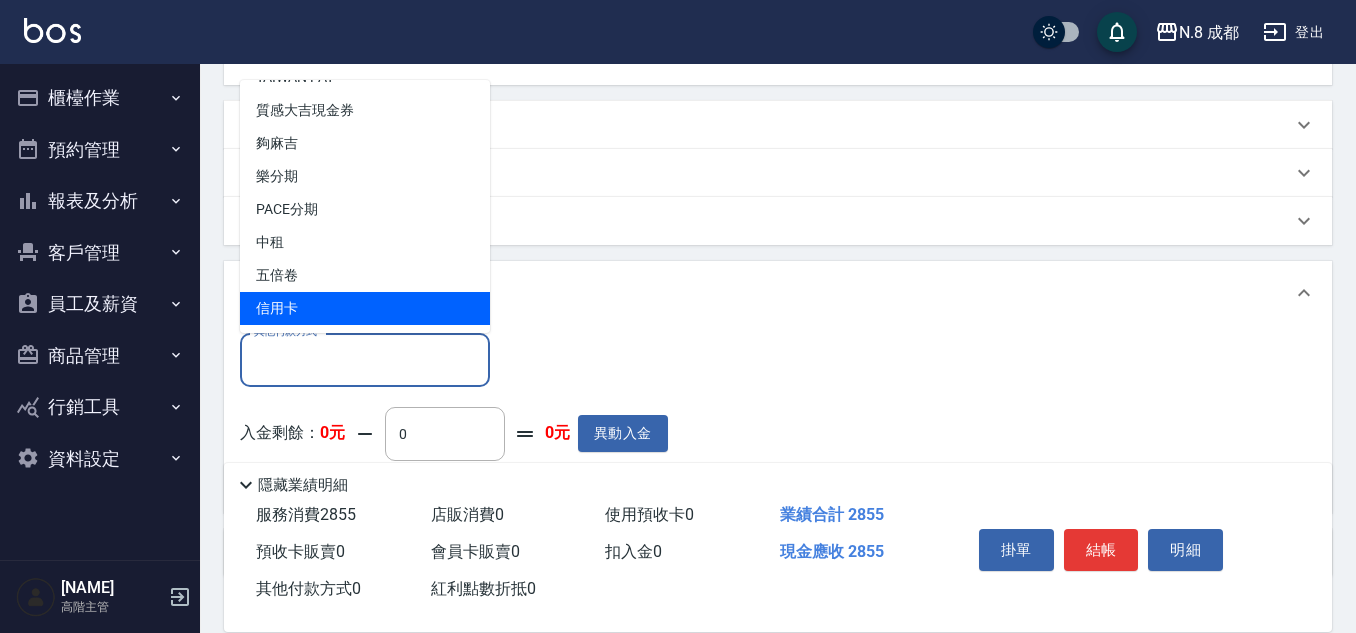 click on "信用卡" at bounding box center (365, 308) 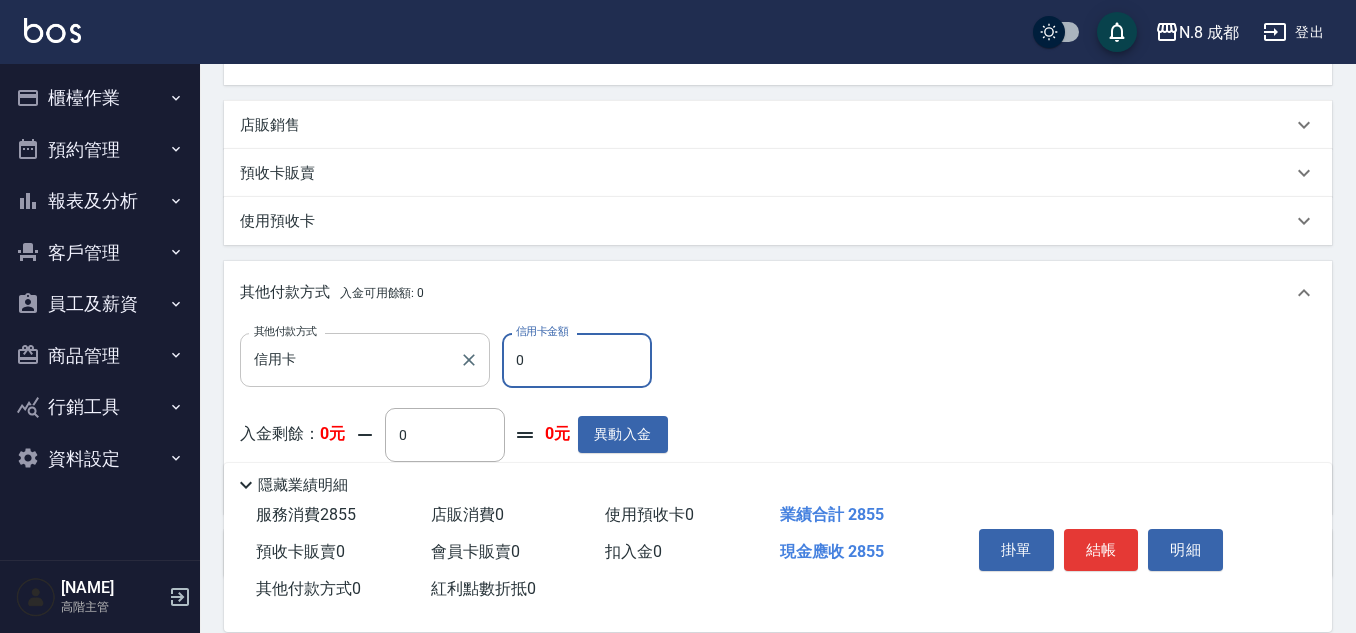 drag, startPoint x: 476, startPoint y: 356, endPoint x: 408, endPoint y: 346, distance: 68.73136 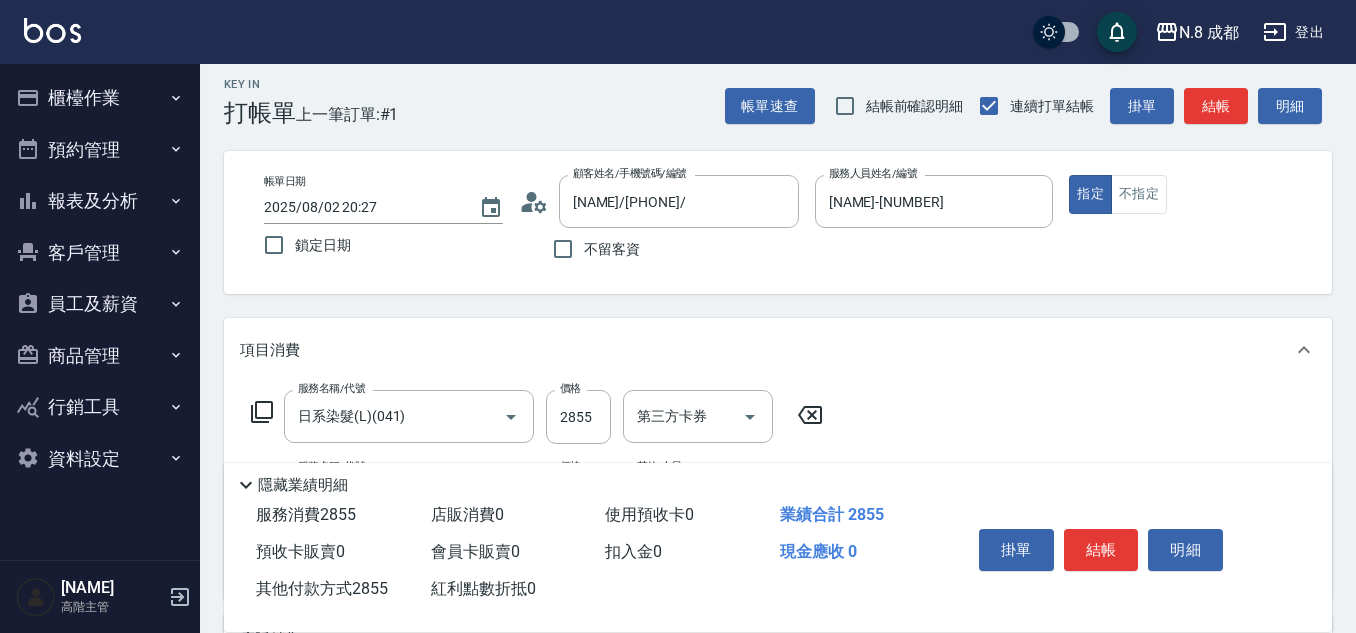 scroll, scrollTop: 0, scrollLeft: 0, axis: both 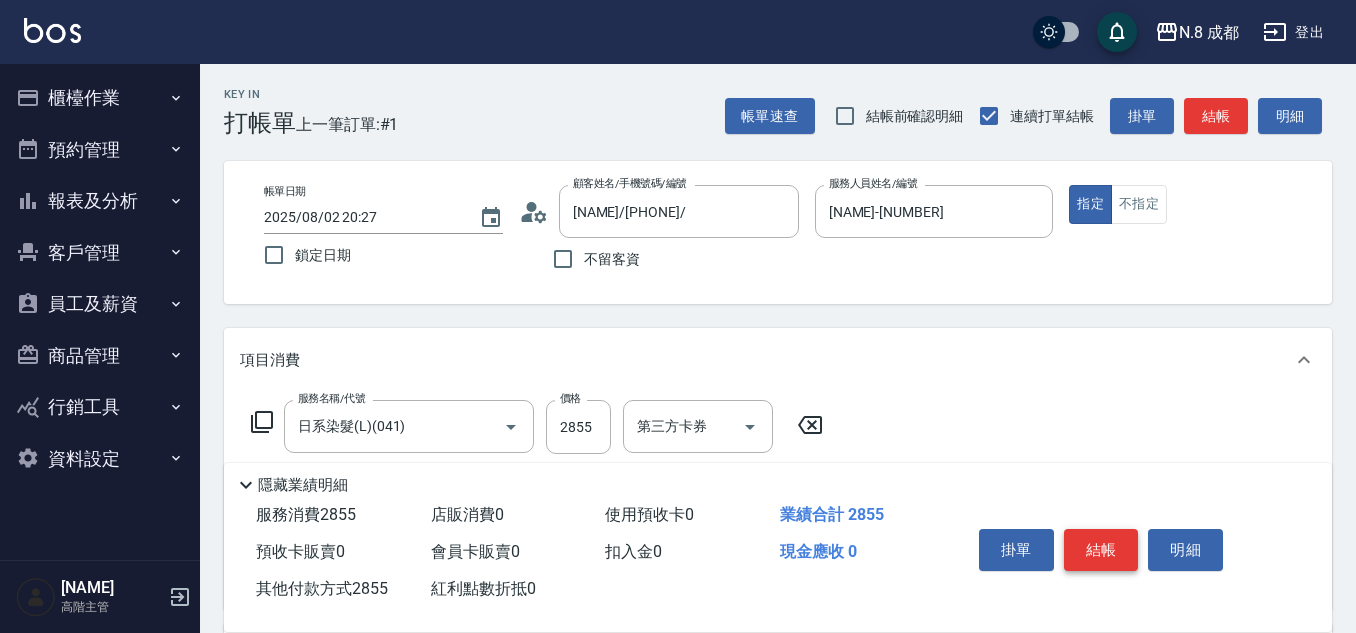 type on "2855" 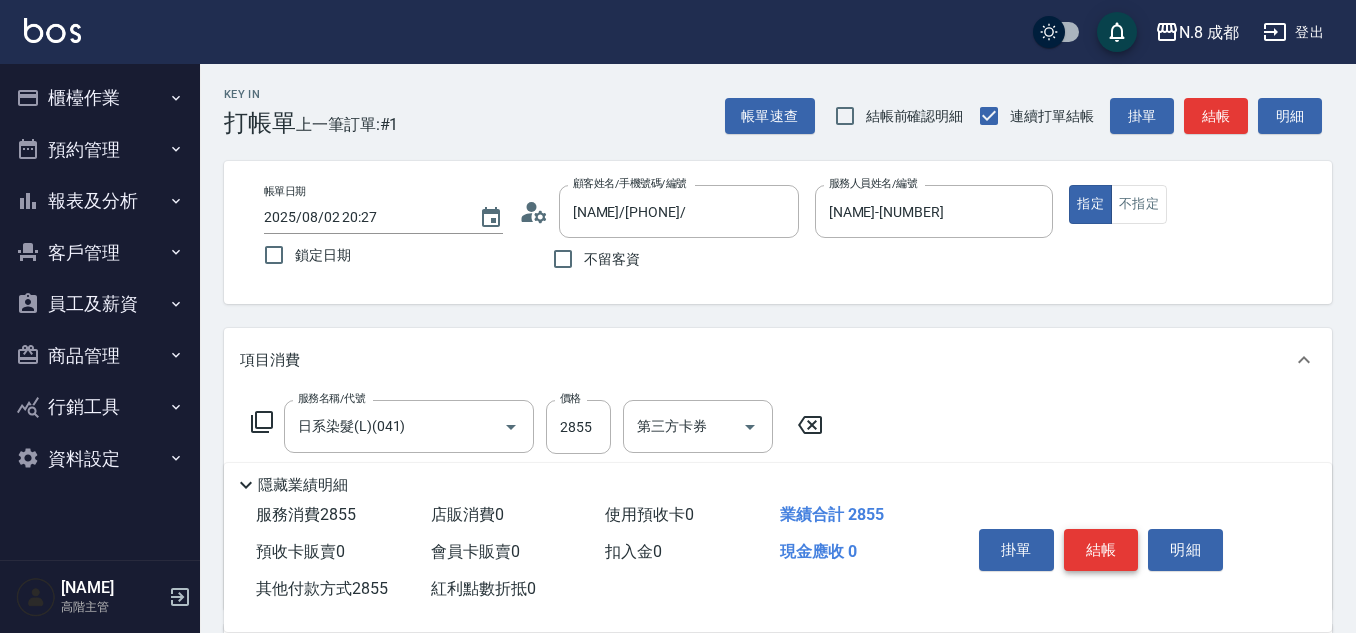 click on "結帳" at bounding box center (1101, 550) 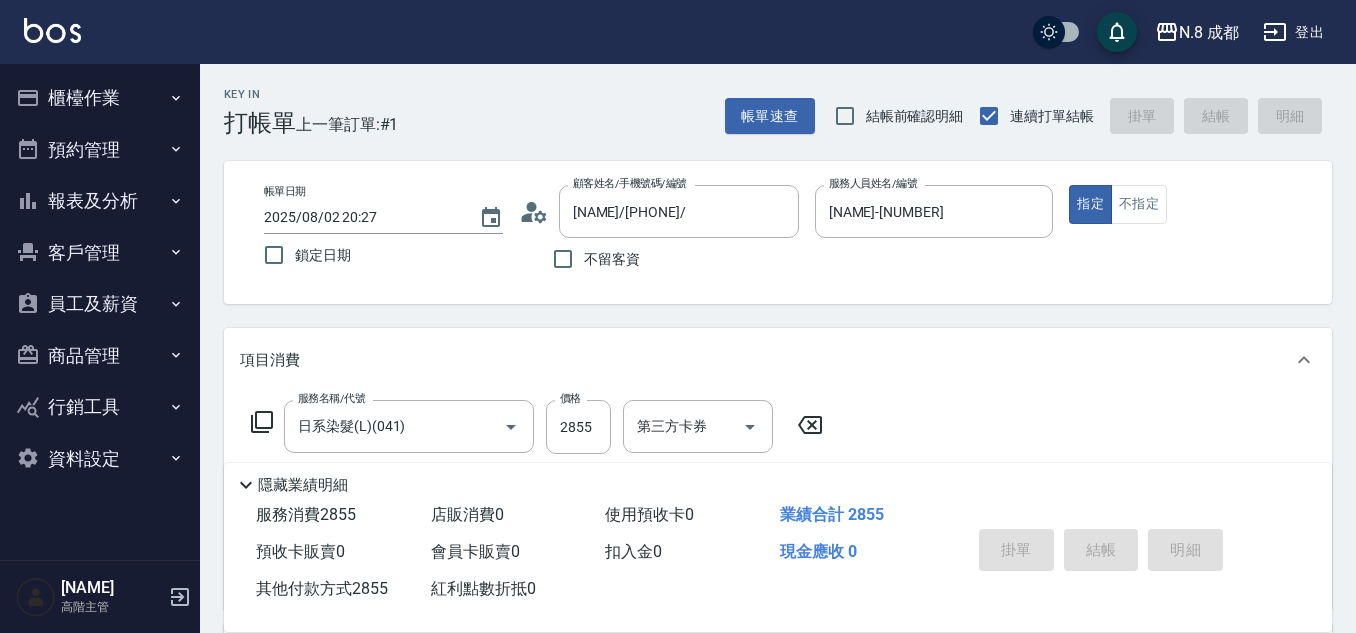 type on "2025/08/02 20:28" 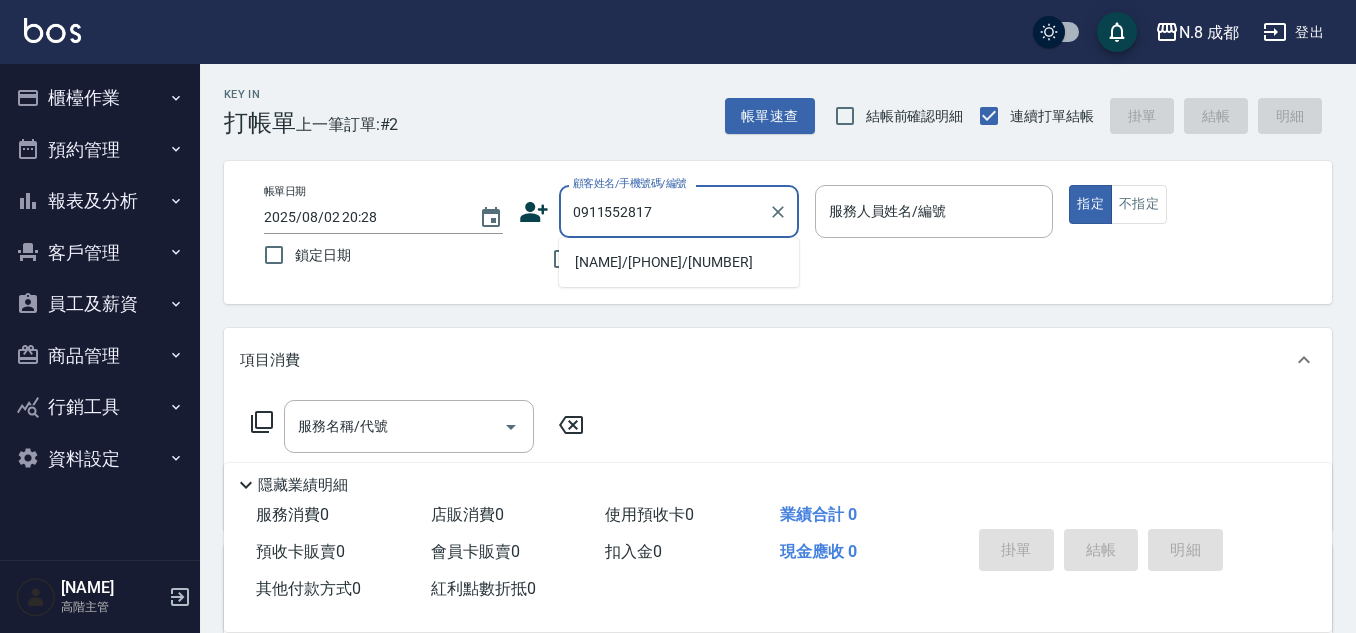 click on "N.8 成都 登出 櫃檯作業 打帳單 帳單列表 掛單列表 座位開單 營業儀表板 現金收支登錄 高階收支登錄 材料自購登錄 每日結帳 排班表 現場電腦打卡 掃碼打卡 預約管理 預約管理 單日預約紀錄 單週預約紀錄 報表及分析 報表目錄 消費分析儀表板 店家區間累計表 店家日報表 店家排行榜 互助日報表 互助月報表 互助排行榜 互助點數明細 互助業績報表 全店業績分析表 每日業績分析表 營業統計分析表 營業項目月分析表 設計師業績表 設計師日報表 設計師業績分析表 設計師業績月報表 設計師抽成報表 設計師排行榜 商品銷售排行榜 商品消耗明細 商品進銷貨報表 商品庫存表 商品庫存盤點表 會員卡銷售報表 服務扣項明細表 單一服務項目查詢 店販抽成明細 店販分類抽成明細 顧客入金餘額表 顧客卡券餘額表 每日非現金明細 每日收支明細 收支分類明細表 收支匯款表 ​" at bounding box center (678, 489) 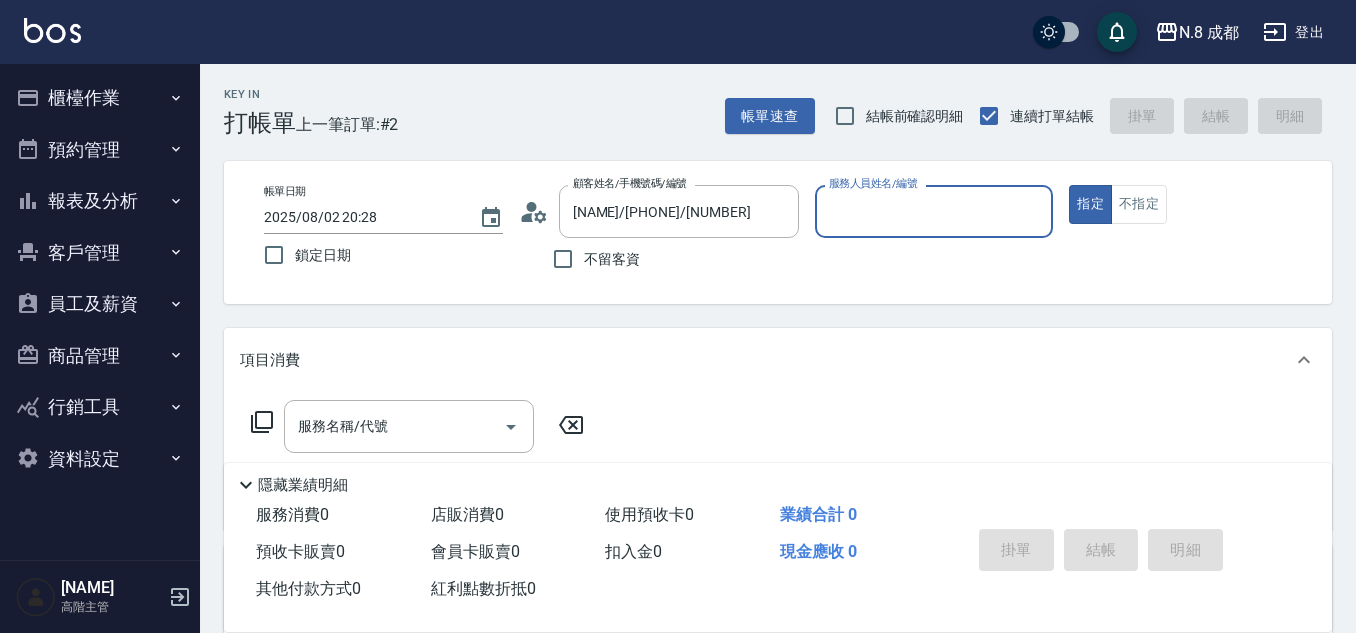 type on "高楷程-13" 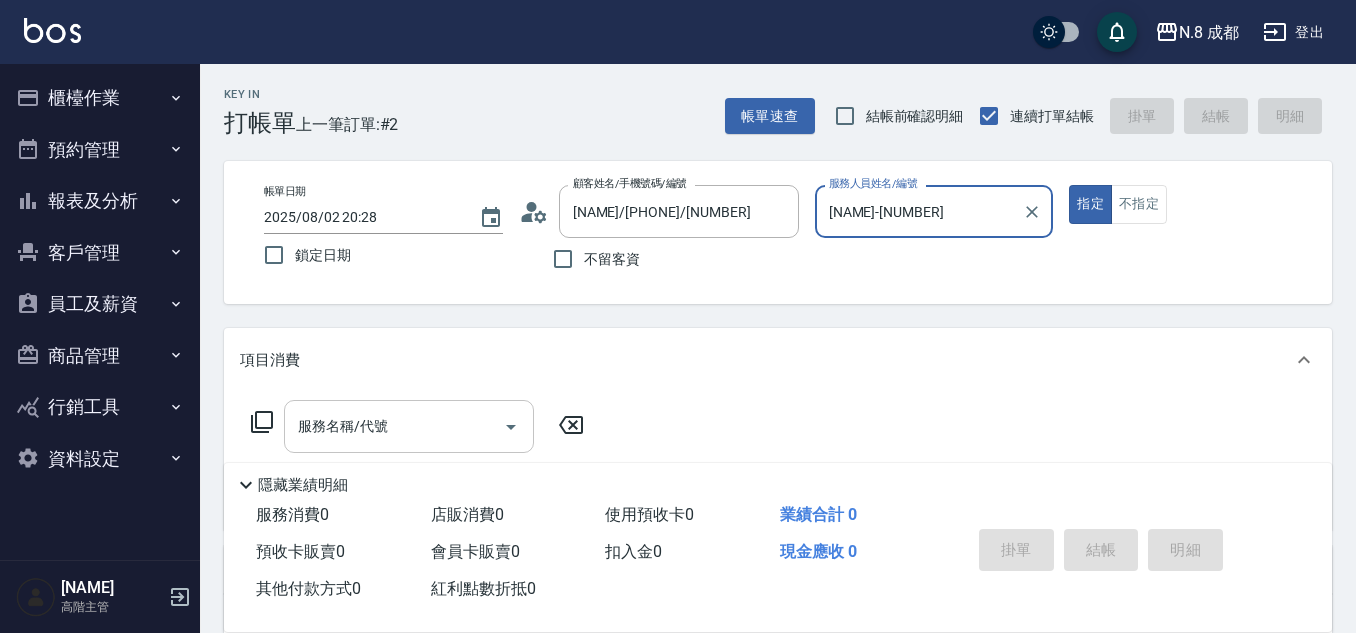 click on "服務名稱/代號" at bounding box center [394, 426] 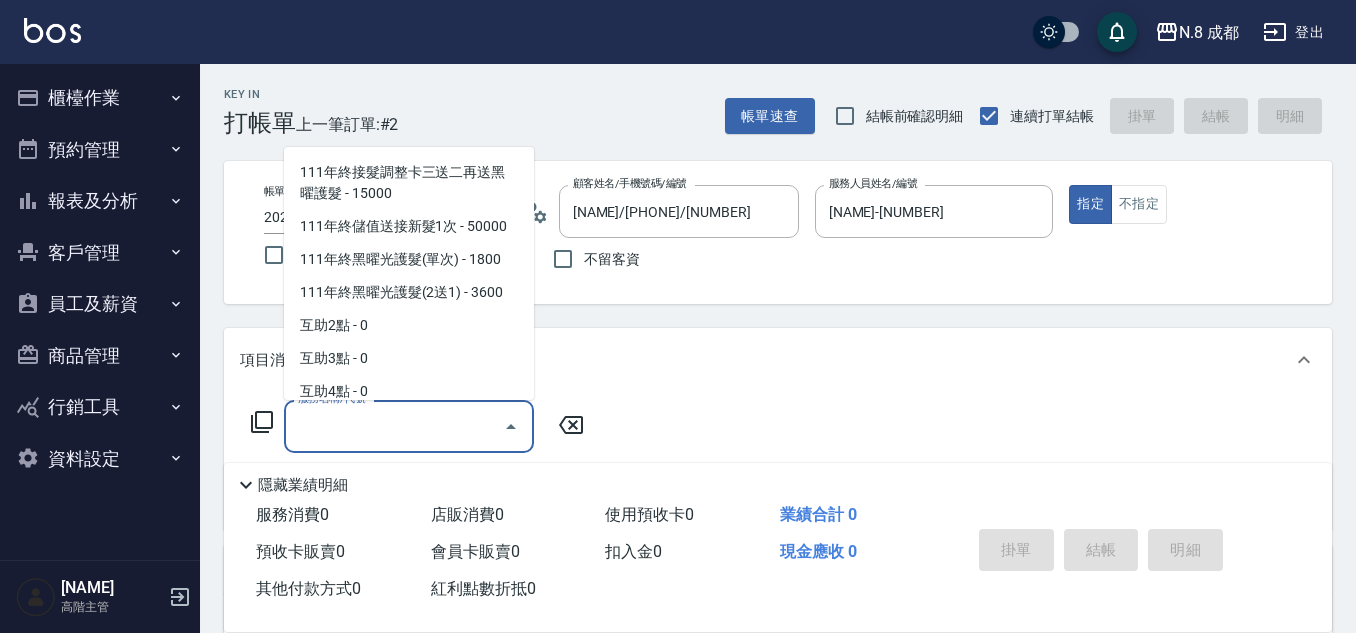 scroll, scrollTop: 2697, scrollLeft: 0, axis: vertical 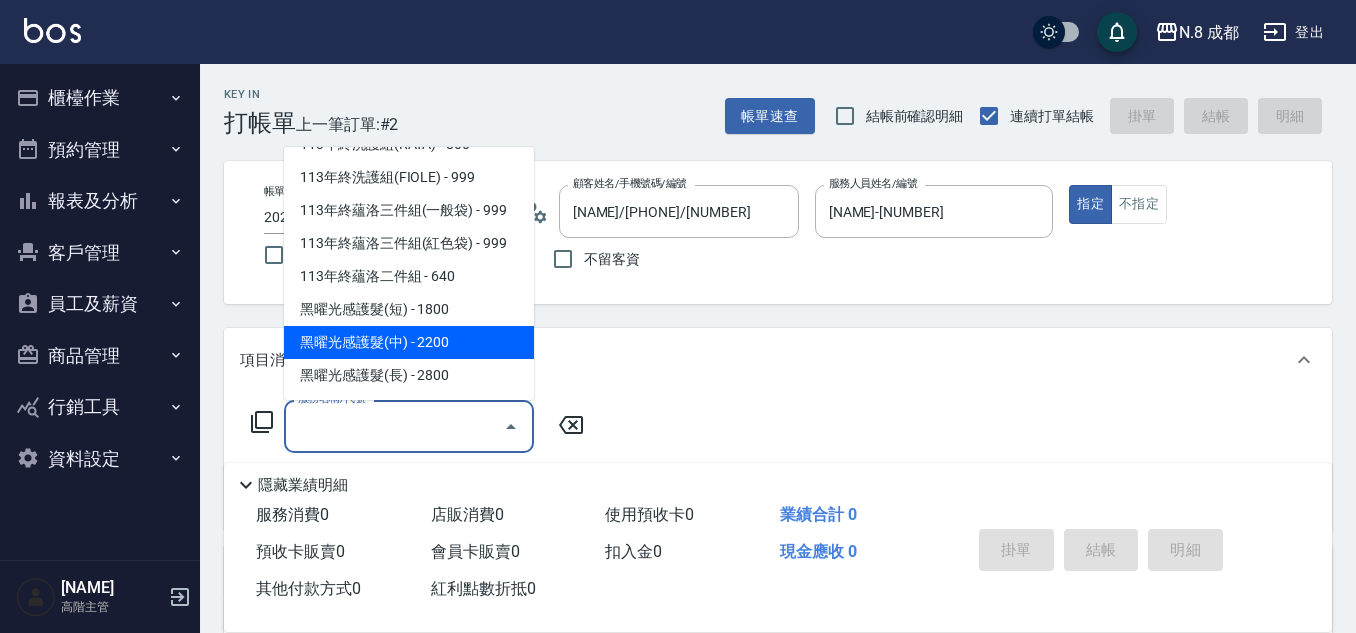 click on "黑曜光感護髮(中) - 2200" at bounding box center (409, 342) 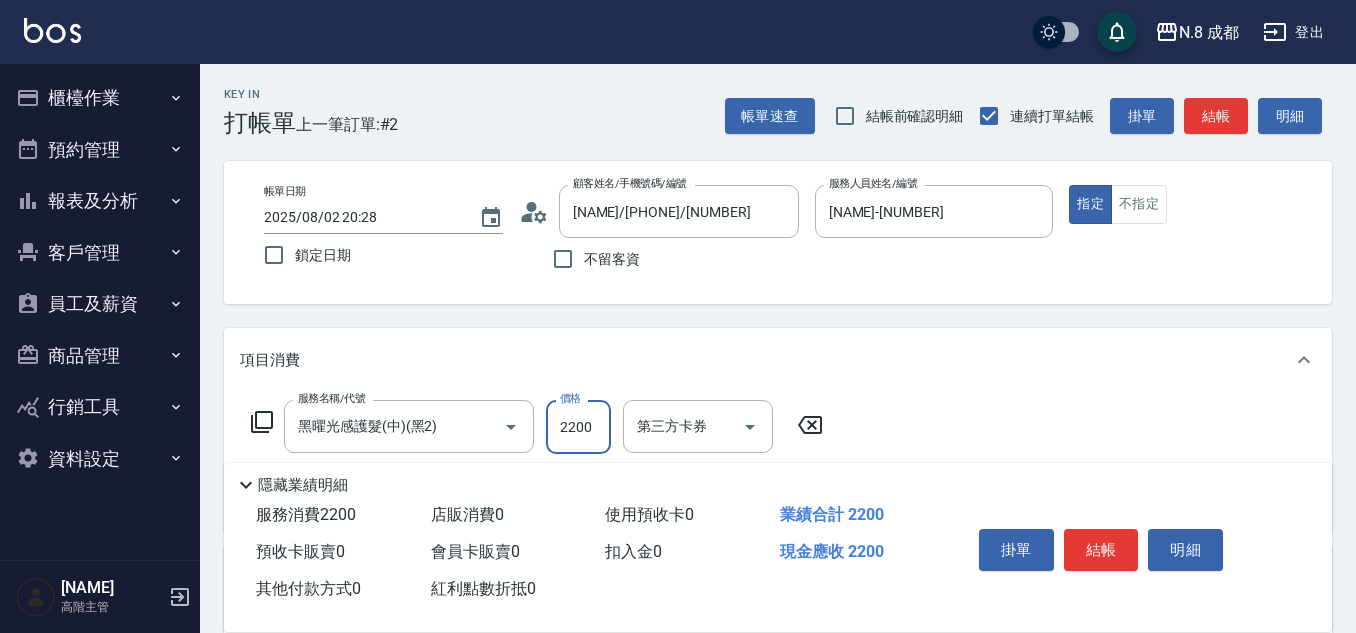 click on "2200" at bounding box center (578, 427) 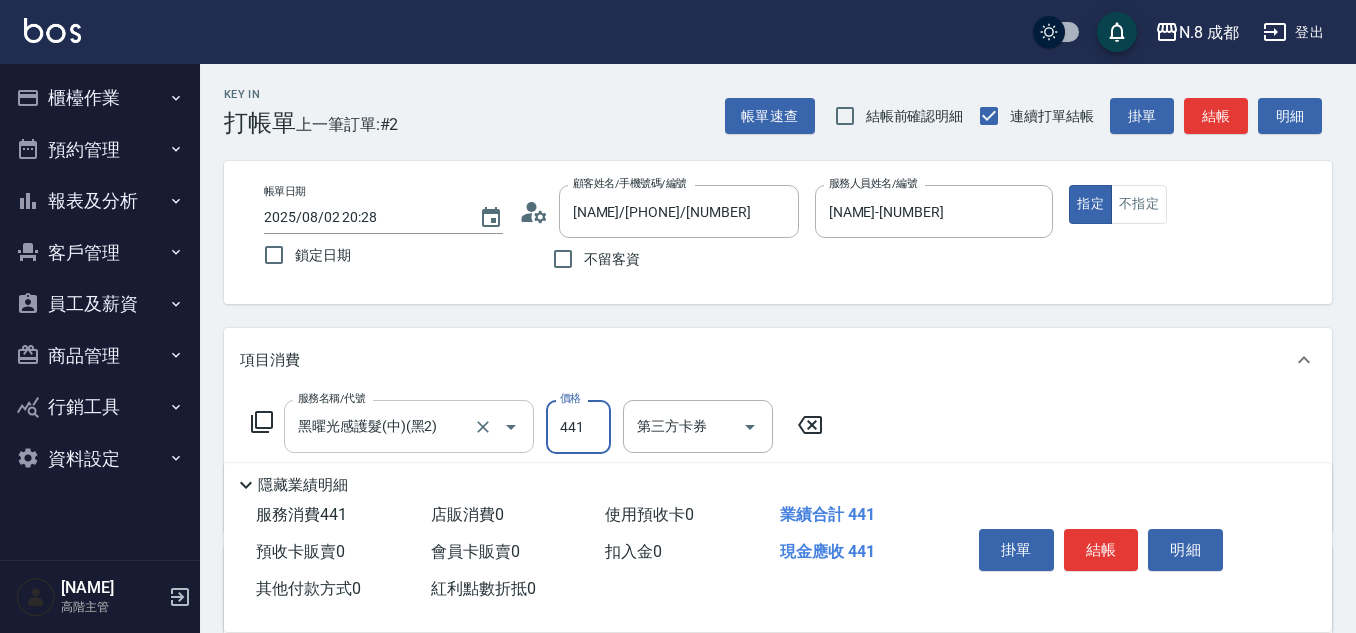 click on "黑曜光感護髮(中)(黑2)" at bounding box center [381, 426] 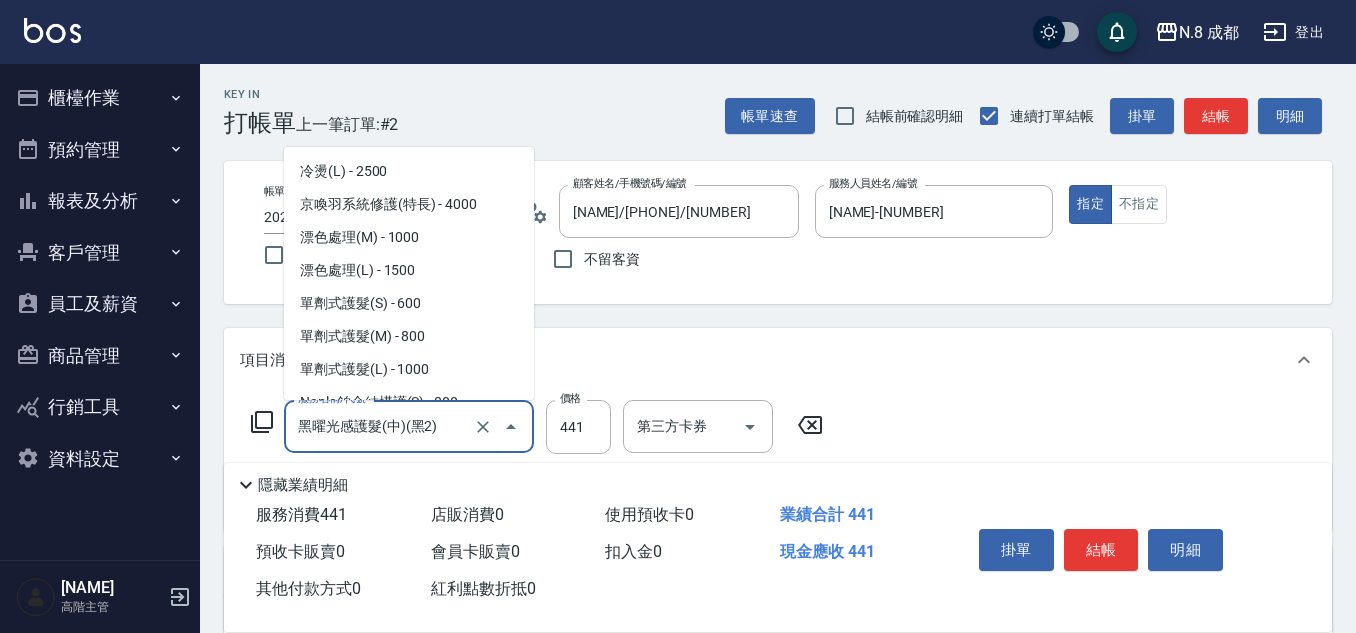 scroll, scrollTop: 2656, scrollLeft: 0, axis: vertical 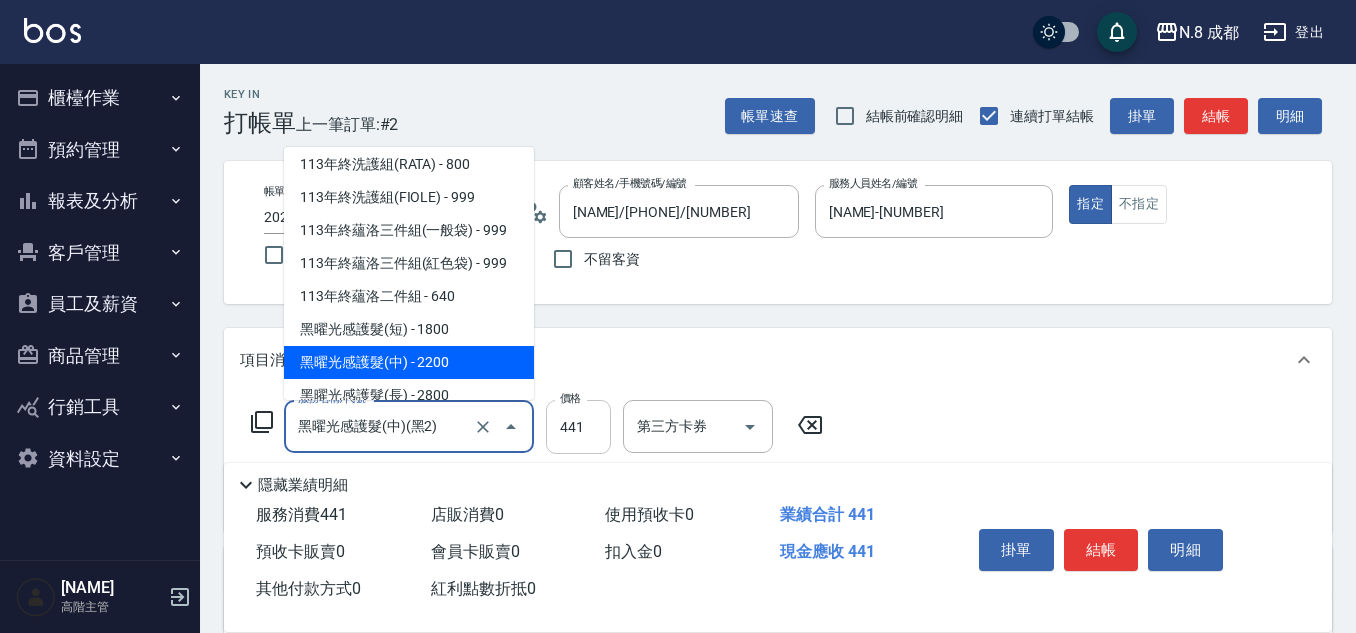 click on "441" at bounding box center [578, 427] 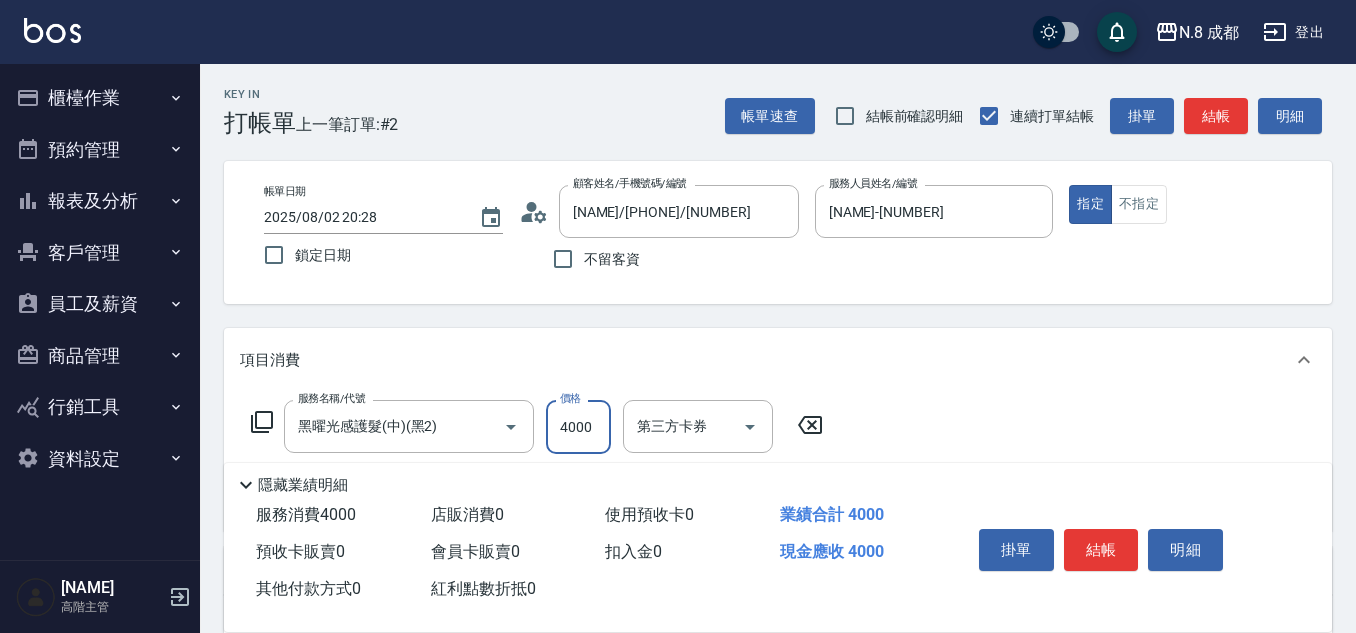 scroll, scrollTop: 200, scrollLeft: 0, axis: vertical 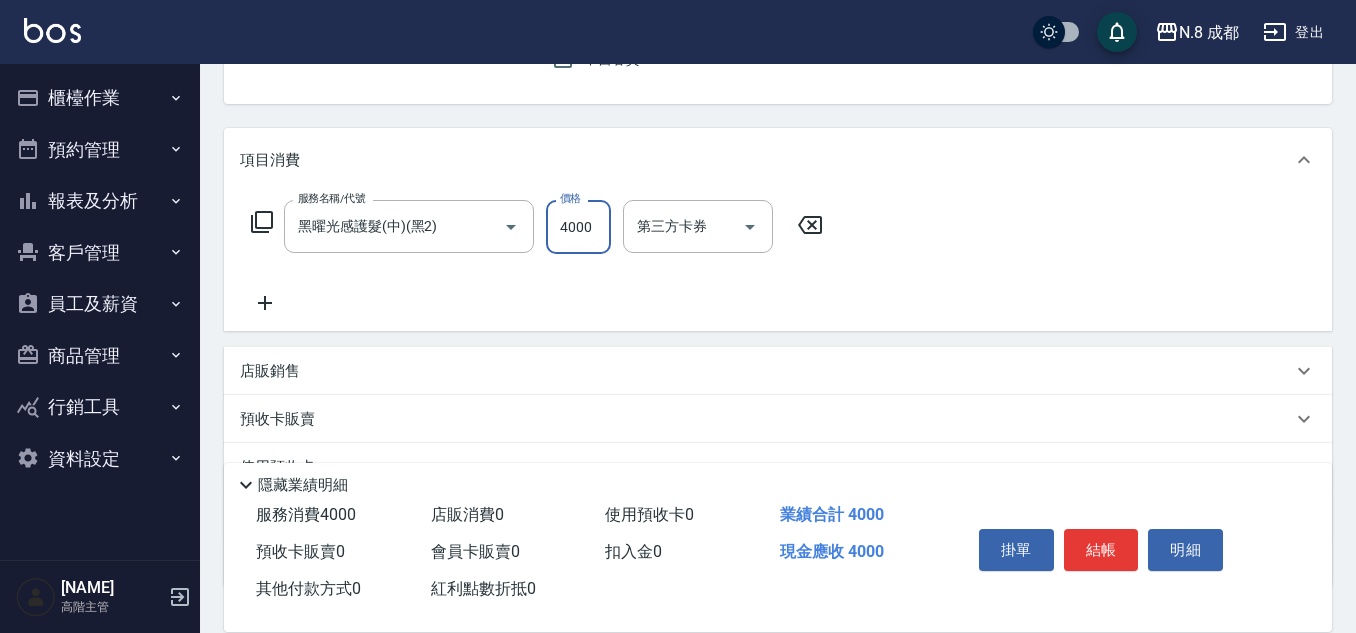 type on "4000" 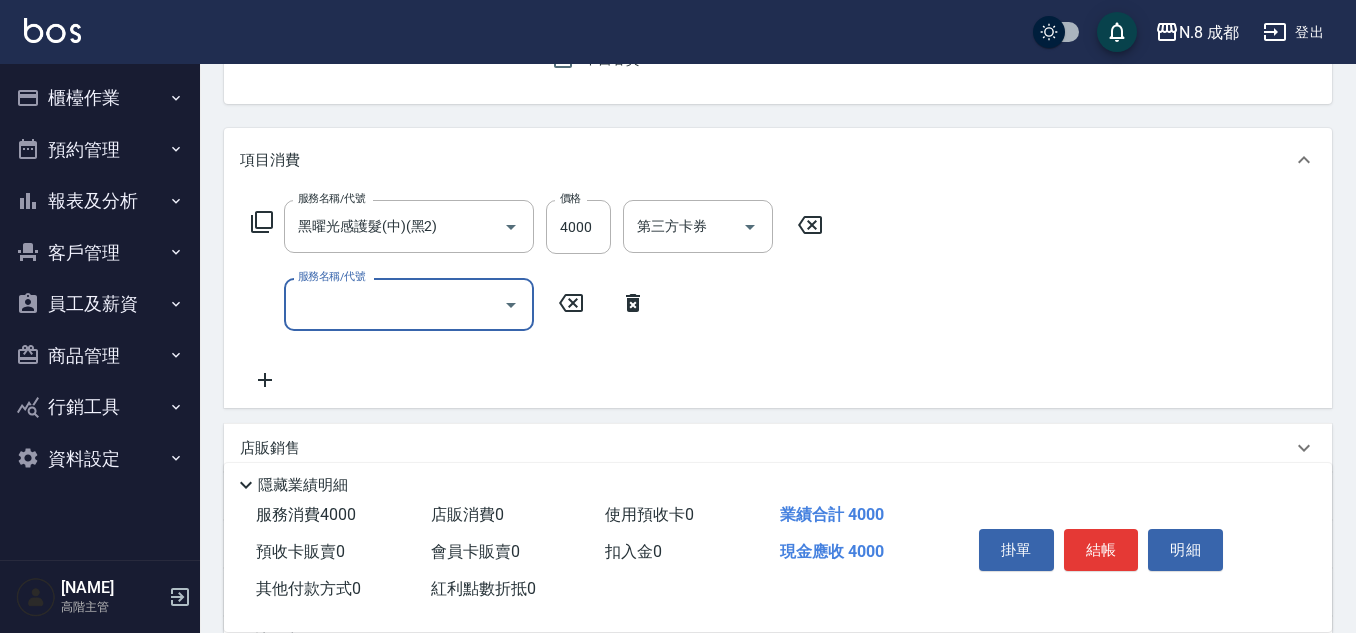 click on "服務名稱/代號" at bounding box center [394, 304] 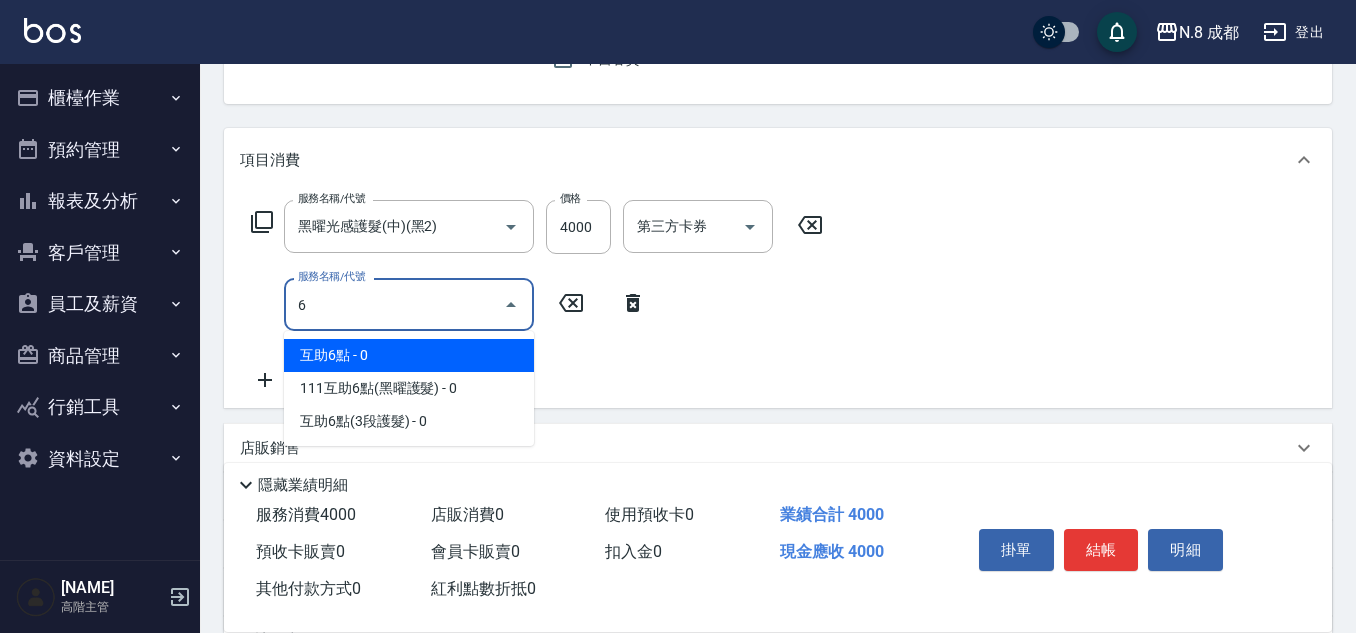 click on "互助6點 - 0" at bounding box center [409, 355] 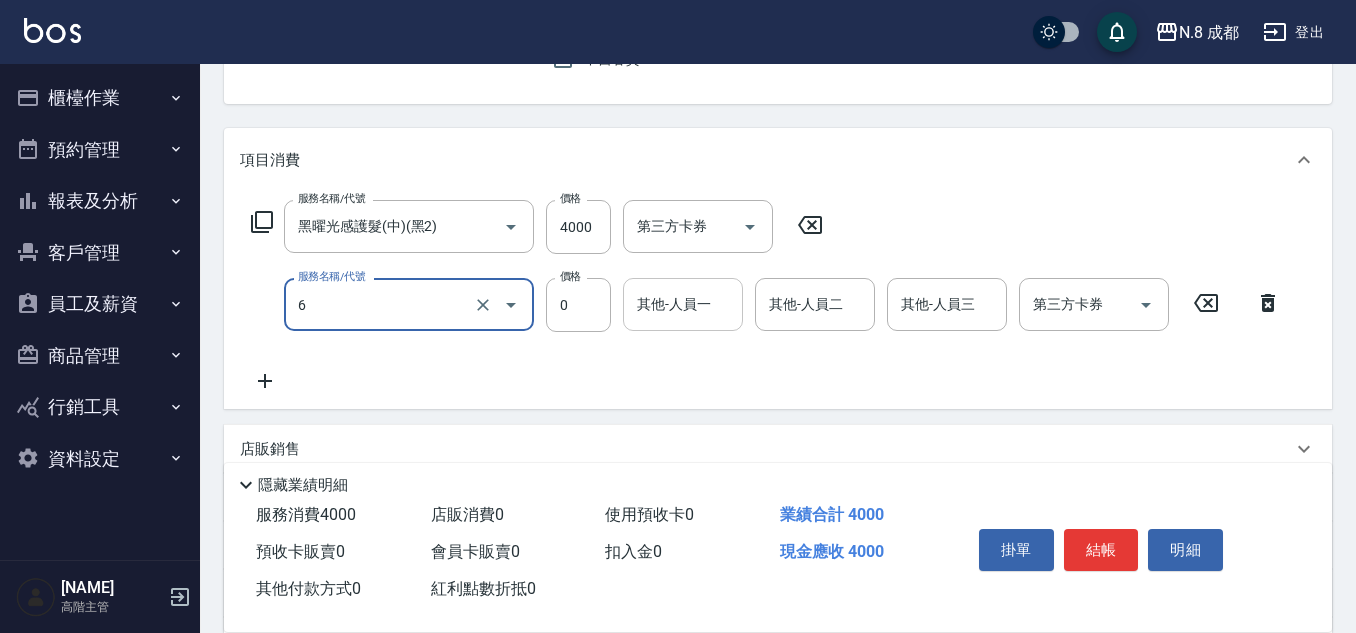 type on "互助6點(6)" 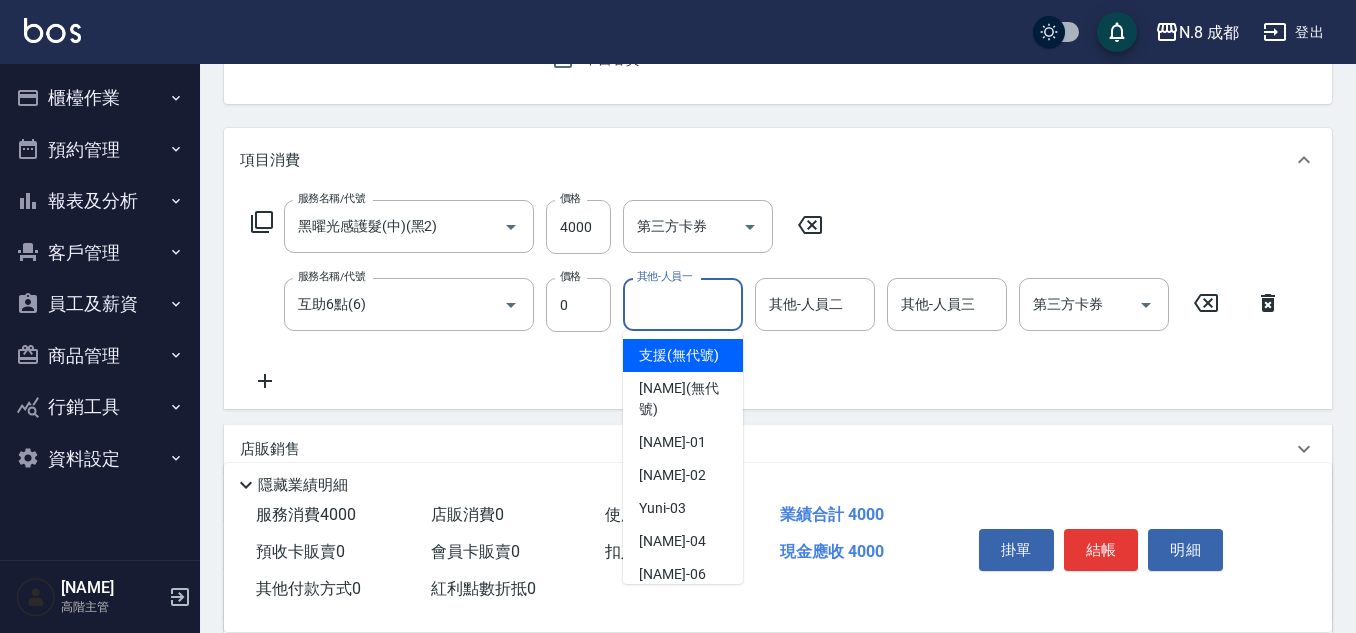 click on "其他-人員一" at bounding box center (683, 304) 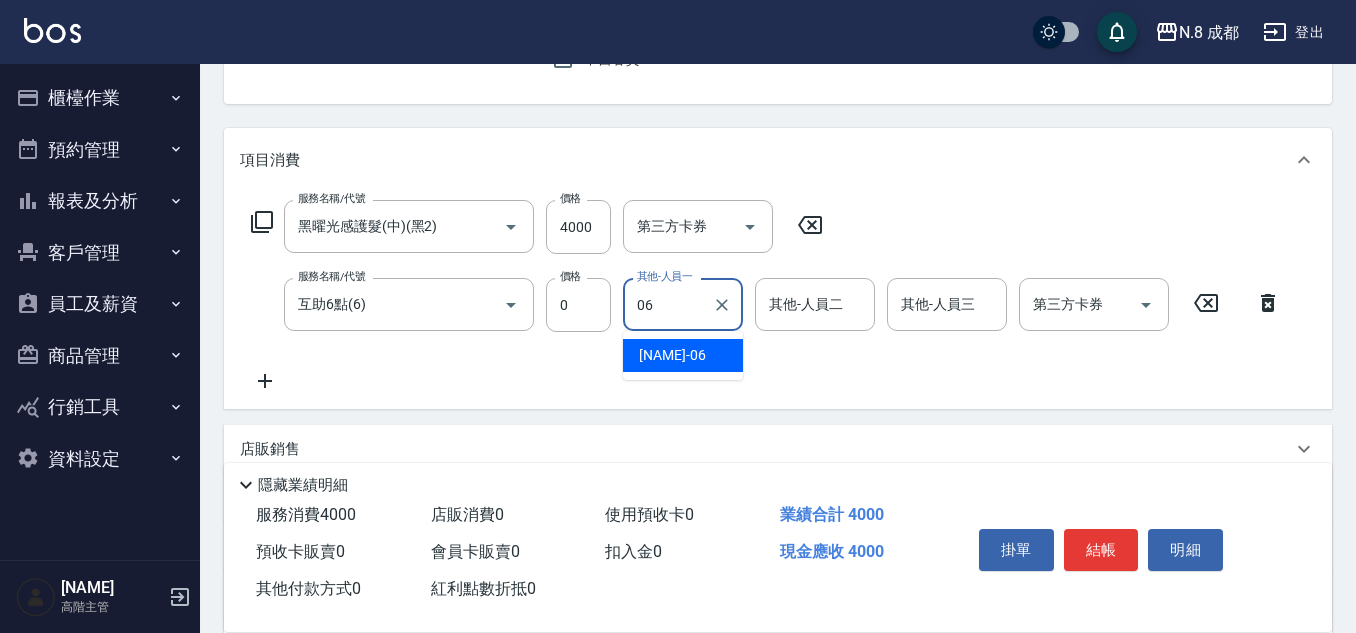 click on "王瀧彬 -06" at bounding box center (683, 355) 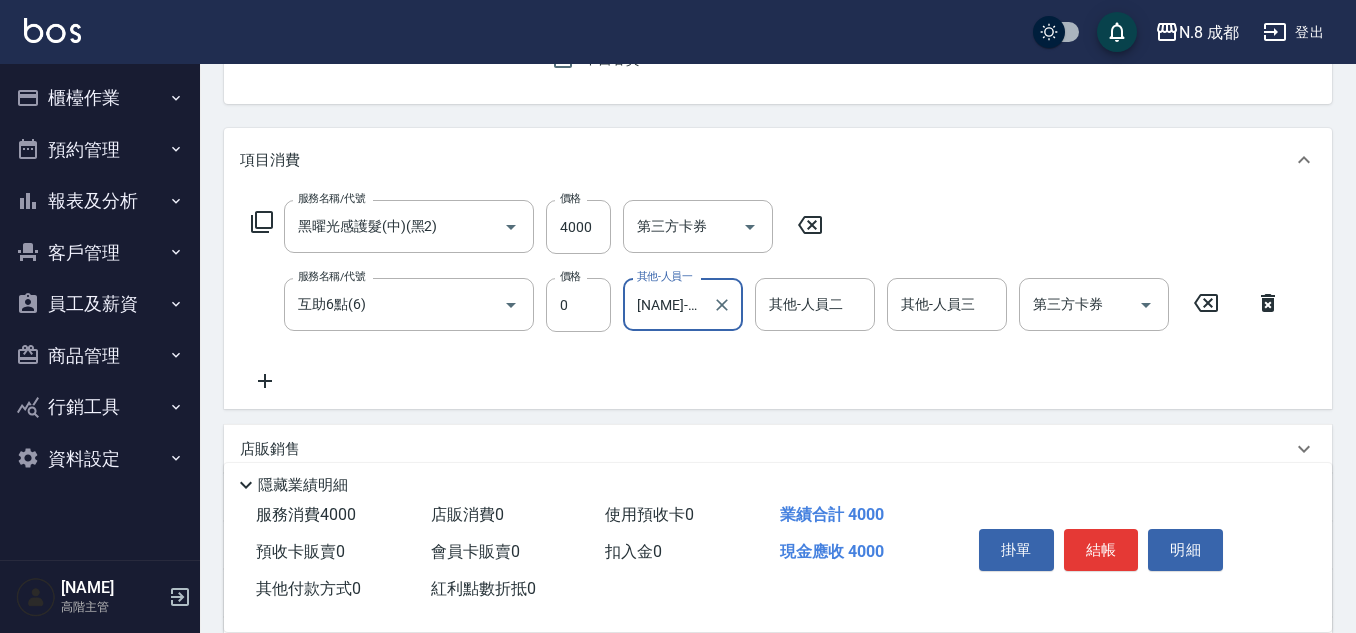 scroll, scrollTop: 0, scrollLeft: 0, axis: both 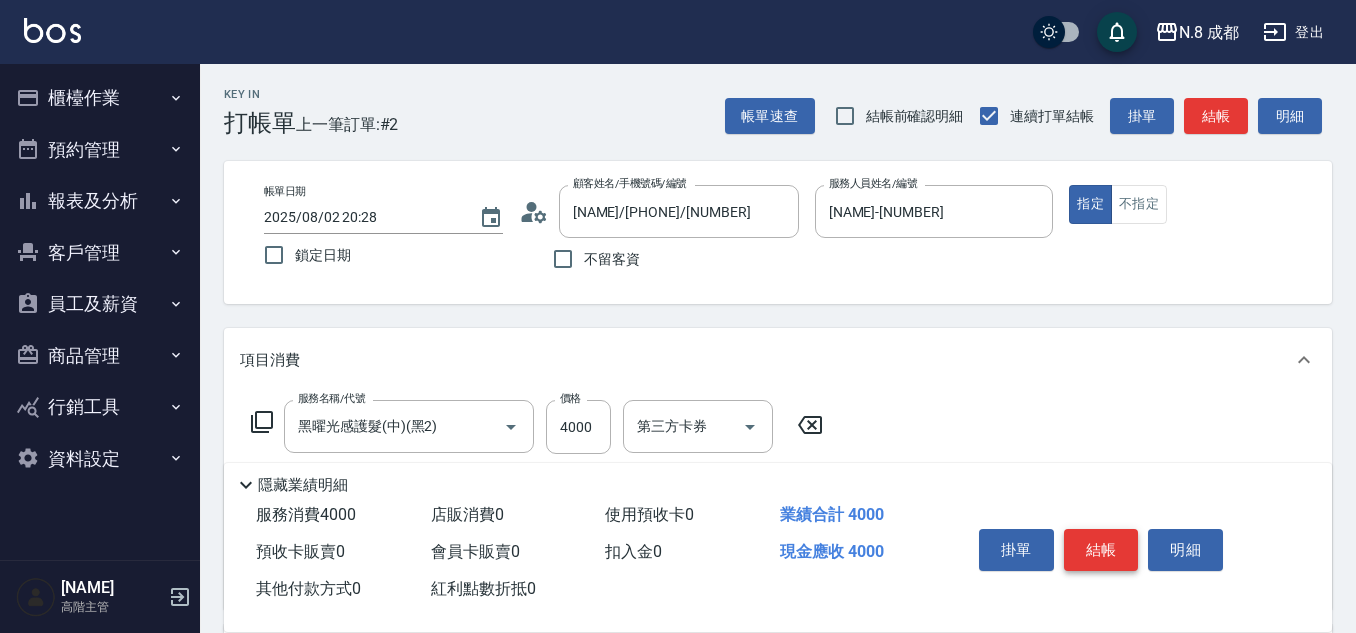 type on "王瀧彬-06" 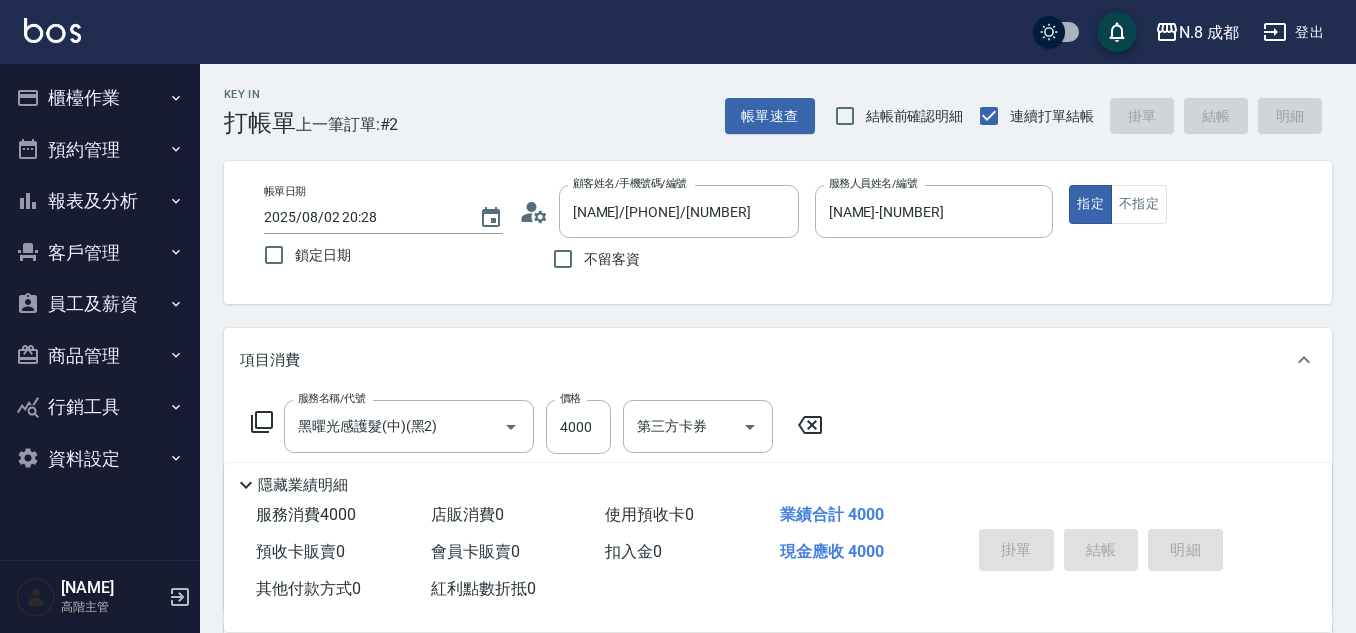 type 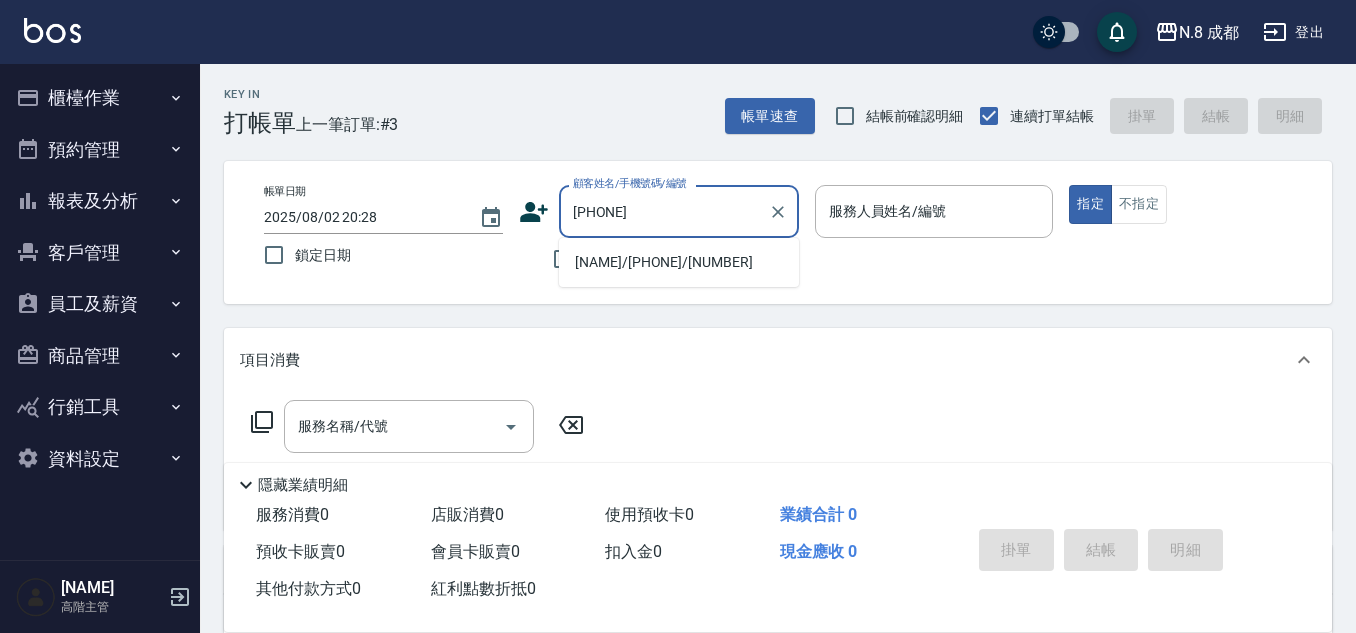 click on "藍小姐/0919575124/580675" at bounding box center (679, 262) 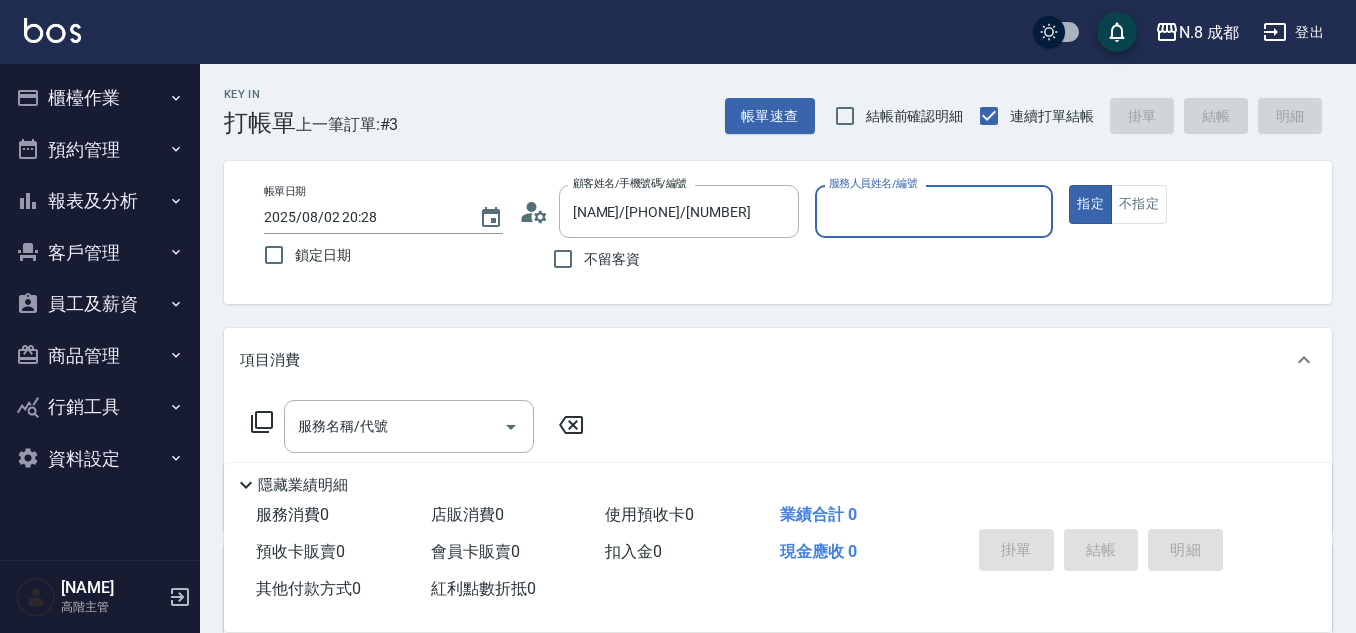 type on "高楷程-13" 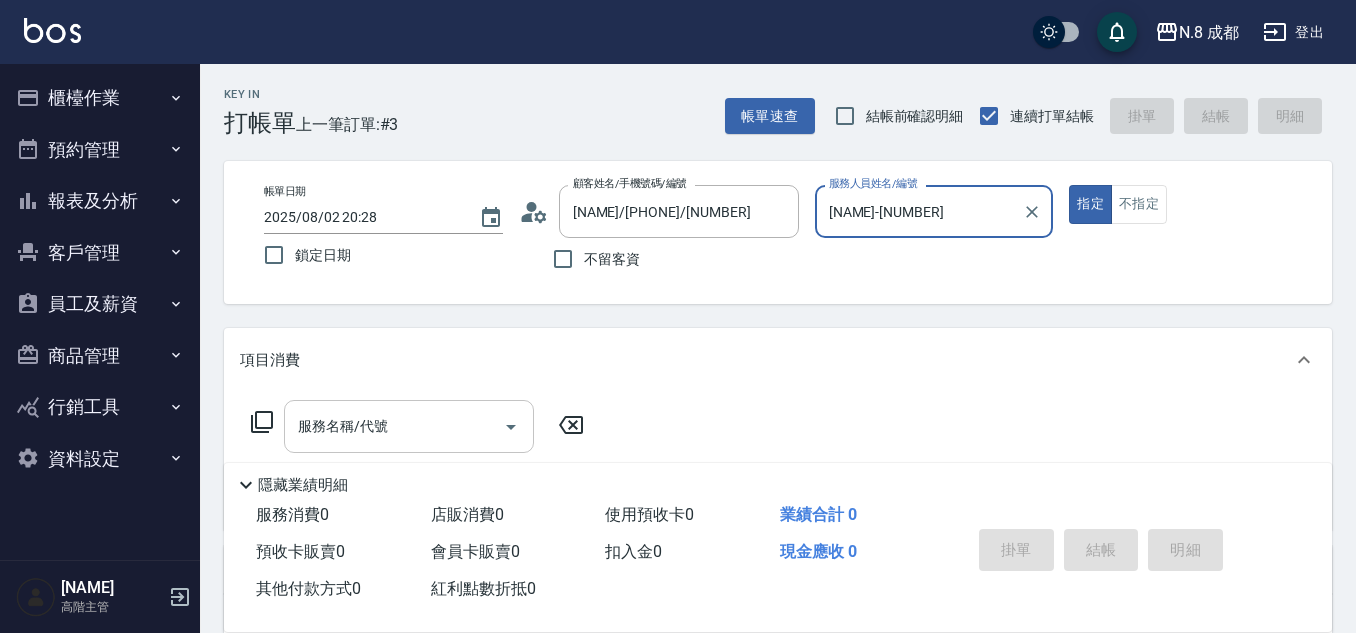 click on "服務名稱/代號" at bounding box center (394, 426) 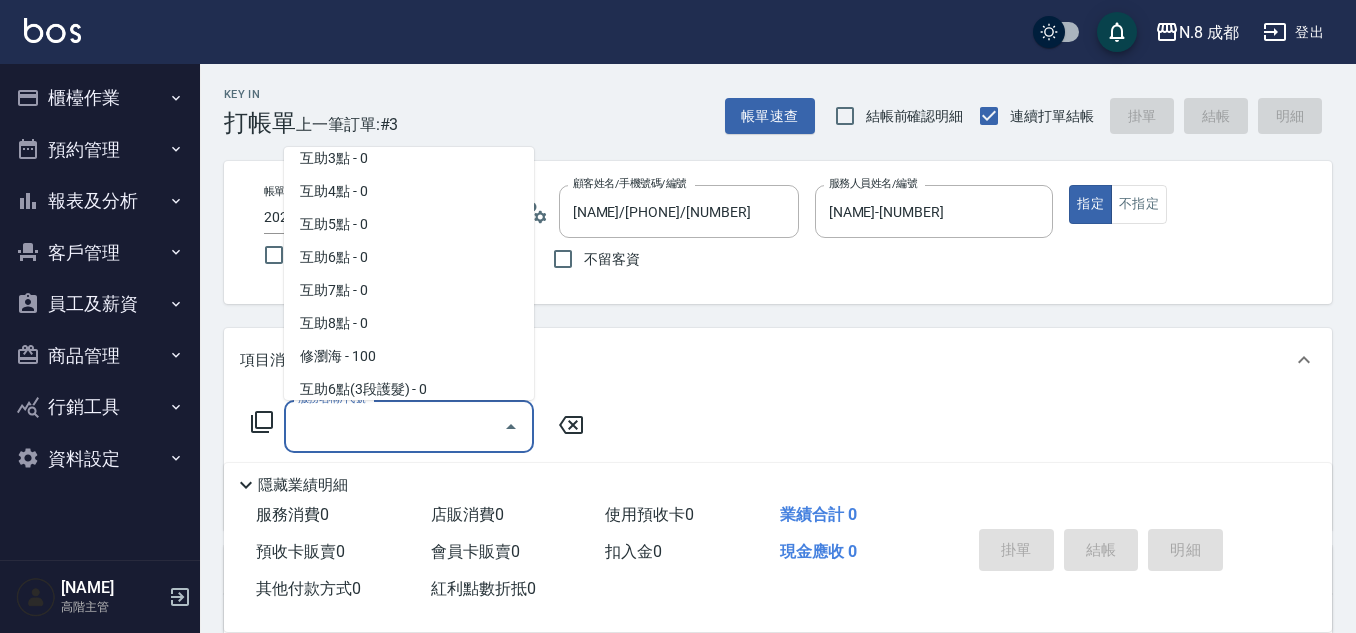scroll, scrollTop: 2697, scrollLeft: 0, axis: vertical 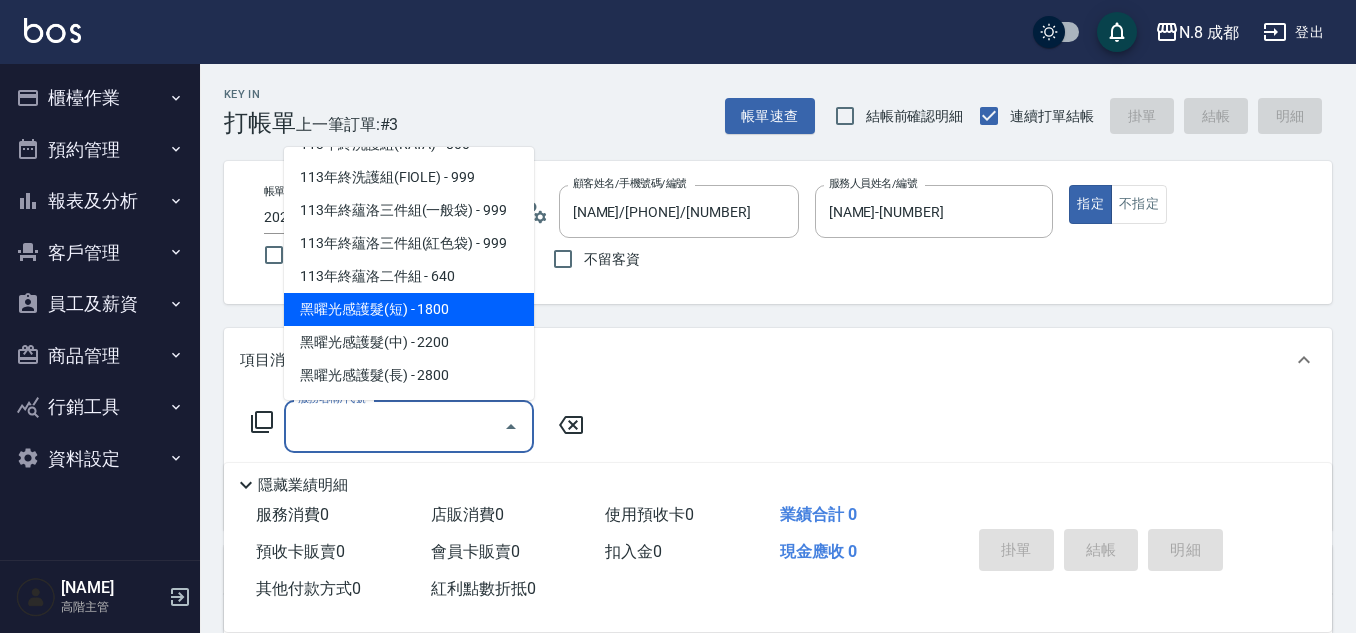click on "黑曜光感護髮(短) - 1800" at bounding box center (409, 309) 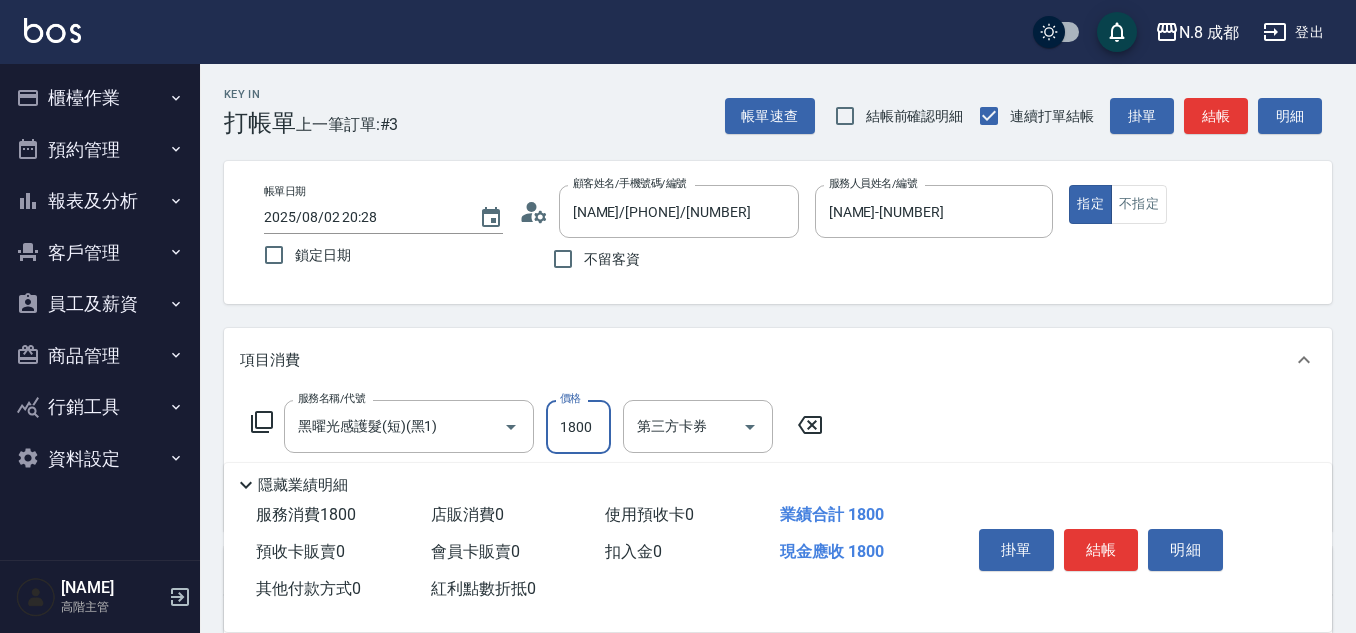 click on "1800" at bounding box center [578, 427] 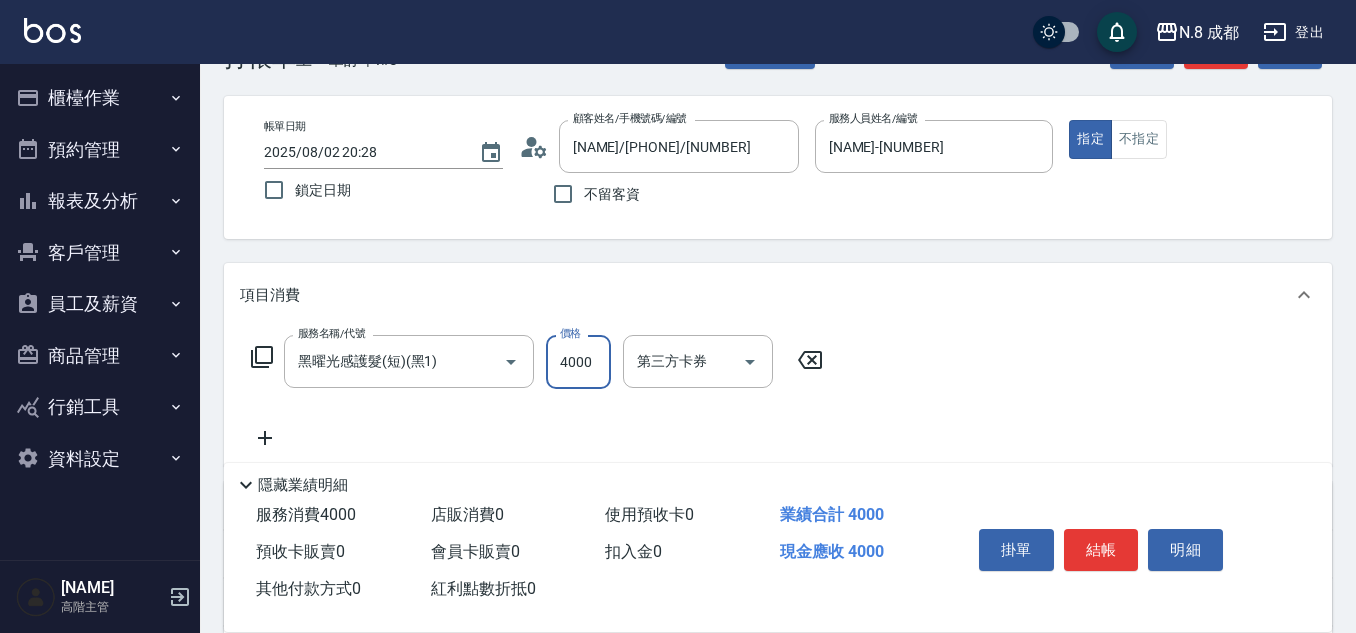 scroll, scrollTop: 100, scrollLeft: 0, axis: vertical 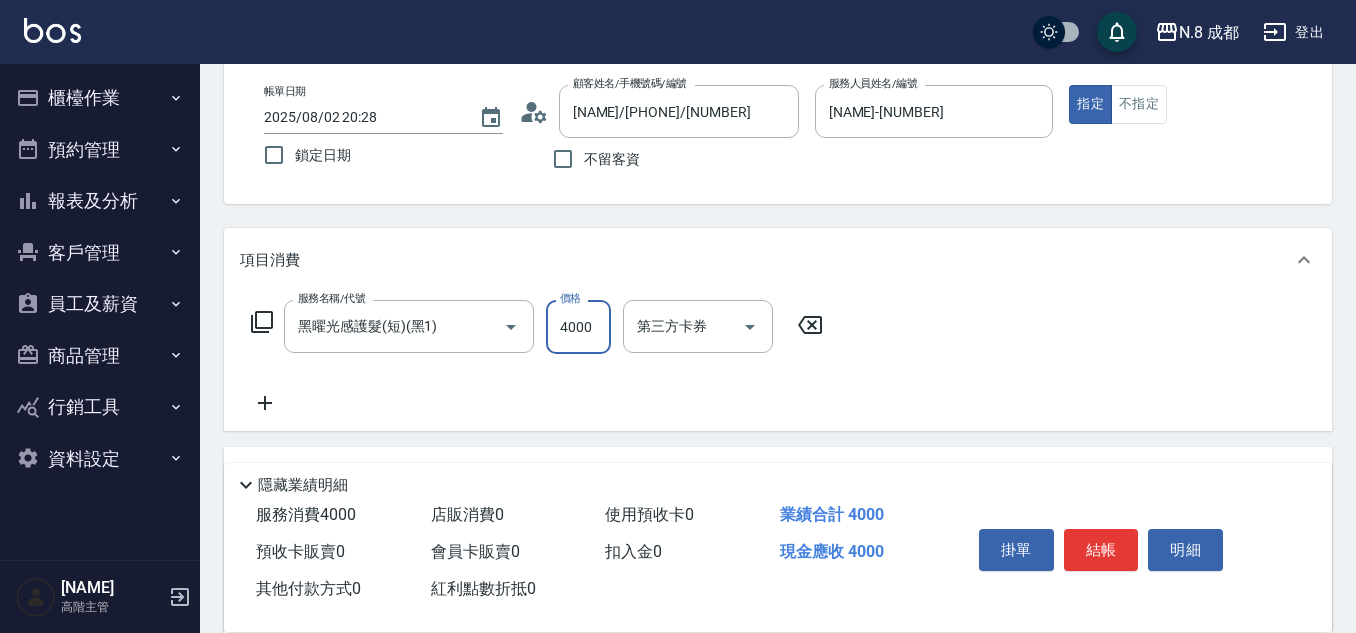 type on "4000" 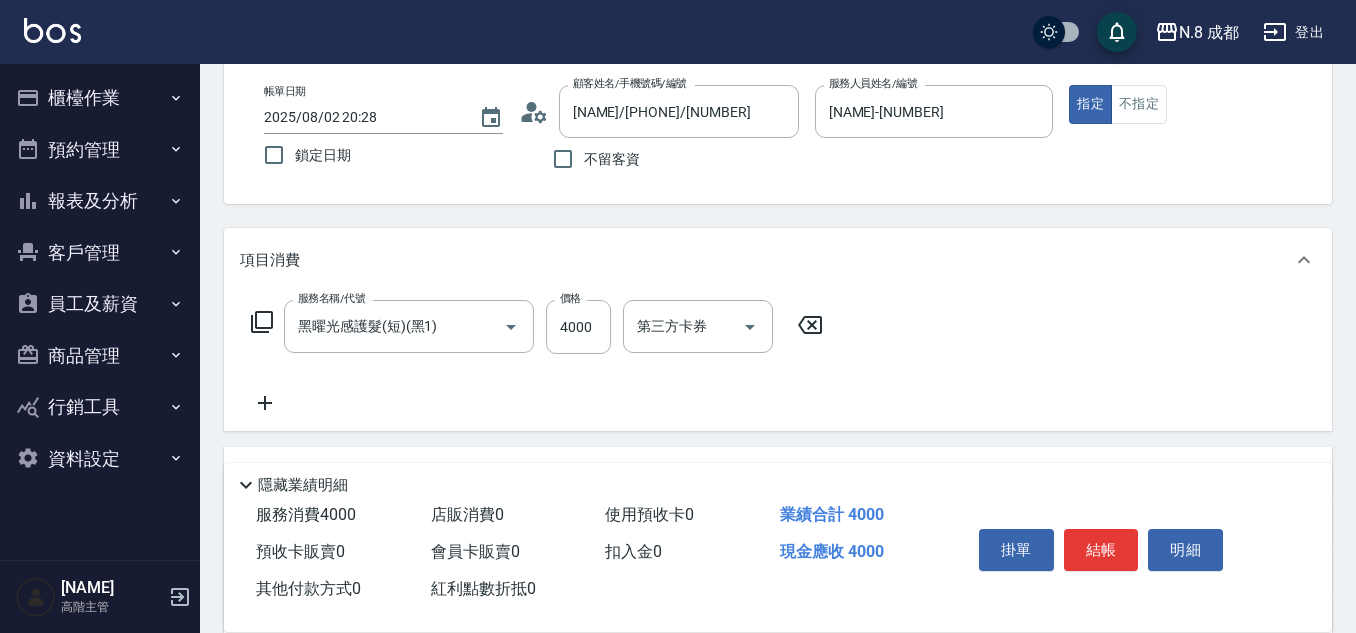 click 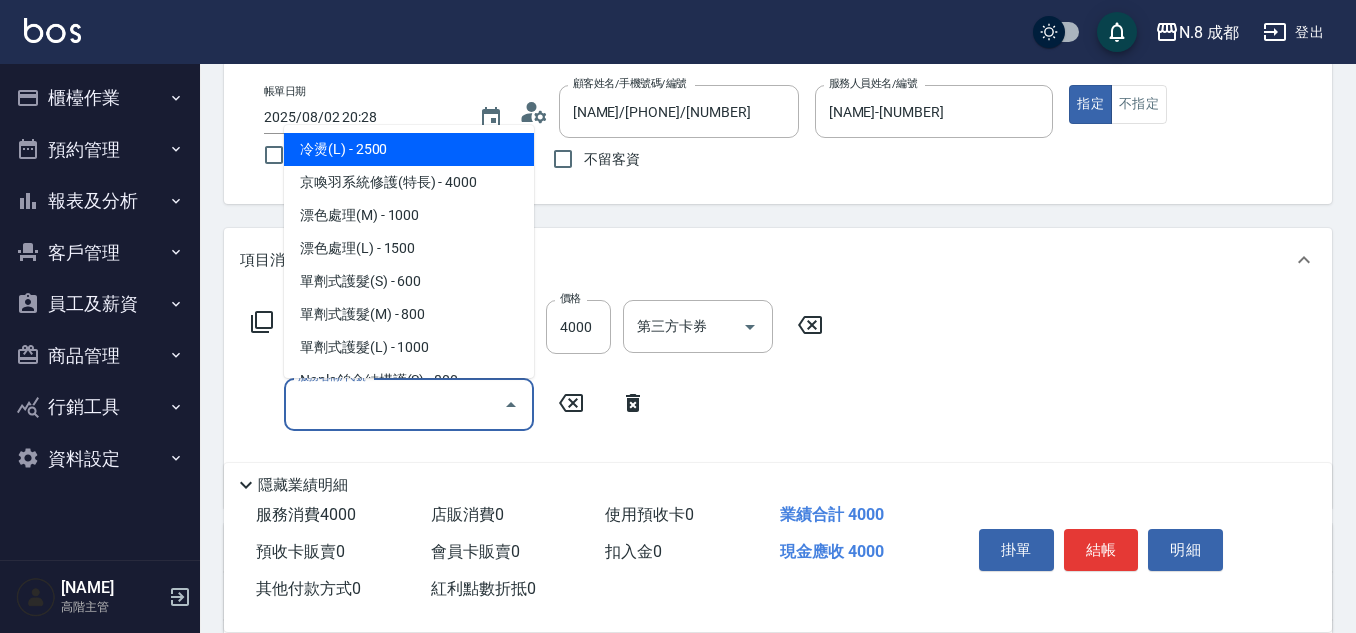 click on "服務名稱/代號" at bounding box center [394, 404] 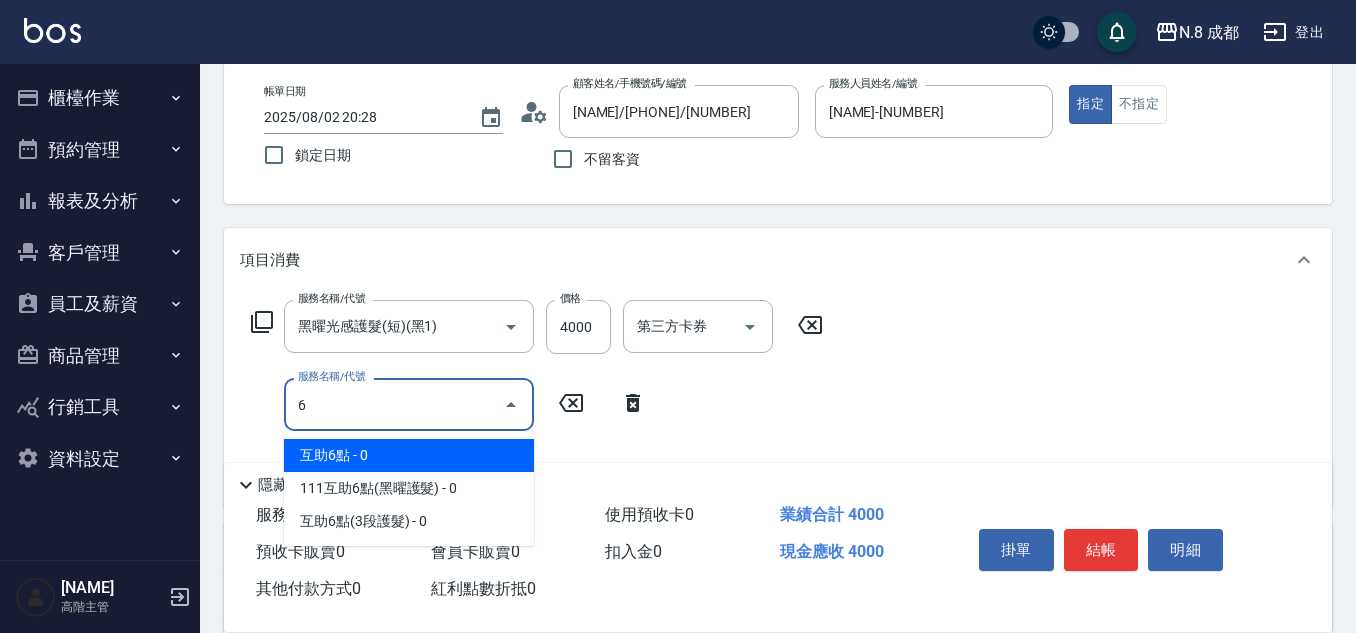 click on "互助6點 - 0" at bounding box center [409, 455] 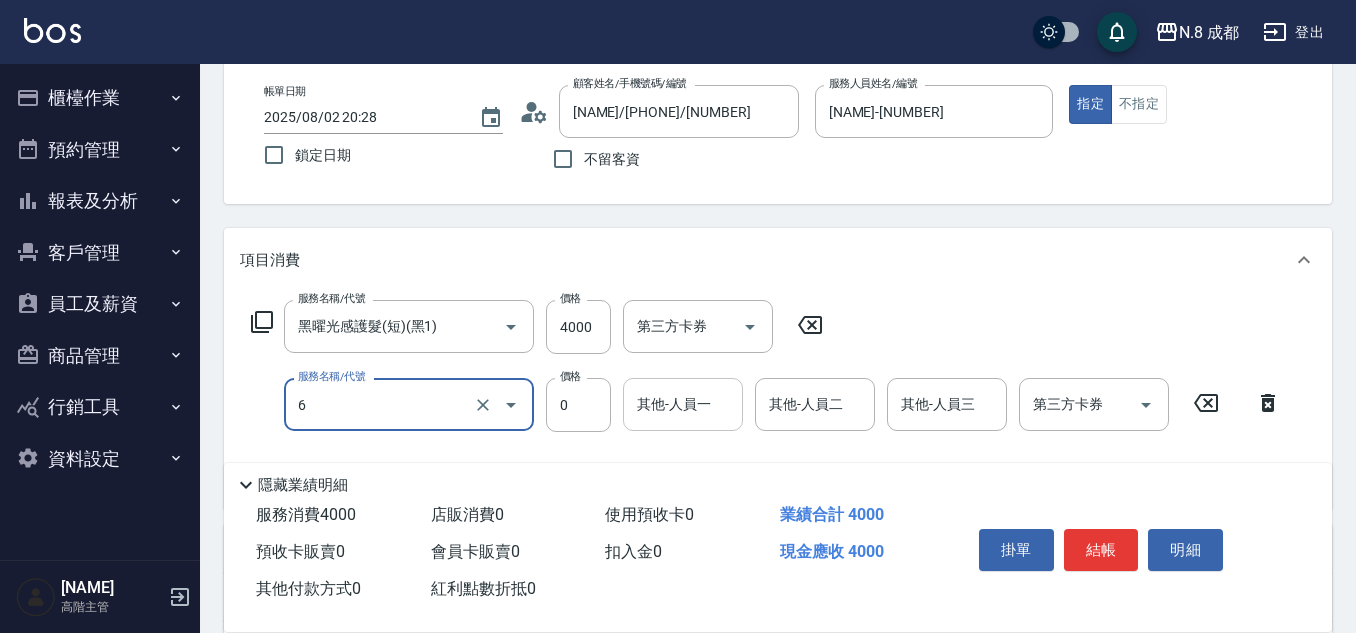 type on "互助6點(6)" 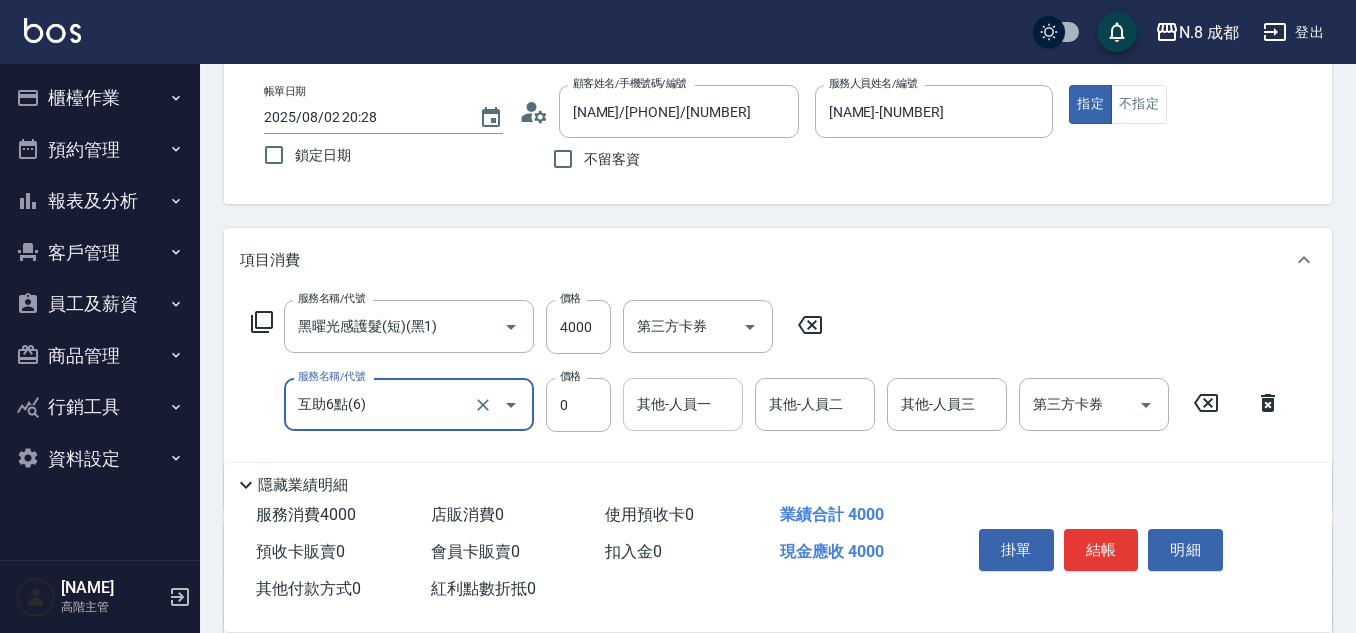 click on "其他-人員一" at bounding box center [683, 404] 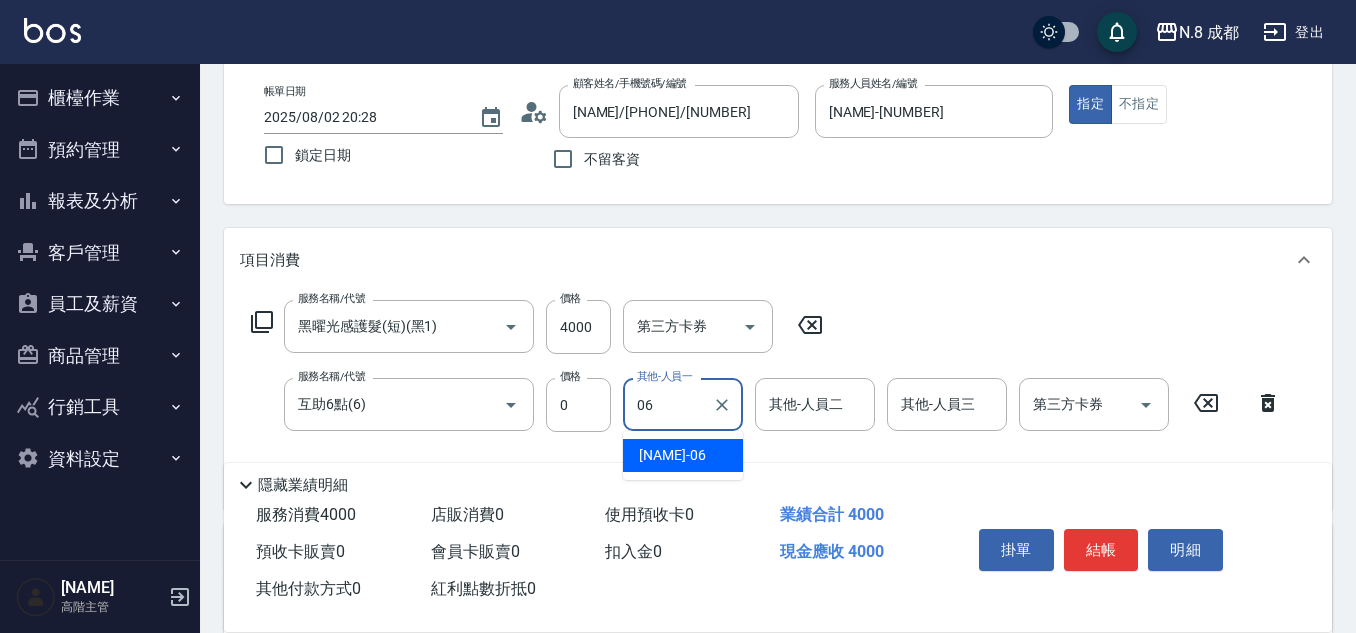 click on "王瀧彬 -06" at bounding box center [683, 455] 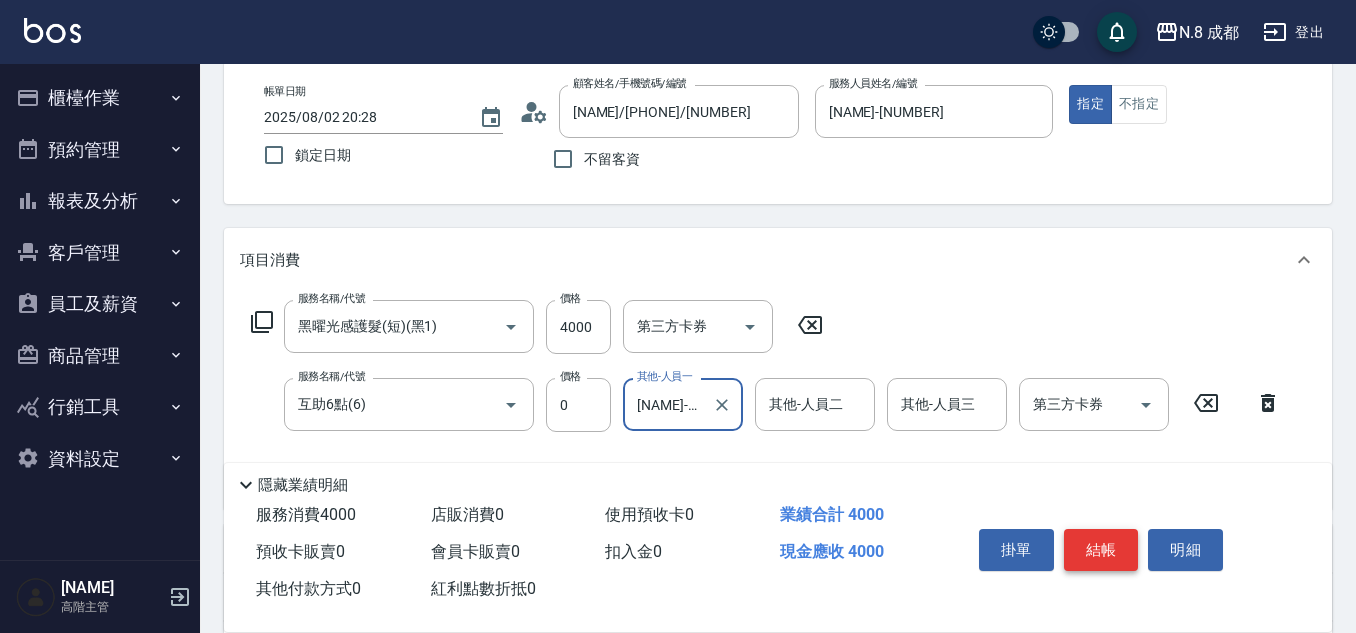 type on "王瀧彬-06" 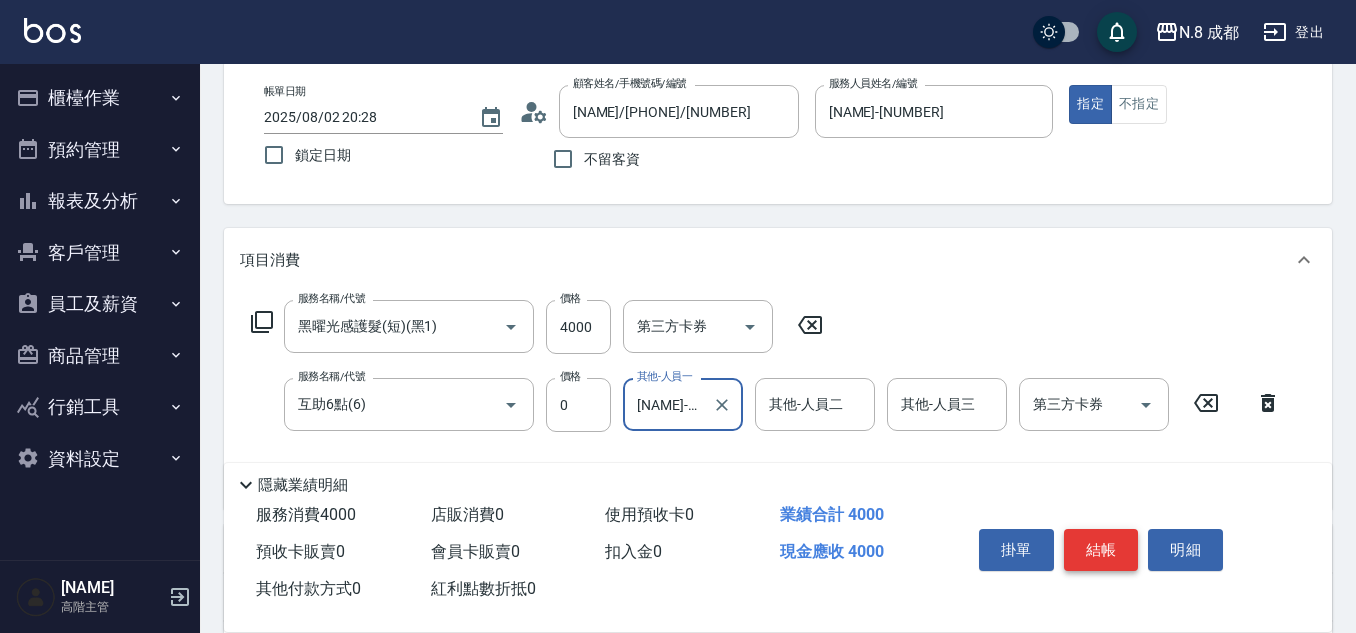 click on "結帳" at bounding box center [1101, 550] 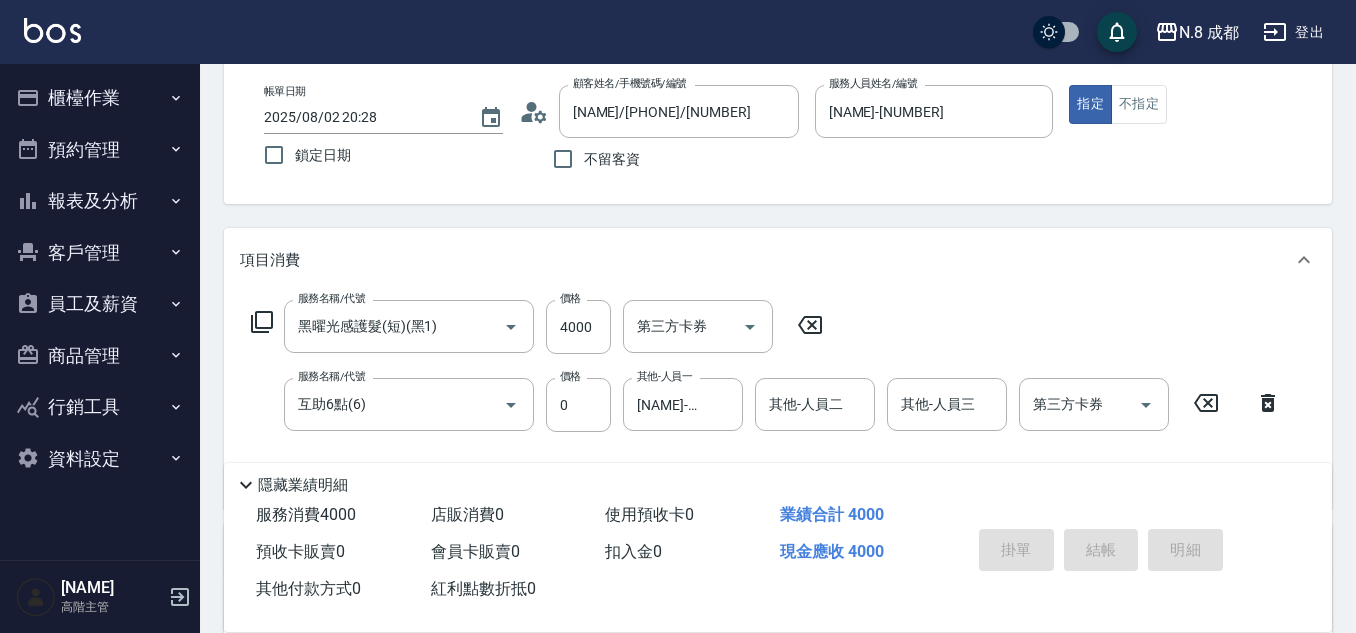 type 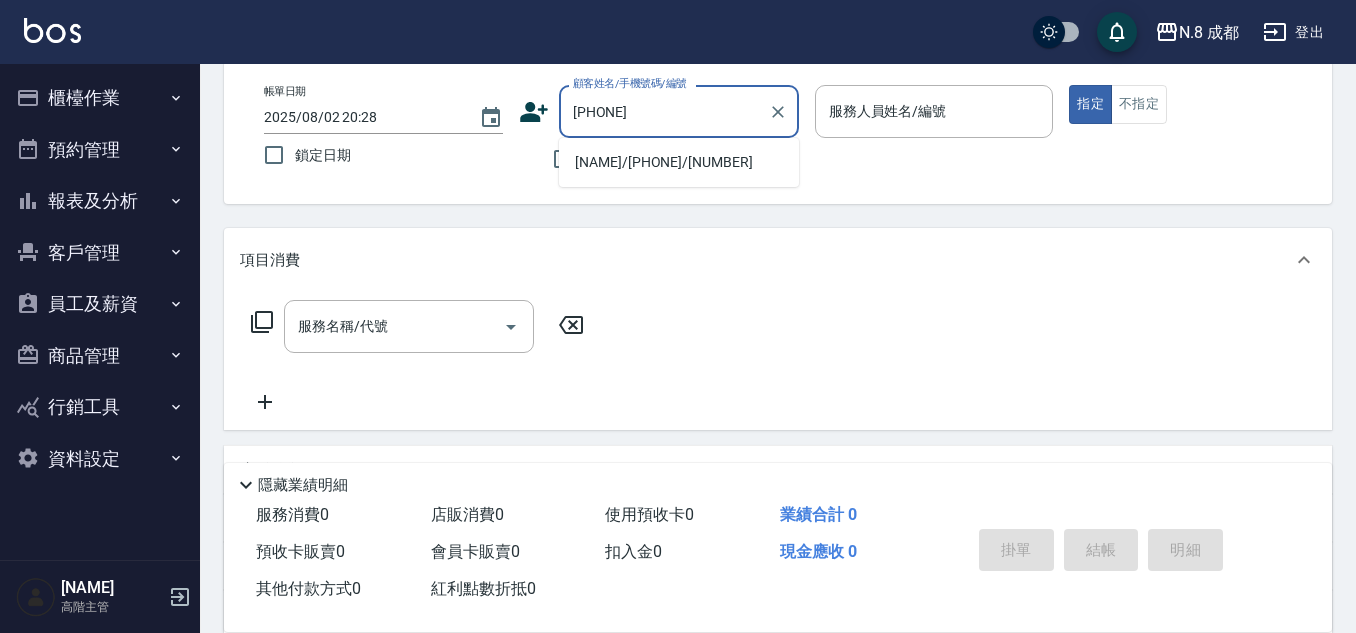 click on "宛貞/[PHONE]/786299" at bounding box center [679, 162] 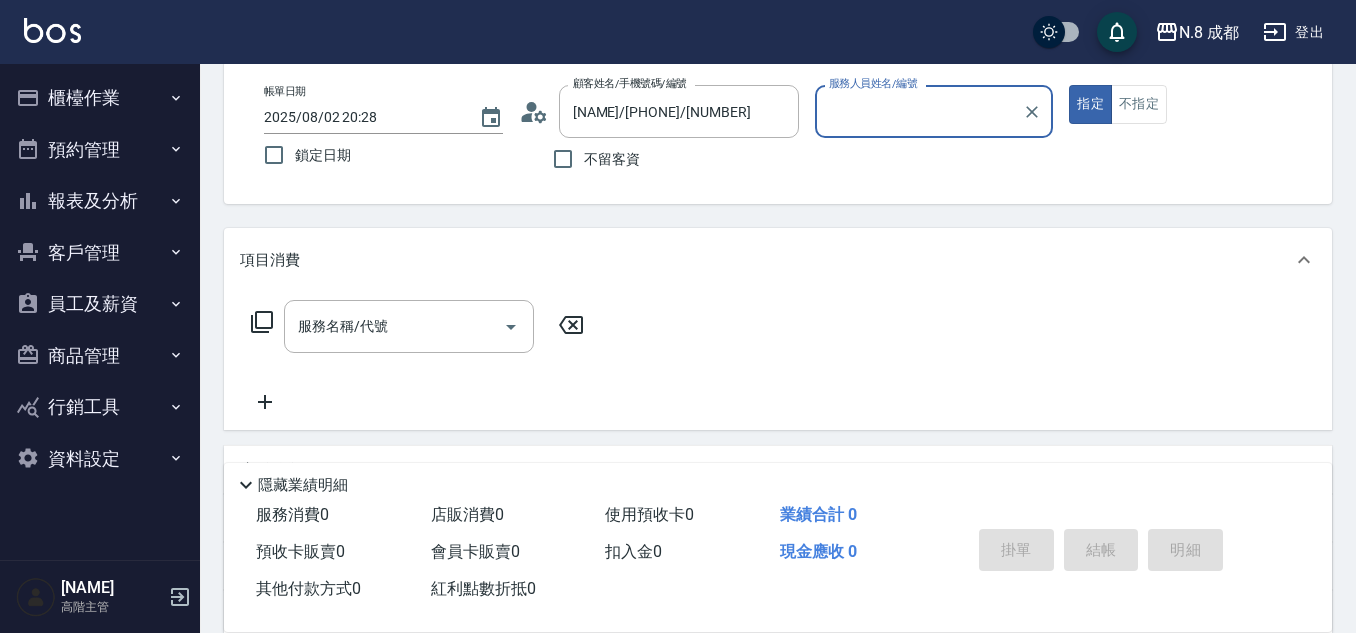 type on "高楷程-13" 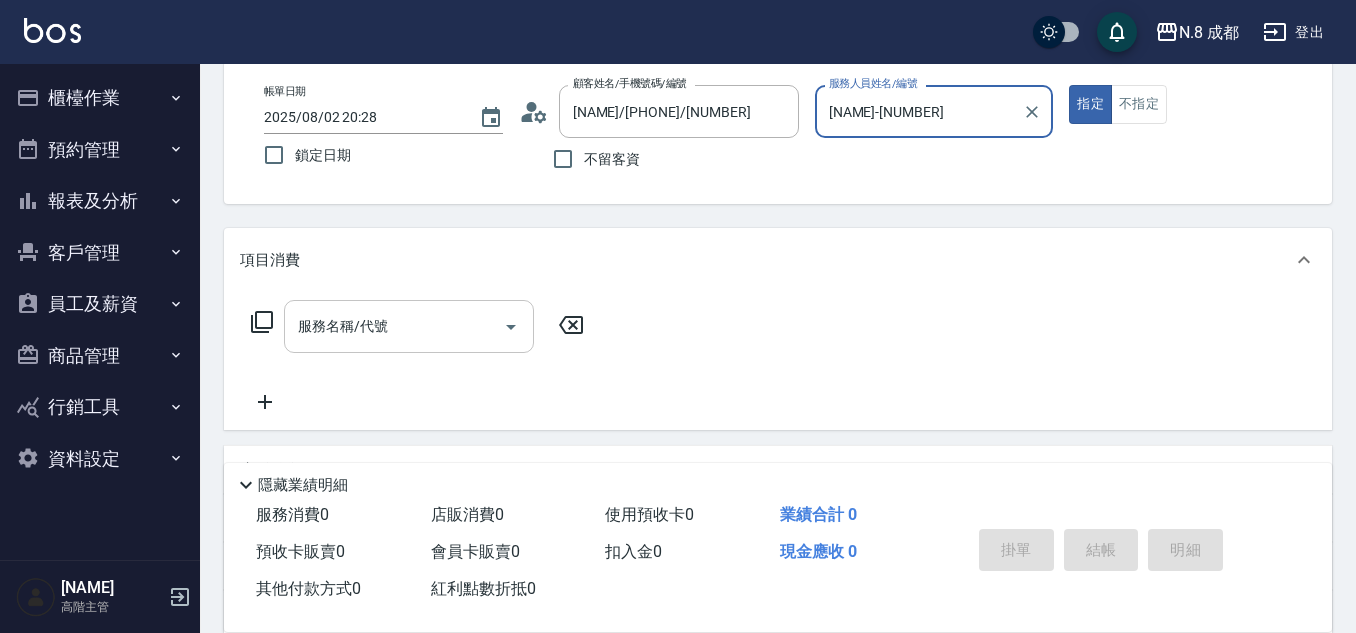 click on "服務名稱/代號" at bounding box center [409, 326] 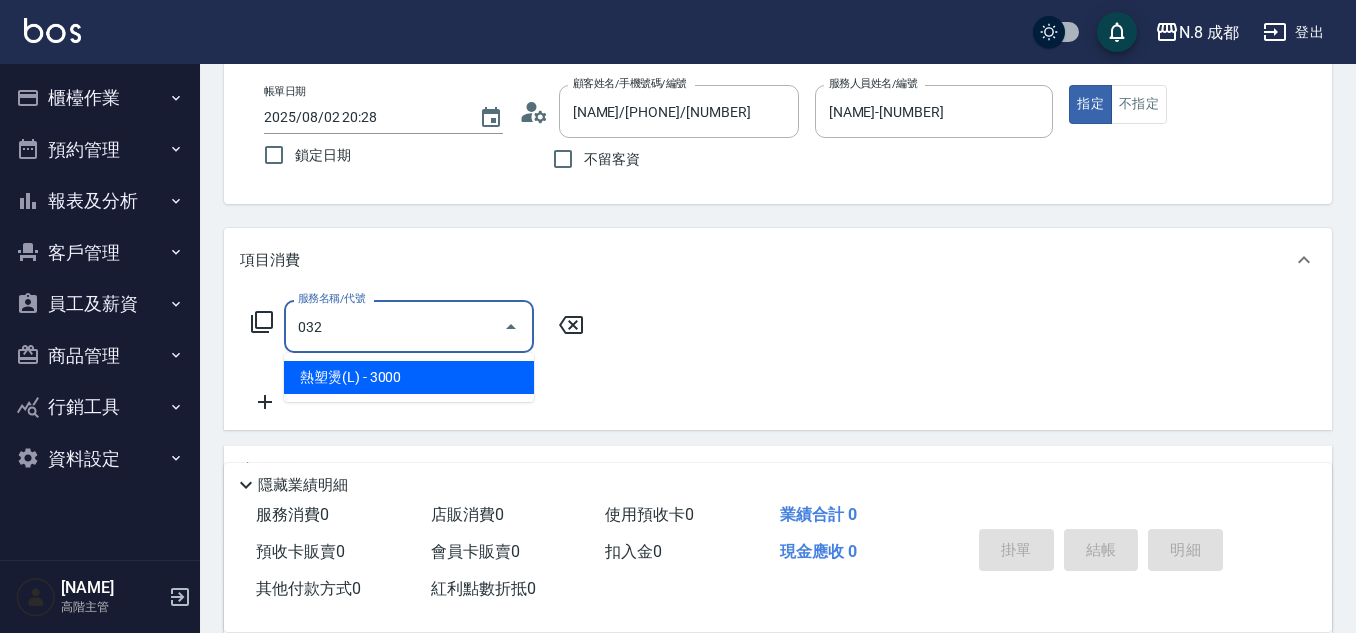 click on "熱塑燙(L) - 3000" at bounding box center [409, 377] 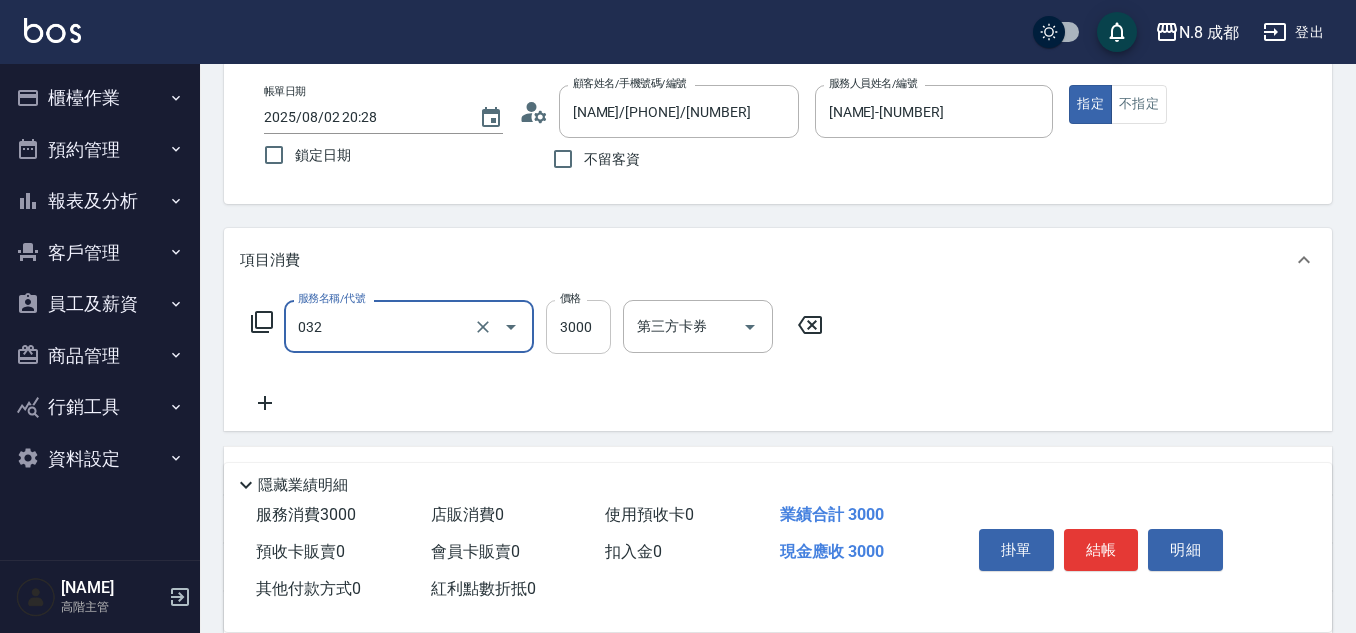 type on "熱塑燙(L)(032)" 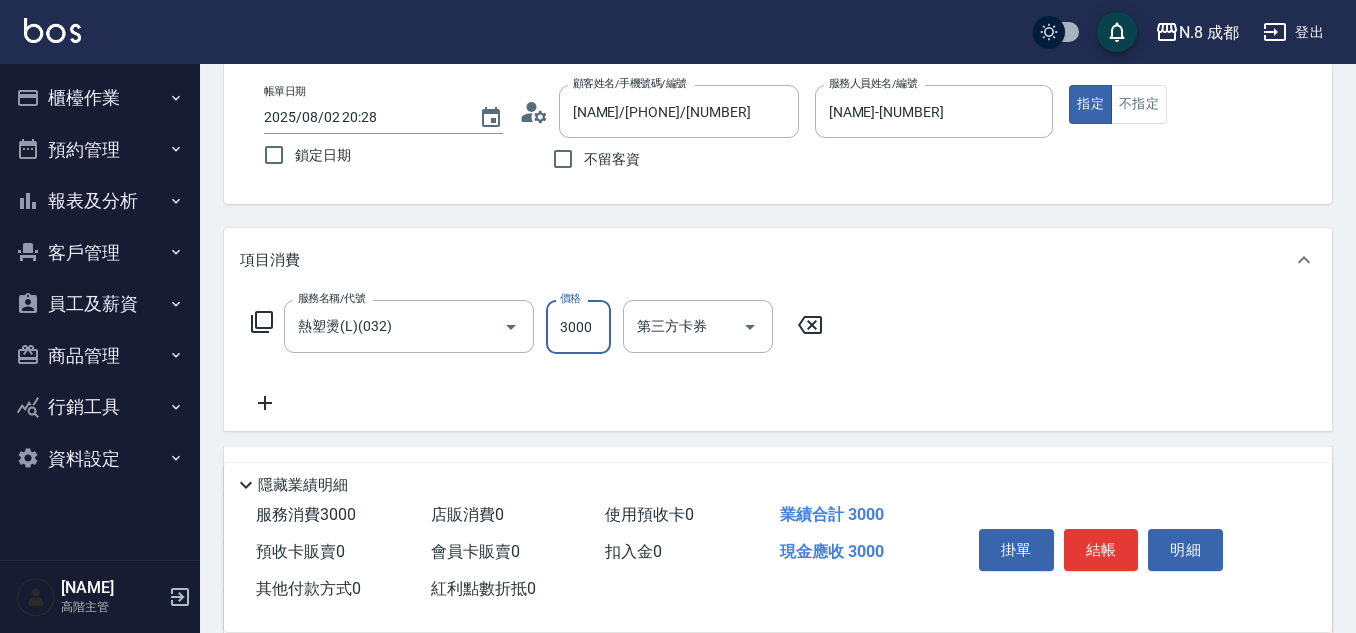 click on "3000" at bounding box center (578, 327) 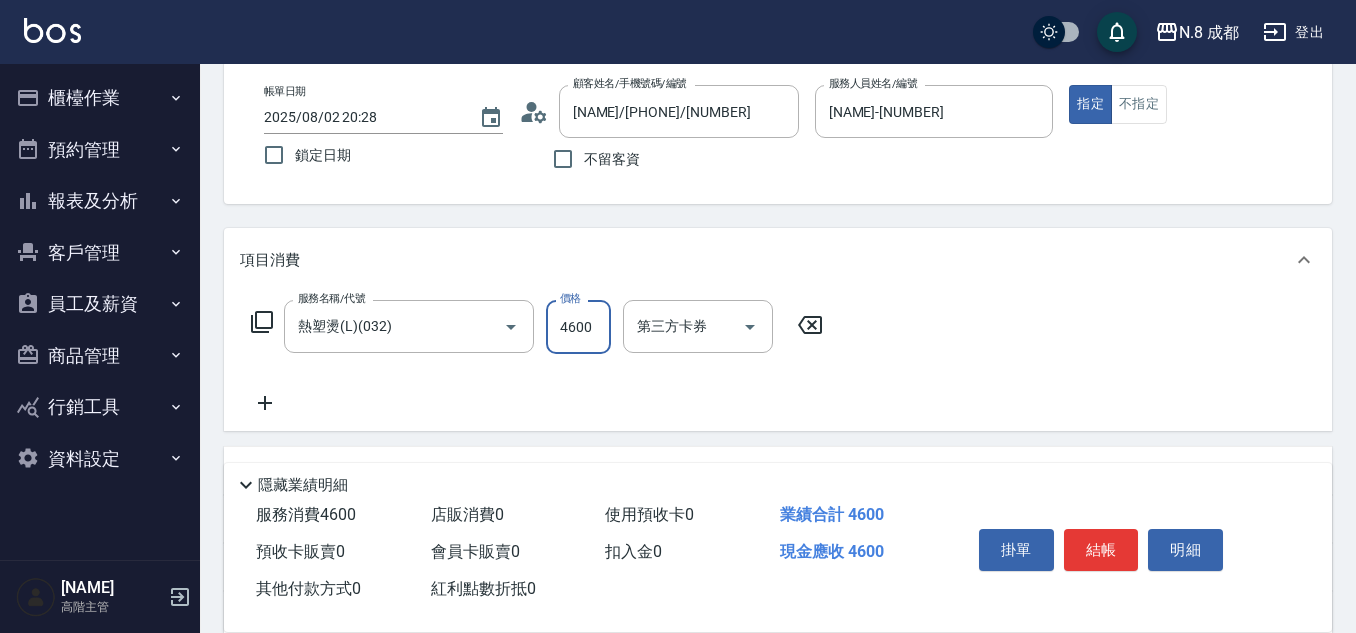 type on "4600" 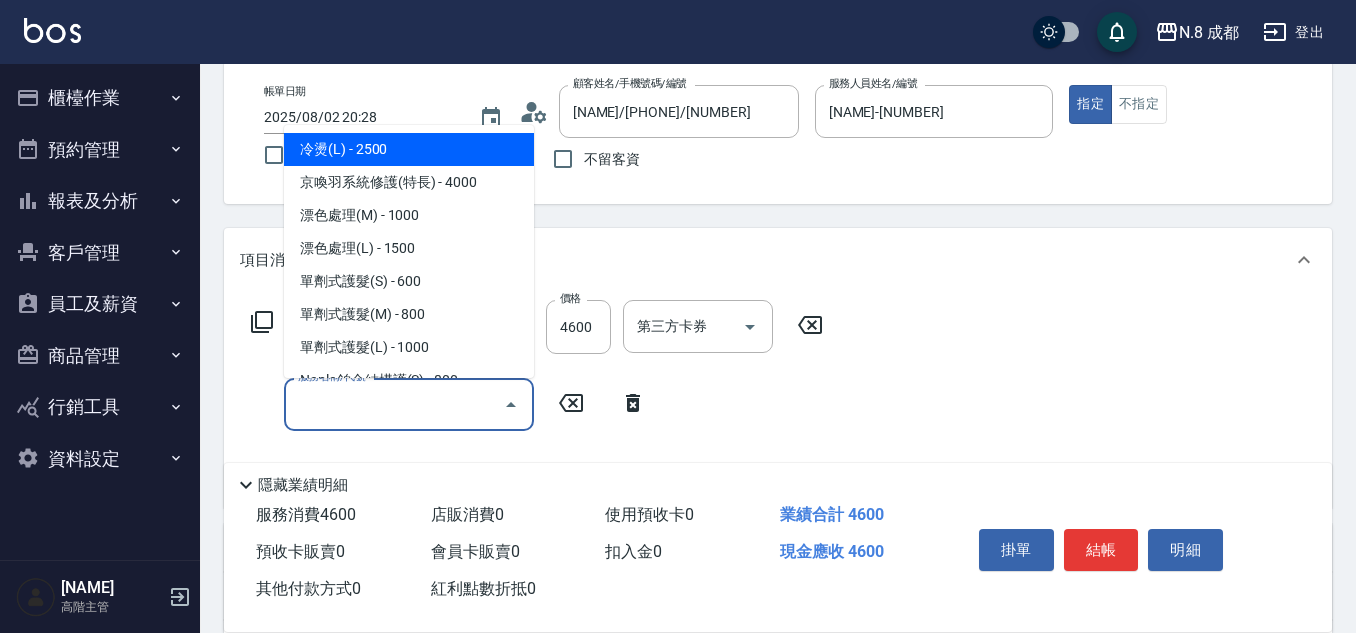 click on "服務名稱/代號" at bounding box center [394, 404] 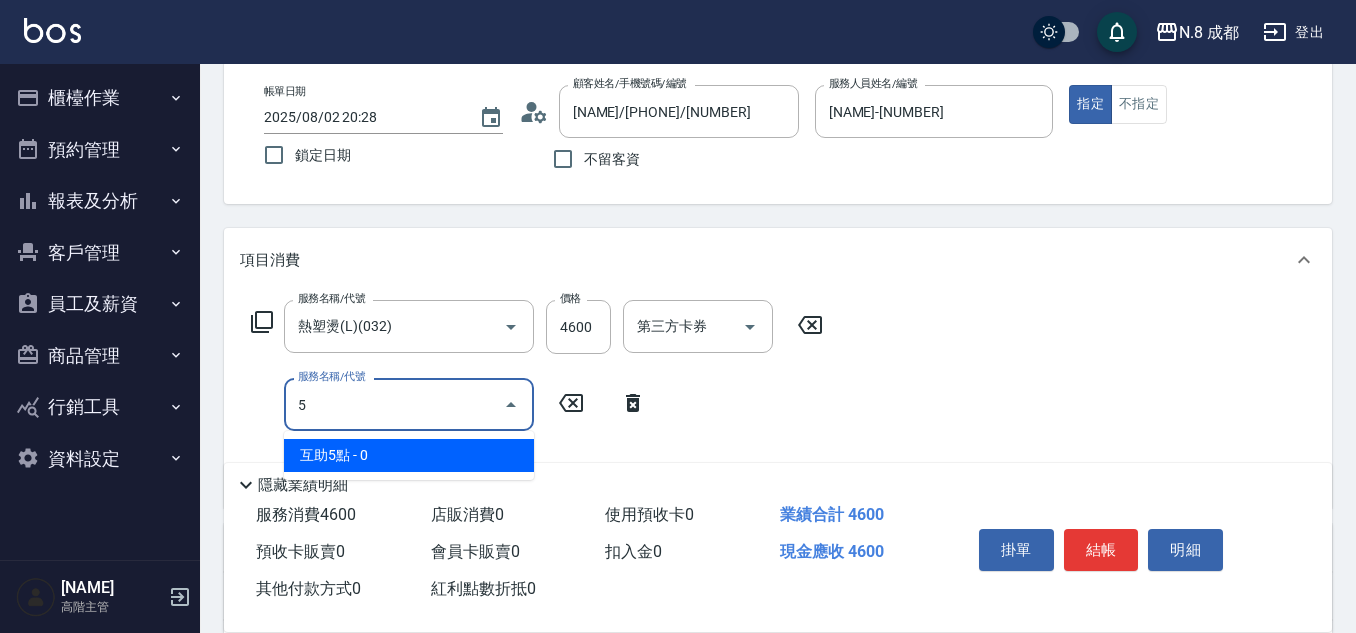 click on "互助5點 - 0" at bounding box center [409, 455] 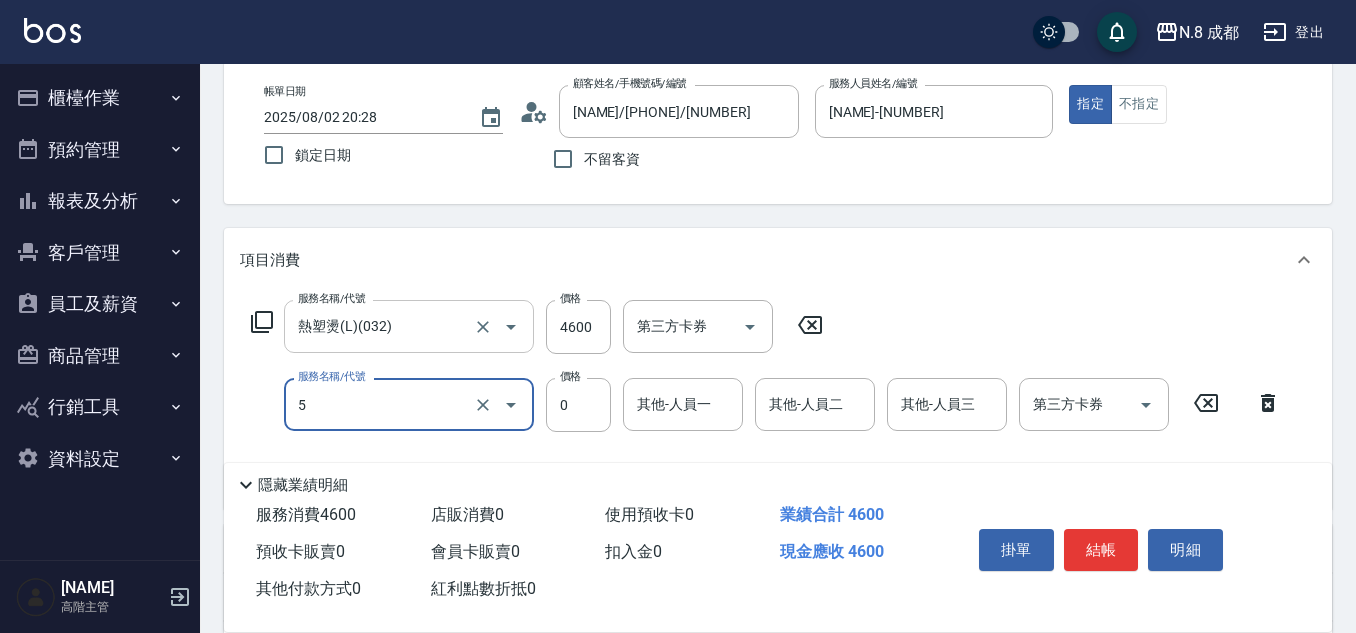 type on "互助5點(5)" 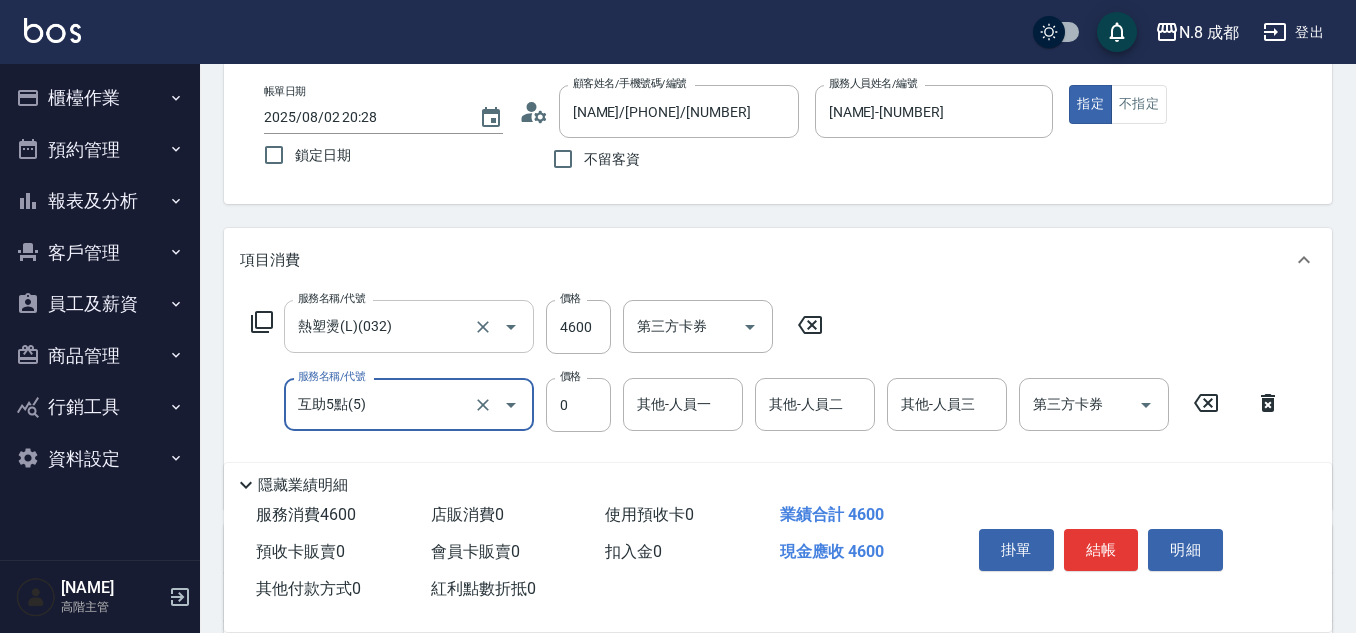 click on "熱塑燙(L)(032)" at bounding box center [381, 326] 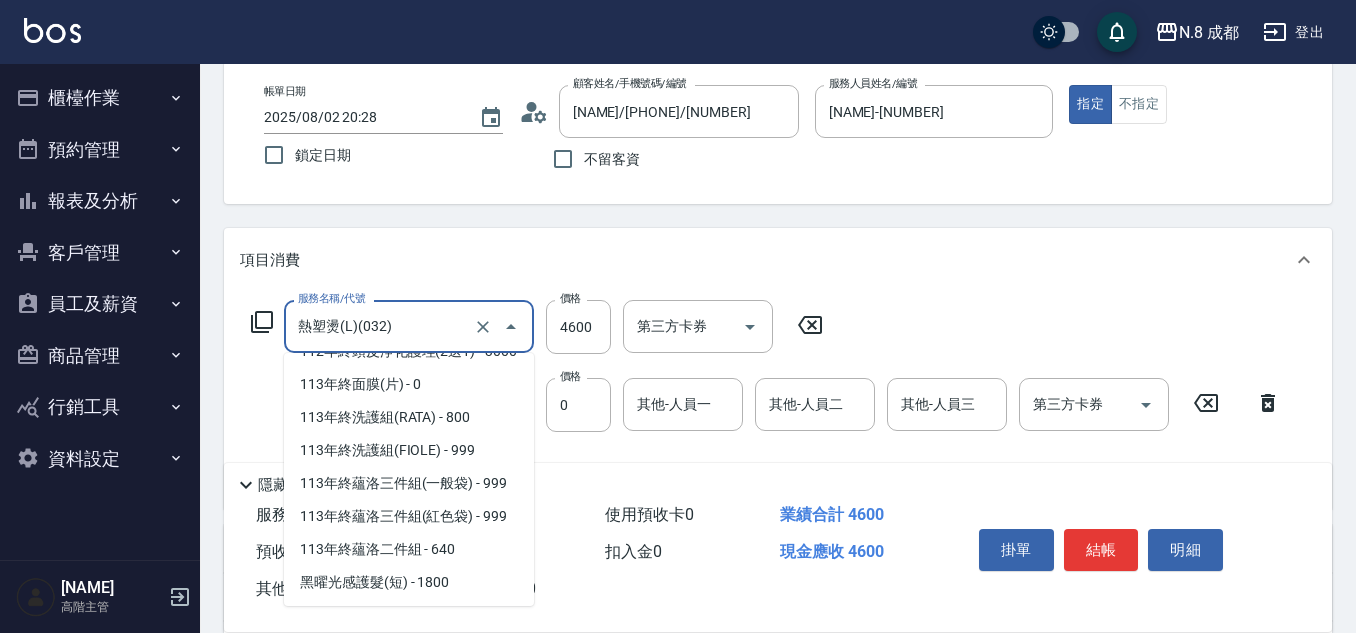 scroll, scrollTop: 2697, scrollLeft: 0, axis: vertical 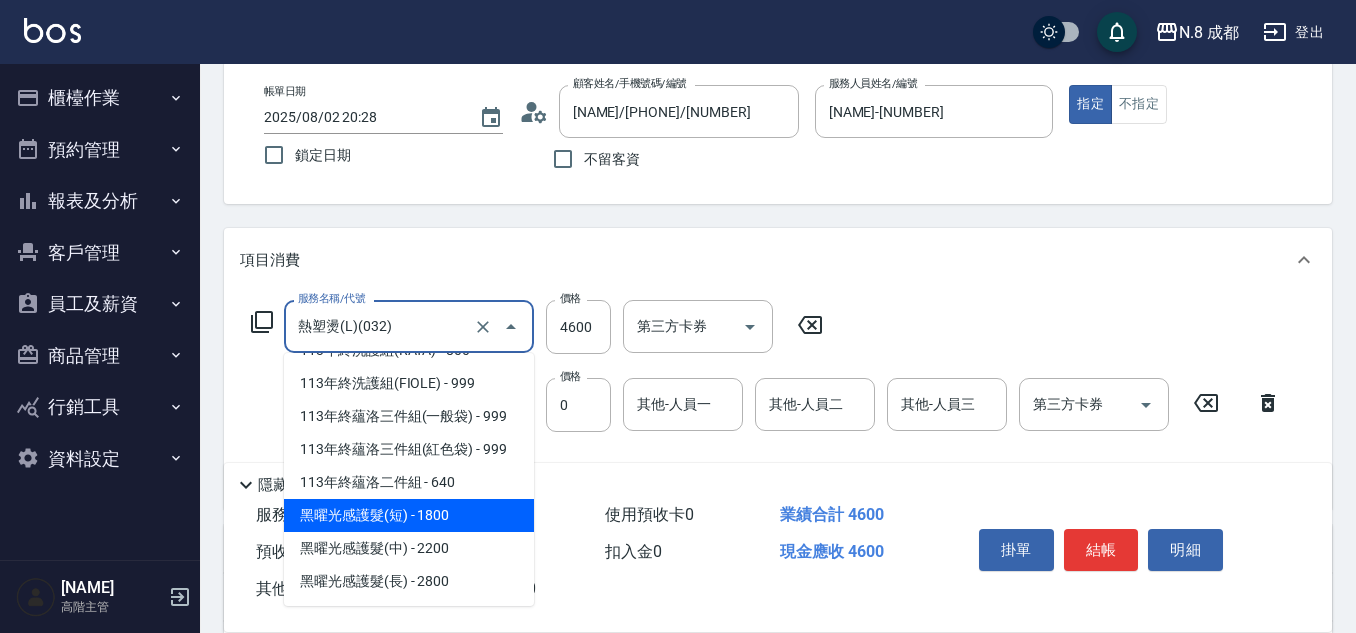 click on "黑曜光感護髮(短) - 1800" at bounding box center [409, 515] 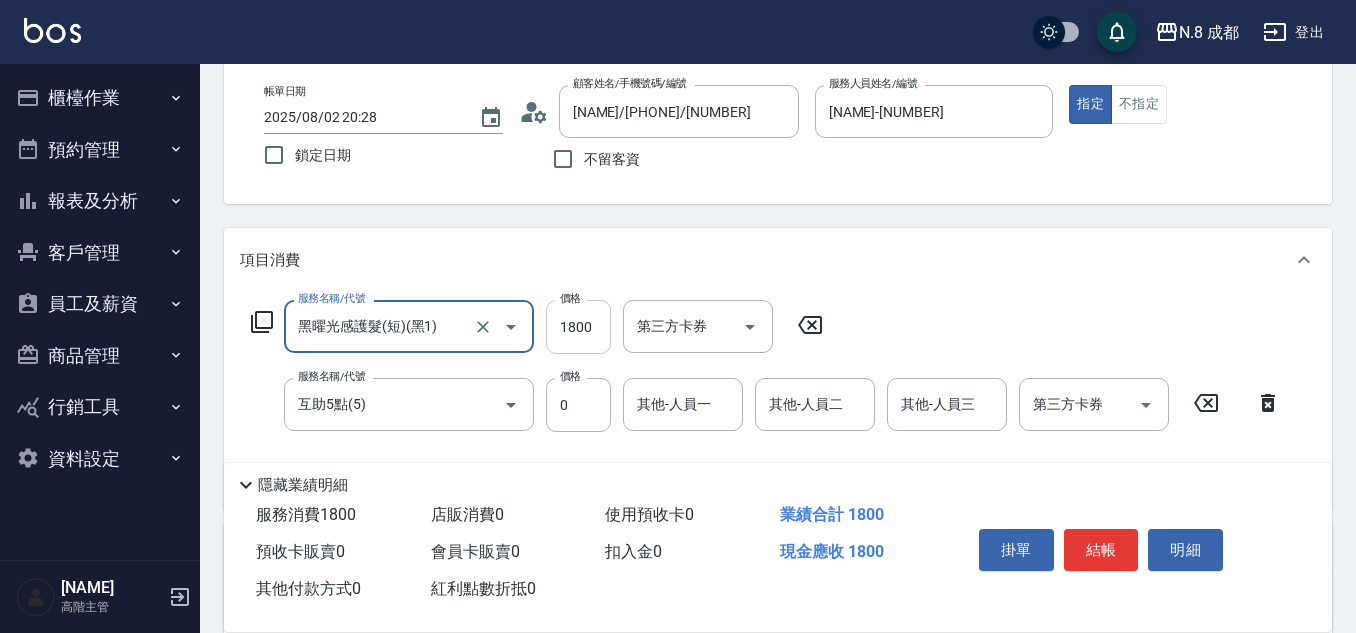 click on "1800" at bounding box center (578, 327) 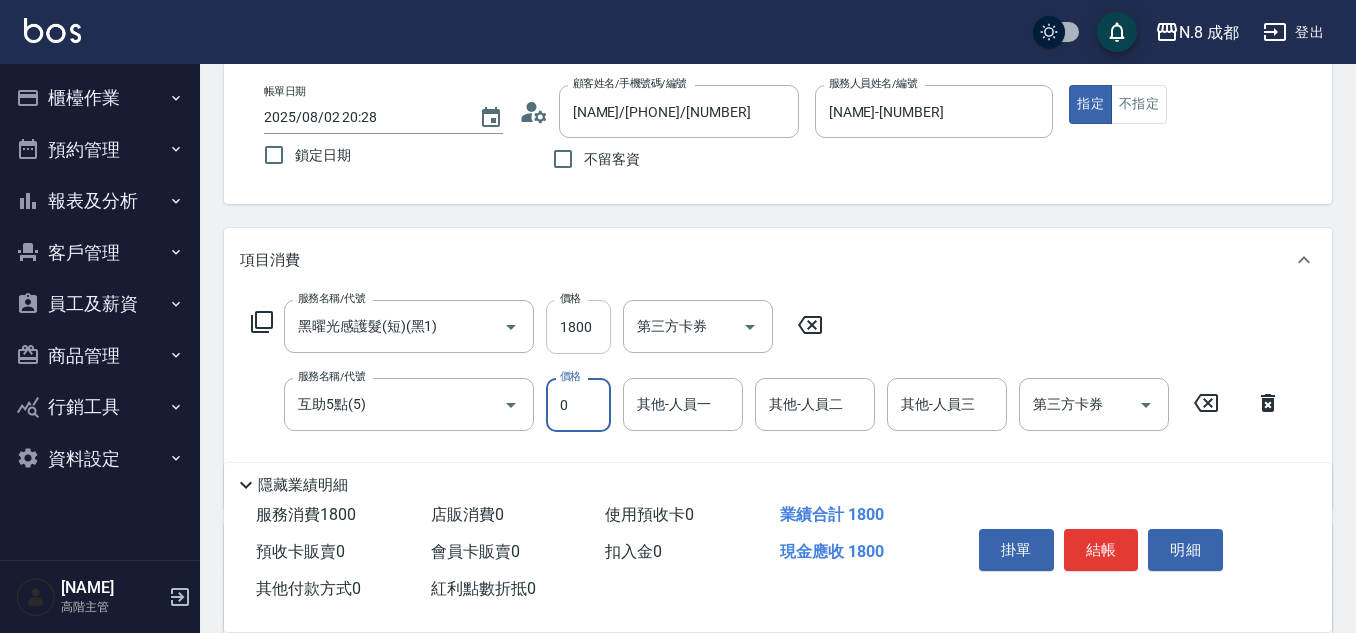 click on "1800" at bounding box center (578, 327) 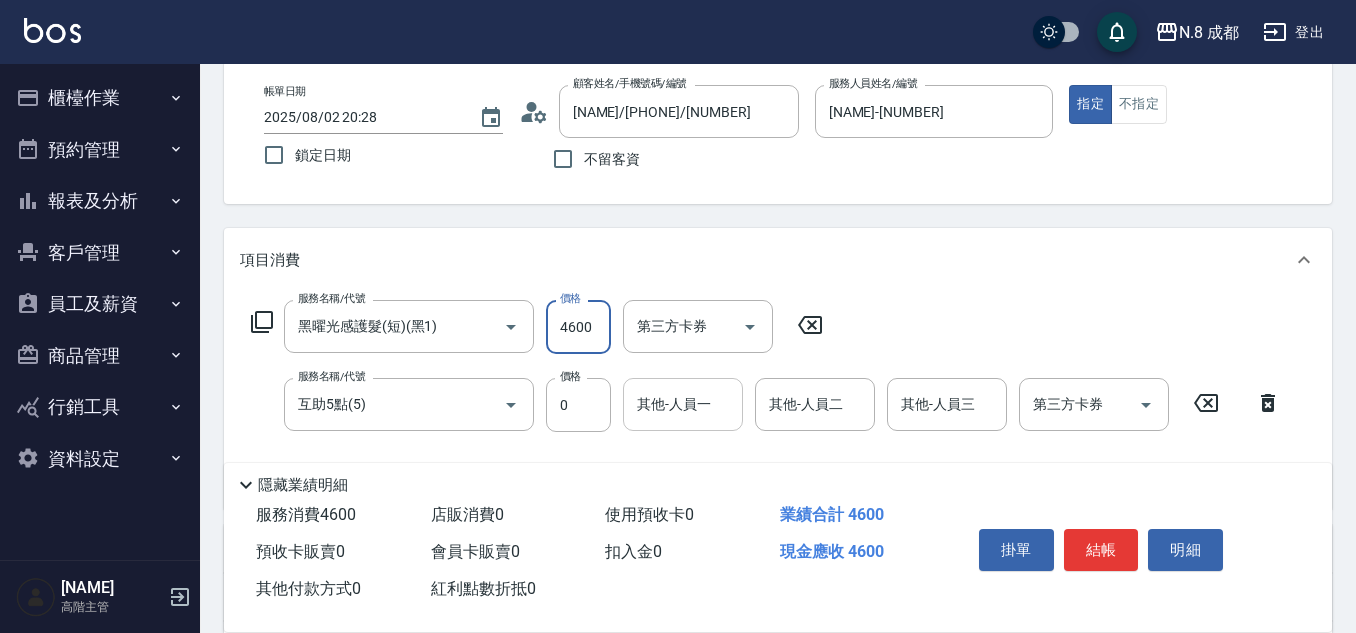 type on "4600" 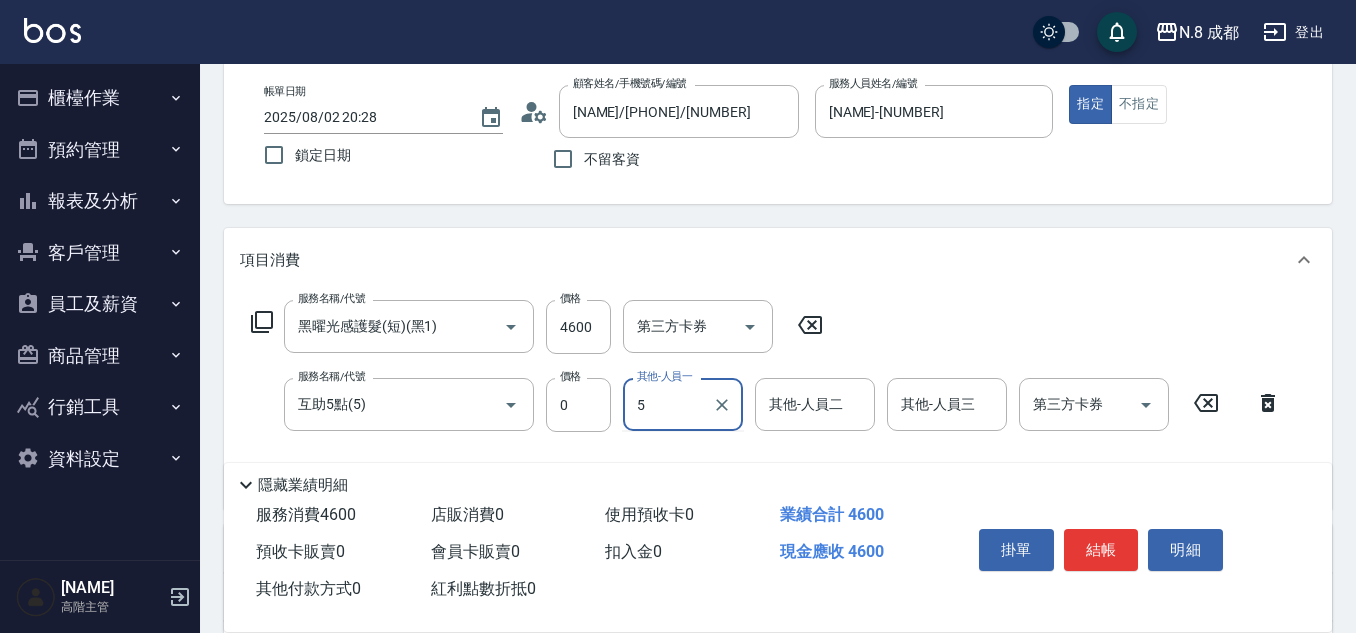 drag, startPoint x: 628, startPoint y: 408, endPoint x: 611, endPoint y: 407, distance: 17.029387 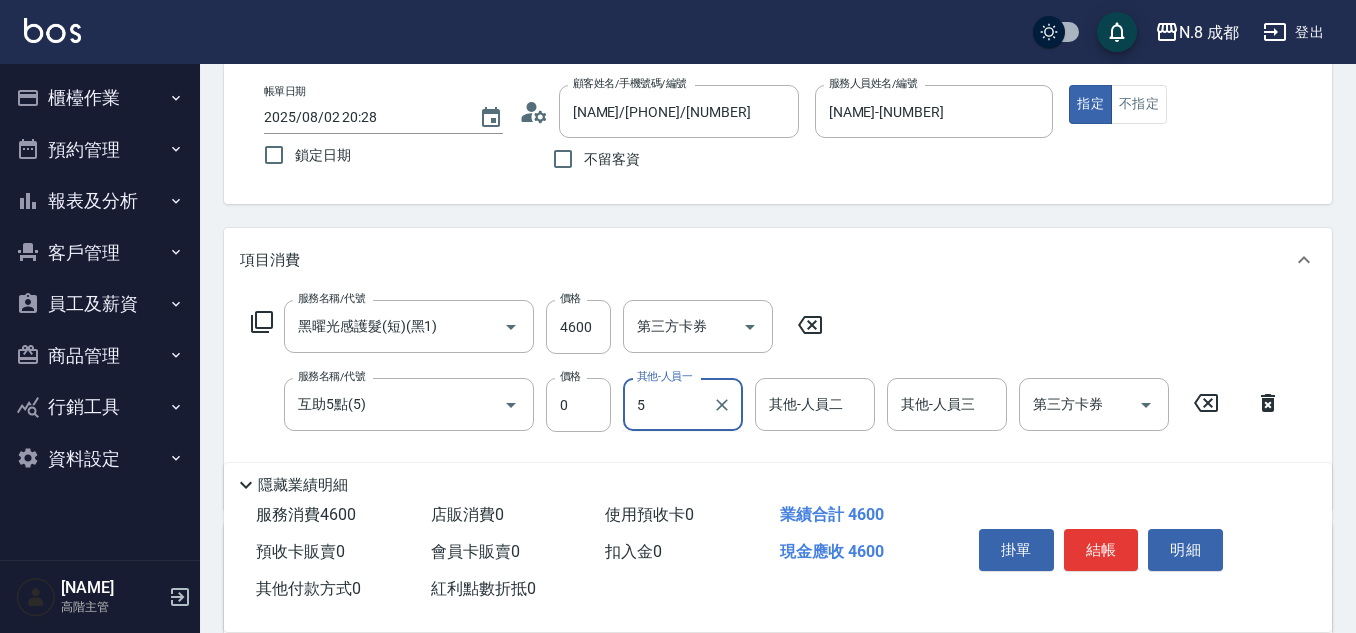 click on "服務名稱/代號 互助5點(5) 服務名稱/代號 價格 0 價格 其他-人員一 5 其他-人員一 其他-人員二 其他-人員二 其他-人員三 其他-人員三 第三方卡券 第三方卡券" at bounding box center [766, 405] 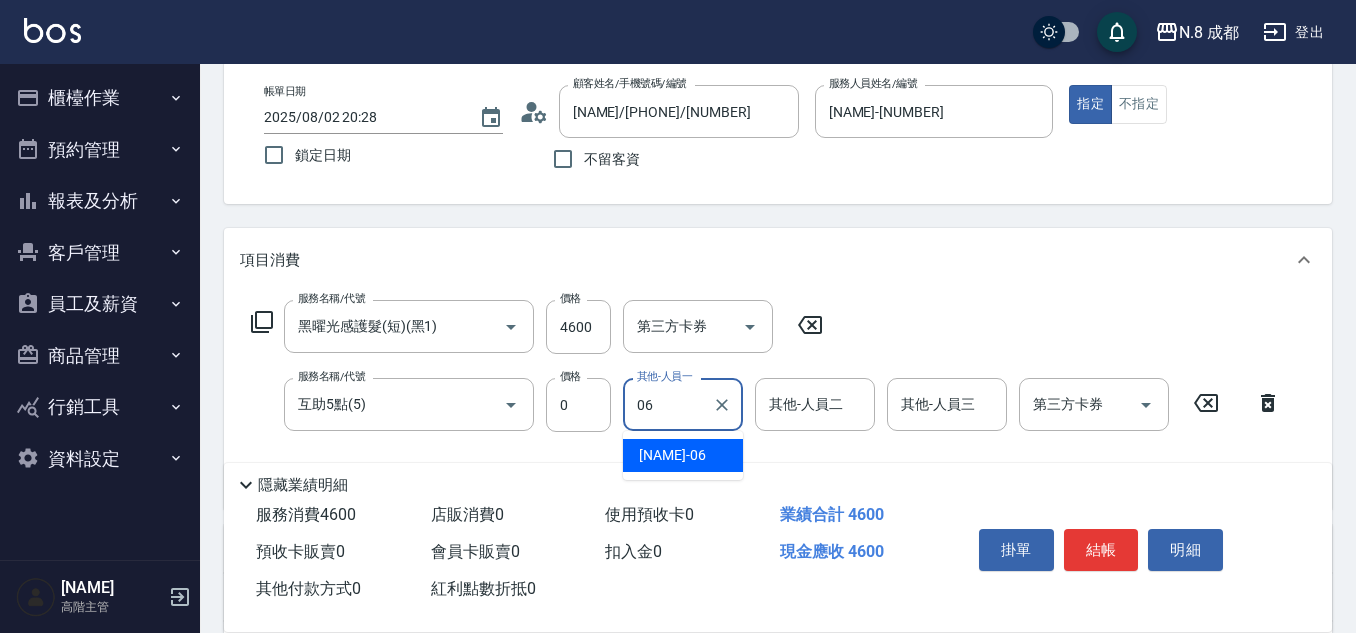 click on "王瀧彬 -06" at bounding box center [683, 455] 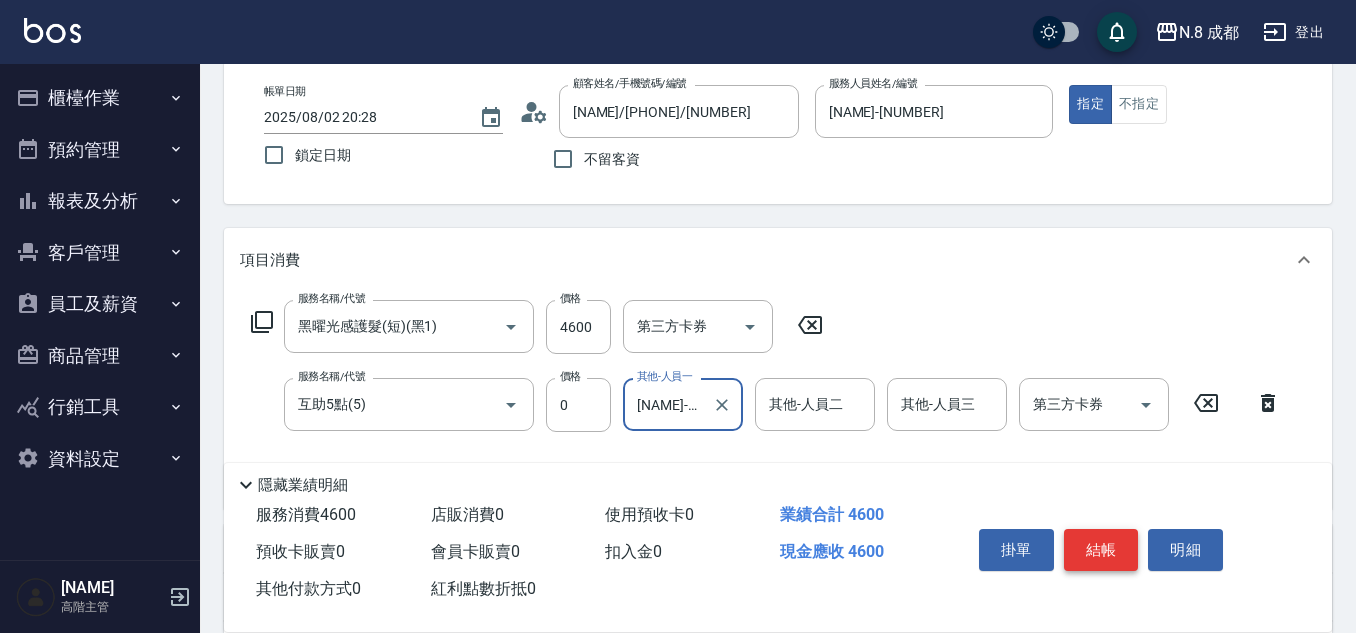 type on "王瀧彬-06" 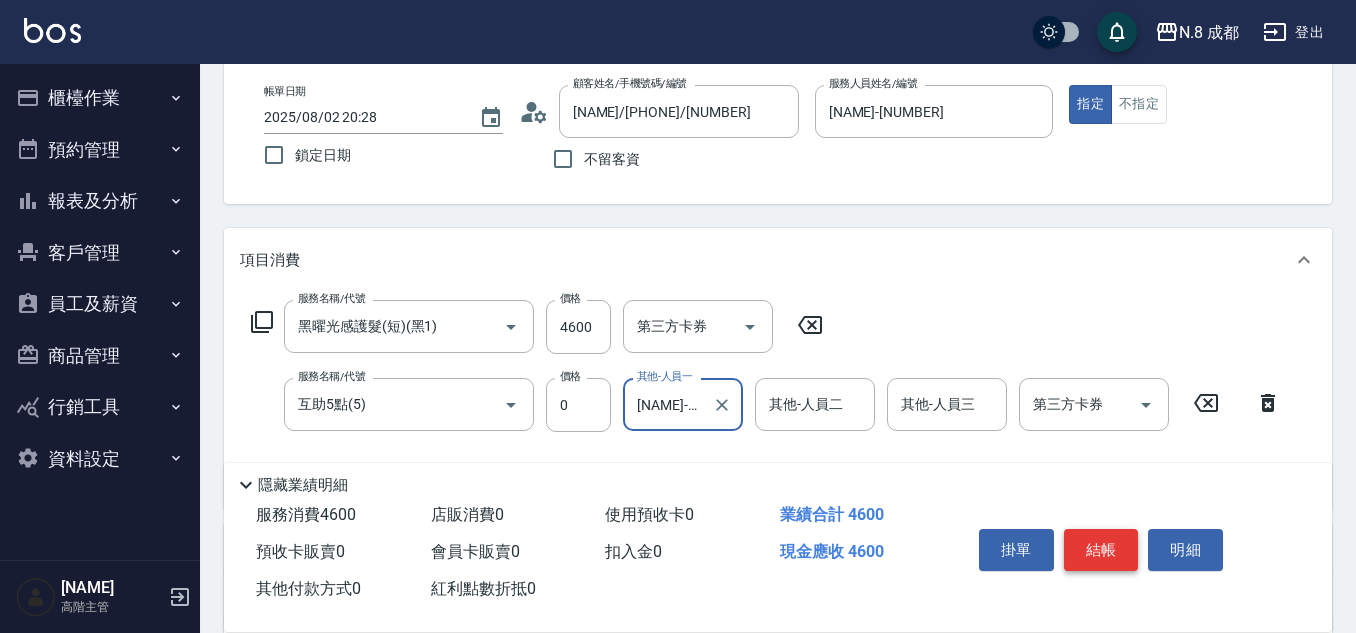 click on "結帳" at bounding box center [1101, 550] 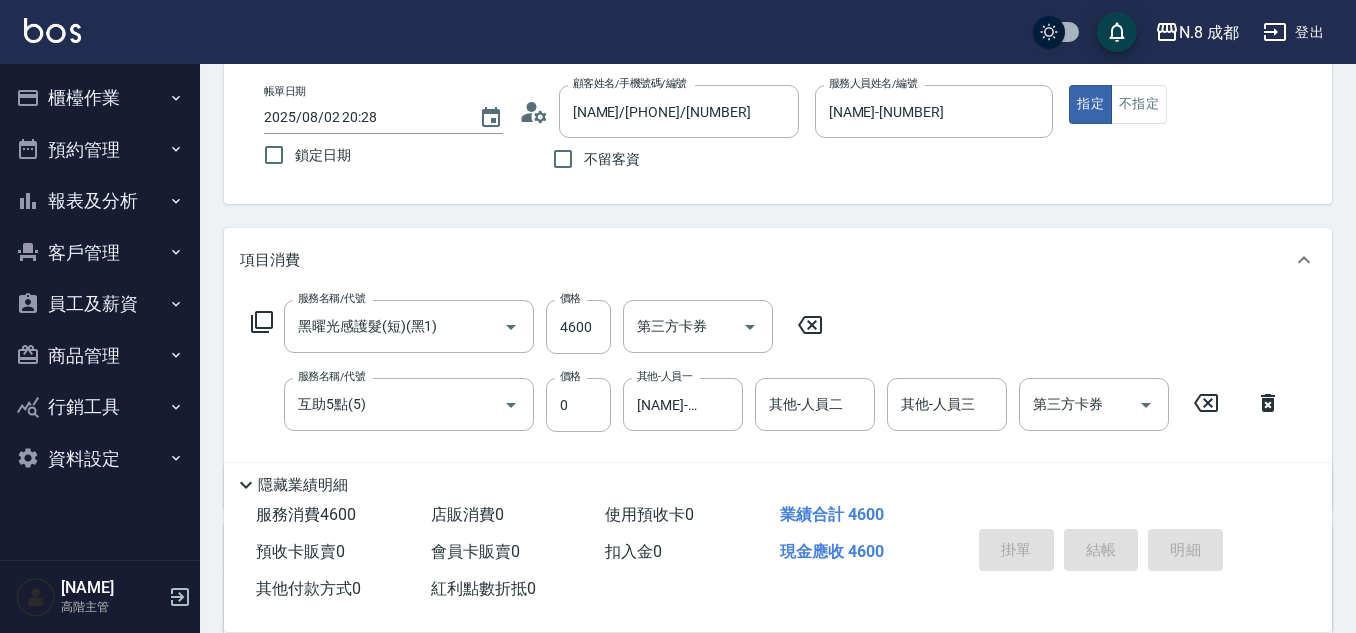 type on "2025/08/02 20:29" 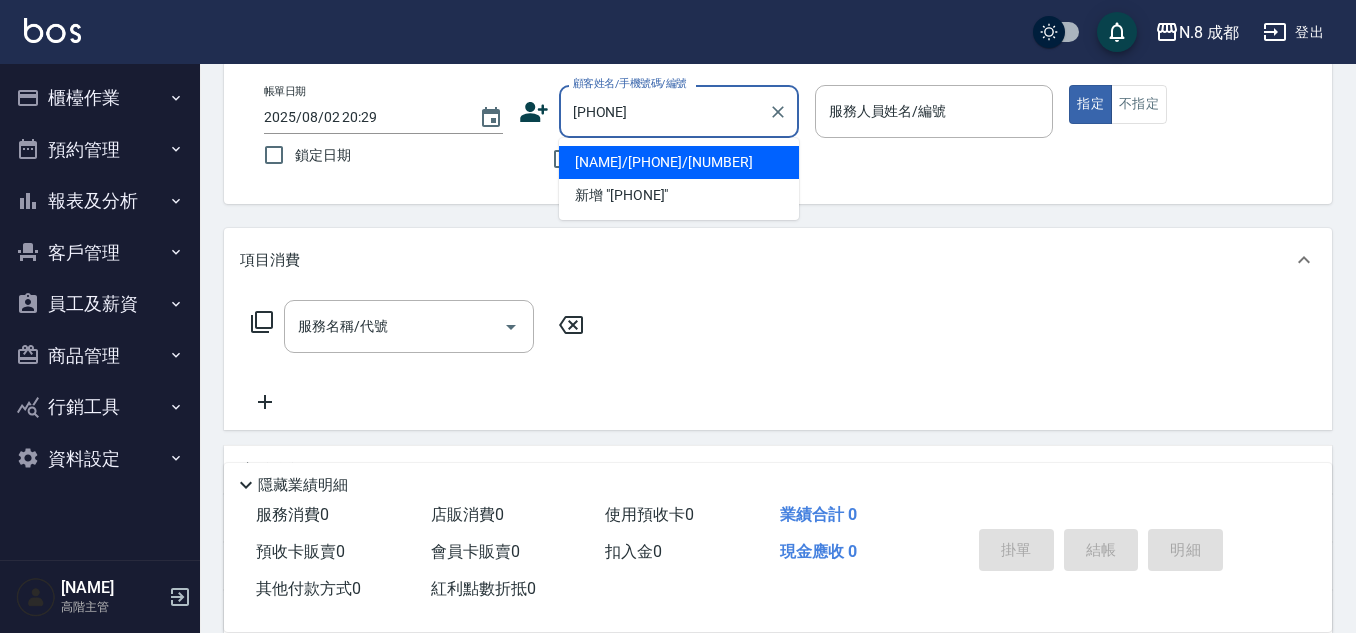click on "胡漢/[PHONE]/606286" at bounding box center (679, 162) 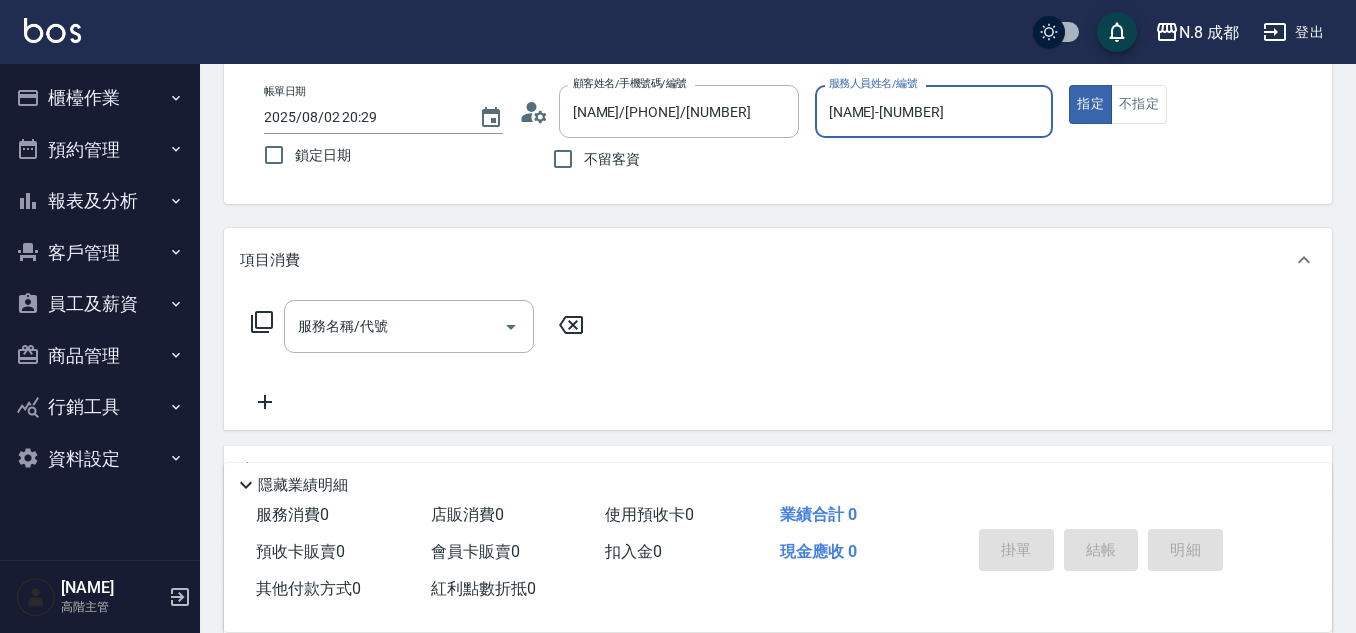 click on "高楷程-13" at bounding box center (934, 111) 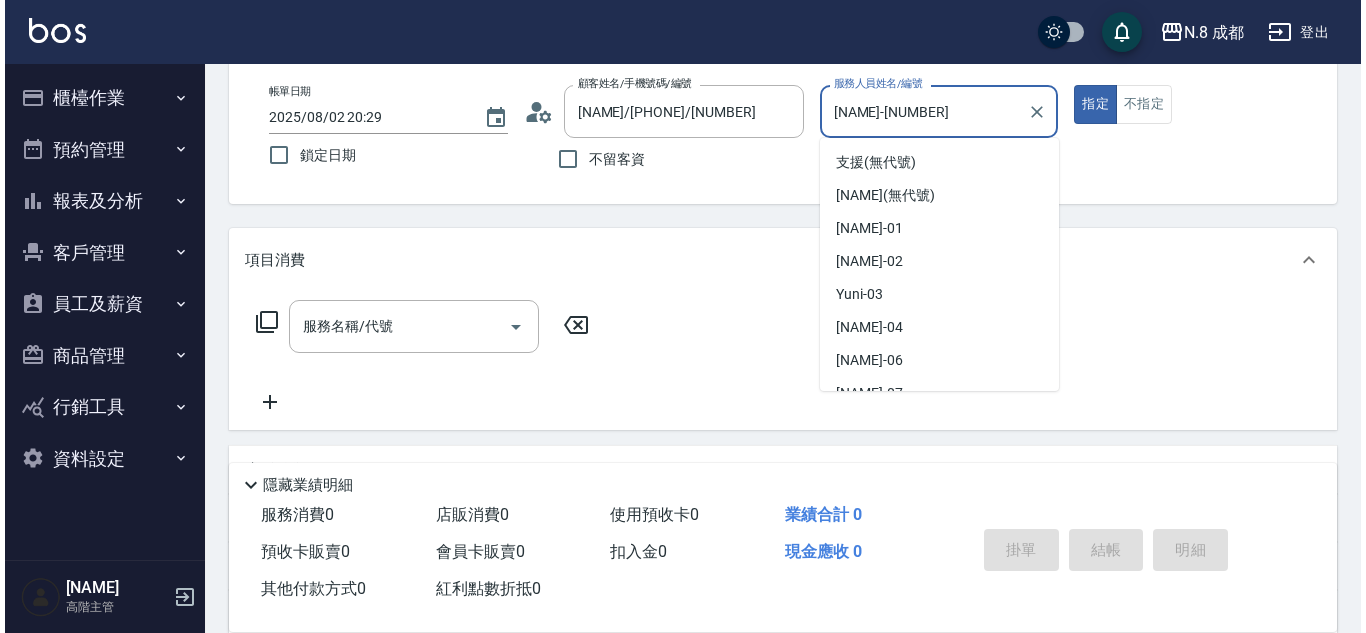 scroll, scrollTop: 217, scrollLeft: 0, axis: vertical 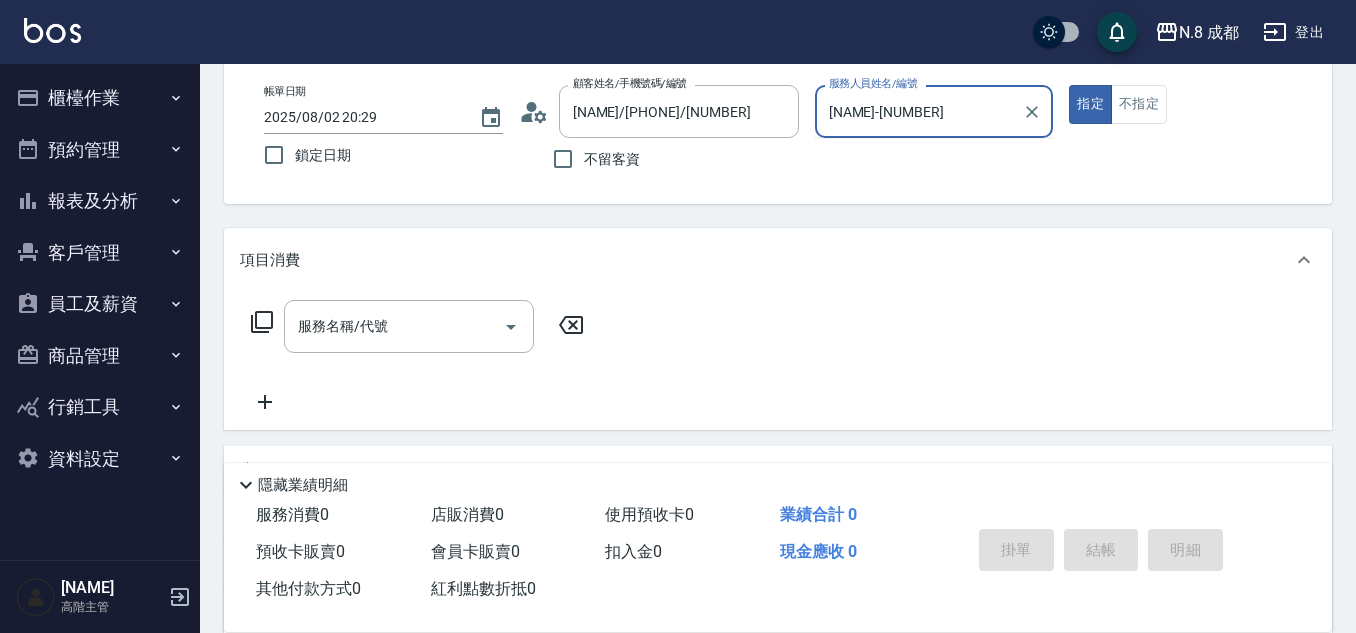 type on "高楷程-1133" 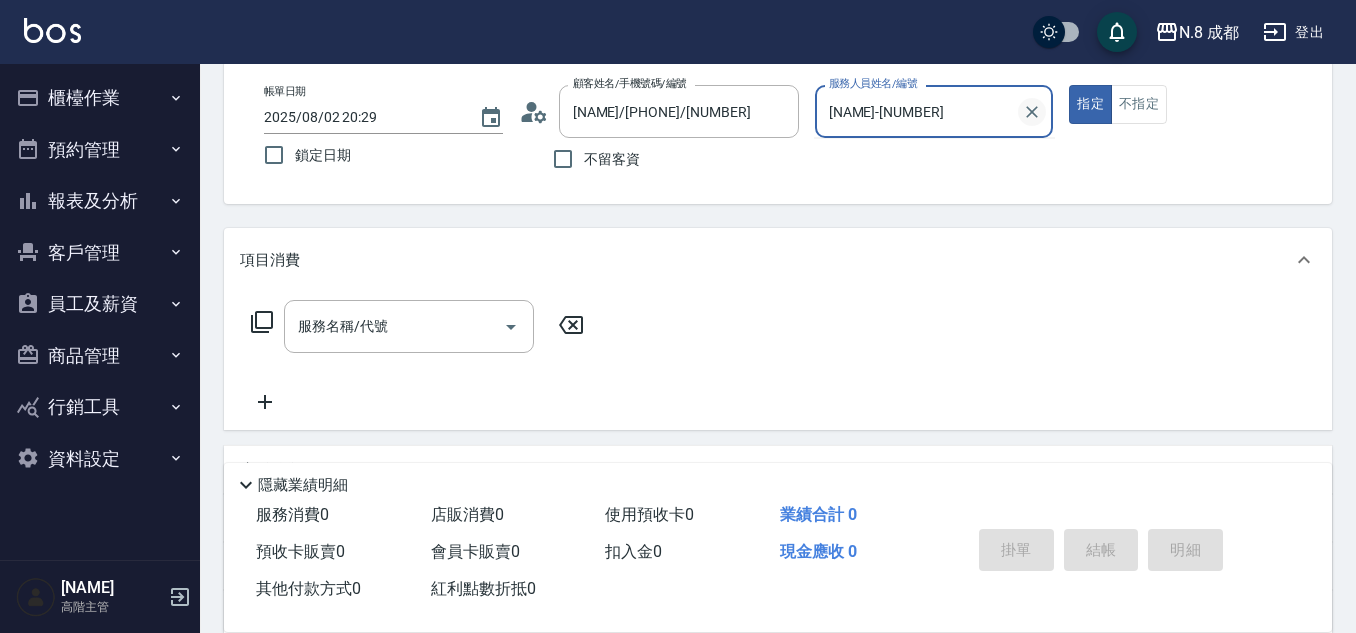 click at bounding box center (1032, 112) 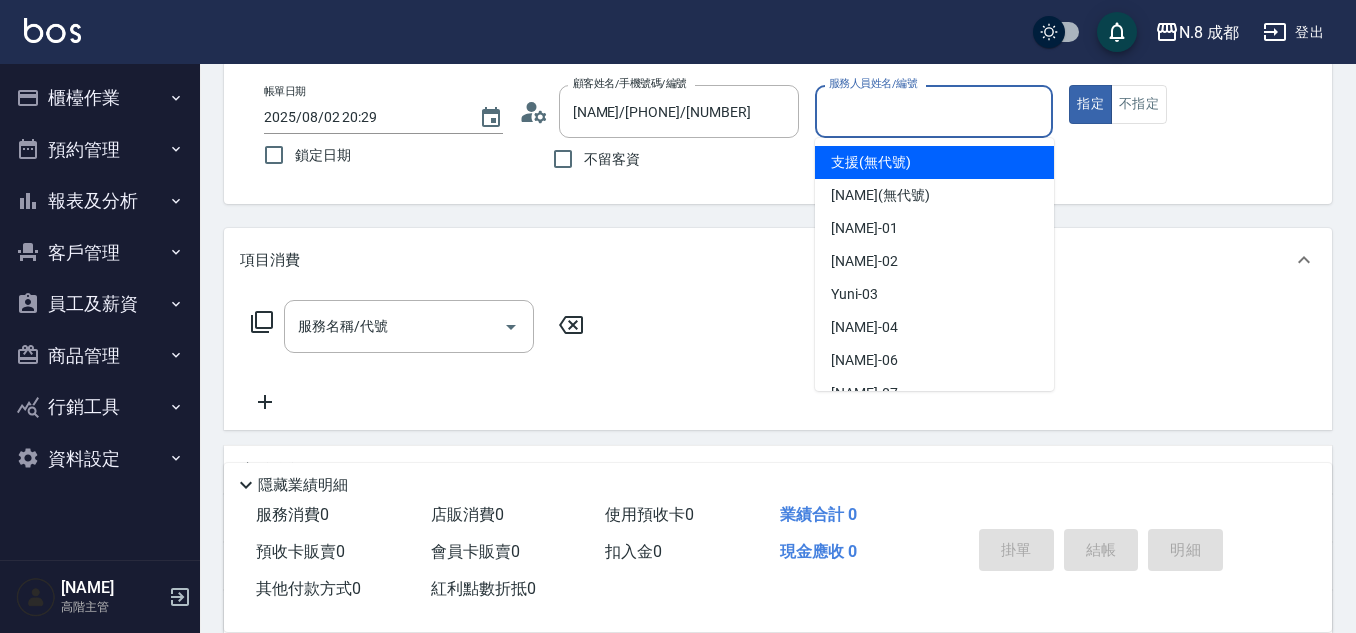 click on "服務人員姓名/編號" at bounding box center [934, 111] 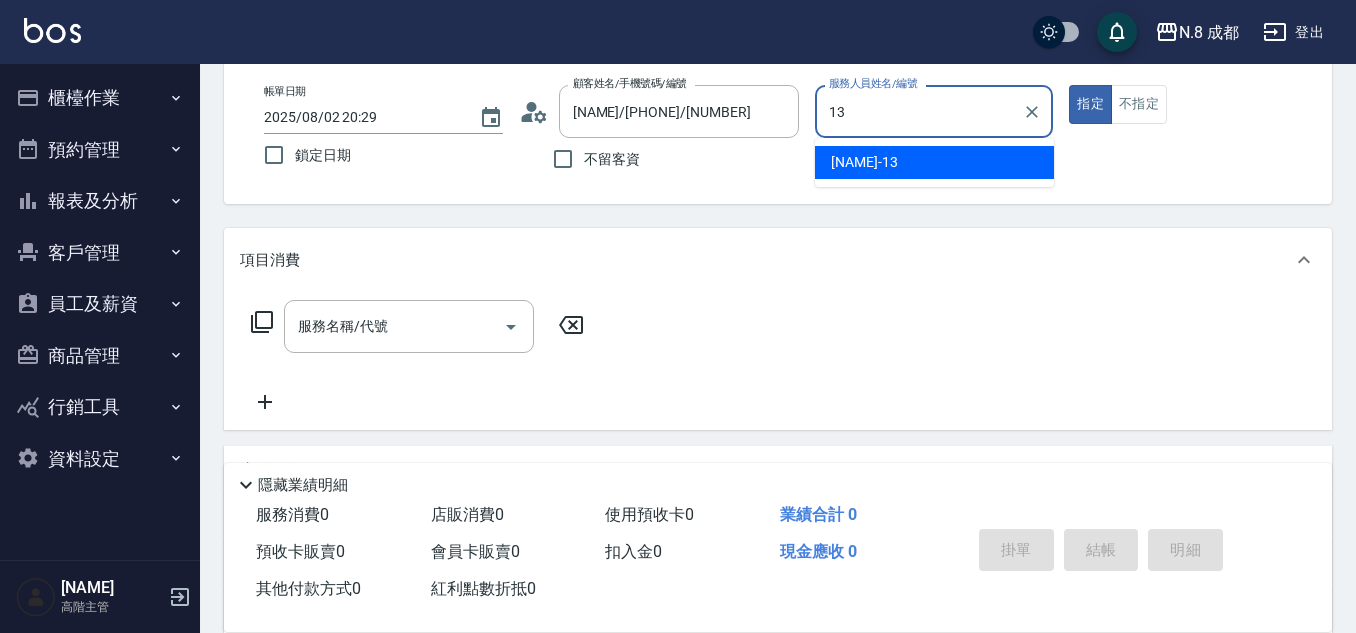 click on "高楷程 -13" at bounding box center [934, 162] 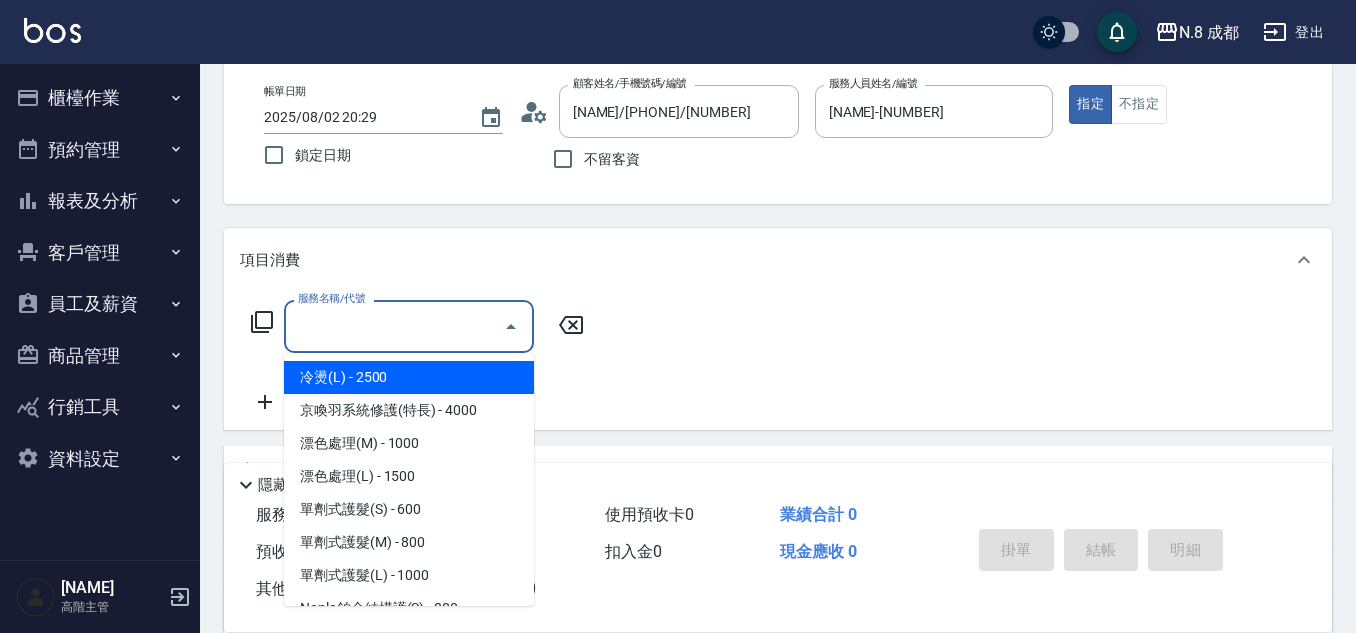 click on "服務名稱/代號" at bounding box center (394, 326) 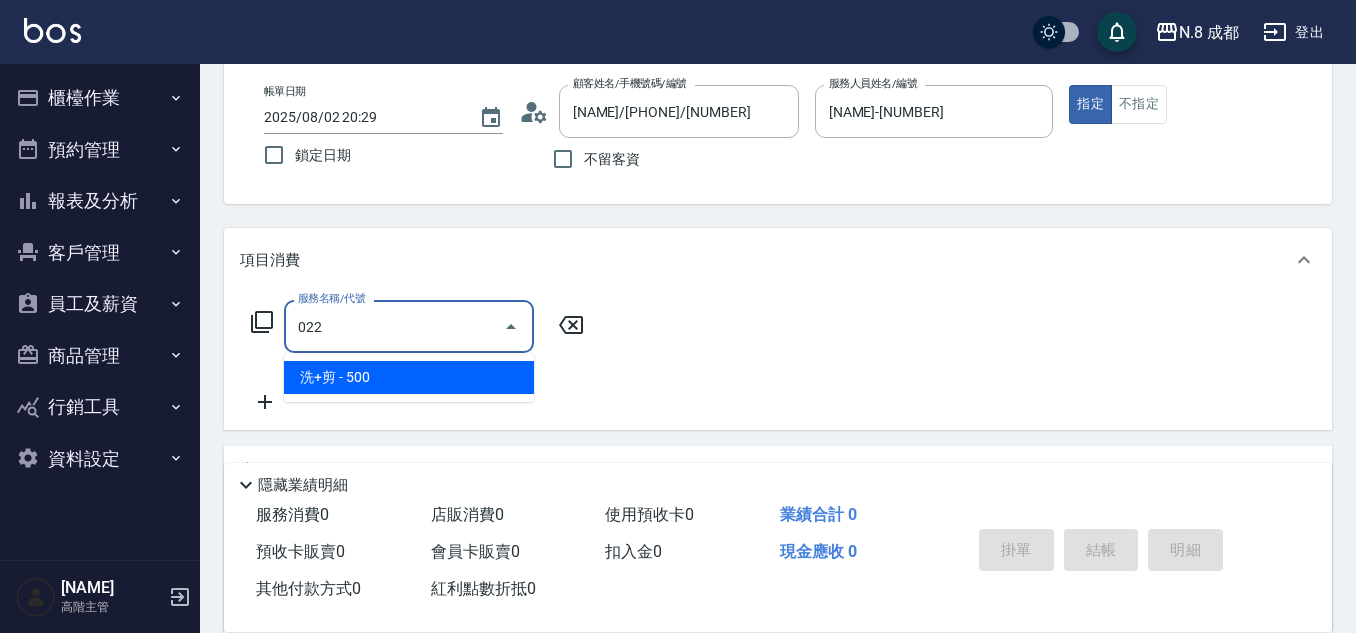 click on "洗+剪 - 500" at bounding box center (409, 377) 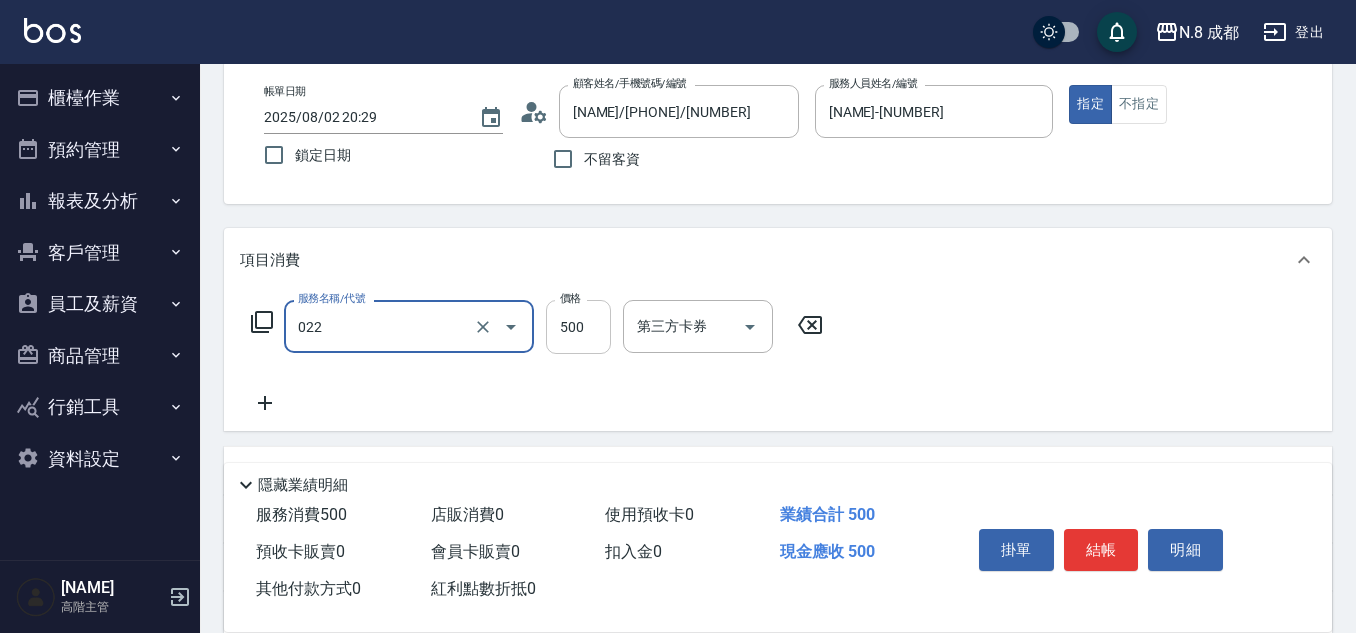 type on "洗+剪(022)" 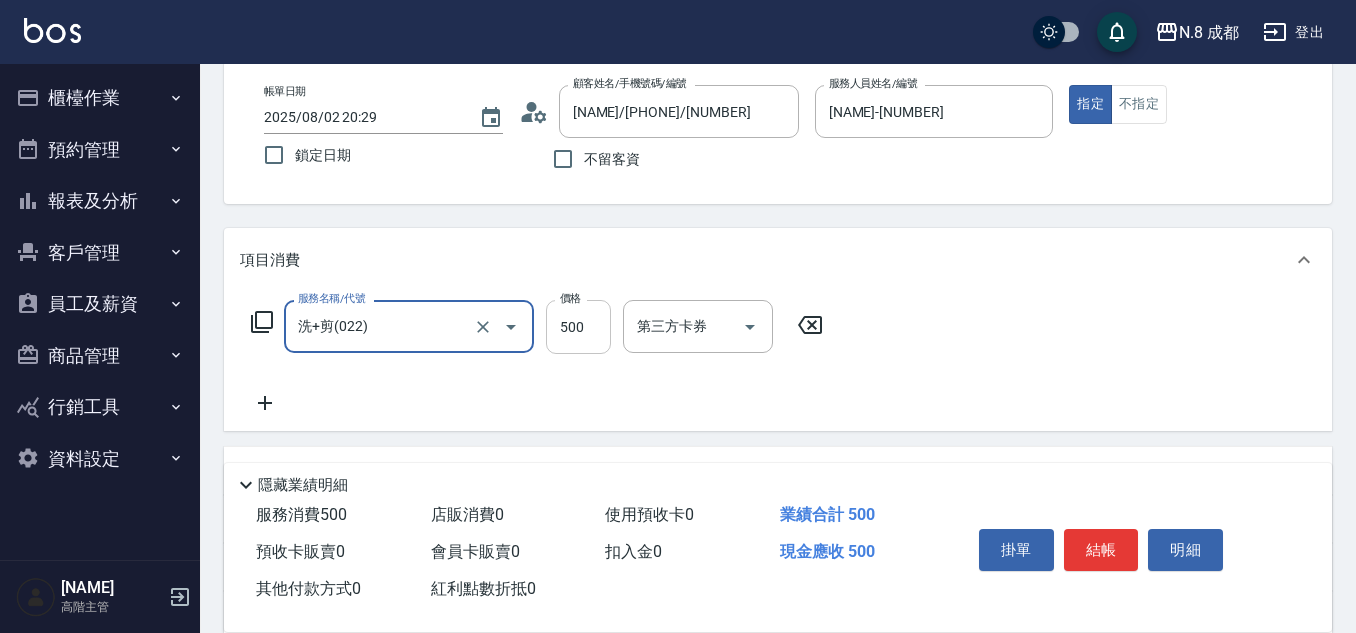 click on "500" at bounding box center (578, 327) 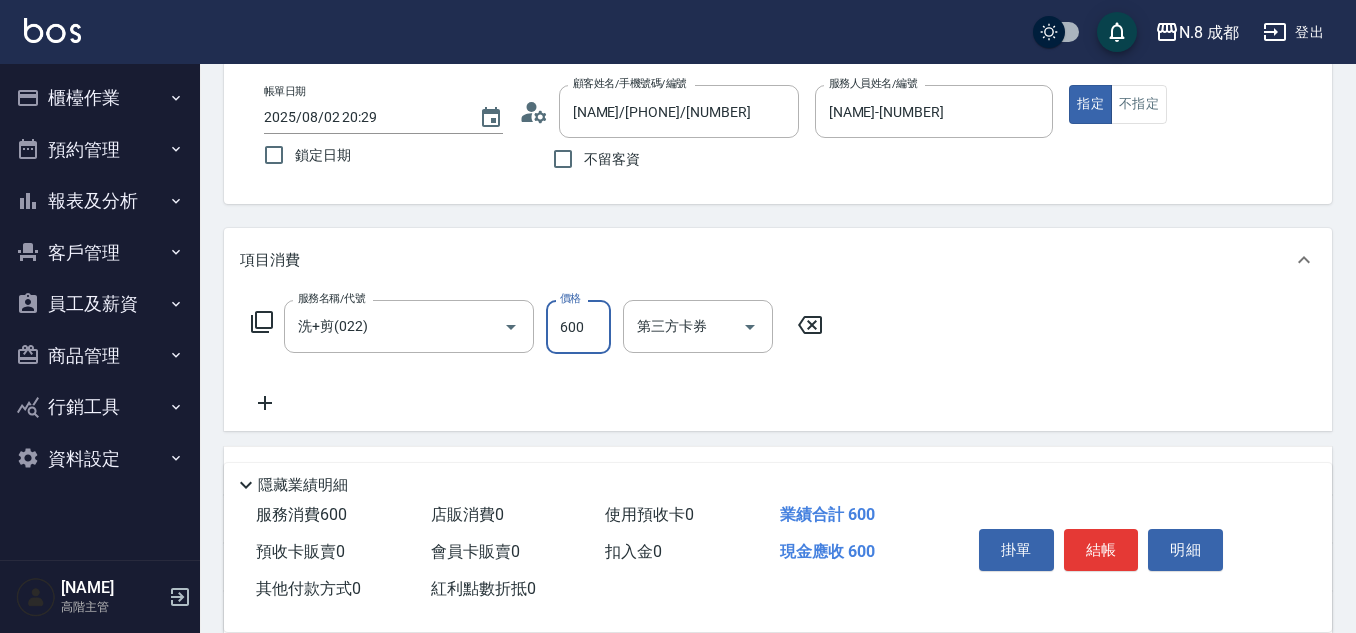 type on "600" 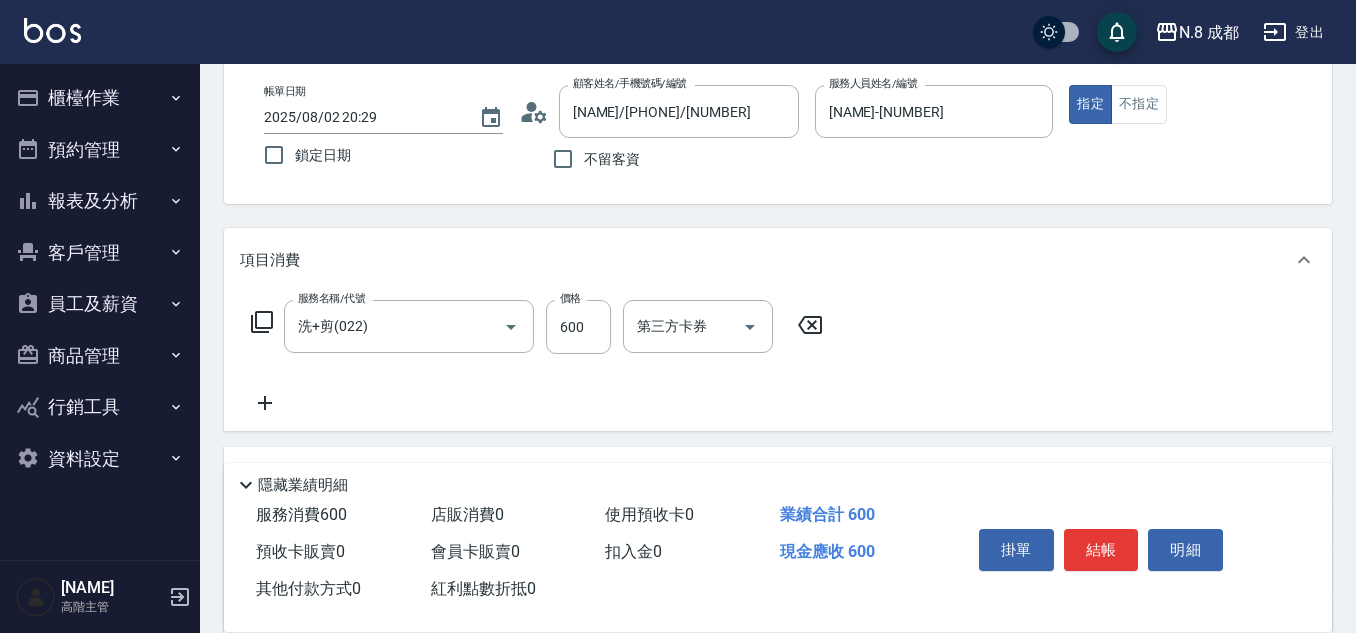 click 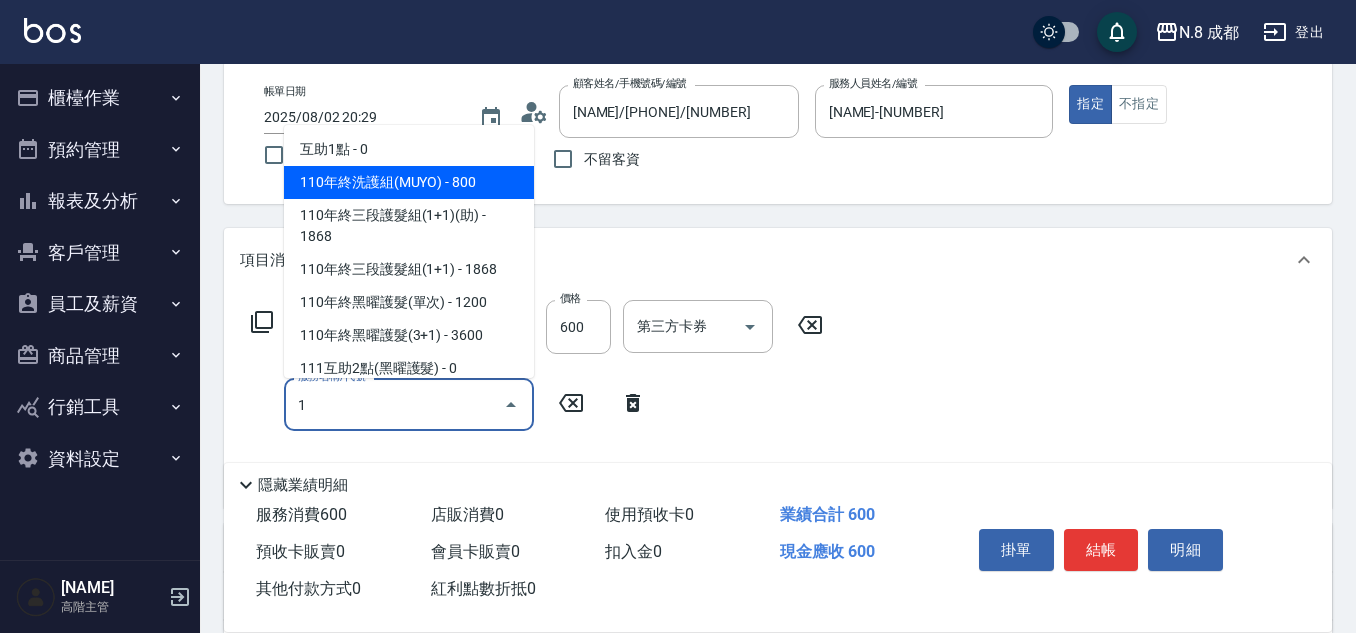 click on "互助1點 - 0" at bounding box center [409, 149] 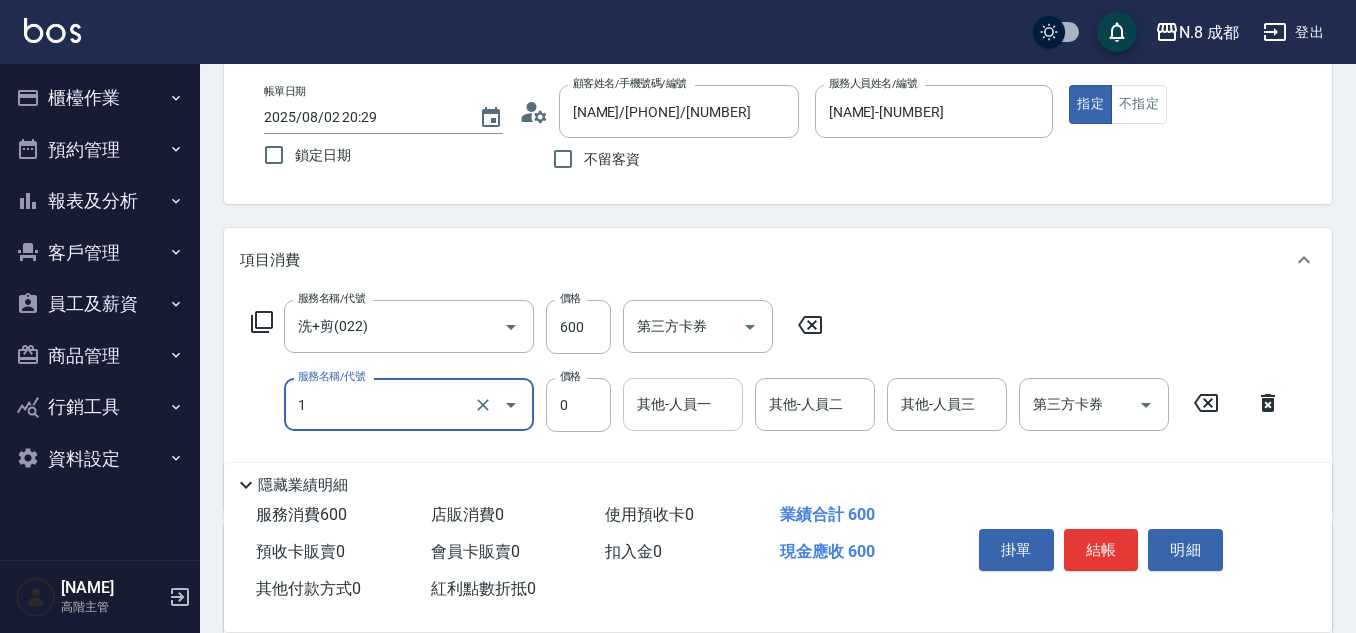 type on "互助1點(1)" 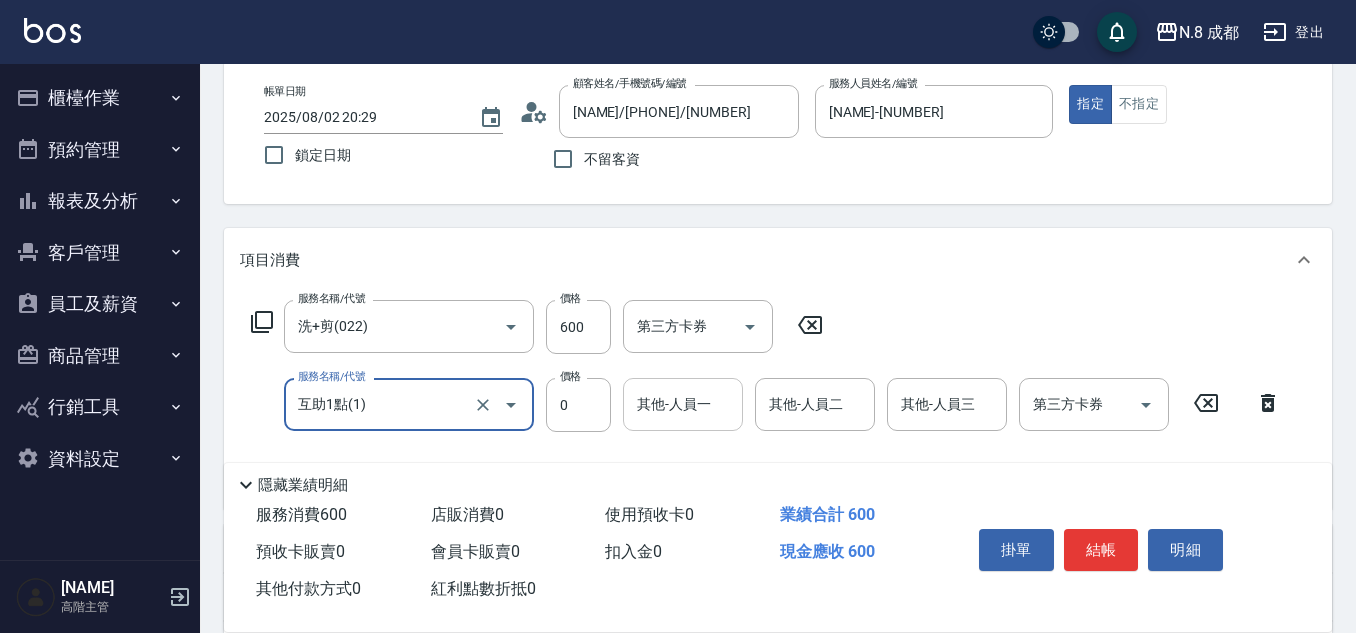click on "其他-人員一" at bounding box center [683, 404] 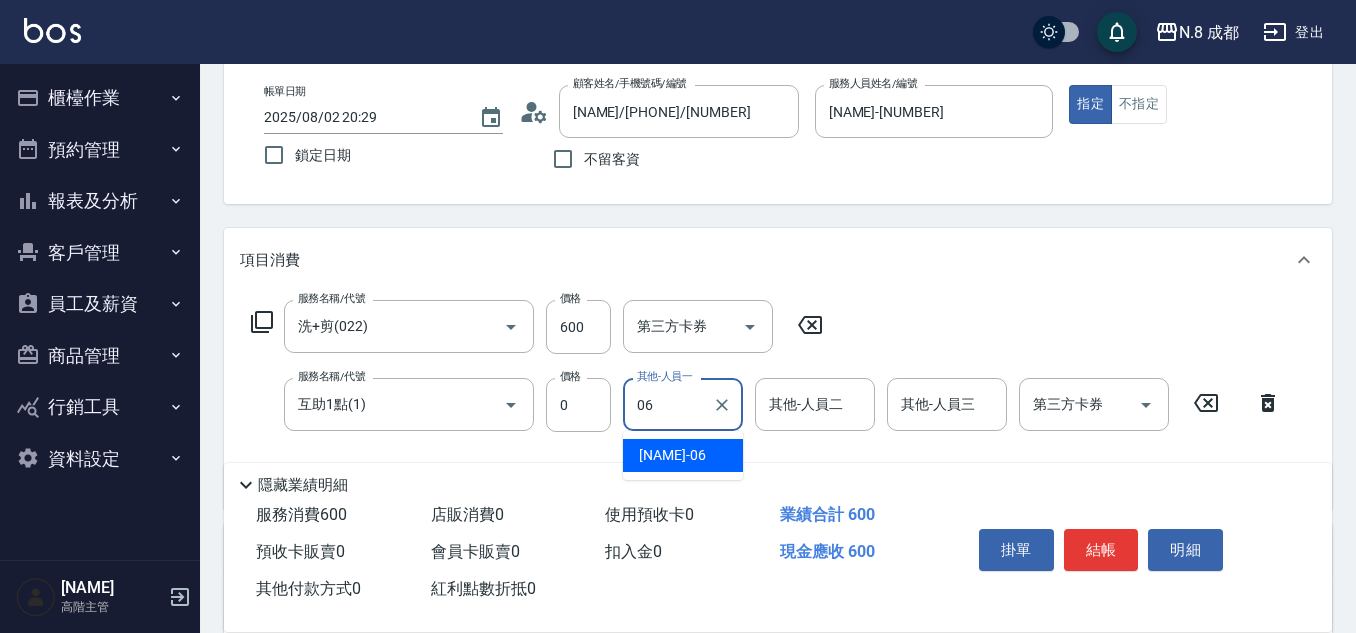 click on "王瀧彬 -06" at bounding box center [672, 455] 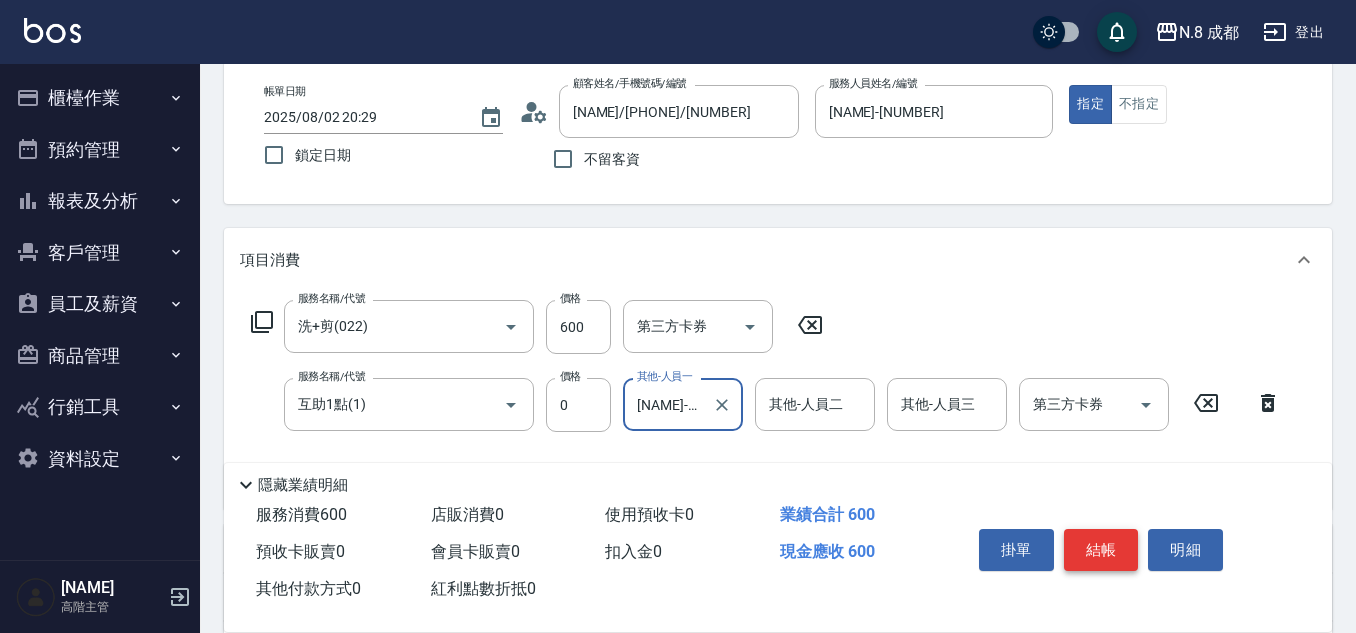 type on "王瀧彬-06" 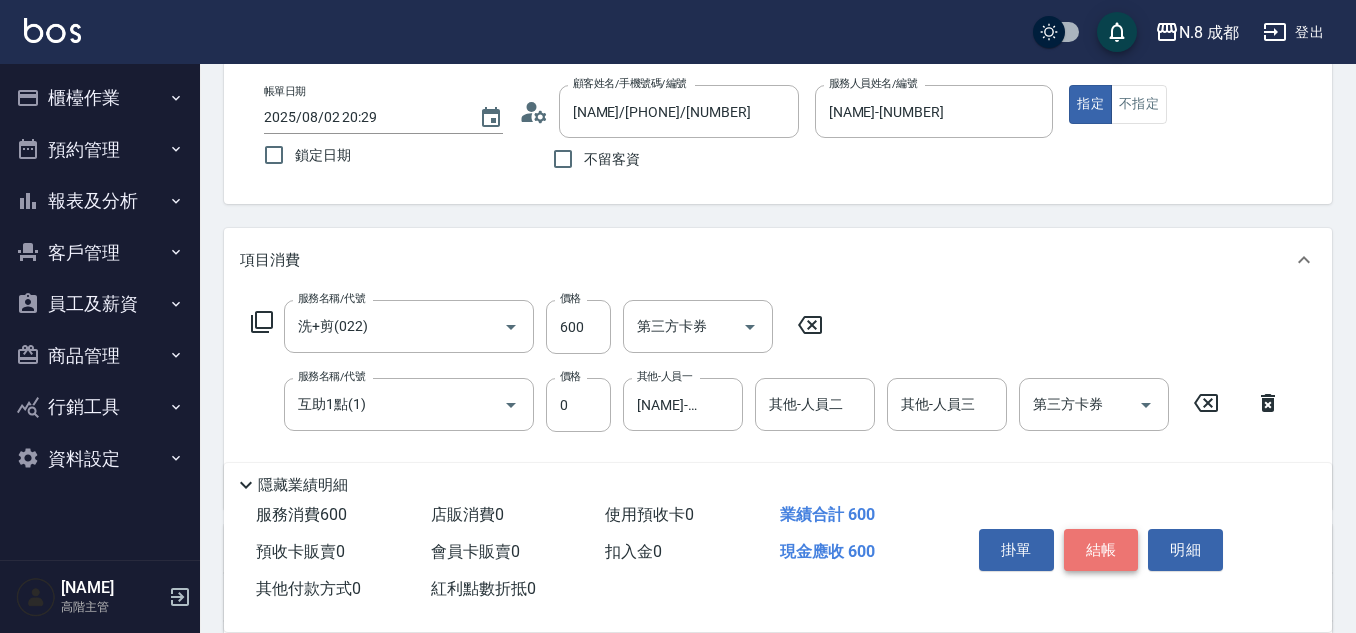 click on "結帳" at bounding box center (1101, 550) 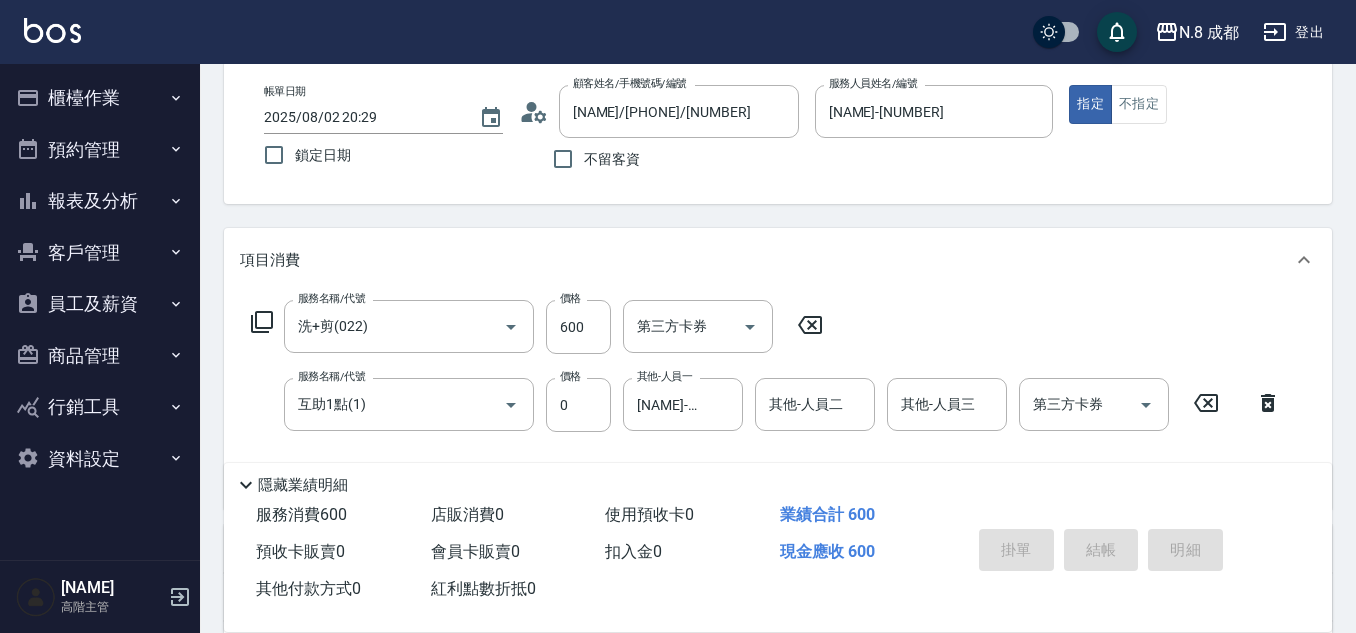 type 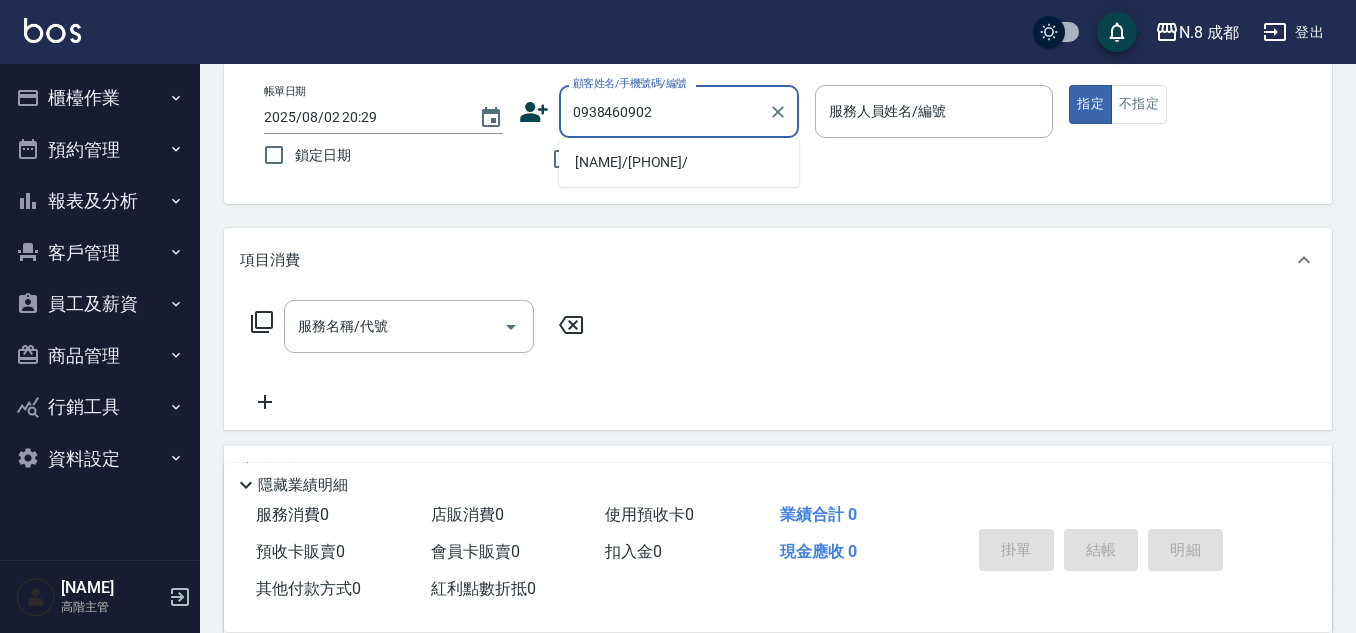 click on "蔡政諺/[PHONE]/" at bounding box center [679, 162] 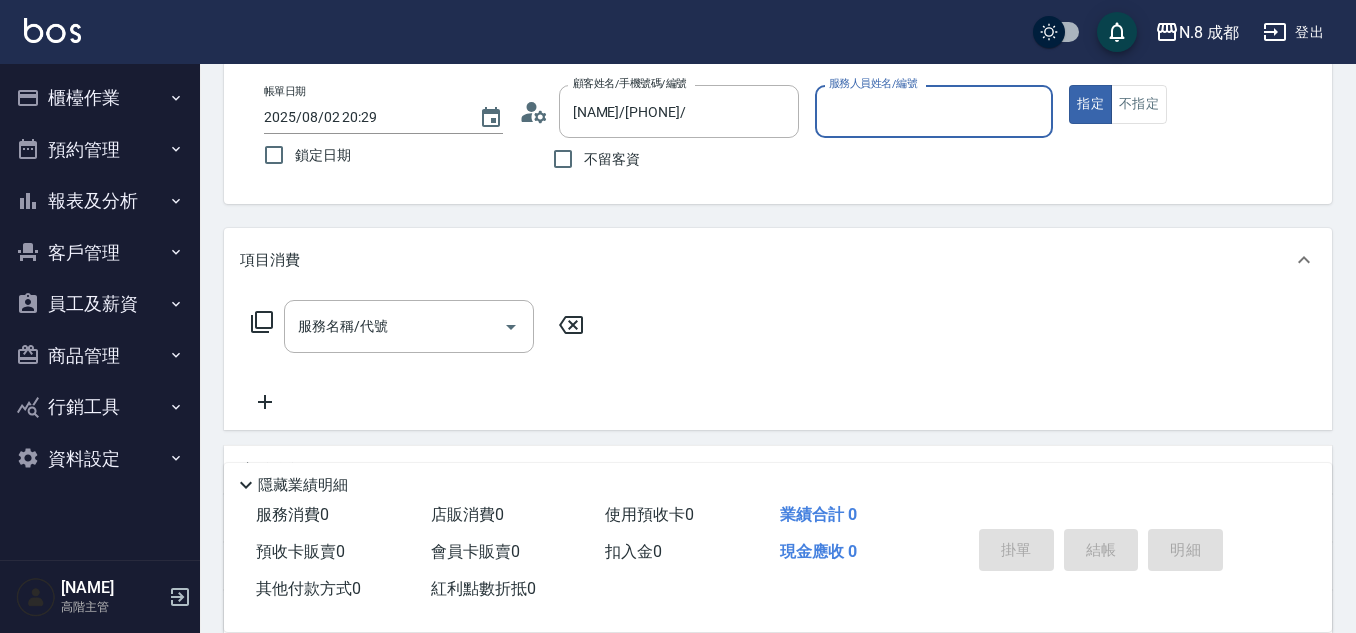 type on "高楷程-13" 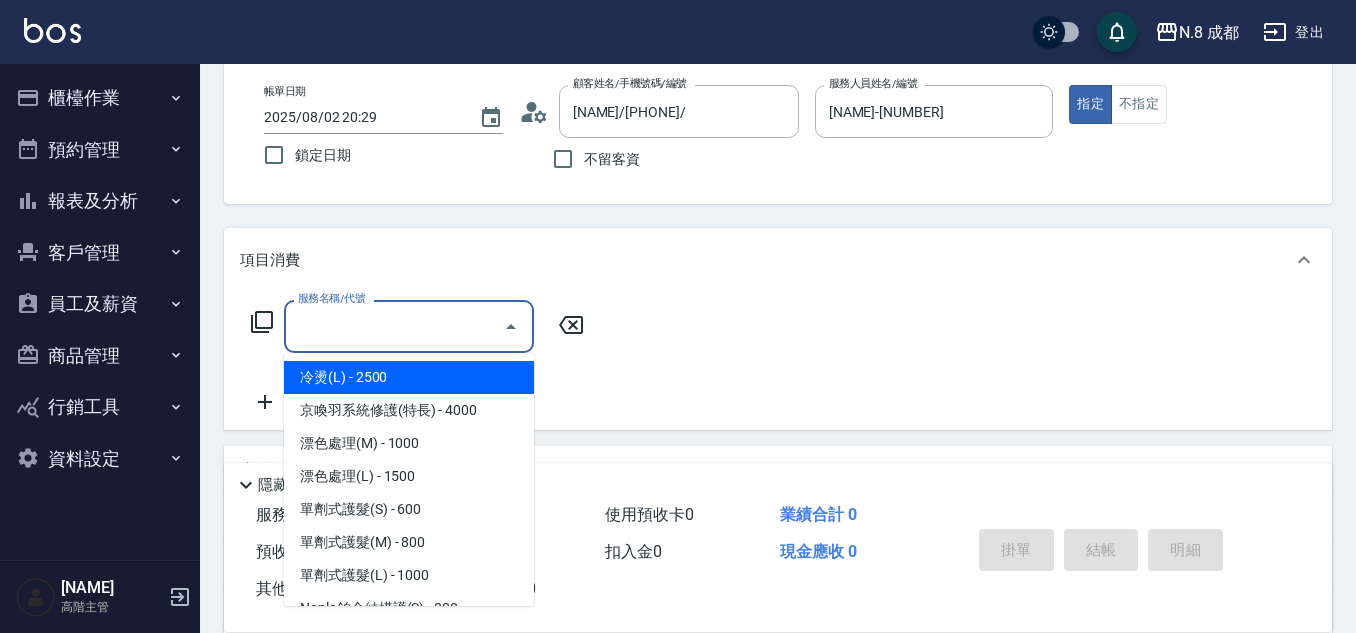 click on "服務名稱/代號 服務名稱/代號" at bounding box center [409, 326] 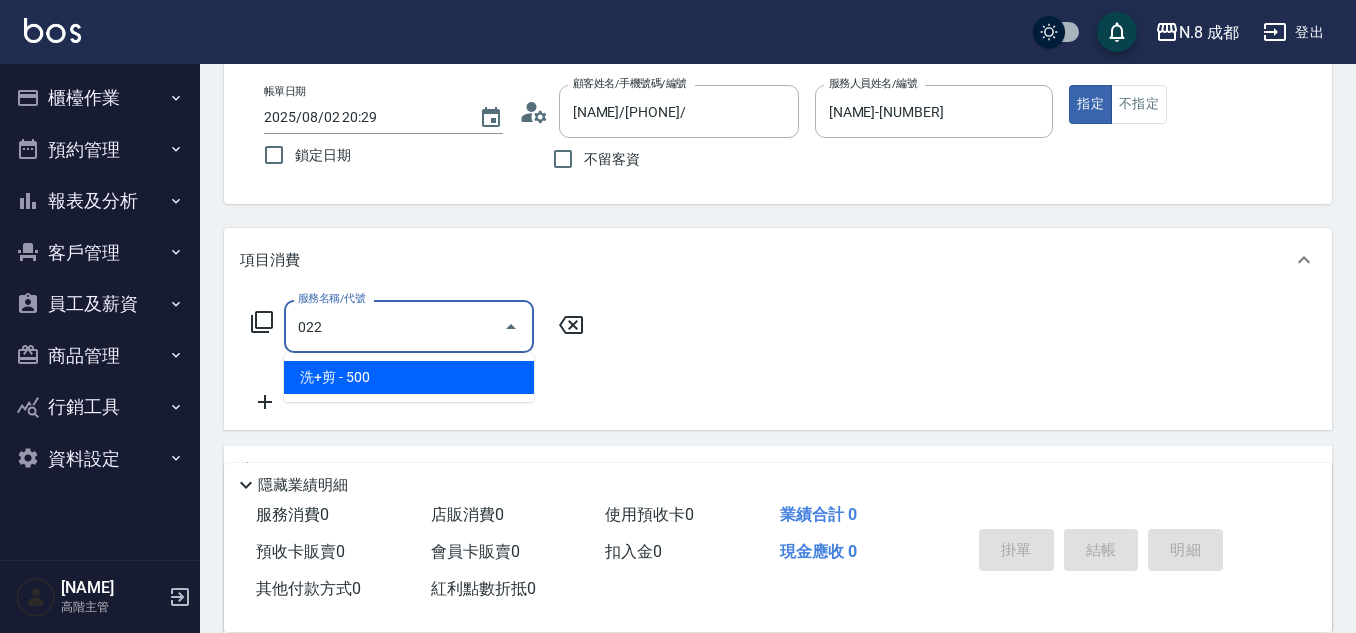 click on "洗+剪 - 500" at bounding box center (409, 377) 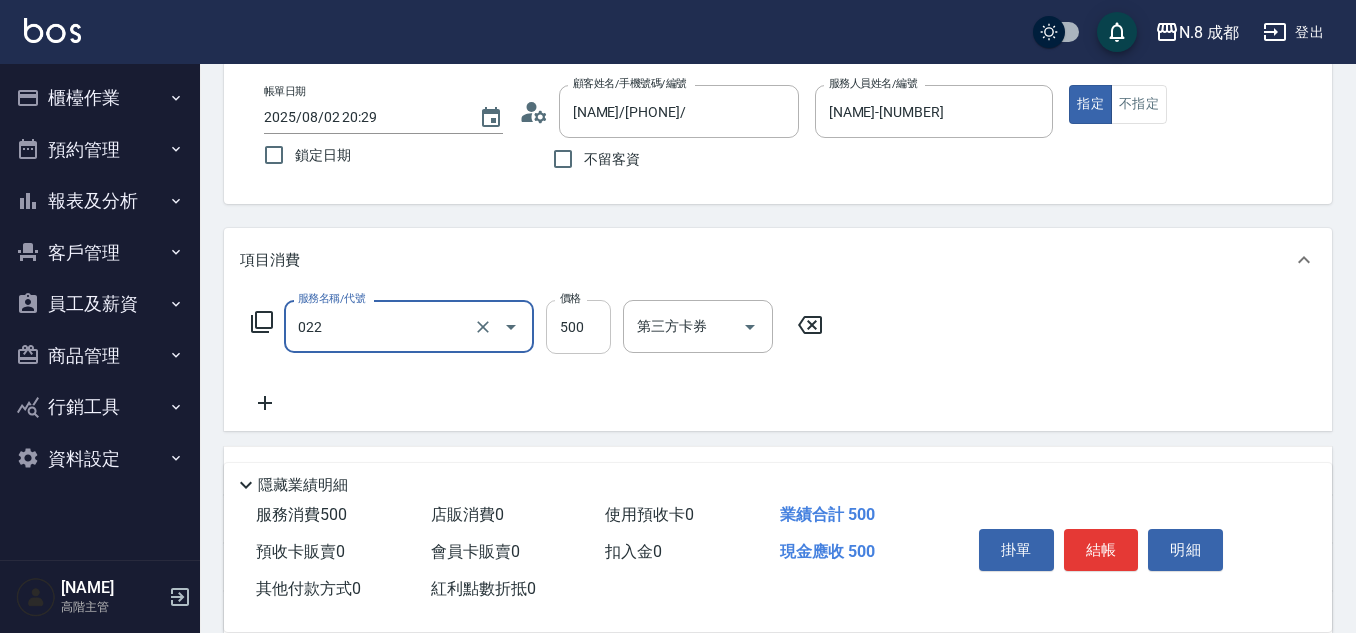 type on "洗+剪(022)" 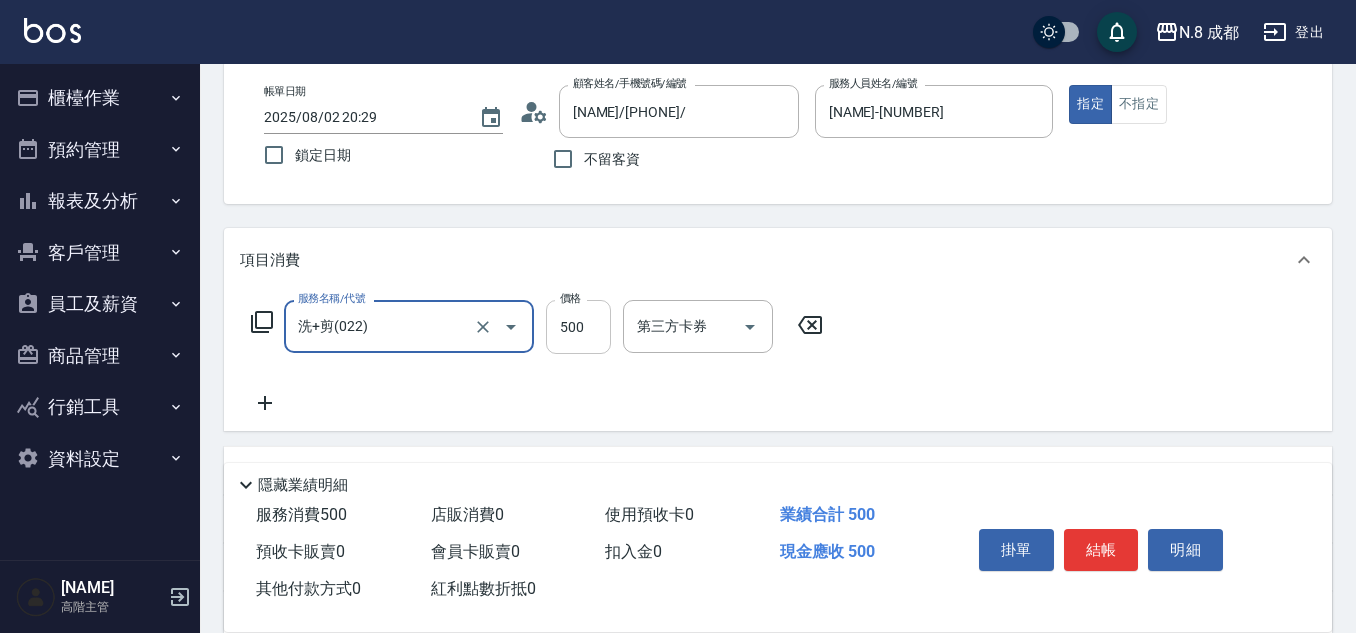 click on "500" at bounding box center (578, 327) 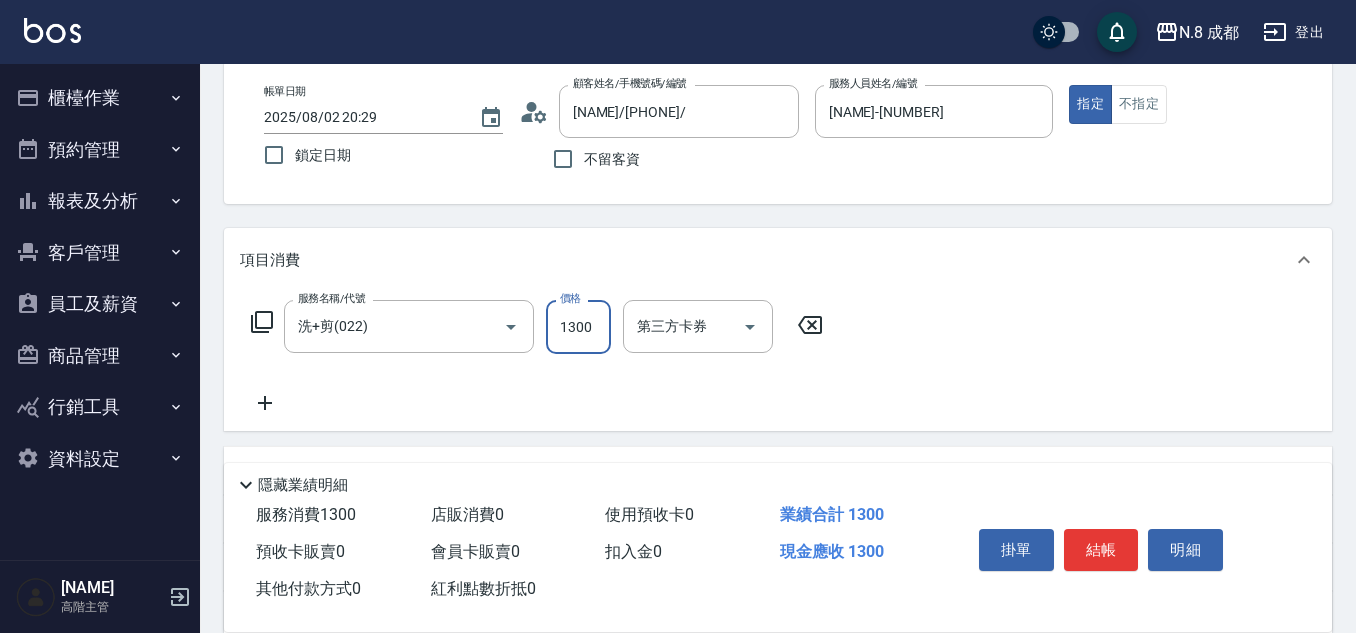 type on "1300" 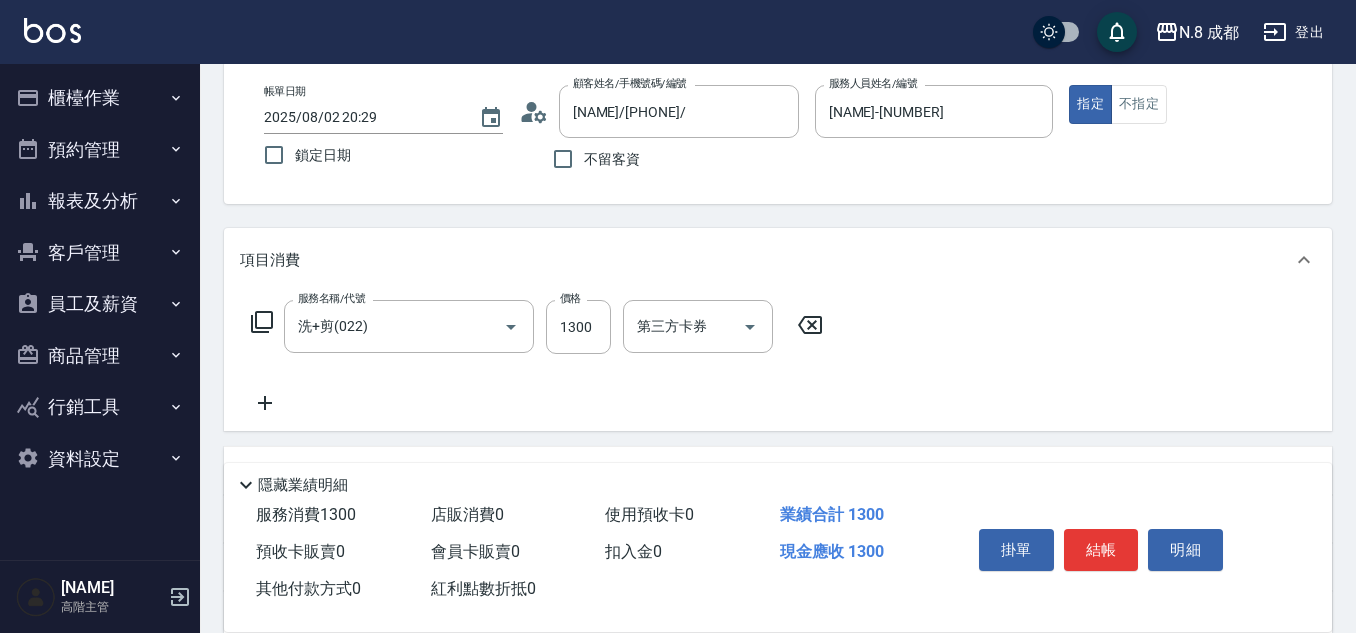 click 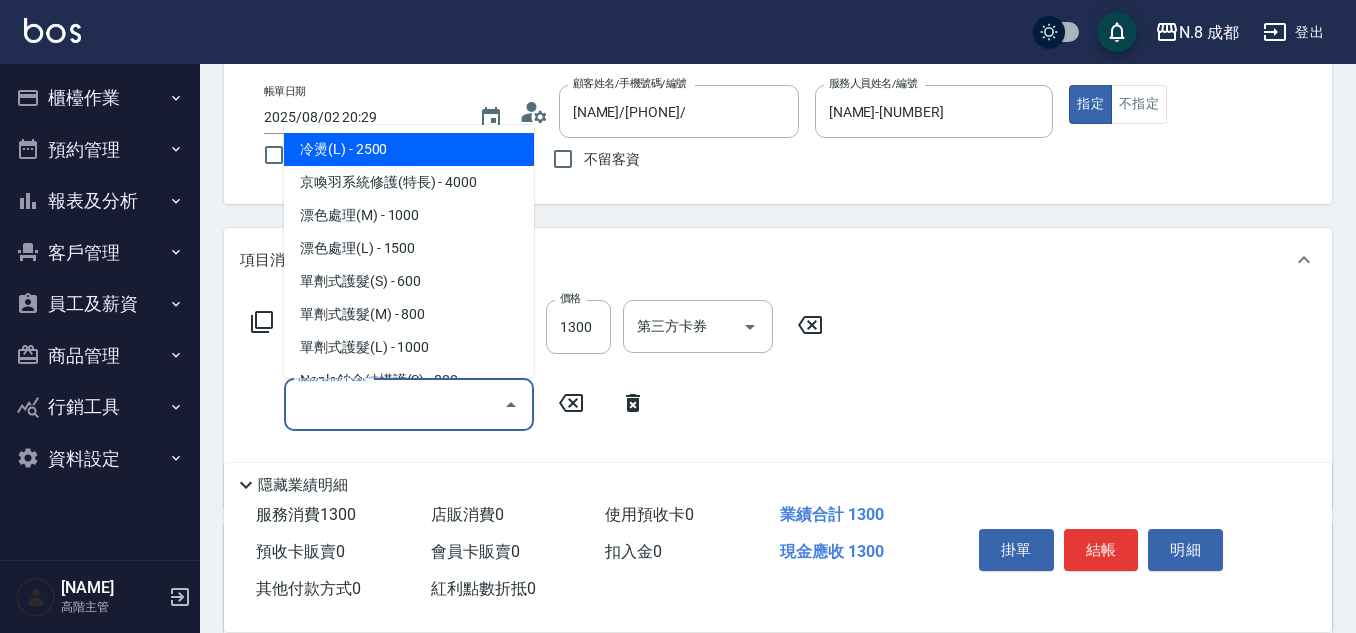 click on "服務名稱/代號" at bounding box center (394, 404) 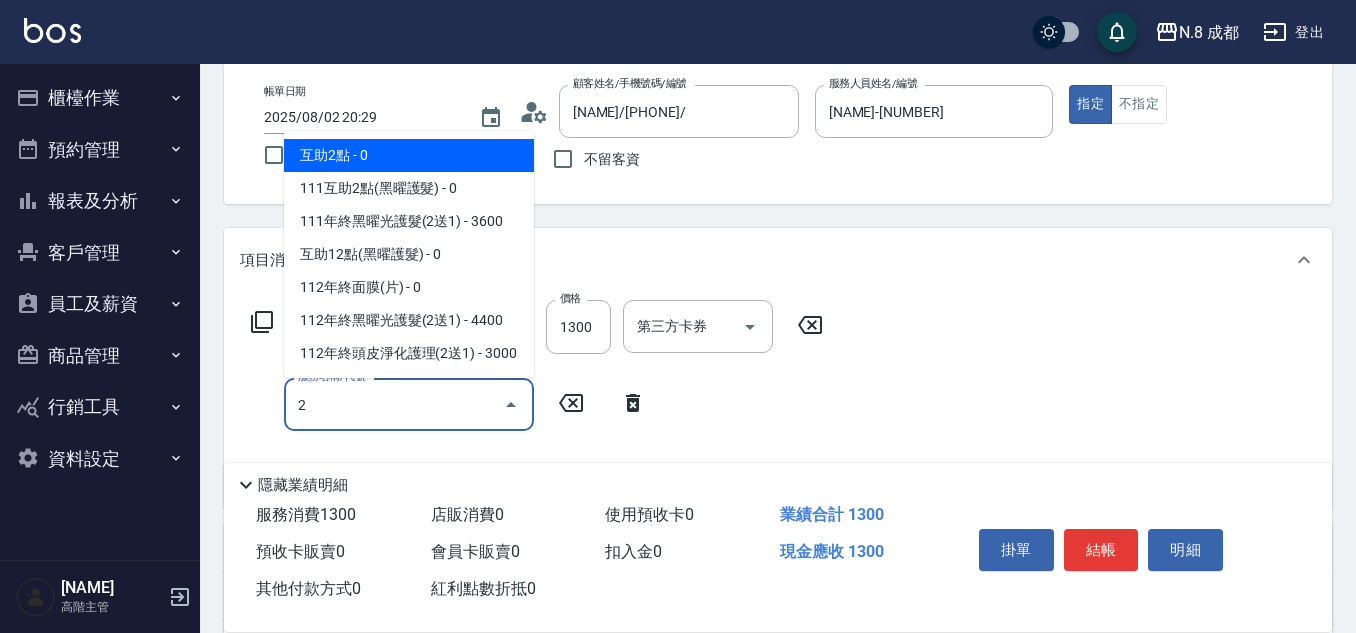 click on "互助2點 - 0" at bounding box center (409, 155) 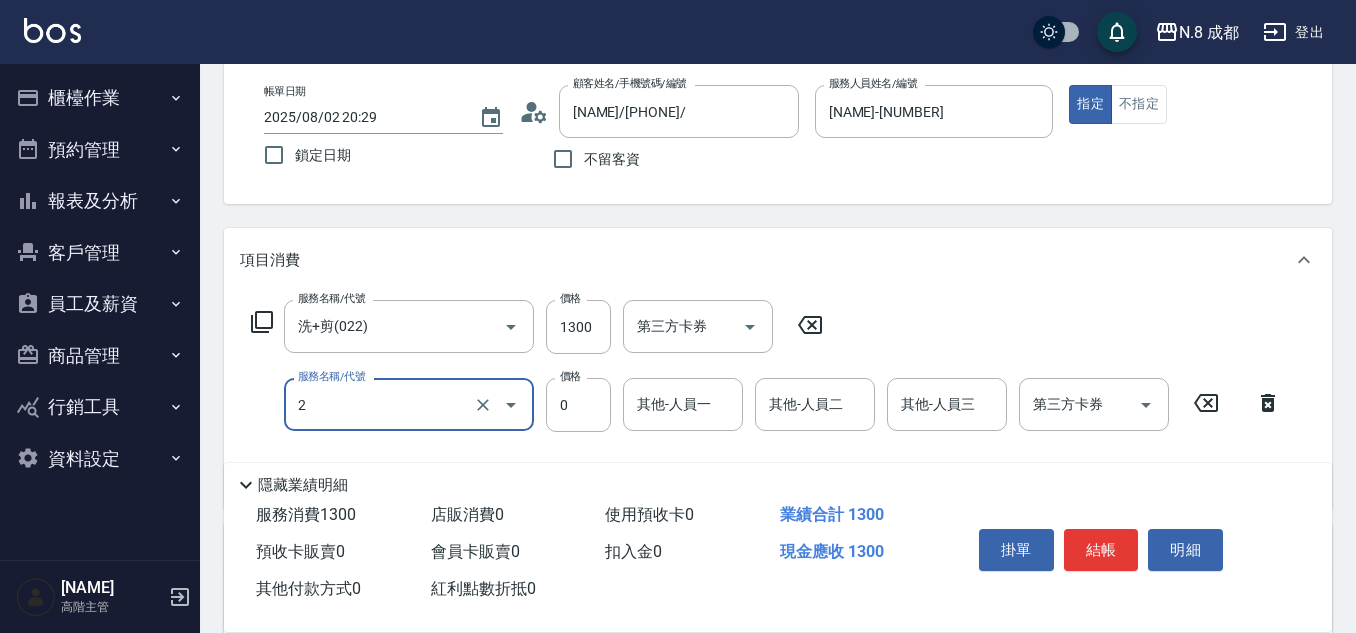 type on "互助2點(2)" 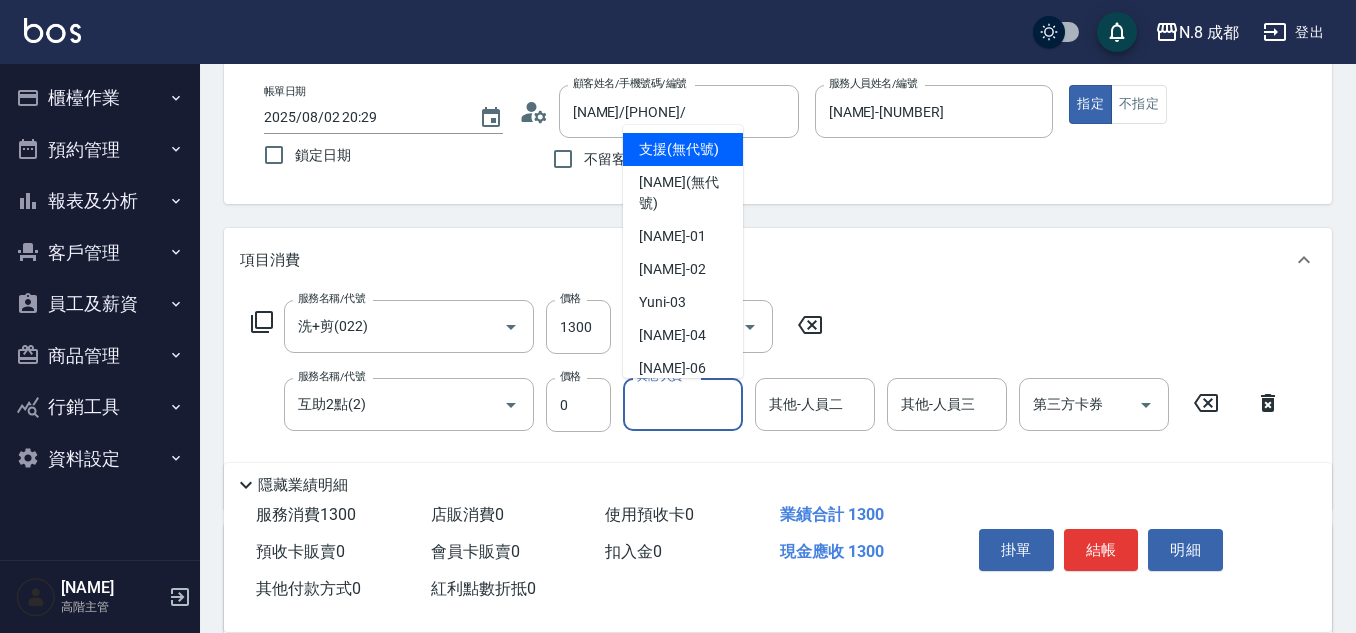 click on "其他-人員一 其他-人員一" at bounding box center (683, 404) 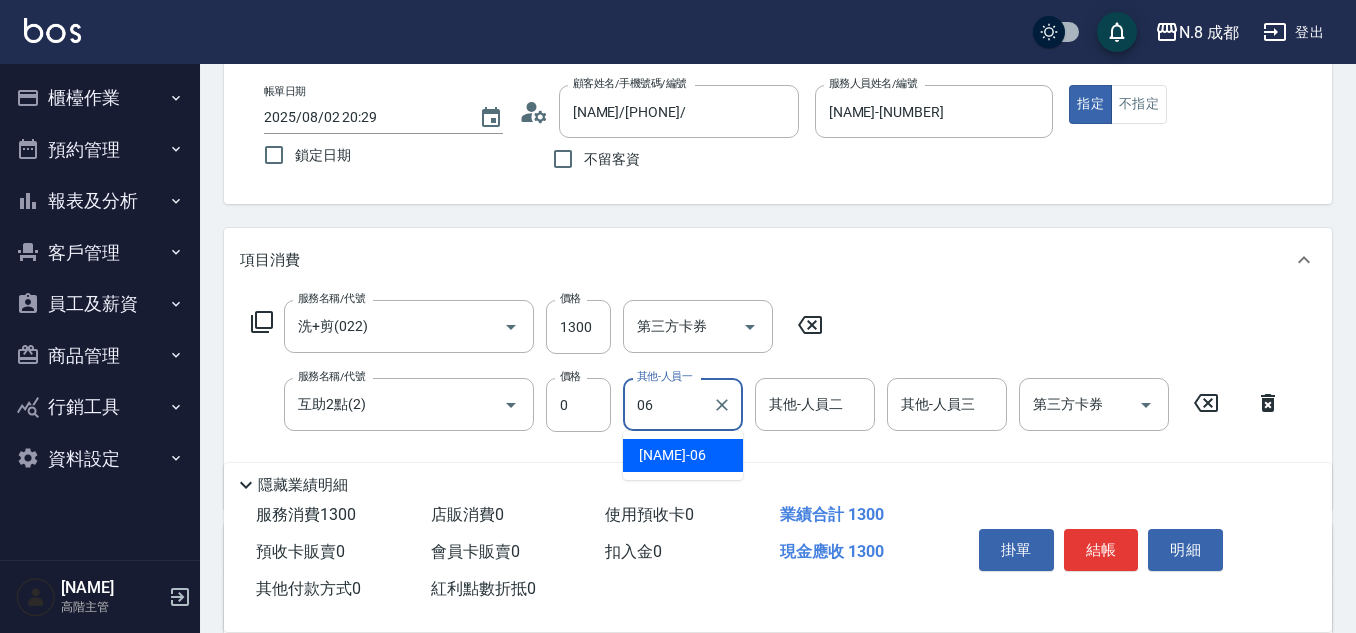 click on "王瀧彬 -06" at bounding box center [683, 455] 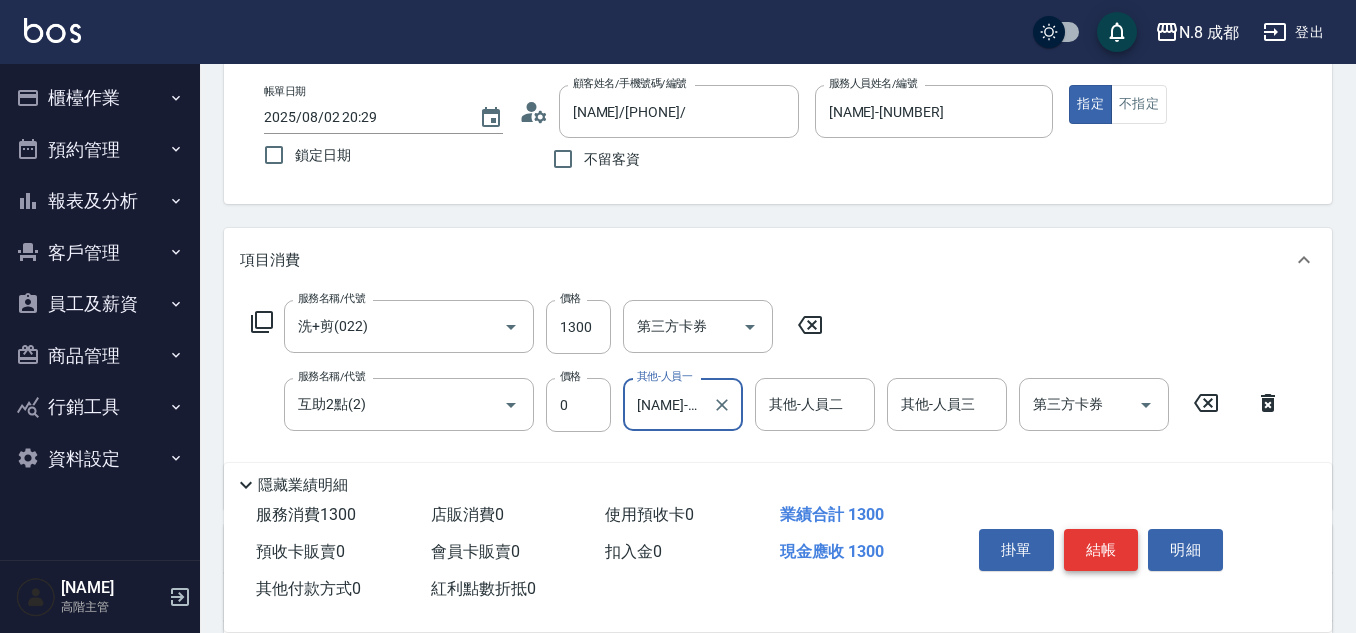 type on "王瀧彬-06" 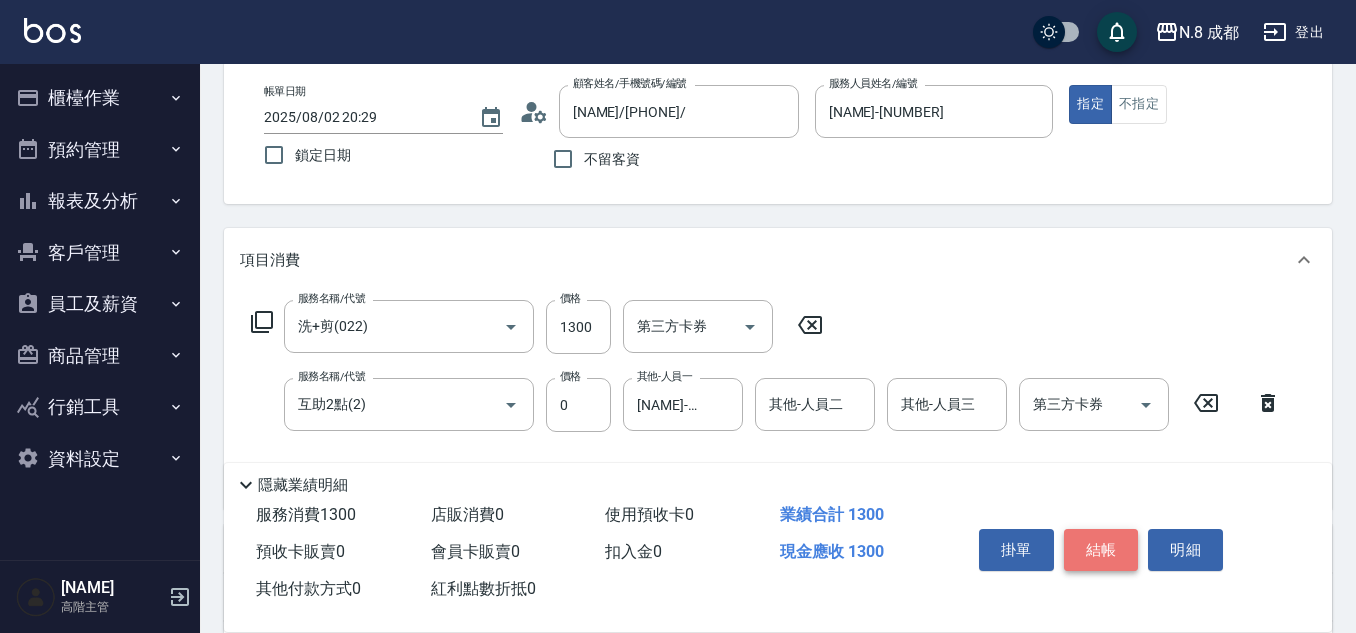 click on "結帳" at bounding box center [1101, 550] 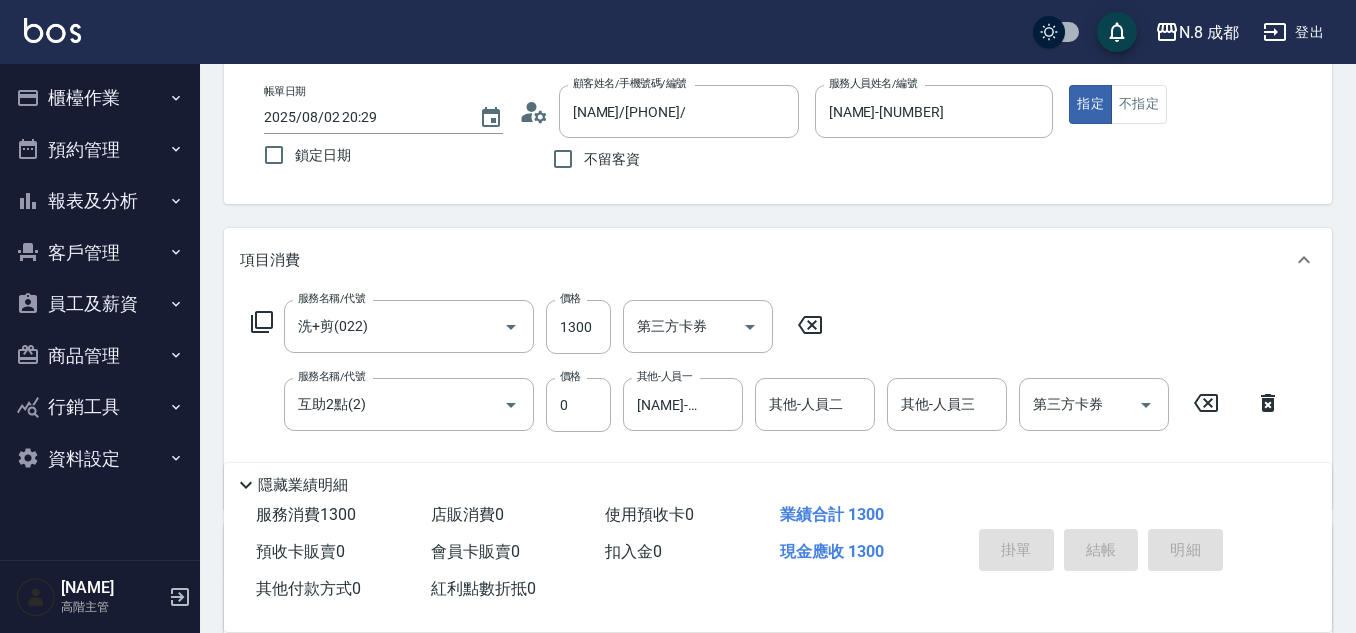 type on "2025/08/02 20:30" 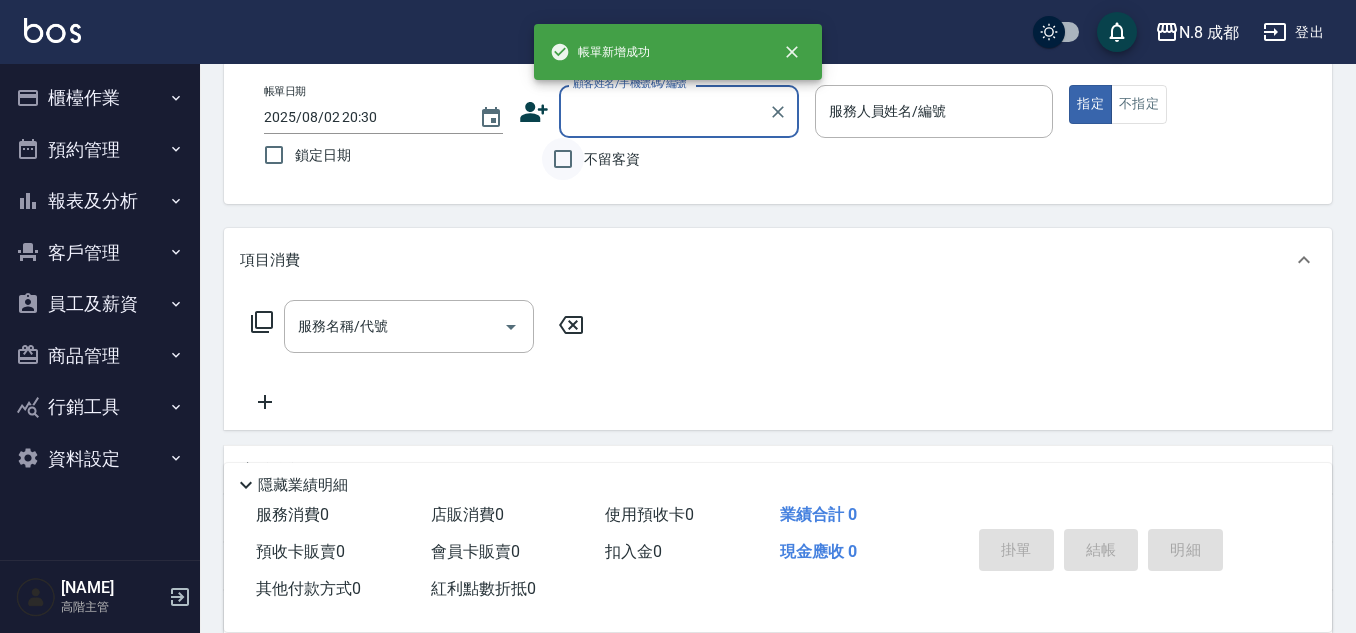 click on "不留客資" at bounding box center (563, 159) 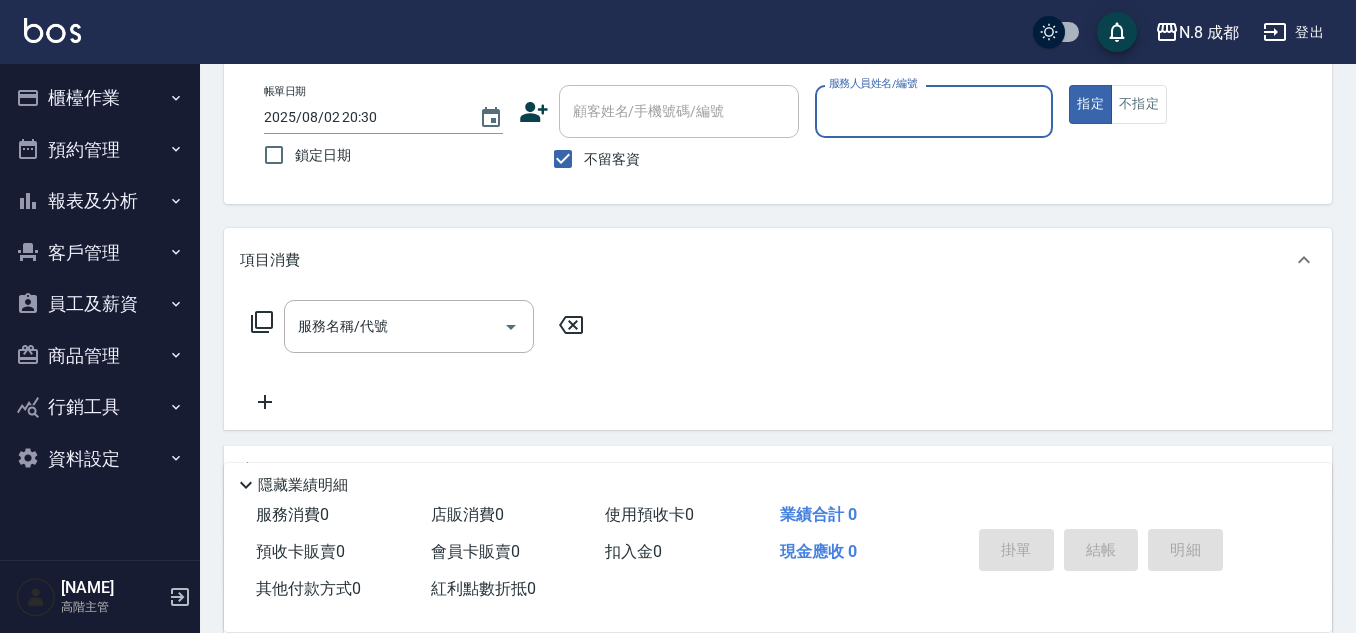 click on "服務人員姓名/編號" at bounding box center [934, 111] 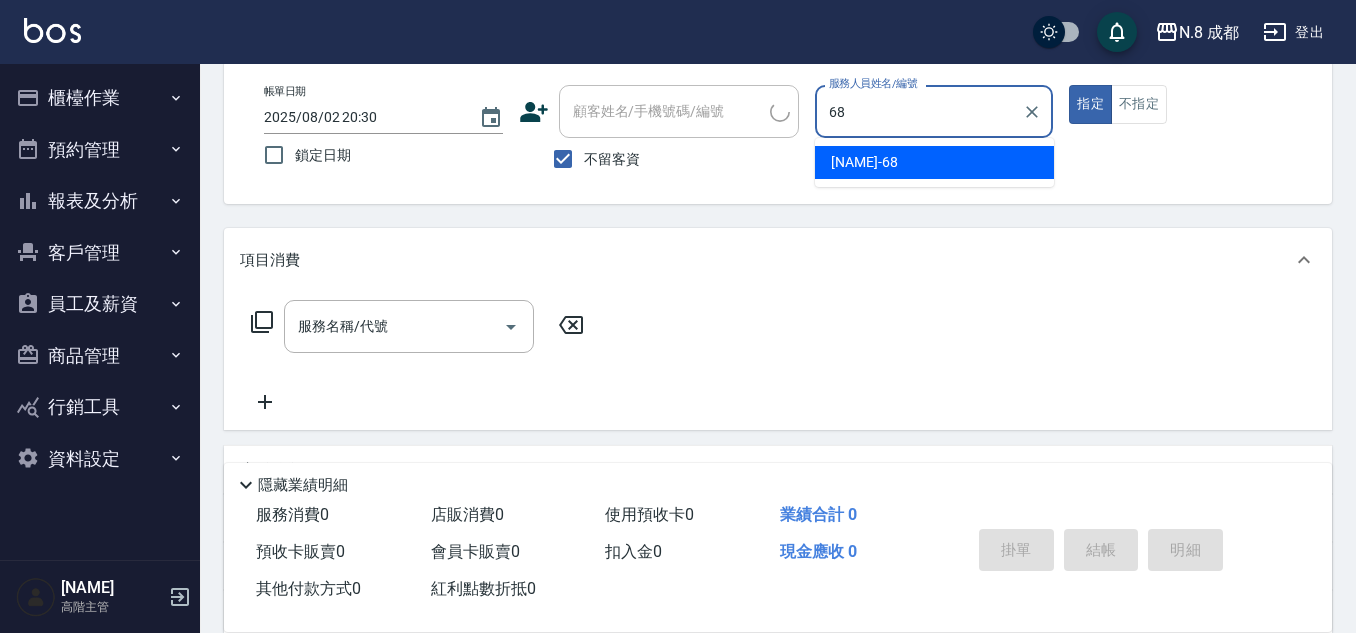 click on "明祥何 -68" at bounding box center (864, 162) 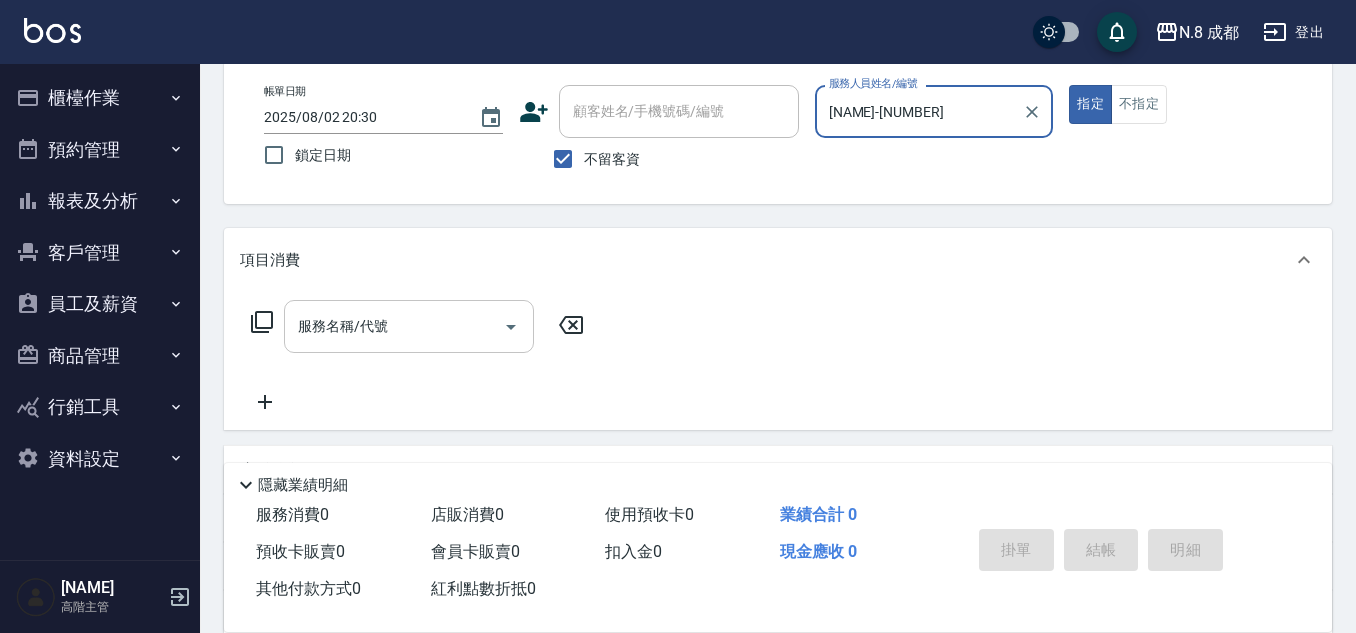 type on "明祥何-68" 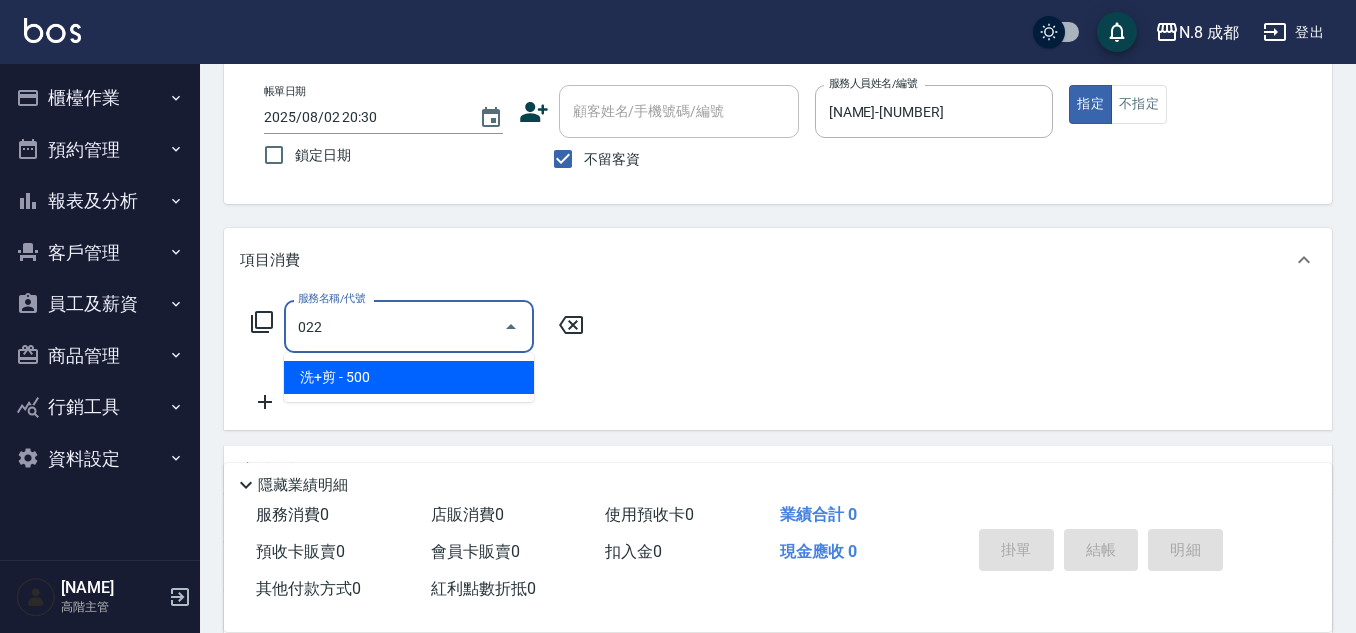 drag, startPoint x: 400, startPoint y: 382, endPoint x: 540, endPoint y: 348, distance: 144.06943 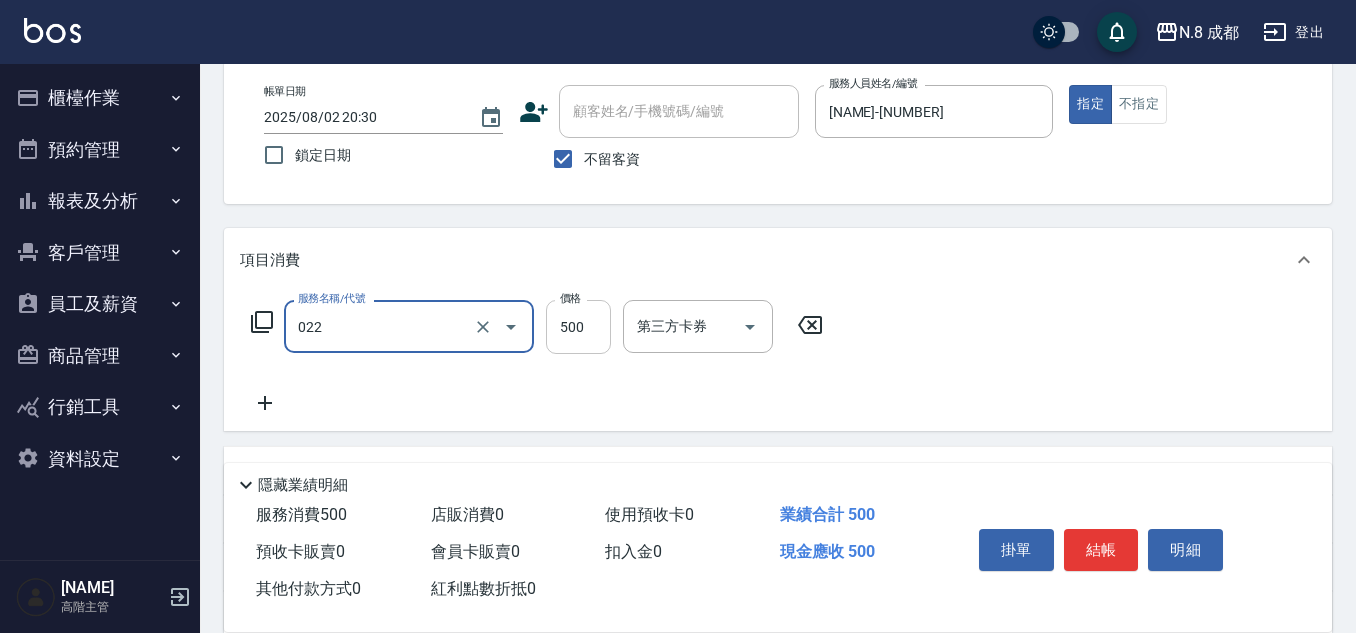 type on "洗+剪(022)" 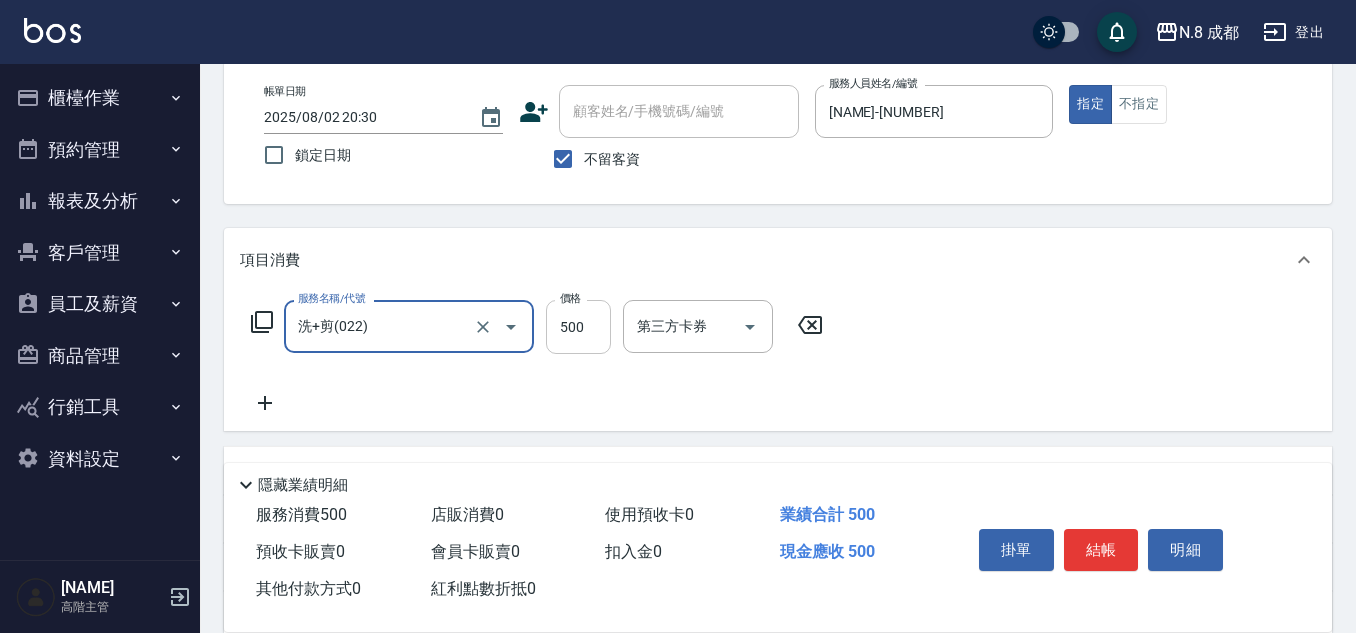 click on "500" at bounding box center [578, 327] 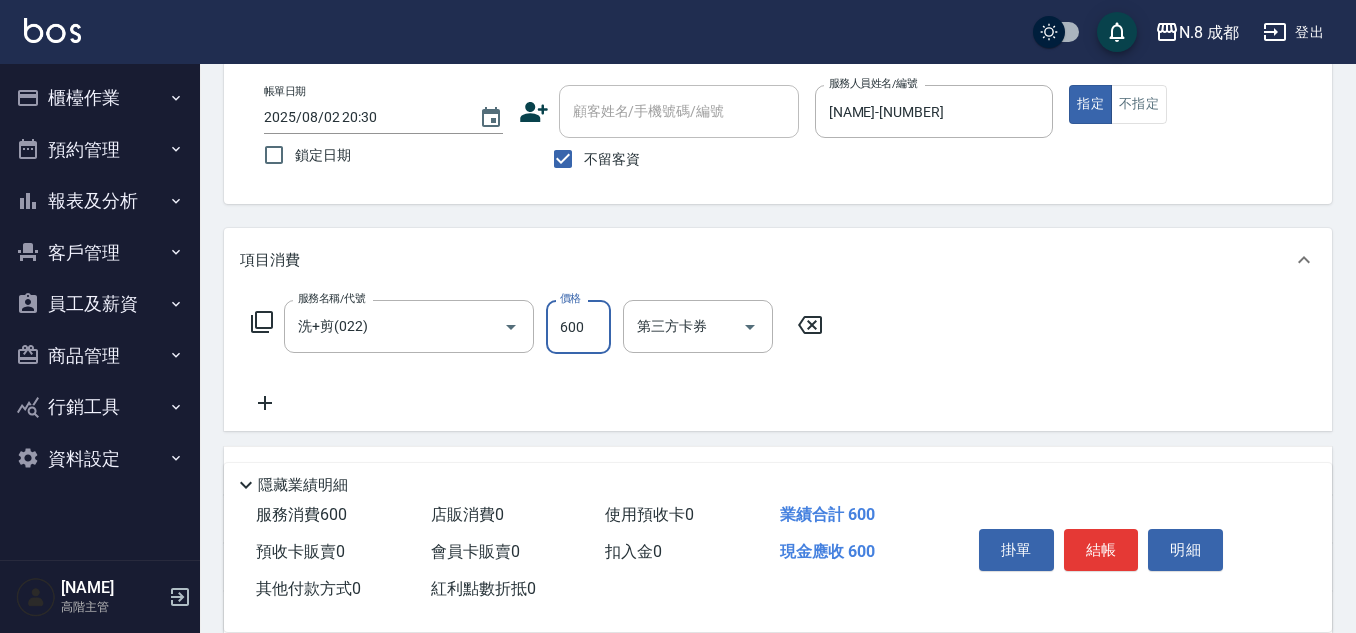 type on "600" 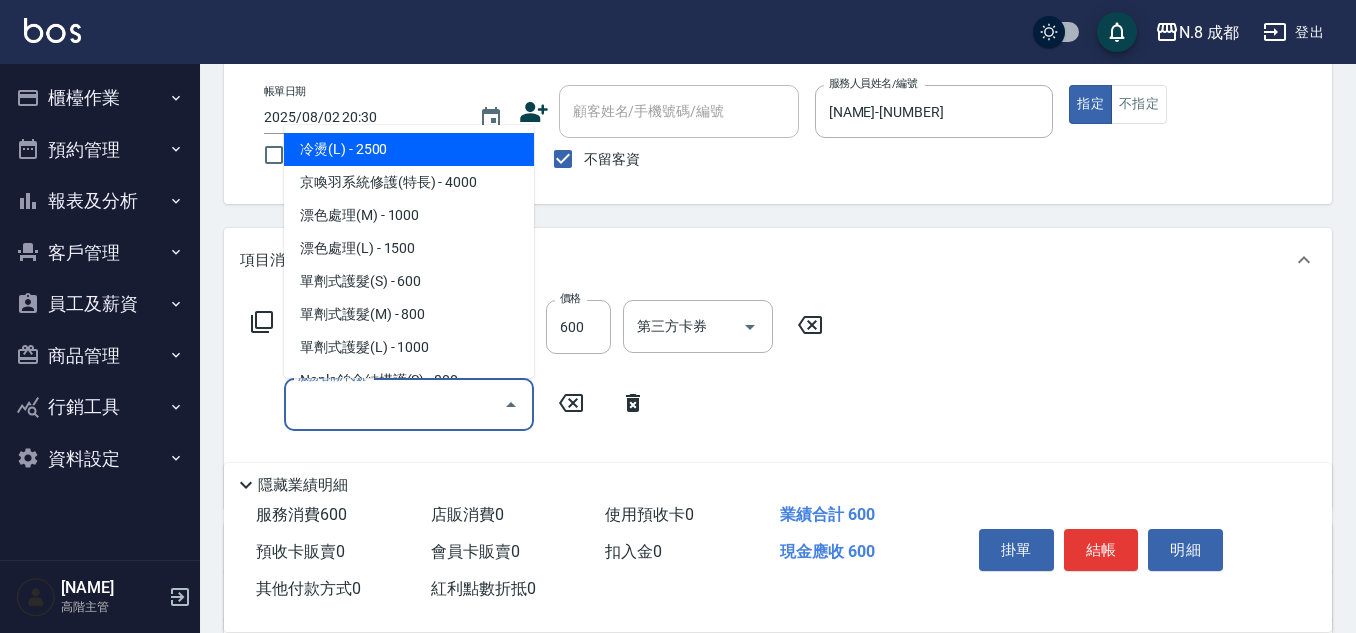 click on "服務名稱/代號" at bounding box center (394, 404) 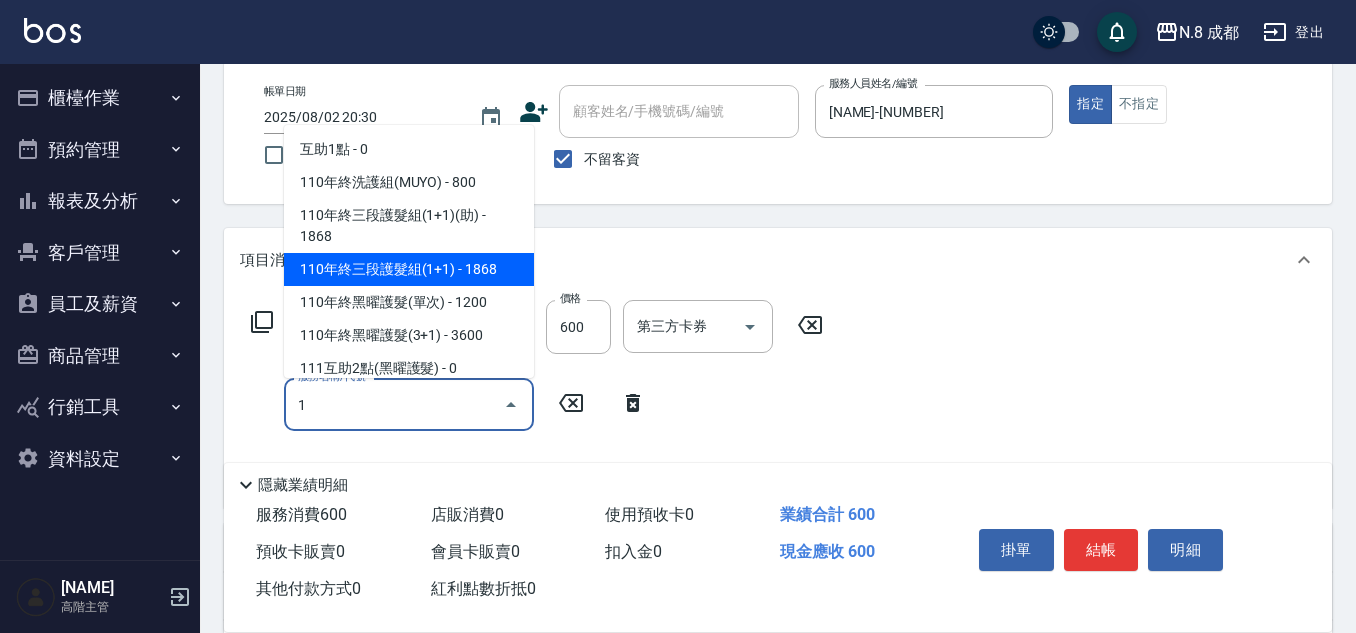type on "1" 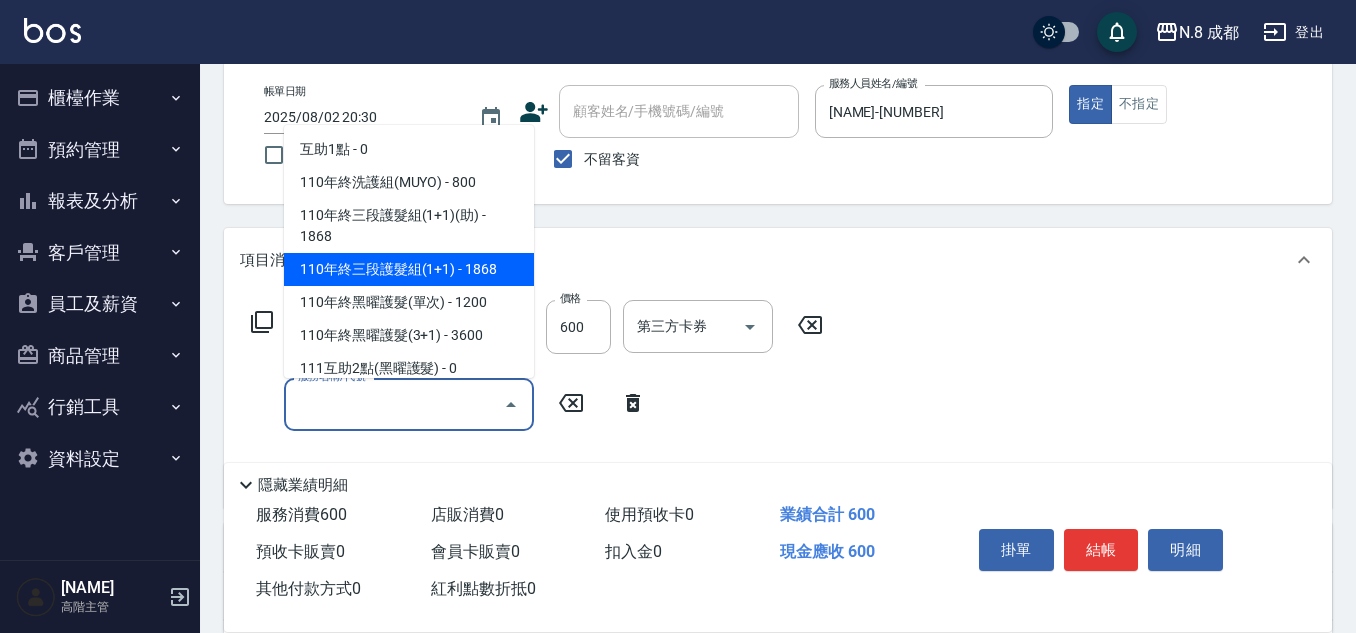 click 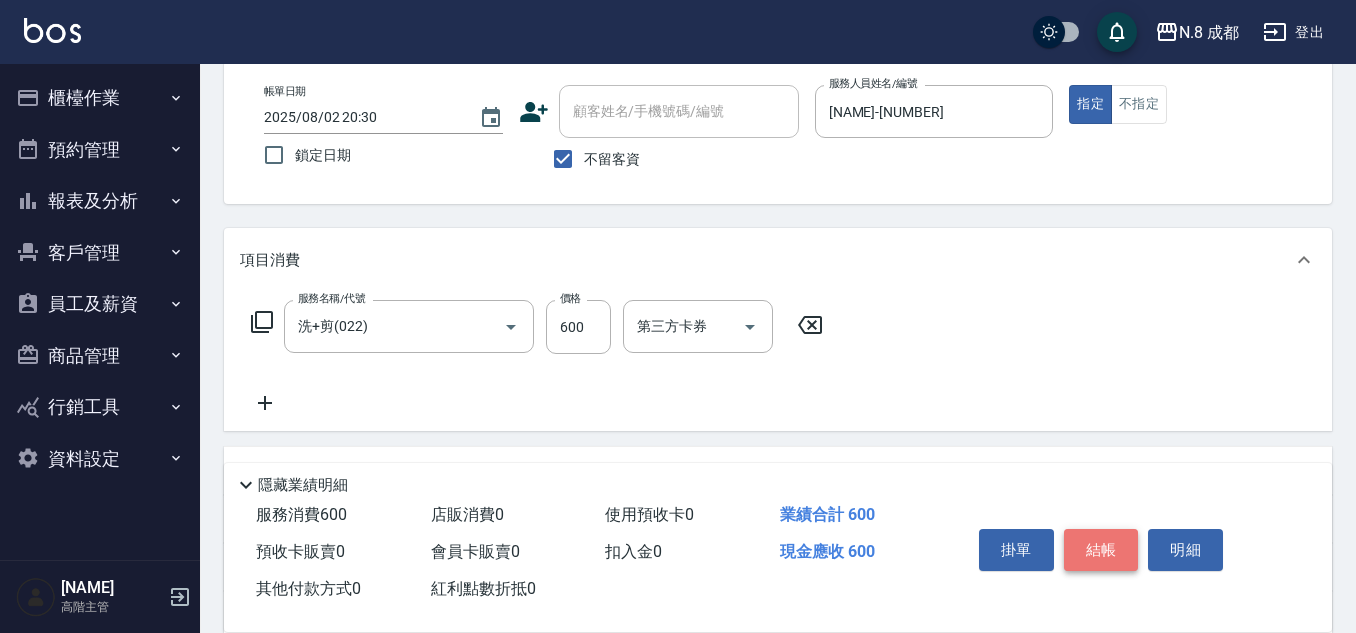 click on "結帳" at bounding box center [1101, 550] 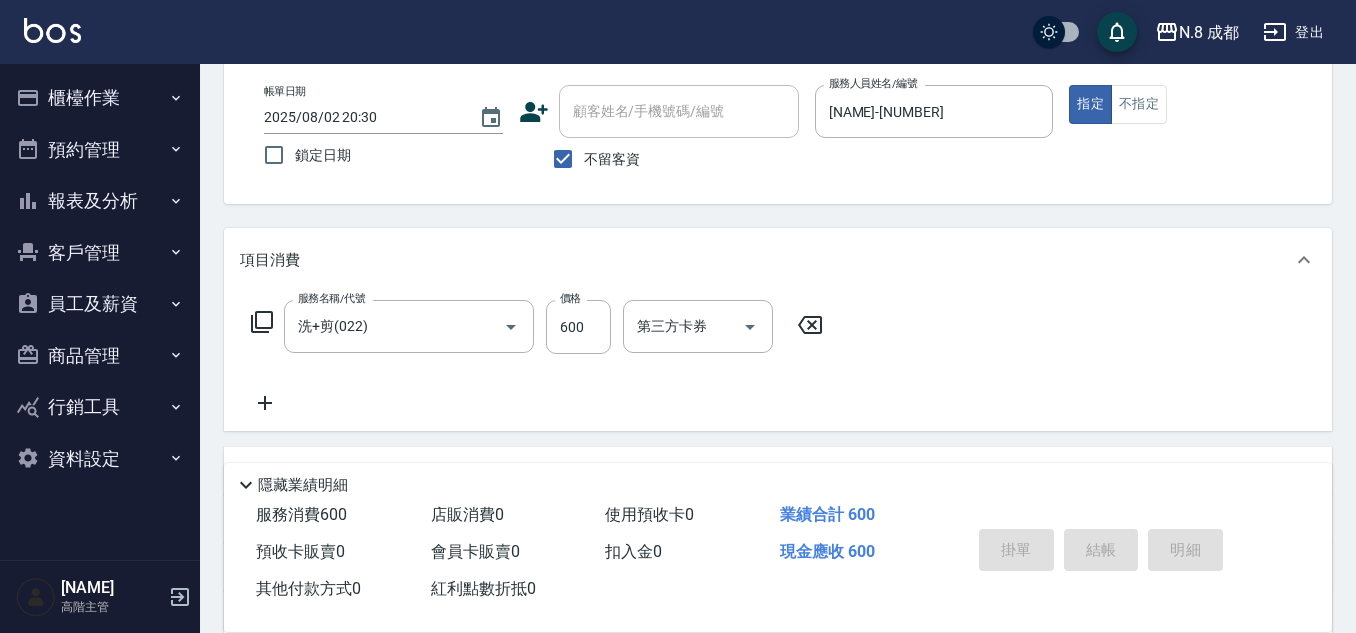 type 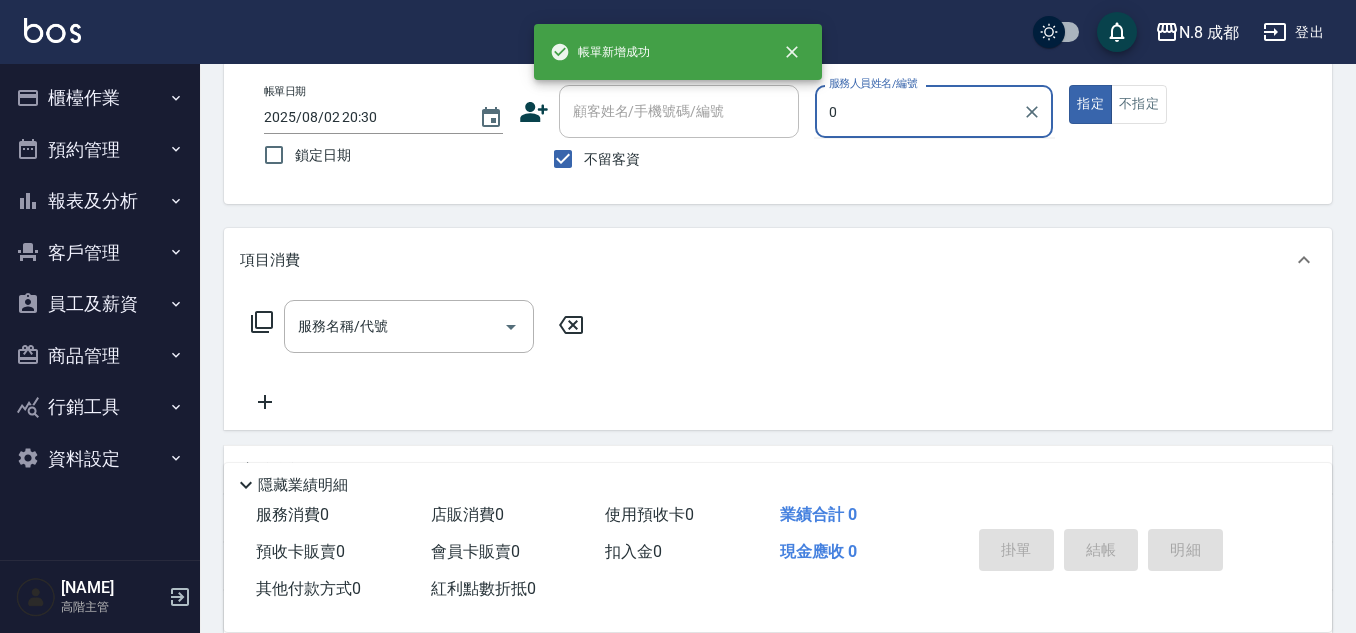 click on "帳單日期 2025/08/02 20:30 鎖定日期 顧客姓名/手機號碼/編號 顧客姓名/手機號碼/編號 不留客資 服務人員姓名/編號 0 服務人員姓名/編號 指定 不指定" at bounding box center [778, 132] 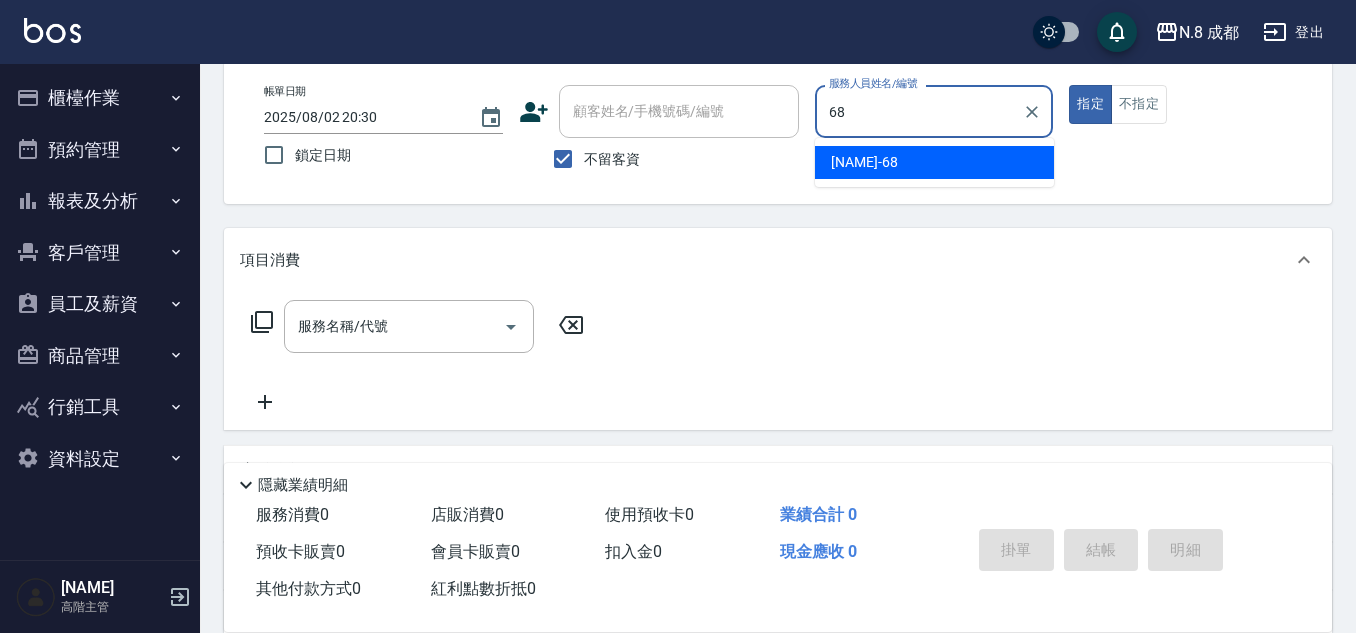 click on "明祥何 -68" at bounding box center (934, 162) 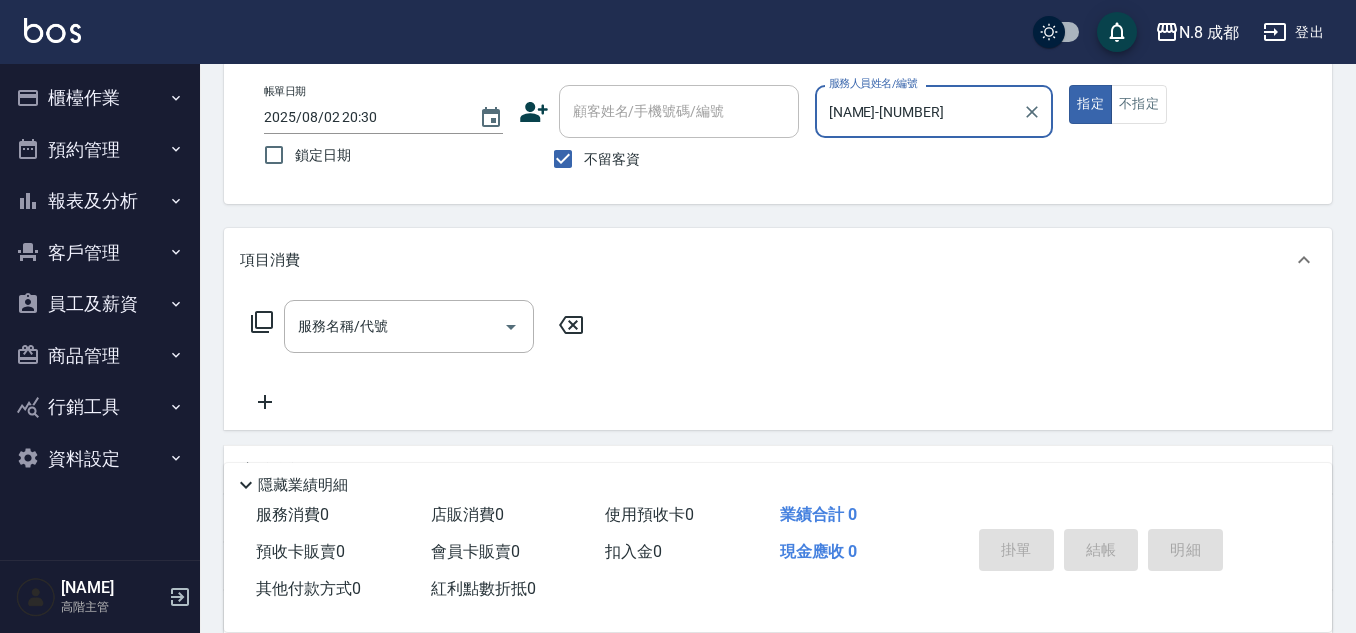 type on "明祥何-68" 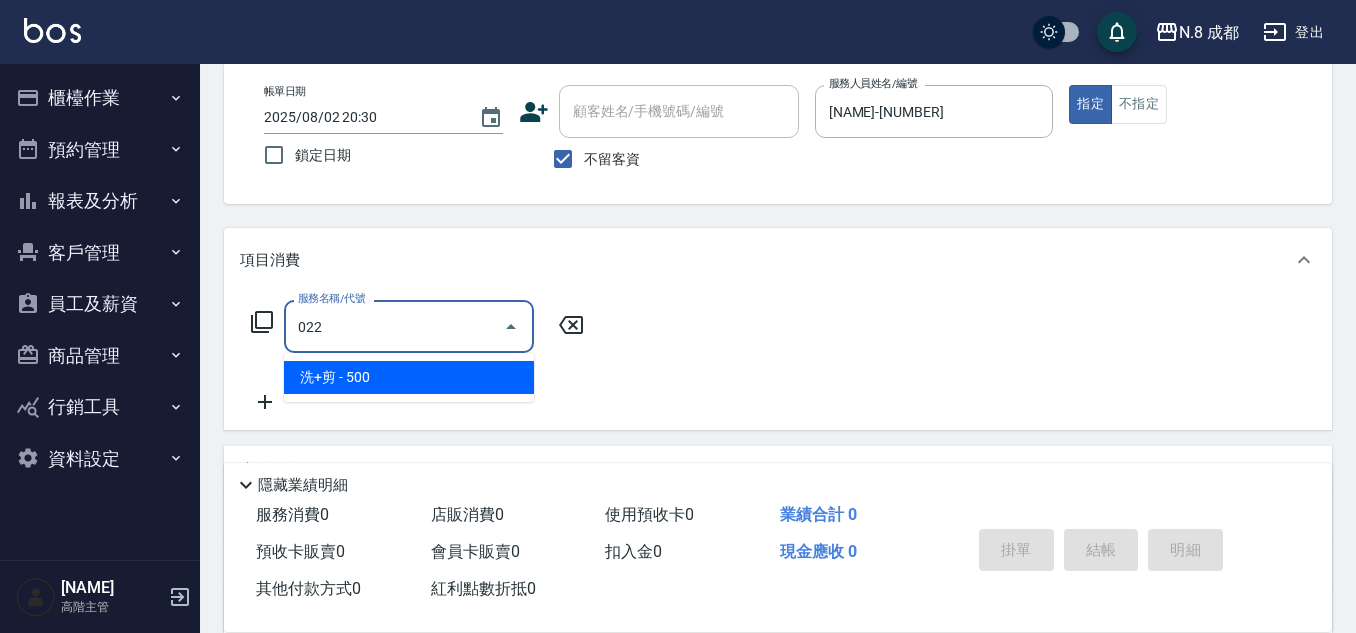 click on "洗+剪 - 500" at bounding box center [409, 377] 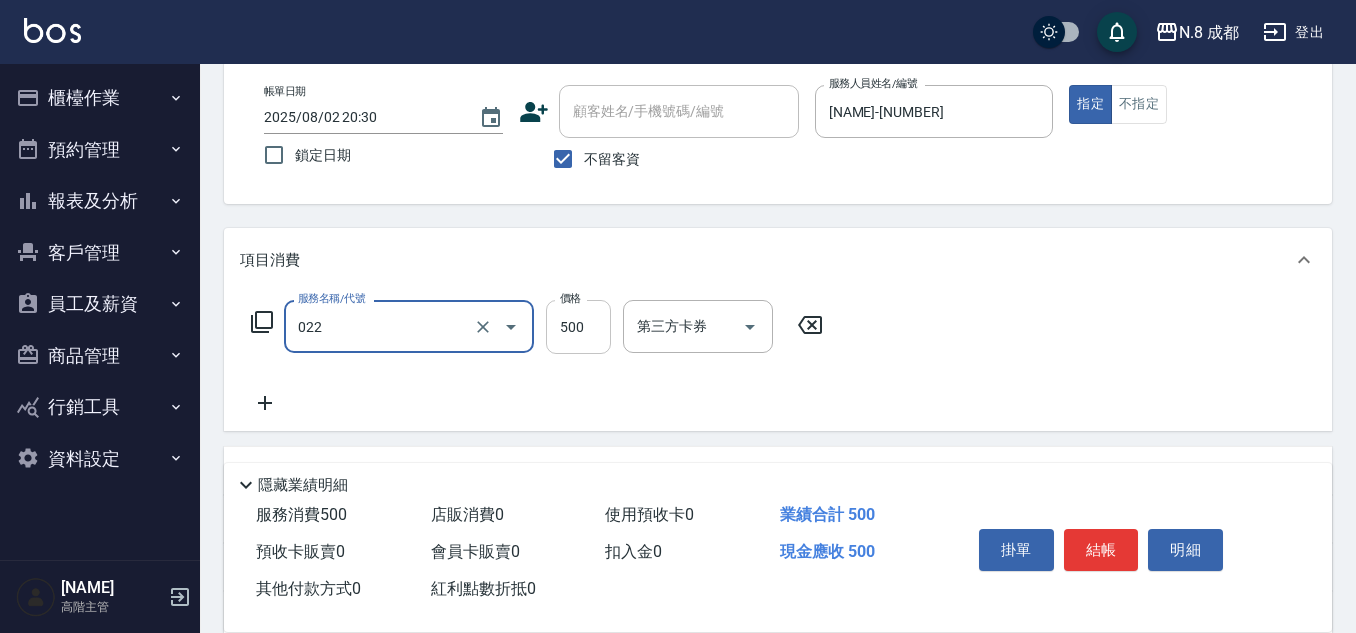 type on "洗+剪(022)" 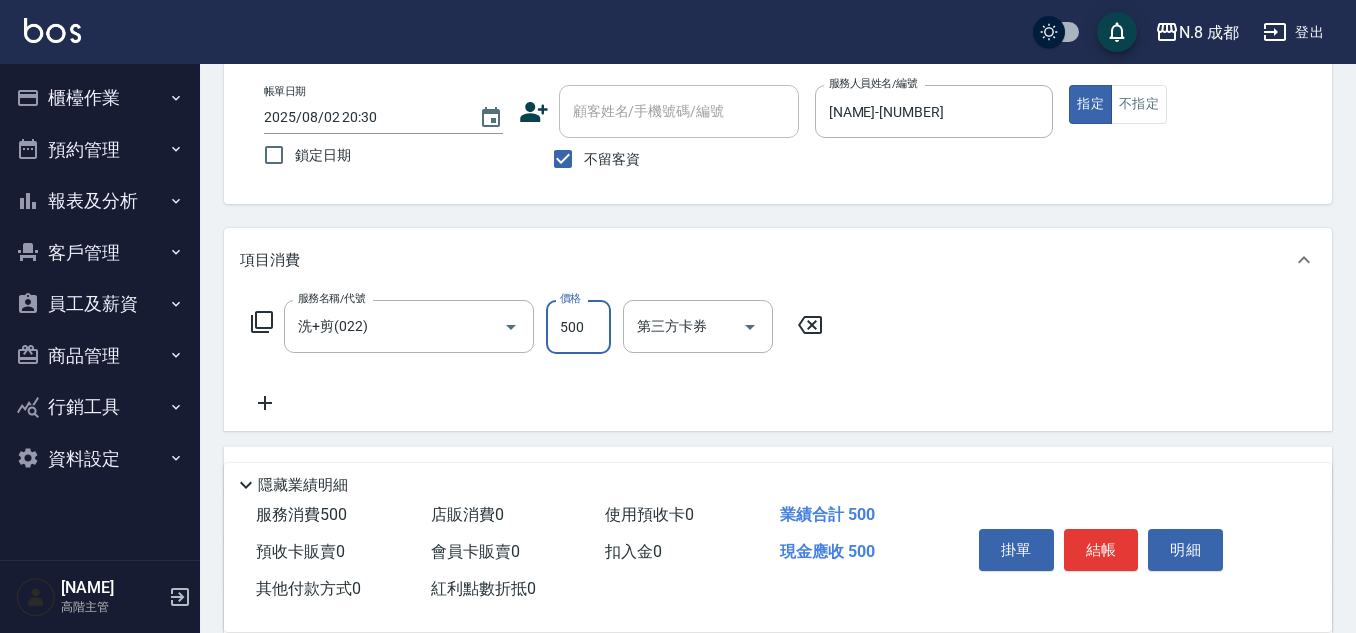 click on "500" at bounding box center [578, 327] 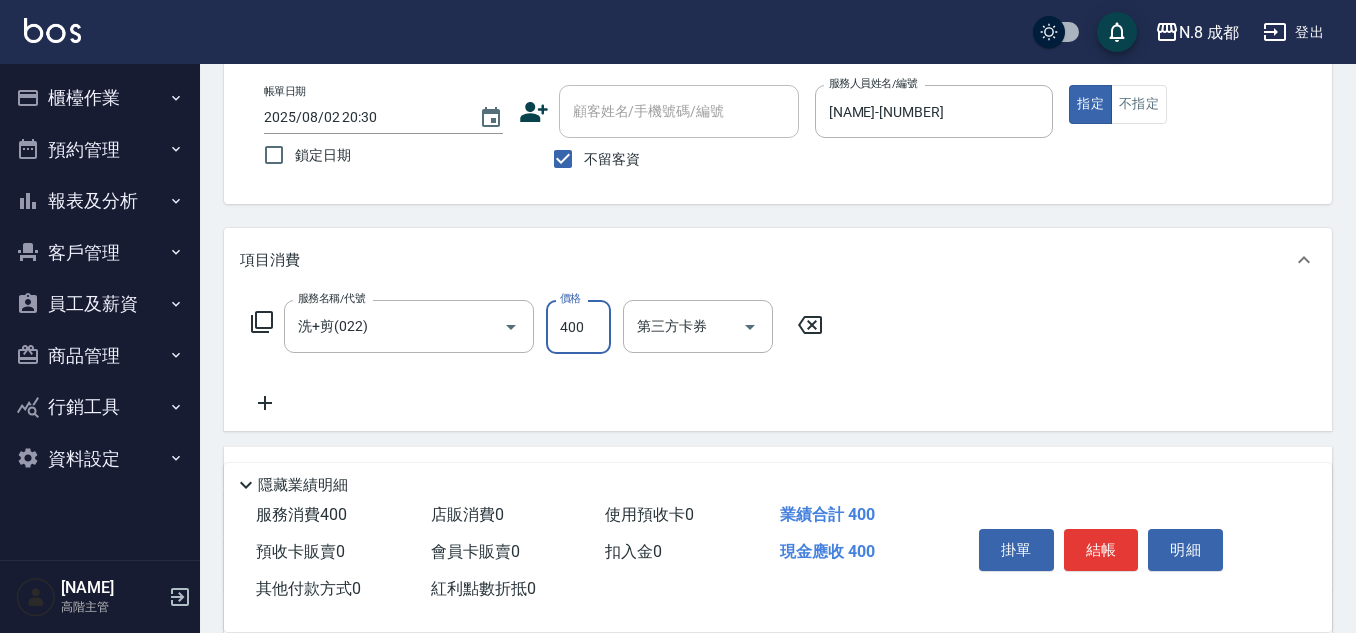 type on "400" 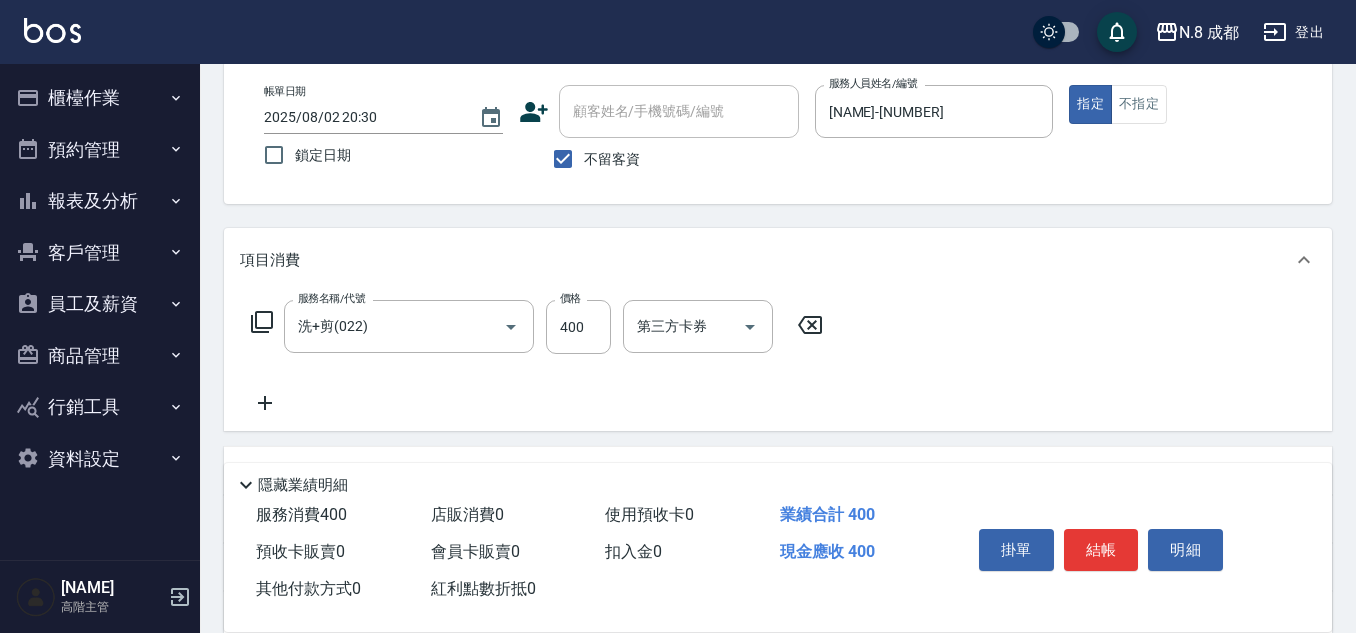click 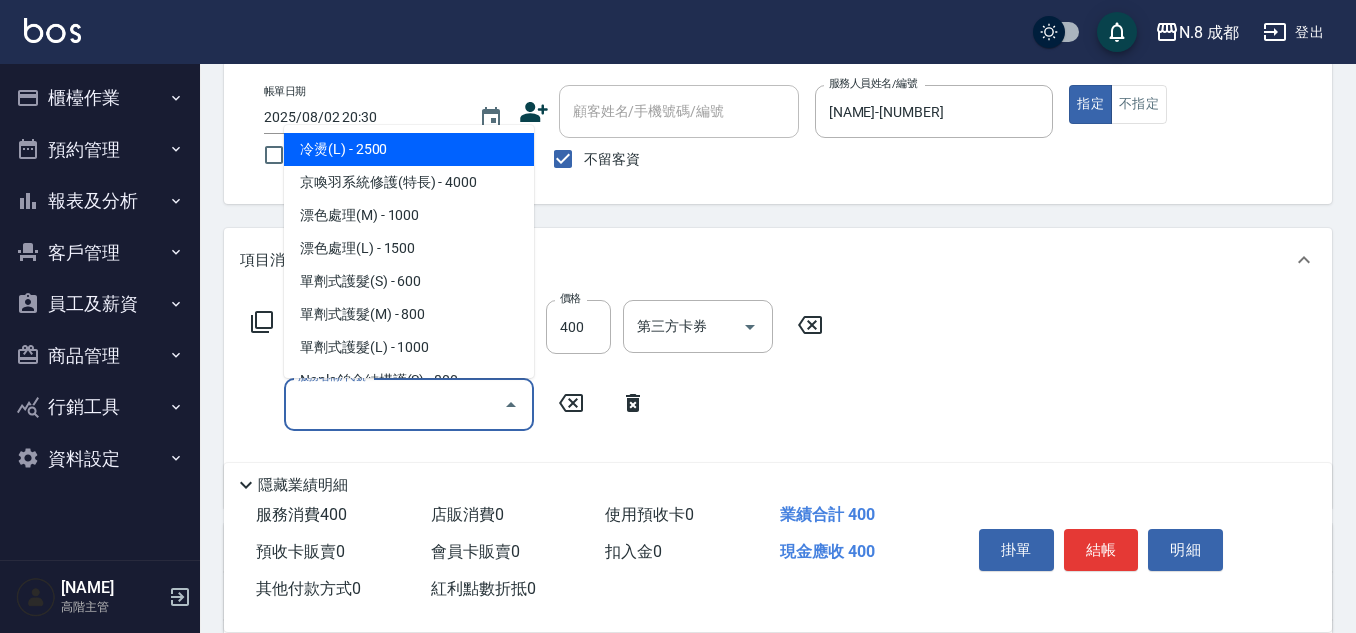 click on "服務名稱/代號" at bounding box center [394, 404] 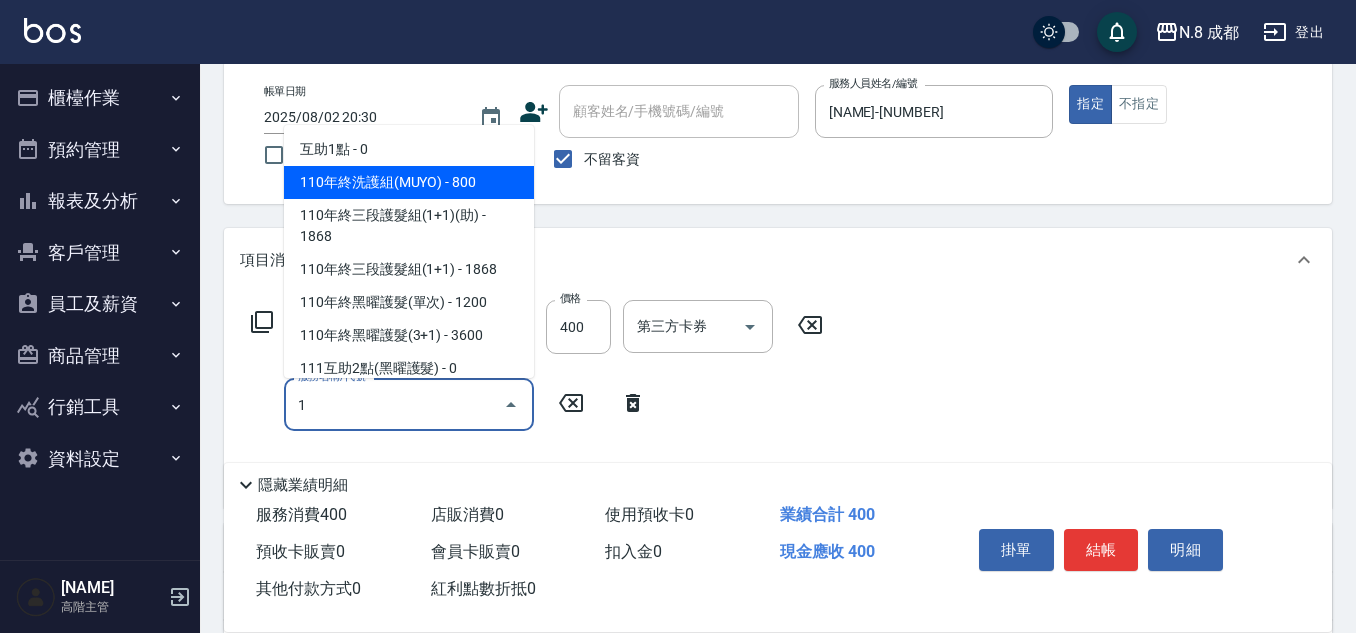 click on "互助1點 - 0" at bounding box center [409, 149] 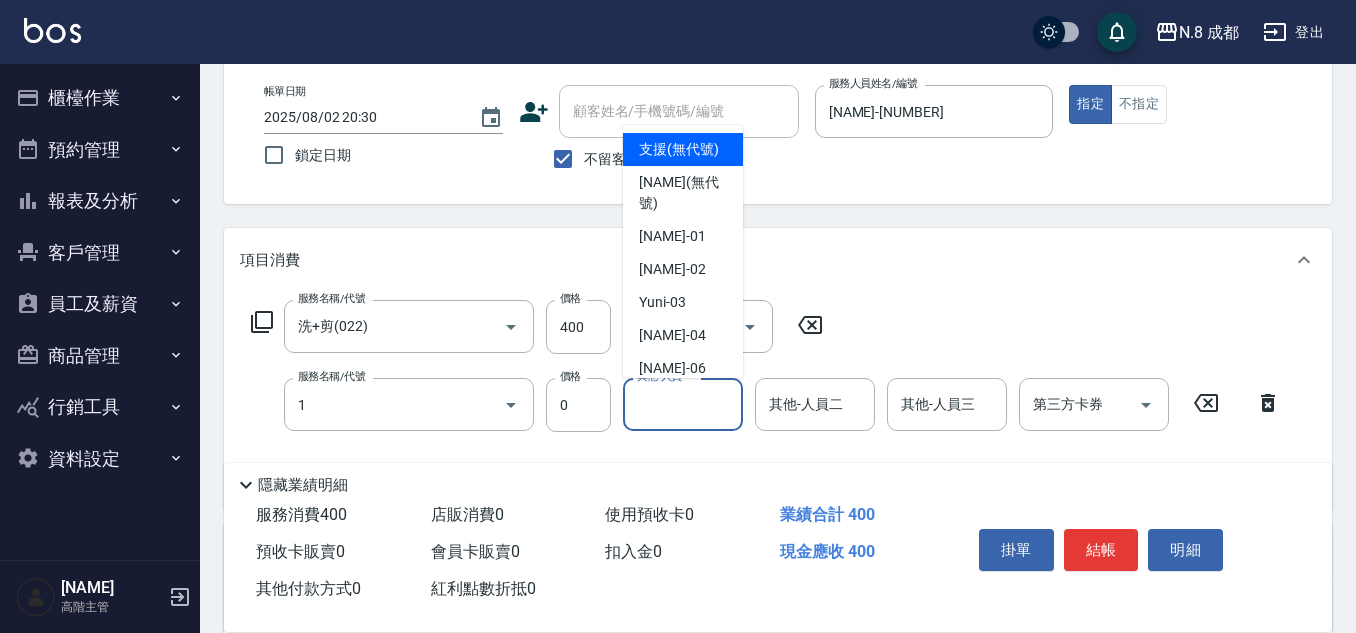 type on "互助1點(1)" 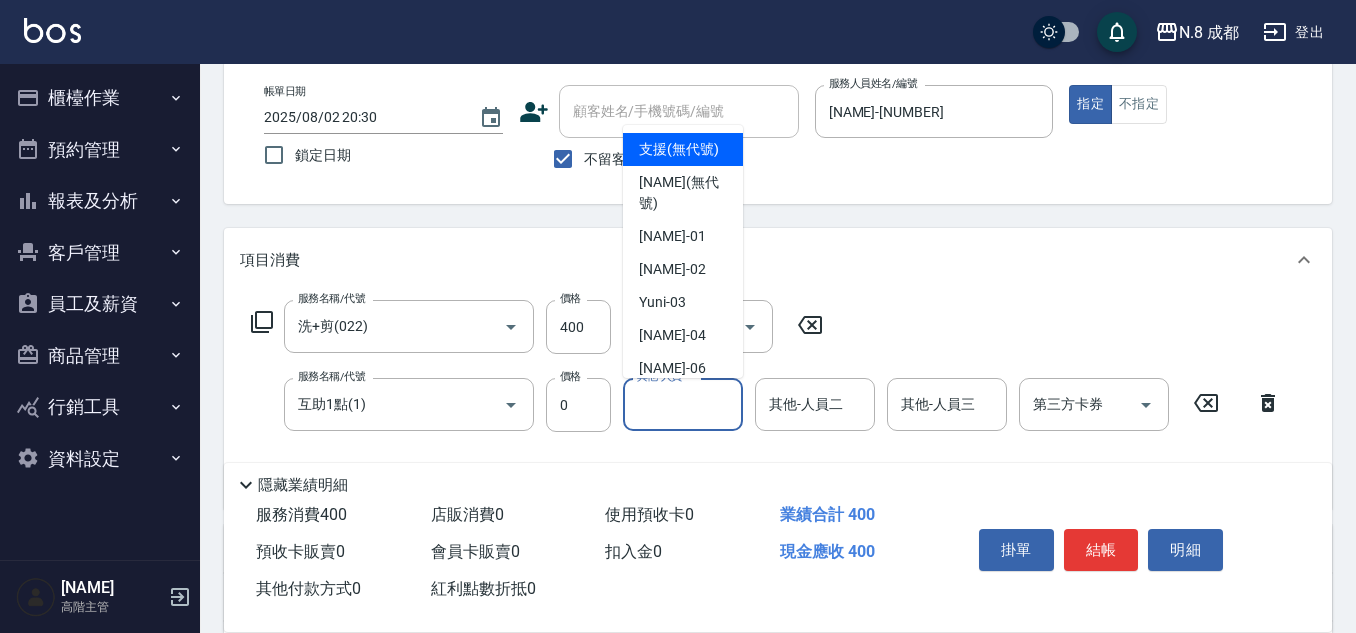 click on "其他-人員一" at bounding box center [683, 404] 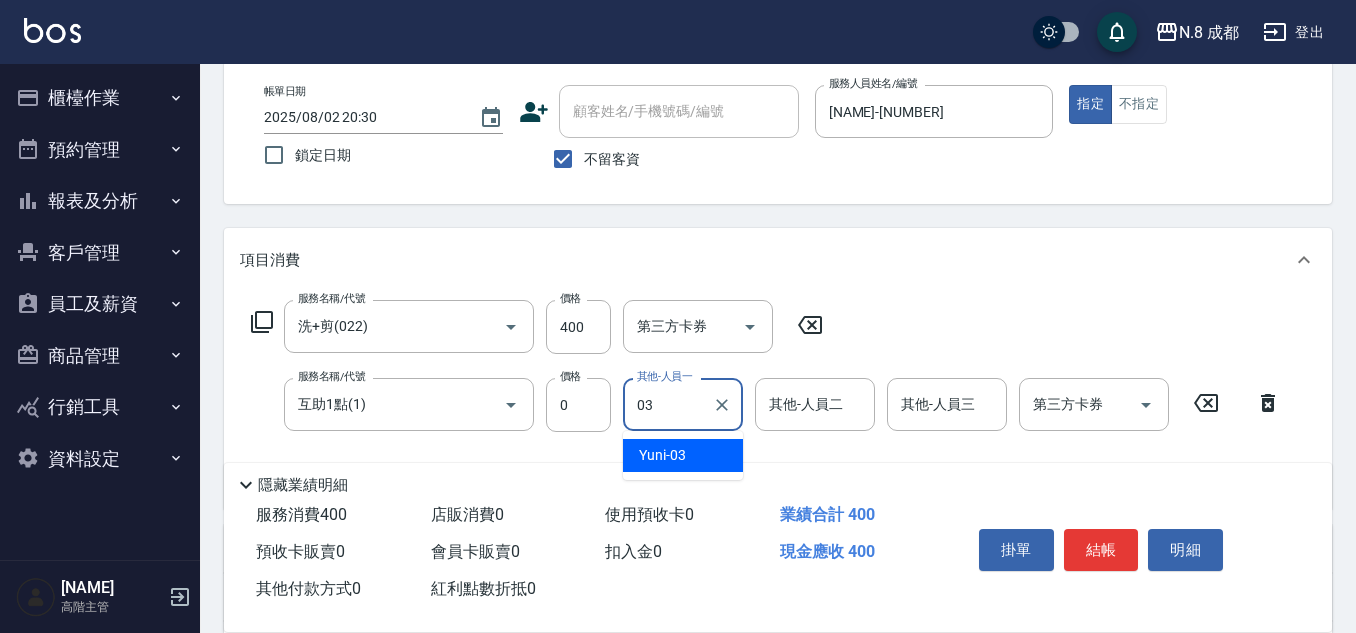 click on "Yuni -03" at bounding box center (683, 455) 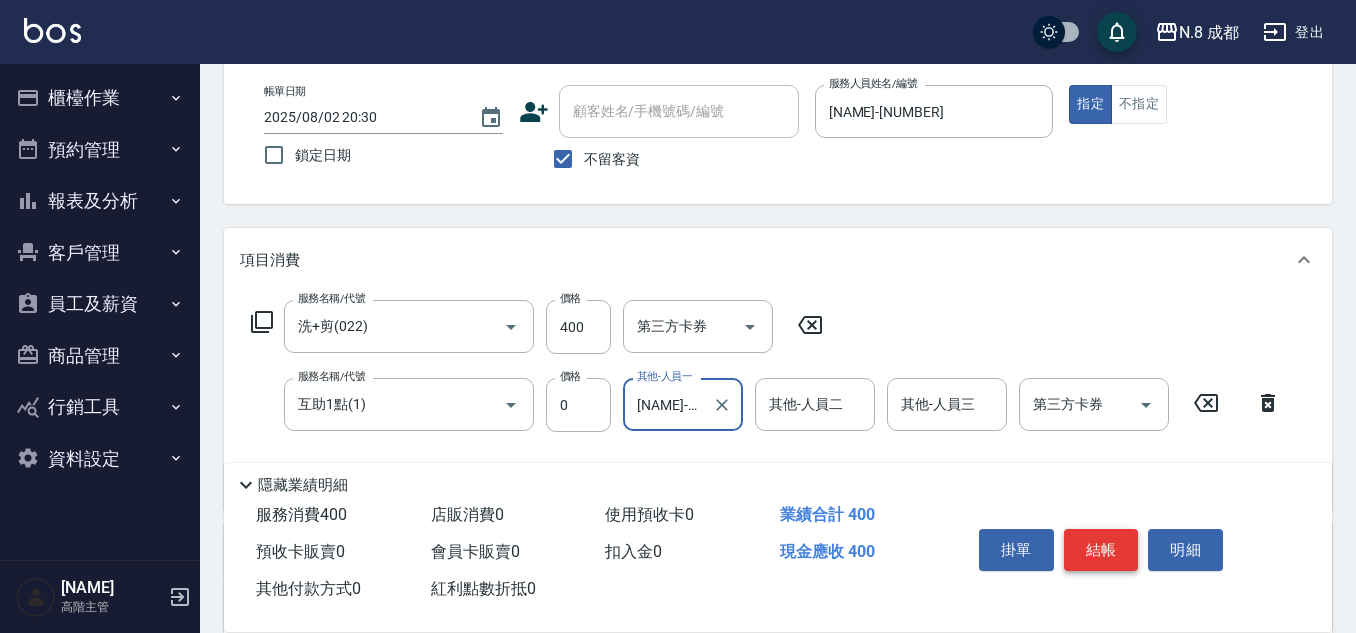 type on "Yuni-03" 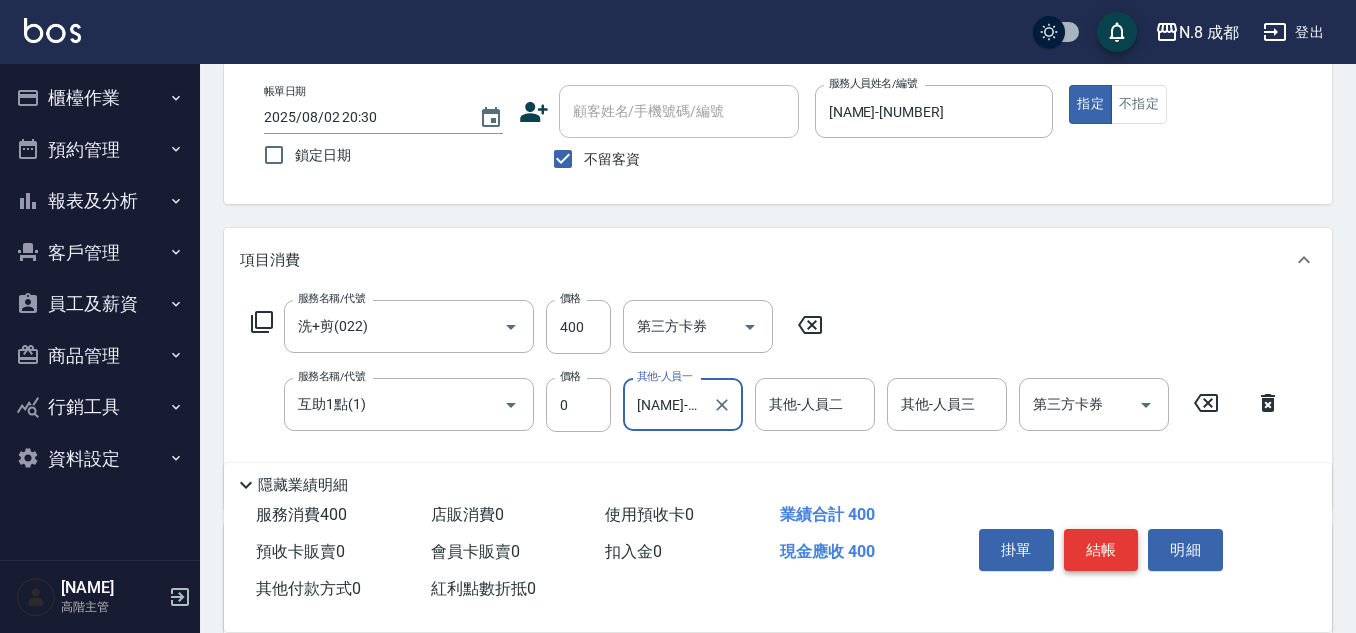click on "結帳" at bounding box center [1101, 550] 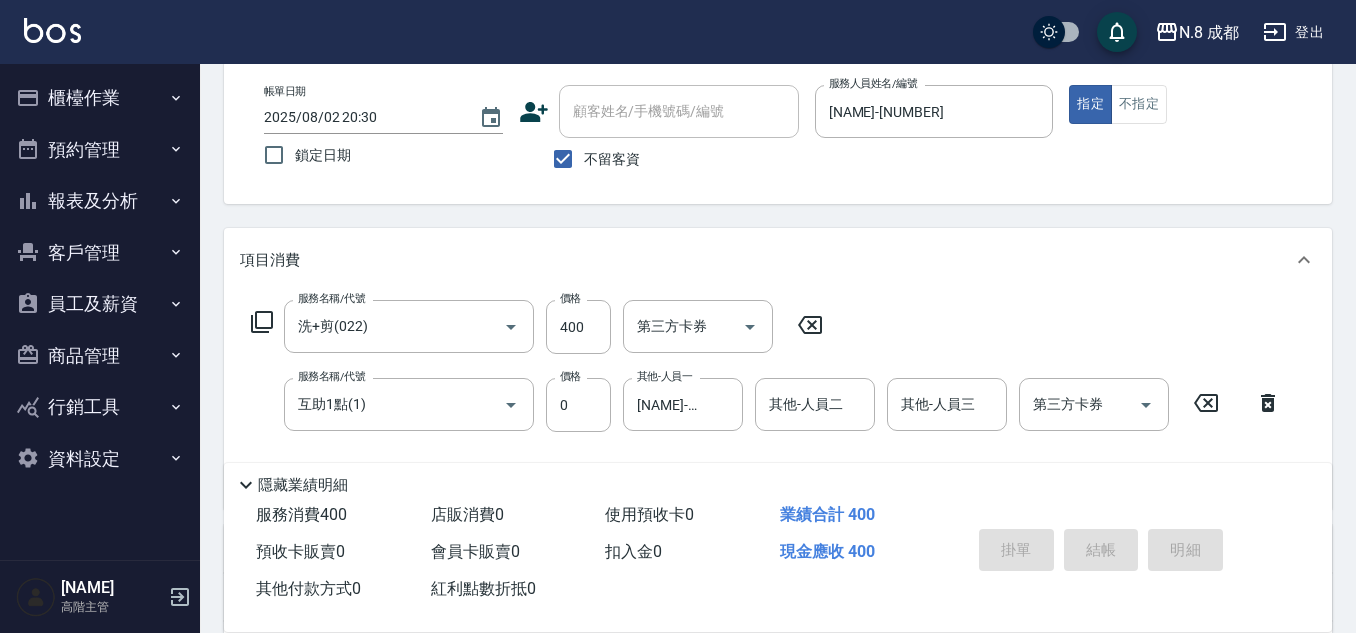 type 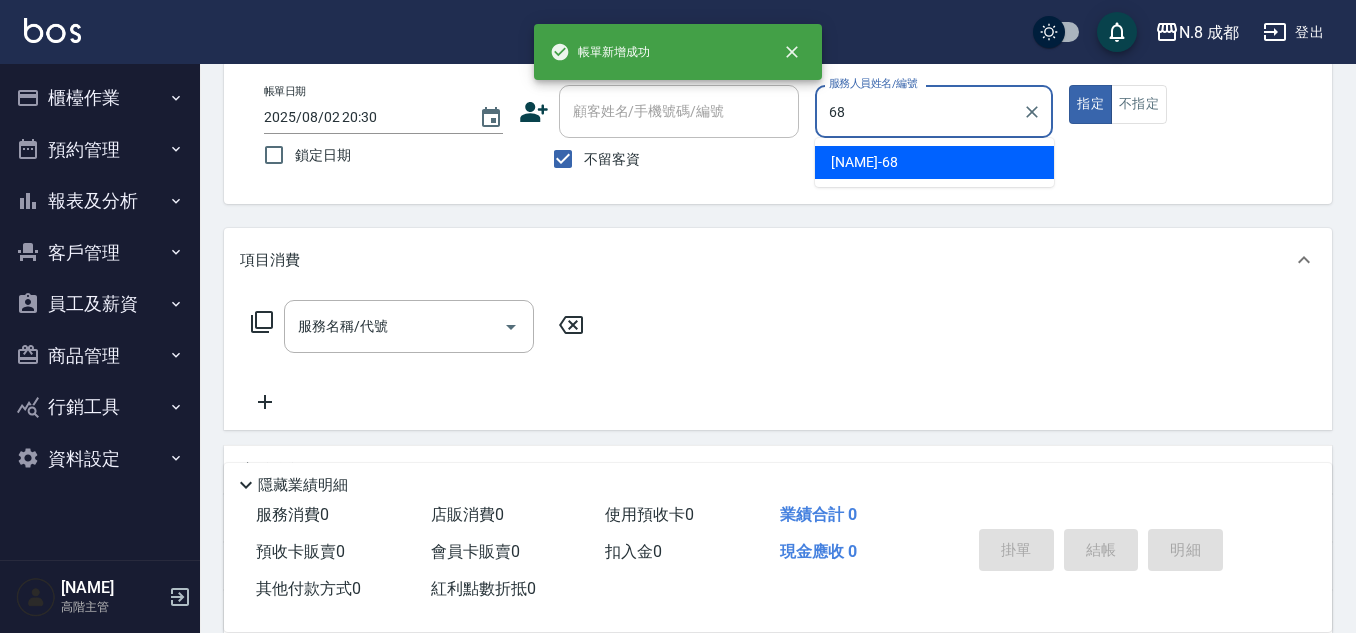 click on "明祥何 -68" at bounding box center (864, 162) 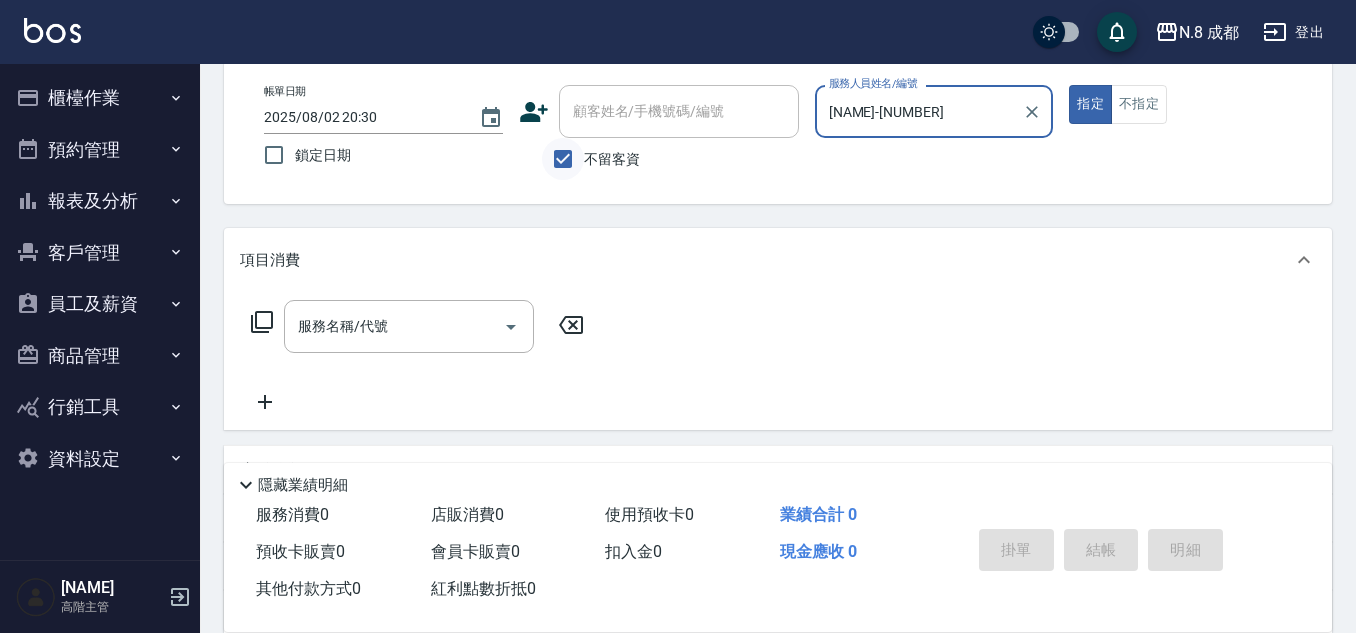 type on "明祥何-68" 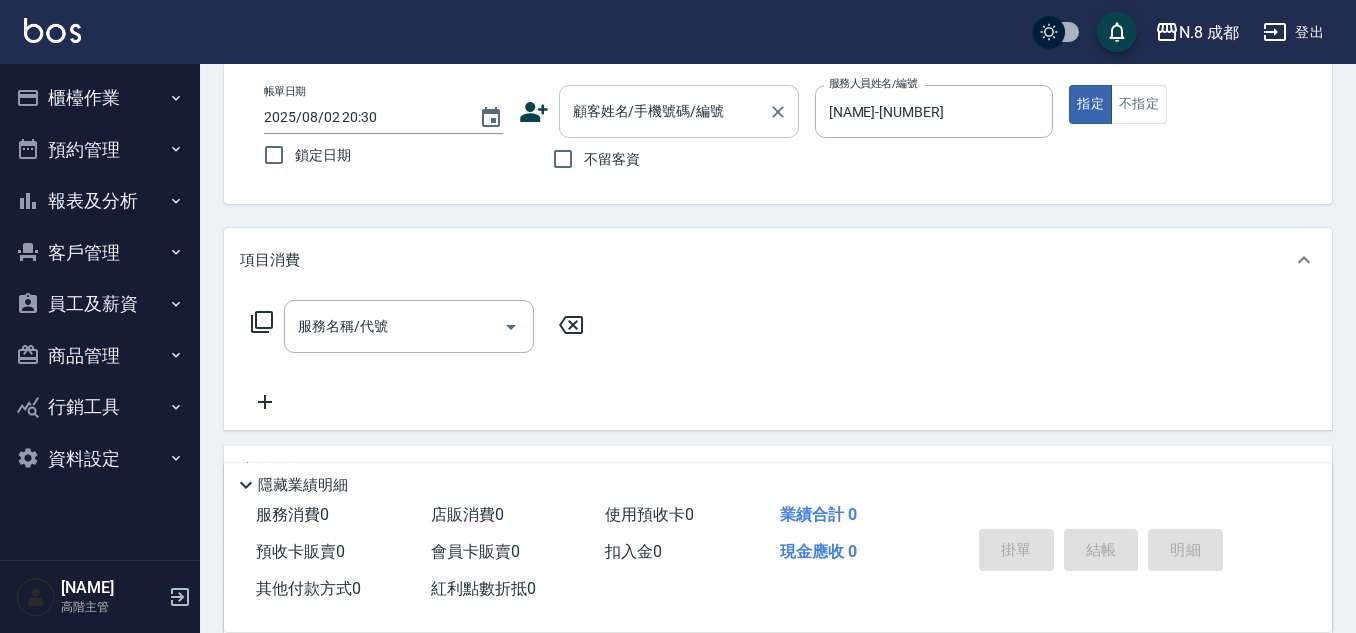 click on "顧客姓名/手機號碼/編號" at bounding box center (664, 111) 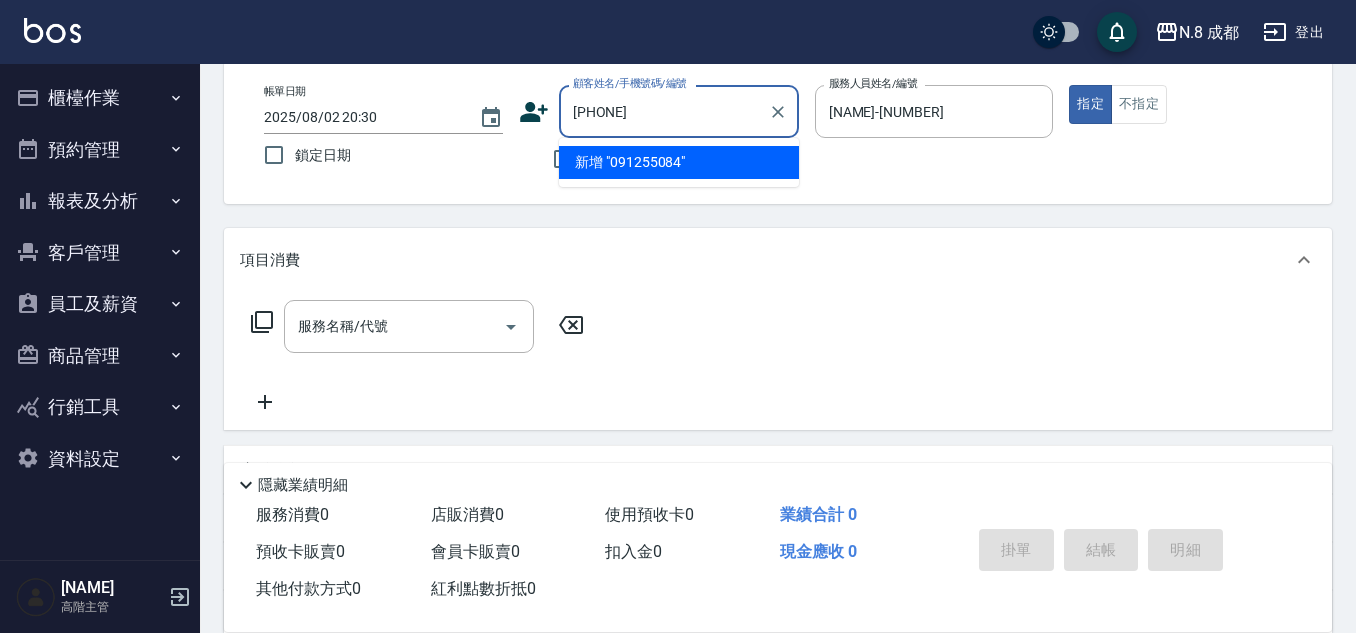 type on "[PHONE]" 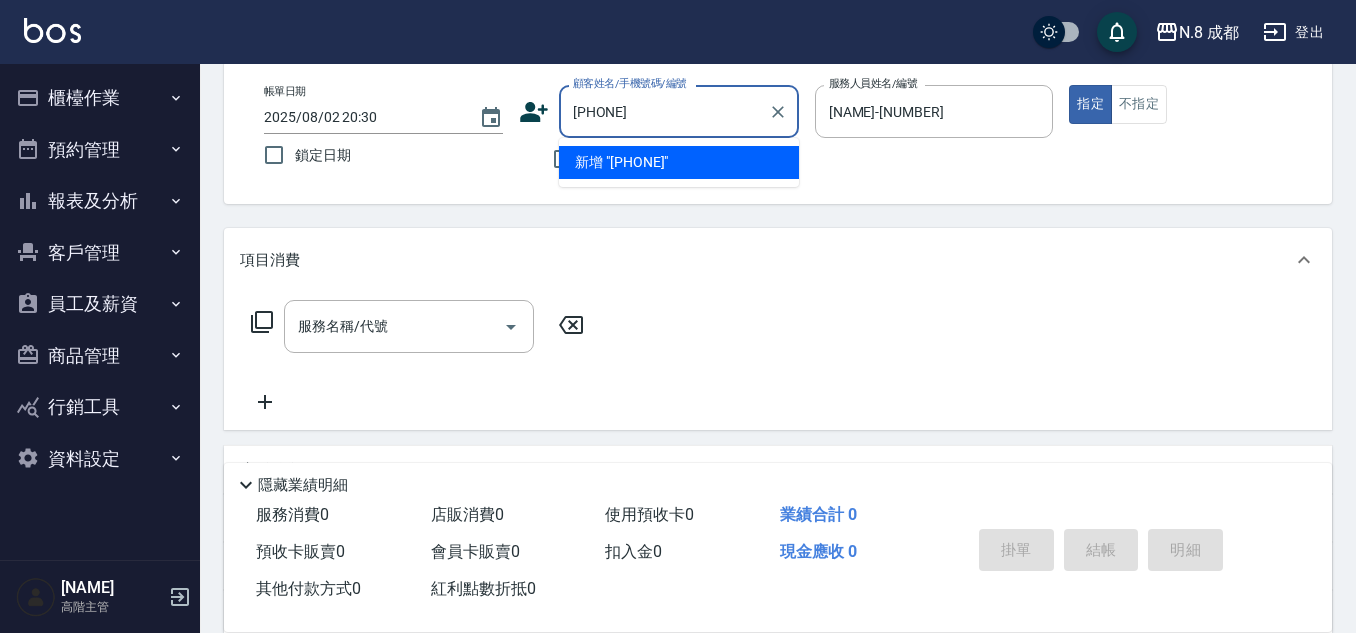 drag, startPoint x: 703, startPoint y: 112, endPoint x: 455, endPoint y: 123, distance: 248.24384 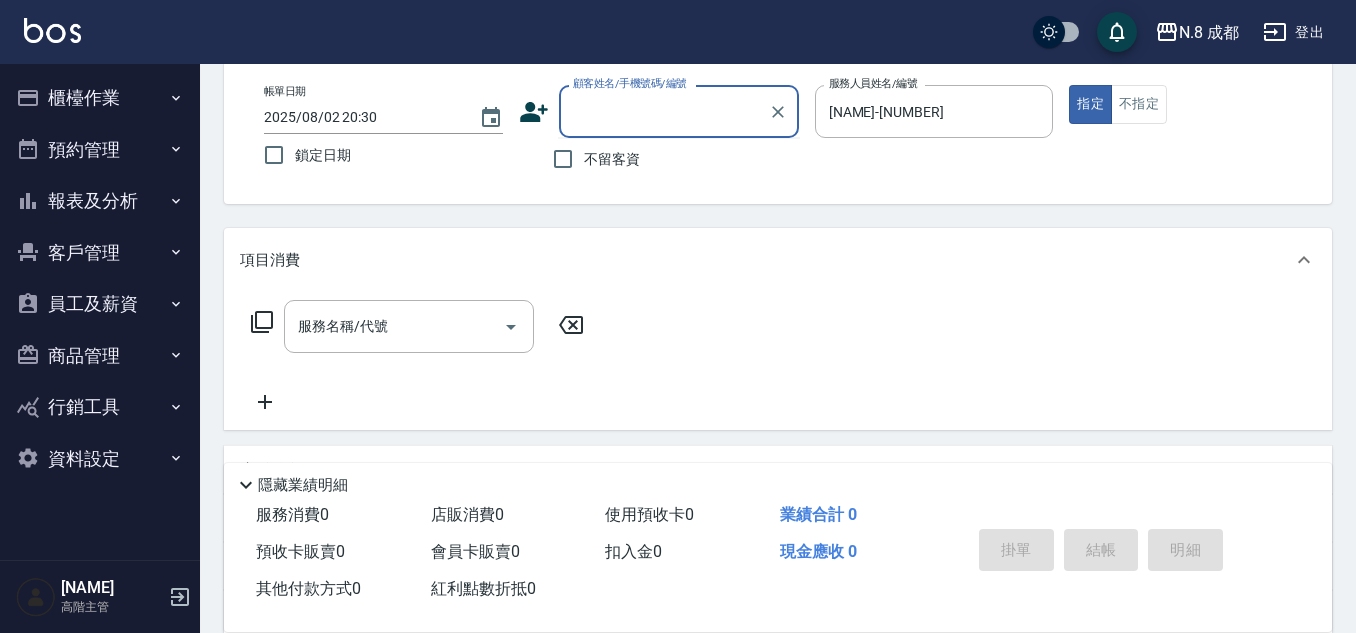 click 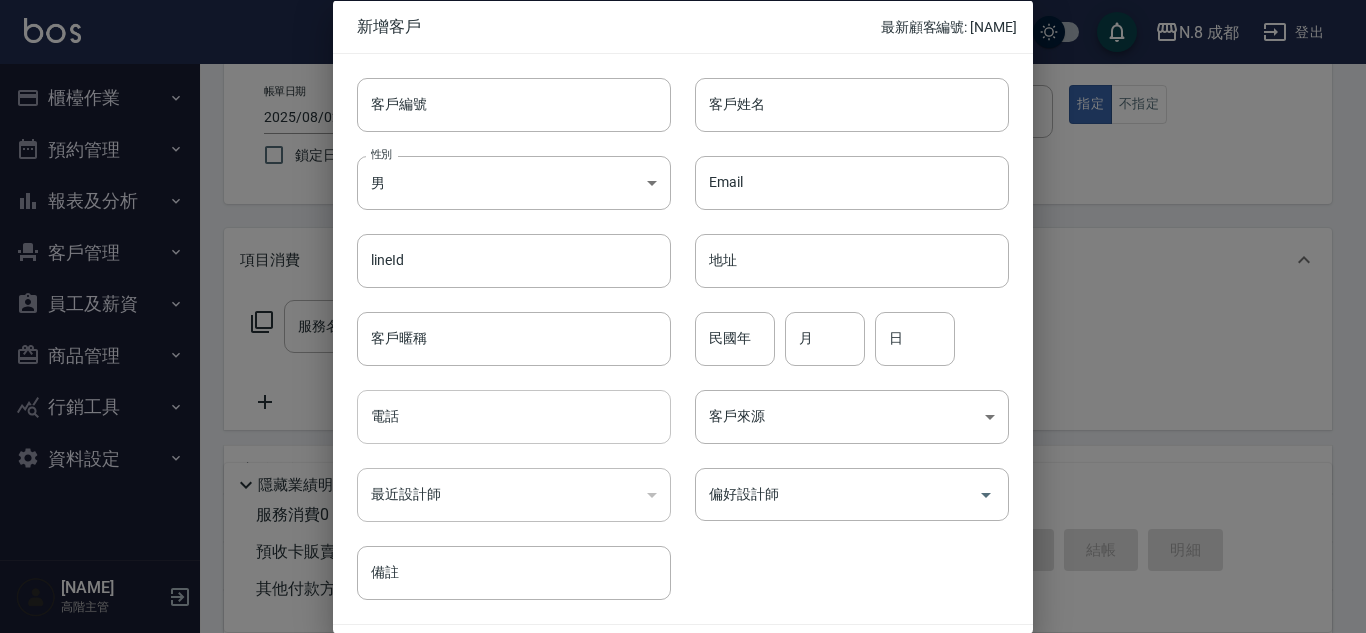click on "電話" at bounding box center (514, 417) 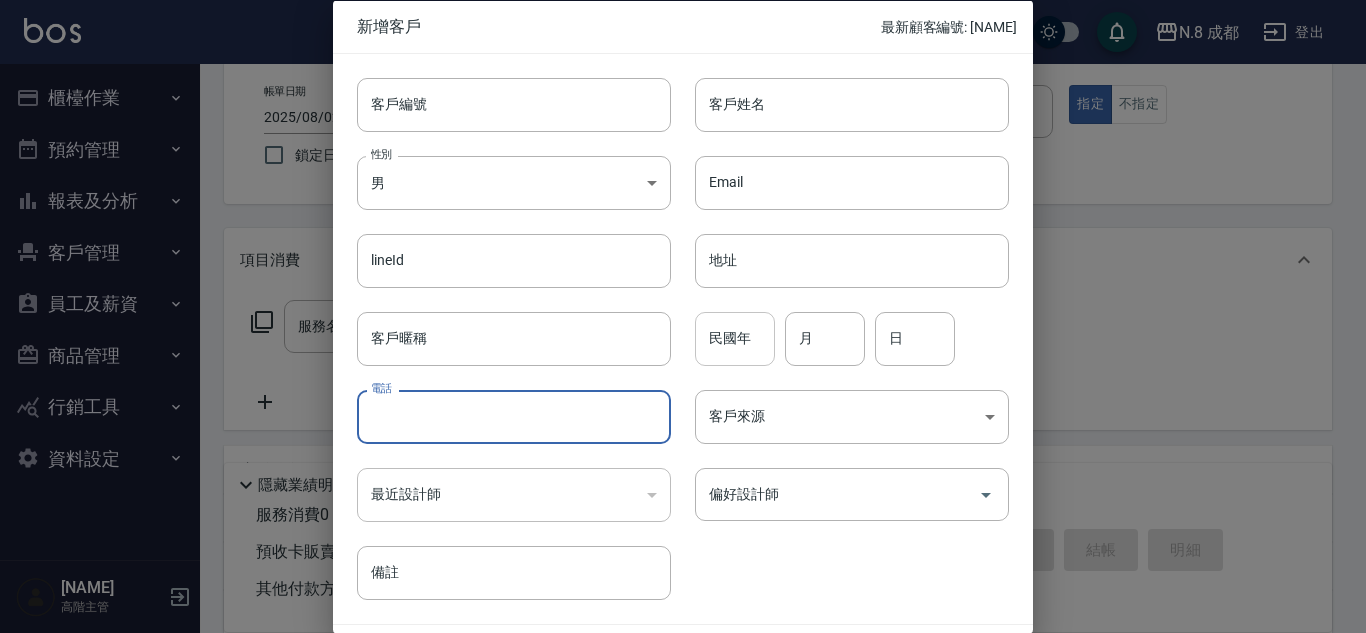 paste on "[PHONE]" 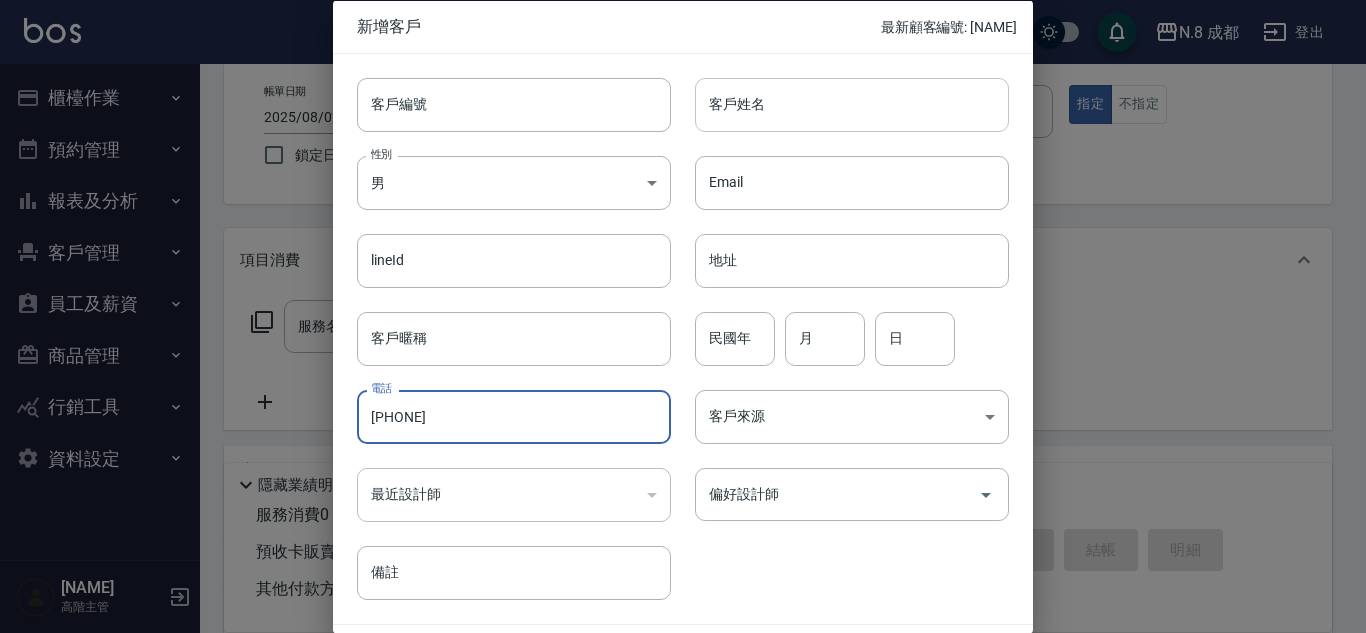 type on "[PHONE]" 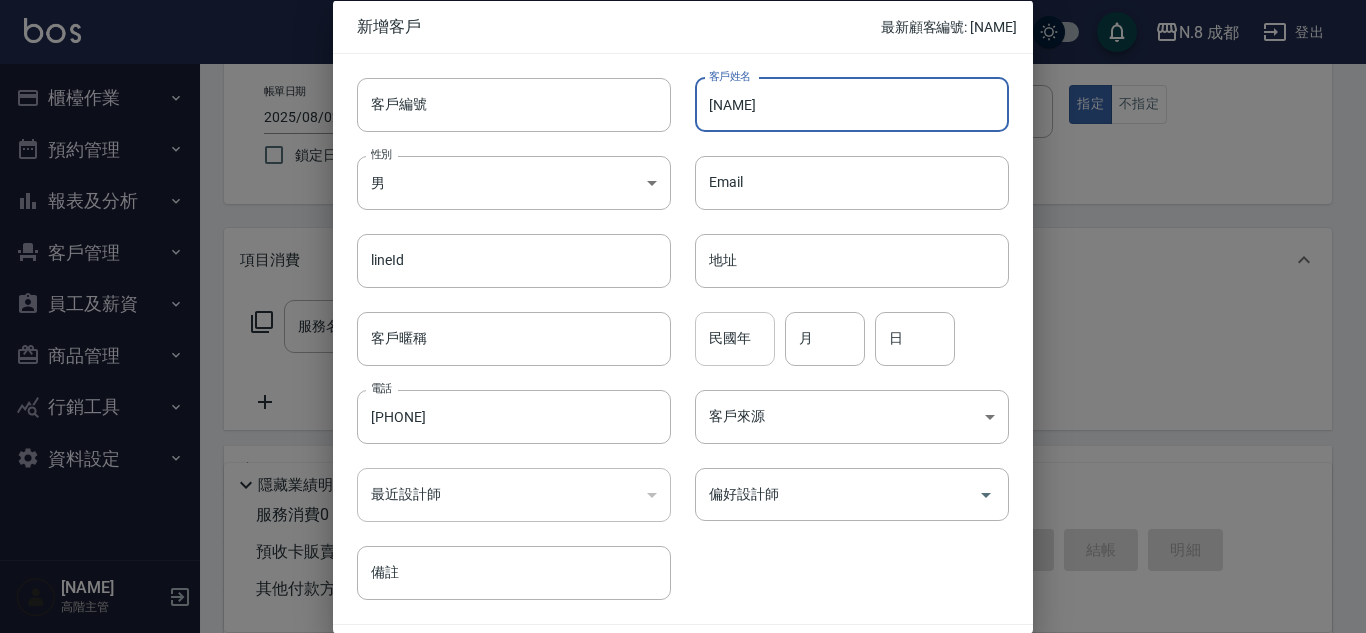 type on "蔡伊玟" 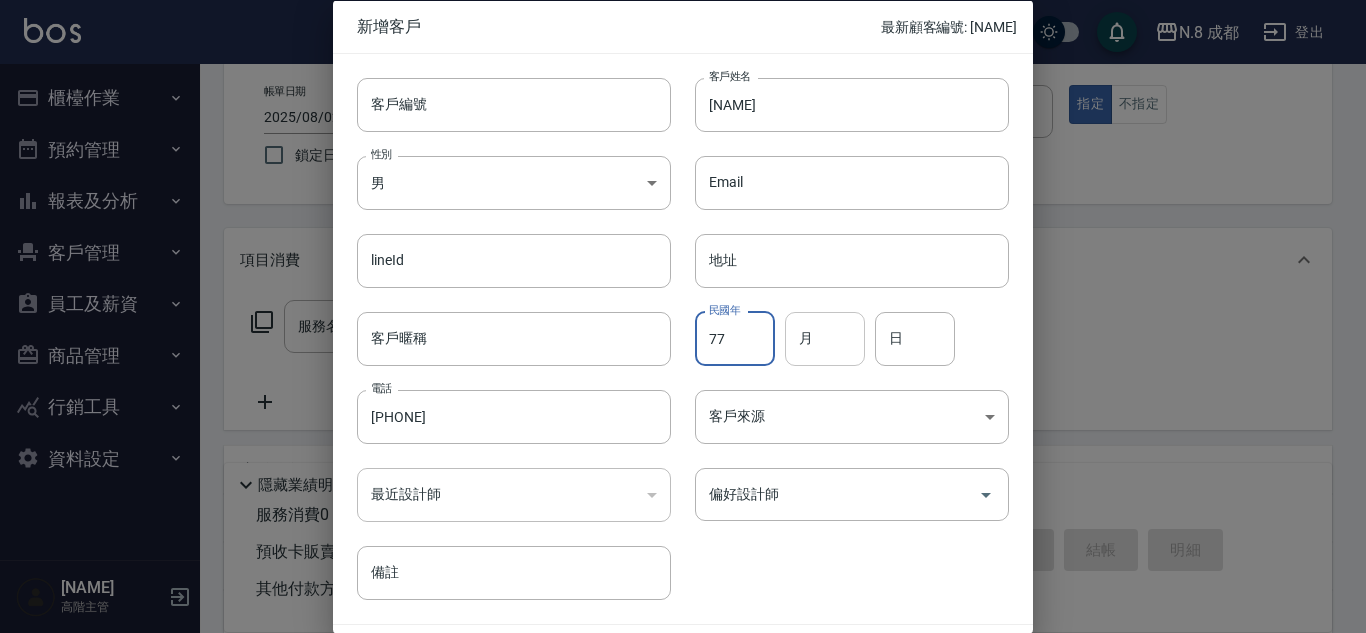 type on "77" 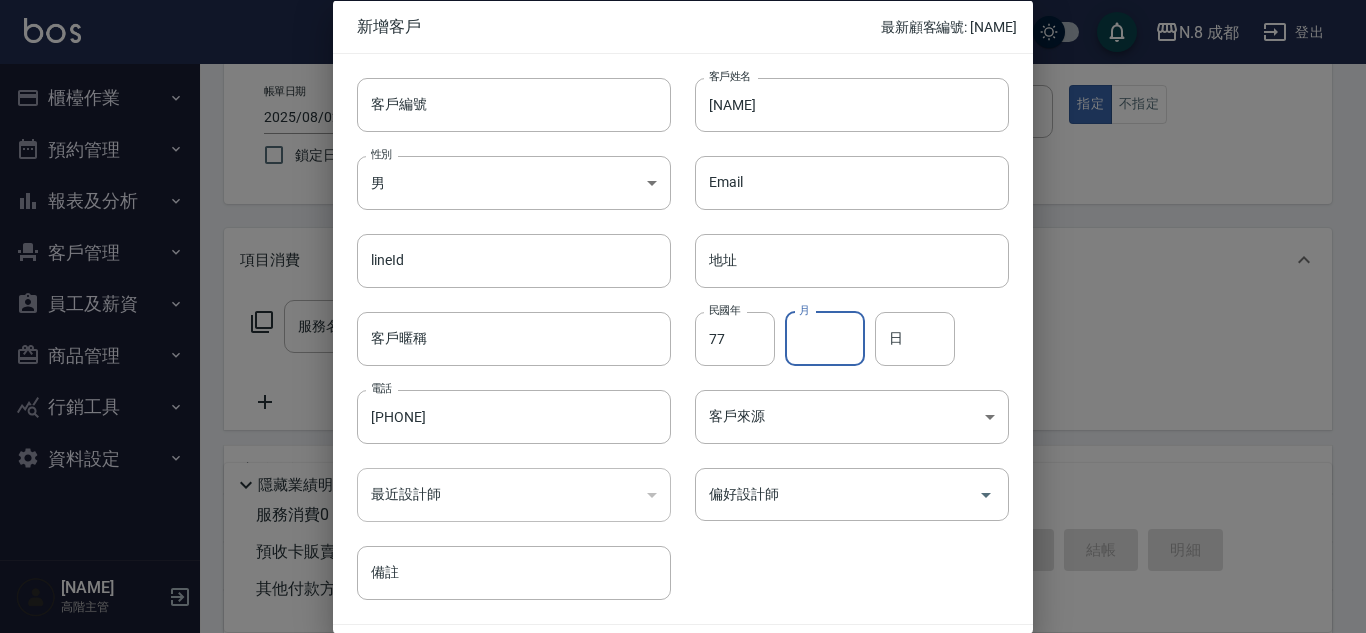 click on "月" at bounding box center (825, 338) 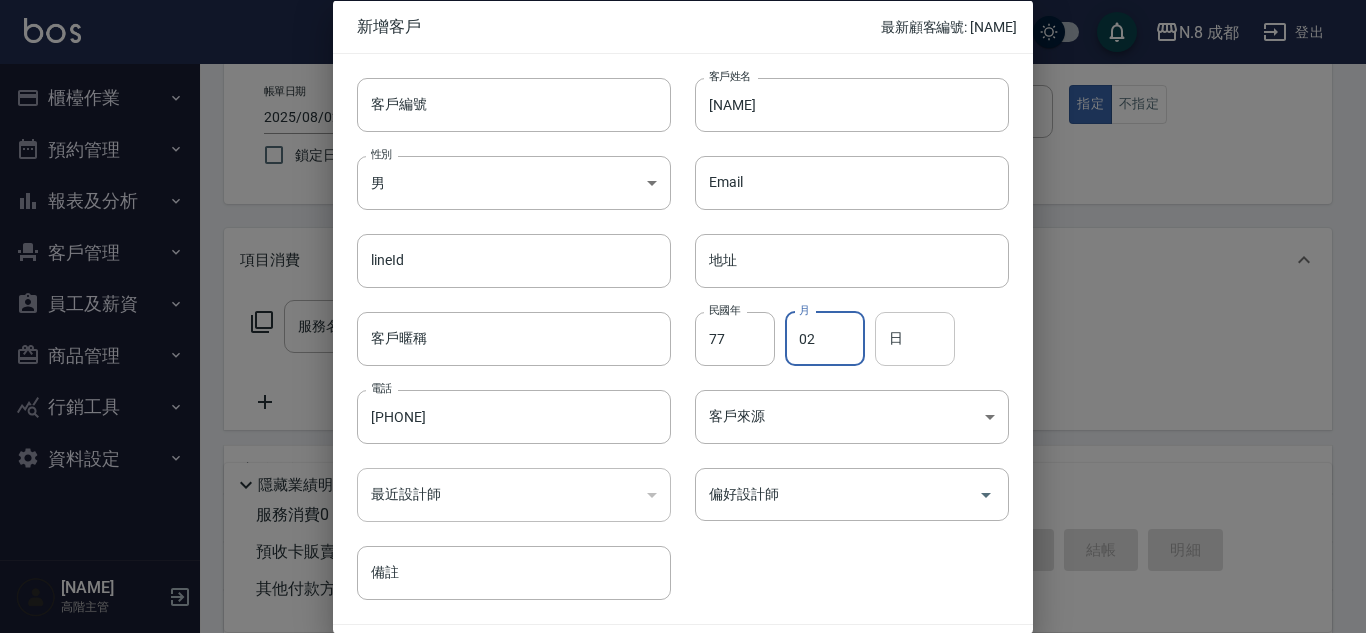 type on "02" 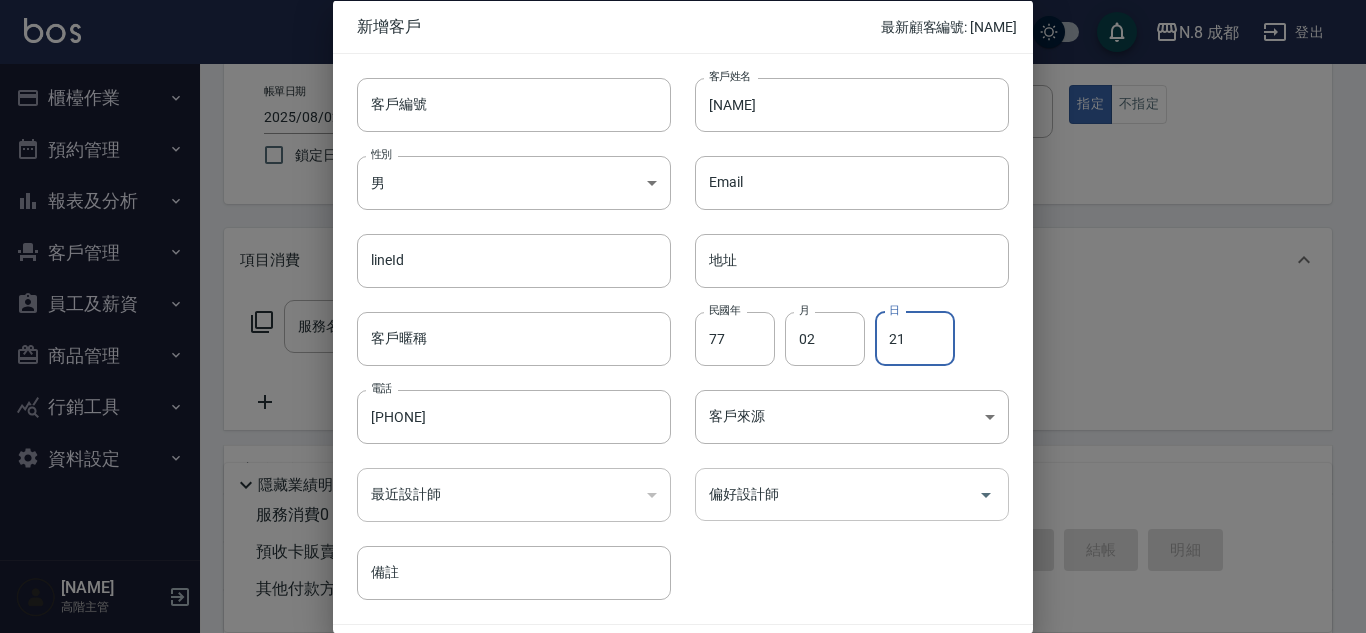 type on "21" 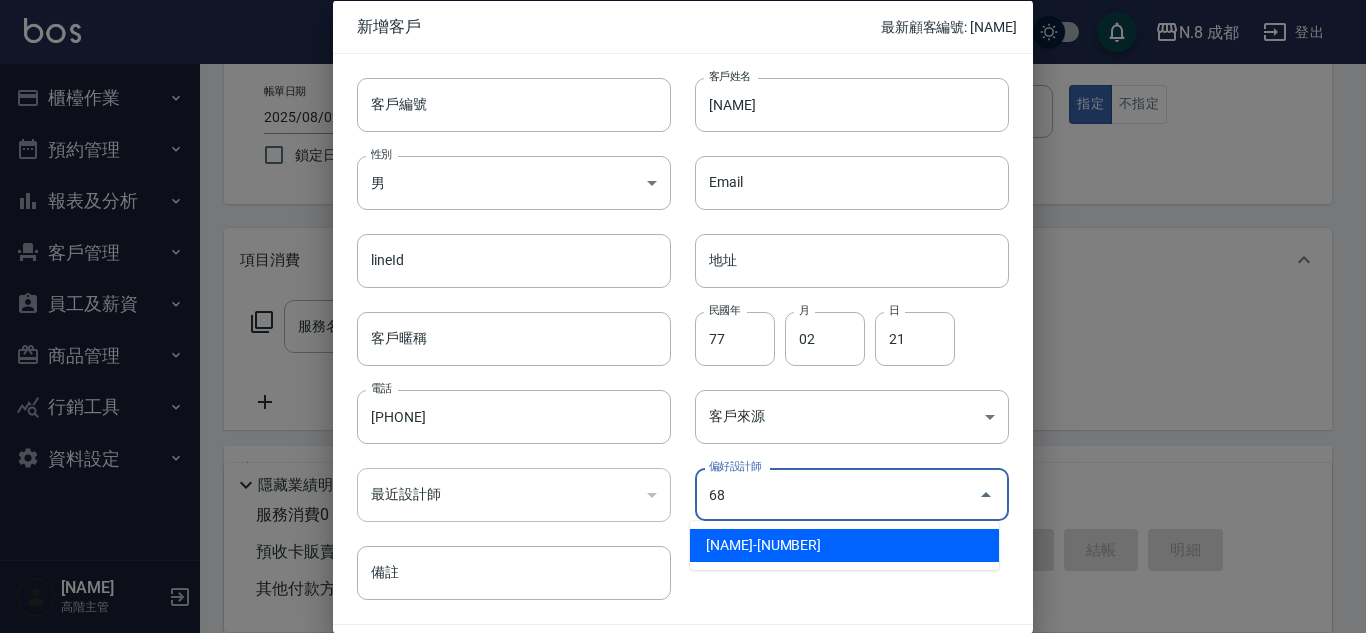 click on "明祥何-68" at bounding box center (844, 545) 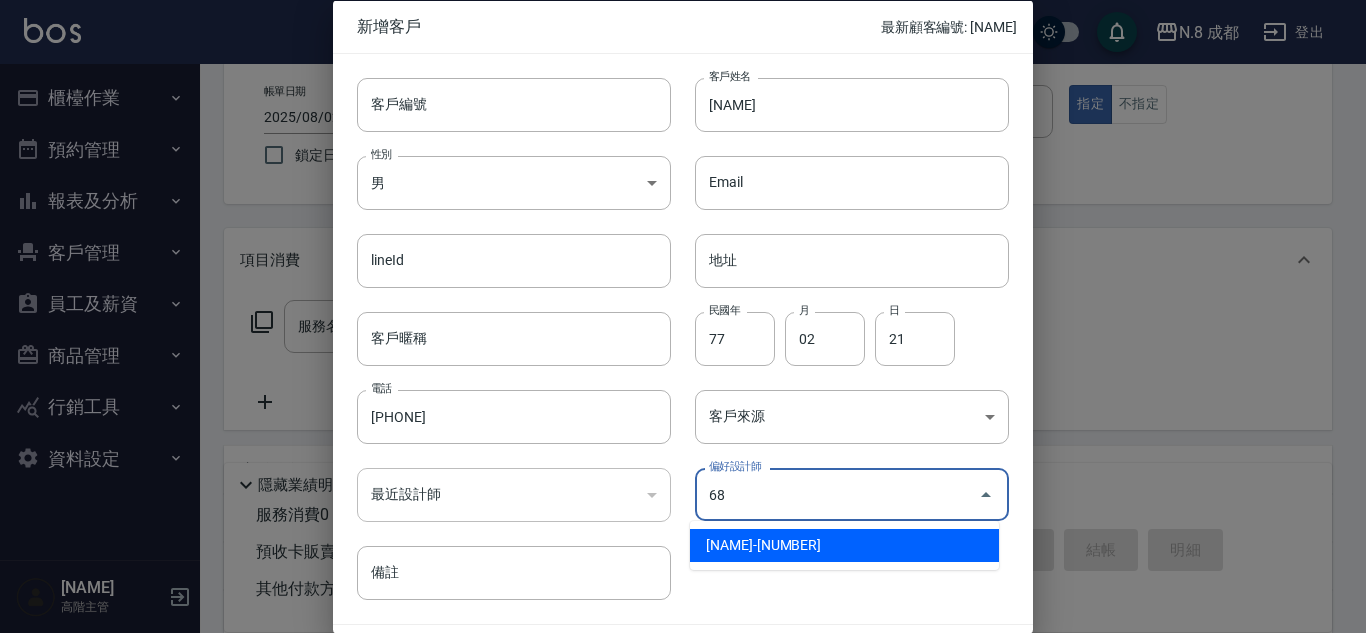 type on "明祥何" 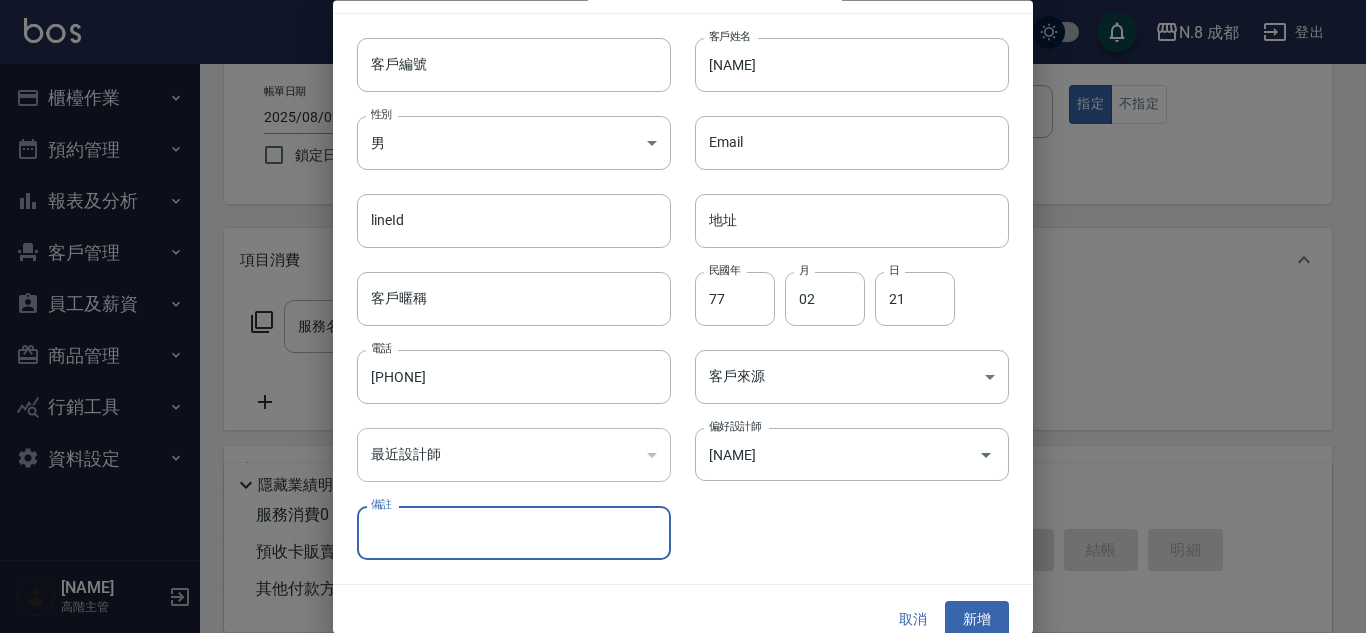 scroll, scrollTop: 60, scrollLeft: 0, axis: vertical 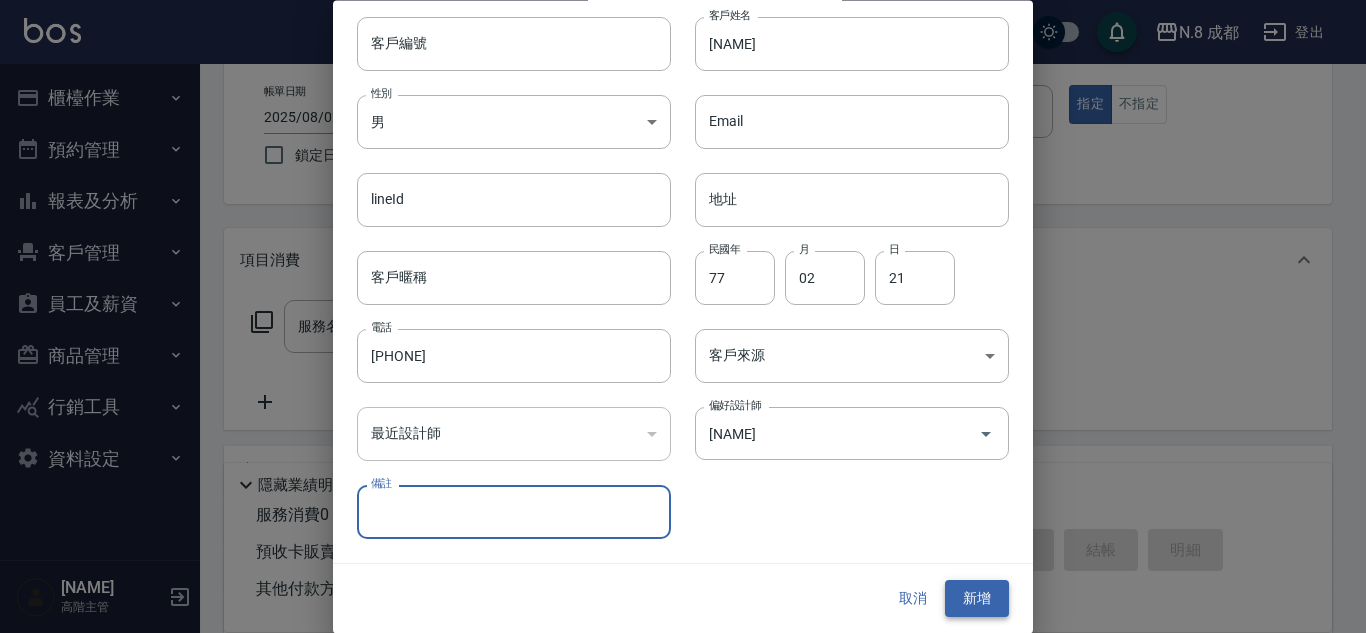 click on "新增" at bounding box center [977, 599] 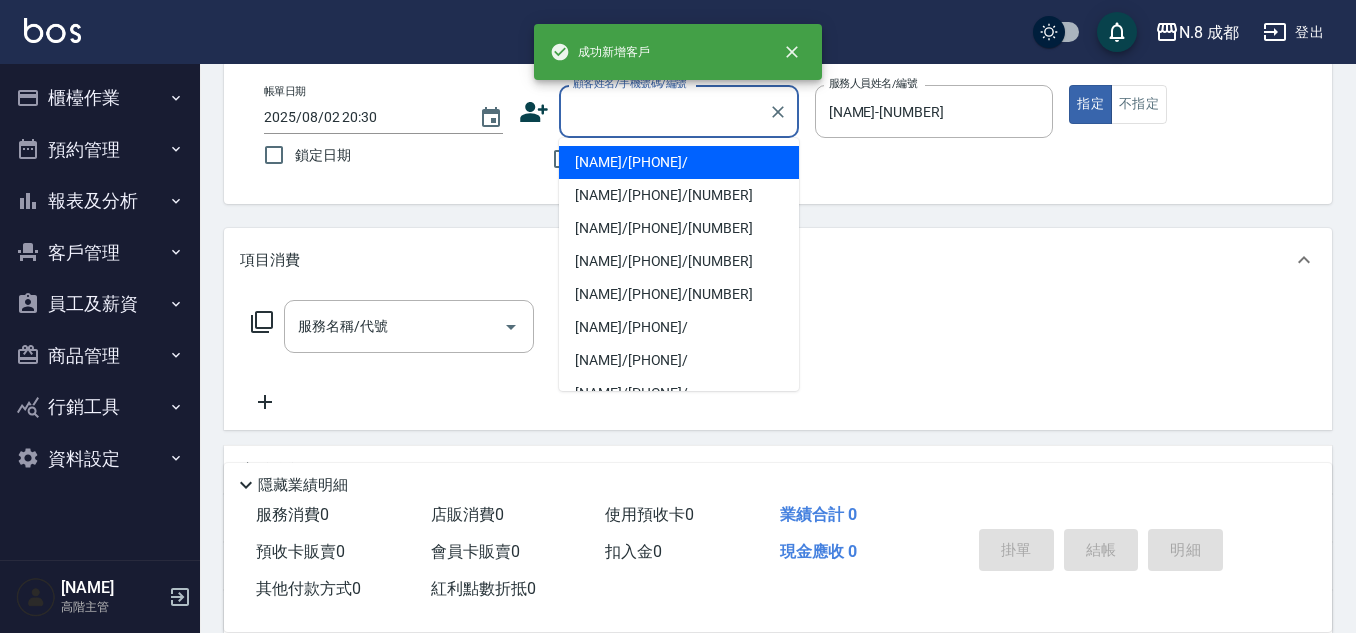 click on "顧客姓名/手機號碼/編號" at bounding box center (664, 111) 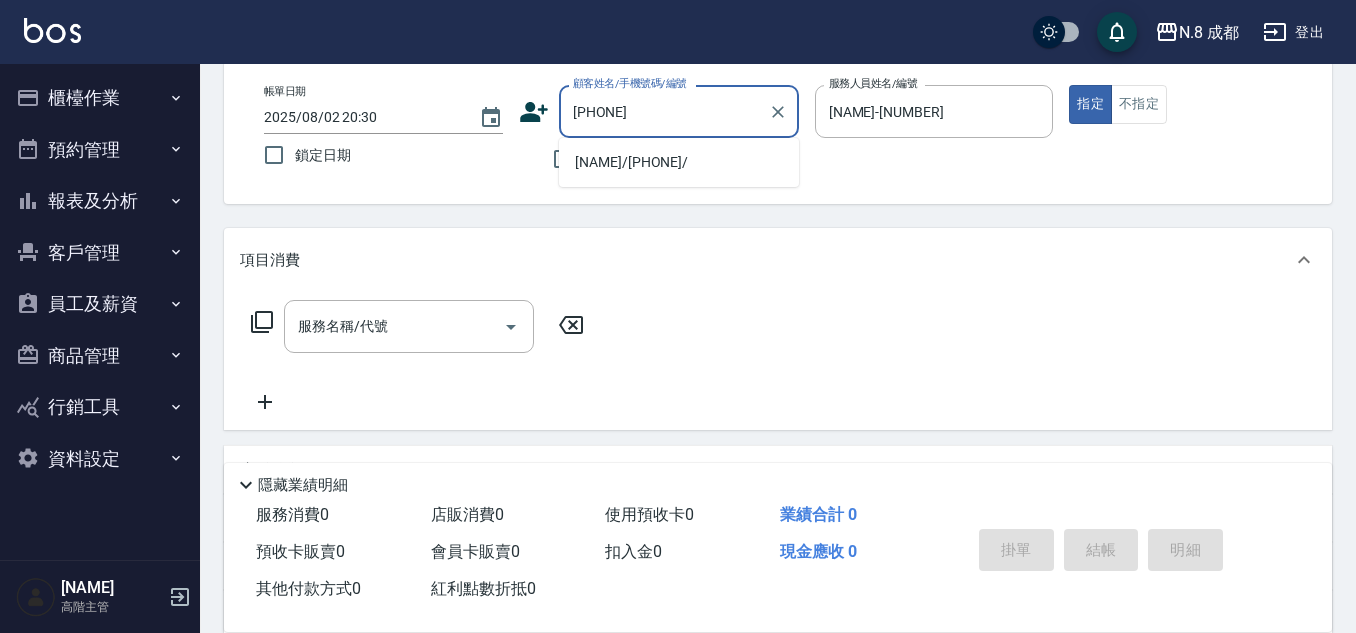 click on "蔡伊玟/[PHONE]/" at bounding box center [679, 162] 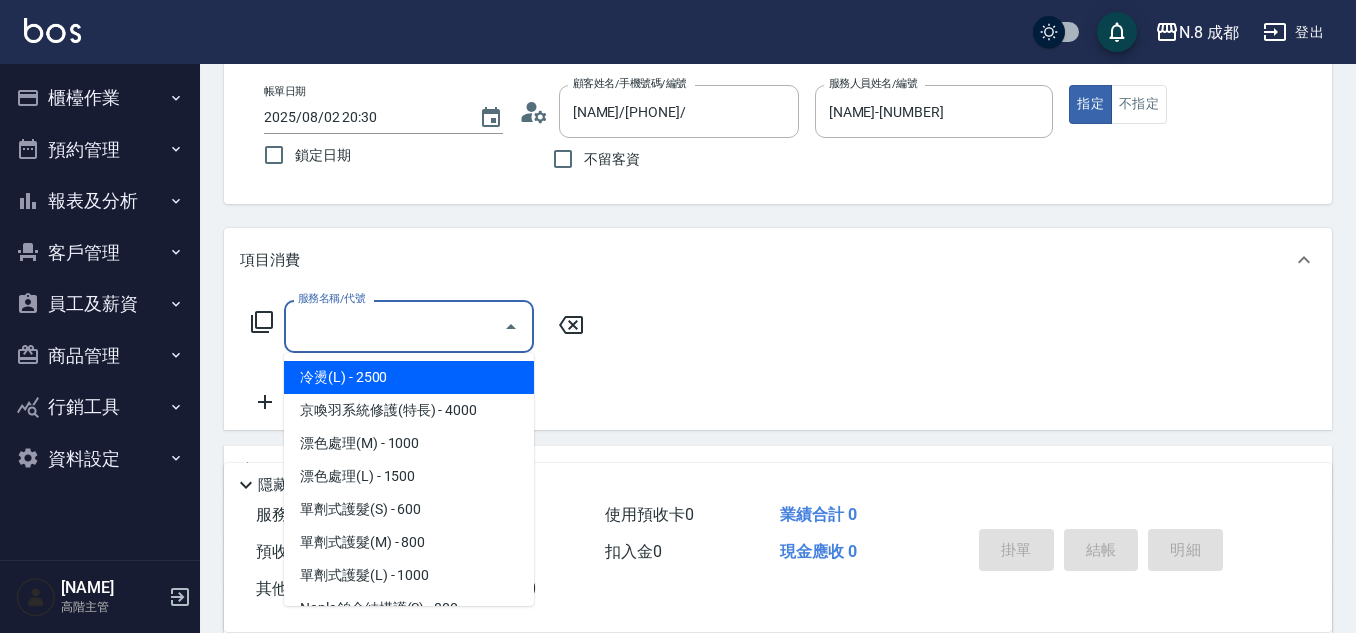 click on "服務名稱/代號" at bounding box center (394, 326) 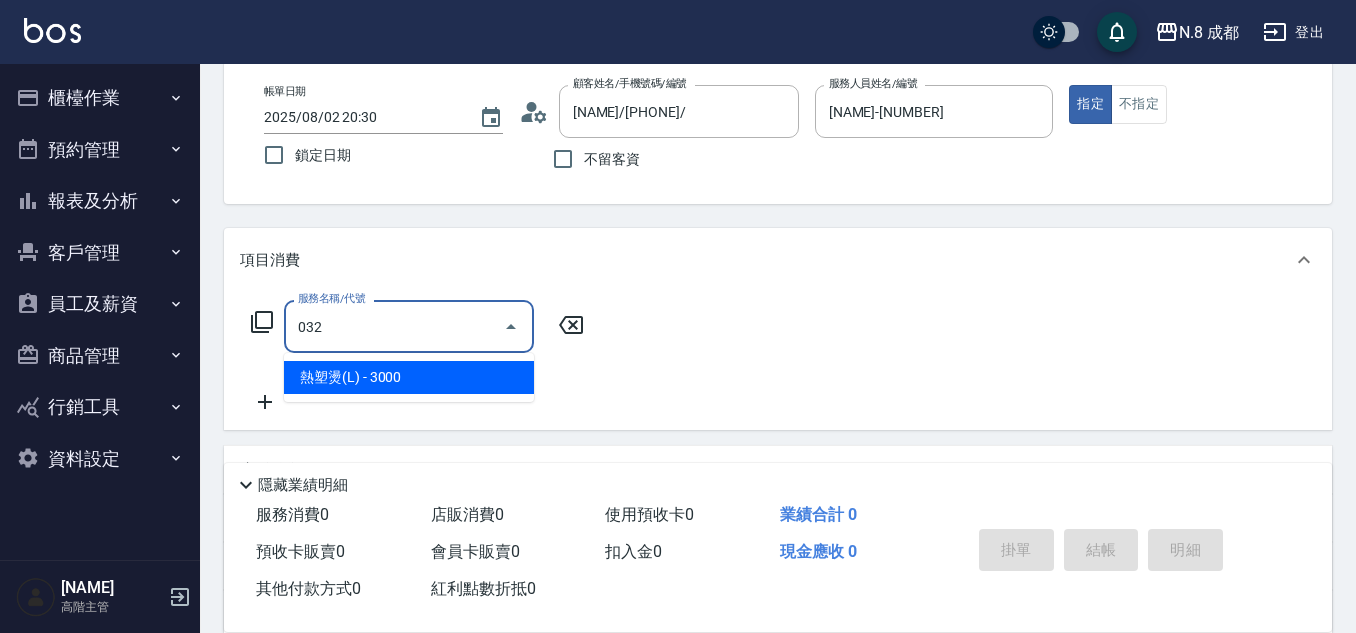 click on "熱塑燙(L) - 3000" at bounding box center [409, 377] 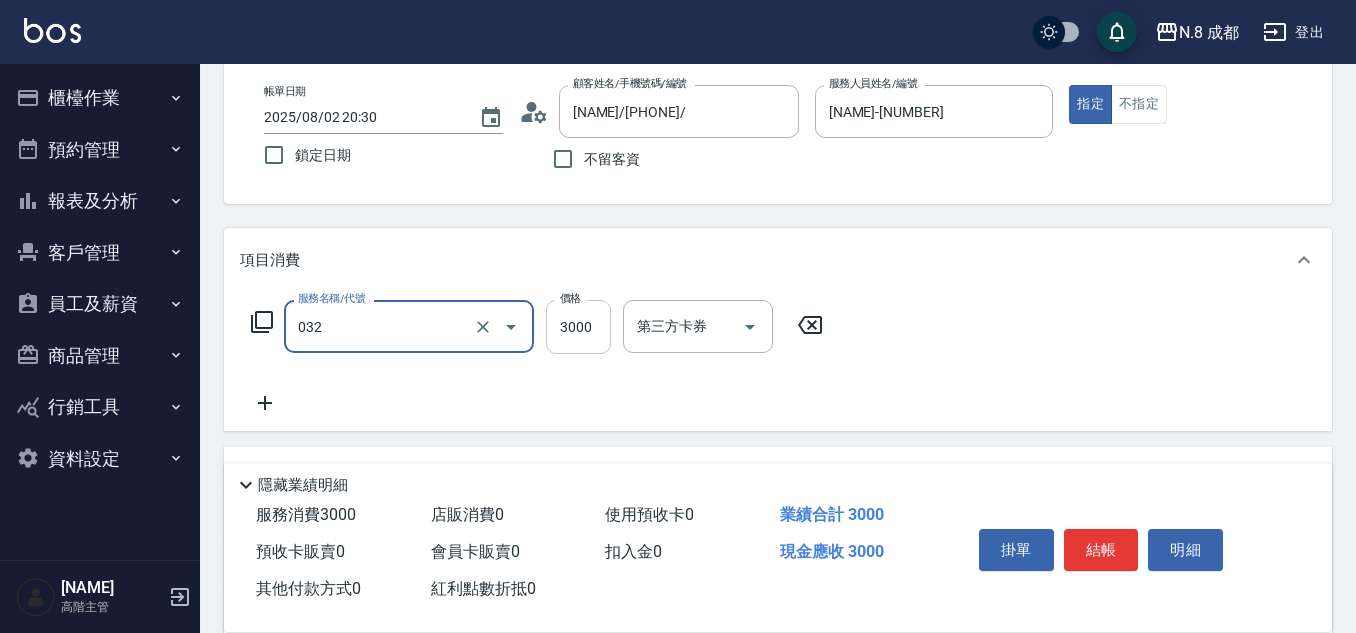 type on "熱塑燙(L)(032)" 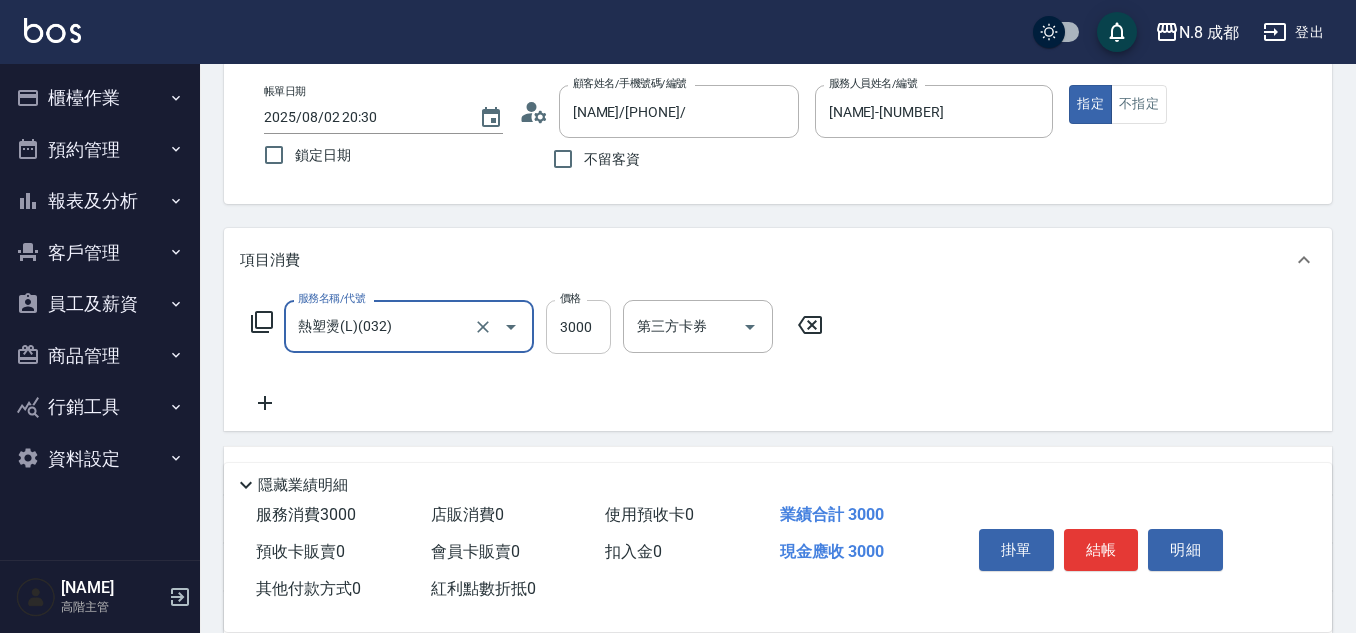 click on "3000" at bounding box center [578, 327] 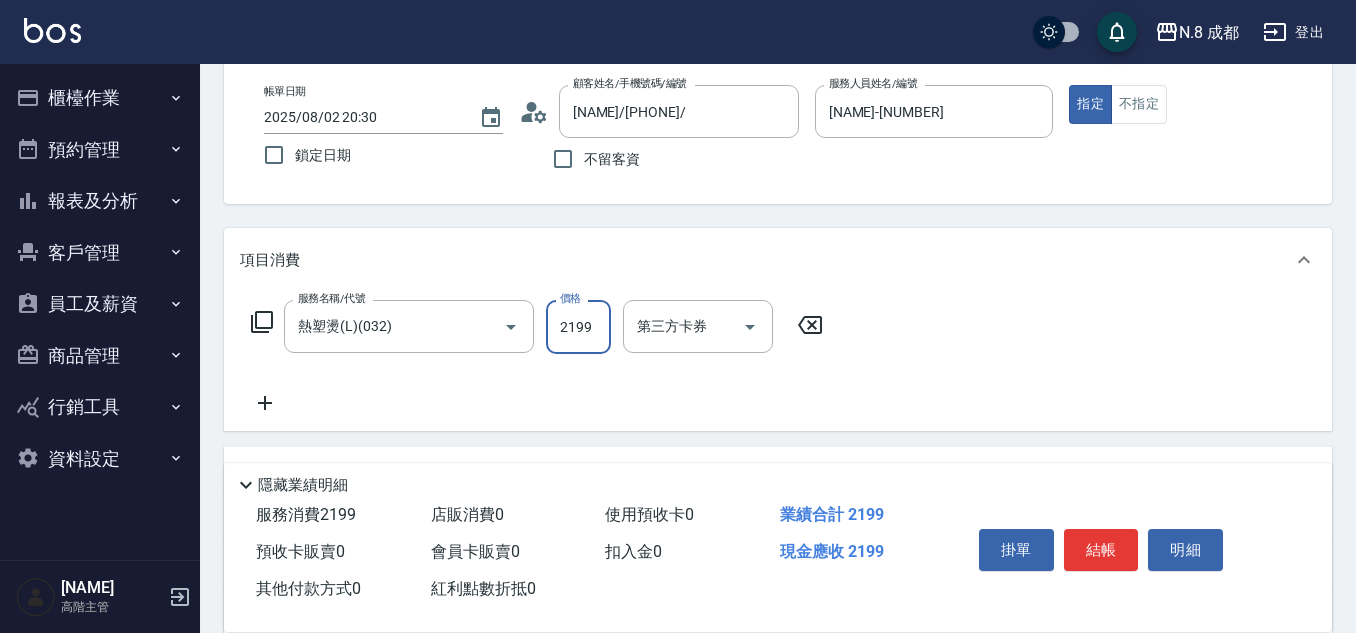 type on "2199" 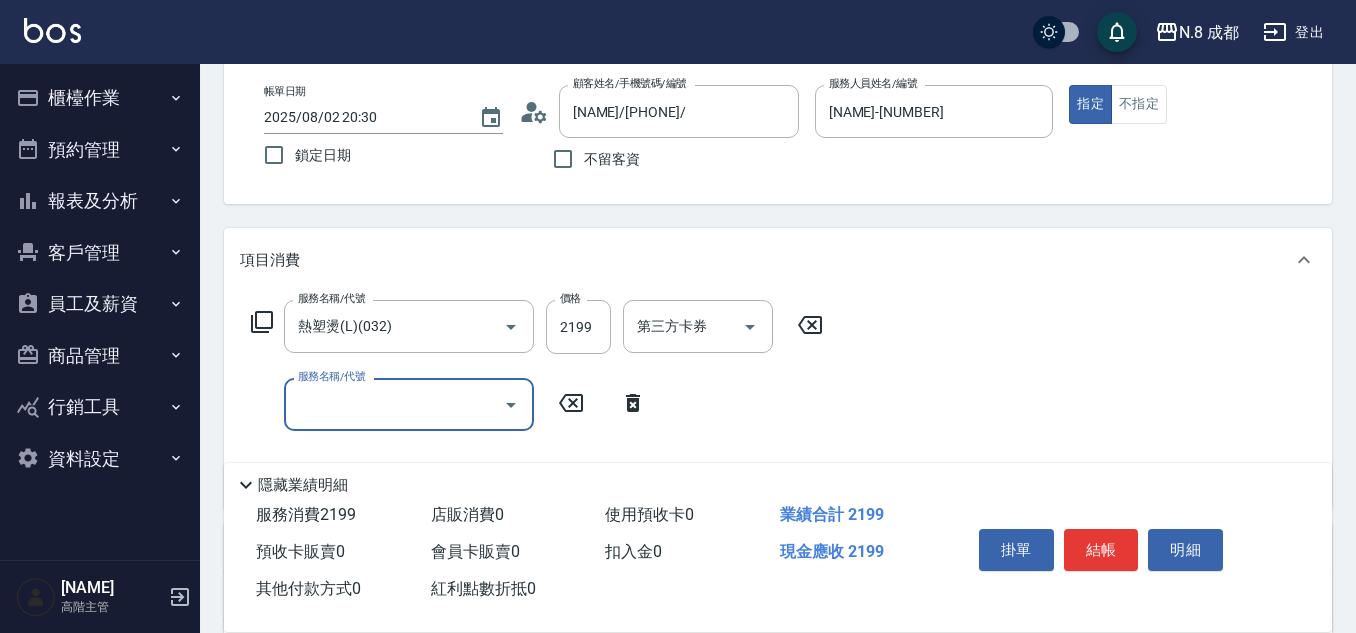 click on "服務名稱/代號" at bounding box center (394, 404) 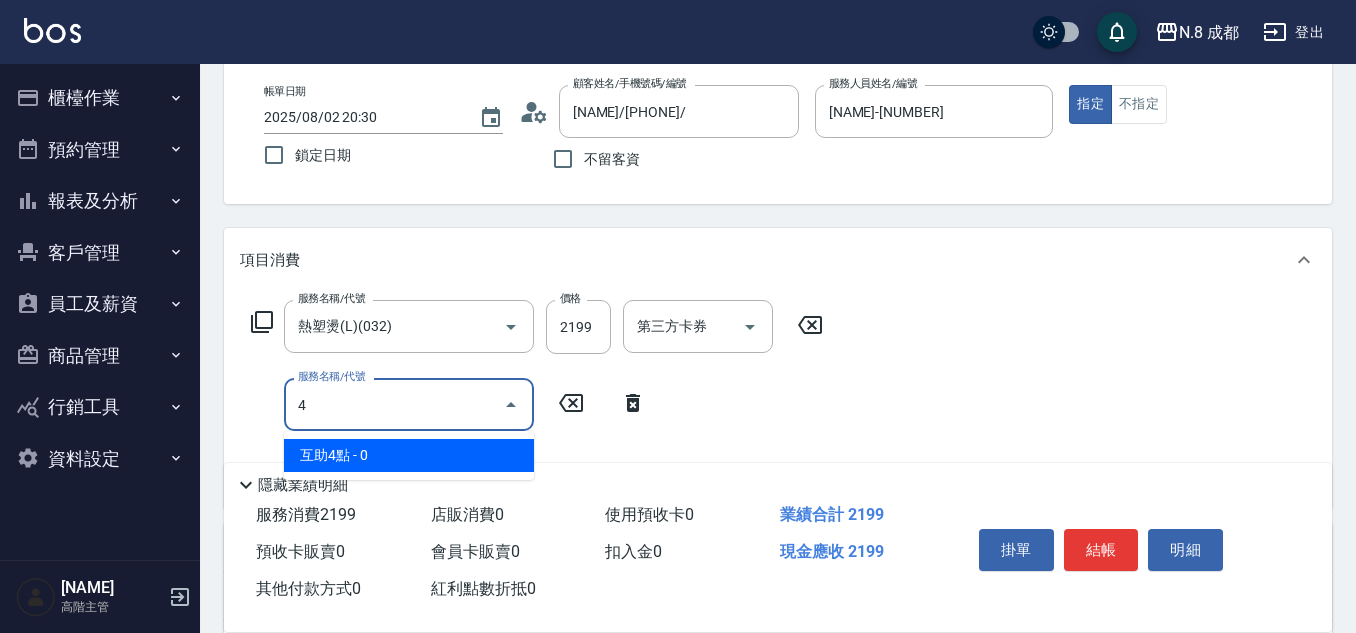 click on "4 服務名稱/代號" at bounding box center (409, 404) 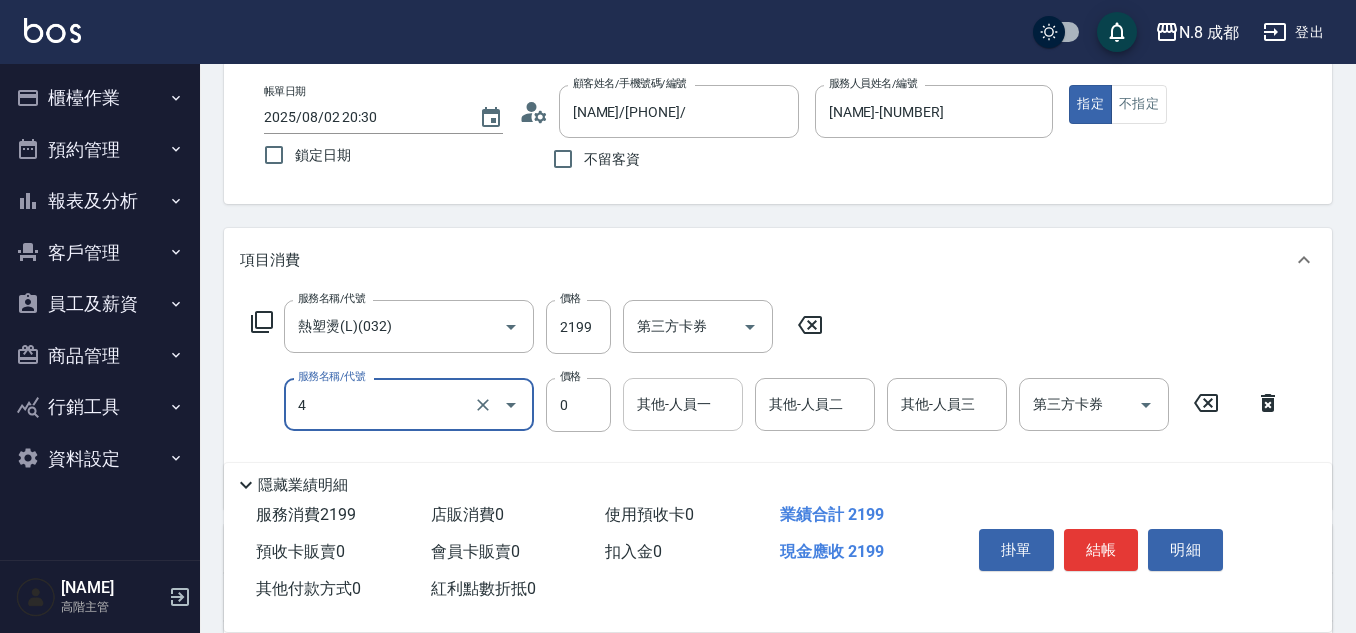 type on "互助4點(4)" 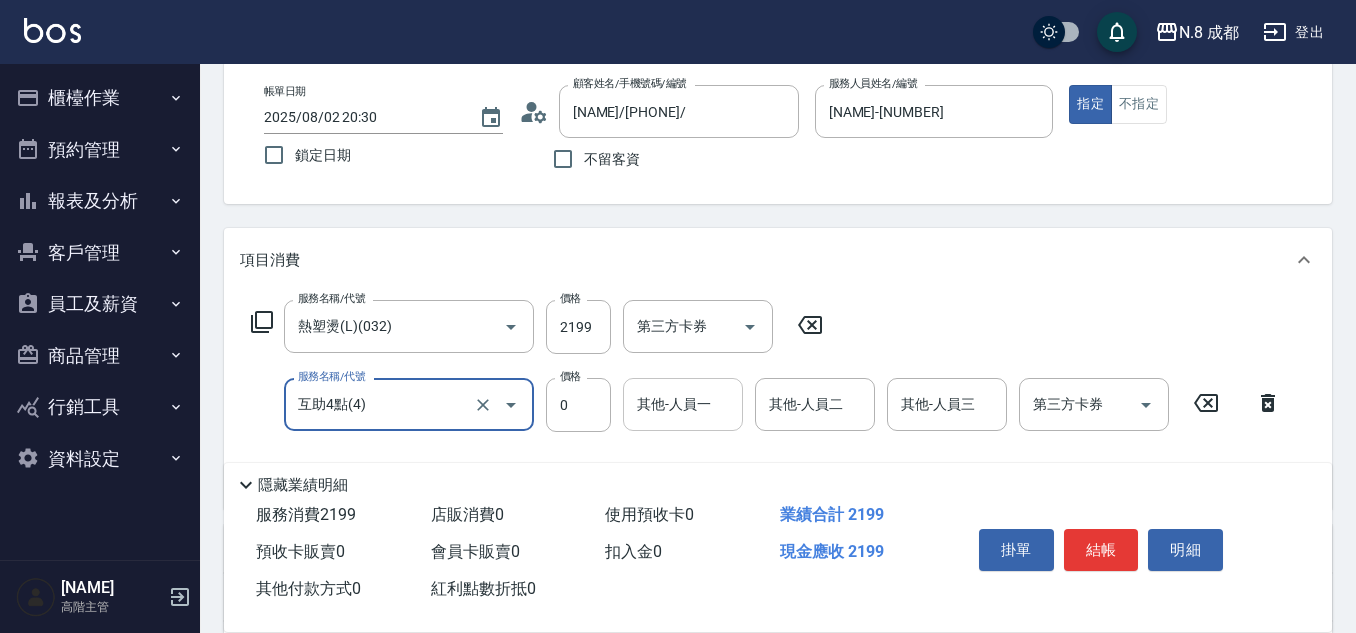 click on "其他-人員一" at bounding box center (683, 404) 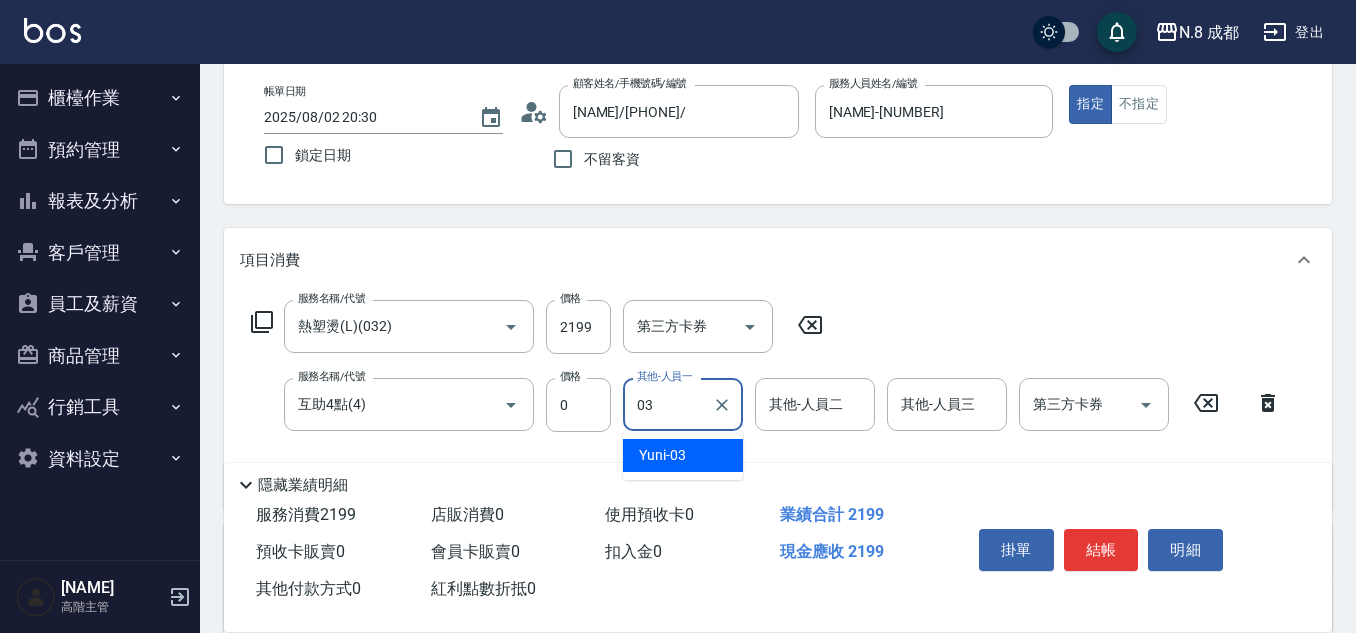 click on "Yuni -03" at bounding box center [683, 455] 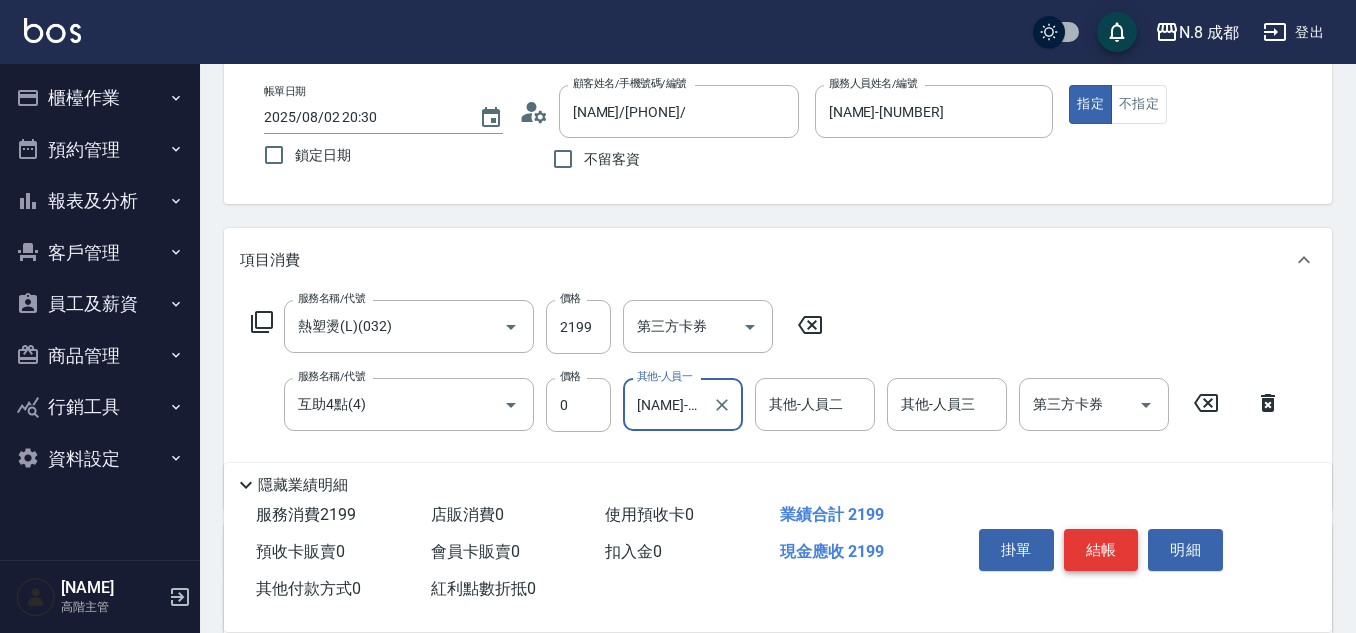 type on "Yuni-03" 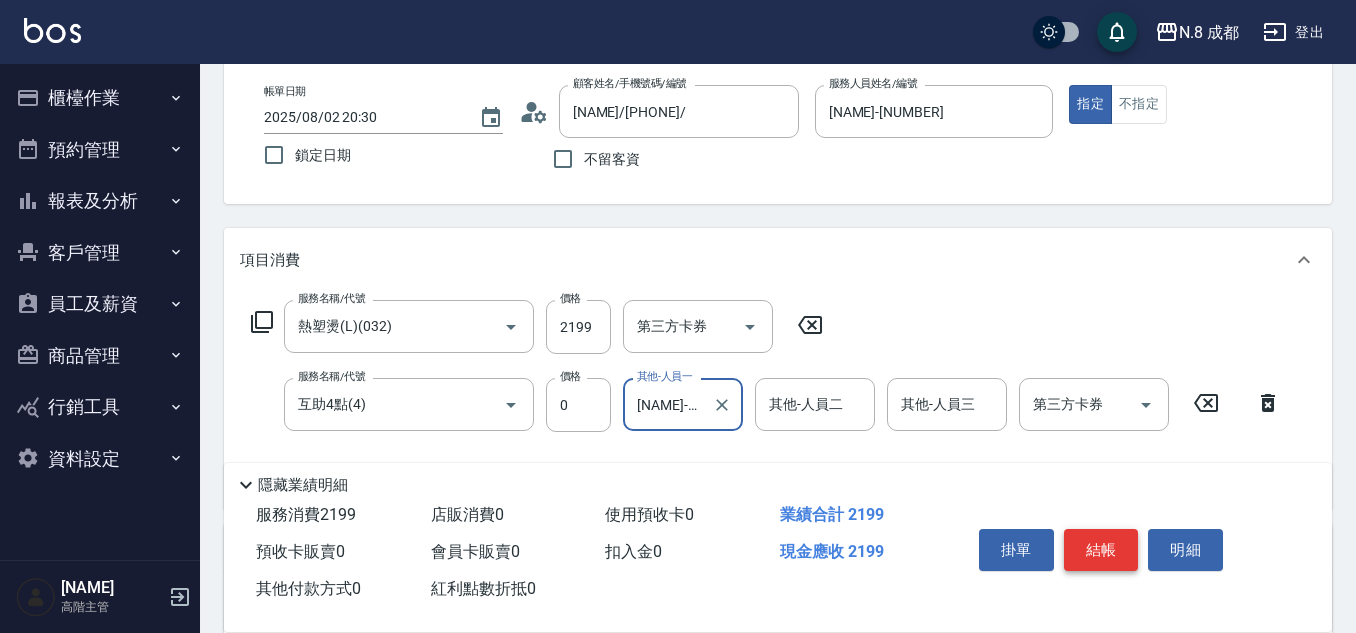 click on "結帳" at bounding box center (1101, 550) 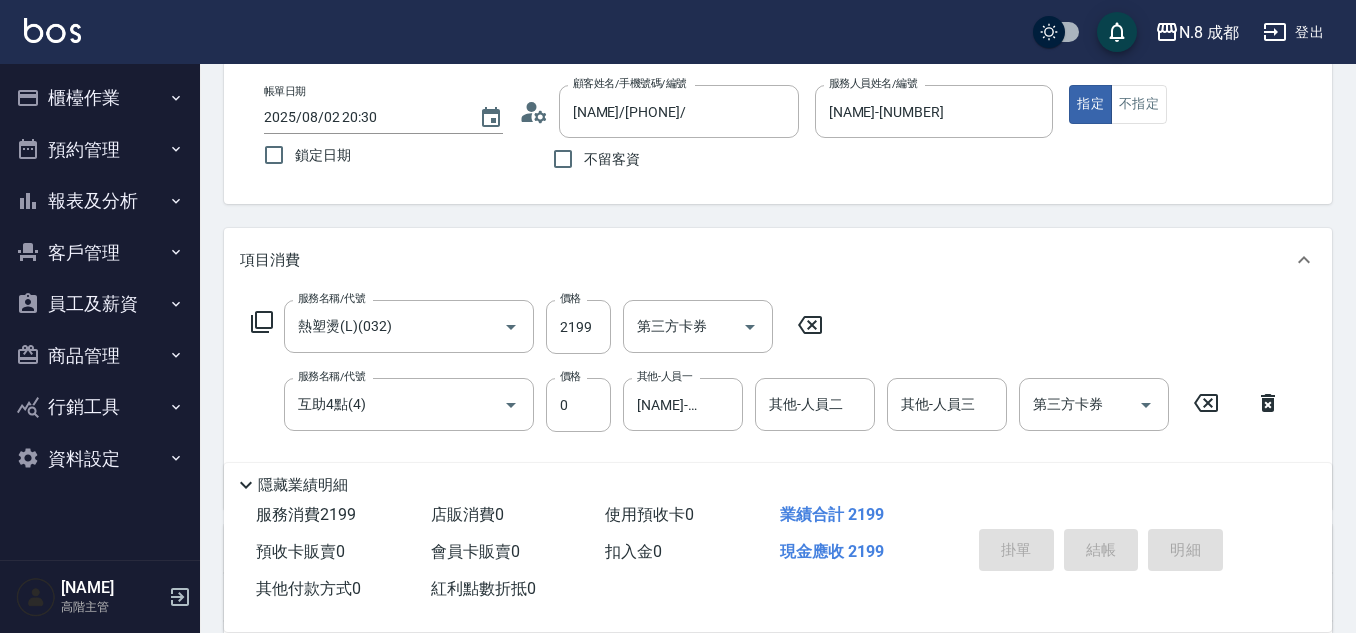 type on "2025/08/02 20:31" 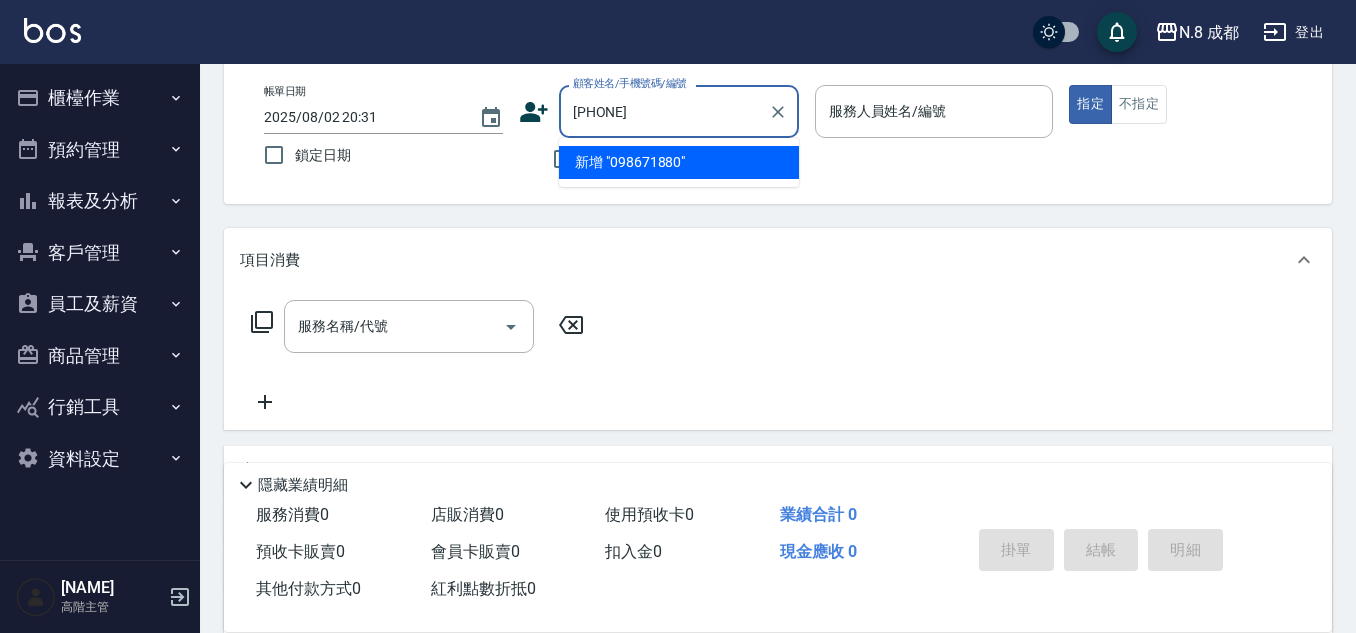type on "0986718809" 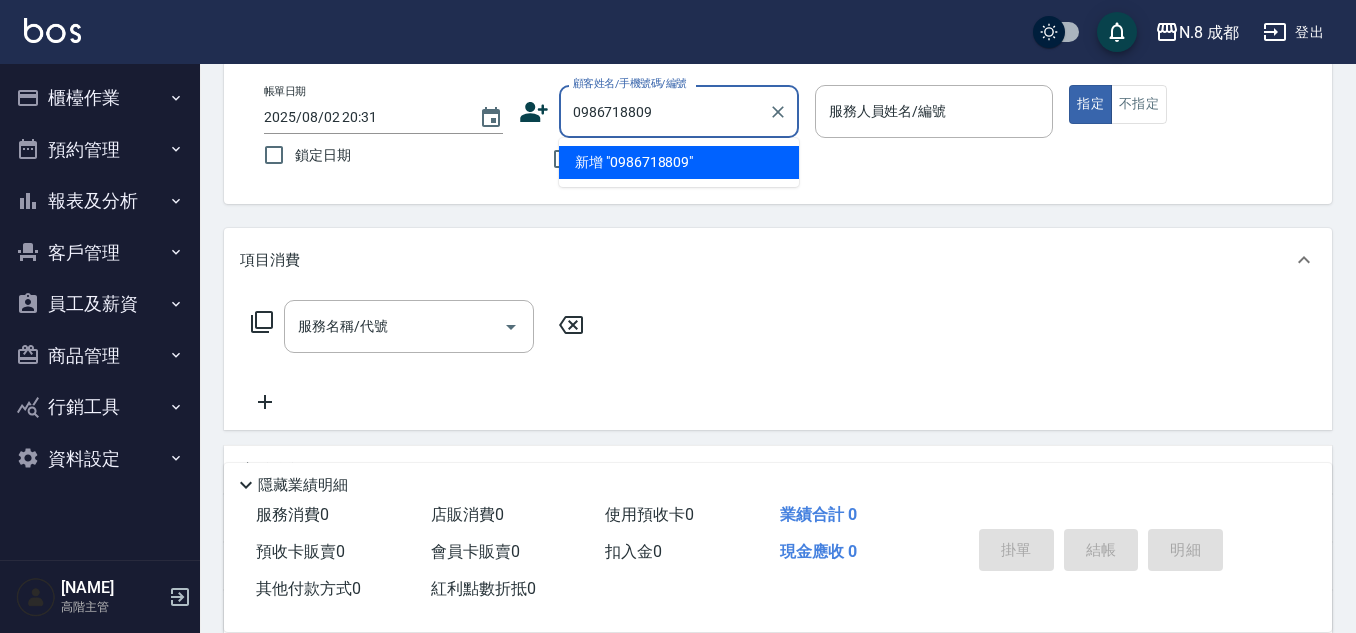 drag, startPoint x: 711, startPoint y: 110, endPoint x: 371, endPoint y: 116, distance: 340.05295 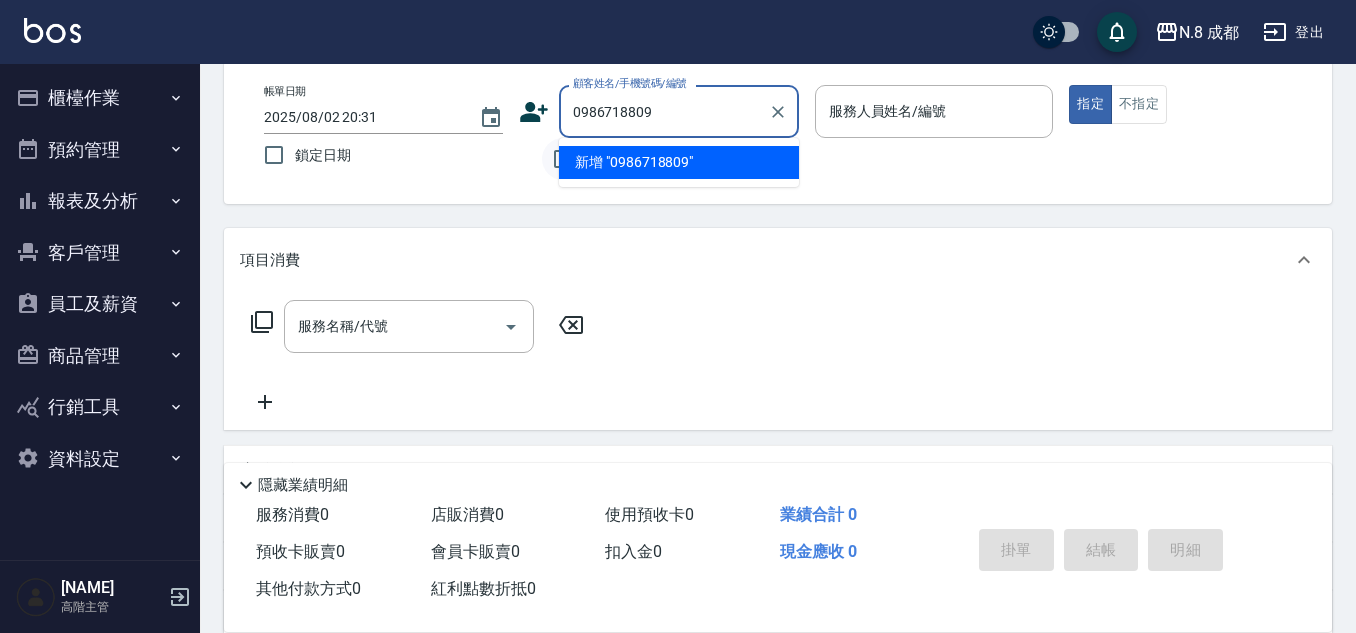 type 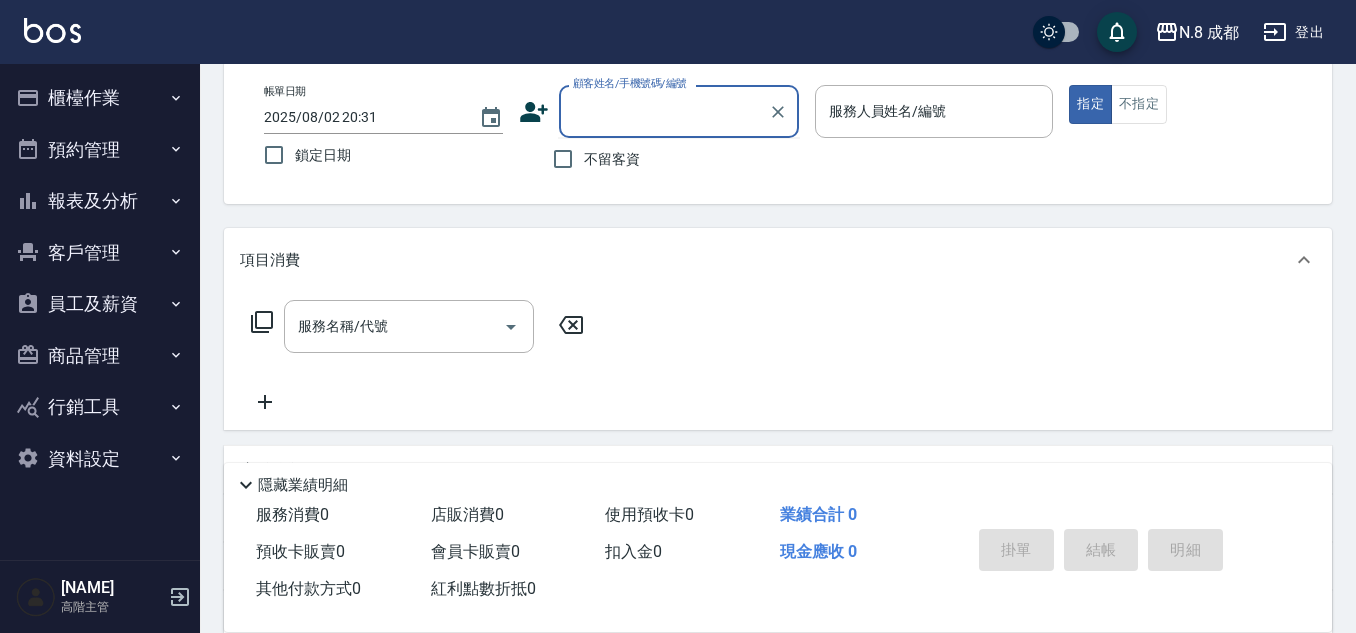click 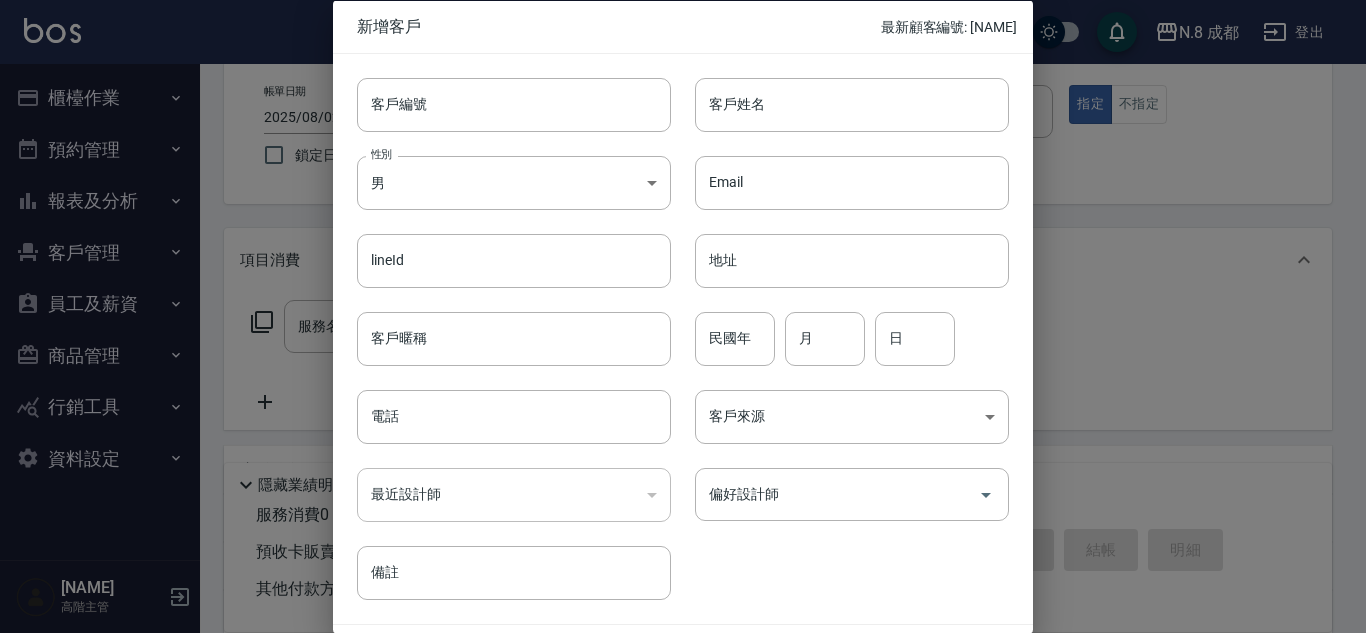 click on "電話 電話" at bounding box center [502, 405] 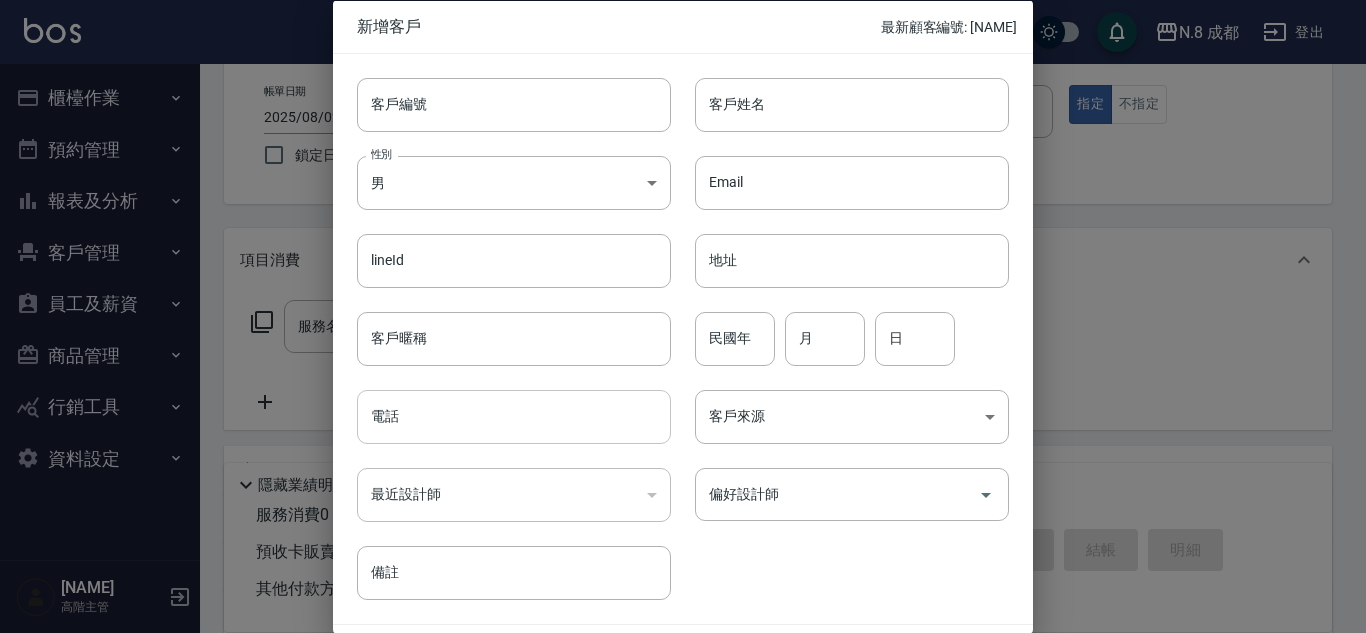 click on "電話" at bounding box center [514, 417] 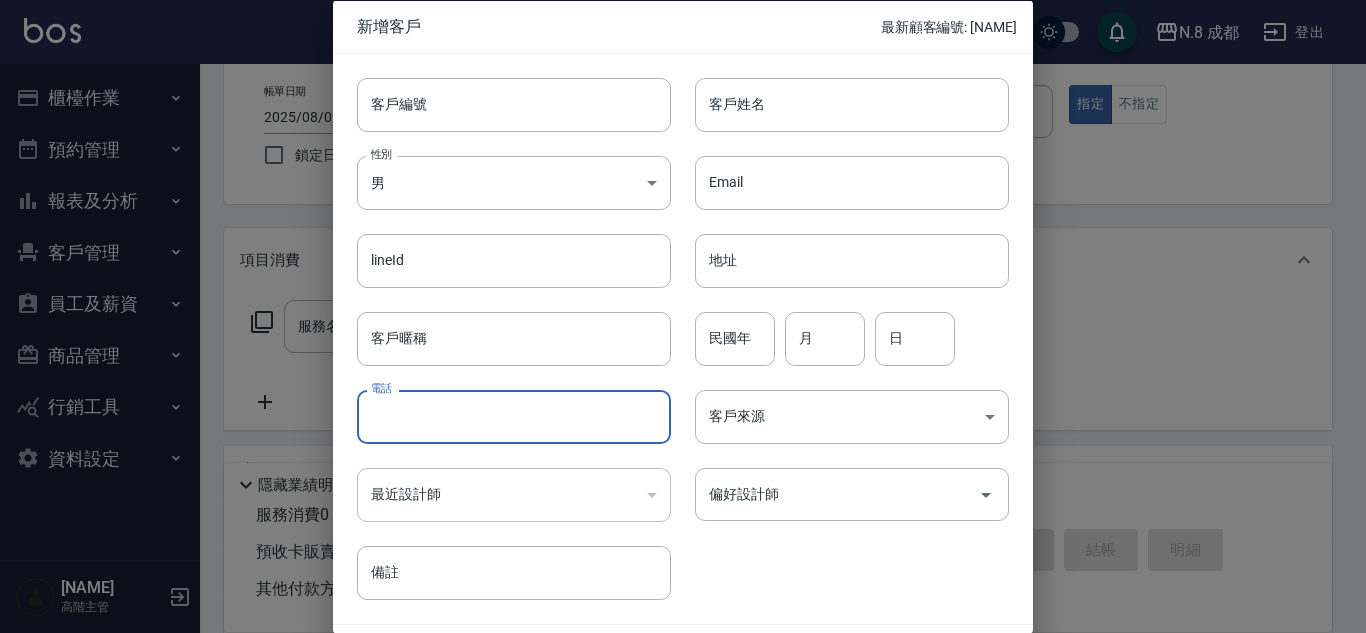 paste on "0986718809" 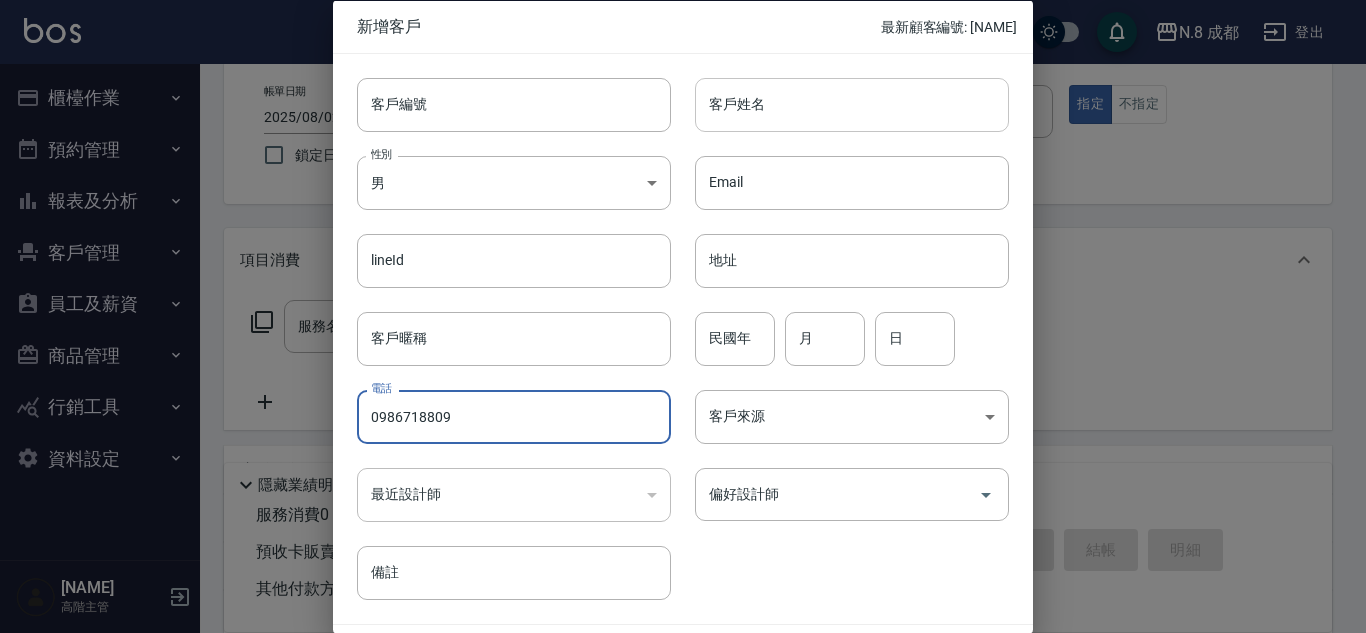 type on "0986718809" 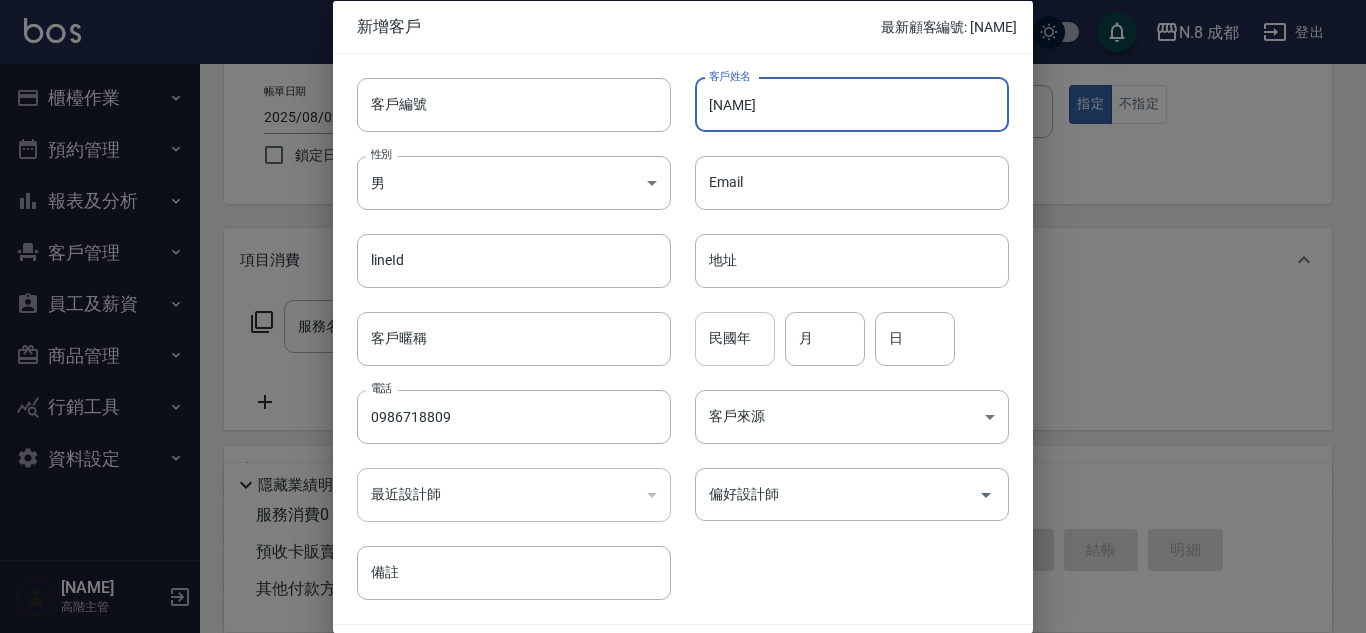 type on "許瑋真" 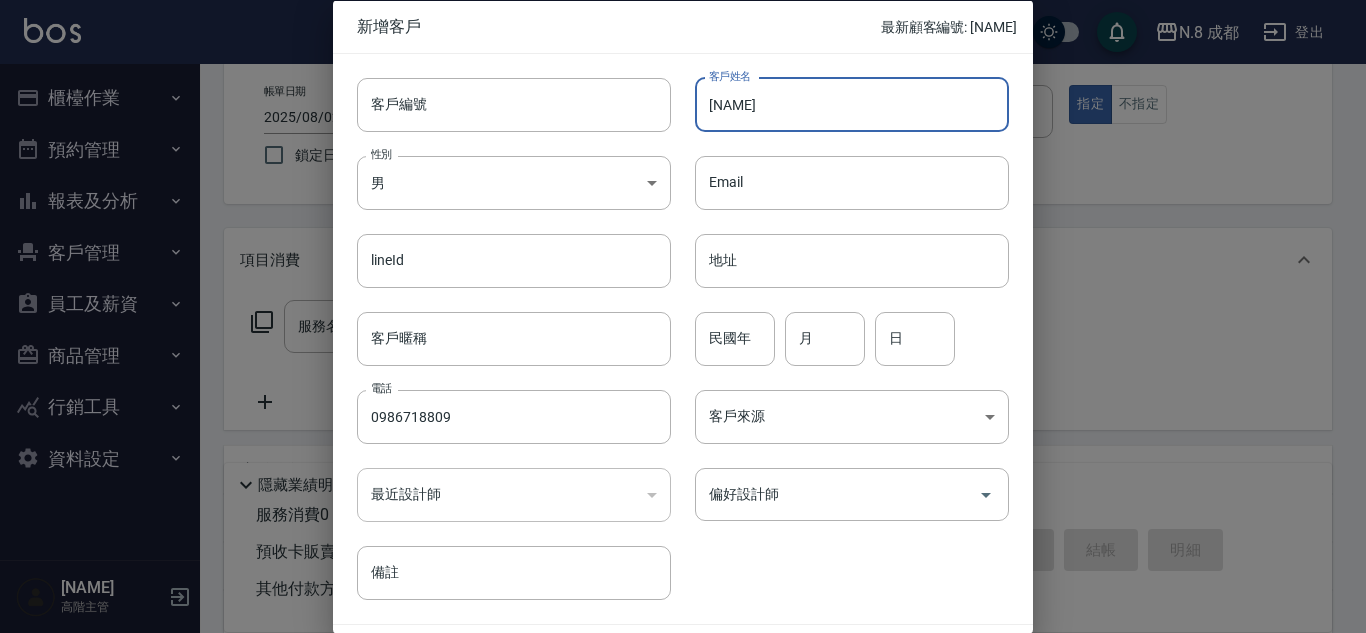 click on "民國年" at bounding box center (735, 338) 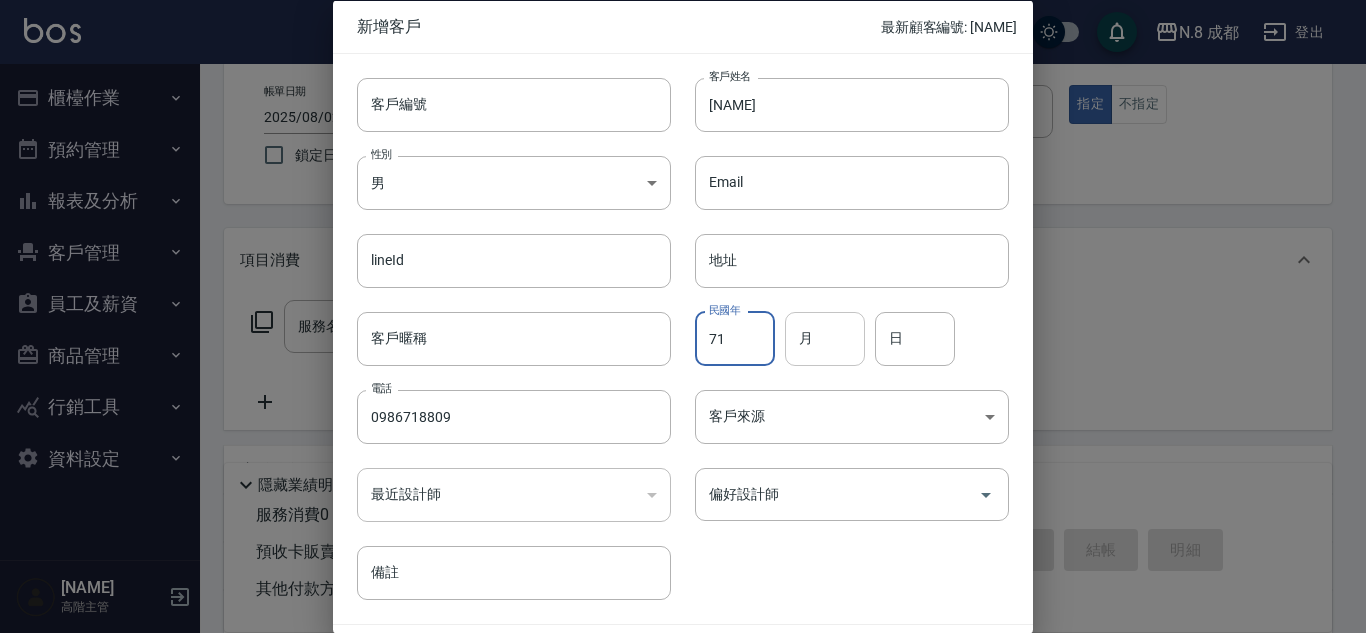 type on "71" 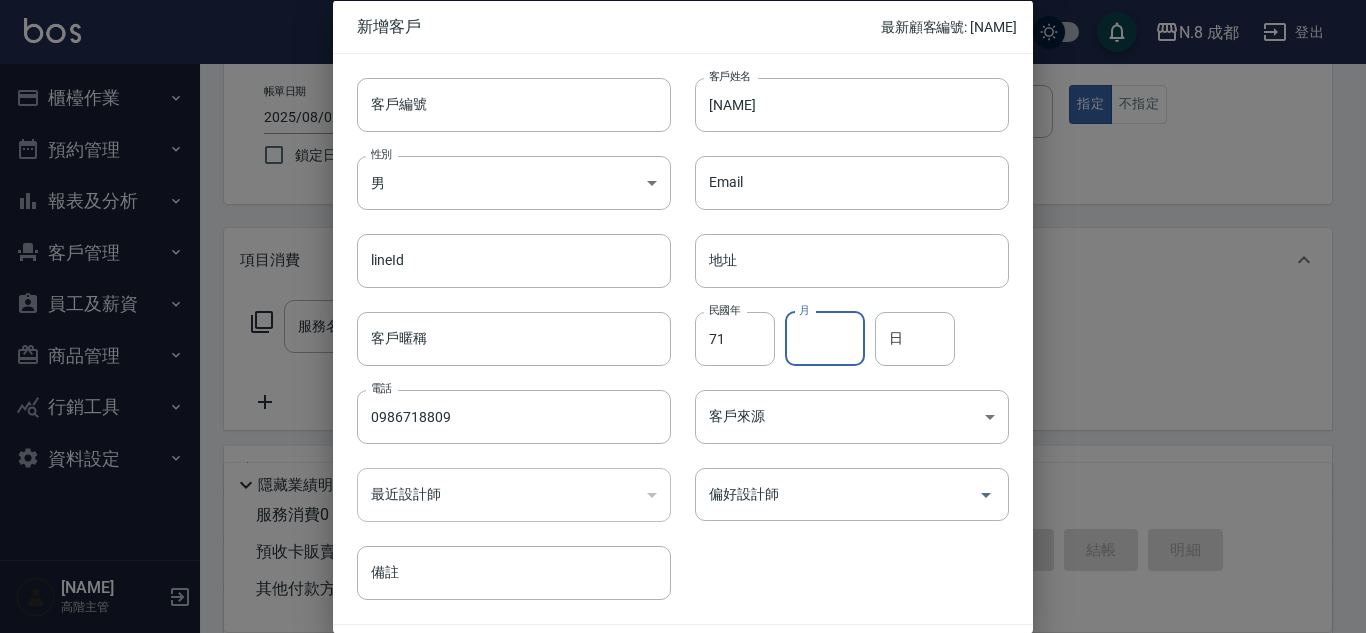 click on "月" at bounding box center (825, 338) 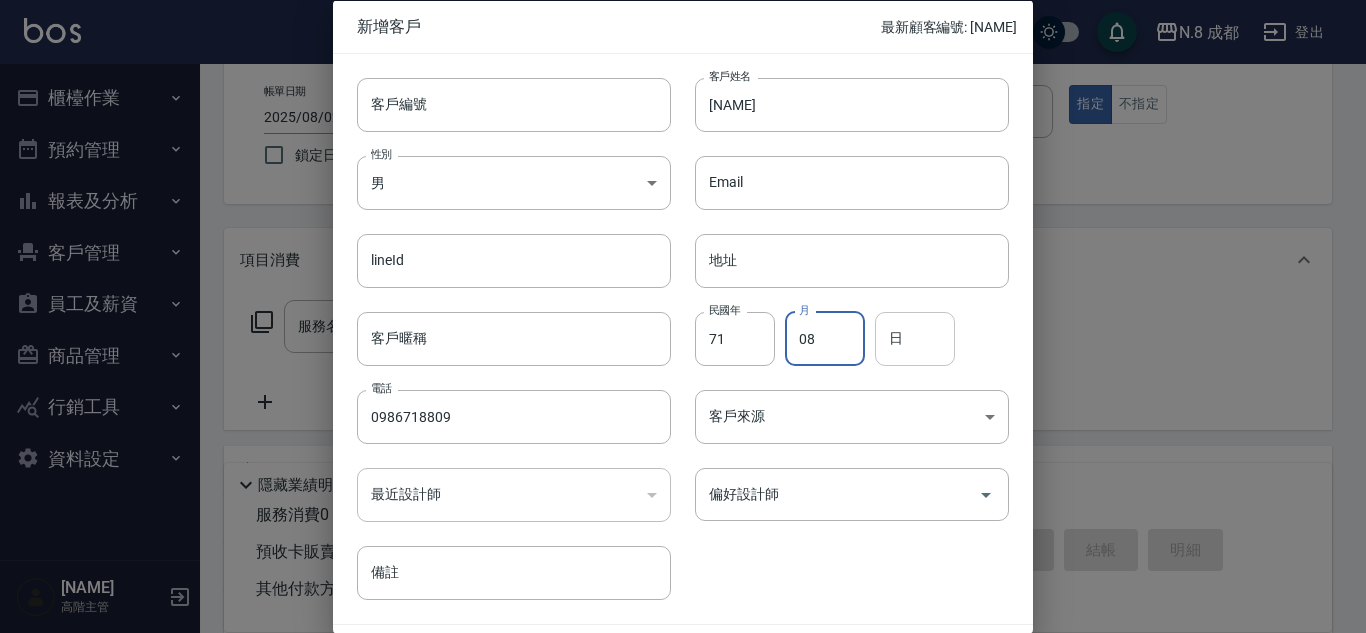 type on "08" 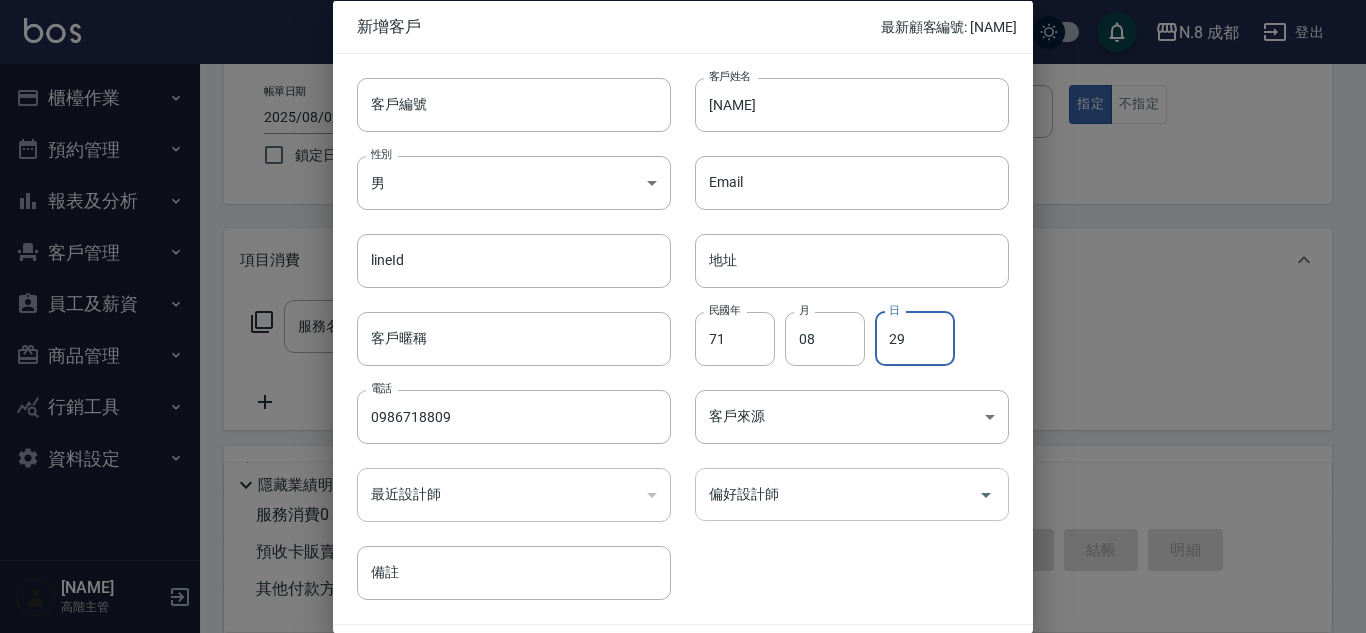 type on "29" 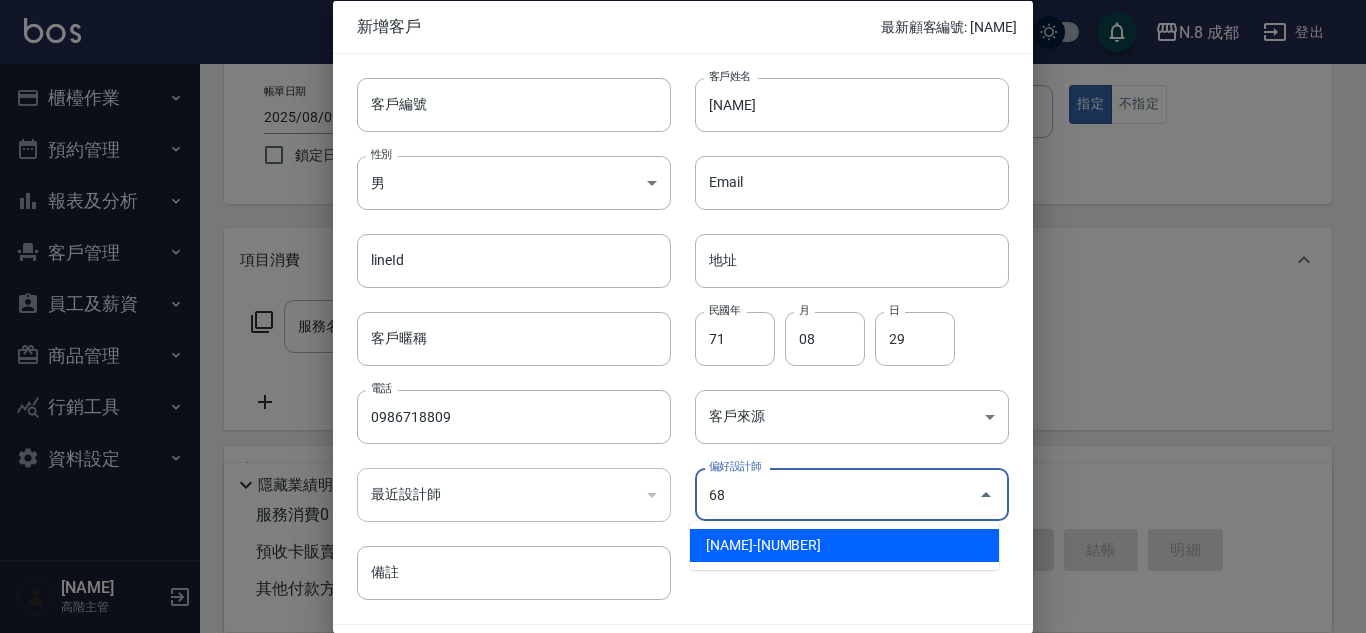 click on "明祥何-68" at bounding box center [844, 545] 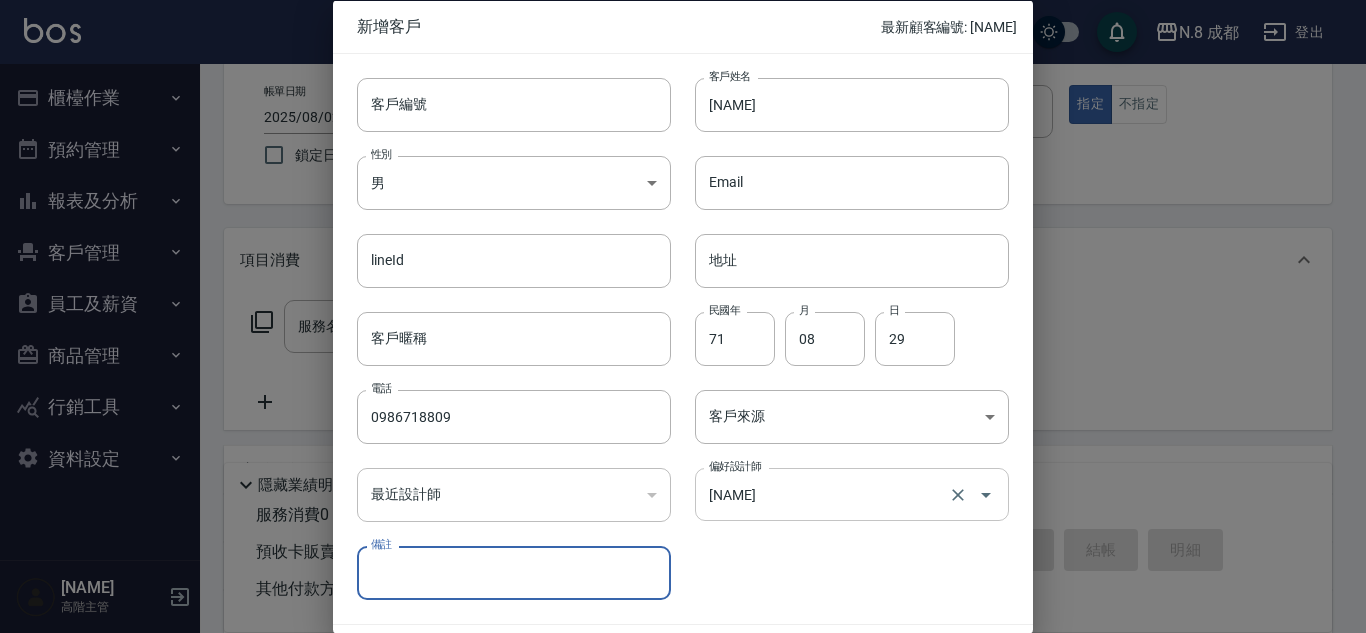 scroll, scrollTop: 60, scrollLeft: 0, axis: vertical 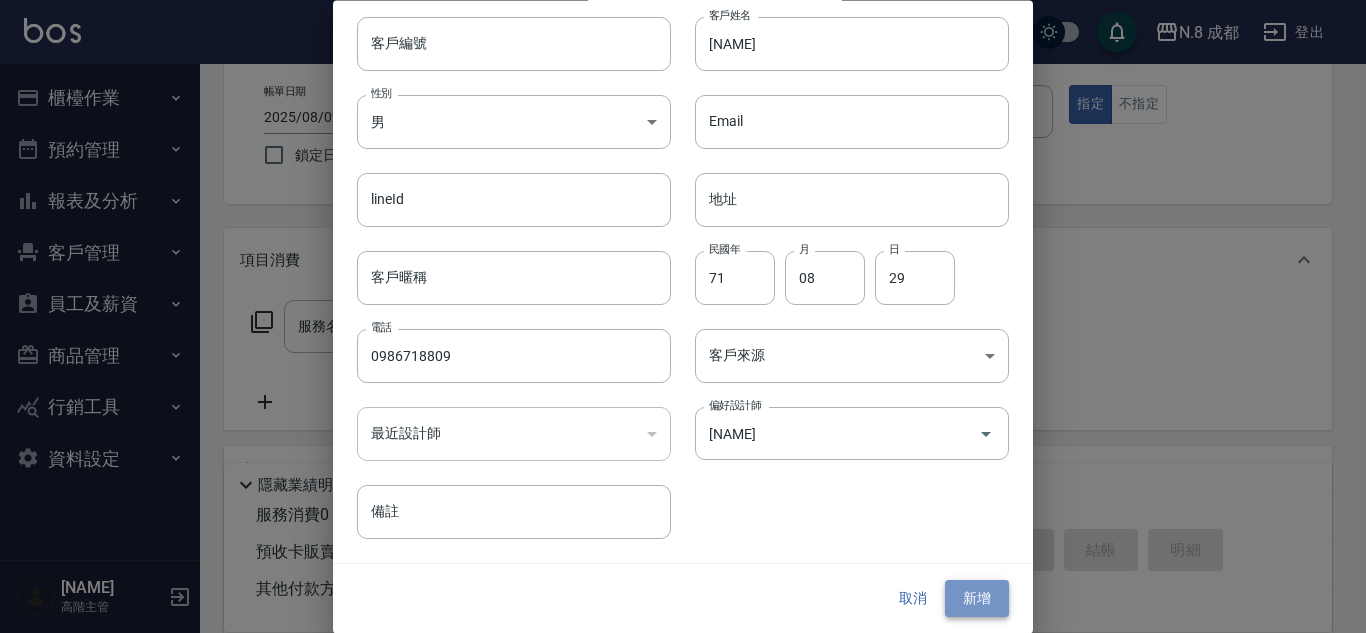click on "新增" at bounding box center (977, 599) 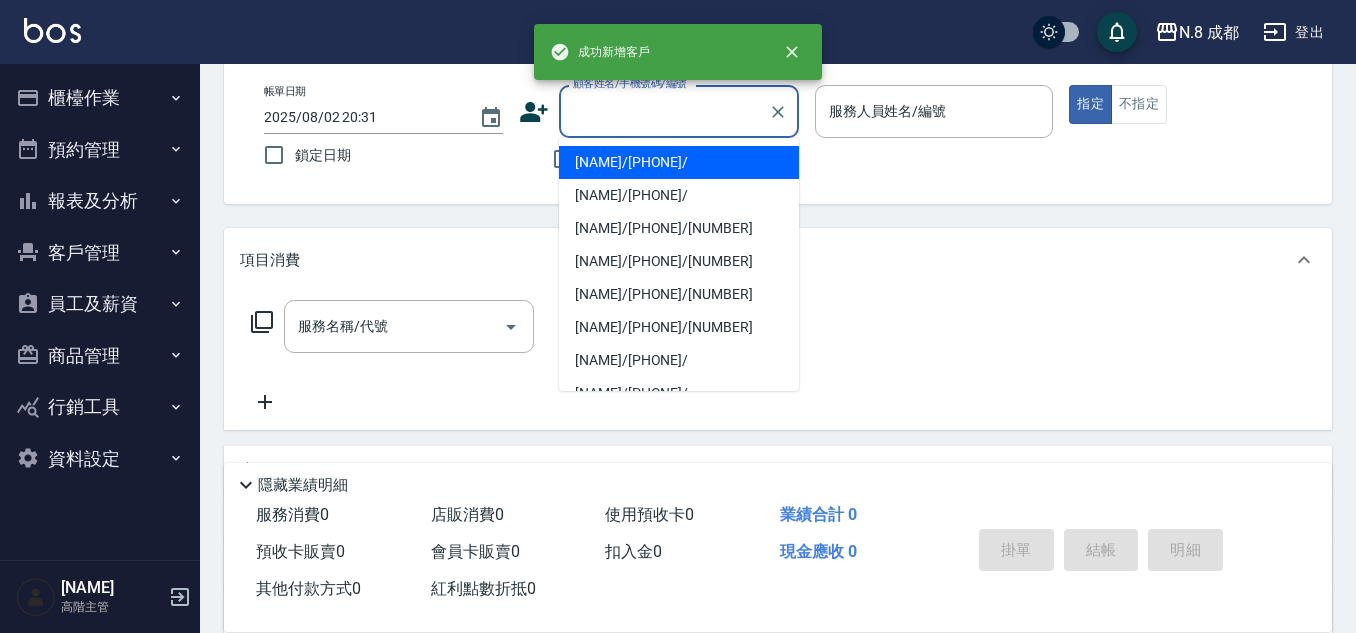 click on "顧客姓名/手機號碼/編號" at bounding box center [664, 111] 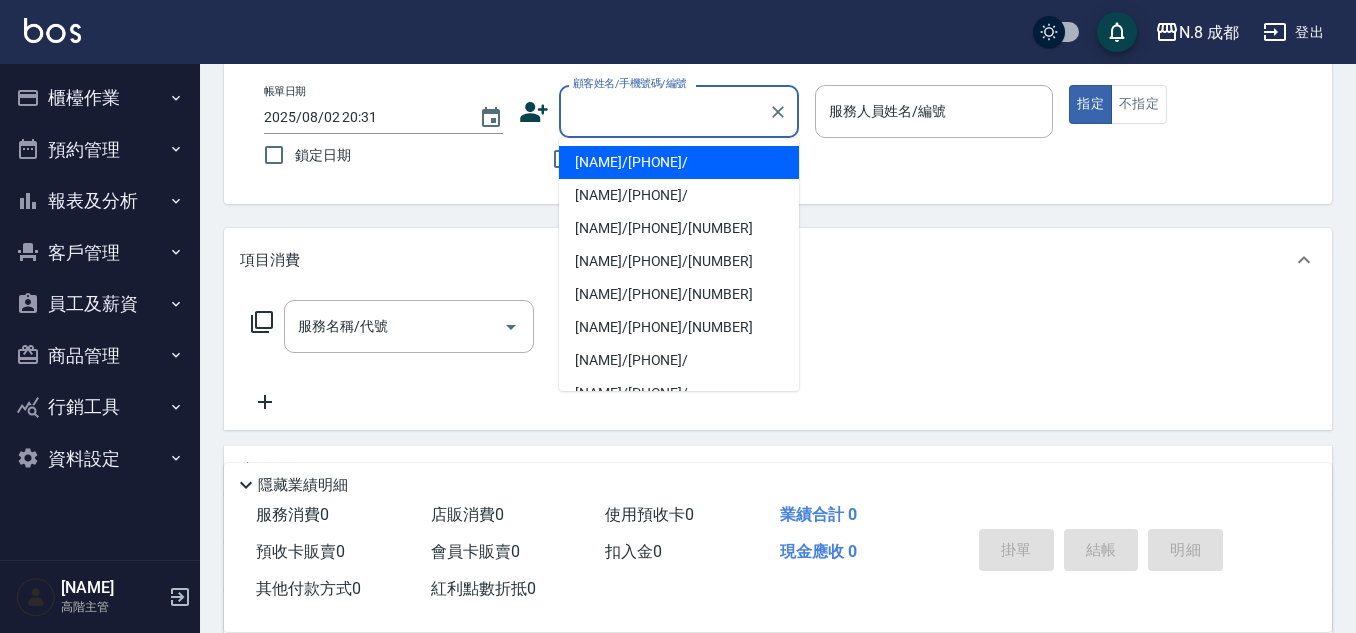 paste on "0986718809" 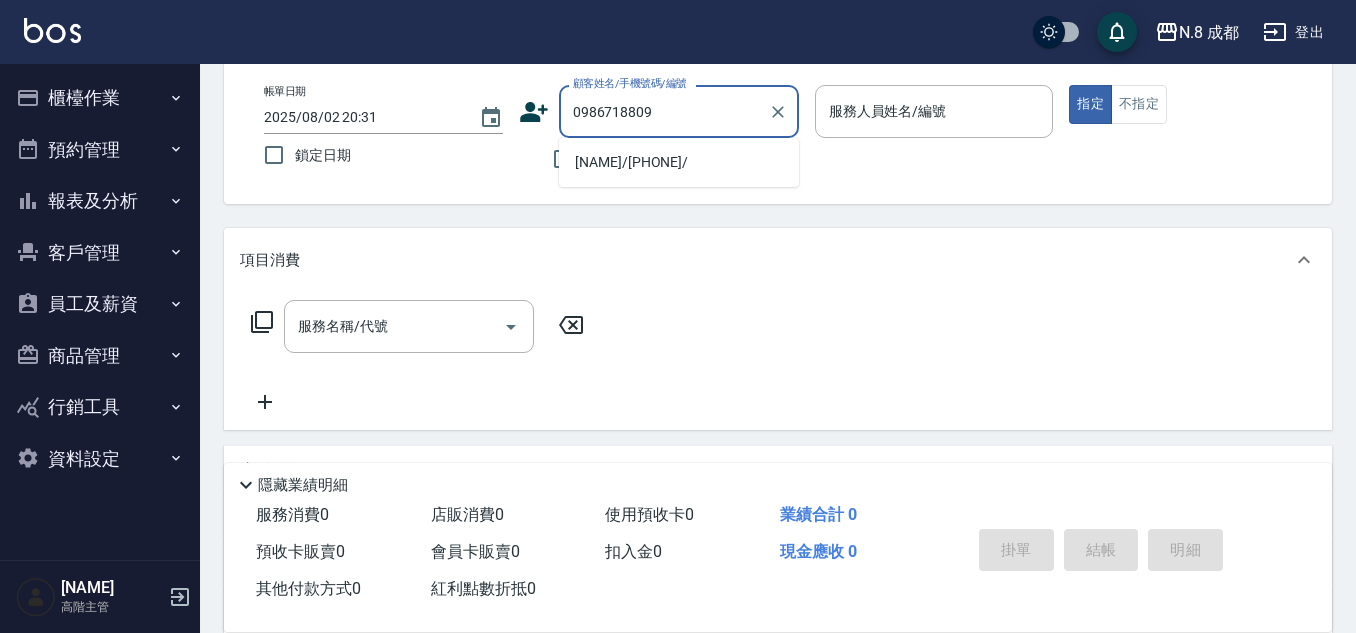 click on "許瑋真/[PHONE]/" at bounding box center (679, 162) 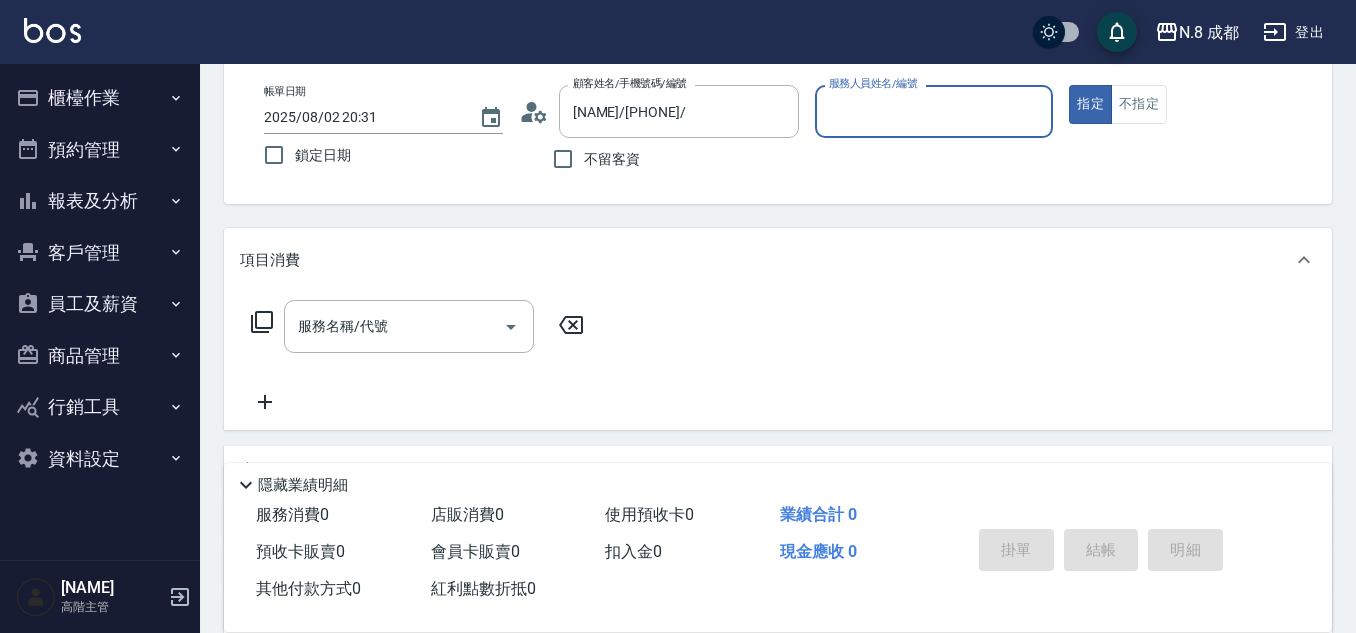 type on "明祥何-68" 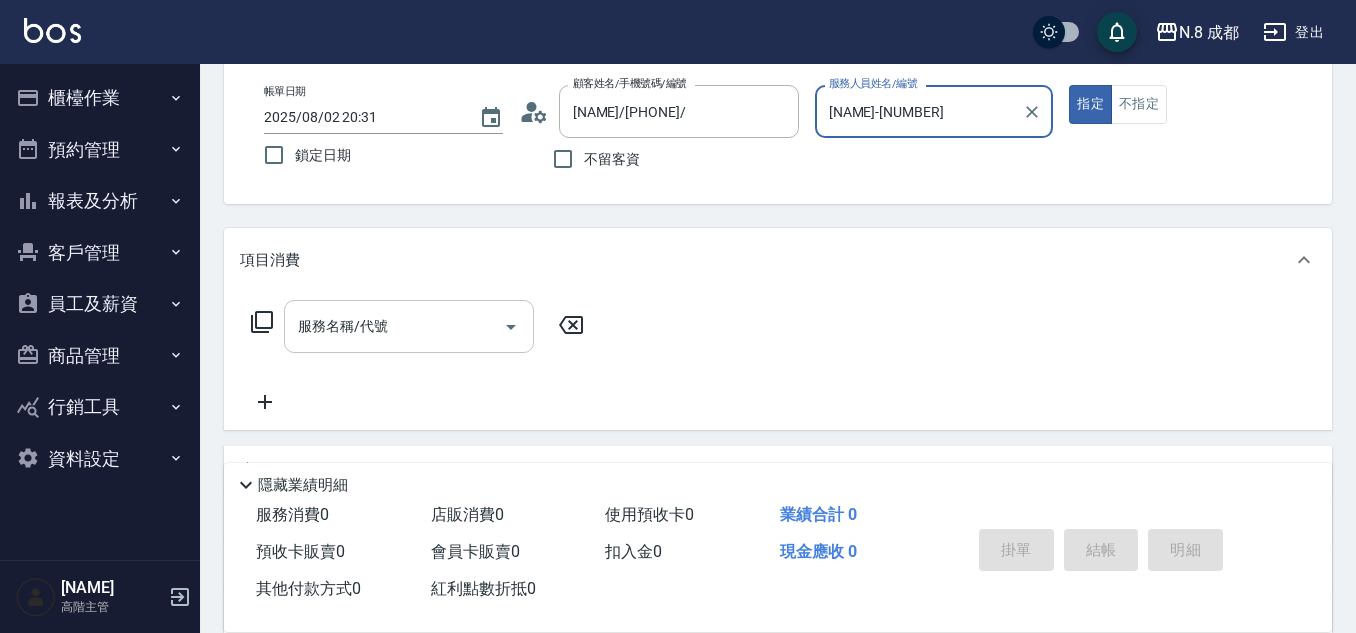 drag, startPoint x: 381, startPoint y: 325, endPoint x: 414, endPoint y: 323, distance: 33.06055 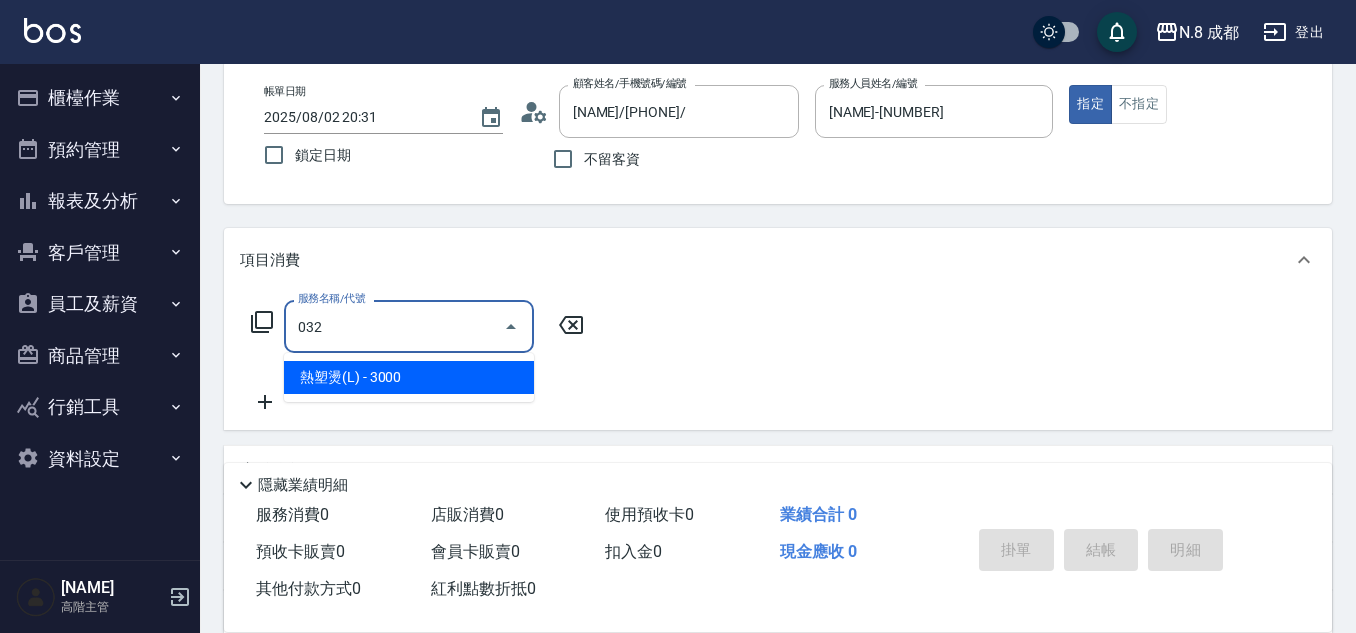 click on "熱塑燙(L) - 3000" at bounding box center [409, 377] 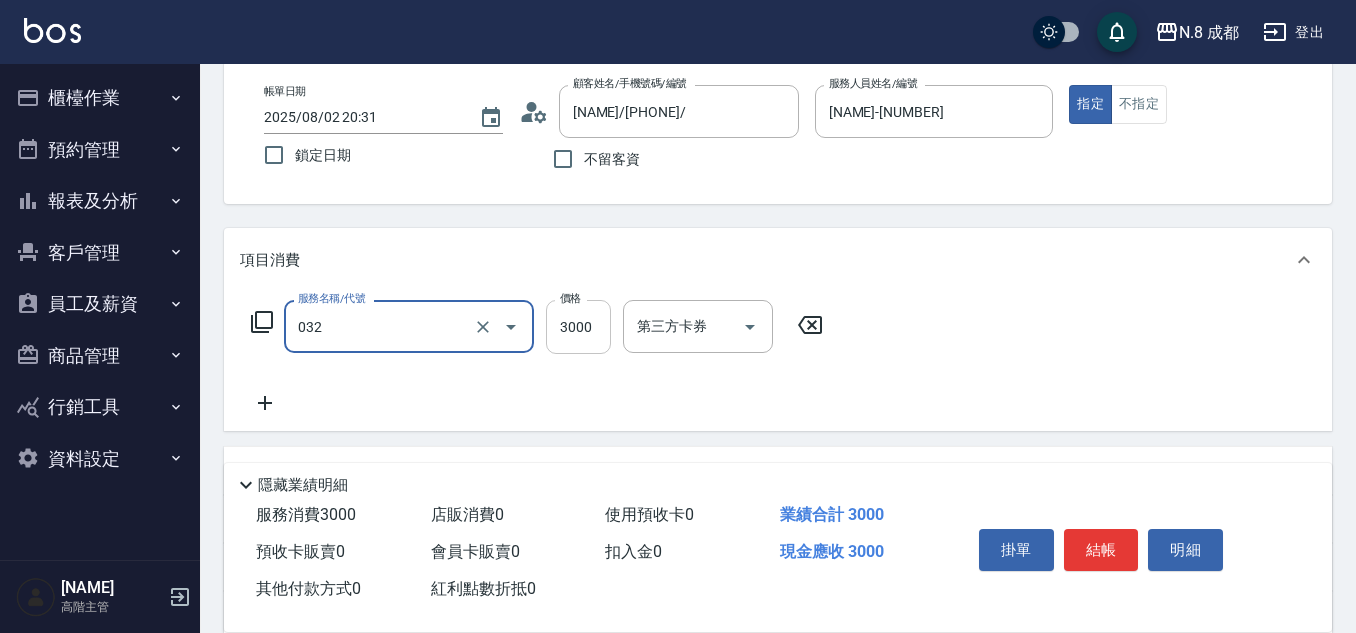 type on "熱塑燙(L)(032)" 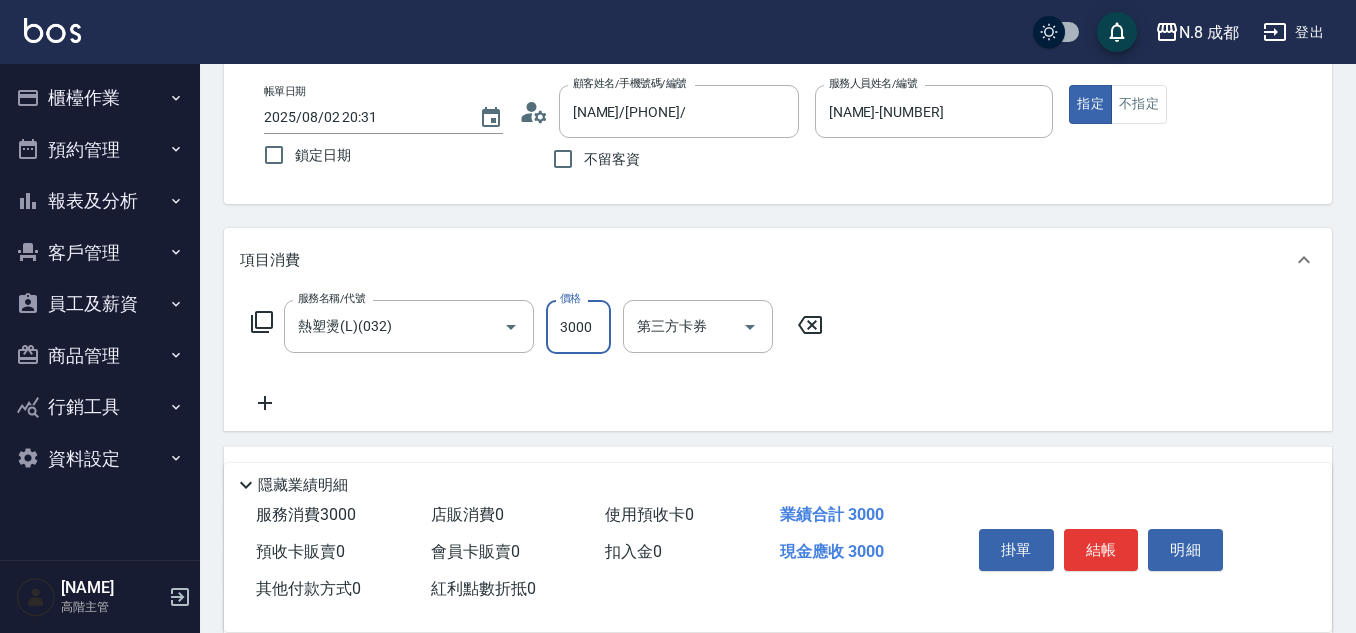 click on "3000" at bounding box center (578, 327) 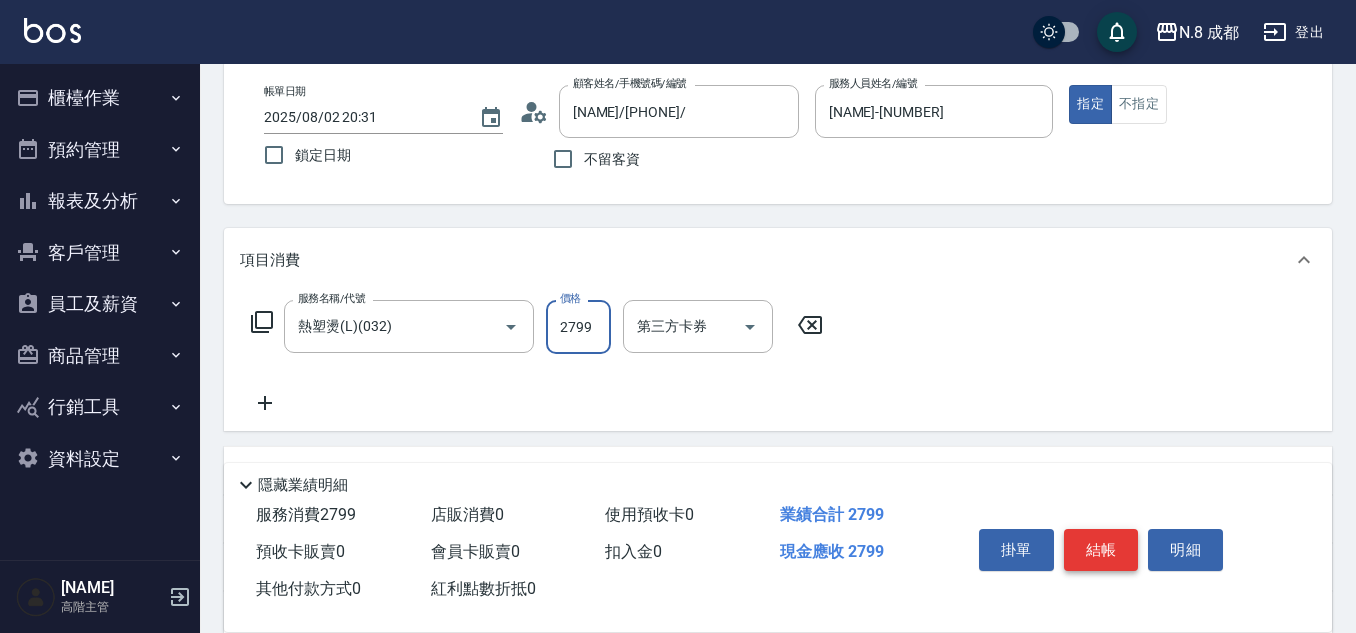 type on "2799" 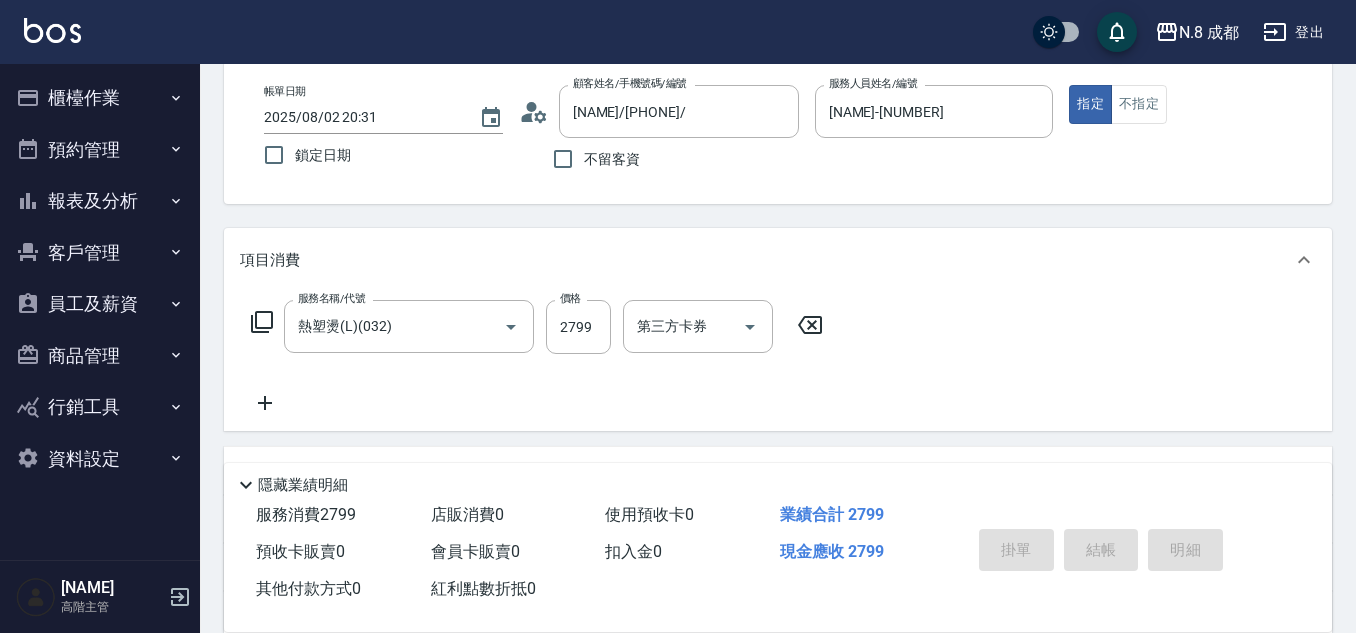 type on "2025/08/02 20:32" 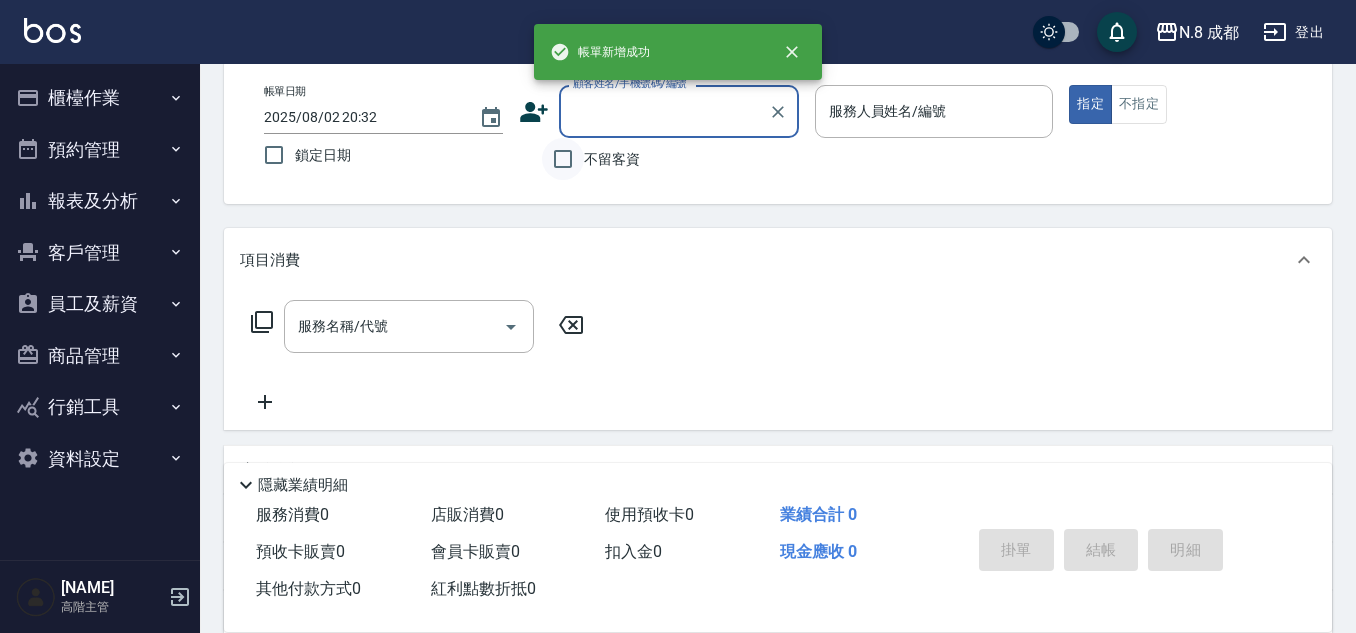 click on "不留客資" at bounding box center [563, 159] 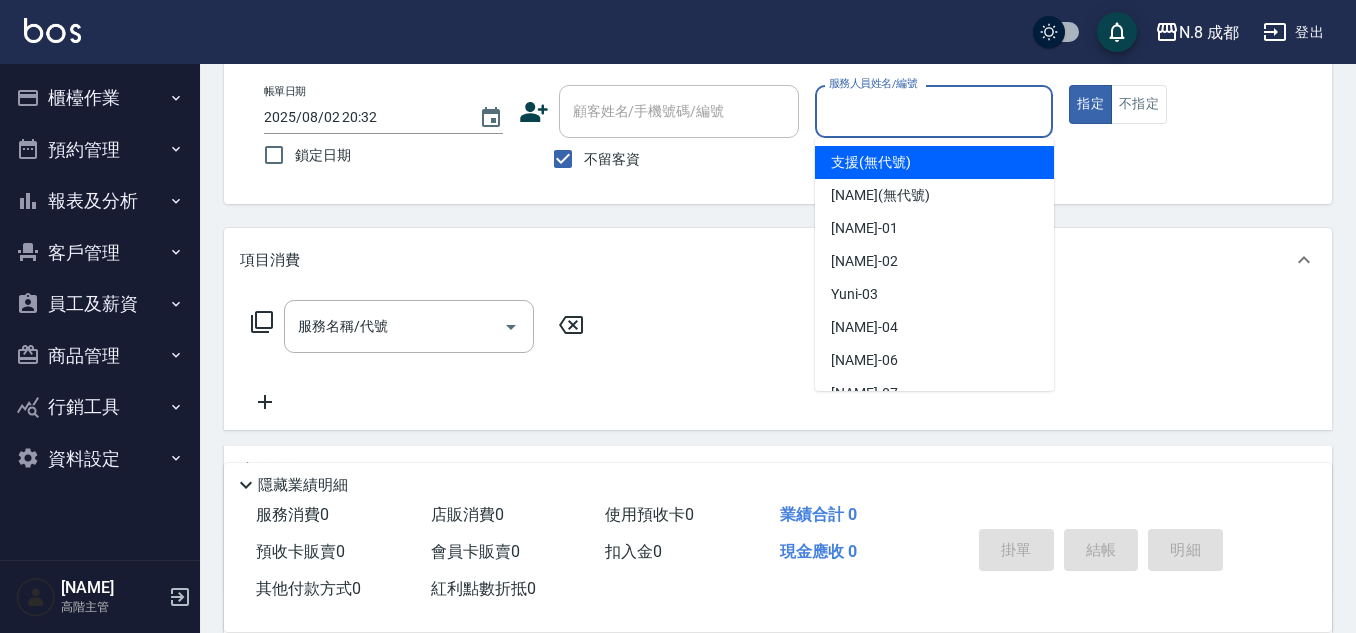 click on "服務人員姓名/編號" at bounding box center (934, 111) 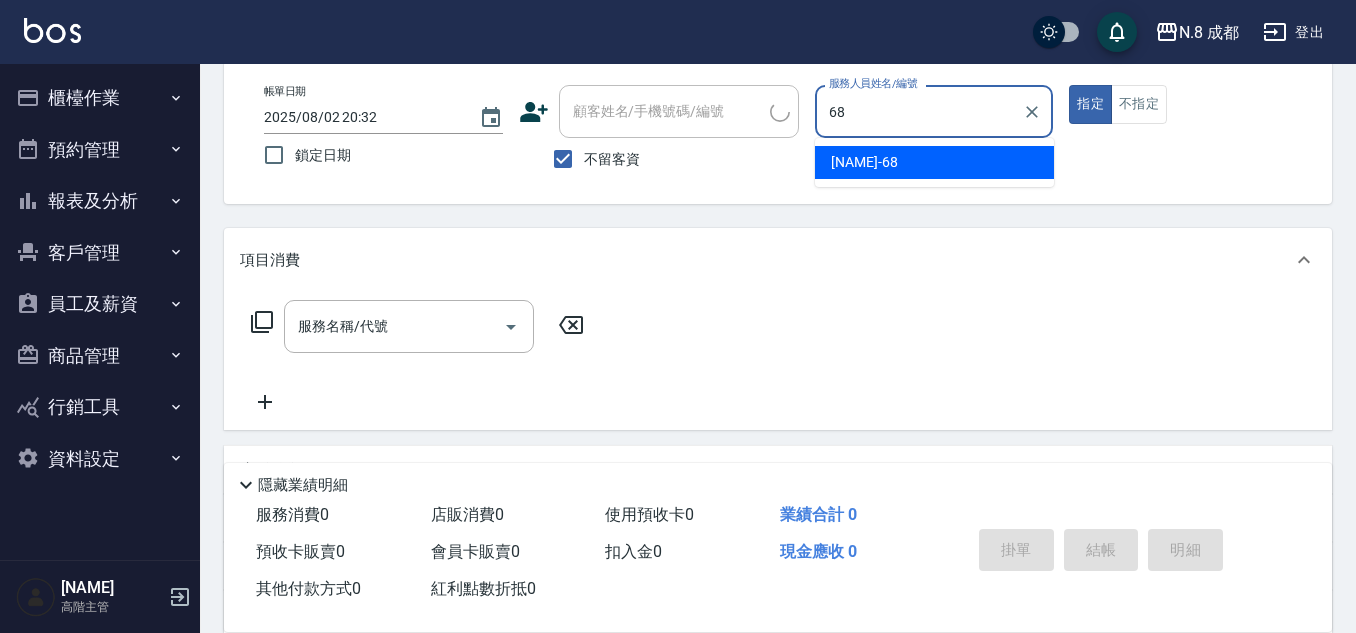click on "明祥何 -68" at bounding box center [934, 162] 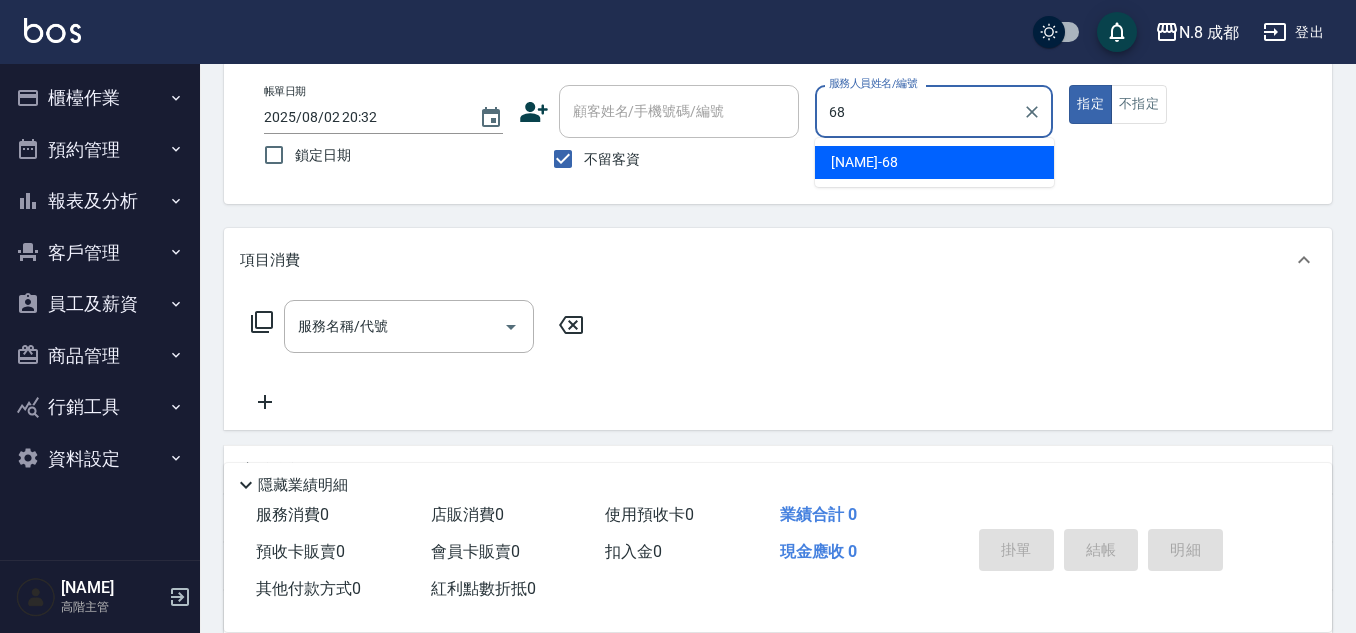 click on "明祥何 -68" at bounding box center [934, 162] 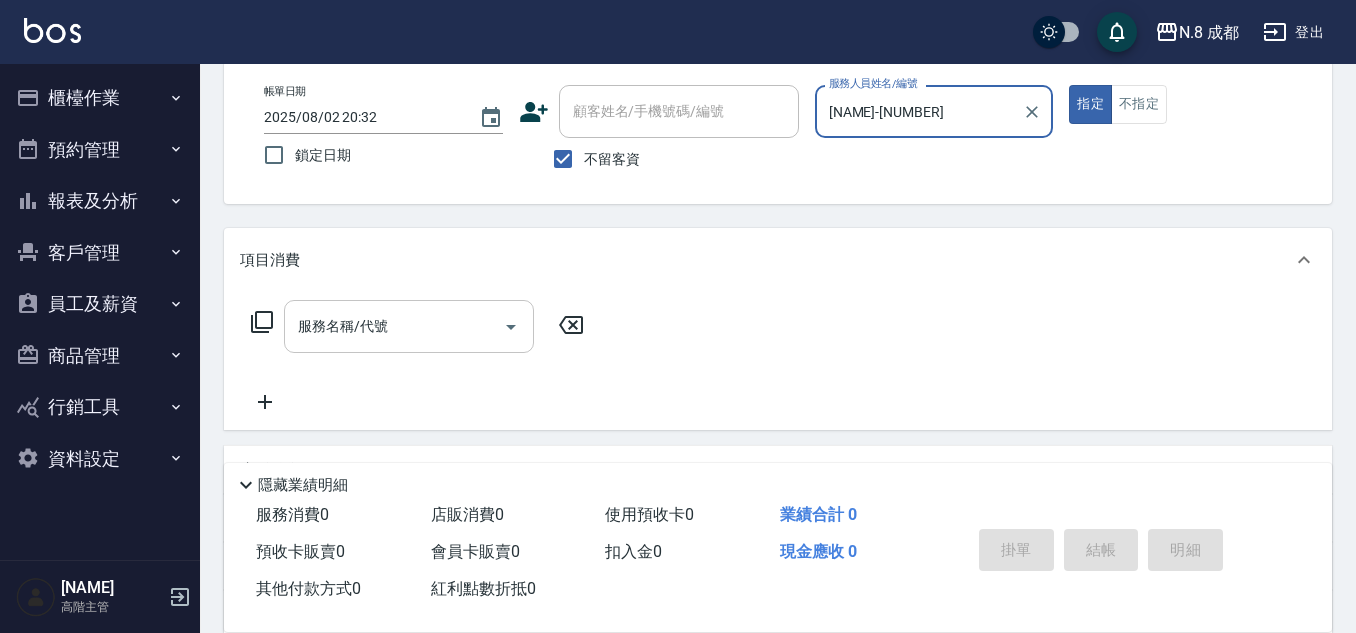 type on "明祥何-68" 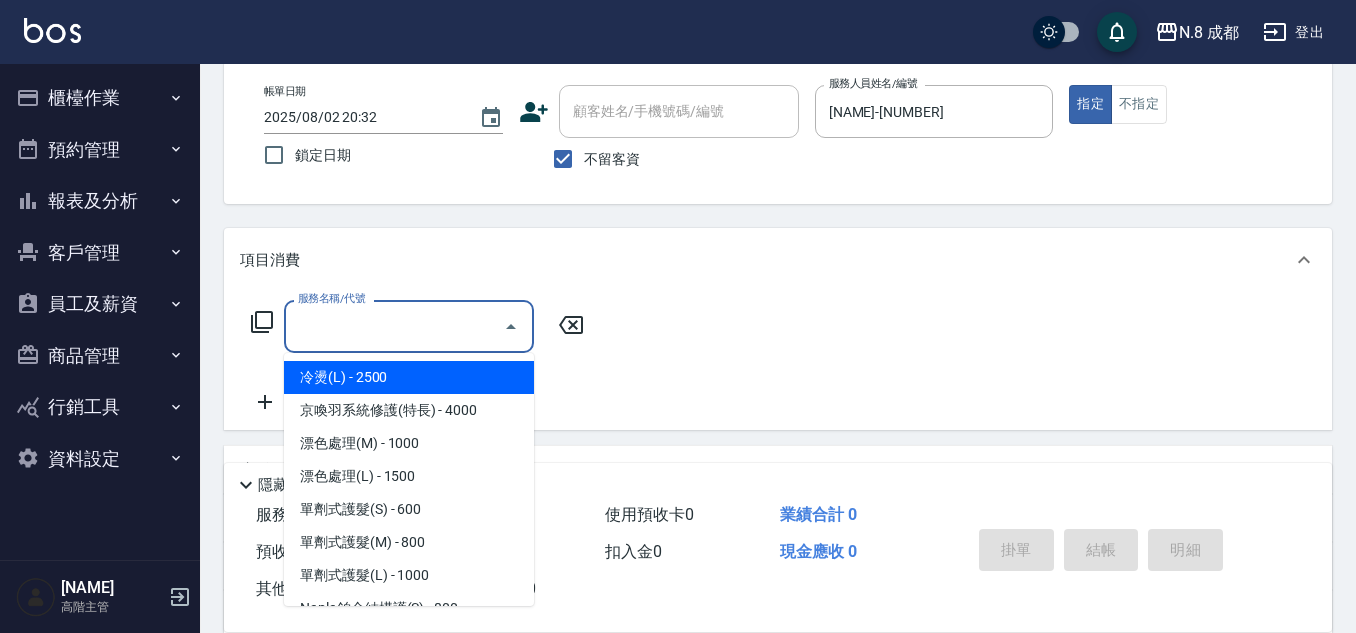click on "服務名稱/代號" at bounding box center [394, 326] 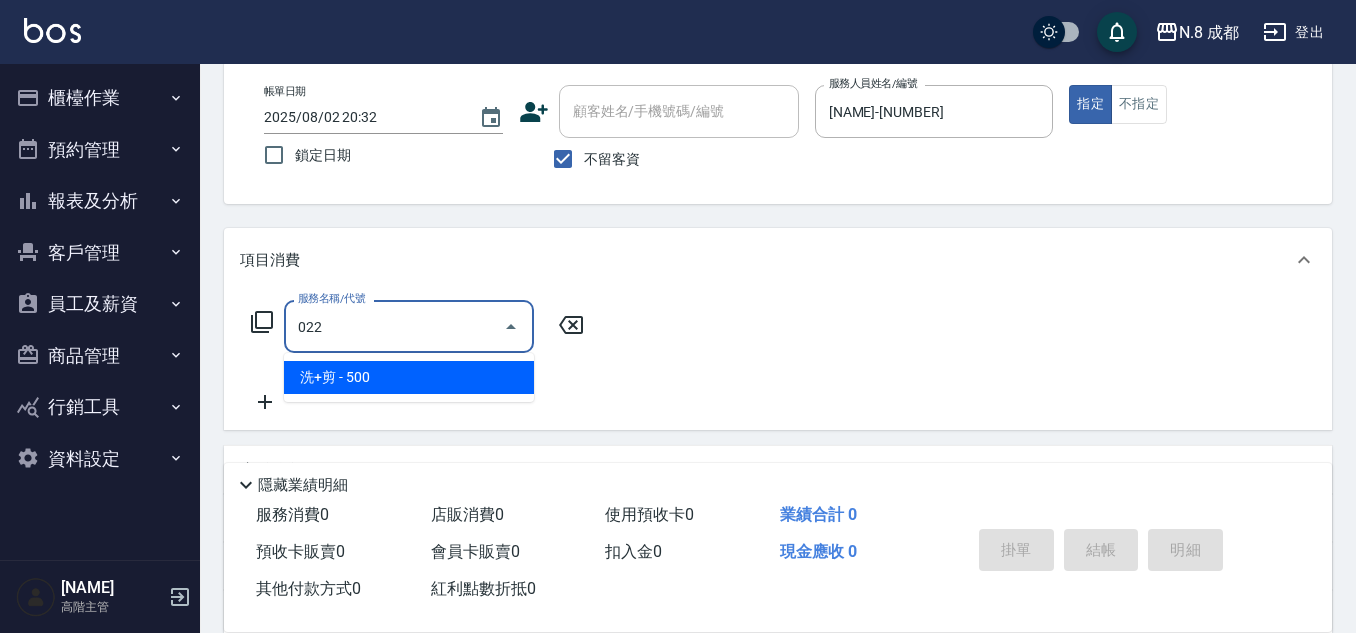 click on "洗+剪 - 500" at bounding box center (409, 377) 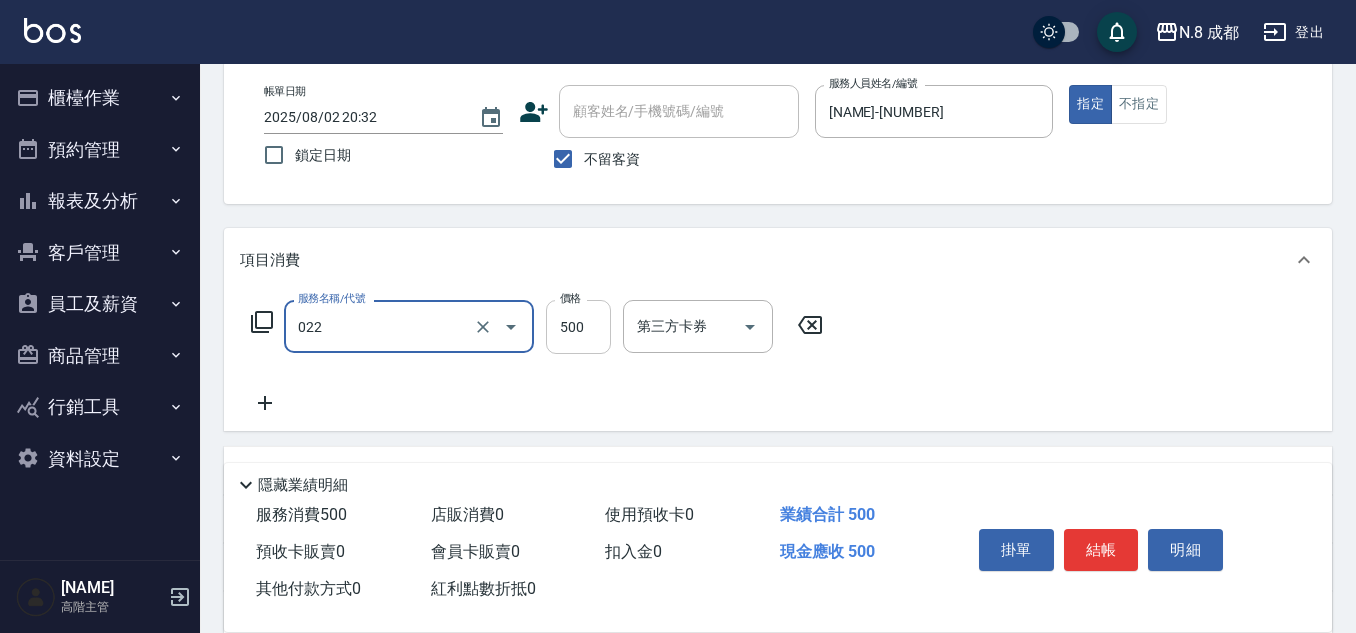 type on "洗+剪(022)" 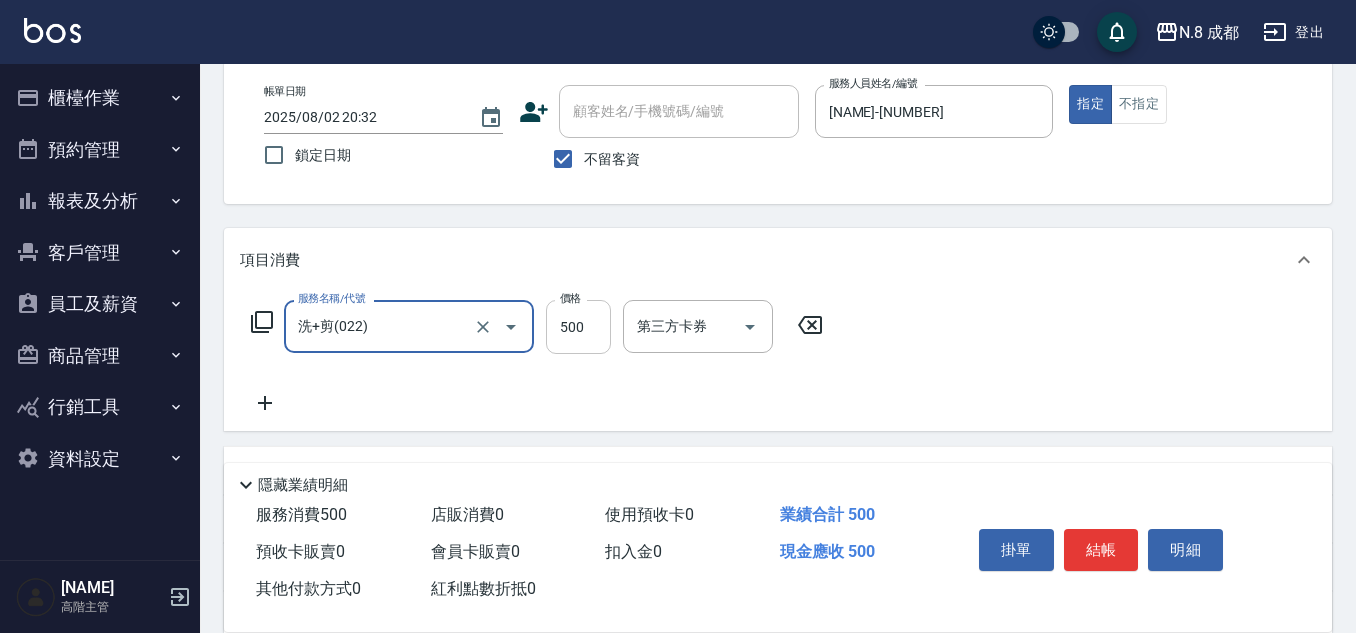 click on "500" at bounding box center (578, 327) 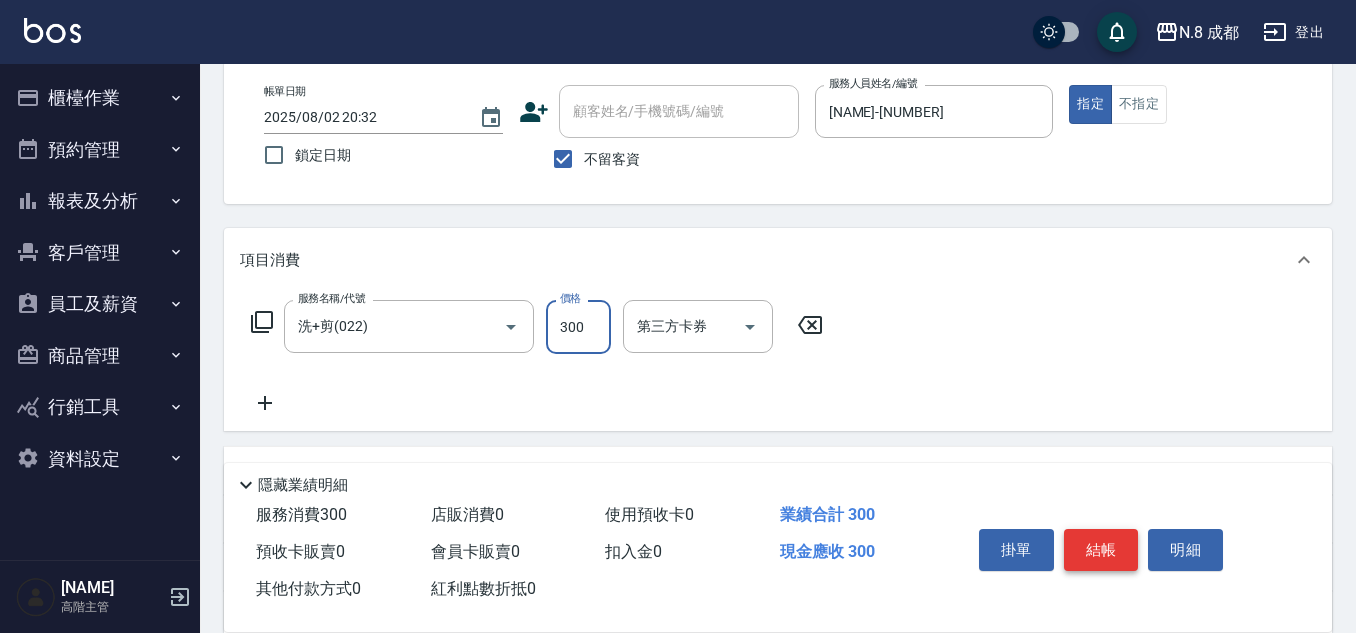 type on "300" 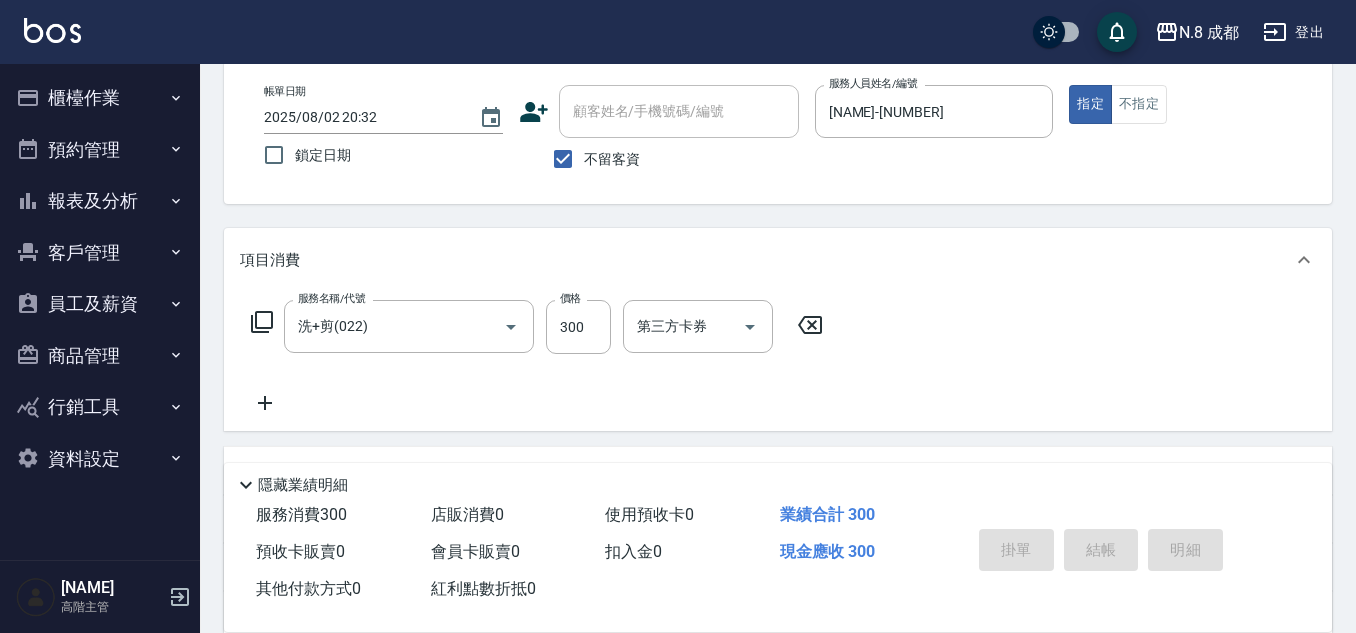 type 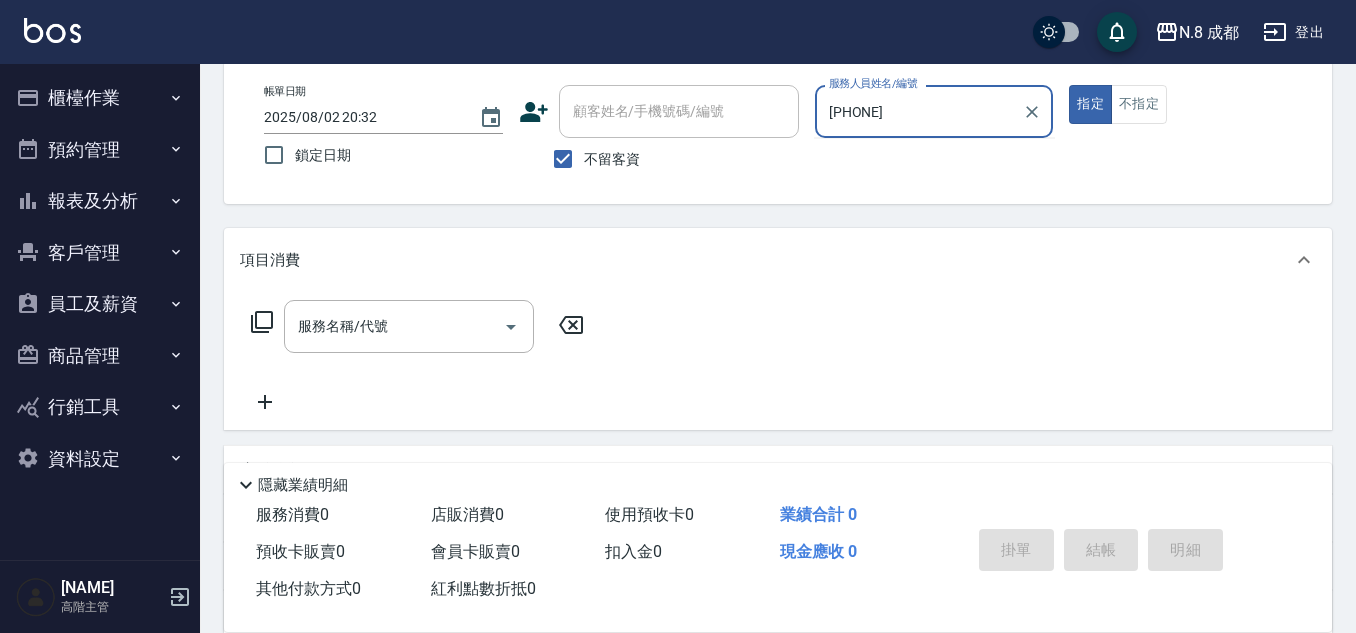 type on "0973426" 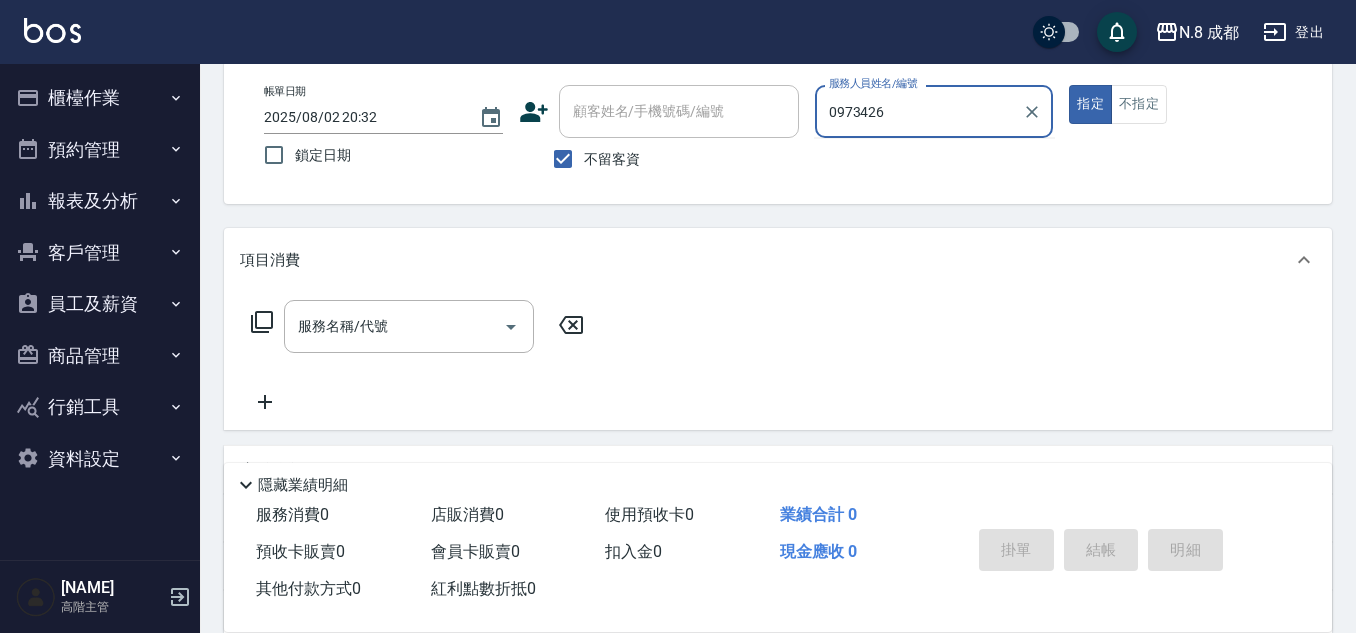 click on "帳單日期 2025/08/02 20:32 鎖定日期 顧客姓名/手機號碼/編號 顧客姓名/手機號碼/編號 不留客資 服務人員姓名/編號 0973426 服務人員姓名/編號 指定 不指定" at bounding box center [778, 132] 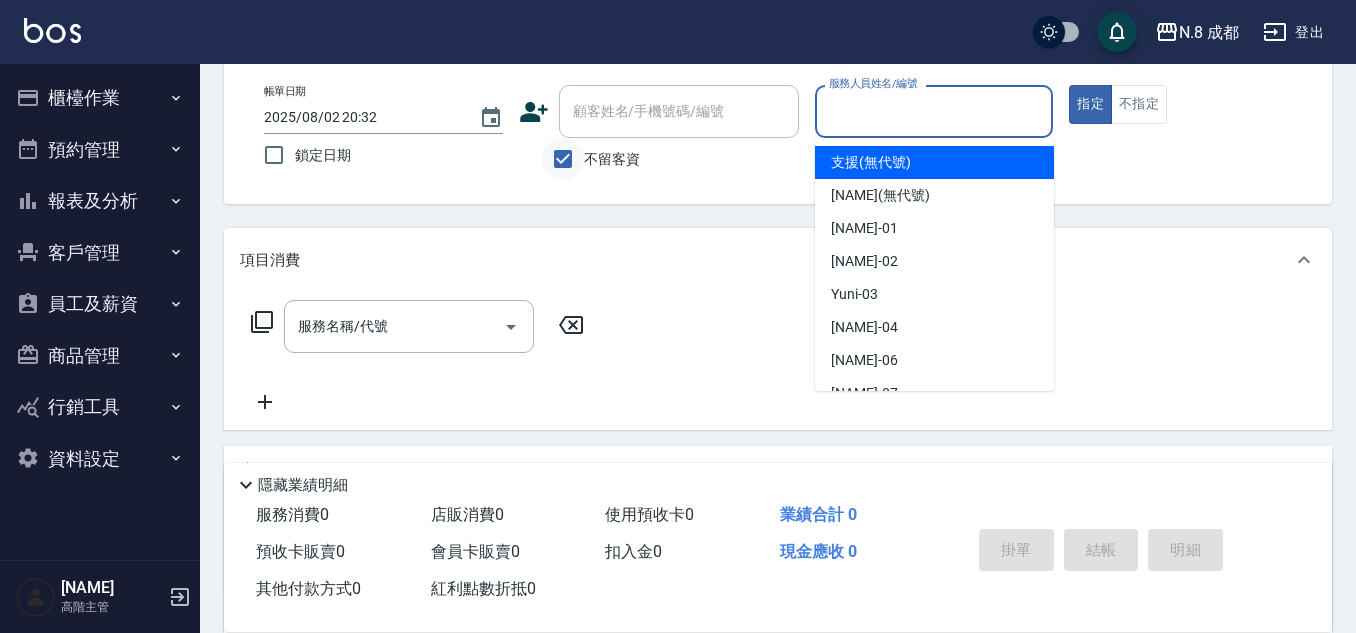 click on "不留客資" at bounding box center (563, 159) 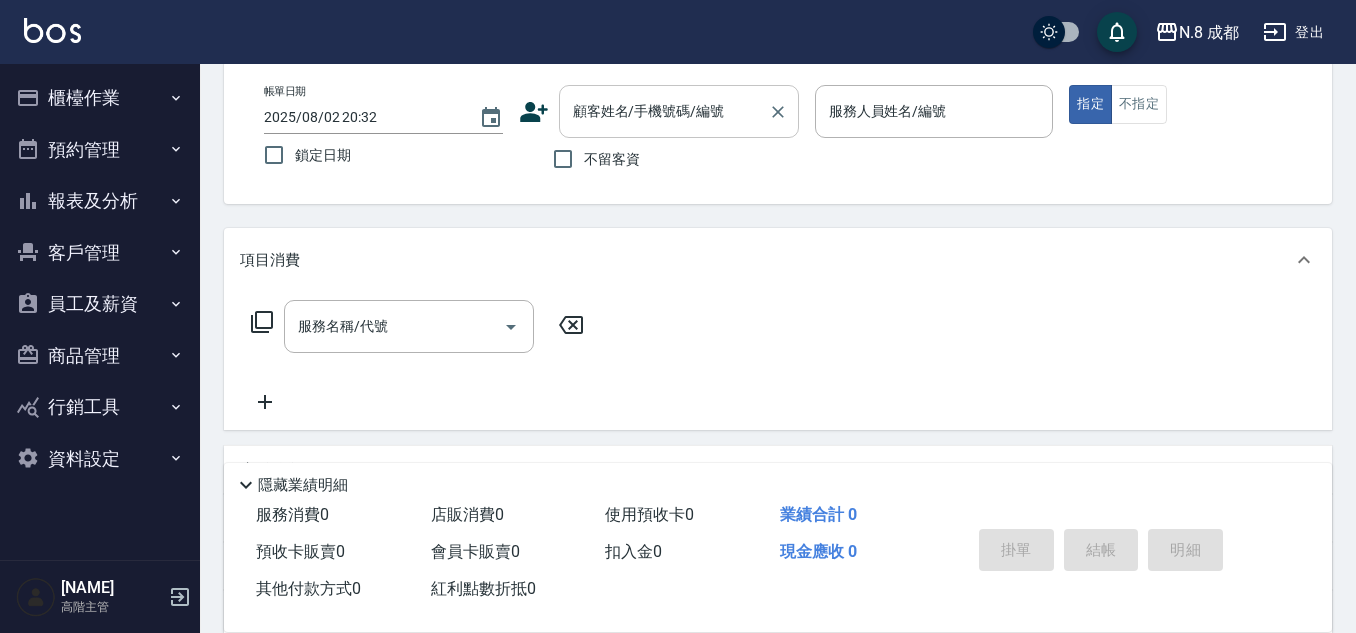 click on "顧客姓名/手機號碼/編號" at bounding box center (664, 111) 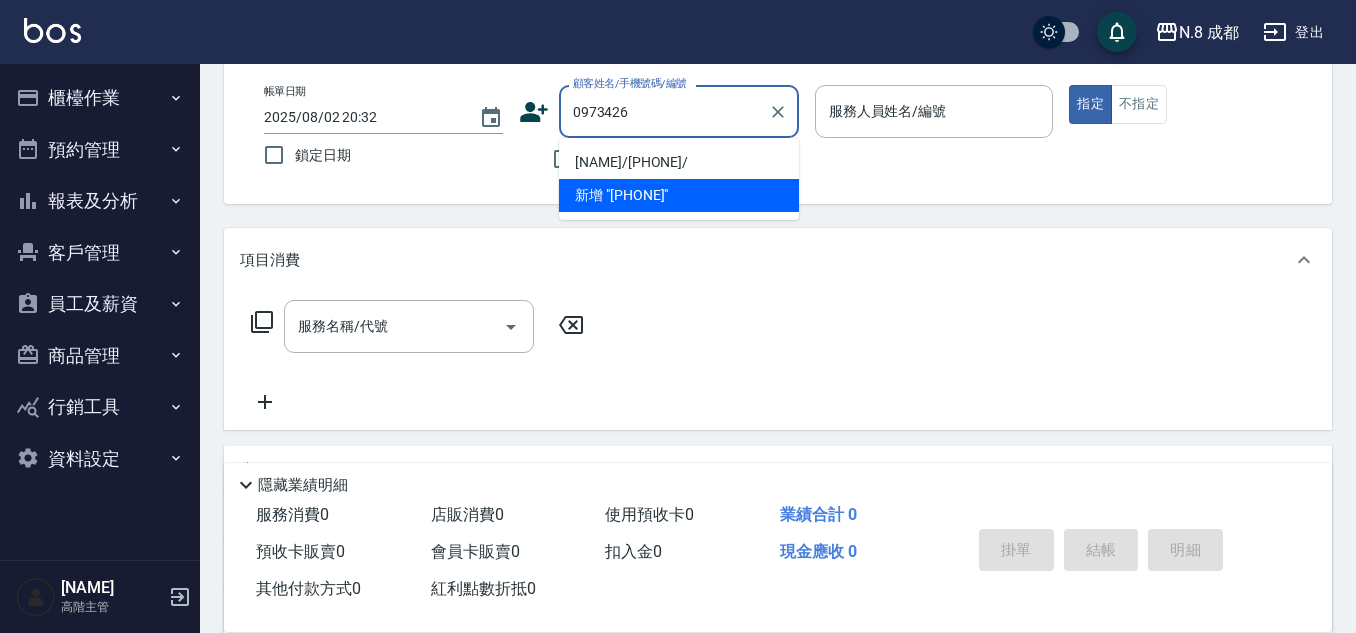 click on "周宴玲/[PHONE]/" at bounding box center [679, 162] 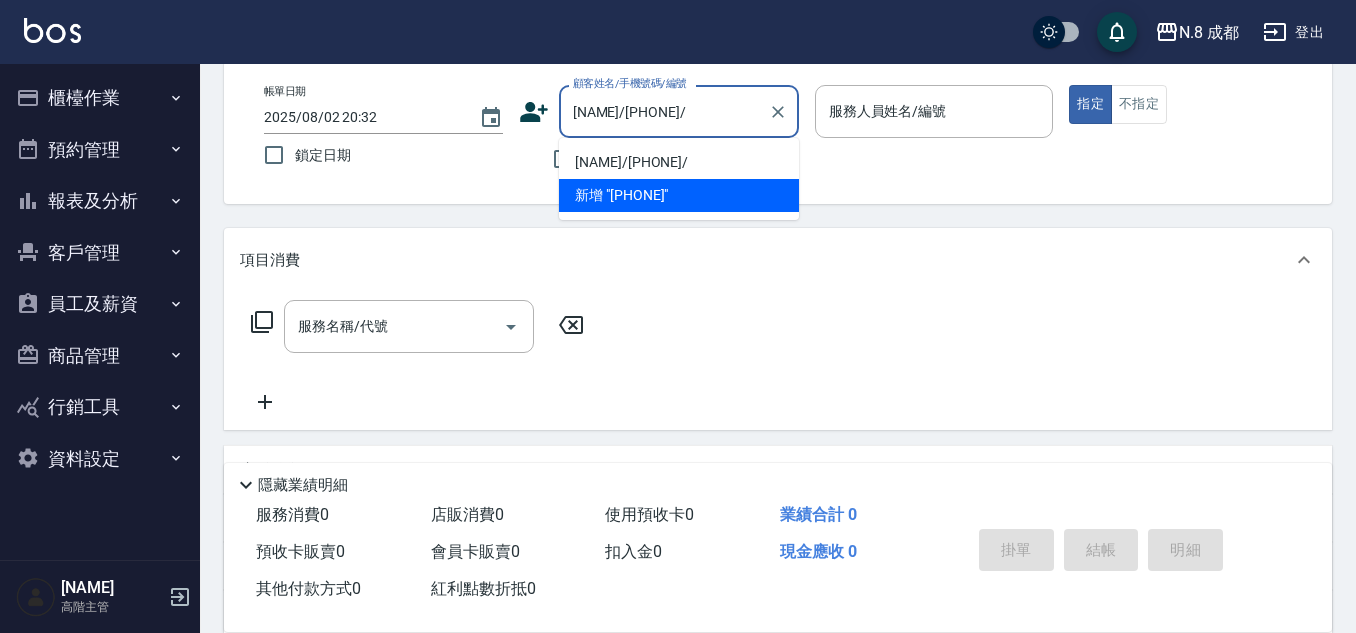 type on "黃建皓-09" 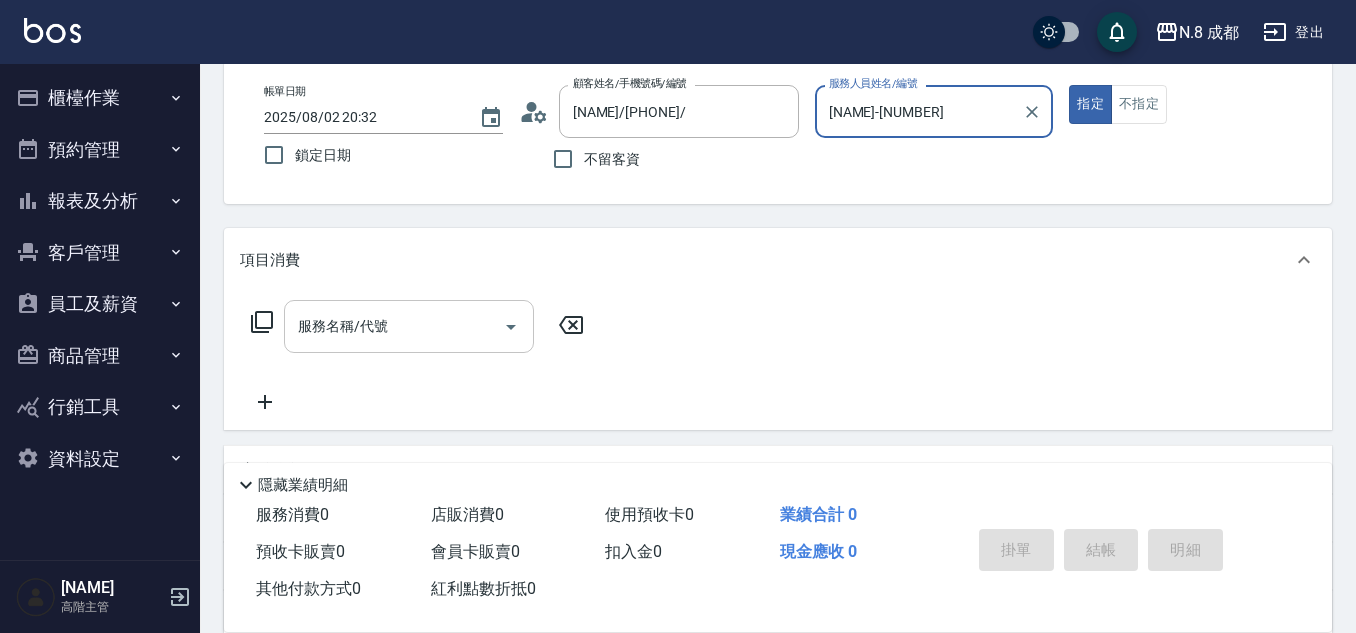 click on "服務名稱/代號" at bounding box center [394, 326] 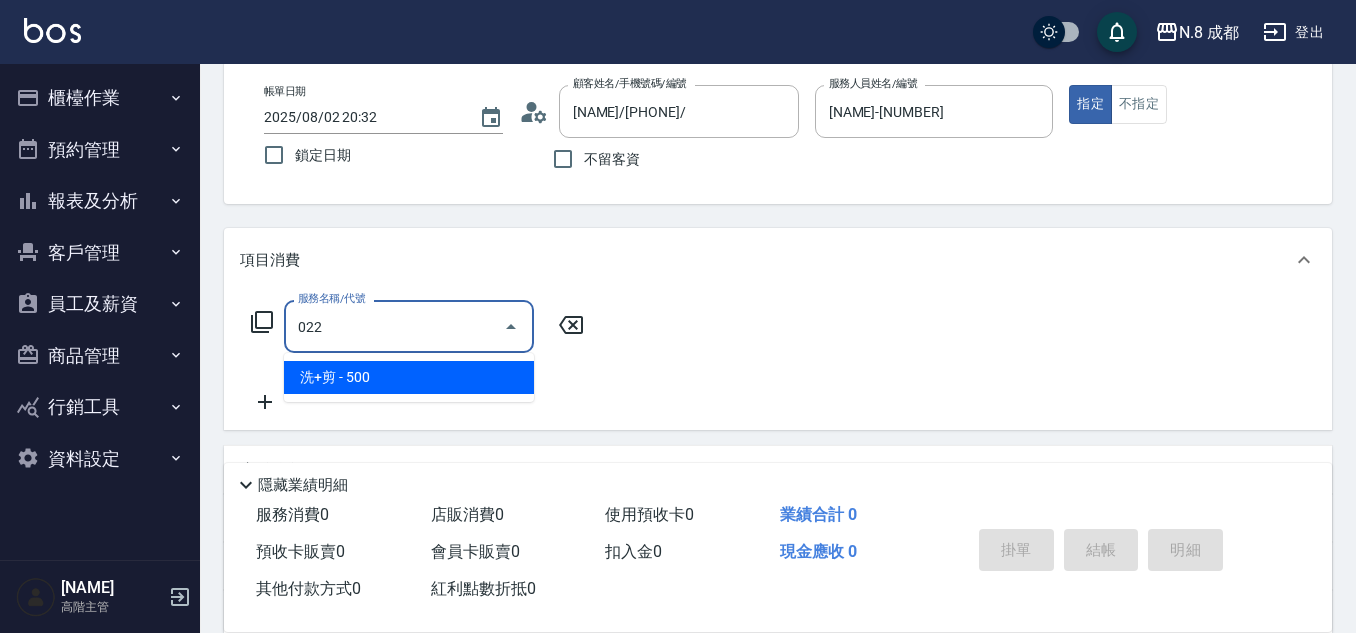 click on "洗+剪 - 500" at bounding box center (409, 377) 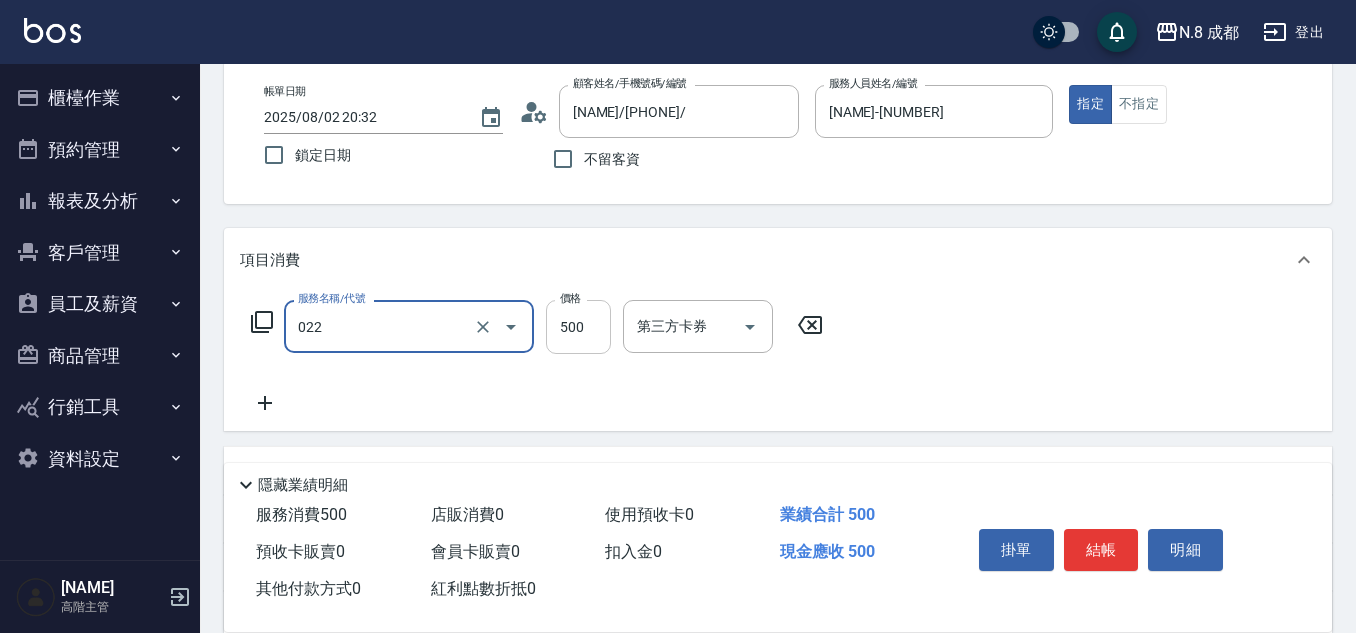 type on "洗+剪(022)" 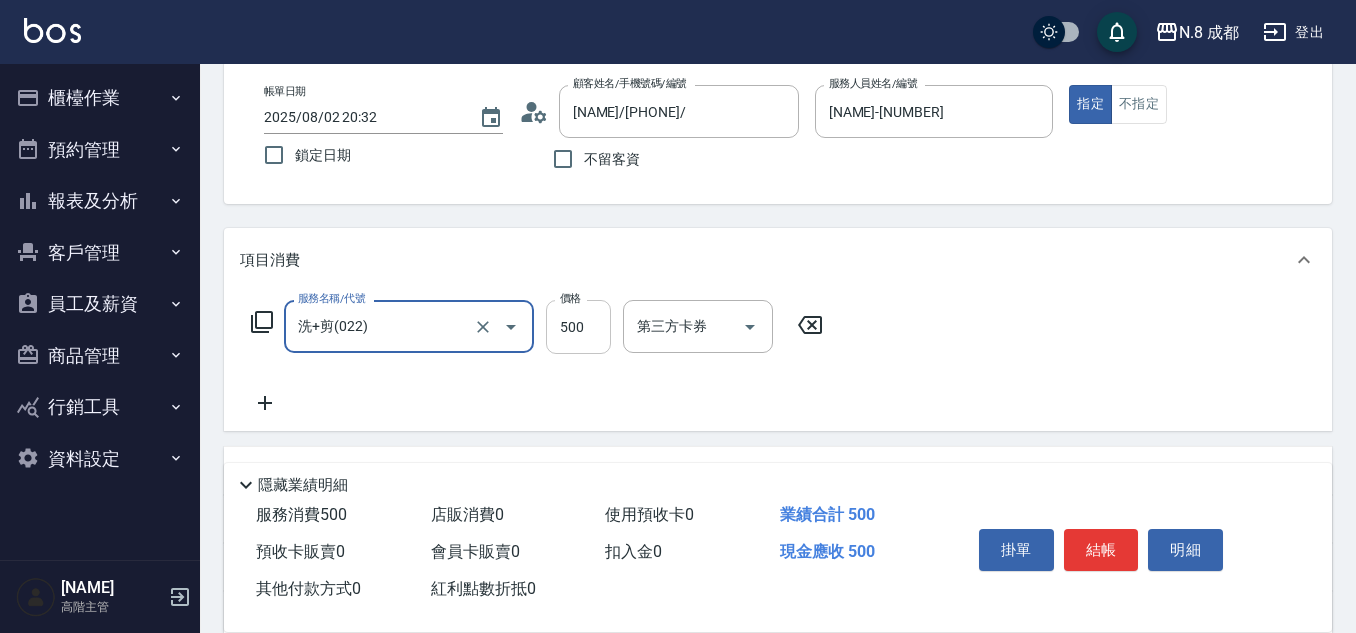 click on "500" at bounding box center [578, 327] 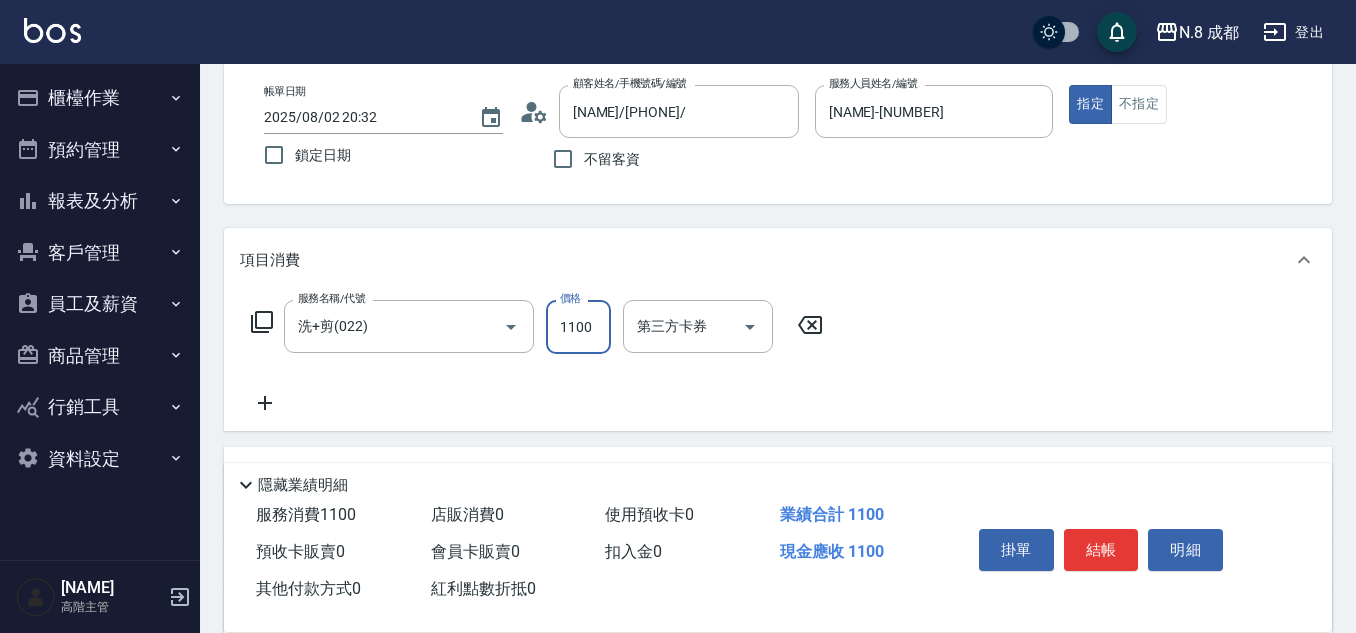 type on "1100" 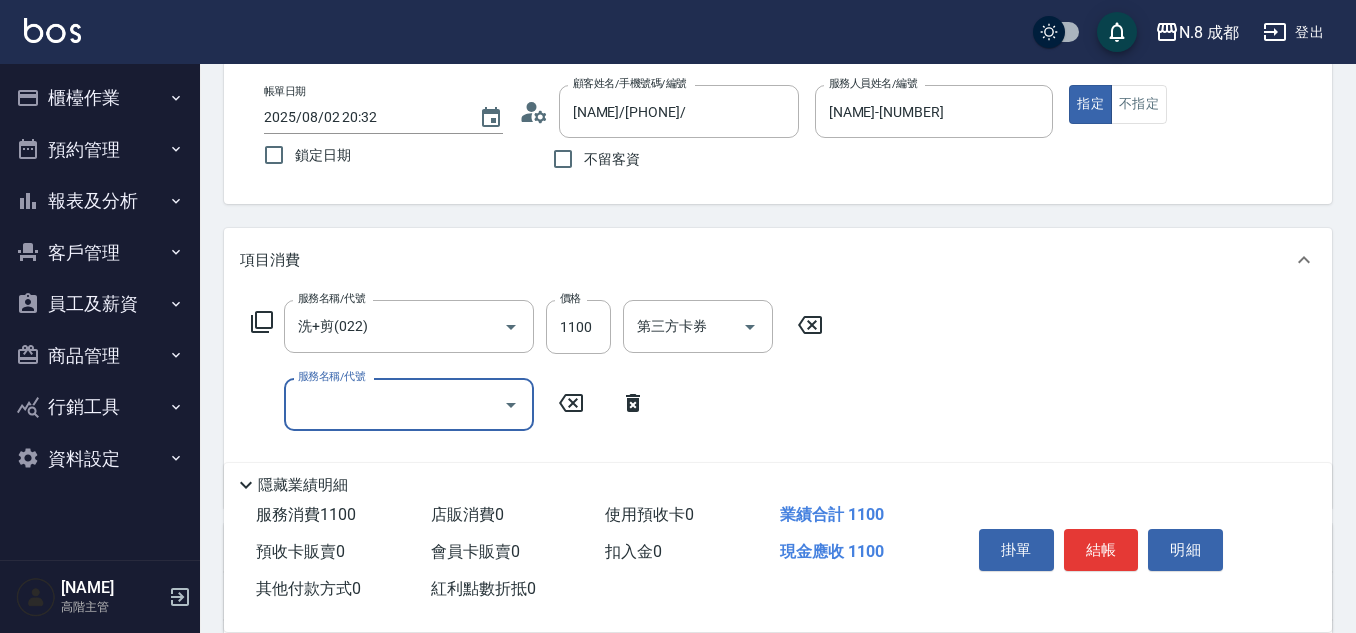 click on "服務名稱/代號" at bounding box center [394, 404] 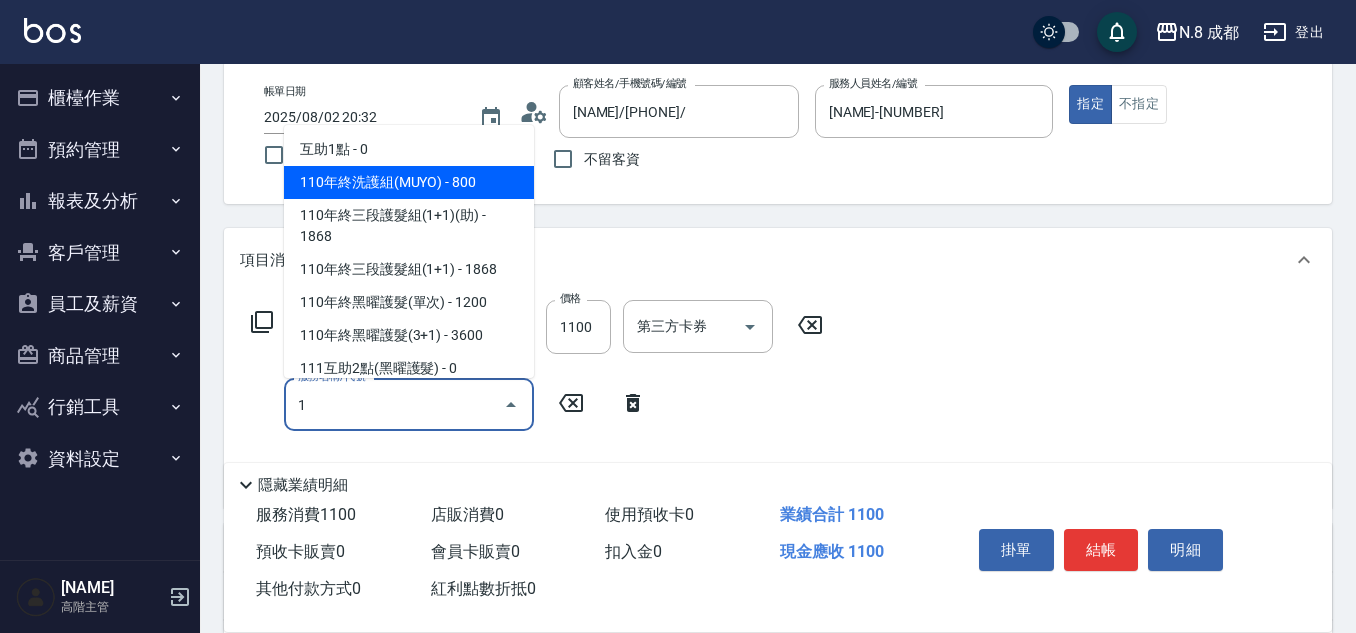 click on "互助1點 - 0" at bounding box center (409, 149) 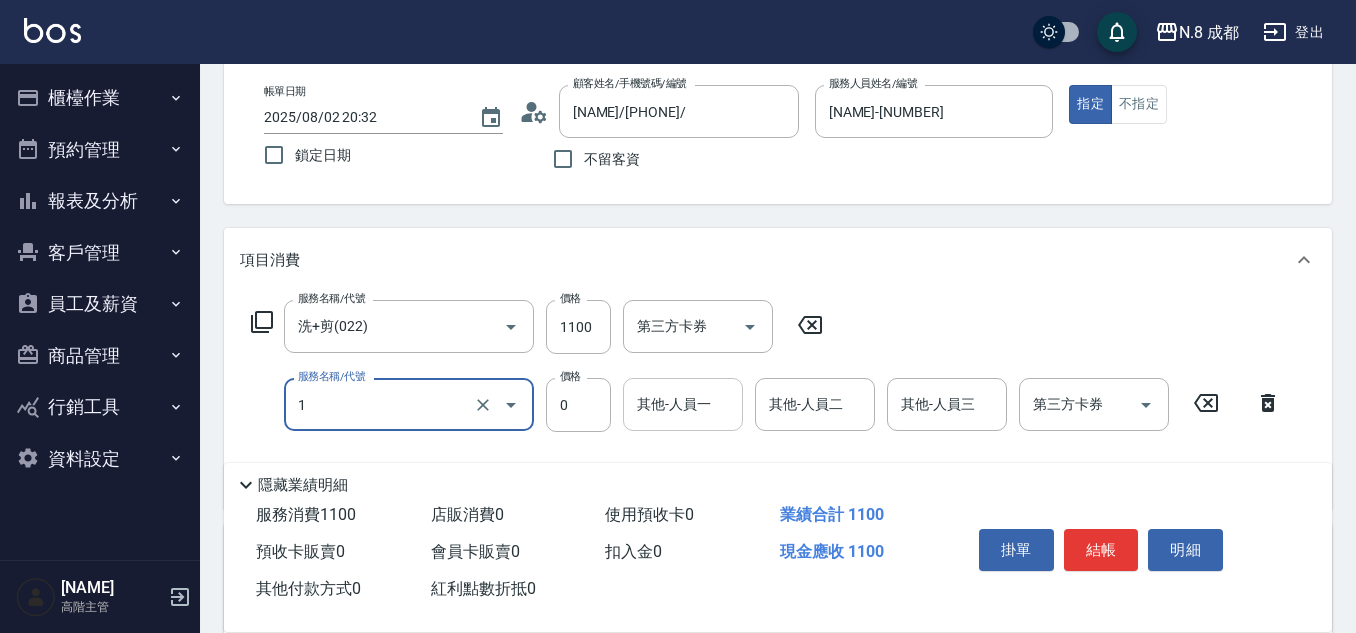 type on "互助1點(1)" 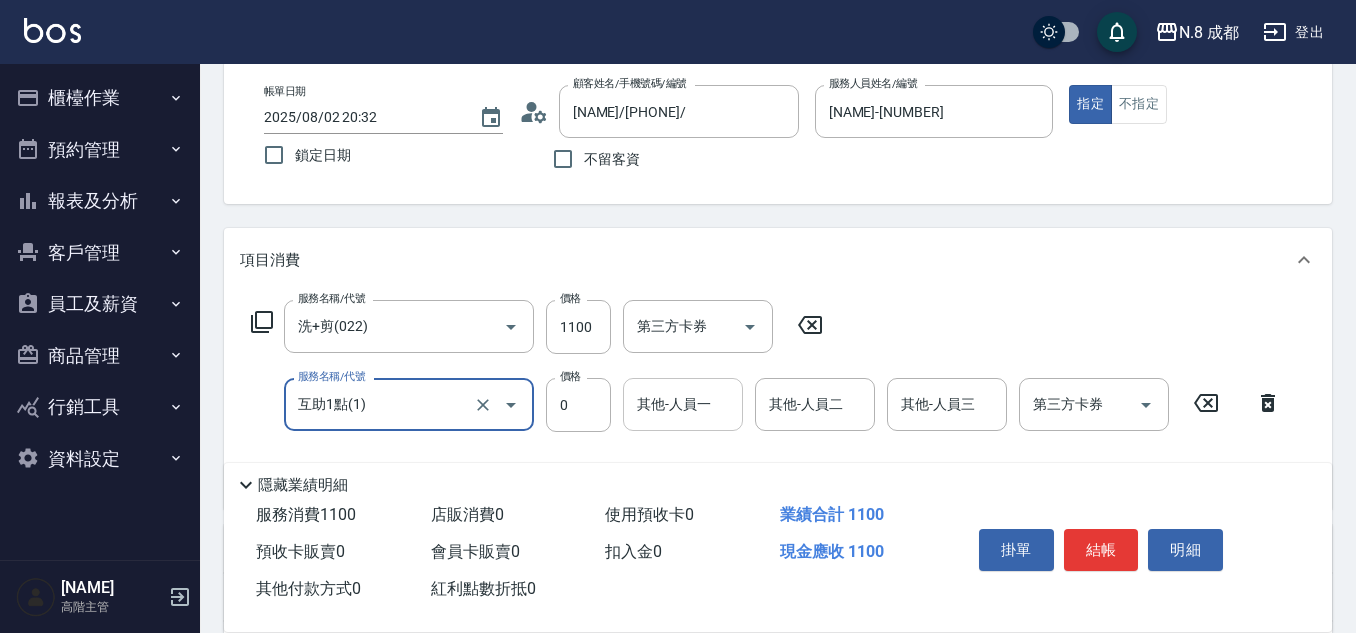 click on "其他-人員一" at bounding box center (683, 404) 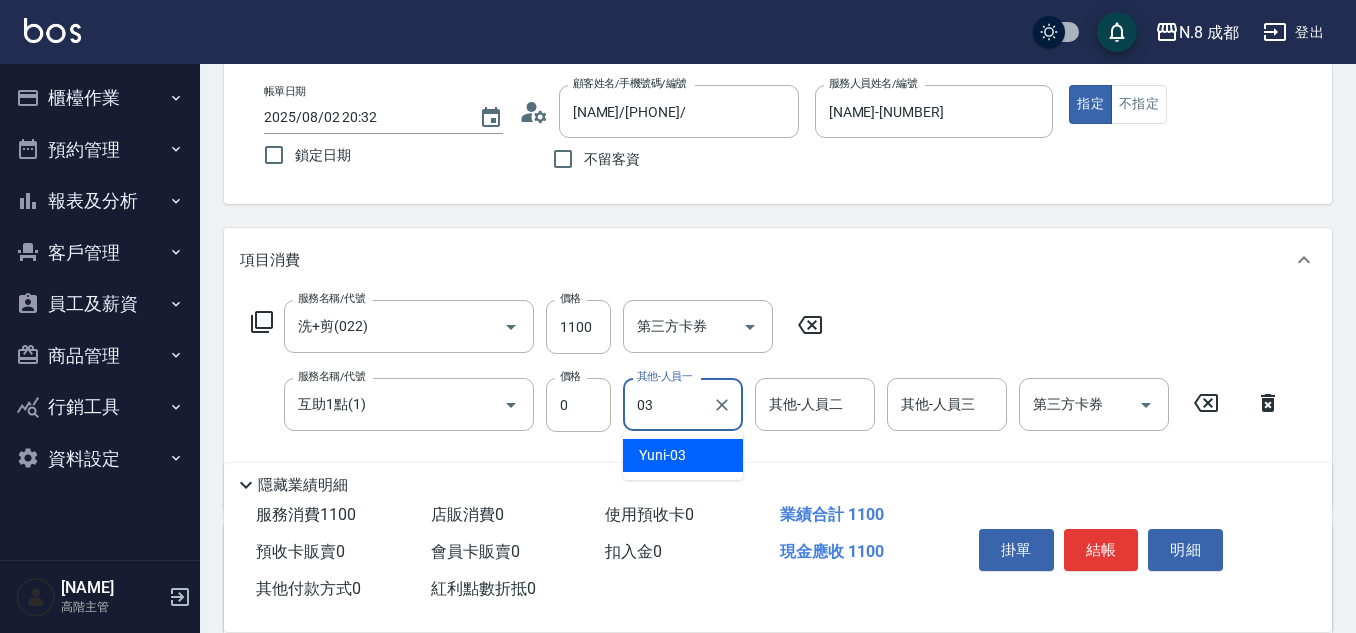 click on "Yuni -03" at bounding box center [683, 455] 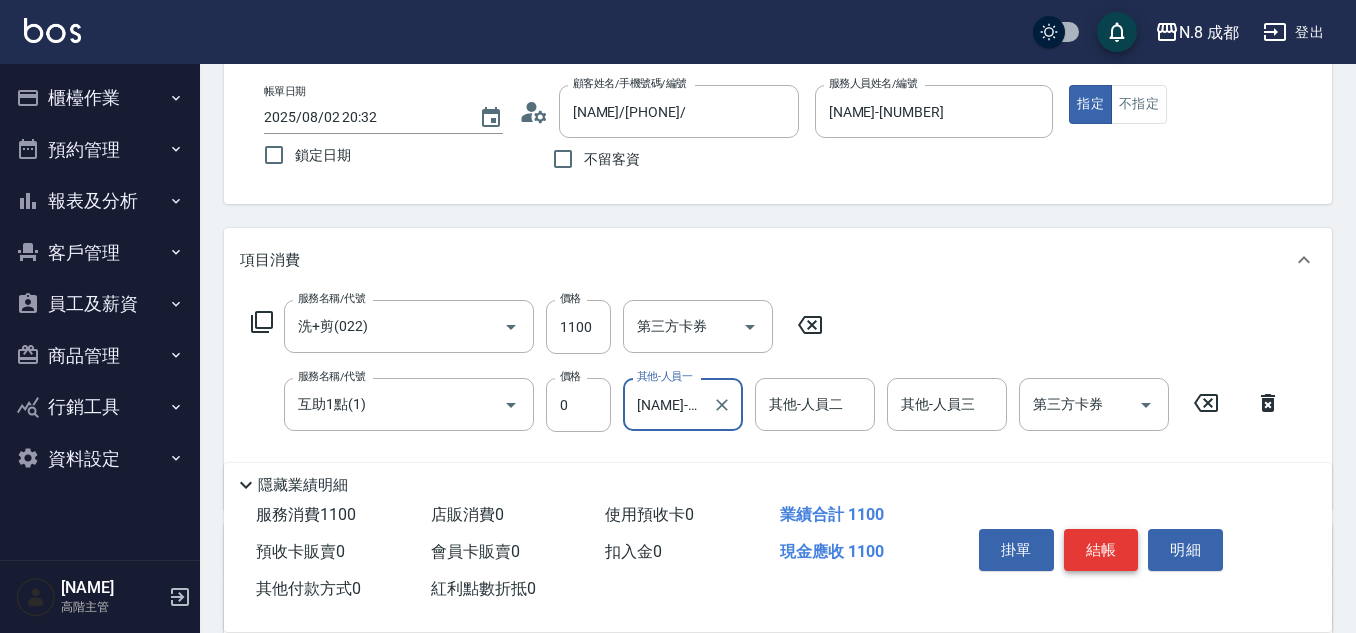 type on "Yuni-03" 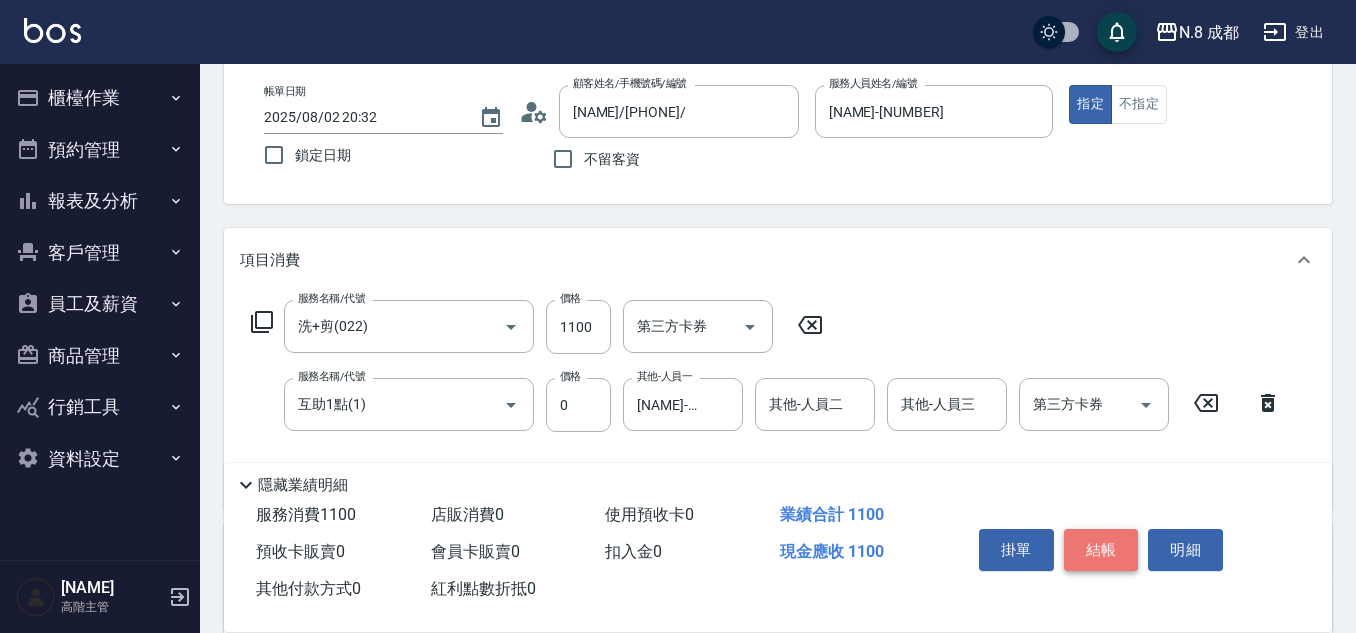 click on "結帳" at bounding box center (1101, 550) 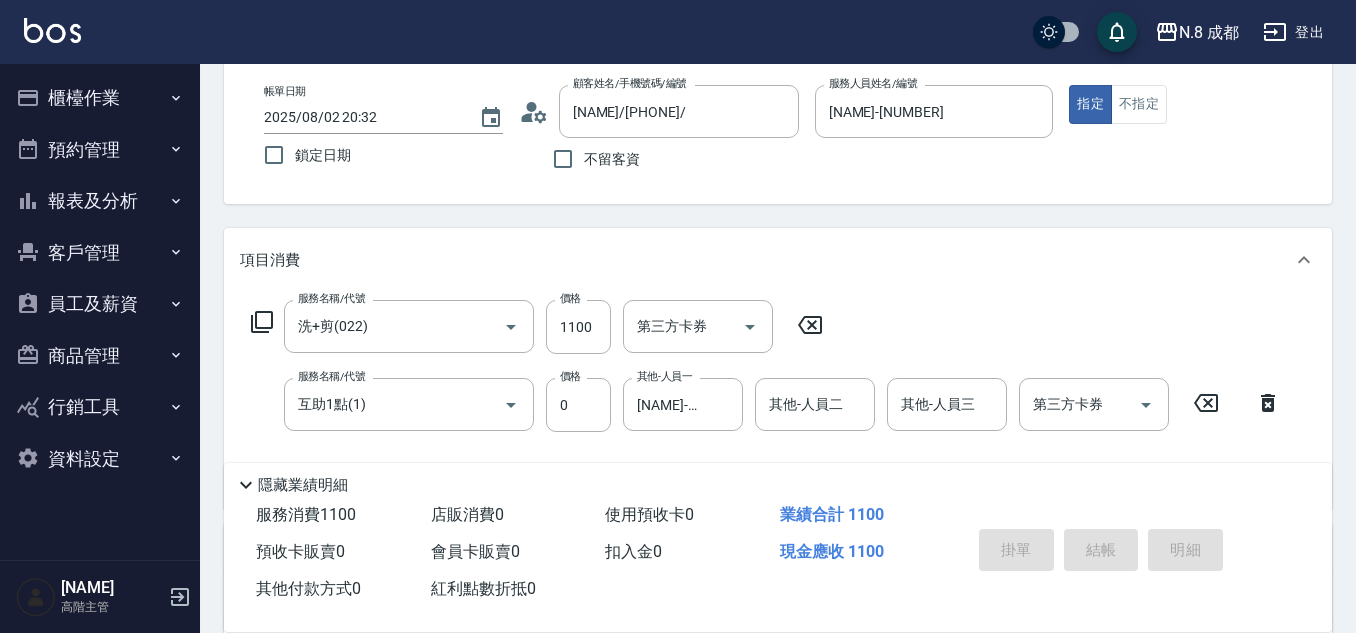 type 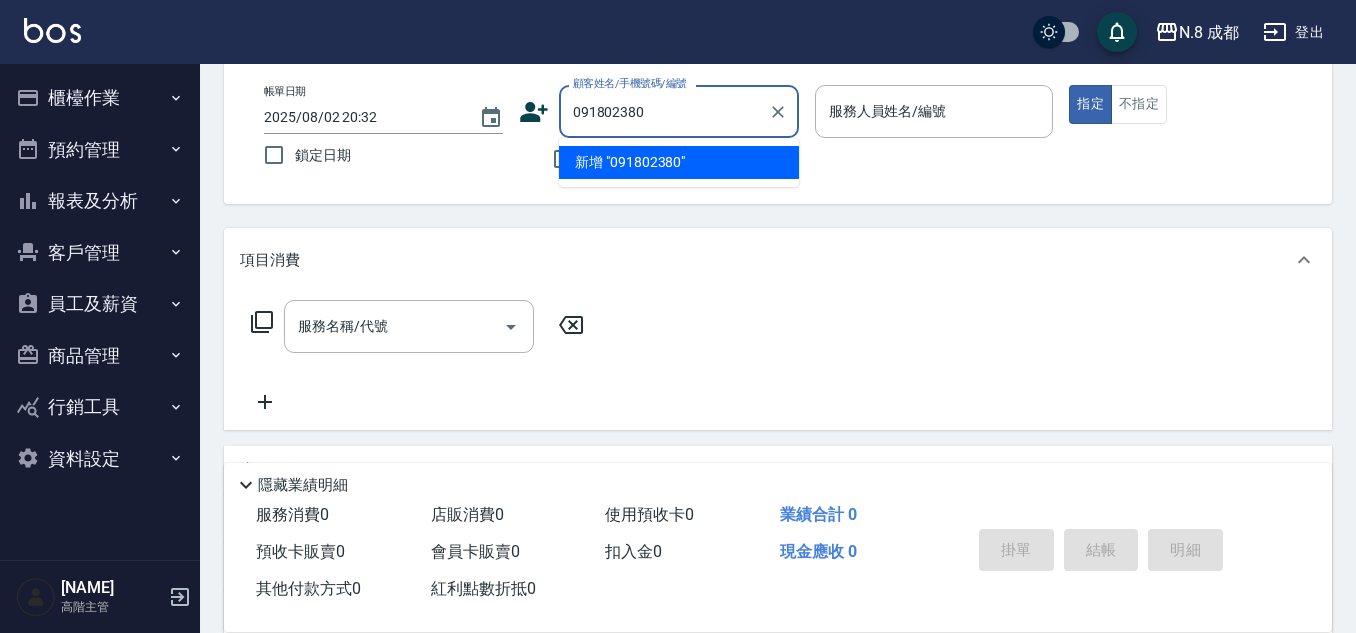 type on "0918023801" 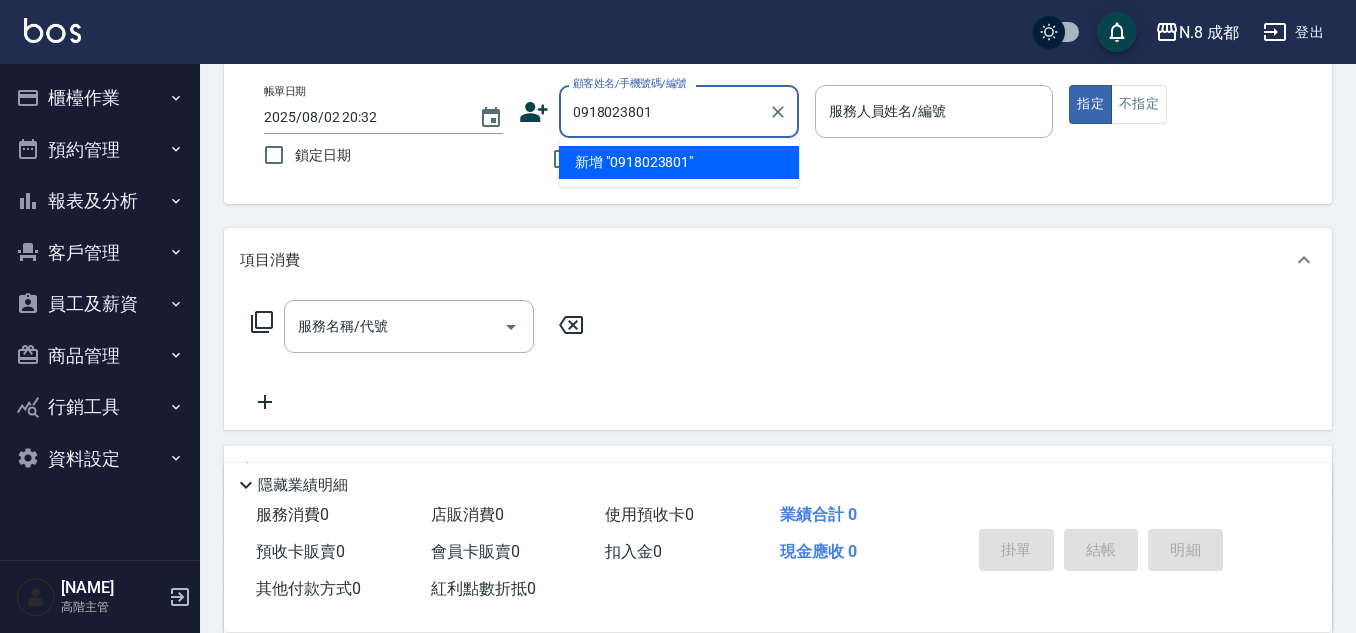 drag, startPoint x: 694, startPoint y: 114, endPoint x: 348, endPoint y: 98, distance: 346.36975 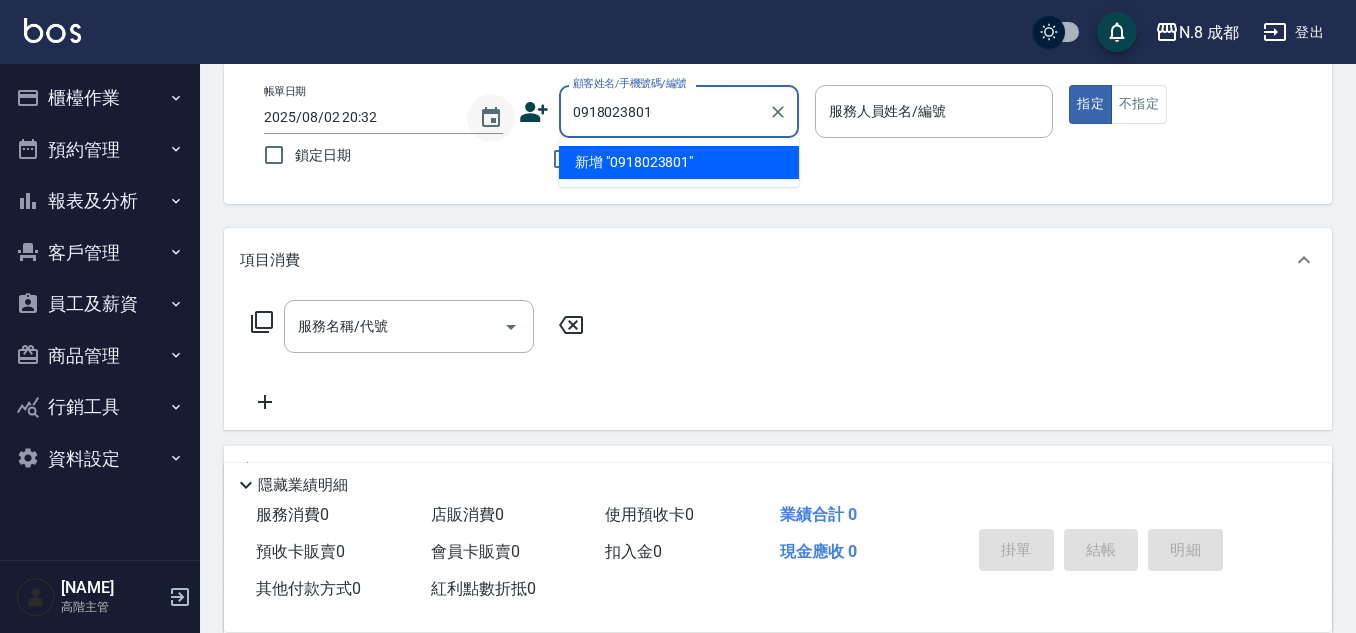 type 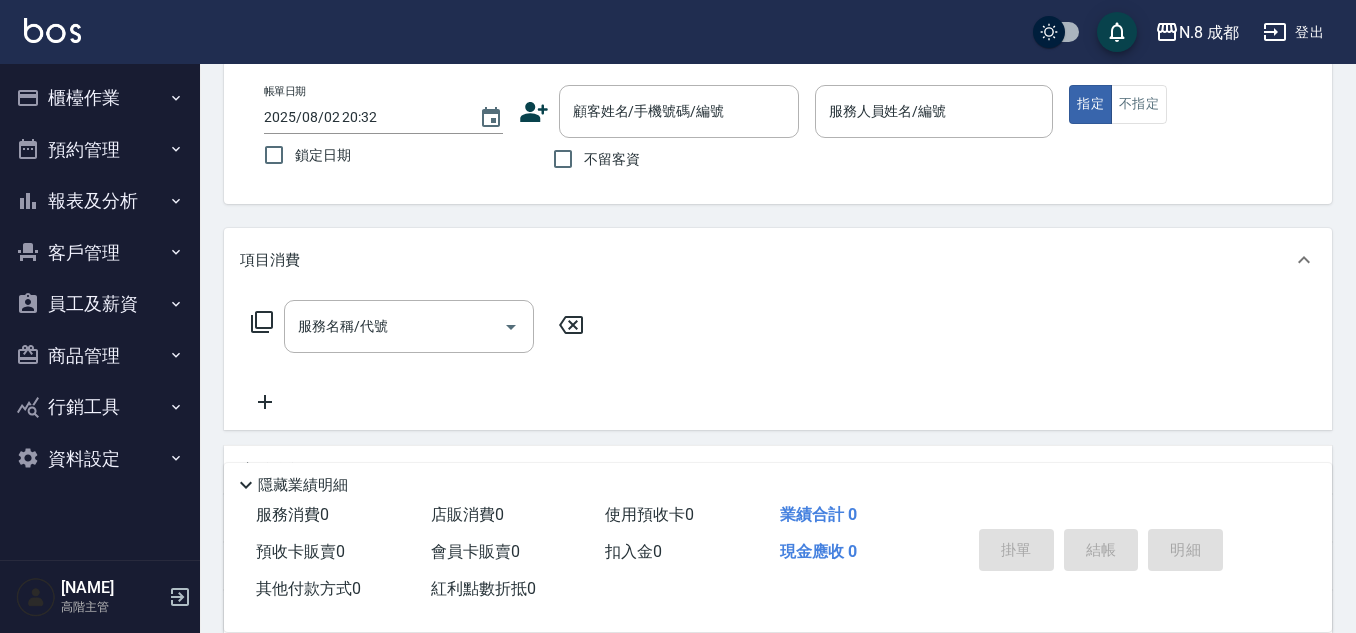 click 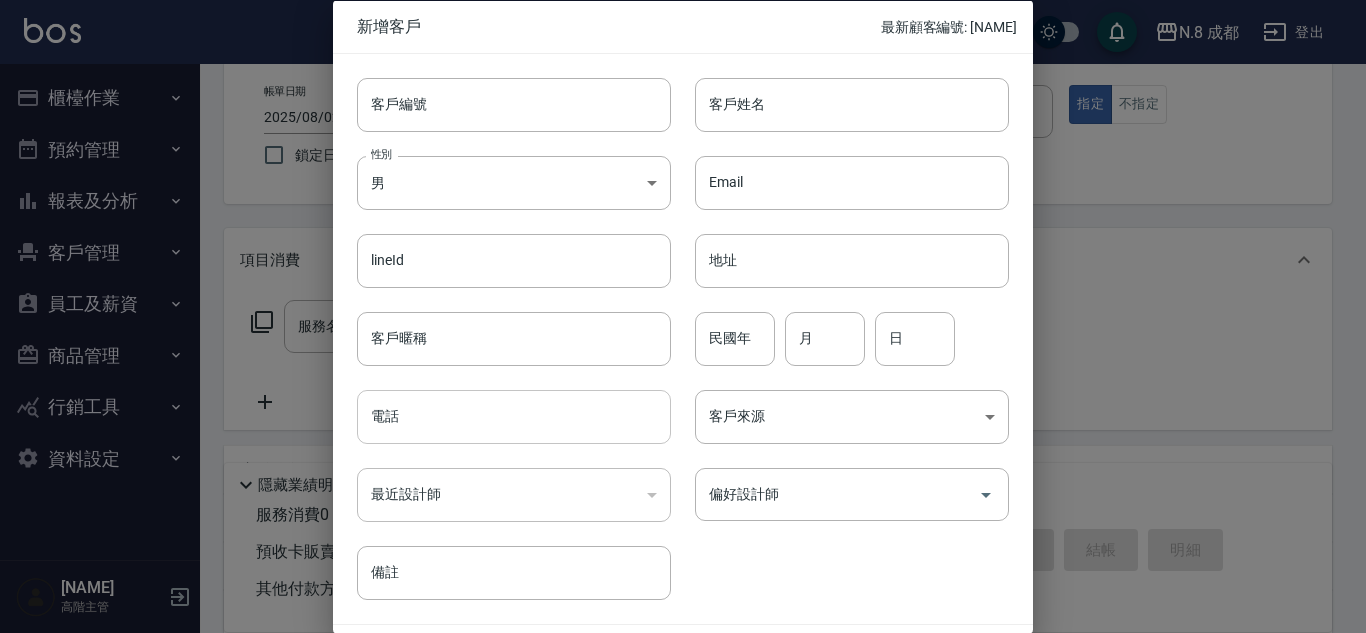 click on "電話" at bounding box center [514, 417] 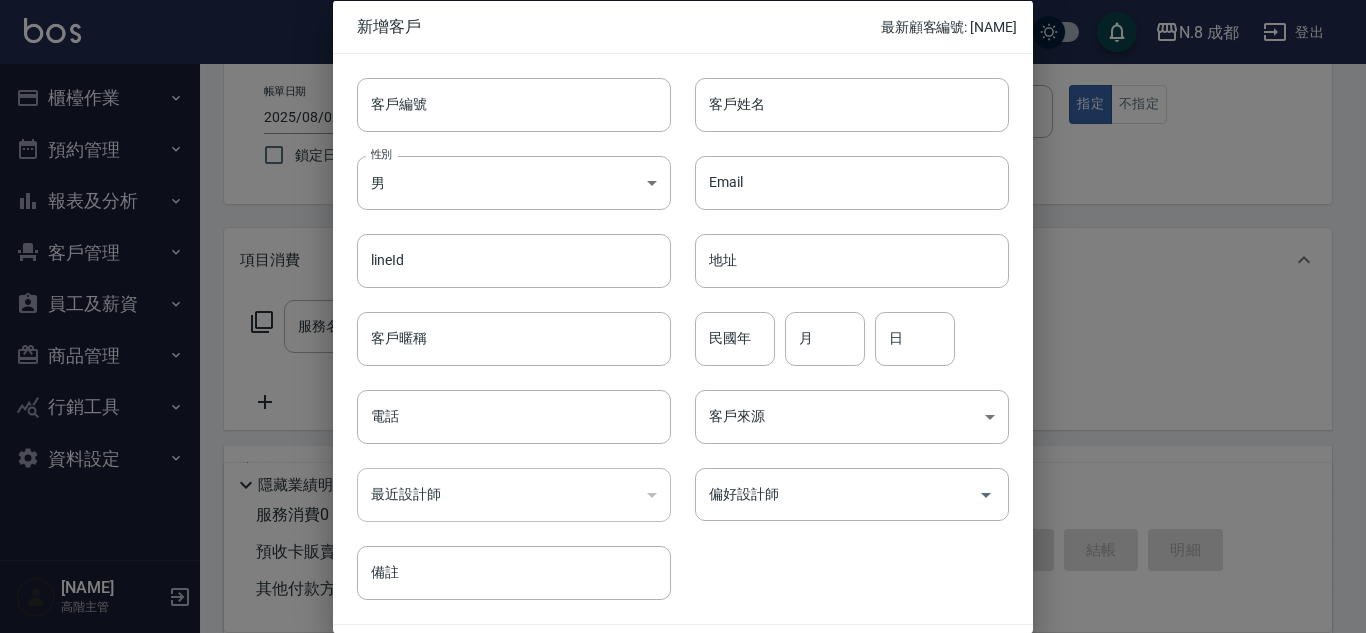 paste on "0918023801" 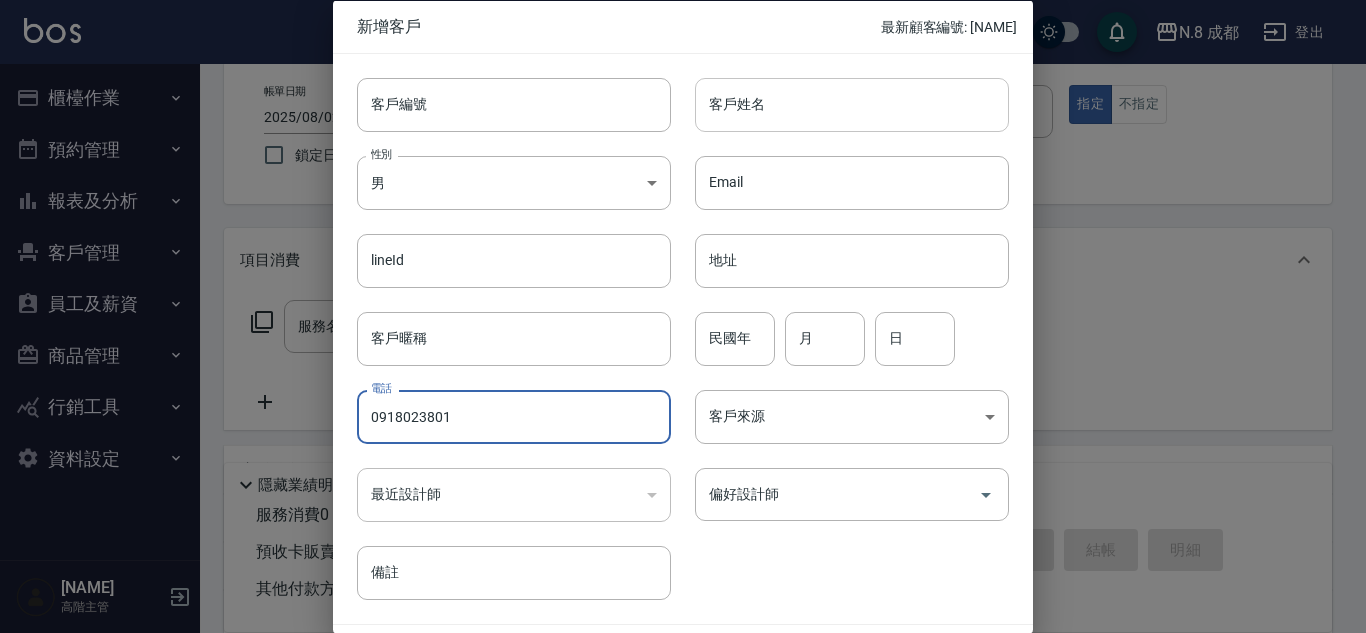 type on "0918023801" 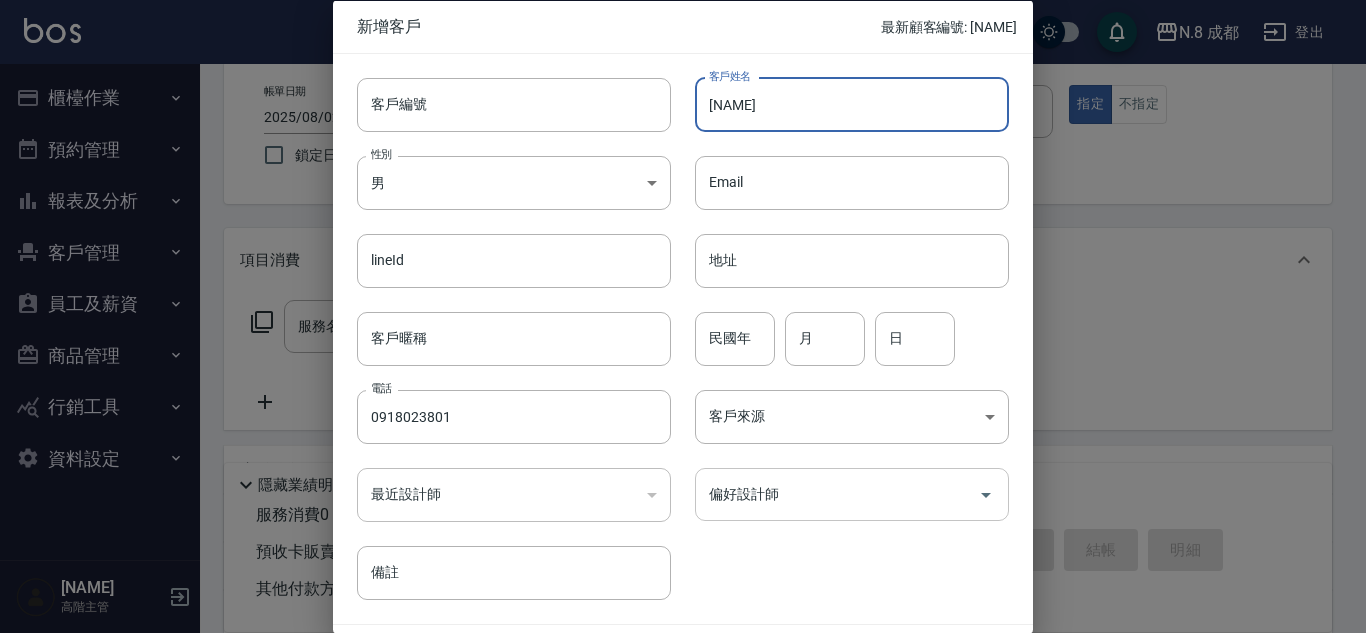 type on "許瀞方" 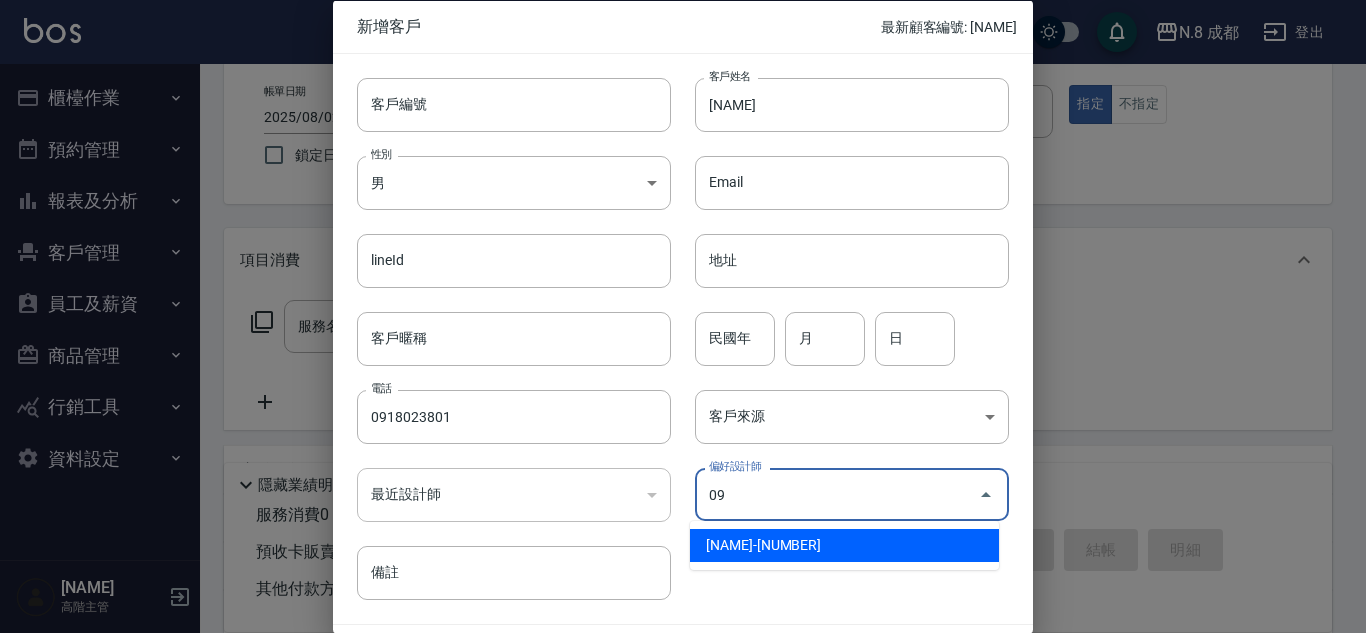 click on "黃建皓-09" at bounding box center (844, 545) 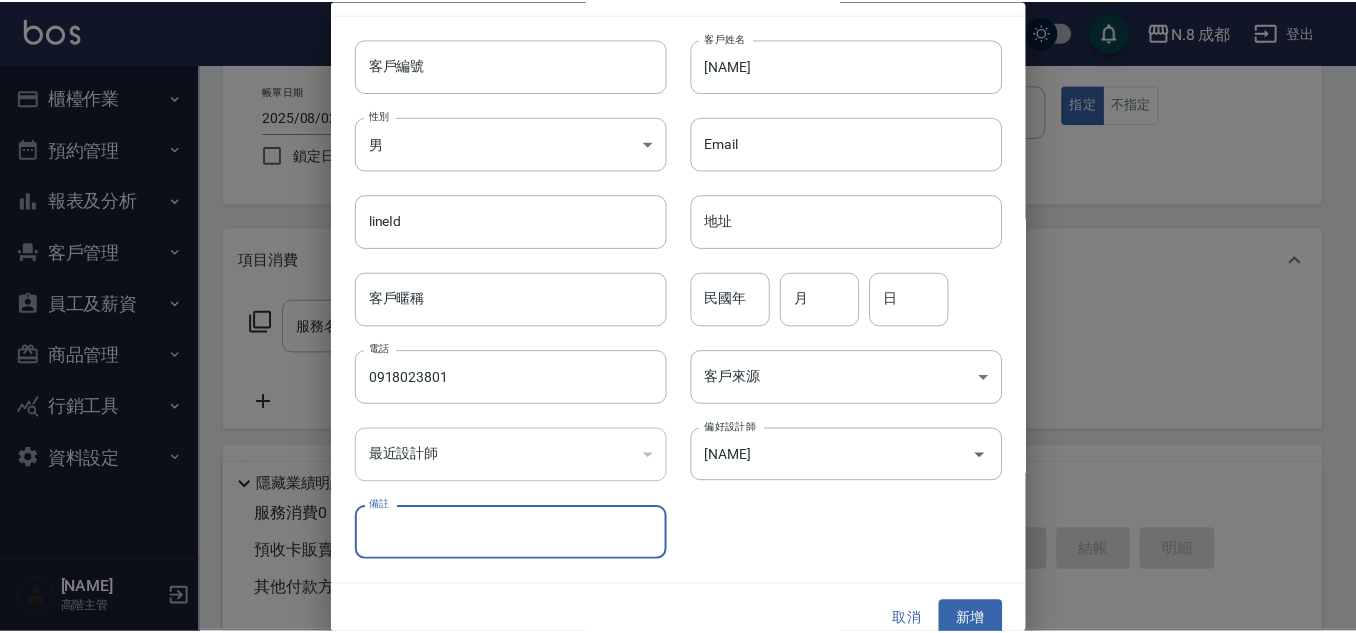 scroll, scrollTop: 60, scrollLeft: 0, axis: vertical 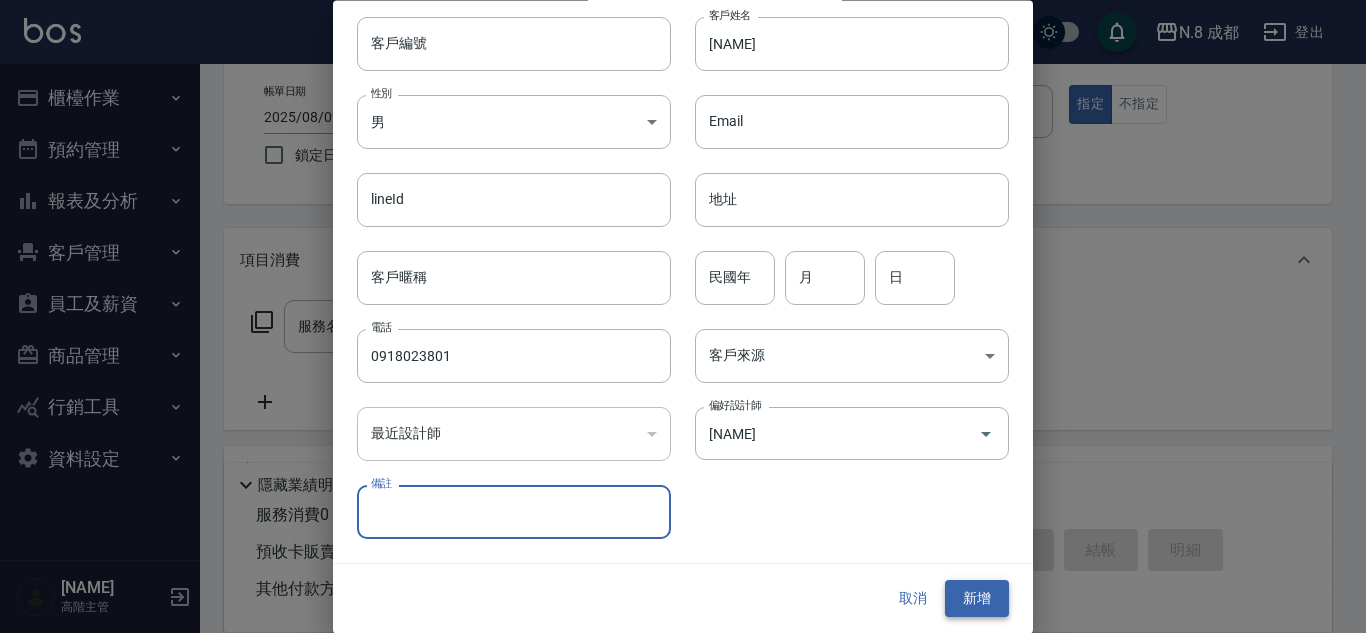 click on "新增" at bounding box center [977, 599] 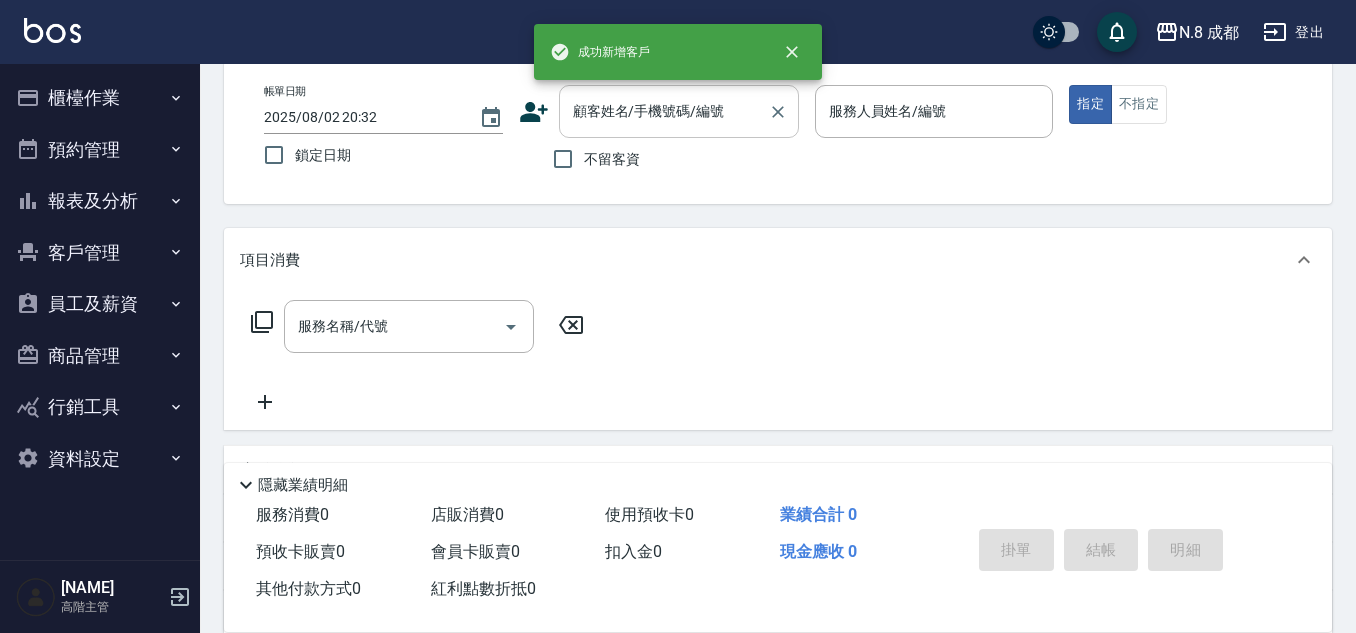 click on "顧客姓名/手機號碼/編號" at bounding box center (664, 111) 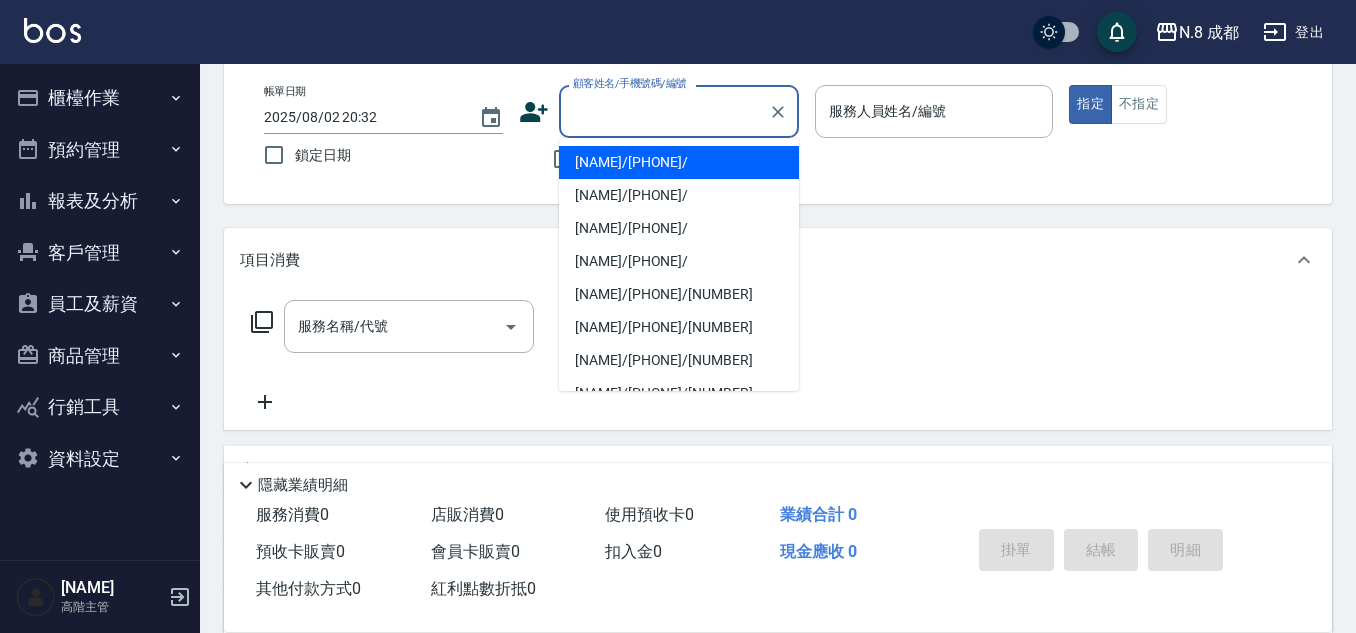 paste on "0918023801" 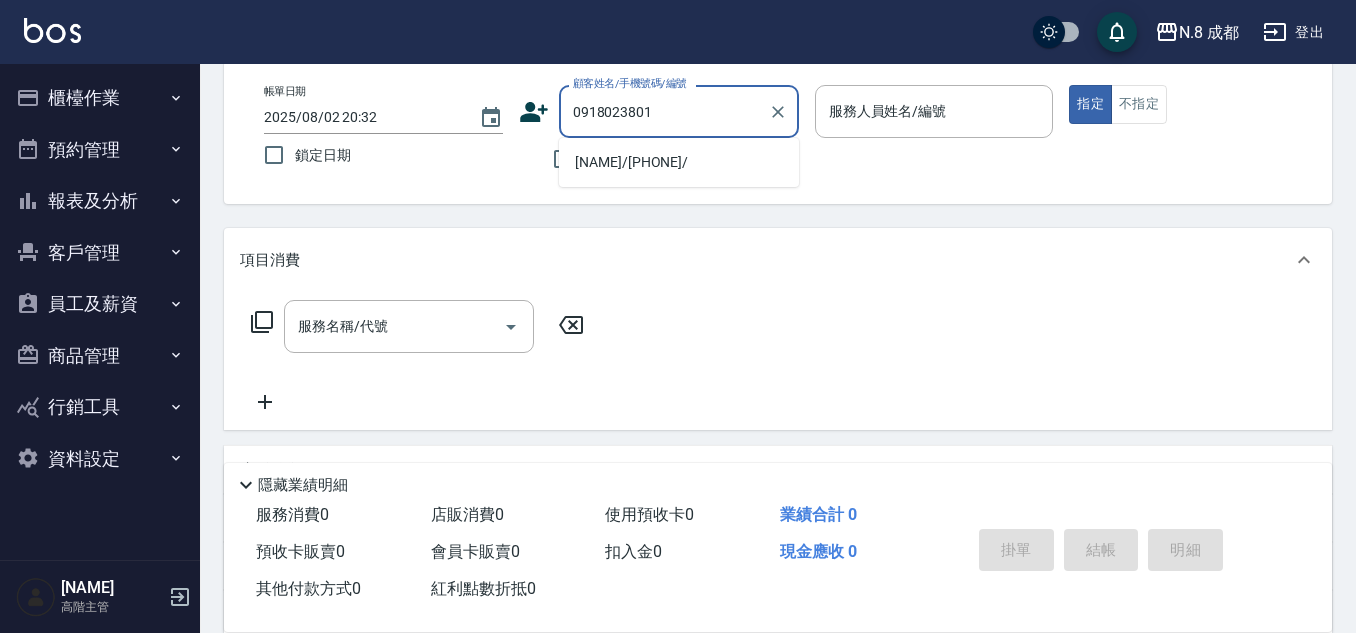 click on "許瀞方/[PHONE]/" at bounding box center [679, 162] 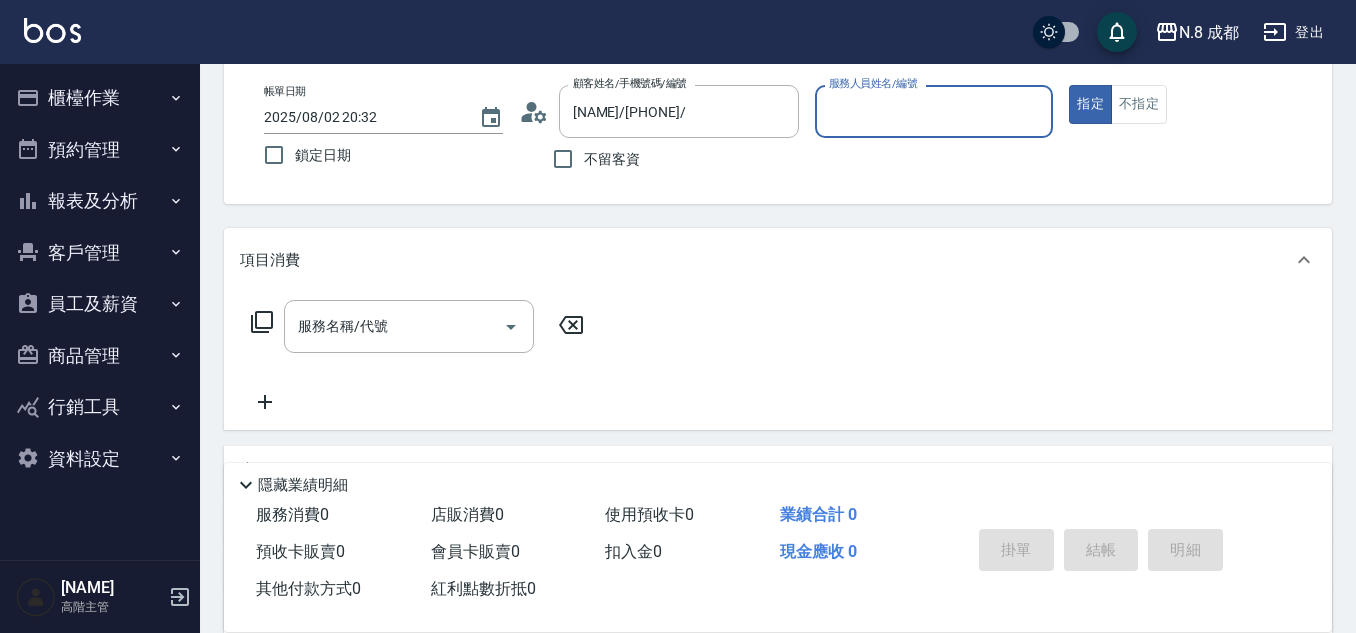 type on "黃建皓-09" 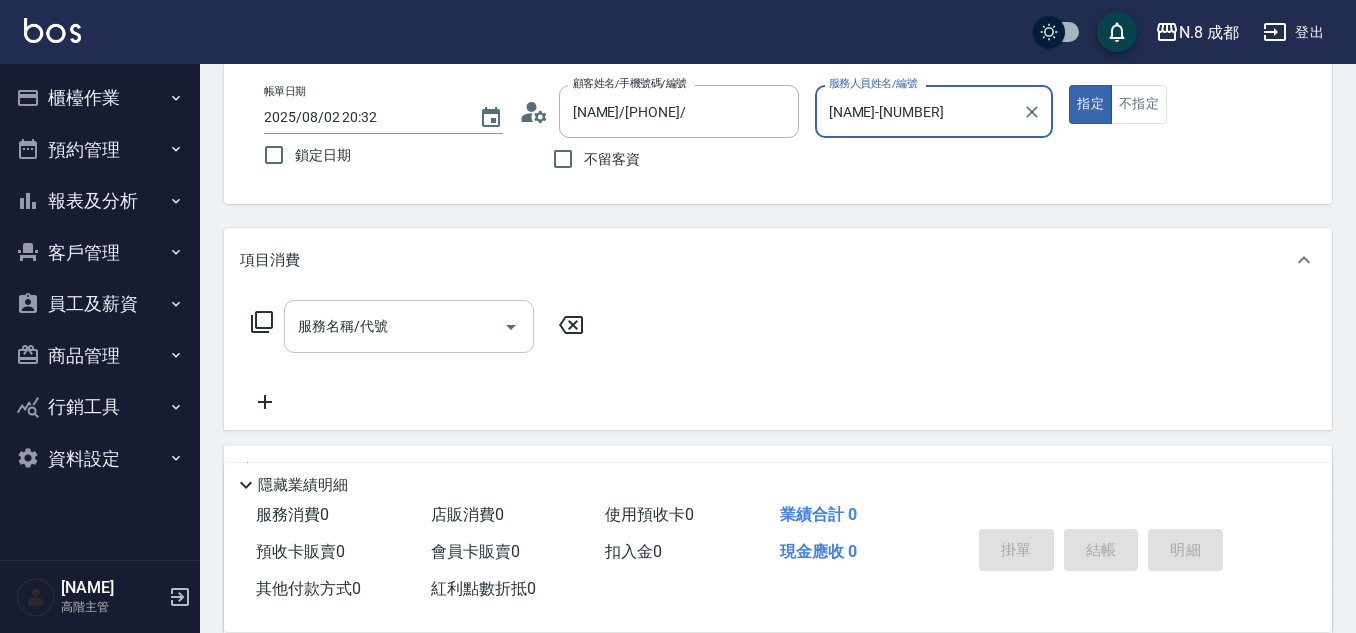 click on "服務名稱/代號" at bounding box center [394, 326] 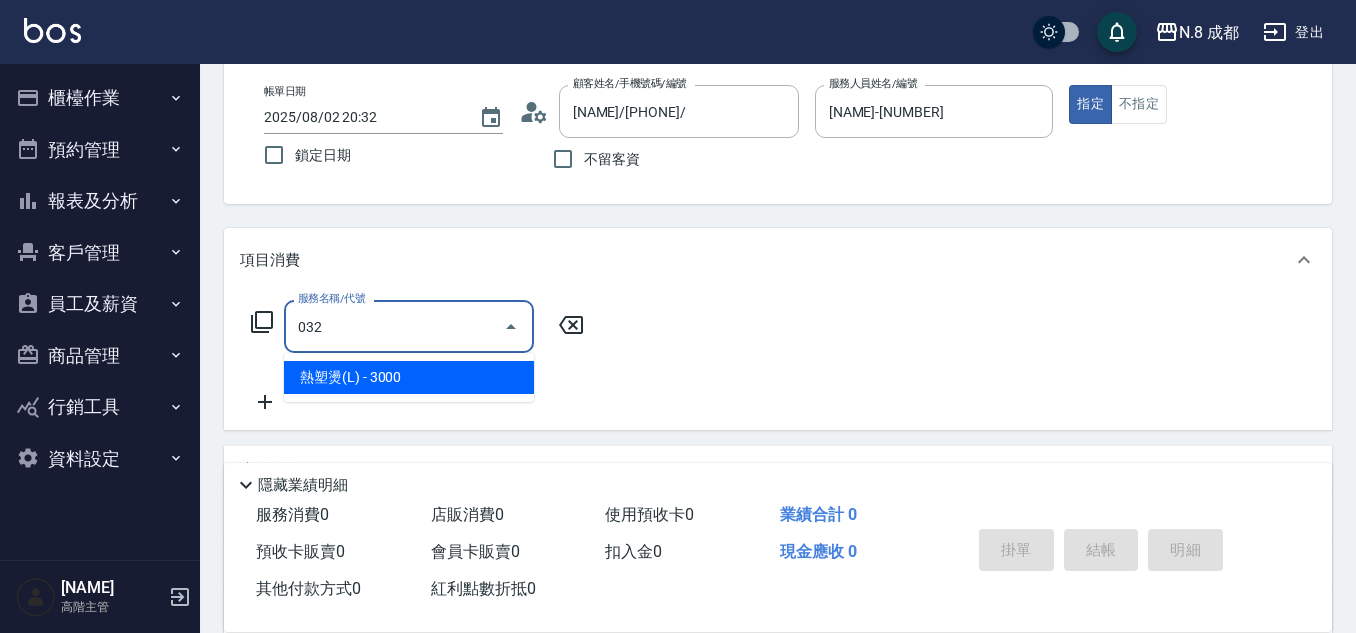 click on "熱塑燙(L) - 3000" at bounding box center (409, 377) 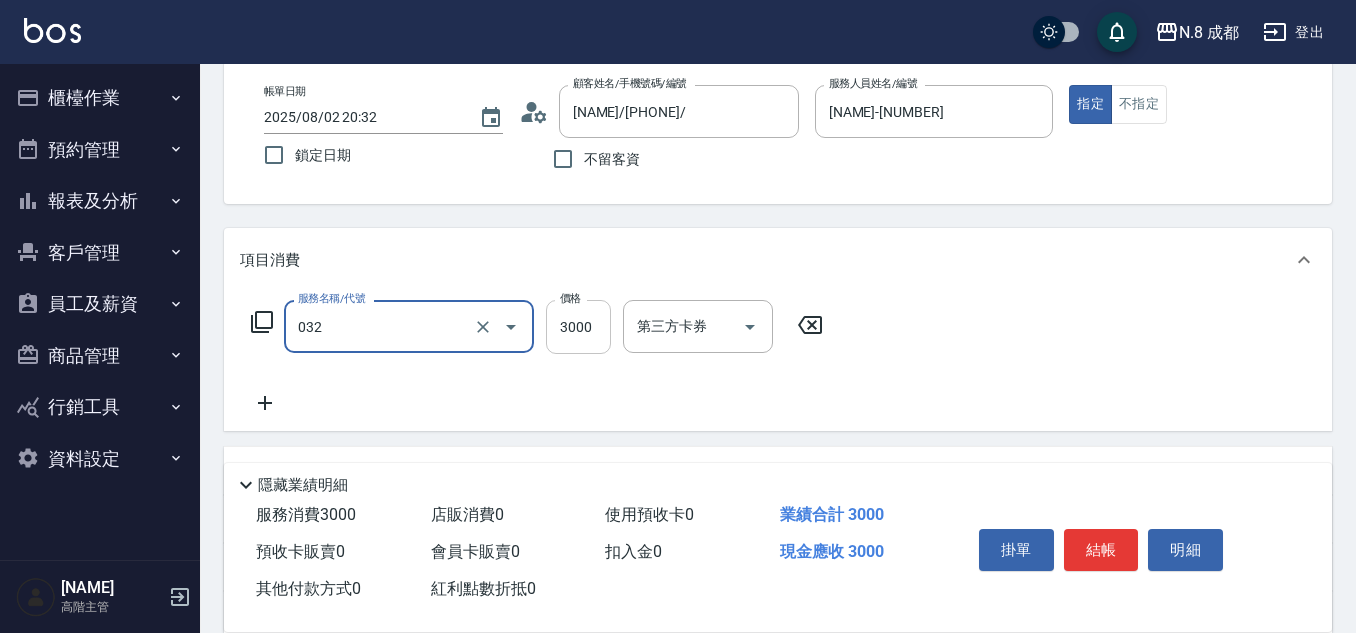 type on "熱塑燙(L)(032)" 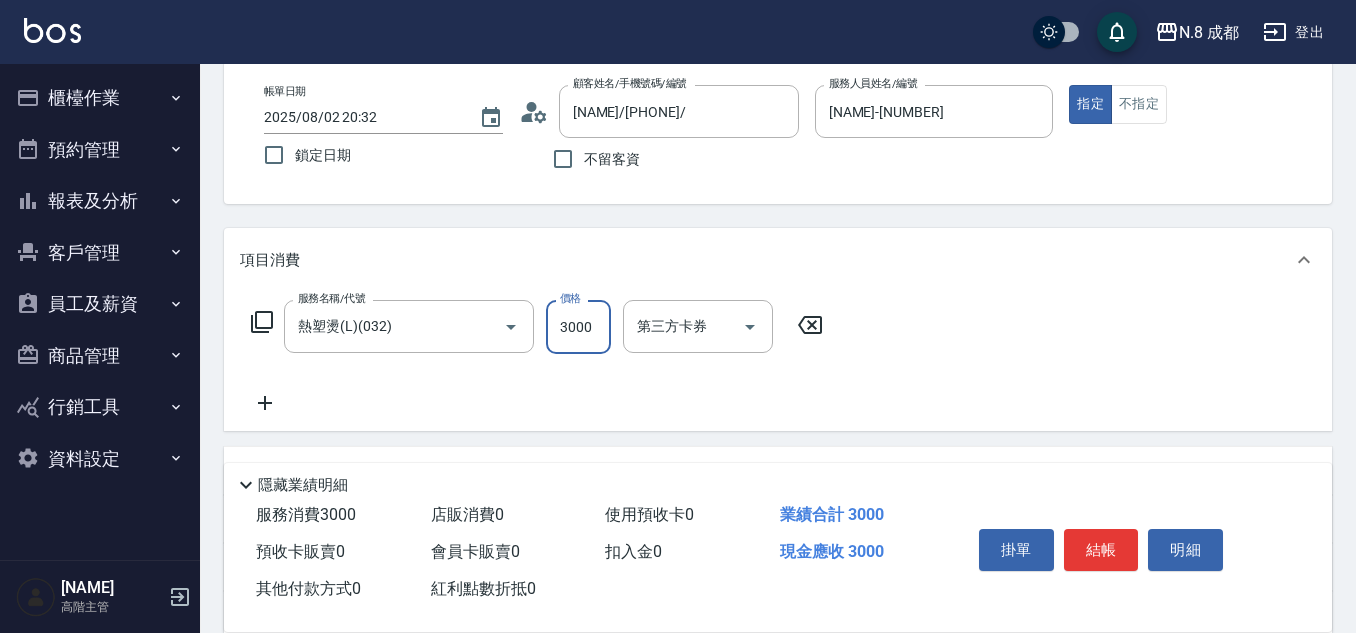 click on "3000" at bounding box center (578, 327) 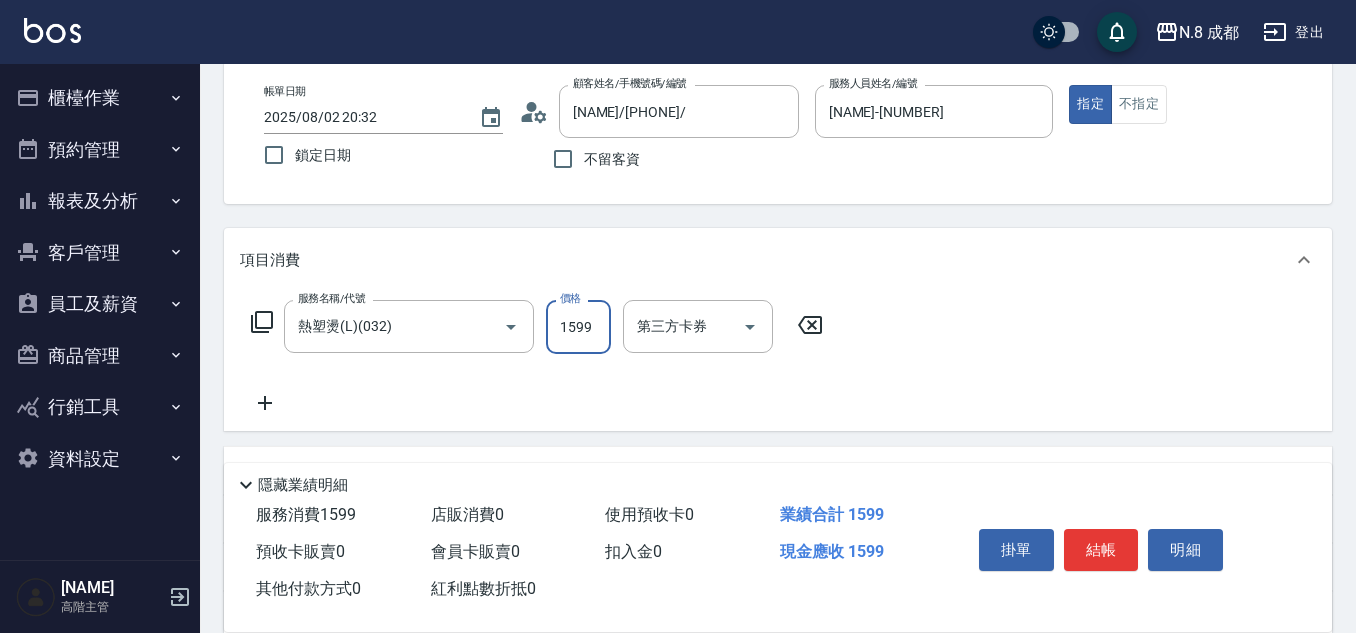 type on "1599" 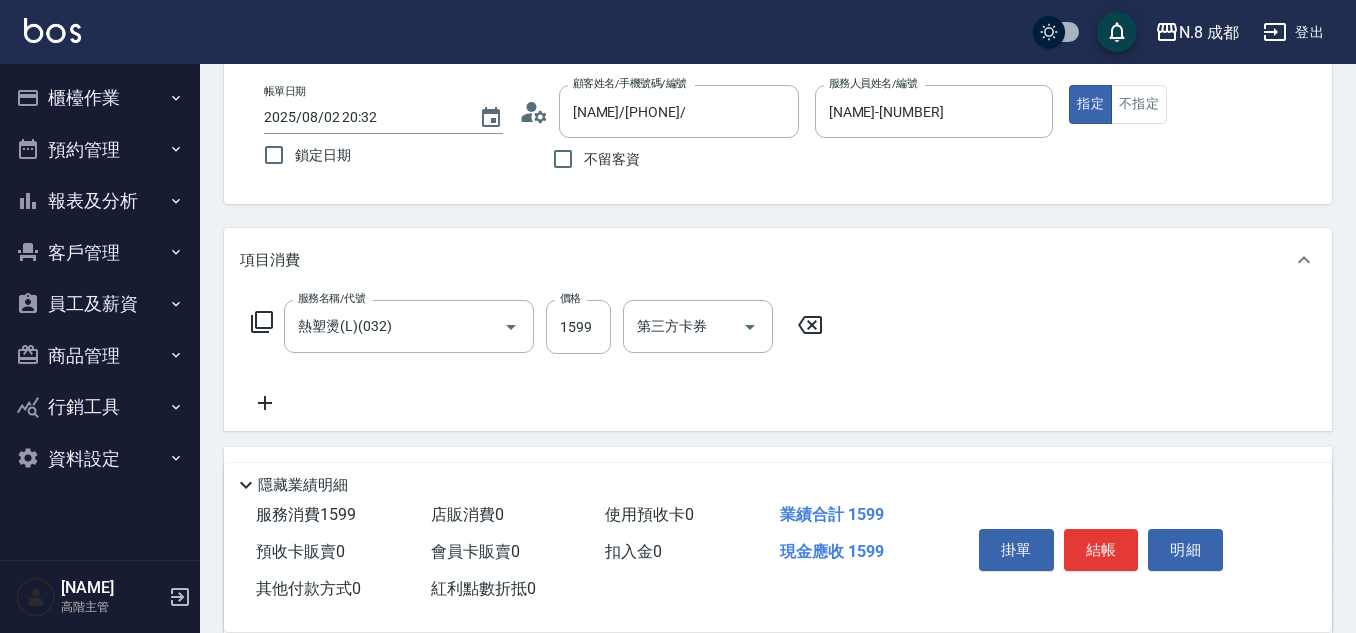 click 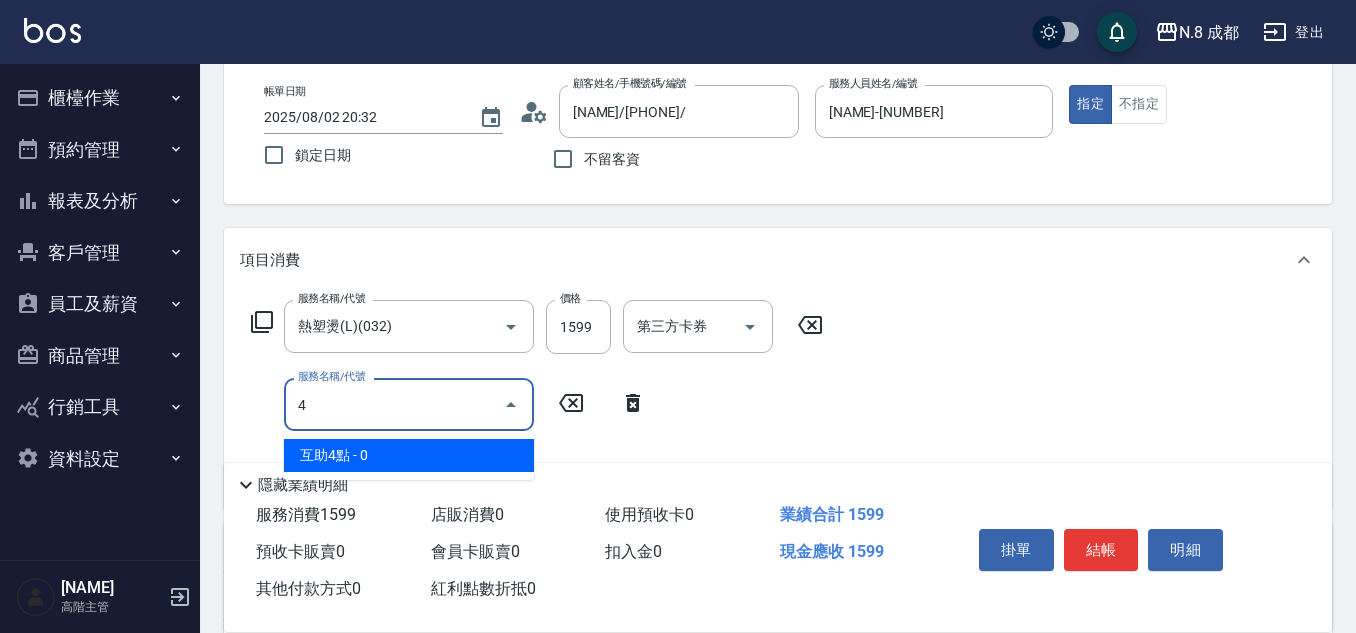 click on "互助4點 - 0" at bounding box center [409, 455] 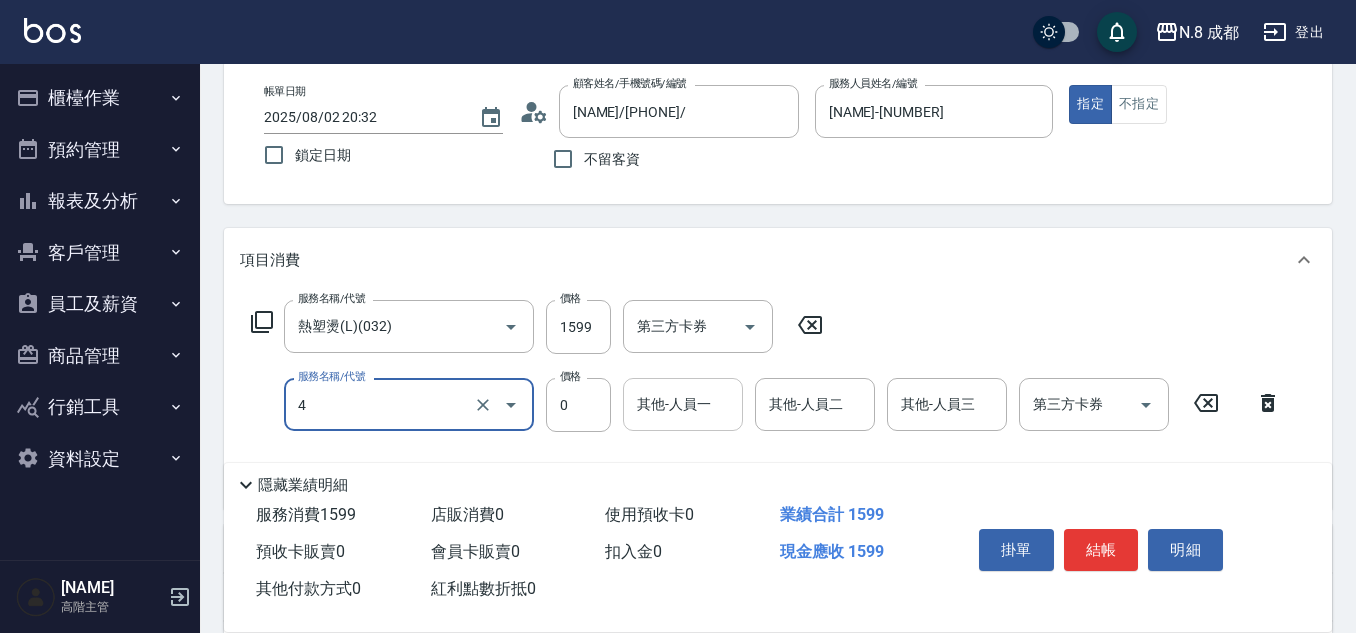 type on "互助4點(4)" 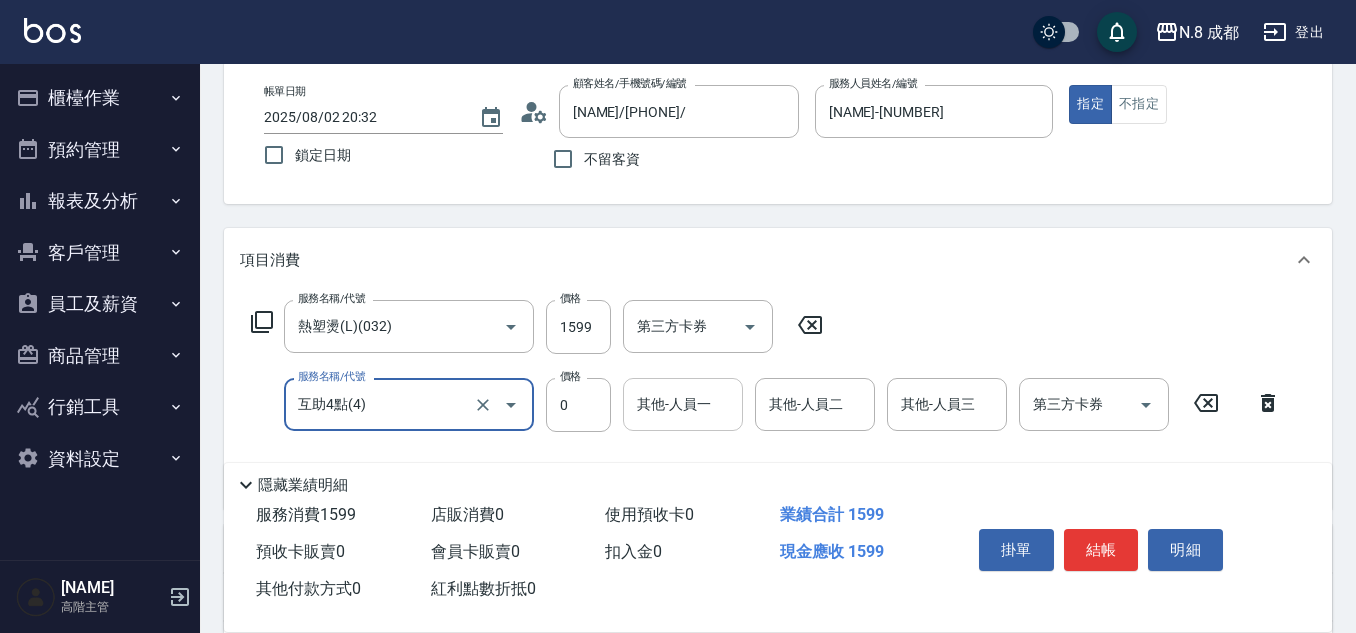 click on "其他-人員一" at bounding box center [683, 404] 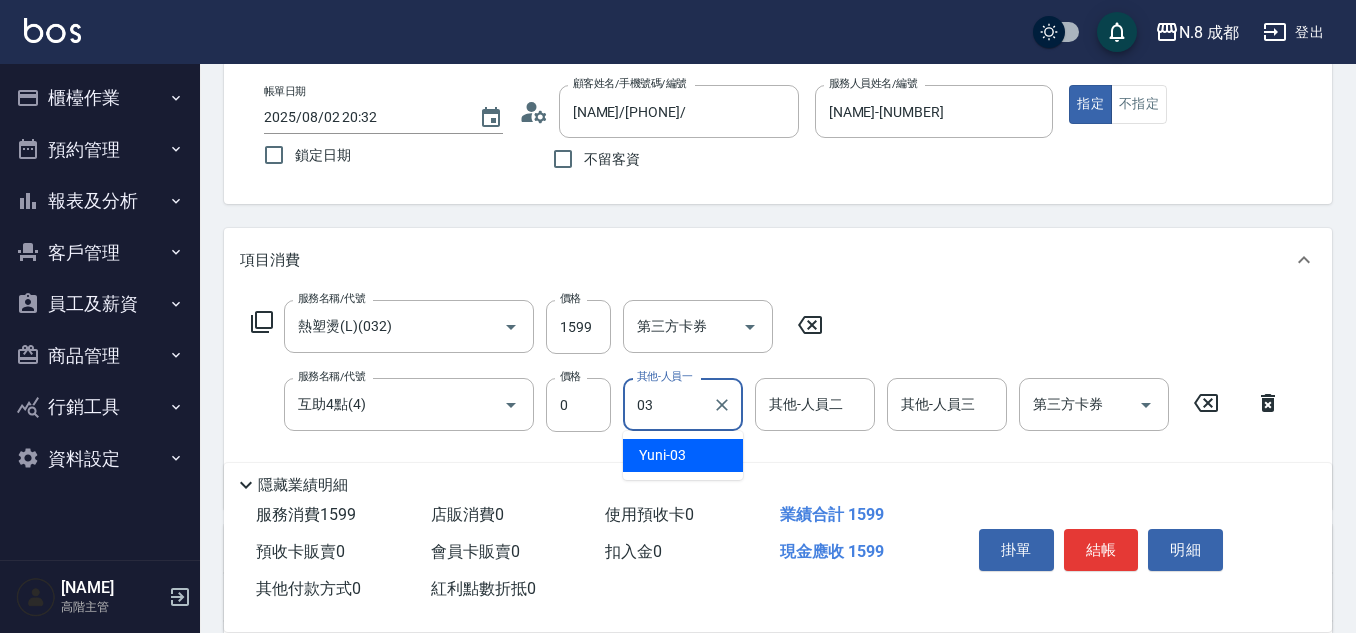 click on "Yuni -03" at bounding box center [683, 455] 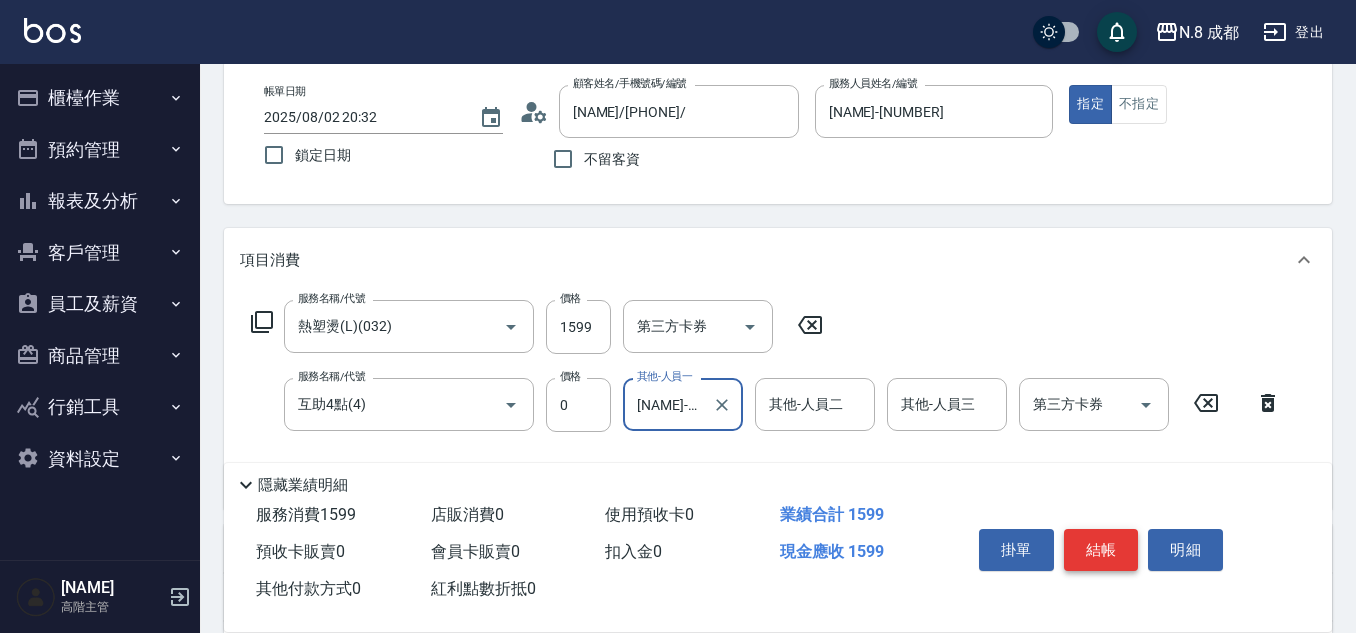 type on "Yuni-03" 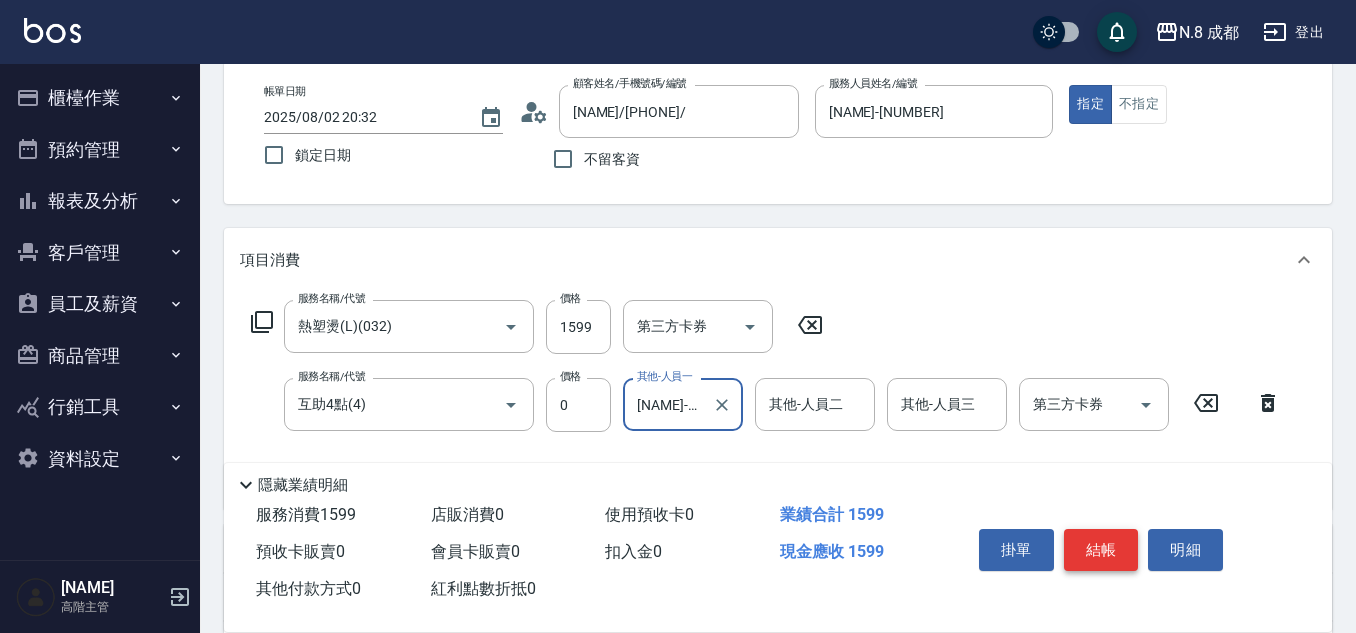 click on "結帳" at bounding box center [1101, 550] 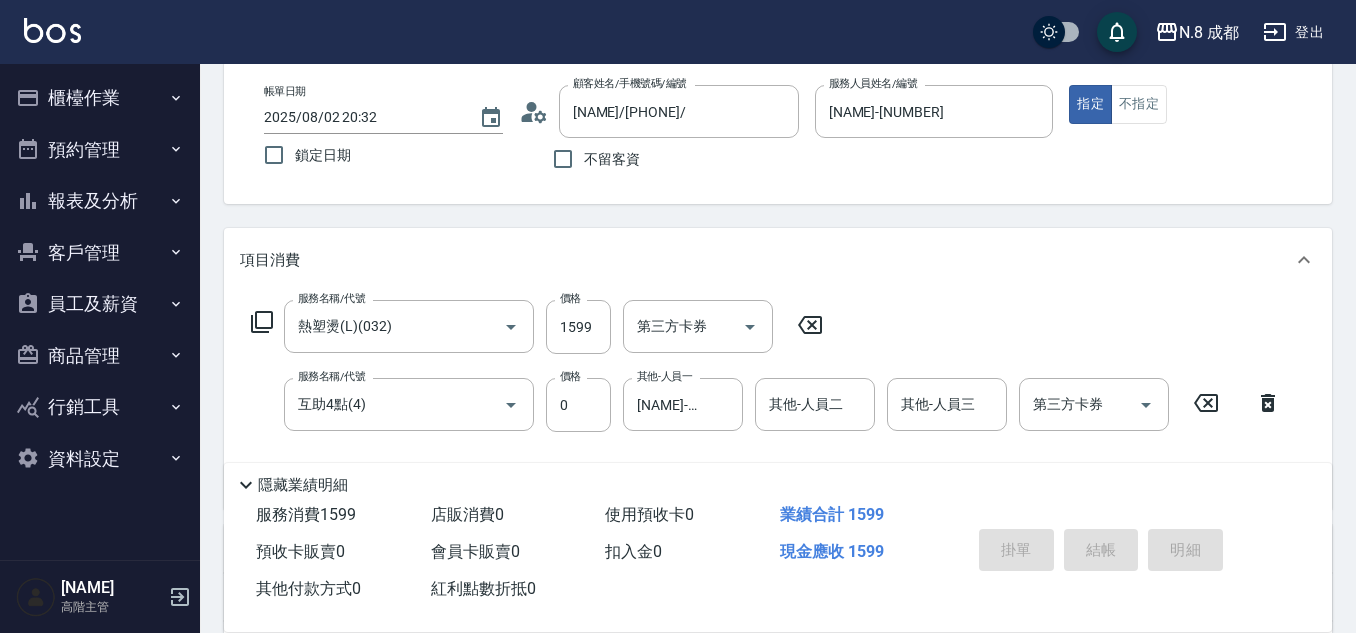 type on "2025/08/02 20:33" 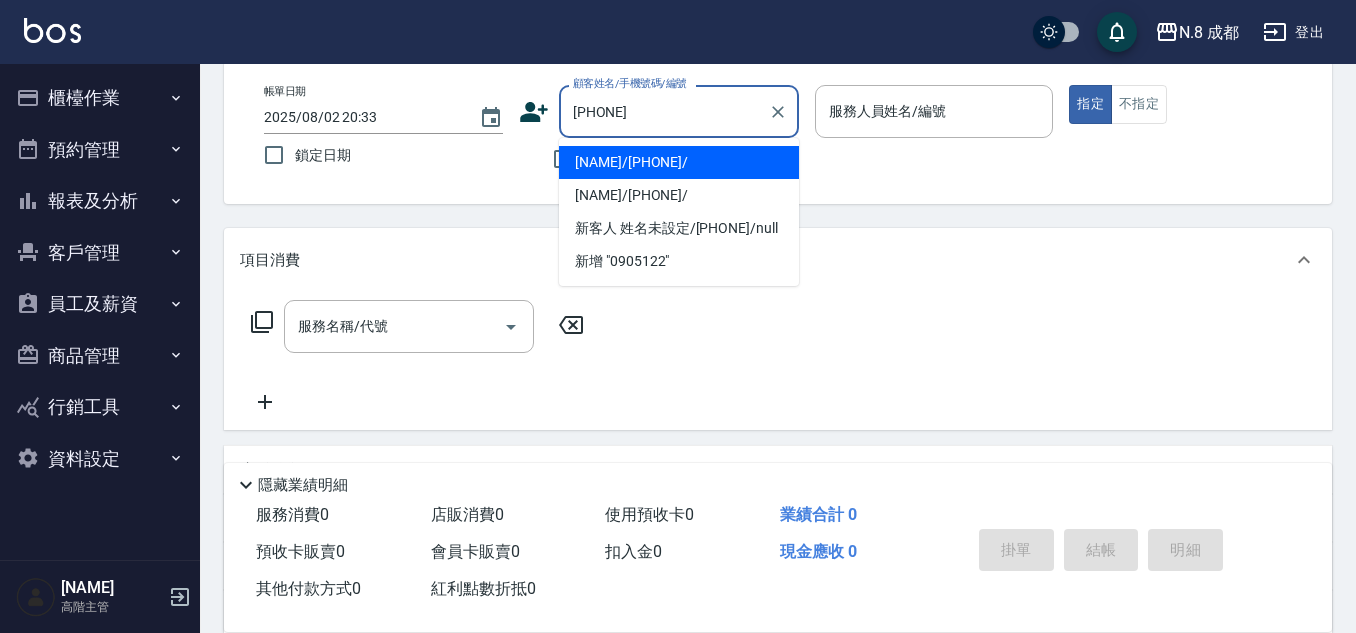 click on "李佩綺/[PHONE]/" at bounding box center [679, 162] 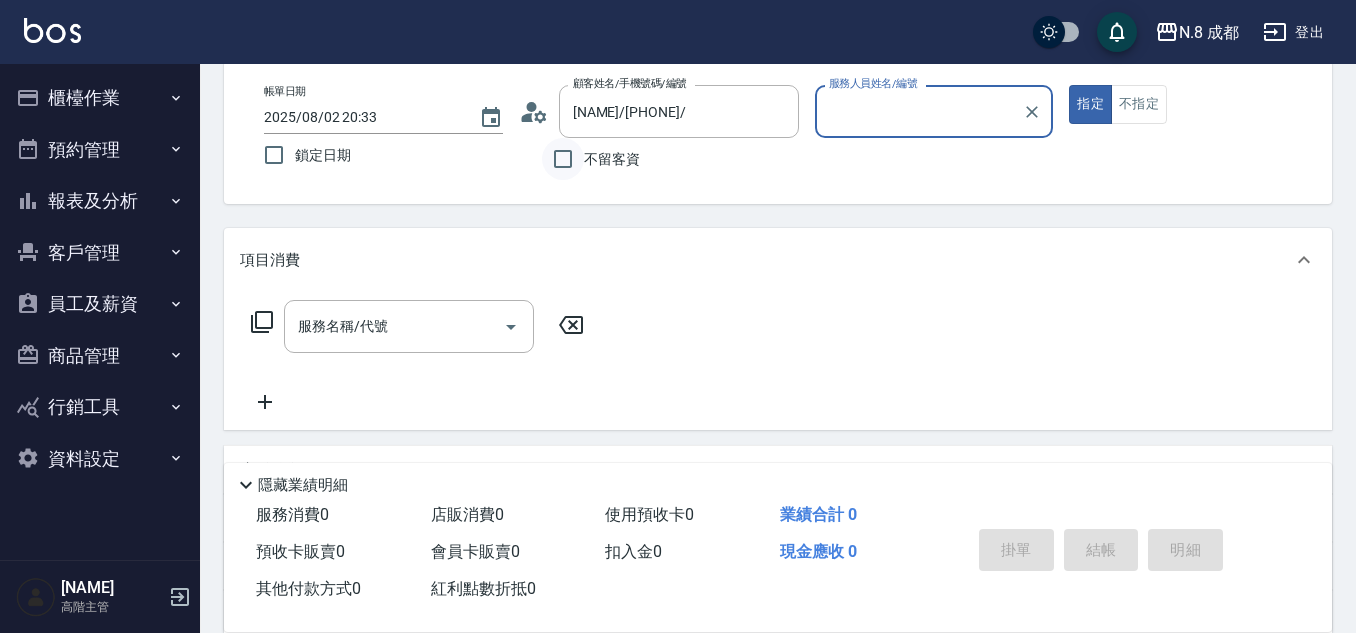 type on "黃建皓-09" 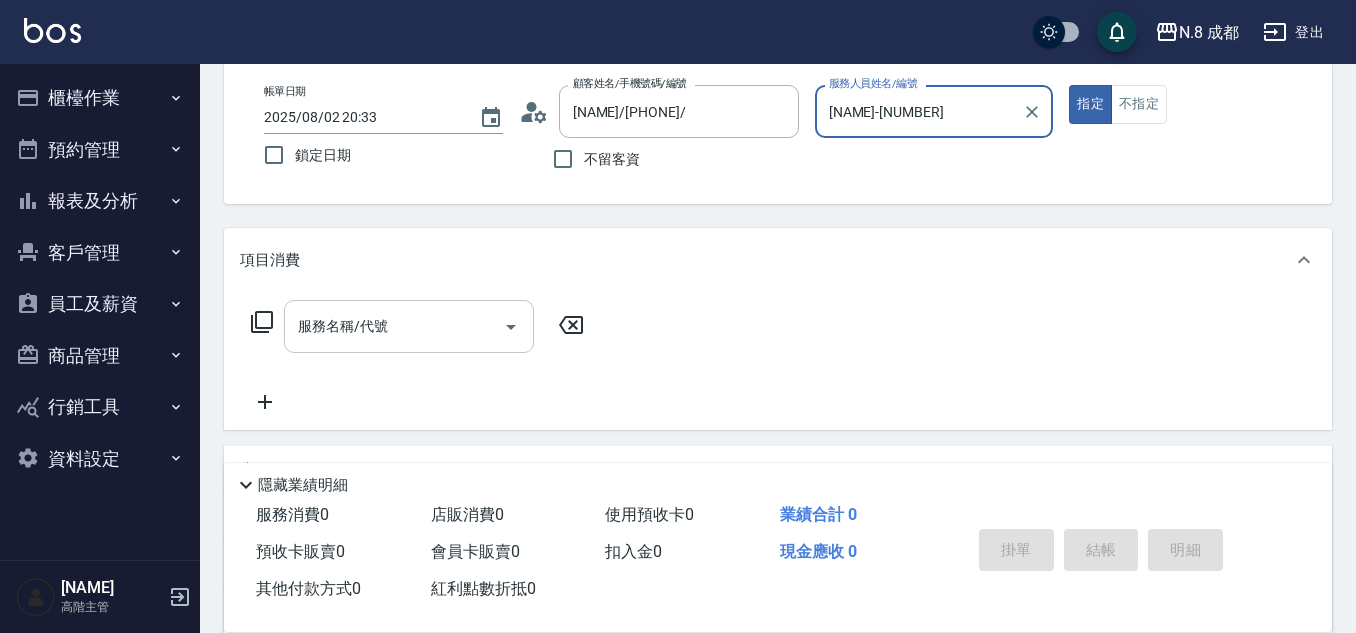 click on "服務名稱/代號" at bounding box center (394, 326) 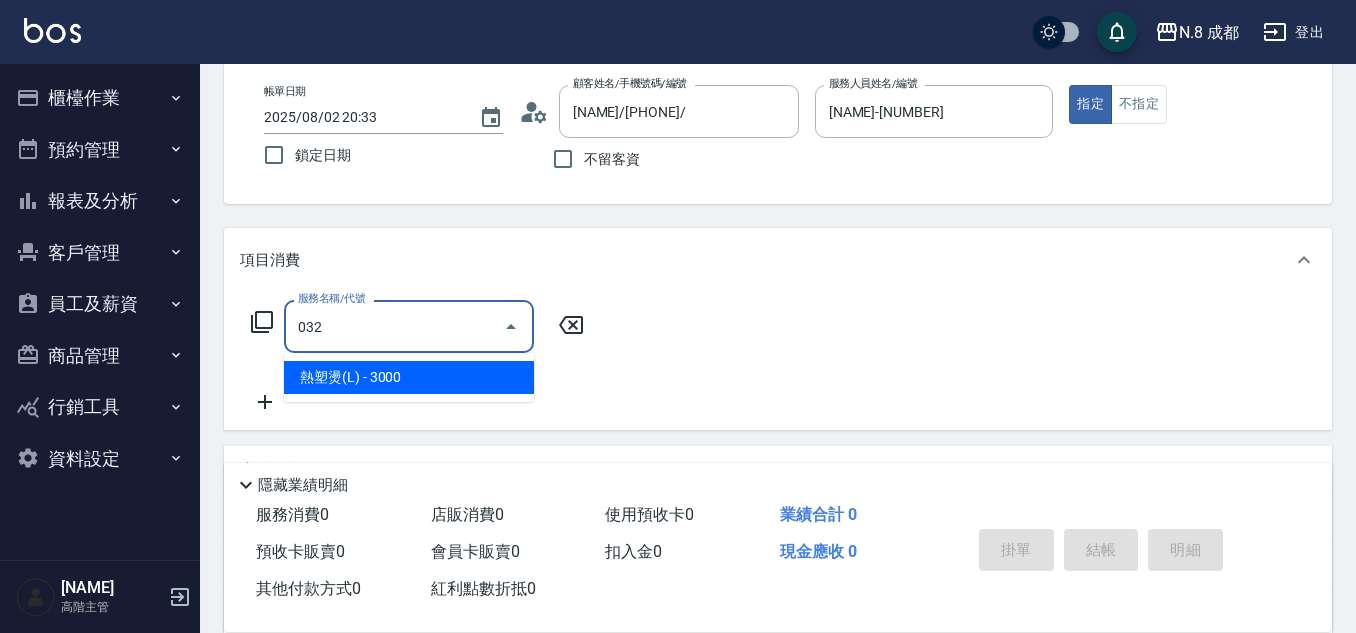 click on "熱塑燙(L) - 3000" at bounding box center [409, 377] 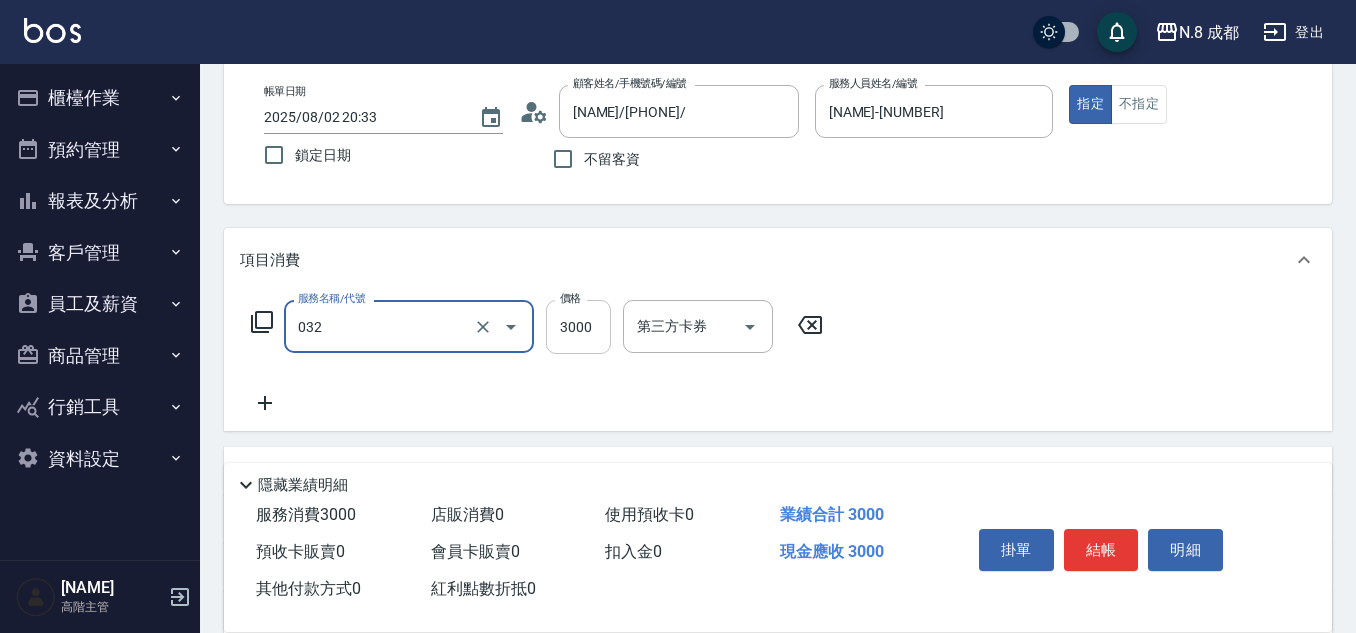 type on "熱塑燙(L)(032)" 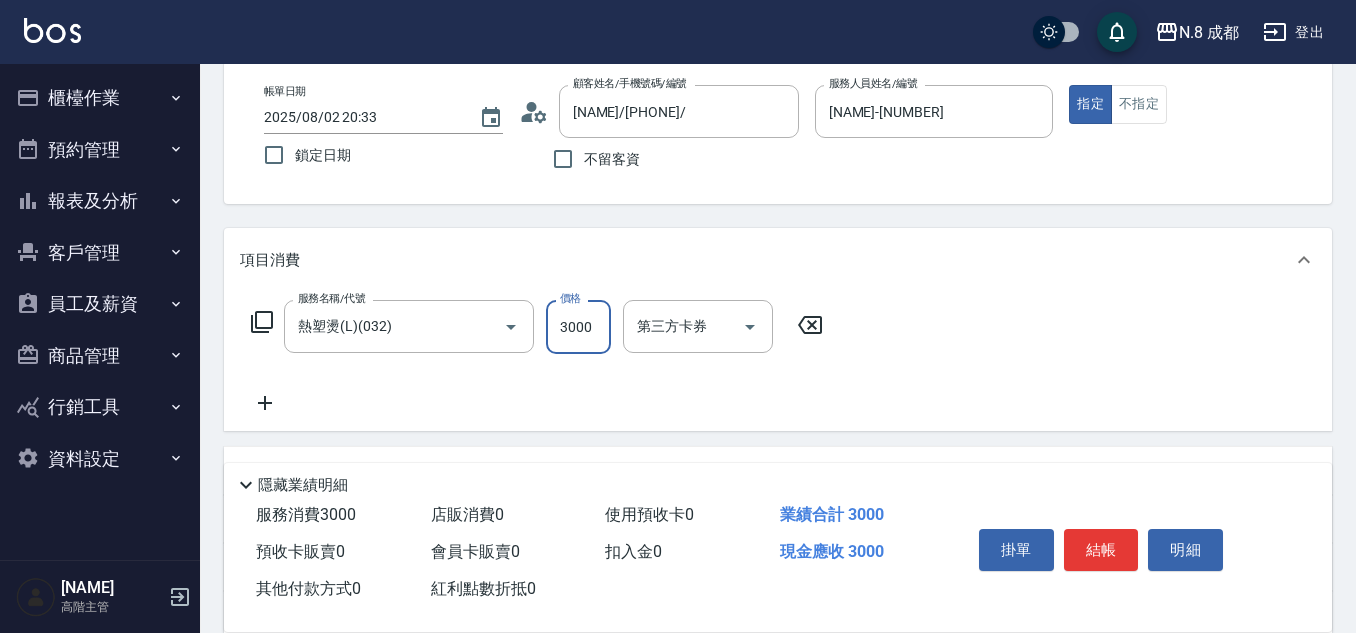 click on "3000" at bounding box center (578, 327) 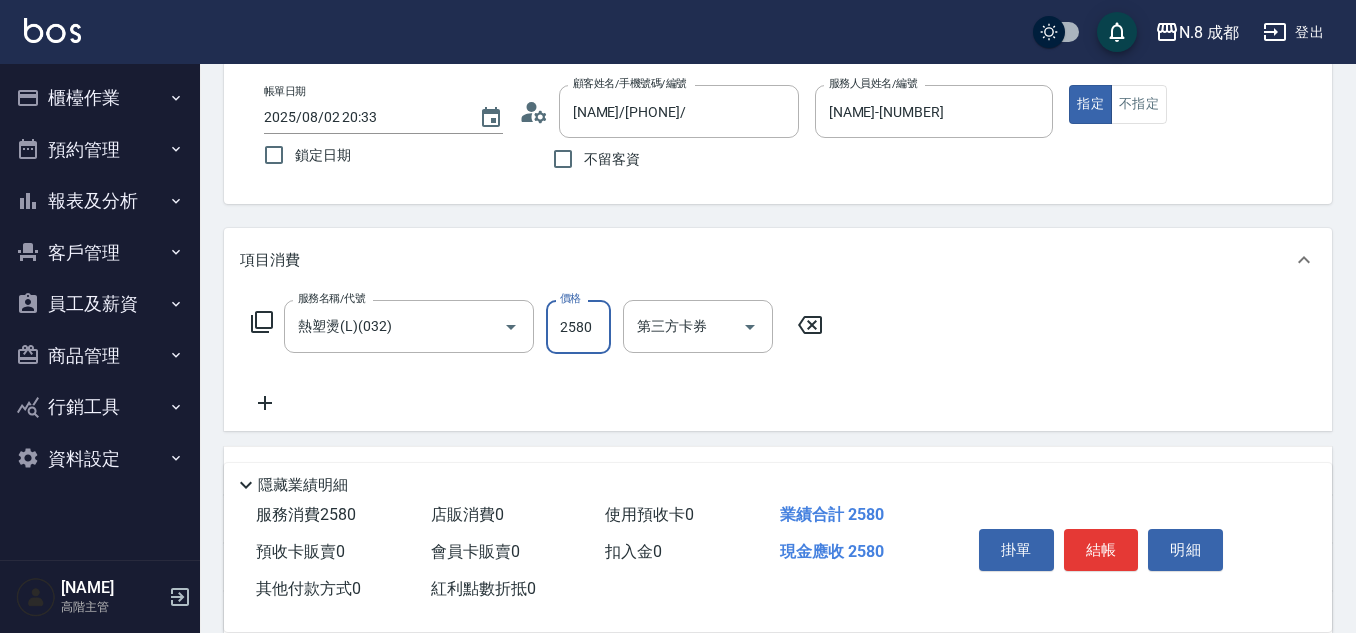 type on "2580" 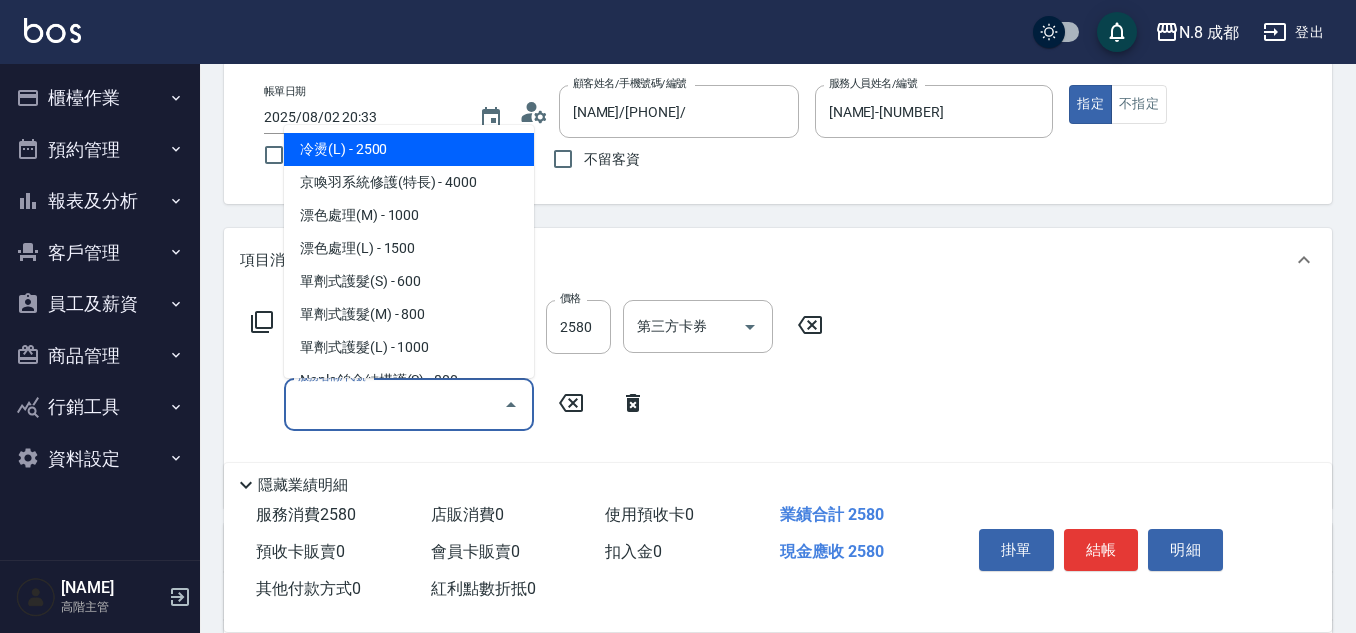 click on "服務名稱/代號" at bounding box center [394, 404] 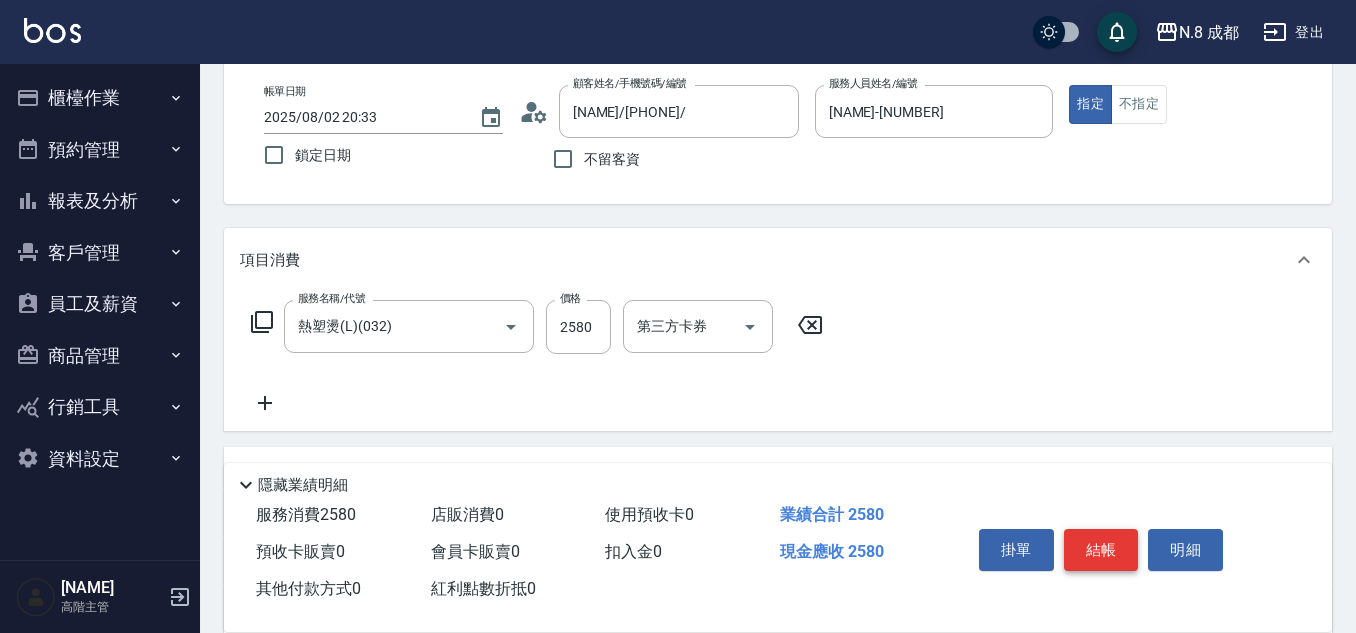 click on "結帳" at bounding box center (1101, 550) 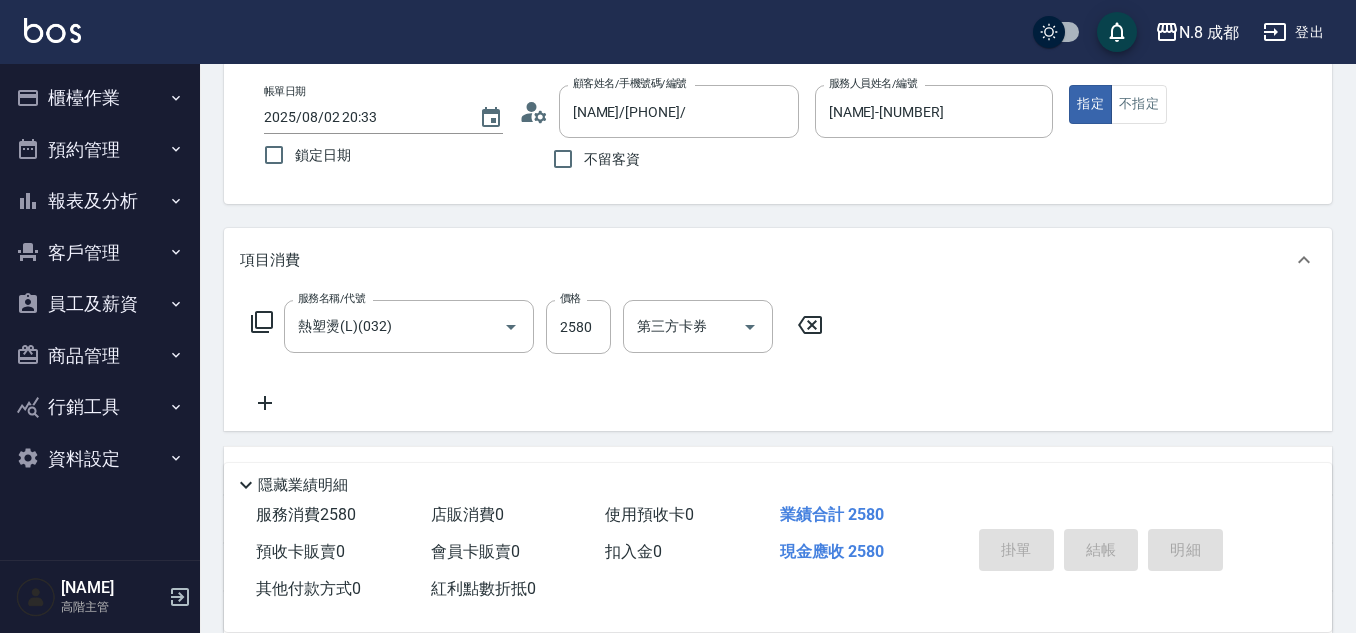 type 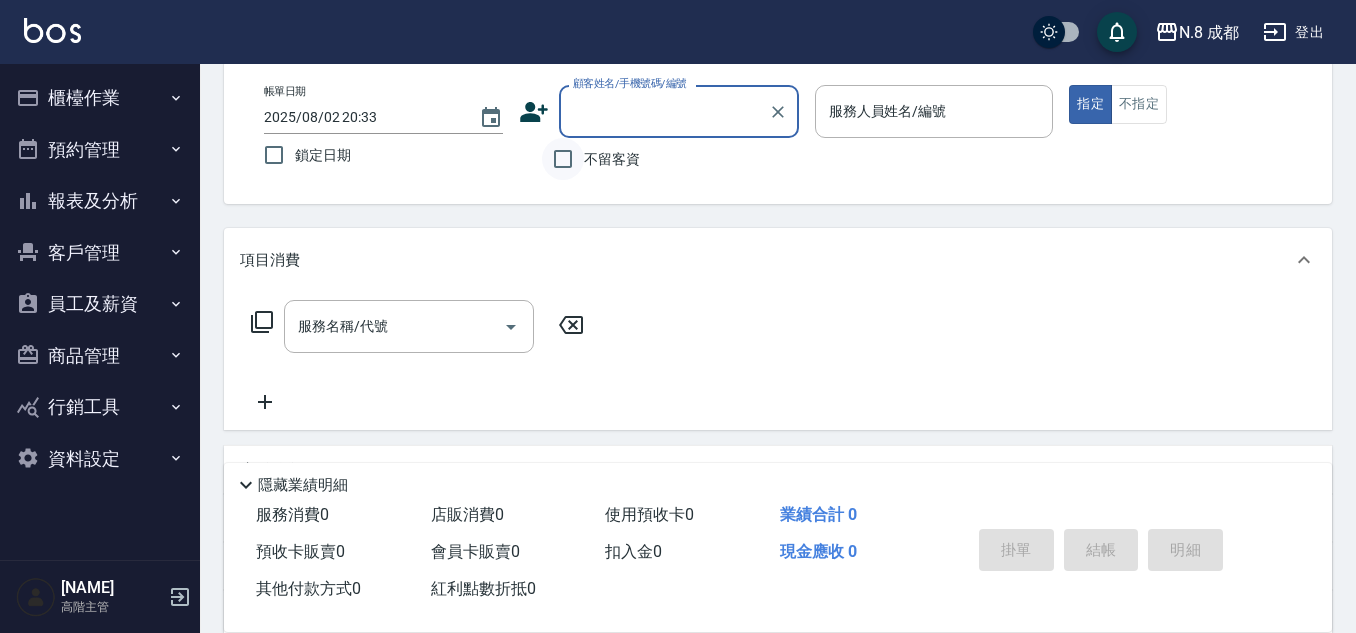 click on "不留客資" at bounding box center [563, 159] 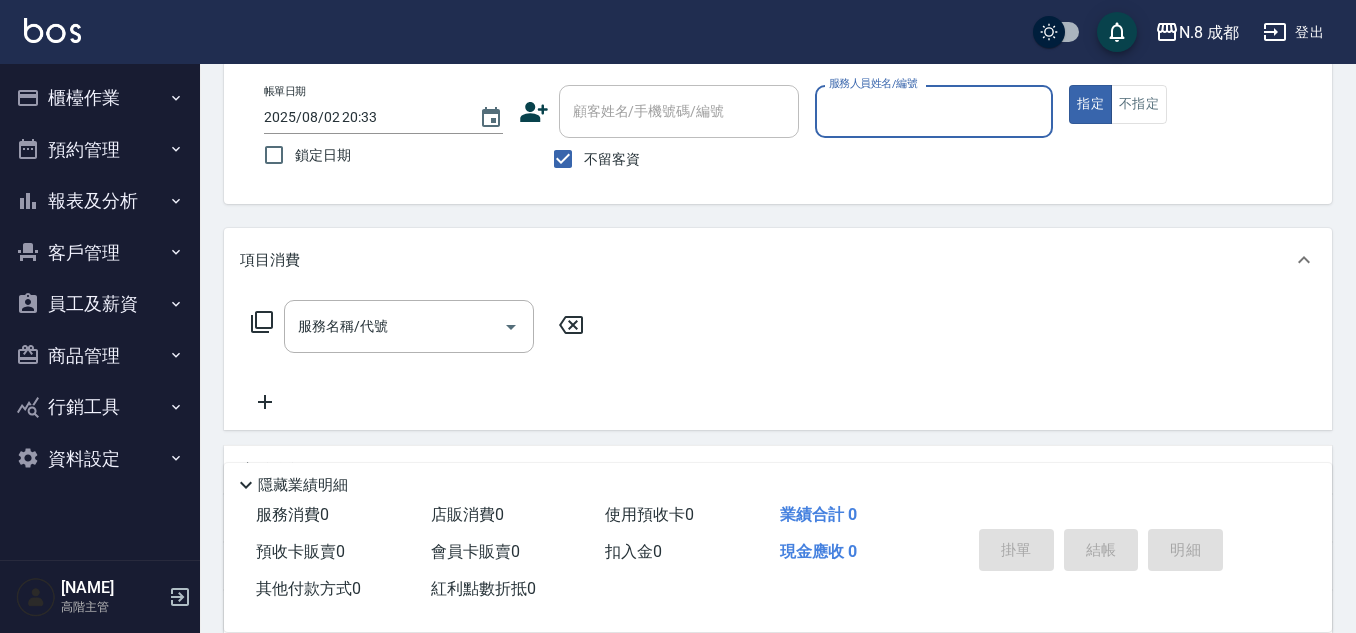 click on "服務人員姓名/編號" at bounding box center (934, 111) 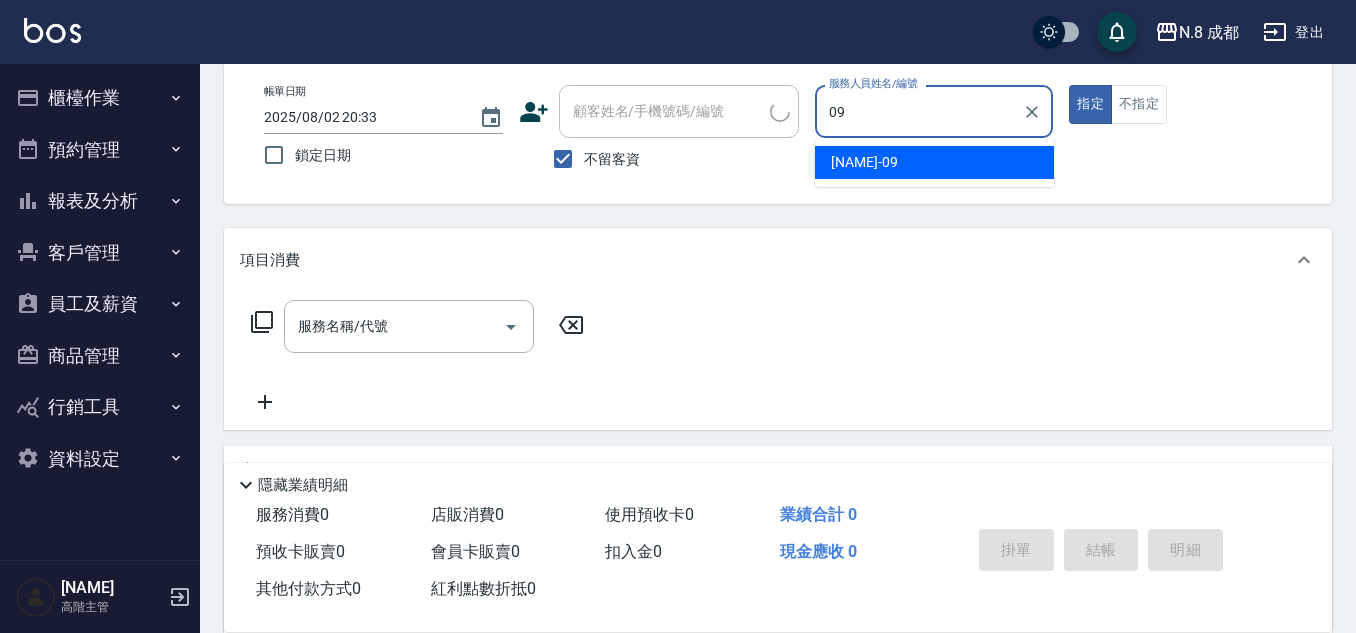 click on "黃建皓 -09" at bounding box center [934, 162] 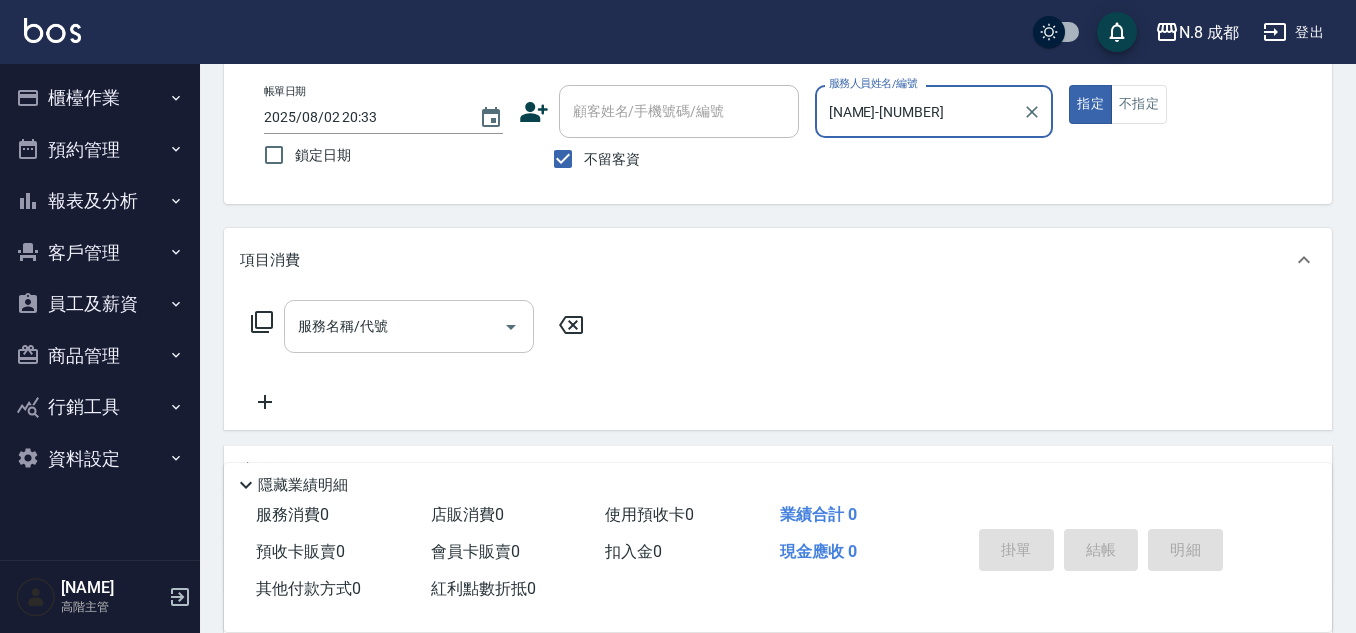 click on "服務名稱/代號" at bounding box center [409, 326] 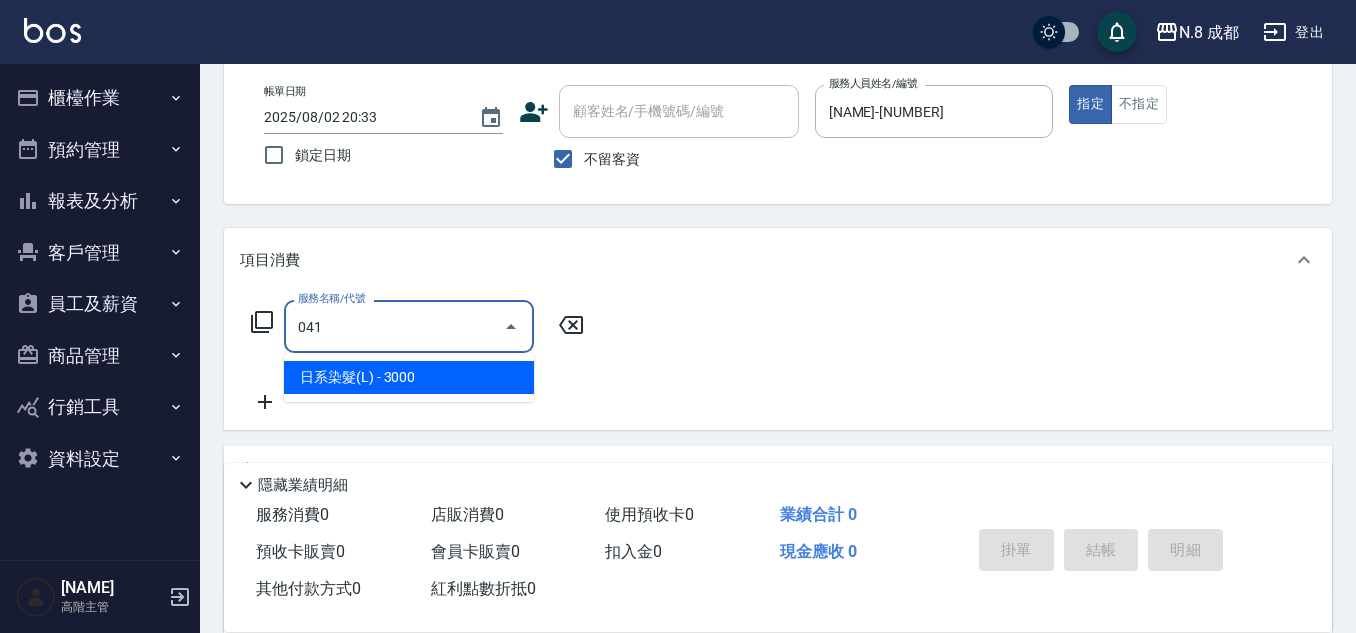 drag, startPoint x: 393, startPoint y: 379, endPoint x: 503, endPoint y: 350, distance: 113.758514 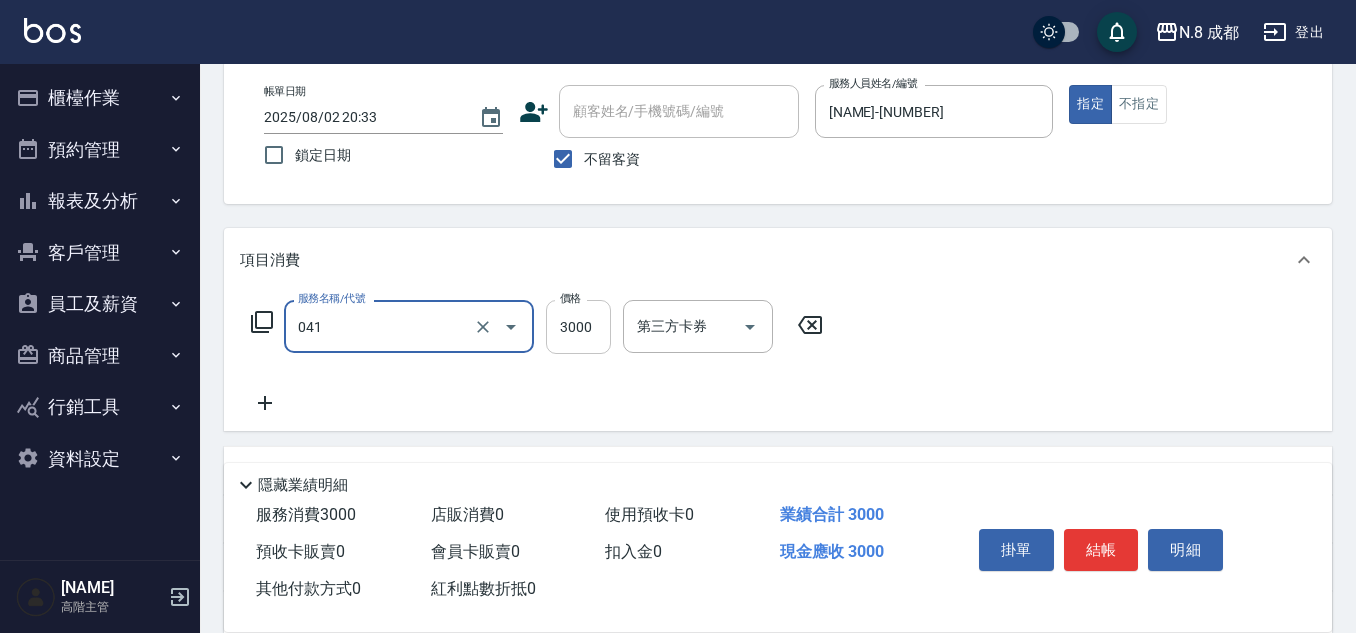 type on "日系染髮(L)(041)" 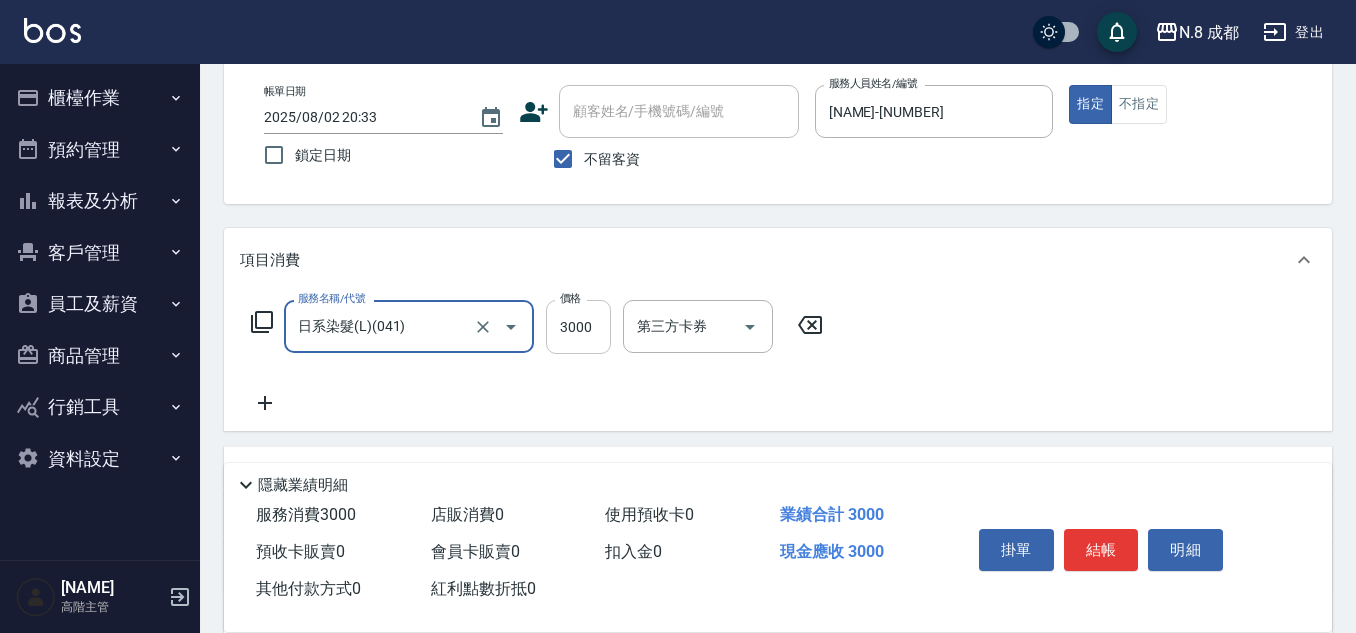 click on "3000" at bounding box center [578, 327] 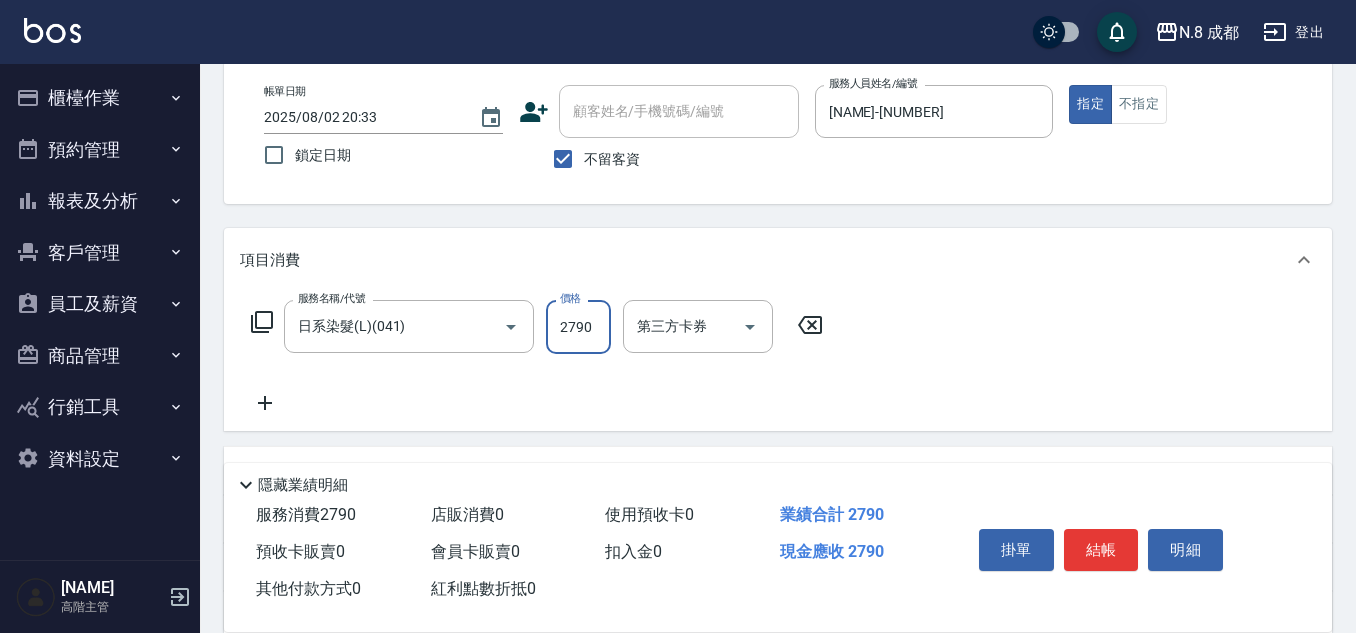 type on "2790" 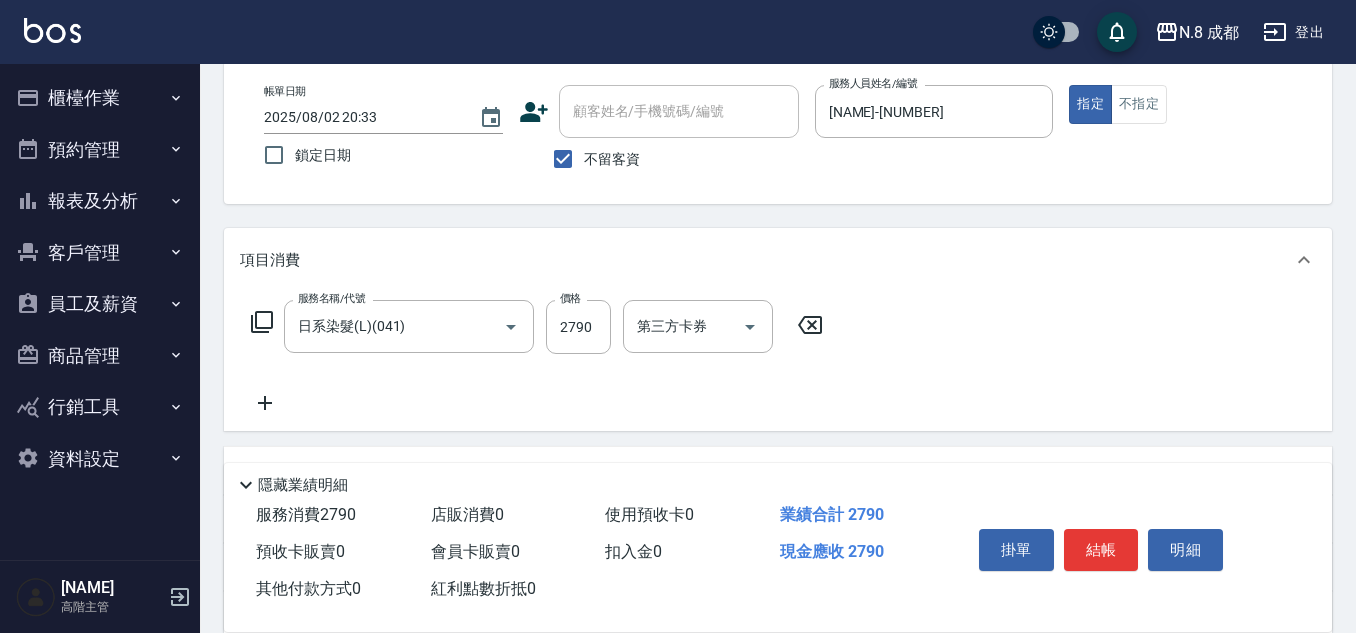 click 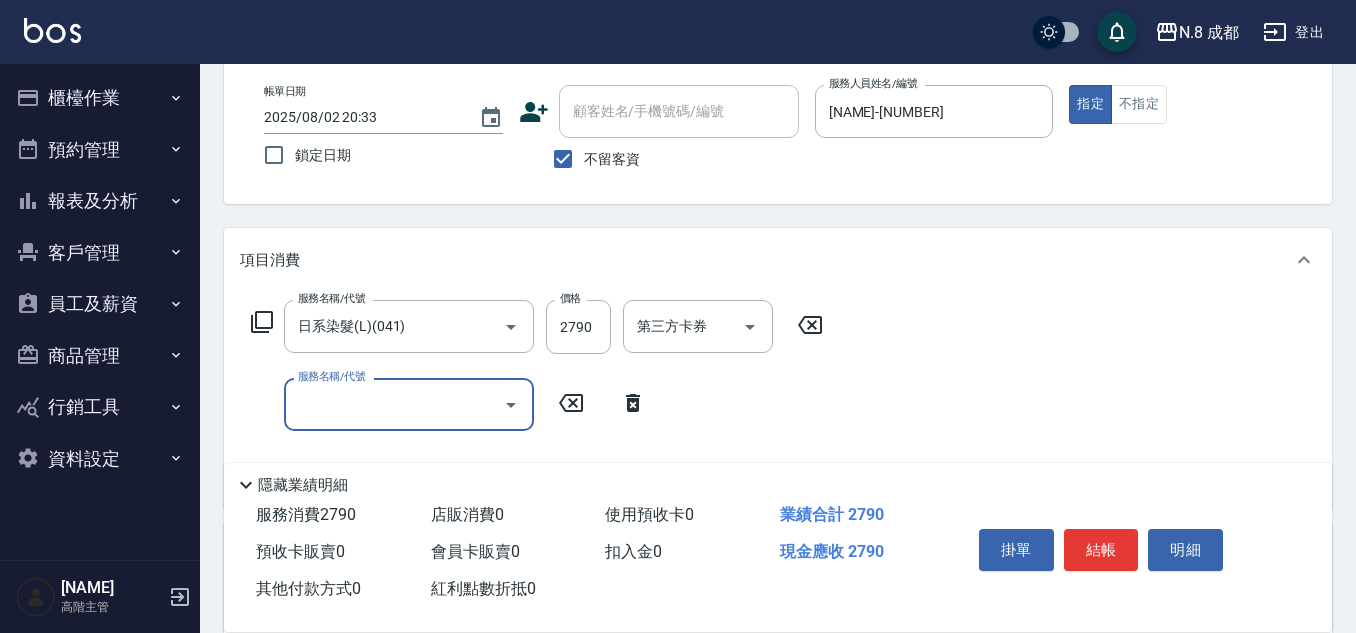 click on "服務名稱/代號" at bounding box center (409, 404) 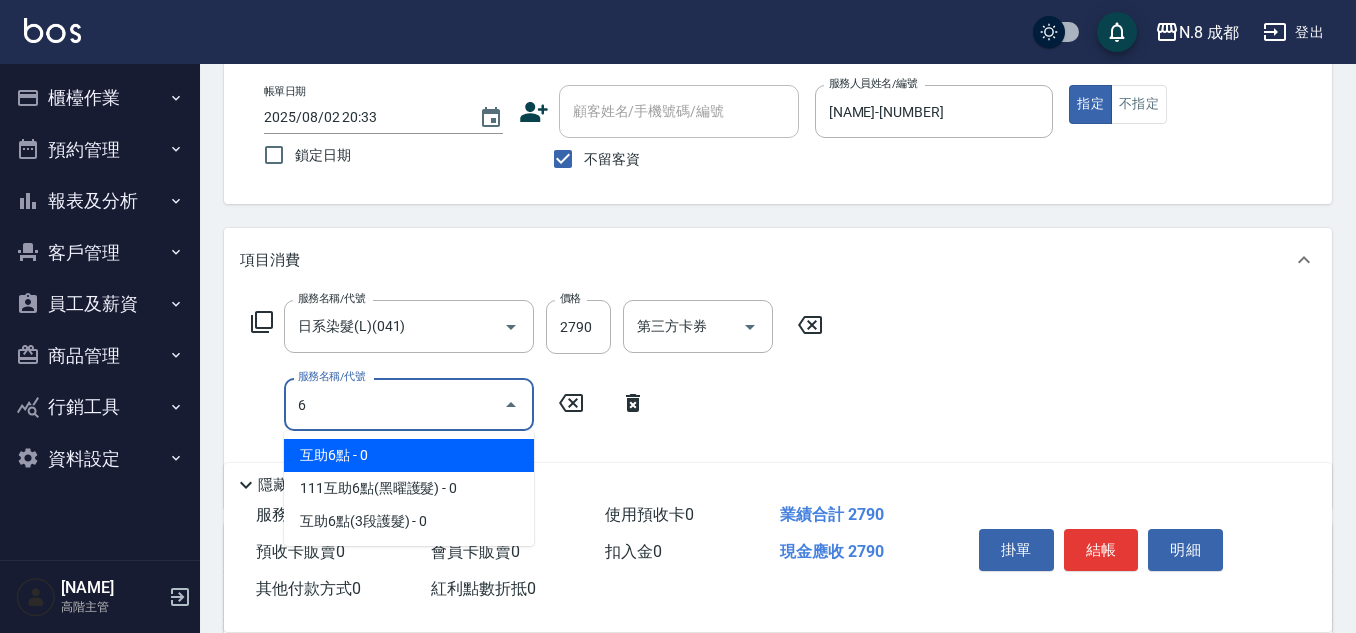 click on "互助6點 - 0" at bounding box center (409, 455) 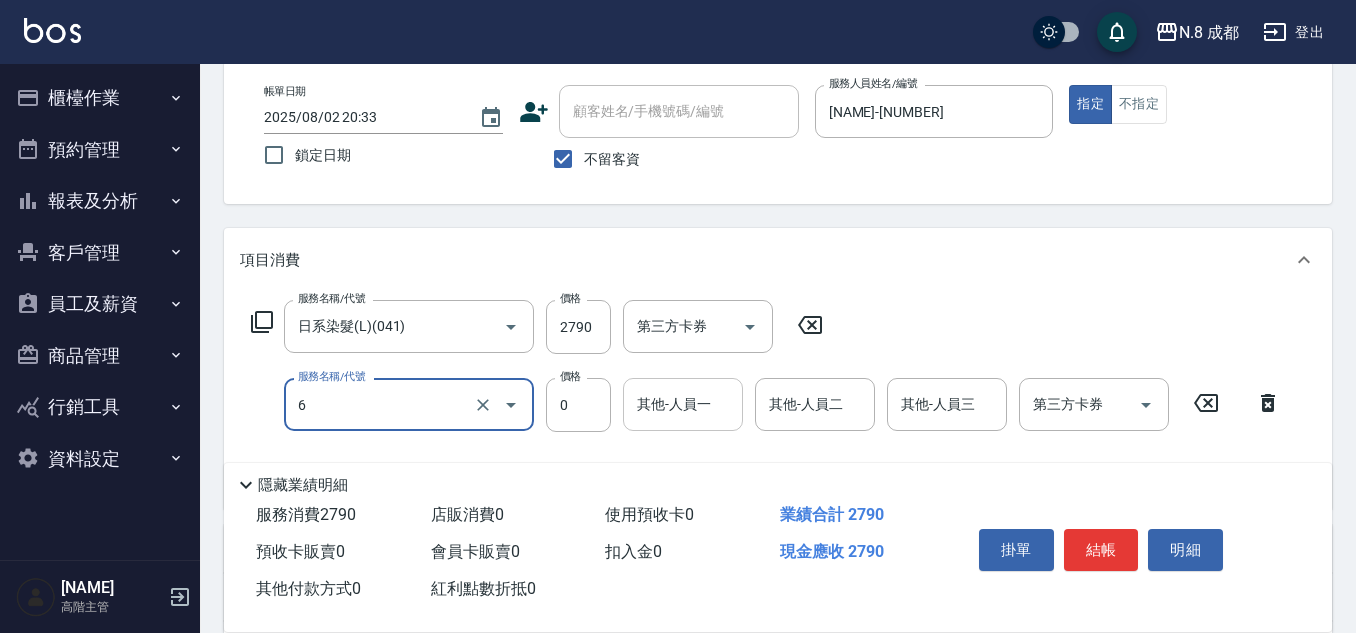 type on "互助6點(6)" 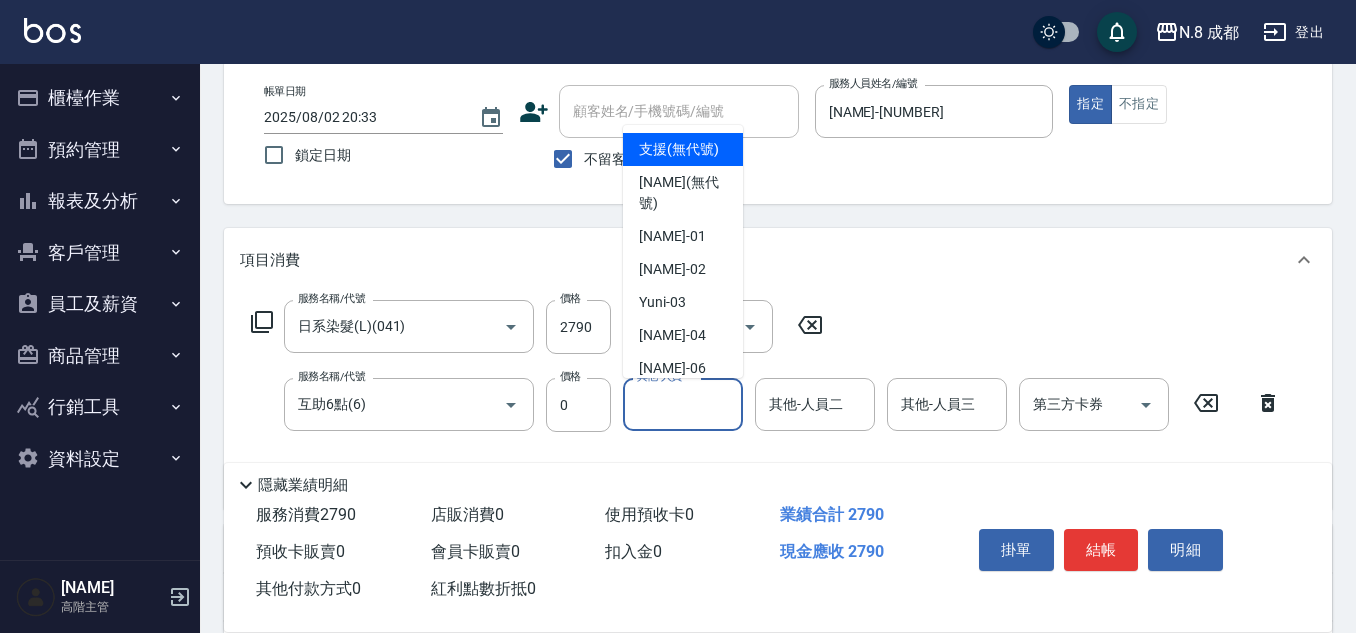 click on "其他-人員一" at bounding box center [683, 404] 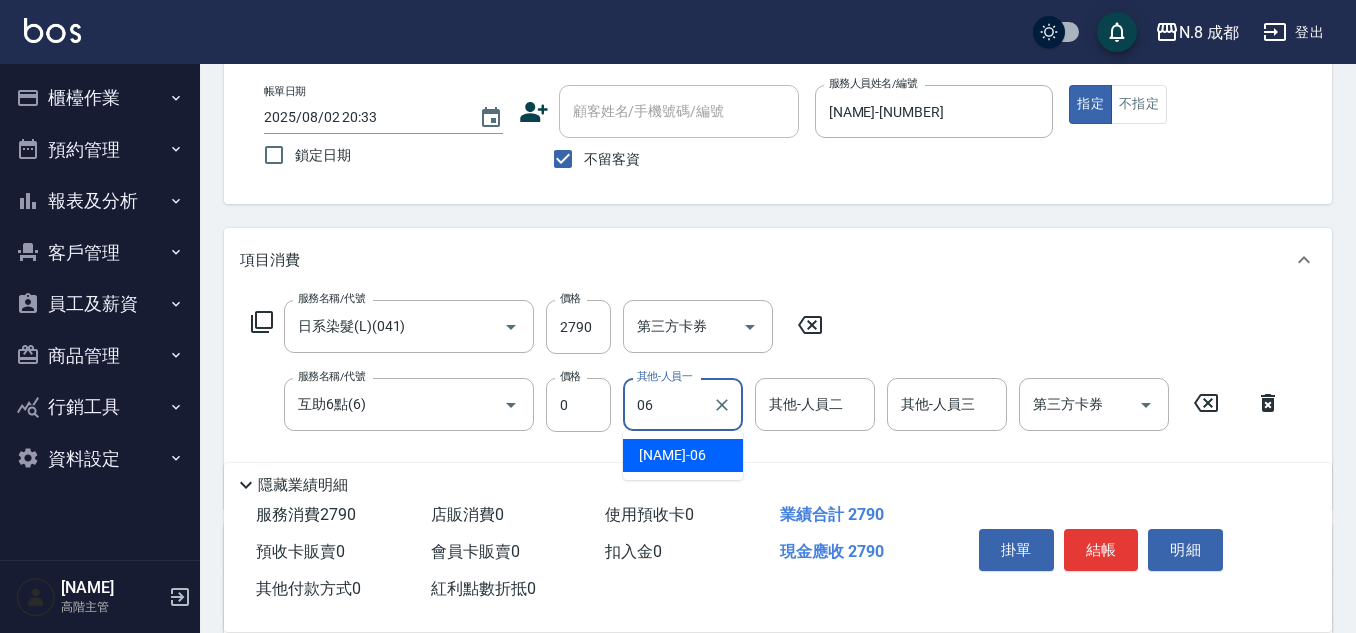 click on "王瀧彬 -06" at bounding box center [683, 455] 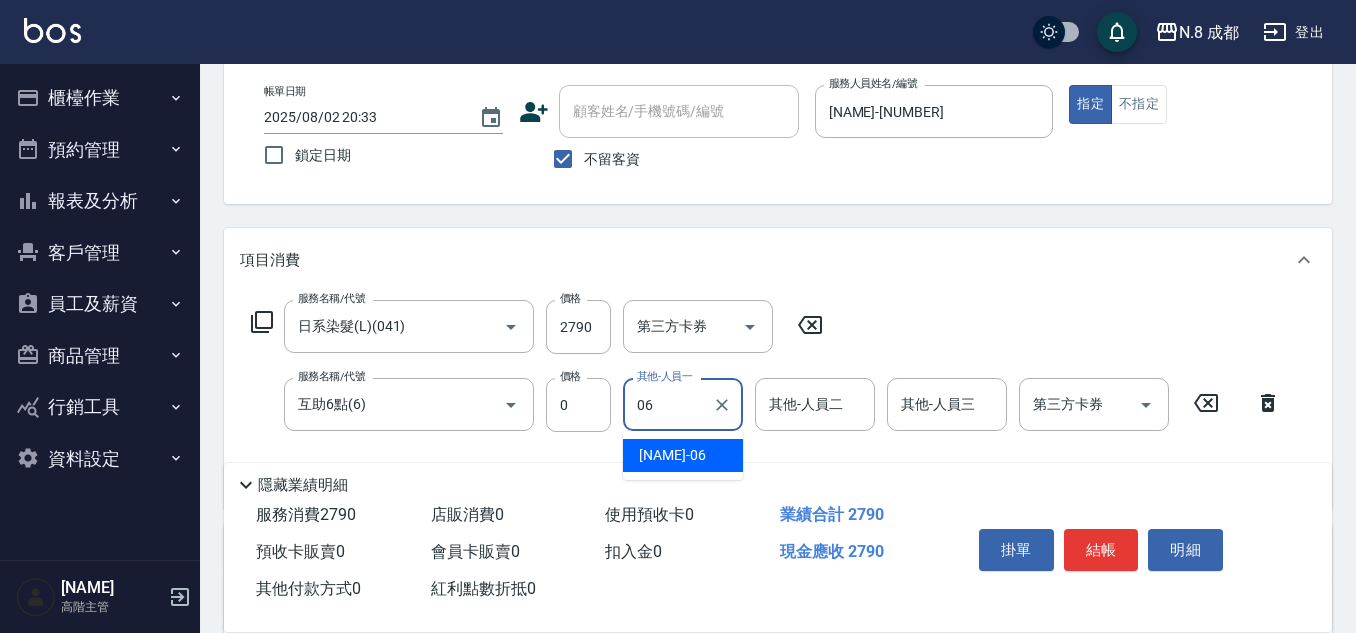type on "王瀧彬-06" 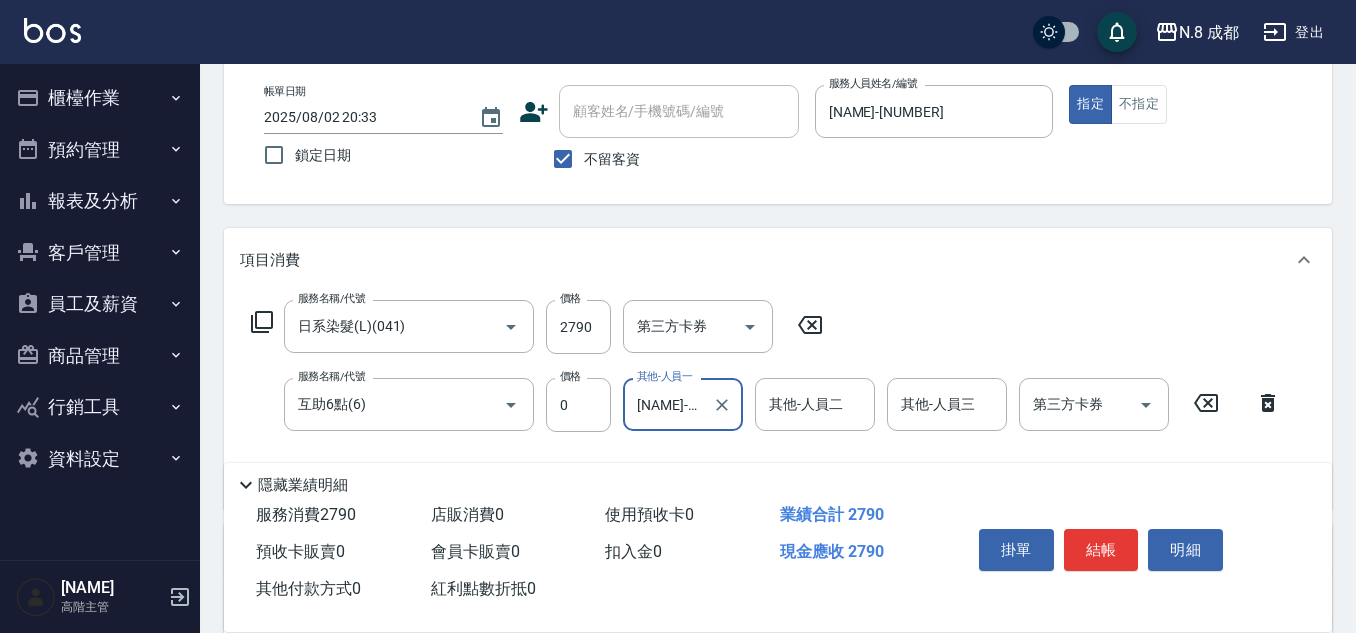 click on "王瀧彬-06 其他-人員一" at bounding box center (683, 404) 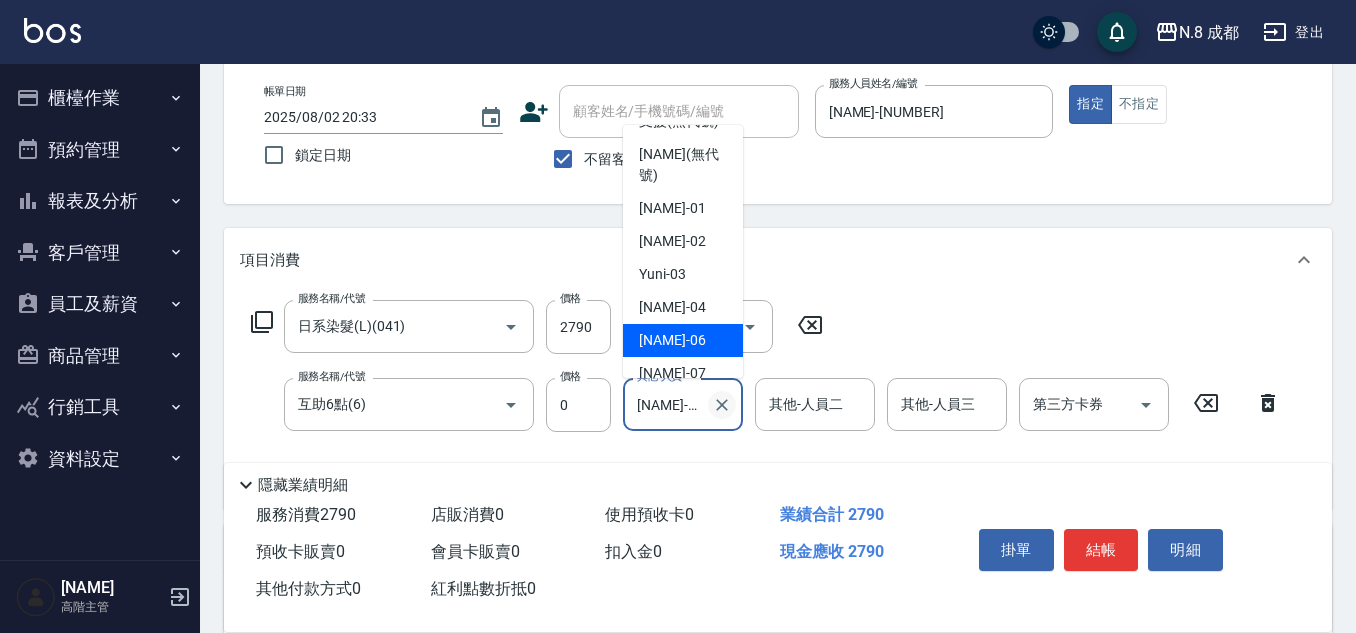 click 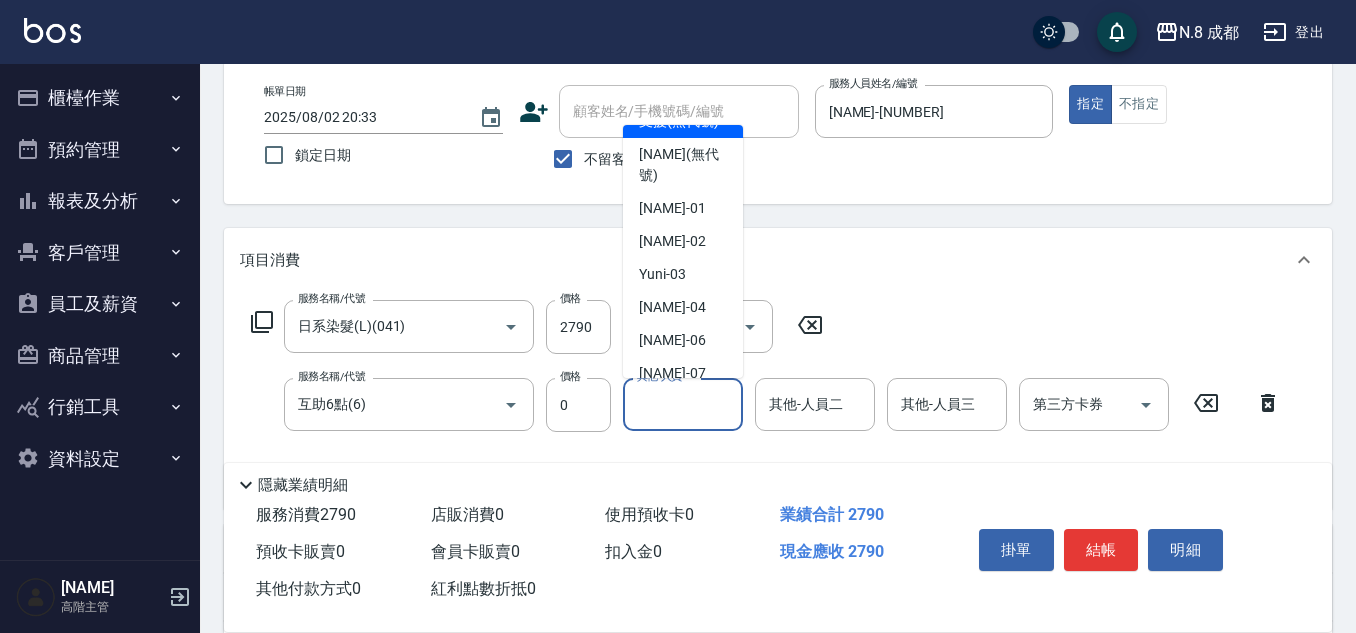 scroll, scrollTop: 8, scrollLeft: 0, axis: vertical 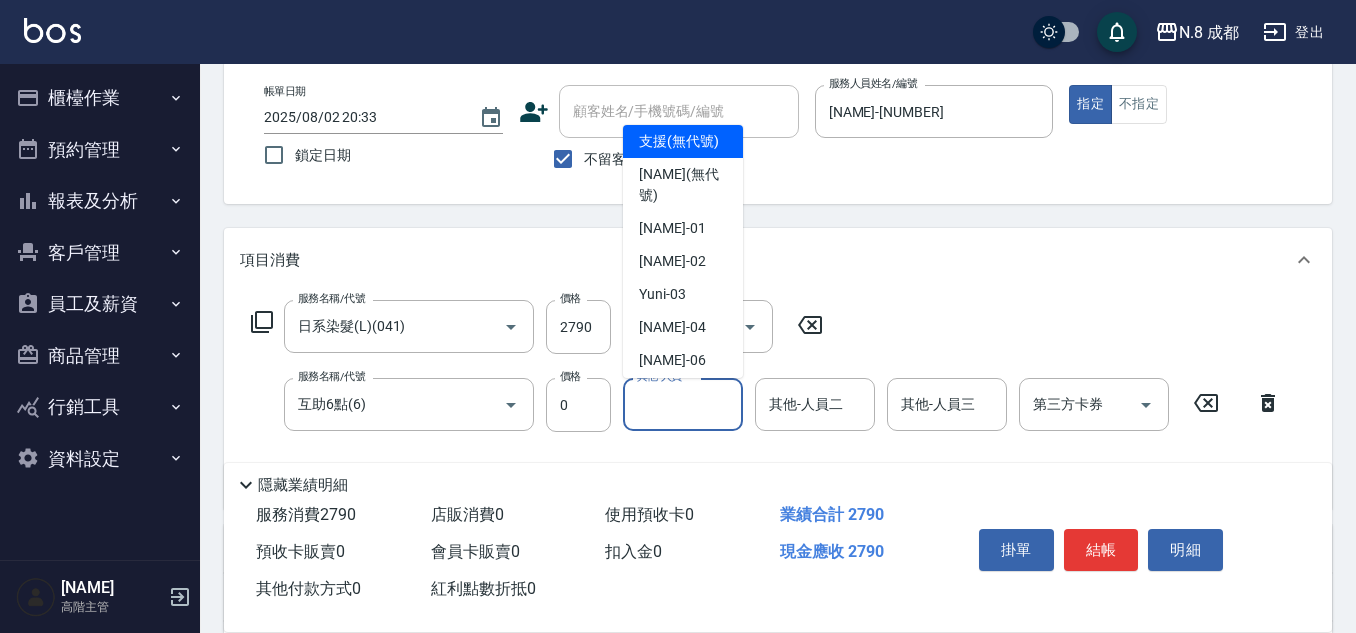 click on "其他-人員一" at bounding box center [683, 404] 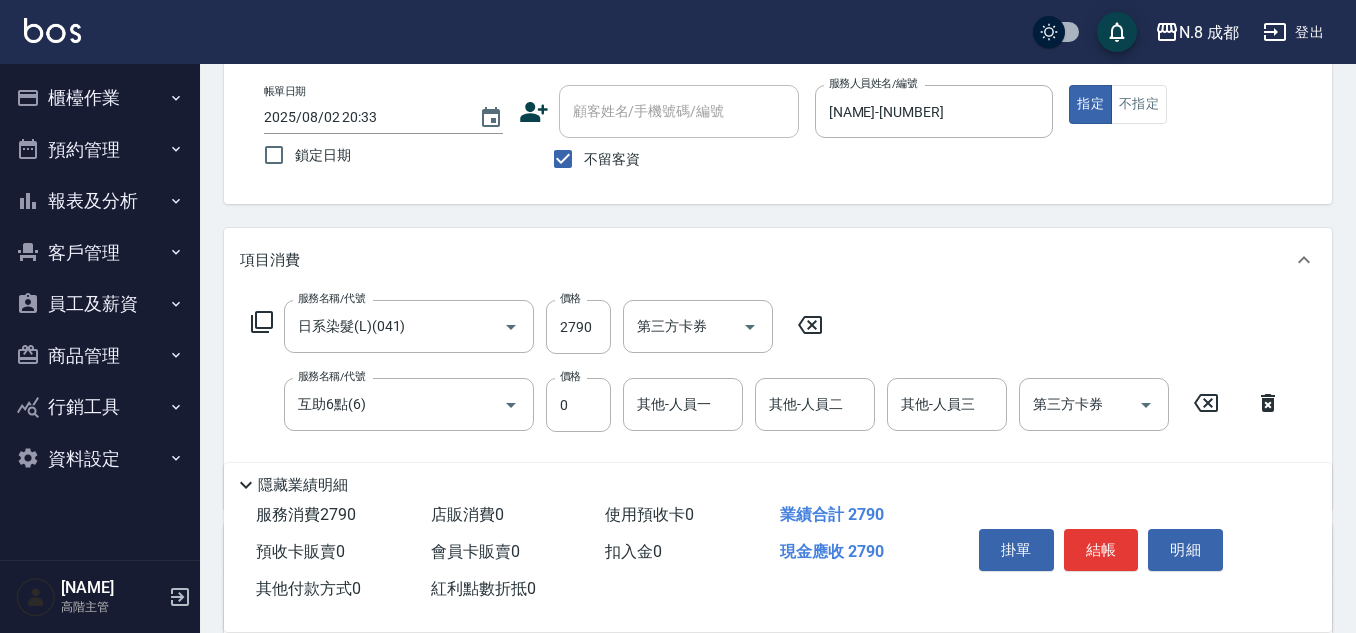 click on "服務名稱/代號 日系染髮(L)(041) 服務名稱/代號 價格 2790 價格 第三方卡券 第三方卡券 服務名稱/代號 互助6點(6) 服務名稱/代號 價格 0 價格 其他-人員一 其他-人員一 其他-人員二 其他-人員二 其他-人員三 其他-人員三 第三方卡券 第三方卡券" at bounding box center (766, 396) 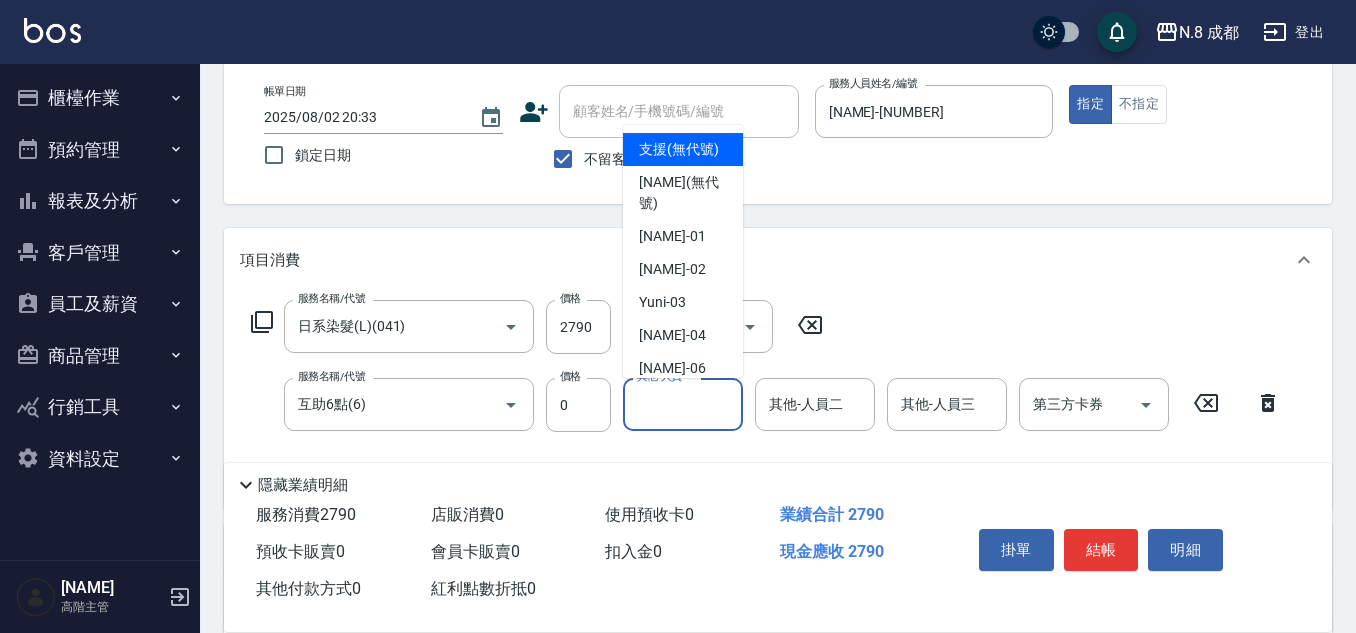 click on "其他-人員一" at bounding box center (683, 404) 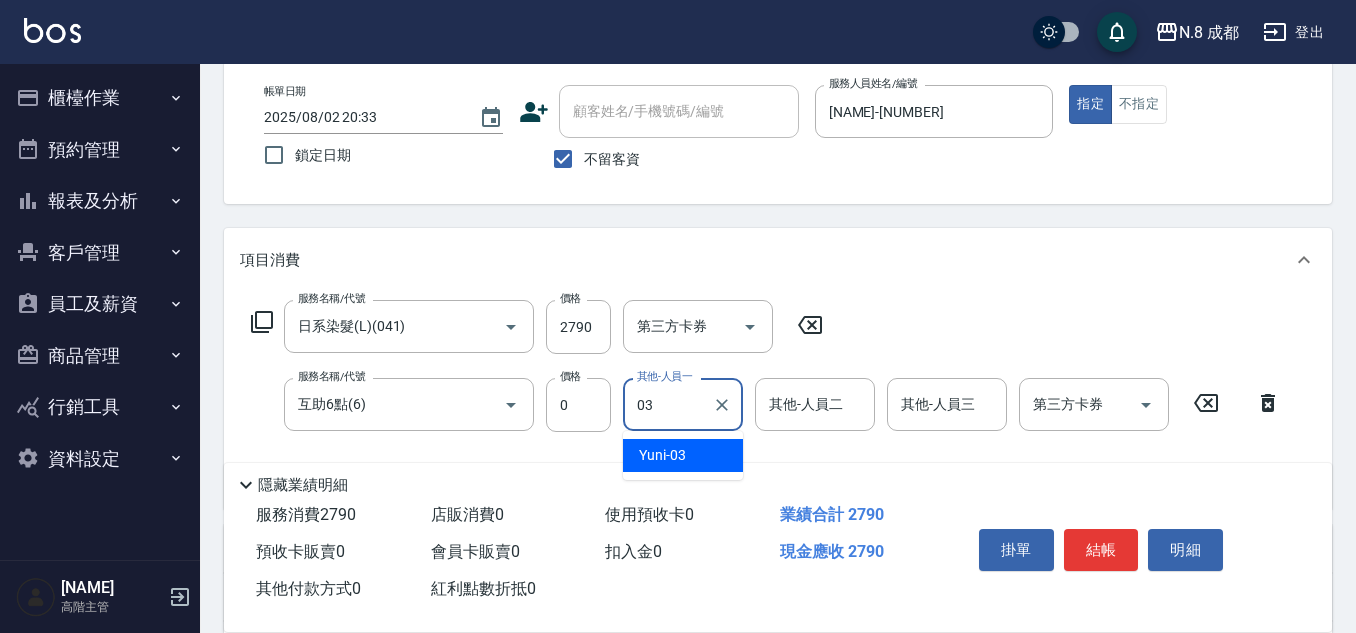 click on "Yuni -03" at bounding box center (683, 455) 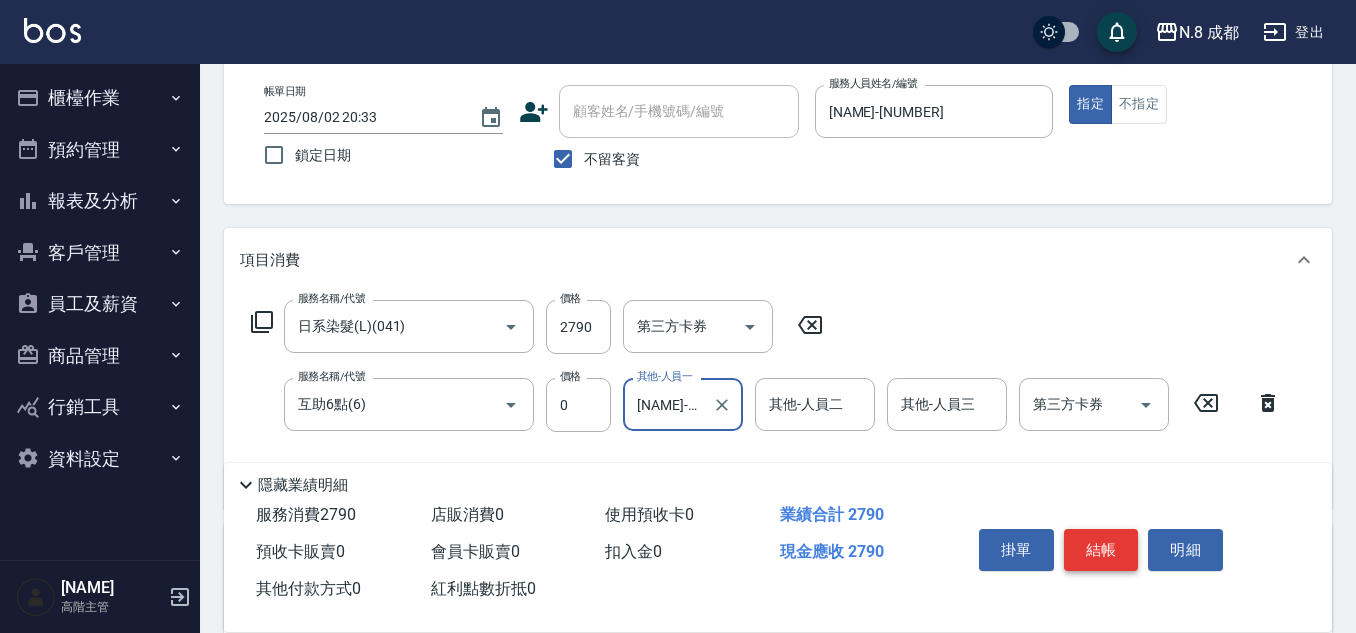 type on "Yuni-03" 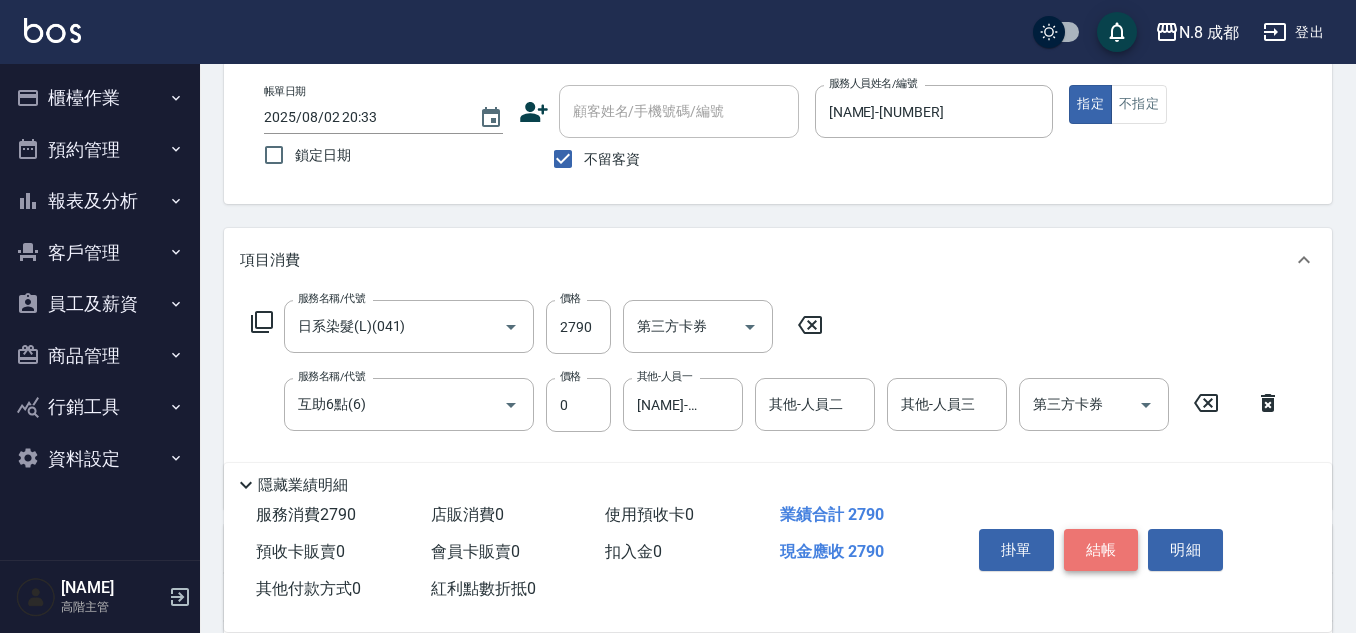 click on "結帳" at bounding box center [1101, 550] 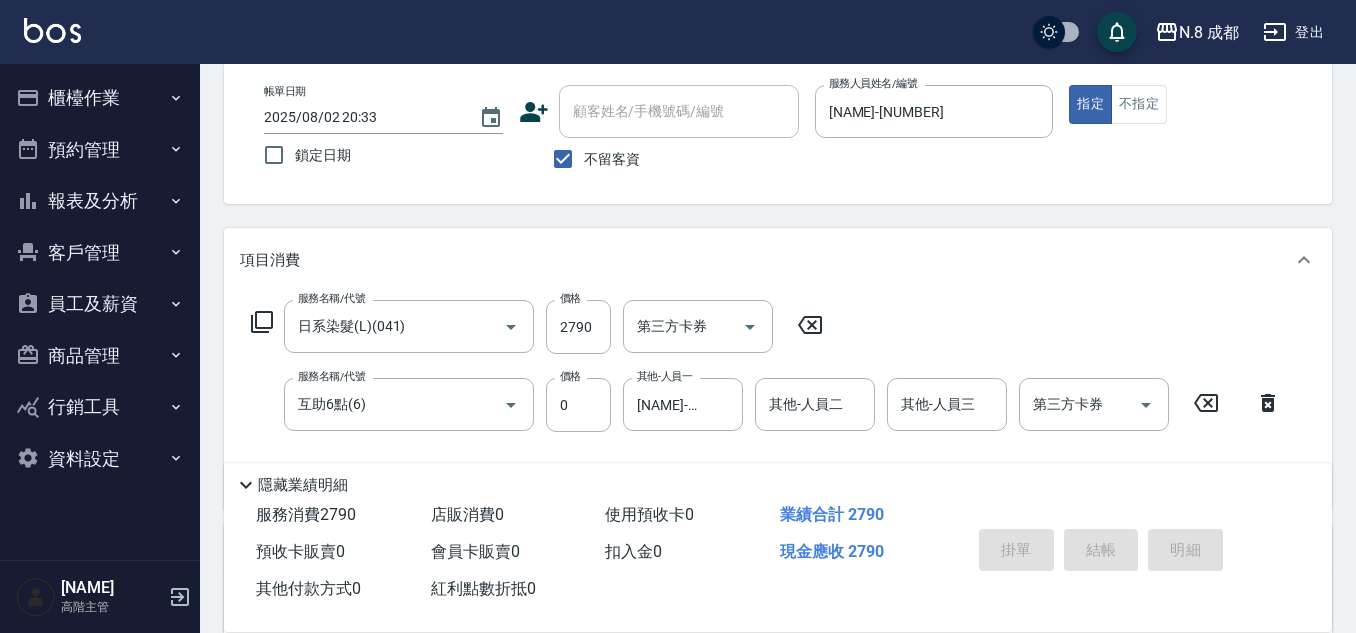 type on "2025/08/02 20:34" 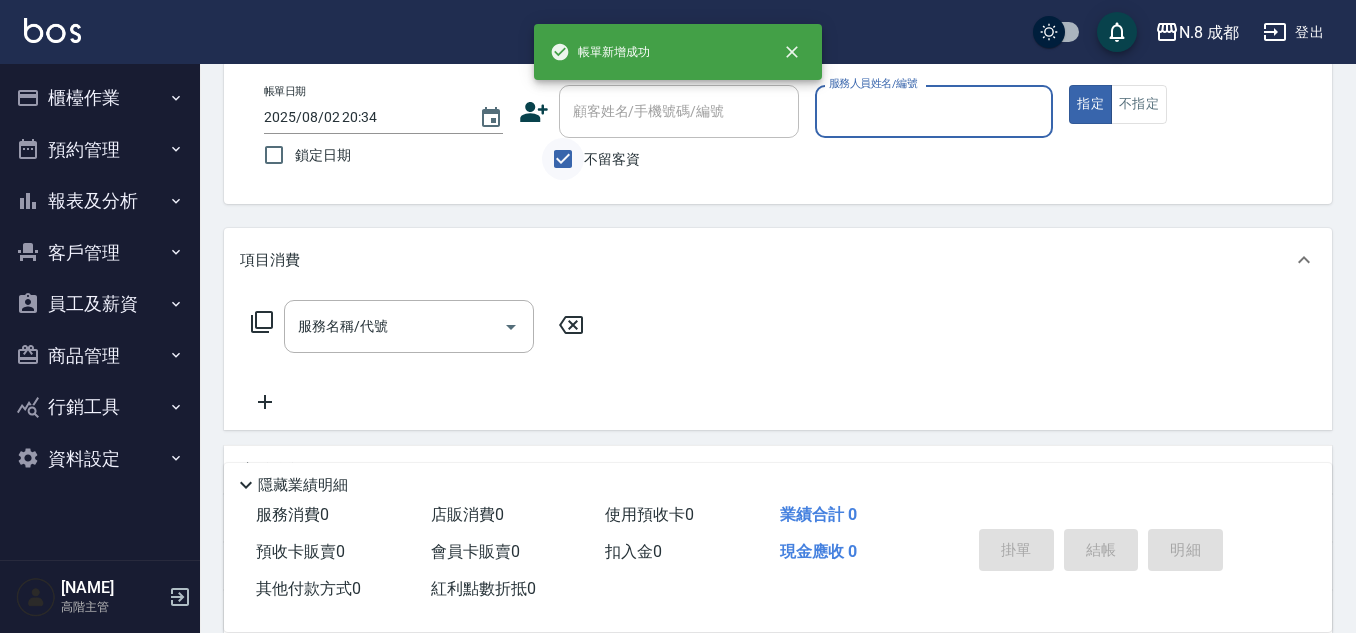 click on "不留客資" at bounding box center [563, 159] 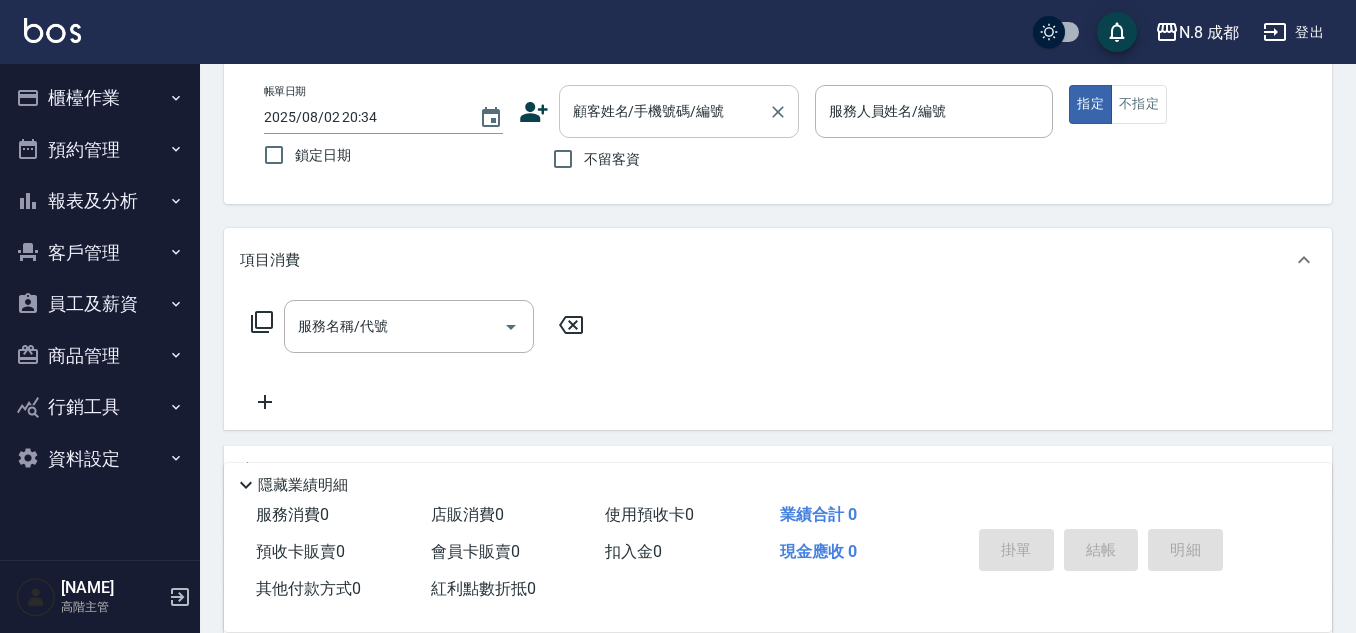 click on "顧客姓名/手機號碼/編號" at bounding box center [664, 111] 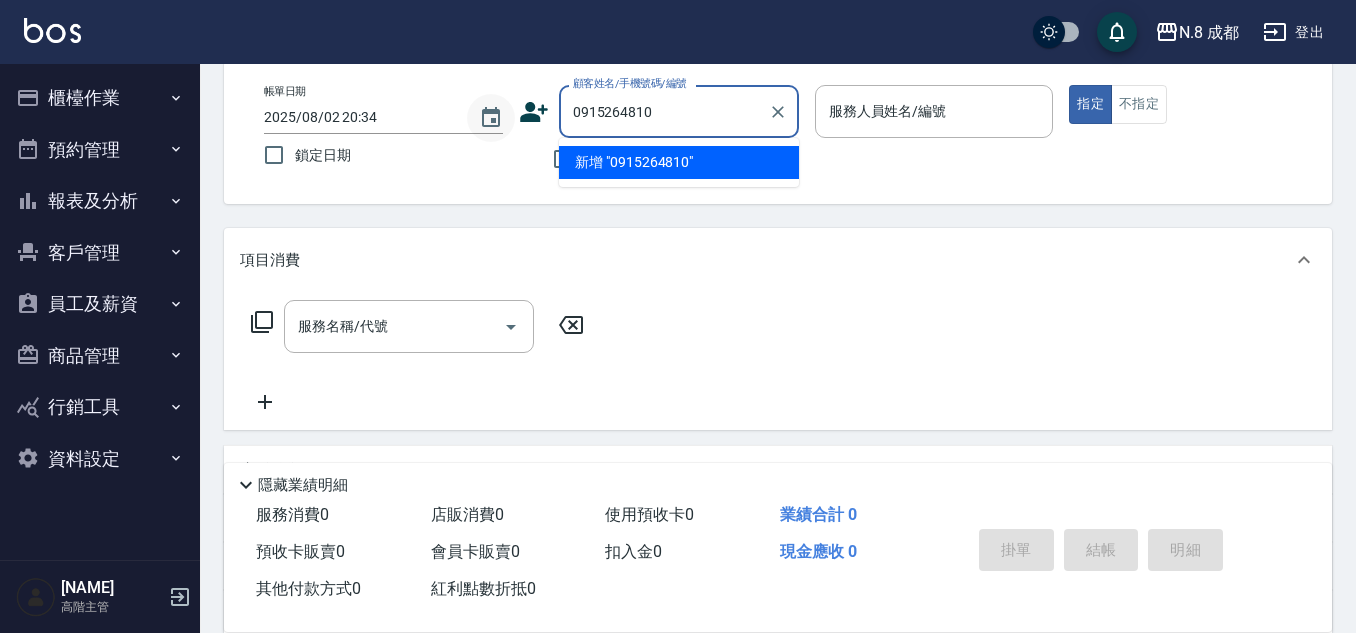 drag, startPoint x: 681, startPoint y: 112, endPoint x: 485, endPoint y: 103, distance: 196.20653 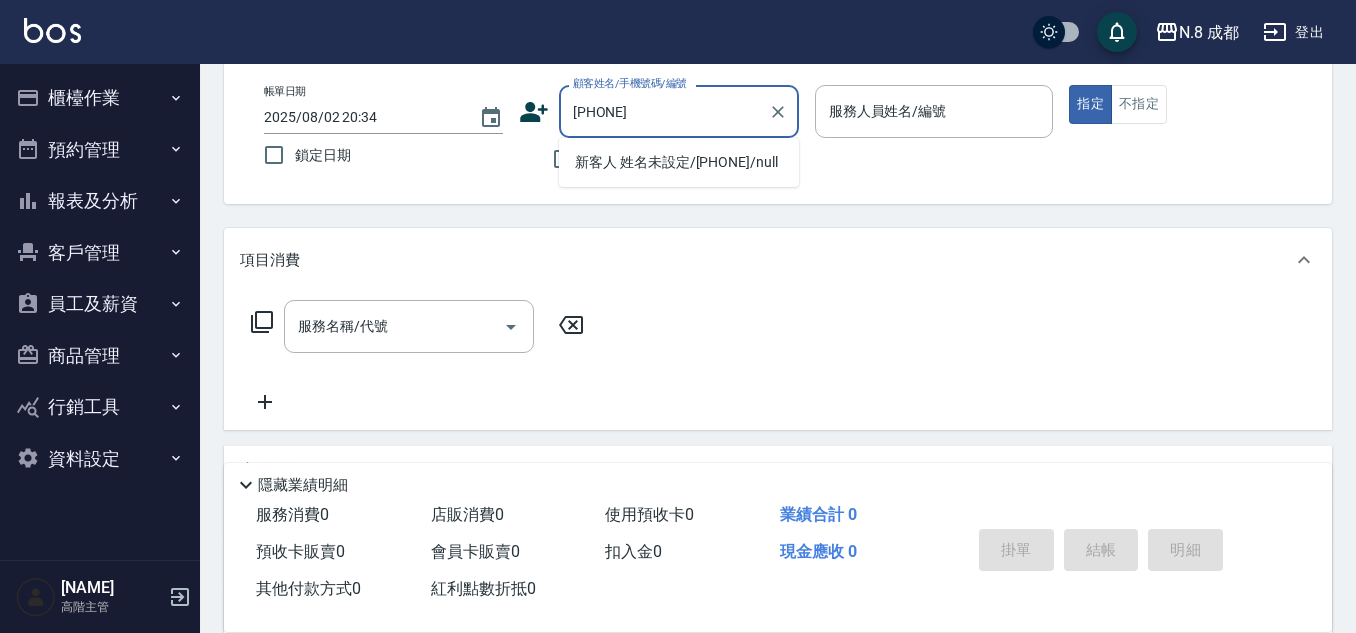 click on "新客人 姓名未設定/[PHONE]/null" at bounding box center (679, 162) 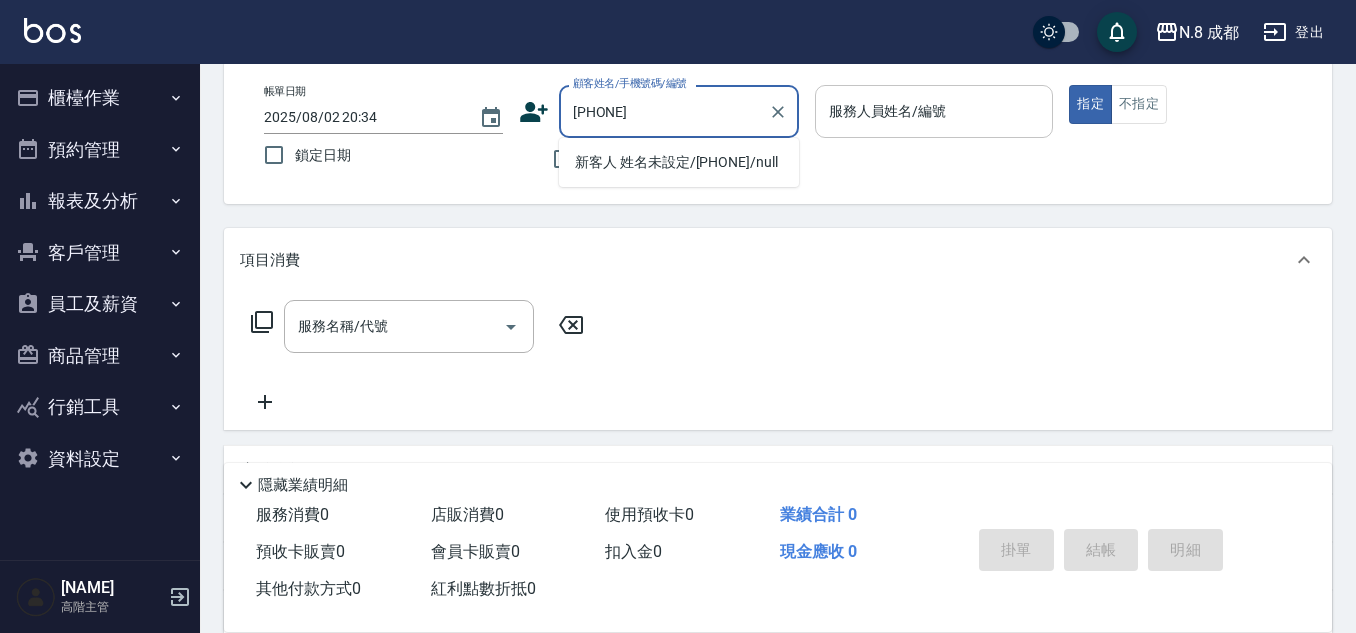 type on "新客人 姓名未設定/[PHONE]/null" 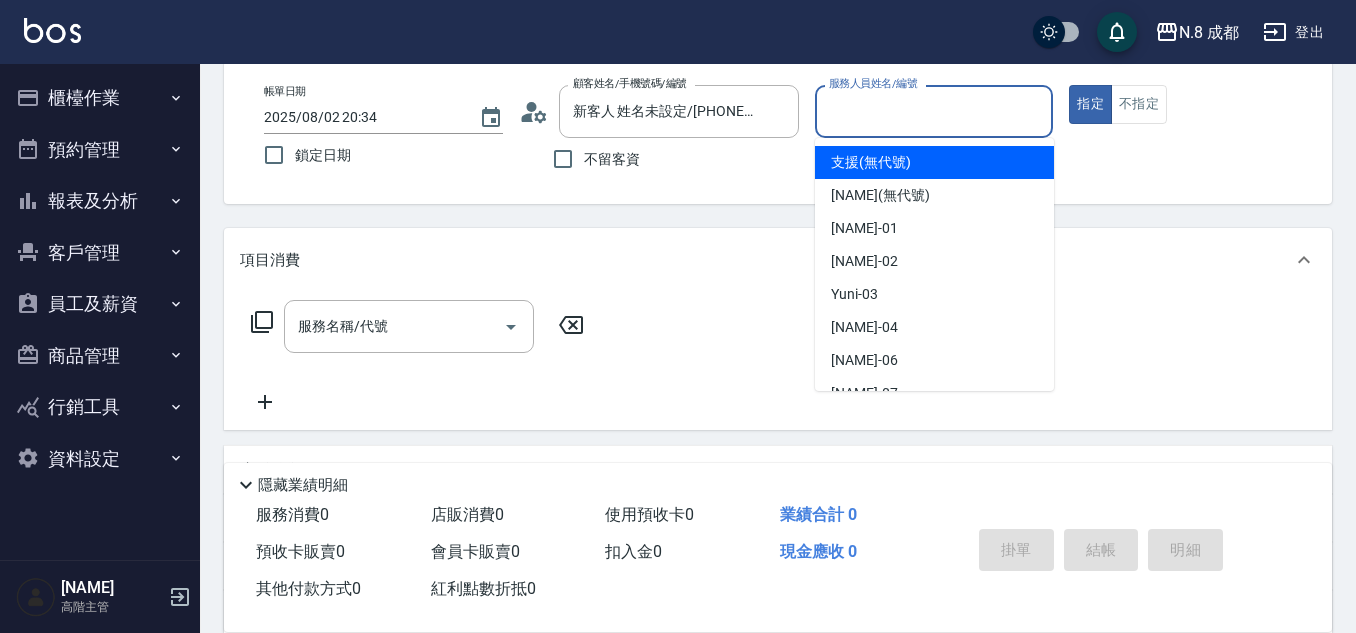 click on "服務人員姓名/編號" at bounding box center (934, 111) 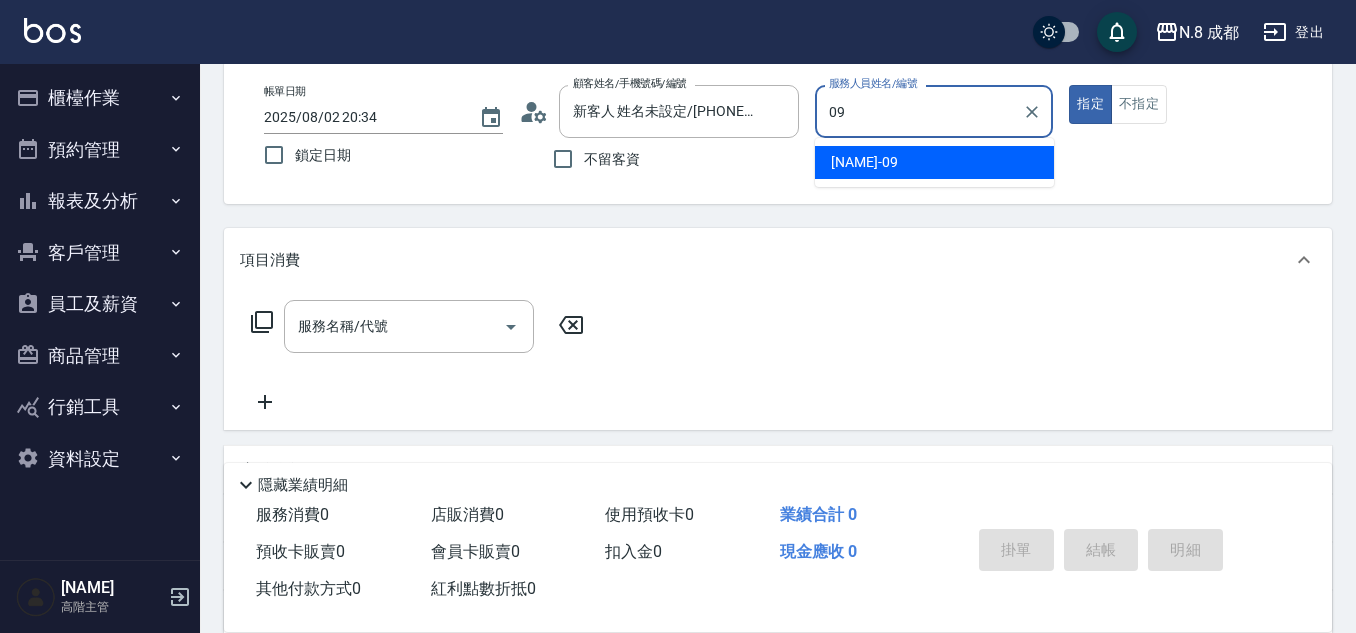 click on "黃建皓 -09" at bounding box center (934, 162) 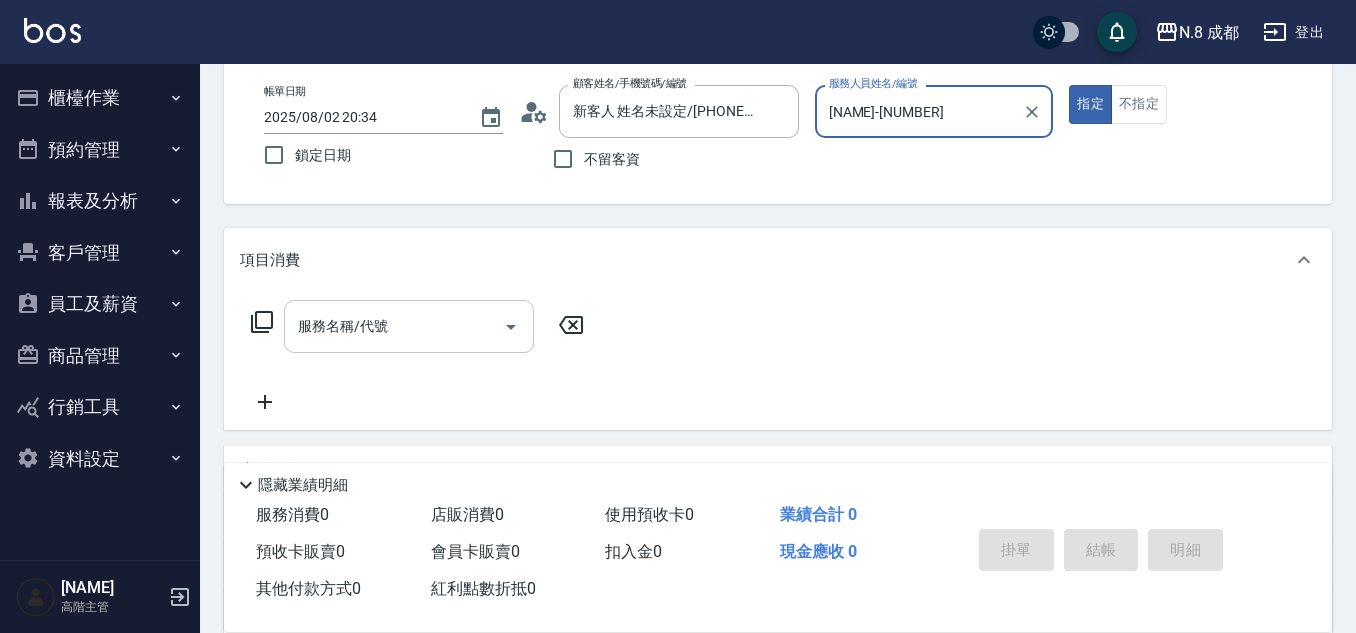 type on "黃建皓-09" 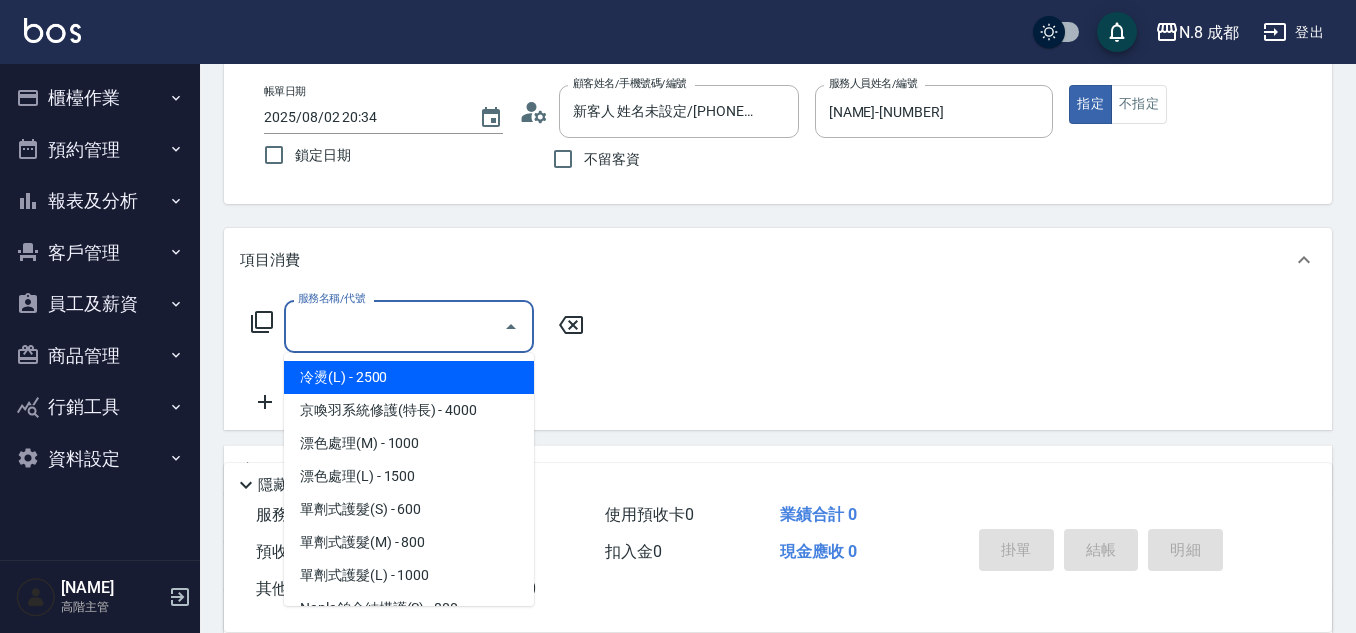 click on "服務名稱/代號" at bounding box center [394, 326] 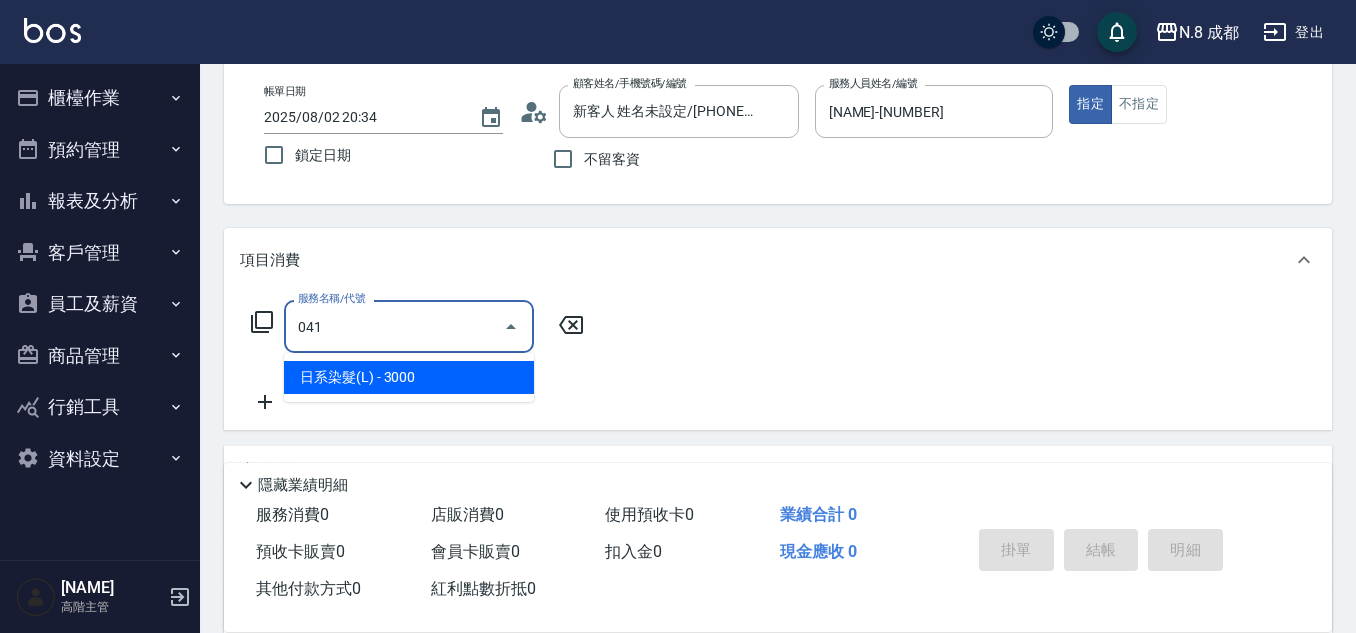 click on "日系染髮(L) - 3000" at bounding box center (409, 377) 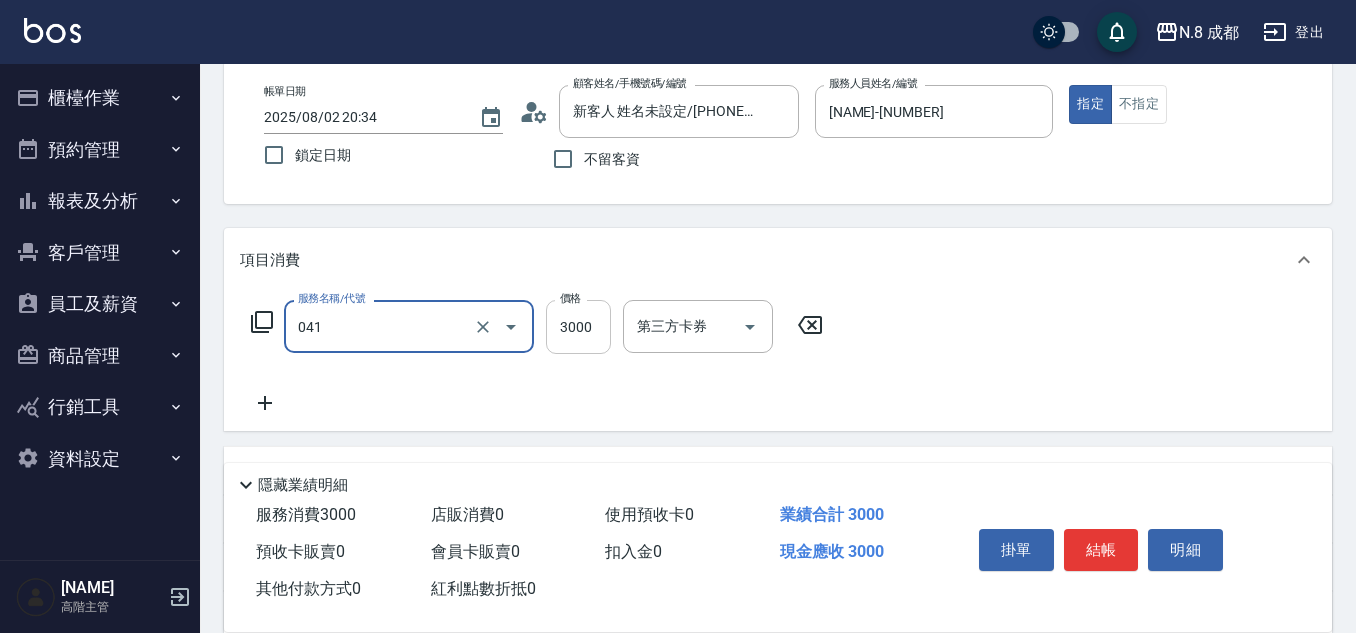 type on "日系染髮(L)(041)" 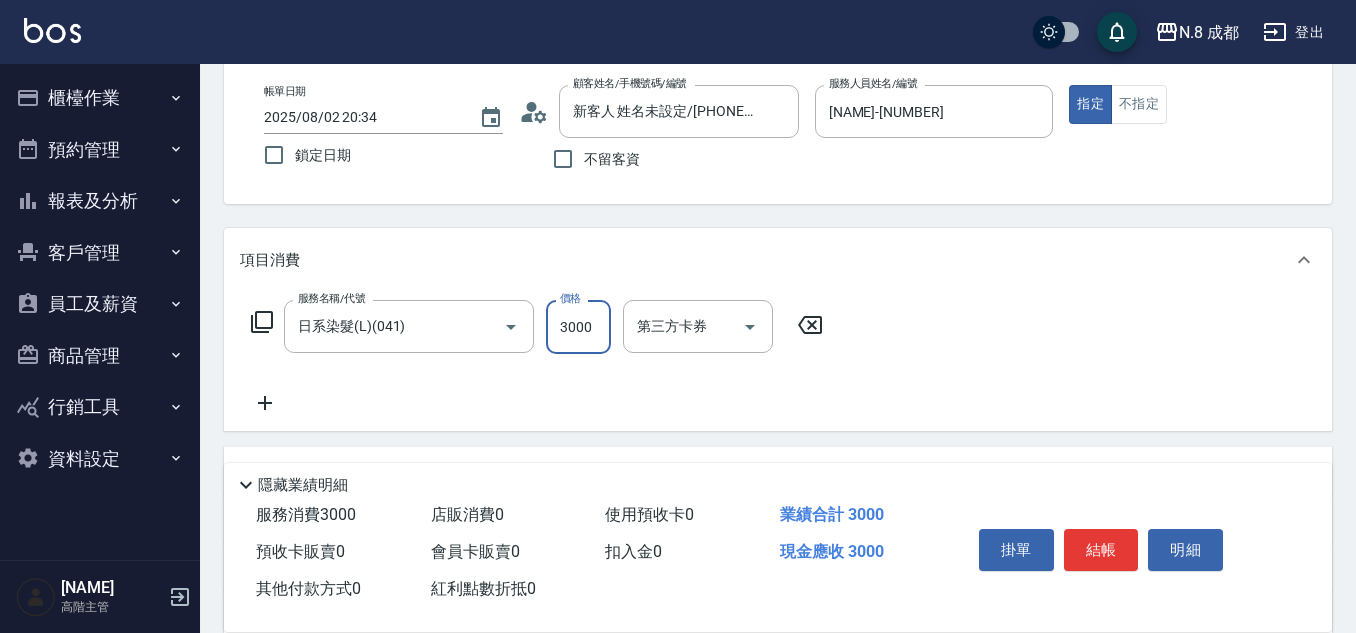 click on "3000" at bounding box center (578, 327) 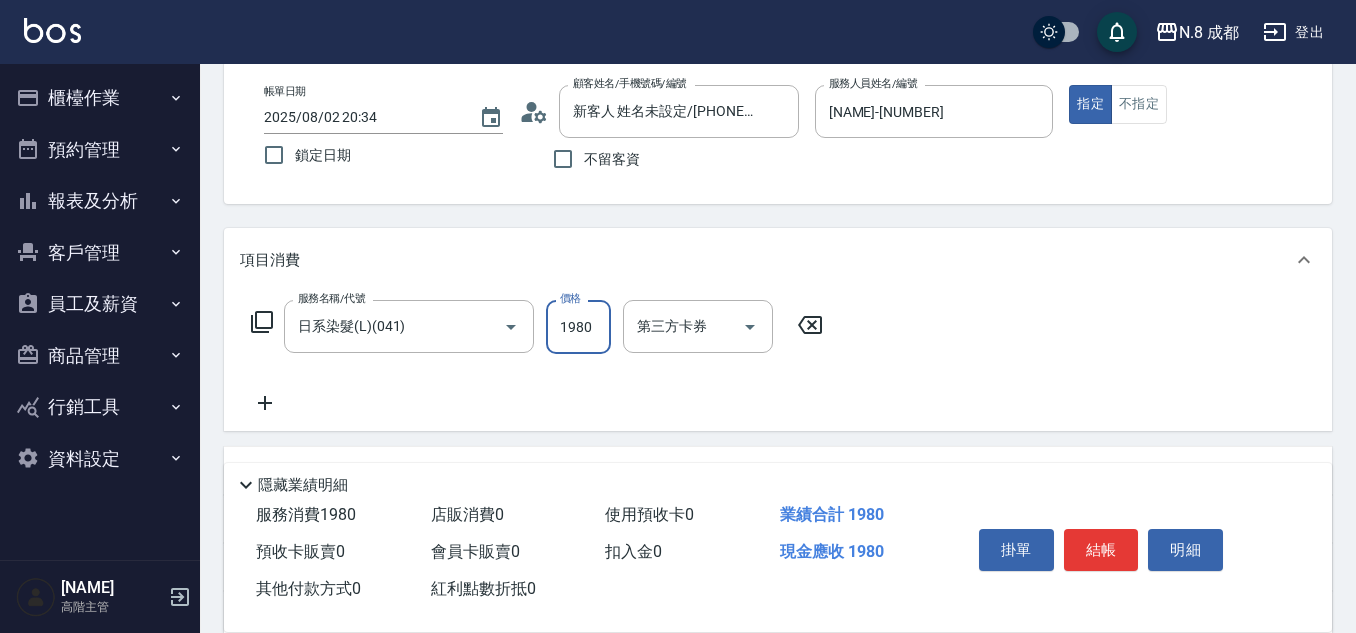 type on "1980" 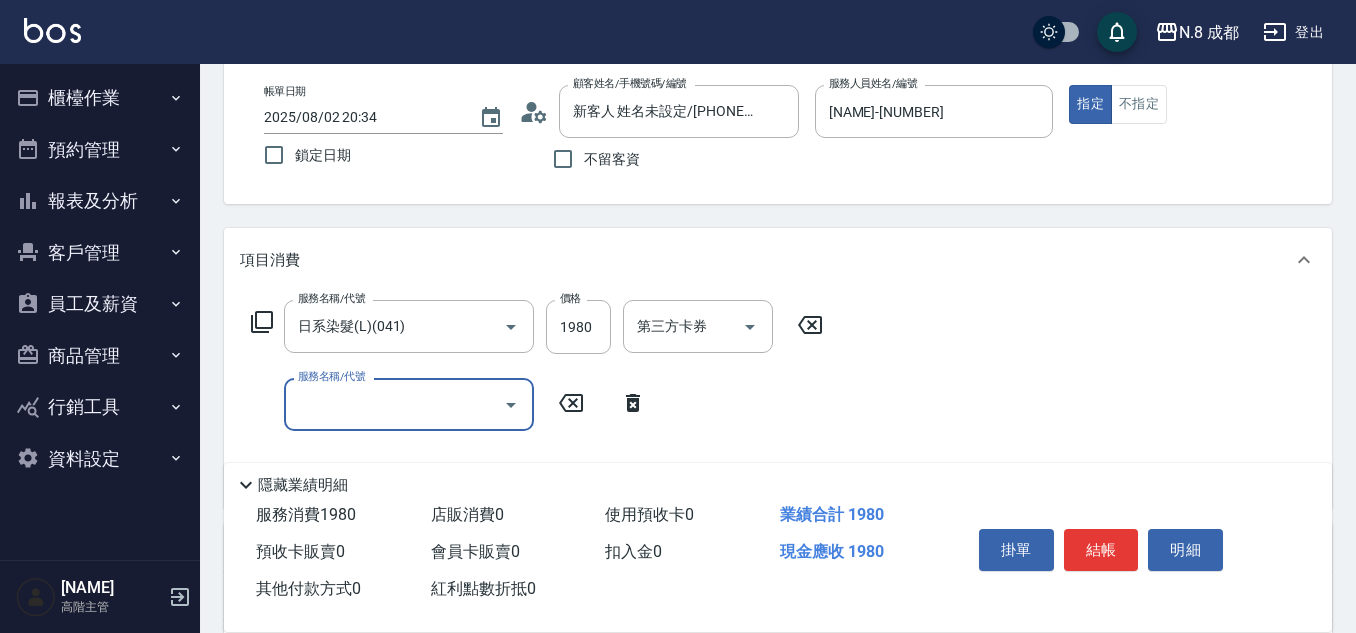click on "服務名稱/代號" at bounding box center [394, 404] 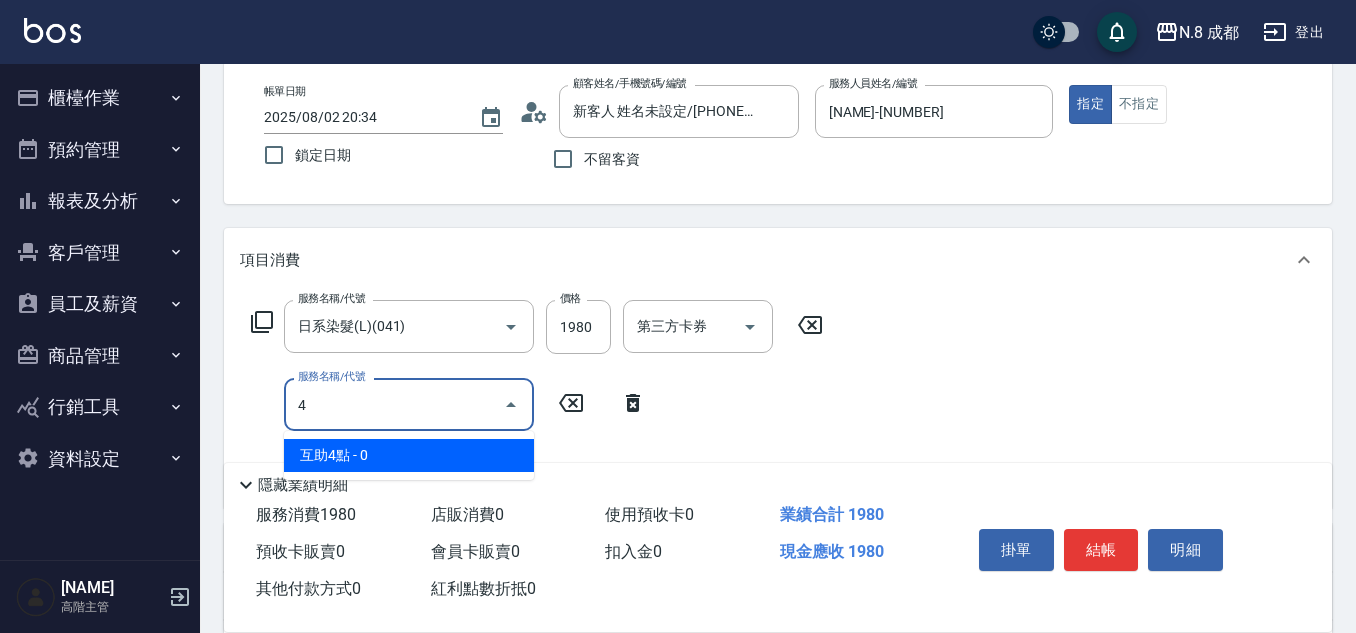 click on "互助4點 - 0" at bounding box center (409, 455) 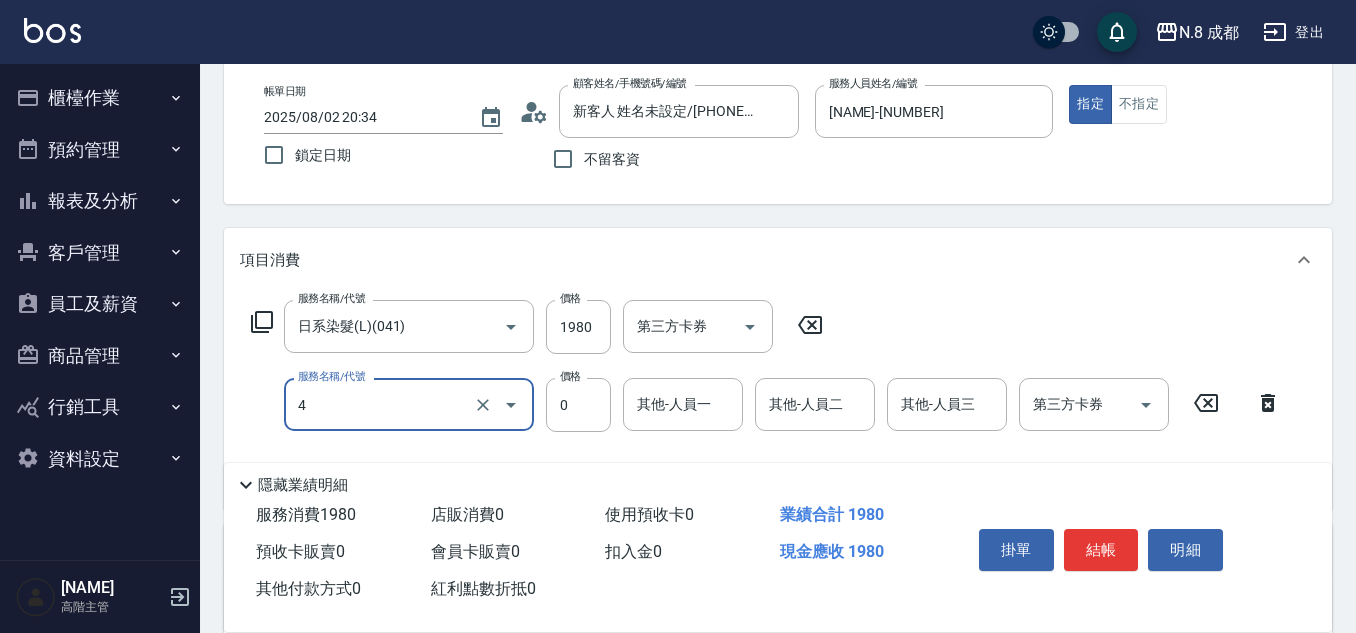 type on "互助4點(4)" 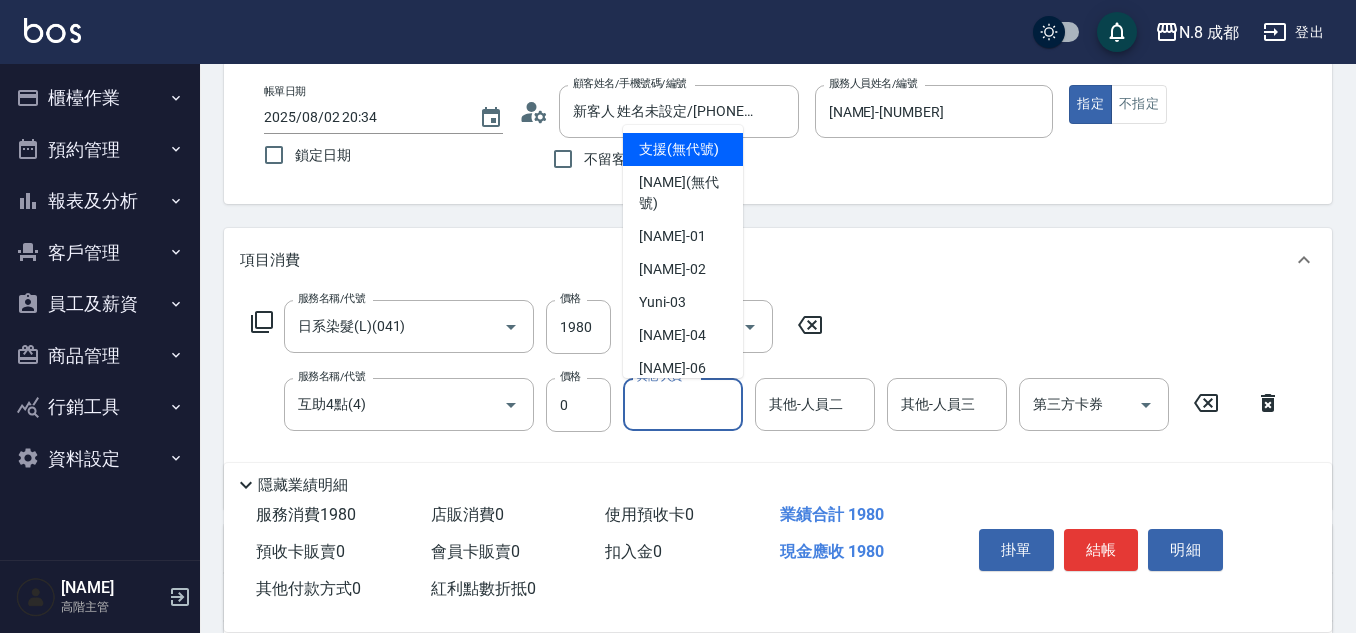 click on "其他-人員一" at bounding box center (683, 404) 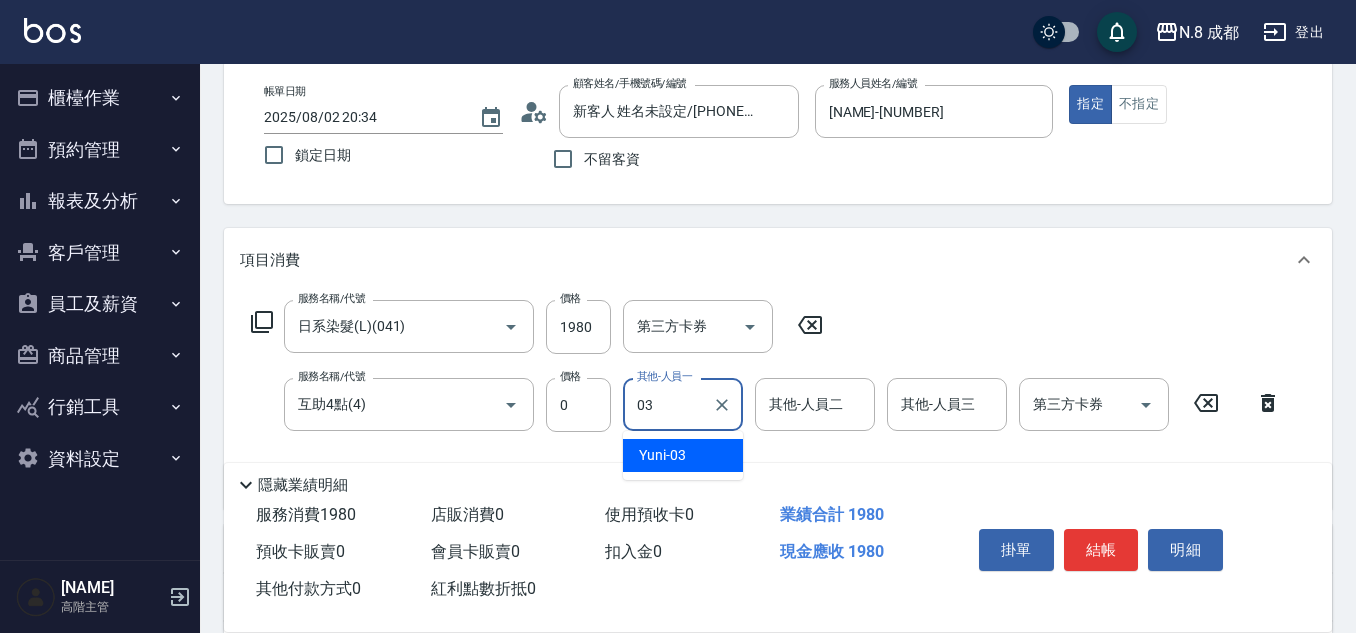 click on "Yuni -03" at bounding box center (683, 455) 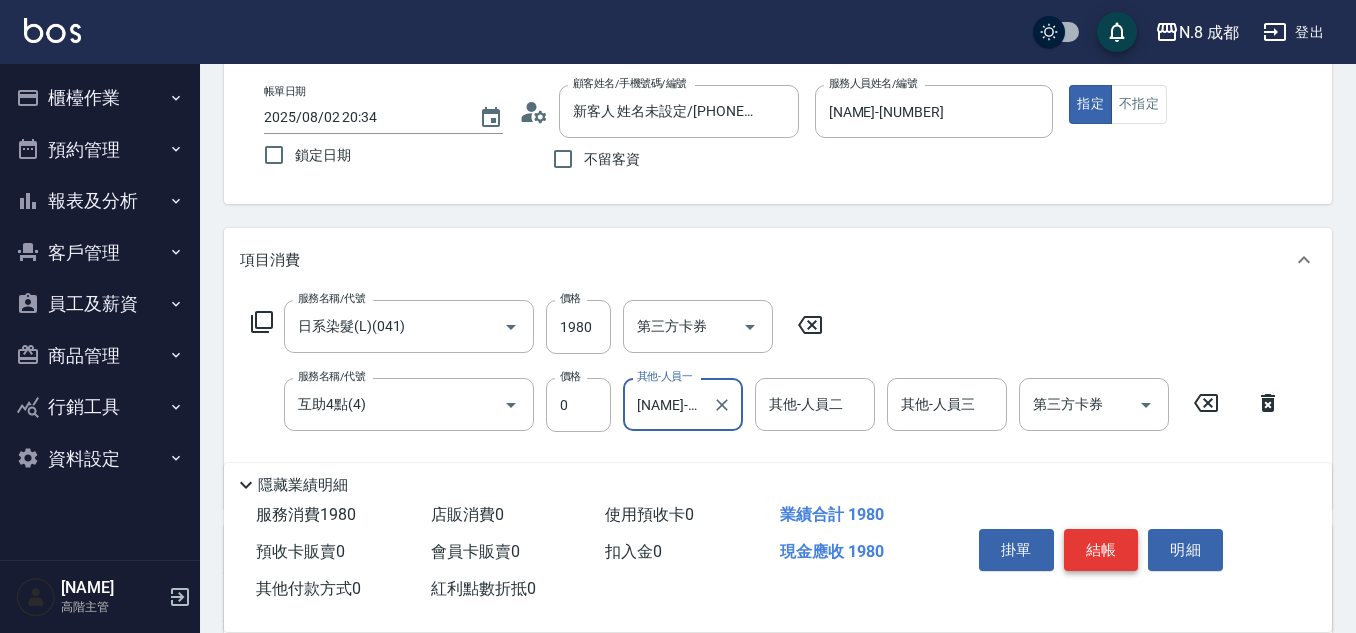 type on "Yuni-03" 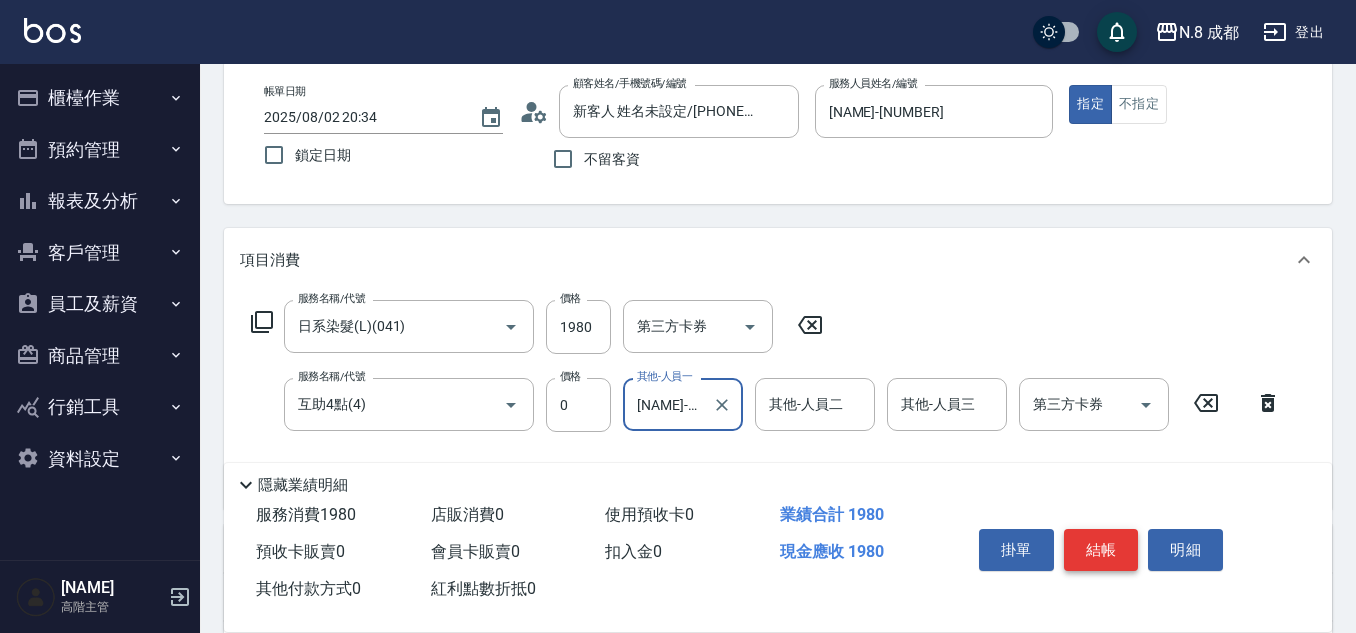 click on "結帳" at bounding box center [1101, 550] 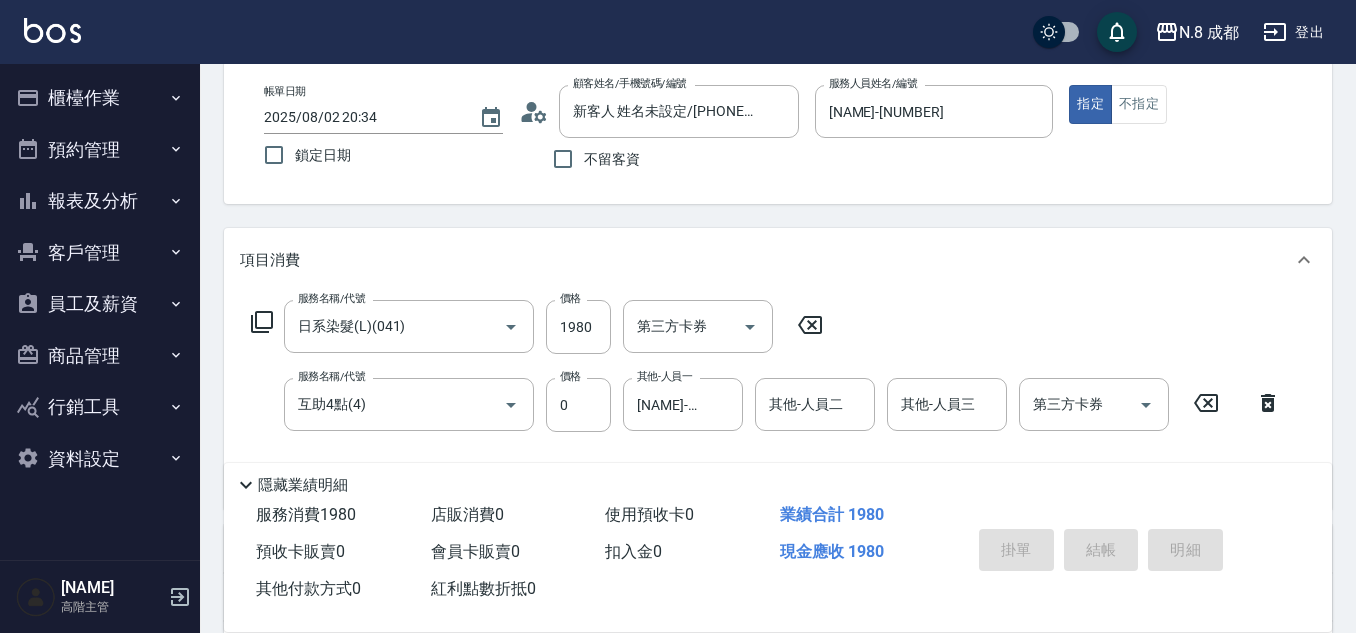 type 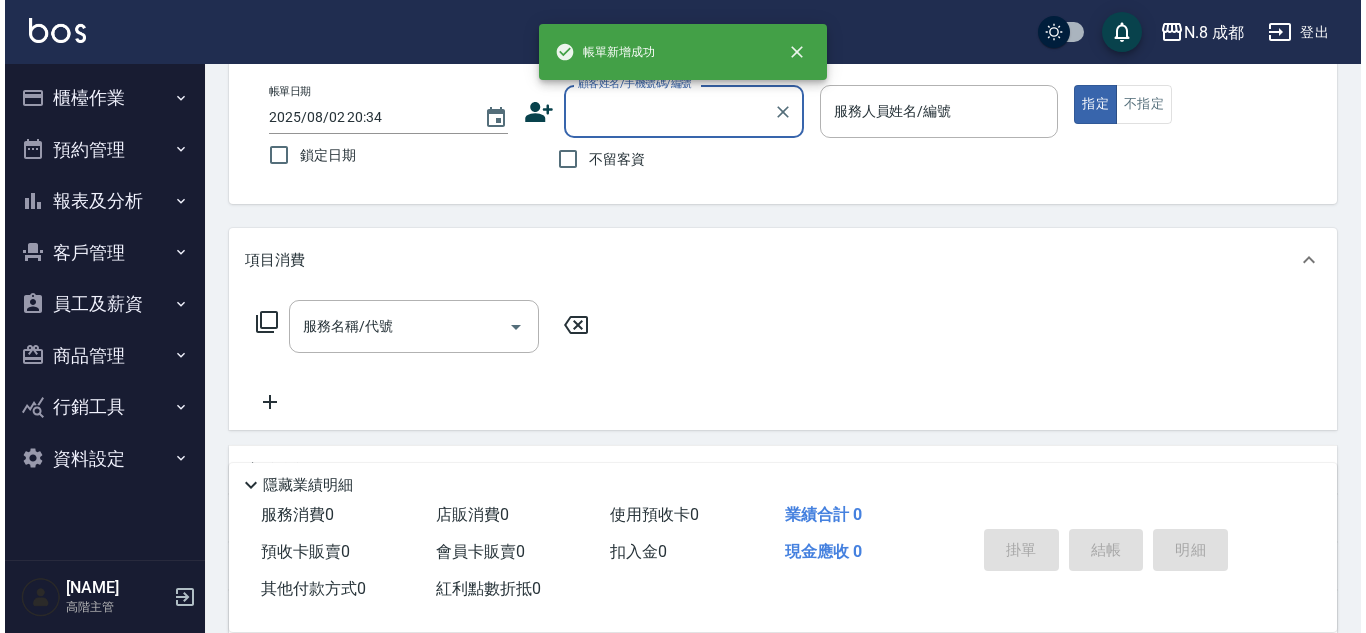 scroll, scrollTop: 0, scrollLeft: 0, axis: both 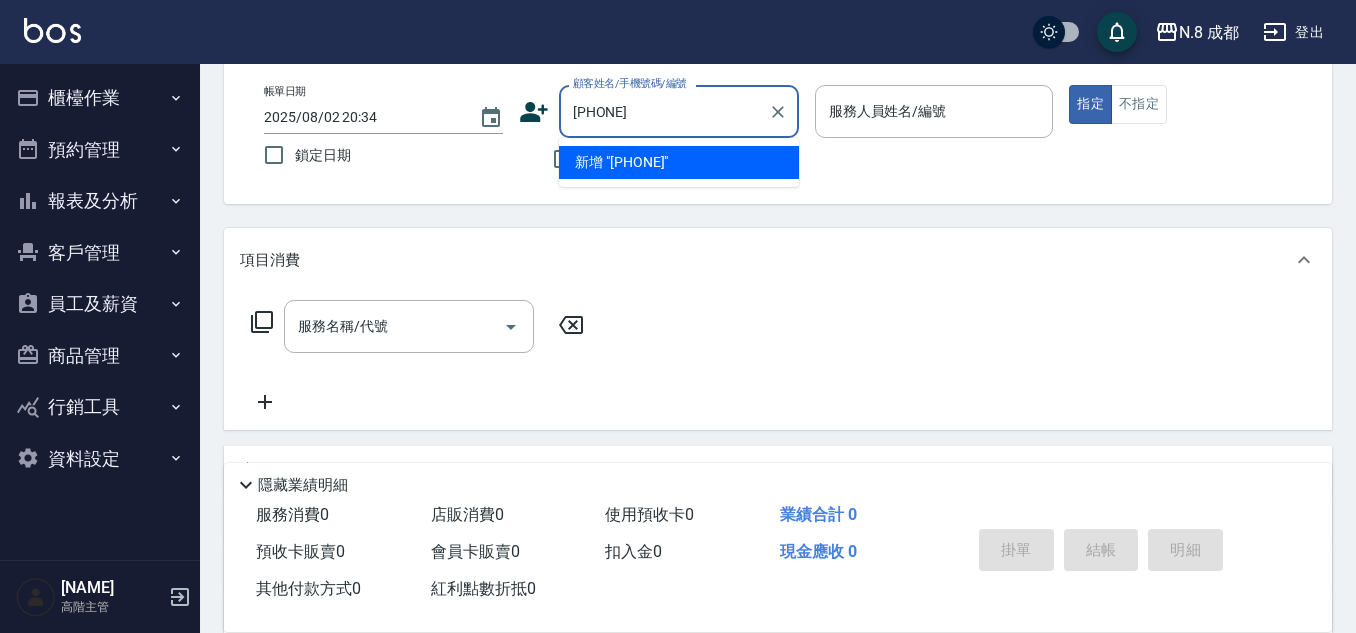 type 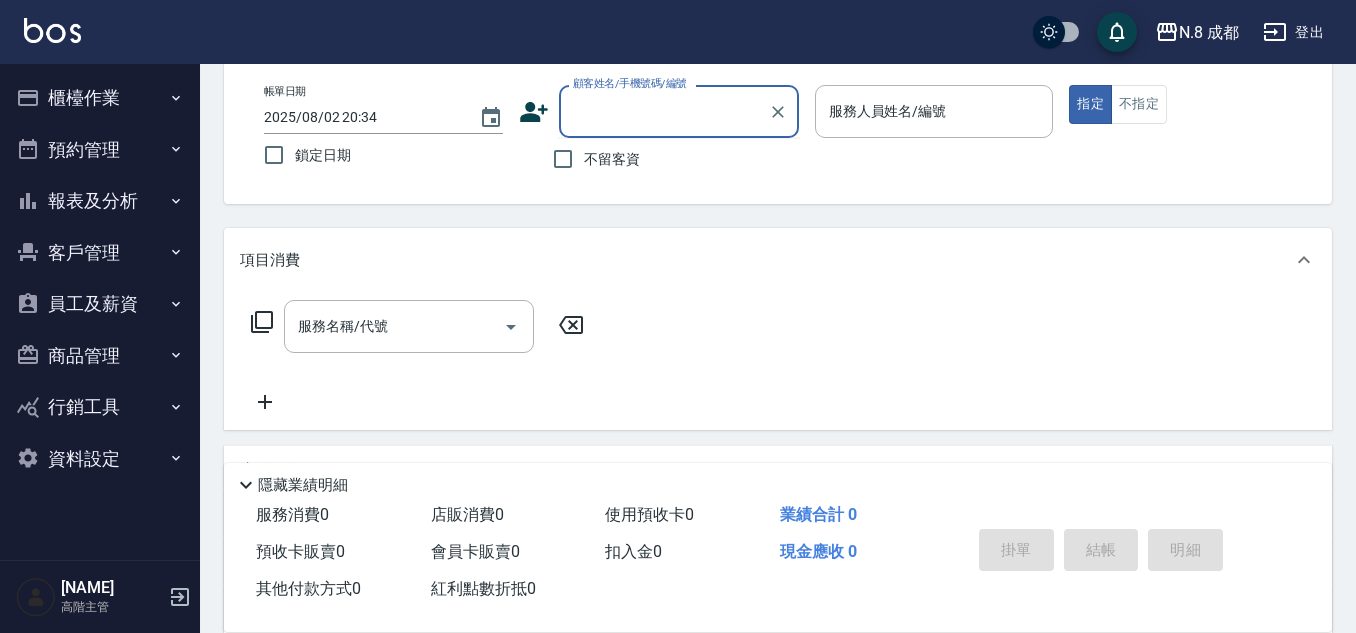 click 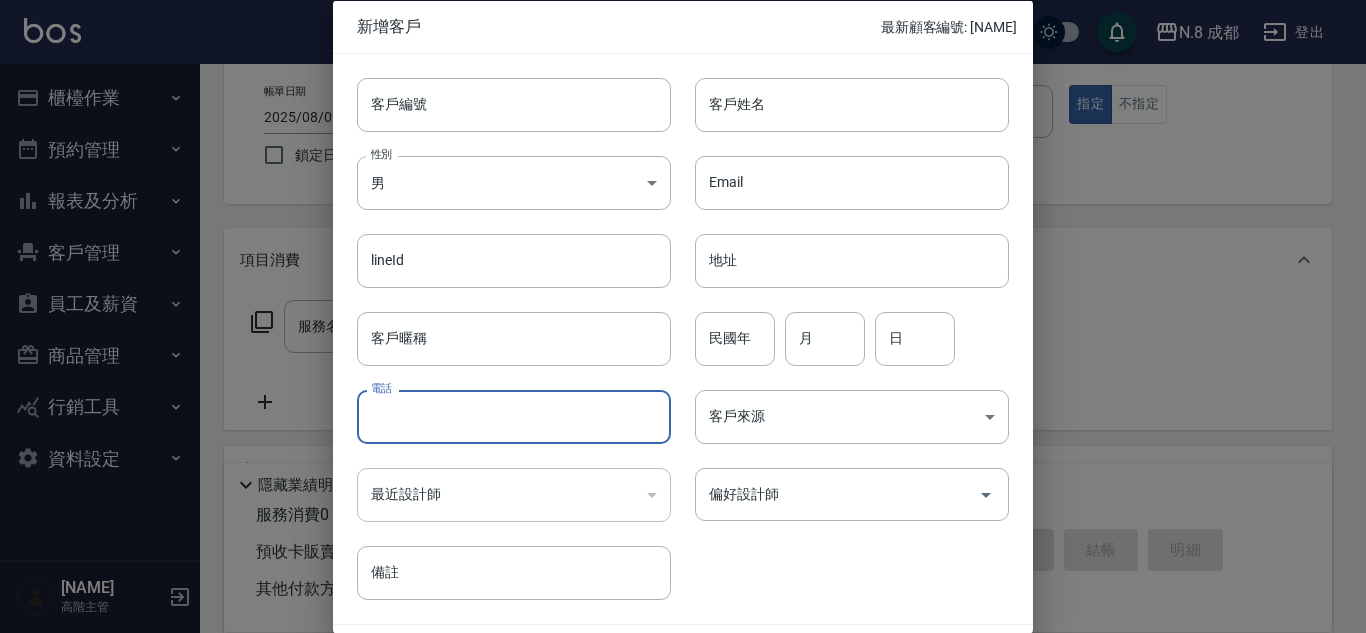 click on "電話" at bounding box center [514, 417] 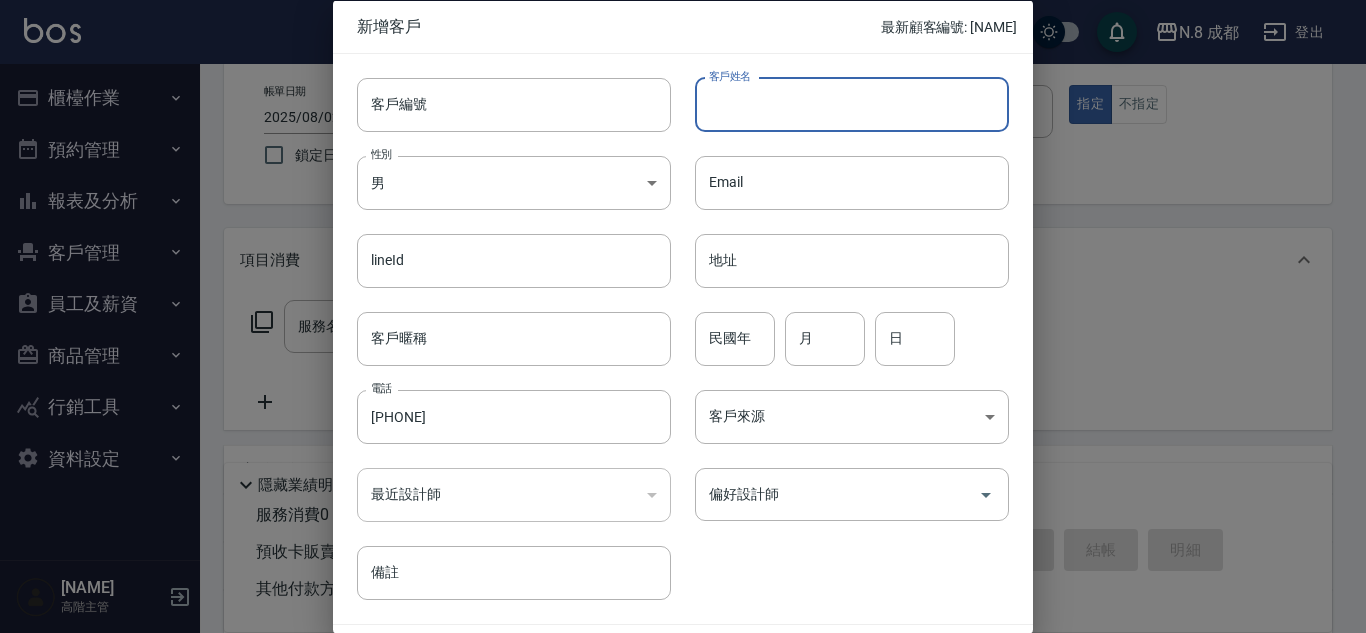 click on "客戶姓名" at bounding box center (852, 104) 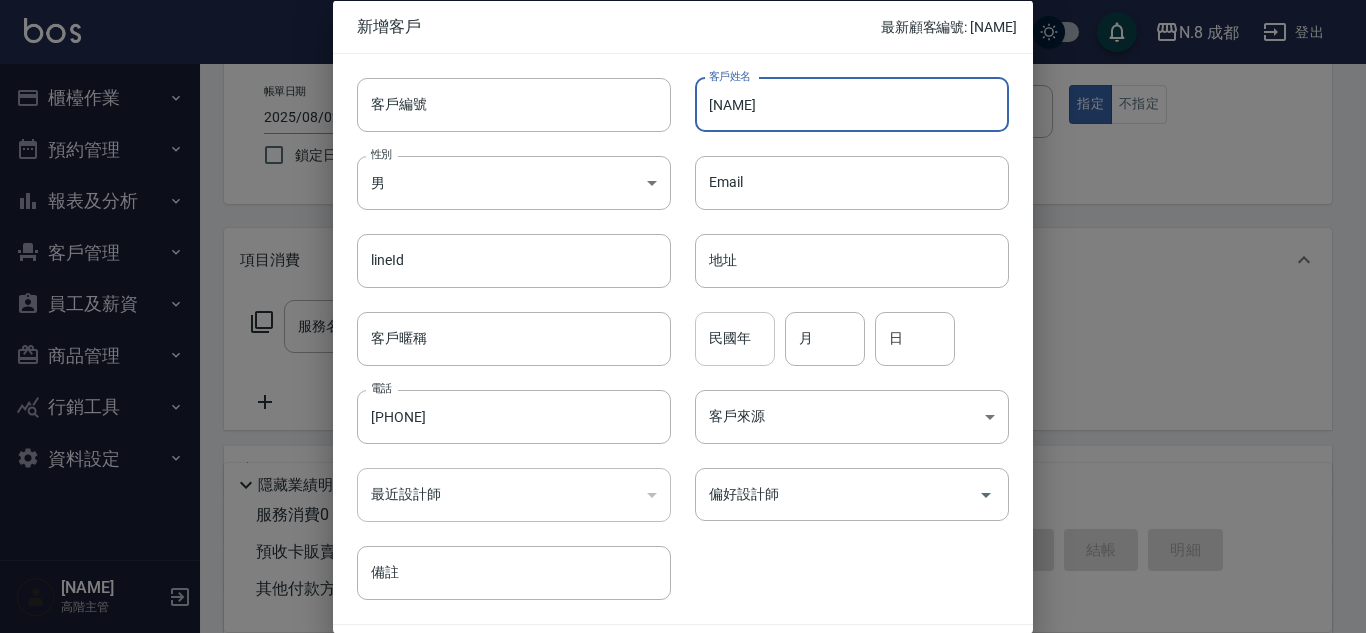 click on "民國年" at bounding box center [735, 338] 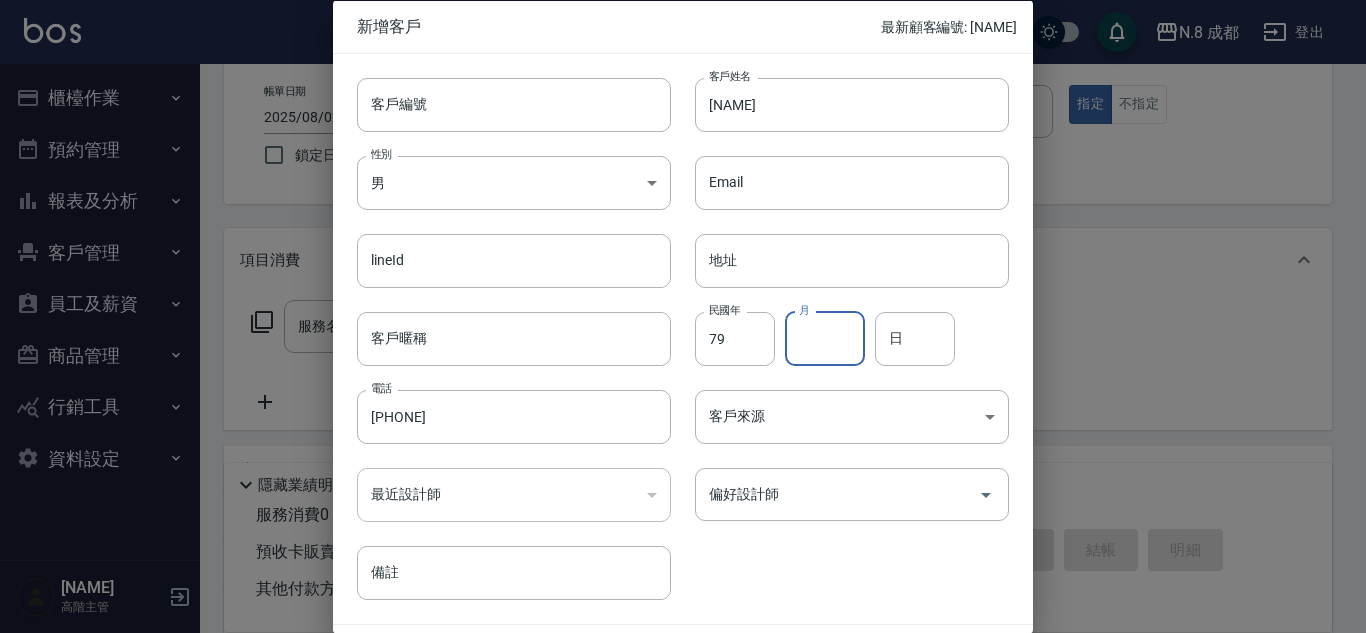 click on "月" at bounding box center [825, 338] 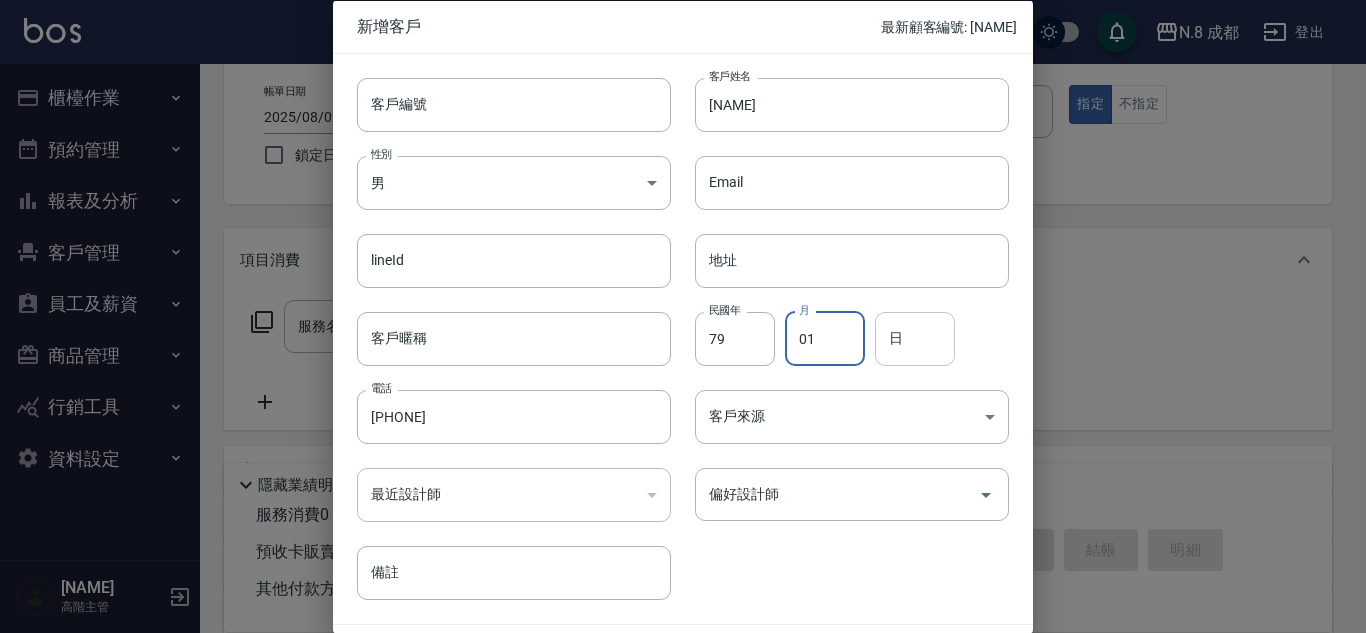 click on "日" at bounding box center [915, 338] 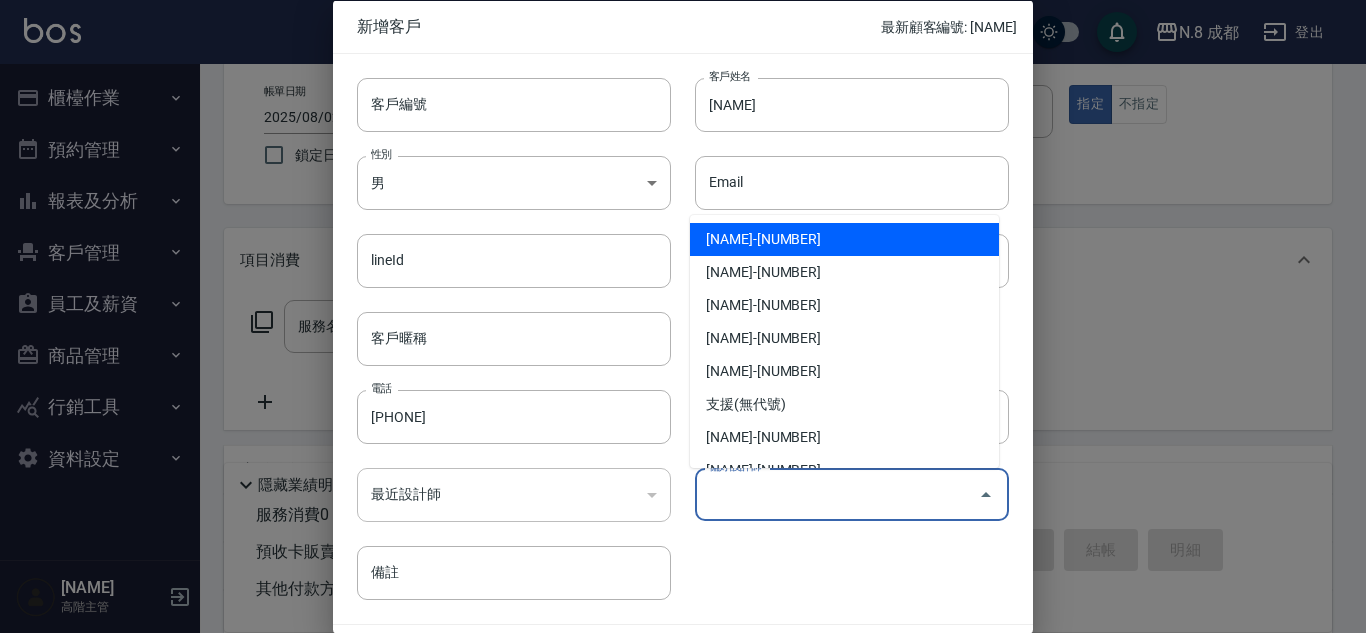 click on "偏好設計師" at bounding box center (837, 494) 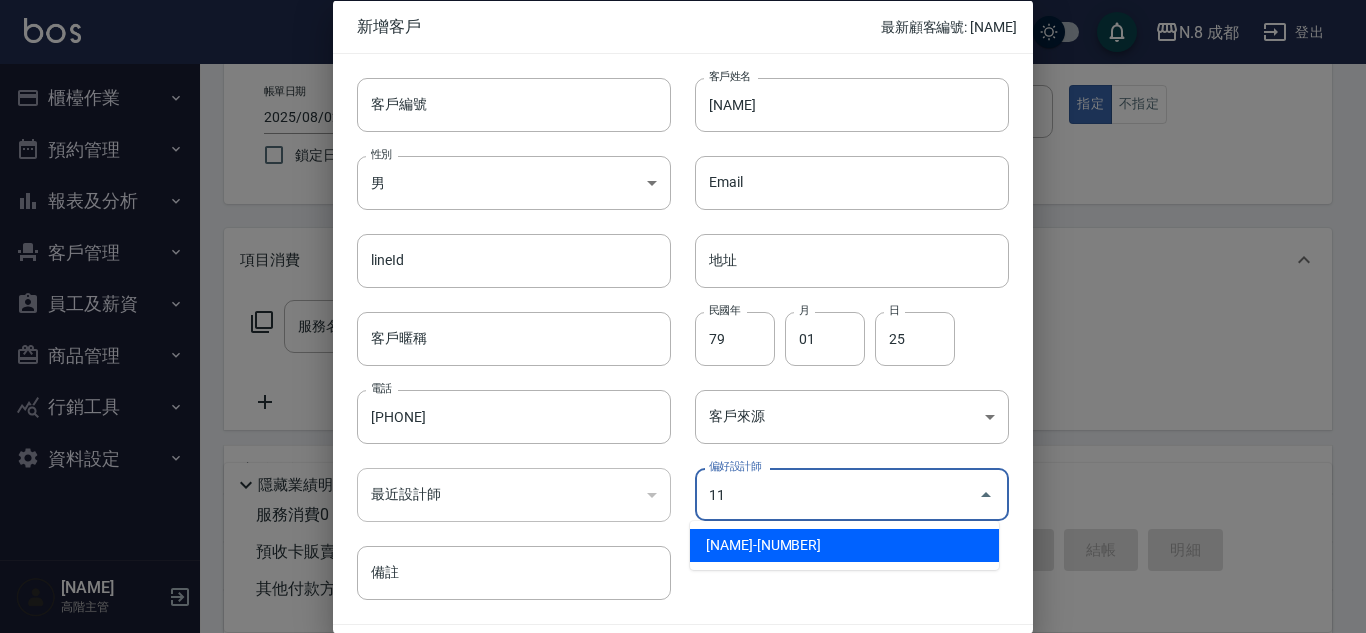 click on "葉真甄-11" at bounding box center (844, 545) 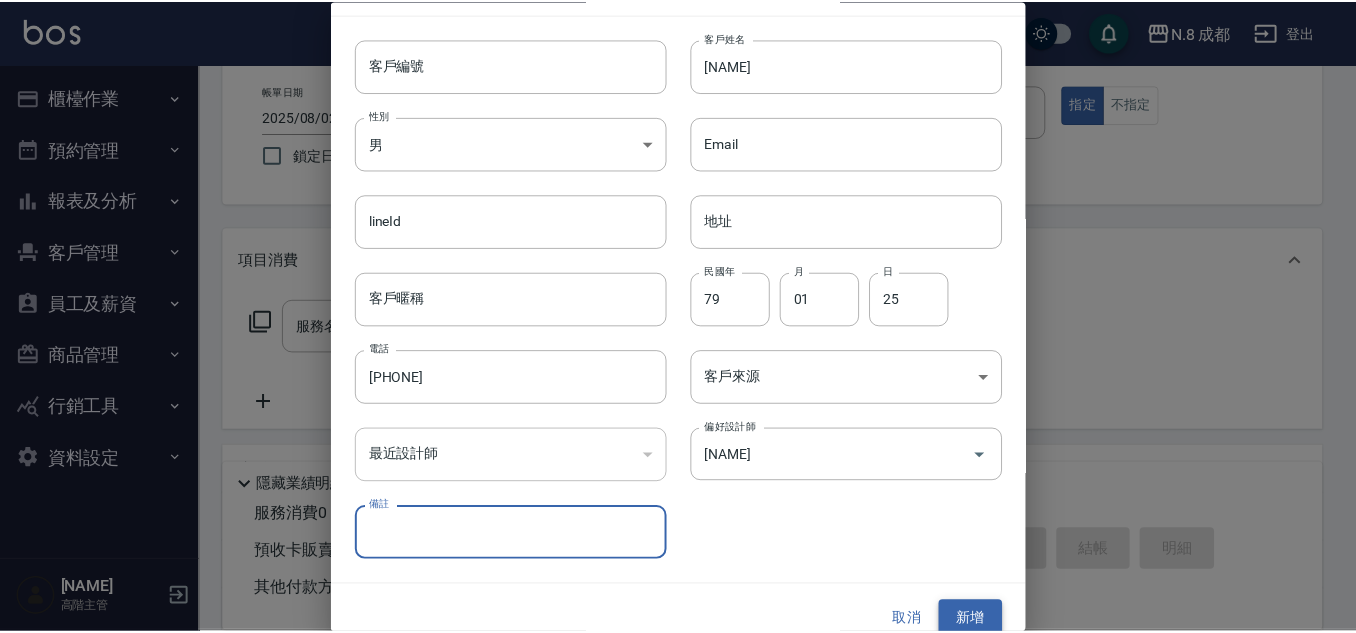 scroll, scrollTop: 60, scrollLeft: 0, axis: vertical 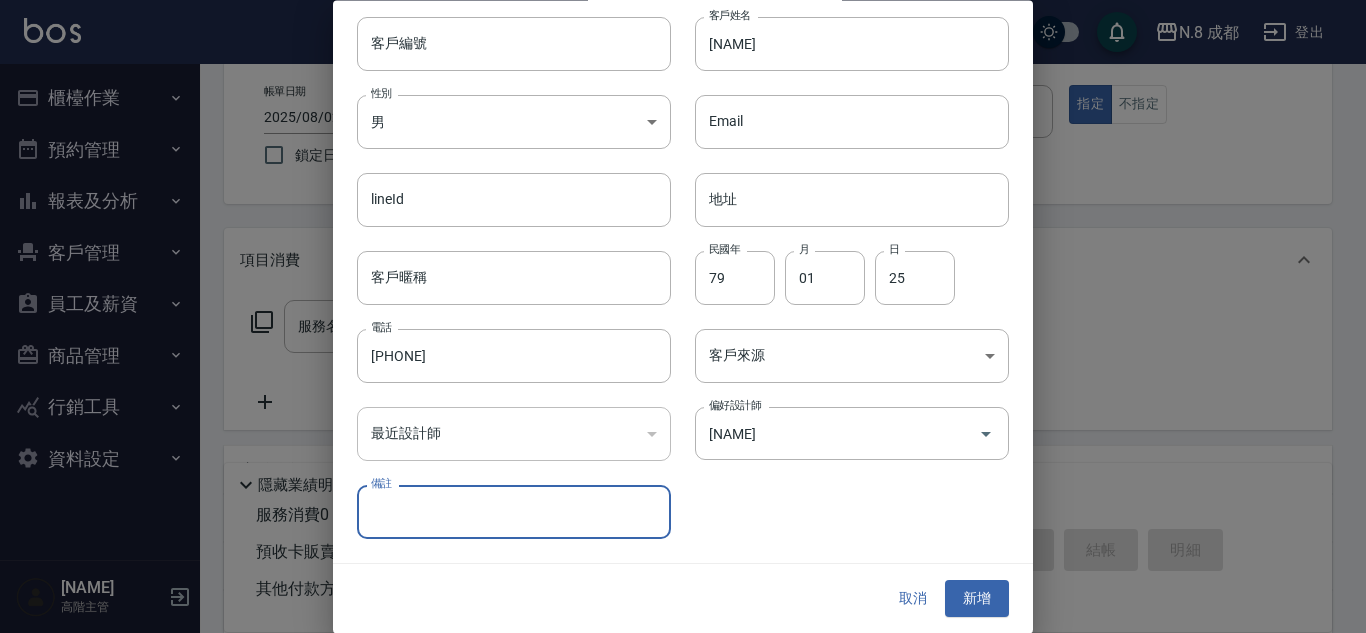 click on "新增" at bounding box center (977, 599) 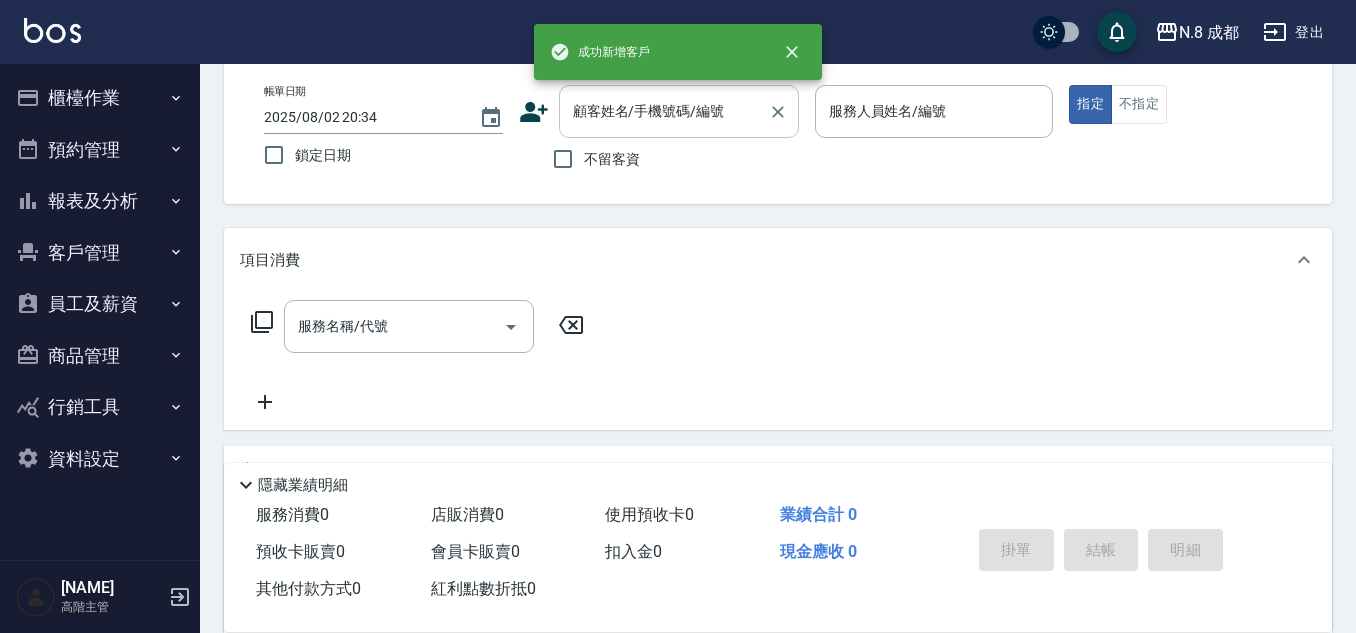 click on "顧客姓名/手機號碼/編號 顧客姓名/手機號碼/編號" at bounding box center (679, 111) 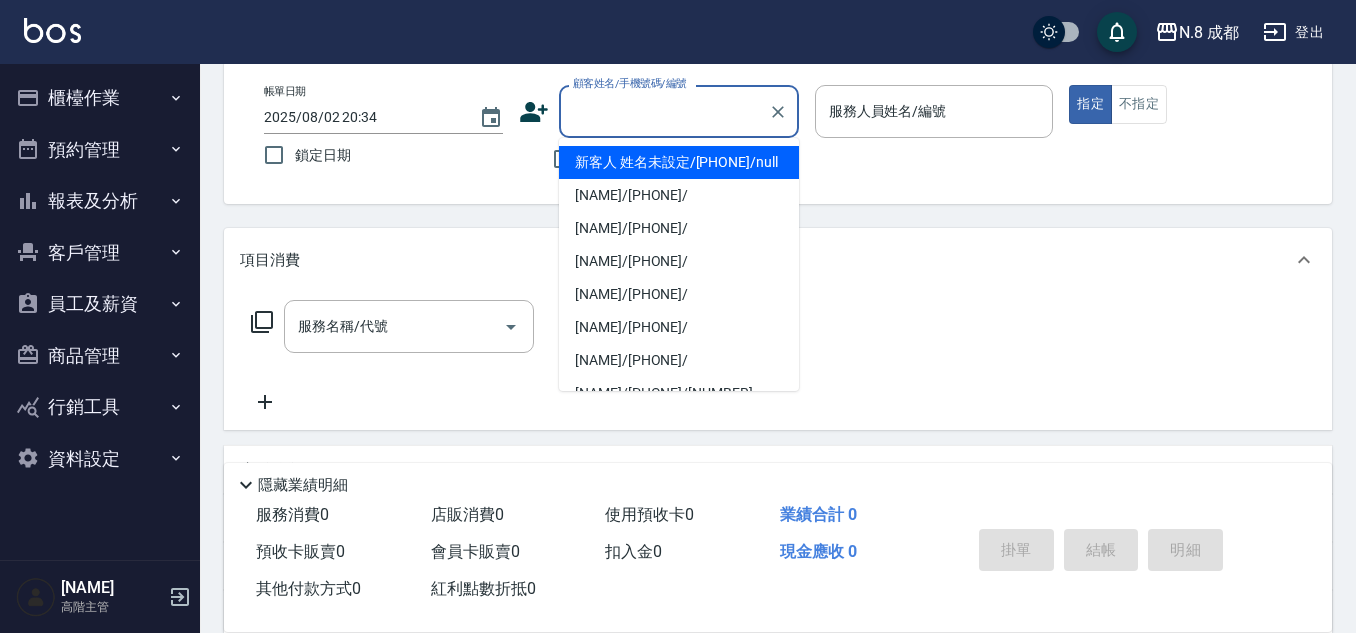 paste on "[PHONE]" 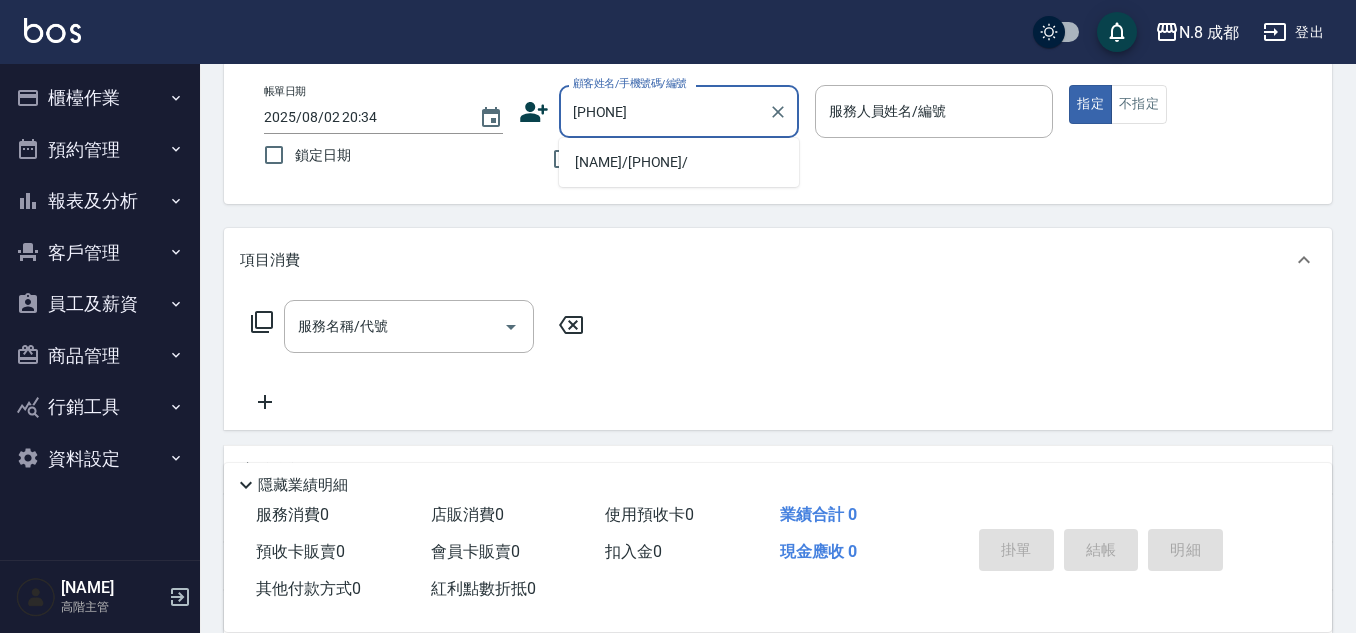 click on "呂帷湘/[PHONE]/" at bounding box center (679, 162) 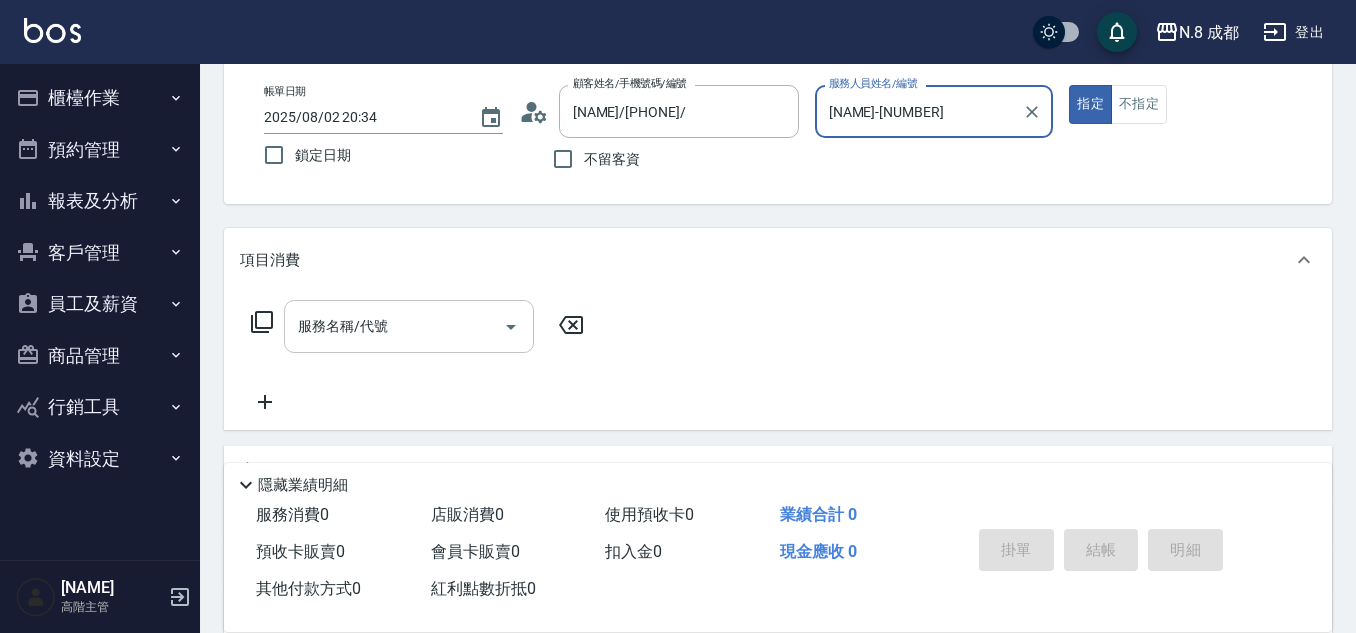 click on "服務名稱/代號" at bounding box center [394, 326] 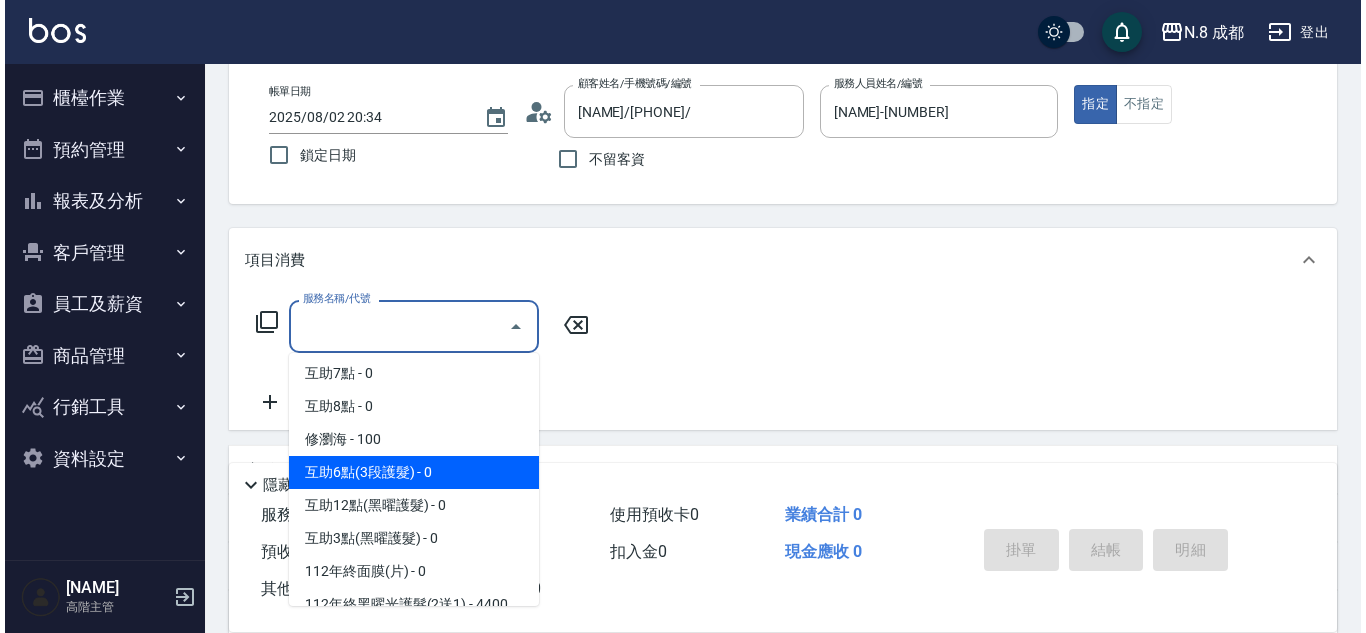 scroll, scrollTop: 2697, scrollLeft: 0, axis: vertical 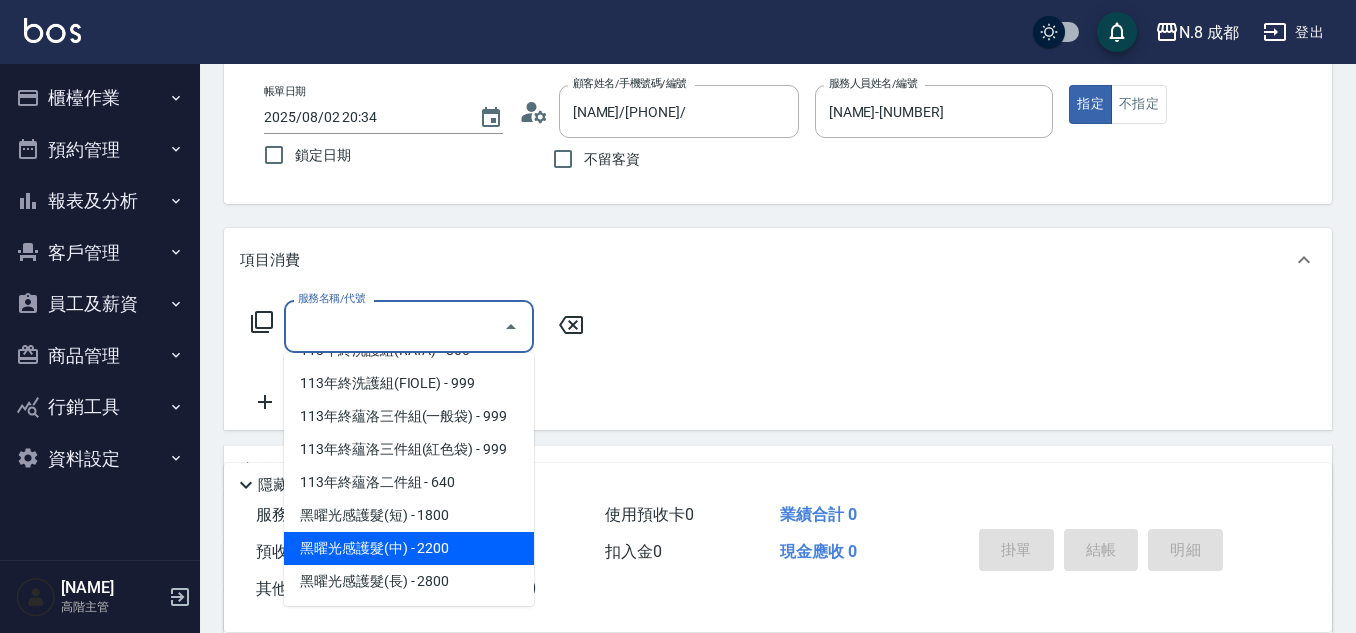 click on "黑曜光感護髮(中) - 2200" at bounding box center (409, 548) 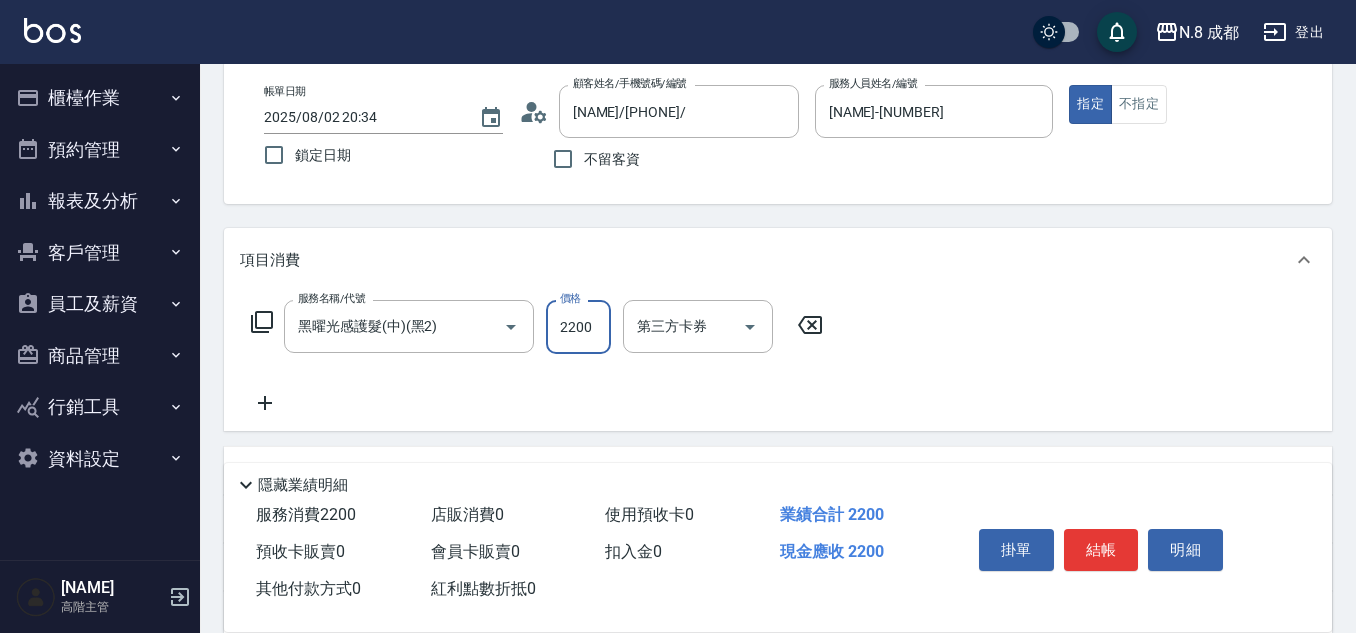 click on "2200" at bounding box center [578, 327] 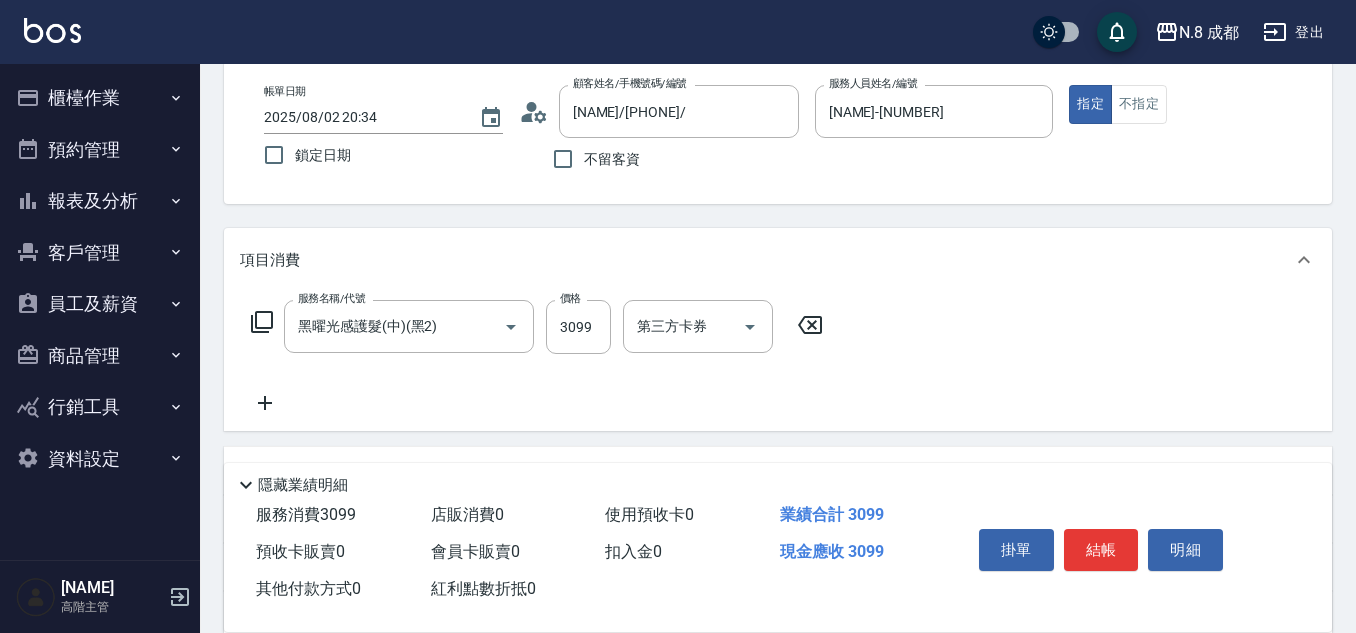 click 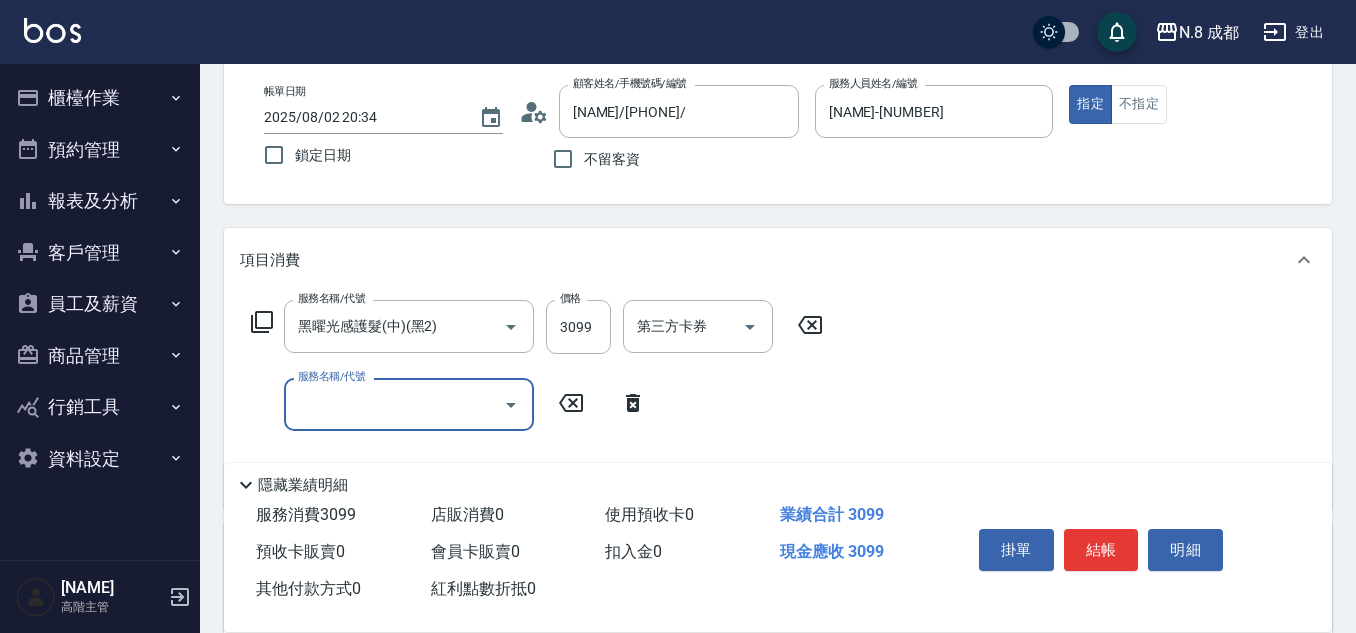 click on "服務名稱/代號" at bounding box center [394, 404] 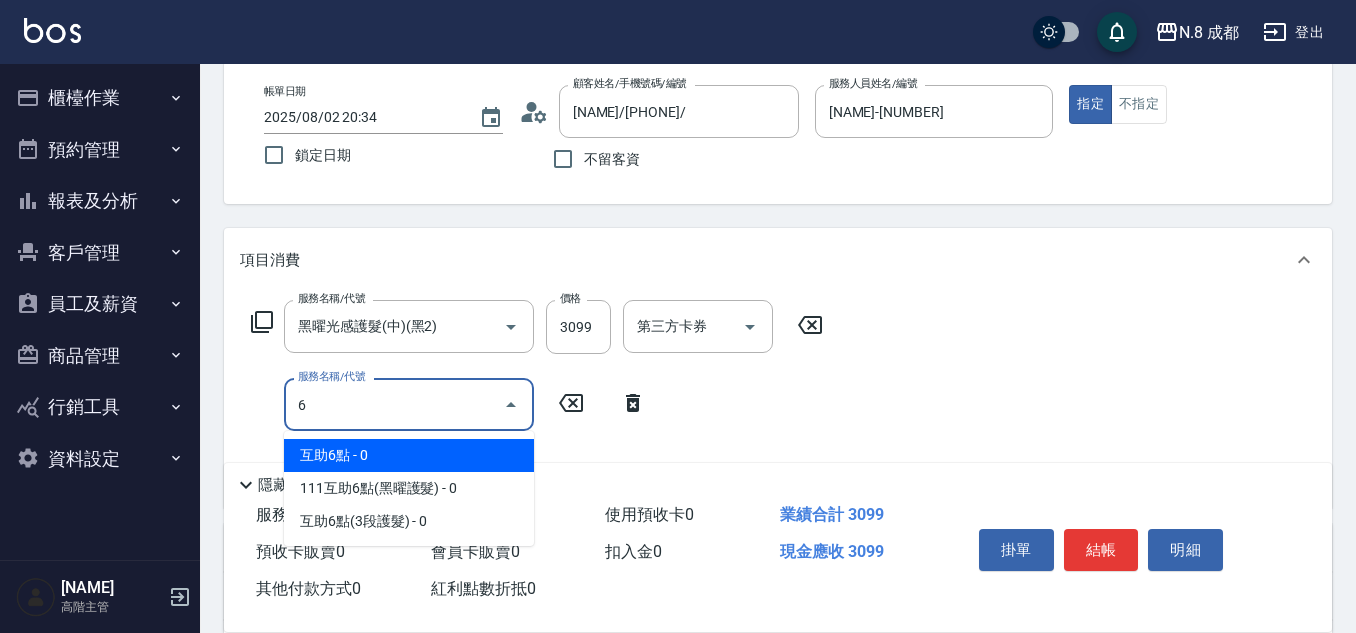 click on "互助6點 - 0" at bounding box center (409, 455) 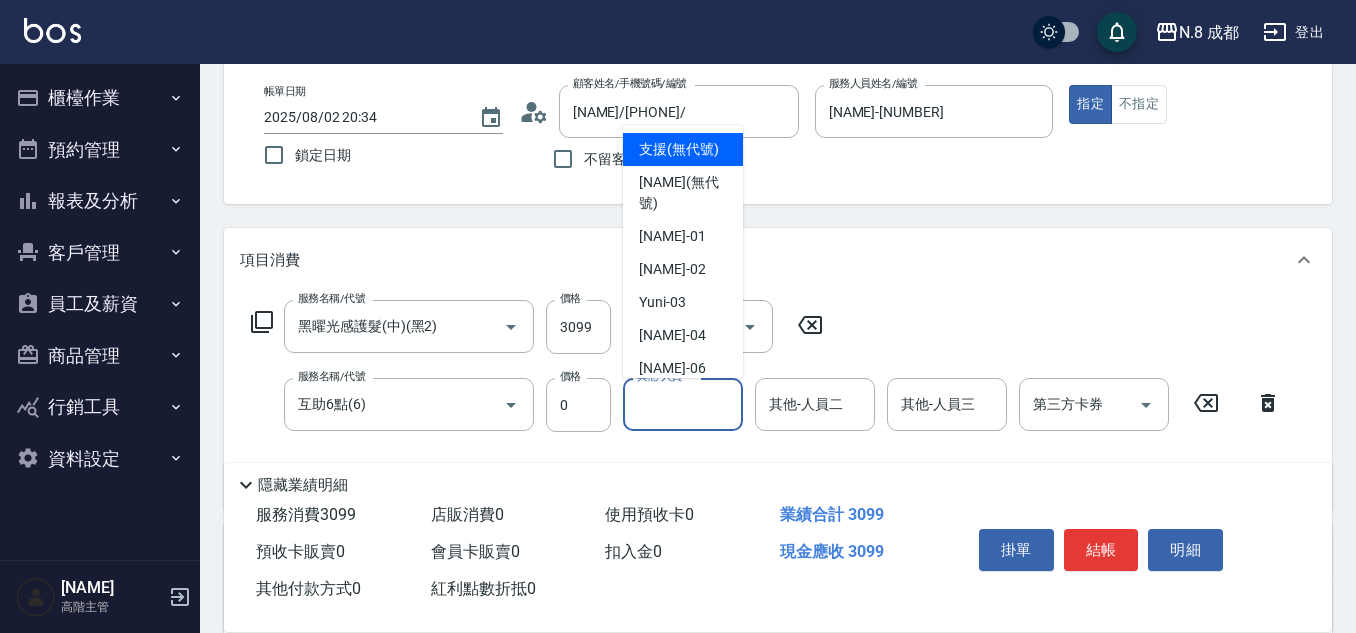 click on "其他-人員一" at bounding box center [683, 404] 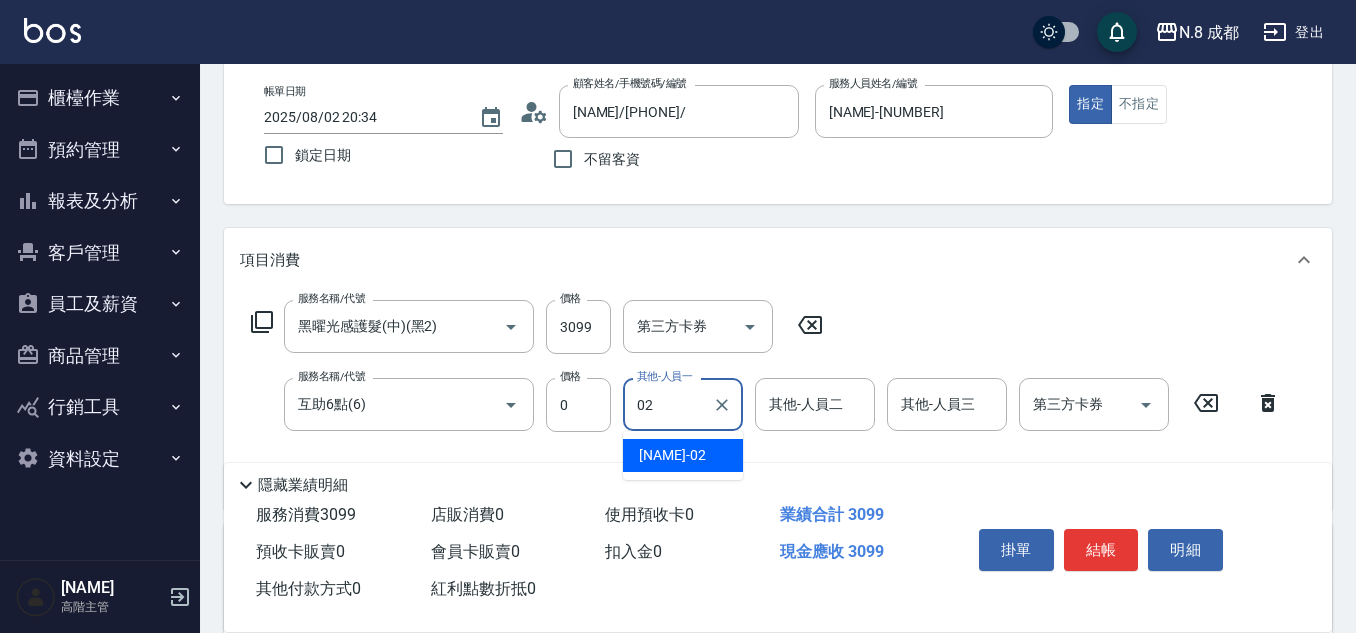 click on "朱若瑀 -02" at bounding box center (683, 455) 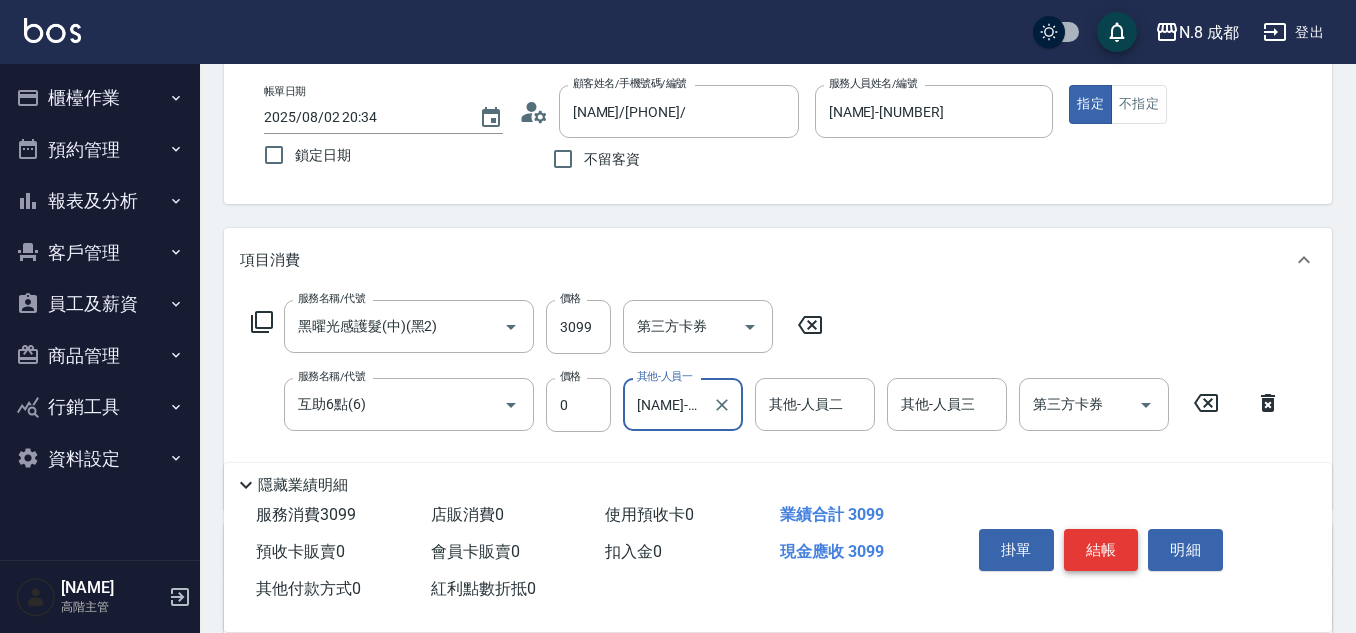 click on "結帳" at bounding box center (1101, 550) 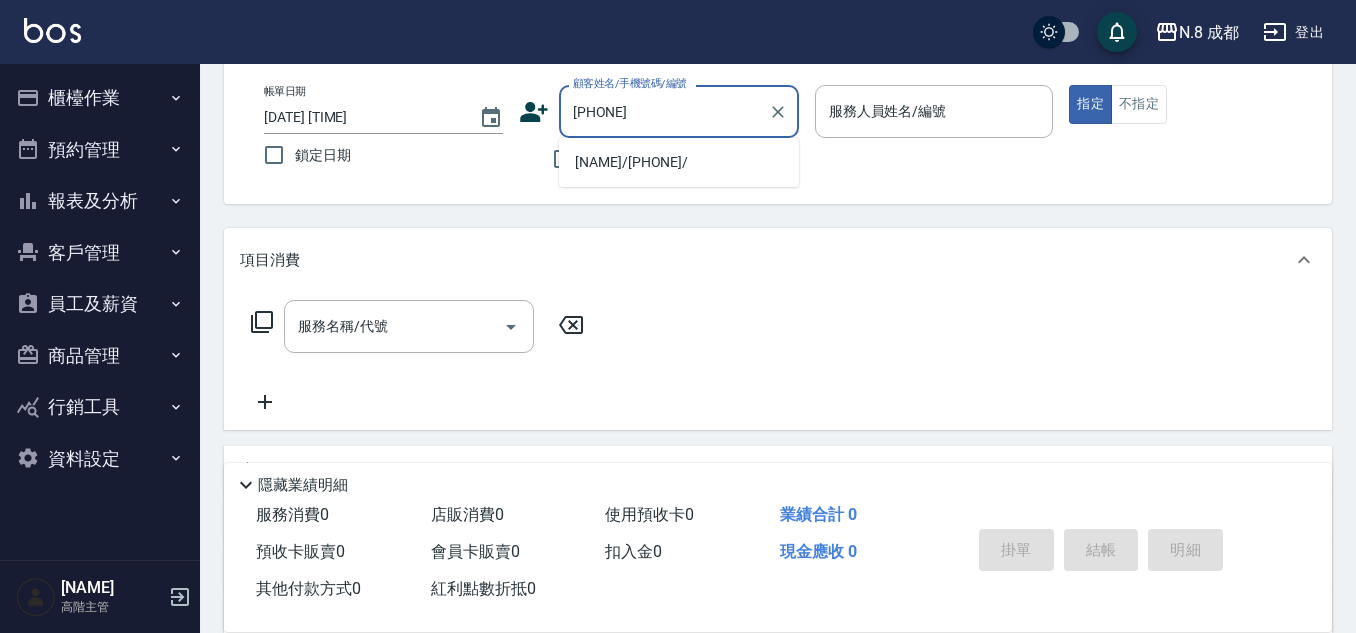 click on "陳乙舒/[PHONE]/" at bounding box center (679, 162) 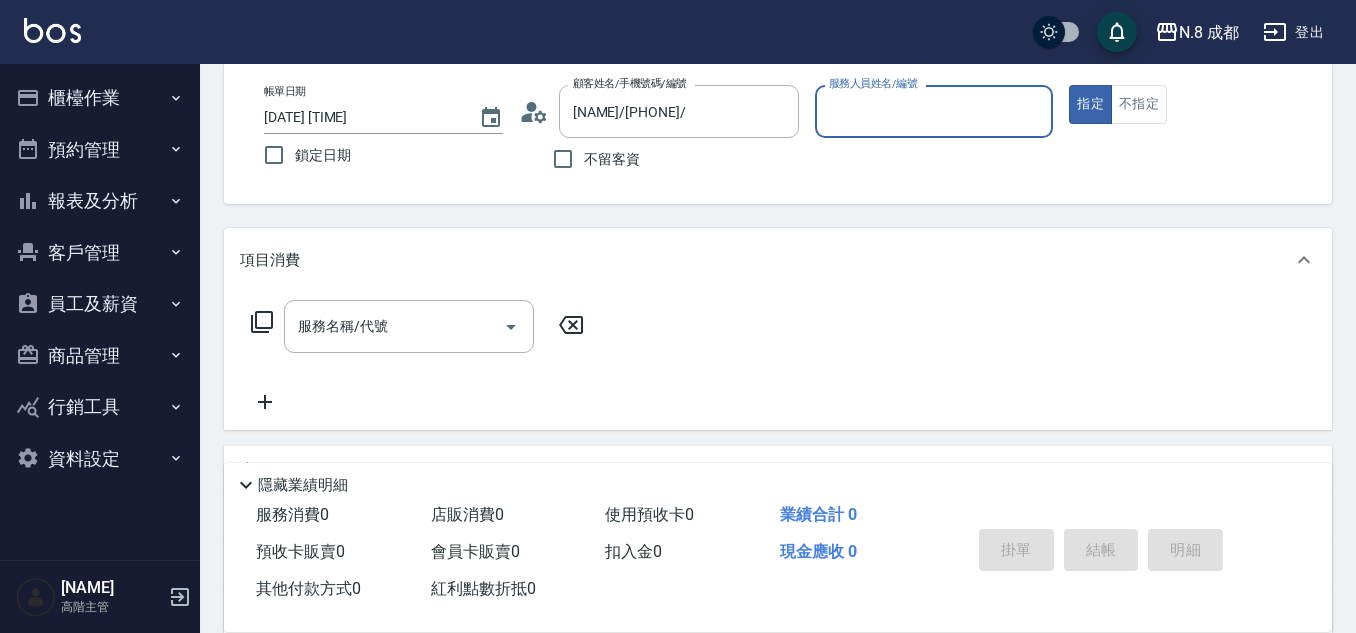 click on "服務人員姓名/編號" at bounding box center [934, 111] 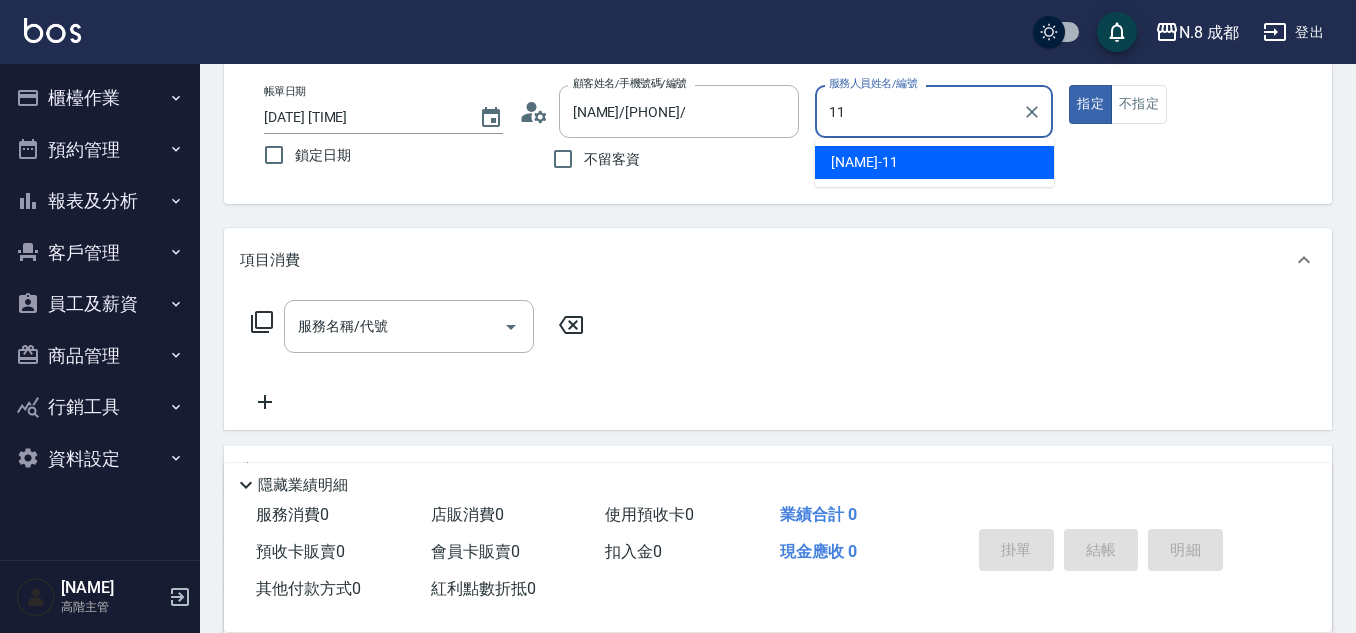 click on "葉真甄 -11" at bounding box center [864, 162] 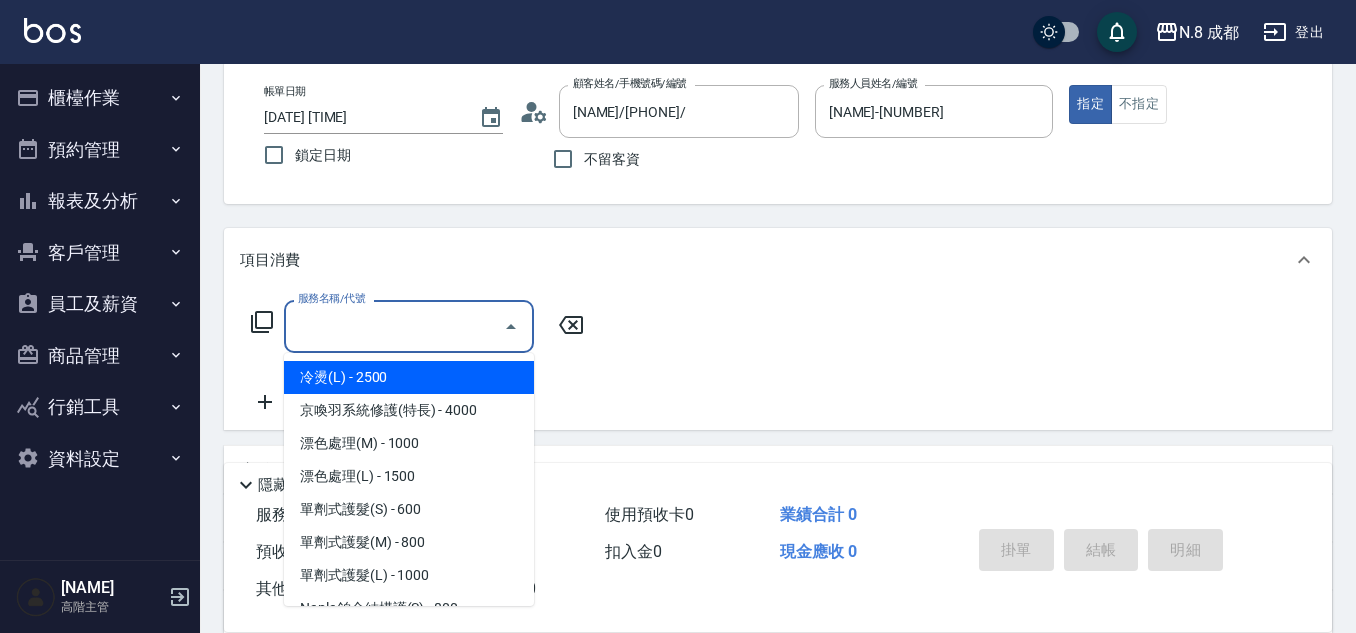 click on "服務名稱/代號" at bounding box center (394, 326) 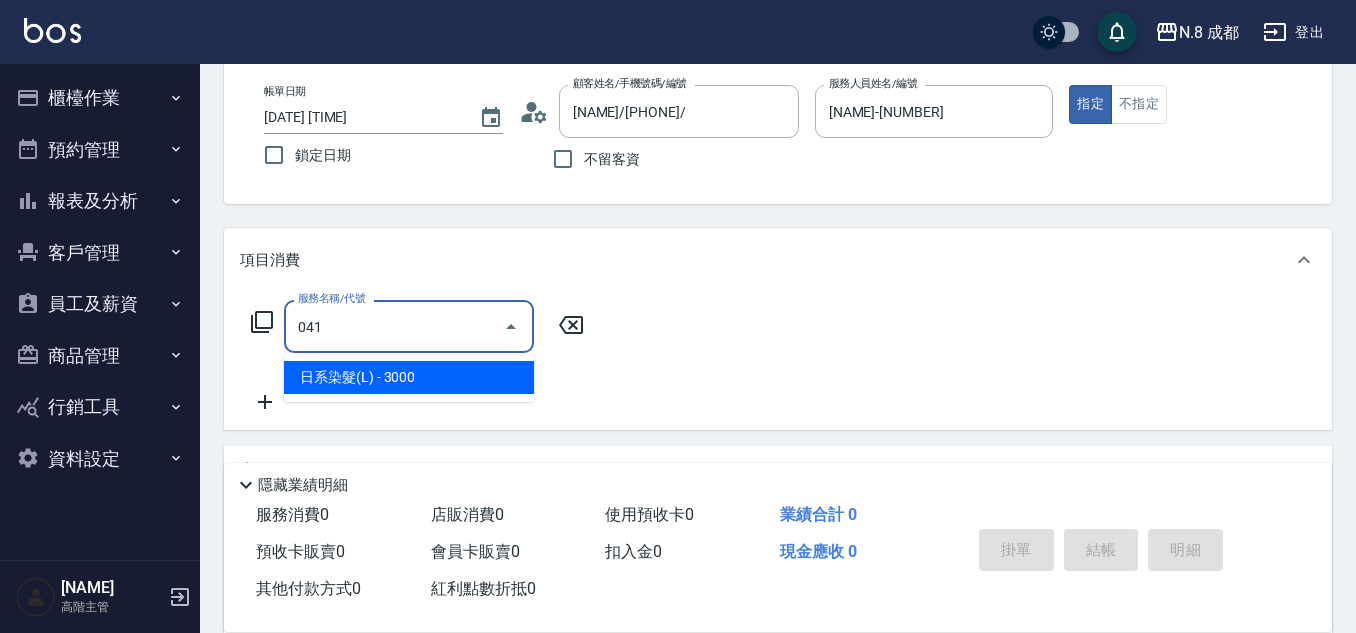 click on "日系染髮(L) - 3000" at bounding box center [409, 377] 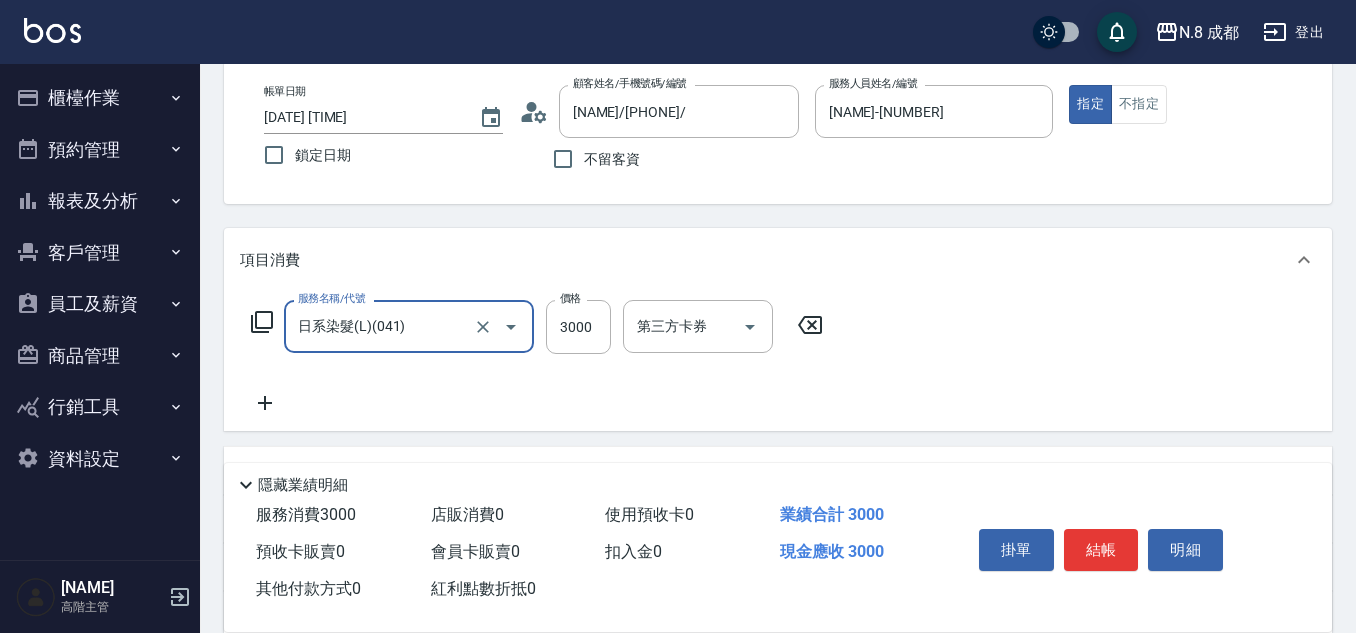 click 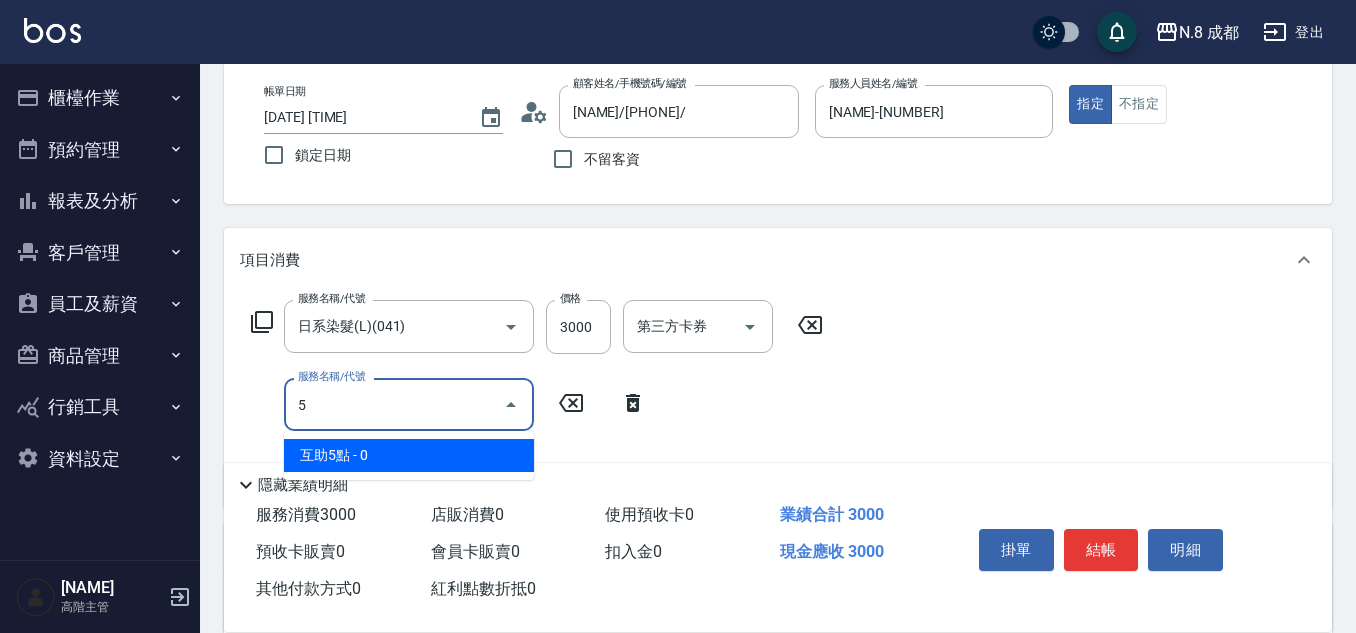 click on "互助5點 - 0" at bounding box center (409, 455) 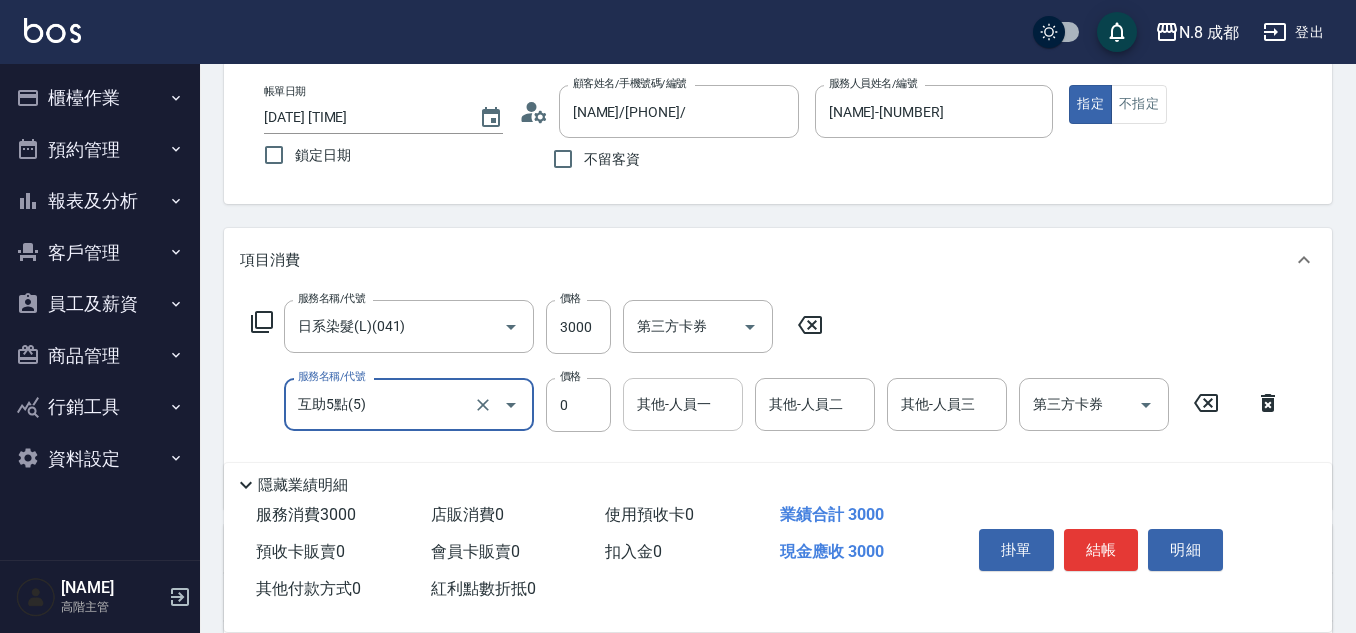 click on "其他-人員一" at bounding box center (683, 404) 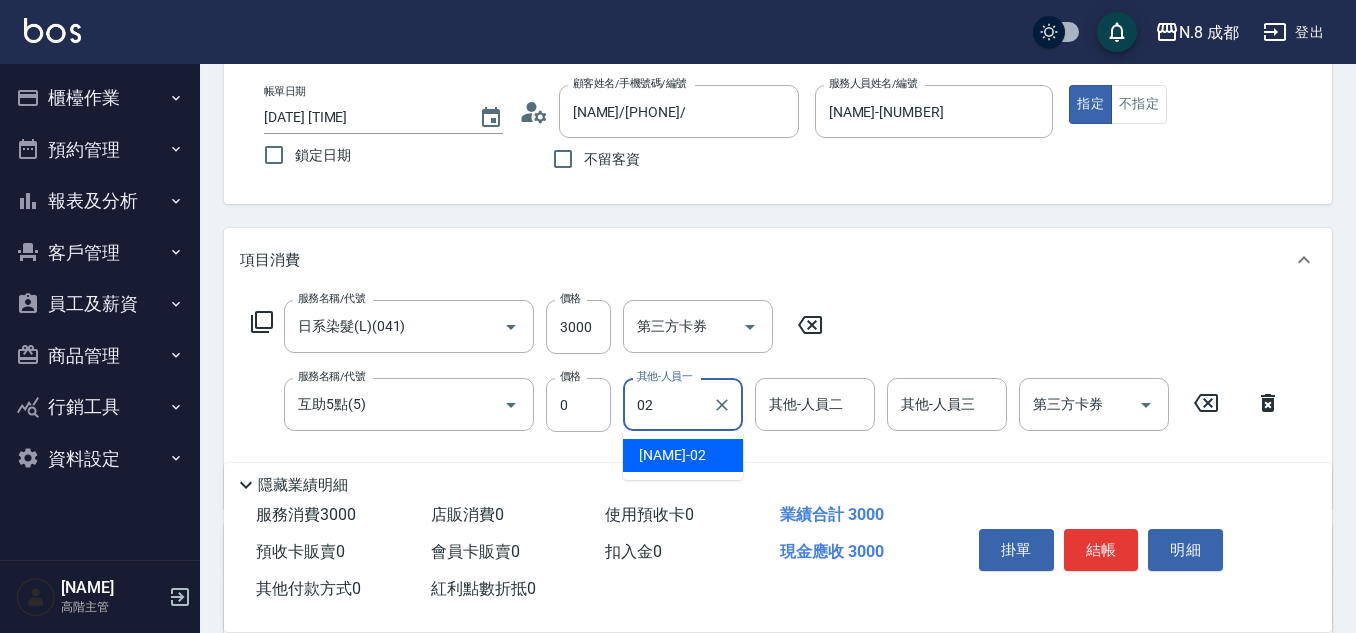 click on "朱若瑀 -02" at bounding box center (672, 455) 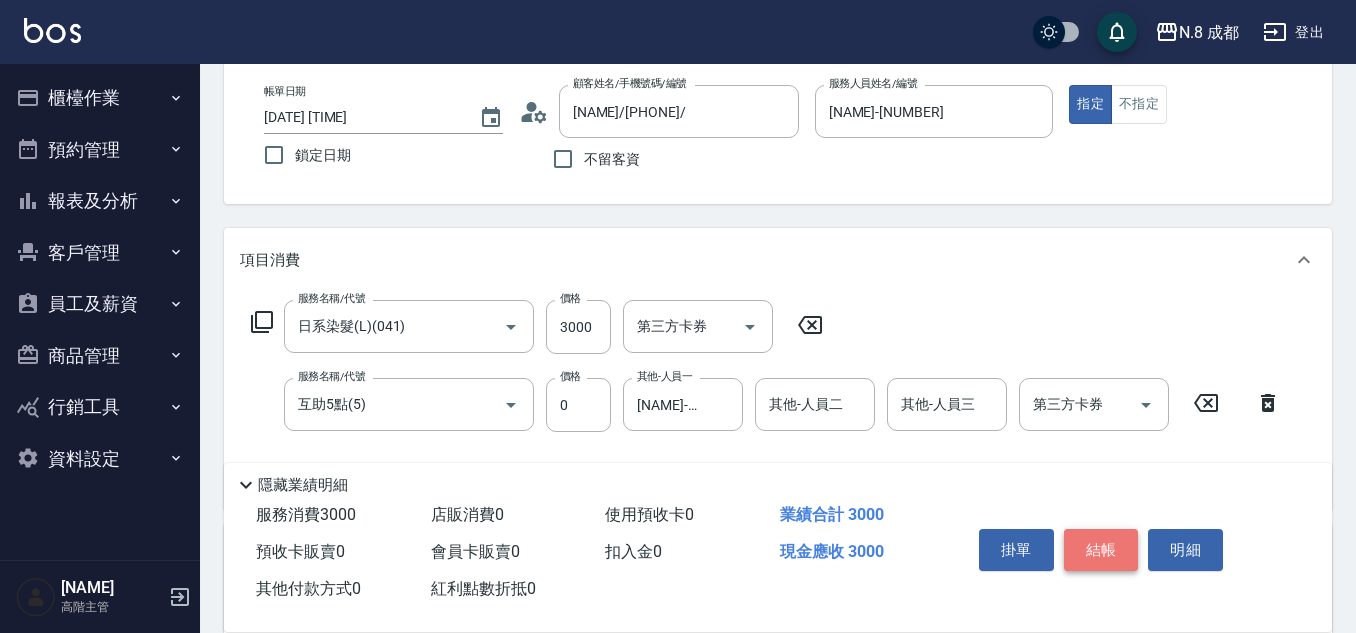 click on "結帳" at bounding box center [1101, 550] 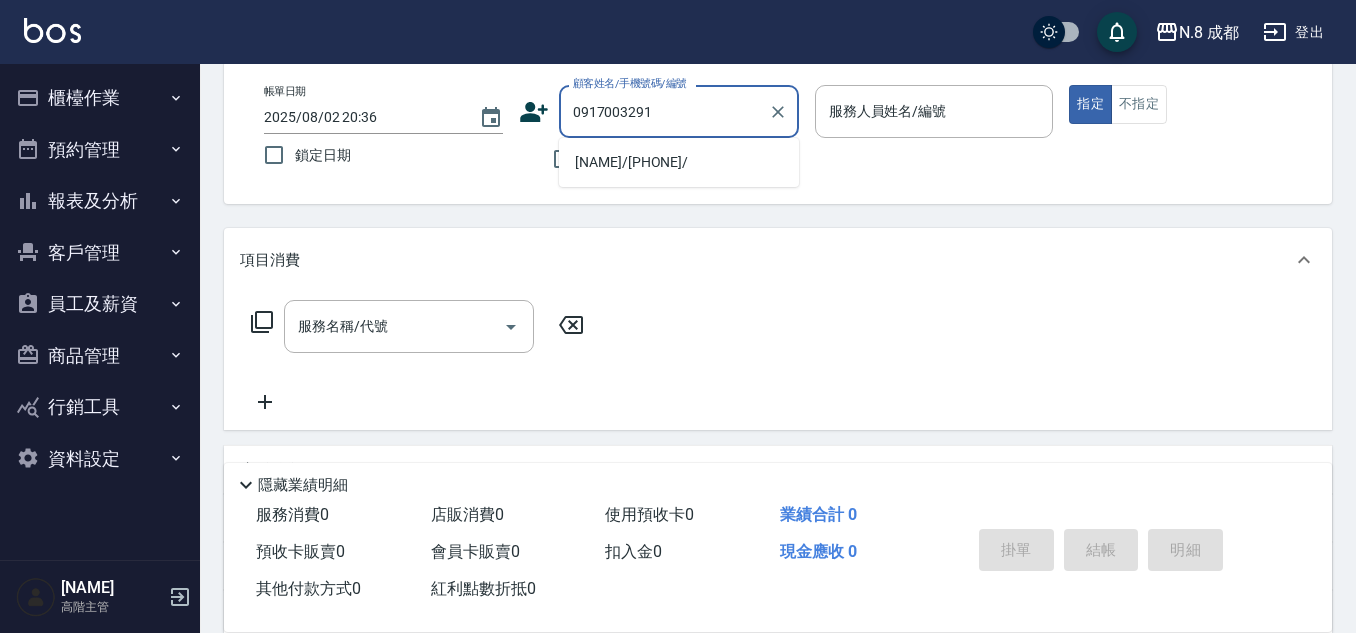 click on "李伊喬/[PHONE]/" at bounding box center [679, 162] 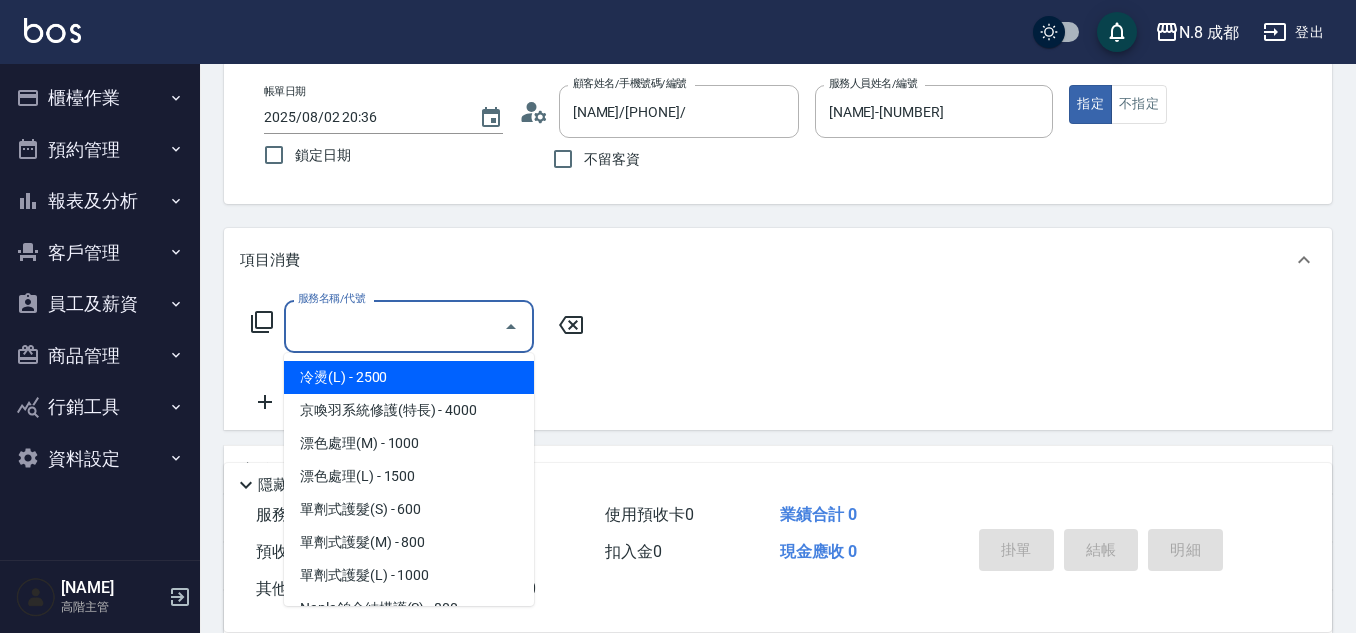 click on "服務名稱/代號" at bounding box center (394, 326) 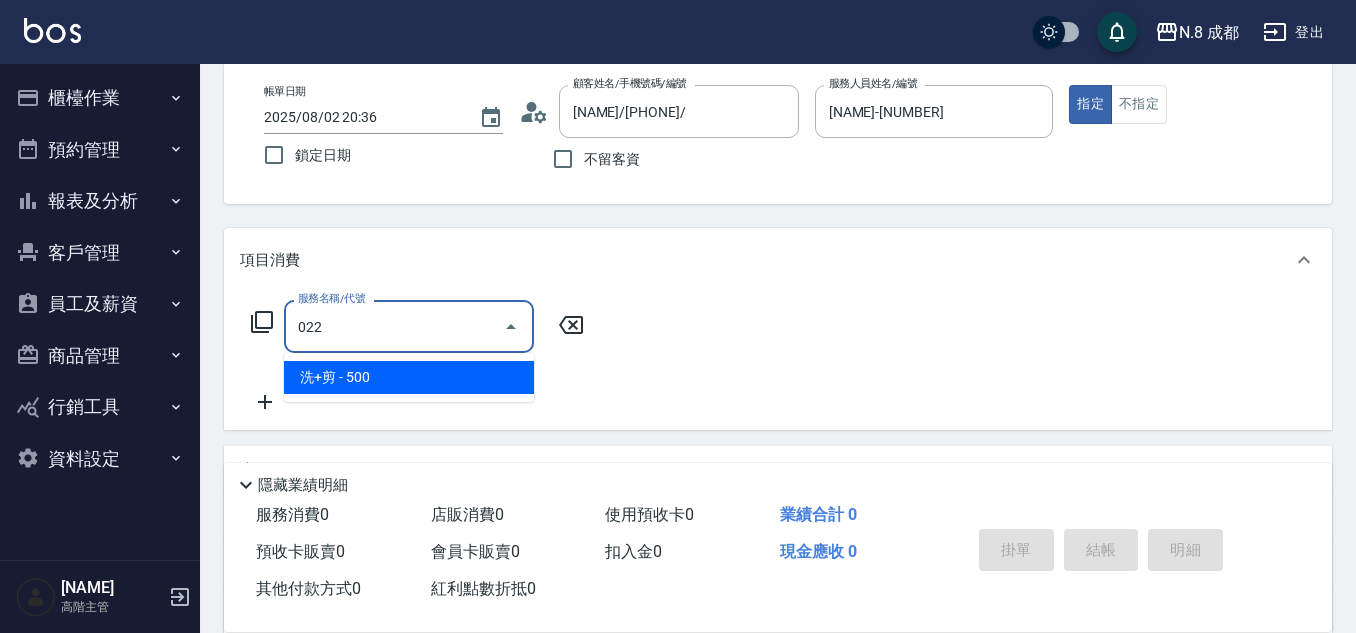 click on "洗+剪 - 500" at bounding box center [409, 377] 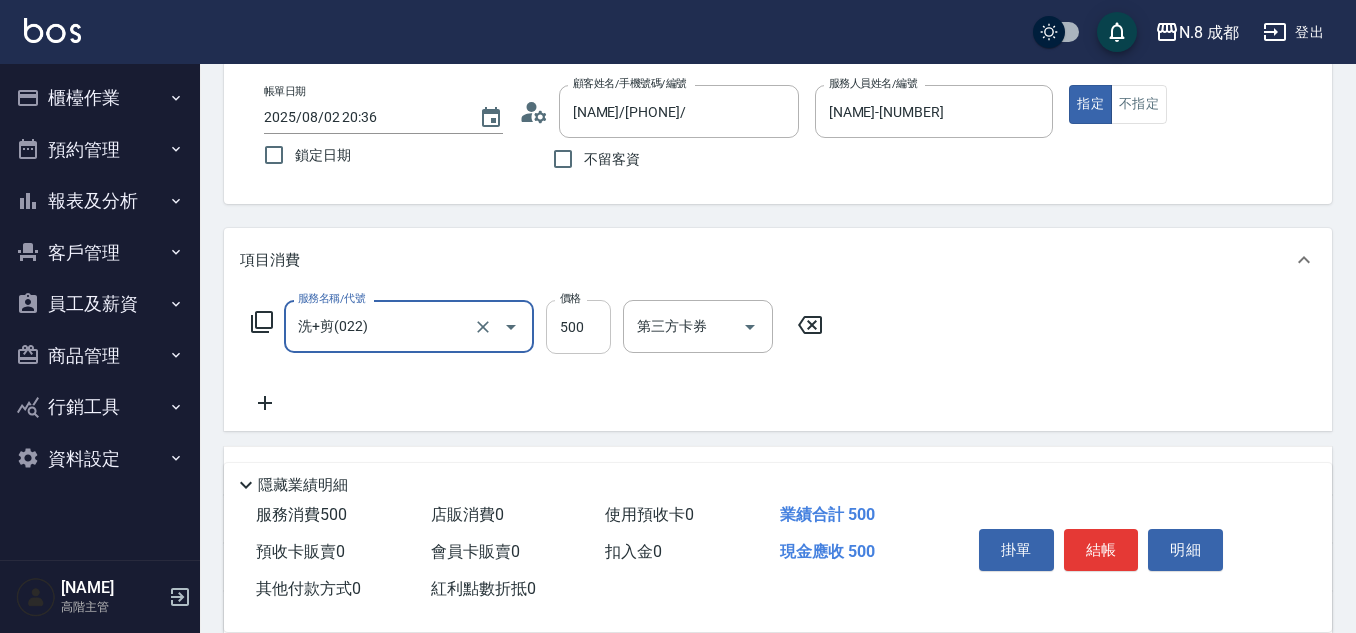 click on "500" at bounding box center [578, 327] 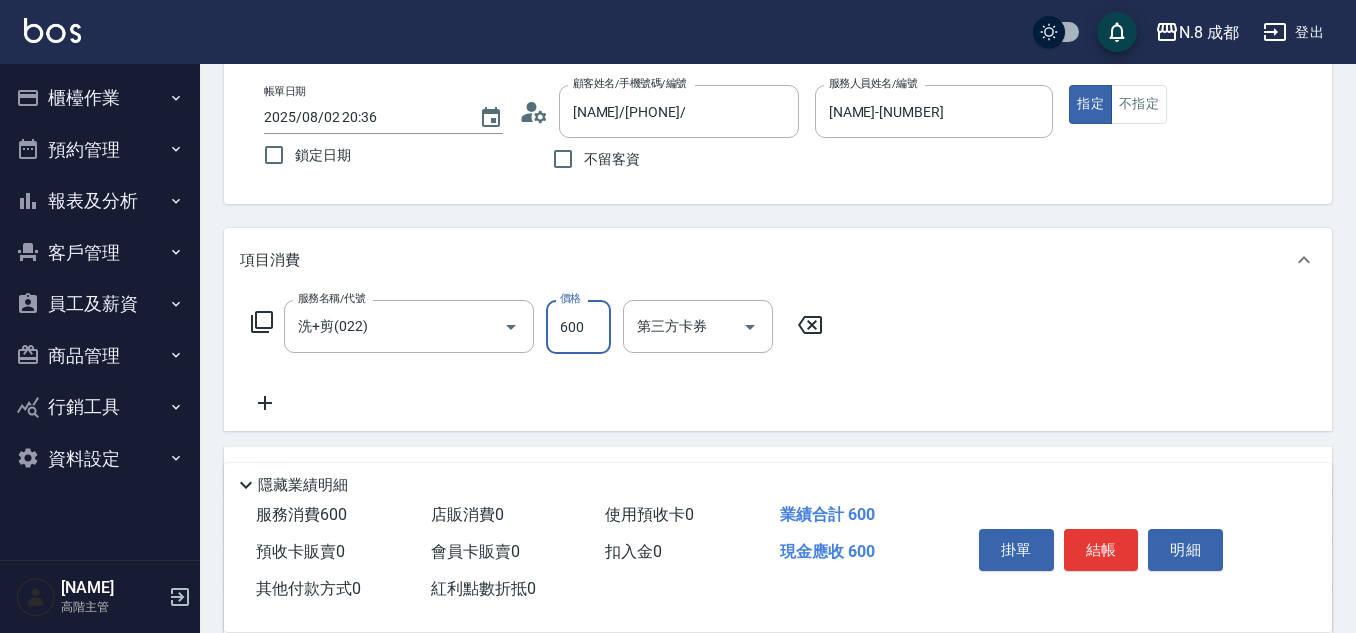 click 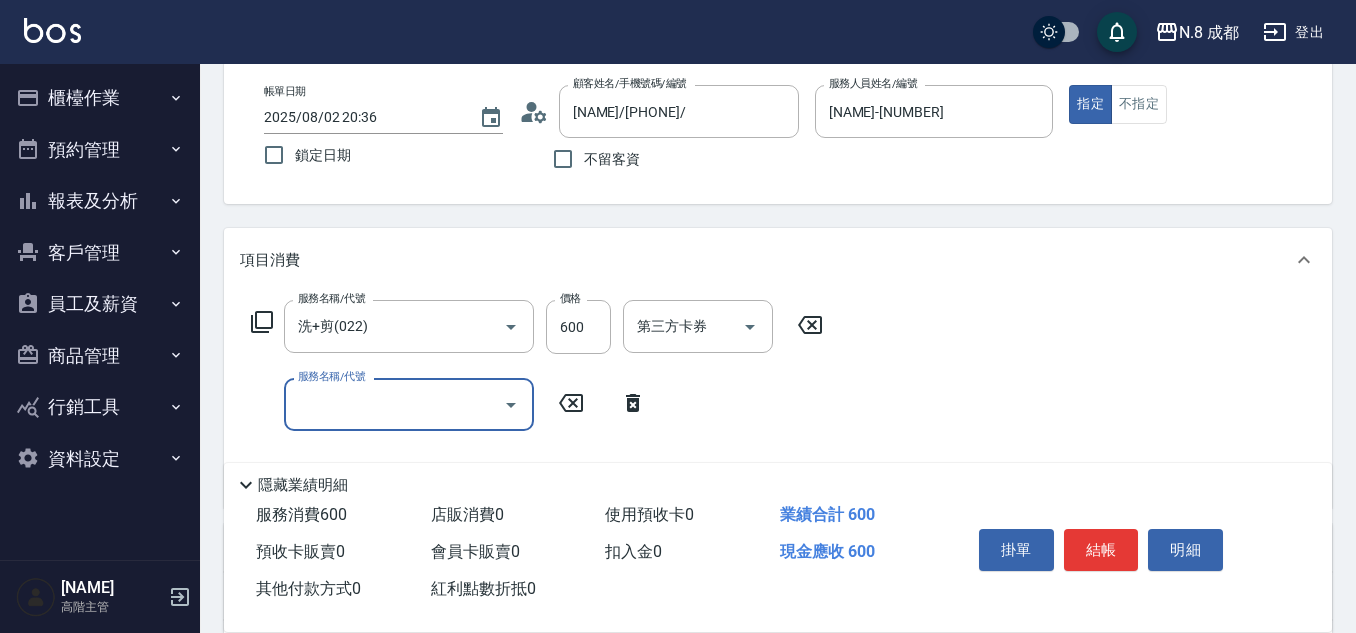 click on "服務名稱/代號" at bounding box center (394, 404) 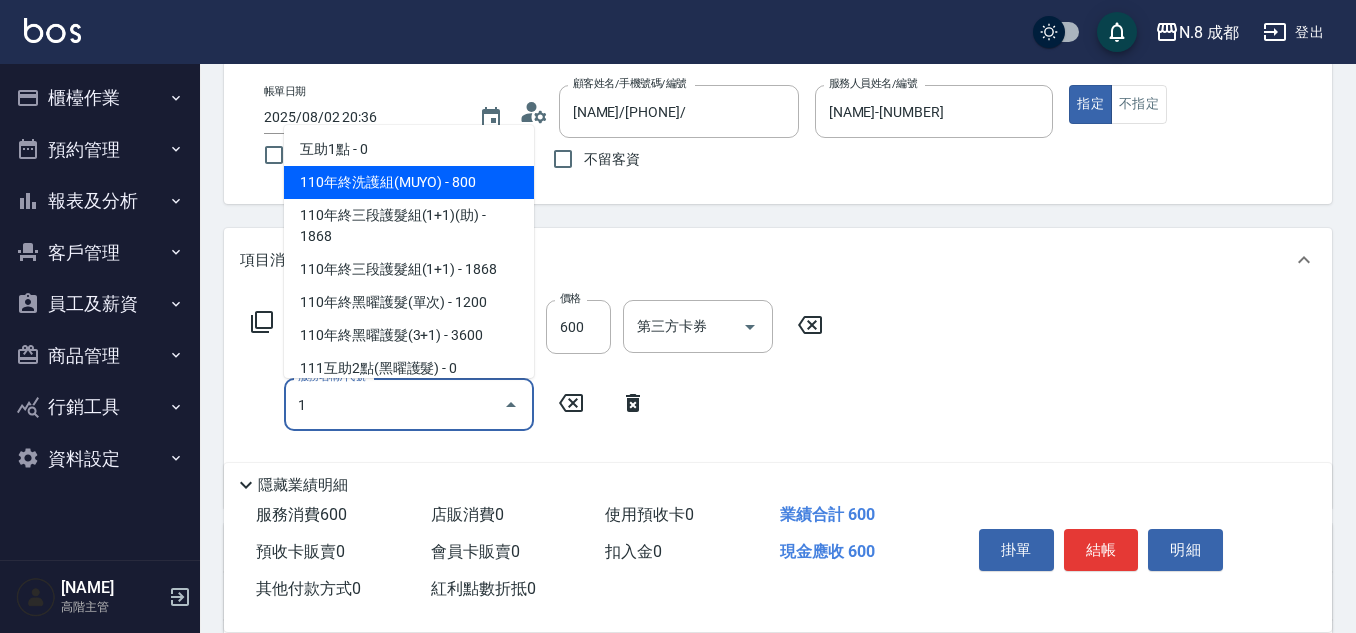 click on "互助1點 - 0" at bounding box center (409, 149) 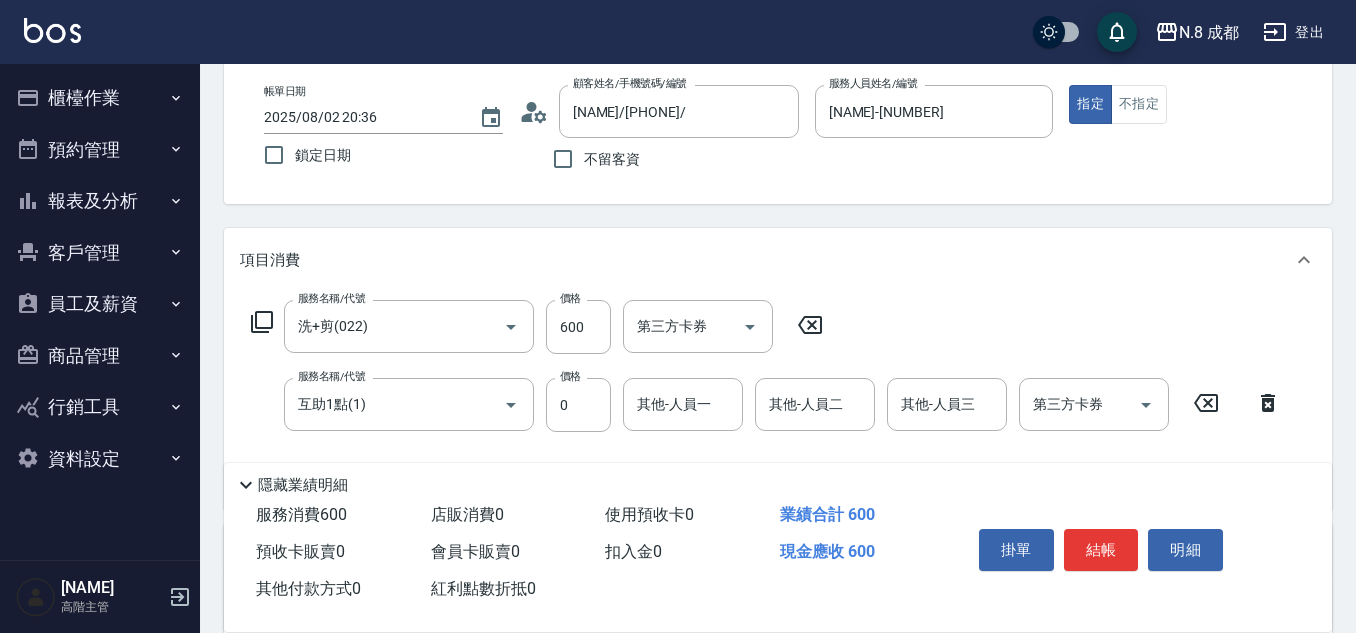 click on "其他-人員一 其他-人員一" at bounding box center [689, 405] 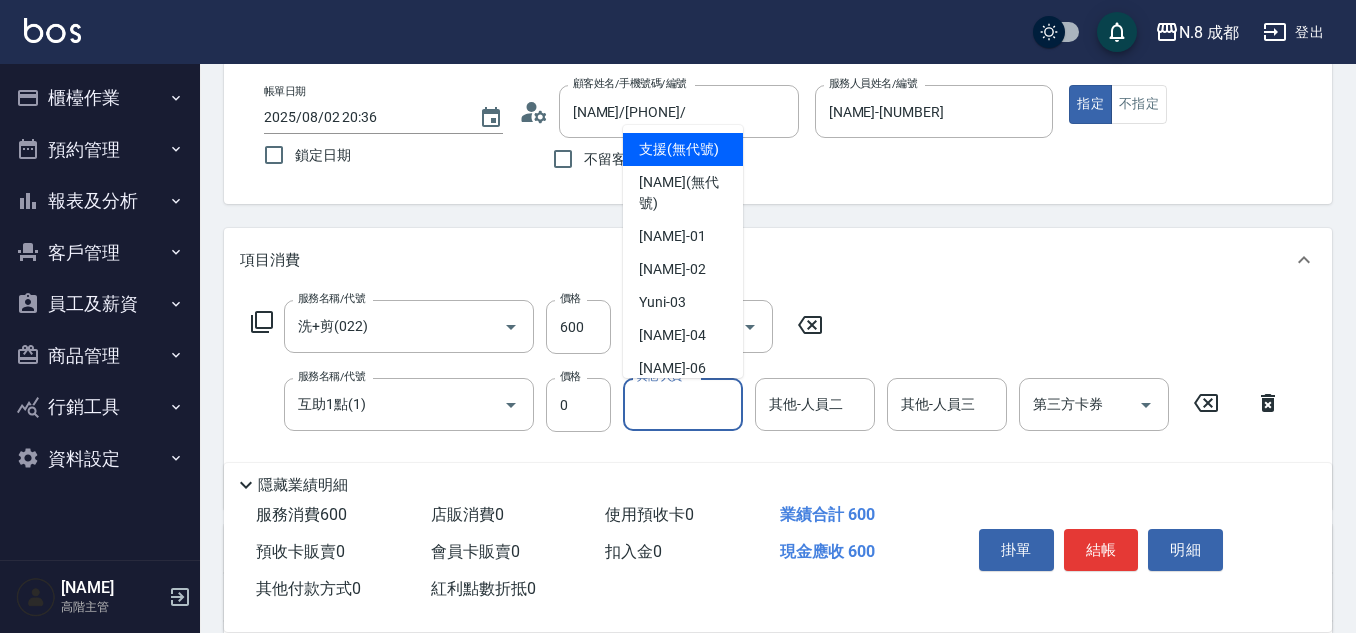 click on "其他-人員一" at bounding box center (683, 404) 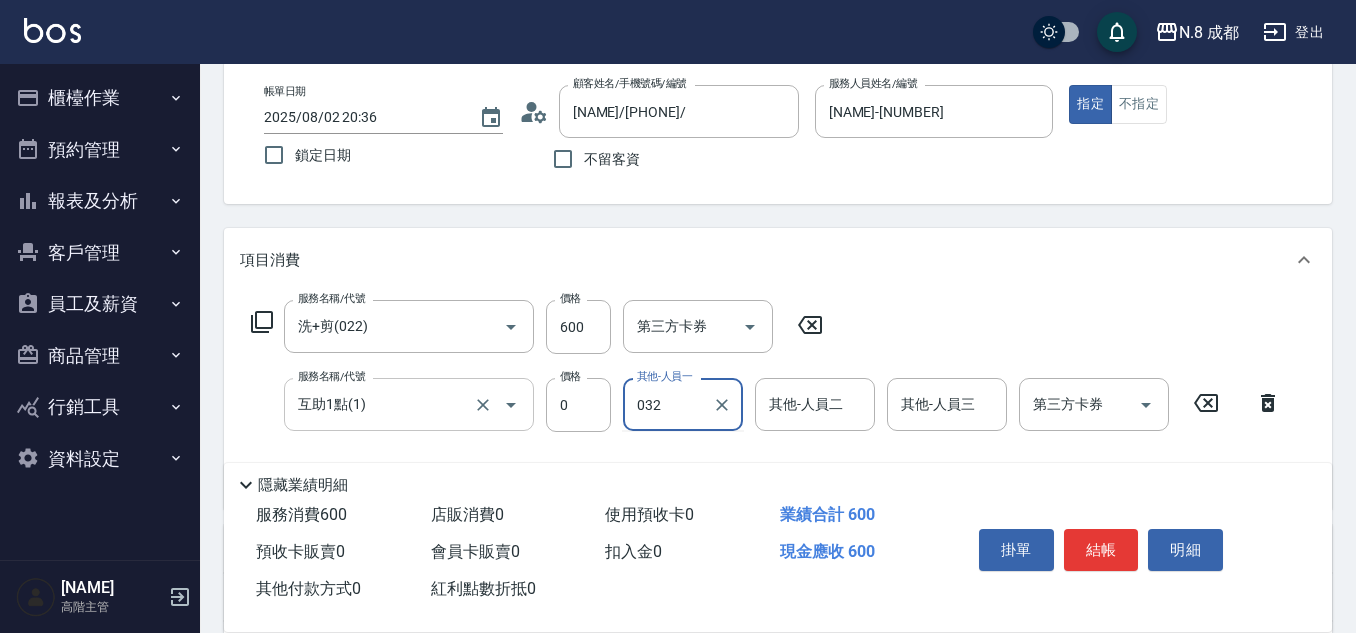 drag, startPoint x: 557, startPoint y: 410, endPoint x: 518, endPoint y: 410, distance: 39 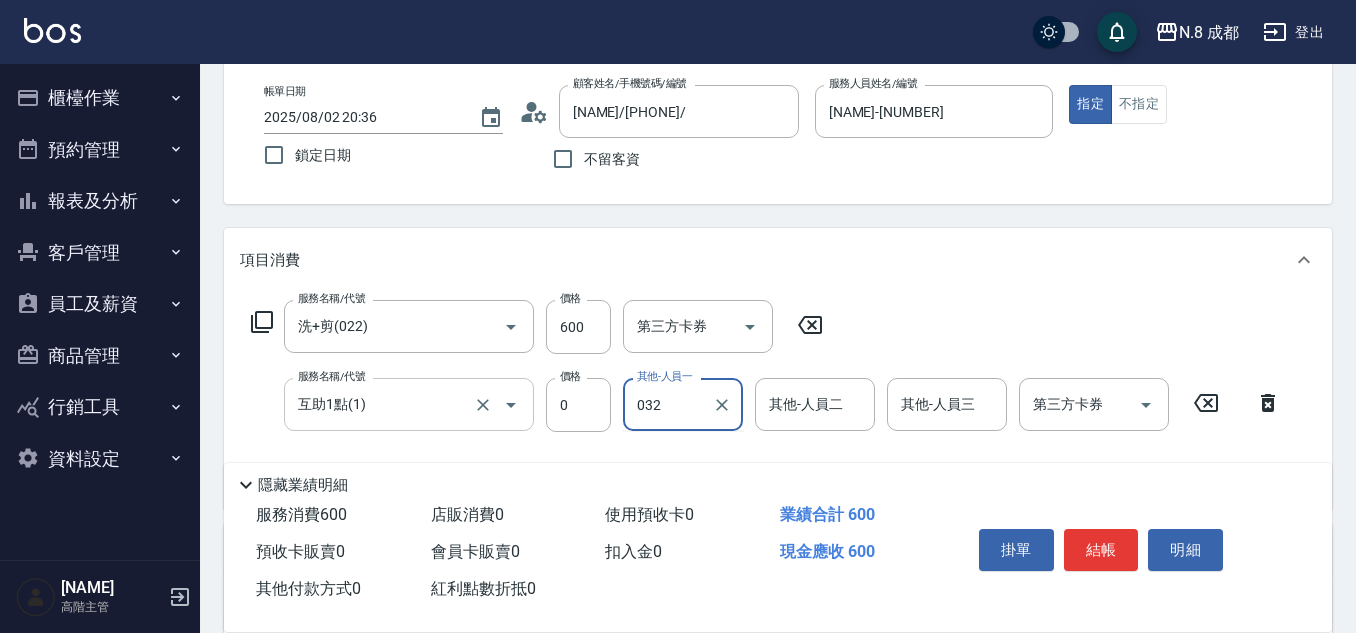 click on "服務名稱/代號 互助1點(1) 服務名稱/代號 價格 0 價格 其他-人員一 032 其他-人員一 其他-人員二 其他-人員二 其他-人員三 其他-人員三 第三方卡券 第三方卡券" at bounding box center (766, 405) 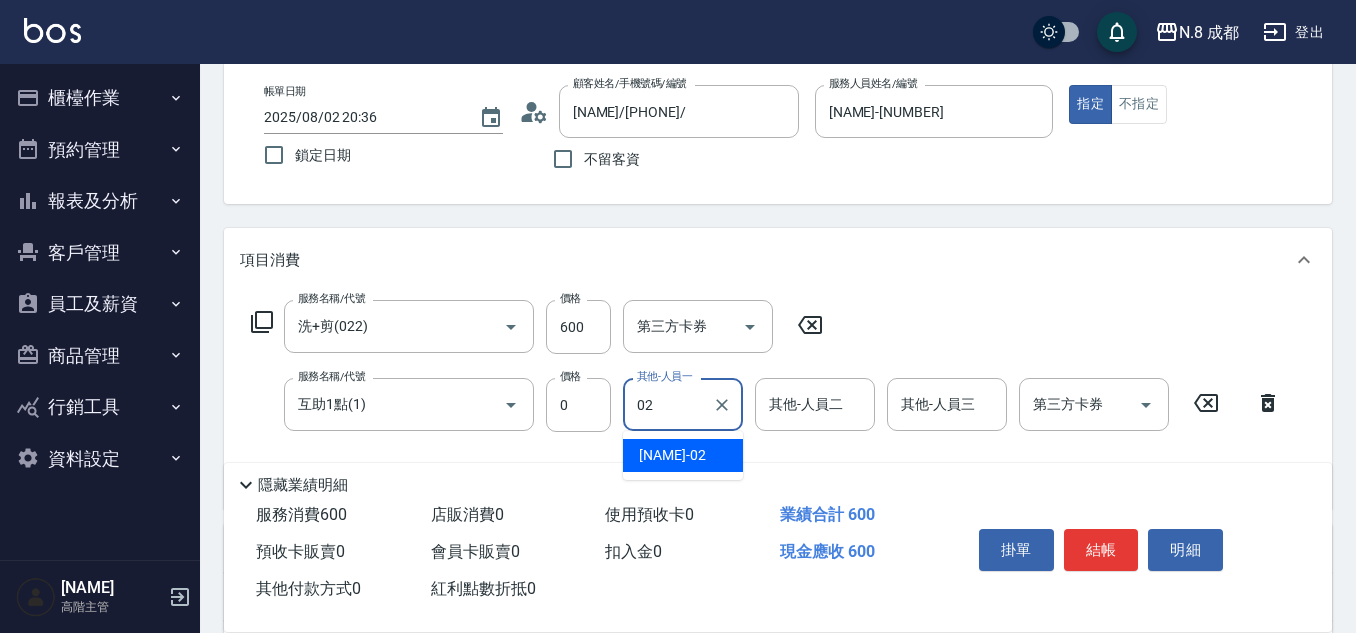 click on "朱若瑀 -02" at bounding box center [672, 455] 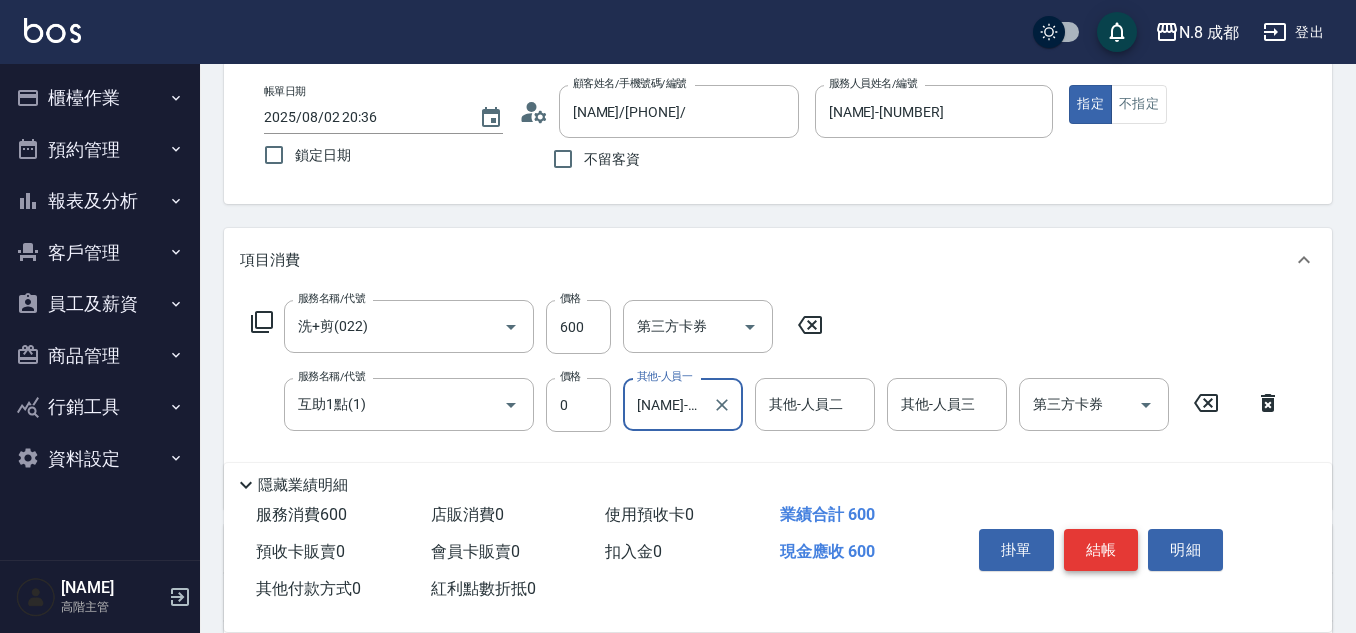 click on "結帳" at bounding box center [1101, 550] 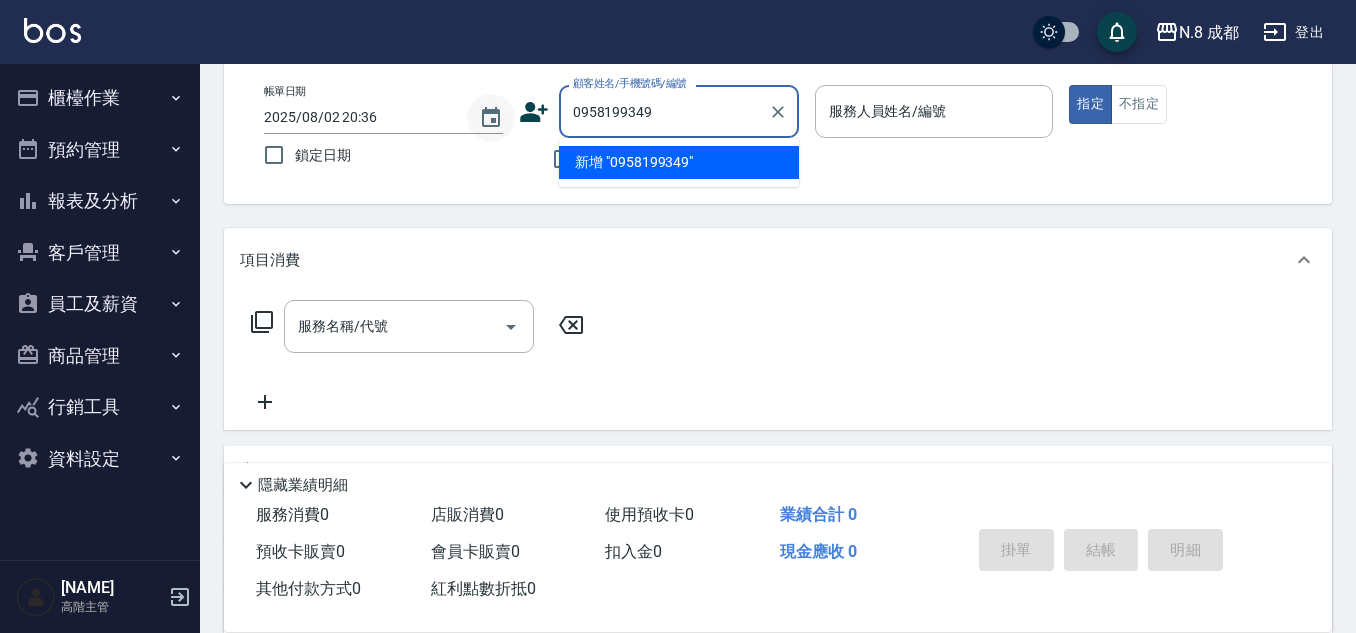 drag, startPoint x: 703, startPoint y: 119, endPoint x: 482, endPoint y: 110, distance: 221.18318 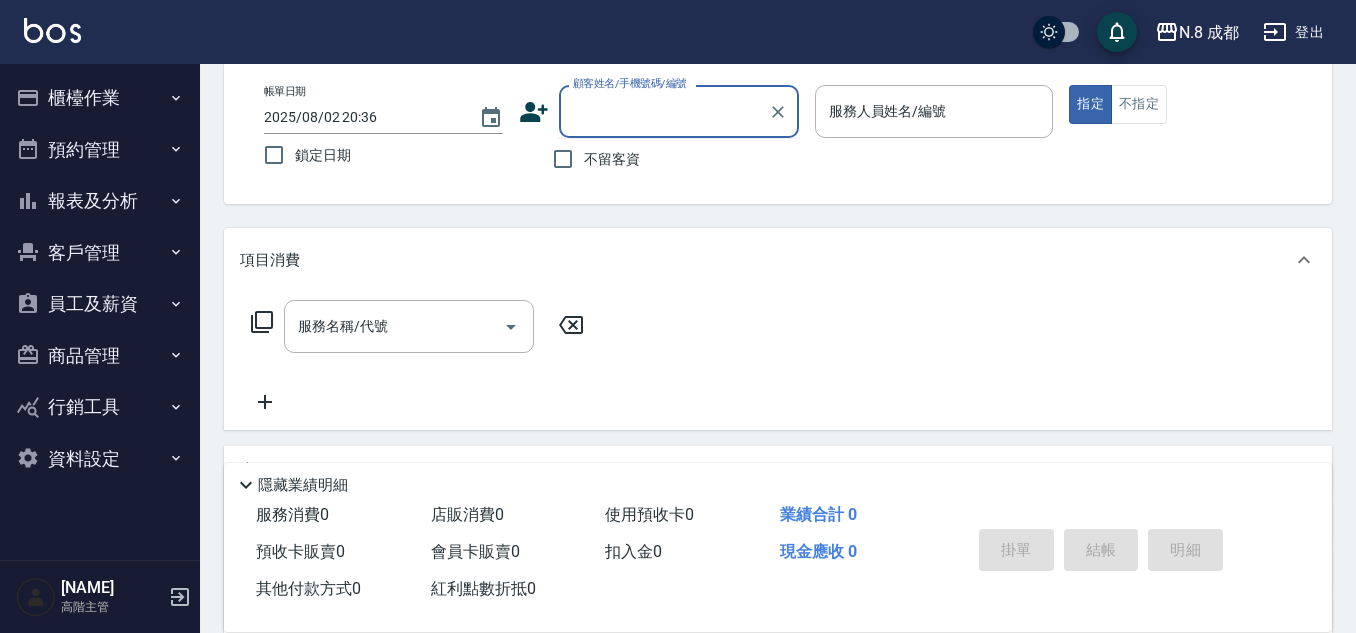 click 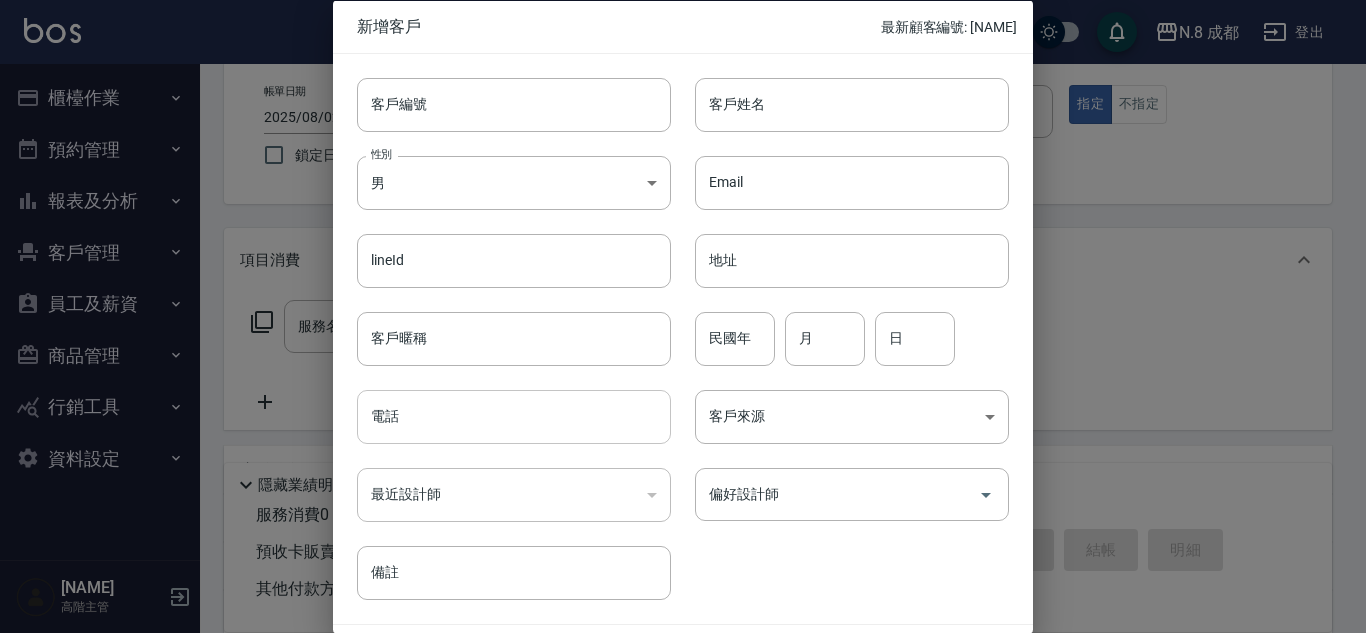 click on "電話" at bounding box center (514, 417) 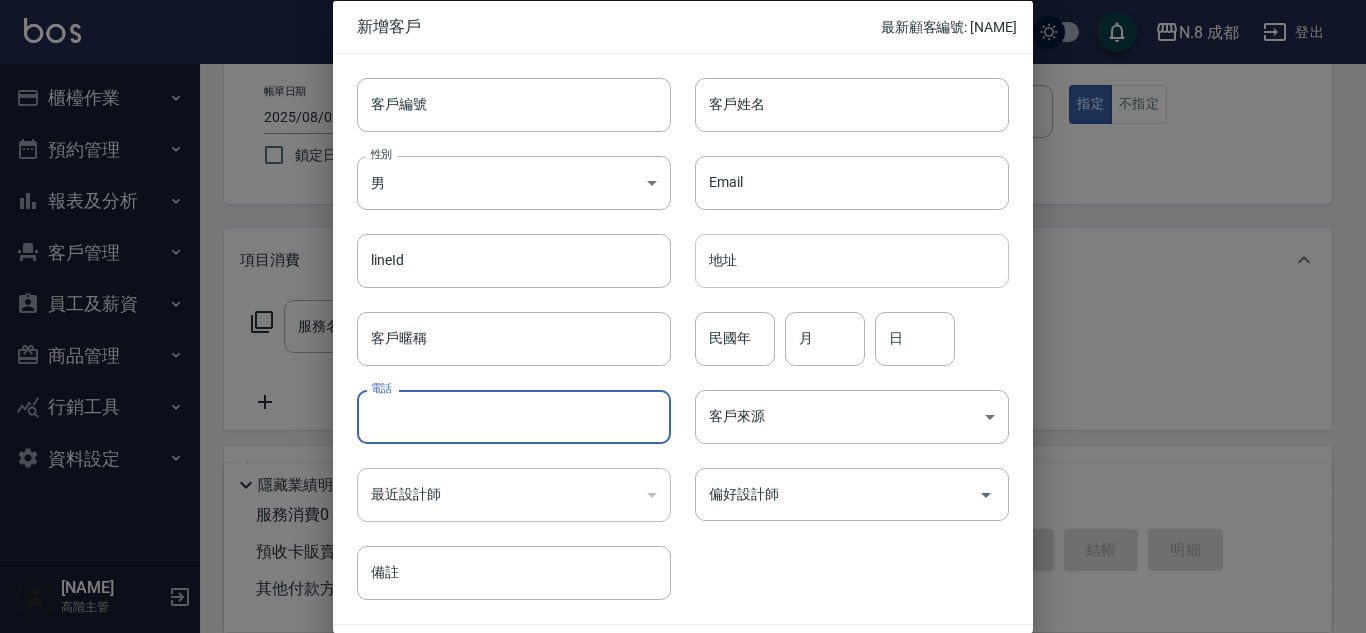 paste on "0958199349" 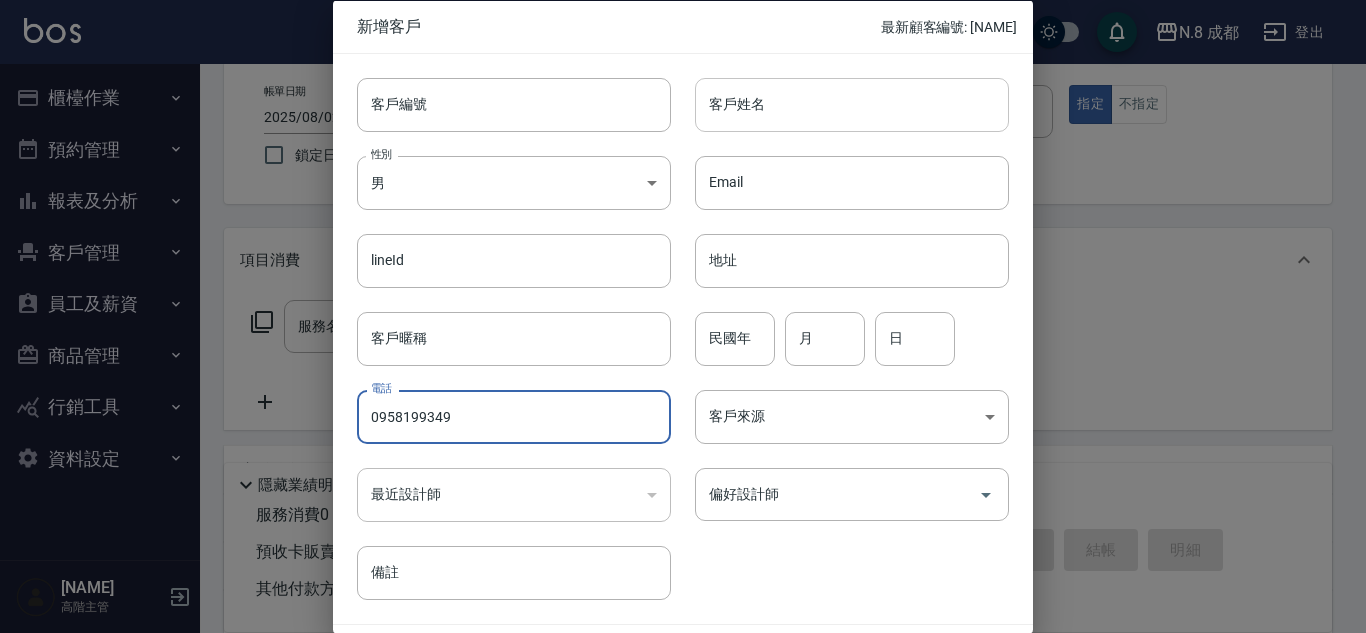 click on "客戶姓名" at bounding box center [852, 104] 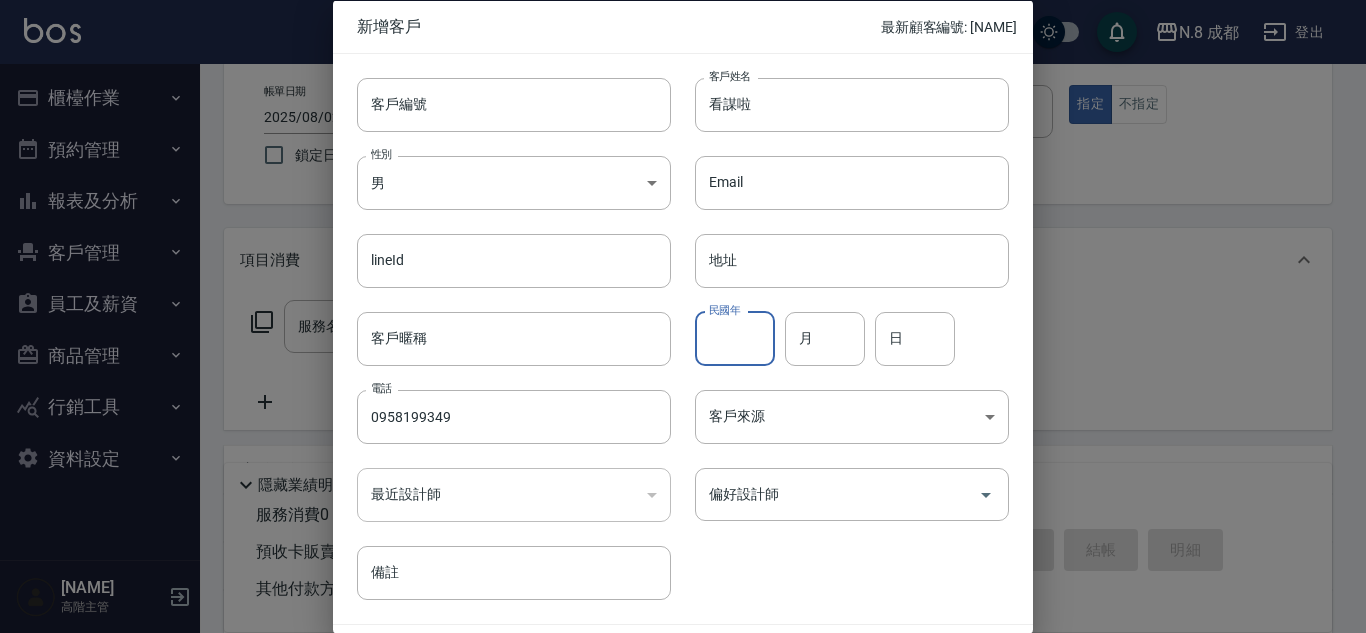 click on "民國年" at bounding box center [735, 338] 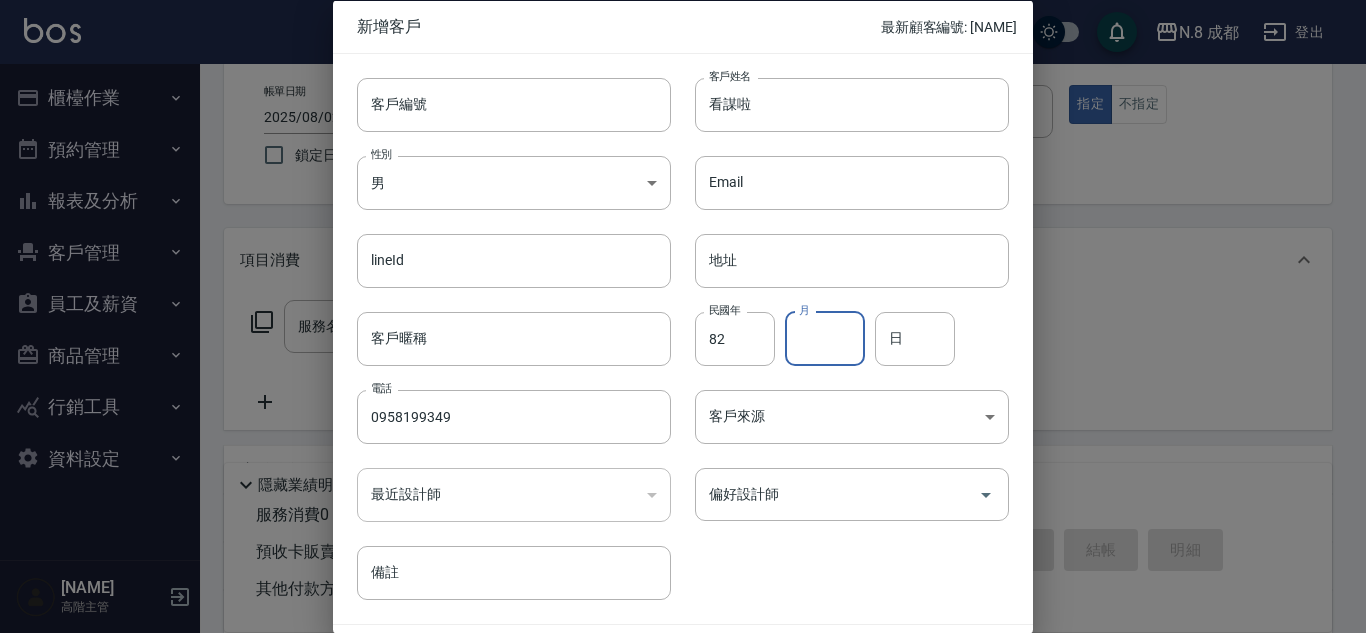 click on "月" at bounding box center (825, 338) 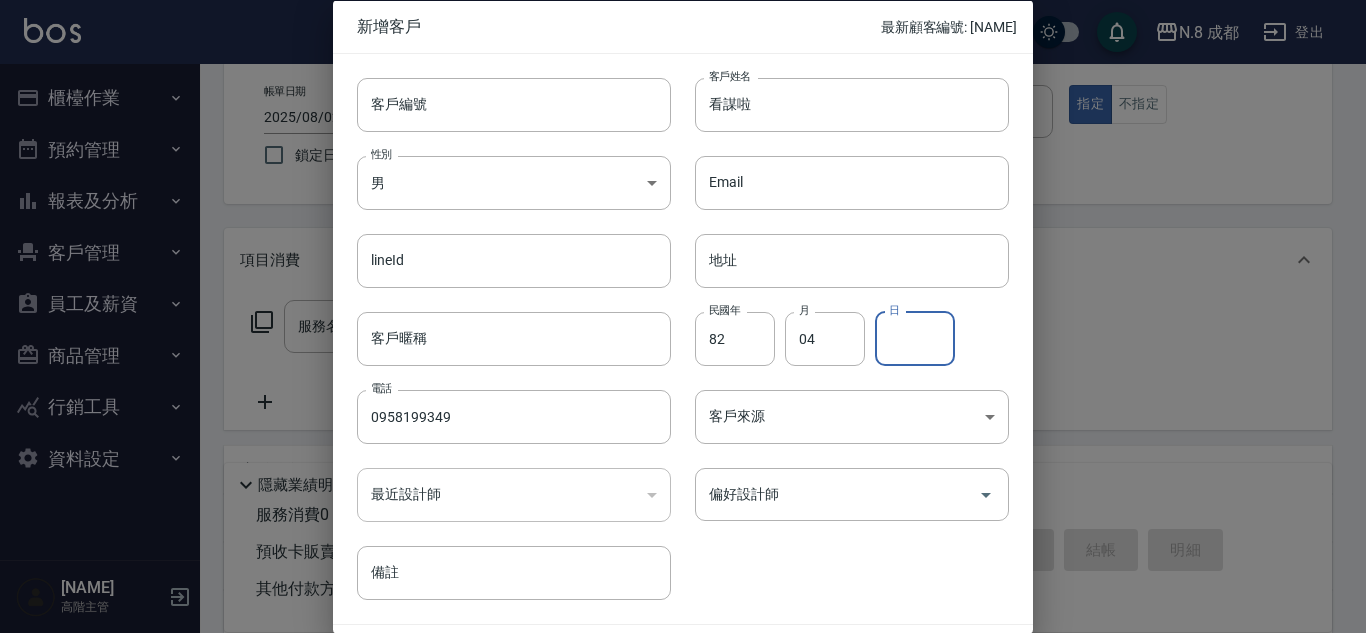 click on "日" at bounding box center [915, 338] 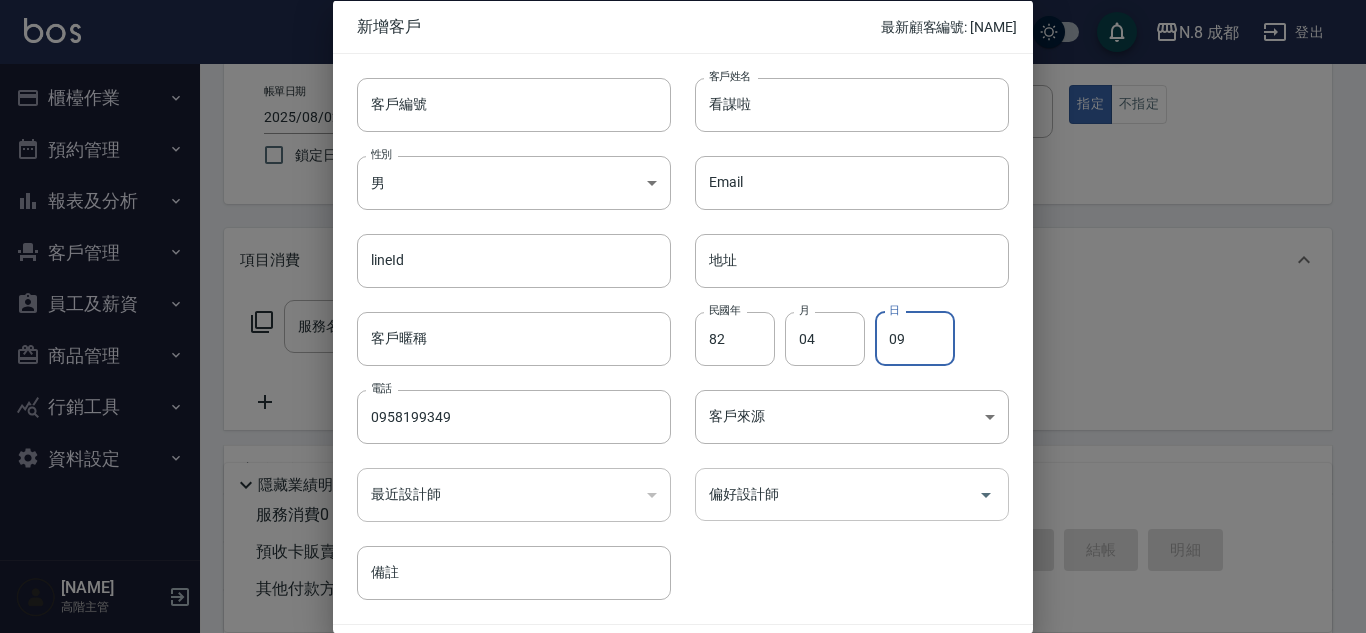 click on "偏好設計師" at bounding box center [837, 494] 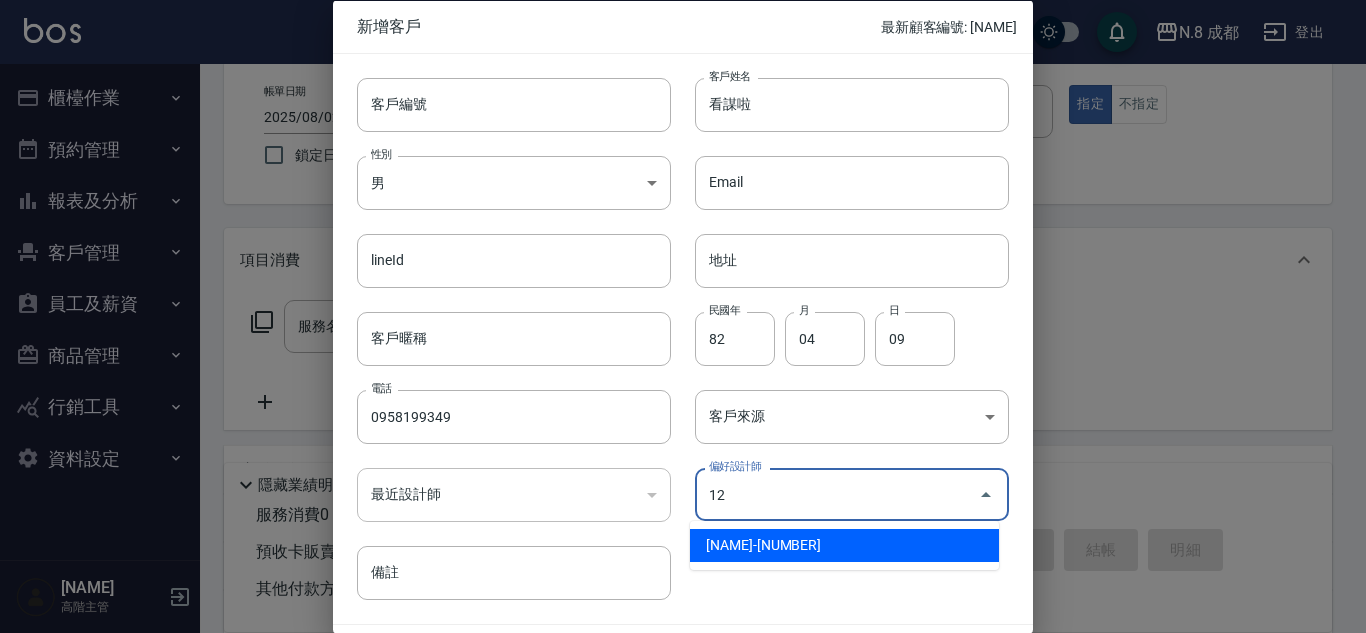 click on "張芷瑜-12" at bounding box center (844, 545) 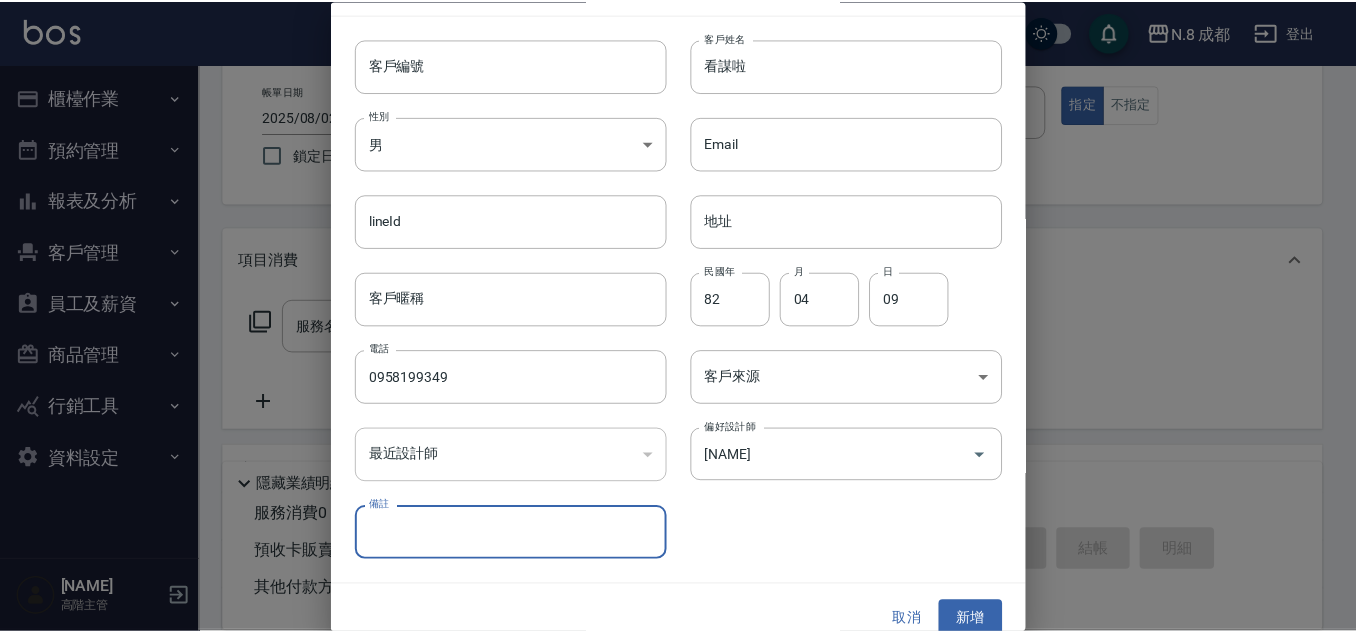 scroll, scrollTop: 60, scrollLeft: 0, axis: vertical 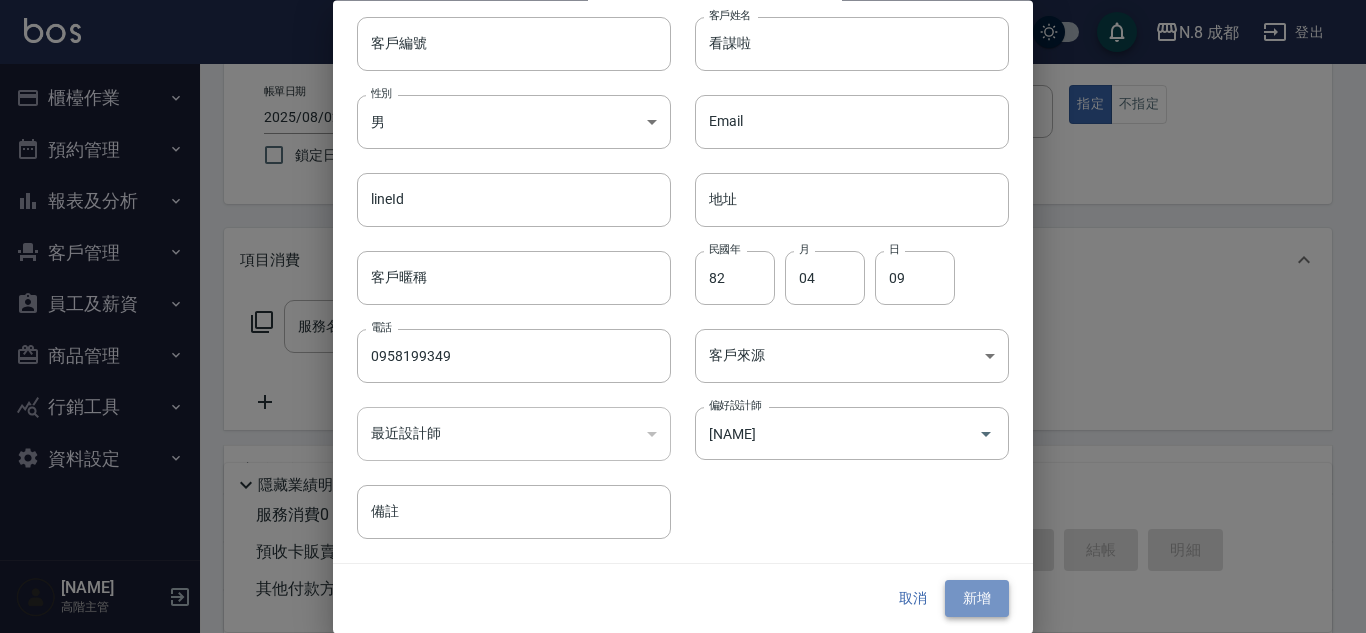 click on "新增" at bounding box center [977, 599] 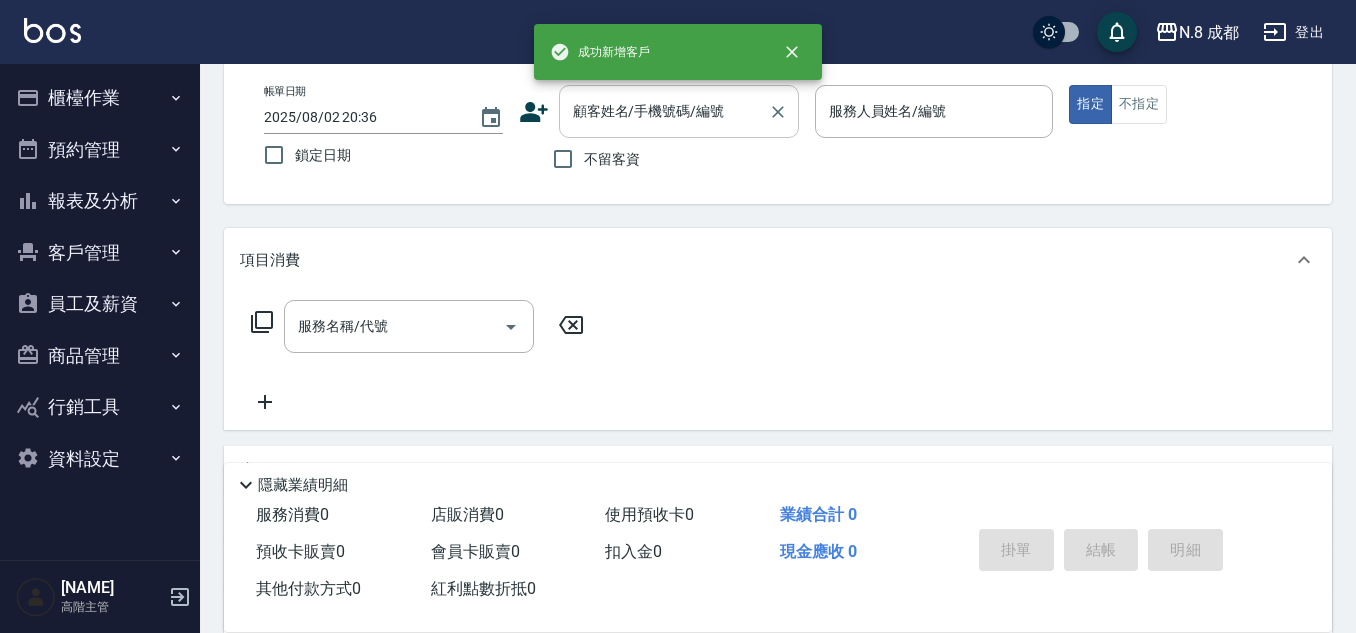 click on "顧客姓名/手機號碼/編號" at bounding box center [664, 111] 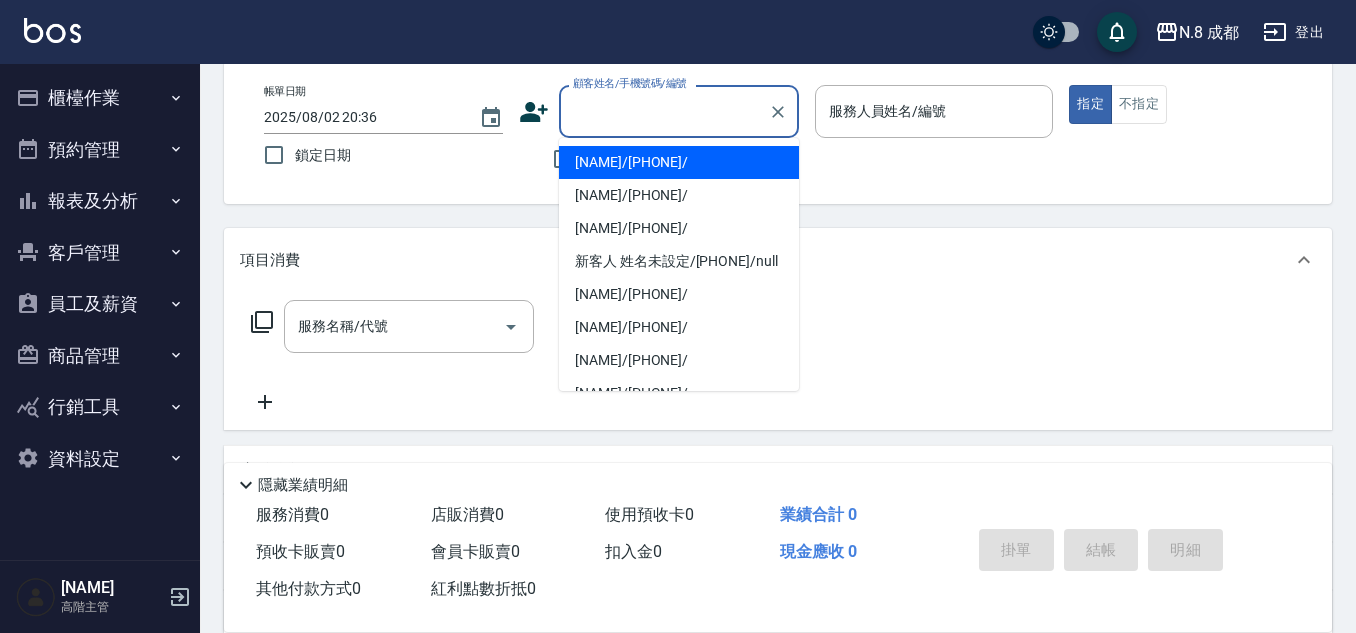 paste on "0958199349" 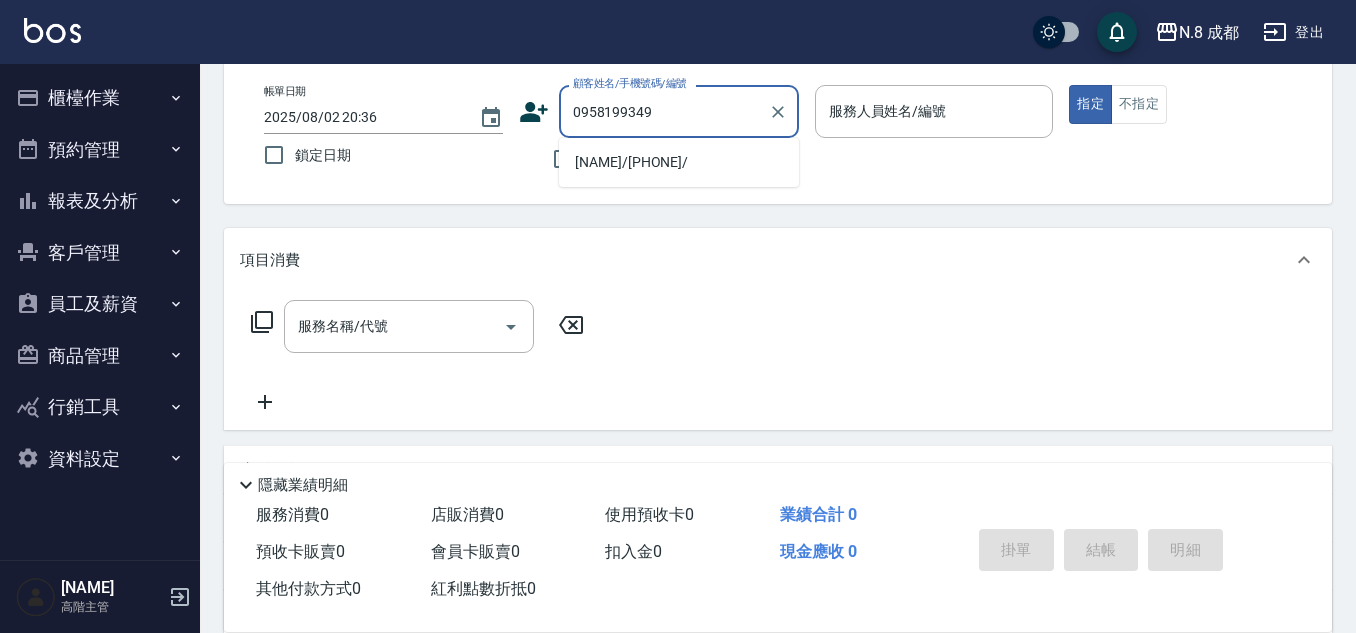 click on "看謀啦/[PHONE]/" at bounding box center [679, 162] 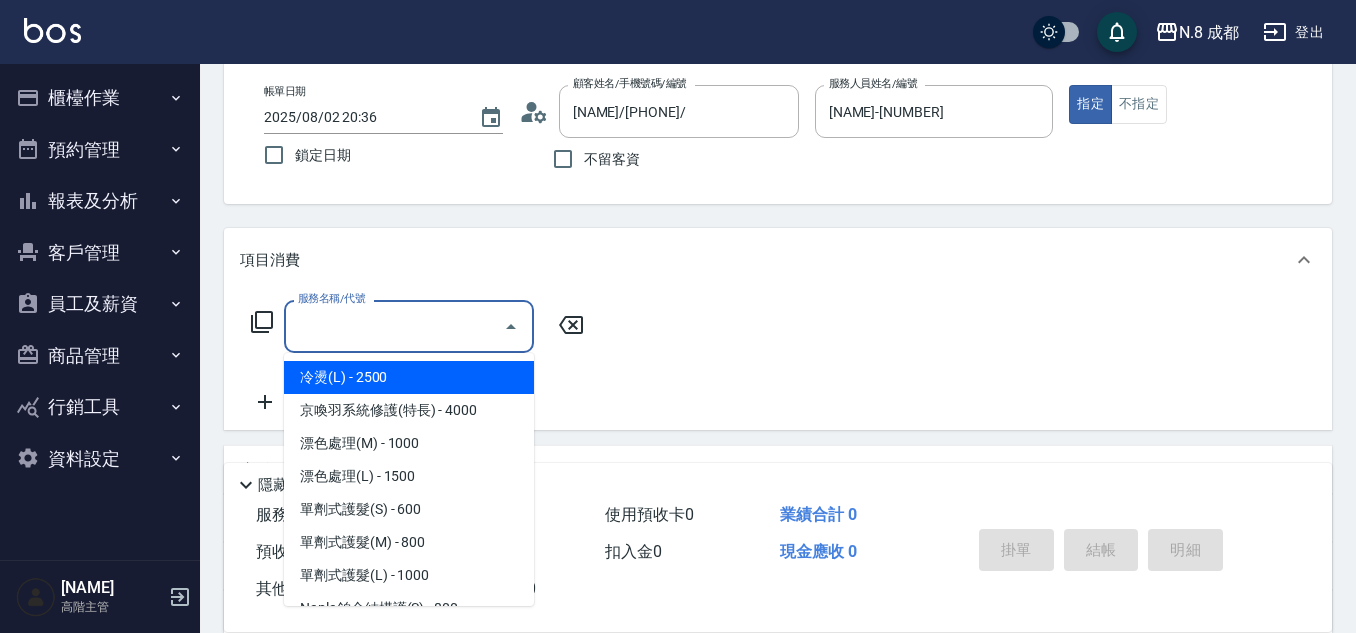 click on "服務名稱/代號" at bounding box center (394, 326) 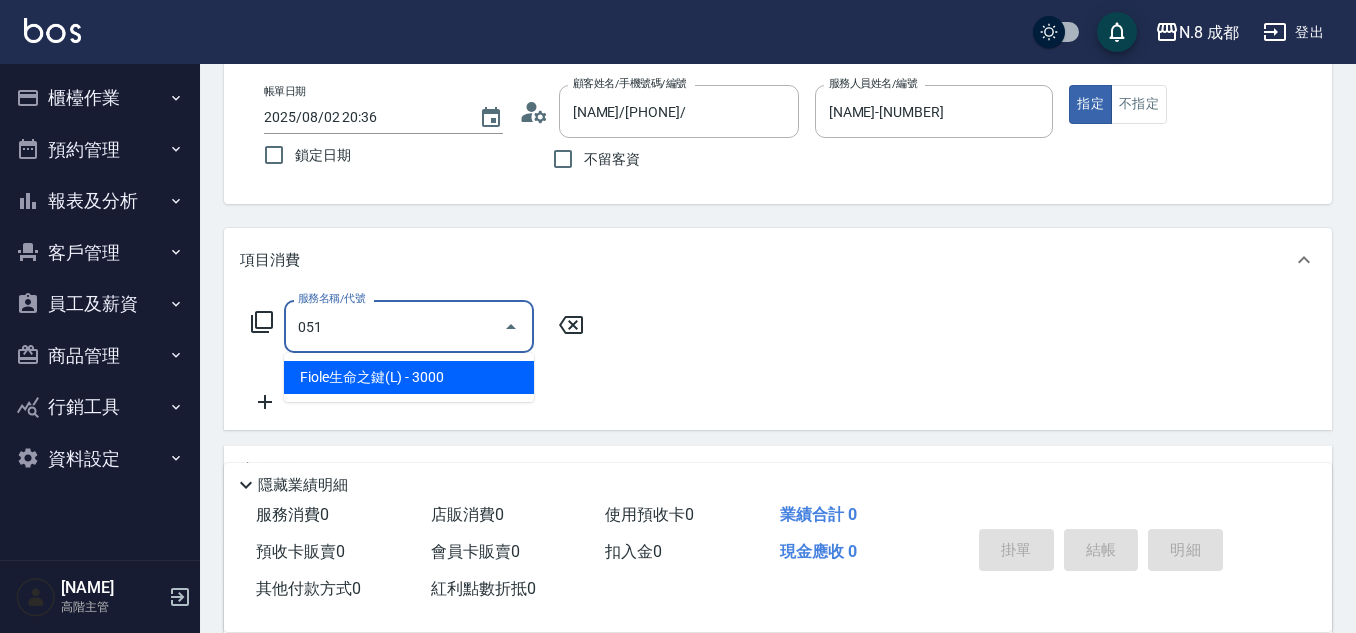 click on "Fiole生命之鍵(L) - 3000" at bounding box center [409, 377] 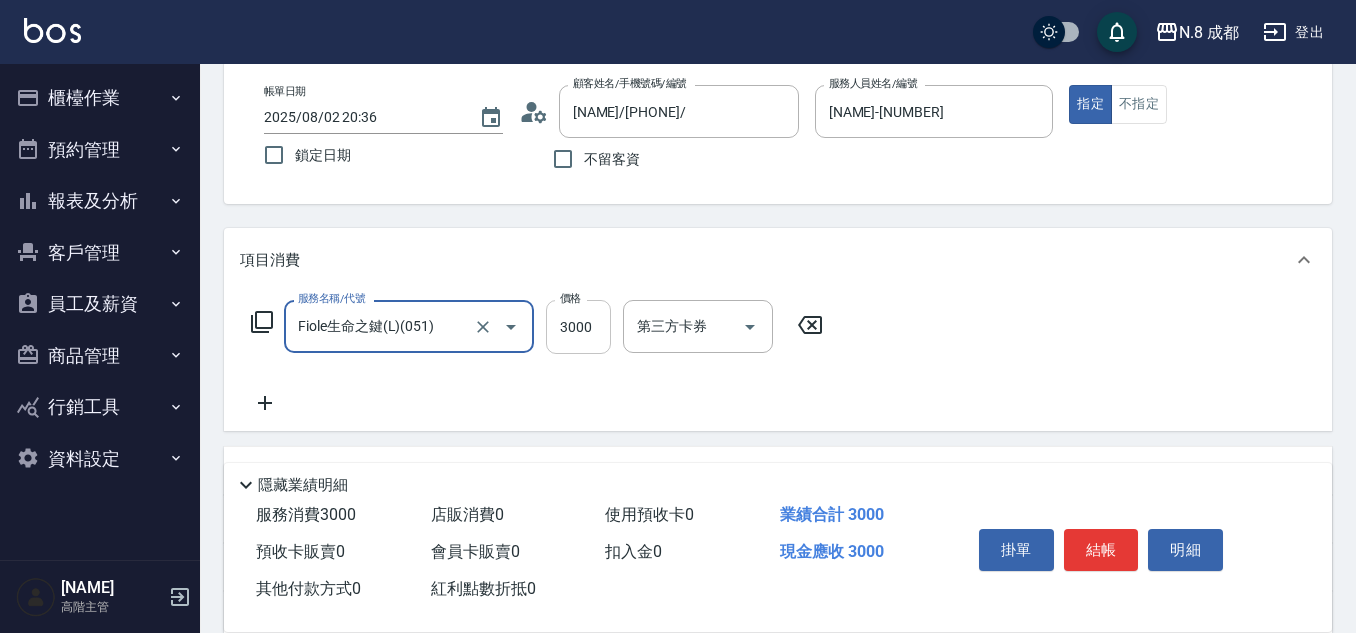 click on "3000" at bounding box center (578, 327) 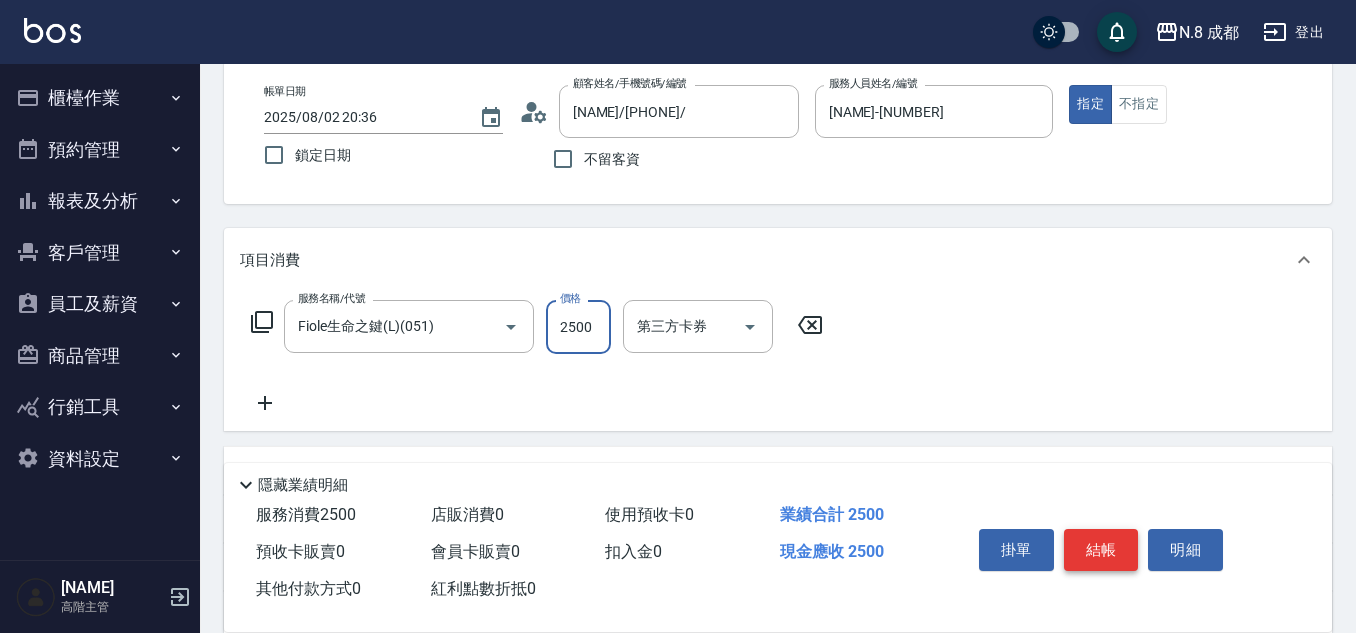 click on "結帳" at bounding box center (1101, 550) 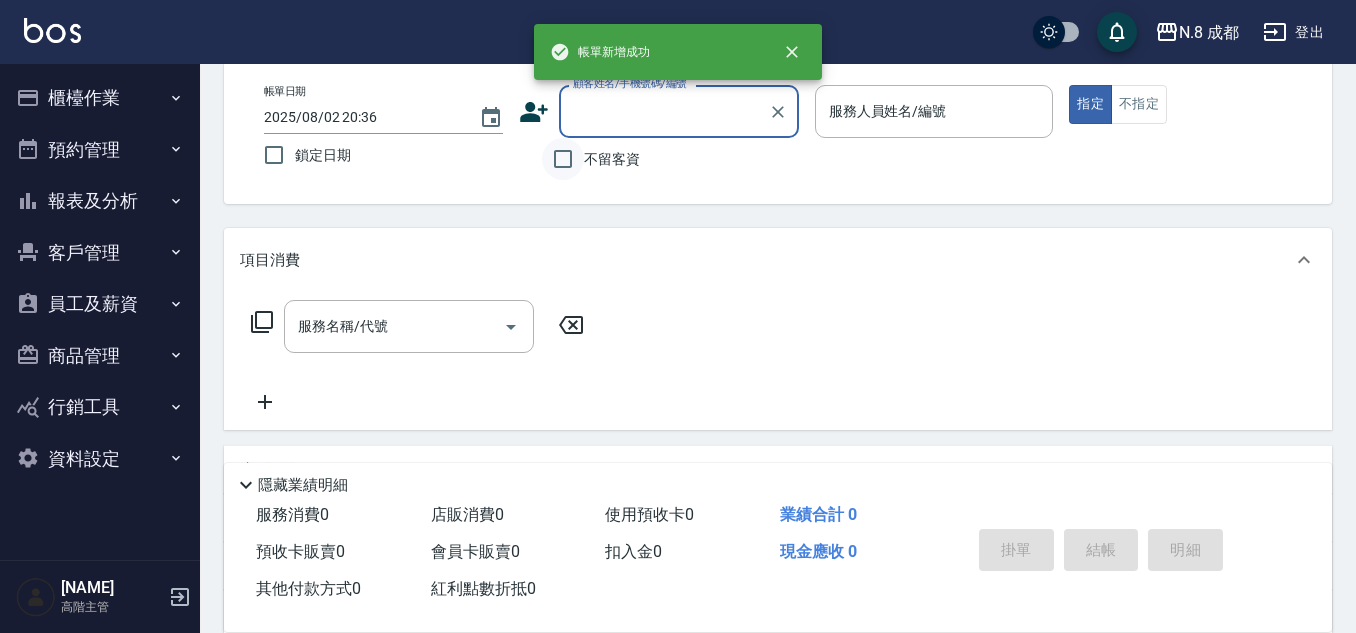 click on "不留客資" at bounding box center (563, 159) 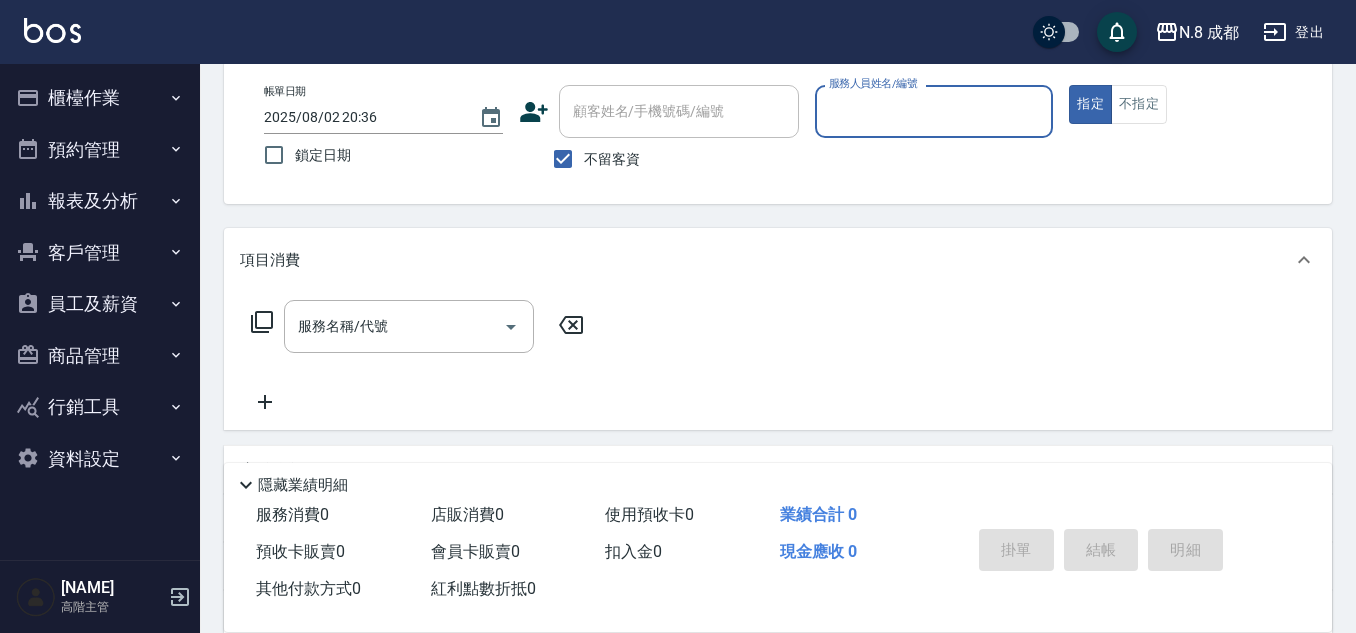 click on "服務人員姓名/編號" at bounding box center (934, 111) 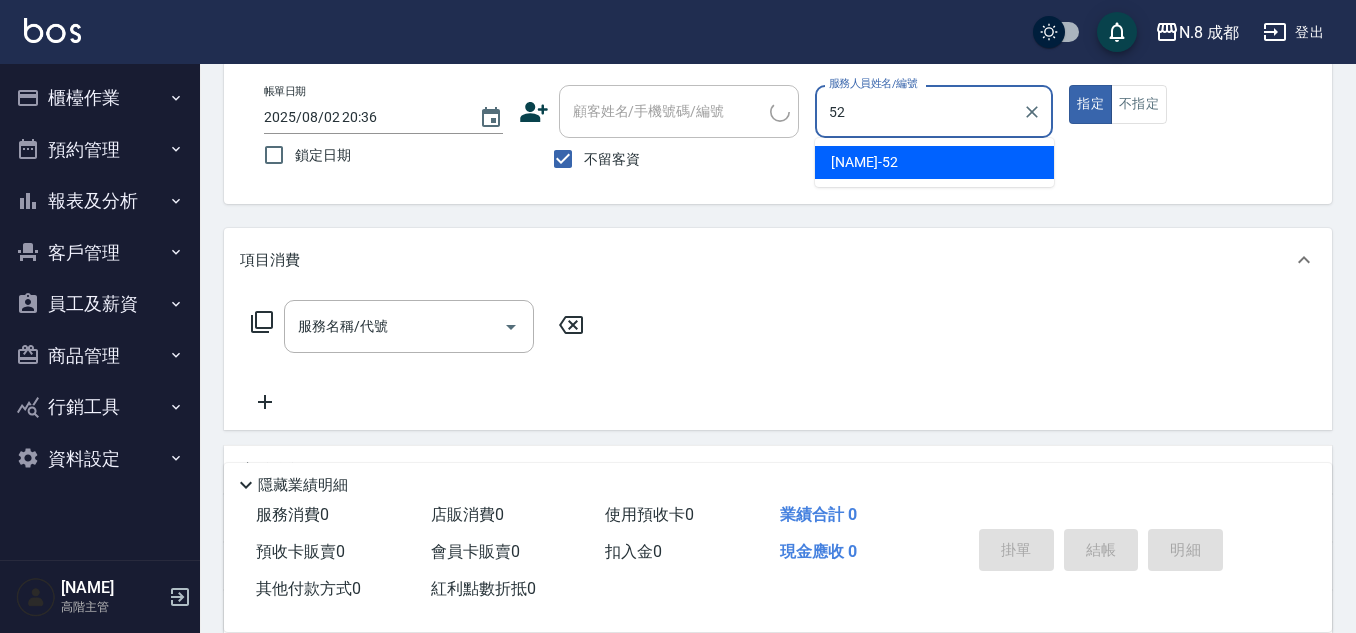 click on "楊博舜 -52" at bounding box center [934, 162] 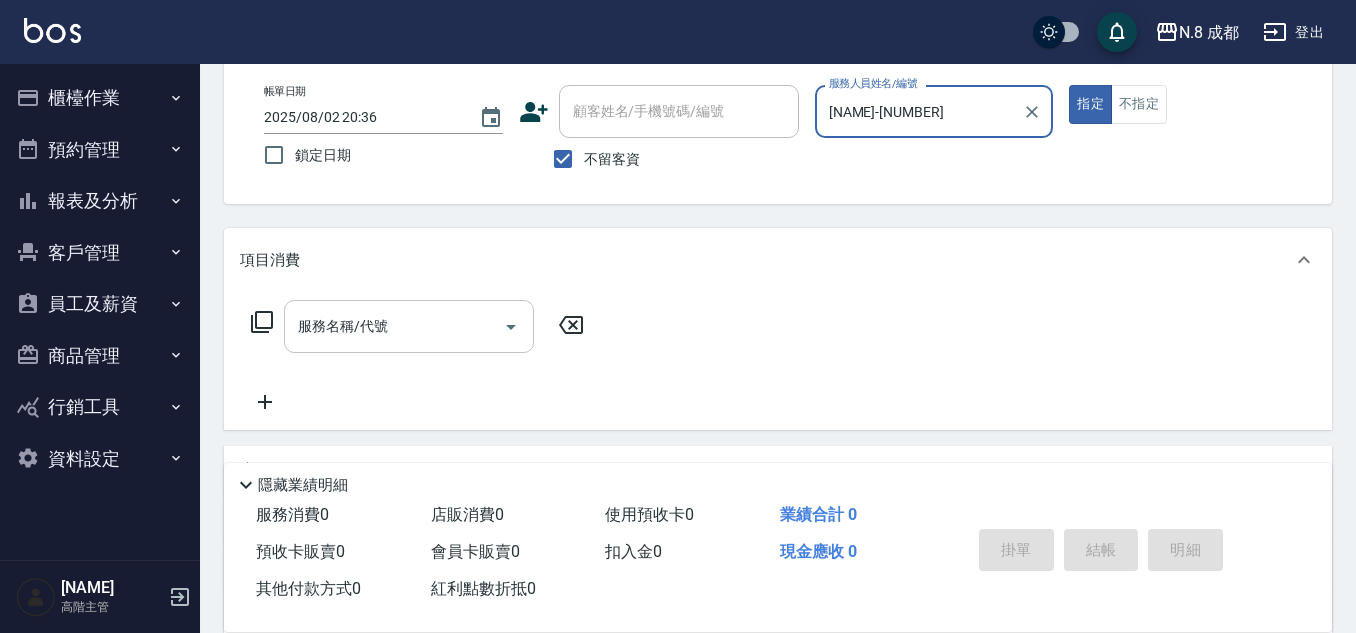 click on "服務名稱/代號" at bounding box center (394, 326) 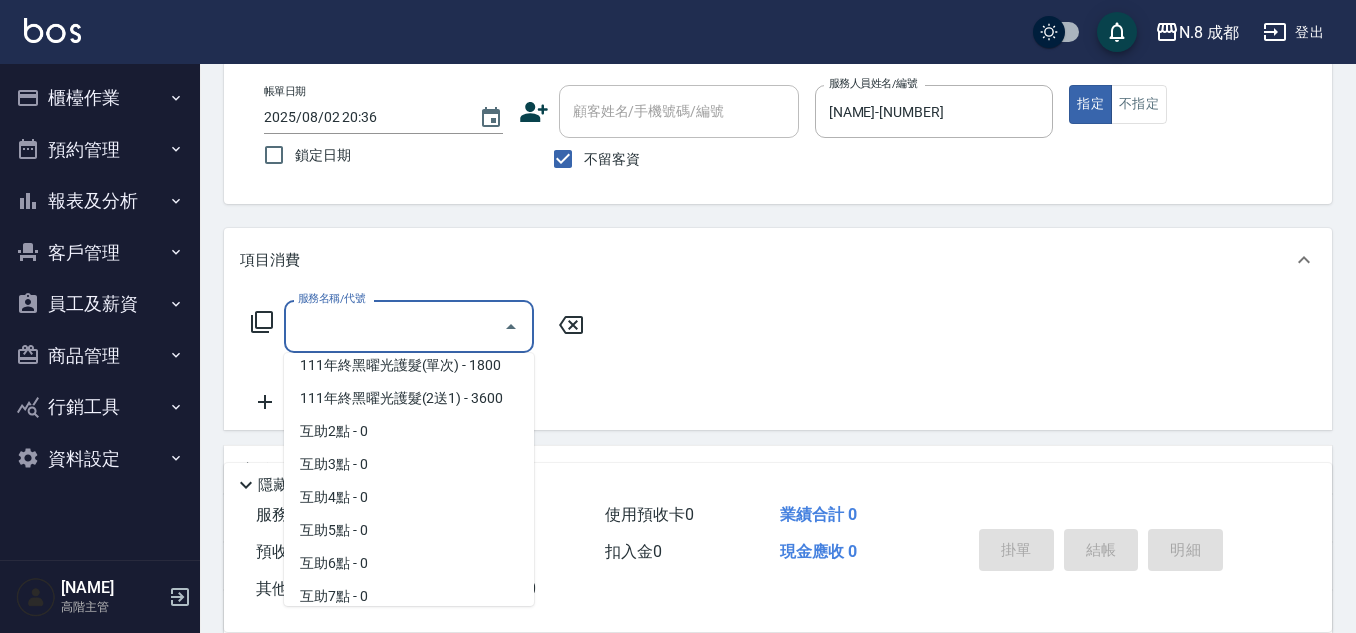 scroll, scrollTop: 2697, scrollLeft: 0, axis: vertical 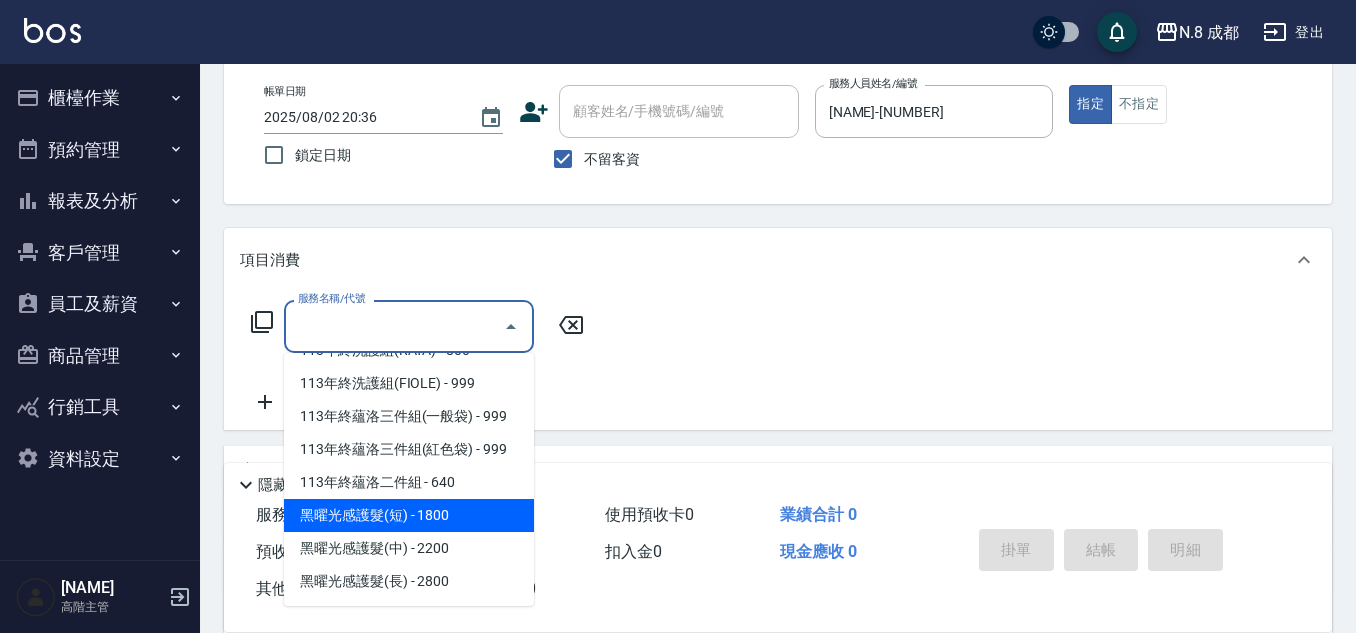click on "黑曜光感護髮(短) - 1800" at bounding box center (409, 515) 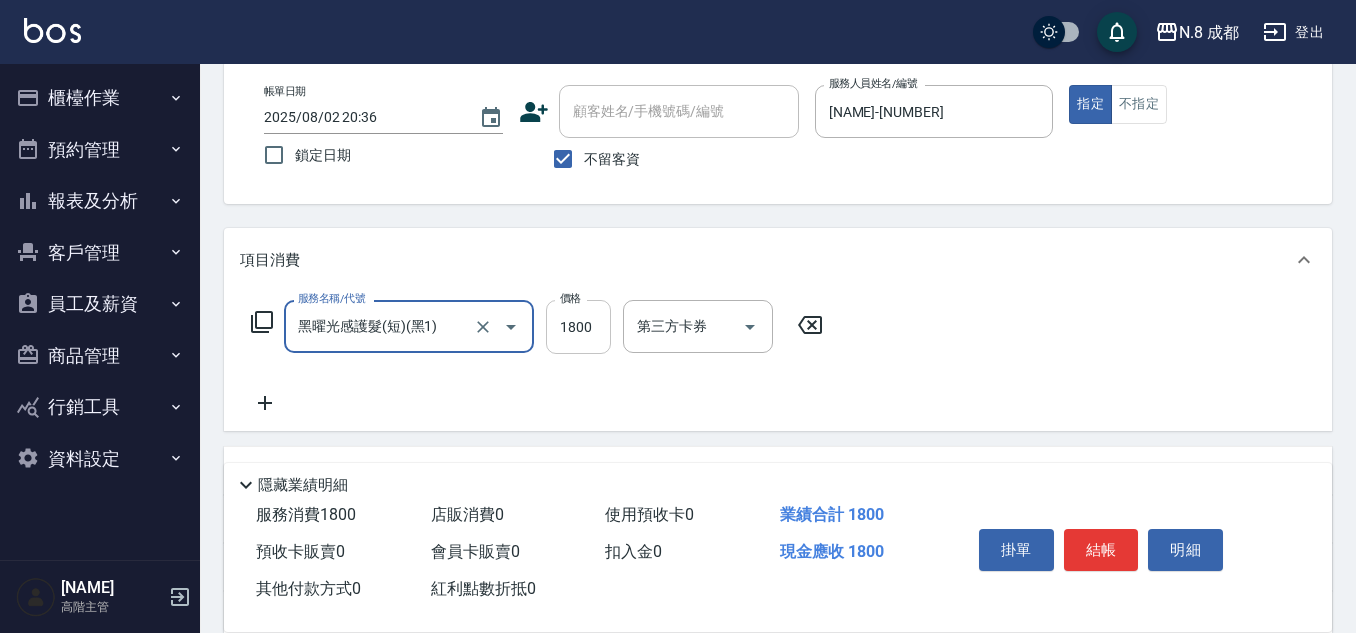 click on "1800" at bounding box center [578, 327] 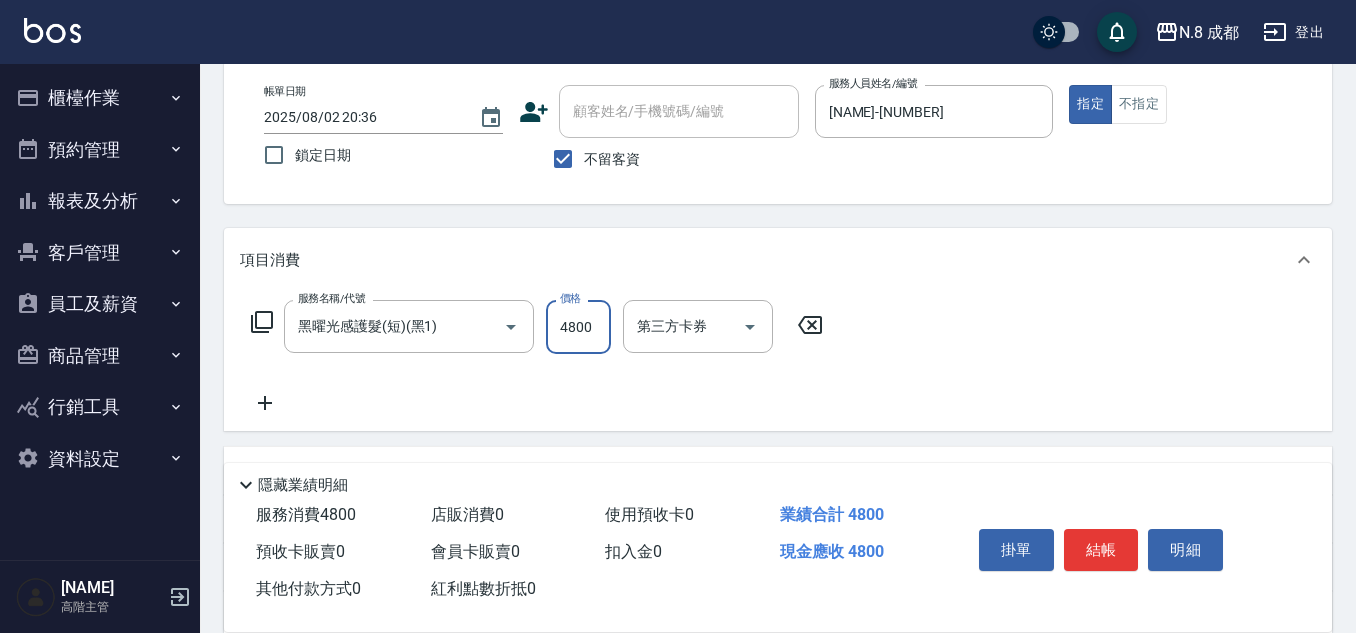 click 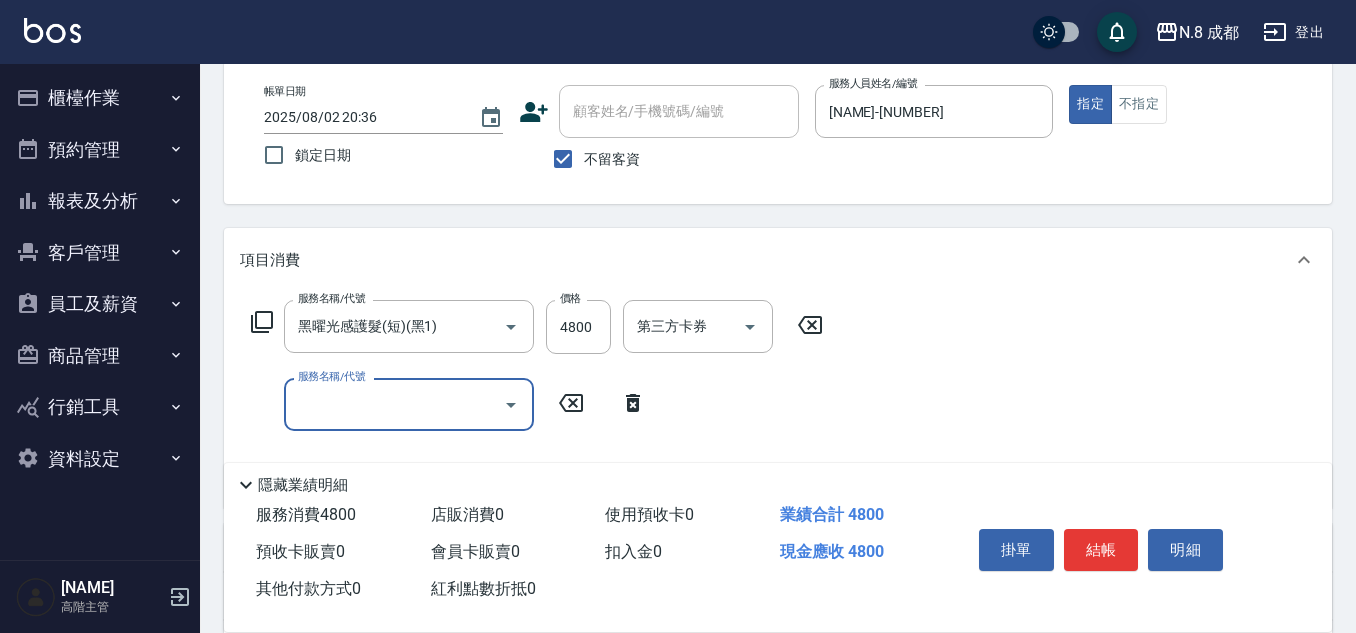 click on "服務名稱/代號" at bounding box center (394, 404) 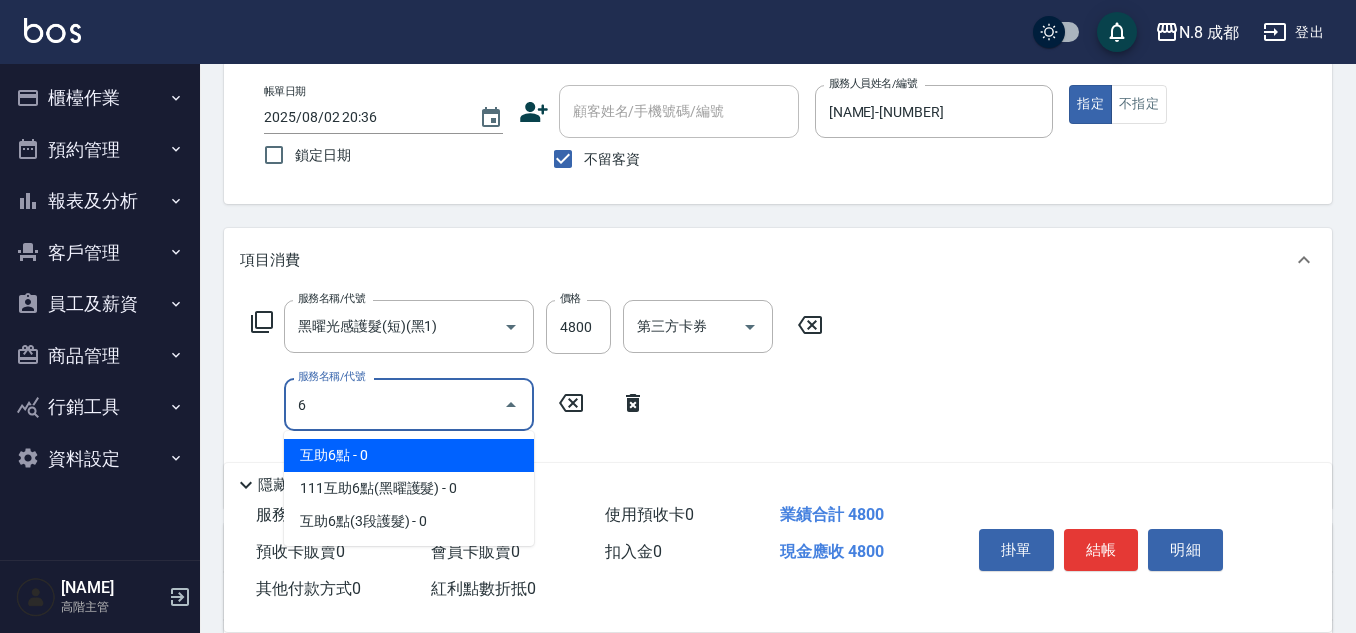 drag, startPoint x: 353, startPoint y: 443, endPoint x: 399, endPoint y: 453, distance: 47.07441 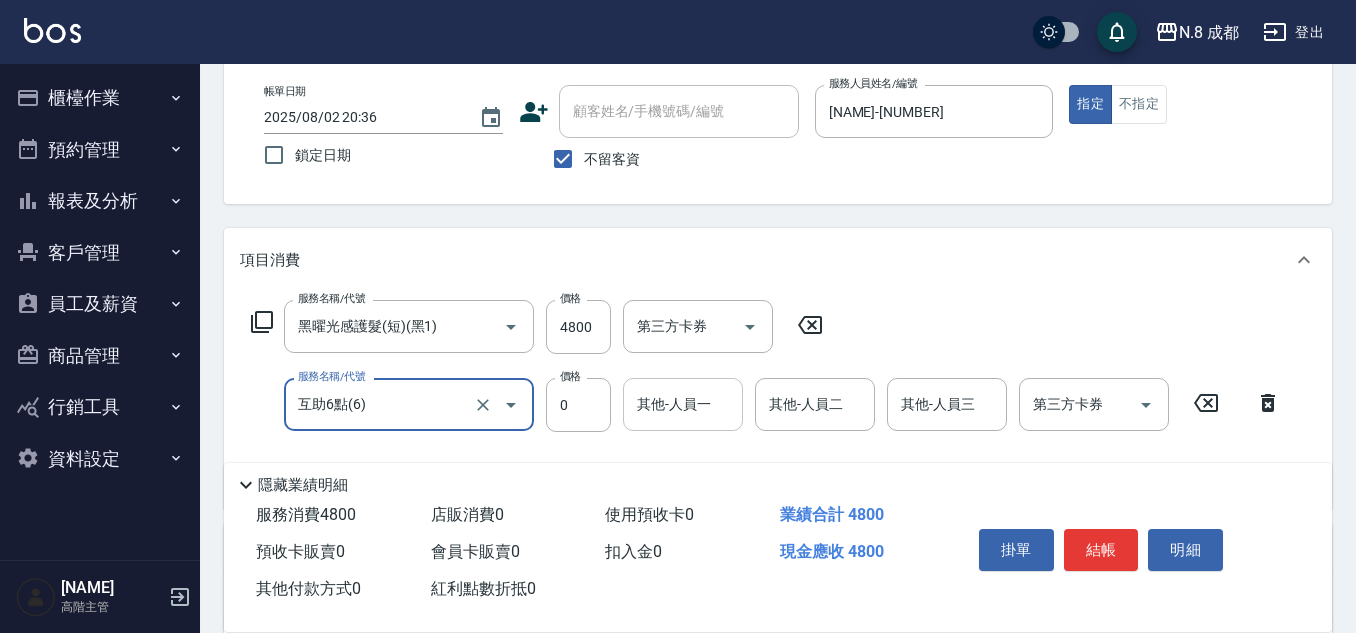 click on "其他-人員一" at bounding box center (683, 404) 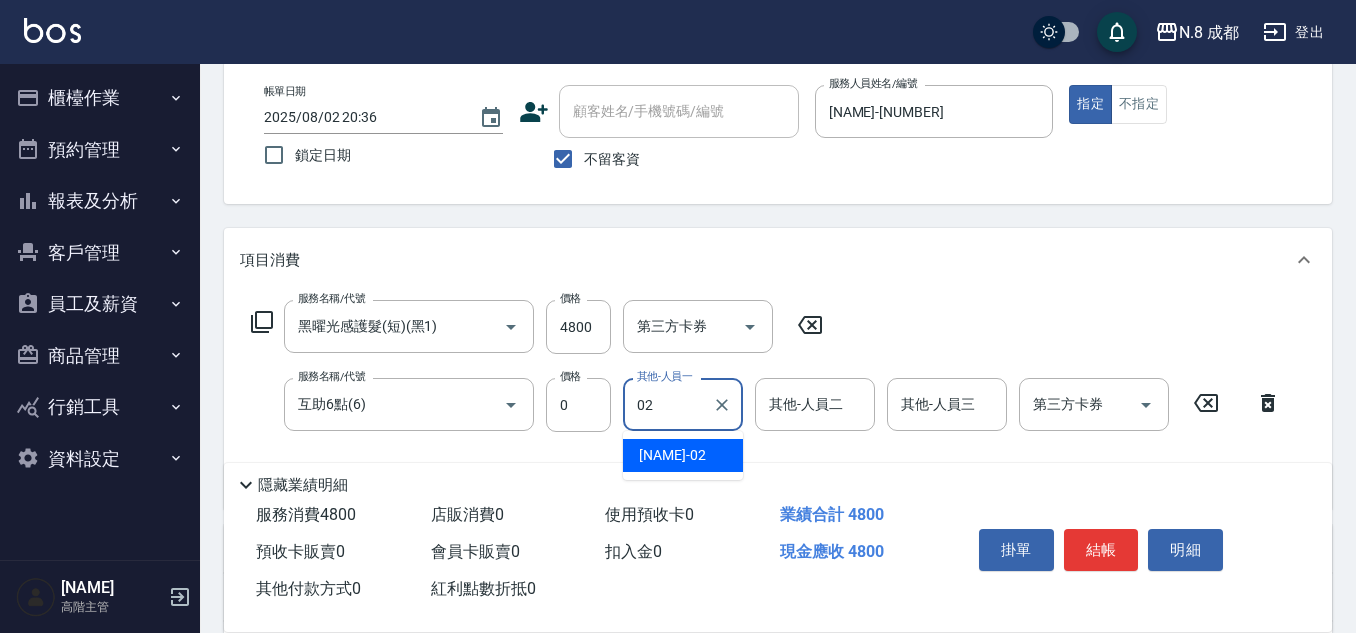 click on "朱若瑀 -02" at bounding box center [672, 455] 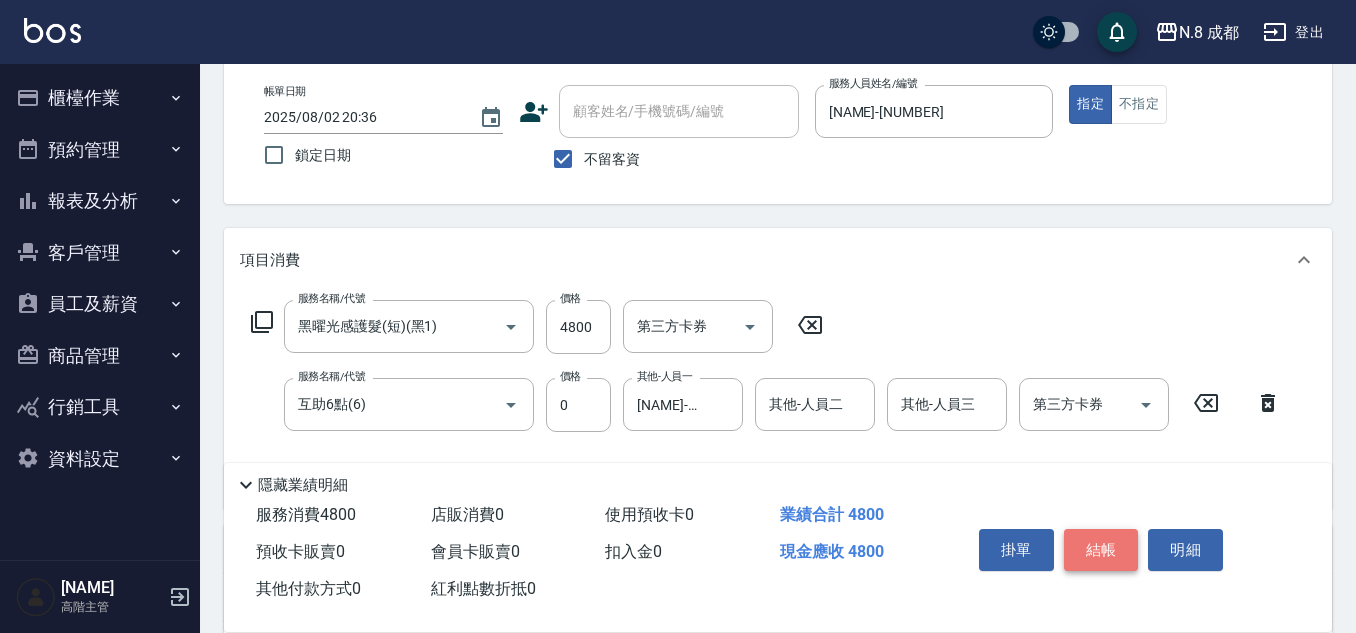 click on "結帳" at bounding box center [1101, 550] 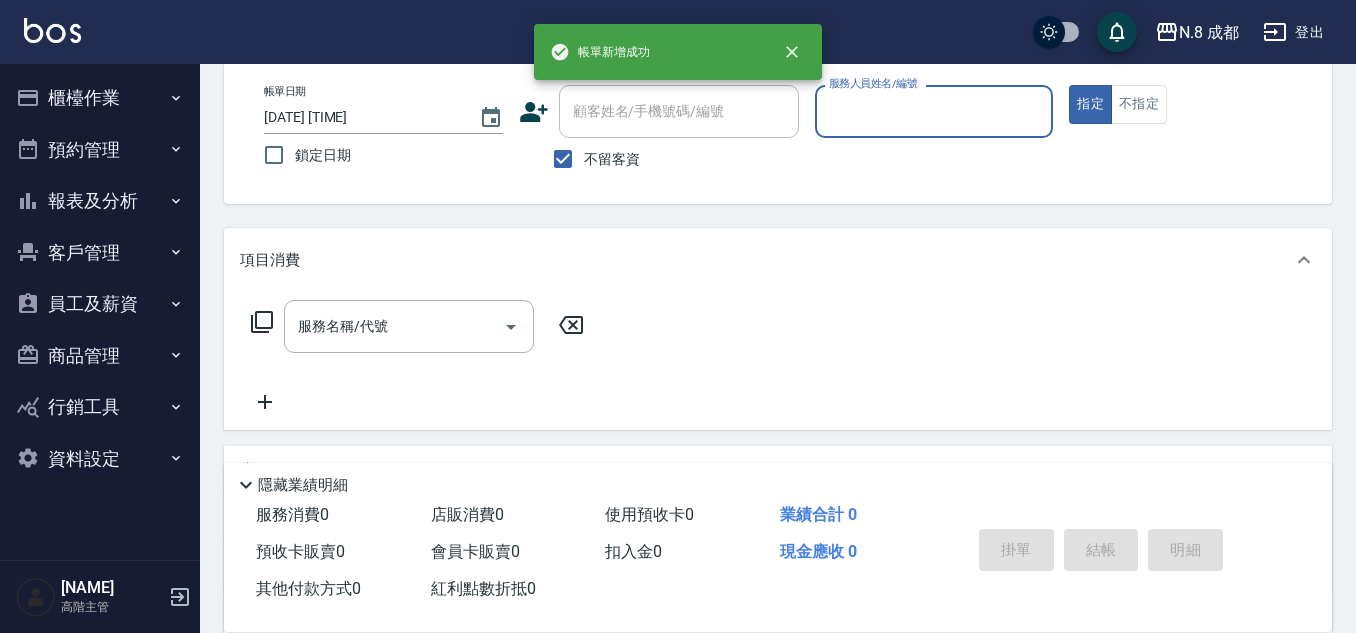 click on "服務人員姓名/編號" at bounding box center (934, 111) 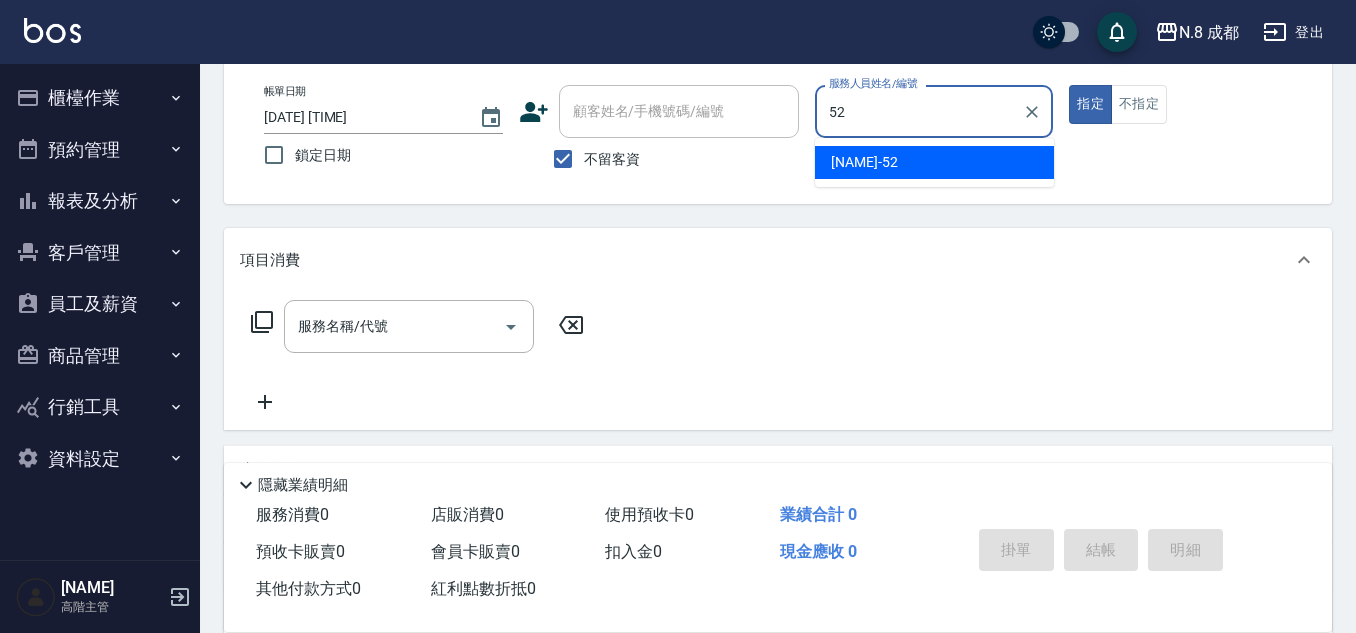 click on "楊博舜 -52" at bounding box center [864, 162] 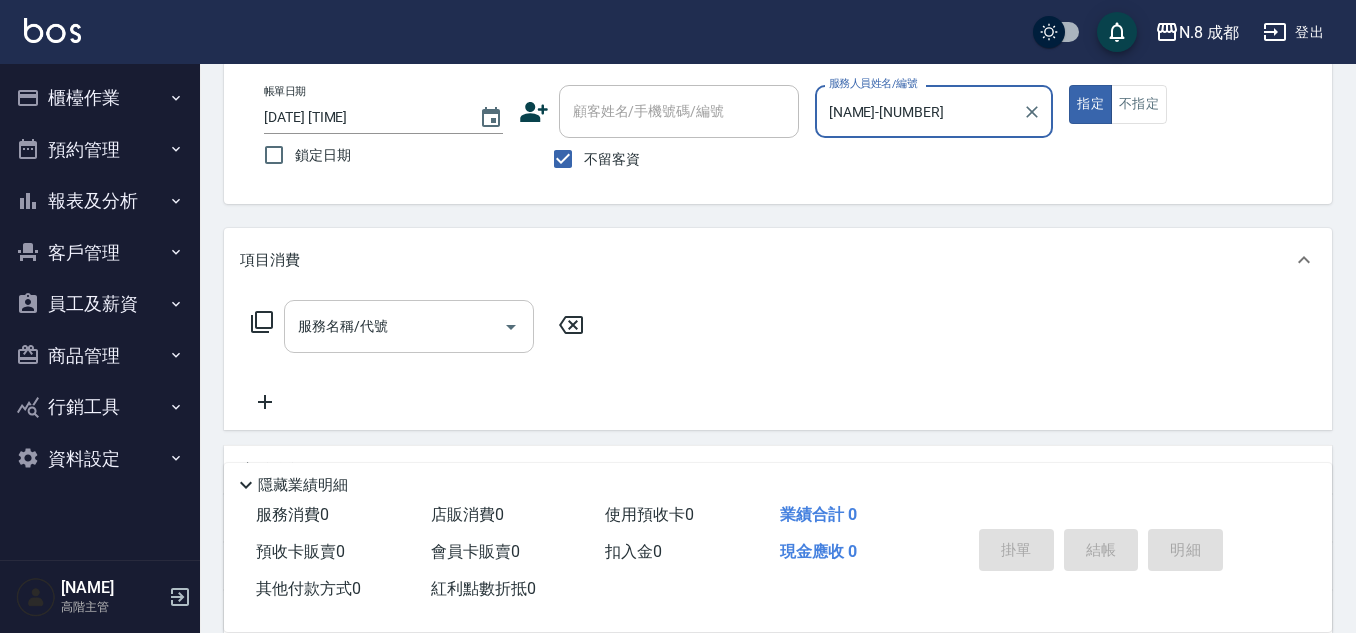 click on "服務名稱/代號" at bounding box center (394, 326) 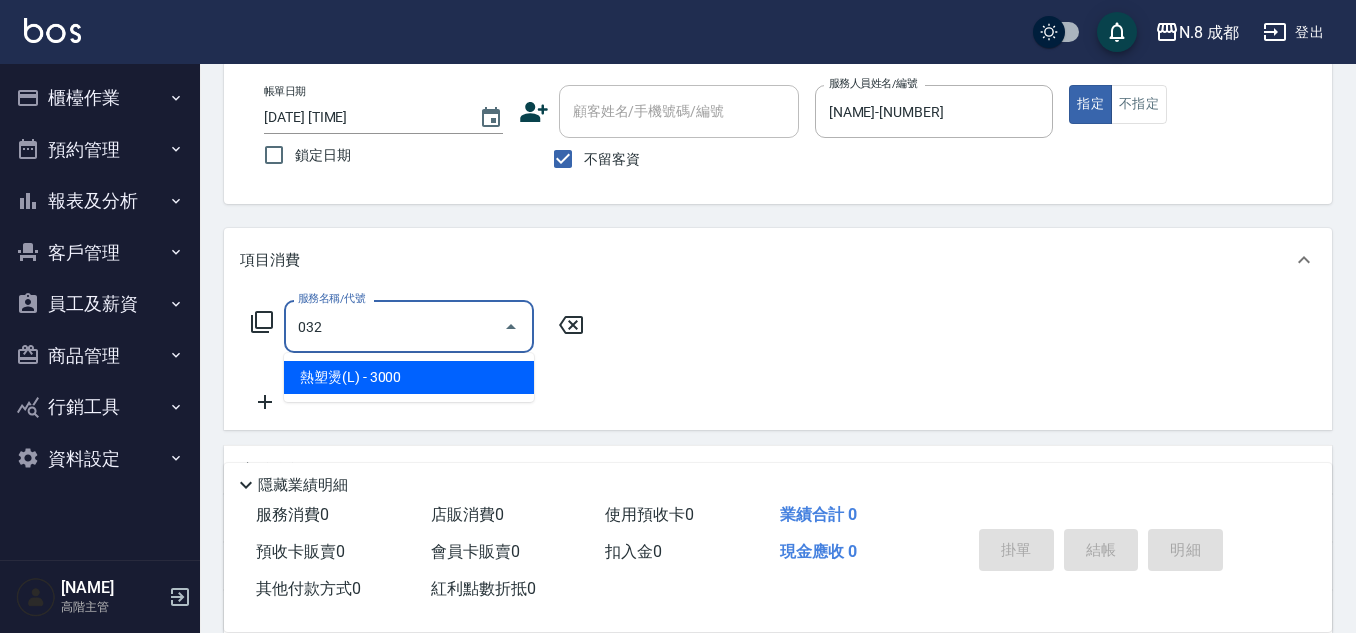 click on "熱塑燙(L) - 3000" at bounding box center [409, 377] 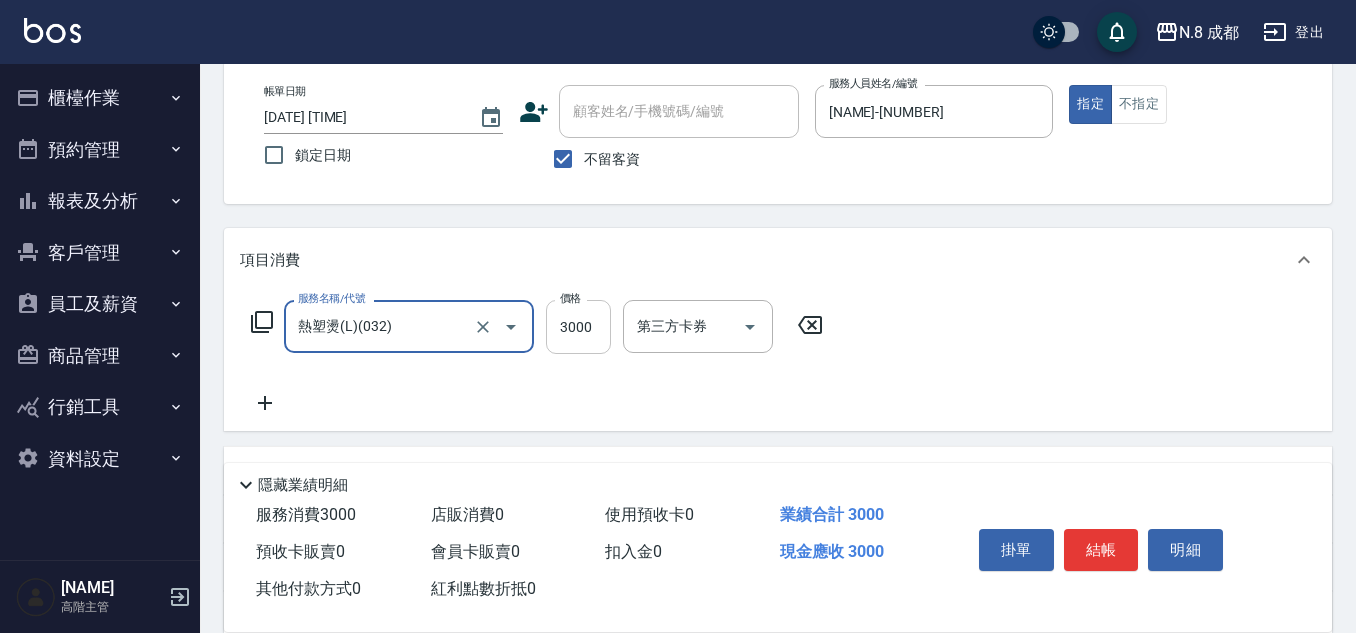 click on "3000" at bounding box center [578, 327] 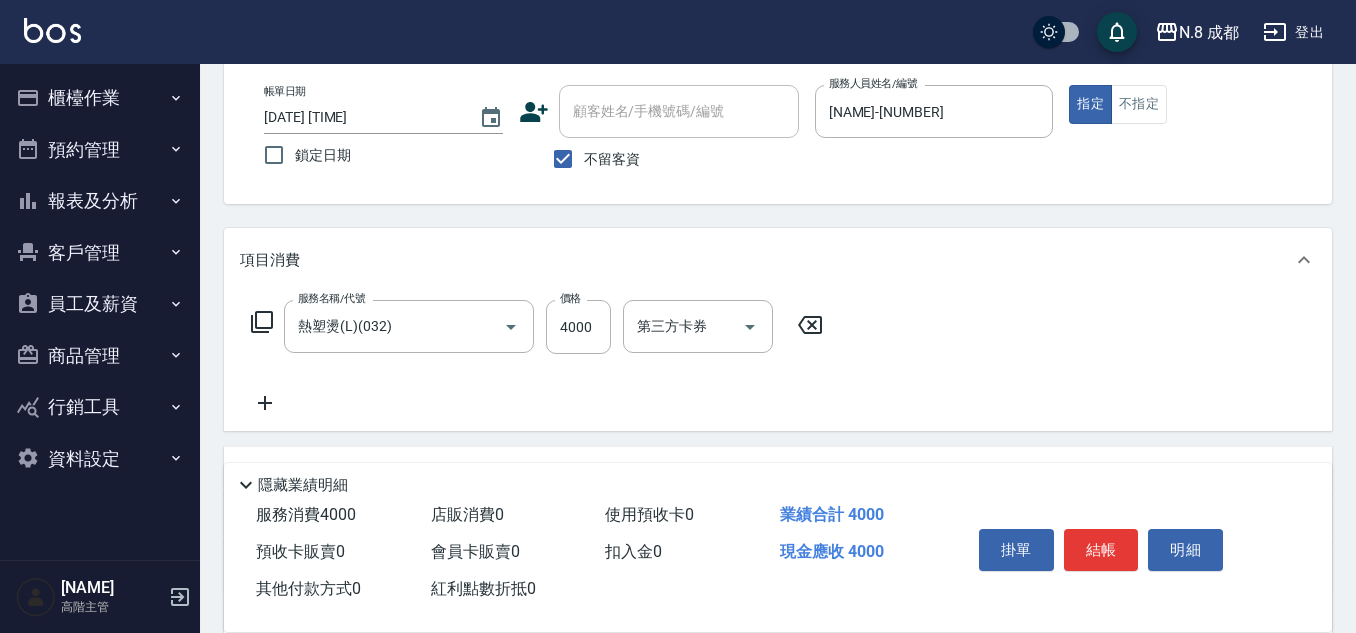 click 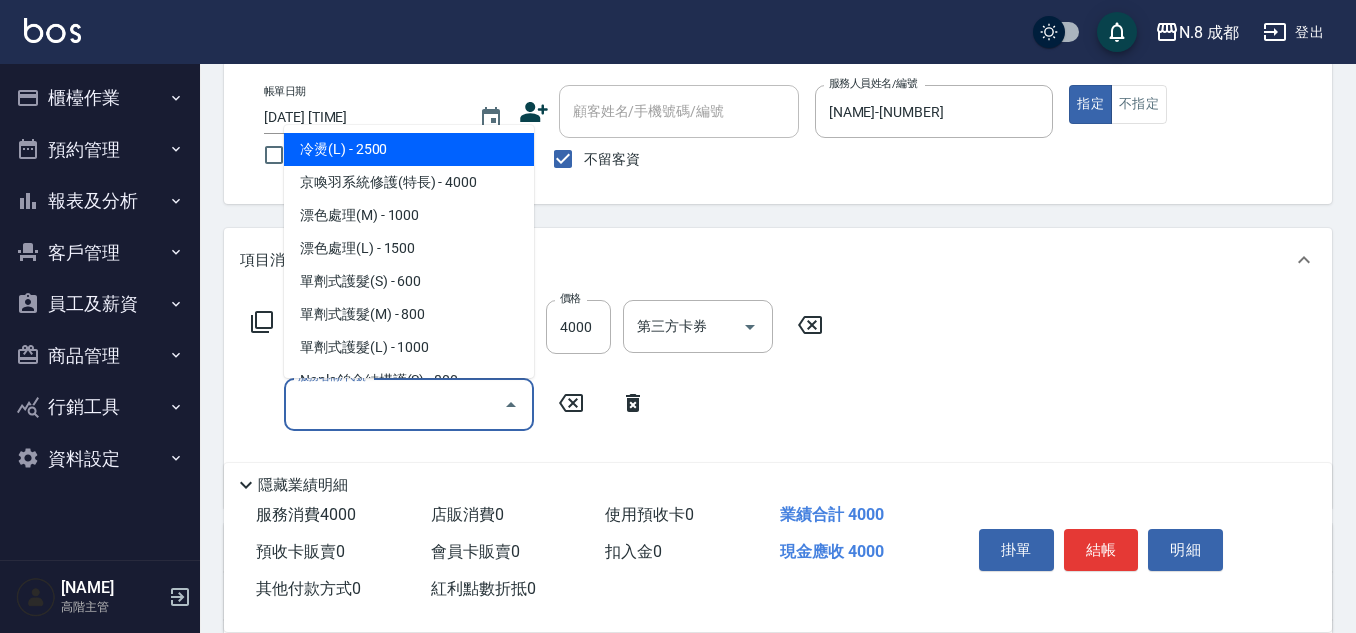 click on "服務名稱/代號" at bounding box center [394, 404] 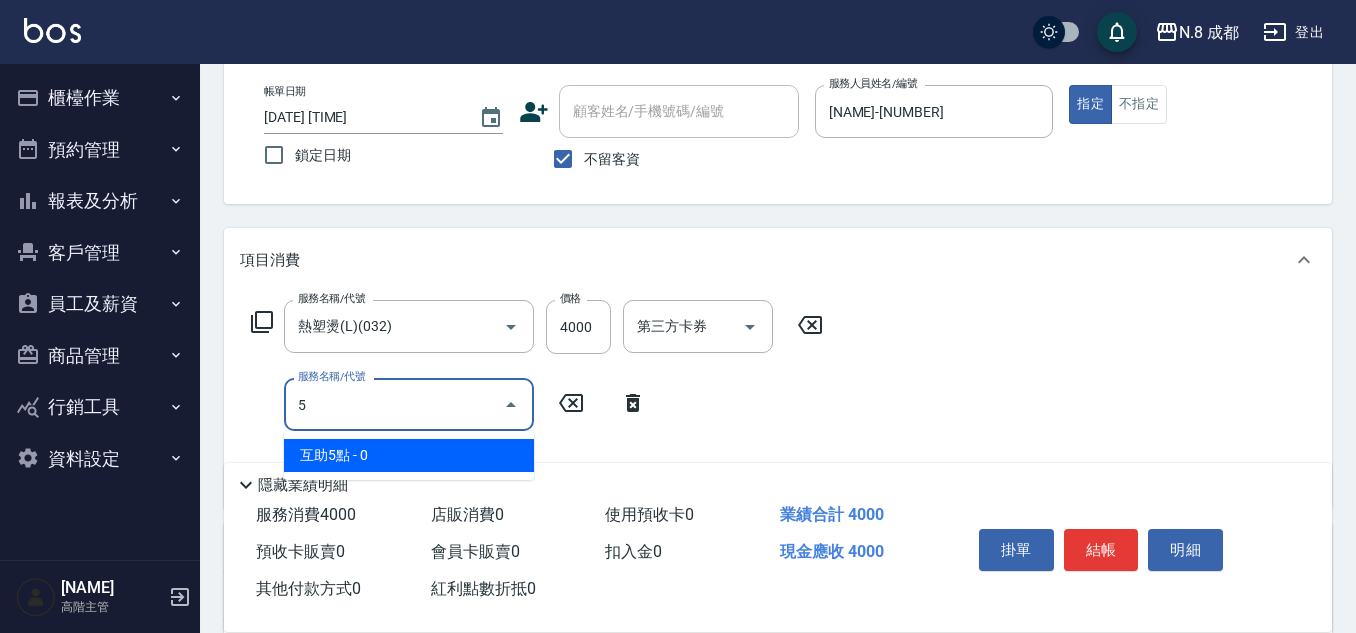 click on "互助5點 - 0" at bounding box center (409, 455) 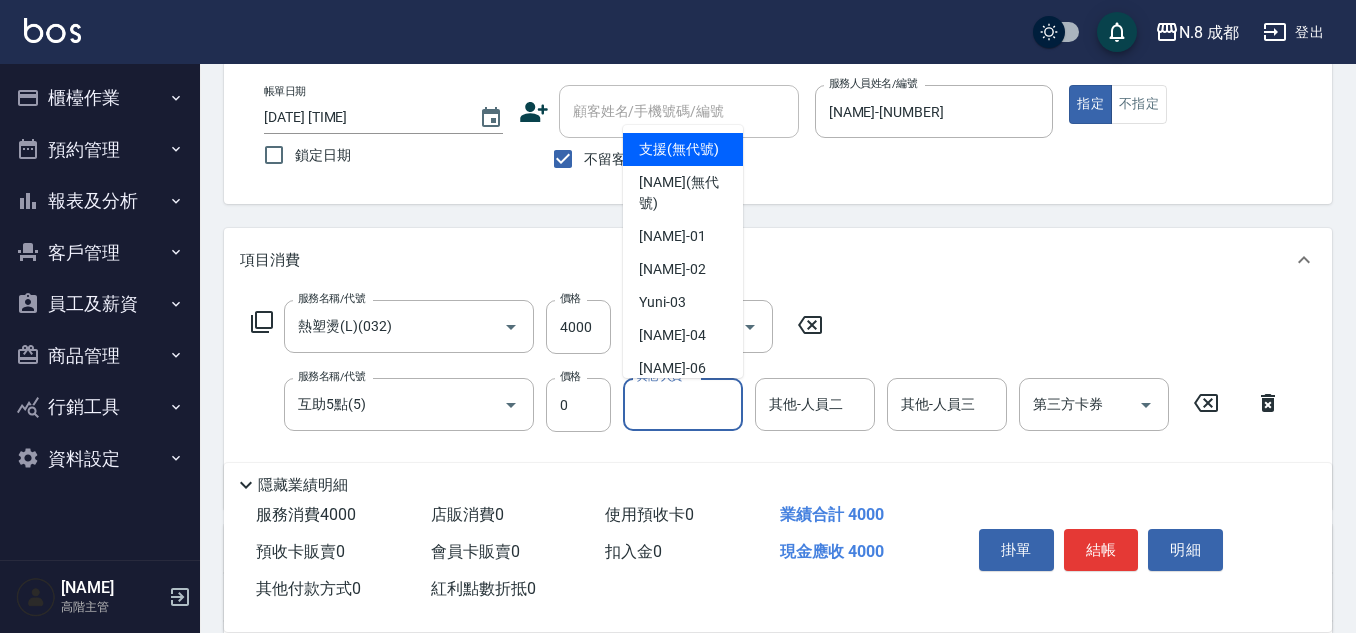 click on "其他-人員一" at bounding box center (683, 404) 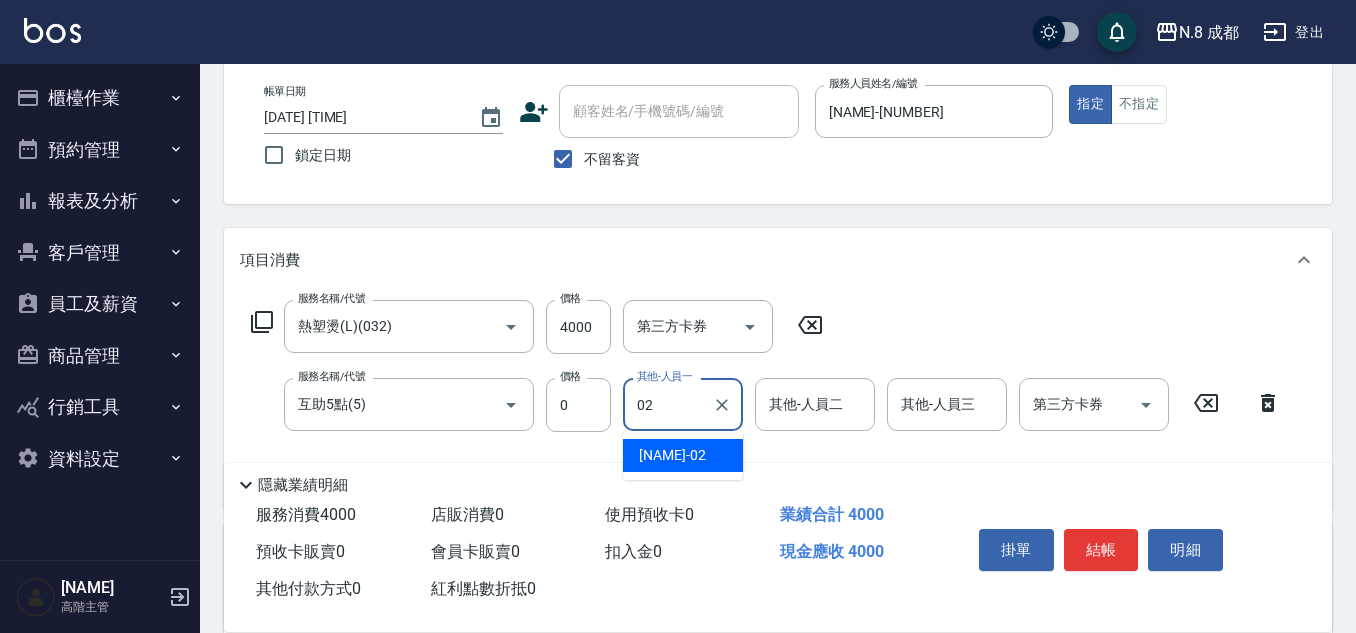 click on "朱若瑀 -02" at bounding box center [683, 455] 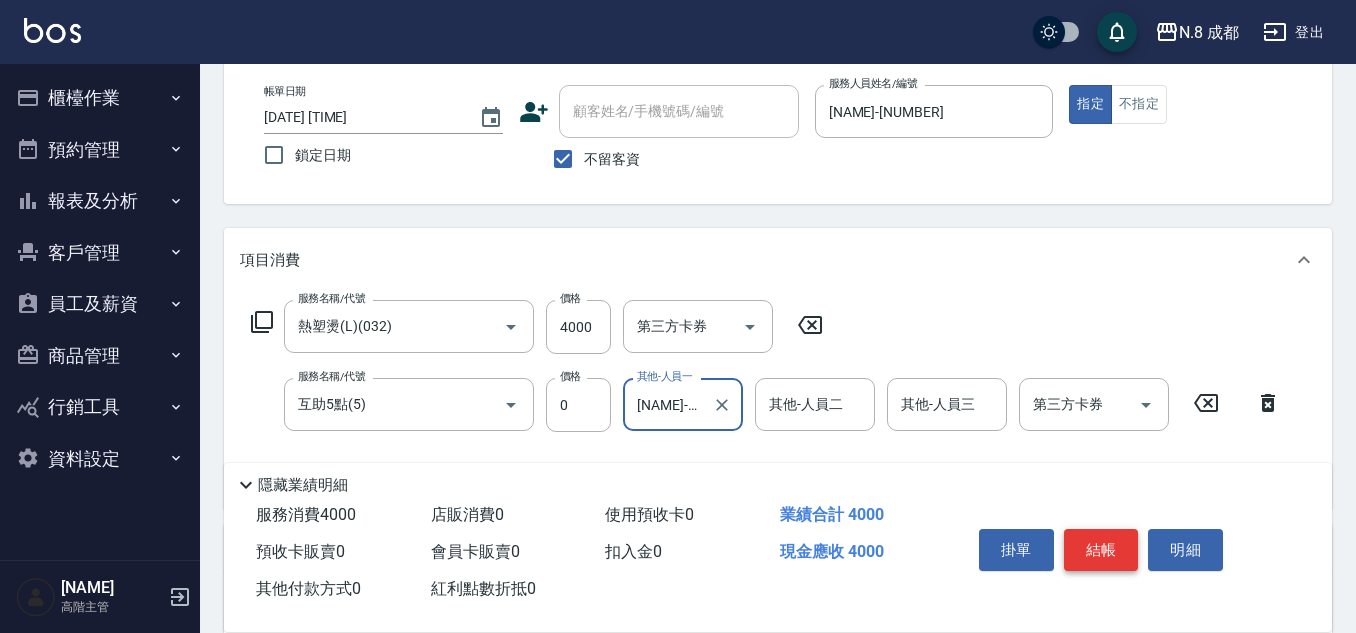 click on "結帳" at bounding box center [1101, 550] 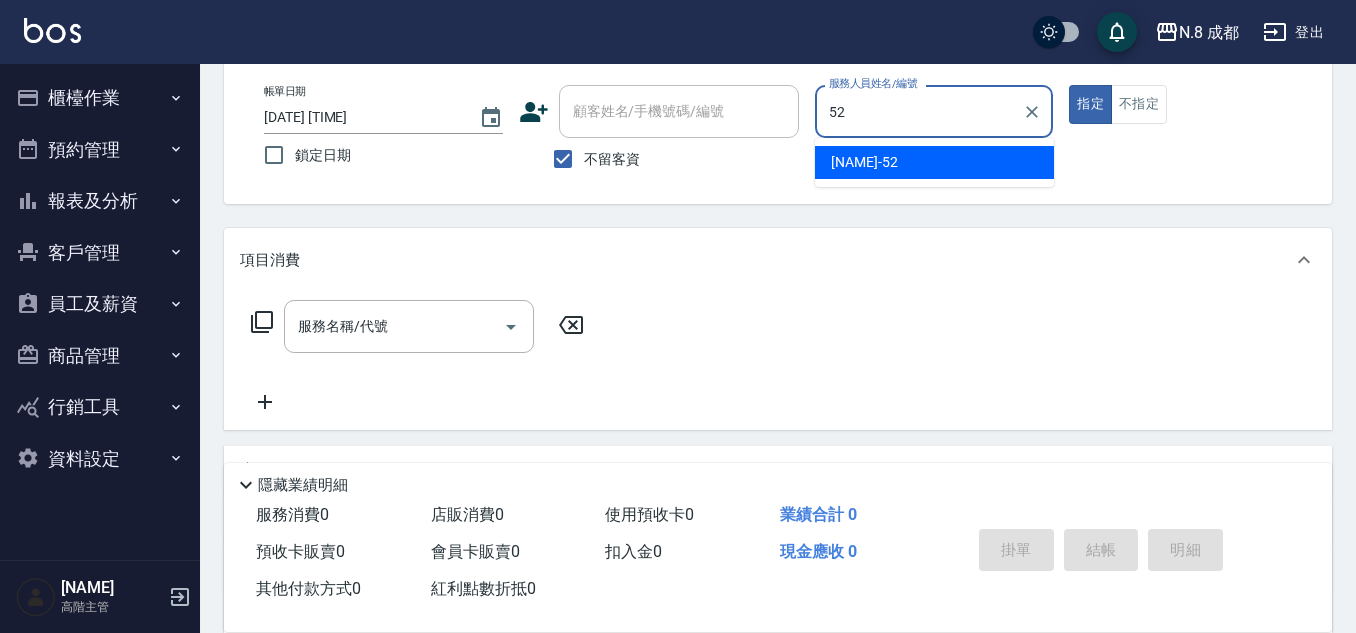 click on "楊博舜 -52" at bounding box center [934, 162] 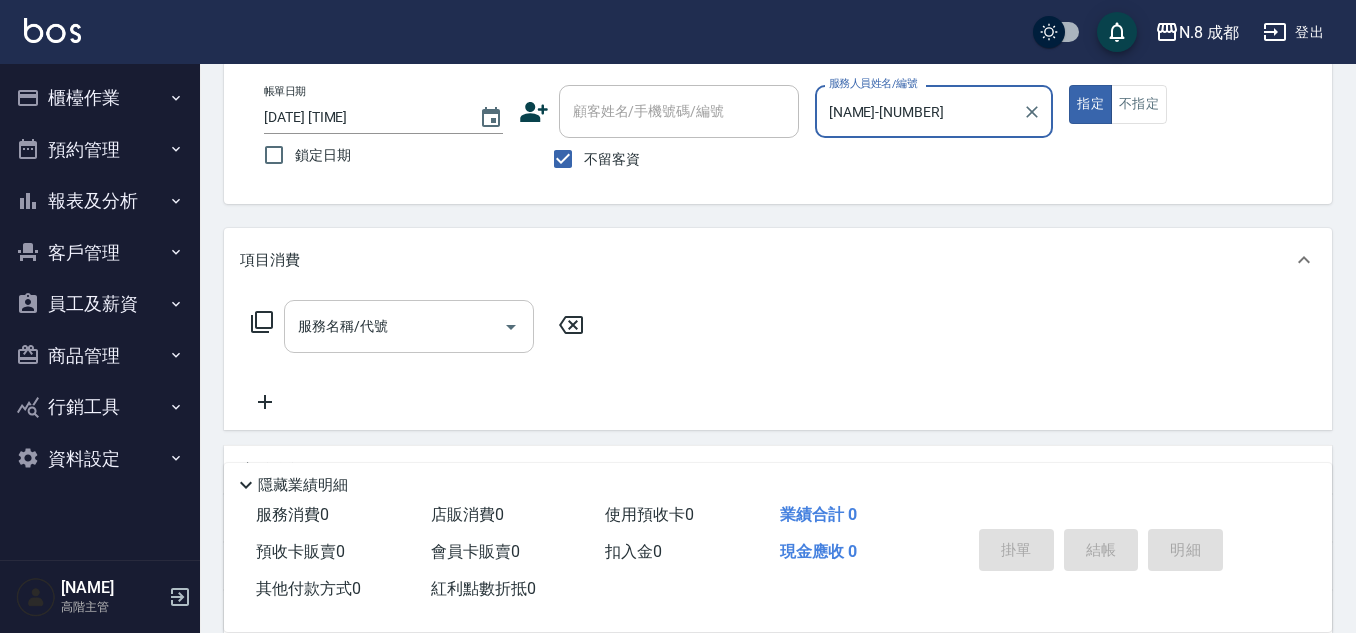 click on "服務名稱/代號" at bounding box center (394, 326) 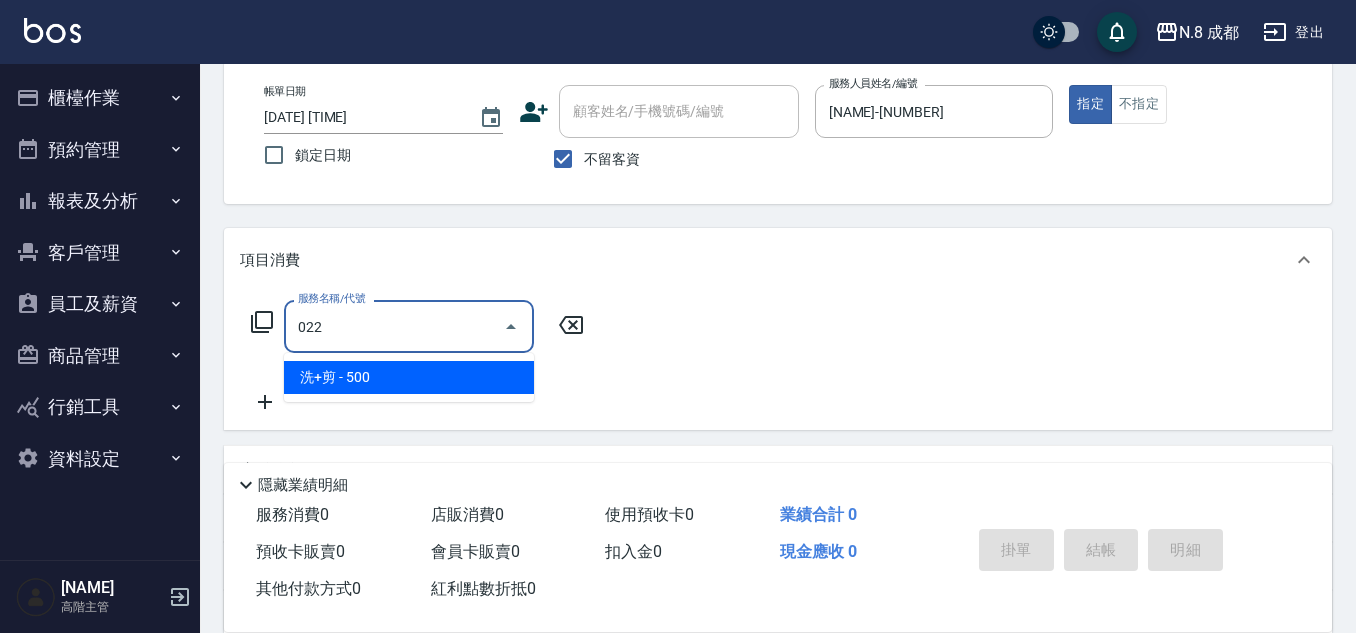 click on "洗+剪 - 500" at bounding box center [409, 377] 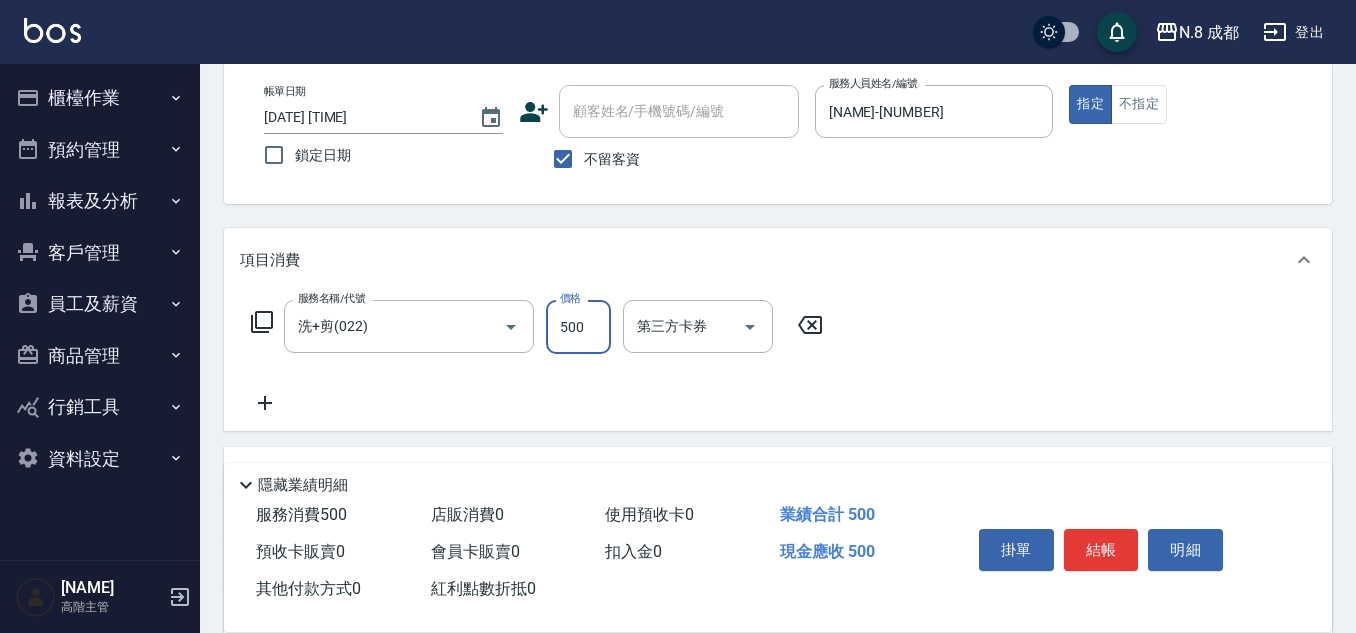 click on "500" at bounding box center [578, 327] 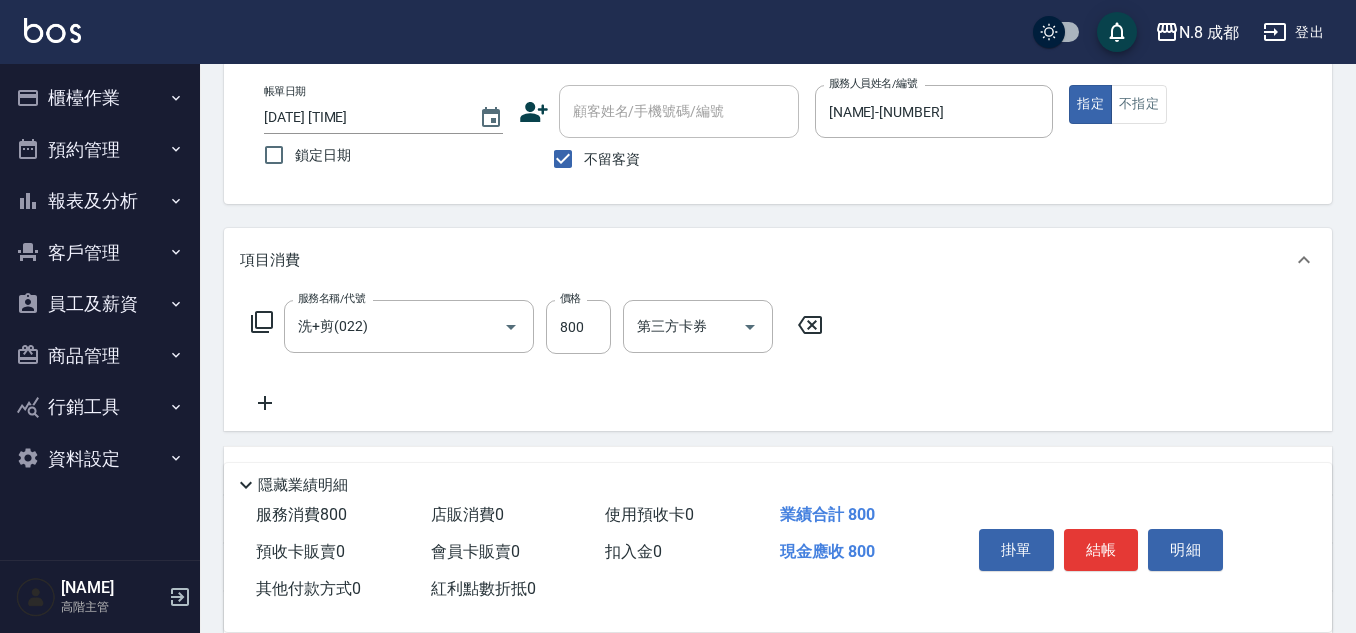 click 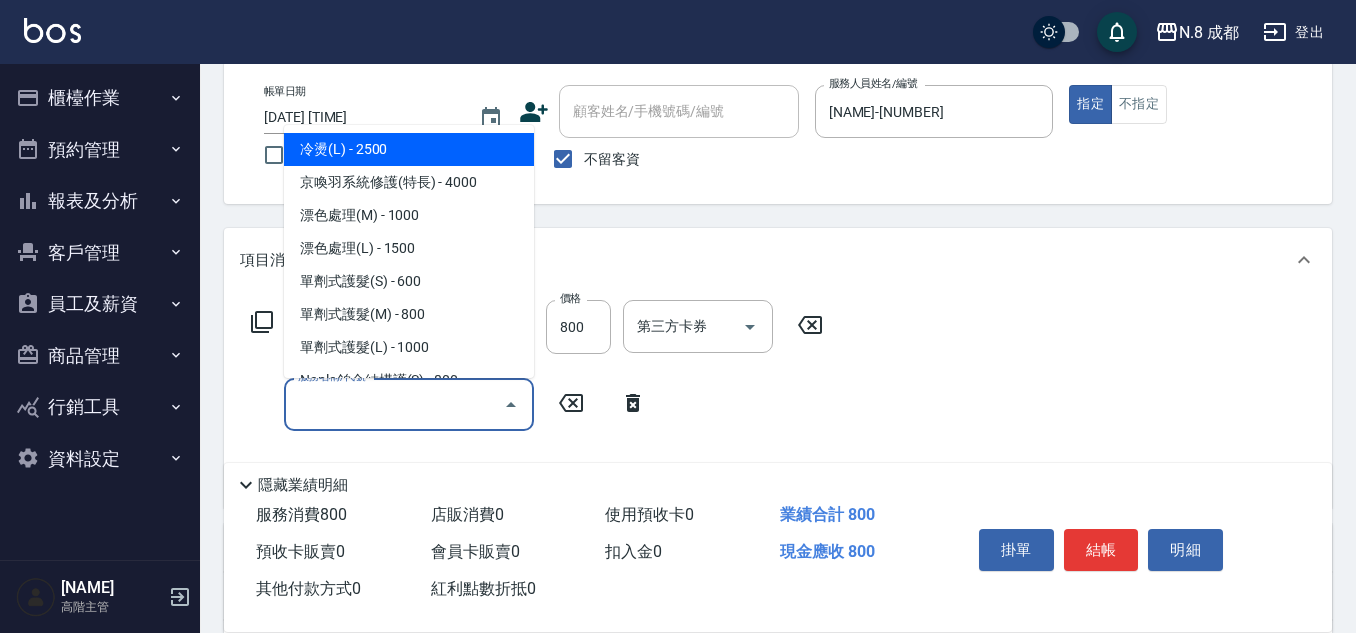 click on "服務名稱/代號" at bounding box center (394, 404) 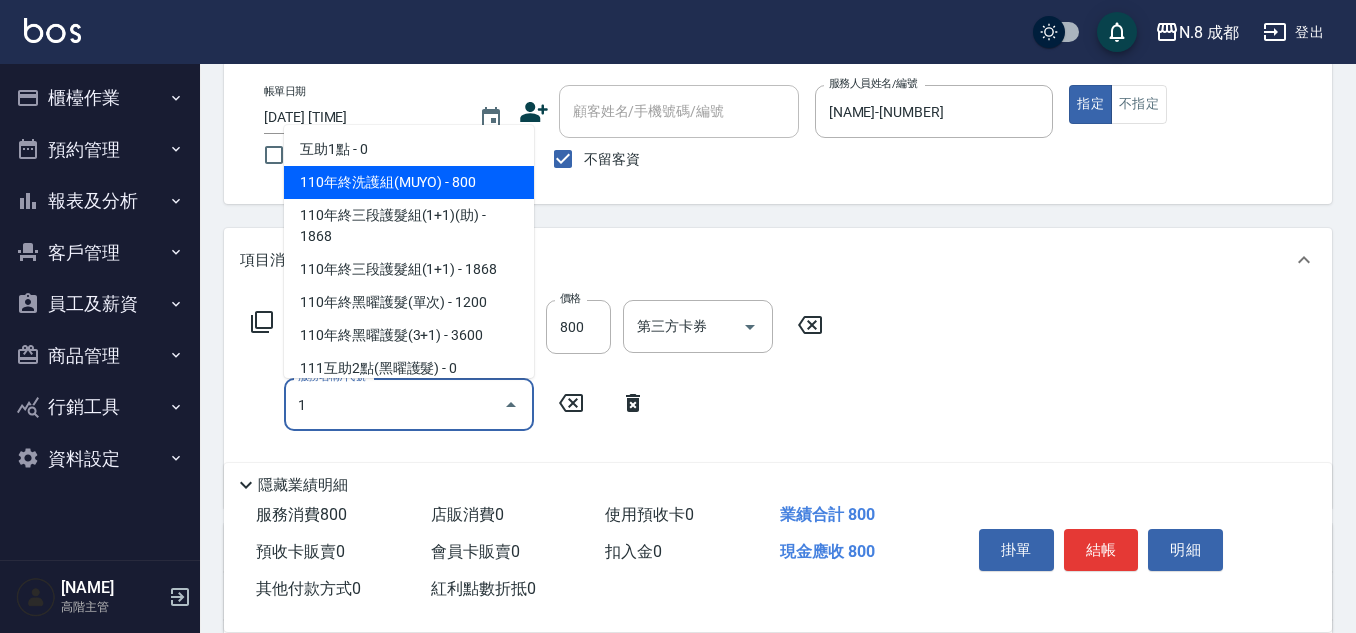 click on "互助1點 - 0" at bounding box center (409, 149) 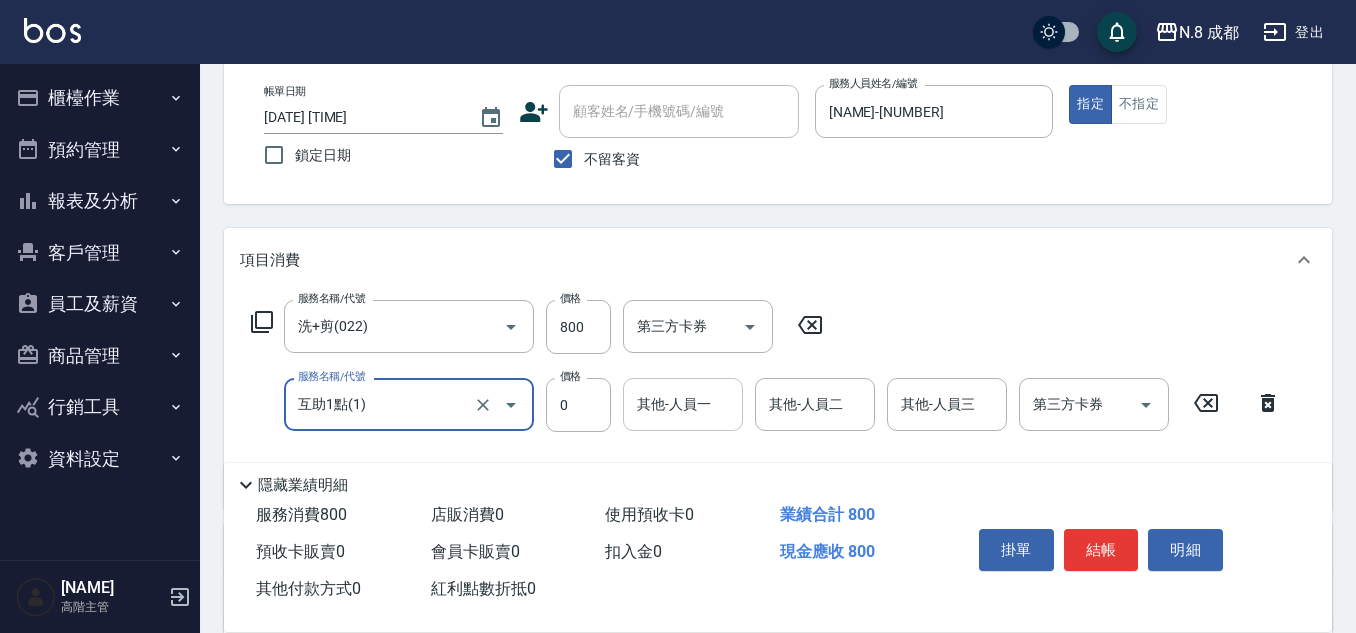 click on "其他-人員一" at bounding box center (683, 404) 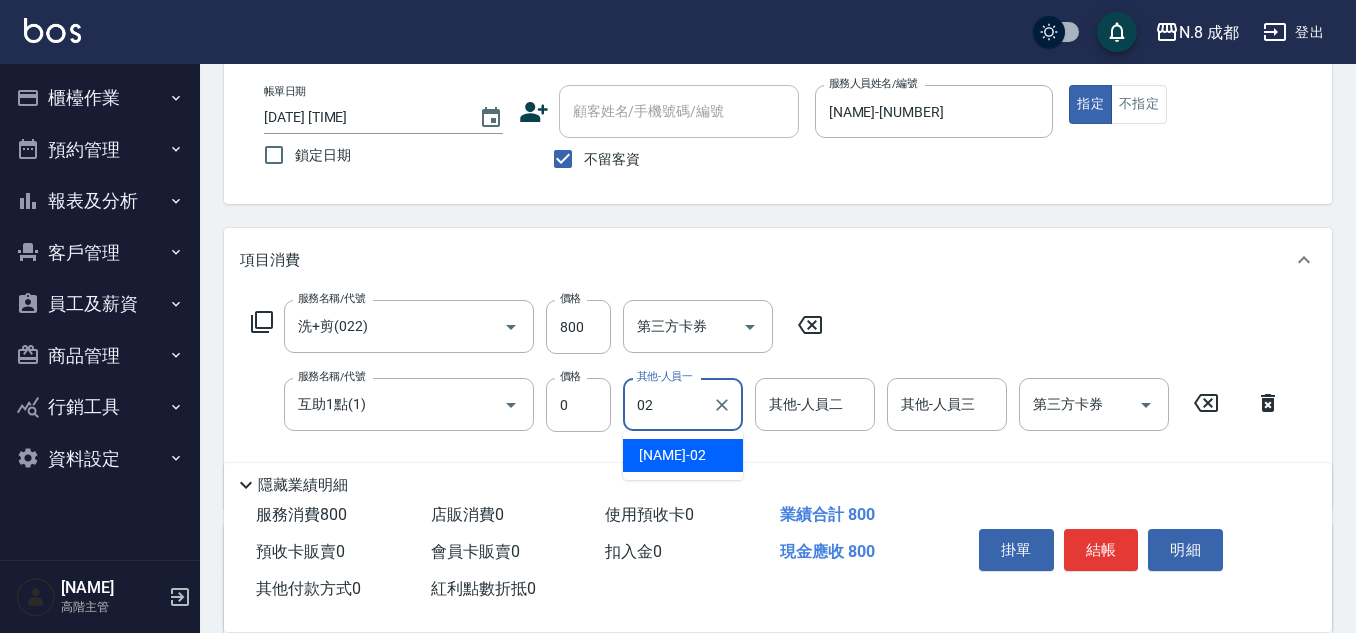 click on "朱若瑀 -02" at bounding box center (672, 455) 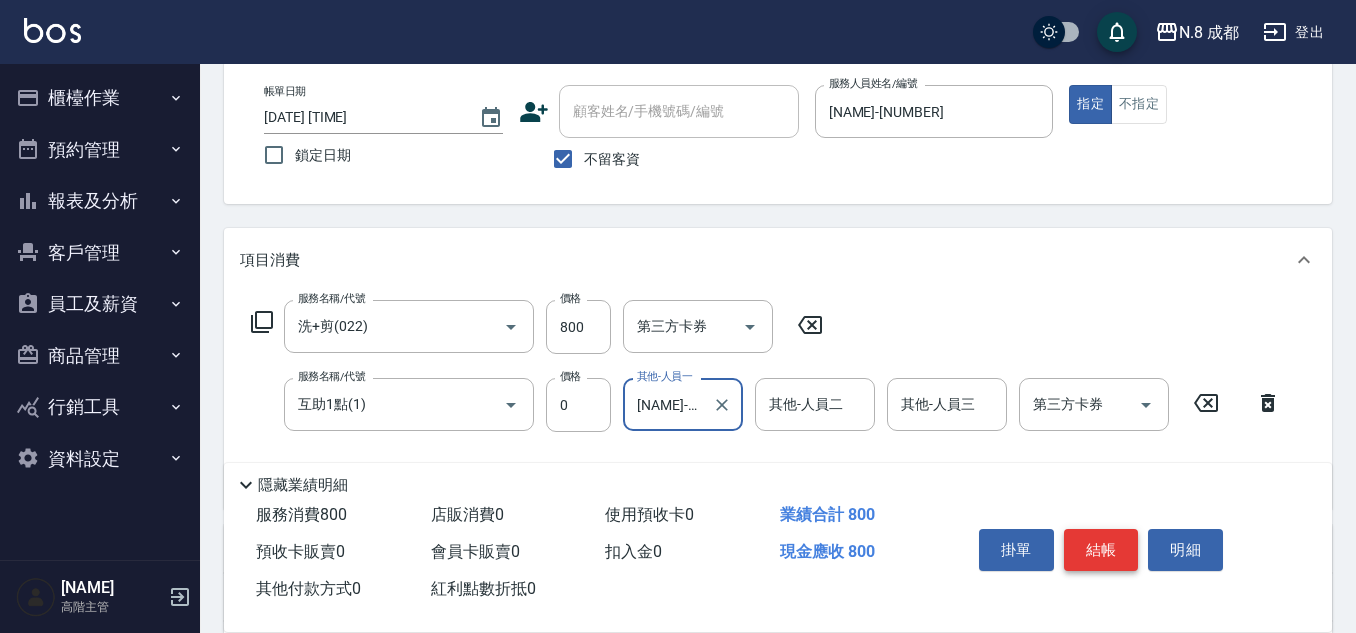 click on "結帳" at bounding box center [1101, 550] 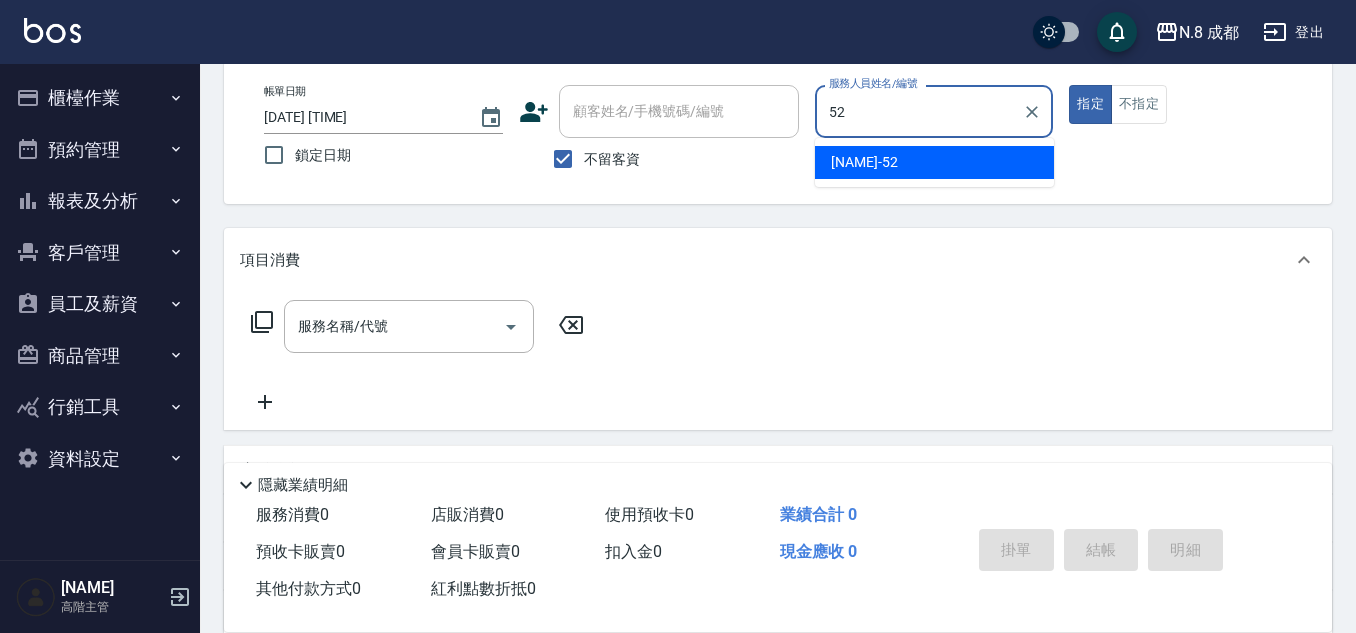 click on "楊博舜 -52" at bounding box center [934, 162] 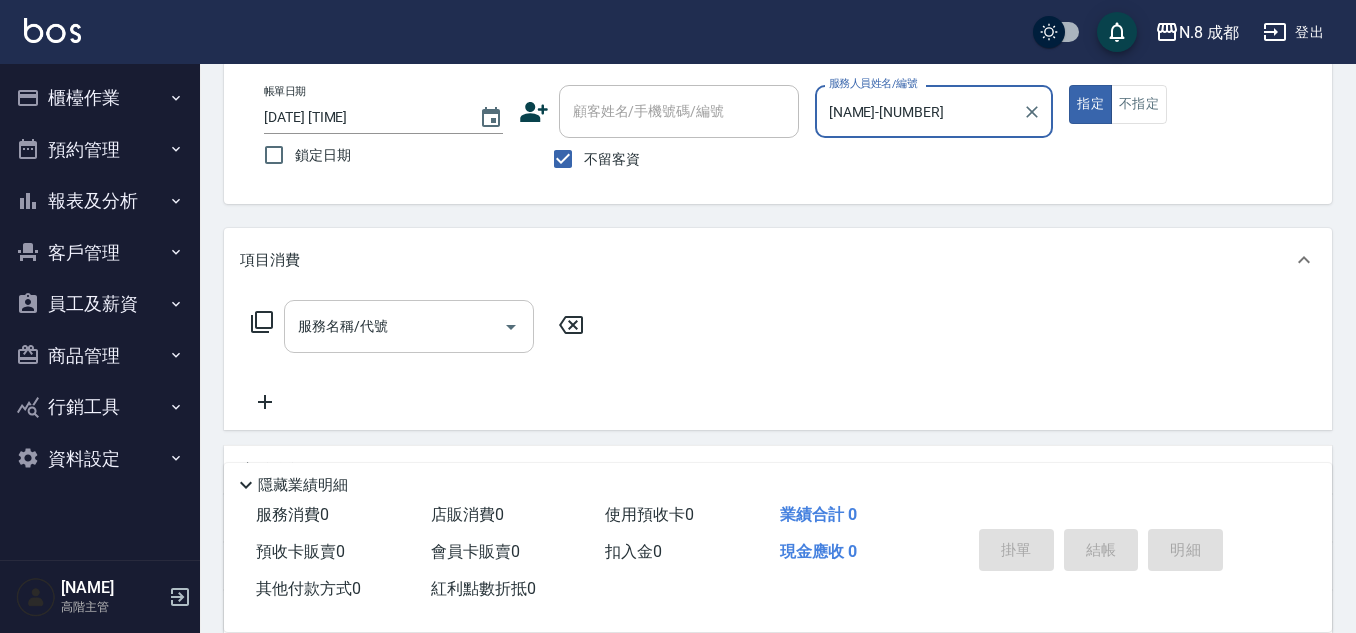 click on "服務名稱/代號" at bounding box center [394, 326] 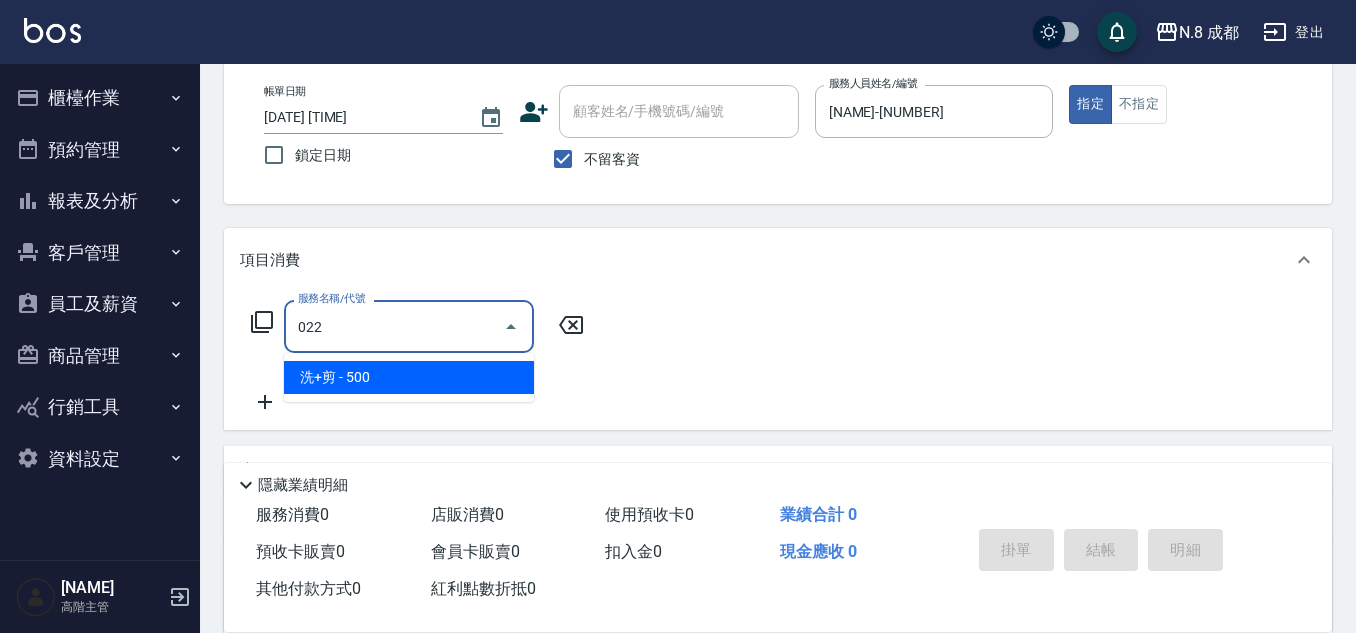 click on "洗+剪 - 500" at bounding box center [409, 377] 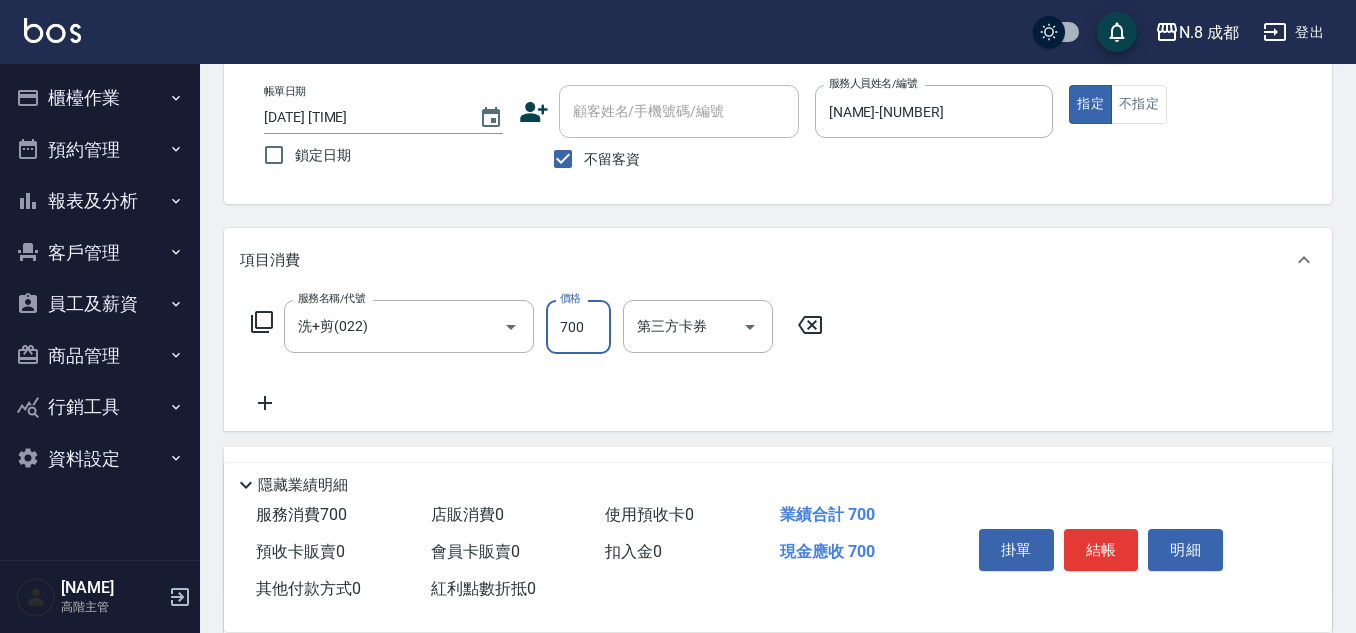 click 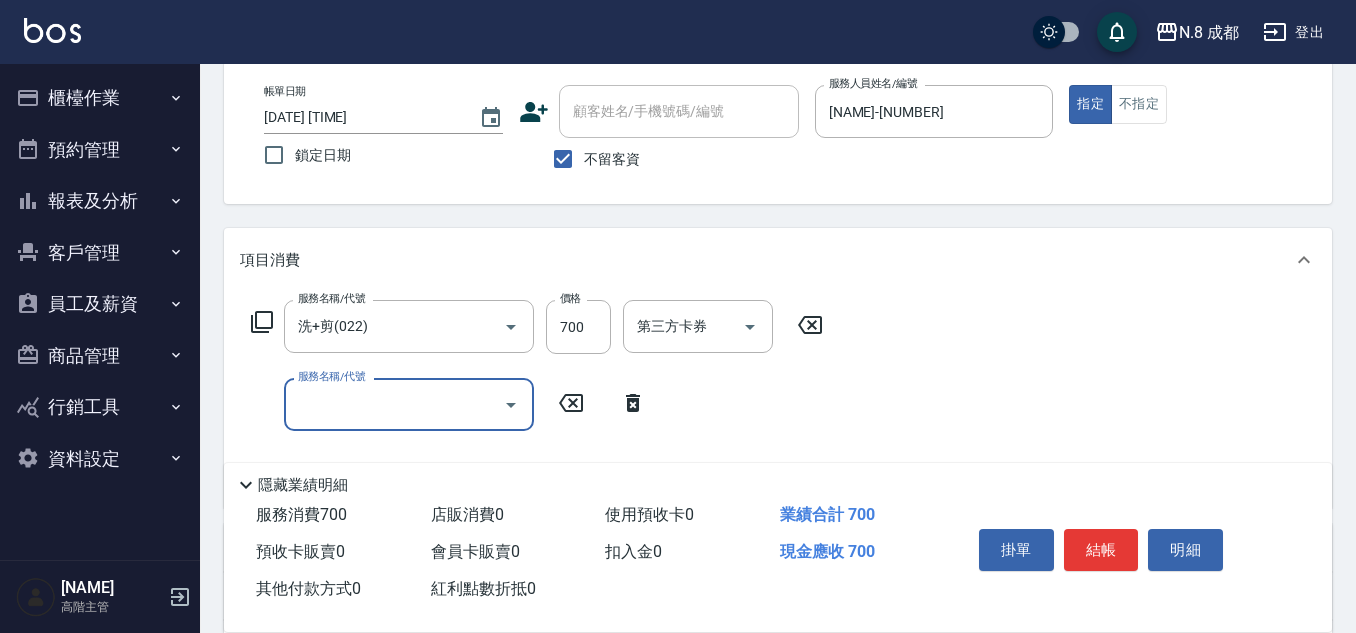 click on "服務名稱/代號" at bounding box center [394, 404] 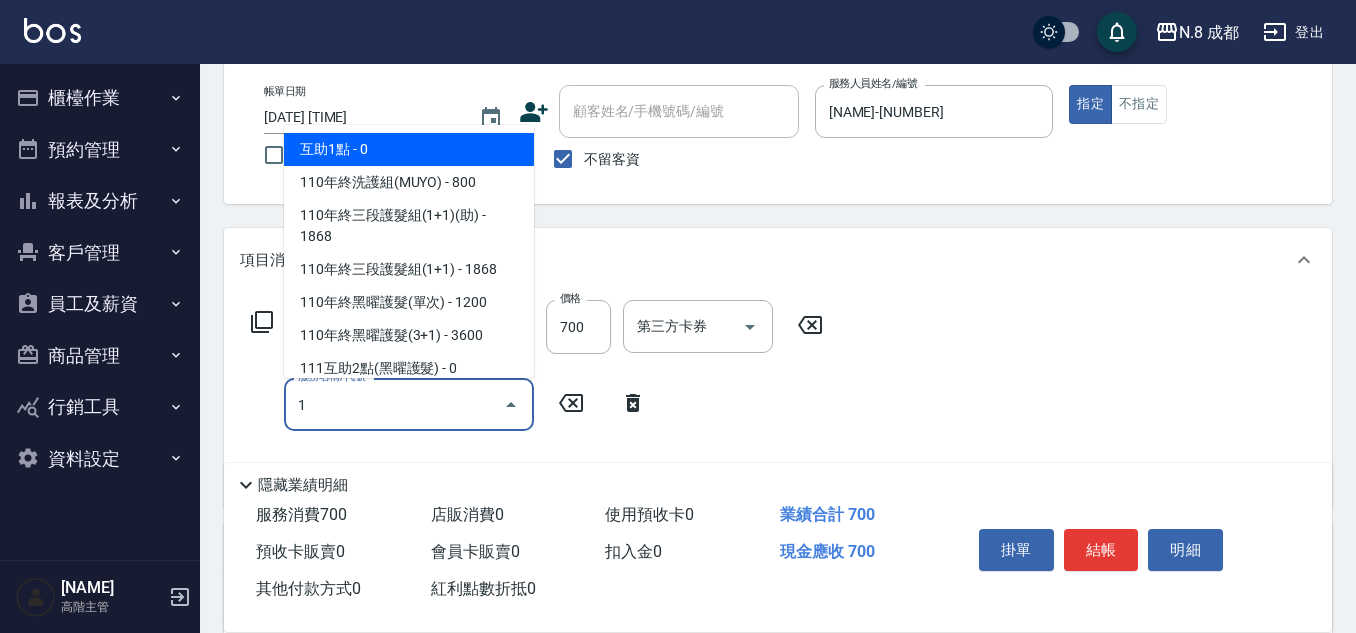 click on "互助1點 - 0" at bounding box center (409, 149) 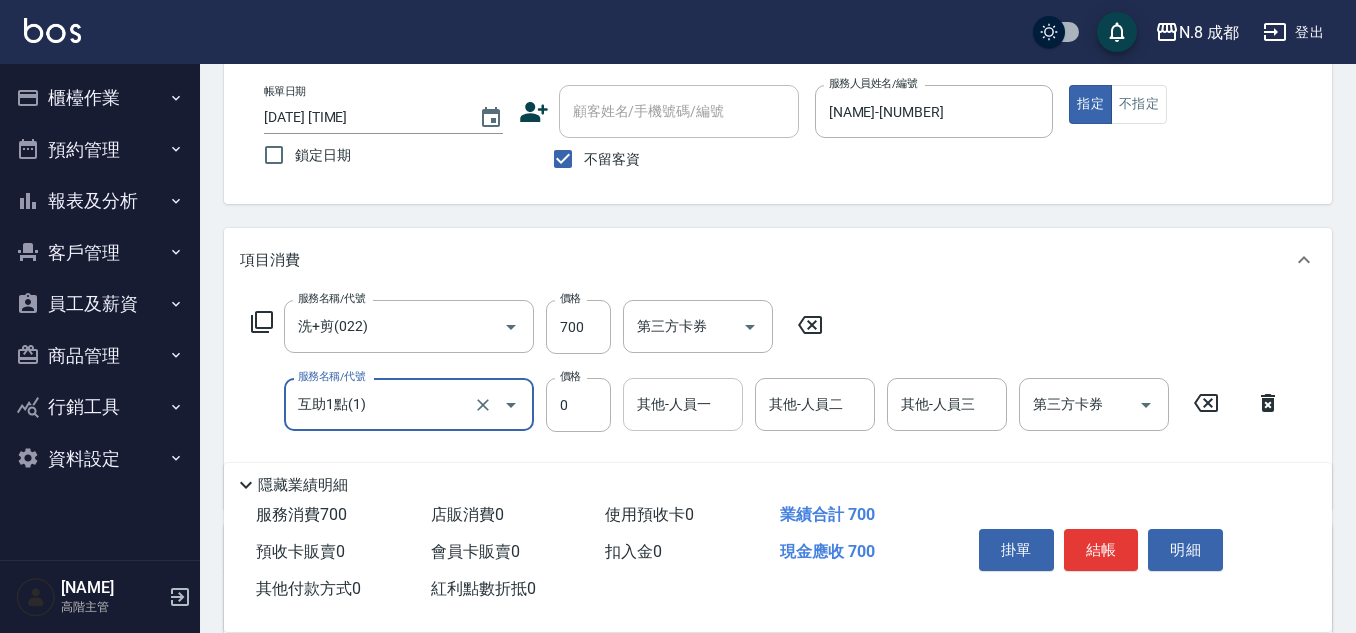 click on "其他-人員一 其他-人員一" at bounding box center [683, 404] 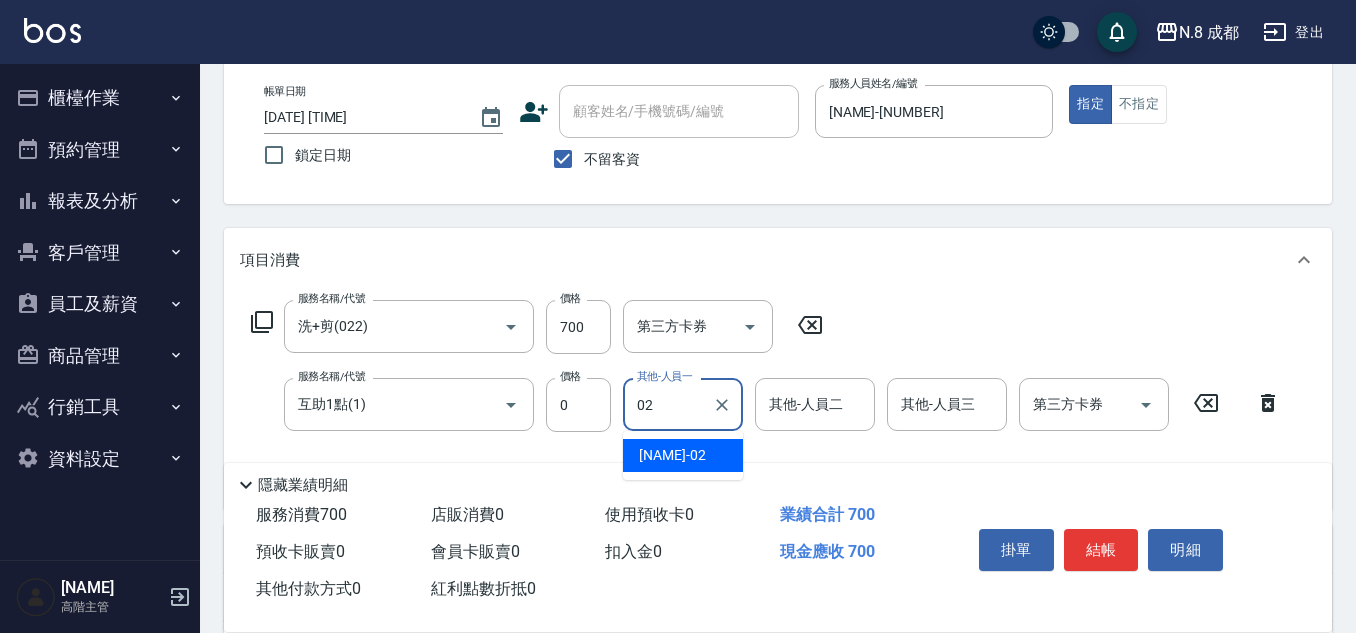 click on "朱若瑀 -02" at bounding box center [683, 455] 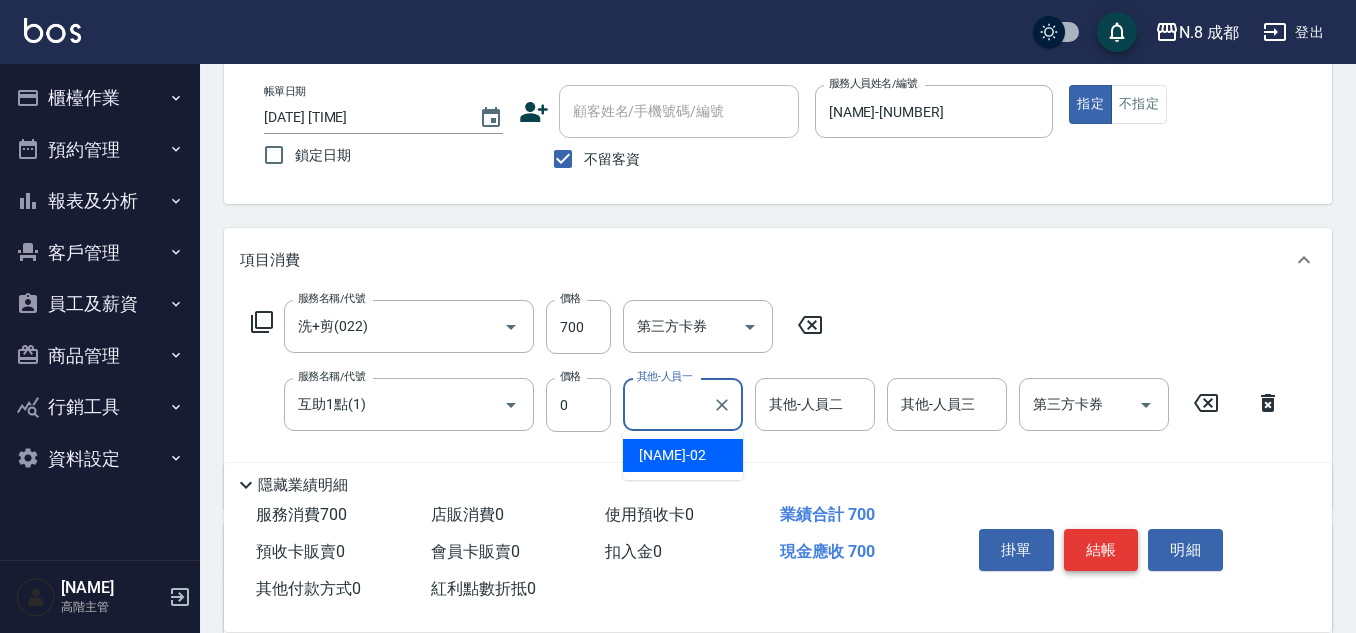 click on "結帳" at bounding box center [1101, 550] 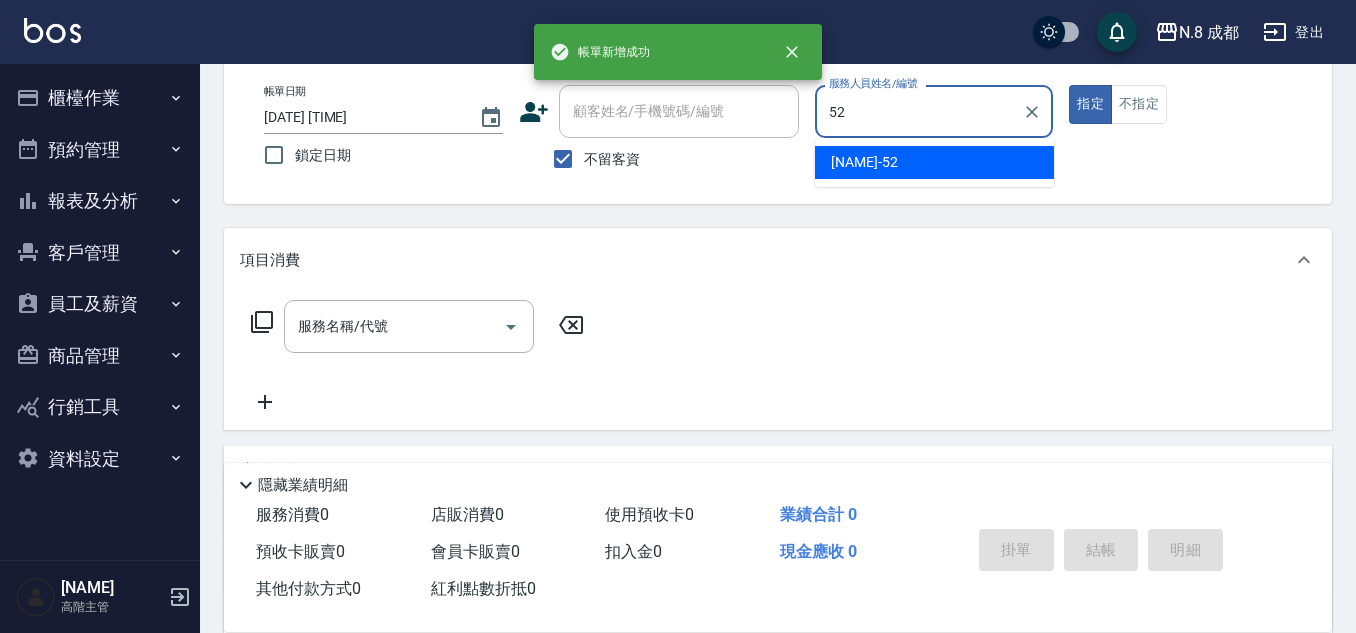 click on "楊博舜 -52" at bounding box center [864, 162] 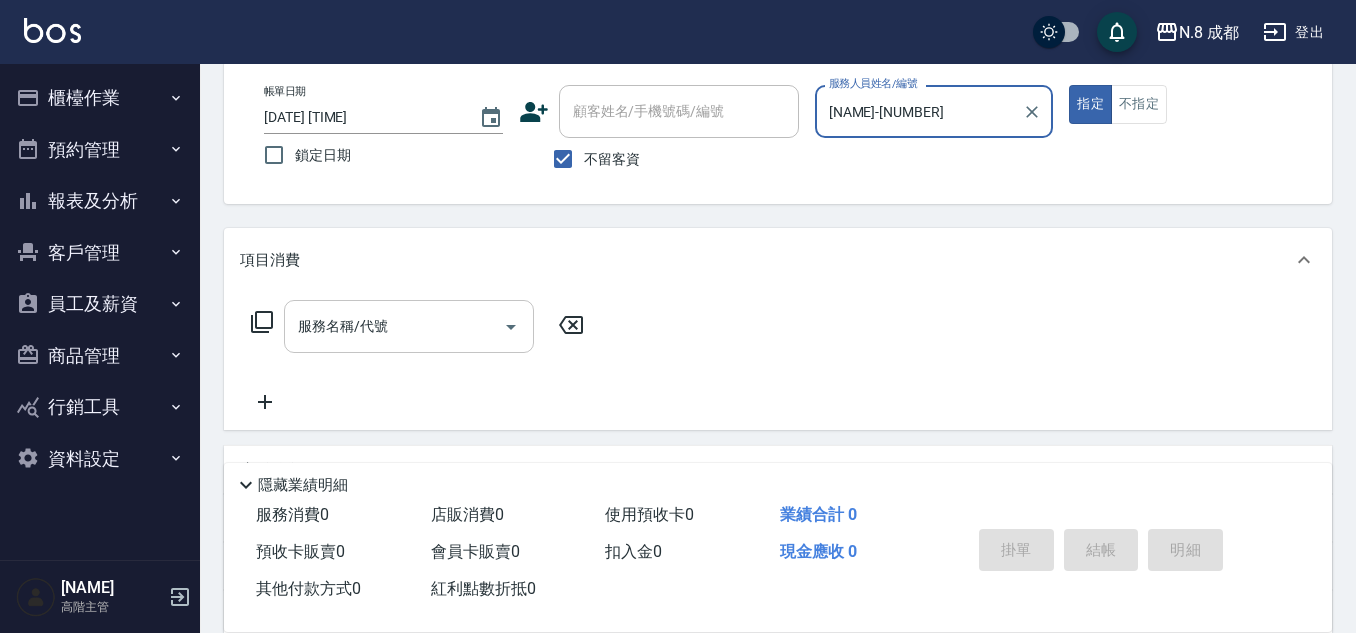click on "服務名稱/代號" at bounding box center (394, 326) 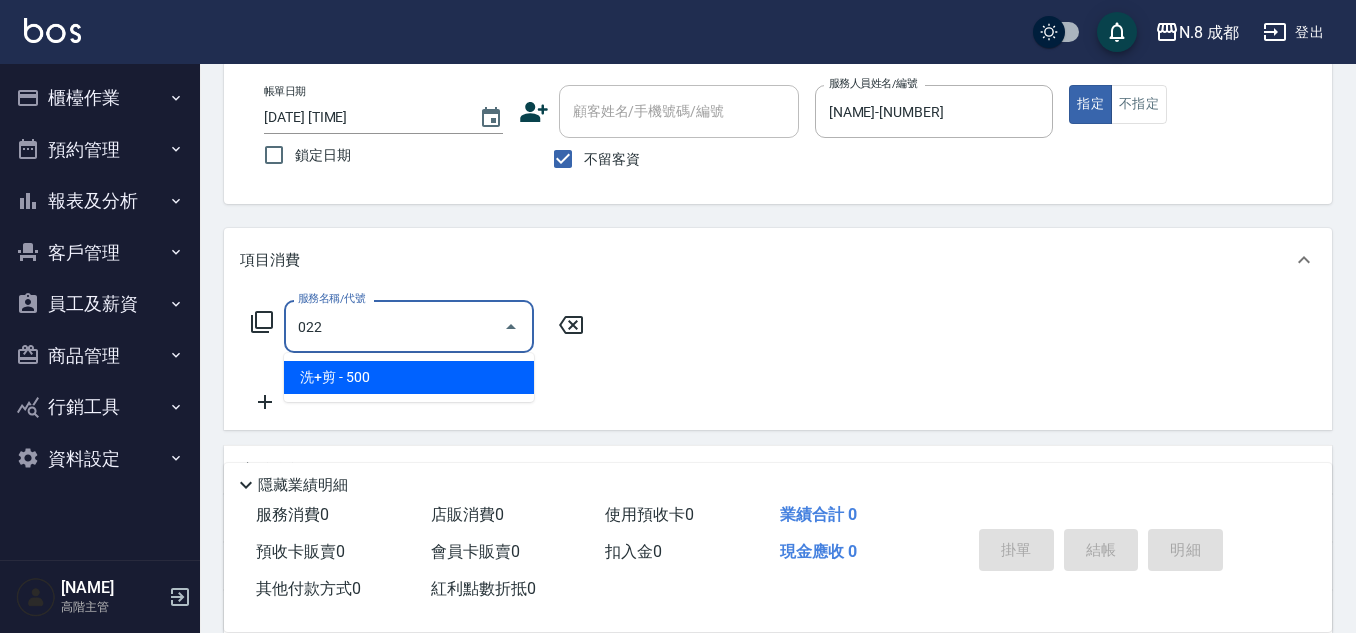 click on "洗+剪 - 500" at bounding box center [409, 377] 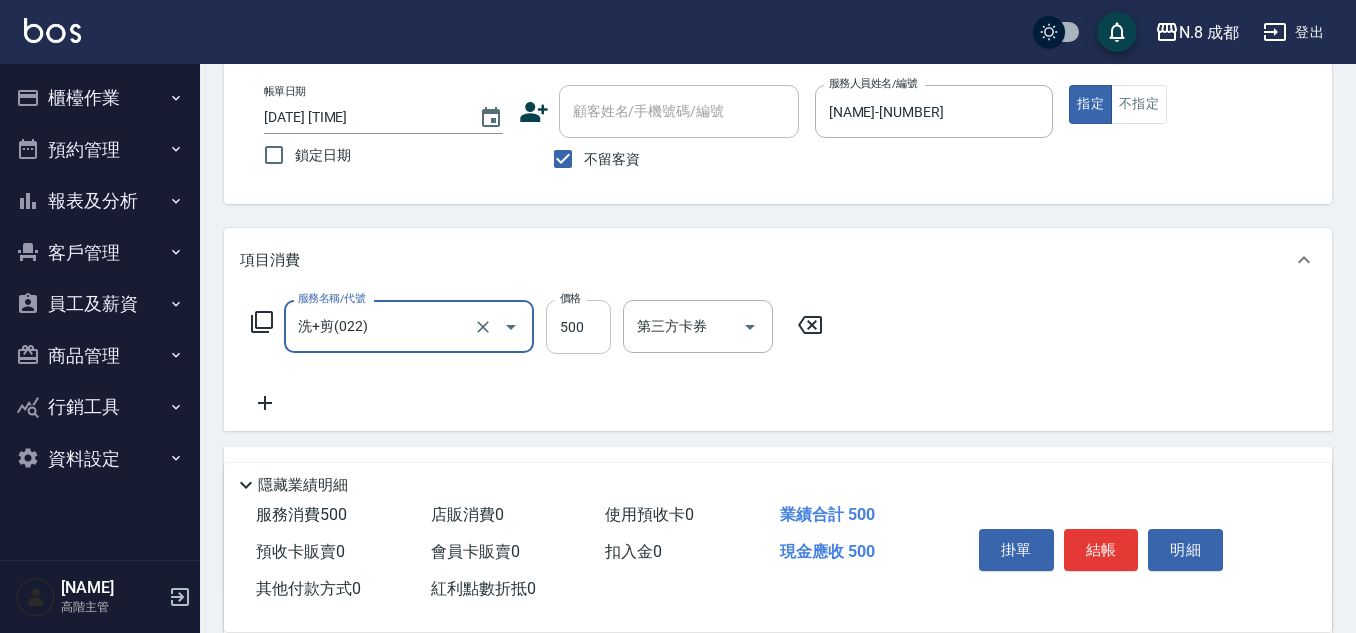 click on "500" at bounding box center [578, 327] 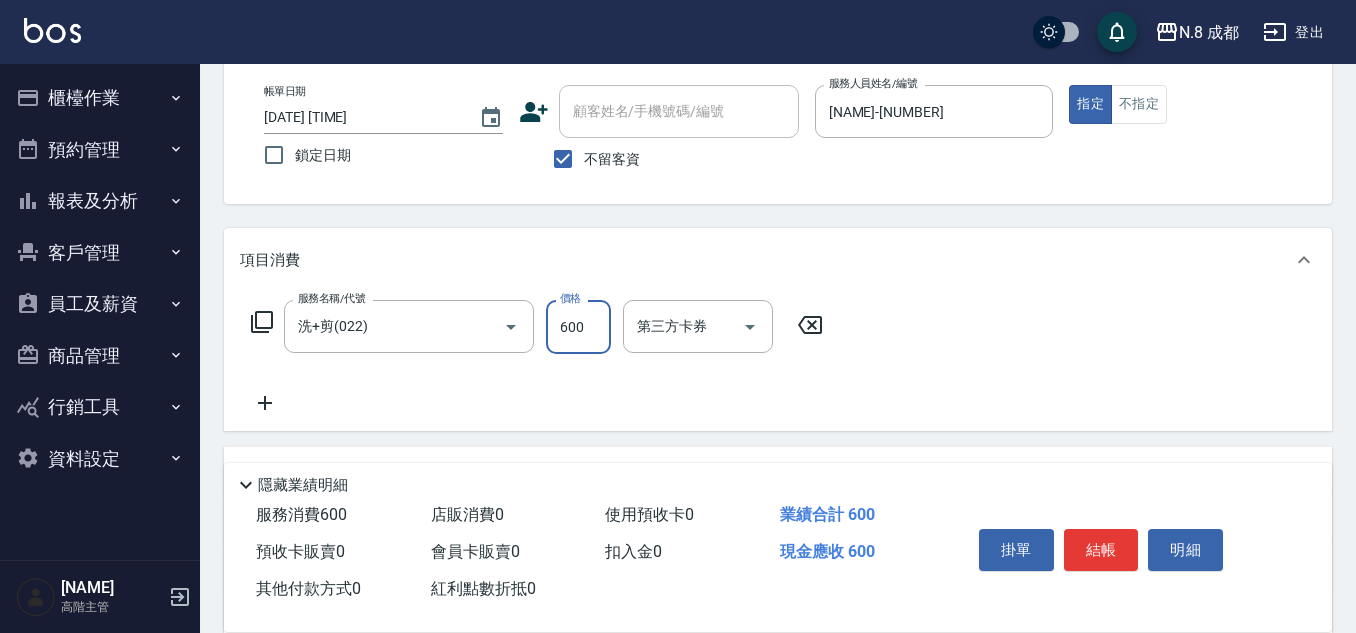 click 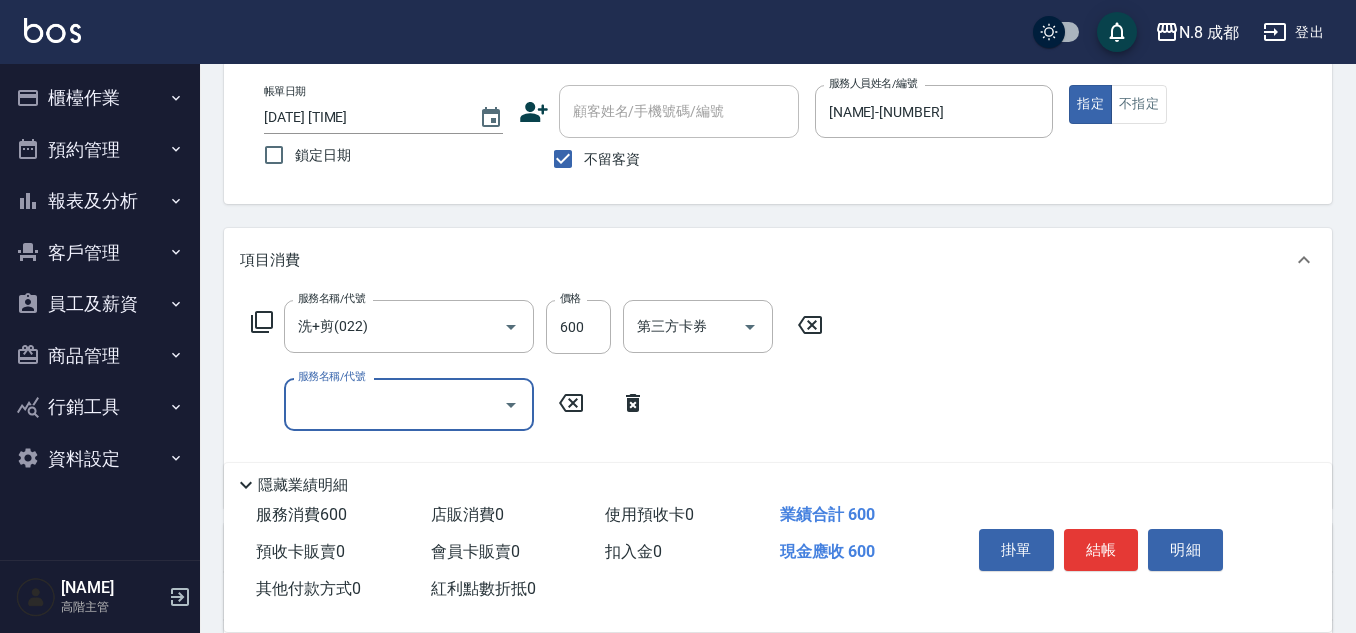 click on "服務名稱/代號" at bounding box center (394, 404) 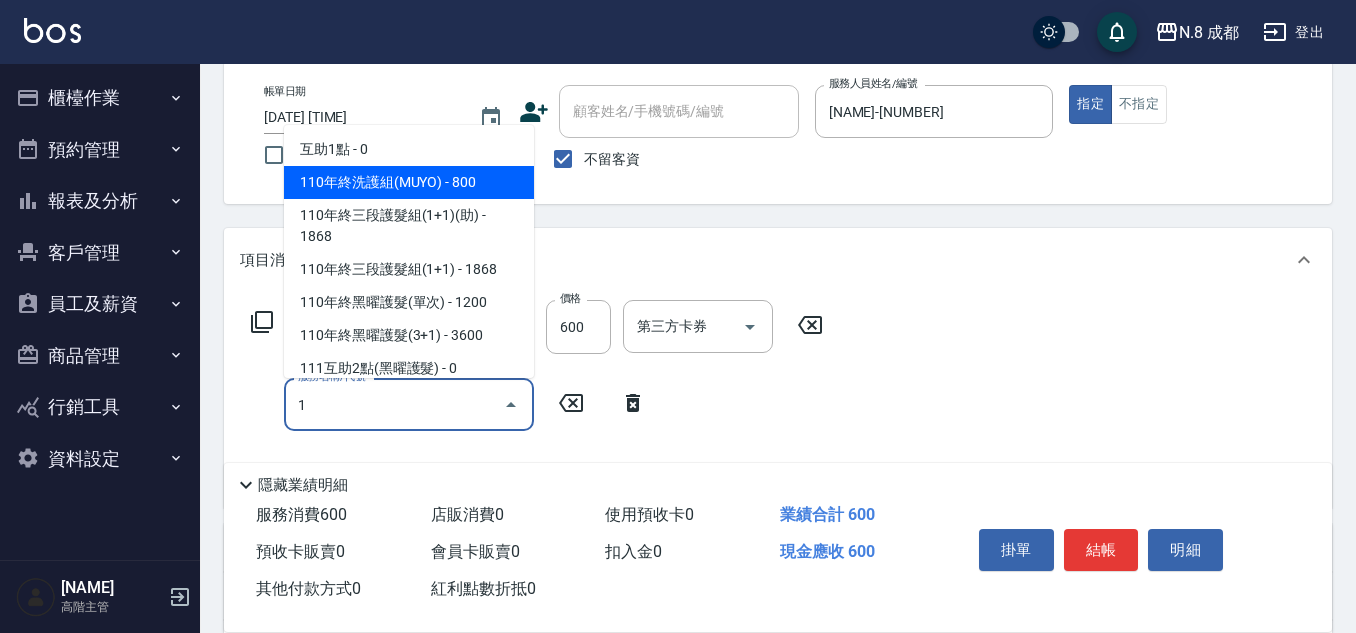 click on "110年終洗護組(MUYO) - 800" at bounding box center (409, 182) 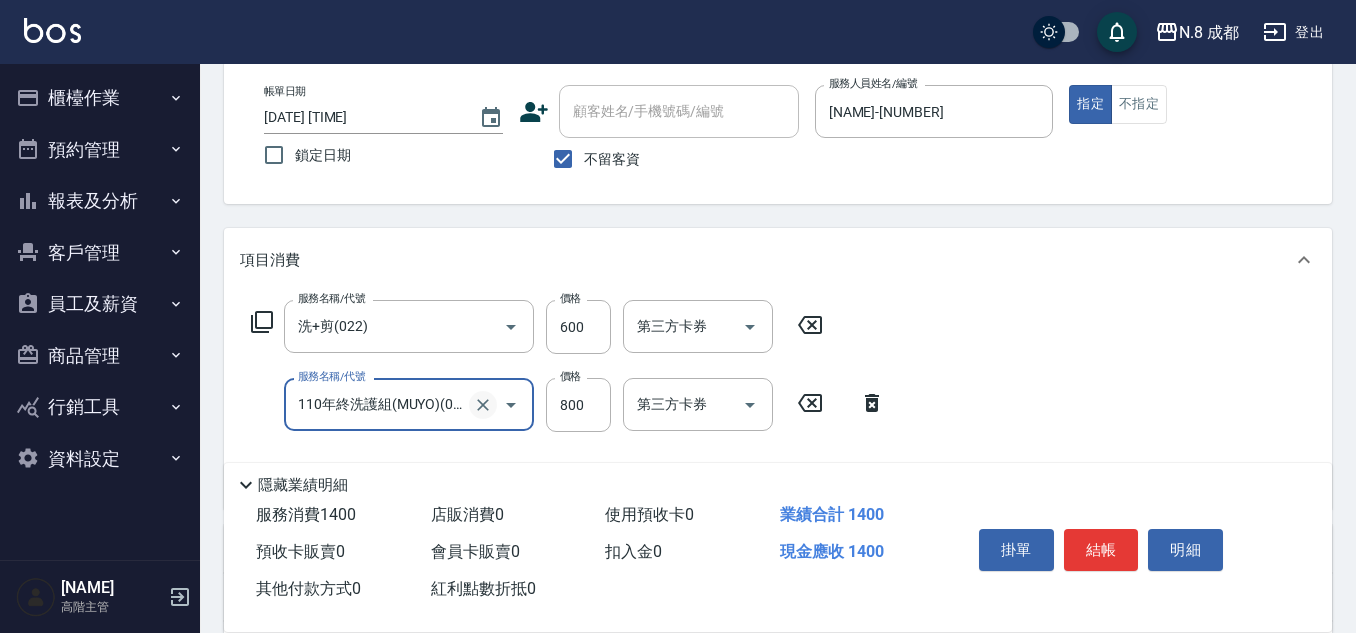 click 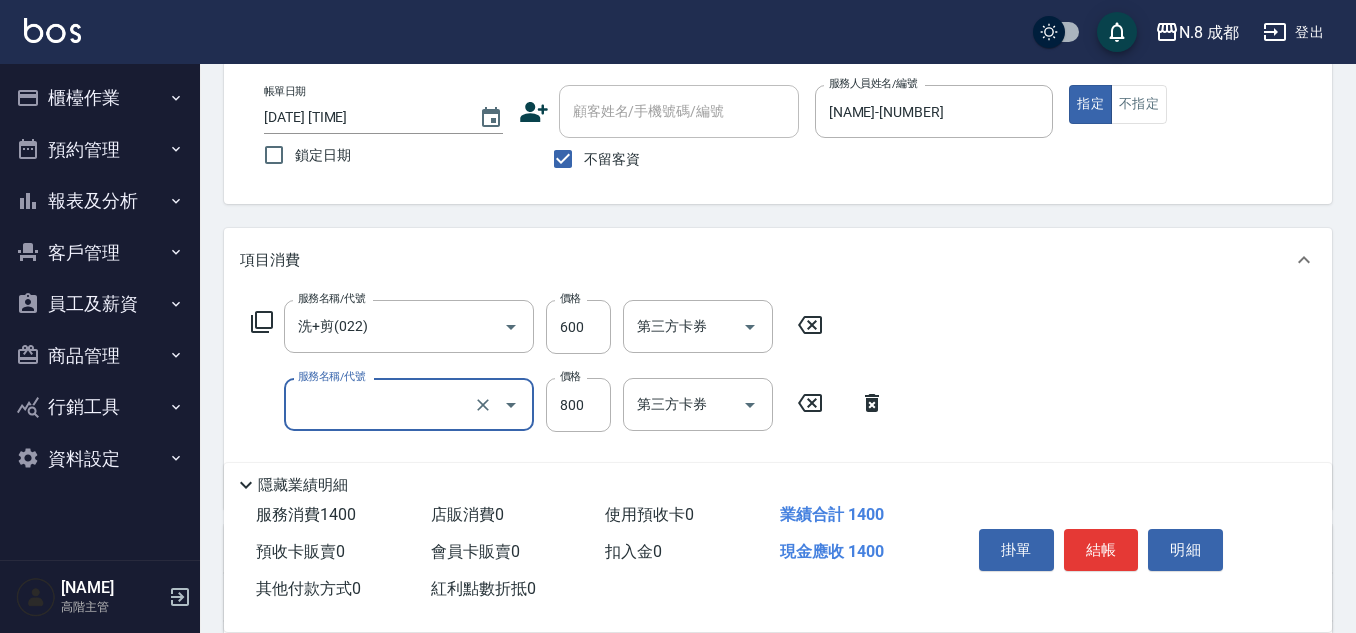 click on "服務名稱/代號" at bounding box center (381, 404) 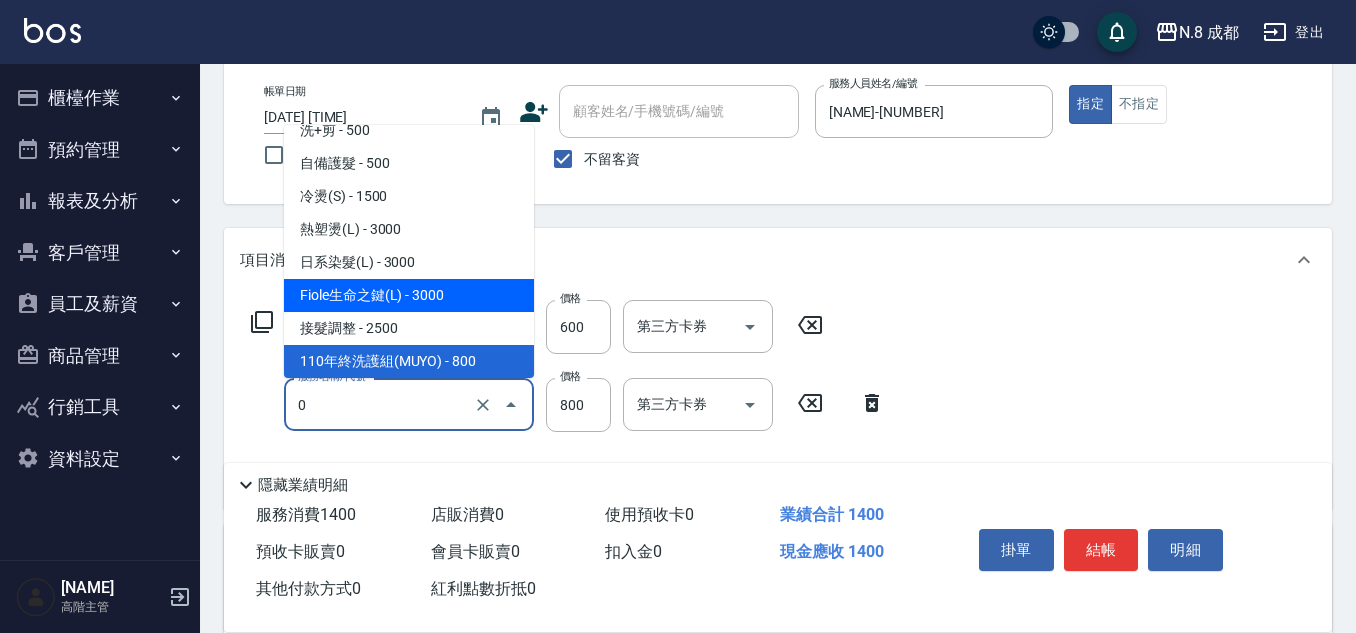 scroll, scrollTop: 0, scrollLeft: 0, axis: both 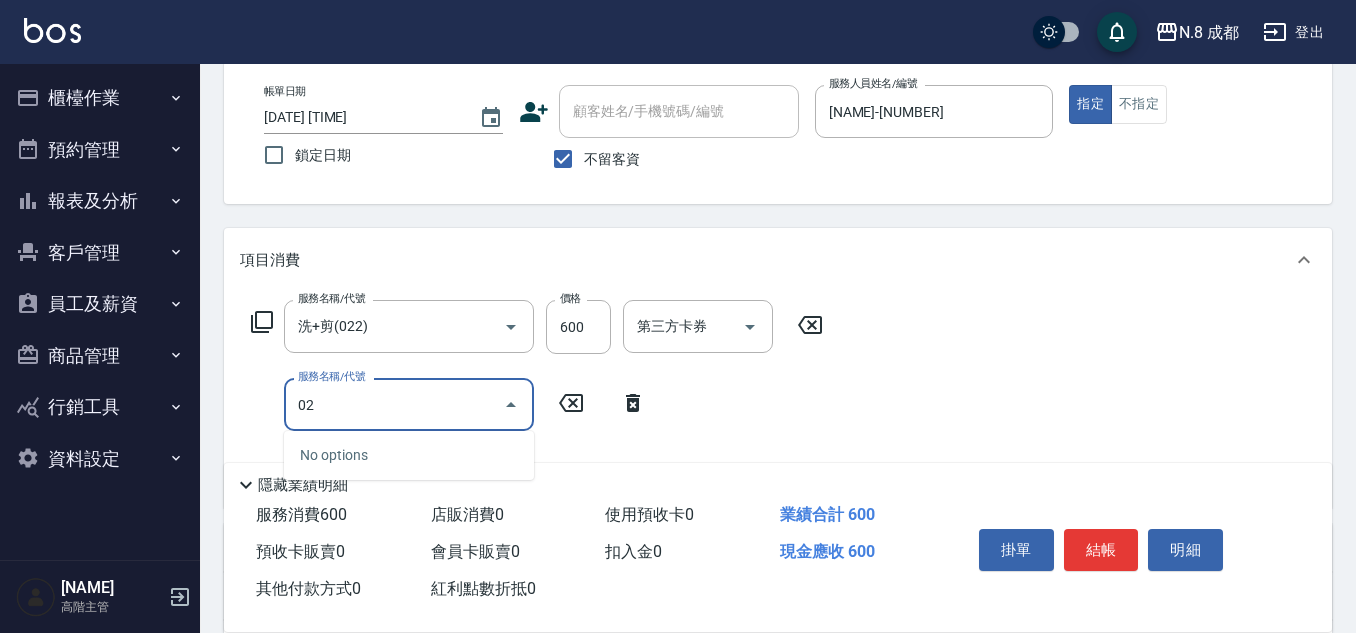 drag, startPoint x: 326, startPoint y: 400, endPoint x: 149, endPoint y: 417, distance: 177.81451 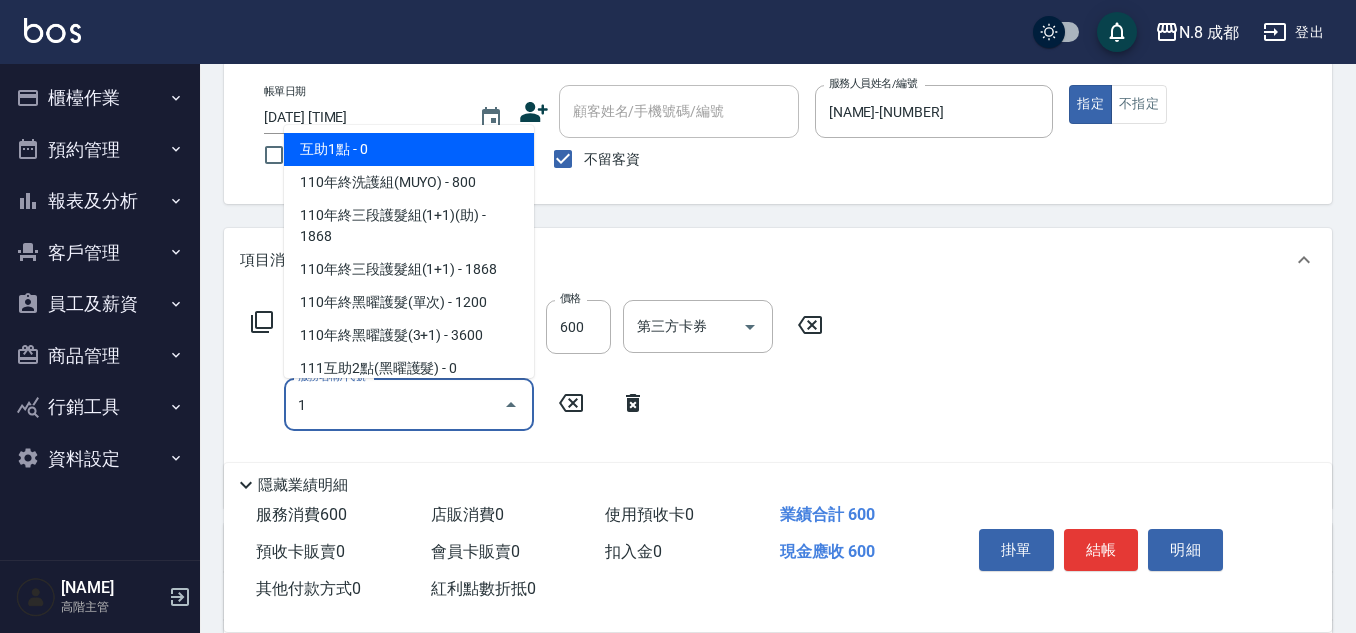 click on "互助1點 - 0" at bounding box center [409, 149] 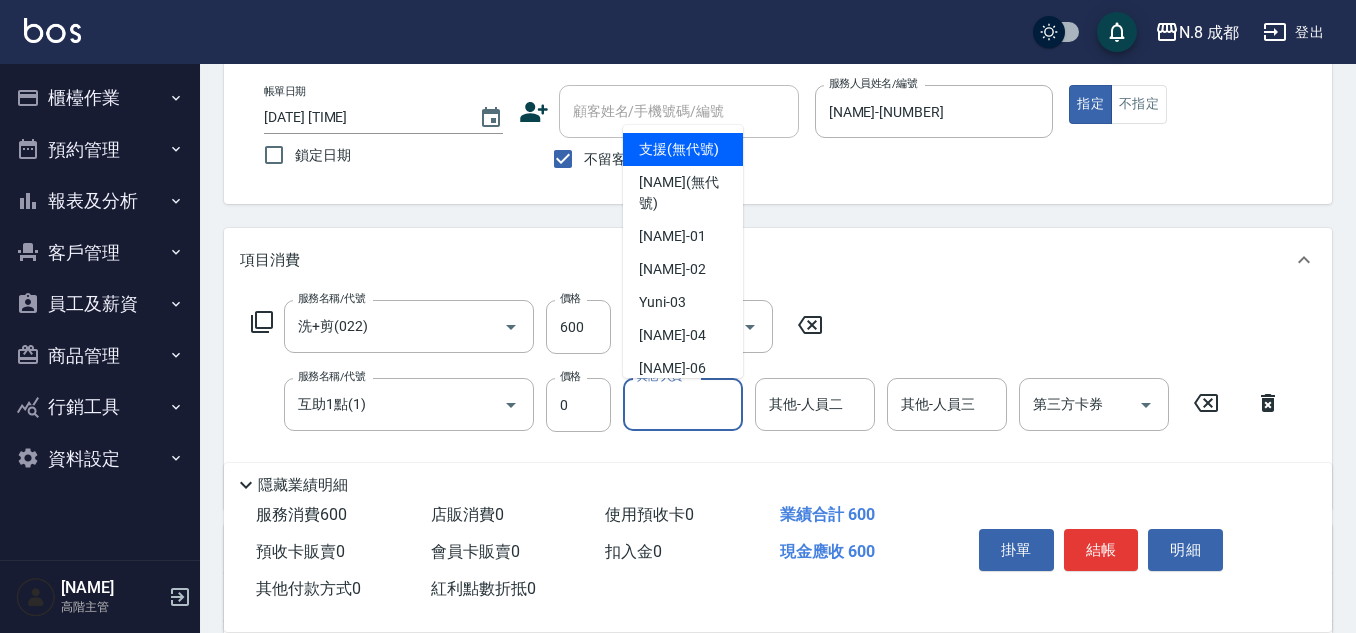 click on "其他-人員一" at bounding box center [683, 404] 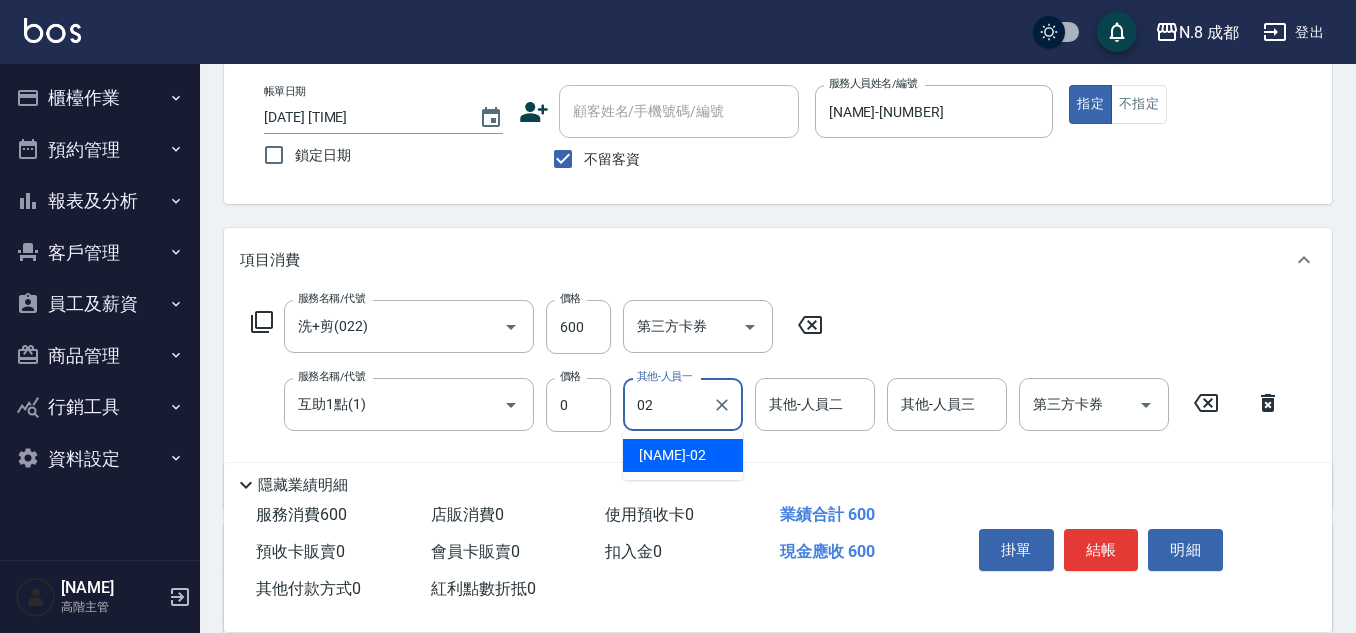 click on "朱若瑀 -02" at bounding box center [672, 455] 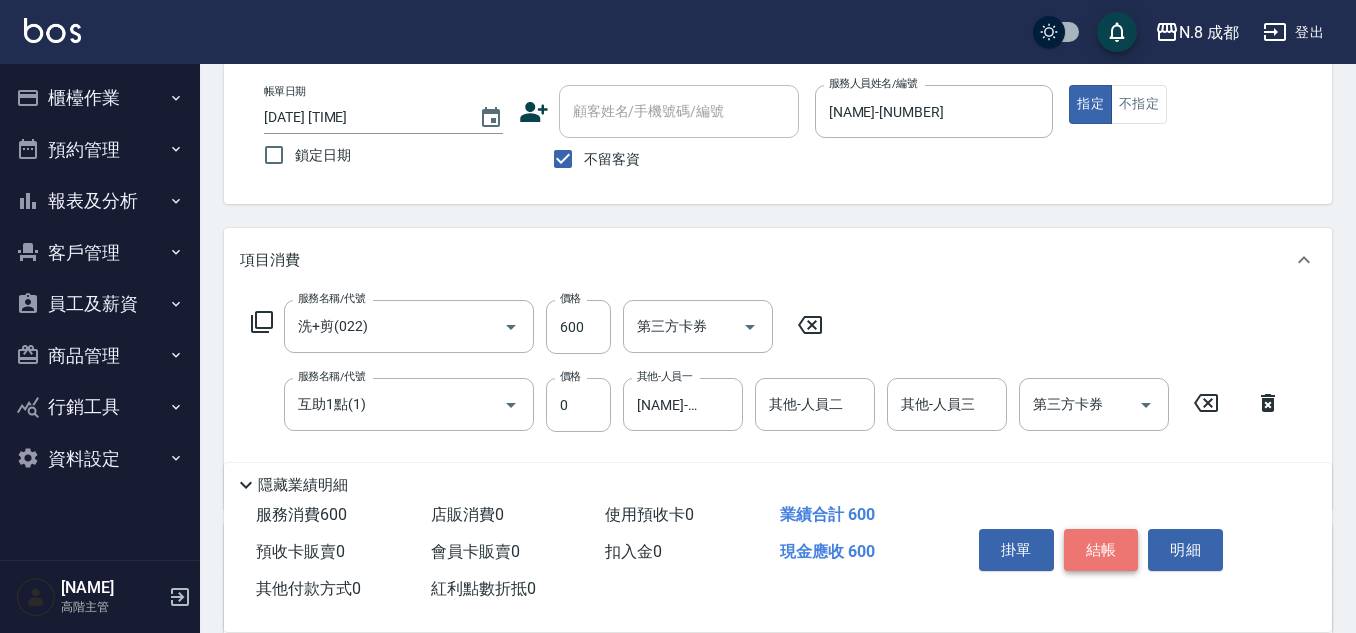 click on "結帳" at bounding box center [1101, 550] 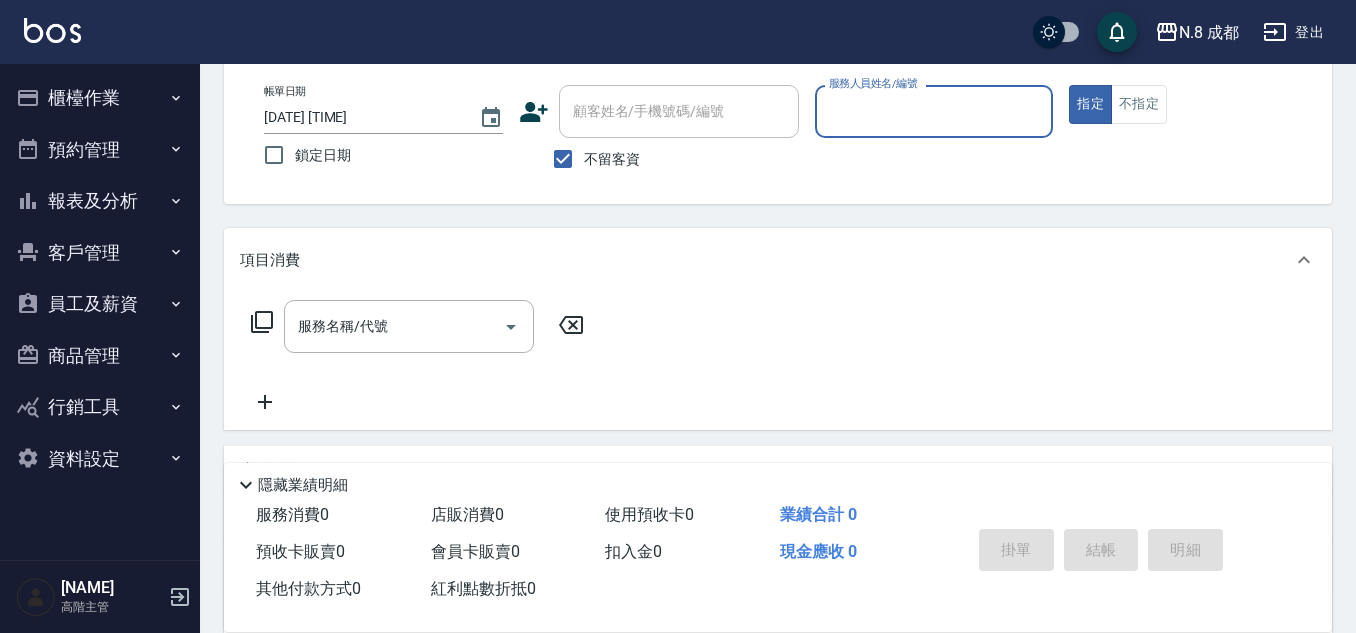 click on "櫃檯作業" at bounding box center [100, 98] 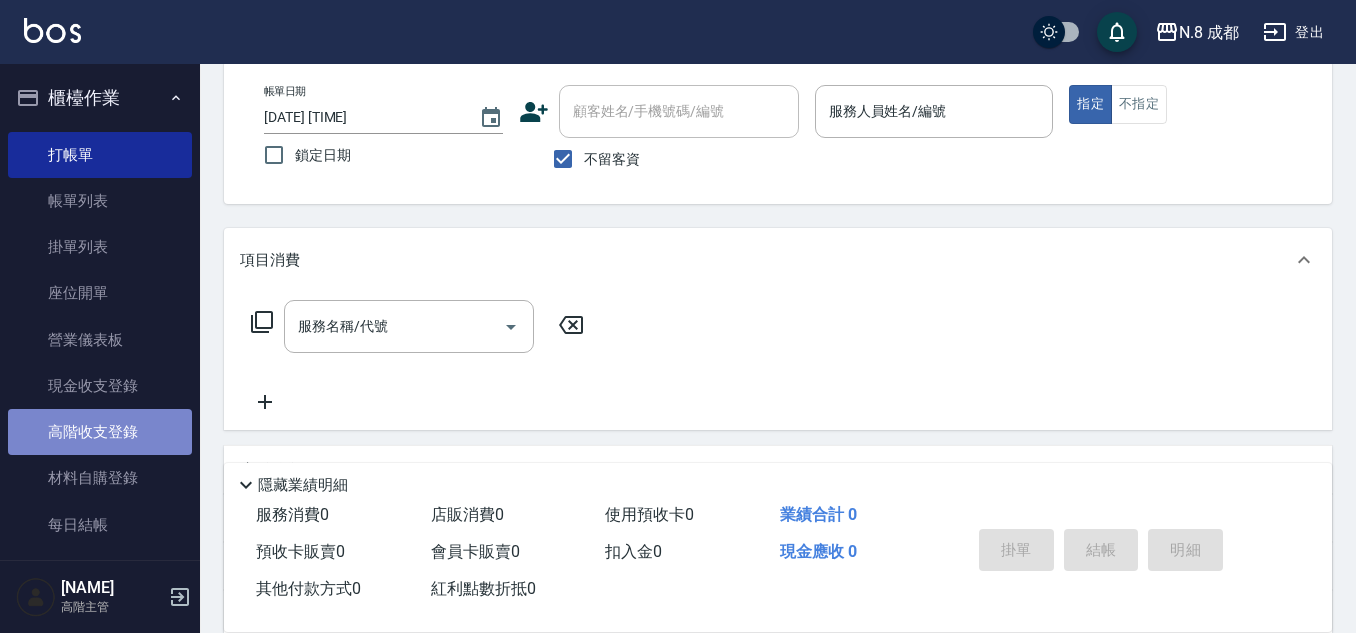 click on "高階收支登錄" at bounding box center [100, 432] 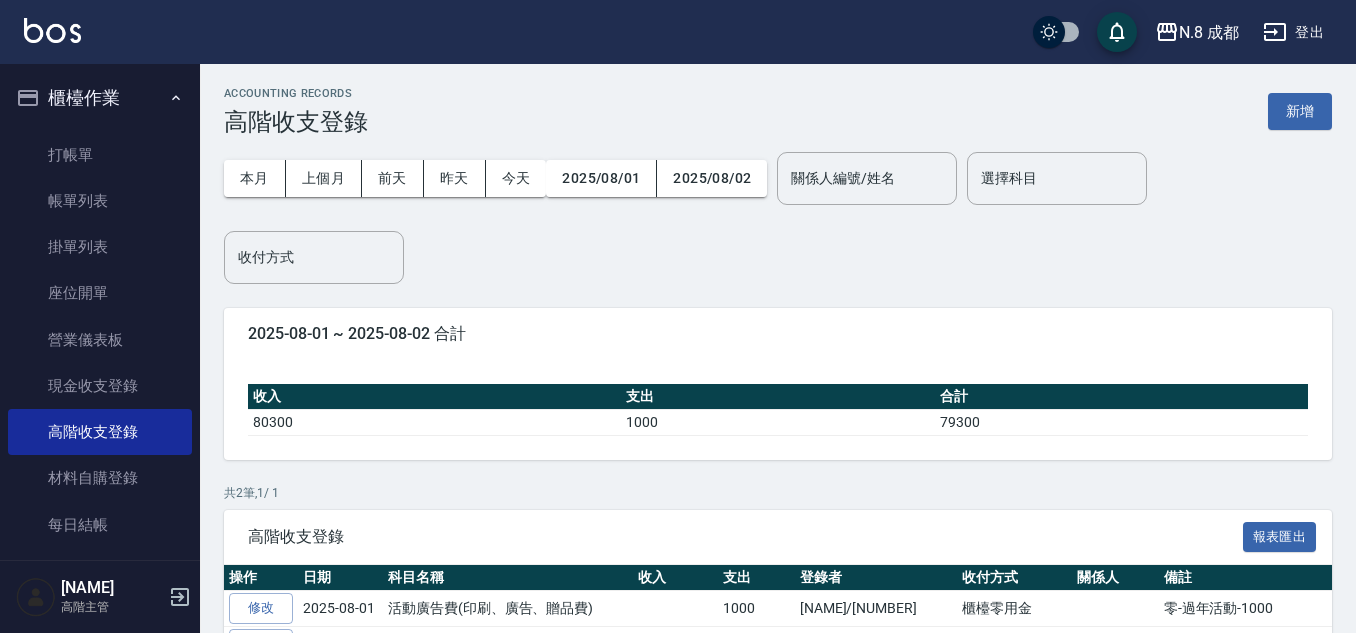 scroll, scrollTop: 0, scrollLeft: 0, axis: both 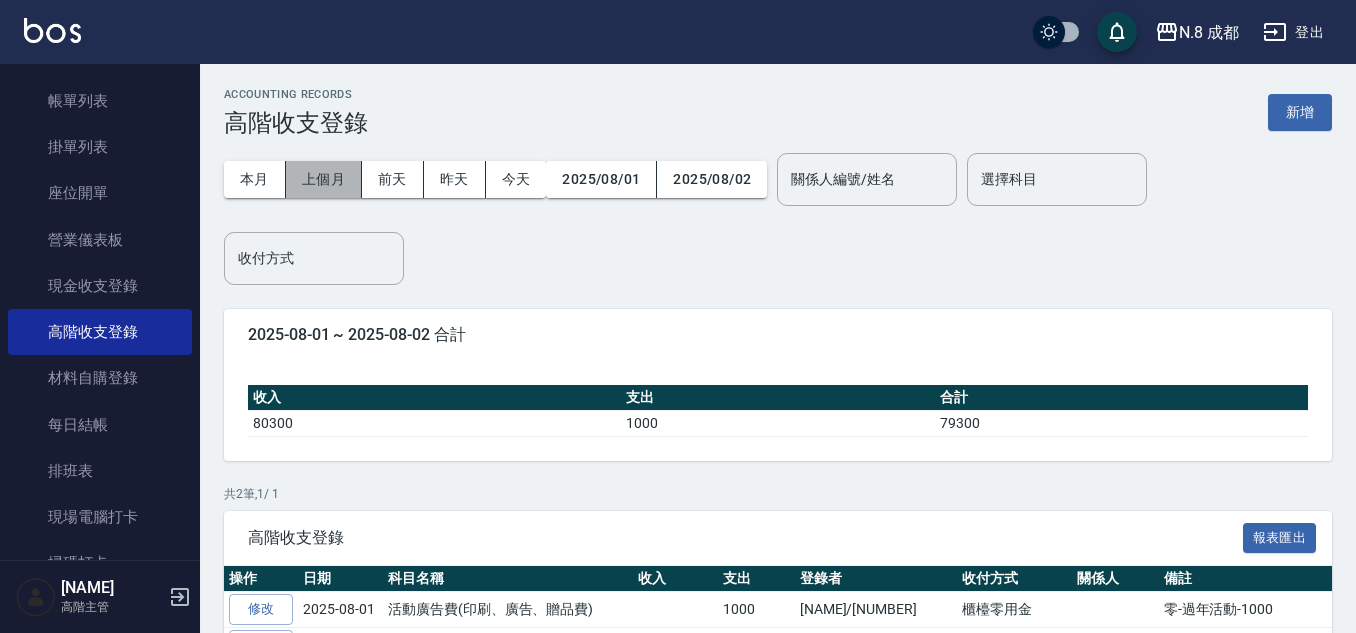 click on "上個月" at bounding box center (324, 179) 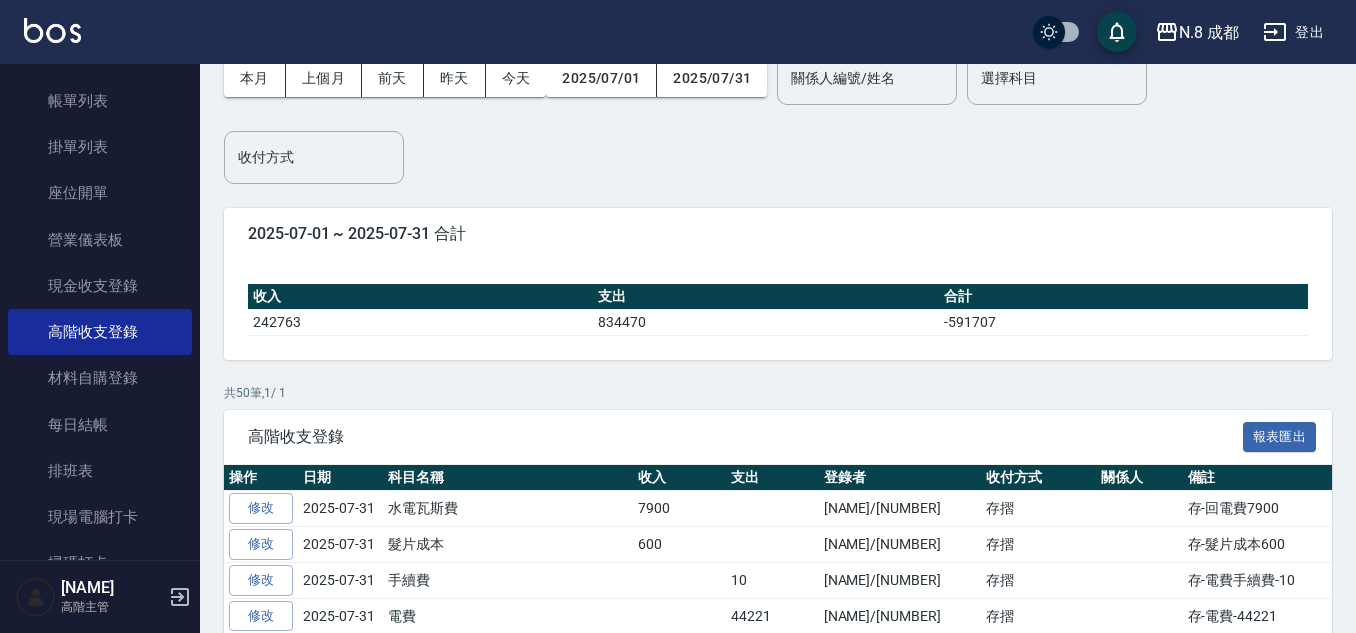 scroll, scrollTop: 100, scrollLeft: 0, axis: vertical 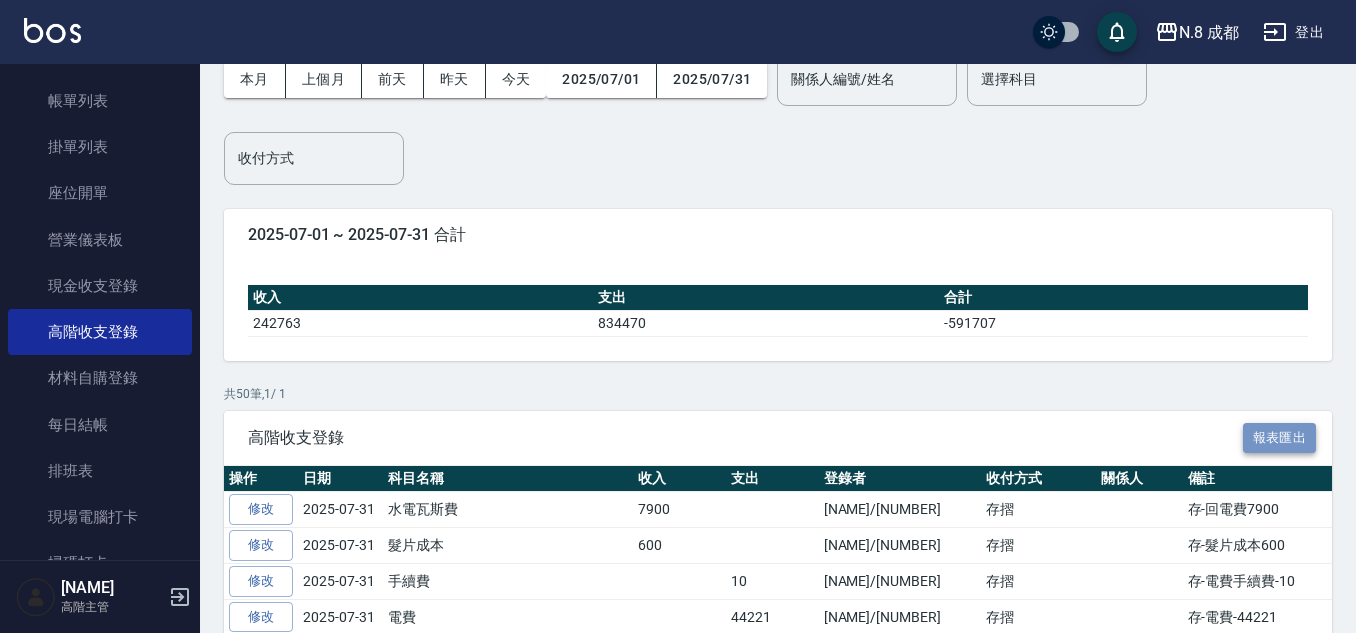 click on "報表匯出" at bounding box center [1280, 438] 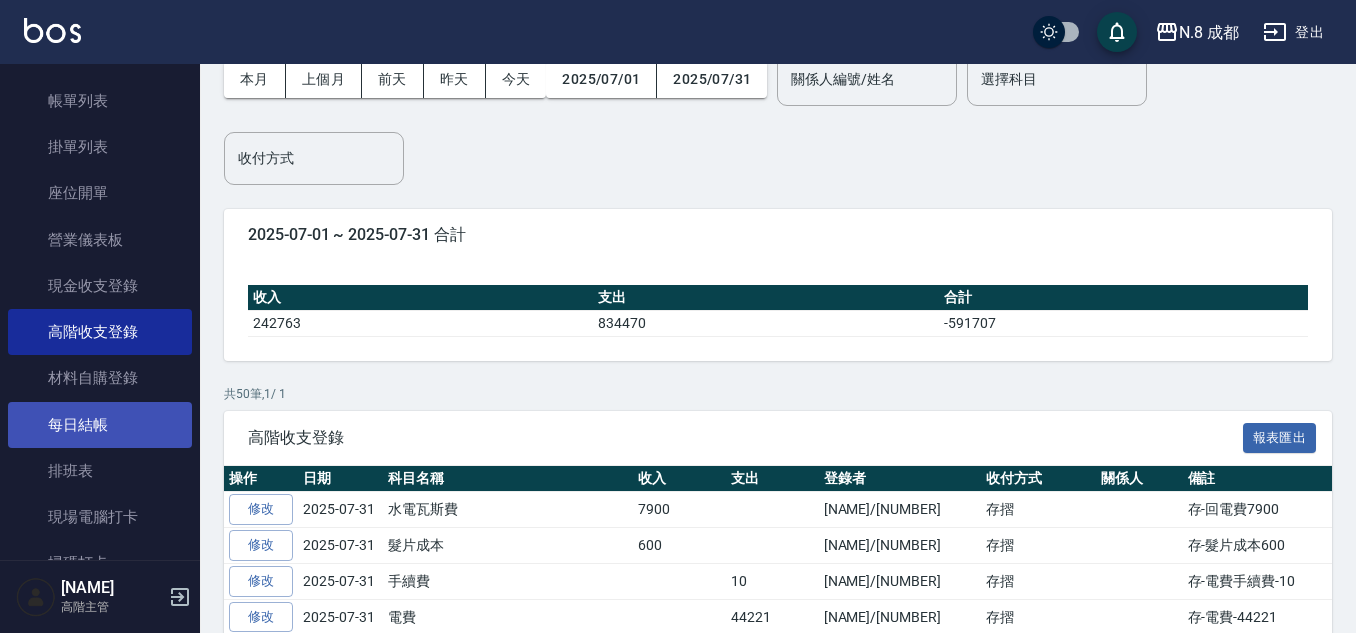 click on "每日結帳" at bounding box center [100, 425] 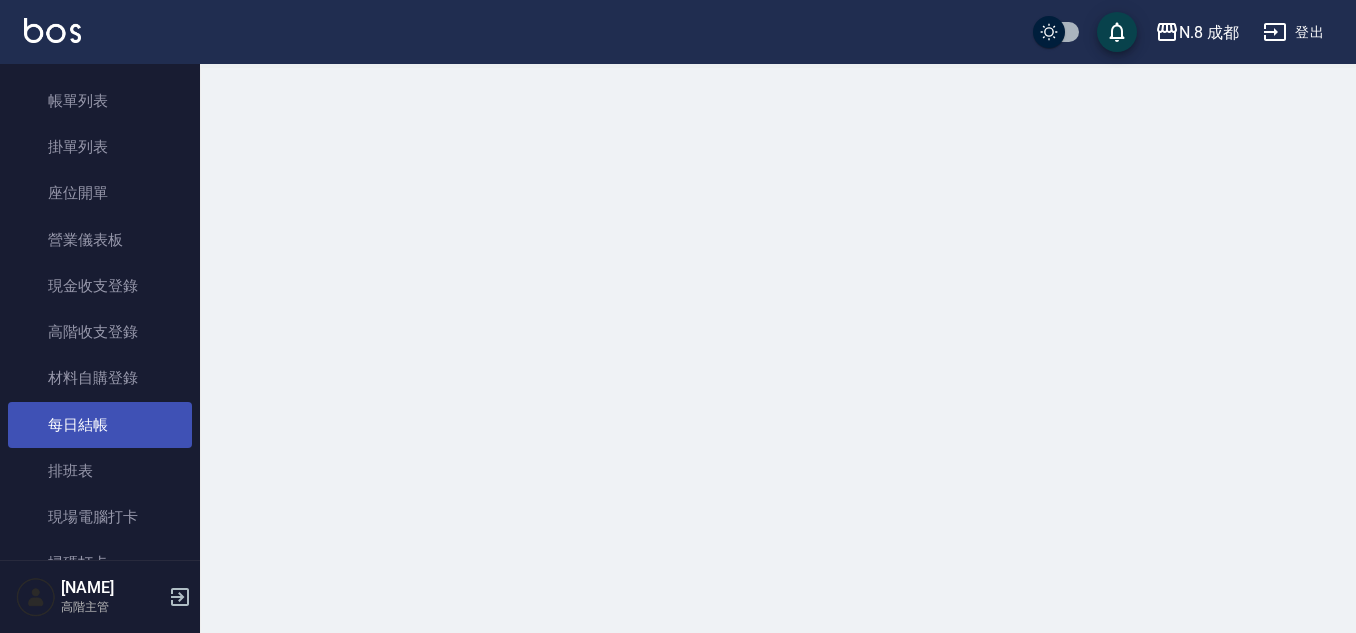 scroll, scrollTop: 0, scrollLeft: 0, axis: both 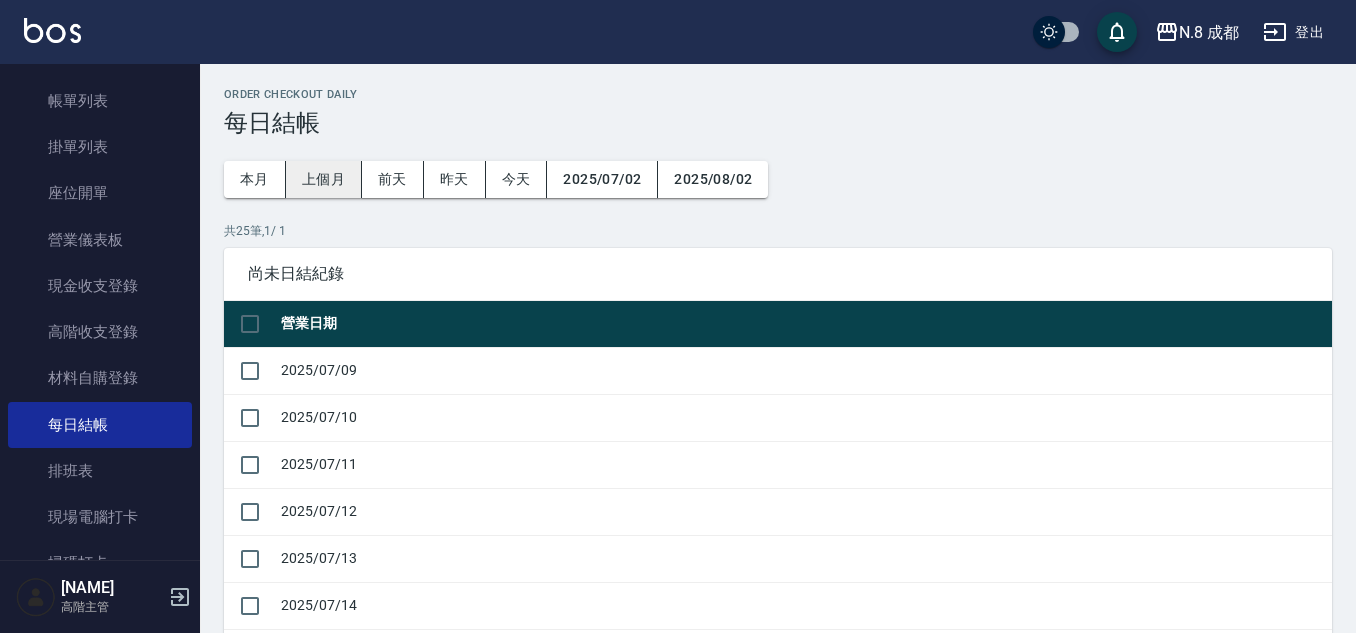 click on "上個月" at bounding box center (324, 179) 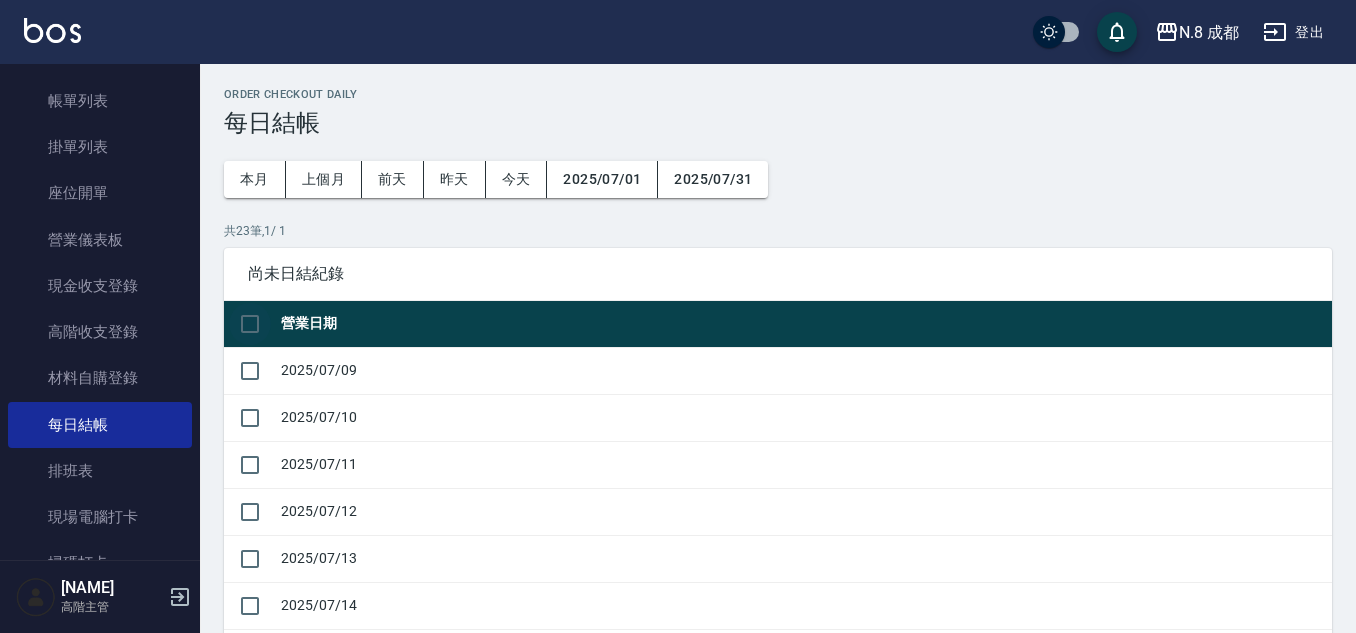 click at bounding box center (250, 324) 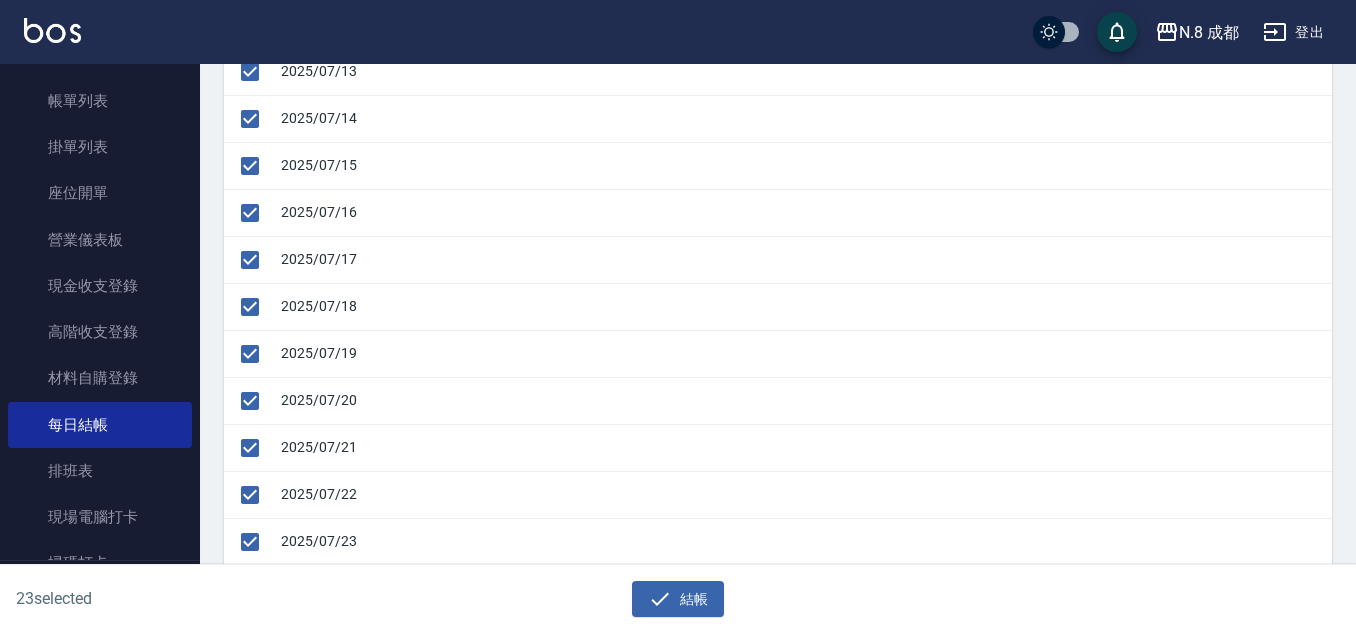 scroll, scrollTop: 187, scrollLeft: 0, axis: vertical 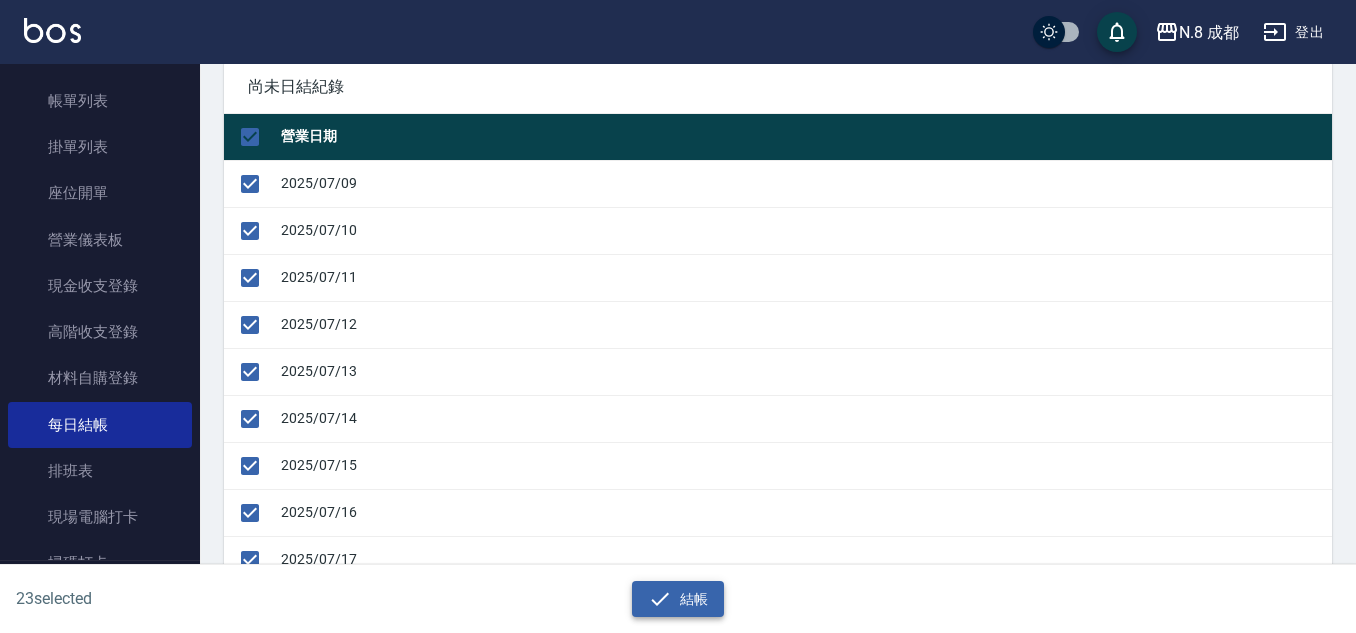 click on "結帳" at bounding box center (678, 599) 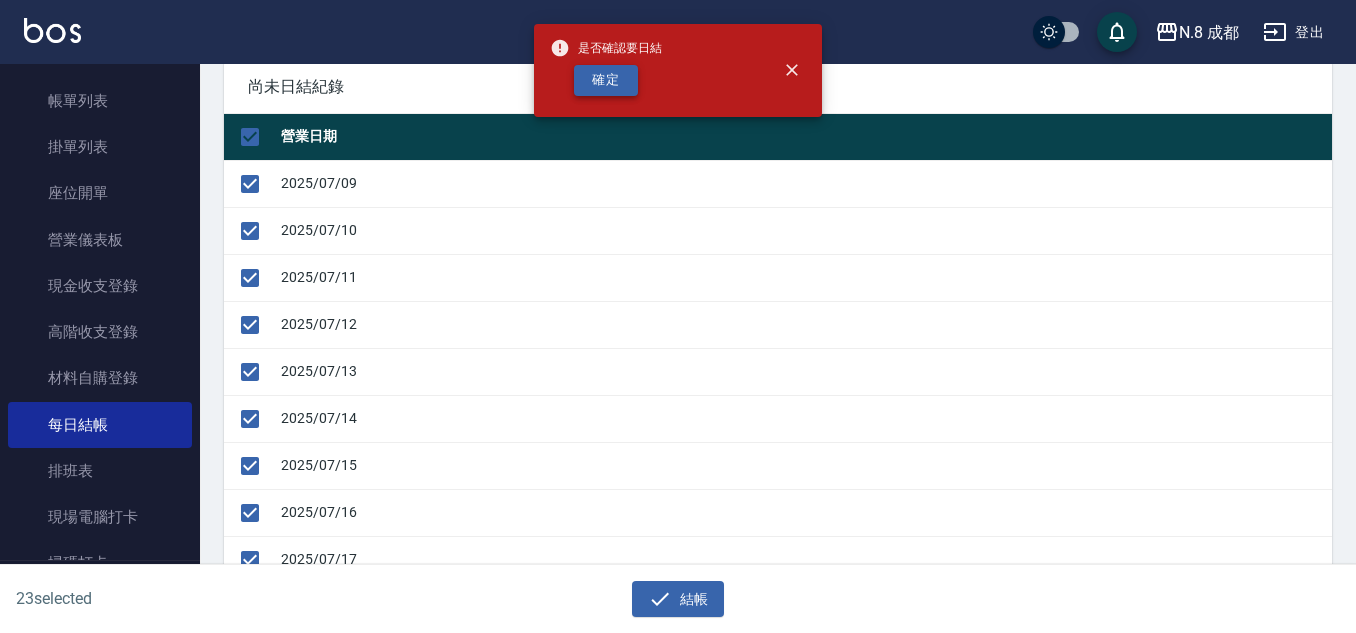 click on "確定" at bounding box center [606, 80] 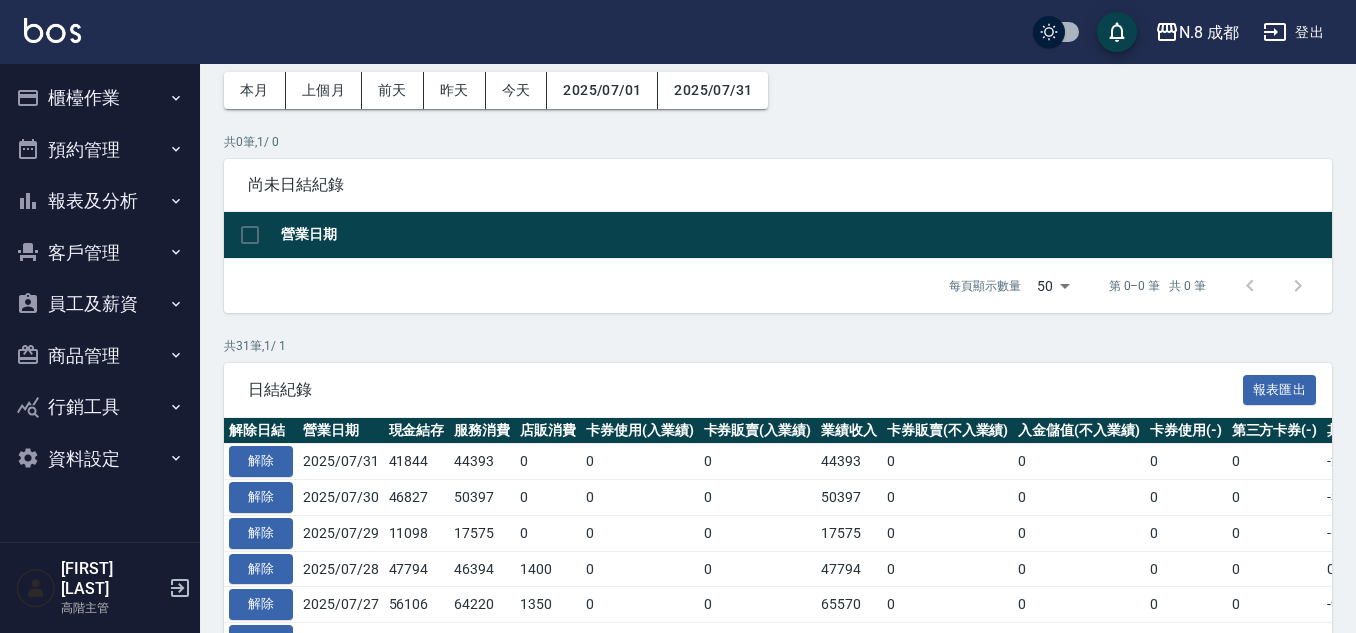 scroll, scrollTop: 0, scrollLeft: 0, axis: both 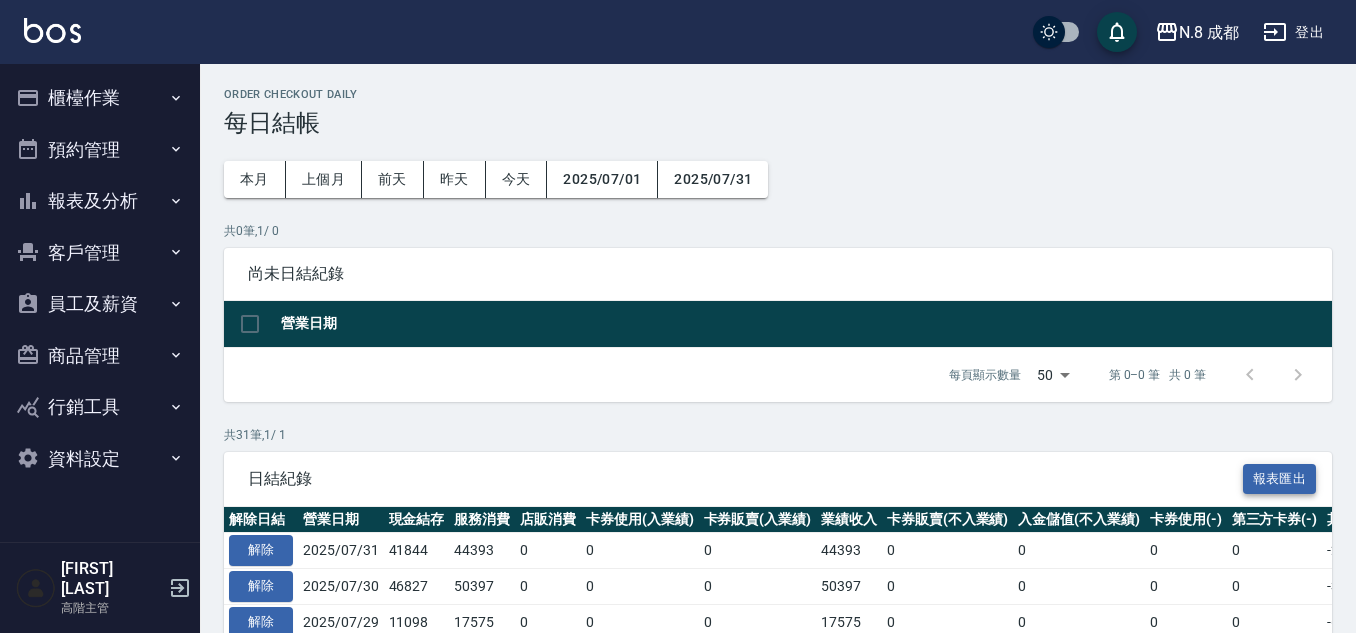 click on "報表匯出" at bounding box center [1280, 479] 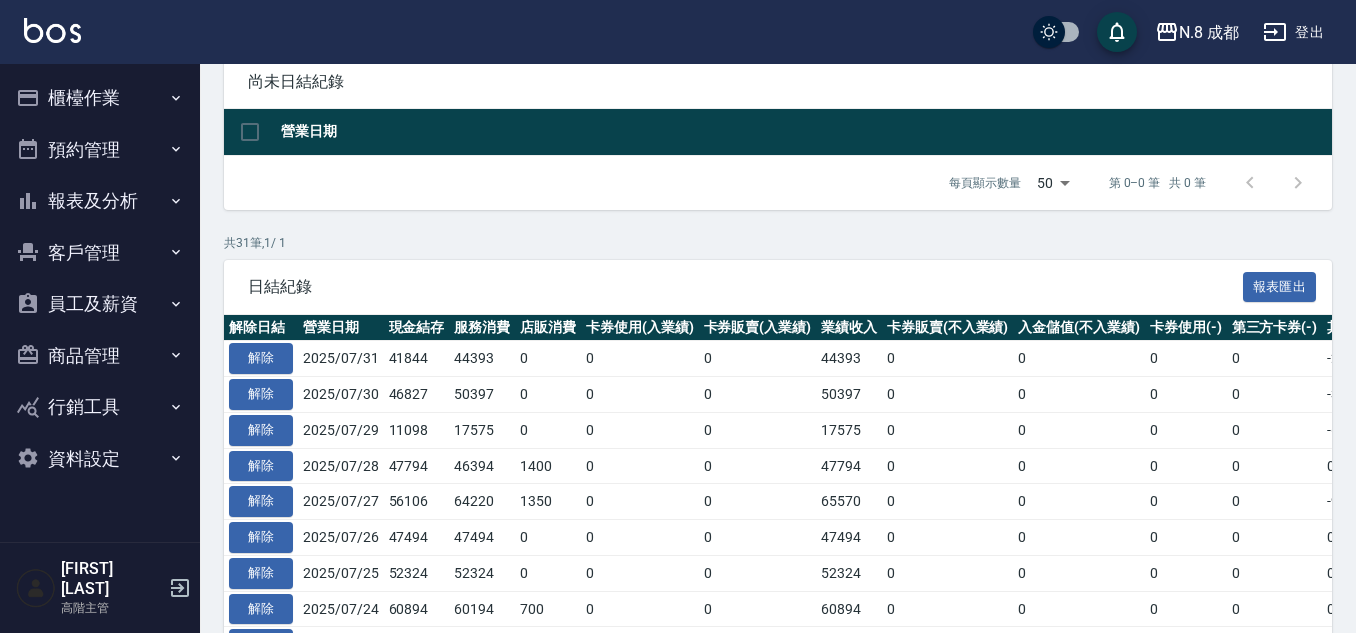 scroll, scrollTop: 400, scrollLeft: 0, axis: vertical 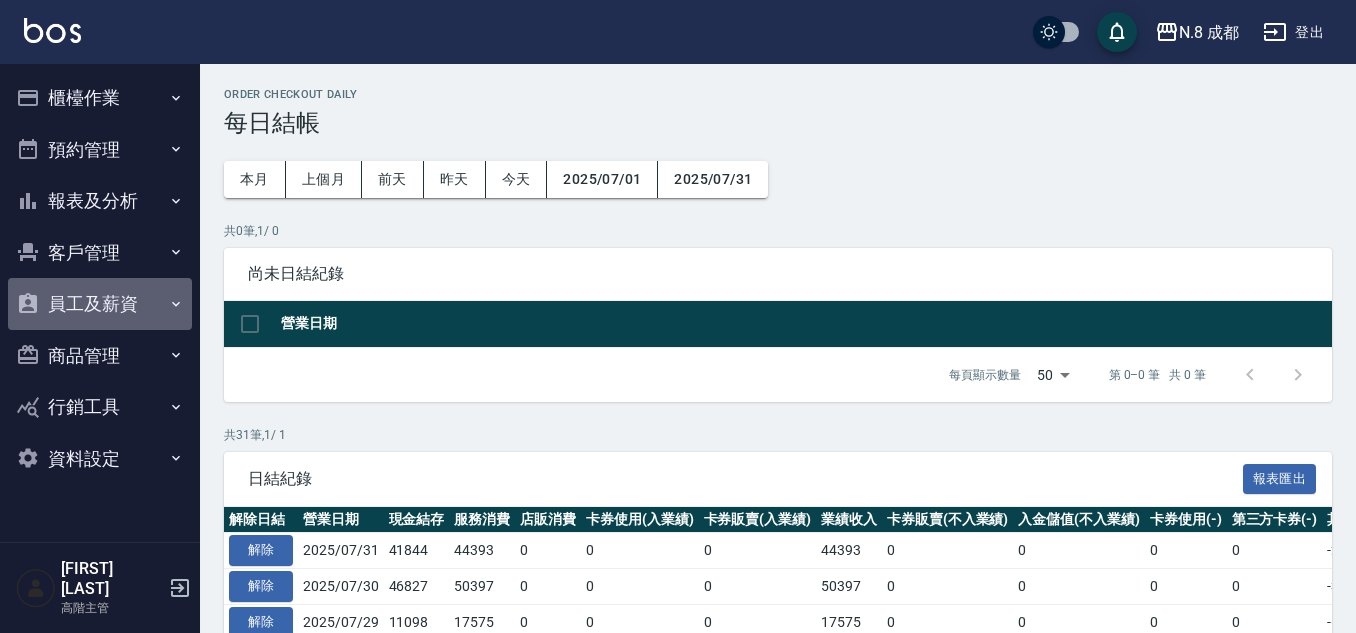 click on "員工及薪資" at bounding box center (100, 304) 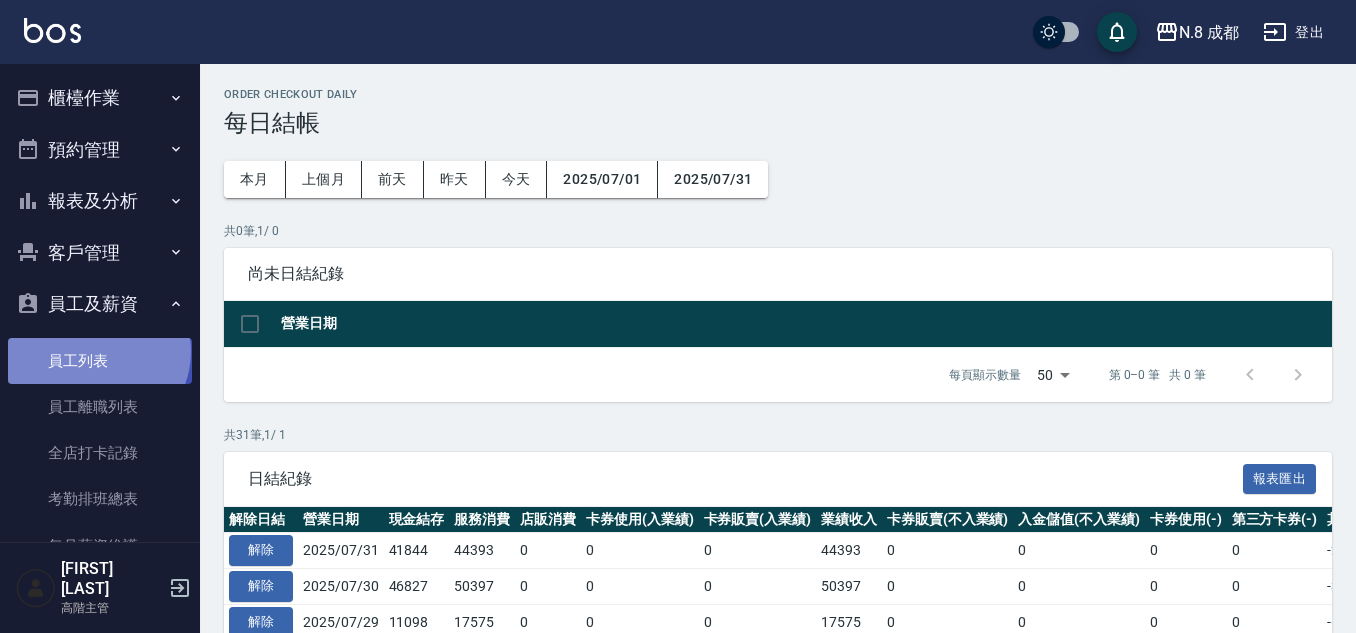 click on "員工列表" at bounding box center (100, 361) 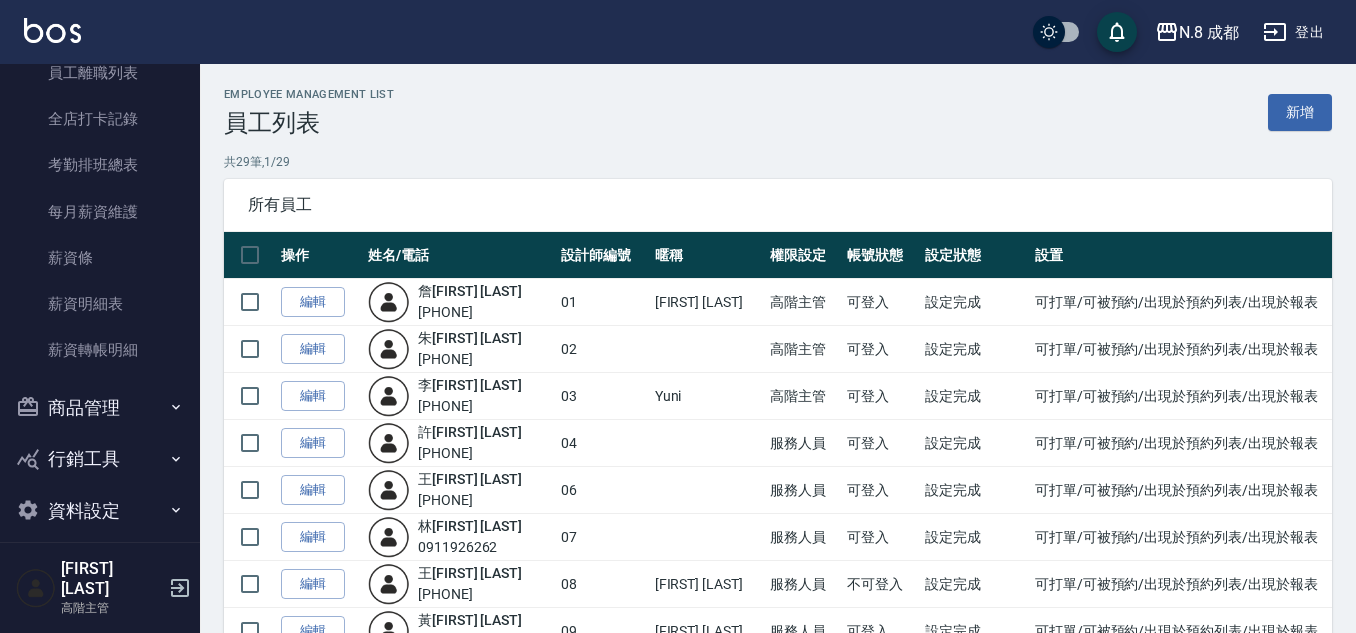 scroll, scrollTop: 134, scrollLeft: 0, axis: vertical 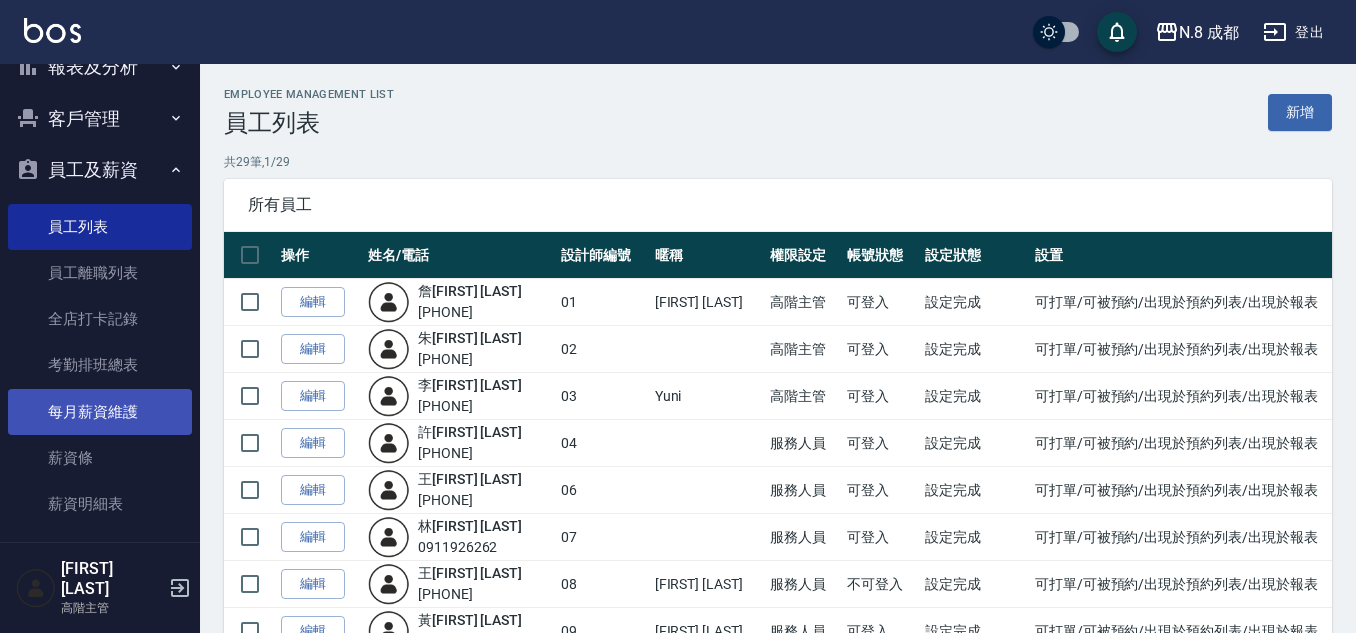 click on "每月薪資維護" at bounding box center [100, 412] 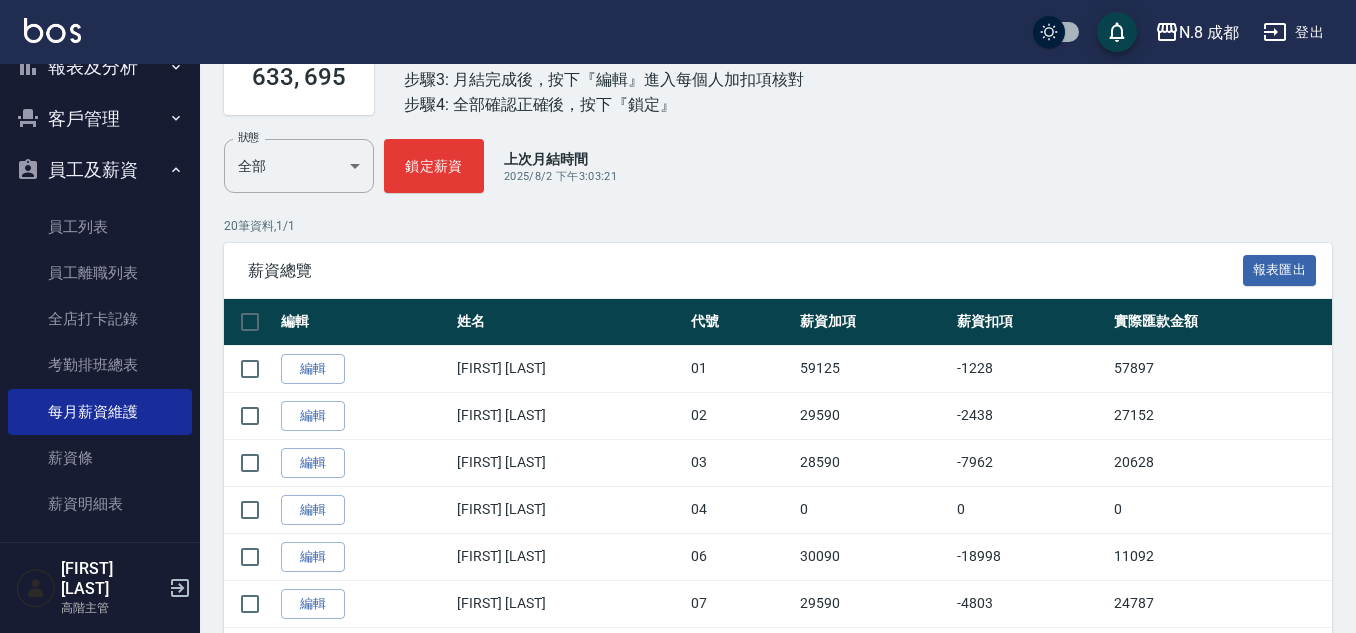 scroll, scrollTop: 200, scrollLeft: 0, axis: vertical 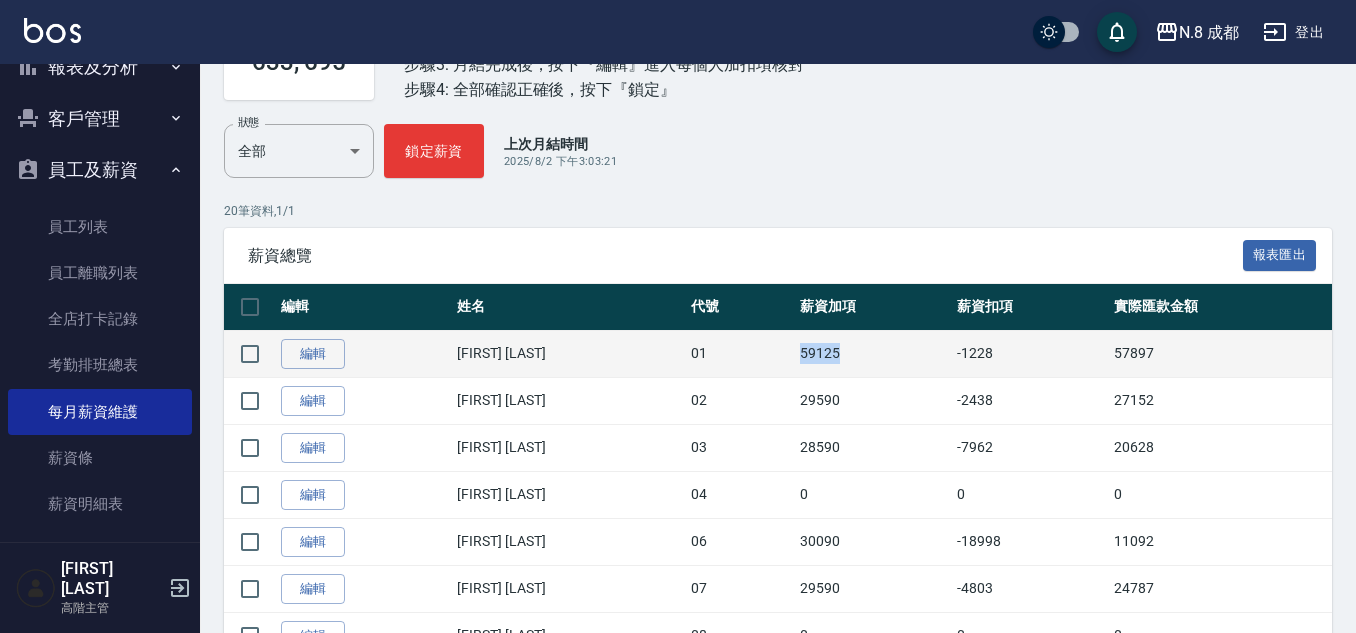 drag, startPoint x: 723, startPoint y: 348, endPoint x: 794, endPoint y: 354, distance: 71.25307 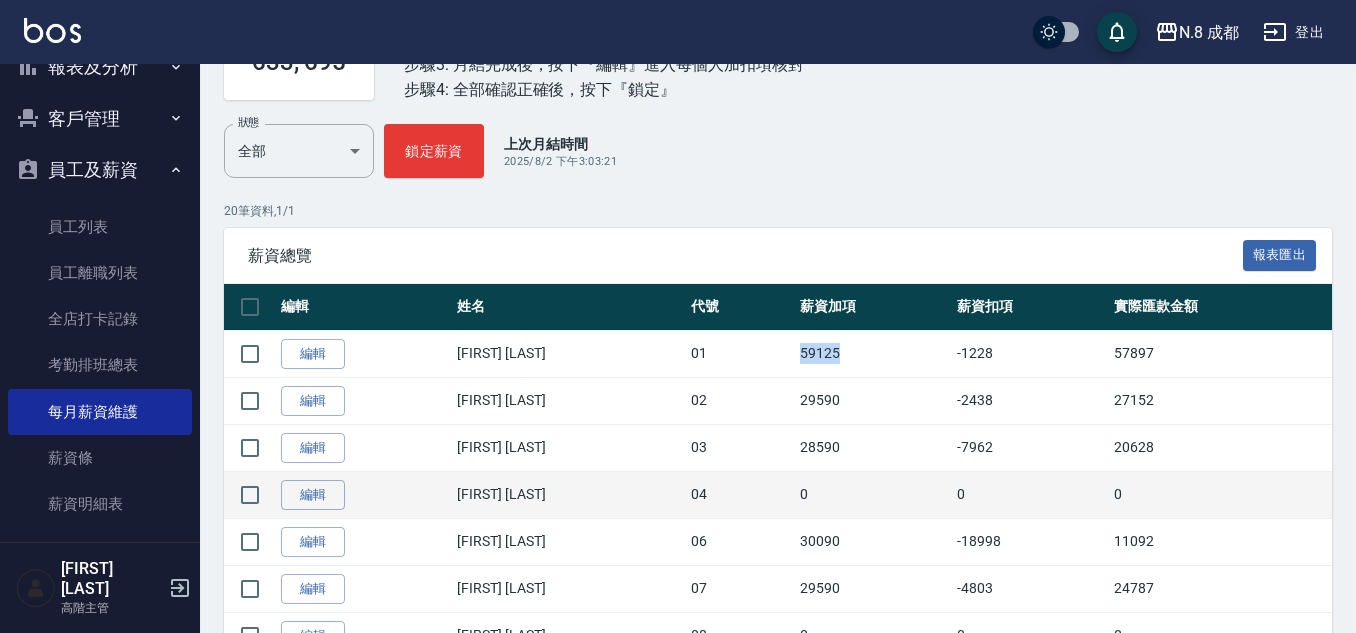 copy on "59125" 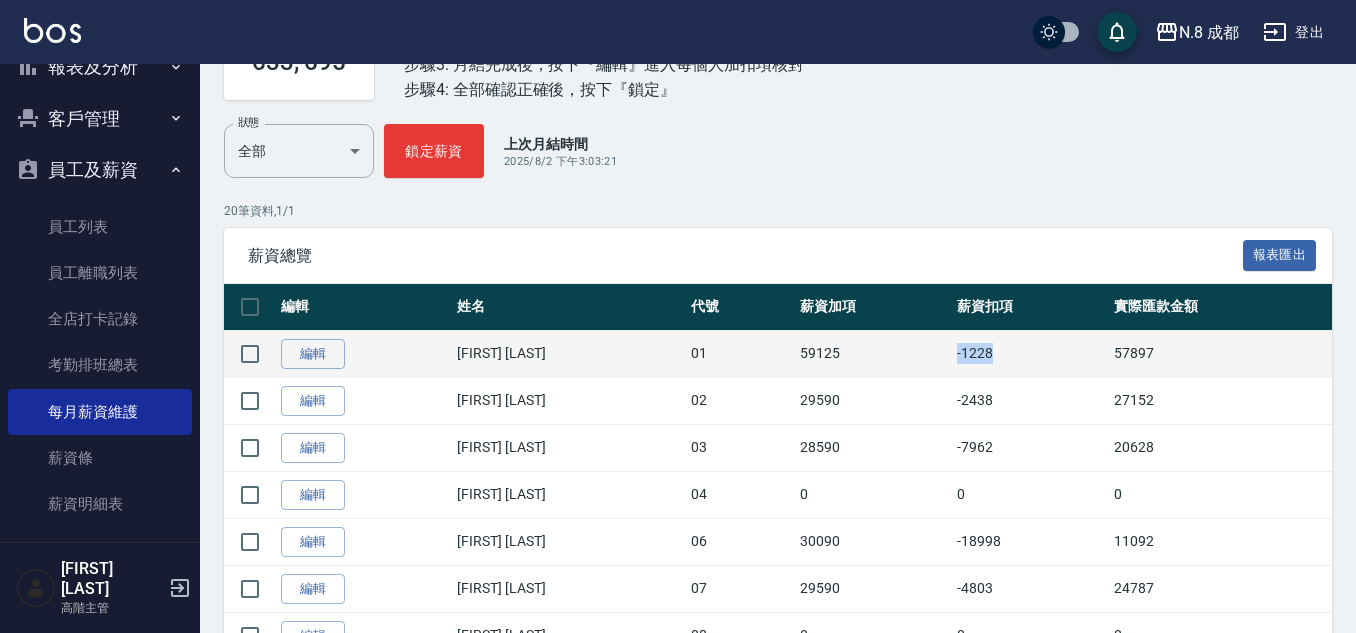 drag, startPoint x: 908, startPoint y: 355, endPoint x: 976, endPoint y: 357, distance: 68.0294 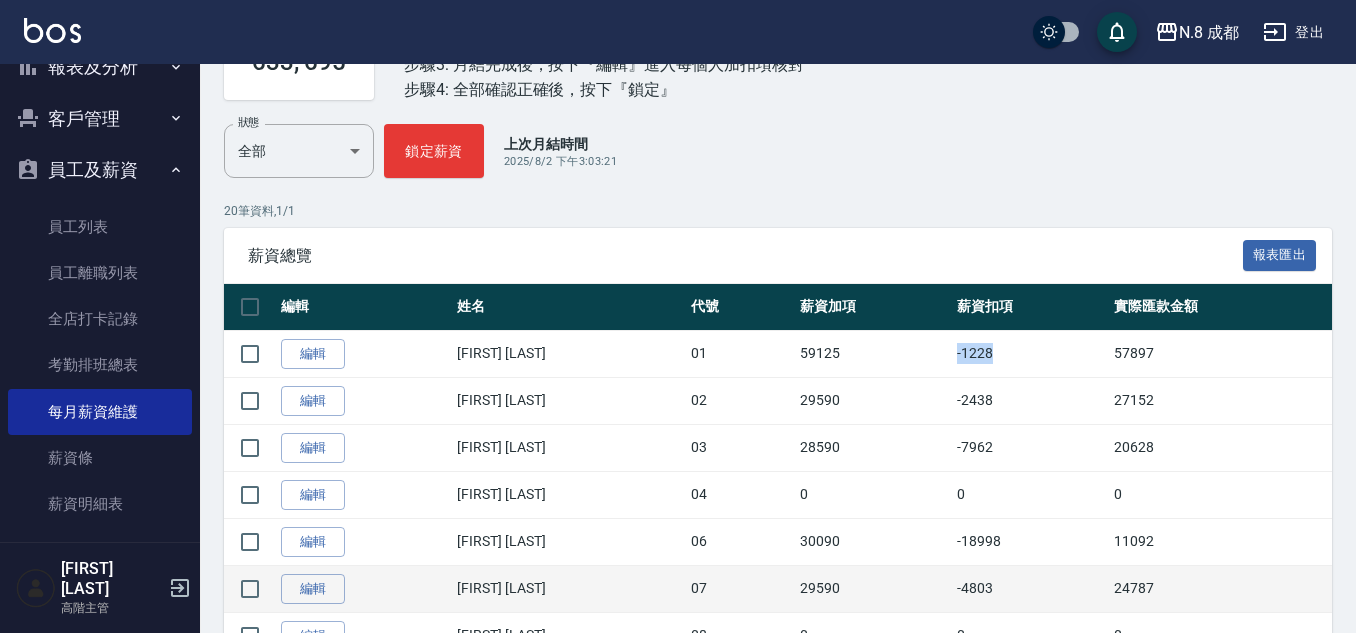 copy on "-1228" 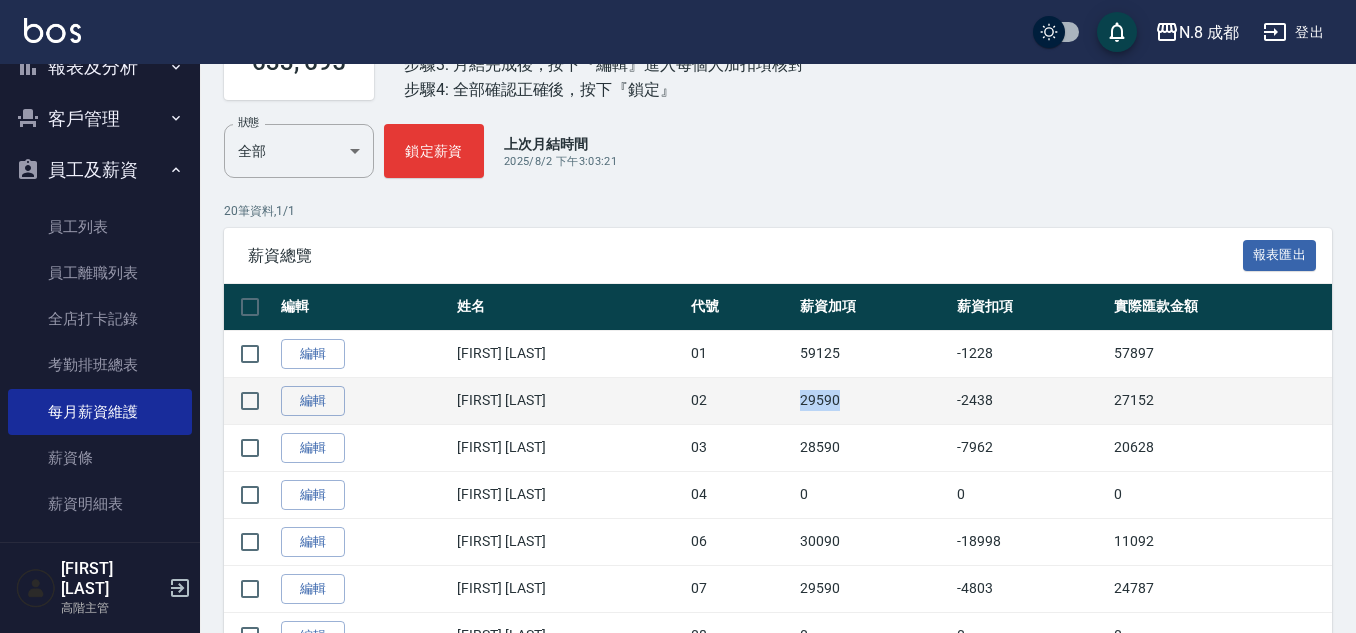 drag, startPoint x: 729, startPoint y: 395, endPoint x: 808, endPoint y: 396, distance: 79.00633 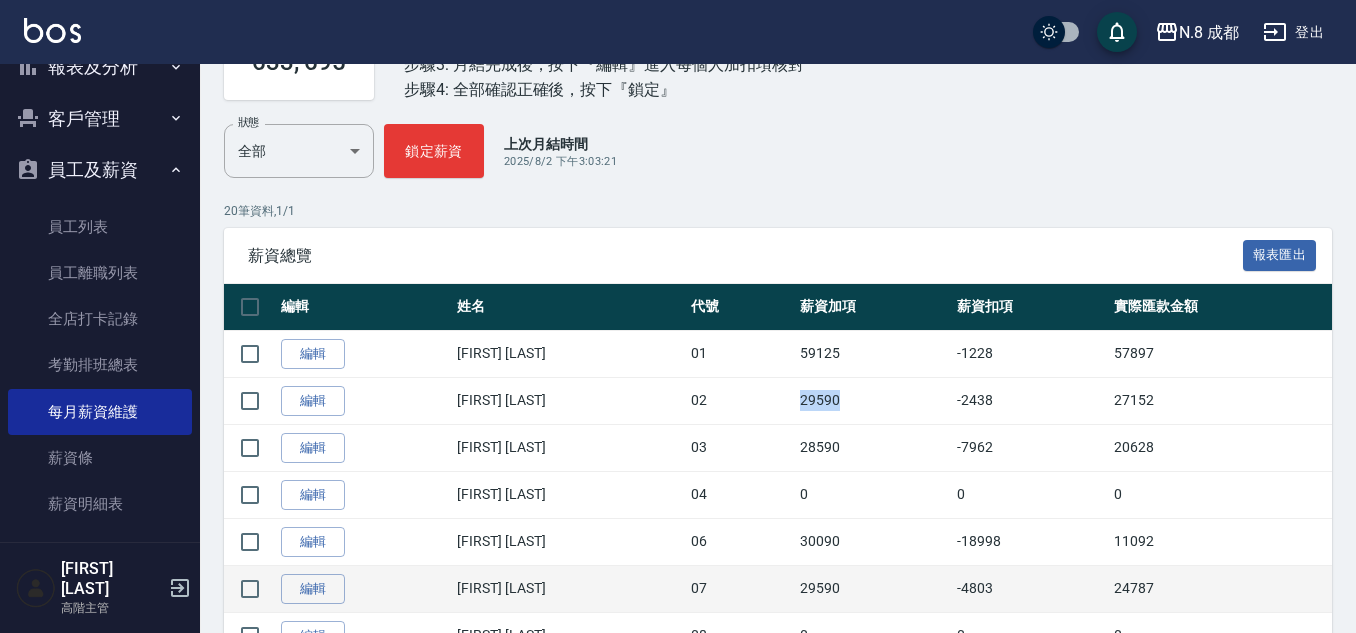 copy on "29590" 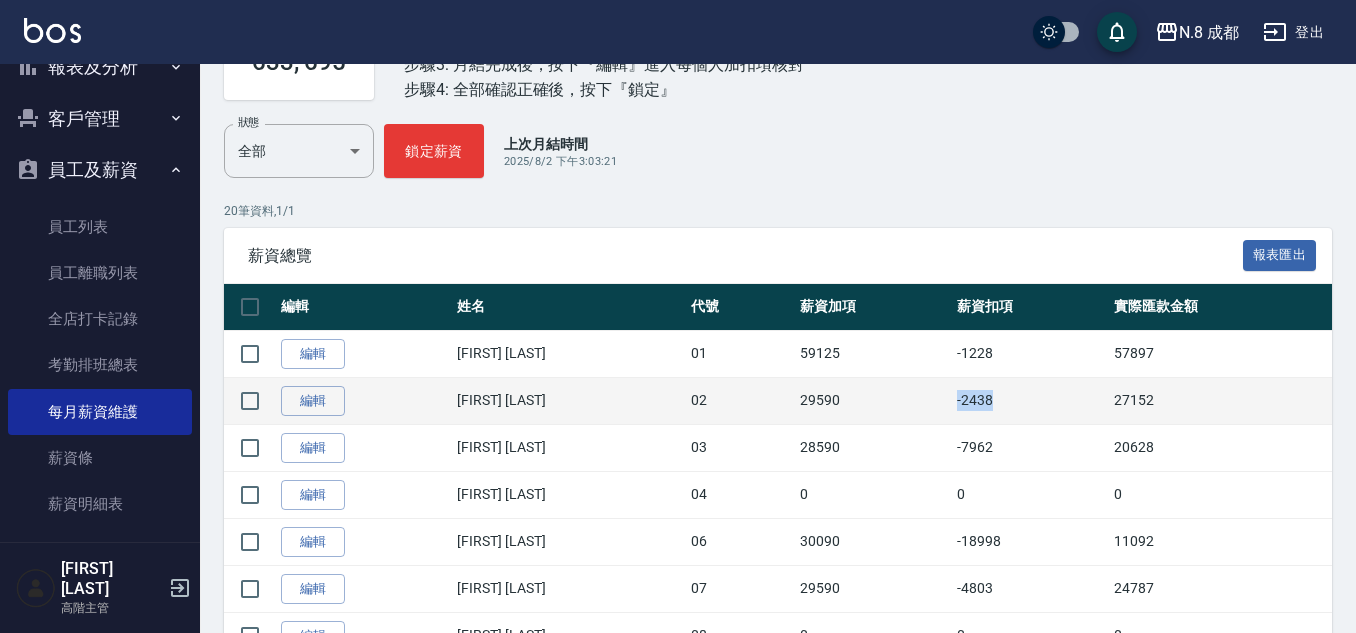 drag, startPoint x: 908, startPoint y: 404, endPoint x: 959, endPoint y: 403, distance: 51.009804 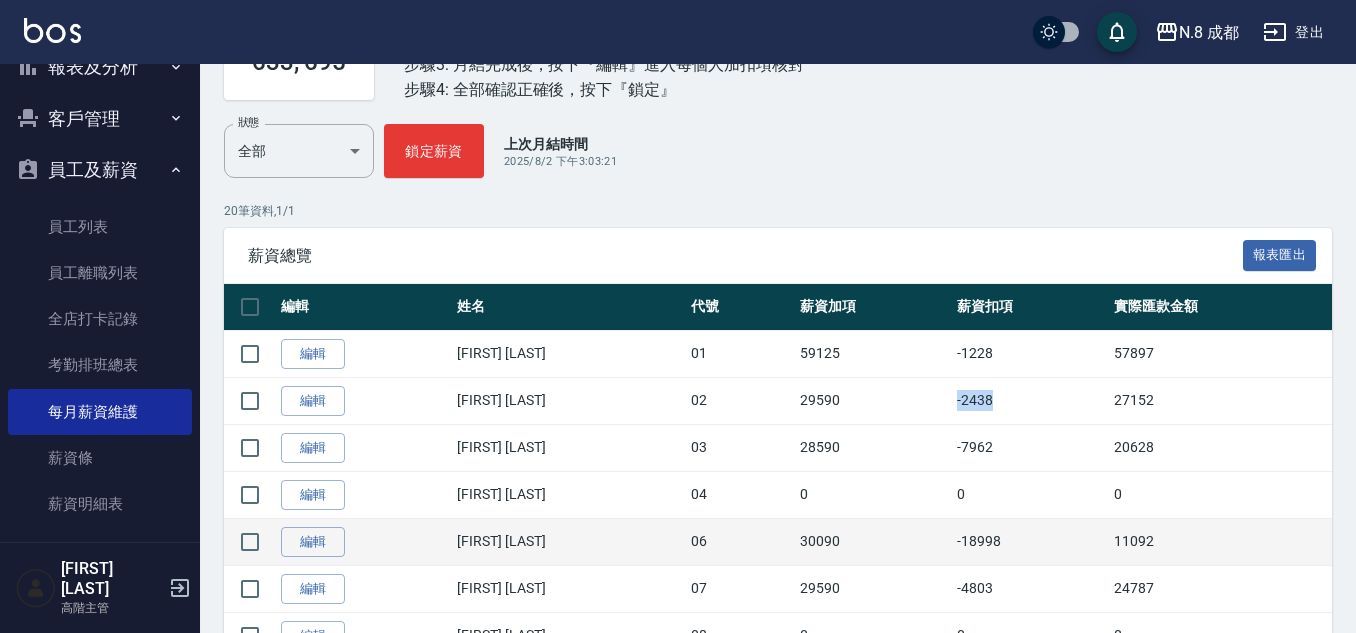 copy on "-2438" 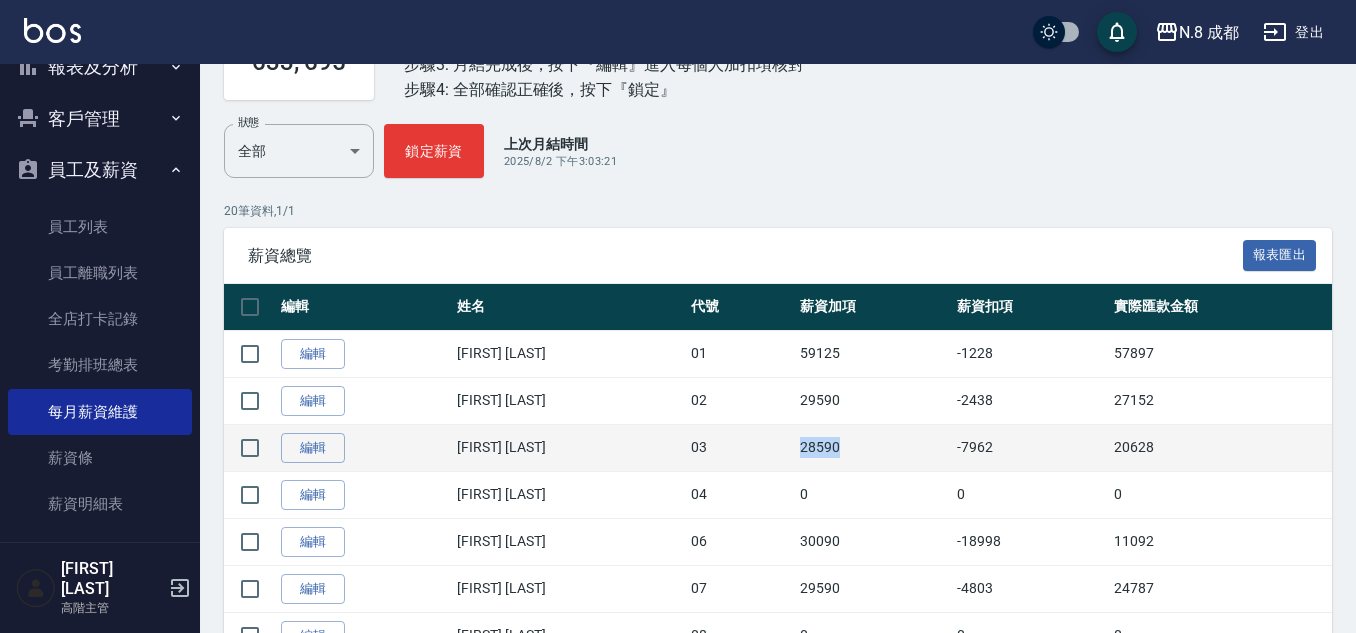 drag, startPoint x: 793, startPoint y: 446, endPoint x: 847, endPoint y: 446, distance: 54 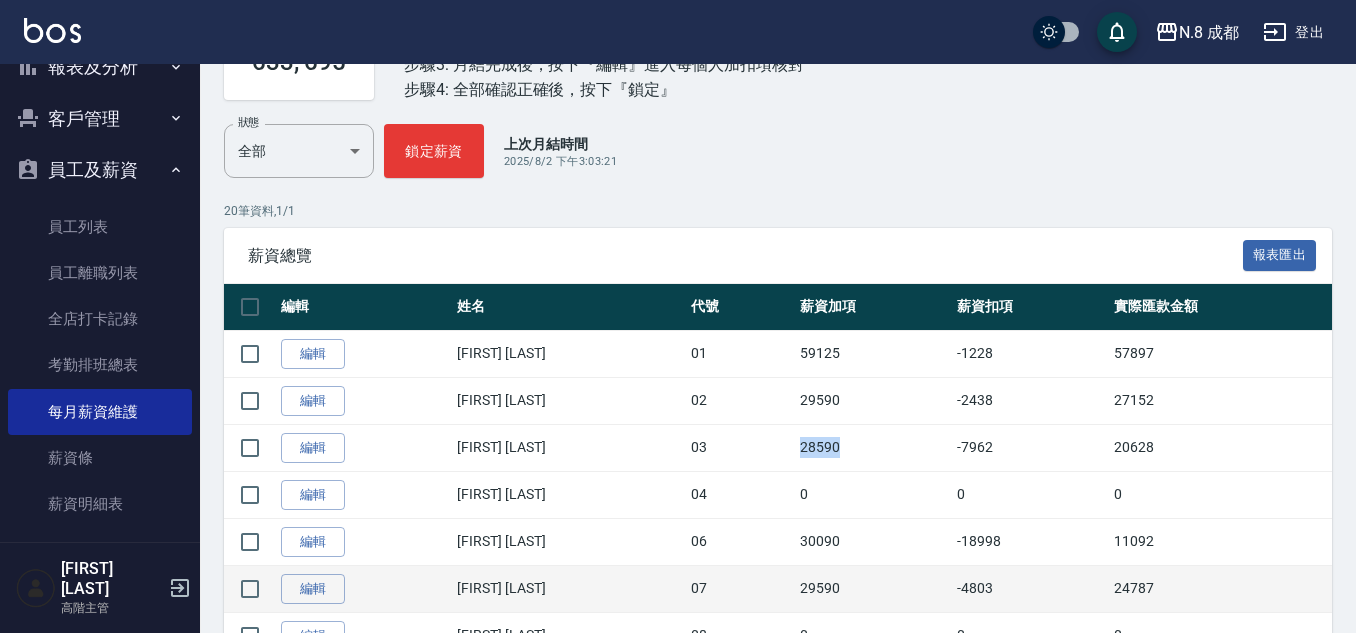 copy on "28590" 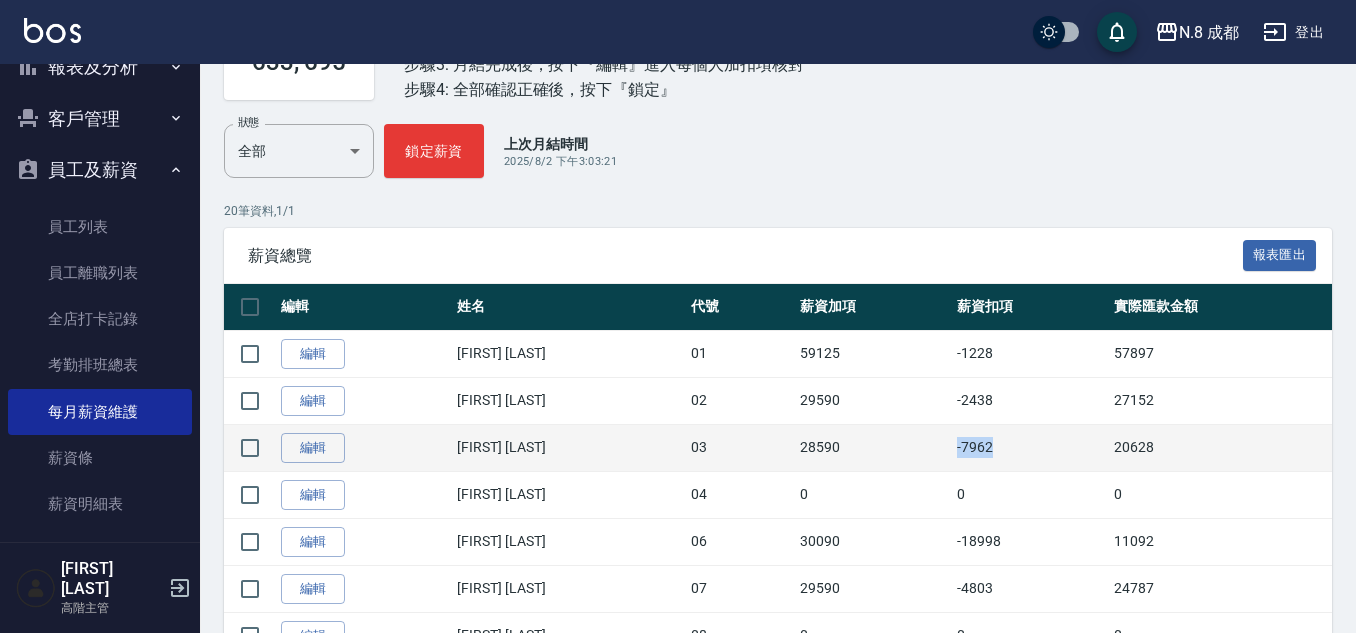 drag, startPoint x: 912, startPoint y: 442, endPoint x: 975, endPoint y: 460, distance: 65.52099 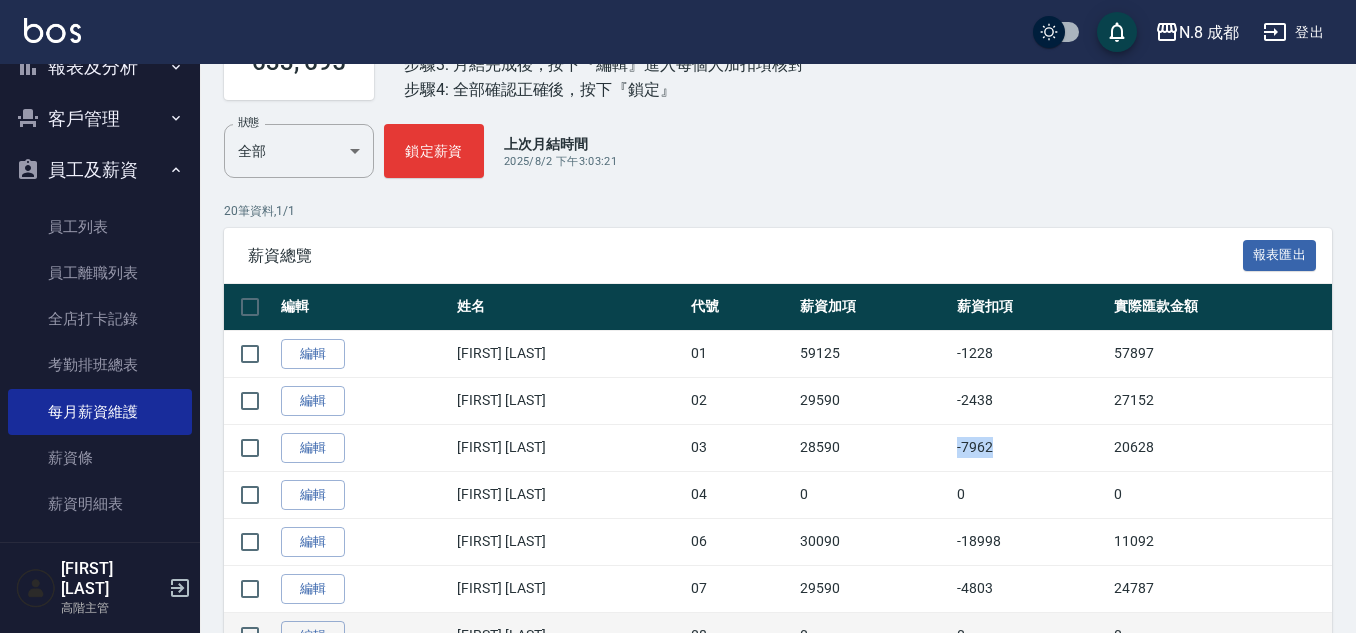 copy on "-7962" 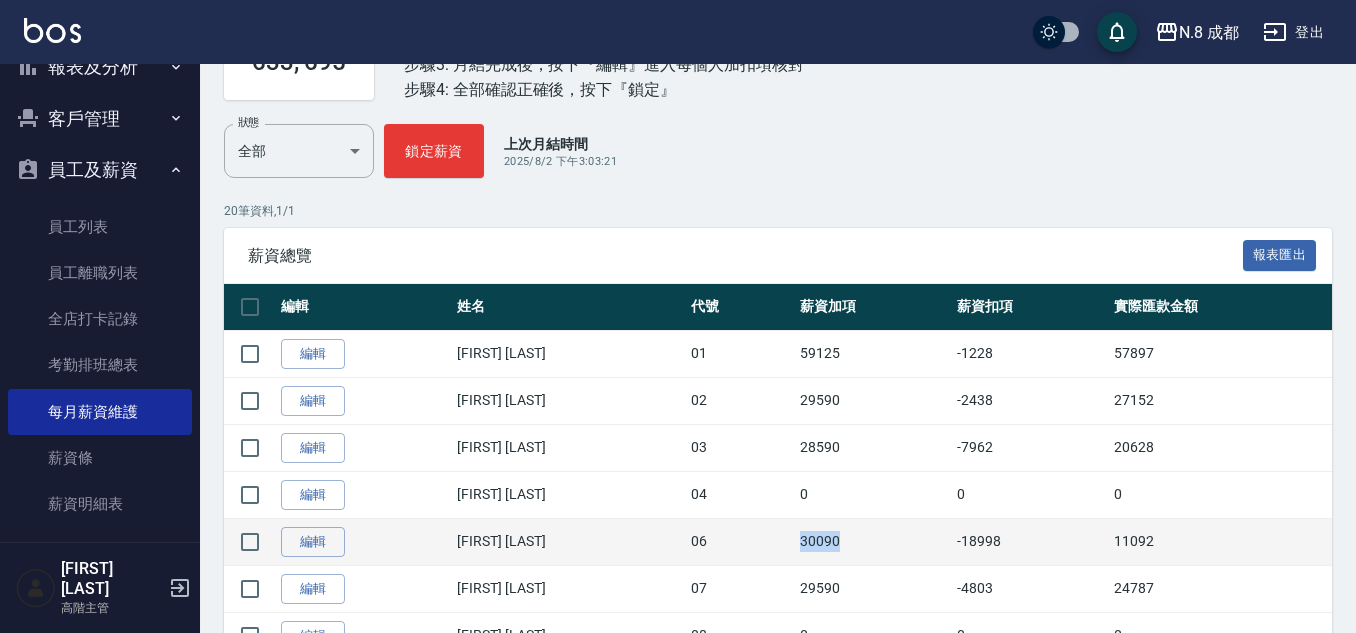 drag, startPoint x: 727, startPoint y: 539, endPoint x: 822, endPoint y: 546, distance: 95.257545 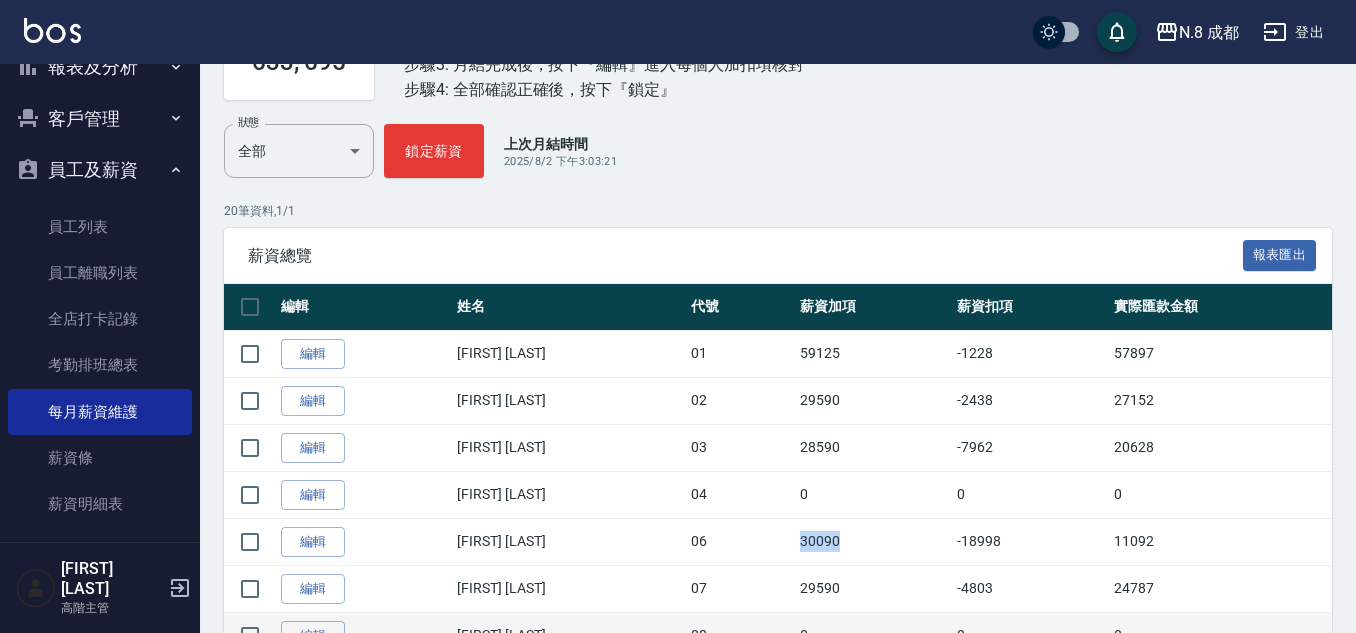 copy on "30090" 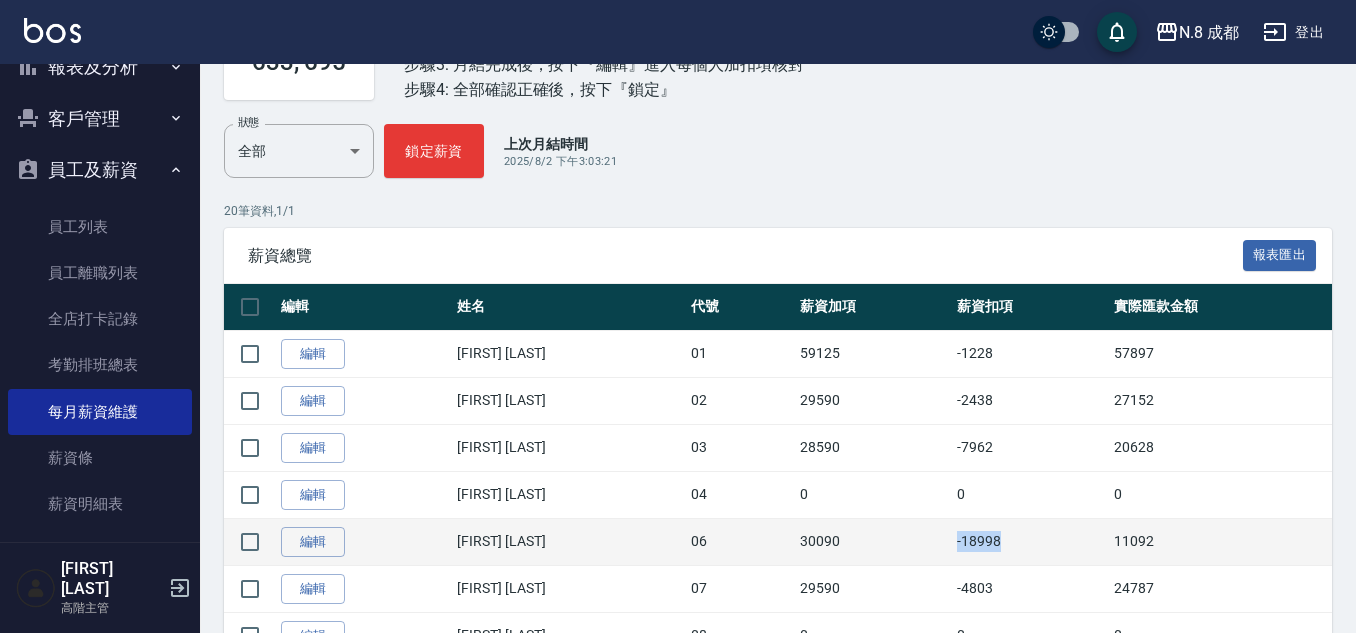 drag, startPoint x: 907, startPoint y: 539, endPoint x: 965, endPoint y: 554, distance: 59.908264 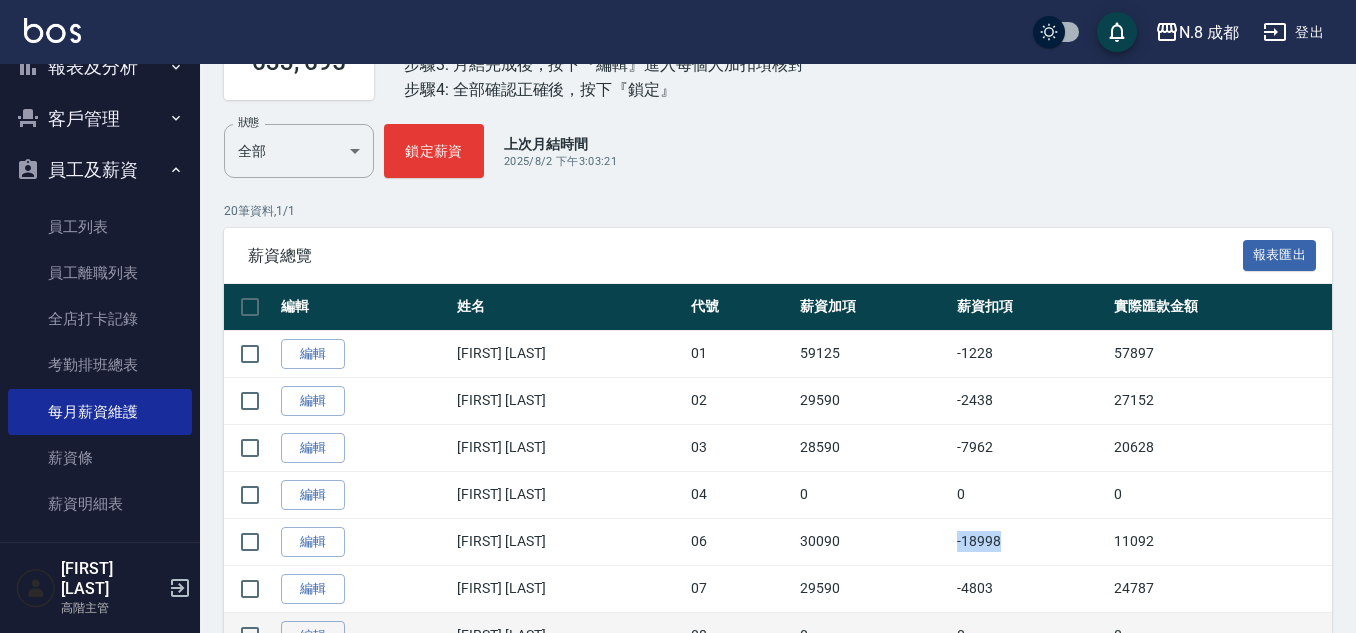 copy on "-18998" 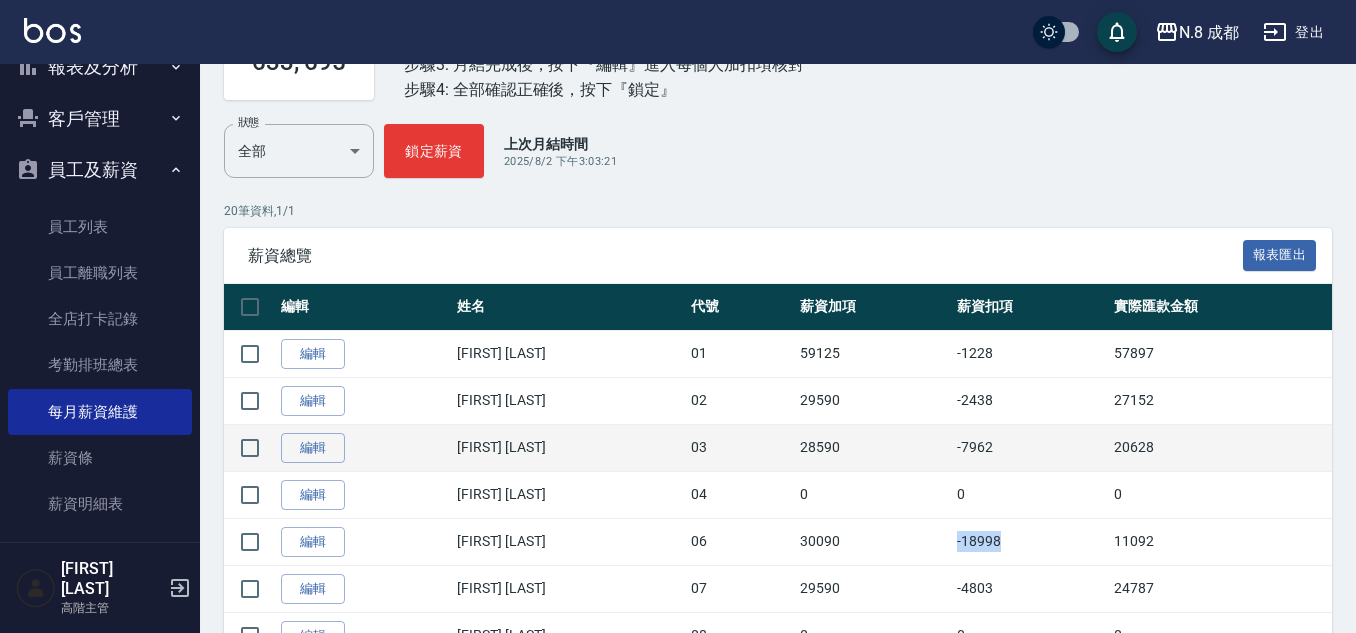 scroll, scrollTop: 300, scrollLeft: 0, axis: vertical 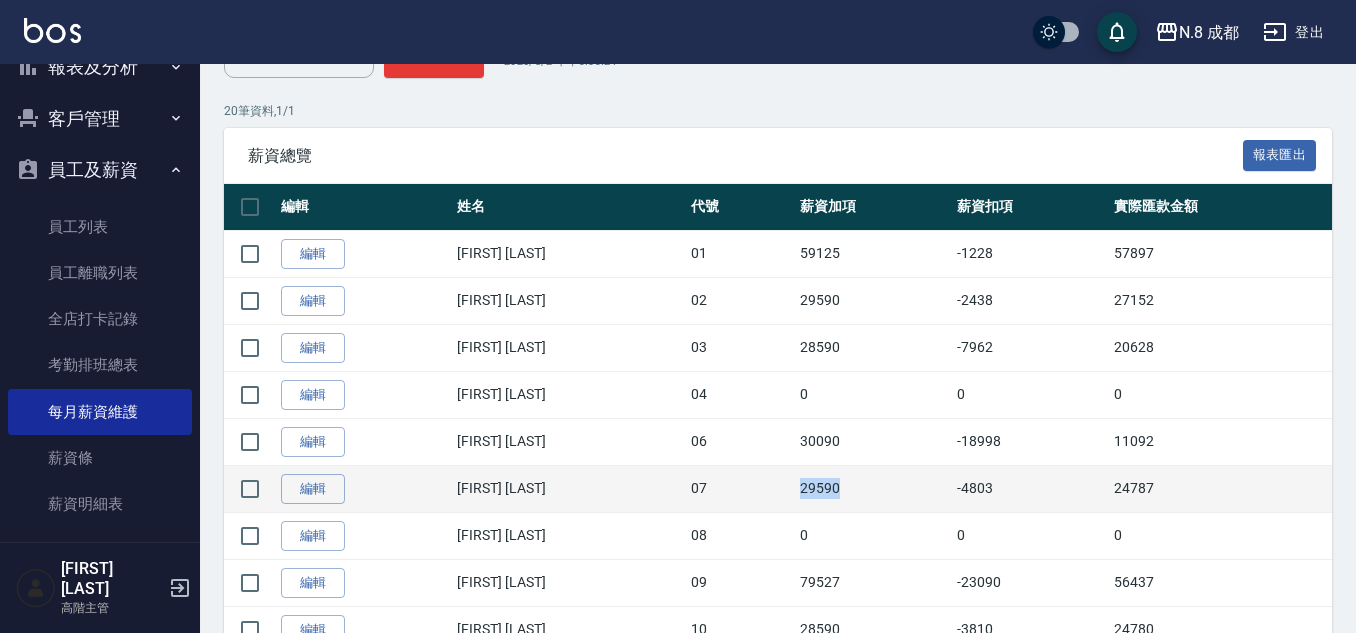 drag, startPoint x: 734, startPoint y: 482, endPoint x: 811, endPoint y: 488, distance: 77.23341 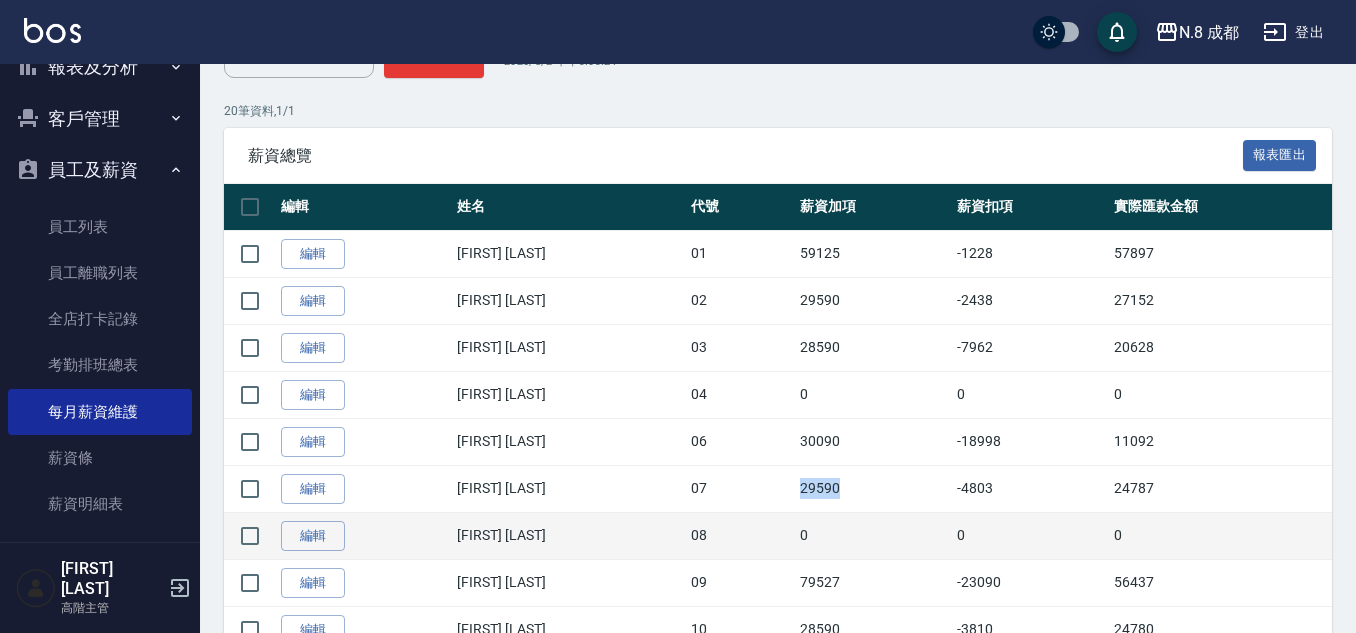 copy on "29590" 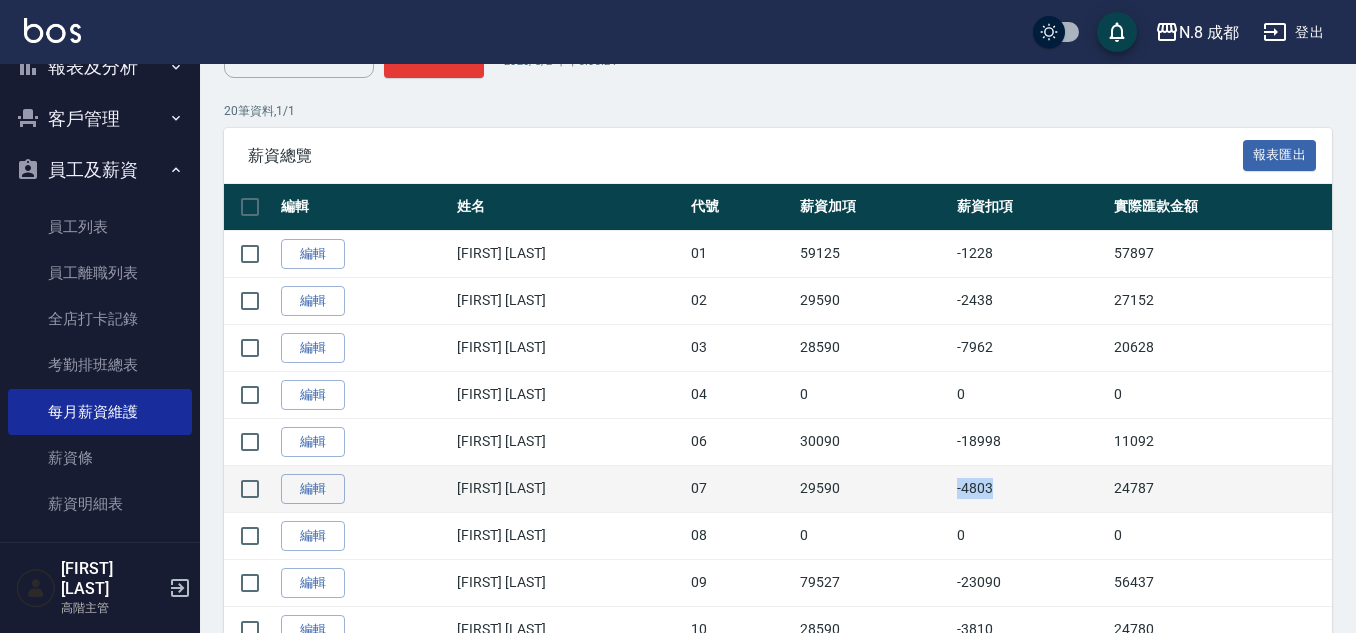 drag, startPoint x: 908, startPoint y: 483, endPoint x: 980, endPoint y: 489, distance: 72.249565 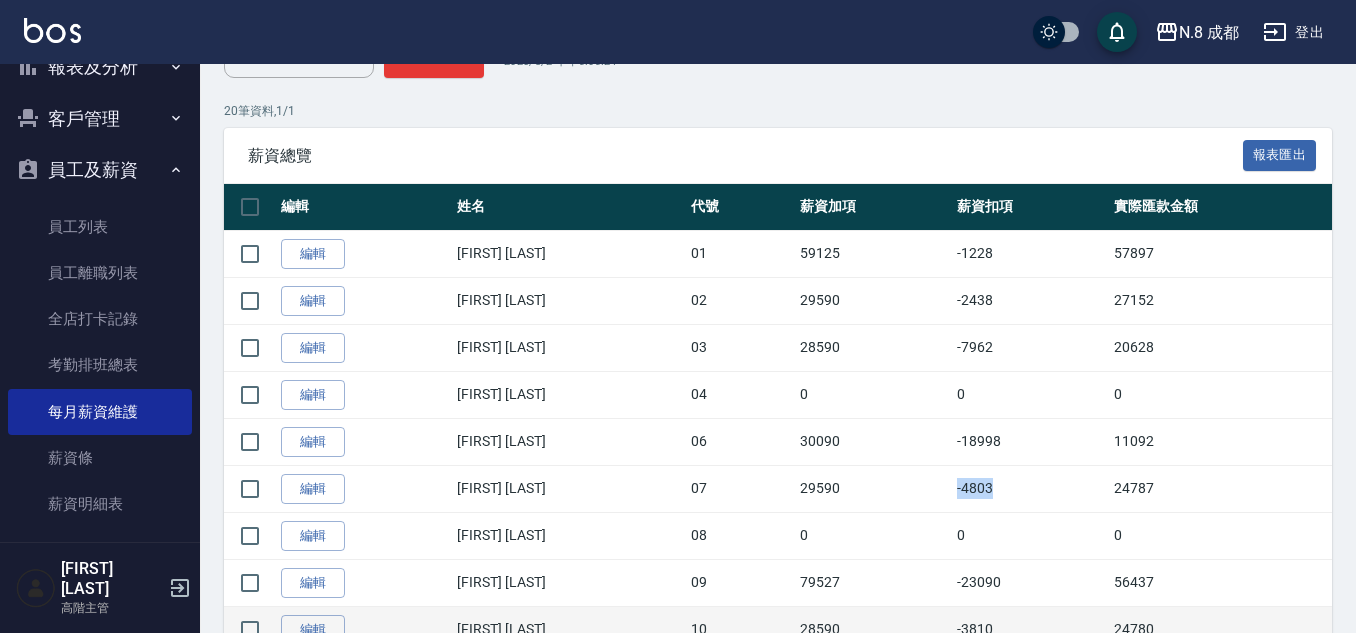 copy on "-4803" 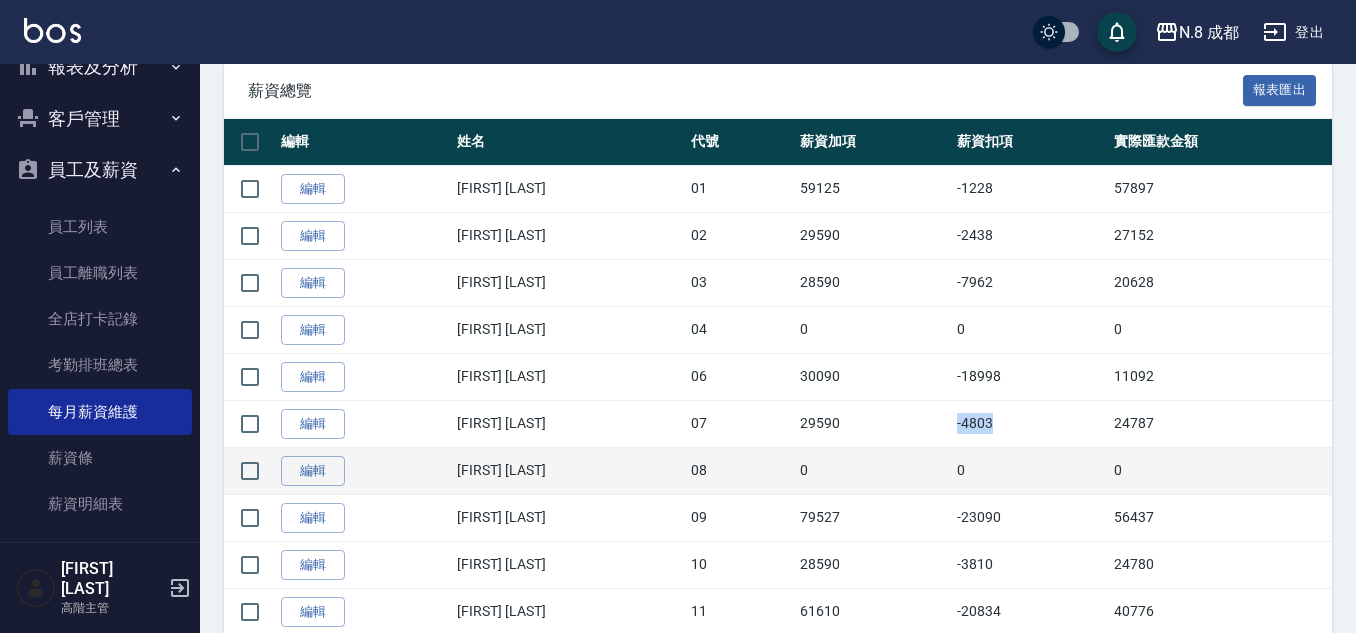 scroll, scrollTop: 400, scrollLeft: 0, axis: vertical 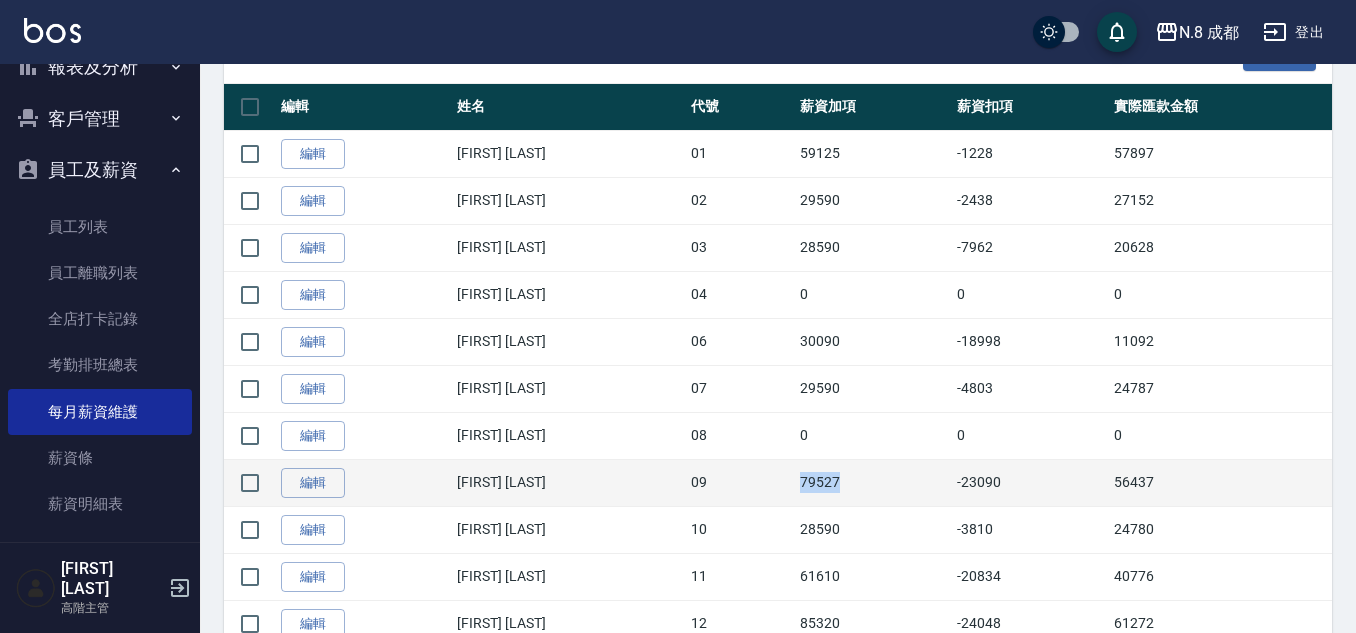 drag, startPoint x: 730, startPoint y: 481, endPoint x: 829, endPoint y: 488, distance: 99.24717 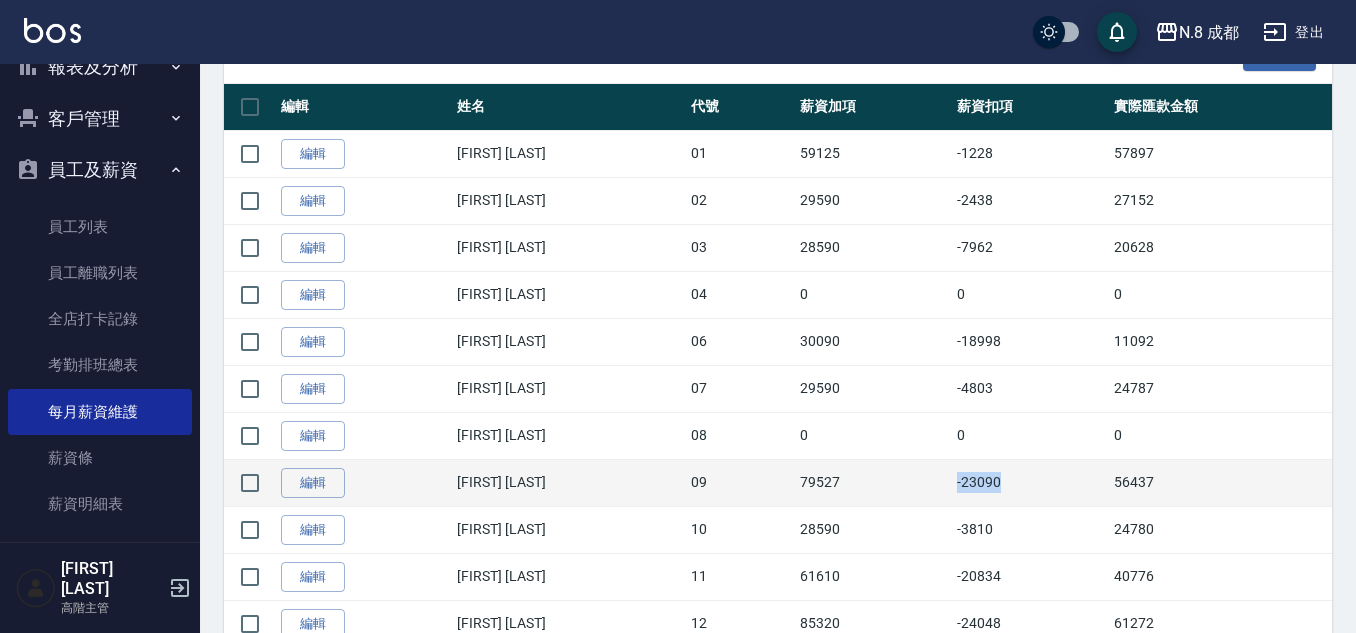 drag, startPoint x: 906, startPoint y: 483, endPoint x: 991, endPoint y: 493, distance: 85.58621 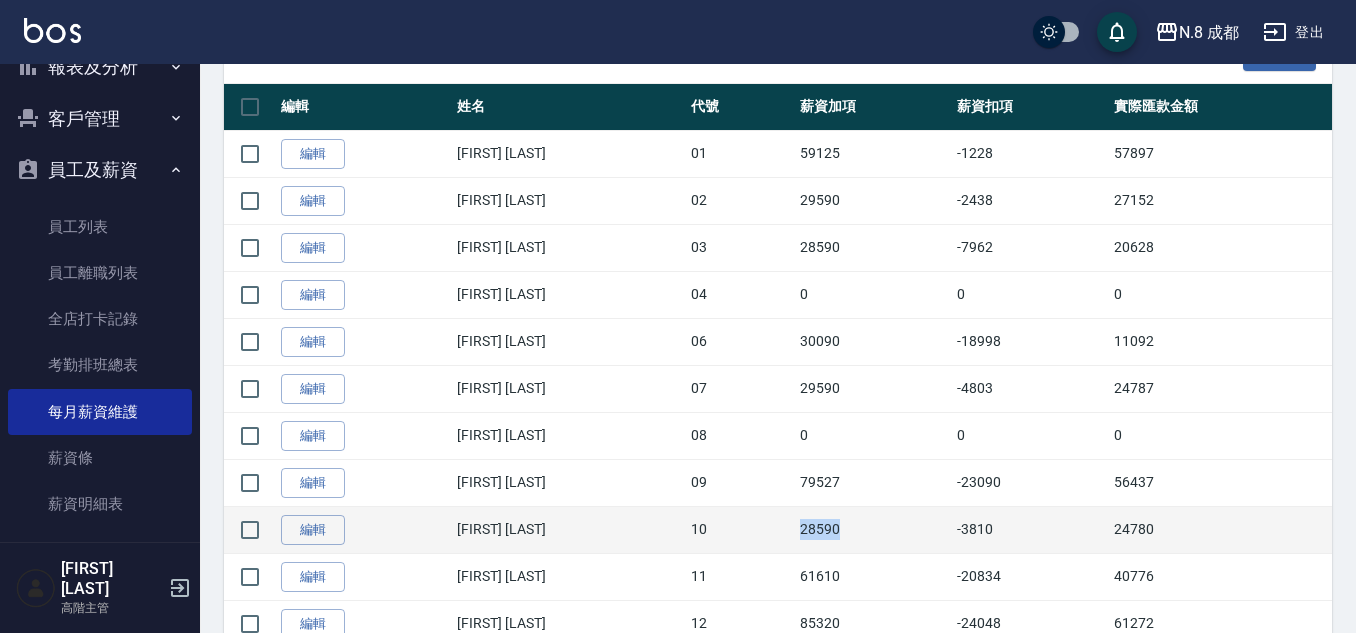 drag, startPoint x: 733, startPoint y: 524, endPoint x: 819, endPoint y: 535, distance: 86.70064 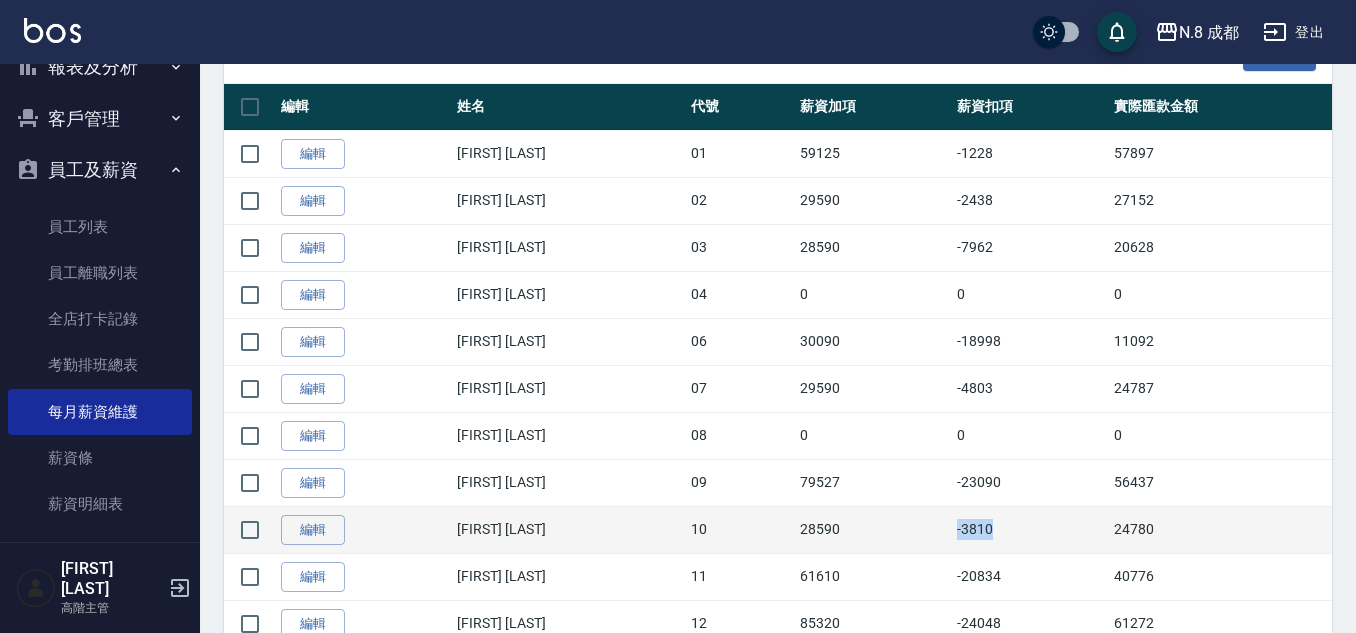 drag, startPoint x: 909, startPoint y: 522, endPoint x: 969, endPoint y: 531, distance: 60.671246 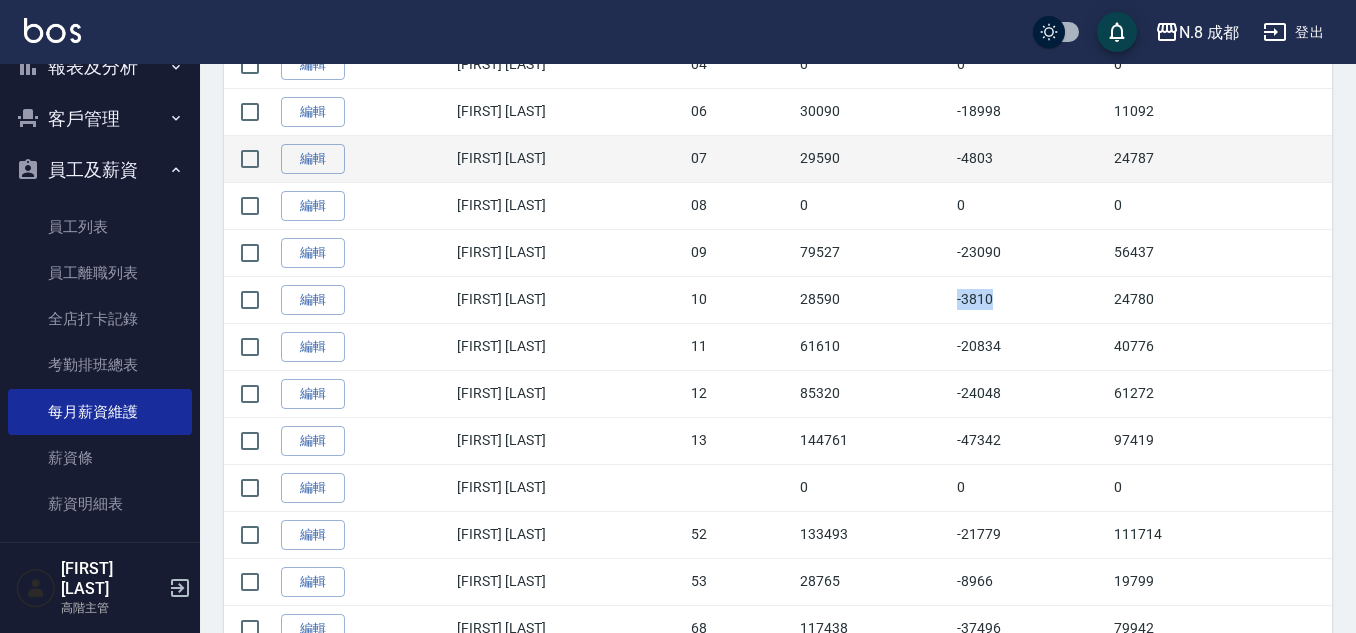 scroll, scrollTop: 700, scrollLeft: 0, axis: vertical 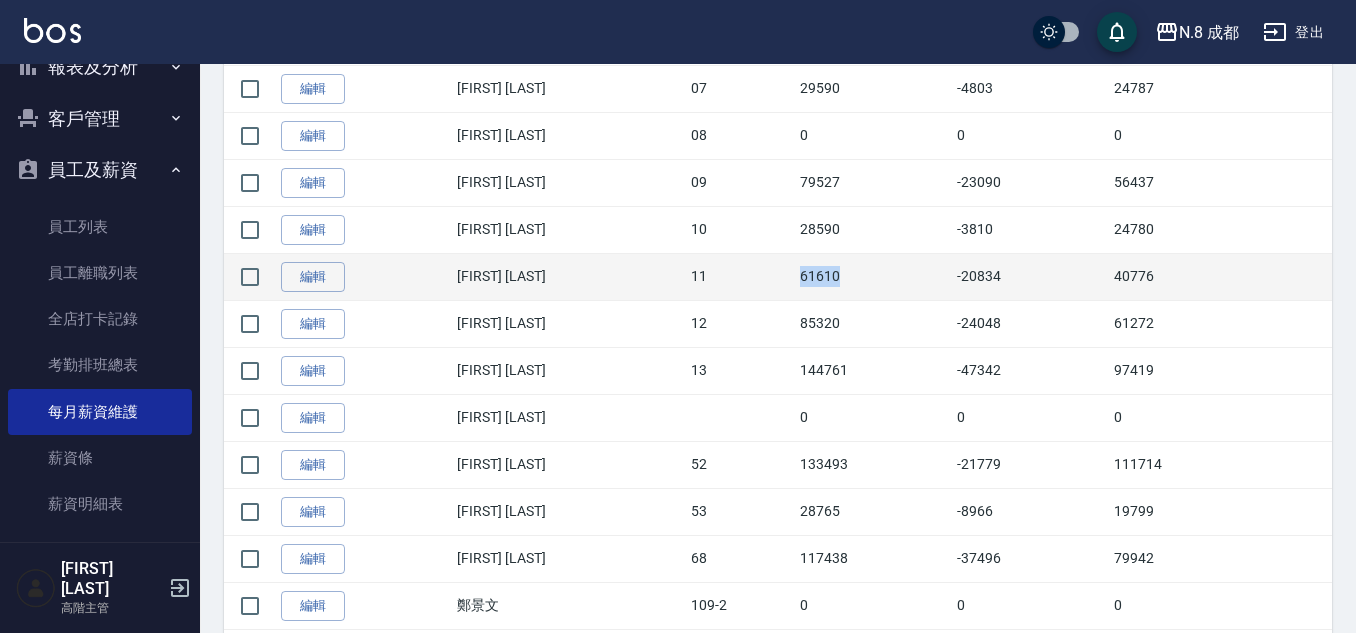 drag, startPoint x: 735, startPoint y: 273, endPoint x: 774, endPoint y: 283, distance: 40.261642 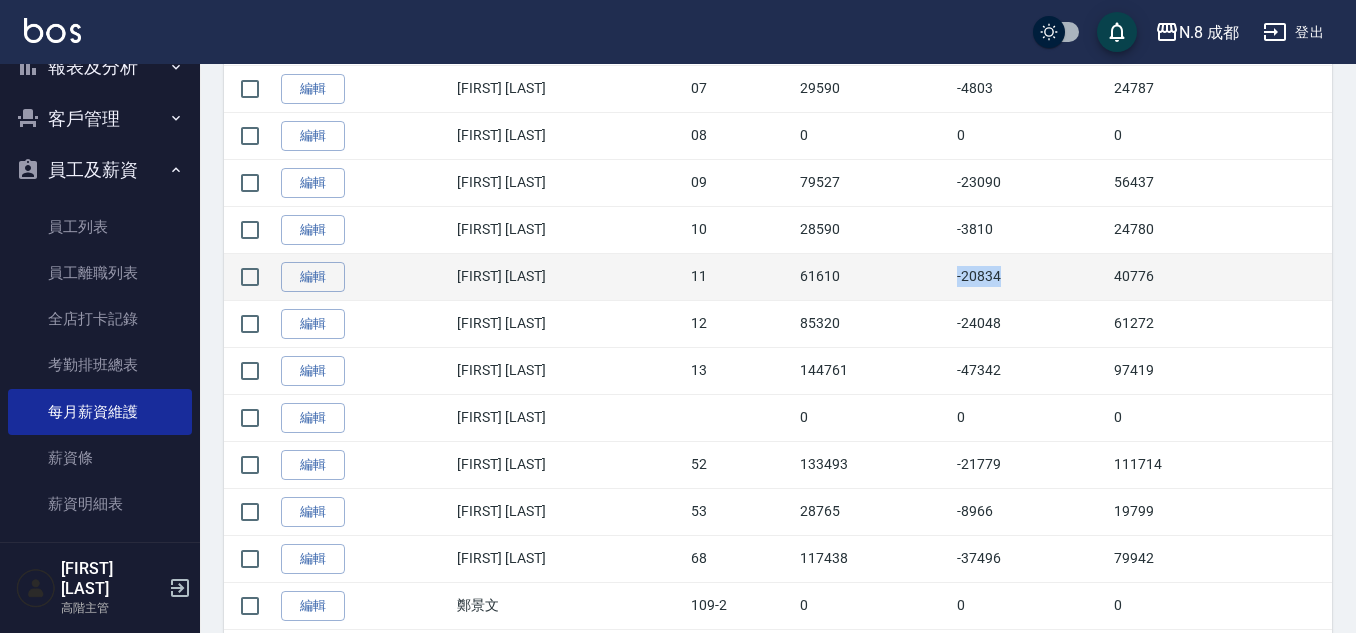 drag, startPoint x: 913, startPoint y: 278, endPoint x: 991, endPoint y: 280, distance: 78.025635 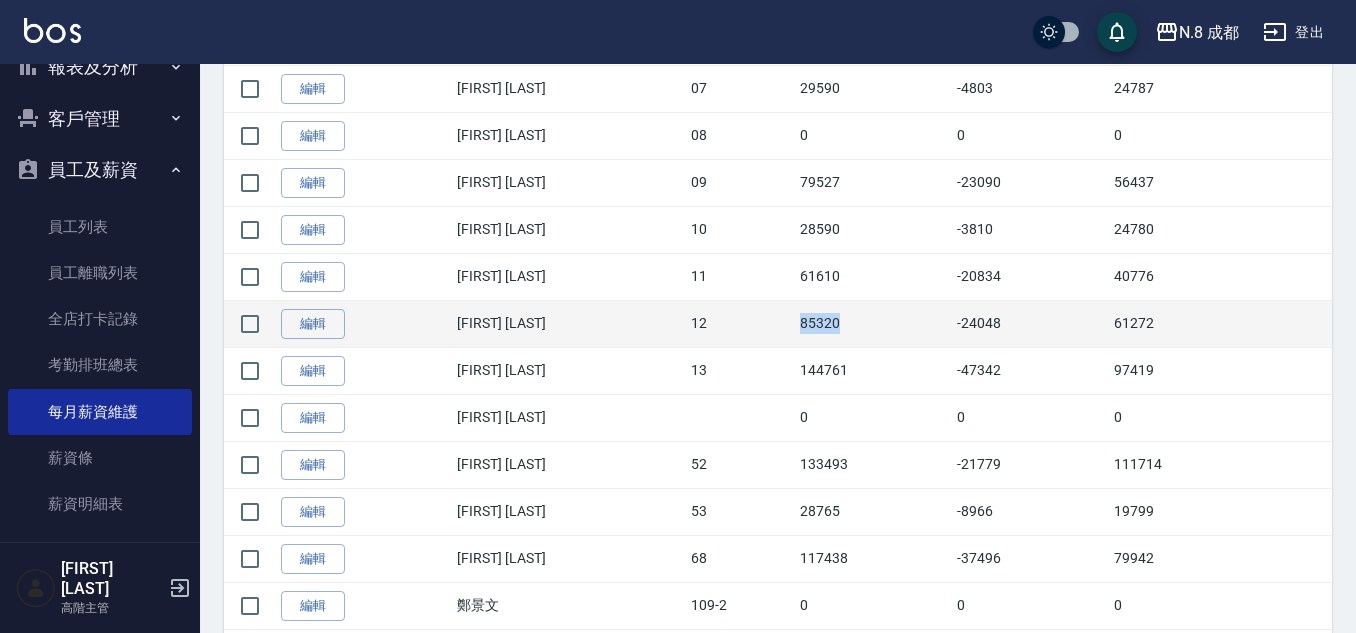 drag, startPoint x: 728, startPoint y: 327, endPoint x: 803, endPoint y: 327, distance: 75 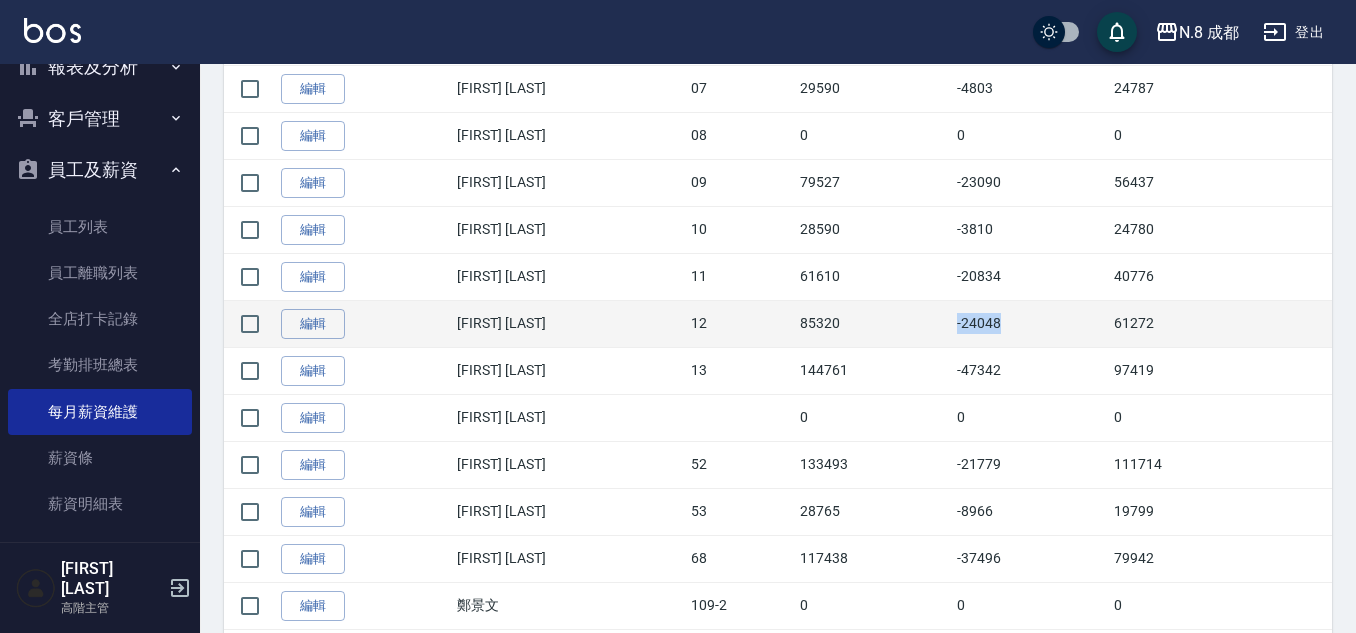 drag, startPoint x: 912, startPoint y: 320, endPoint x: 993, endPoint y: 320, distance: 81 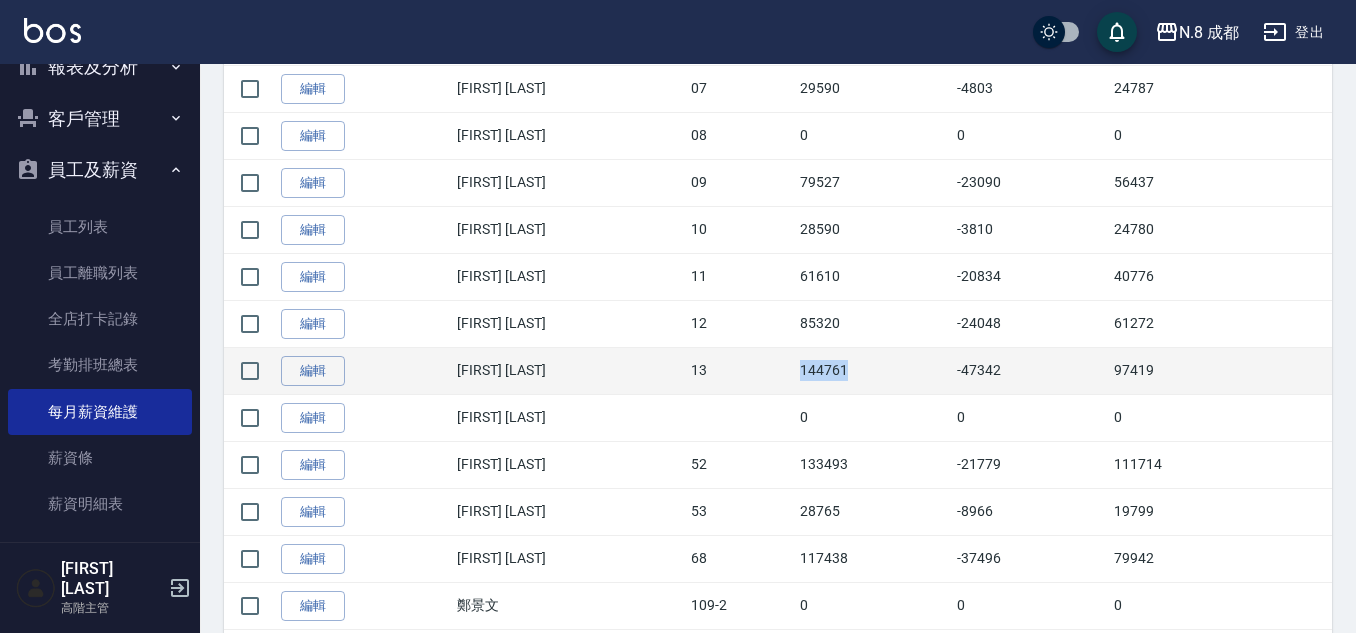 drag, startPoint x: 734, startPoint y: 368, endPoint x: 824, endPoint y: 368, distance: 90 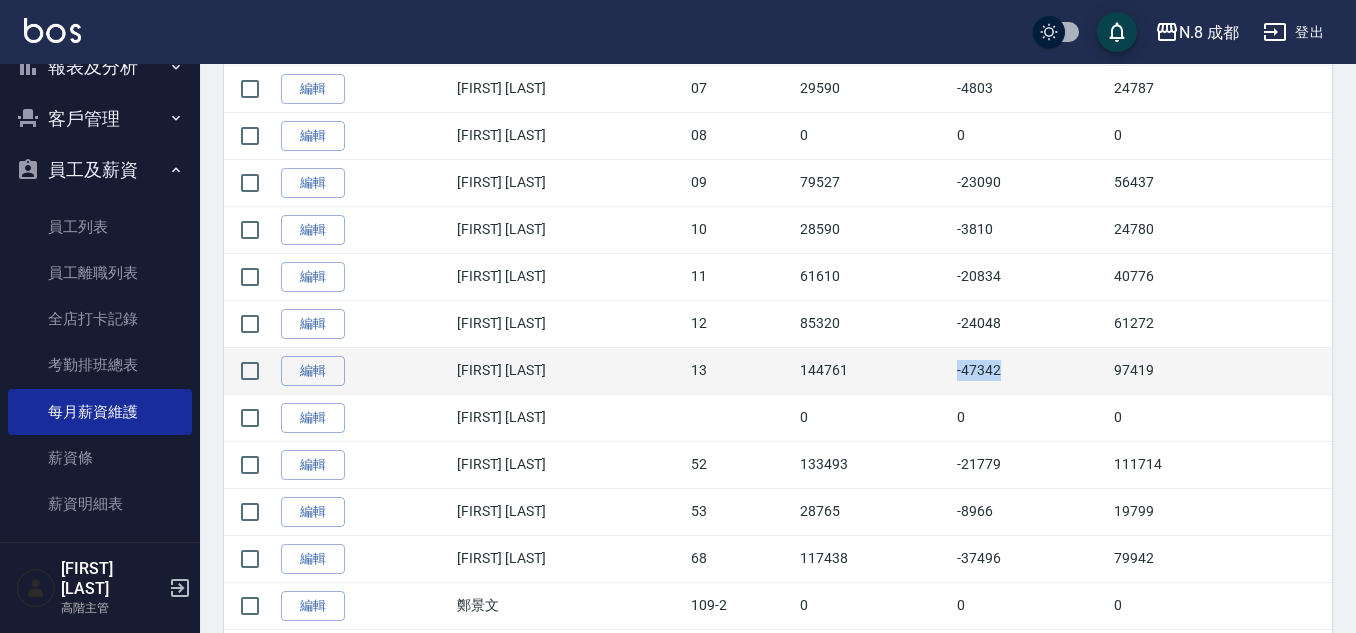 drag, startPoint x: 907, startPoint y: 368, endPoint x: 1025, endPoint y: 367, distance: 118.004234 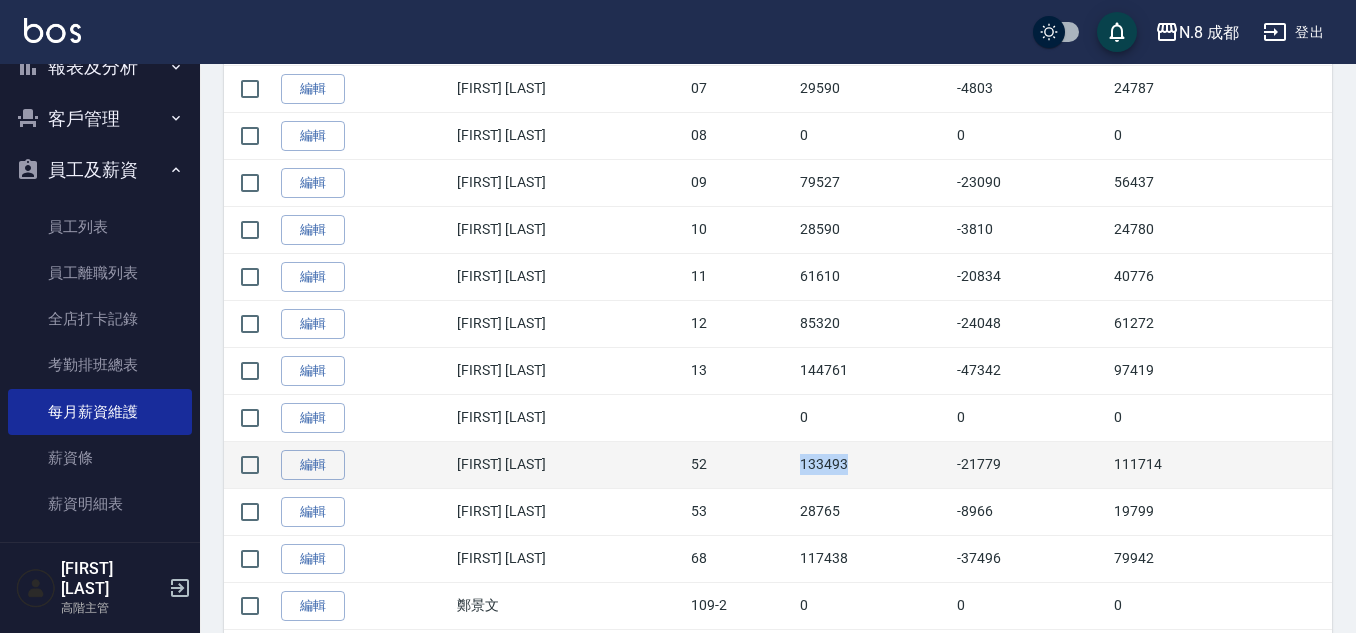 drag, startPoint x: 728, startPoint y: 459, endPoint x: 900, endPoint y: 473, distance: 172.56883 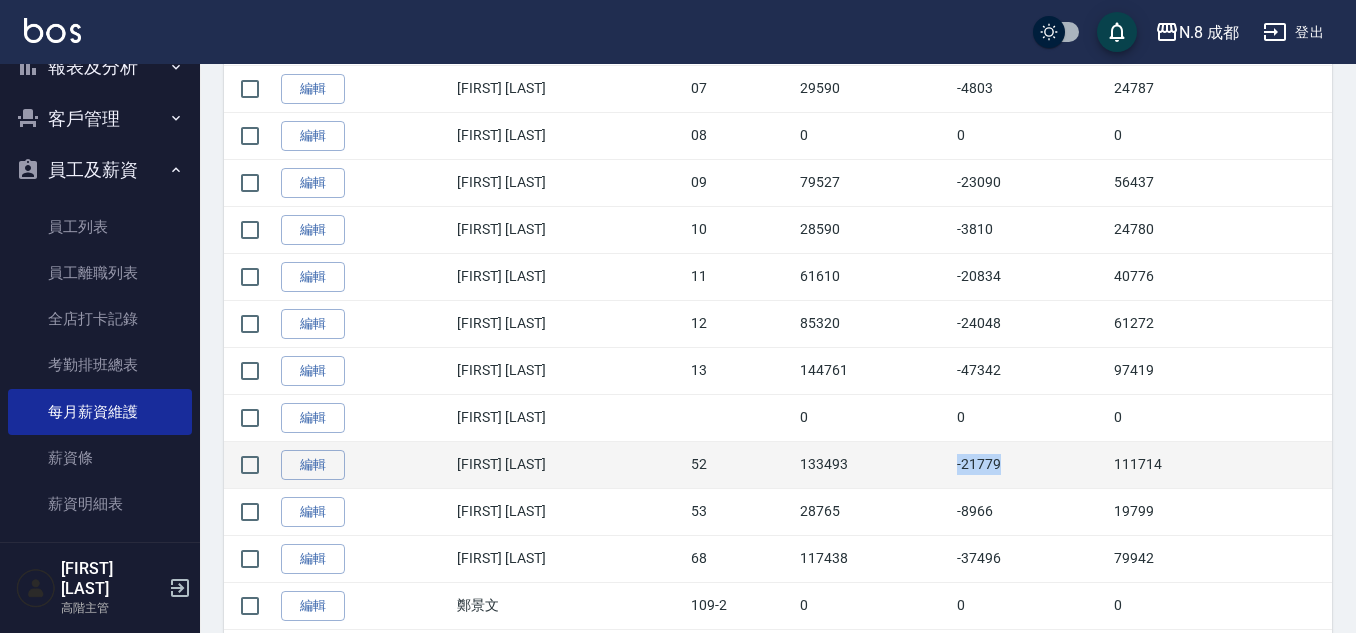 drag, startPoint x: 910, startPoint y: 461, endPoint x: 988, endPoint y: 465, distance: 78.10249 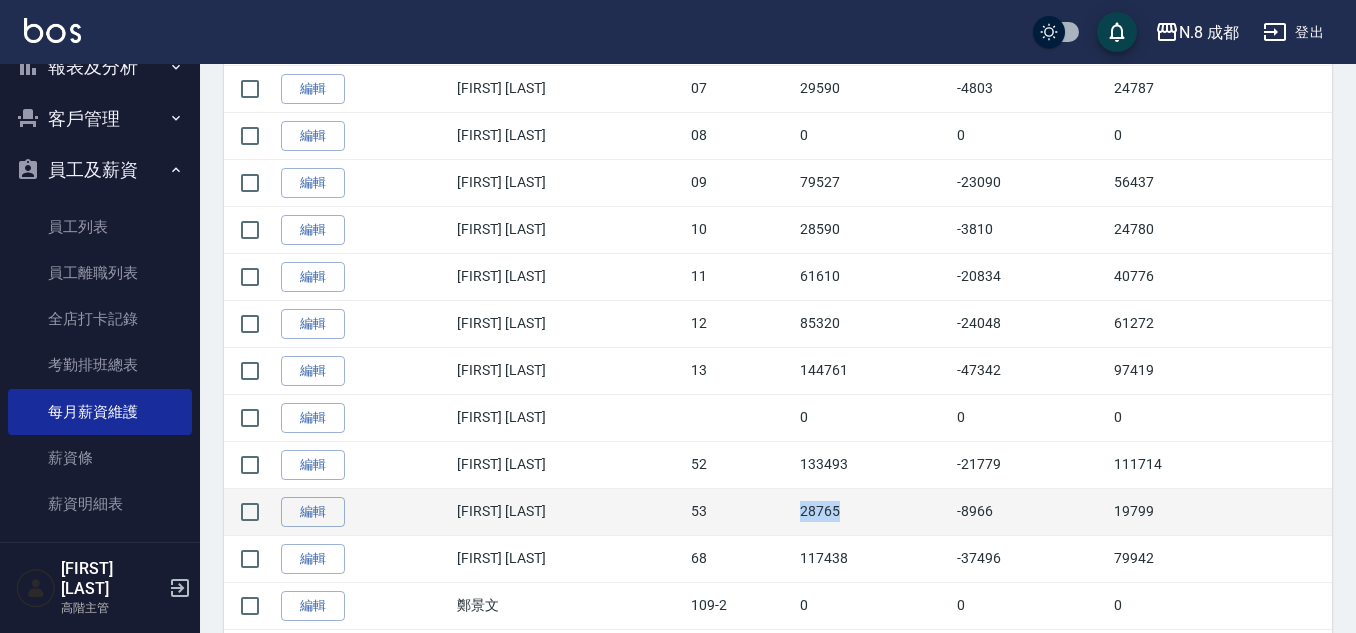 drag, startPoint x: 735, startPoint y: 512, endPoint x: 814, endPoint y: 517, distance: 79.15807 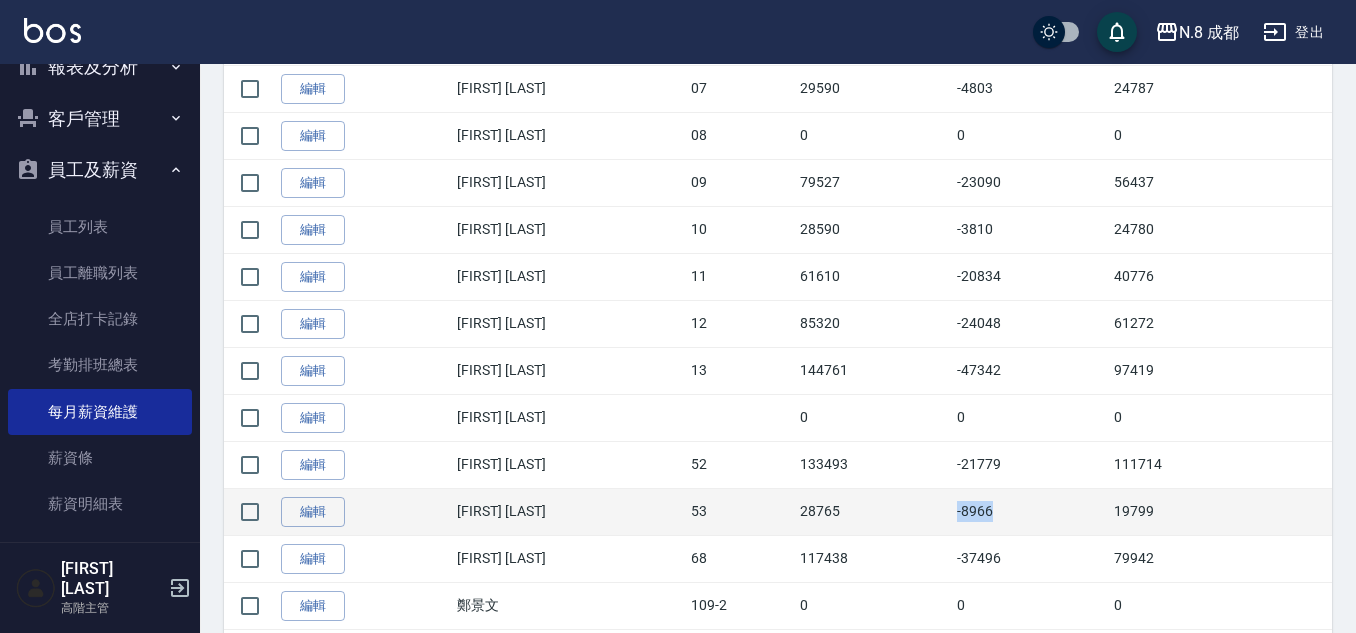 drag, startPoint x: 911, startPoint y: 509, endPoint x: 988, endPoint y: 521, distance: 77.92946 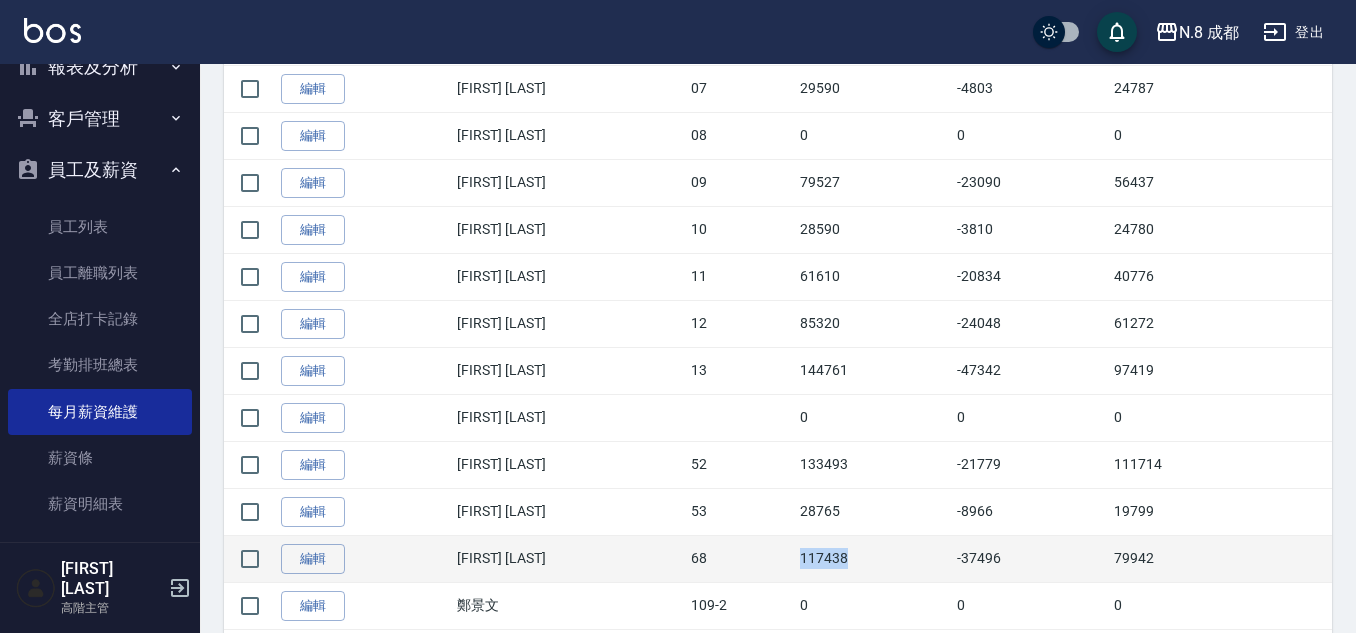 drag, startPoint x: 733, startPoint y: 549, endPoint x: 828, endPoint y: 560, distance: 95.63472 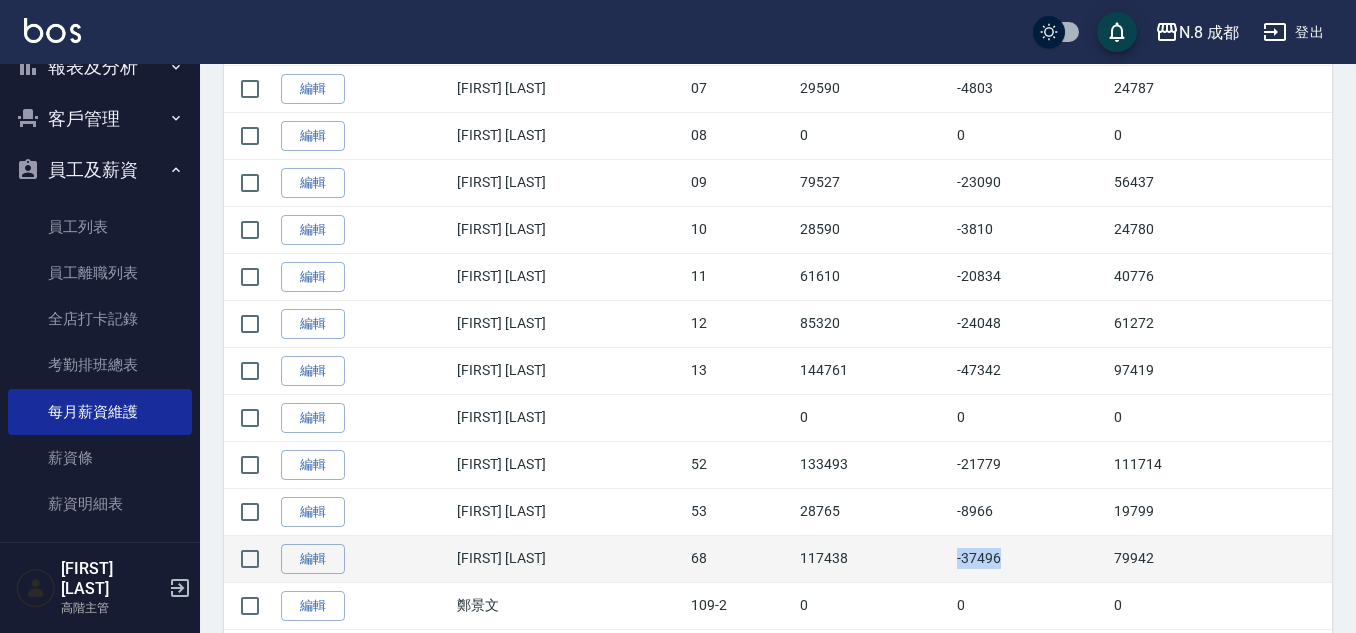 drag, startPoint x: 910, startPoint y: 558, endPoint x: 1002, endPoint y: 557, distance: 92.00543 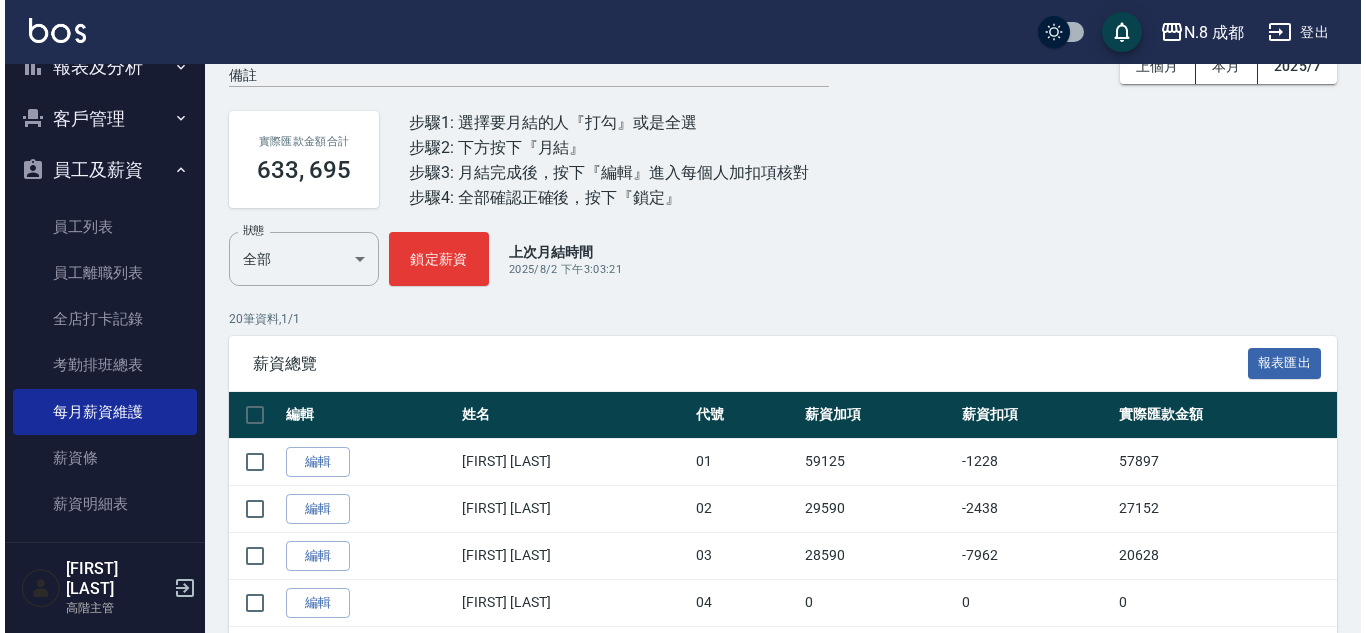 scroll, scrollTop: 0, scrollLeft: 0, axis: both 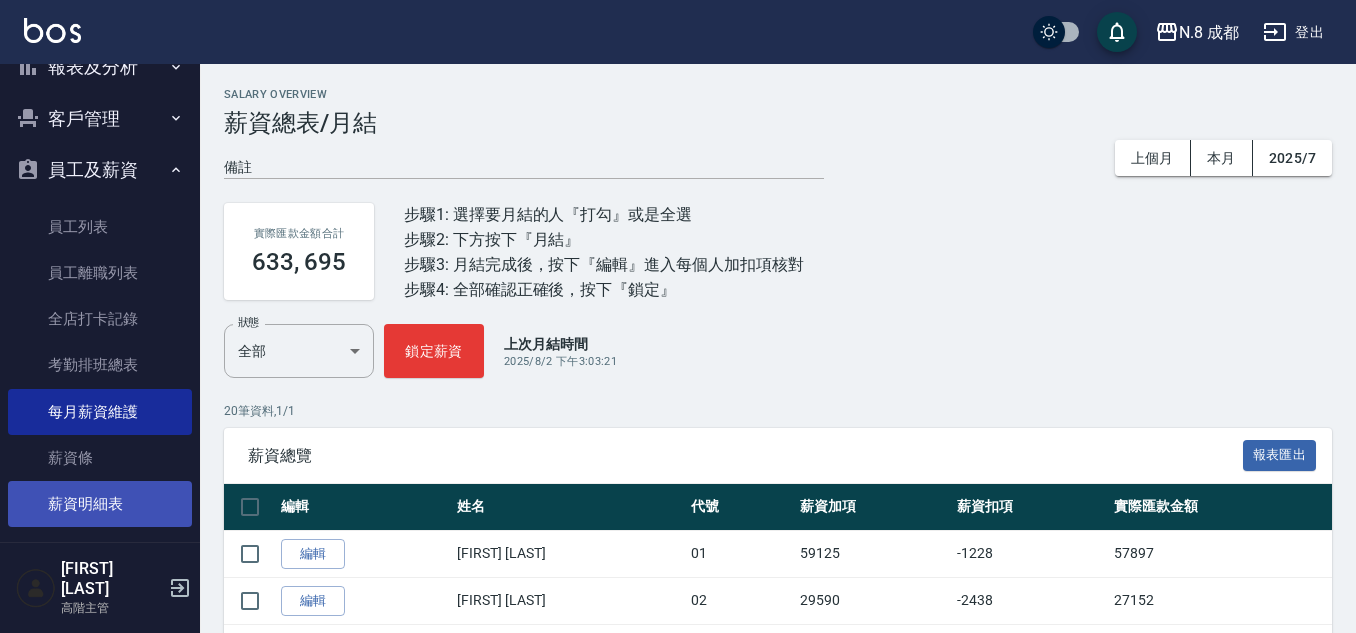 click on "薪資明細表" at bounding box center (100, 504) 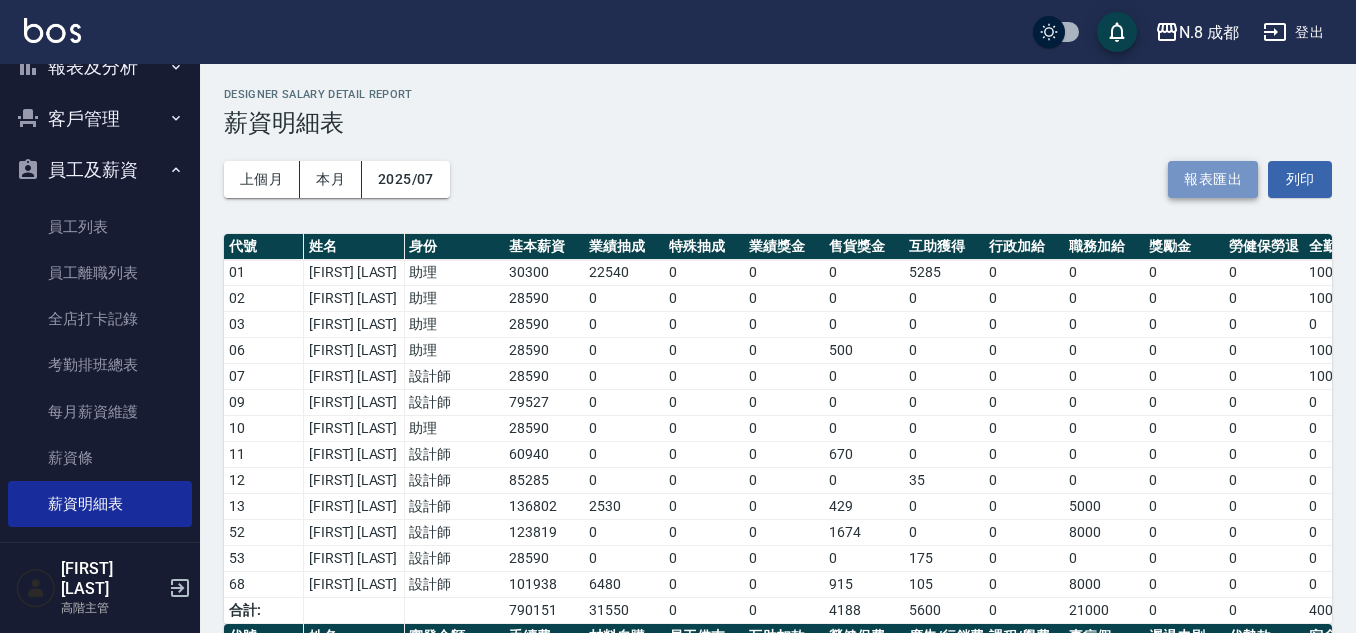 click on "報表匯出" at bounding box center [1213, 179] 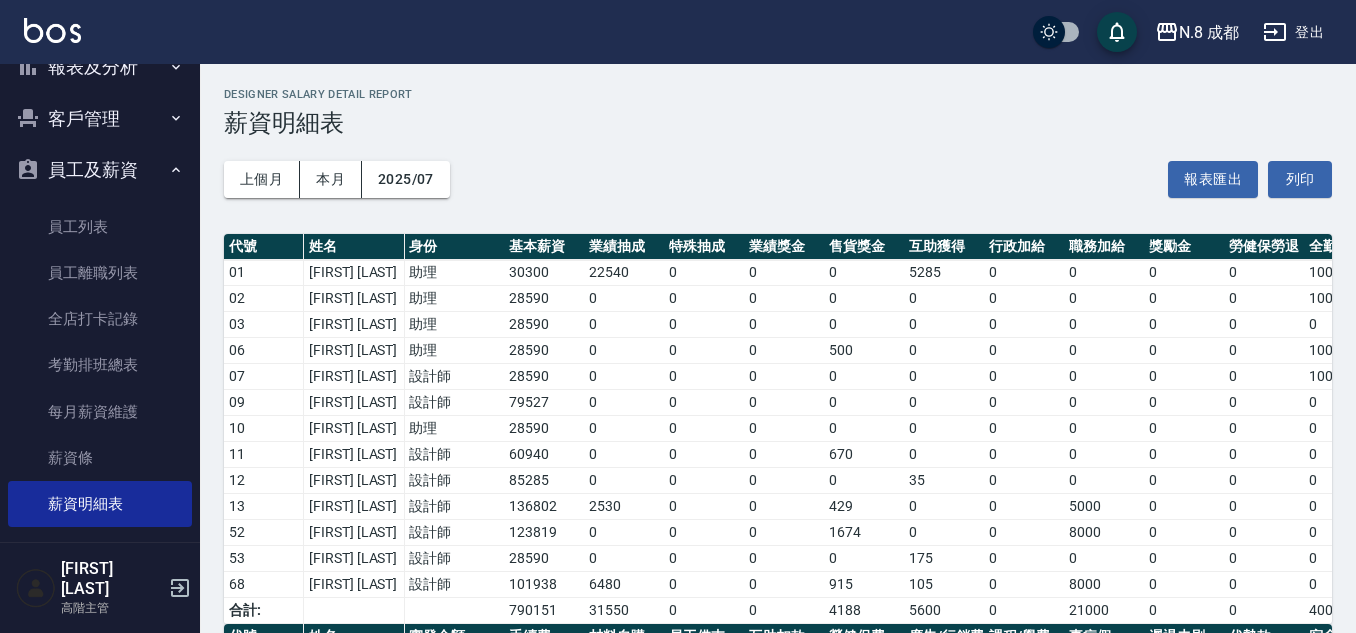 click on "N.8 [CITY] 登出" at bounding box center [678, 32] 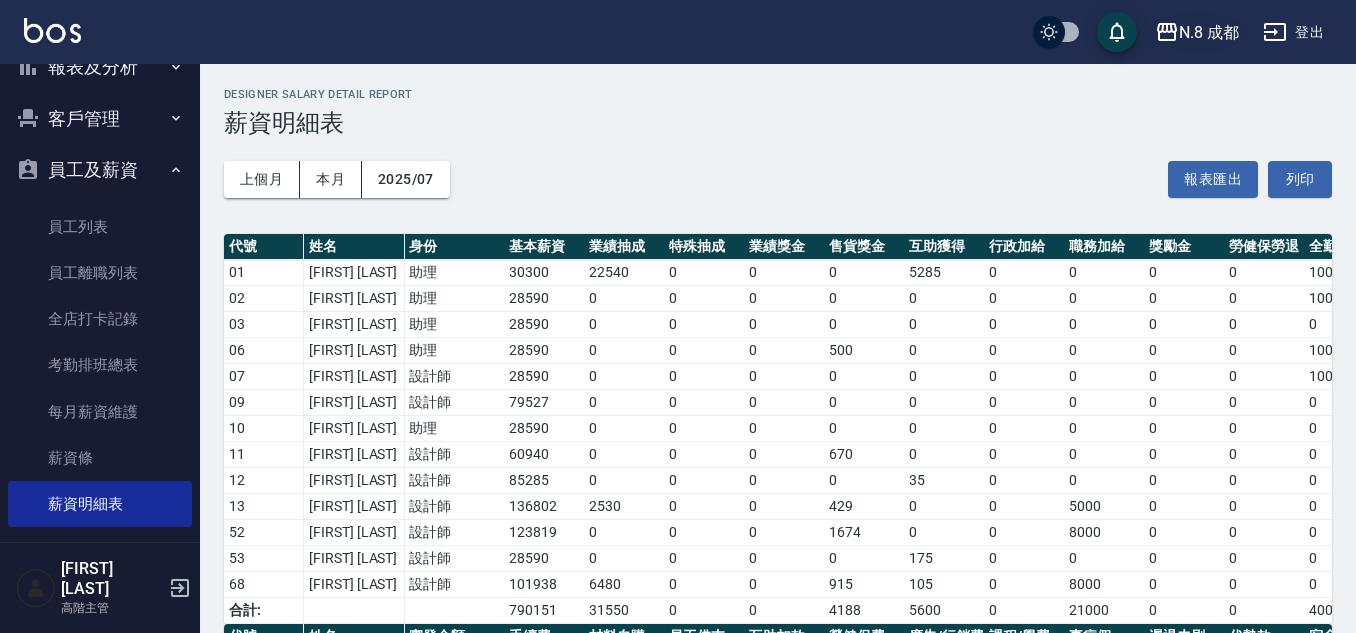click 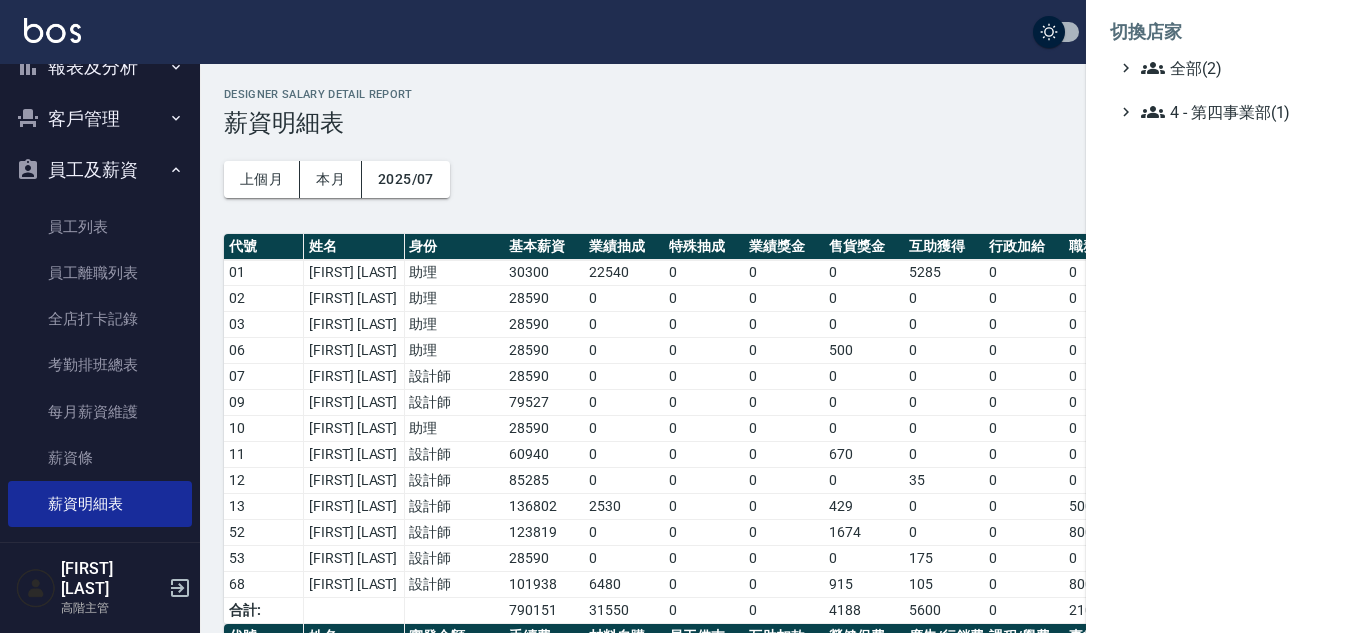 click on "切換店家" at bounding box center [1226, 32] 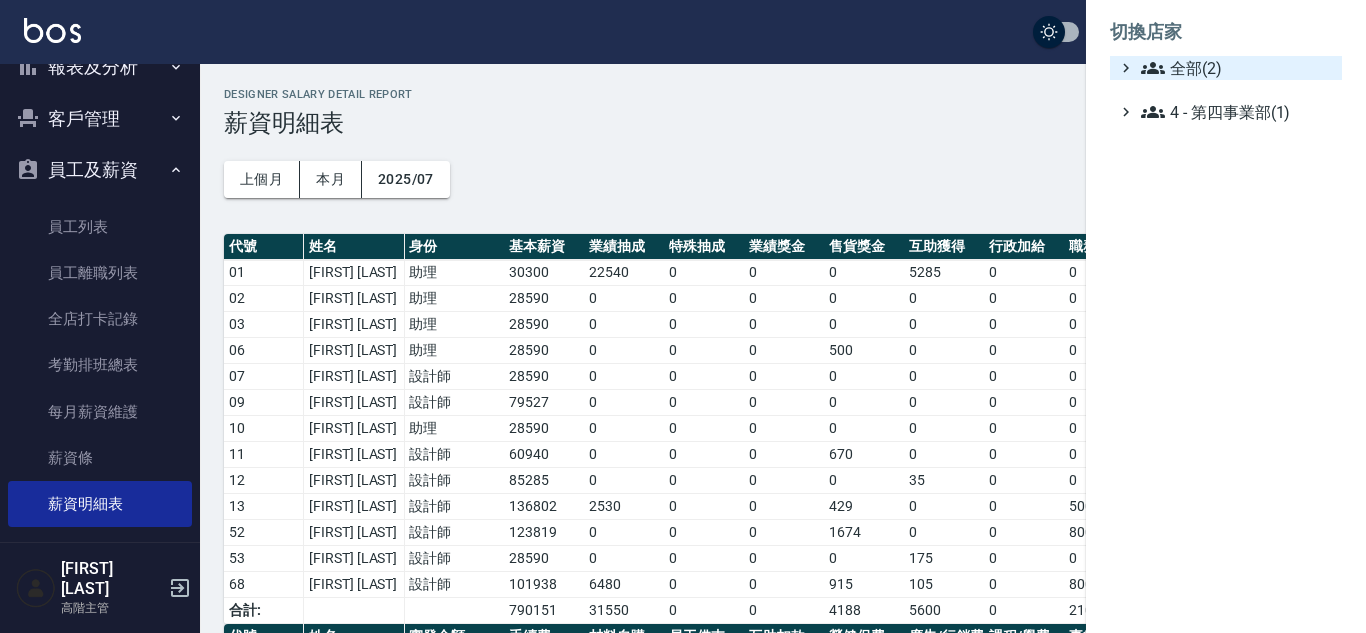 click on "全部(2)" at bounding box center [1237, 68] 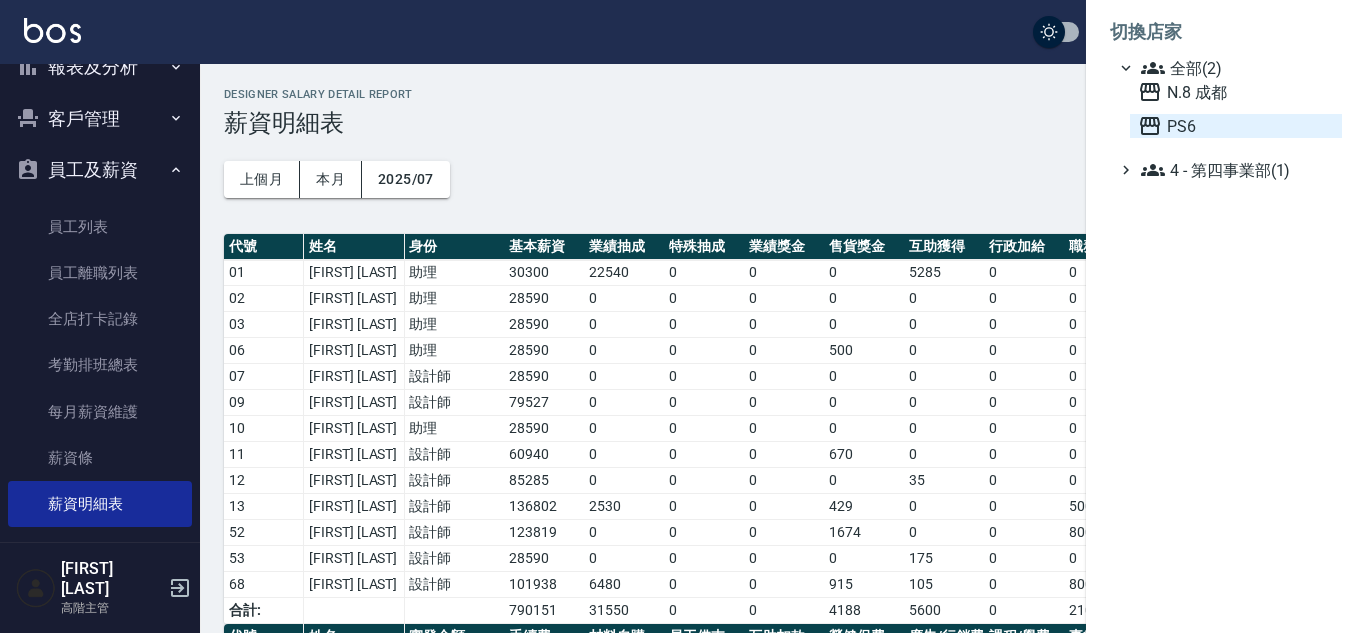 click on "PS6" at bounding box center (1236, 126) 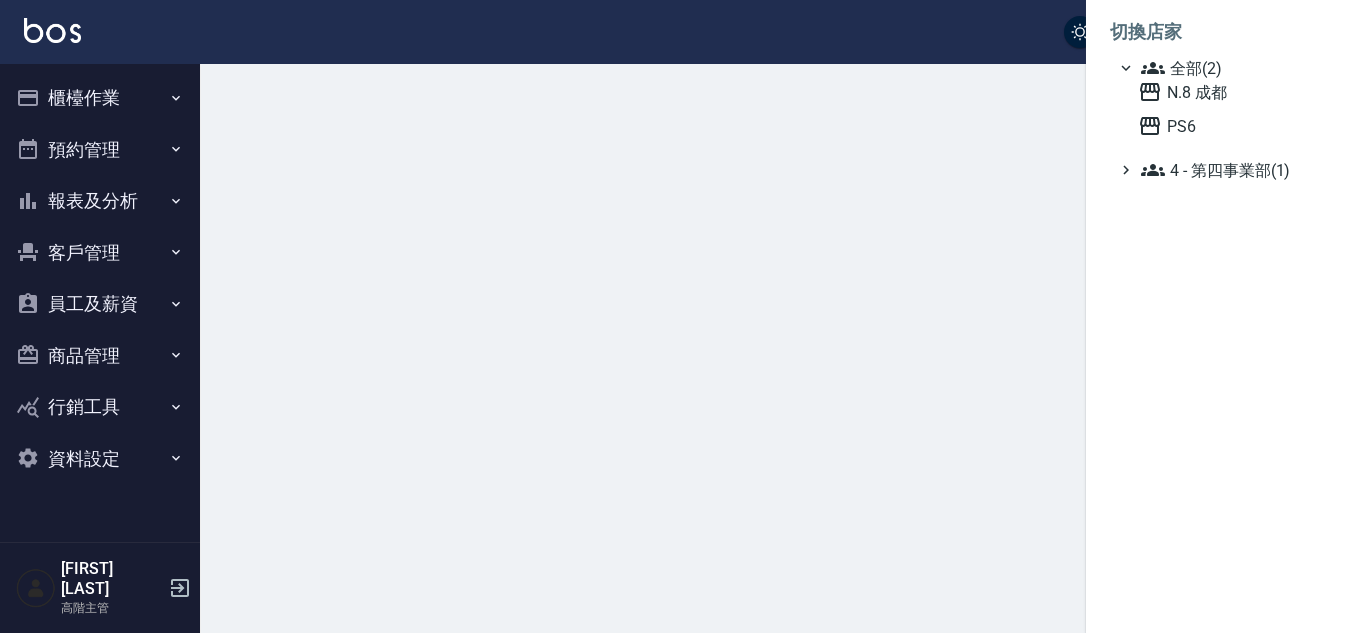 scroll, scrollTop: 0, scrollLeft: 0, axis: both 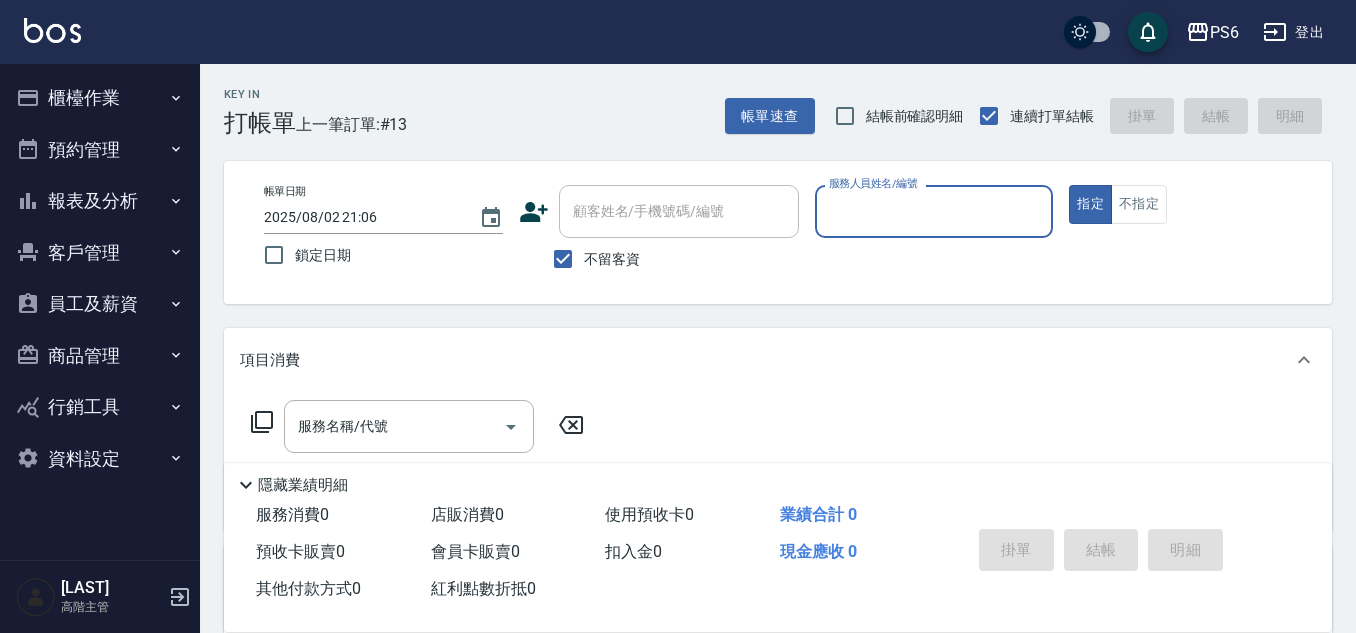 click on "報表及分析" at bounding box center (100, 201) 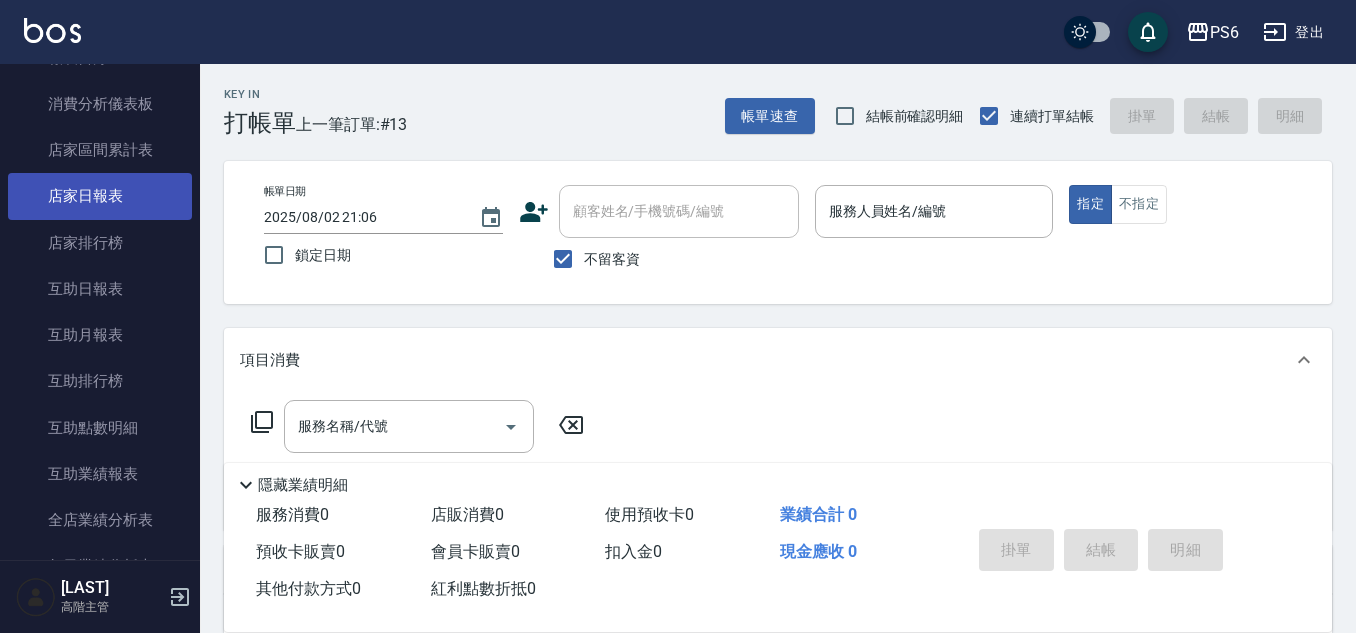 scroll, scrollTop: 0, scrollLeft: 0, axis: both 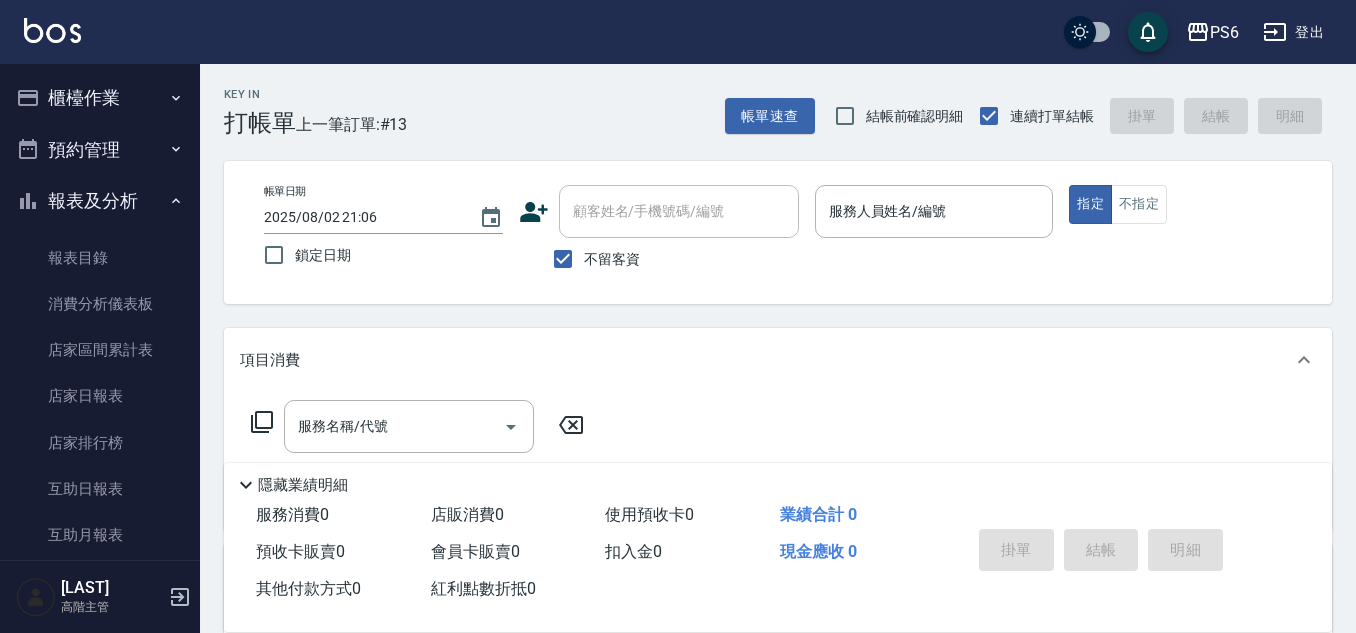 click on "櫃檯作業" at bounding box center (100, 98) 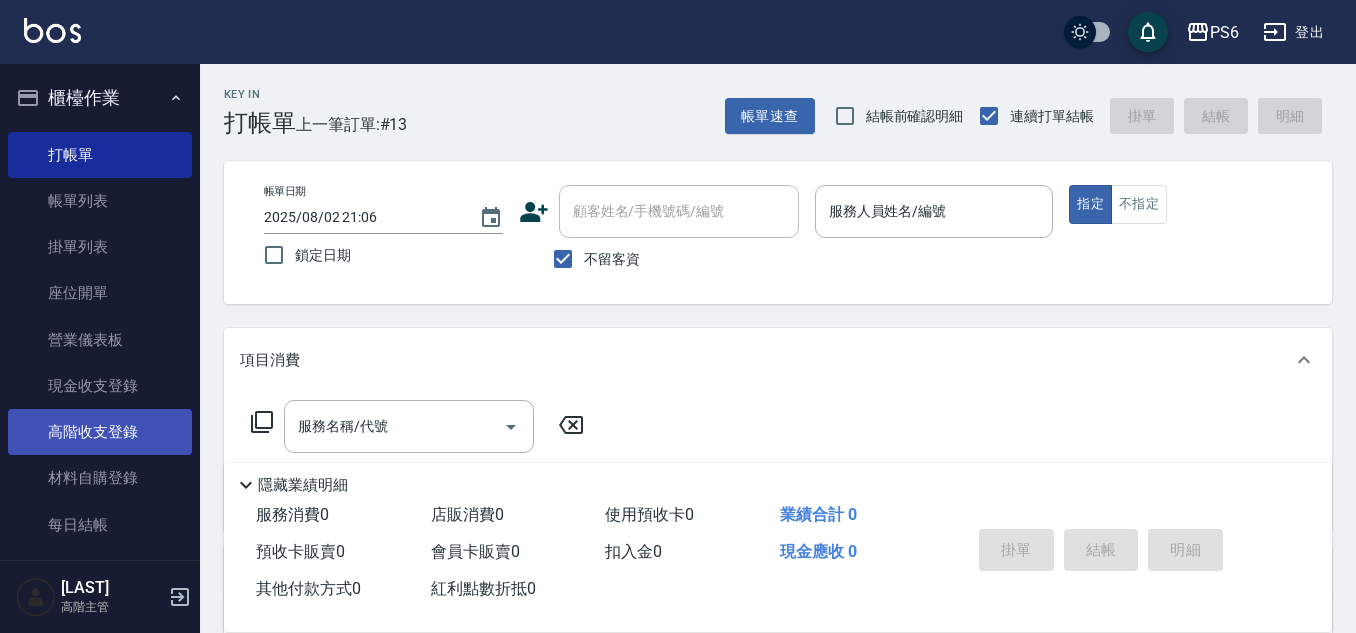click on "高階收支登錄" at bounding box center (100, 432) 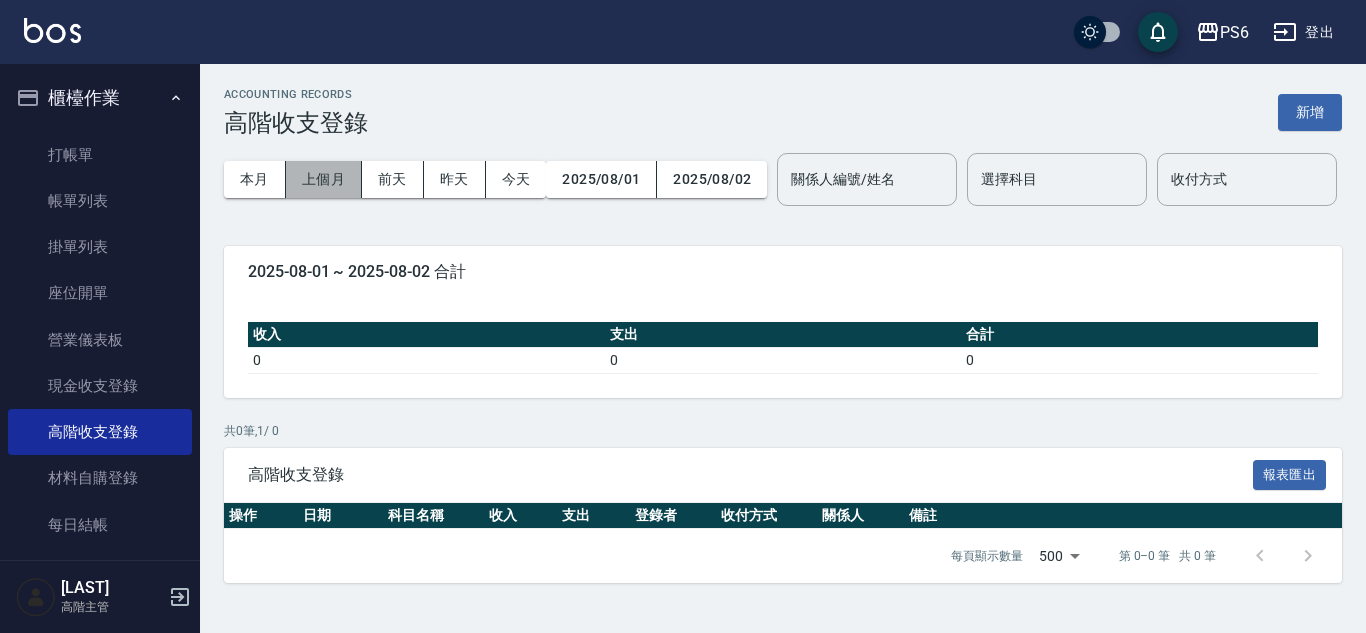 click on "上個月" at bounding box center [324, 179] 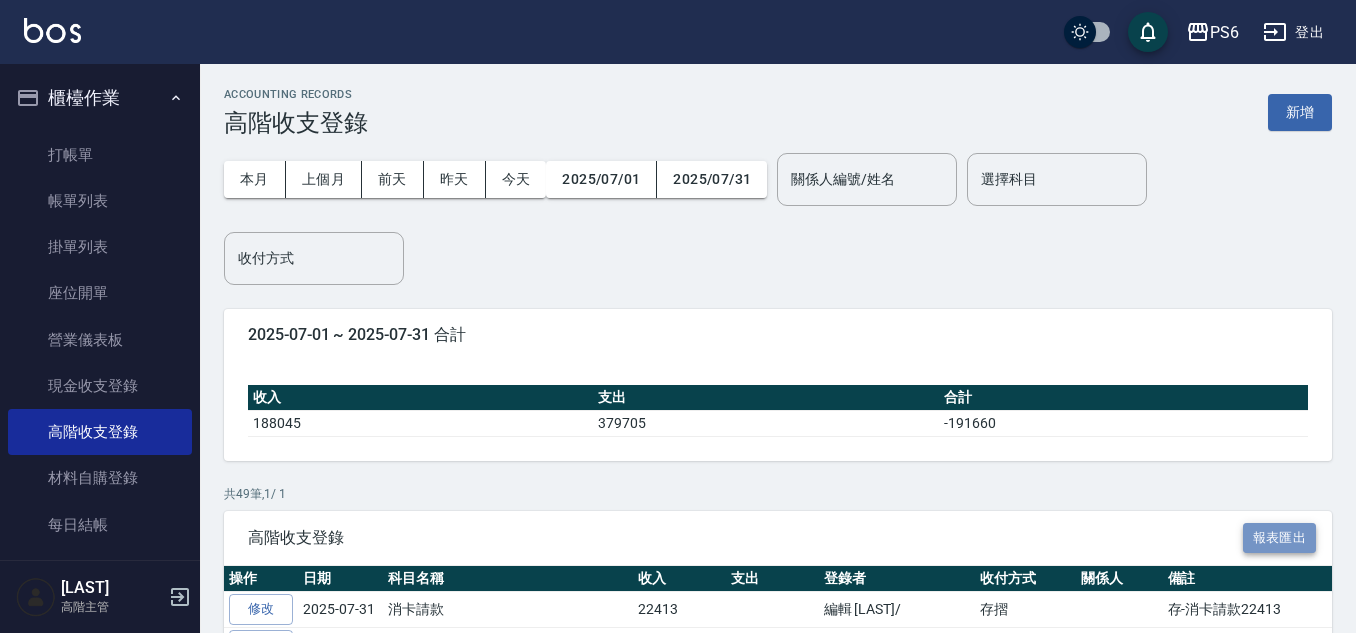 click on "報表匯出" at bounding box center [1280, 538] 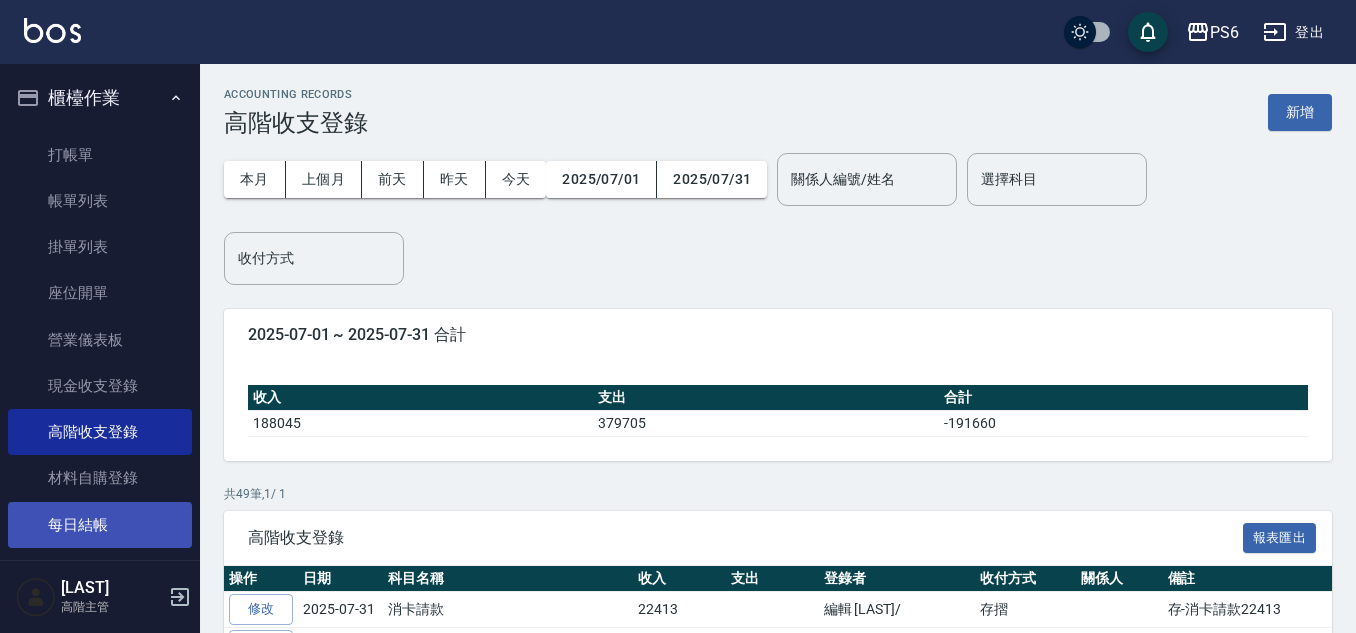 click on "每日結帳" at bounding box center (100, 525) 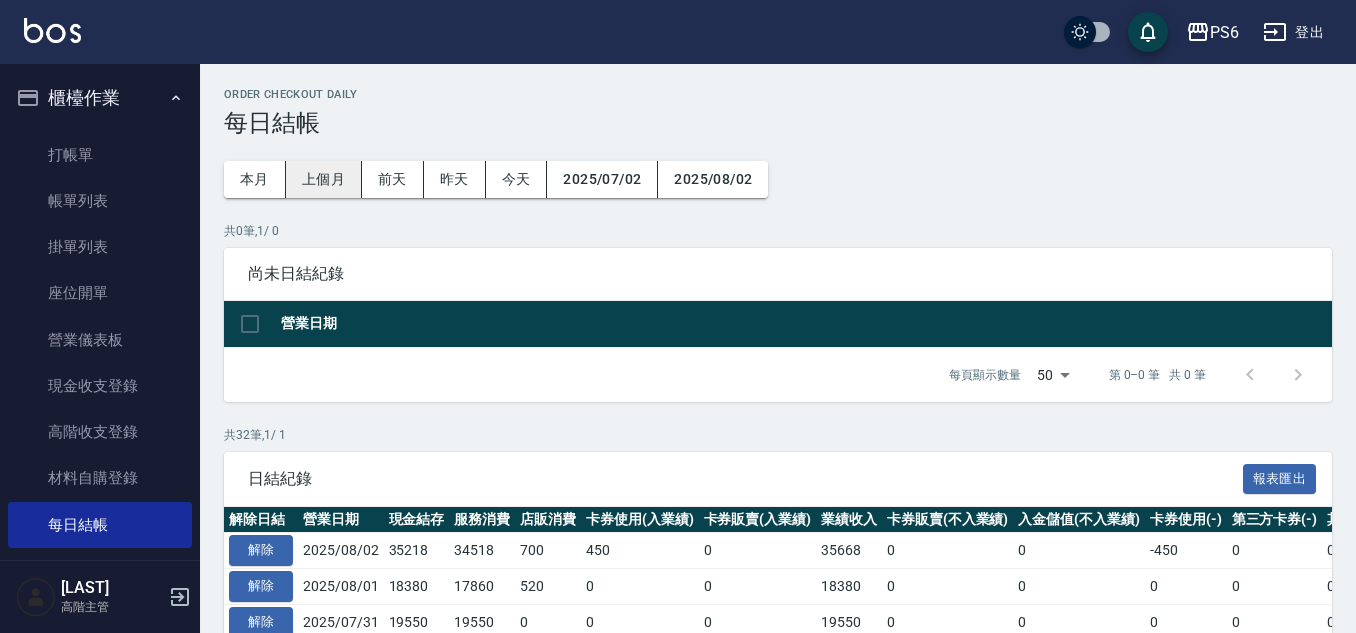 click on "上個月" at bounding box center [324, 179] 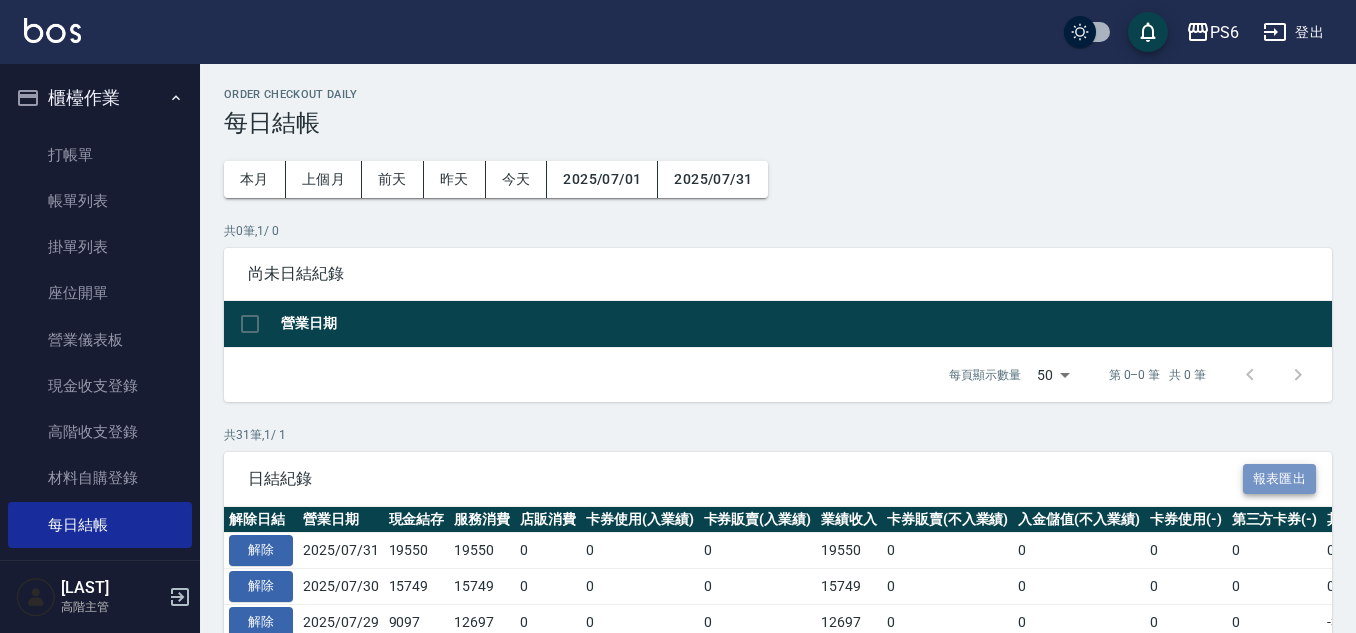 click on "報表匯出" at bounding box center [1280, 479] 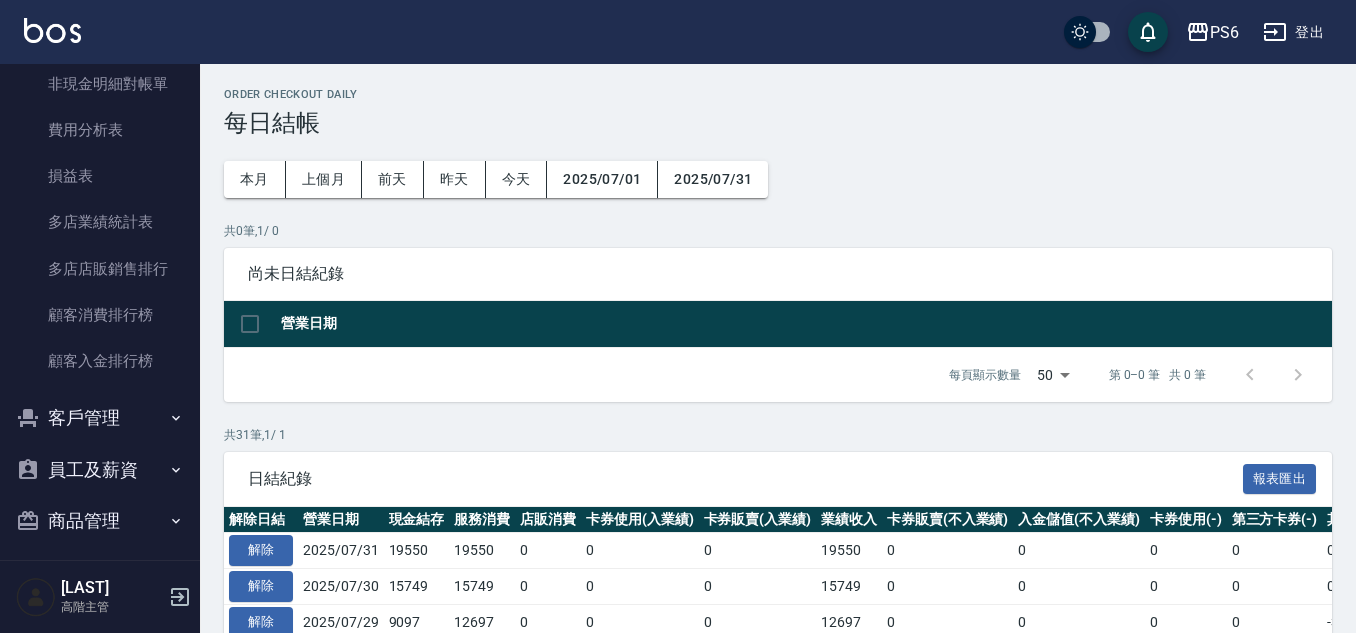 scroll, scrollTop: 2524, scrollLeft: 0, axis: vertical 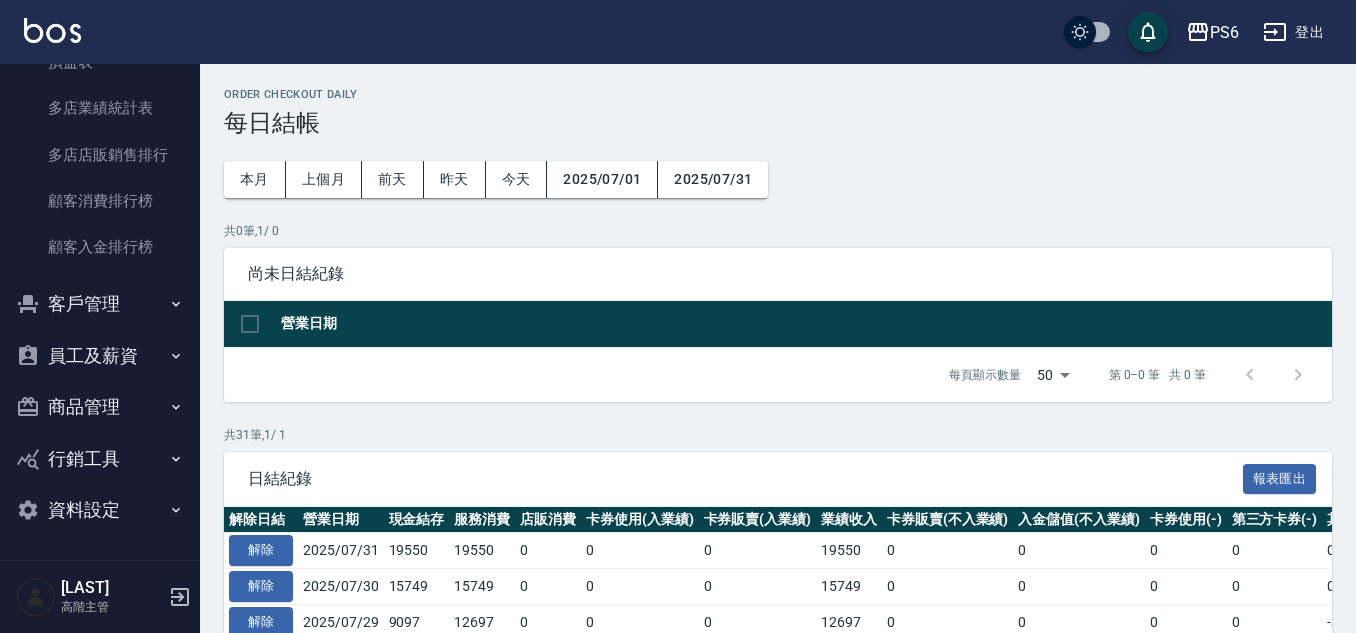 click on "員工及薪資" at bounding box center (100, 356) 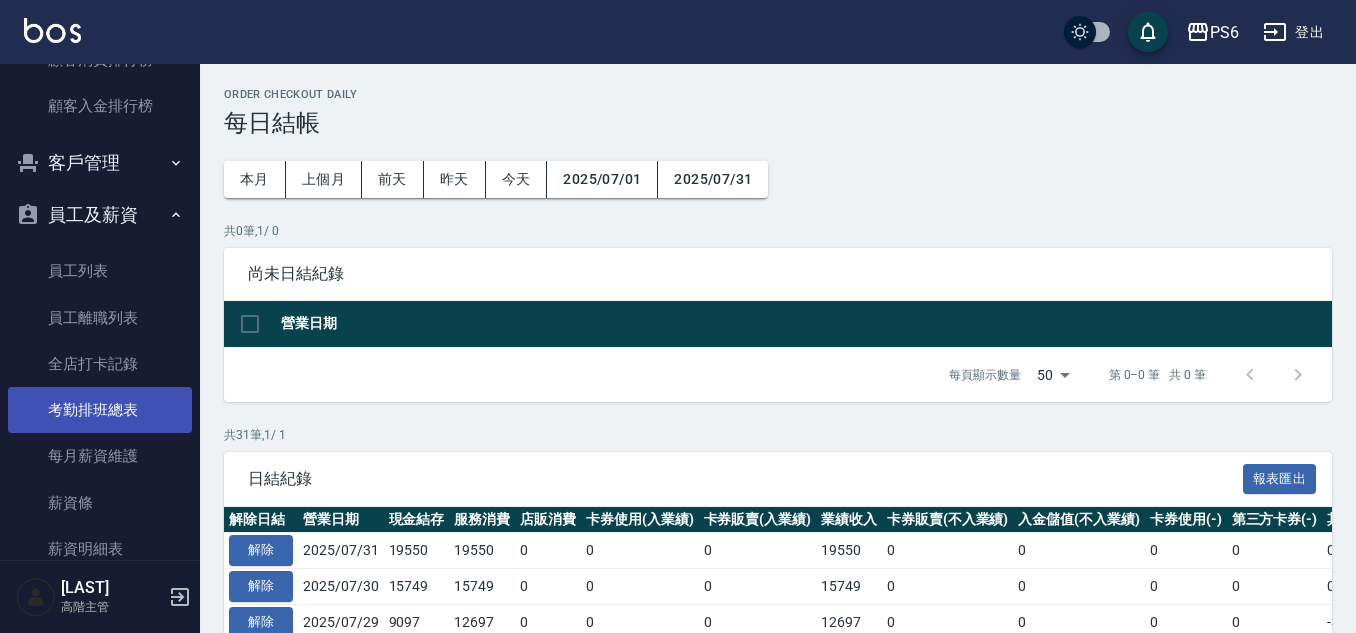 scroll, scrollTop: 2910, scrollLeft: 0, axis: vertical 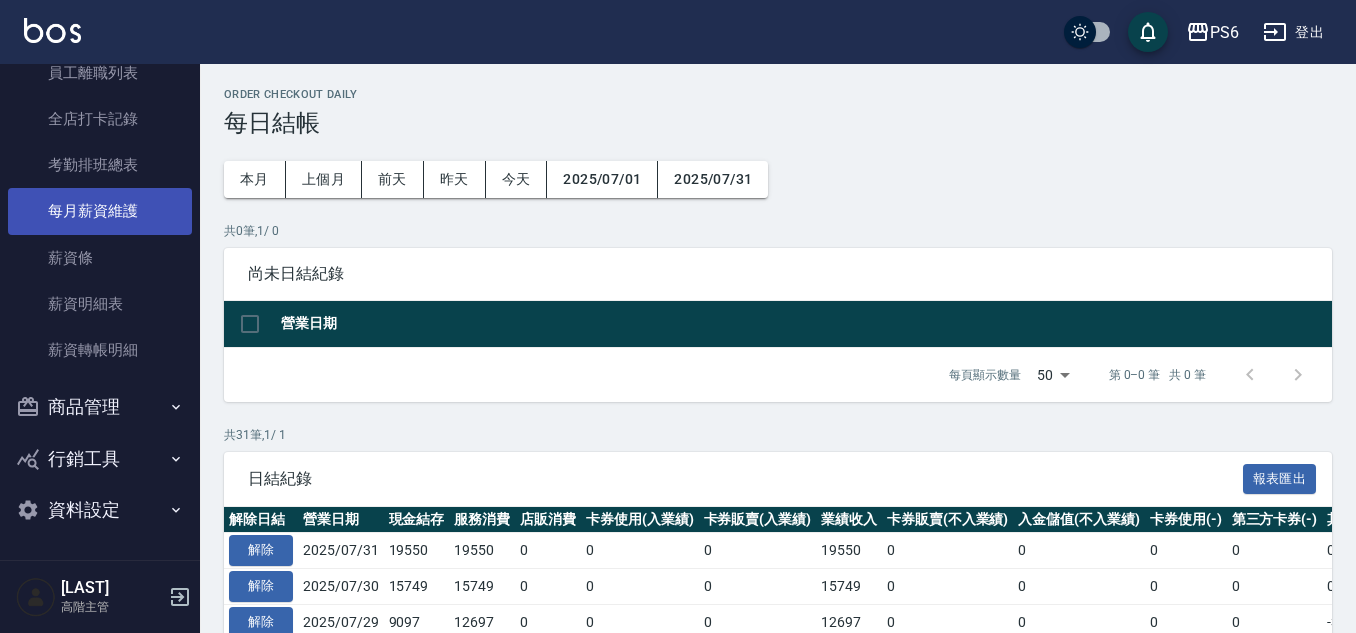 click on "每月薪資維護" at bounding box center (100, 211) 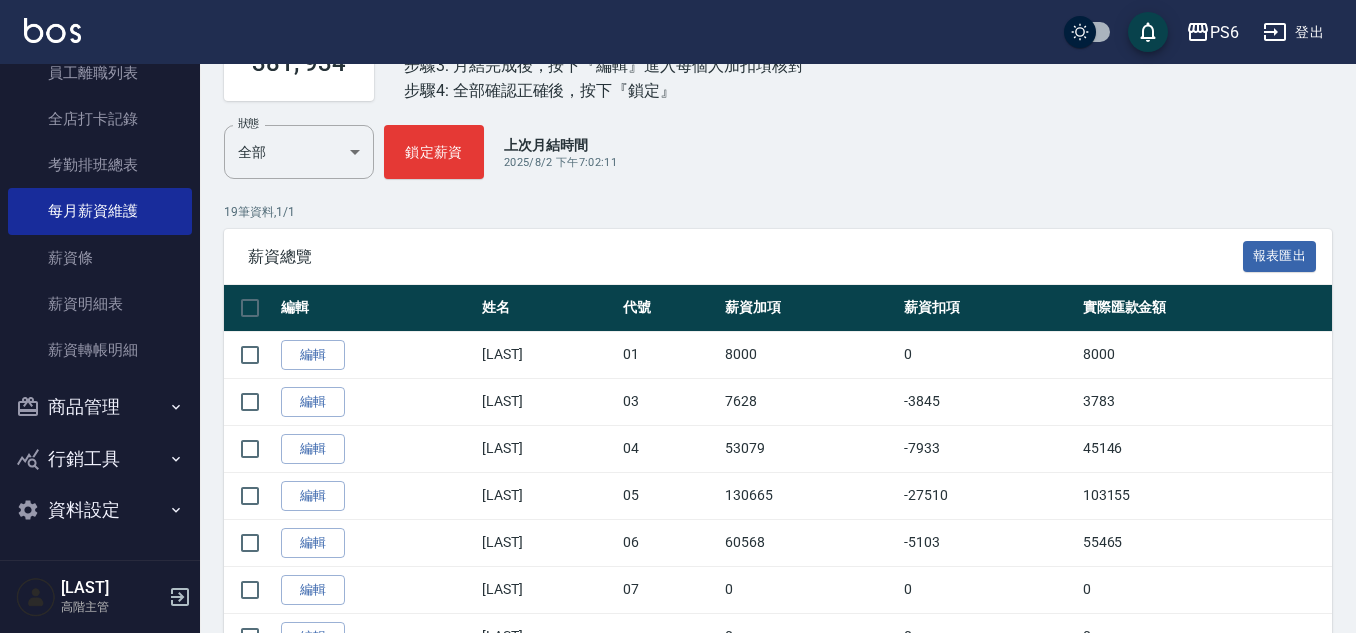 scroll, scrollTop: 200, scrollLeft: 0, axis: vertical 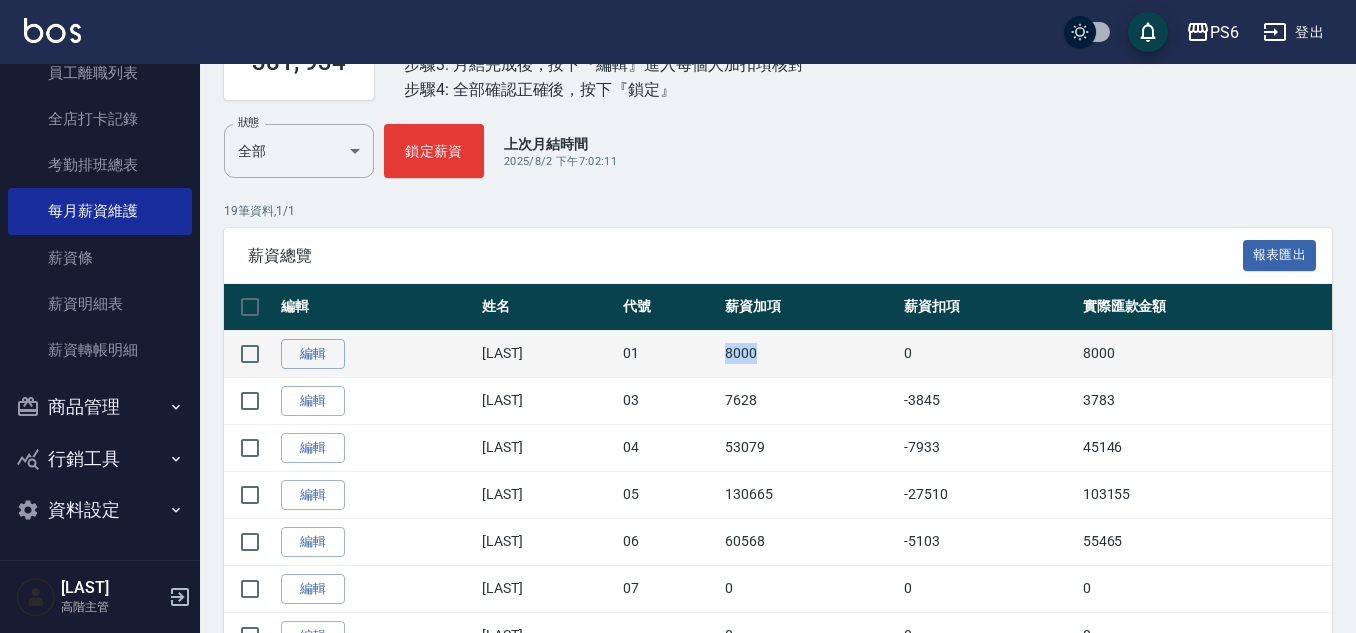 drag, startPoint x: 725, startPoint y: 345, endPoint x: 811, endPoint y: 355, distance: 86.579445 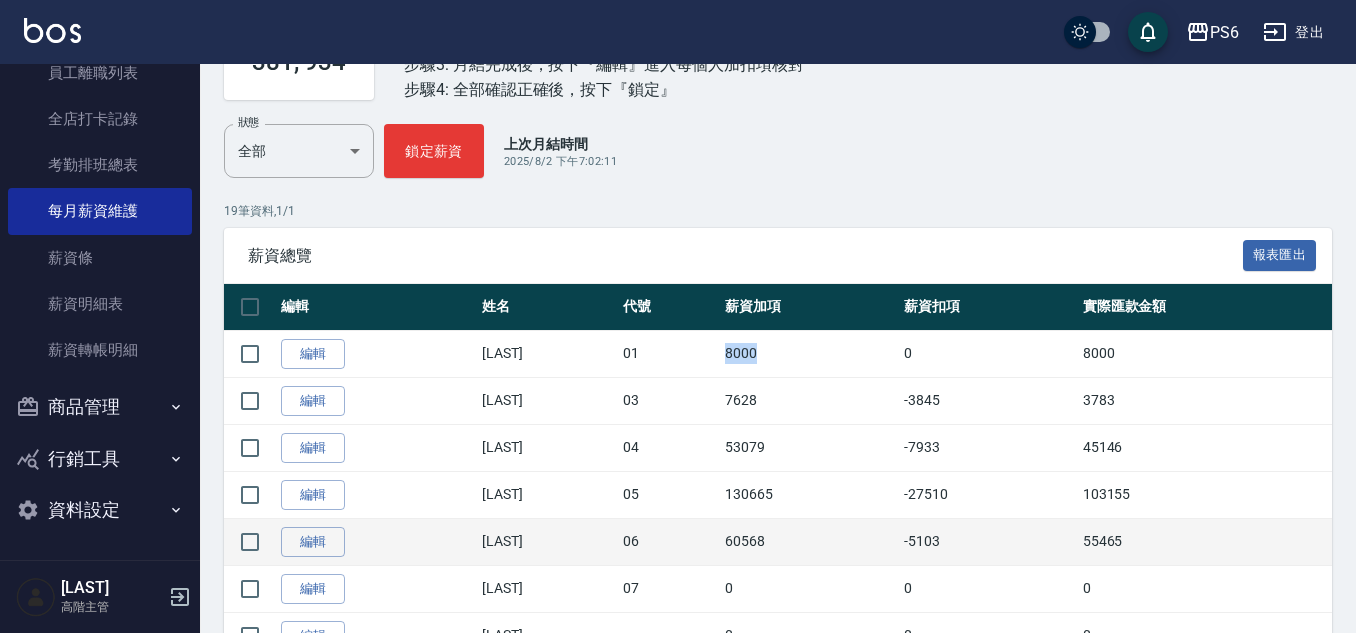 copy on "8000" 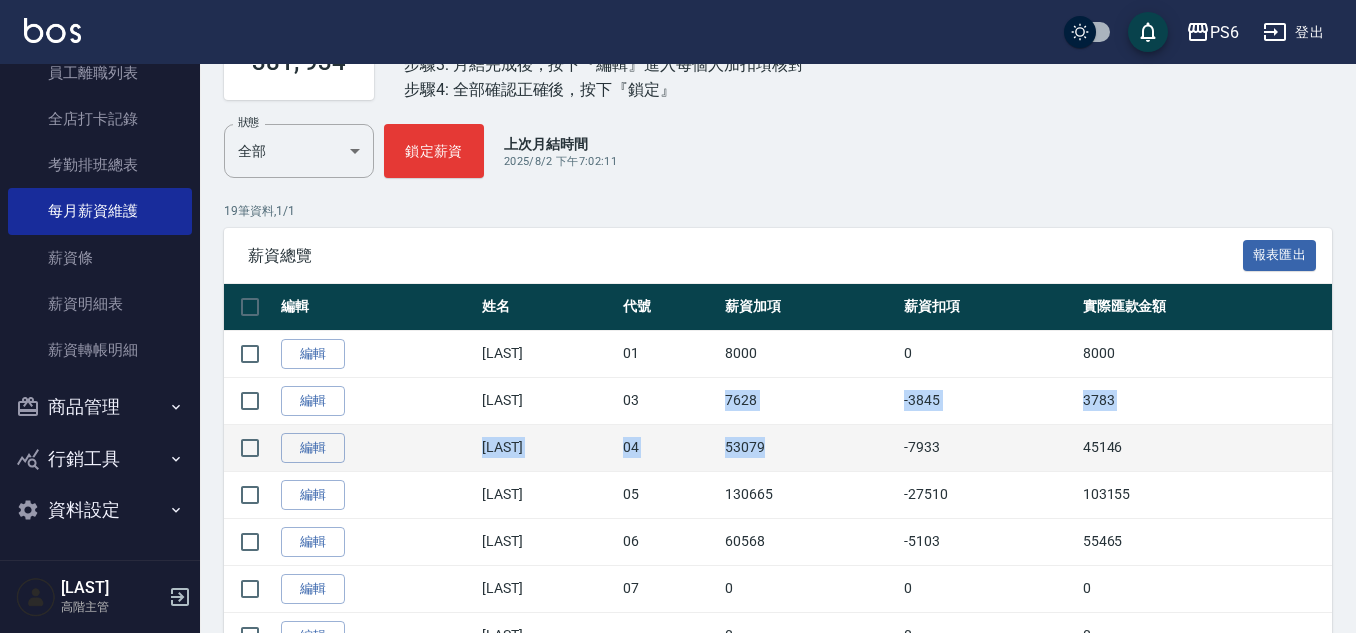 drag, startPoint x: 722, startPoint y: 399, endPoint x: 863, endPoint y: 425, distance: 143.37712 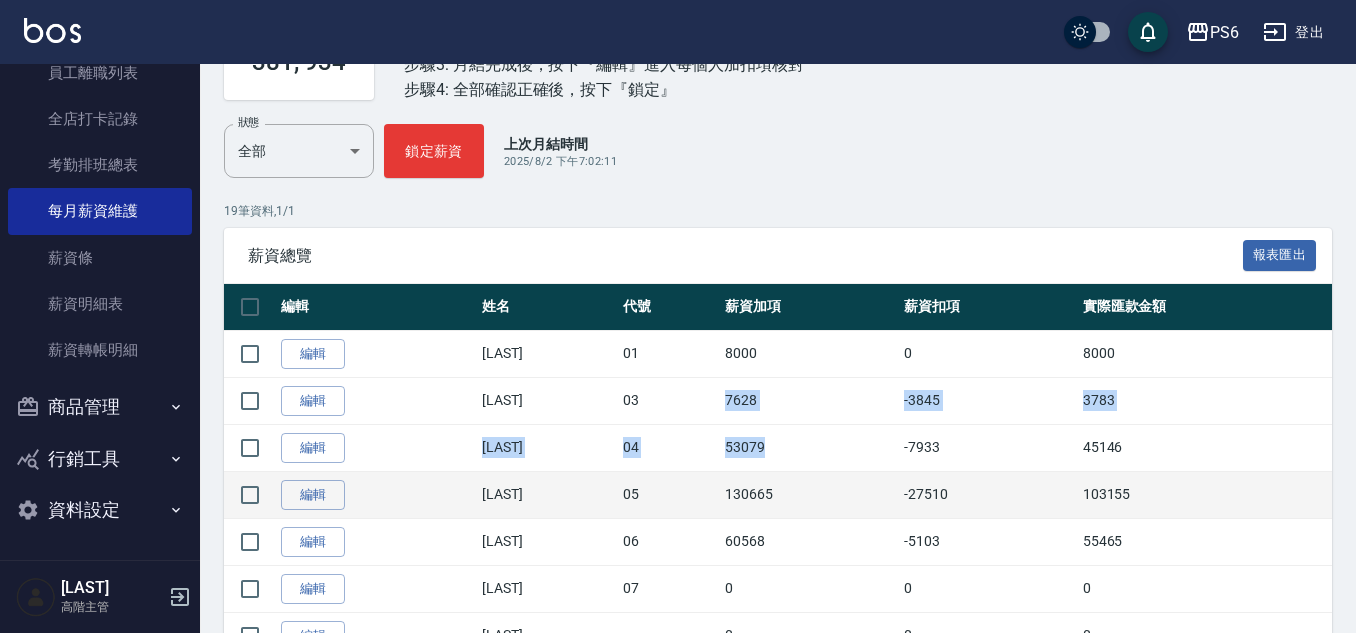 copy on "7628 -3845 3783 編輯  吳婉瑜 04 53079" 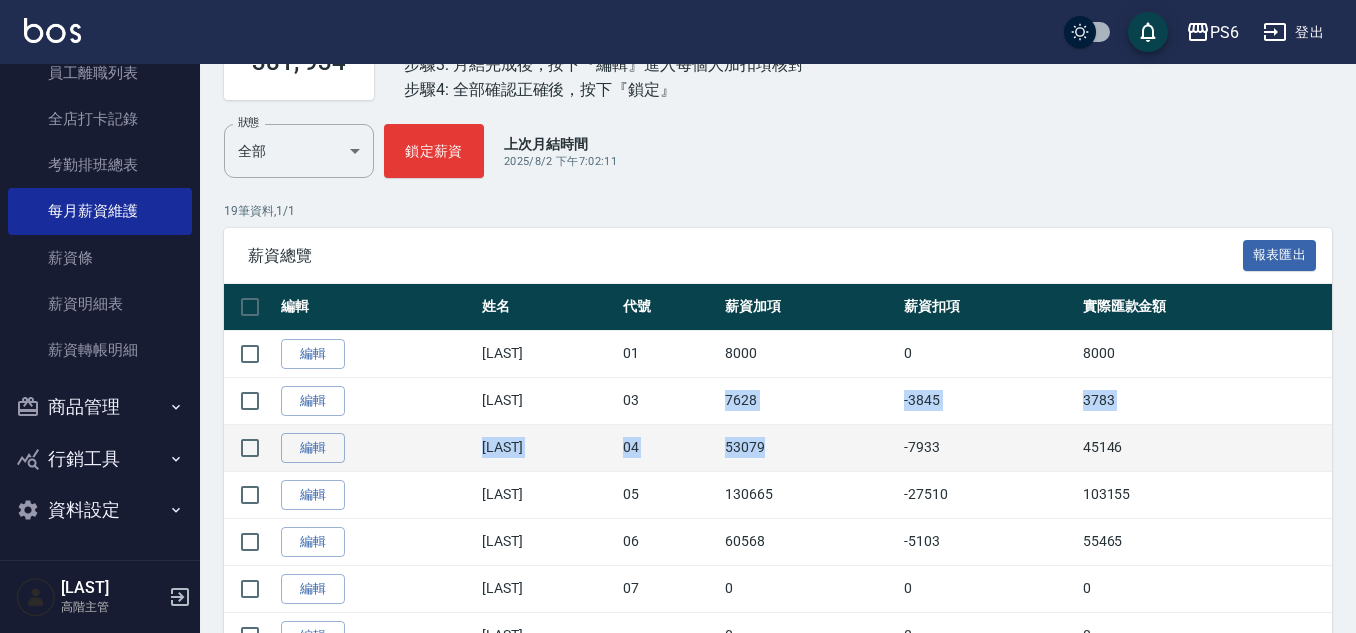 click on "53079" at bounding box center (809, 447) 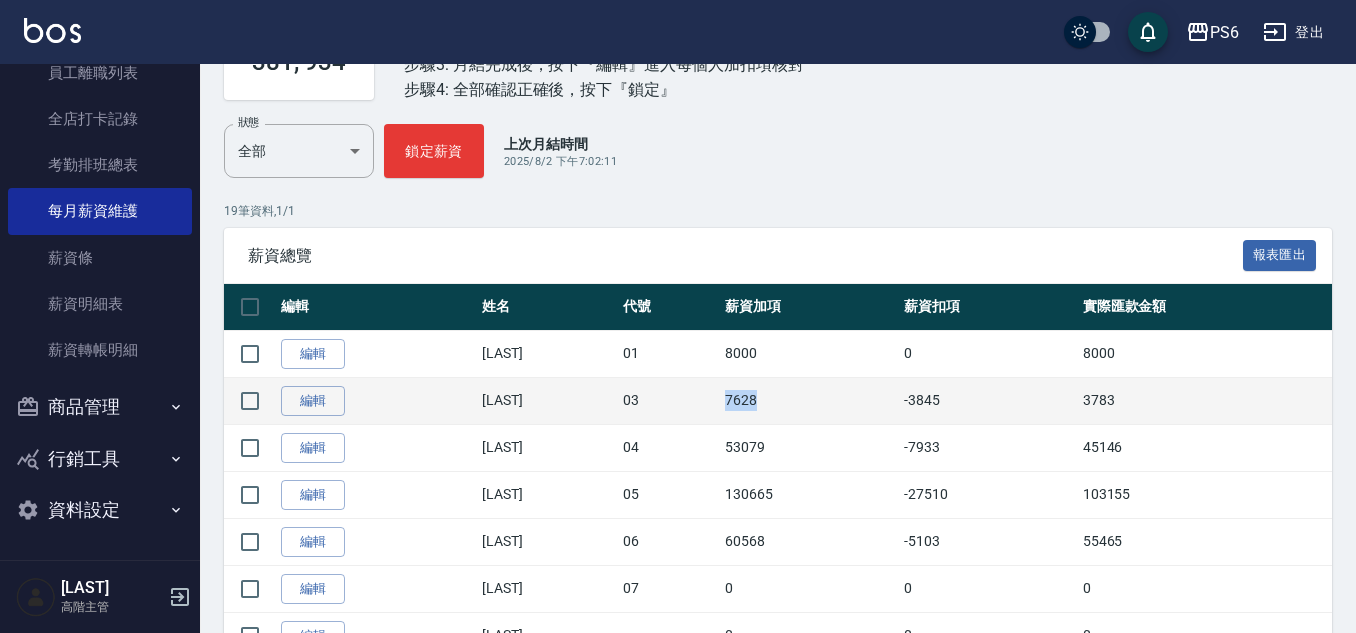 drag, startPoint x: 724, startPoint y: 398, endPoint x: 775, endPoint y: 398, distance: 51 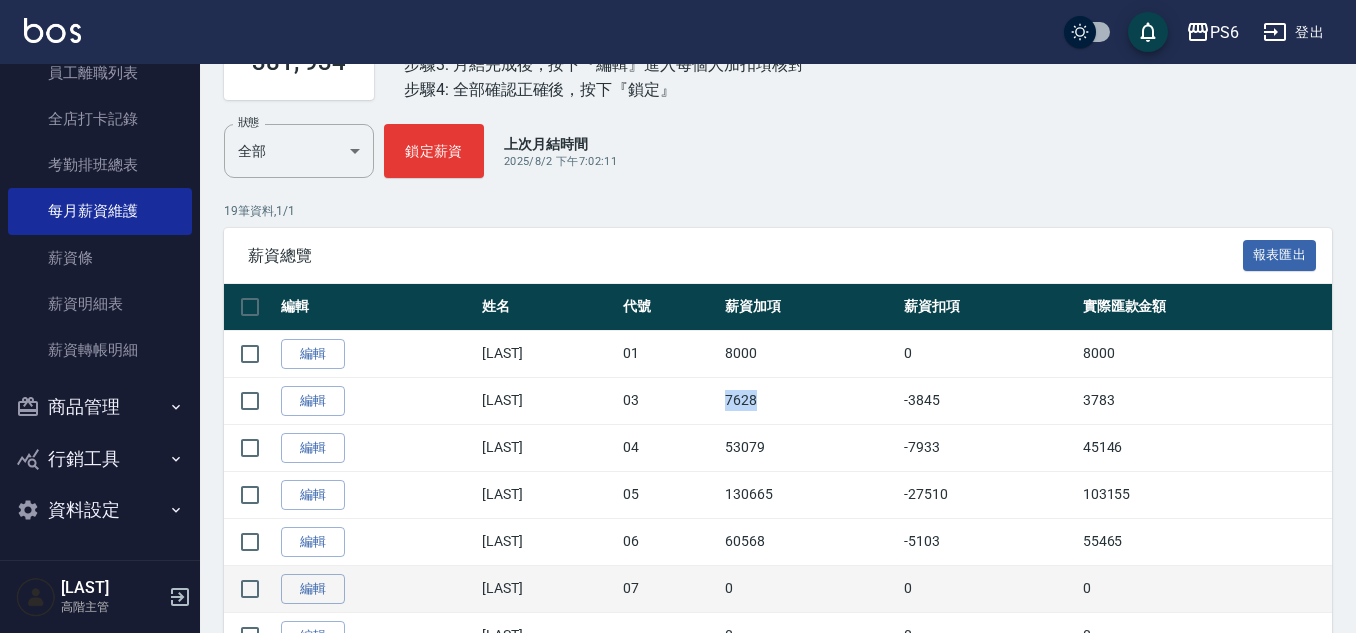copy on "7628" 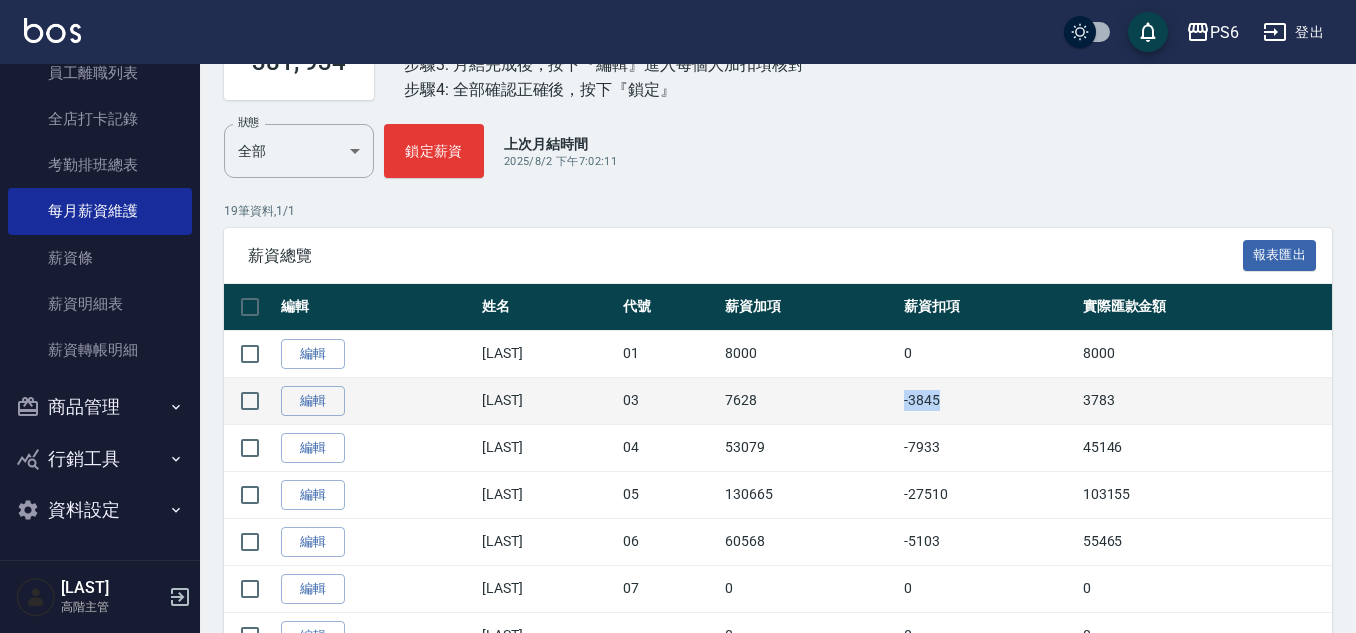 drag, startPoint x: 904, startPoint y: 403, endPoint x: 961, endPoint y: 402, distance: 57.00877 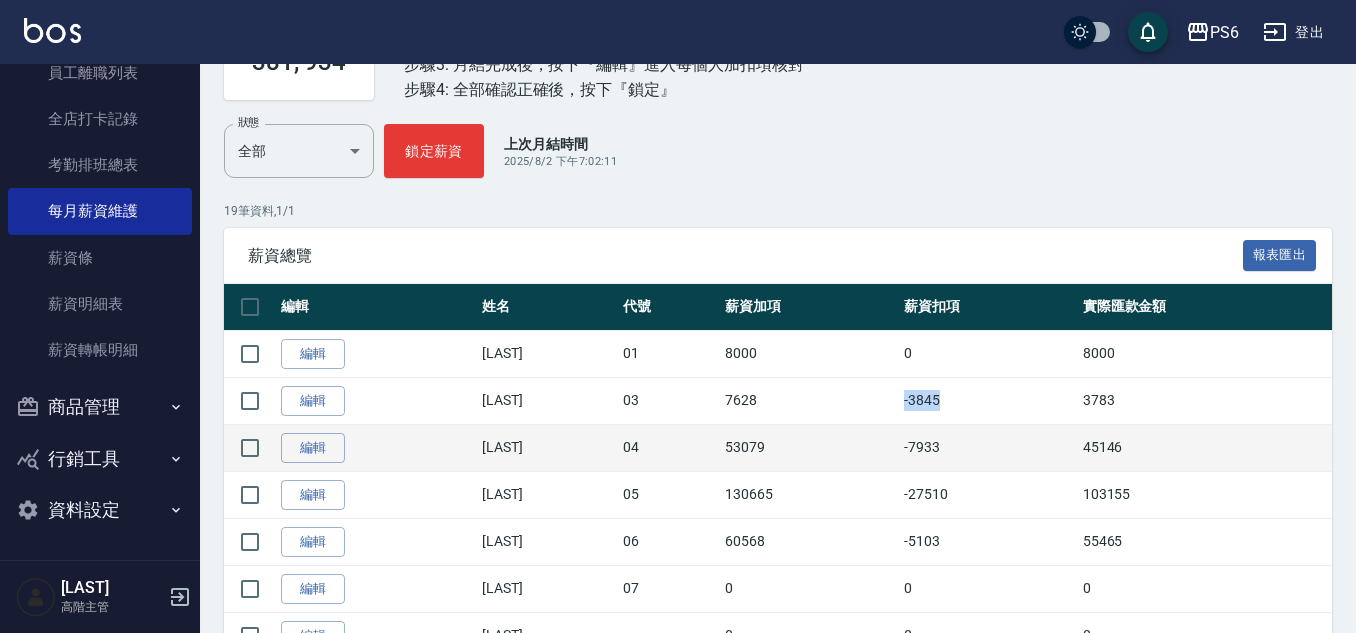 copy on "-3845" 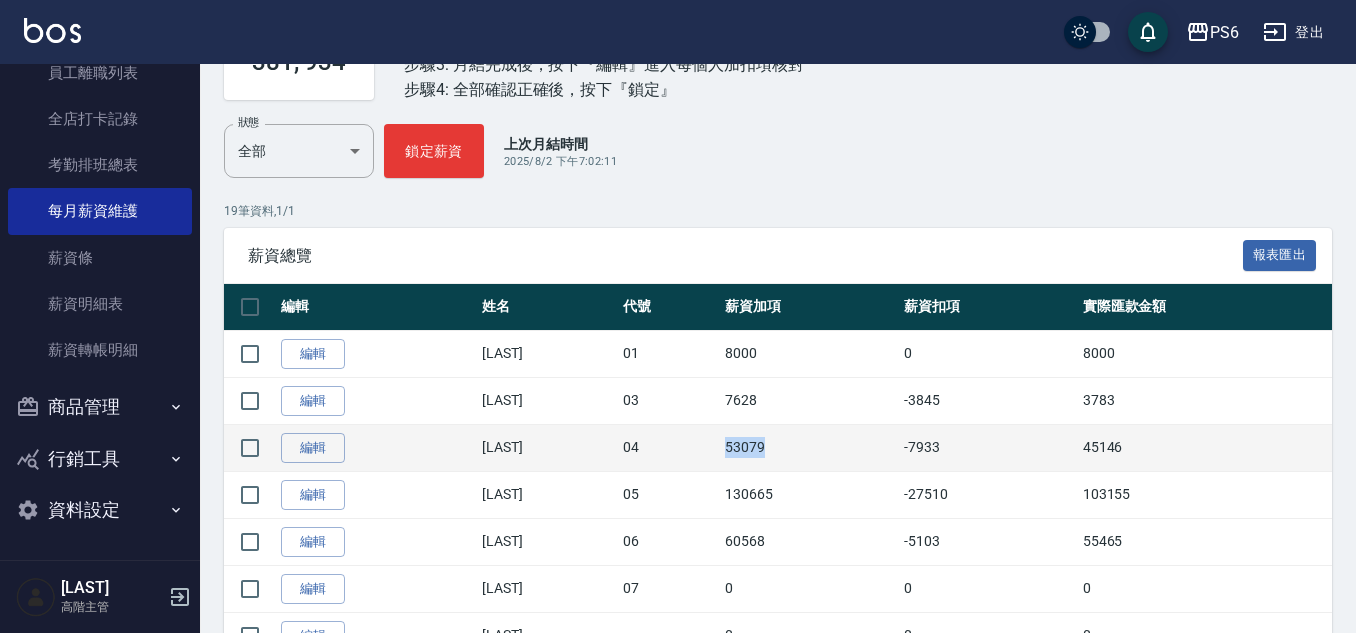 drag, startPoint x: 721, startPoint y: 444, endPoint x: 843, endPoint y: 456, distance: 122.588745 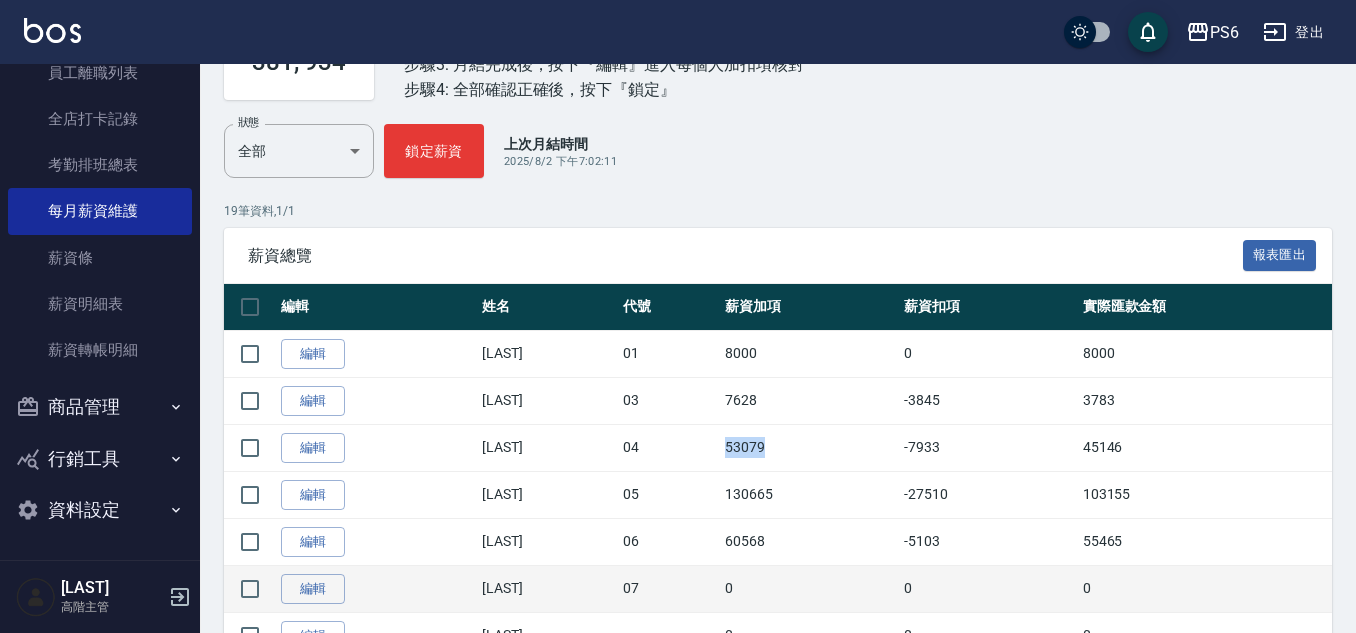 copy on "53079" 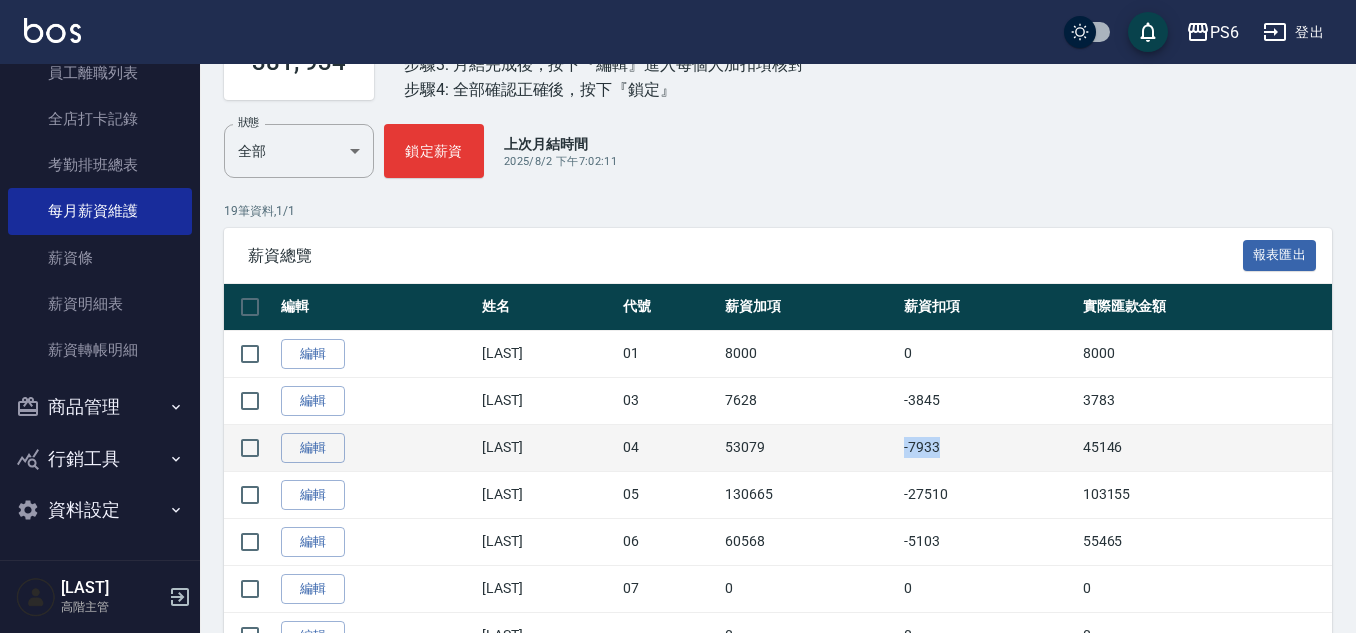 drag, startPoint x: 901, startPoint y: 445, endPoint x: 968, endPoint y: 447, distance: 67.02985 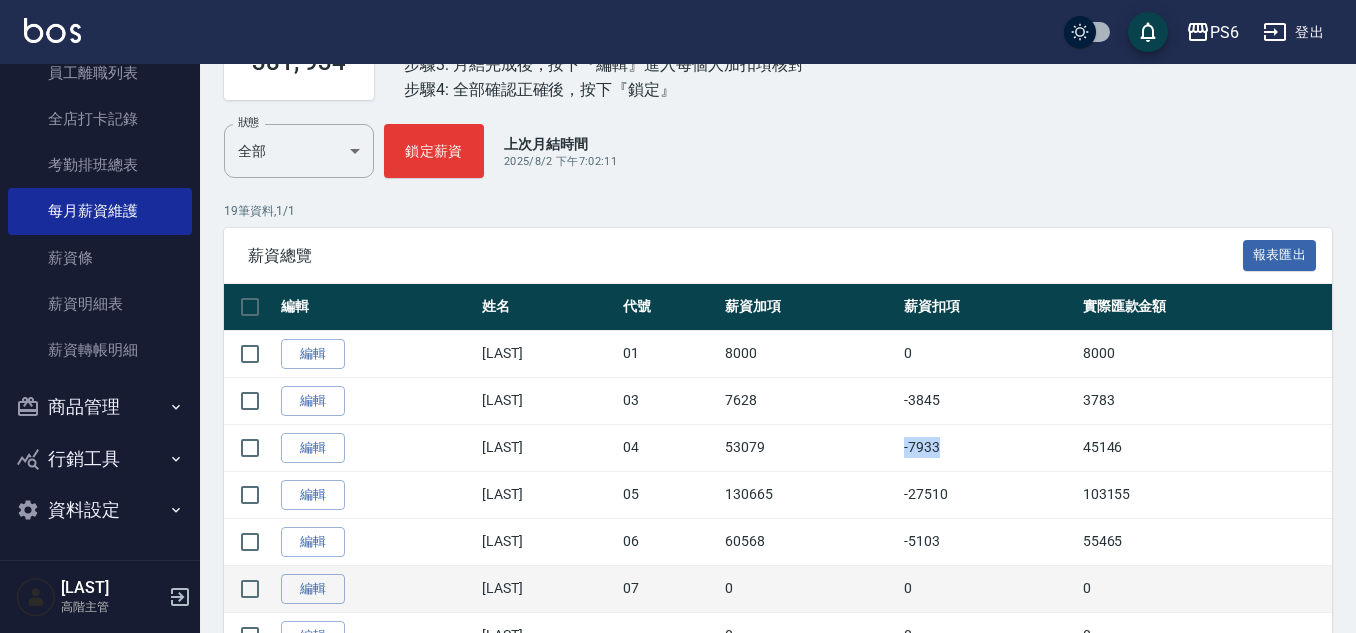 copy on "-7933" 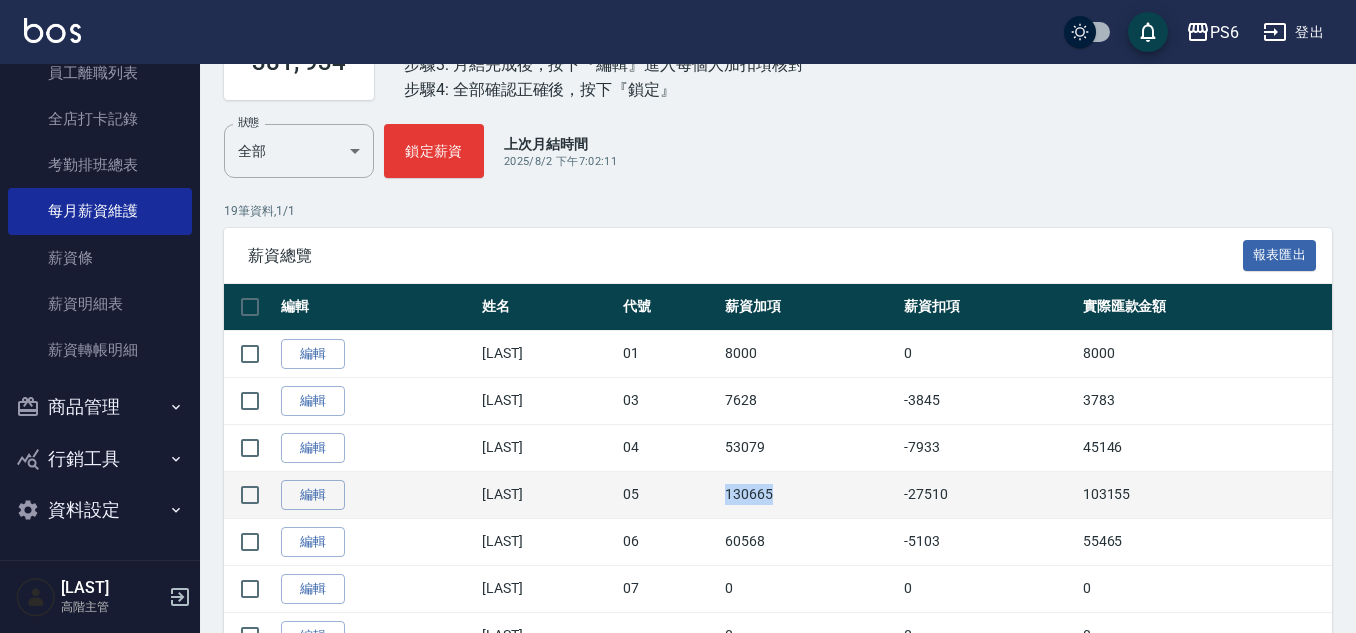 drag, startPoint x: 711, startPoint y: 489, endPoint x: 808, endPoint y: 489, distance: 97 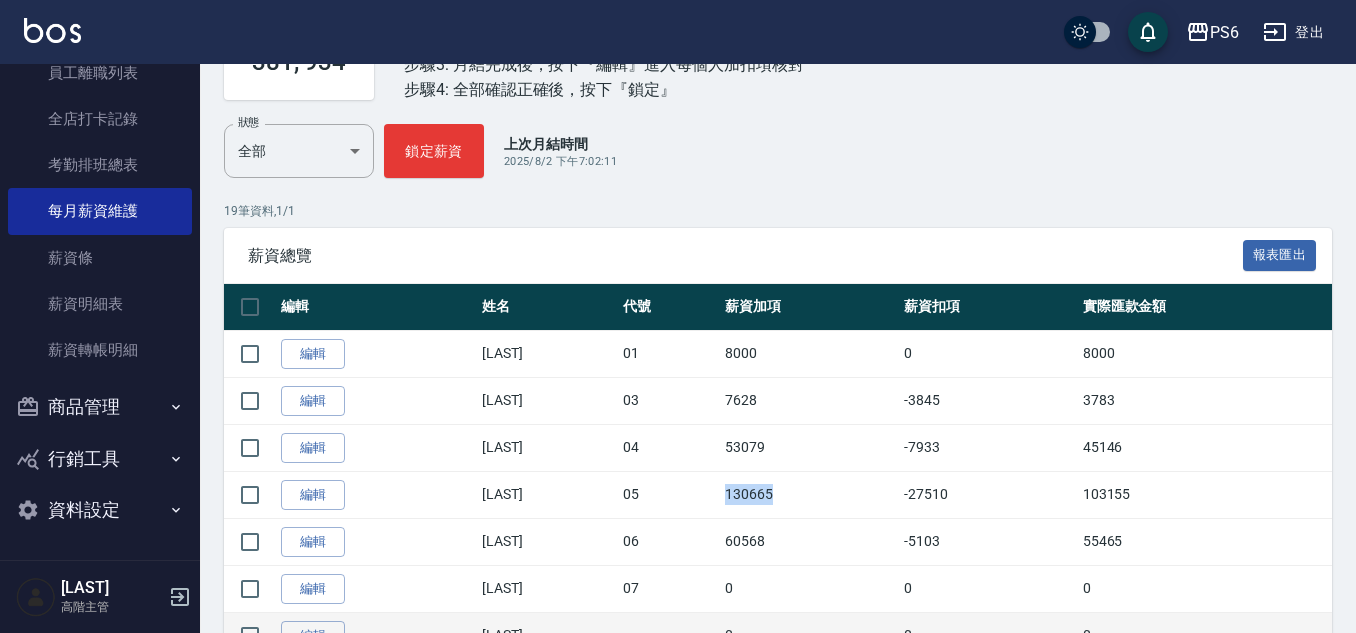 copy on "130665" 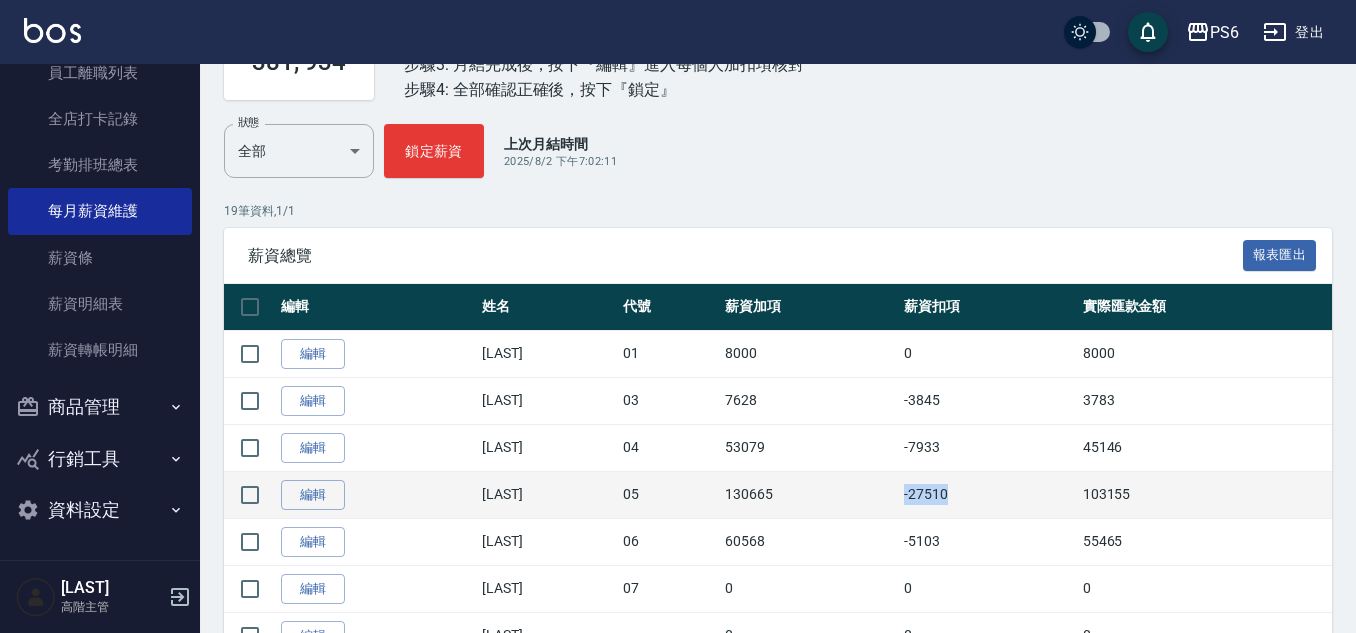 drag, startPoint x: 901, startPoint y: 494, endPoint x: 985, endPoint y: 495, distance: 84.00595 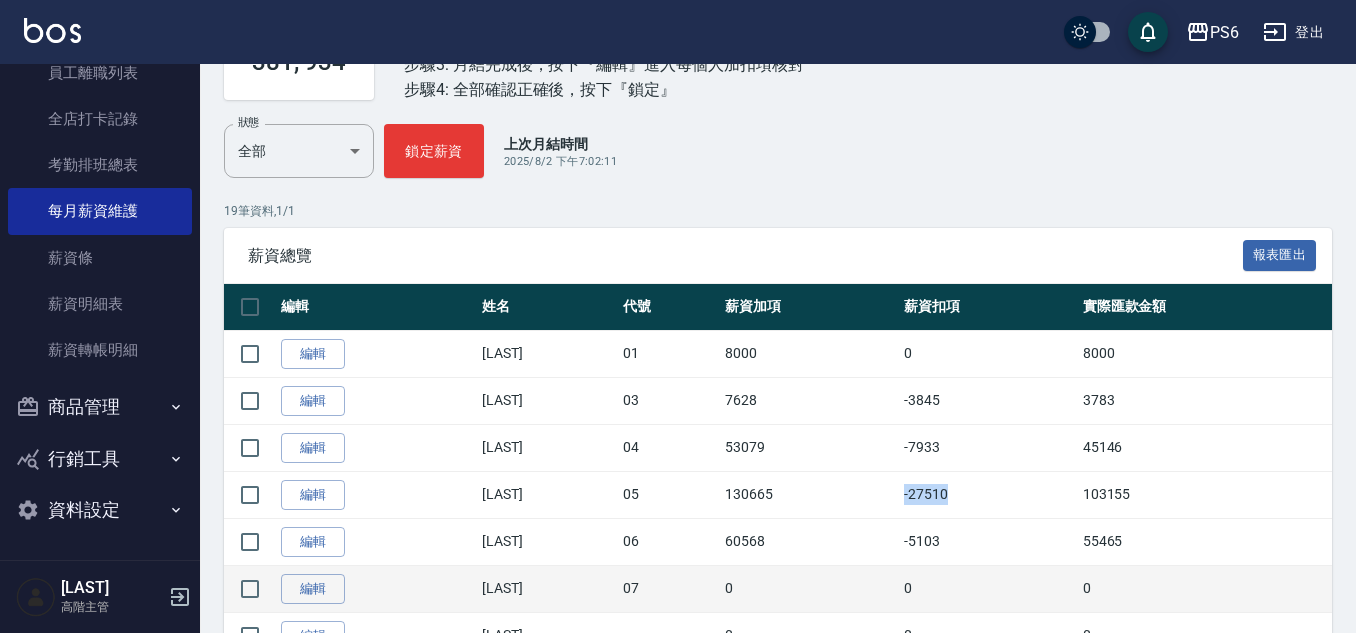 copy on "-27510" 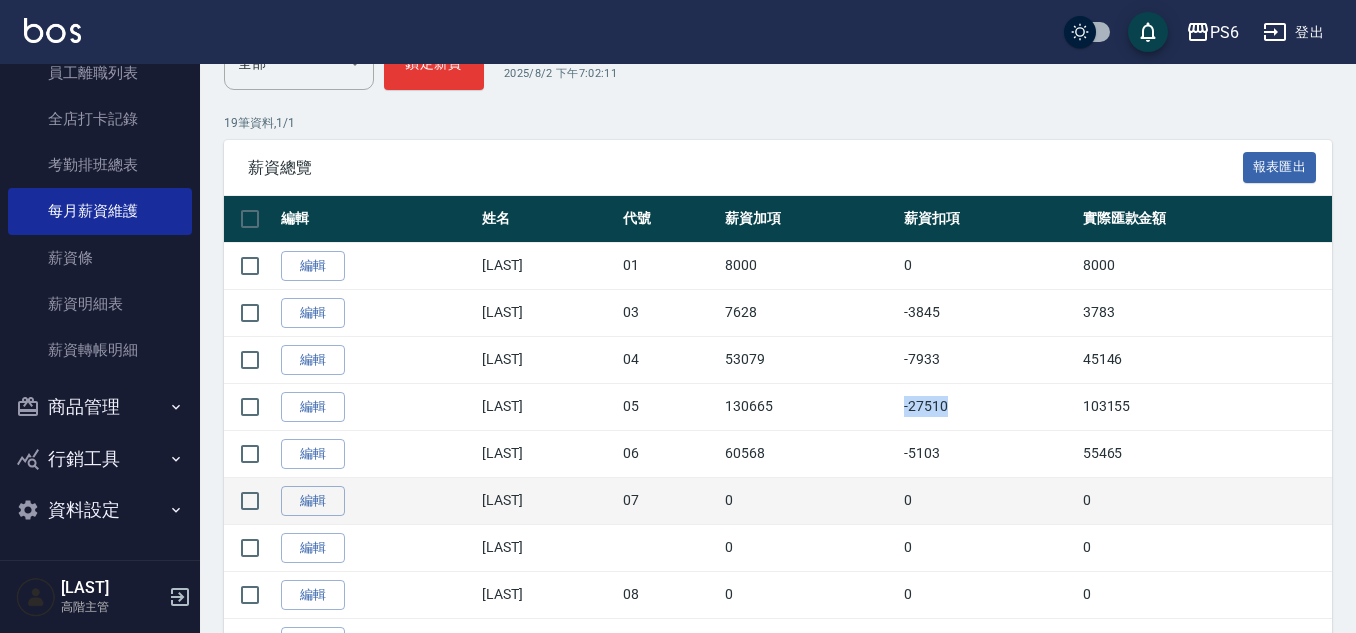scroll, scrollTop: 400, scrollLeft: 0, axis: vertical 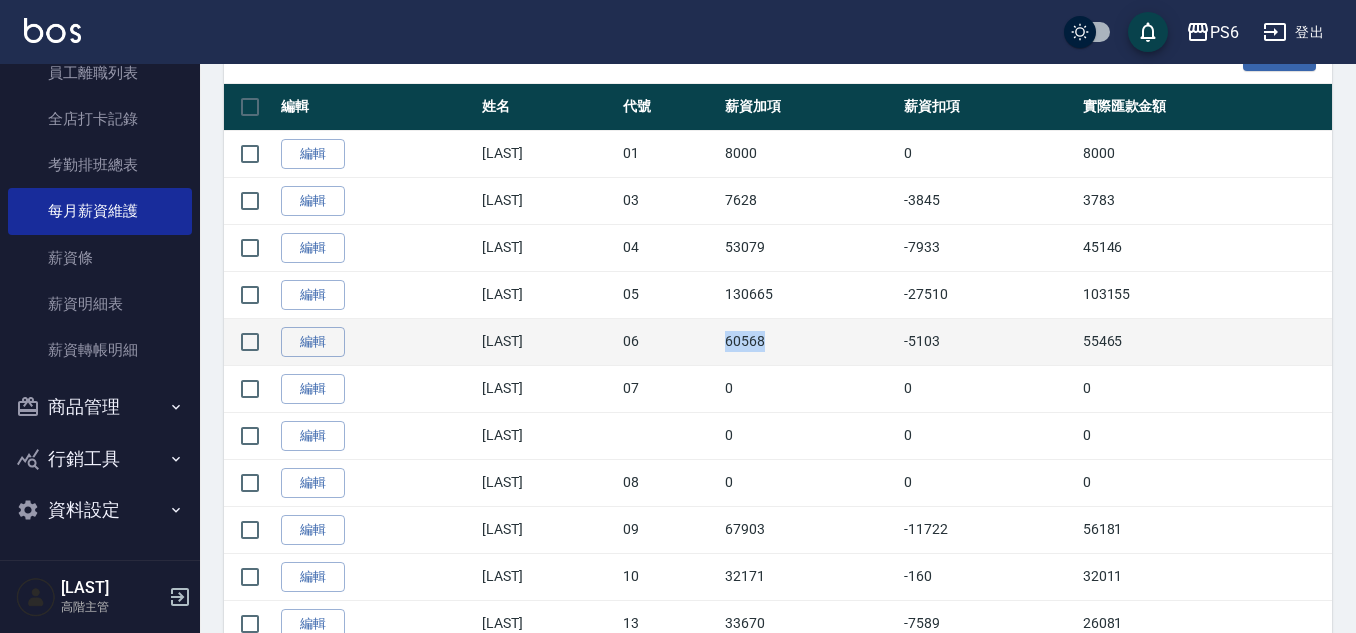 drag, startPoint x: 722, startPoint y: 340, endPoint x: 822, endPoint y: 338, distance: 100.02 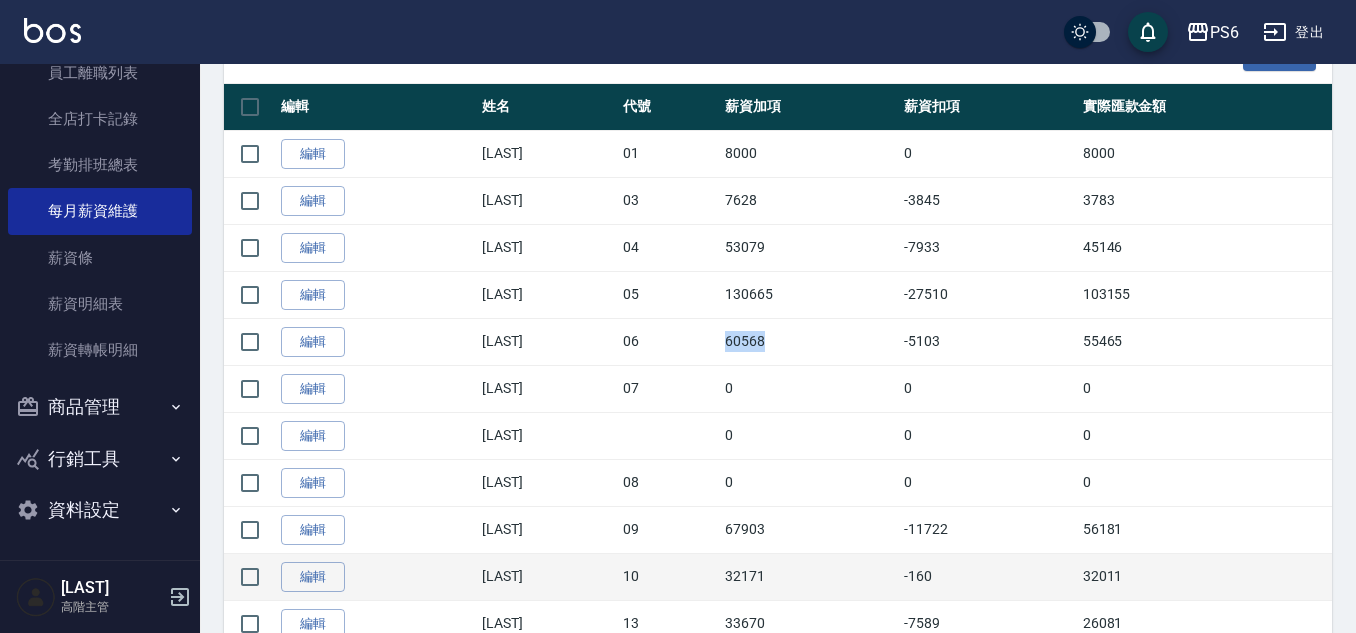 copy on "60568" 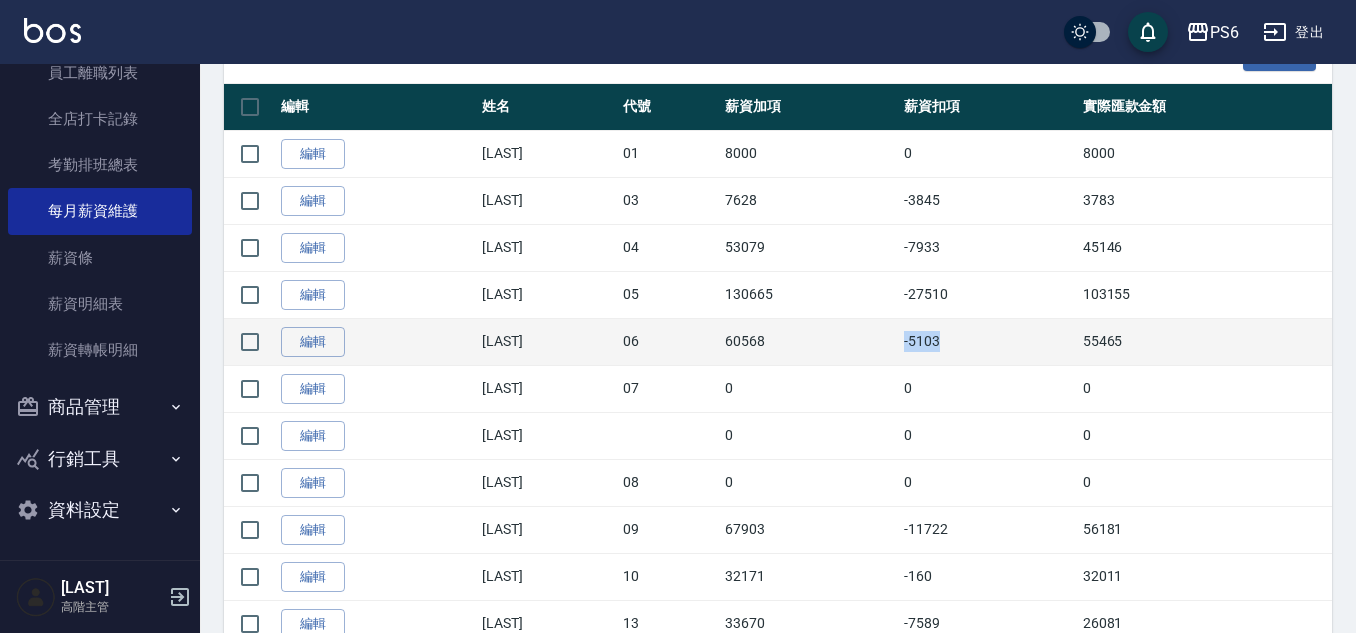 drag, startPoint x: 903, startPoint y: 341, endPoint x: 957, endPoint y: 343, distance: 54.037025 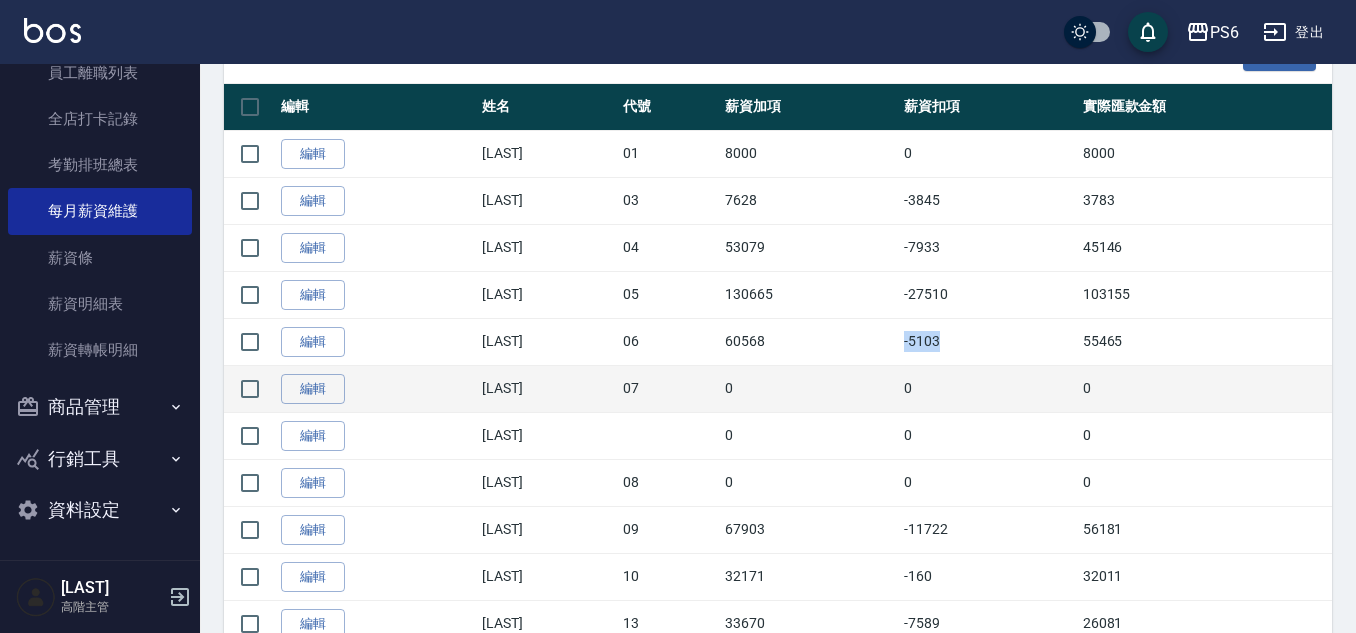 copy on "-5103" 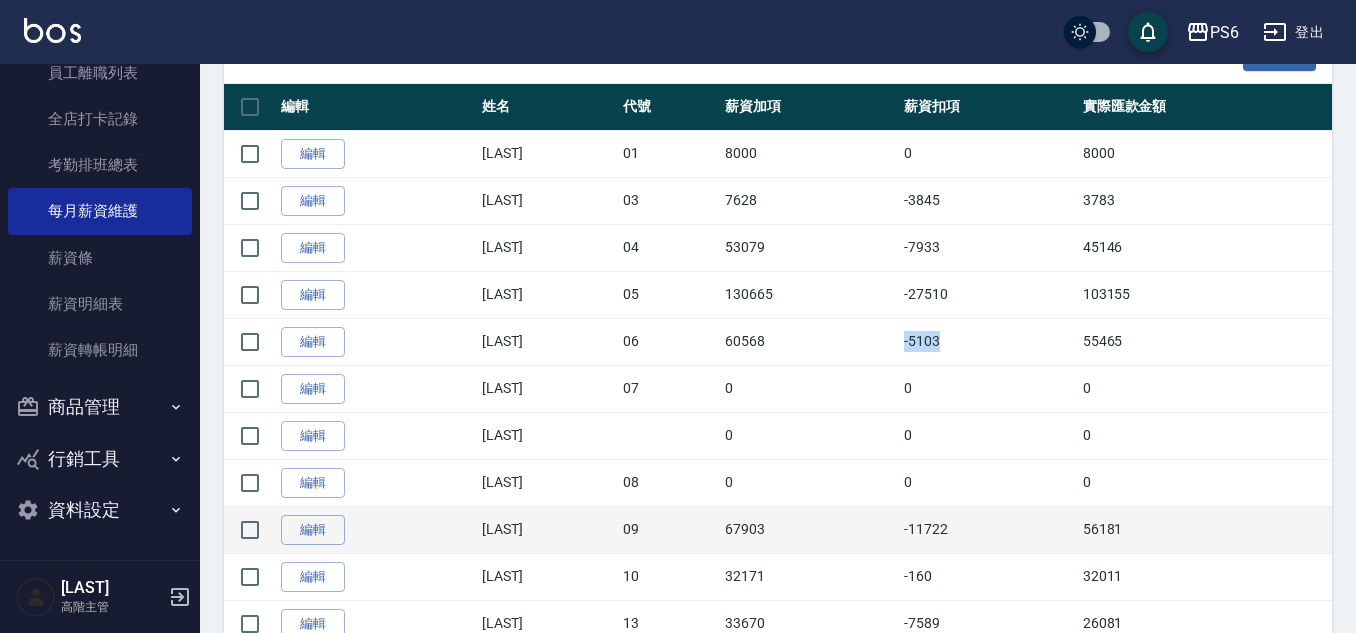 scroll, scrollTop: 500, scrollLeft: 0, axis: vertical 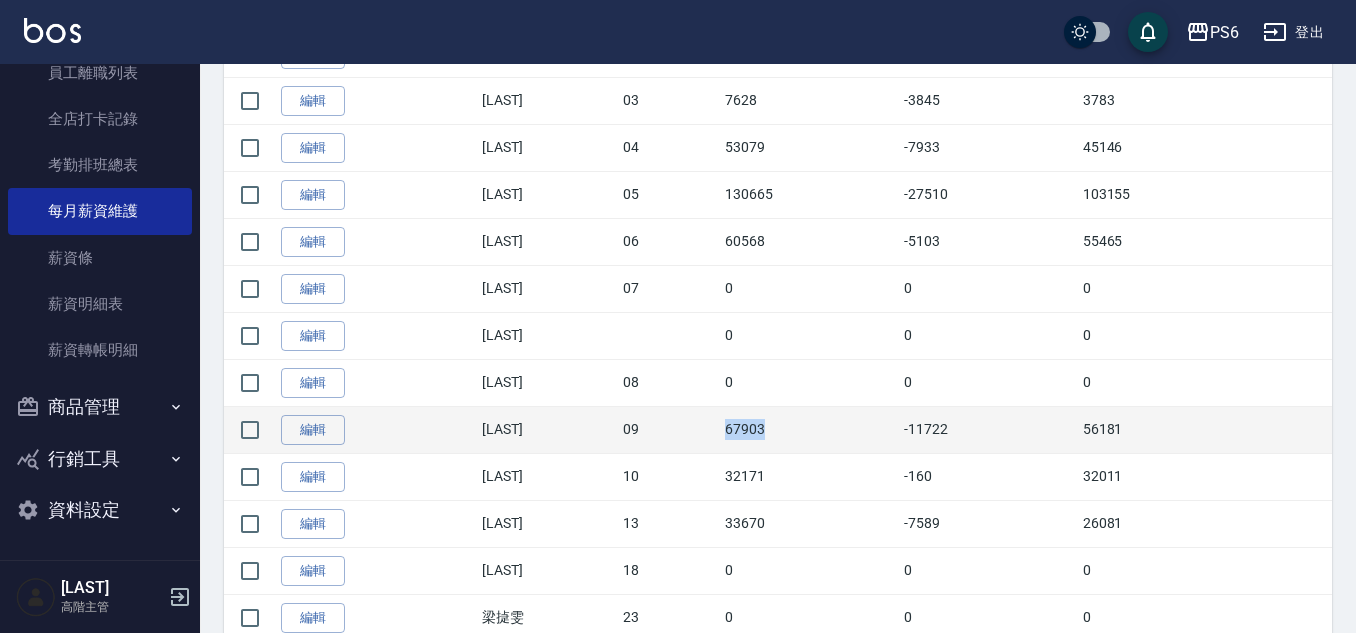 drag, startPoint x: 719, startPoint y: 429, endPoint x: 826, endPoint y: 436, distance: 107.22873 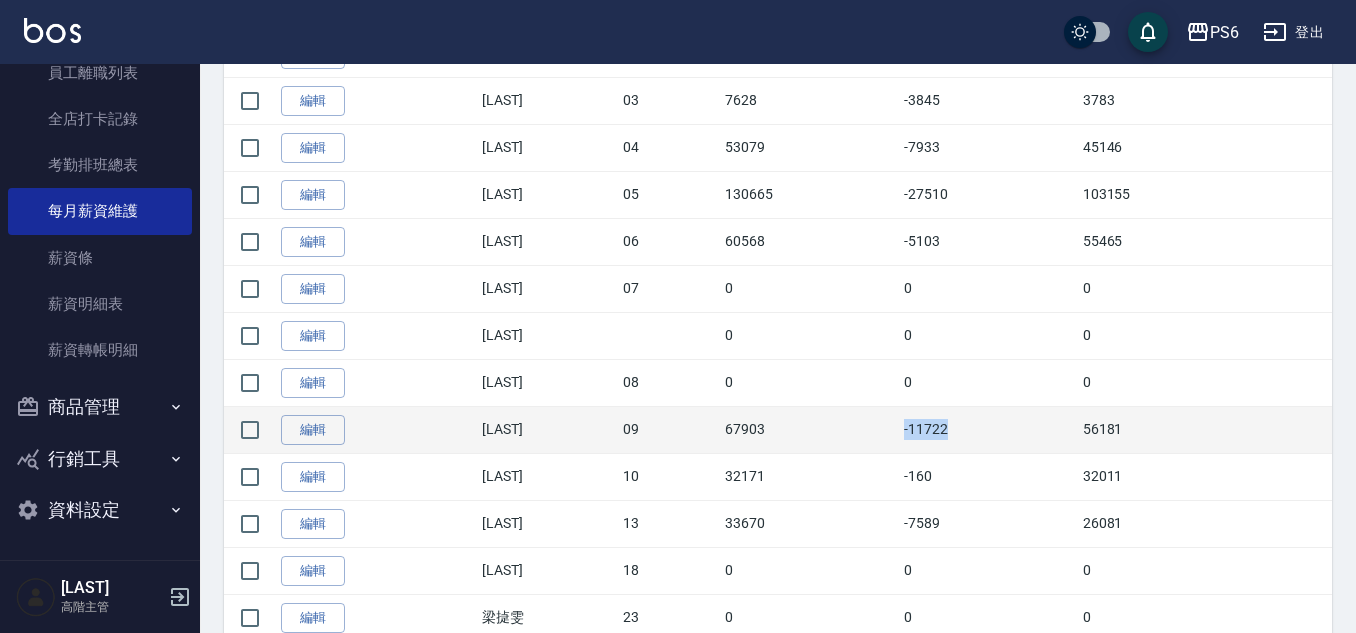 drag, startPoint x: 900, startPoint y: 427, endPoint x: 987, endPoint y: 427, distance: 87 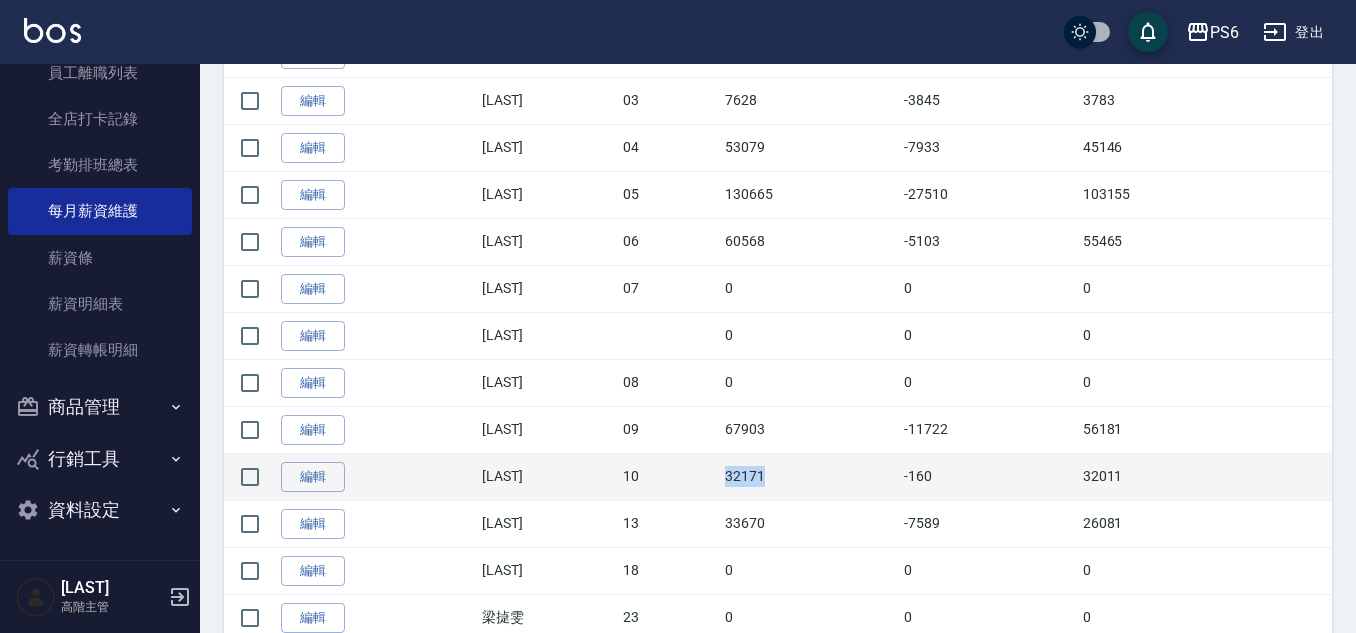 drag, startPoint x: 719, startPoint y: 475, endPoint x: 804, endPoint y: 478, distance: 85.052925 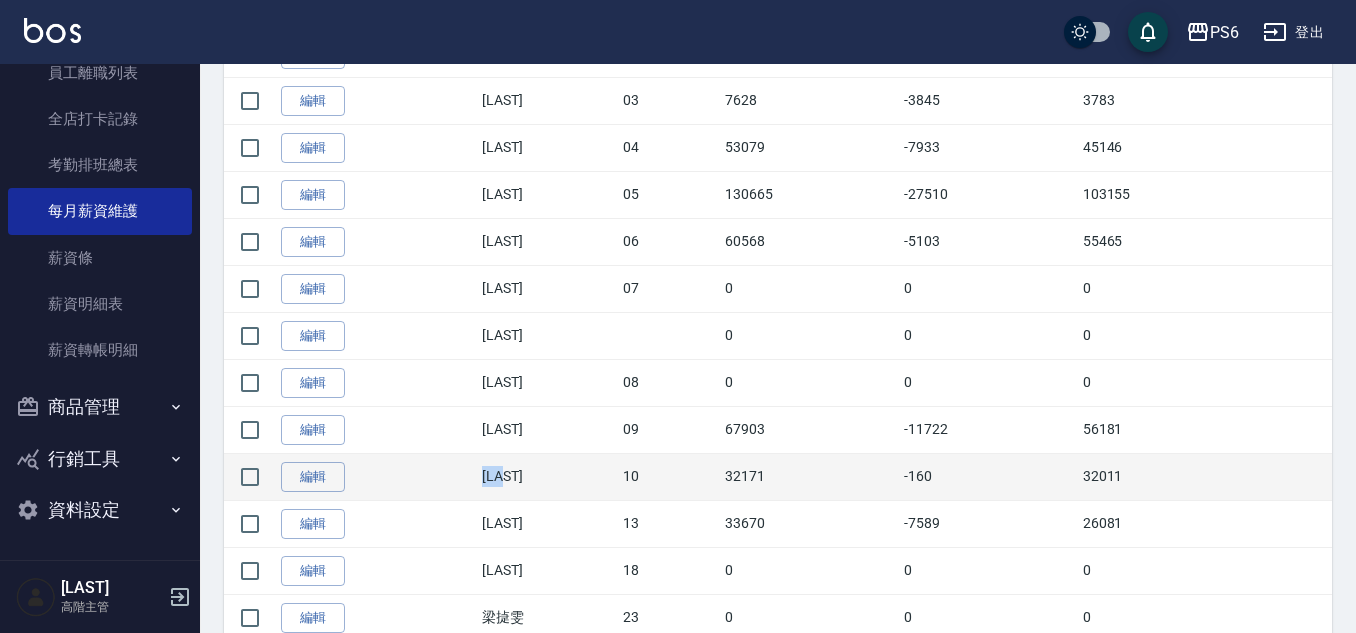 drag, startPoint x: 480, startPoint y: 475, endPoint x: 535, endPoint y: 473, distance: 55.03635 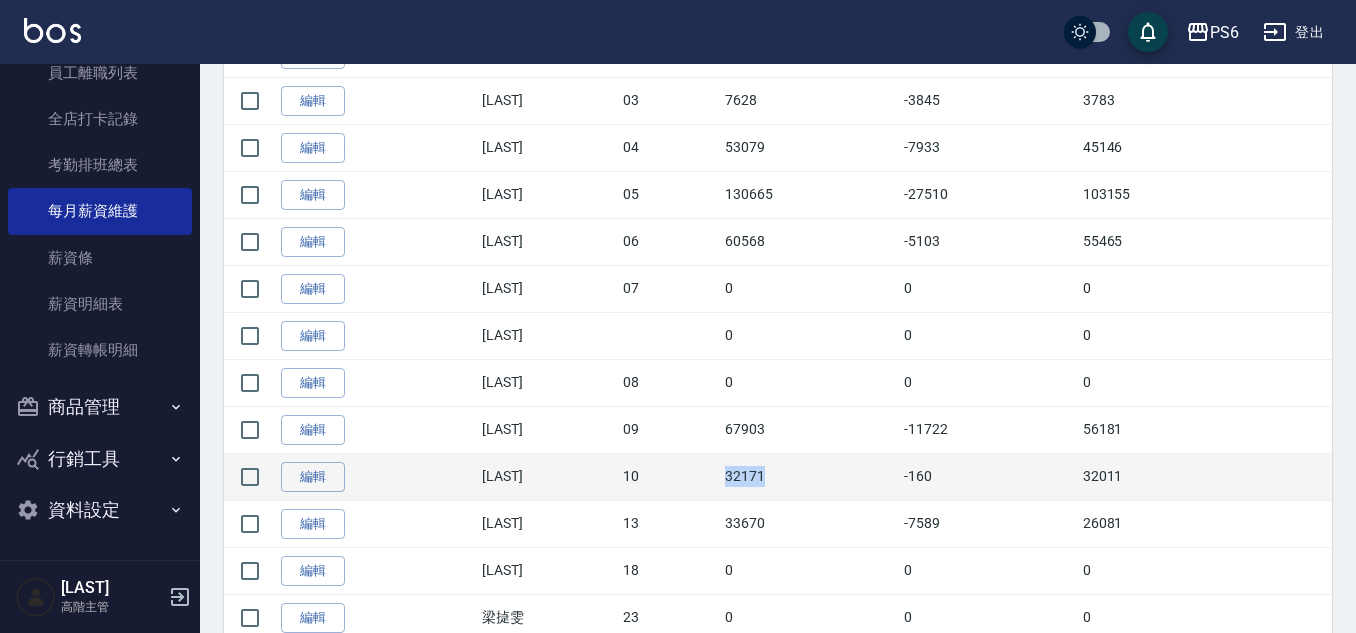 drag, startPoint x: 723, startPoint y: 478, endPoint x: 792, endPoint y: 476, distance: 69.02898 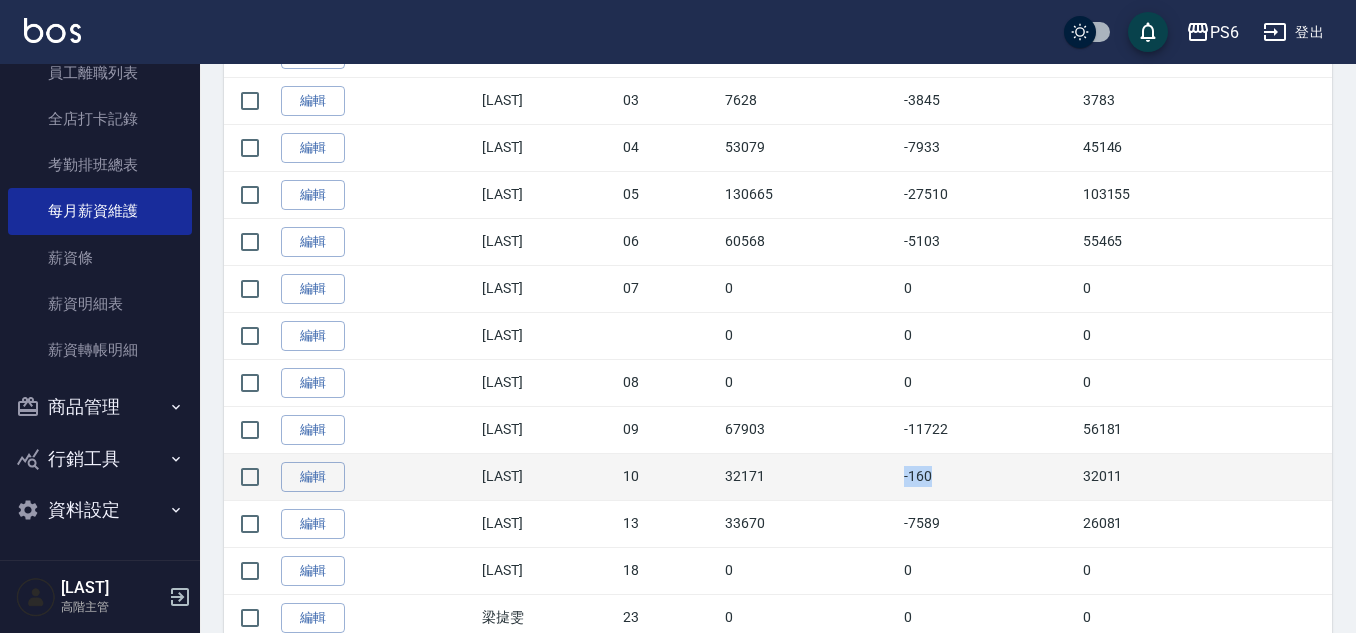 drag, startPoint x: 902, startPoint y: 478, endPoint x: 969, endPoint y: 475, distance: 67.06713 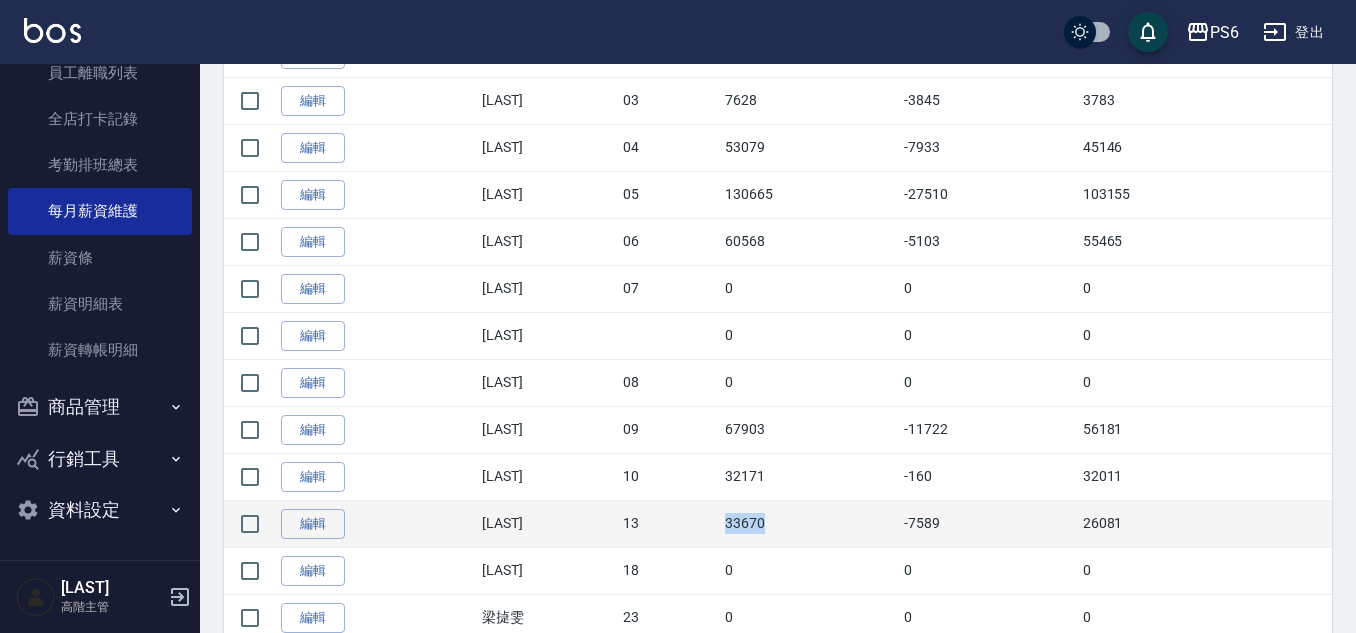 drag, startPoint x: 721, startPoint y: 522, endPoint x: 788, endPoint y: 525, distance: 67.06713 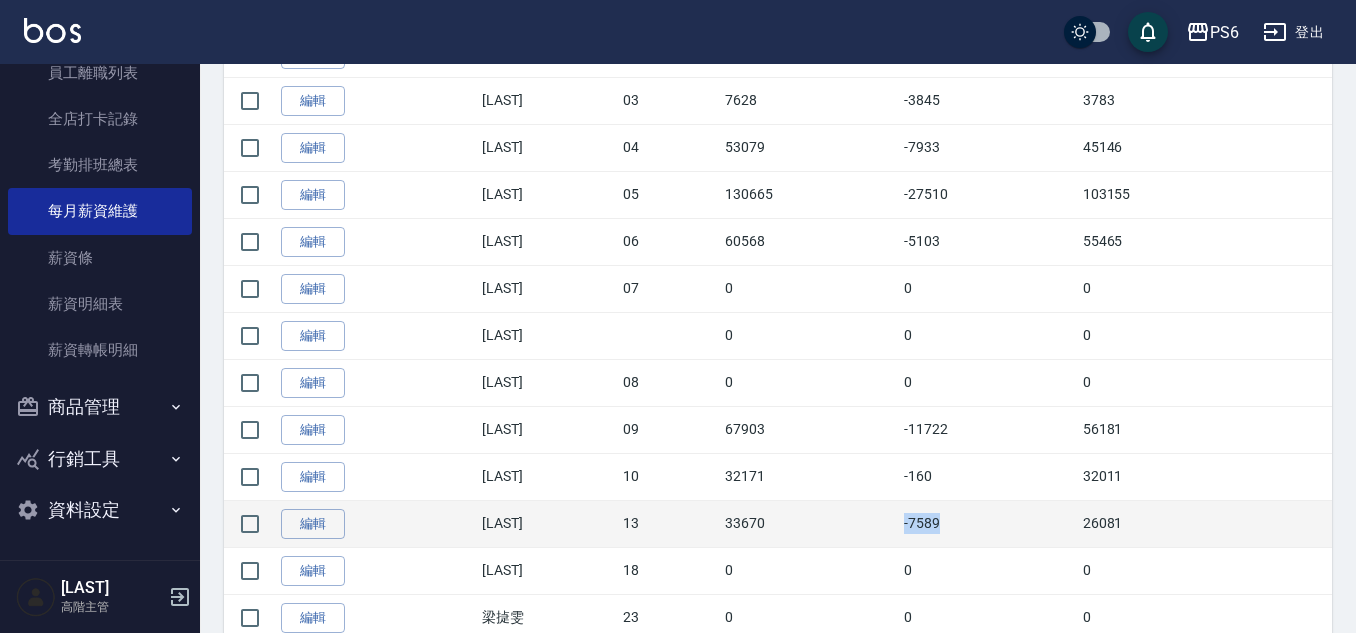 drag, startPoint x: 905, startPoint y: 519, endPoint x: 964, endPoint y: 520, distance: 59.008472 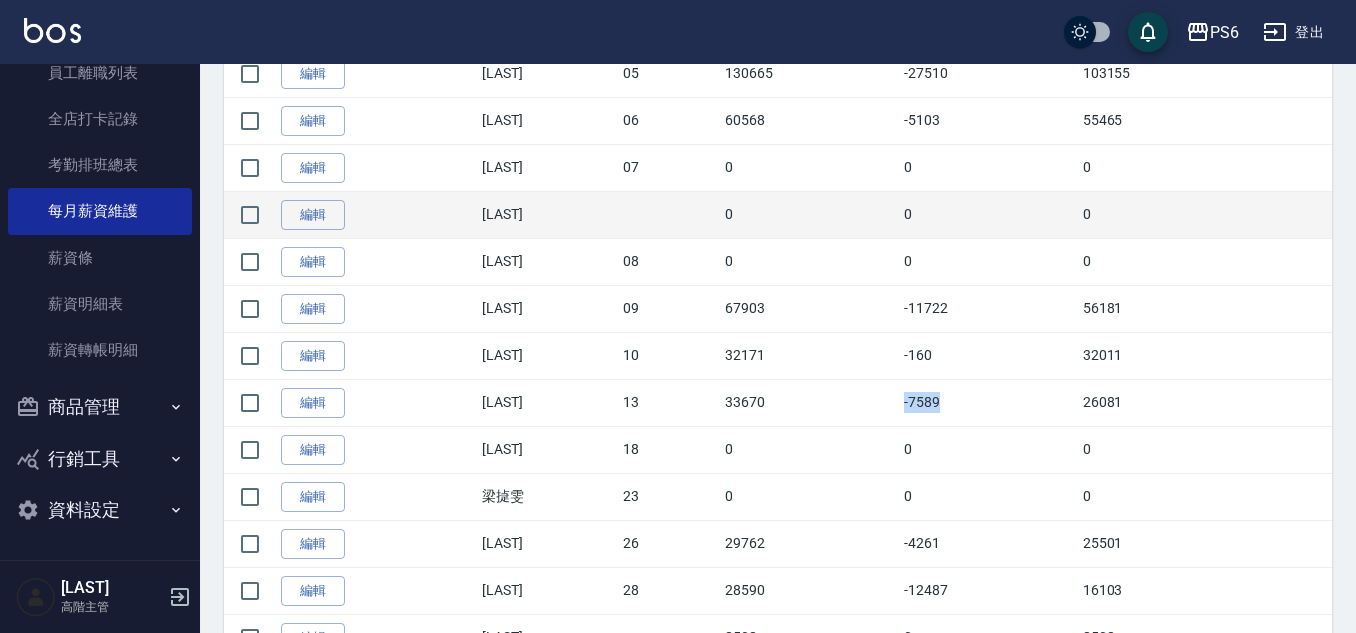 scroll, scrollTop: 700, scrollLeft: 0, axis: vertical 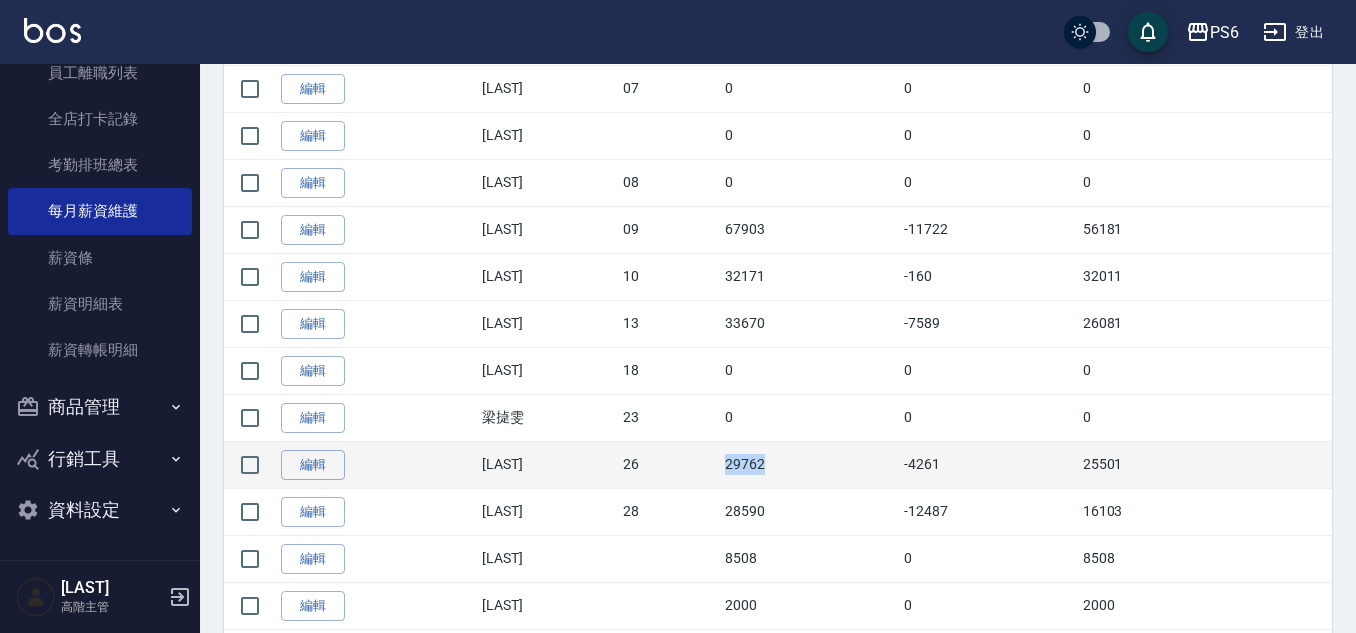 drag, startPoint x: 724, startPoint y: 459, endPoint x: 867, endPoint y: 482, distance: 144.83784 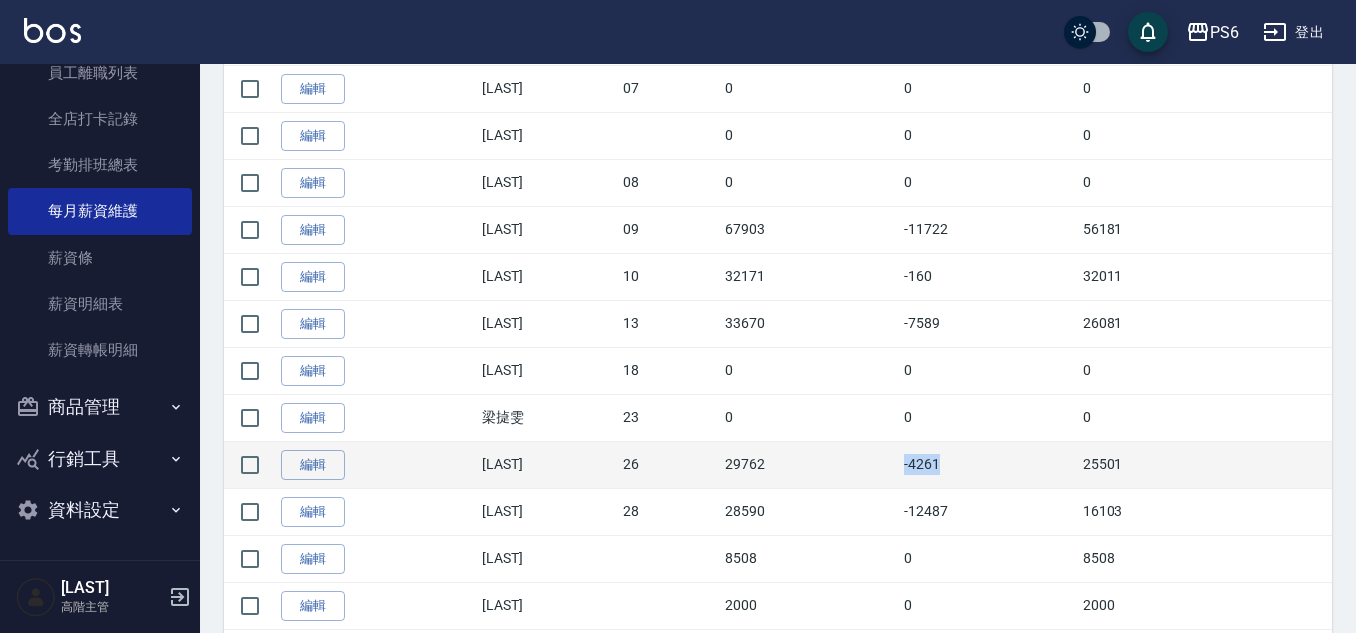 drag, startPoint x: 901, startPoint y: 462, endPoint x: 985, endPoint y: 483, distance: 86.58522 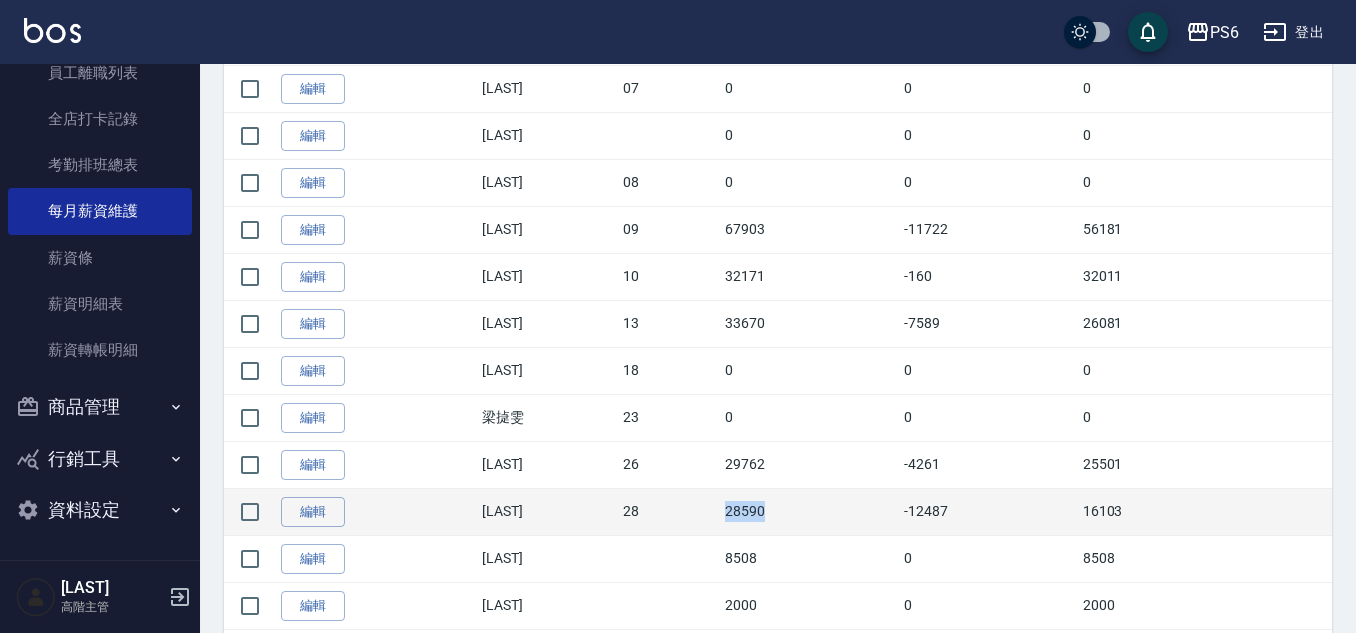 drag, startPoint x: 727, startPoint y: 511, endPoint x: 811, endPoint y: 526, distance: 85.32877 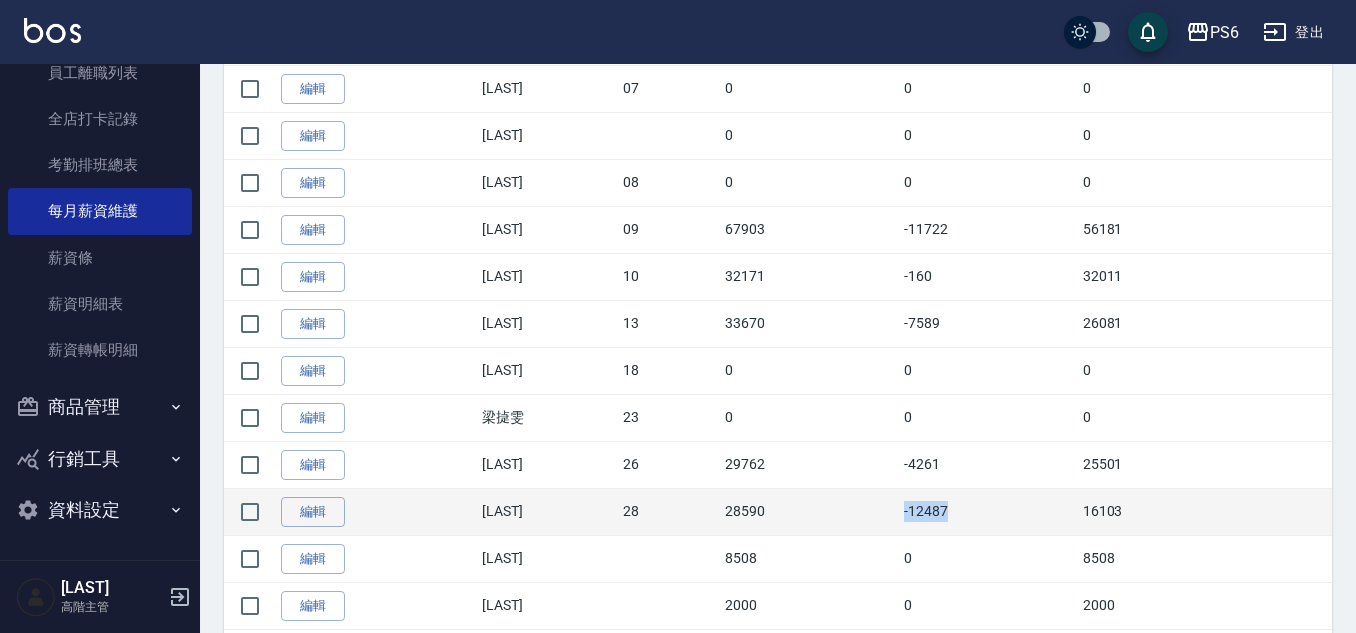 drag, startPoint x: 901, startPoint y: 510, endPoint x: 983, endPoint y: 517, distance: 82.29824 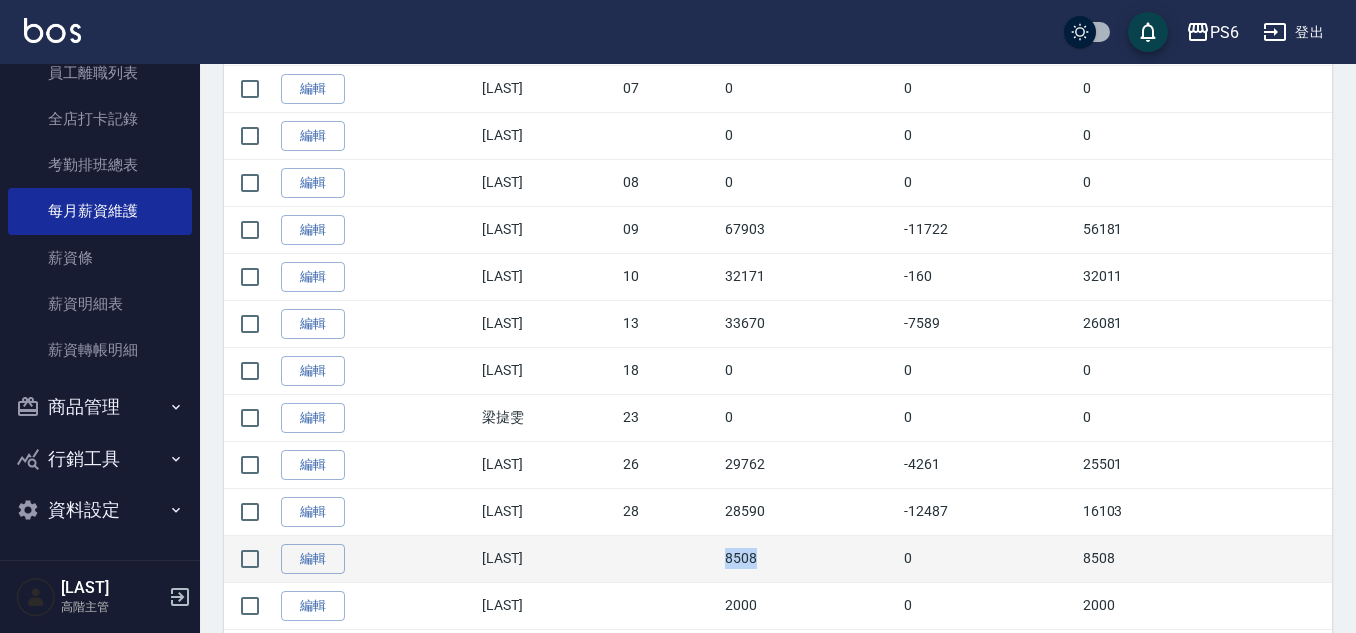 drag, startPoint x: 715, startPoint y: 557, endPoint x: 782, endPoint y: 561, distance: 67.11929 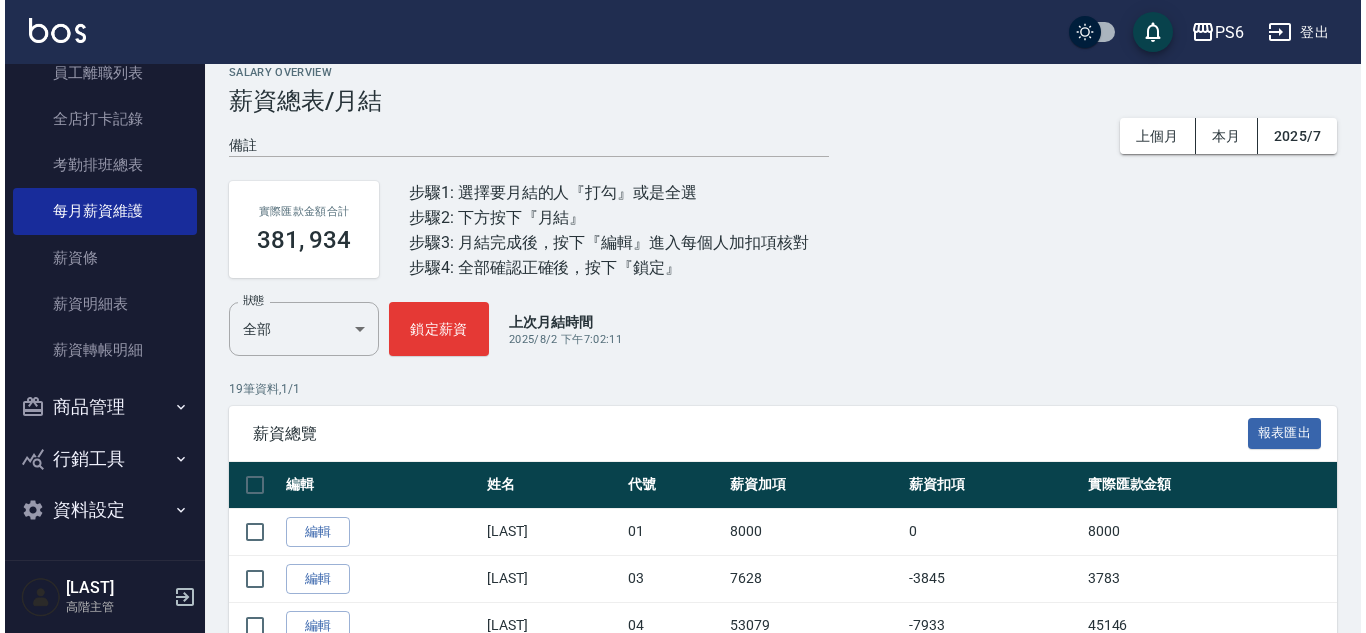 scroll, scrollTop: 0, scrollLeft: 0, axis: both 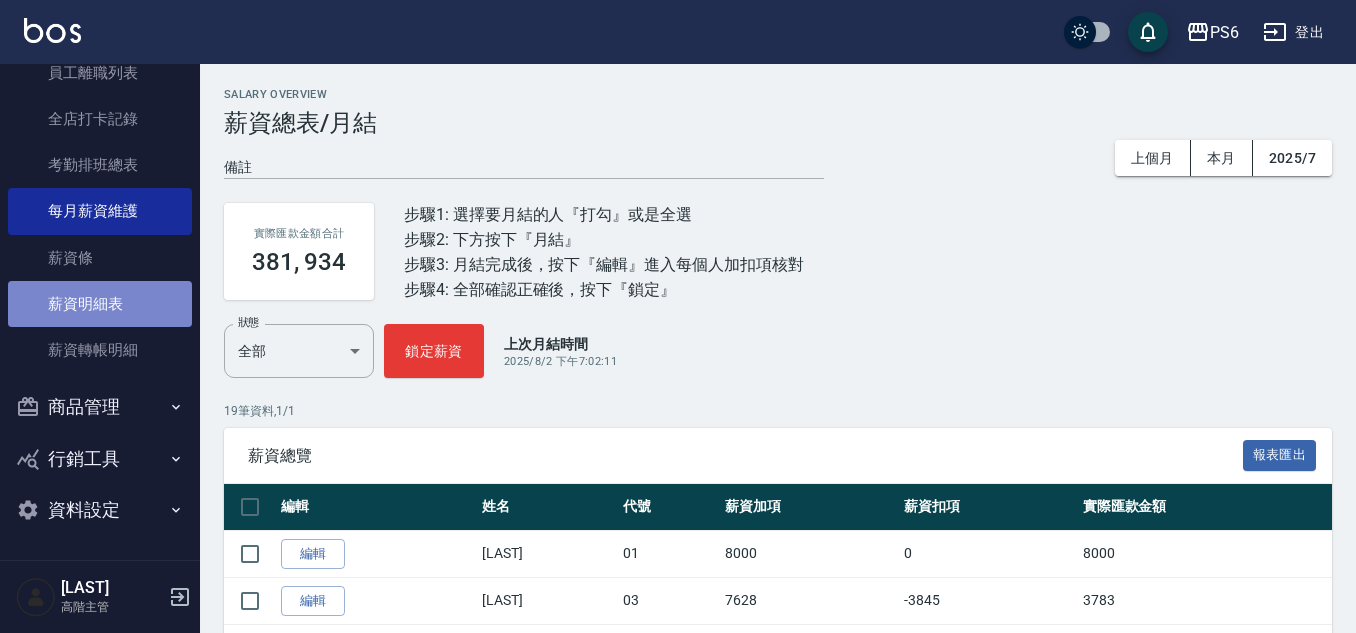 click on "薪資明細表" at bounding box center [100, 304] 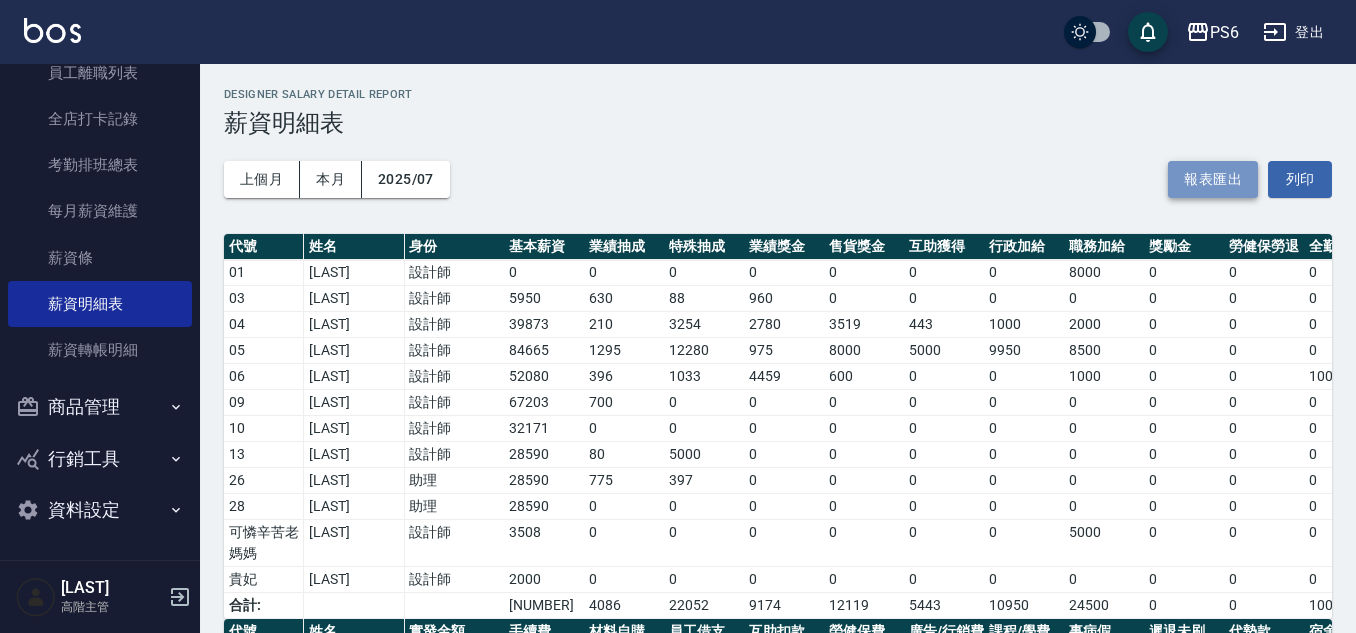 click on "報表匯出" at bounding box center [1213, 179] 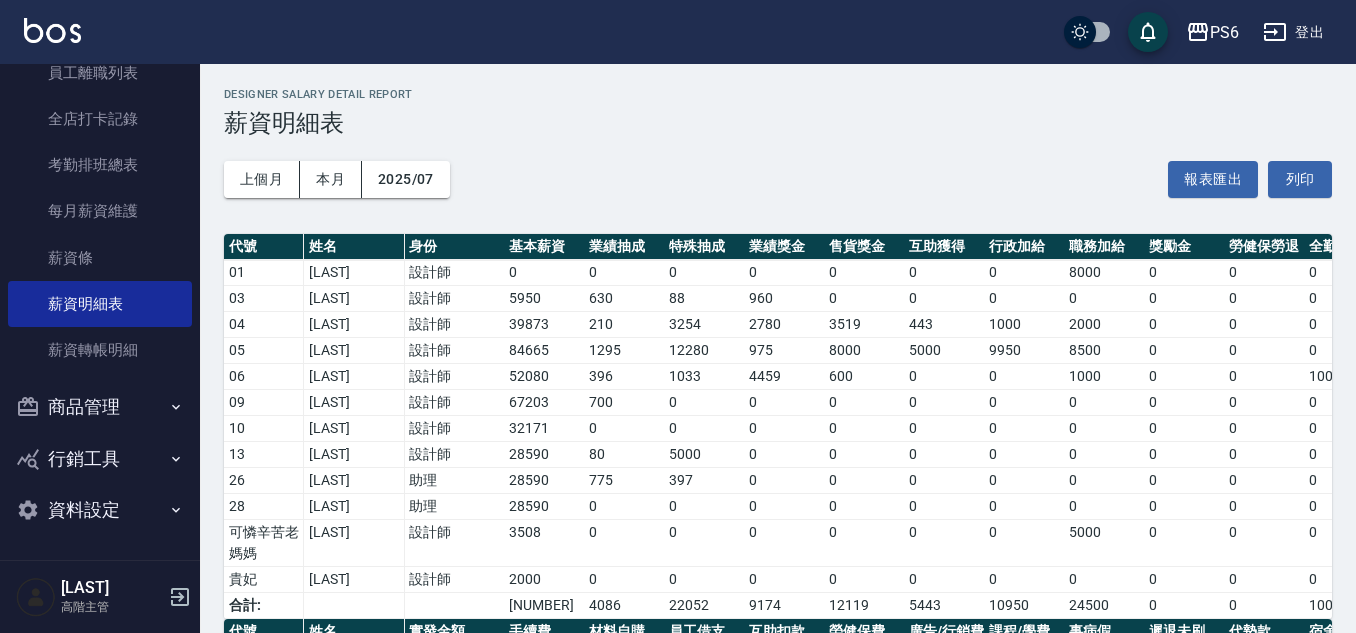 click on "薪資明細表" at bounding box center [778, 123] 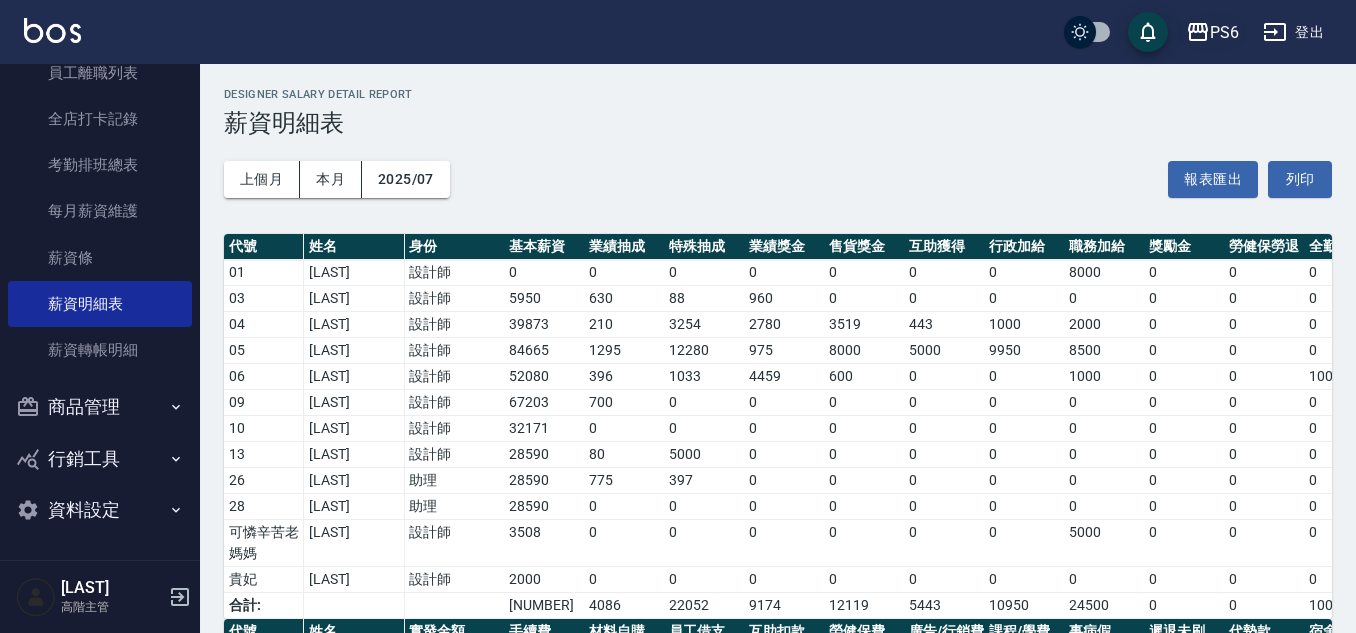 click on "PS6" at bounding box center [1212, 32] 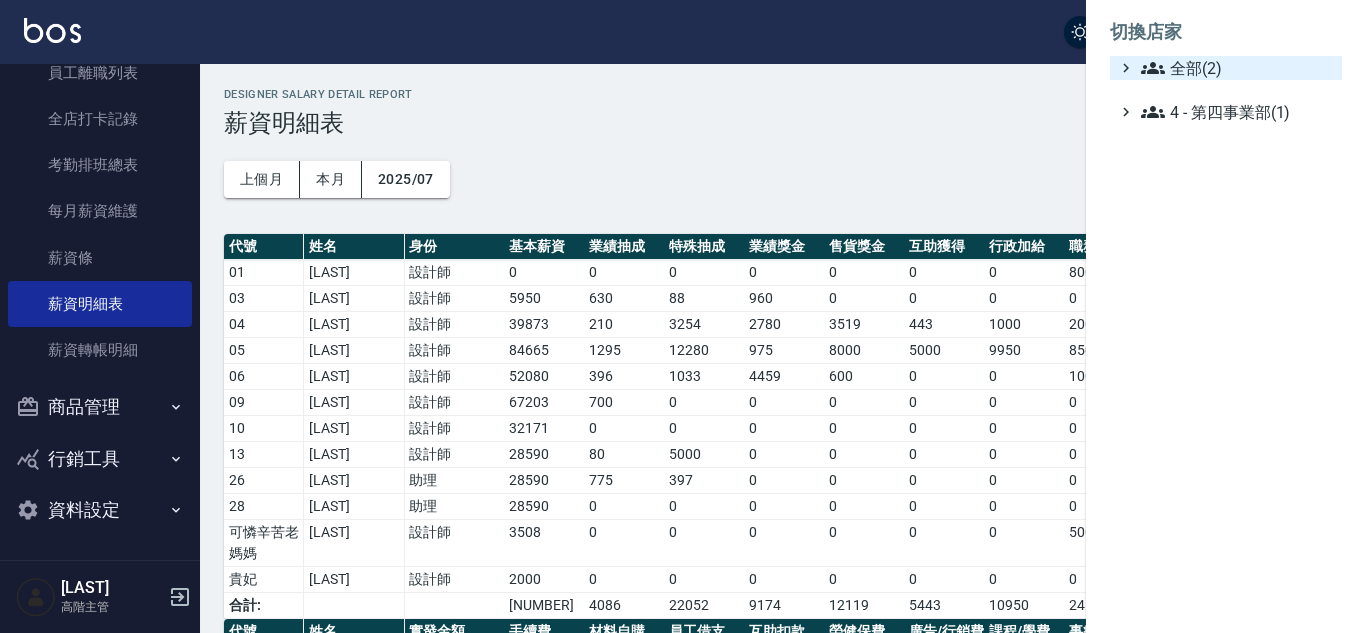 click on "全部(2)" at bounding box center (1237, 68) 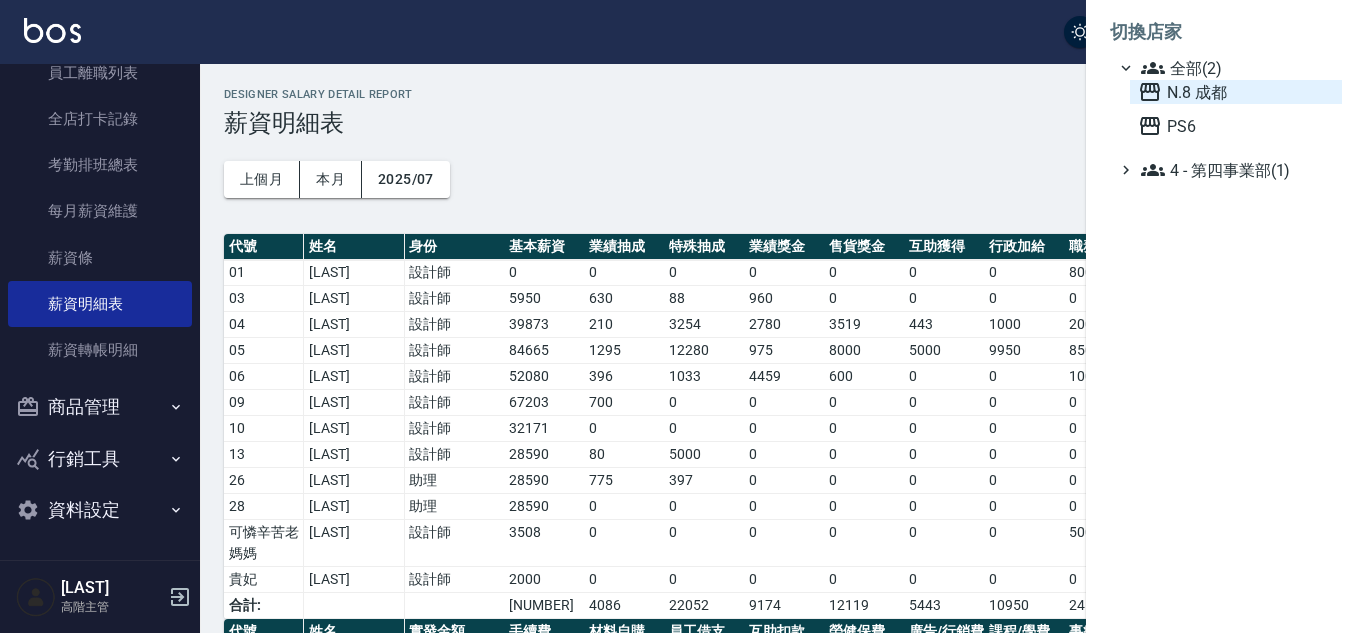 click on "N.8 成都" at bounding box center [1236, 92] 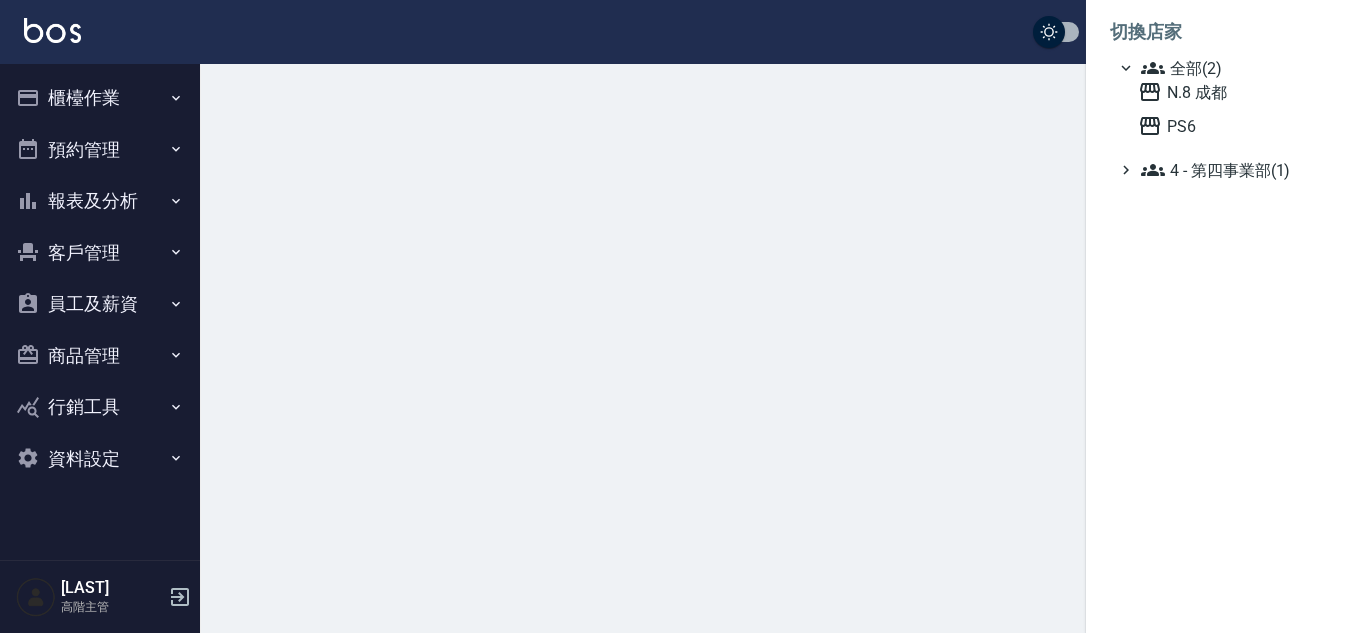 scroll, scrollTop: 0, scrollLeft: 0, axis: both 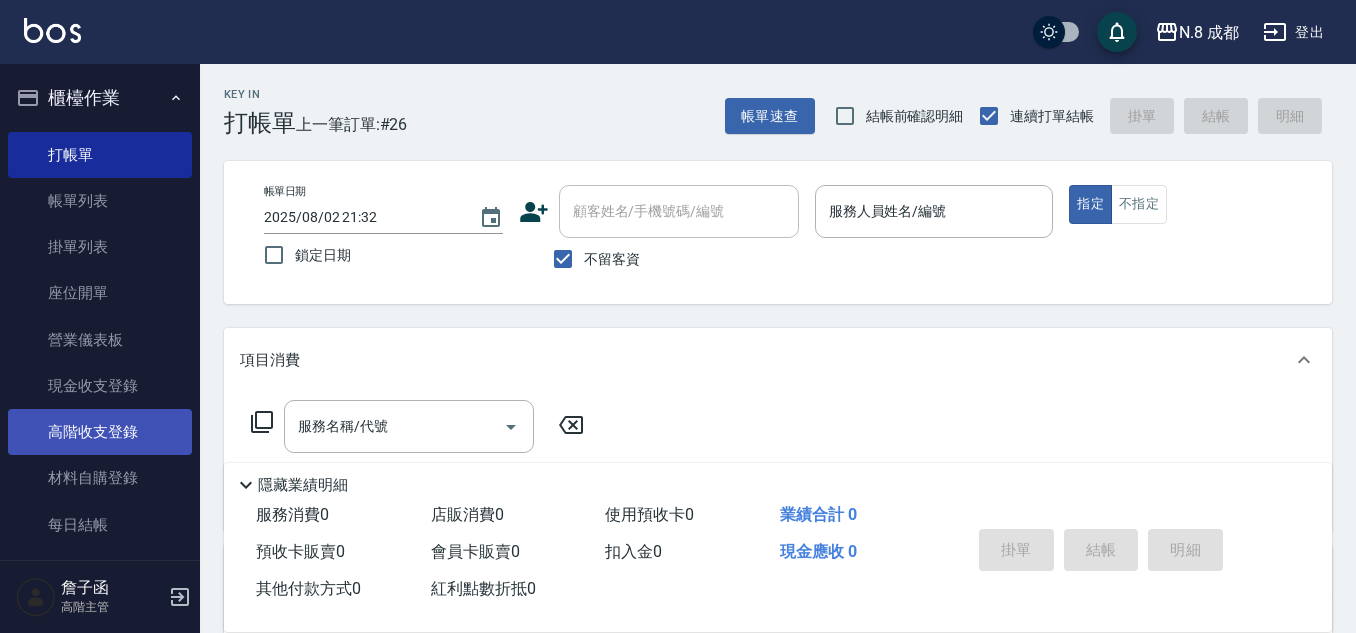 click on "高階收支登錄" at bounding box center (100, 432) 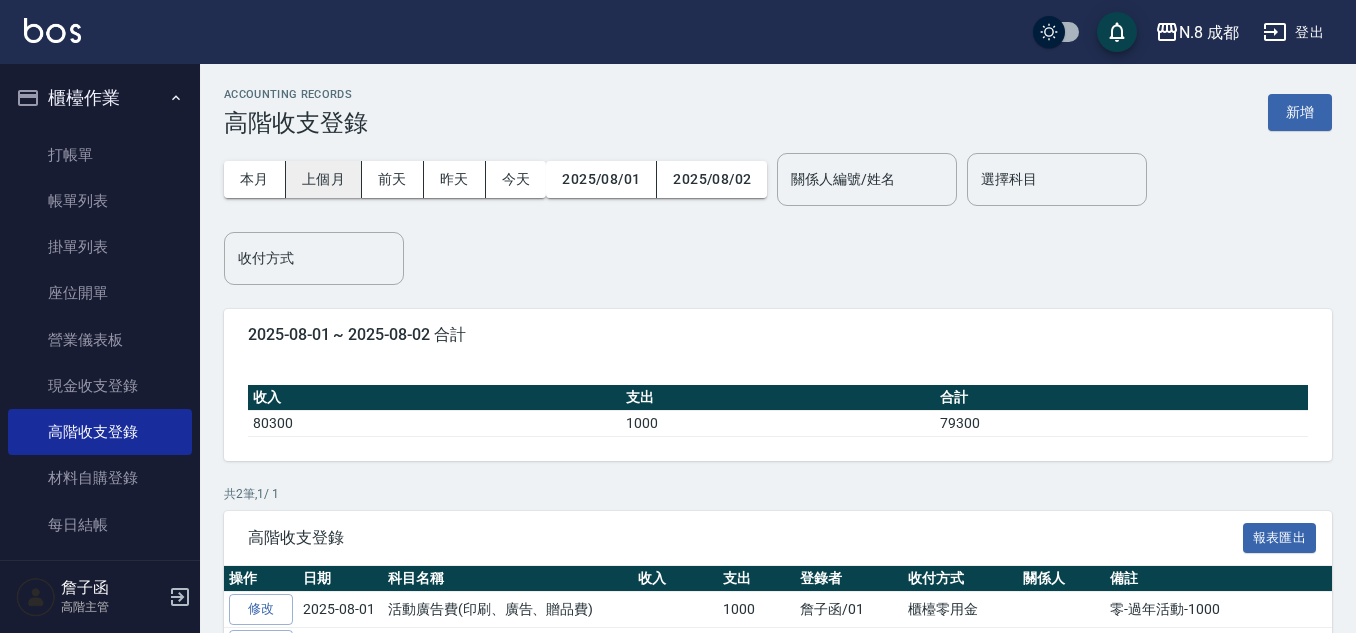 click on "上個月" at bounding box center (324, 179) 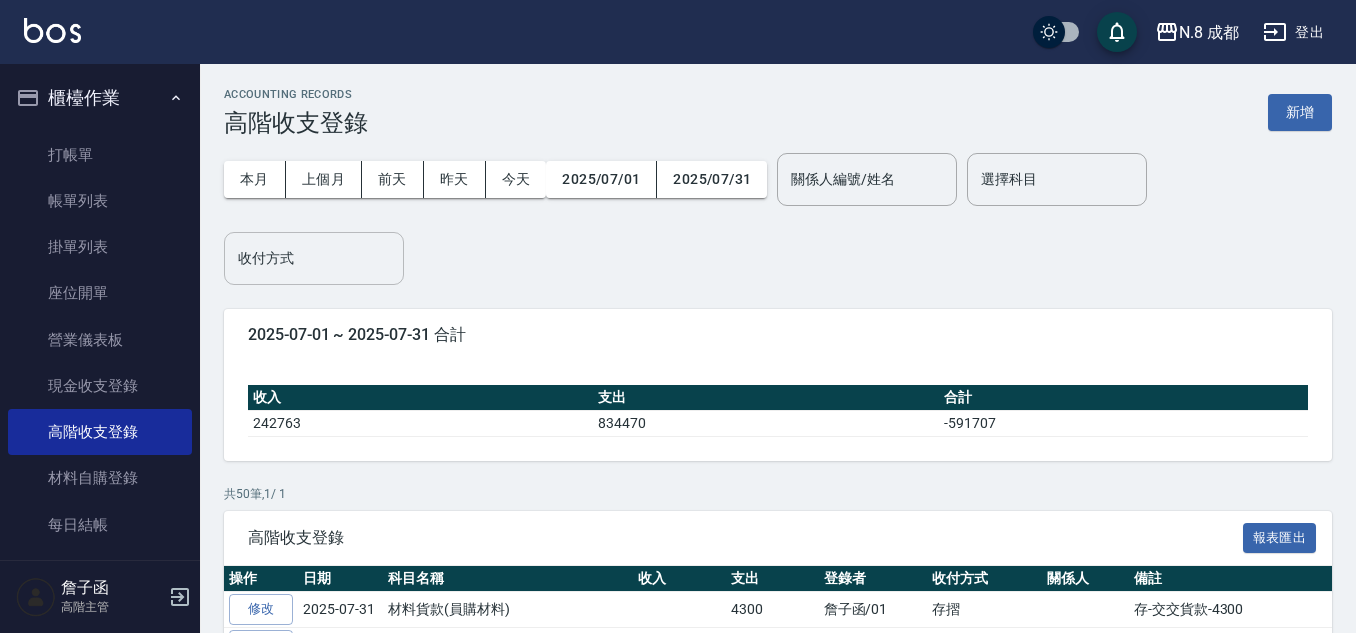 click on "收付方式" at bounding box center [314, 258] 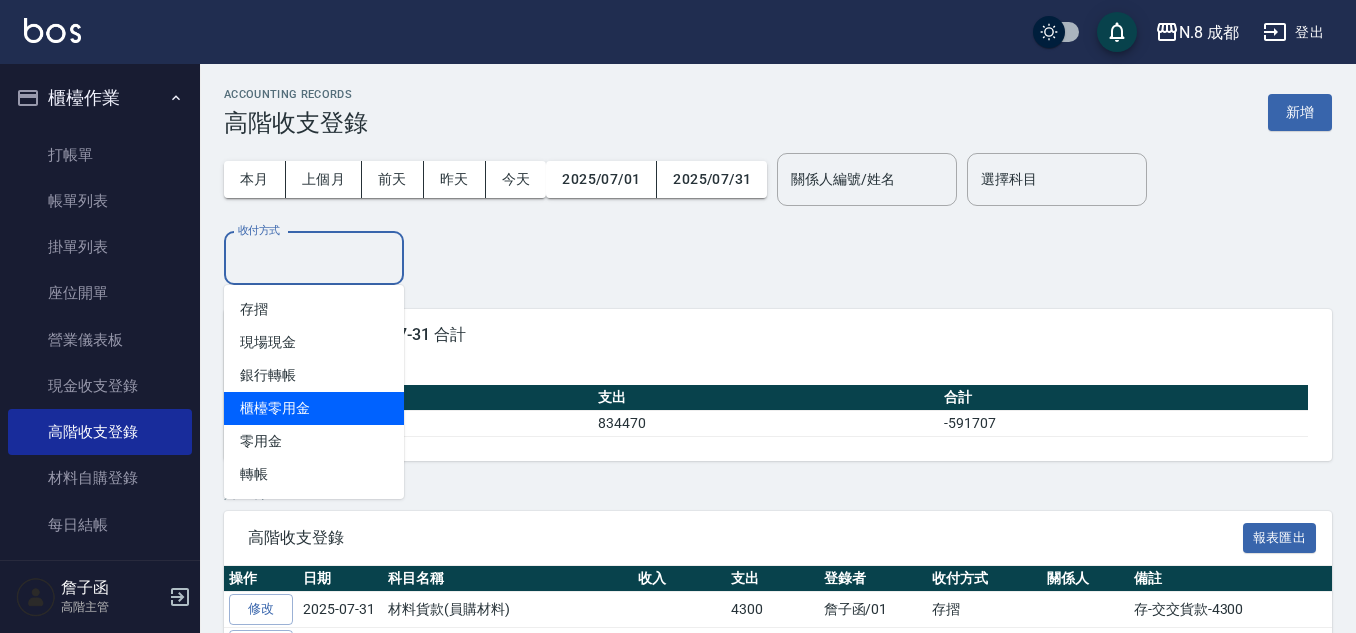 click on "櫃檯零用金" at bounding box center [314, 408] 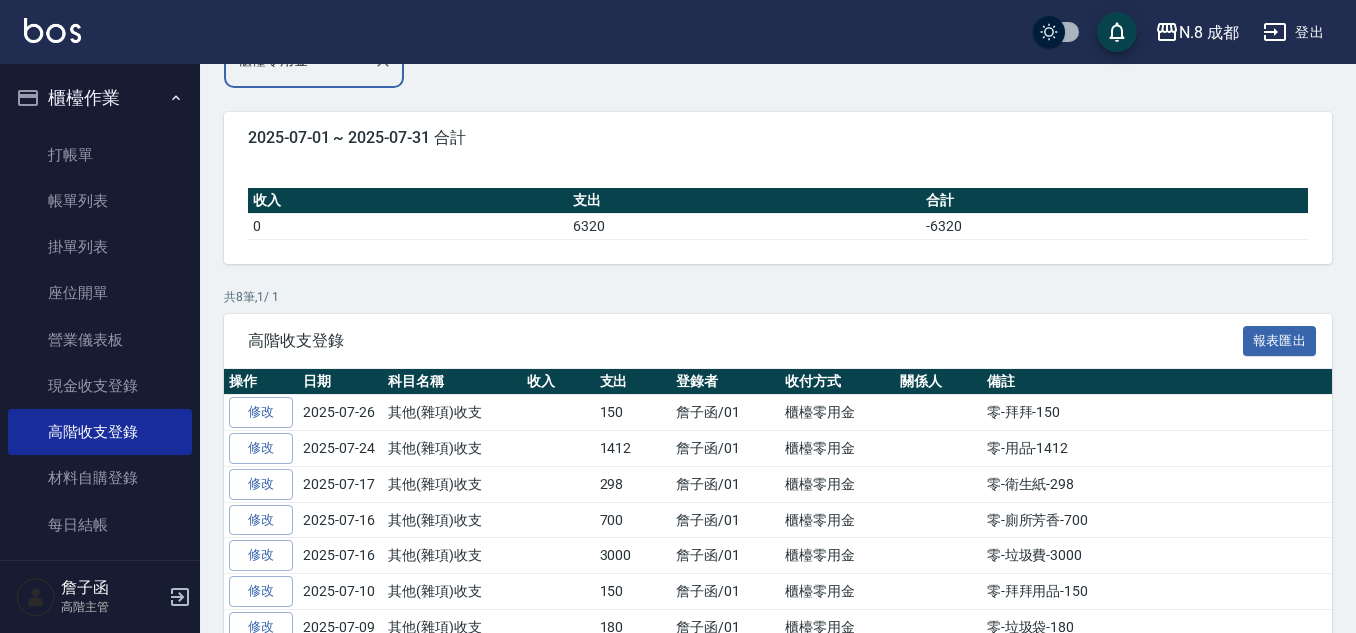 scroll, scrollTop: 324, scrollLeft: 0, axis: vertical 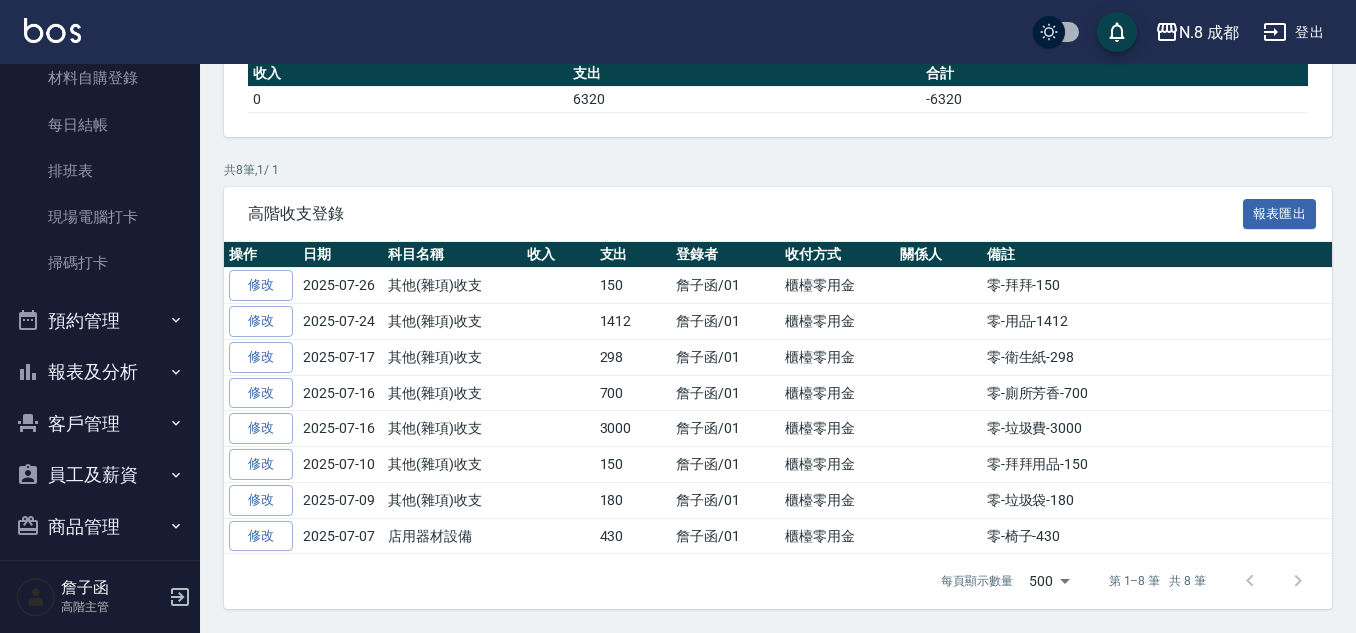 click on "報表及分析" at bounding box center [100, 372] 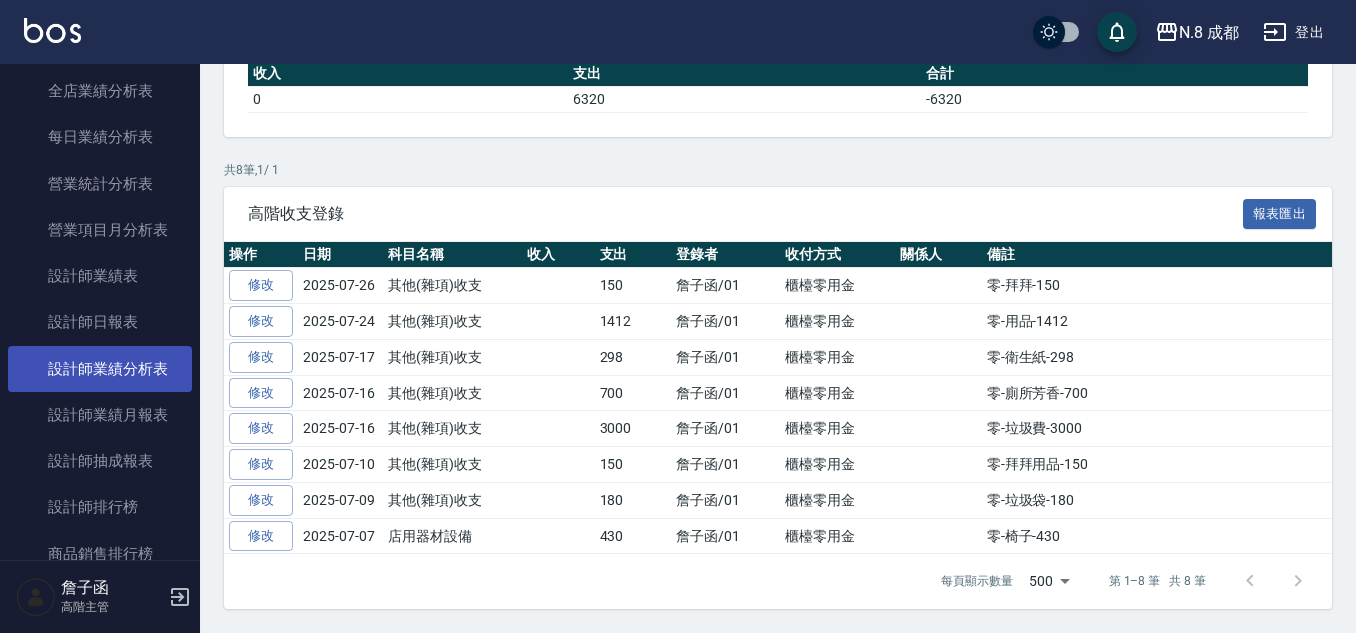scroll, scrollTop: 1500, scrollLeft: 0, axis: vertical 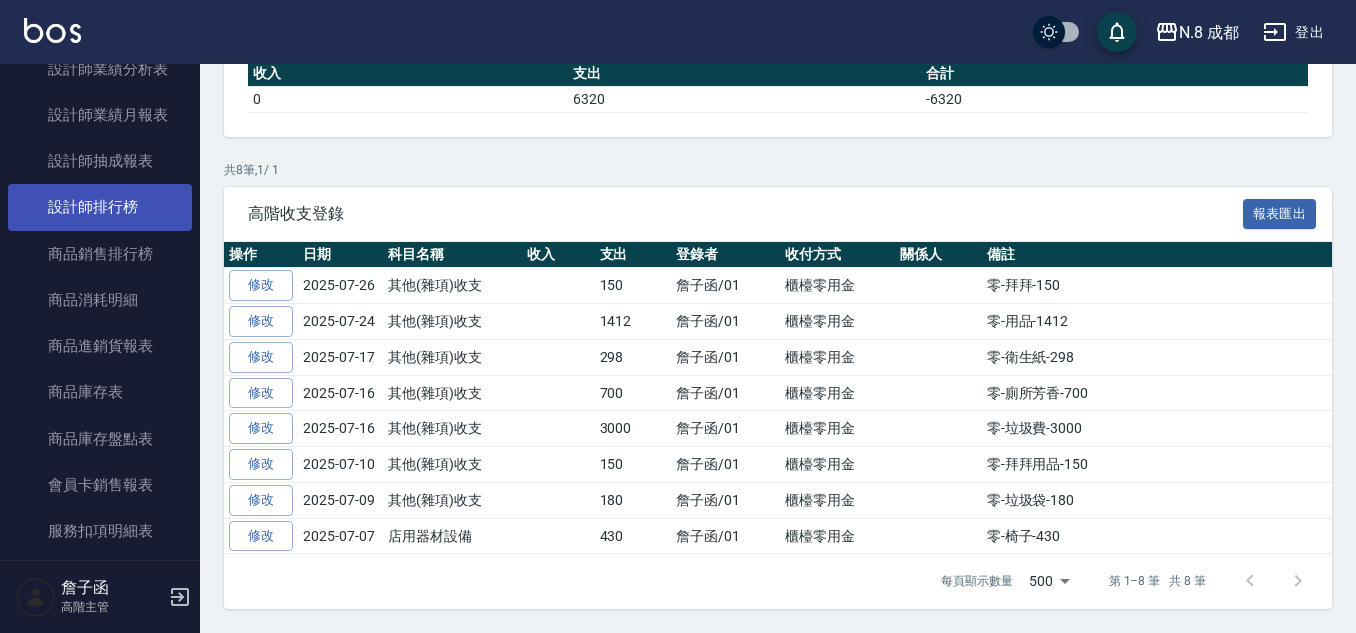 click on "設計師排行榜" at bounding box center [100, 207] 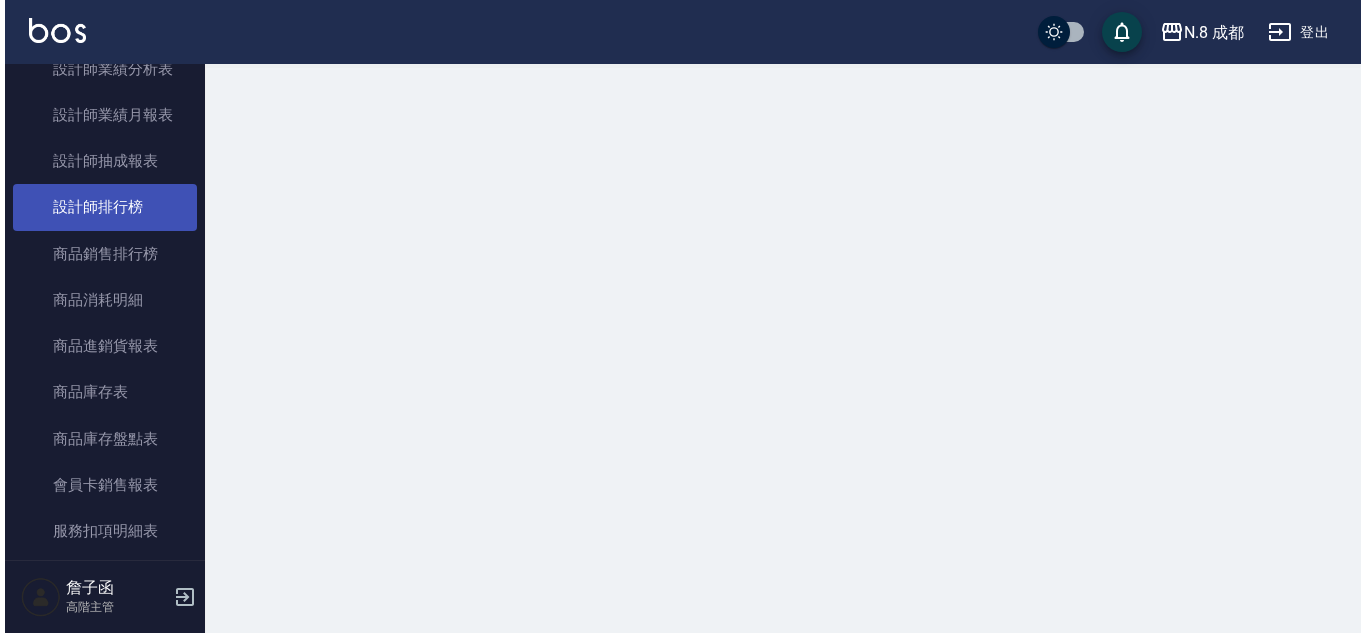 scroll, scrollTop: 0, scrollLeft: 0, axis: both 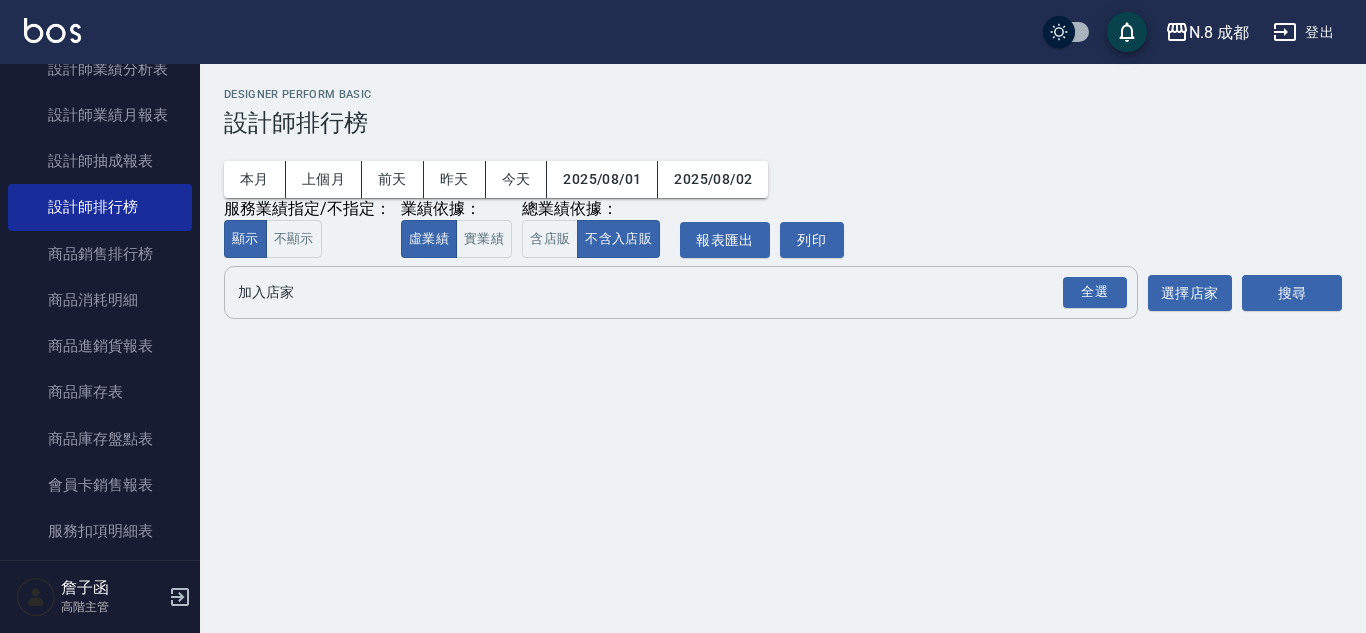 click on "加入店家" at bounding box center (666, 292) 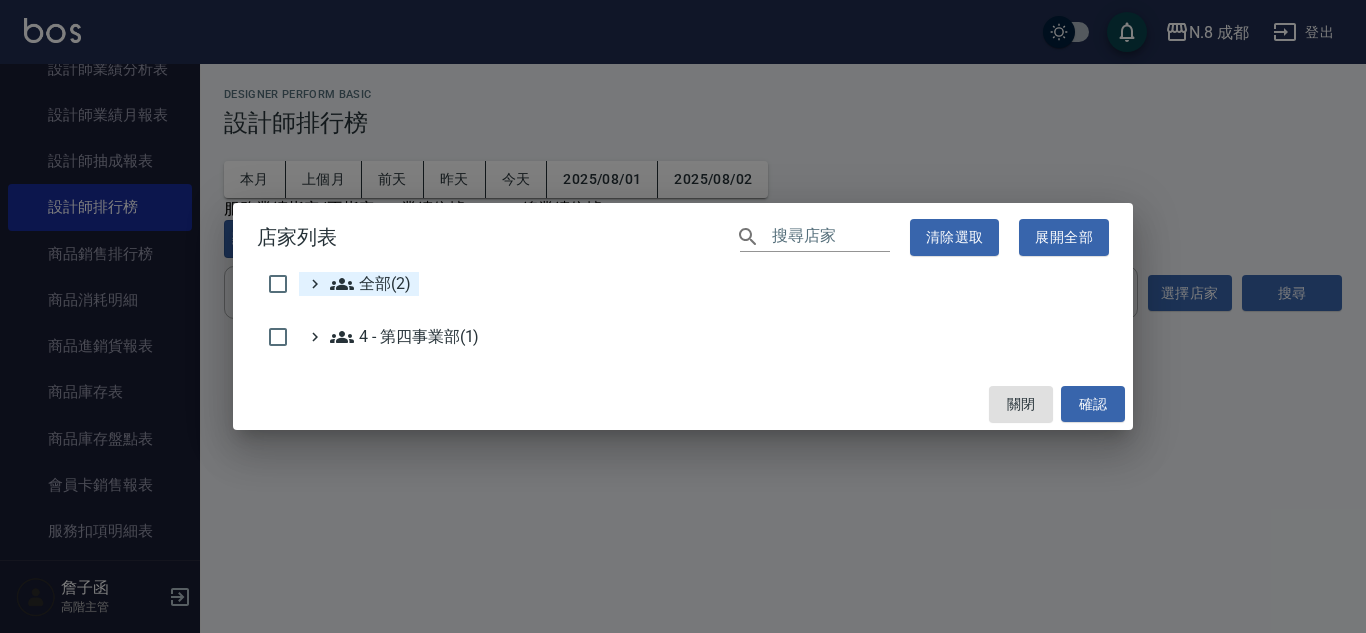 click on "全部(2)" at bounding box center [370, 284] 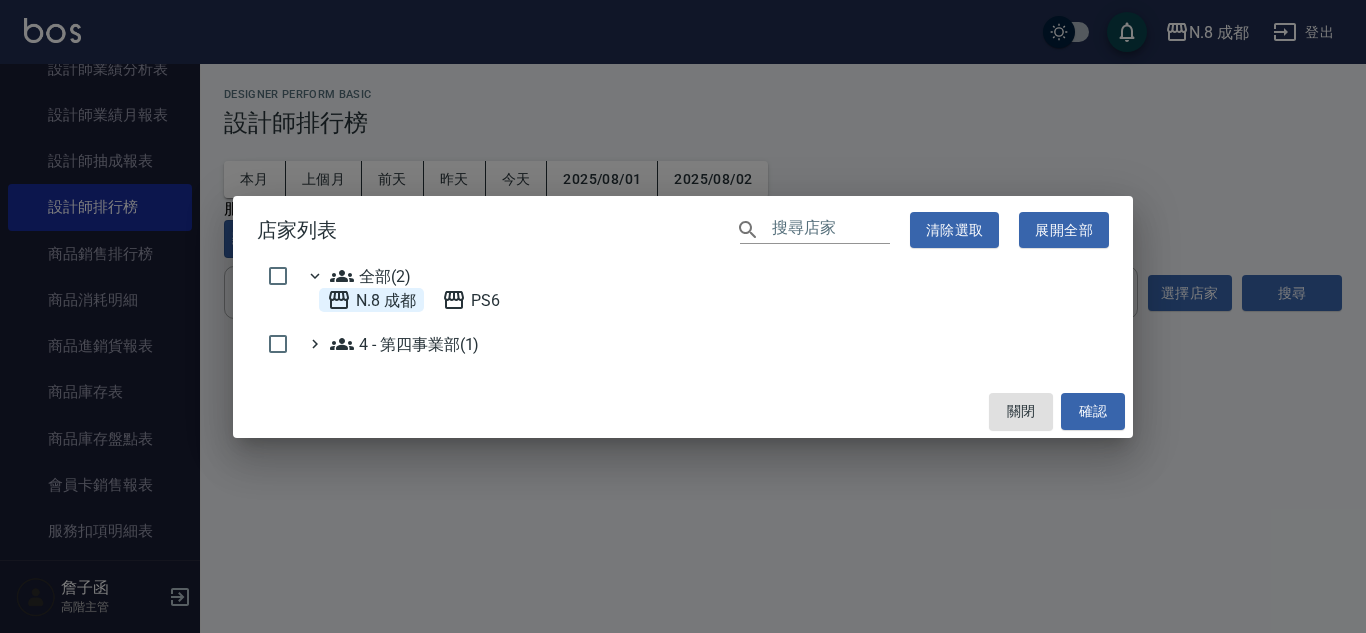 click on "N.8 成都" at bounding box center [371, 300] 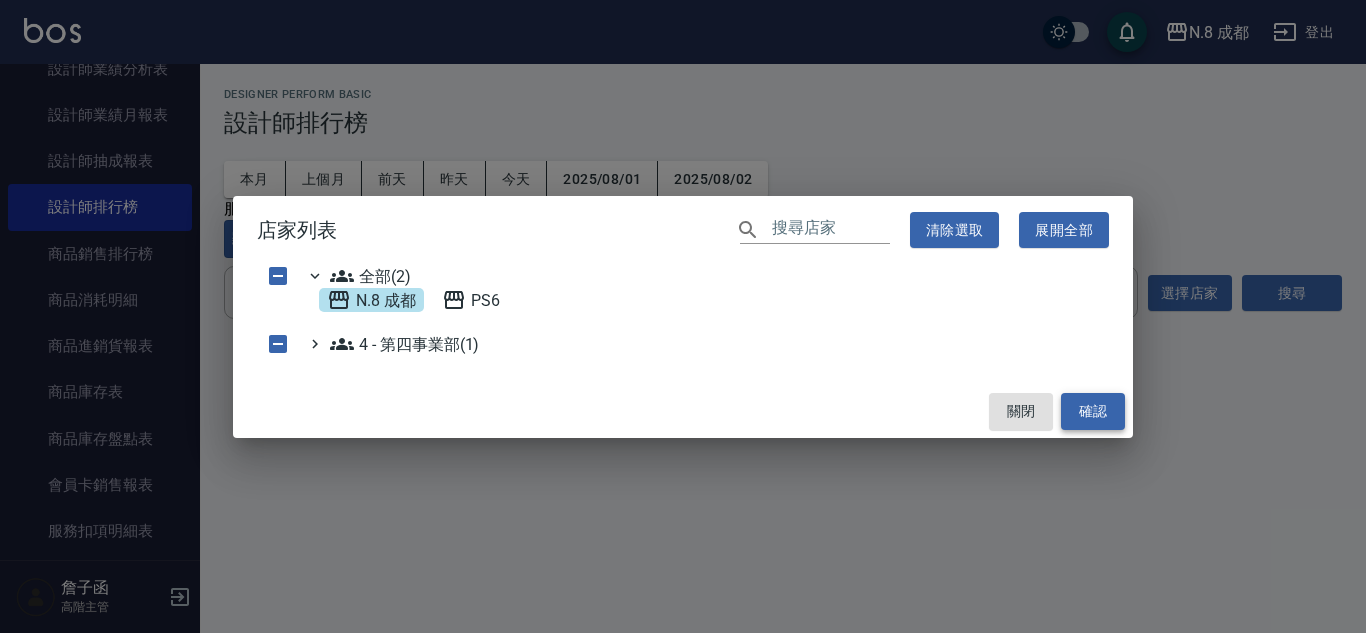click on "確認" at bounding box center [1093, 411] 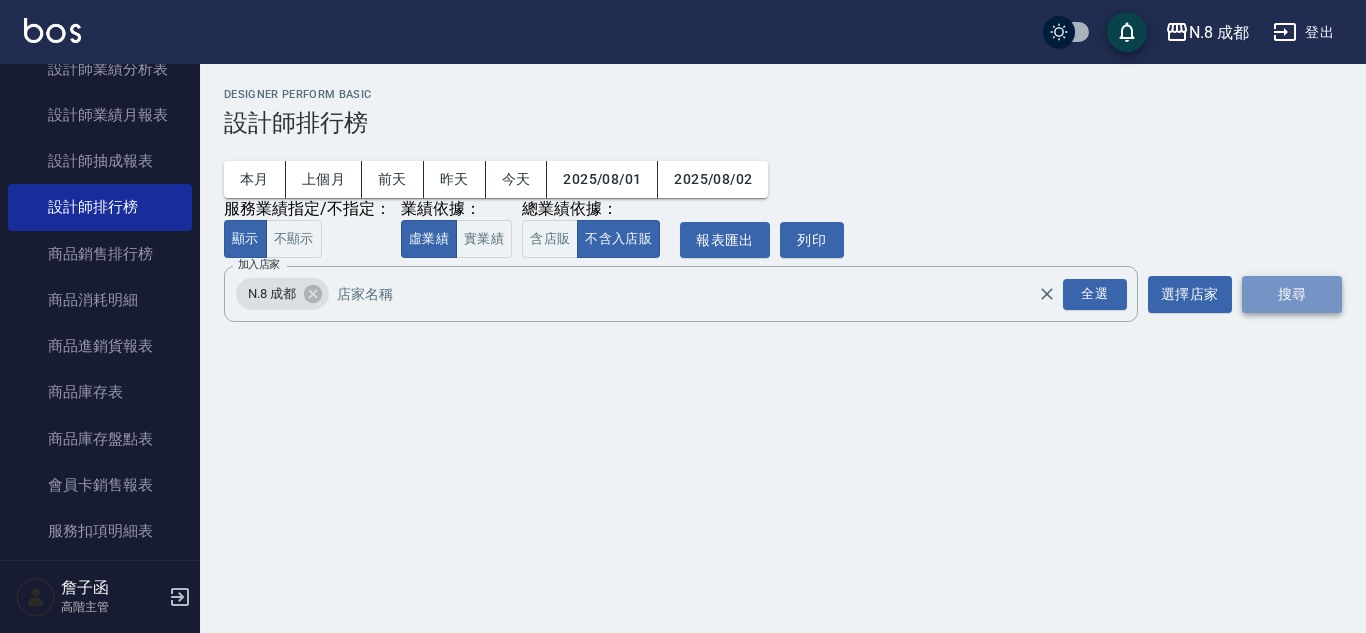 click on "搜尋" at bounding box center (1292, 294) 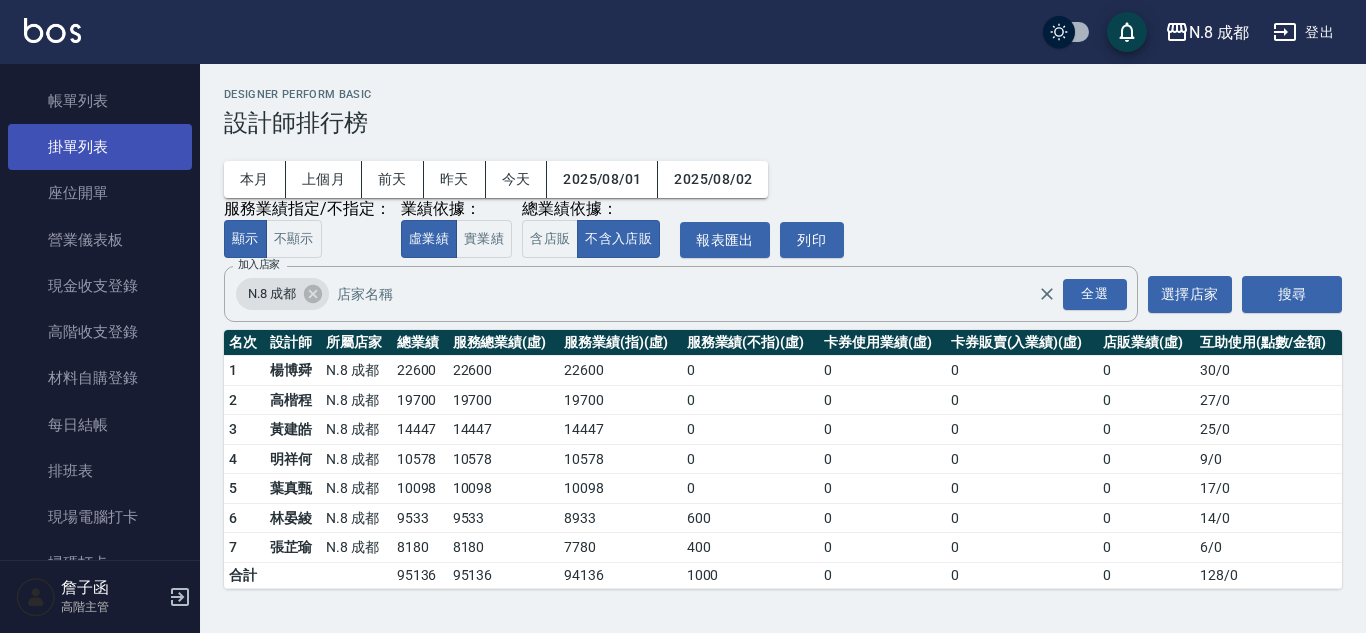 scroll, scrollTop: 0, scrollLeft: 0, axis: both 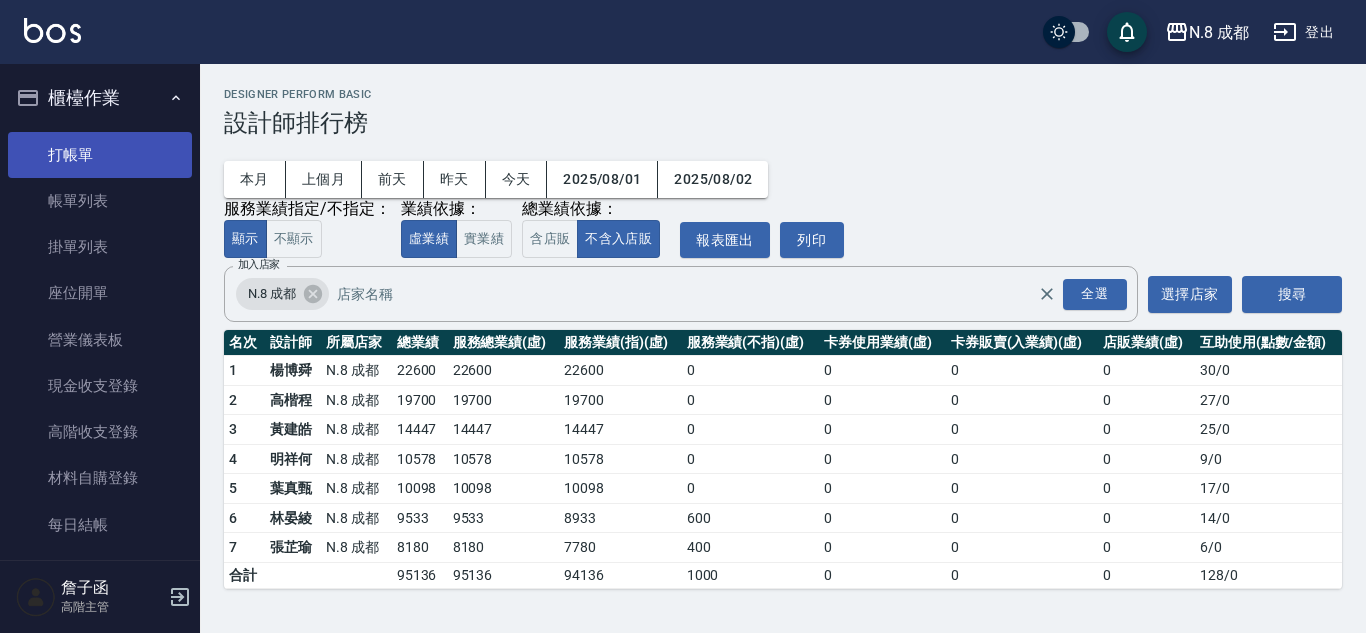 click on "打帳單" at bounding box center [100, 155] 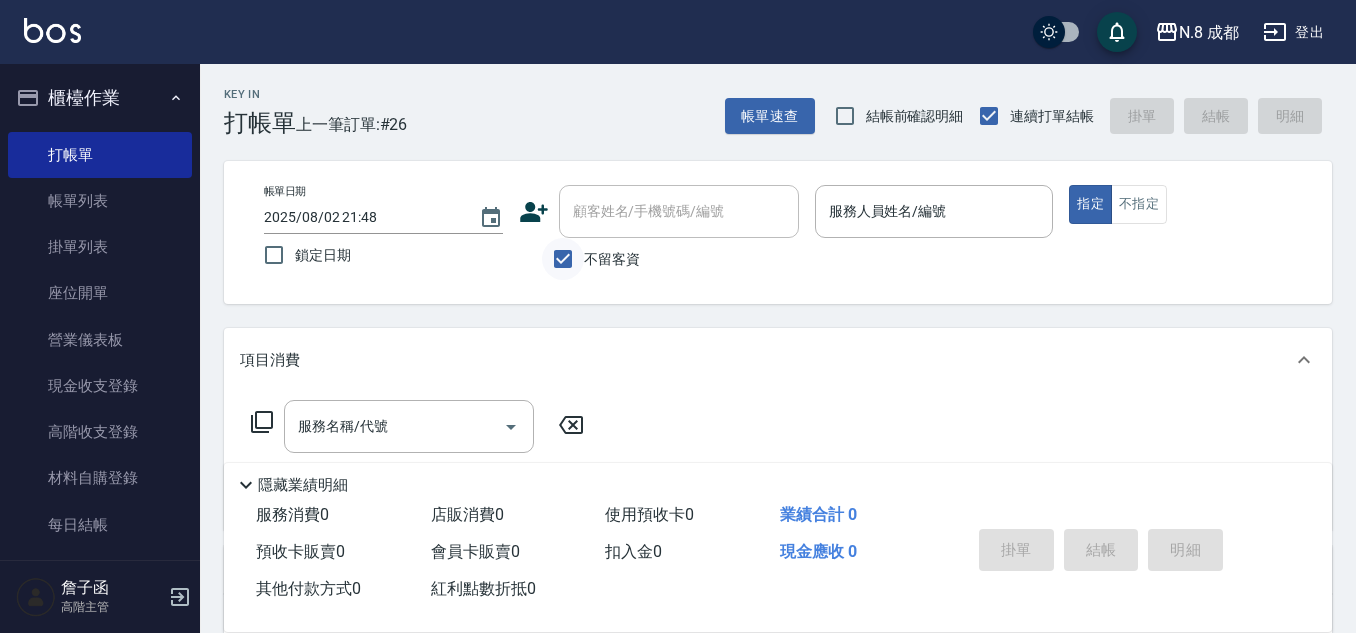 click on "不留客資" at bounding box center [563, 259] 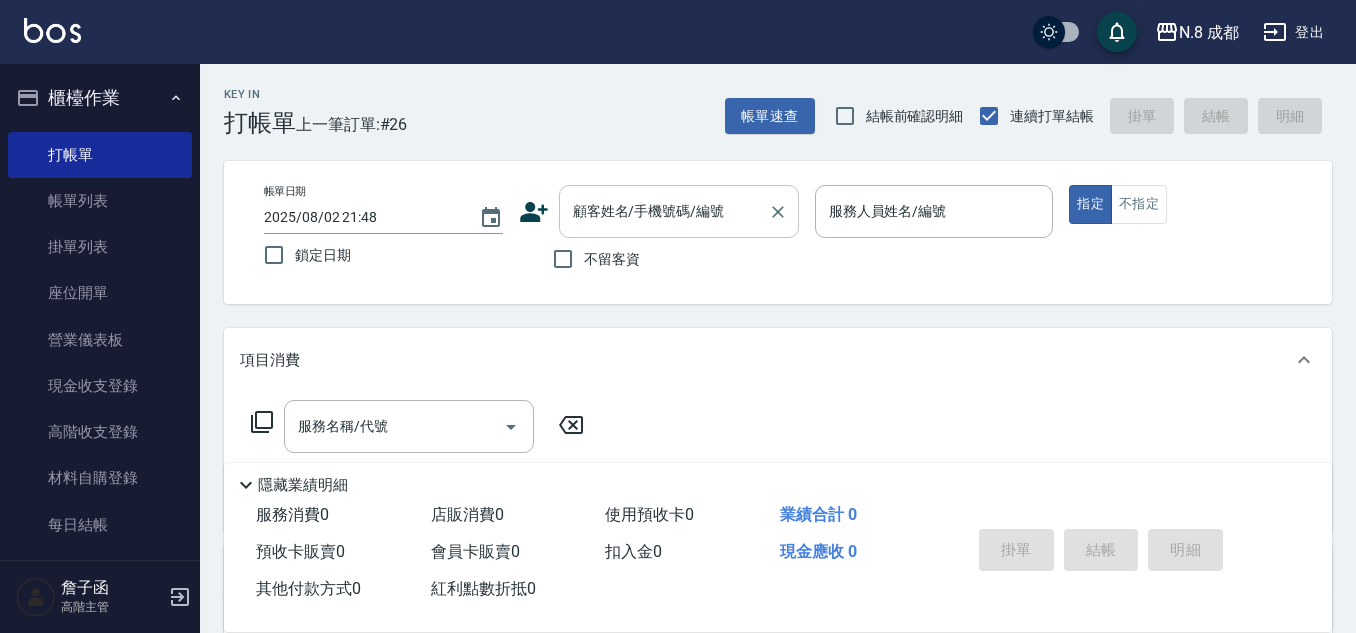 click on "顧客姓名/手機號碼/編號 顧客姓名/手機號碼/編號" at bounding box center [679, 211] 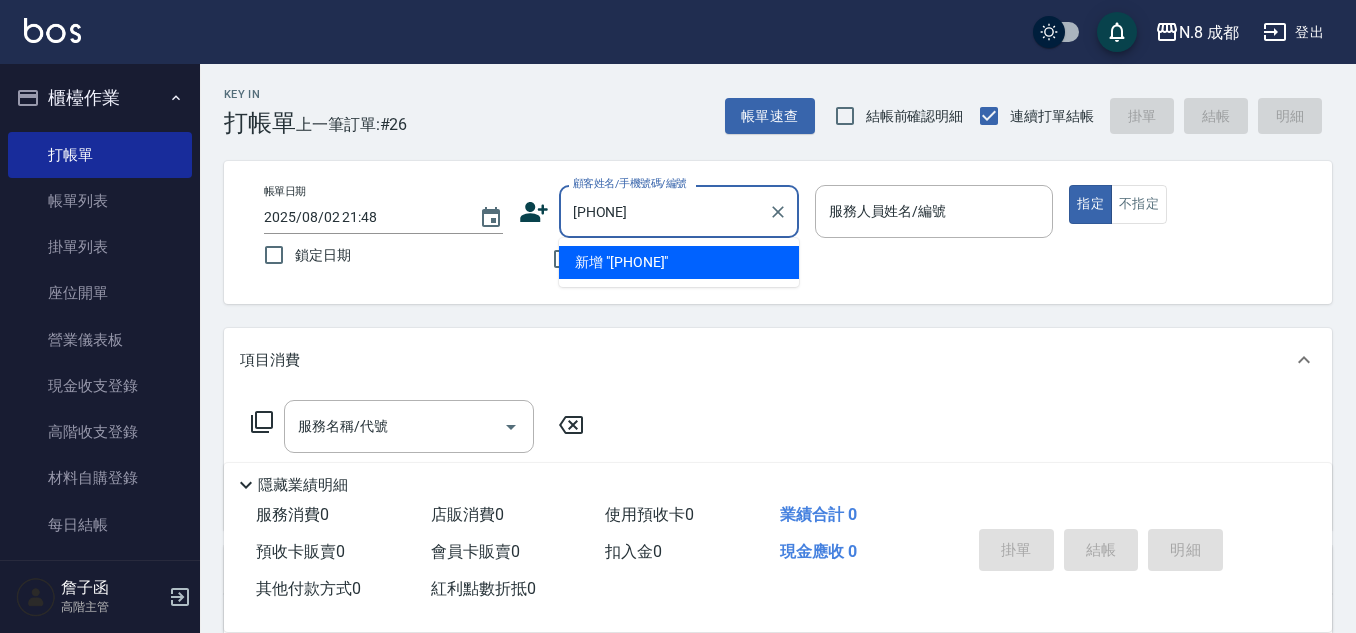 type on "[PHONE]" 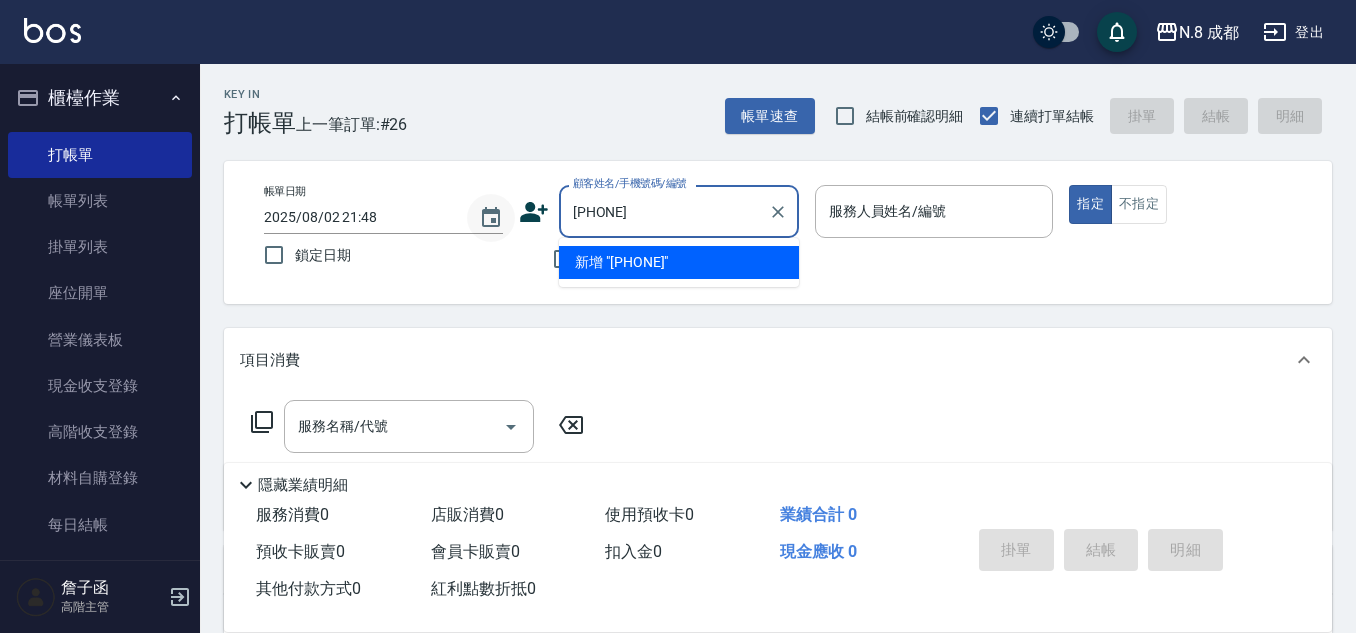 drag, startPoint x: 704, startPoint y: 229, endPoint x: 498, endPoint y: 227, distance: 206.0097 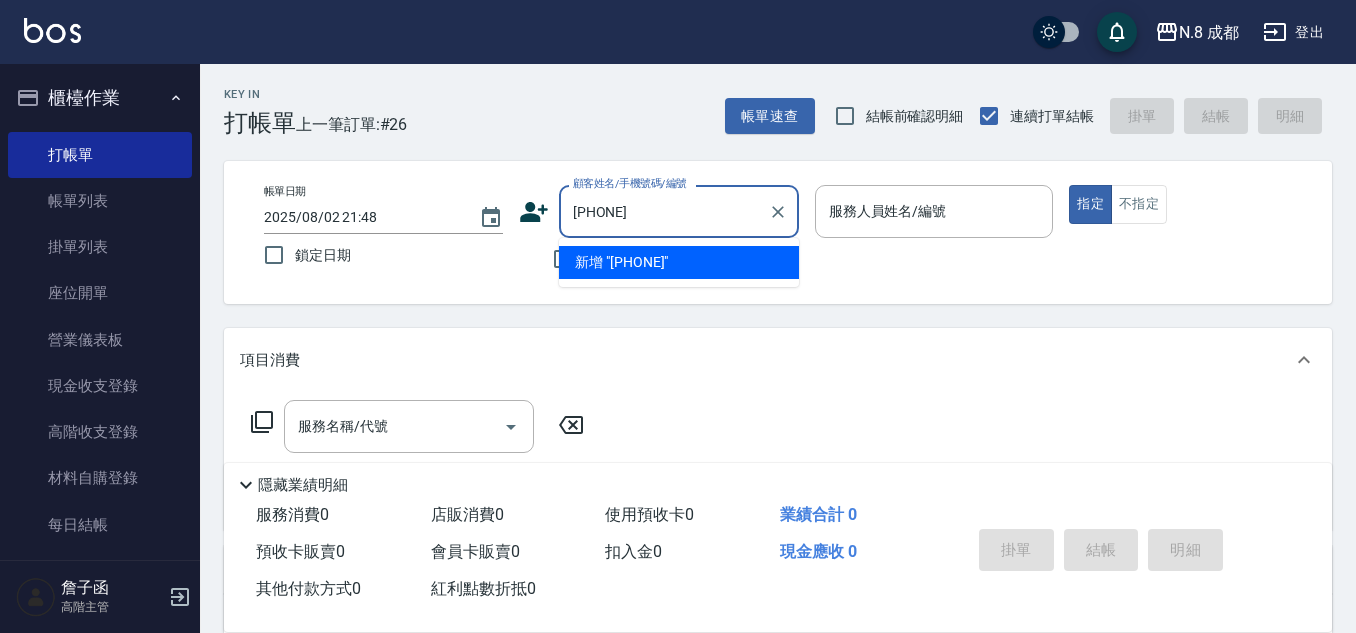 type 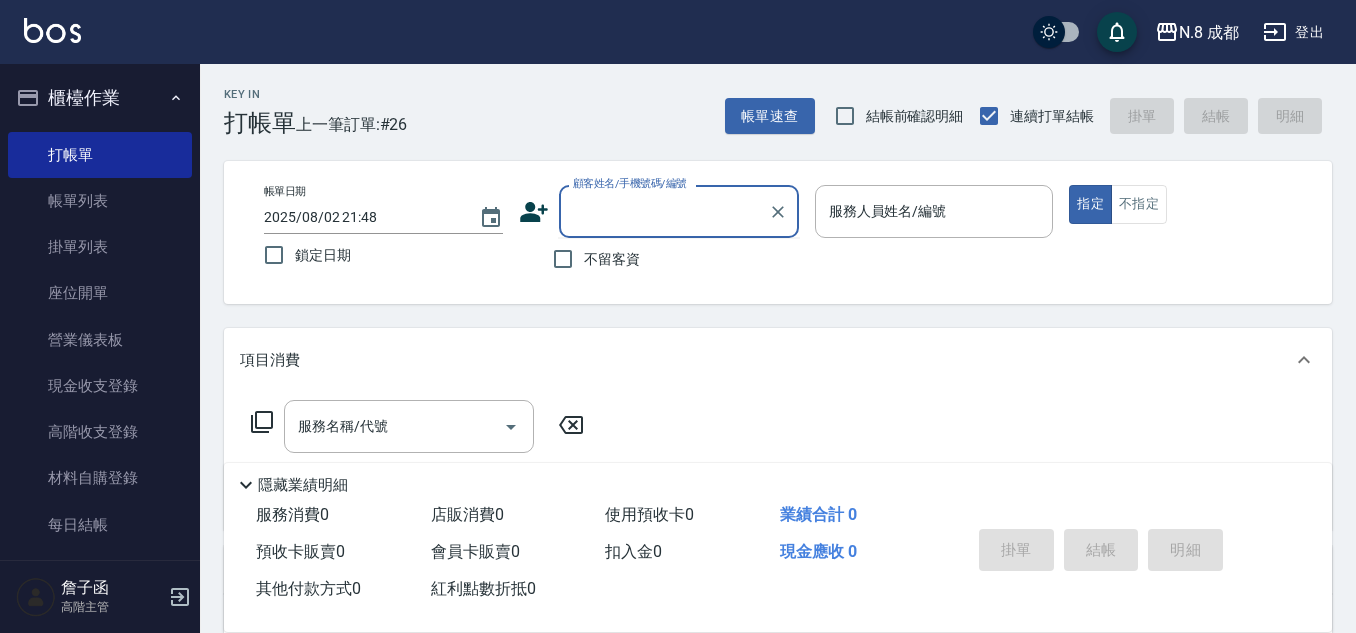 click 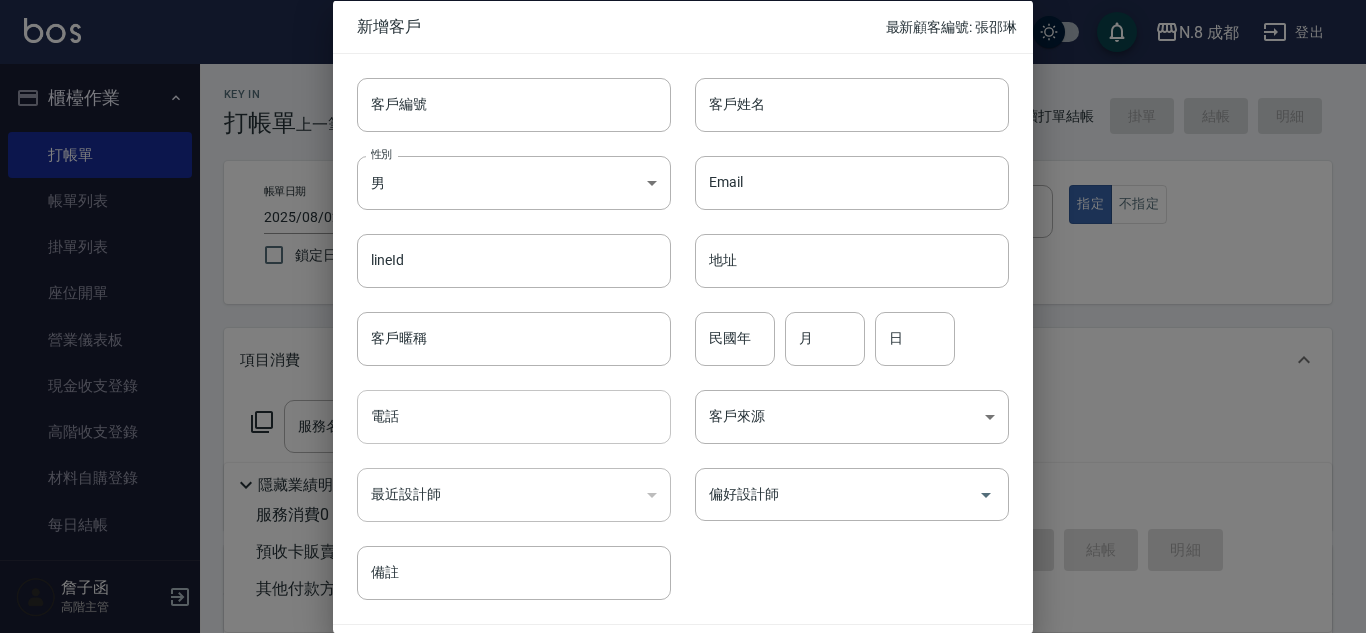 click on "電話" at bounding box center (514, 417) 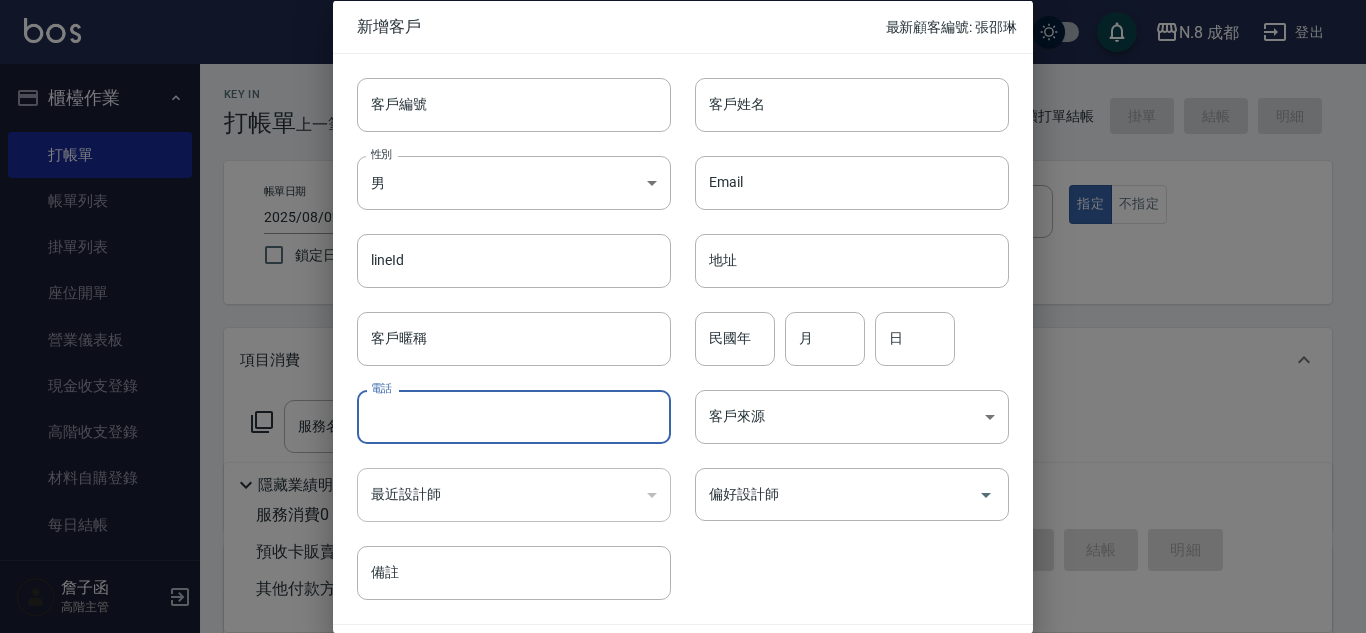 paste on "[PHONE]" 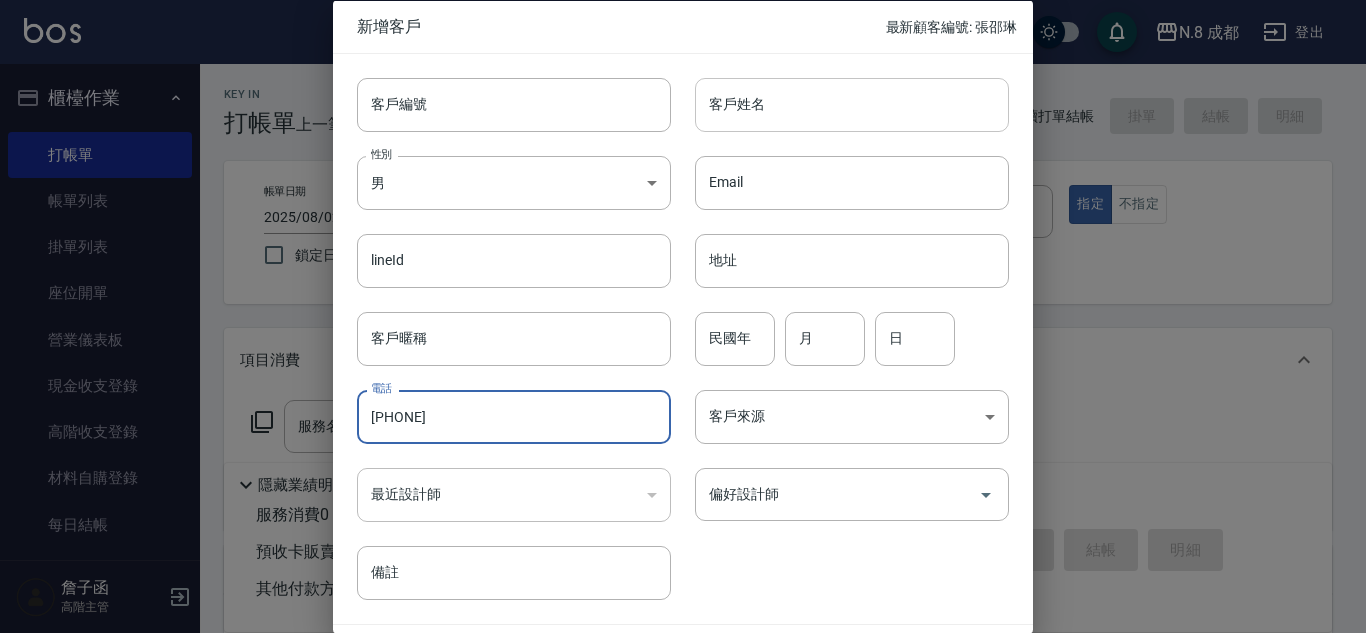 type on "[PHONE]" 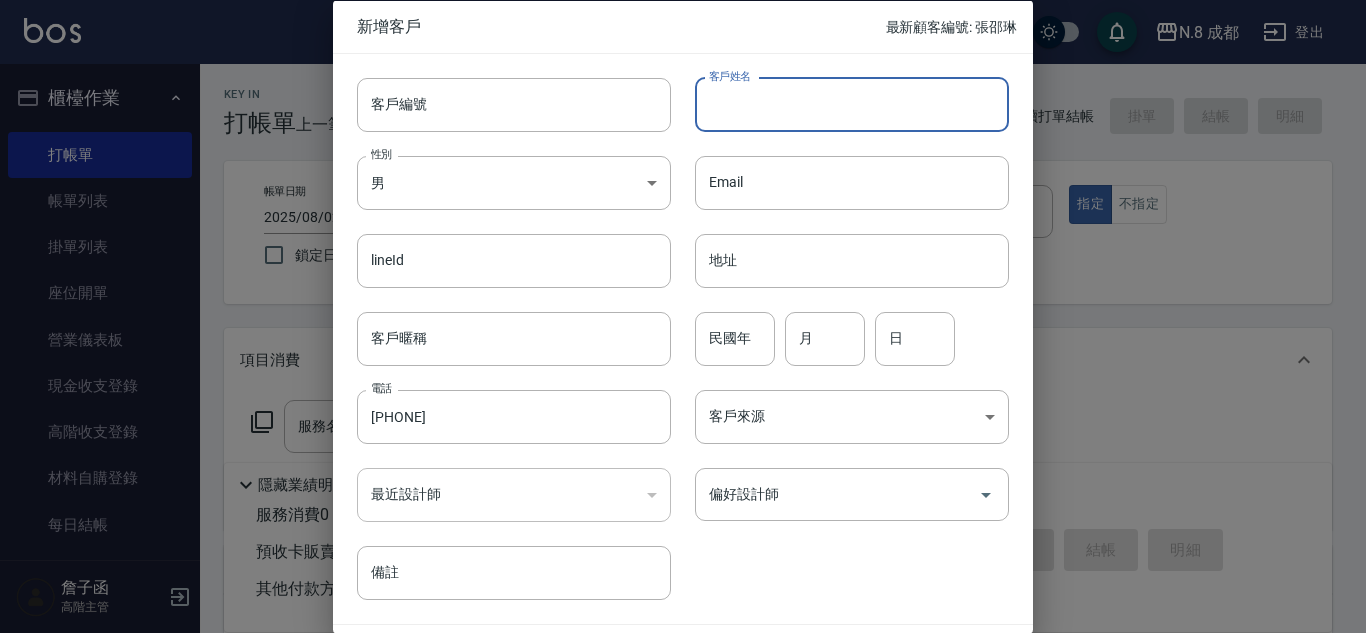 click on "客戶姓名" at bounding box center [852, 104] 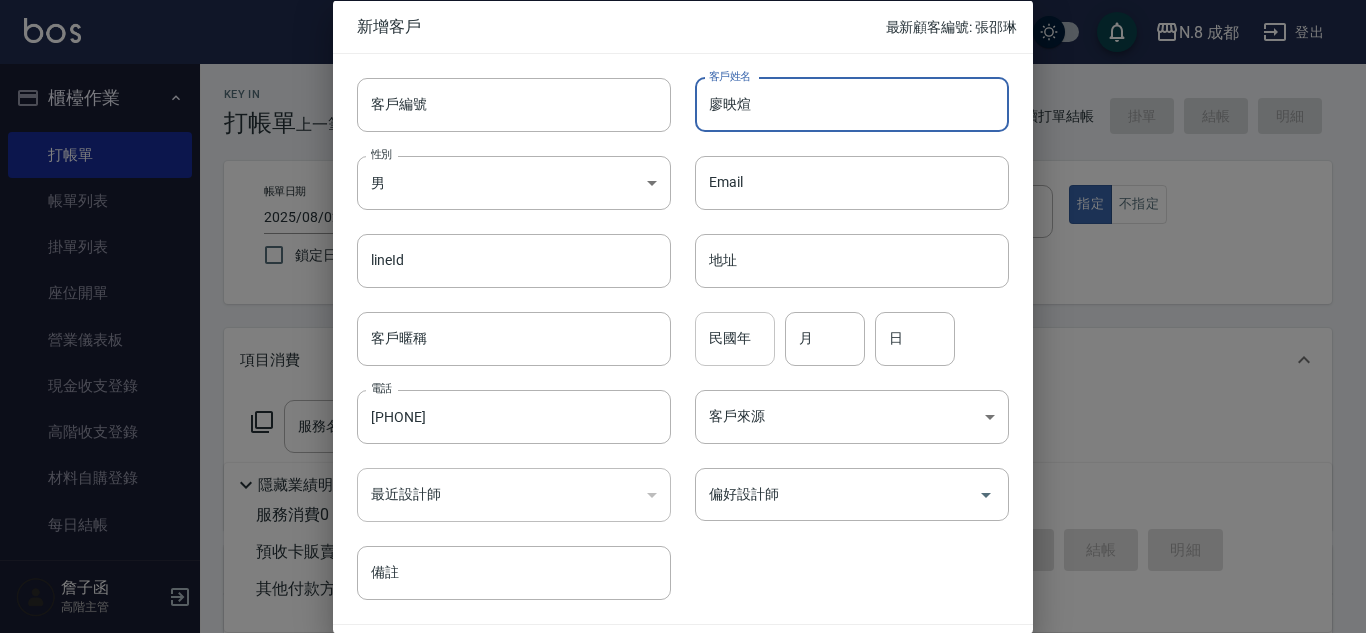 type on "廖映煊" 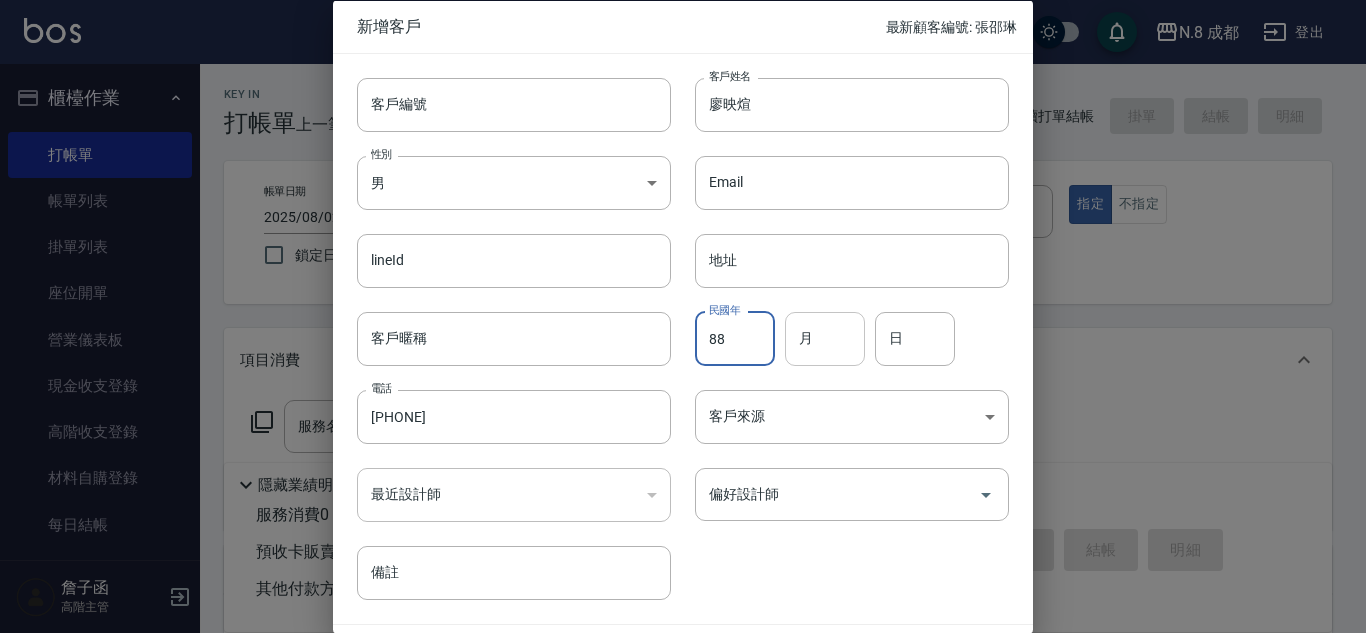type on "88" 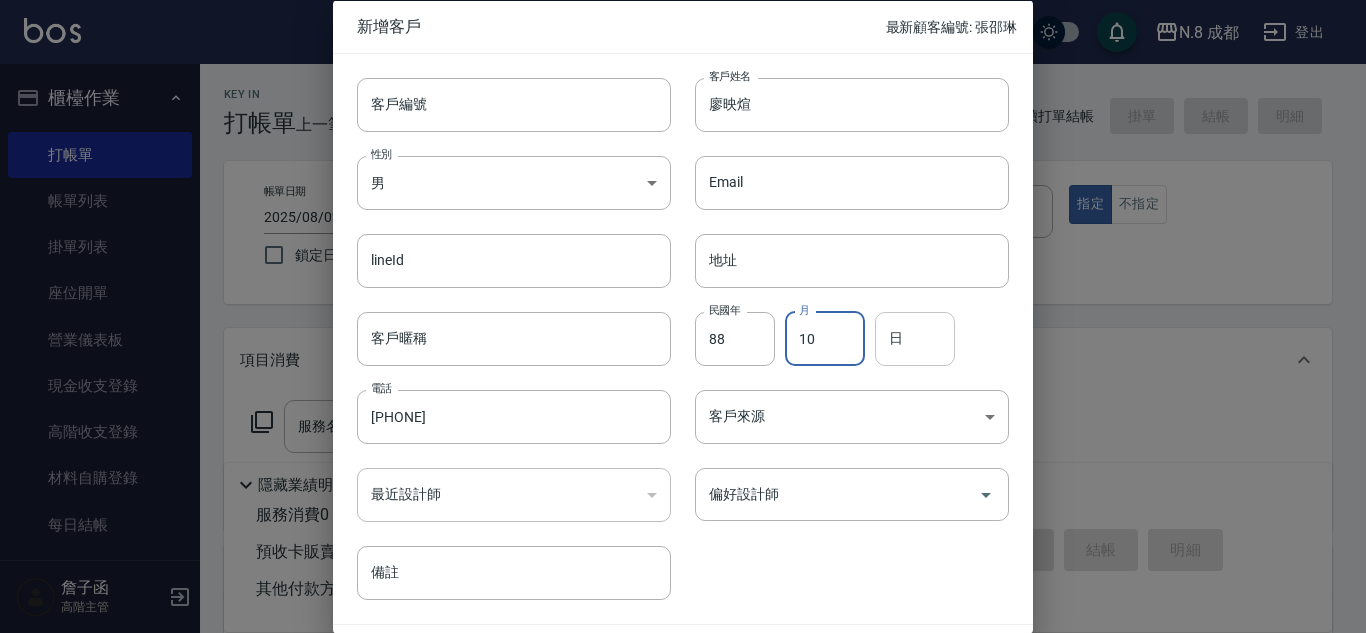 type on "10" 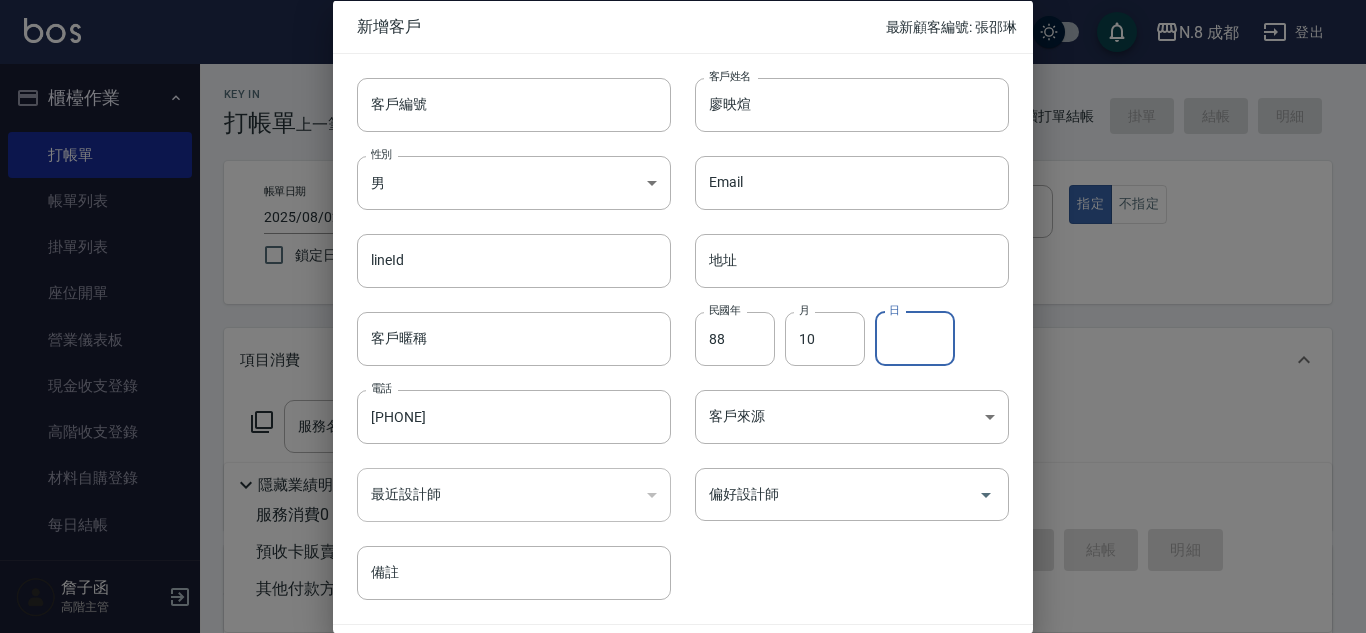 click on "日" at bounding box center (915, 338) 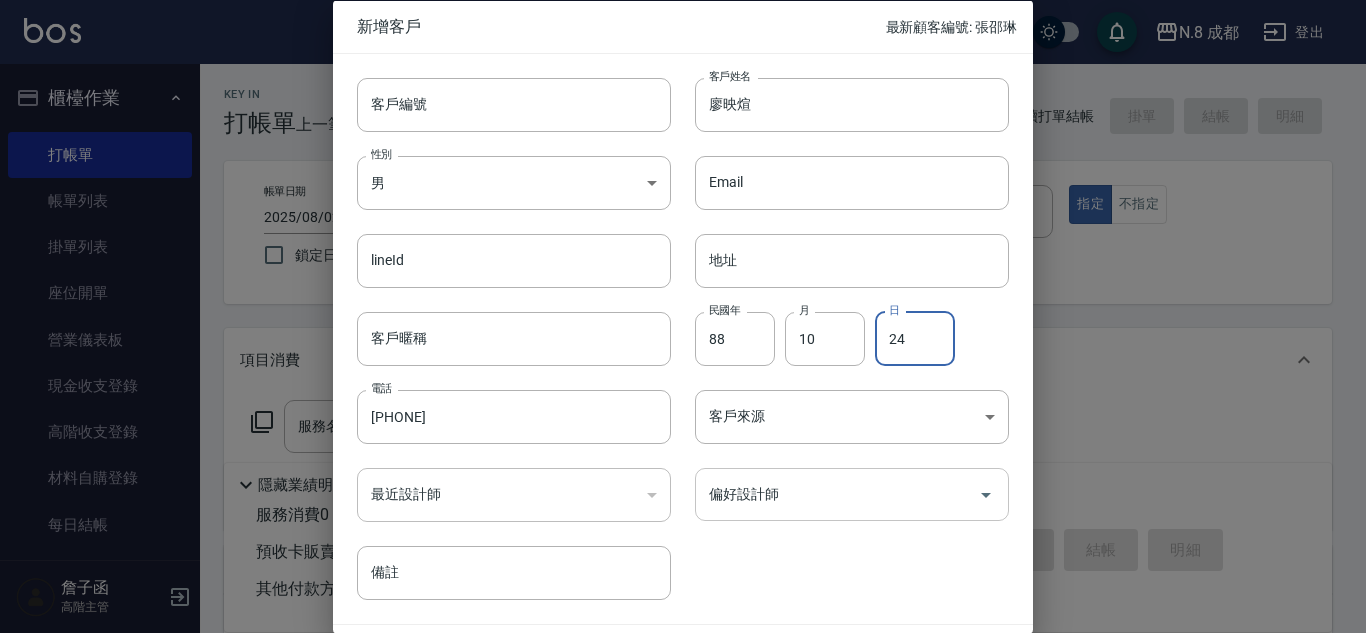 type on "24" 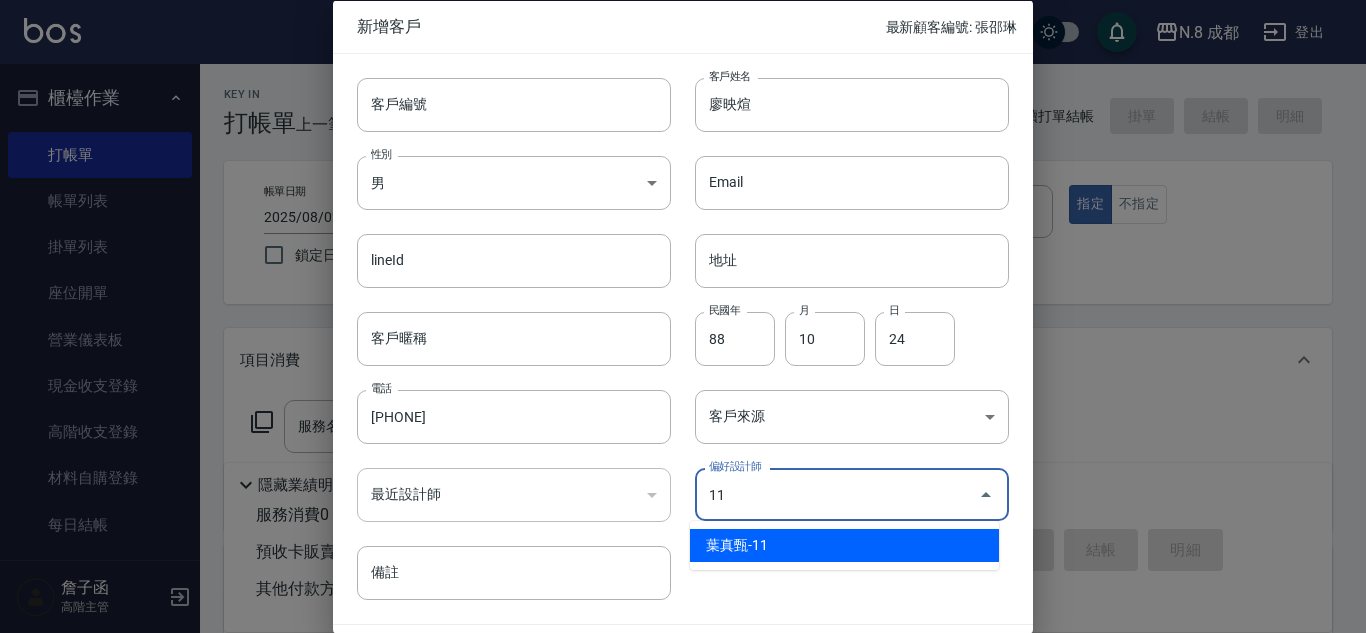 click on "葉真甄-11" at bounding box center [844, 545] 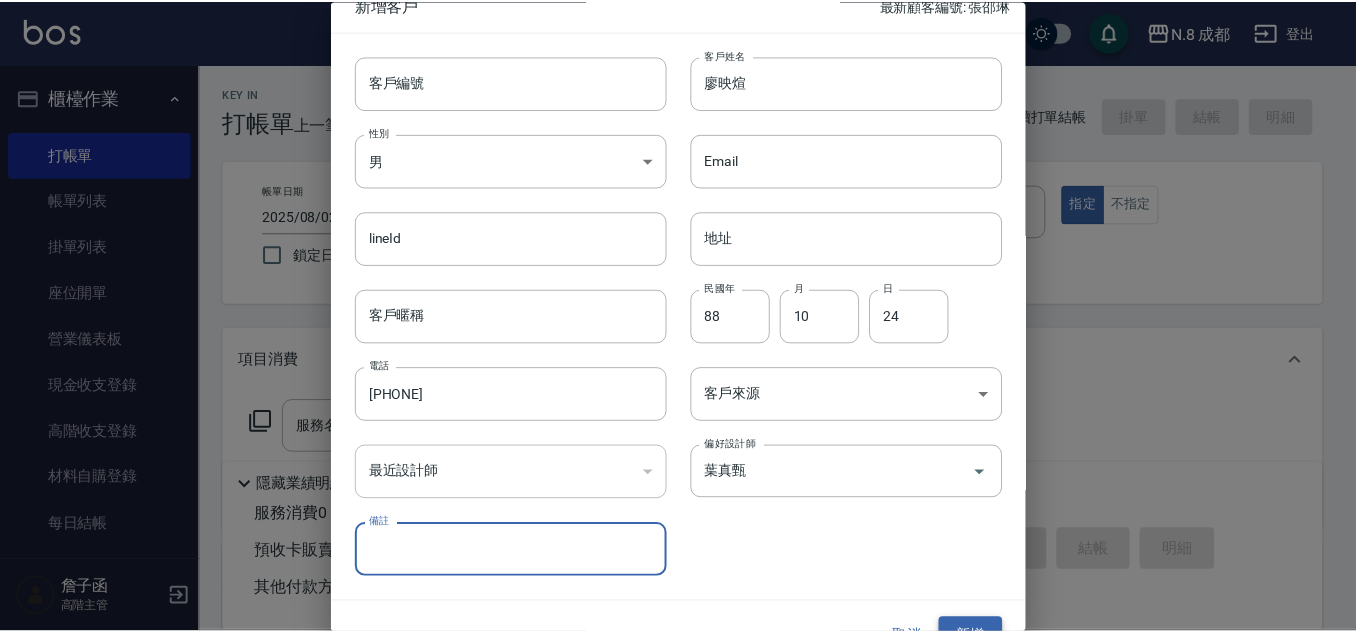 scroll, scrollTop: 60, scrollLeft: 0, axis: vertical 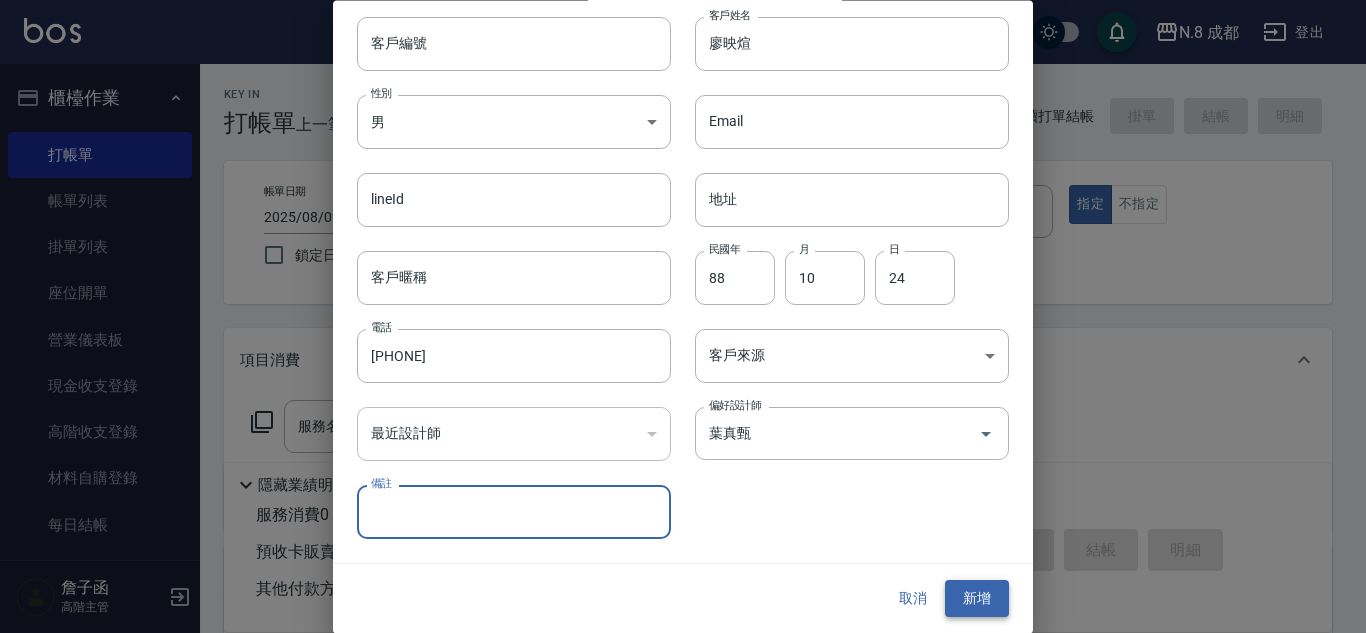 click on "新增" at bounding box center (977, 599) 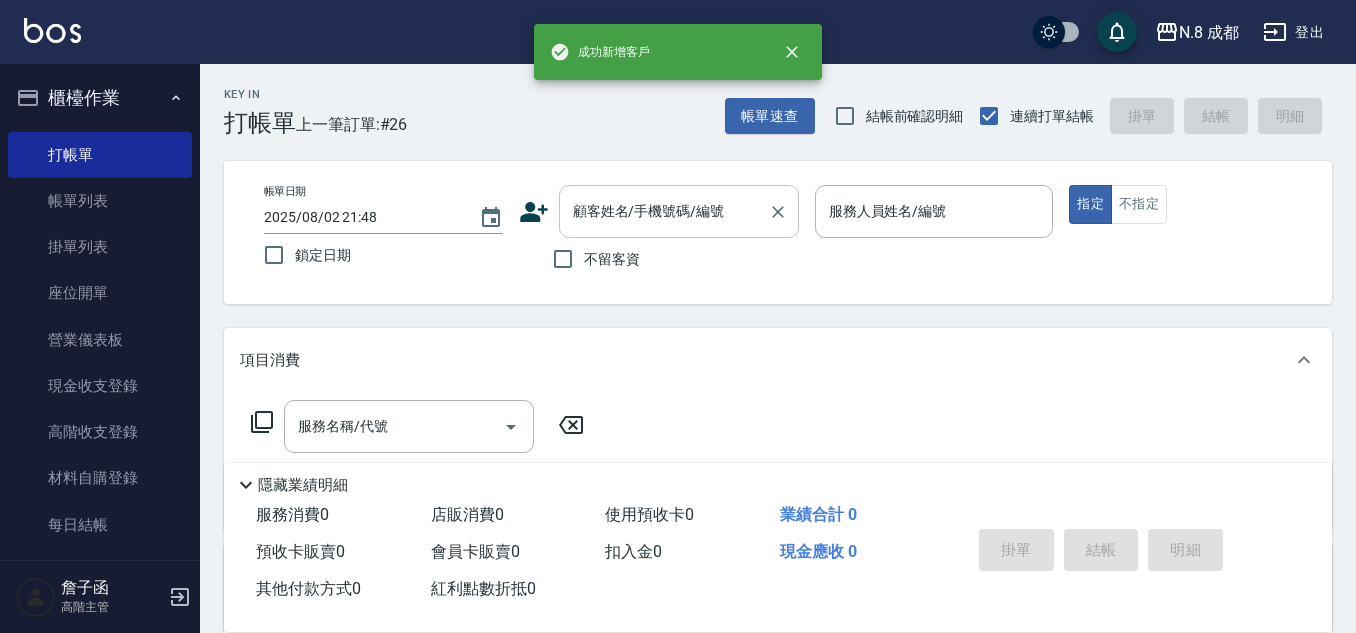 click on "顧客姓名/手機號碼/編號" at bounding box center [679, 211] 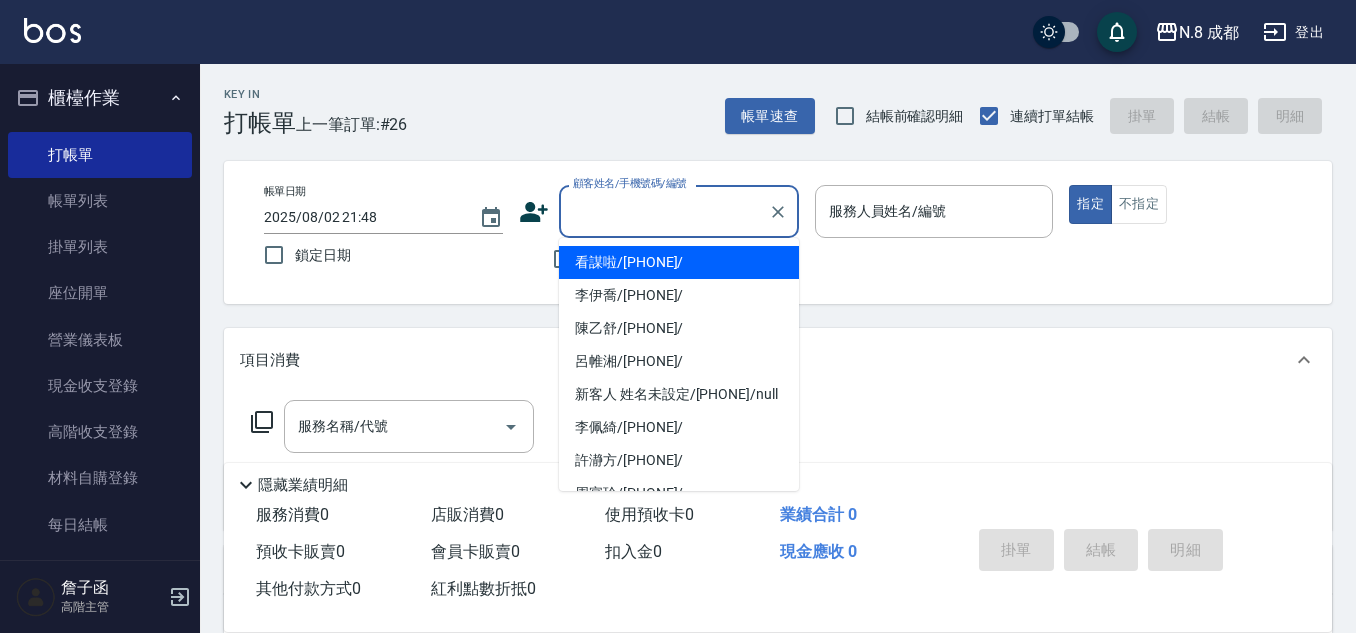 paste on "[PHONE]" 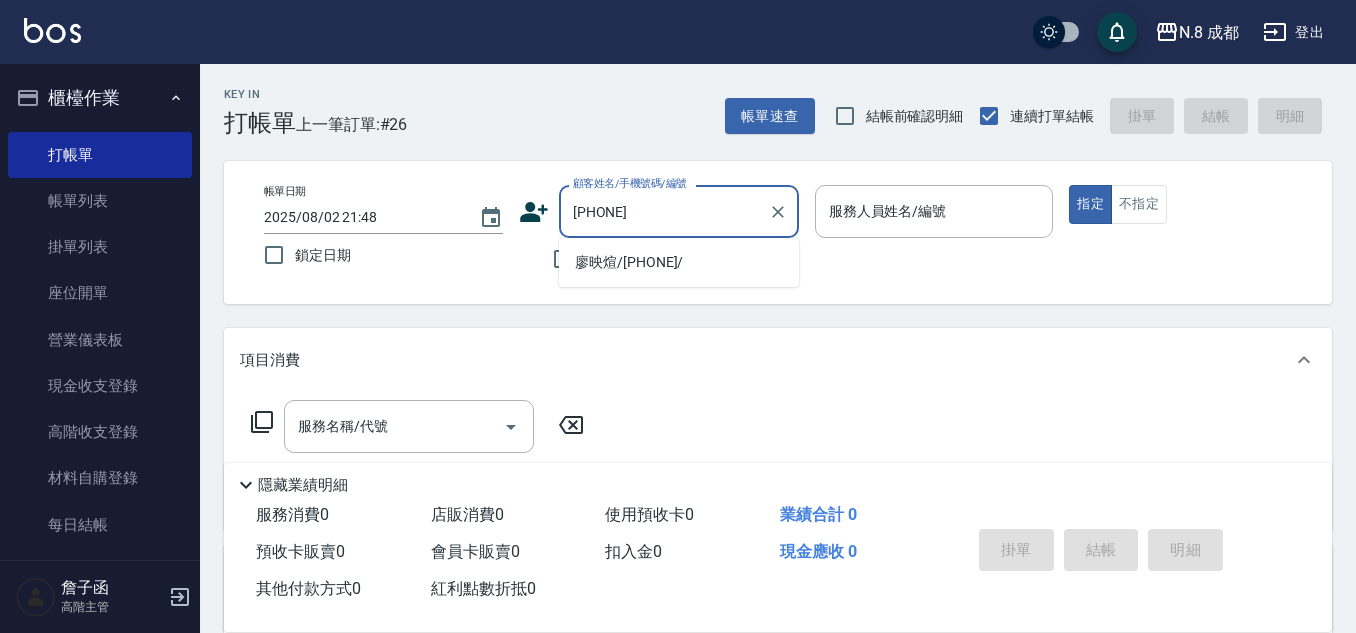 click on "廖映煊/[PHONE]/" at bounding box center [679, 262] 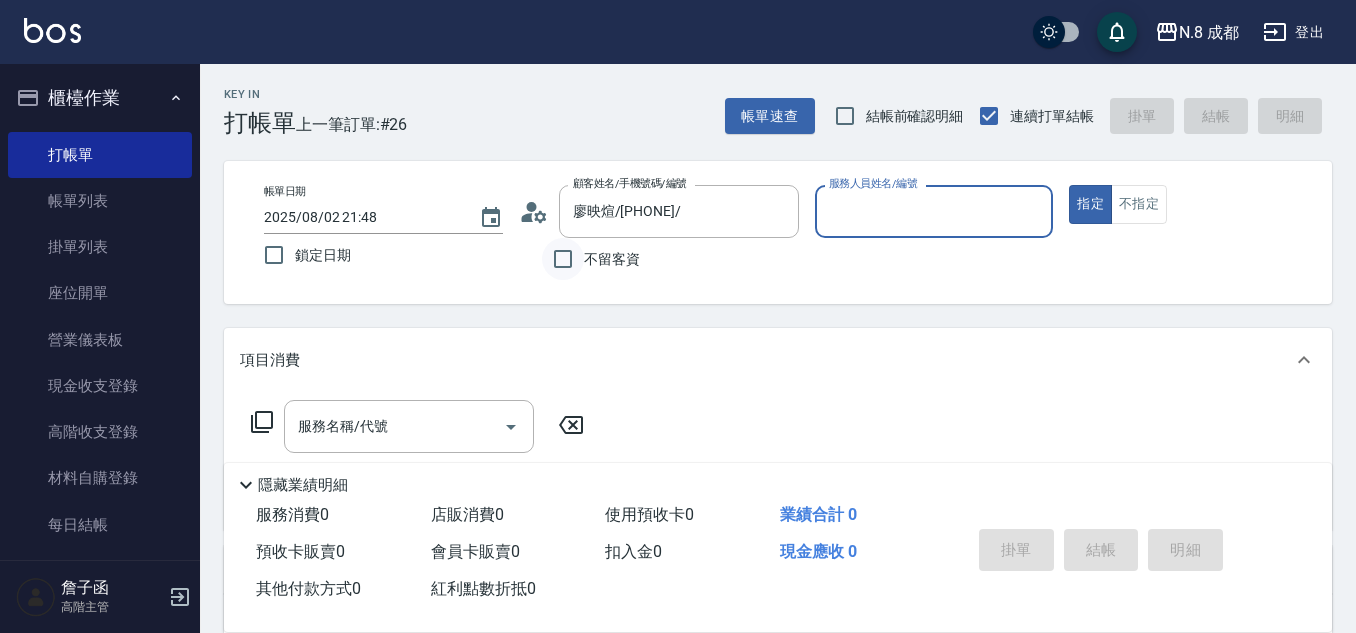 type on "葉真甄-11" 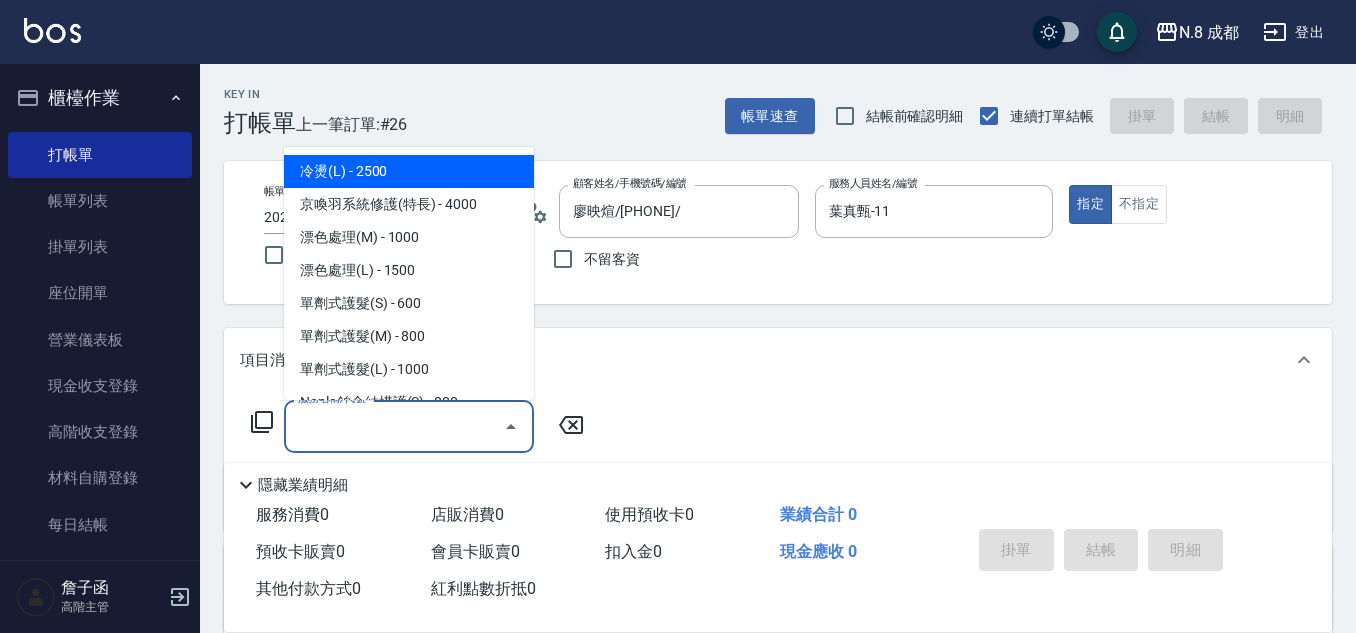 click on "服務名稱/代號" at bounding box center (394, 426) 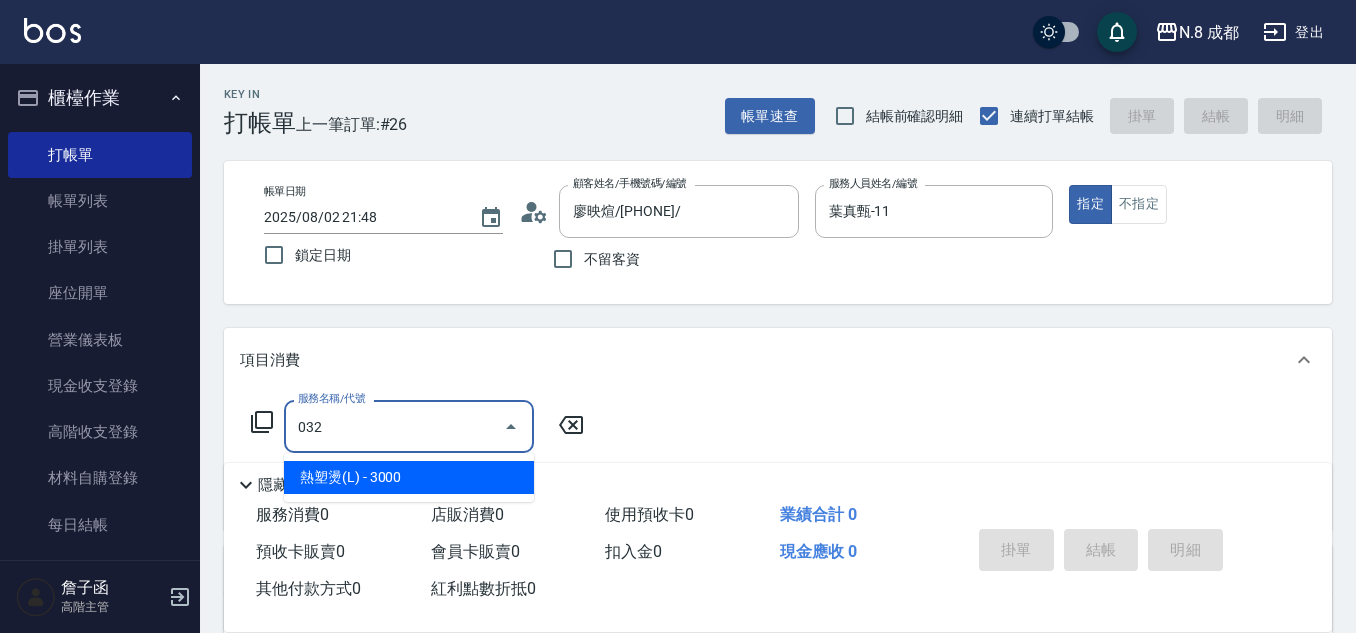 click on "熱塑燙(L) - 3000" at bounding box center (409, 477) 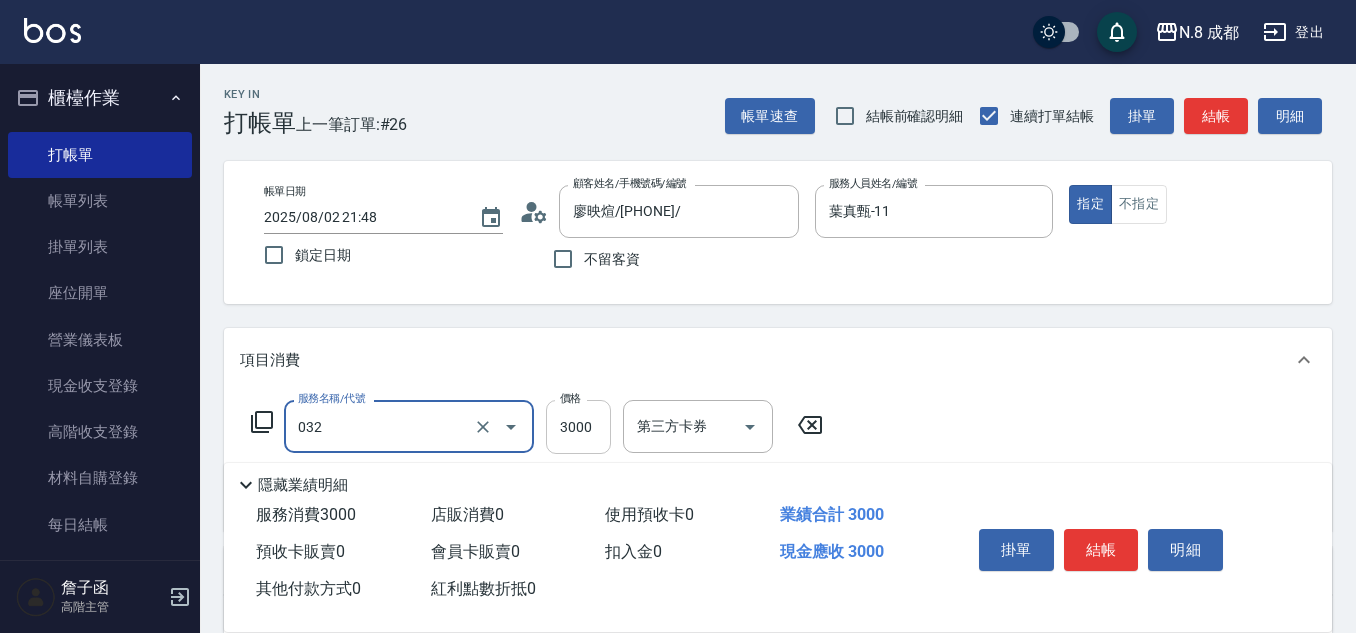 type on "熱塑燙(L)(032)" 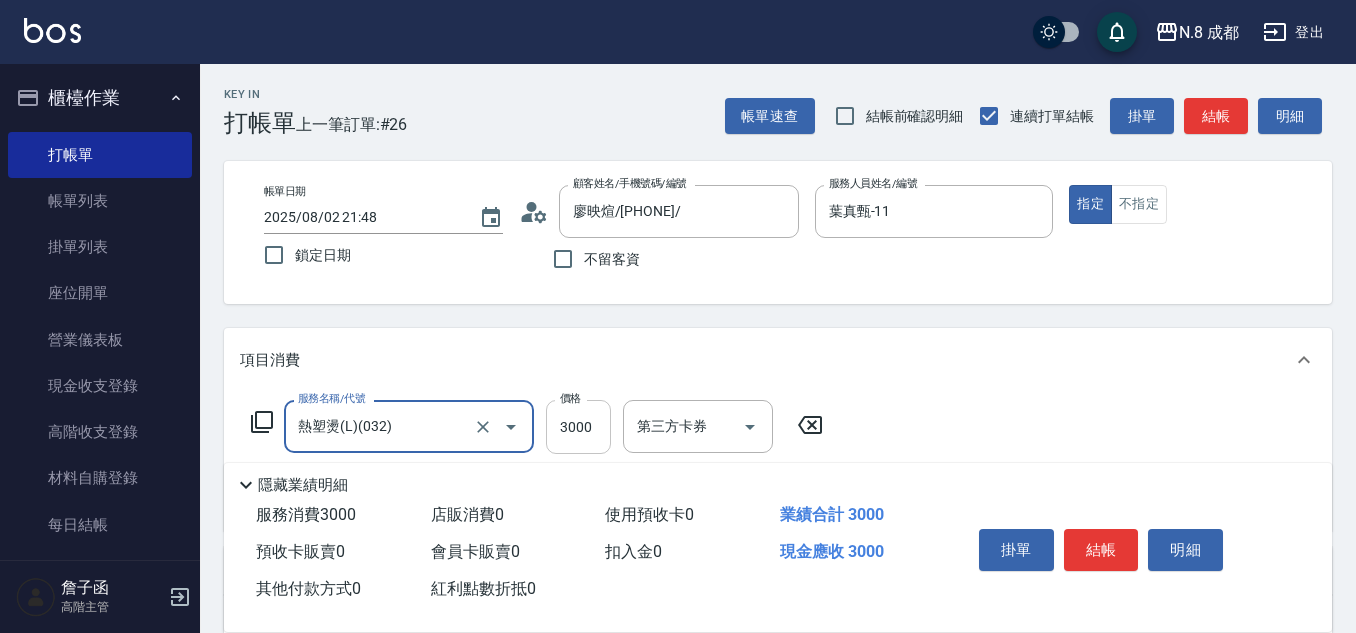 click on "3000" at bounding box center [578, 427] 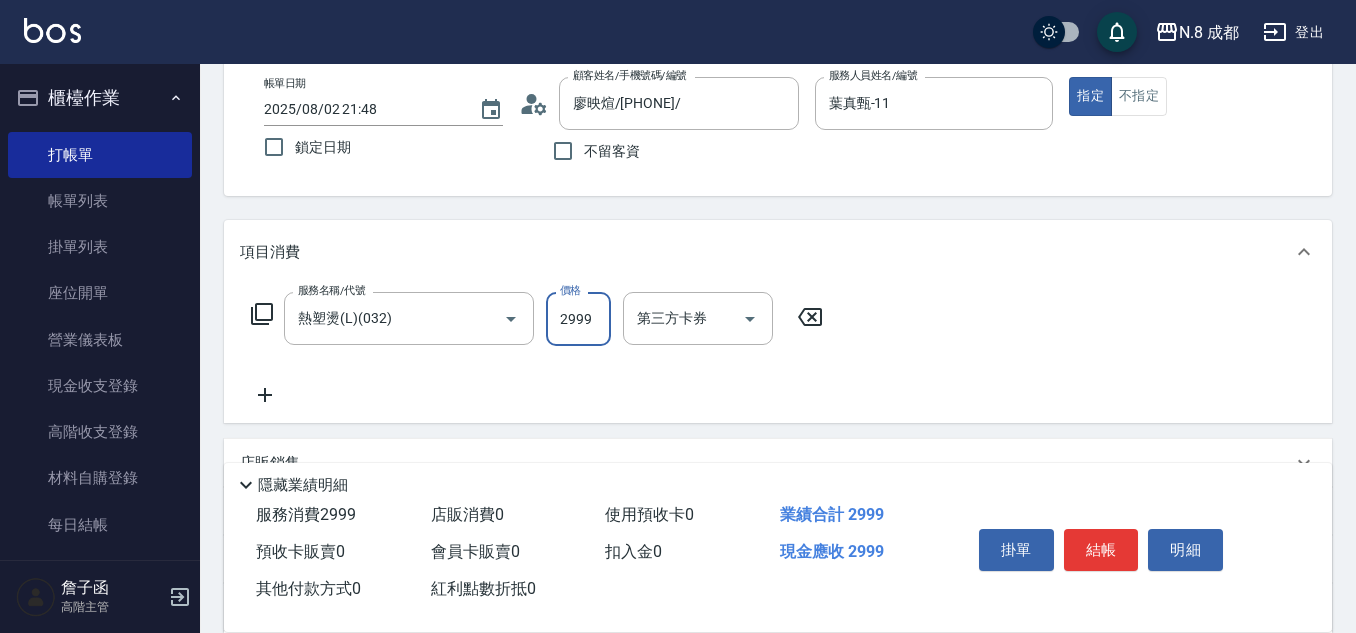 scroll, scrollTop: 200, scrollLeft: 0, axis: vertical 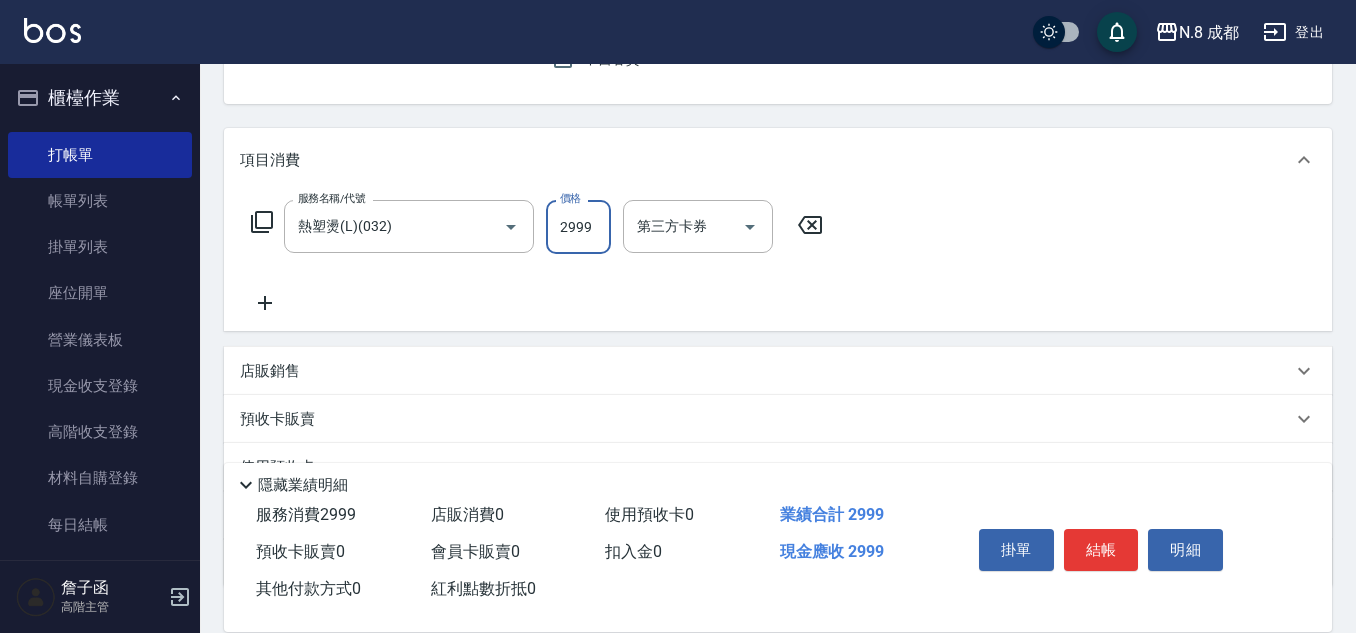 type on "2999" 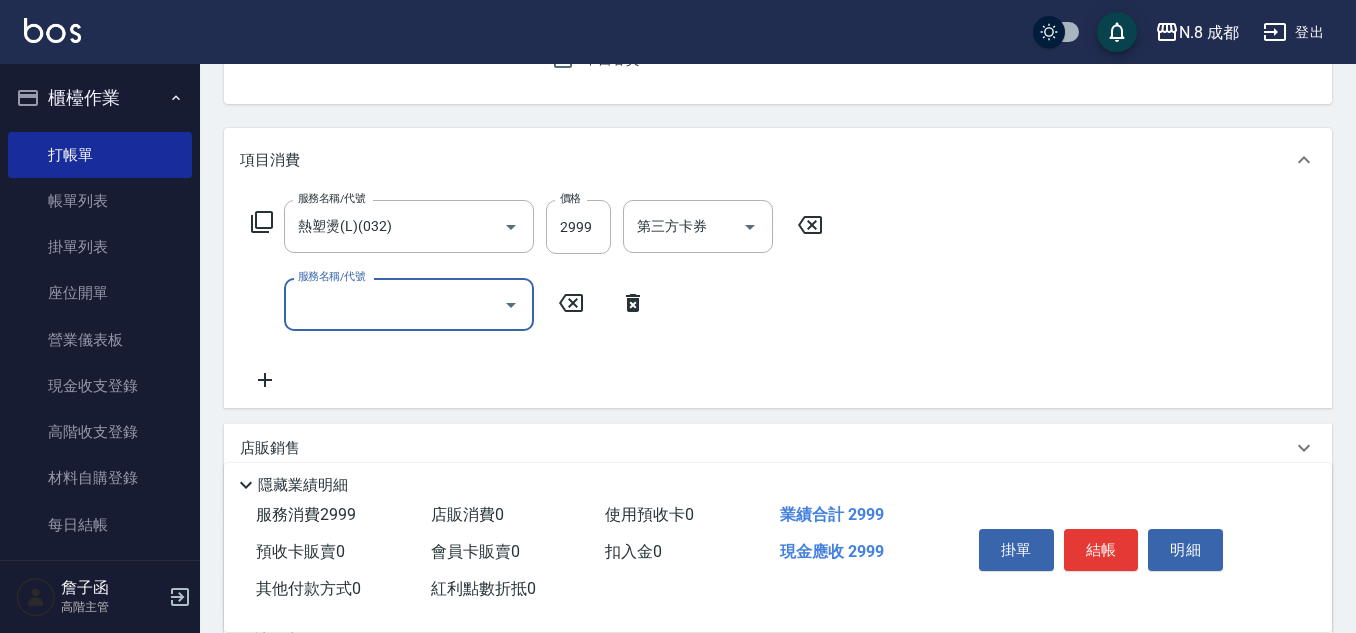 click on "服務名稱/代號" at bounding box center [331, 276] 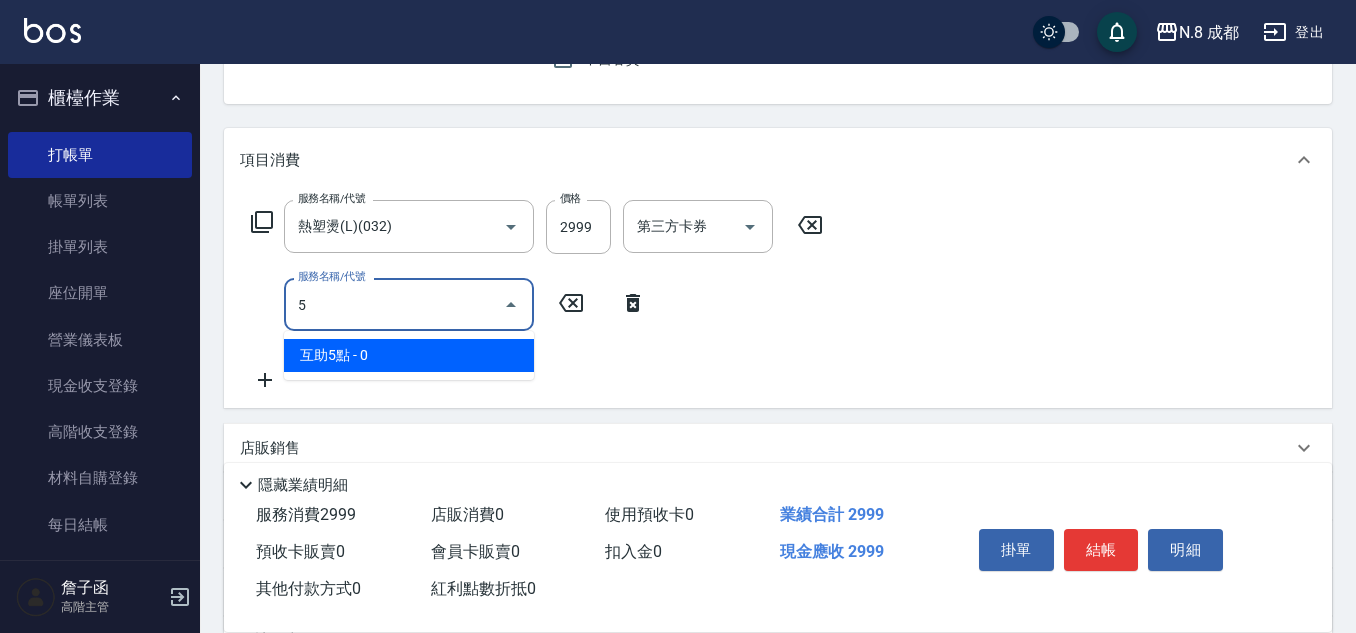 click on "互助5點 - 0" at bounding box center [409, 355] 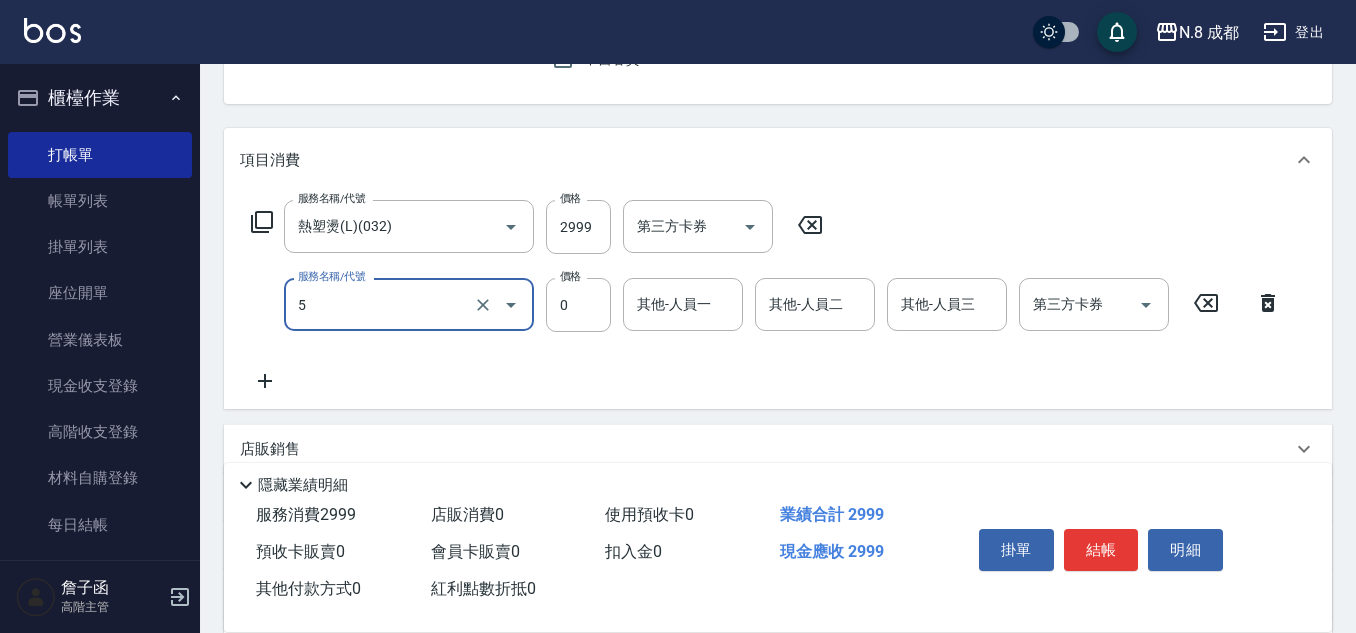 type on "互助5點(5)" 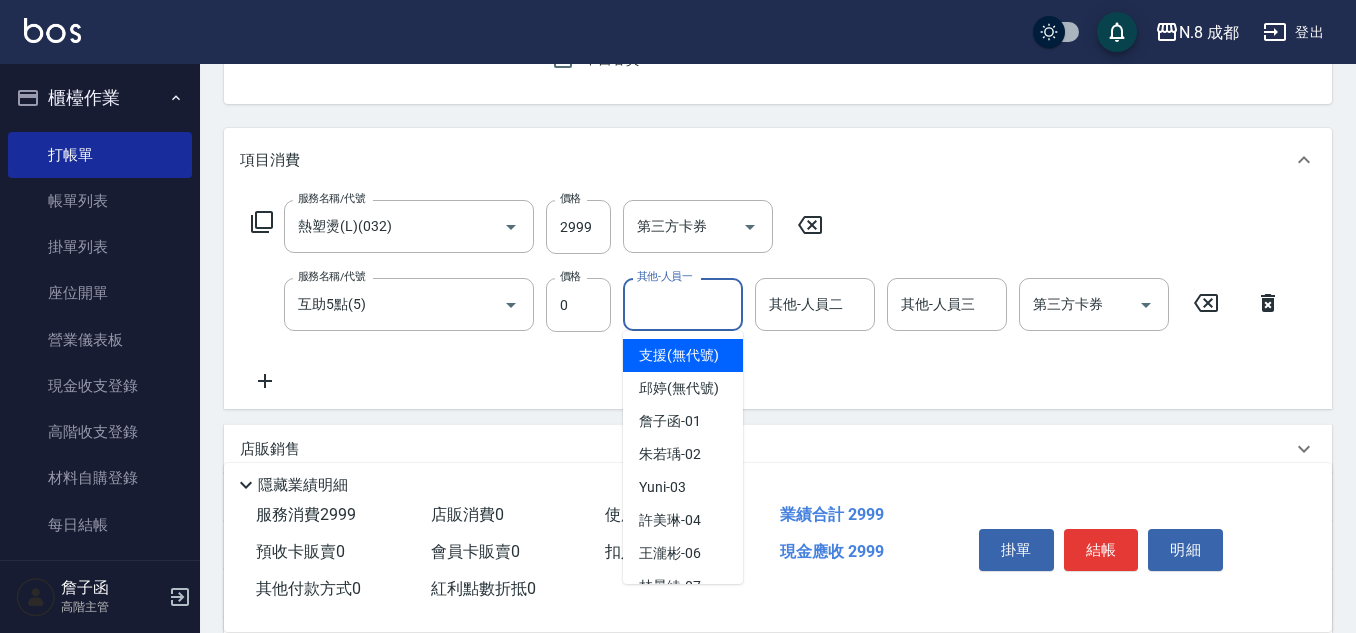 click on "其他-人員一 其他-人員一" at bounding box center [683, 304] 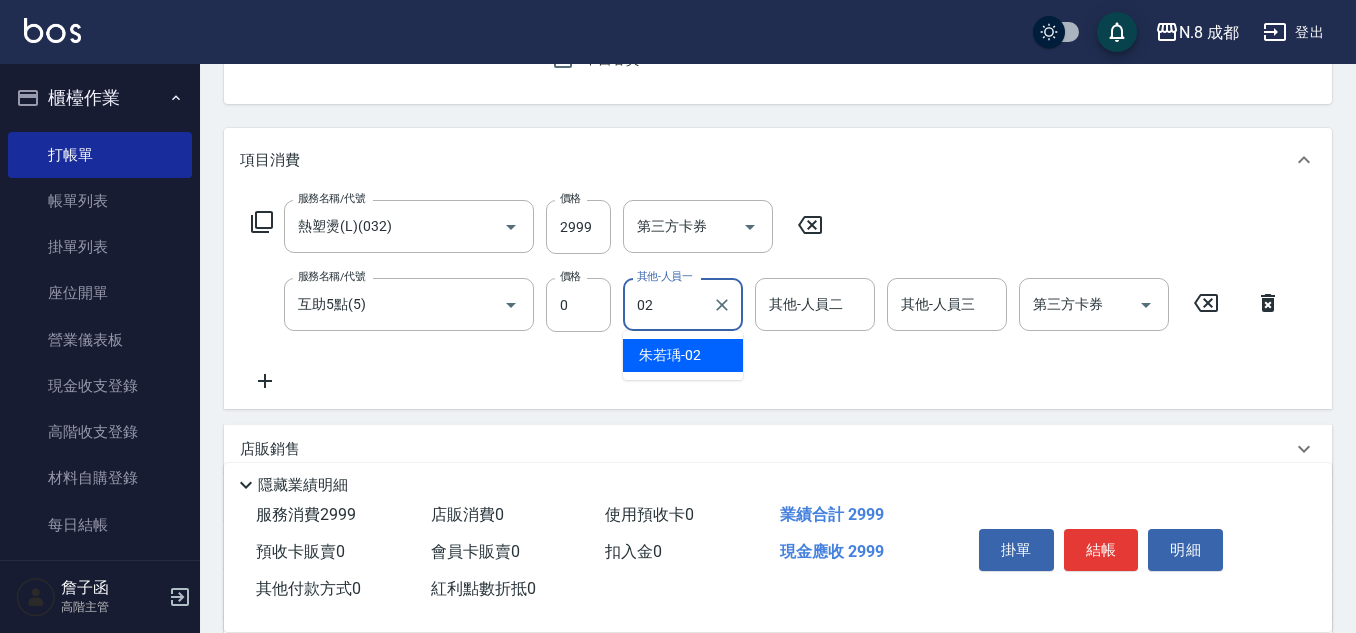 click on "朱若瑀 -02" at bounding box center (670, 355) 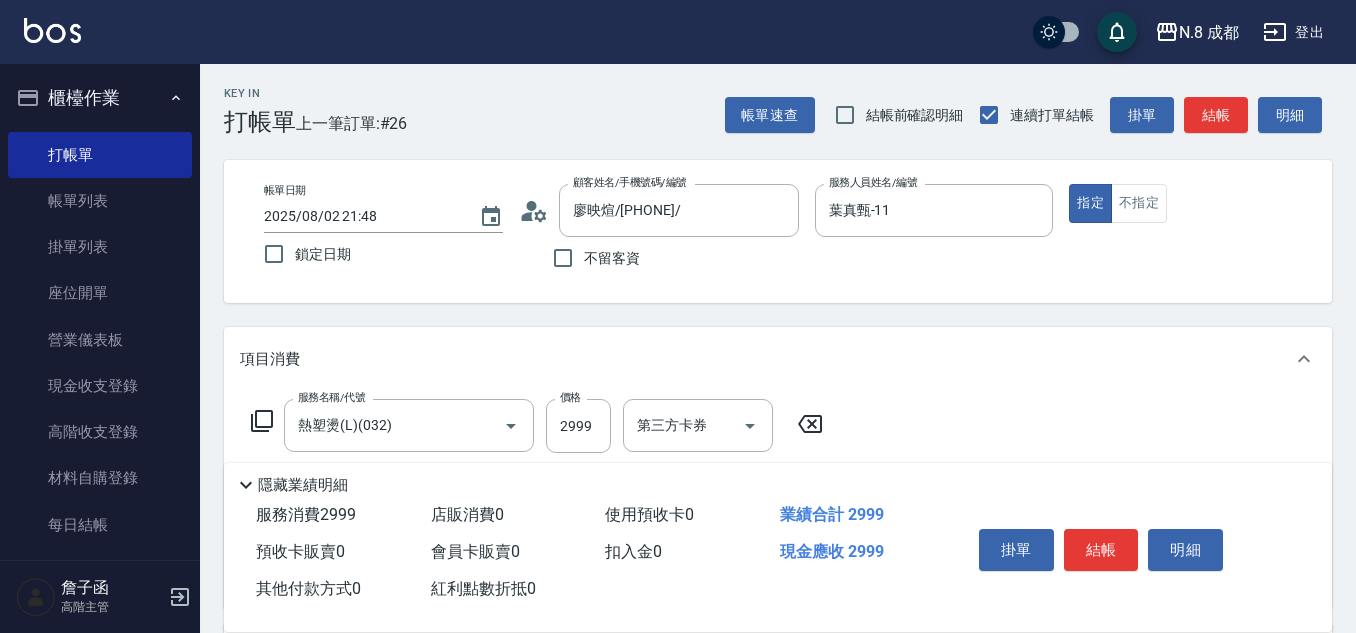 scroll, scrollTop: 0, scrollLeft: 0, axis: both 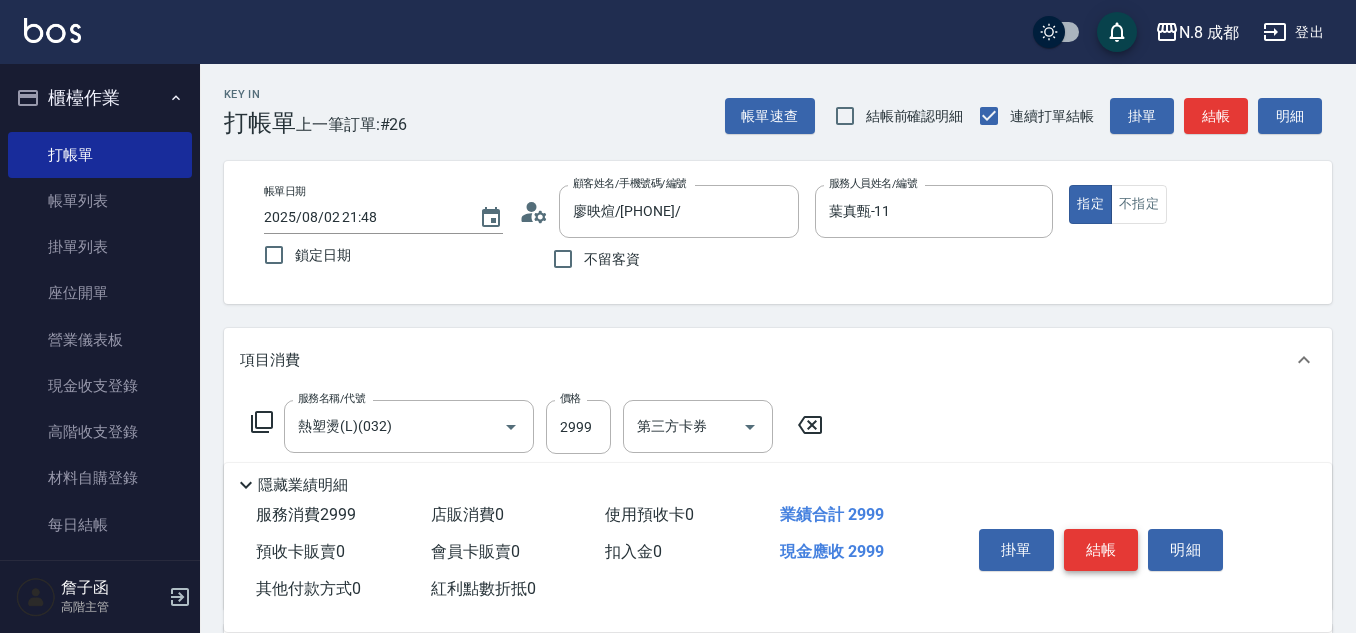 type on "朱若瑀-02" 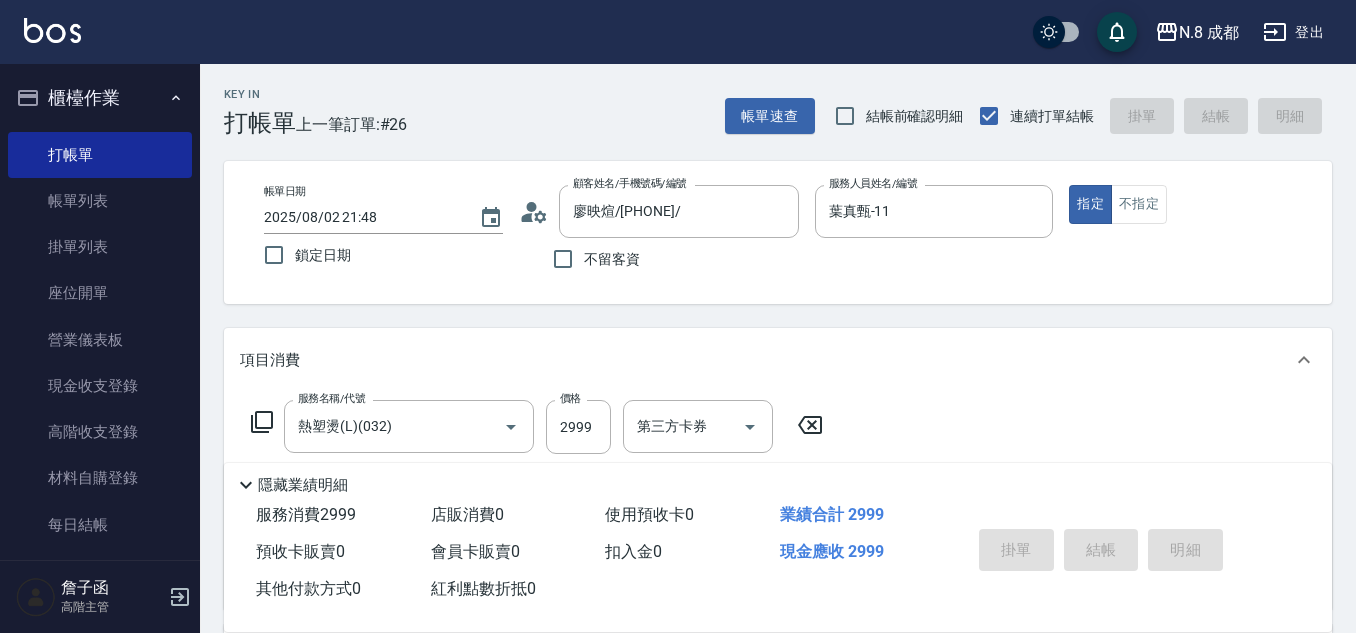type on "2025/08/02 21:49" 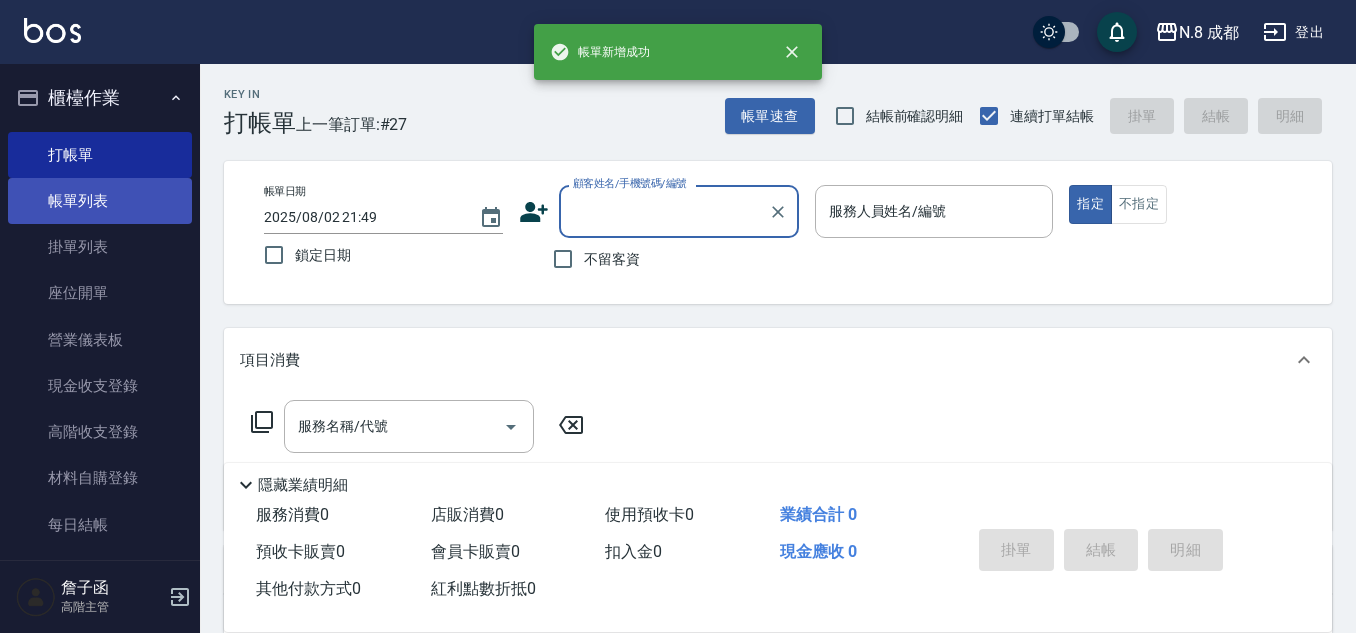 click on "帳單列表" at bounding box center [100, 201] 